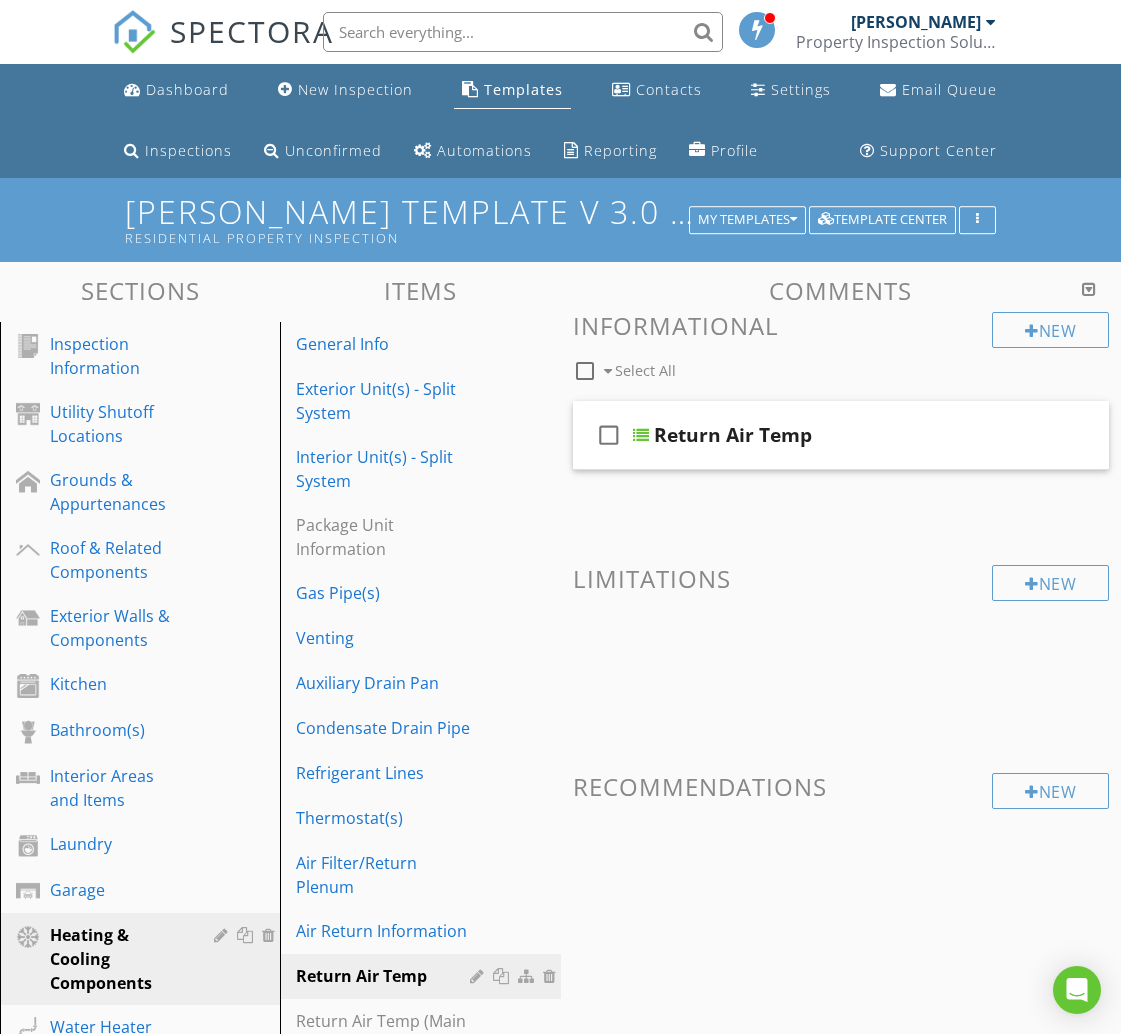 scroll, scrollTop: 359, scrollLeft: 0, axis: vertical 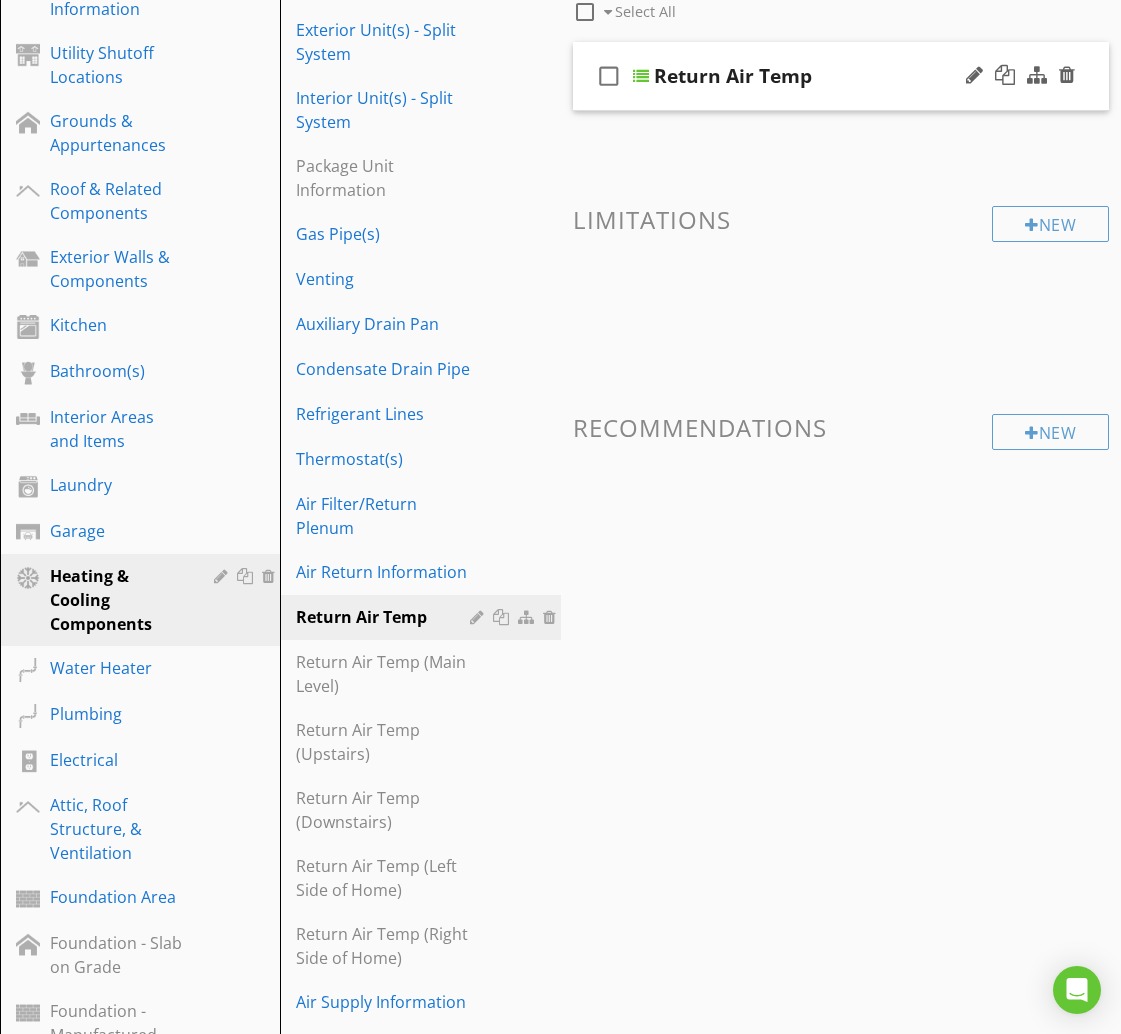 click on "Return Air Temp" at bounding box center (840, 76) 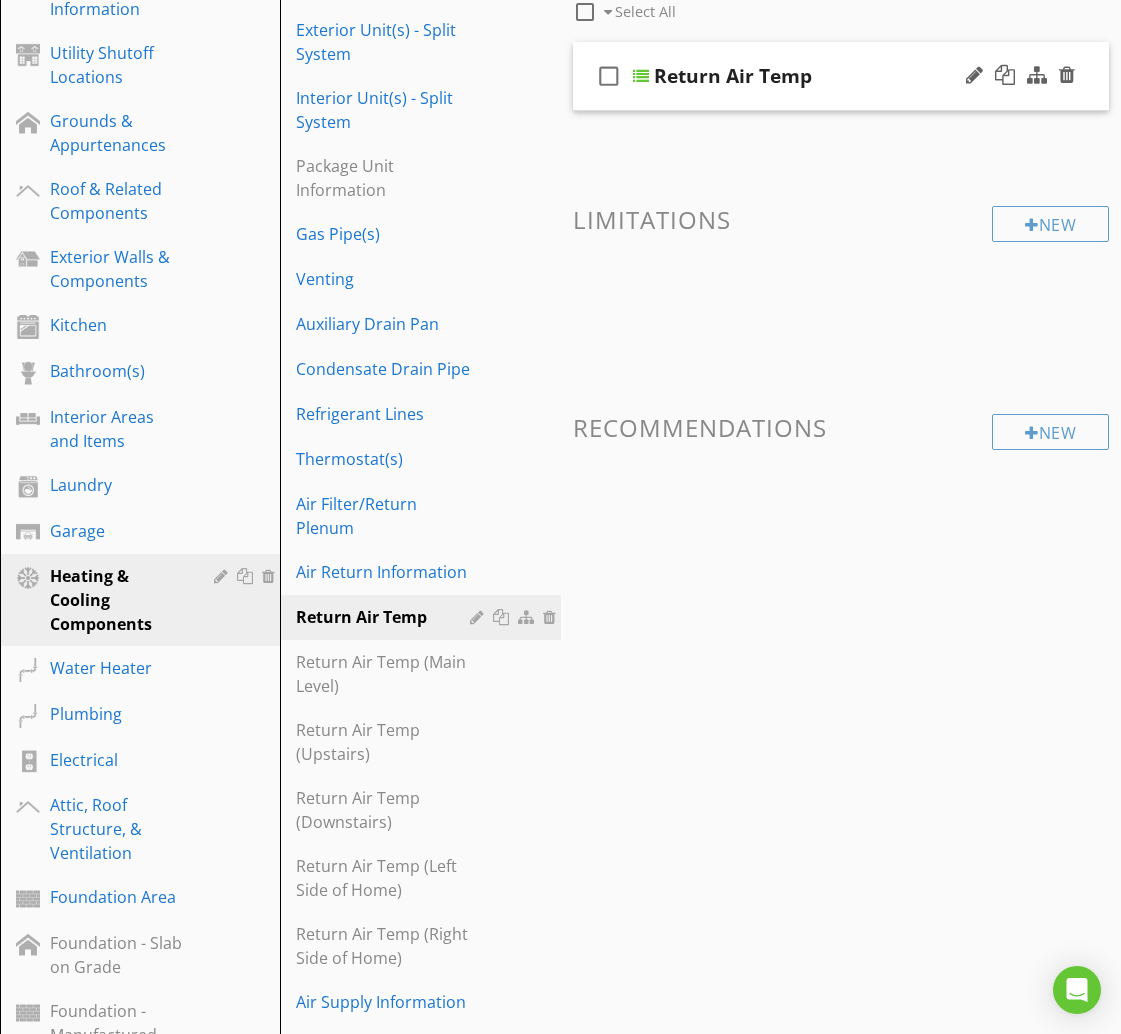 click on "Return Air Temp" at bounding box center (840, 76) 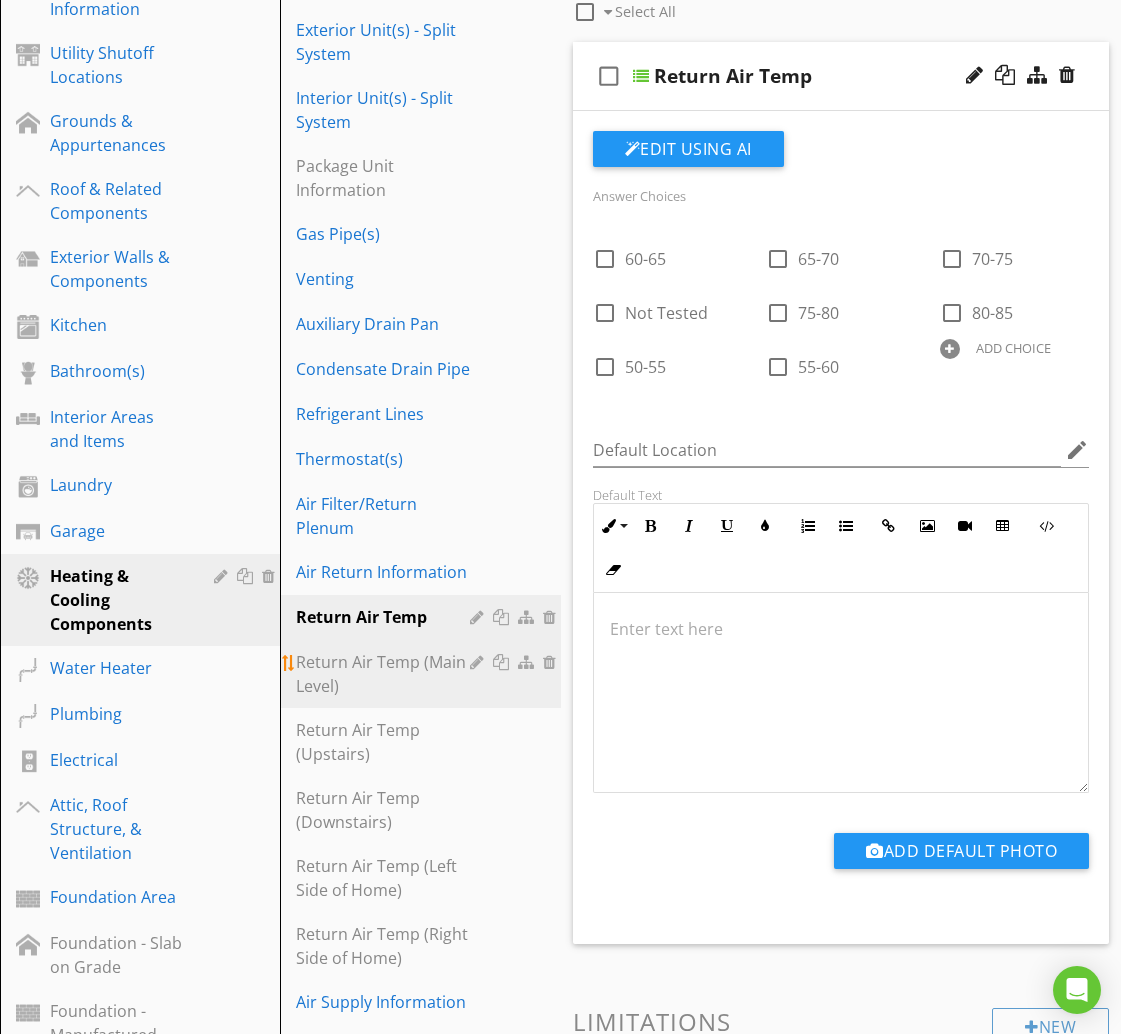 click on "Return Air Temp (Main Level)" at bounding box center (385, 674) 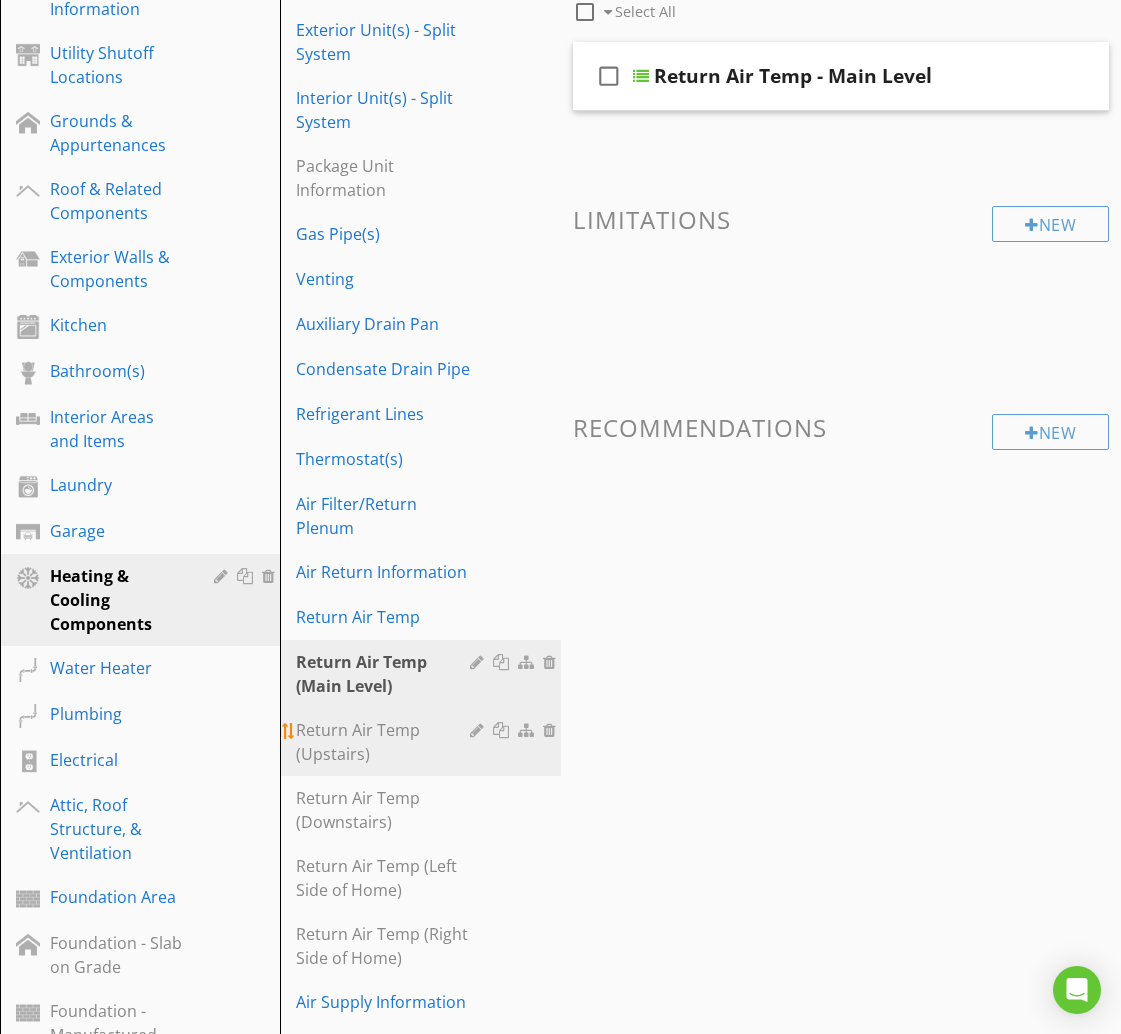 click on "Return Air Temp (Upstairs)" at bounding box center (385, 742) 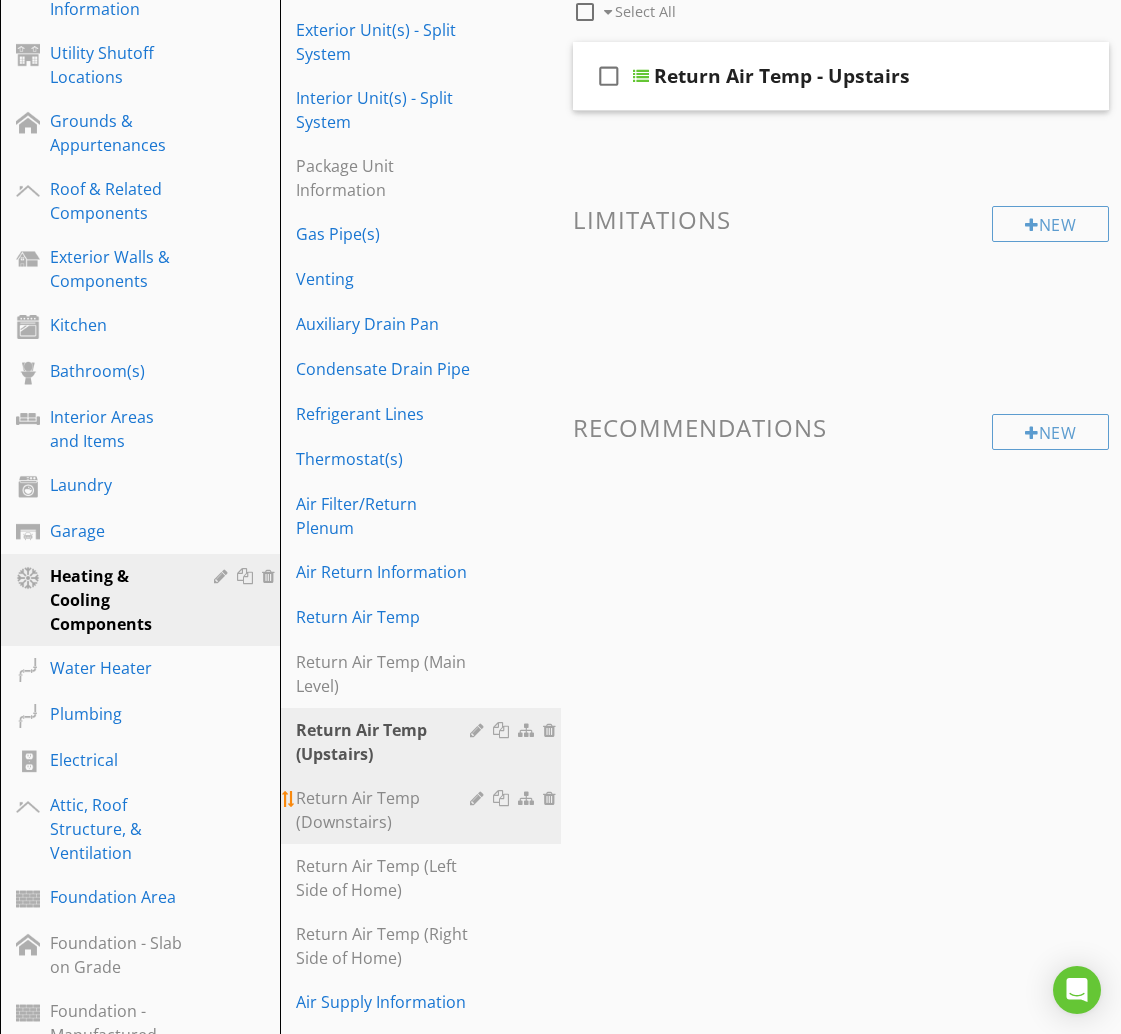 click on "Return Air Temp (Downstairs)" at bounding box center [385, 810] 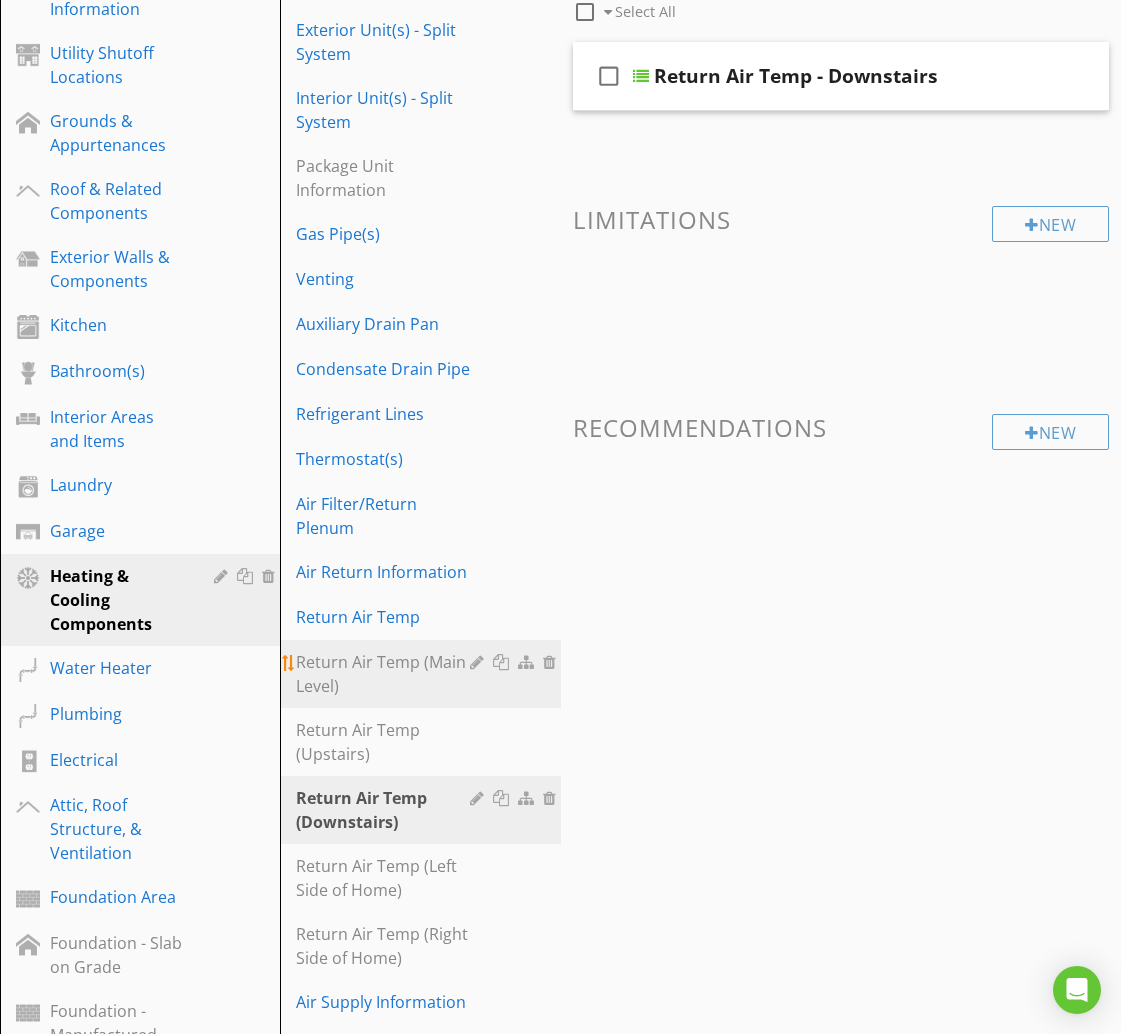 click on "Return Air Temp (Main Level)" at bounding box center [385, 674] 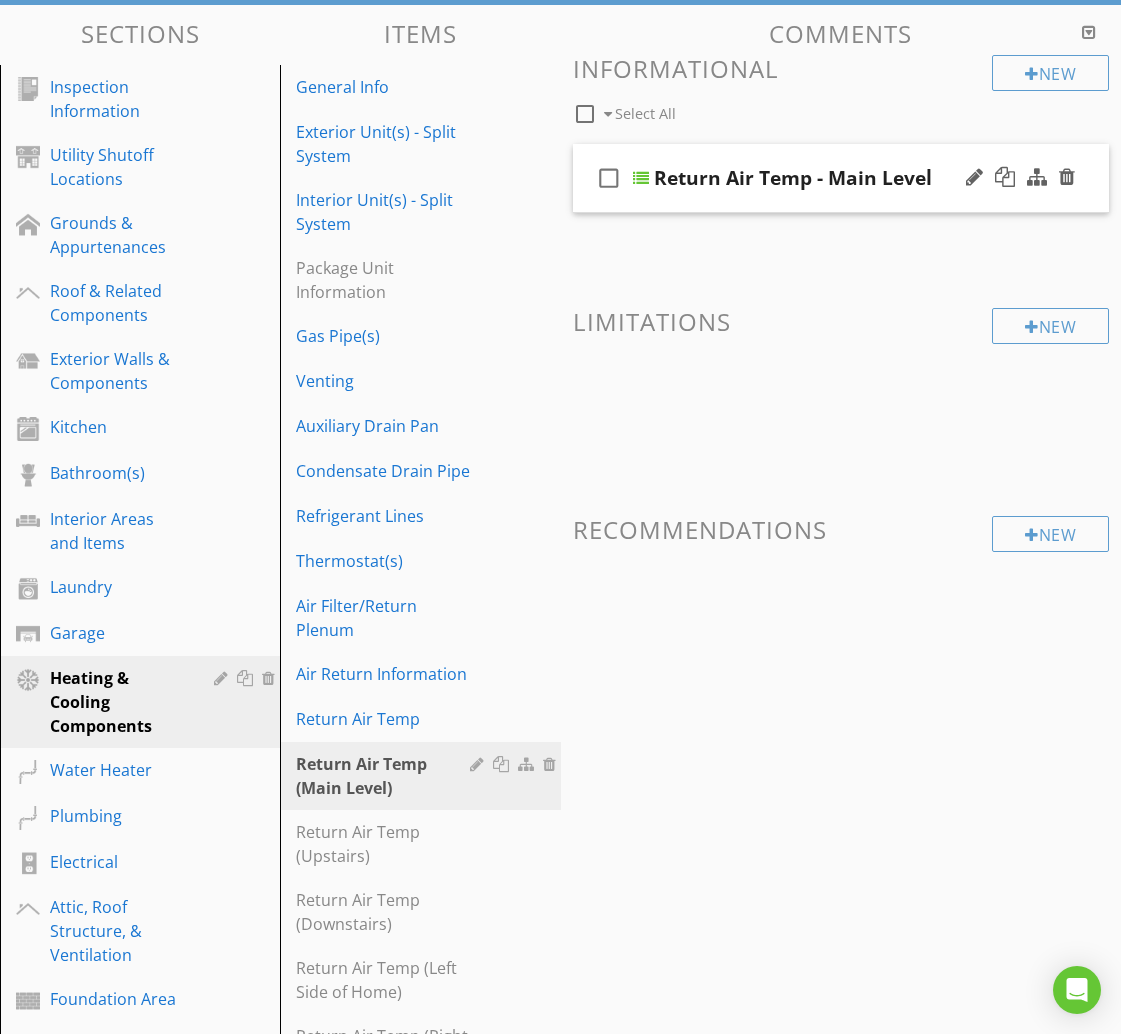 scroll, scrollTop: 255, scrollLeft: 0, axis: vertical 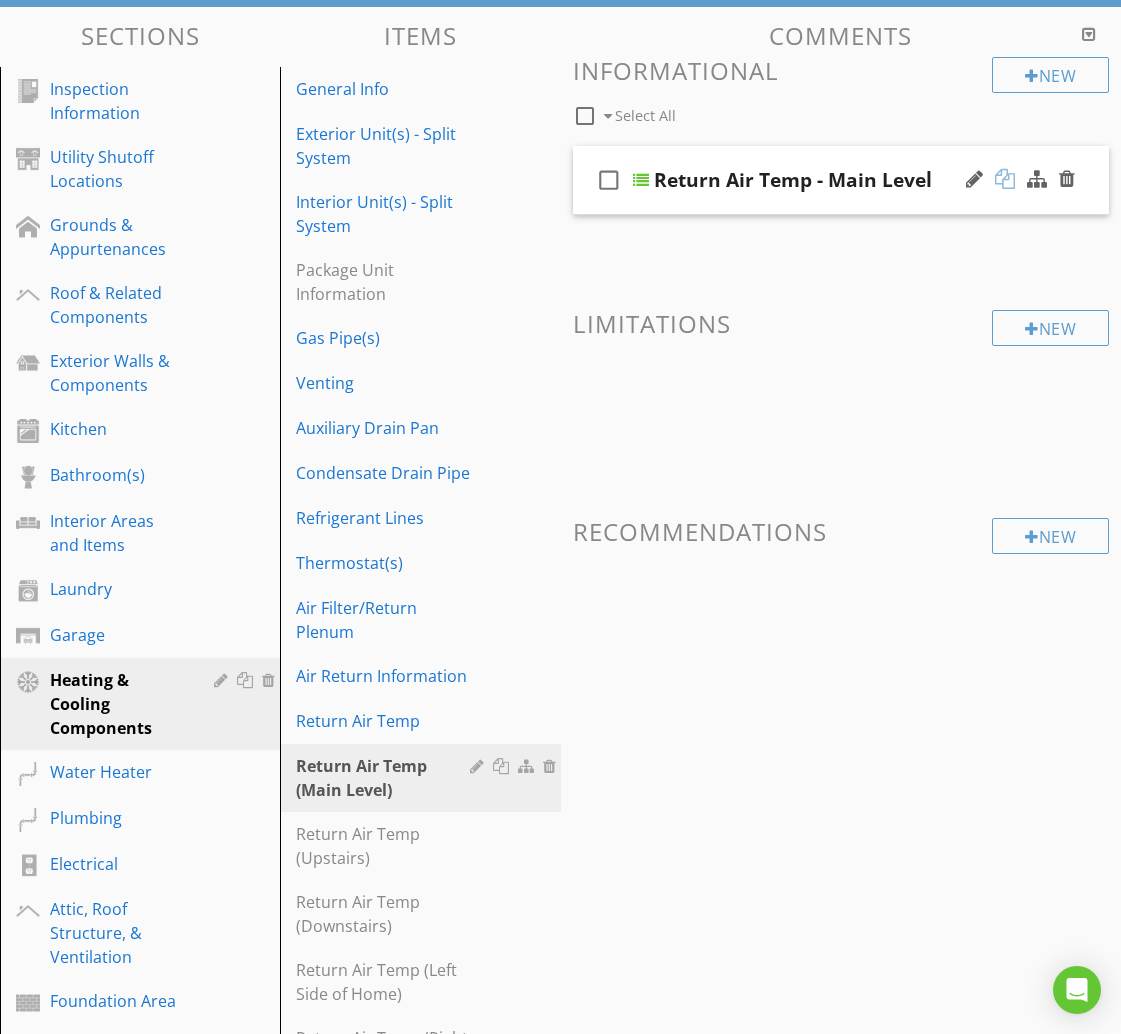click at bounding box center [1005, 179] 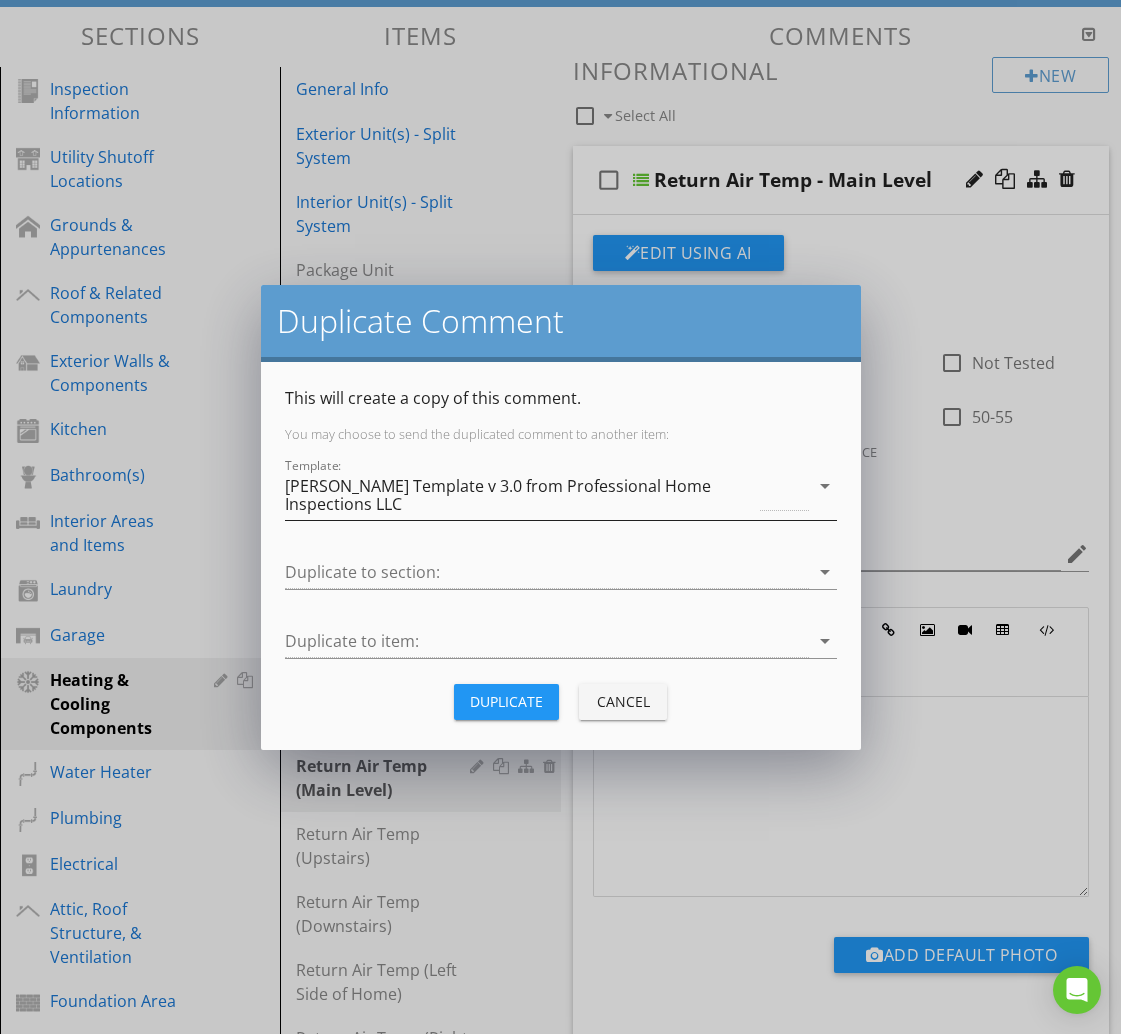click on "[PERSON_NAME] Template v 3.0 from Professional Home Inspections LLC" at bounding box center [521, 495] 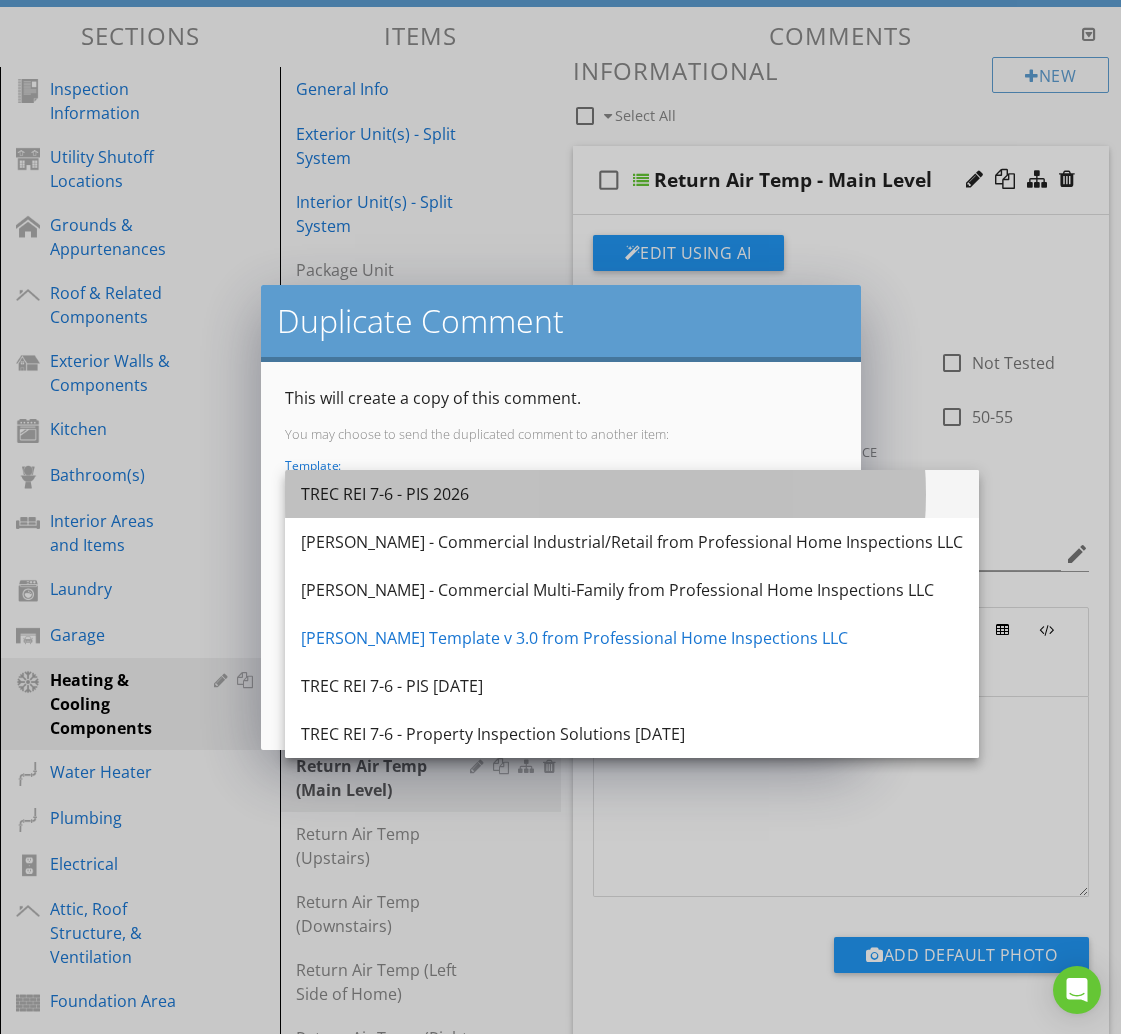 click on "TREC REI 7-6 - PIS 2026" at bounding box center (632, 494) 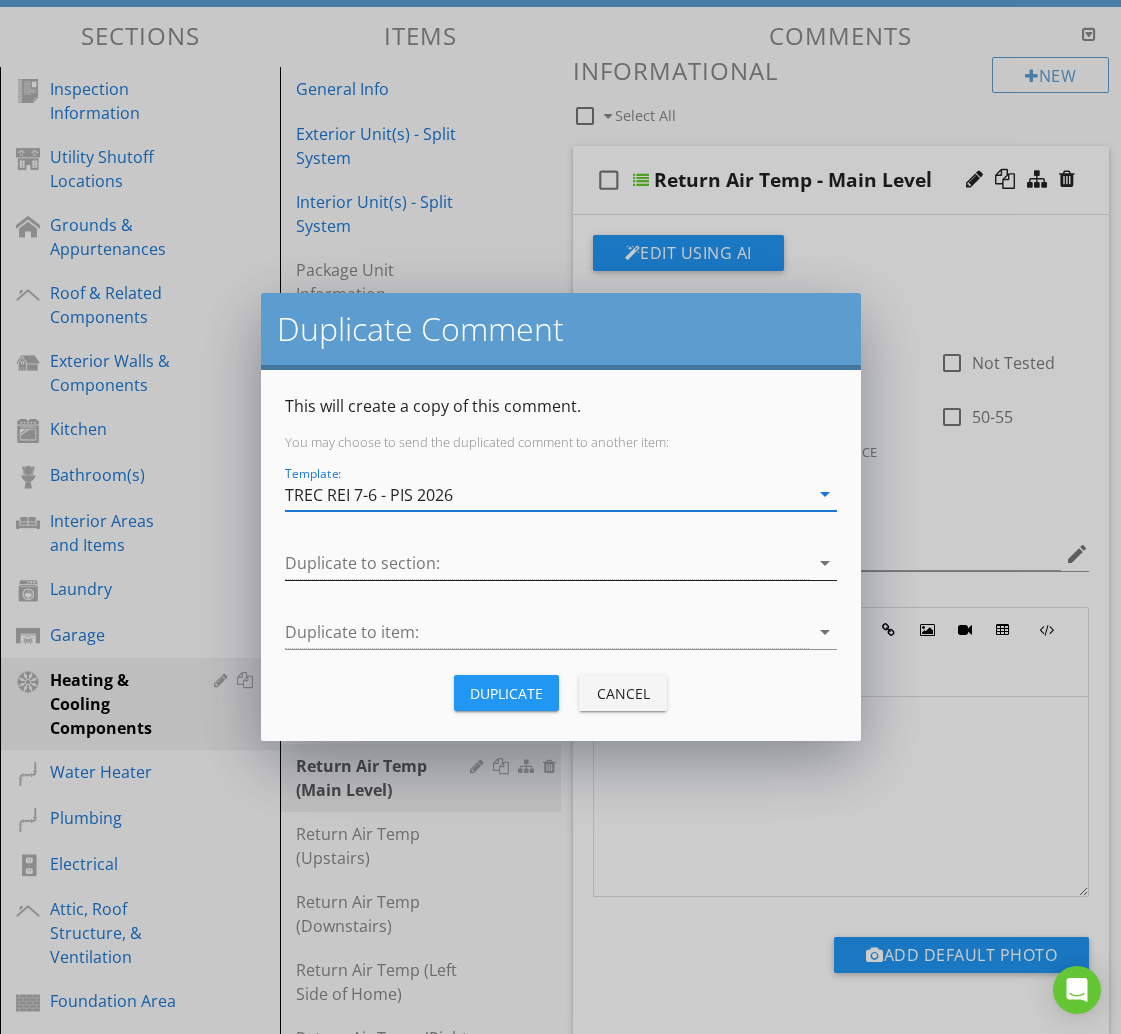 click at bounding box center (547, 563) 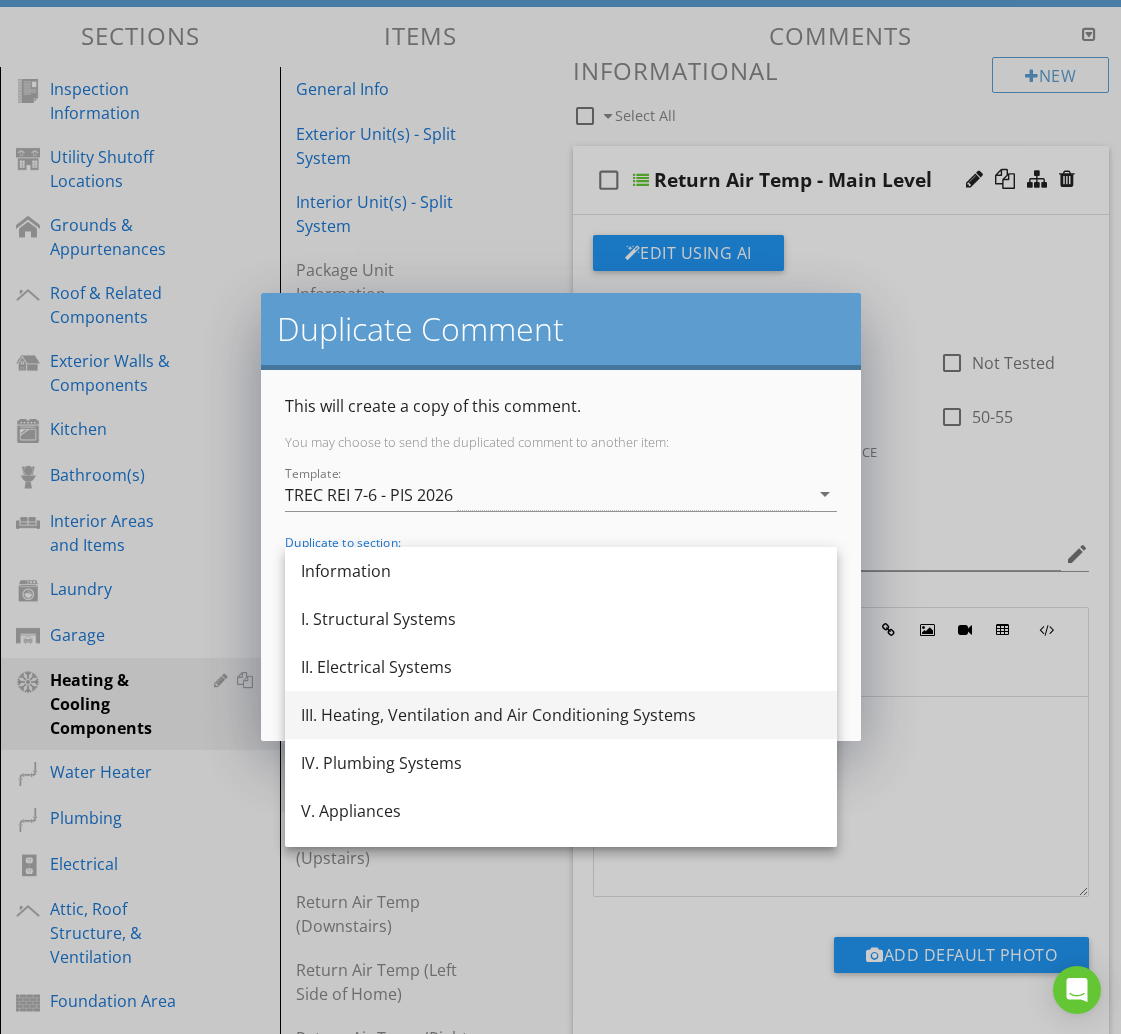 click on "III. Heating, Ventilation and Air Conditioning Systems" at bounding box center [561, 715] 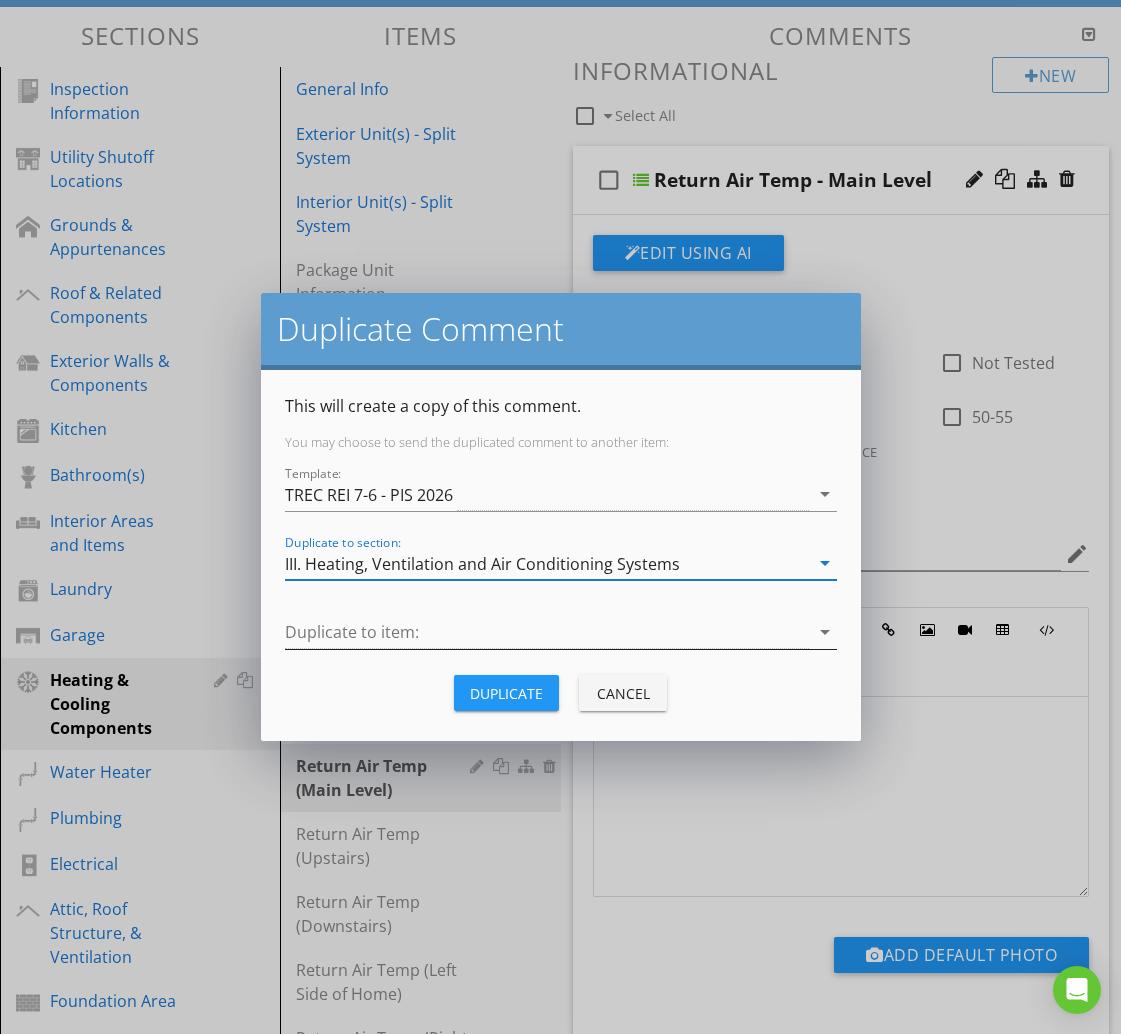click at bounding box center (547, 632) 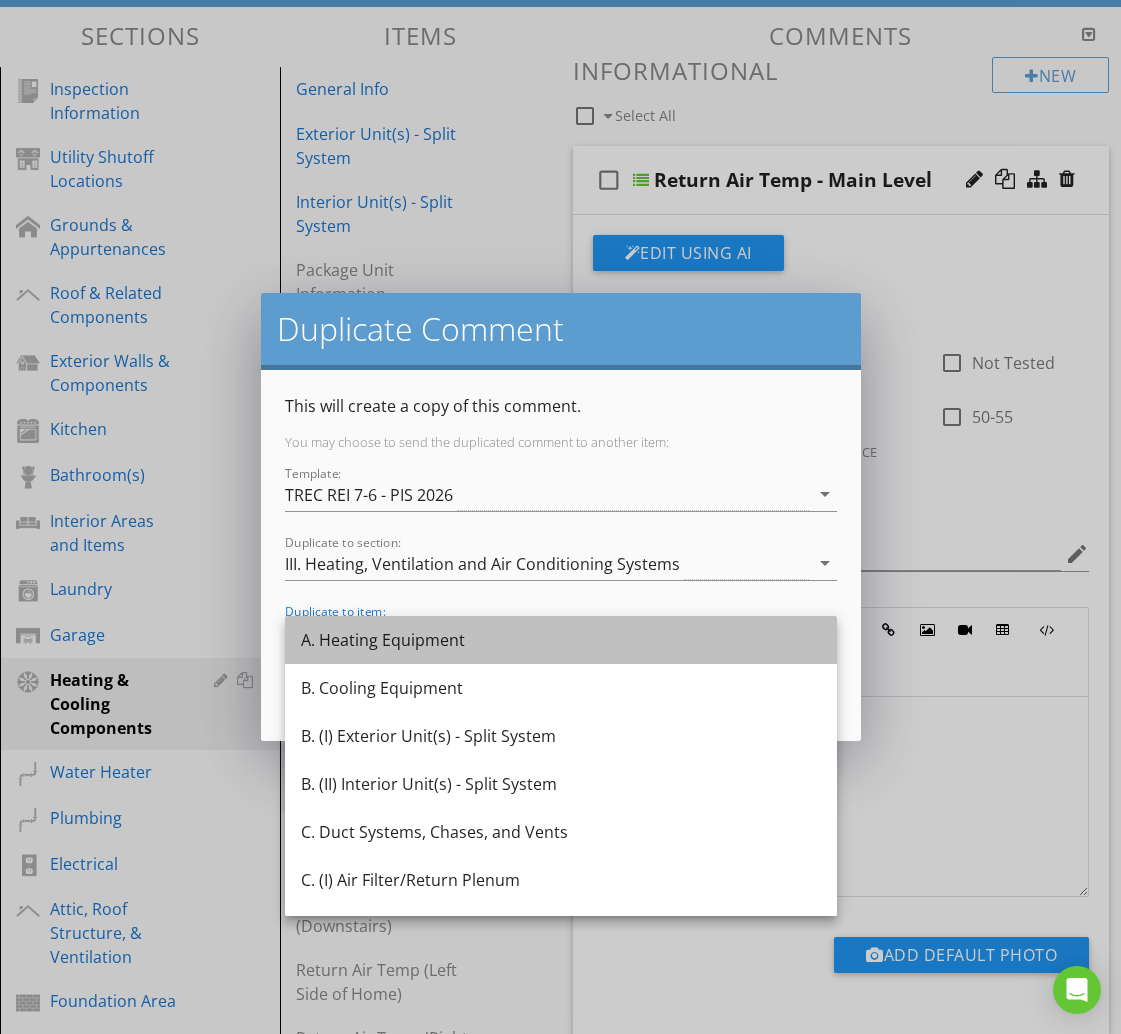click on "A. Heating Equipment" at bounding box center [561, 640] 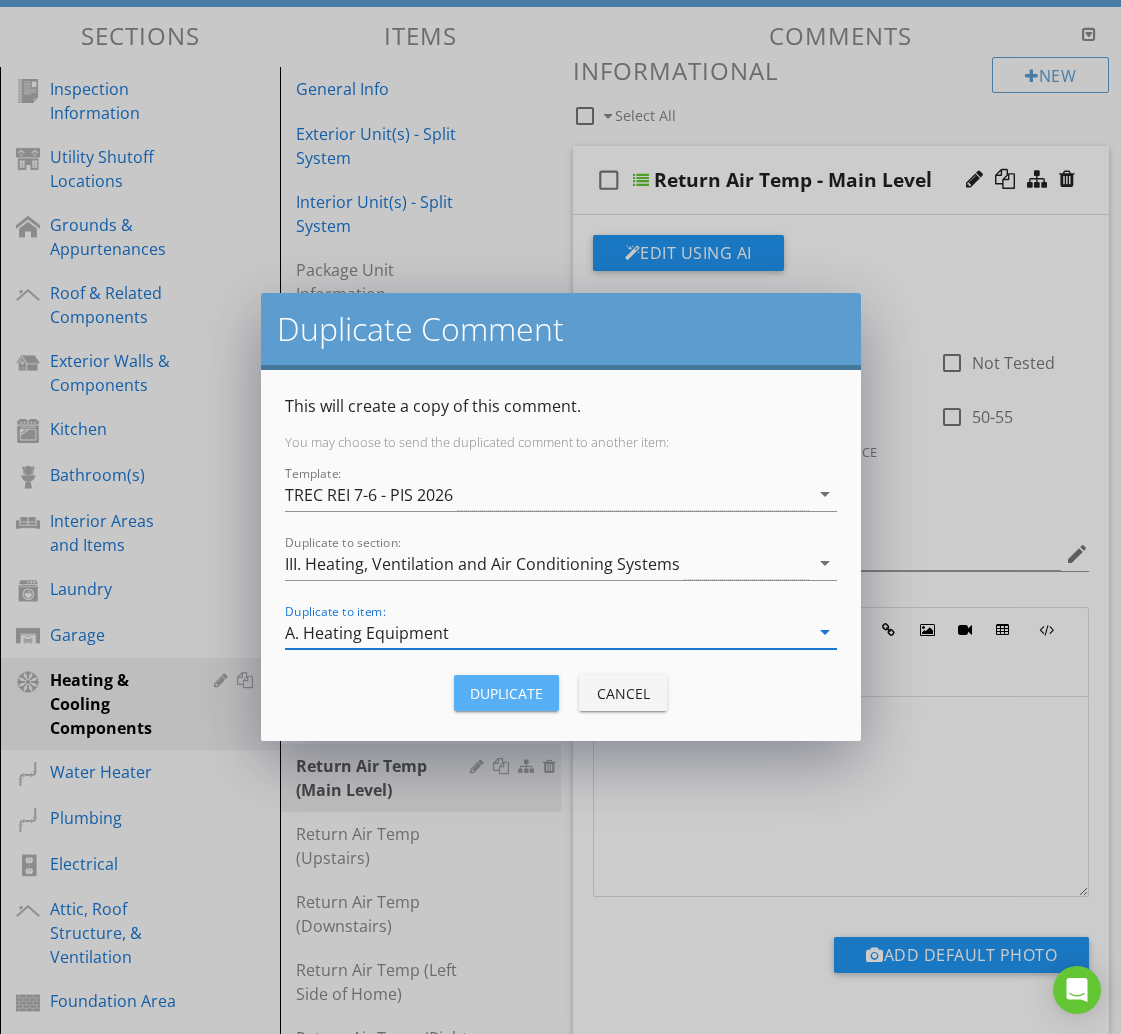 click on "Duplicate" at bounding box center [506, 693] 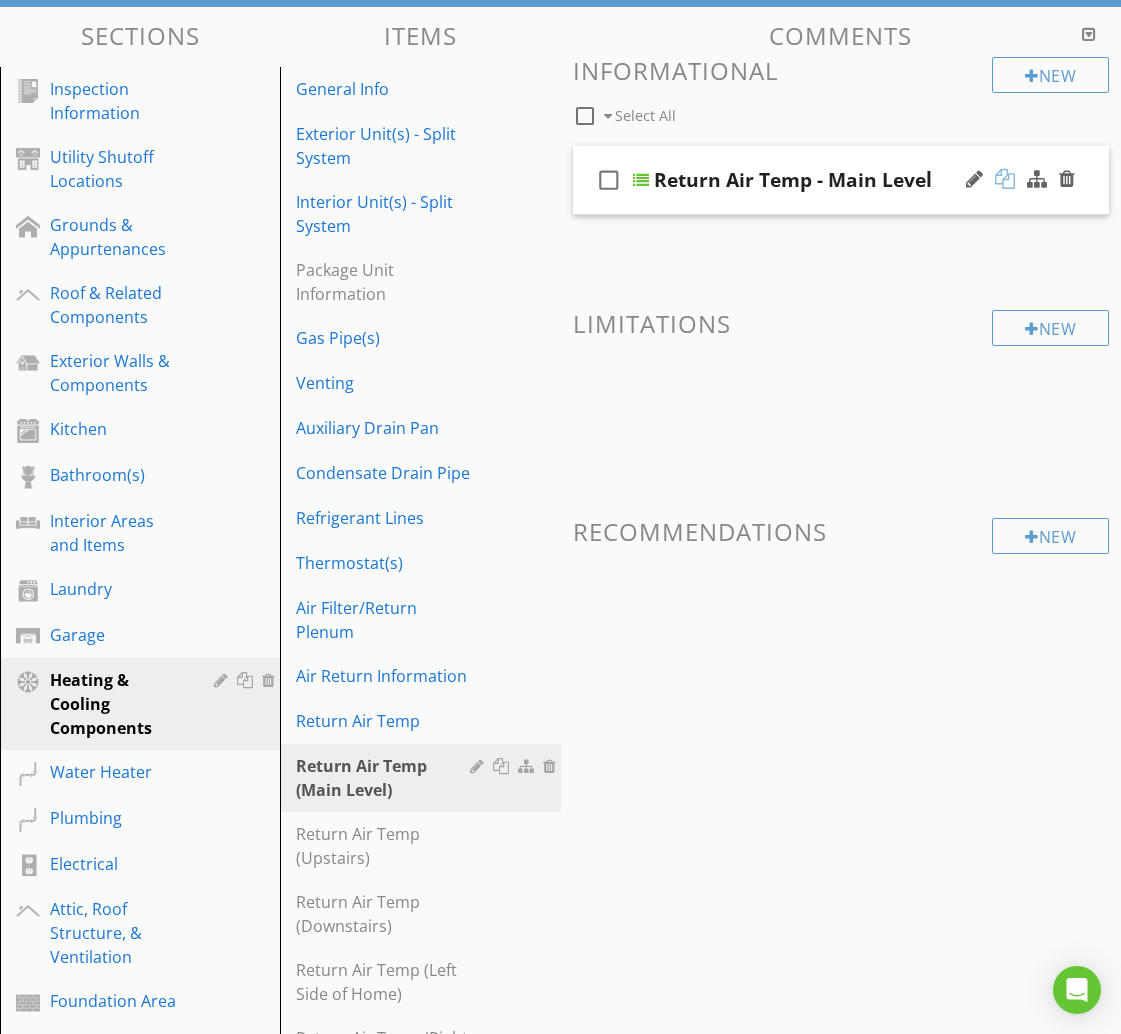 click at bounding box center (1005, 179) 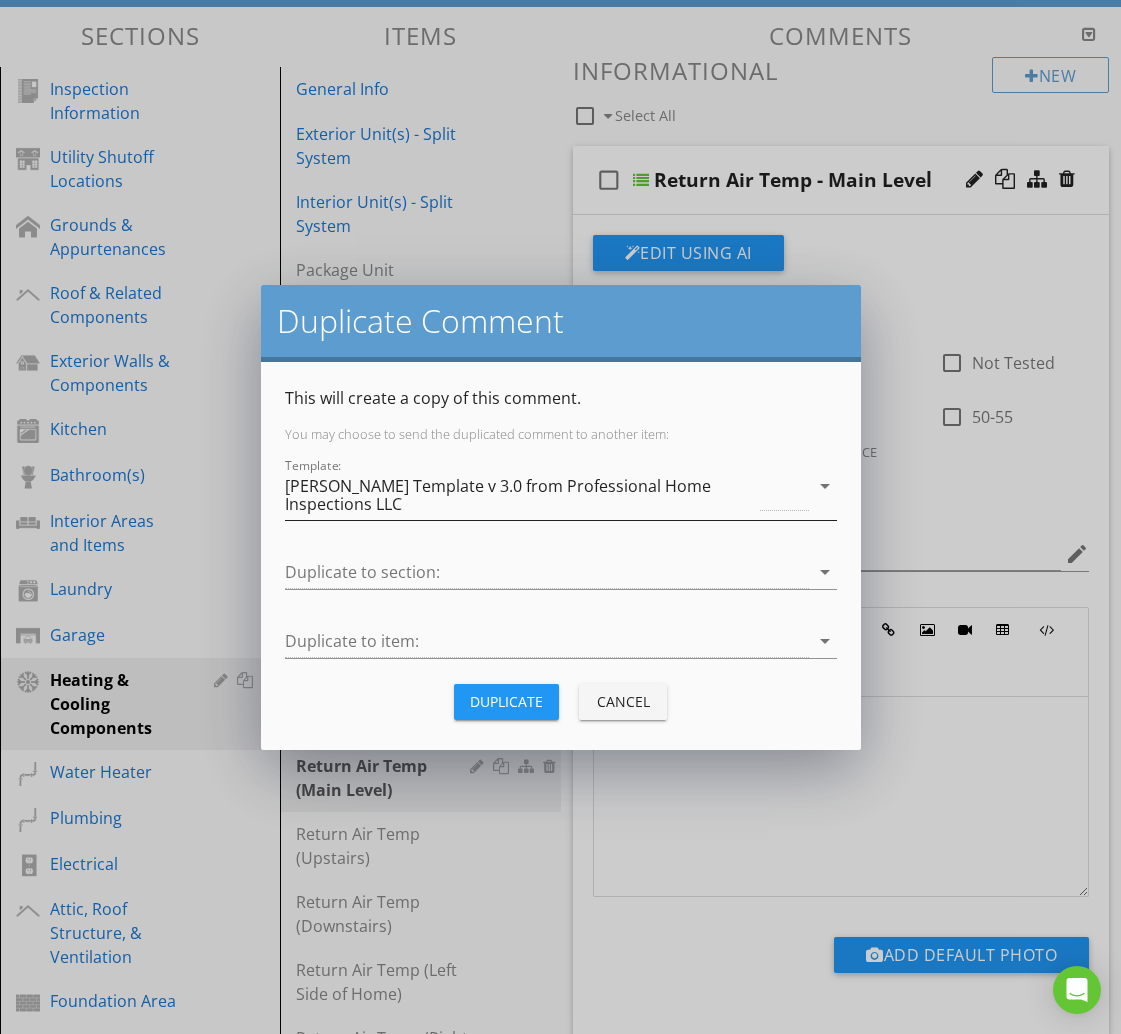 click on "[PERSON_NAME] Template v 3.0 from Professional Home Inspections LLC" at bounding box center [521, 495] 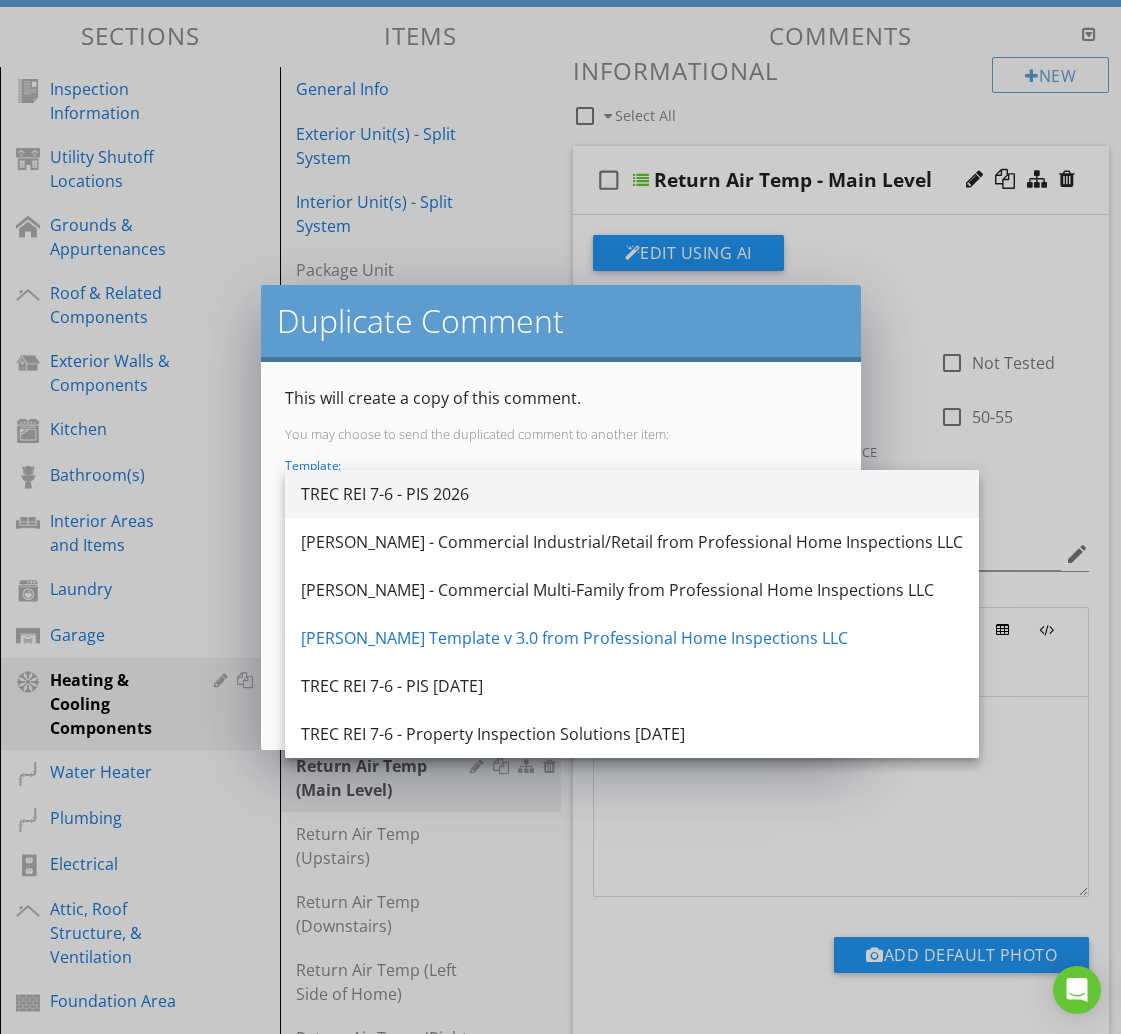 click on "TREC REI 7-6 - PIS 2026" at bounding box center (632, 494) 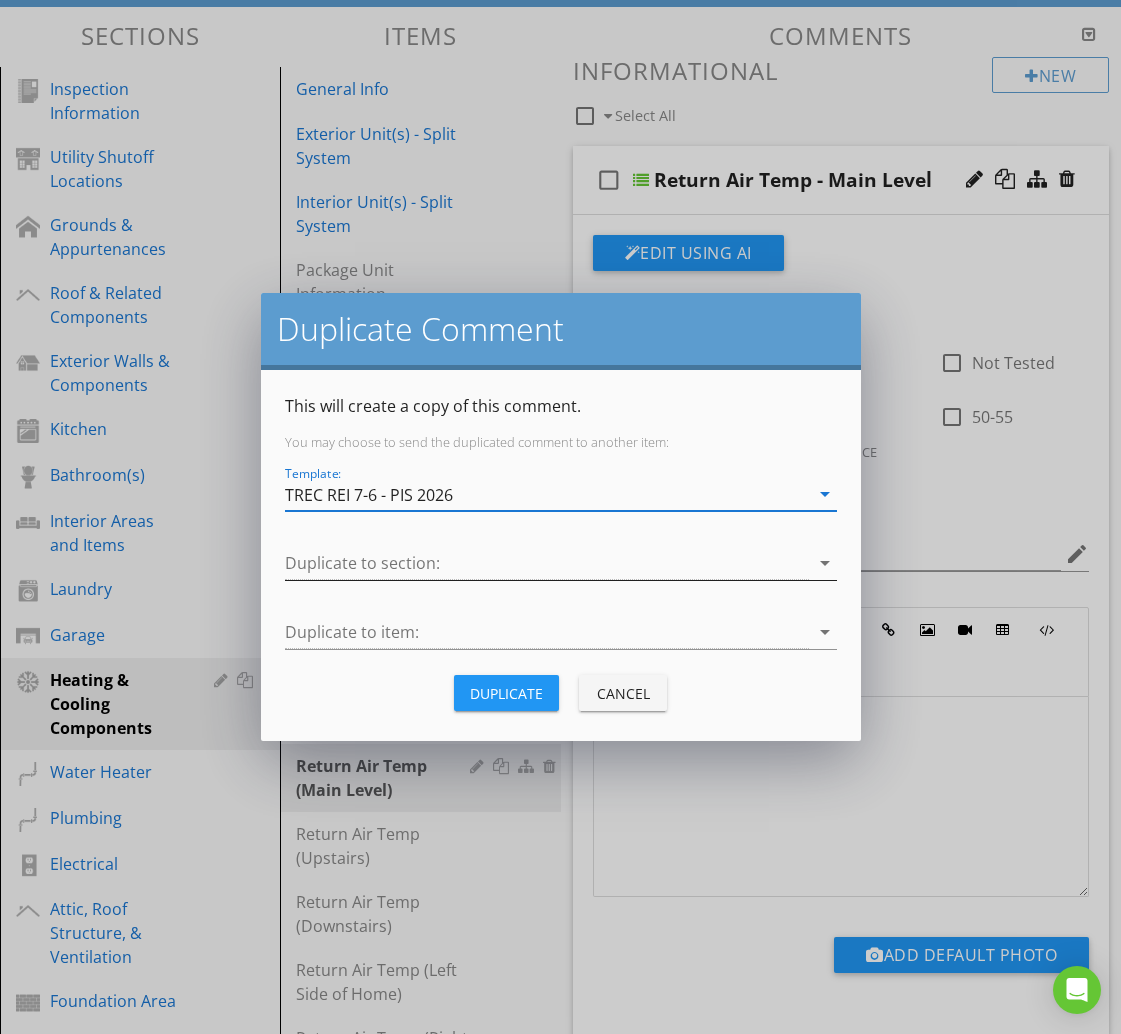click at bounding box center (547, 563) 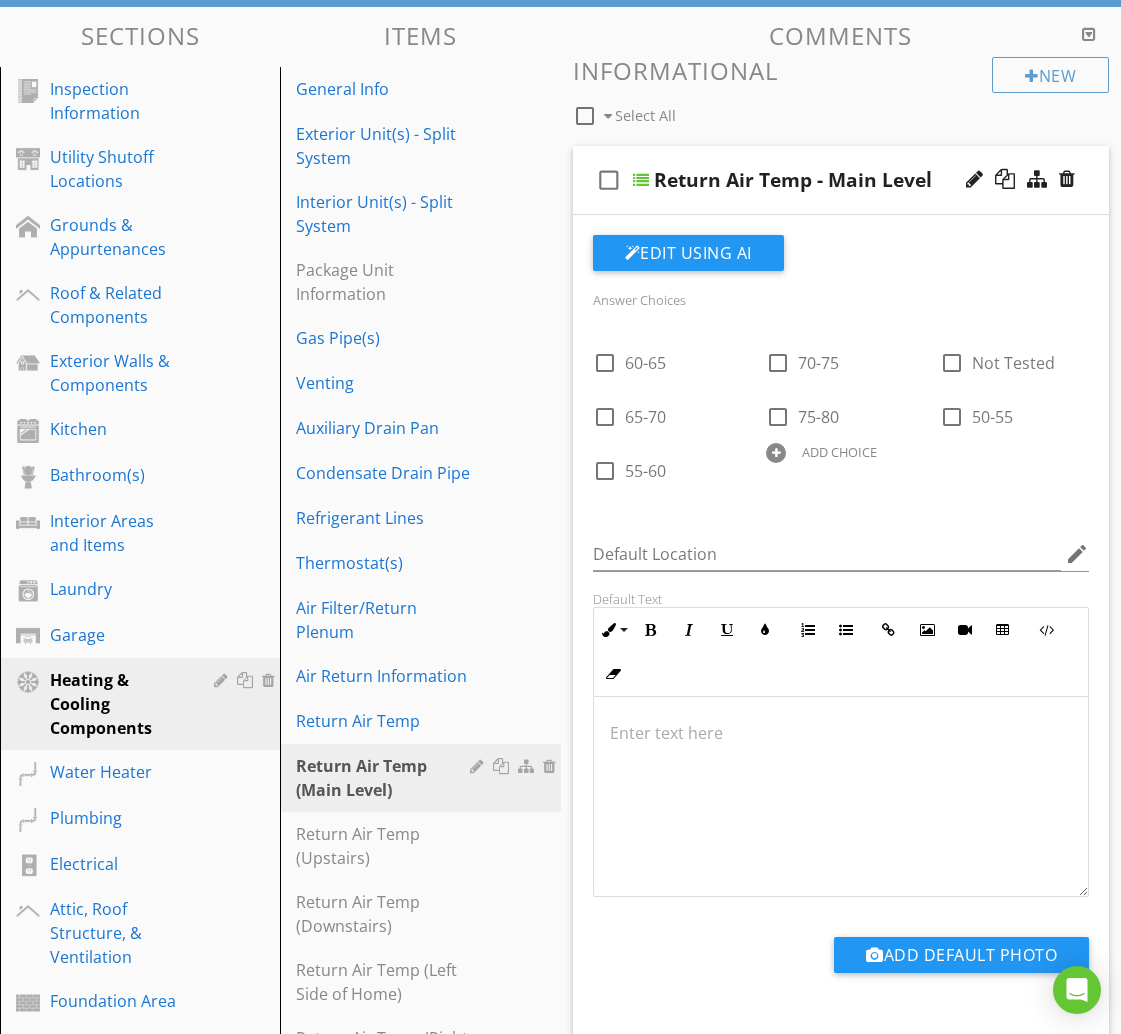 click at bounding box center [560, 517] 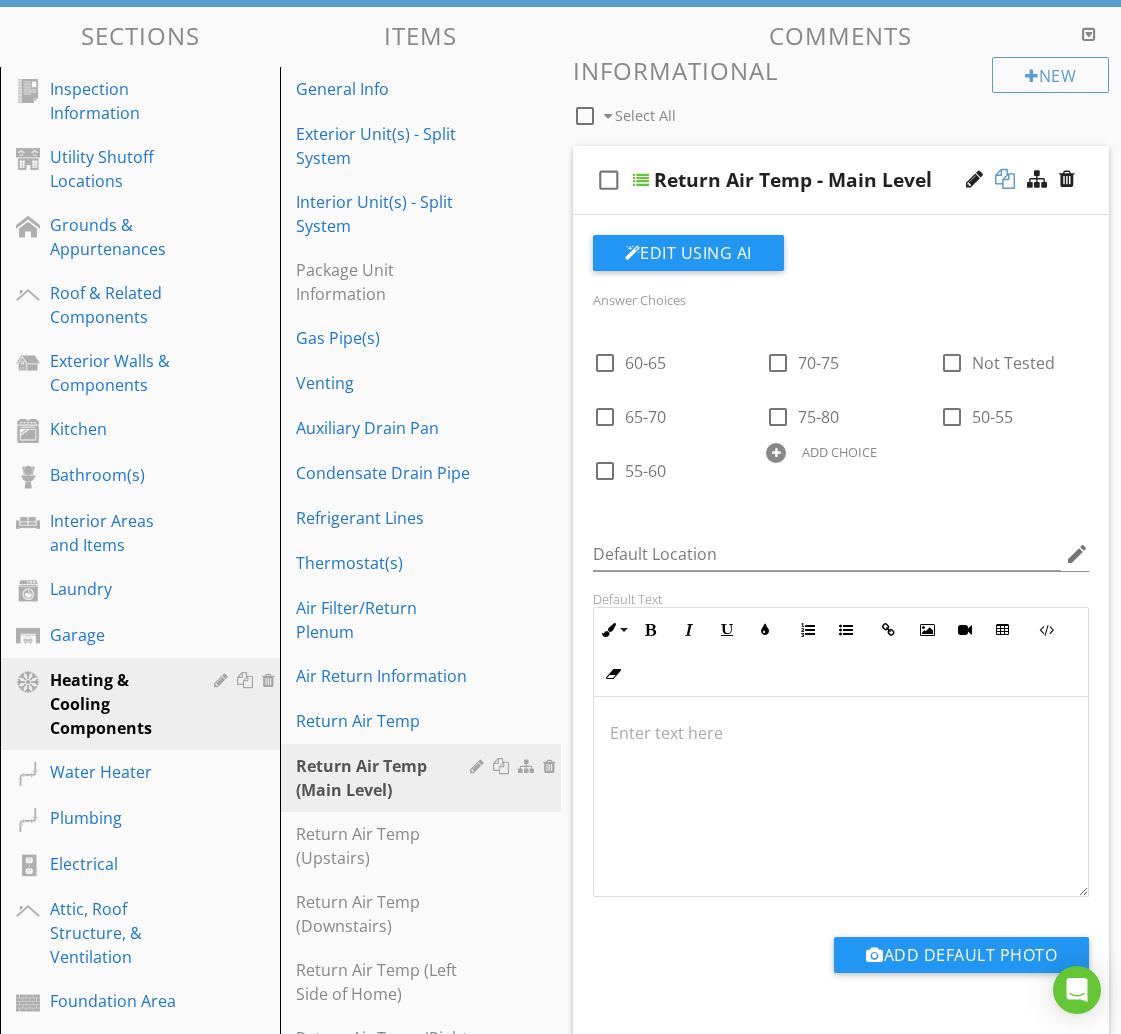 click at bounding box center [1005, 179] 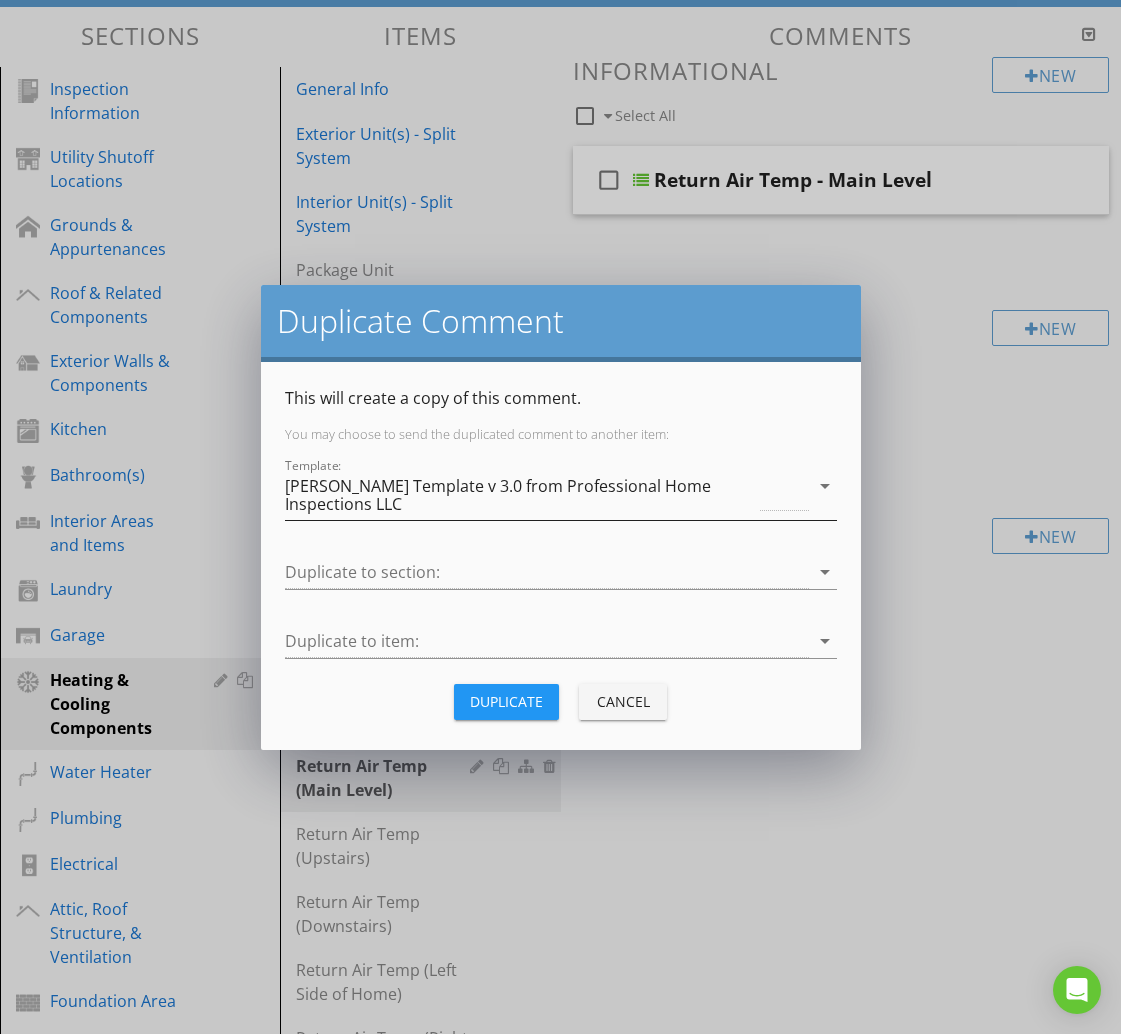 click on "[PERSON_NAME] Template v 3.0 from Professional Home Inspections LLC" at bounding box center [521, 495] 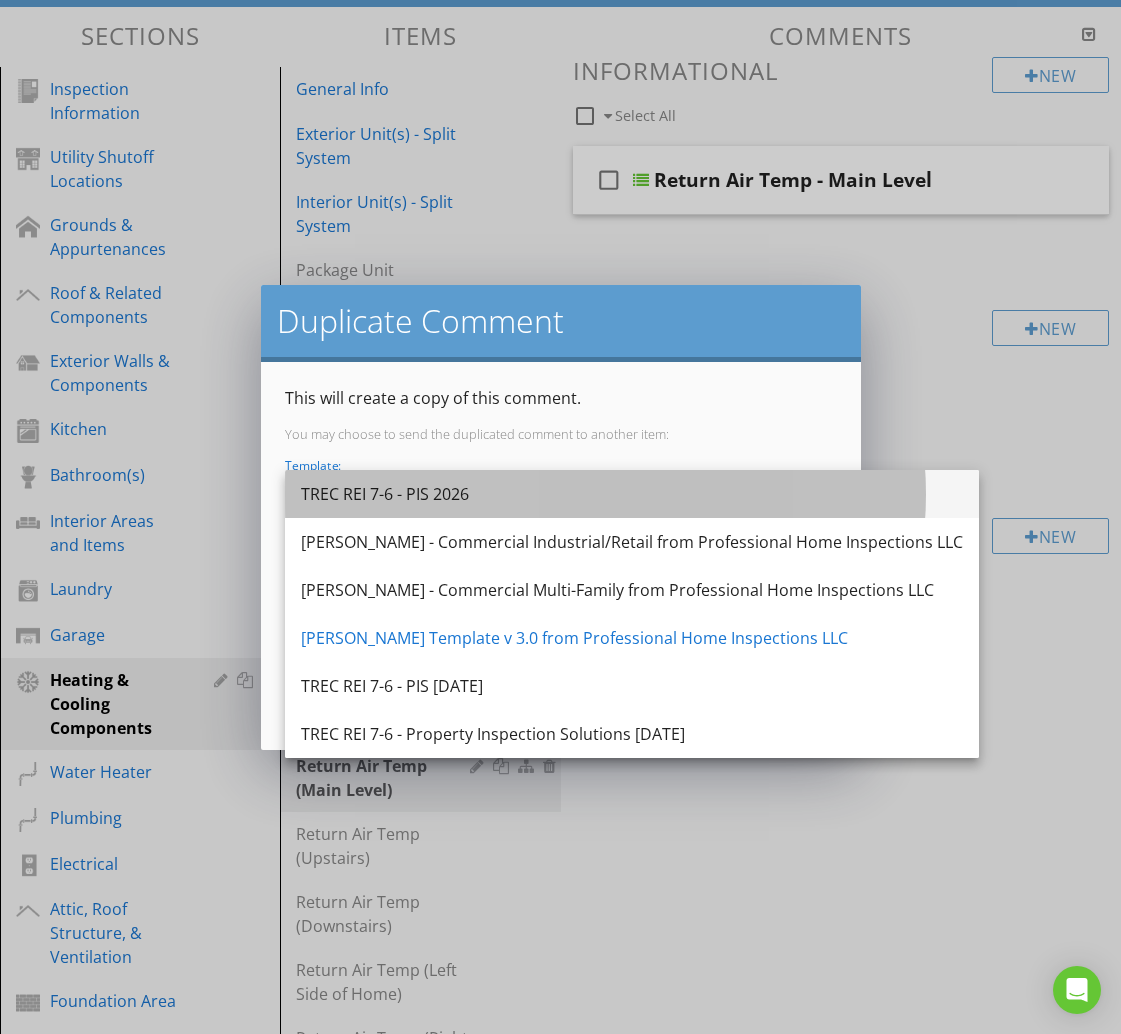 click on "TREC REI 7-6 - PIS 2026" at bounding box center [632, 494] 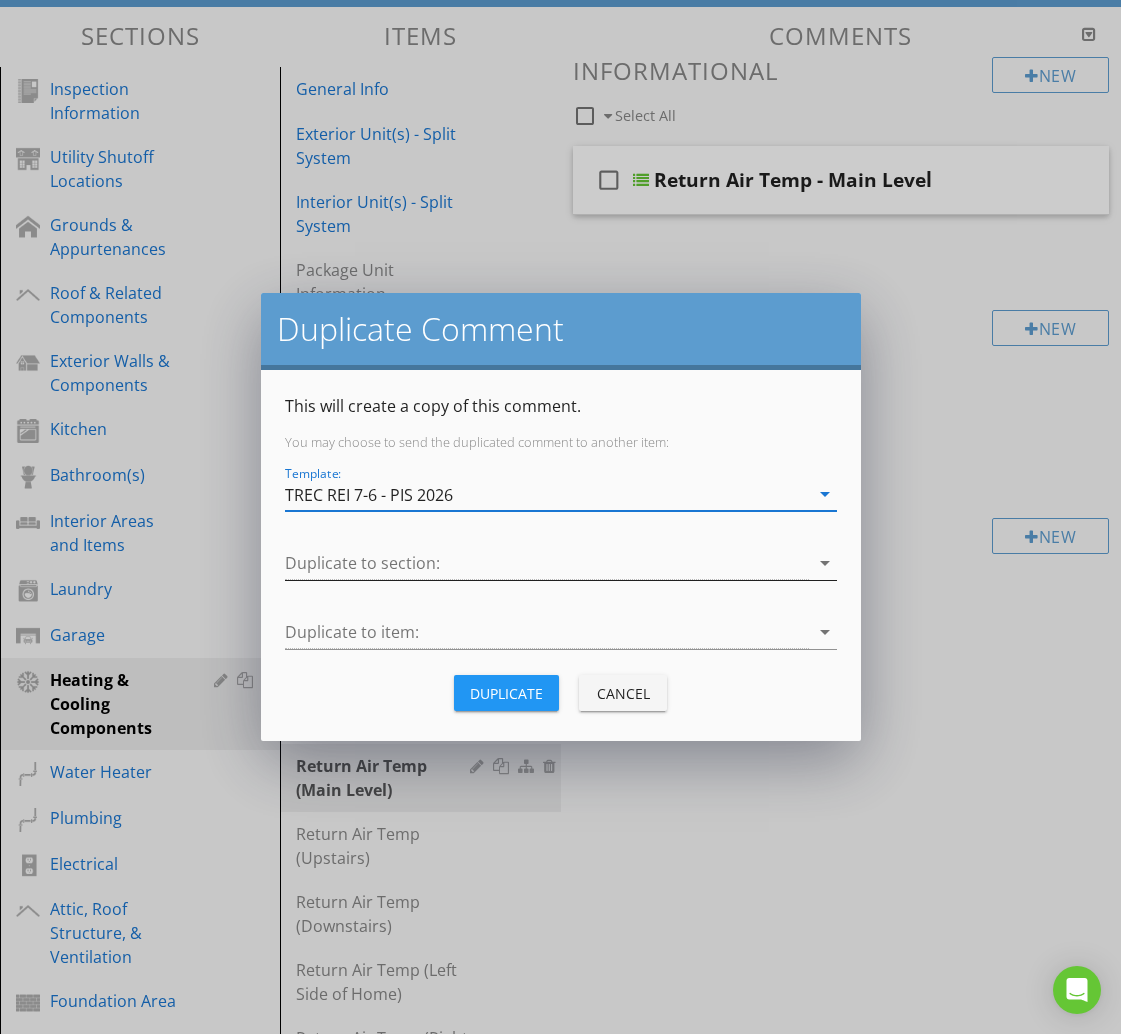 click at bounding box center (547, 563) 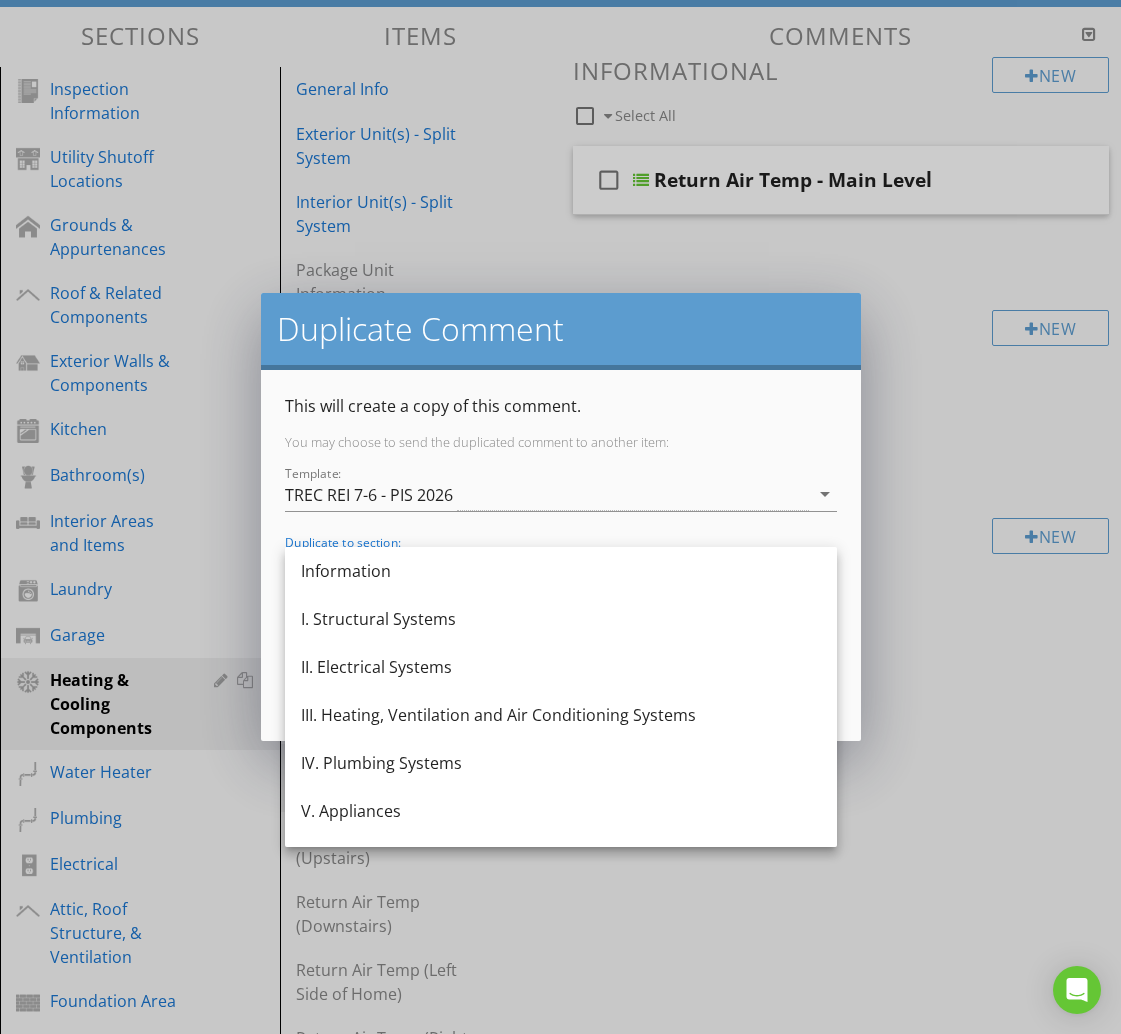 click on "III. Heating, Ventilation and Air Conditioning Systems" at bounding box center (561, 715) 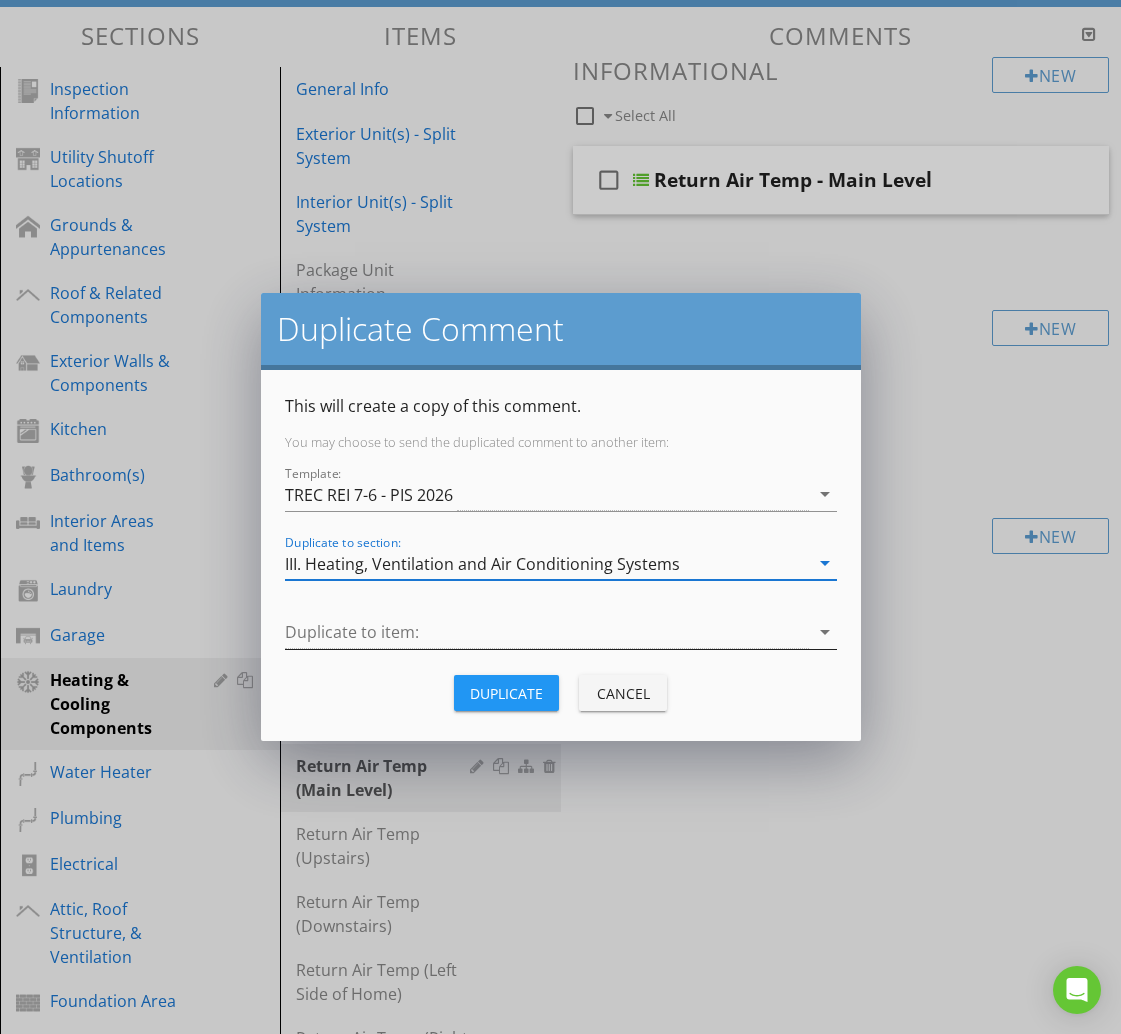 click at bounding box center (547, 632) 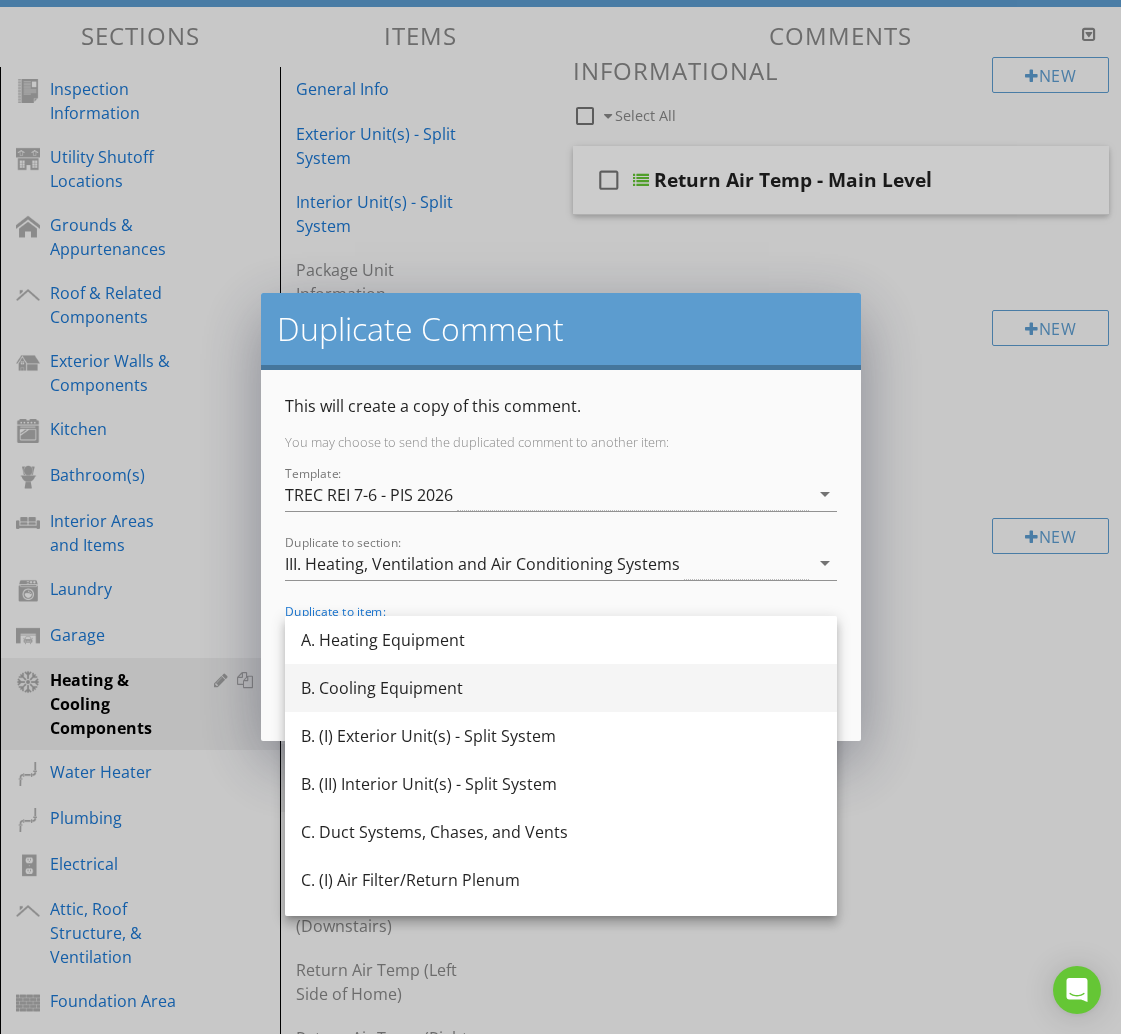 click on "B. Cooling Equipment" at bounding box center (561, 688) 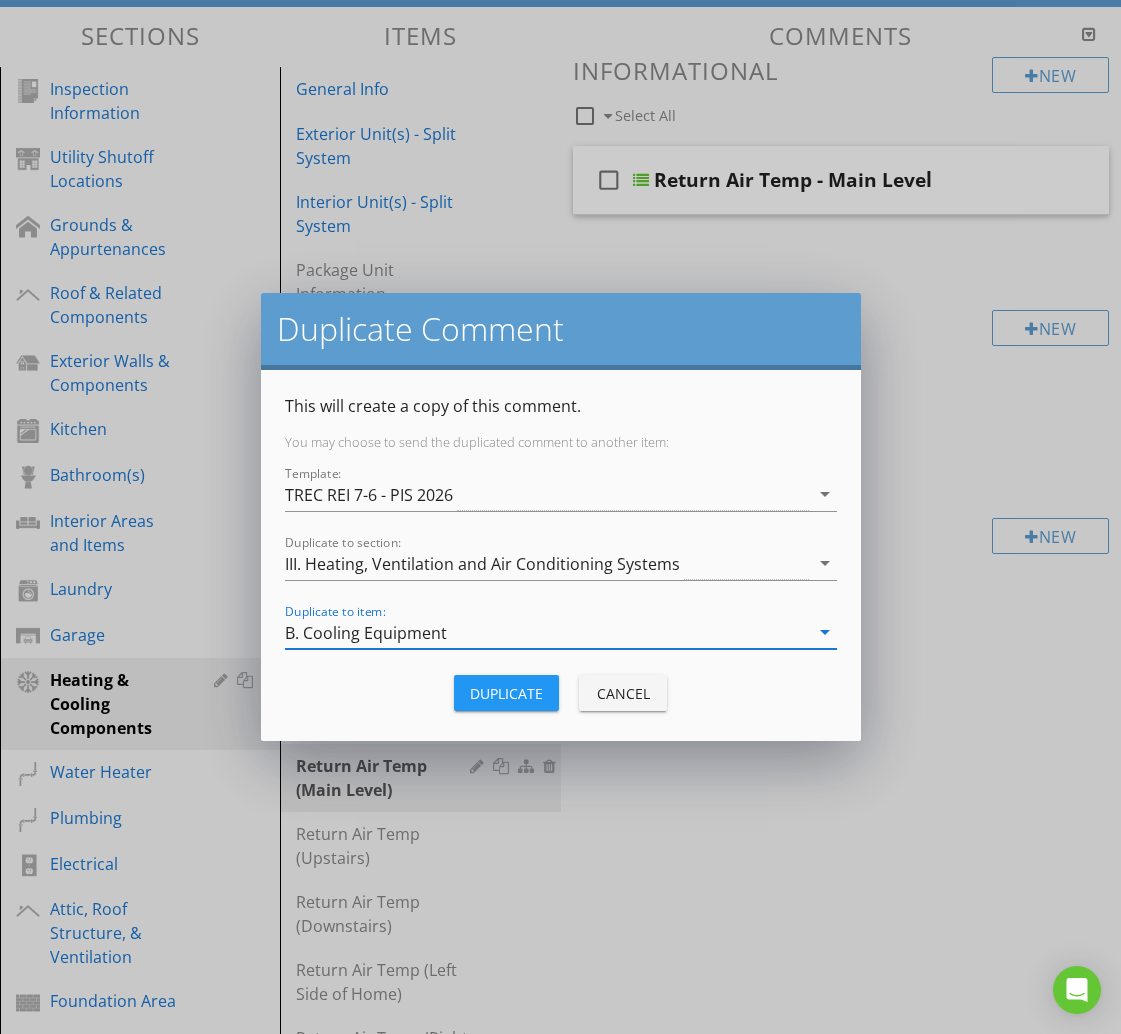 click on "Duplicate" at bounding box center (506, 693) 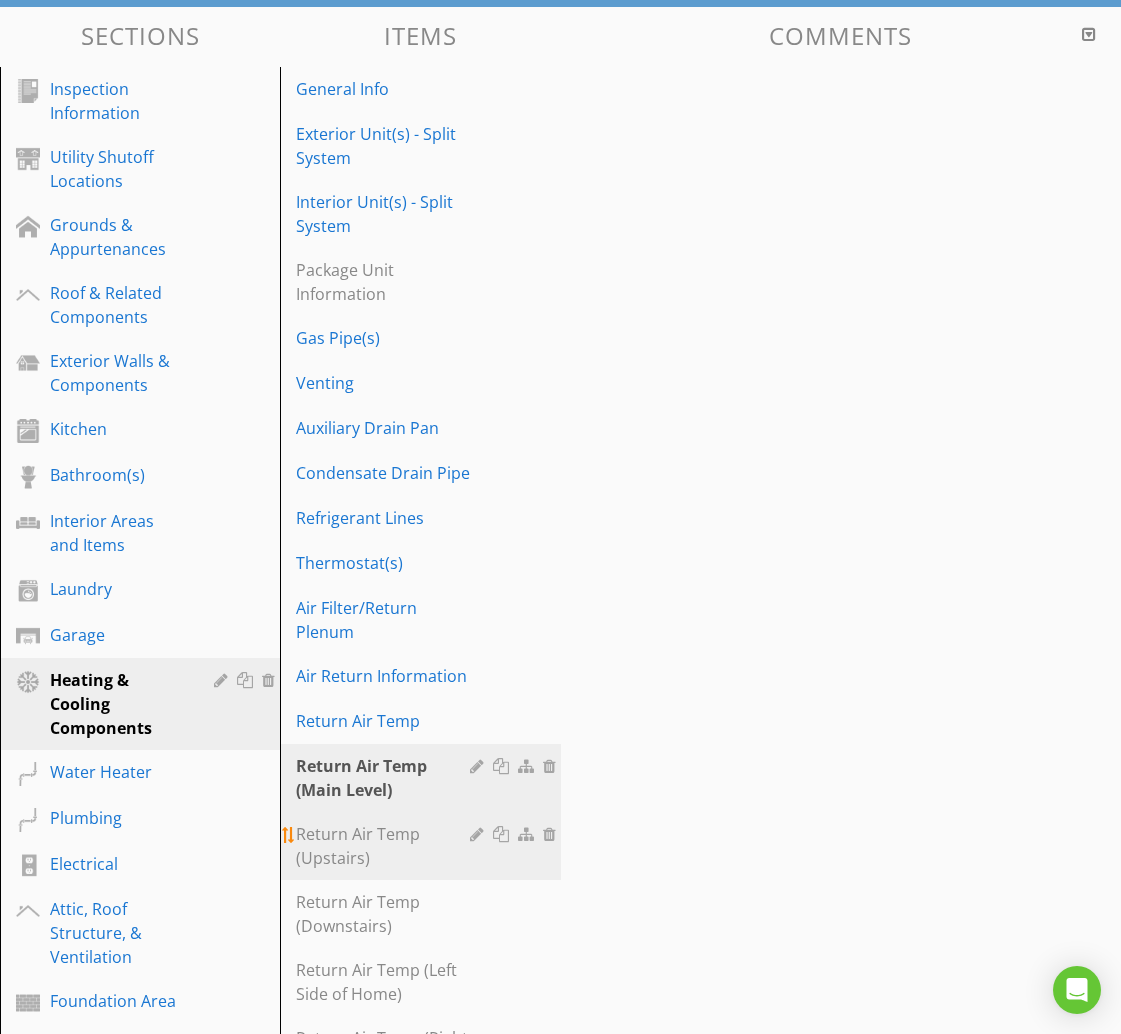 click on "Return Air Temp (Upstairs)" at bounding box center (385, 846) 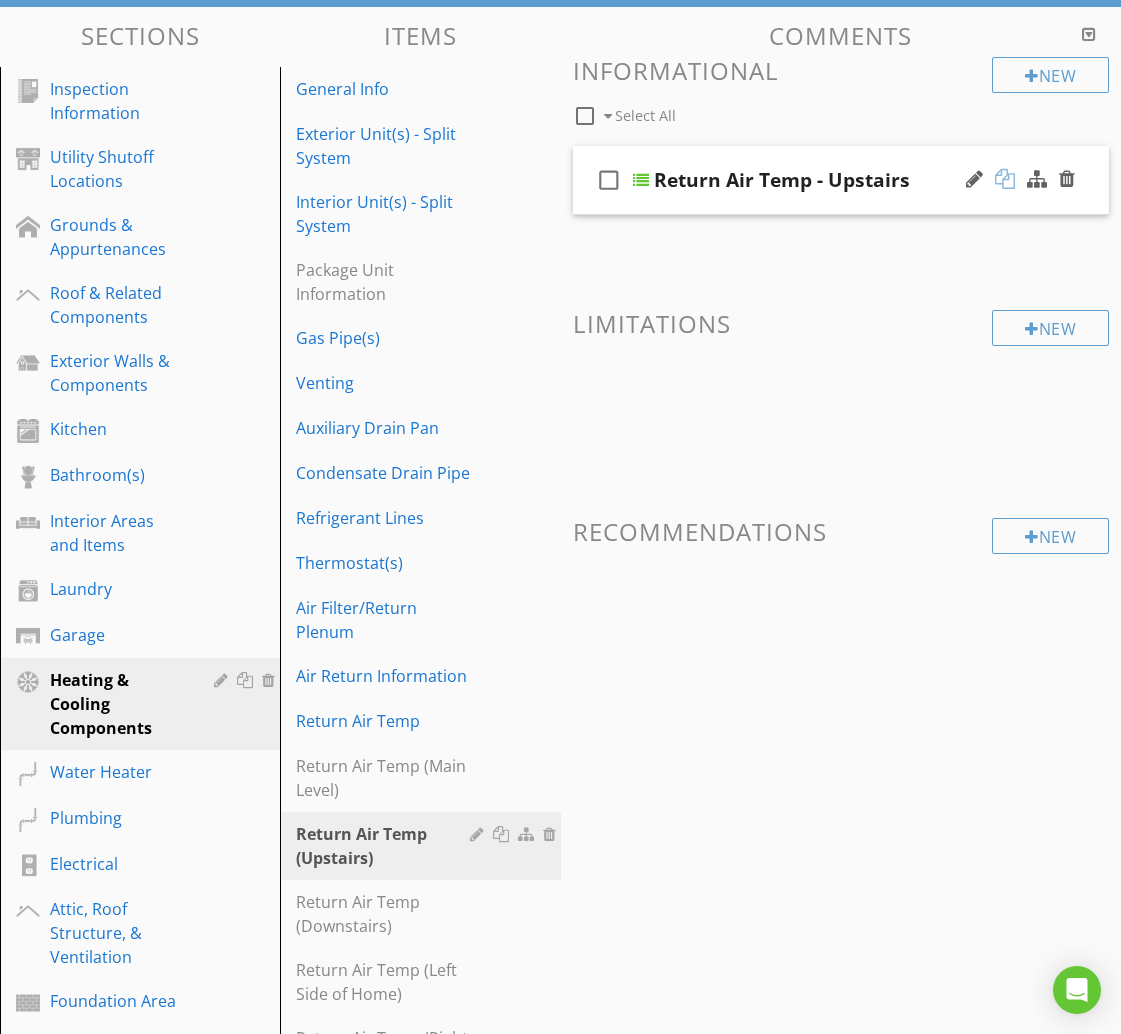 click at bounding box center [1005, 179] 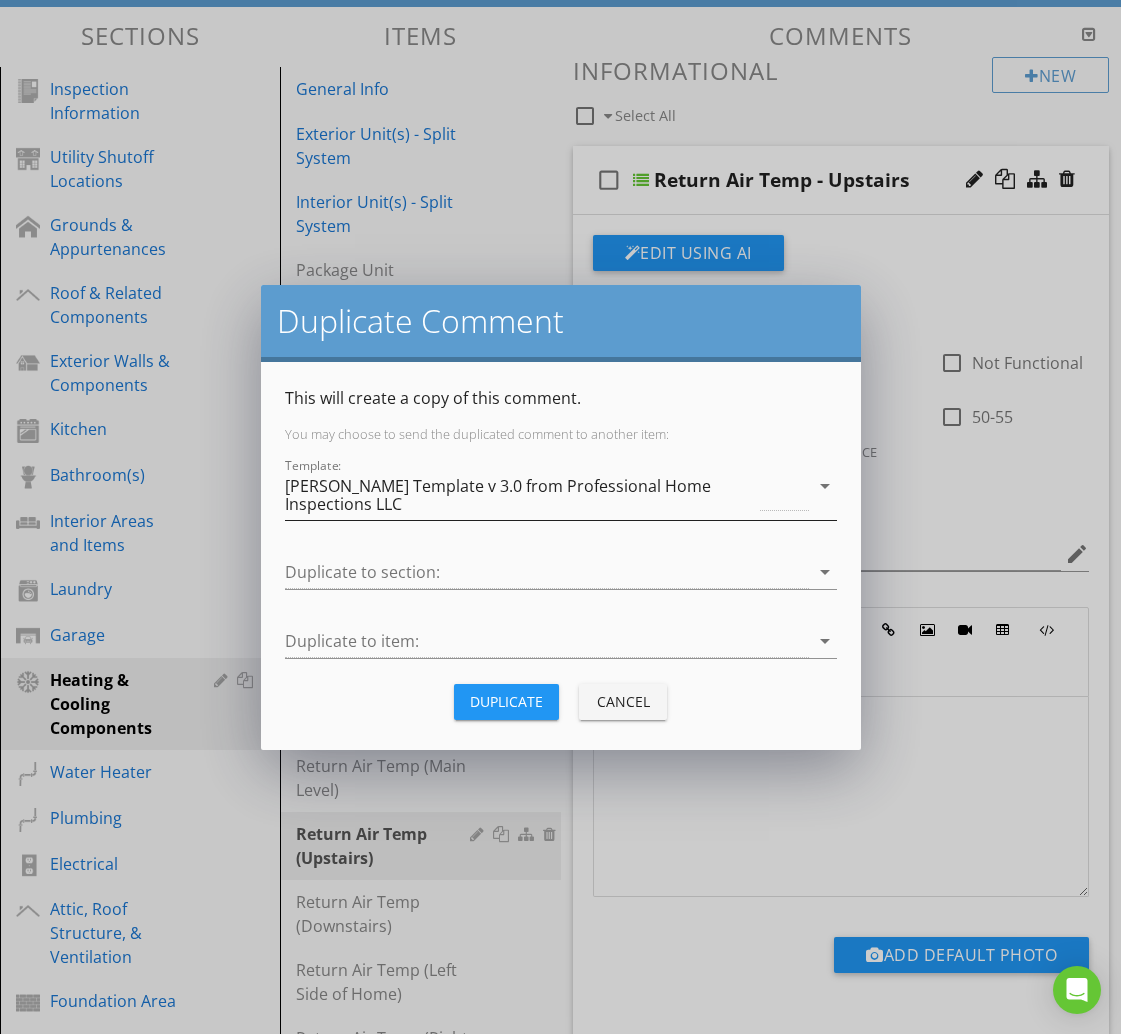 click on "[PERSON_NAME] Template v 3.0 from Professional Home Inspections LLC" at bounding box center (521, 495) 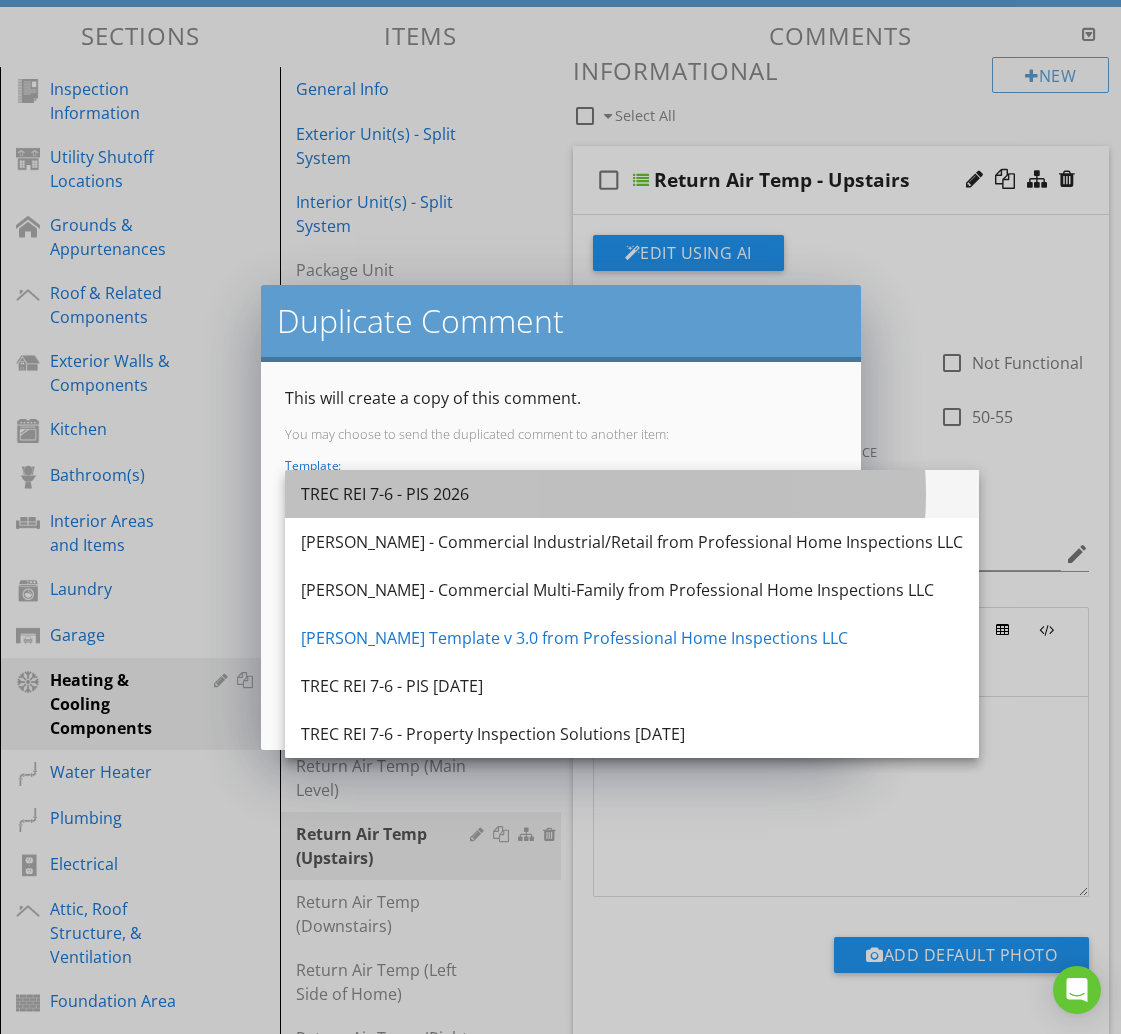 click on "TREC REI 7-6 - PIS 2026" at bounding box center [632, 494] 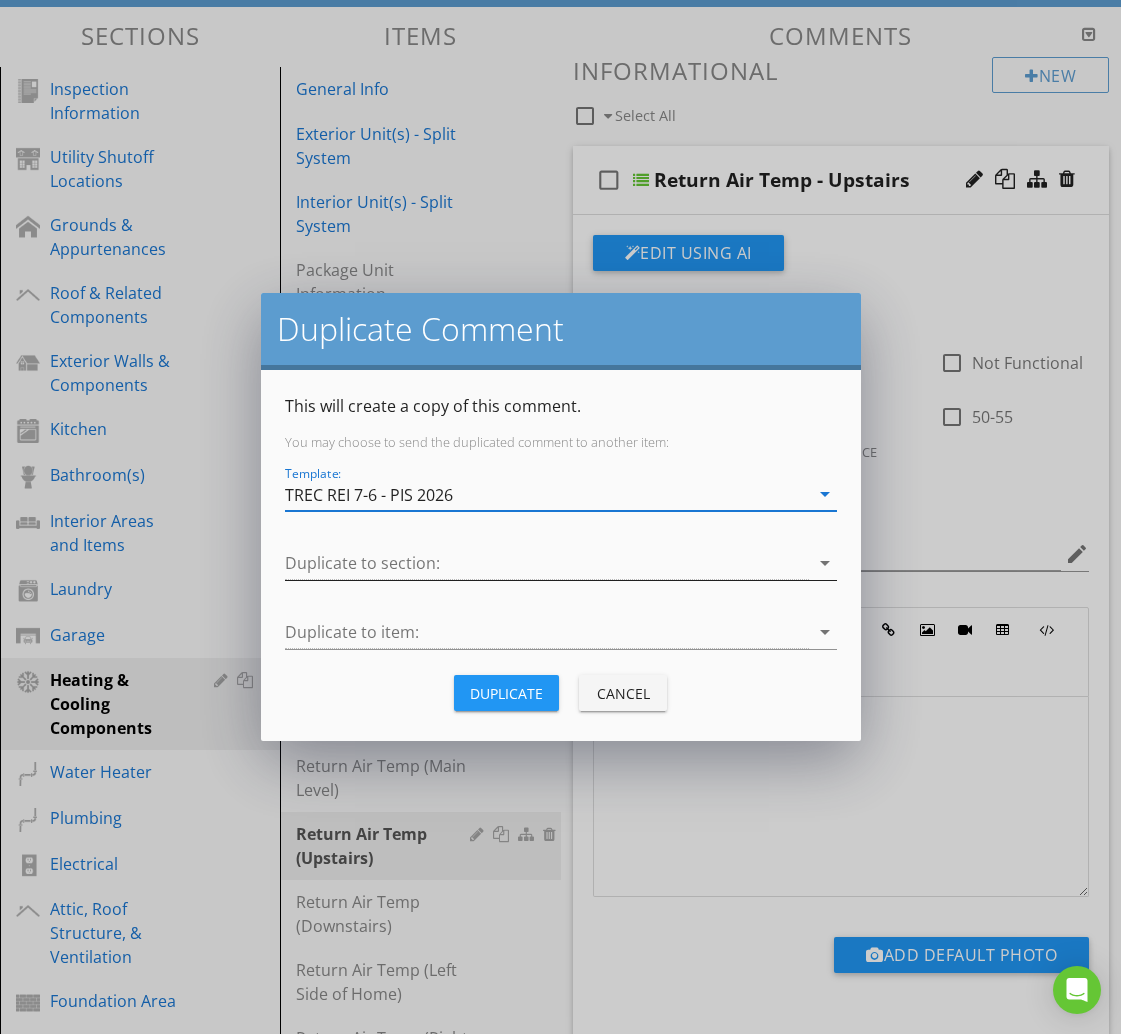 click at bounding box center (547, 563) 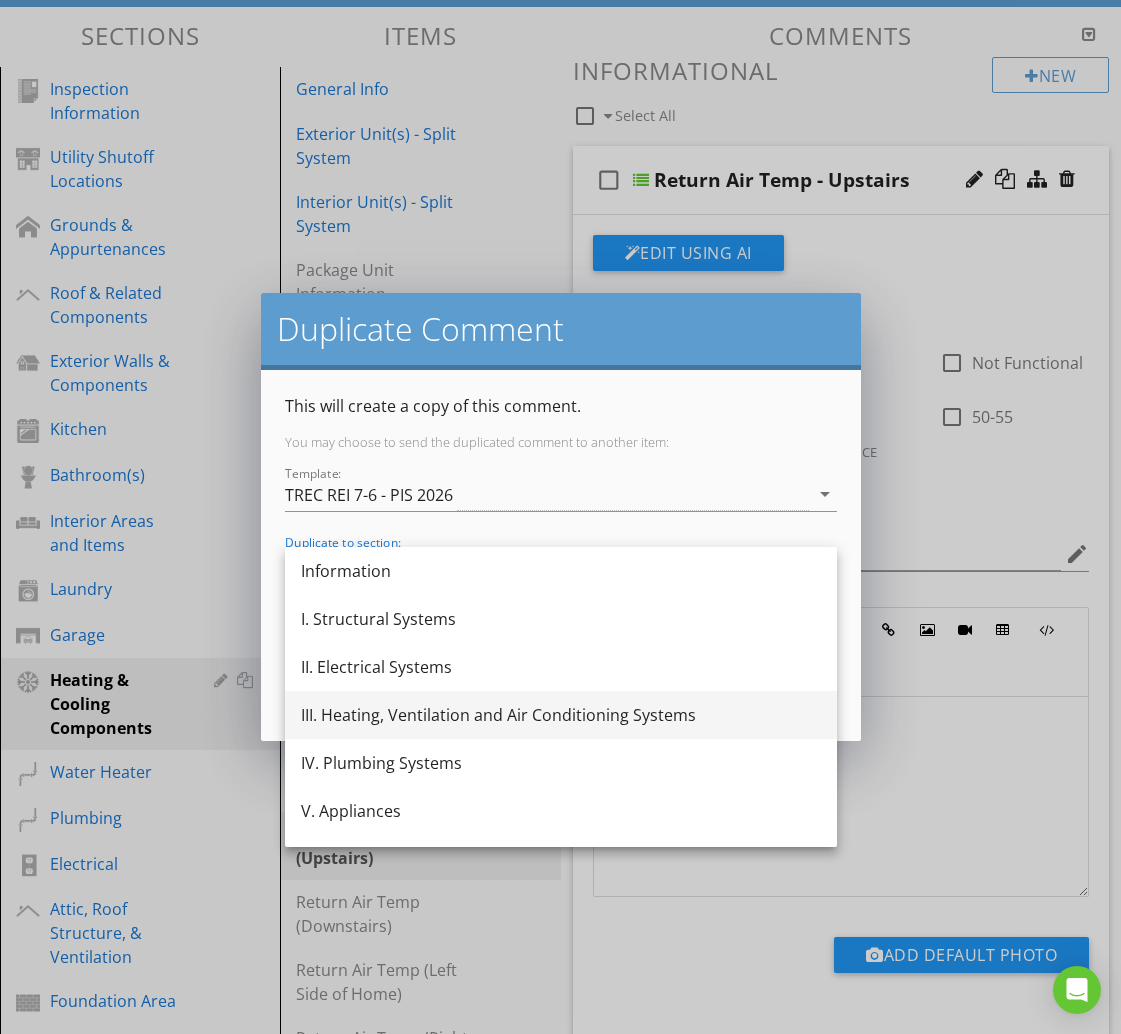 click on "III. Heating, Ventilation and Air Conditioning Systems" at bounding box center (561, 715) 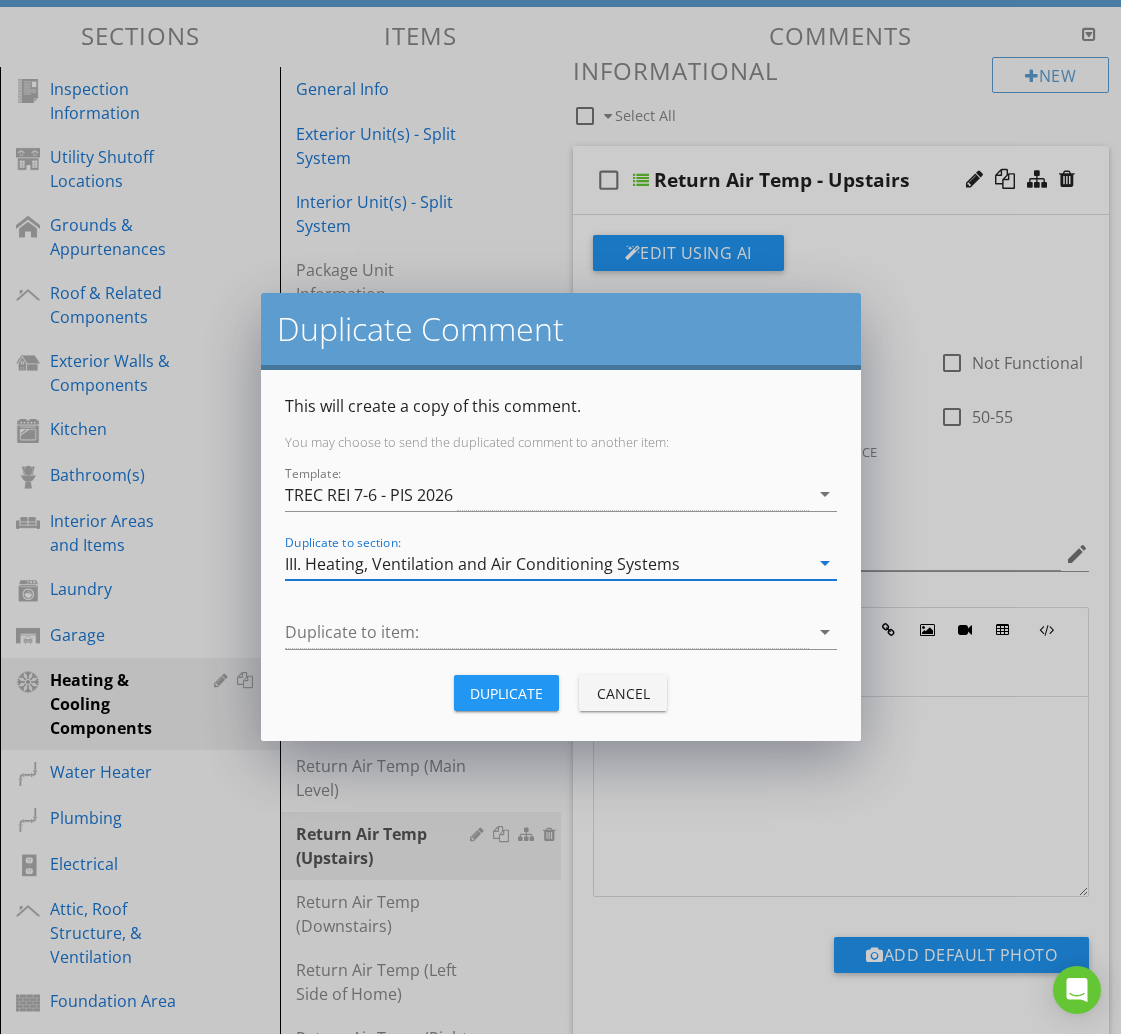 click on "Duplicate to item: arrow_drop_down" at bounding box center (561, 636) 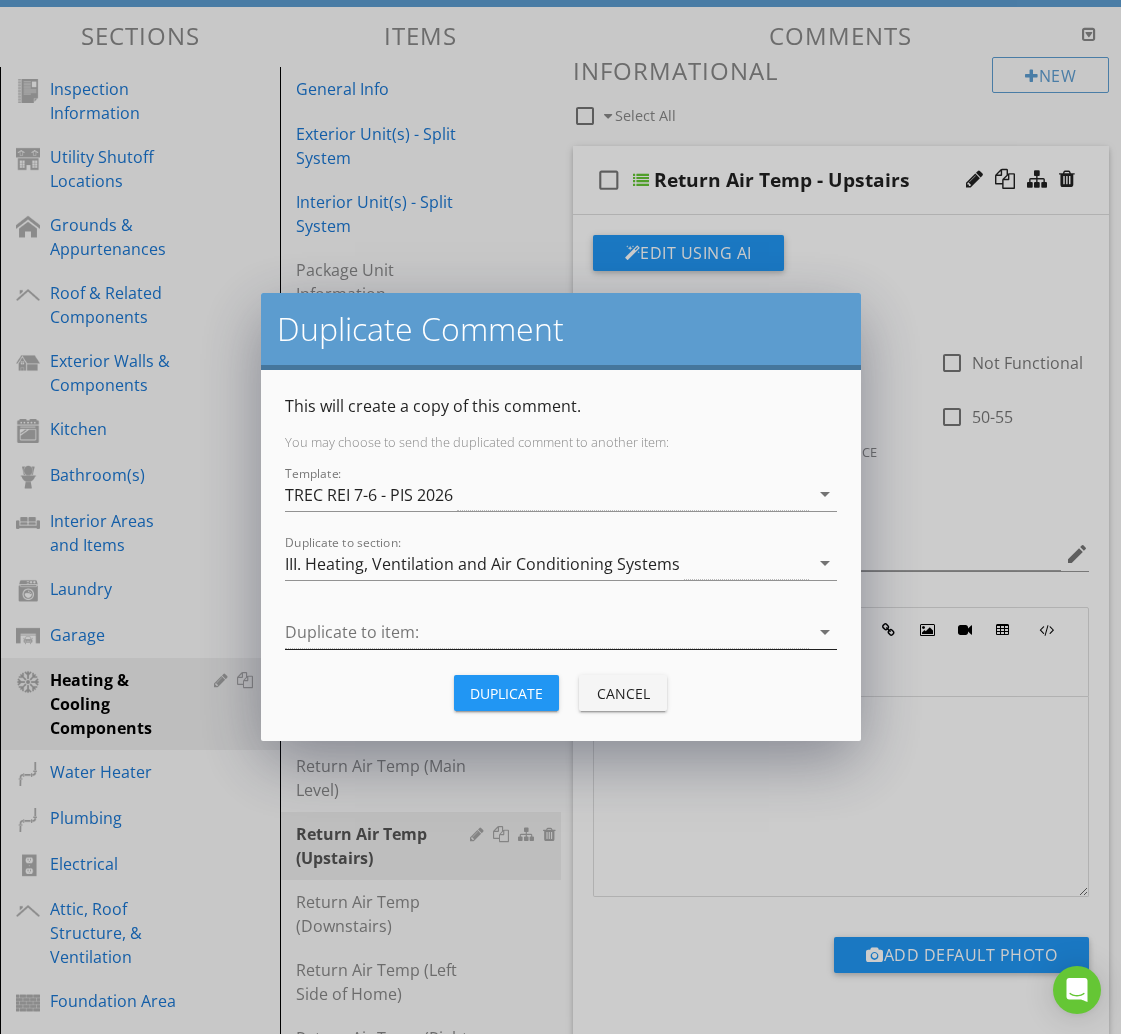 click at bounding box center (547, 632) 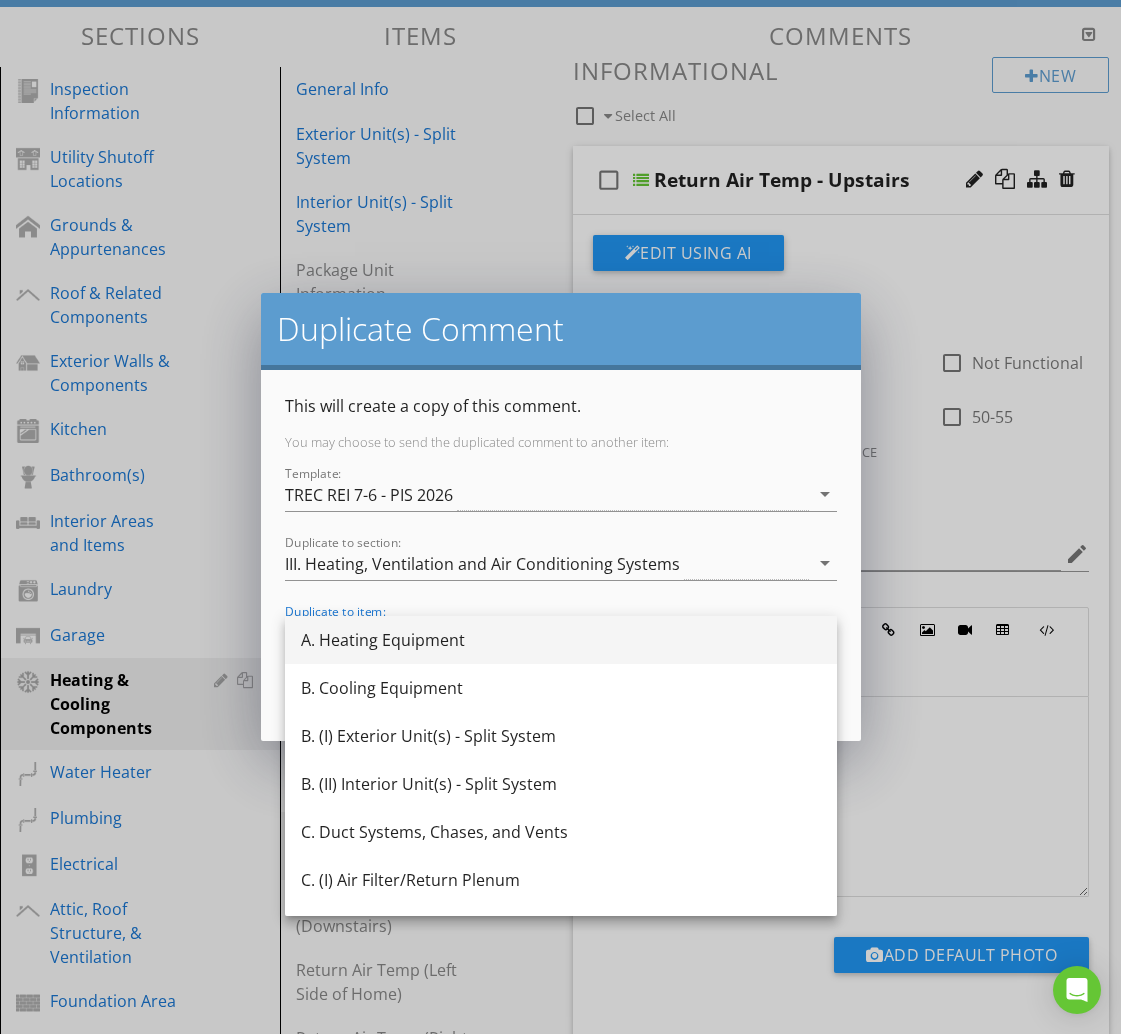 click on "A. Heating Equipment" at bounding box center (561, 640) 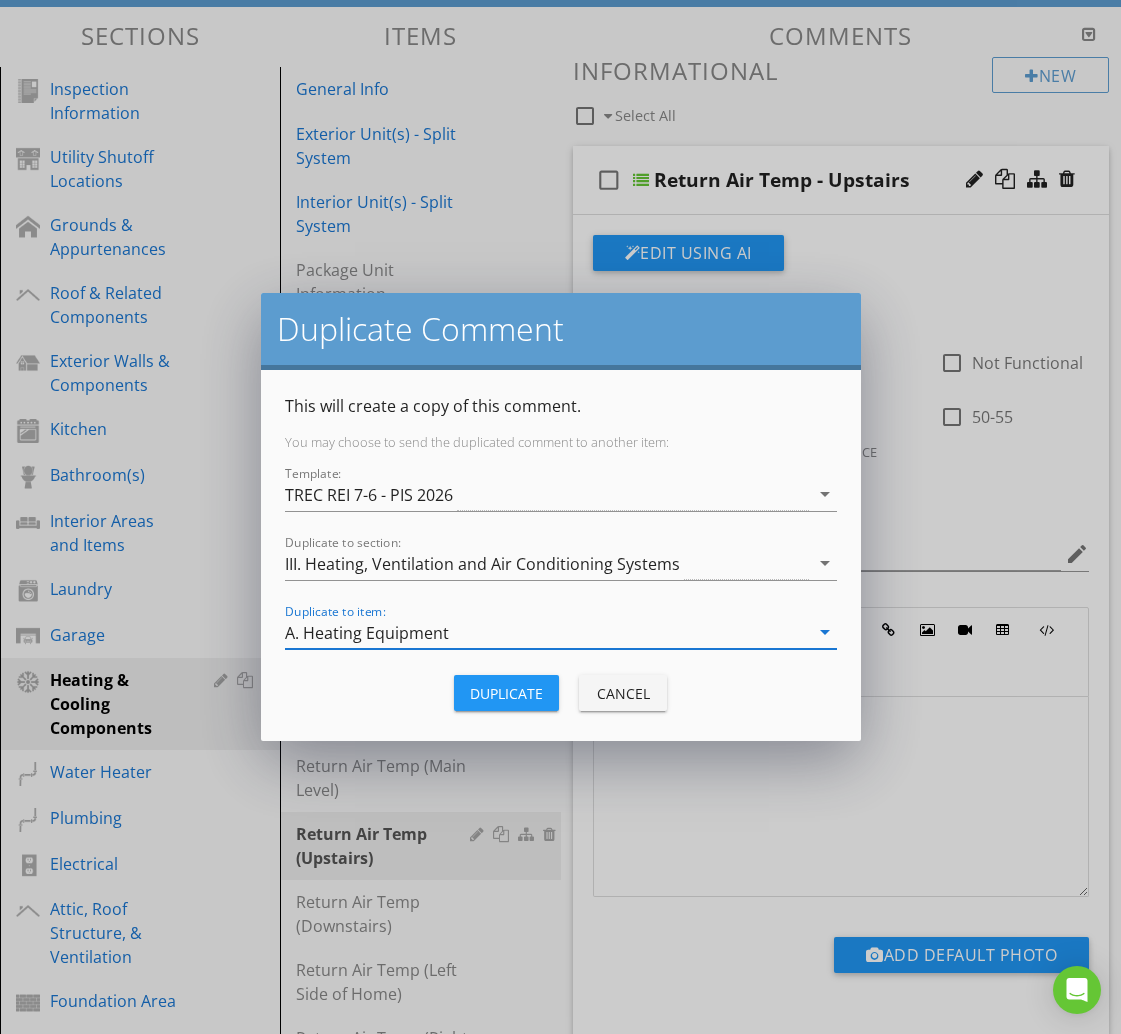 click on "Duplicate" at bounding box center [506, 693] 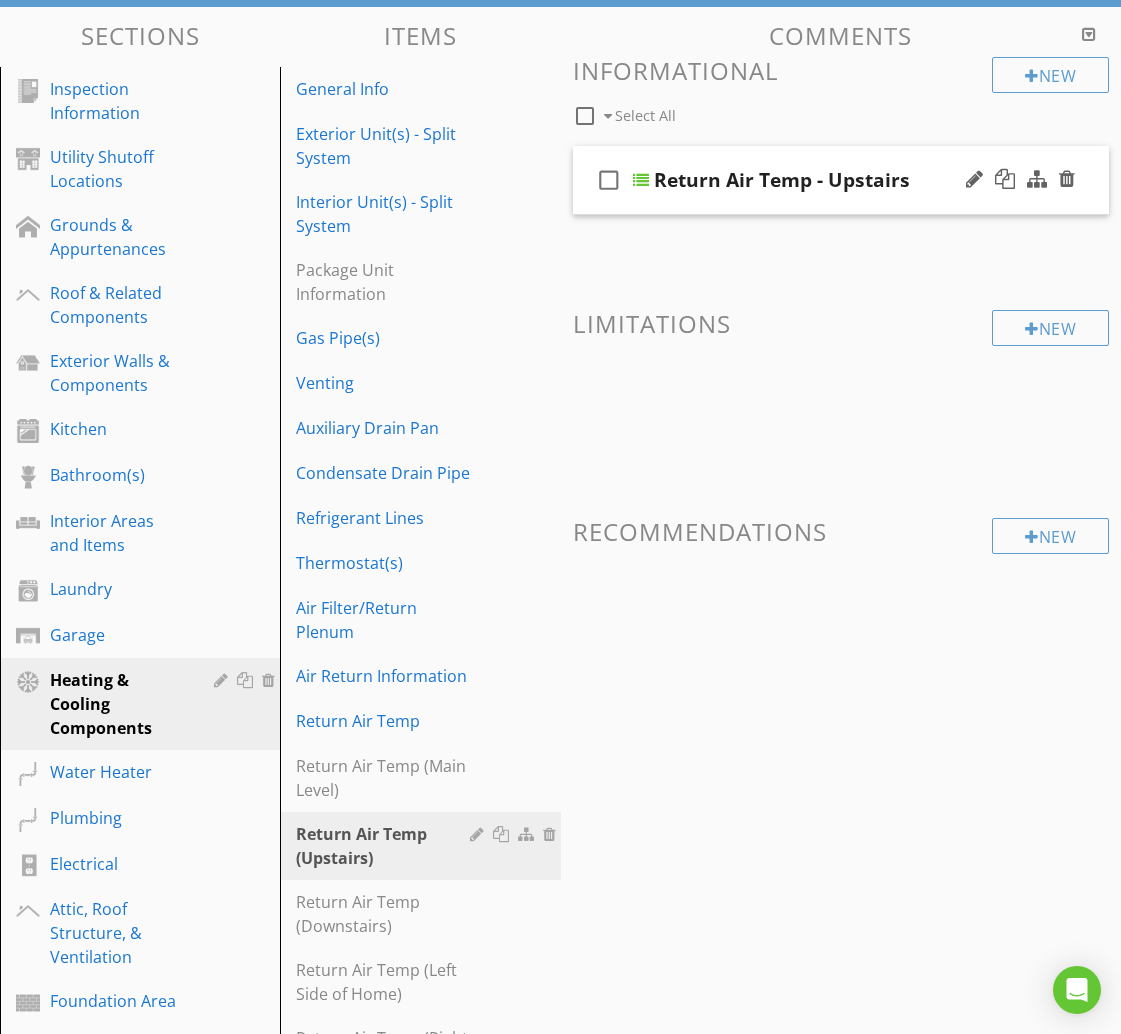 click on "check_box_outline_blank" at bounding box center (609, 180) 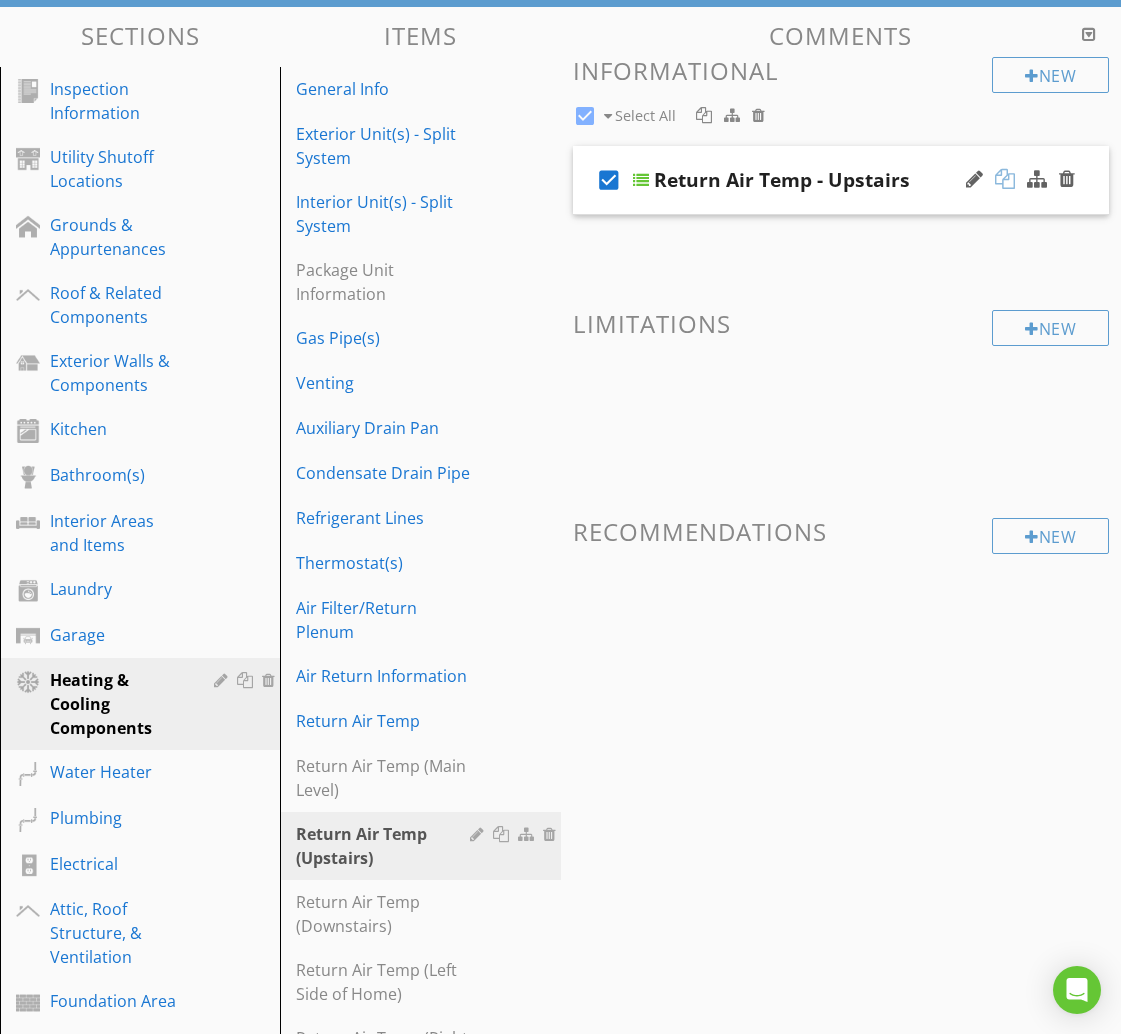 click at bounding box center (1005, 179) 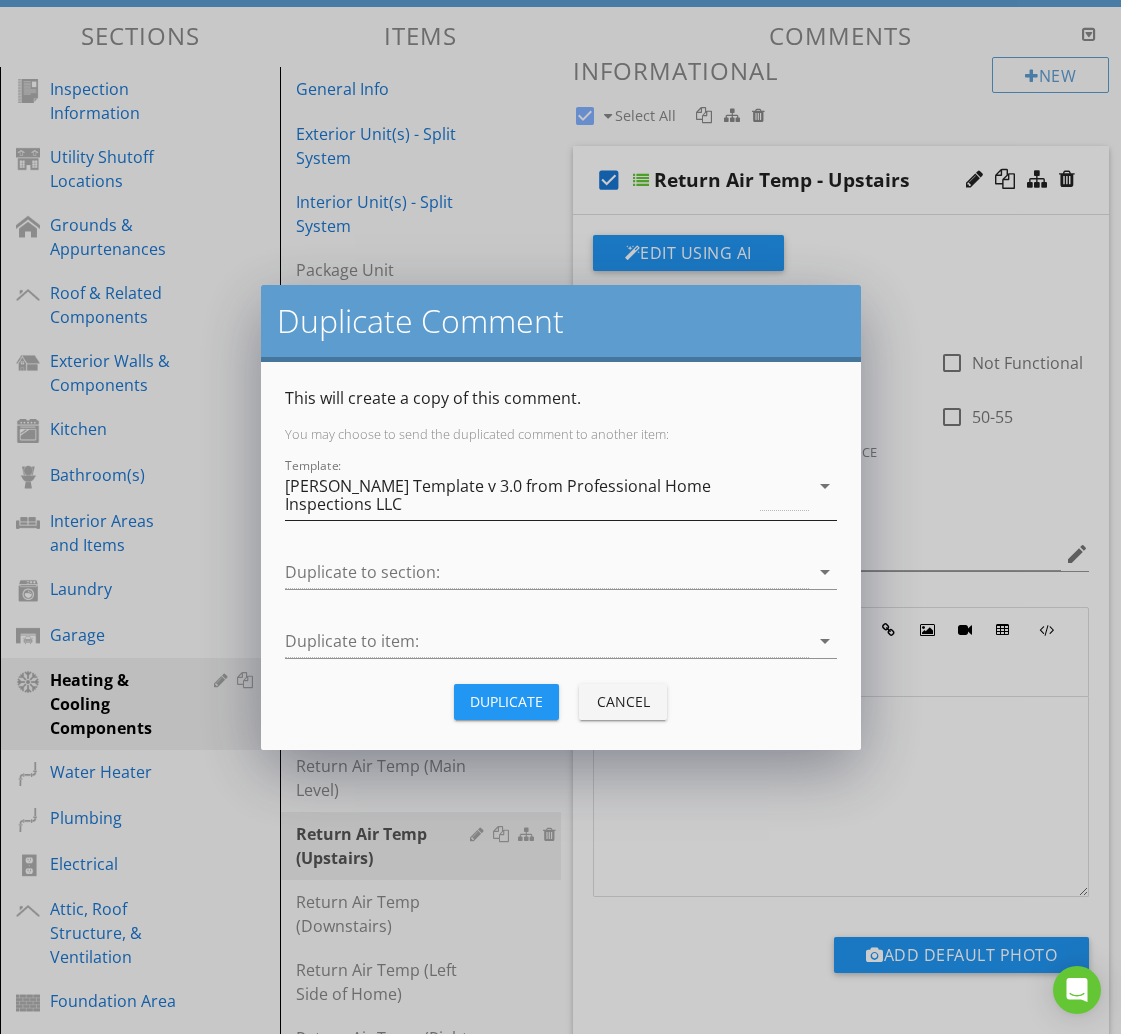 click on "[PERSON_NAME] Template v 3.0 from Professional Home Inspections LLC" at bounding box center (521, 495) 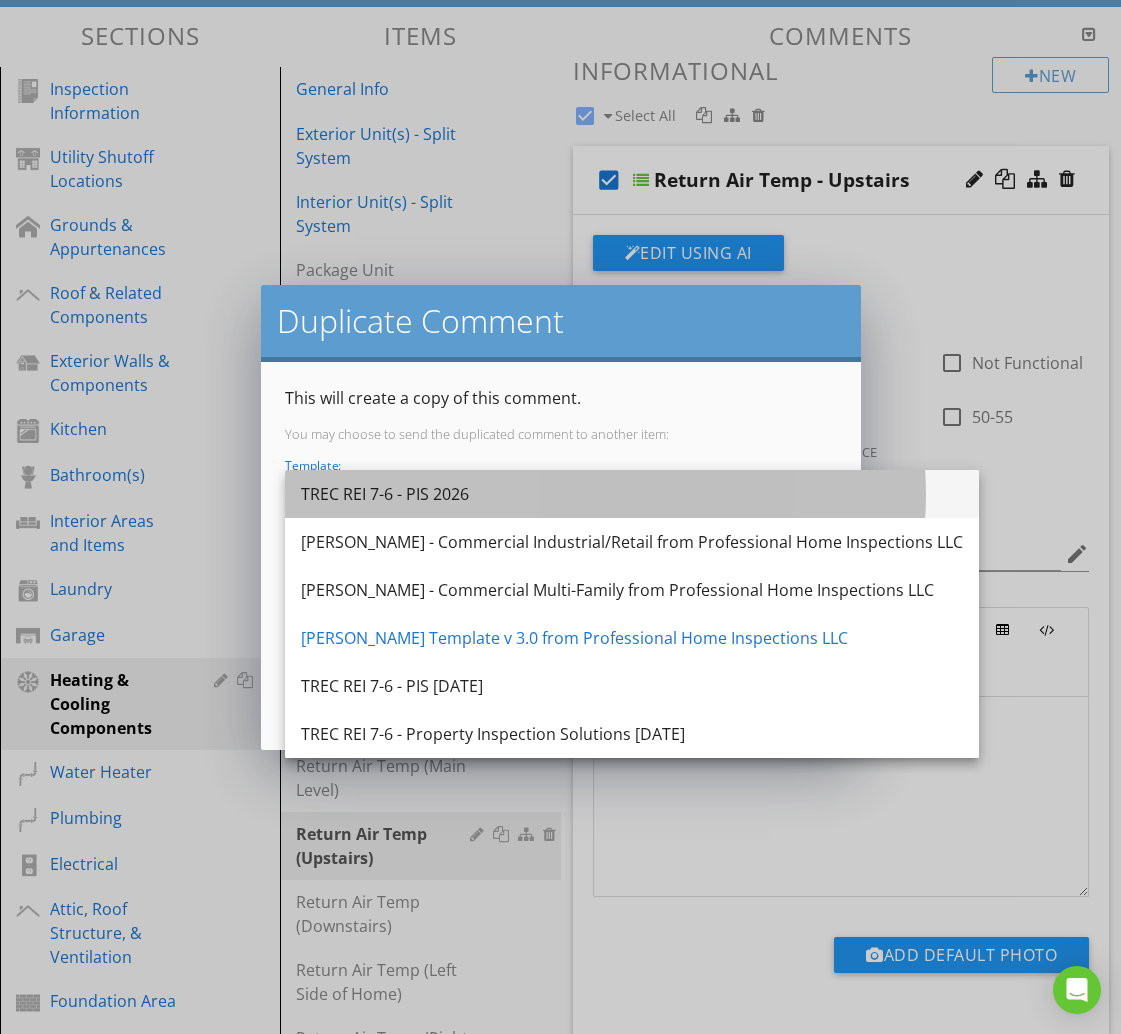 click on "TREC REI 7-6 - PIS 2026" at bounding box center (632, 494) 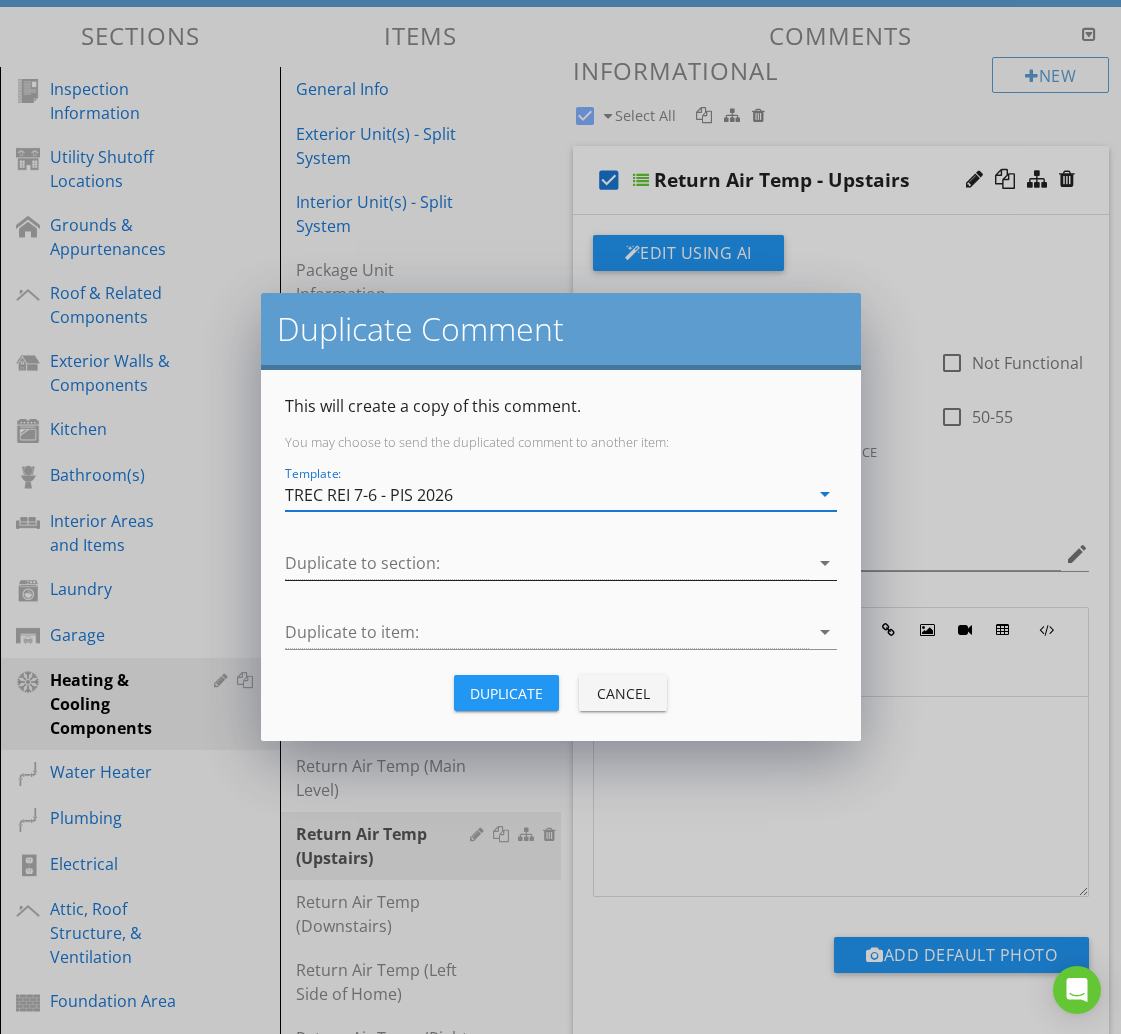 click at bounding box center (547, 563) 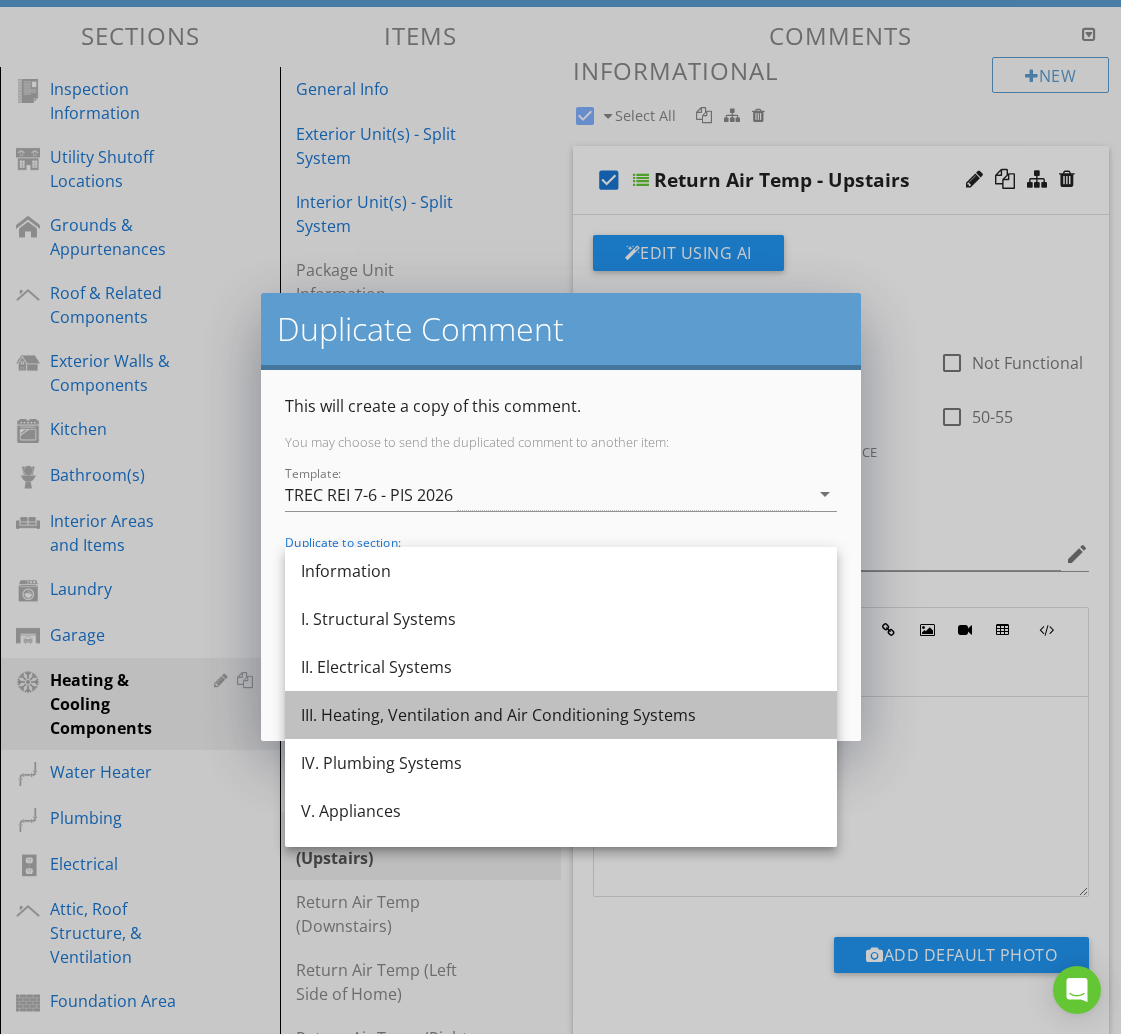 click on "III. Heating, Ventilation and Air Conditioning Systems" at bounding box center (561, 715) 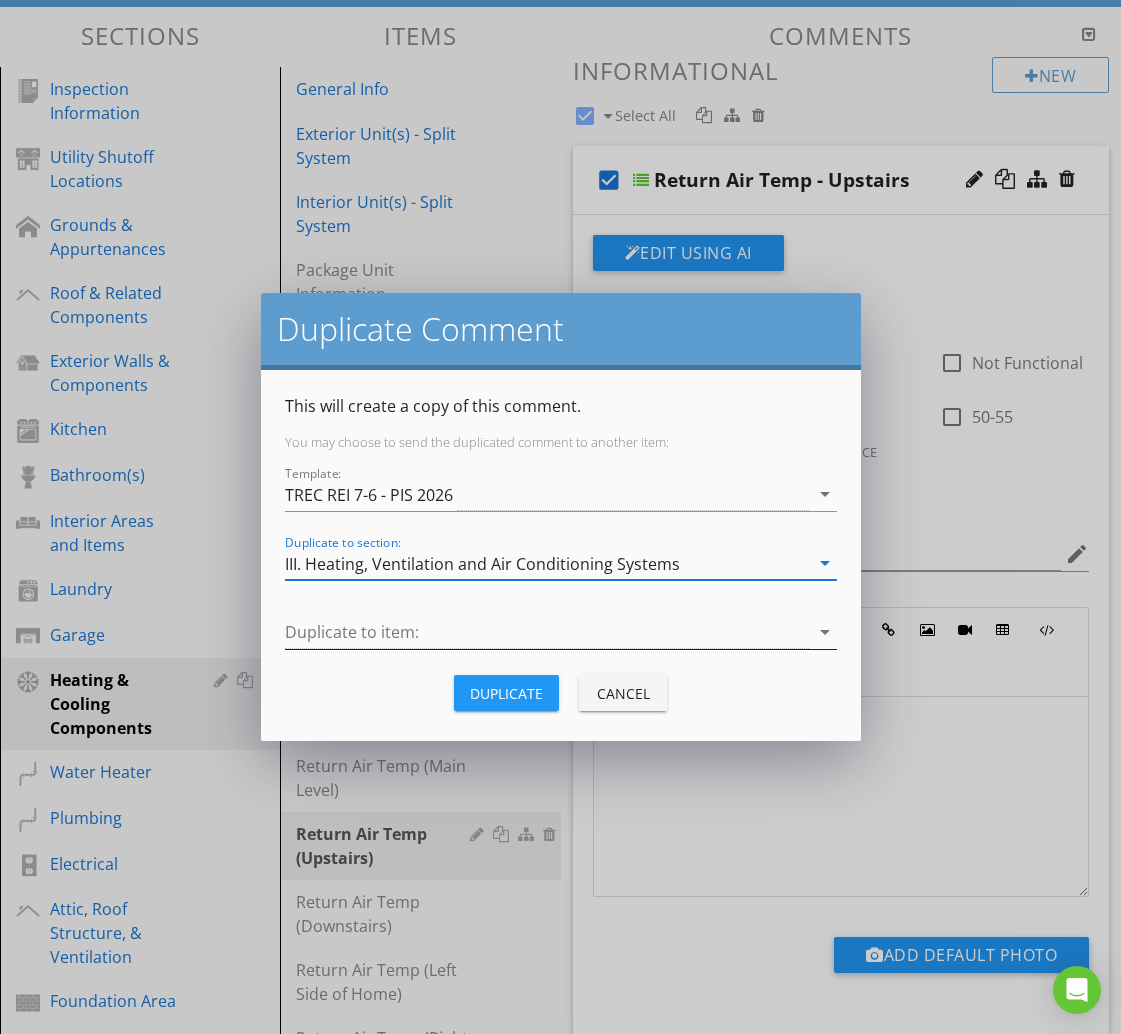 click at bounding box center (547, 632) 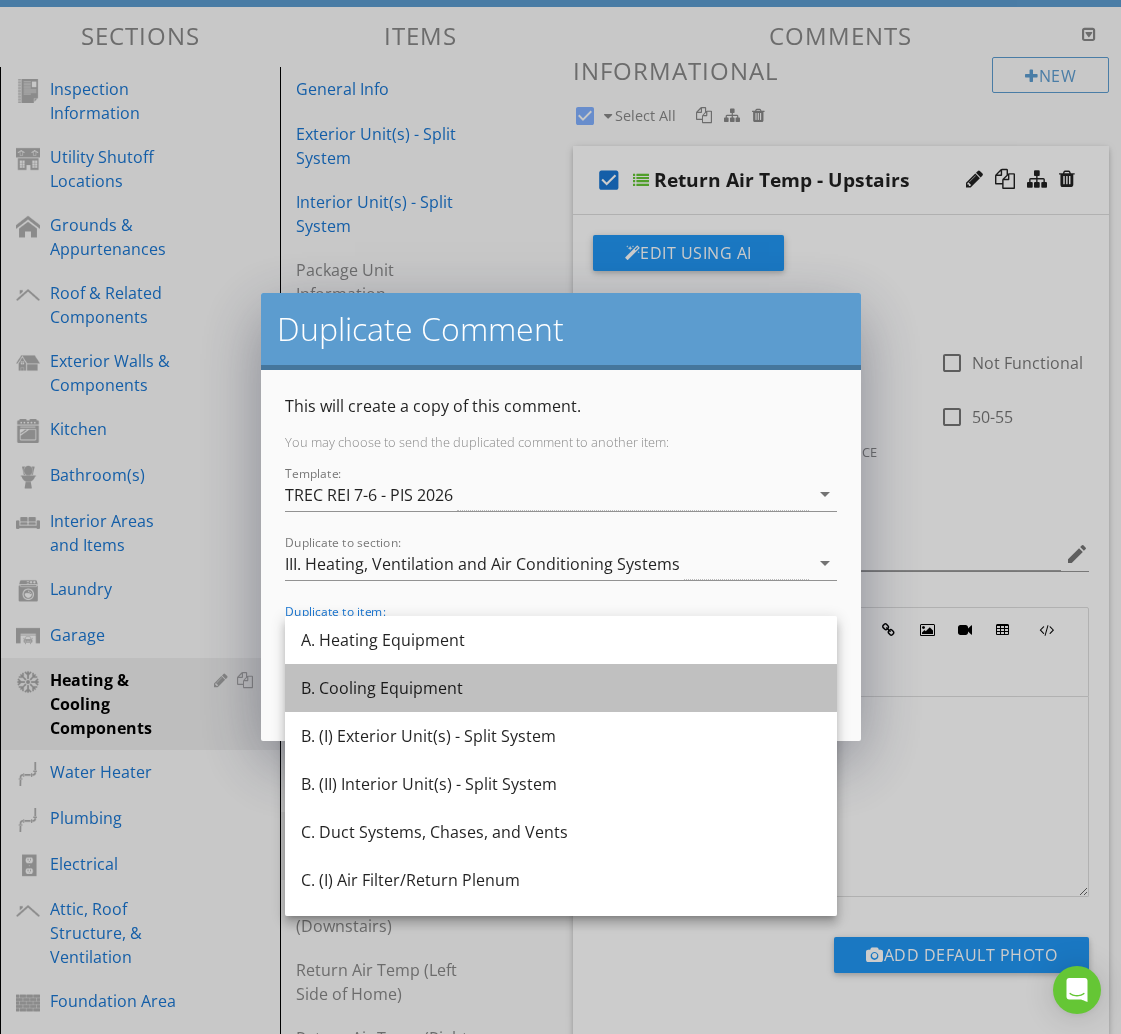 click on "B. Cooling Equipment" at bounding box center [561, 688] 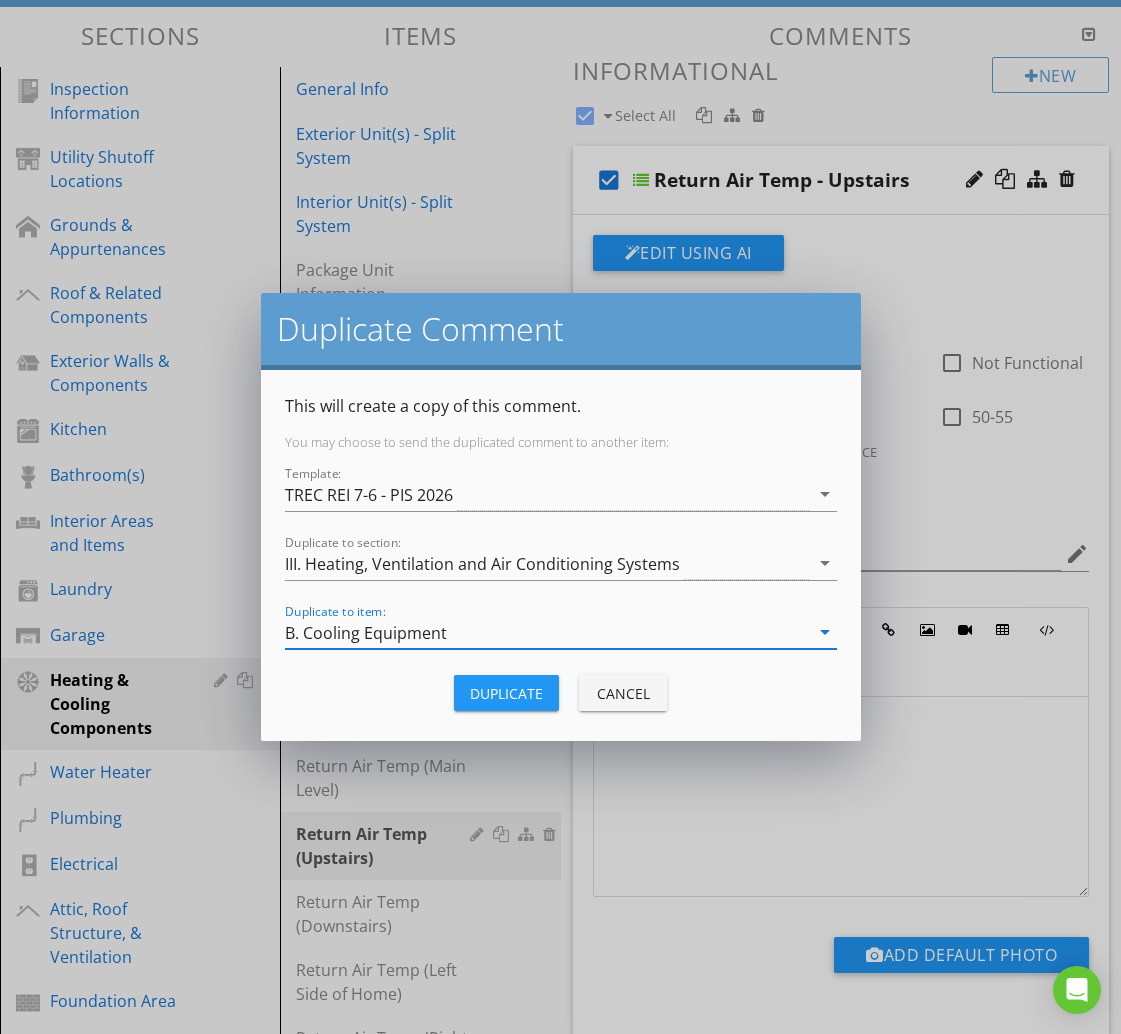 click on "Duplicate" at bounding box center [506, 693] 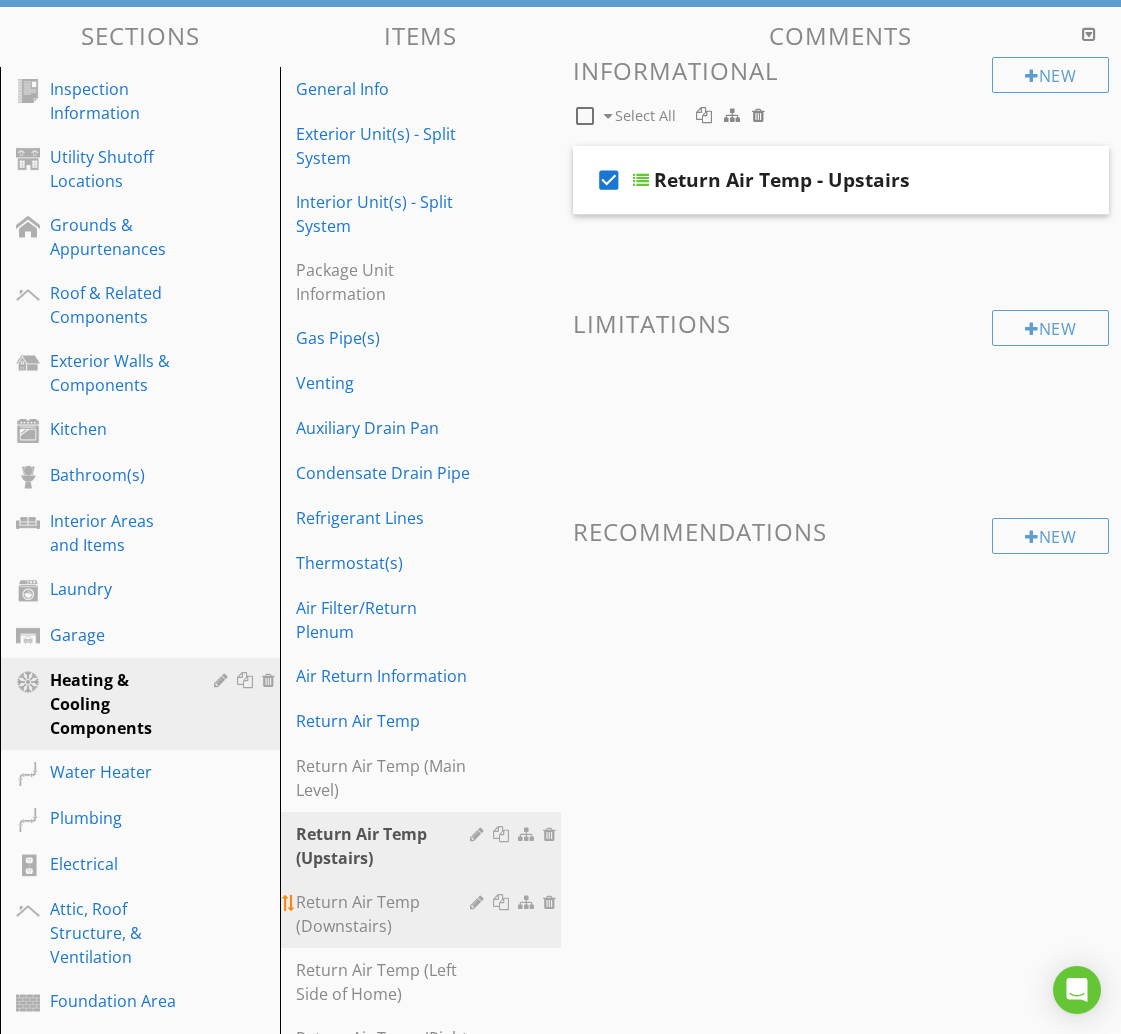 click on "Return Air Temp (Downstairs)" at bounding box center [385, 914] 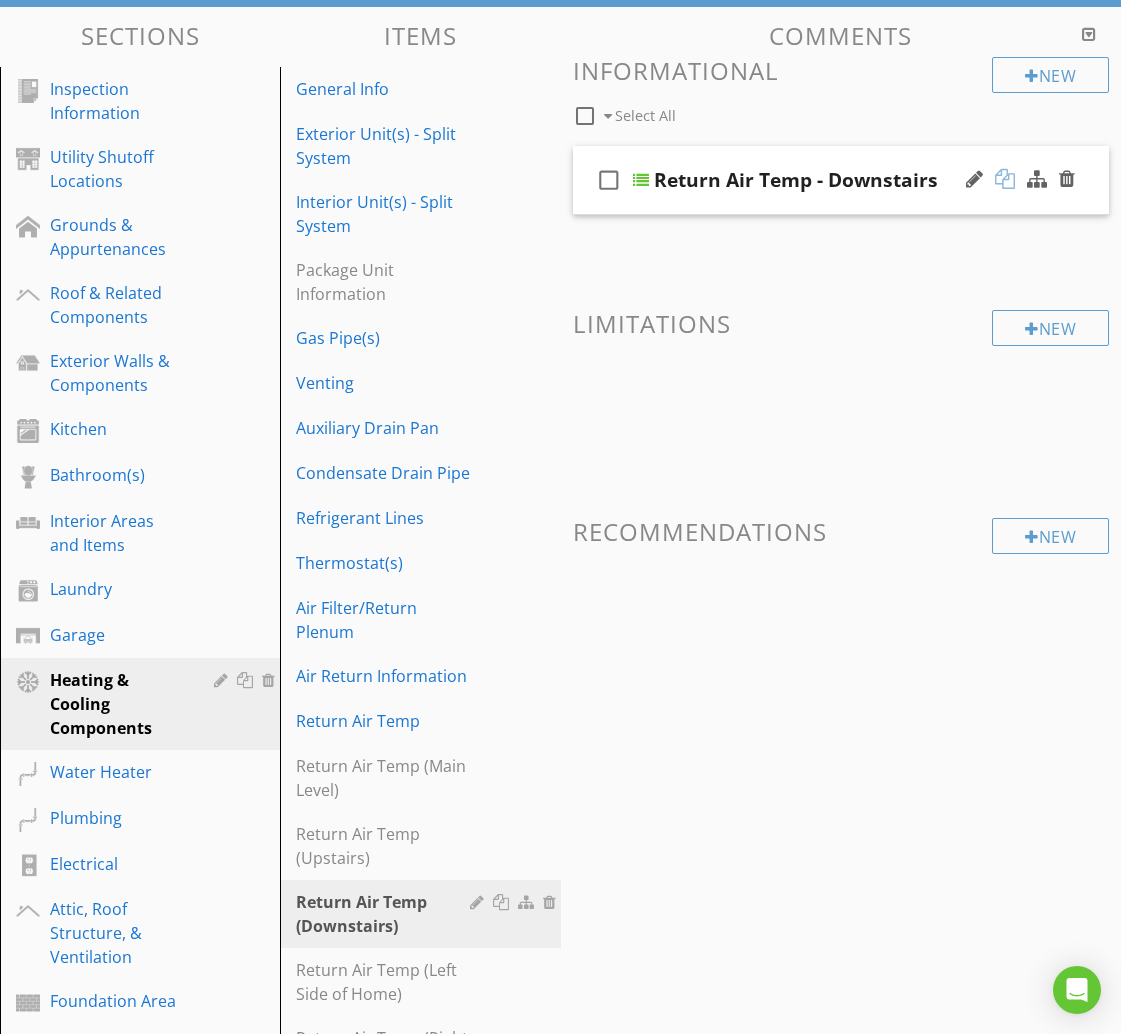 click at bounding box center [1005, 179] 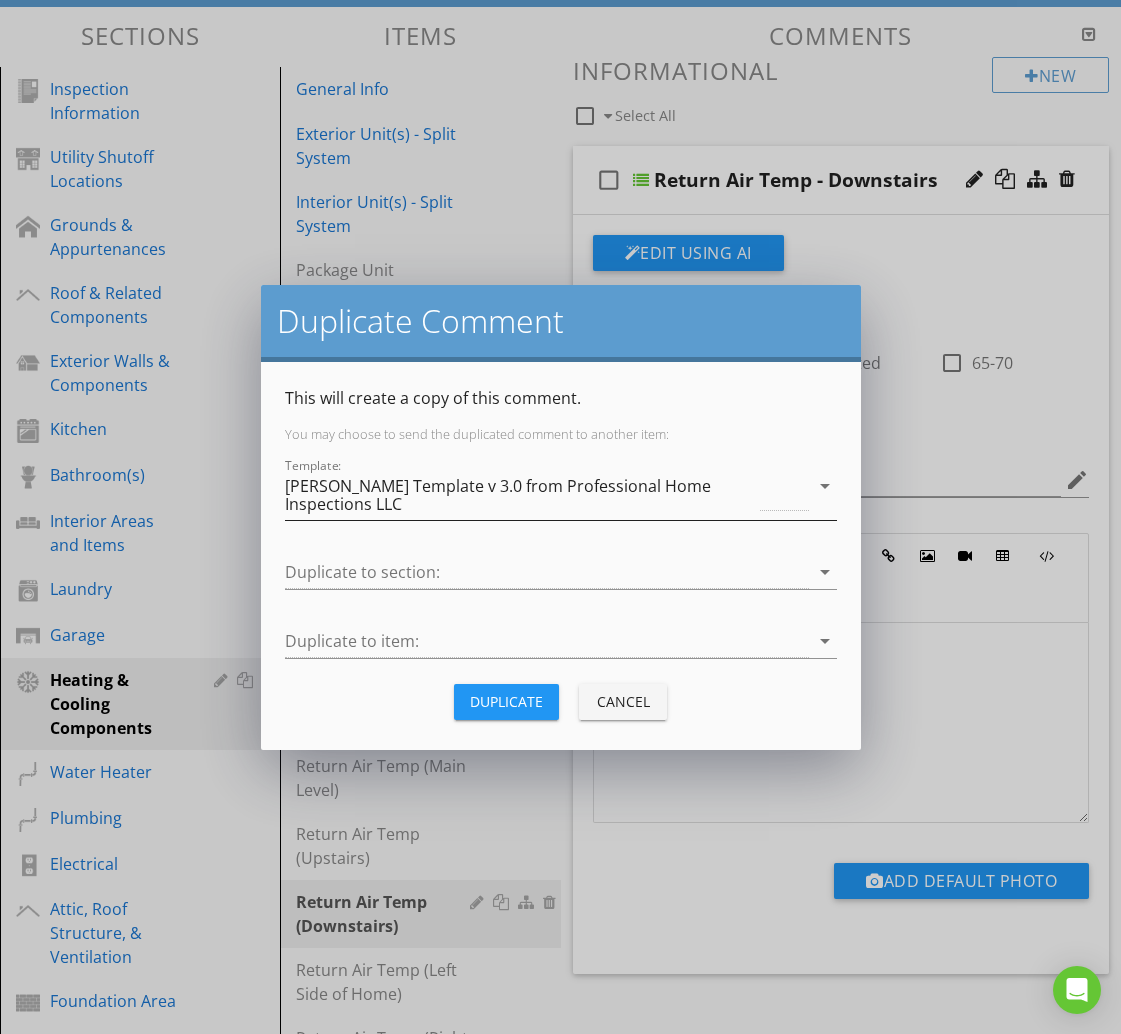 click on "[PERSON_NAME] Template v 3.0 from Professional Home Inspections LLC" at bounding box center (521, 495) 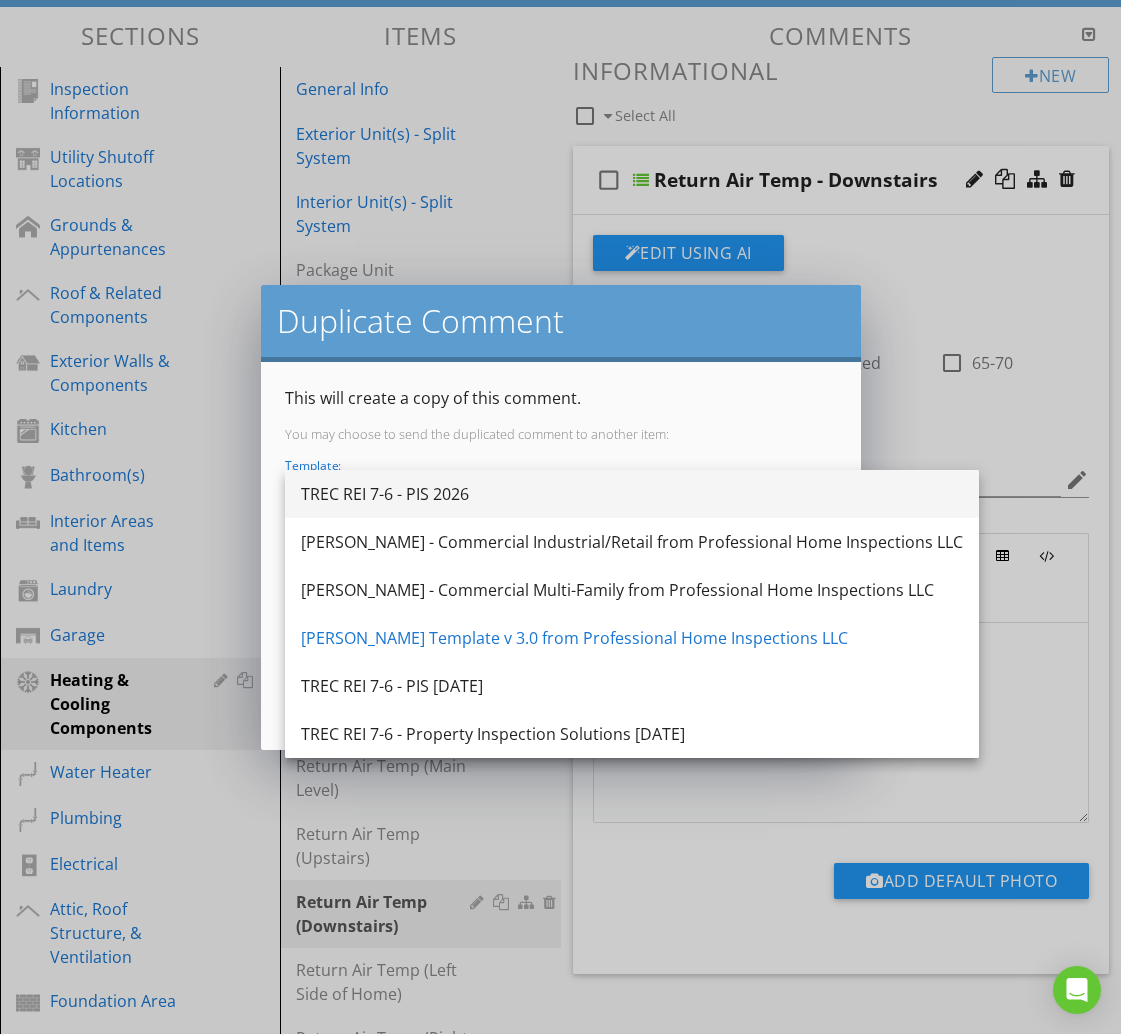 click on "TREC REI 7-6 - PIS 2026" at bounding box center (632, 494) 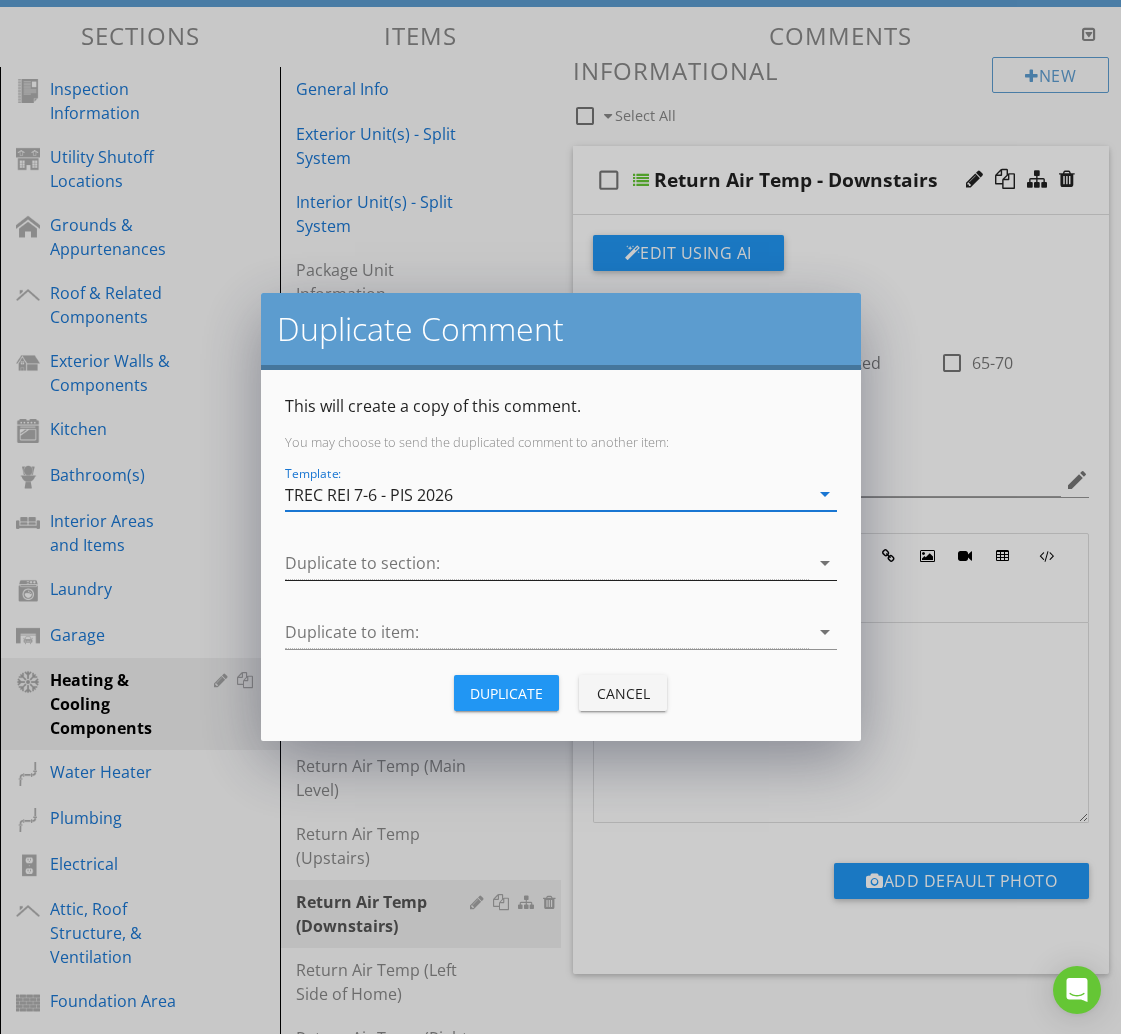 click at bounding box center [547, 563] 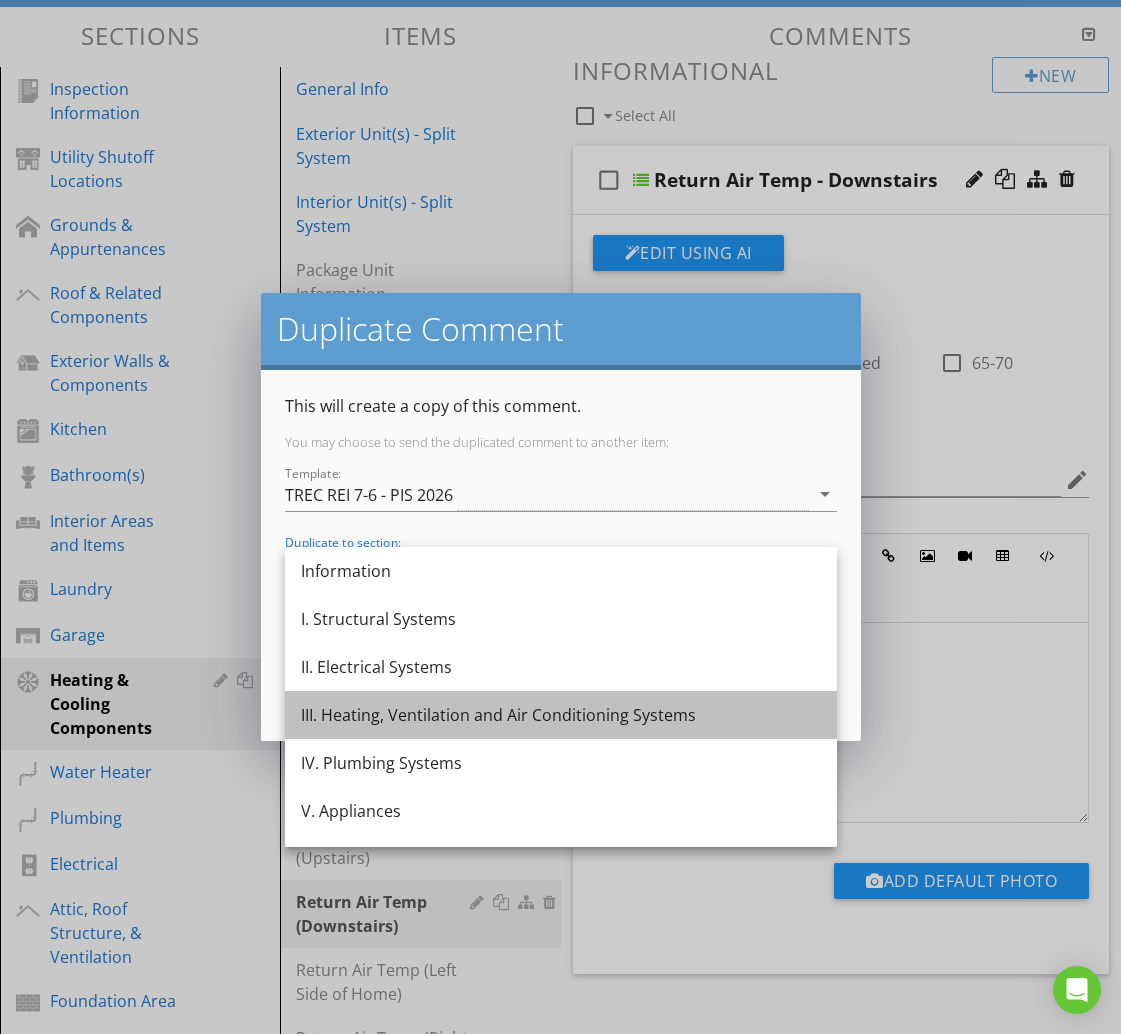click on "III. Heating, Ventilation and Air Conditioning Systems" at bounding box center (561, 715) 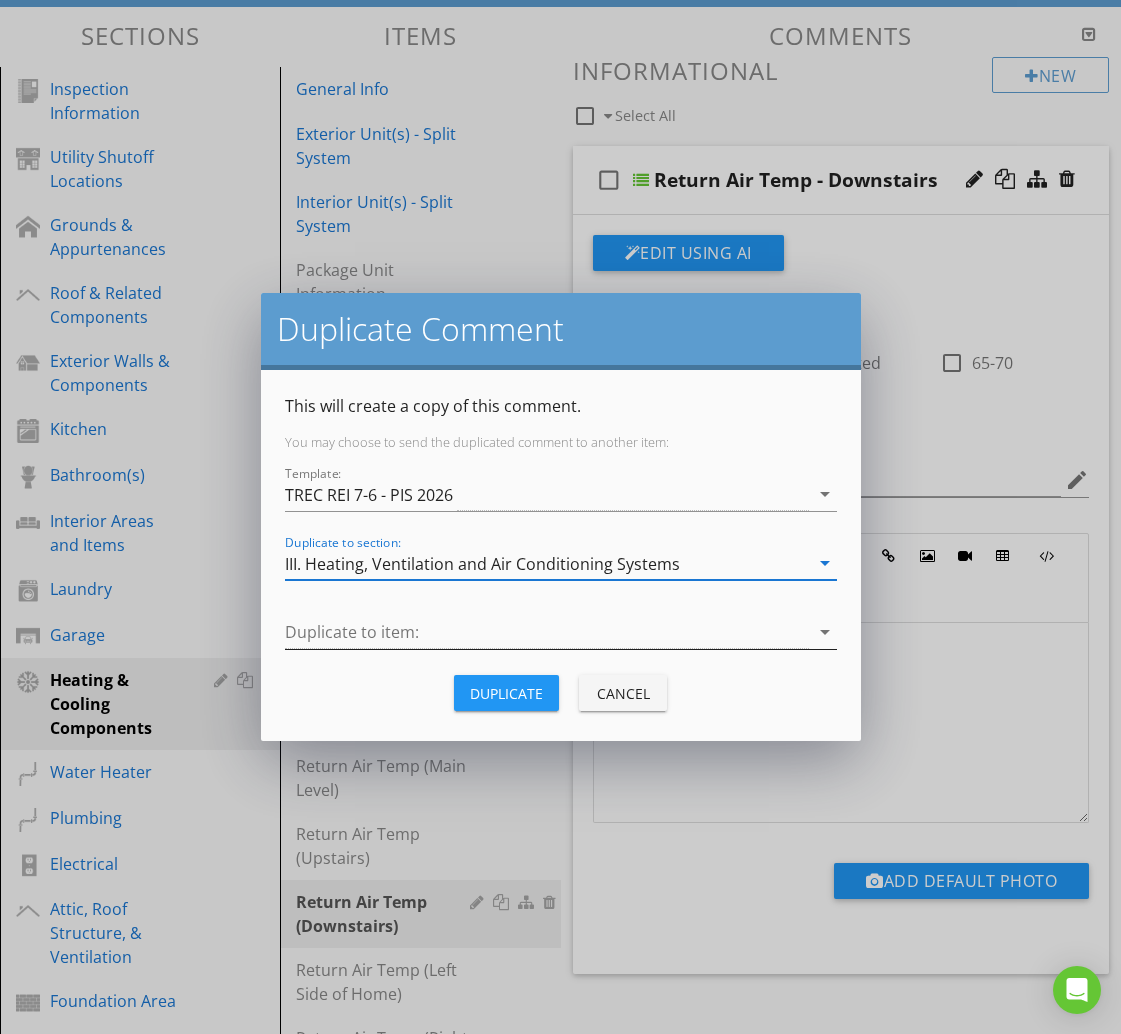 click at bounding box center (547, 632) 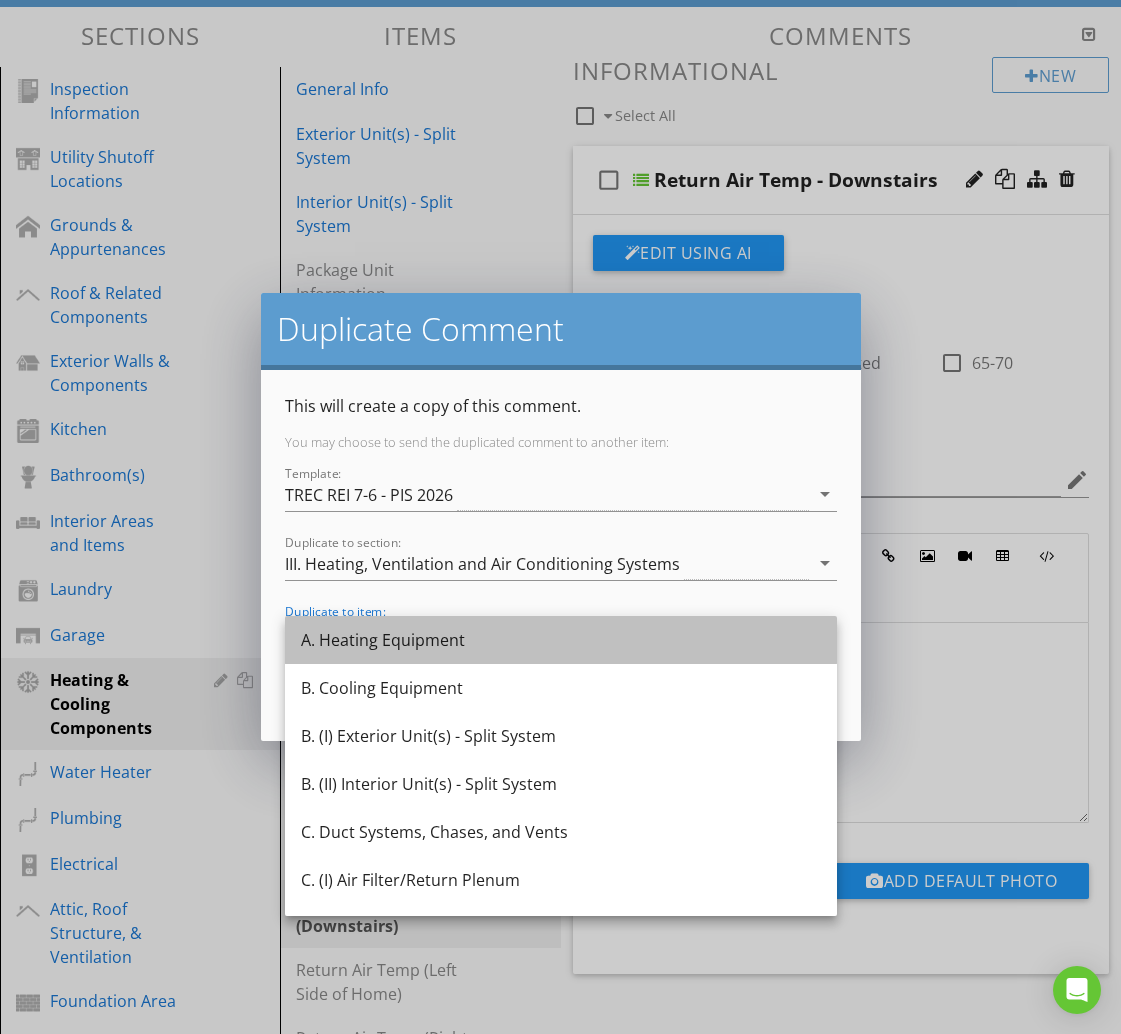 click on "A. Heating Equipment" at bounding box center [561, 640] 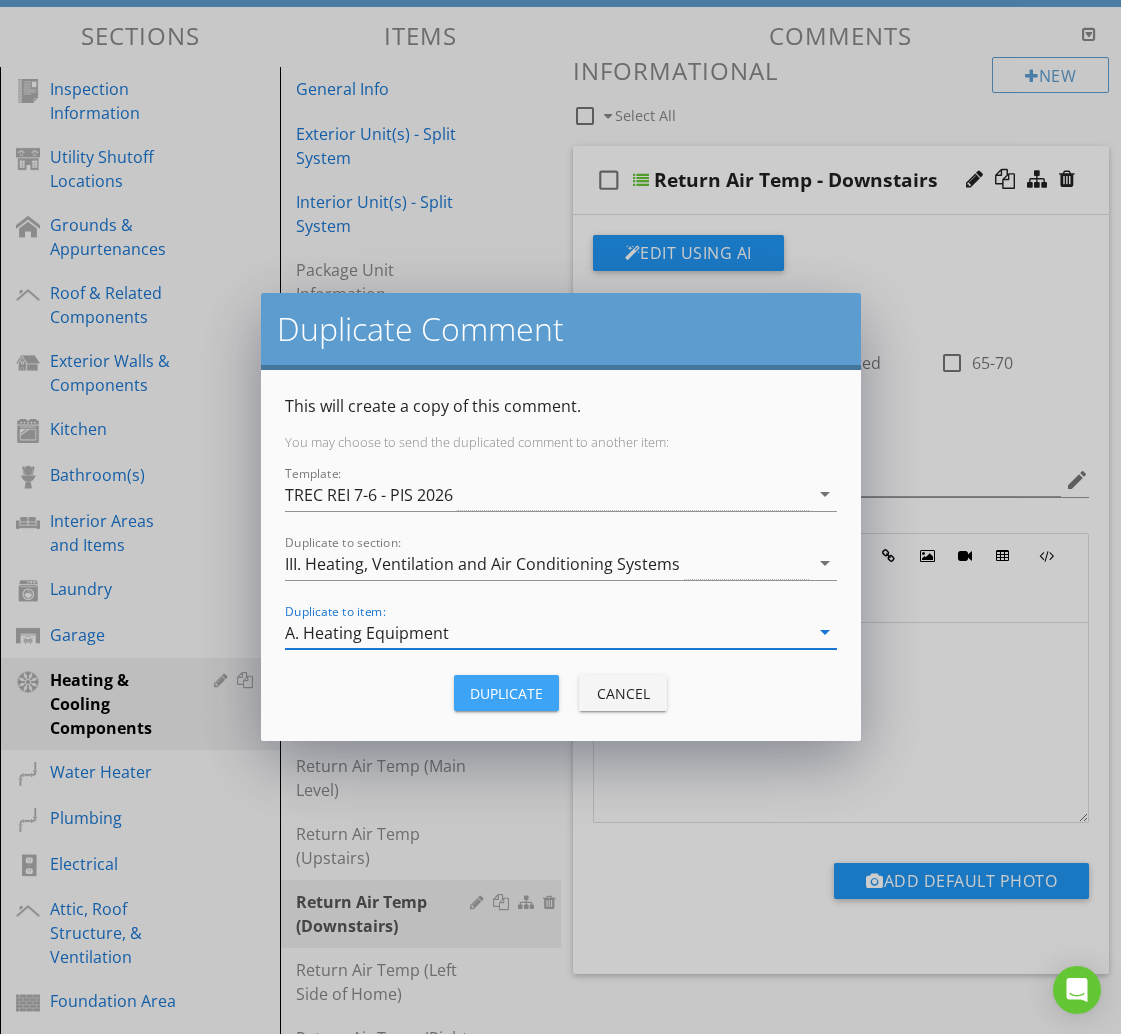 click on "Duplicate" at bounding box center (506, 693) 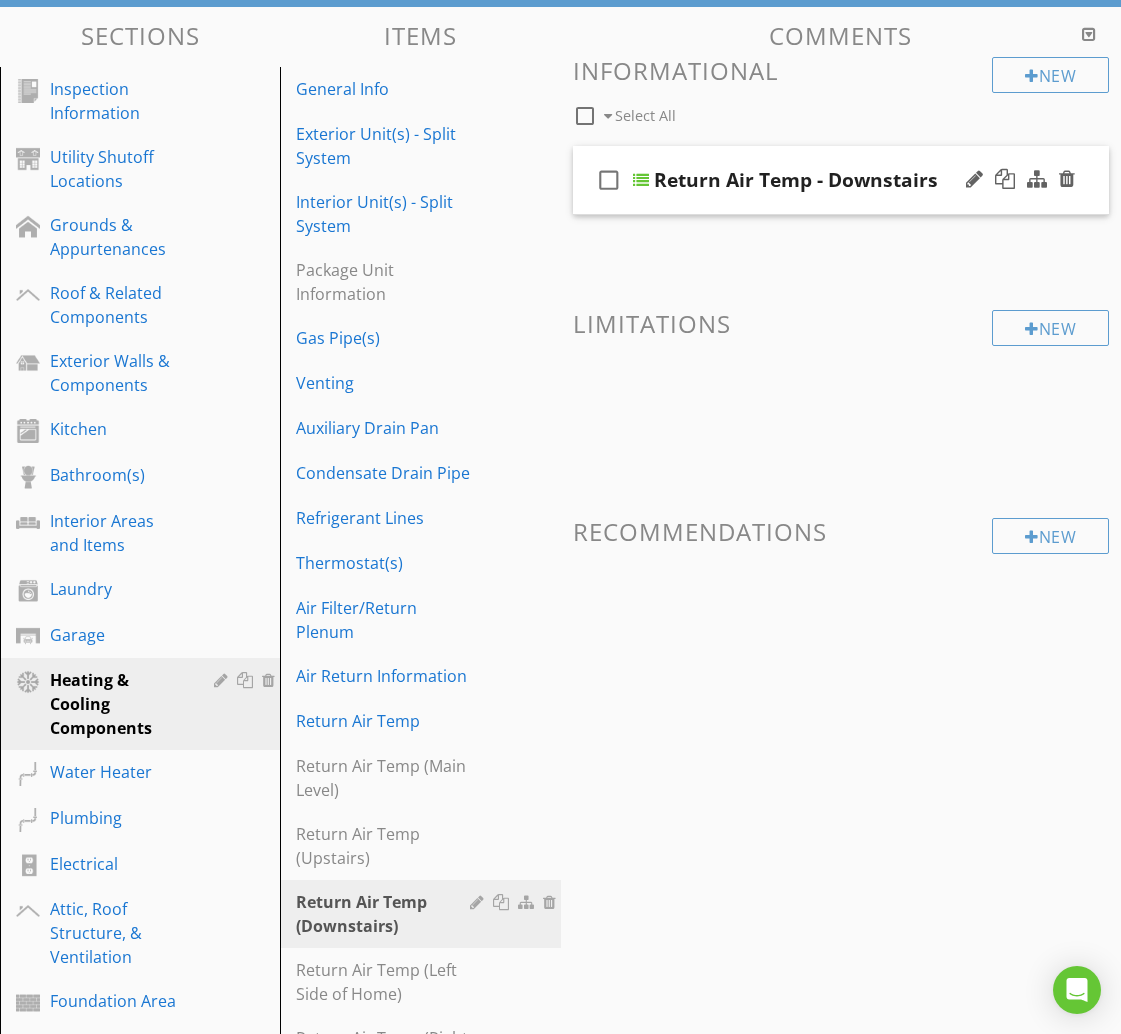 click on "check_box_outline_blank
Return Air Temp - Downstairs" at bounding box center [841, 180] 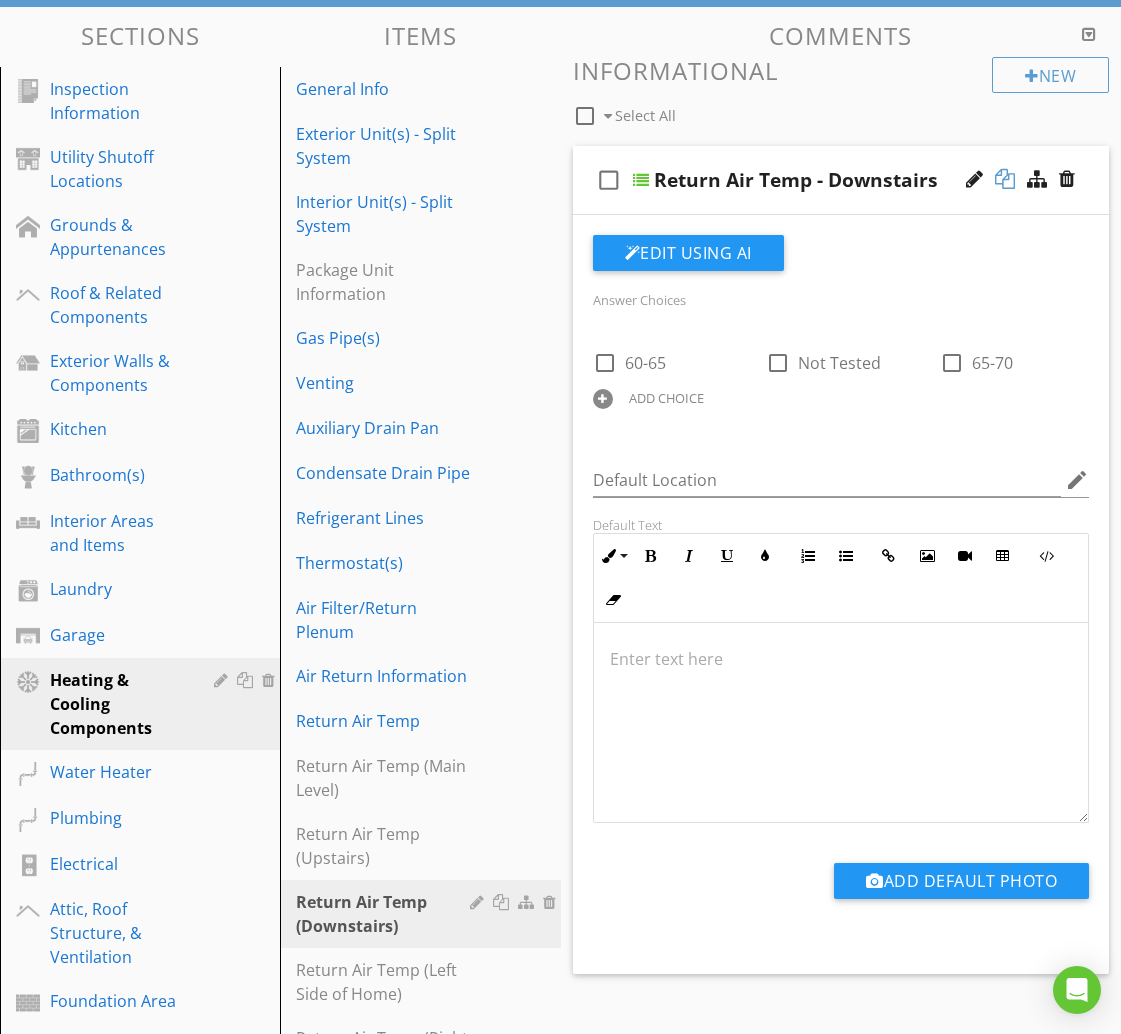 click at bounding box center (1005, 179) 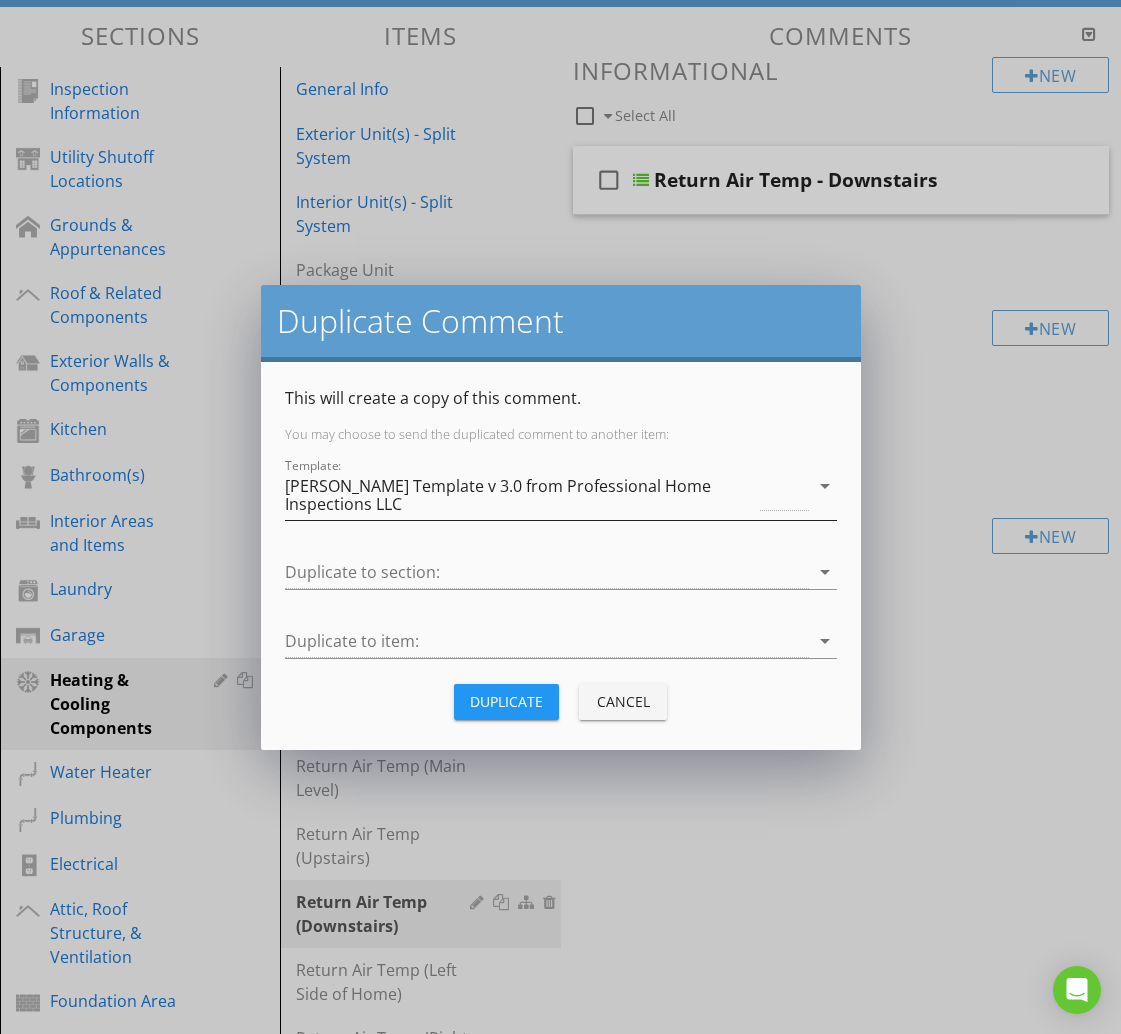 click on "[PERSON_NAME] Template v 3.0 from Professional Home Inspections LLC" at bounding box center [521, 495] 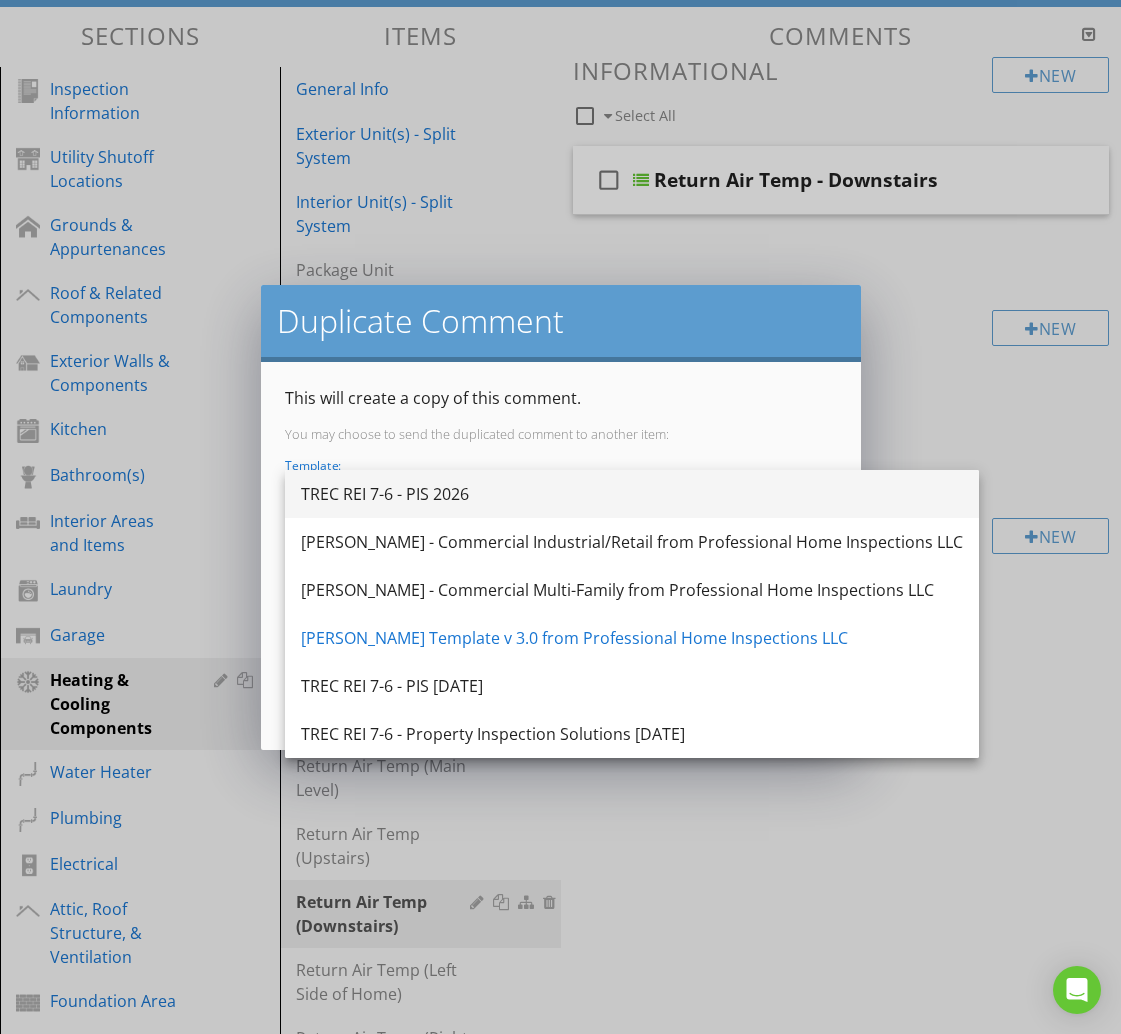 click on "TREC REI 7-6 - PIS 2026" at bounding box center (632, 494) 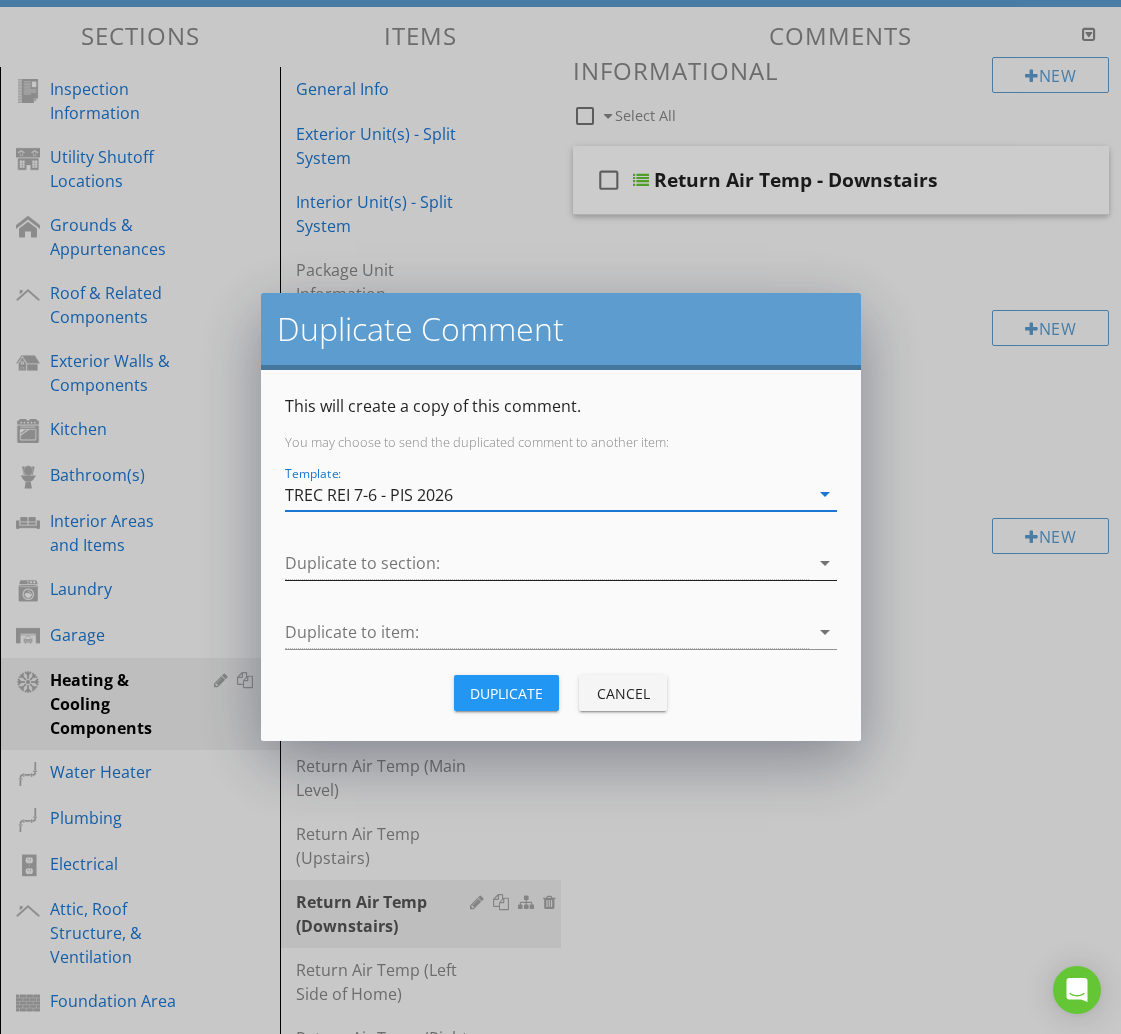 click at bounding box center [547, 563] 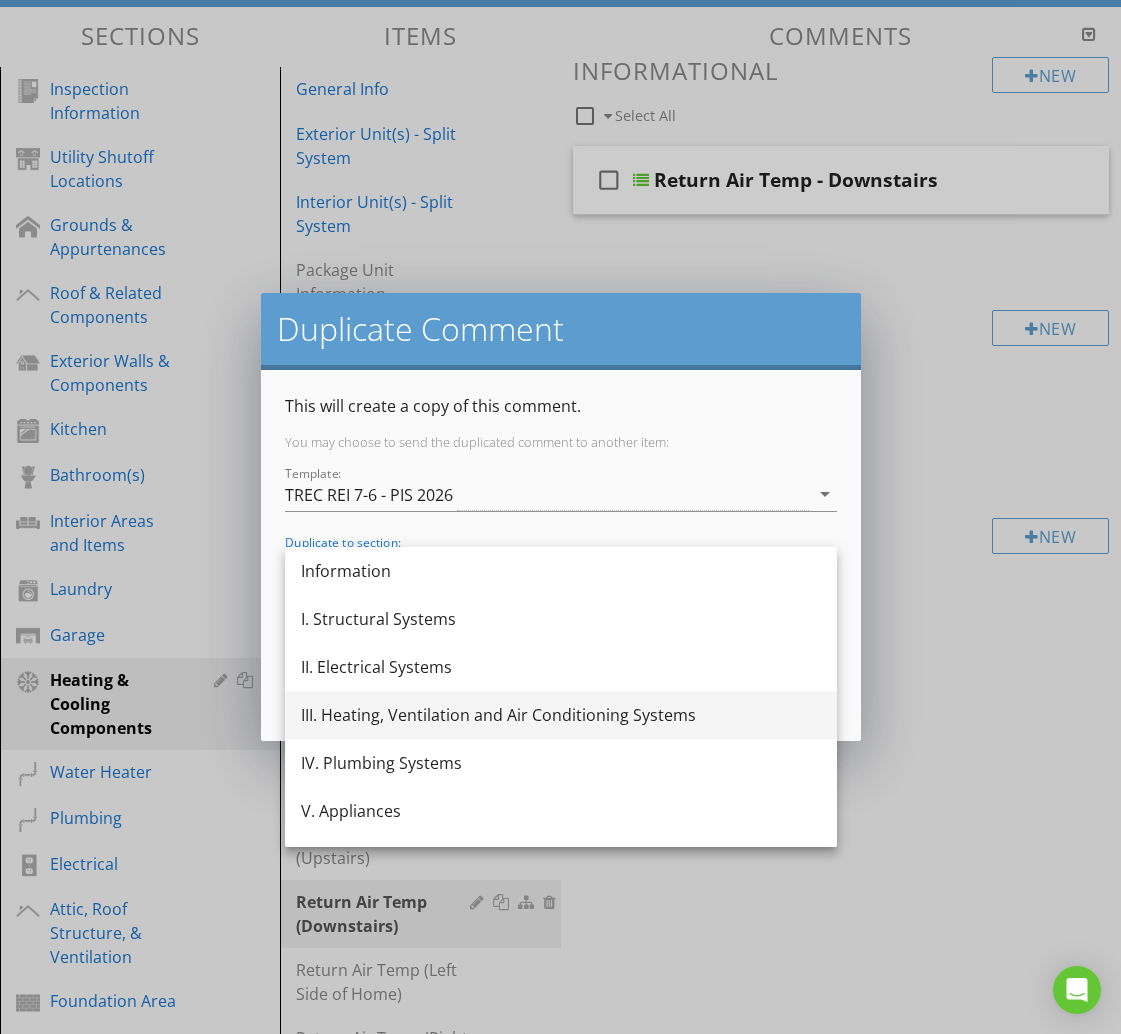 click on "III. Heating, Ventilation and Air Conditioning Systems" at bounding box center [561, 715] 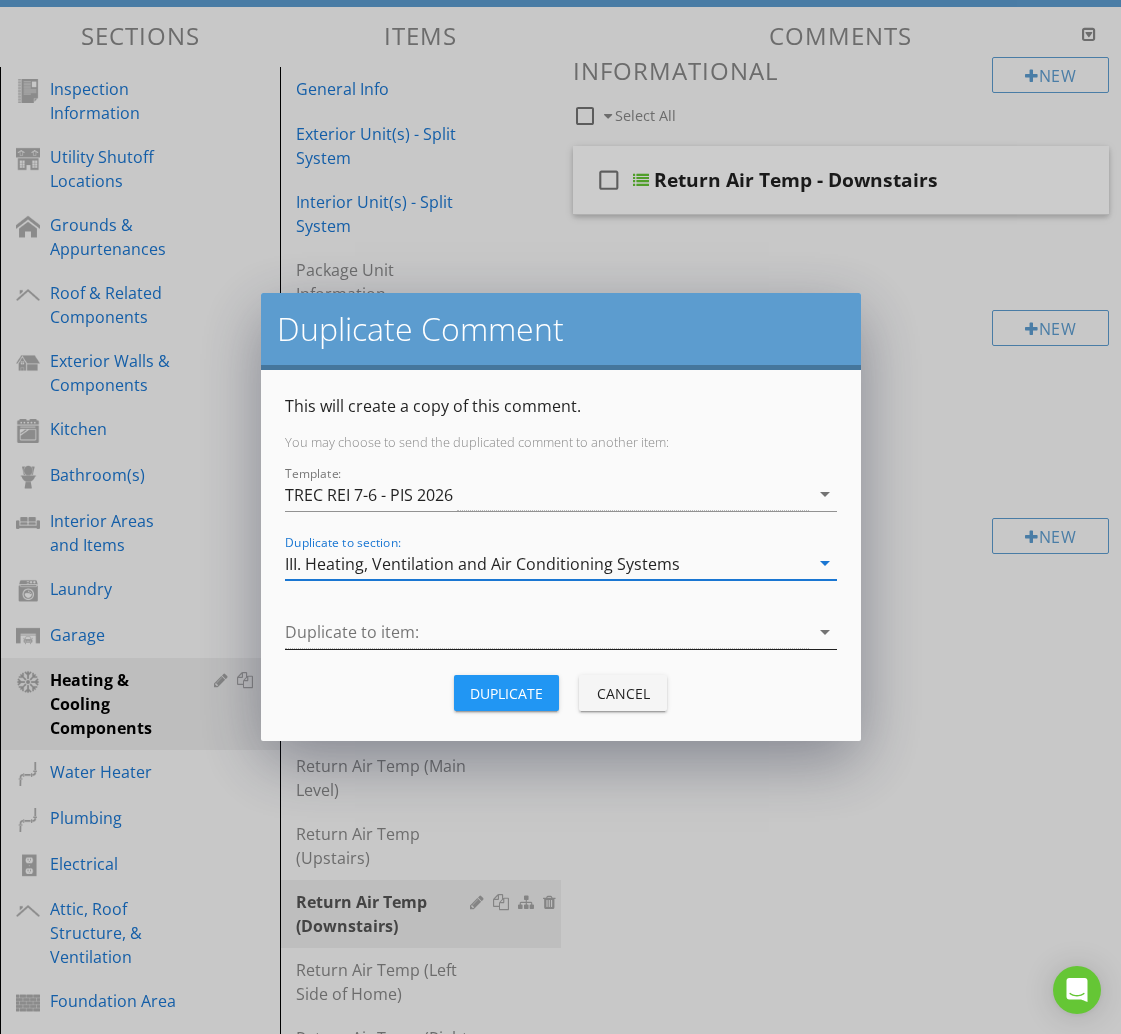 click at bounding box center (547, 632) 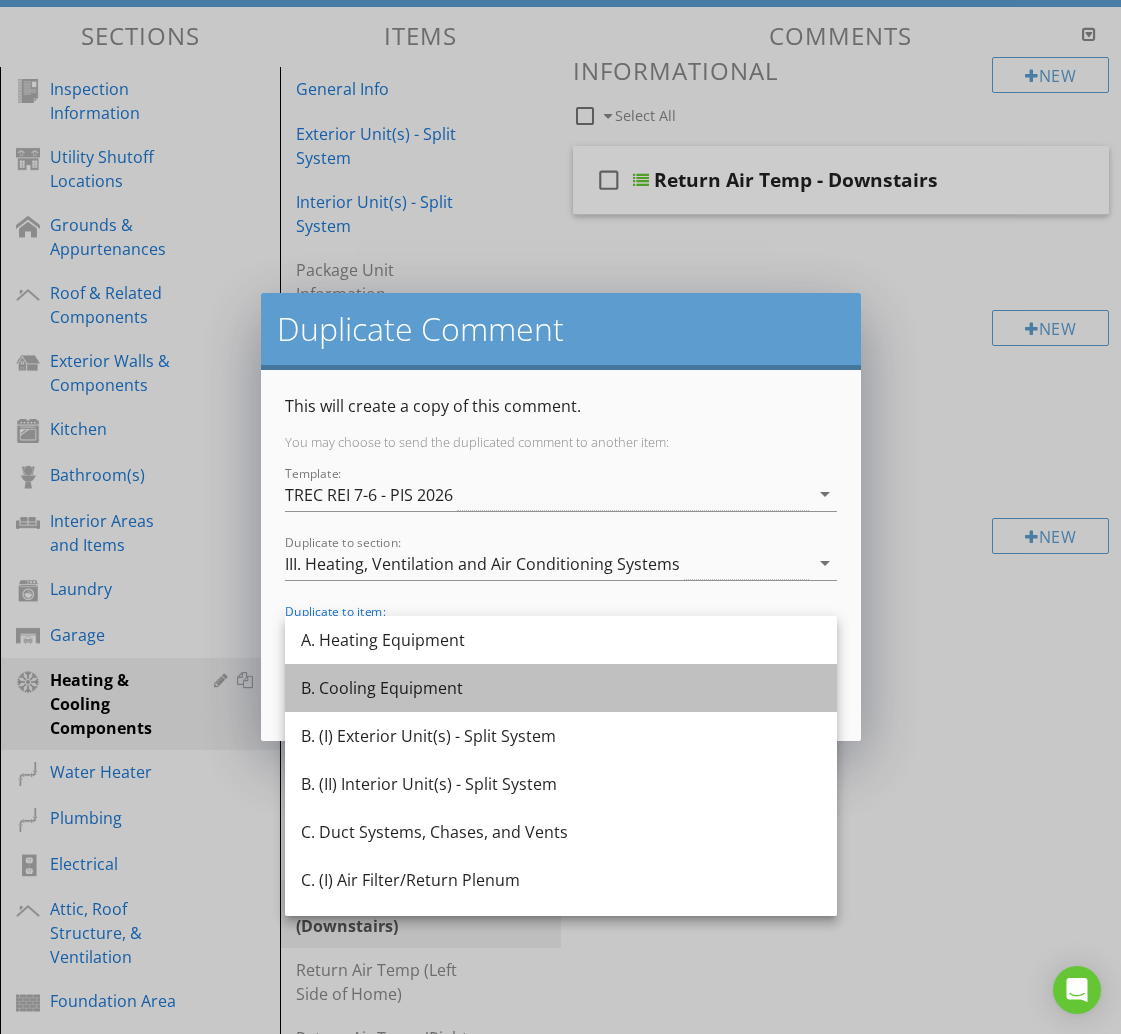 click on "B. Cooling Equipment" at bounding box center (561, 688) 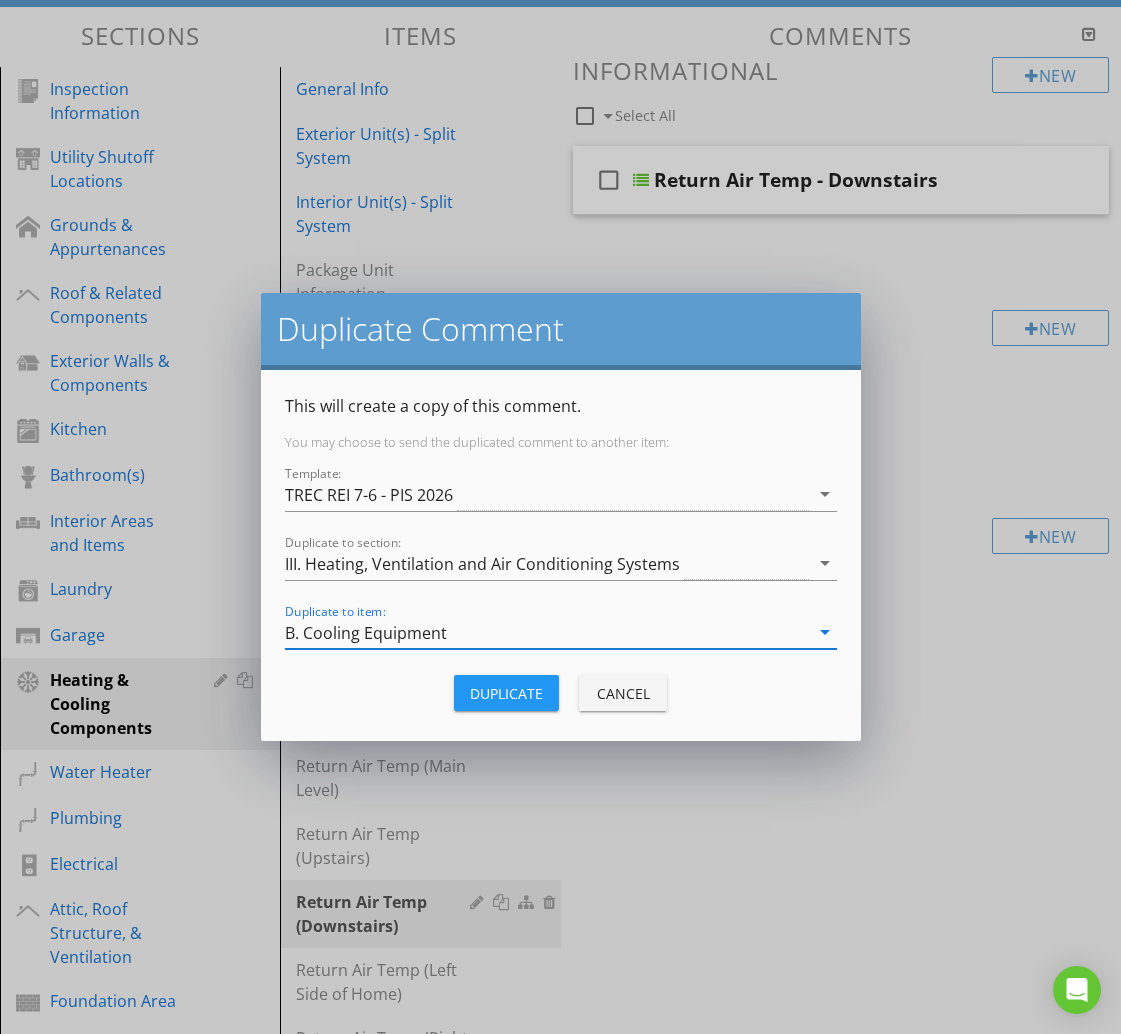 click on "Duplicate" at bounding box center (506, 693) 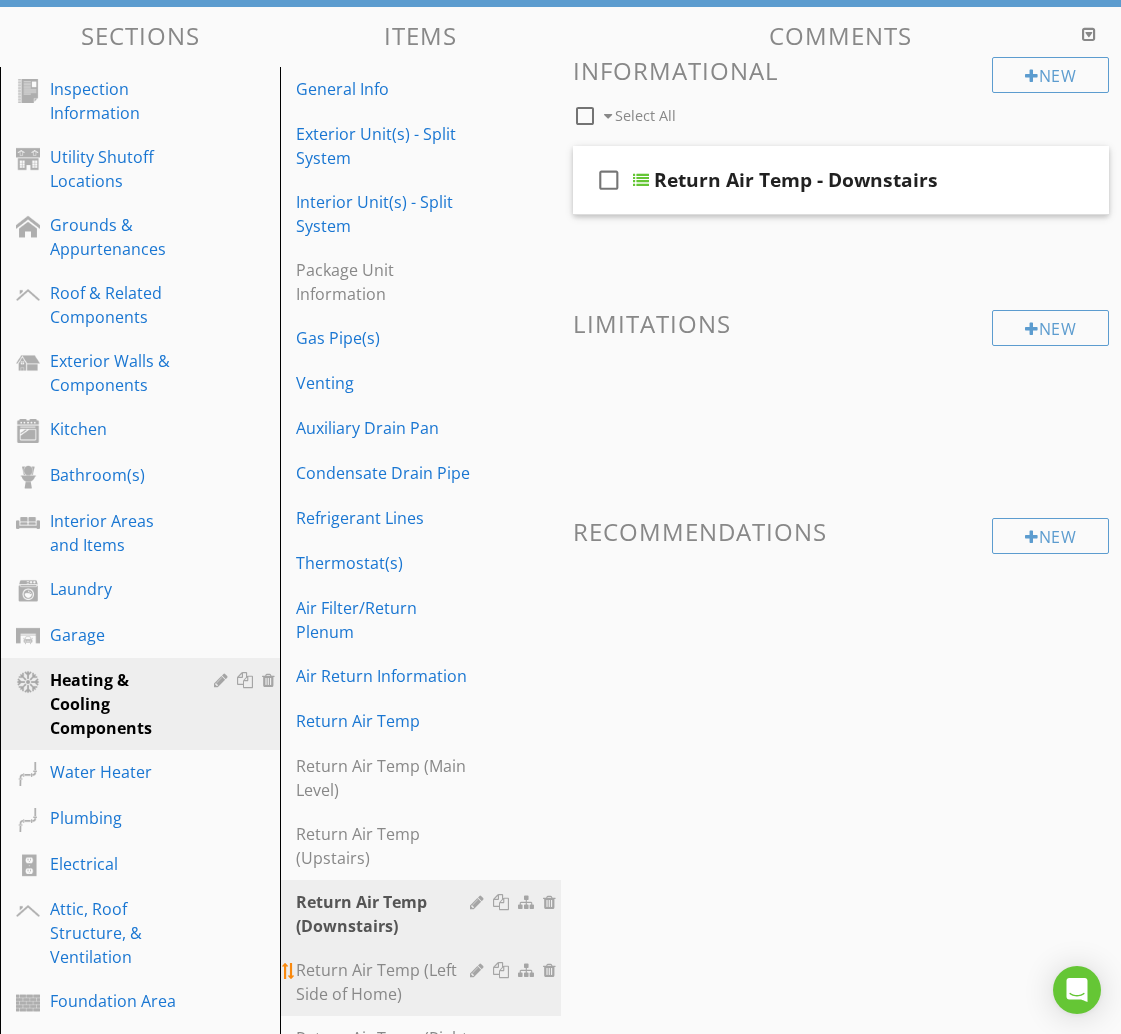 click on "Return Air Temp (Left Side of Home)" at bounding box center [385, 982] 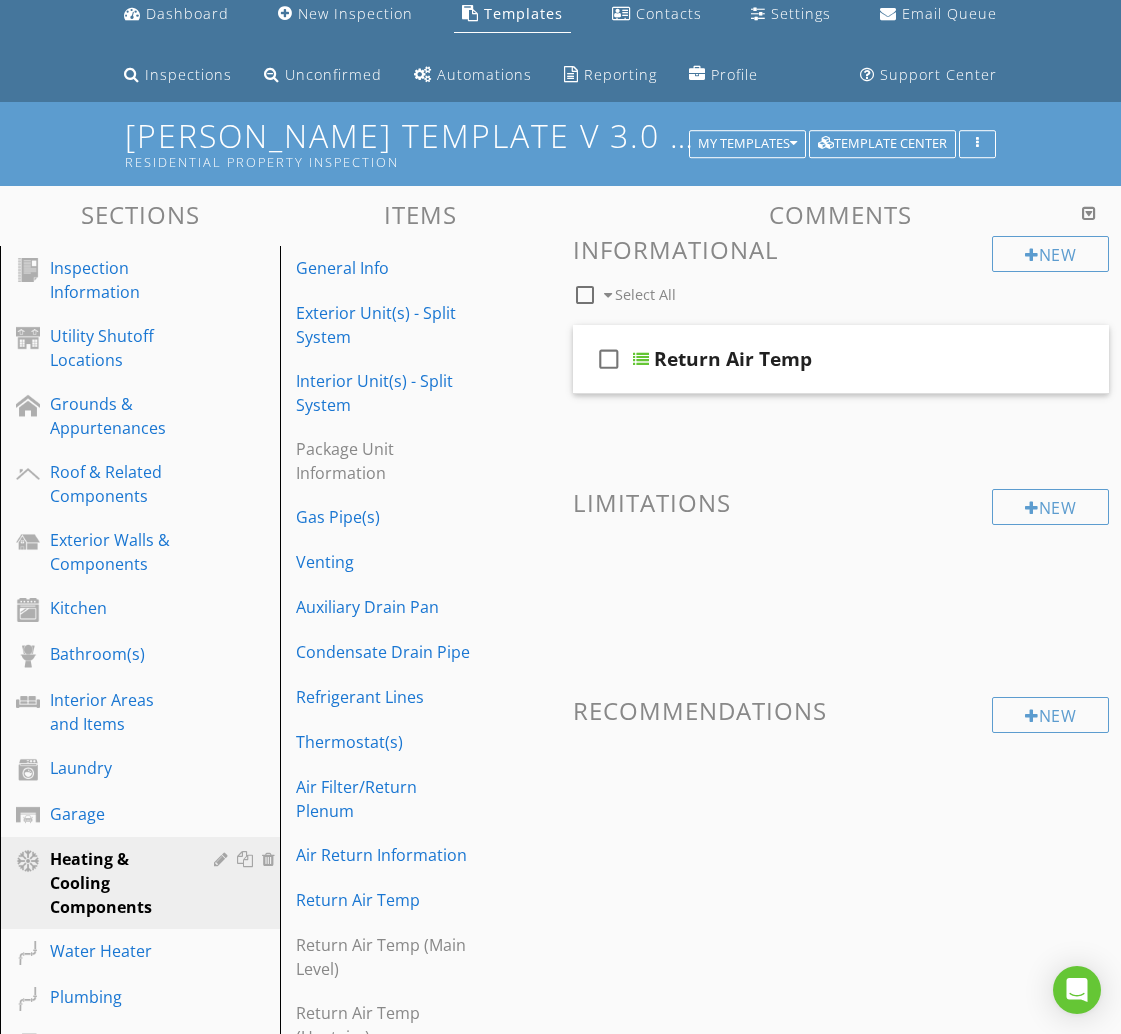 scroll, scrollTop: 0, scrollLeft: 0, axis: both 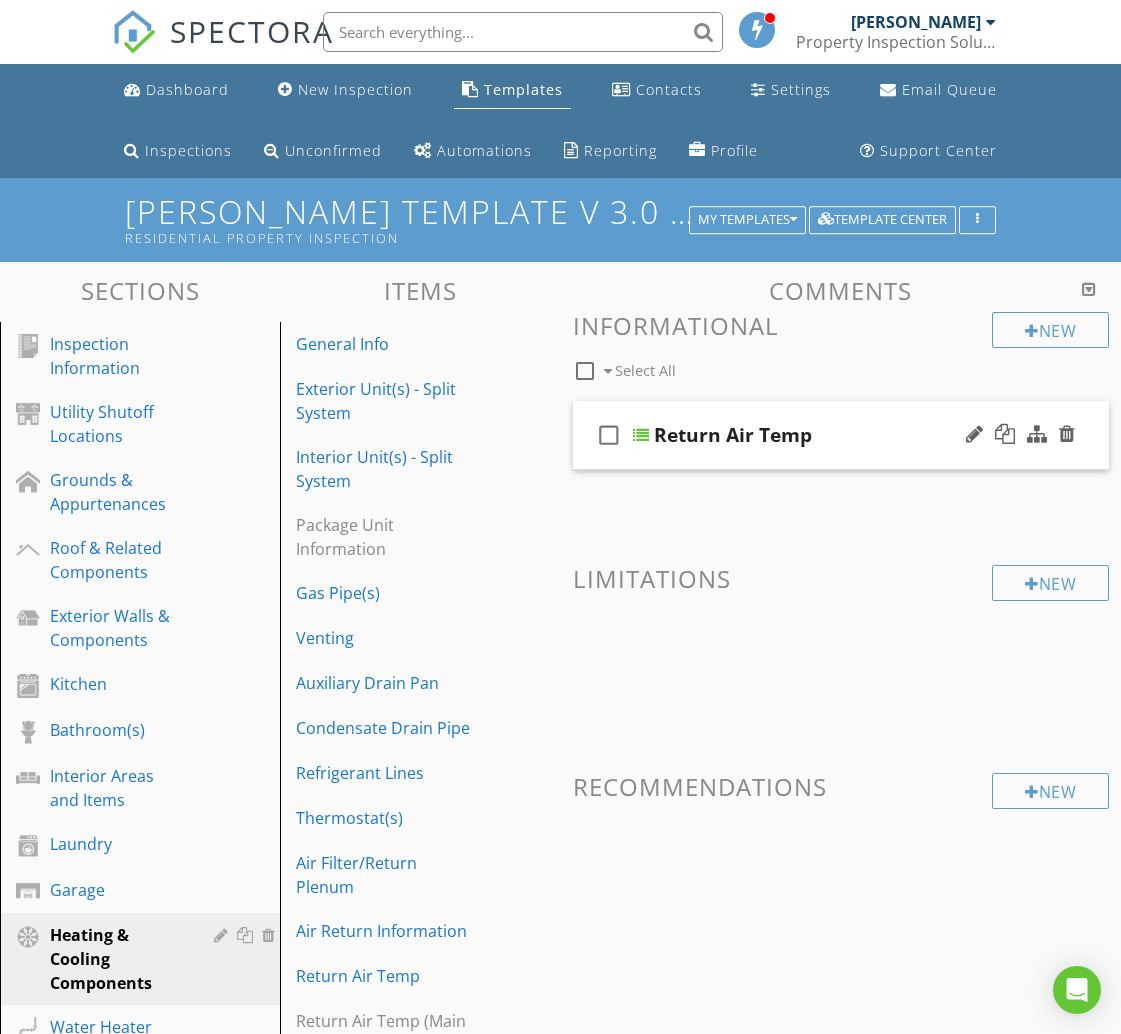 click on "check_box_outline_blank
Return Air Temp" at bounding box center (841, 435) 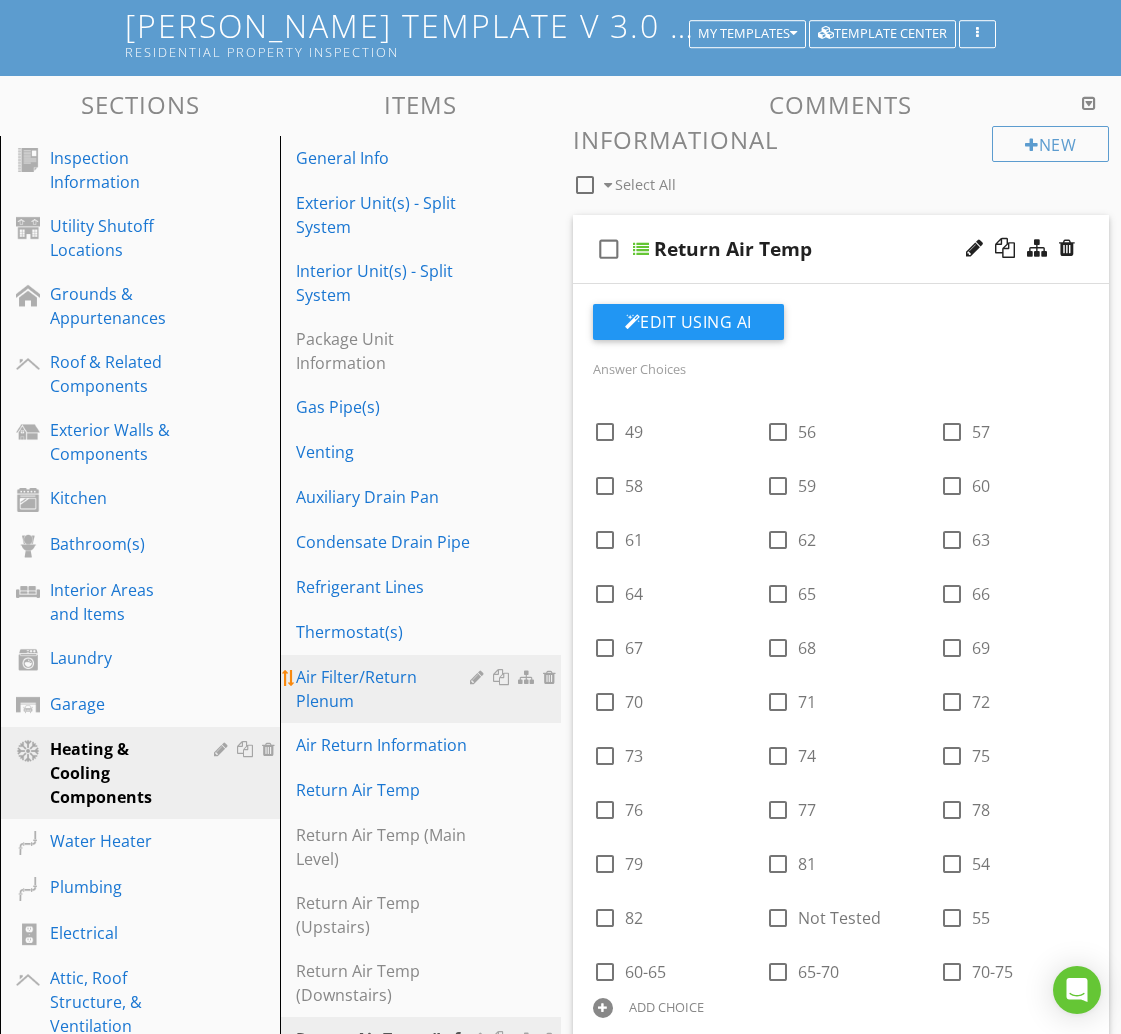 scroll, scrollTop: 181, scrollLeft: 0, axis: vertical 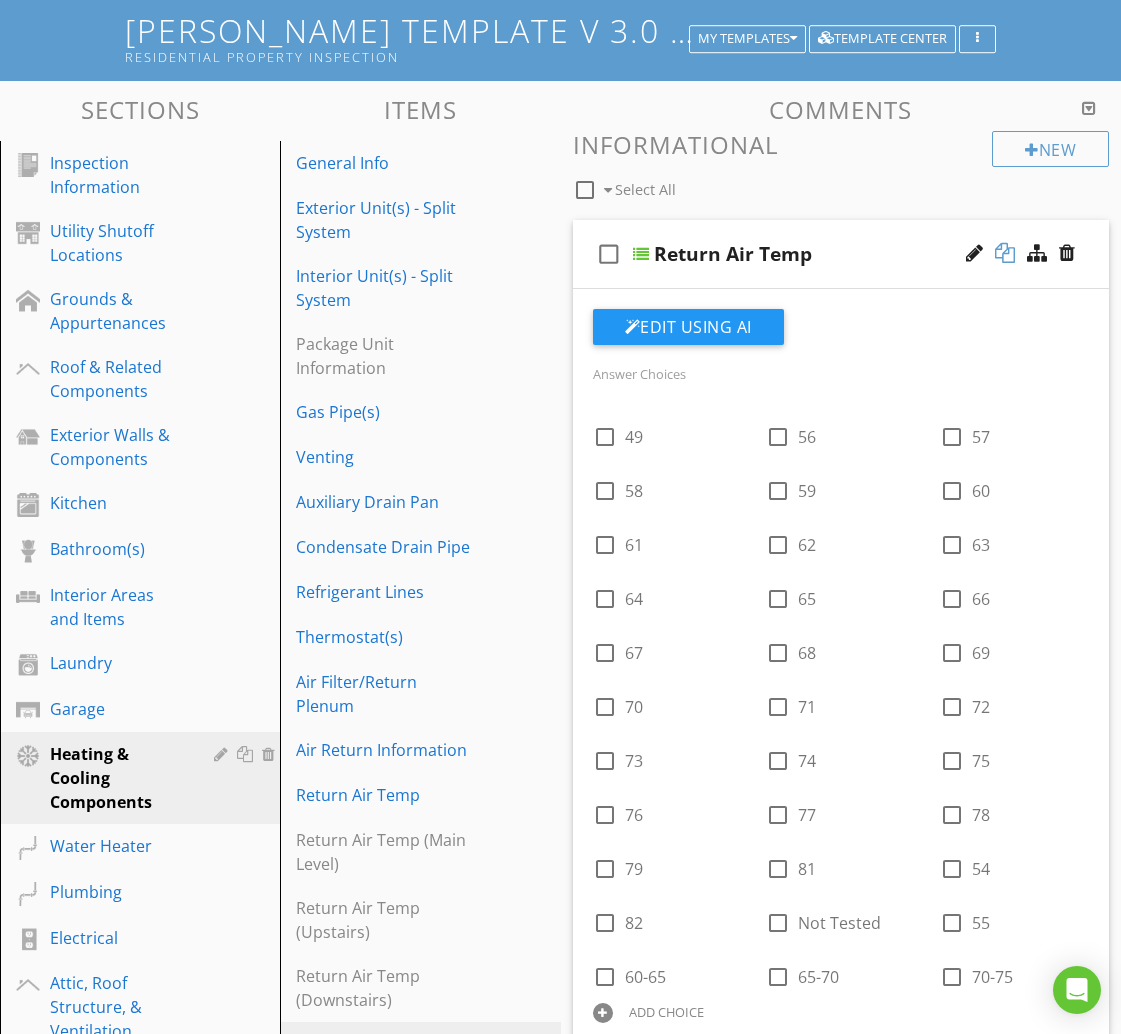 click at bounding box center [1005, 253] 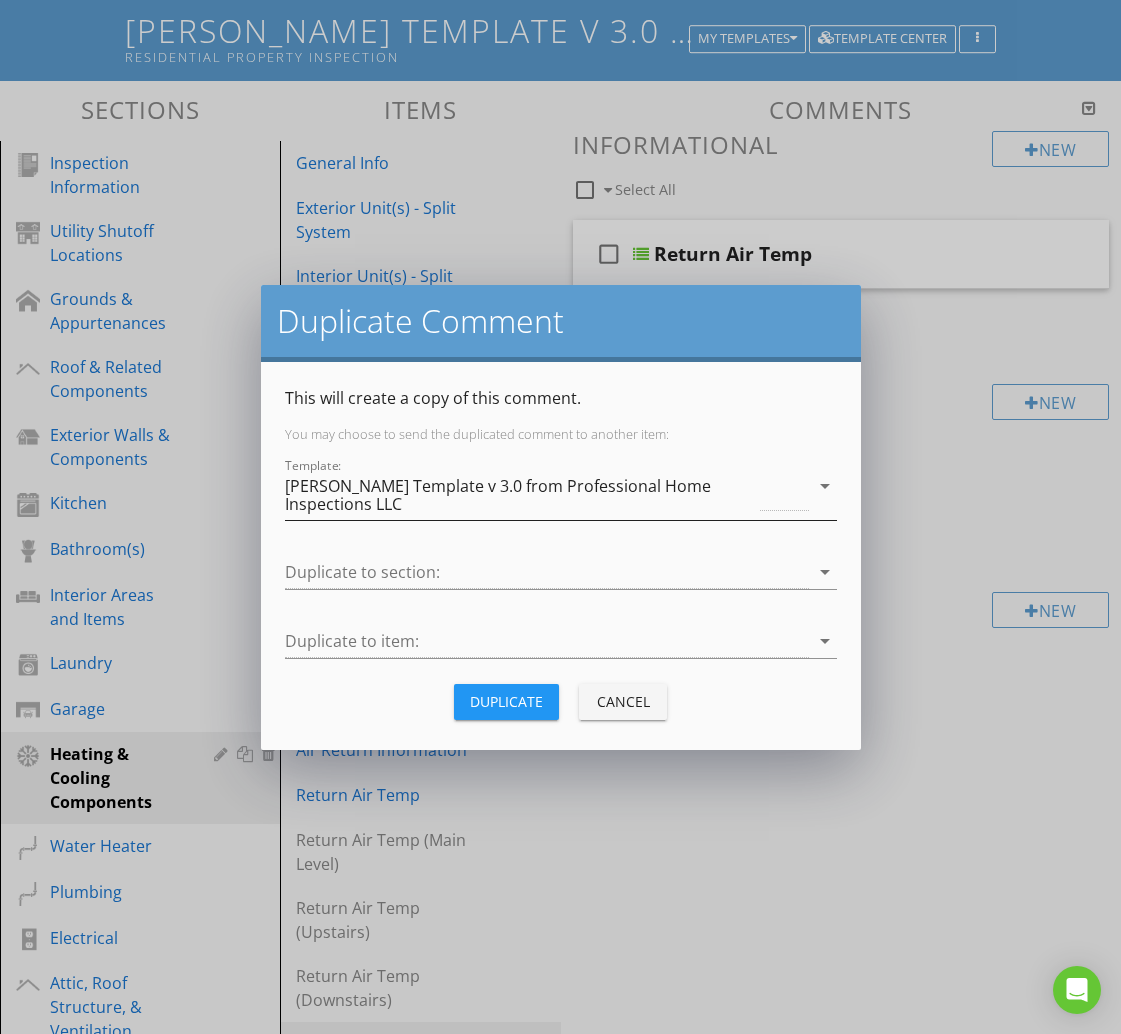 click on "[PERSON_NAME] Template v 3.0 from Professional Home Inspections LLC" at bounding box center [521, 495] 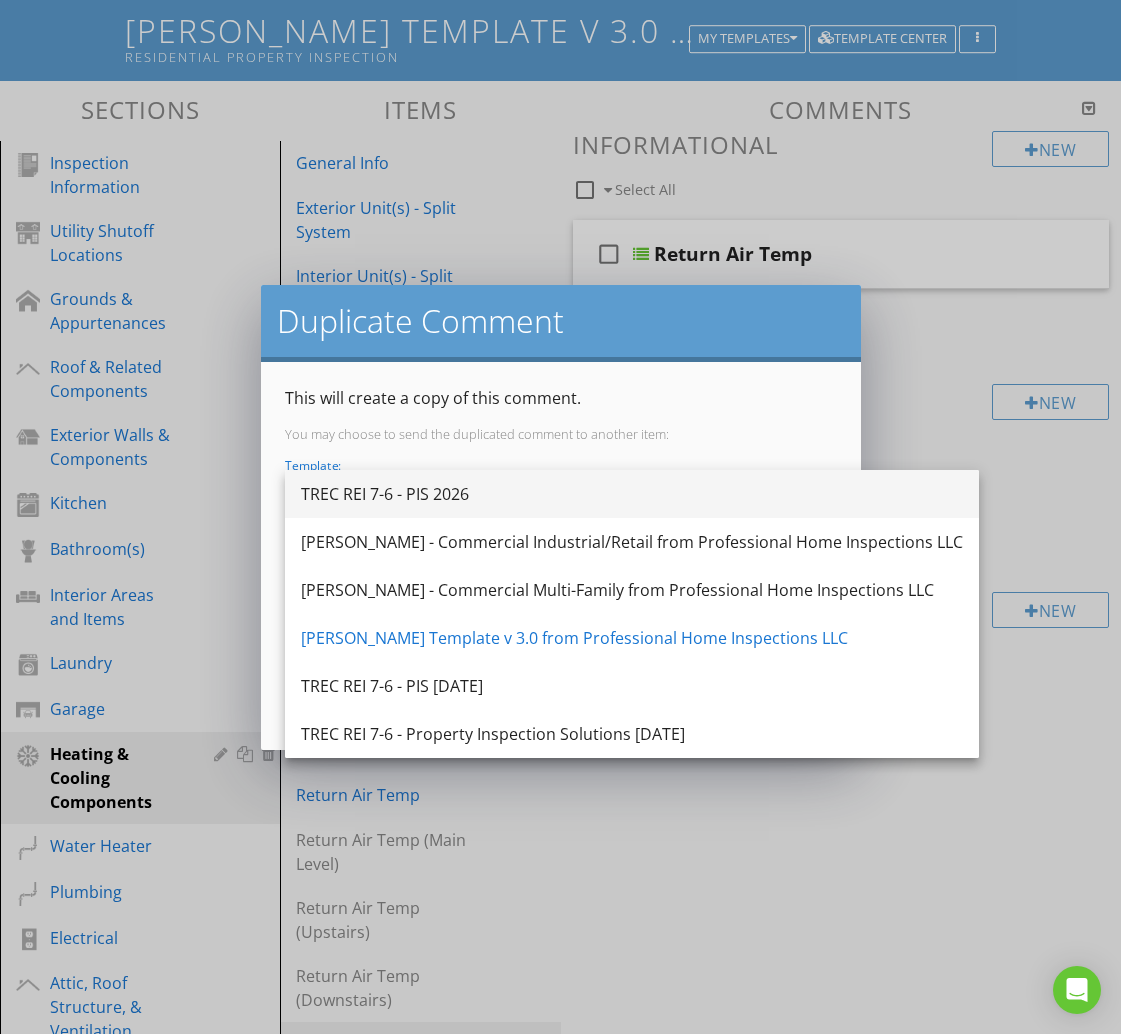 click on "TREC REI 7-6 - PIS 2026" at bounding box center (632, 494) 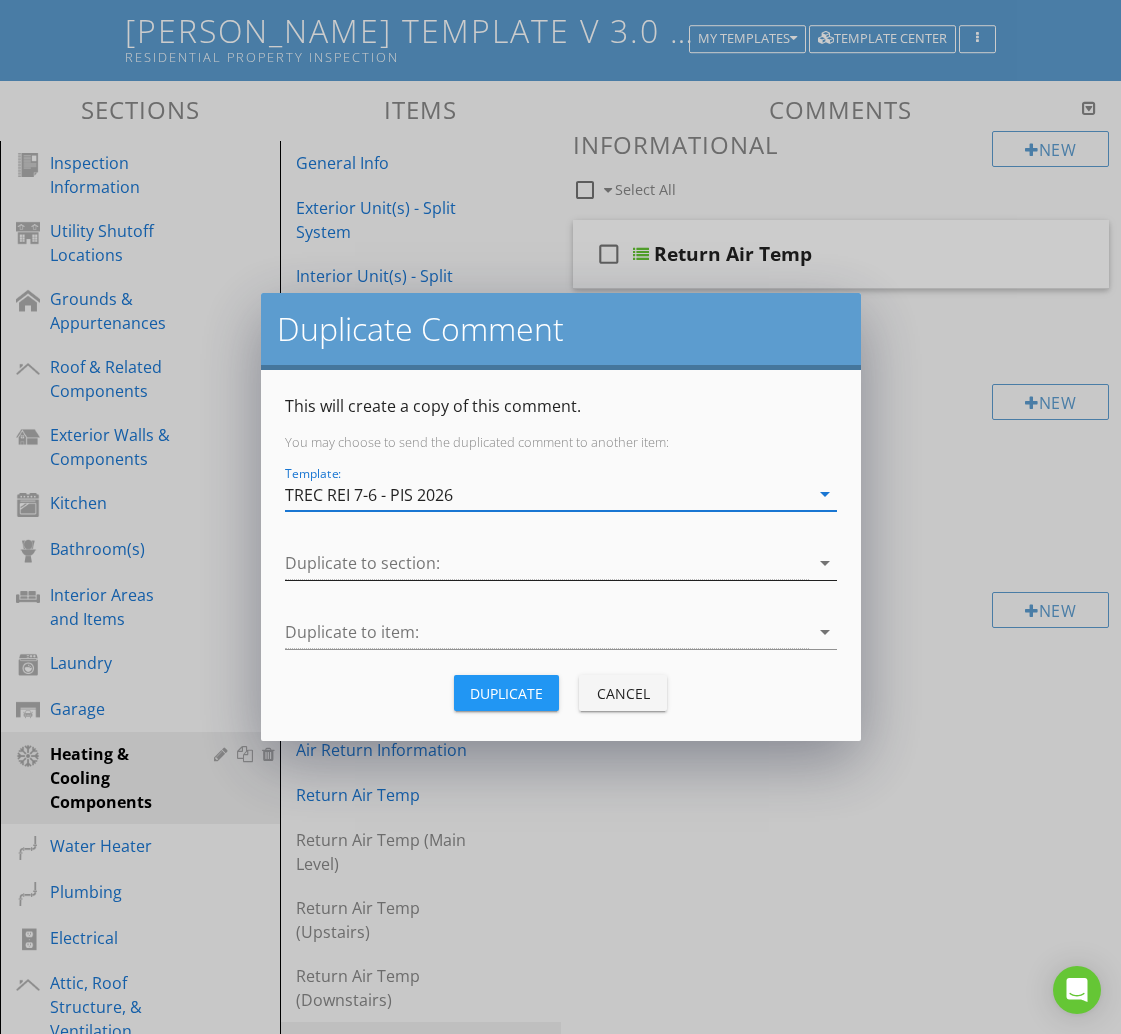 click at bounding box center [547, 563] 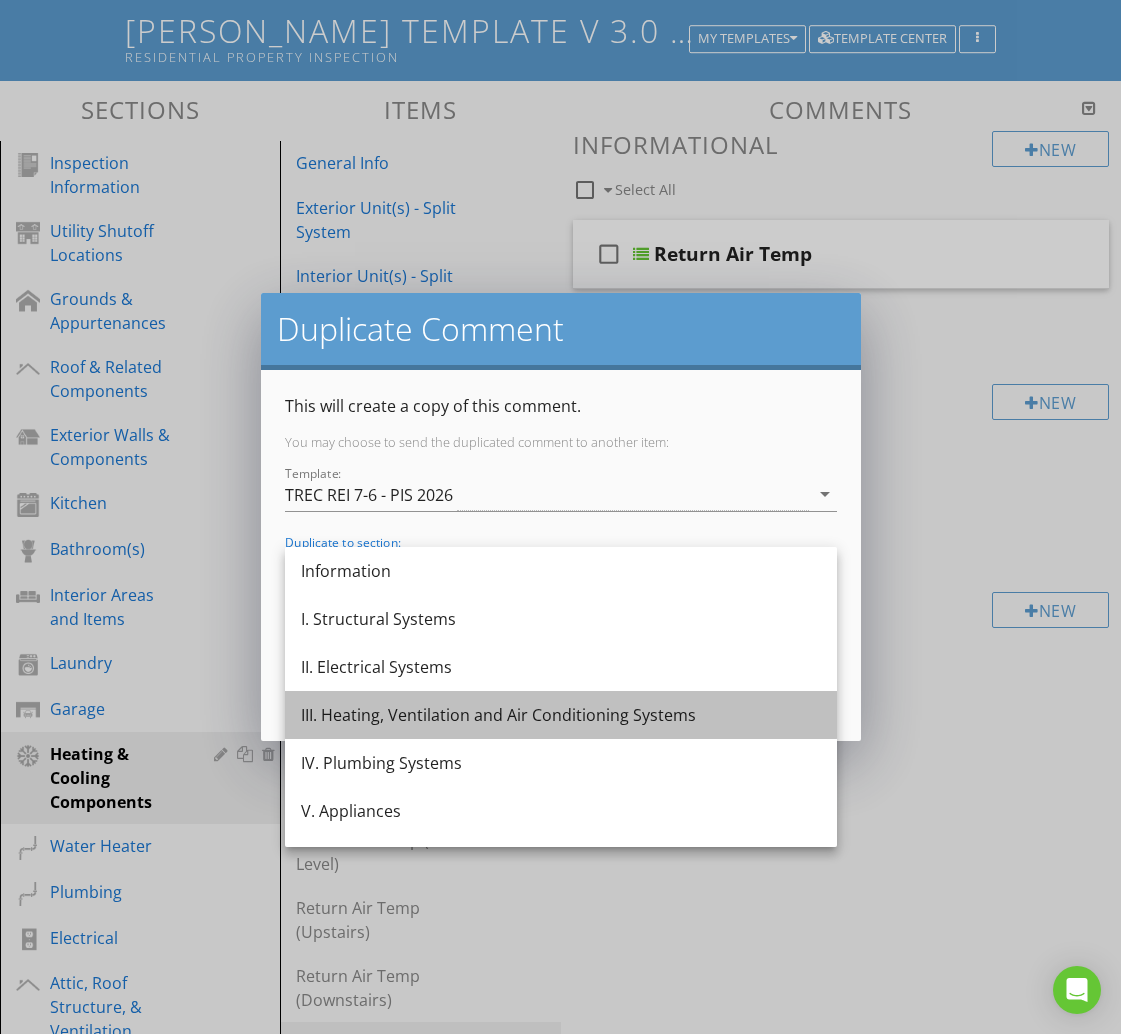 click on "III. Heating, Ventilation and Air Conditioning Systems" at bounding box center [561, 715] 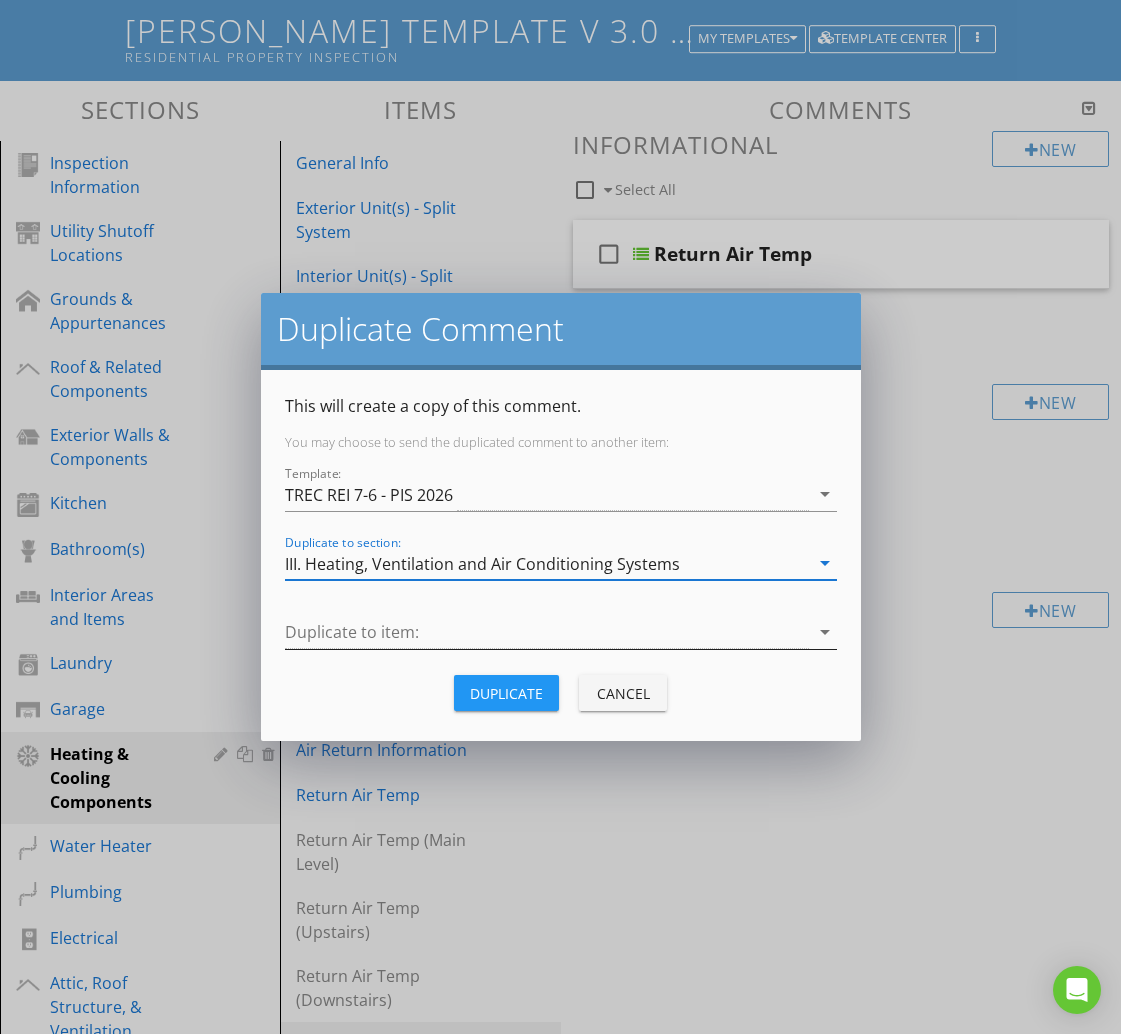click at bounding box center (547, 632) 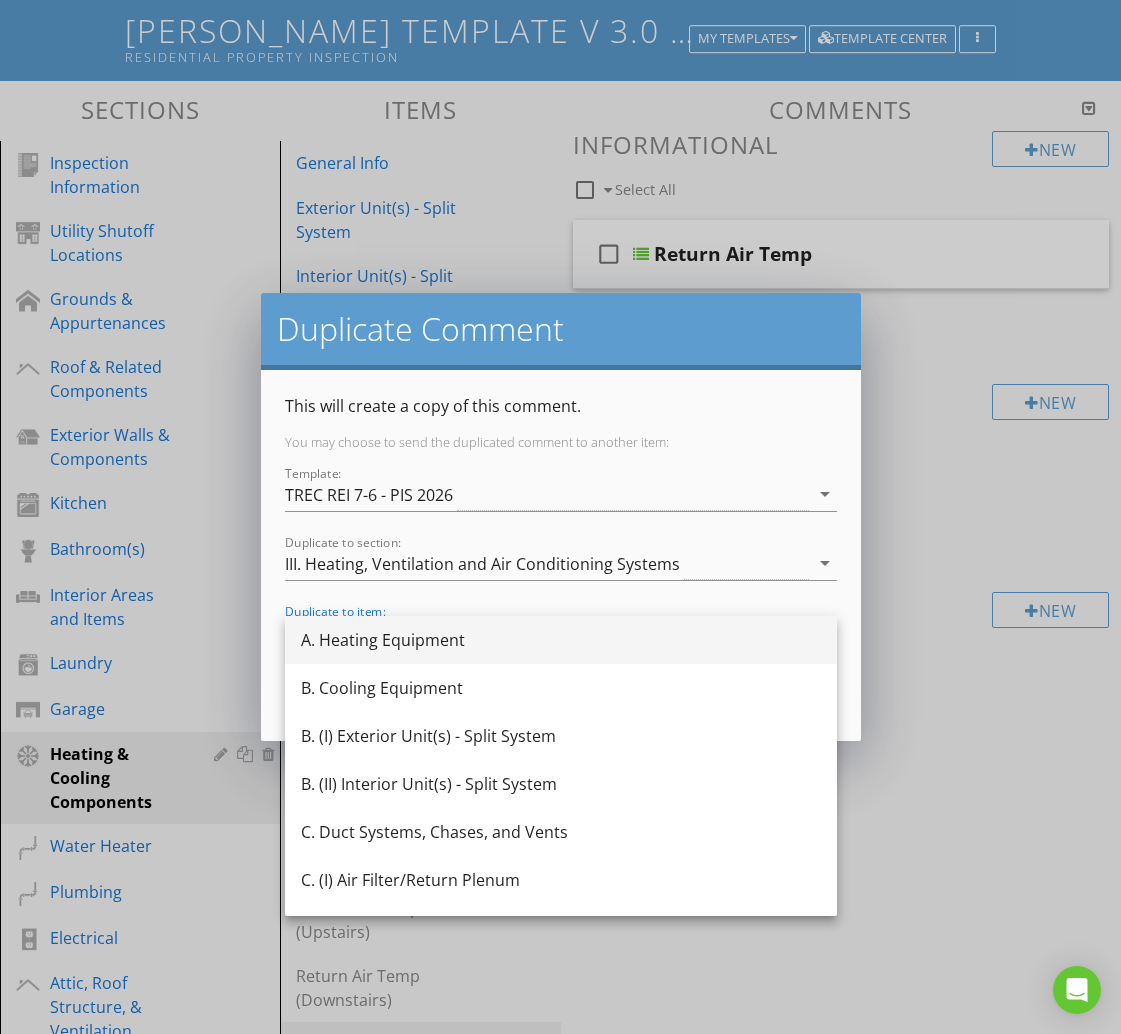 click on "A. Heating Equipment" at bounding box center (561, 640) 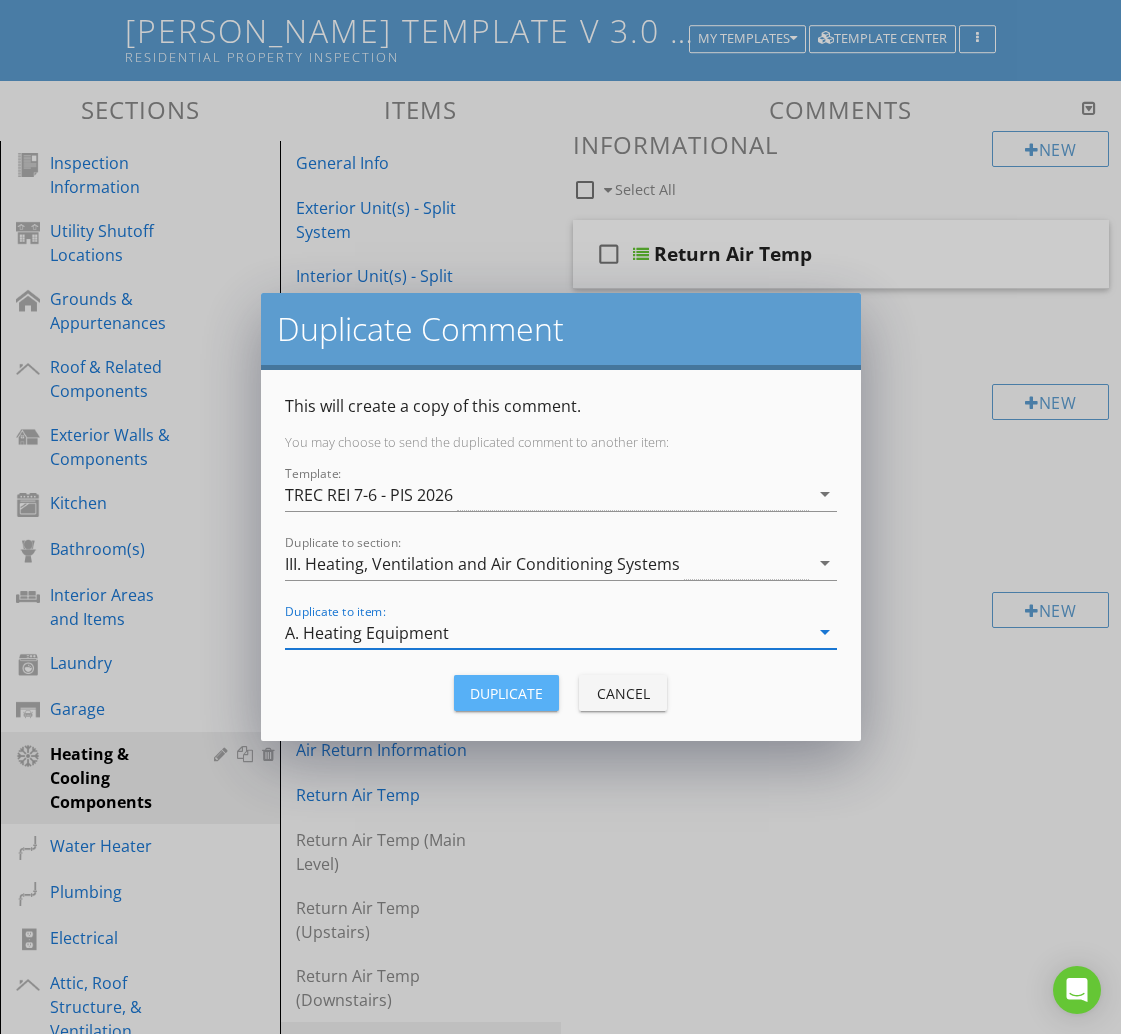 click on "Duplicate" at bounding box center (506, 693) 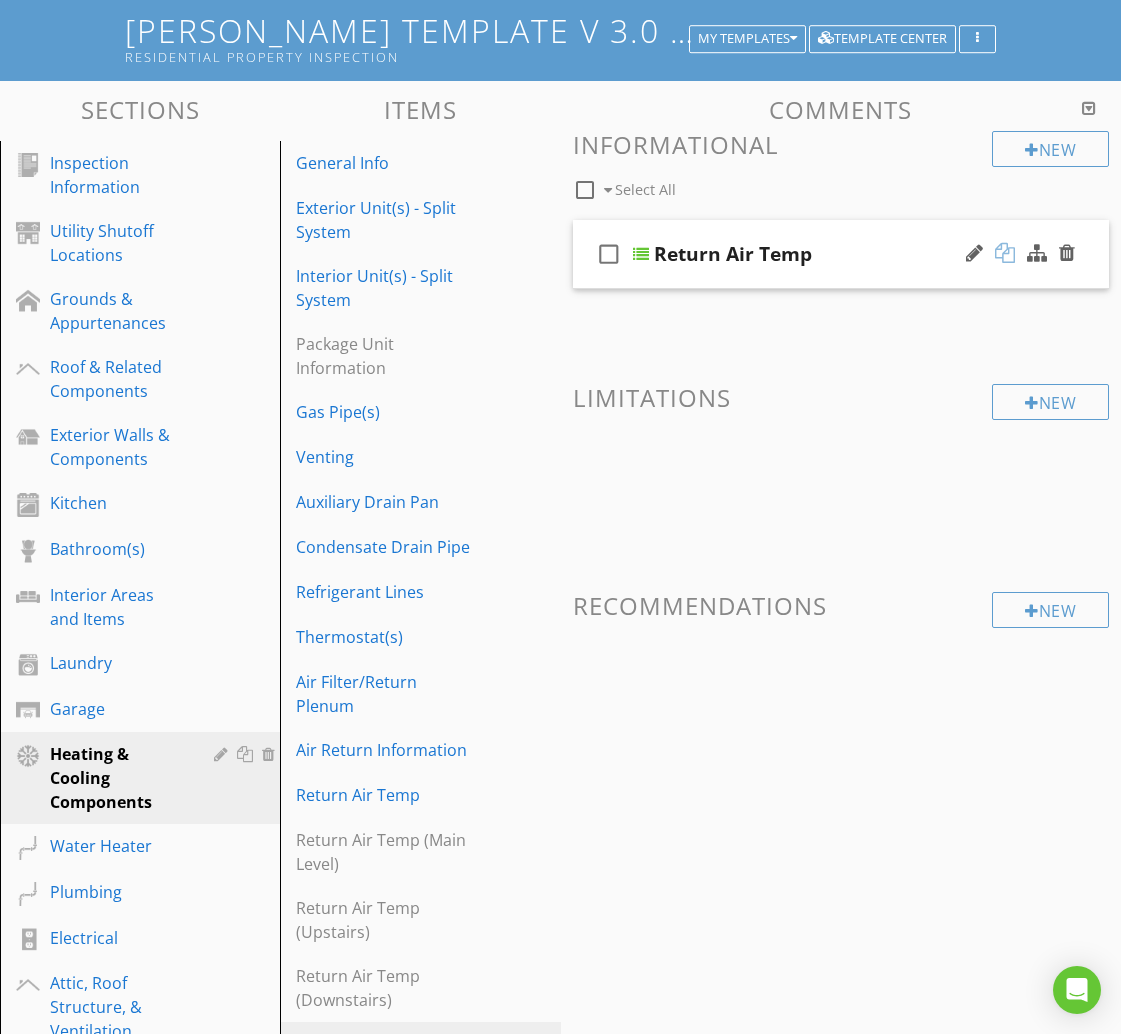 click at bounding box center [1005, 253] 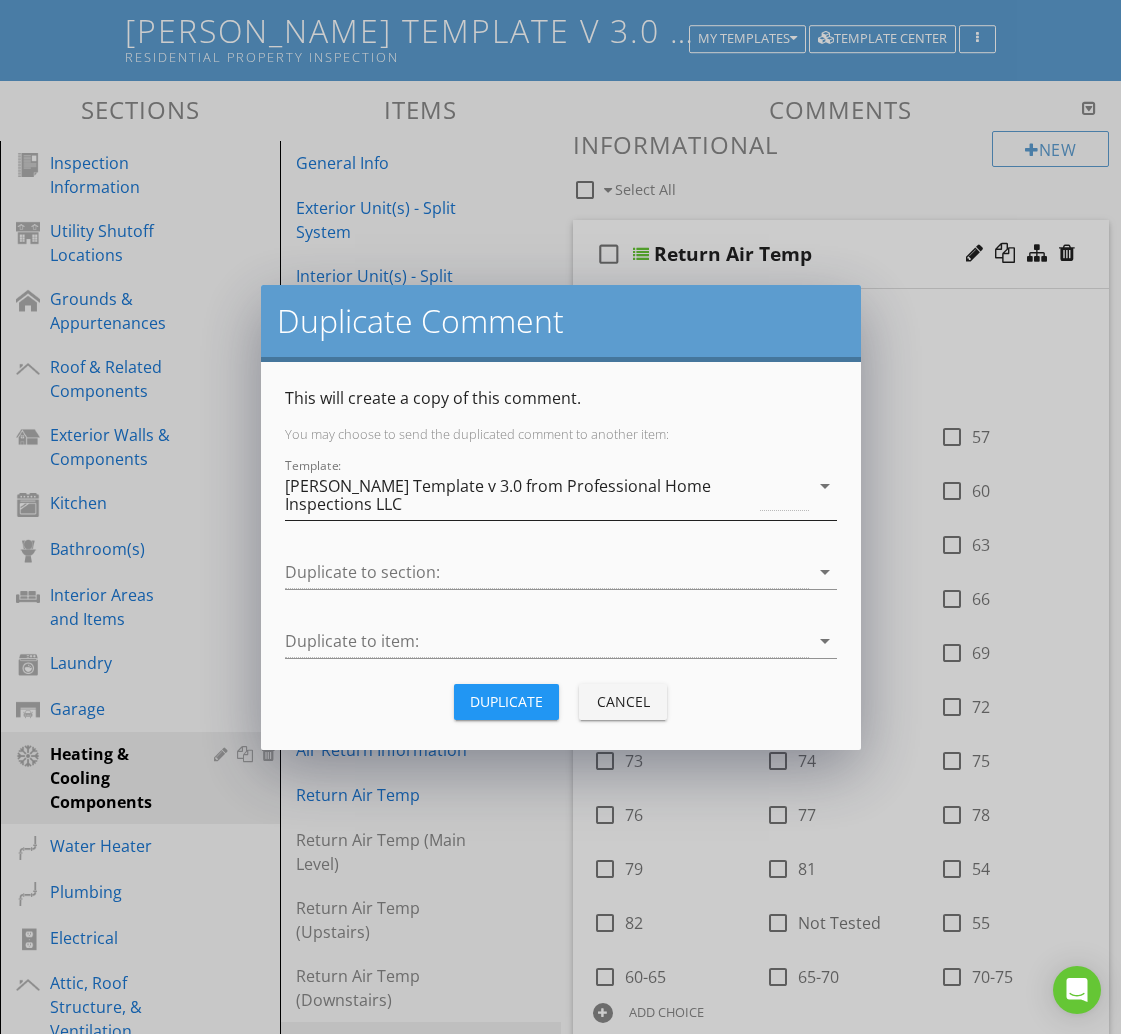 click on "[PERSON_NAME] Template v 3.0 from Professional Home Inspections LLC" at bounding box center [521, 495] 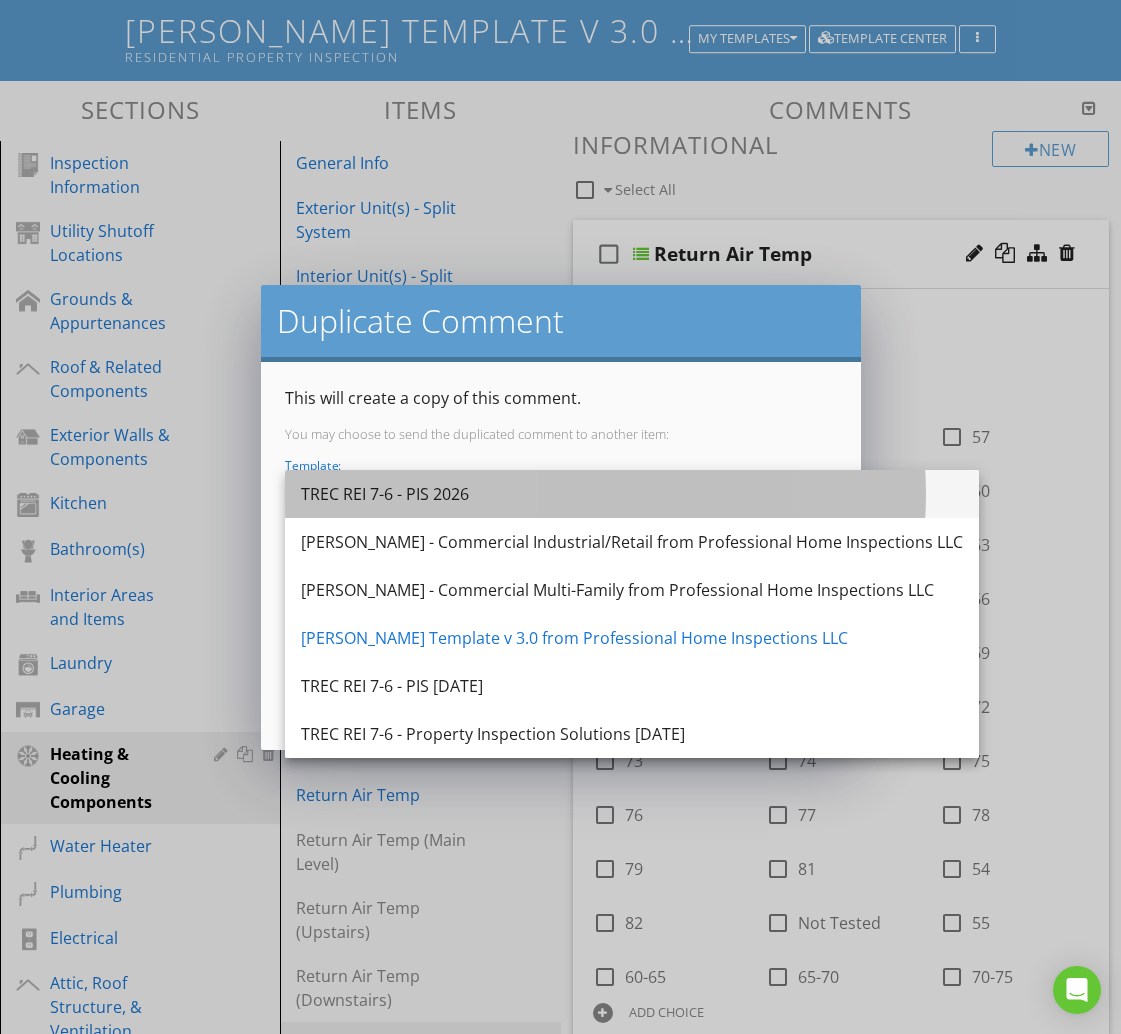 click on "TREC REI 7-6 - PIS 2026" at bounding box center [632, 494] 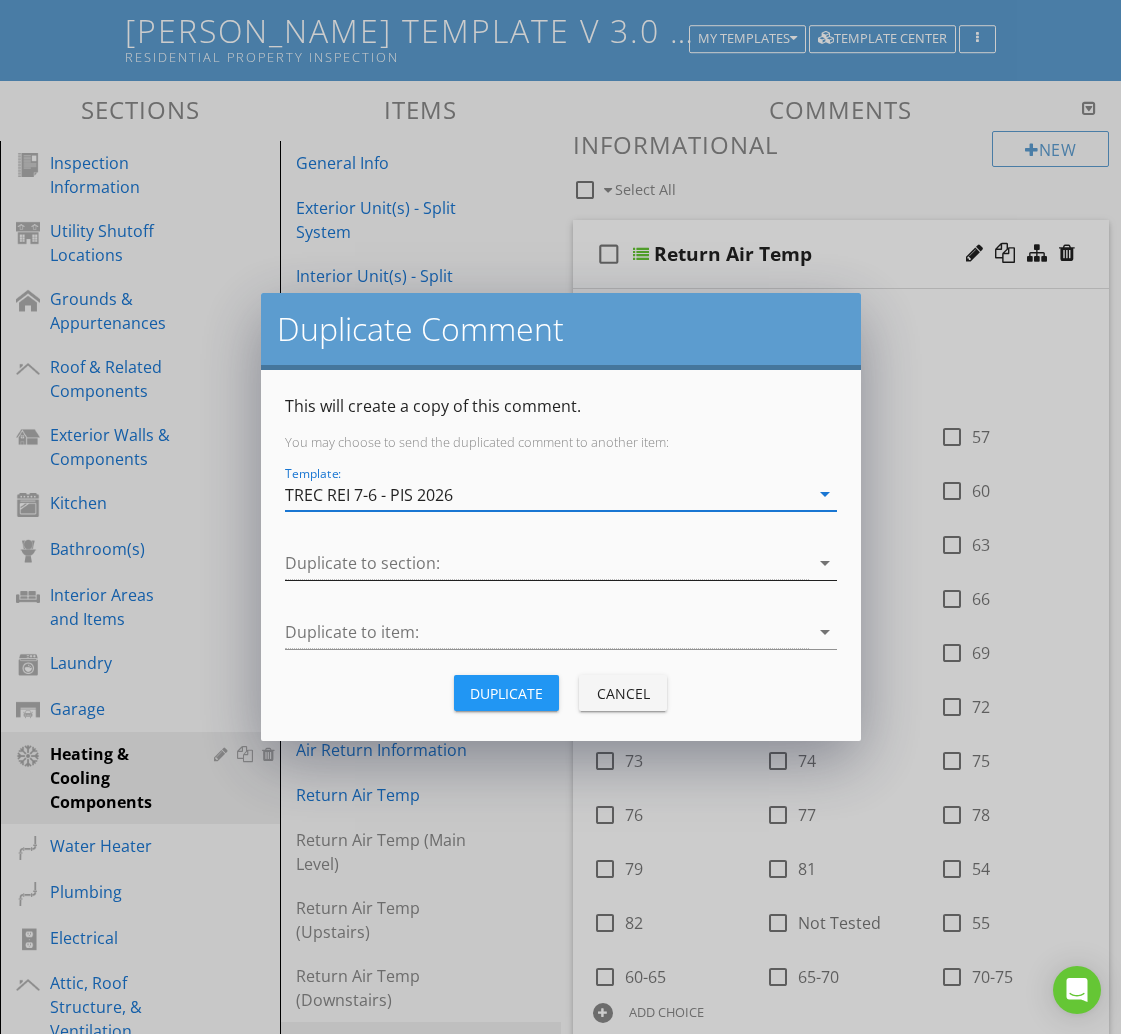 click at bounding box center [547, 563] 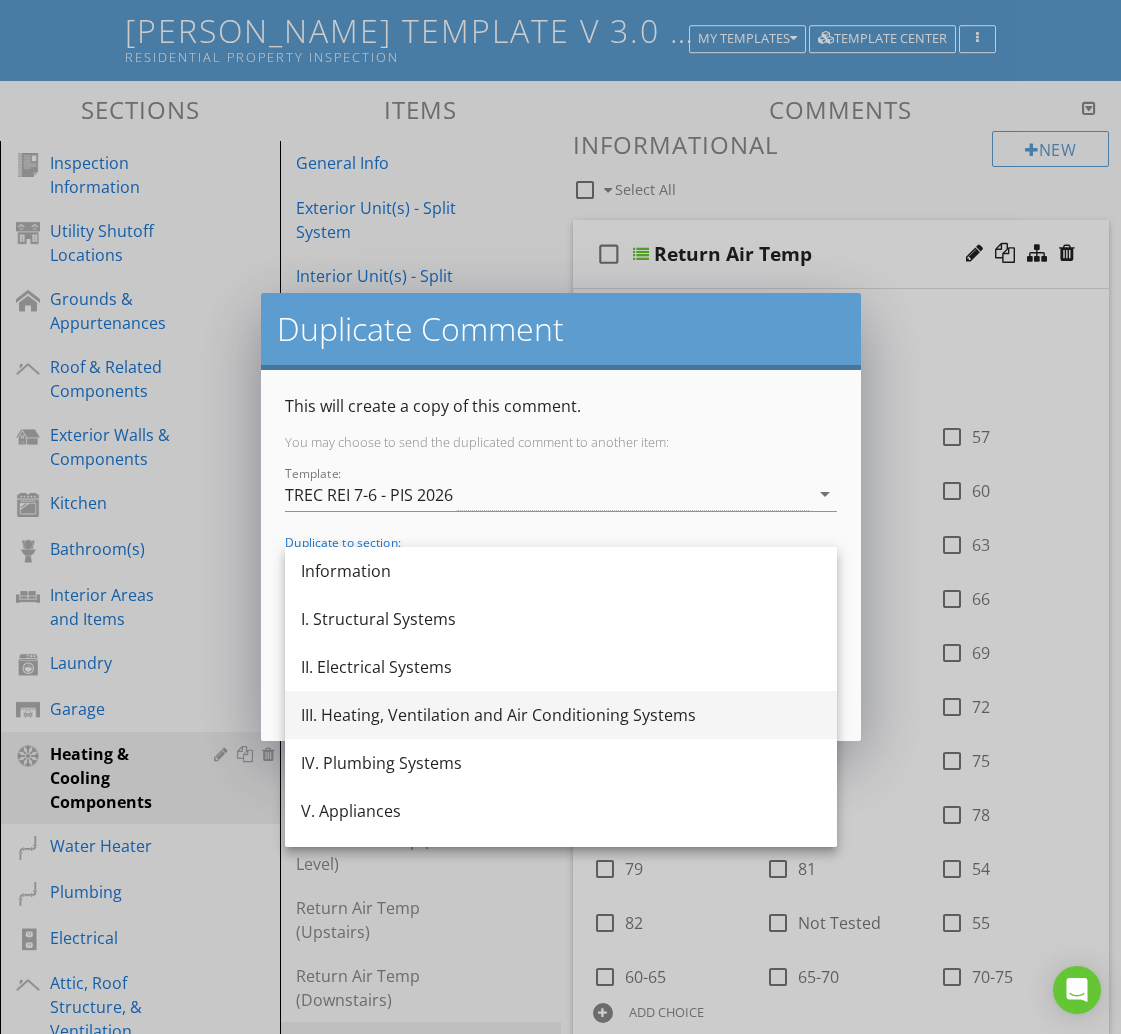 click on "III. Heating, Ventilation and Air Conditioning Systems" at bounding box center (561, 715) 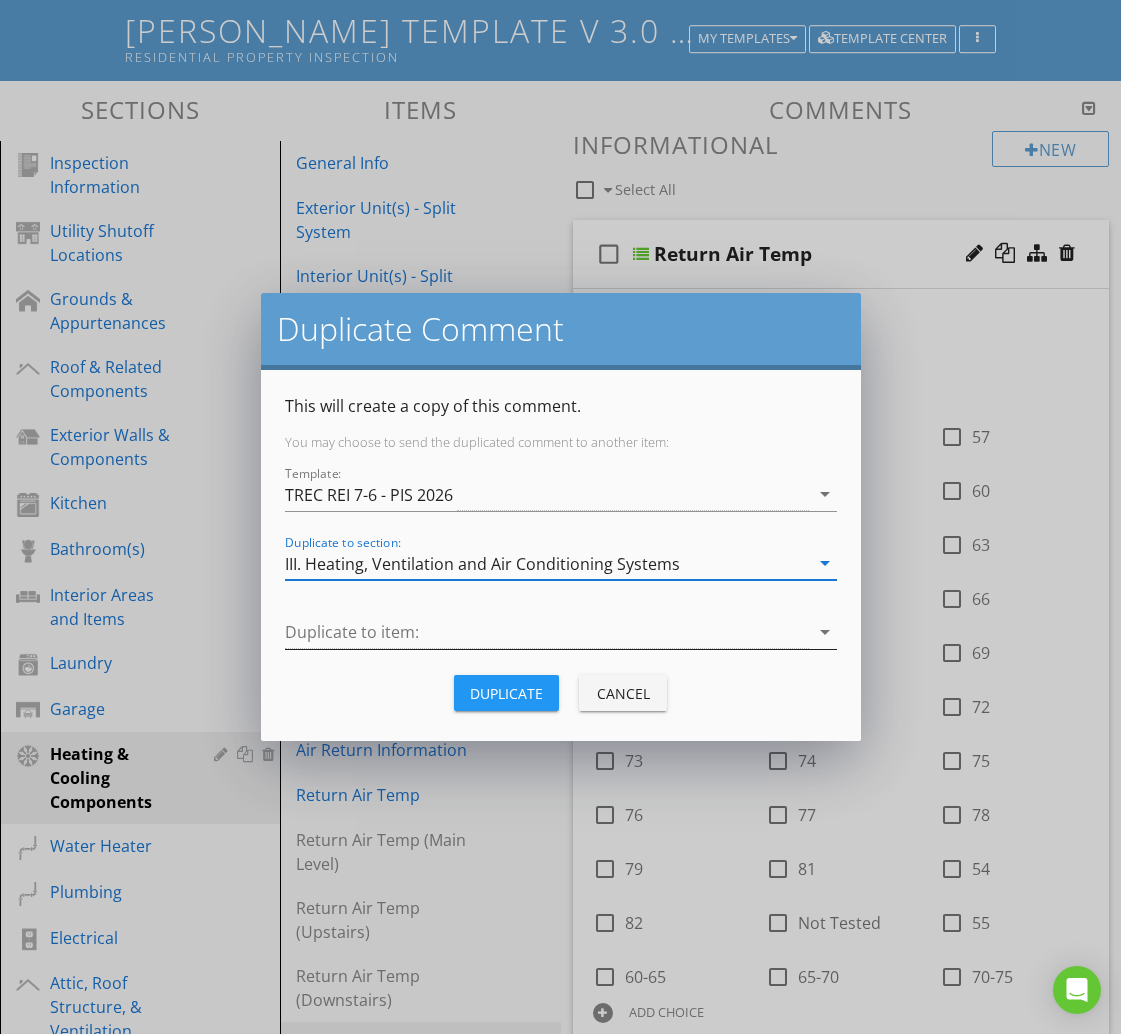 click at bounding box center [547, 632] 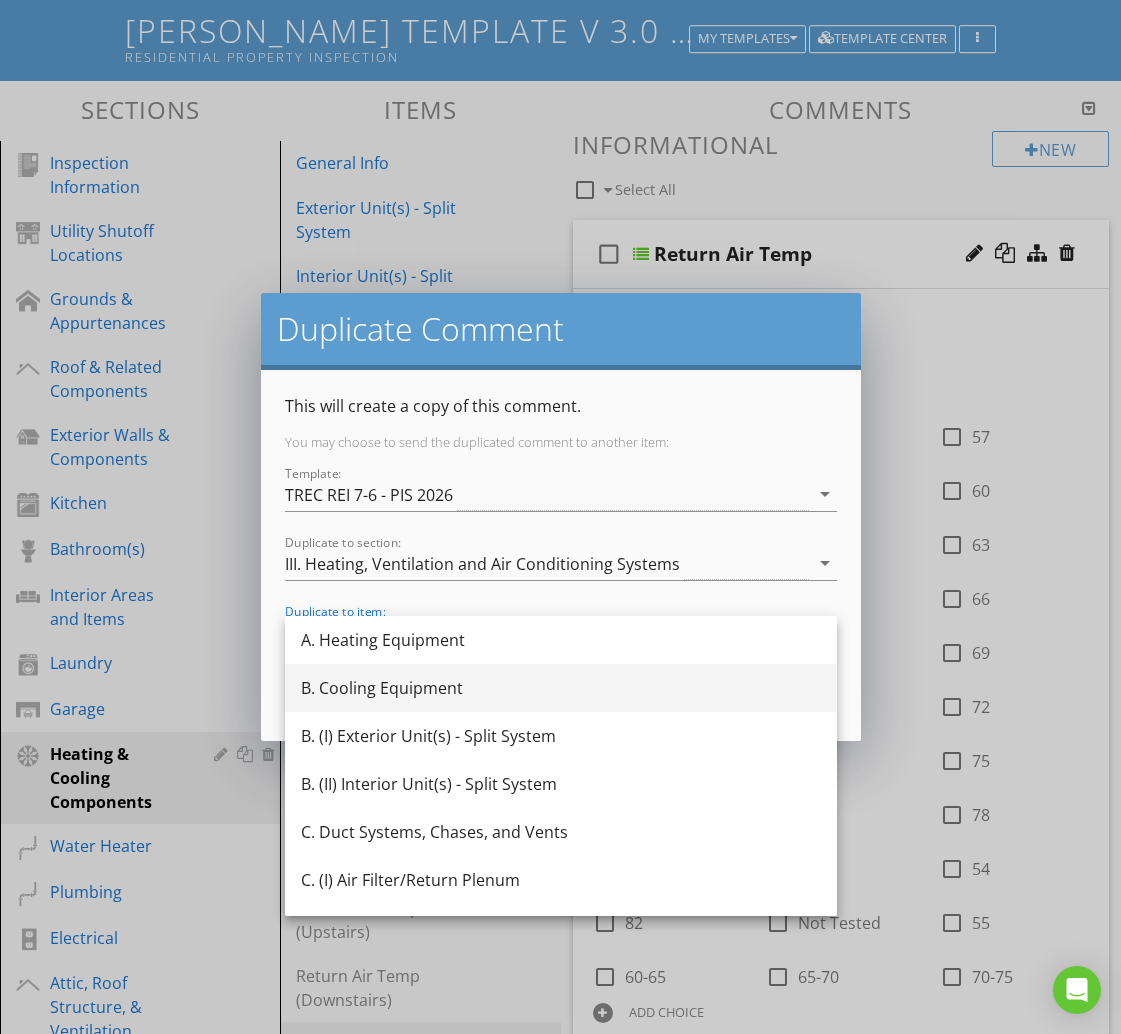 click on "B. Cooling Equipment" at bounding box center (561, 688) 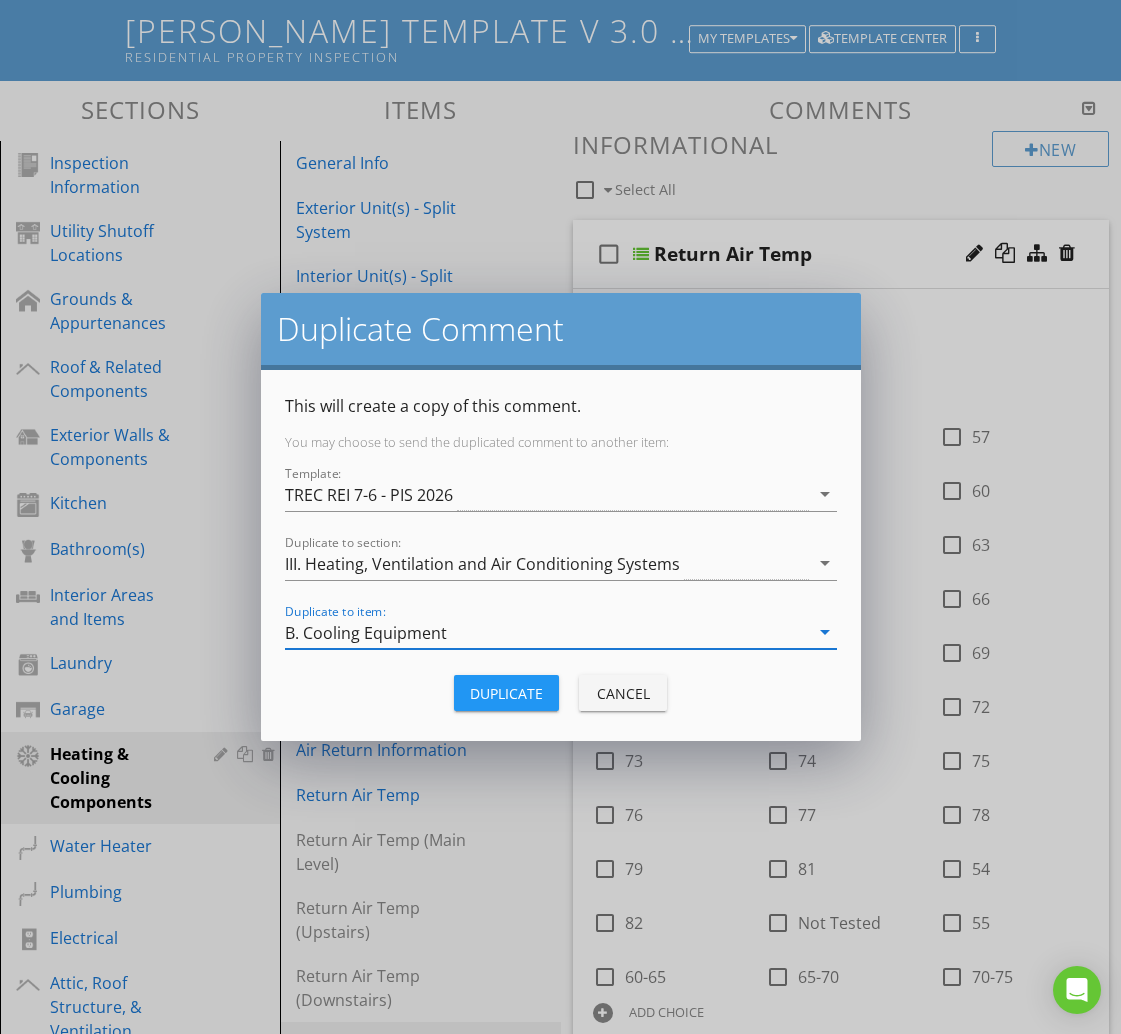 click on "Duplicate" at bounding box center [506, 693] 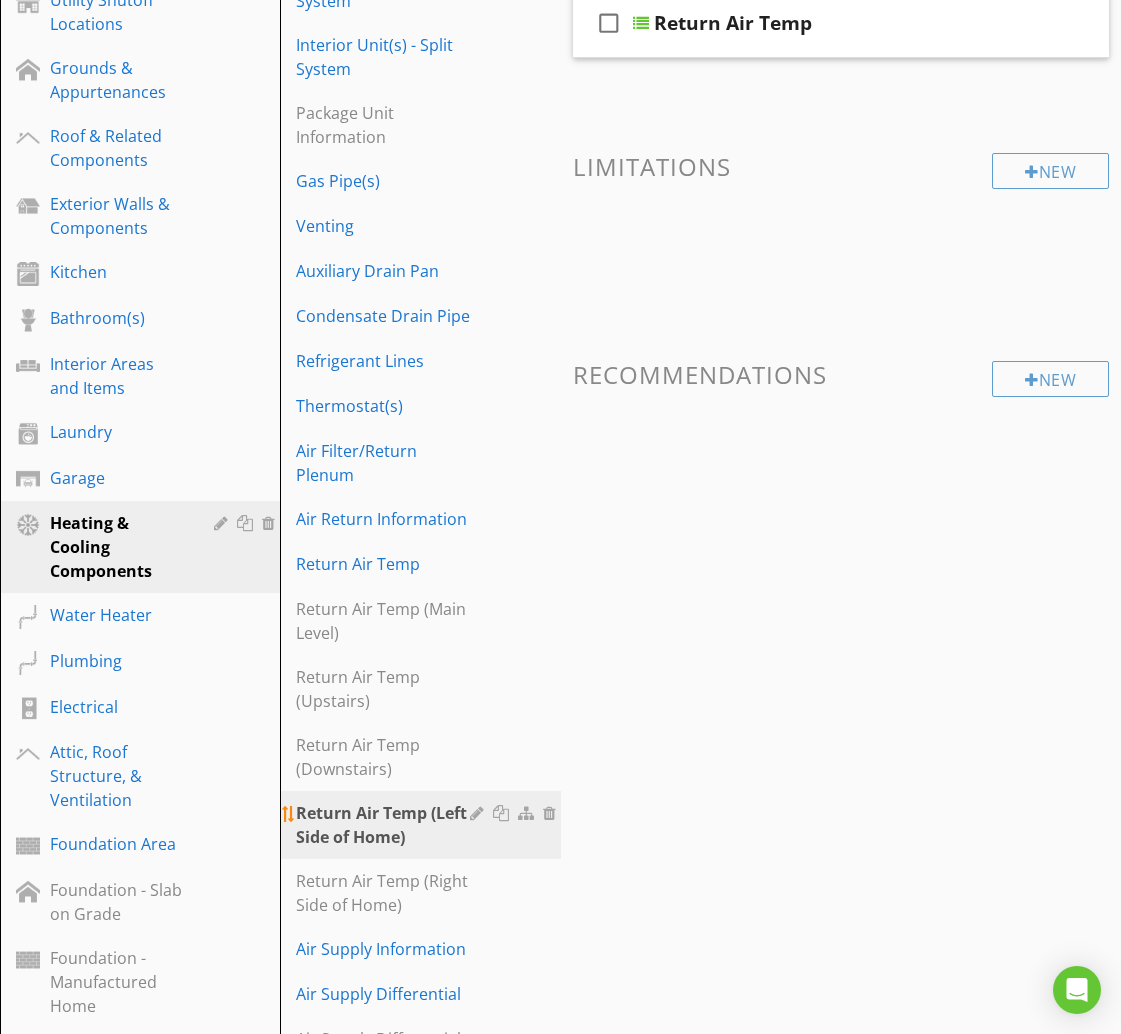 scroll, scrollTop: 433, scrollLeft: 0, axis: vertical 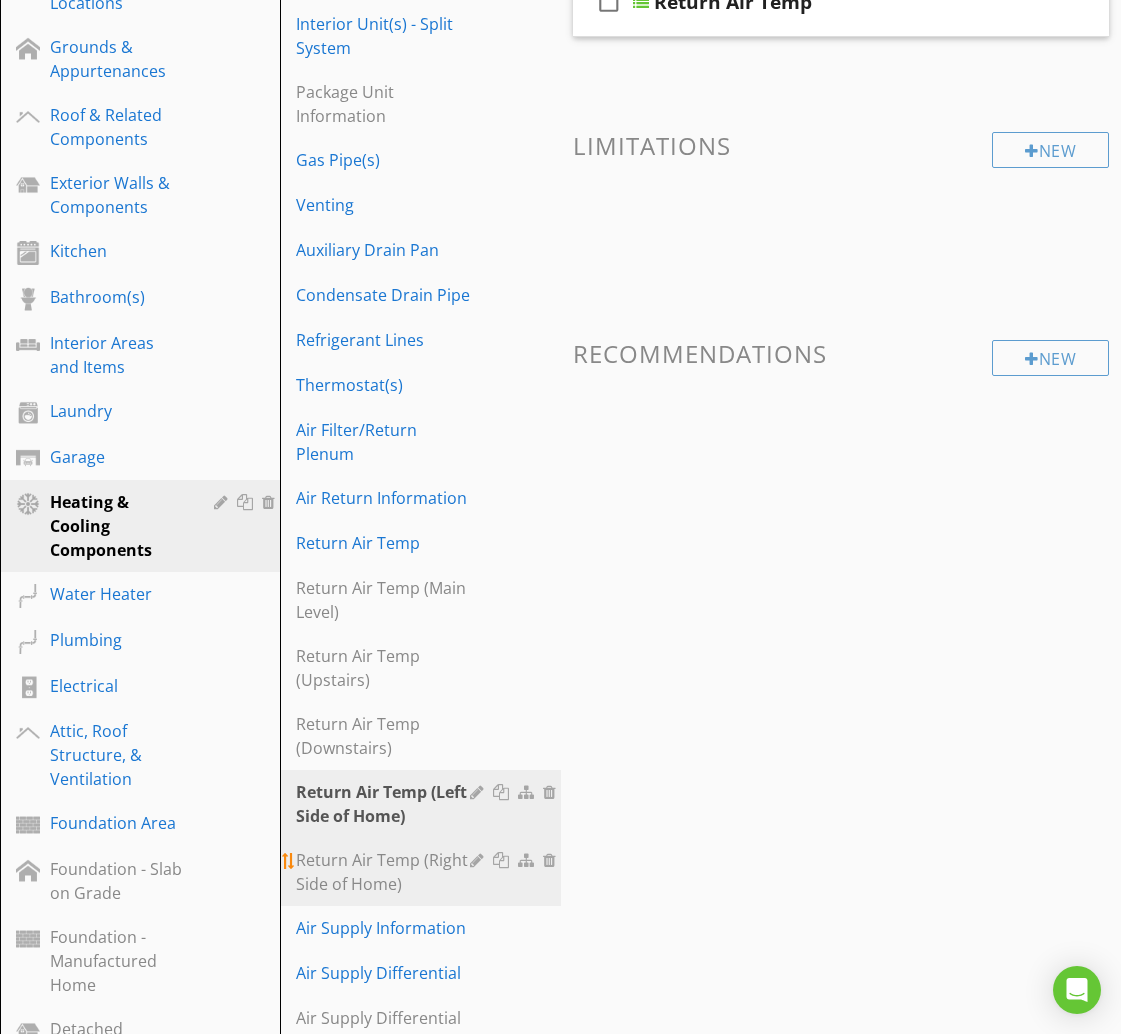 click on "Return Air Temp (Right Side of Home)" at bounding box center (385, 872) 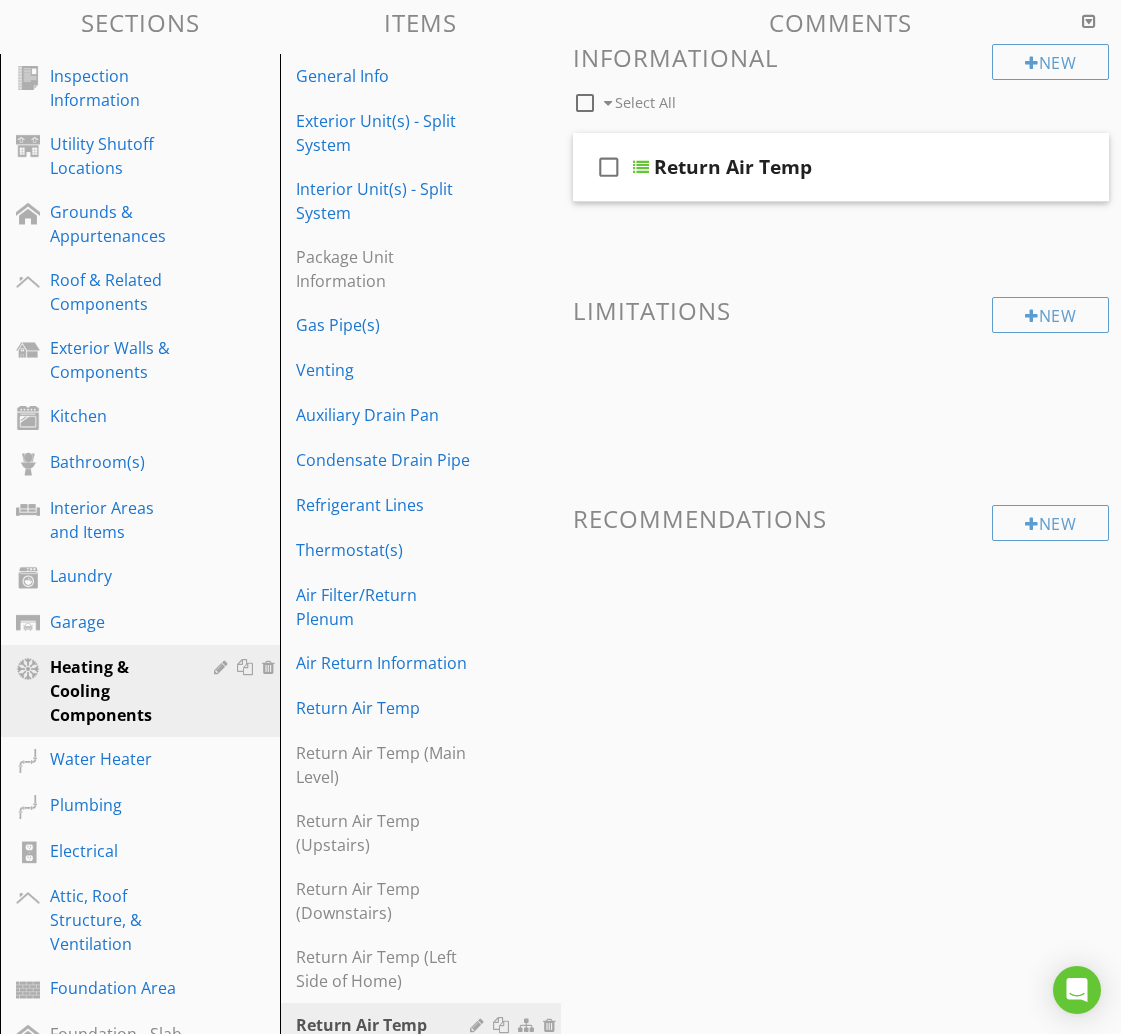 scroll, scrollTop: 263, scrollLeft: 0, axis: vertical 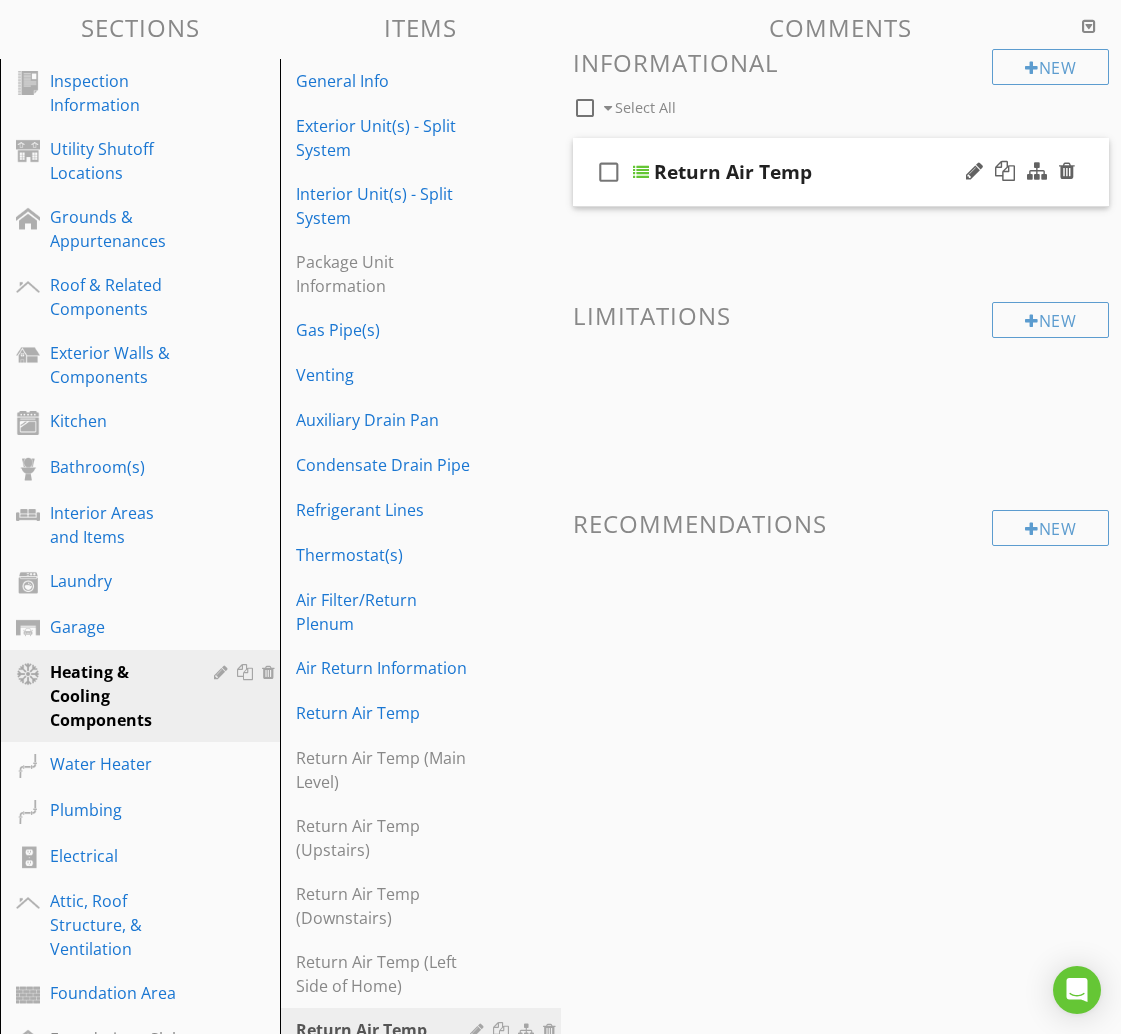click on "check_box_outline_blank
Return Air Temp" at bounding box center [841, 172] 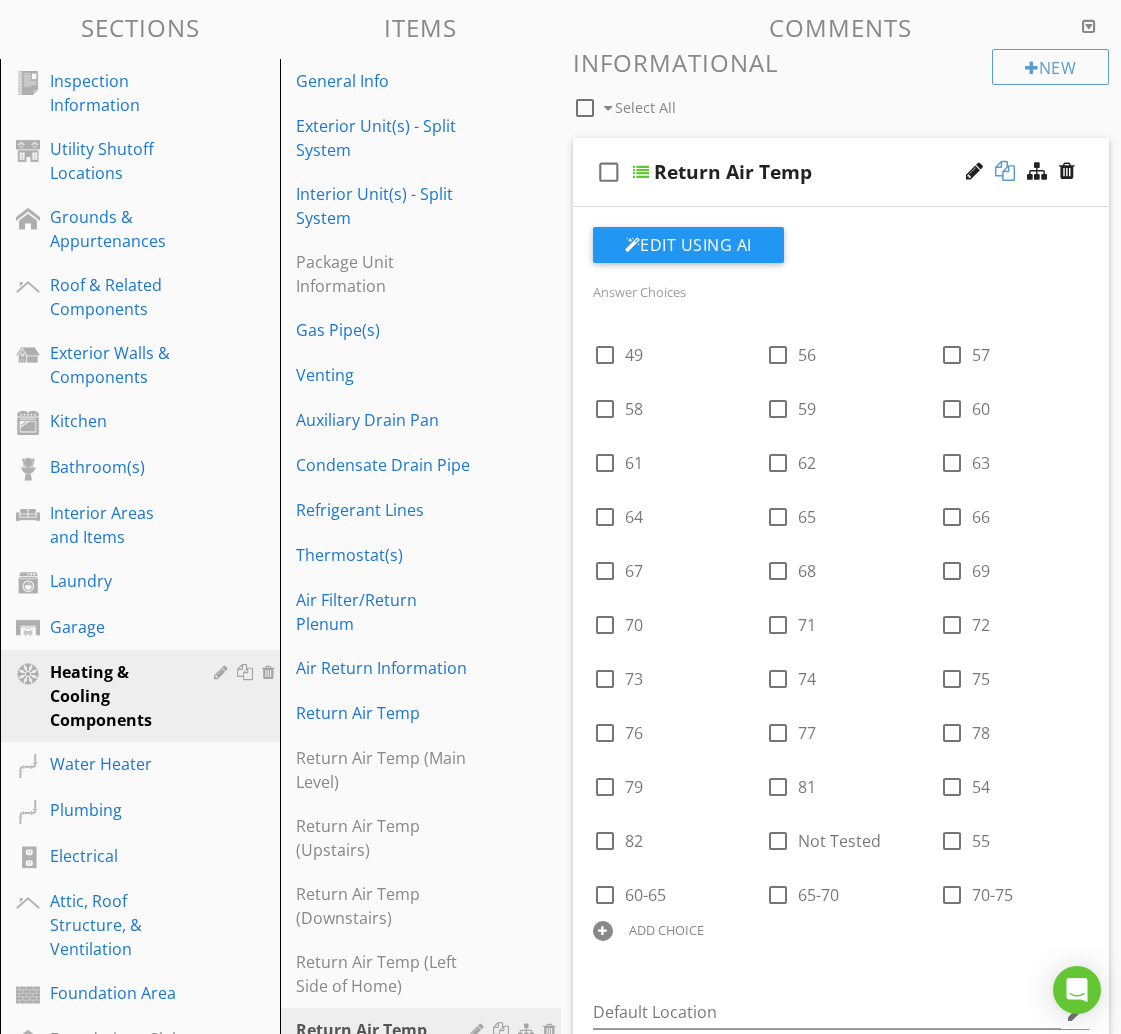 click at bounding box center (1005, 171) 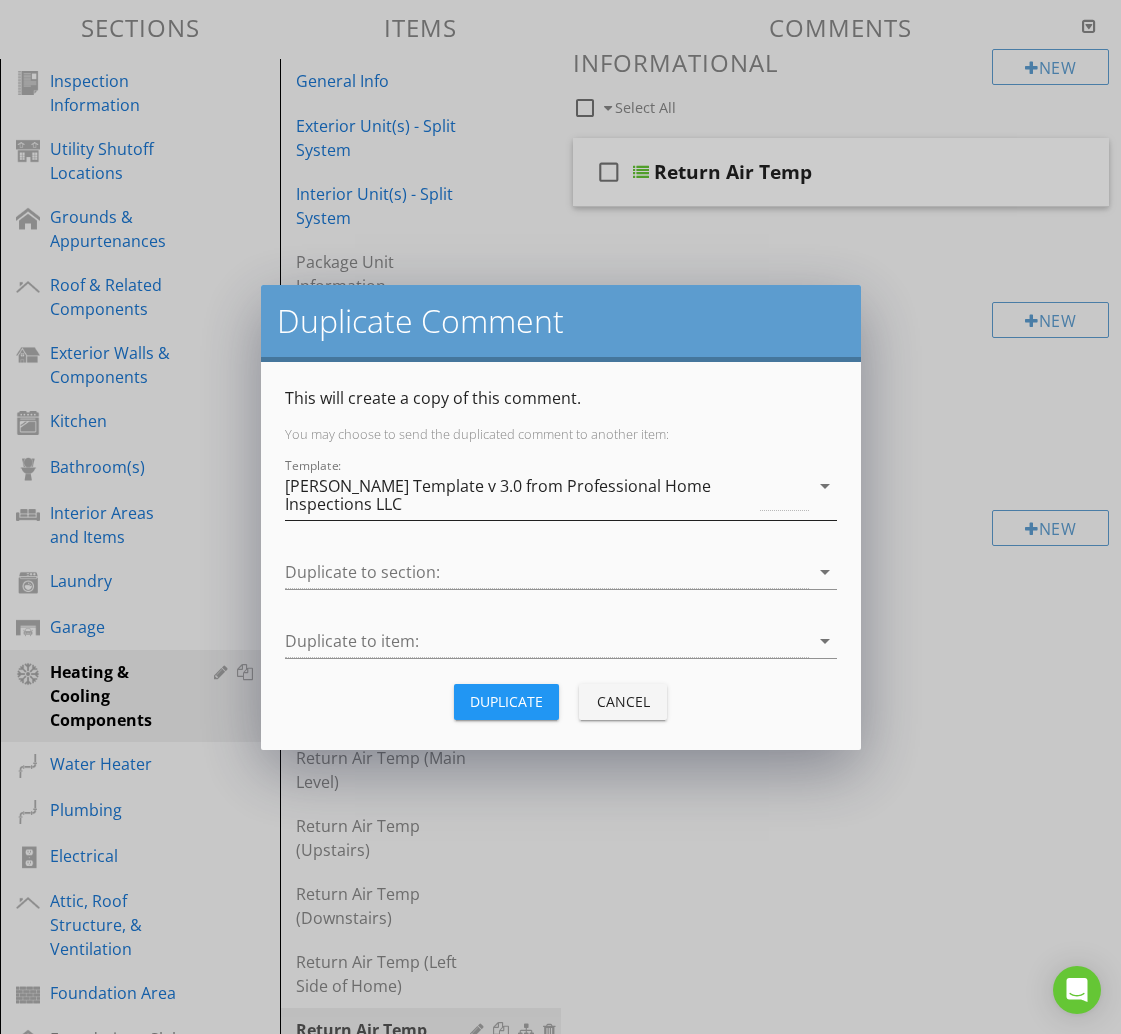 click on "[PERSON_NAME] Template v 3.0 from Professional Home Inspections LLC" at bounding box center [521, 495] 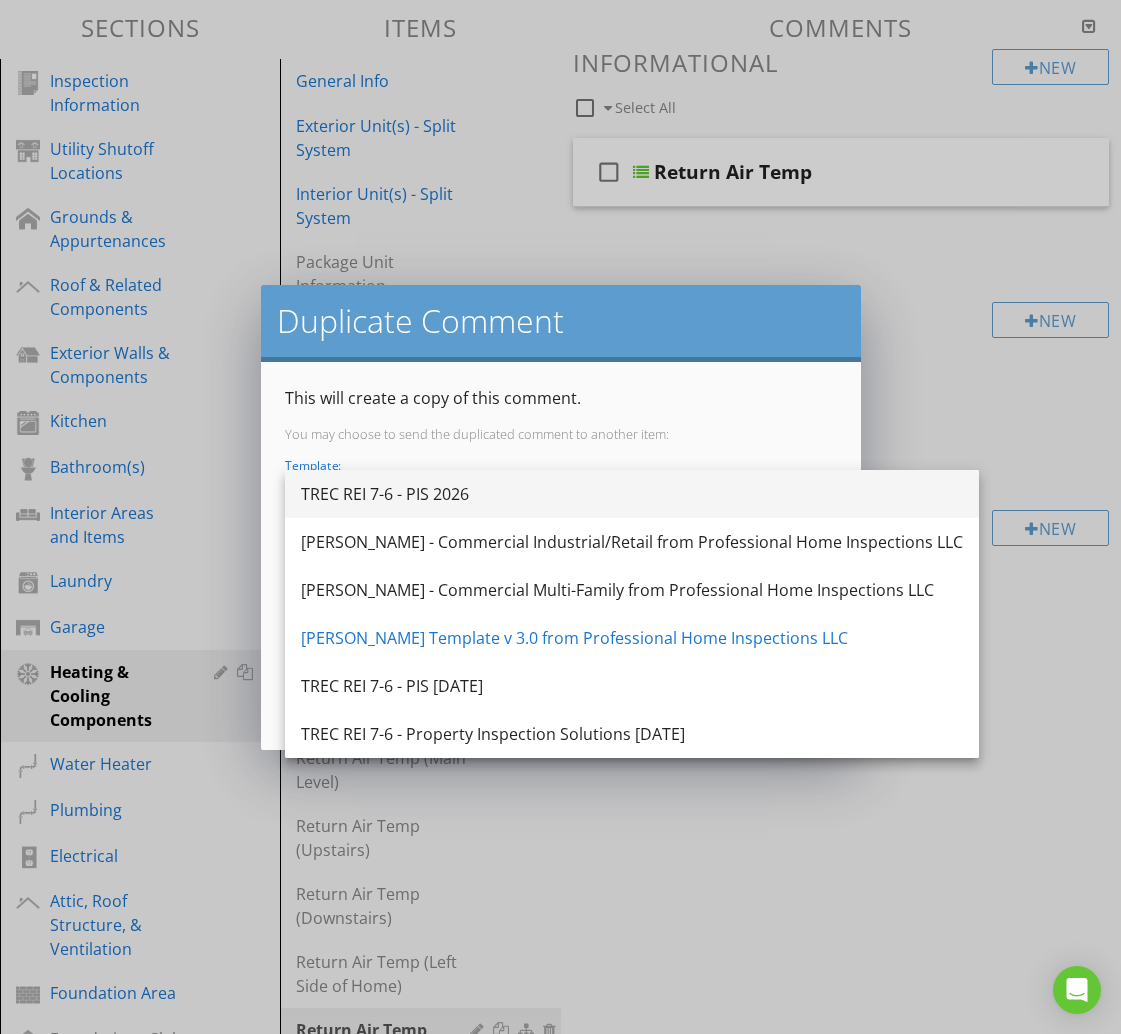 click on "TREC REI 7-6 - PIS 2026" at bounding box center [632, 494] 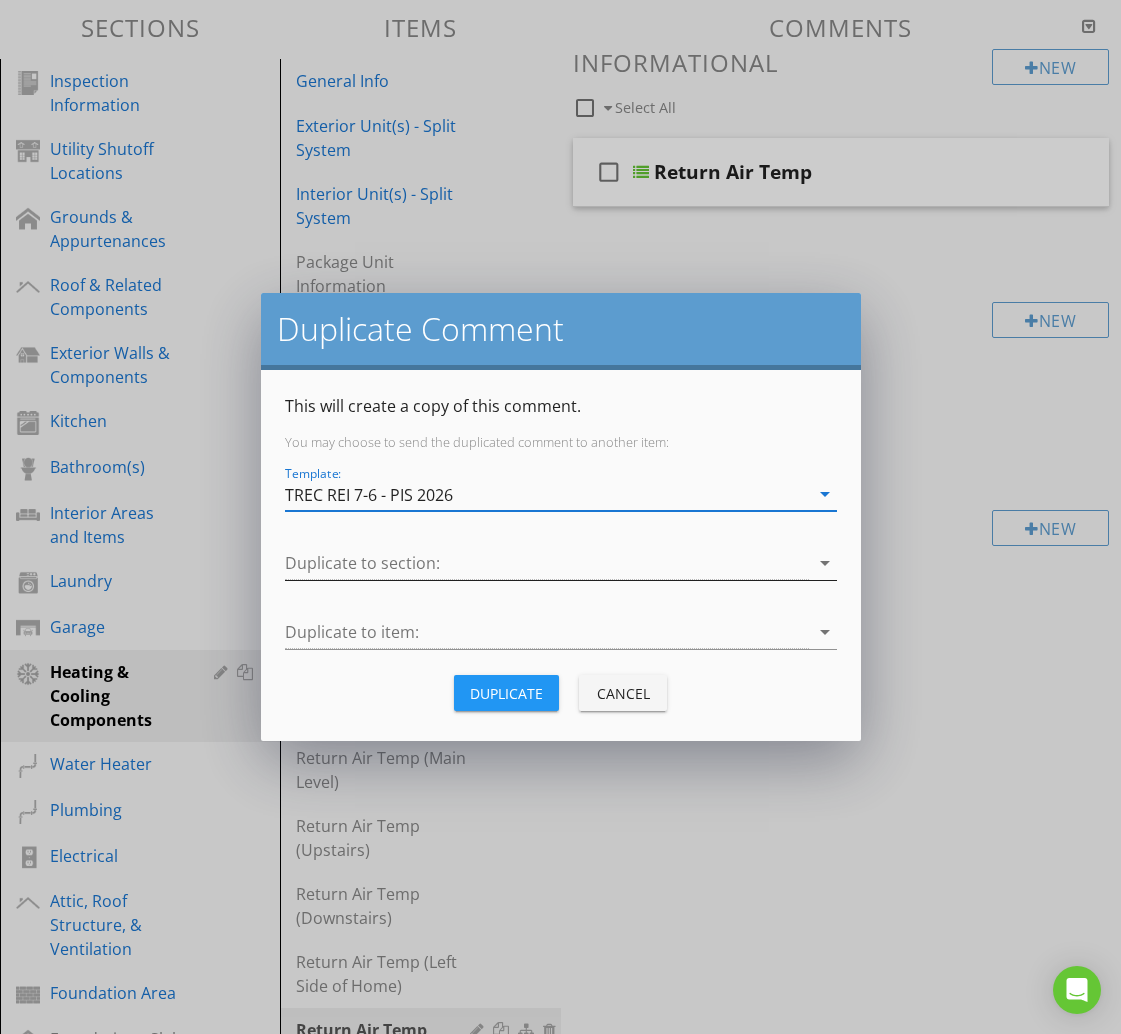 click at bounding box center [547, 563] 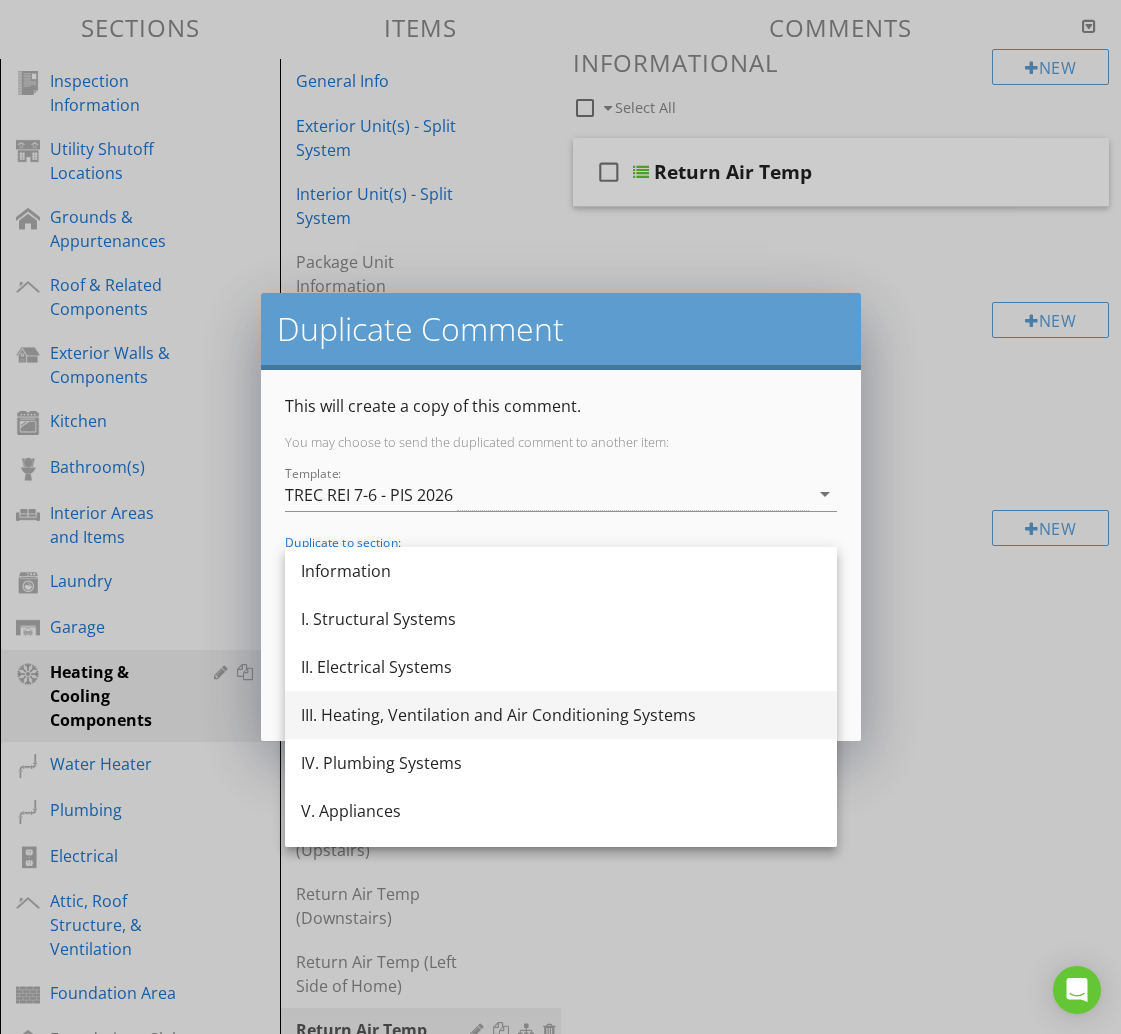 click on "III. Heating, Ventilation and Air Conditioning Systems" at bounding box center (561, 715) 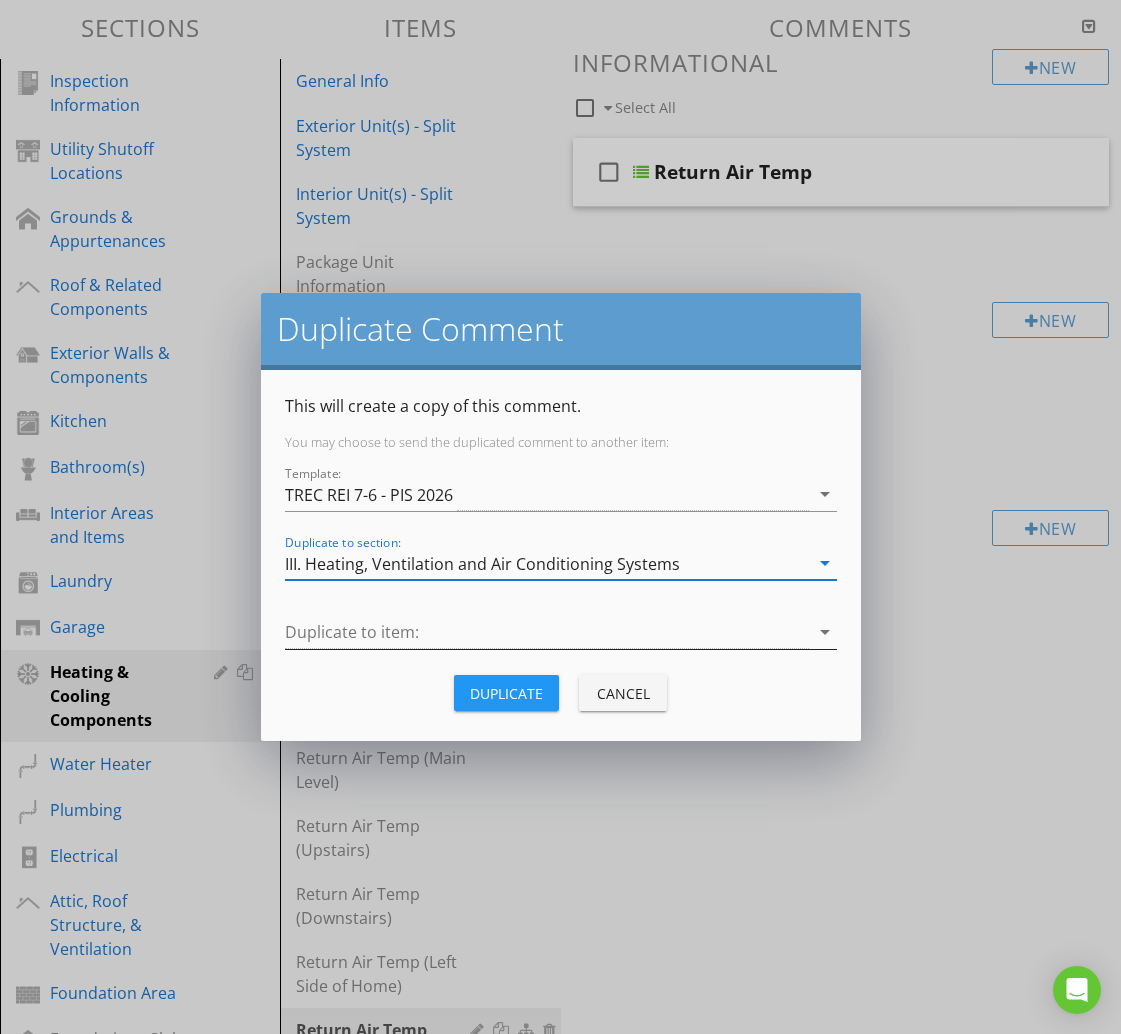 click at bounding box center (547, 632) 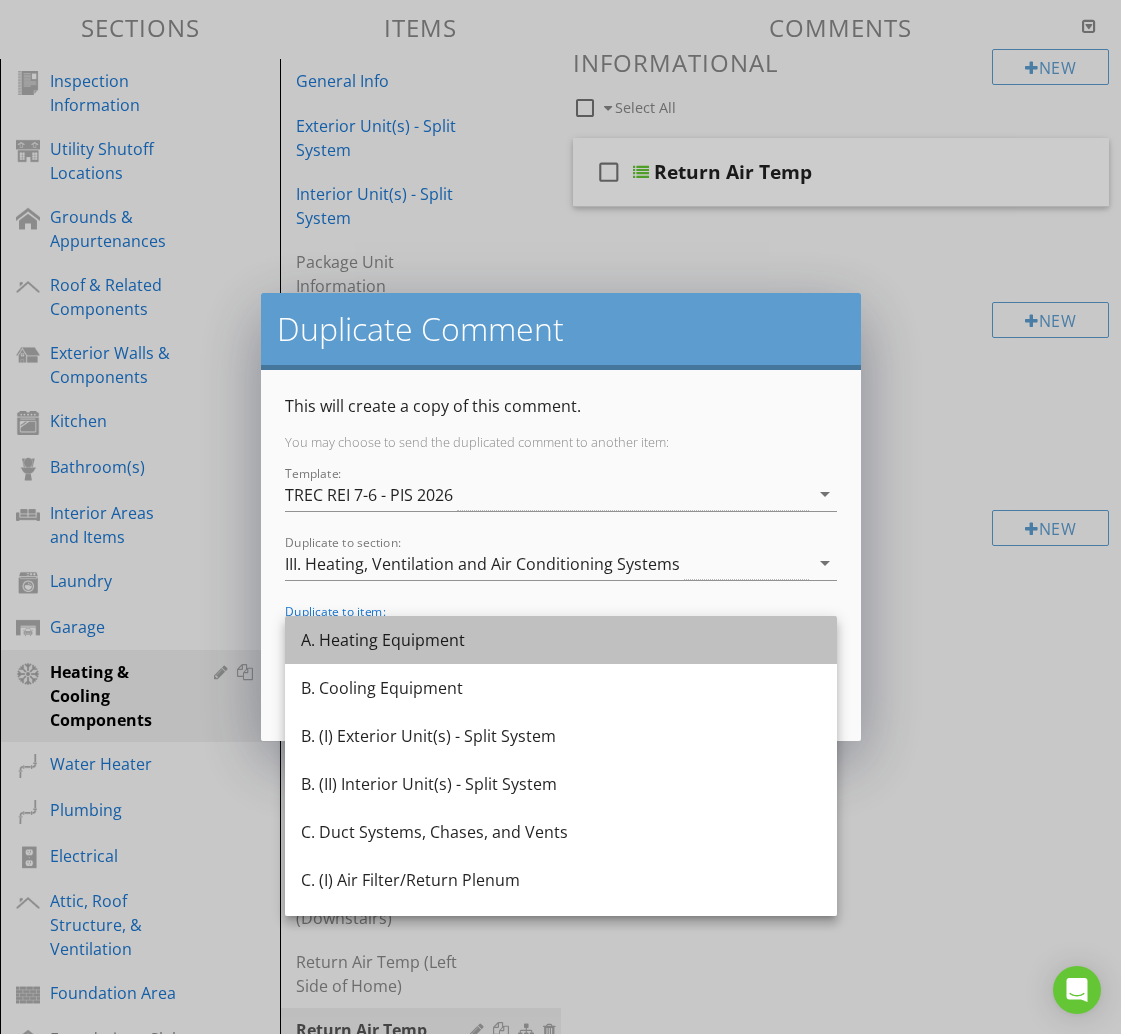 click on "A. Heating Equipment" at bounding box center (561, 640) 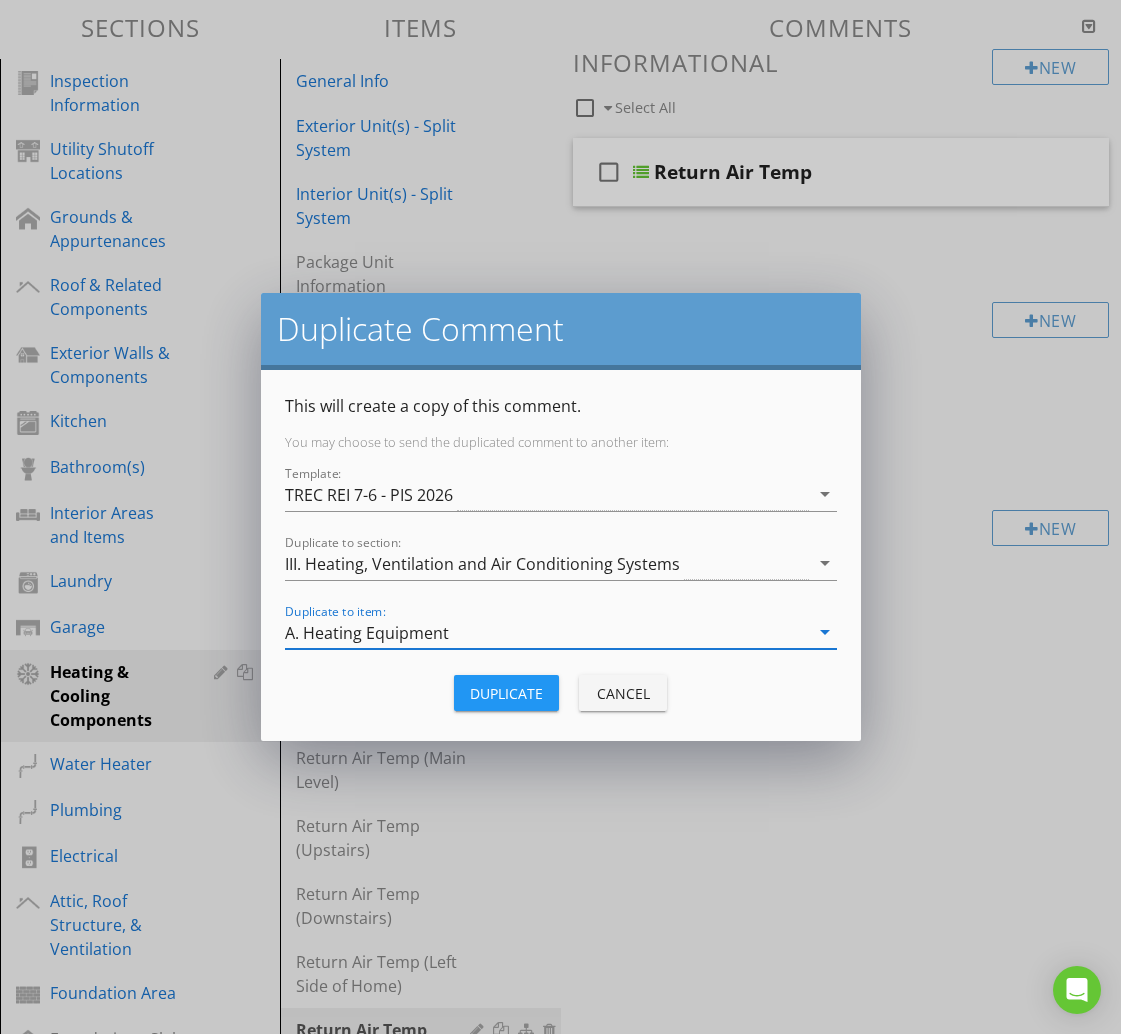 click on "Duplicate" at bounding box center (506, 693) 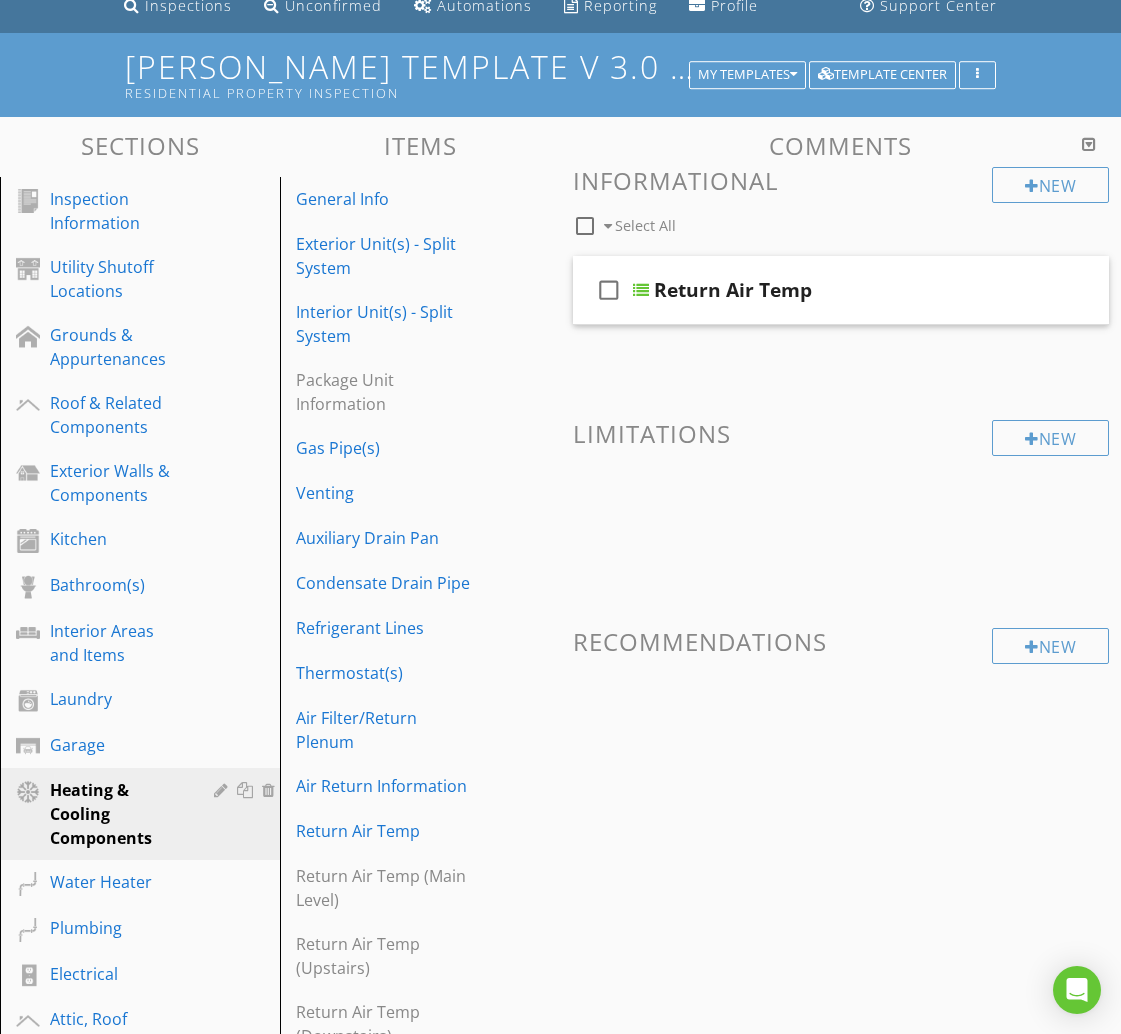 scroll, scrollTop: 140, scrollLeft: 0, axis: vertical 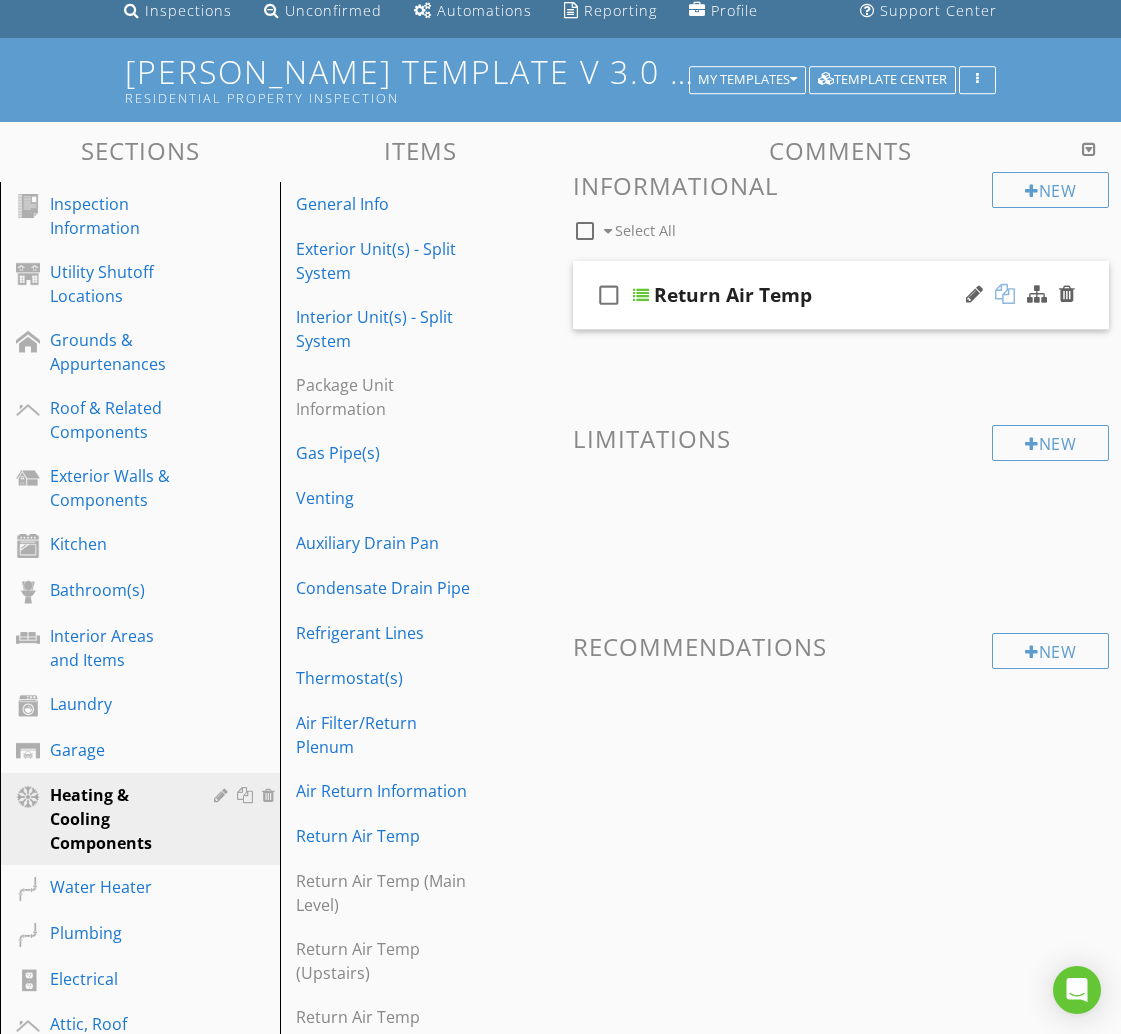 click at bounding box center [1005, 294] 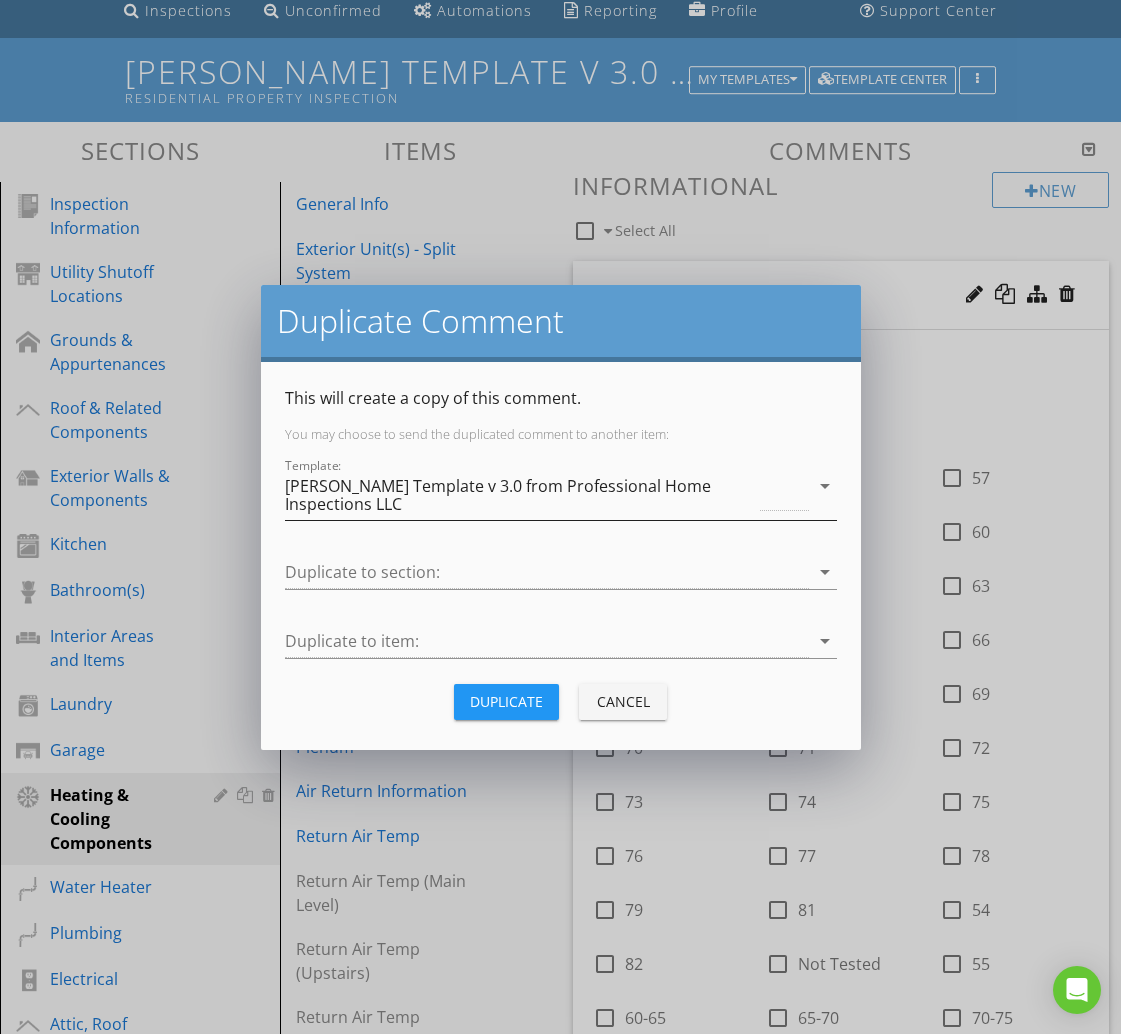 click on "[PERSON_NAME] Template v 3.0 from Professional Home Inspections LLC" at bounding box center (521, 495) 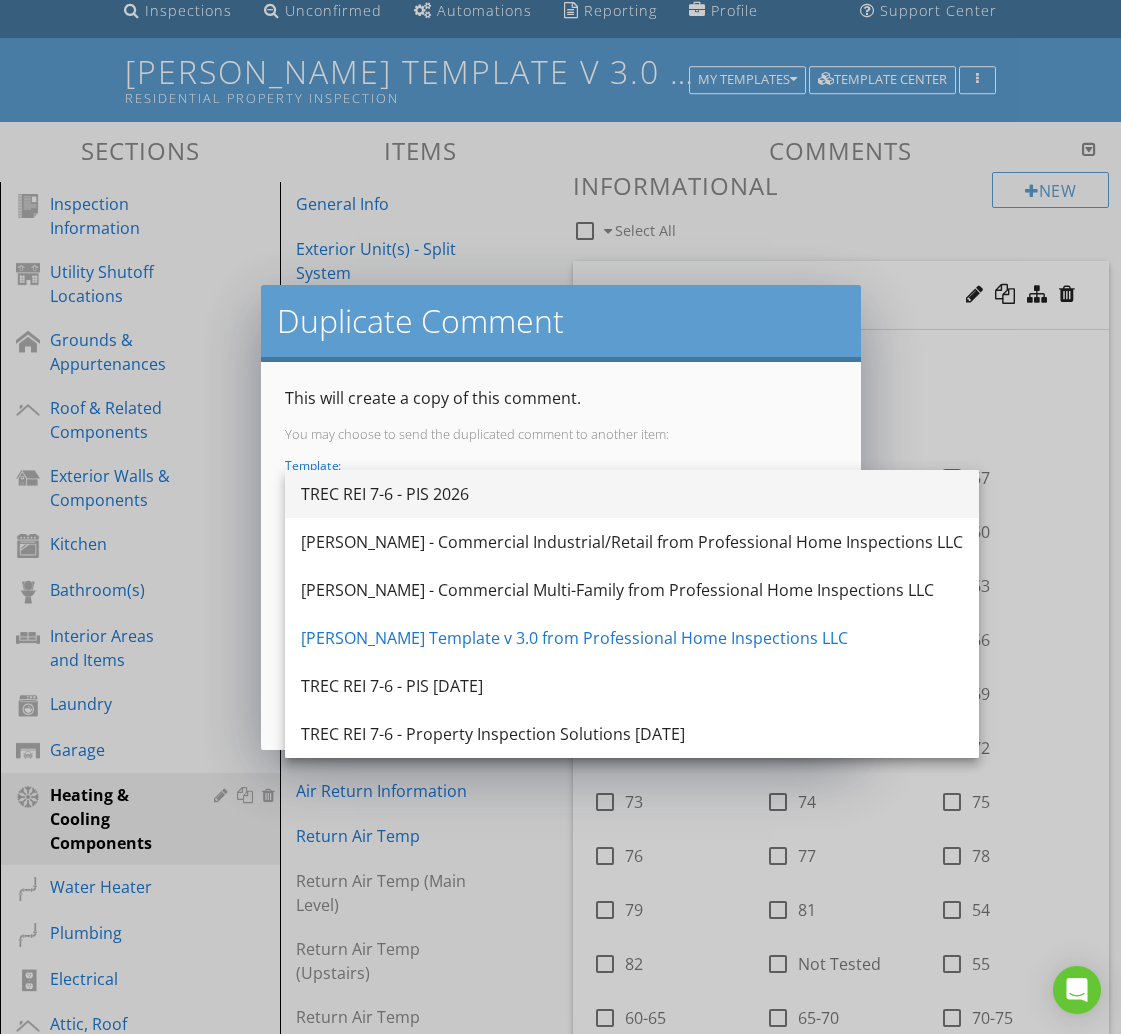click on "TREC REI 7-6 - PIS 2026" at bounding box center [632, 494] 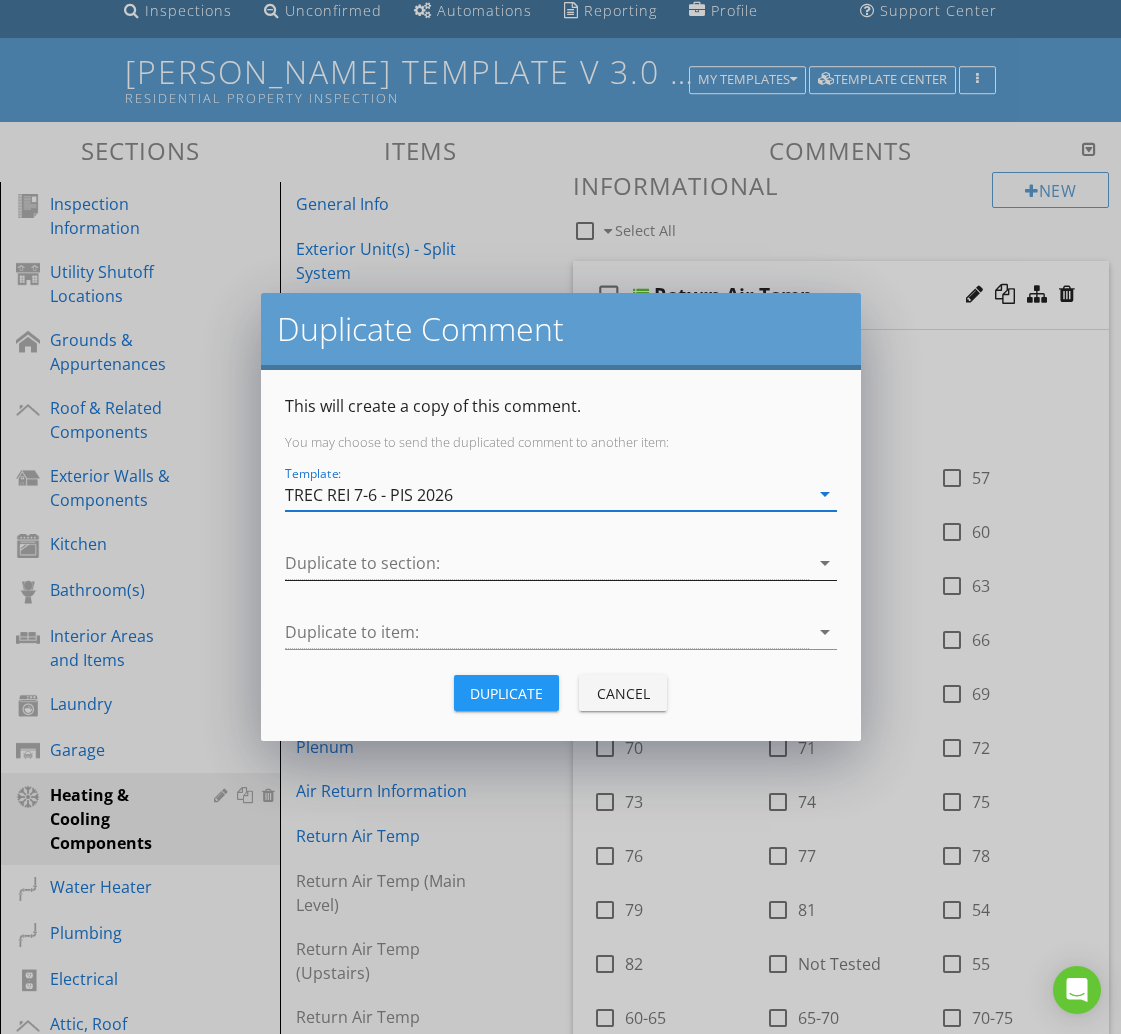 click at bounding box center (547, 563) 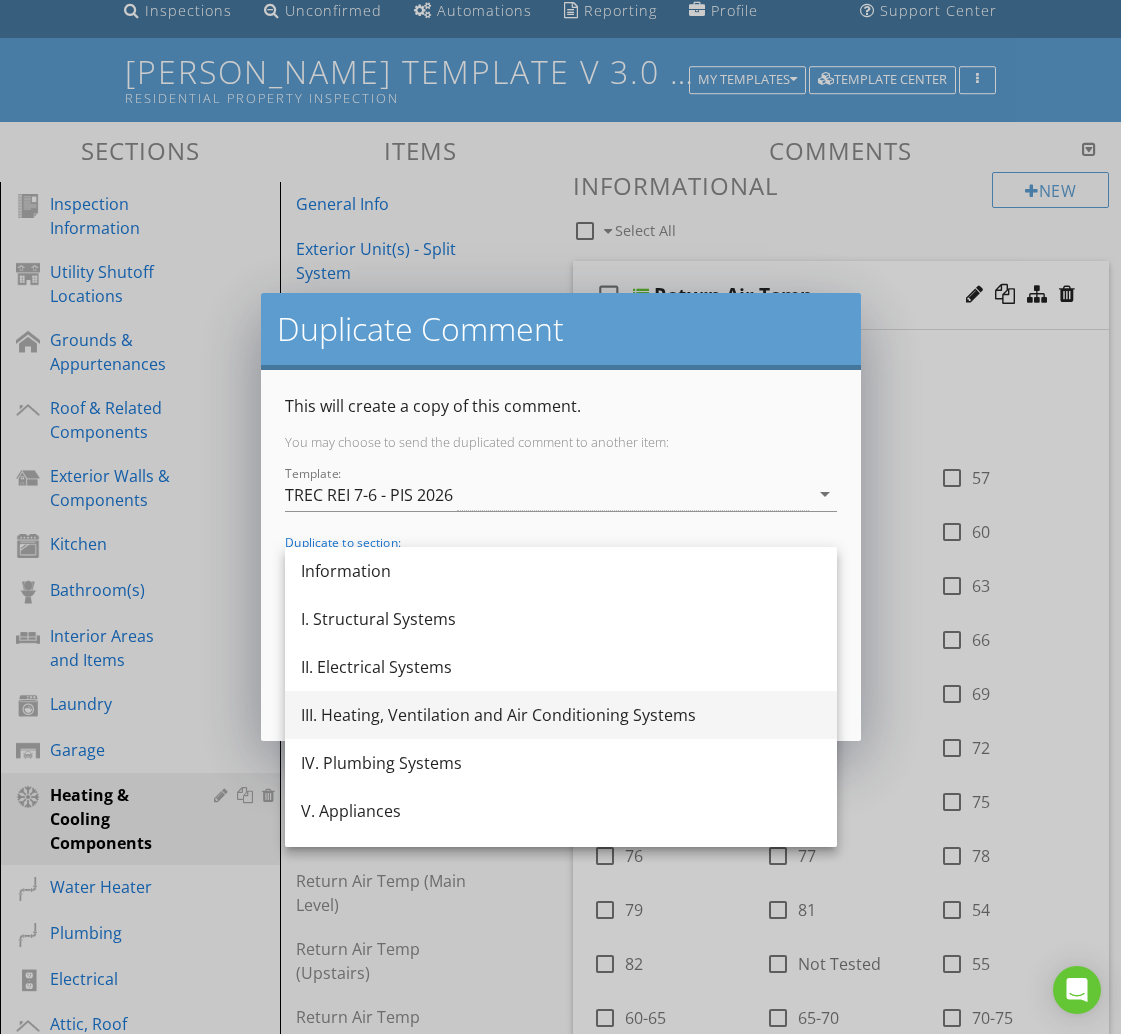 click on "III. Heating, Ventilation and Air Conditioning Systems" at bounding box center (561, 715) 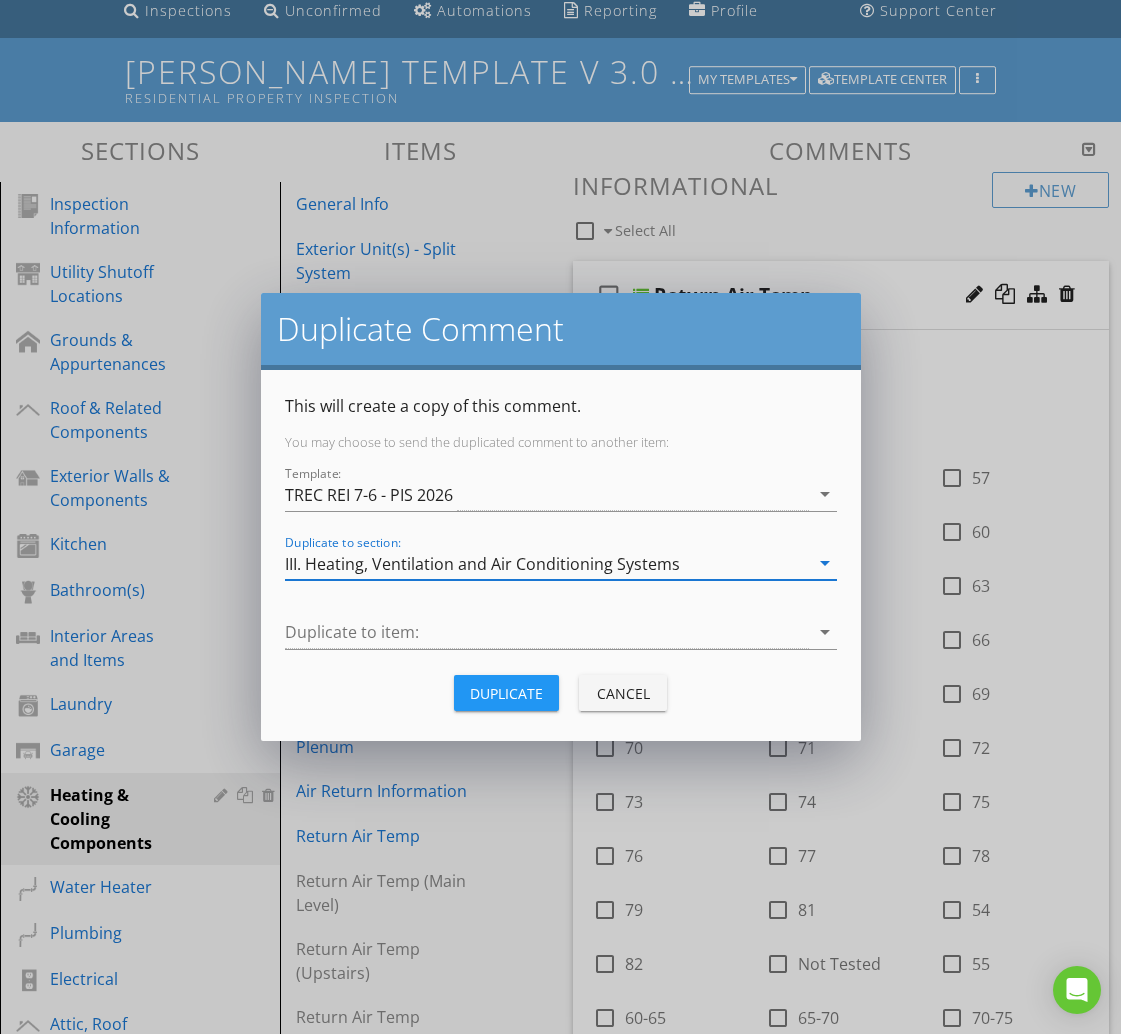 click on "Duplicate to item: arrow_drop_down" at bounding box center (561, 636) 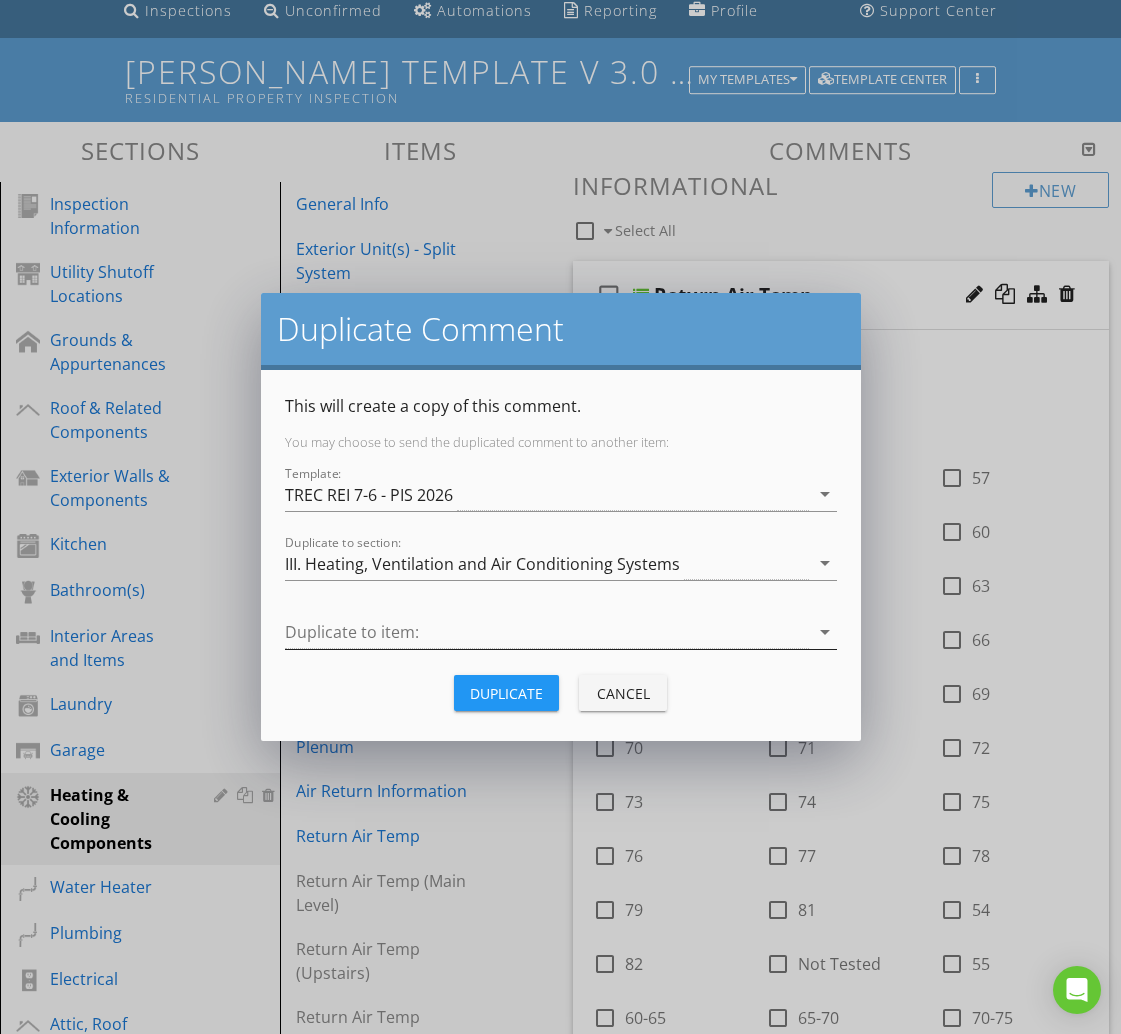 click at bounding box center (547, 632) 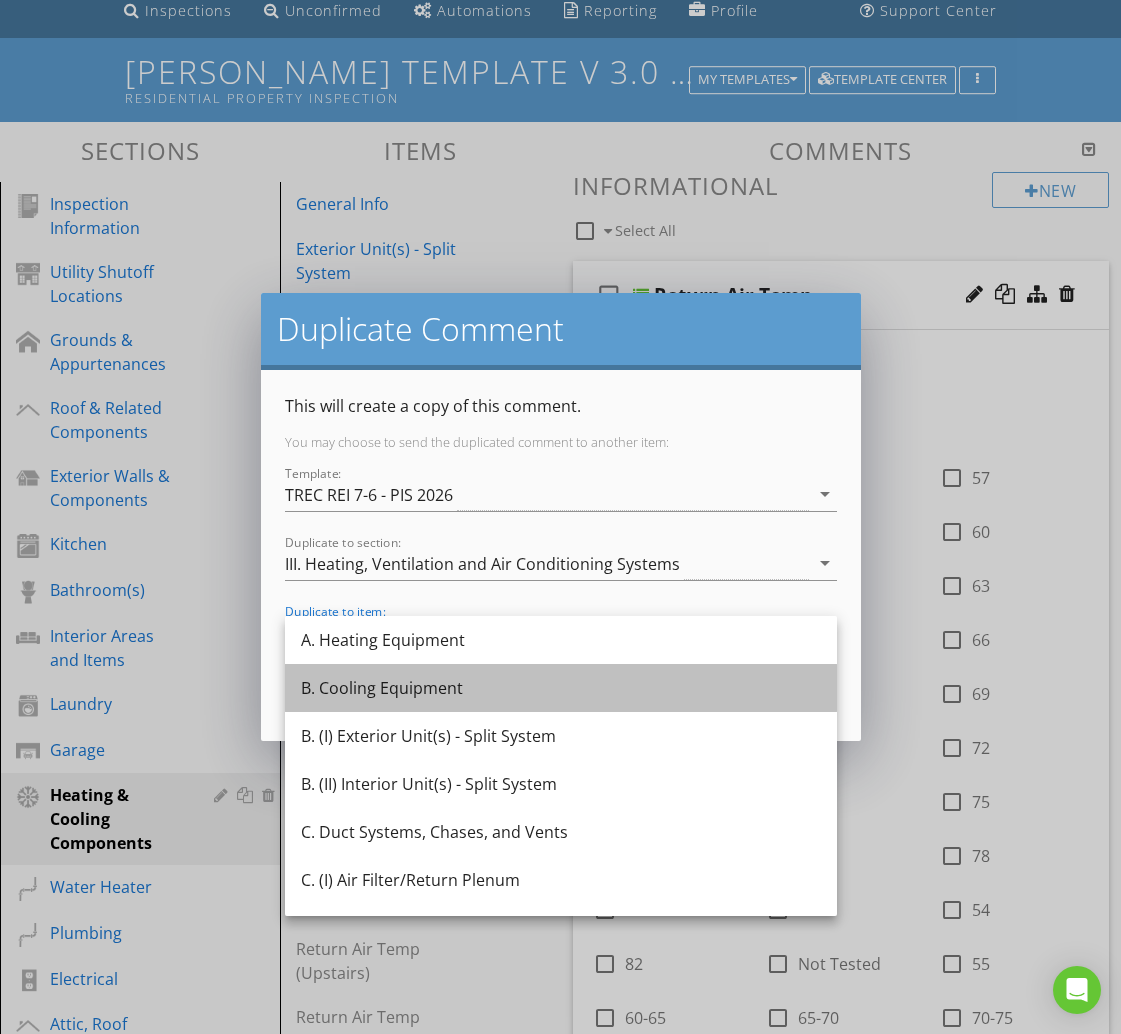 click on "B. Cooling Equipment" at bounding box center [561, 688] 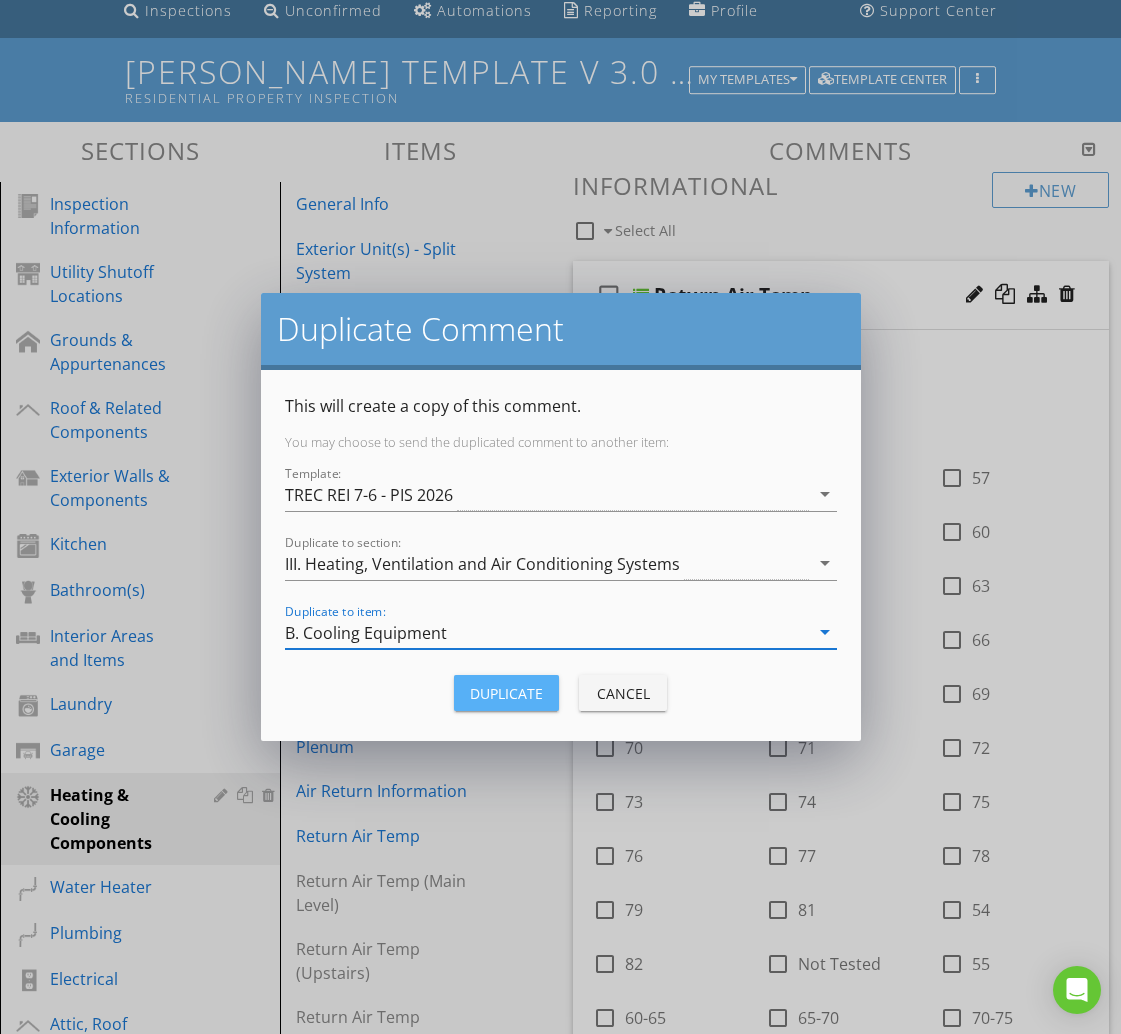 click on "Duplicate" at bounding box center [506, 693] 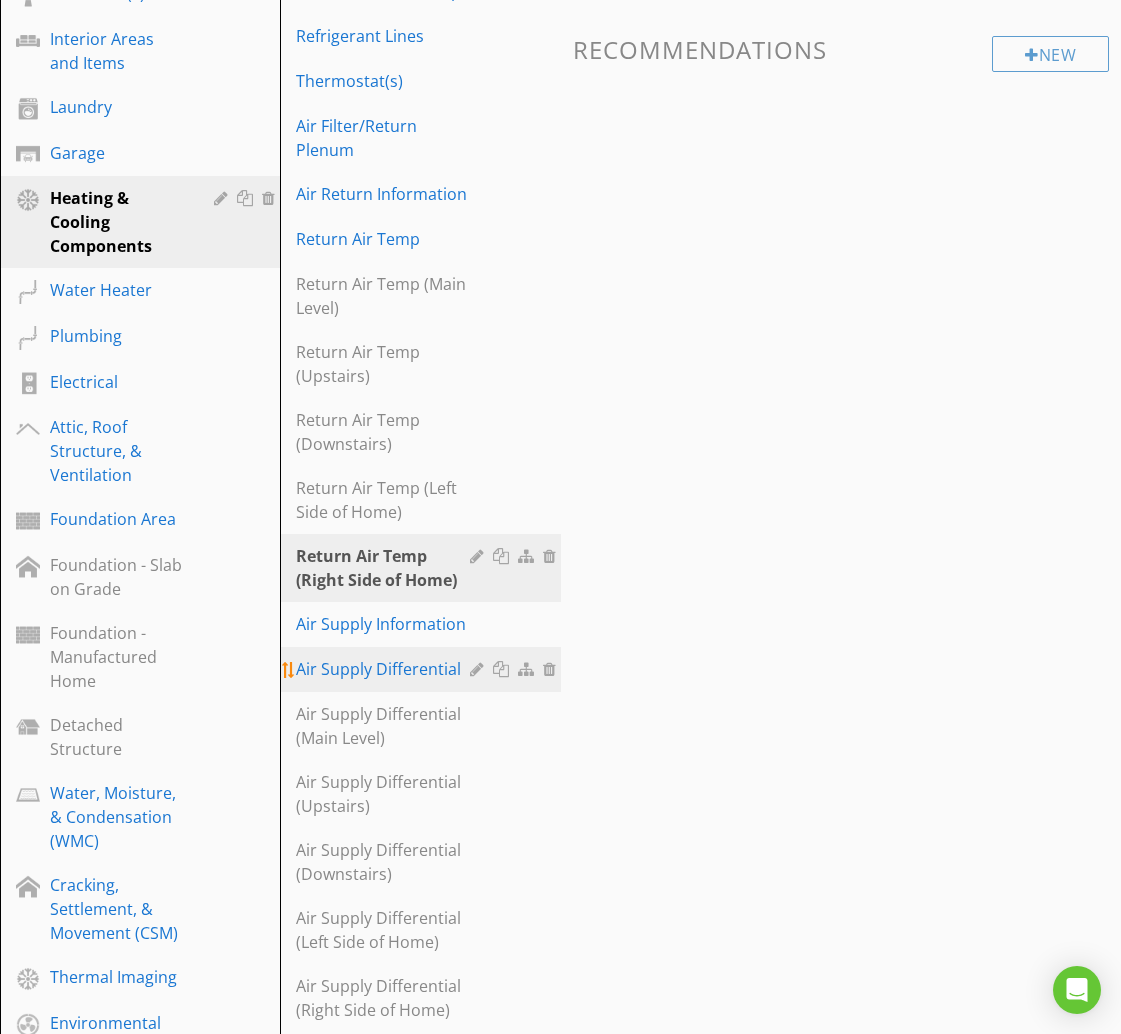 scroll, scrollTop: 738, scrollLeft: 0, axis: vertical 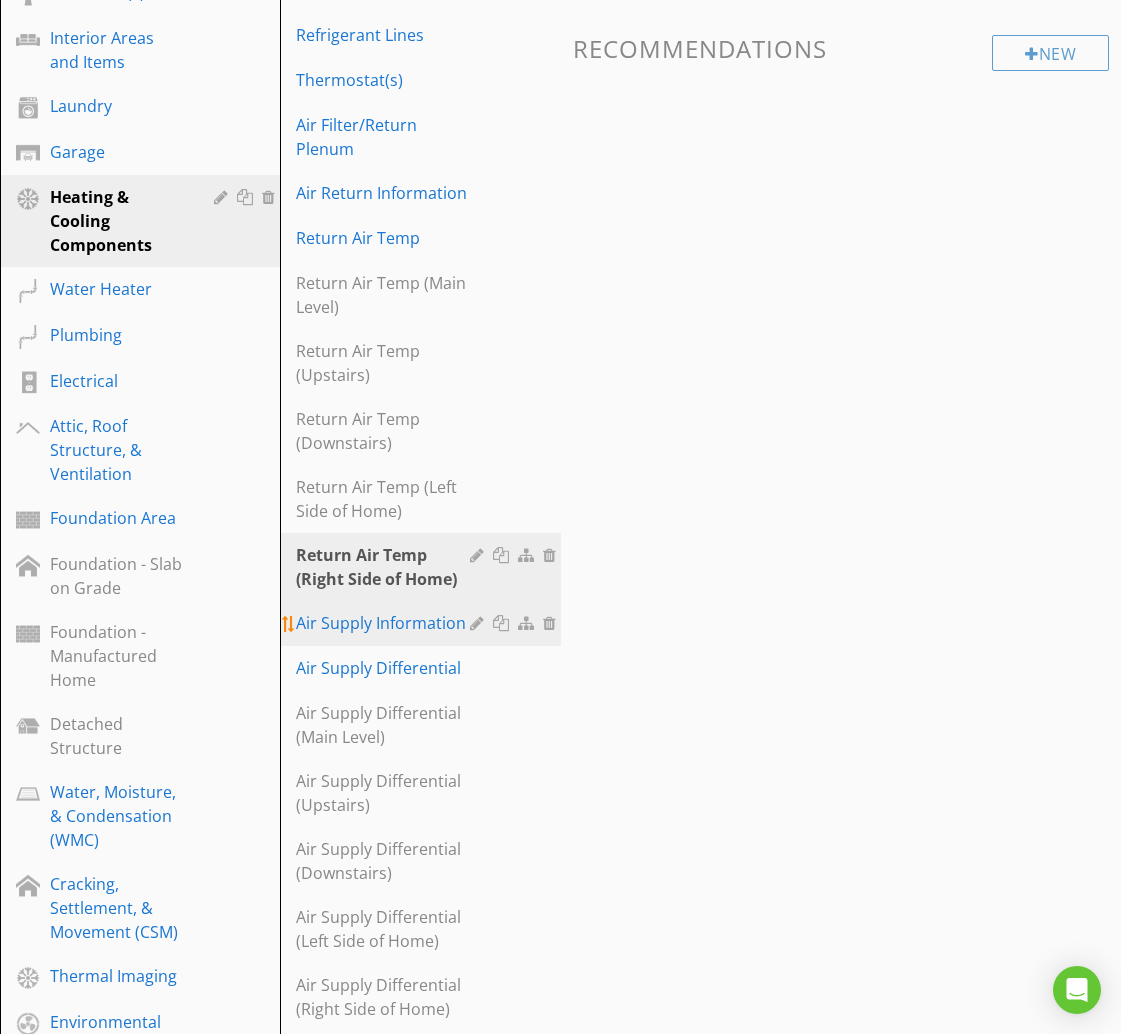 click on "Air Supply Information" at bounding box center [385, 623] 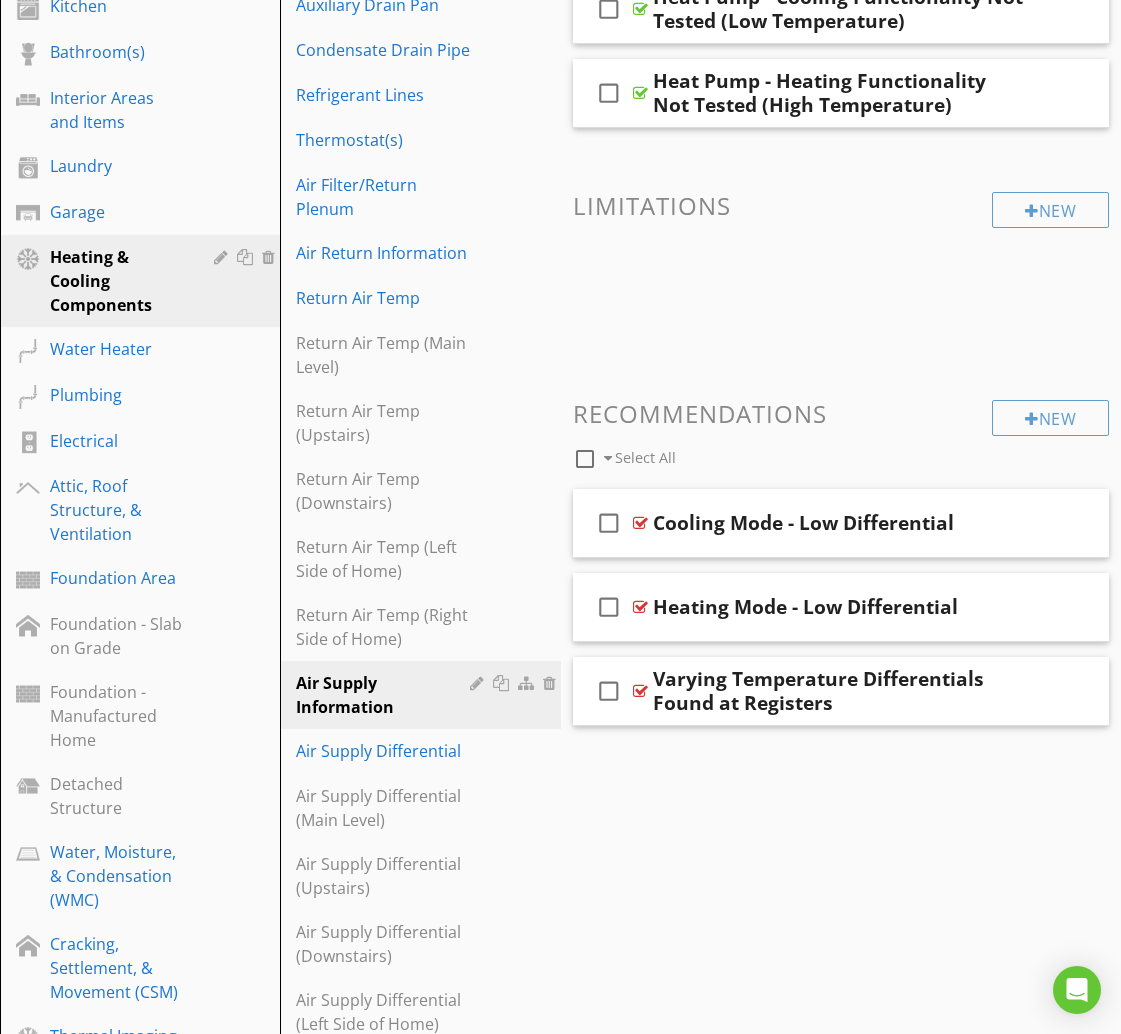 scroll, scrollTop: 674, scrollLeft: 0, axis: vertical 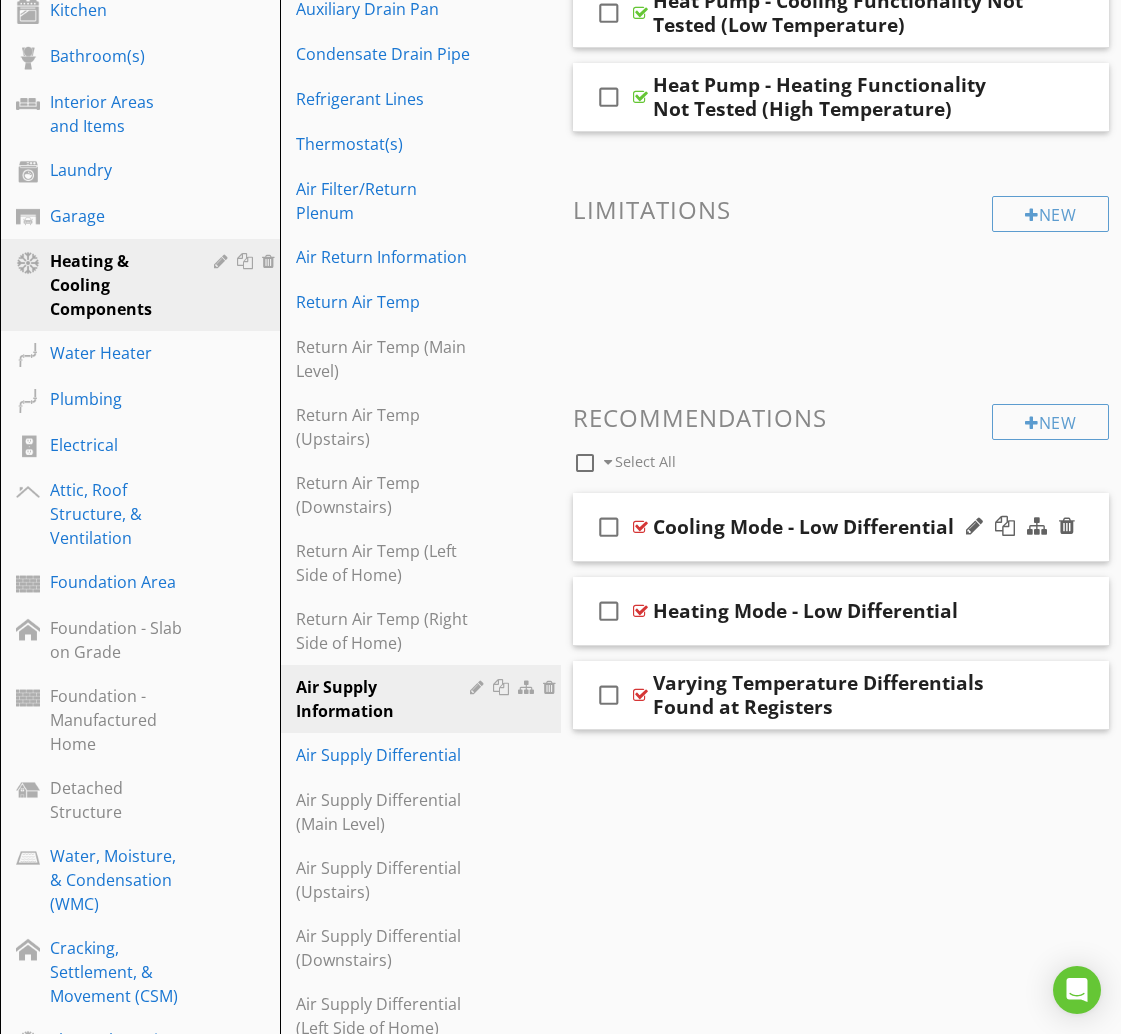 click on "check_box_outline_blank
Cooling Mode - Low Differential" at bounding box center (841, 527) 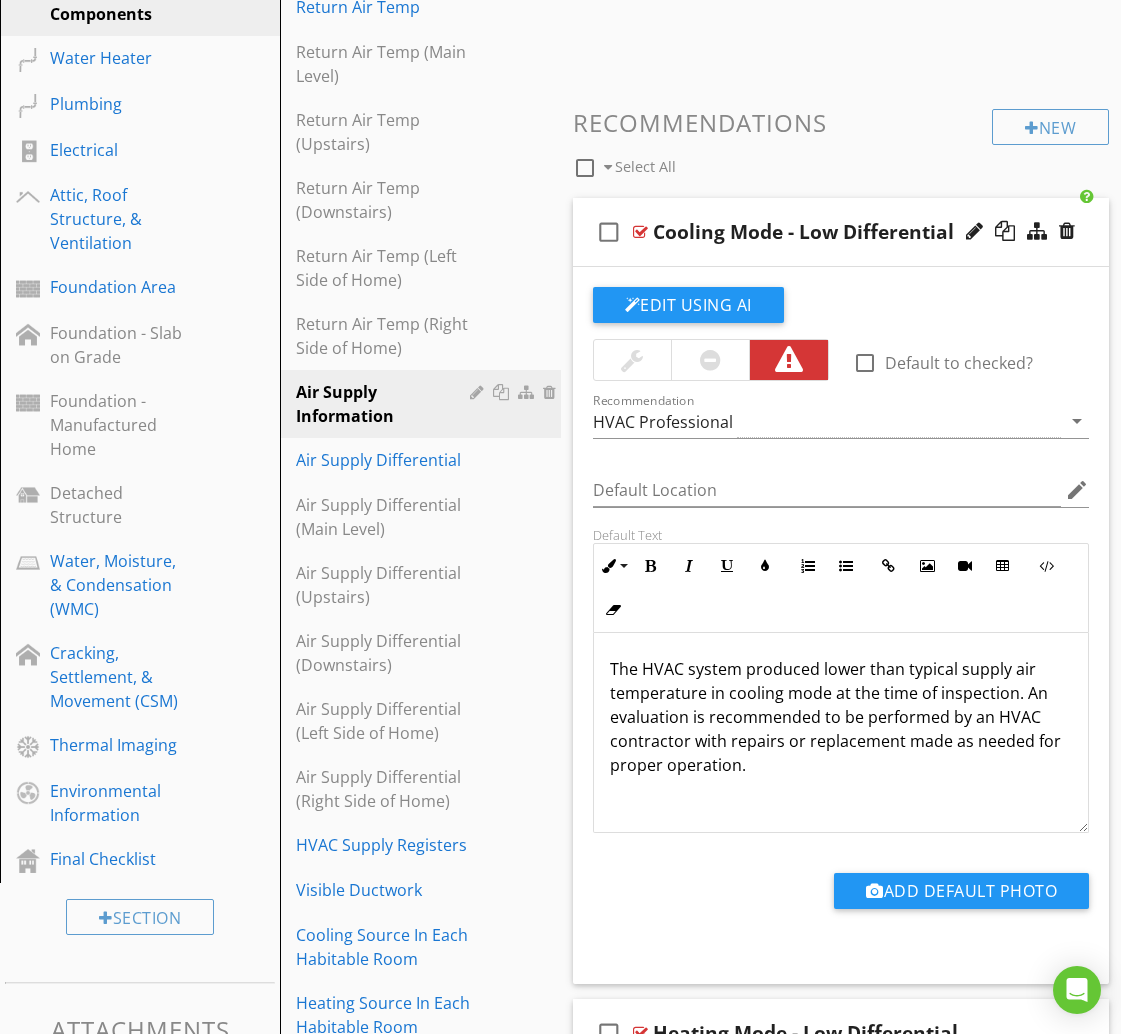 scroll, scrollTop: 977, scrollLeft: 0, axis: vertical 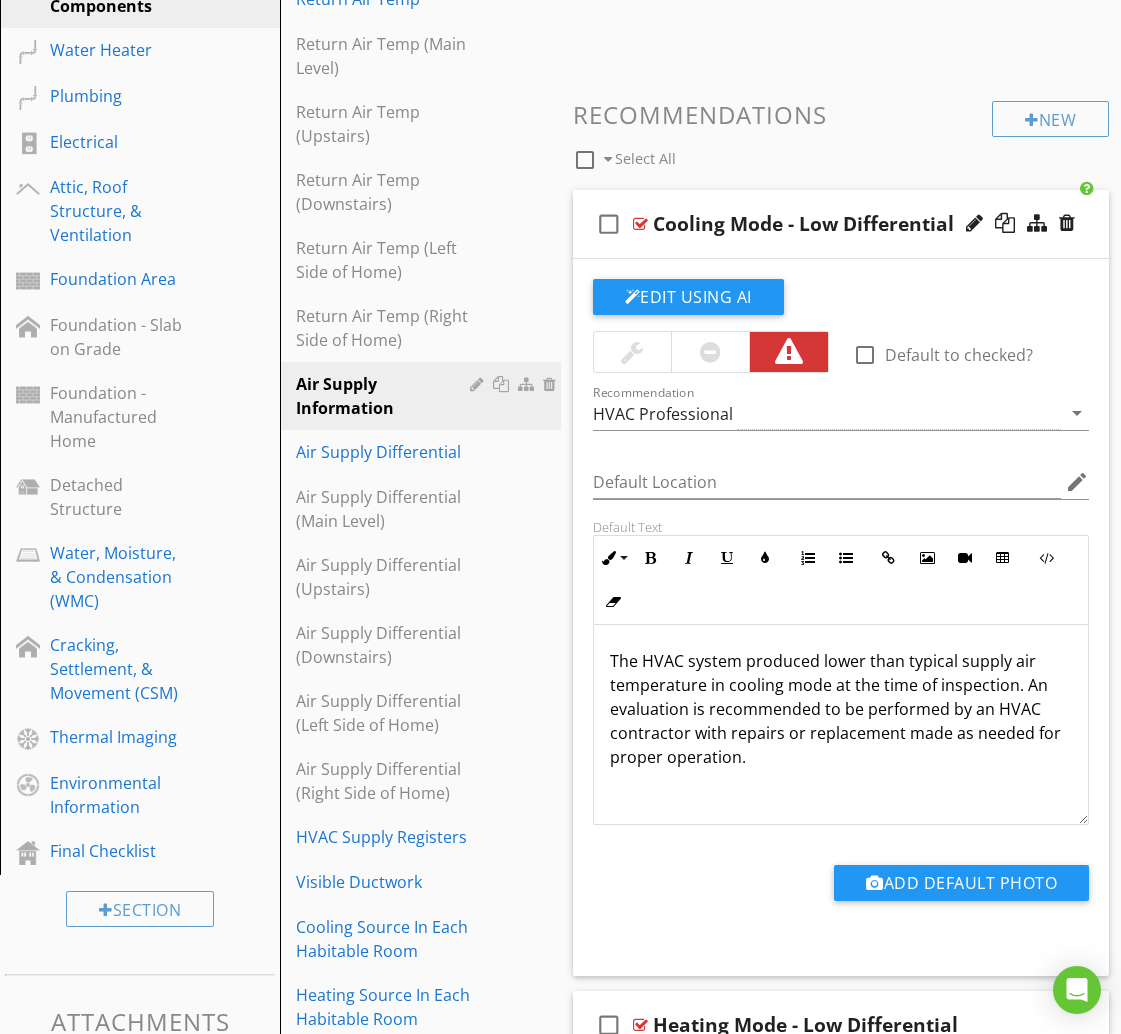 click on "check_box_outline_blank
Cooling Mode - Low Differential" at bounding box center [841, 224] 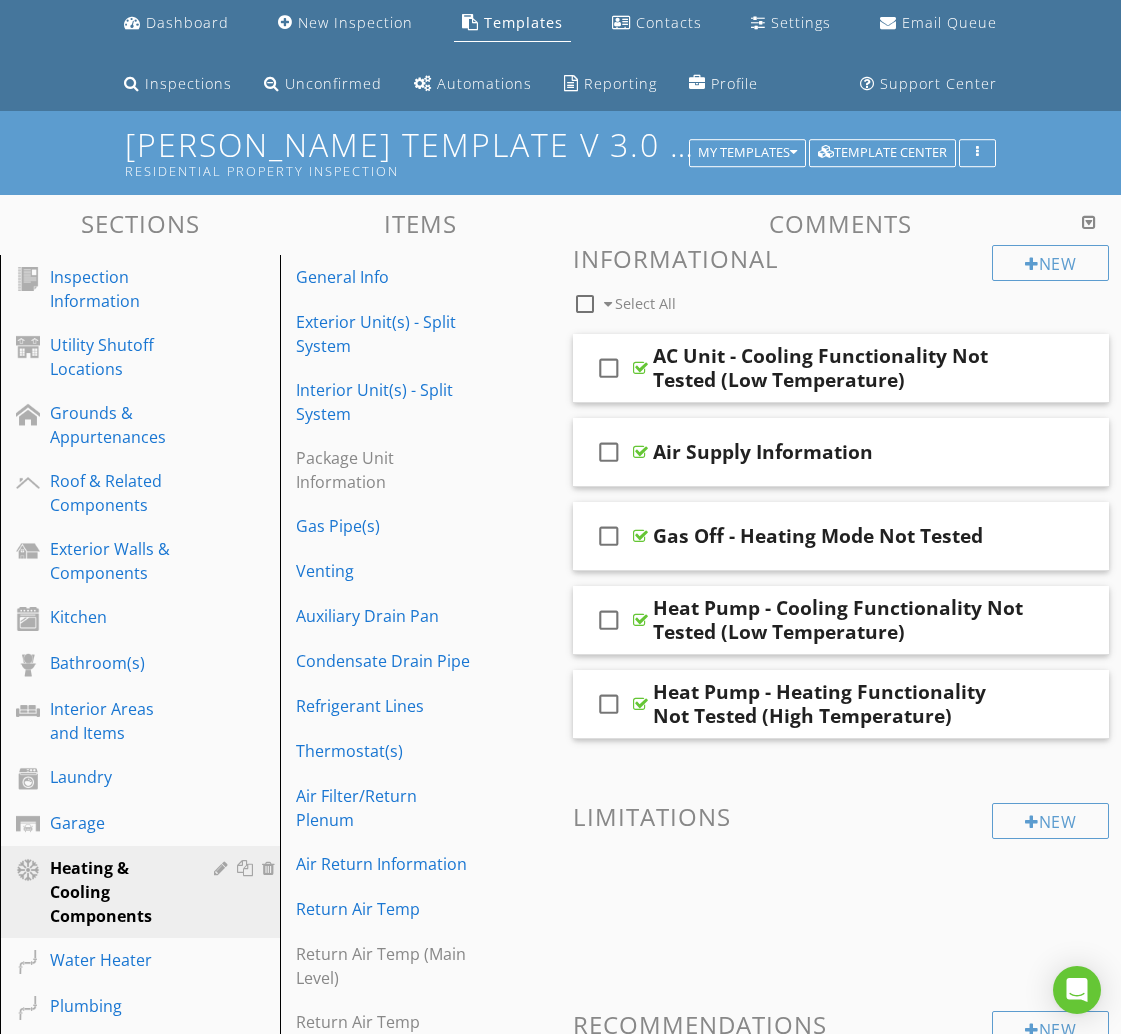 scroll, scrollTop: 66, scrollLeft: 0, axis: vertical 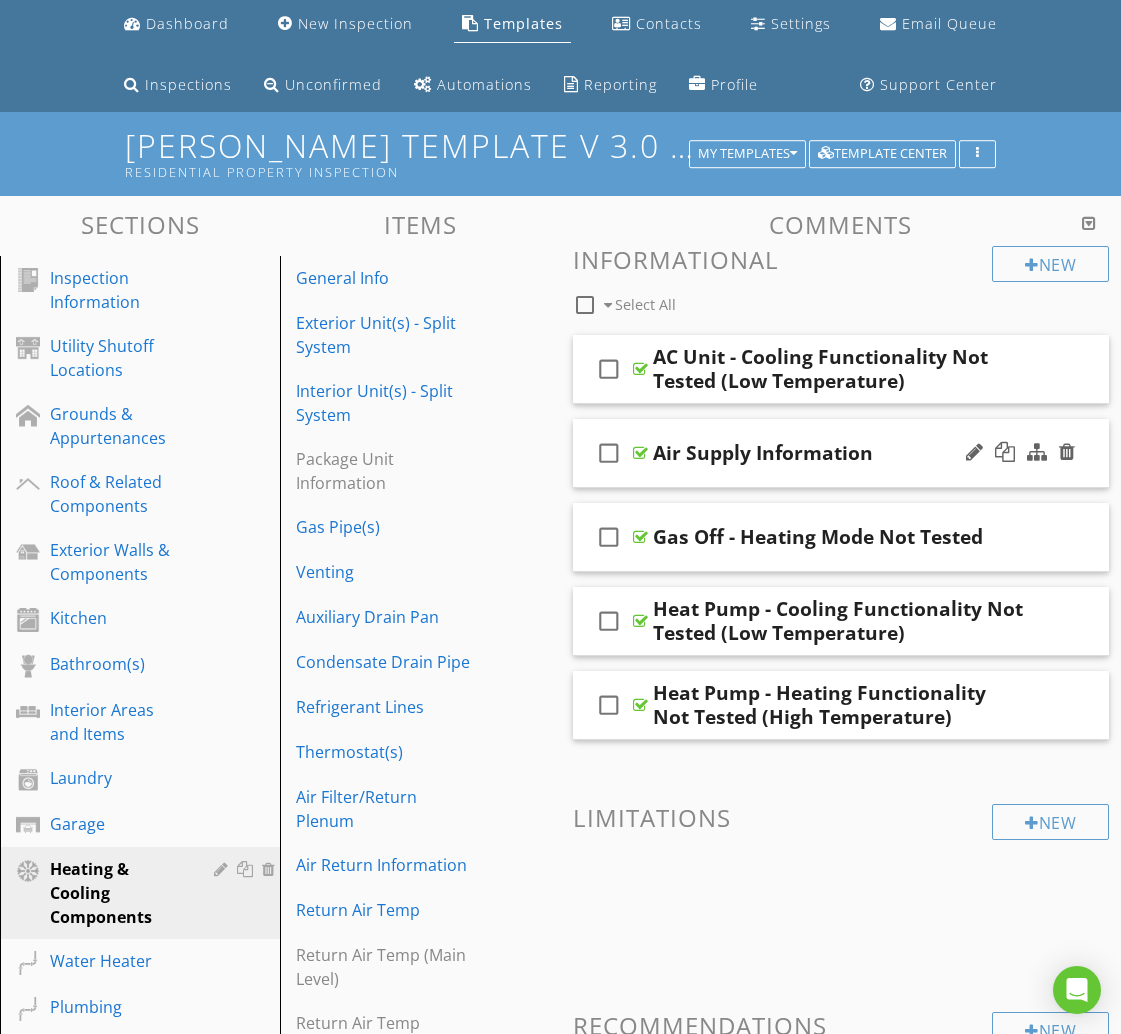 click on "check_box_outline_blank
Air Supply Information" at bounding box center [841, 453] 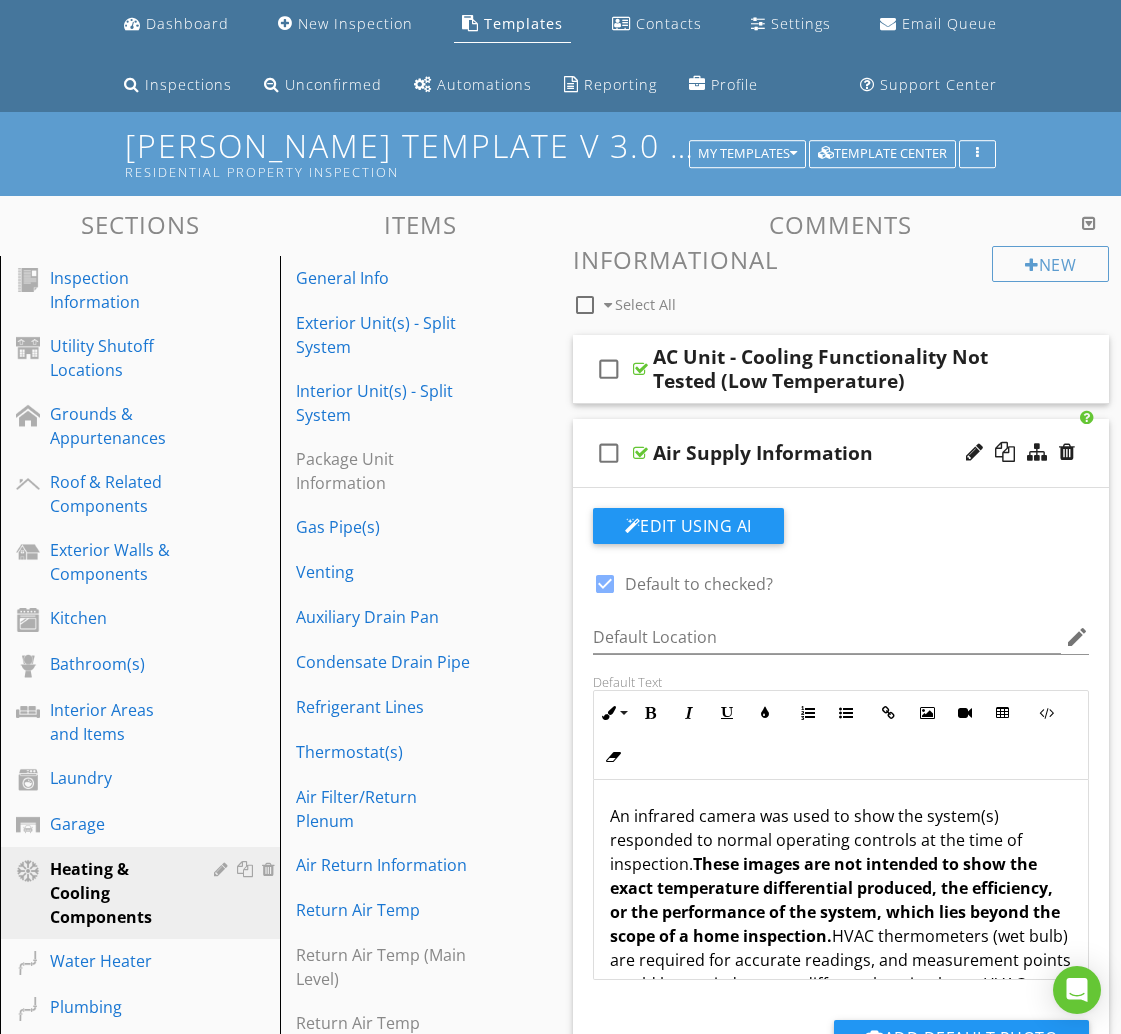 click on "check_box_outline_blank
Air Supply Information" at bounding box center (841, 453) 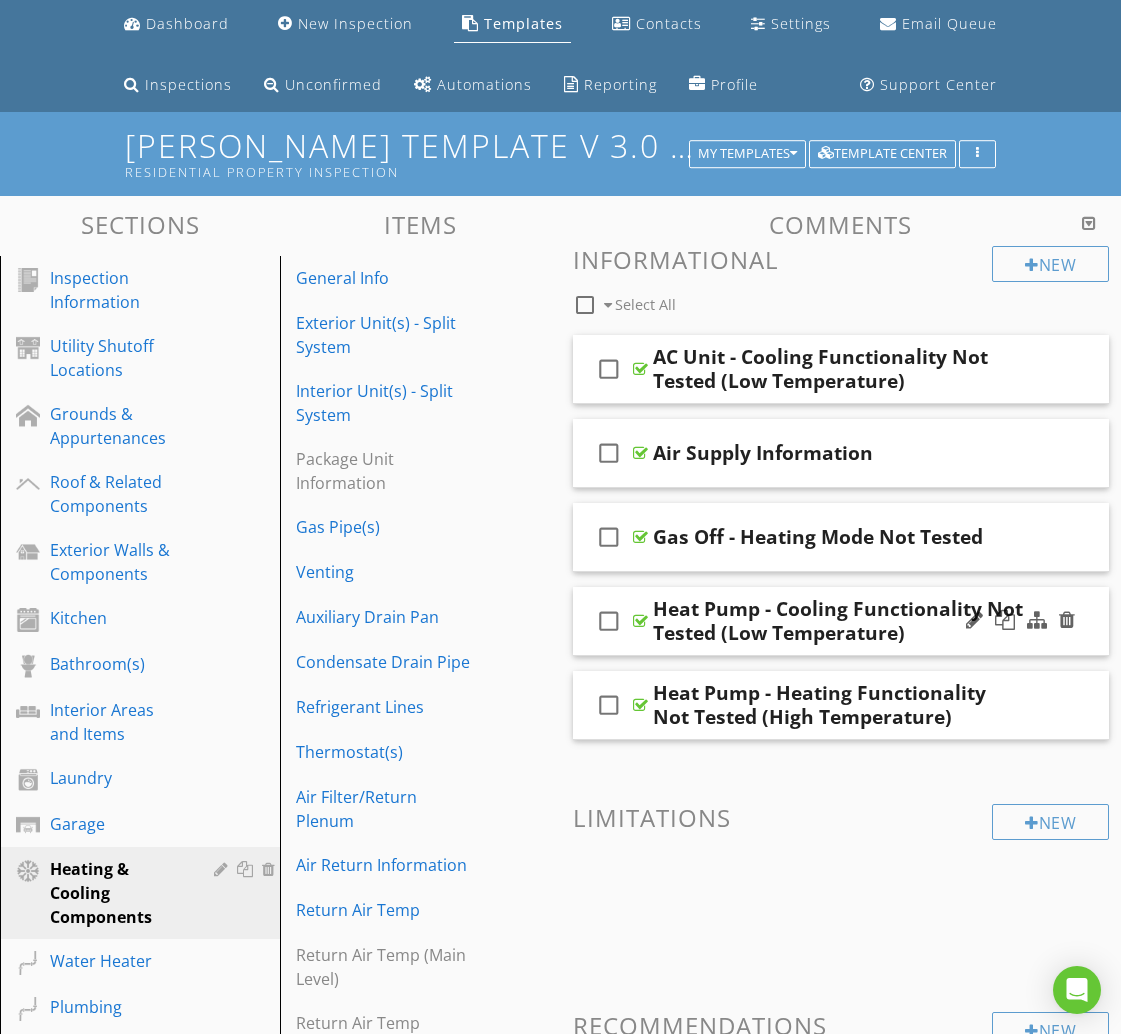click on "check_box_outline_blank
Heat Pump - Cooling Functionality Not Tested (Low Temperature)" at bounding box center (841, 621) 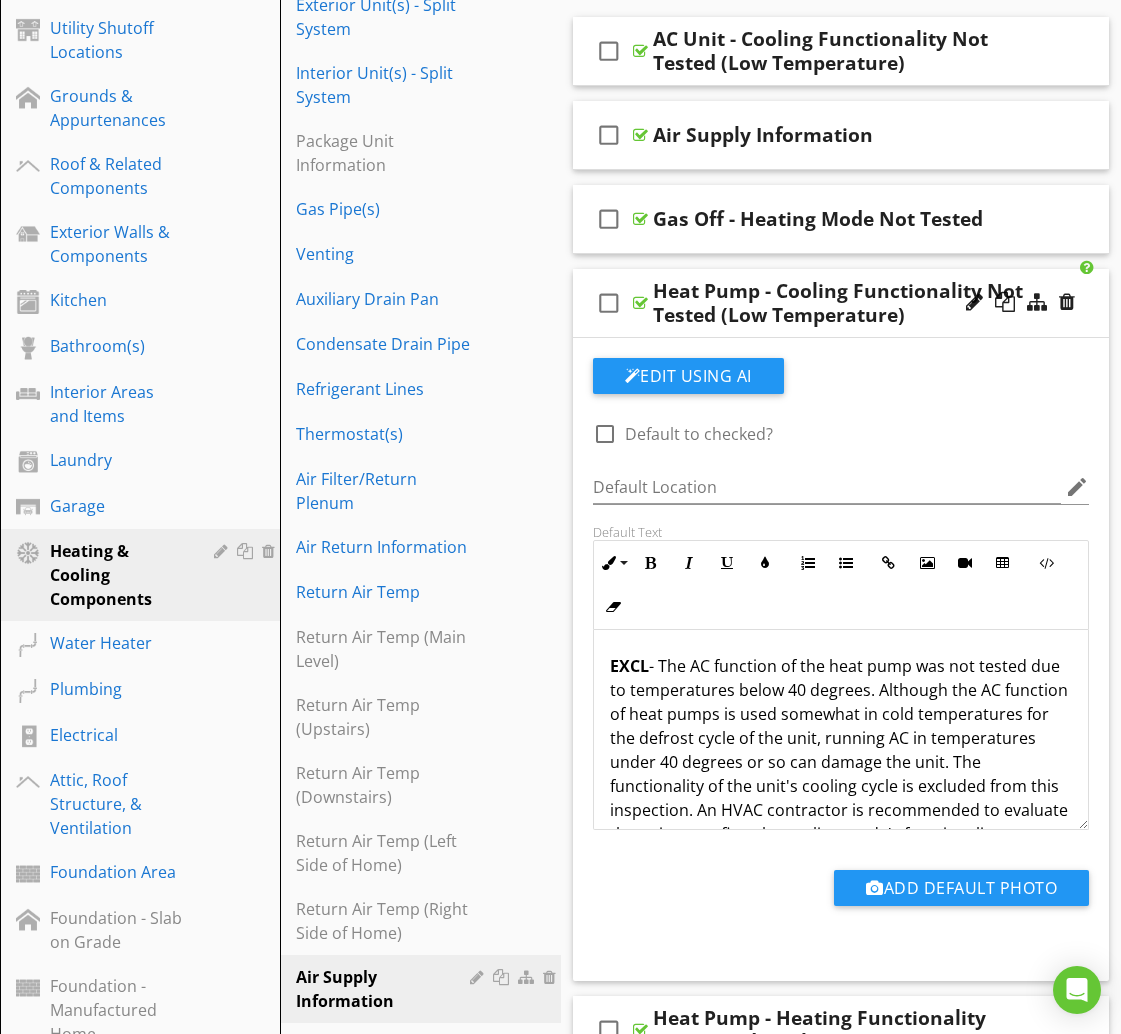 scroll, scrollTop: 386, scrollLeft: 0, axis: vertical 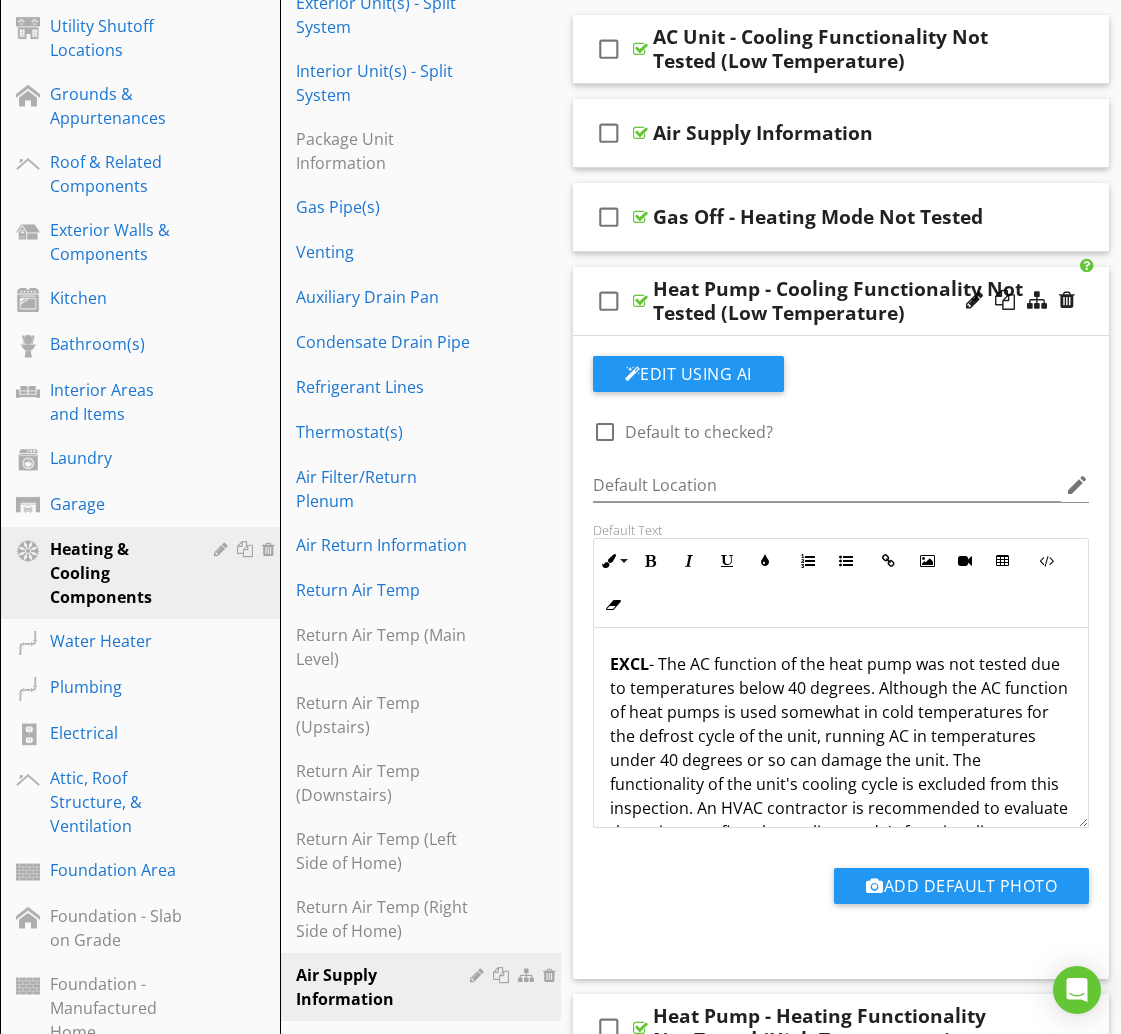click on "Heat Pump - Cooling Functionality Not Tested (Low Temperature)" at bounding box center (839, 301) 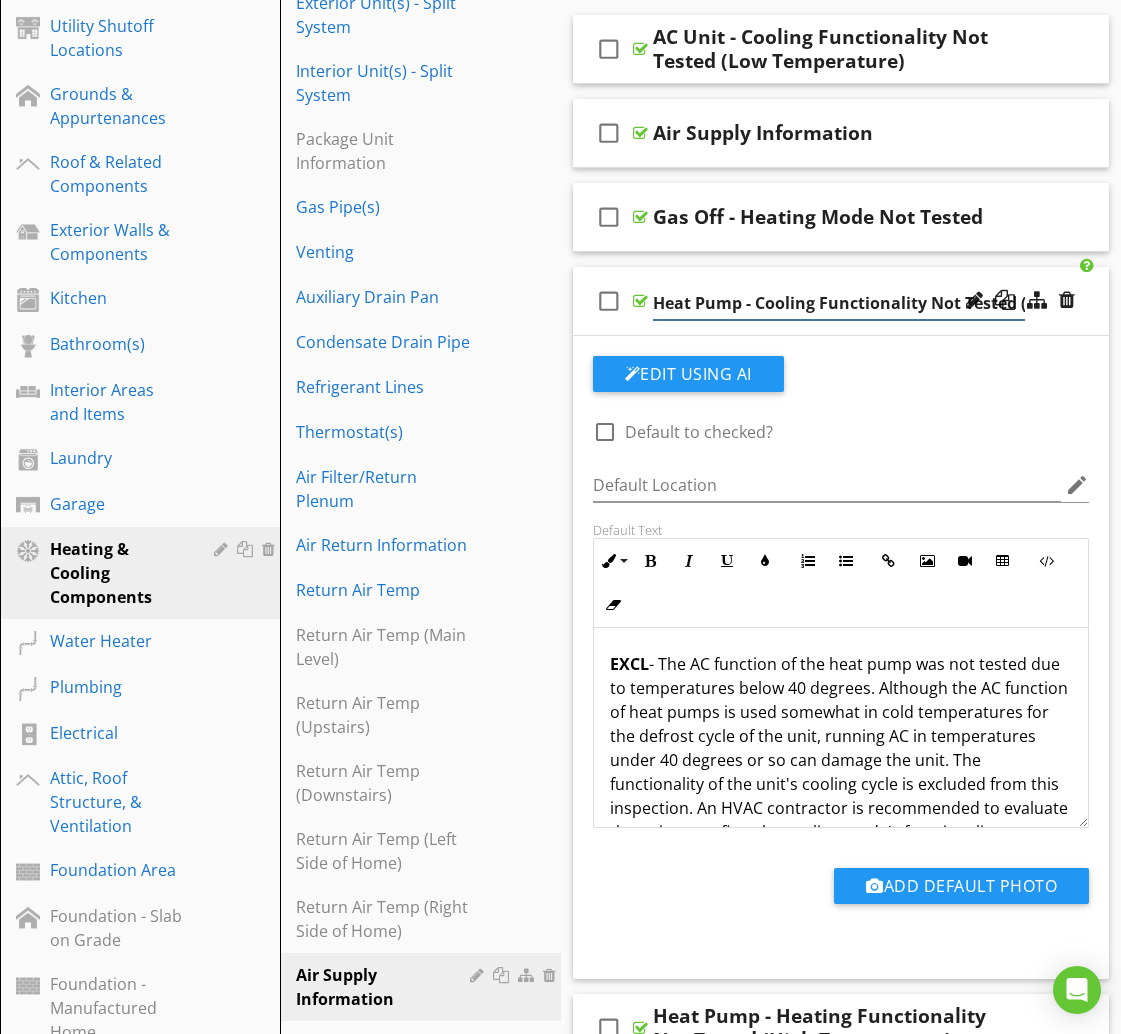 scroll, scrollTop: 0, scrollLeft: 147, axis: horizontal 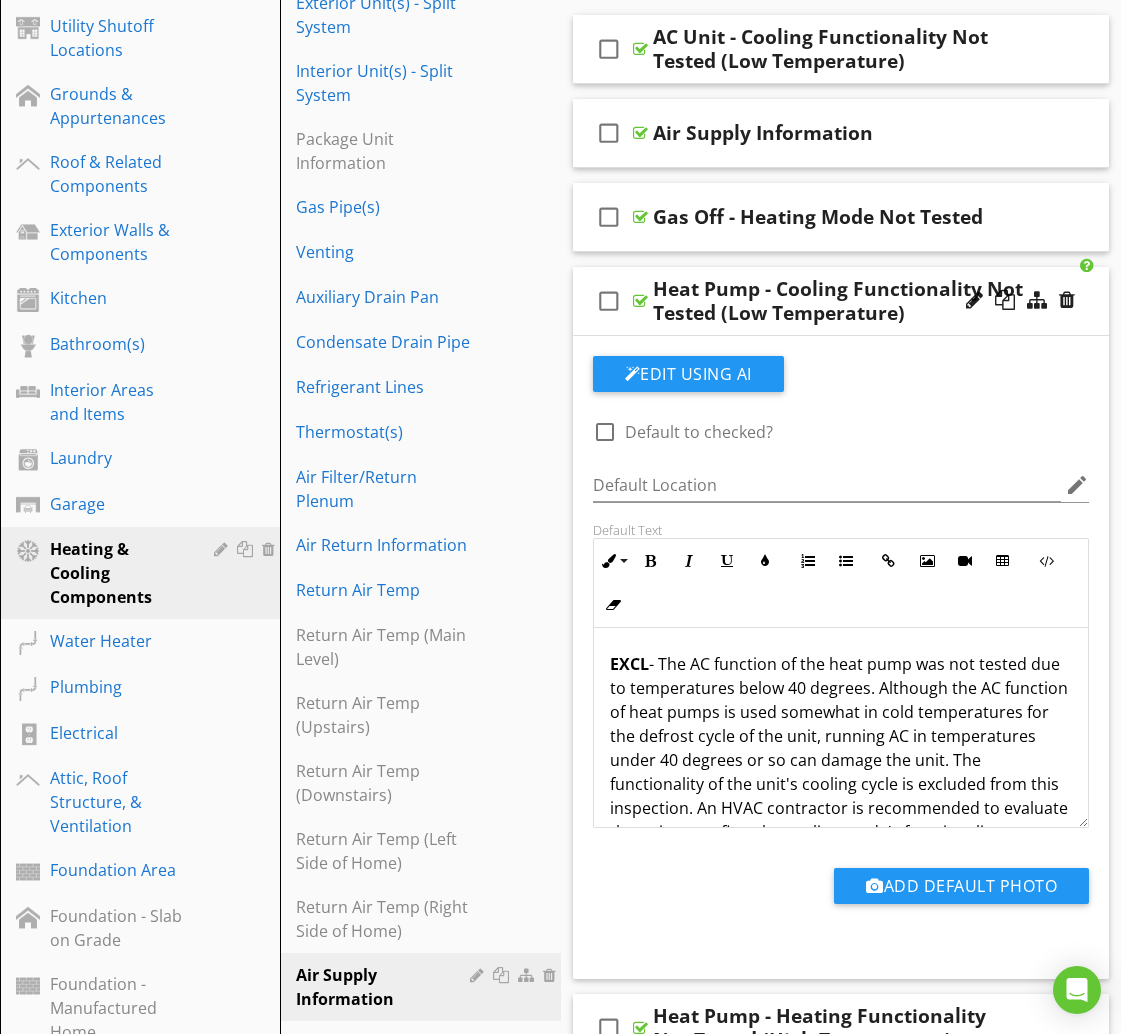 click on "check_box_outline_blank
Heat Pump - Cooling Functionality Not Tested (Low Temperature)" at bounding box center (841, 301) 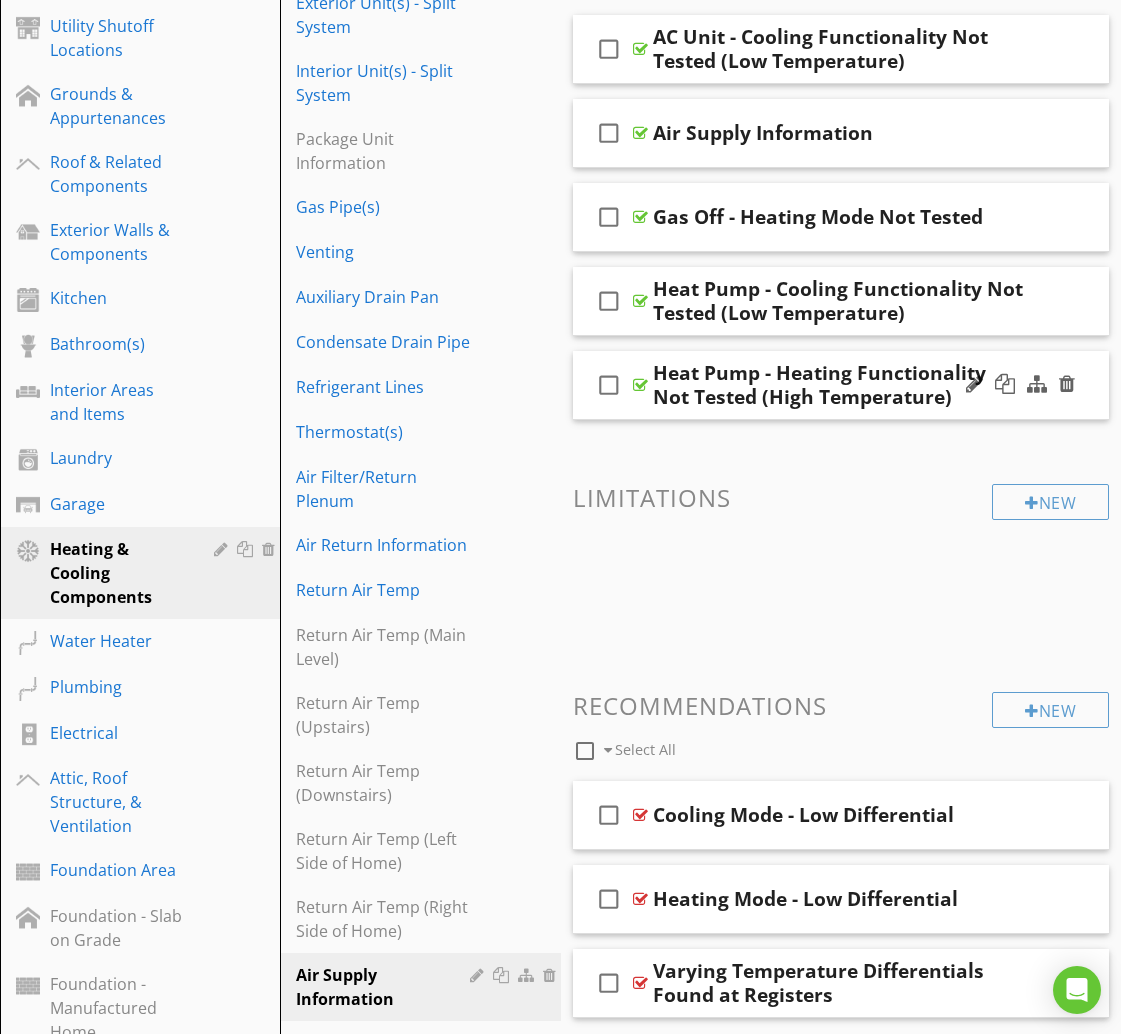 click at bounding box center (1020, 385) 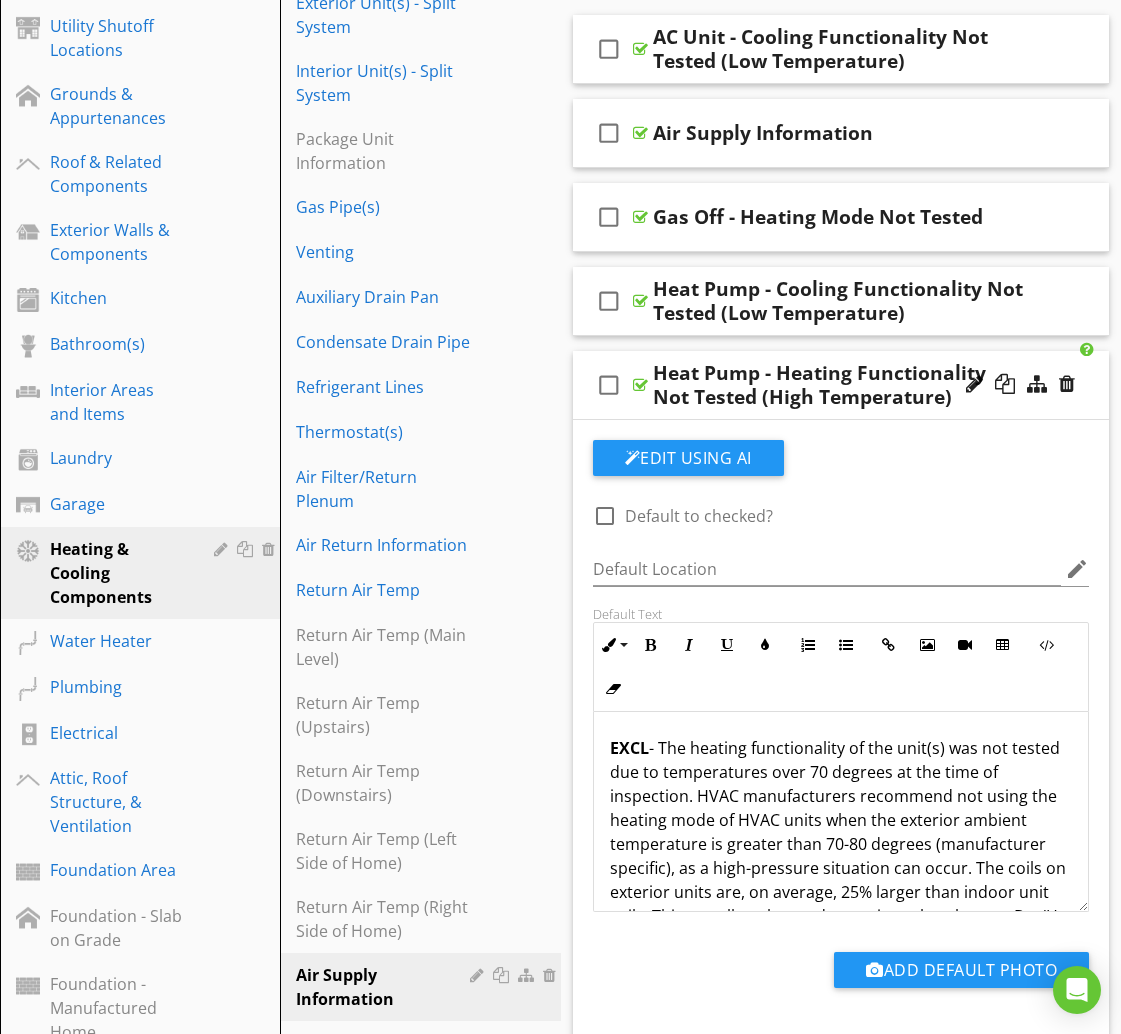 click on "Heat Pump - Heating Functionality Not Tested (High Temperature)" at bounding box center [839, 385] 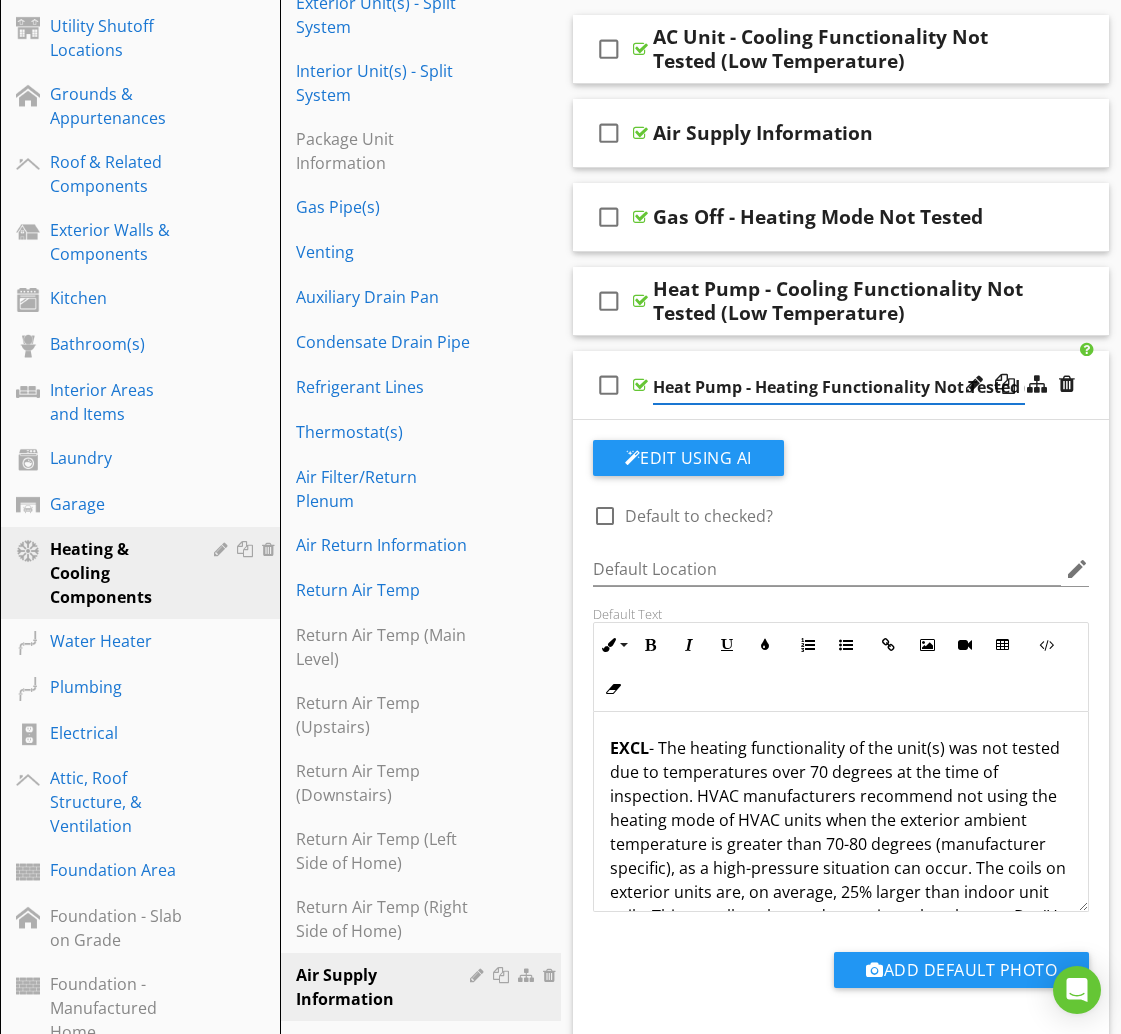 scroll, scrollTop: 0, scrollLeft: 155, axis: horizontal 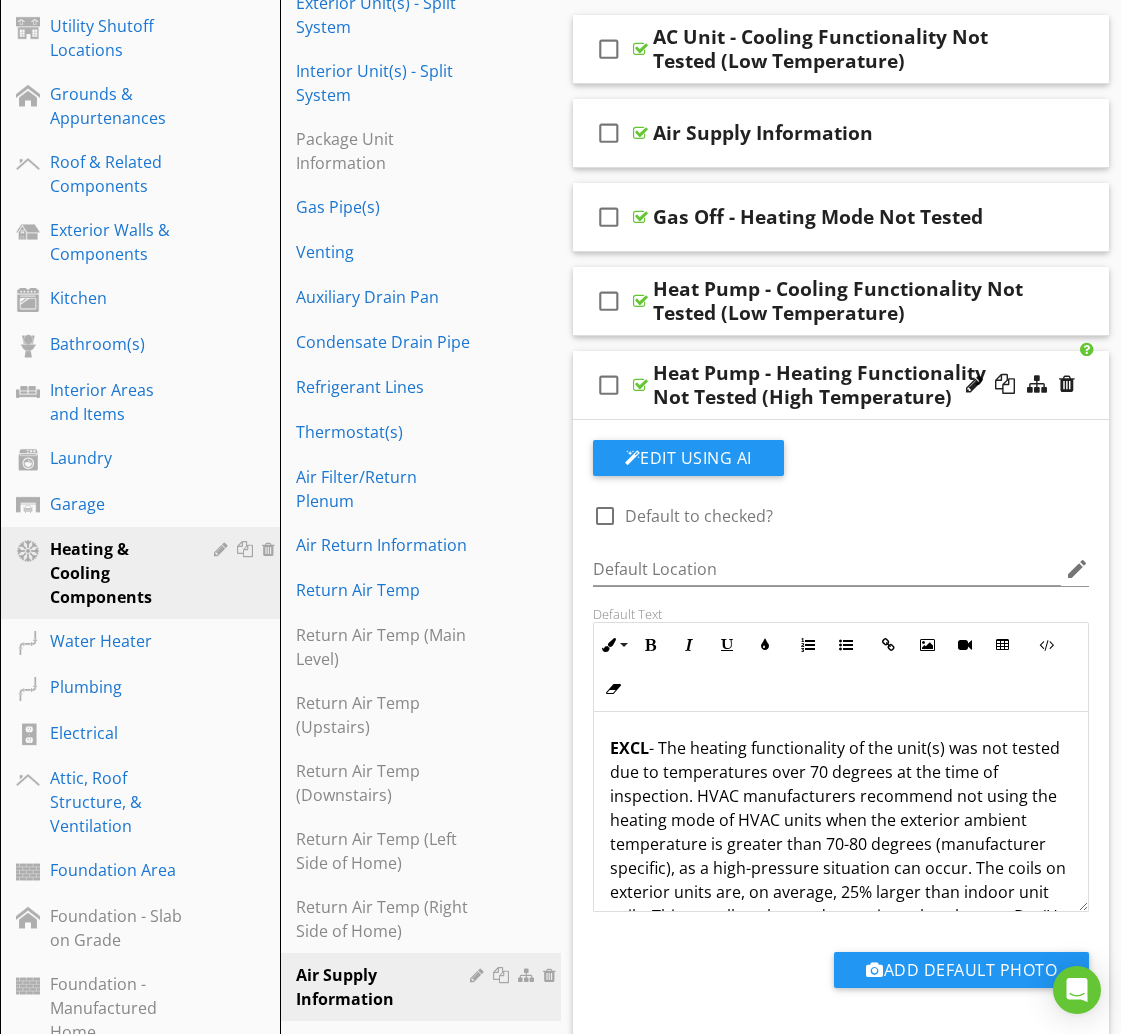 click on "check_box_outline_blank
Heat Pump - Heating Functionality Not Tested (High Temperature)" at bounding box center [841, 385] 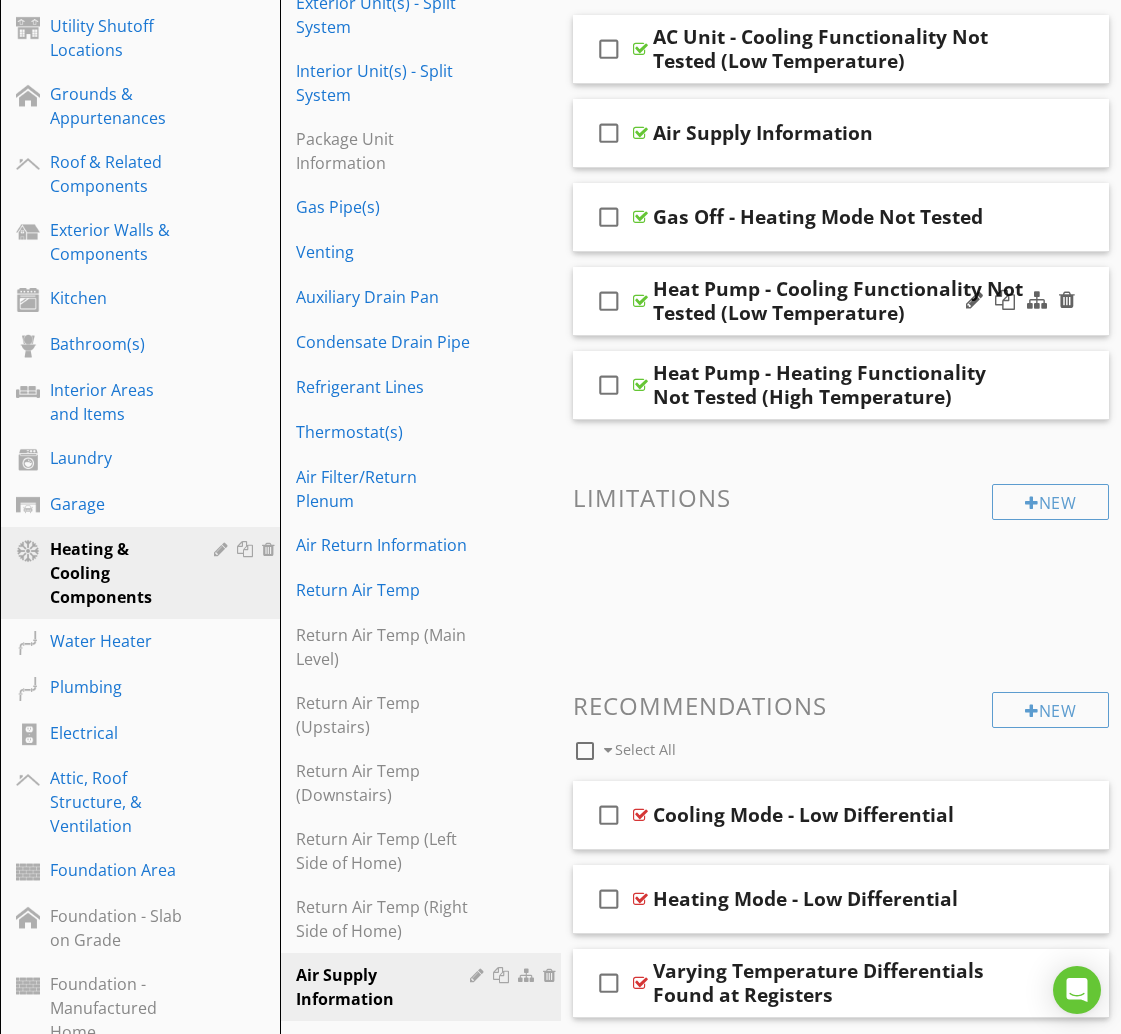 drag, startPoint x: 612, startPoint y: 306, endPoint x: 622, endPoint y: 307, distance: 10.049875 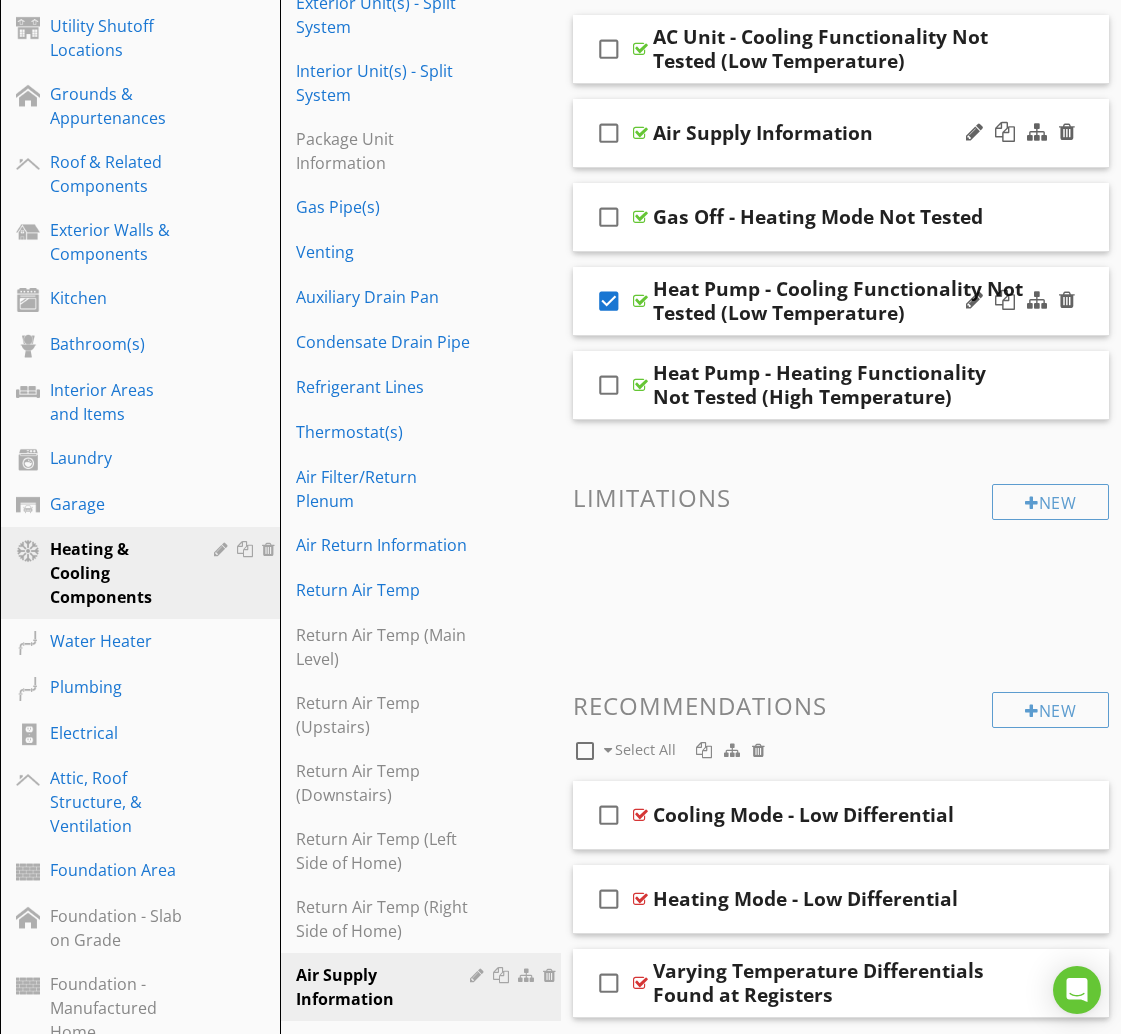 click on "check_box_outline_blank" at bounding box center [609, 133] 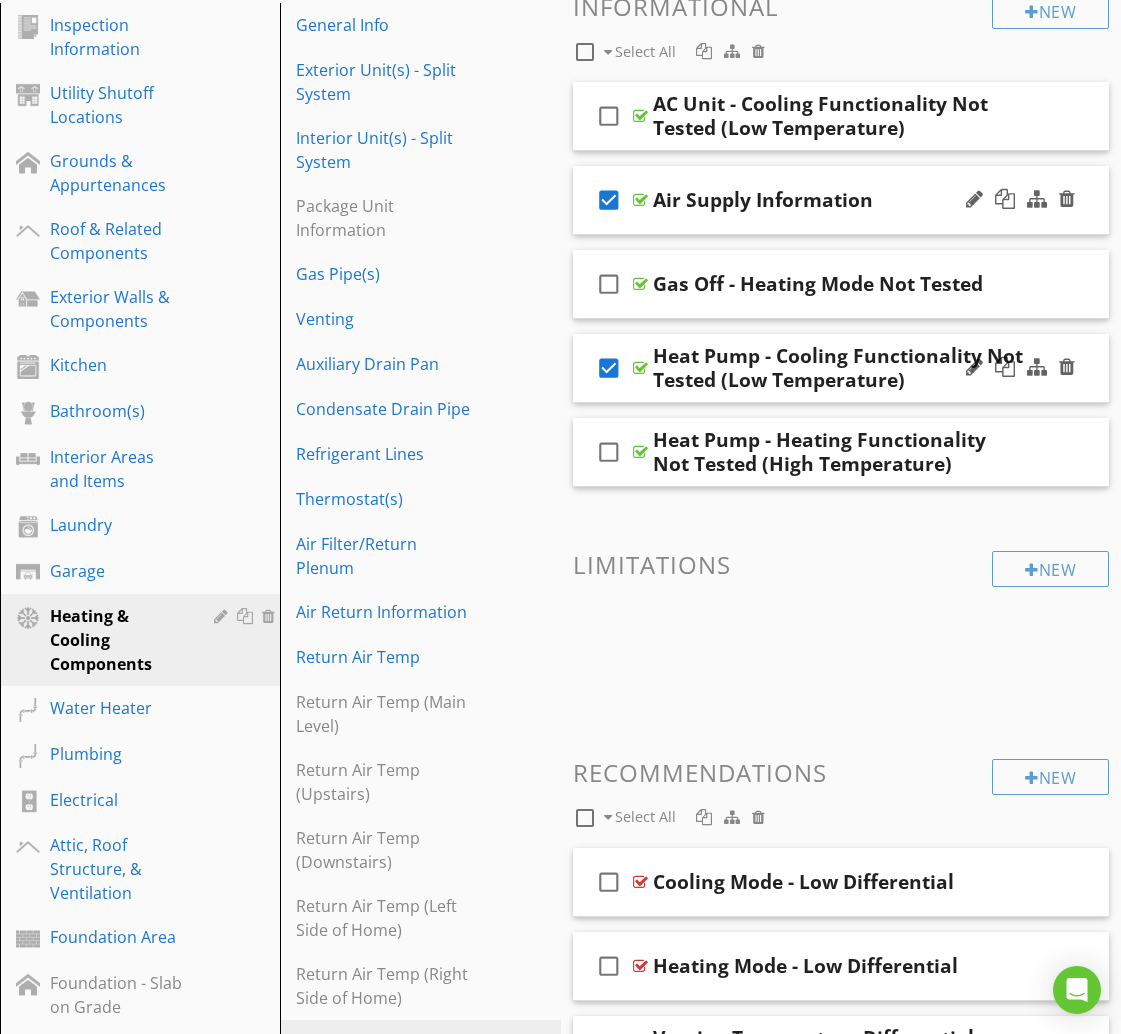scroll, scrollTop: 309, scrollLeft: 0, axis: vertical 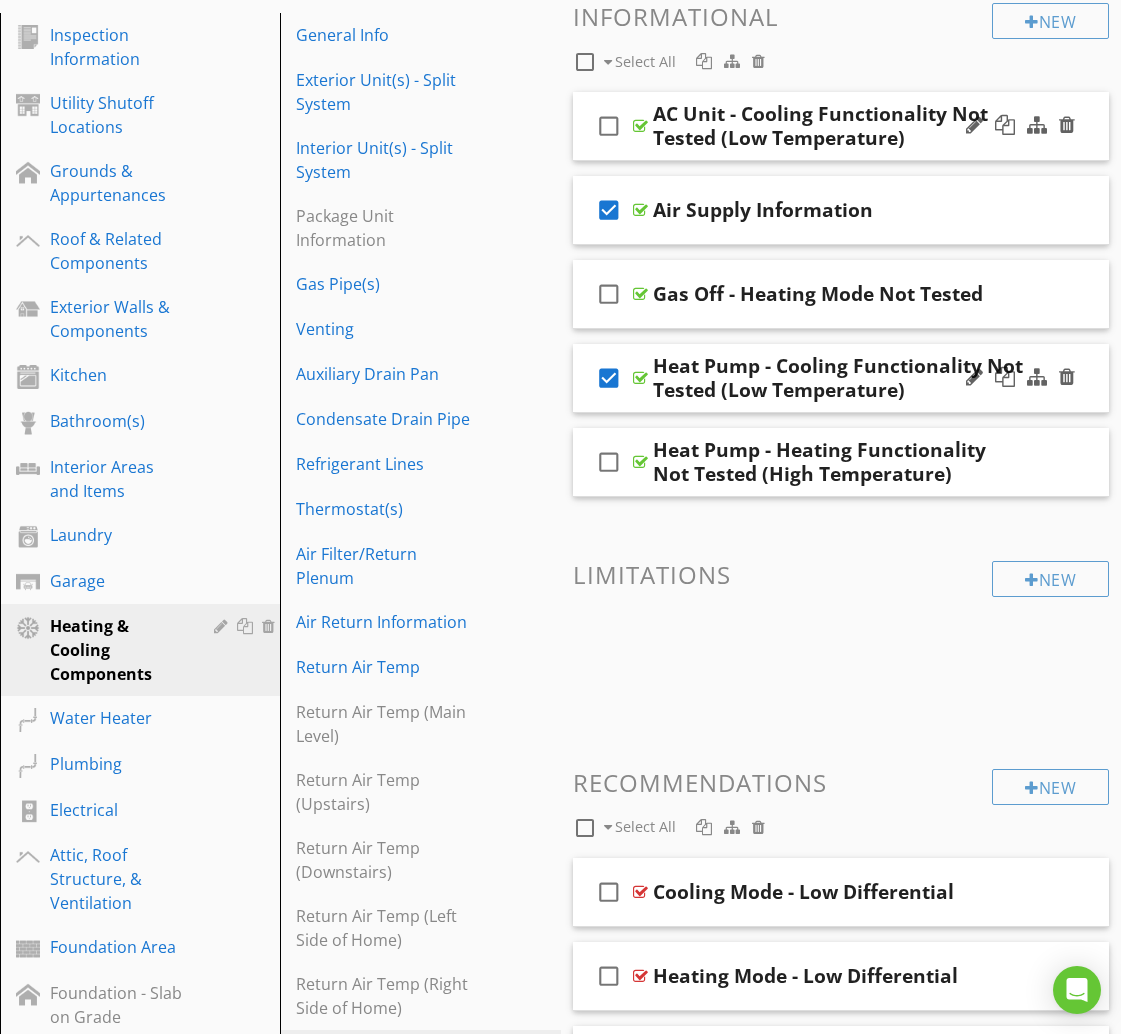 click on "check_box_outline_blank" at bounding box center [609, 126] 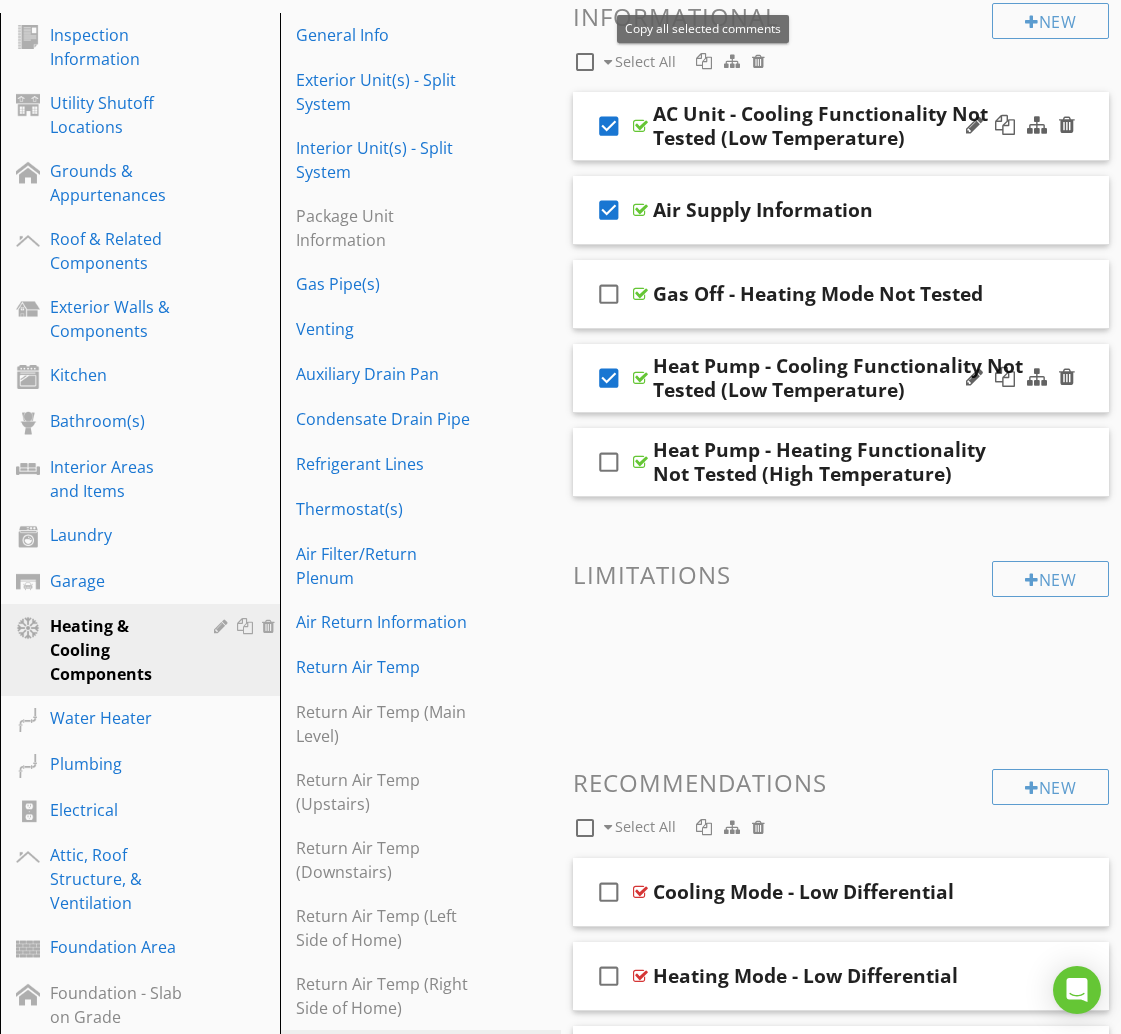 click at bounding box center [704, 61] 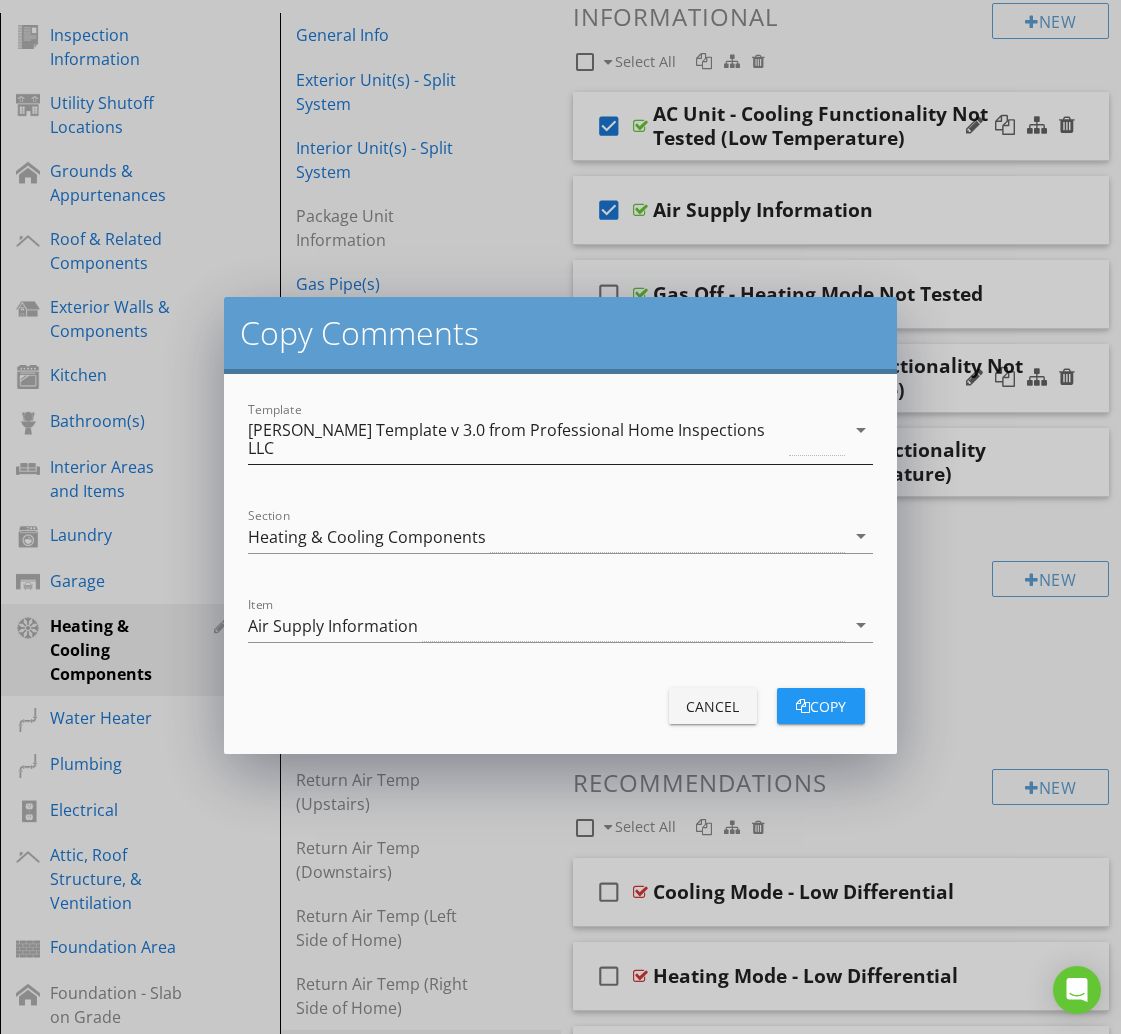 click on "[PERSON_NAME] Template v 3.0 from Professional Home Inspections LLC" at bounding box center [516, 439] 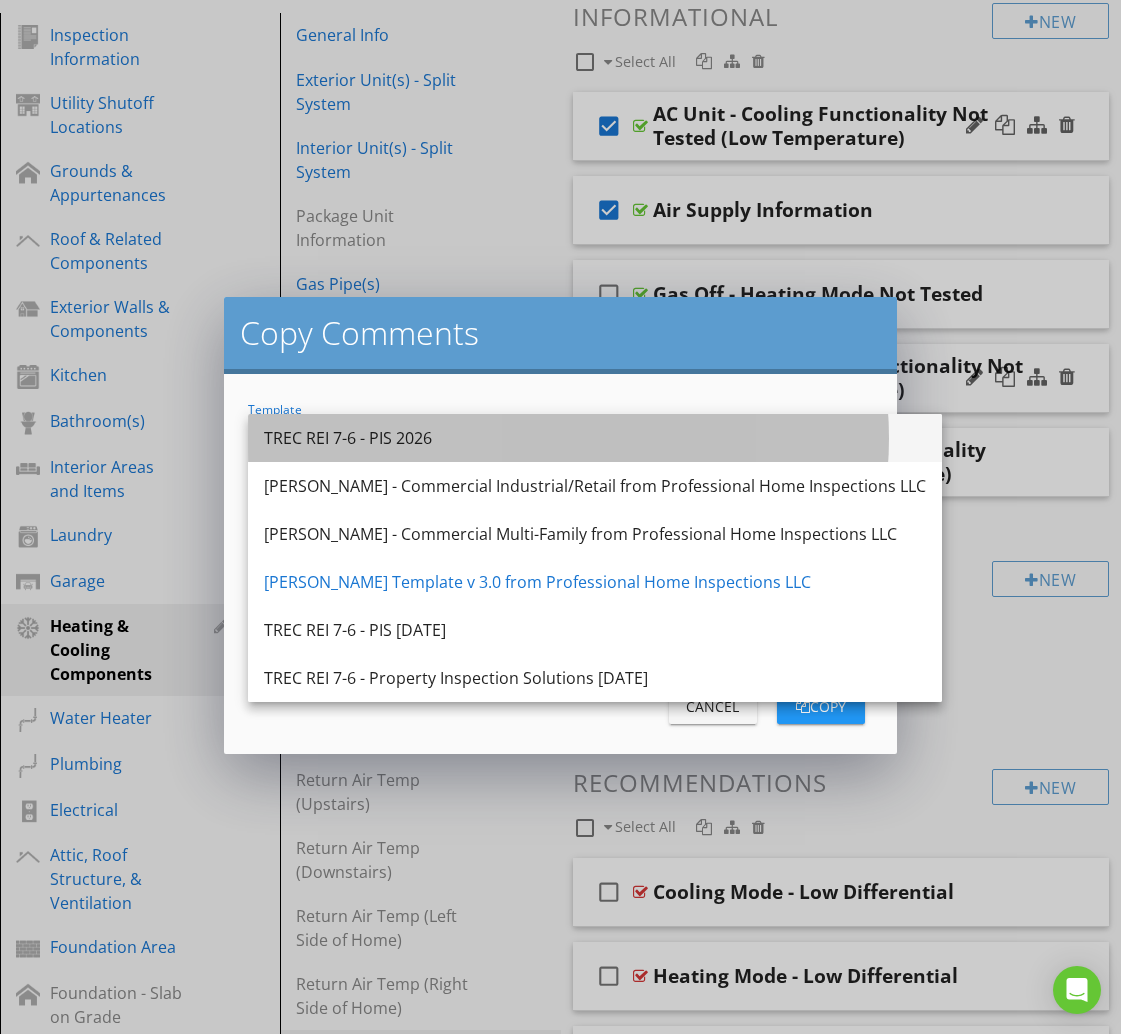 click on "TREC REI 7-6 - PIS 2026" at bounding box center [595, 438] 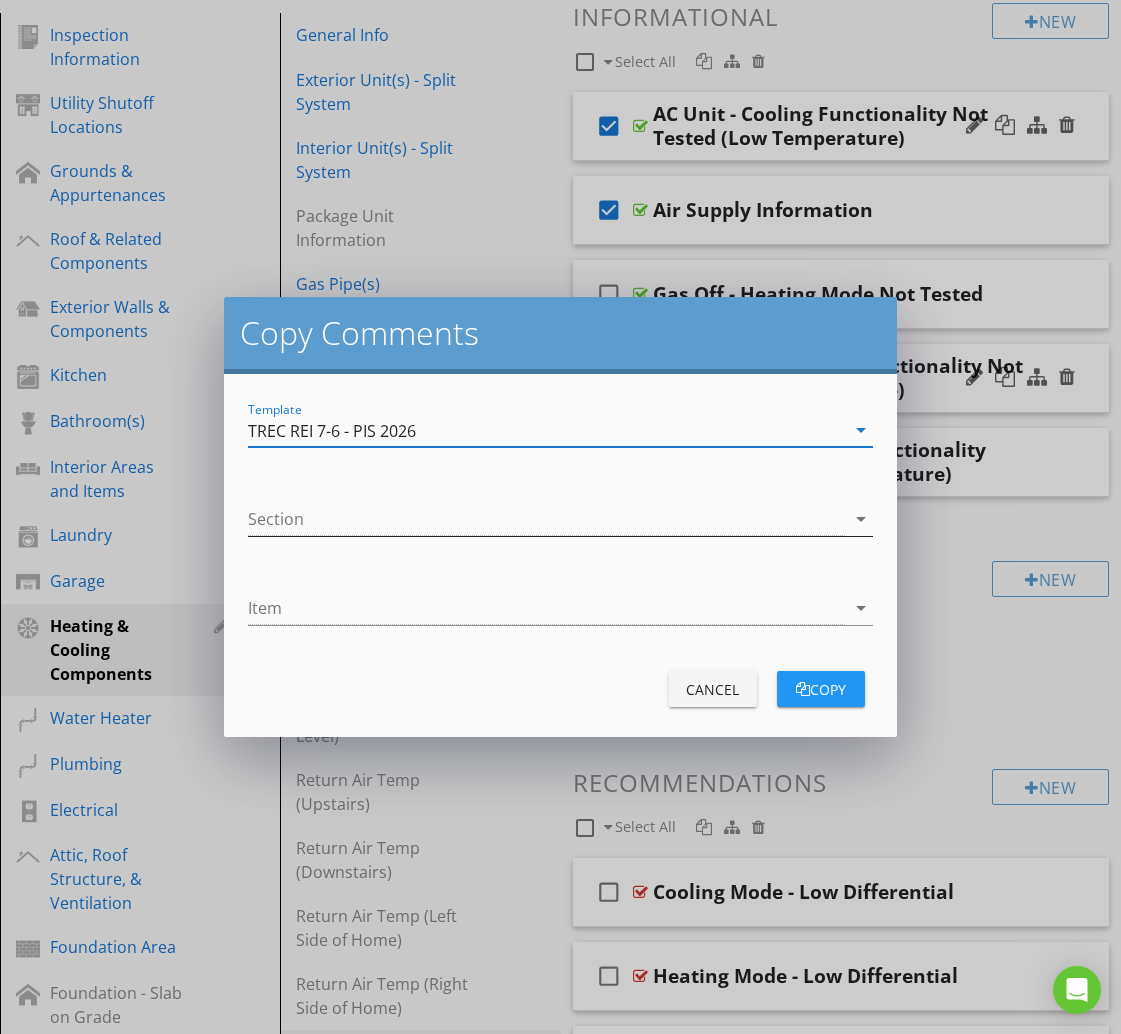 click at bounding box center [546, 519] 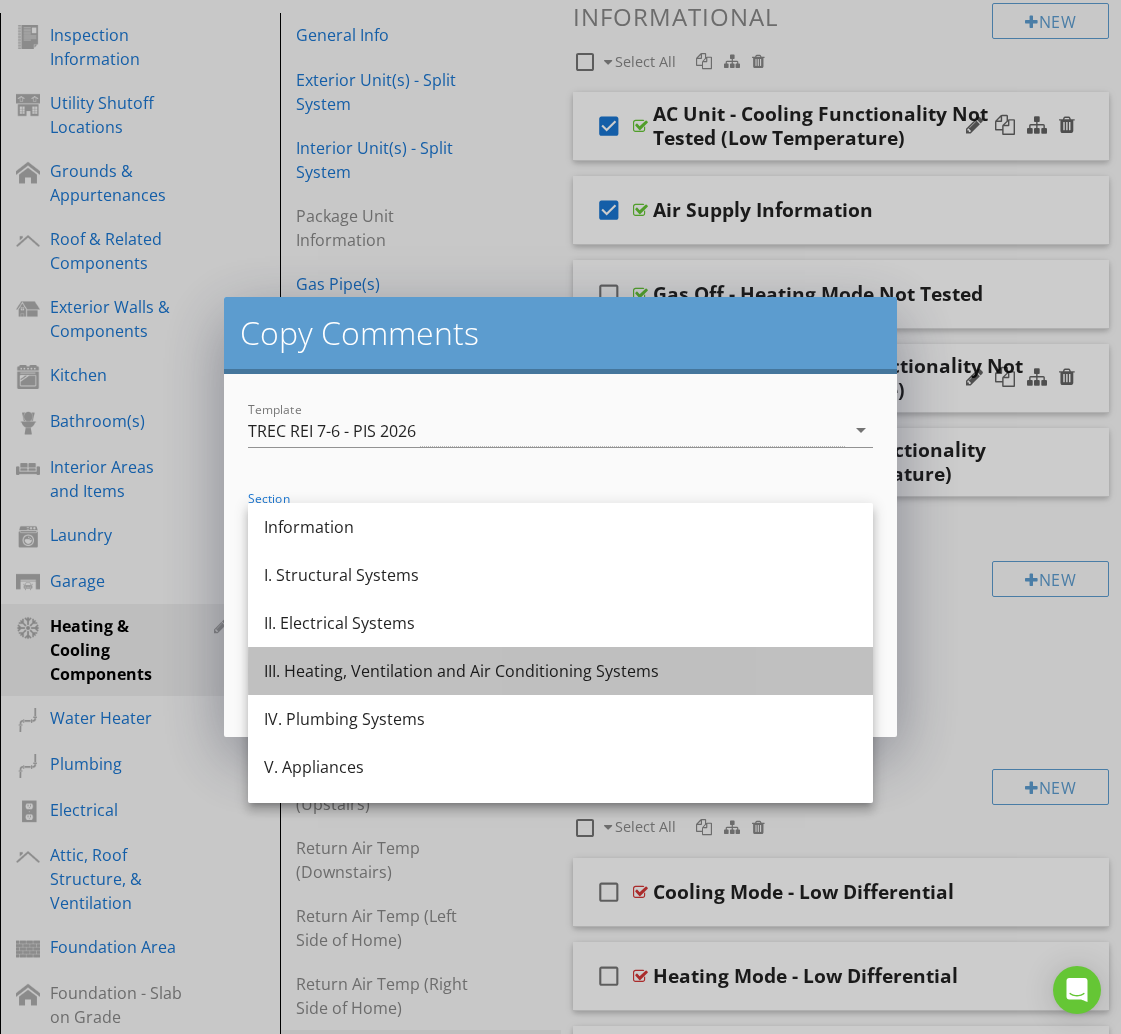 click on "III. Heating, Ventilation and Air Conditioning Systems" at bounding box center (560, 671) 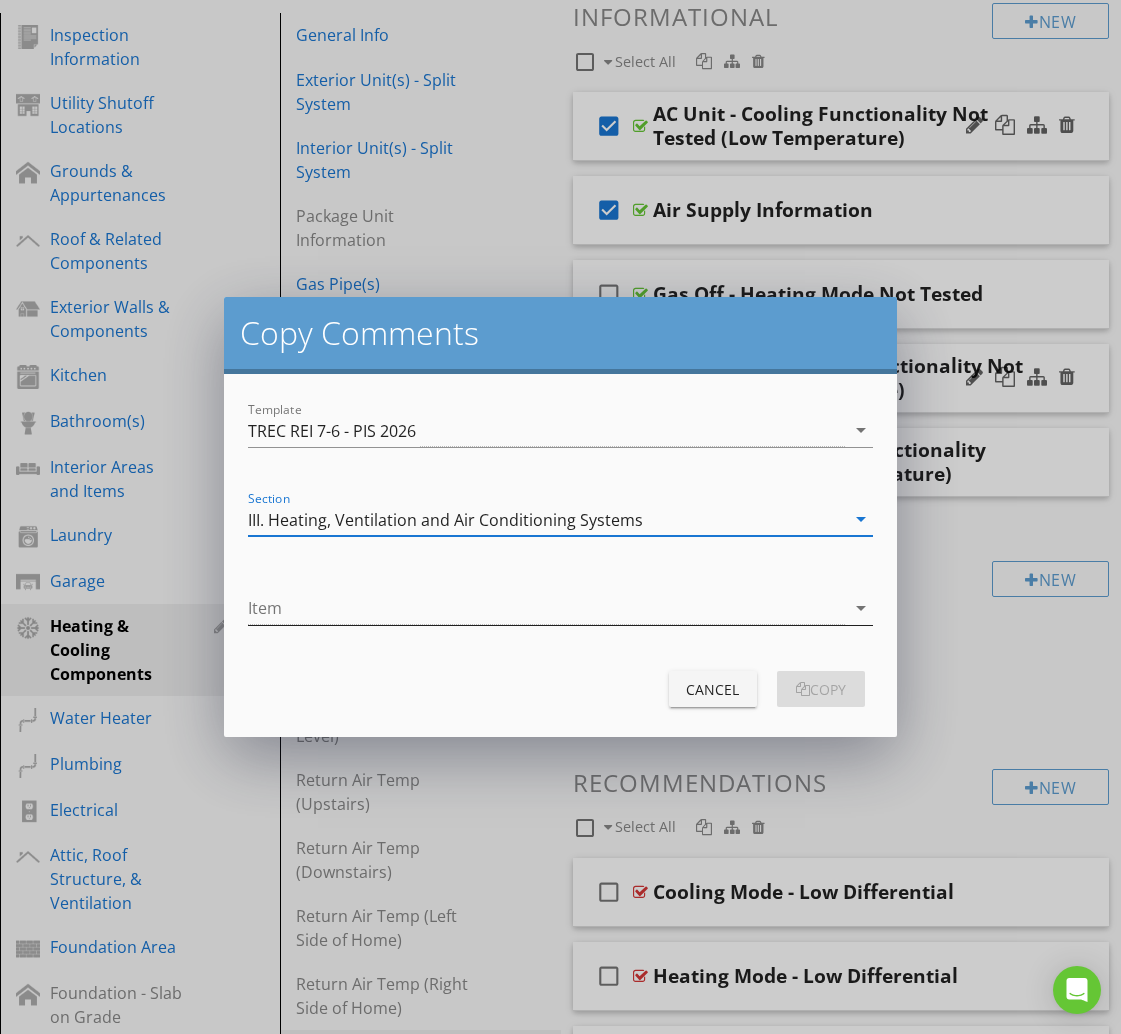 click at bounding box center [546, 608] 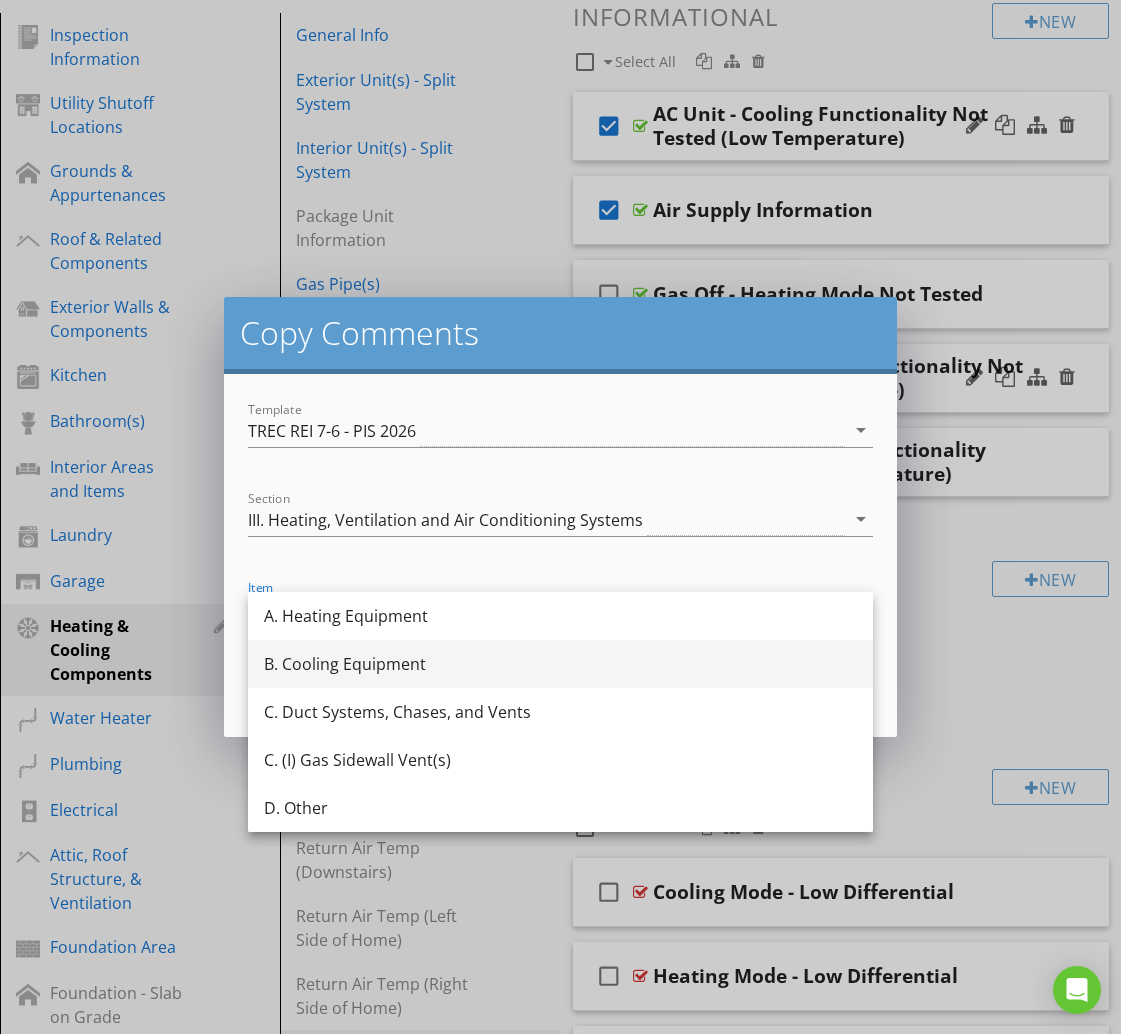 click on "B. Cooling Equipment" at bounding box center (560, 664) 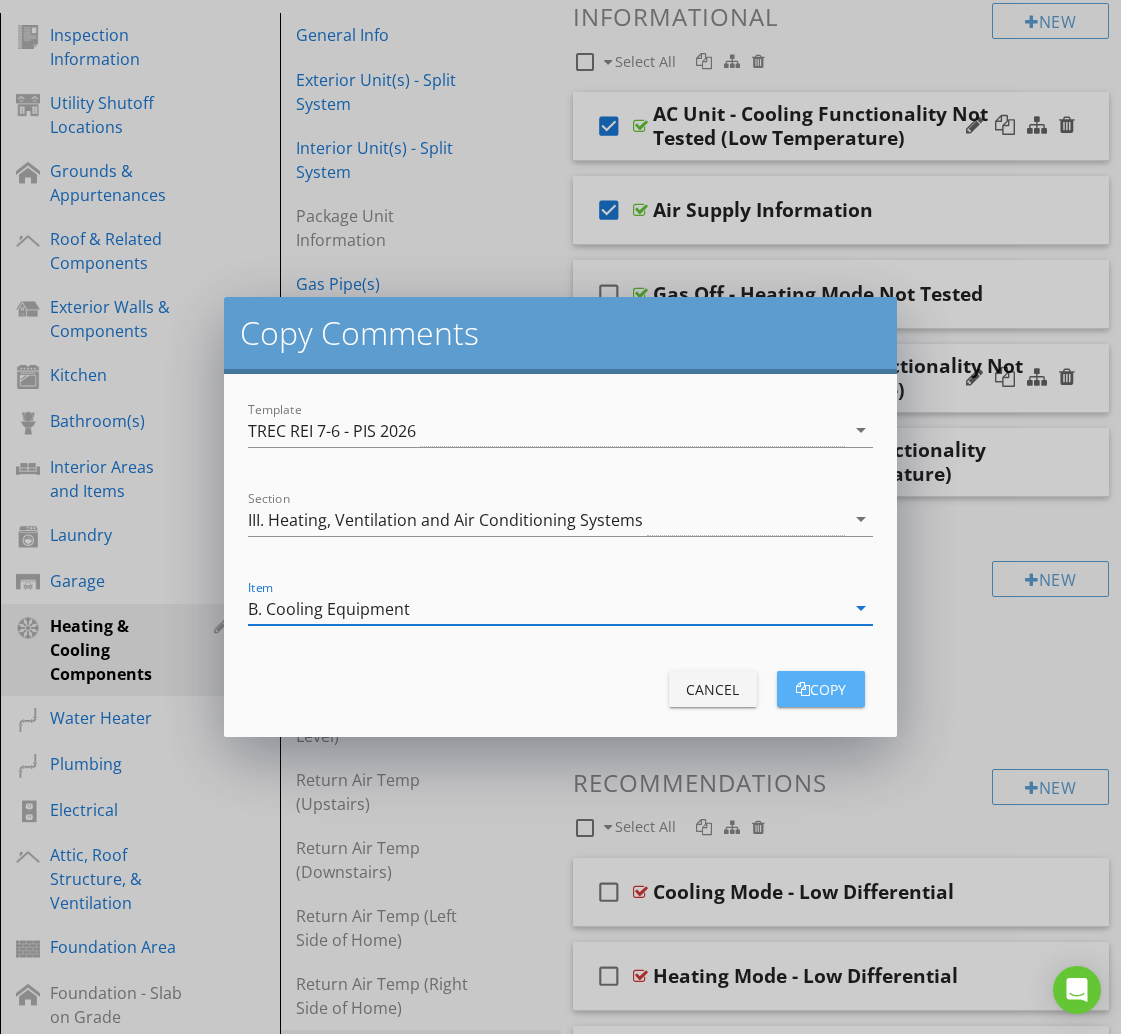 click on "copy" at bounding box center (821, 689) 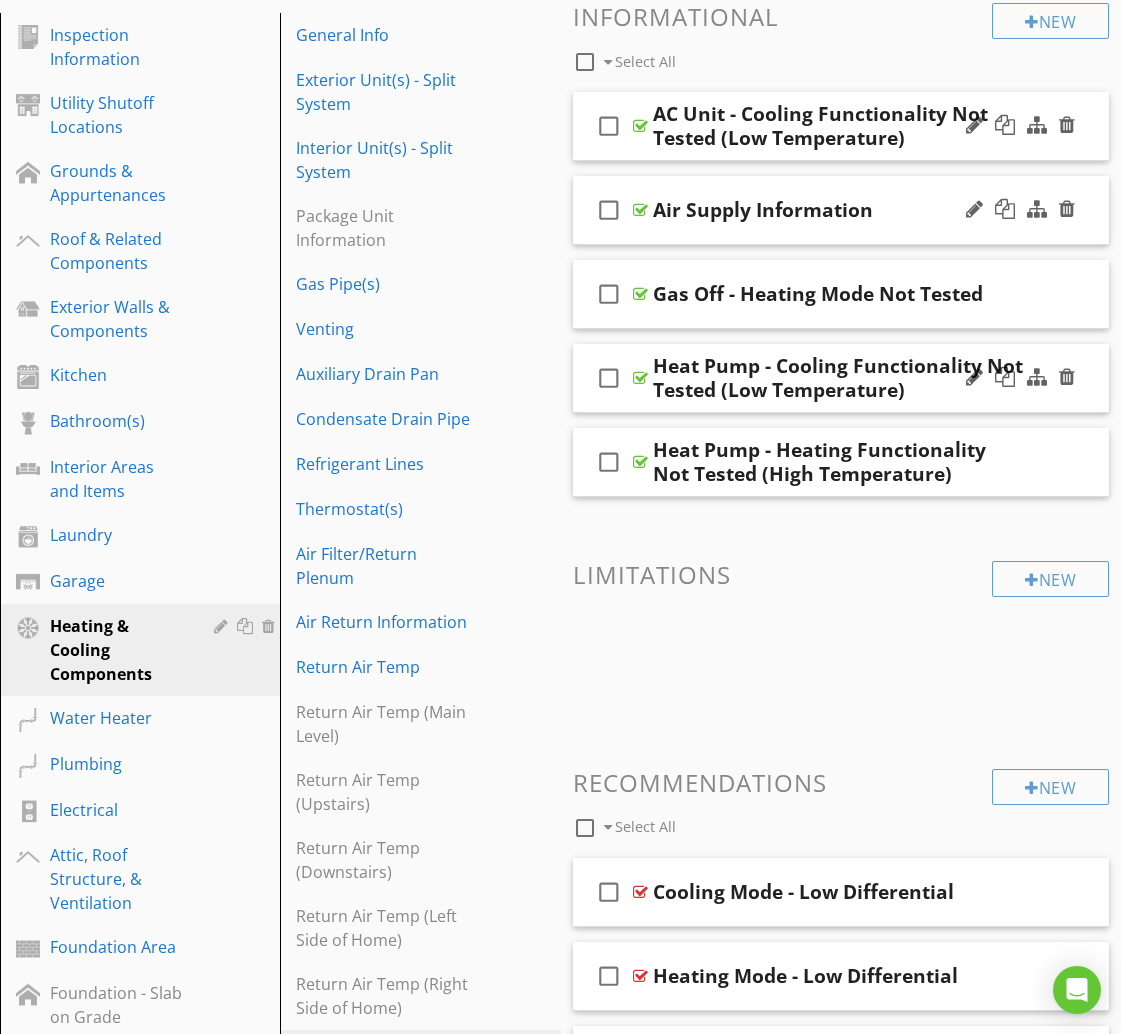 click on "check_box_outline_blank" at bounding box center [609, 210] 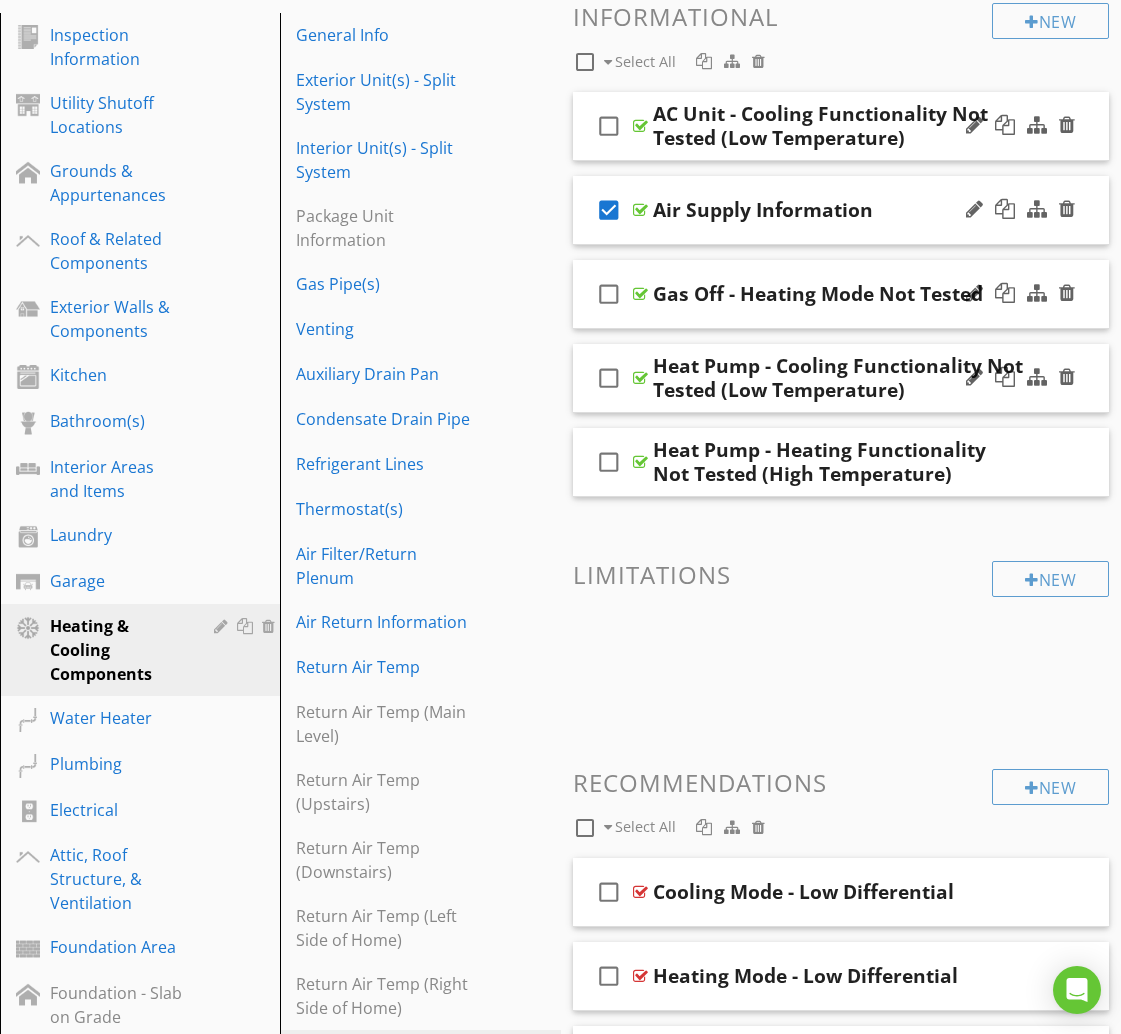 click on "check_box_outline_blank" at bounding box center [609, 294] 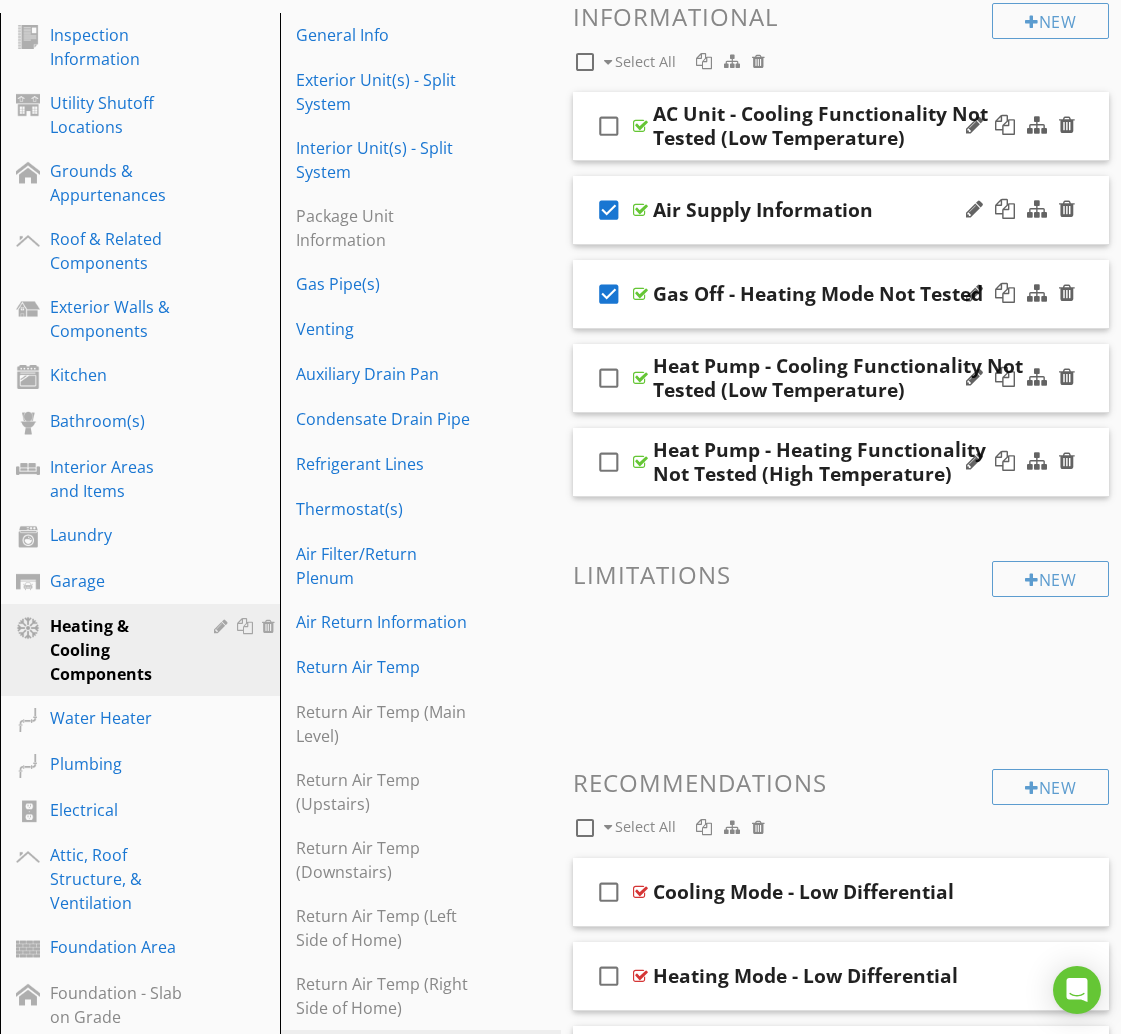 click on "check_box_outline_blank" at bounding box center [609, 462] 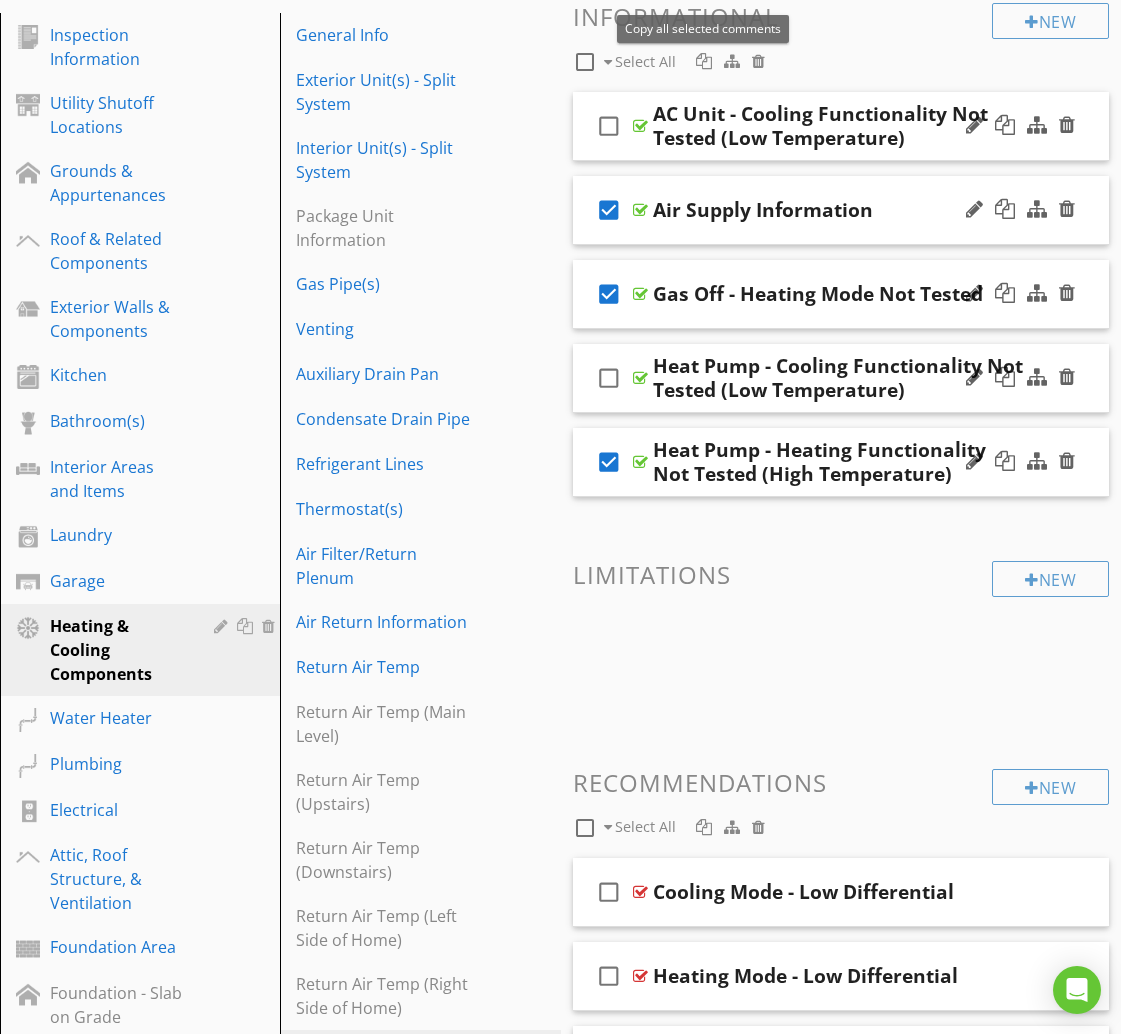 click at bounding box center (704, 61) 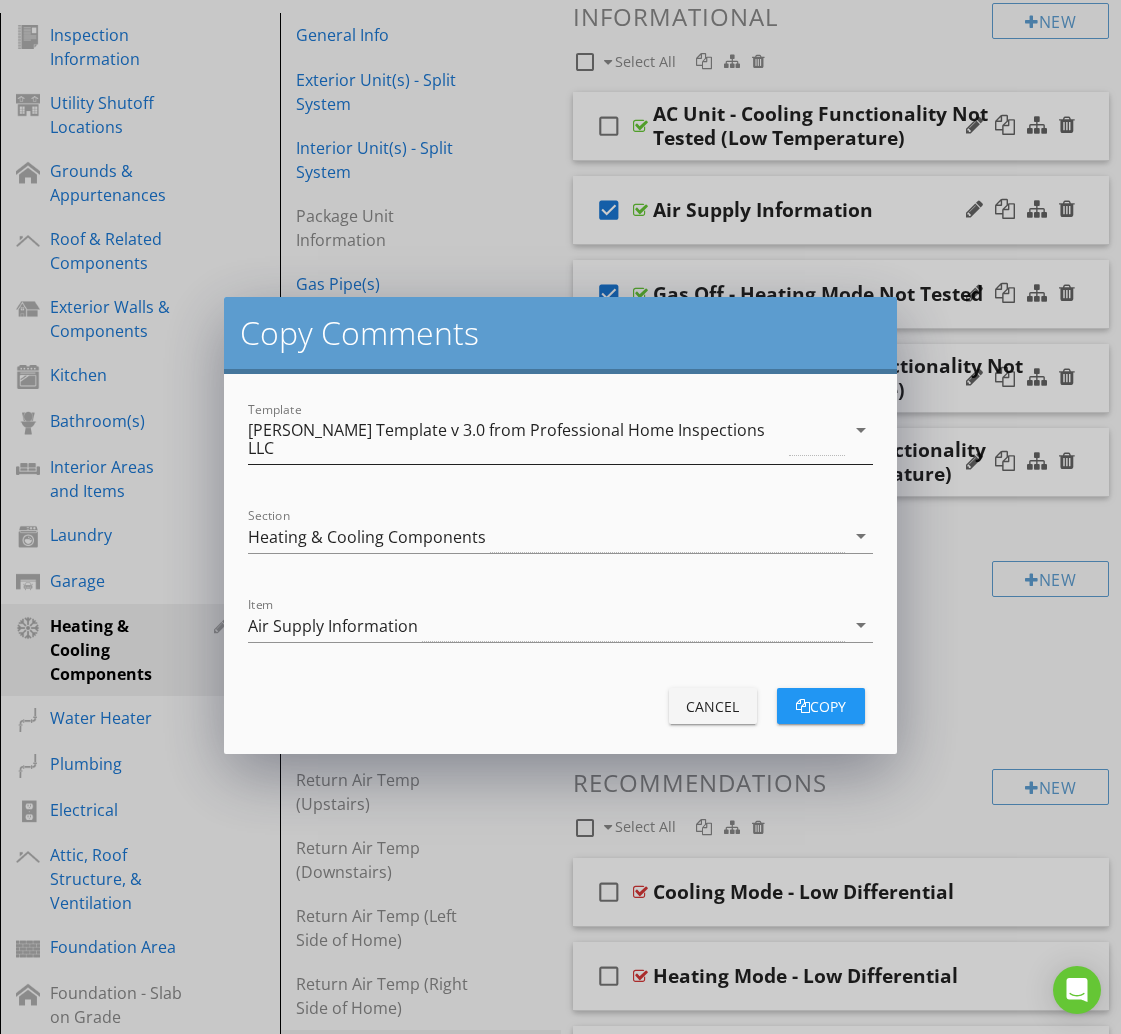 click on "[PERSON_NAME] Template v 3.0 from Professional Home Inspections LLC" at bounding box center (516, 439) 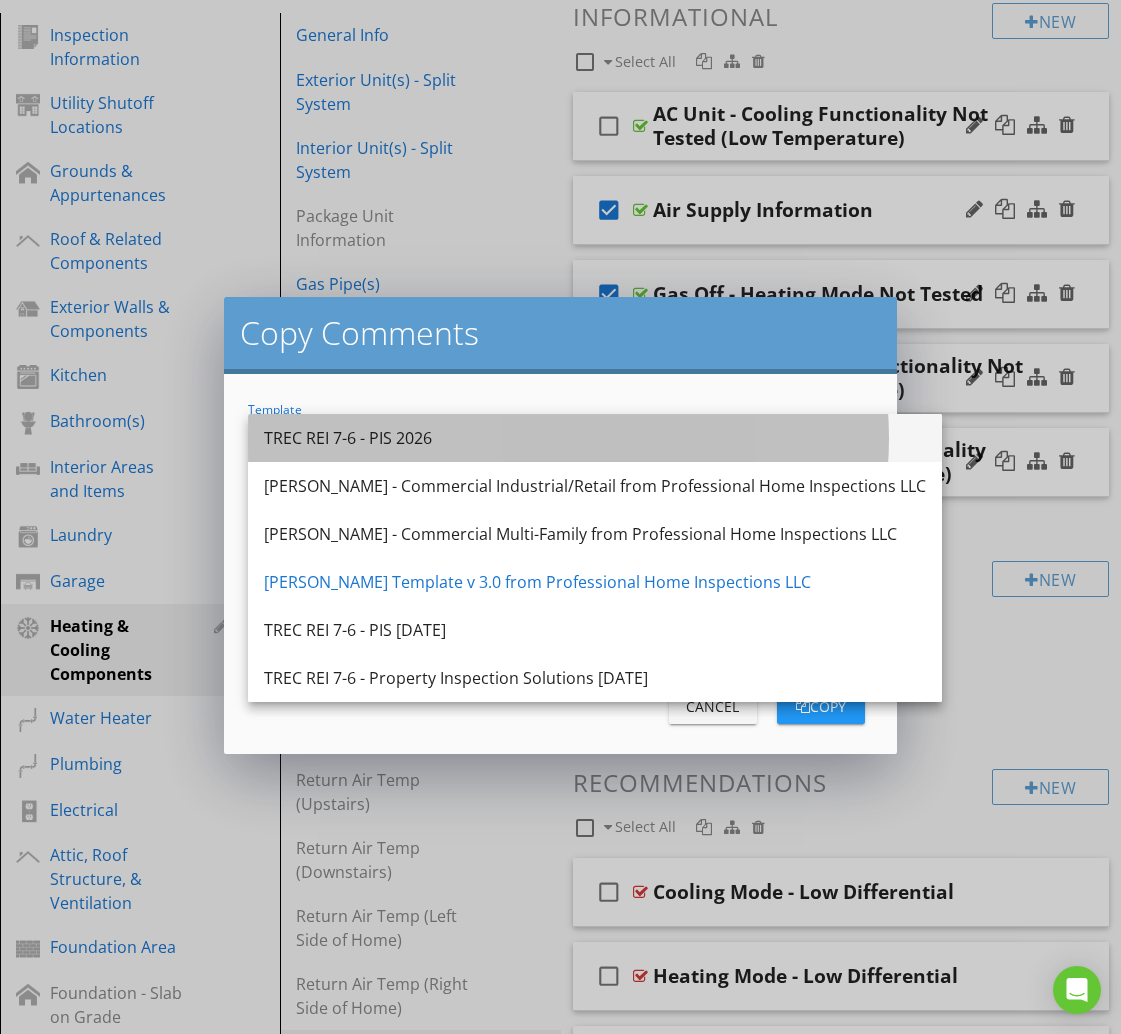 click on "TREC REI 7-6 - PIS 2026" at bounding box center [595, 438] 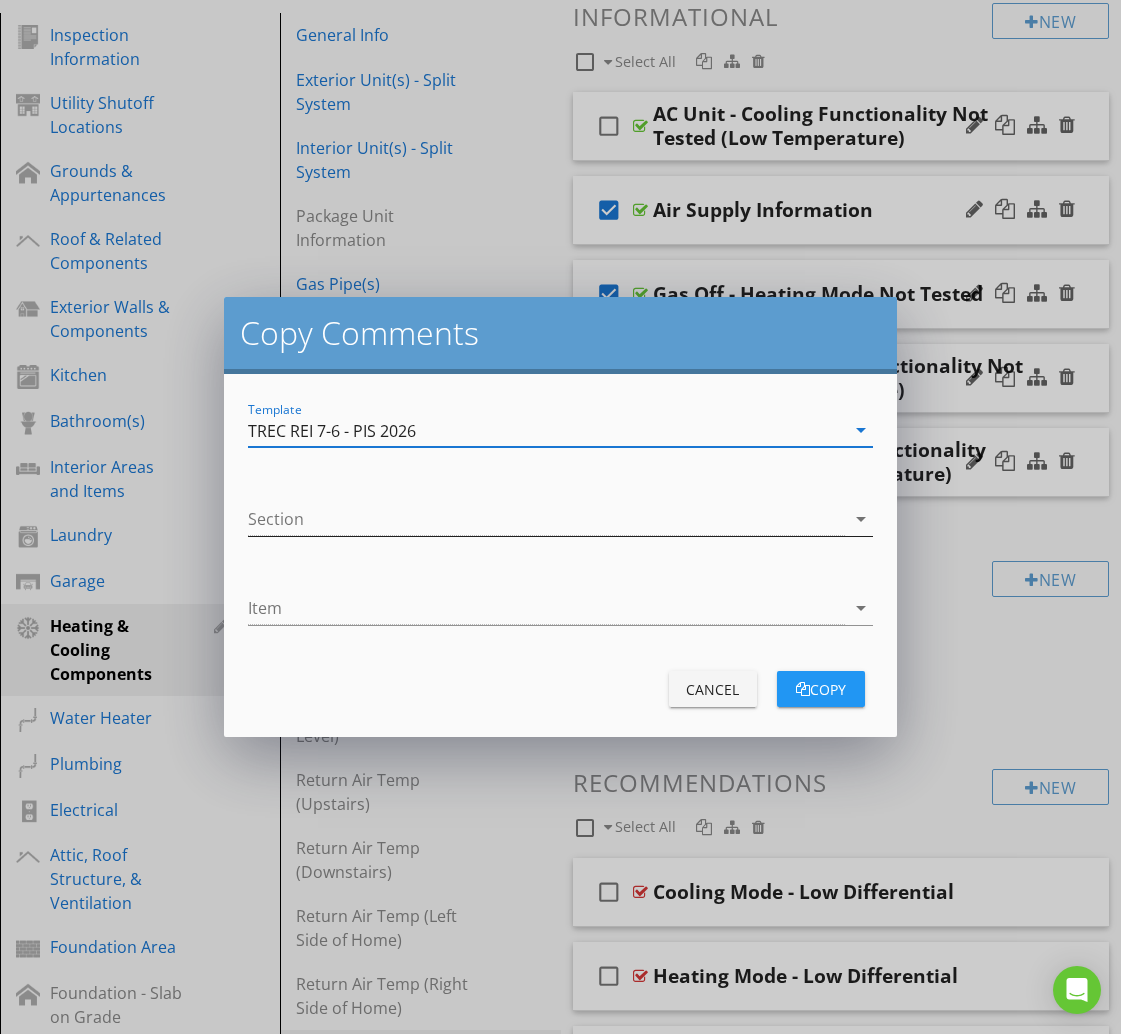 click at bounding box center (546, 519) 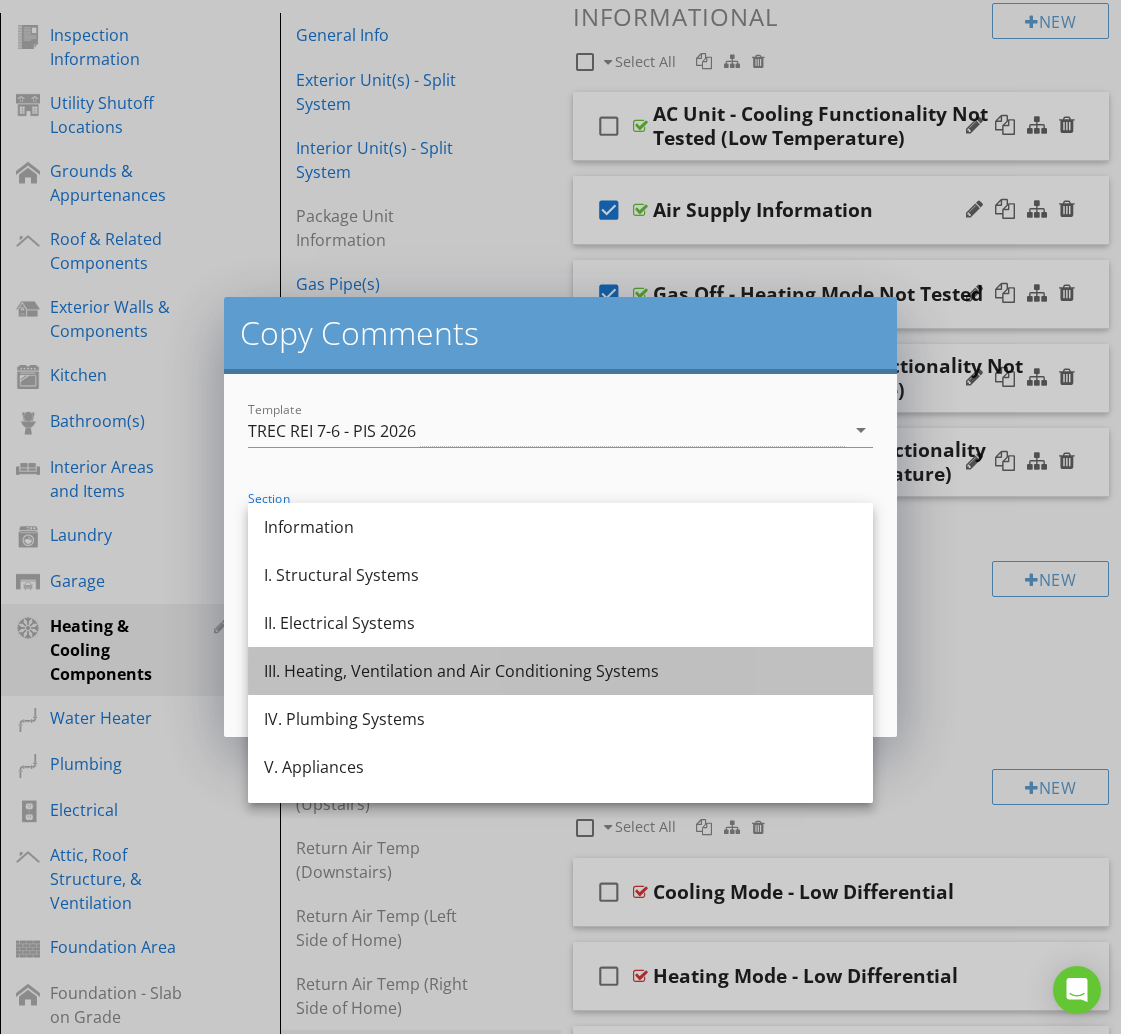 click on "III. Heating, Ventilation and Air Conditioning Systems" at bounding box center (560, 671) 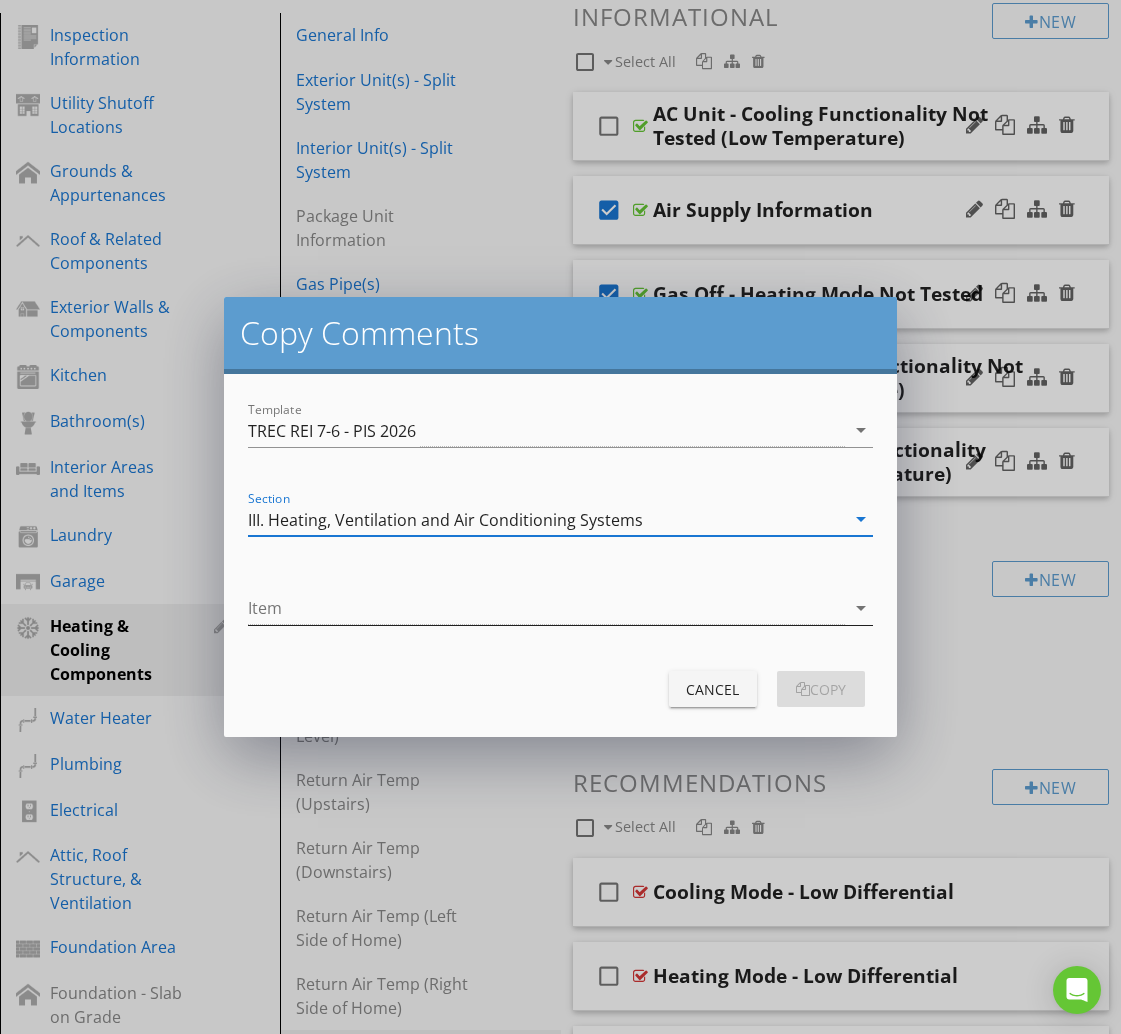 click at bounding box center [546, 608] 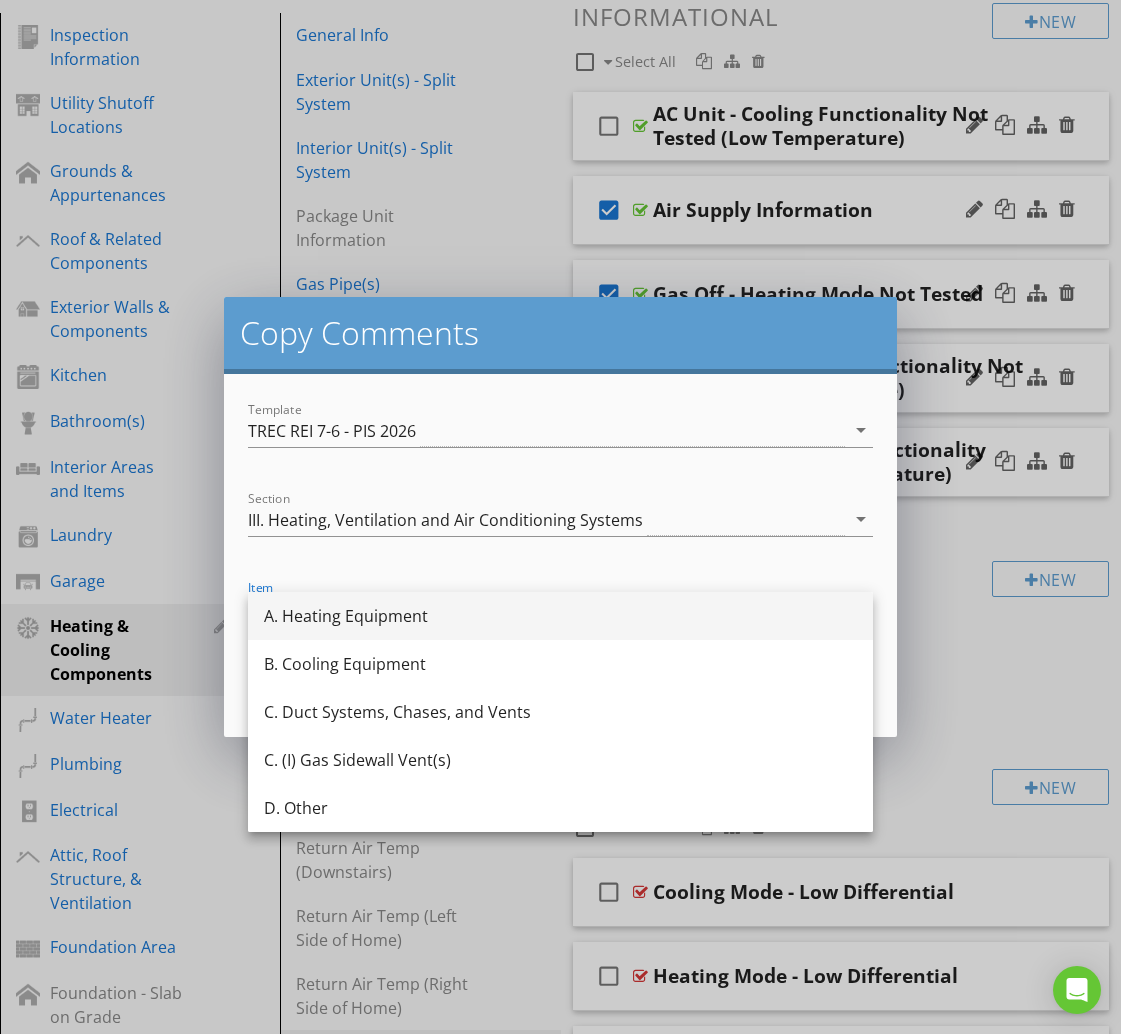 click on "A. Heating Equipment" at bounding box center (560, 616) 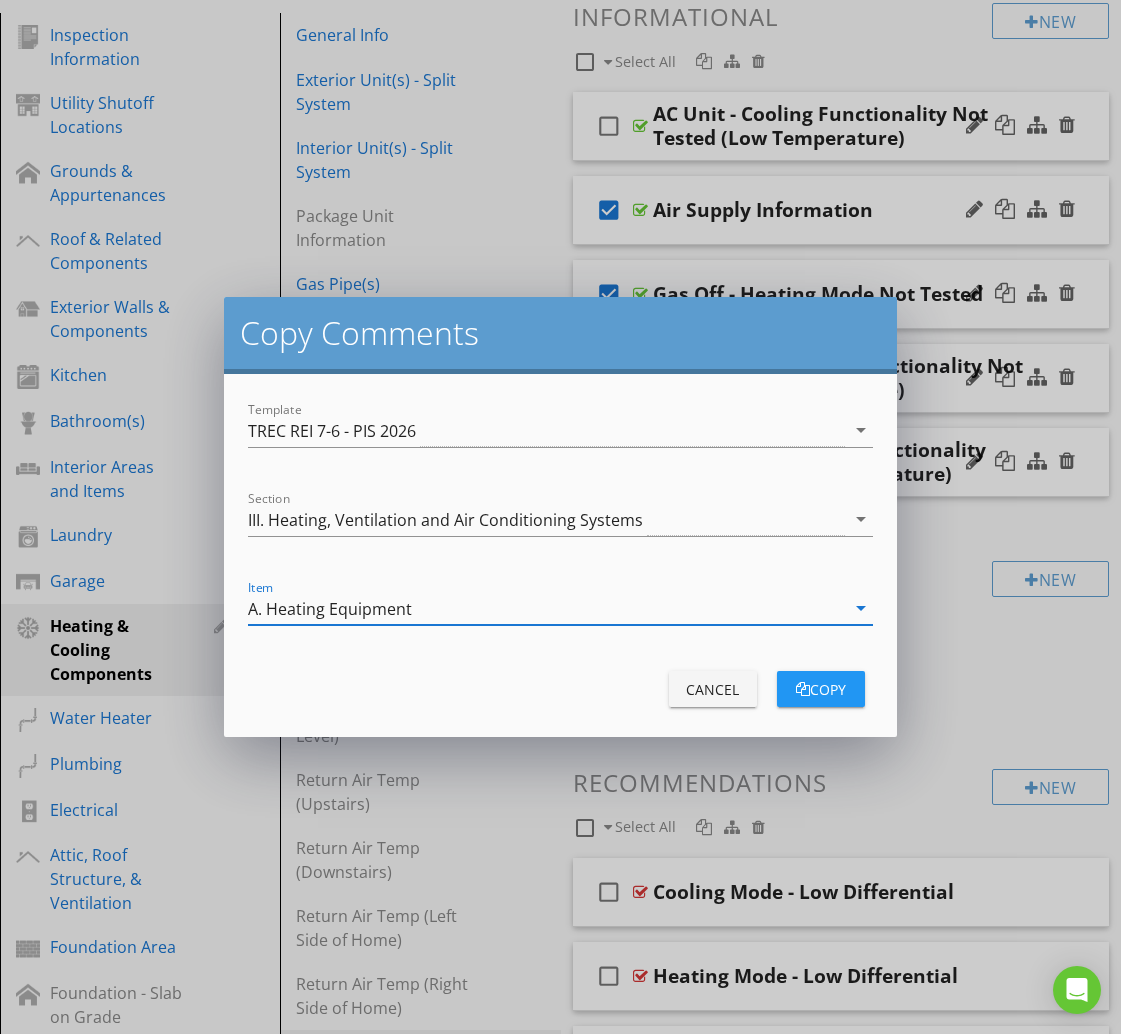 click on "copy" at bounding box center (821, 689) 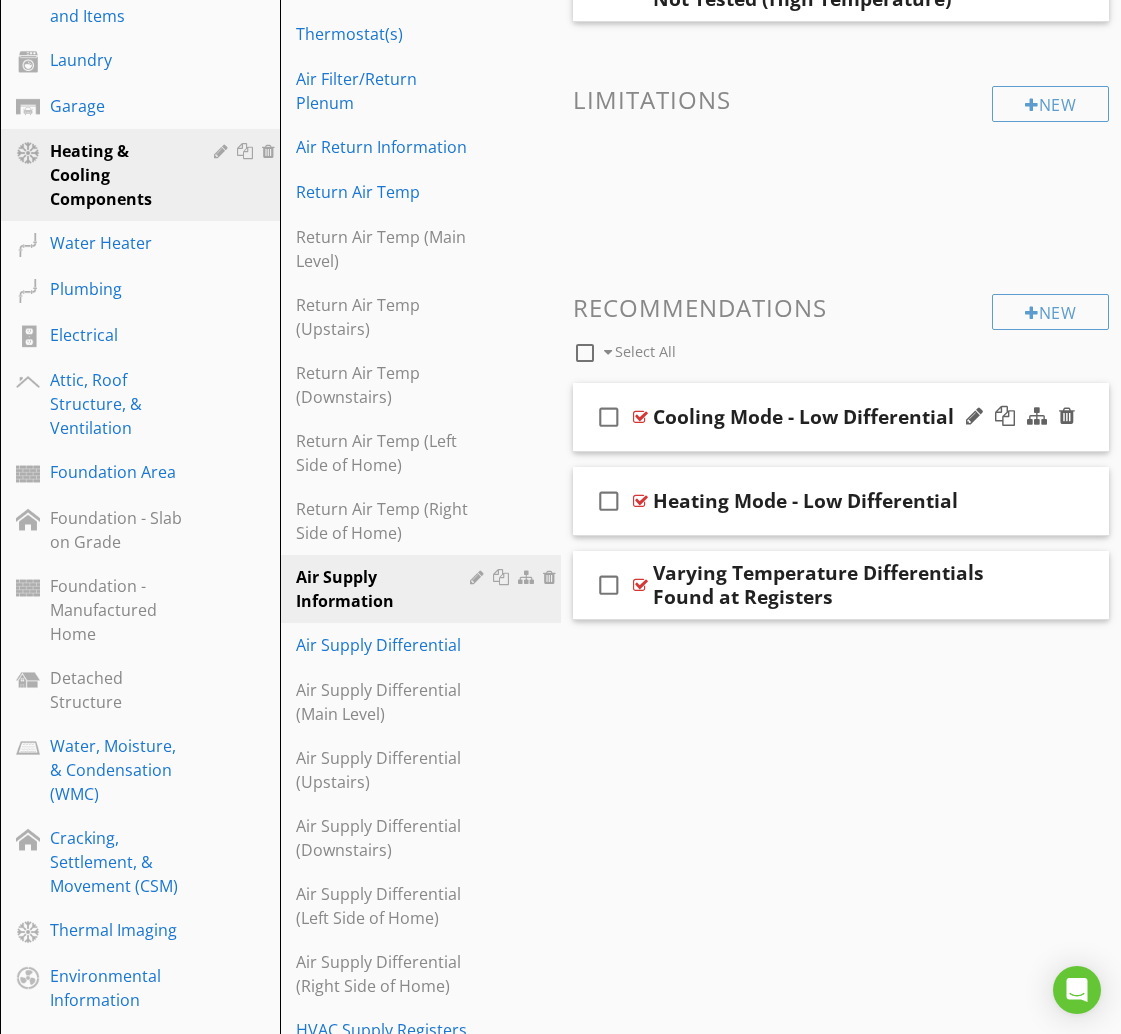 scroll, scrollTop: 787, scrollLeft: 0, axis: vertical 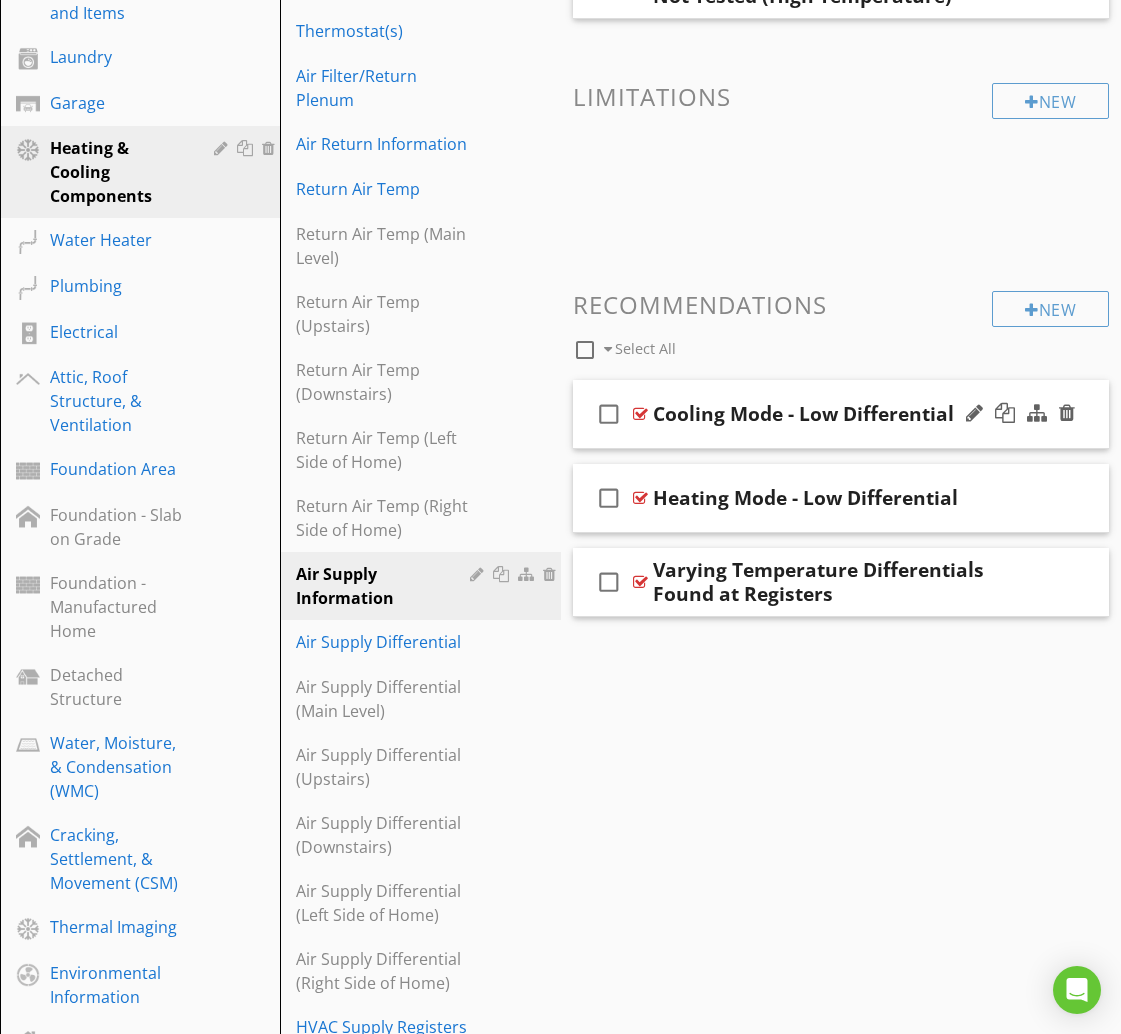 click on "check_box_outline_blank" at bounding box center [609, 414] 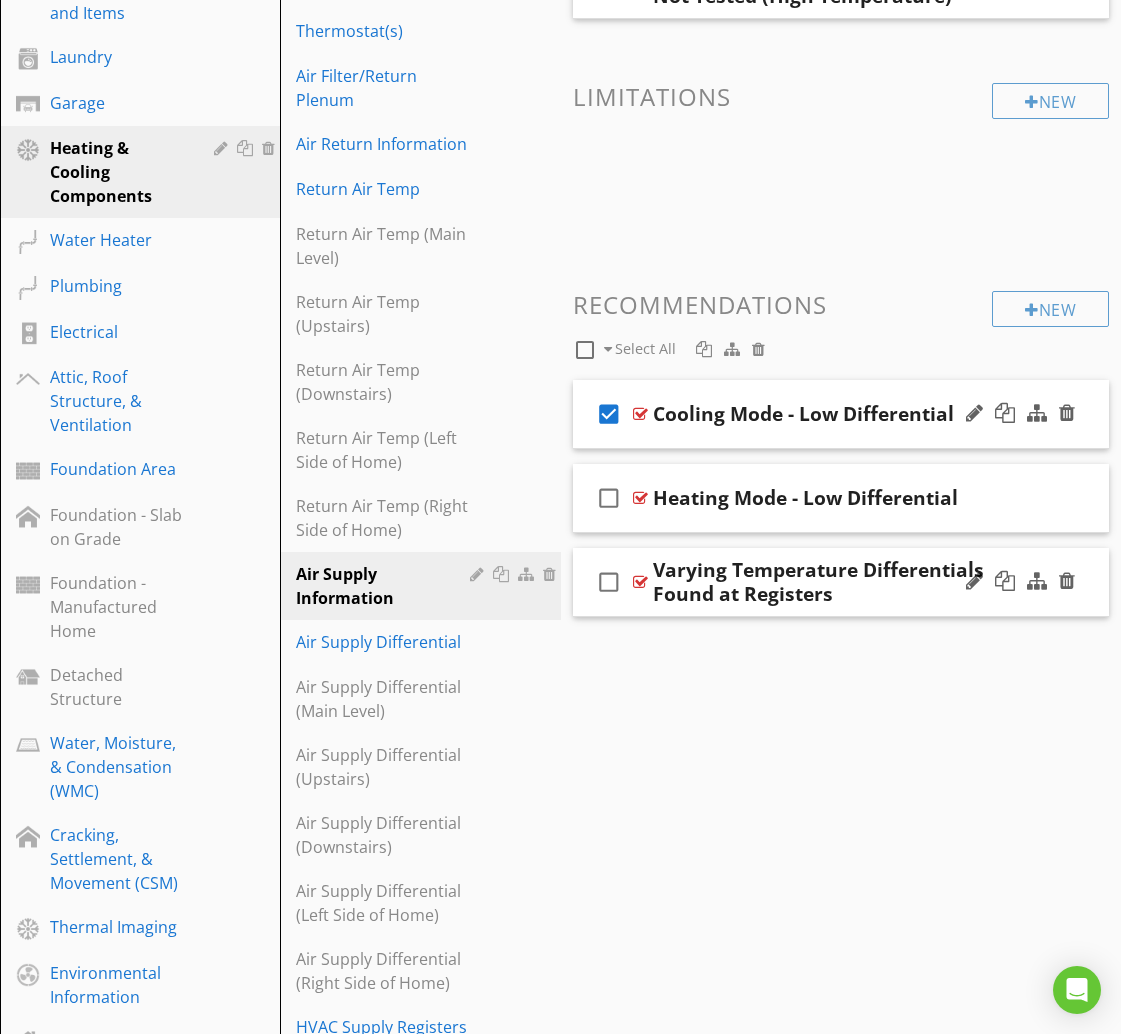 click on "check_box_outline_blank" at bounding box center [609, 582] 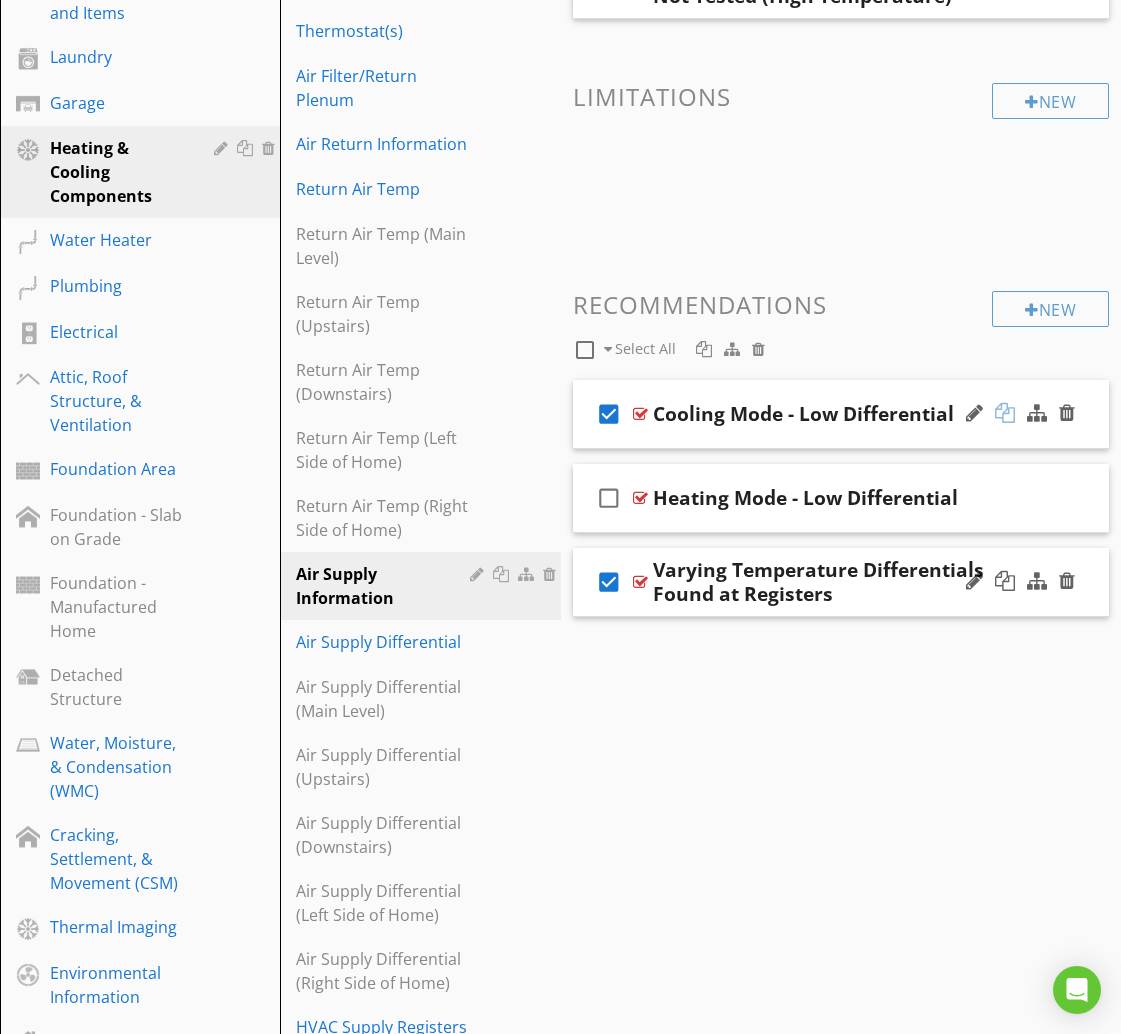 click at bounding box center [1005, 413] 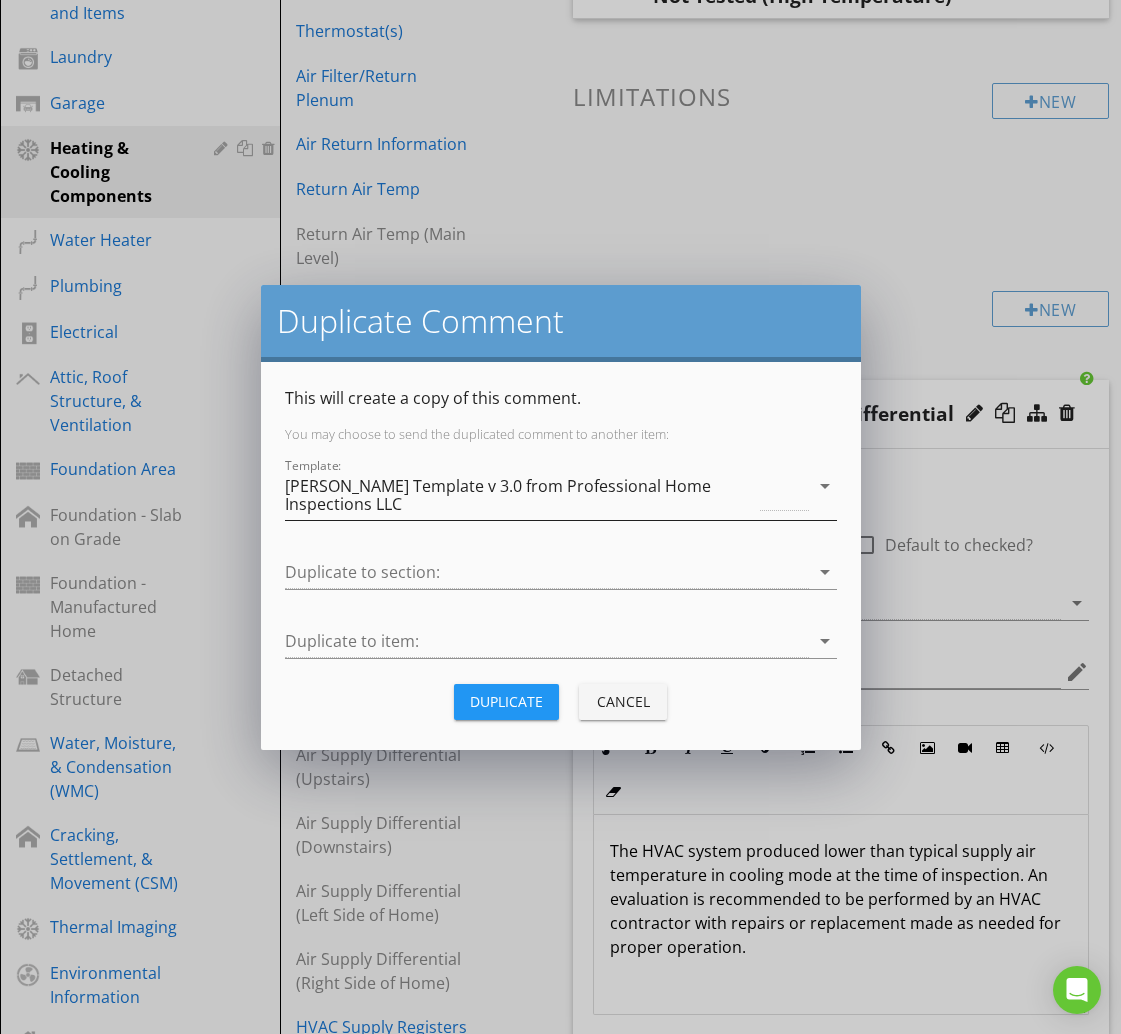 click on "[PERSON_NAME] Template v 3.0 from Professional Home Inspections LLC" at bounding box center [521, 495] 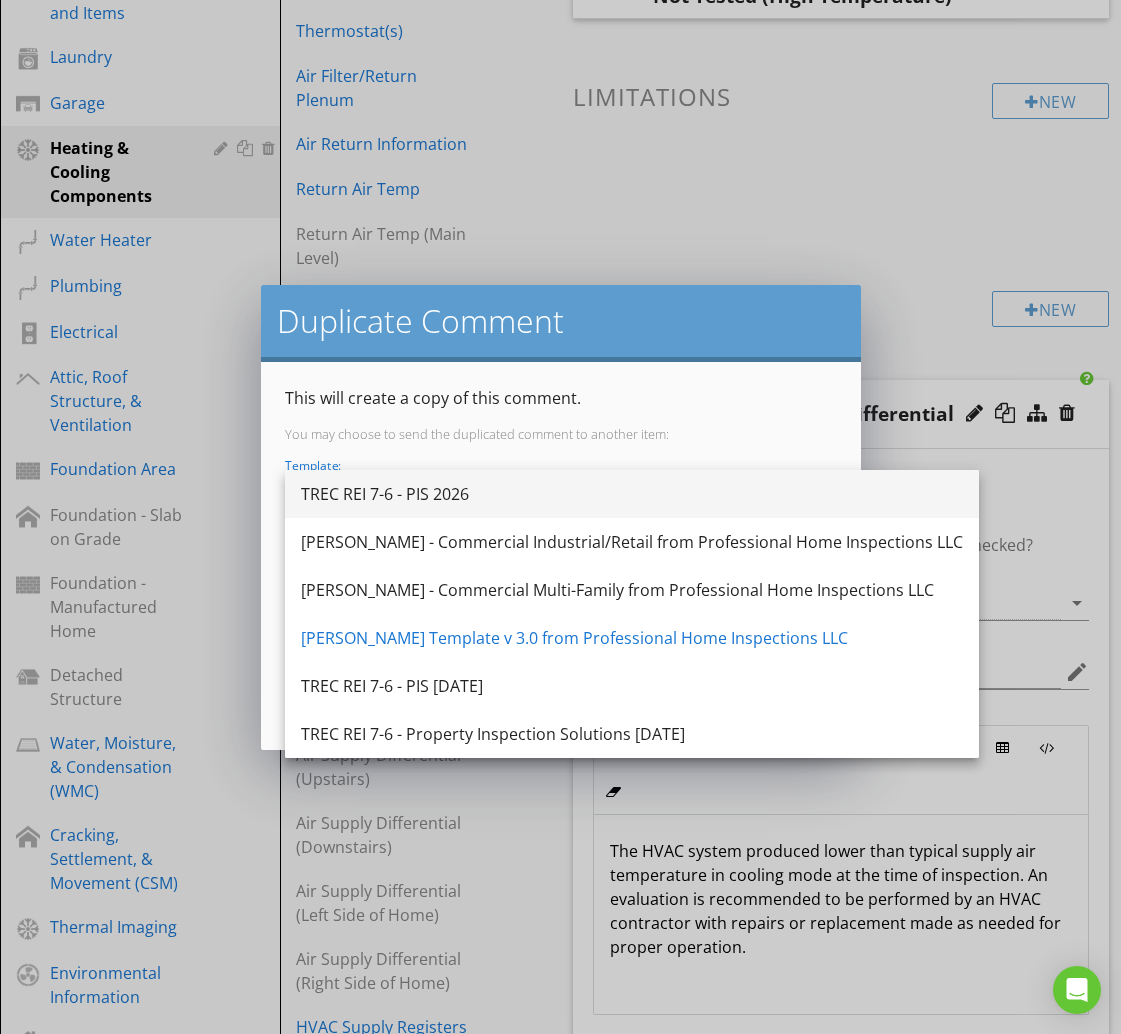 click on "TREC REI 7-6 - PIS 2026" at bounding box center (632, 494) 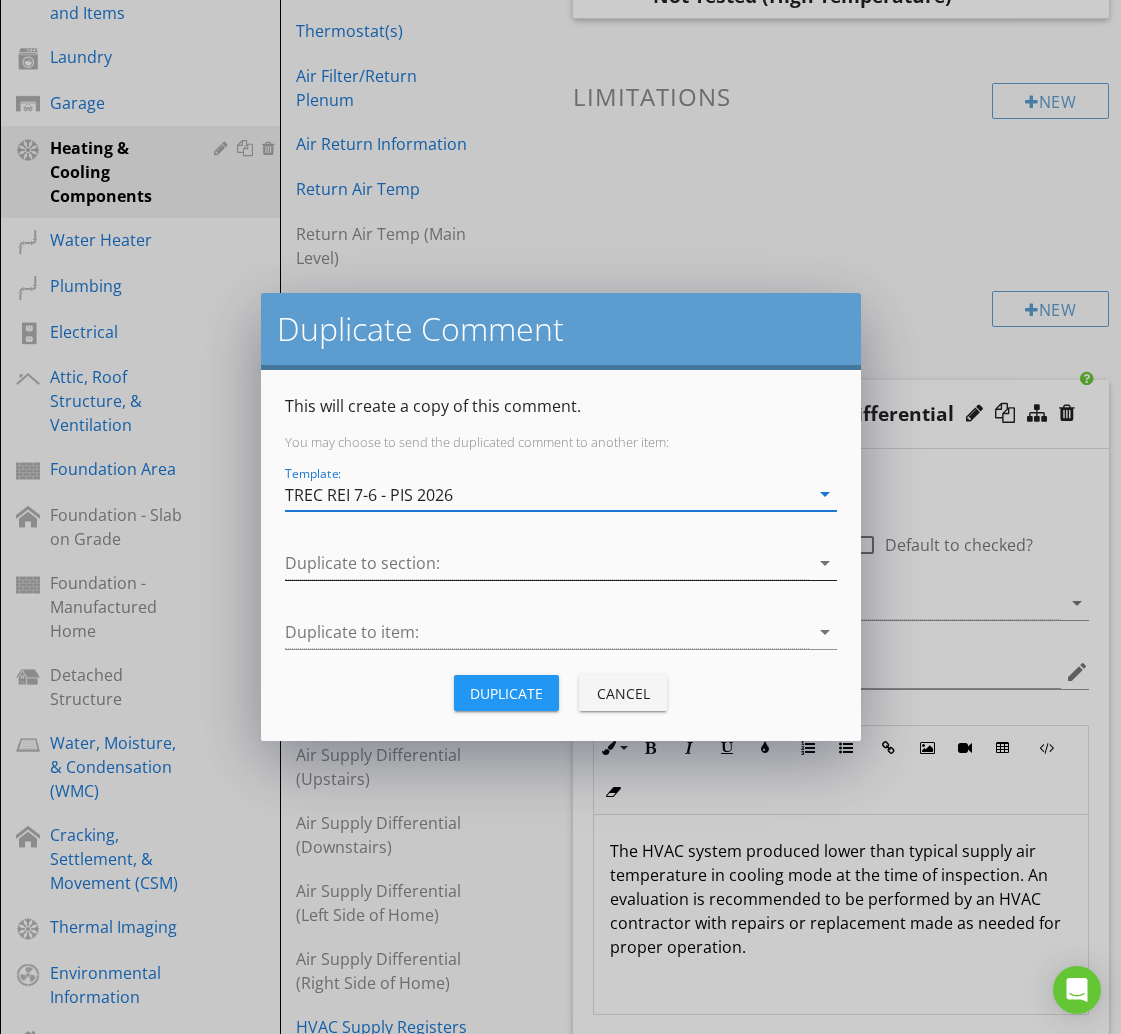 click at bounding box center [547, 563] 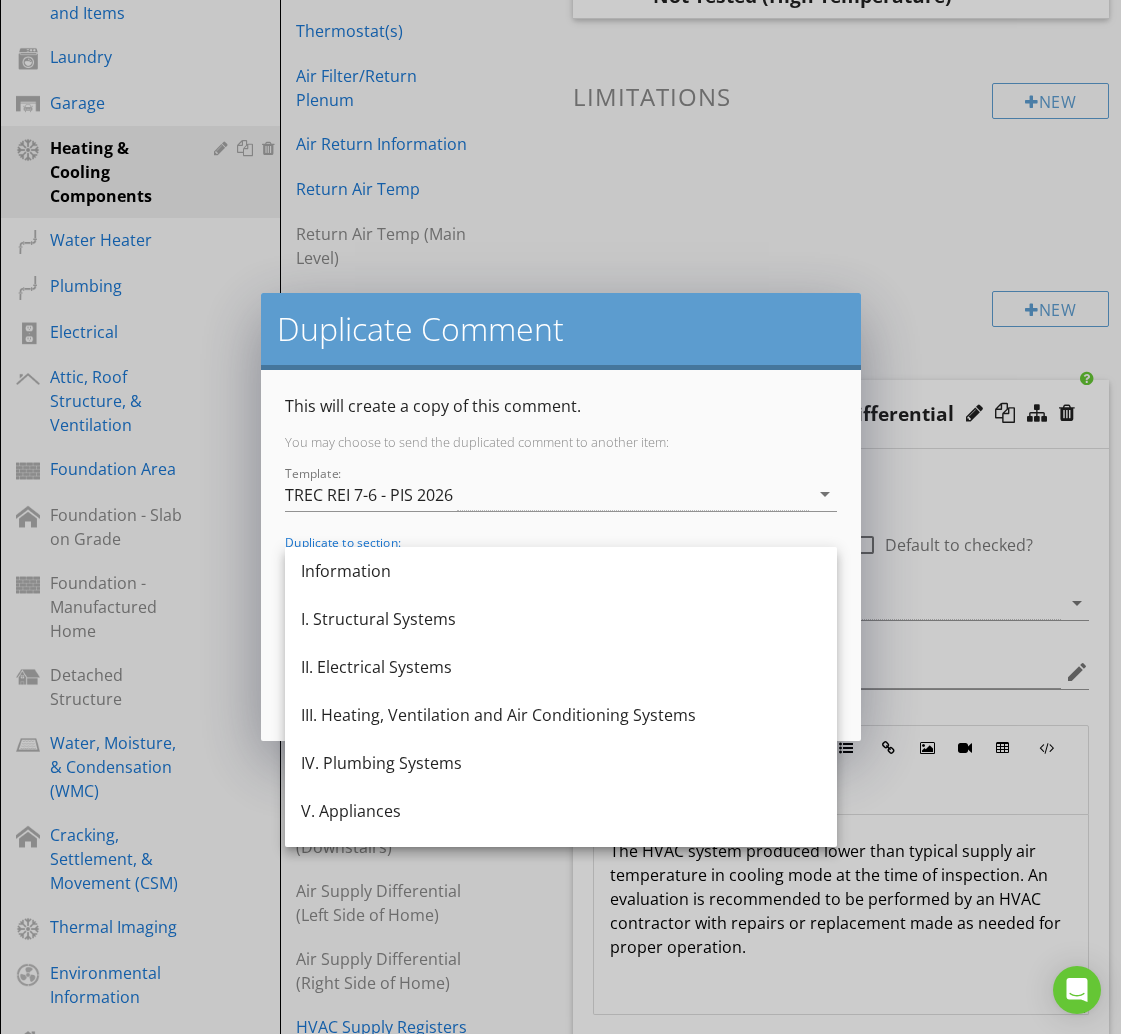 click on "III. Heating, Ventilation and Air Conditioning Systems" at bounding box center (561, 715) 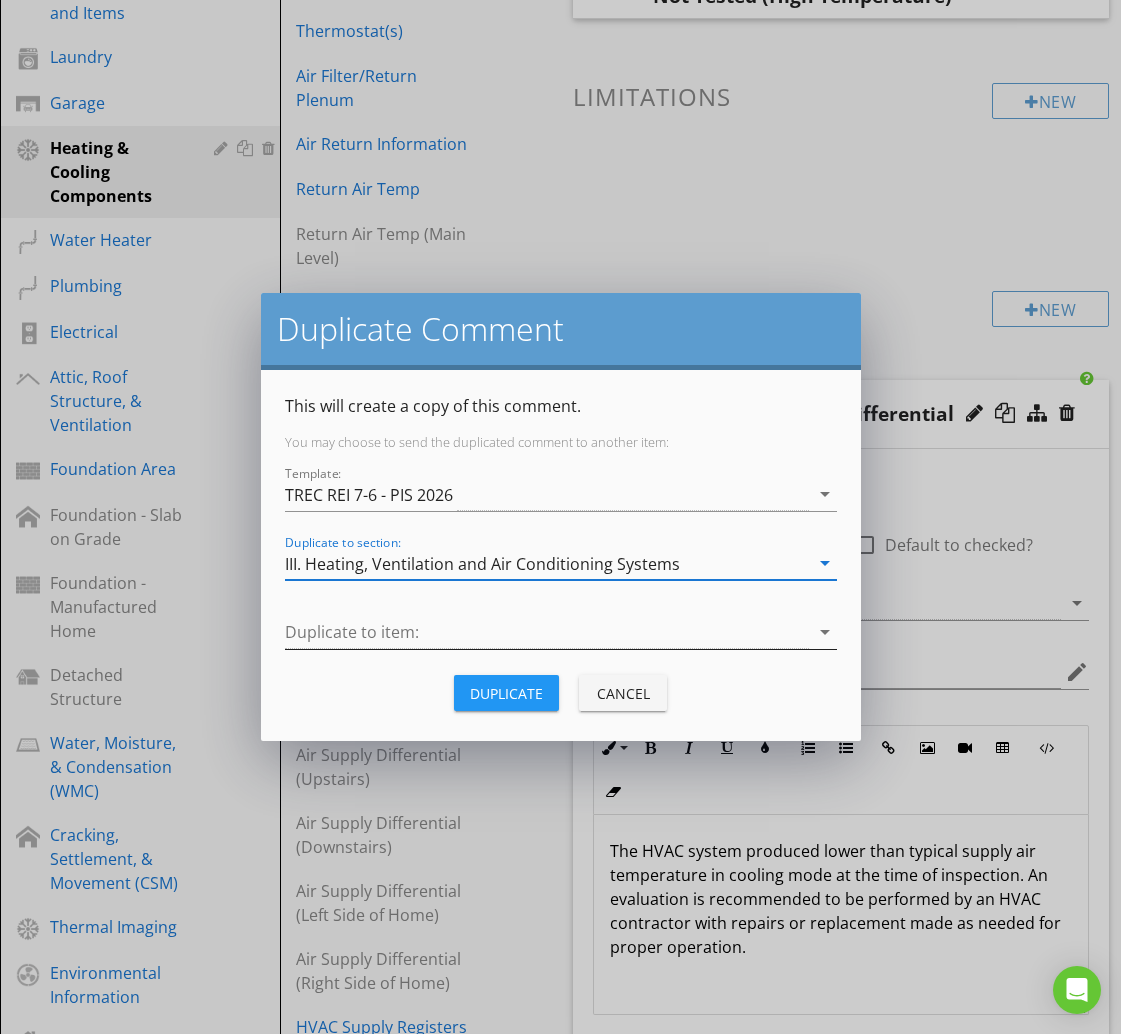 click at bounding box center (547, 632) 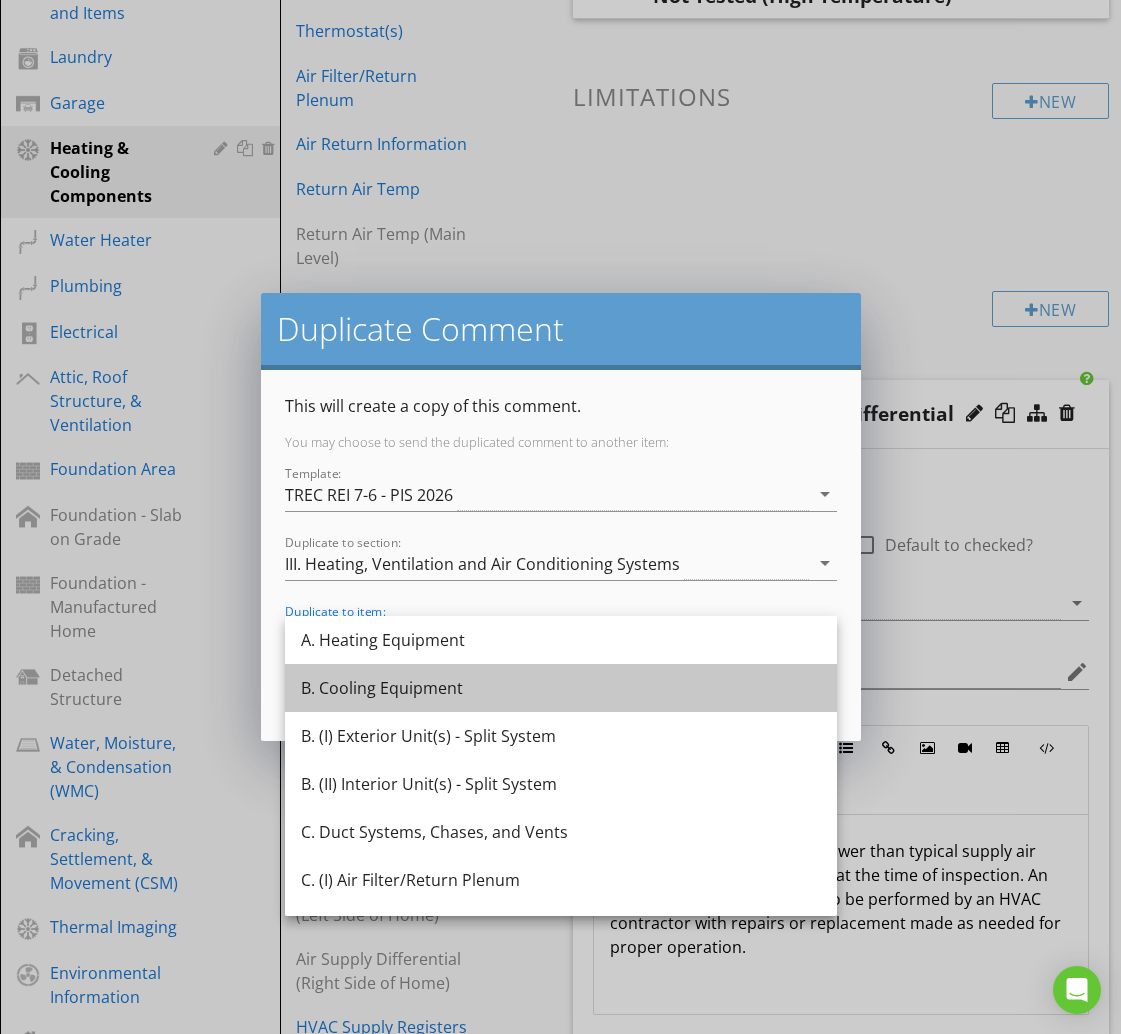 drag, startPoint x: 390, startPoint y: 696, endPoint x: 422, endPoint y: 688, distance: 32.984844 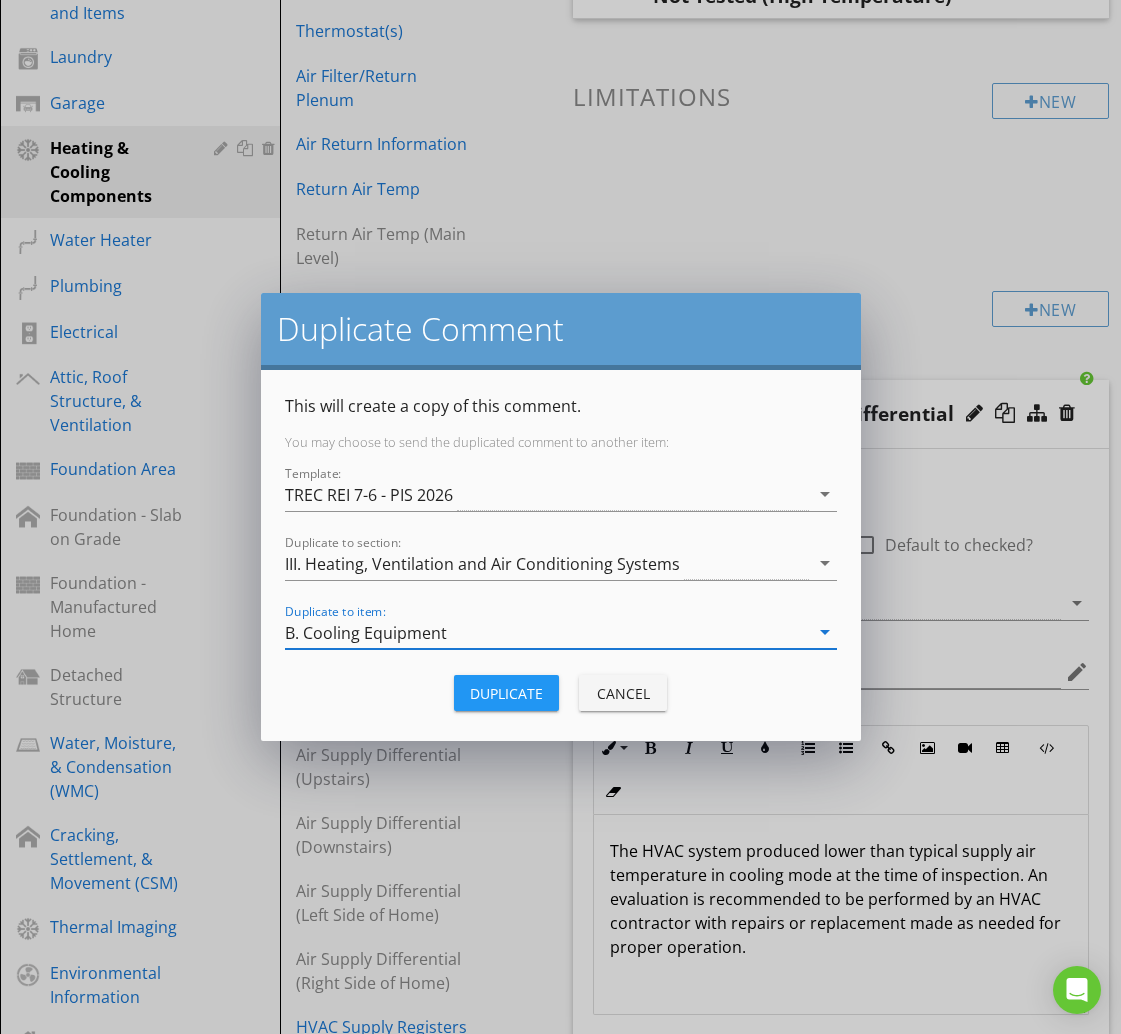 click on "Duplicate" at bounding box center [506, 693] 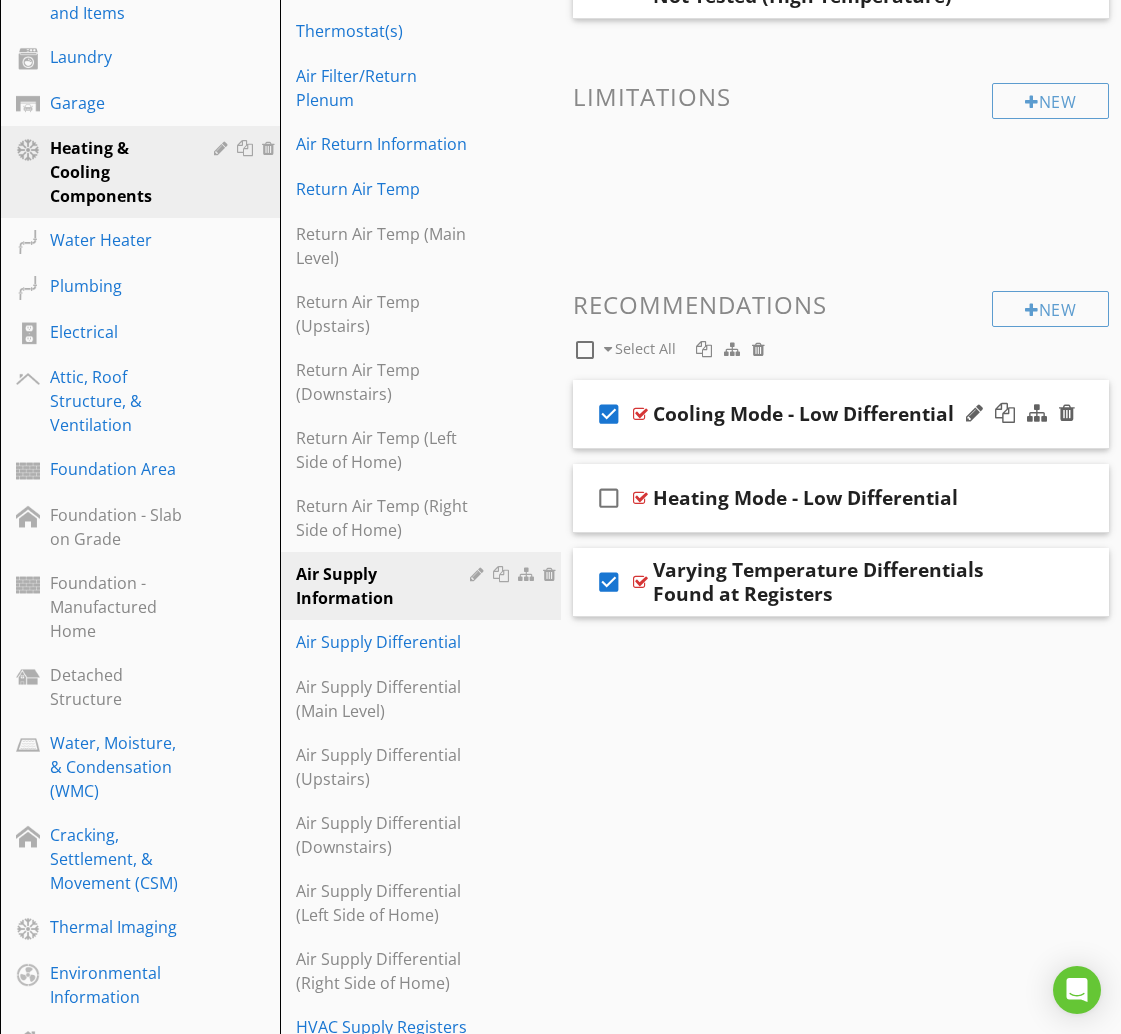 click on "check_box" at bounding box center (609, 414) 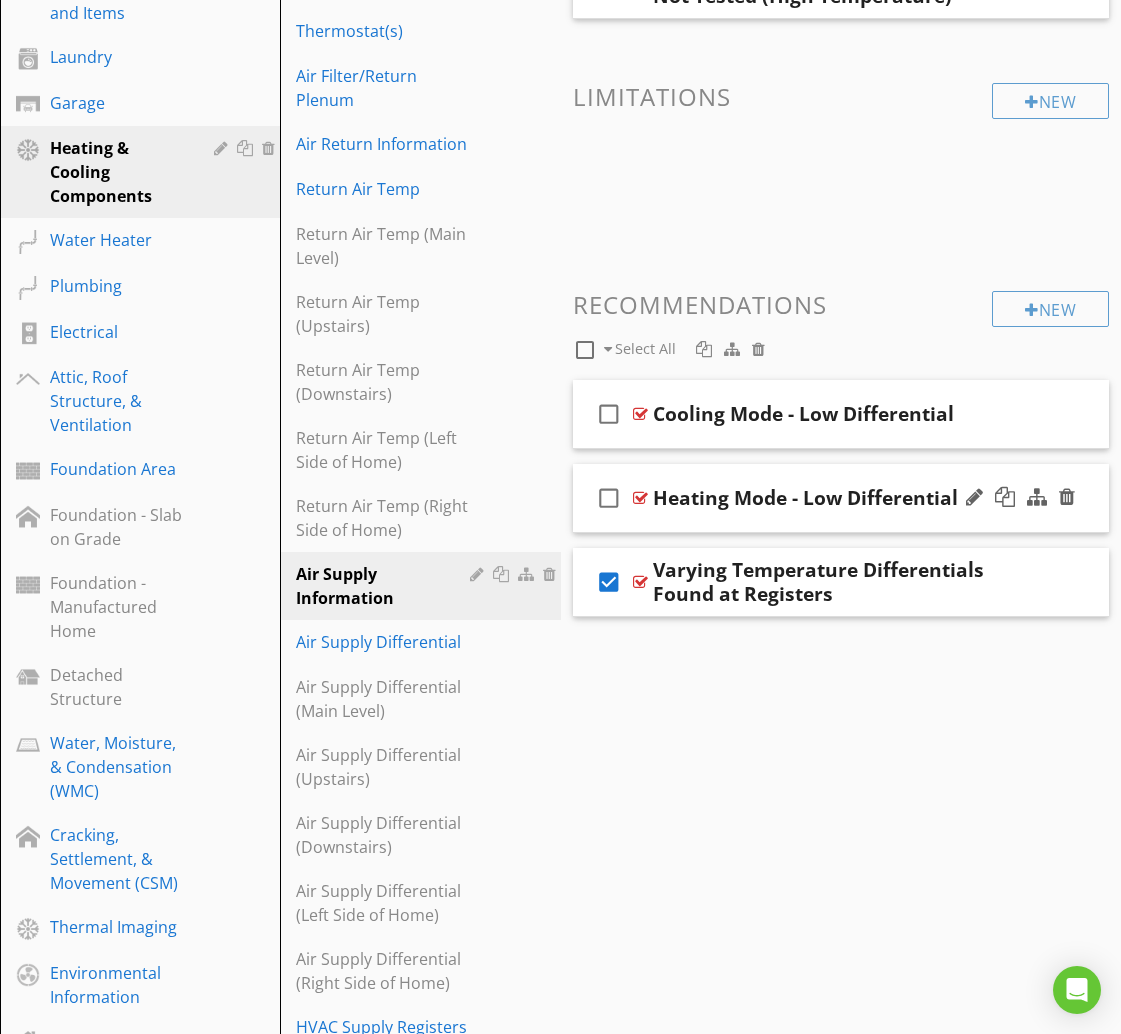 click on "check_box_outline_blank" at bounding box center (609, 498) 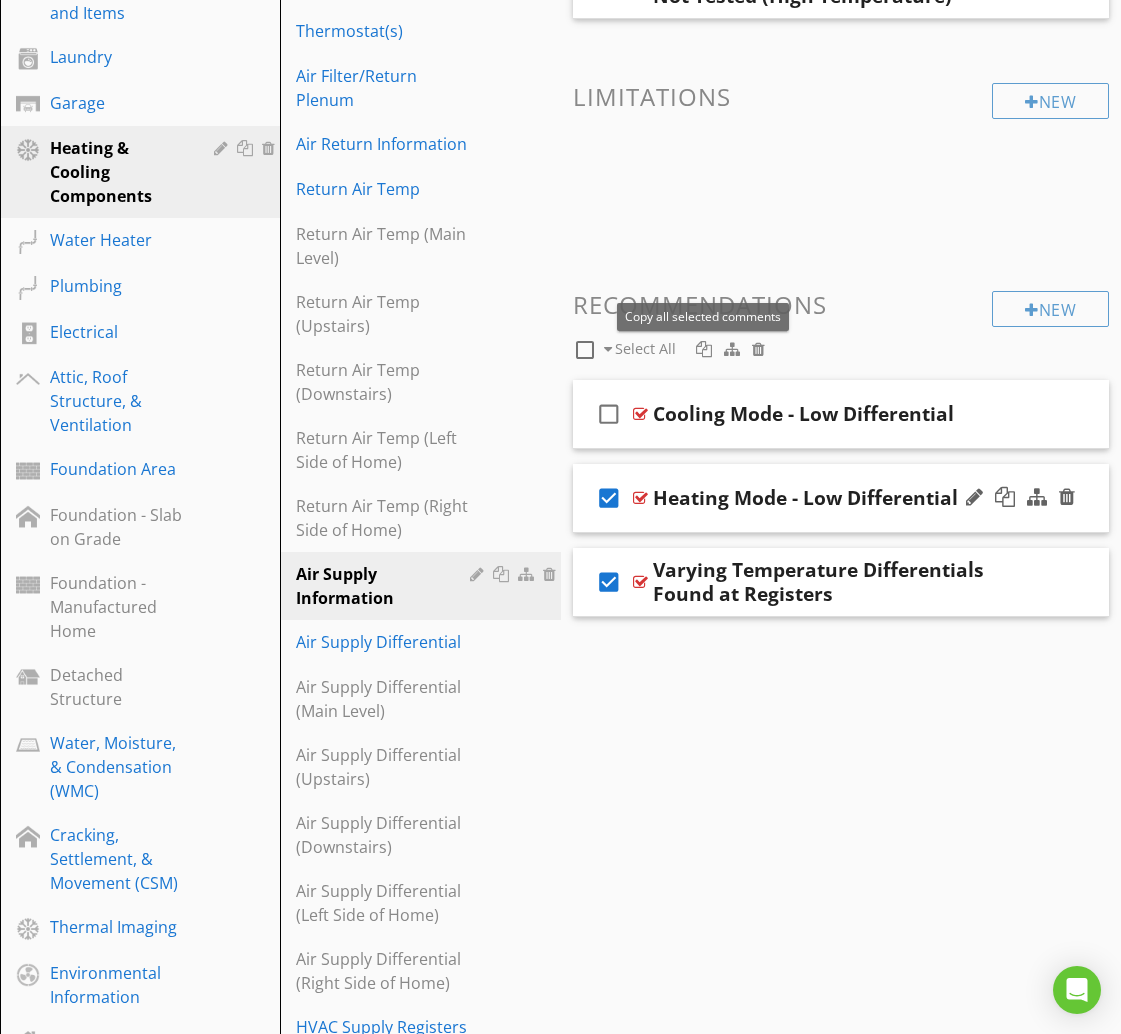 click at bounding box center [704, 349] 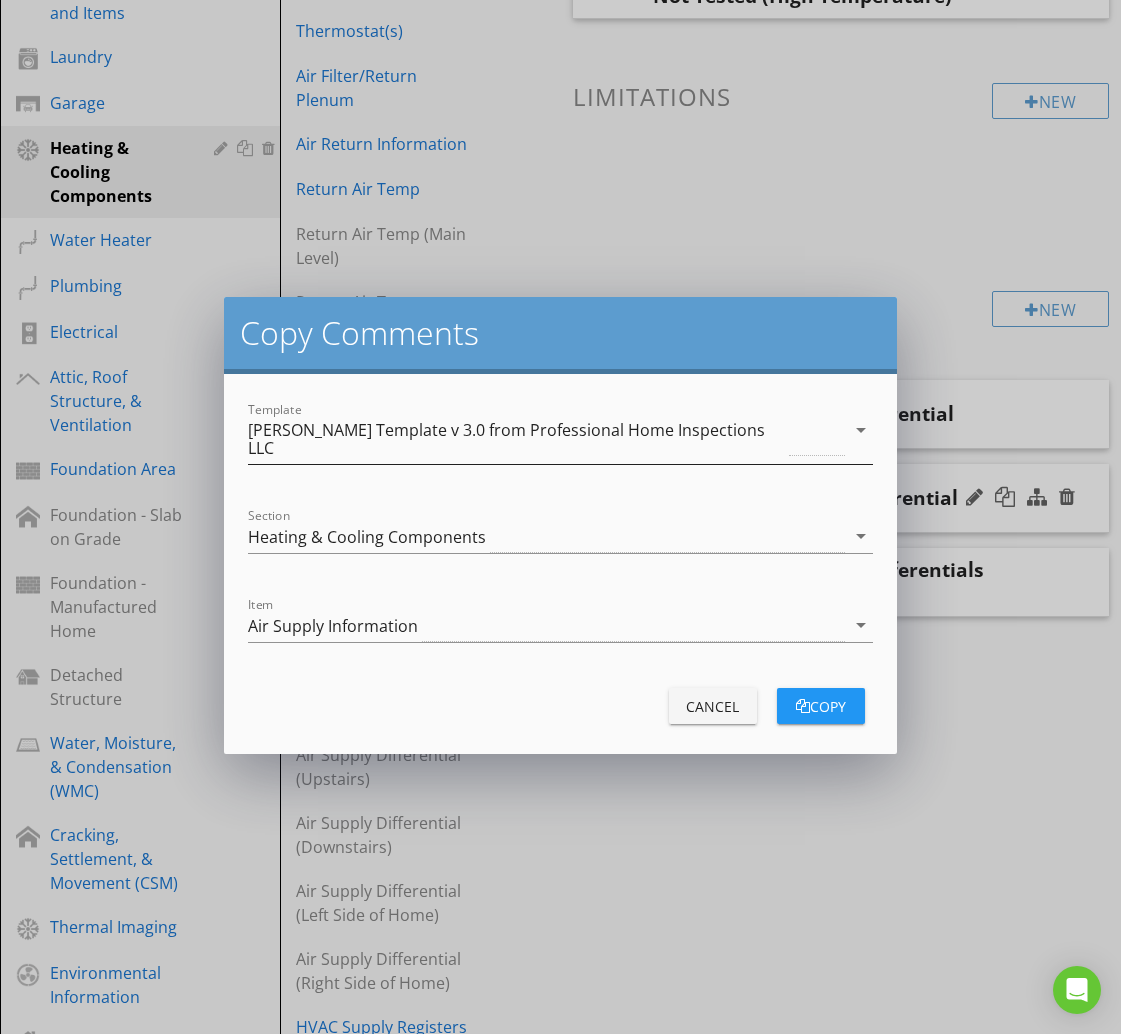 click on "[PERSON_NAME] Template v 3.0 from Professional Home Inspections LLC" at bounding box center (516, 439) 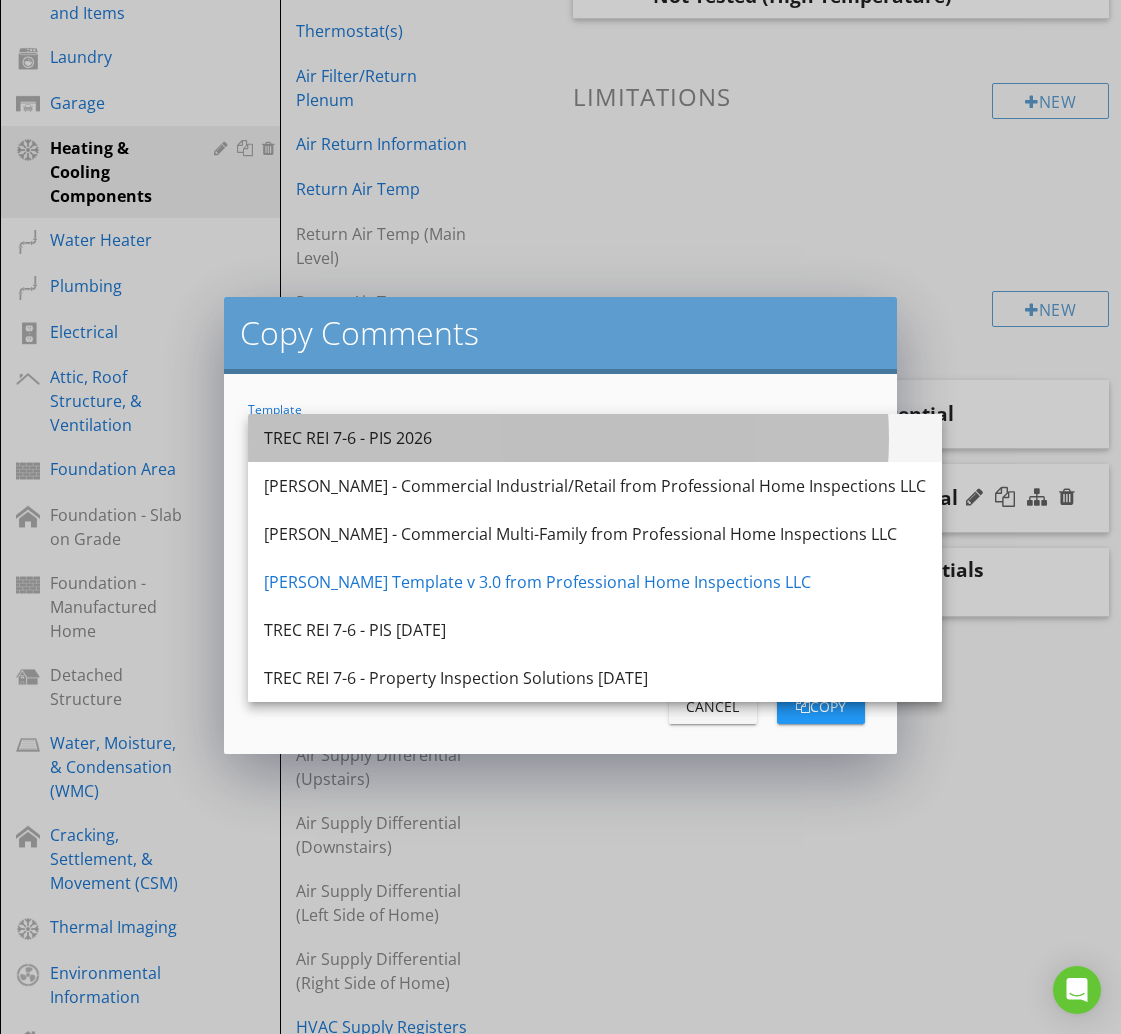 click on "TREC REI 7-6 - PIS 2026" at bounding box center (595, 438) 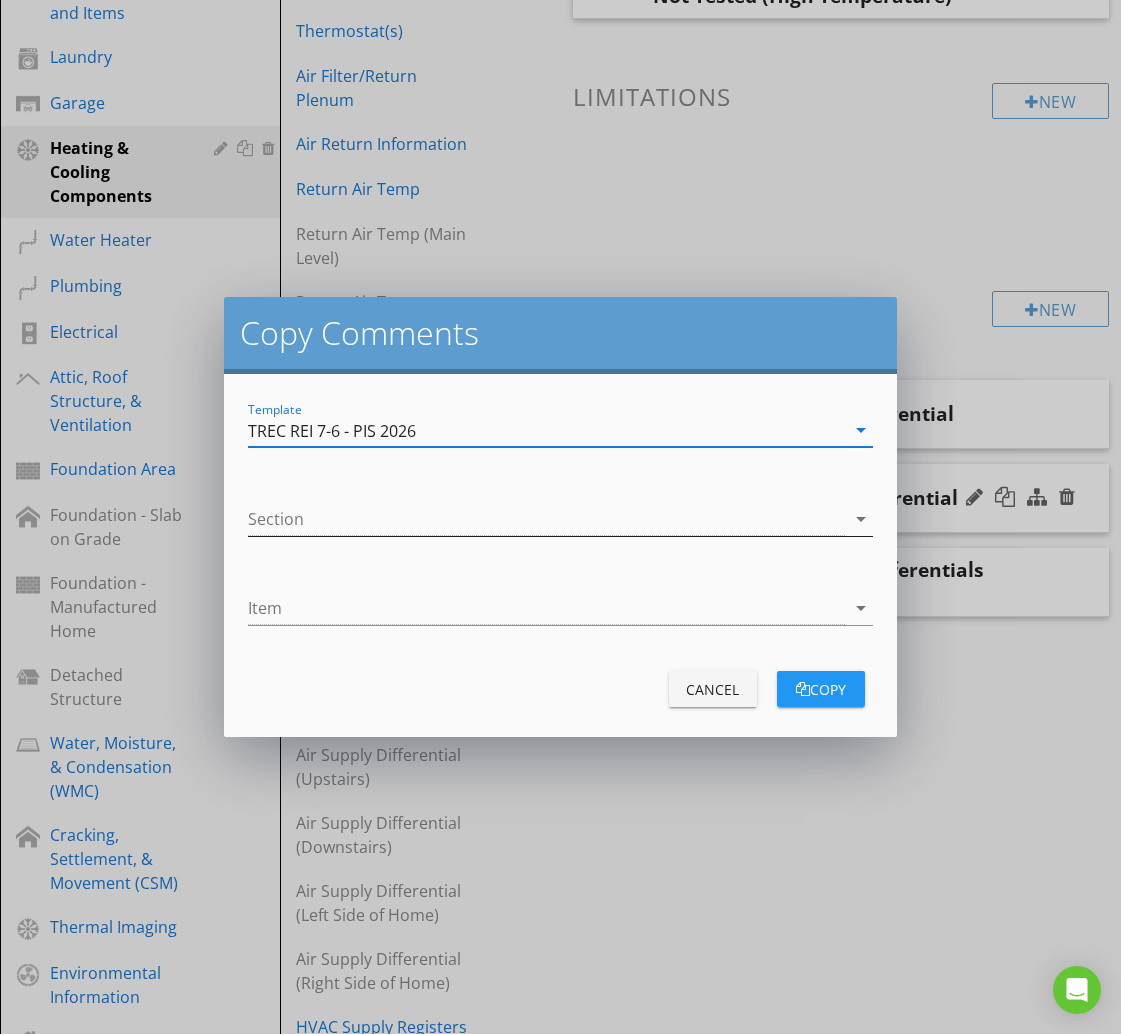 click at bounding box center (546, 519) 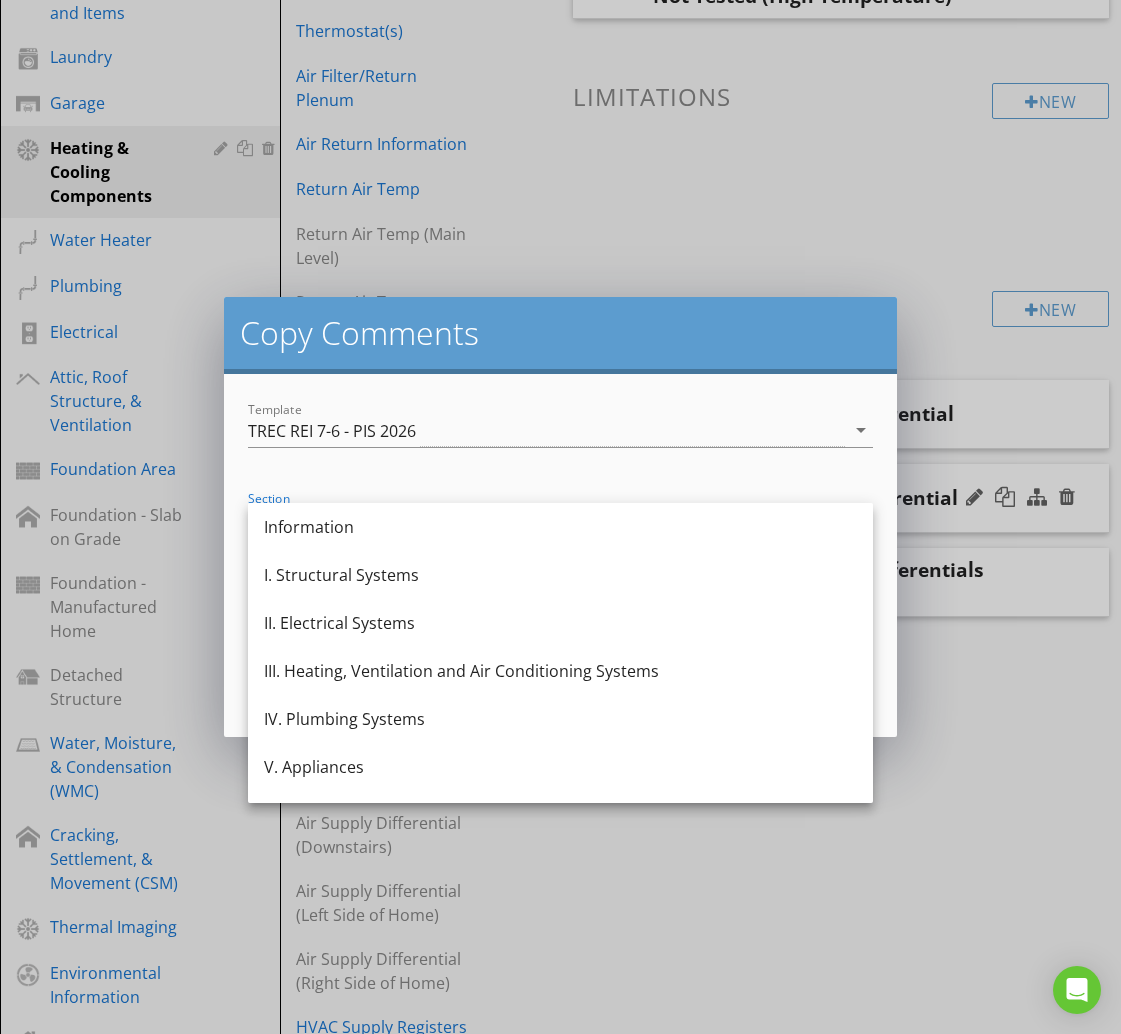 click on "III. Heating, Ventilation and Air Conditioning Systems" at bounding box center (560, 671) 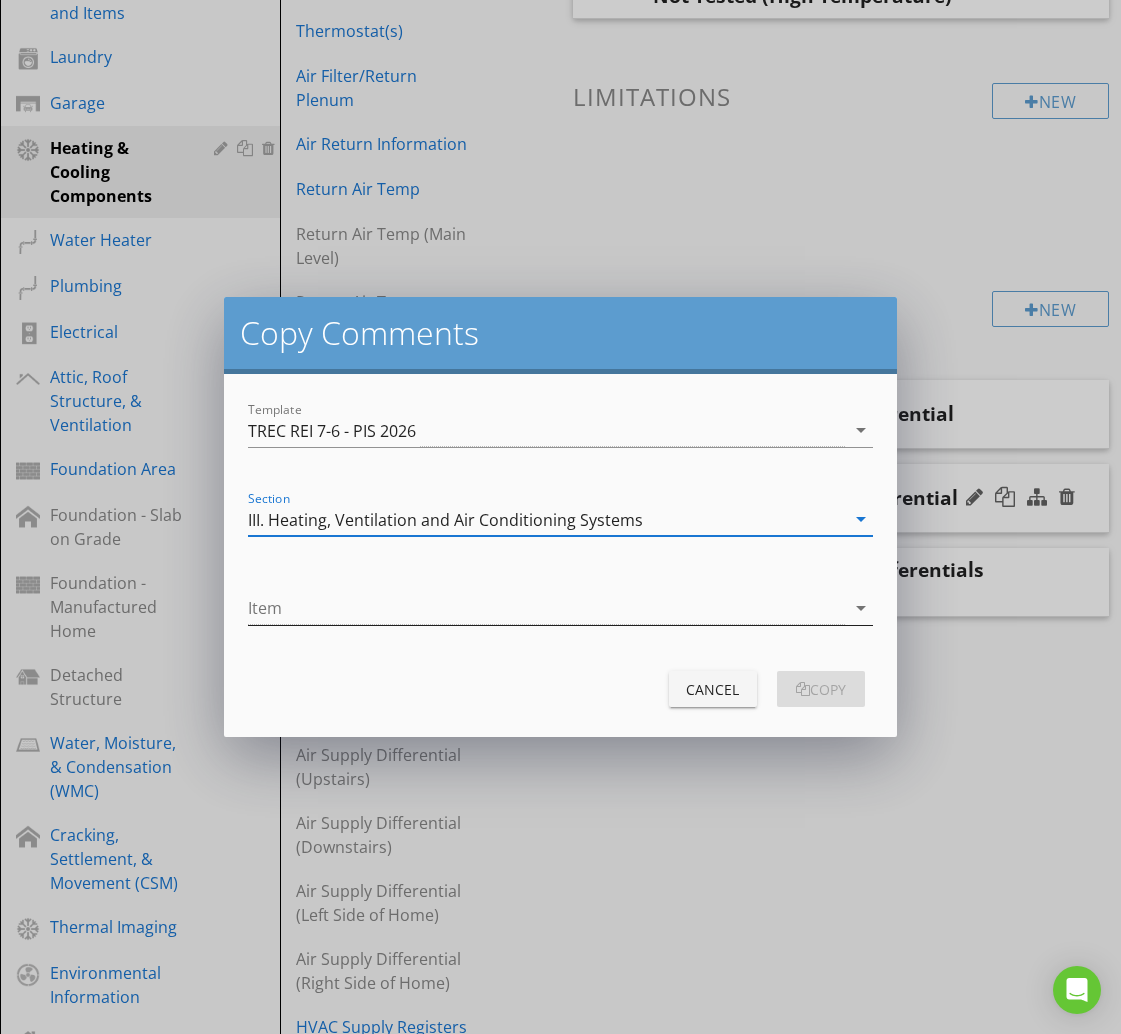 click at bounding box center [546, 608] 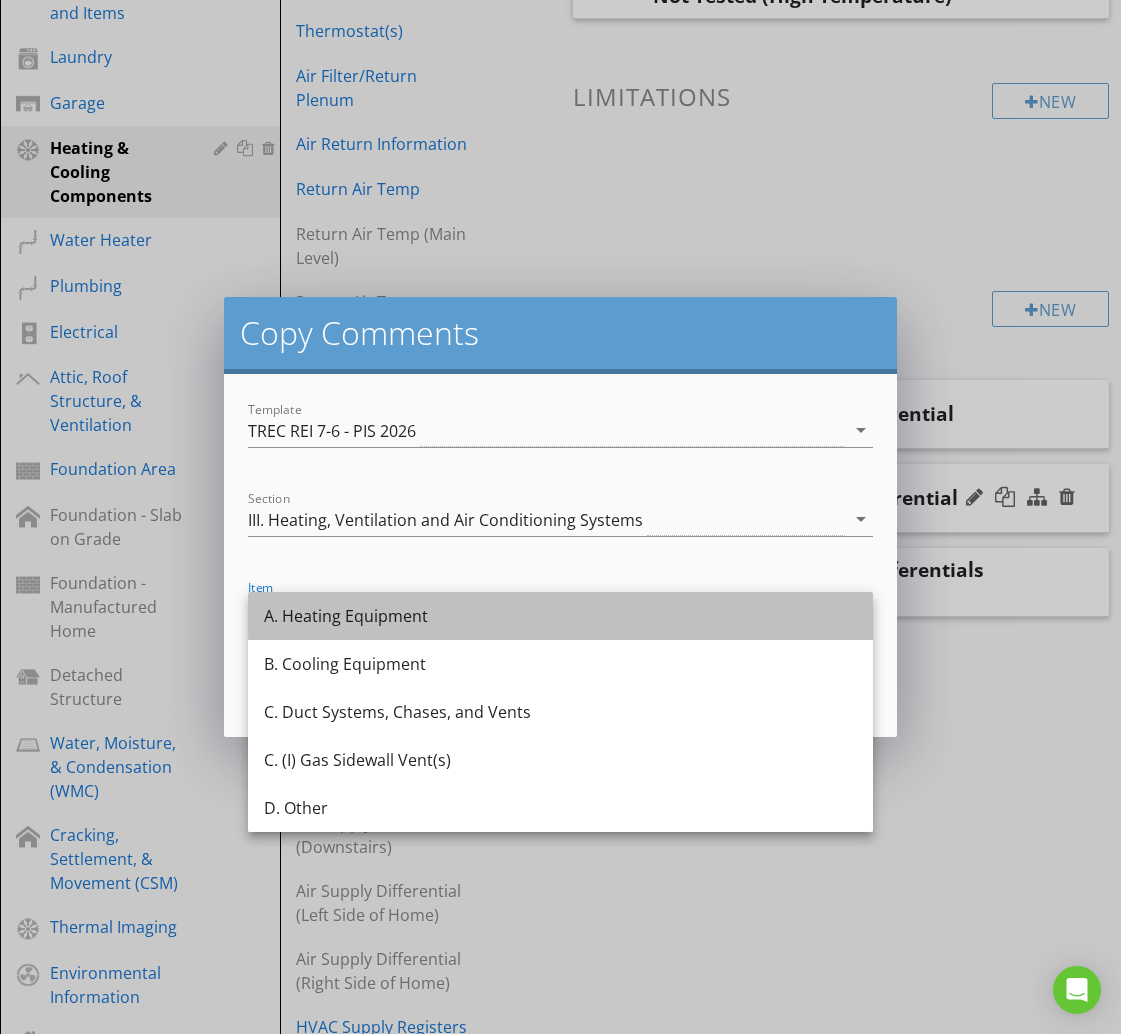 click on "A. Heating Equipment" at bounding box center [560, 616] 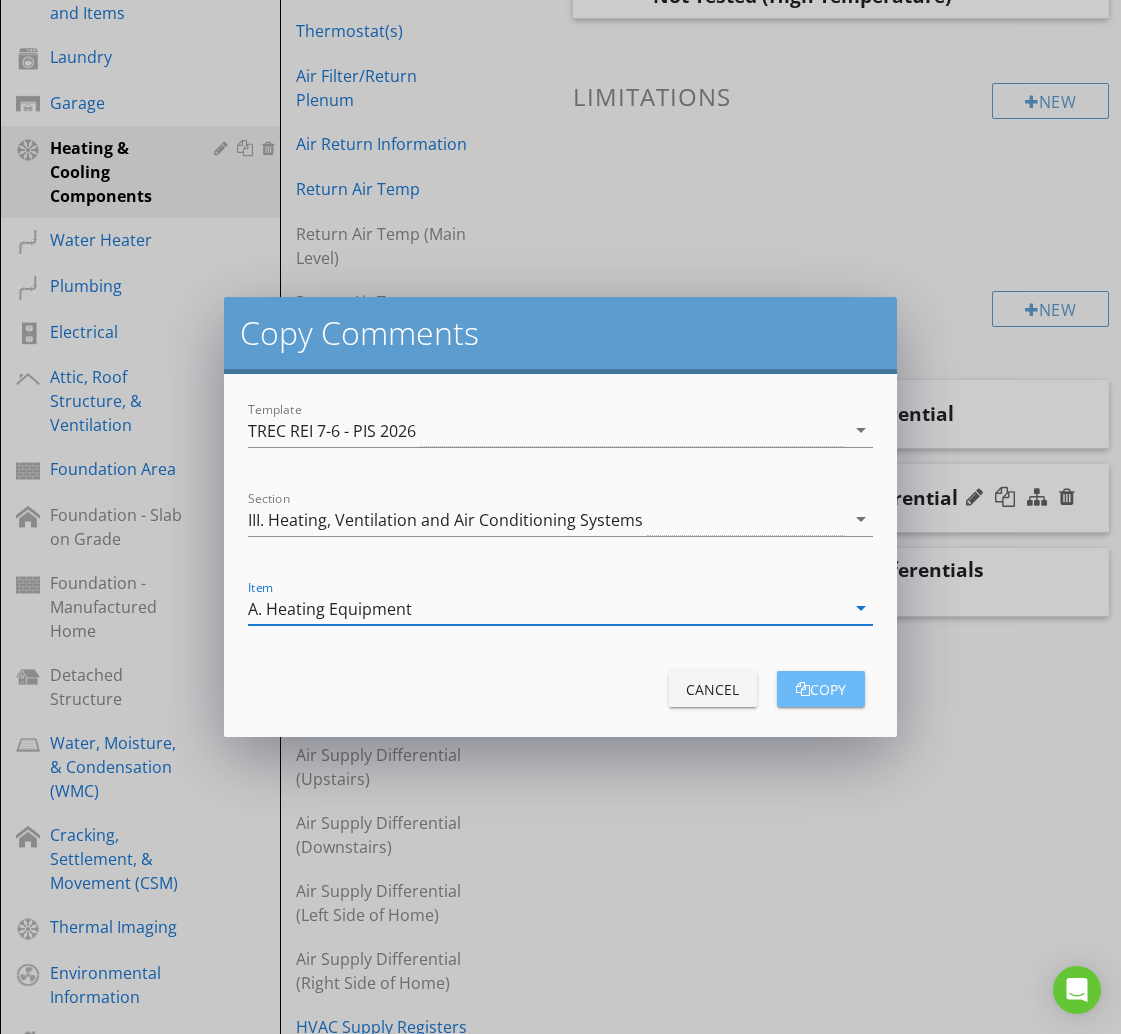 drag, startPoint x: 828, startPoint y: 691, endPoint x: 704, endPoint y: 610, distance: 148.11145 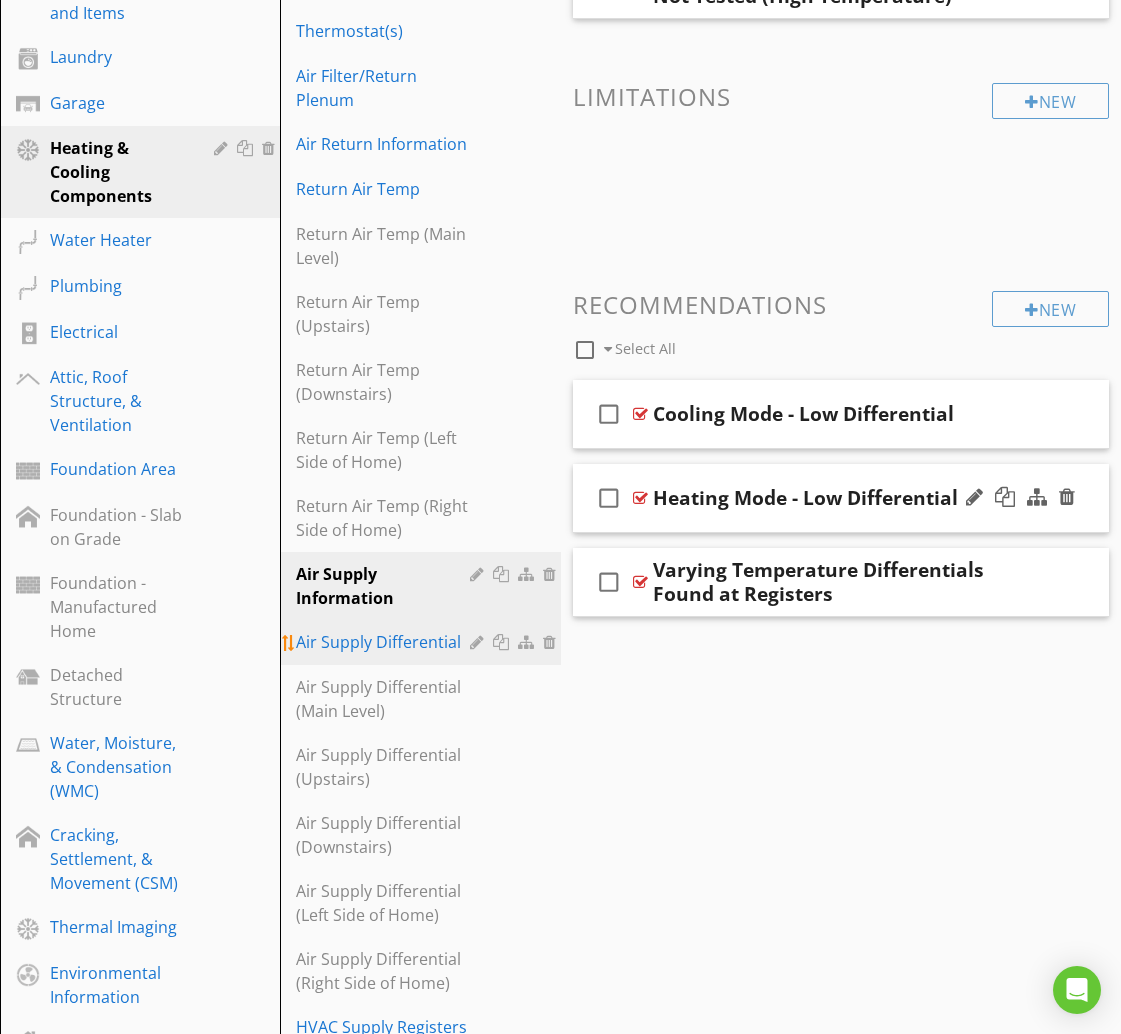 click on "Air Supply Differential" at bounding box center [385, 642] 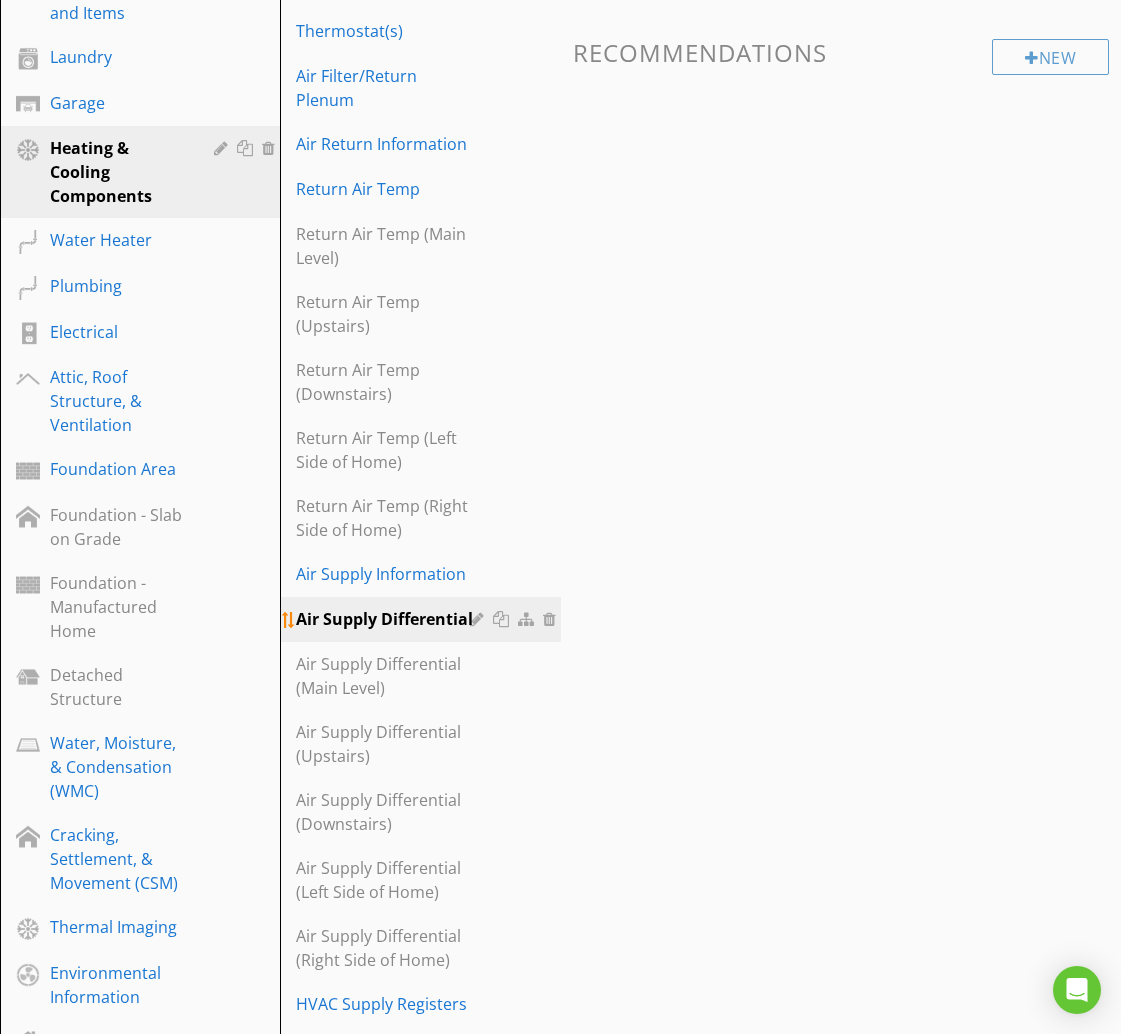 click on "Air Supply Differential" at bounding box center [385, 619] 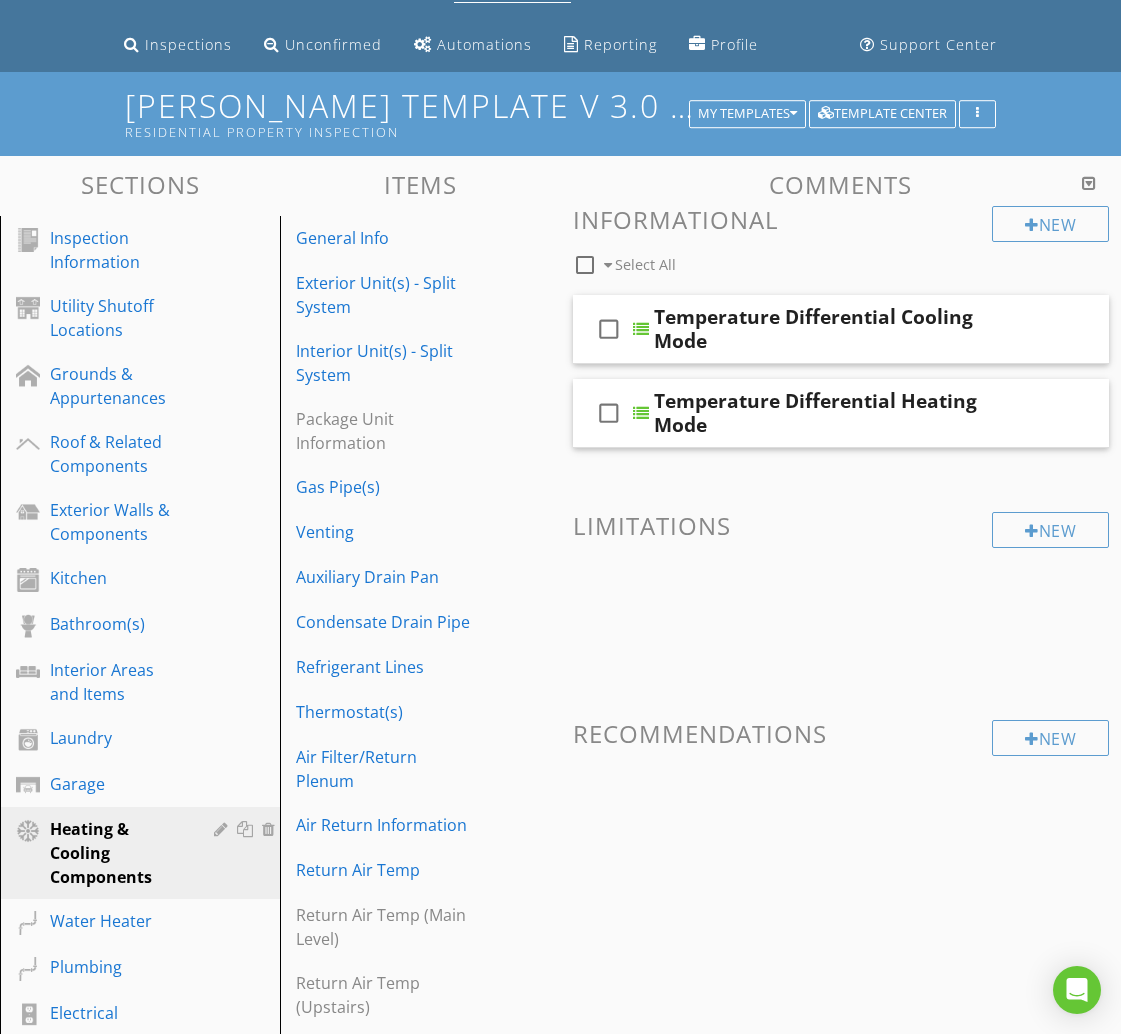 scroll, scrollTop: 0, scrollLeft: 0, axis: both 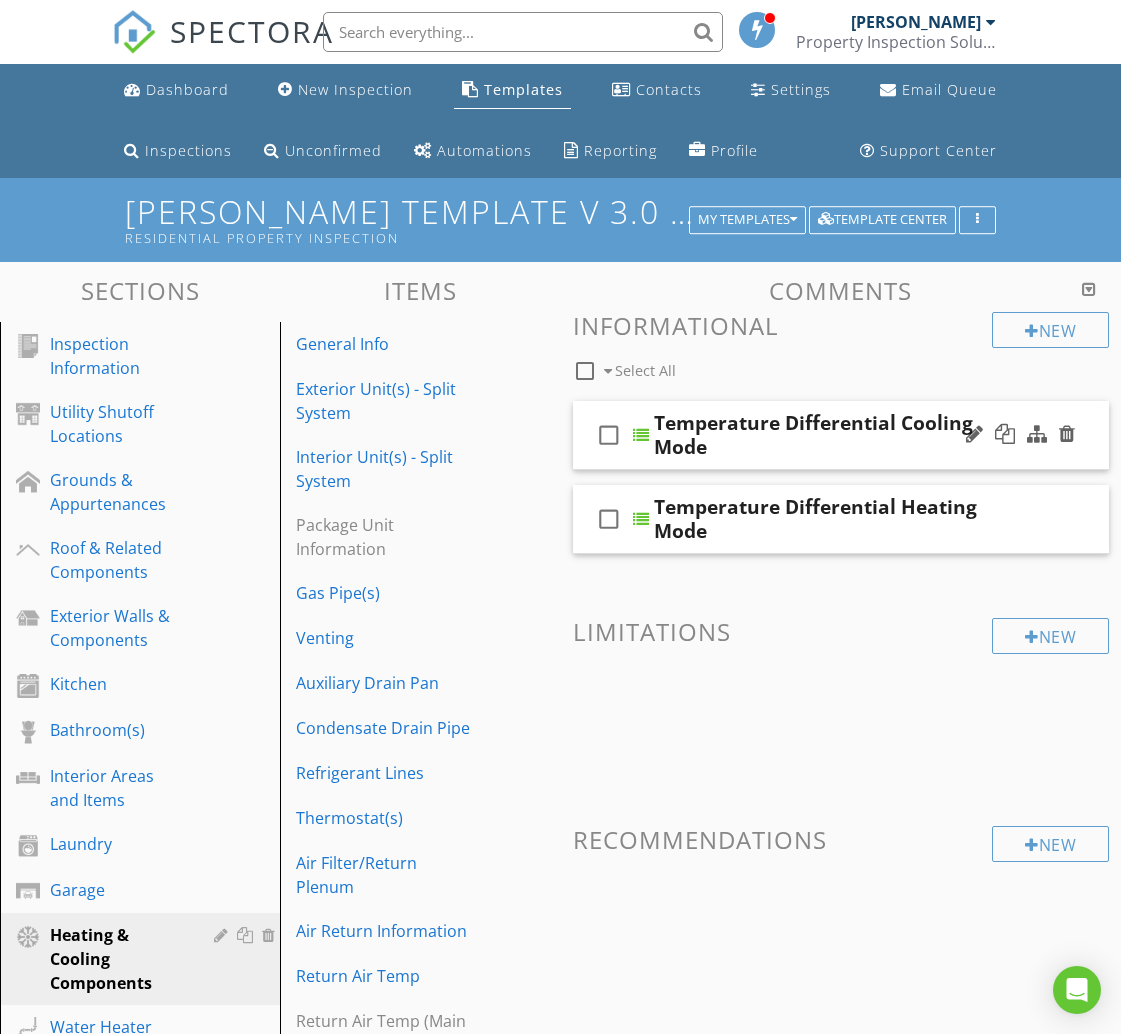 click on "Temperature Differential Cooling Mode" at bounding box center [840, 435] 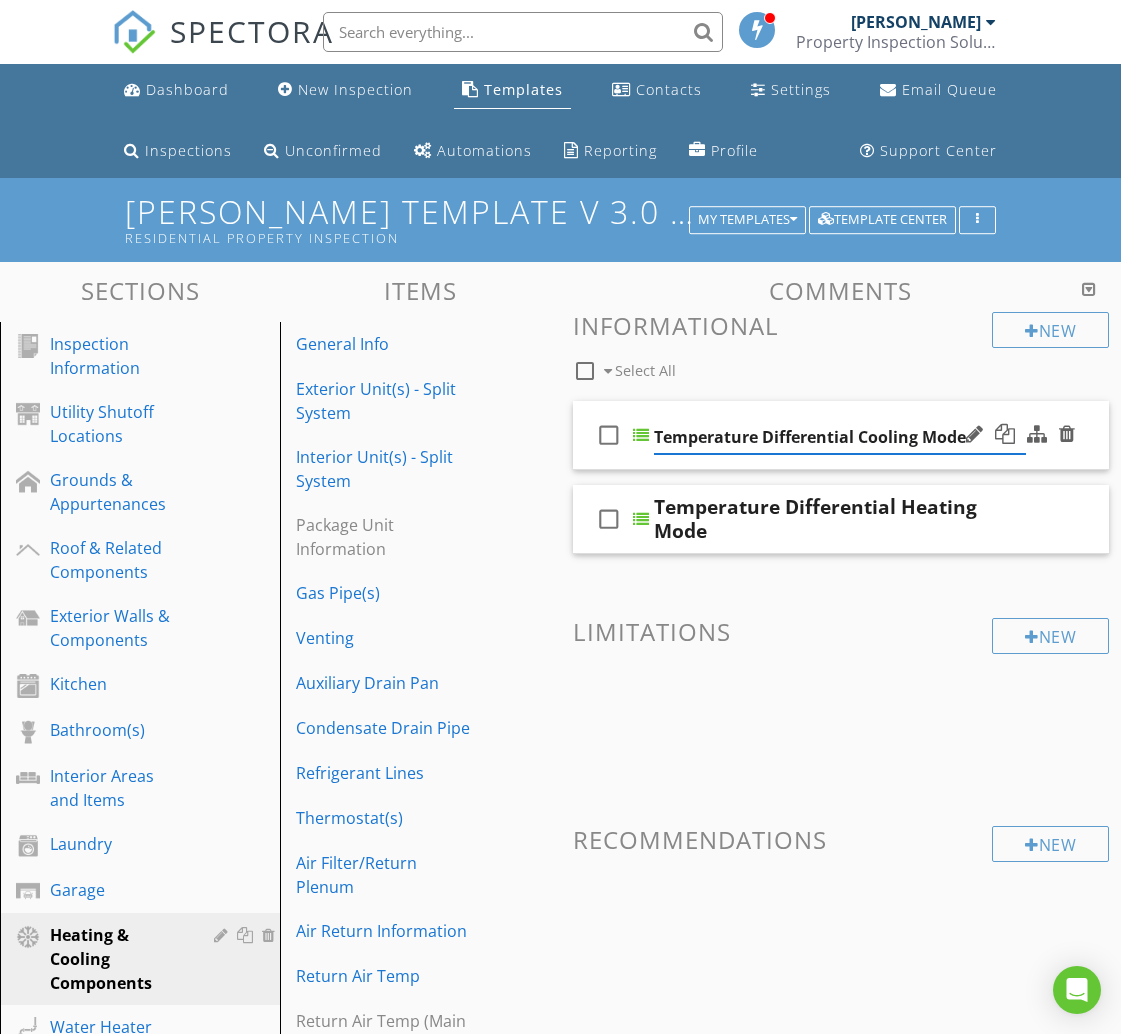 click on "check_box_outline_blank         Temperature Differential Cooling Mode" at bounding box center [841, 435] 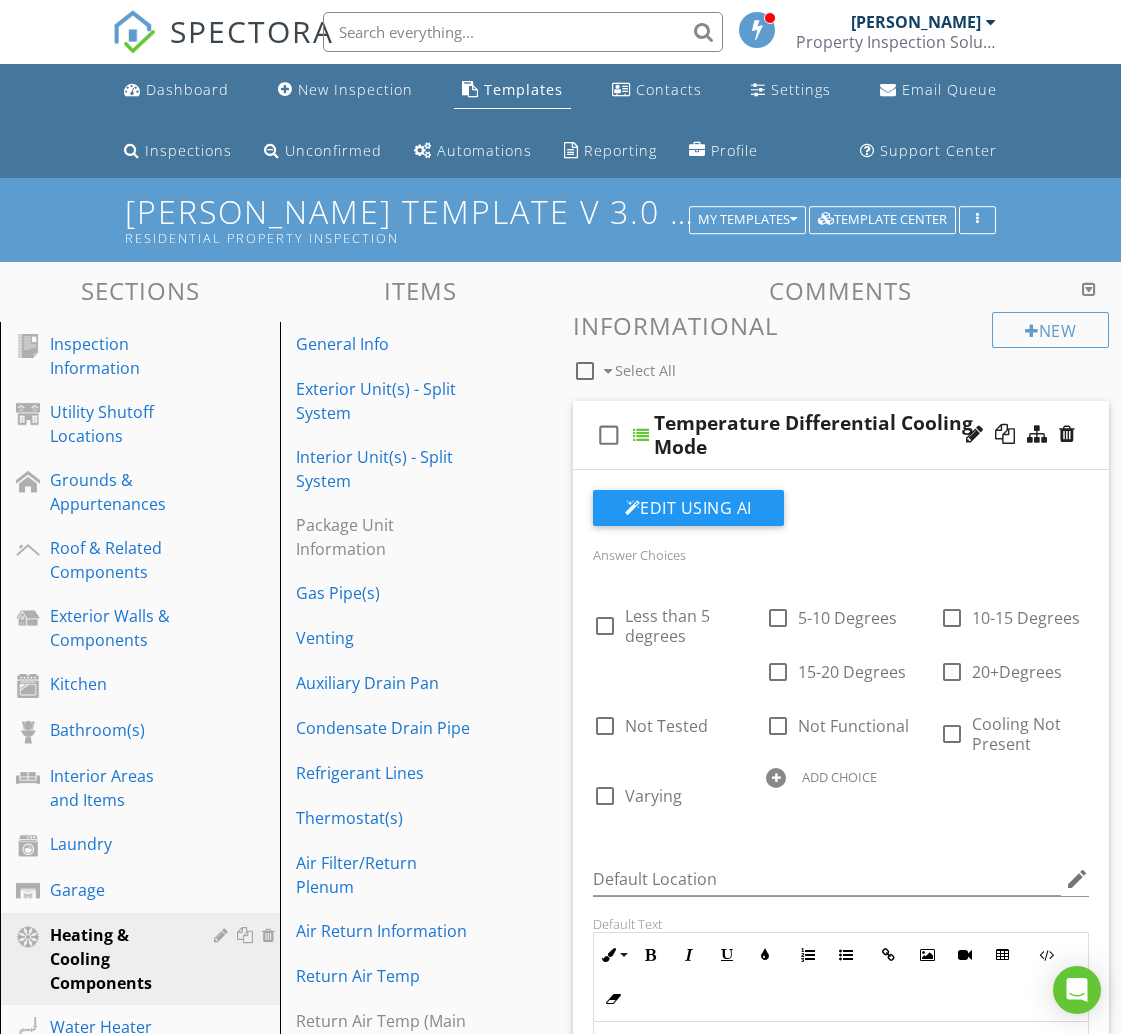 click on "check_box_outline_blank
Temperature Differential Cooling Mode" at bounding box center (841, 435) 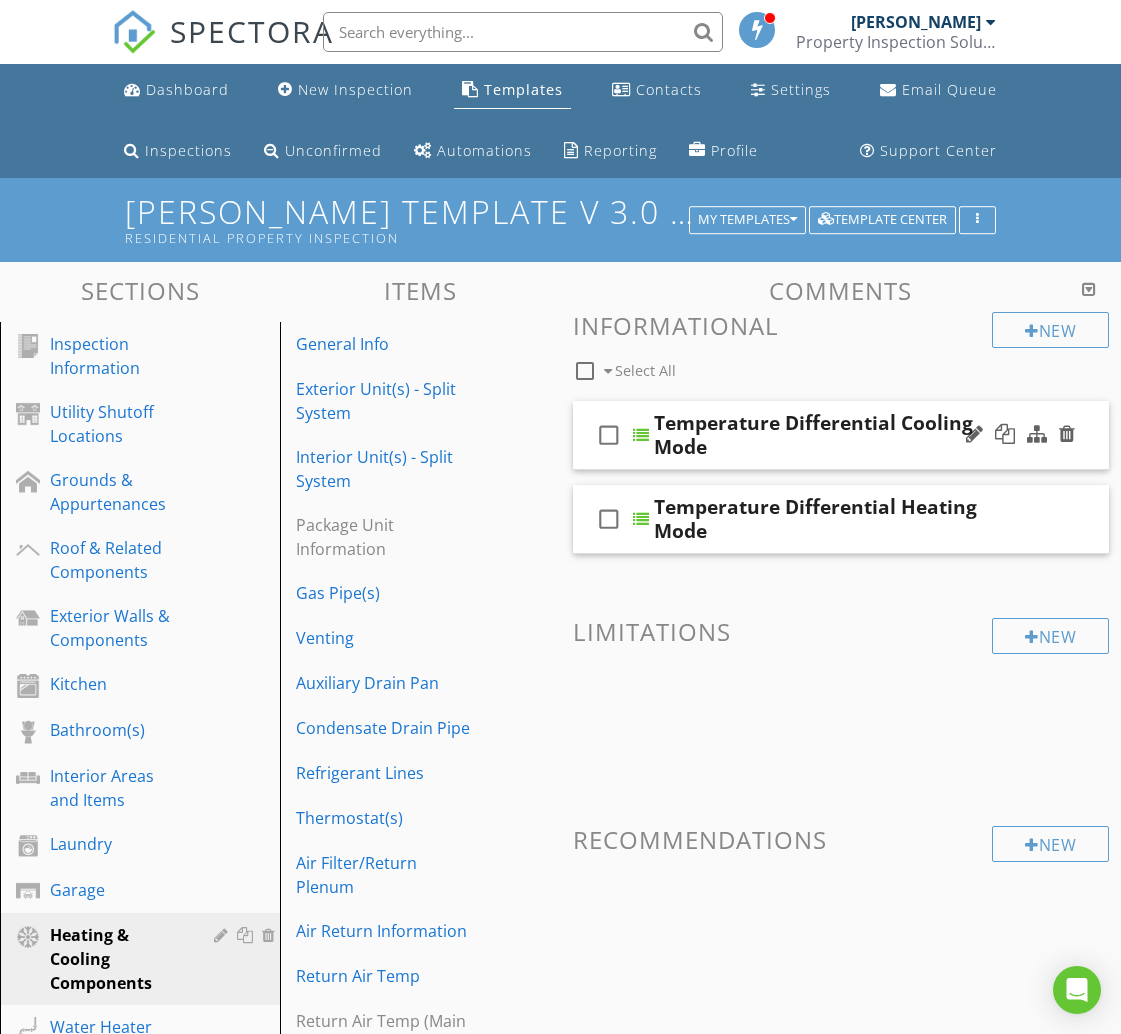 click on "check_box_outline_blank" at bounding box center (609, 435) 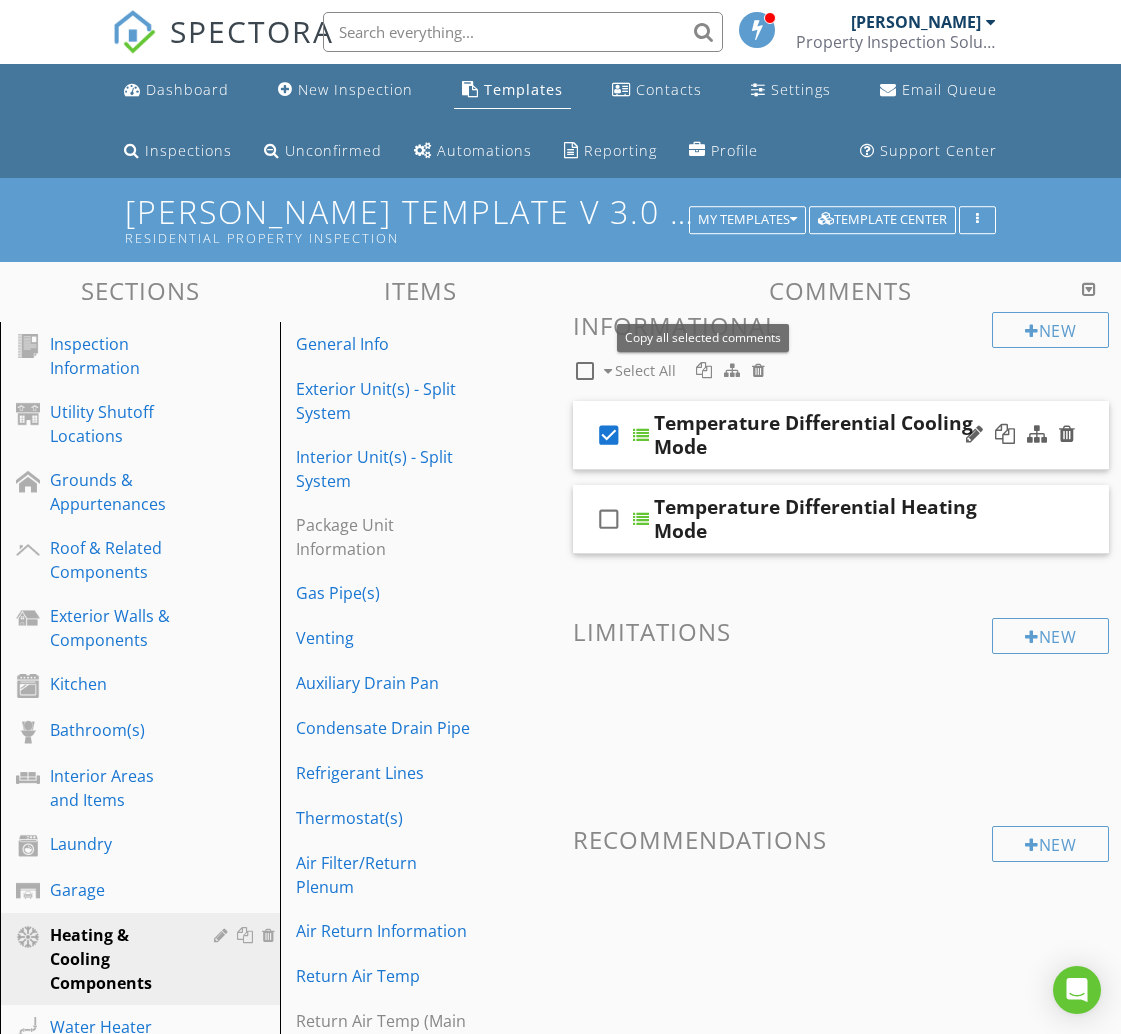 click at bounding box center [704, 370] 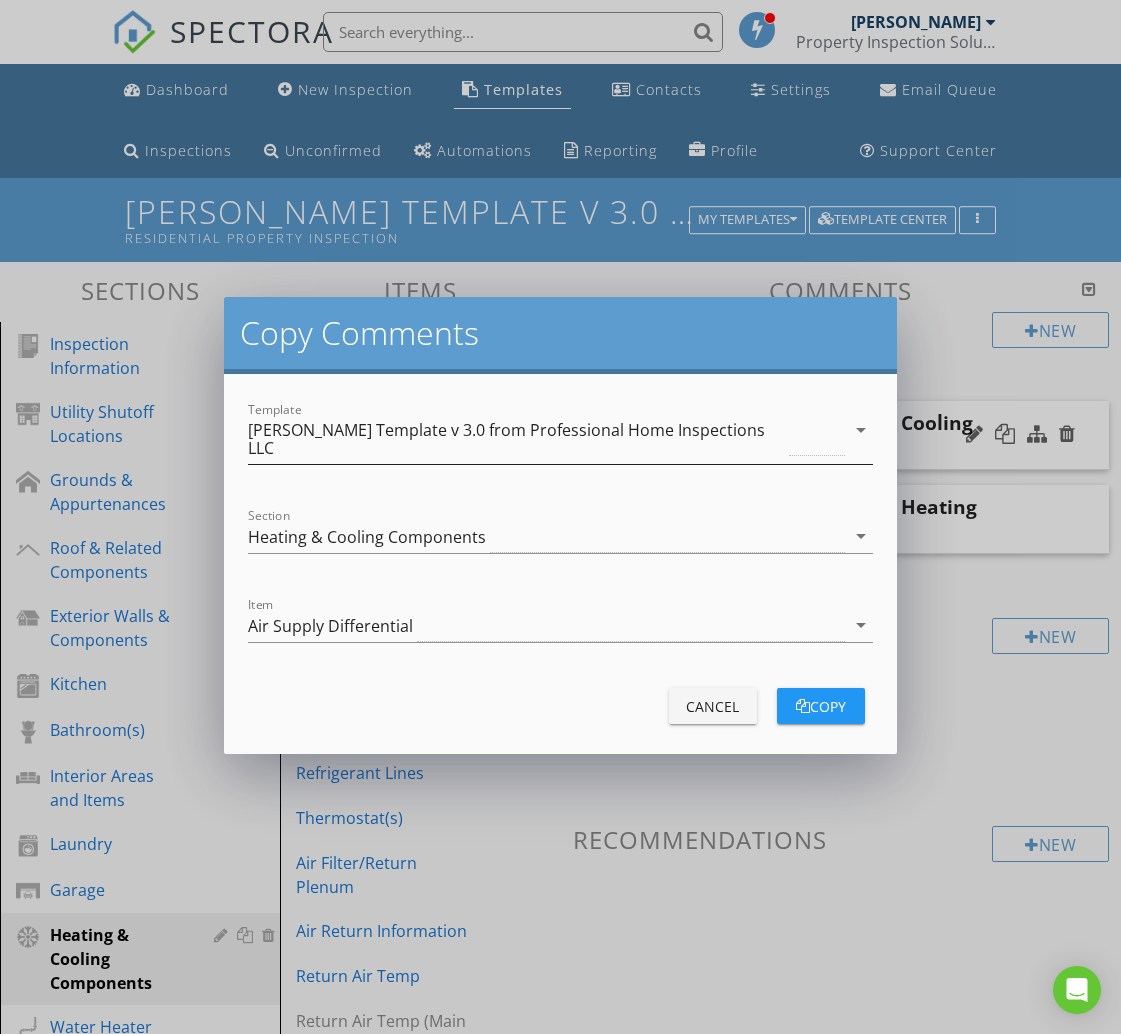 click on "[PERSON_NAME] Template v 3.0 from Professional Home Inspections LLC" at bounding box center (516, 439) 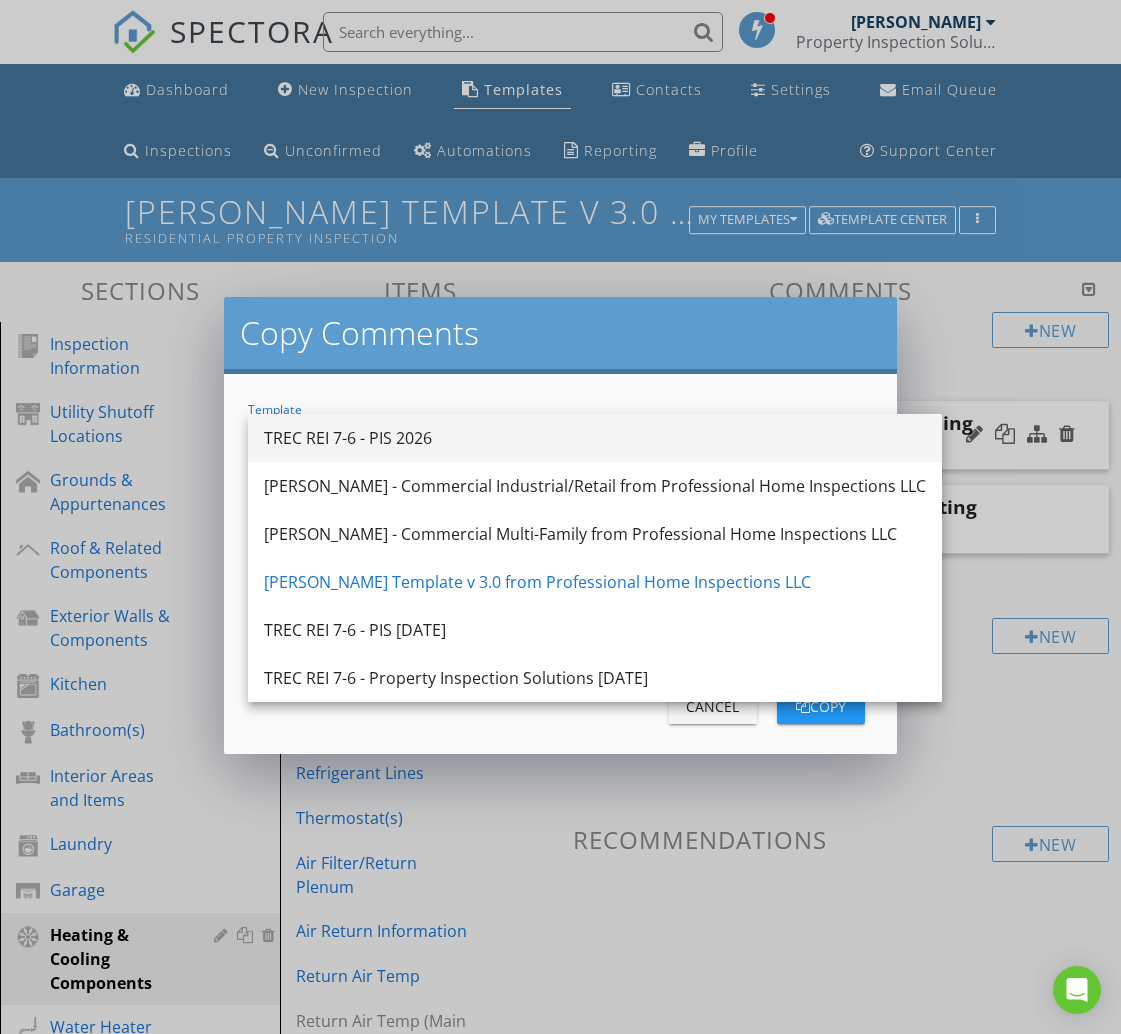 click on "TREC REI 7-6 - PIS 2026" at bounding box center [595, 438] 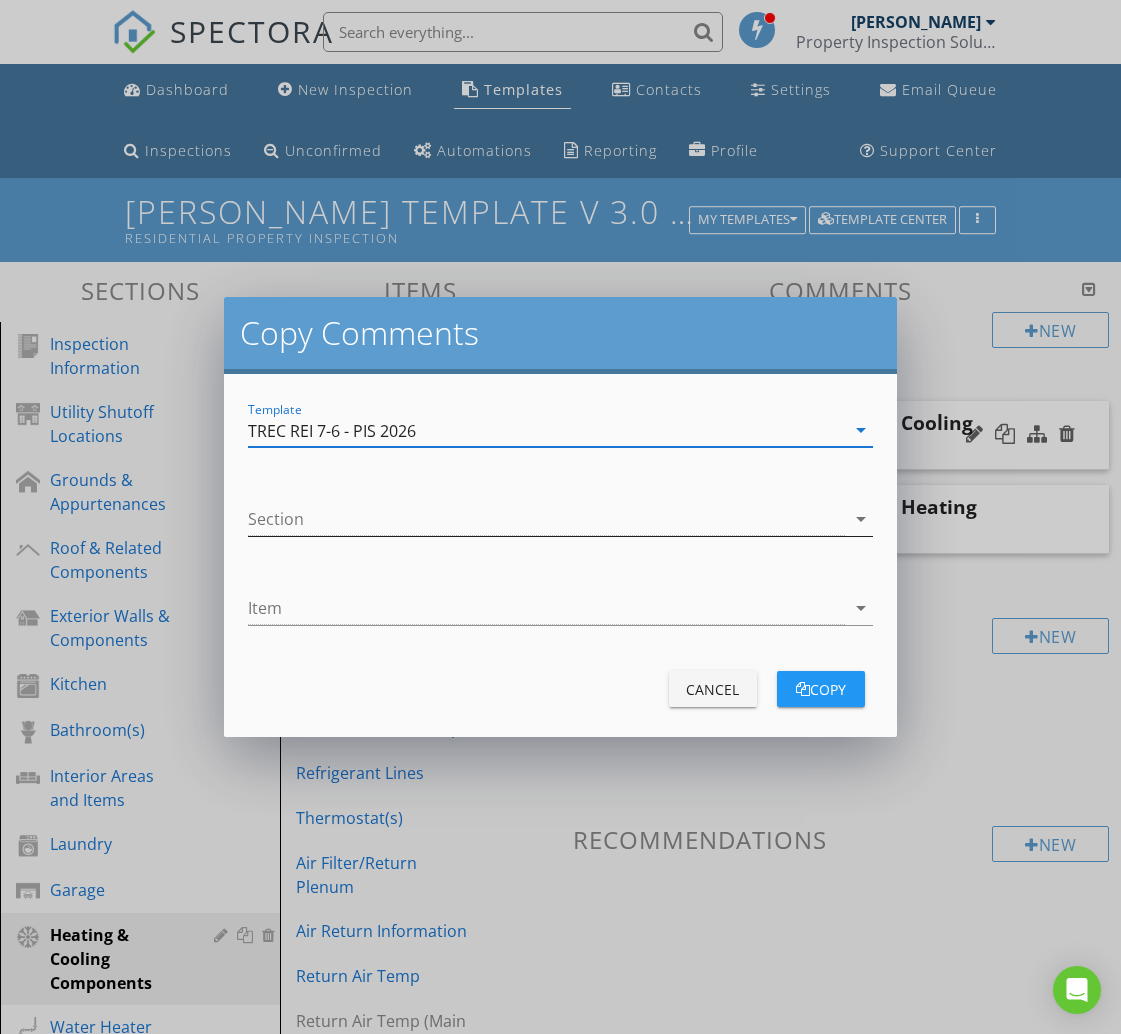click at bounding box center (546, 519) 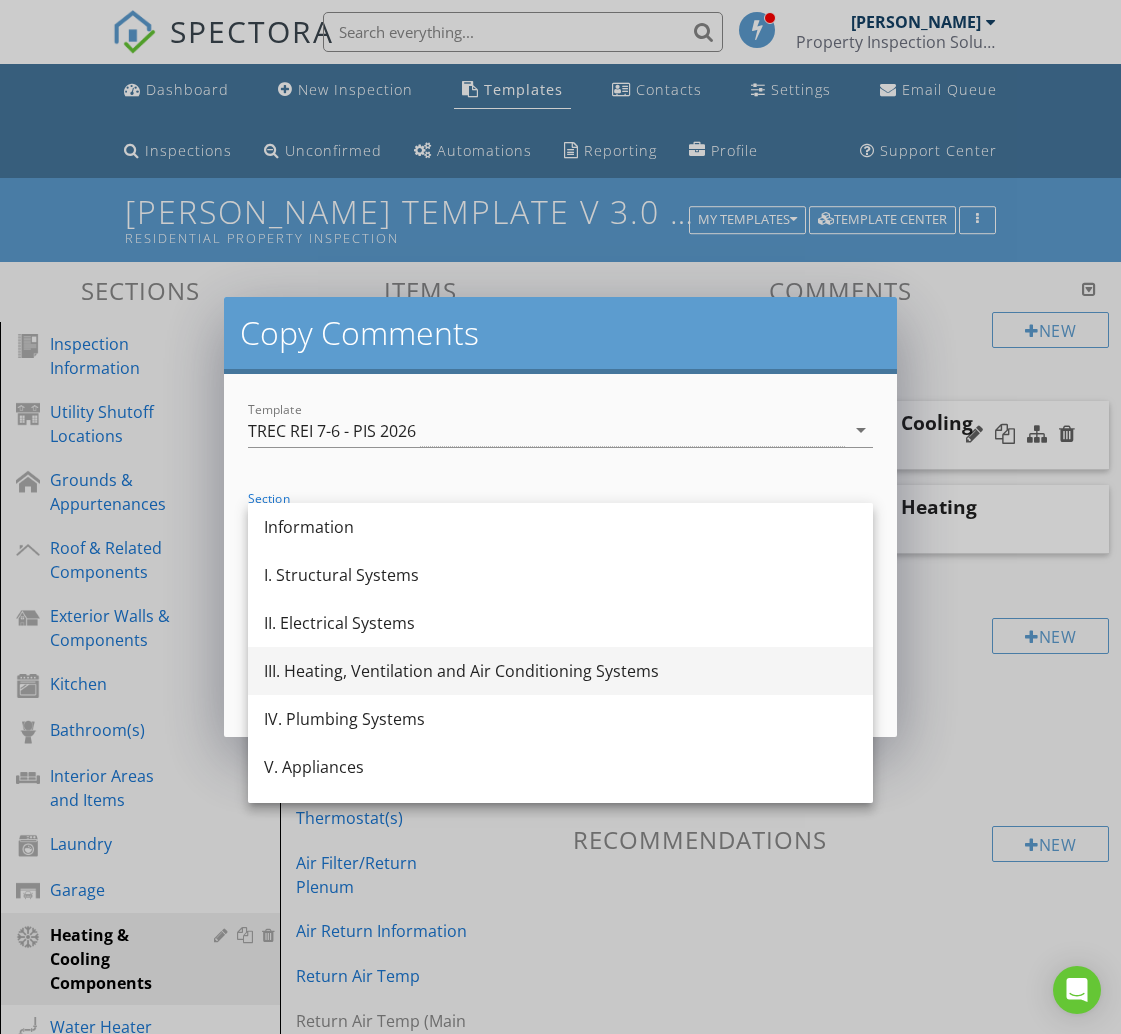 click on "III. Heating, Ventilation and Air Conditioning Systems" at bounding box center (560, 671) 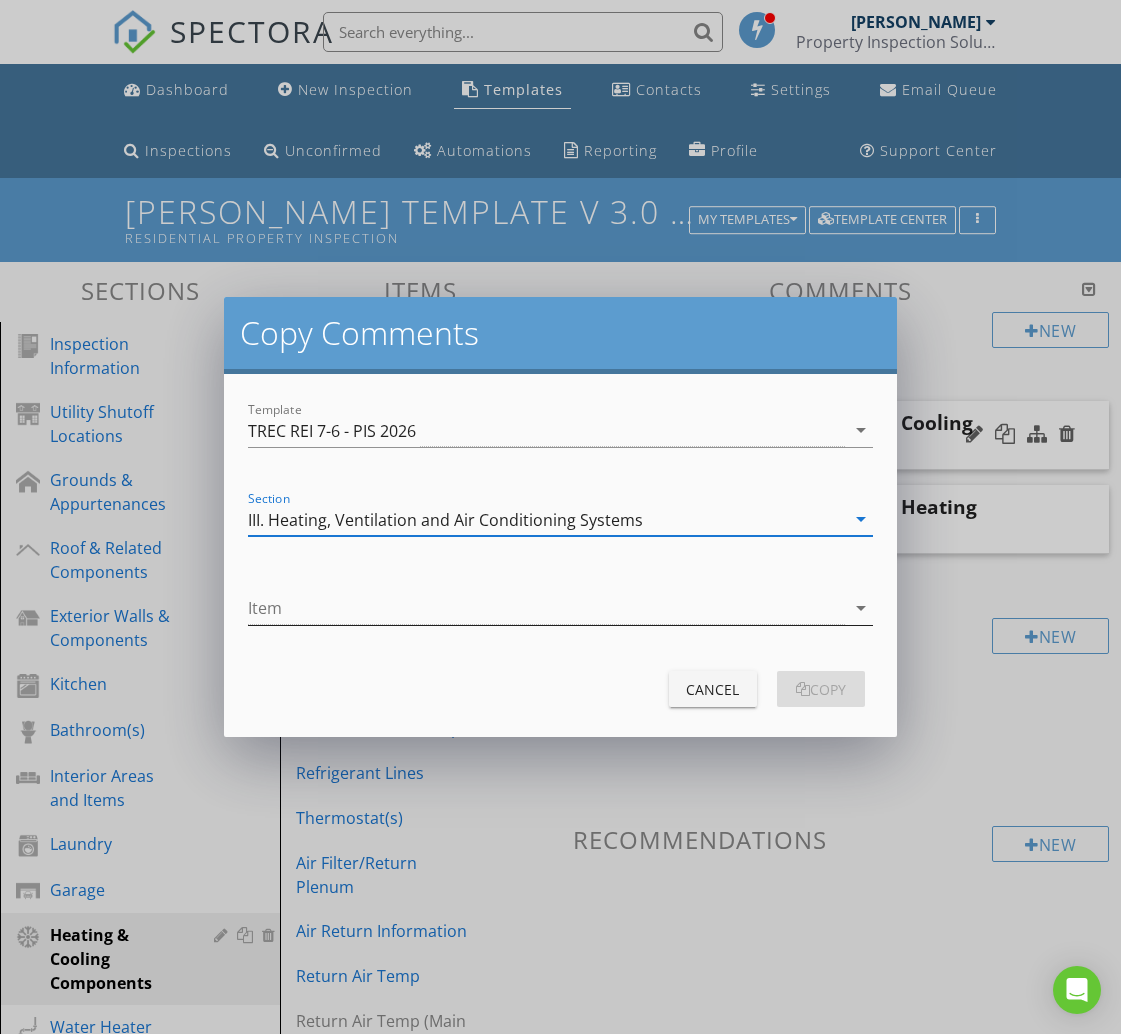 click at bounding box center [546, 608] 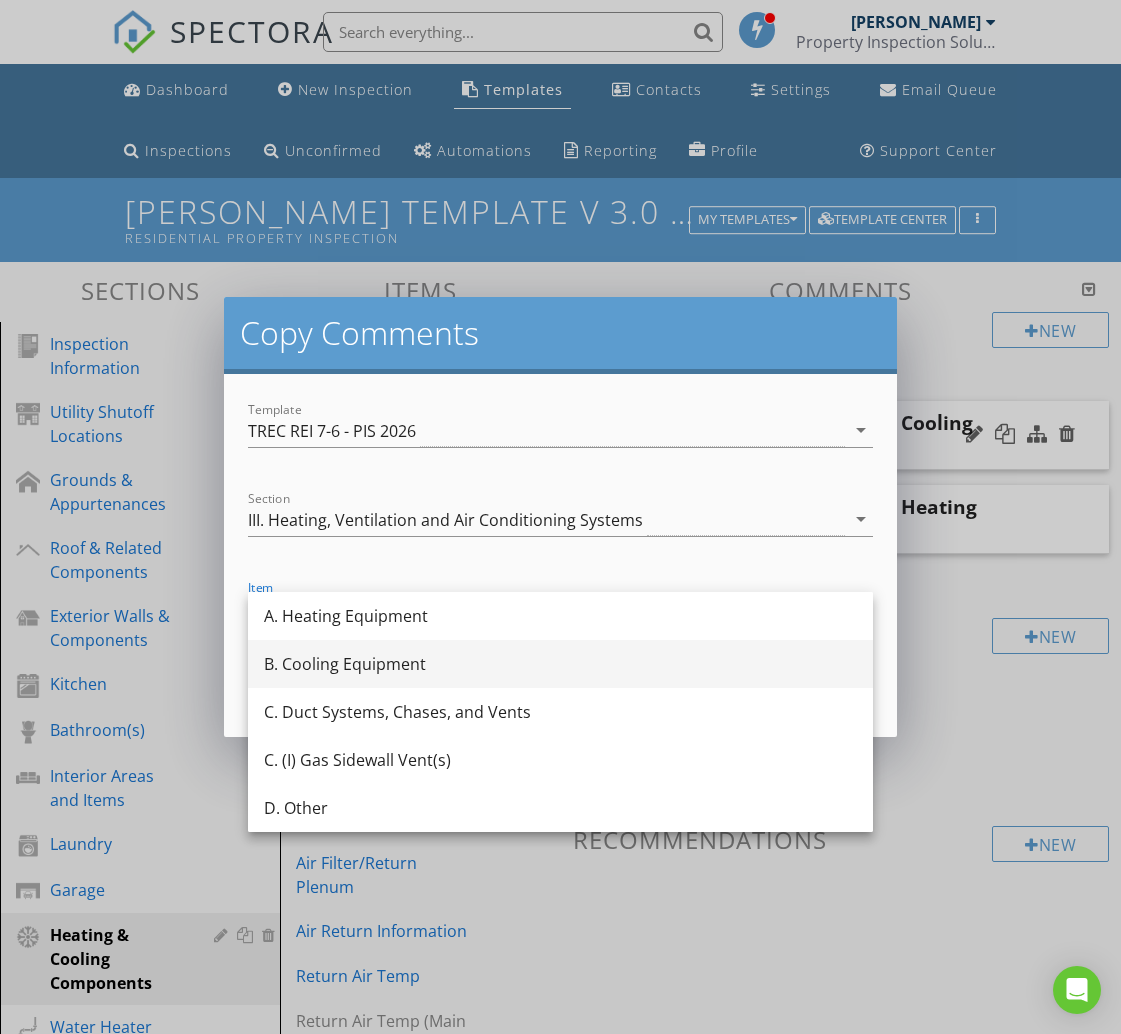 click on "B. Cooling Equipment" at bounding box center [560, 664] 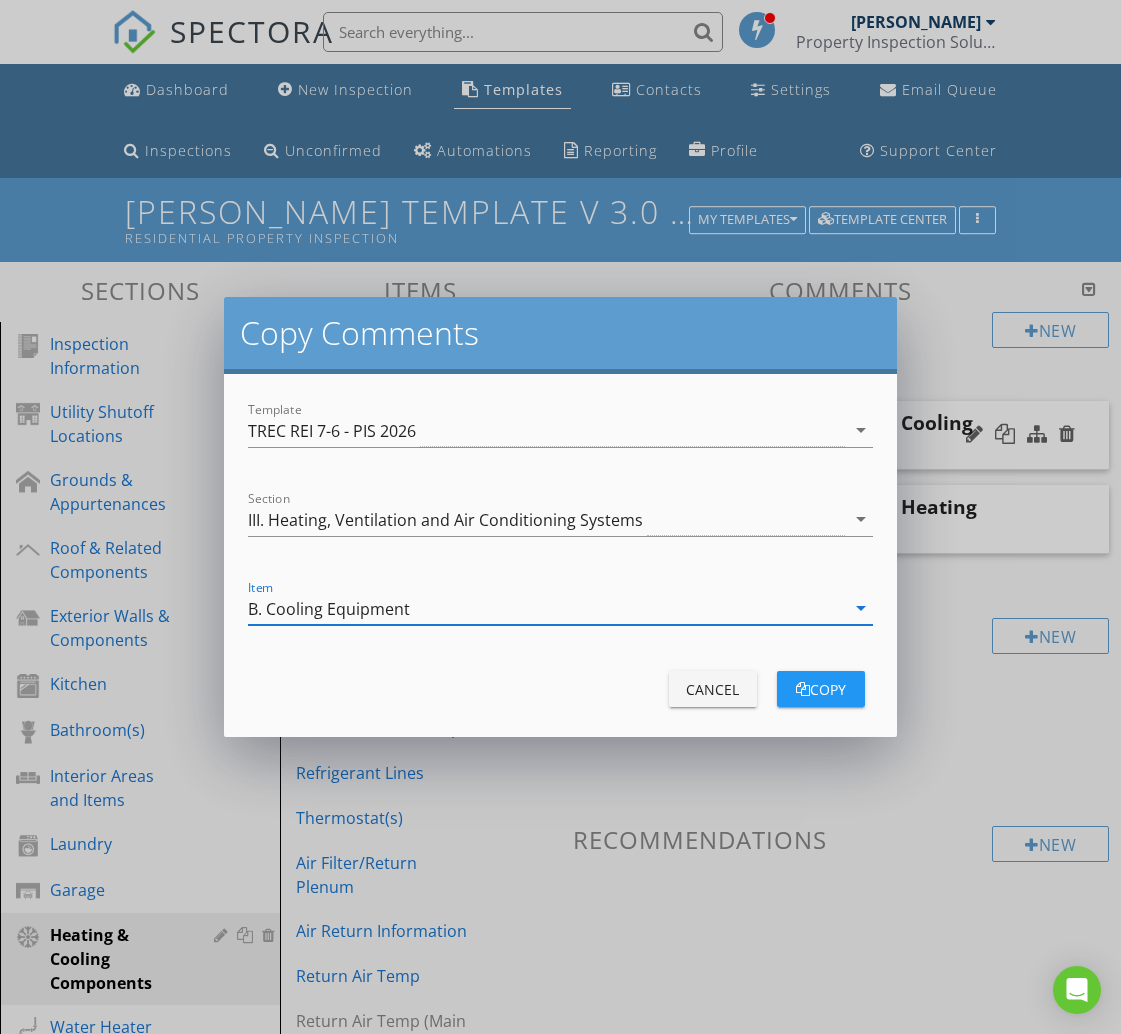 click on "copy" at bounding box center [821, 689] 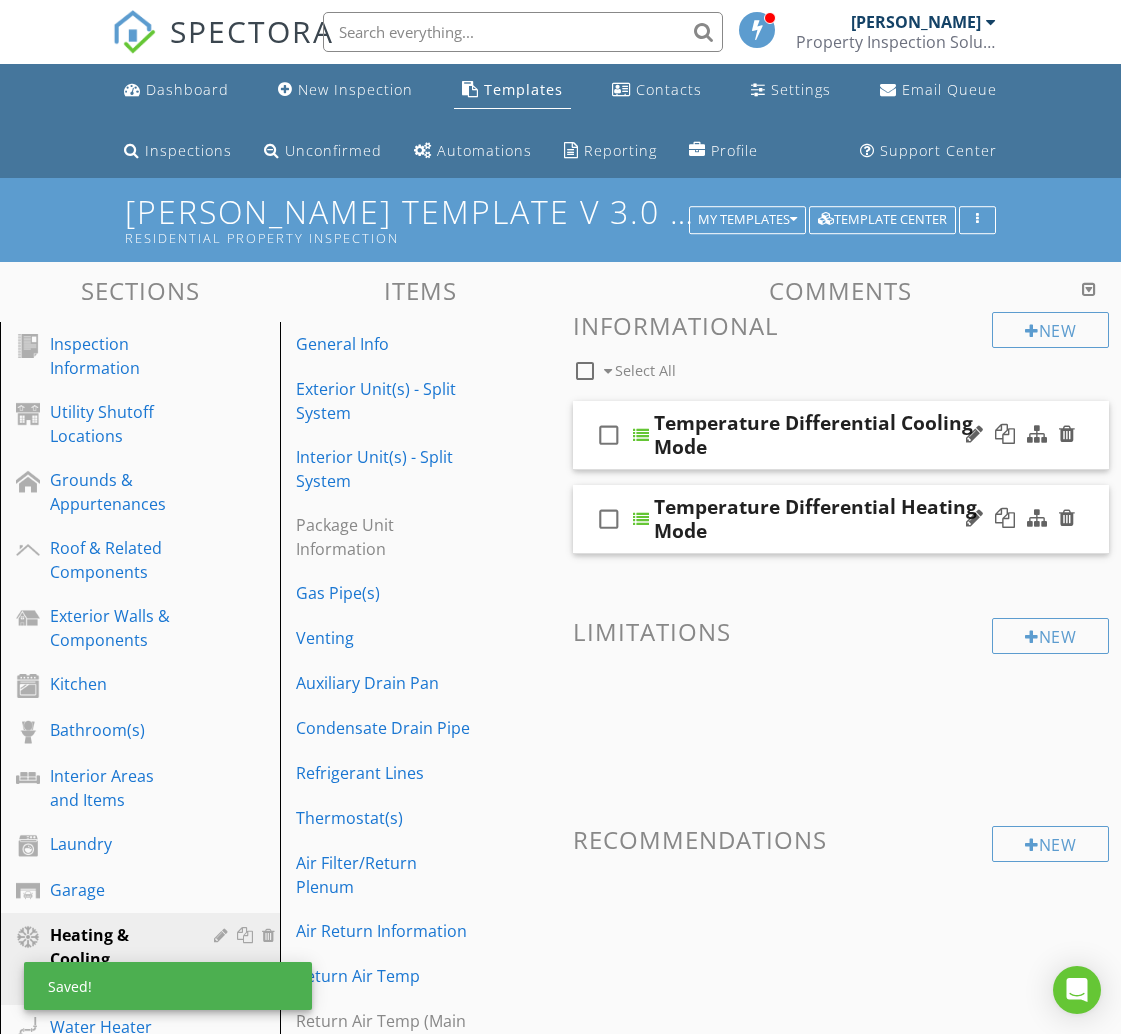 click on "check_box_outline_blank" at bounding box center (609, 519) 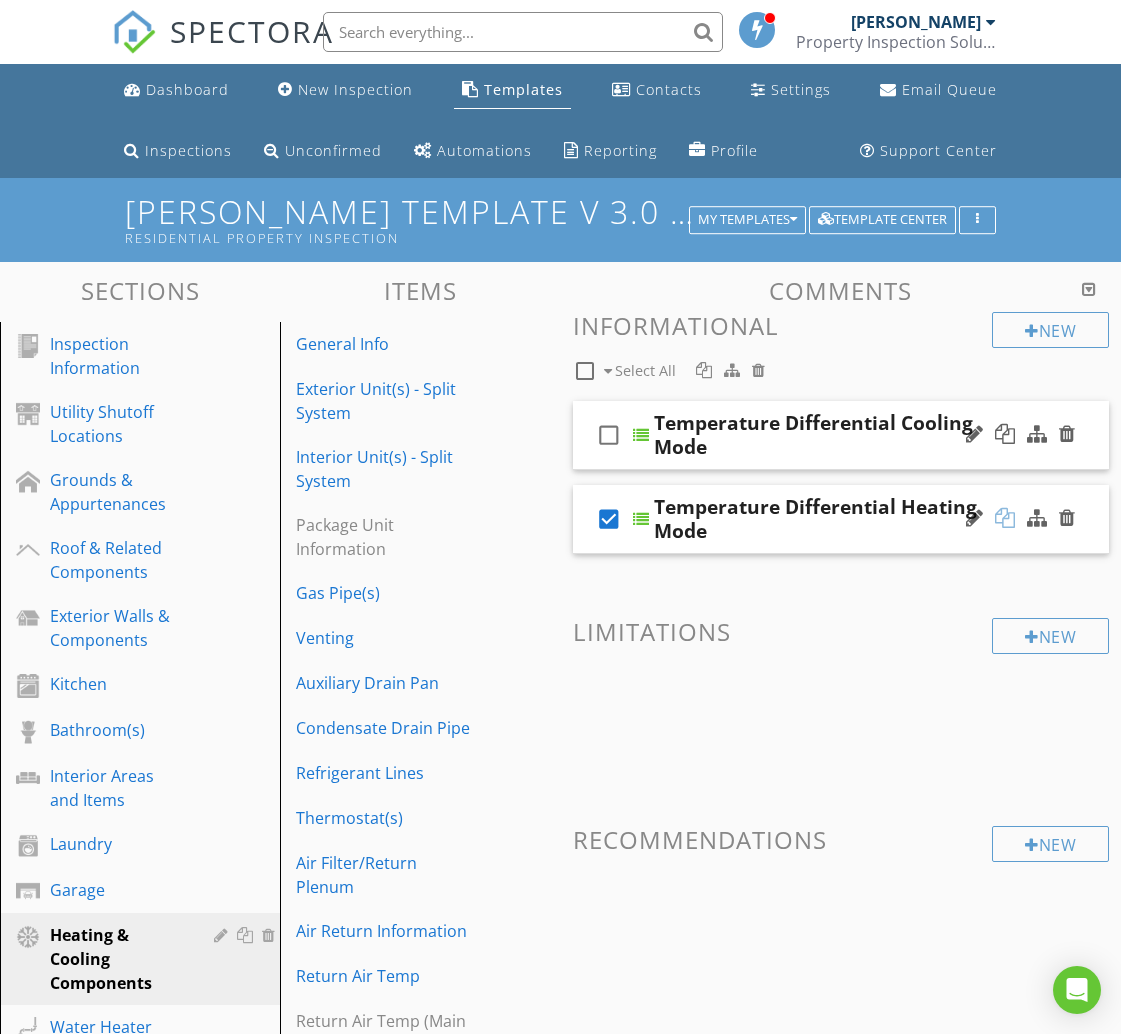 click at bounding box center (1005, 518) 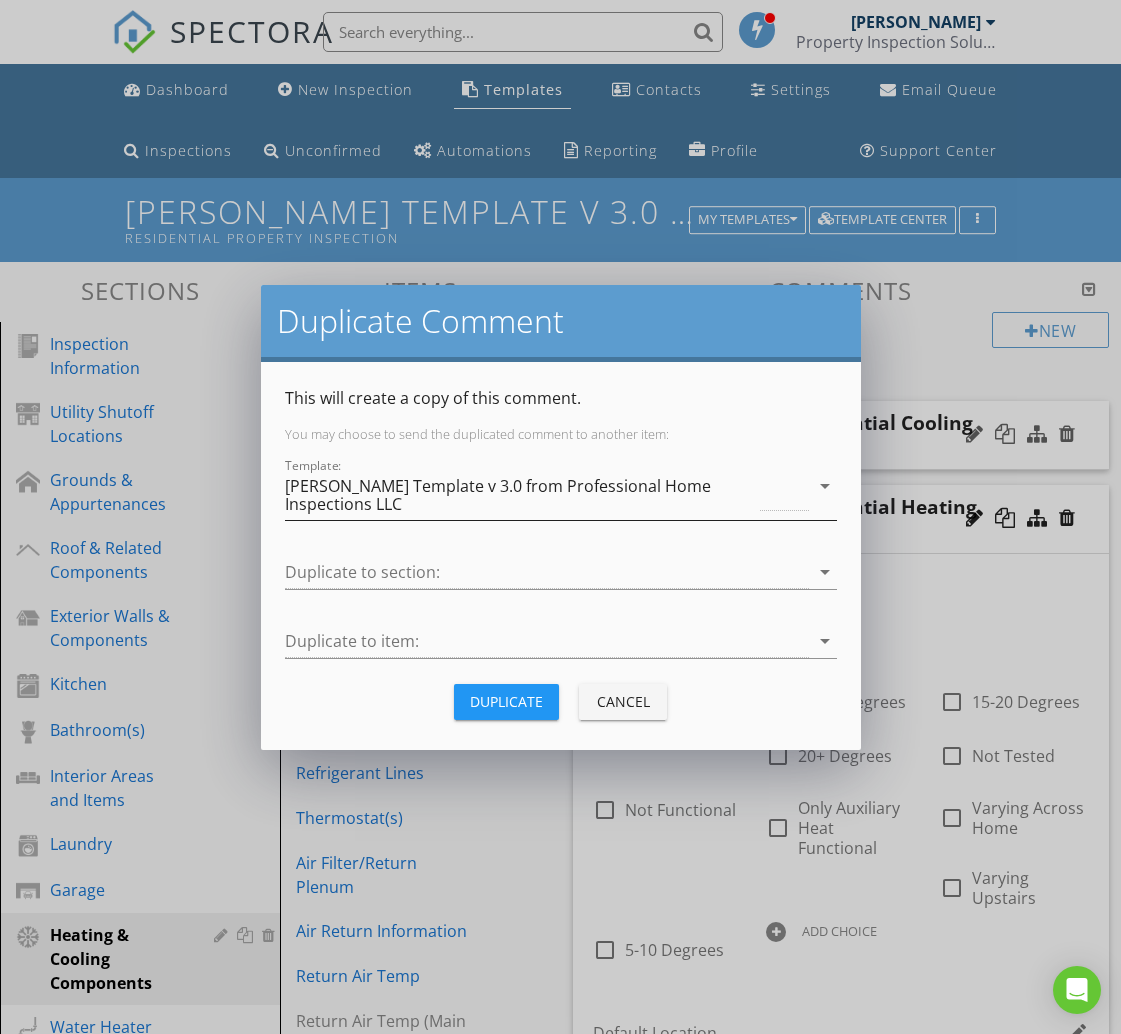 click on "[PERSON_NAME] Template v 3.0 from Professional Home Inspections LLC" at bounding box center (521, 495) 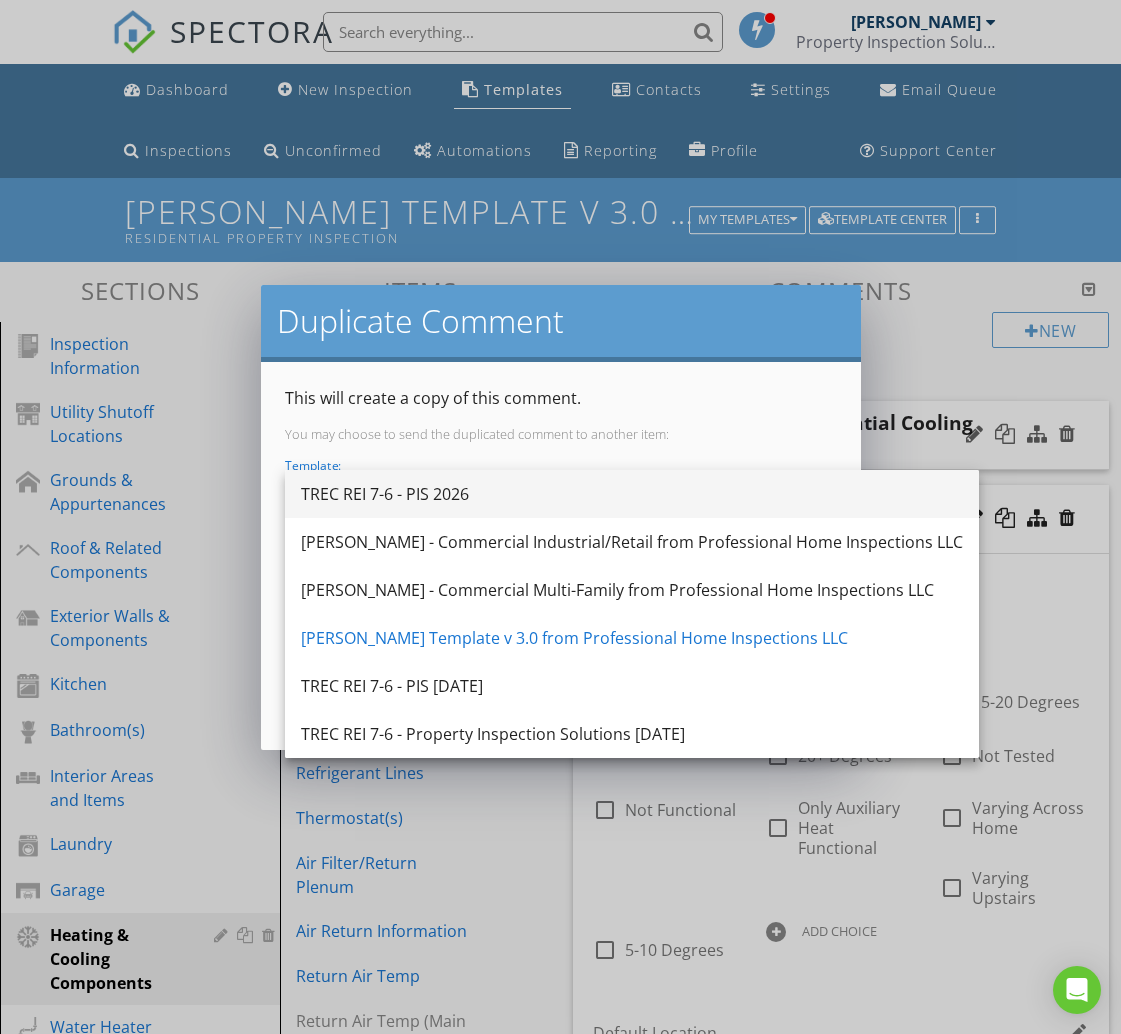 click on "TREC REI 7-6 - PIS 2026" at bounding box center (632, 494) 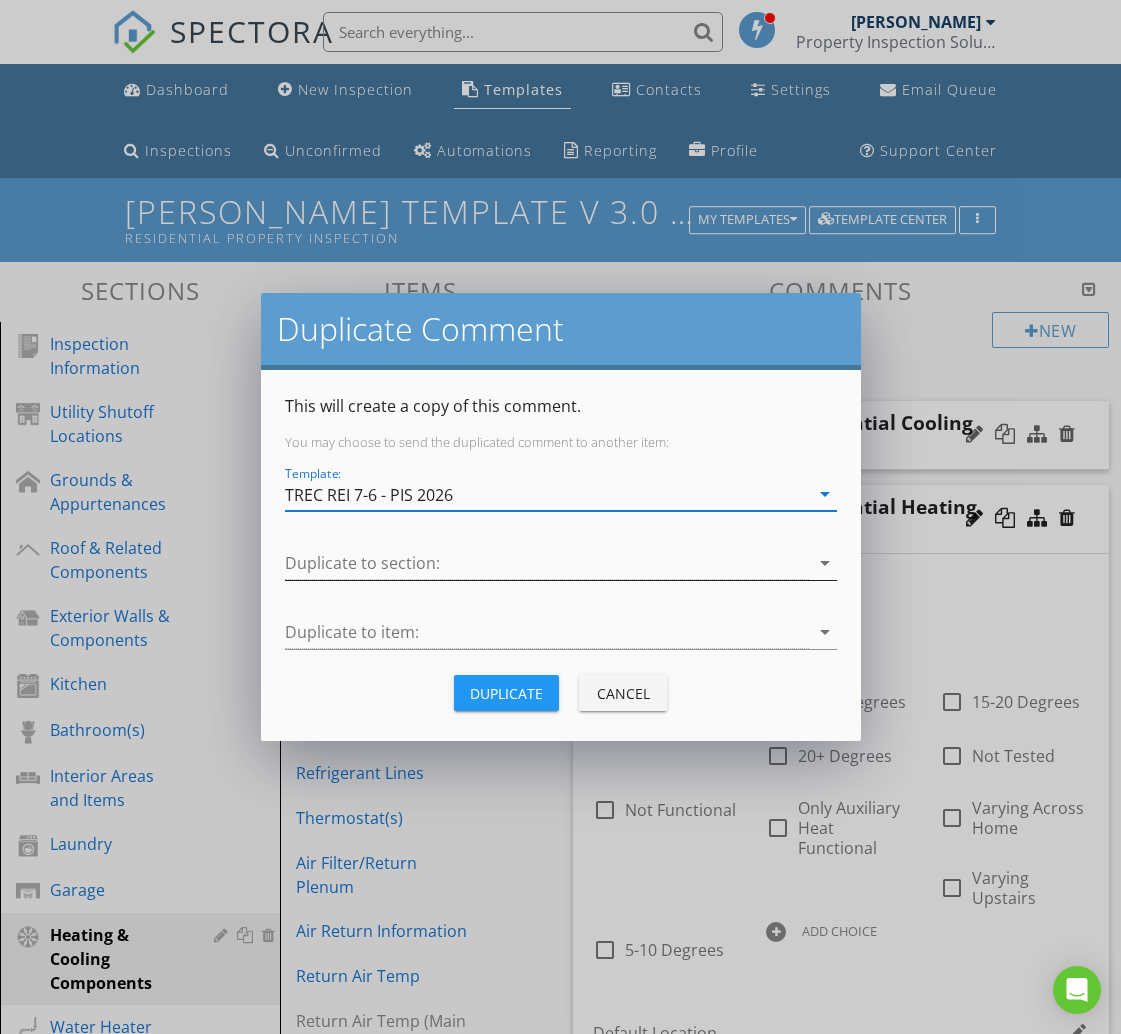 click at bounding box center (547, 563) 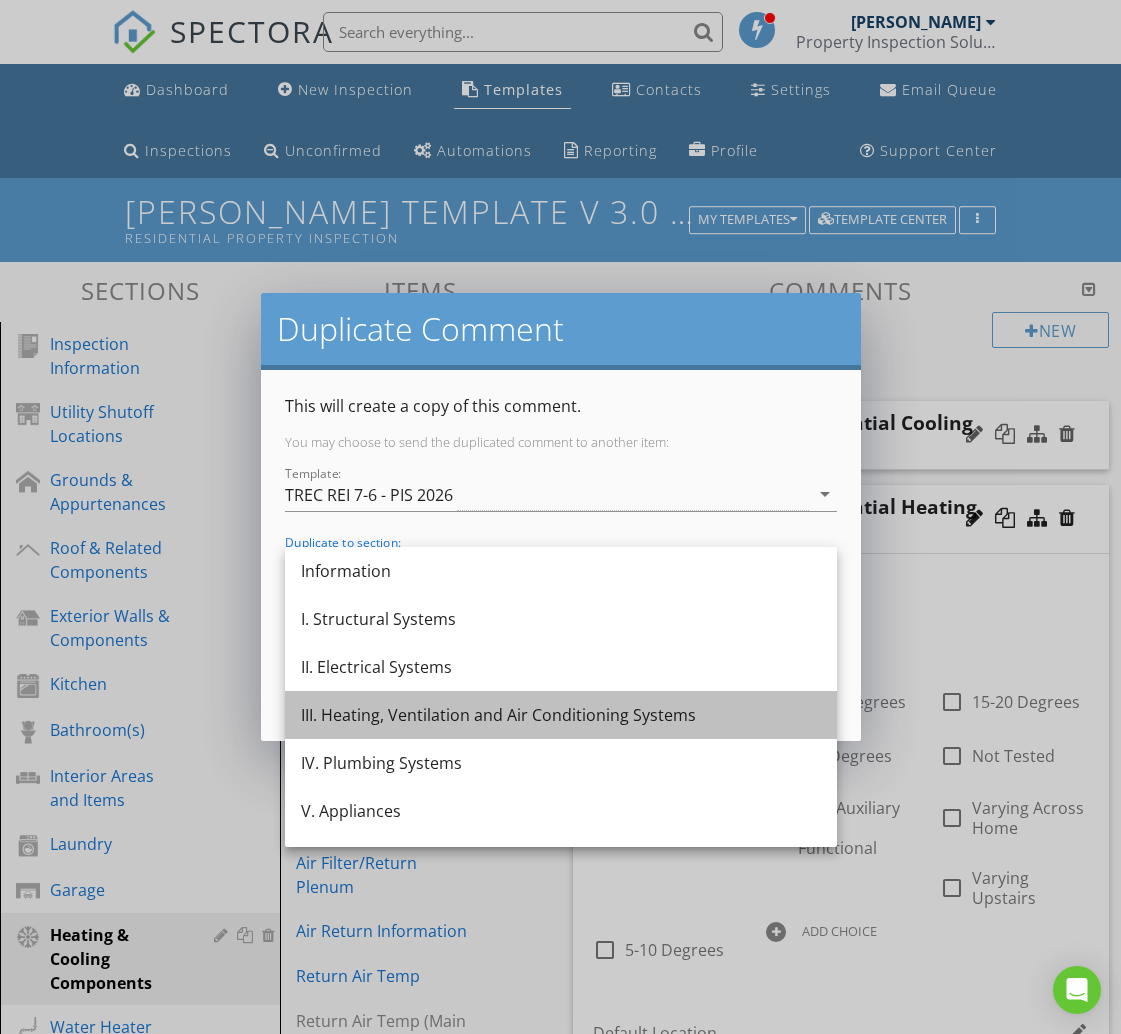 click on "III. Heating, Ventilation and Air Conditioning Systems" at bounding box center (561, 715) 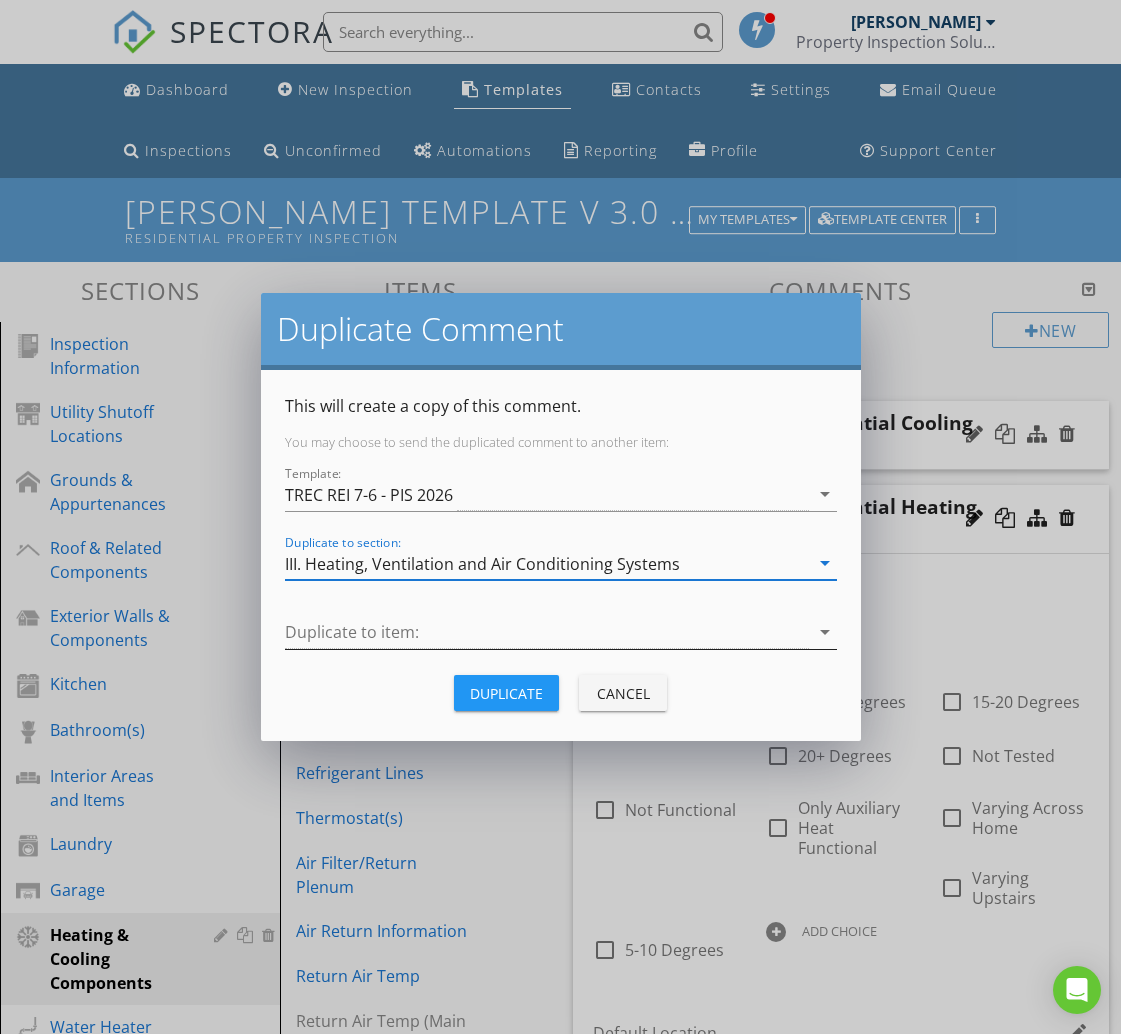 click at bounding box center [547, 632] 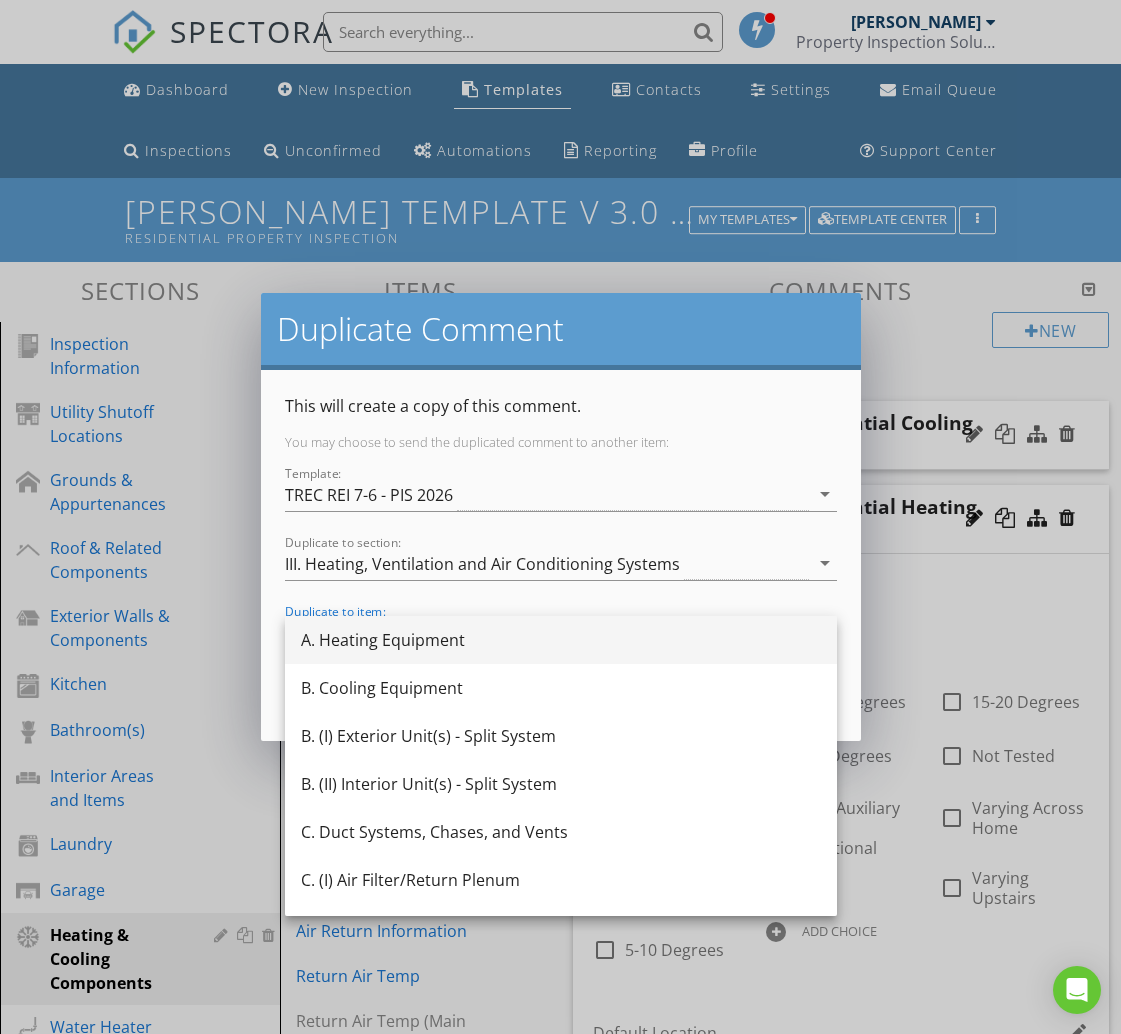 click on "A. Heating Equipment" at bounding box center (561, 640) 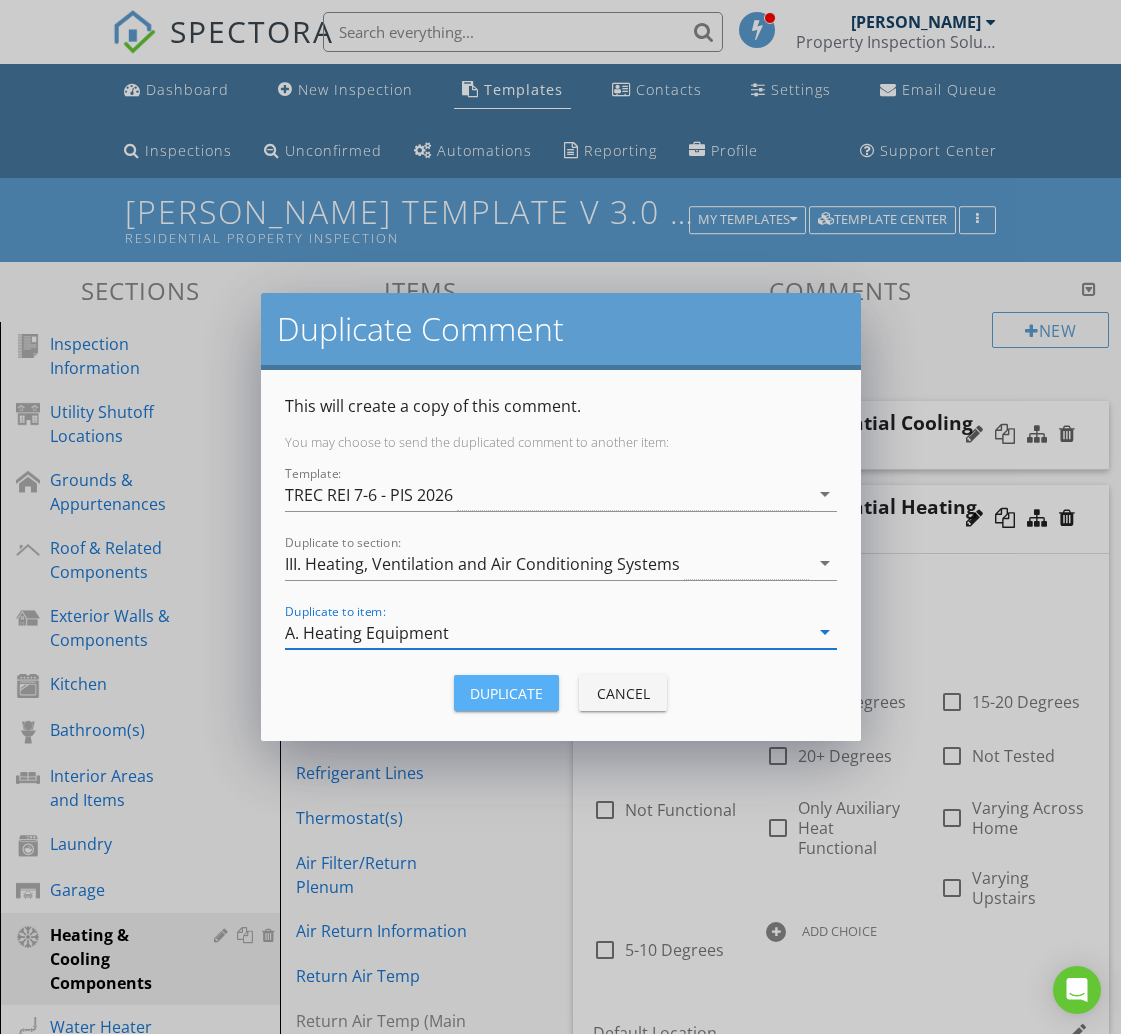 click on "Duplicate" at bounding box center [506, 693] 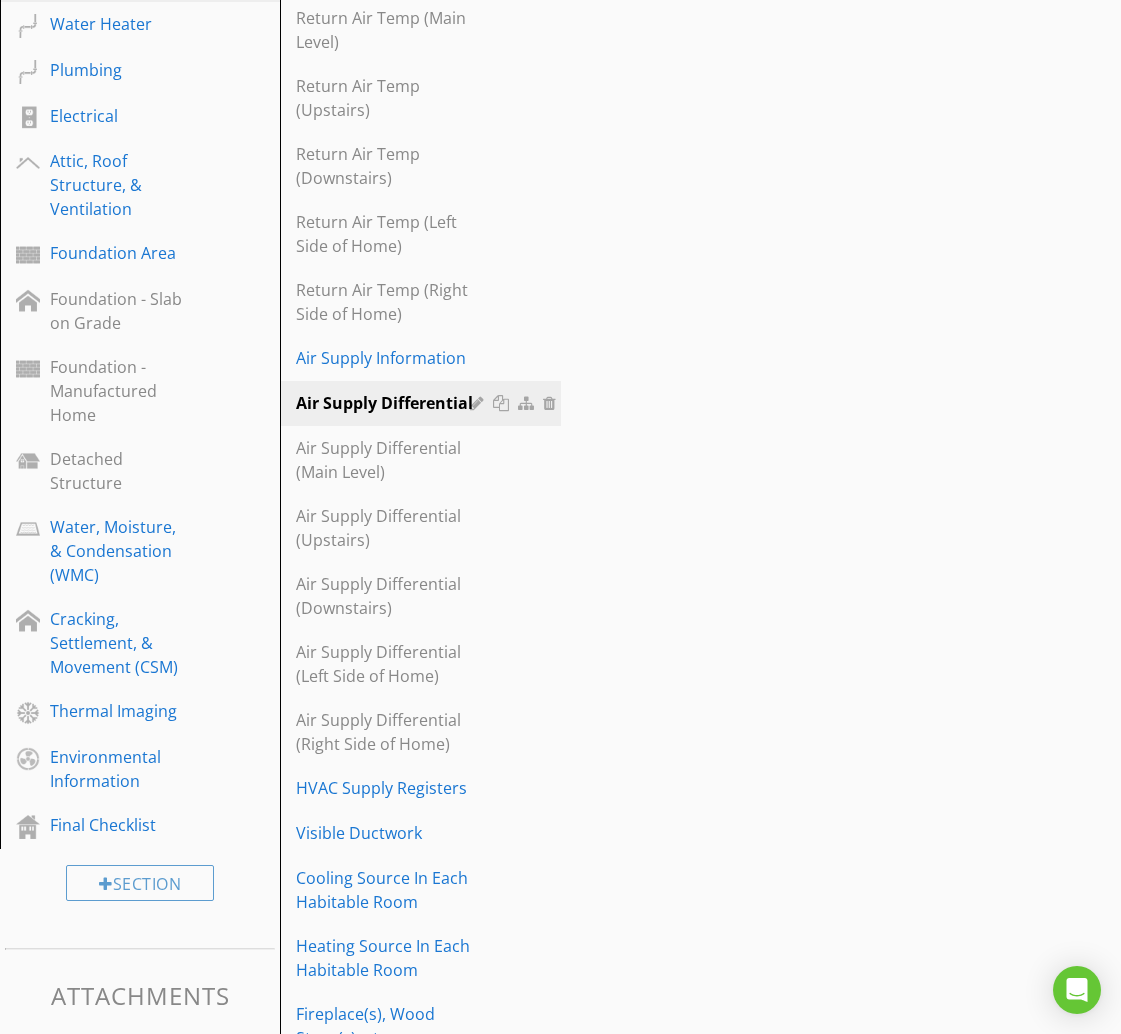 scroll, scrollTop: 1004, scrollLeft: 0, axis: vertical 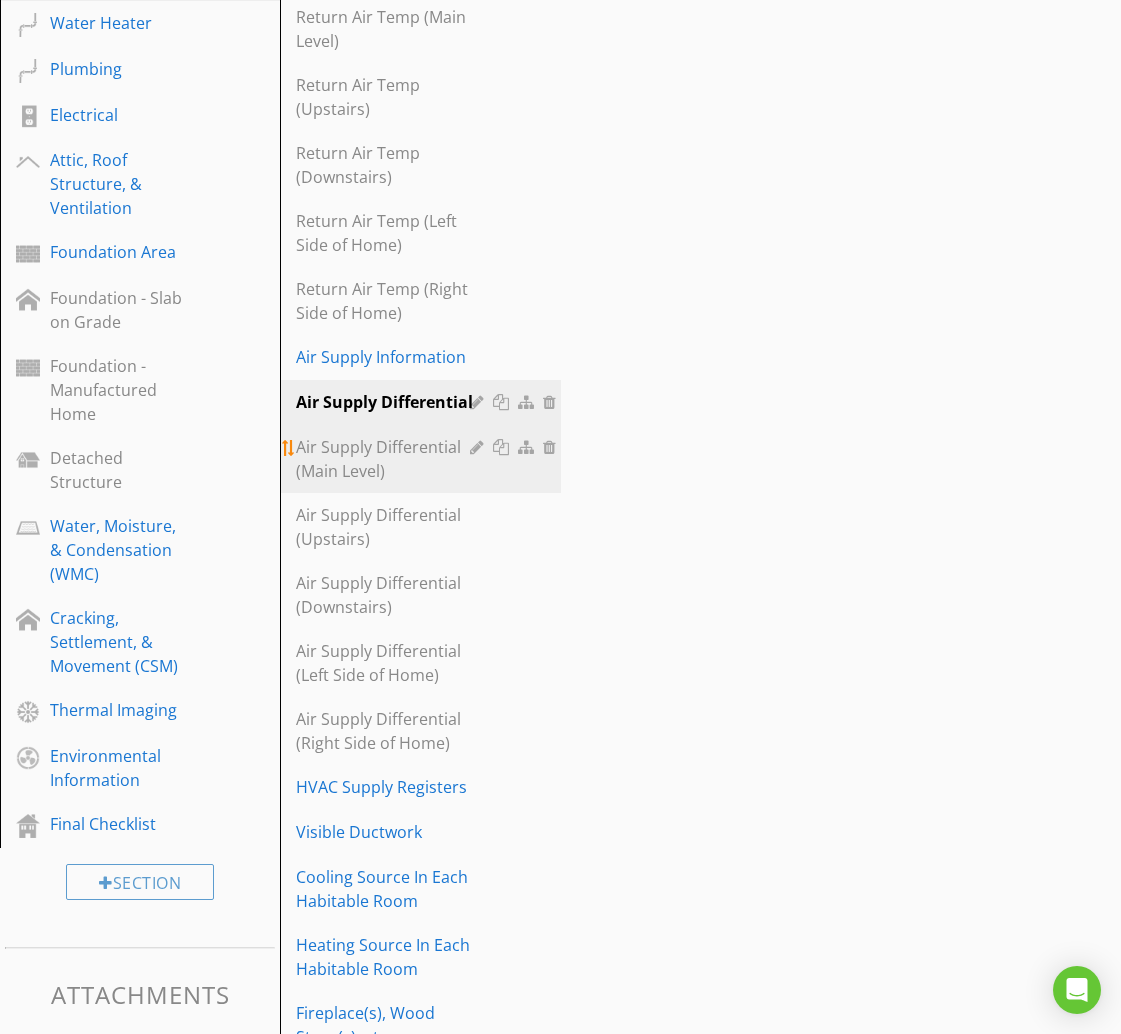 click on "Air Supply Differential (Main Level)" at bounding box center [385, 459] 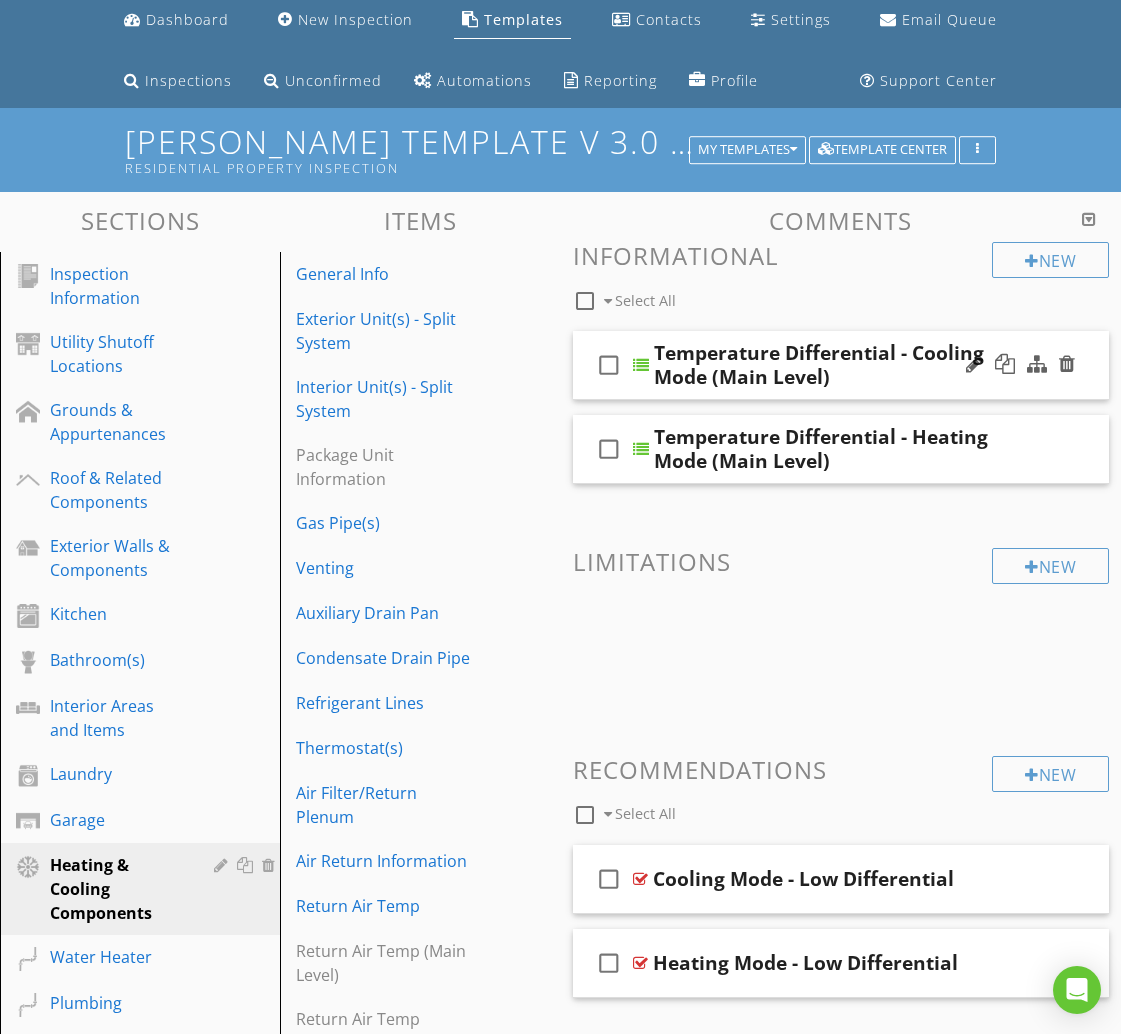 scroll, scrollTop: 66, scrollLeft: 0, axis: vertical 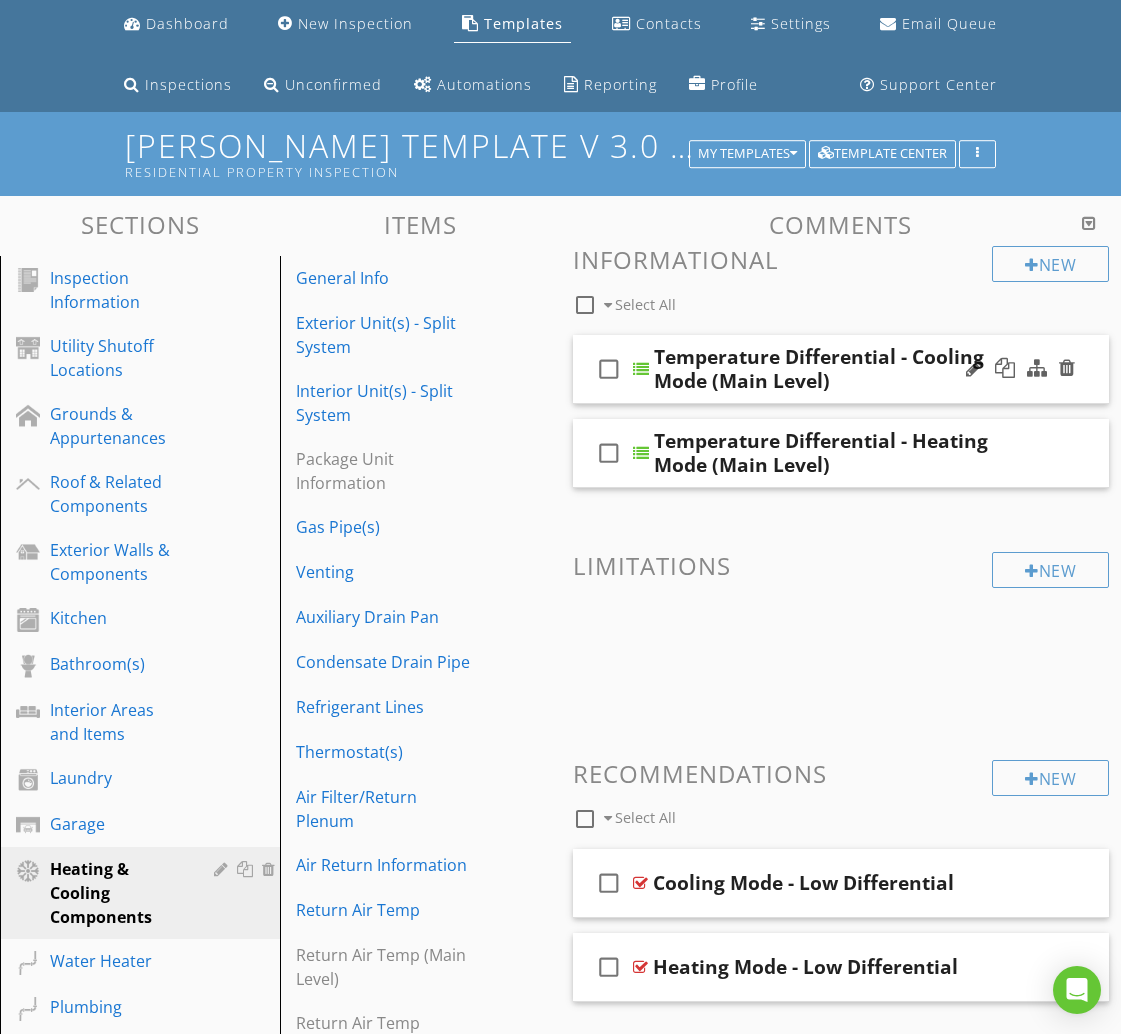 drag, startPoint x: 613, startPoint y: 366, endPoint x: 621, endPoint y: 381, distance: 17 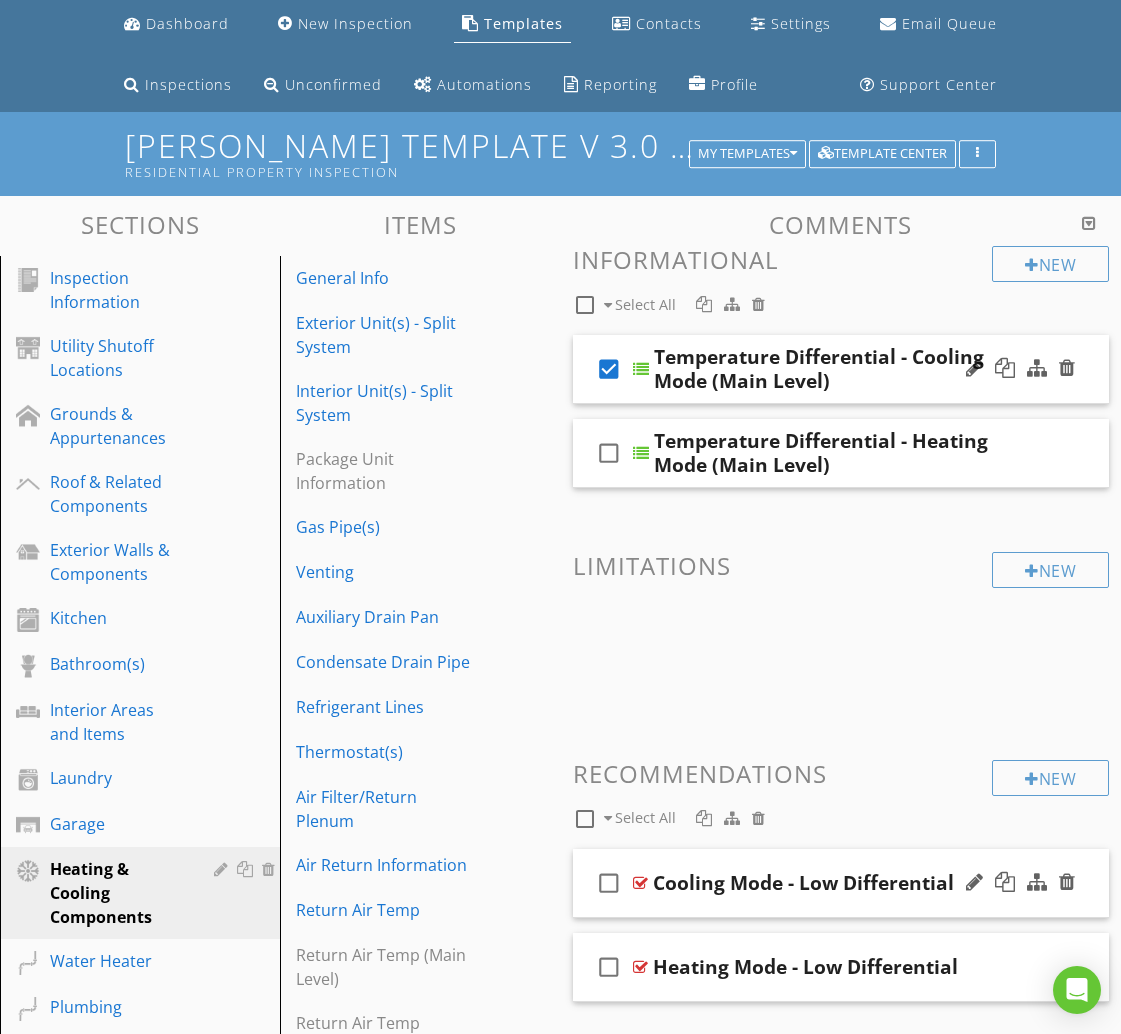 click on "check_box_outline_blank" at bounding box center (609, 883) 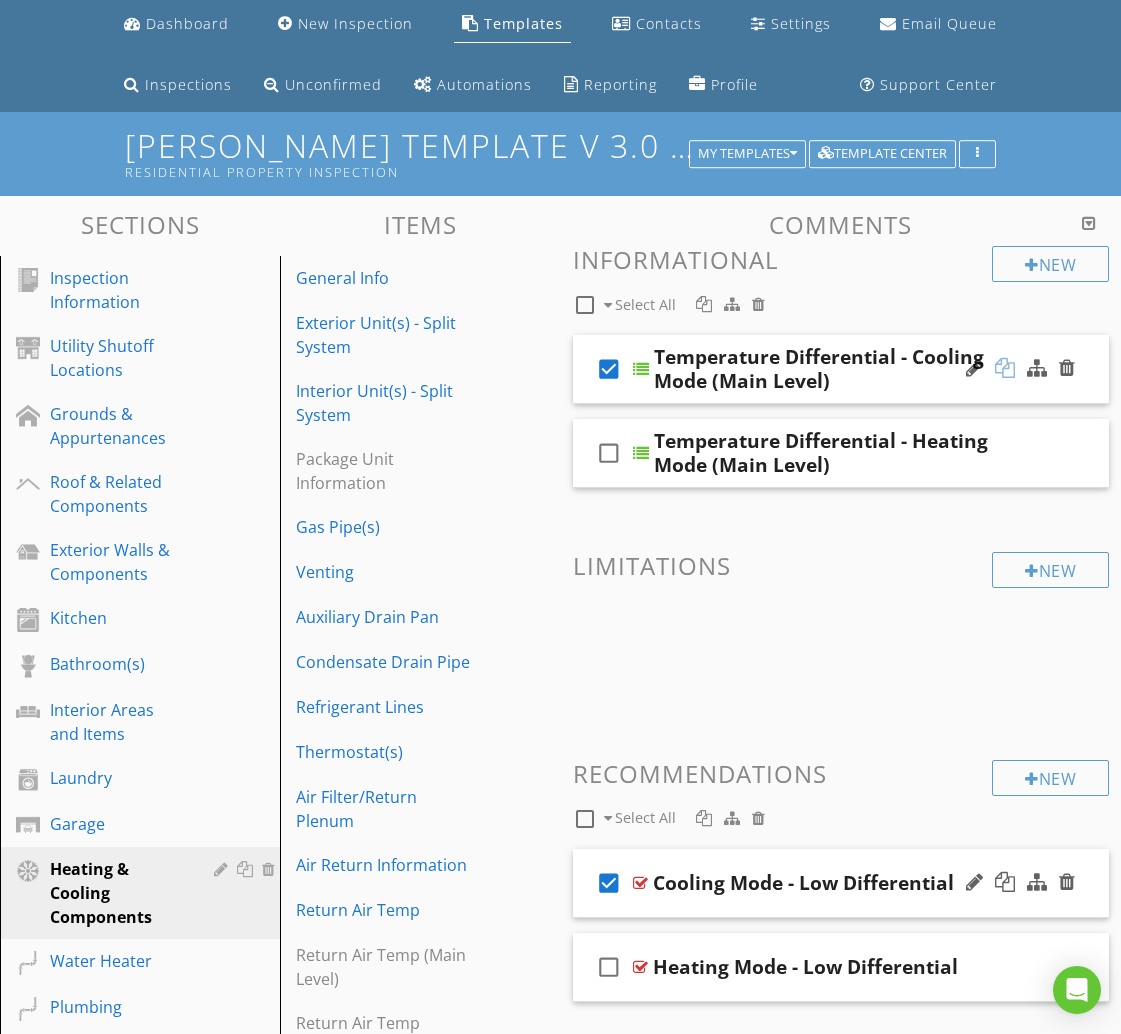 click at bounding box center [1005, 368] 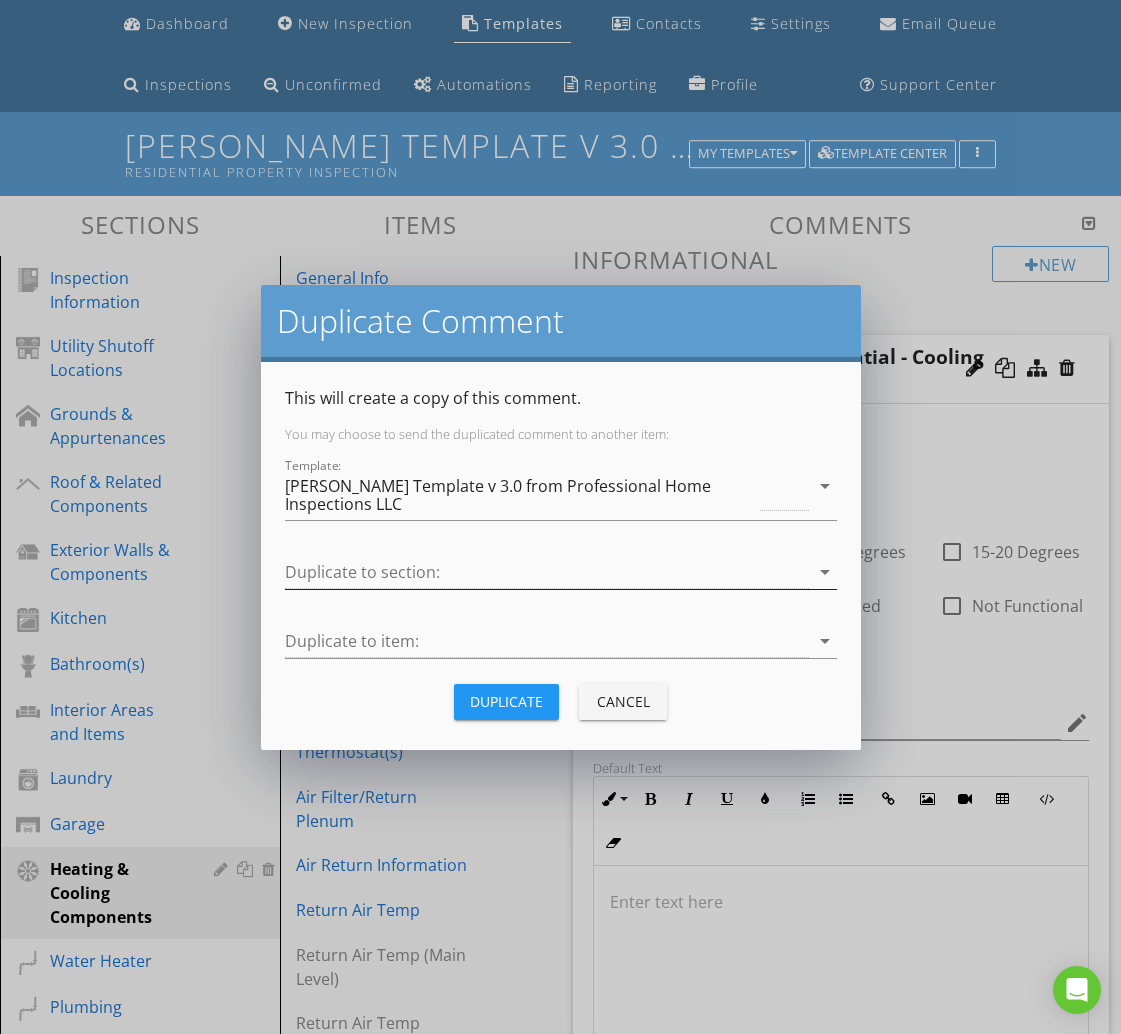 click at bounding box center (547, 572) 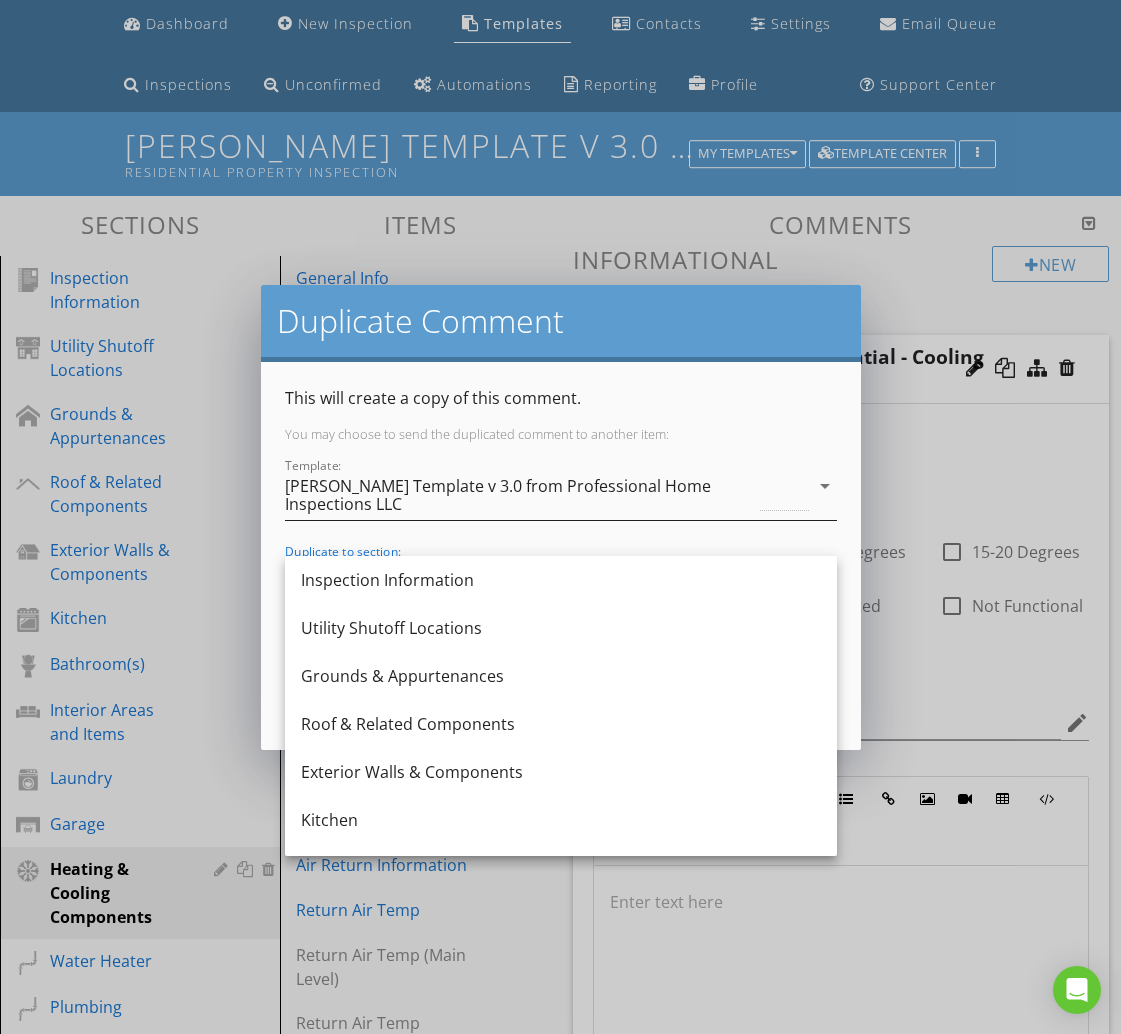 click on "[PERSON_NAME] Template v 3.0 from Professional Home Inspections LLC" at bounding box center (547, 495) 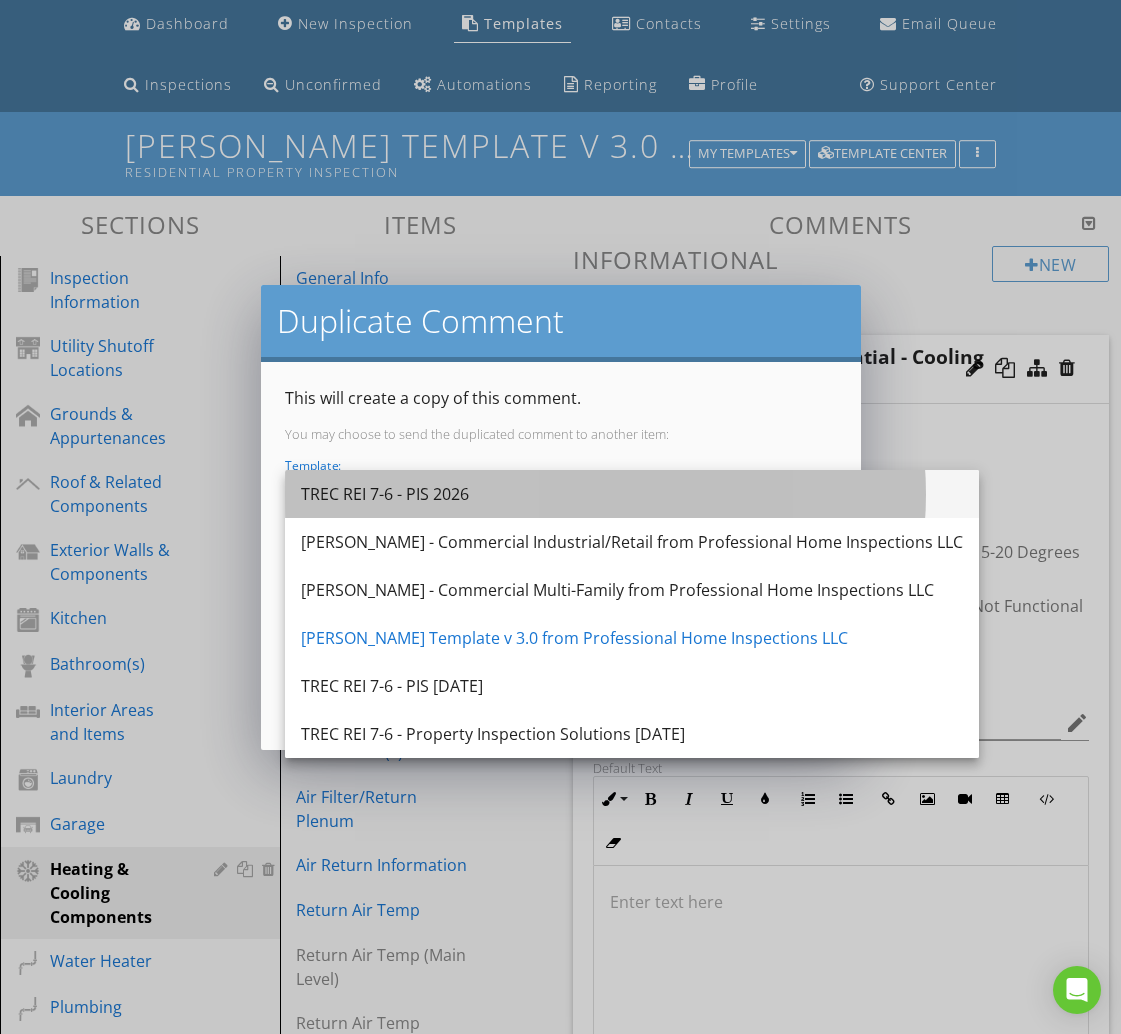 click on "TREC REI 7-6 - PIS 2026" at bounding box center (632, 494) 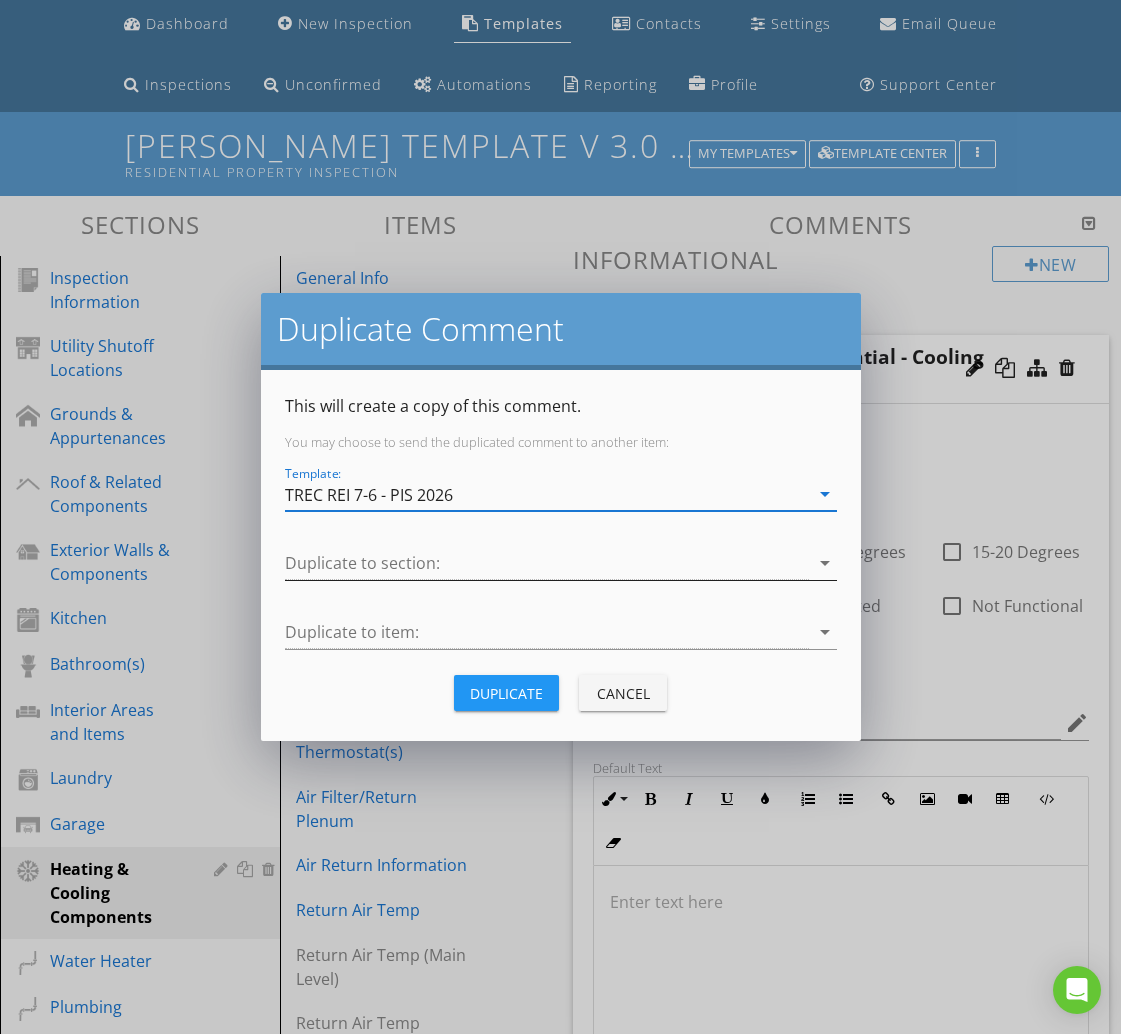 click at bounding box center [547, 563] 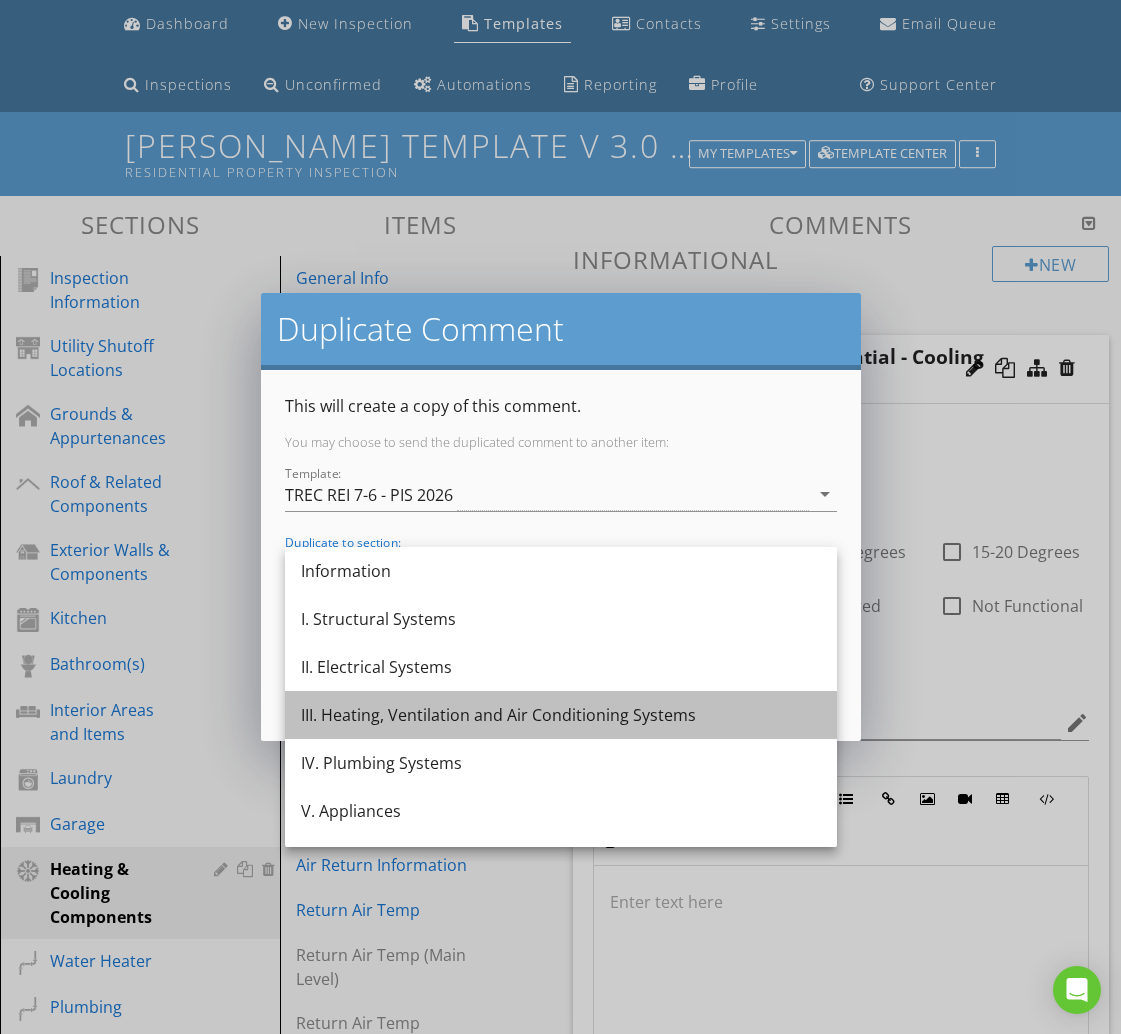 click on "III. Heating, Ventilation and Air Conditioning Systems" at bounding box center (561, 715) 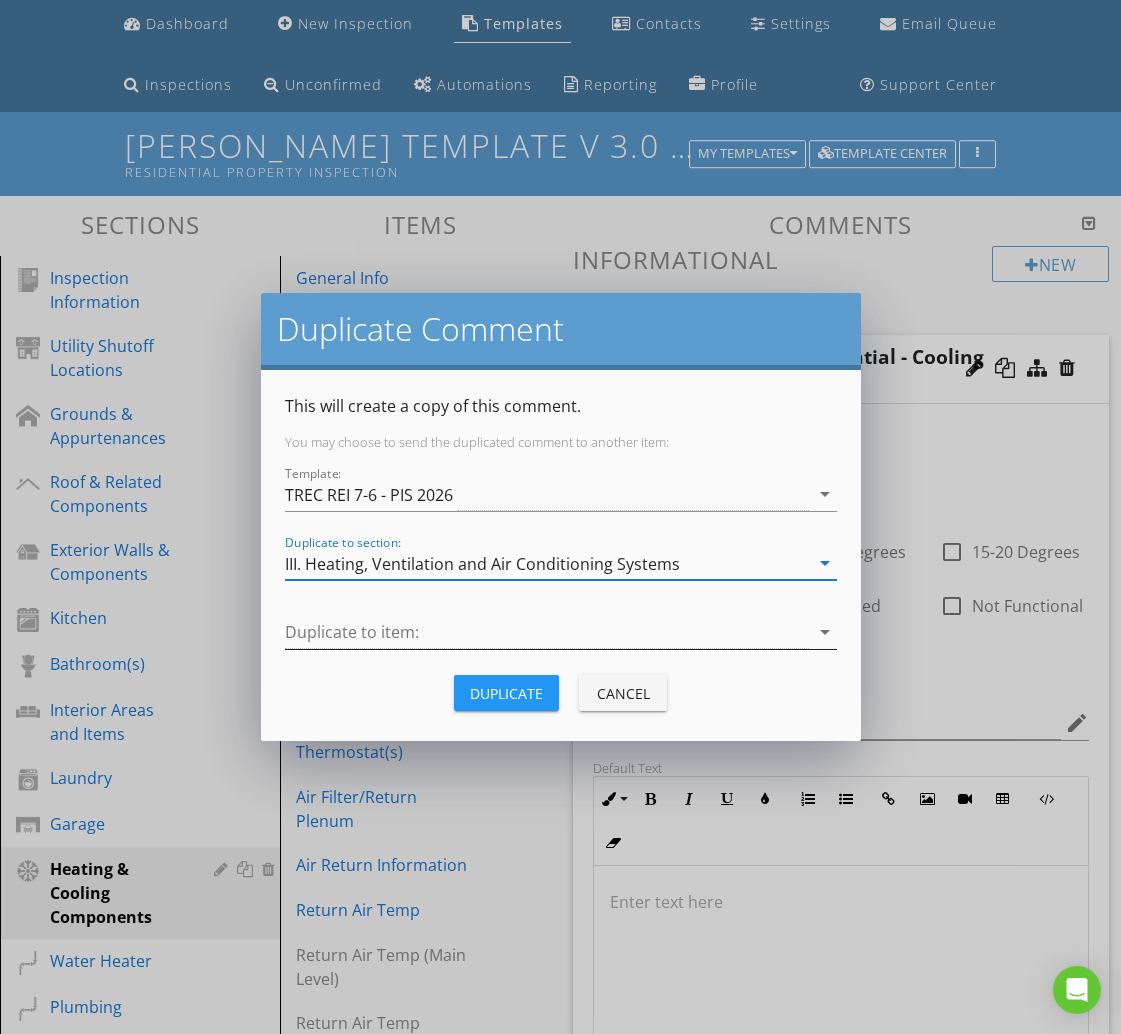 click at bounding box center (547, 632) 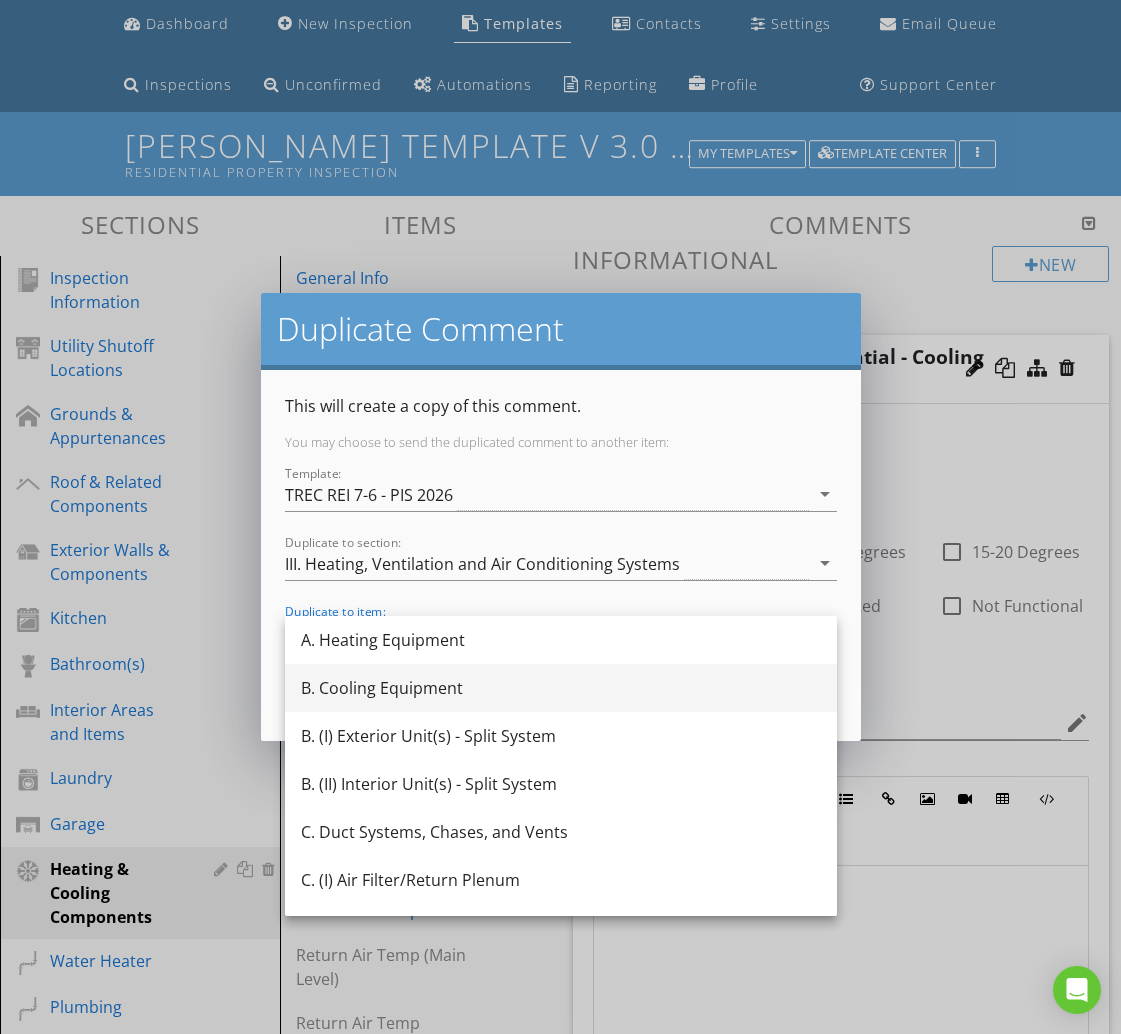click on "B. Cooling Equipment" at bounding box center (561, 688) 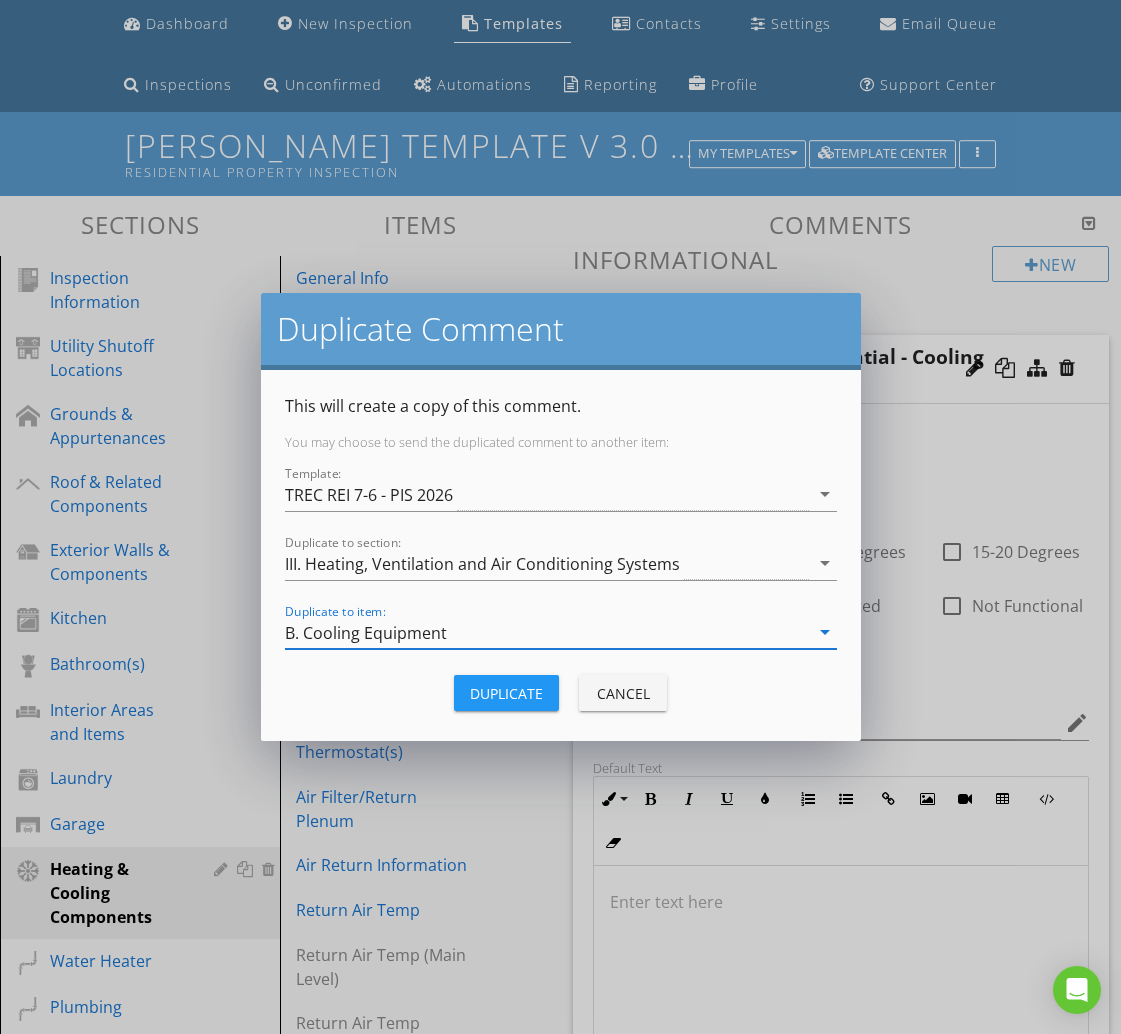 click on "Duplicate" at bounding box center (506, 693) 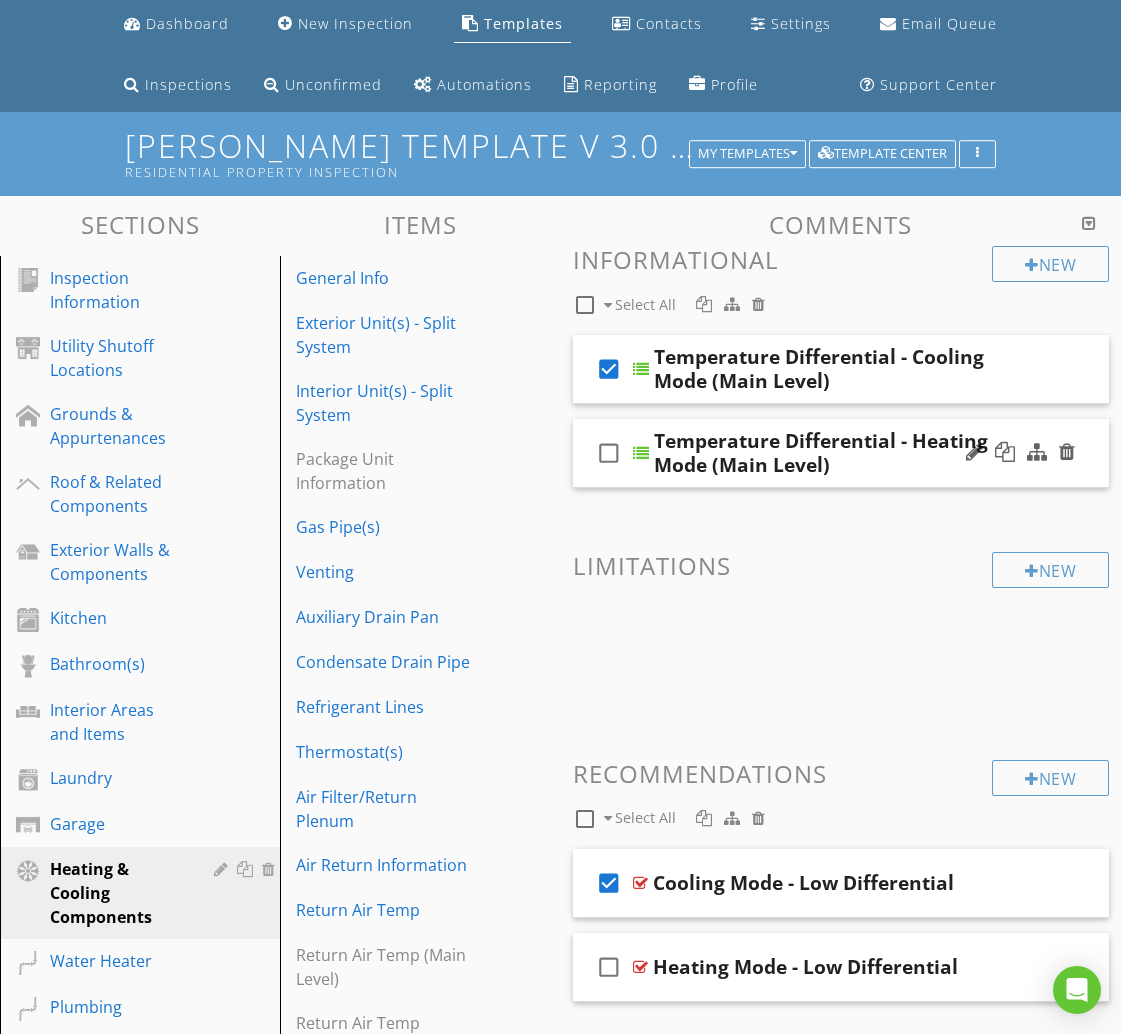 click on "check_box_outline_blank" at bounding box center (609, 453) 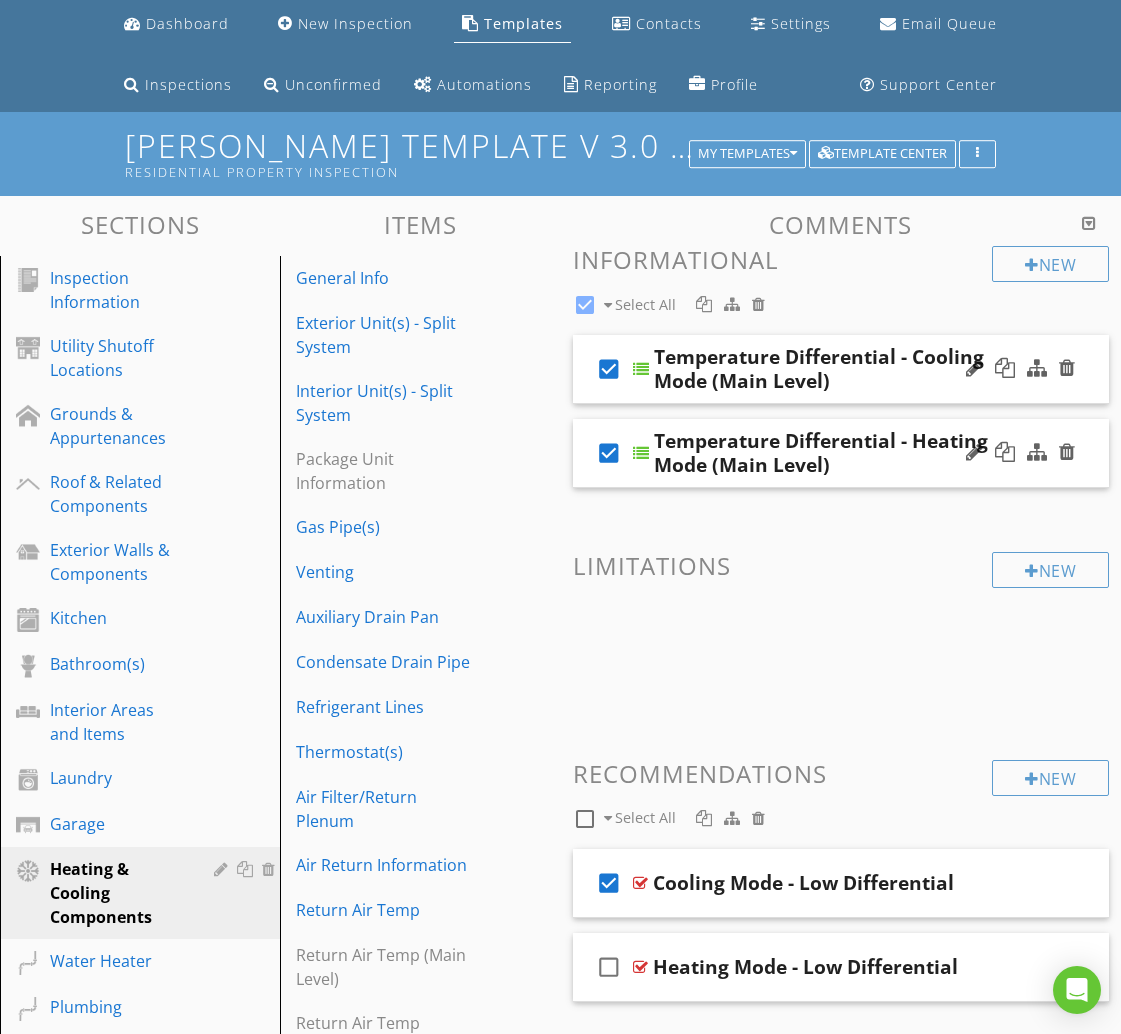 click on "check_box" at bounding box center [609, 369] 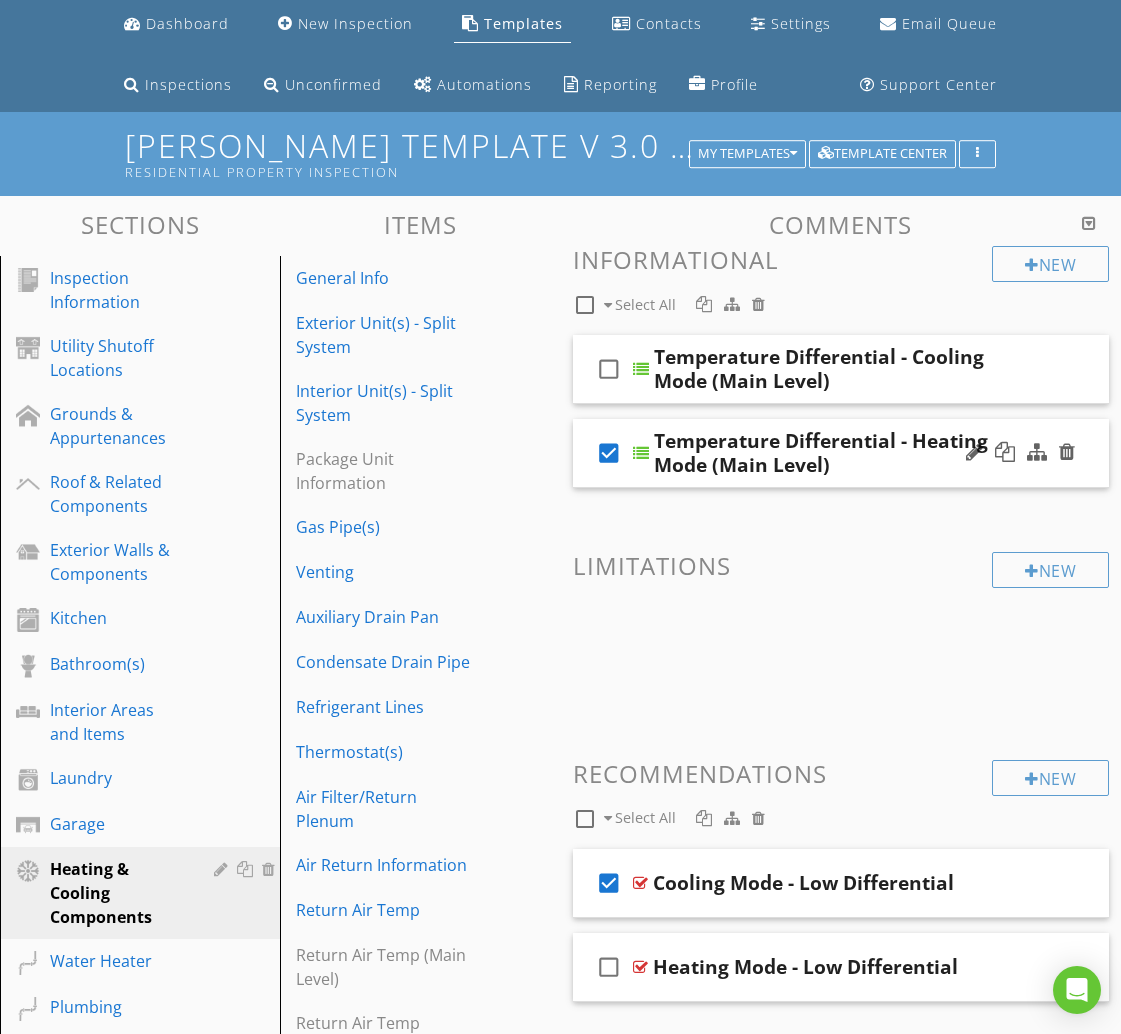 click on "check_box" at bounding box center [609, 453] 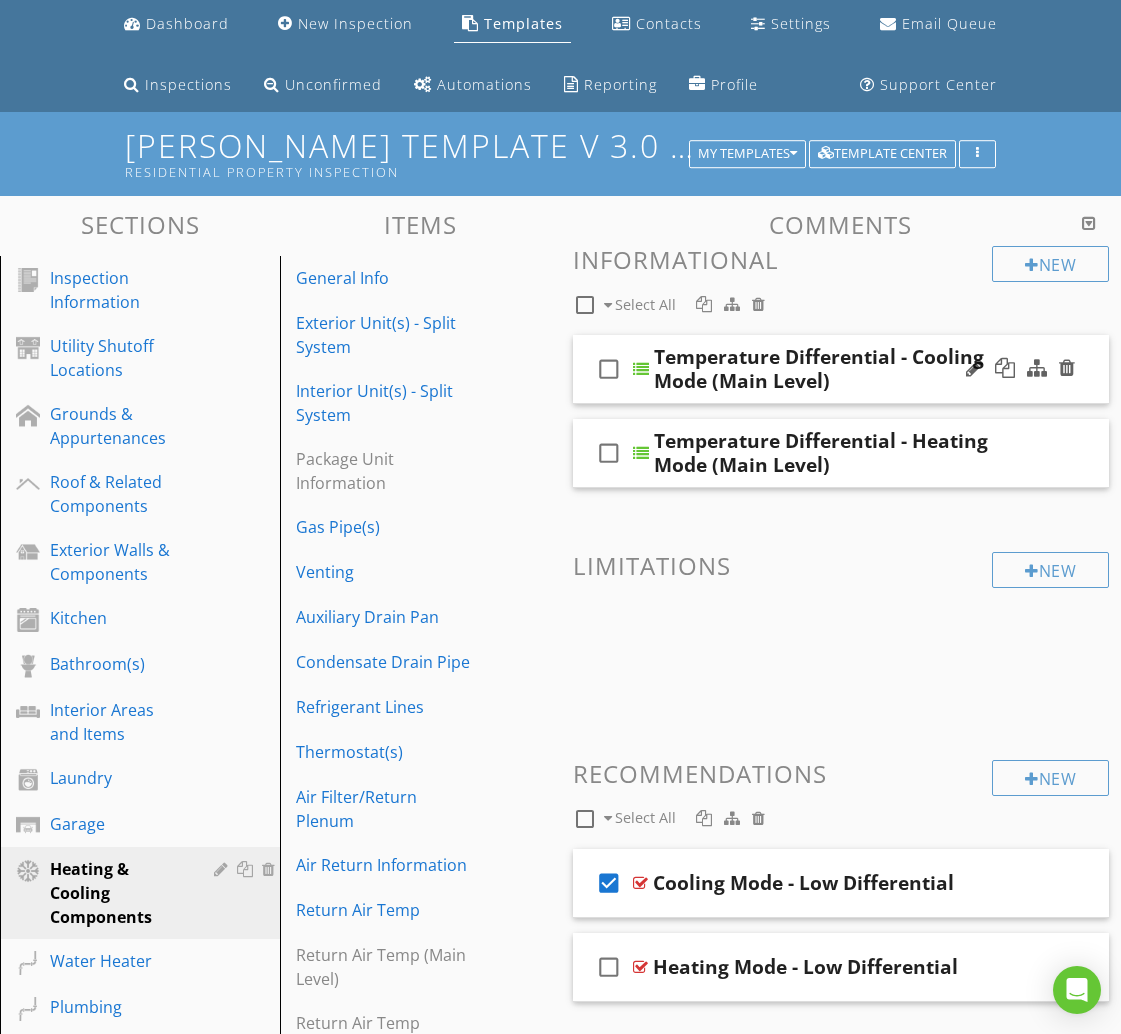 click on "check_box_outline_blank" at bounding box center [609, 369] 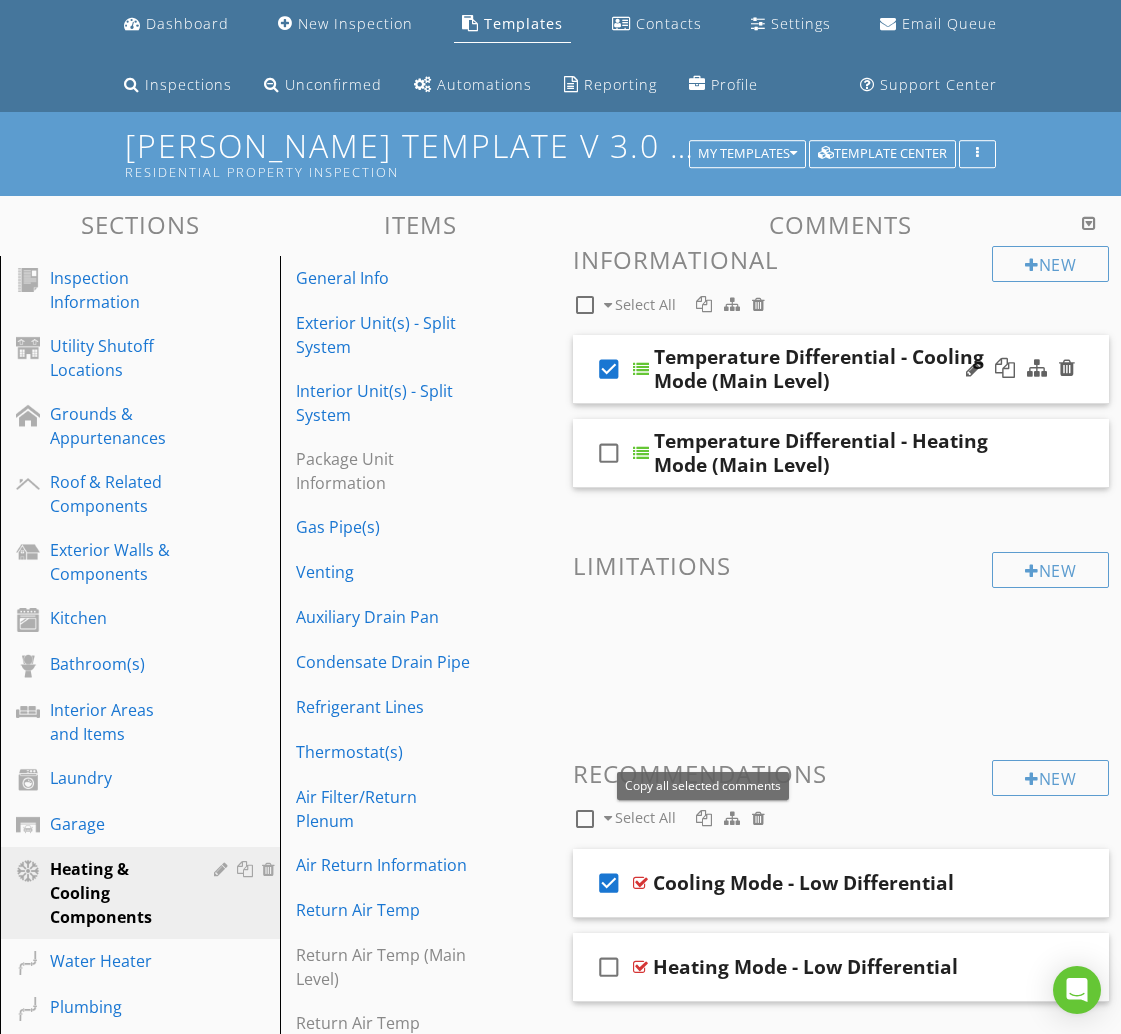 click at bounding box center [704, 818] 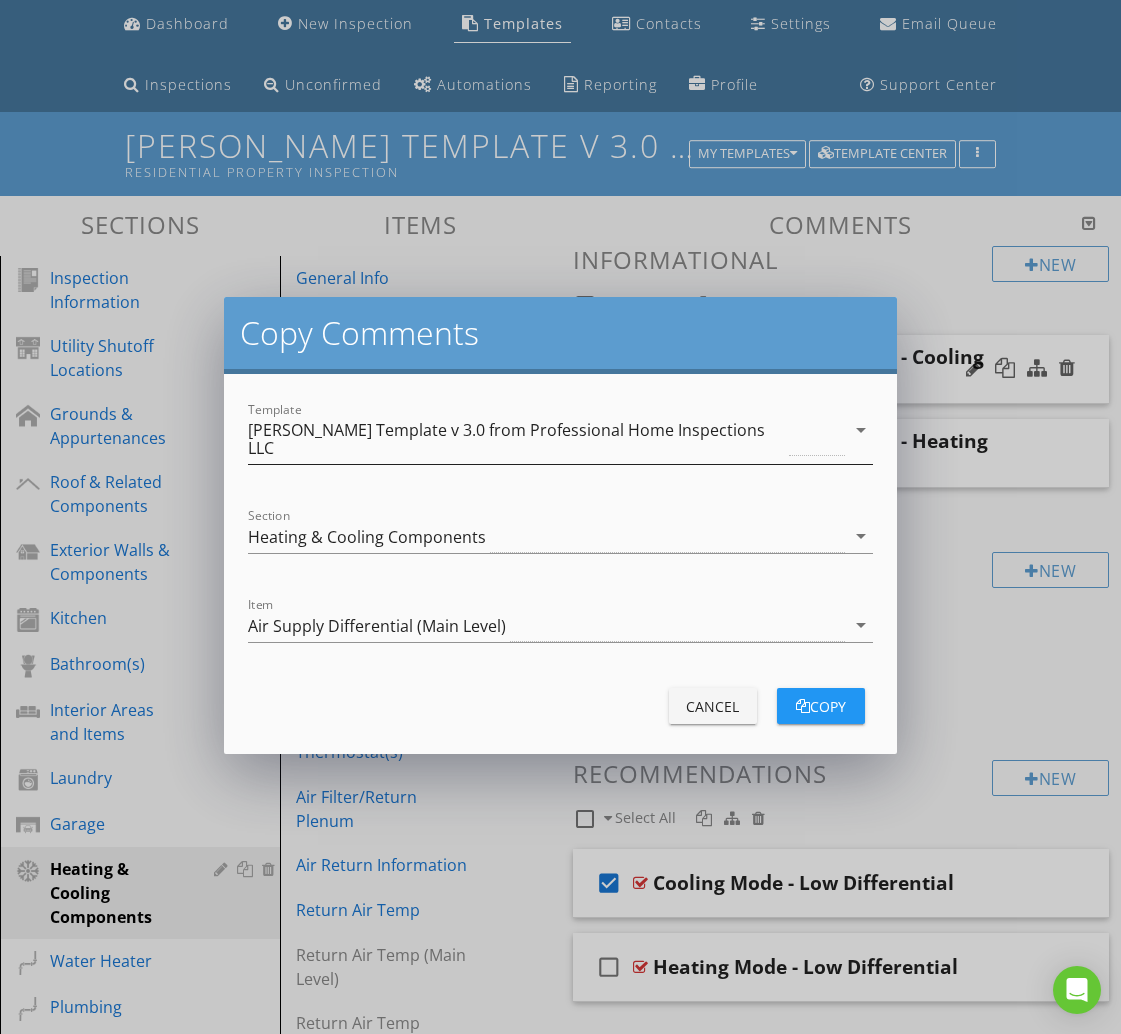 click on "[PERSON_NAME] Template v 3.0 from Professional Home Inspections LLC" at bounding box center (516, 439) 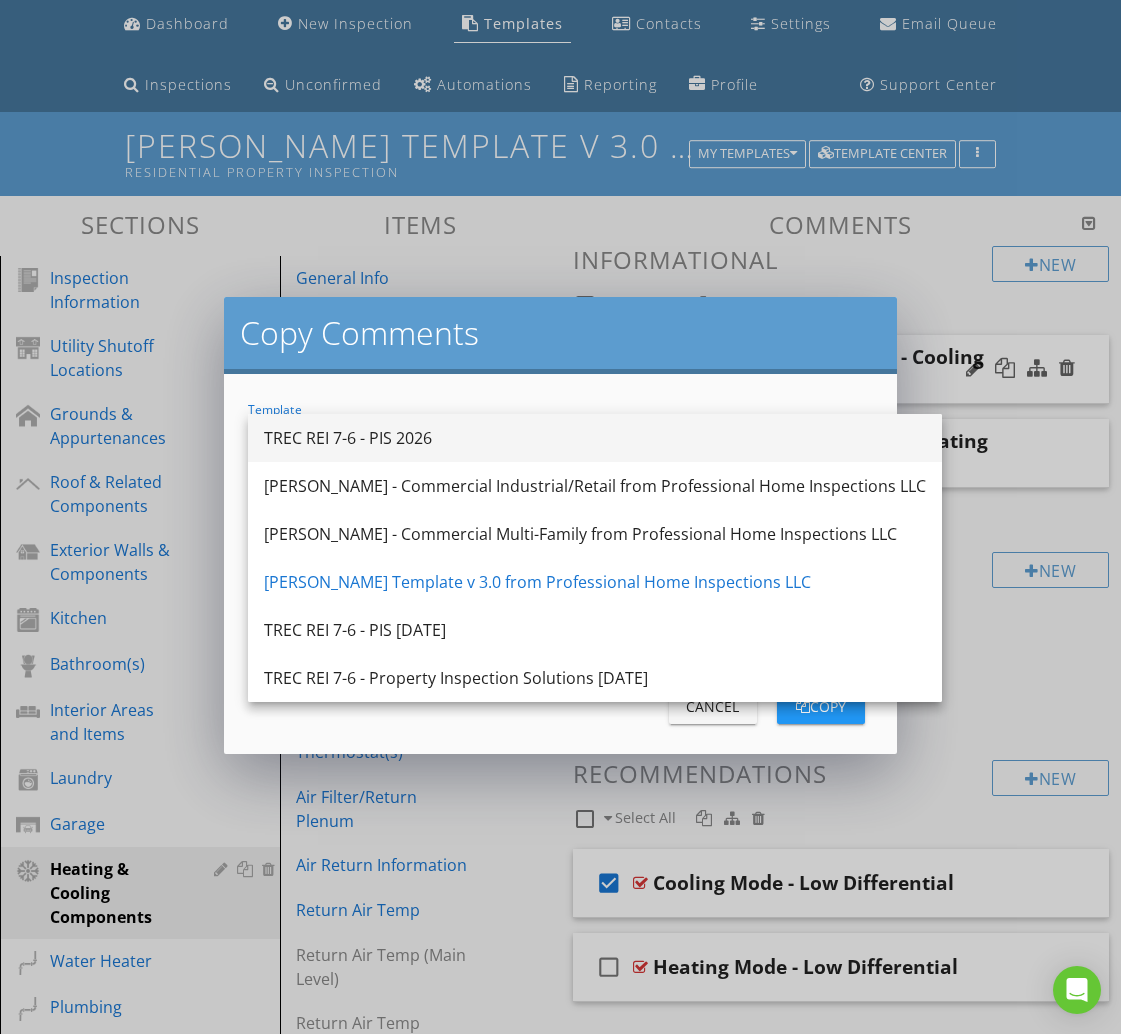 click on "TREC REI 7-6 - PIS 2026" at bounding box center (595, 438) 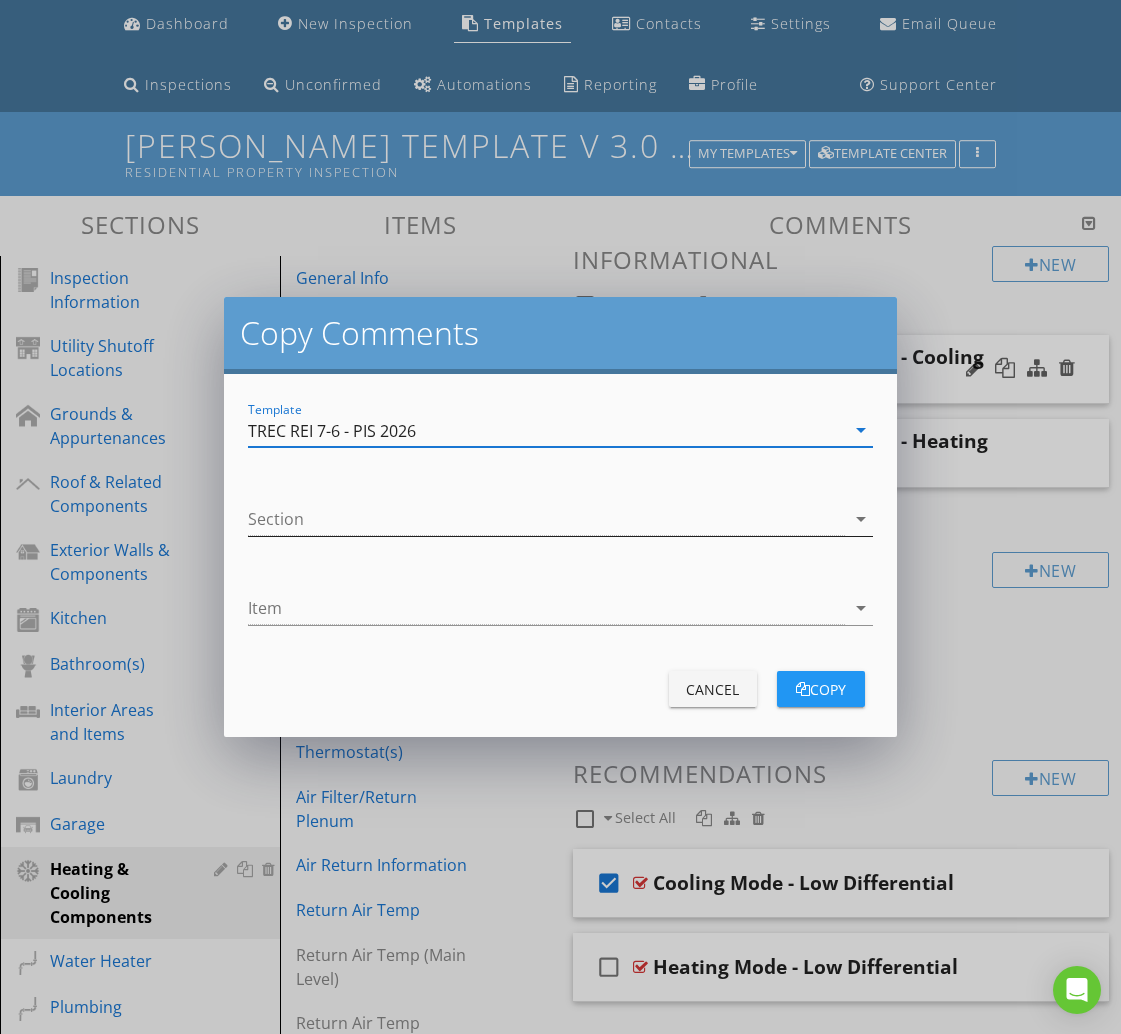 click at bounding box center [546, 519] 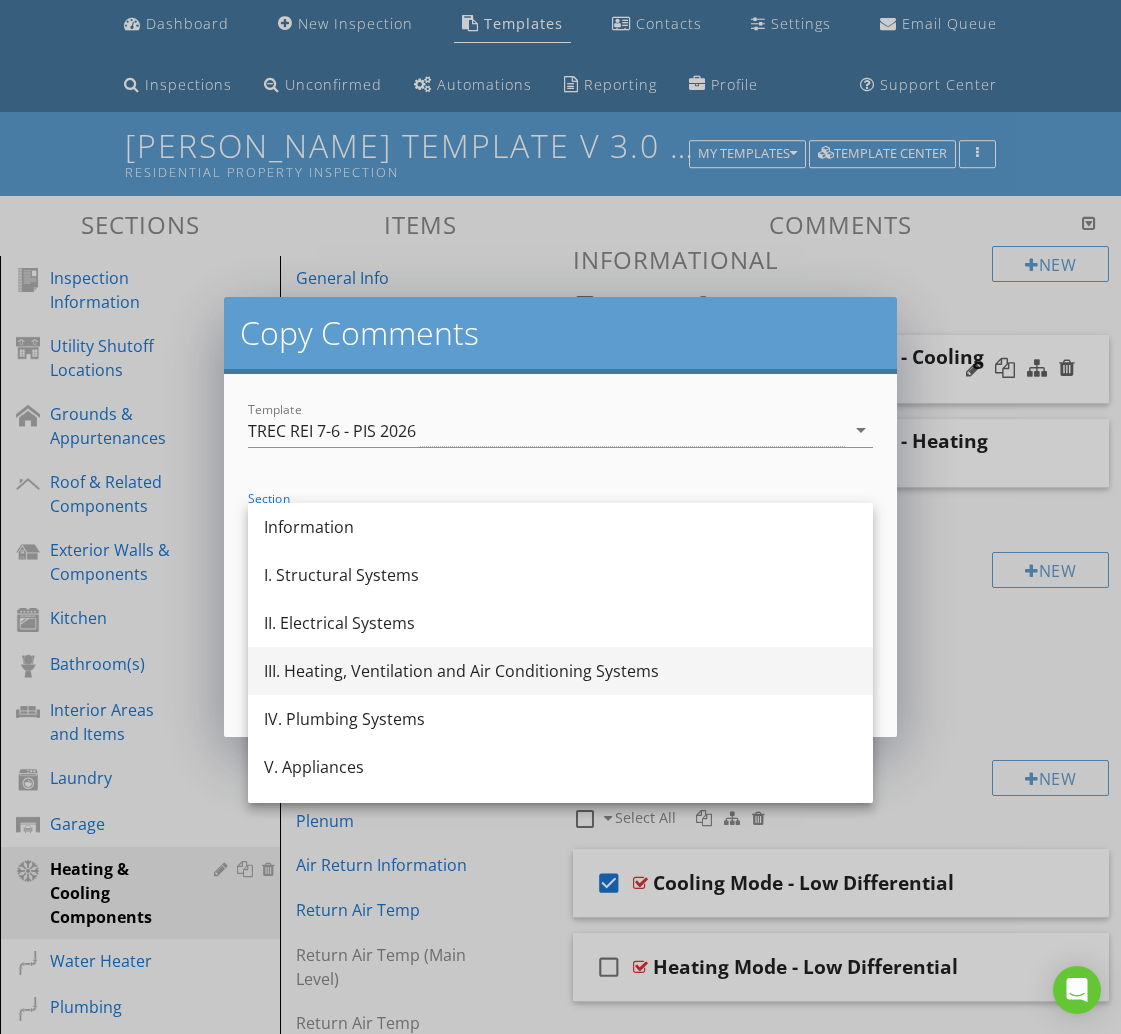 click on "III. Heating, Ventilation and Air Conditioning Systems" at bounding box center (560, 671) 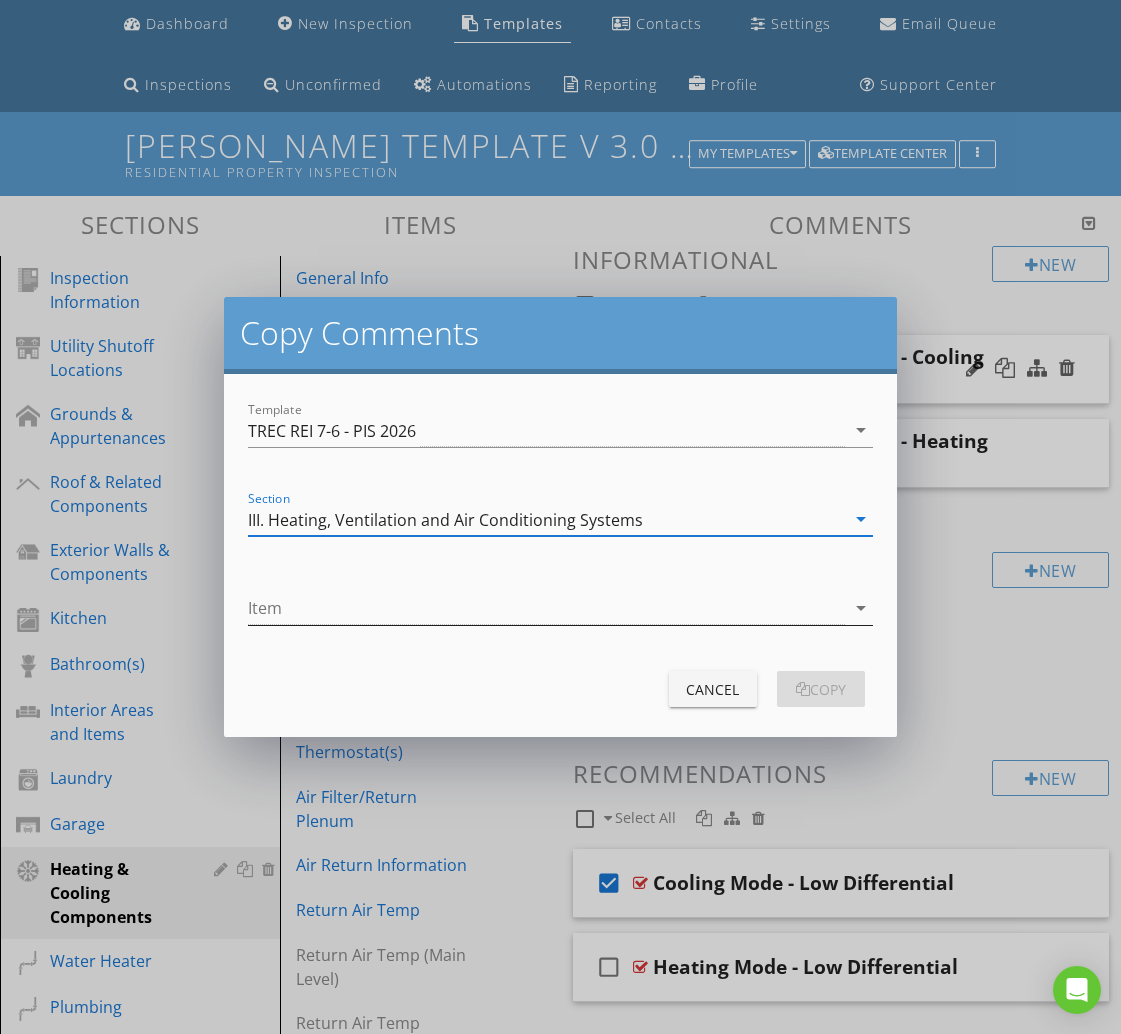 click at bounding box center (546, 608) 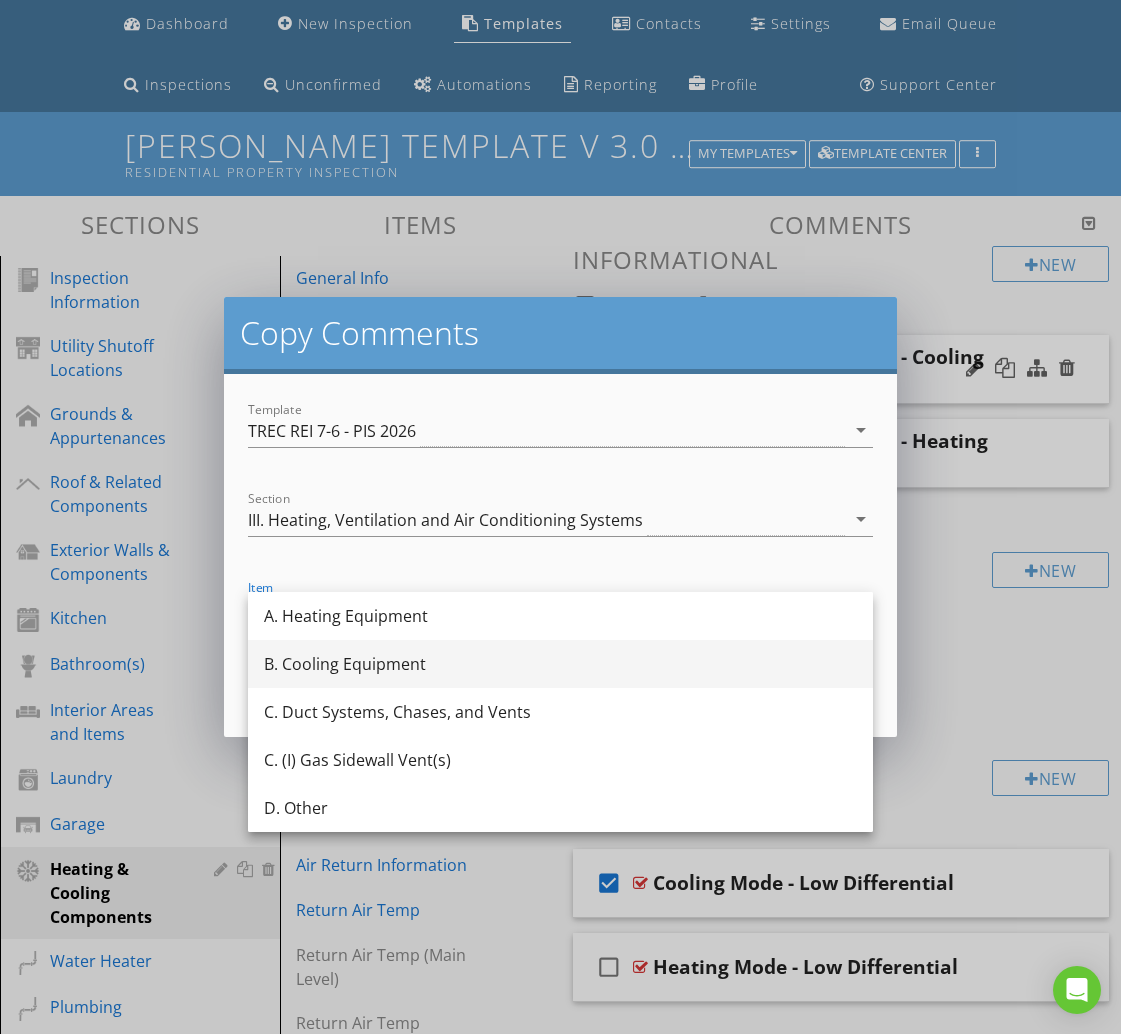 click on "B. Cooling Equipment" at bounding box center (560, 664) 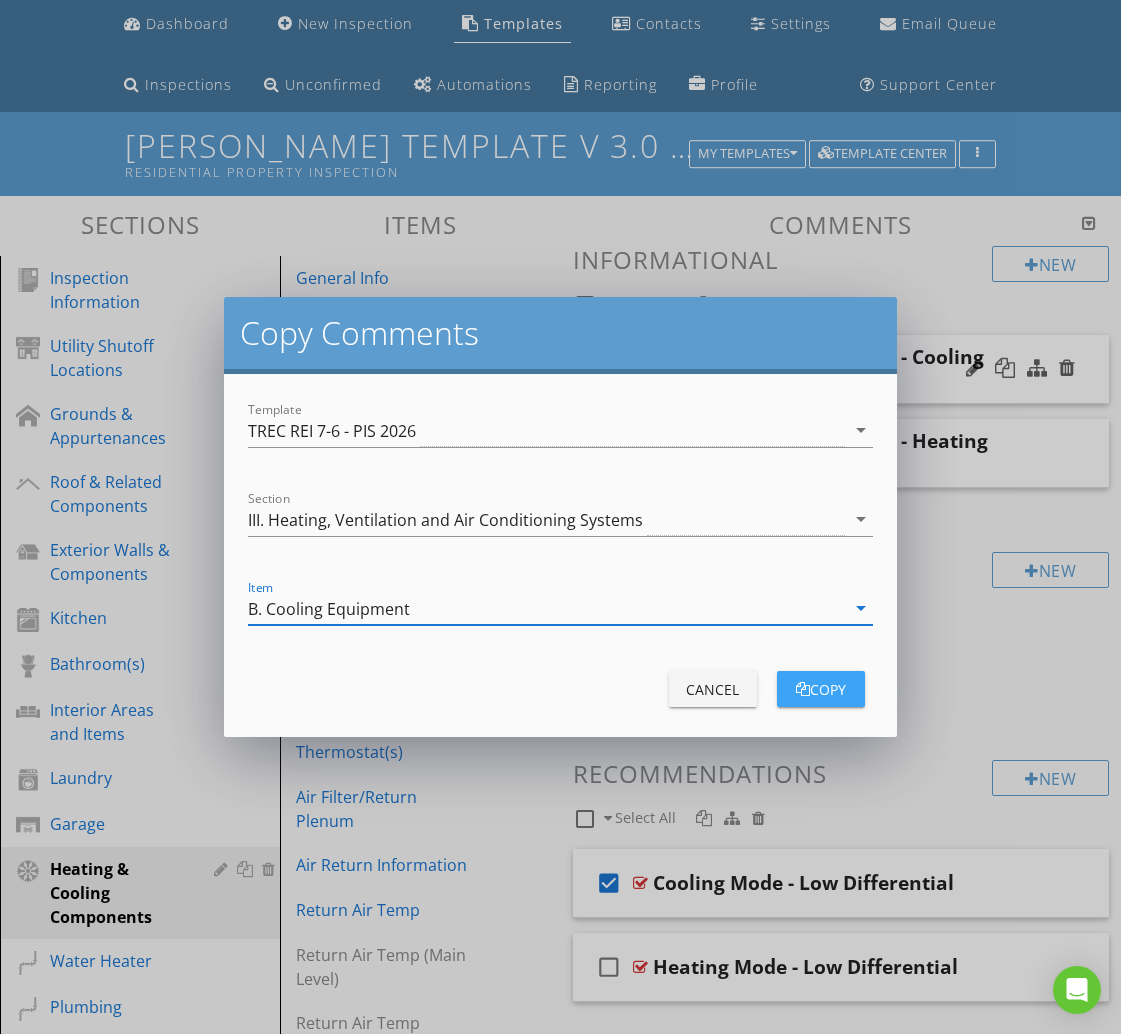 drag, startPoint x: 839, startPoint y: 696, endPoint x: 826, endPoint y: 699, distance: 13.341664 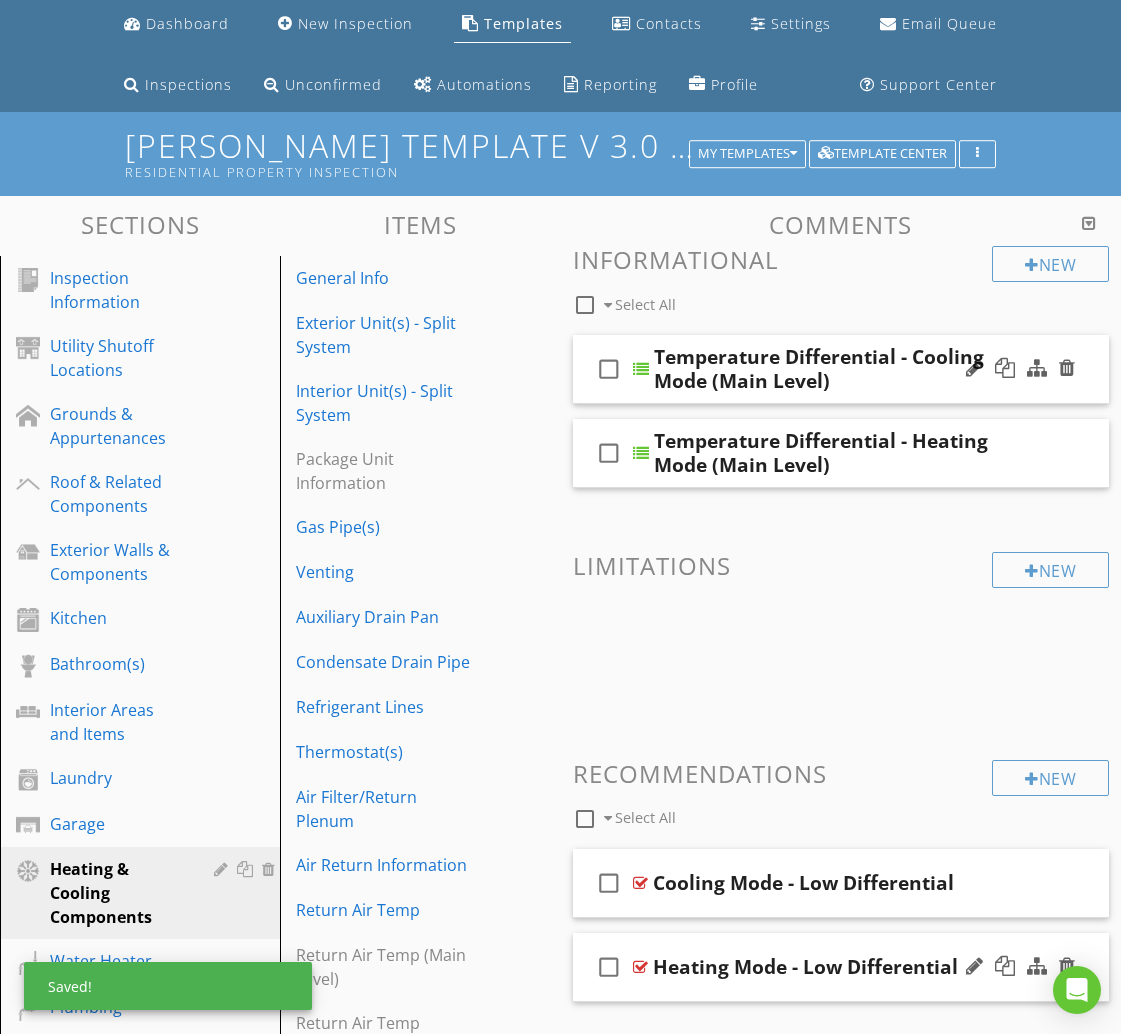 click on "check_box_outline_blank" at bounding box center (609, 967) 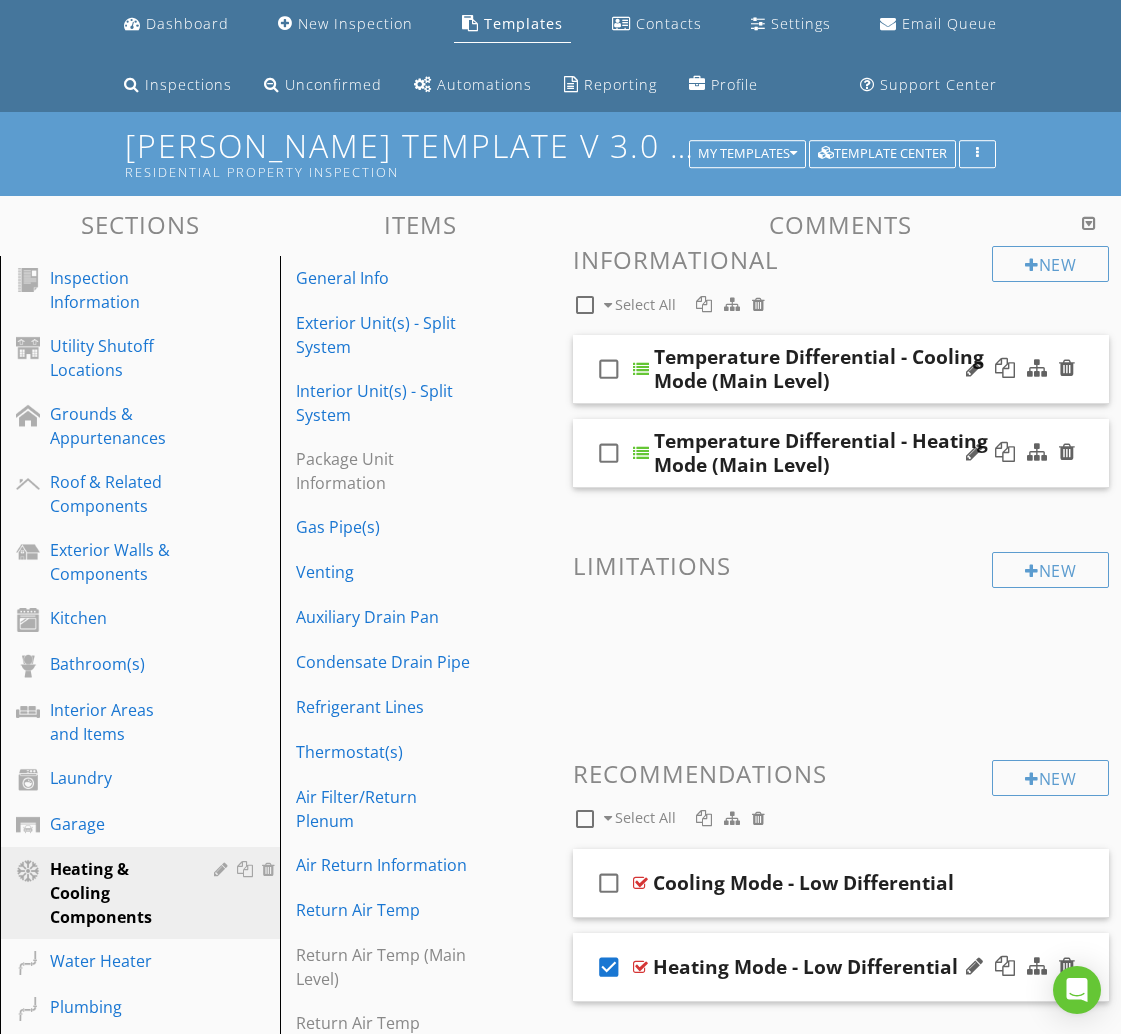 click on "check_box_outline_blank" at bounding box center (609, 453) 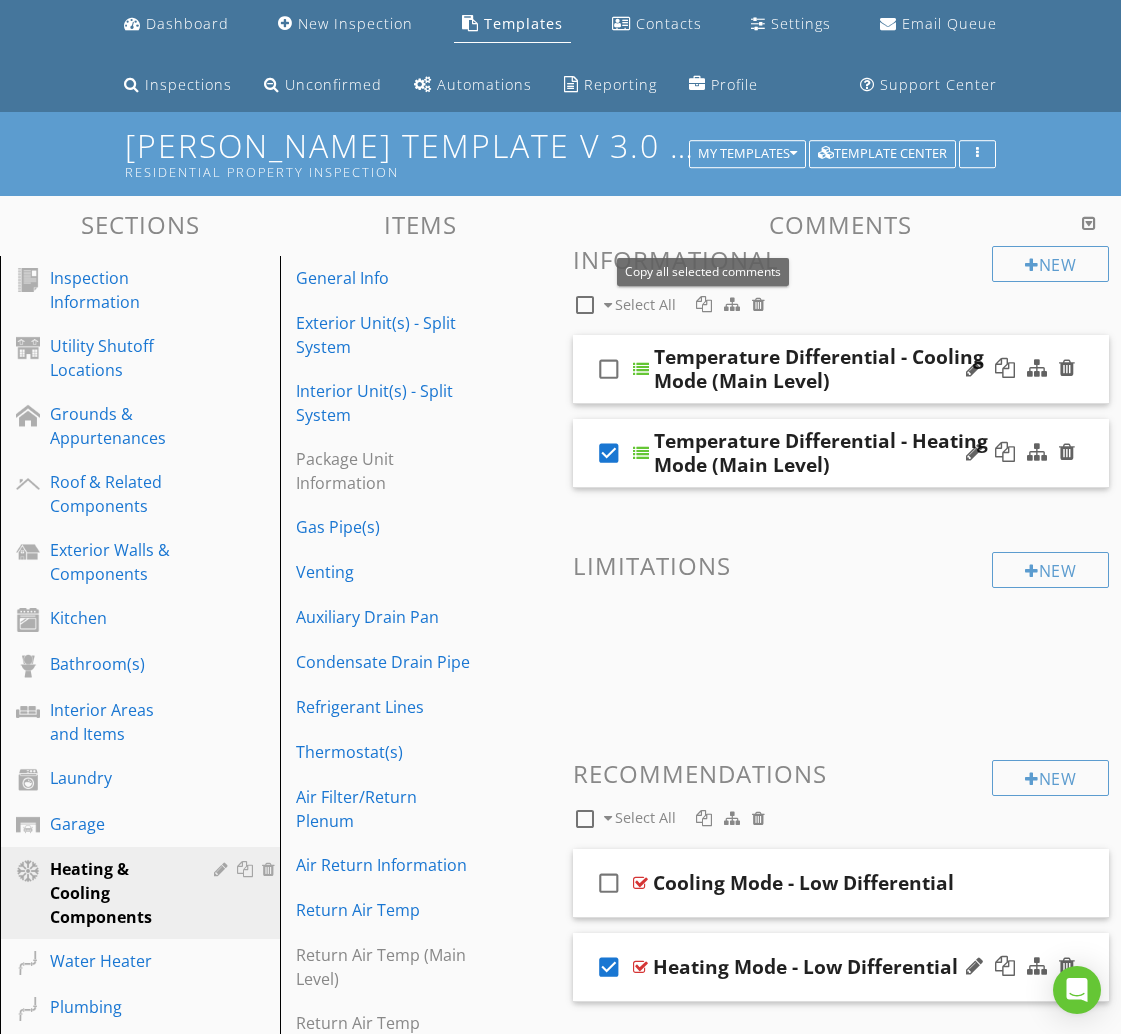 click at bounding box center [704, 304] 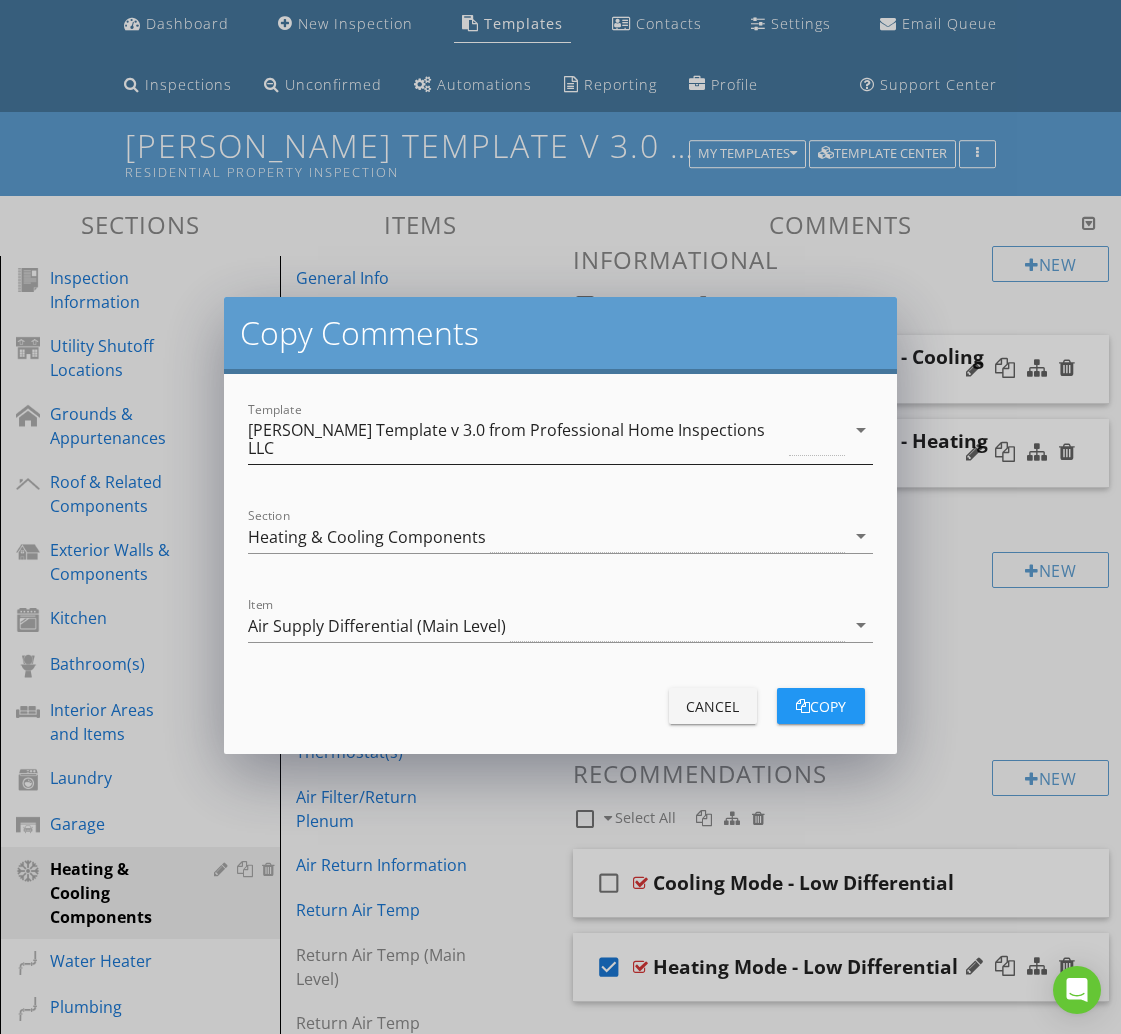 click on "[PERSON_NAME] Template v 3.0 from Professional Home Inspections LLC" at bounding box center [516, 439] 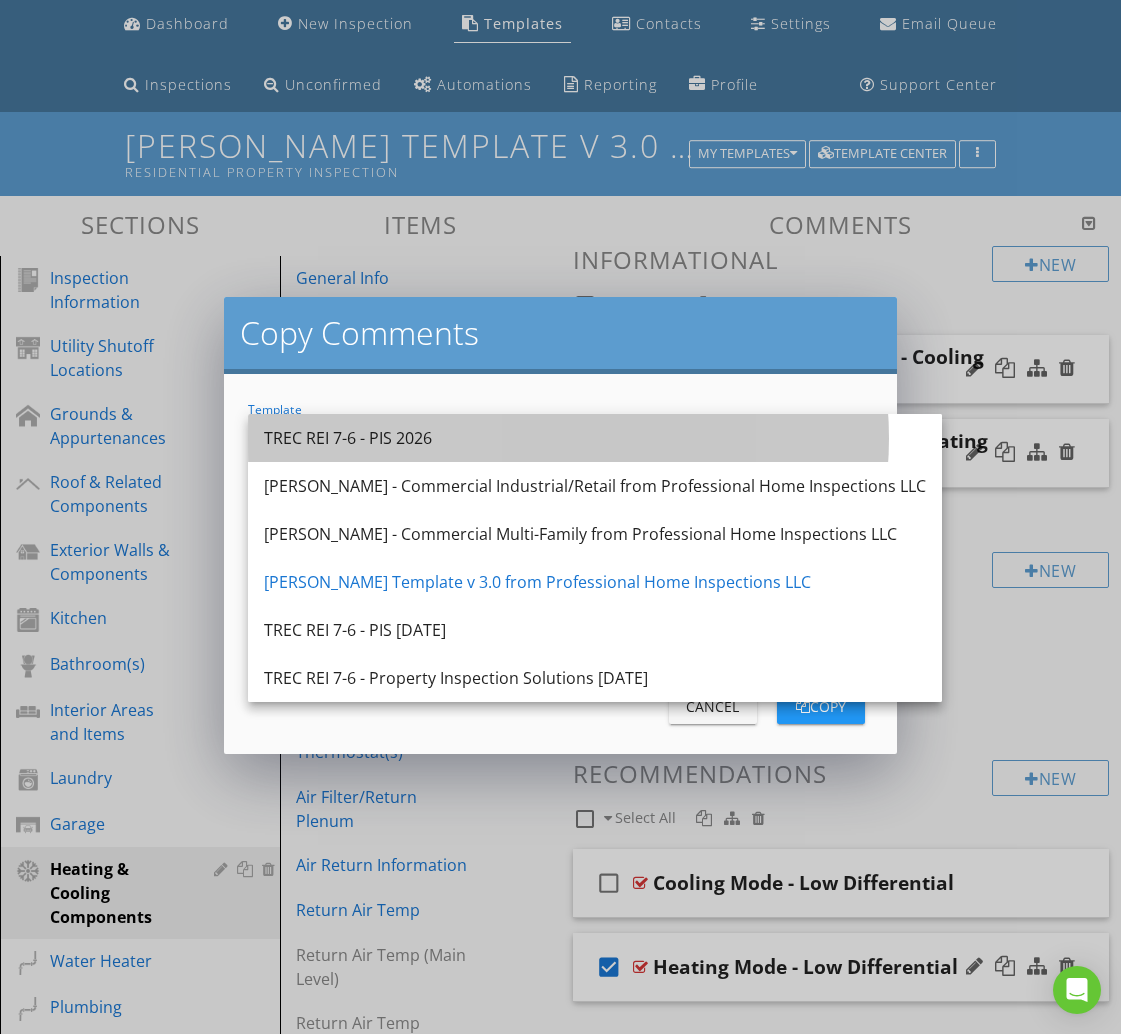 click on "TREC REI 7-6 - PIS 2026" at bounding box center (595, 438) 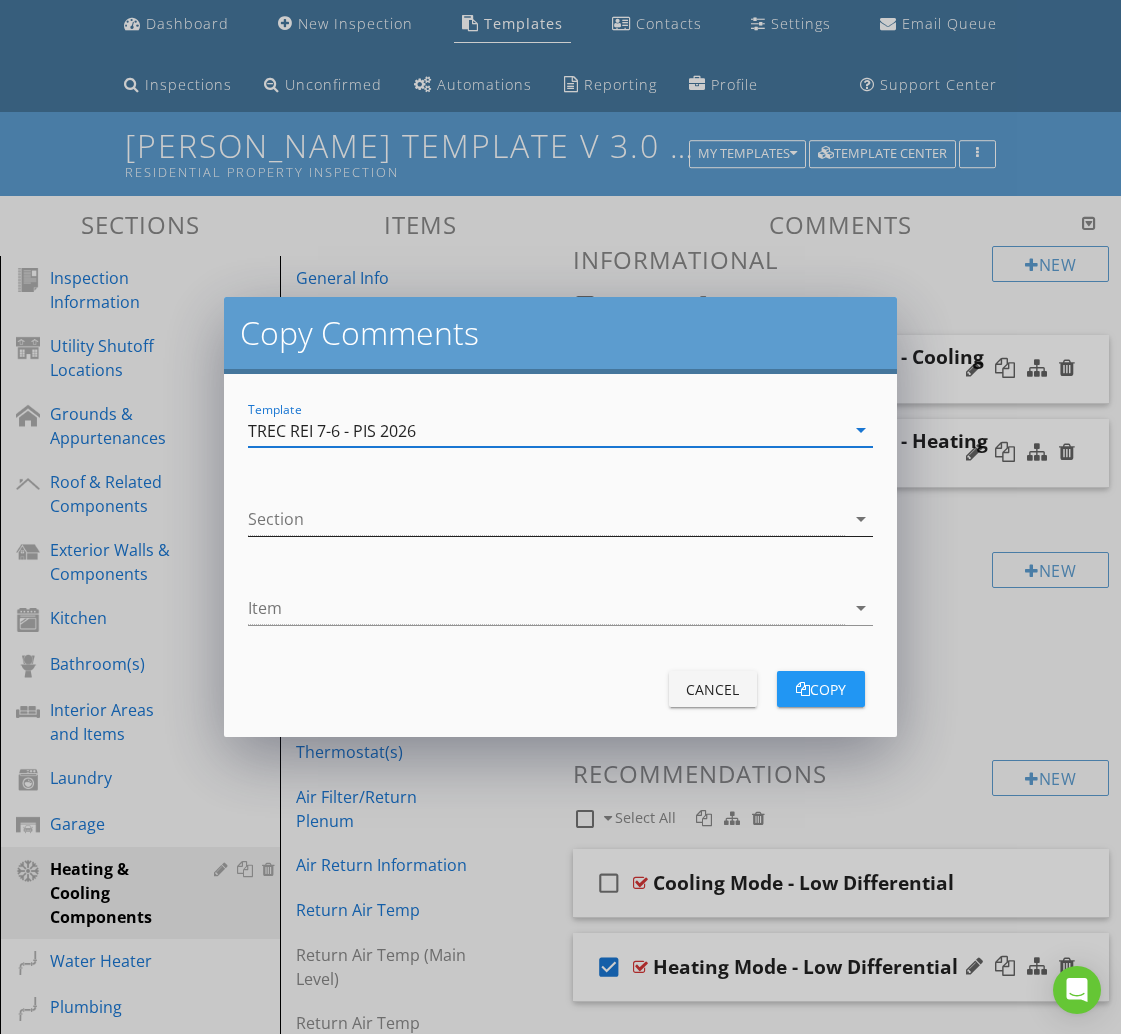 click at bounding box center (546, 519) 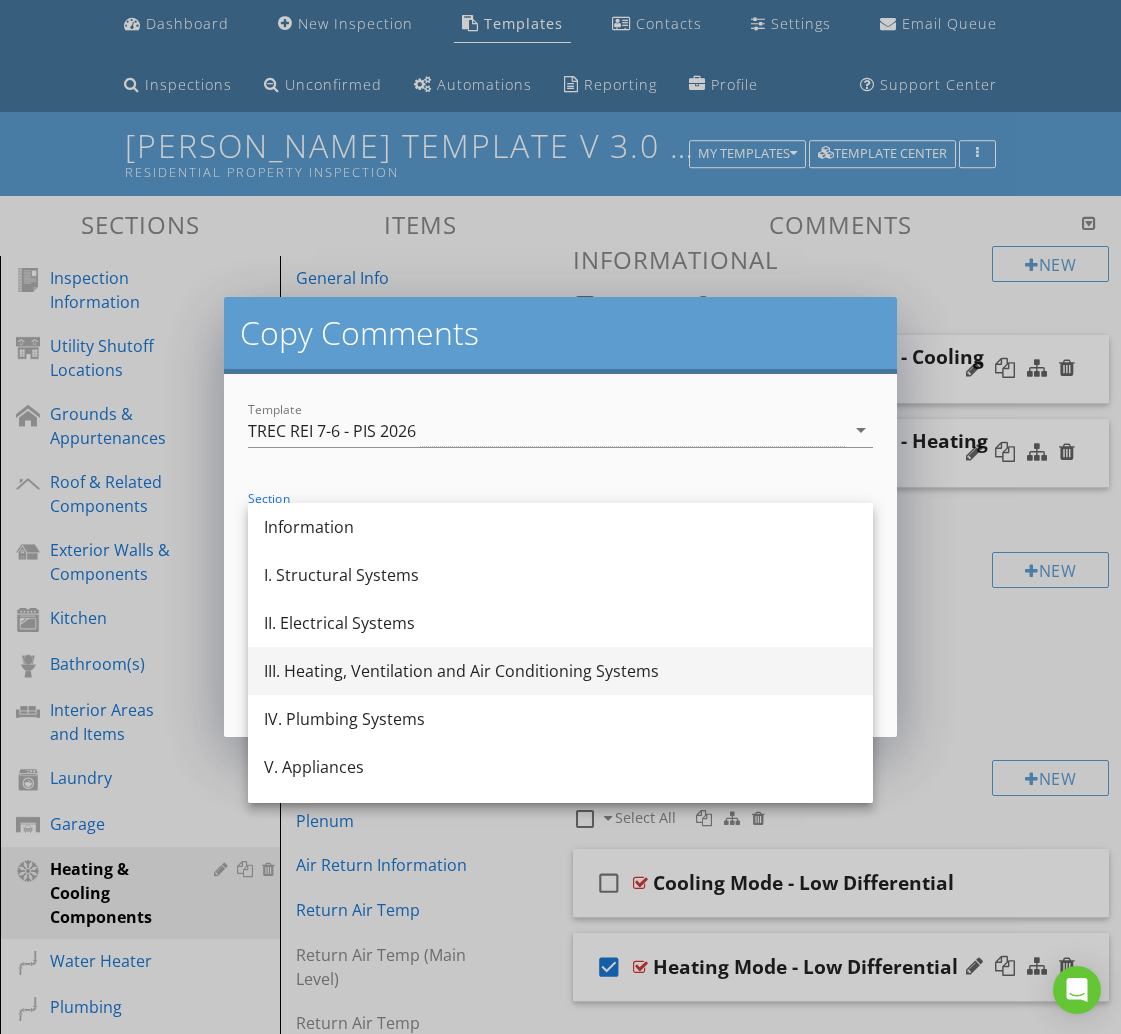 click on "III. Heating, Ventilation and Air Conditioning Systems" at bounding box center [560, 671] 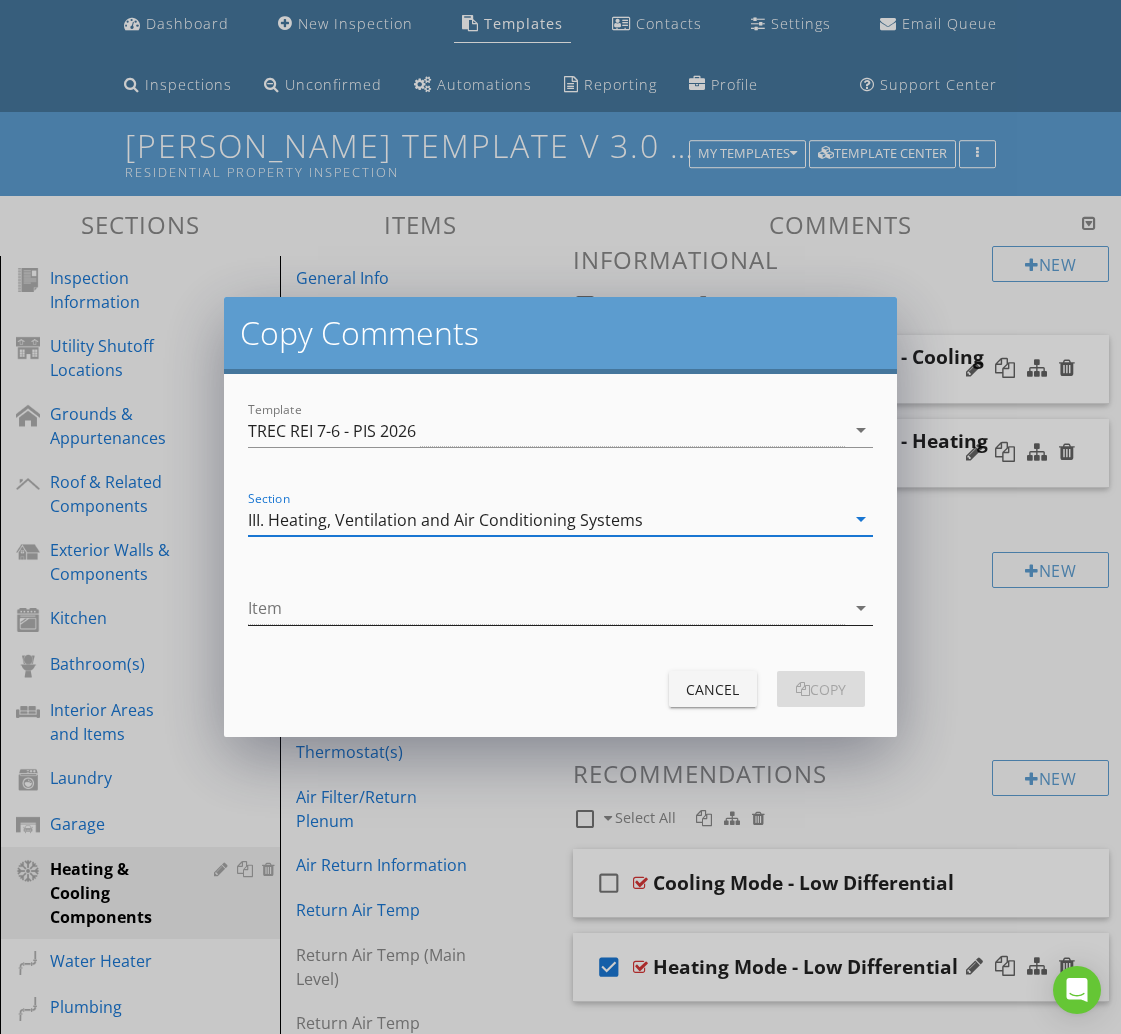 click at bounding box center [546, 608] 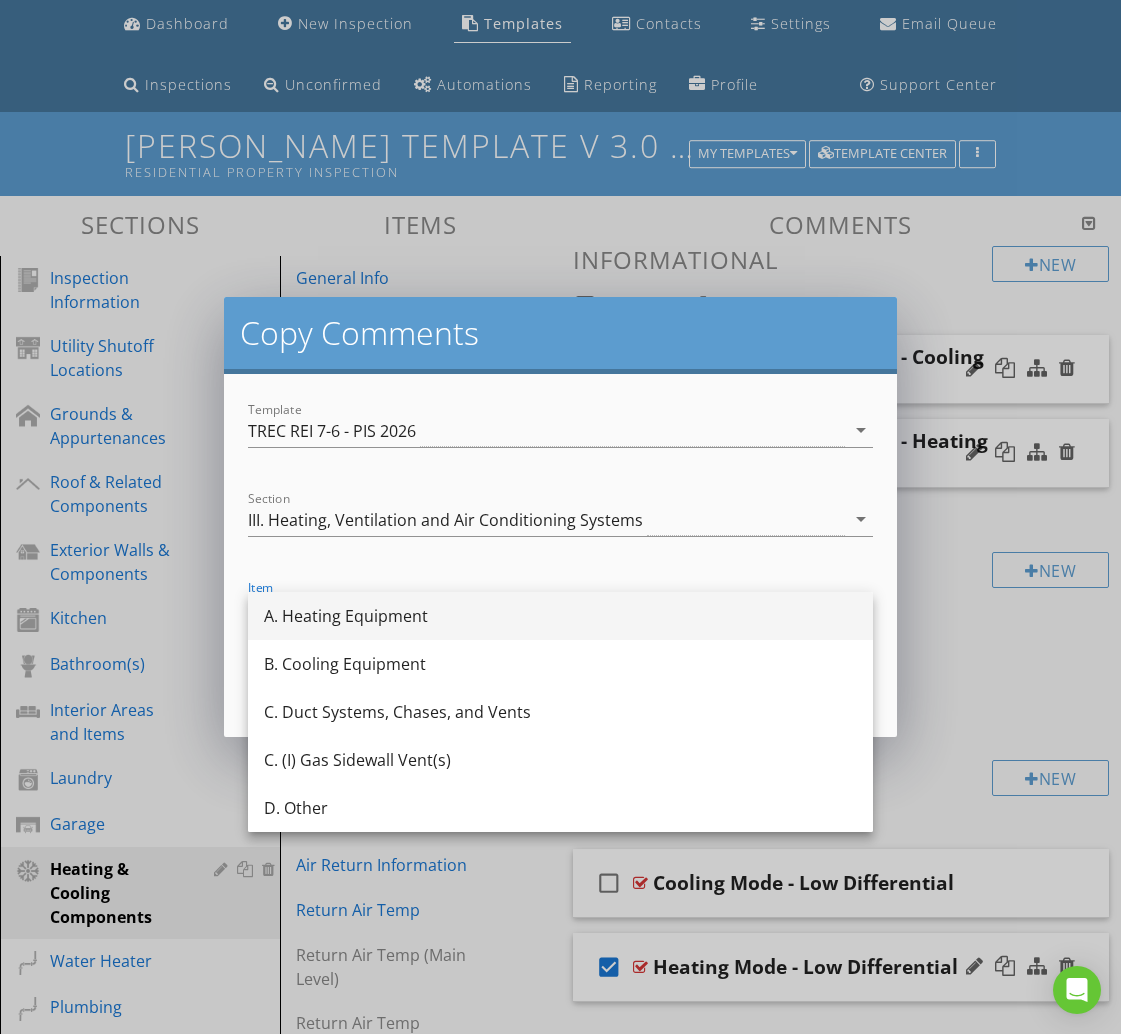 click on "A. Heating Equipment" at bounding box center [560, 616] 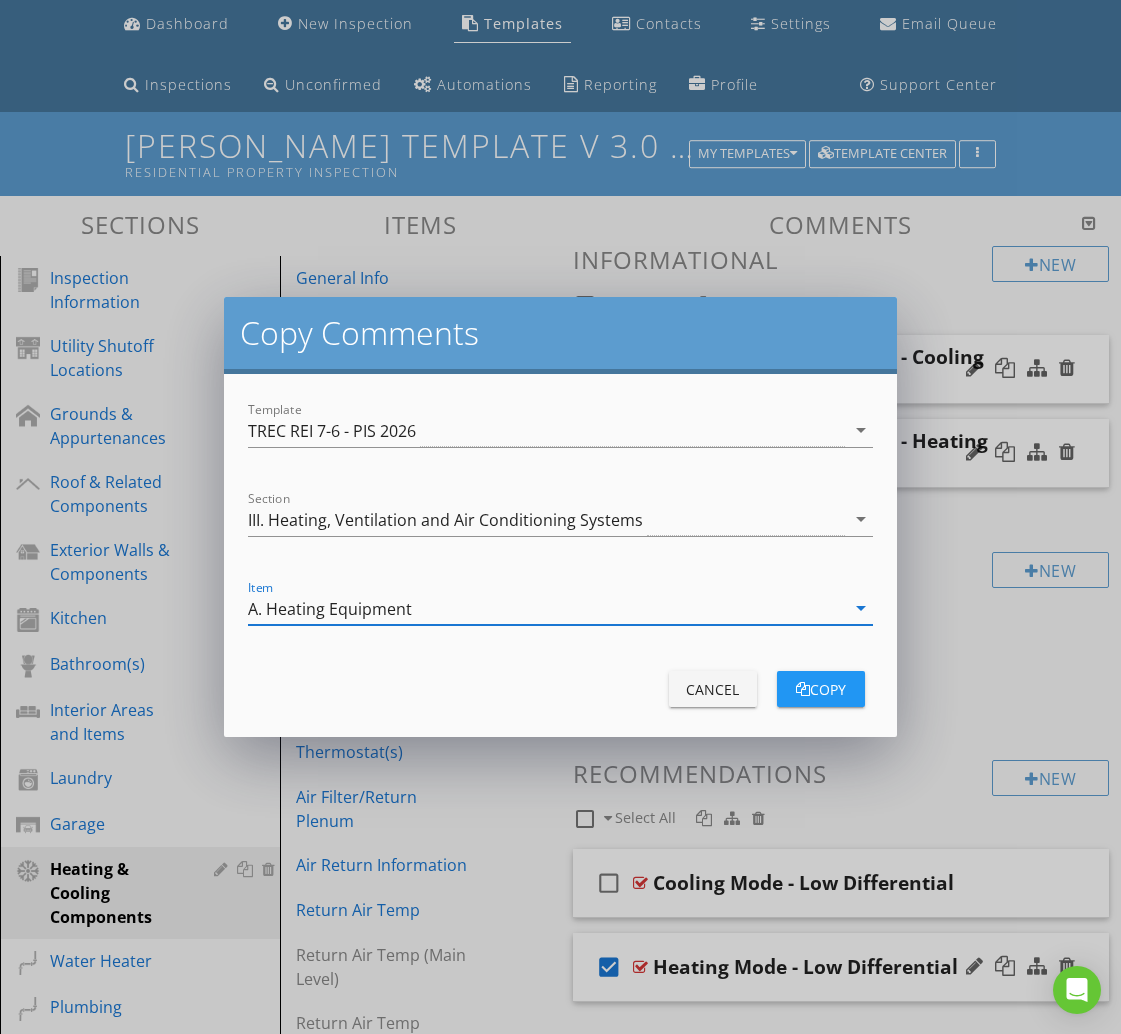 click on "copy" at bounding box center [821, 689] 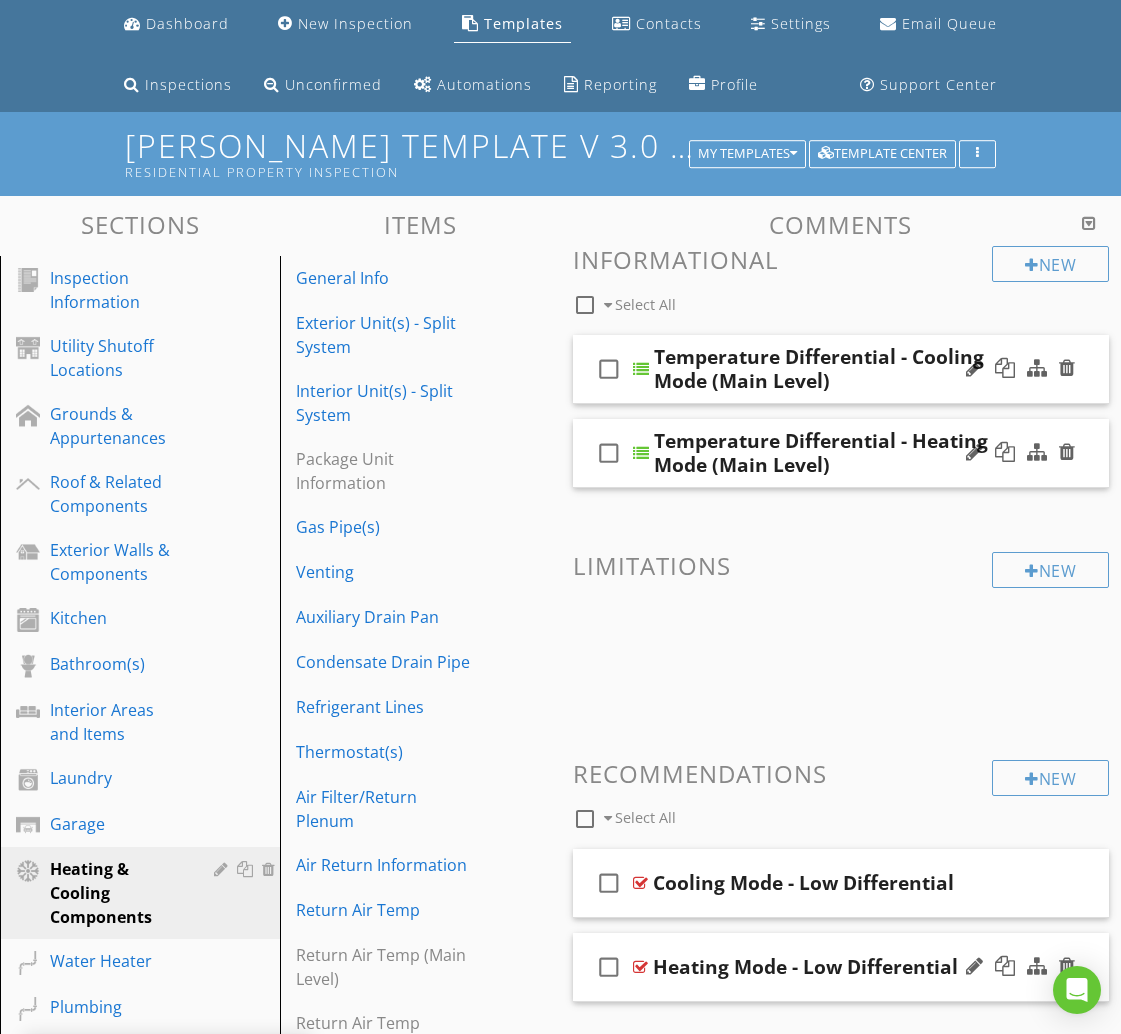click on "check_box_outline_blank" at bounding box center (609, 967) 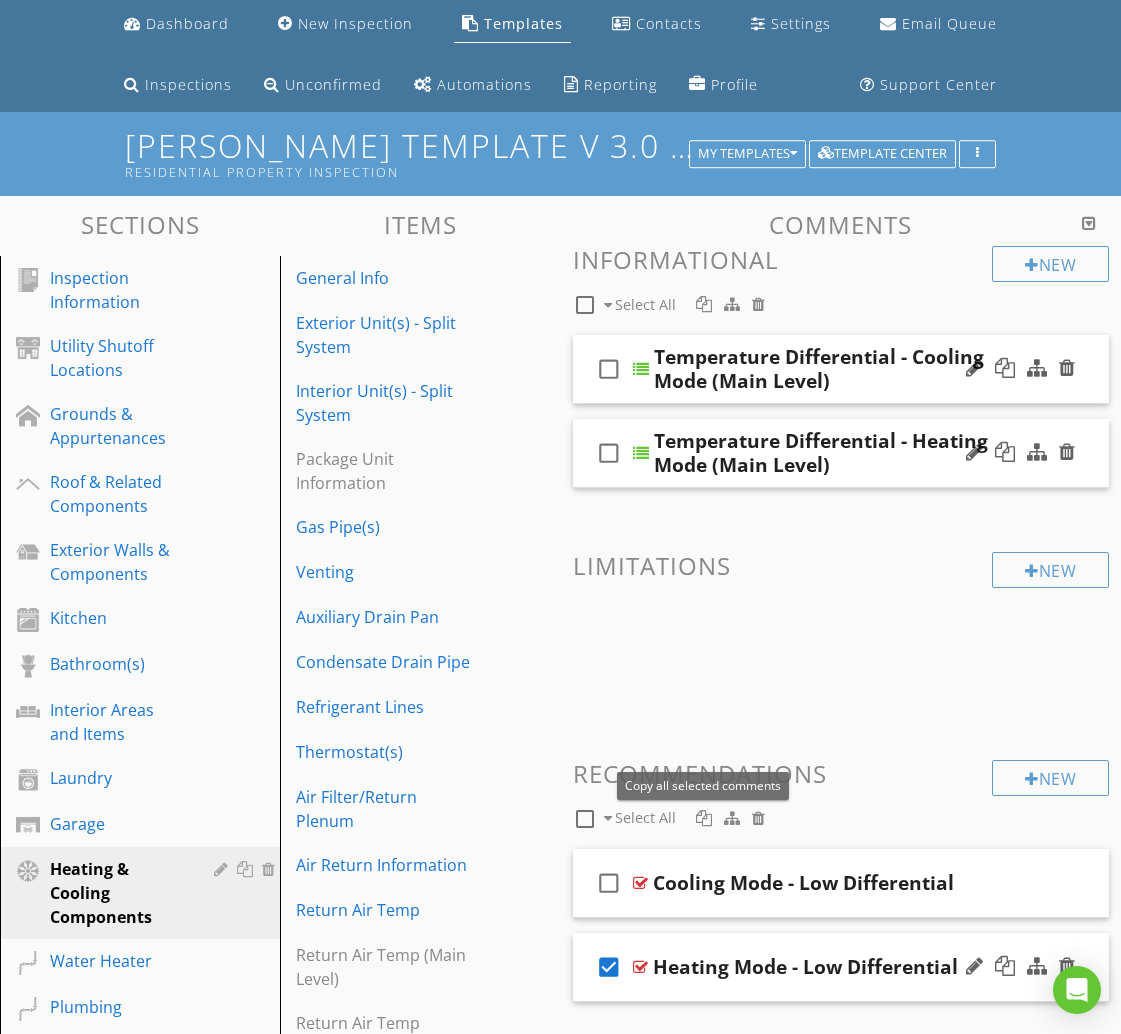 click at bounding box center [704, 818] 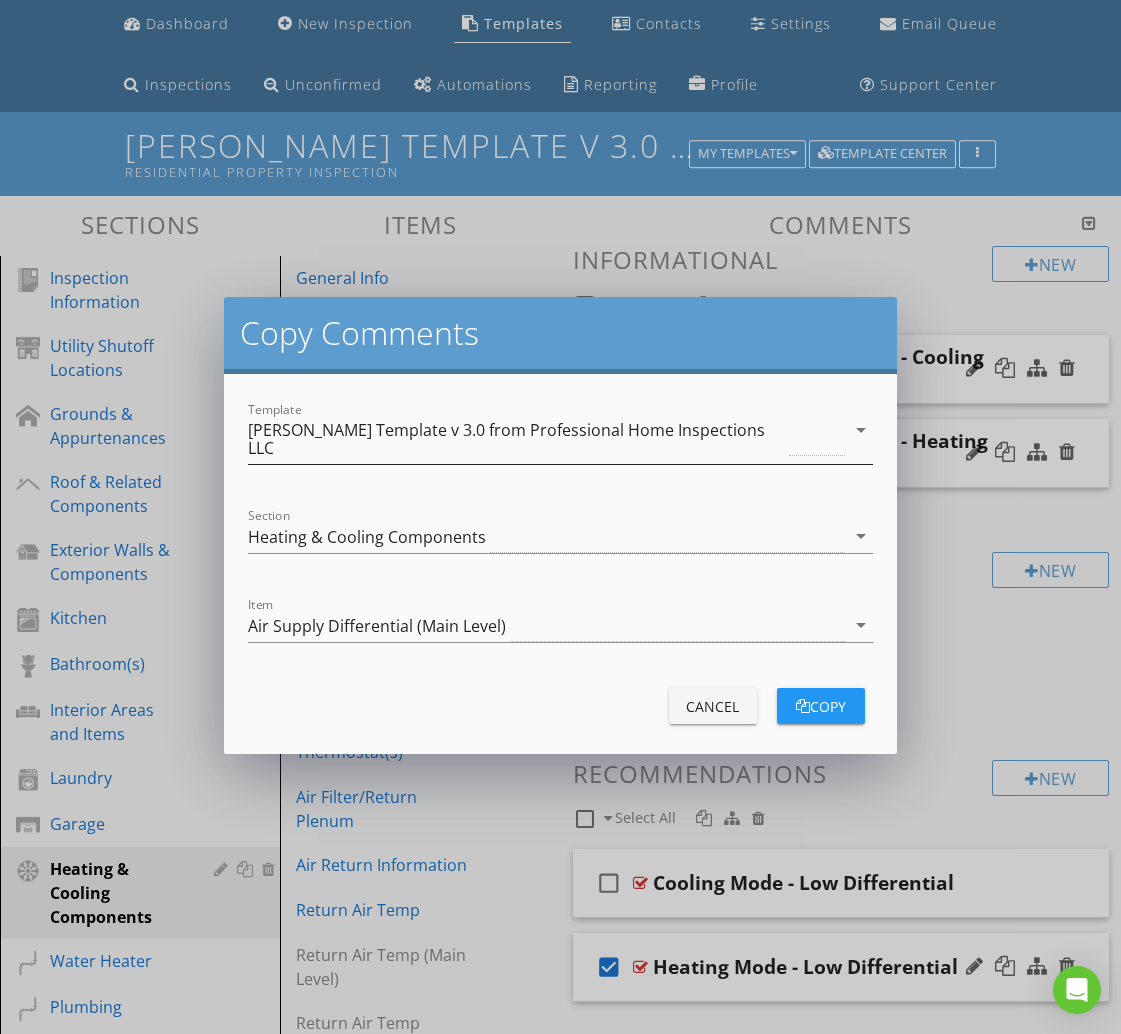 click on "[PERSON_NAME] Template v 3.0 from Professional Home Inspections LLC" at bounding box center (516, 439) 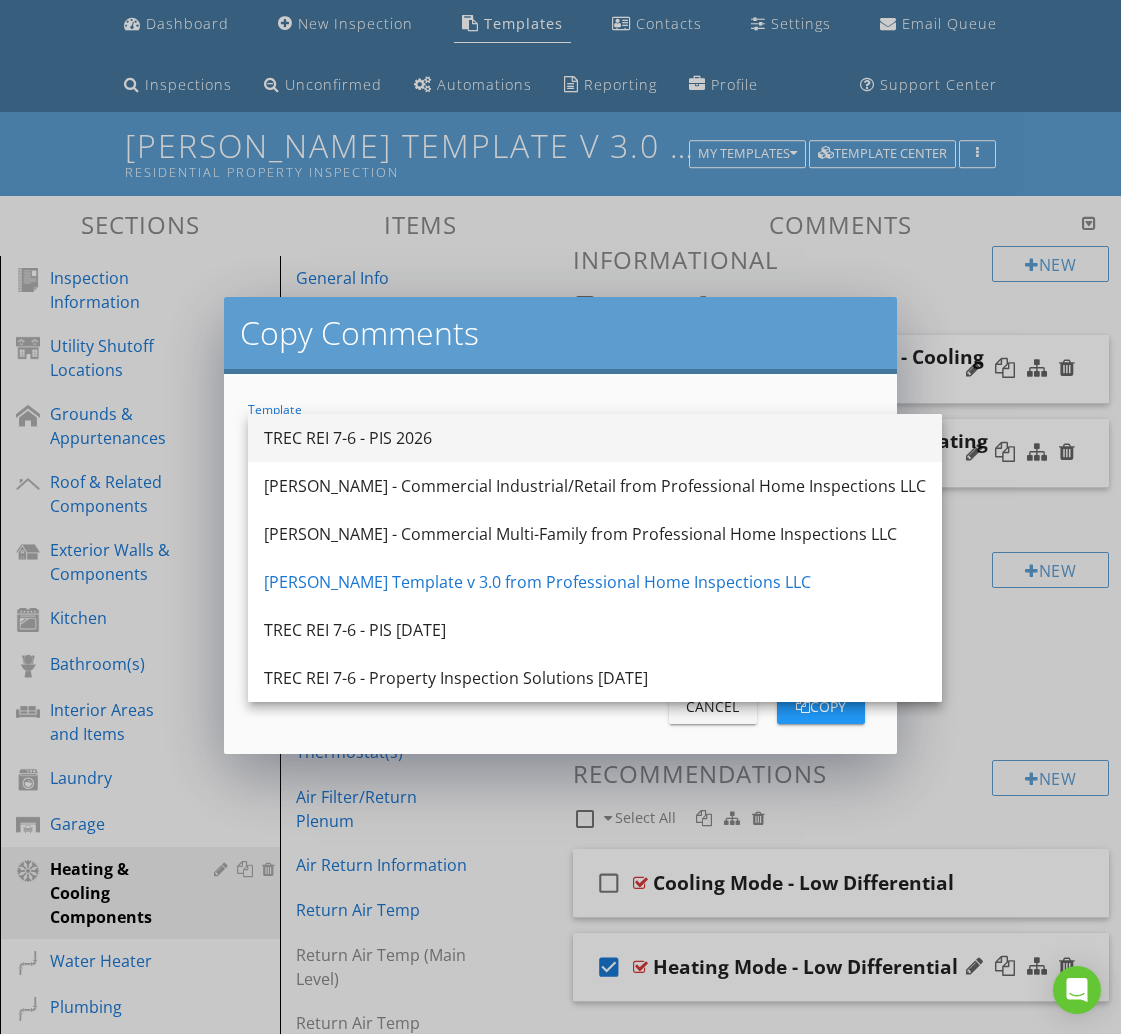 click on "TREC REI 7-6 - PIS 2026" at bounding box center [595, 438] 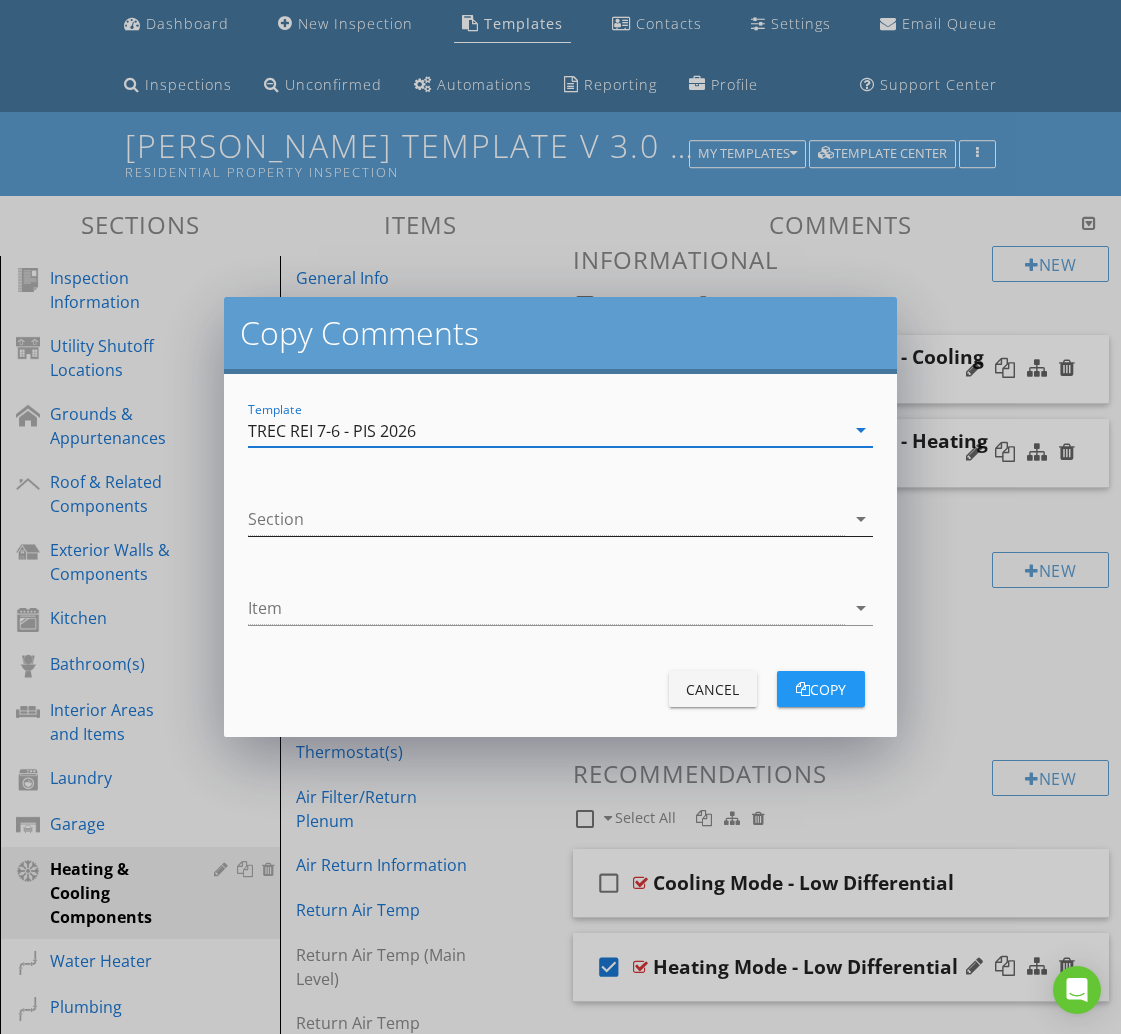 click at bounding box center (546, 519) 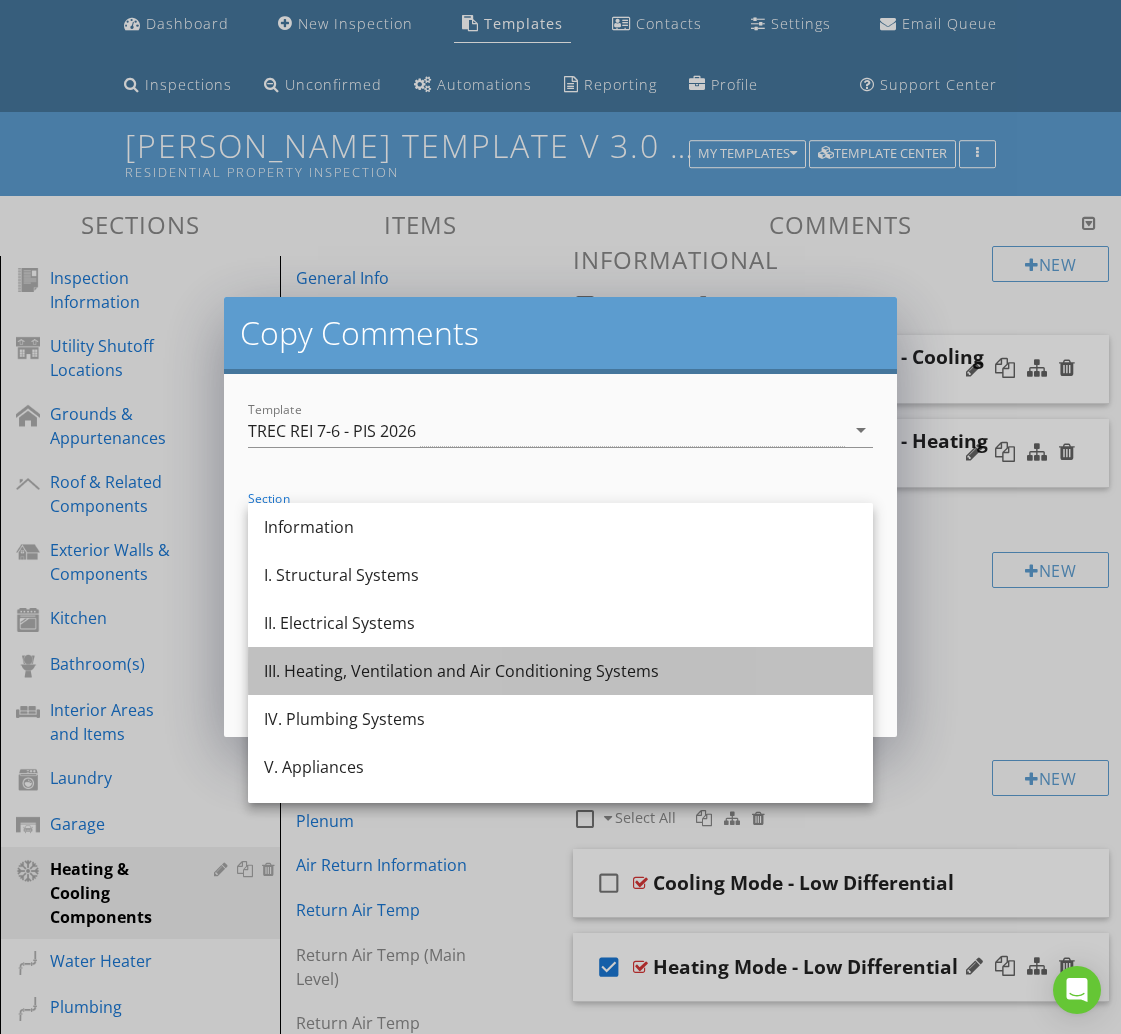click on "III. Heating, Ventilation and Air Conditioning Systems" at bounding box center (560, 671) 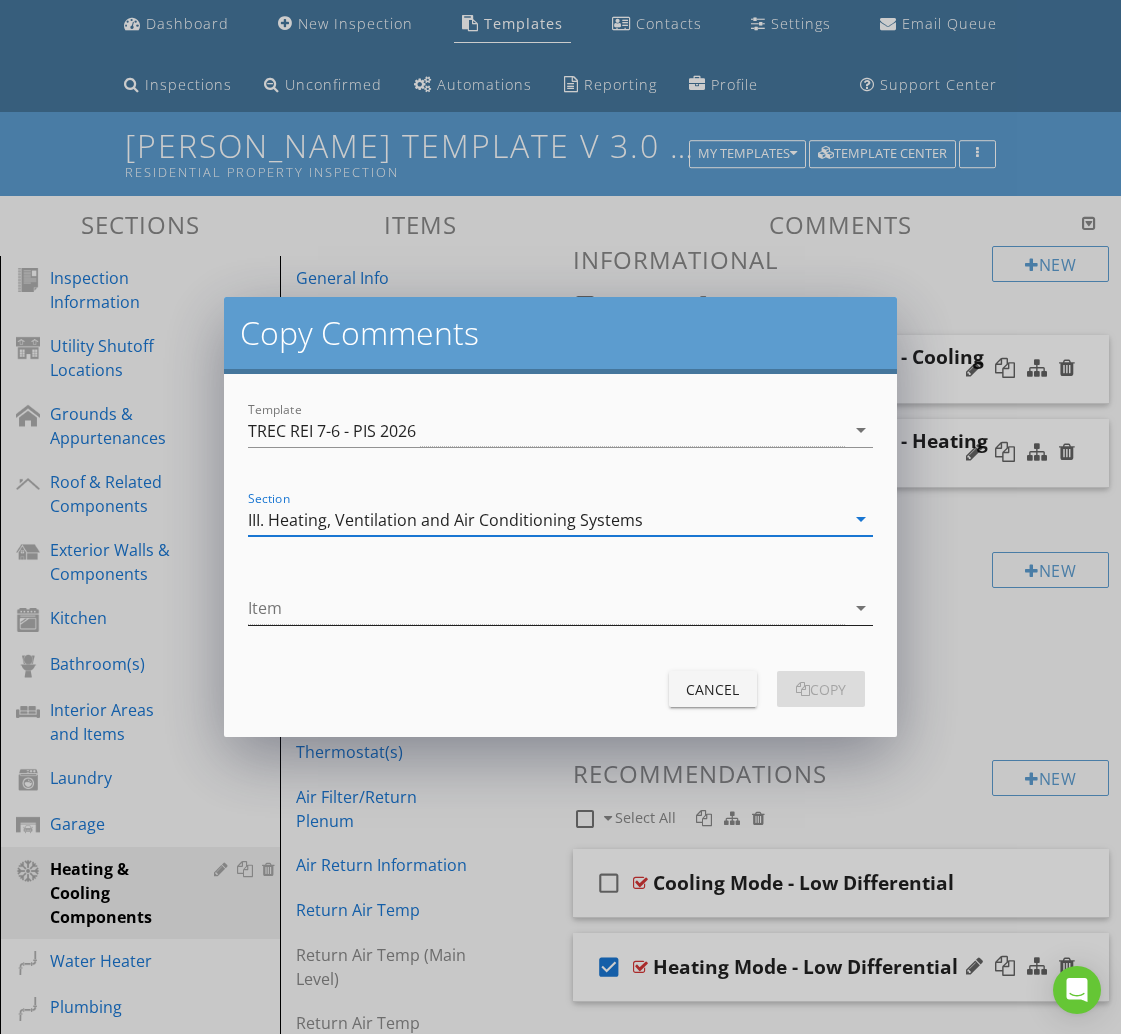 click at bounding box center [546, 608] 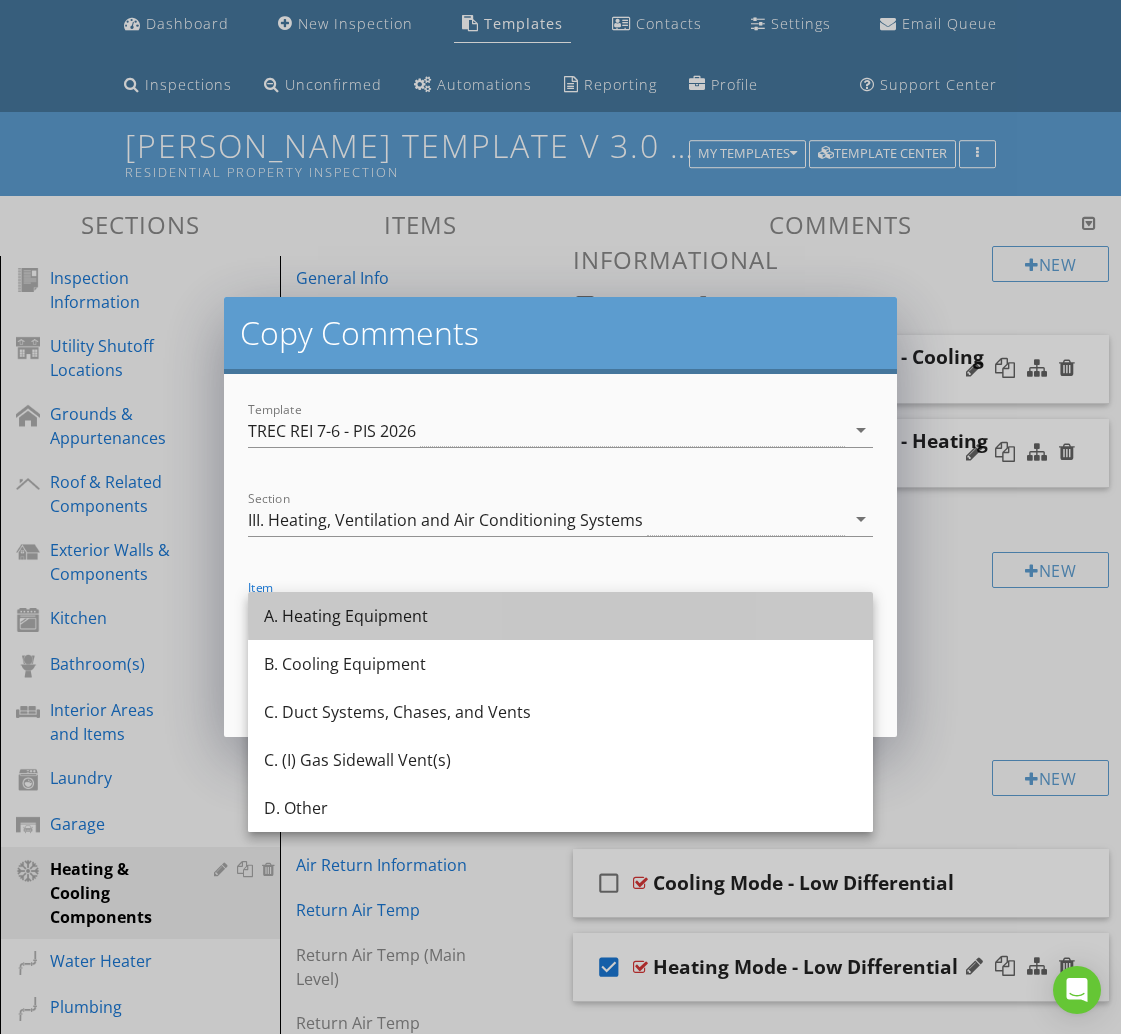 drag, startPoint x: 355, startPoint y: 626, endPoint x: 371, endPoint y: 623, distance: 16.27882 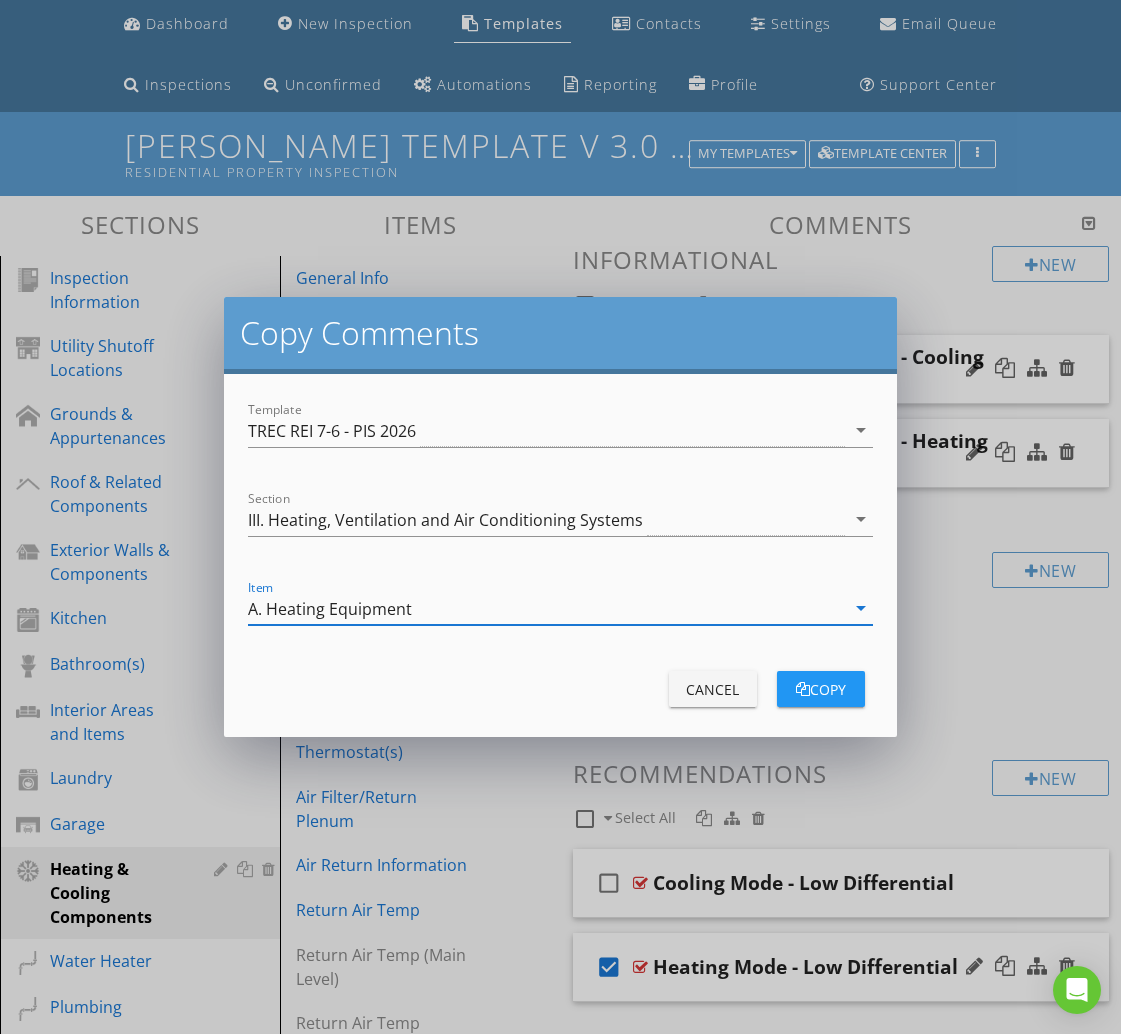 click on "copy" at bounding box center [821, 689] 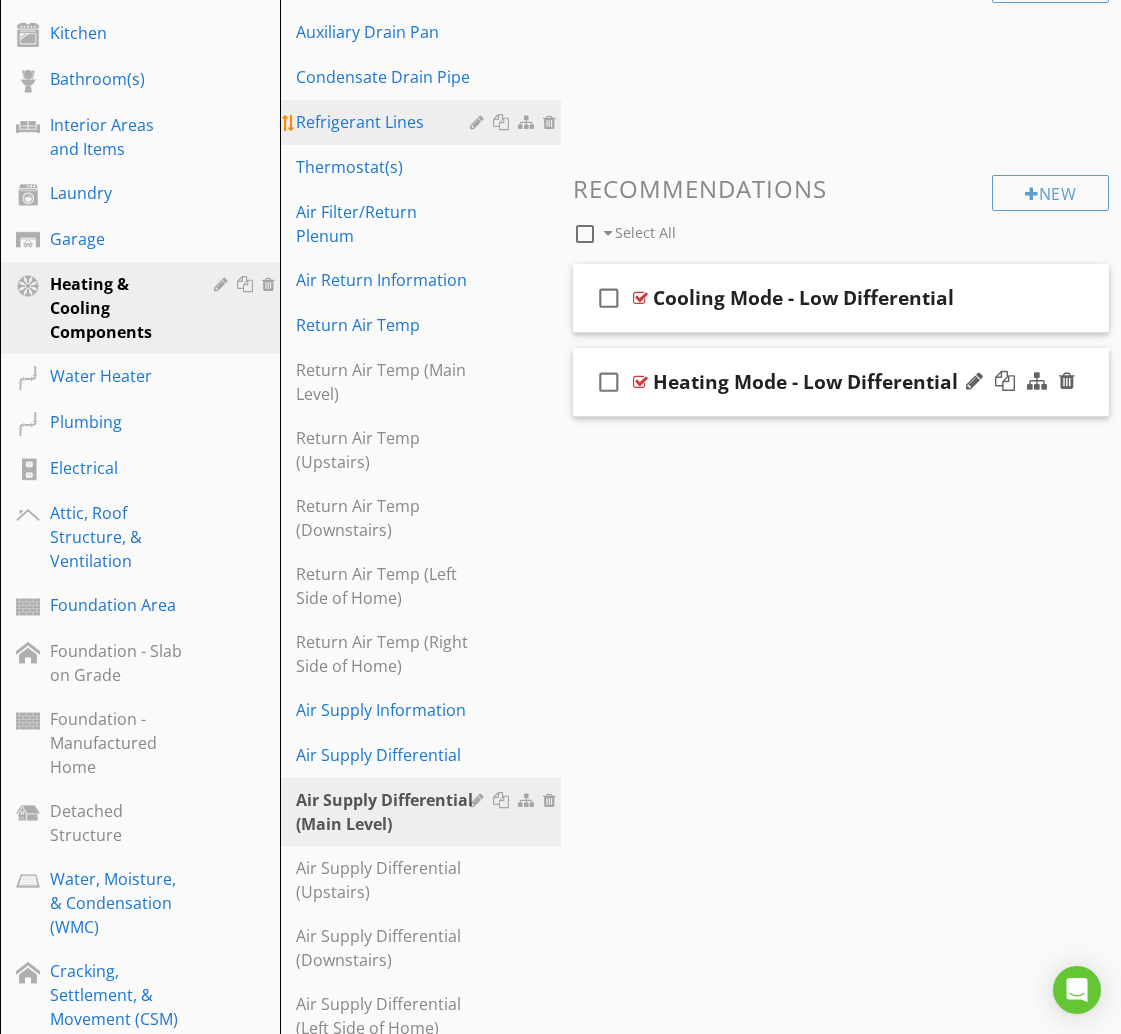 scroll, scrollTop: 652, scrollLeft: 0, axis: vertical 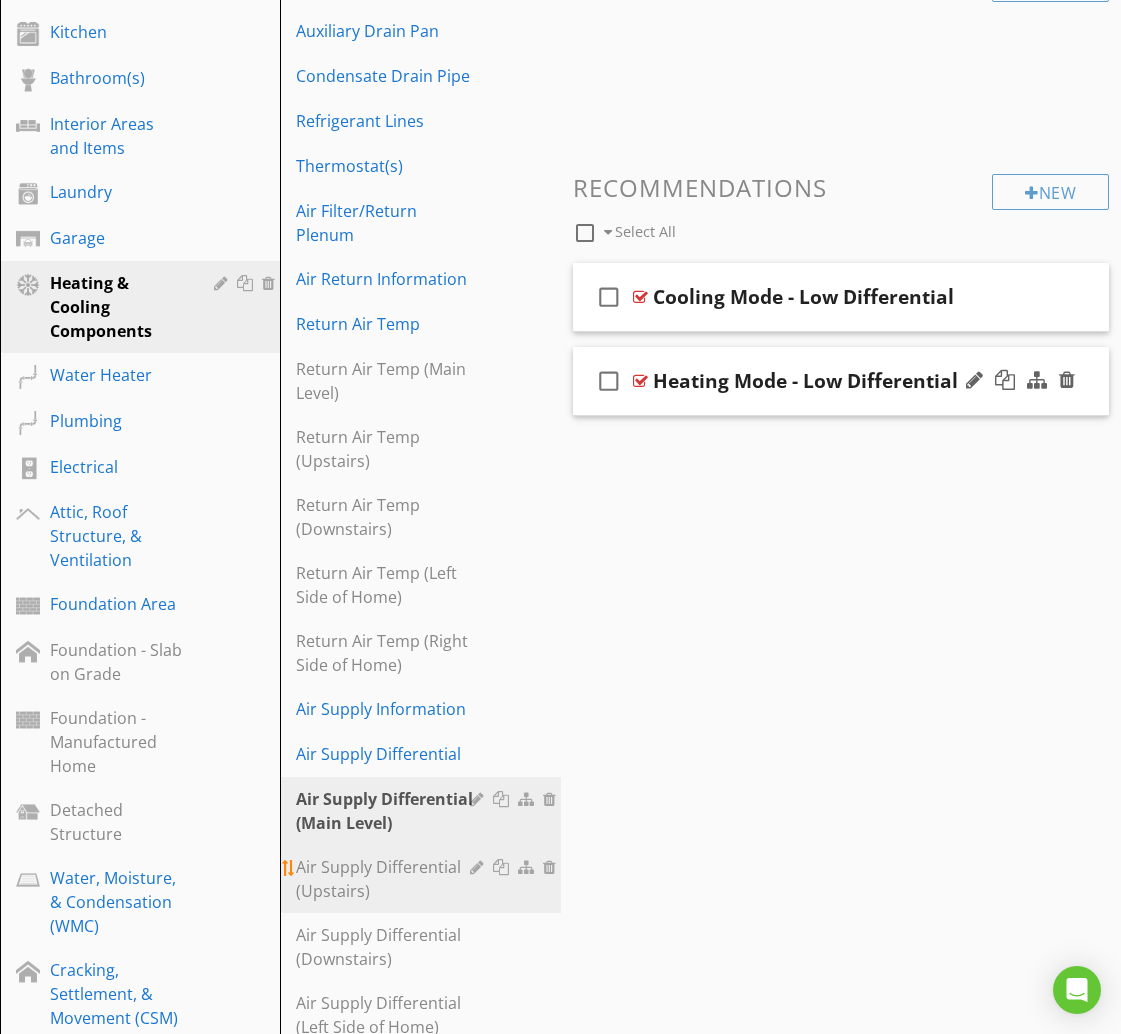 click on "Air Supply Differential (Upstairs)" at bounding box center (385, 879) 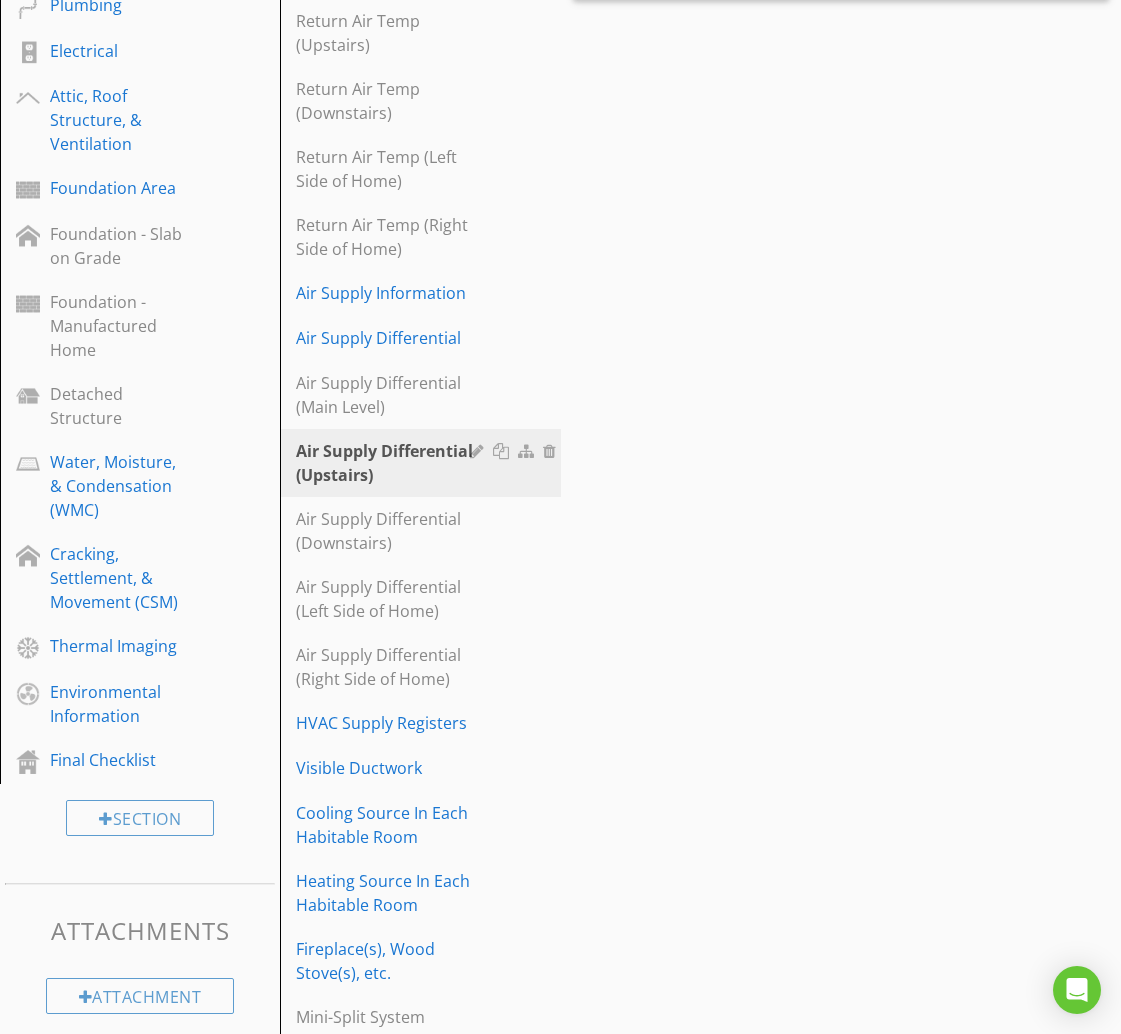 scroll, scrollTop: 1071, scrollLeft: 0, axis: vertical 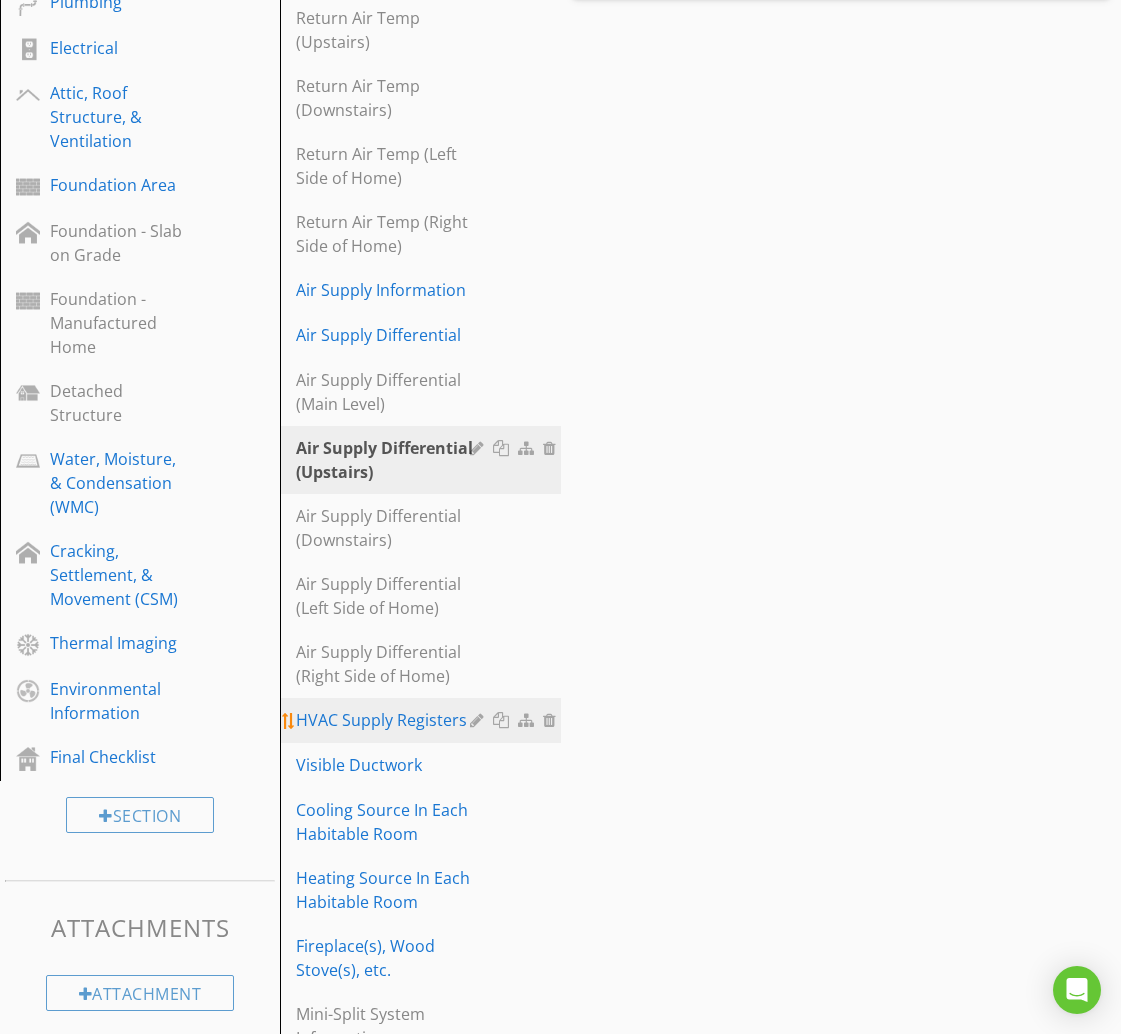 click on "HVAC Supply Registers" at bounding box center (385, 720) 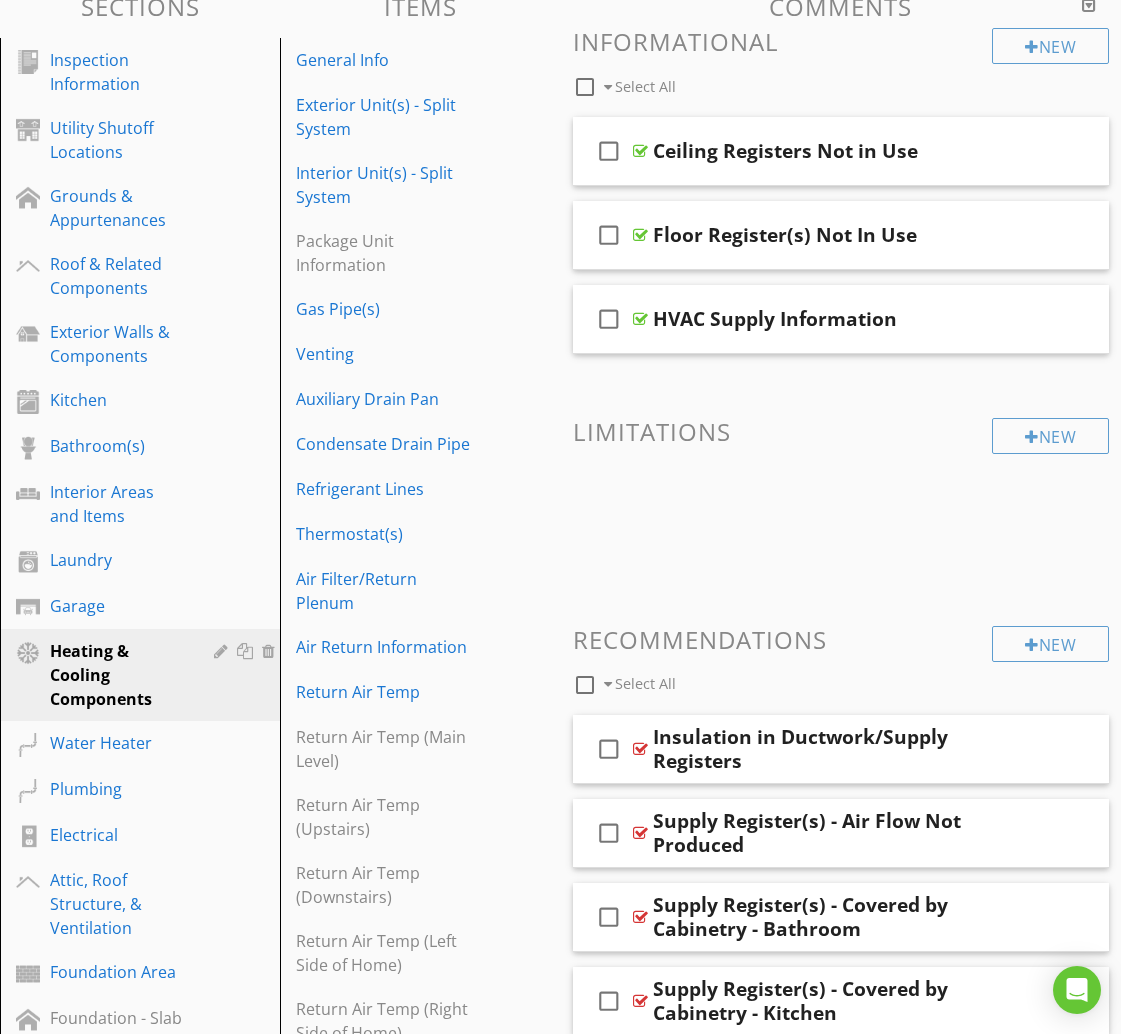 scroll, scrollTop: 0, scrollLeft: 0, axis: both 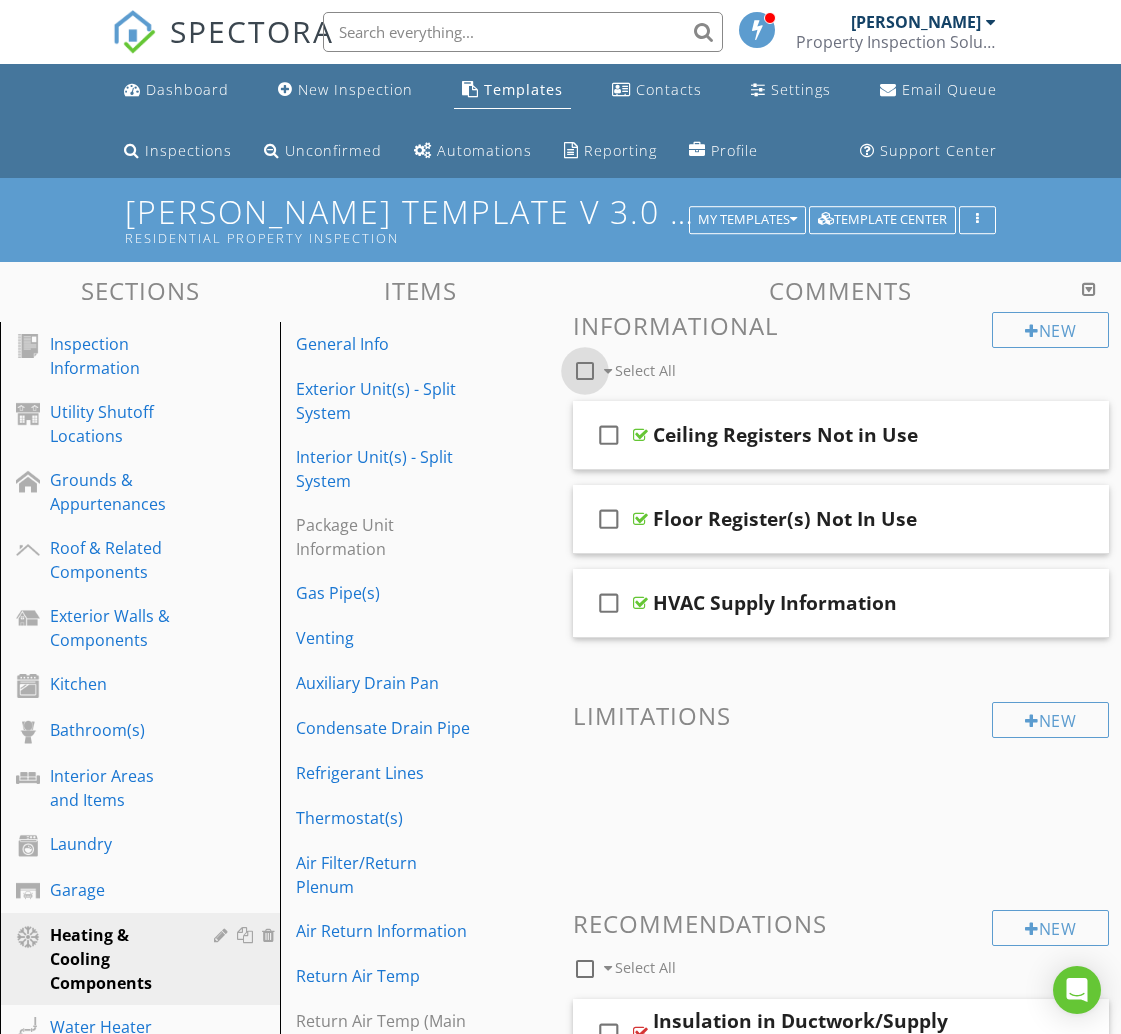 click at bounding box center [585, 371] 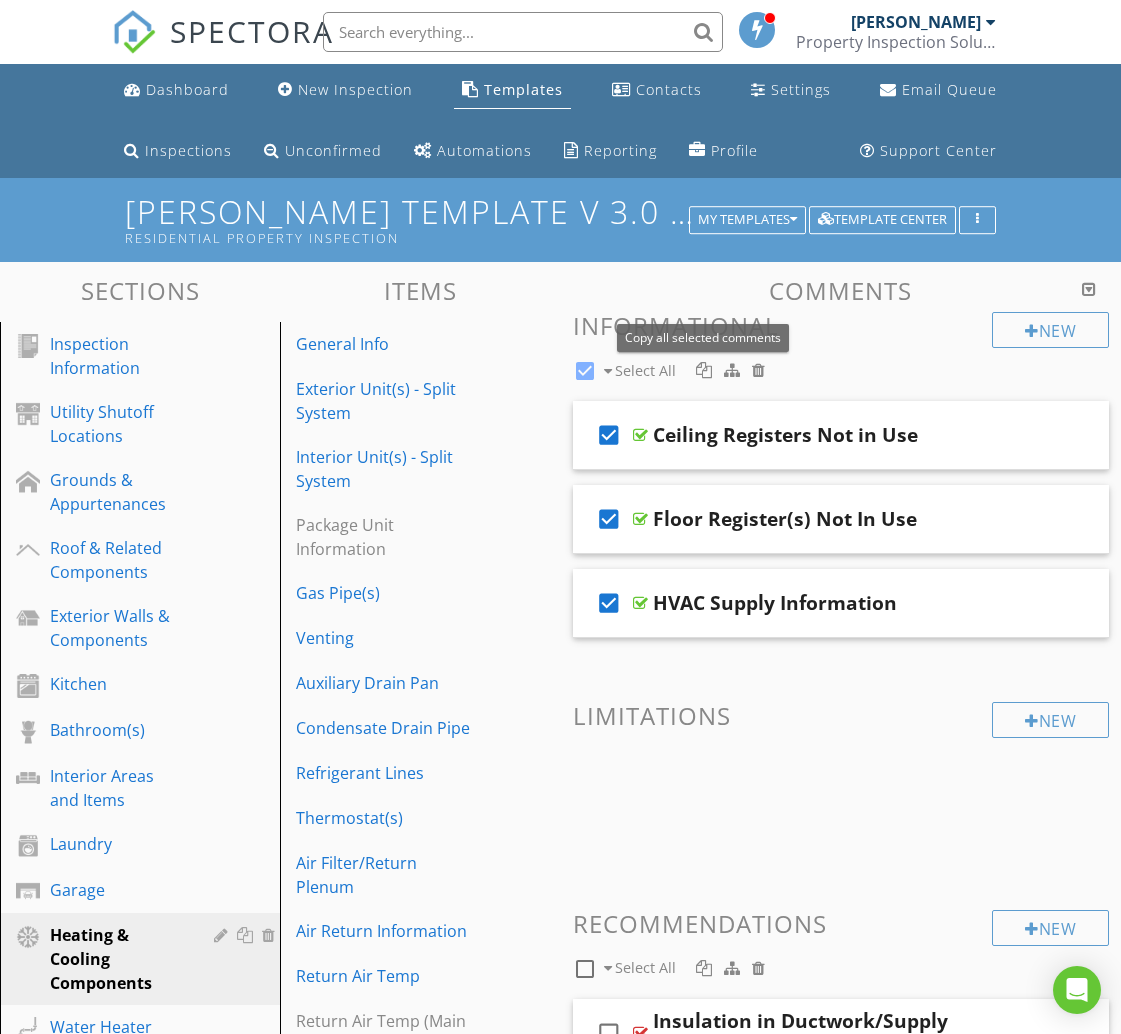 click at bounding box center (704, 370) 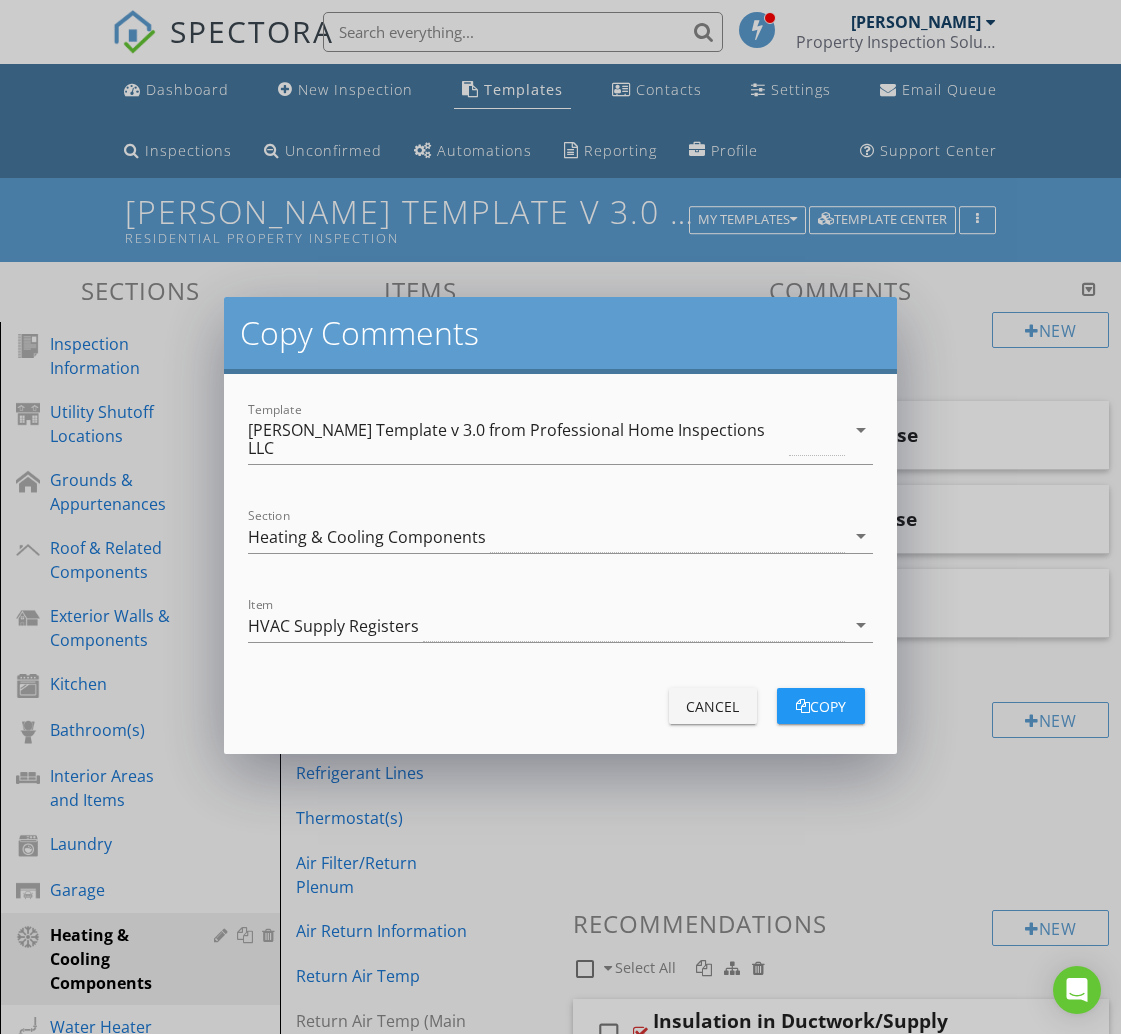 click on "Template KC Bartley Template v 3.0 from Professional Home Inspections LLC arrow_drop_down" at bounding box center (560, 443) 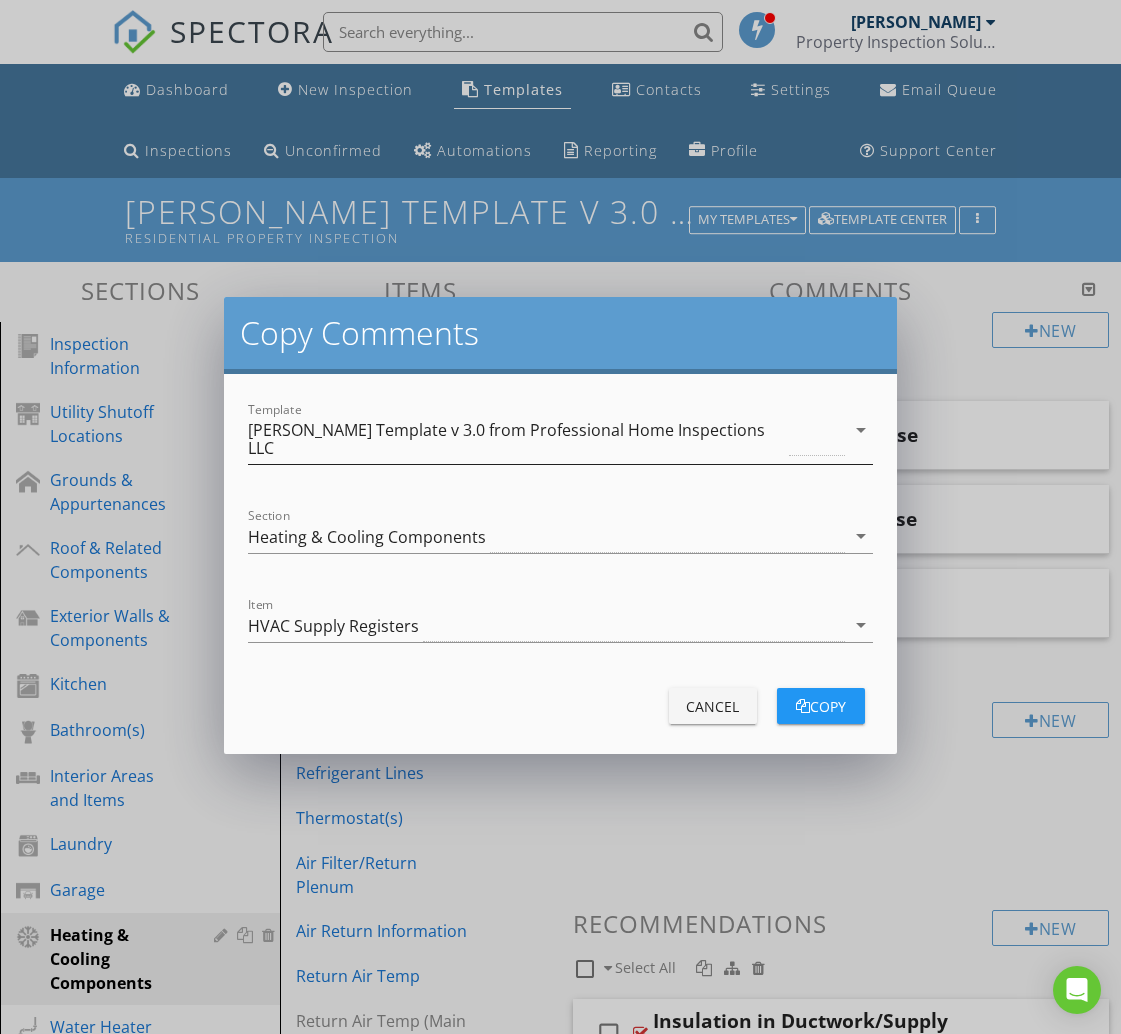 click on "[PERSON_NAME] Template v 3.0 from Professional Home Inspections LLC" at bounding box center [516, 439] 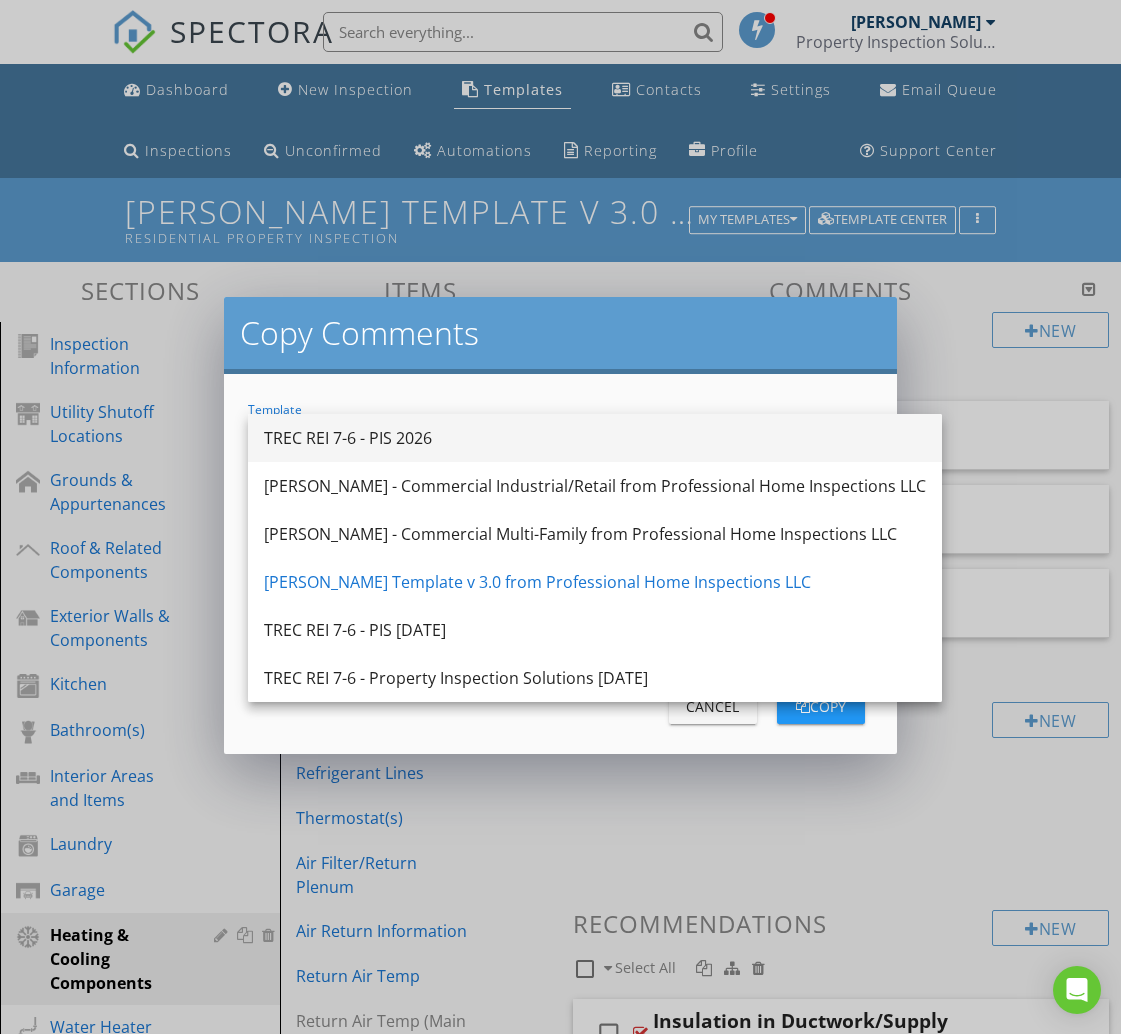 click on "TREC REI 7-6 - PIS 2026" at bounding box center [595, 438] 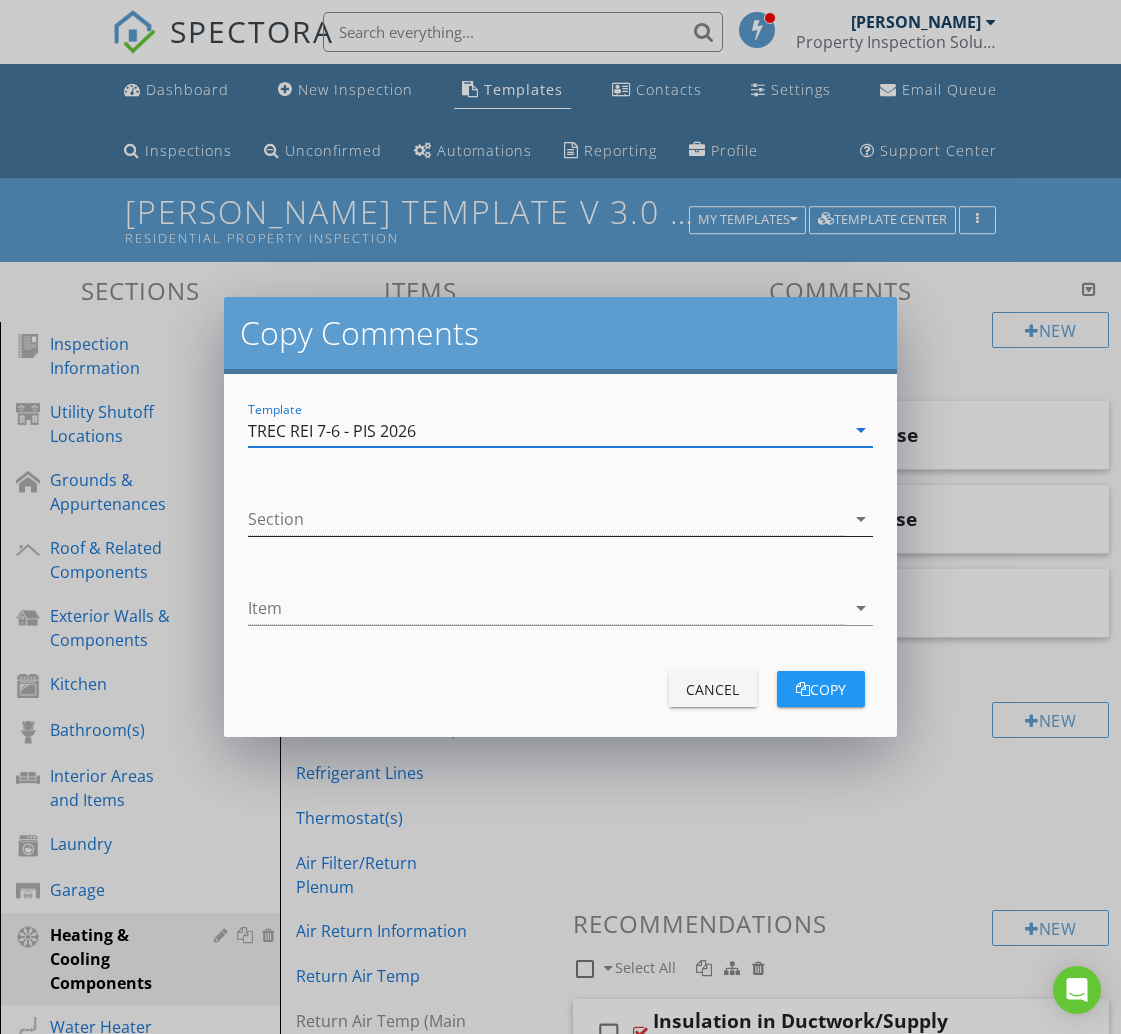 click at bounding box center [546, 519] 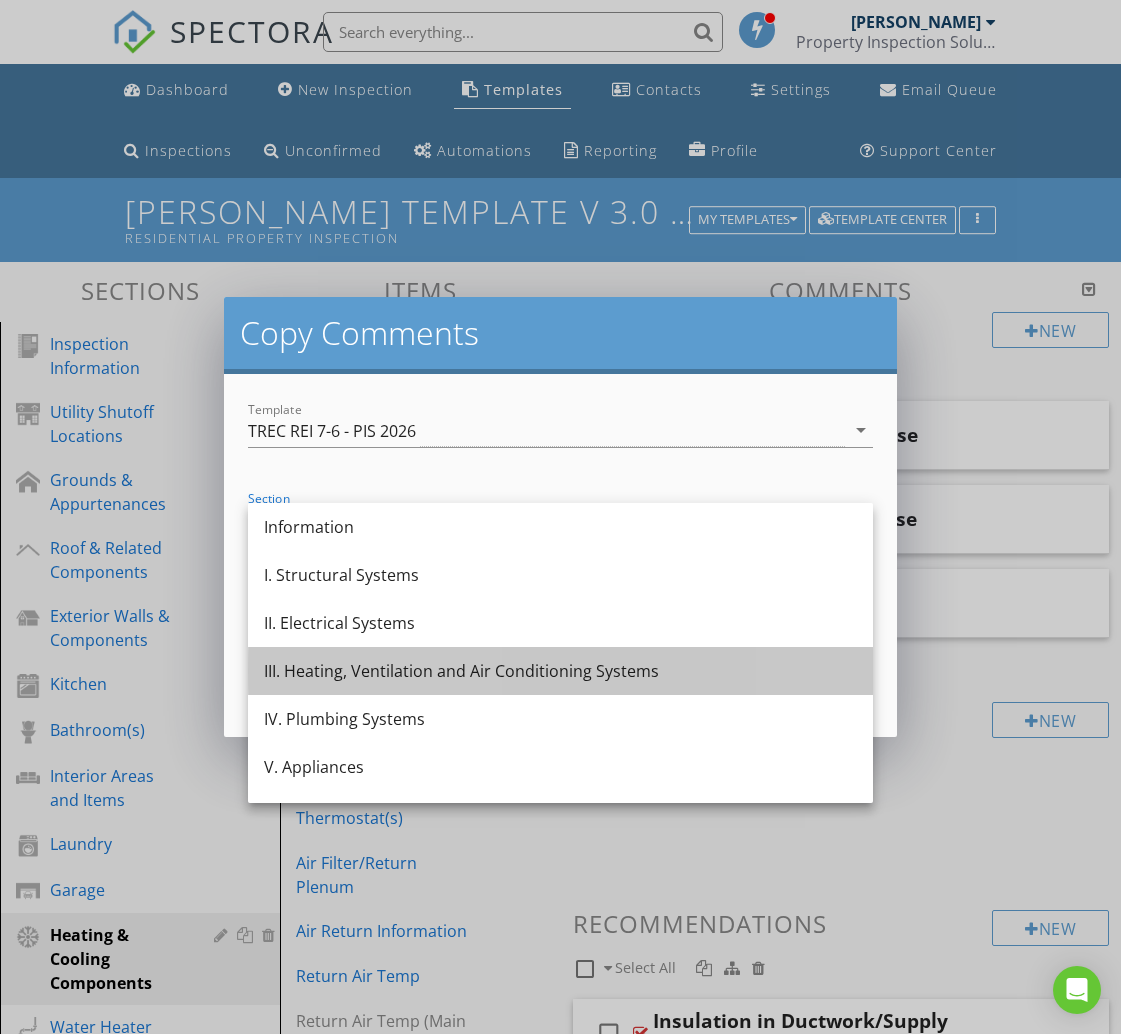 drag, startPoint x: 404, startPoint y: 677, endPoint x: 402, endPoint y: 667, distance: 10.198039 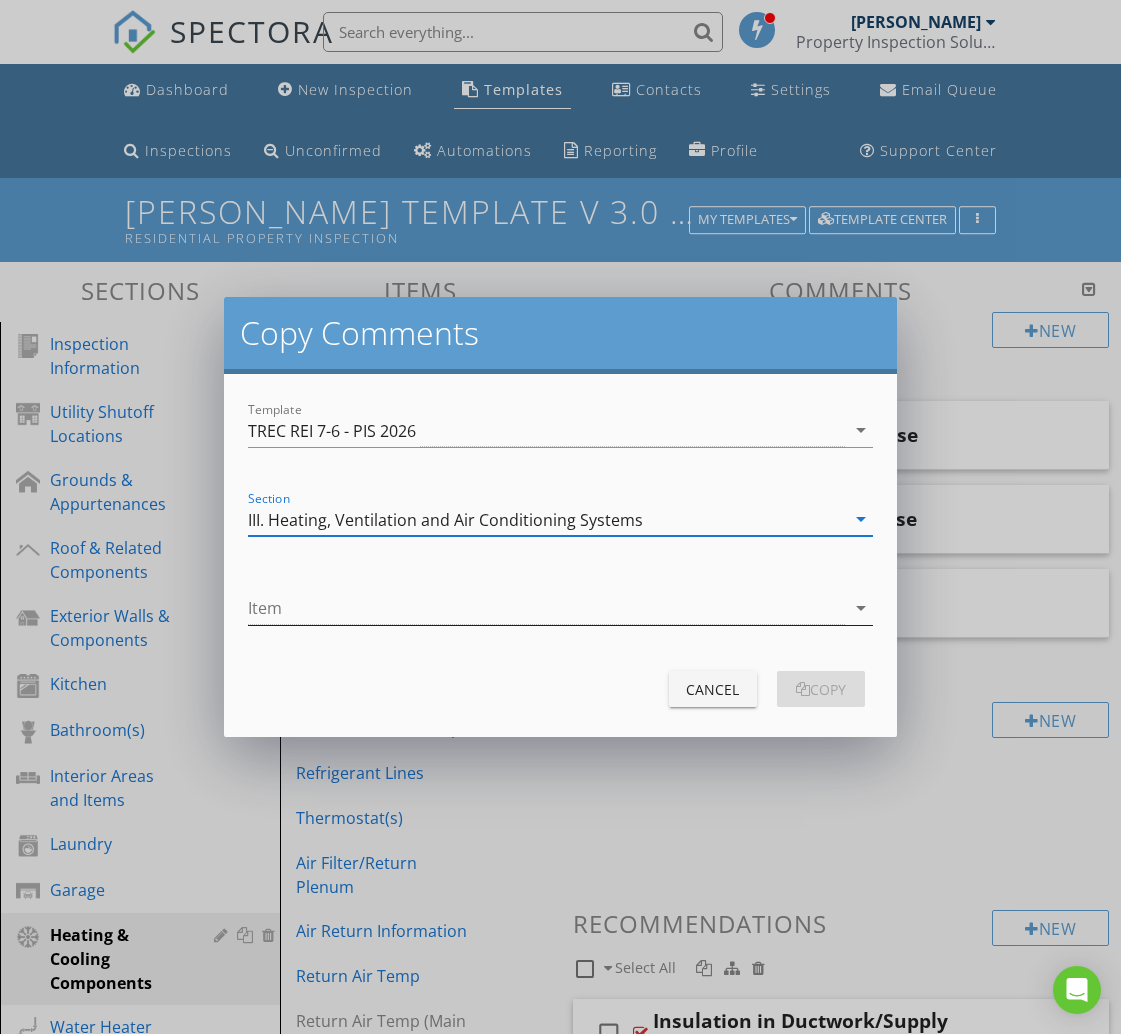 click at bounding box center [546, 608] 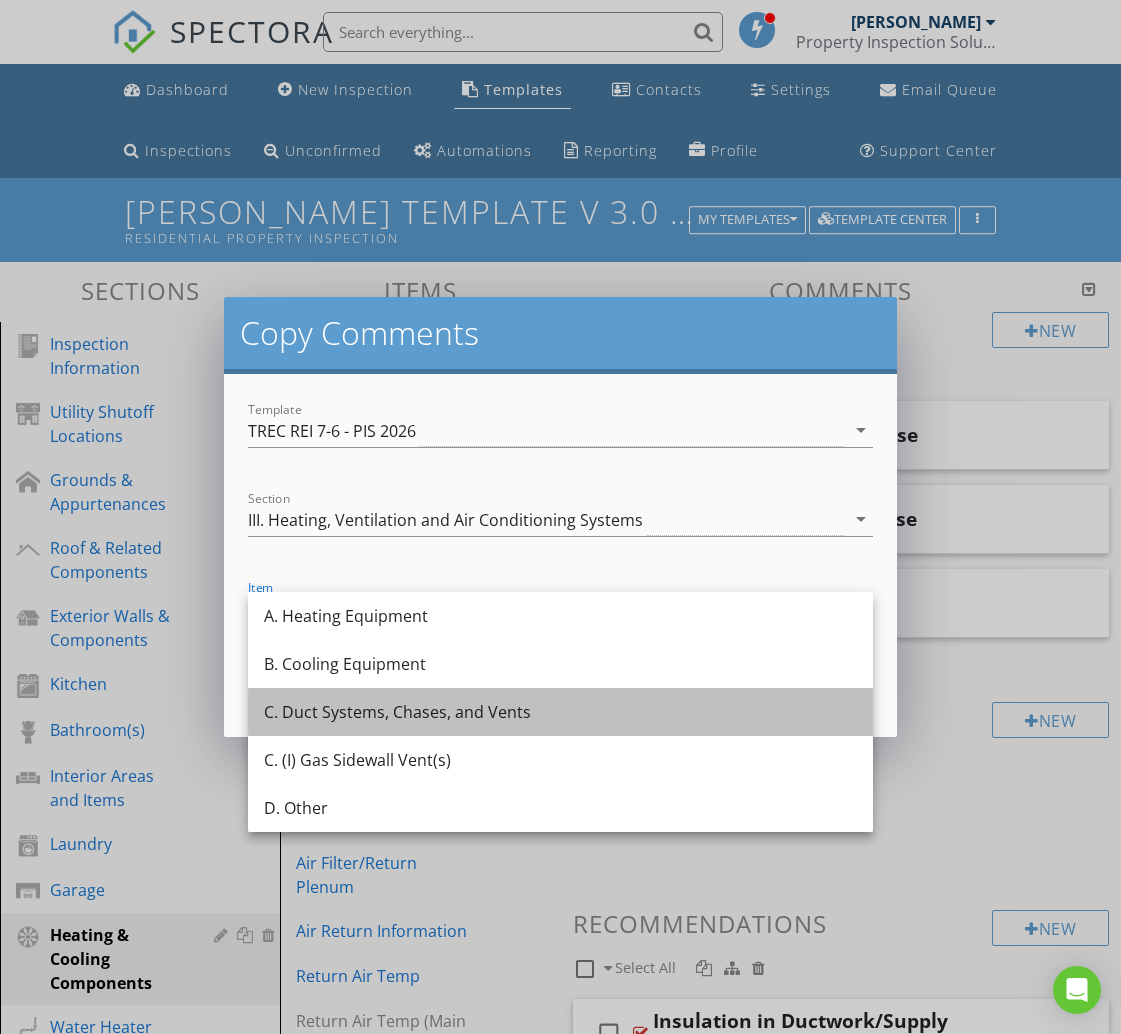 click on "C. Duct Systems, Chases, and Vents" at bounding box center (560, 712) 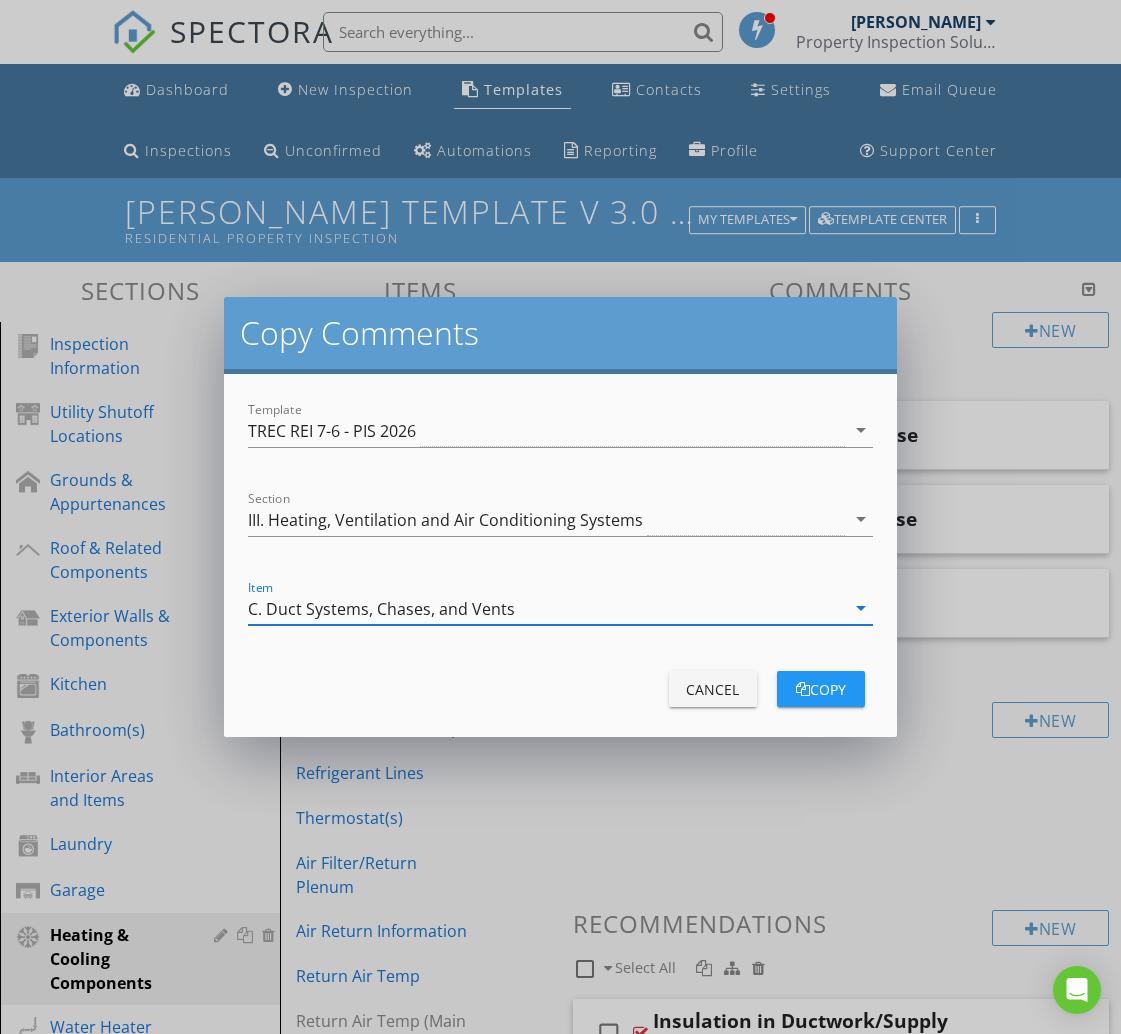 click on "copy" at bounding box center [821, 689] 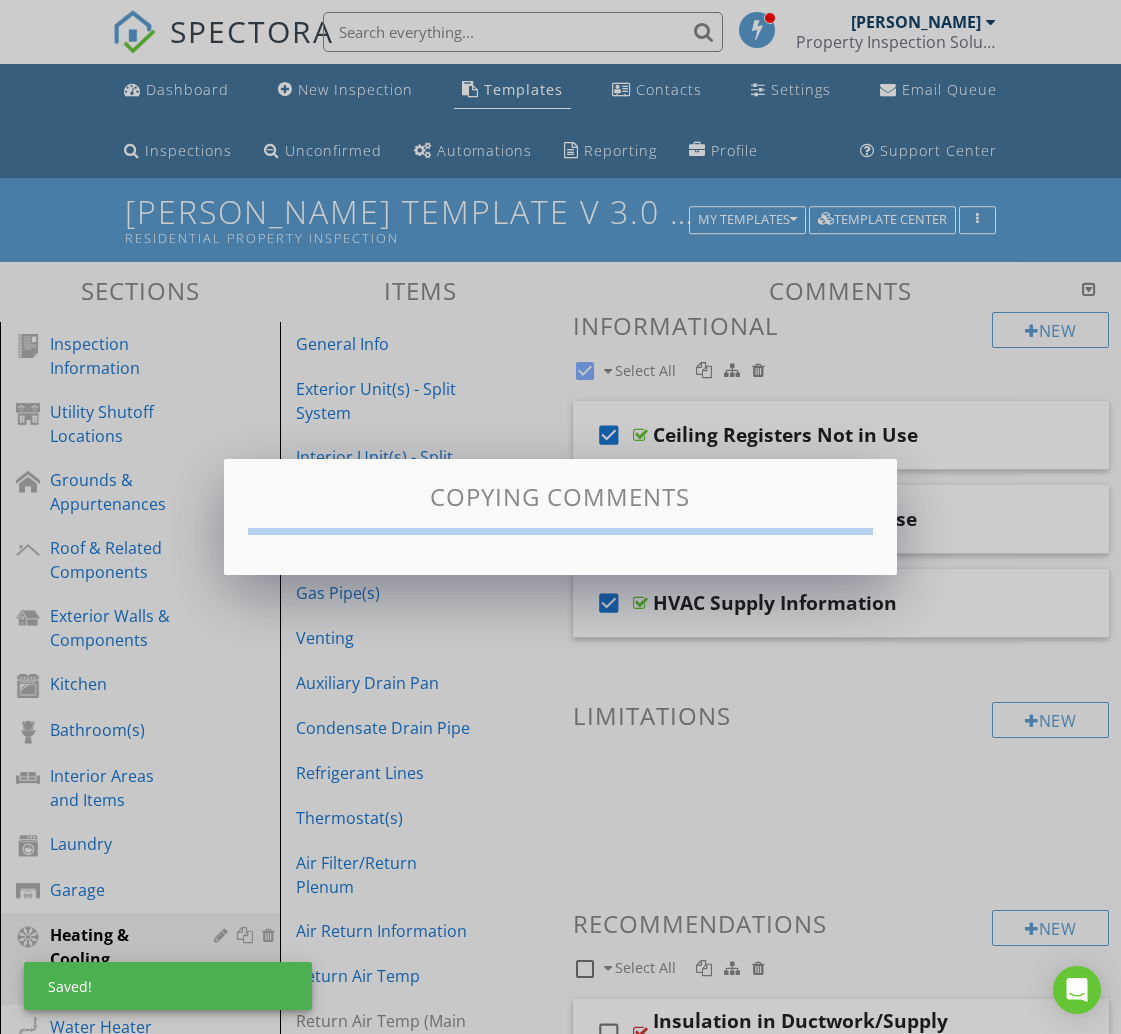 checkbox on "false" 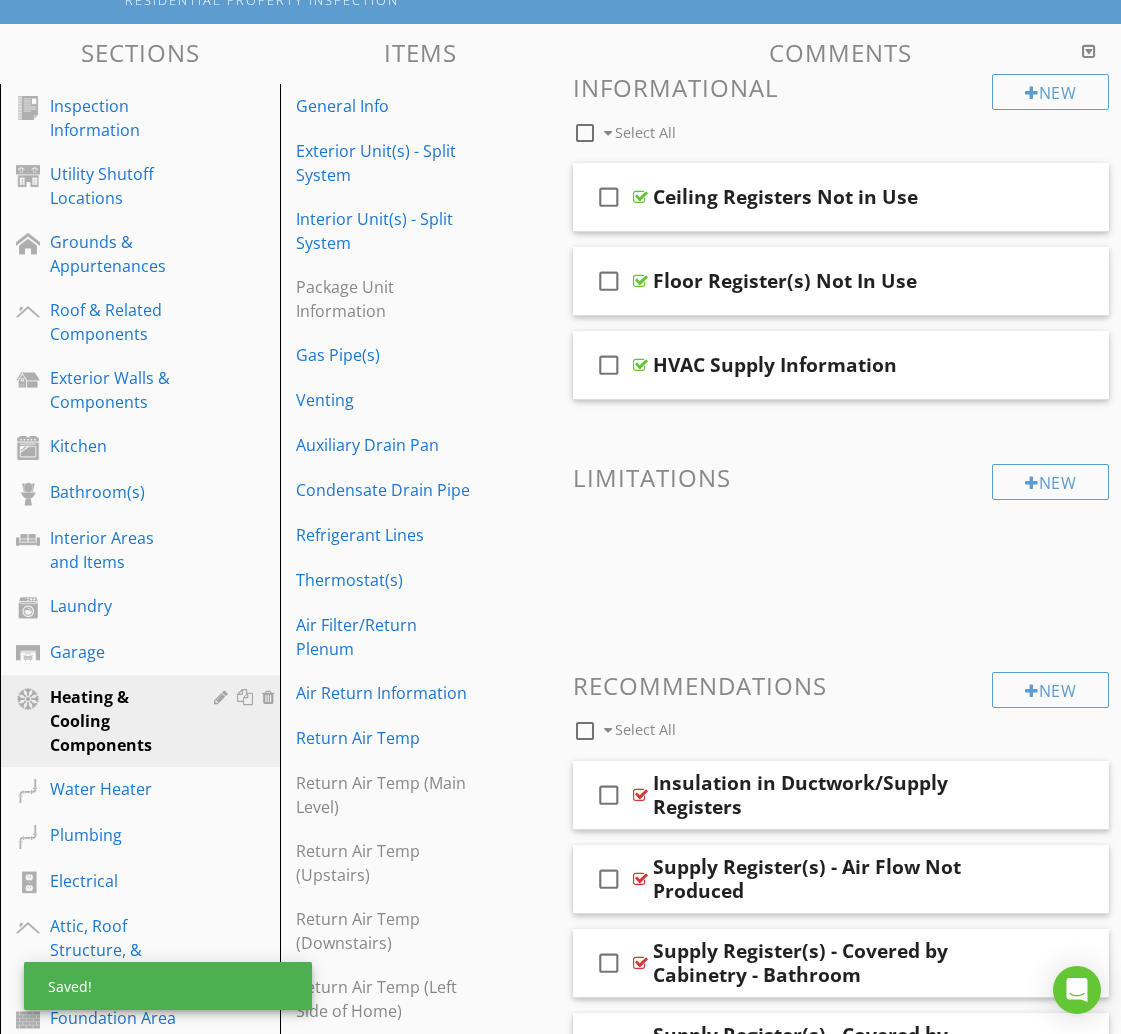 scroll, scrollTop: 245, scrollLeft: 0, axis: vertical 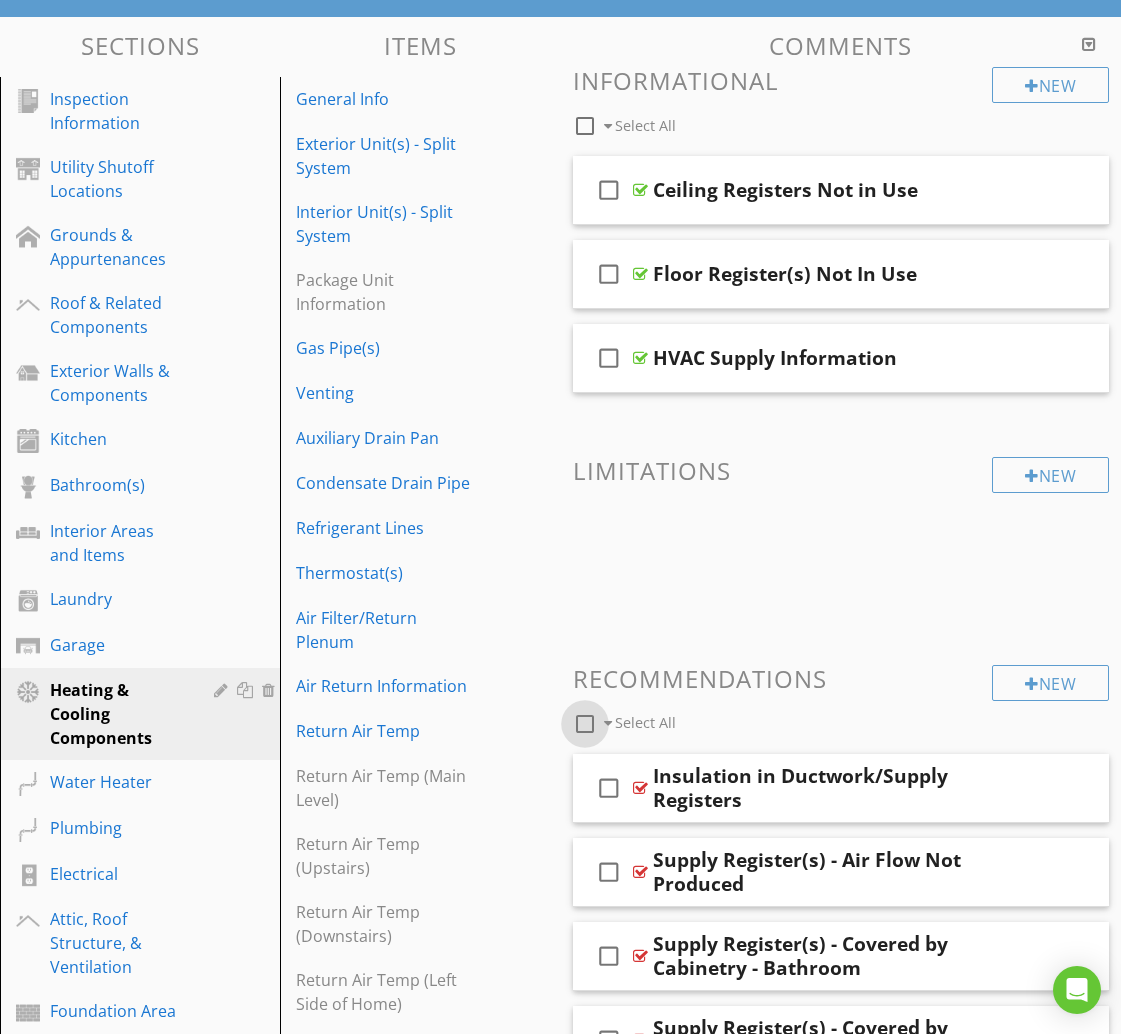 click at bounding box center [585, 724] 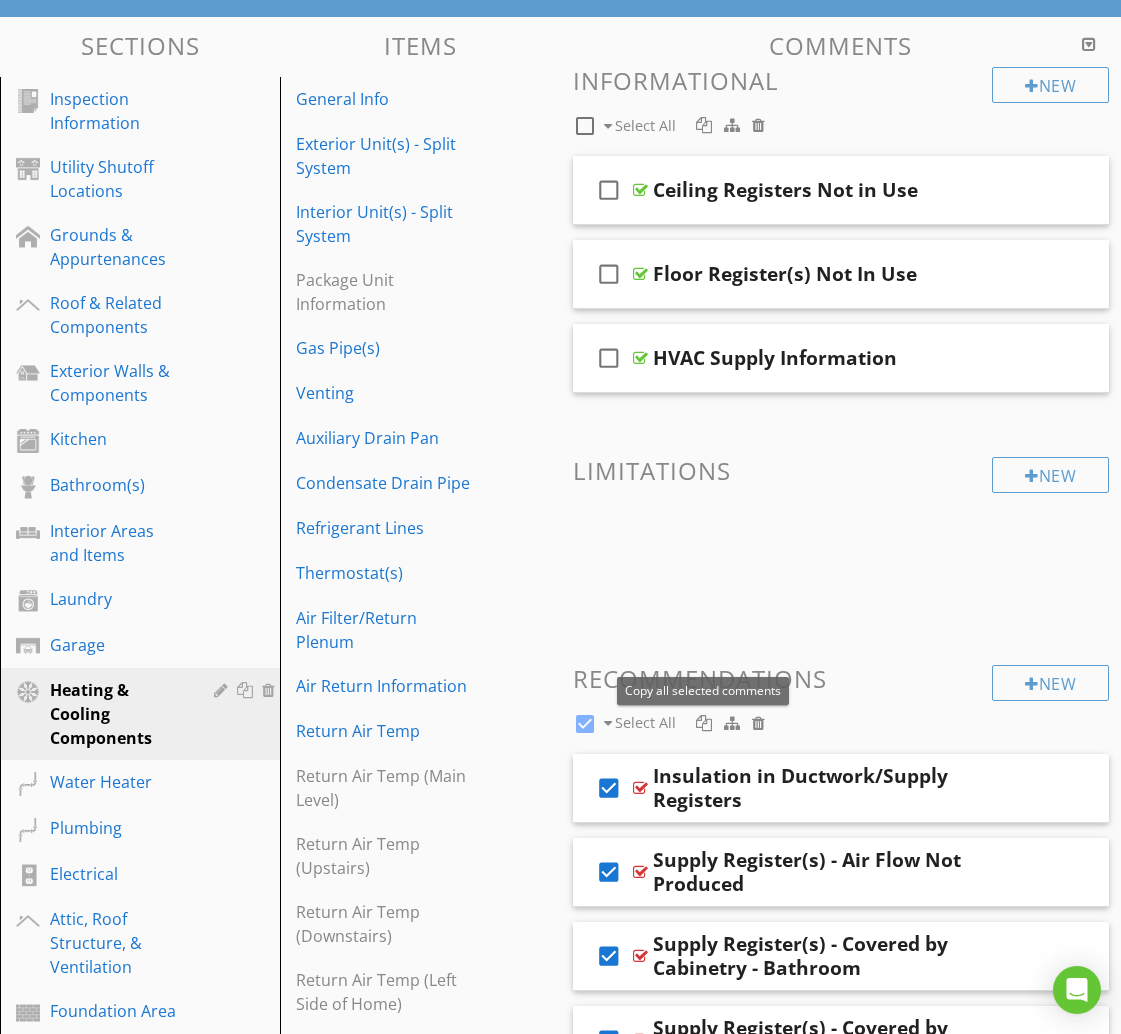 click at bounding box center [704, 723] 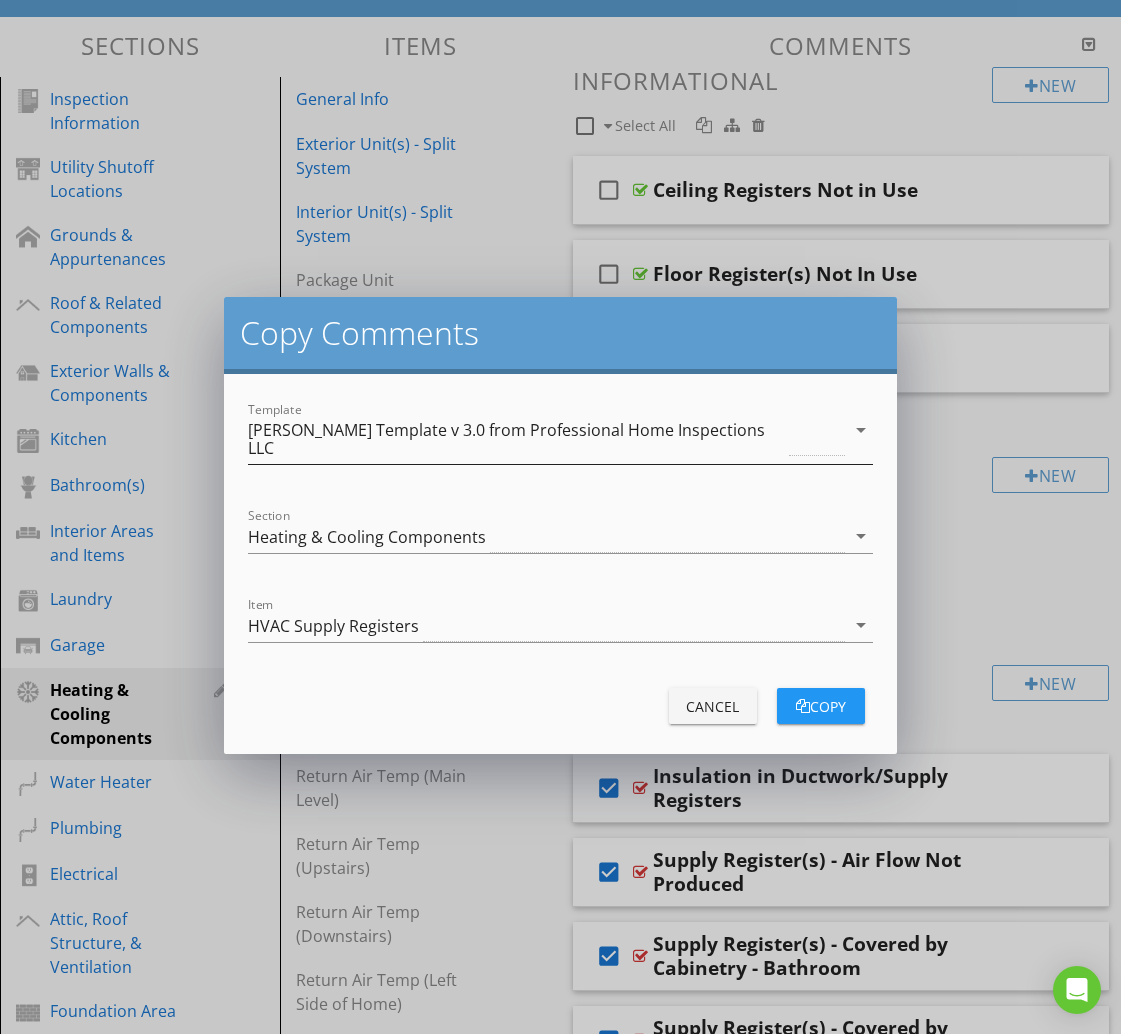 click on "[PERSON_NAME] Template v 3.0 from Professional Home Inspections LLC" at bounding box center [516, 439] 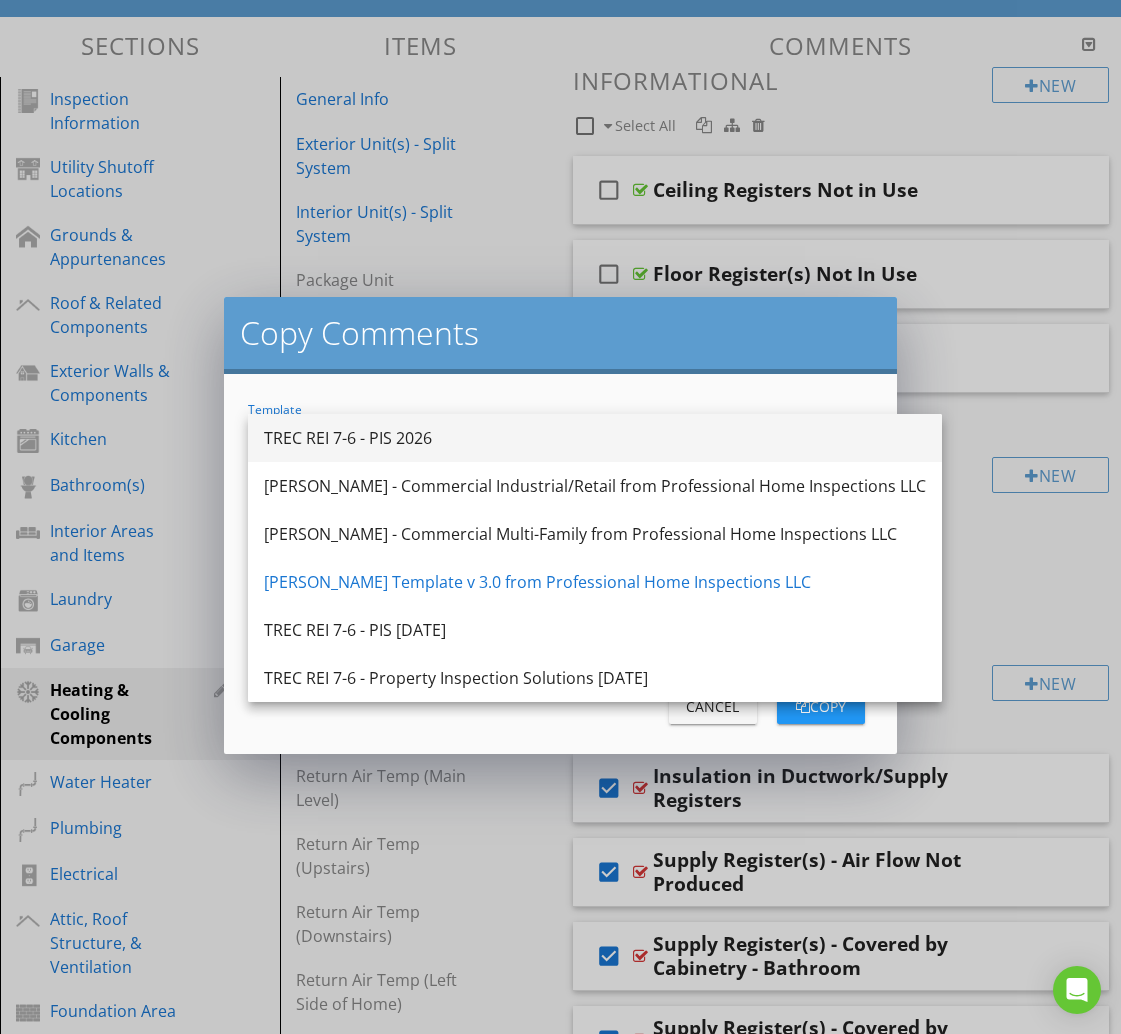 click on "TREC REI 7-6 - PIS 2026" at bounding box center (595, 438) 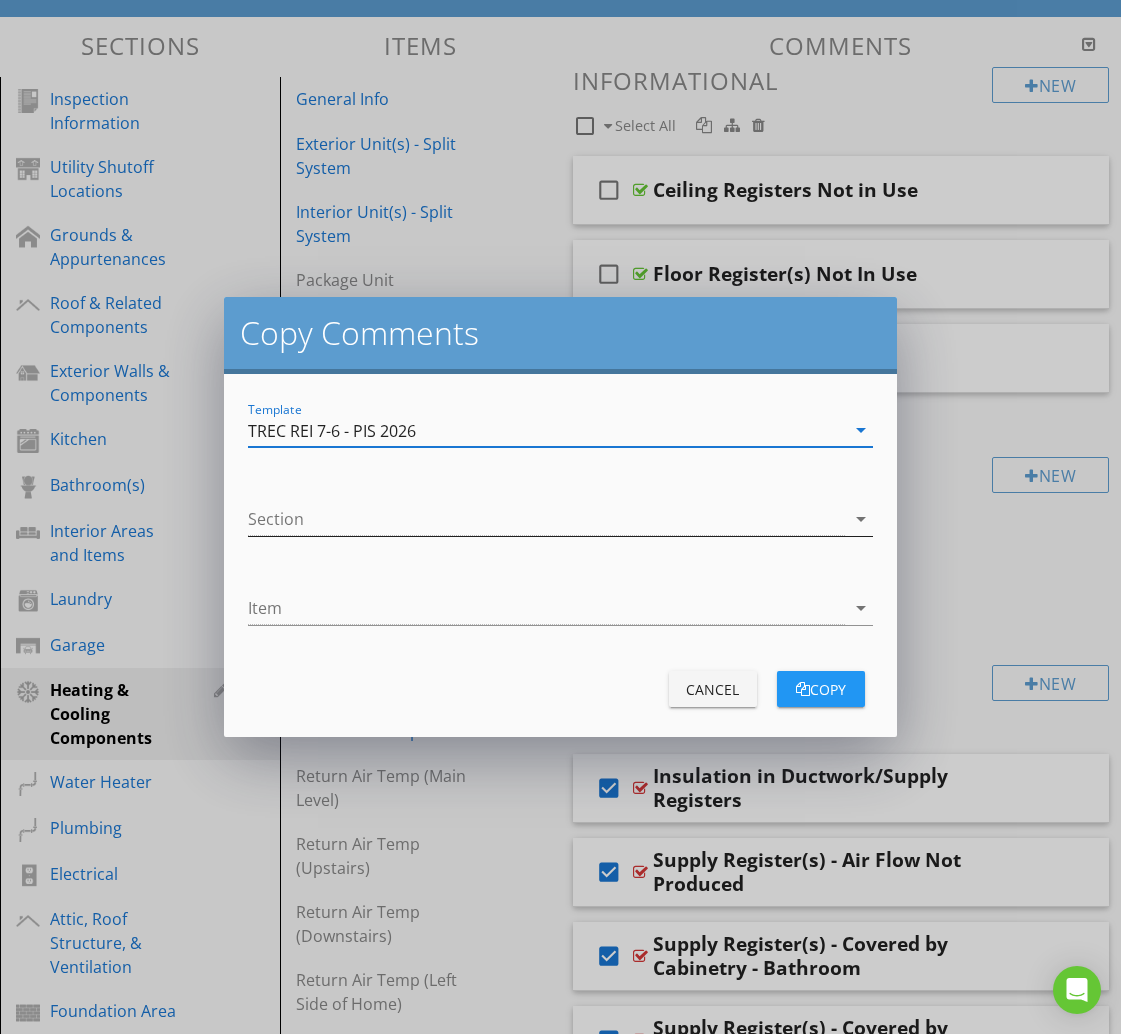 click at bounding box center (546, 519) 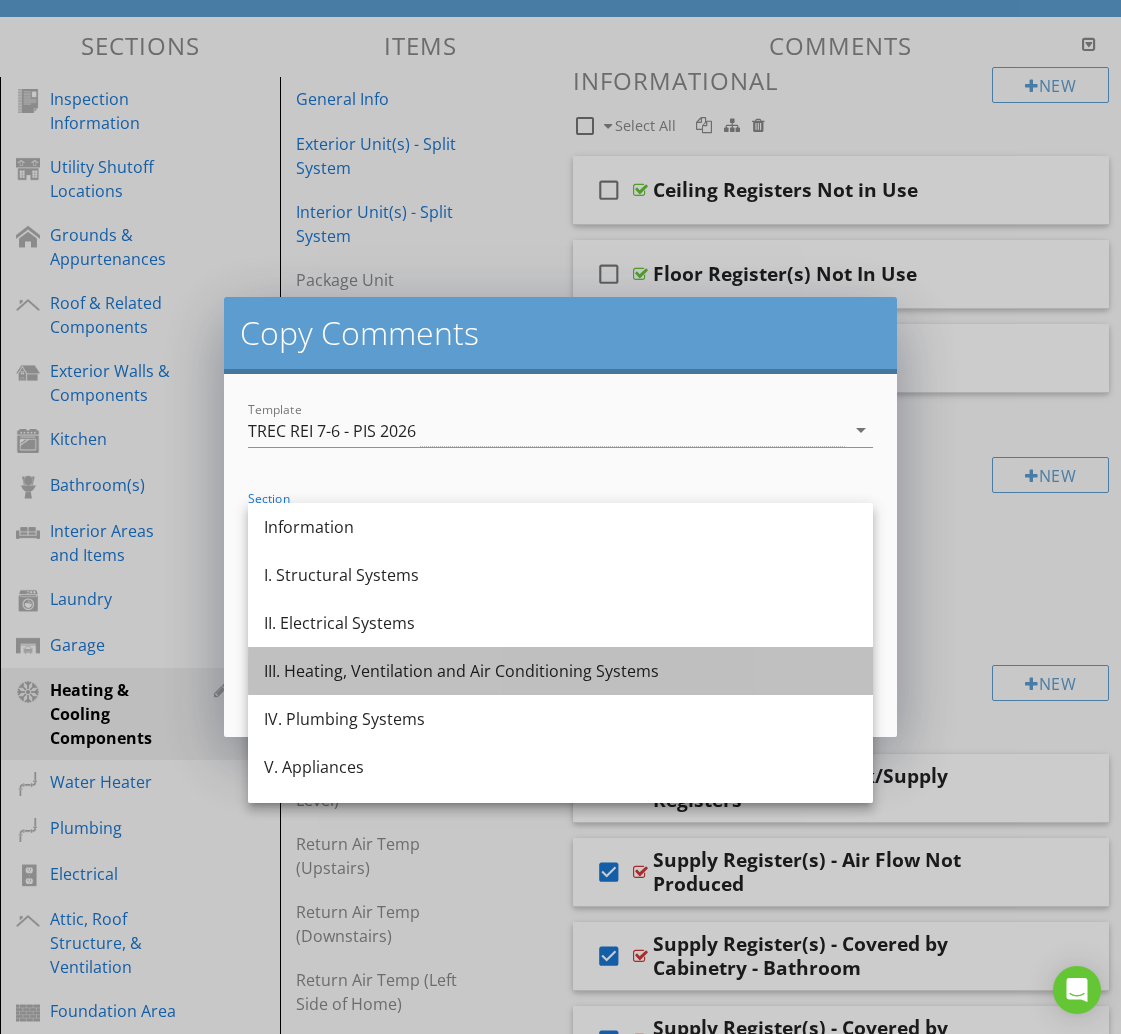 click on "III. Heating, Ventilation and Air Conditioning Systems" at bounding box center (560, 671) 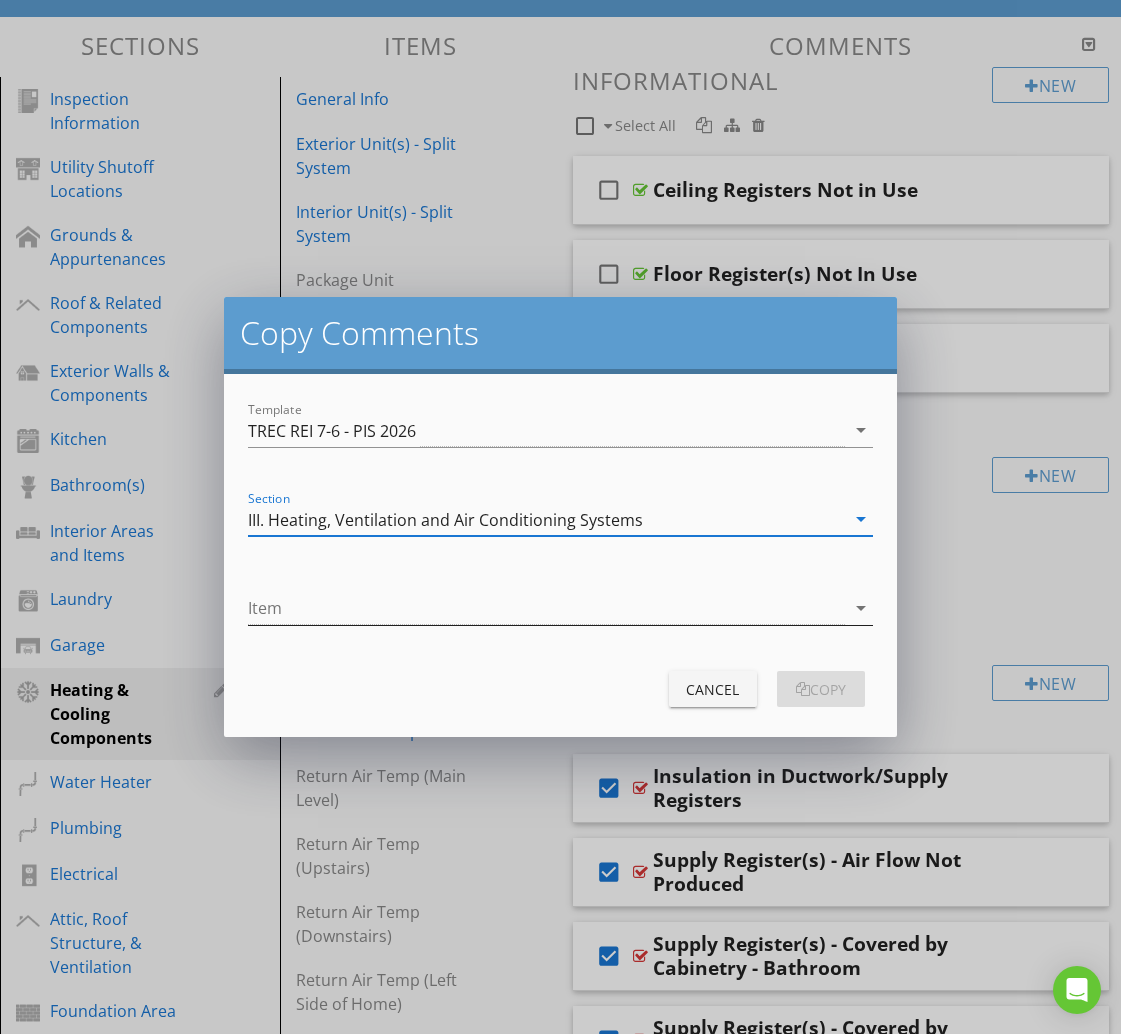 click at bounding box center (546, 608) 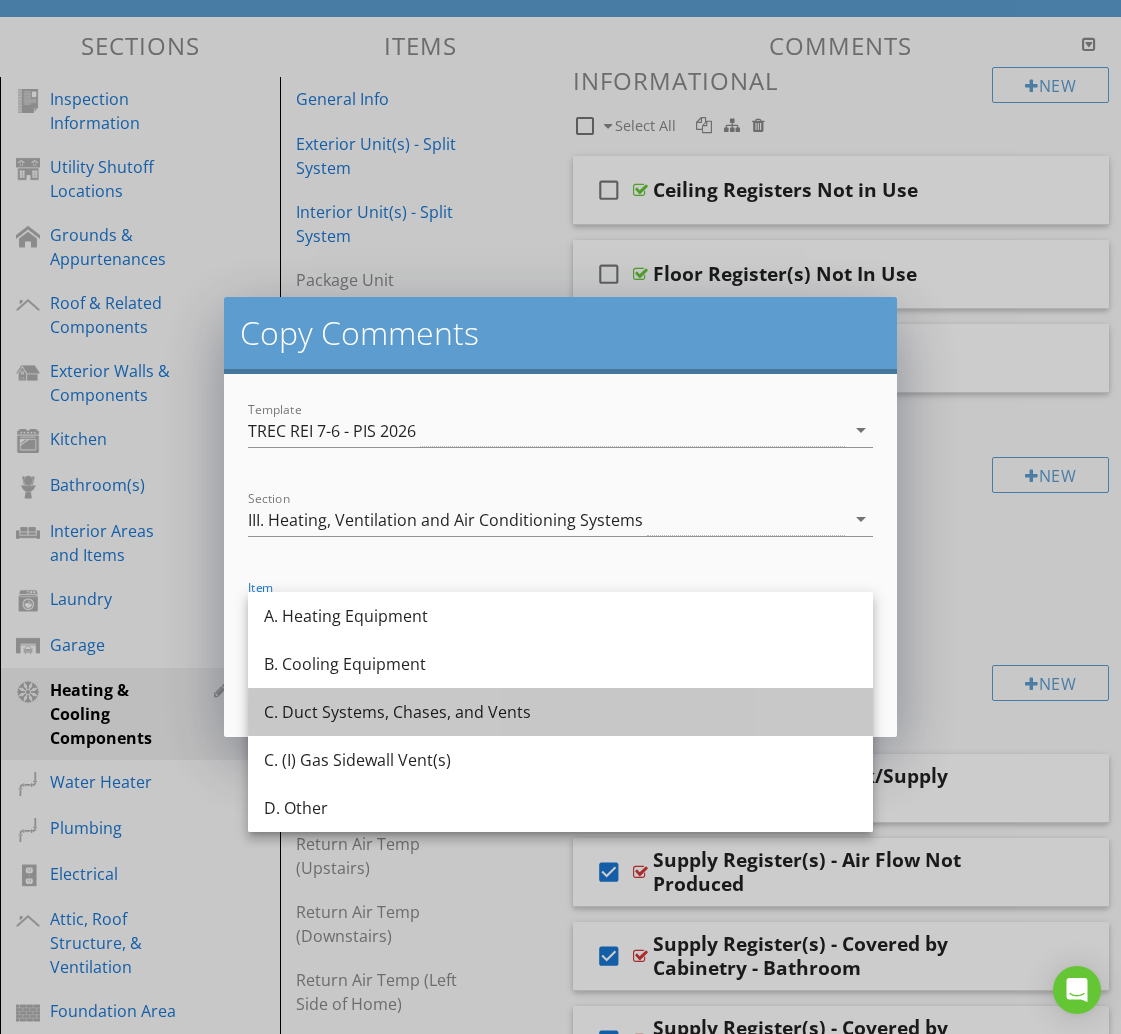 click on "C. Duct Systems, Chases, and Vents" at bounding box center (560, 712) 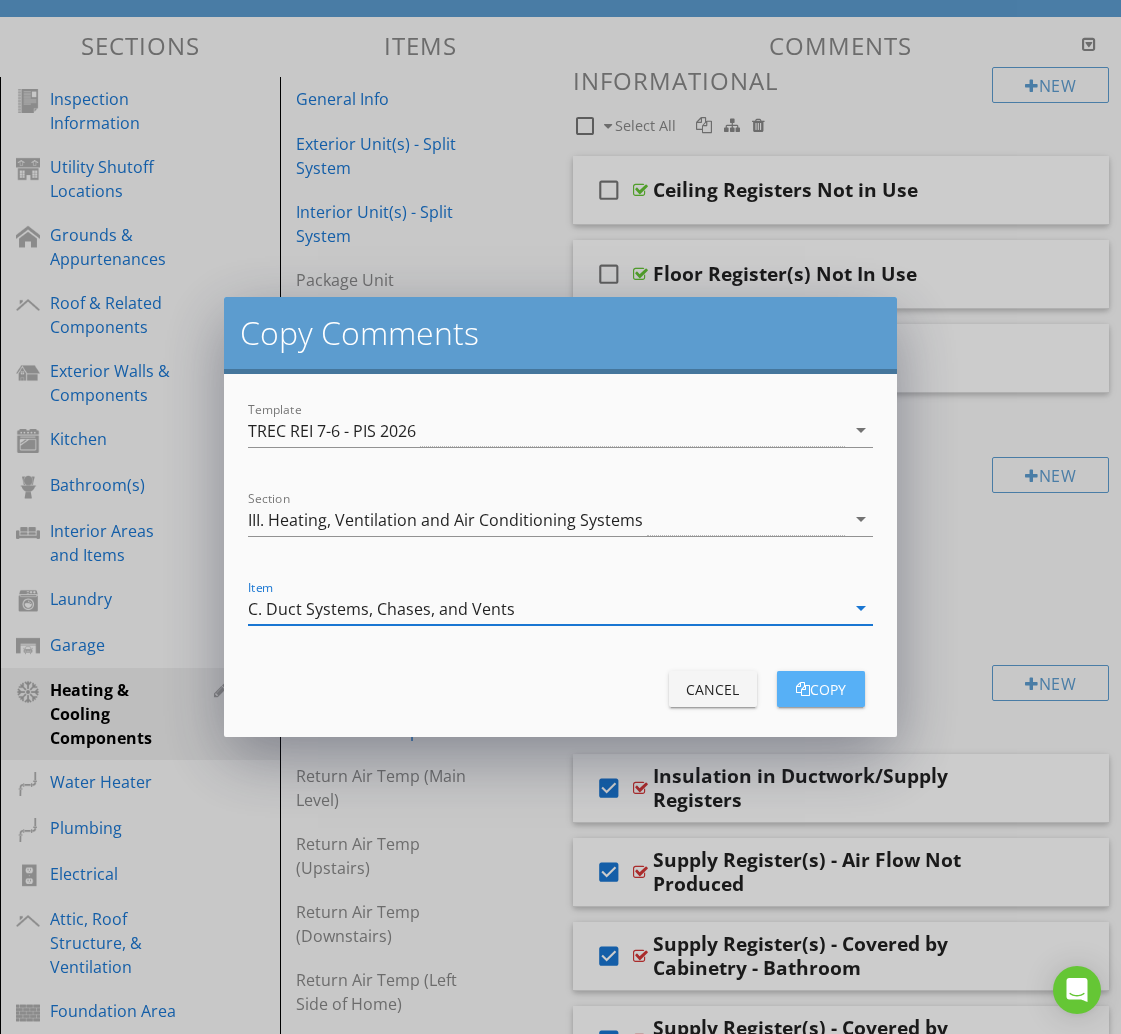 click on "copy" at bounding box center (821, 689) 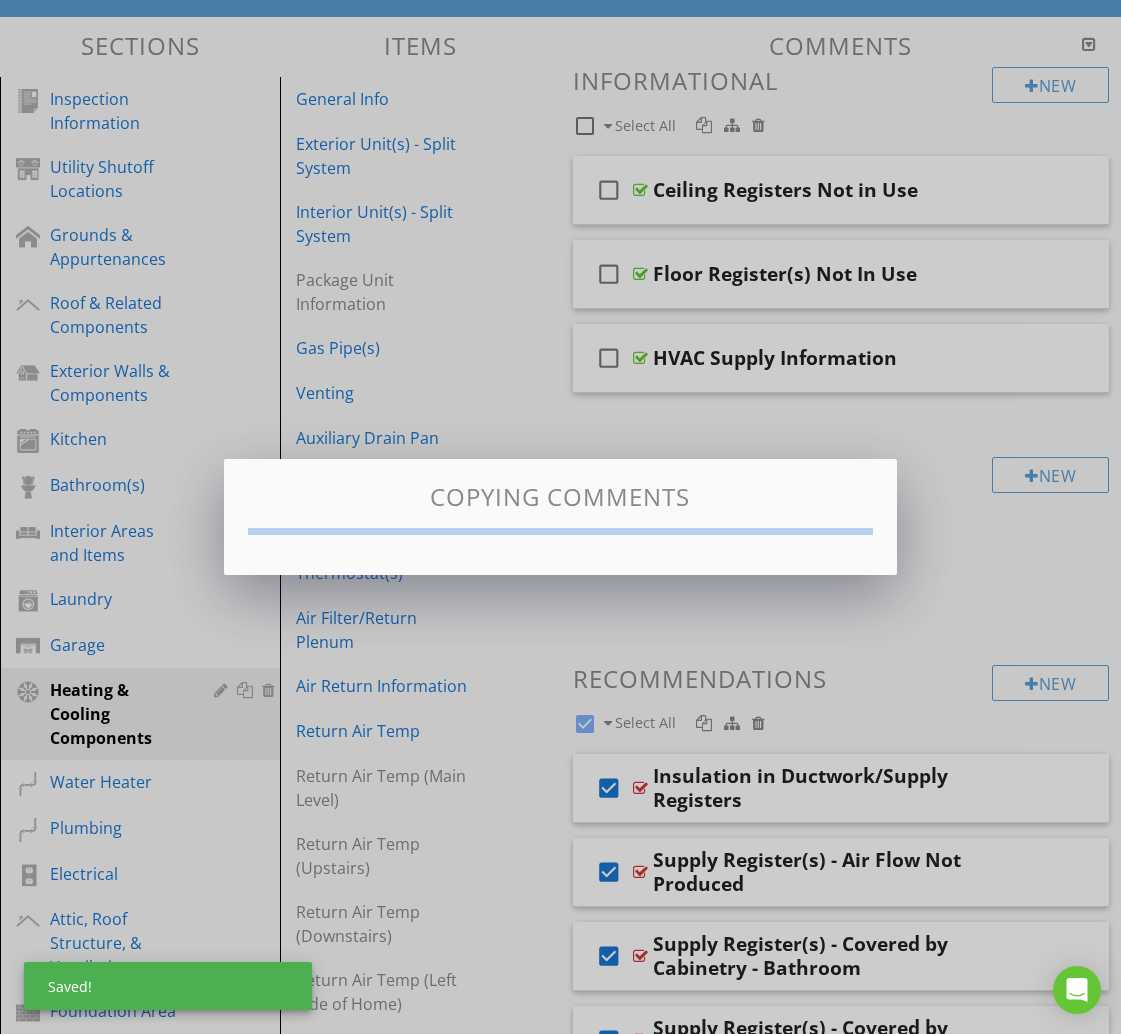 checkbox on "false" 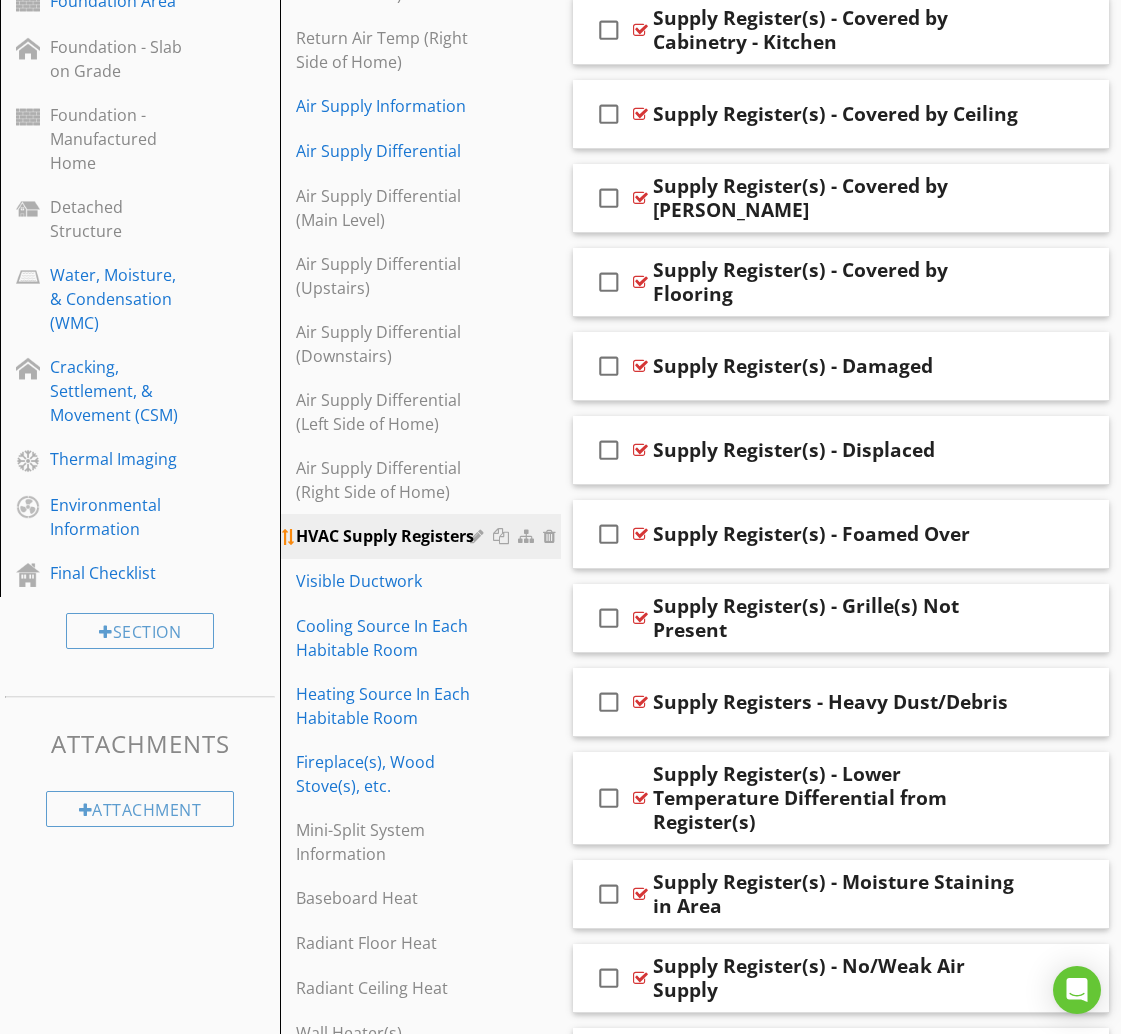 scroll, scrollTop: 1270, scrollLeft: 0, axis: vertical 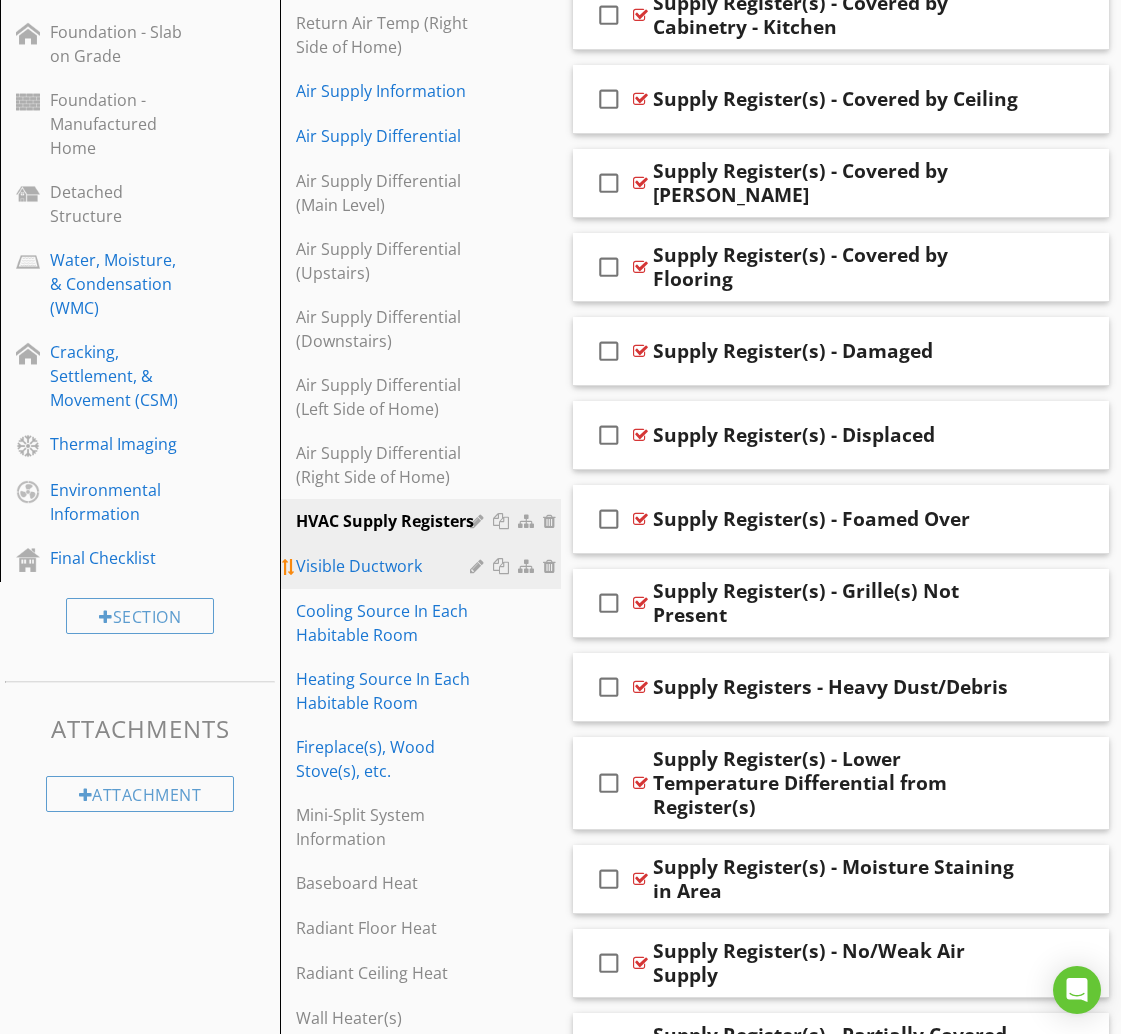 click on "Visible Ductwork" at bounding box center [385, 566] 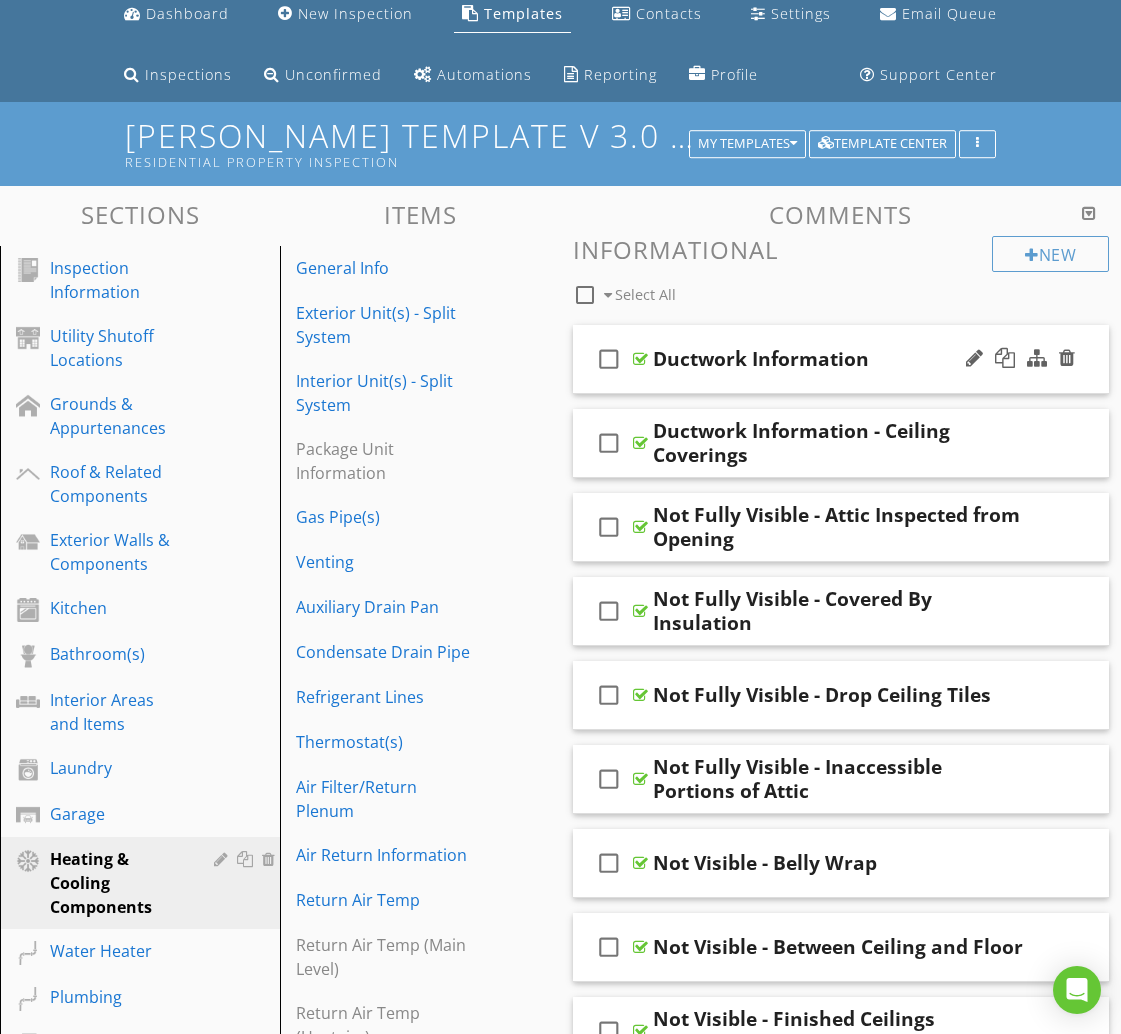 scroll, scrollTop: 75, scrollLeft: 0, axis: vertical 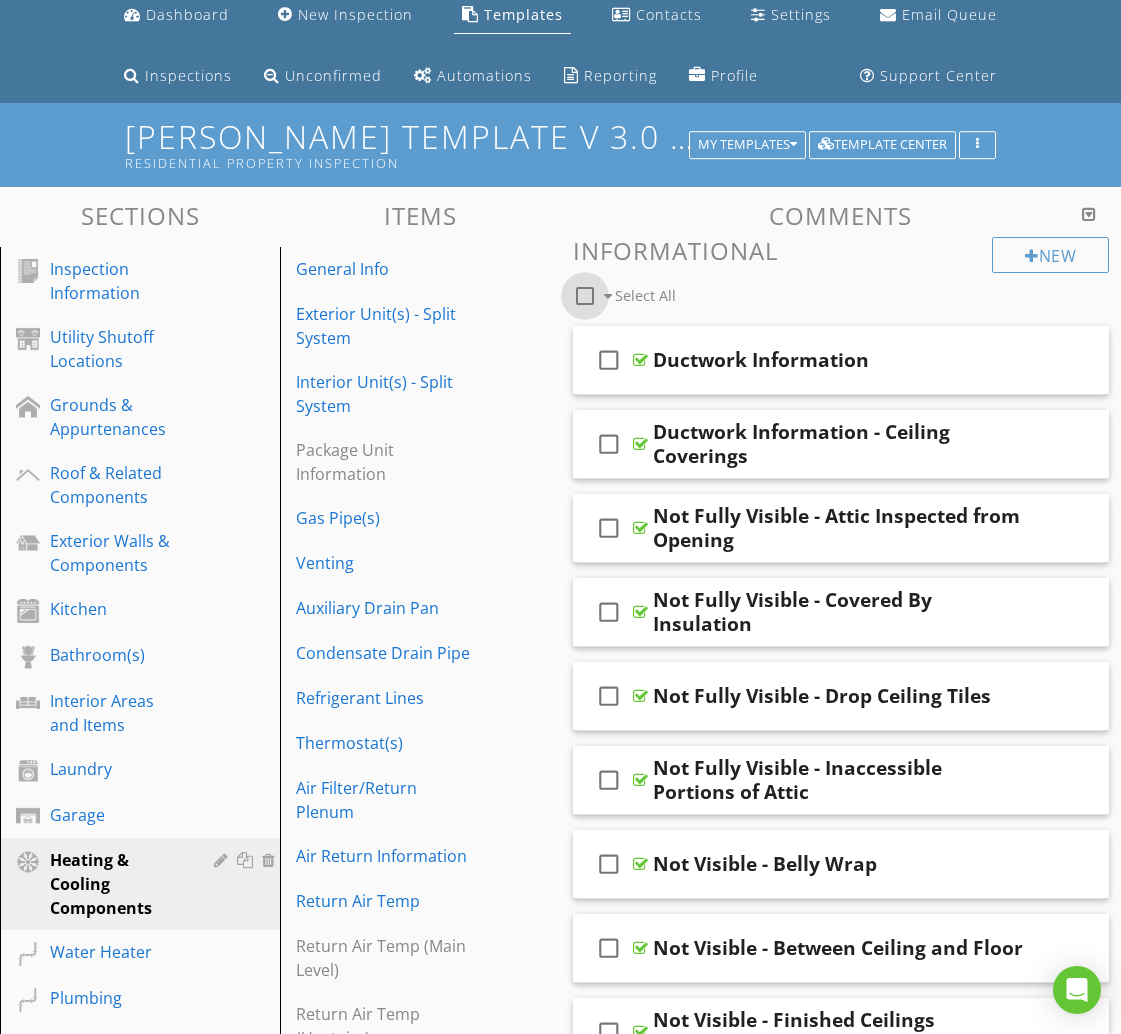 click at bounding box center (585, 296) 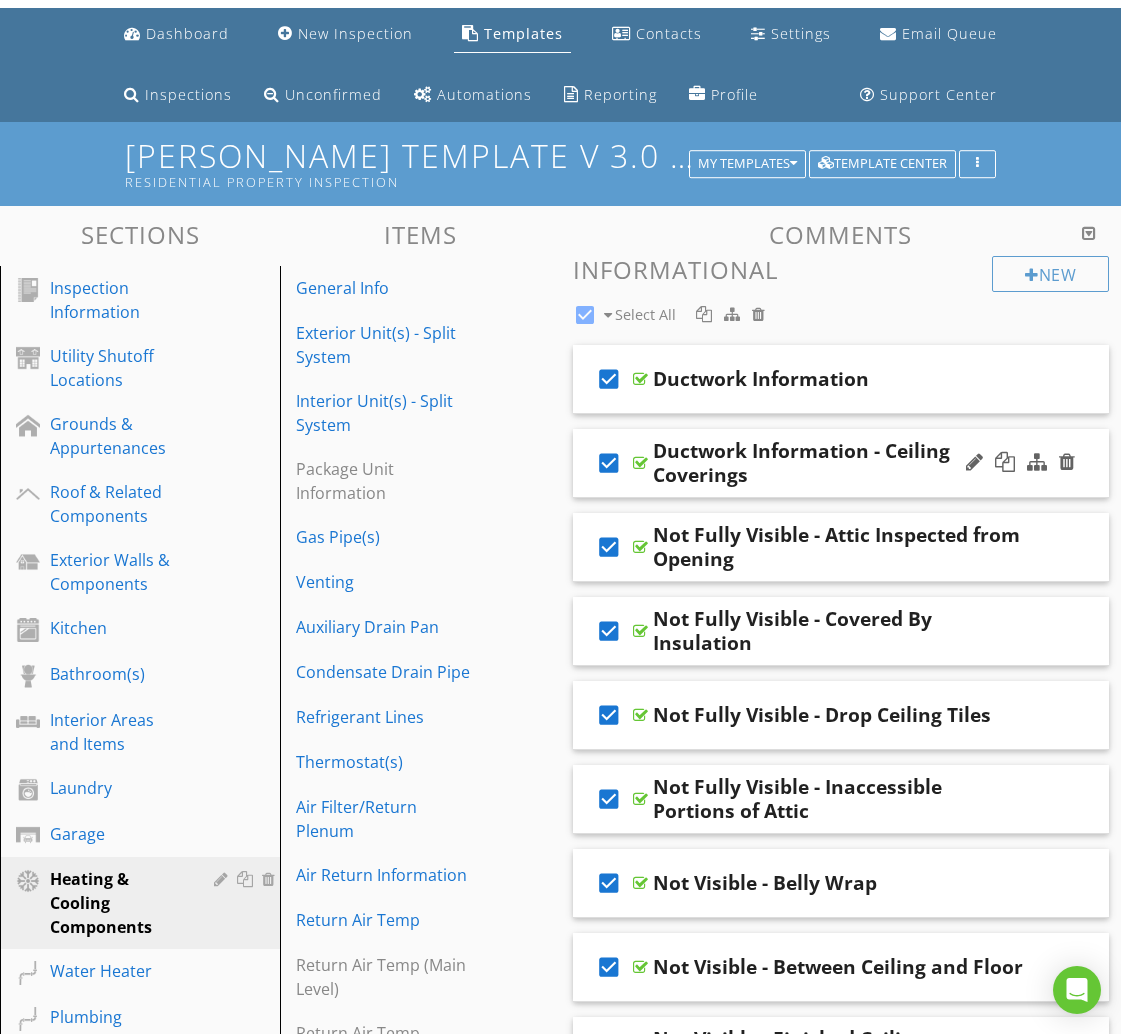 scroll, scrollTop: 0, scrollLeft: 0, axis: both 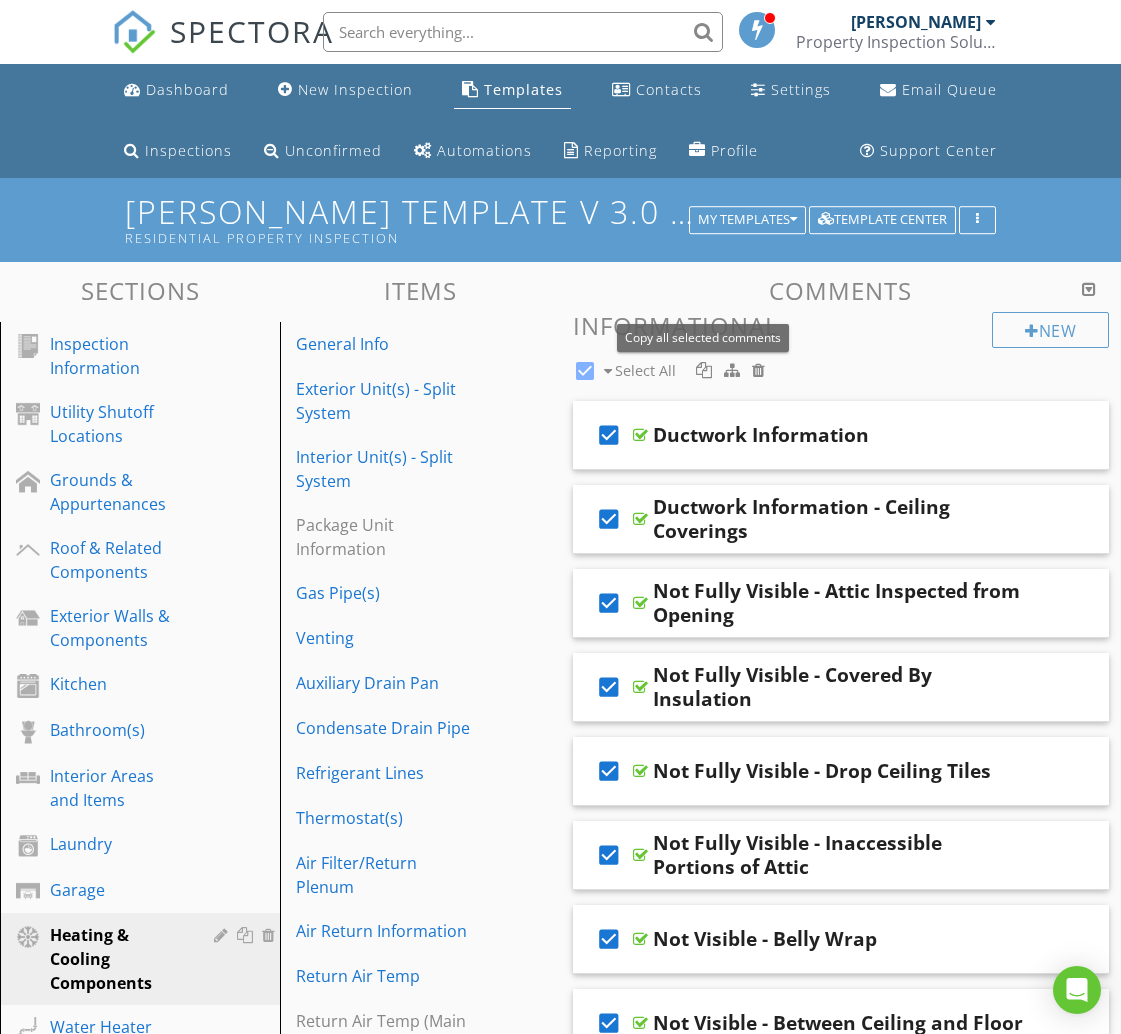 click at bounding box center (704, 370) 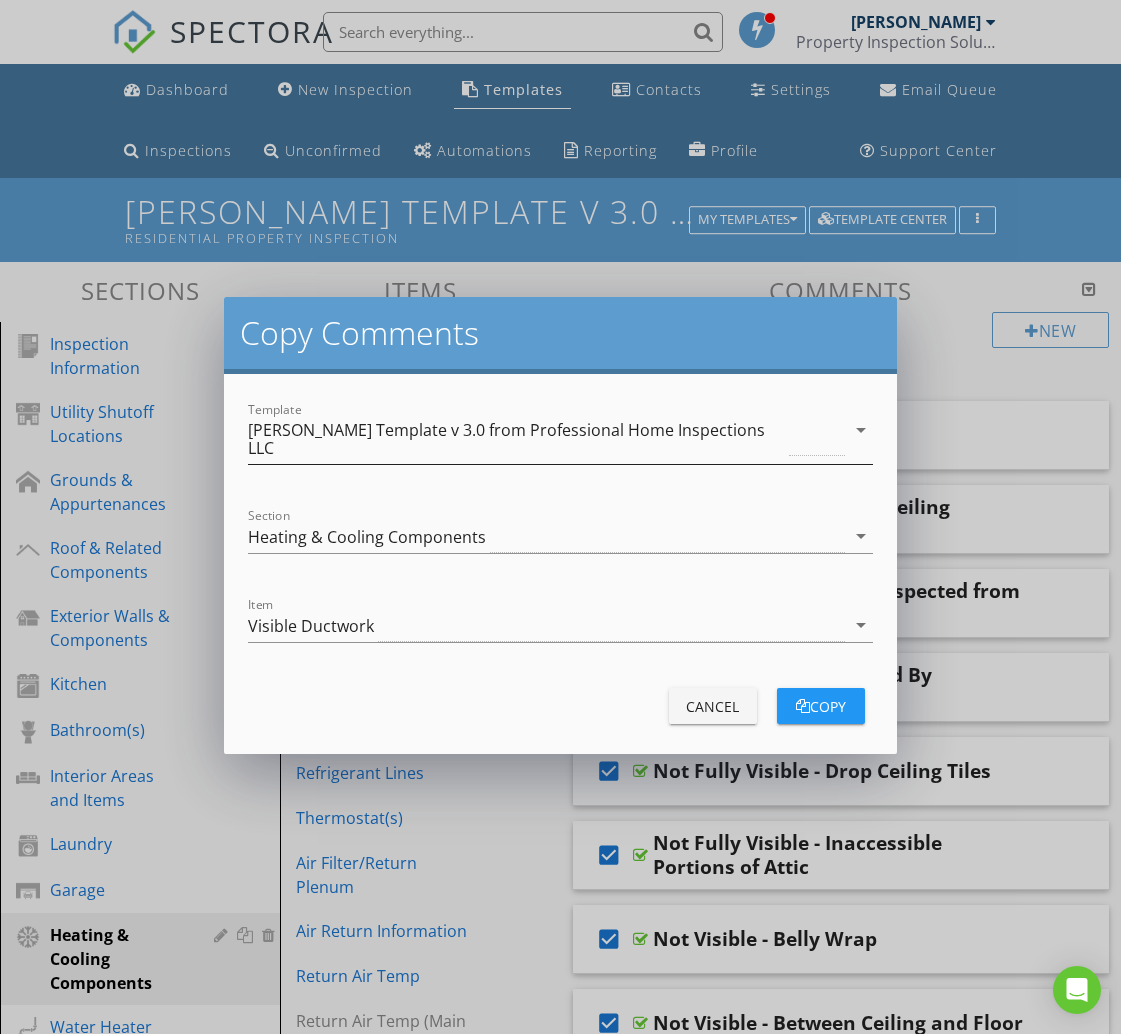 click on "[PERSON_NAME] Template v 3.0 from Professional Home Inspections LLC" at bounding box center (516, 439) 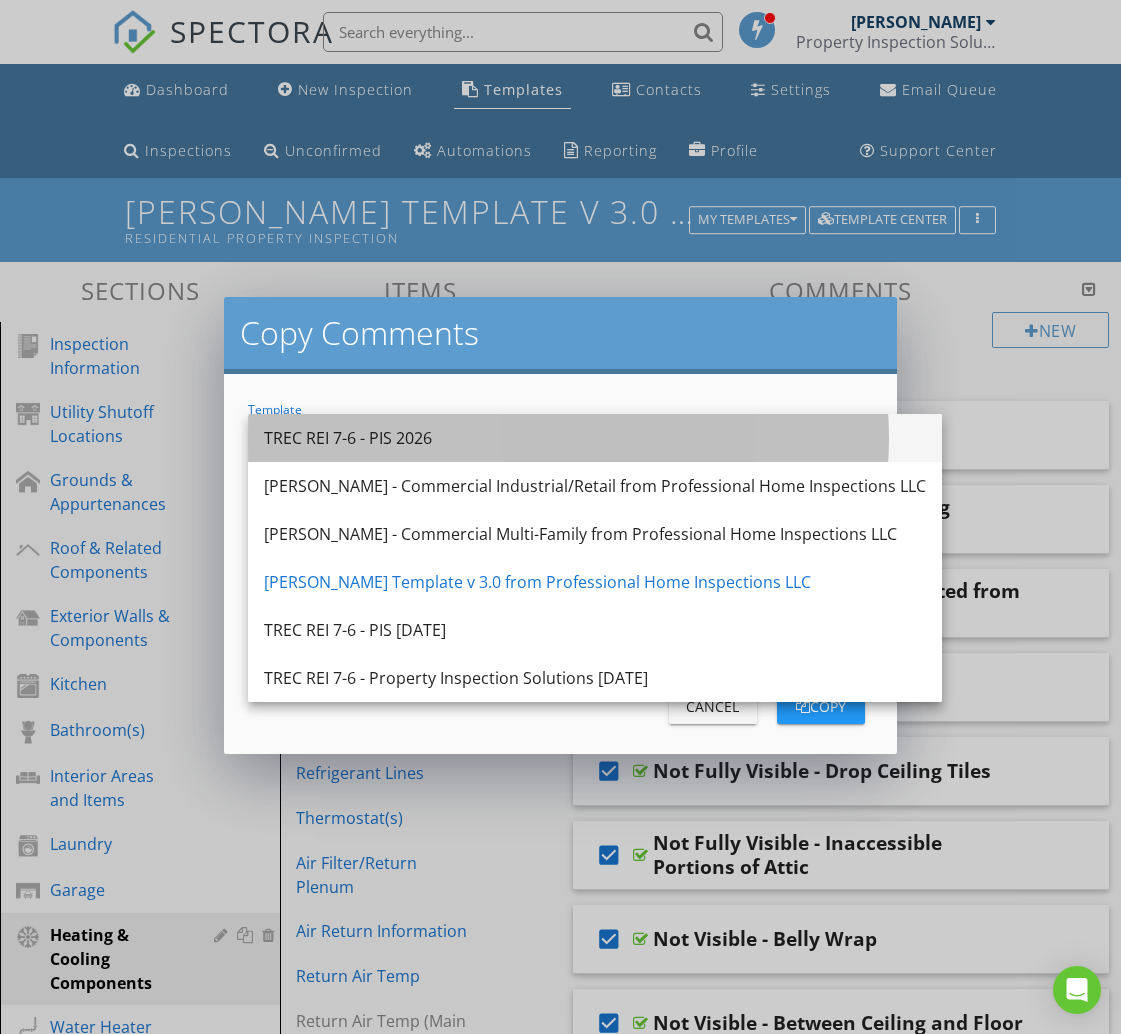click on "TREC REI 7-6 - PIS 2026" at bounding box center [595, 438] 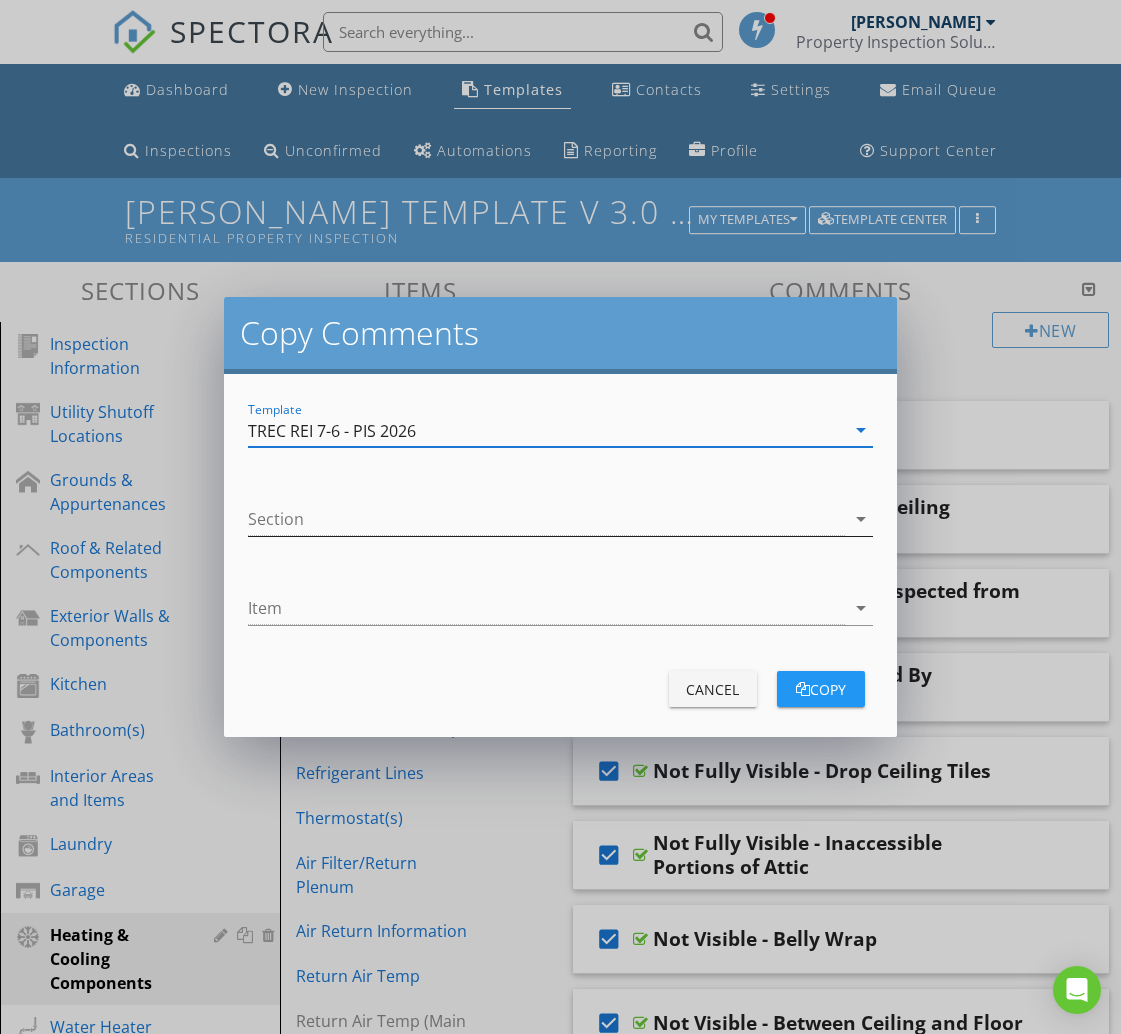 click at bounding box center [546, 519] 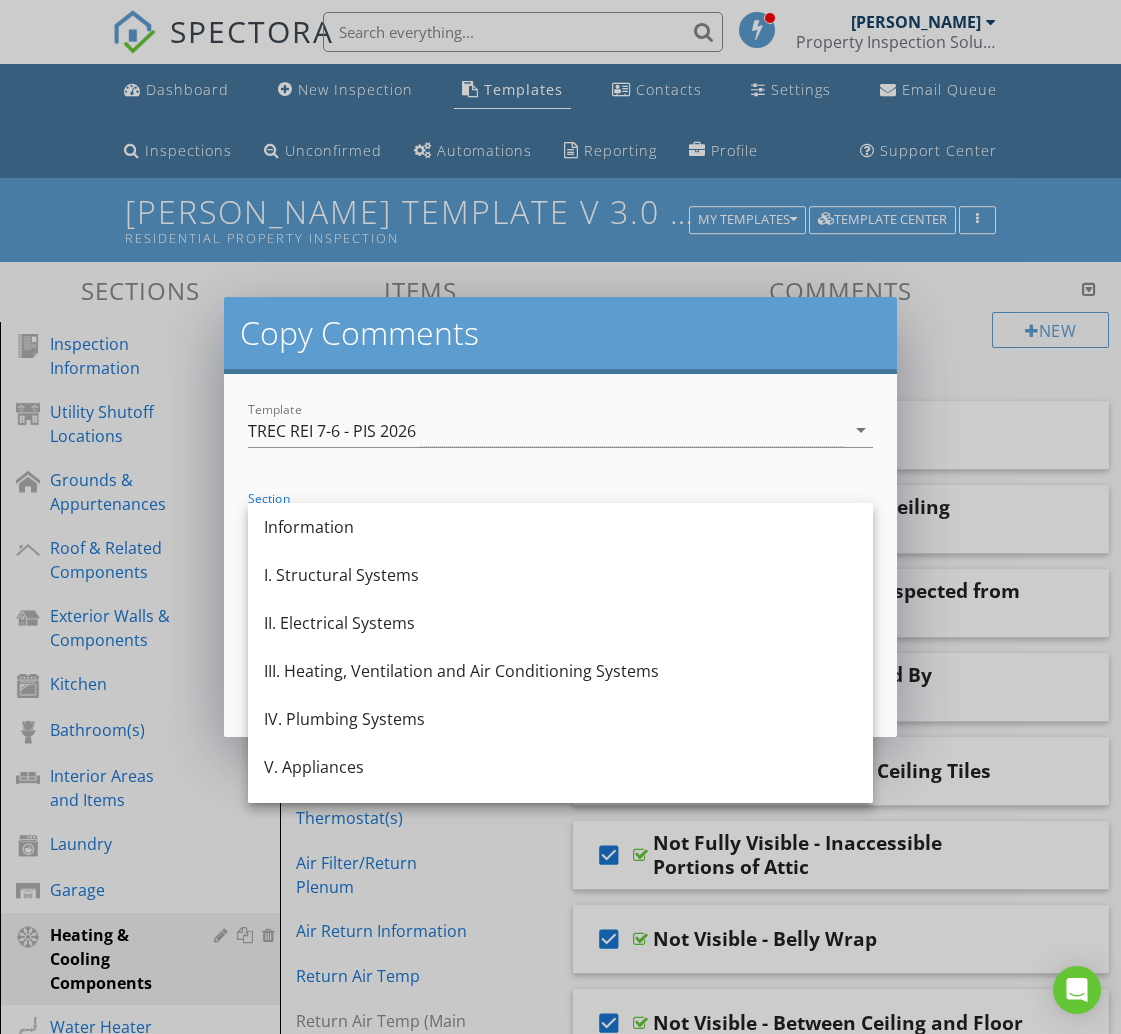 click on "III. Heating, Ventilation and Air Conditioning Systems" at bounding box center [560, 671] 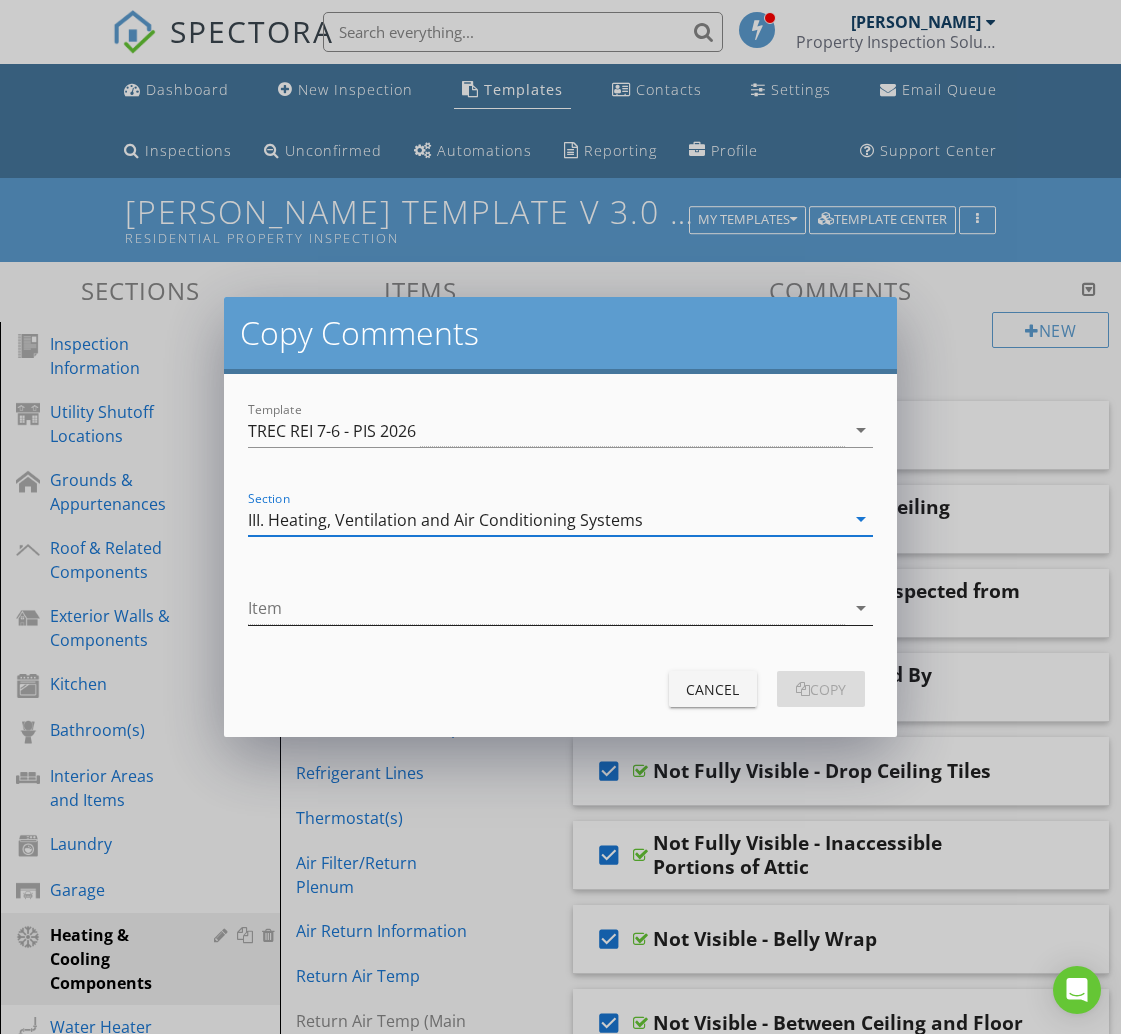 click at bounding box center (546, 608) 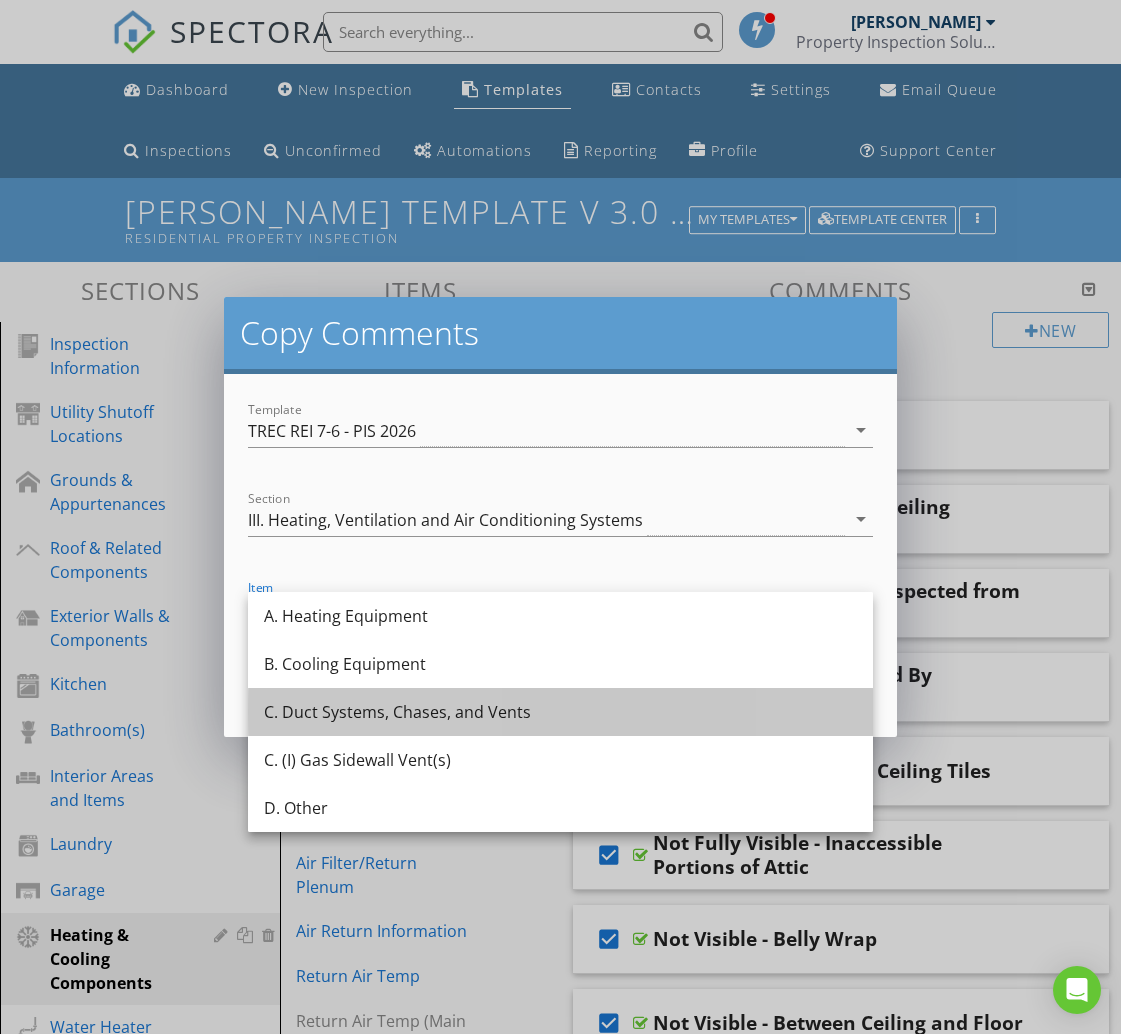 click on "C. Duct Systems, Chases, and Vents" at bounding box center (560, 712) 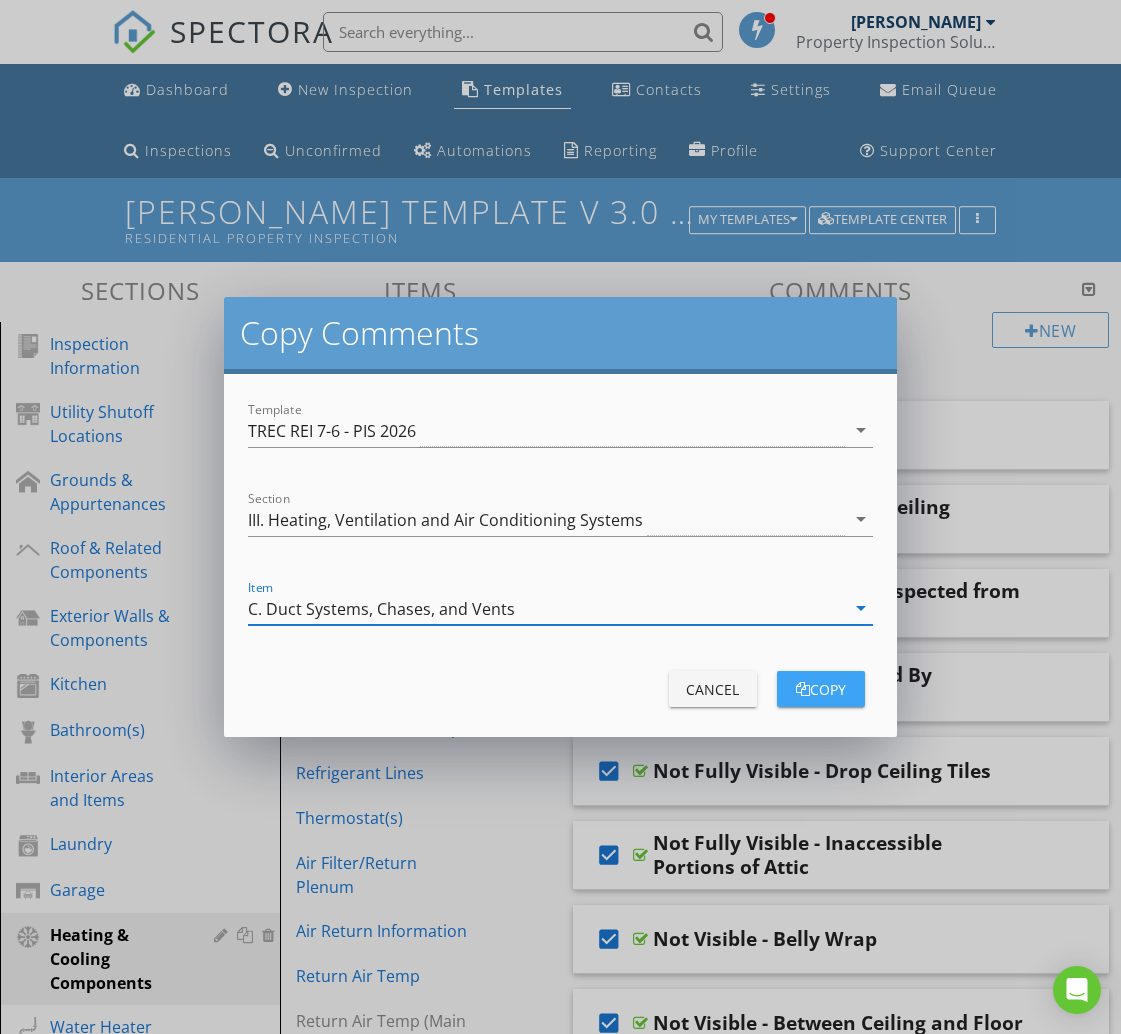 click on "copy" at bounding box center [821, 689] 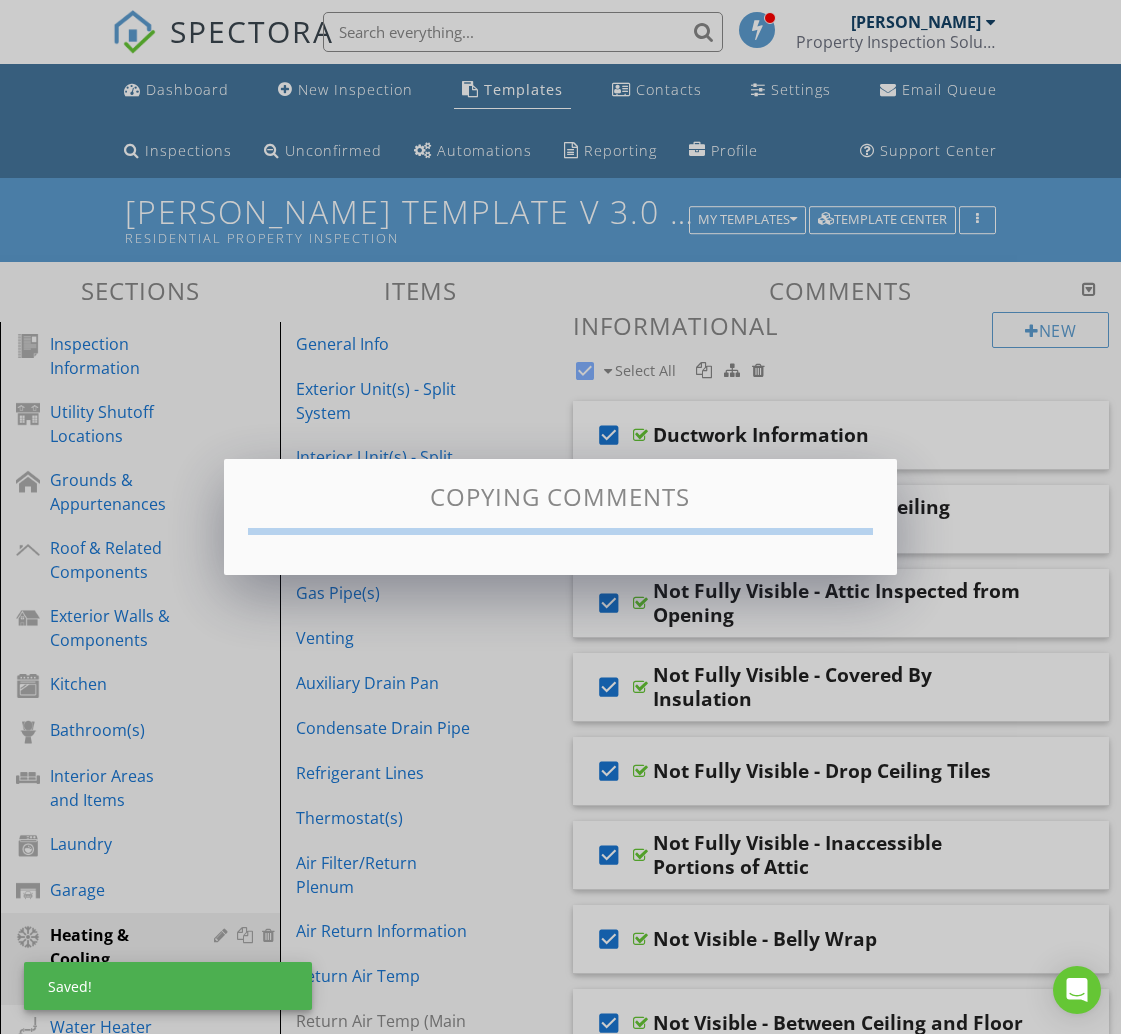checkbox on "false" 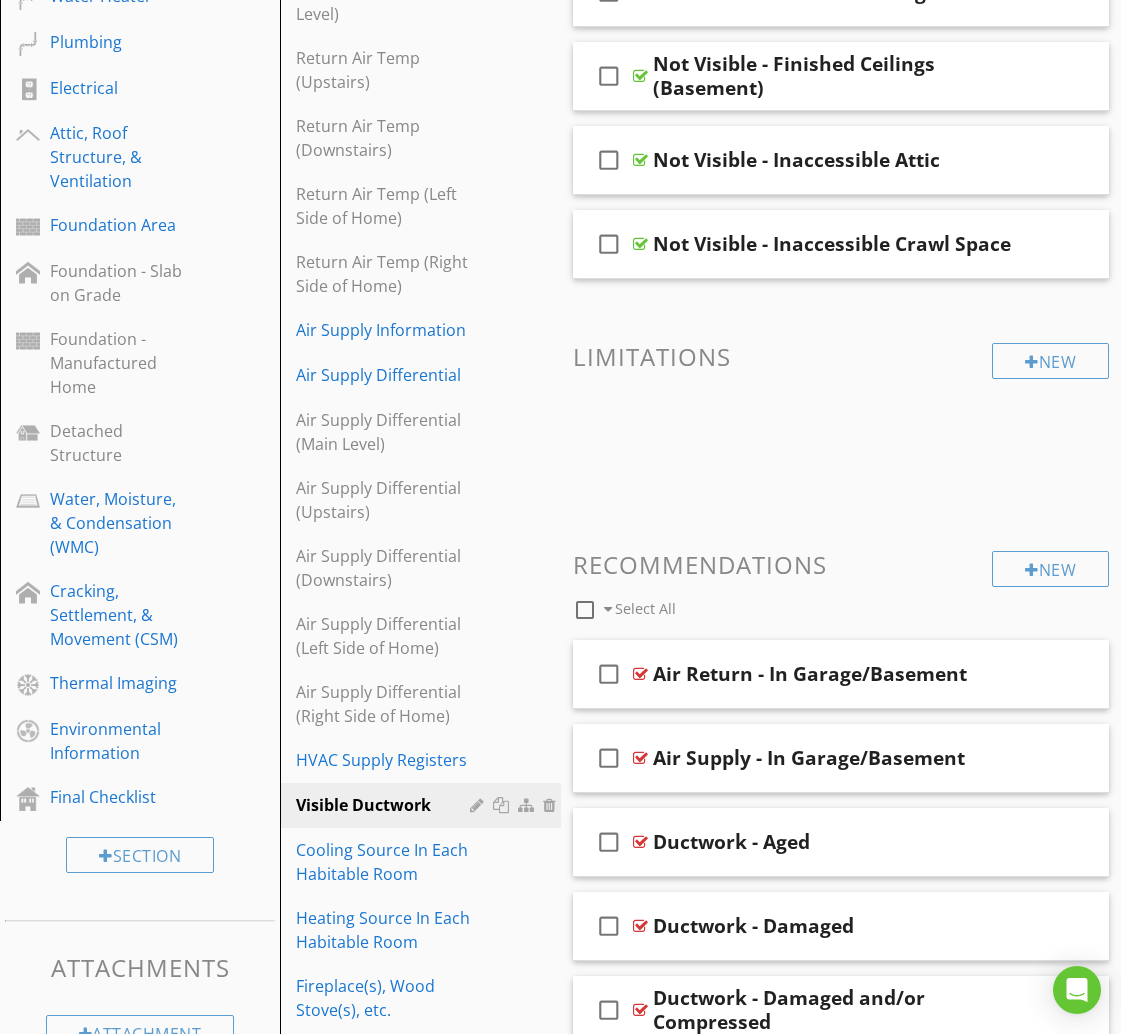 scroll, scrollTop: 1036, scrollLeft: 0, axis: vertical 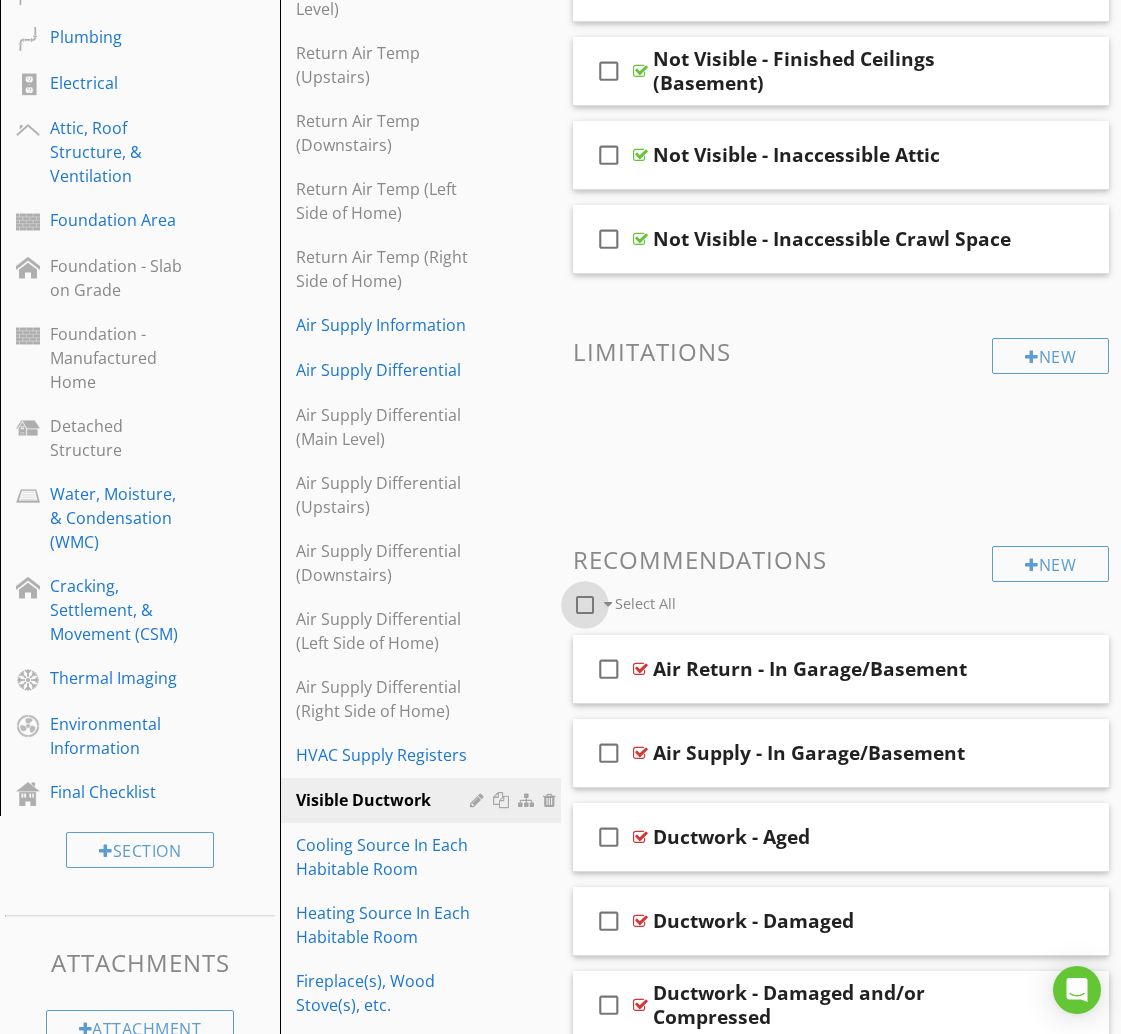 click at bounding box center [585, 605] 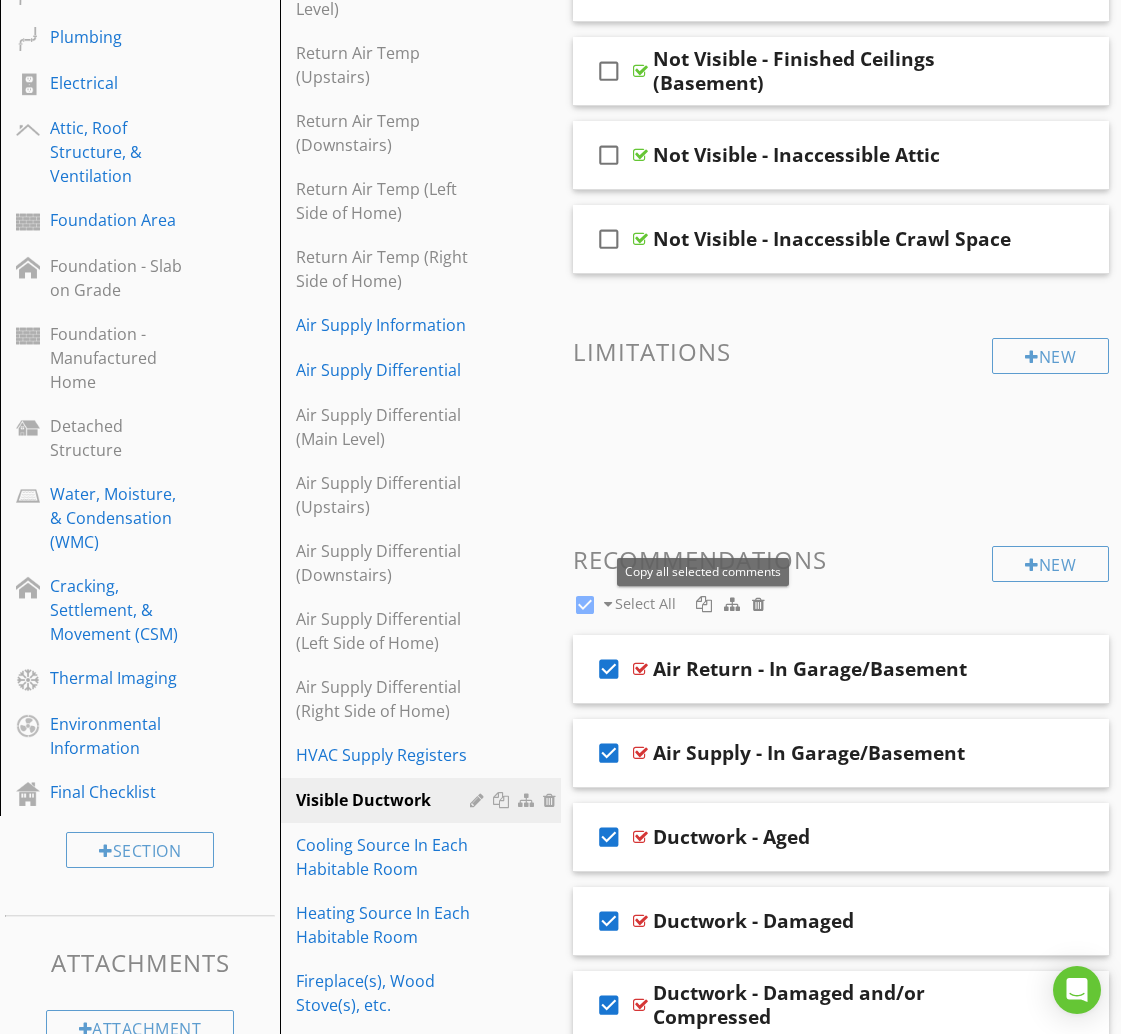 click at bounding box center (704, 604) 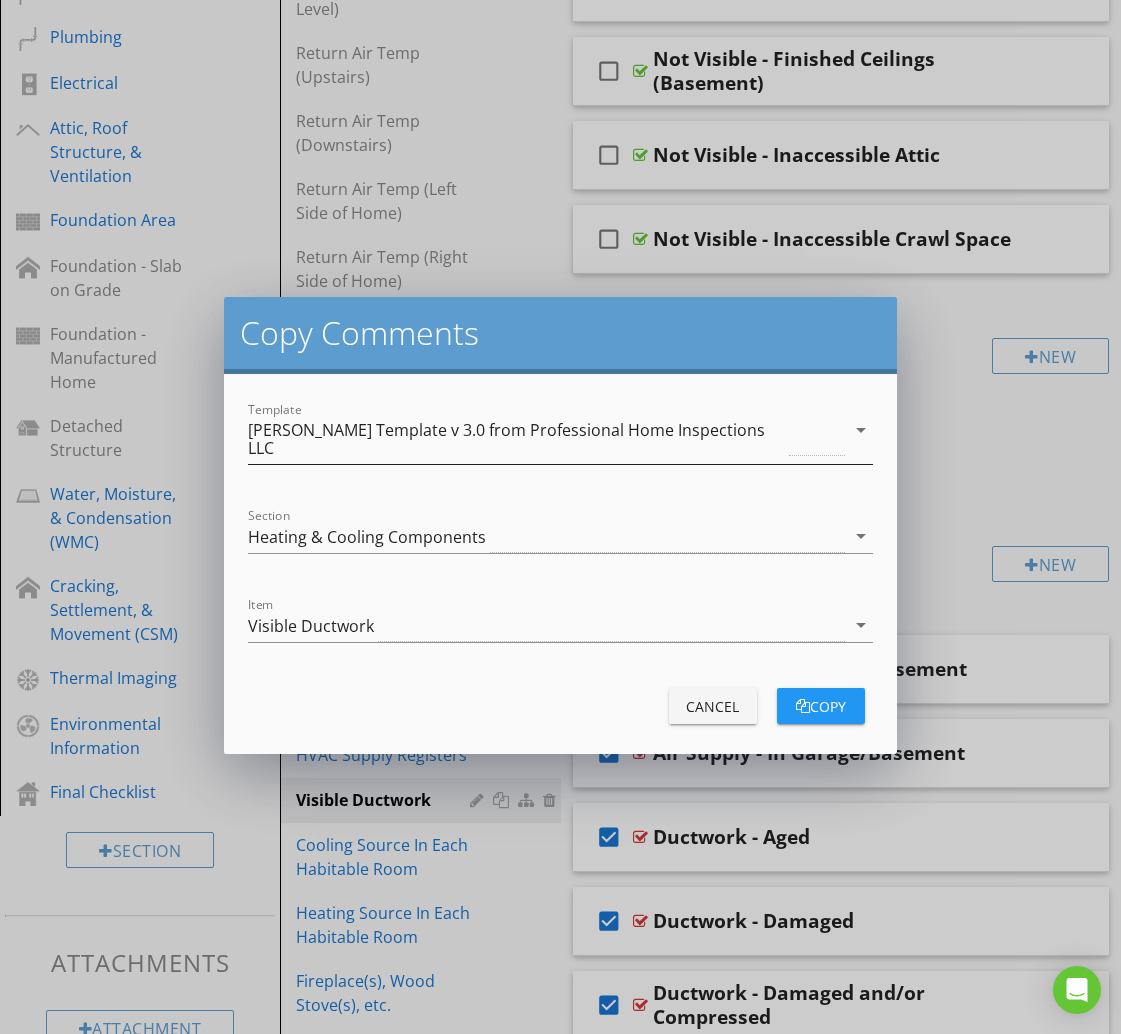 click on "[PERSON_NAME] Template v 3.0 from Professional Home Inspections LLC" at bounding box center (516, 439) 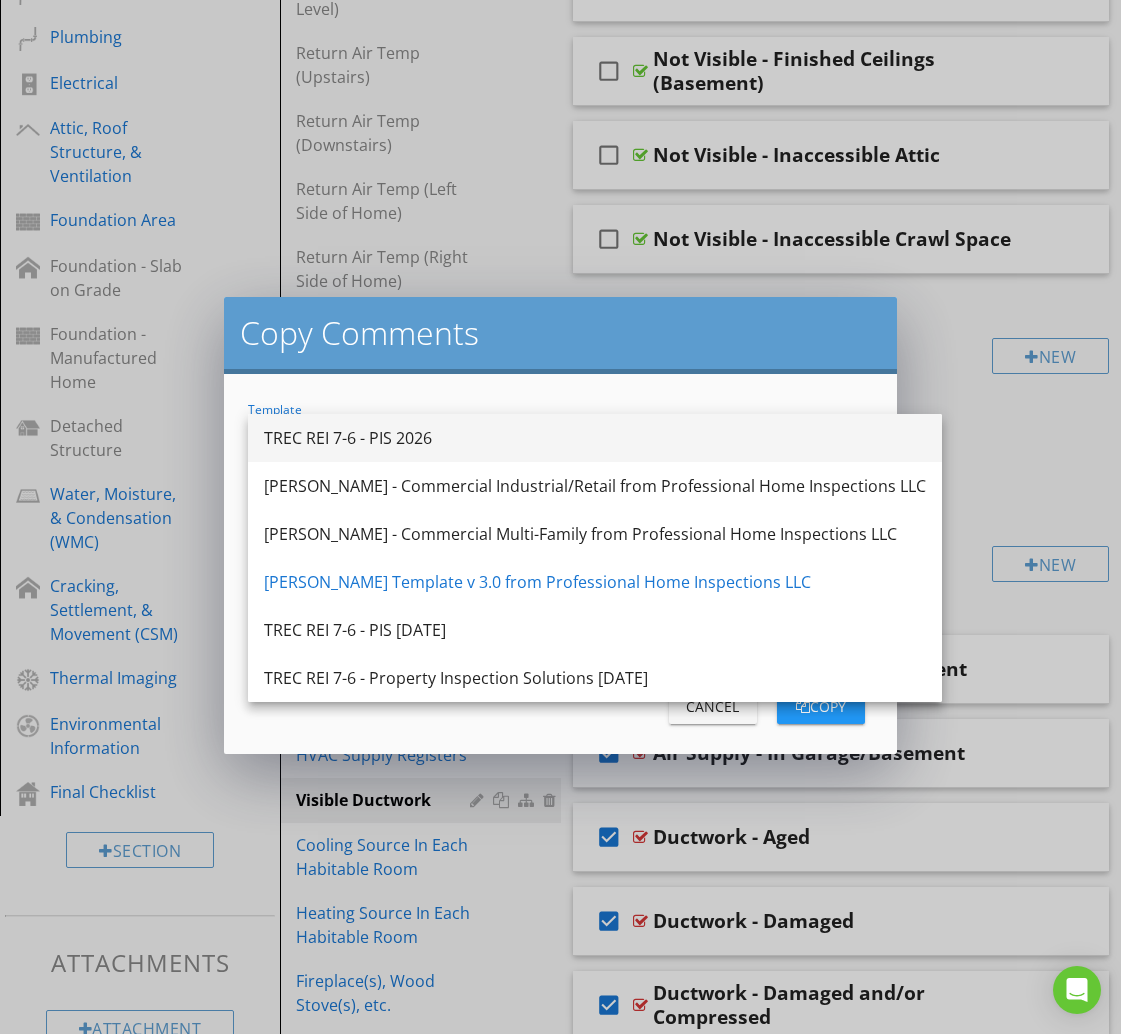 click on "TREC REI 7-6 - PIS 2026" at bounding box center [595, 438] 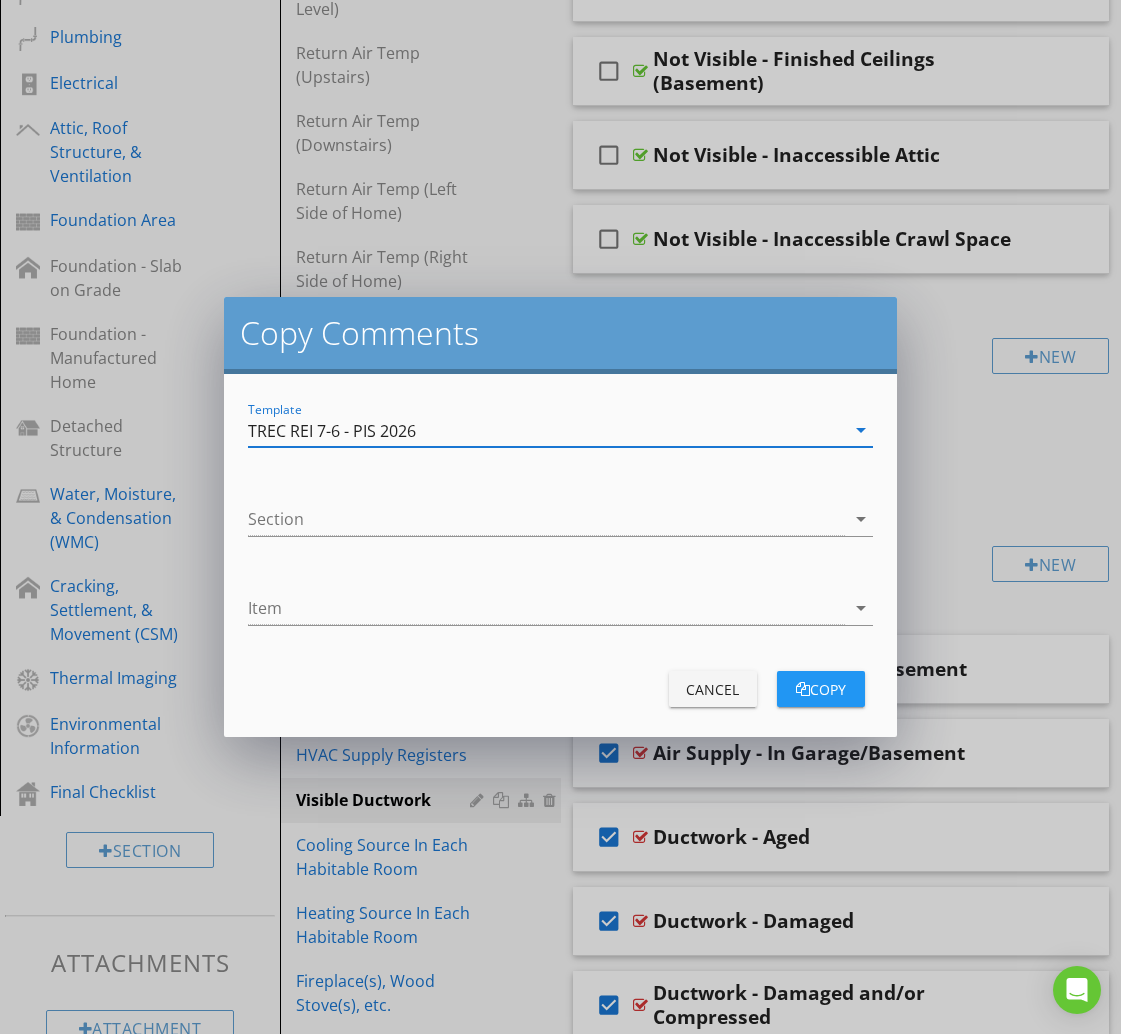 click at bounding box center (546, 519) 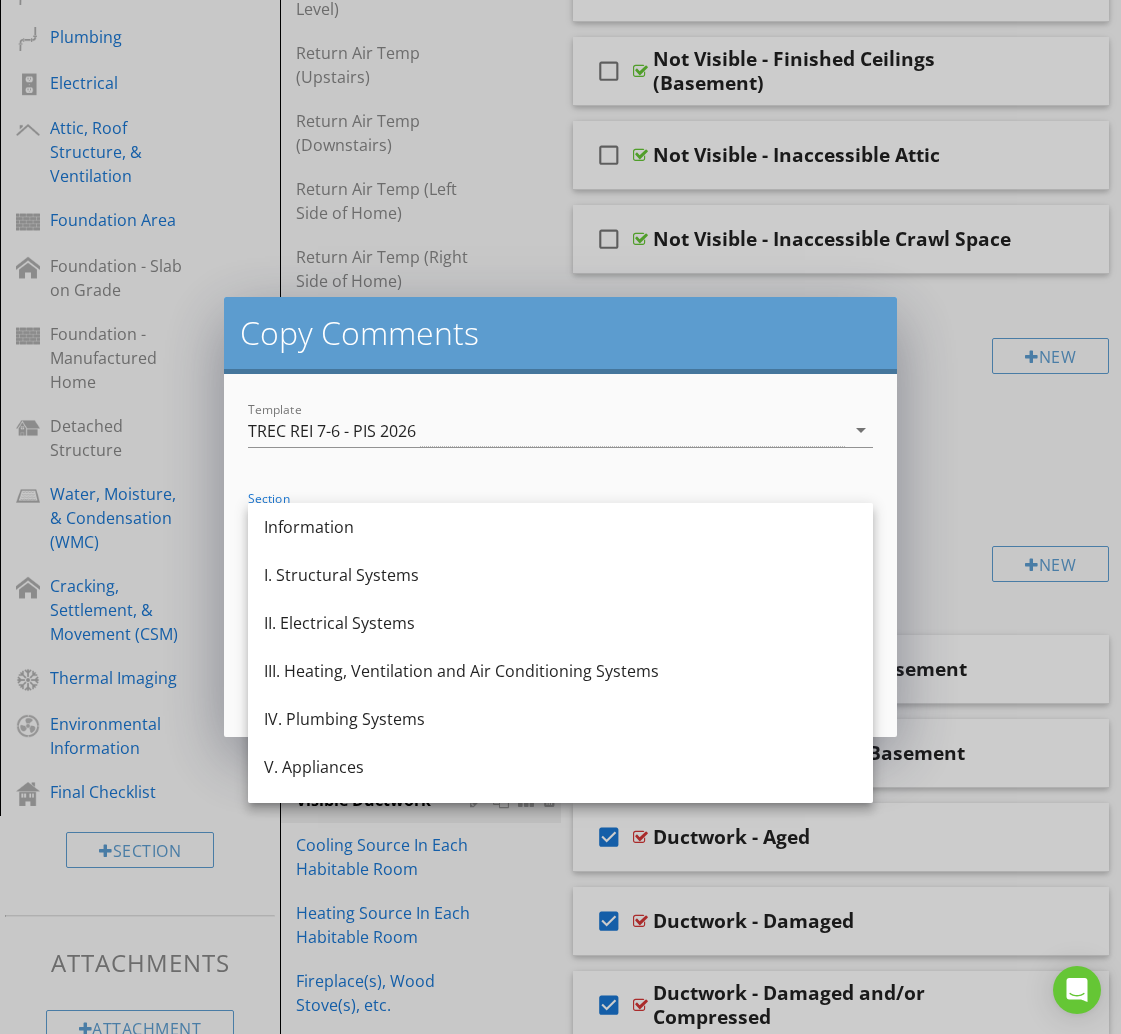 click on "III. Heating, Ventilation and Air Conditioning Systems" at bounding box center (560, 671) 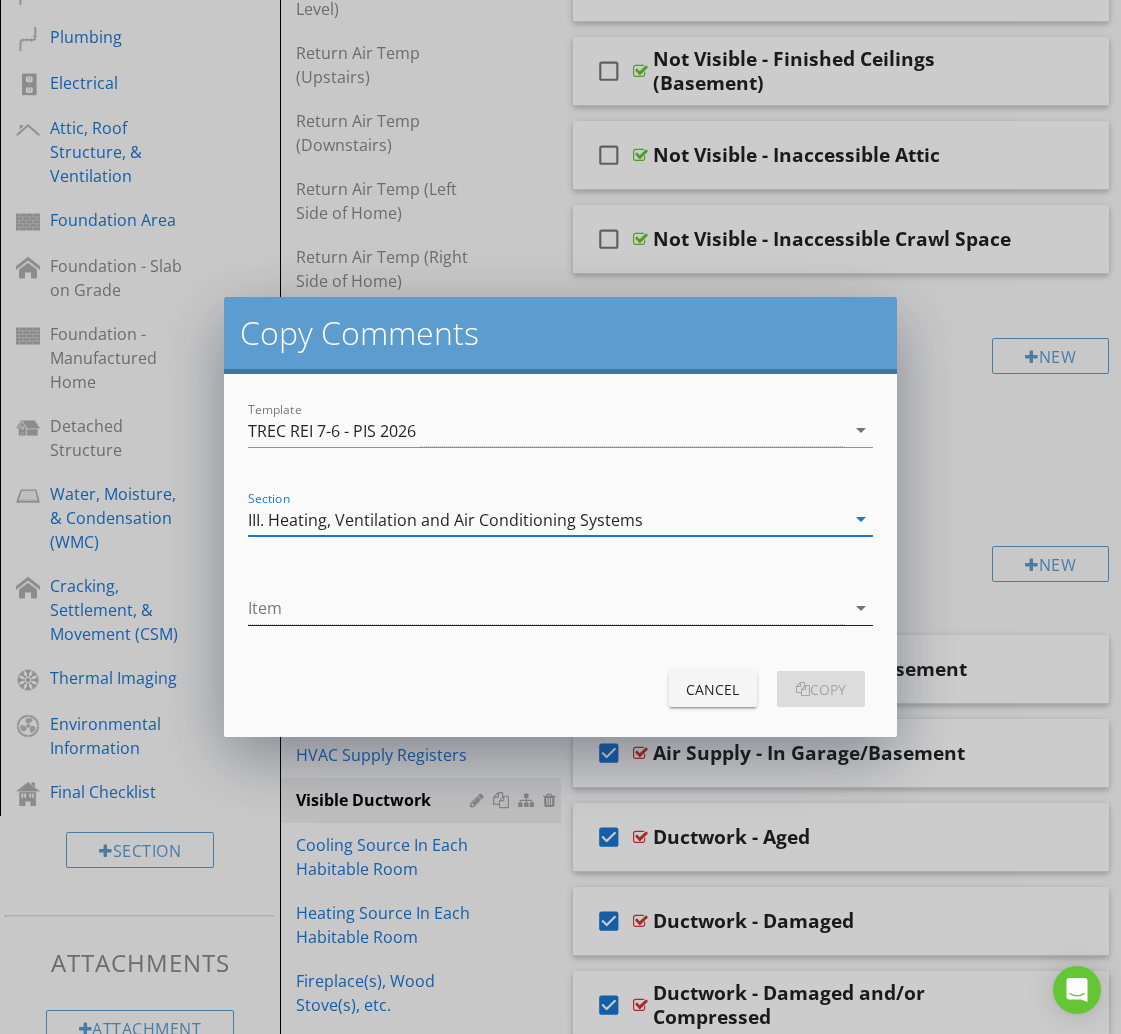 click at bounding box center (546, 608) 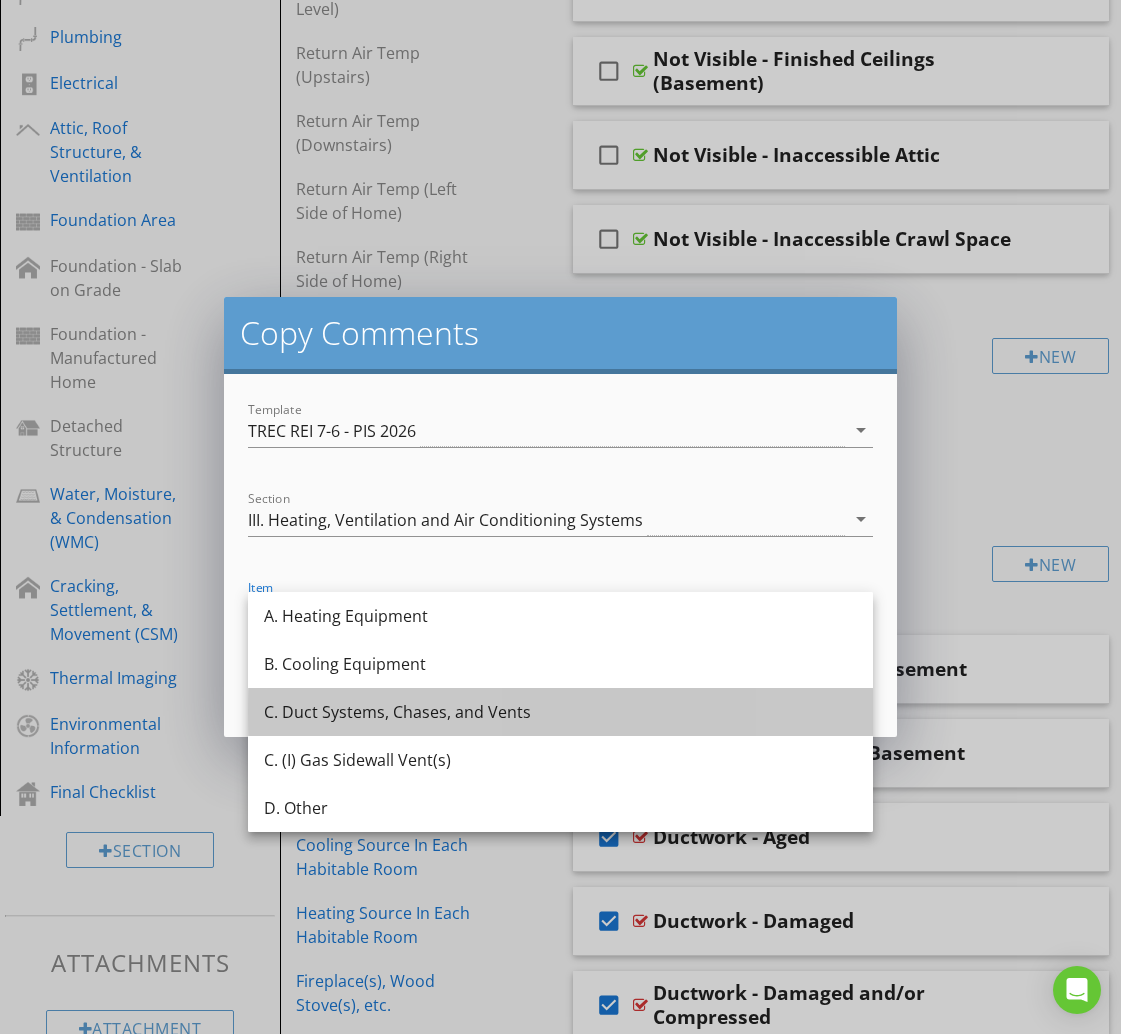 drag, startPoint x: 434, startPoint y: 717, endPoint x: 448, endPoint y: 714, distance: 14.3178215 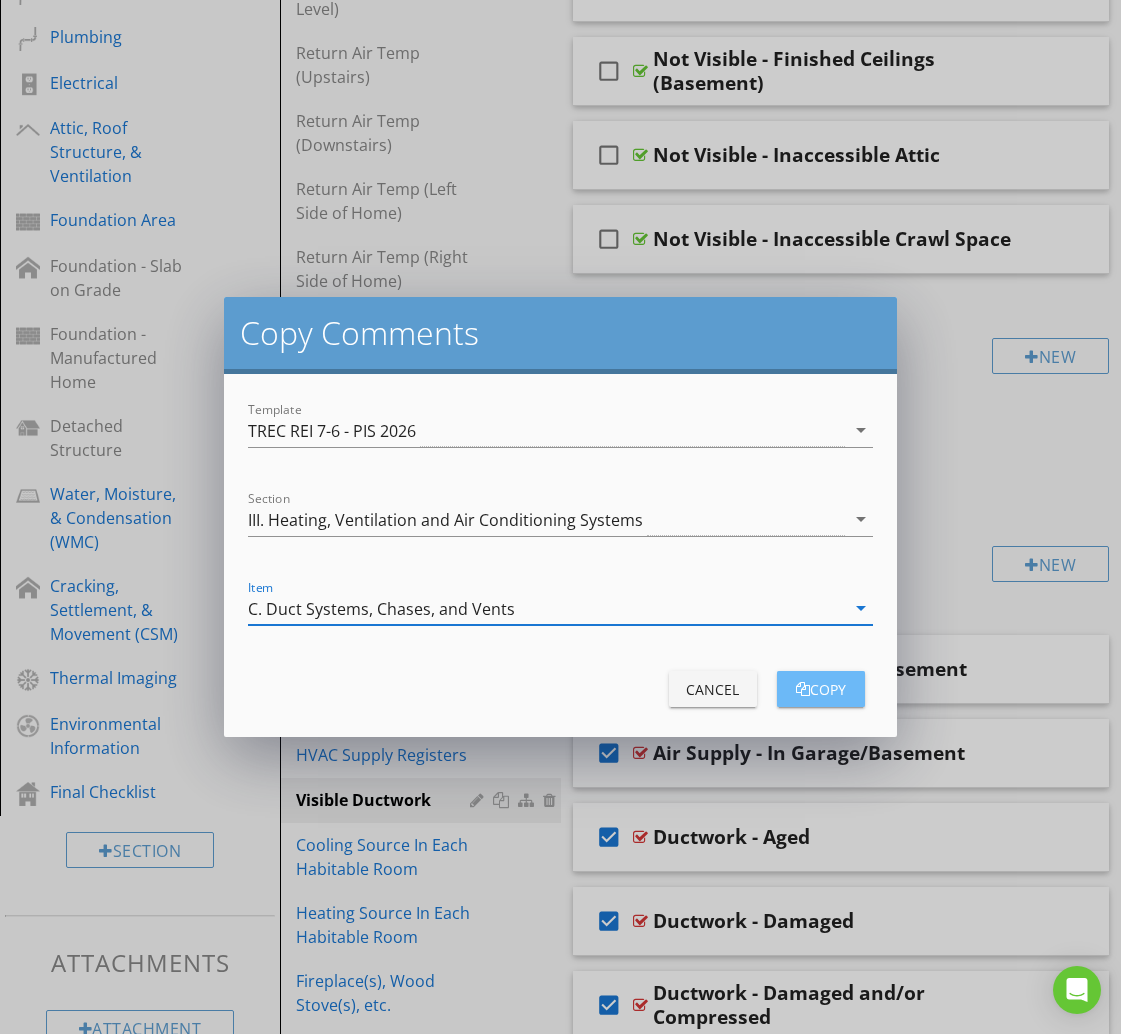 click on "copy" at bounding box center (821, 689) 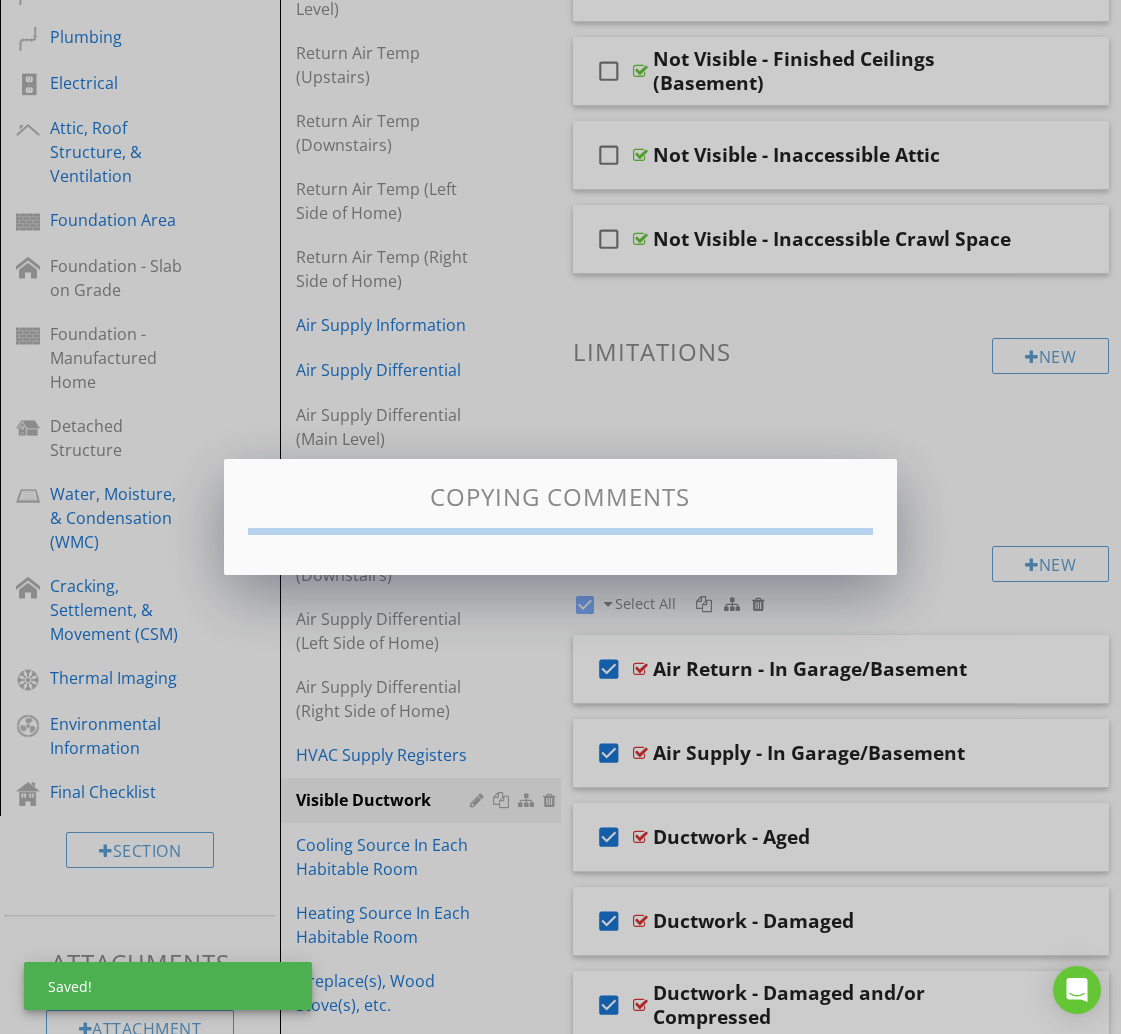 checkbox on "false" 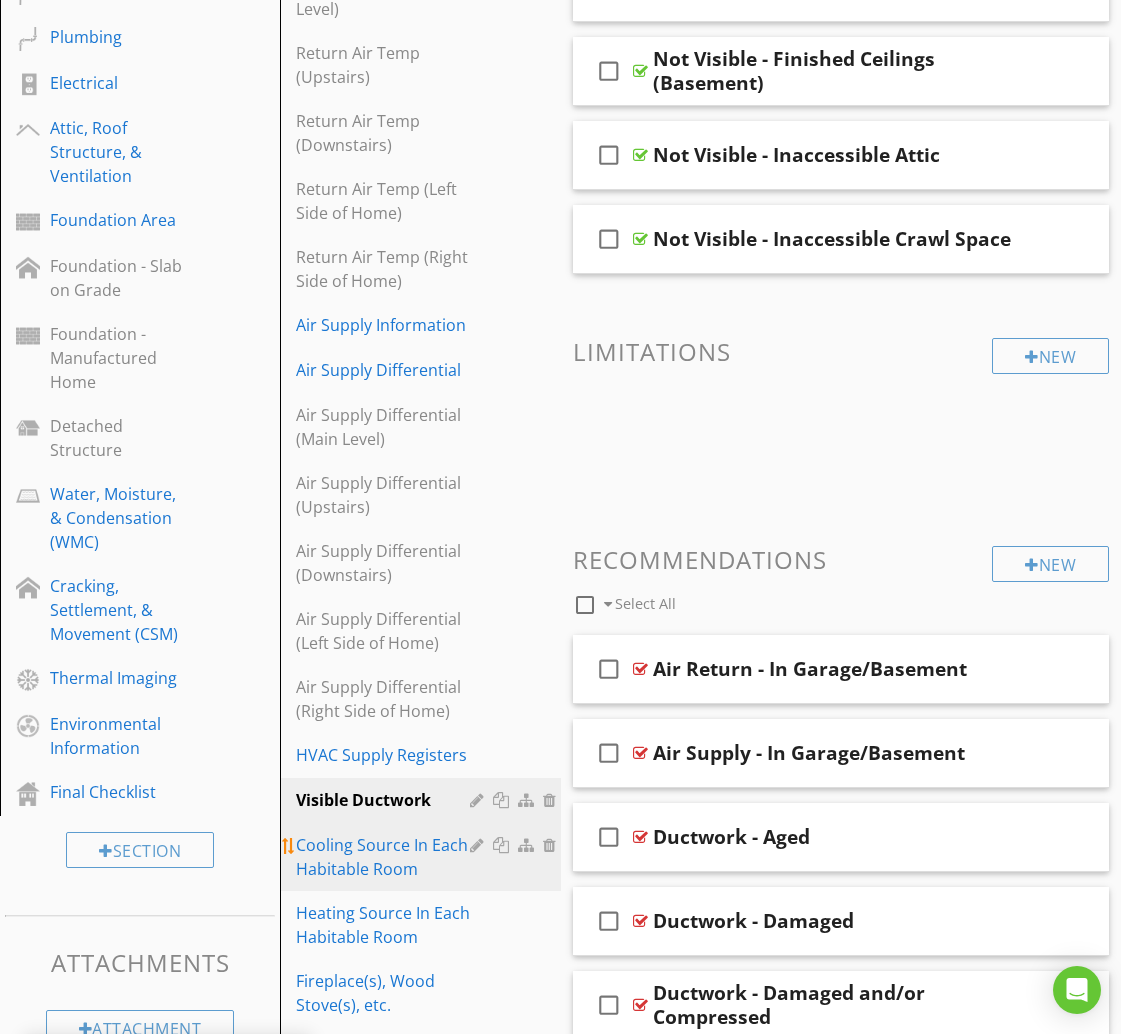 click on "Cooling Source In Each Habitable Room" at bounding box center (385, 857) 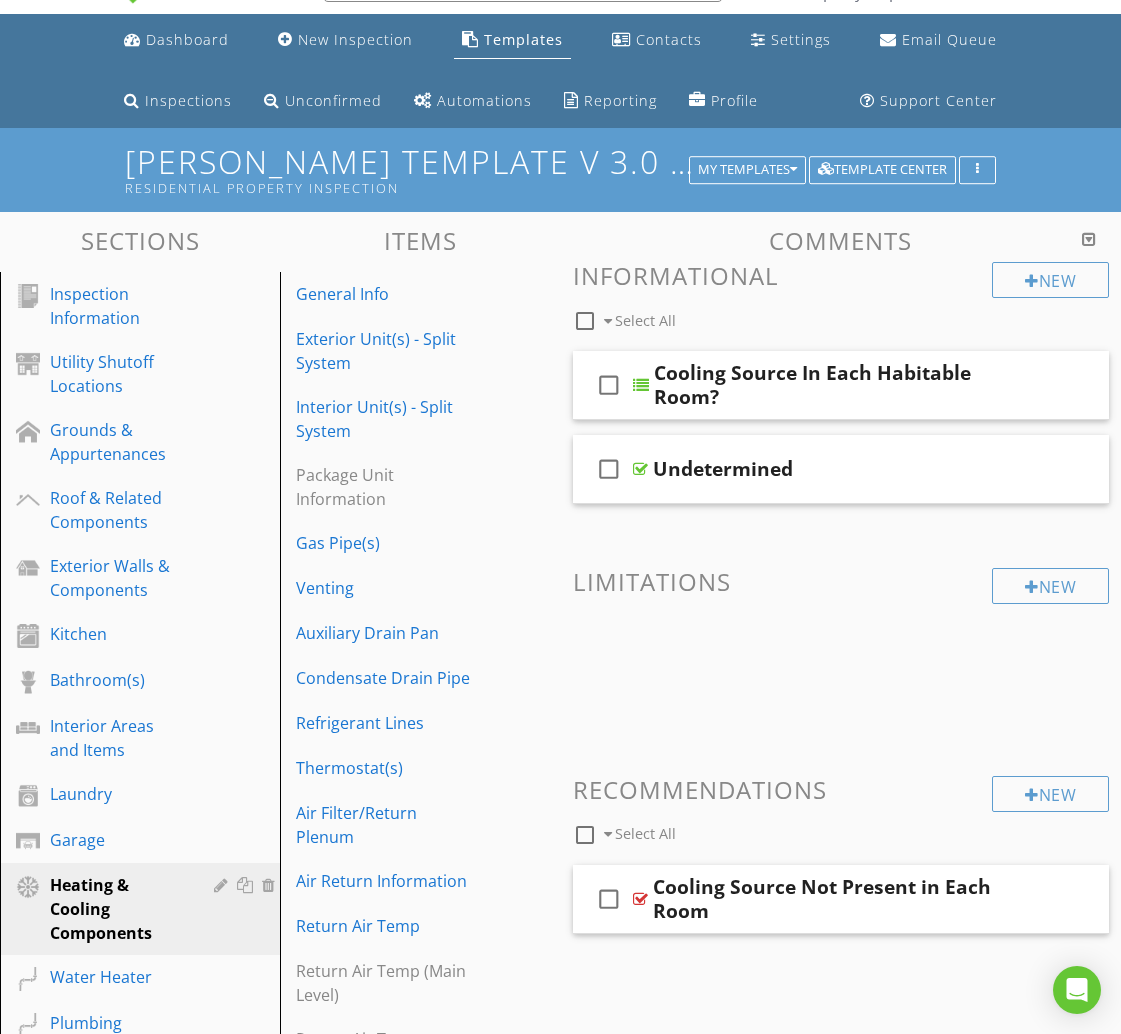 scroll, scrollTop: 46, scrollLeft: 0, axis: vertical 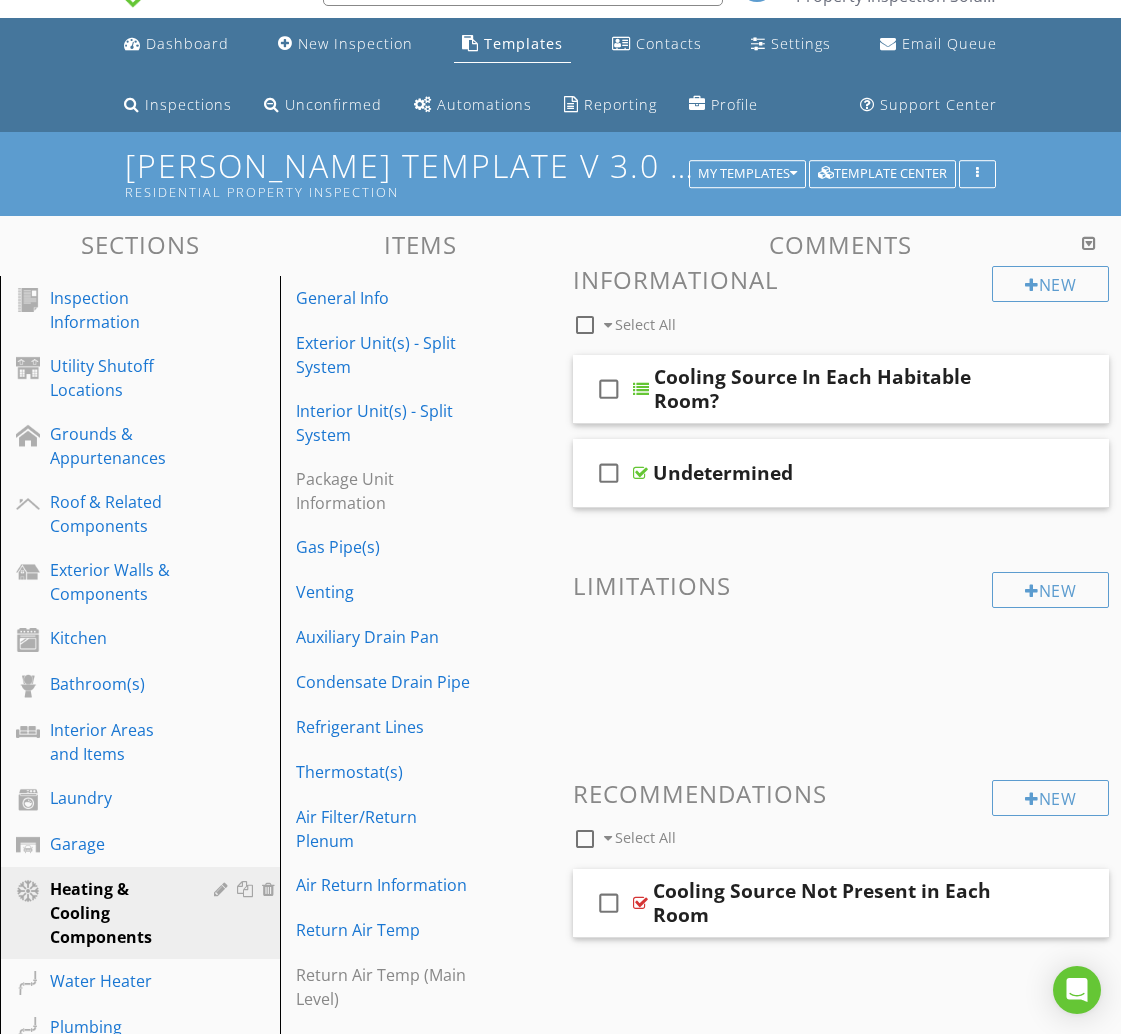 click at bounding box center (585, 325) 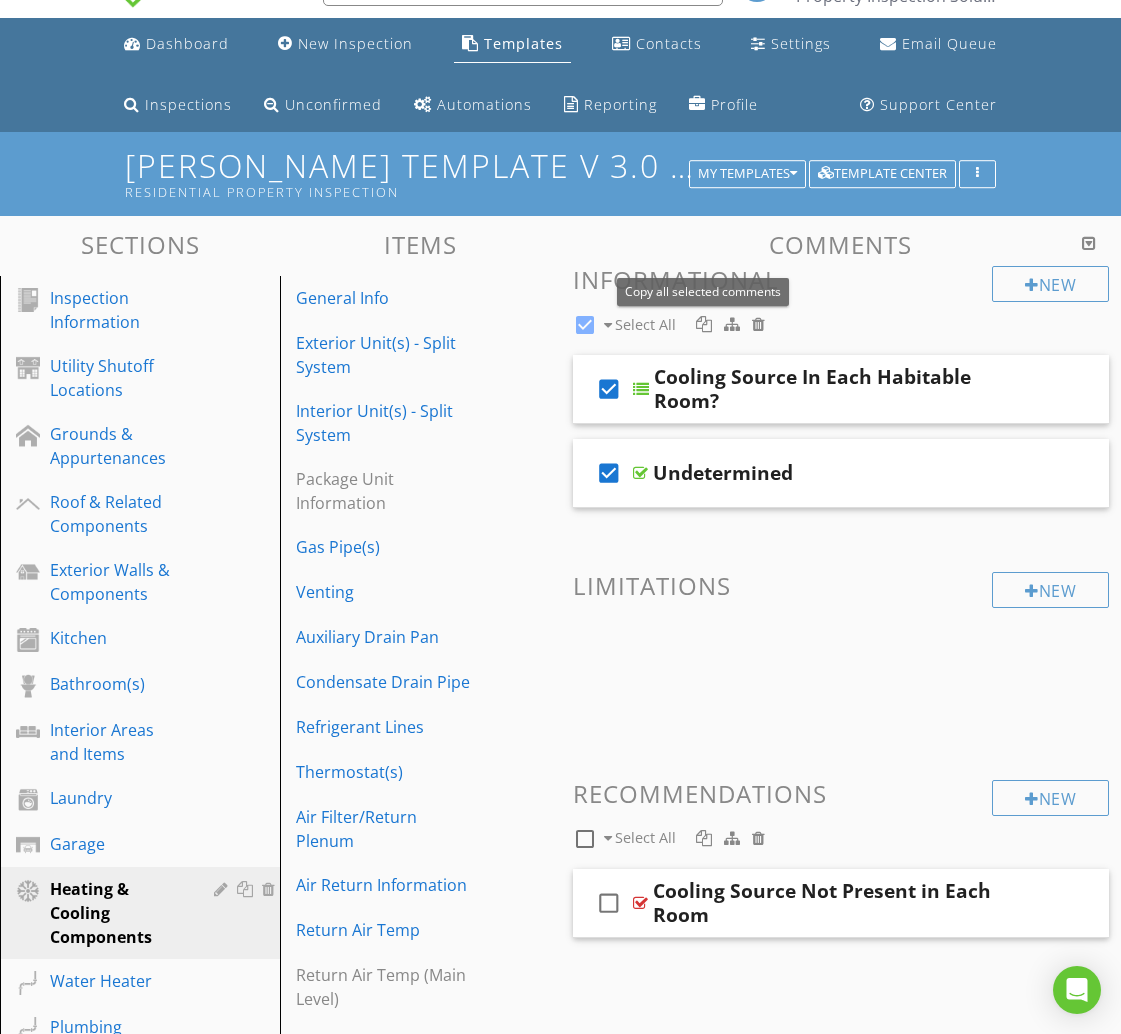 click at bounding box center [704, 324] 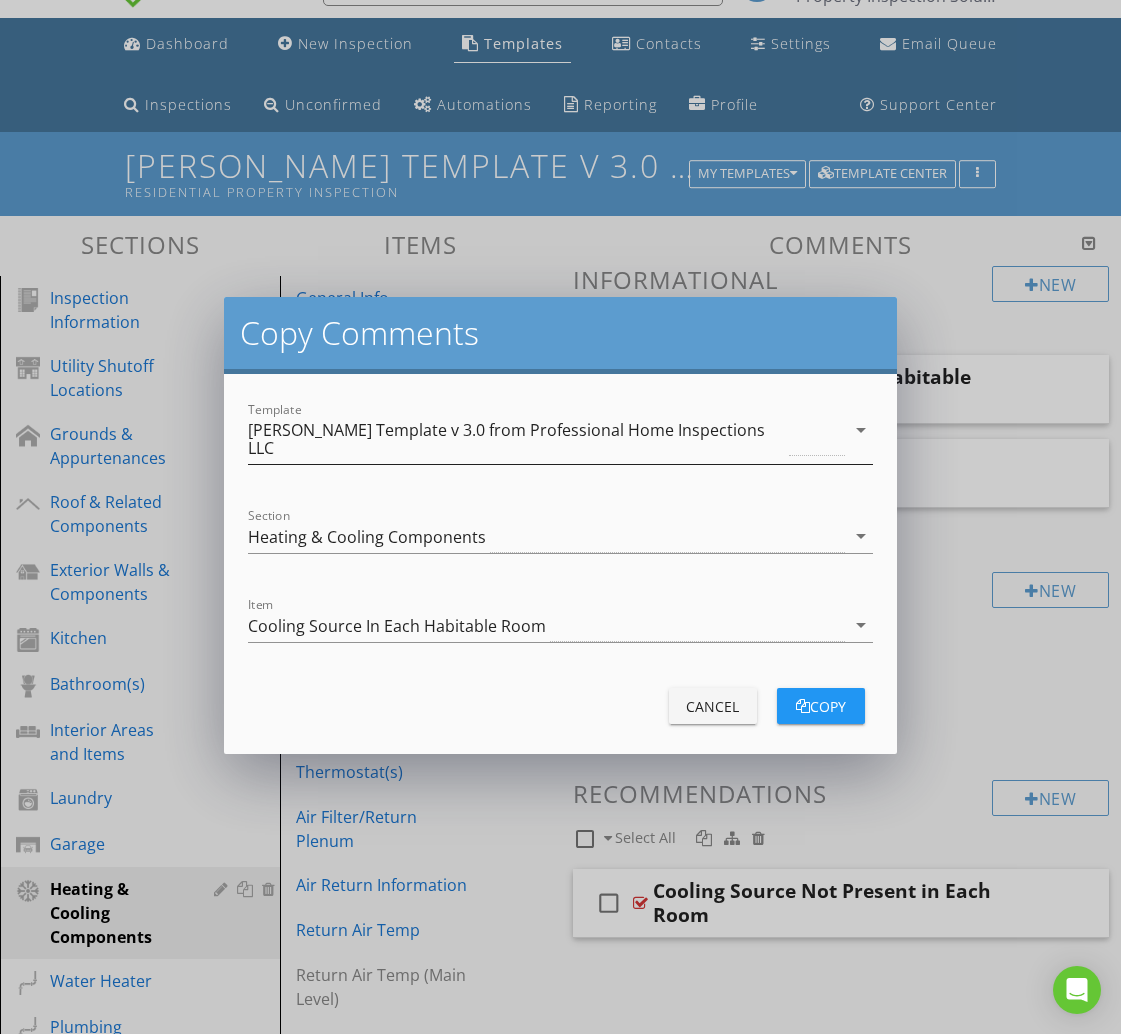 click on "[PERSON_NAME] Template v 3.0 from Professional Home Inspections LLC" at bounding box center [516, 439] 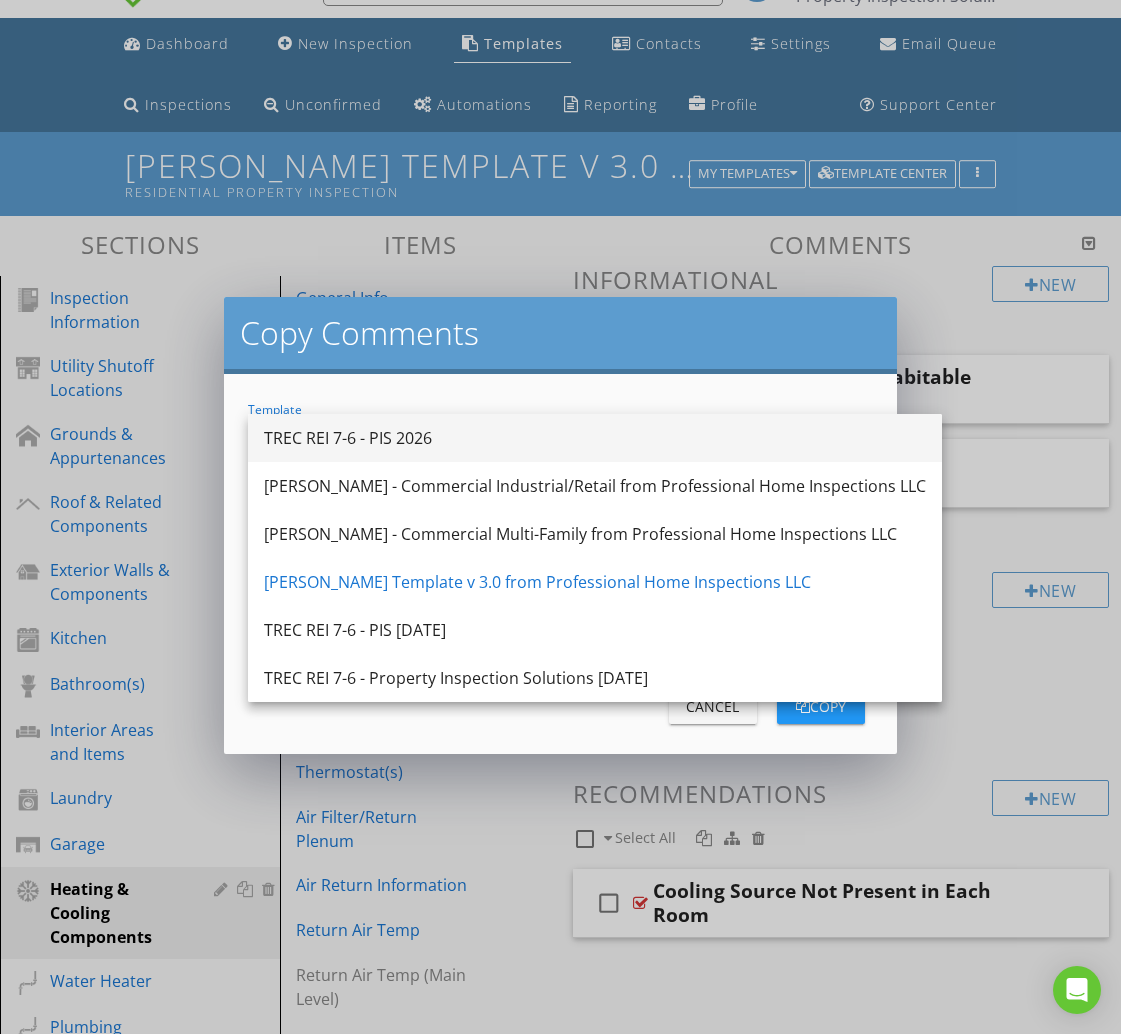 click on "TREC REI 7-6 - PIS 2026" at bounding box center (595, 438) 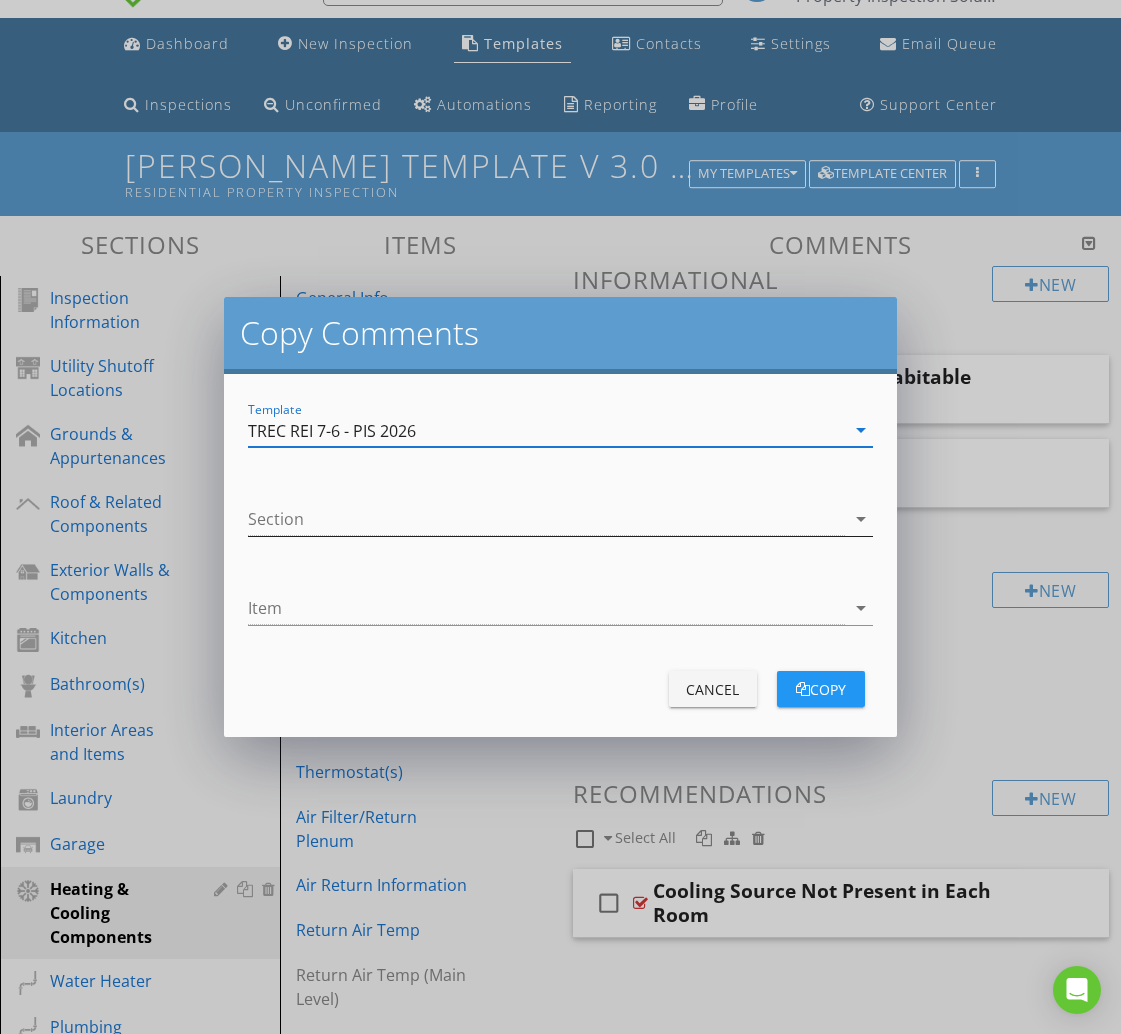 click at bounding box center (546, 519) 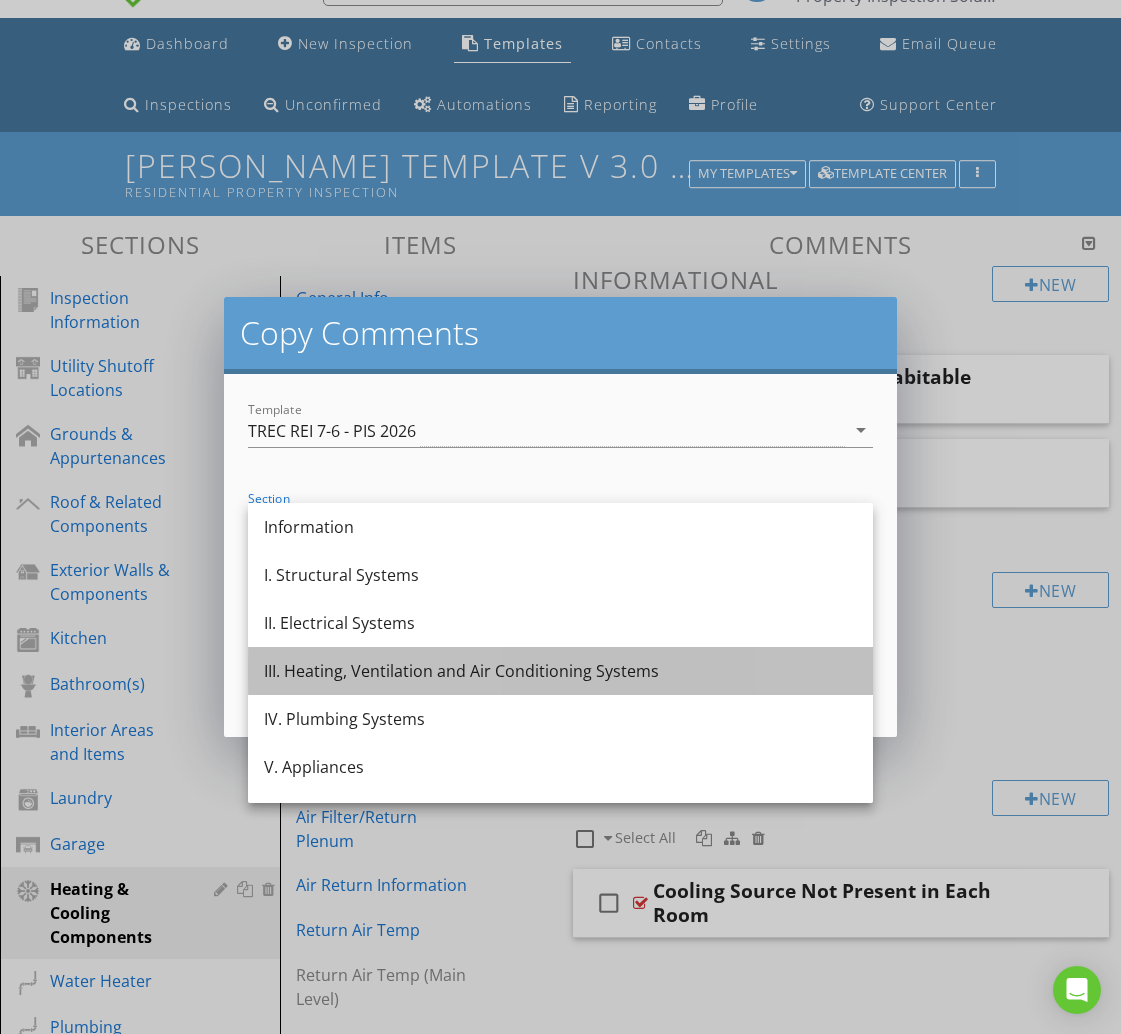 click on "III. Heating, Ventilation and Air Conditioning Systems" at bounding box center (560, 671) 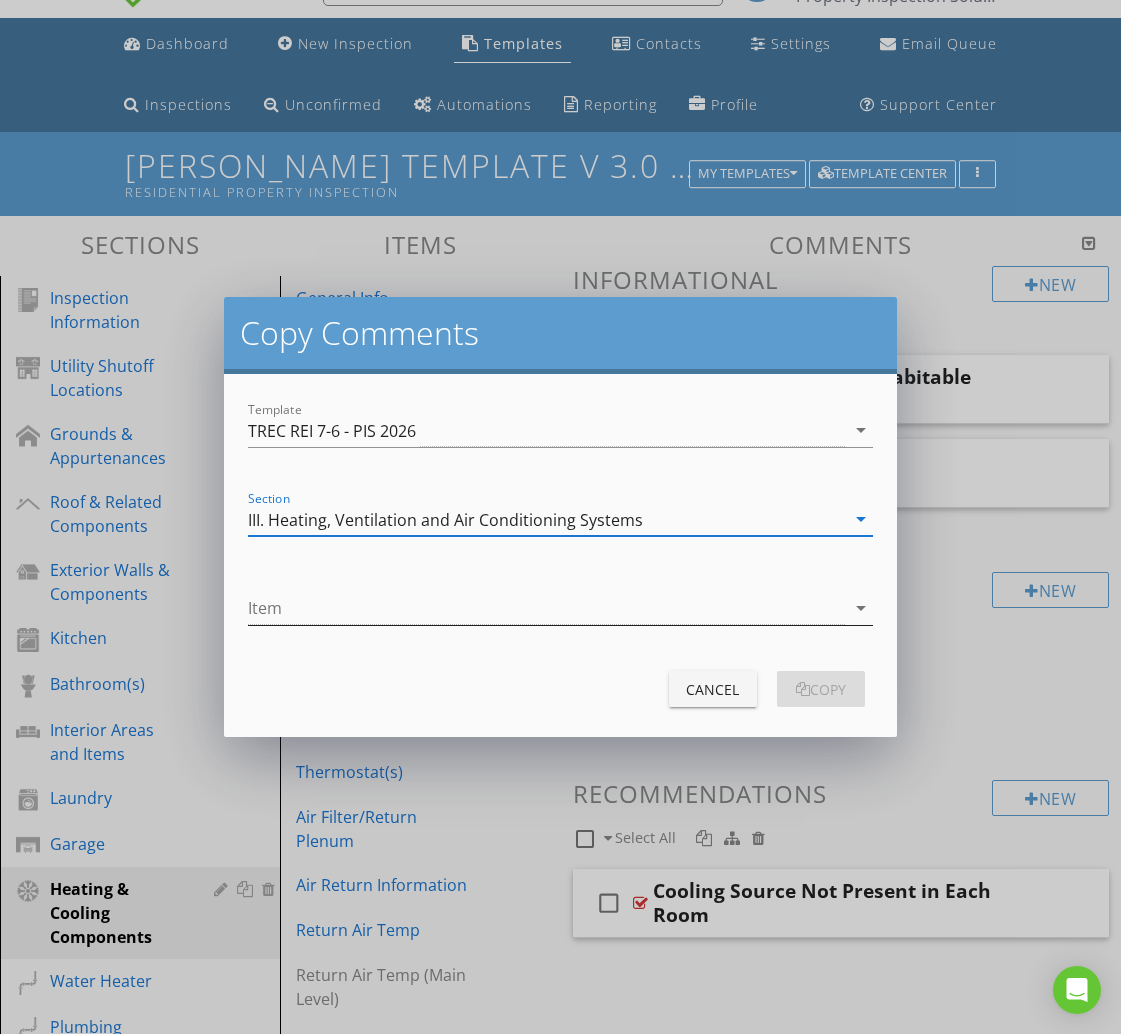 click at bounding box center [546, 608] 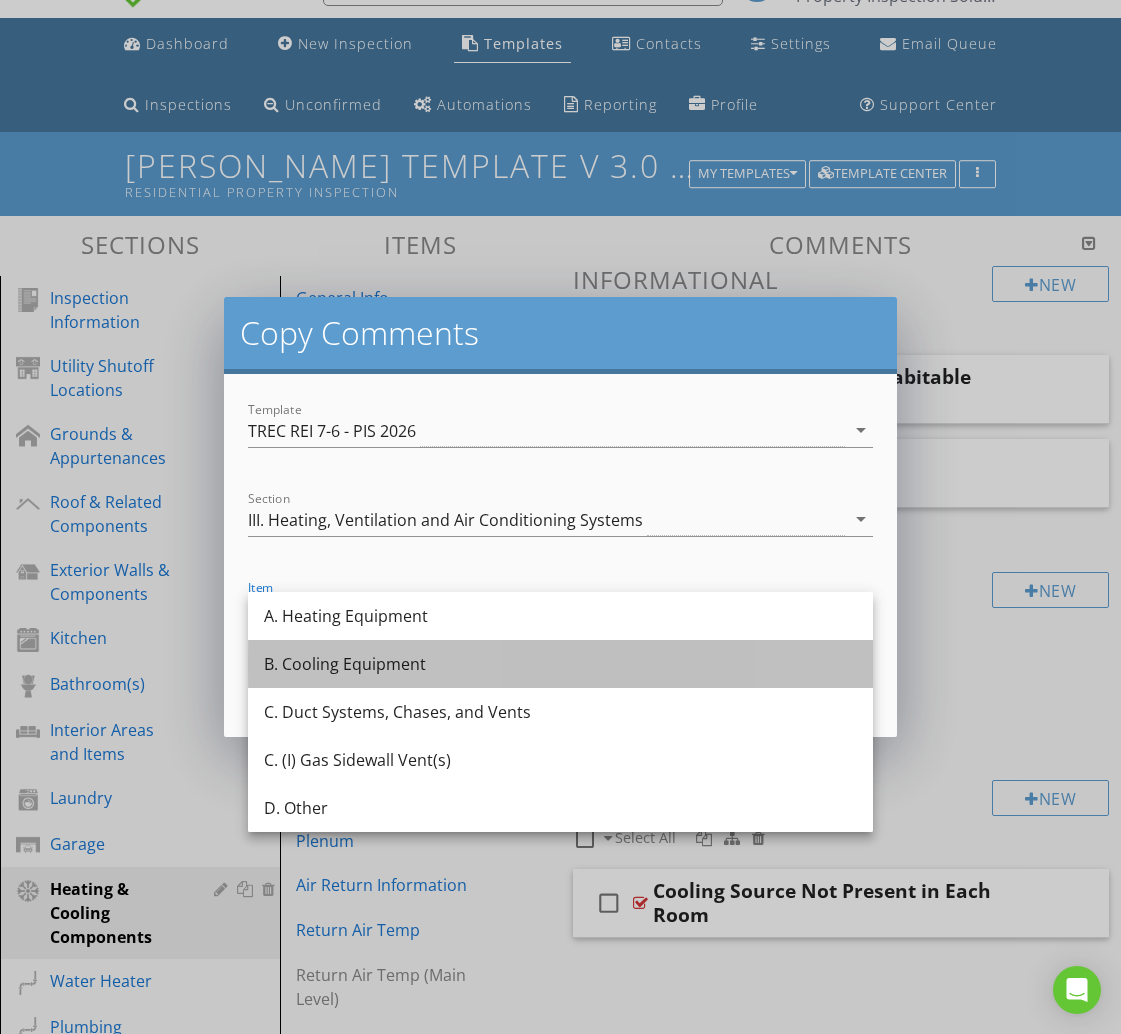 click on "B. Cooling Equipment" at bounding box center (560, 664) 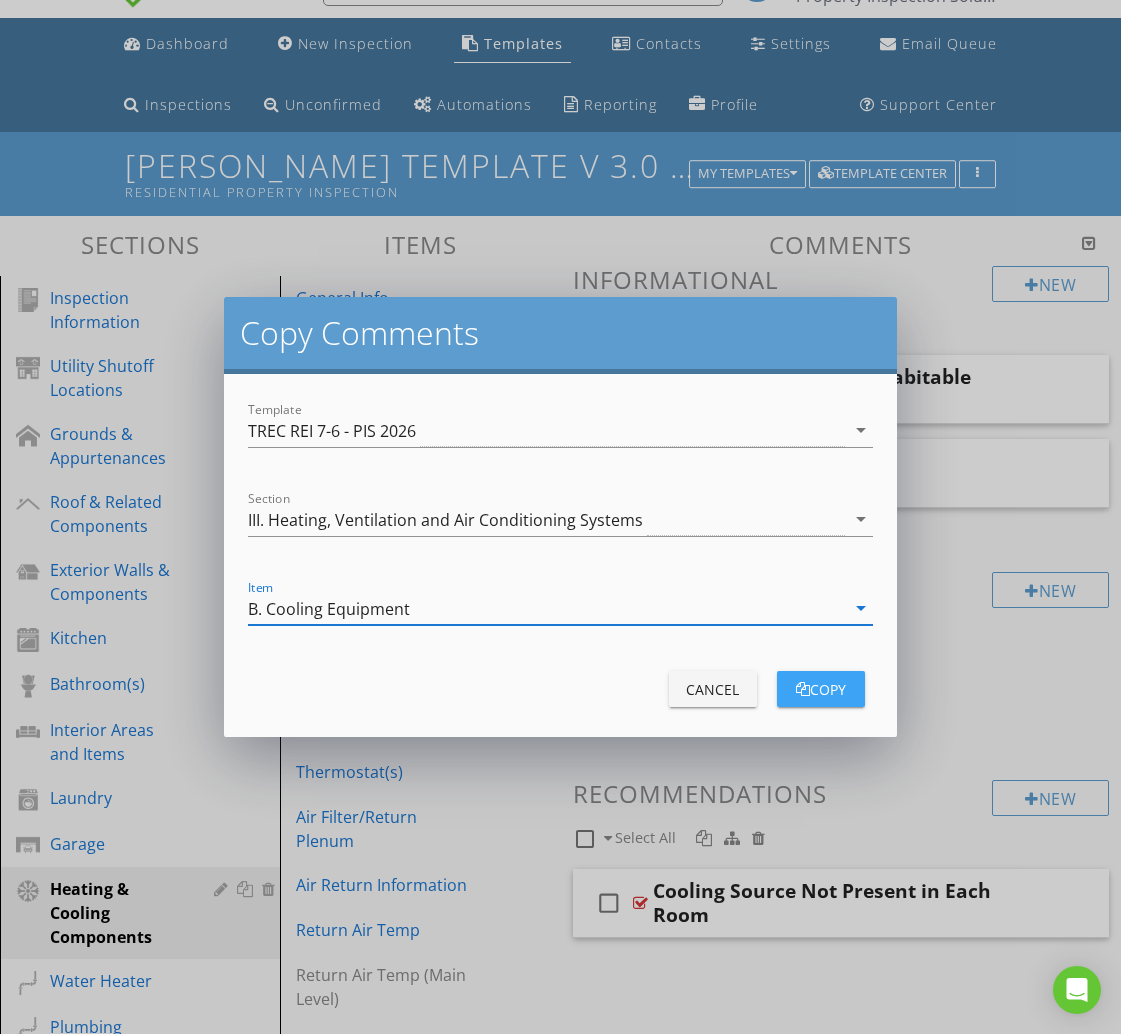 click at bounding box center [803, 689] 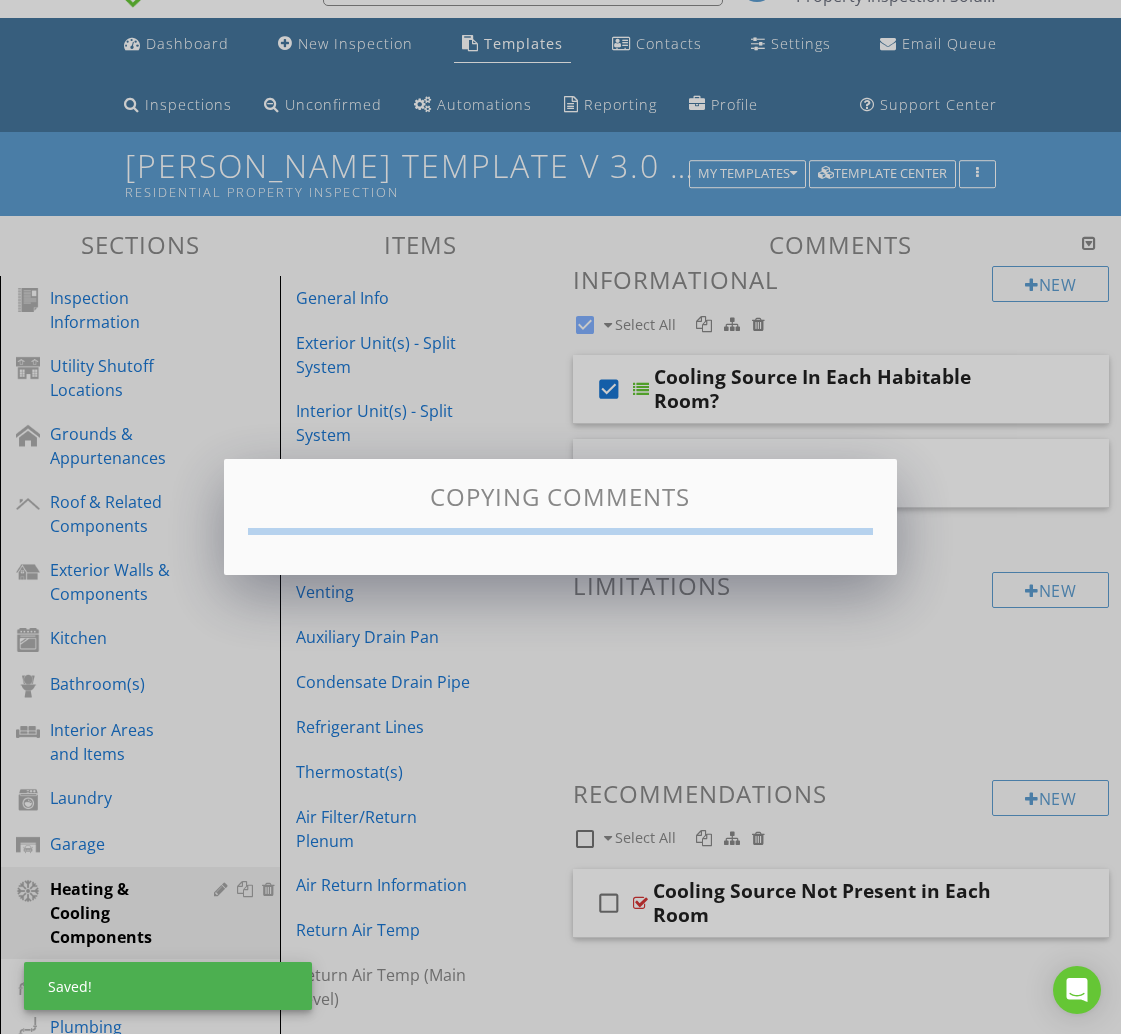checkbox on "false" 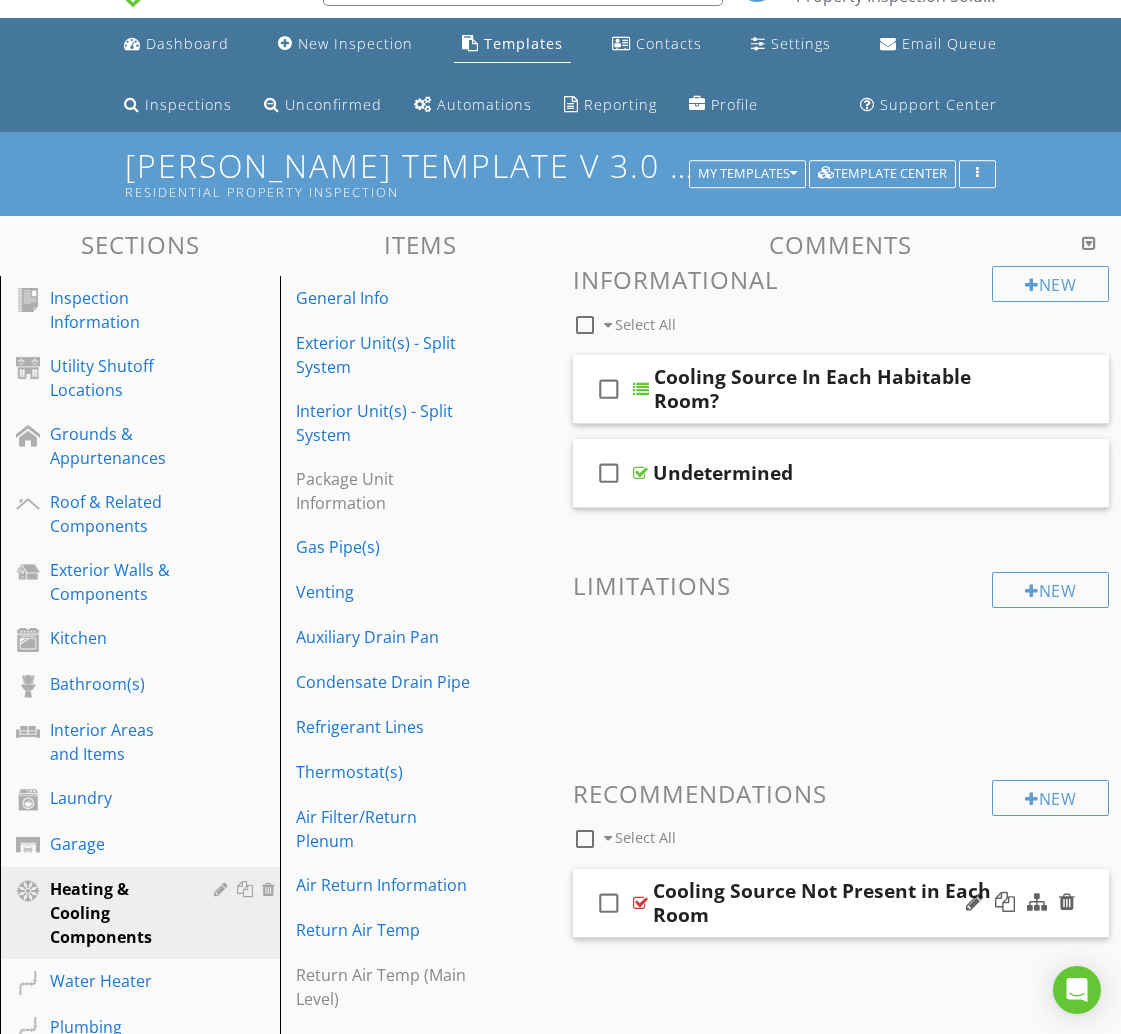 click on "check_box_outline_blank" at bounding box center [609, 903] 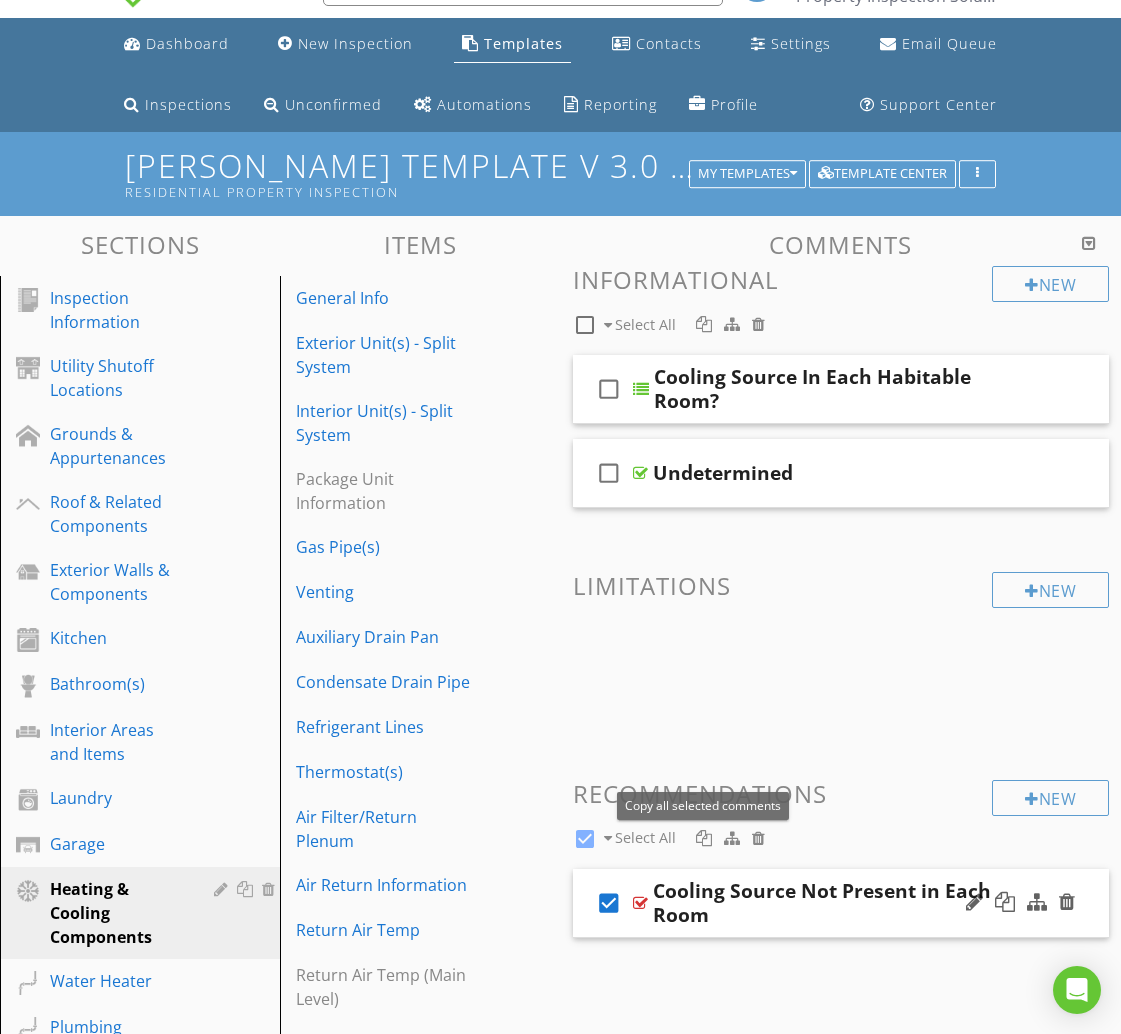 click at bounding box center [704, 838] 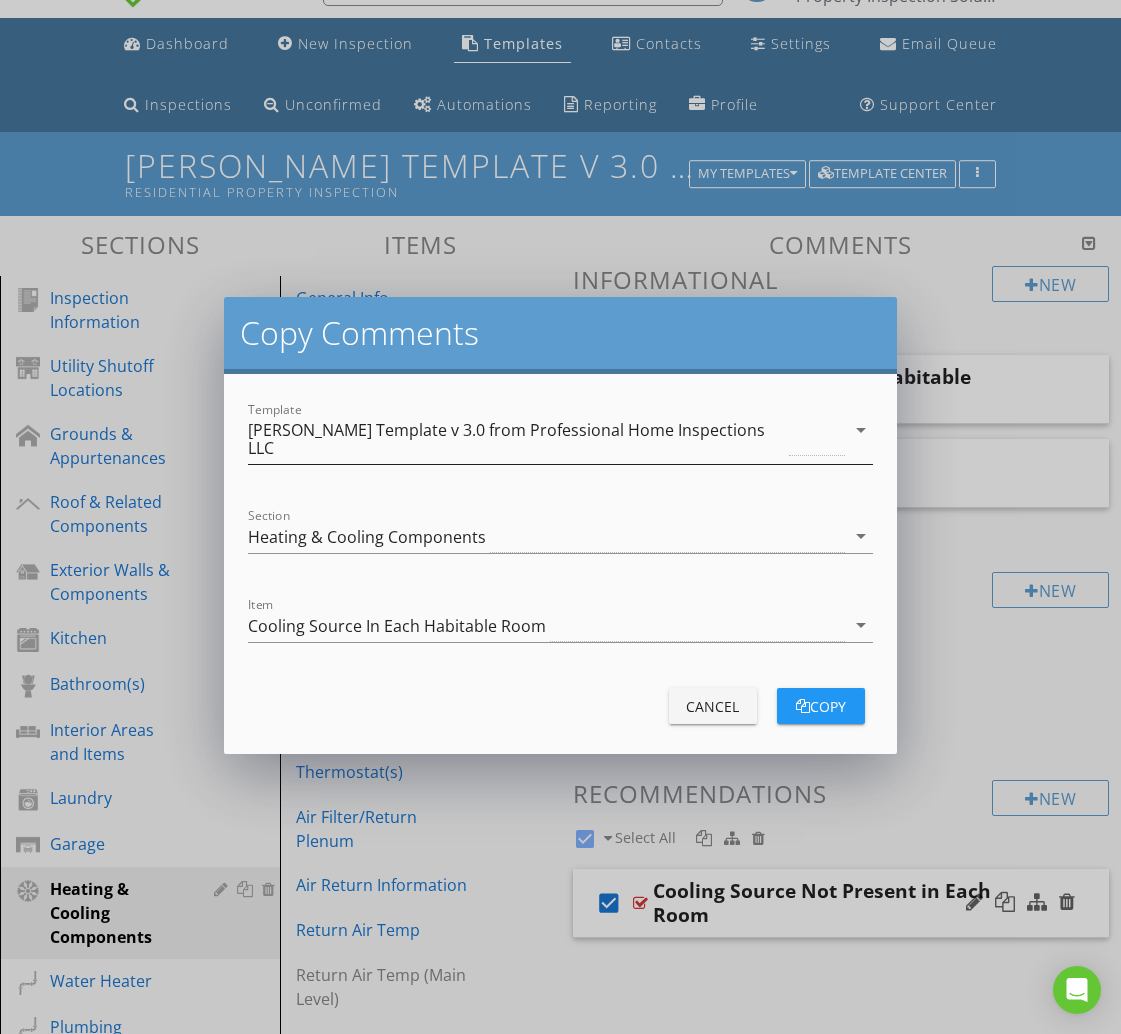 click on "[PERSON_NAME] Template v 3.0 from Professional Home Inspections LLC" at bounding box center [516, 439] 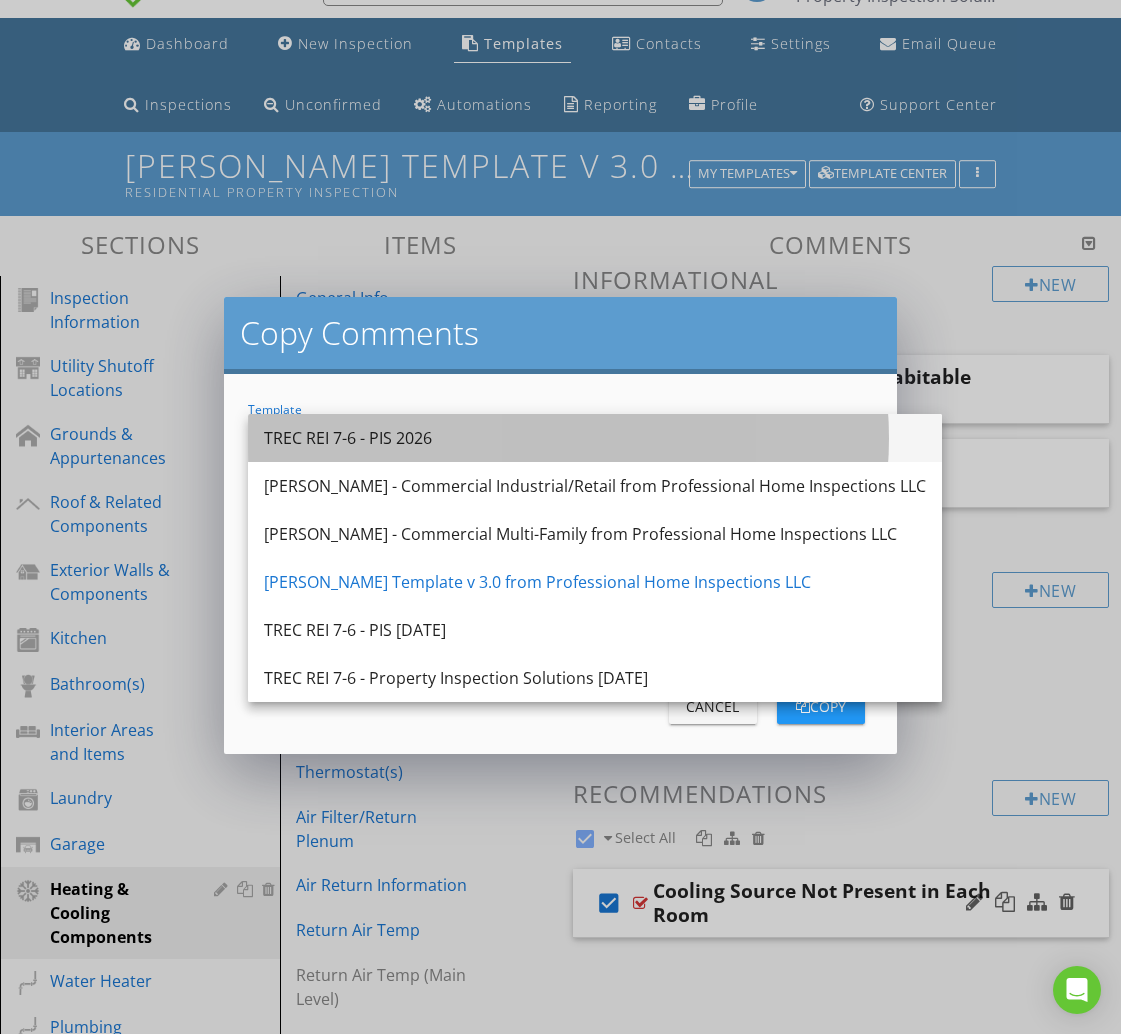 click on "TREC REI 7-6 - PIS 2026" at bounding box center [595, 438] 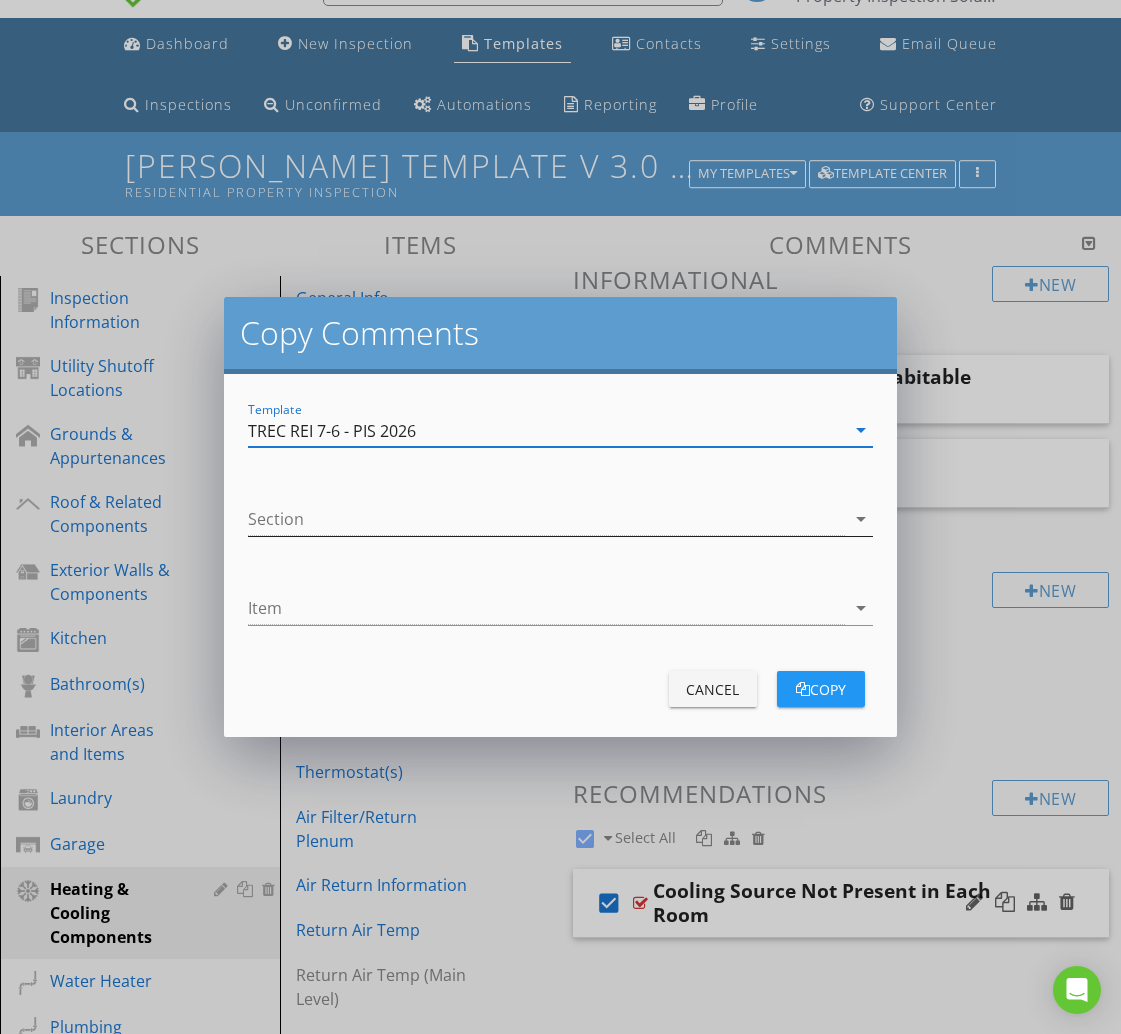 click at bounding box center (546, 519) 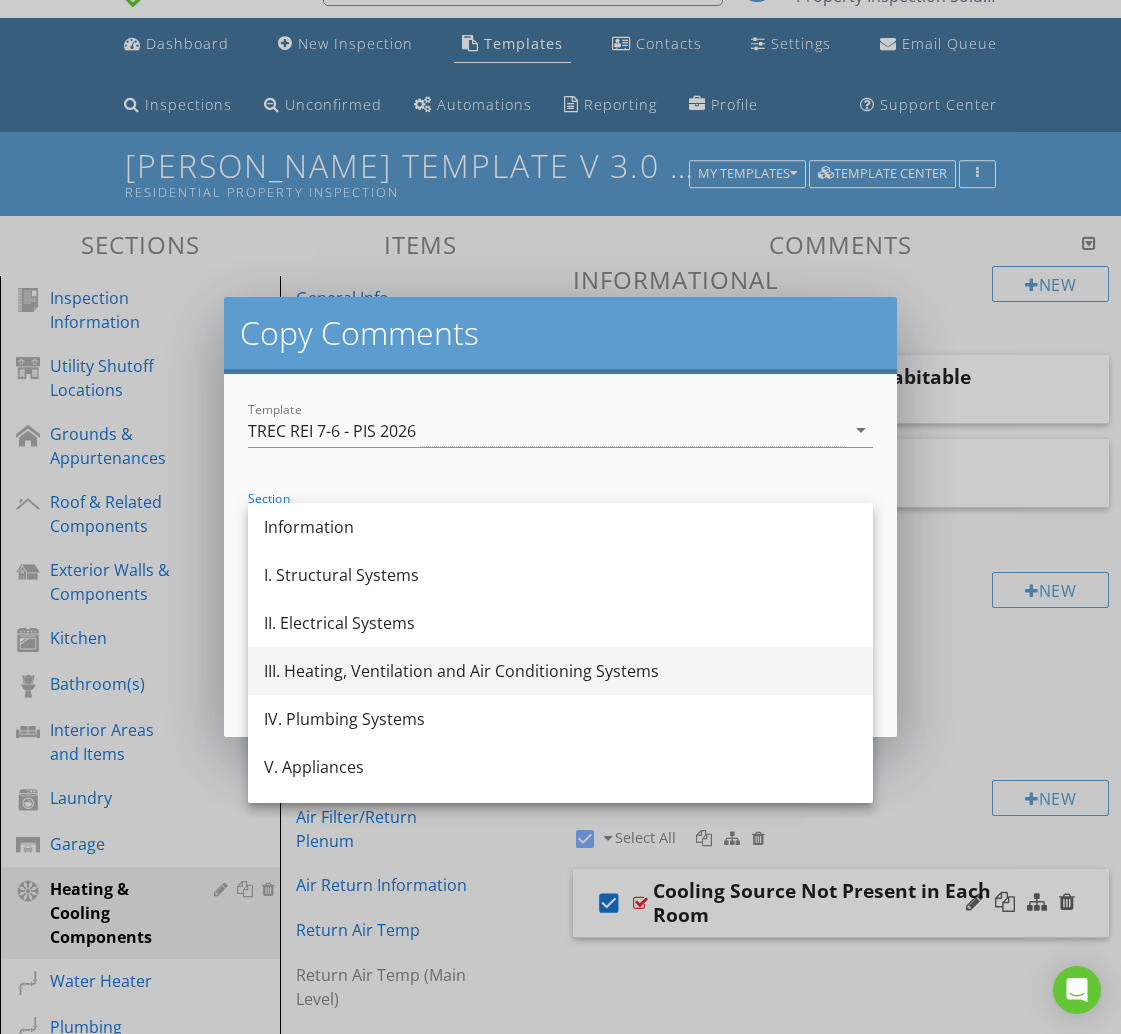 click on "III. Heating, Ventilation and Air Conditioning Systems" at bounding box center [560, 671] 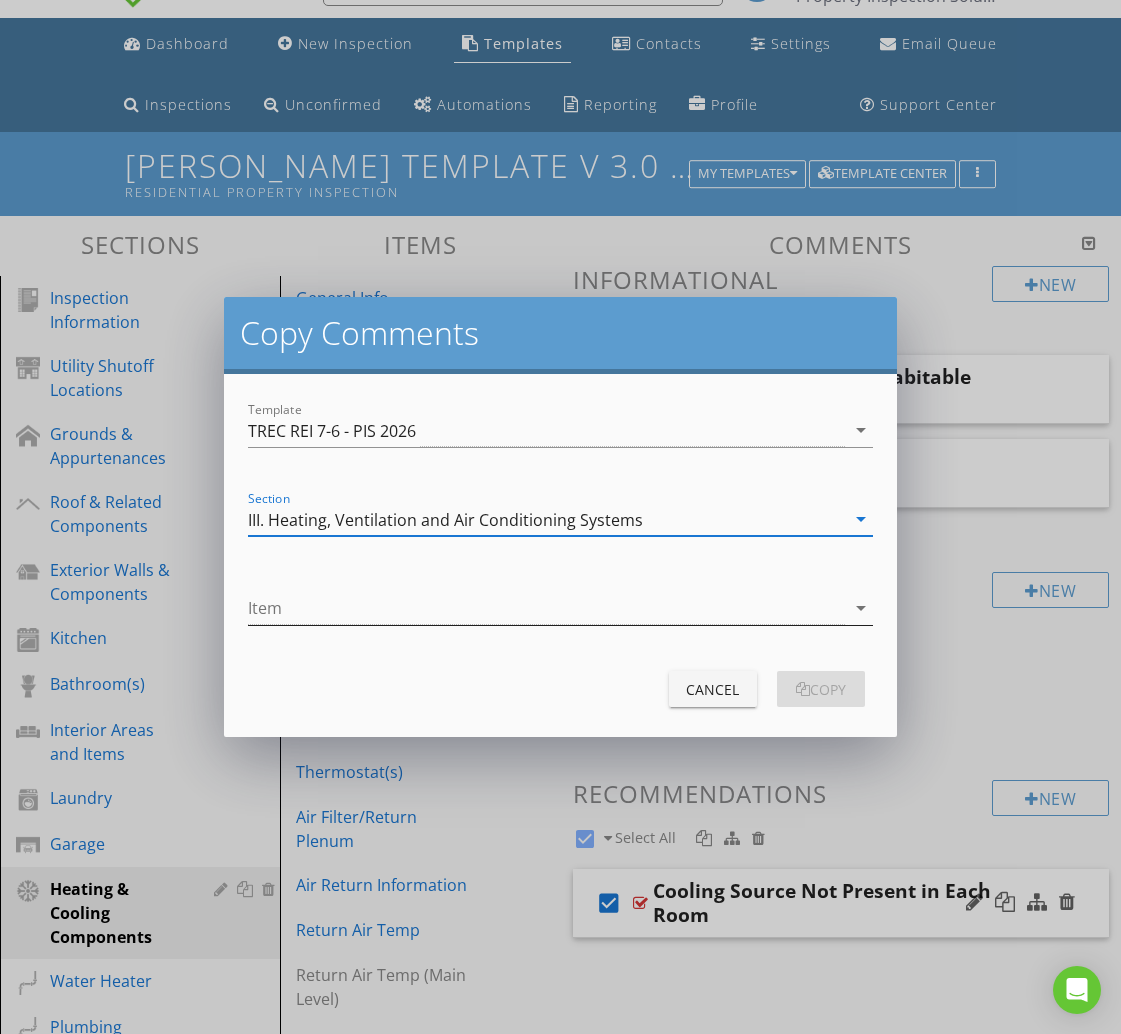 click at bounding box center (546, 608) 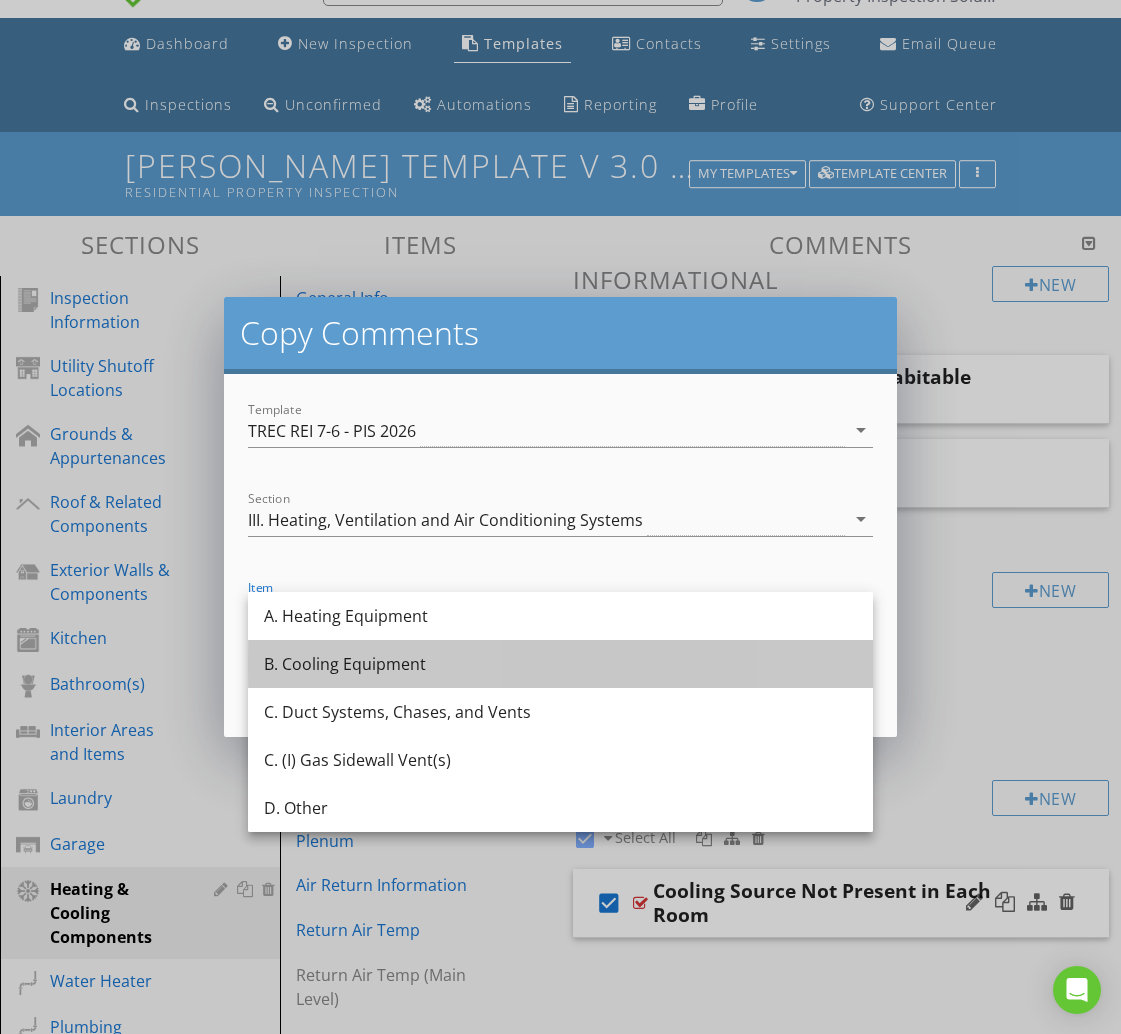 click on "B. Cooling Equipment" at bounding box center (560, 664) 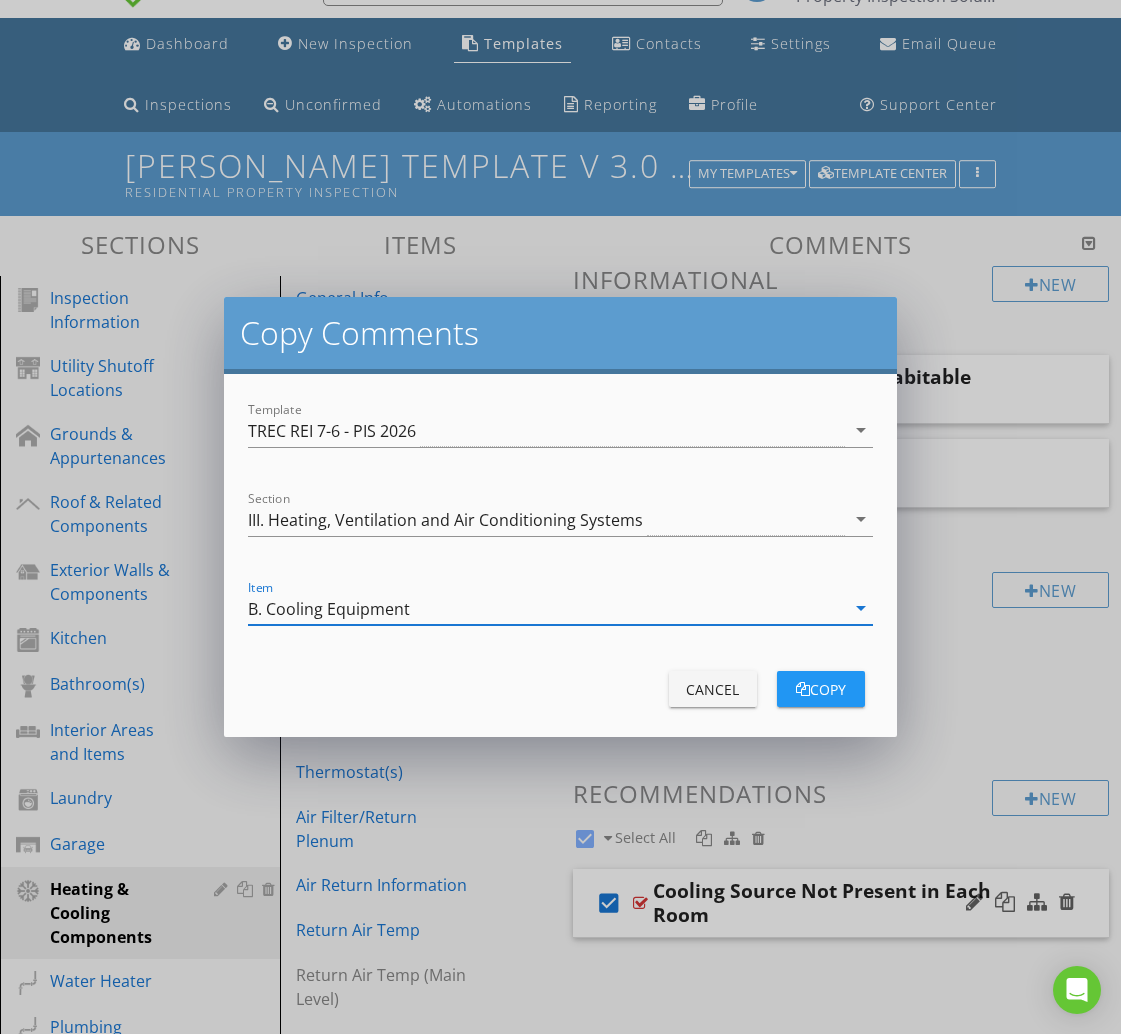 click at bounding box center [803, 689] 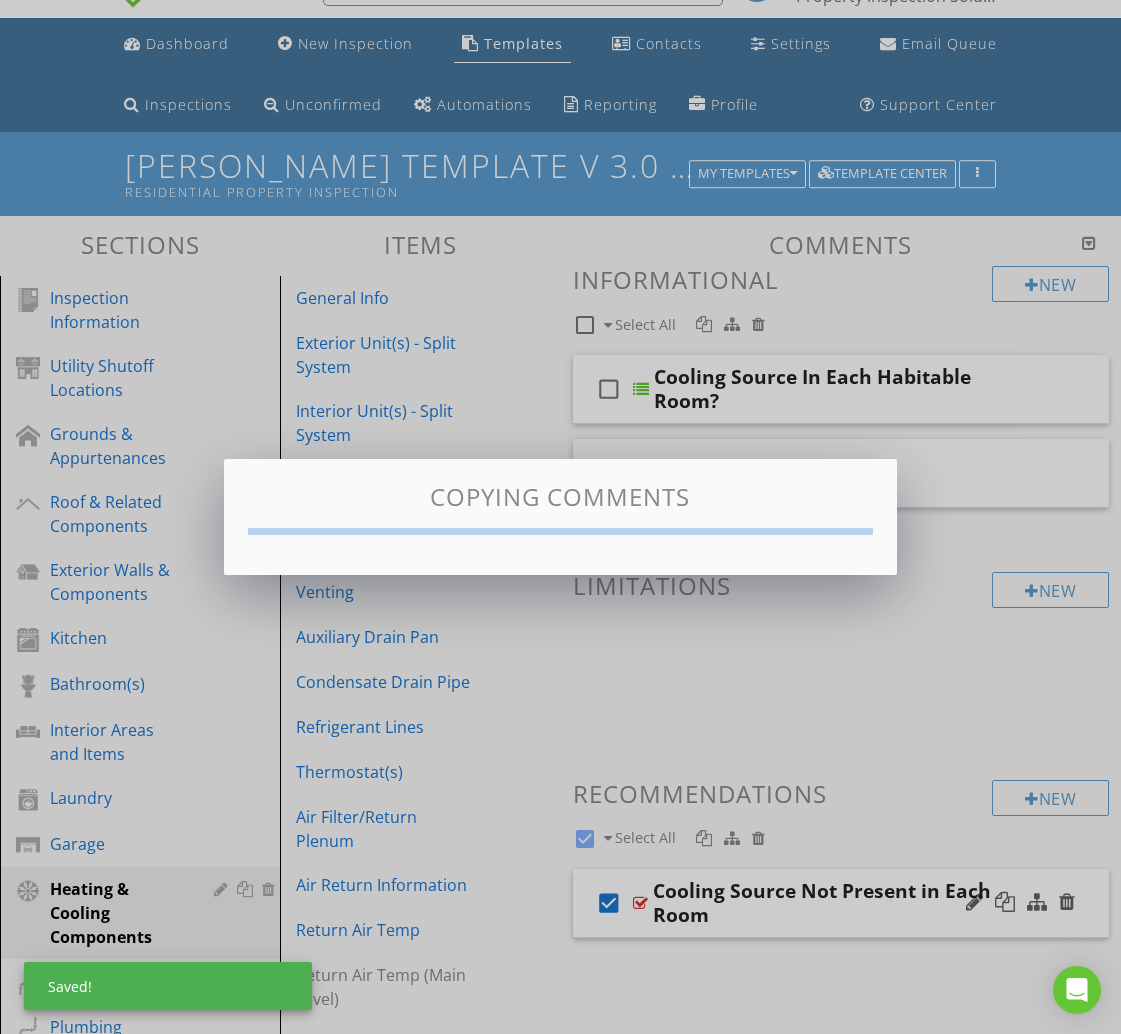 checkbox on "false" 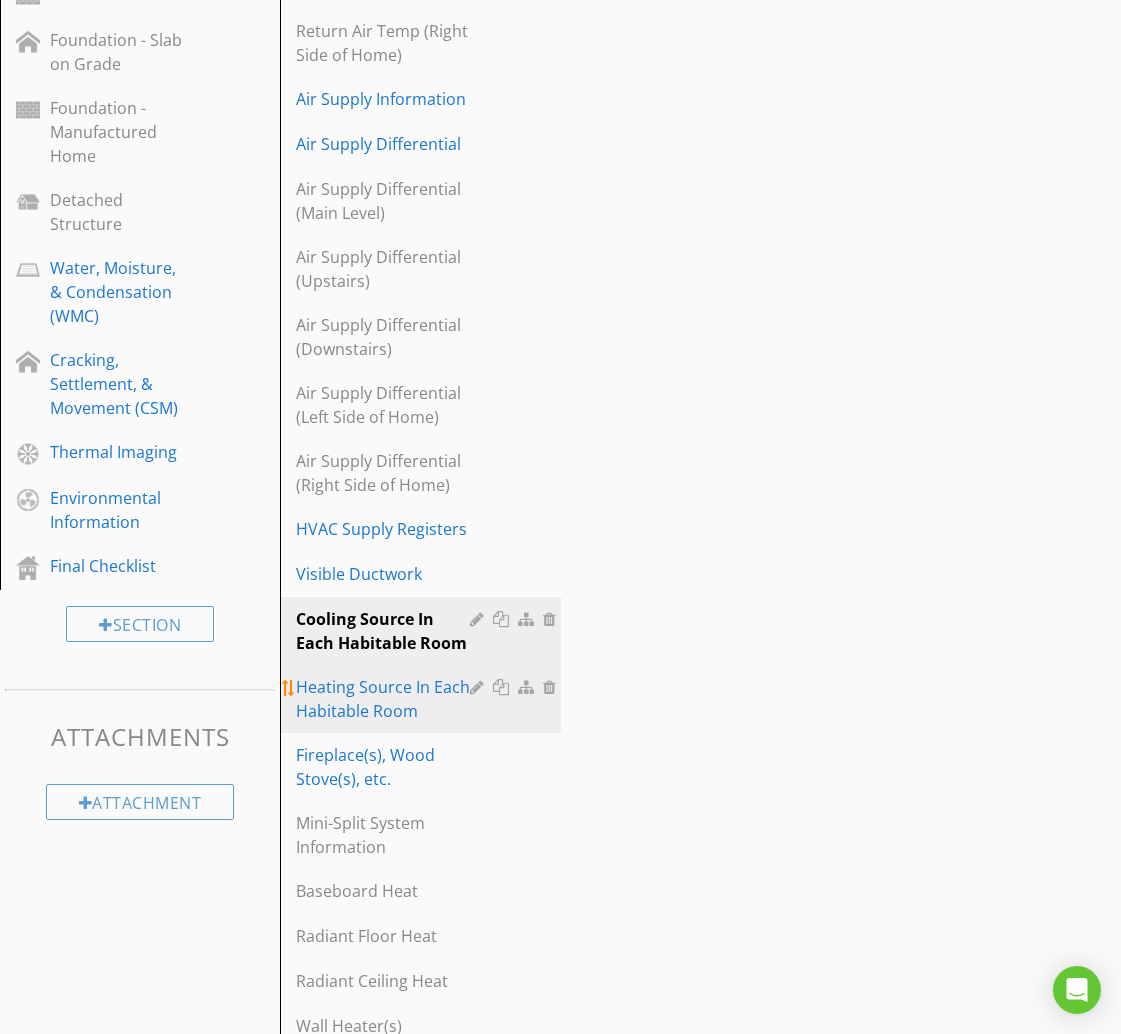 scroll, scrollTop: 1267, scrollLeft: 0, axis: vertical 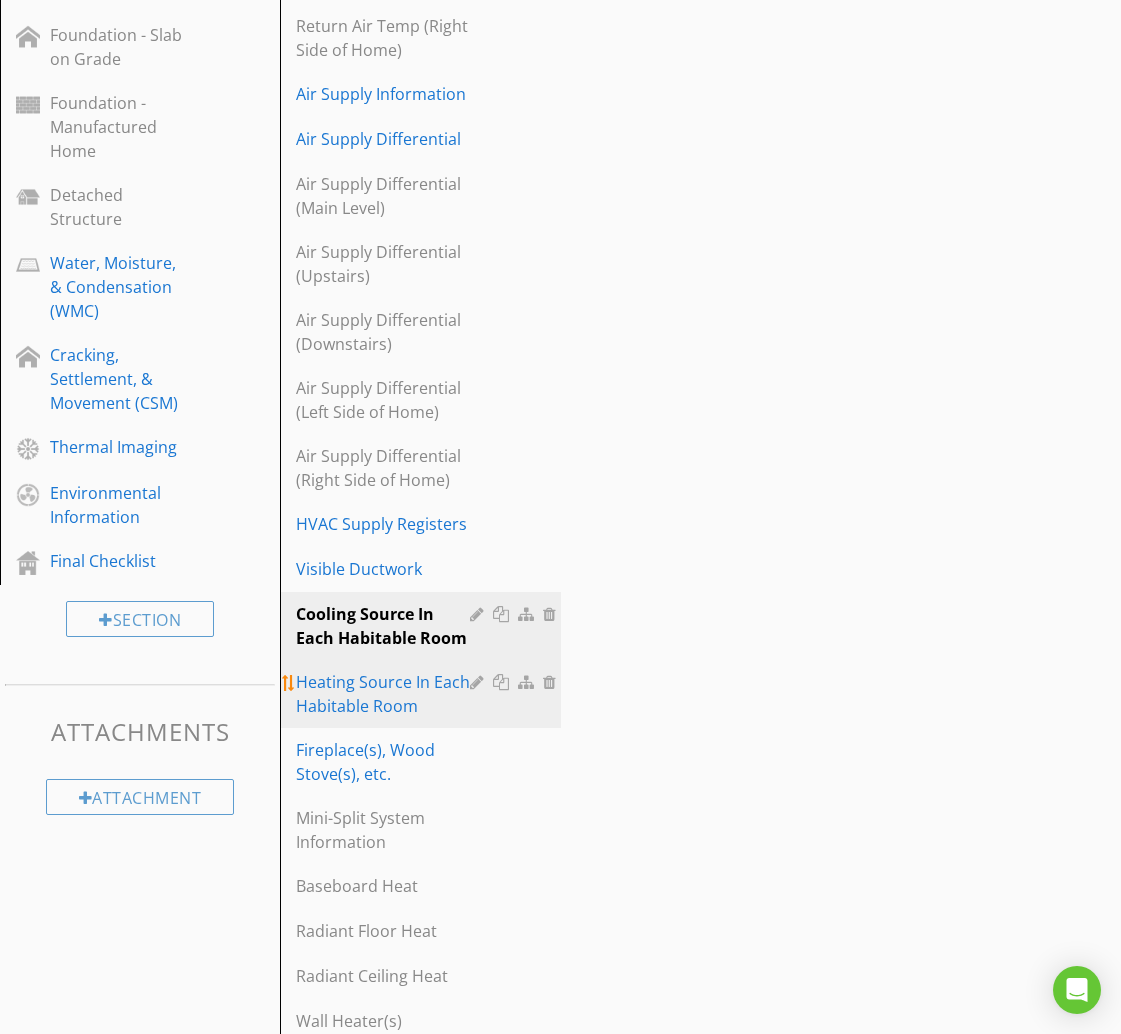 click on "Heating Source In Each Habitable Room" at bounding box center [385, 694] 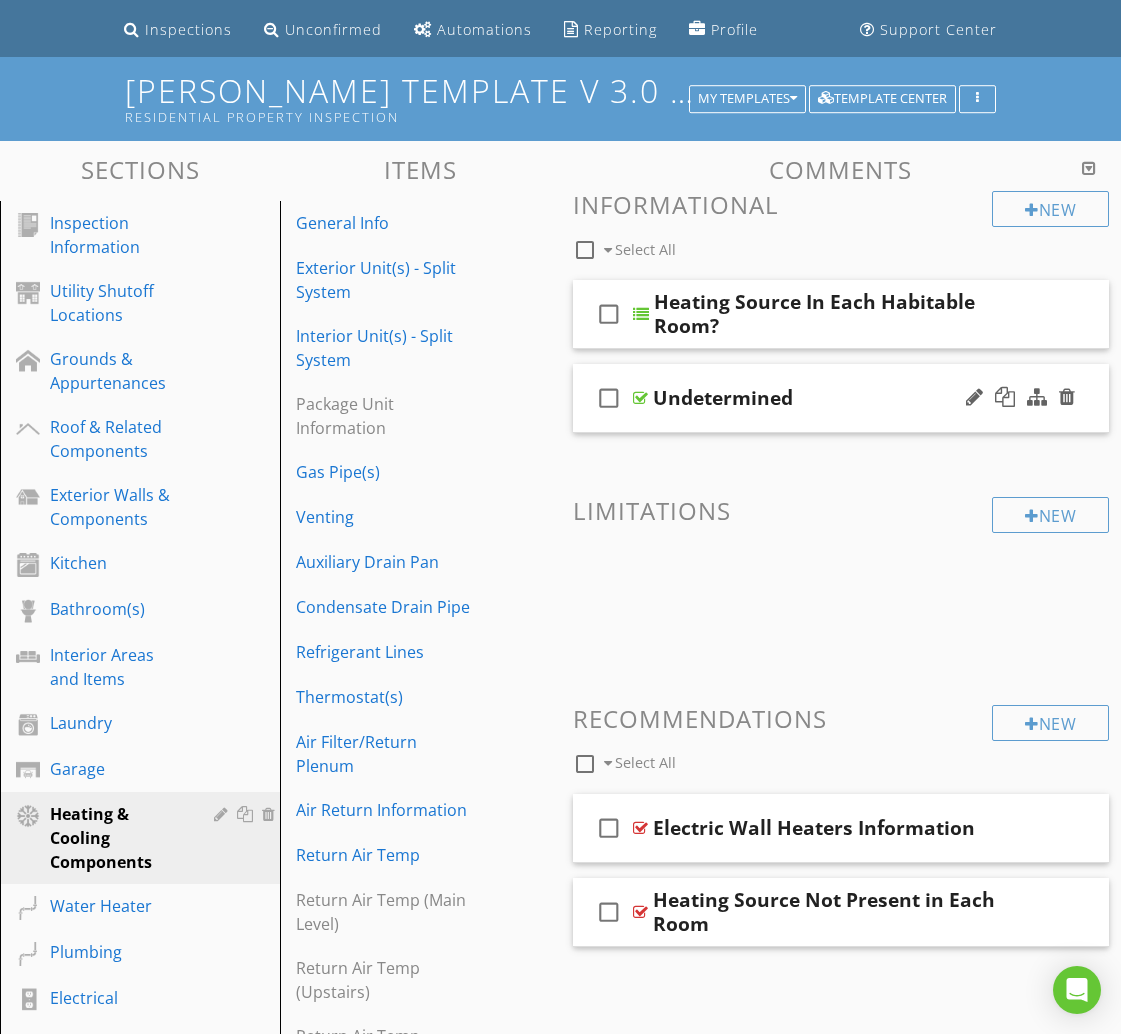 scroll, scrollTop: 119, scrollLeft: 0, axis: vertical 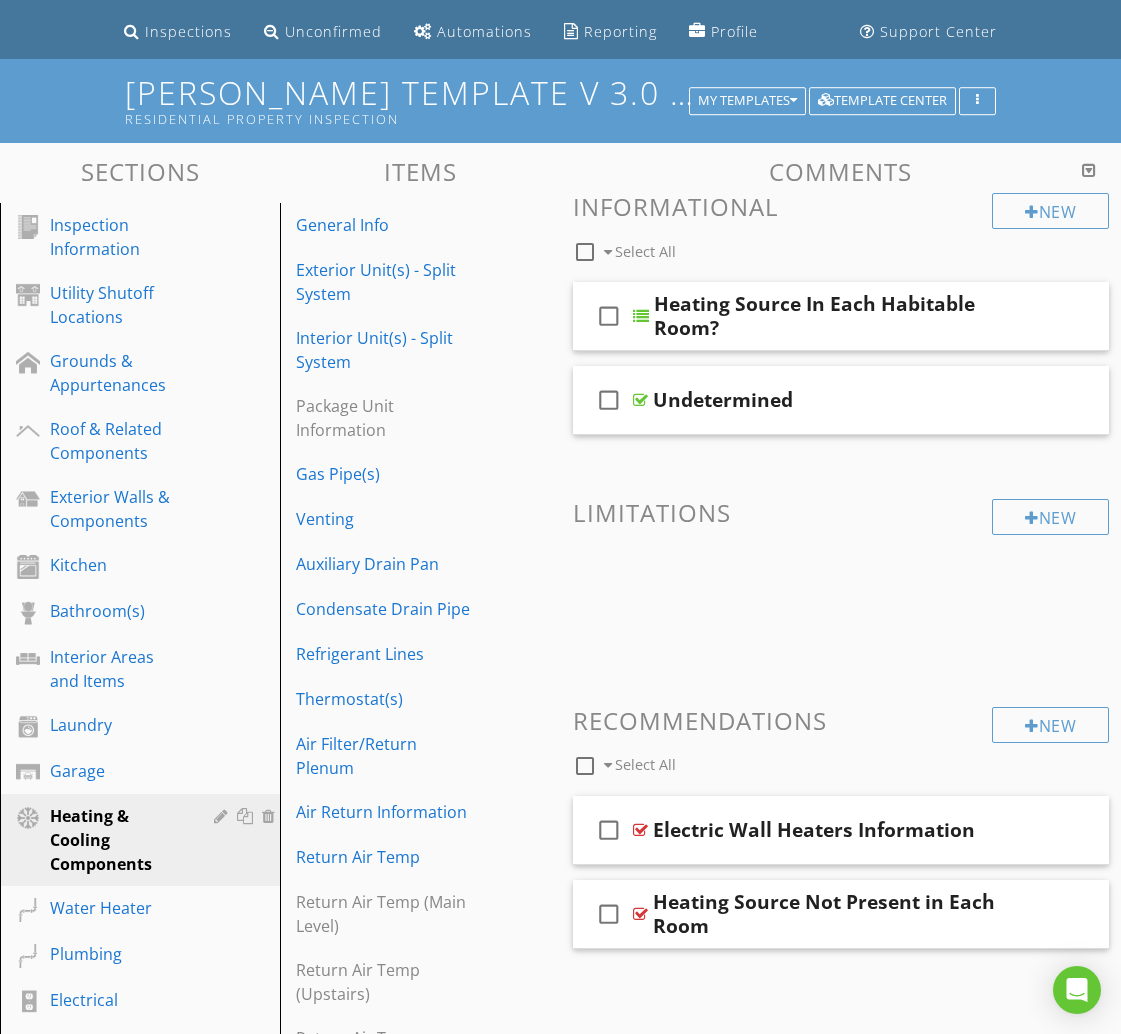 click at bounding box center (585, 252) 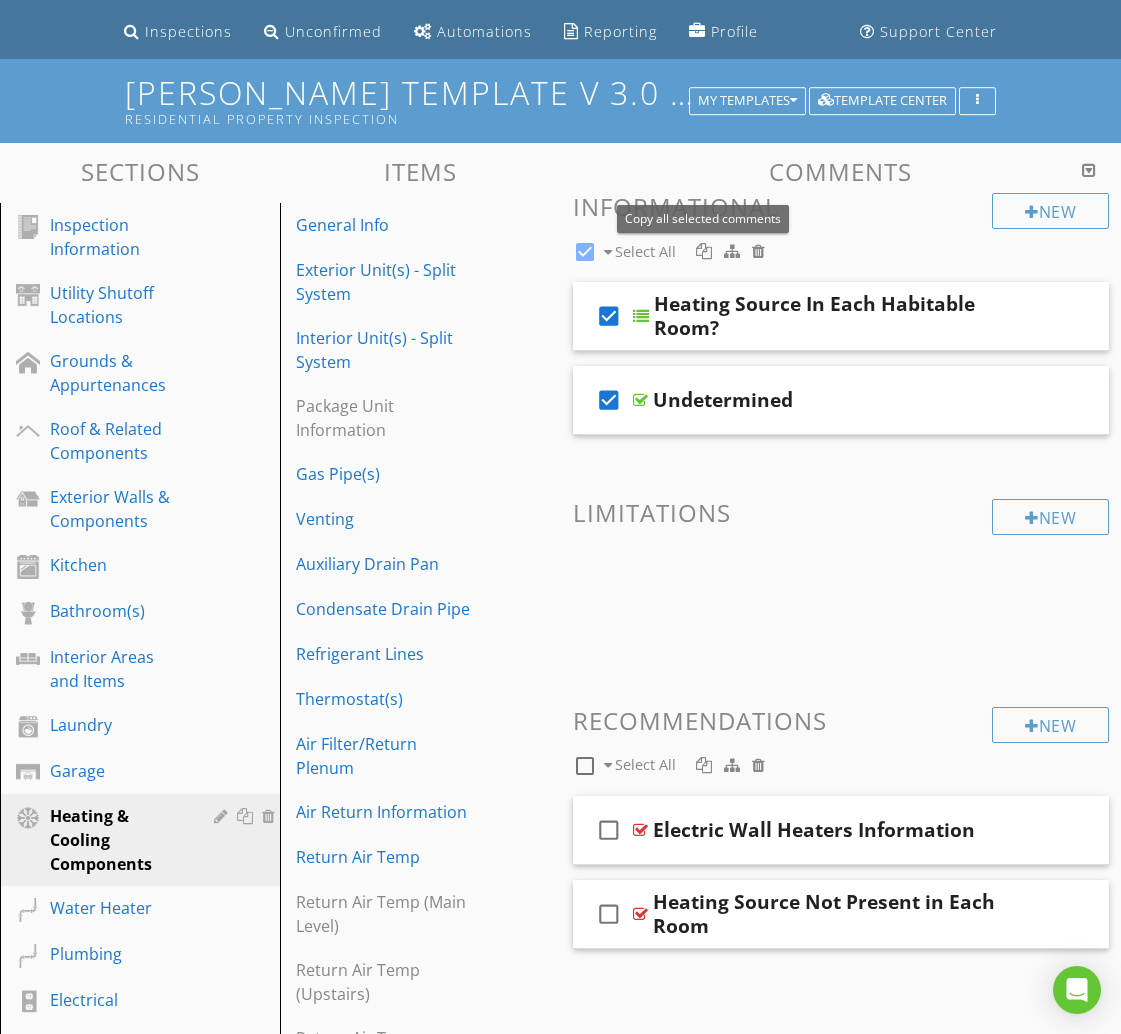 click at bounding box center [704, 251] 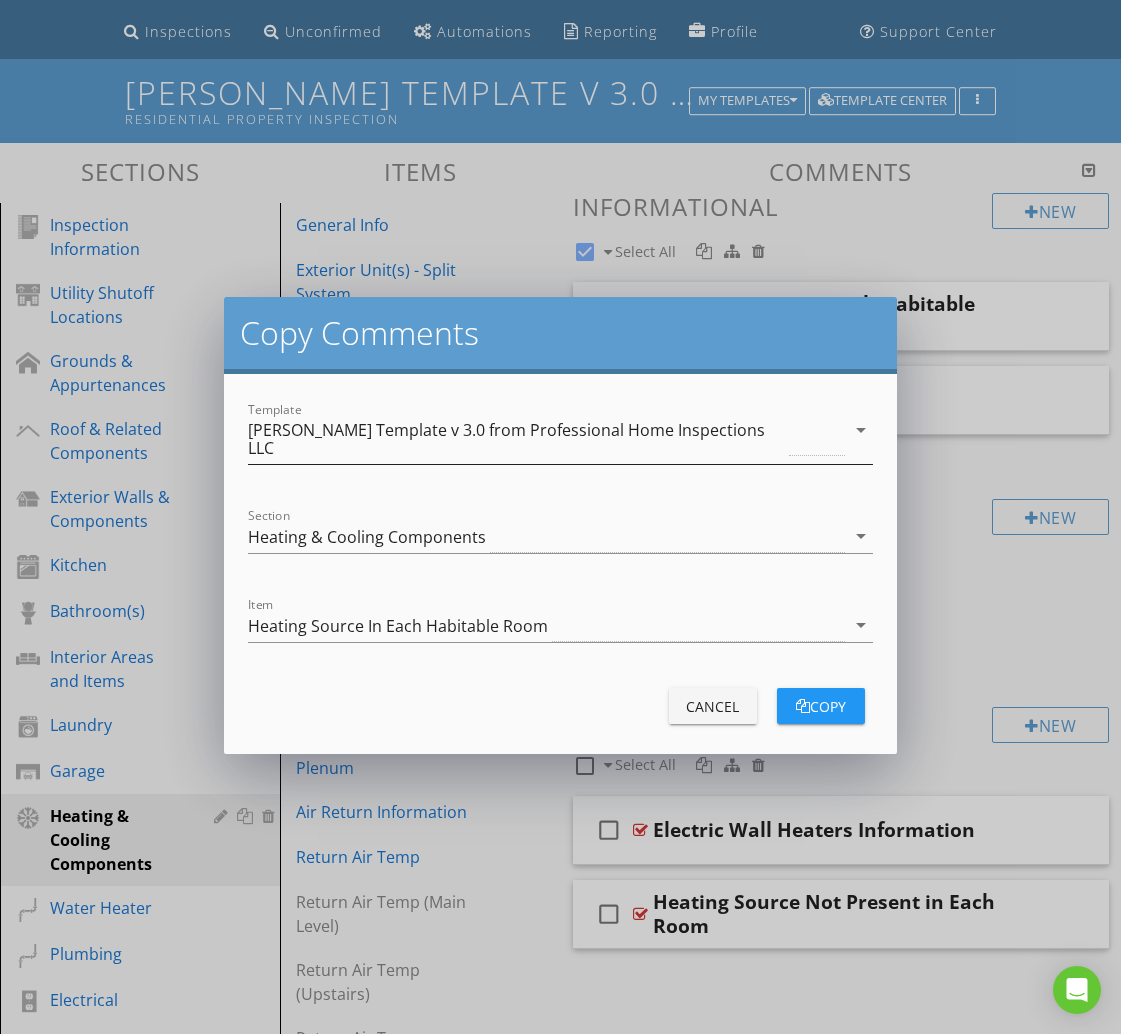 click on "[PERSON_NAME] Template v 3.0 from Professional Home Inspections LLC" at bounding box center (516, 439) 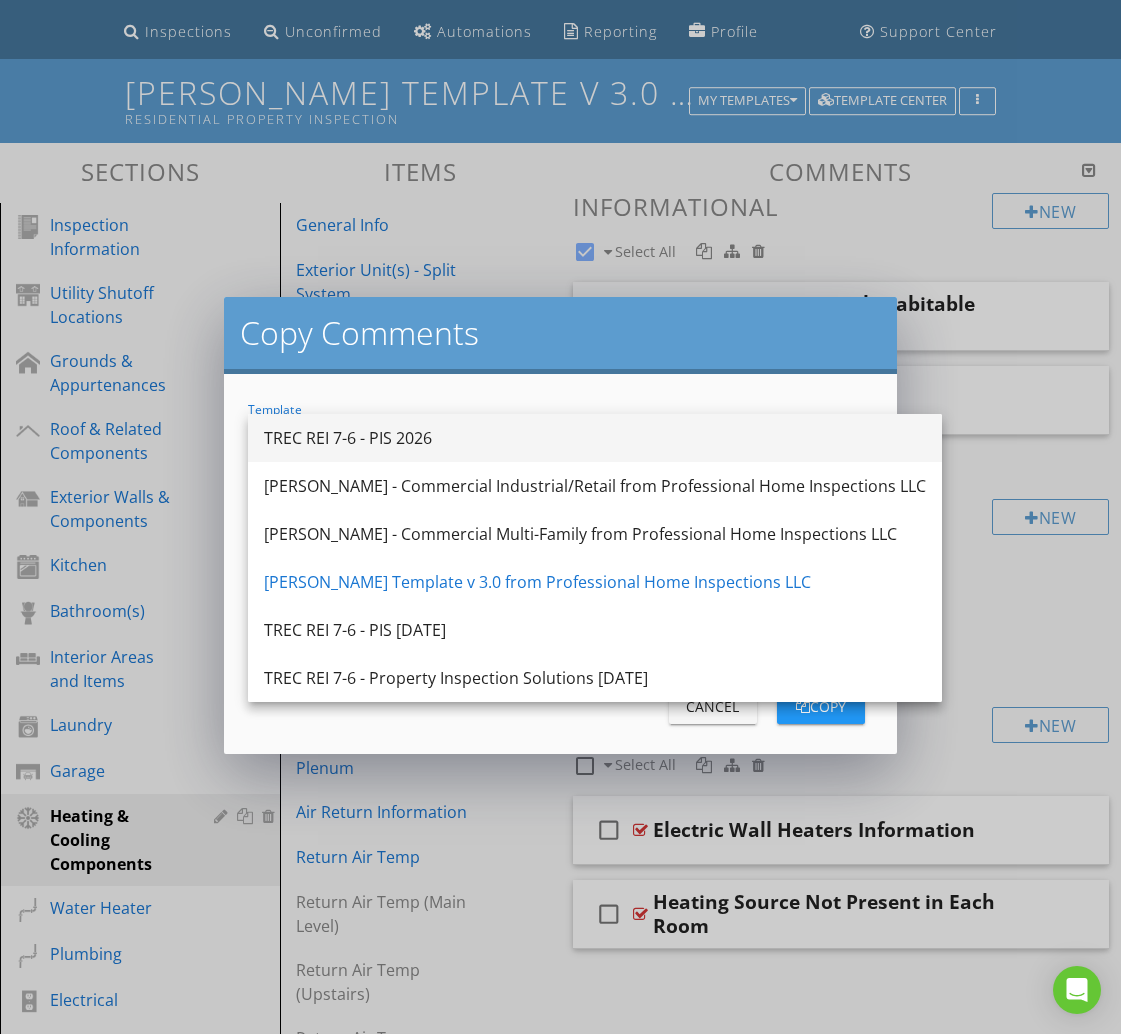click on "TREC REI 7-6 - PIS 2026" at bounding box center [595, 438] 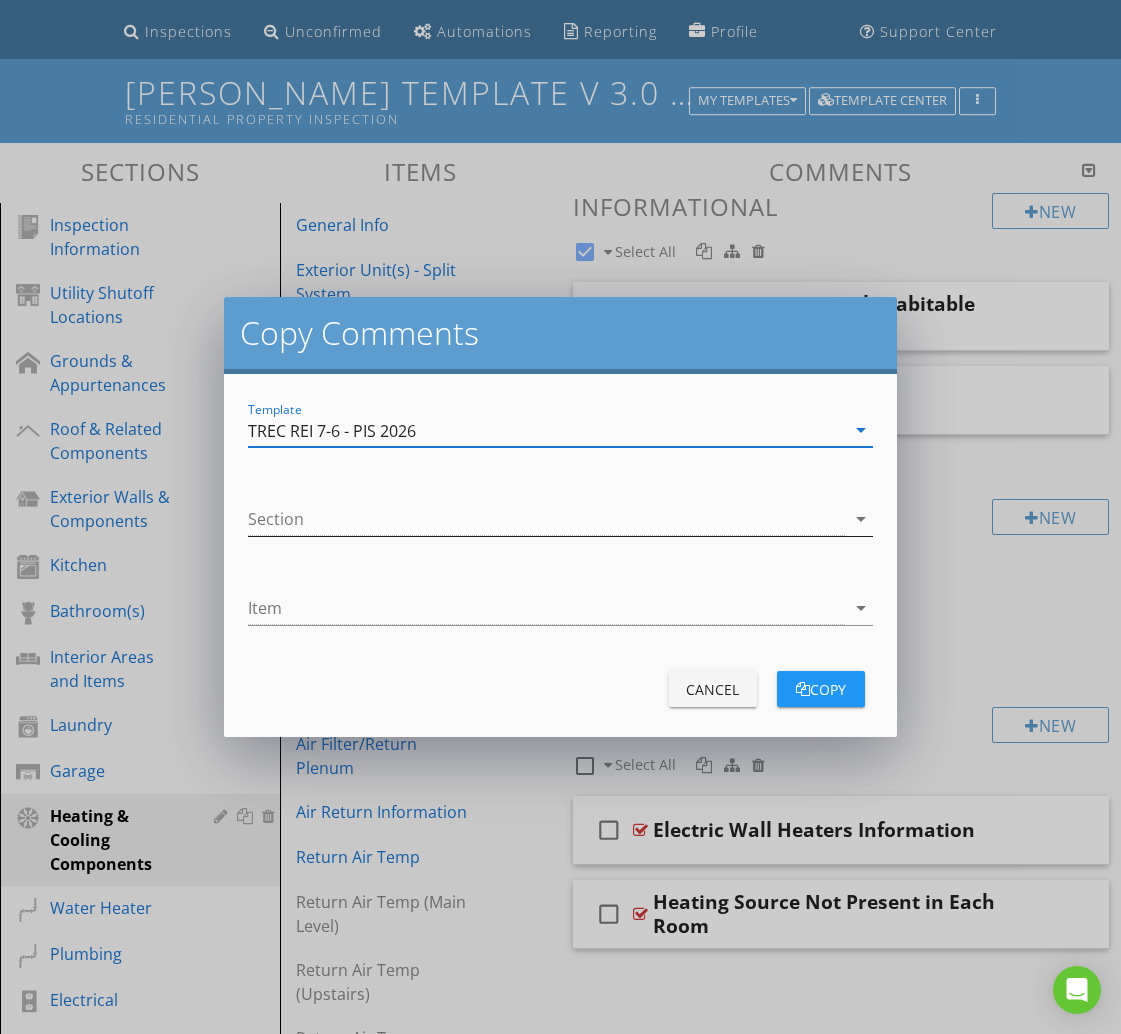 click at bounding box center [546, 519] 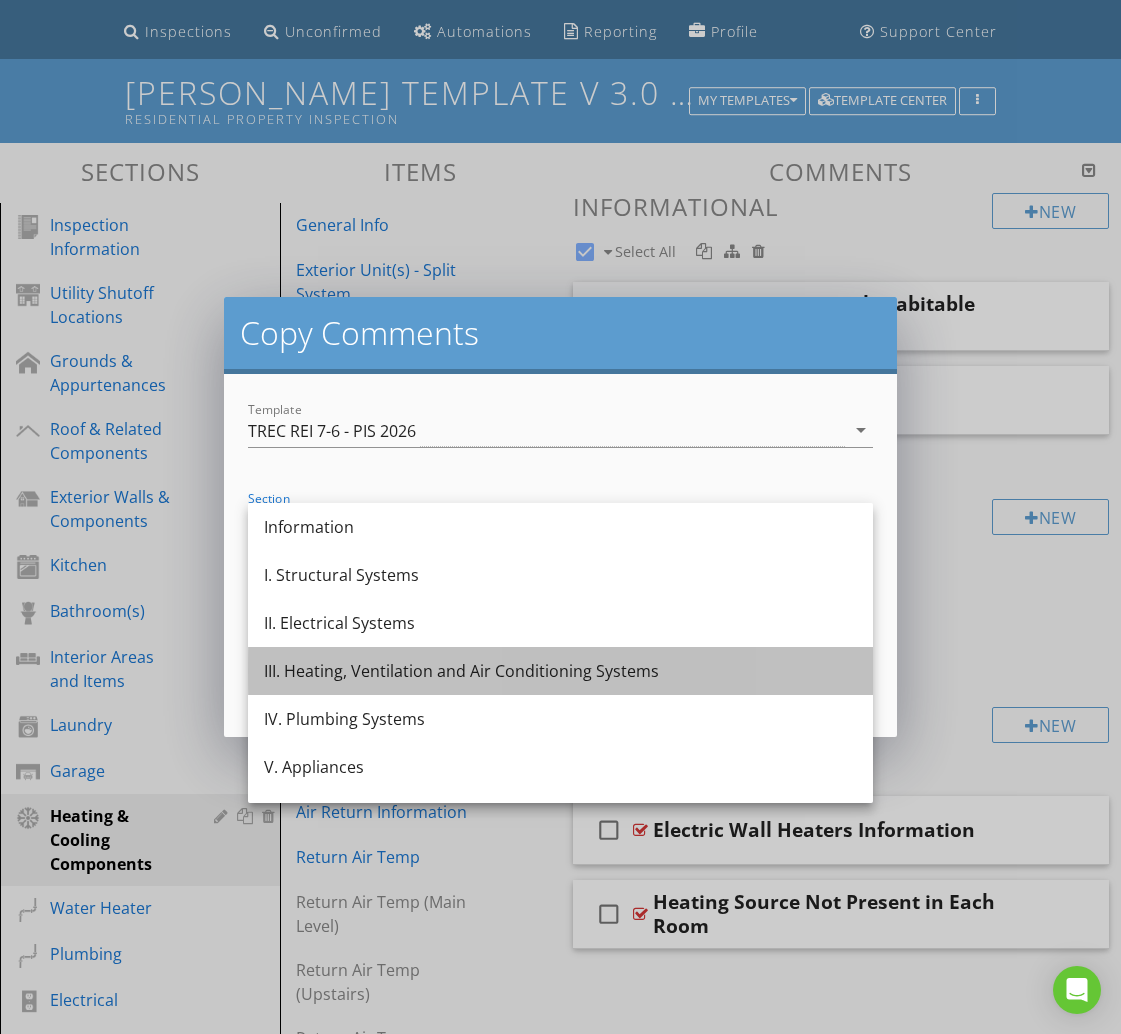 click on "III. Heating, Ventilation and Air Conditioning Systems" at bounding box center (560, 671) 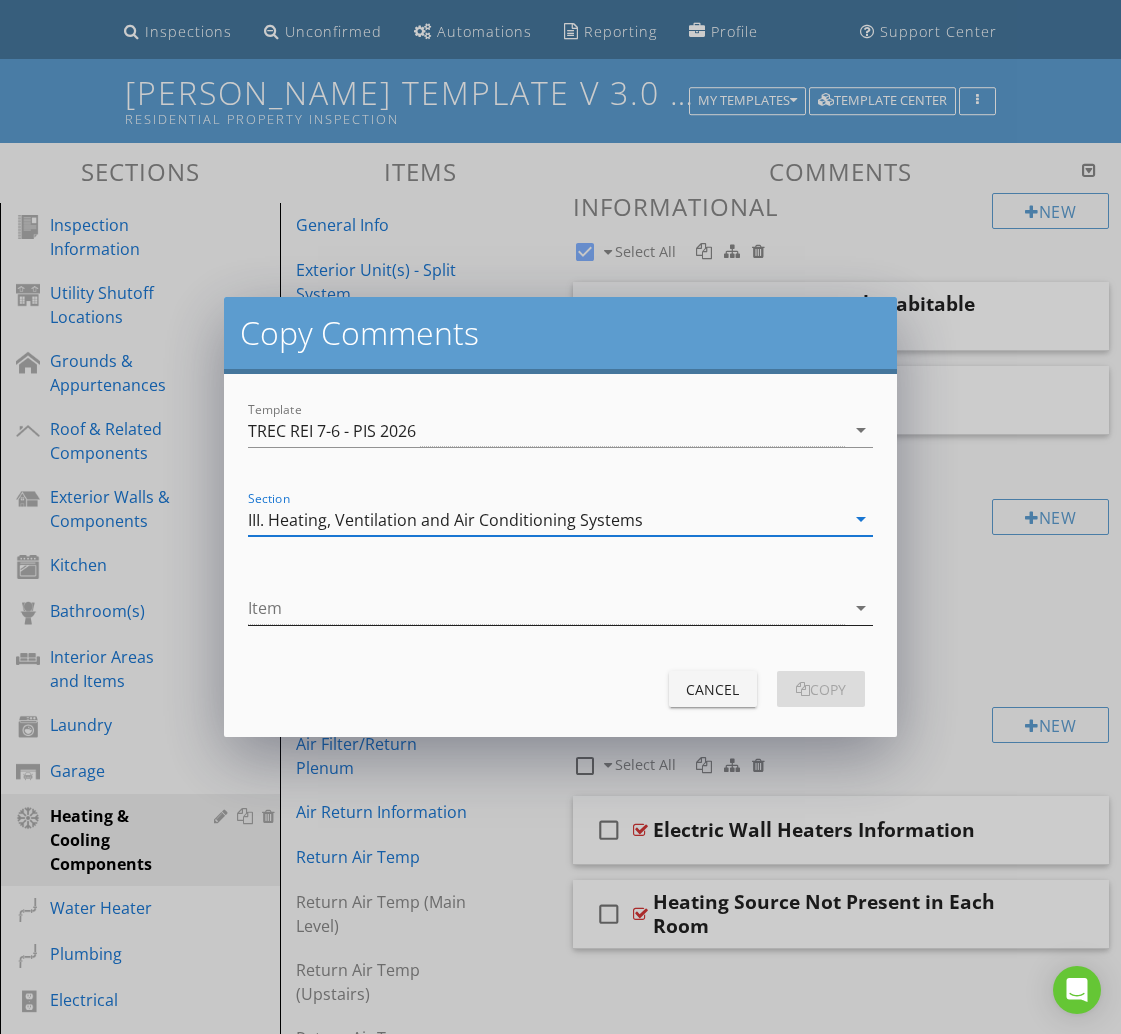 click at bounding box center (546, 608) 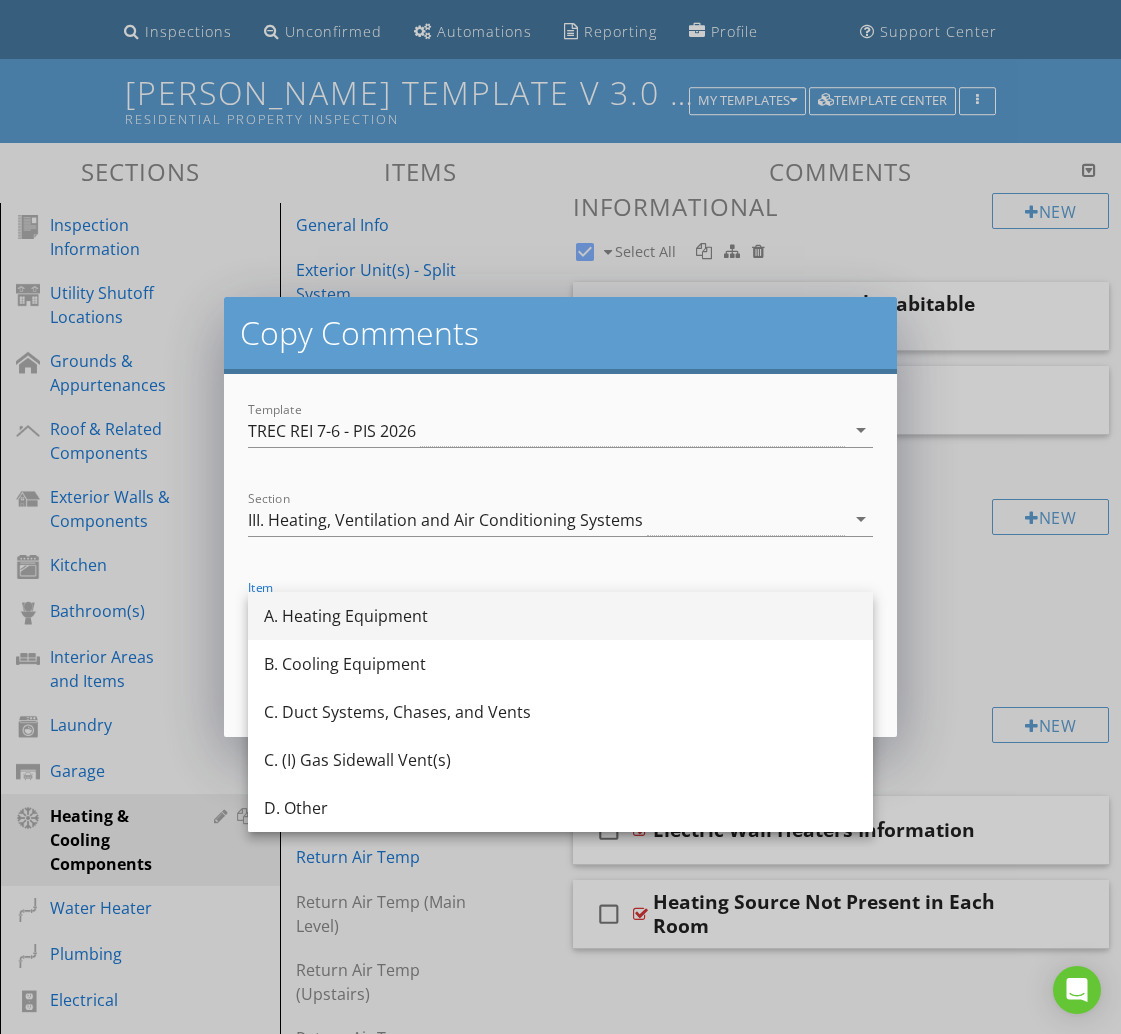 click on "A. Heating Equipment" at bounding box center [560, 616] 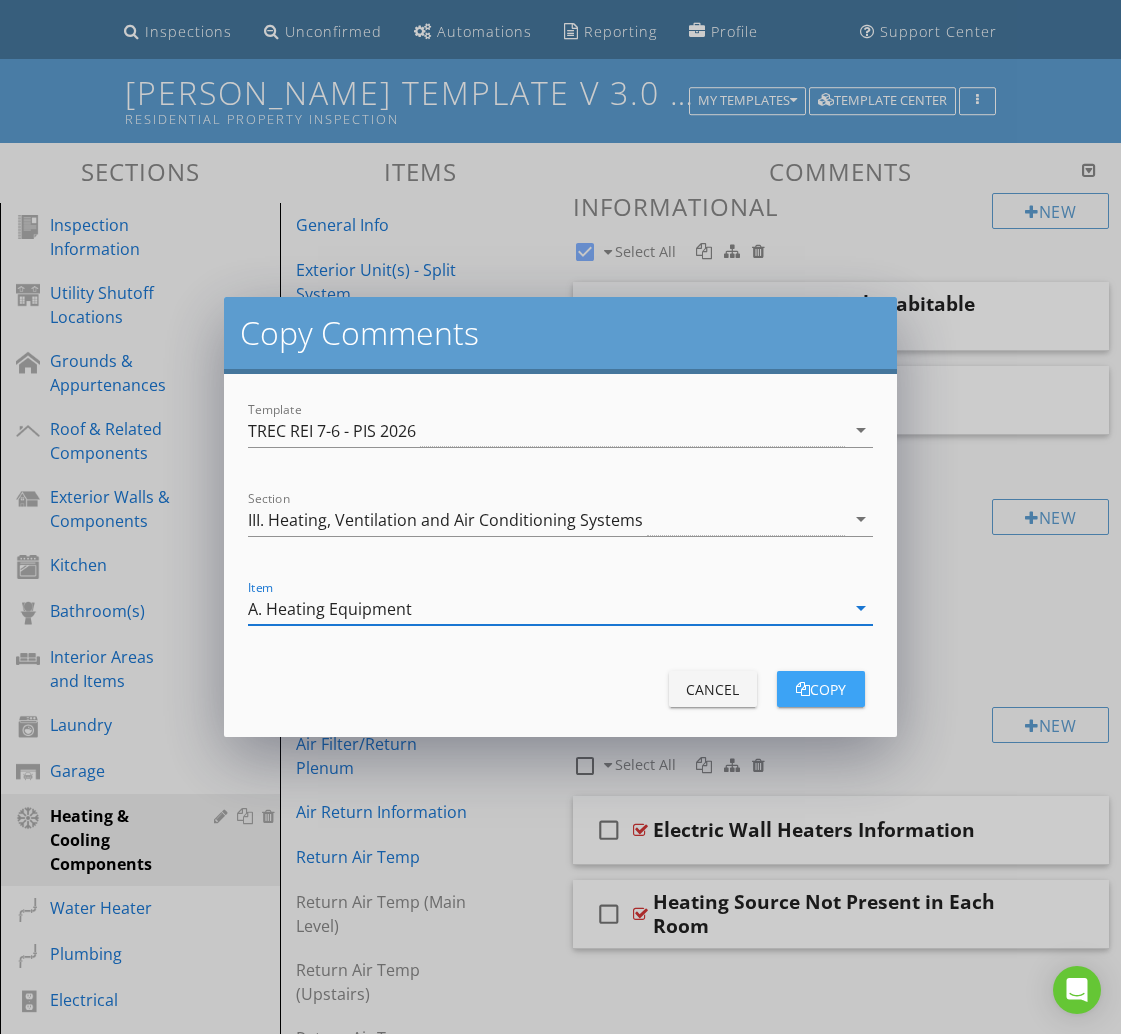 drag, startPoint x: 846, startPoint y: 687, endPoint x: 782, endPoint y: 688, distance: 64.00781 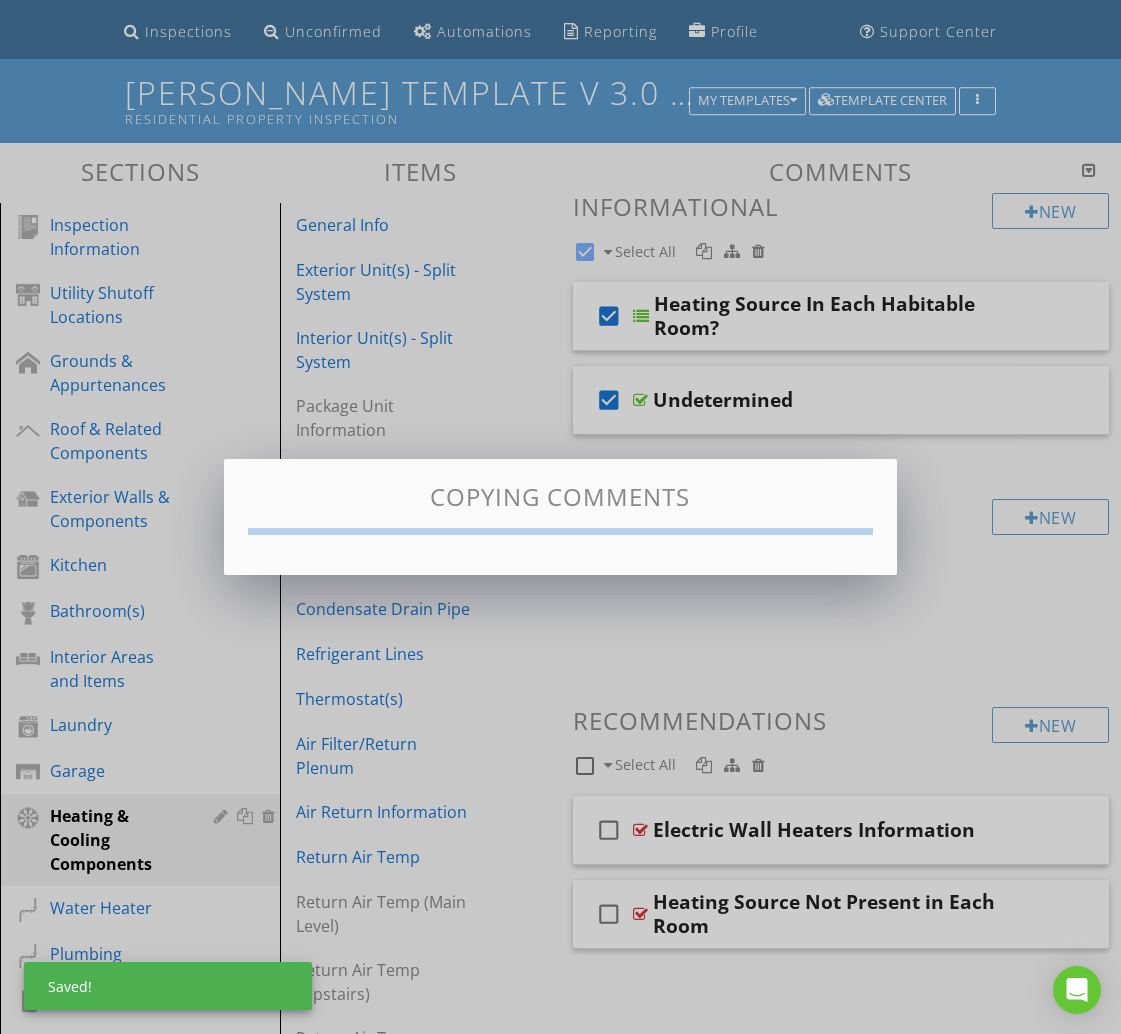 checkbox on "false" 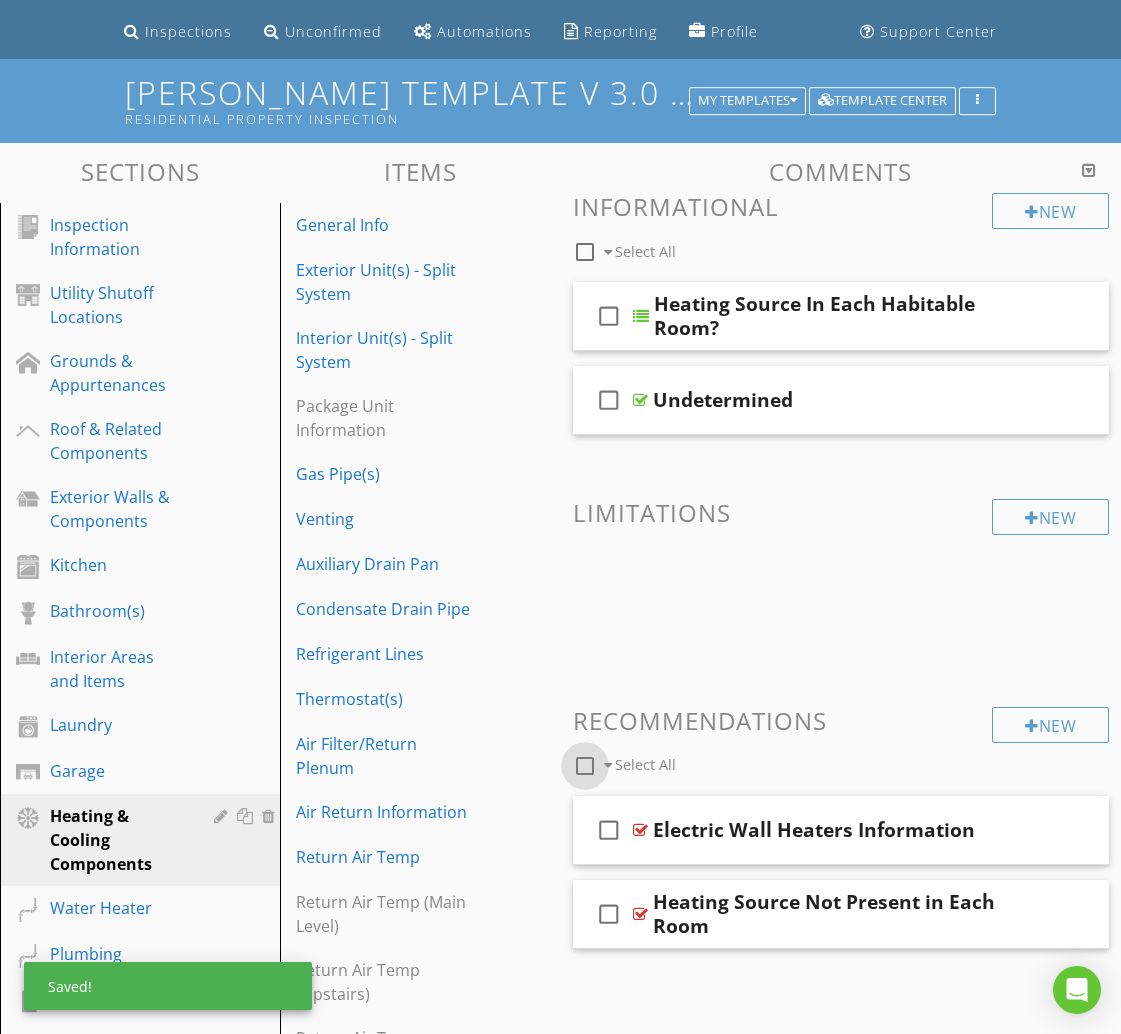 click at bounding box center [585, 766] 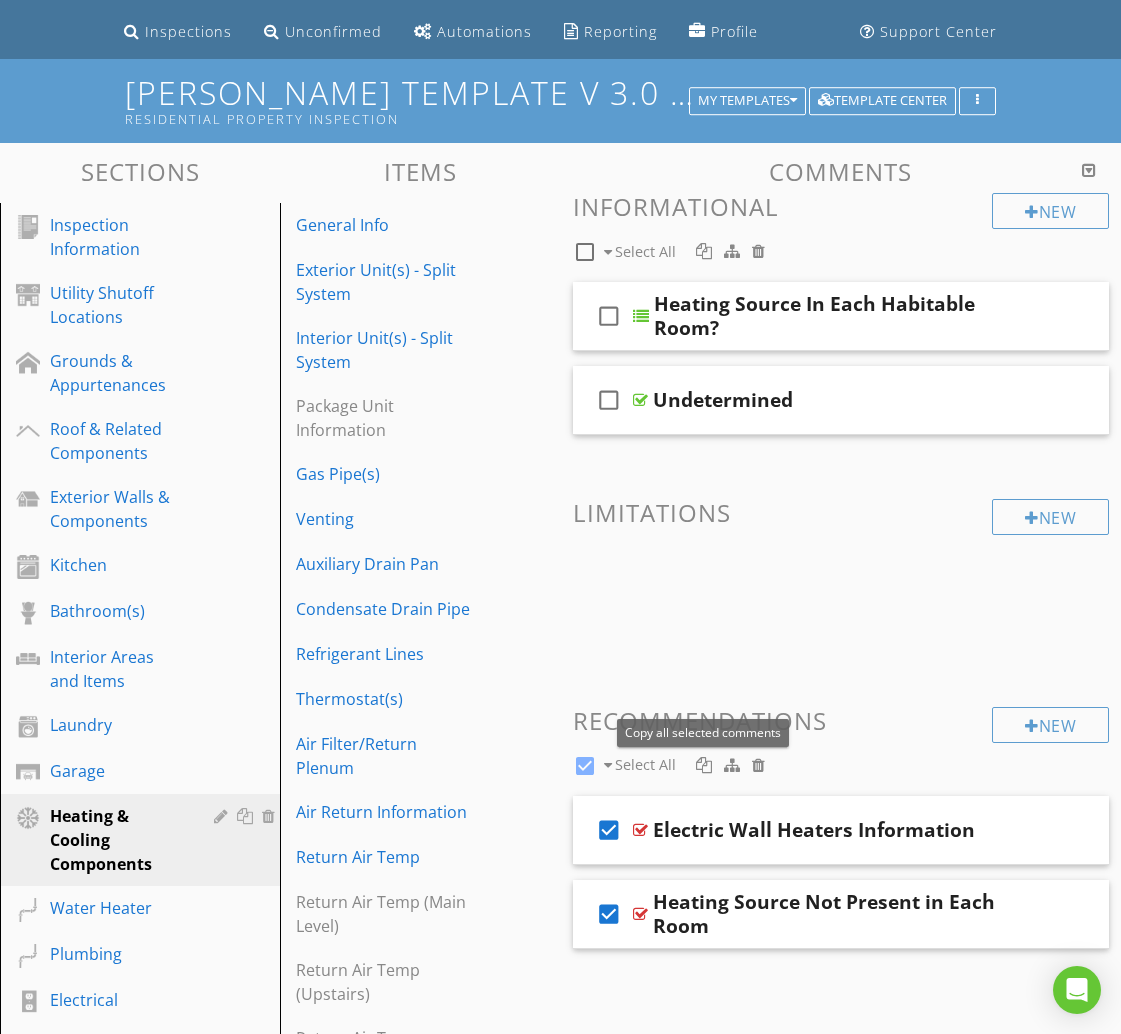 click at bounding box center (704, 765) 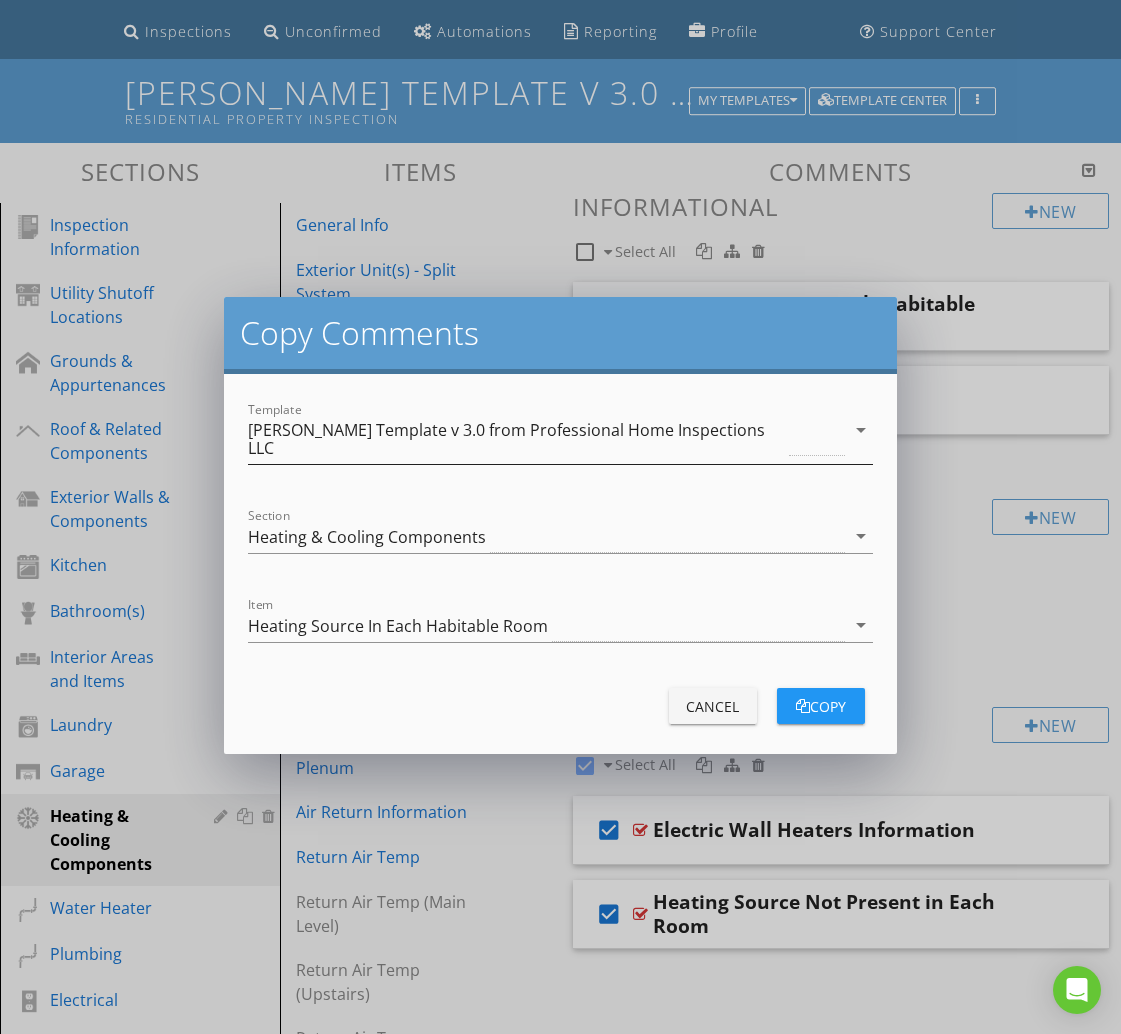 click on "[PERSON_NAME] Template v 3.0 from Professional Home Inspections LLC" at bounding box center [516, 439] 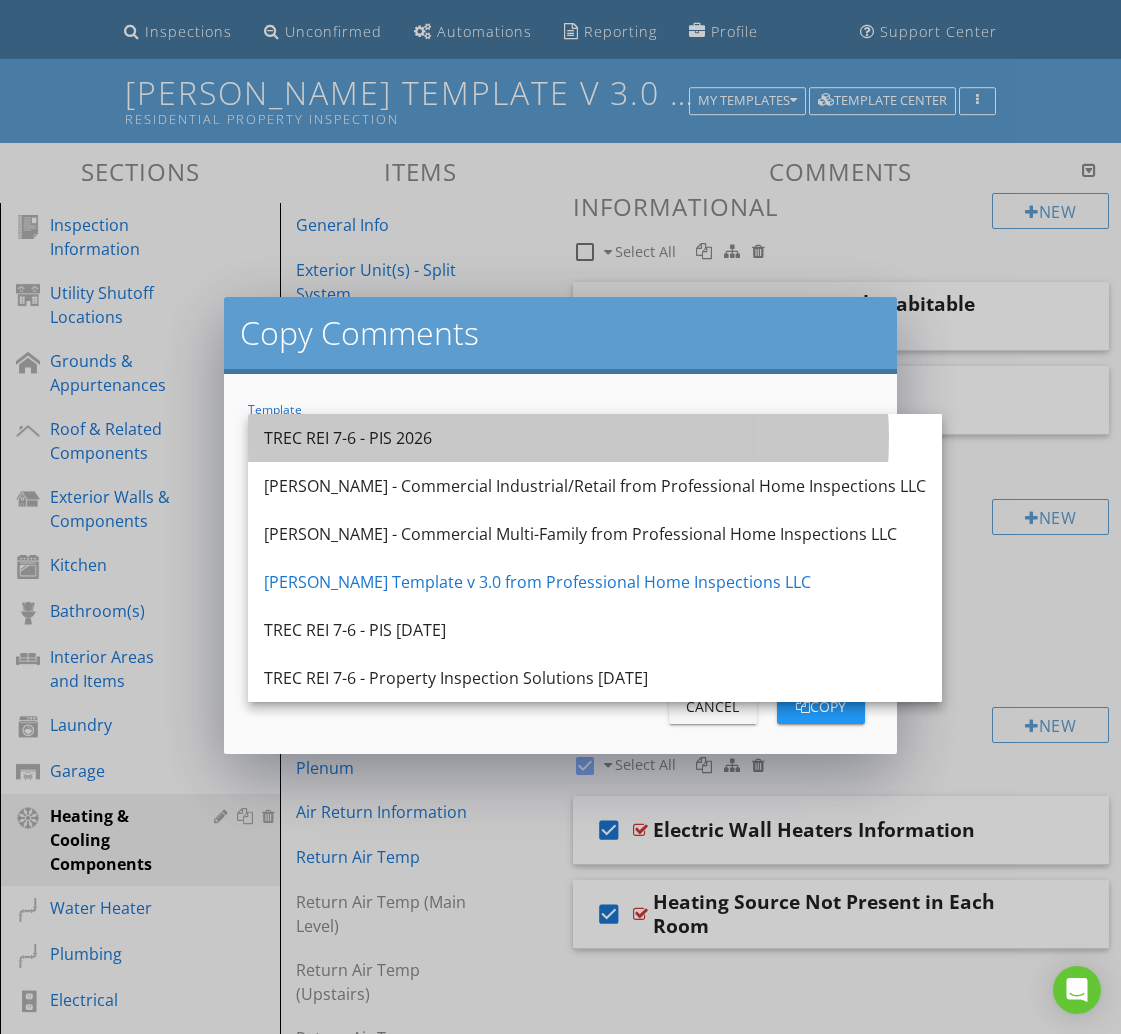 click on "TREC REI 7-6 - PIS 2026" at bounding box center [595, 438] 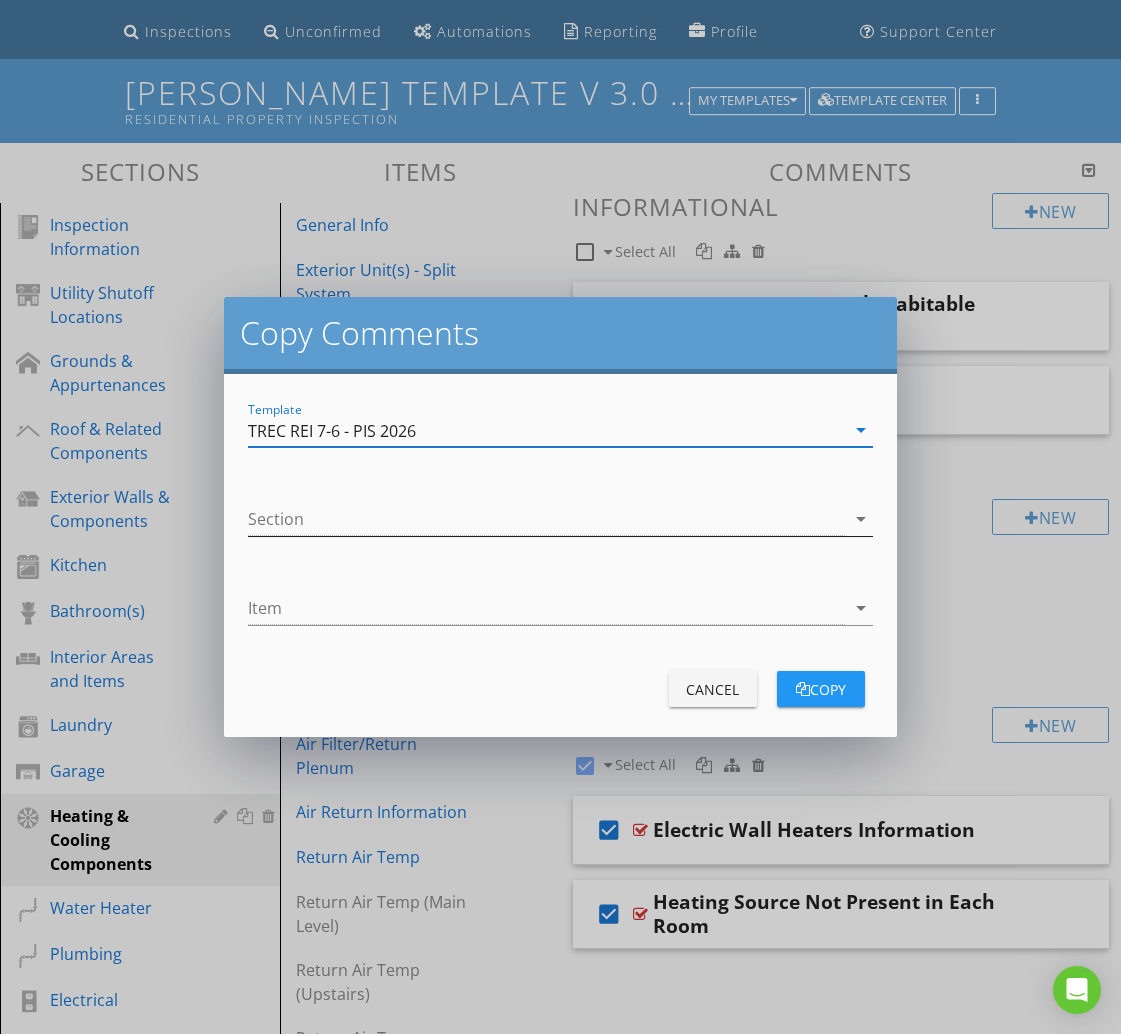 click at bounding box center (546, 519) 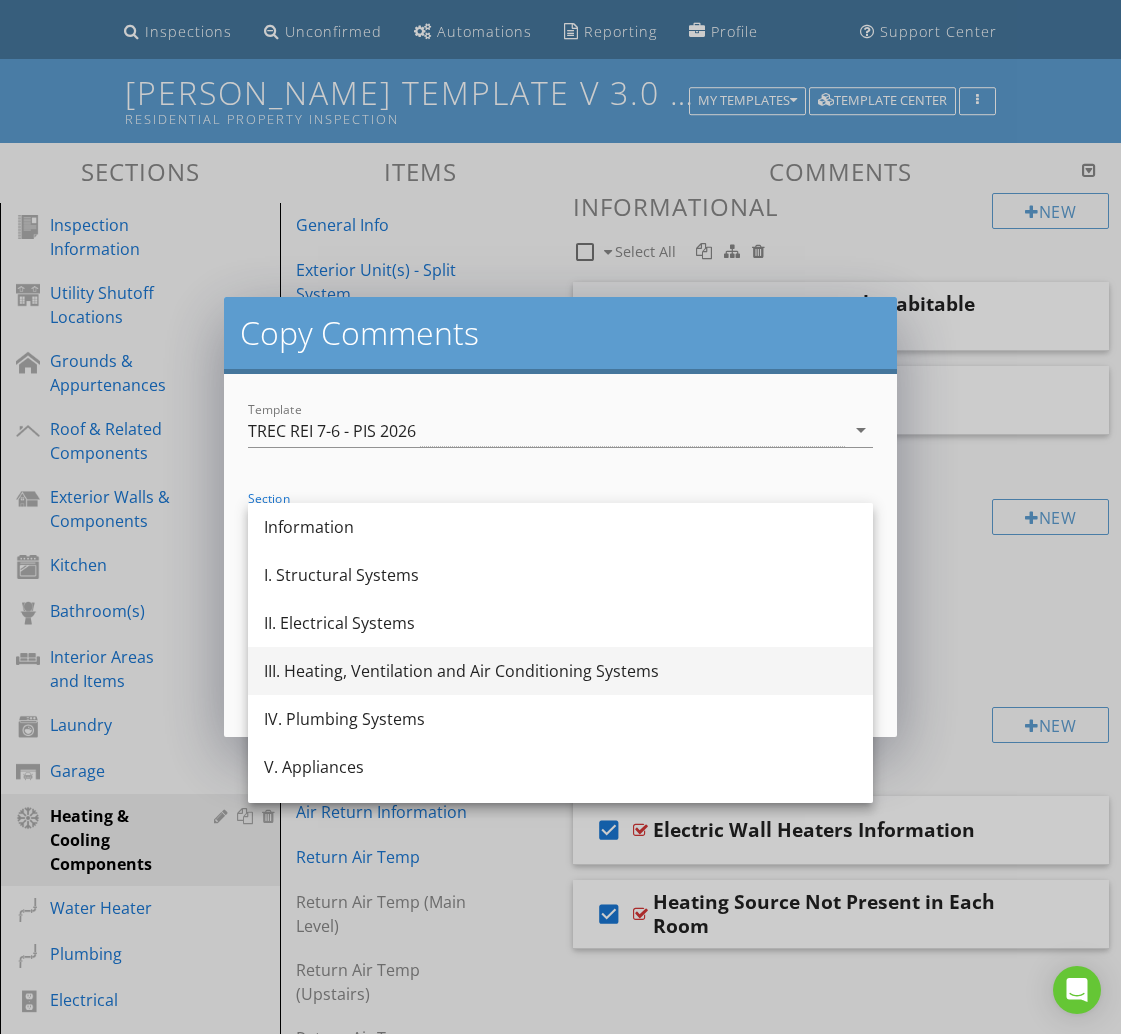 drag, startPoint x: 481, startPoint y: 680, endPoint x: 469, endPoint y: 671, distance: 15 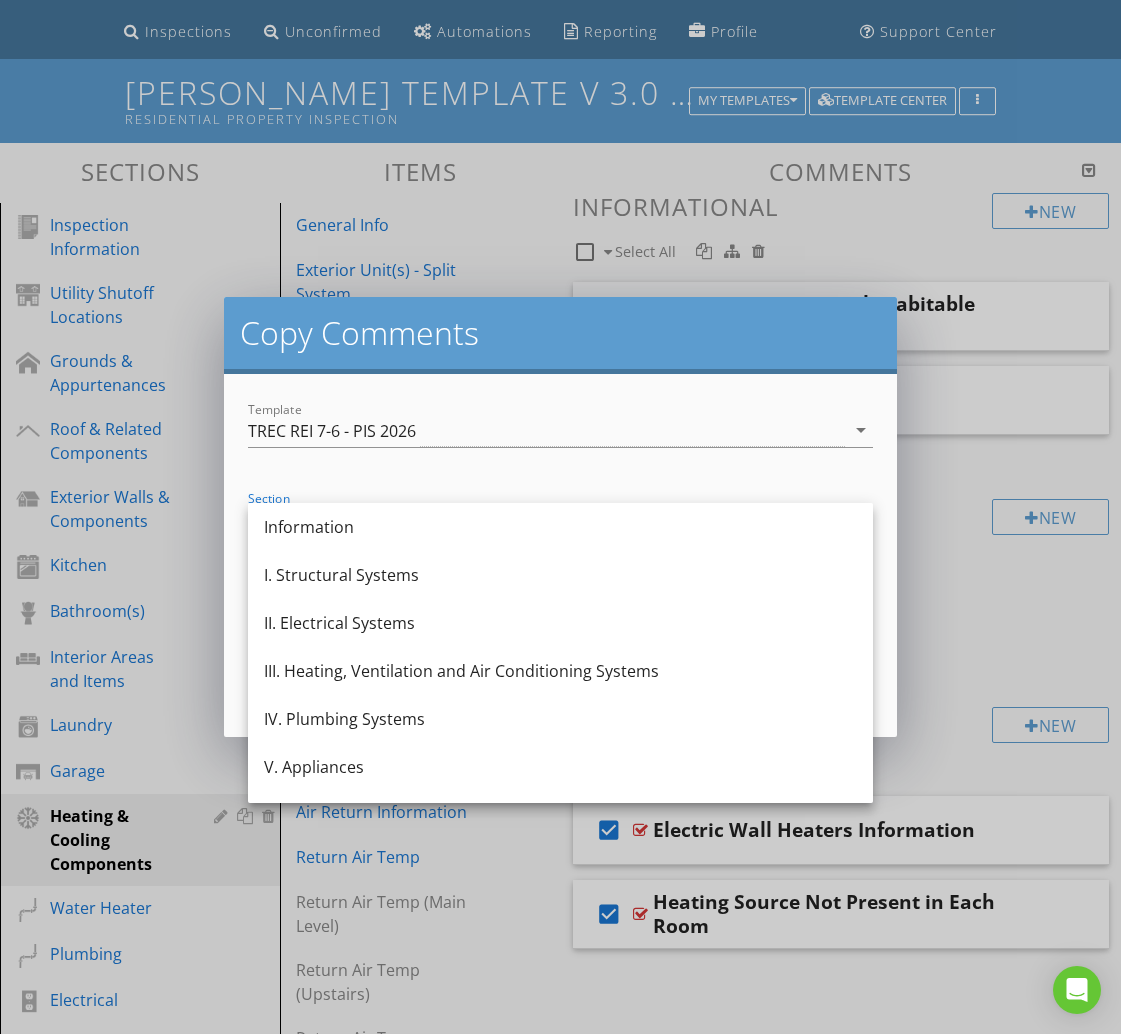 click on "III. Heating, Ventilation and Air Conditioning Systems" at bounding box center (560, 671) 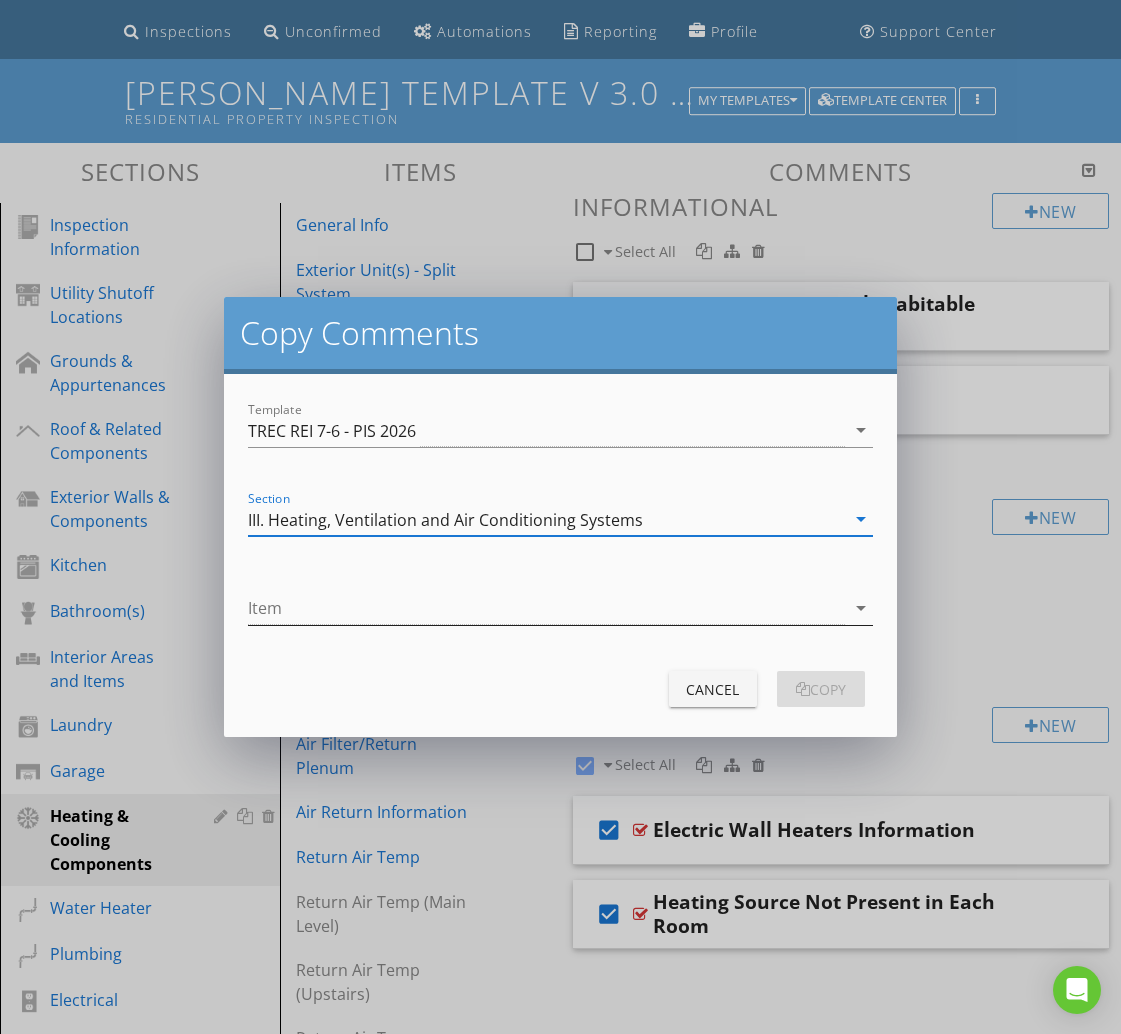 click at bounding box center [546, 608] 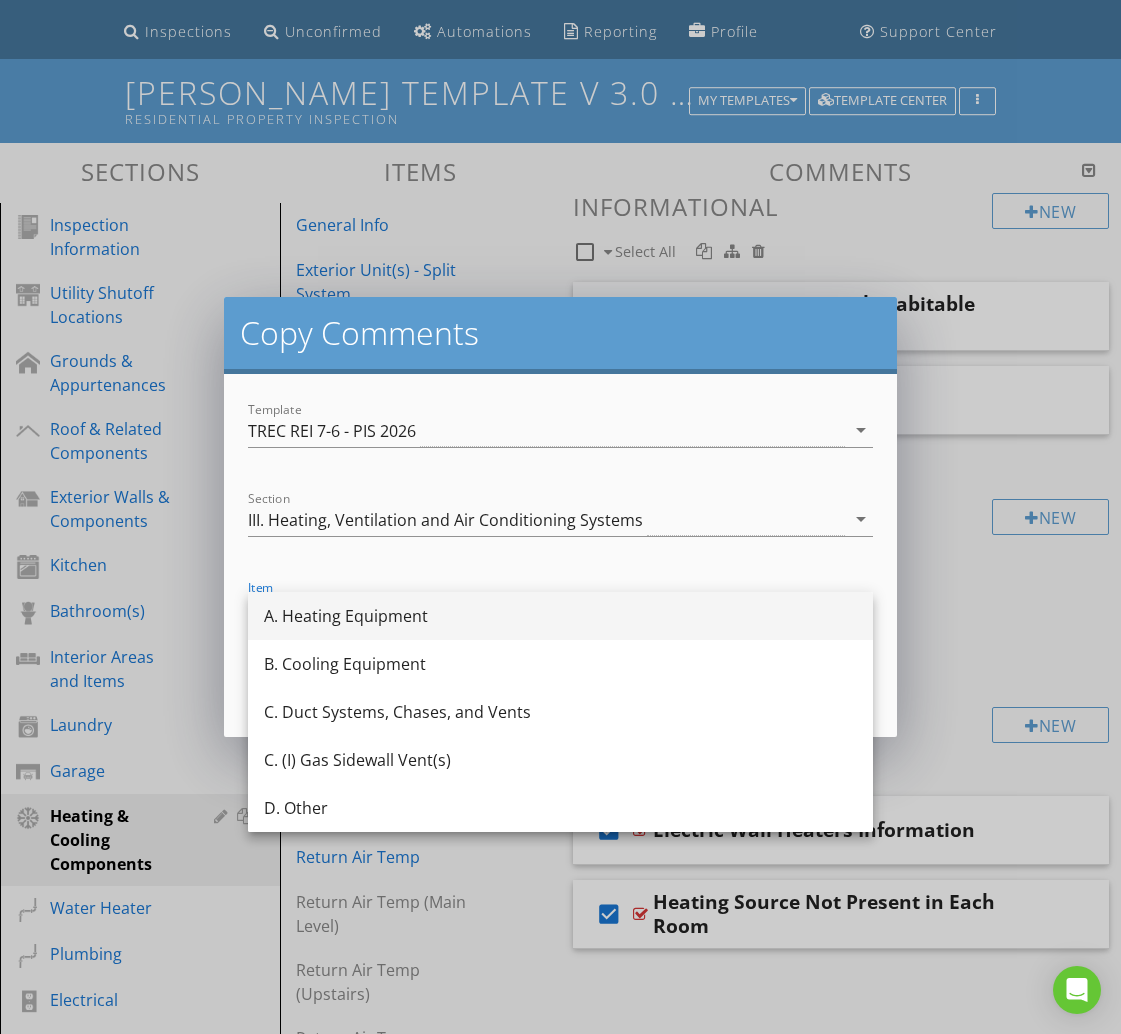 click on "A. Heating Equipment" at bounding box center [560, 616] 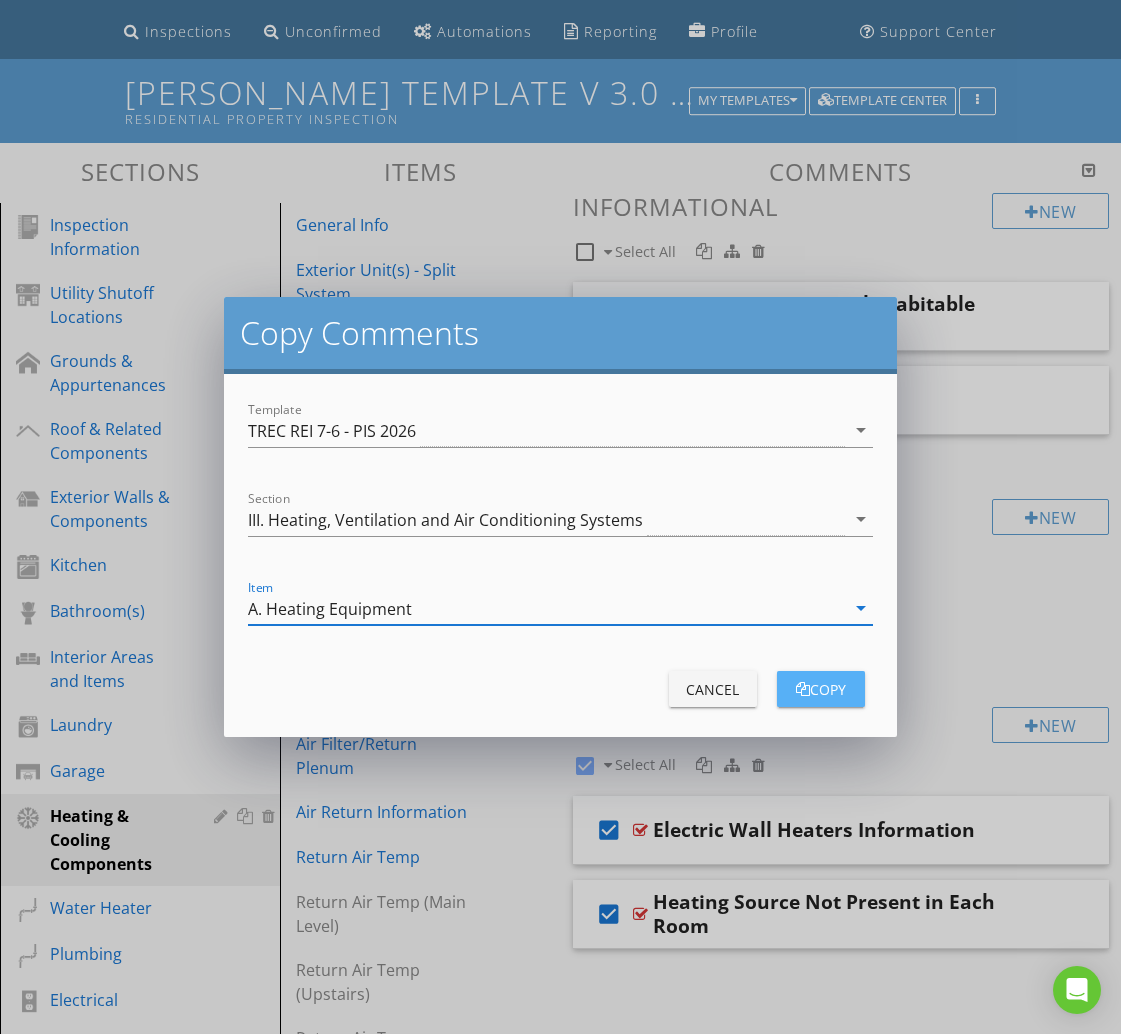click on "copy" at bounding box center (821, 689) 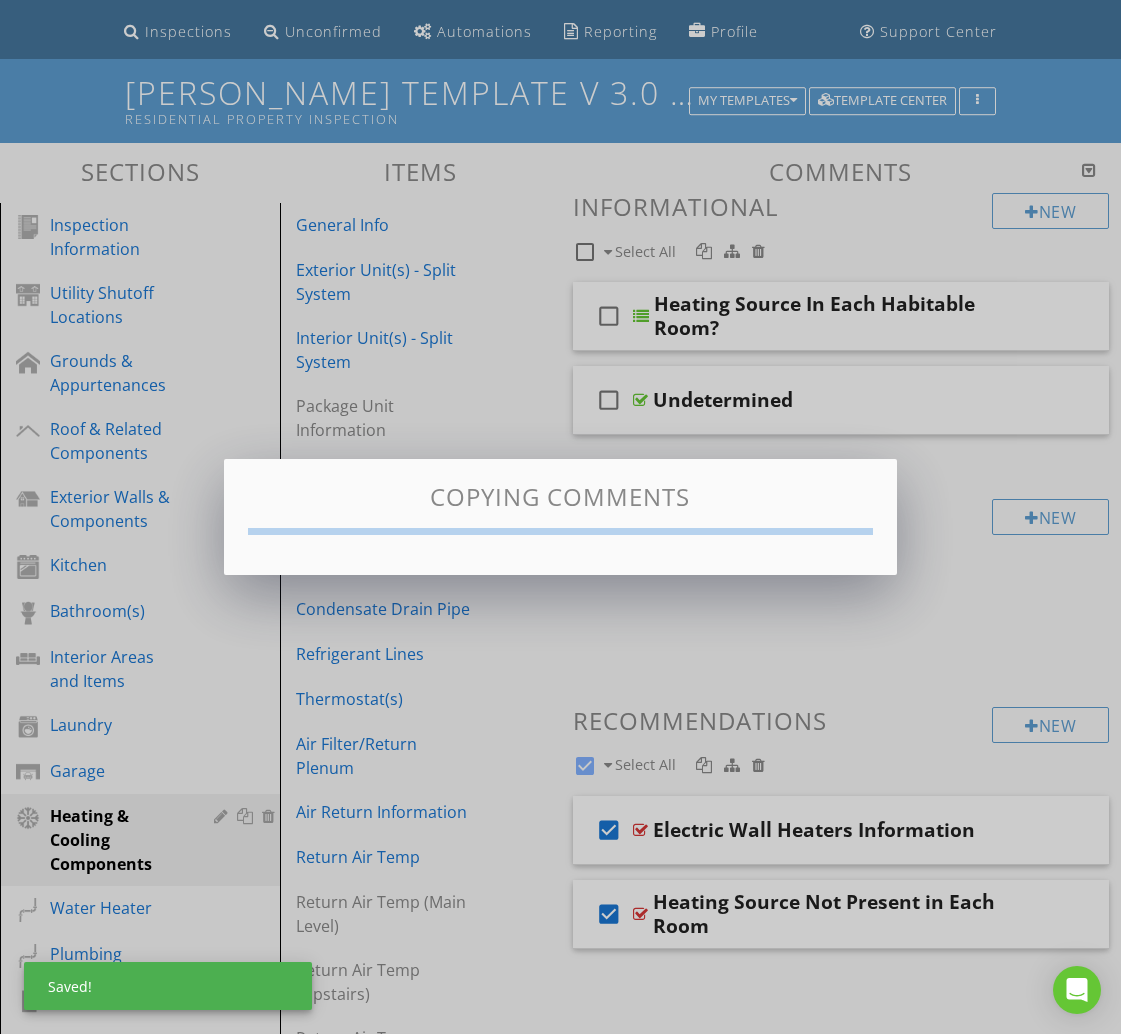 checkbox on "false" 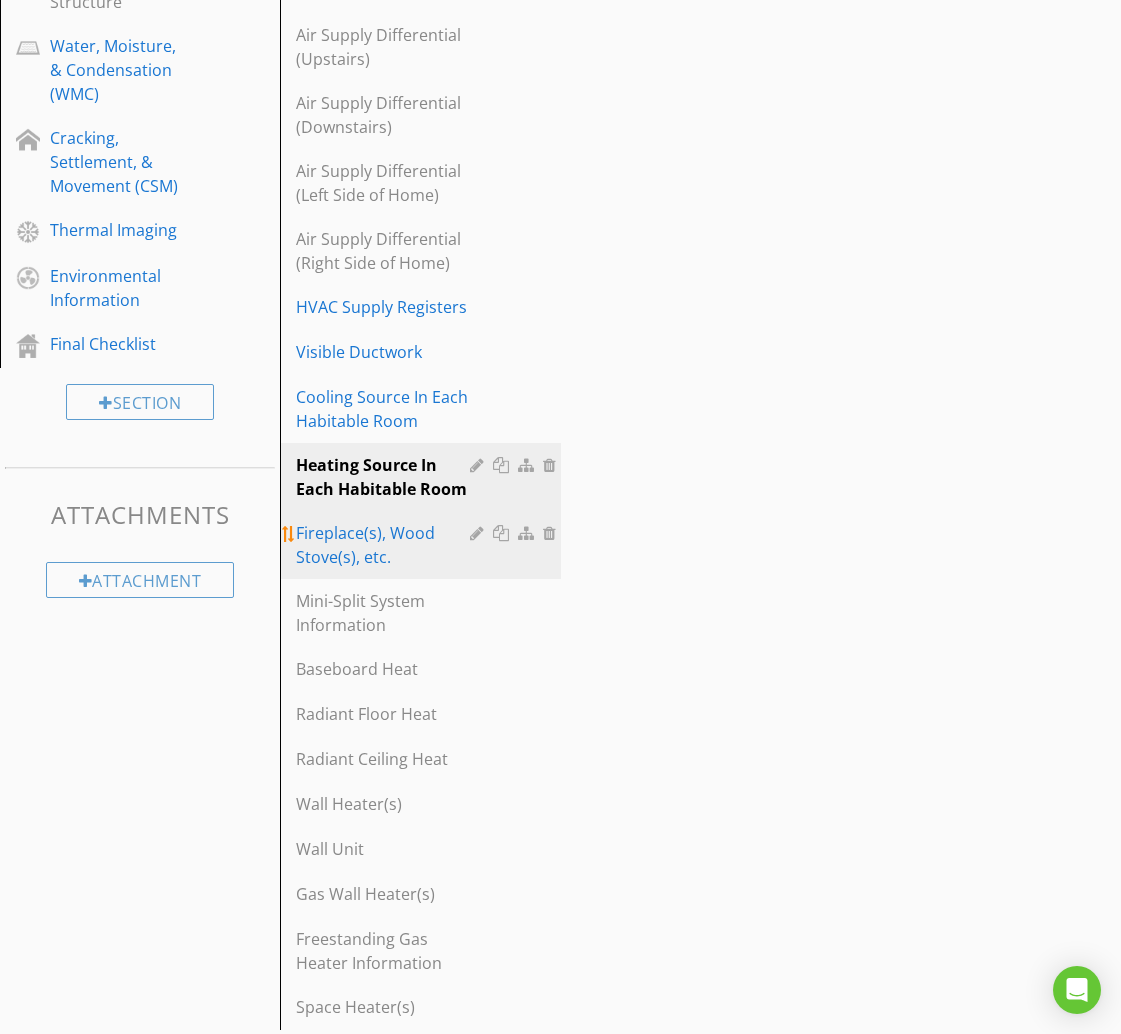 scroll, scrollTop: 1486, scrollLeft: 0, axis: vertical 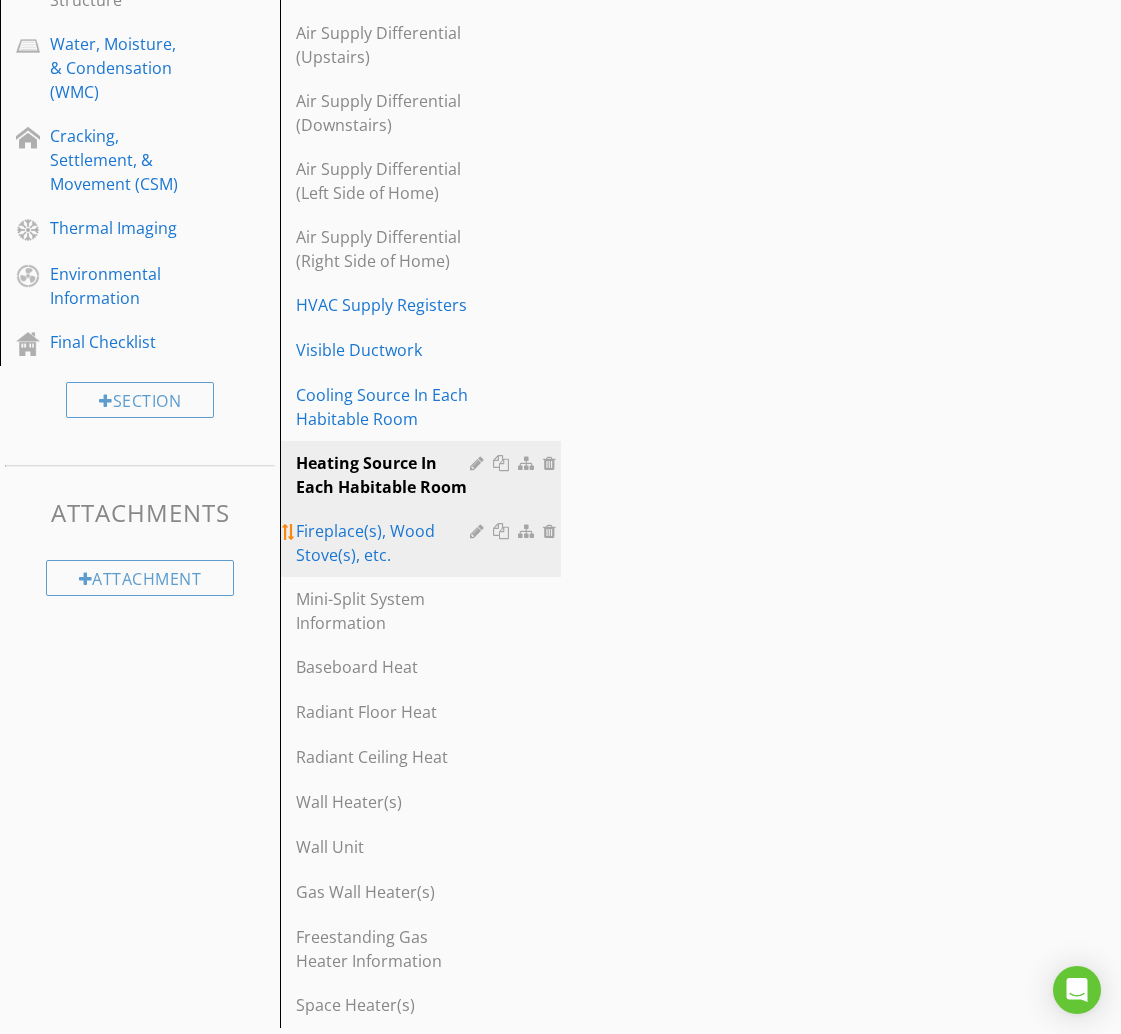 click on "Fireplace(s), Wood Stove(s), etc." at bounding box center [385, 543] 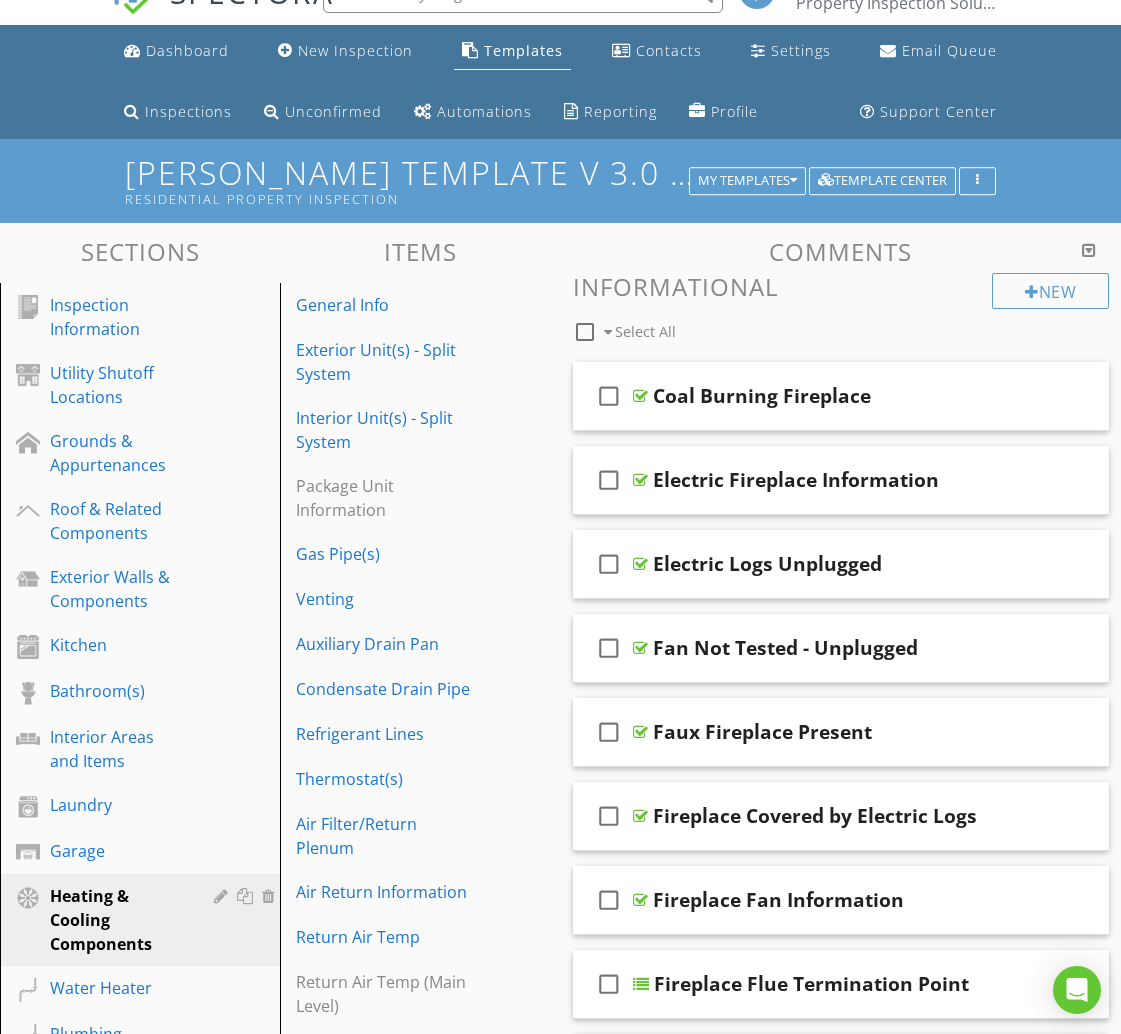 scroll, scrollTop: 0, scrollLeft: 0, axis: both 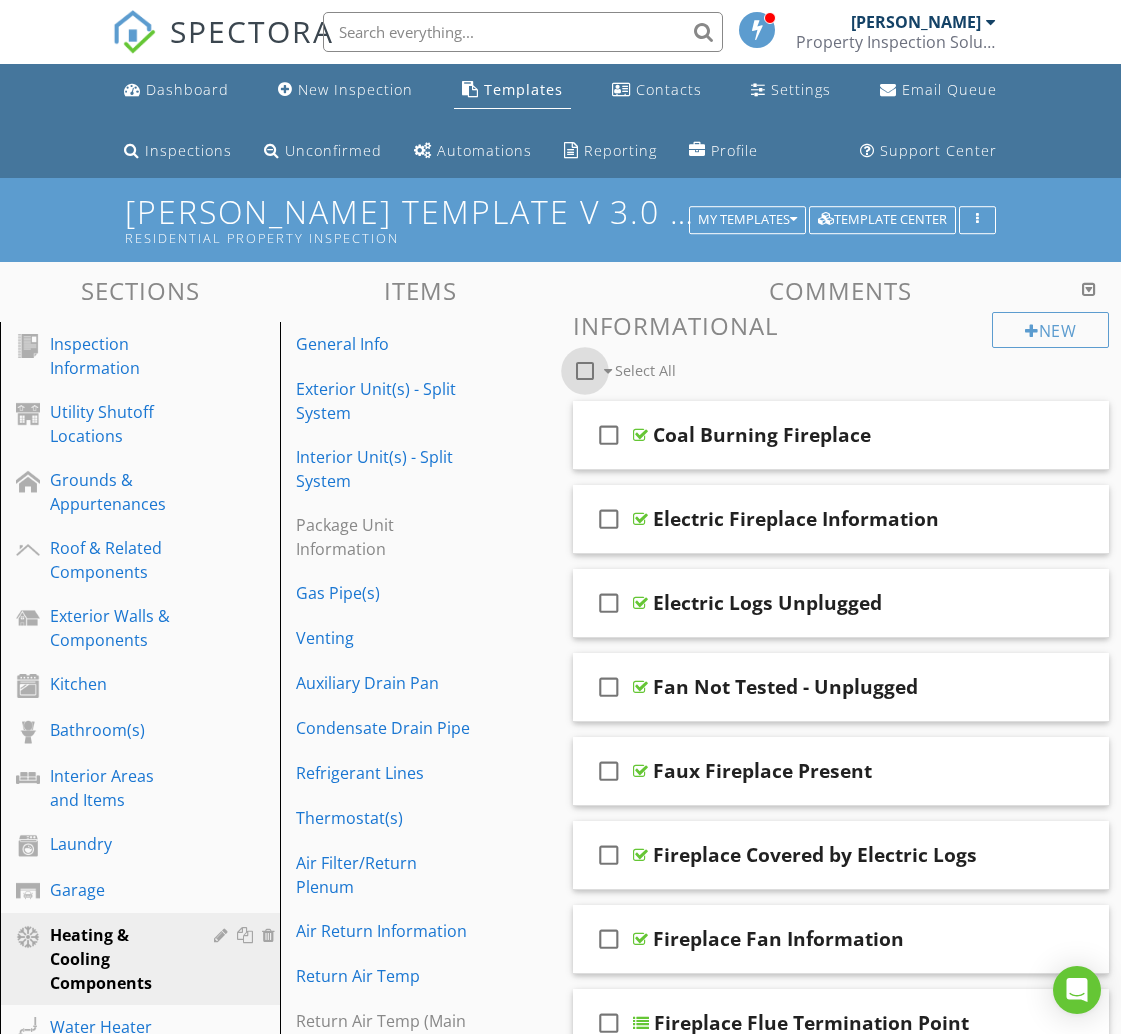 click at bounding box center [585, 371] 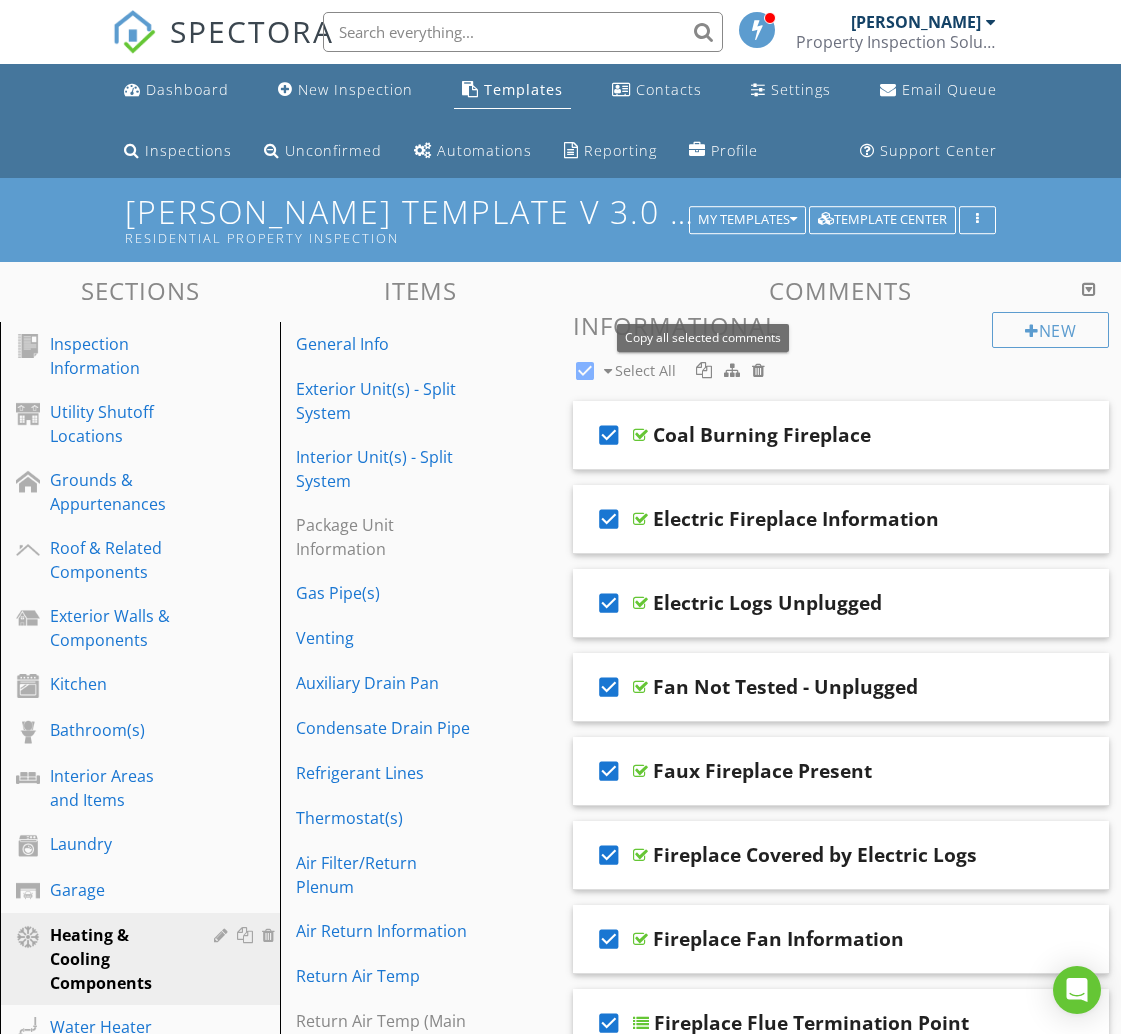 click at bounding box center [704, 370] 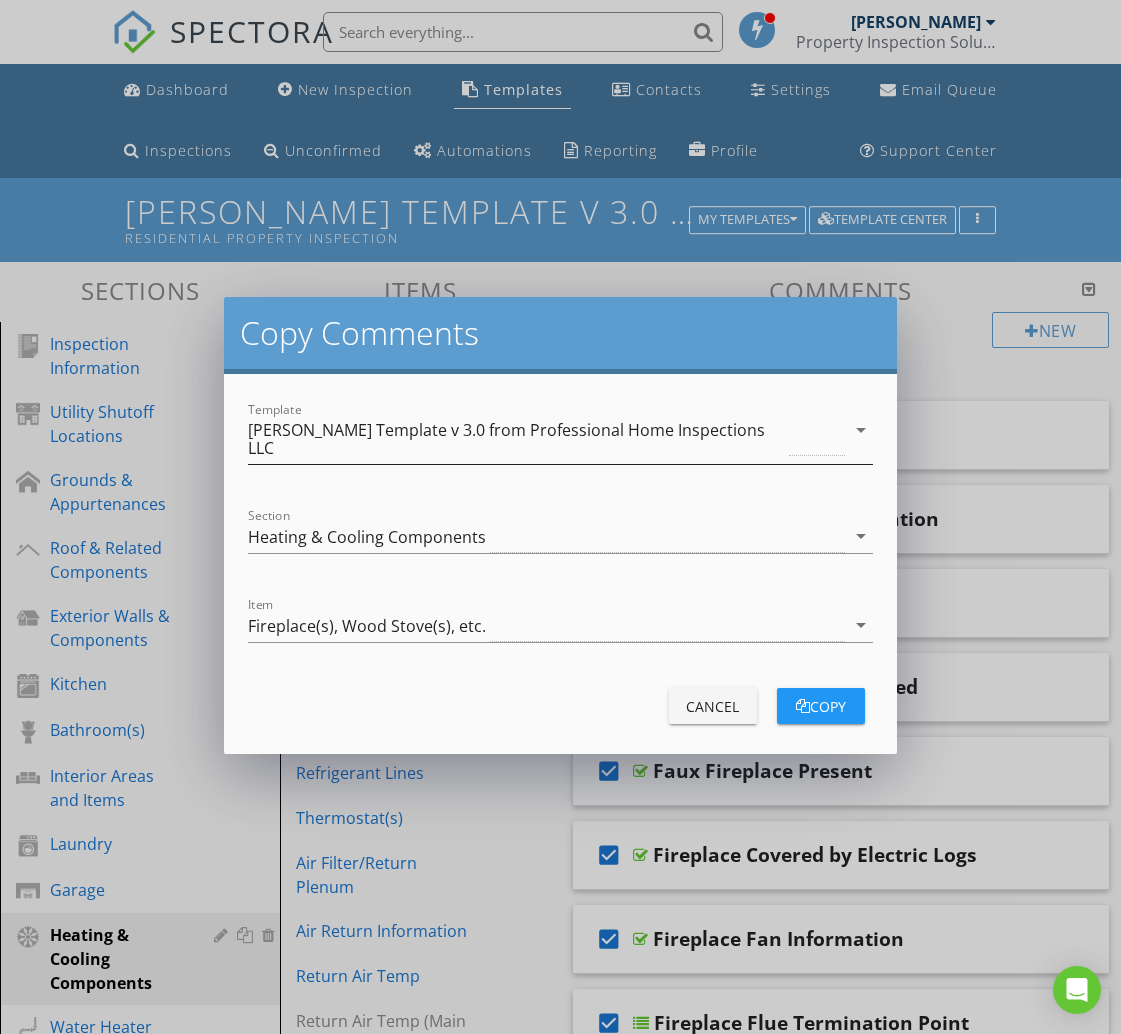 click on "[PERSON_NAME] Template v 3.0 from Professional Home Inspections LLC" at bounding box center (546, 439) 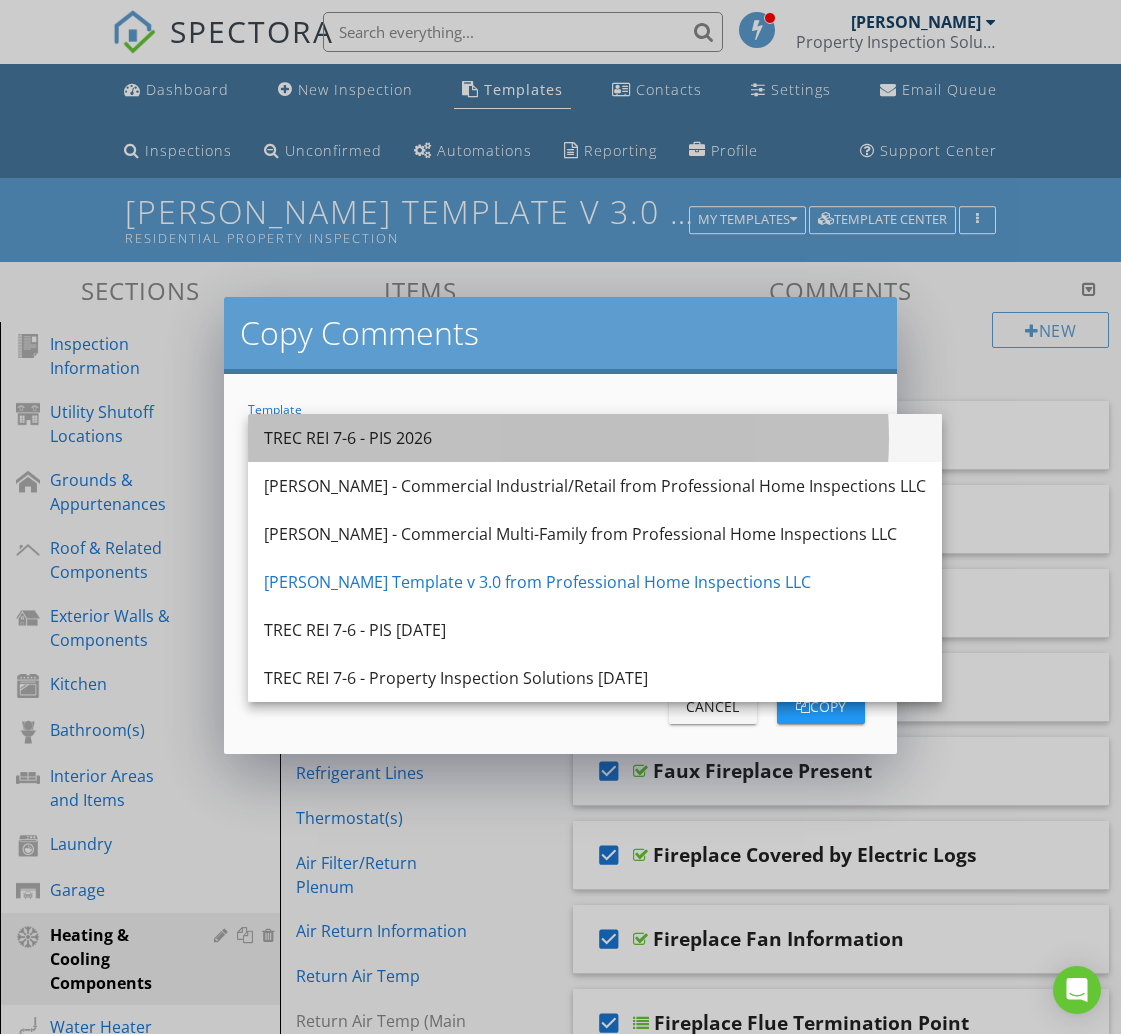 click on "TREC REI 7-6 - PIS 2026" at bounding box center [595, 438] 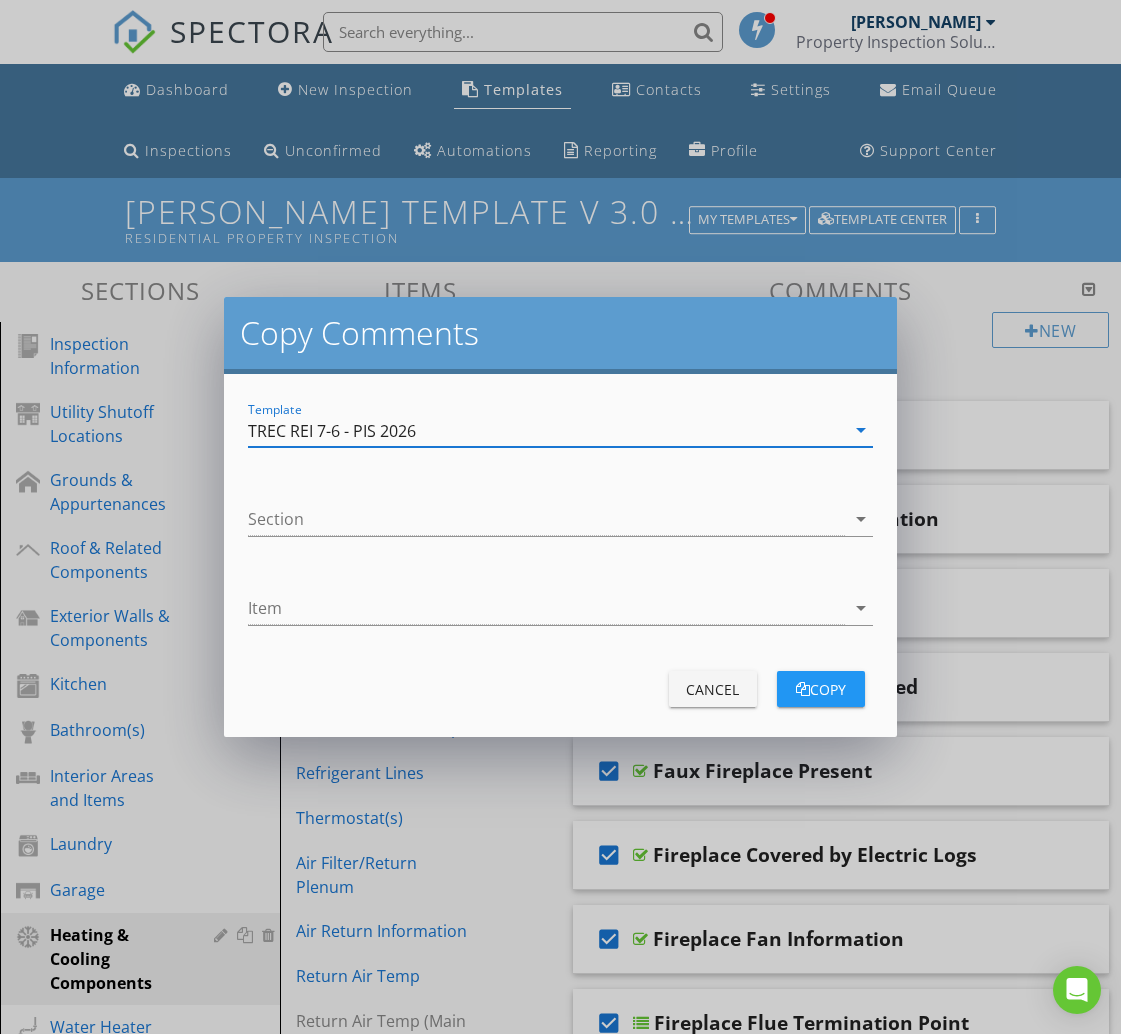 click at bounding box center (546, 519) 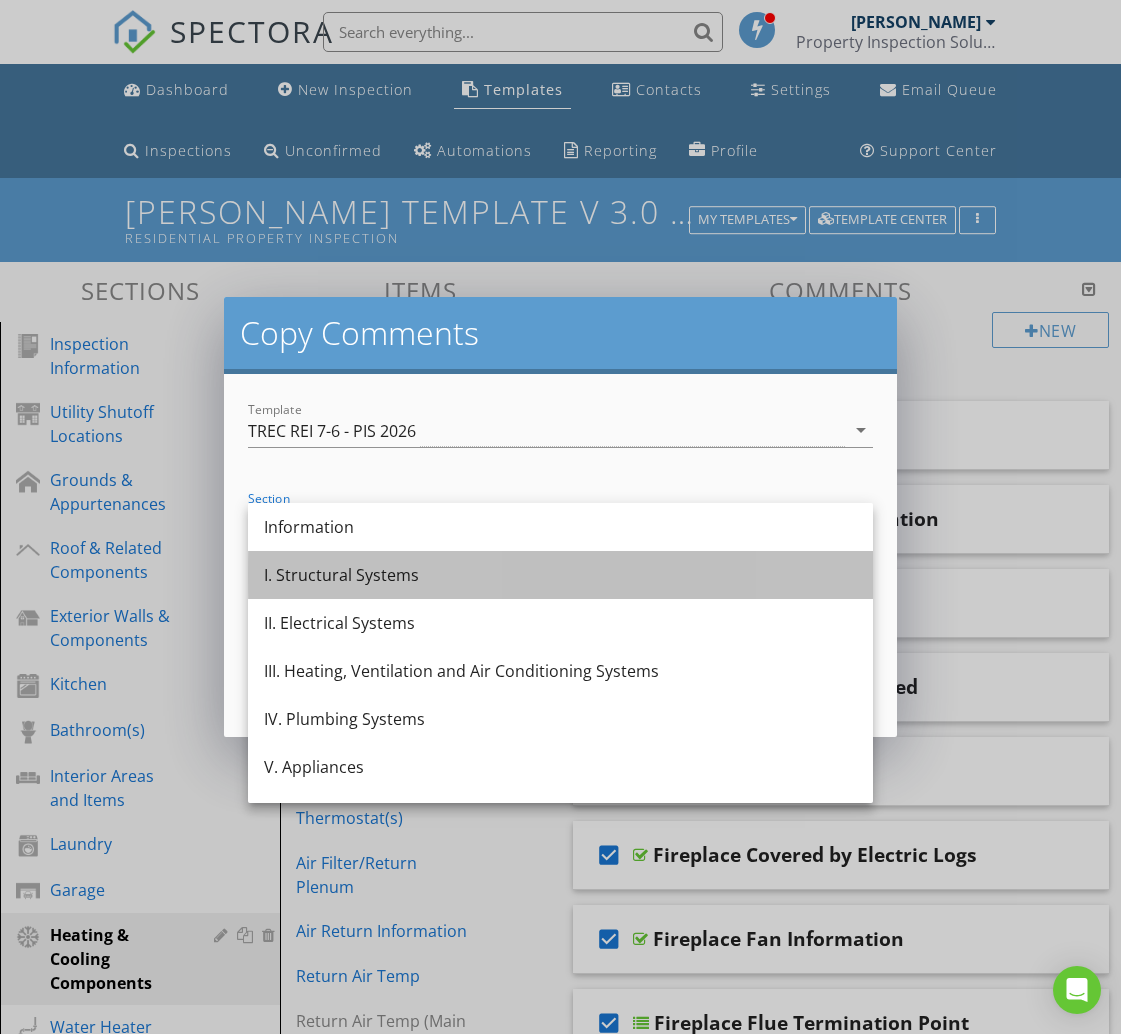 click on "I. Structural Systems" at bounding box center [560, 575] 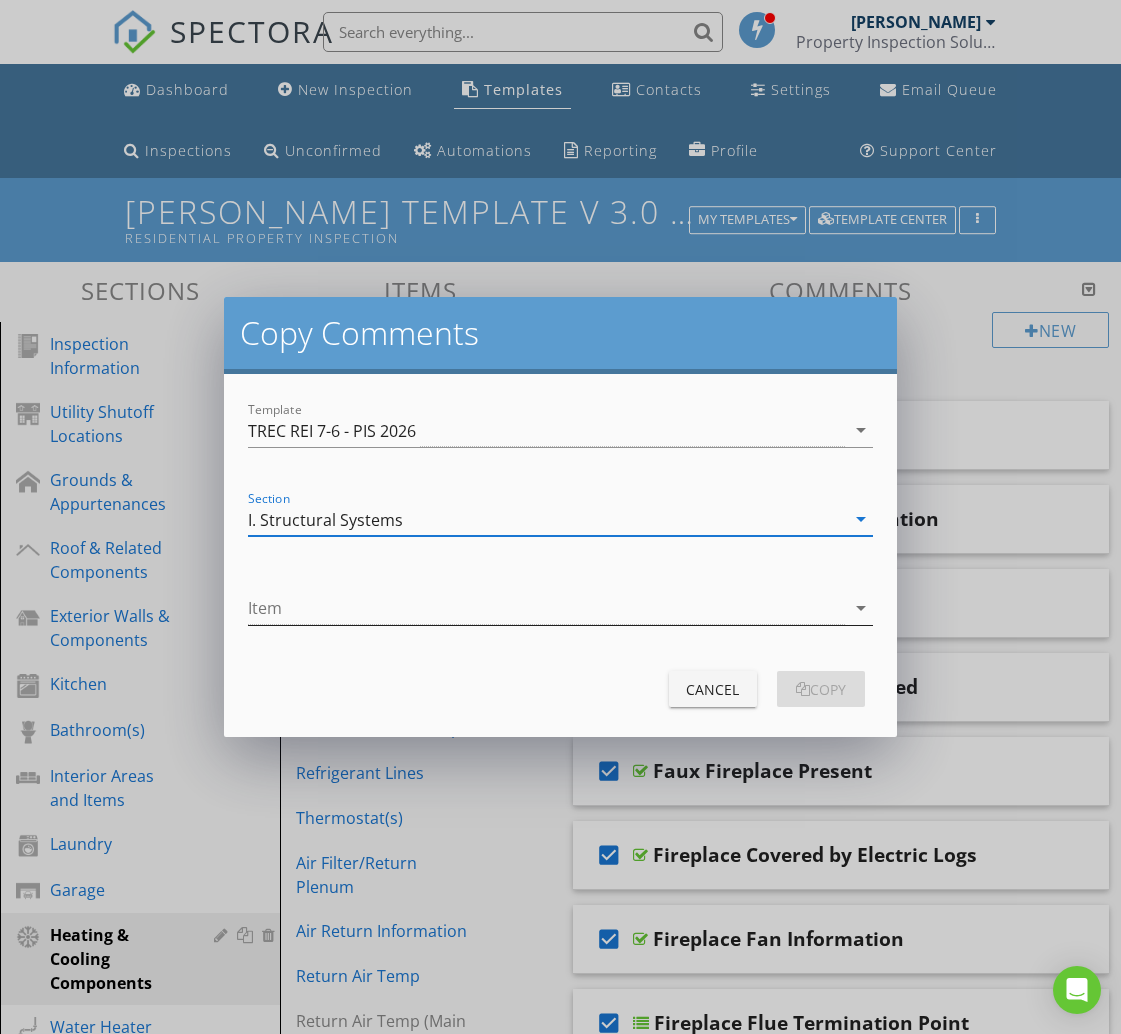 click at bounding box center (546, 608) 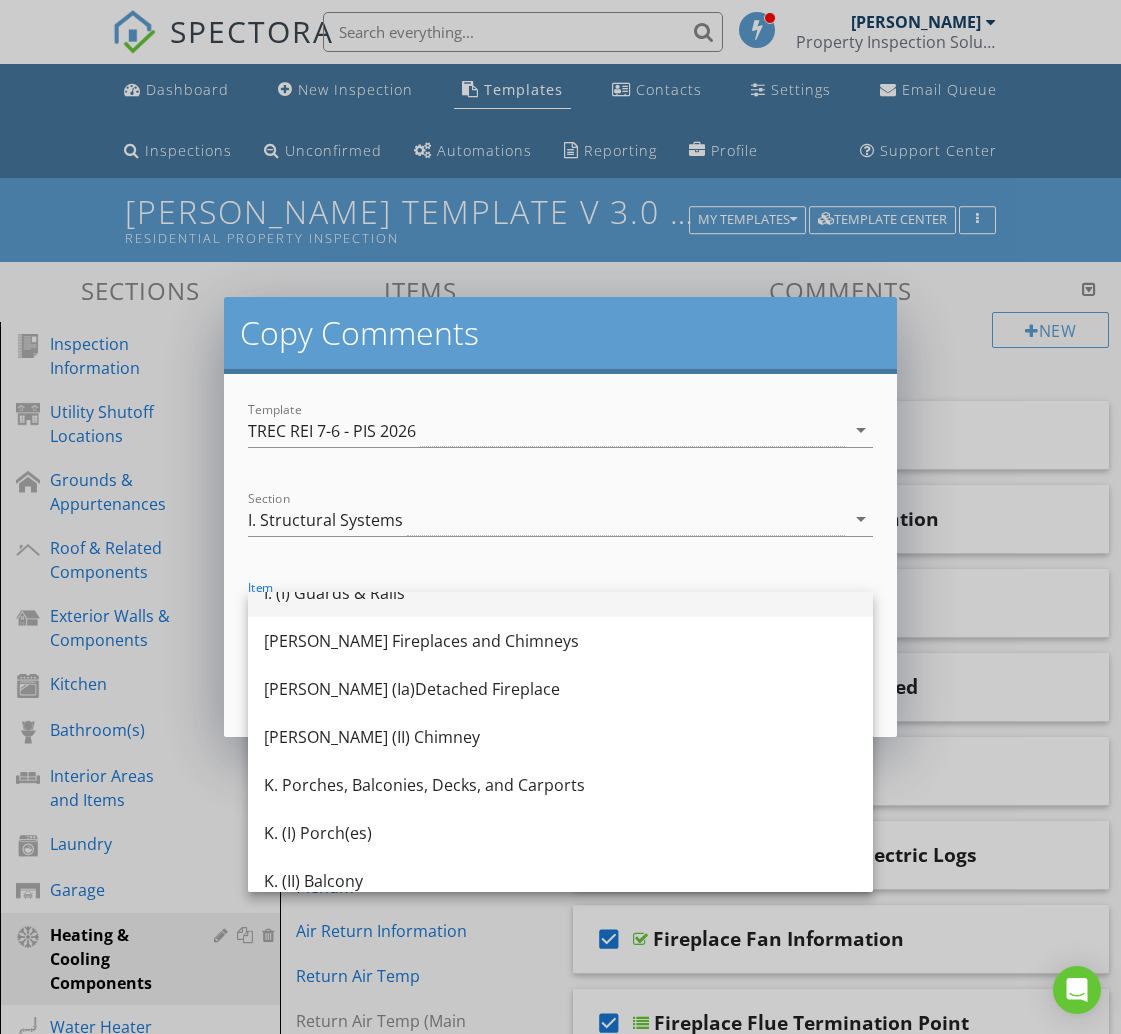 scroll, scrollTop: 1665, scrollLeft: 0, axis: vertical 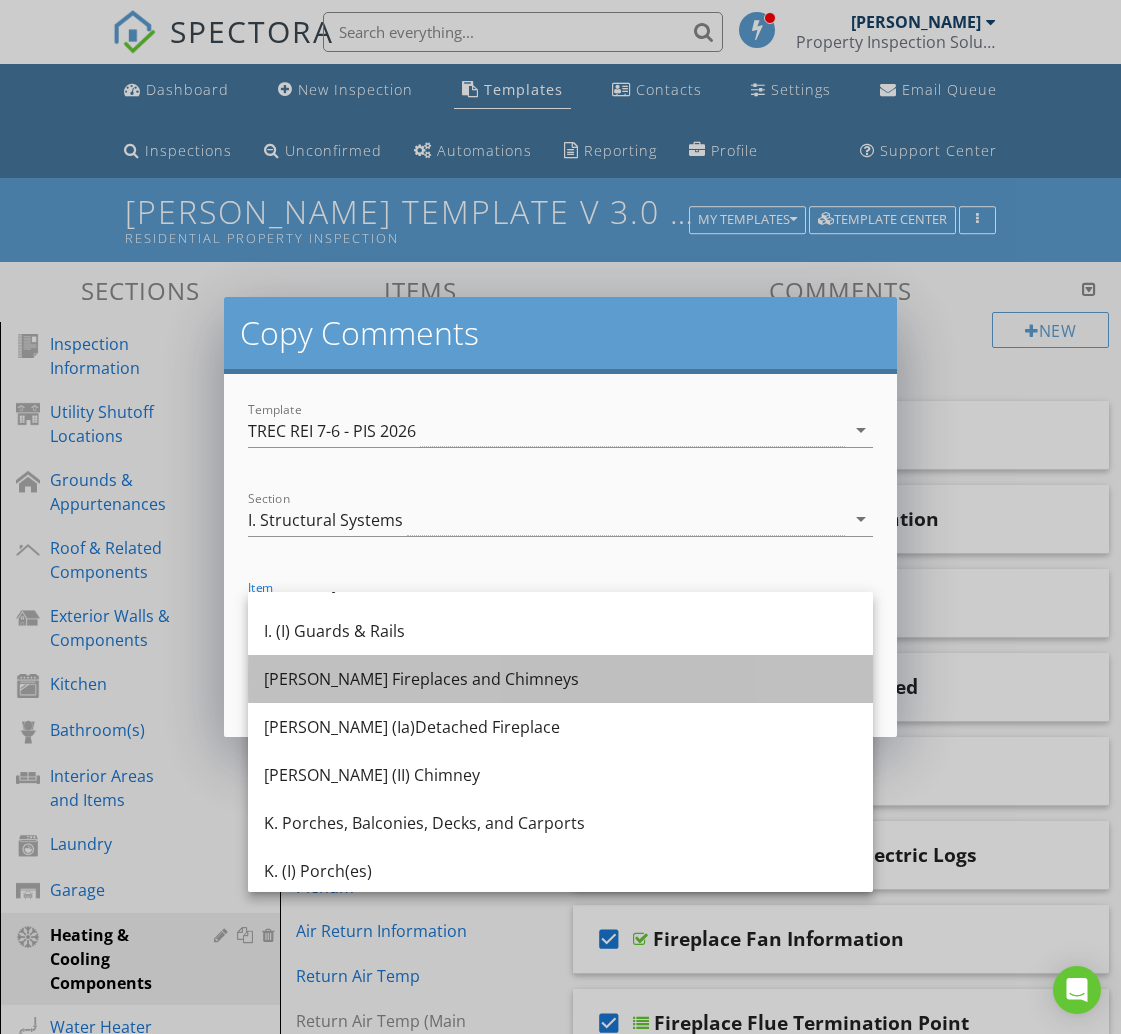 click on "[PERSON_NAME] Fireplaces and Chimneys" at bounding box center (560, 679) 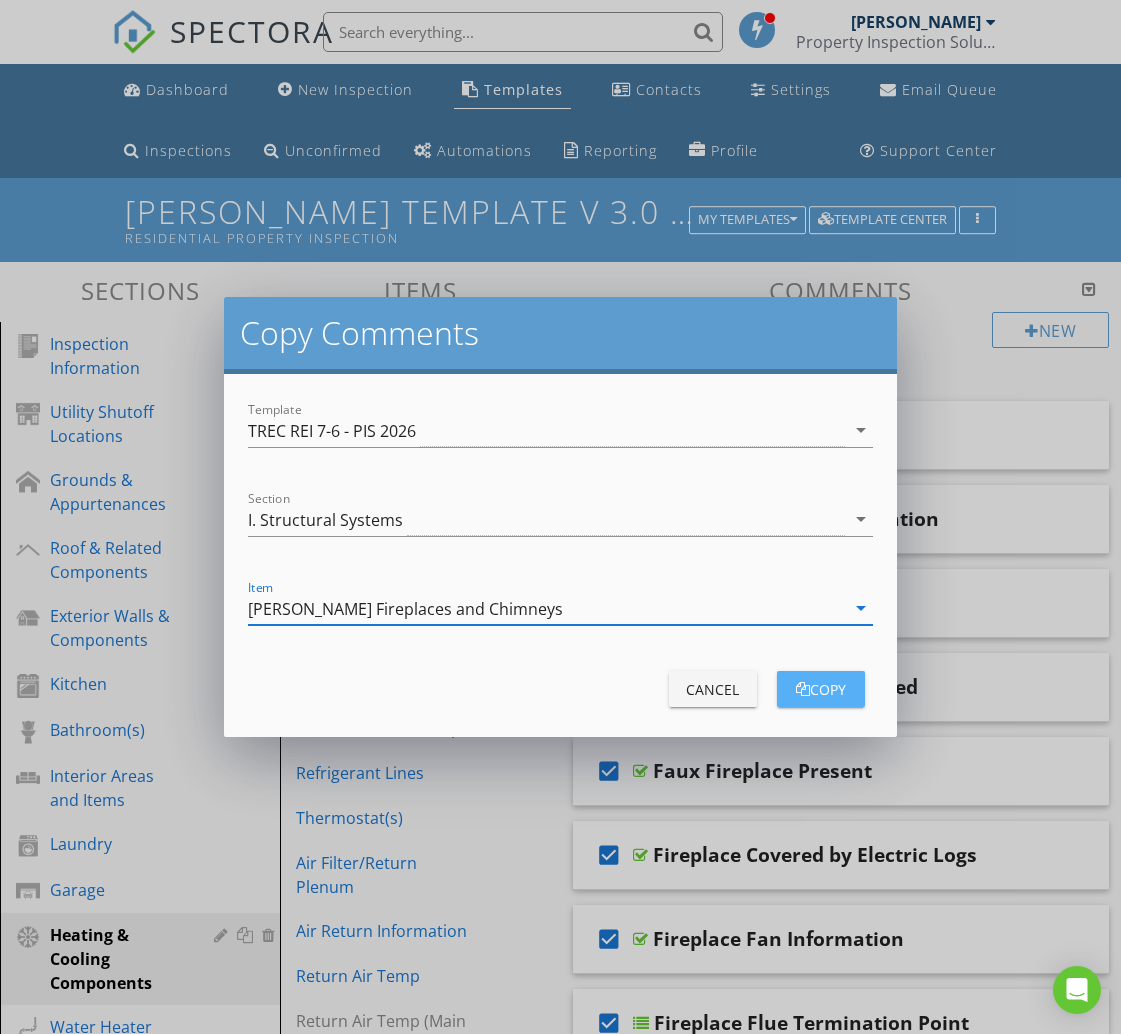 click on "copy" at bounding box center (821, 689) 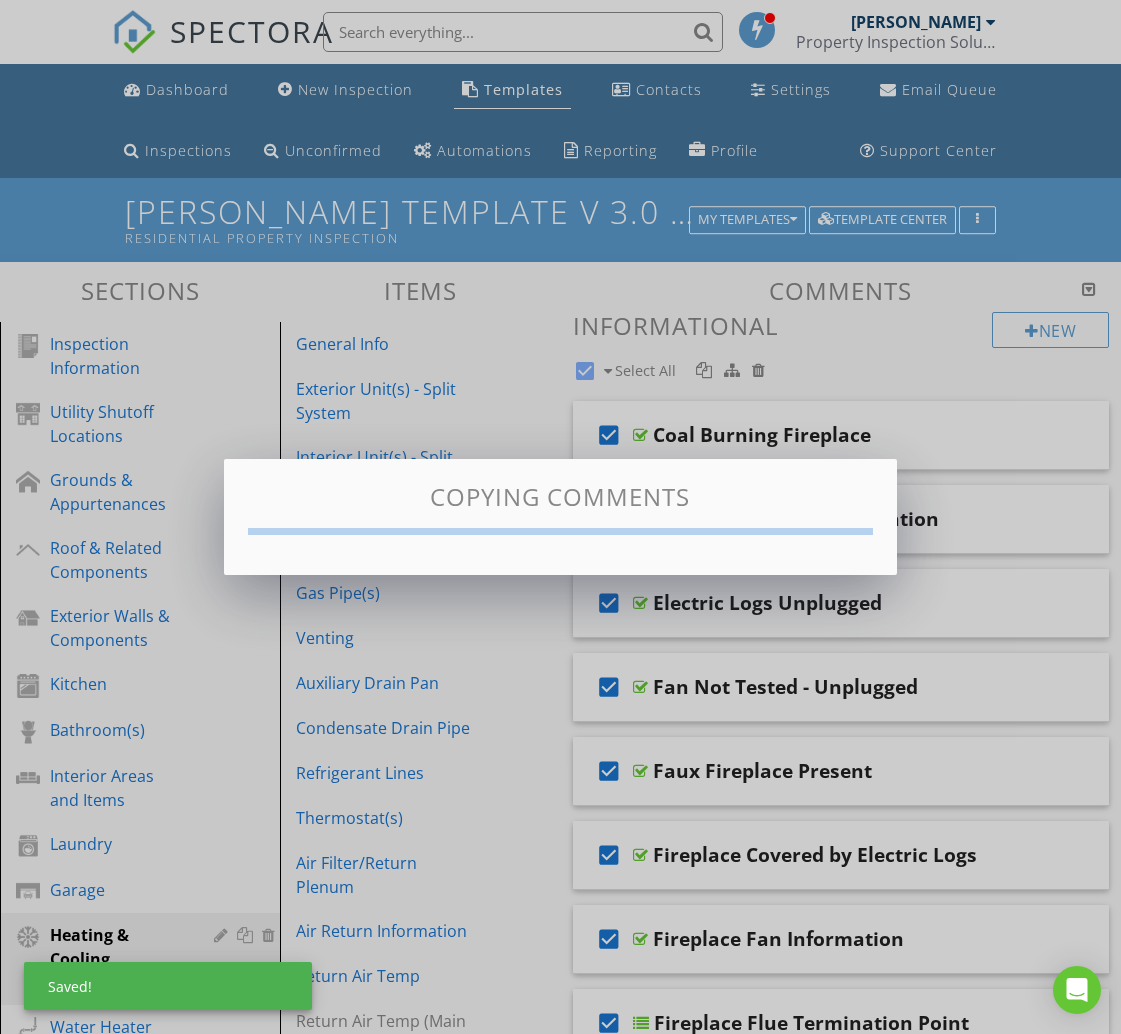 checkbox on "false" 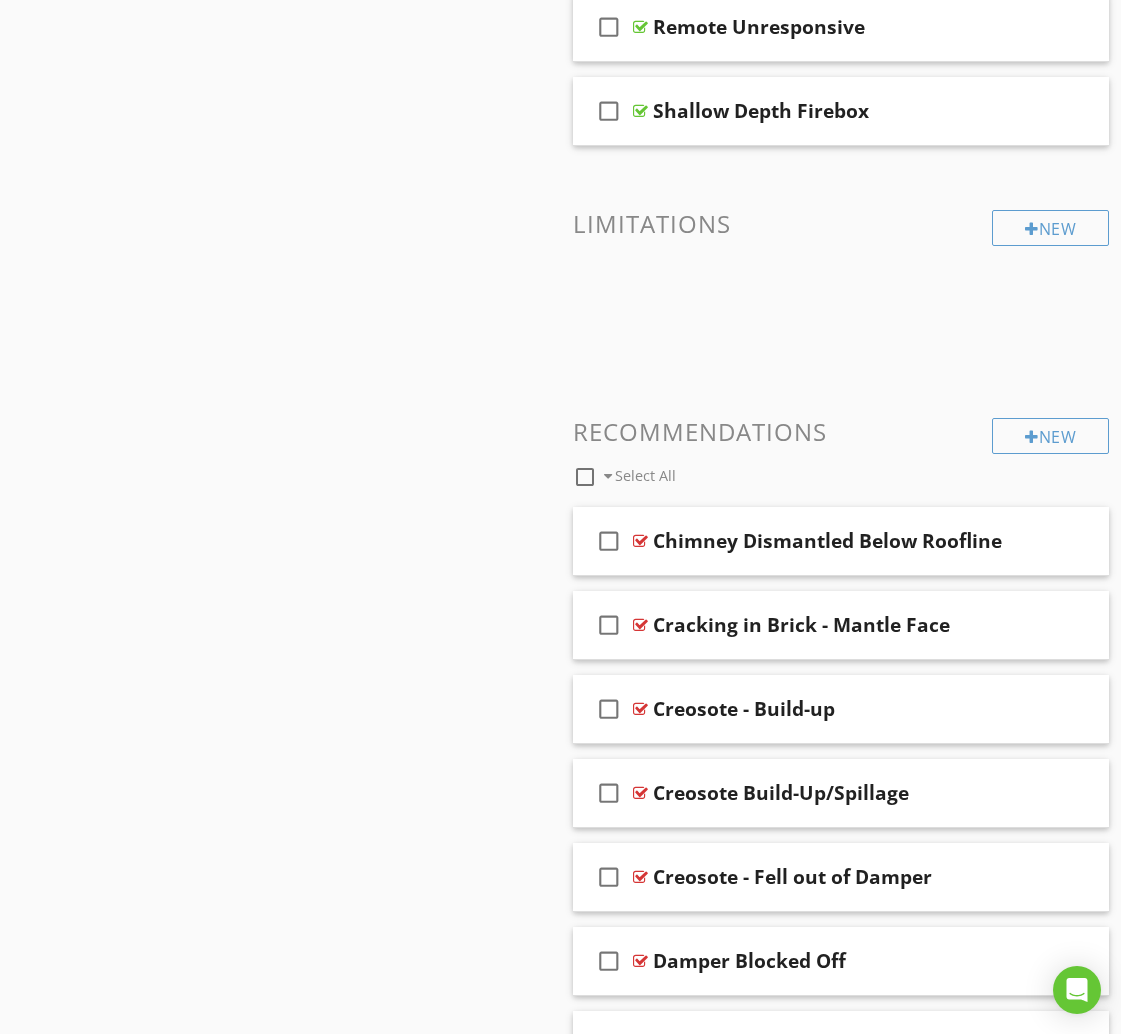 scroll, scrollTop: 2930, scrollLeft: 0, axis: vertical 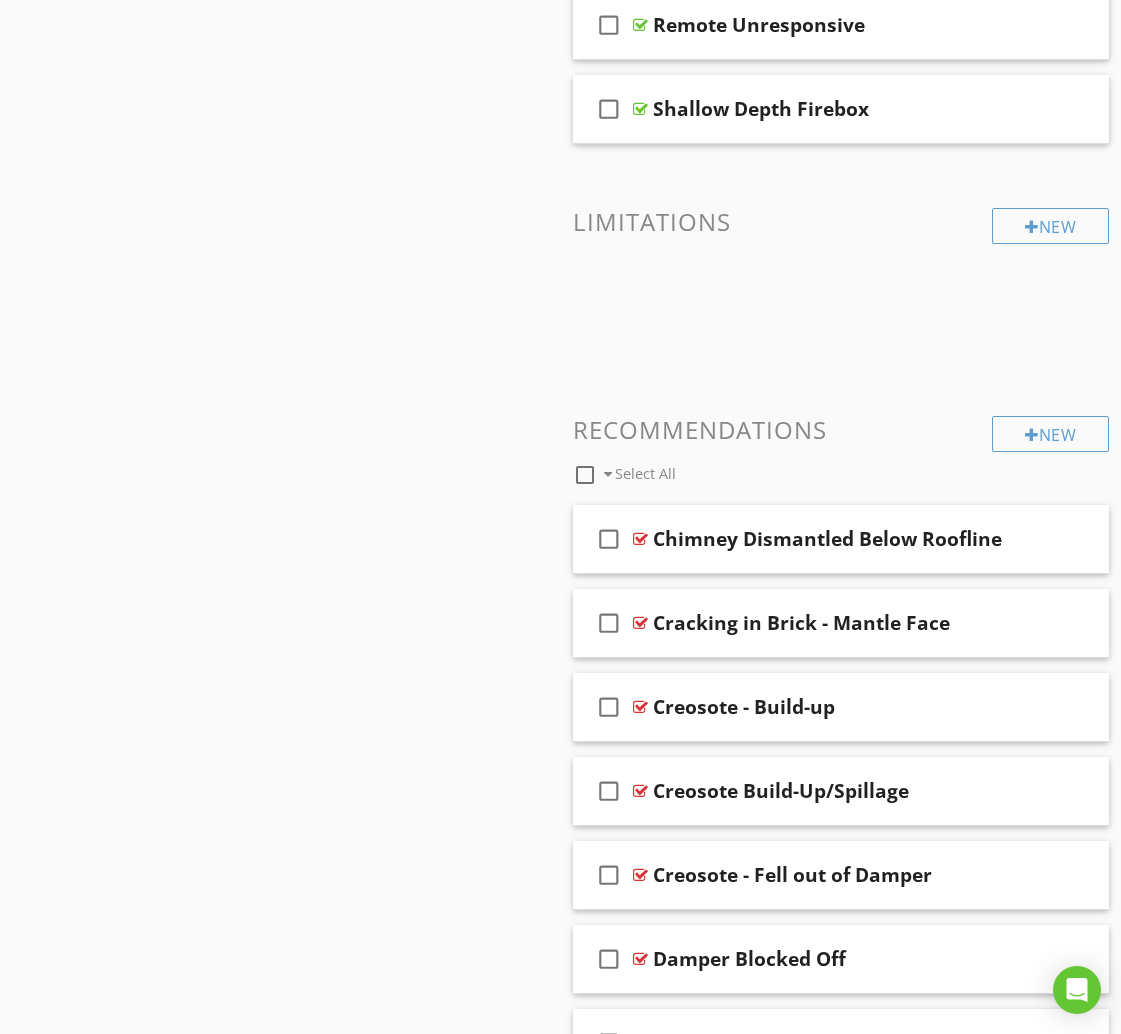 click at bounding box center [585, 475] 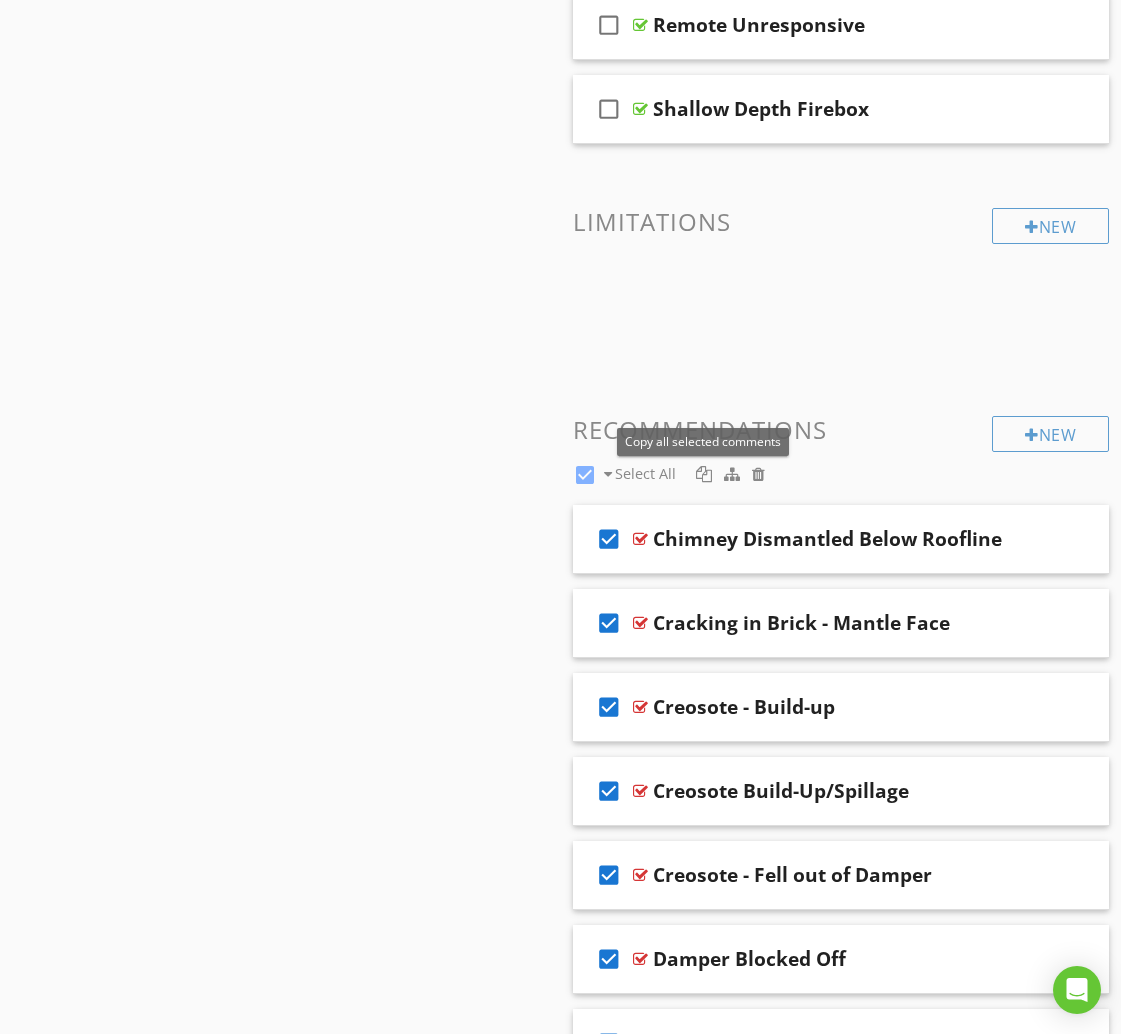 click at bounding box center [704, 474] 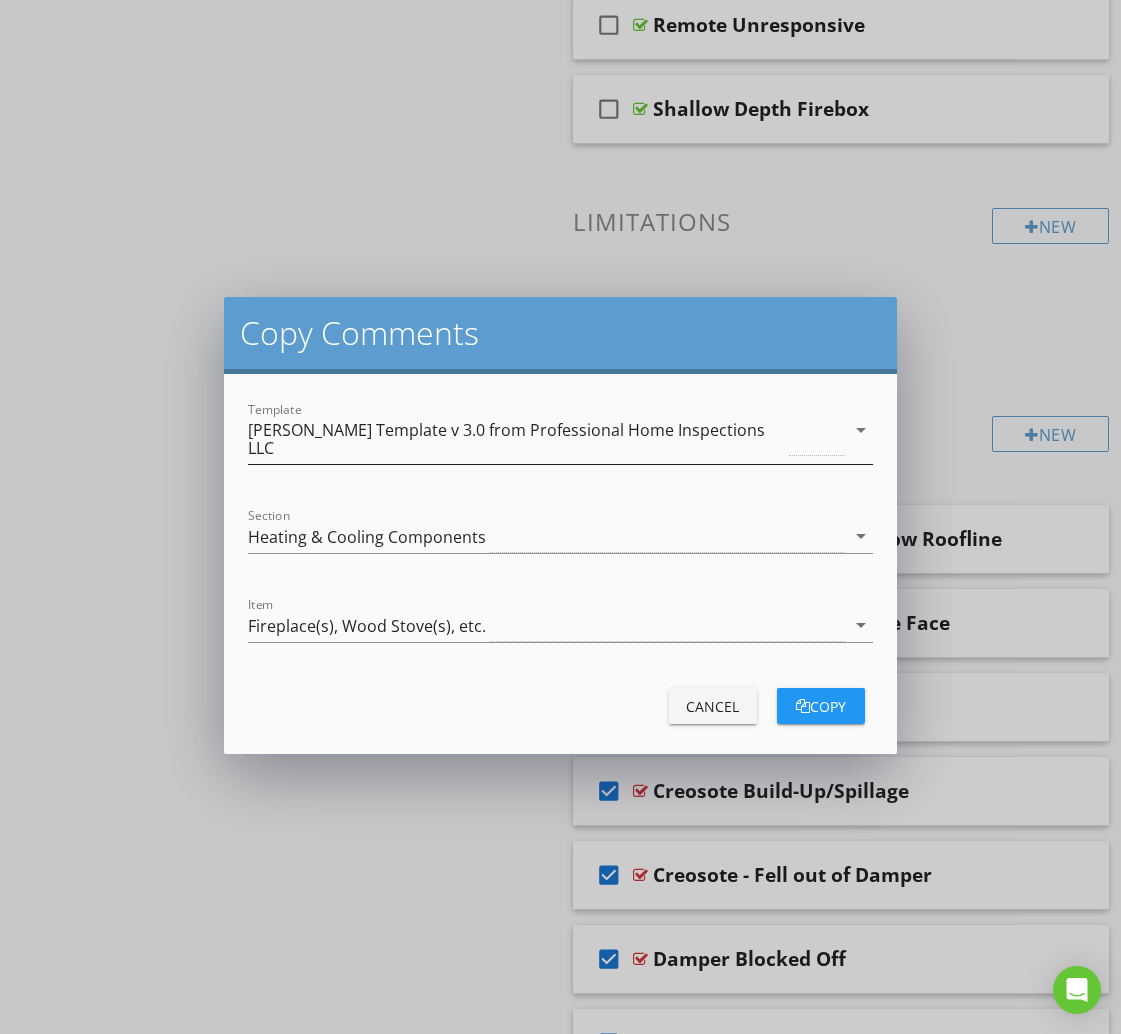 click on "[PERSON_NAME] Template v 3.0 from Professional Home Inspections LLC" at bounding box center (516, 439) 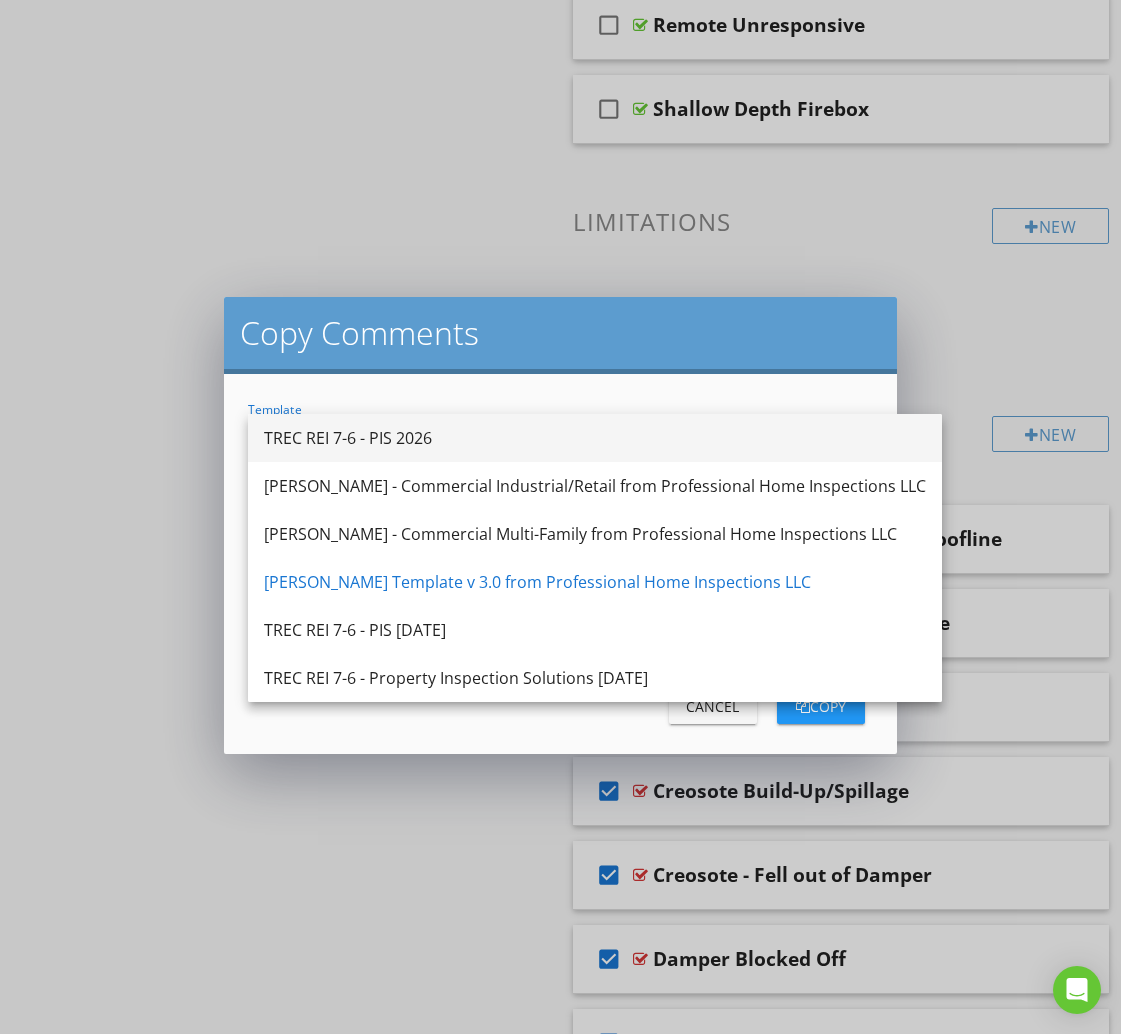 click on "TREC REI 7-6 - PIS 2026" at bounding box center [595, 438] 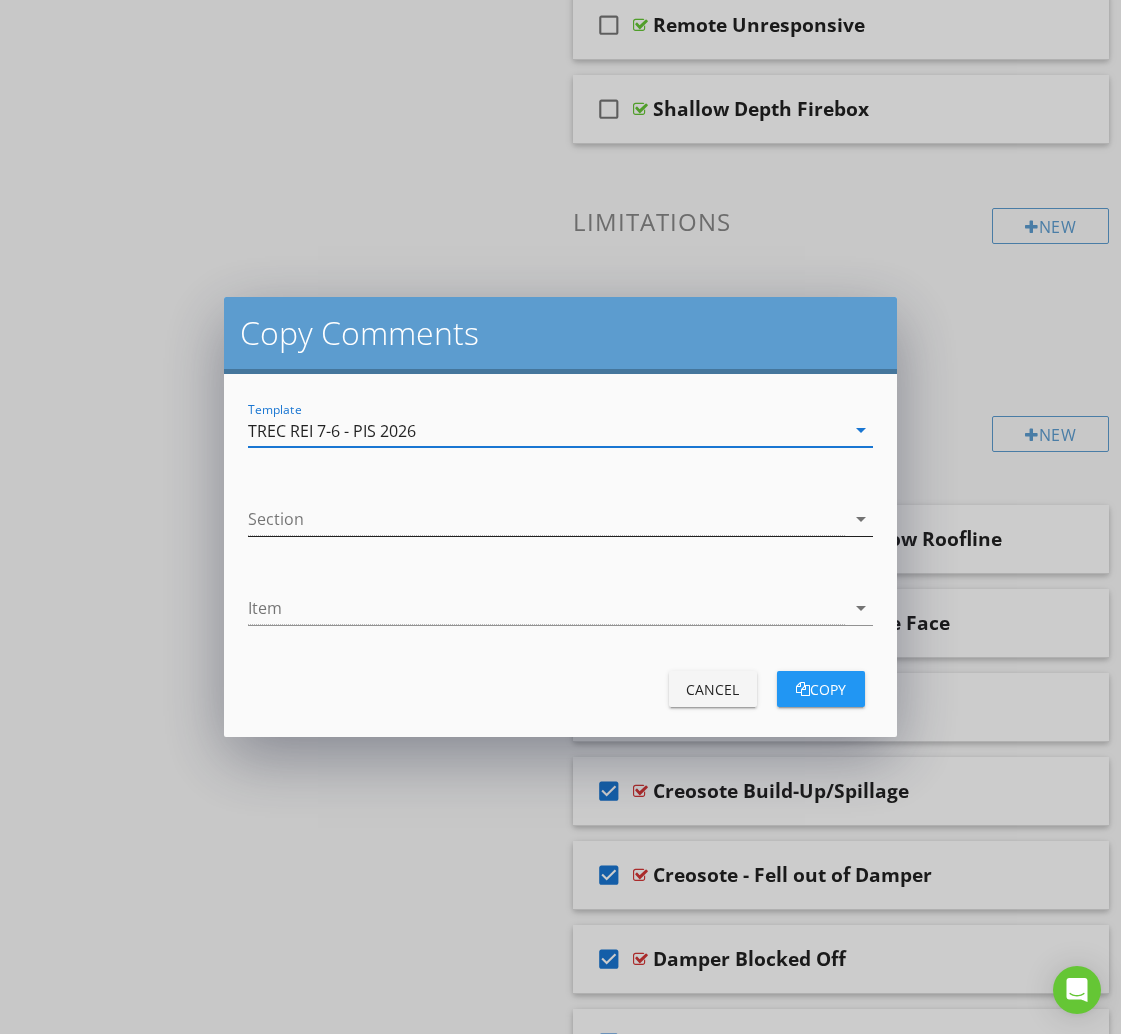 click at bounding box center [546, 519] 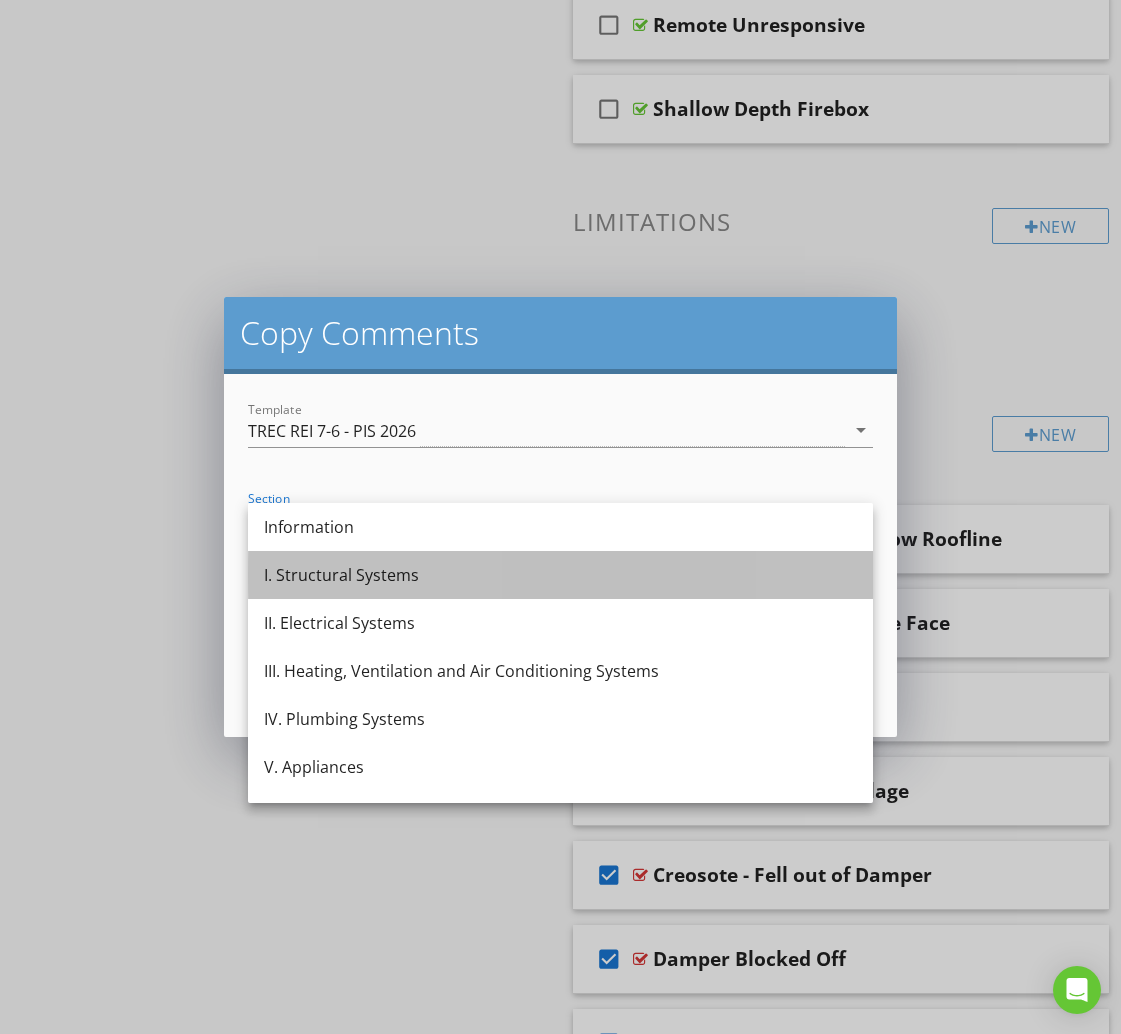 click on "I. Structural Systems" at bounding box center (560, 575) 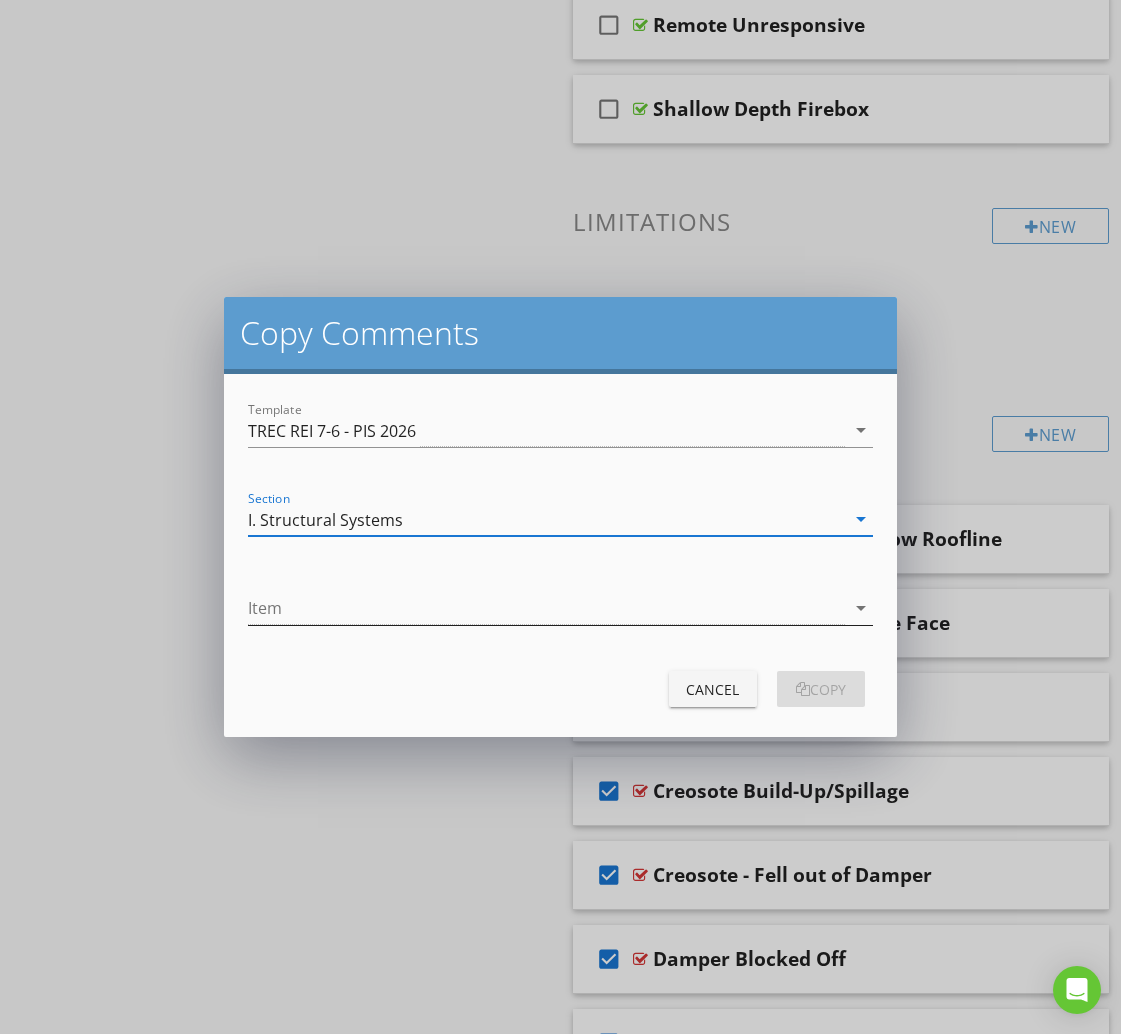 click at bounding box center [546, 608] 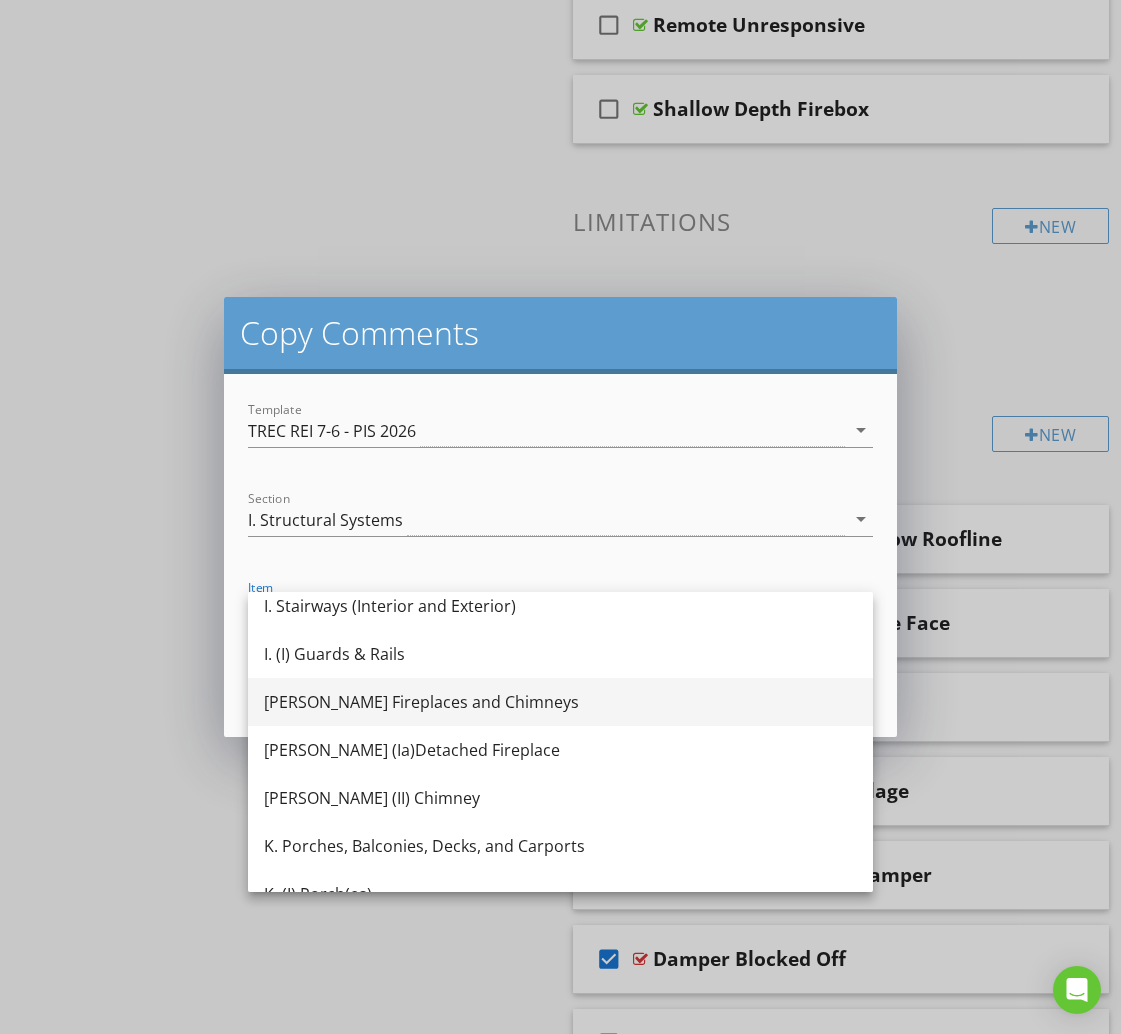 scroll, scrollTop: 1625, scrollLeft: 0, axis: vertical 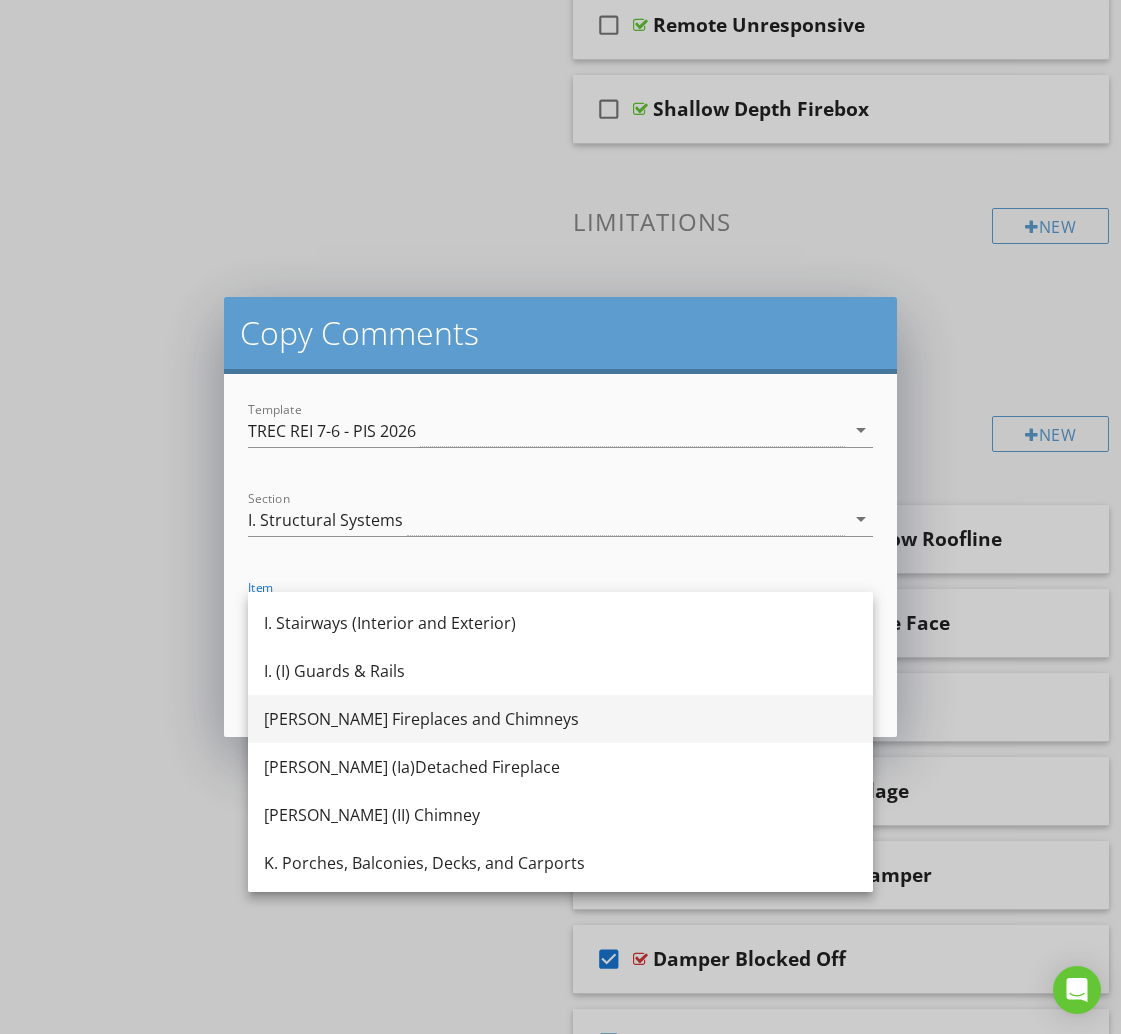 click on "[PERSON_NAME] Fireplaces and Chimneys" at bounding box center (560, 719) 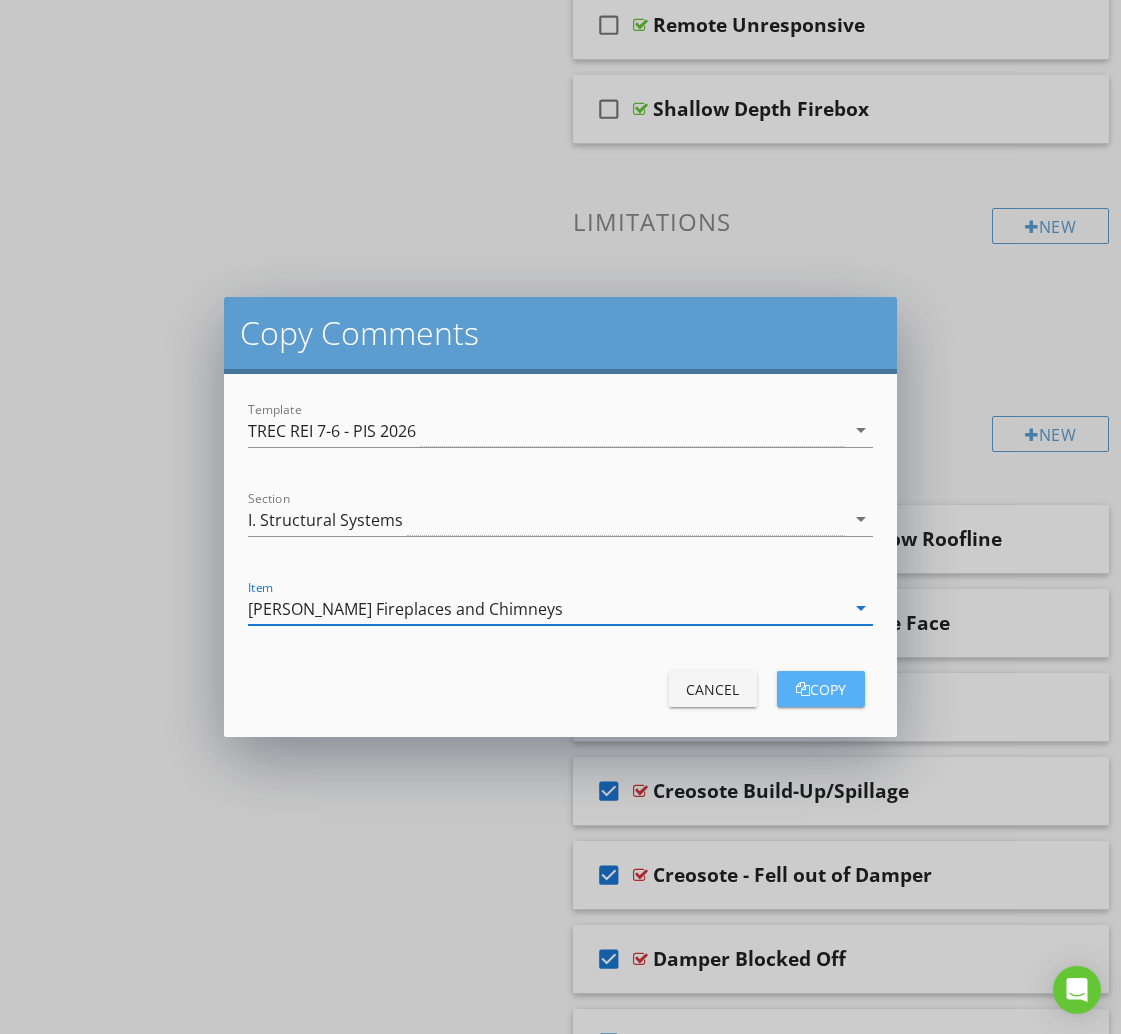 click on "copy" at bounding box center [821, 689] 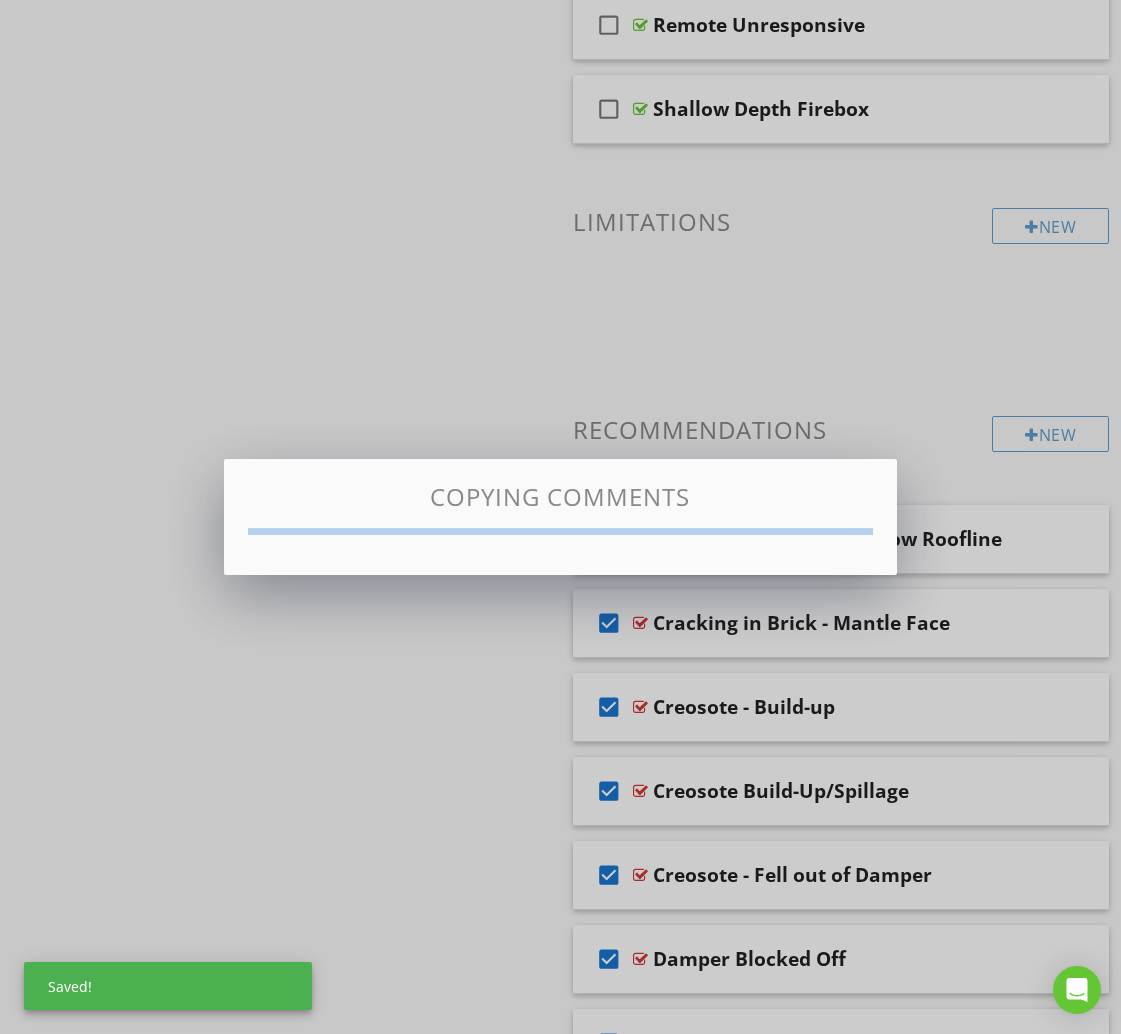 checkbox on "false" 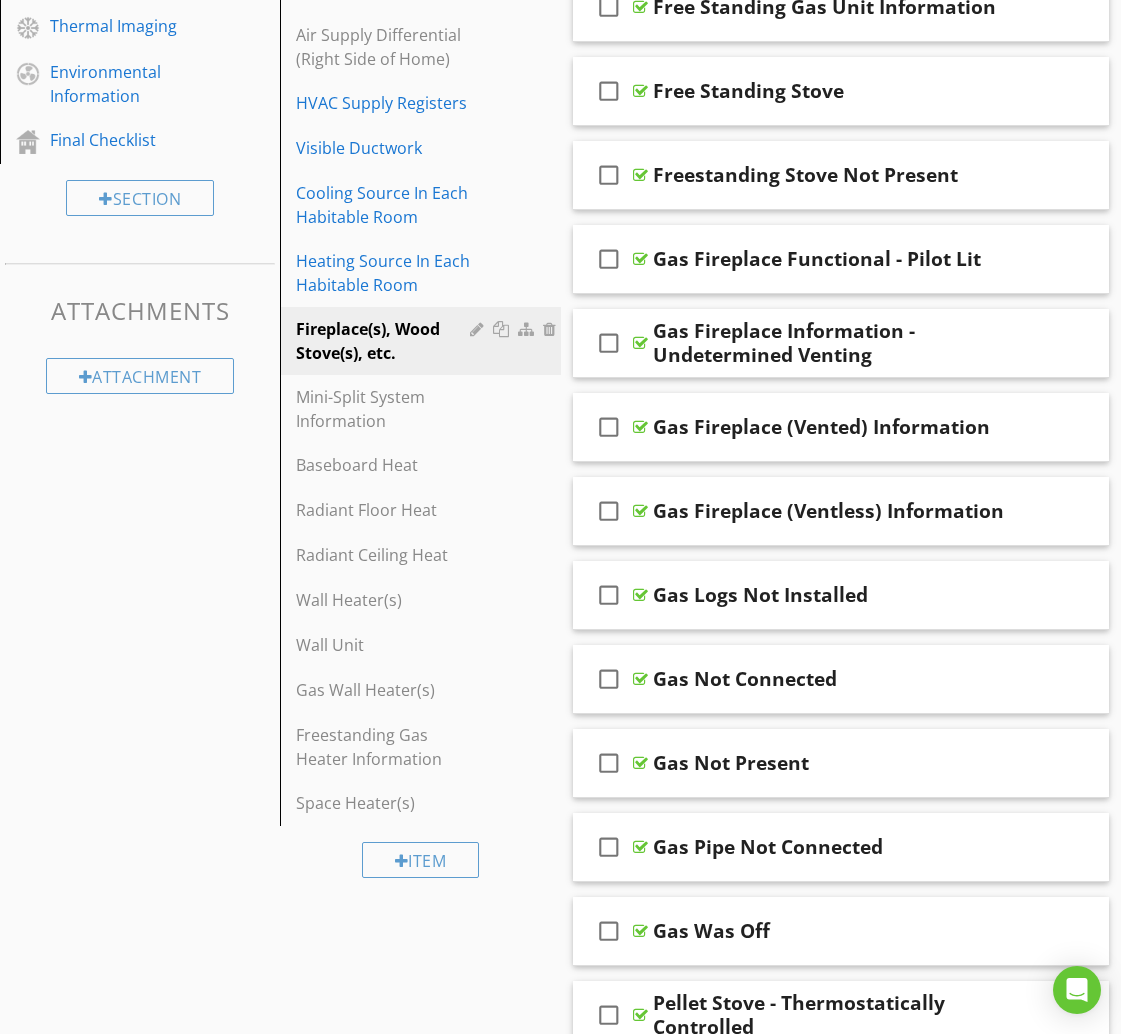 scroll, scrollTop: 1680, scrollLeft: 0, axis: vertical 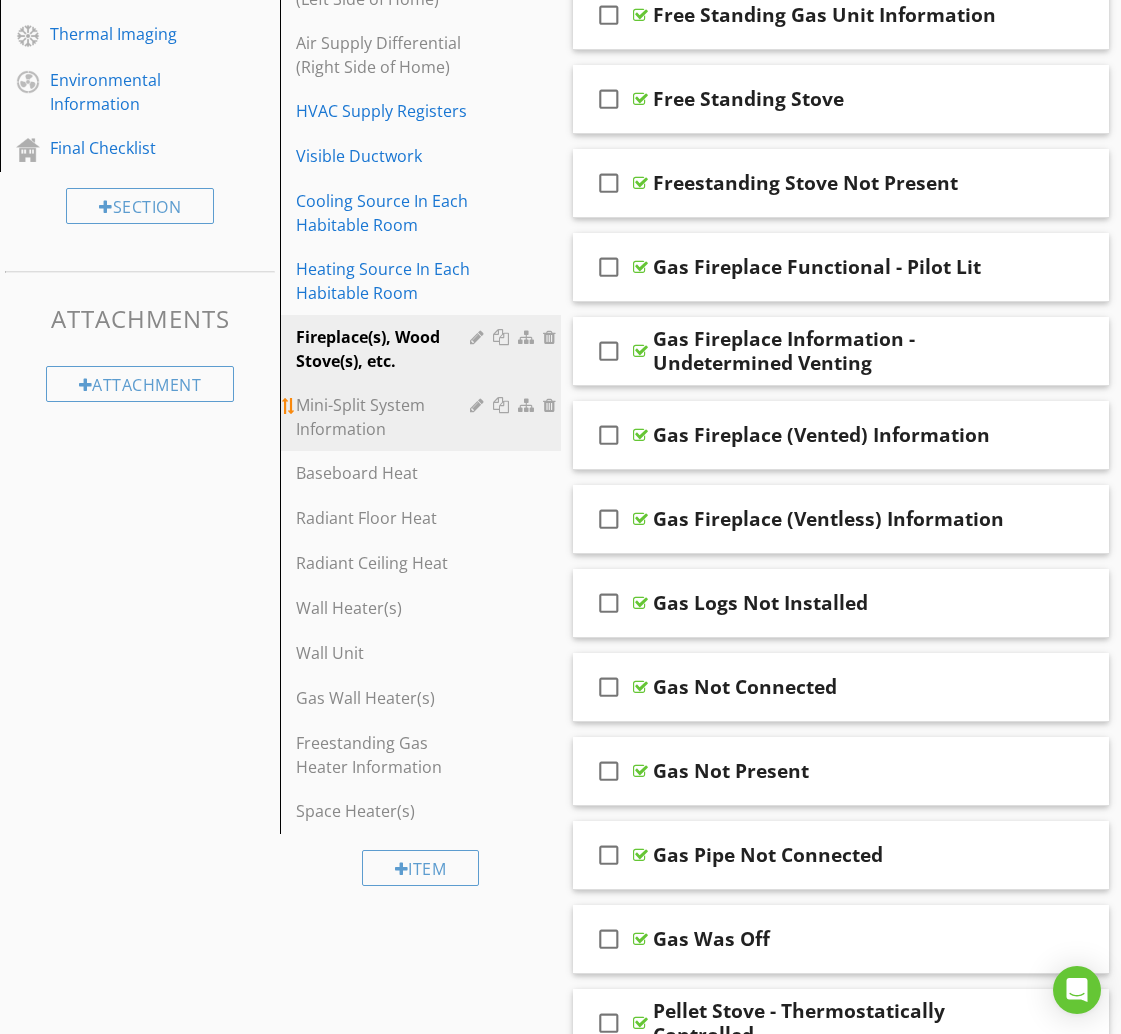 click on "Mini-Split System Information" at bounding box center [385, 417] 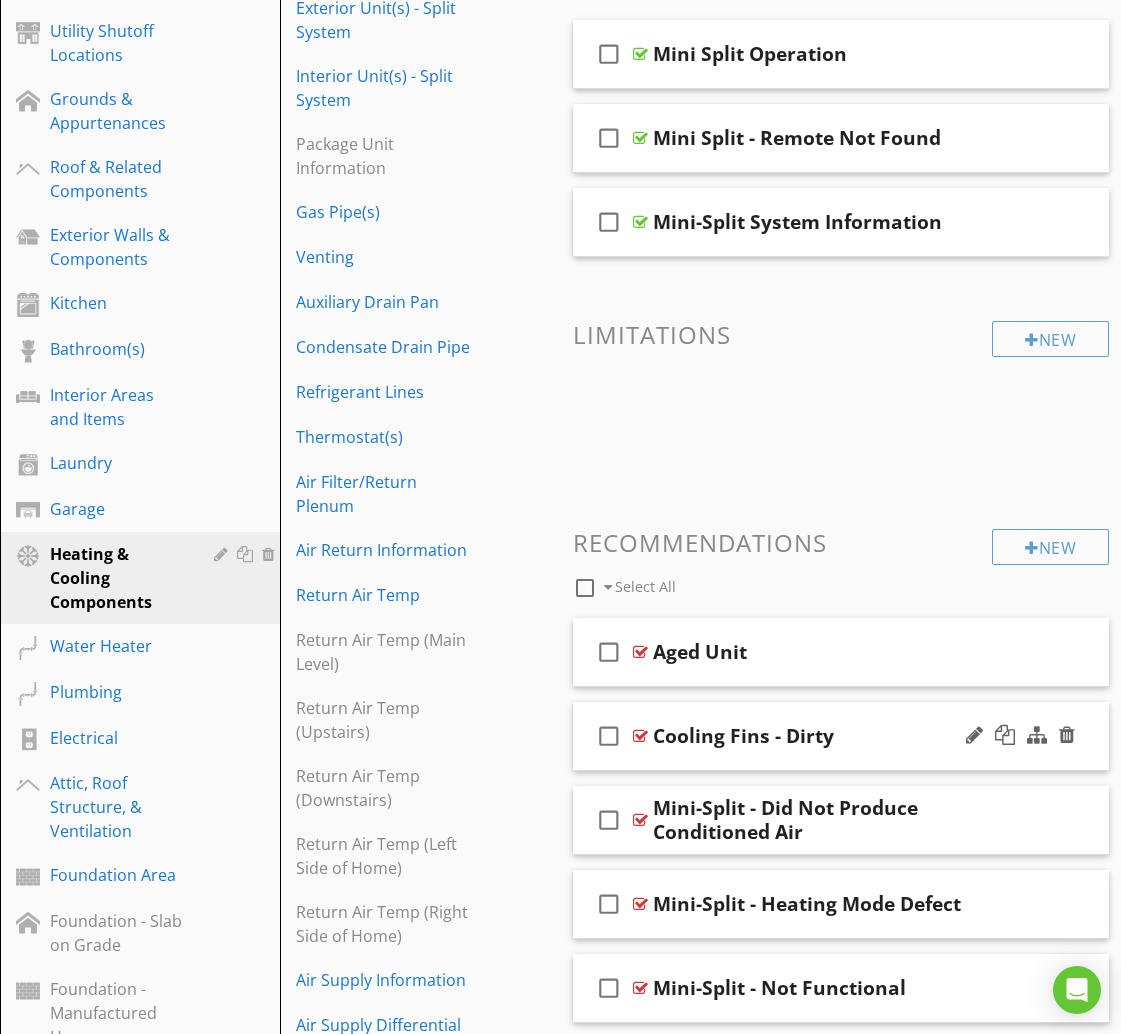 scroll, scrollTop: 0, scrollLeft: 0, axis: both 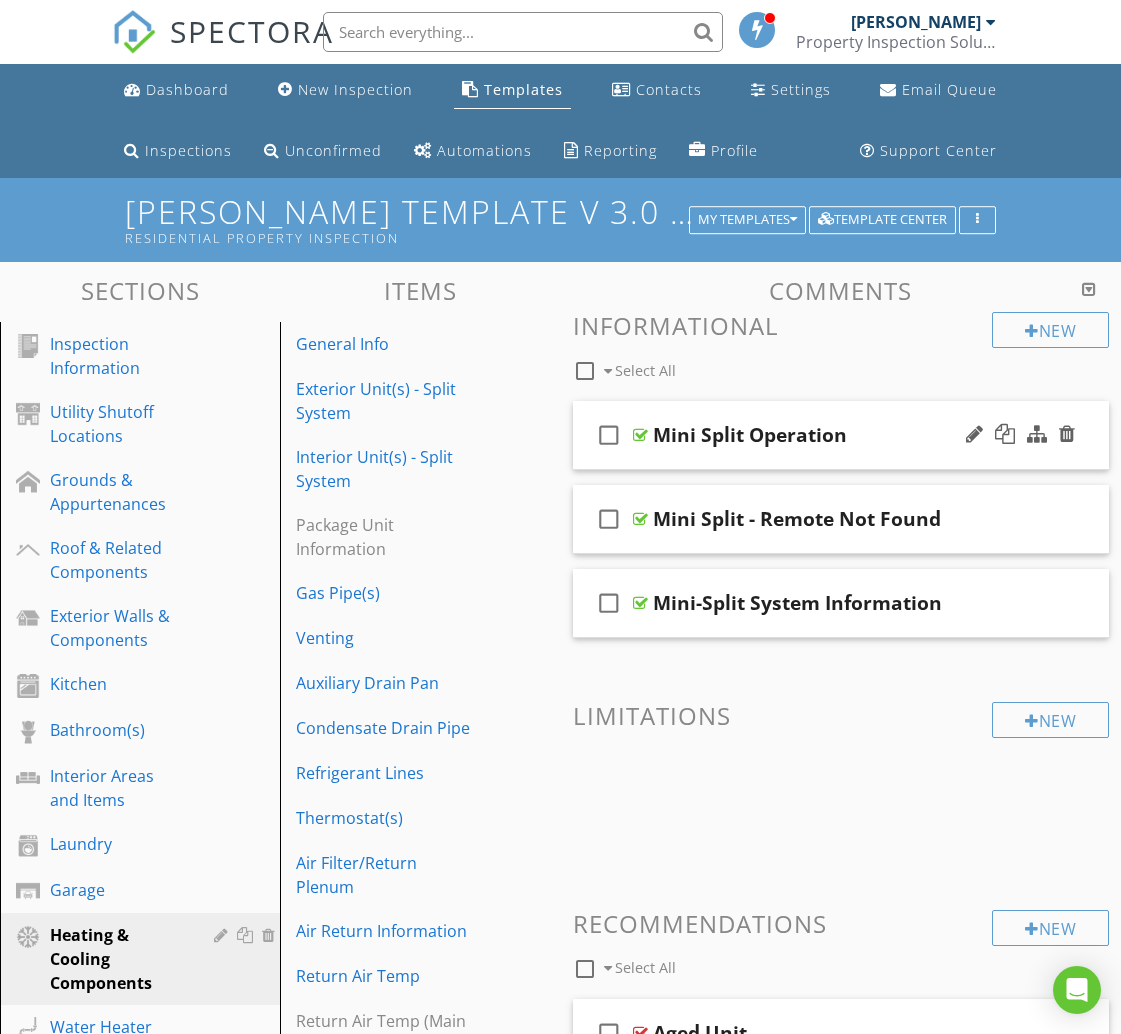 click on "Mini Split Operation" at bounding box center [839, 435] 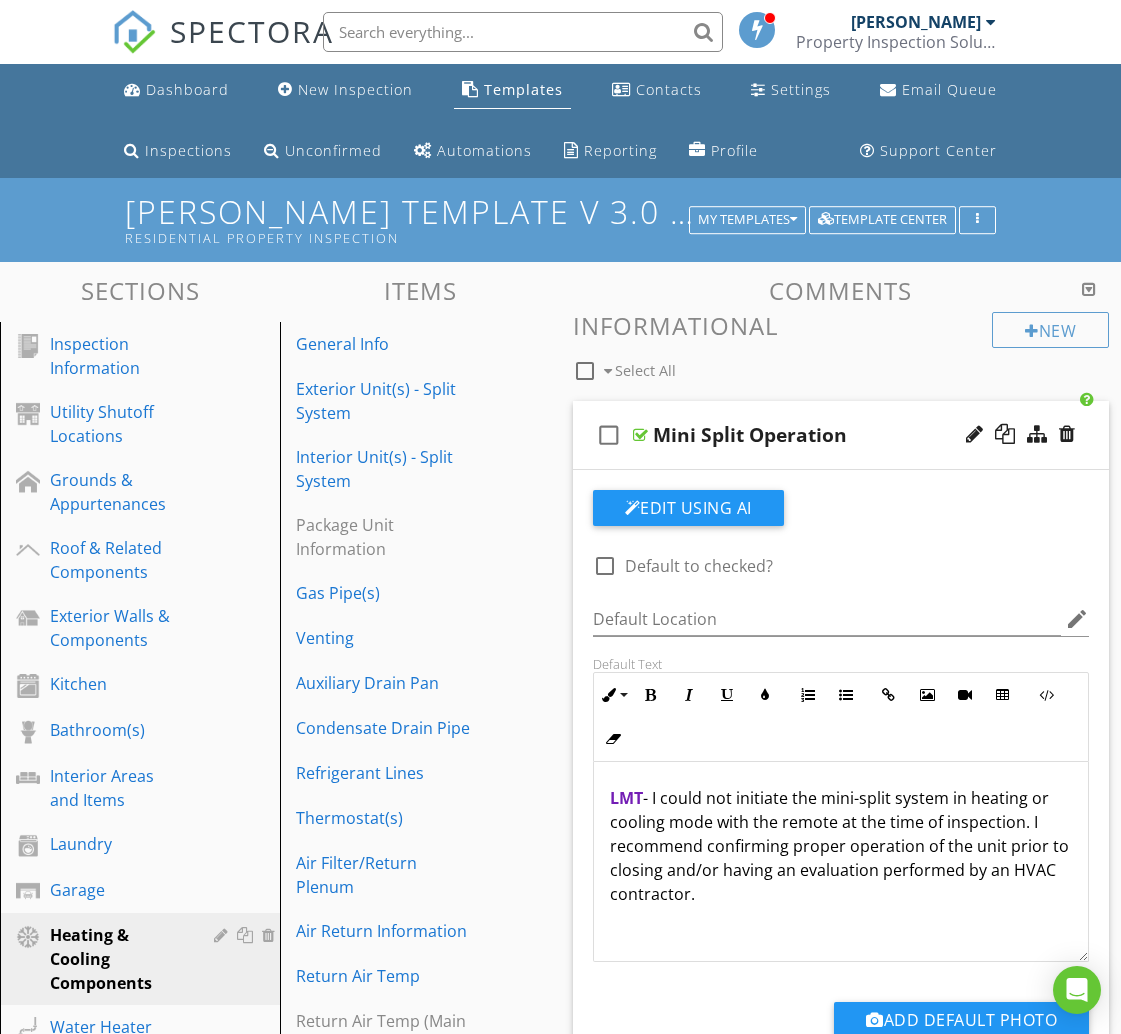 click on "Mini Split Operation" at bounding box center [839, 435] 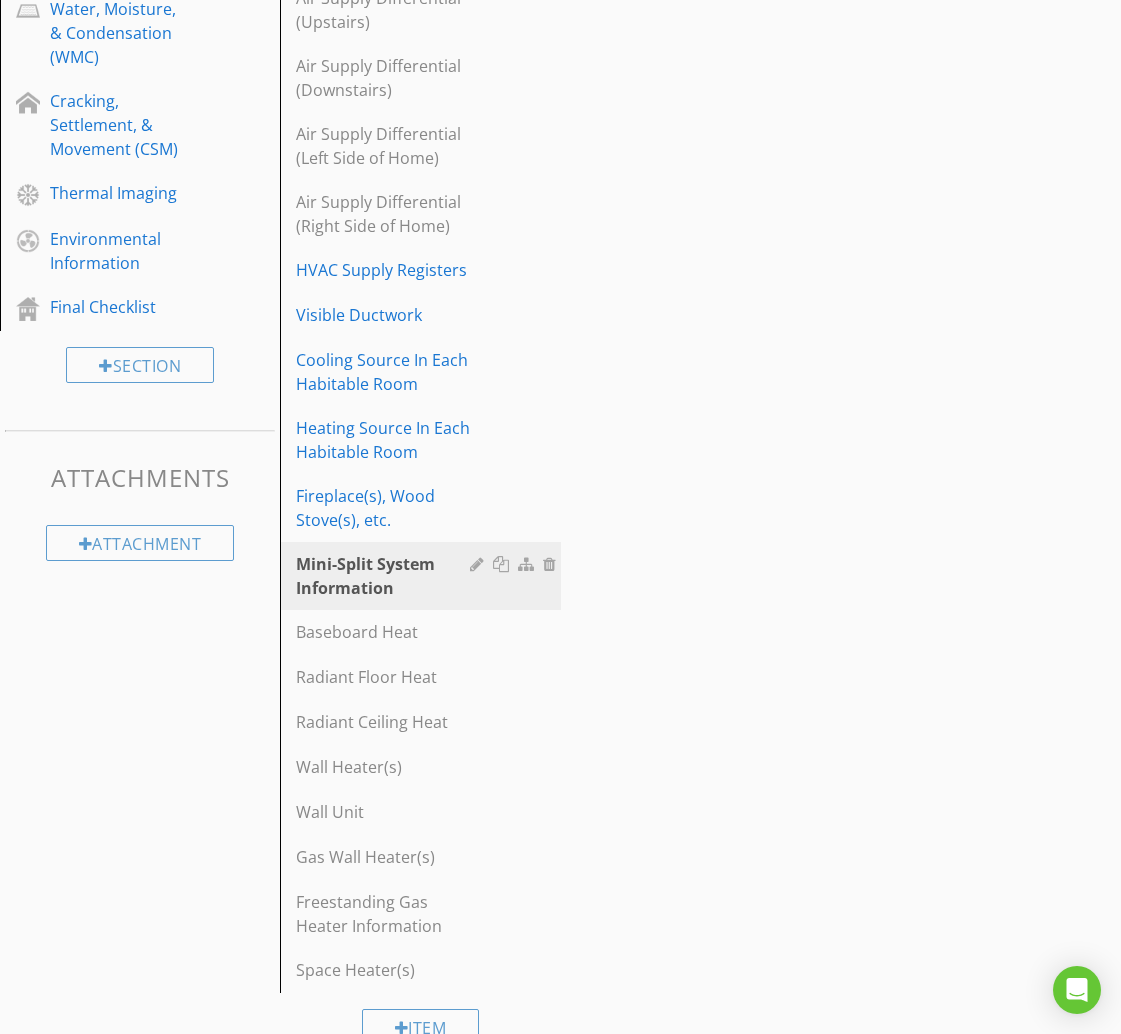 scroll, scrollTop: 1567, scrollLeft: 0, axis: vertical 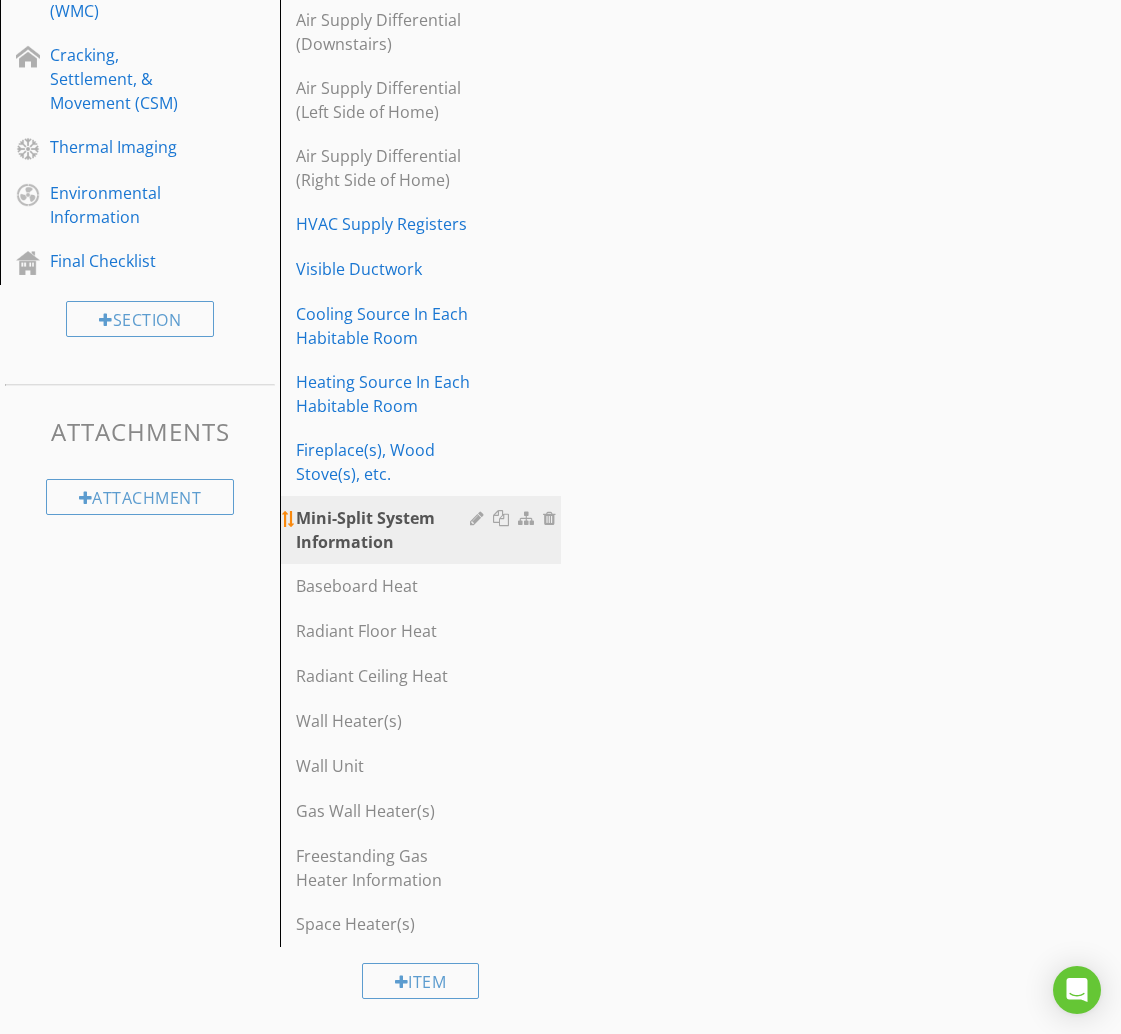 click at bounding box center [503, 518] 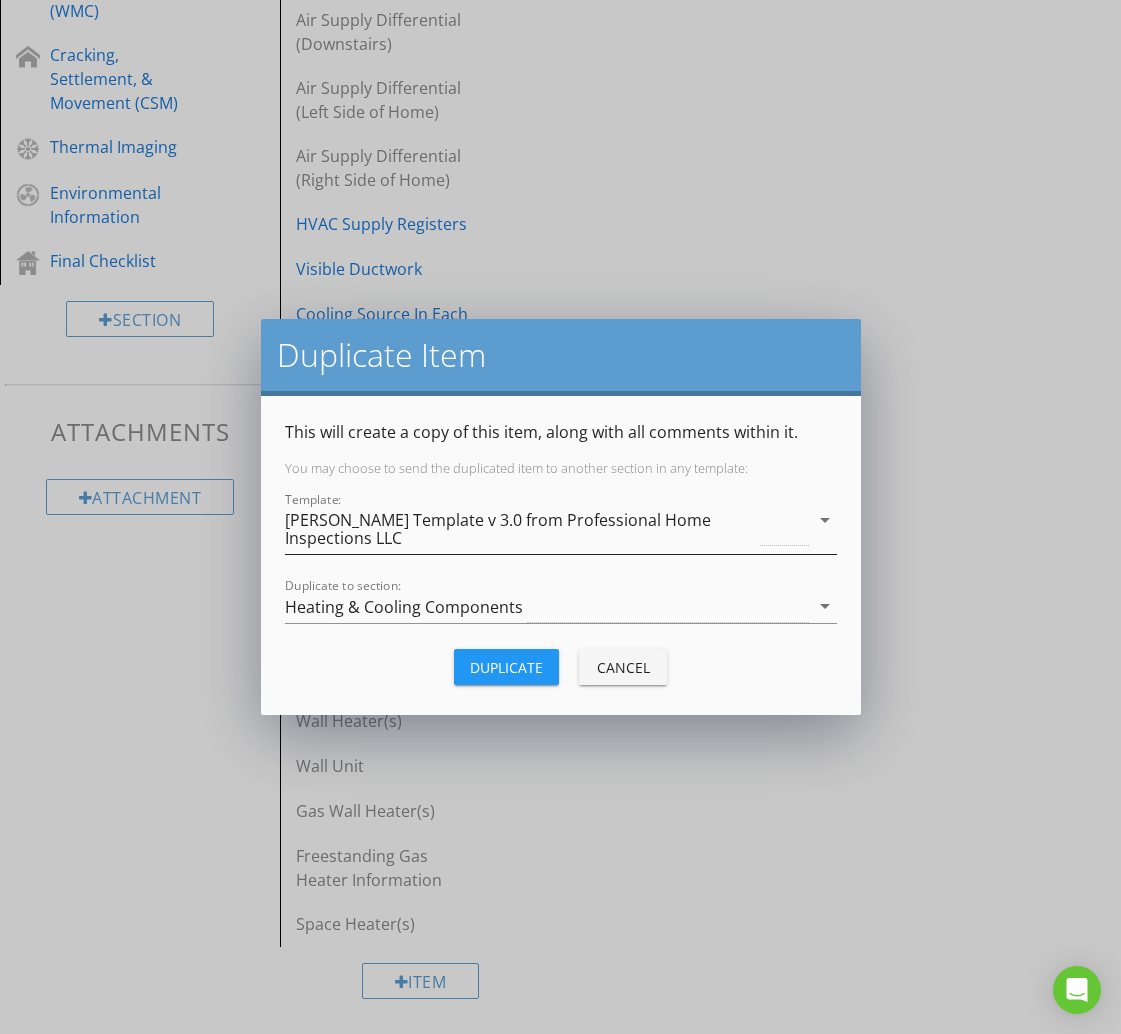 click on "[PERSON_NAME] Template v 3.0 from Professional Home Inspections LLC" at bounding box center [521, 529] 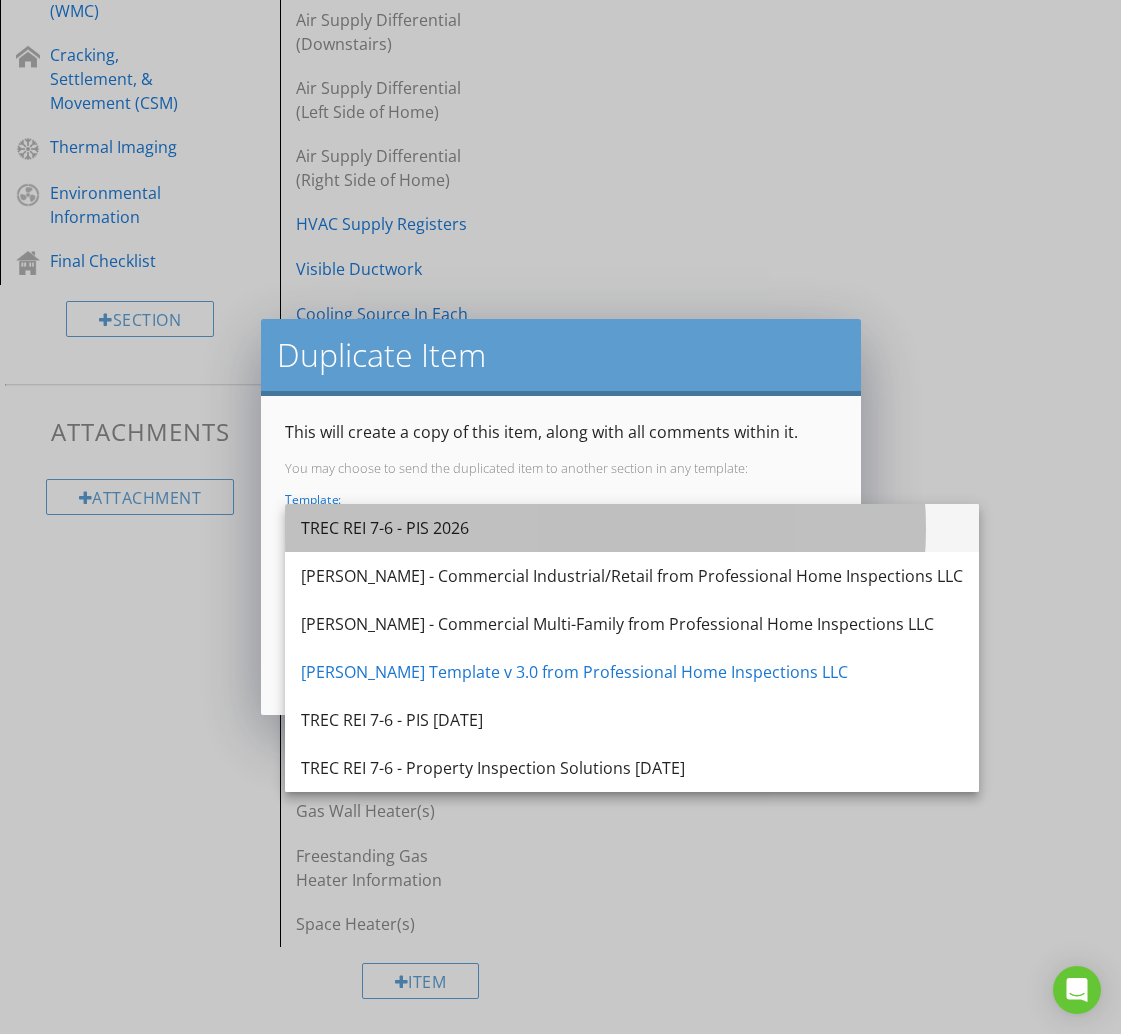 click on "TREC REI 7-6 - PIS 2026" at bounding box center (632, 528) 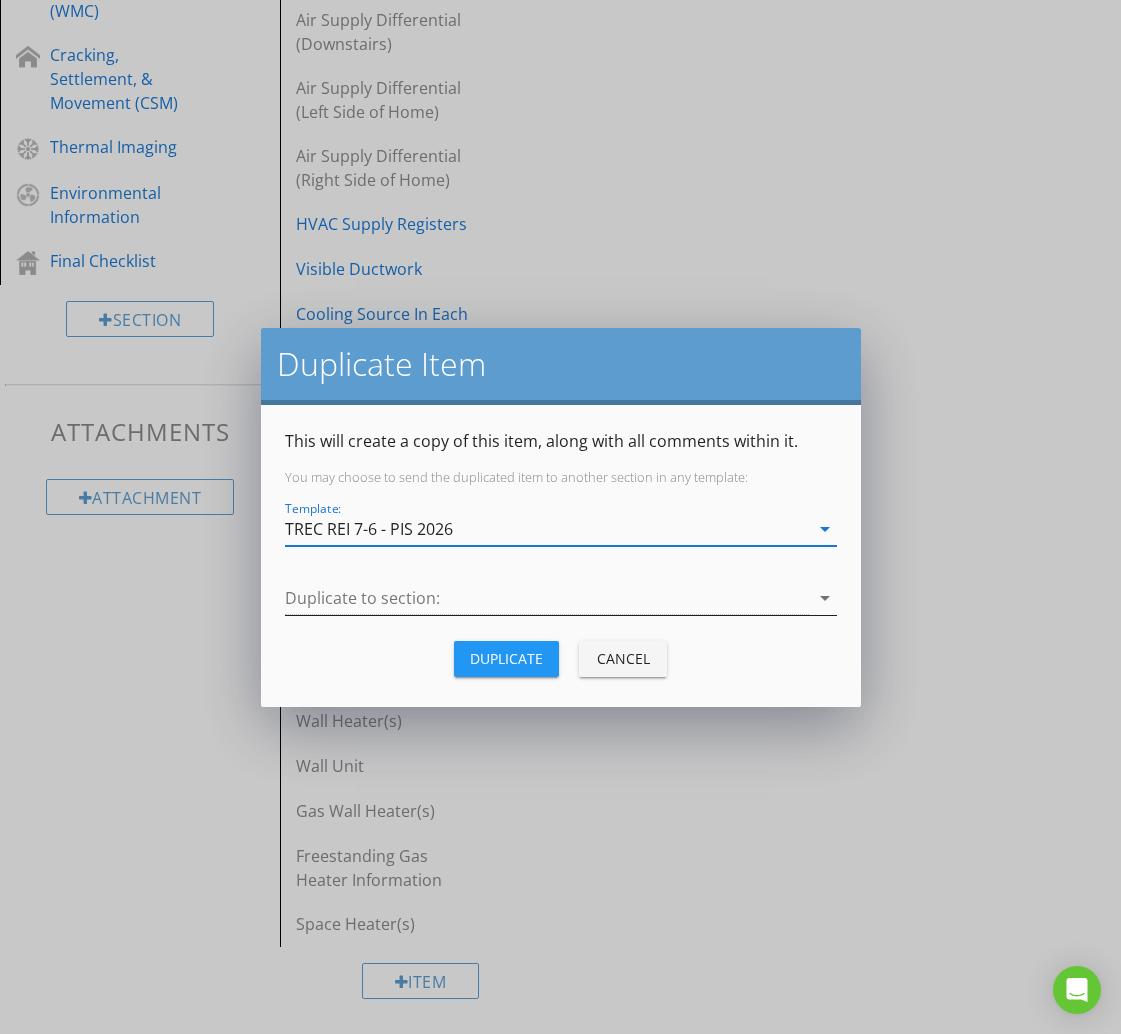 click at bounding box center [547, 598] 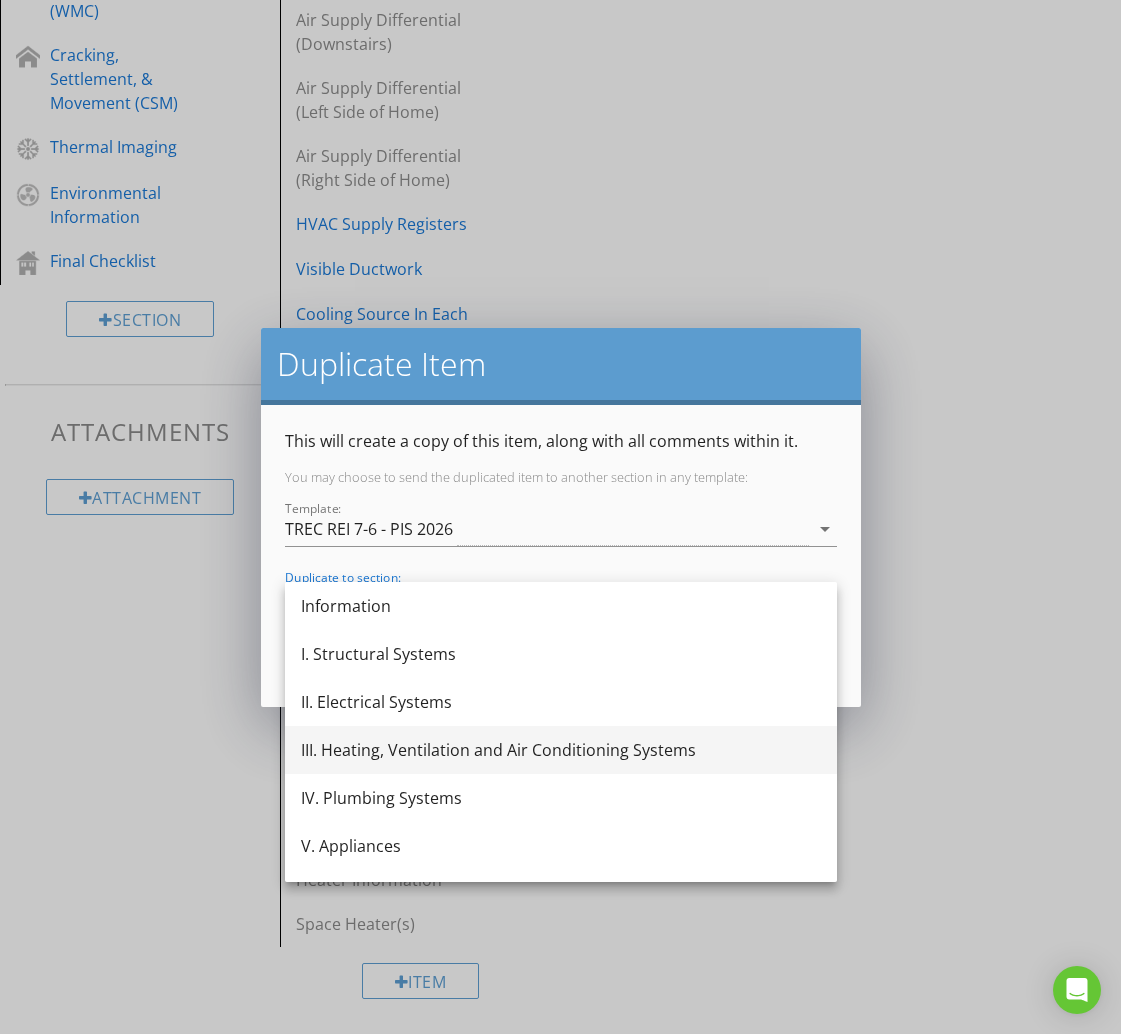 click on "III. Heating, Ventilation and Air Conditioning Systems" at bounding box center (561, 750) 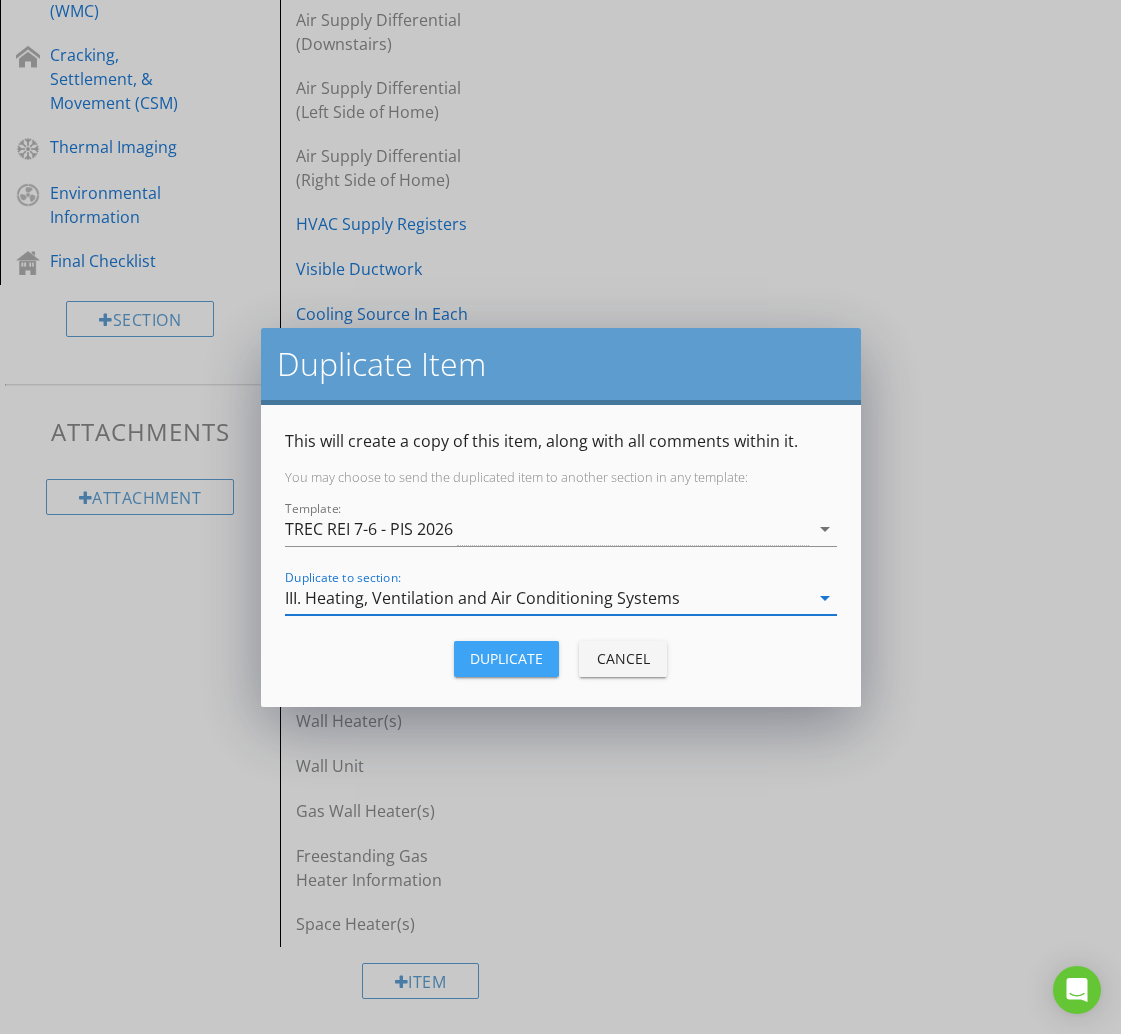 click on "Duplicate" at bounding box center (506, 658) 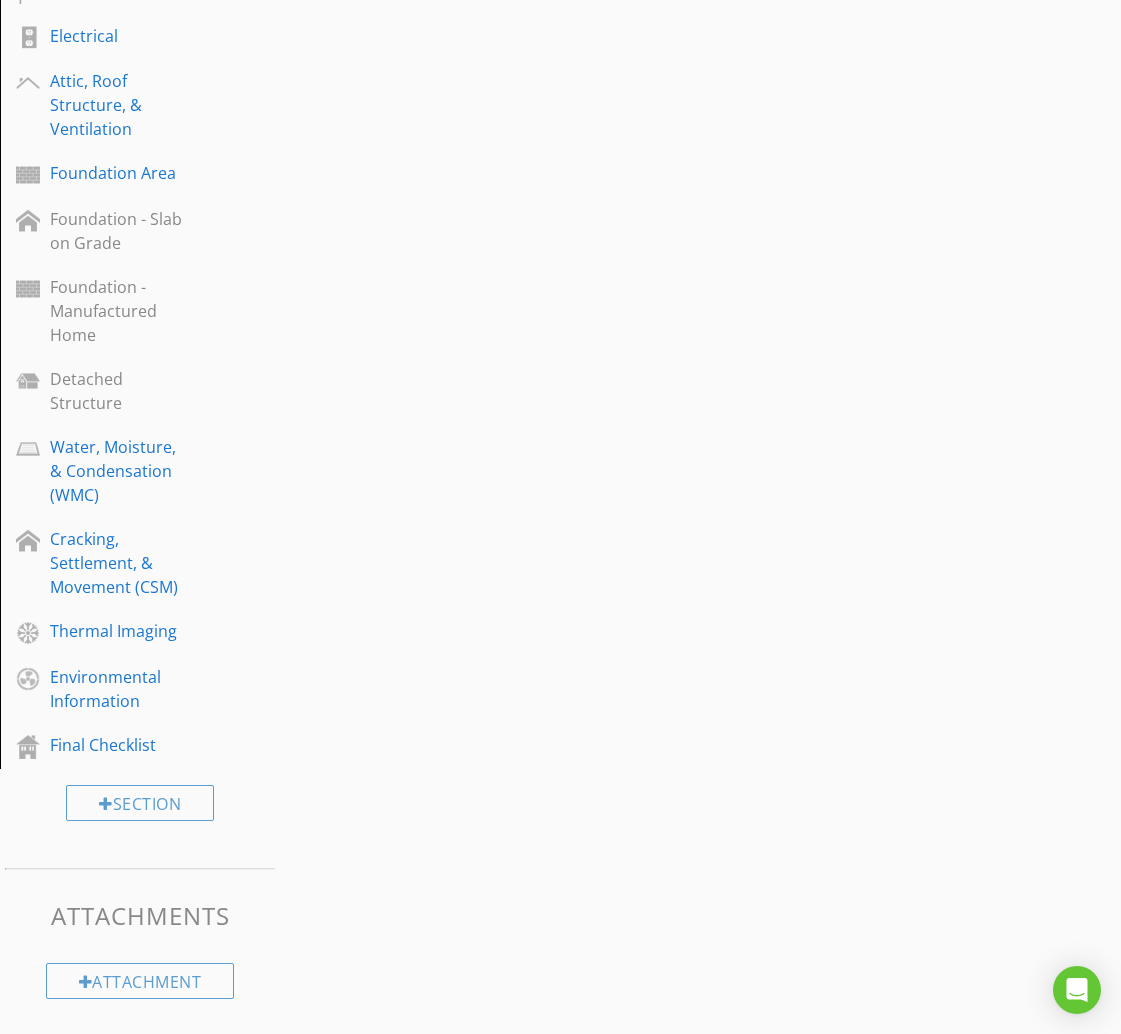 scroll, scrollTop: 1567, scrollLeft: 0, axis: vertical 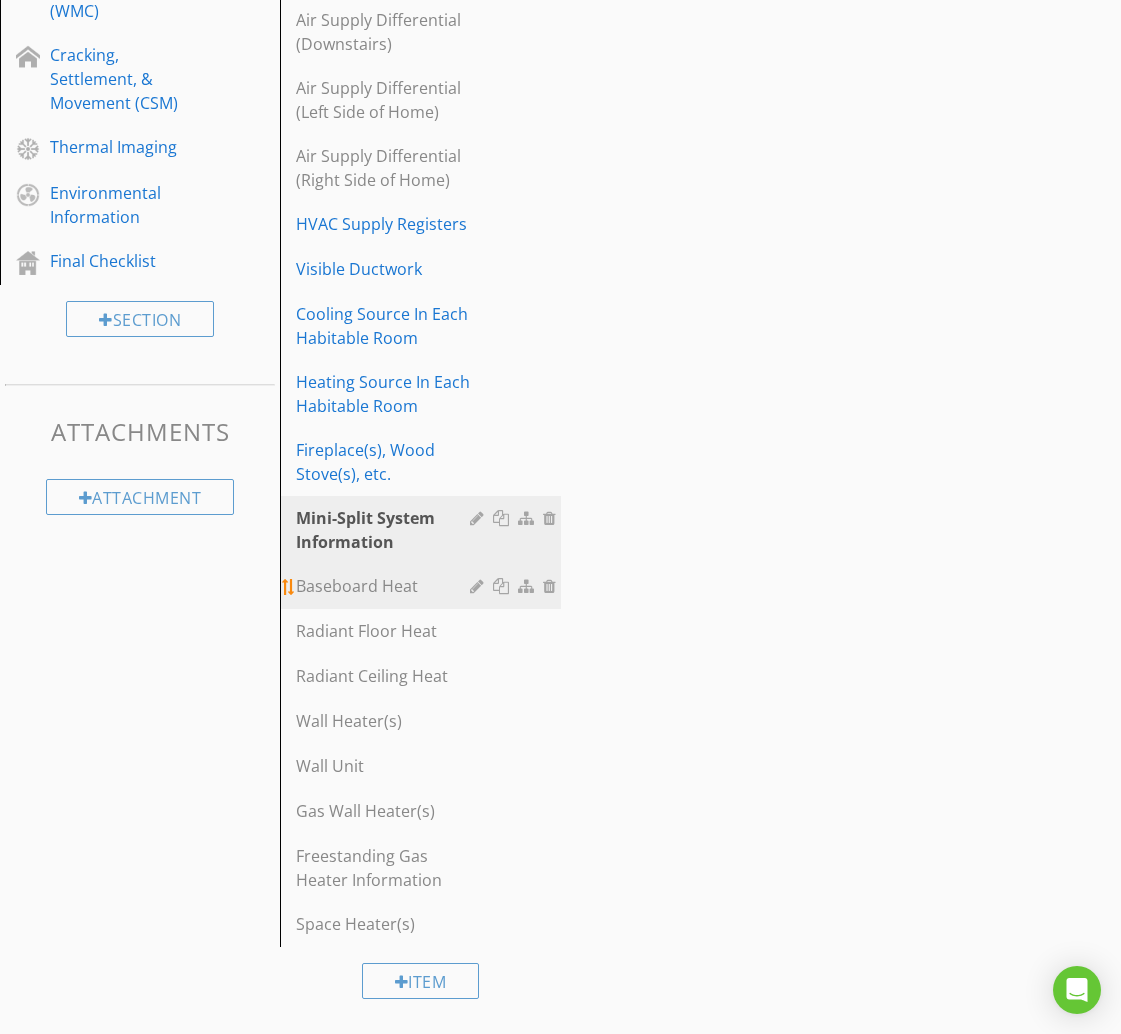click on "Baseboard Heat" at bounding box center [385, 586] 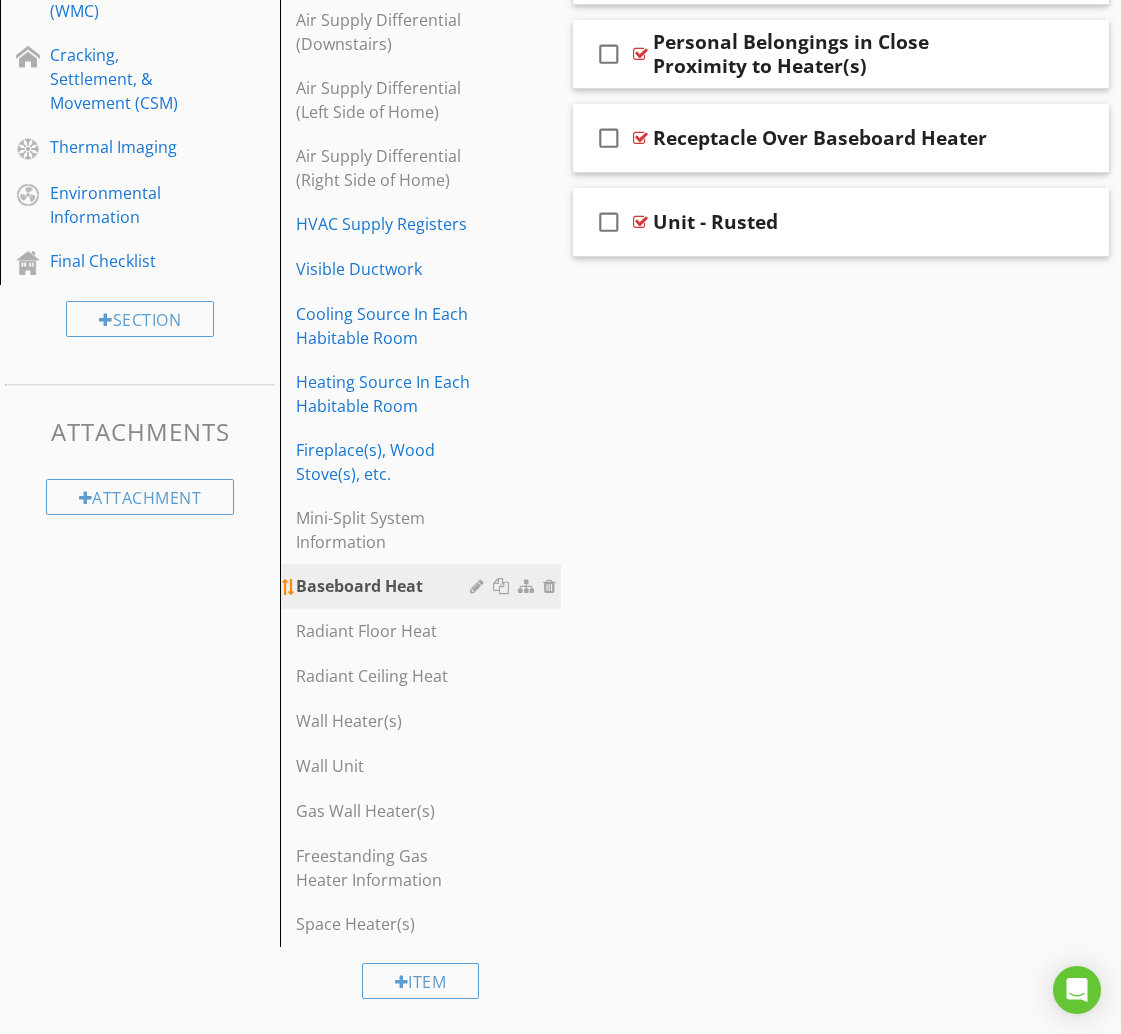 click at bounding box center [503, 586] 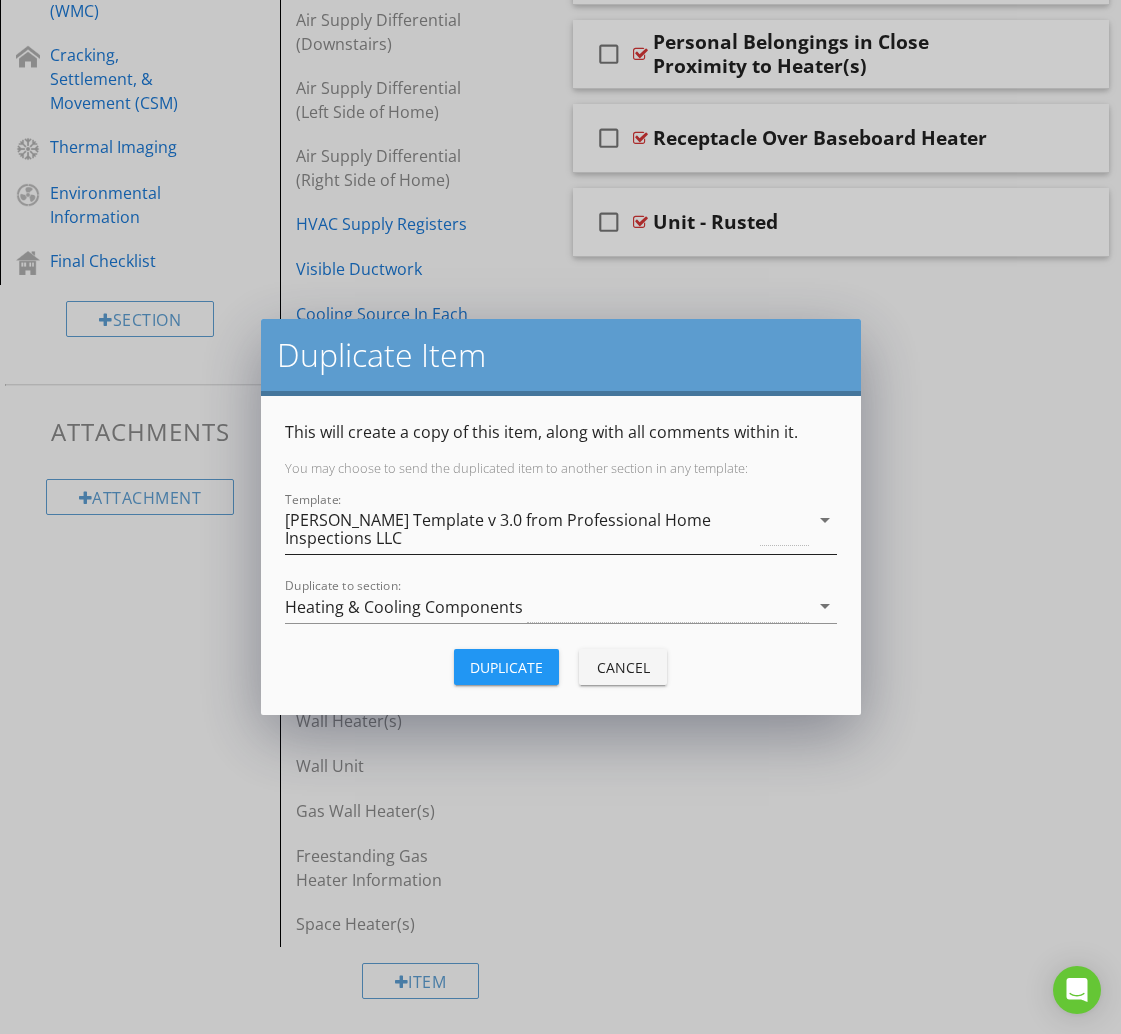 click on "[PERSON_NAME] Template v 3.0 from Professional Home Inspections LLC" at bounding box center [521, 529] 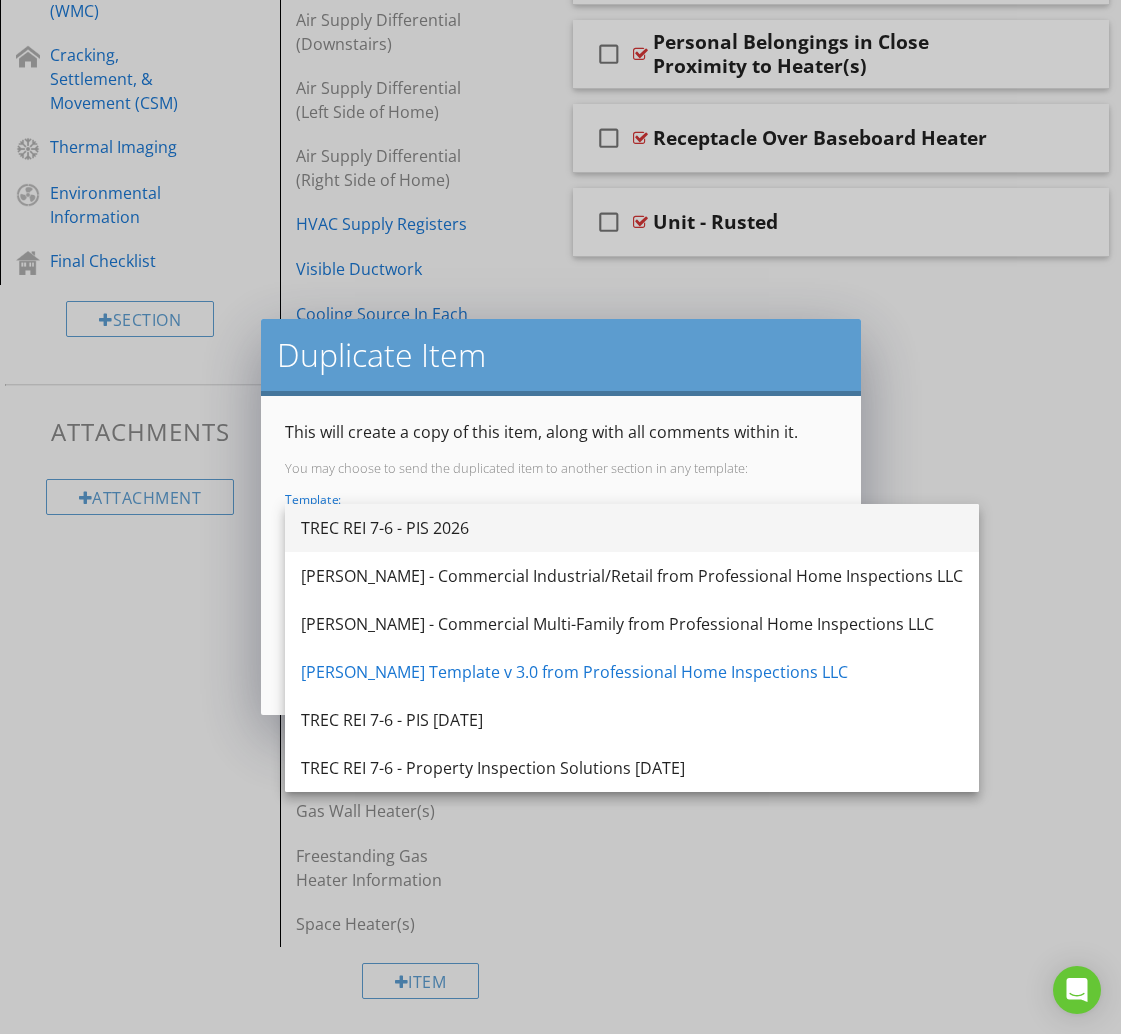 click on "TREC REI 7-6 - PIS 2026" at bounding box center (632, 528) 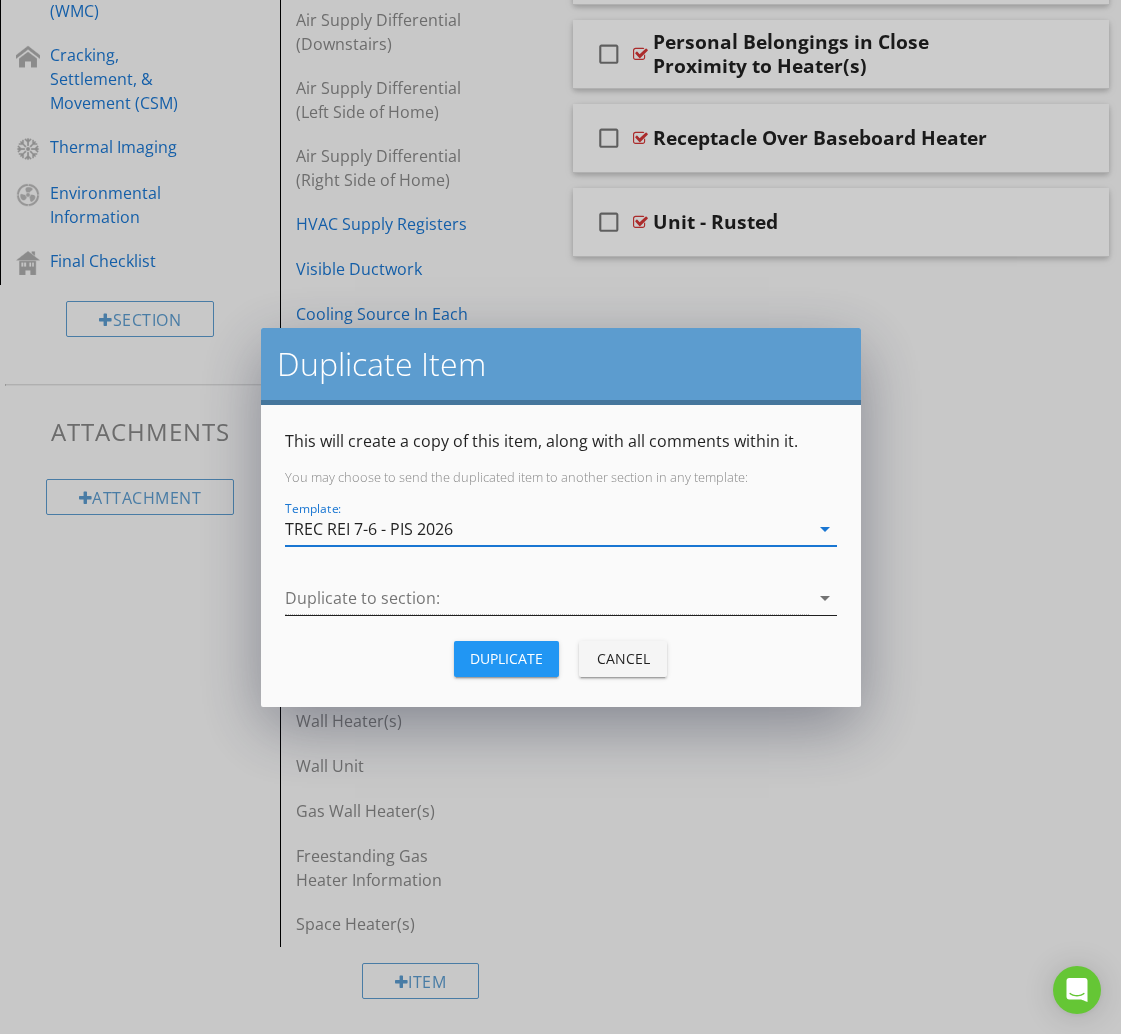 click at bounding box center (547, 598) 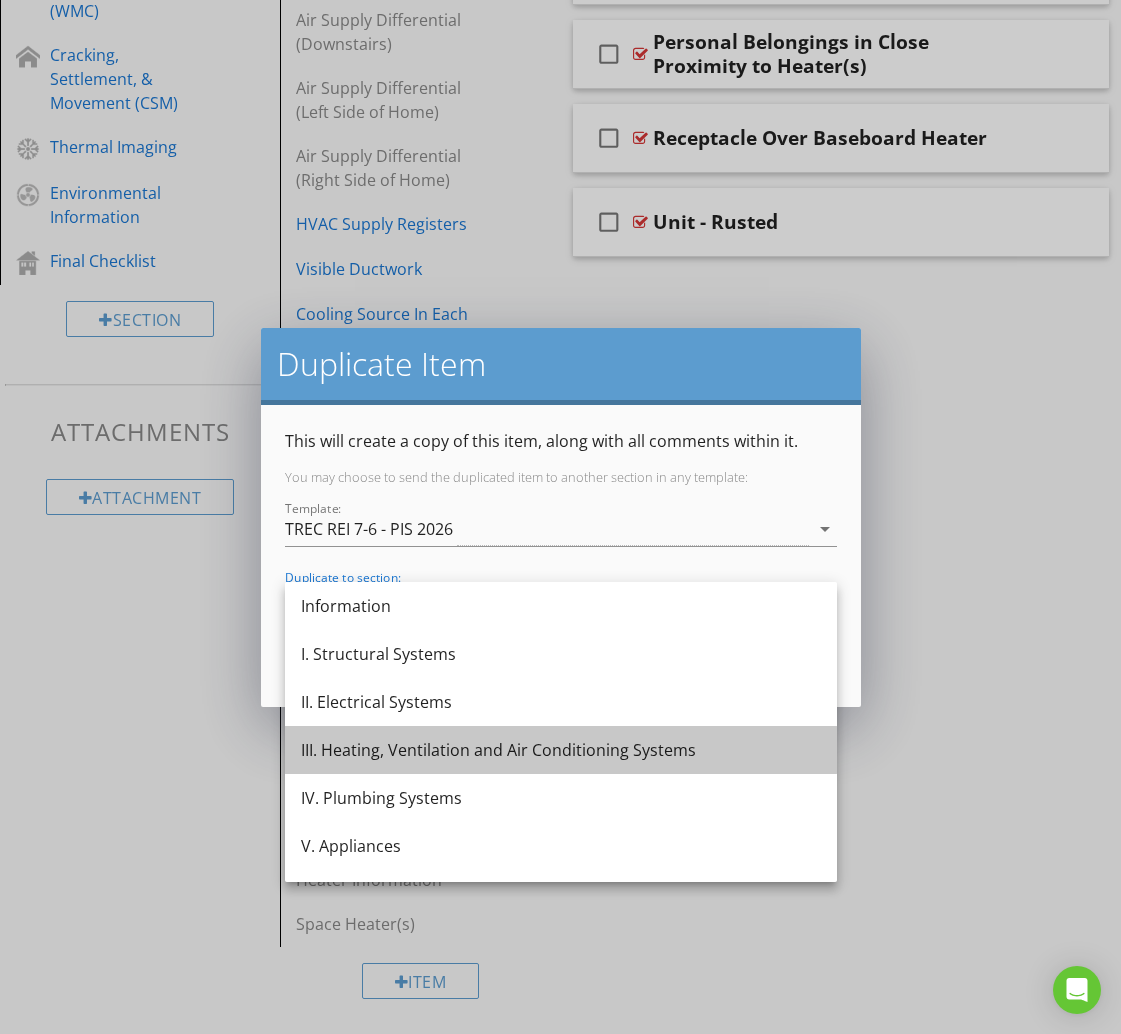 click on "III. Heating, Ventilation and Air Conditioning Systems" at bounding box center [561, 750] 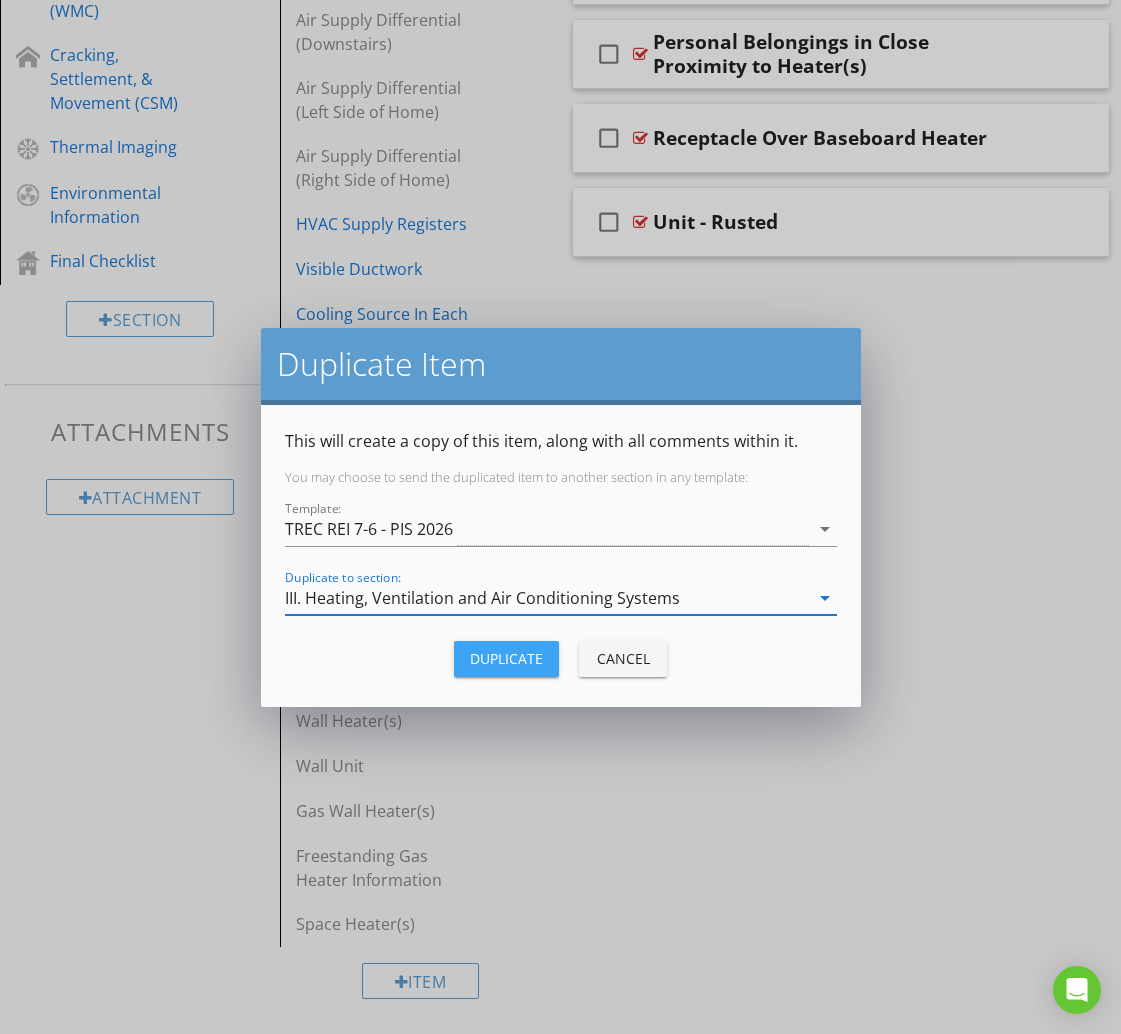 click on "Duplicate" at bounding box center [506, 658] 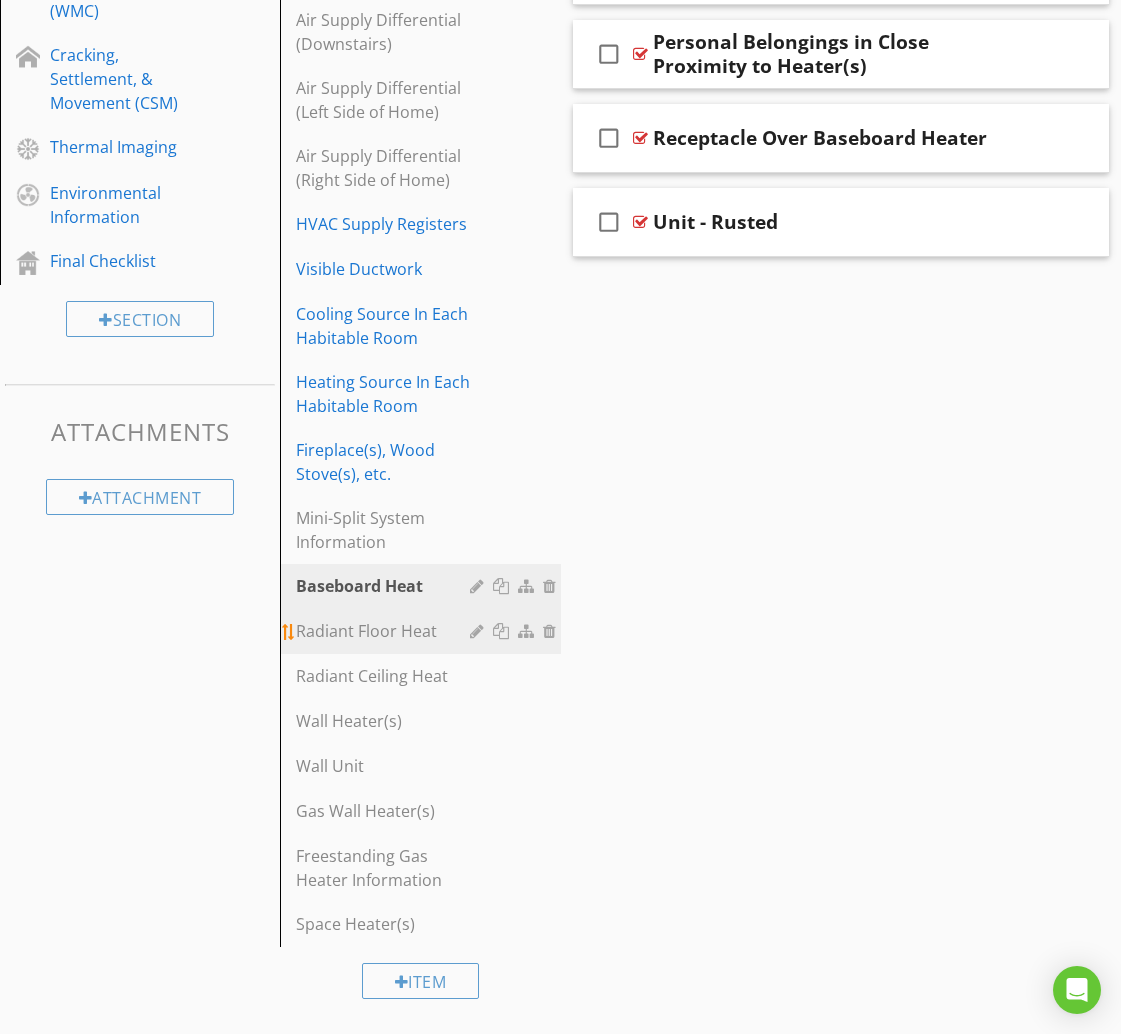 click on "Radiant Floor Heat" at bounding box center (385, 631) 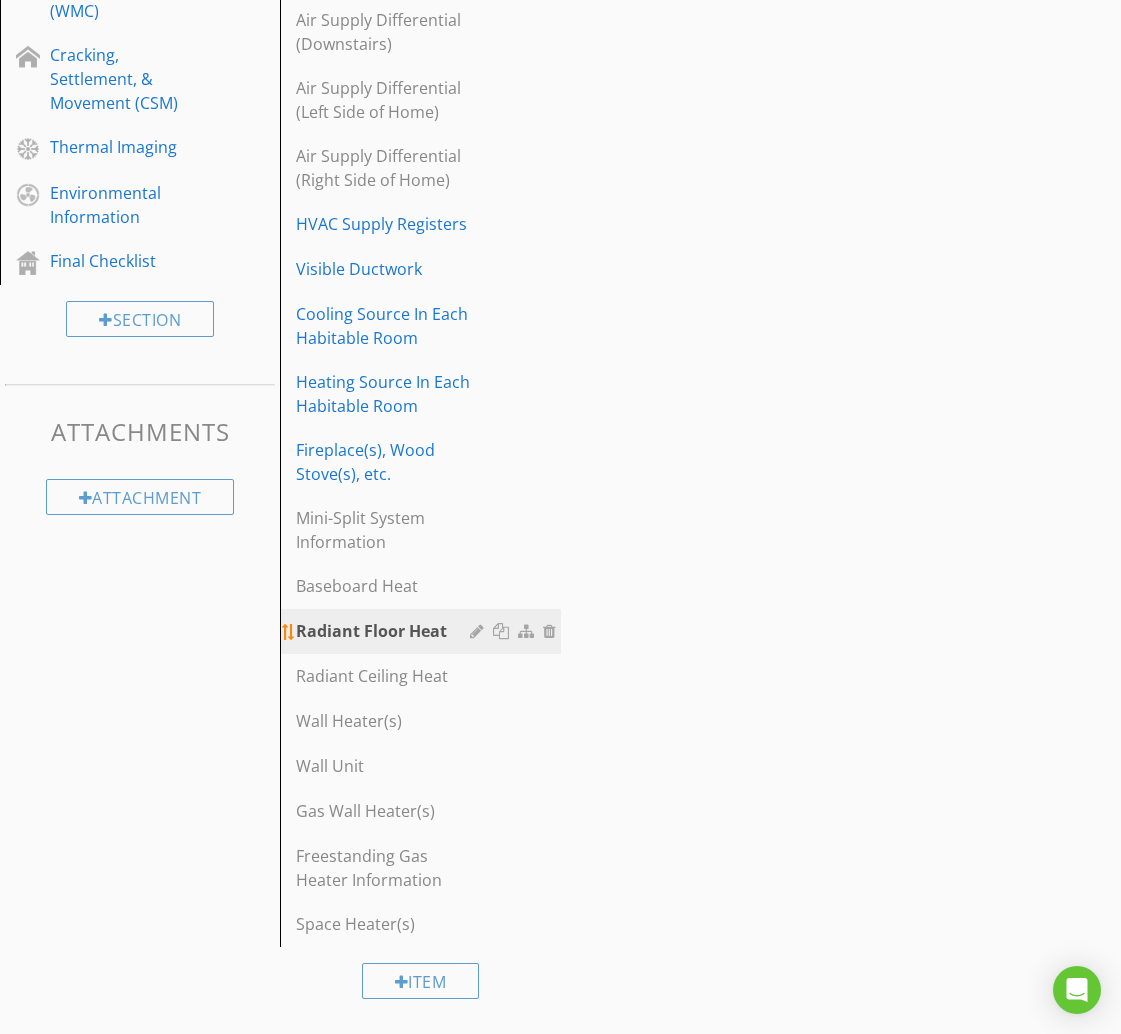 click at bounding box center (503, 631) 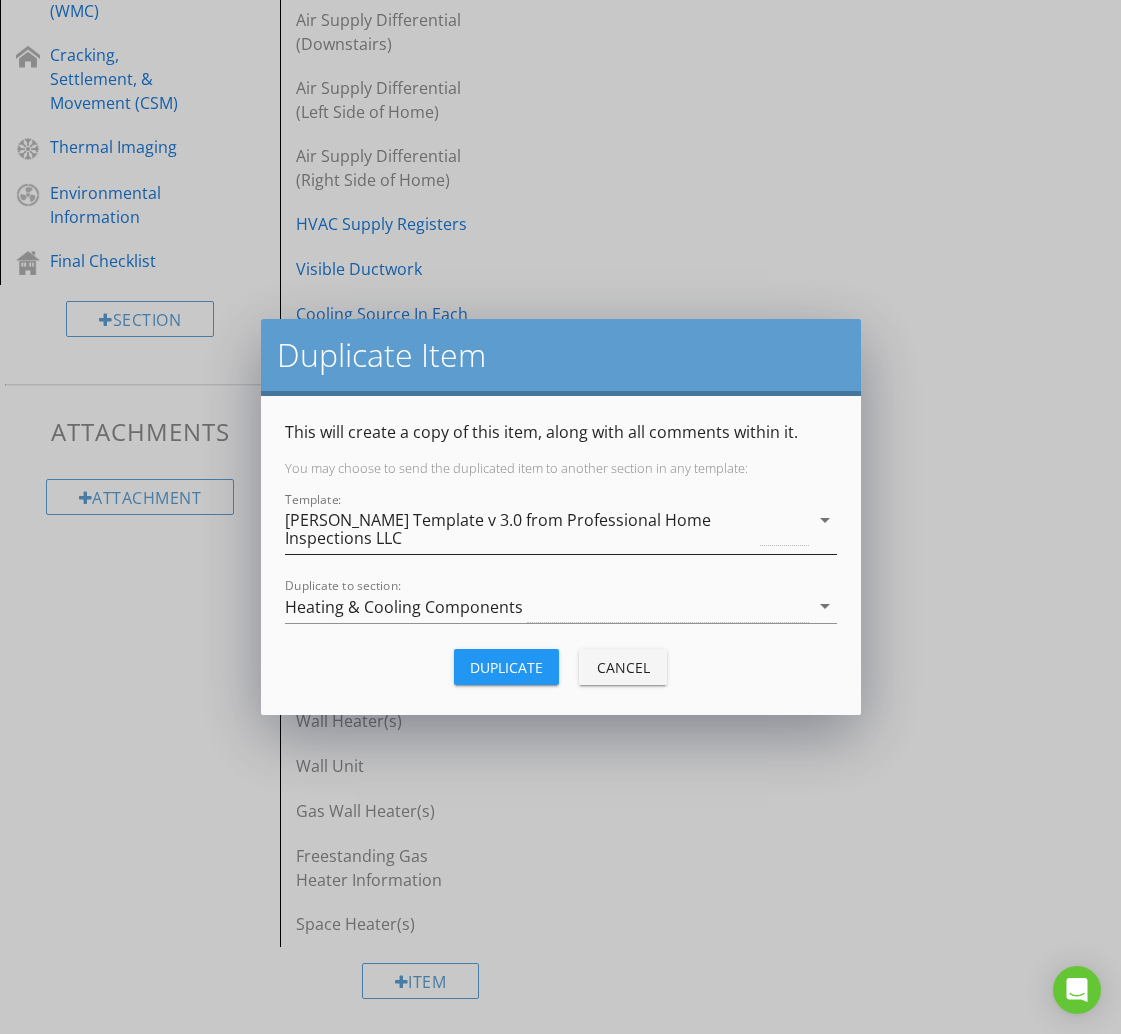click on "[PERSON_NAME] Template v 3.0 from Professional Home Inspections LLC" at bounding box center (521, 529) 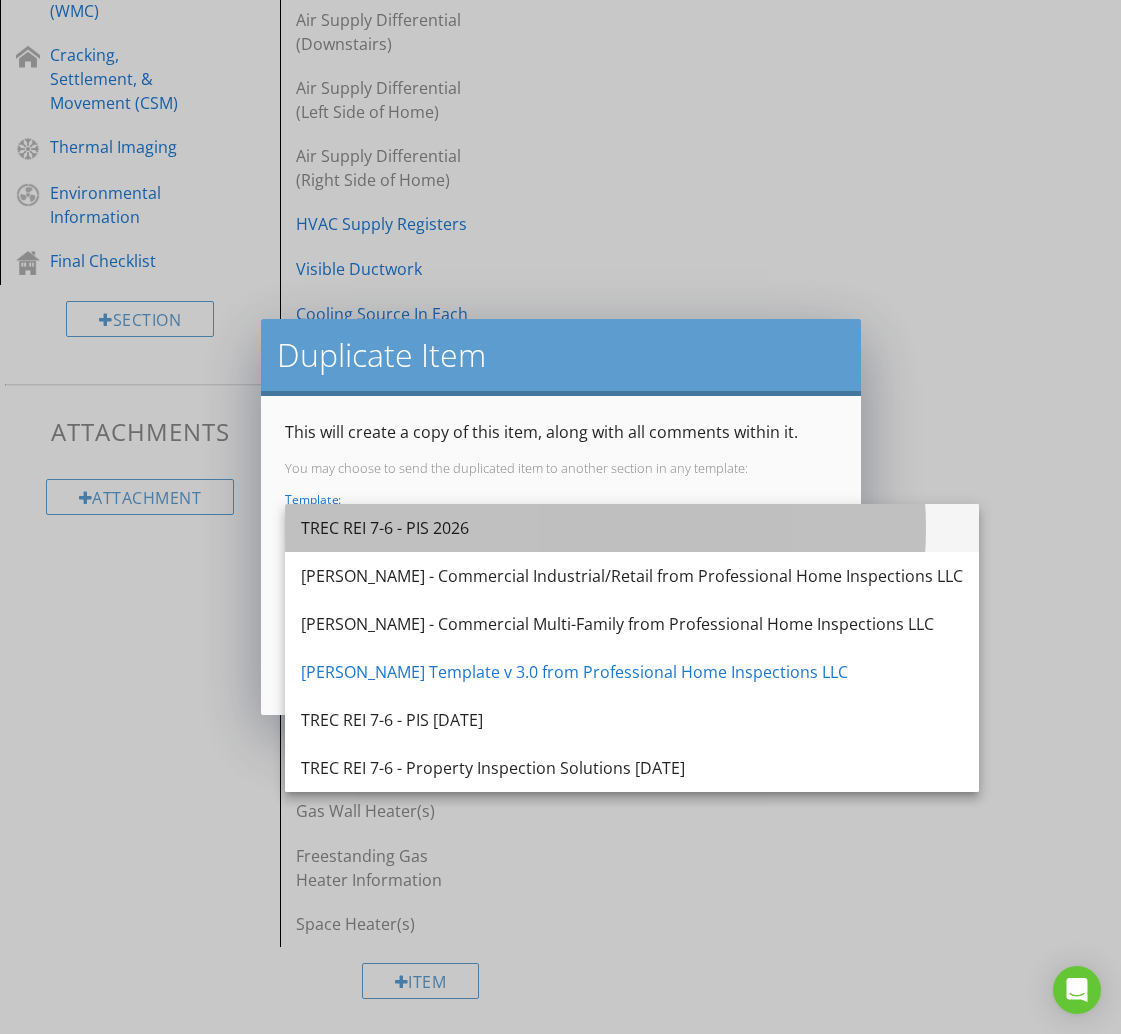 click on "TREC REI 7-6 - PIS 2026" at bounding box center (632, 528) 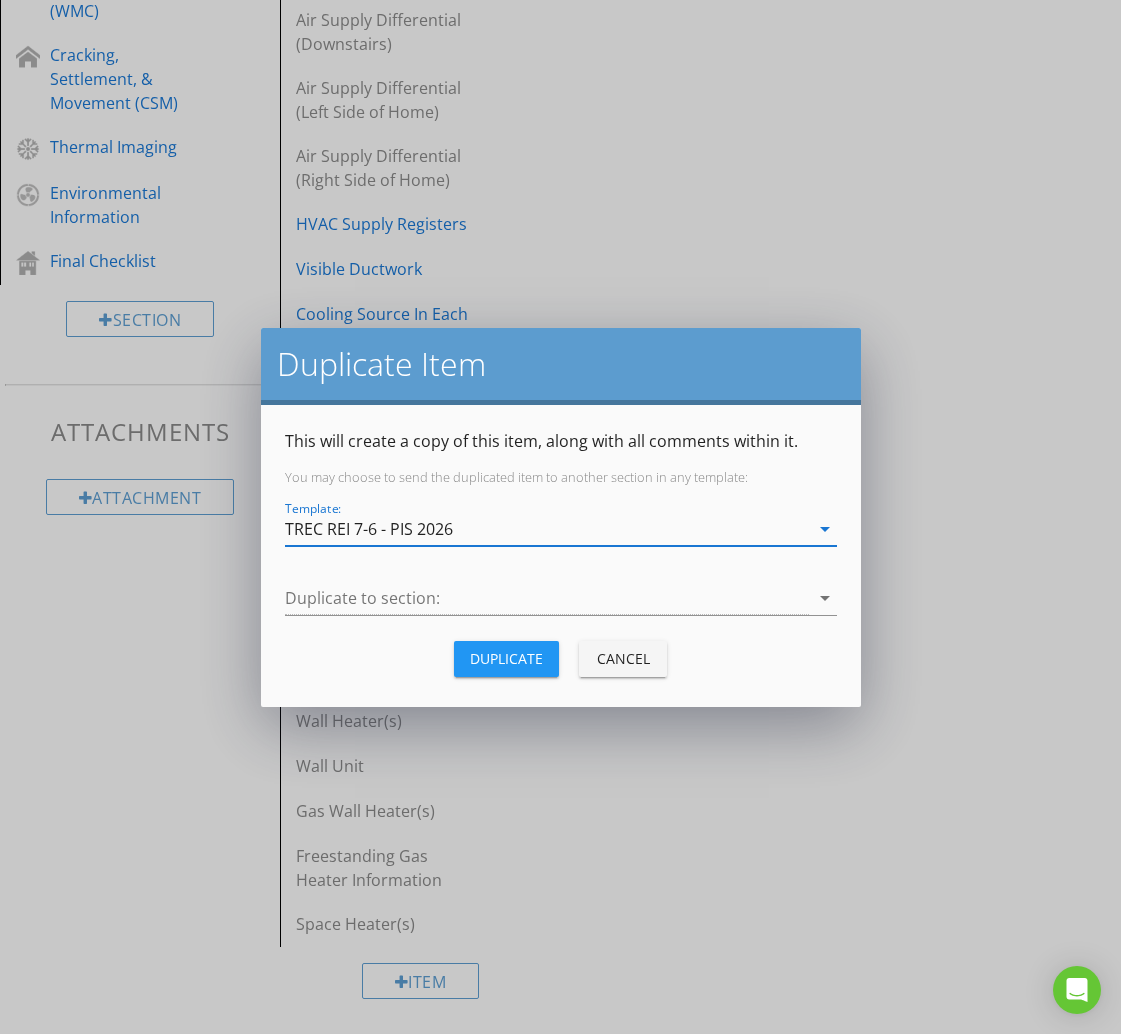 click at bounding box center (547, 598) 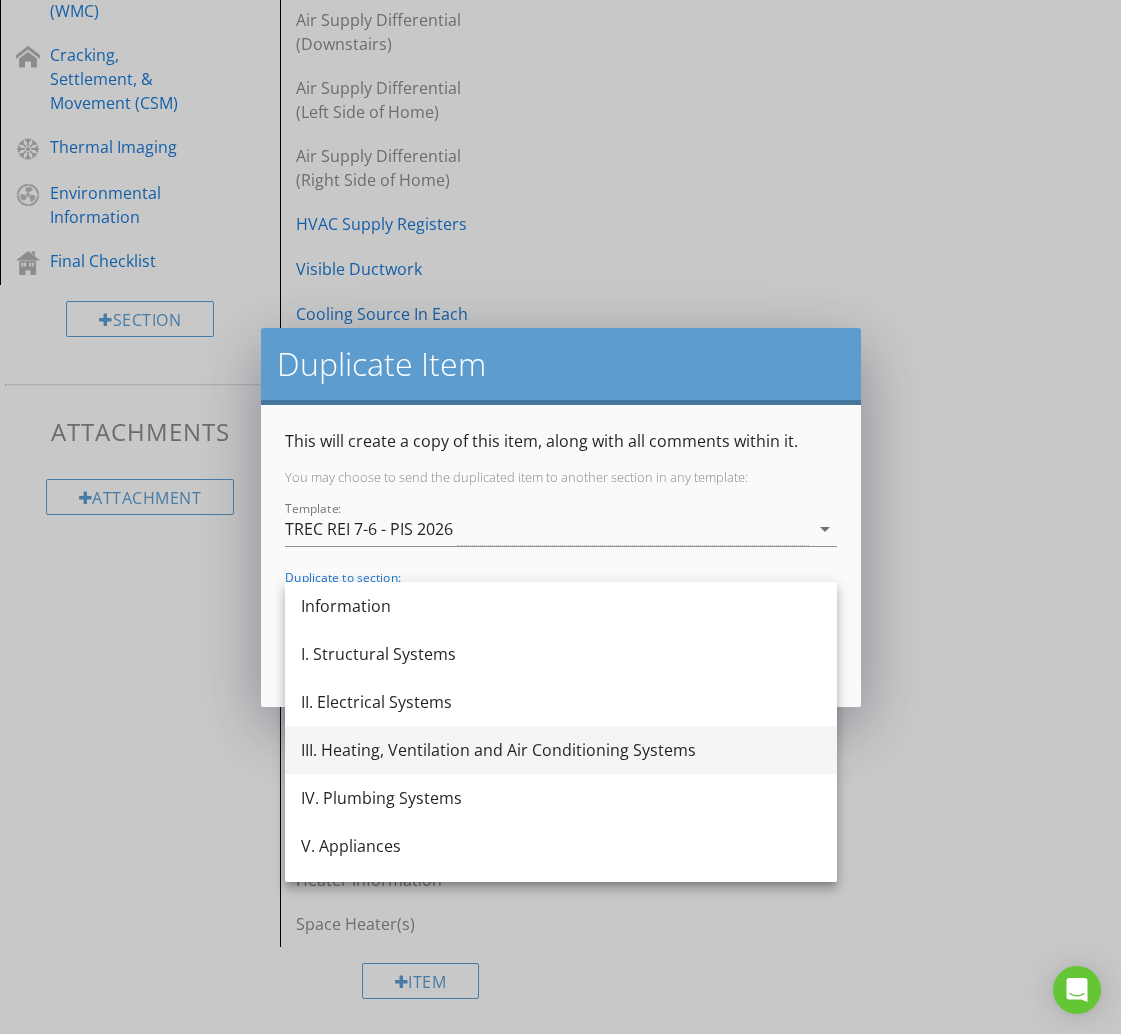 click on "III. Heating, Ventilation and Air Conditioning Systems" at bounding box center (561, 750) 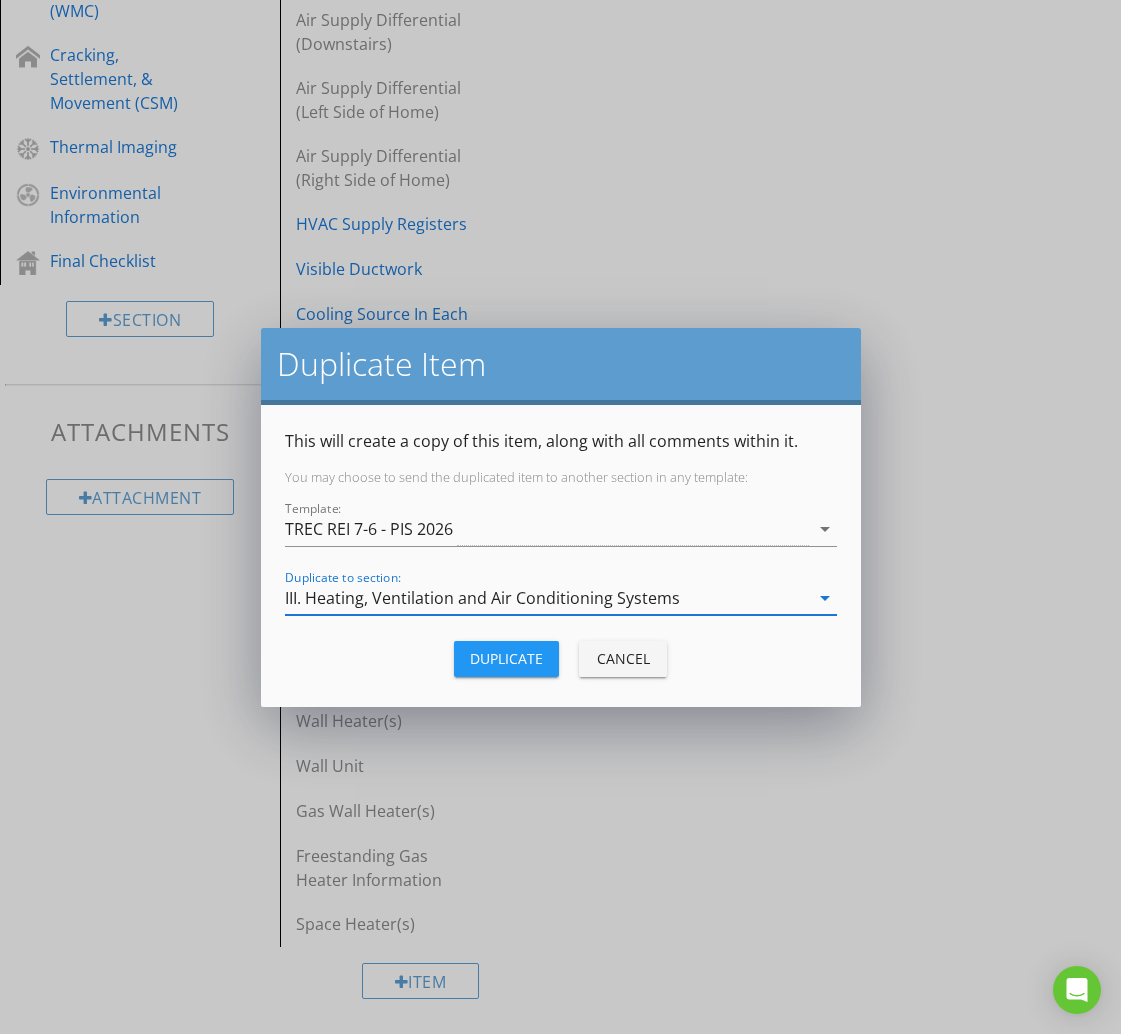 click on "Duplicate" at bounding box center (506, 658) 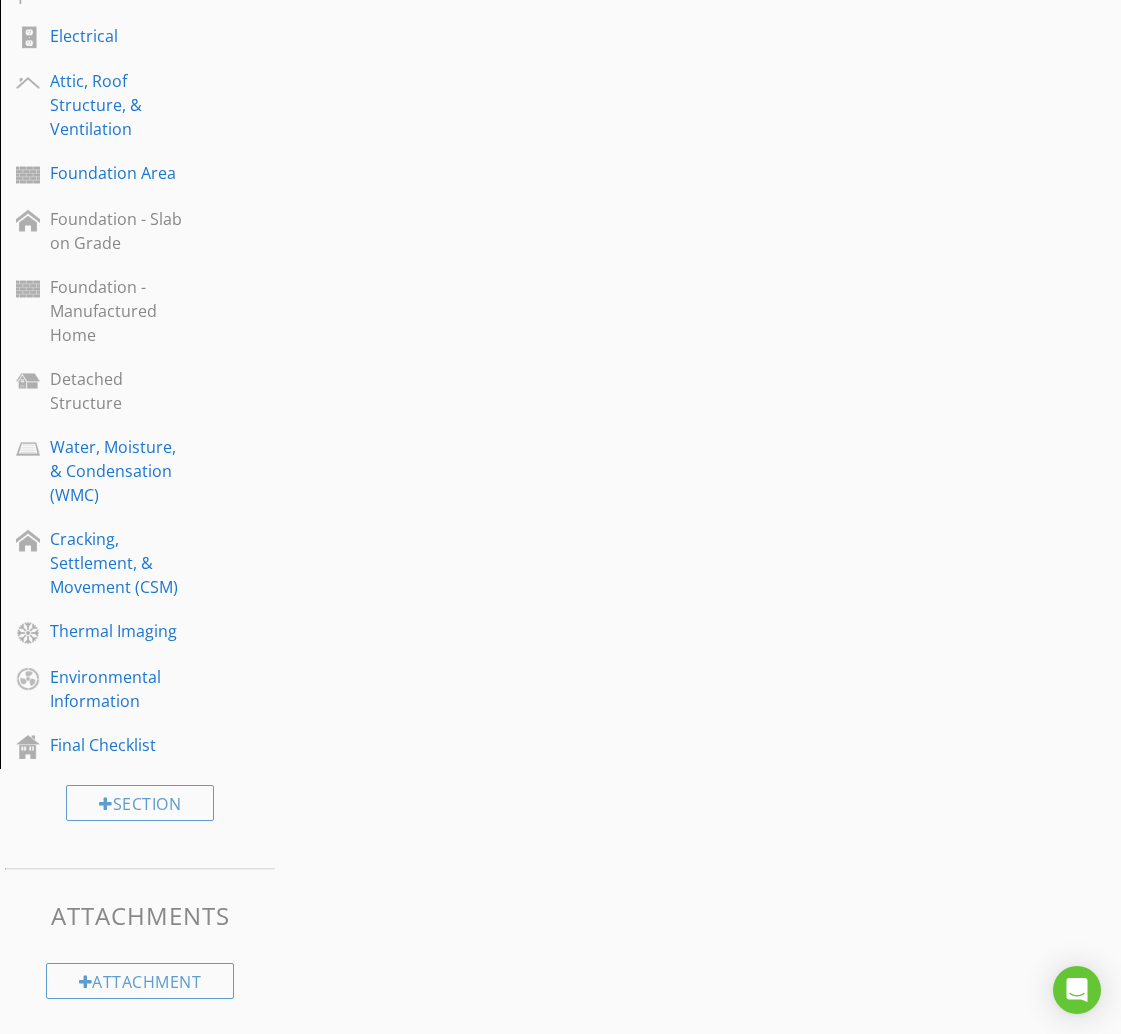 scroll, scrollTop: 1567, scrollLeft: 0, axis: vertical 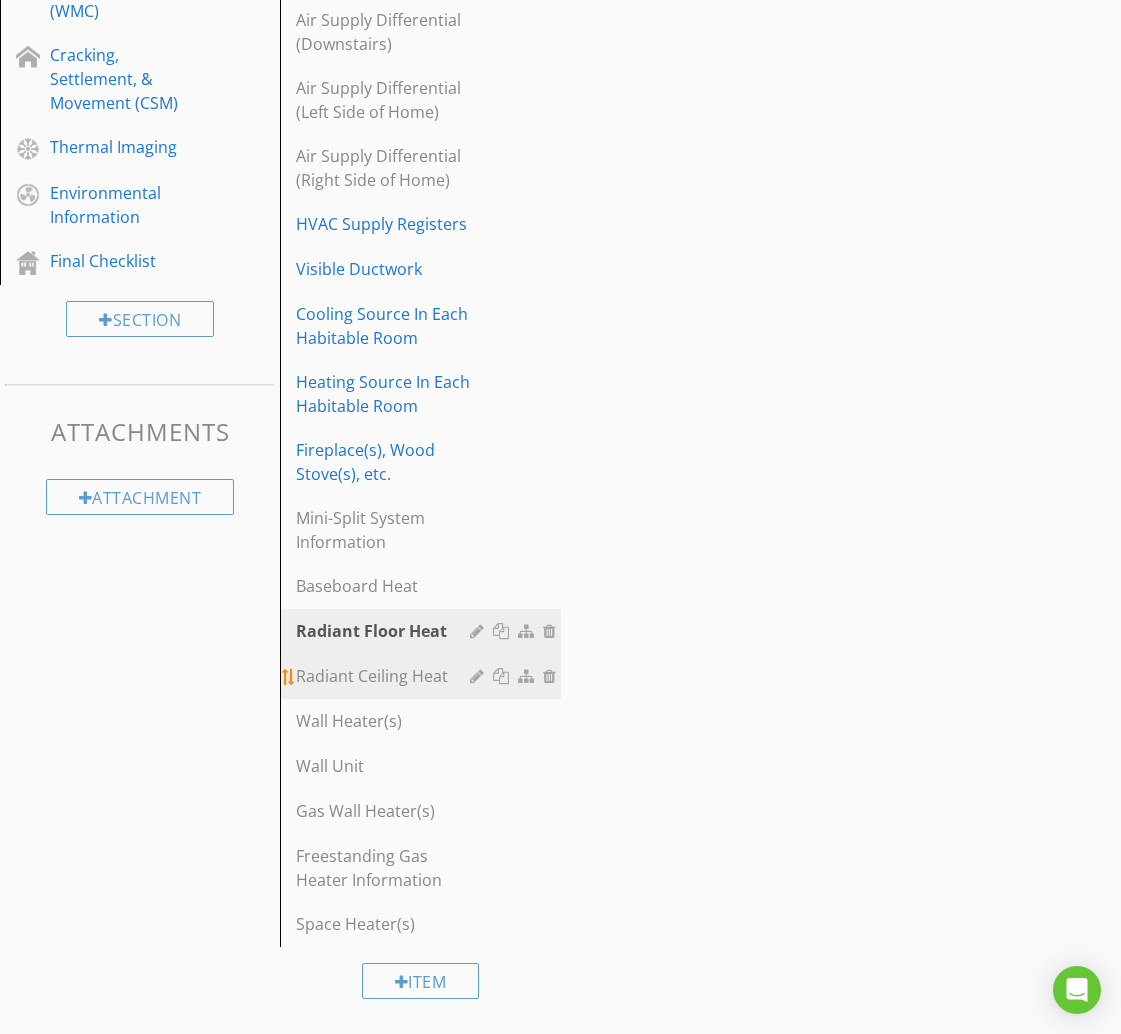 click on "Radiant Ceiling Heat" at bounding box center [385, 676] 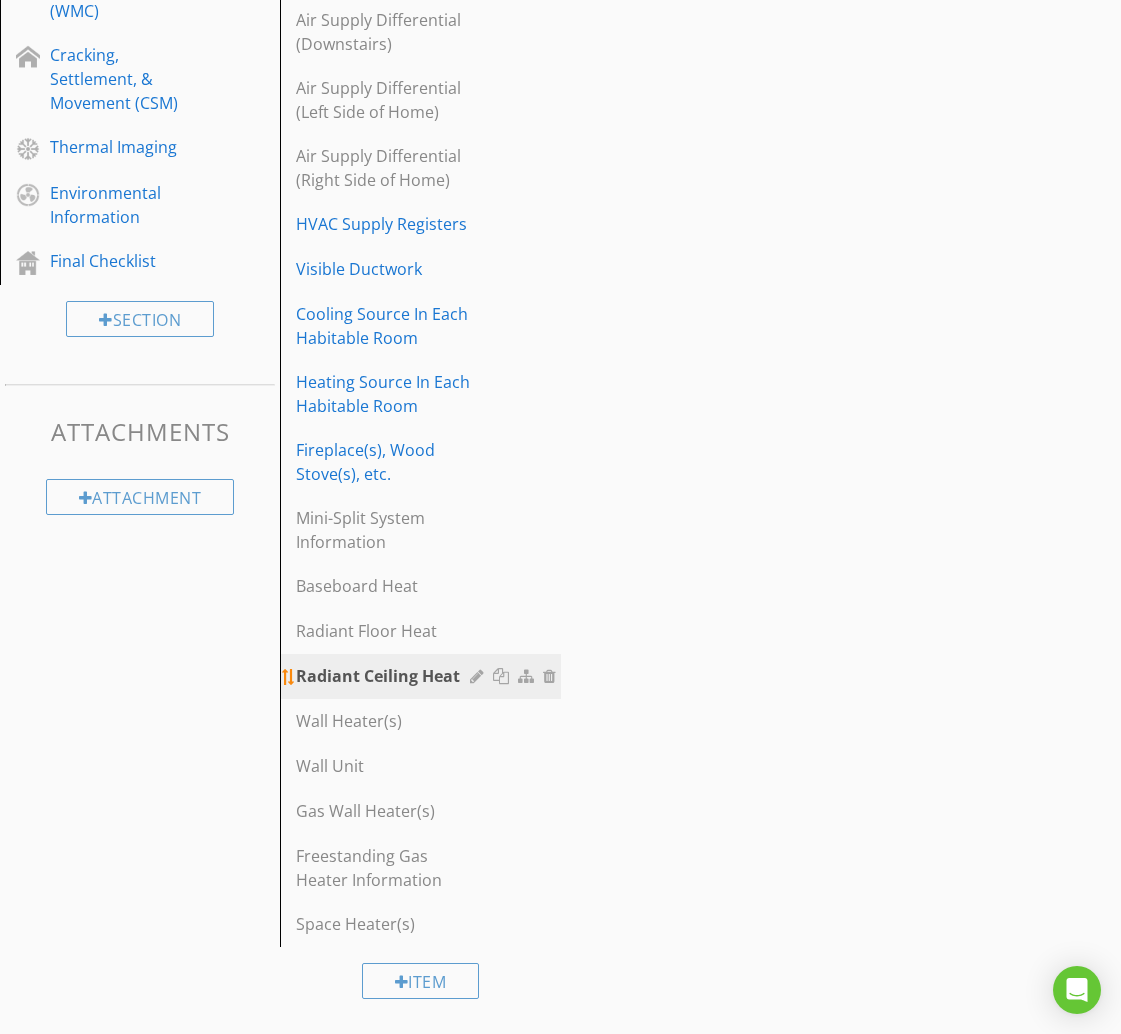 click at bounding box center [503, 676] 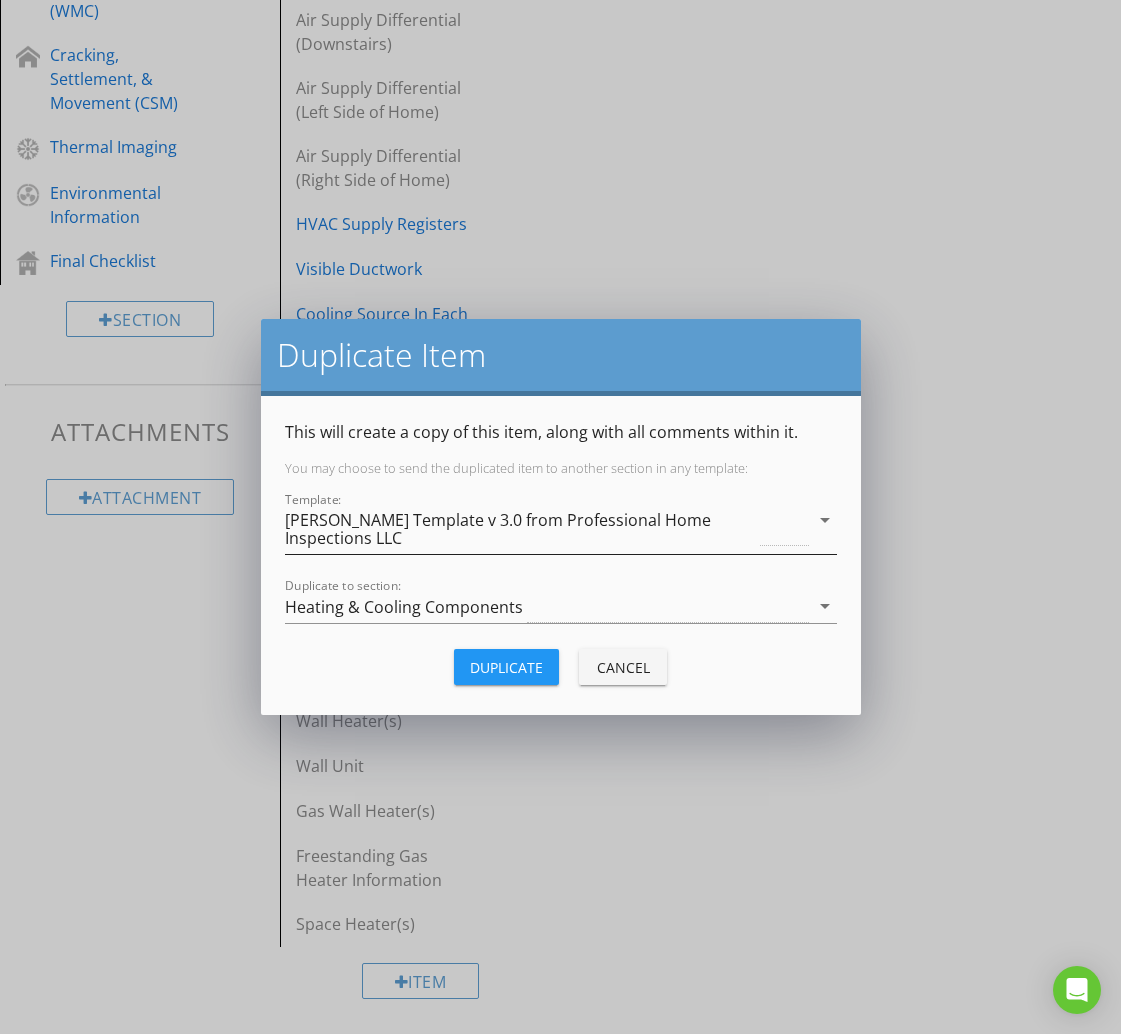 click on "[PERSON_NAME] Template v 3.0 from Professional Home Inspections LLC" at bounding box center [521, 529] 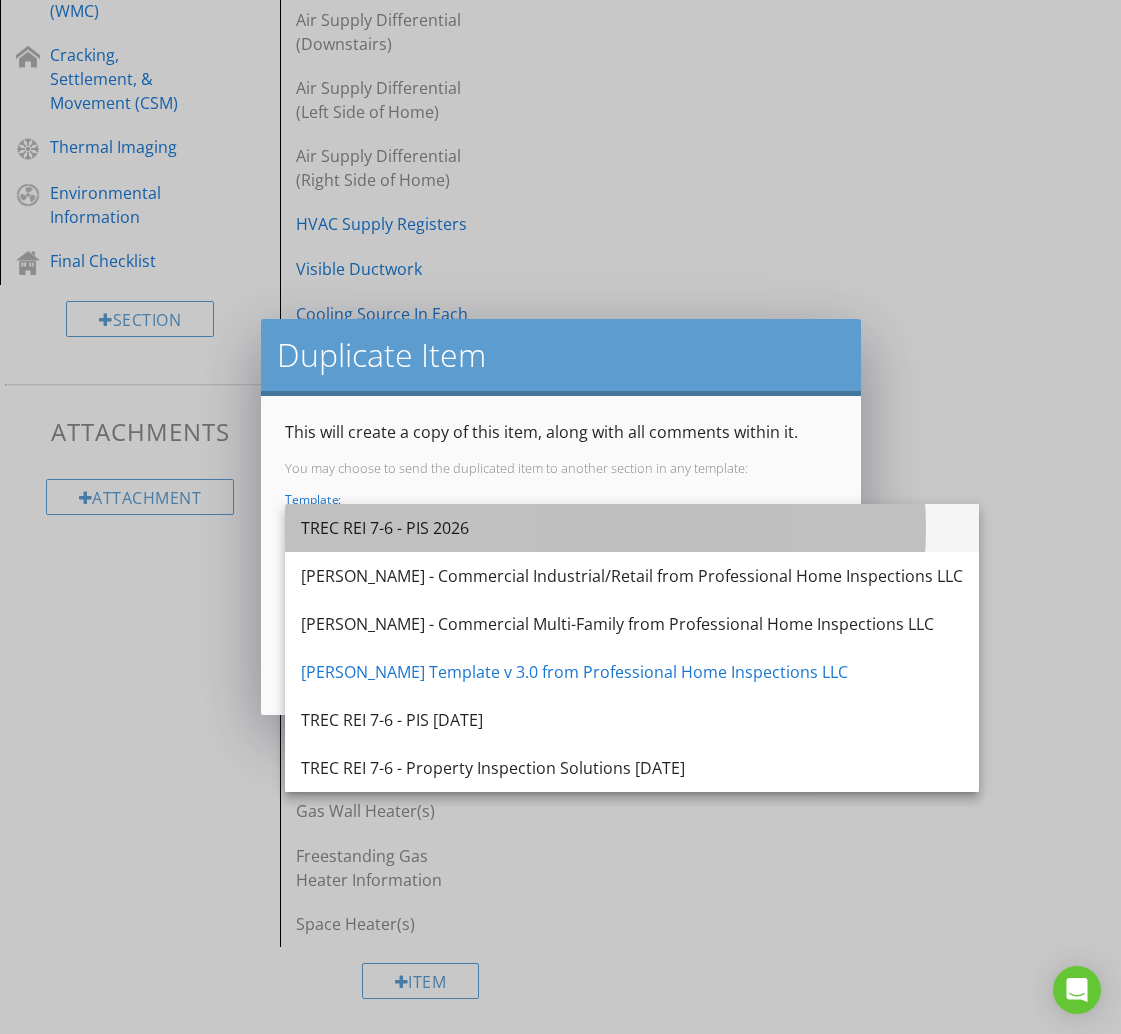 click on "TREC REI 7-6 - PIS 2026" at bounding box center (632, 528) 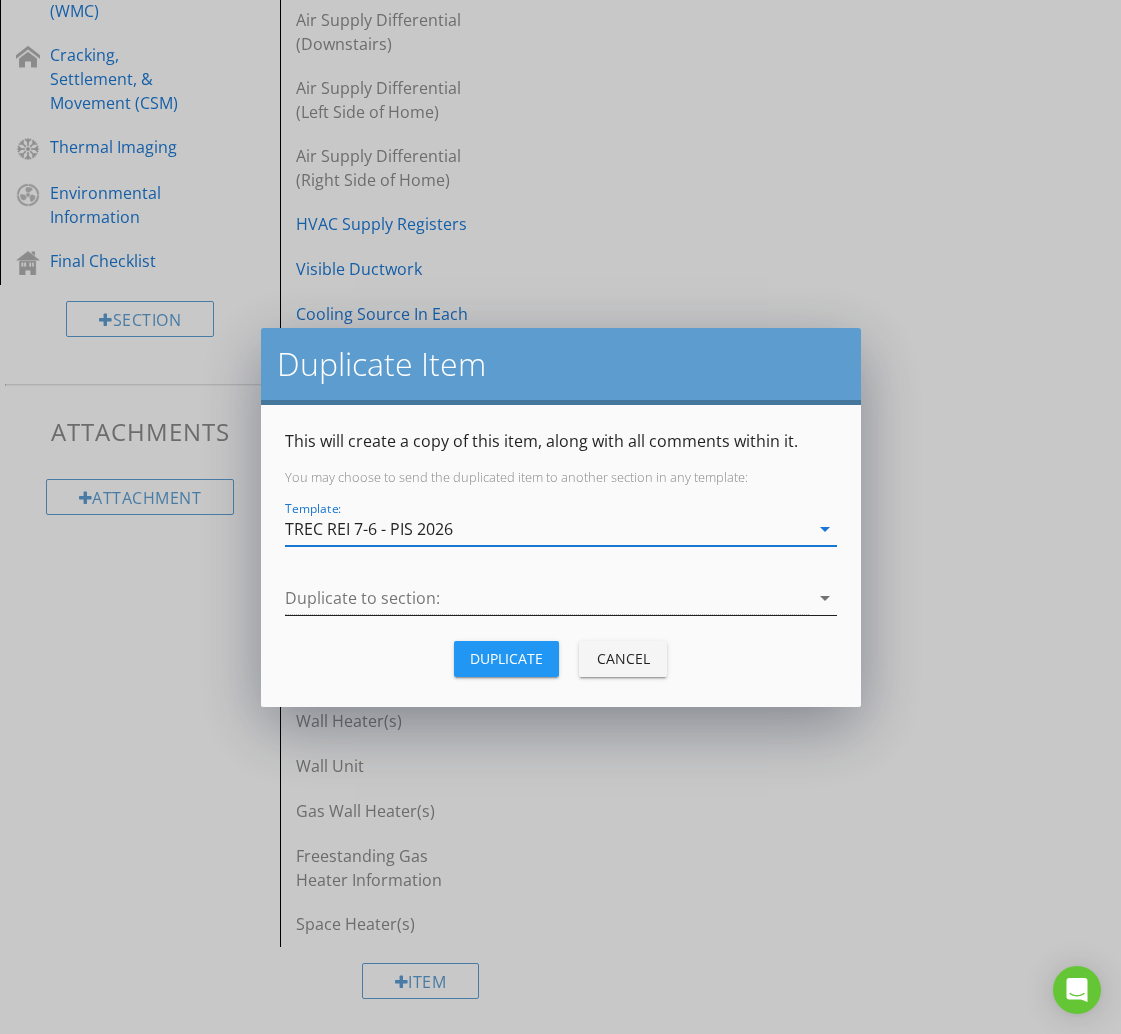 click at bounding box center [547, 598] 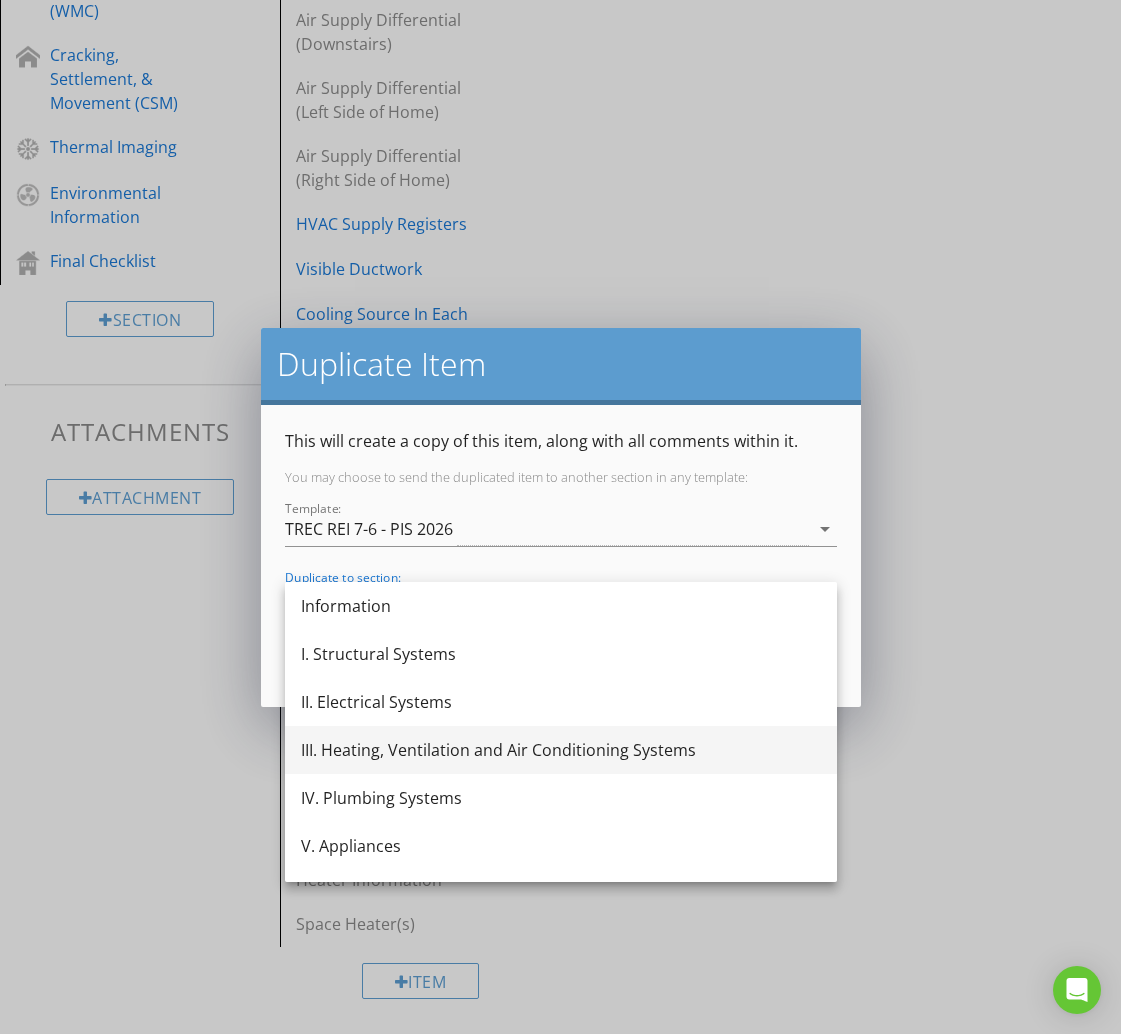 click on "III. Heating, Ventilation and Air Conditioning Systems" at bounding box center (561, 750) 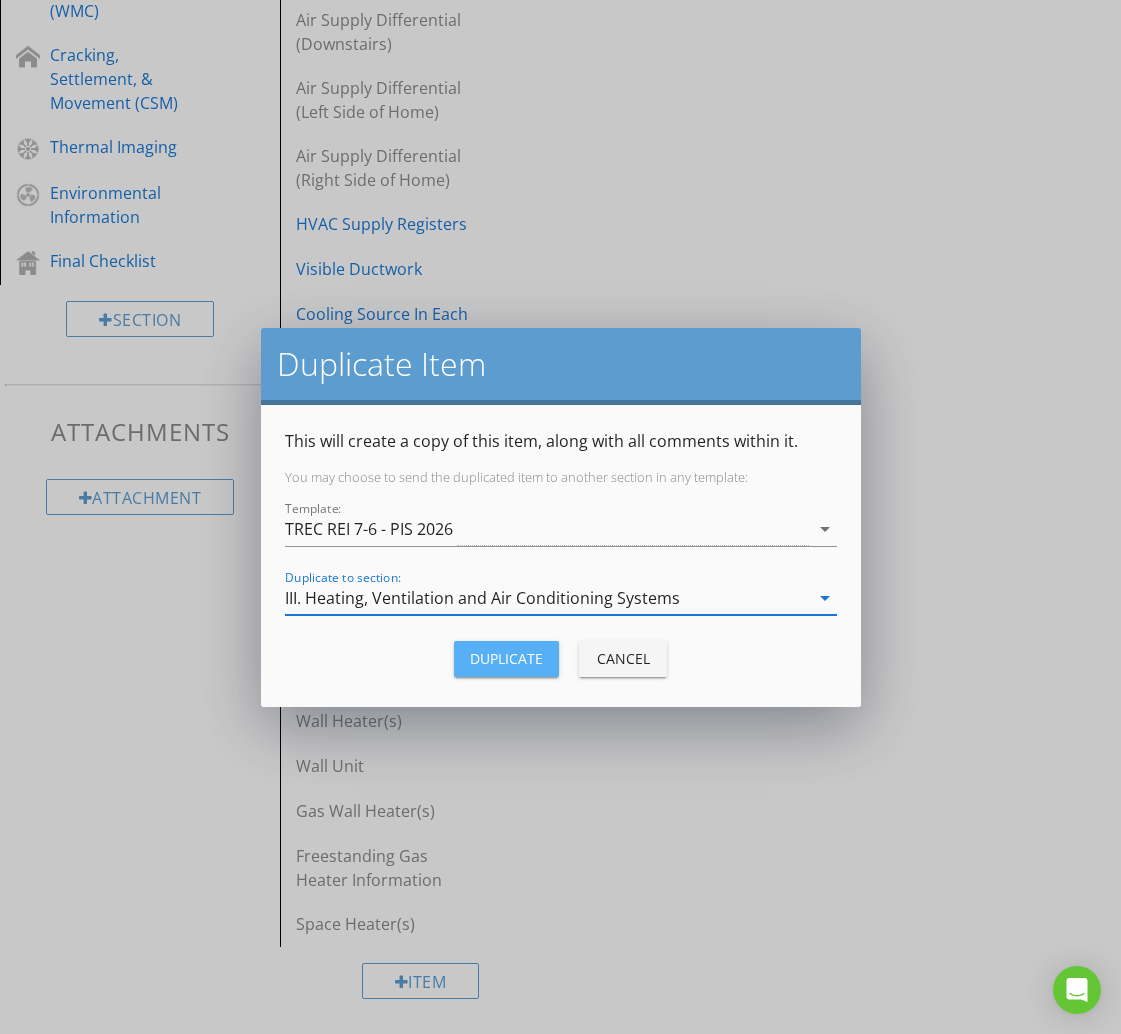 click on "Duplicate" at bounding box center (506, 658) 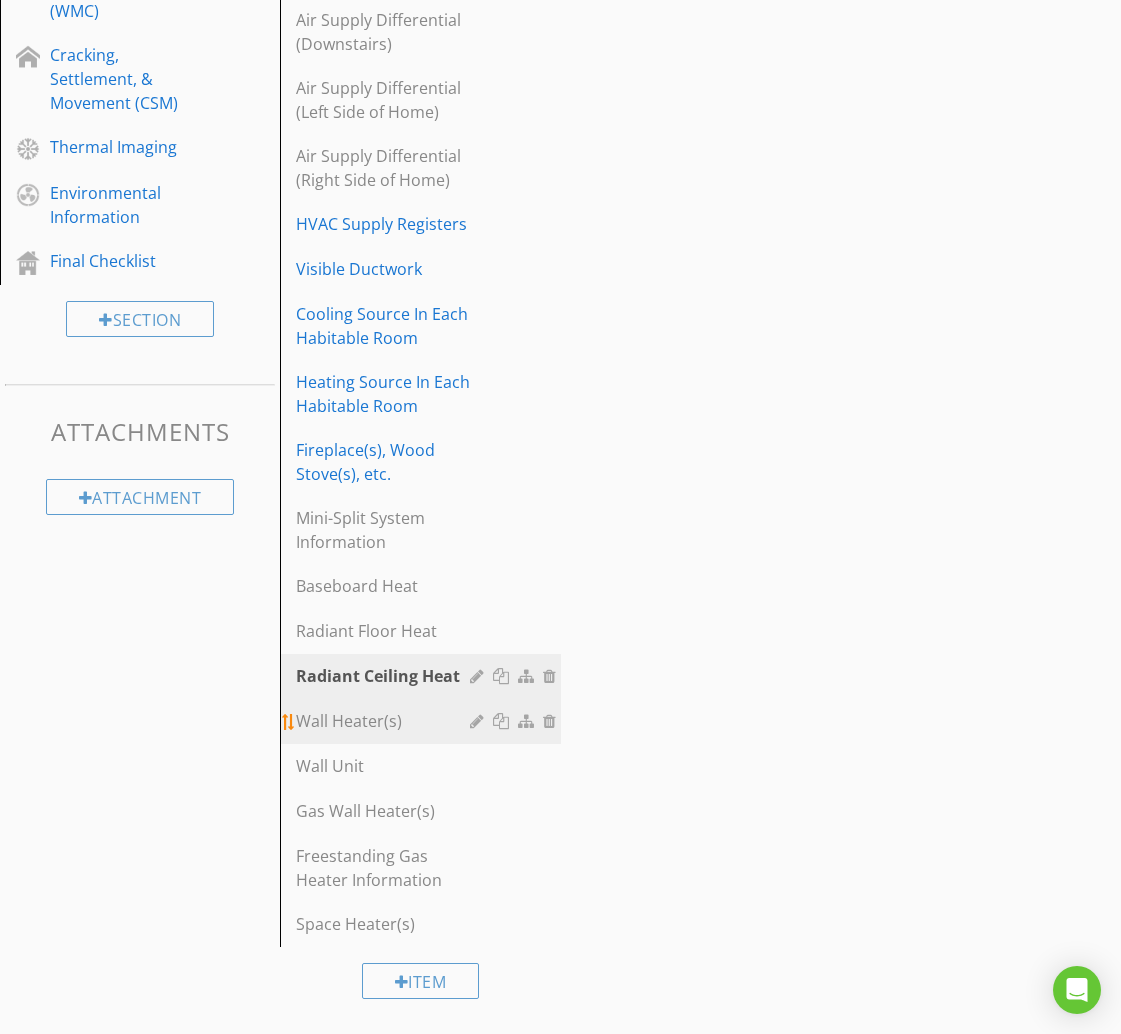 click on "Wall Heater(s)" at bounding box center (385, 721) 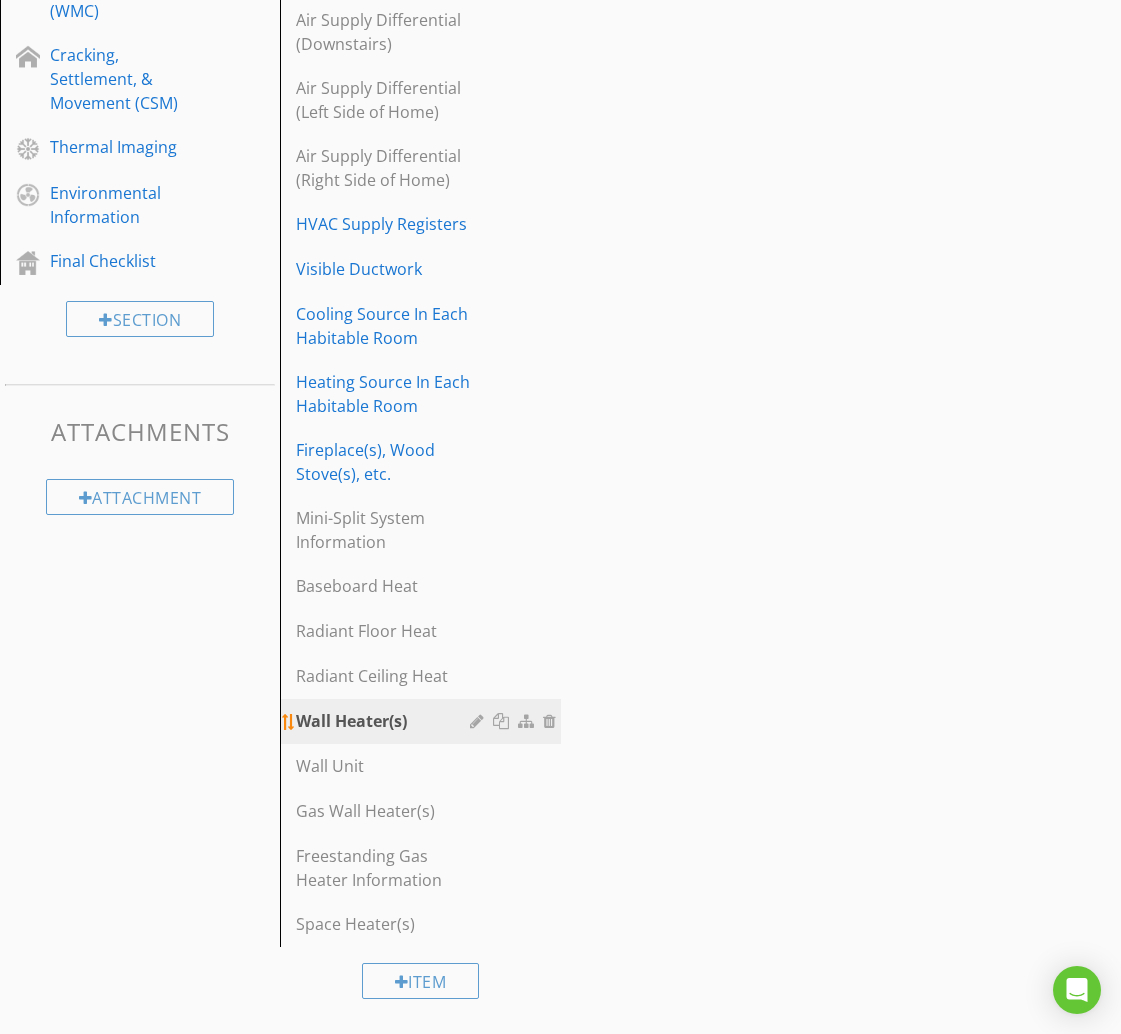 click at bounding box center [503, 721] 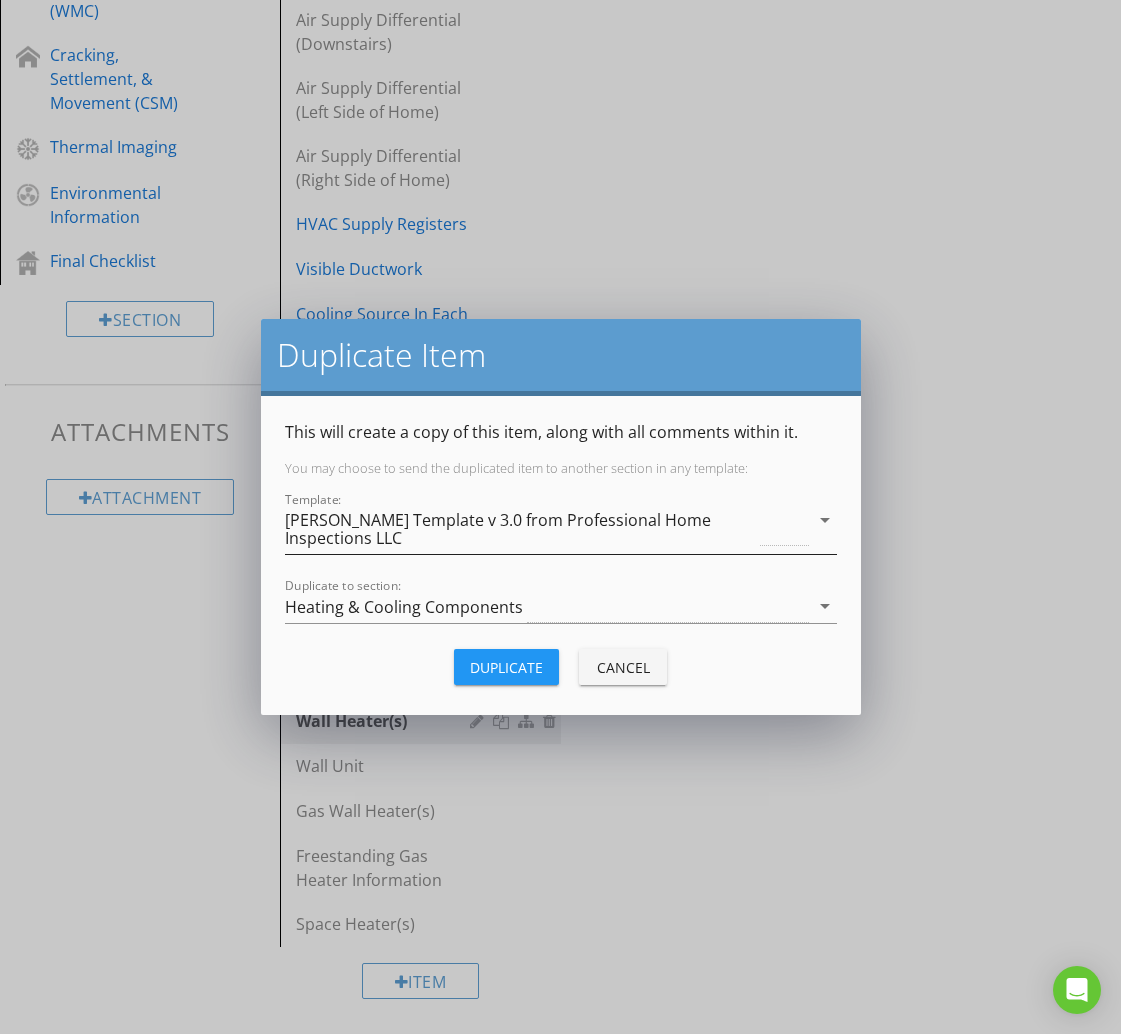click on "[PERSON_NAME] Template v 3.0 from Professional Home Inspections LLC" at bounding box center (547, 529) 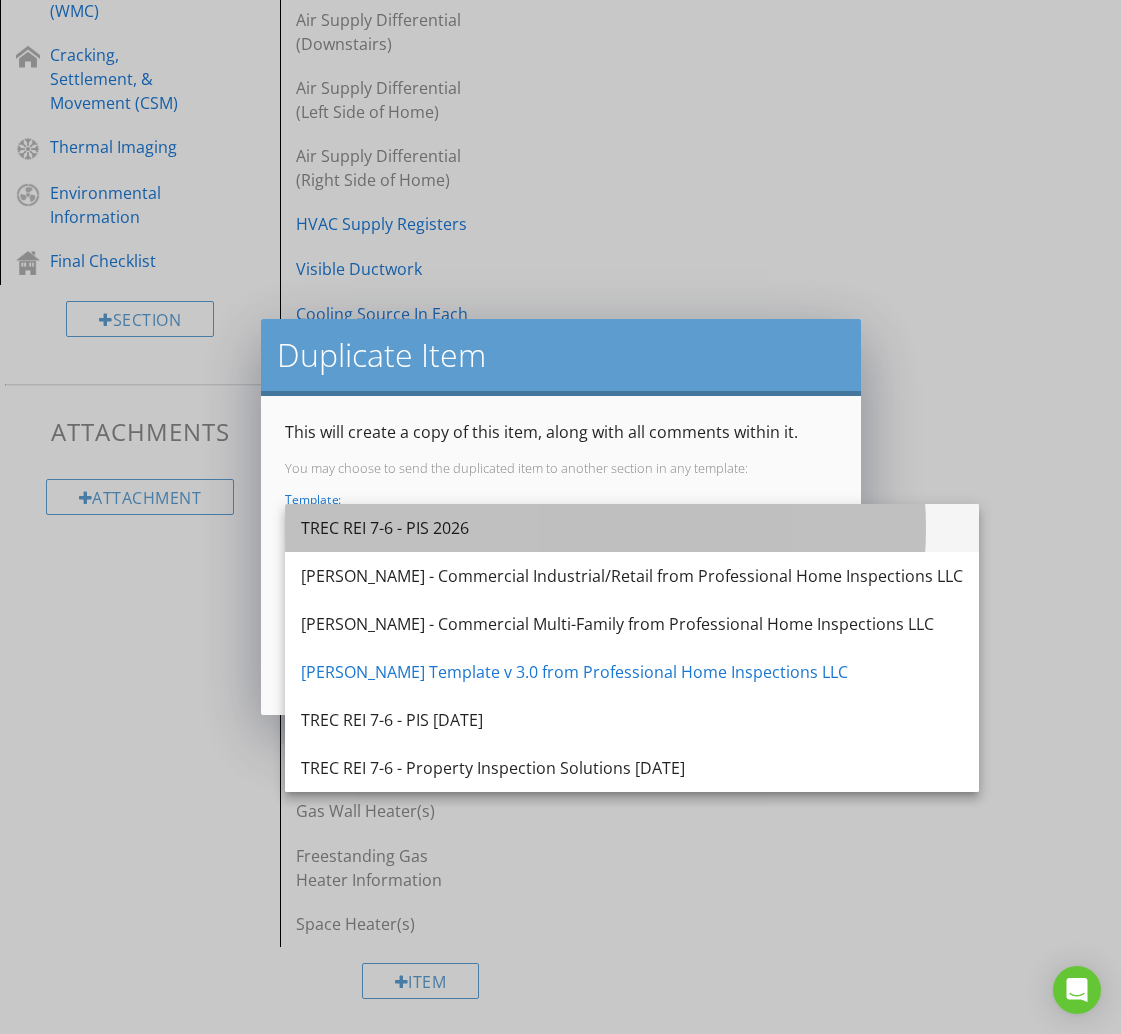click on "TREC REI 7-6 - PIS 2026" at bounding box center (632, 528) 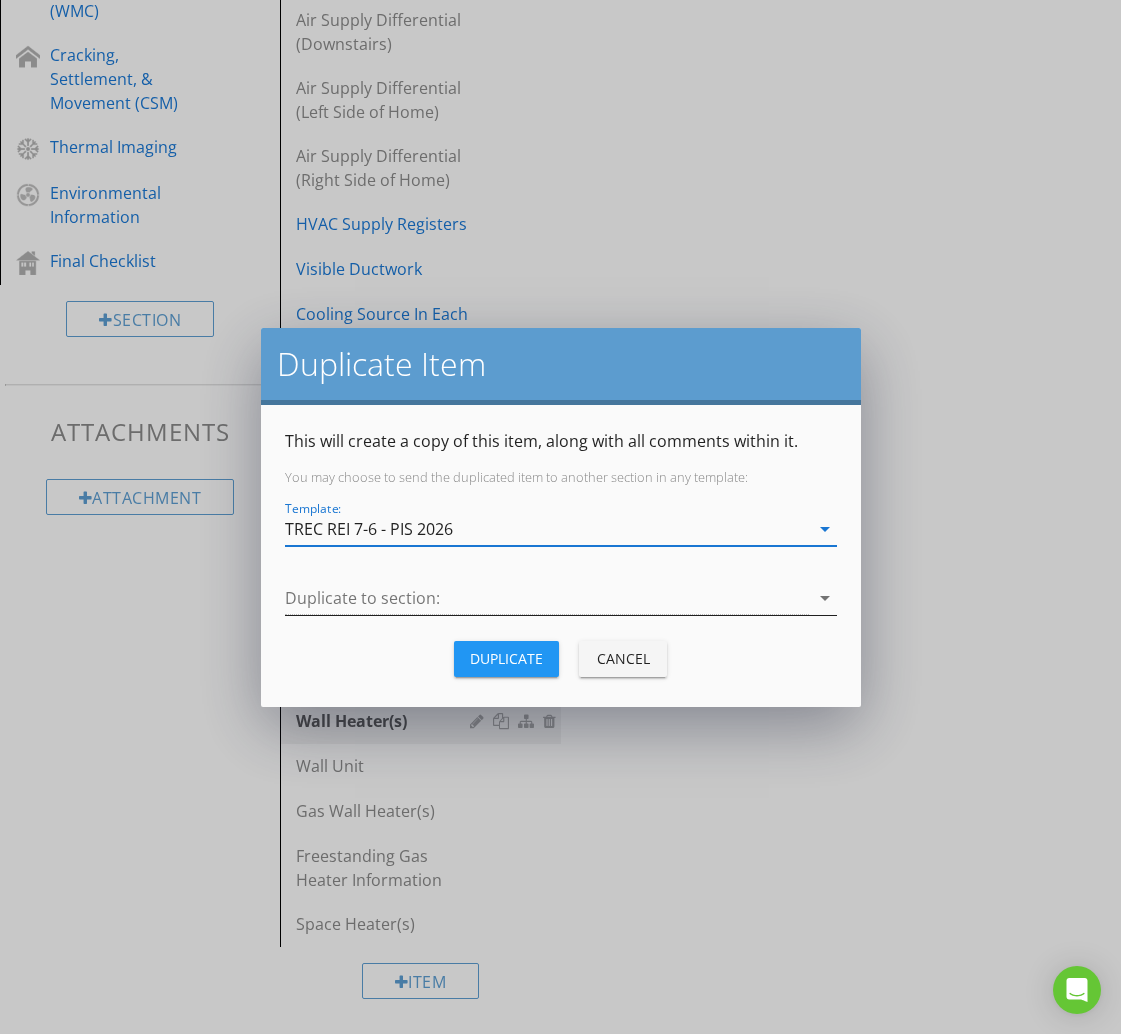 click at bounding box center (547, 598) 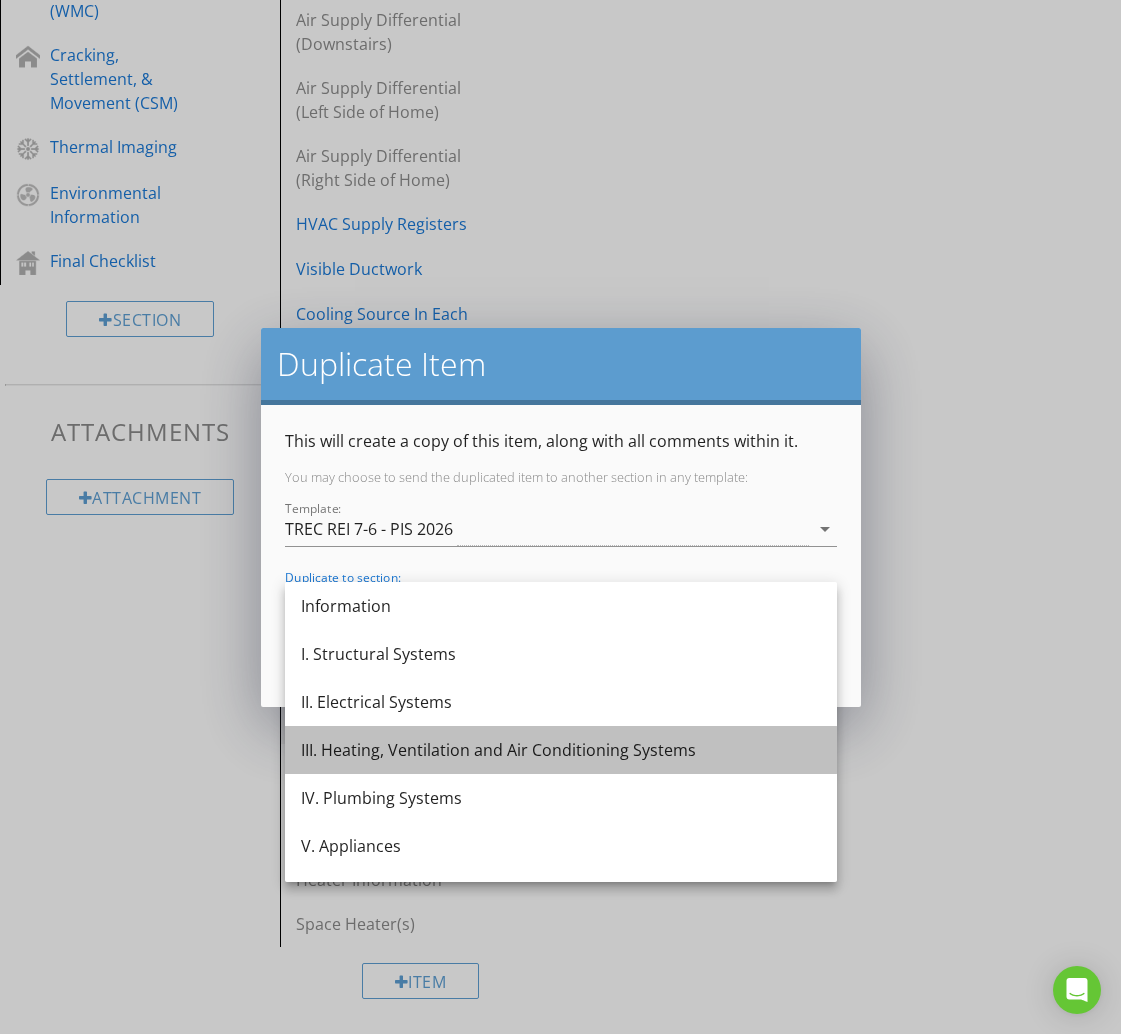 click on "III. Heating, Ventilation and Air Conditioning Systems" at bounding box center [561, 750] 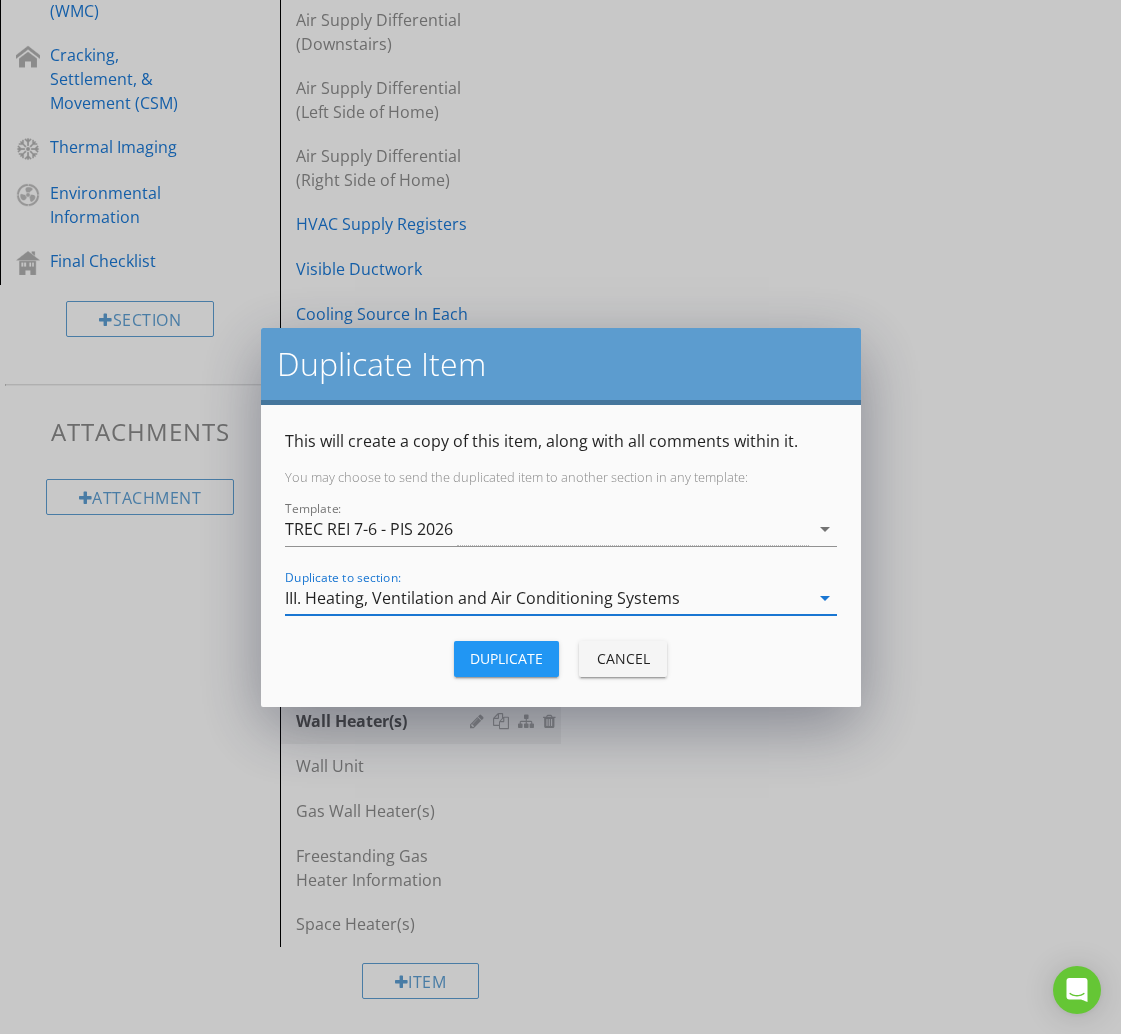 click on "Duplicate" at bounding box center (506, 658) 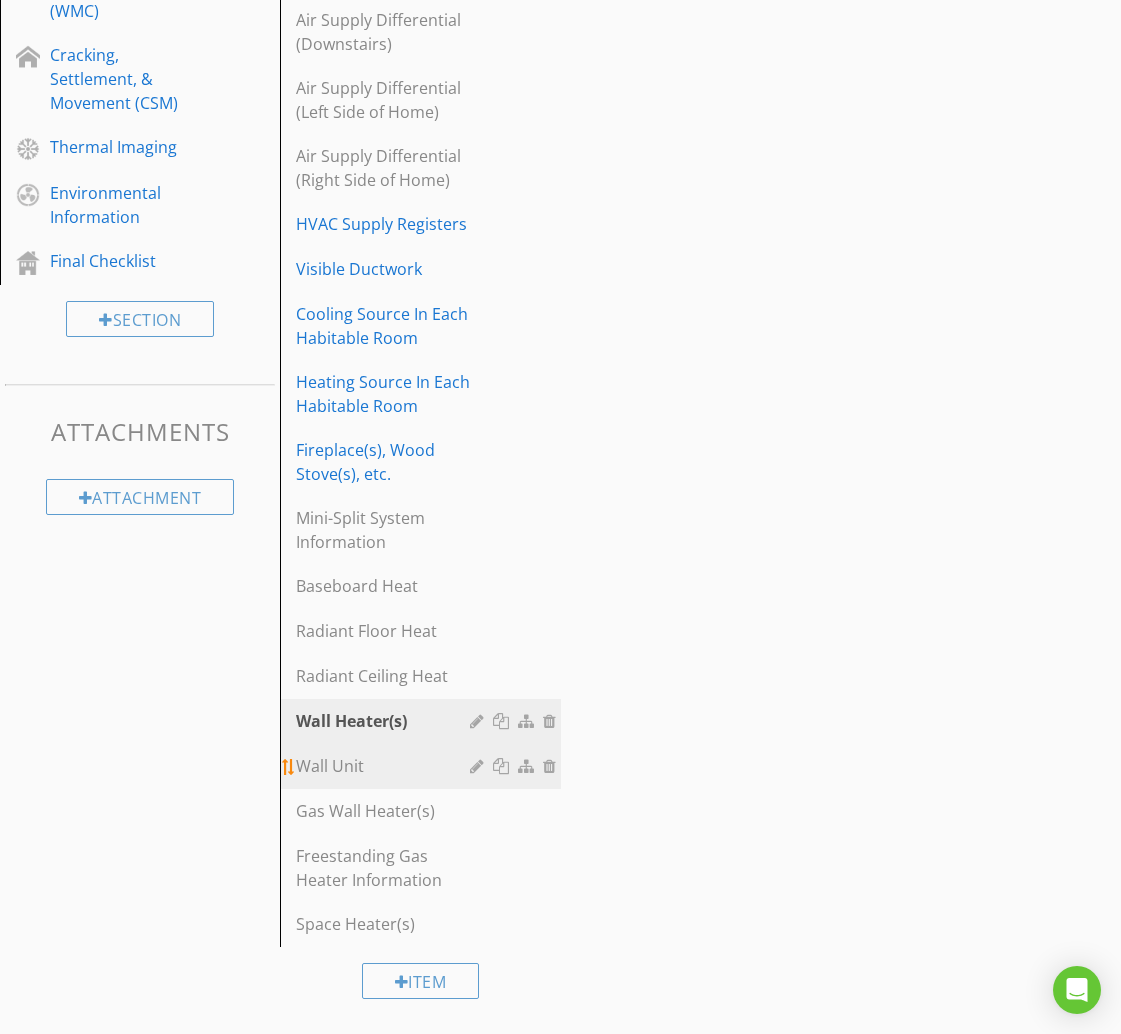 click on "Wall Unit" at bounding box center (385, 766) 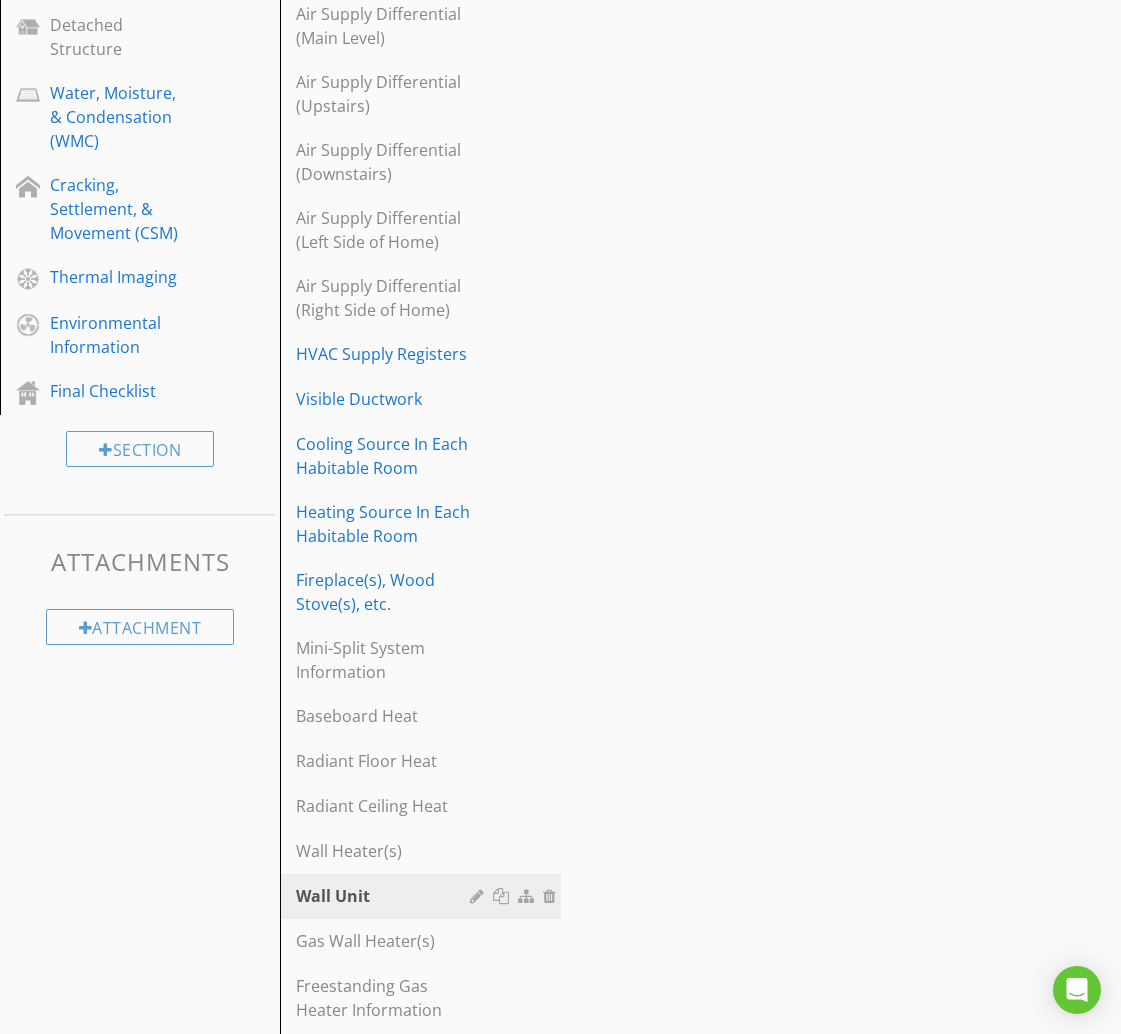 scroll, scrollTop: 1567, scrollLeft: 0, axis: vertical 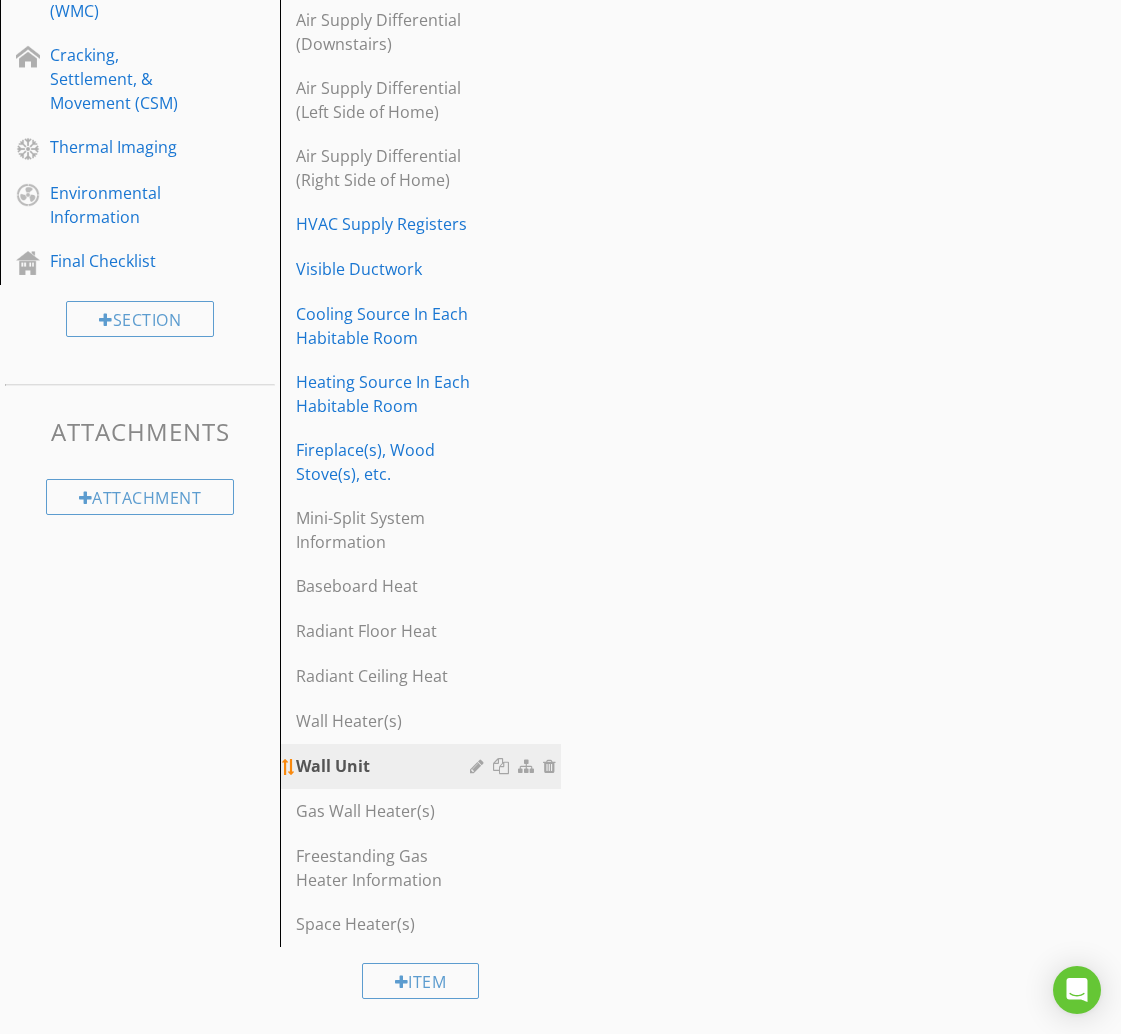 click at bounding box center (503, 766) 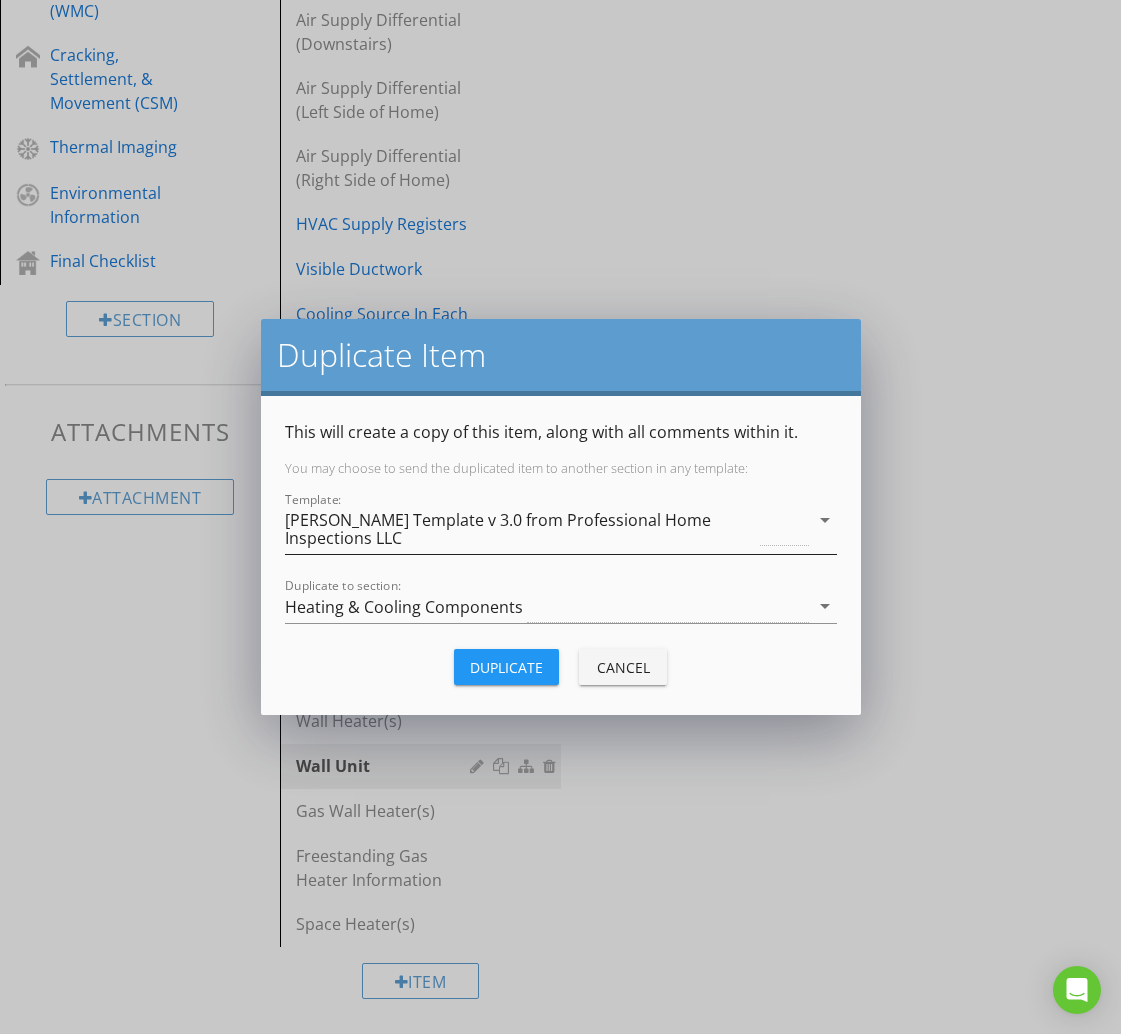 click on "[PERSON_NAME] Template v 3.0 from Professional Home Inspections LLC" at bounding box center [521, 529] 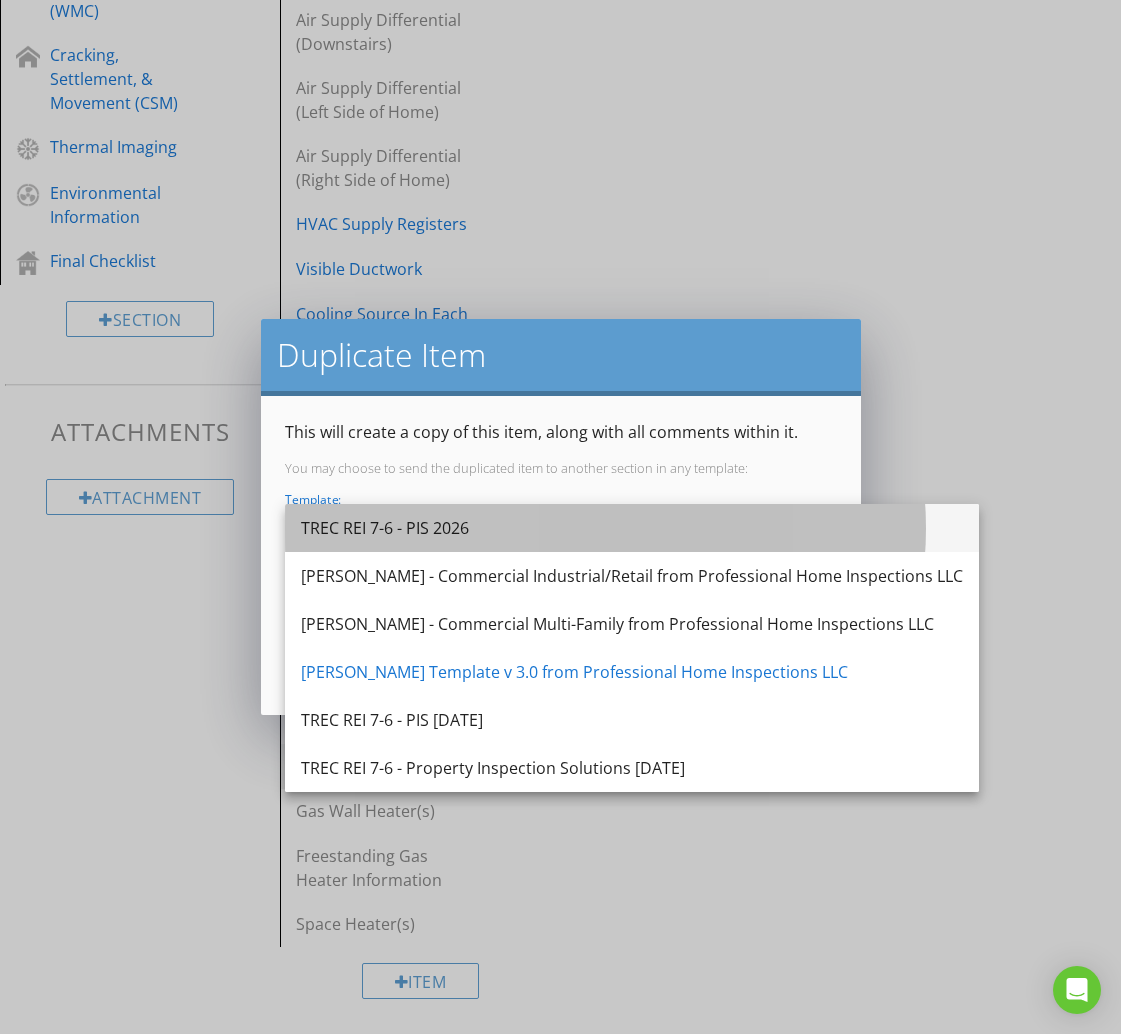 click on "TREC REI 7-6 - PIS 2026" at bounding box center [632, 528] 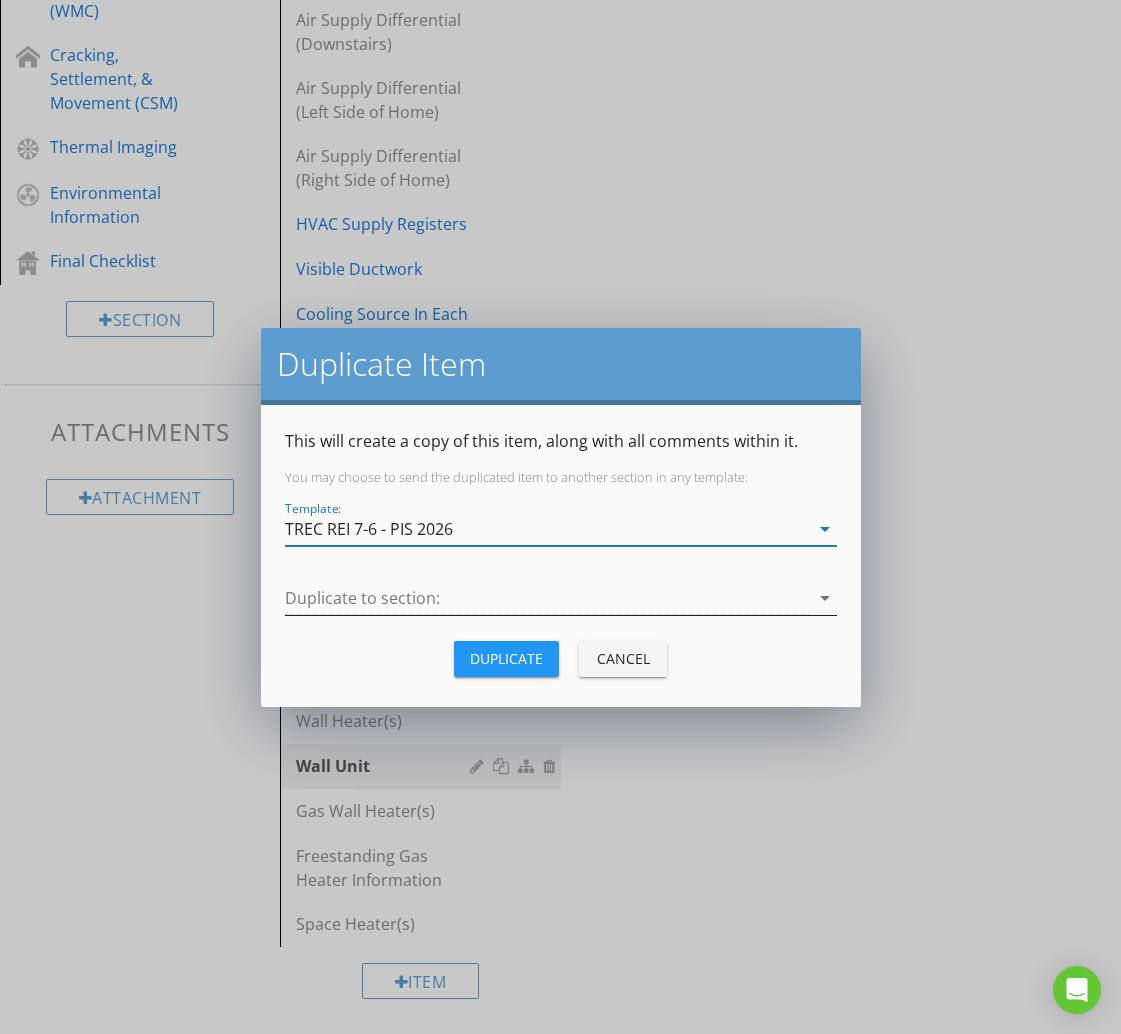 click at bounding box center (547, 598) 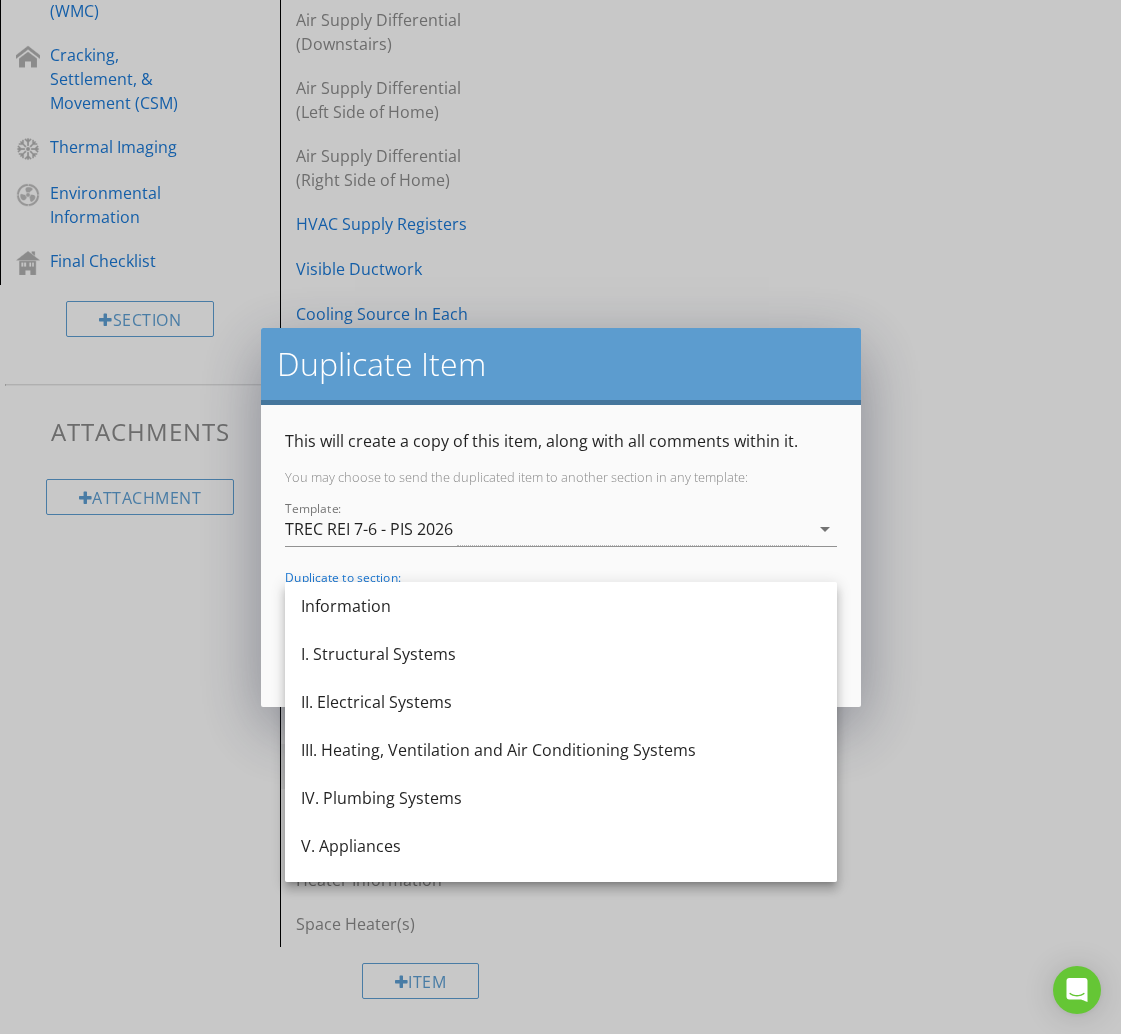 drag, startPoint x: 515, startPoint y: 760, endPoint x: 519, endPoint y: 742, distance: 18.439089 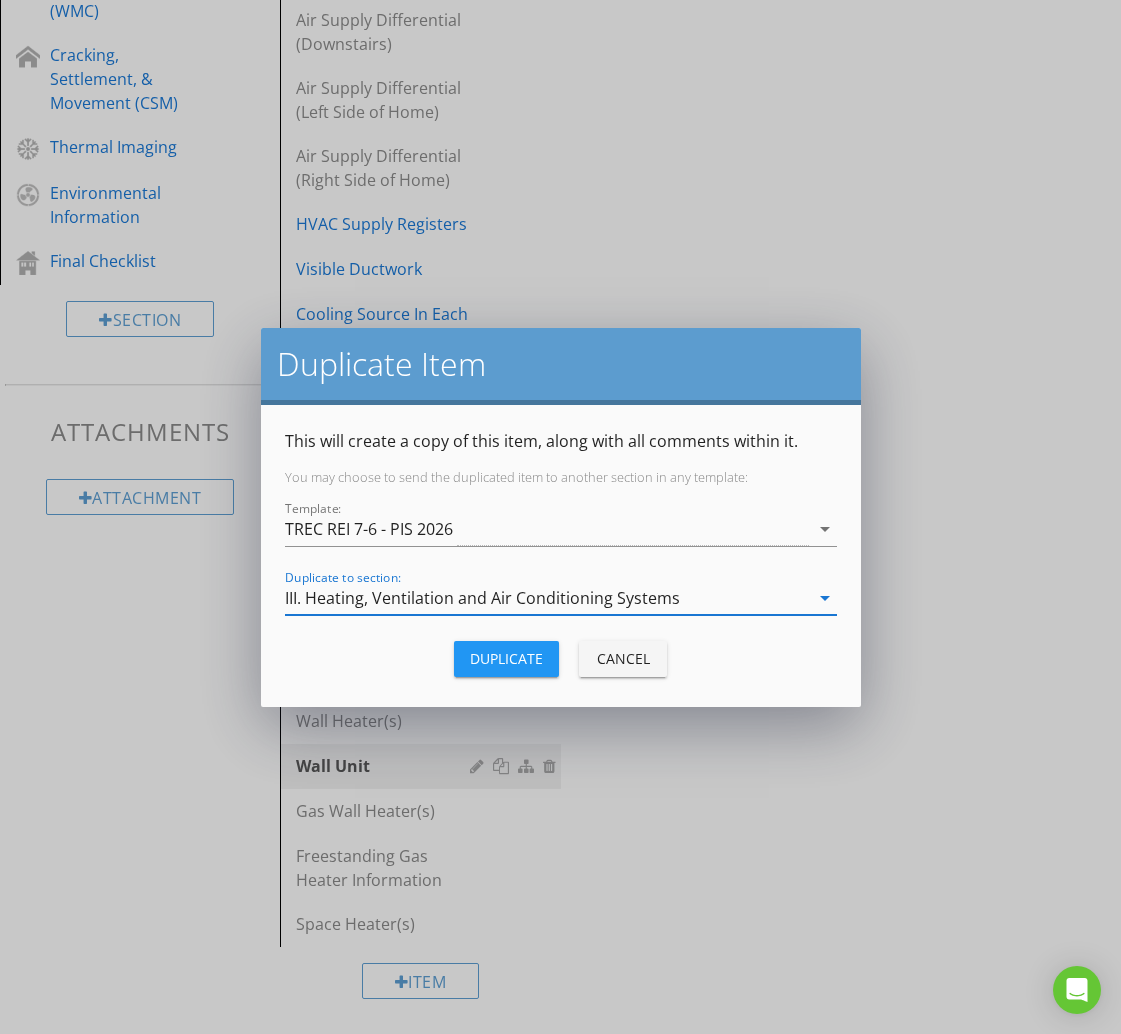 click on "Duplicate" at bounding box center [506, 658] 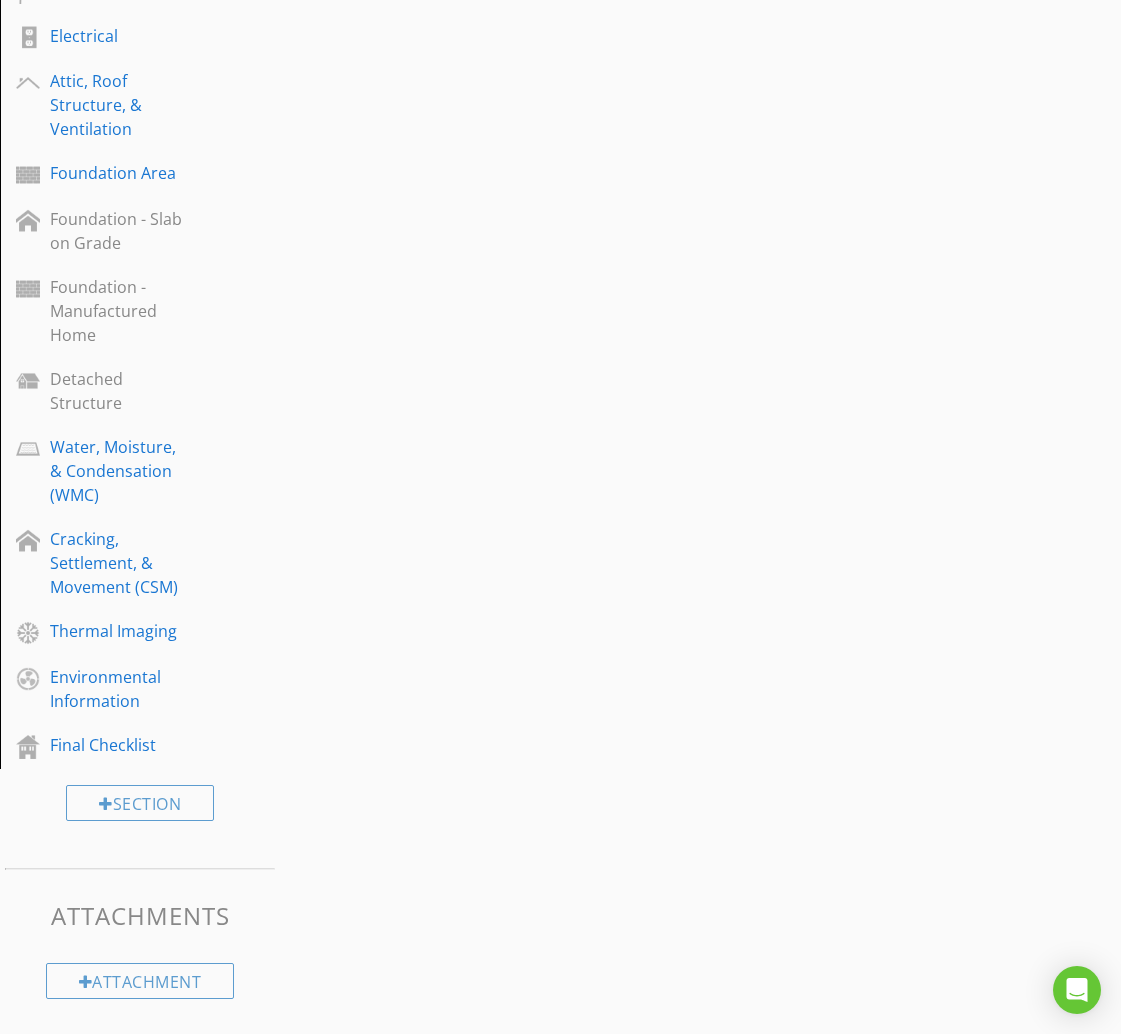 scroll, scrollTop: 1567, scrollLeft: 0, axis: vertical 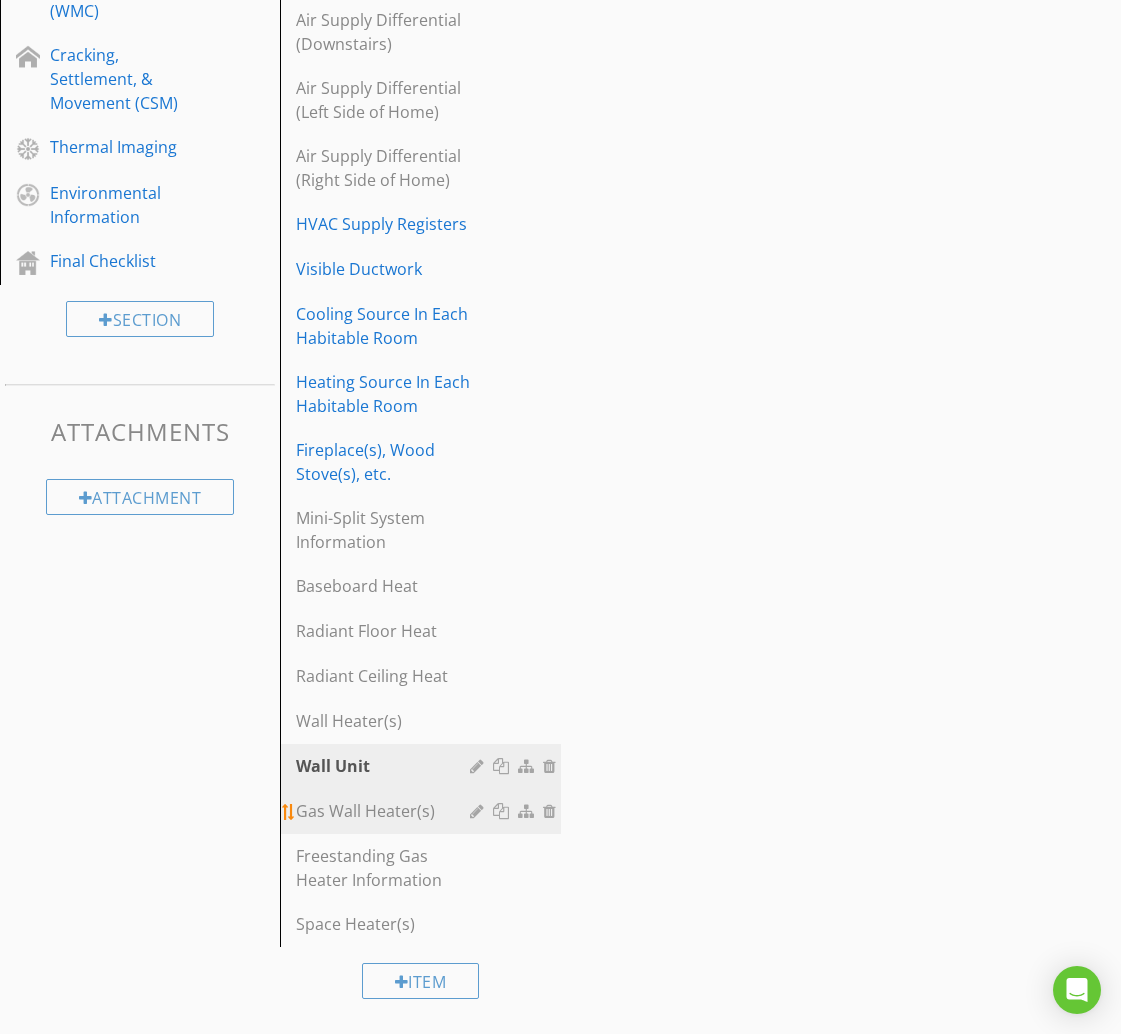 click on "Gas Wall Heater(s)" at bounding box center (385, 811) 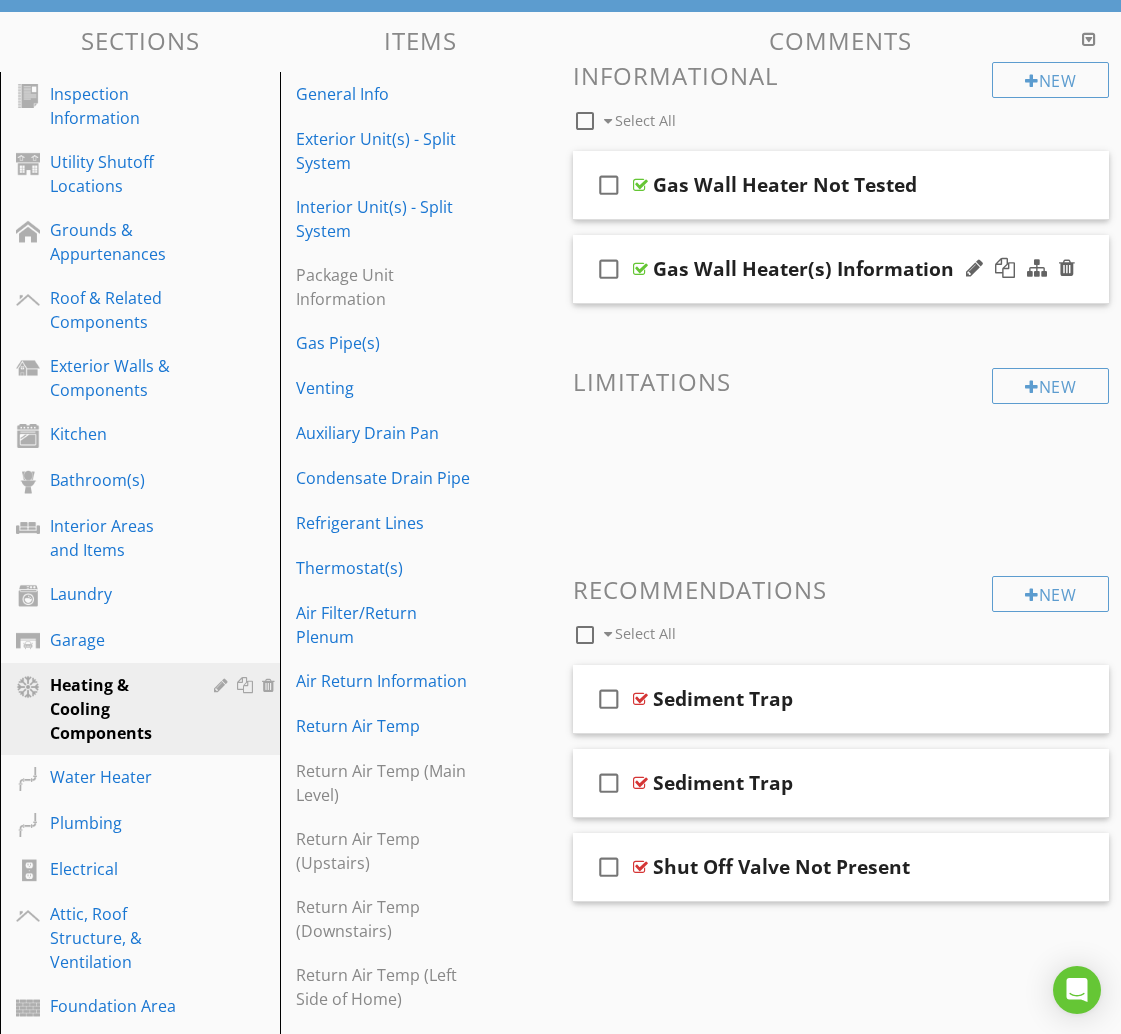 scroll, scrollTop: 244, scrollLeft: 0, axis: vertical 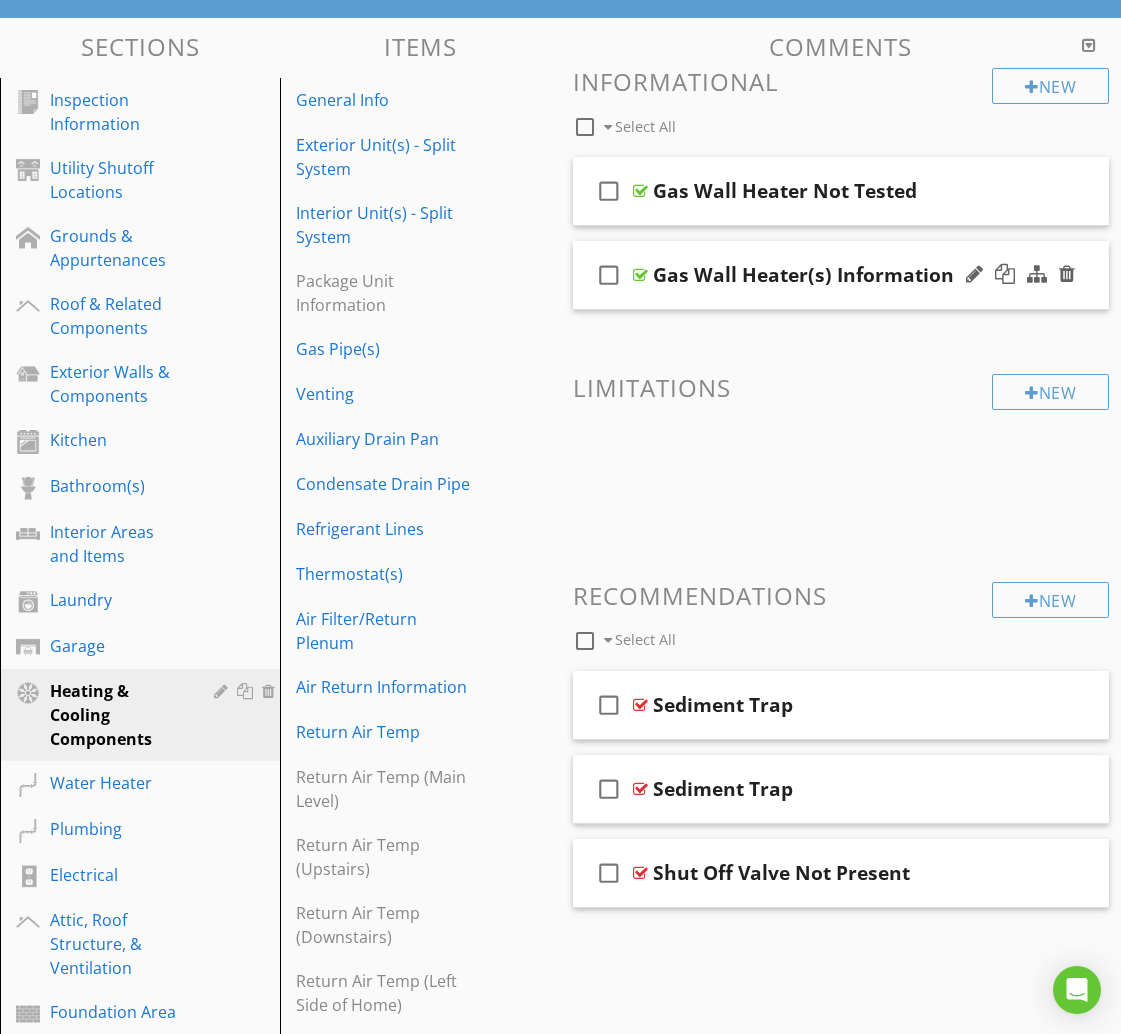 click on "check_box_outline_blank
Gas Wall Heater(s) Information" at bounding box center (841, 275) 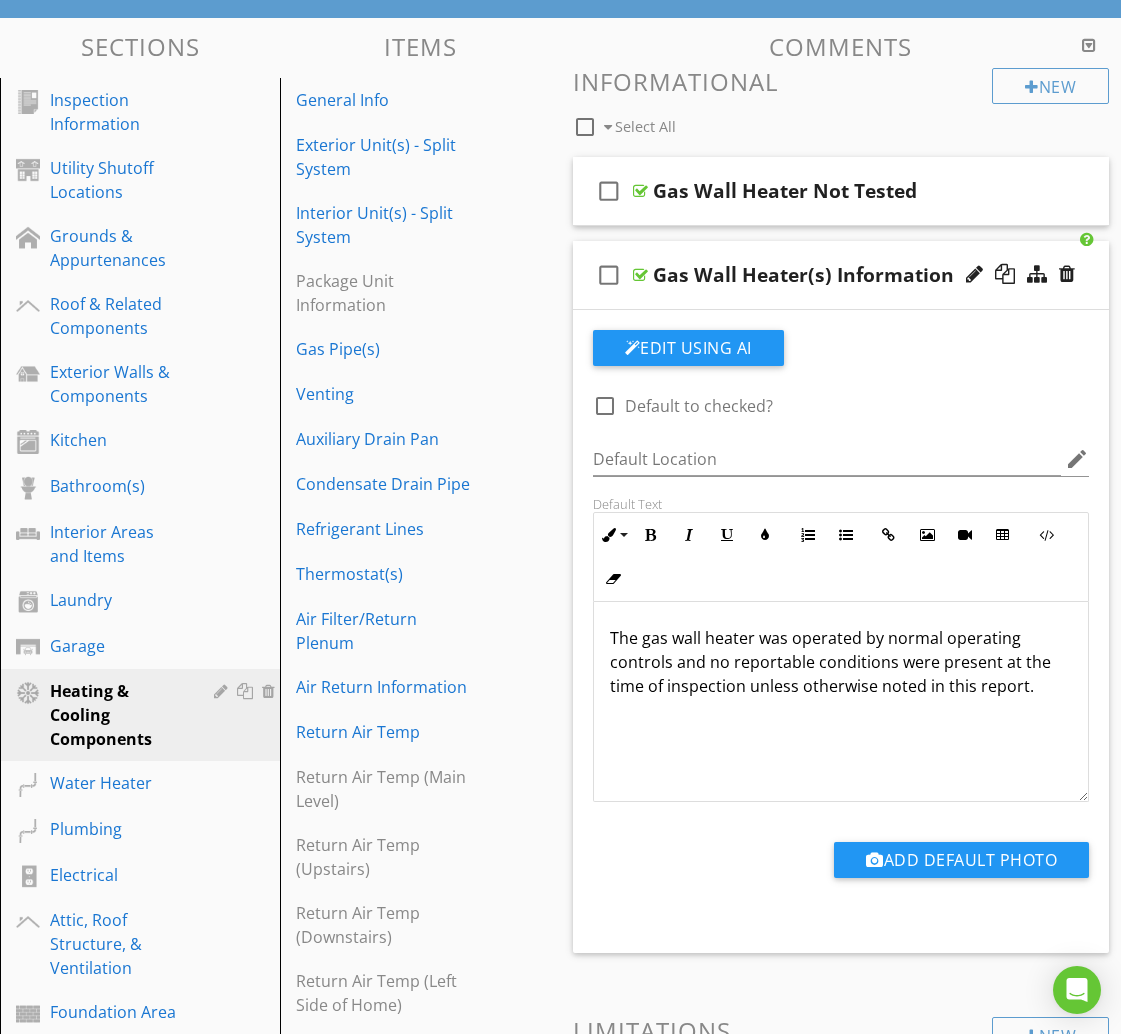 click on "check_box_outline_blank
Gas Wall Heater(s) Information" at bounding box center [841, 275] 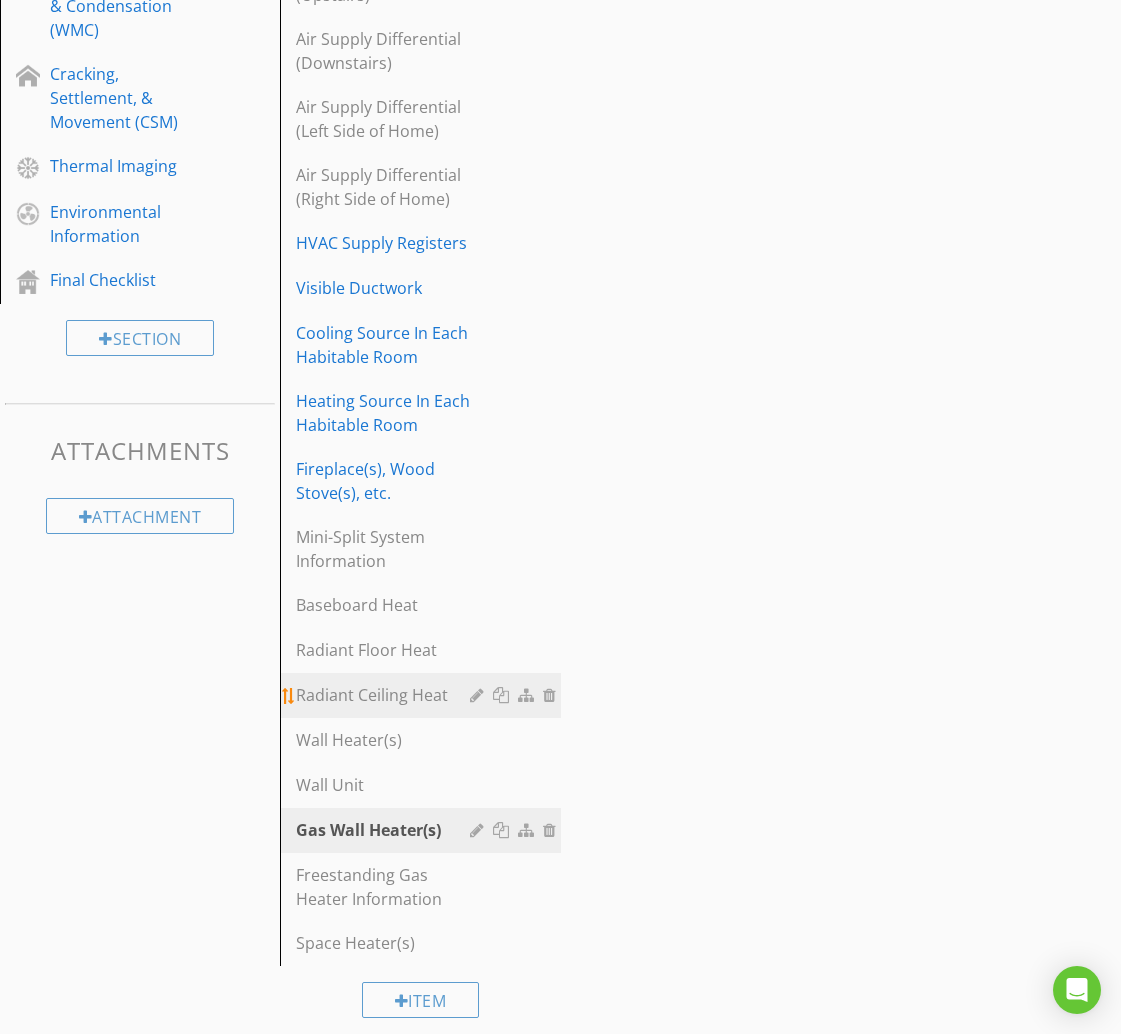 scroll, scrollTop: 1567, scrollLeft: 0, axis: vertical 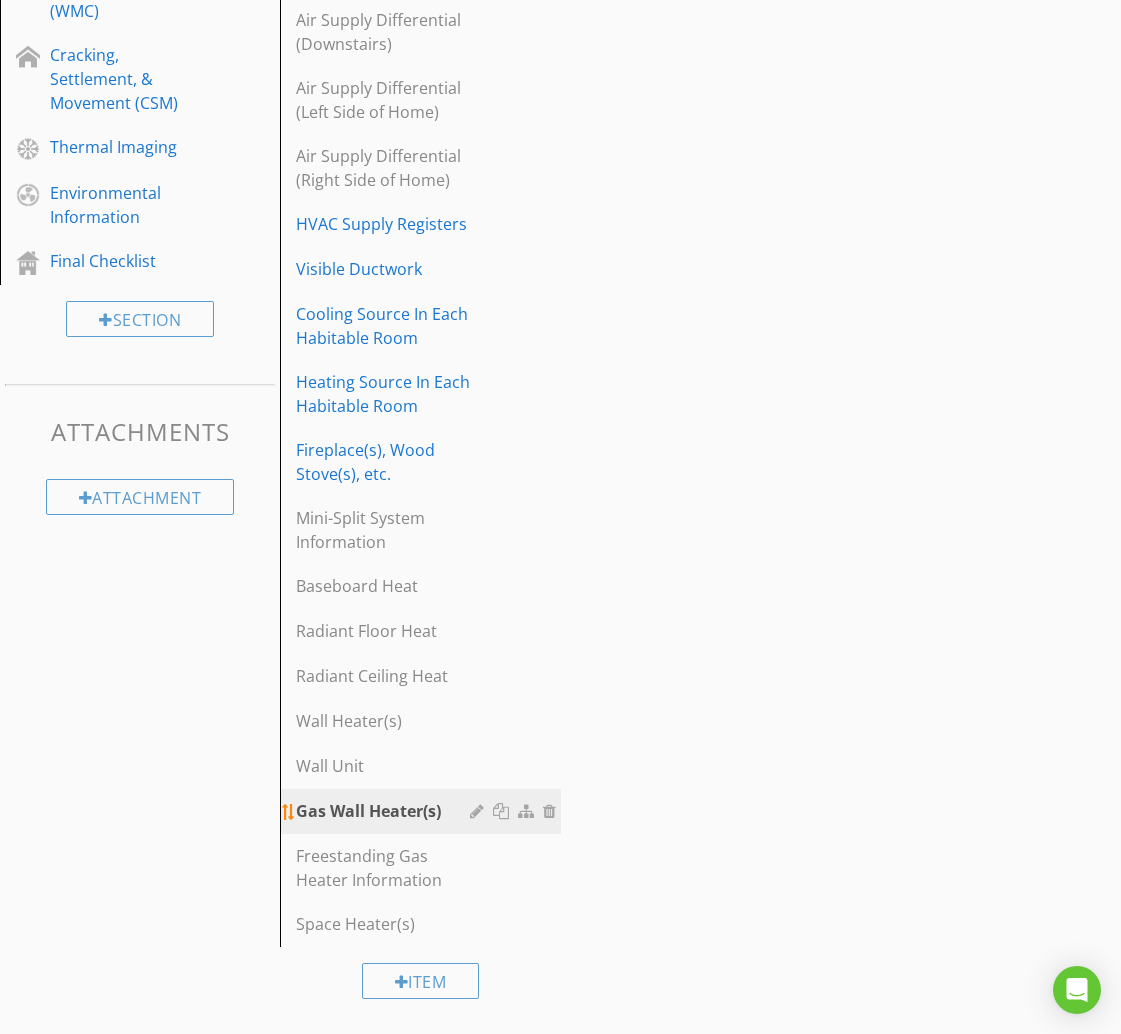 click at bounding box center (503, 811) 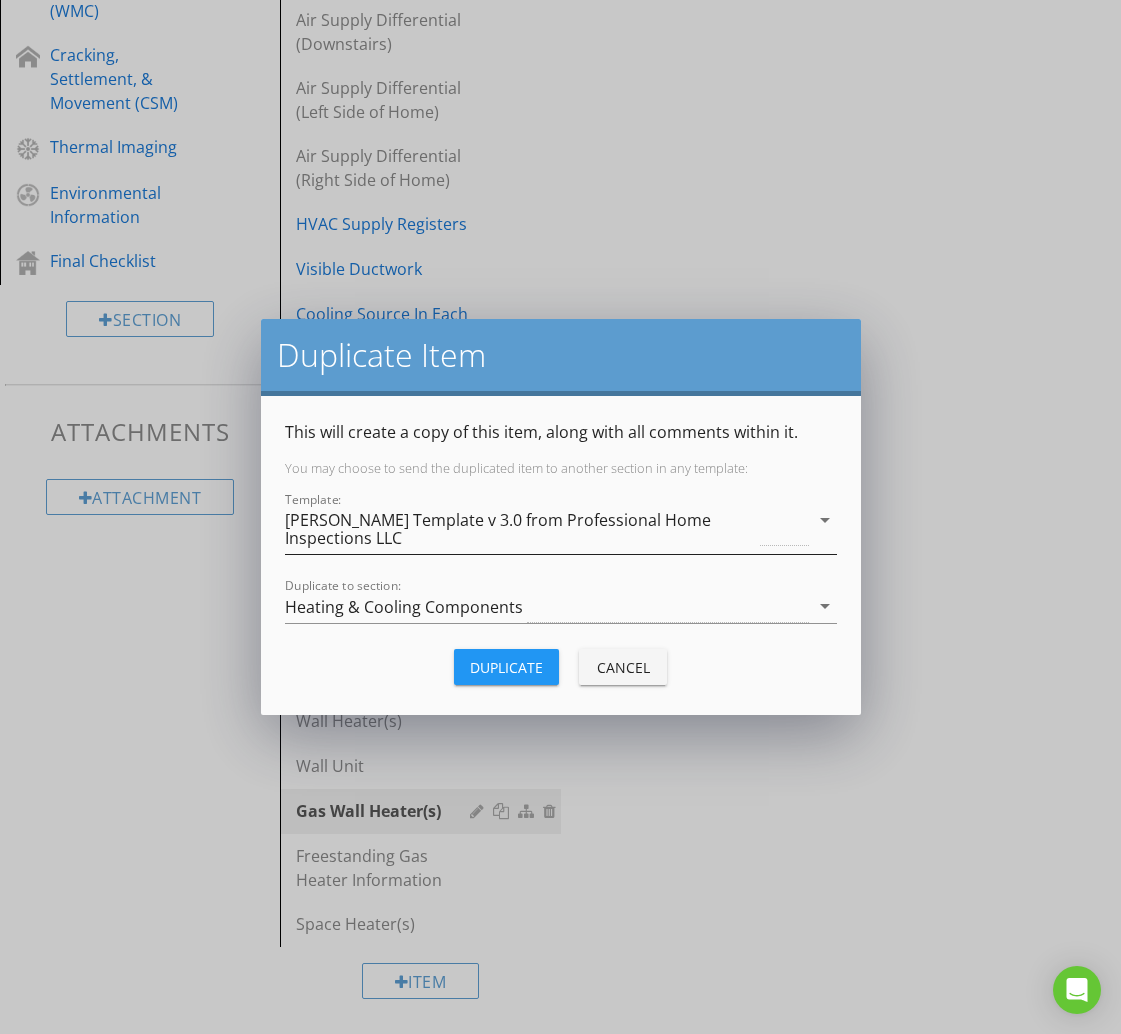 click on "[PERSON_NAME] Template v 3.0 from Professional Home Inspections LLC" at bounding box center [521, 529] 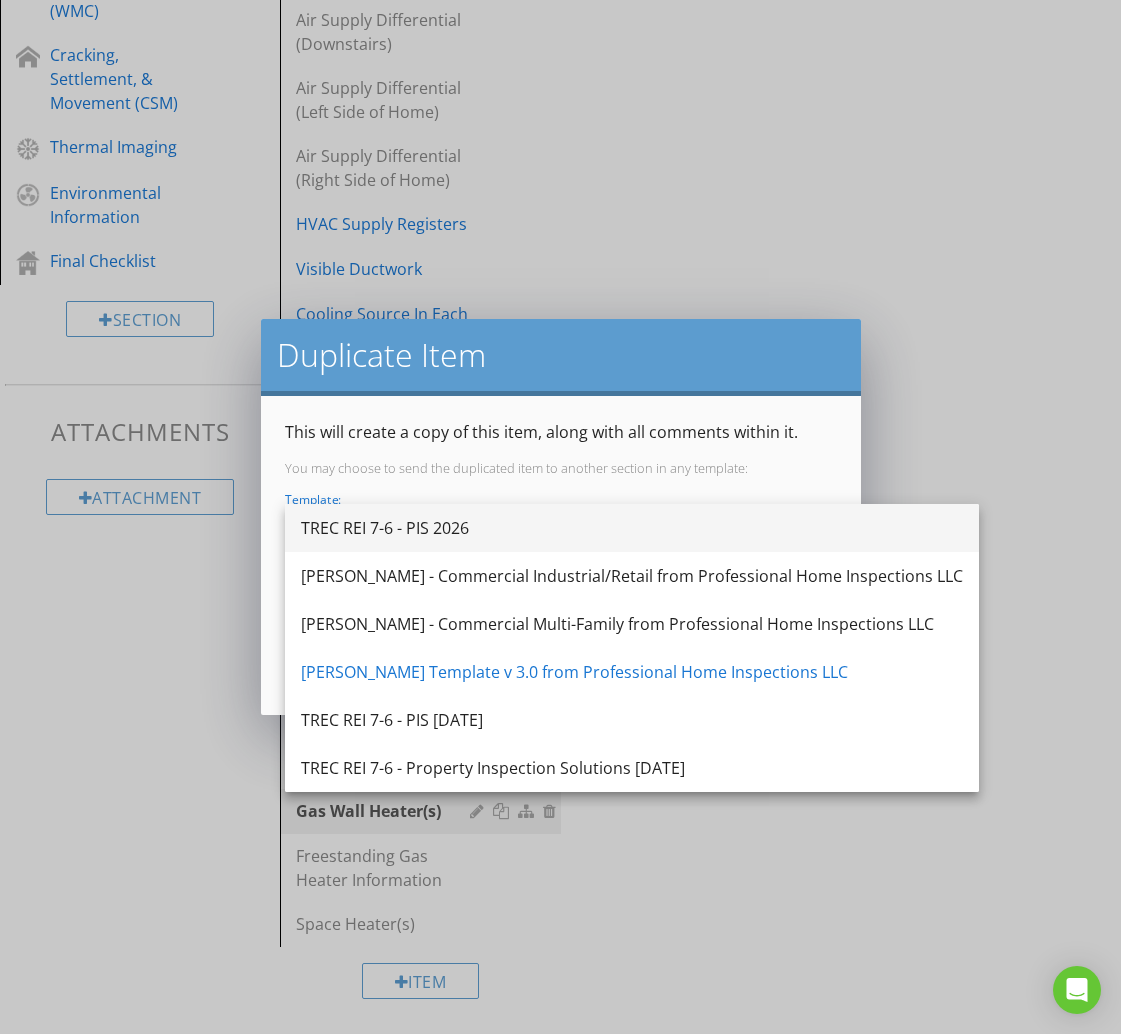 click on "TREC REI 7-6 - PIS 2026" at bounding box center (632, 528) 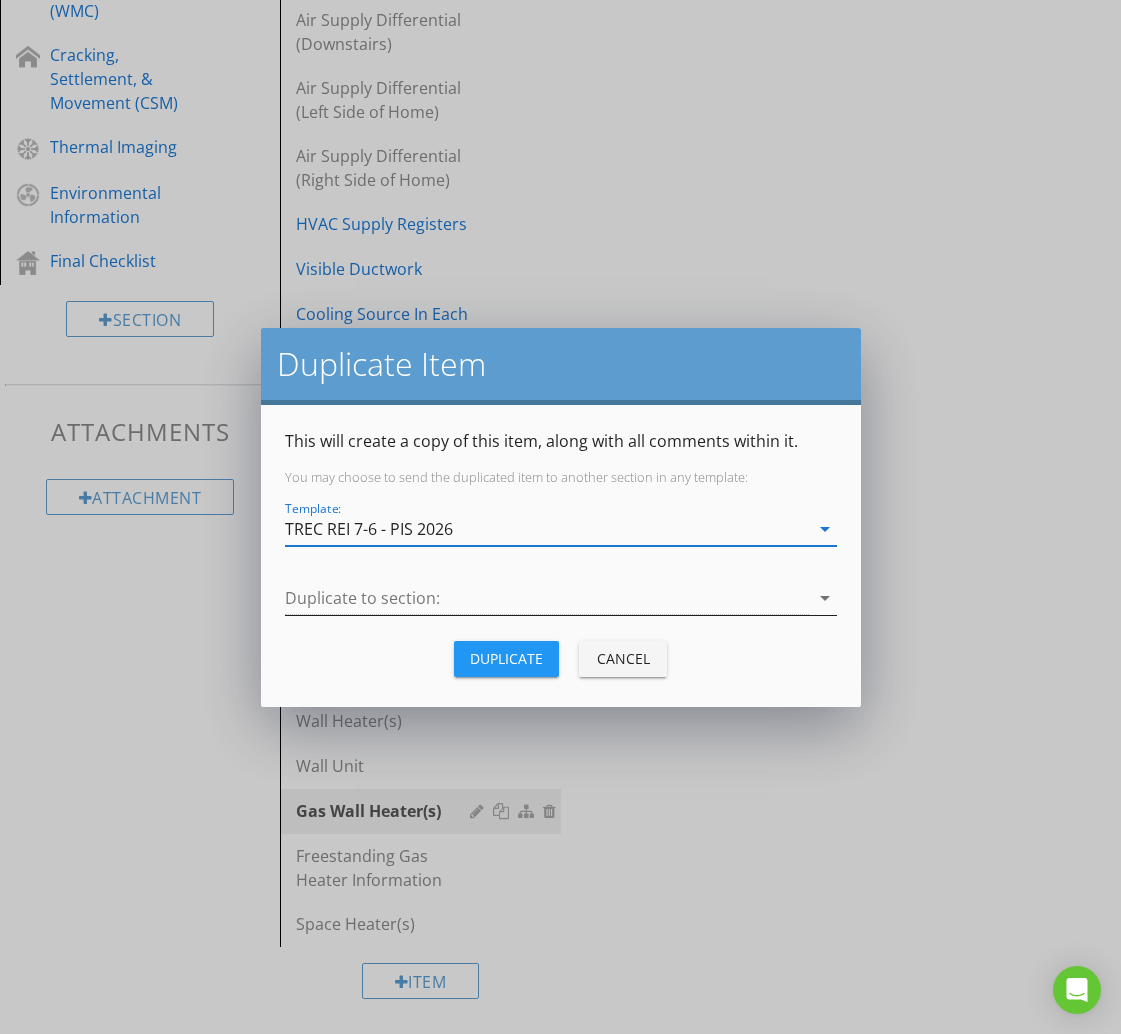 click at bounding box center [547, 598] 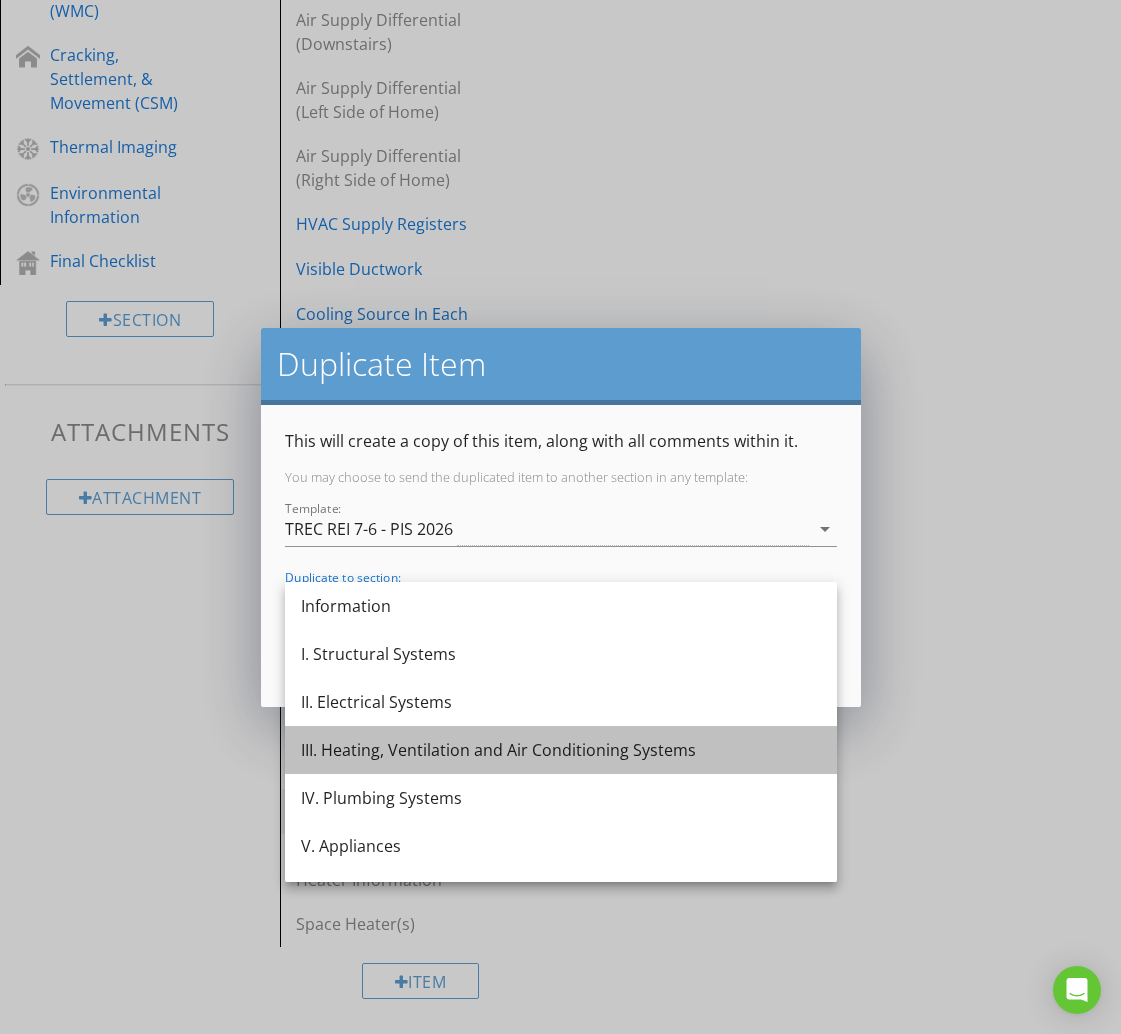 click on "III. Heating, Ventilation and Air Conditioning Systems" at bounding box center [561, 750] 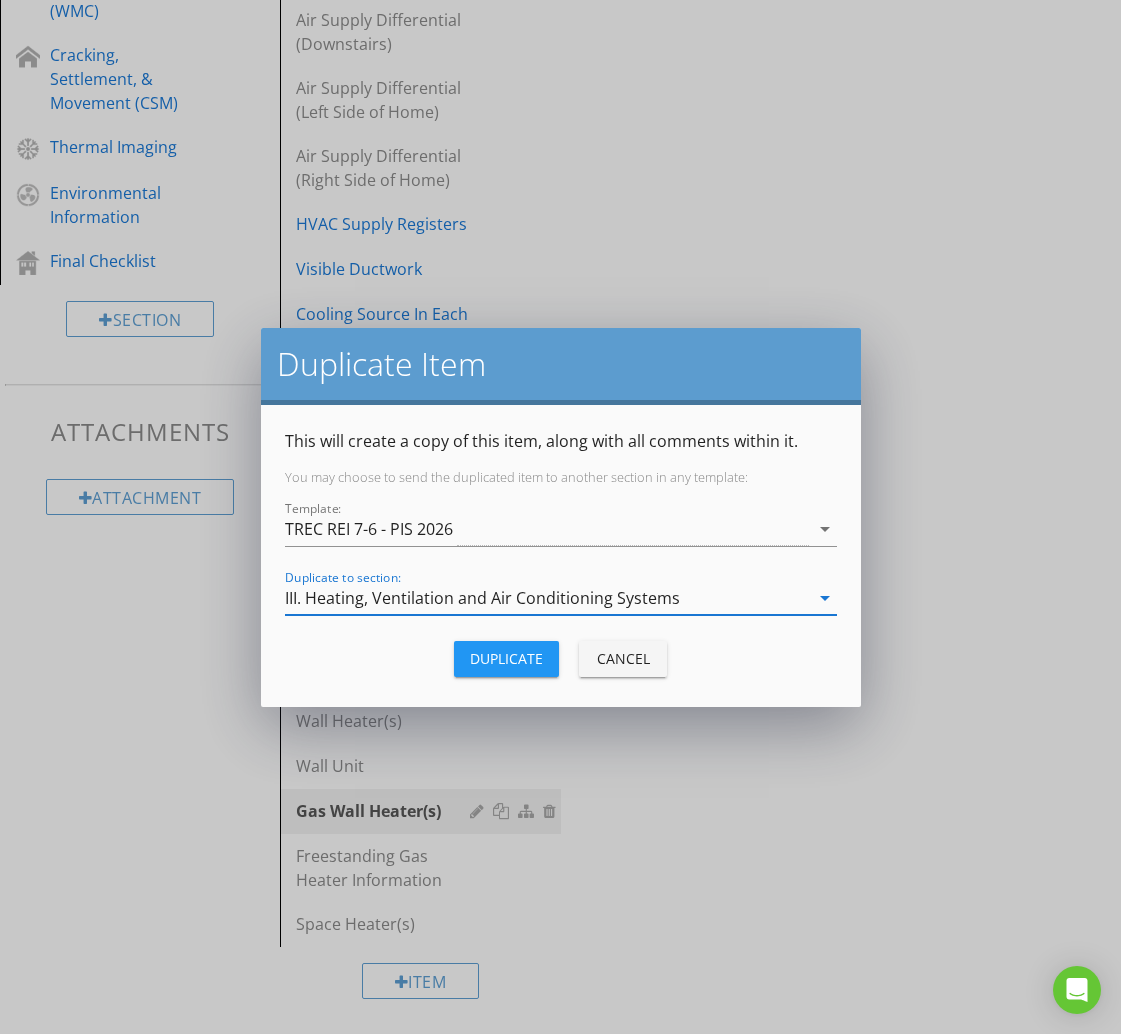 click on "Duplicate" at bounding box center [506, 658] 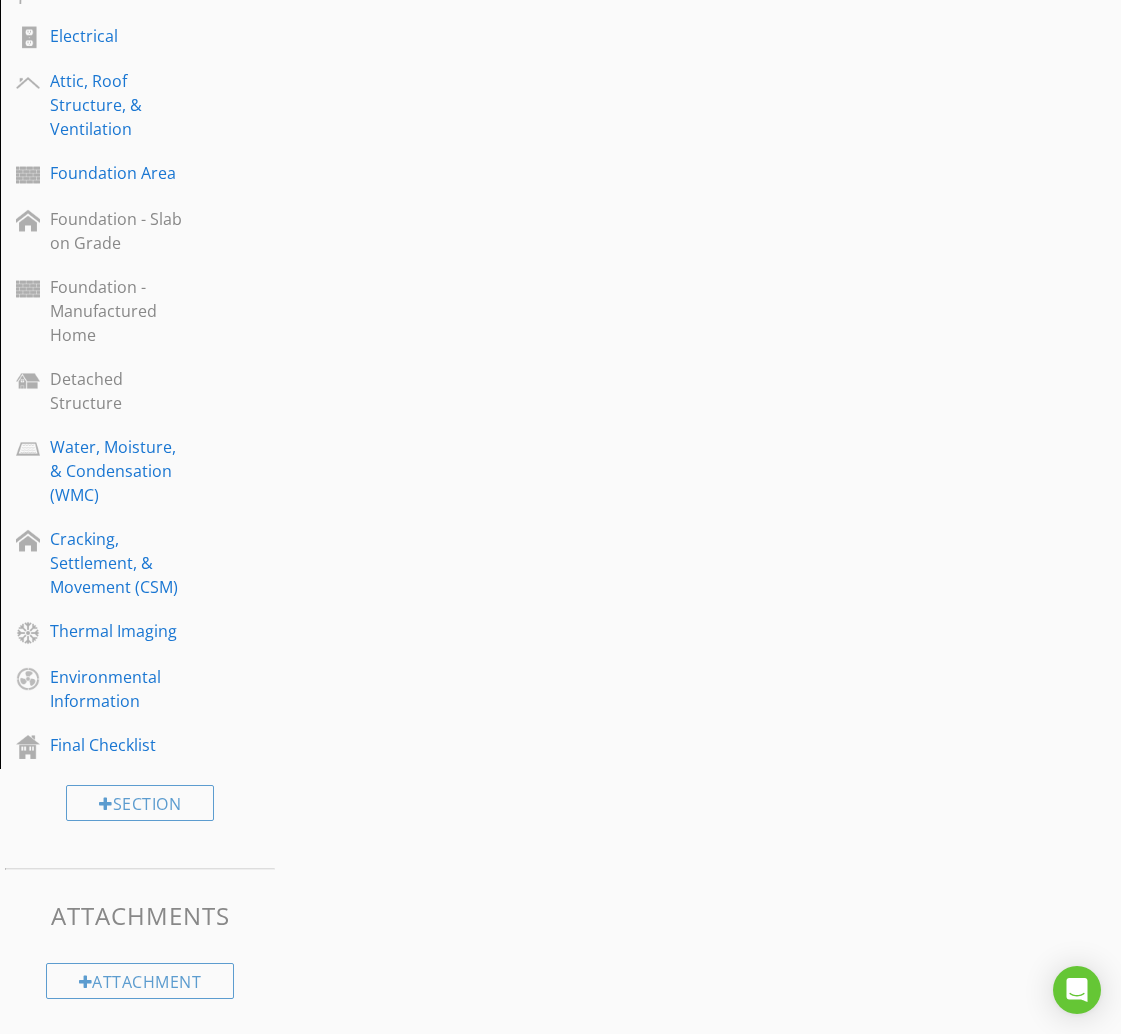 scroll, scrollTop: 1567, scrollLeft: 0, axis: vertical 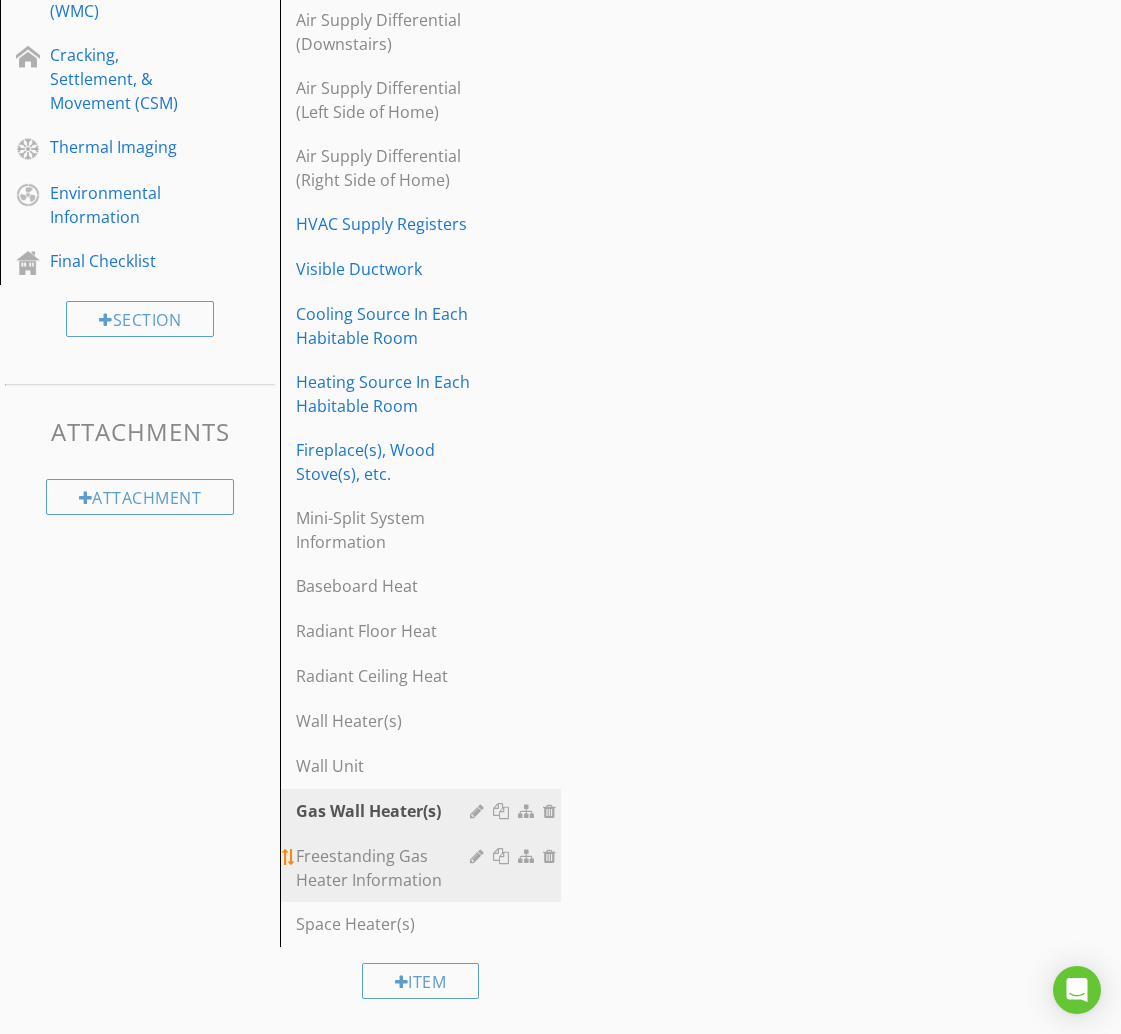 click on "Freestanding Gas Heater Information" at bounding box center (385, 868) 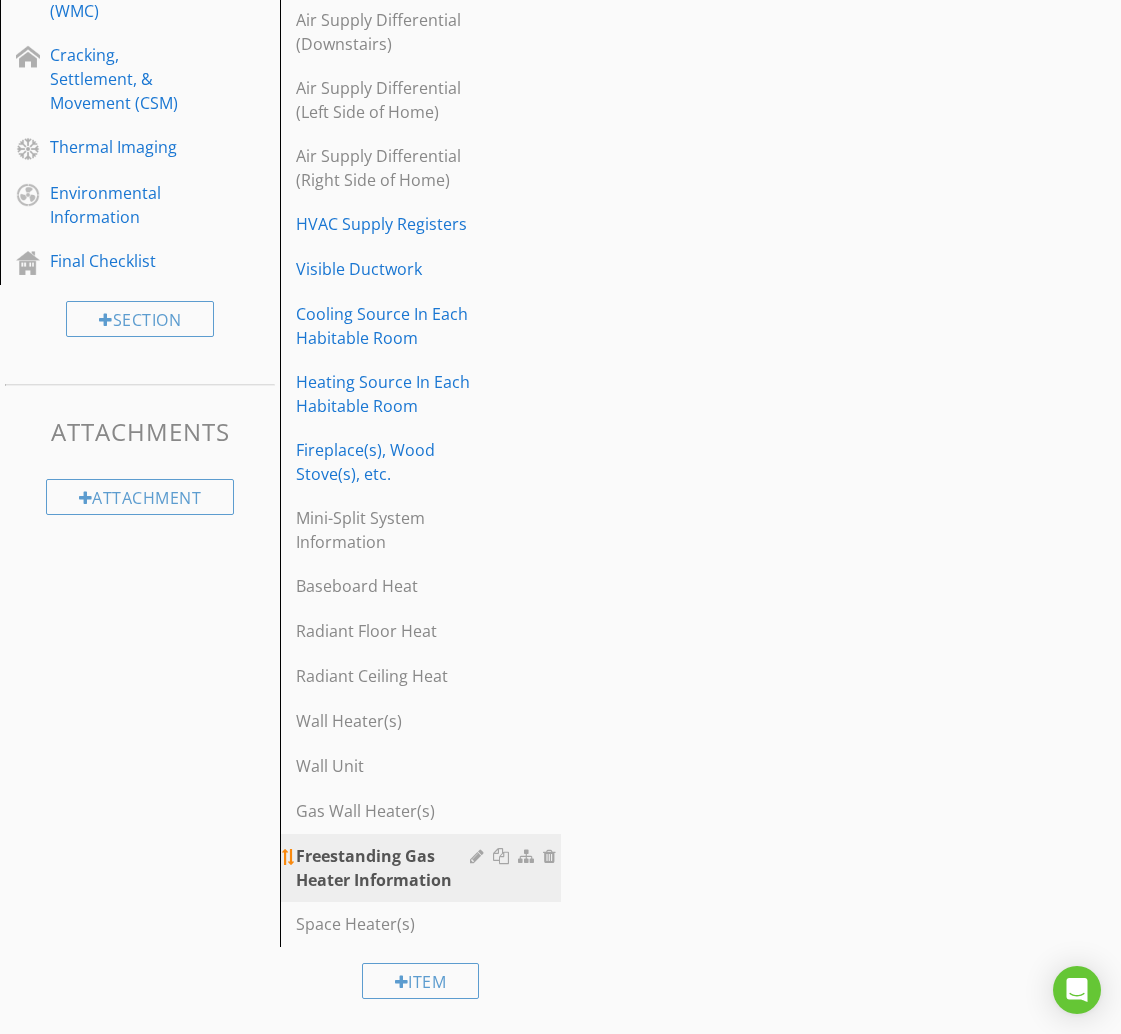 click at bounding box center [503, 856] 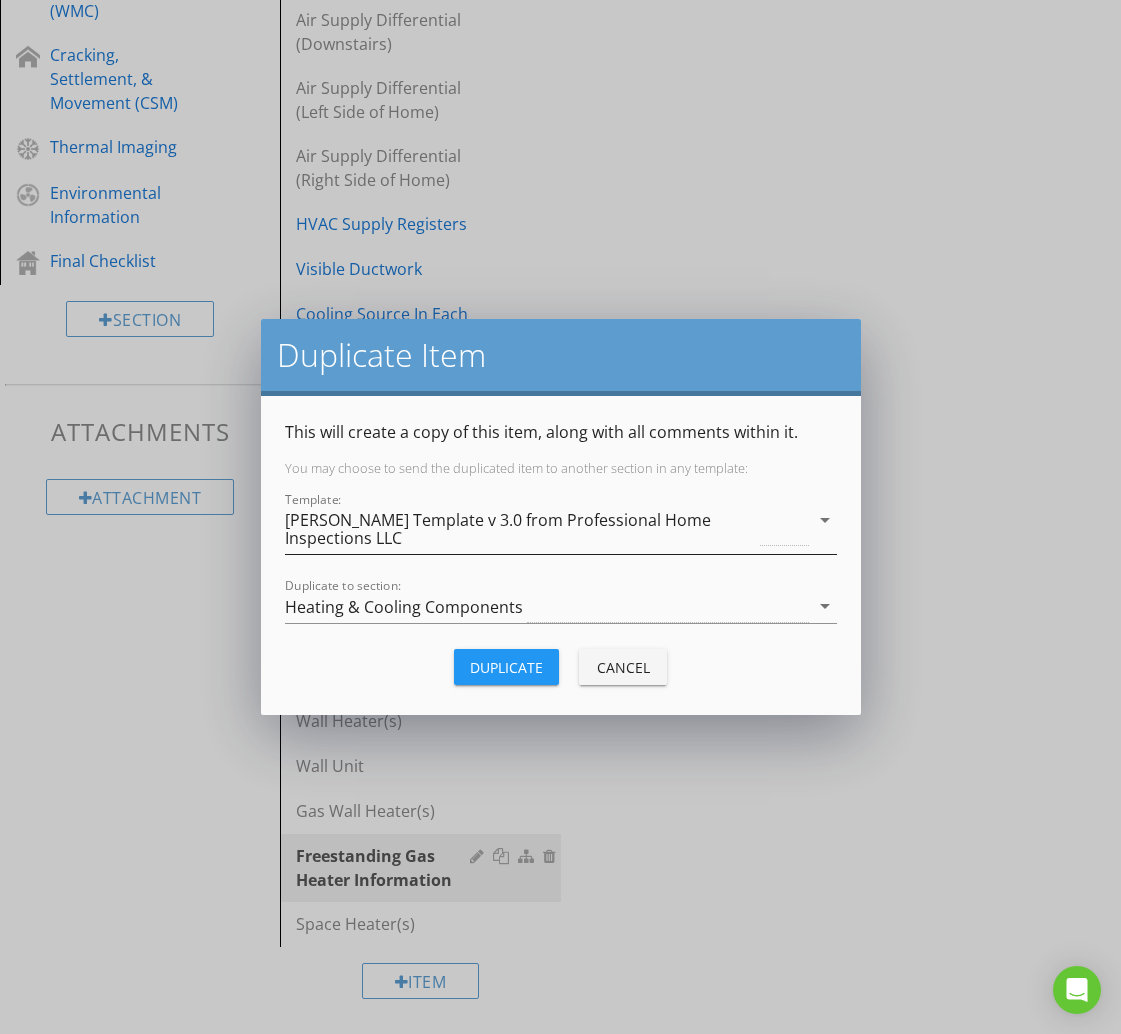 click on "[PERSON_NAME] Template v 3.0 from Professional Home Inspections LLC" at bounding box center [521, 529] 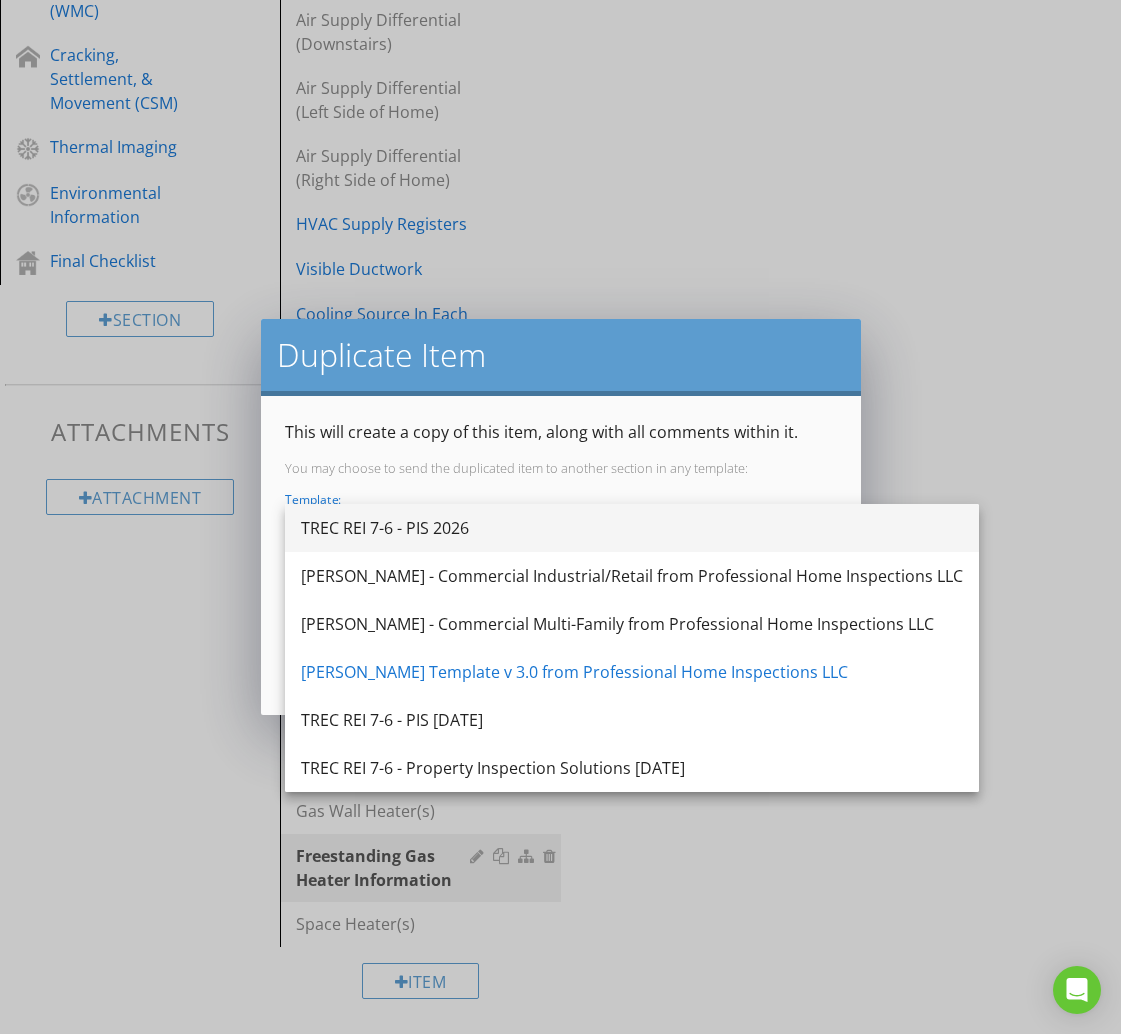 click on "TREC REI 7-6 - PIS 2026" at bounding box center [632, 528] 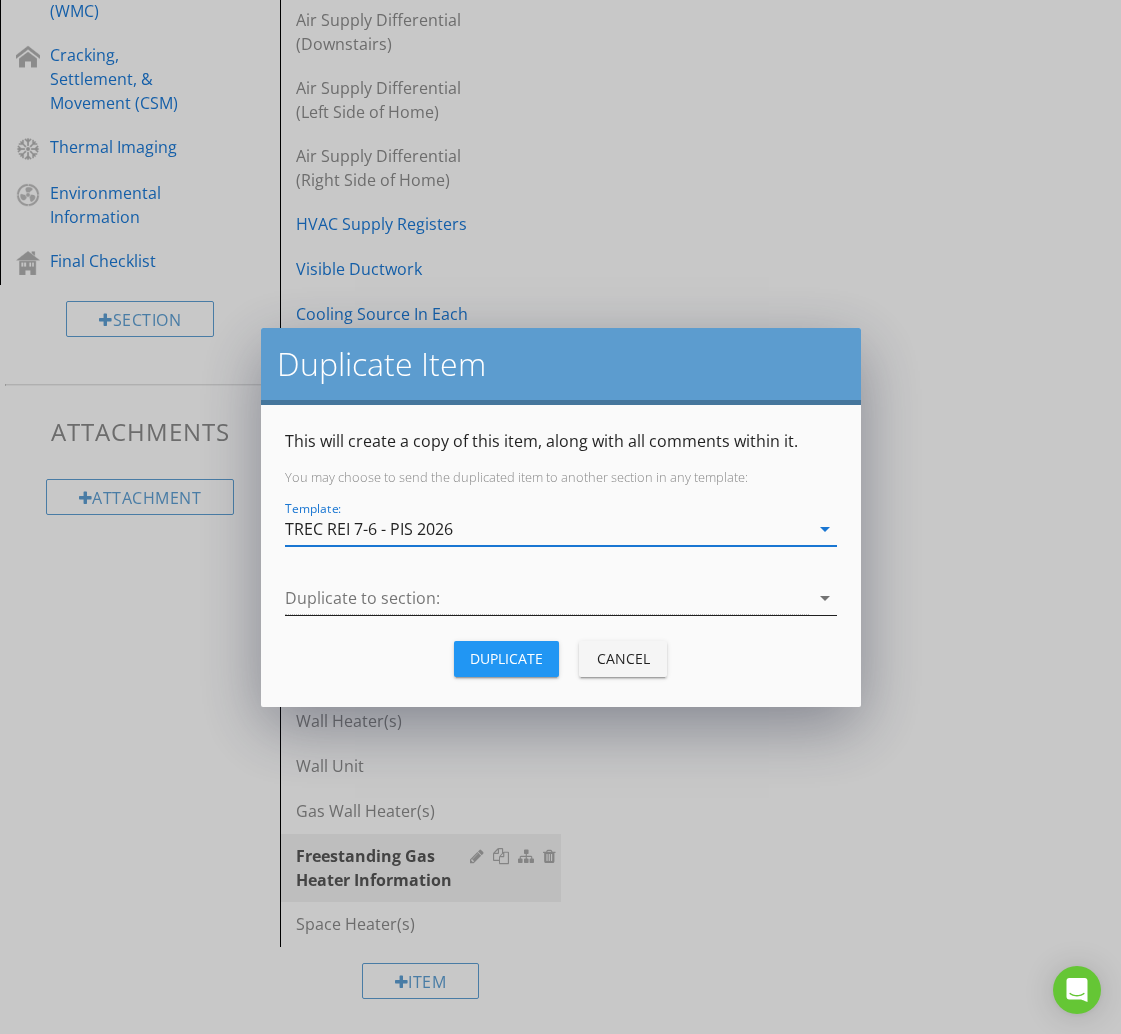 click at bounding box center [547, 598] 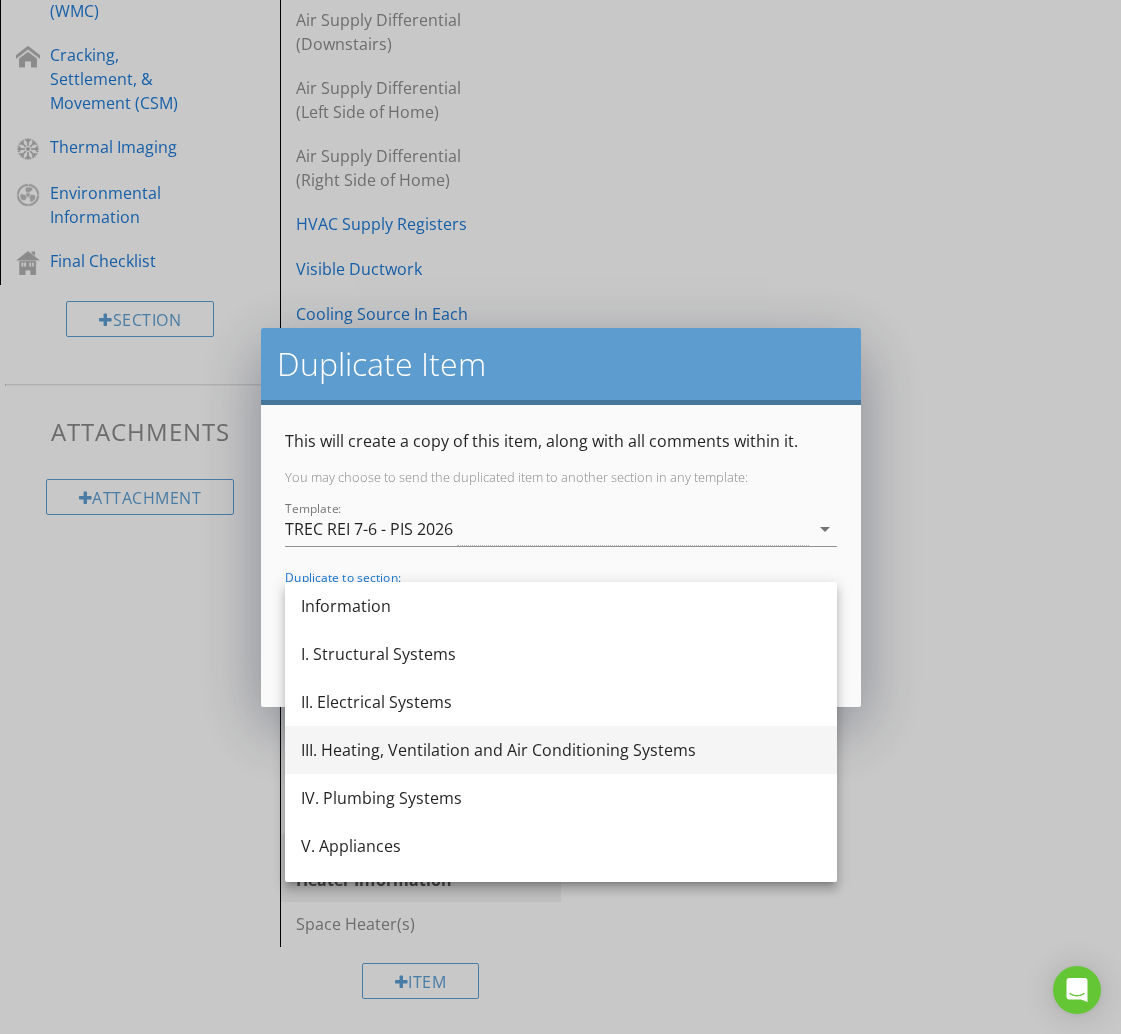 click on "III. Heating, Ventilation and Air Conditioning Systems" at bounding box center [561, 750] 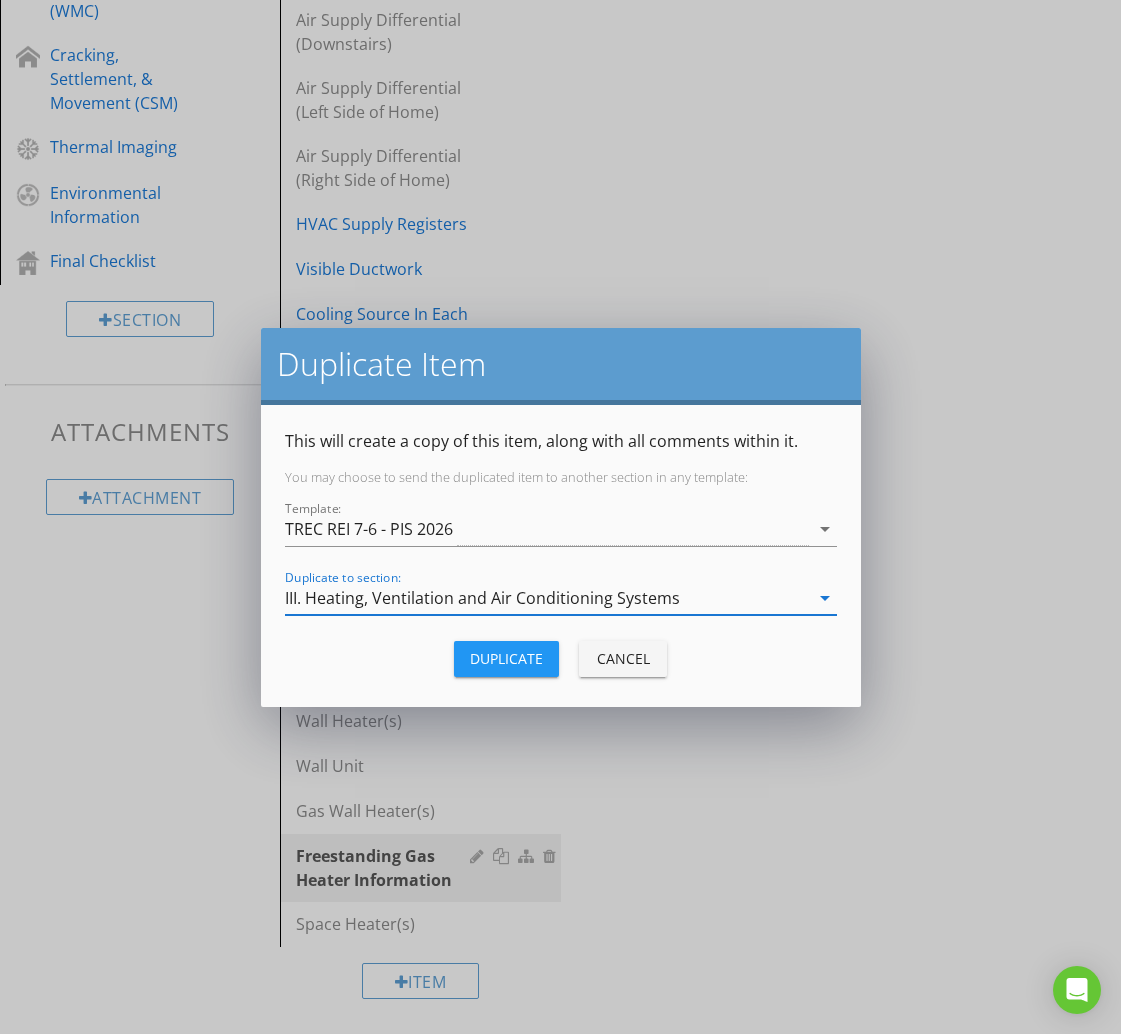 click on "Duplicate" at bounding box center [506, 659] 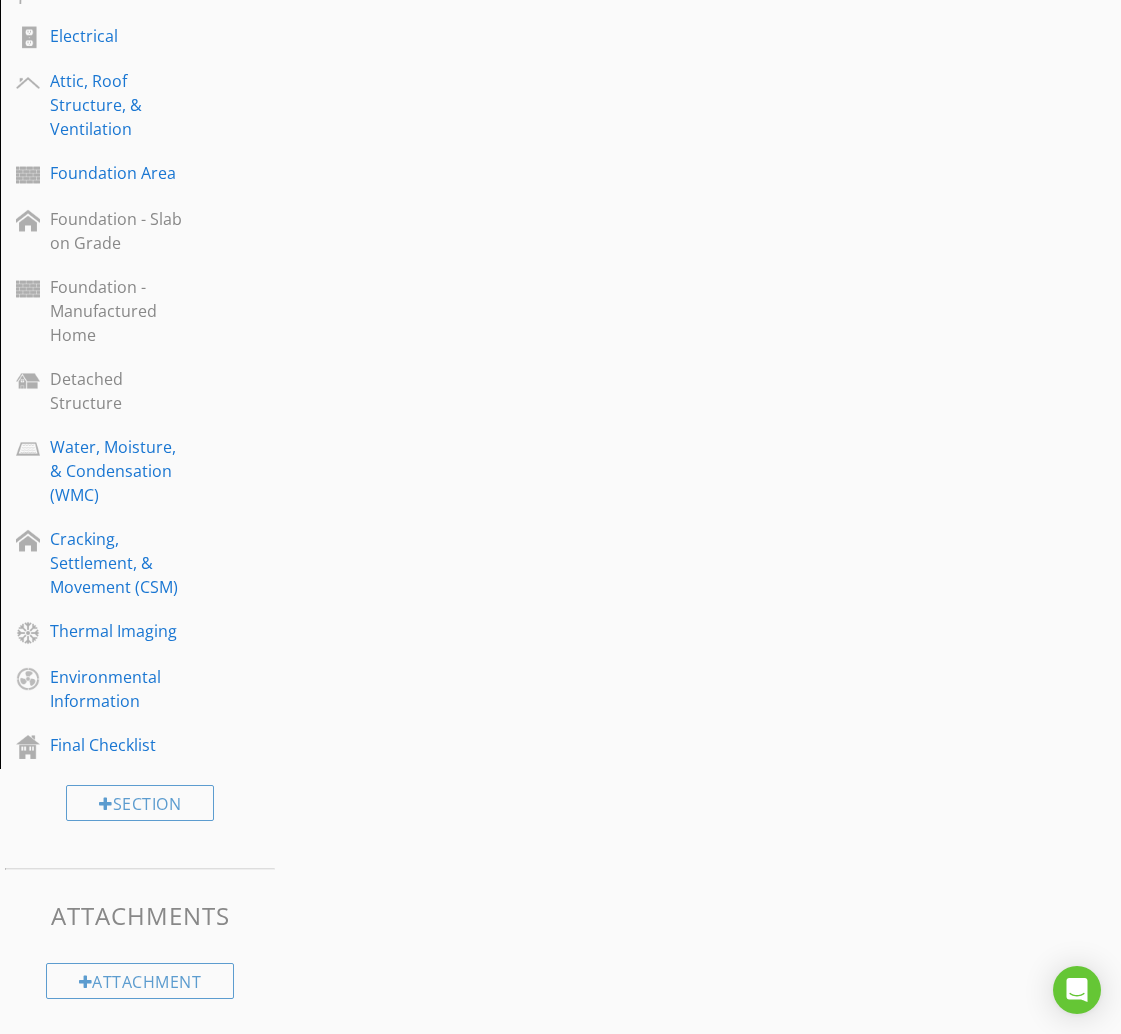 scroll, scrollTop: 1567, scrollLeft: 0, axis: vertical 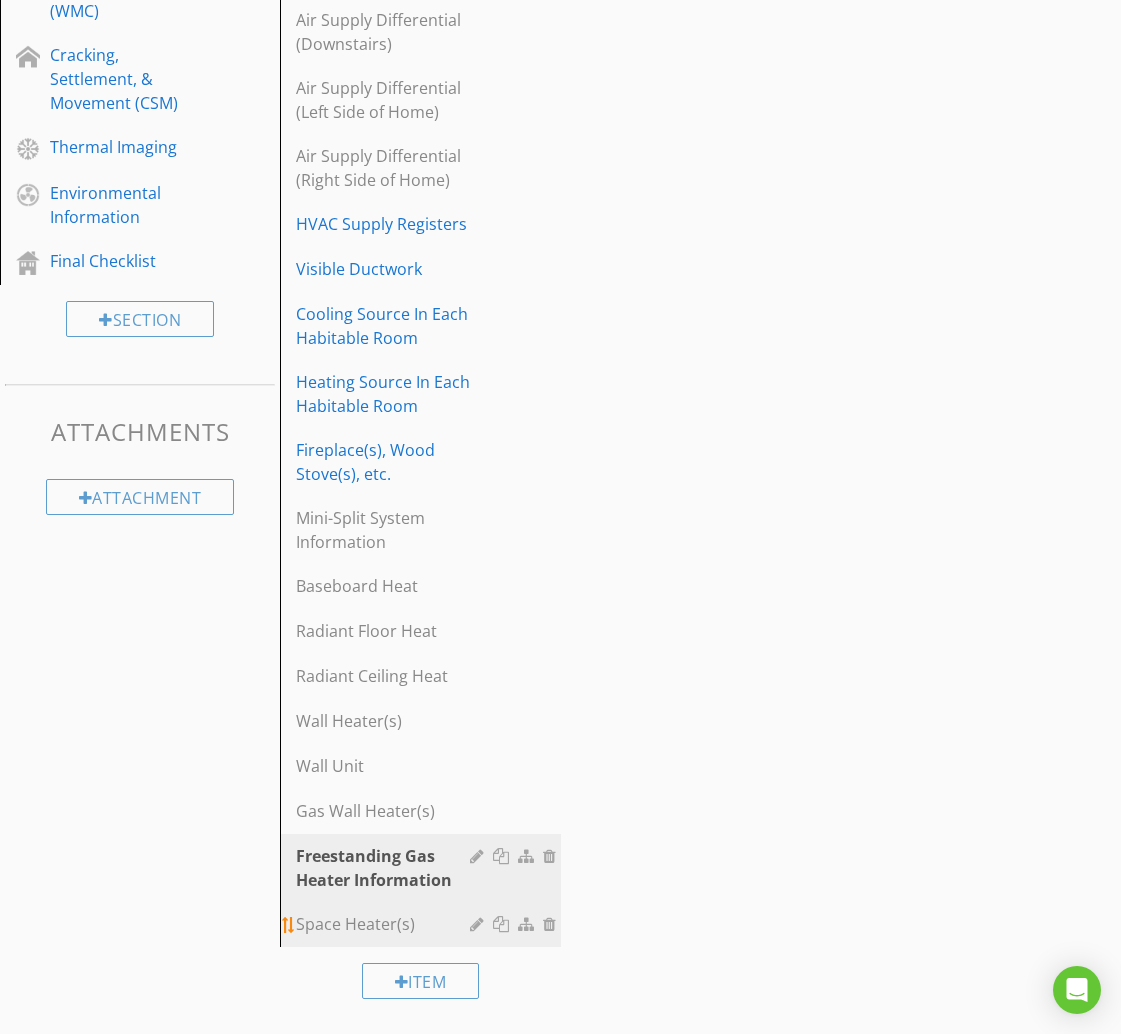 click on "Space Heater(s)" at bounding box center [385, 924] 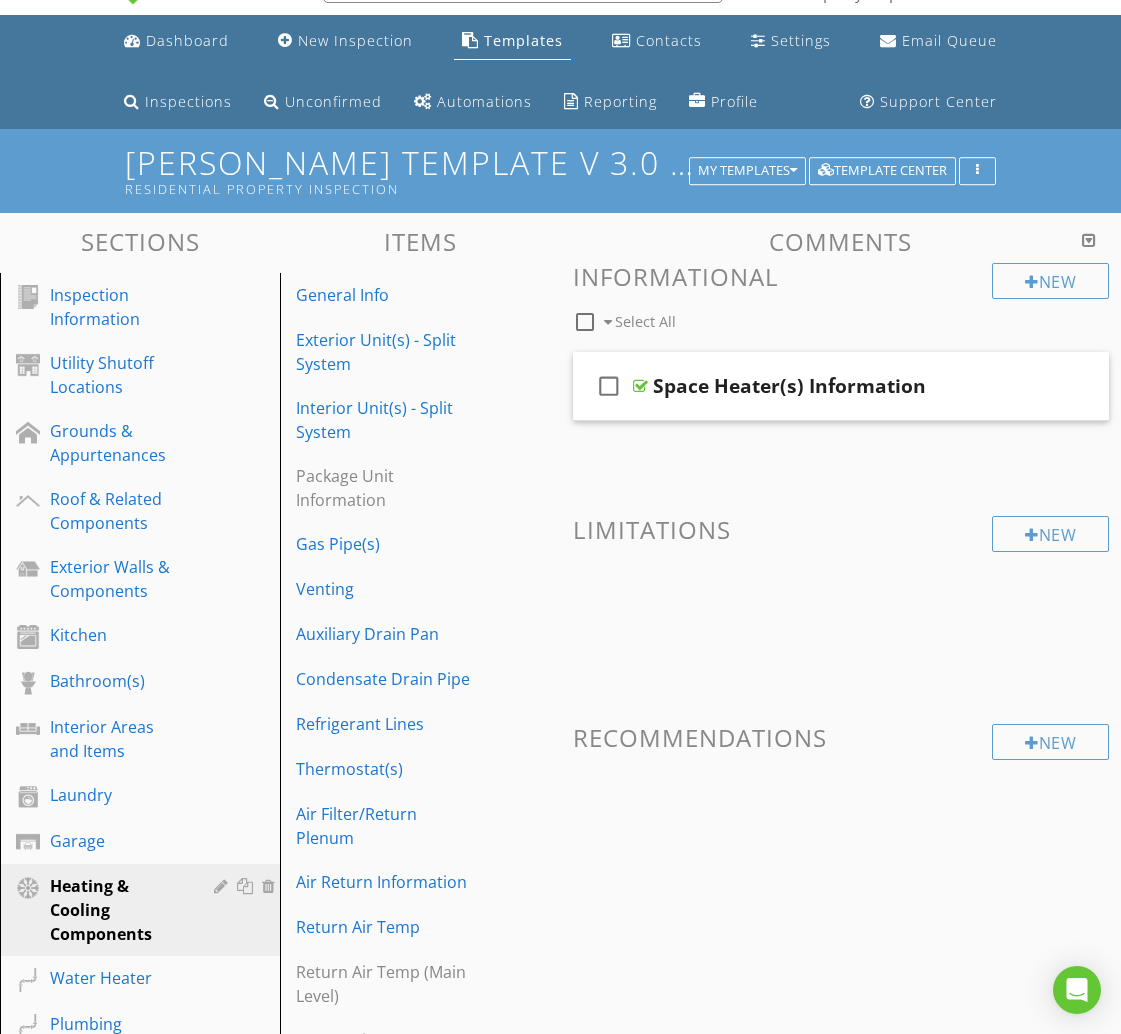 scroll, scrollTop: 48, scrollLeft: 0, axis: vertical 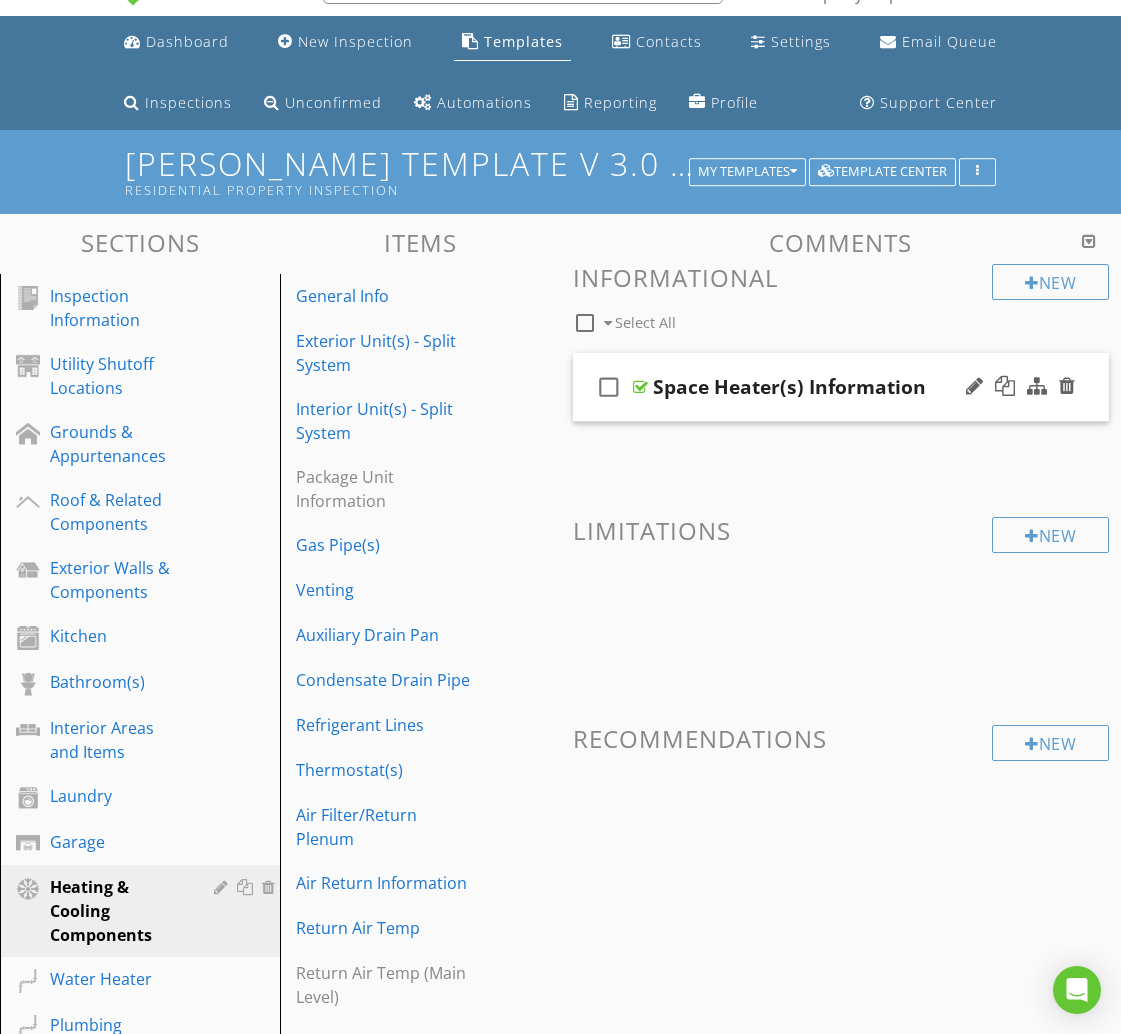 click on "check_box_outline_blank
Space Heater(s) Information" at bounding box center (841, 387) 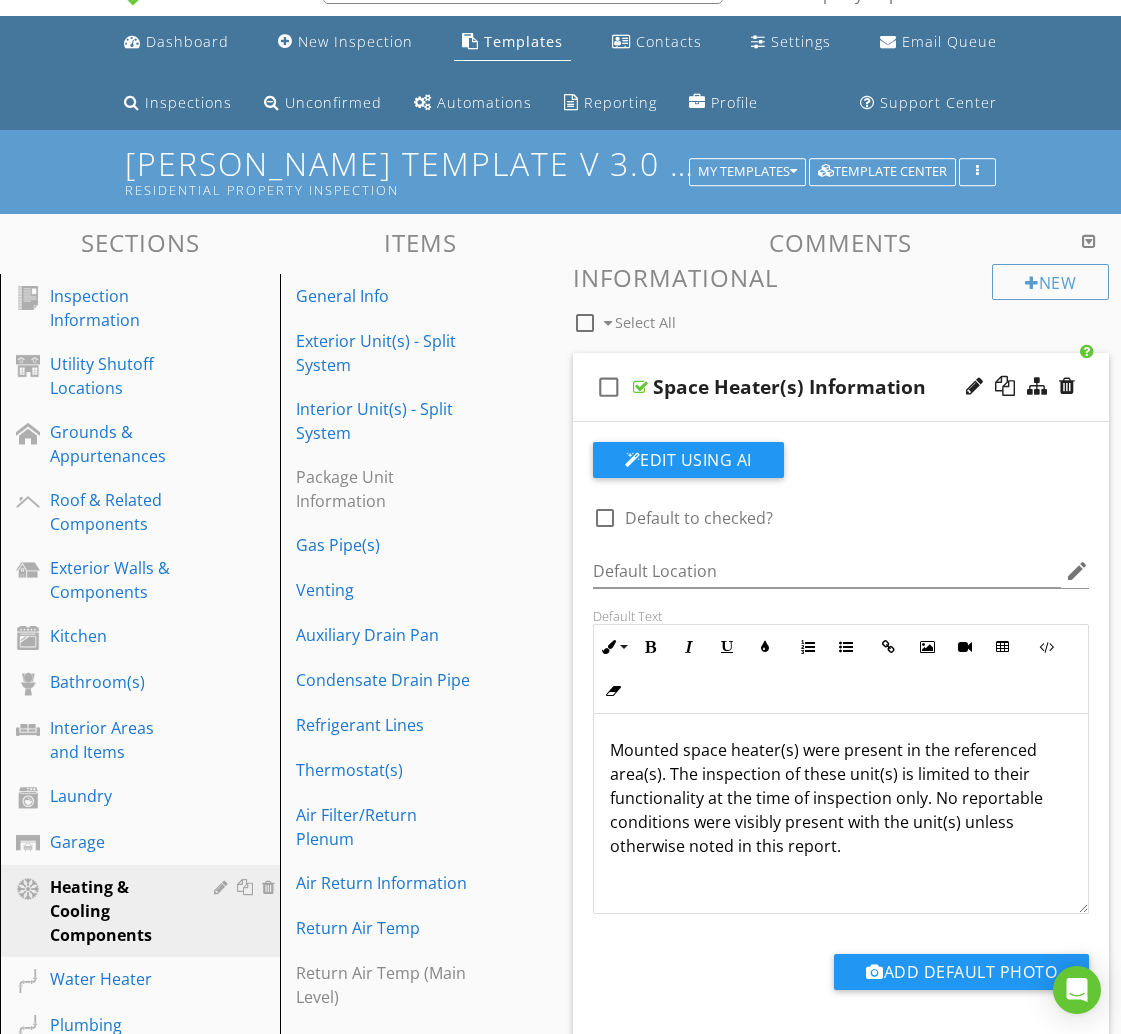 click on "check_box_outline_blank
Space Heater(s) Information" at bounding box center [841, 387] 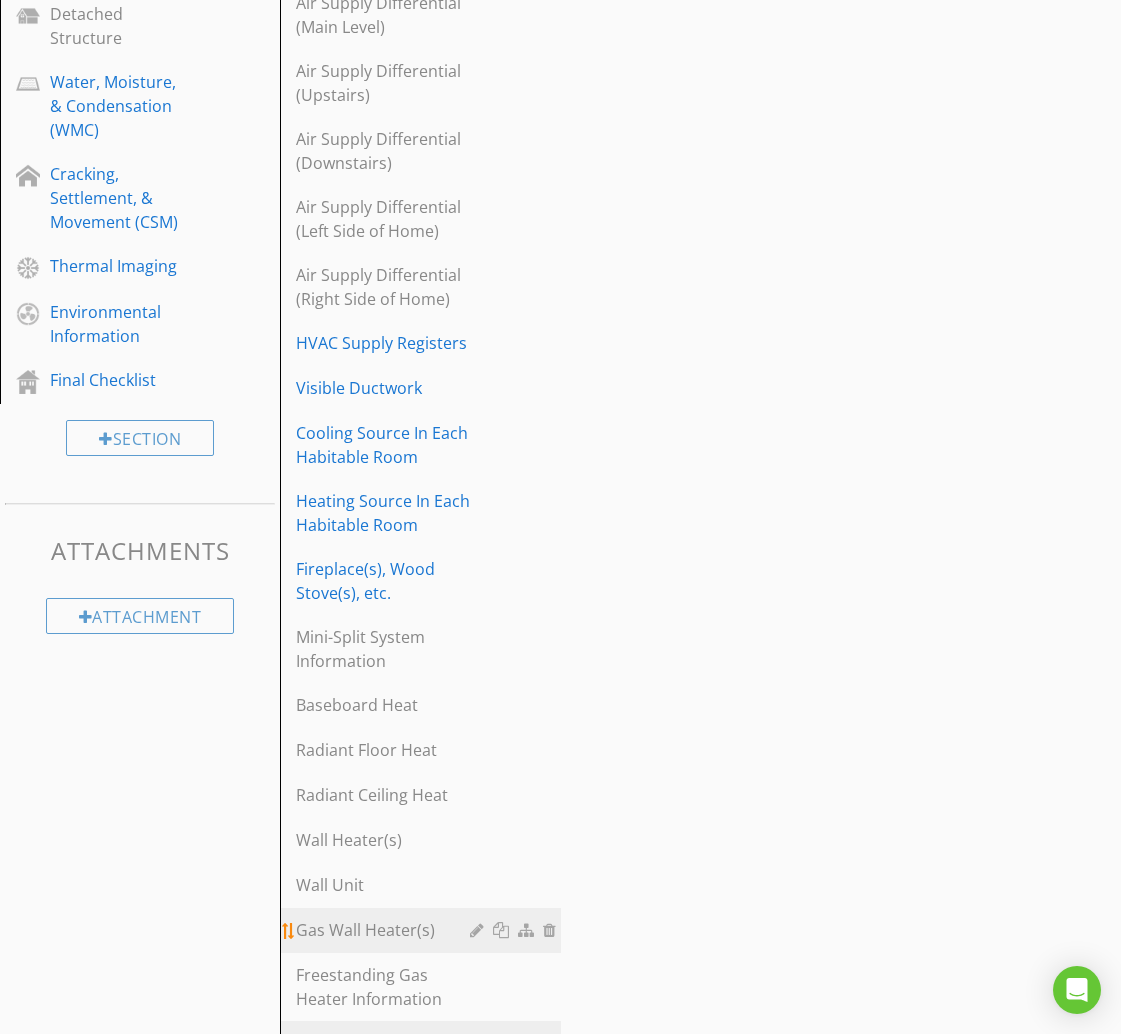 scroll, scrollTop: 1567, scrollLeft: 0, axis: vertical 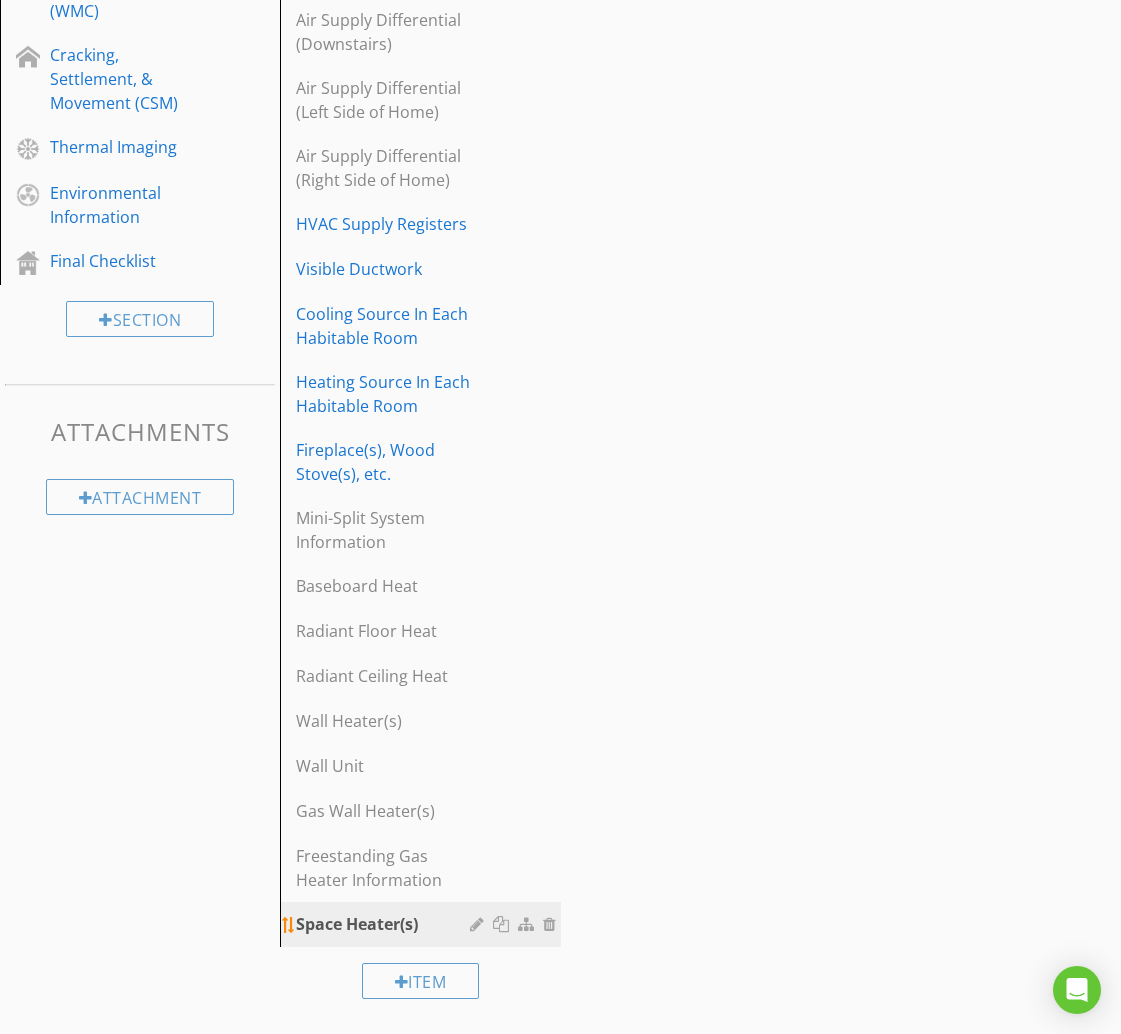 click at bounding box center (503, 924) 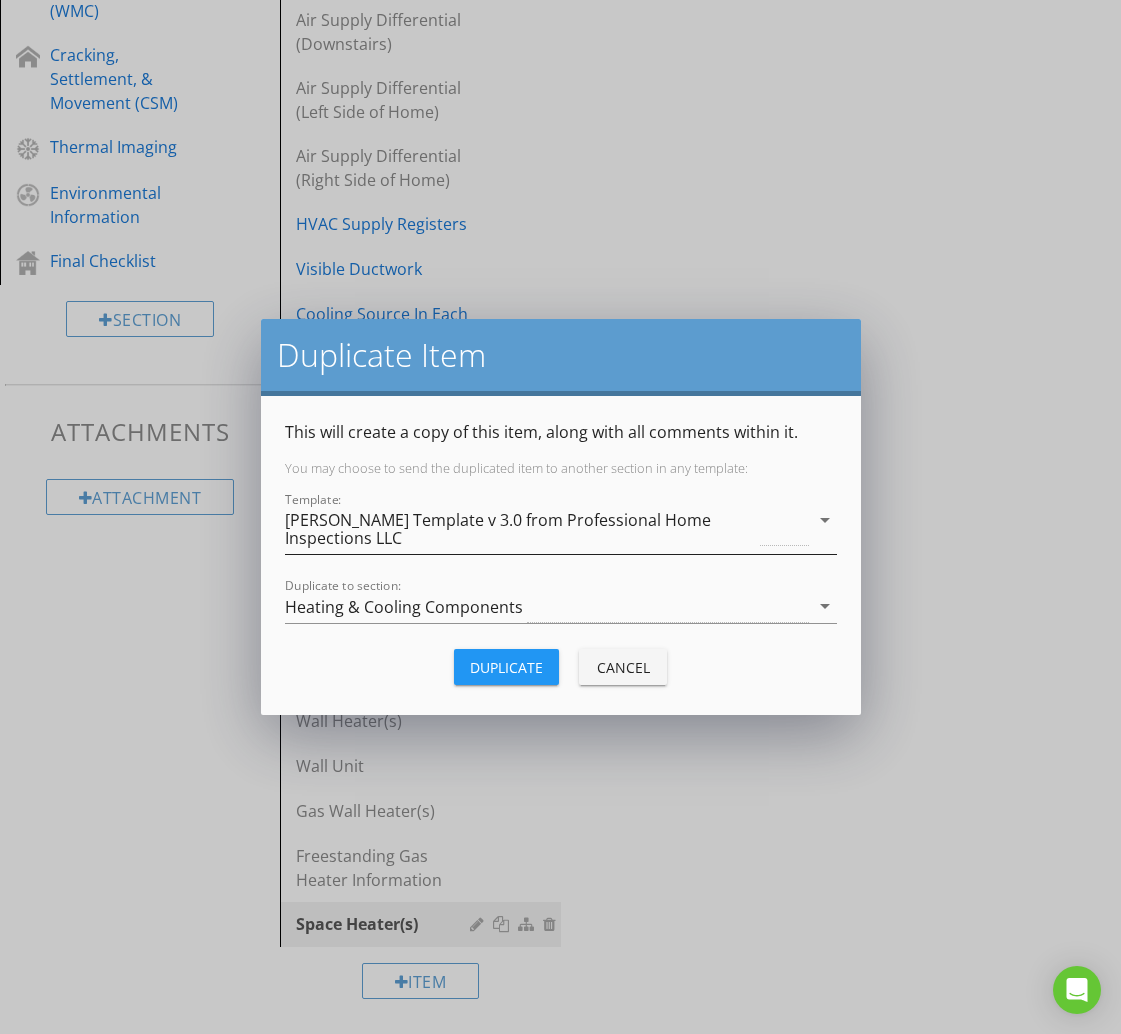 click on "[PERSON_NAME] Template v 3.0 from Professional Home Inspections LLC" at bounding box center [521, 529] 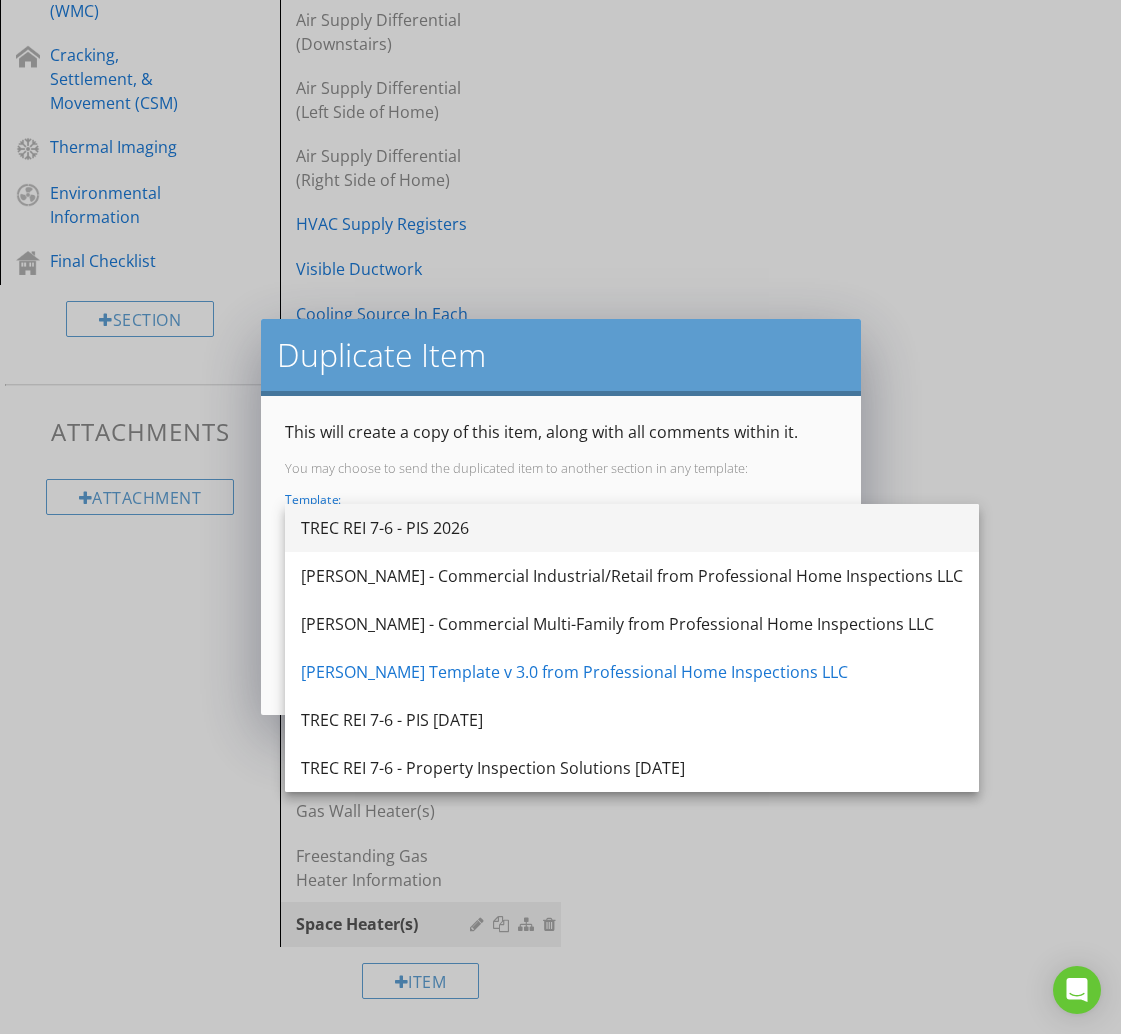 click on "TREC REI 7-6 - PIS 2026" at bounding box center (632, 528) 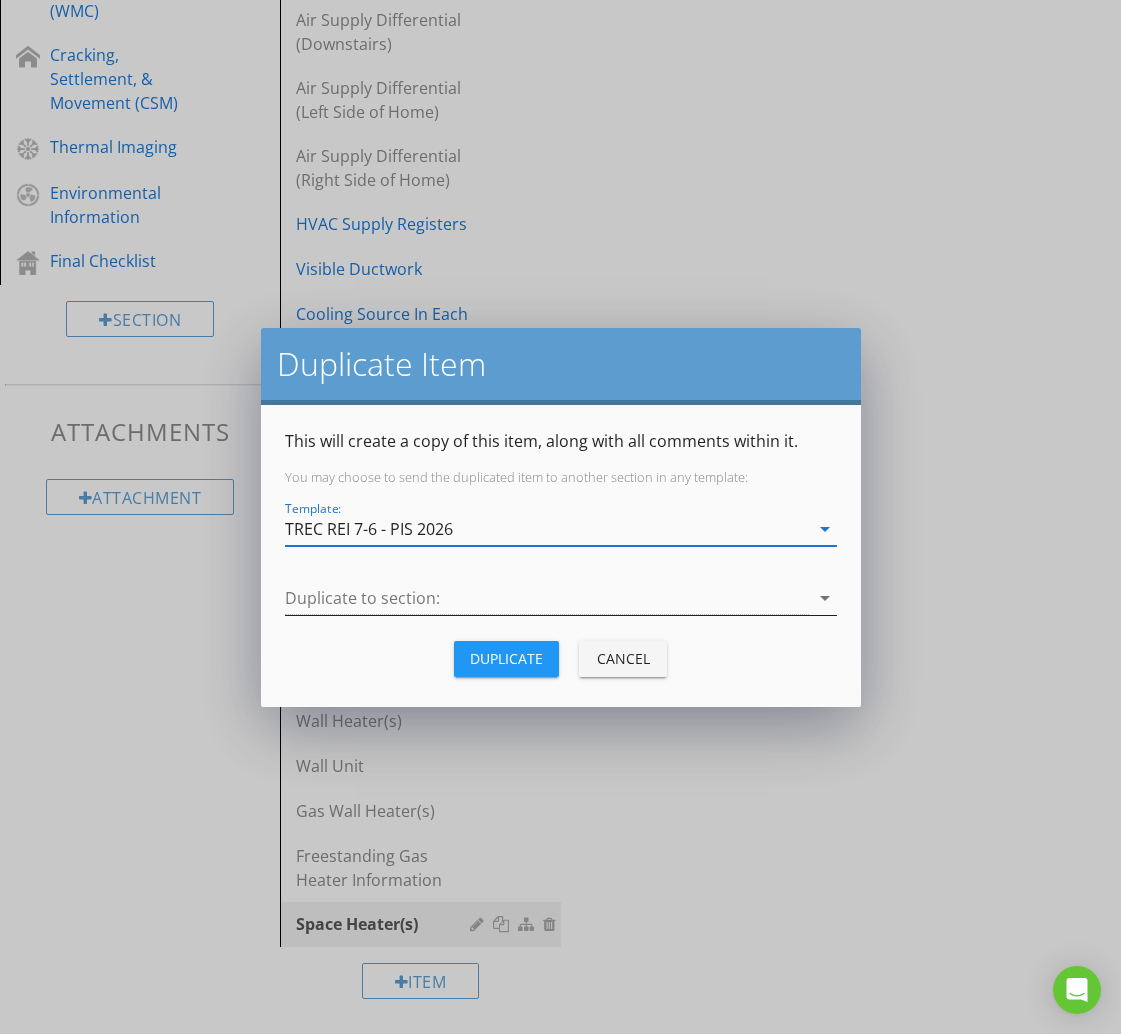 click at bounding box center (547, 598) 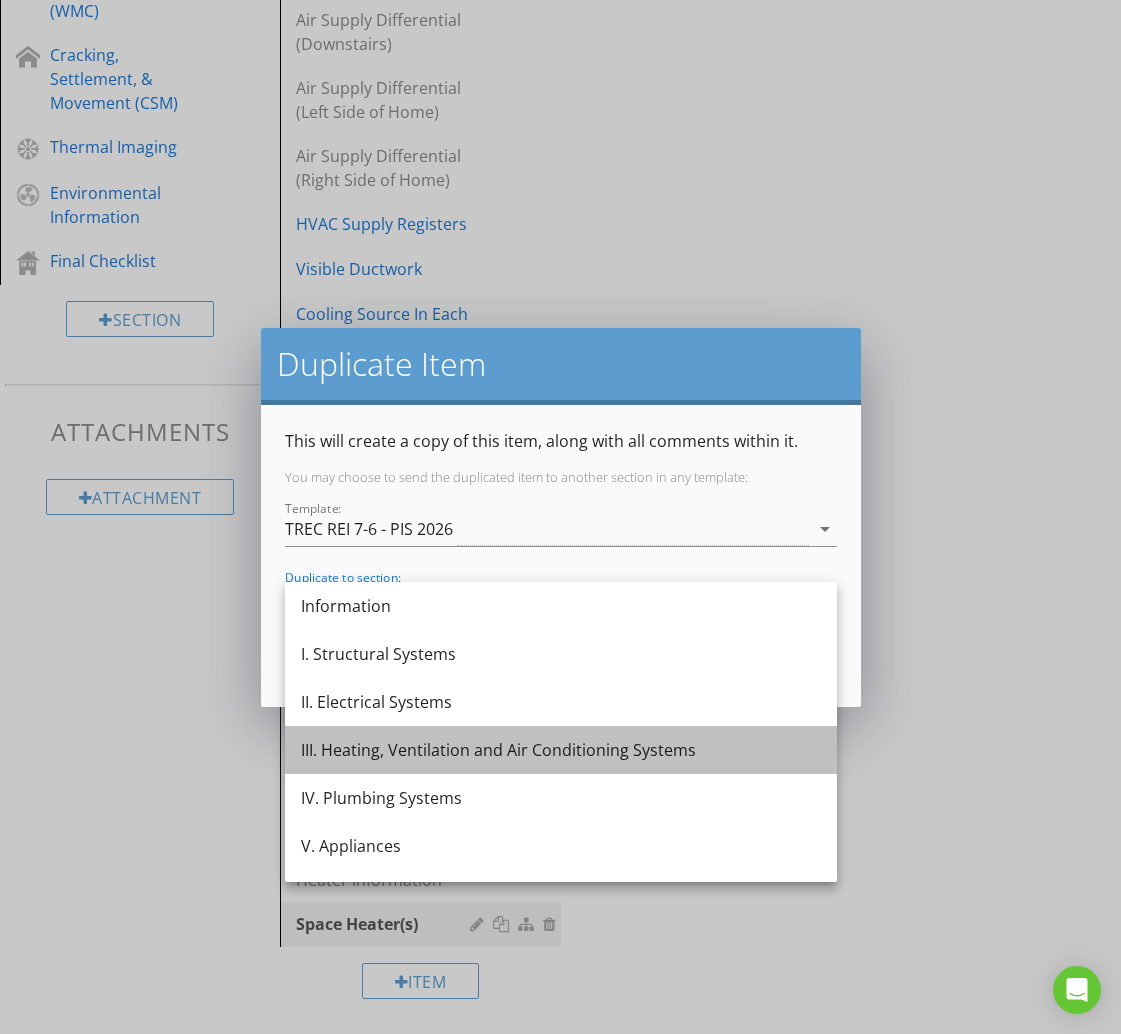 click on "III. Heating, Ventilation and Air Conditioning Systems" at bounding box center [561, 750] 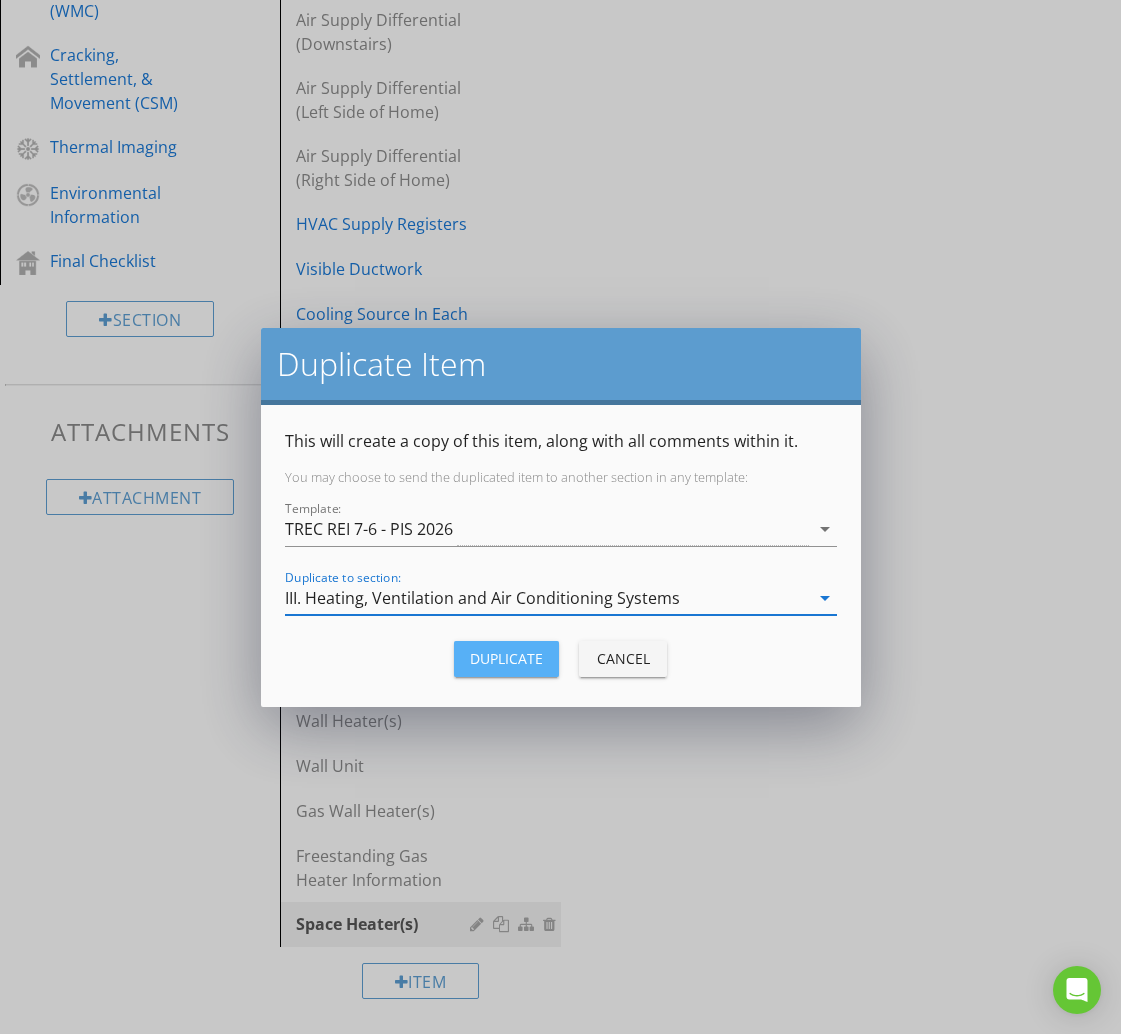 click on "Duplicate" at bounding box center (506, 658) 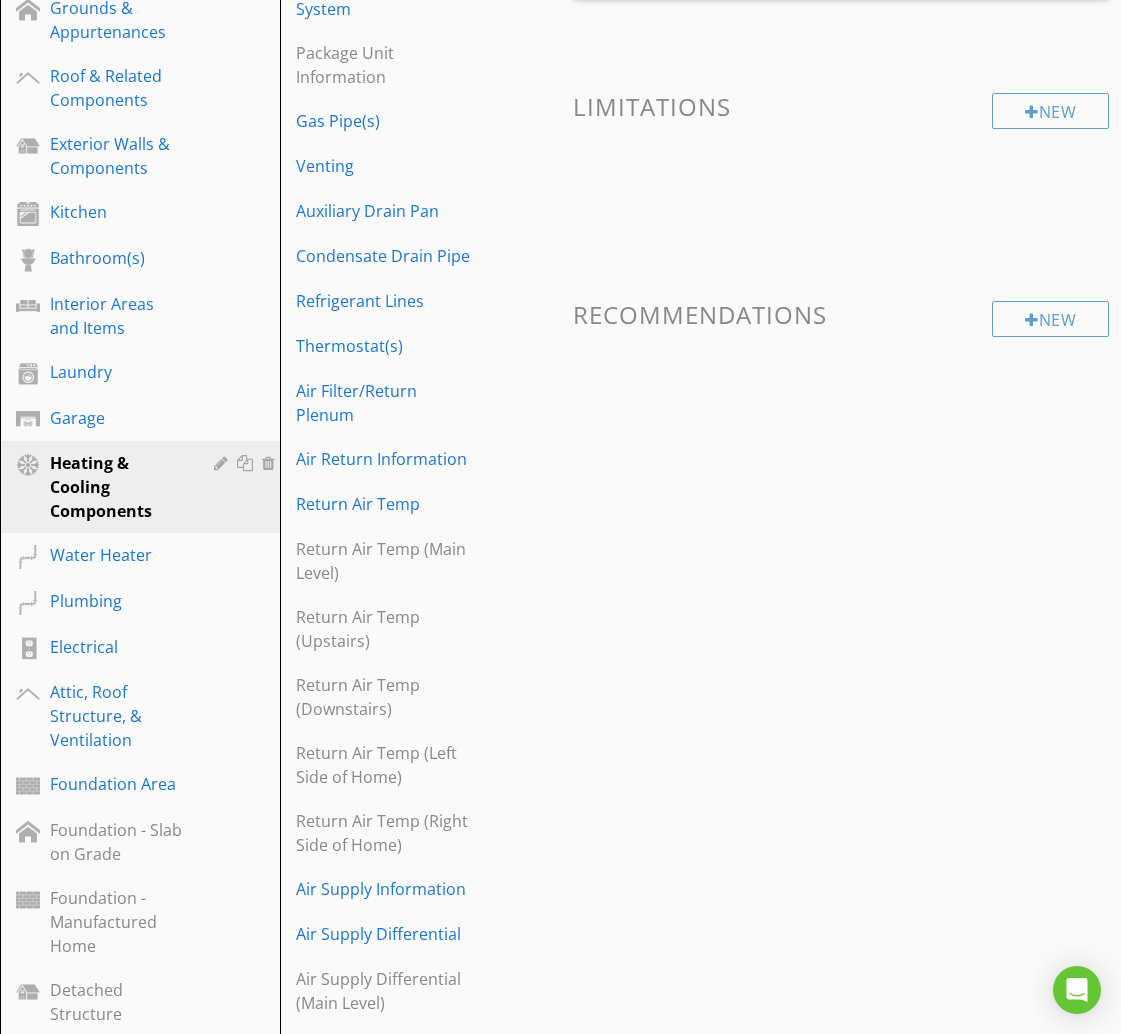 scroll, scrollTop: 473, scrollLeft: 0, axis: vertical 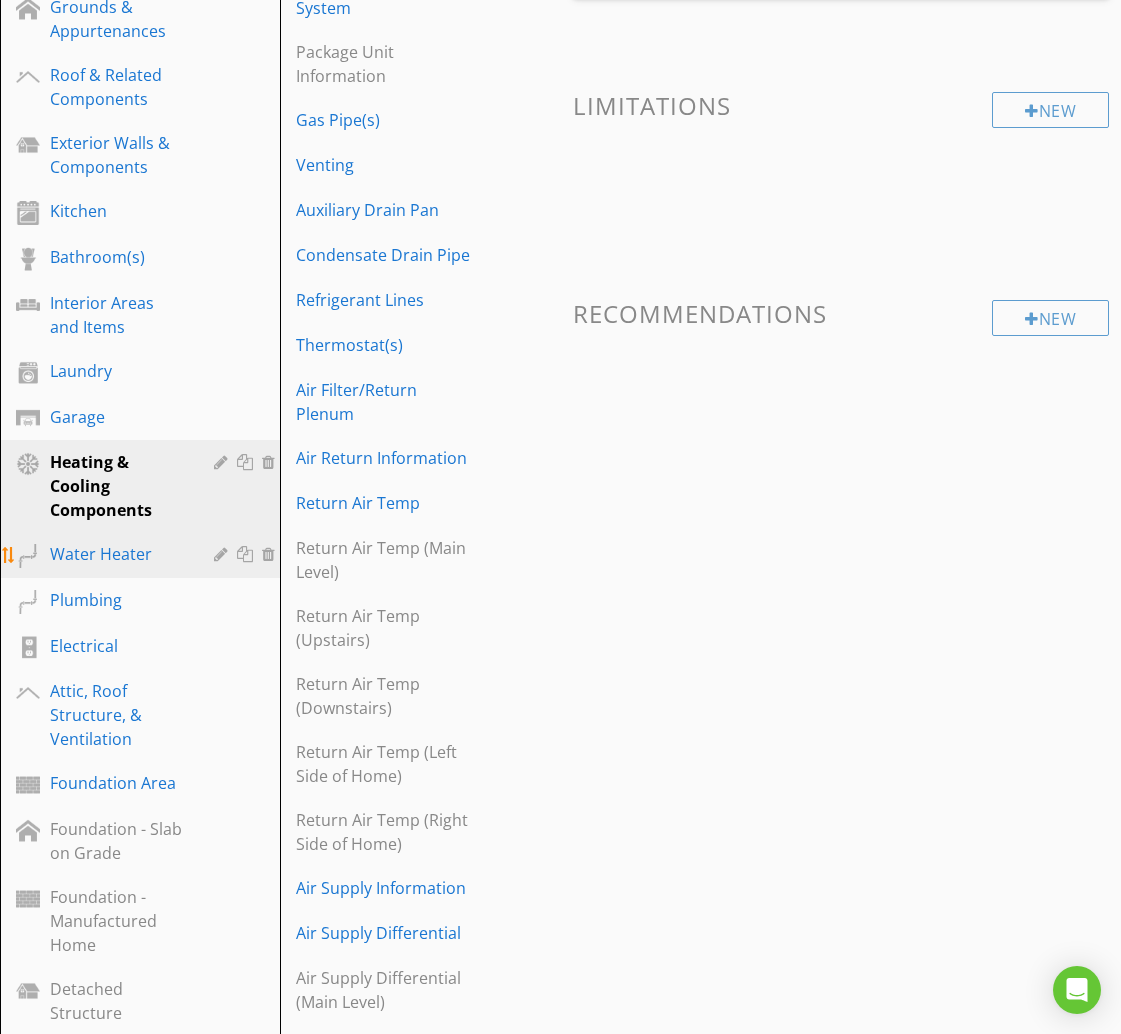 click on "Water Heater" at bounding box center (117, 554) 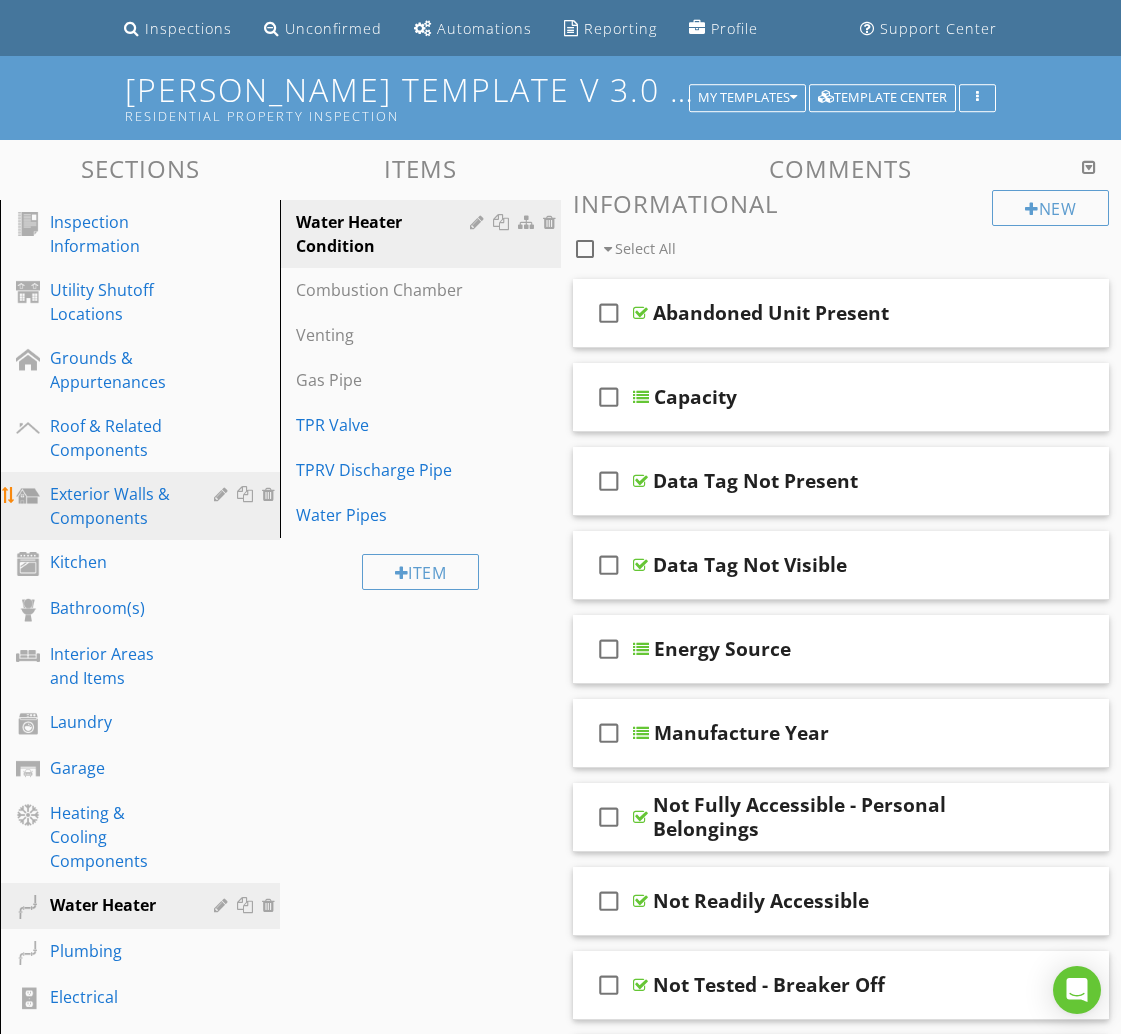 scroll, scrollTop: 0, scrollLeft: 0, axis: both 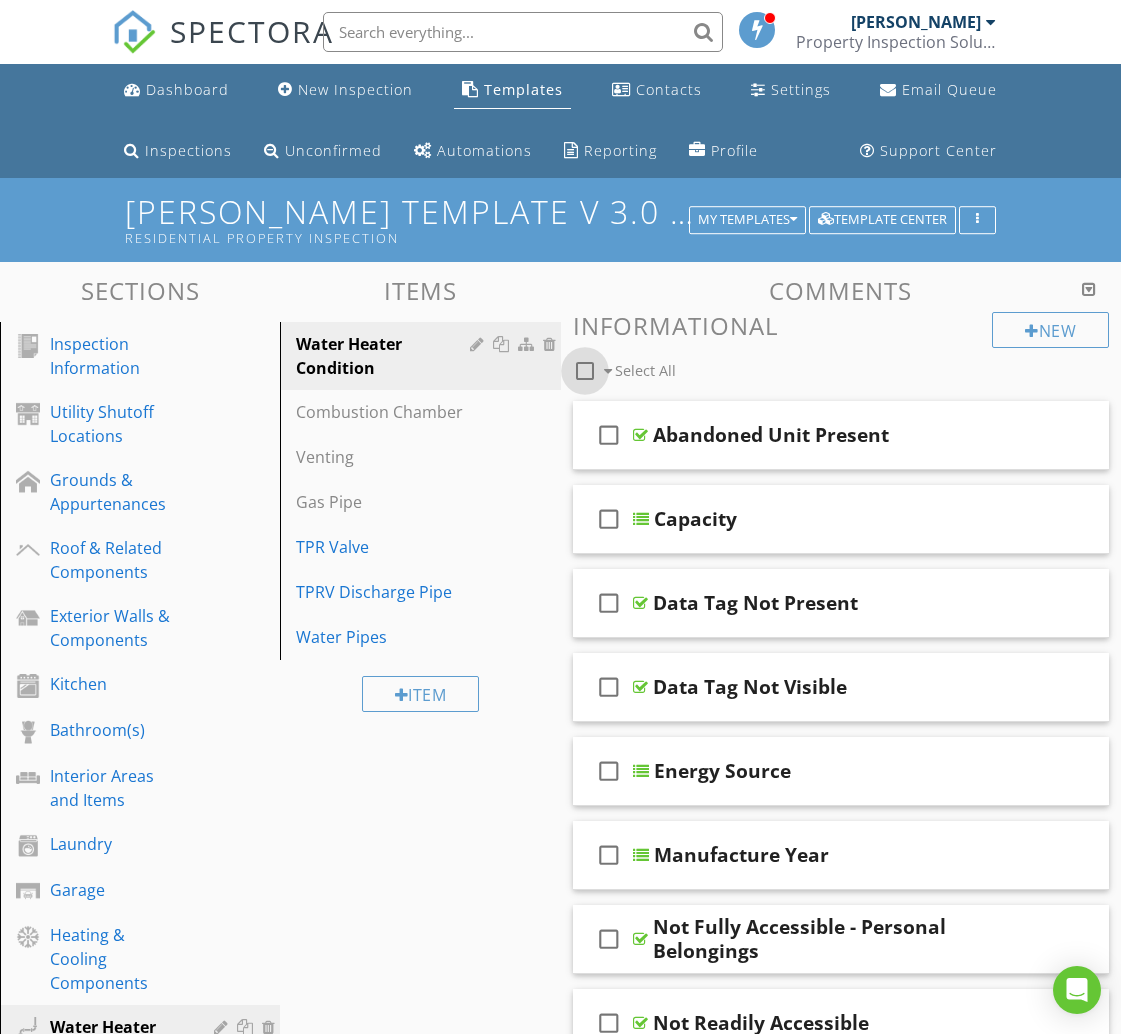 click at bounding box center [585, 371] 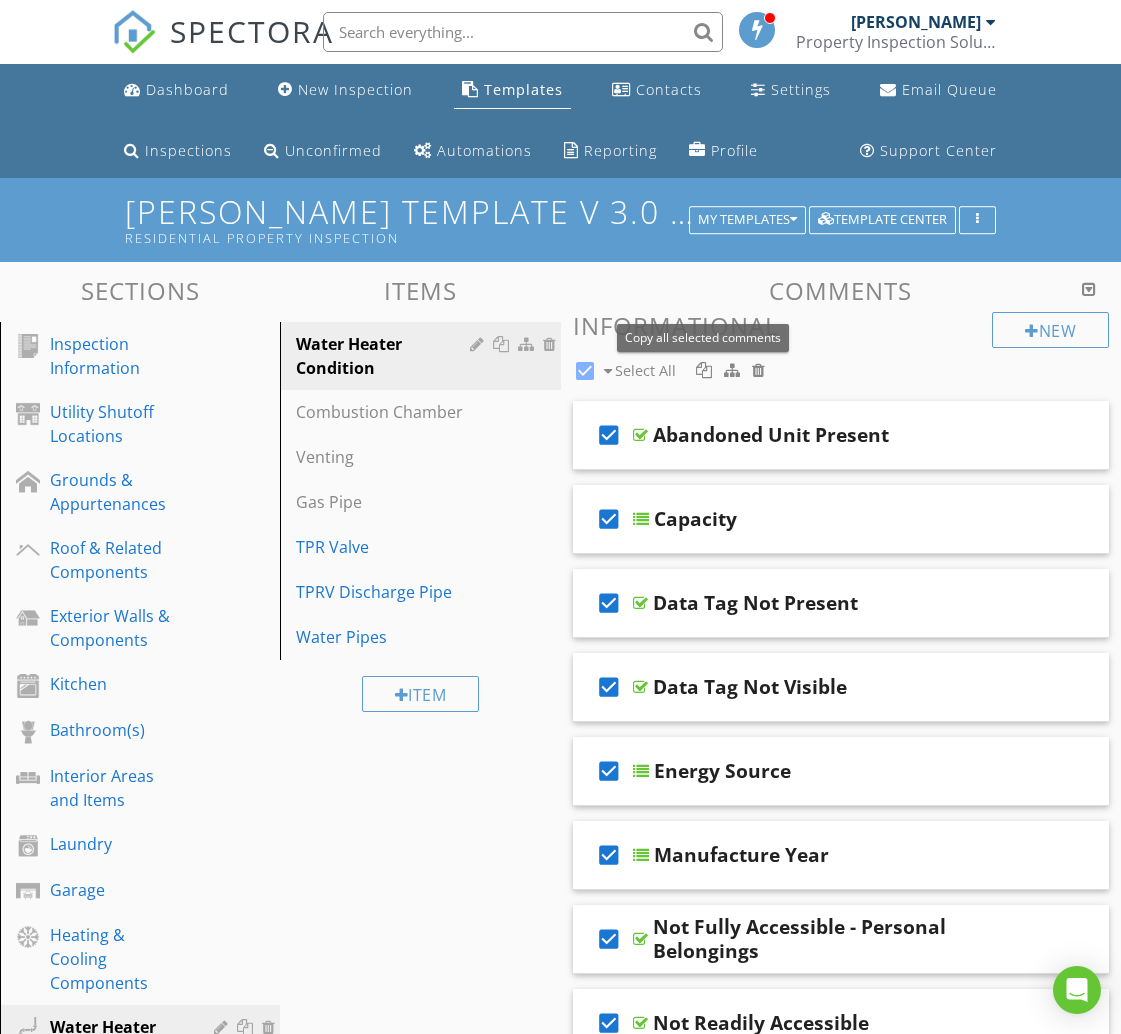 click at bounding box center (704, 370) 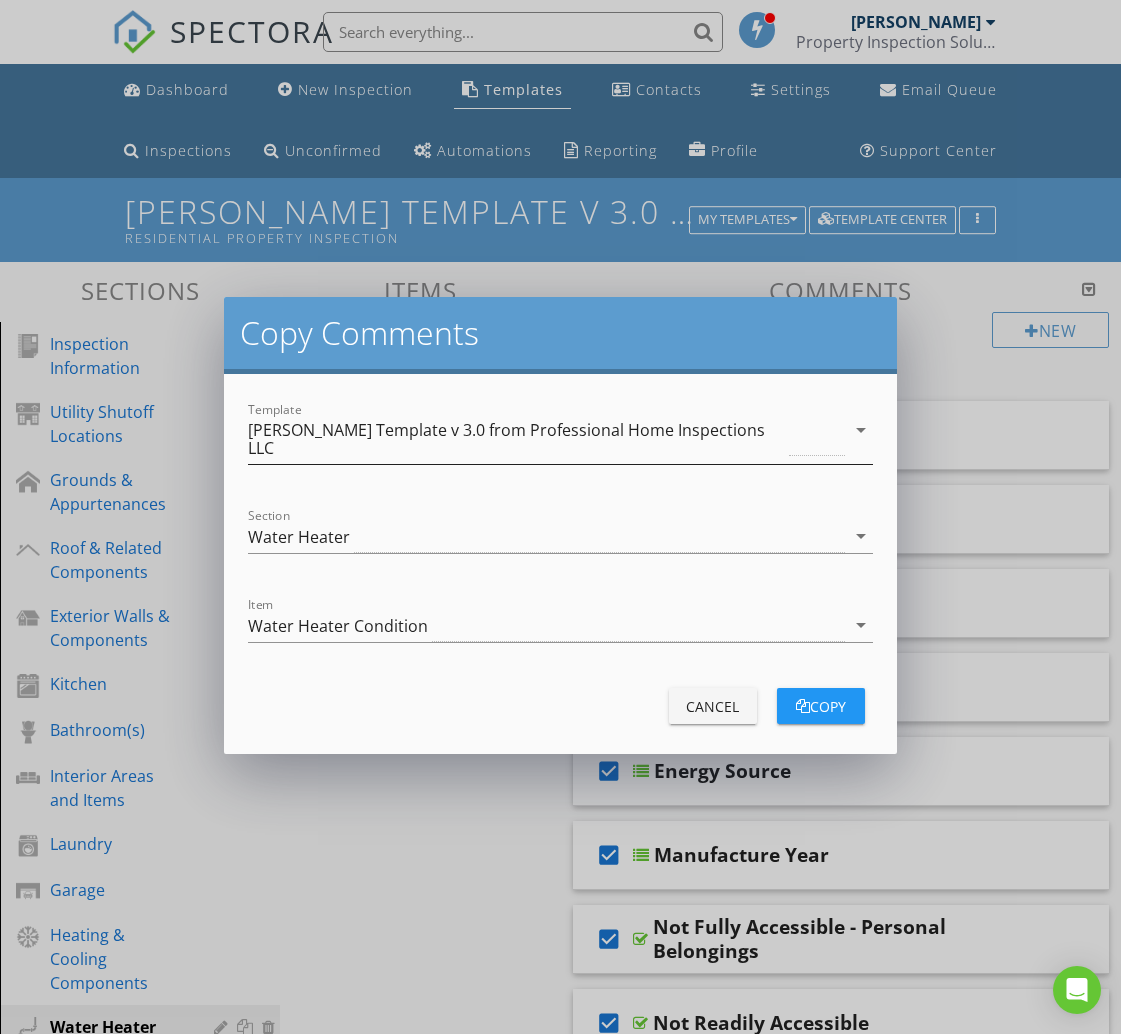 click on "[PERSON_NAME] Template v 3.0 from Professional Home Inspections LLC" at bounding box center (516, 439) 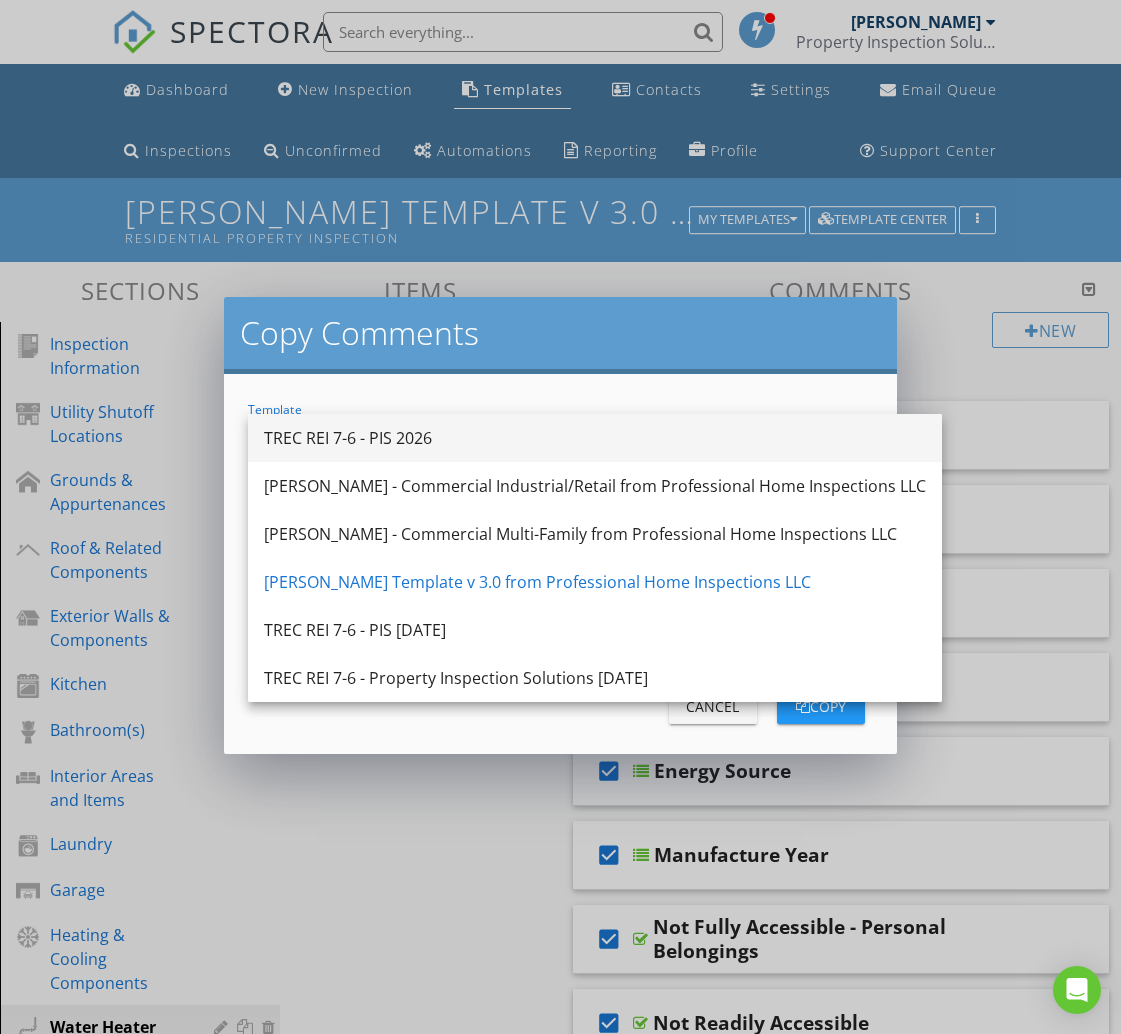click on "TREC REI 7-6 - PIS 2026" at bounding box center [595, 438] 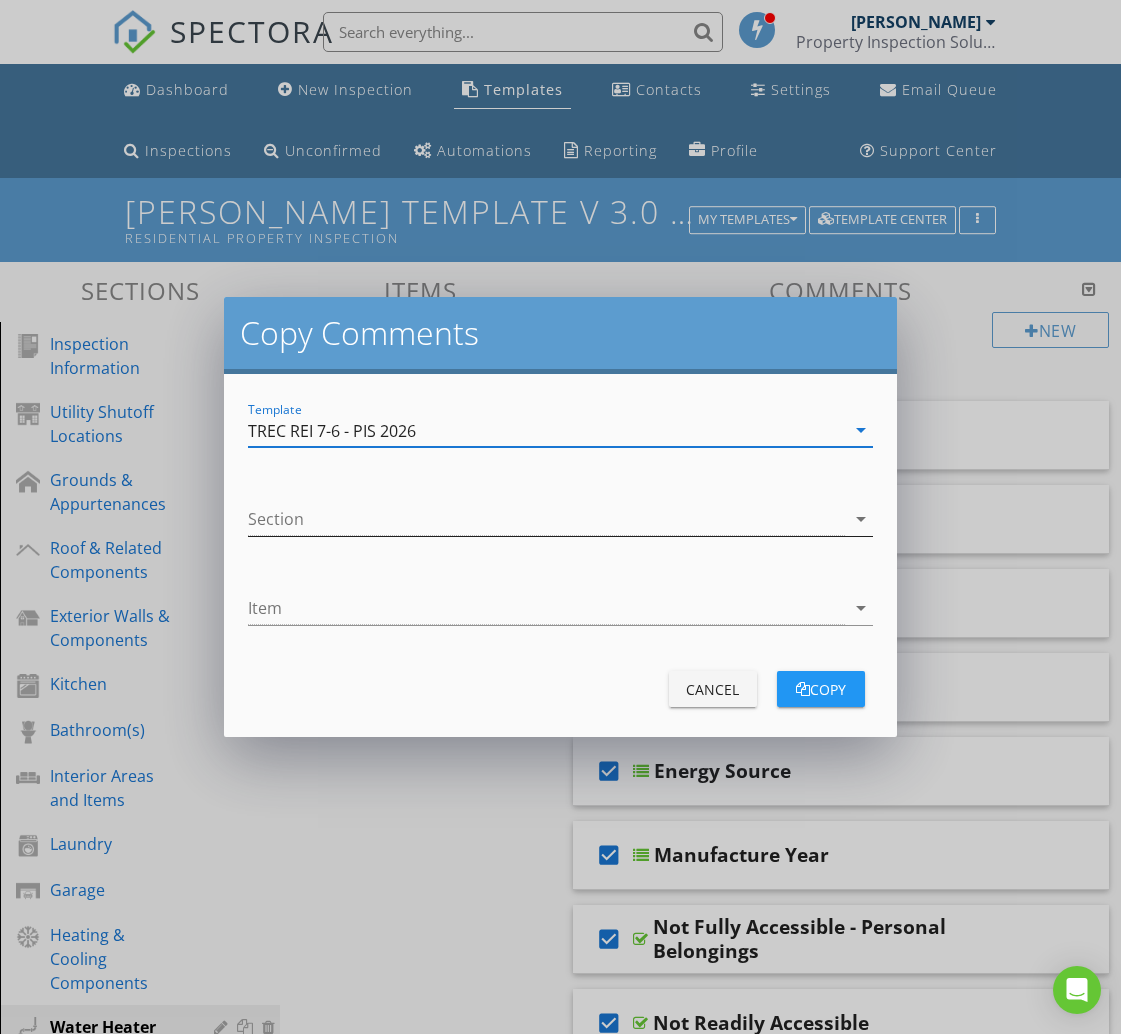 click at bounding box center (546, 519) 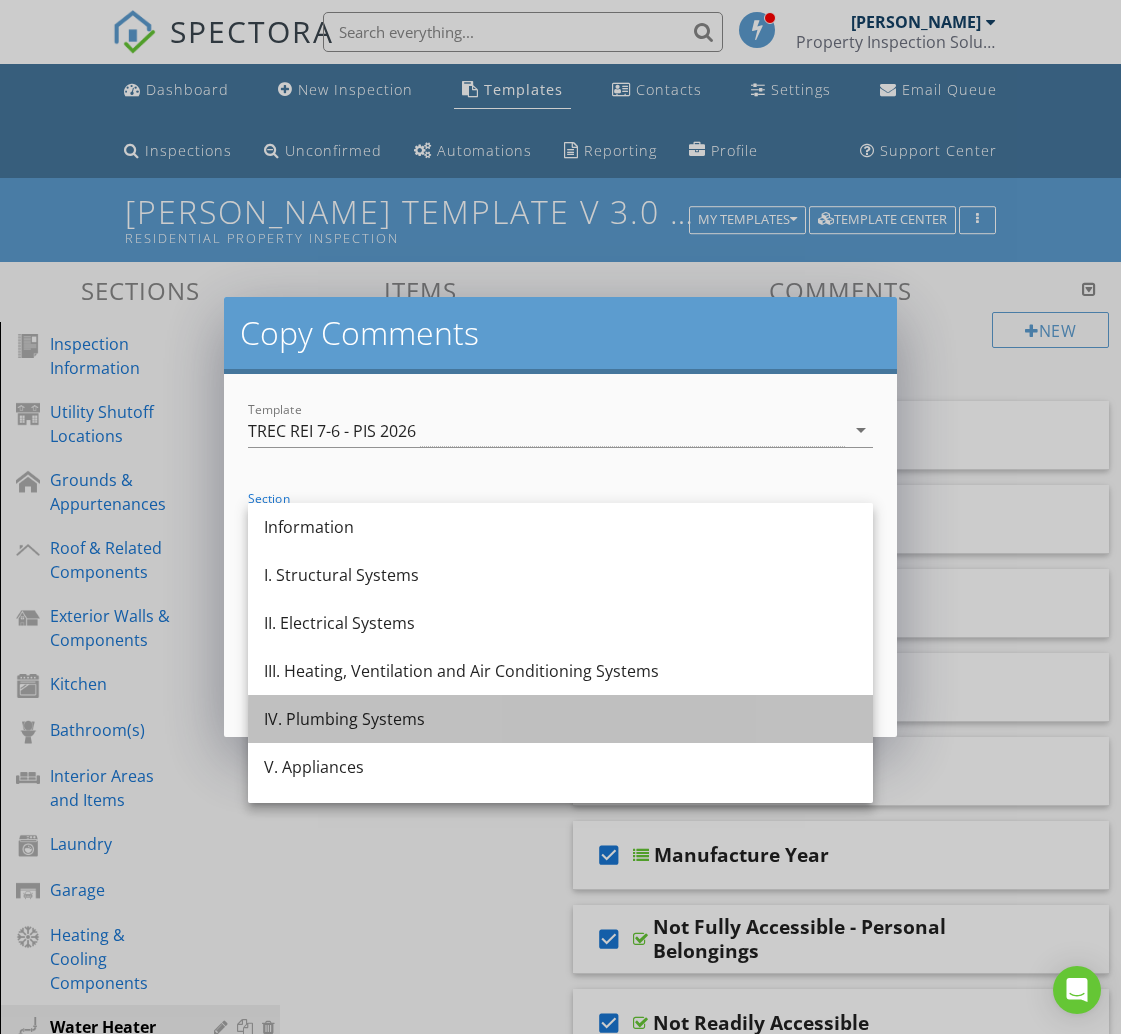click on "IV. Plumbing Systems" at bounding box center (560, 719) 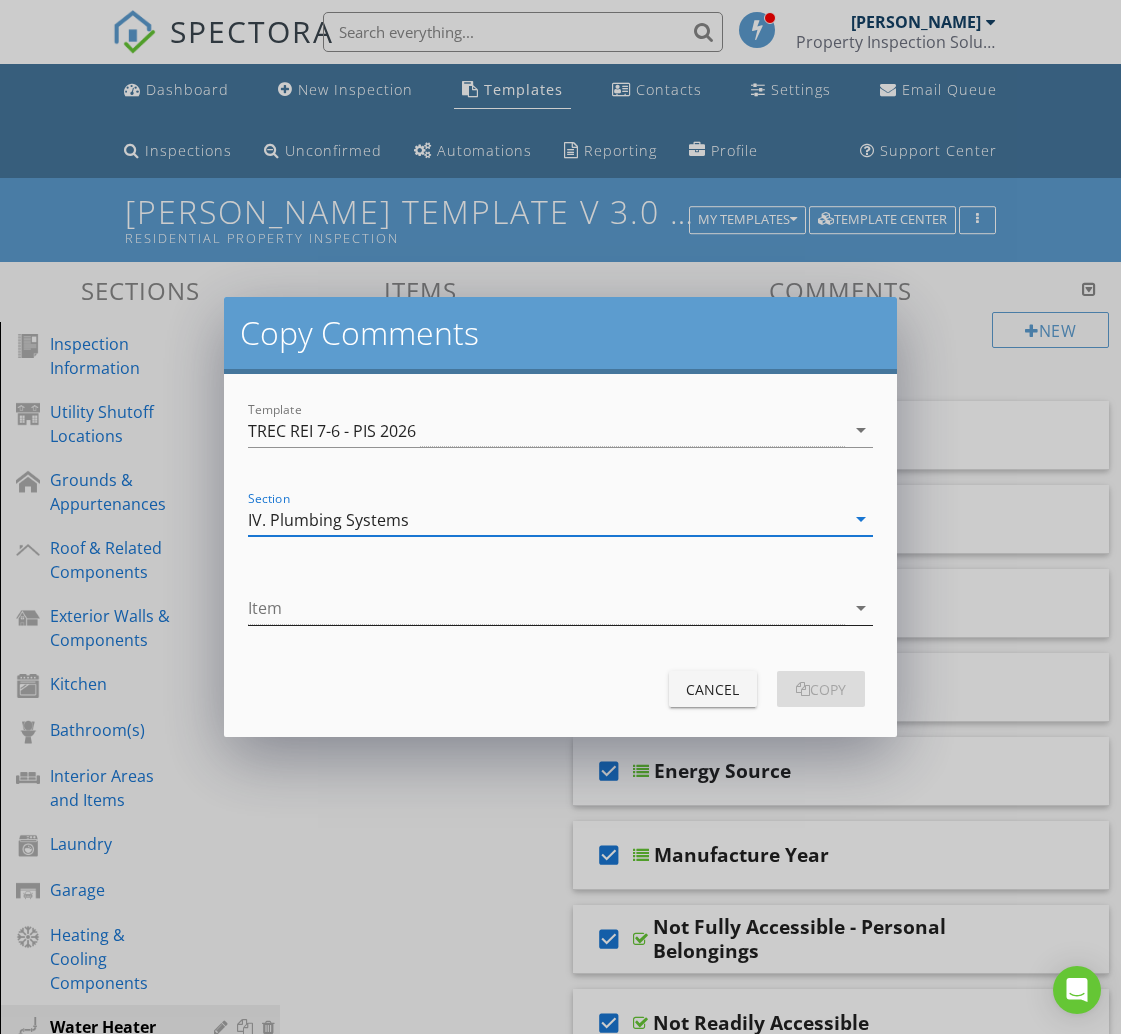 click at bounding box center (546, 608) 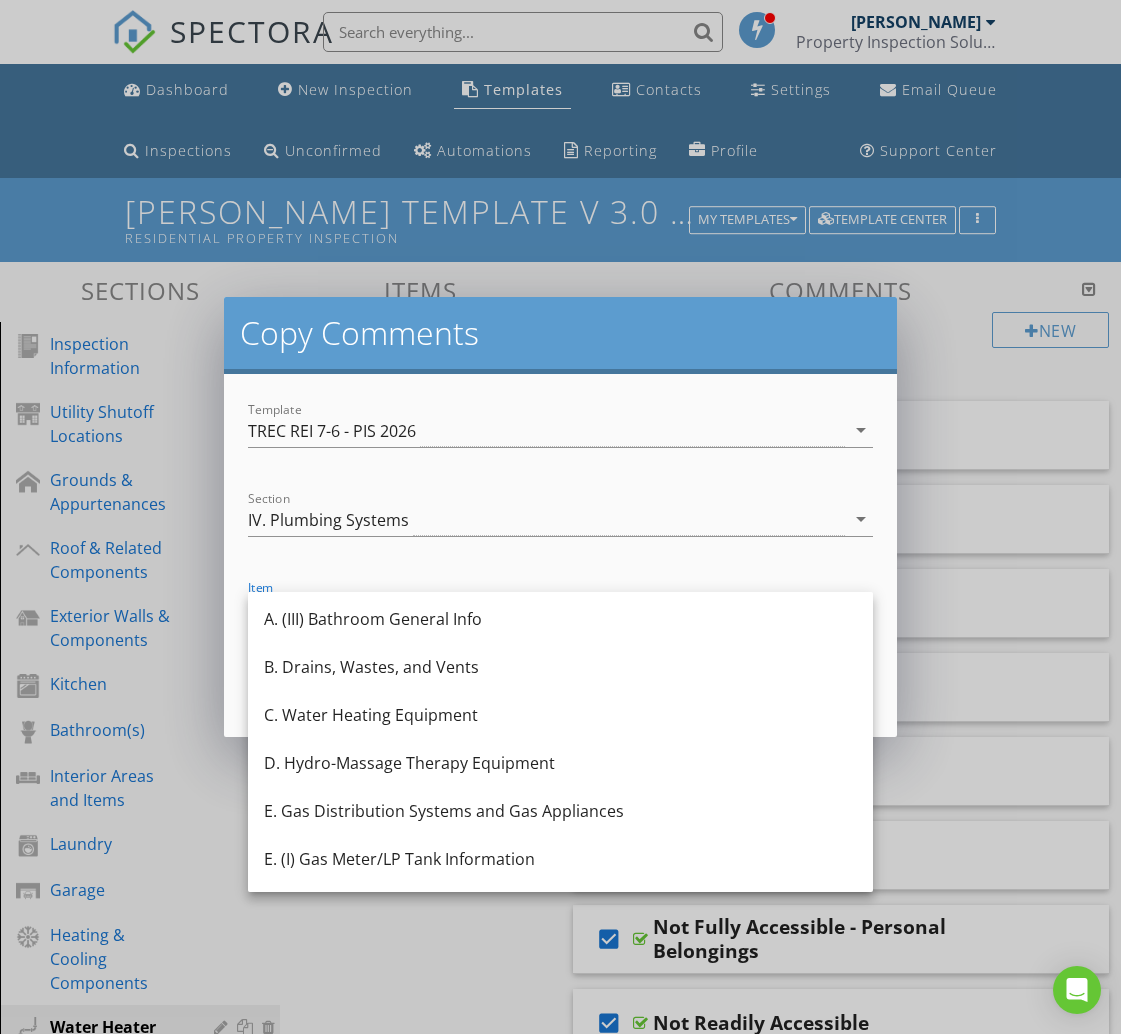 scroll, scrollTop: 180, scrollLeft: 0, axis: vertical 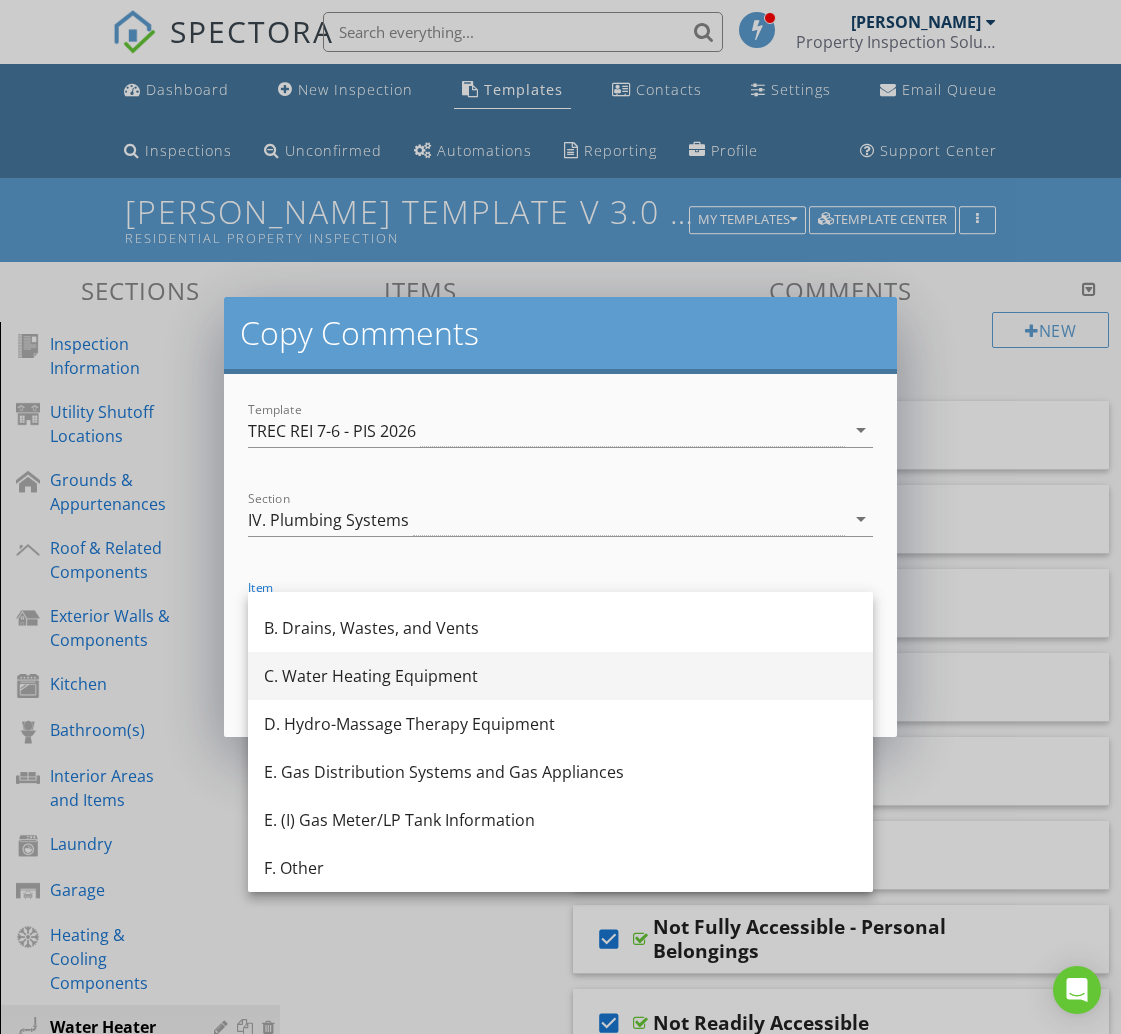 click on "C. Water Heating Equipment" at bounding box center (560, 676) 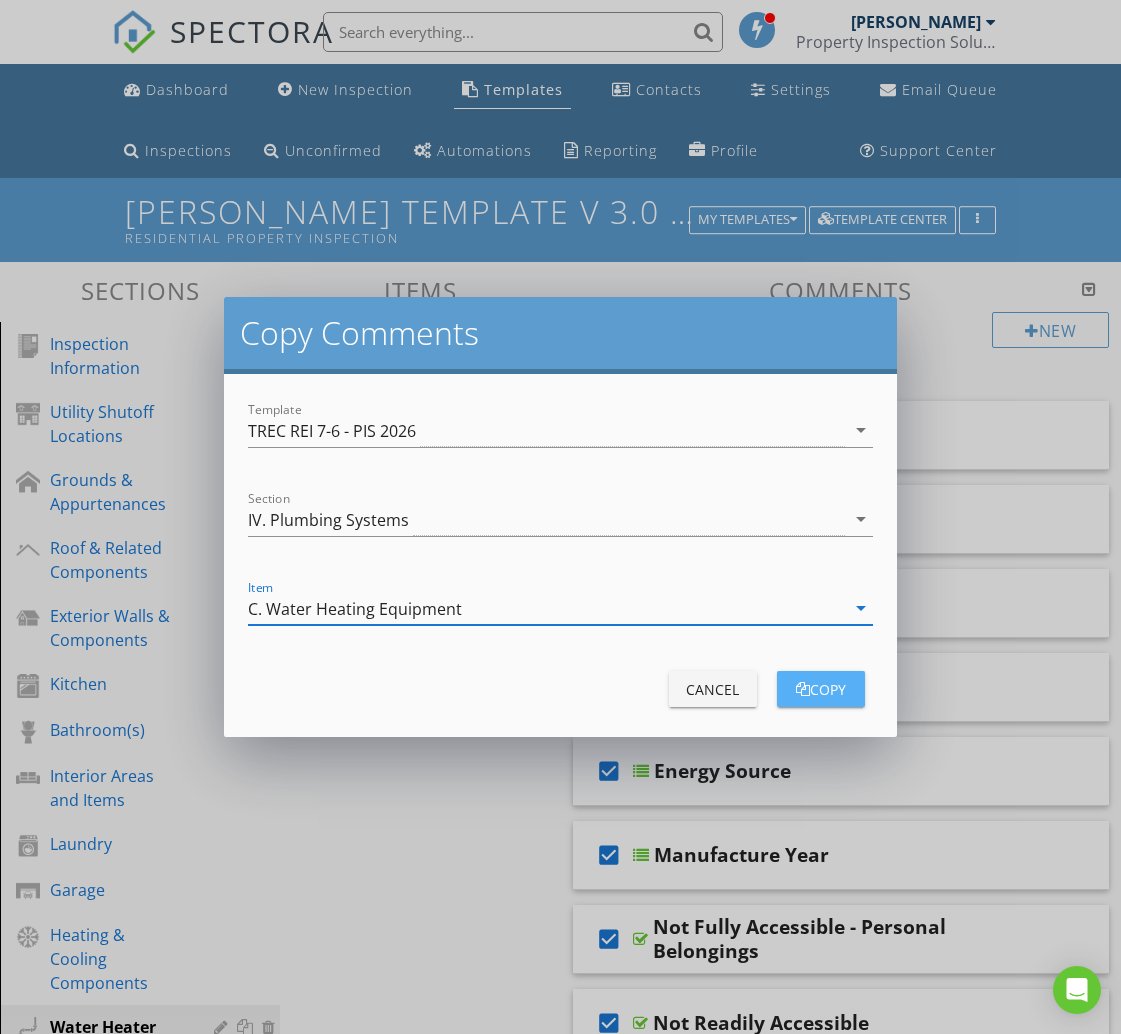 click on "copy" at bounding box center [821, 689] 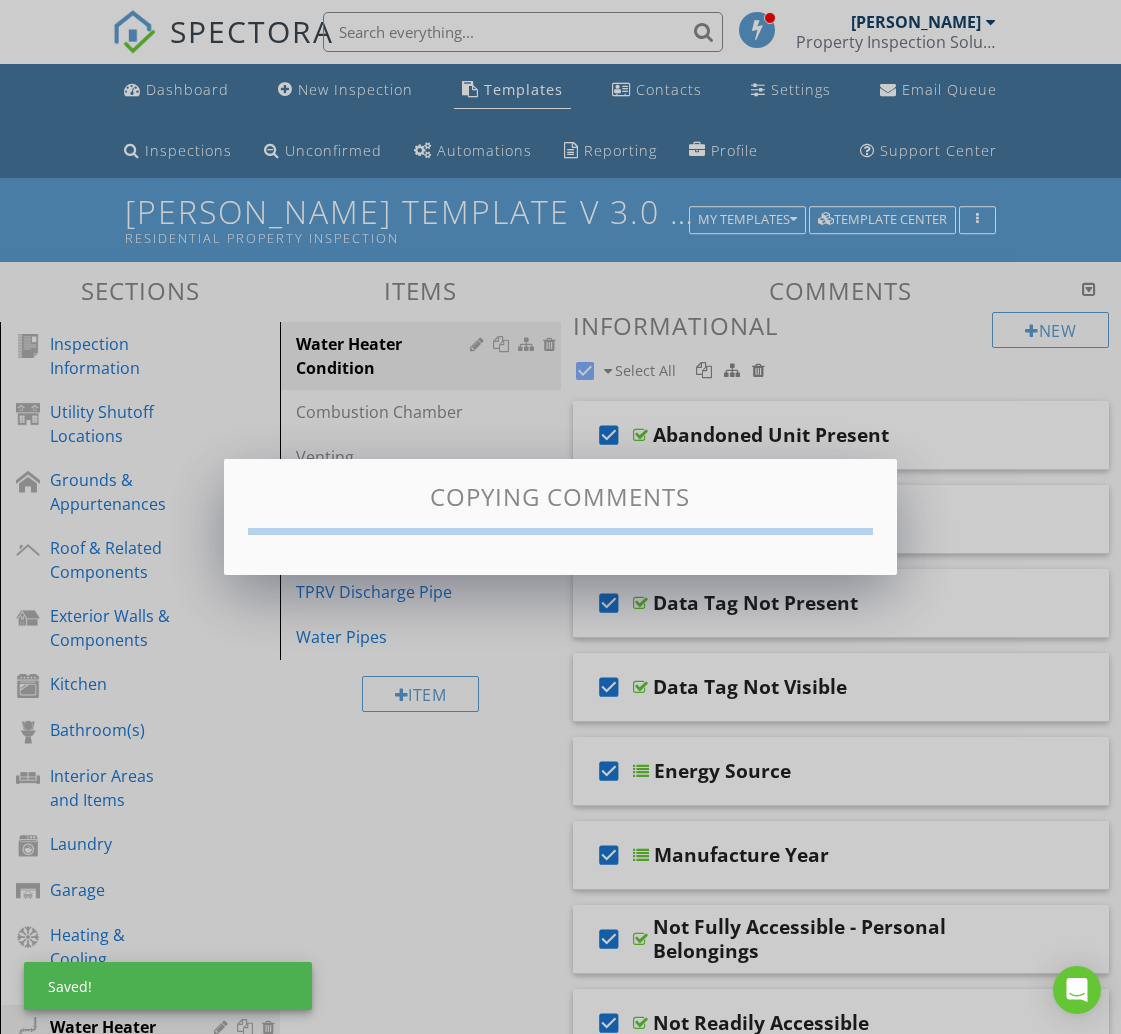 checkbox on "false" 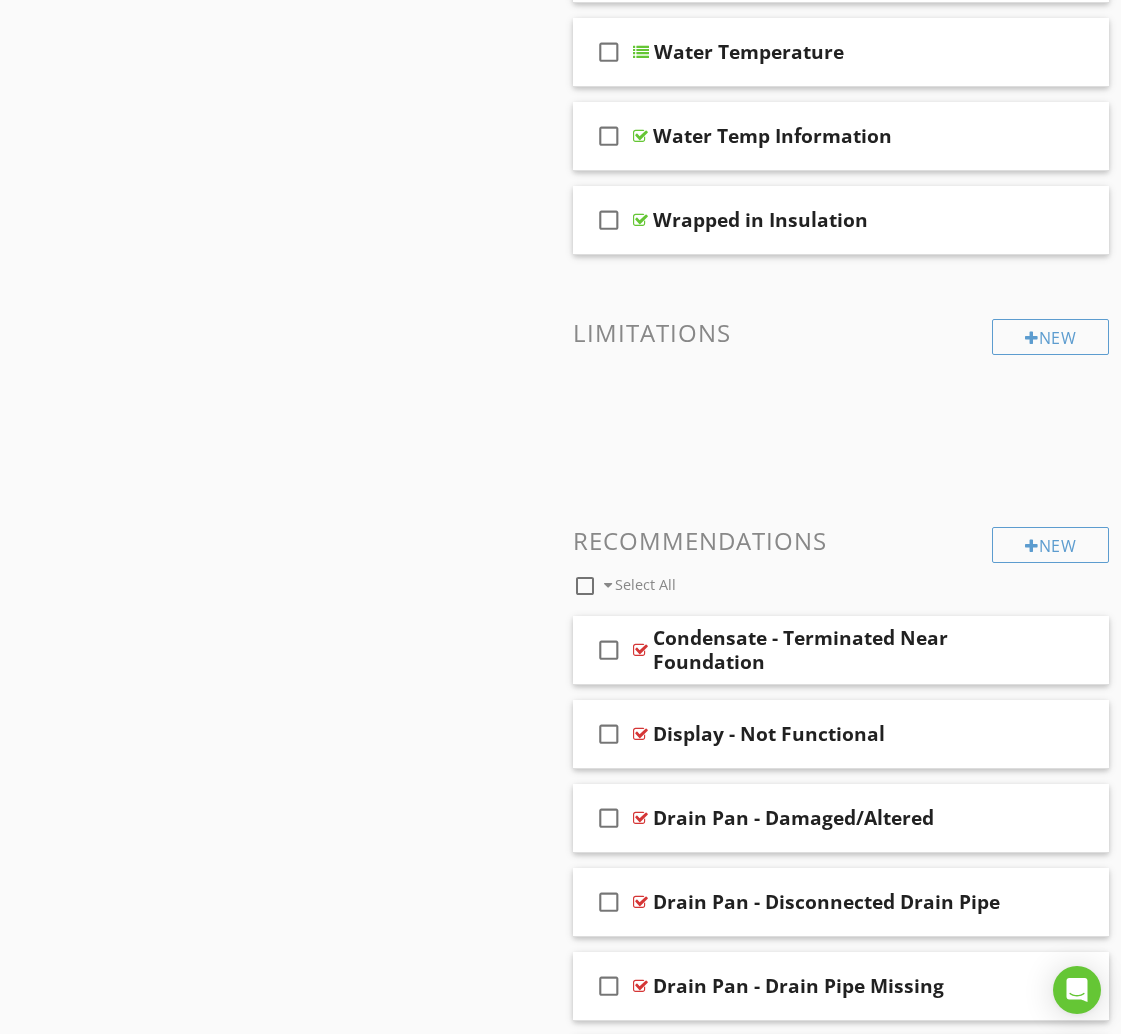 scroll, scrollTop: 2672, scrollLeft: 0, axis: vertical 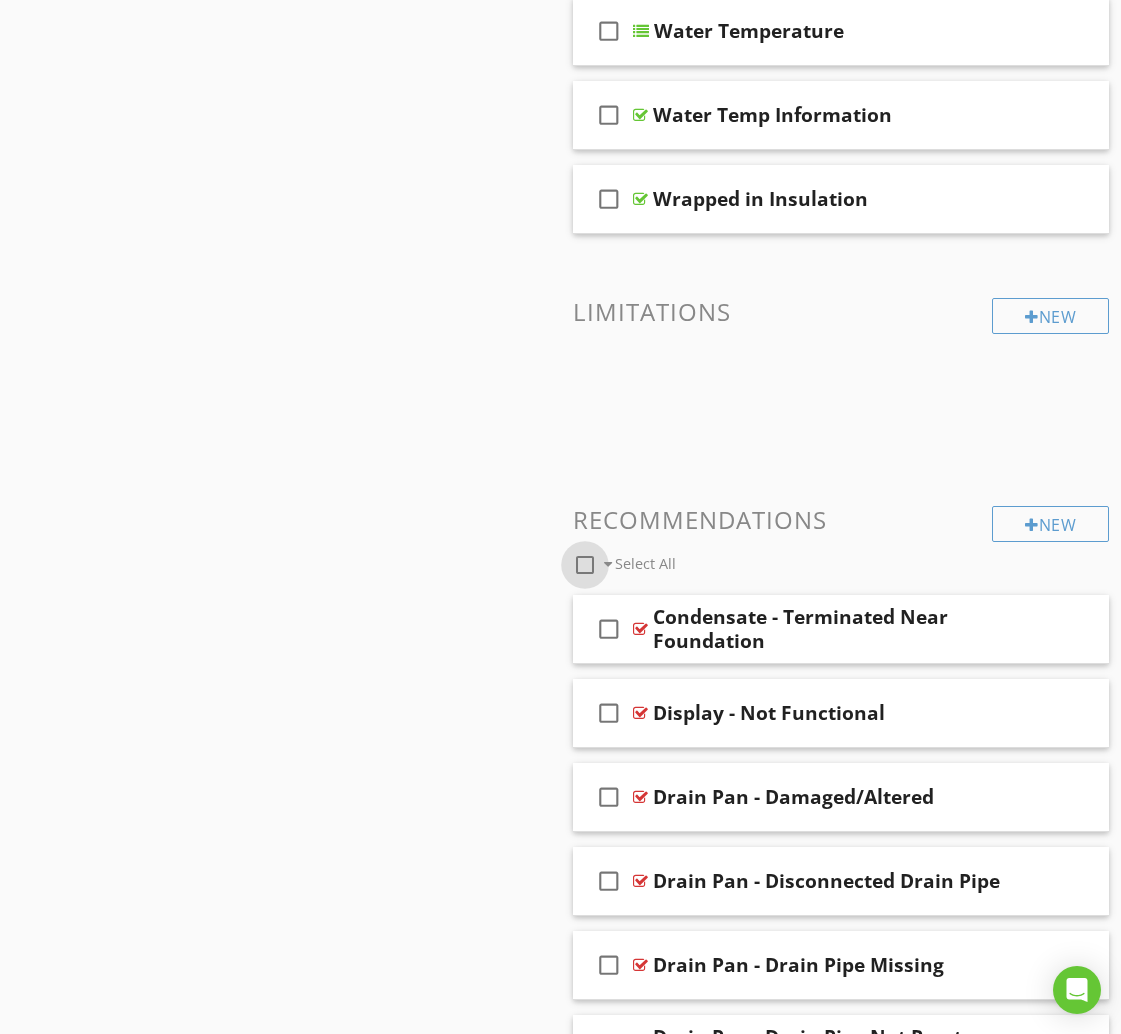 click at bounding box center (585, 565) 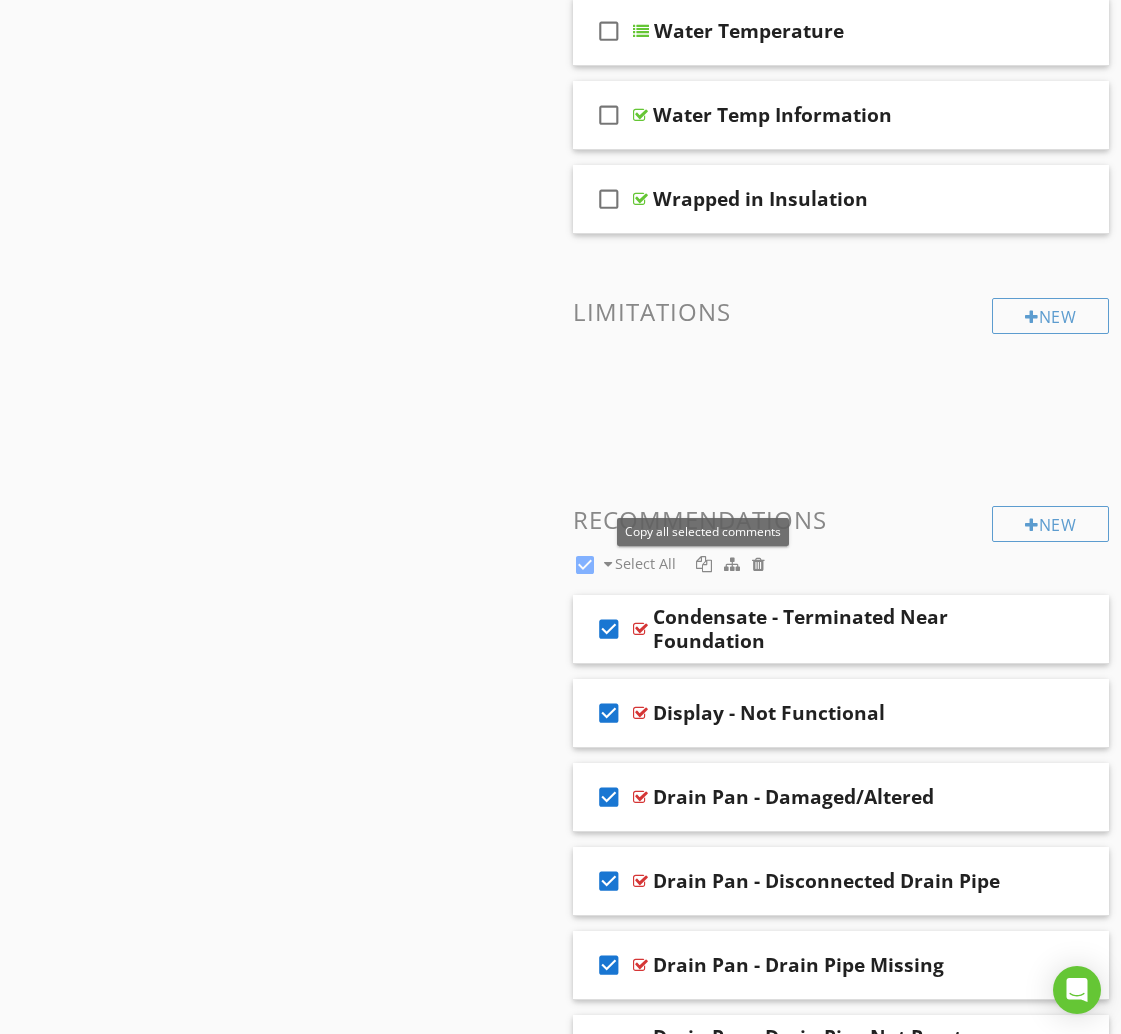 click at bounding box center [704, 564] 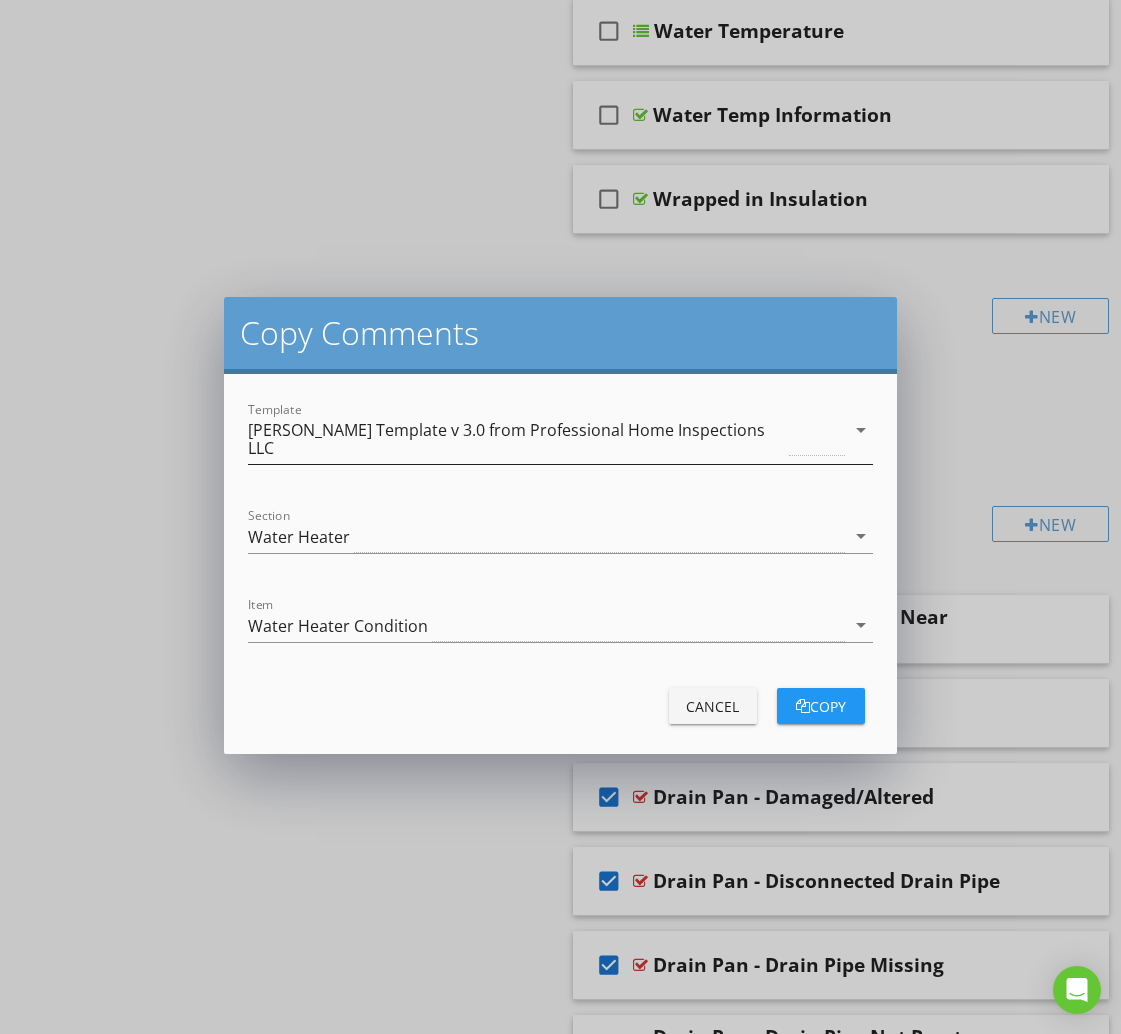 click on "[PERSON_NAME] Template v 3.0 from Professional Home Inspections LLC" at bounding box center [516, 439] 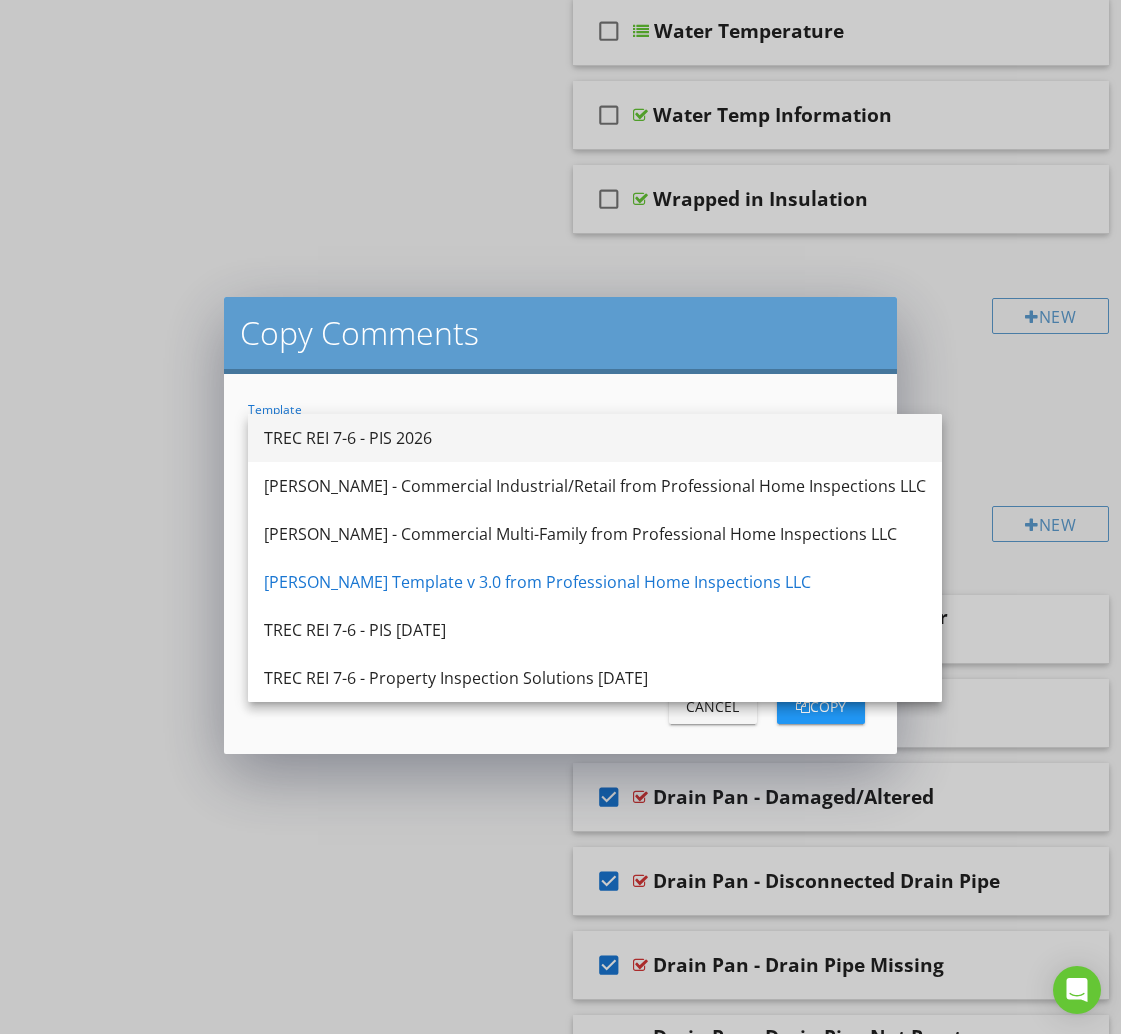 click on "TREC REI 7-6 - PIS 2026" at bounding box center [595, 438] 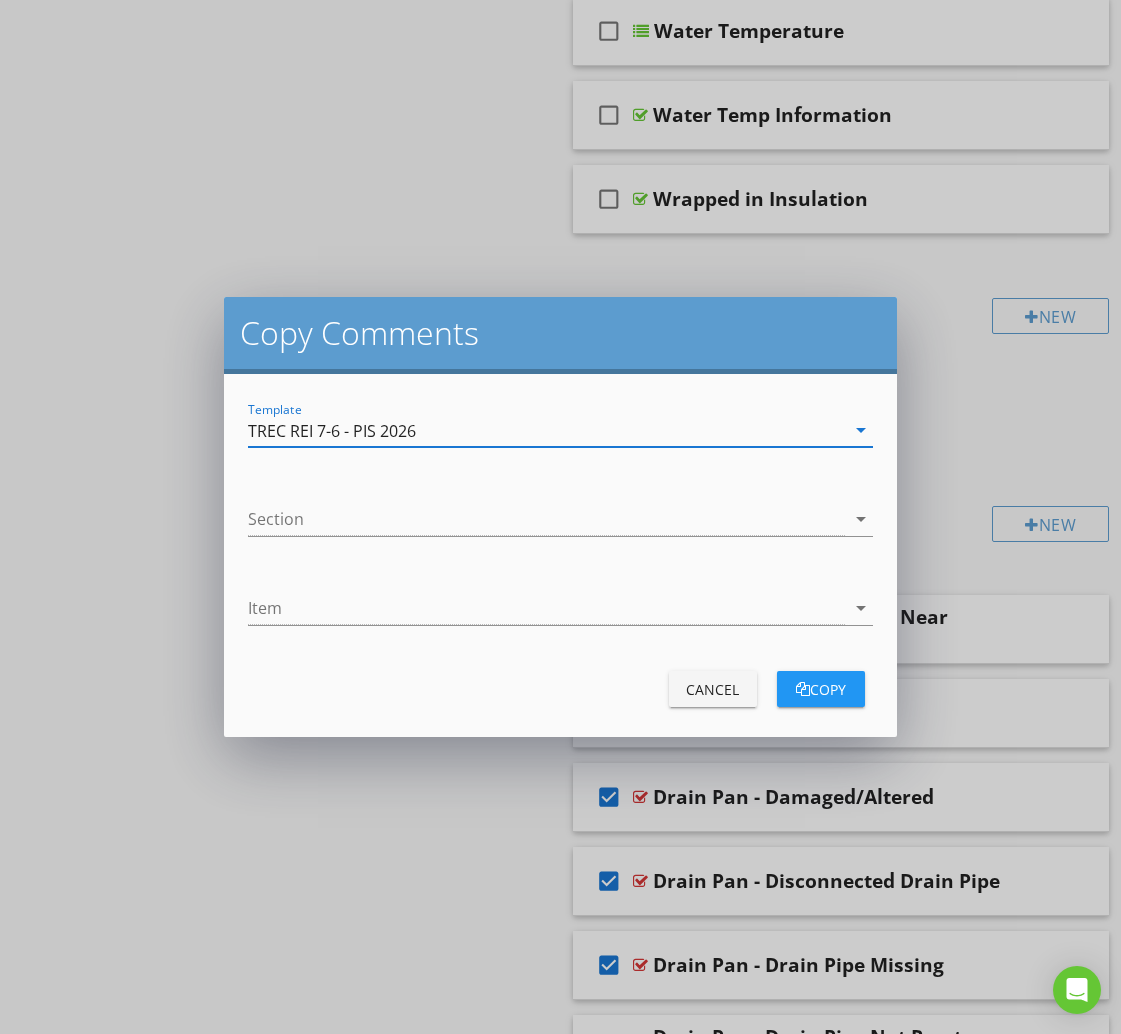 click at bounding box center [546, 519] 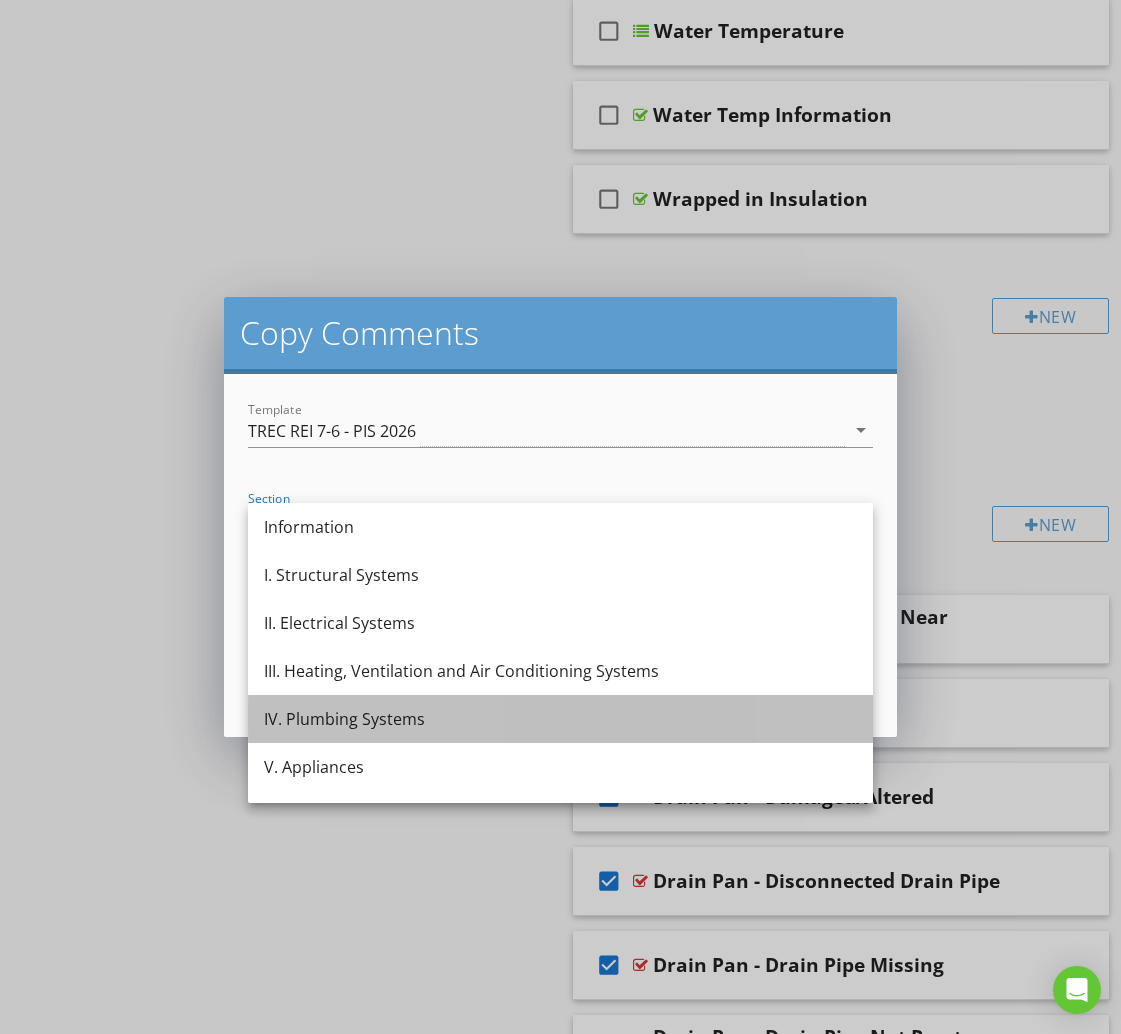 click on "IV. Plumbing Systems" at bounding box center (560, 719) 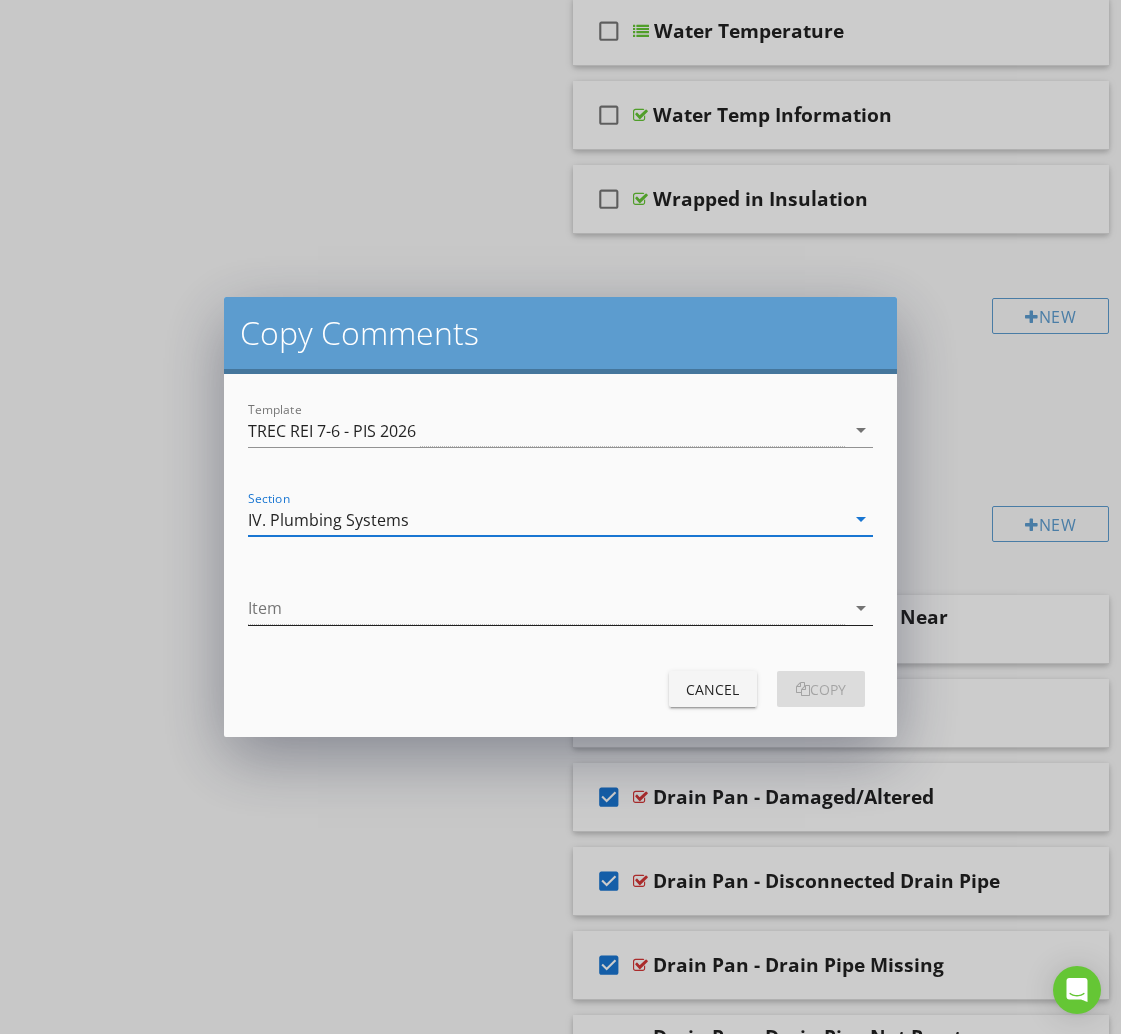 click at bounding box center (546, 608) 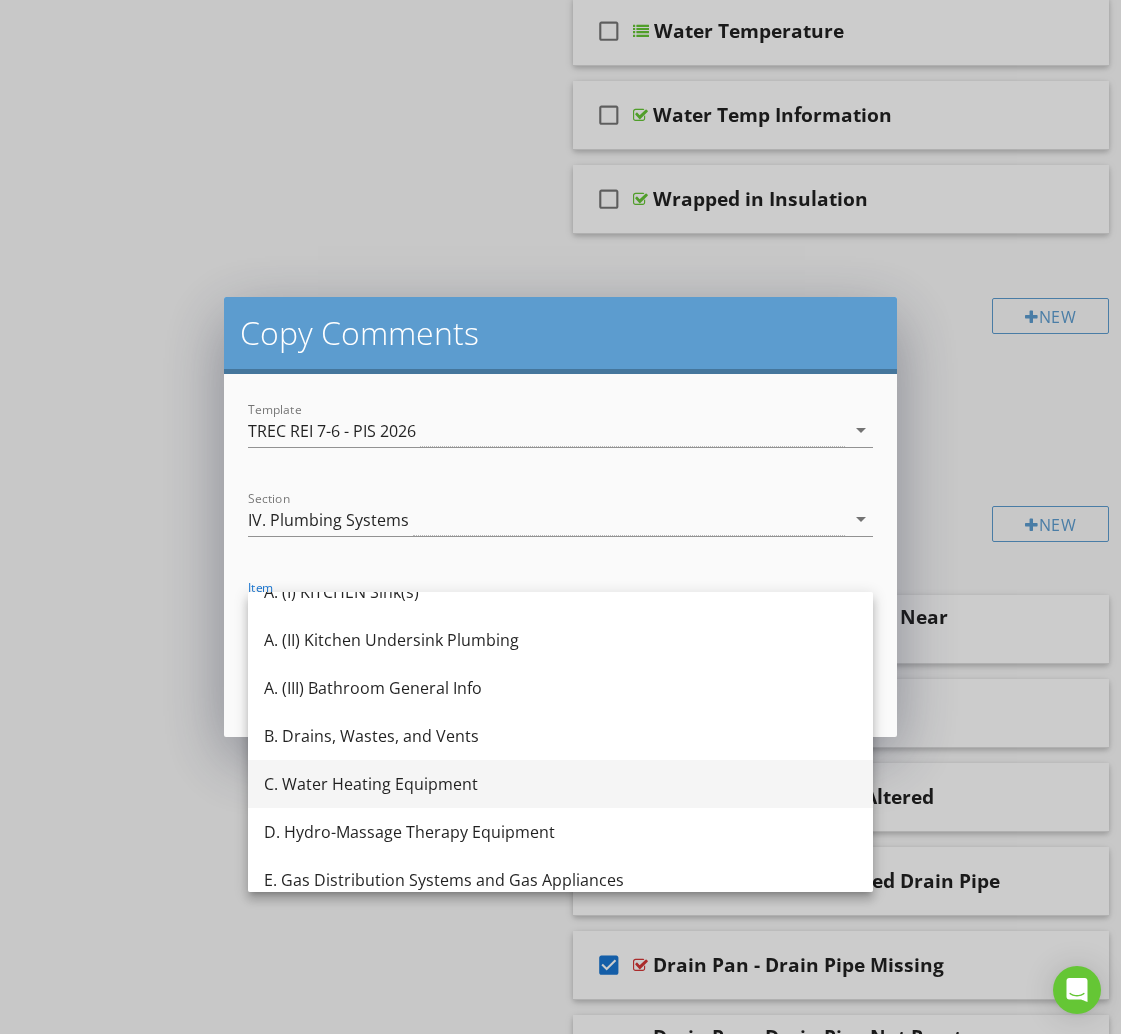 scroll, scrollTop: 83, scrollLeft: 0, axis: vertical 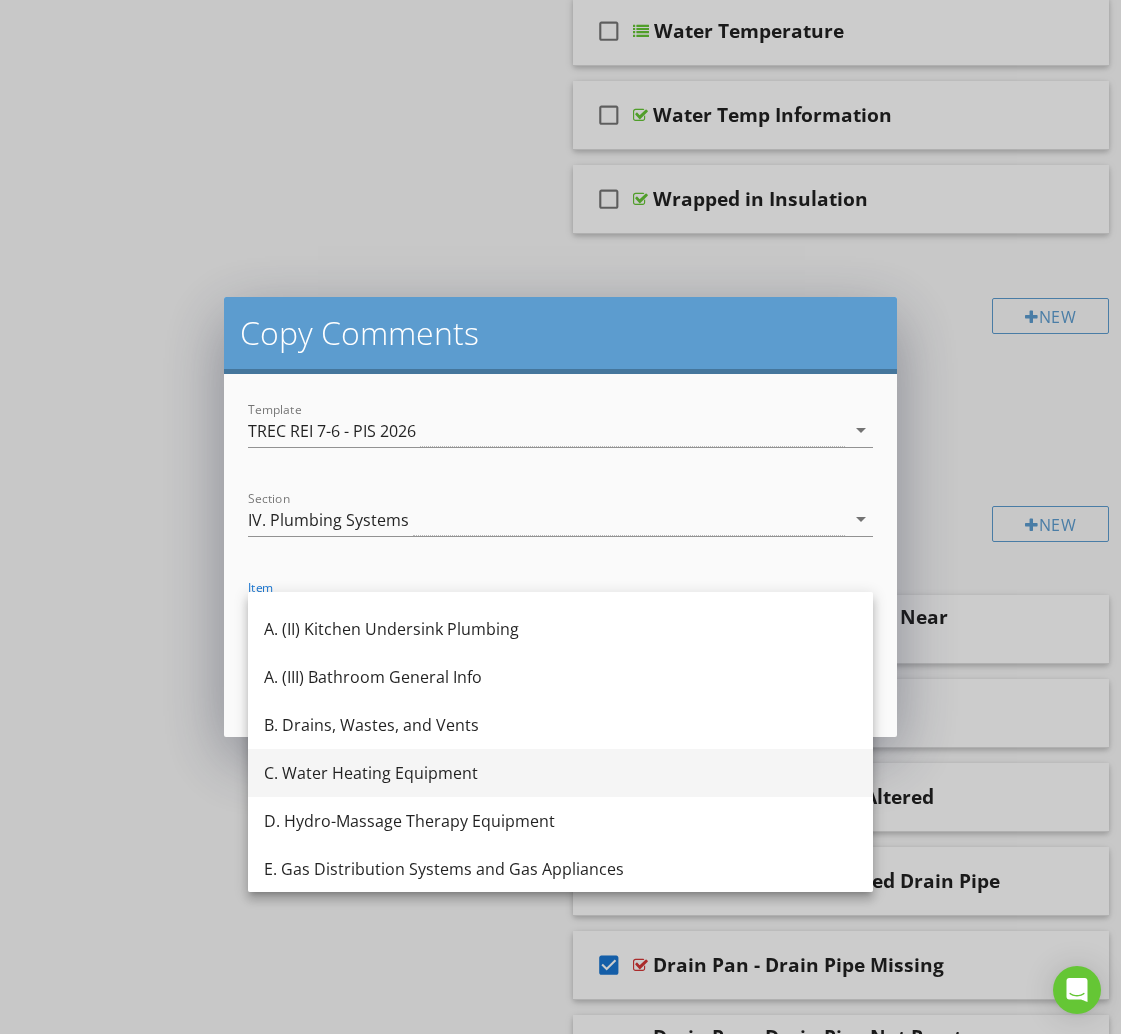 click on "C. Water Heating Equipment" at bounding box center [560, 773] 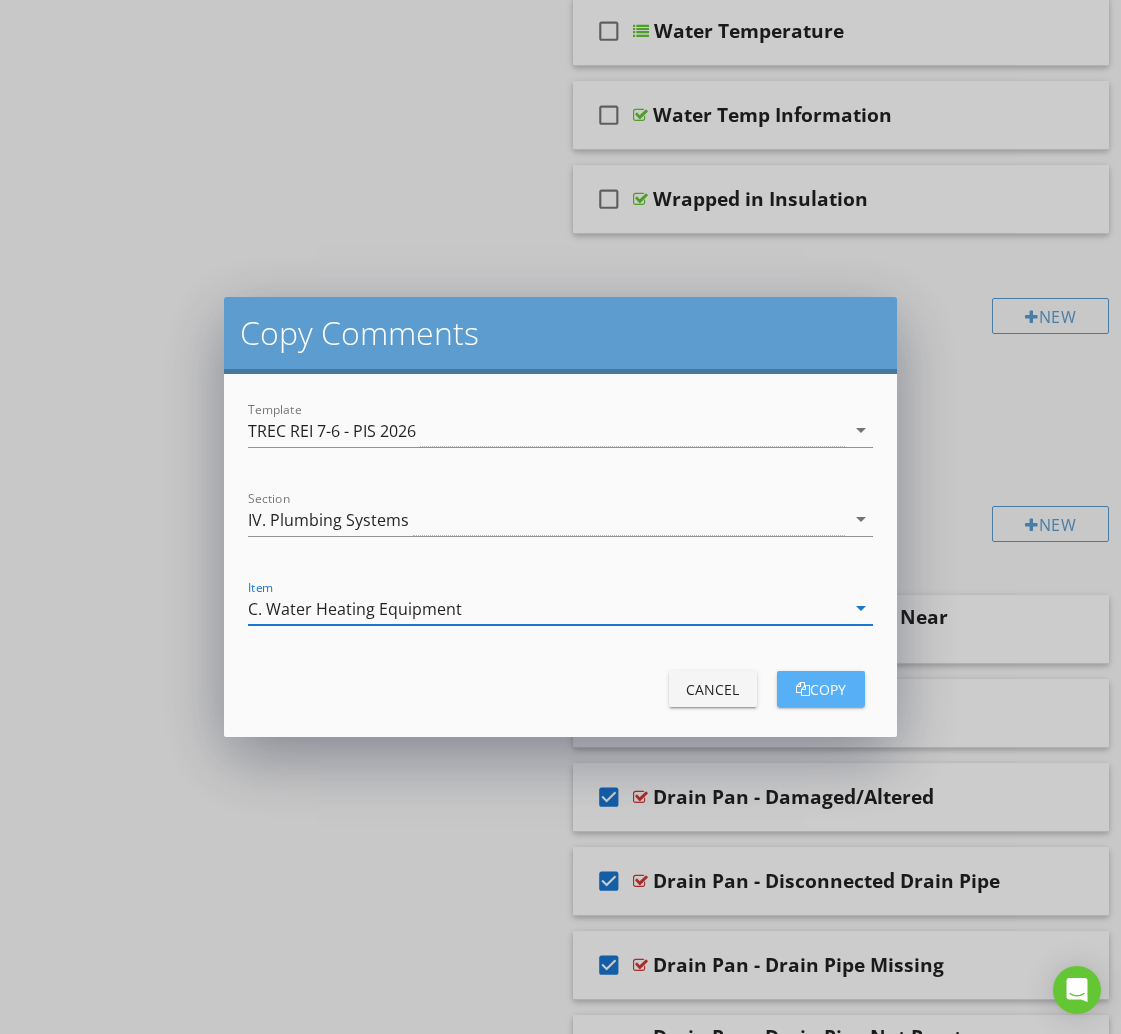 click on "copy" at bounding box center [821, 689] 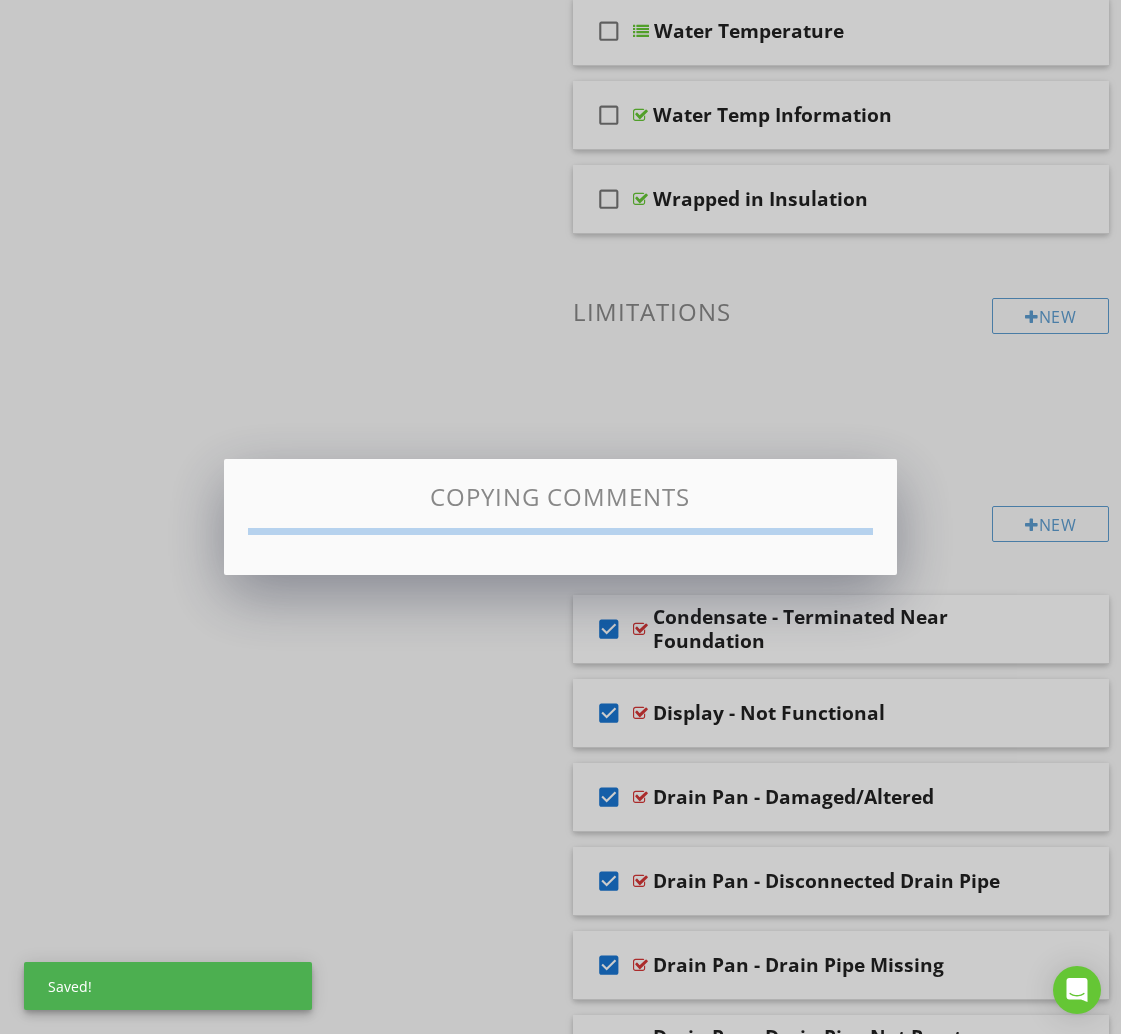 checkbox on "false" 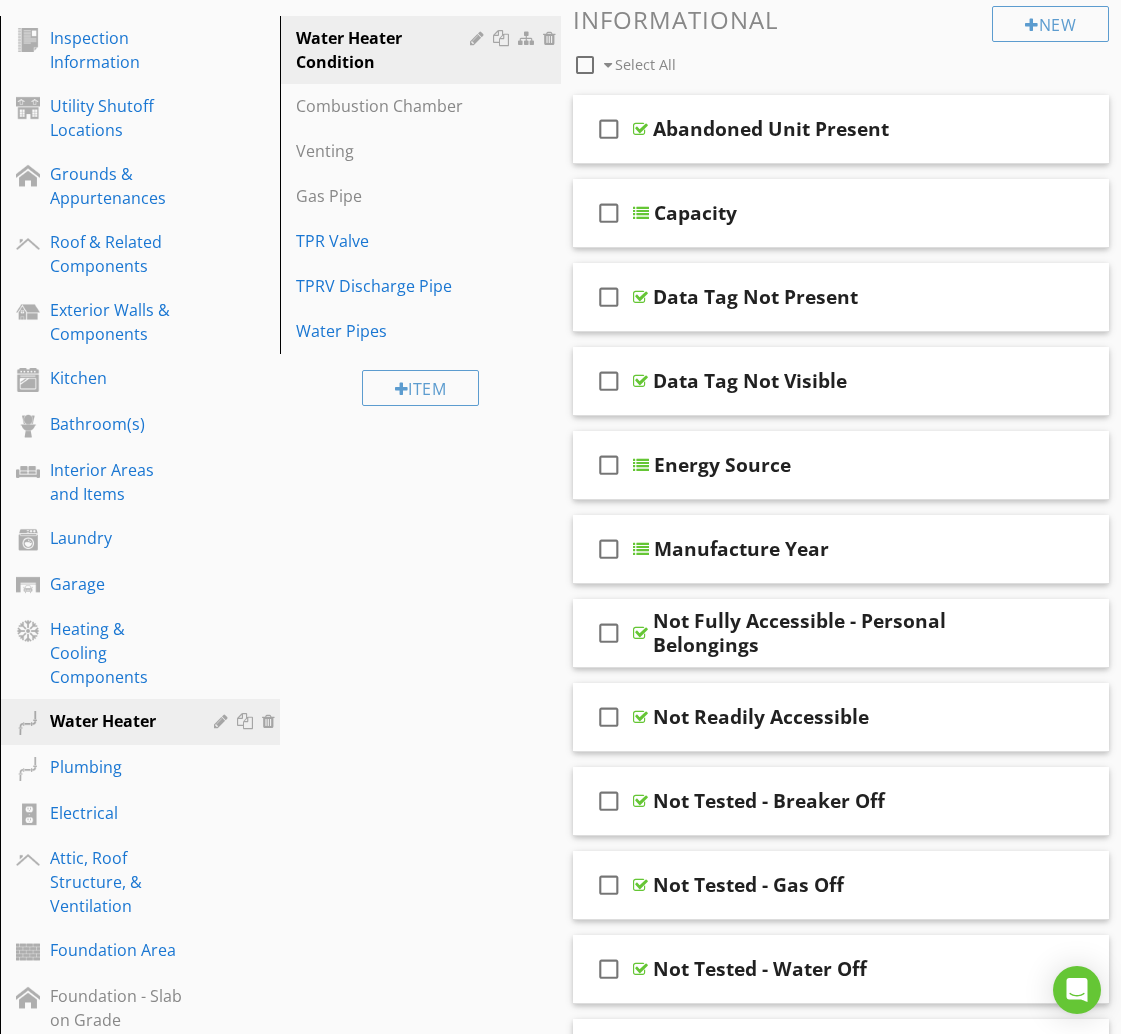 scroll, scrollTop: 0, scrollLeft: 0, axis: both 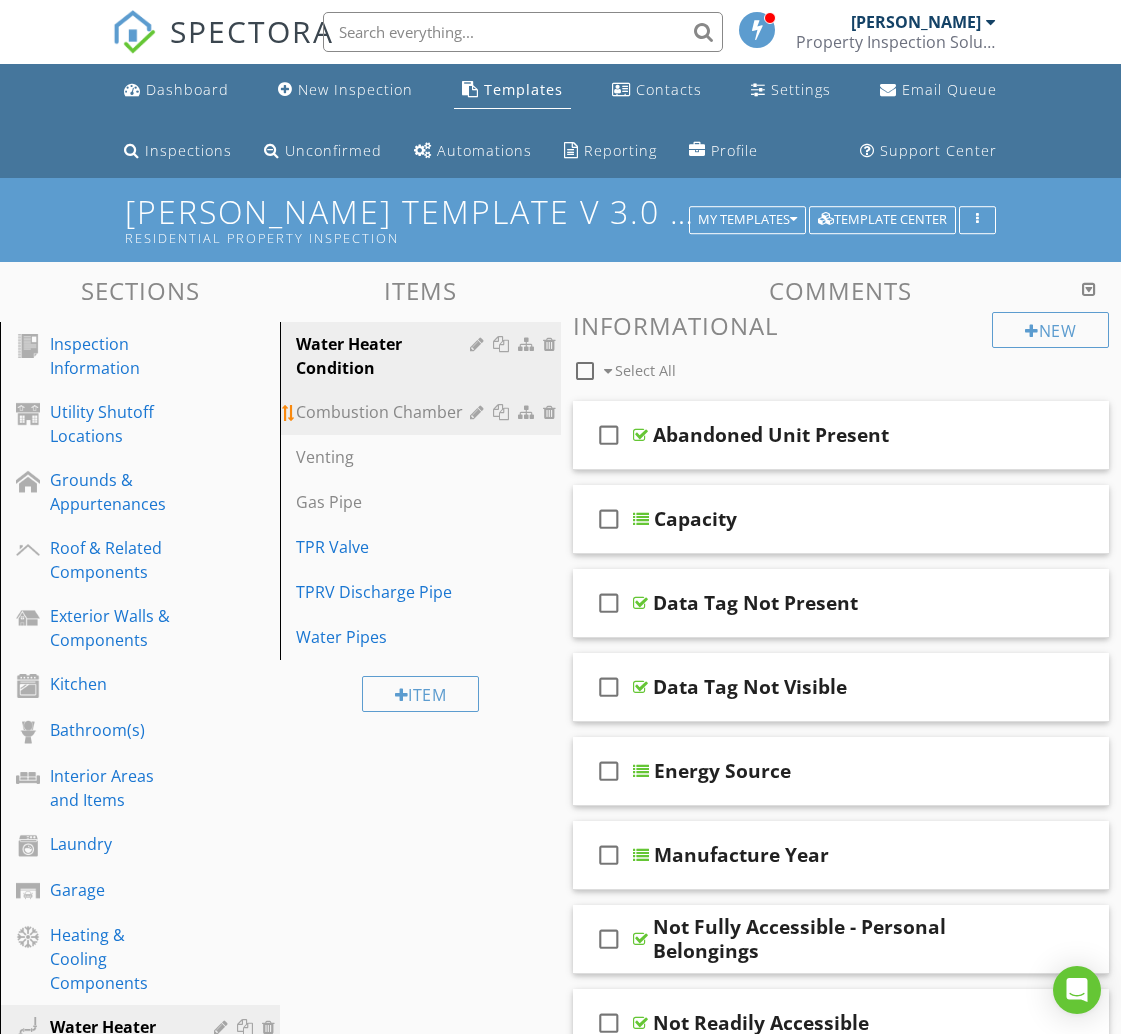 click on "Combustion Chamber" at bounding box center [385, 412] 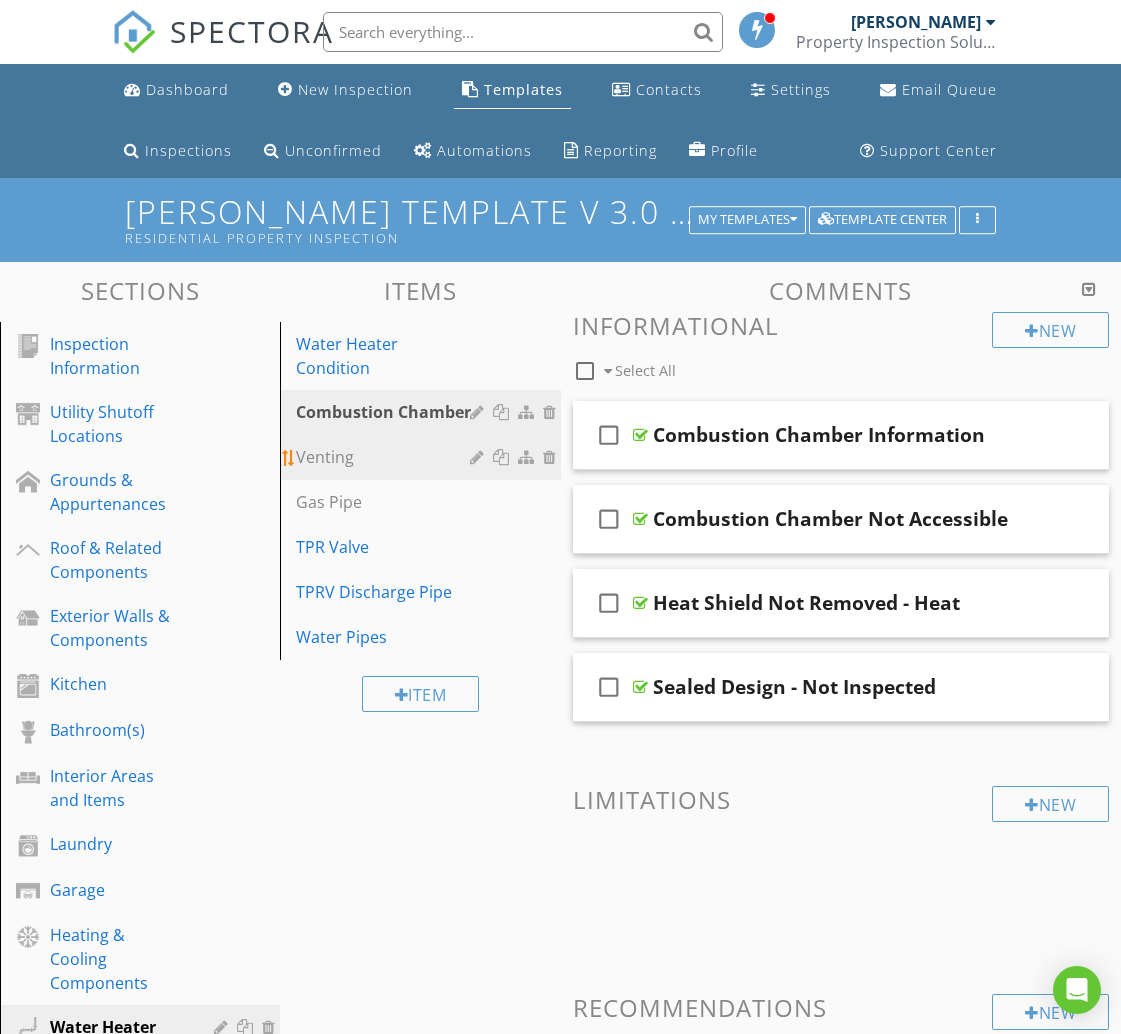 click on "Venting" at bounding box center (385, 457) 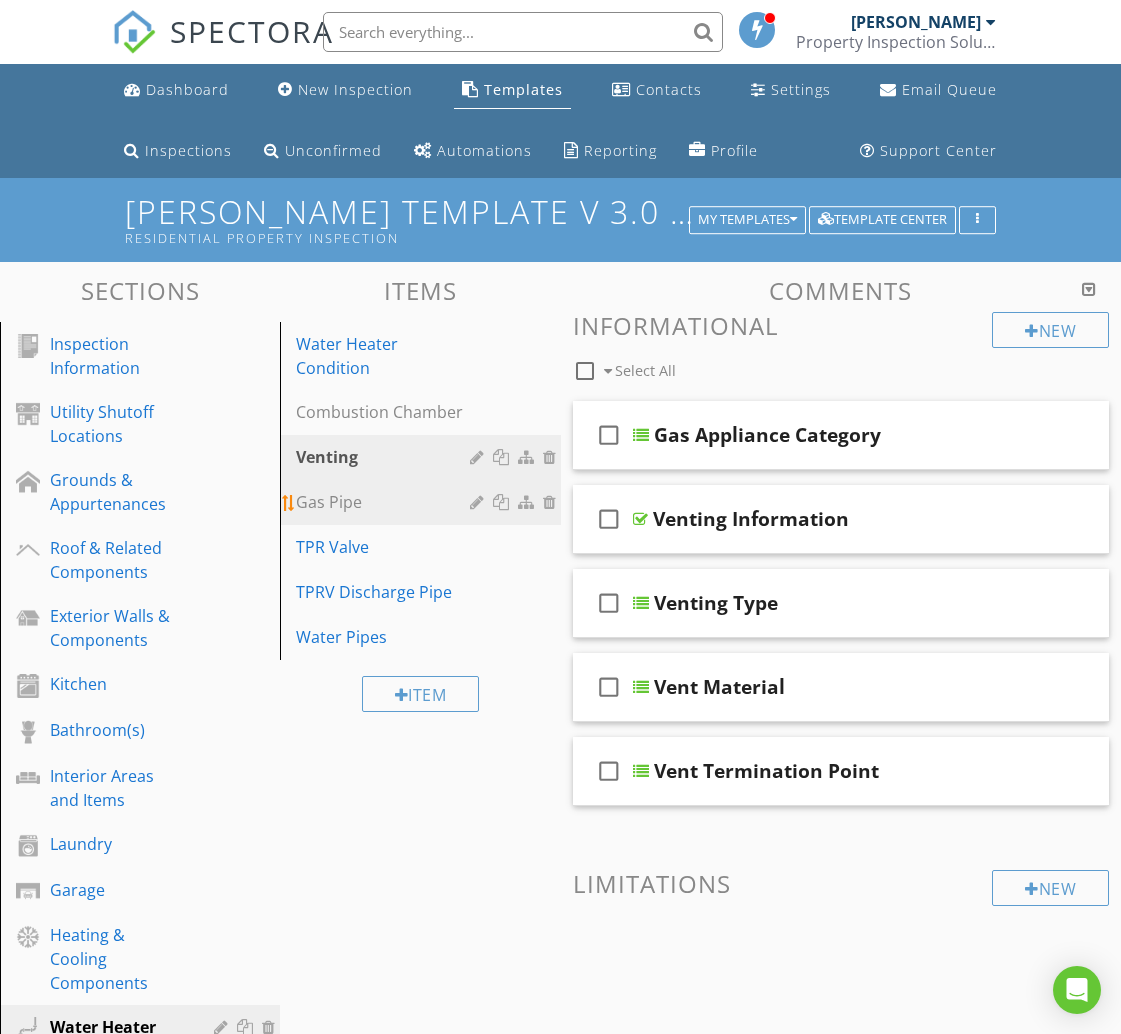 click on "Gas Pipe" at bounding box center [385, 502] 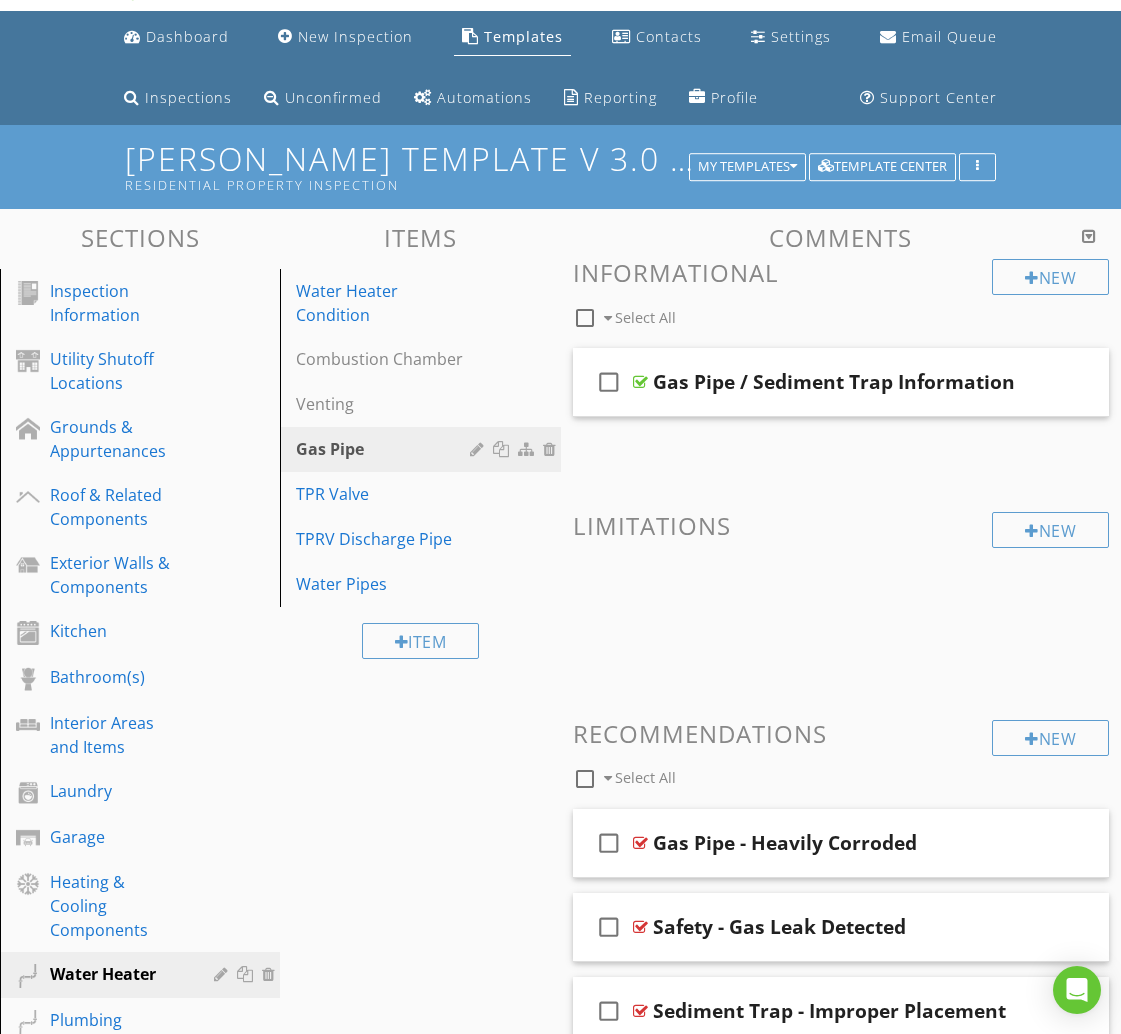 scroll, scrollTop: 0, scrollLeft: 0, axis: both 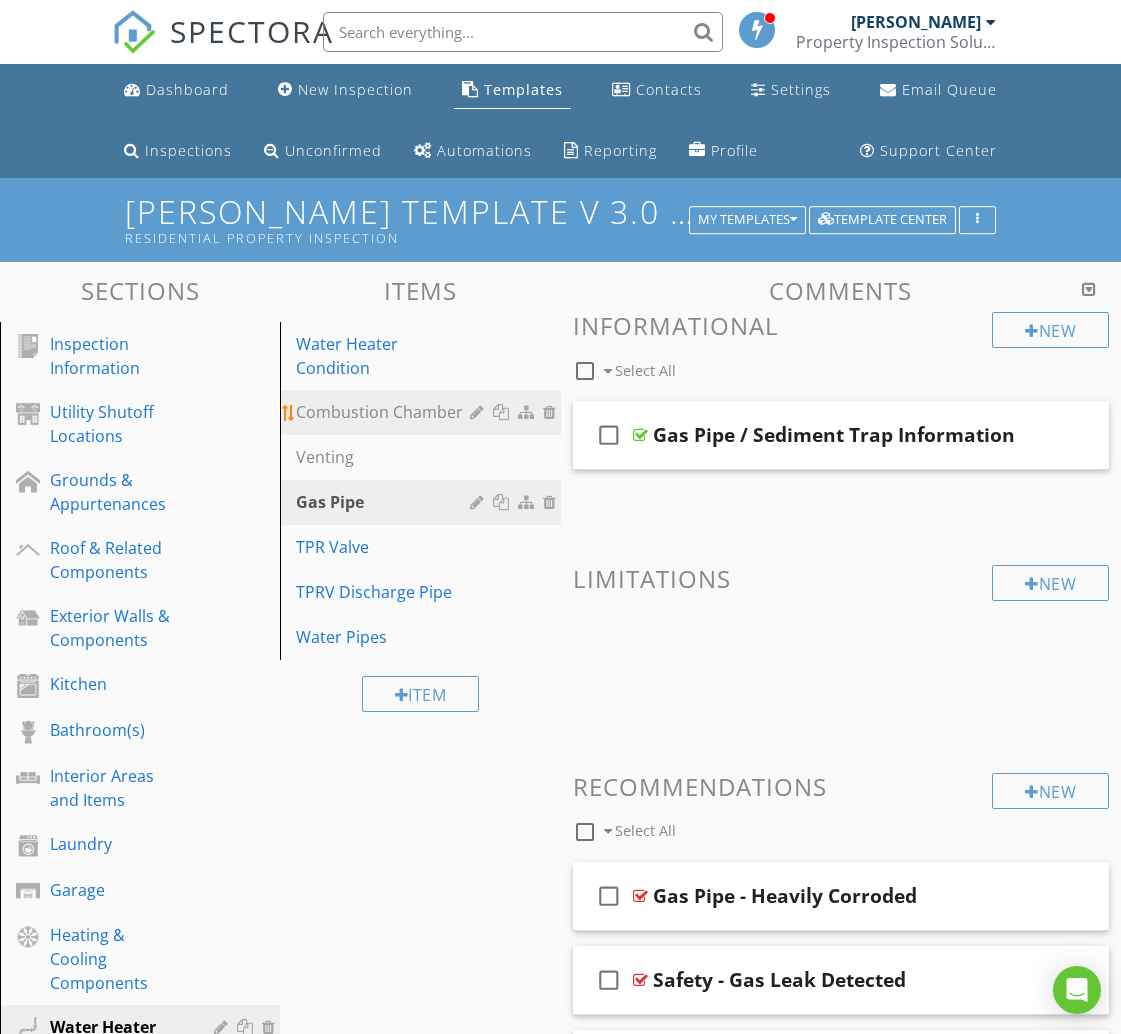 click on "Combustion Chamber" at bounding box center [385, 412] 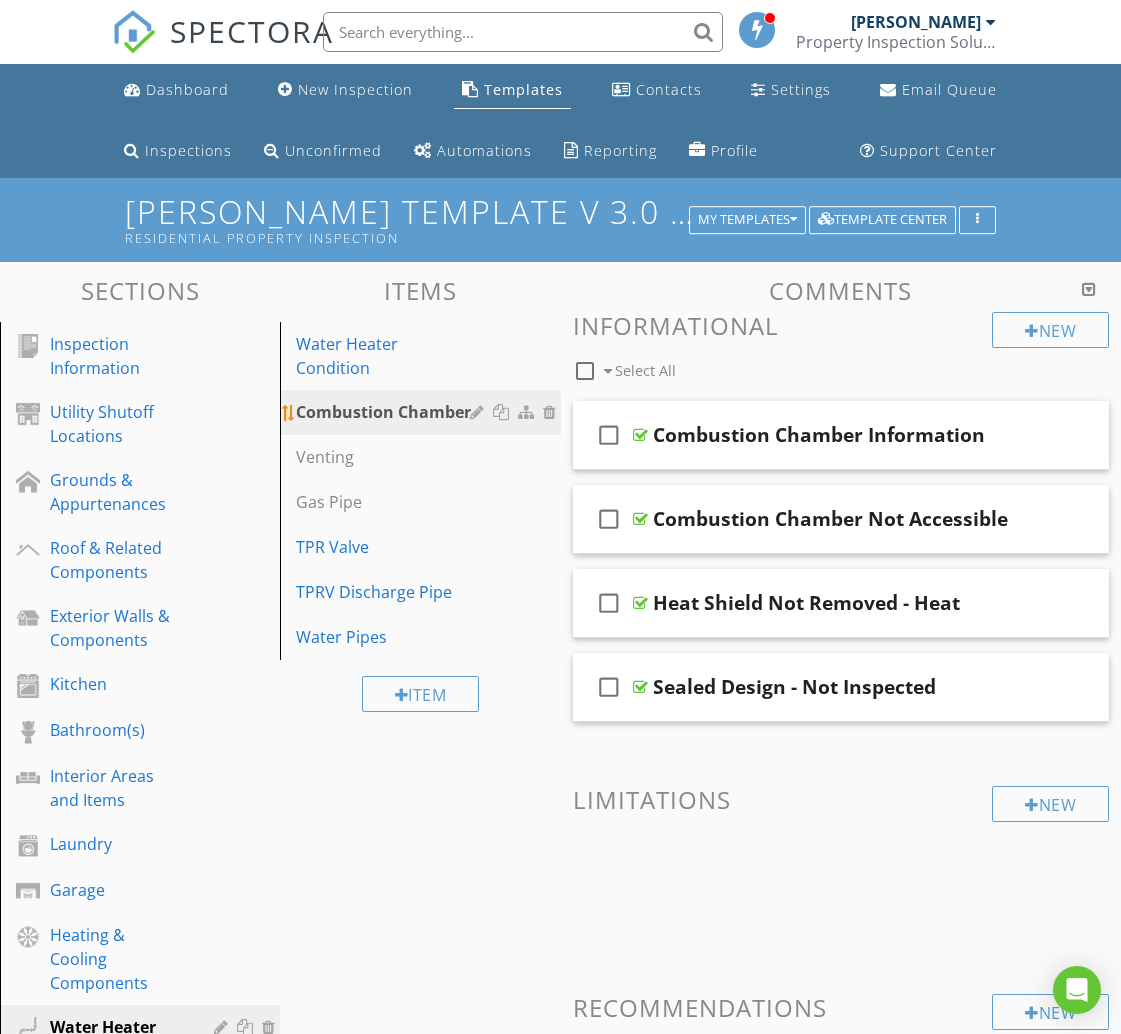 click at bounding box center (503, 412) 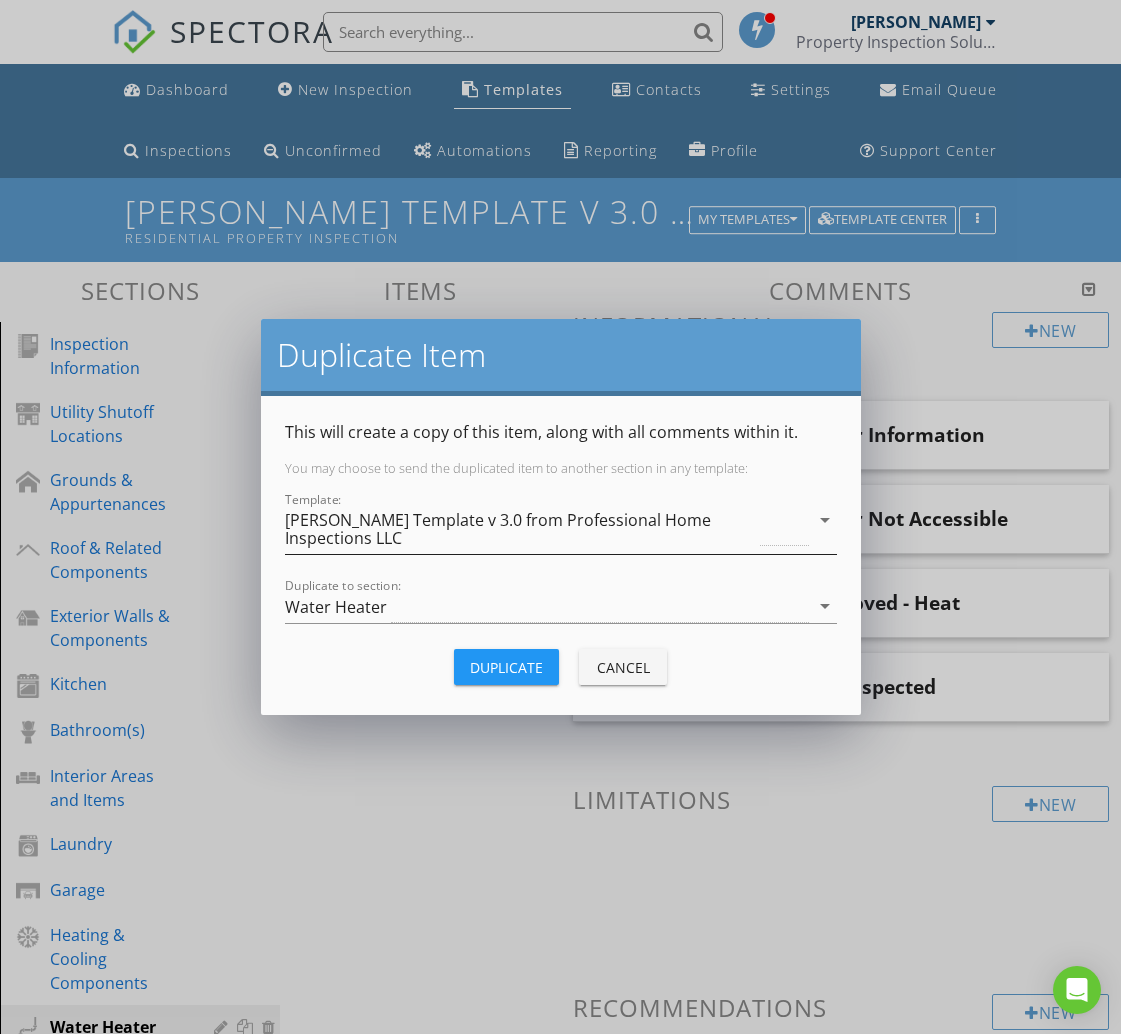 click on "[PERSON_NAME] Template v 3.0 from Professional Home Inspections LLC" at bounding box center (521, 529) 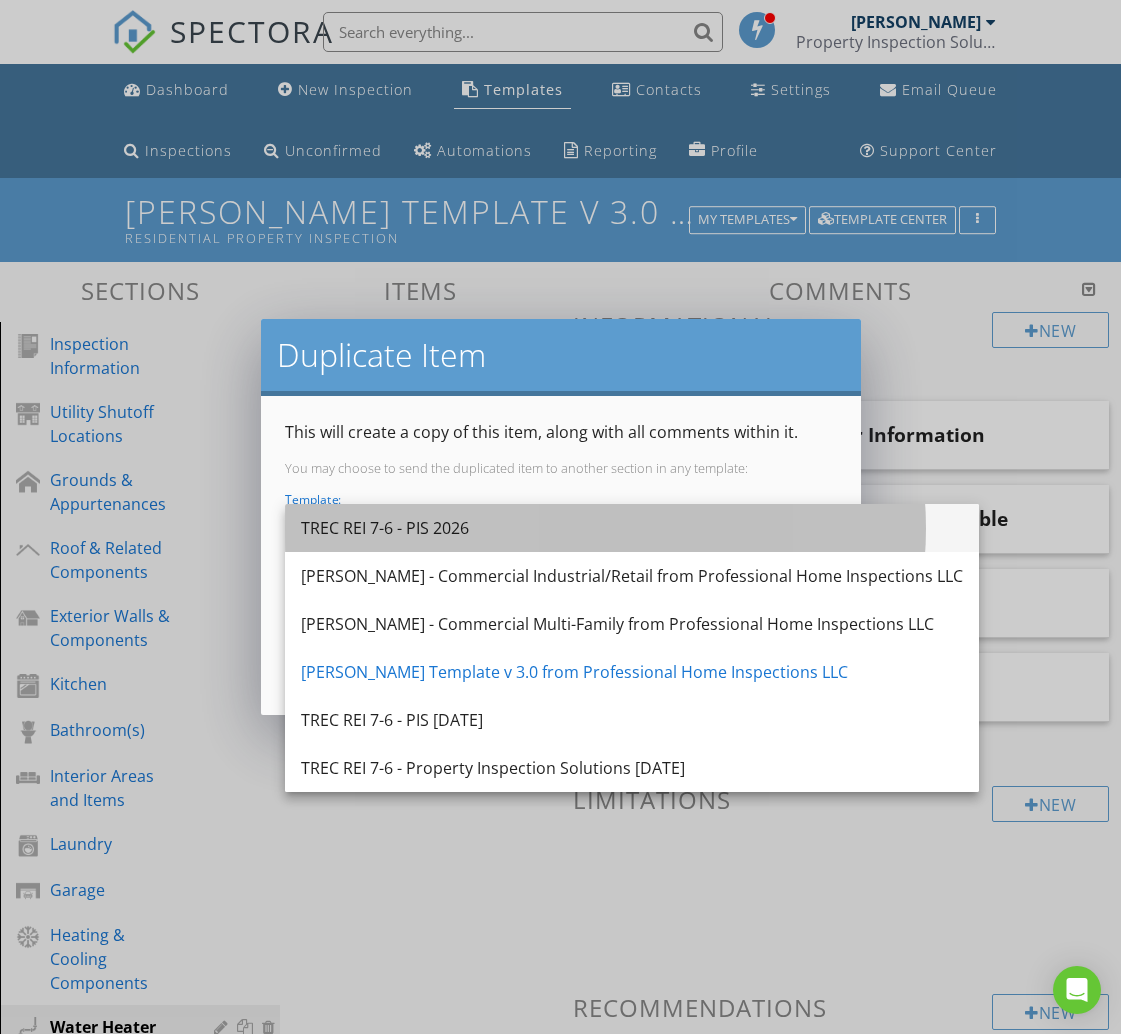 click on "TREC REI 7-6 - PIS 2026" at bounding box center (632, 528) 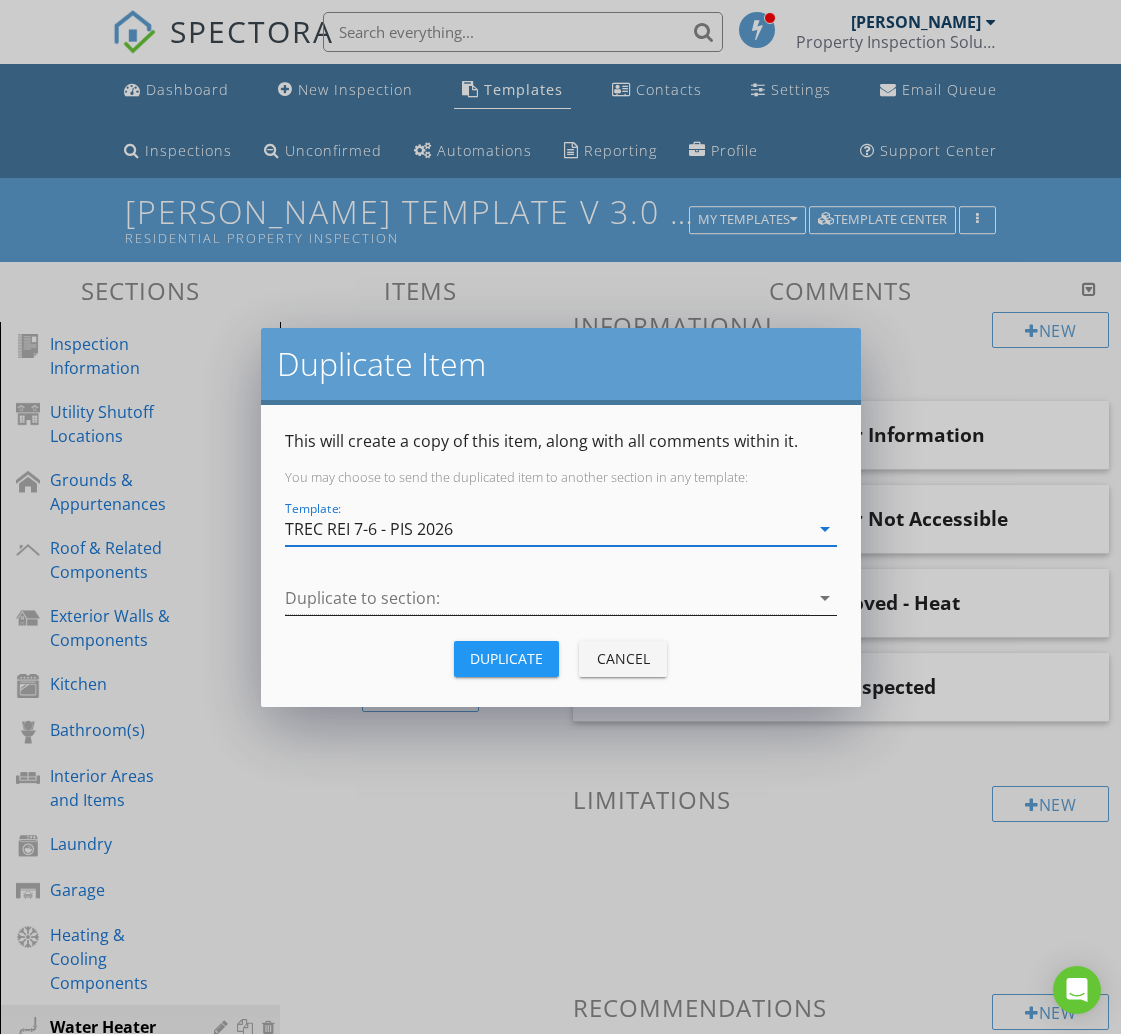 click at bounding box center [547, 598] 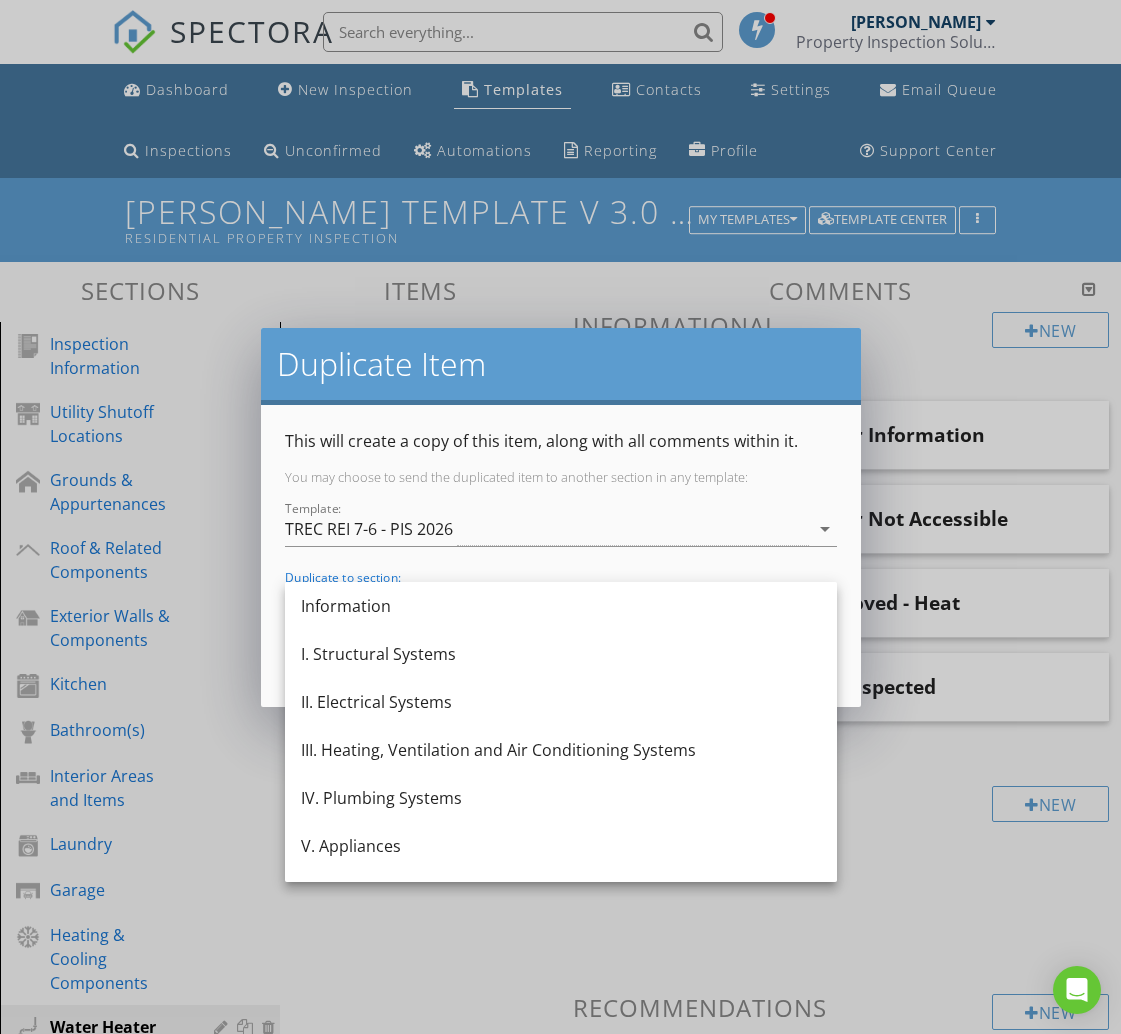 click on "III. Heating, Ventilation and Air Conditioning Systems" at bounding box center [561, 750] 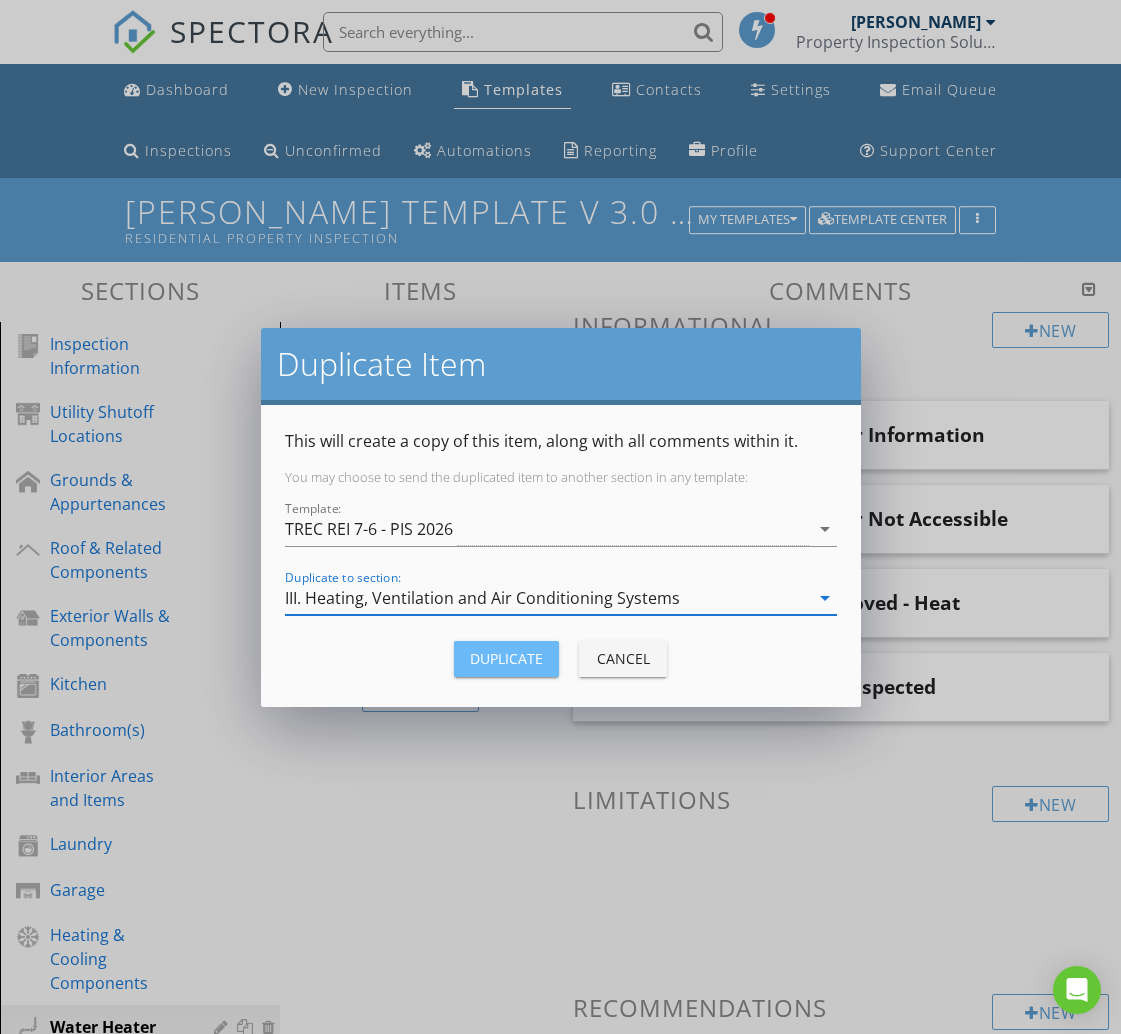 click on "Duplicate" at bounding box center [506, 658] 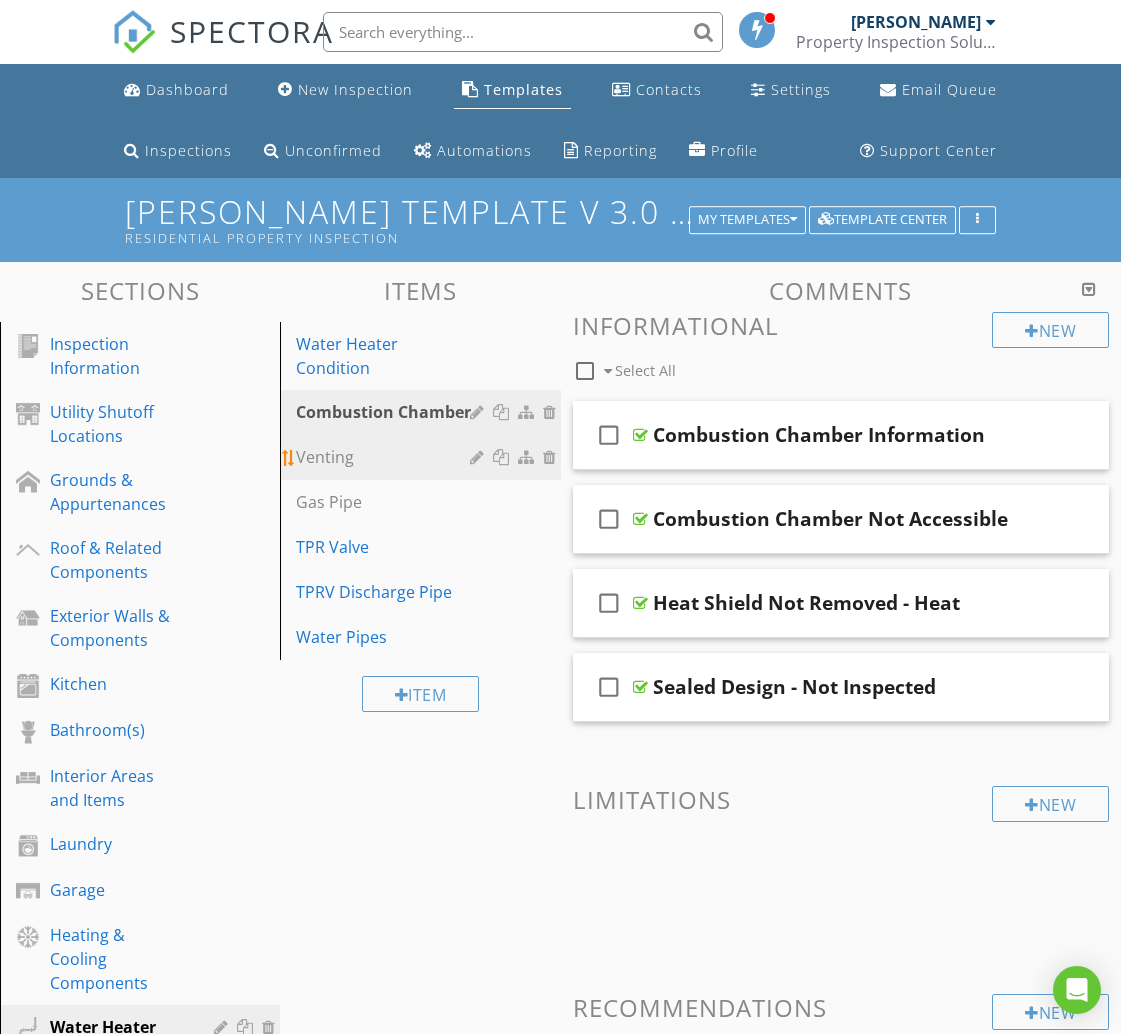 click on "Venting" at bounding box center [385, 457] 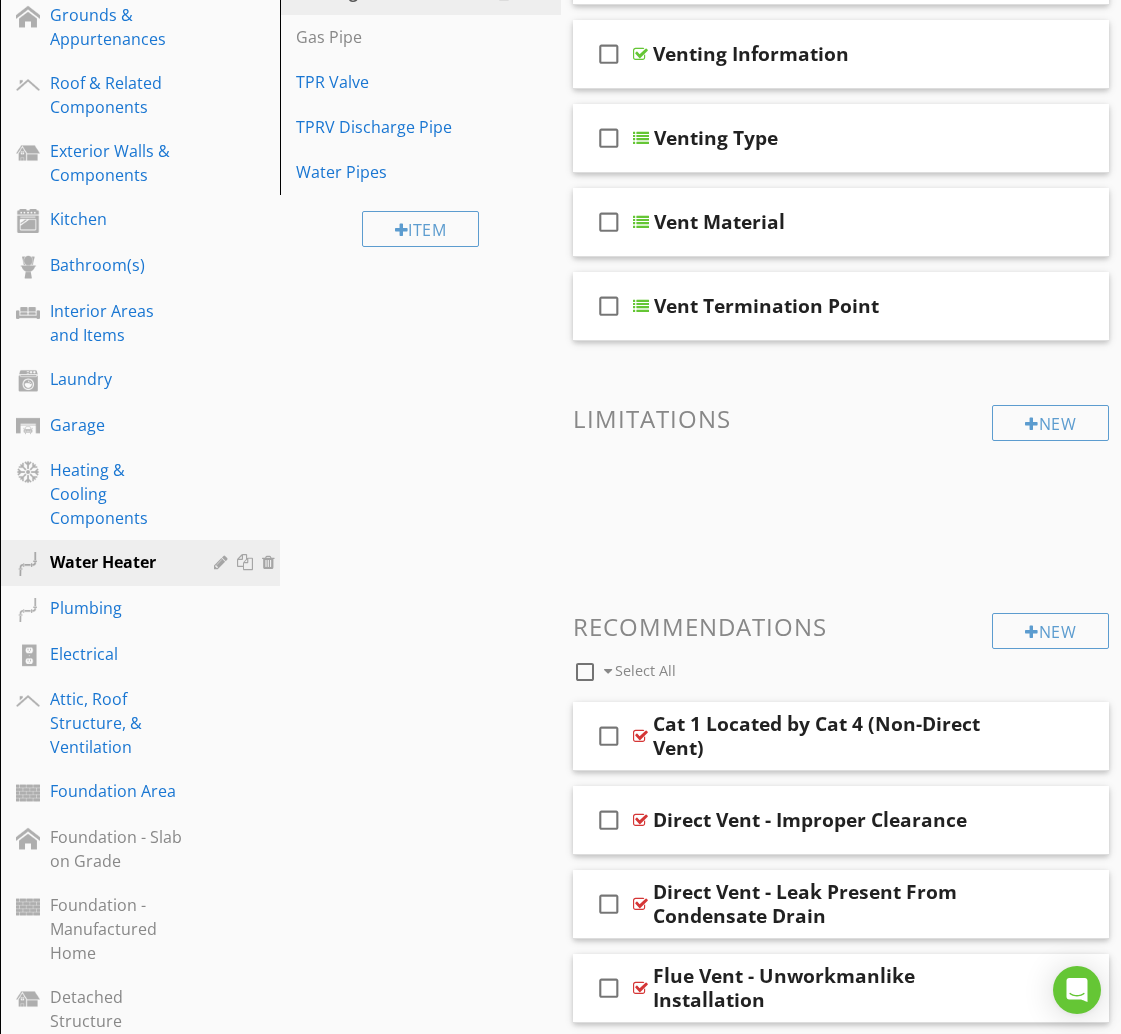 scroll, scrollTop: 0, scrollLeft: 0, axis: both 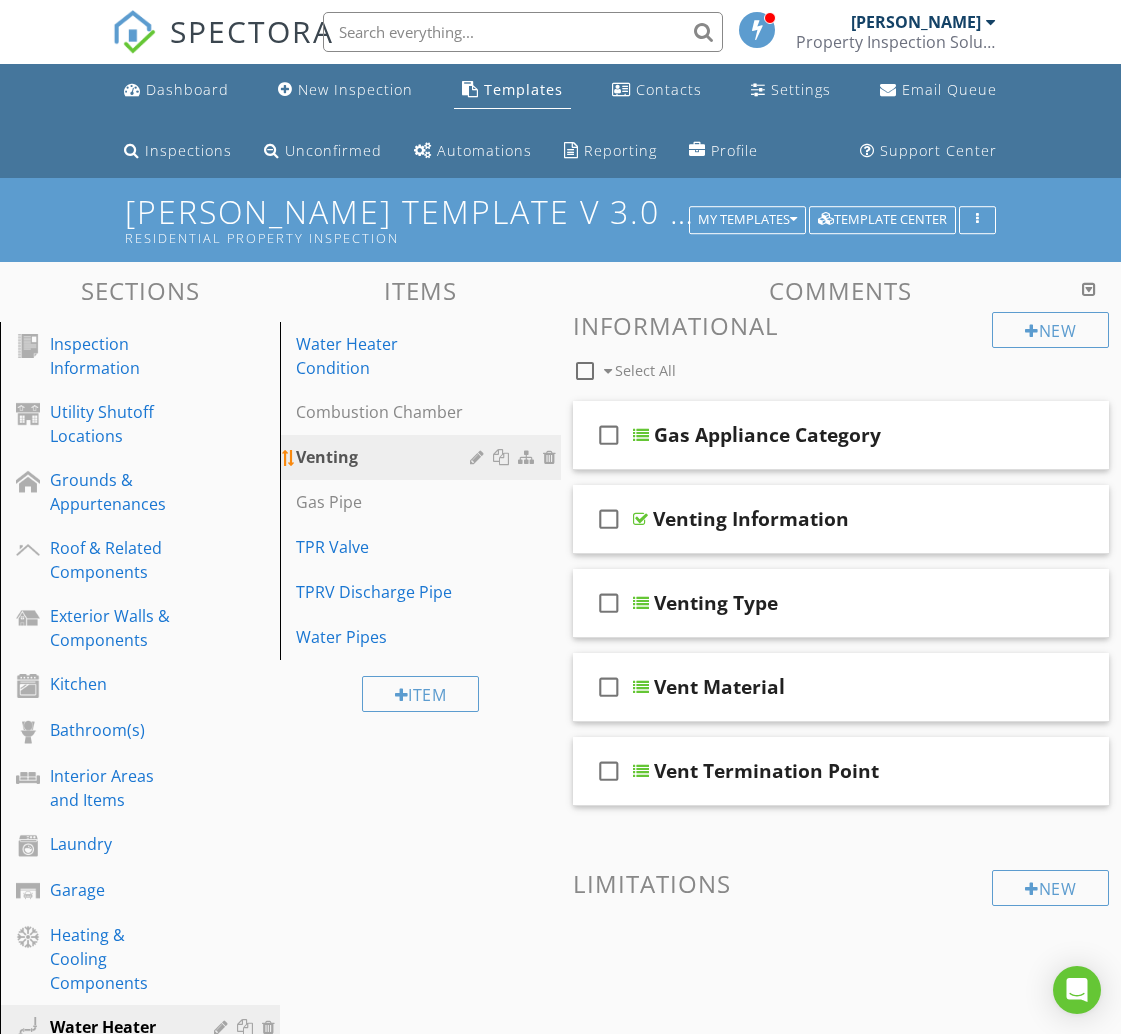 click at bounding box center (503, 457) 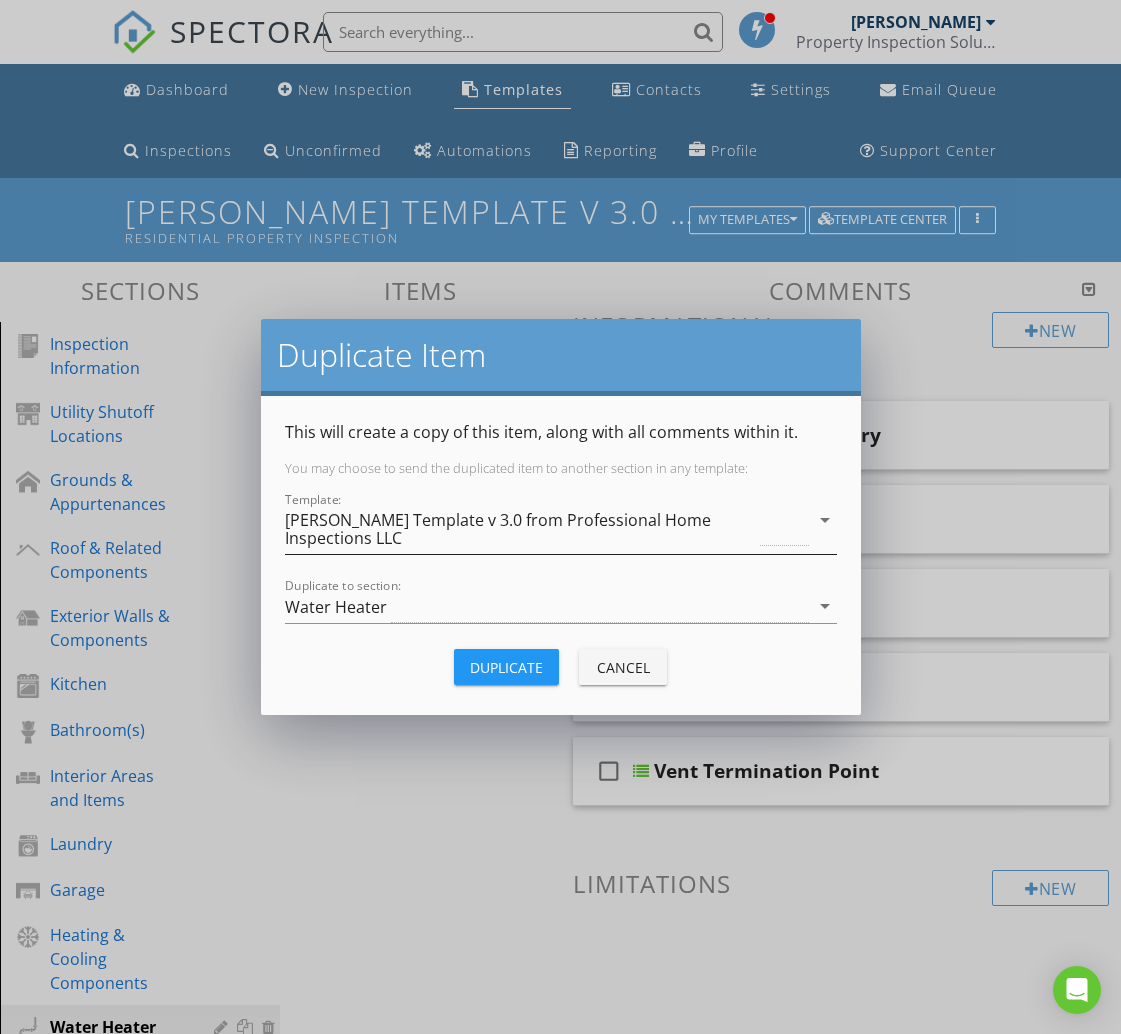 click on "[PERSON_NAME] Template v 3.0 from Professional Home Inspections LLC" at bounding box center [521, 529] 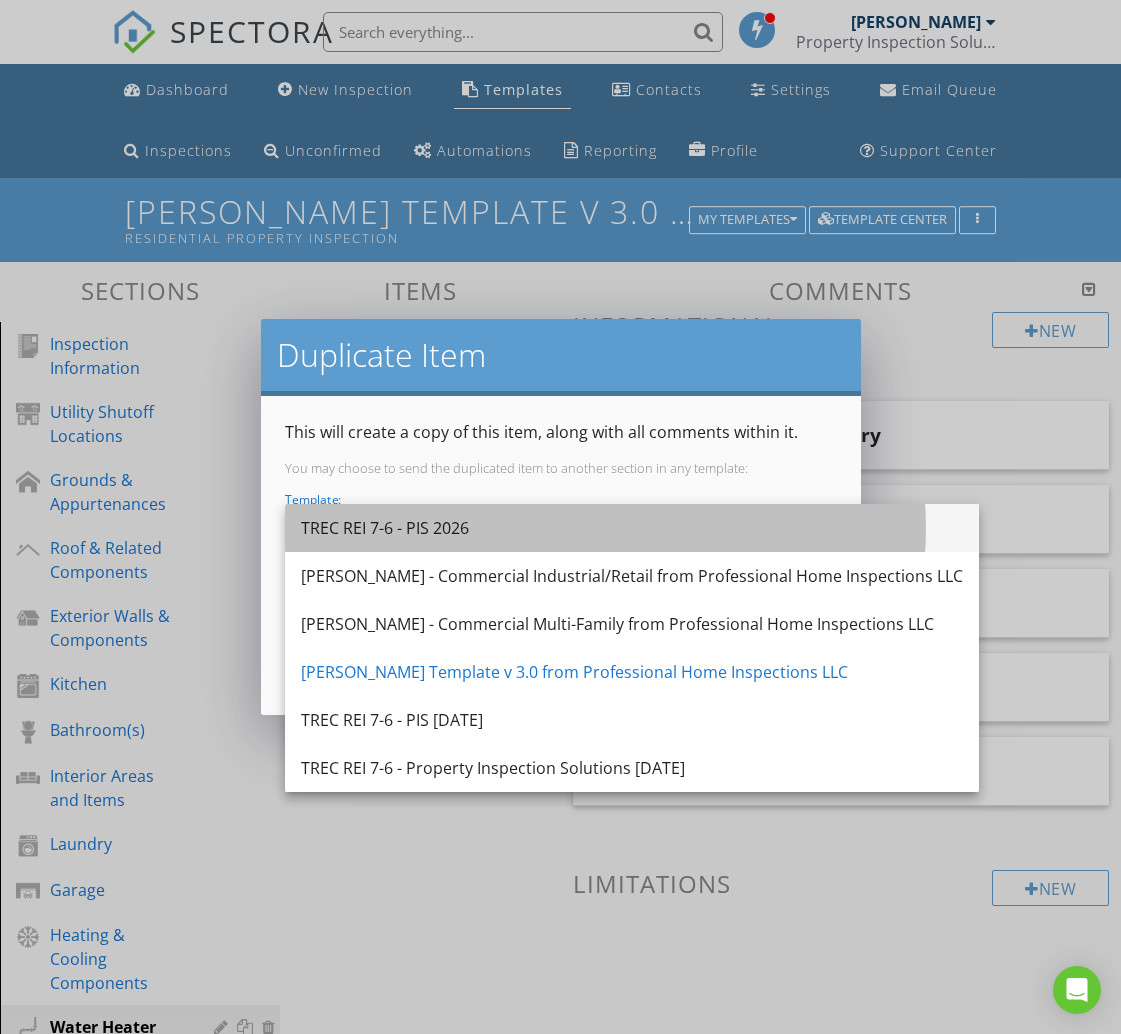 click on "TREC REI 7-6 - PIS 2026" at bounding box center (632, 528) 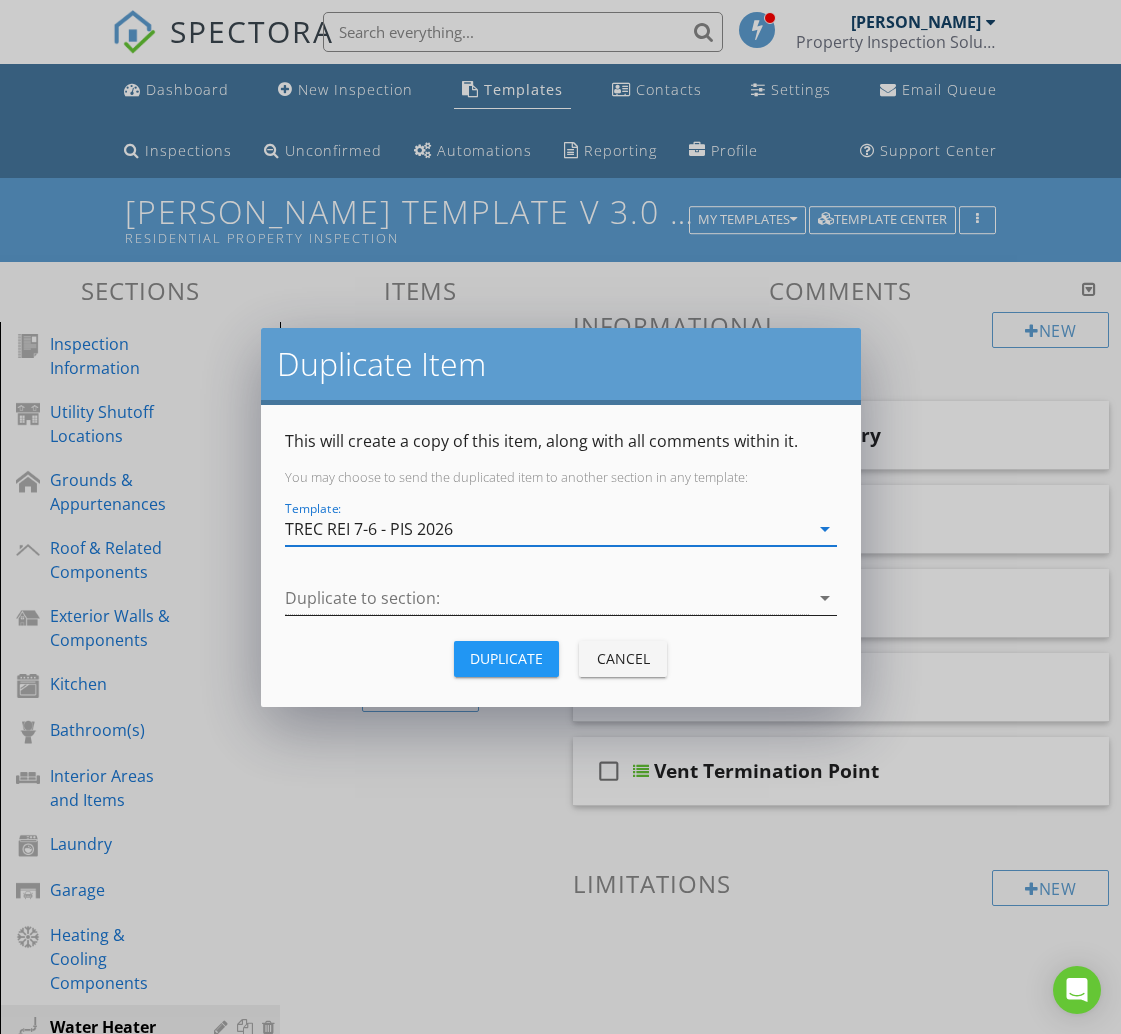 click at bounding box center (547, 598) 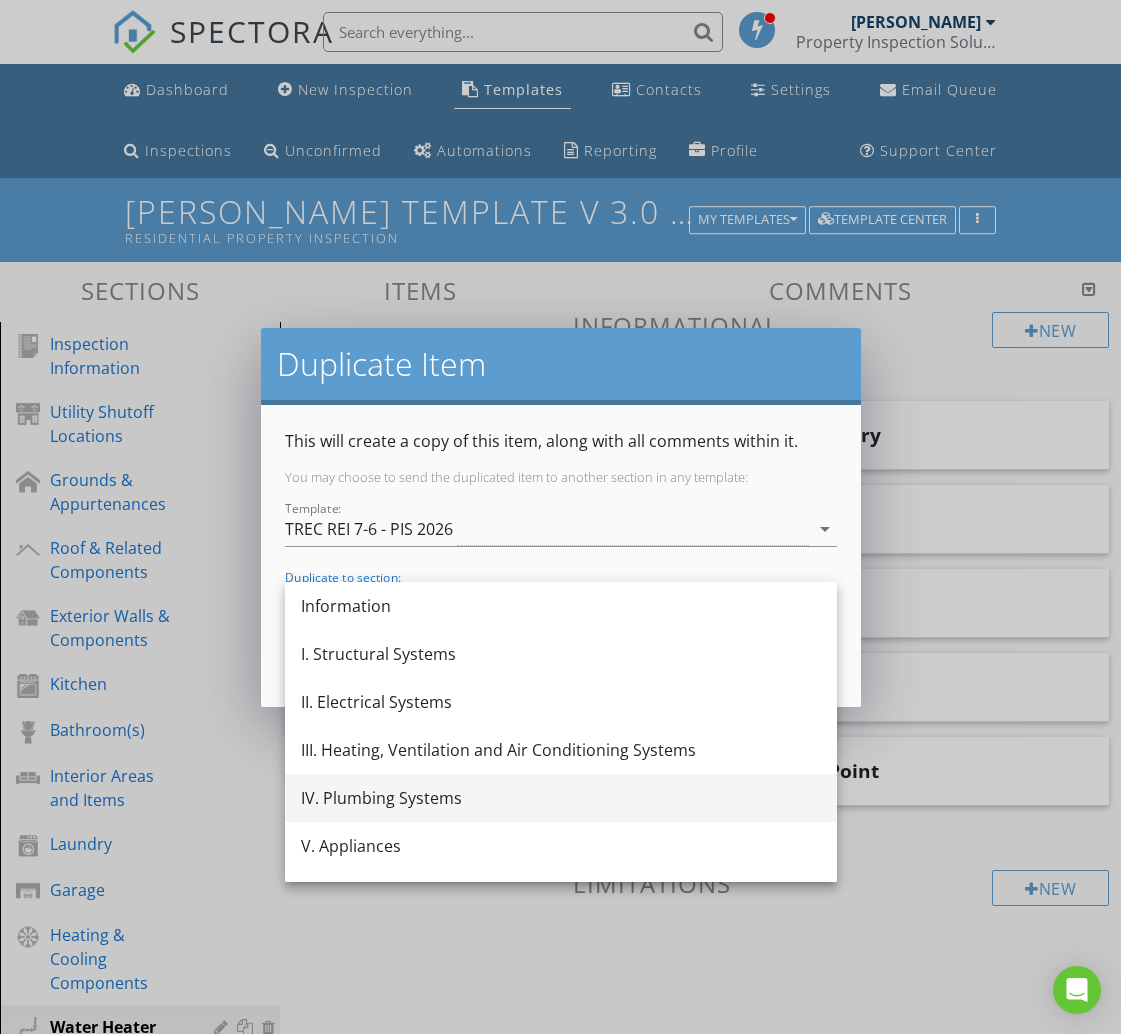 click on "IV. Plumbing Systems" at bounding box center (561, 798) 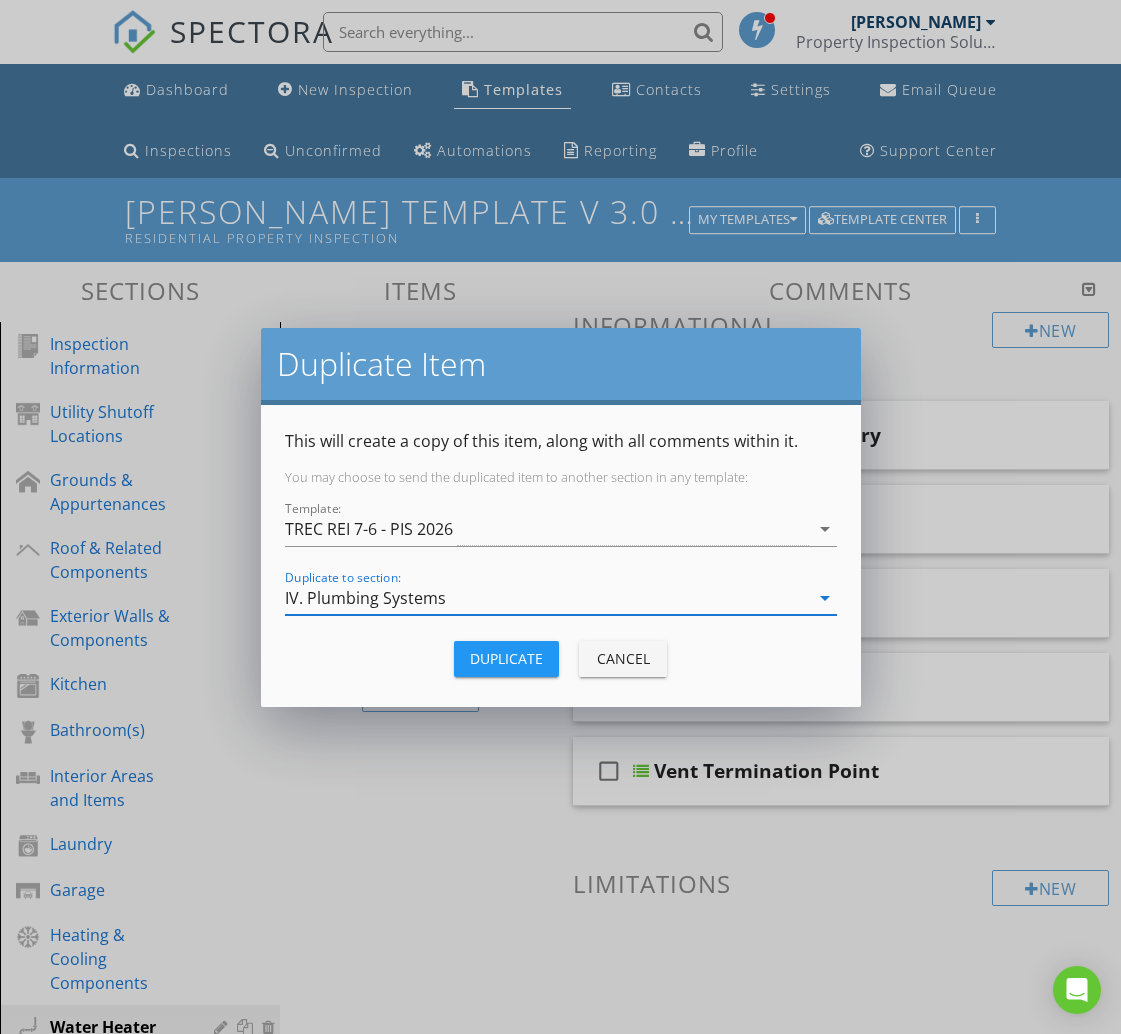 click on "Duplicate" at bounding box center (506, 658) 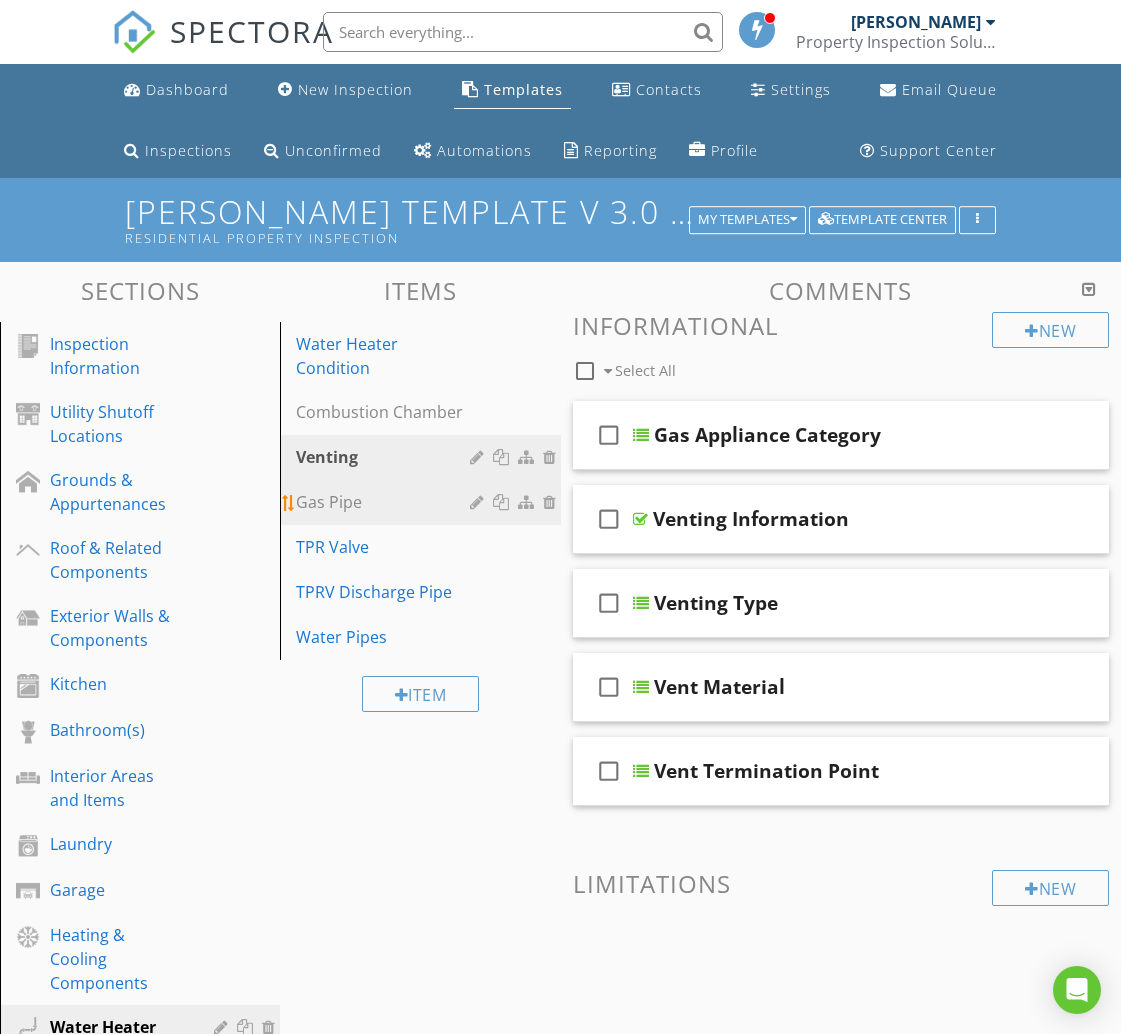click on "Gas Pipe" at bounding box center (385, 502) 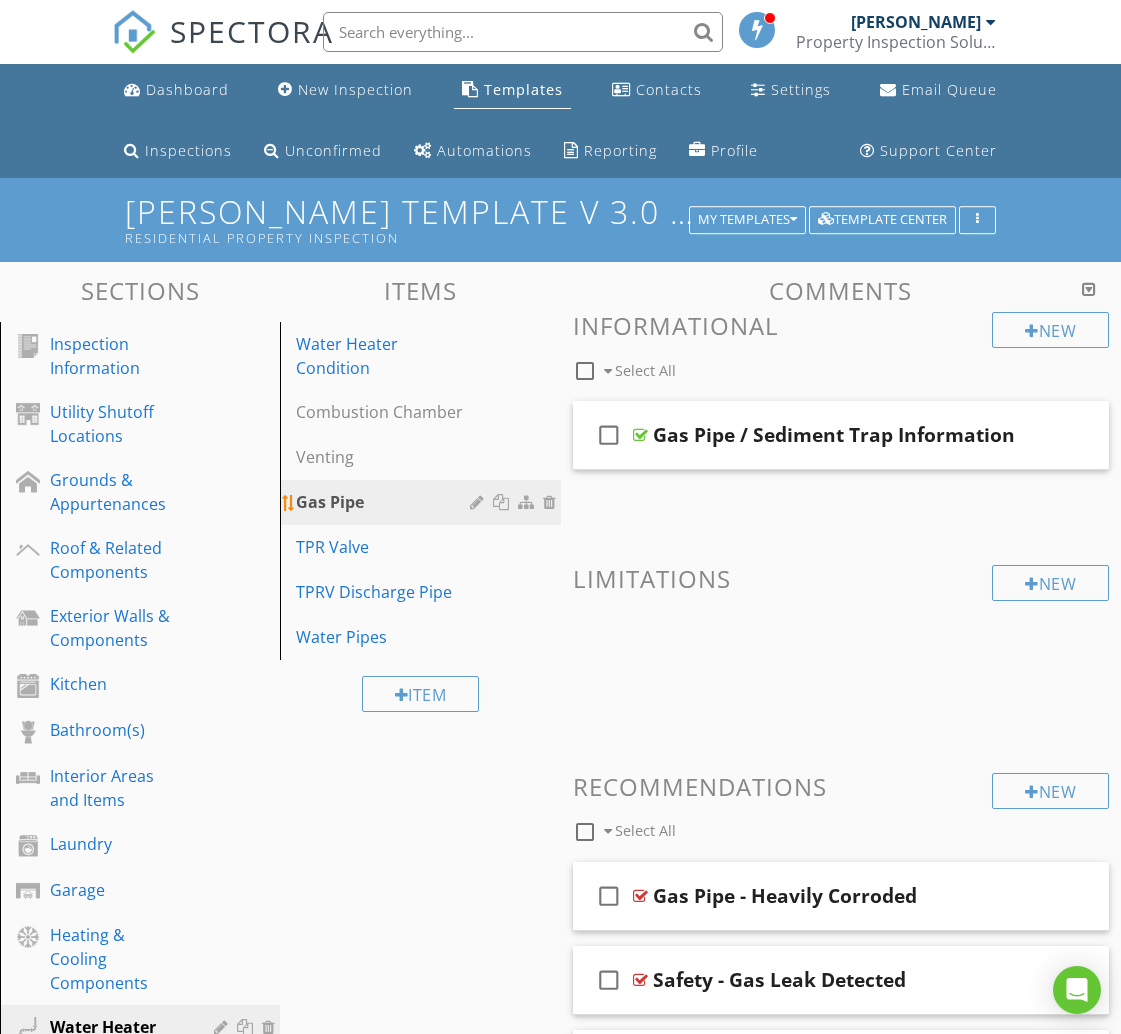 click at bounding box center [503, 502] 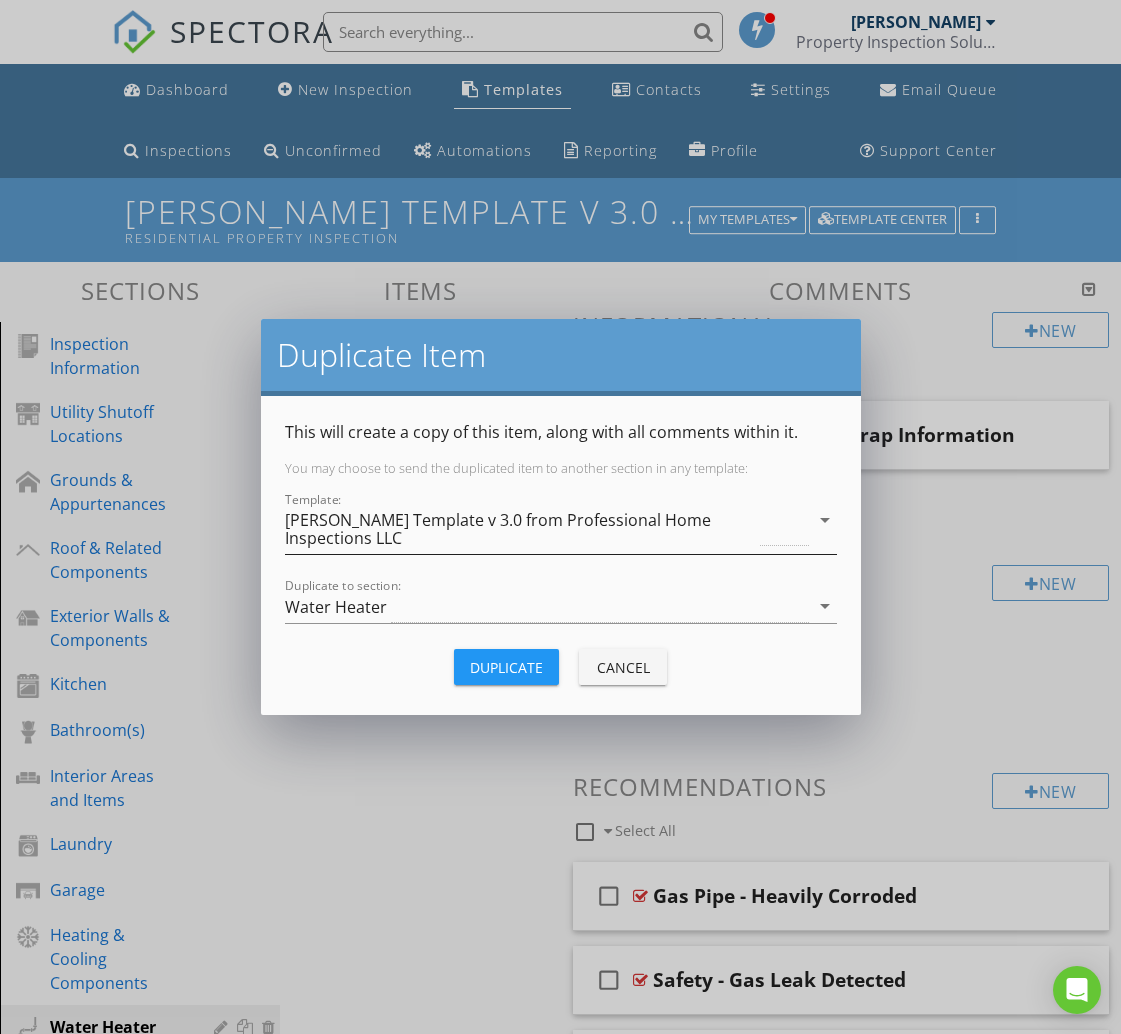 click on "[PERSON_NAME] Template v 3.0 from Professional Home Inspections LLC" at bounding box center [521, 529] 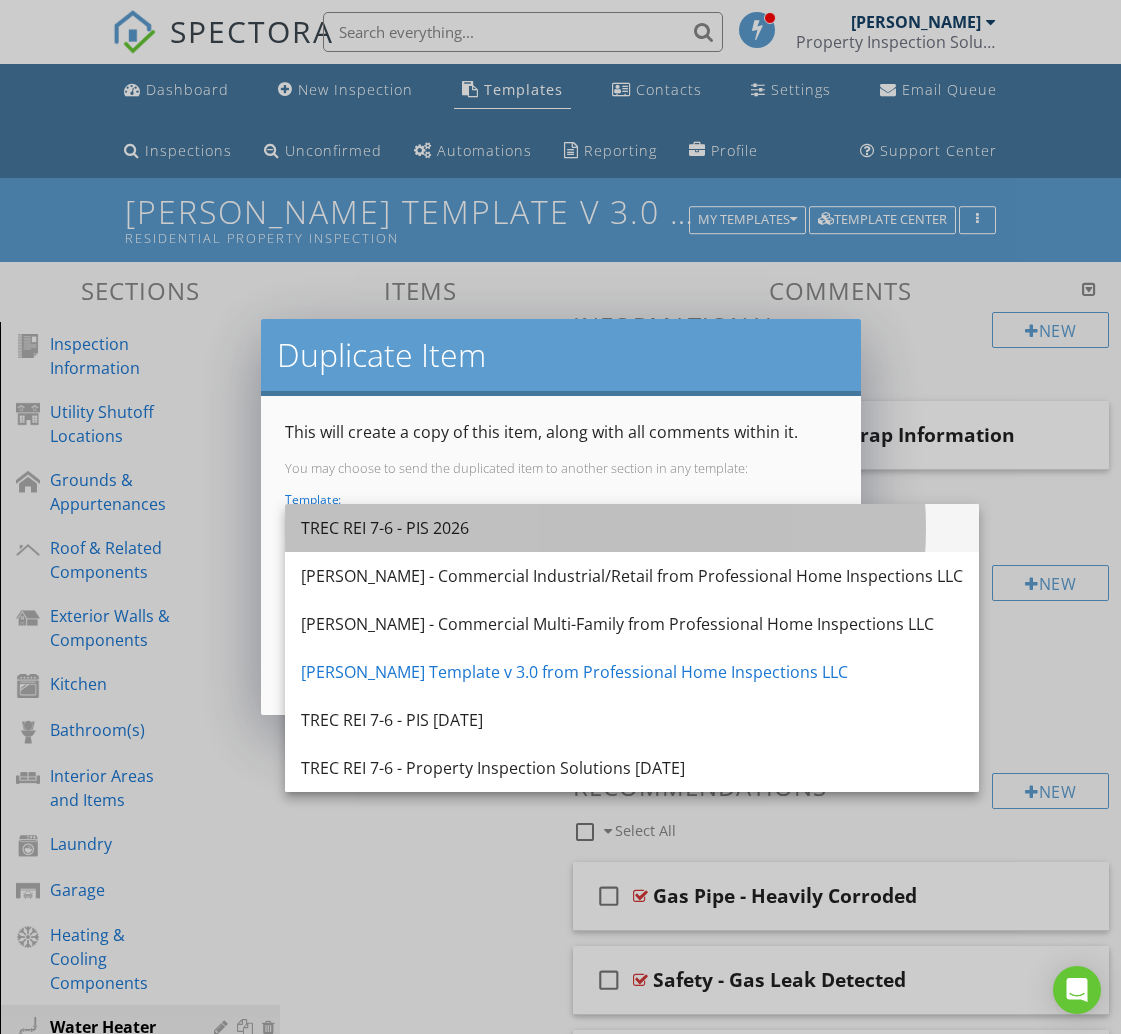 click on "TREC REI 7-6 - PIS 2026" at bounding box center (632, 528) 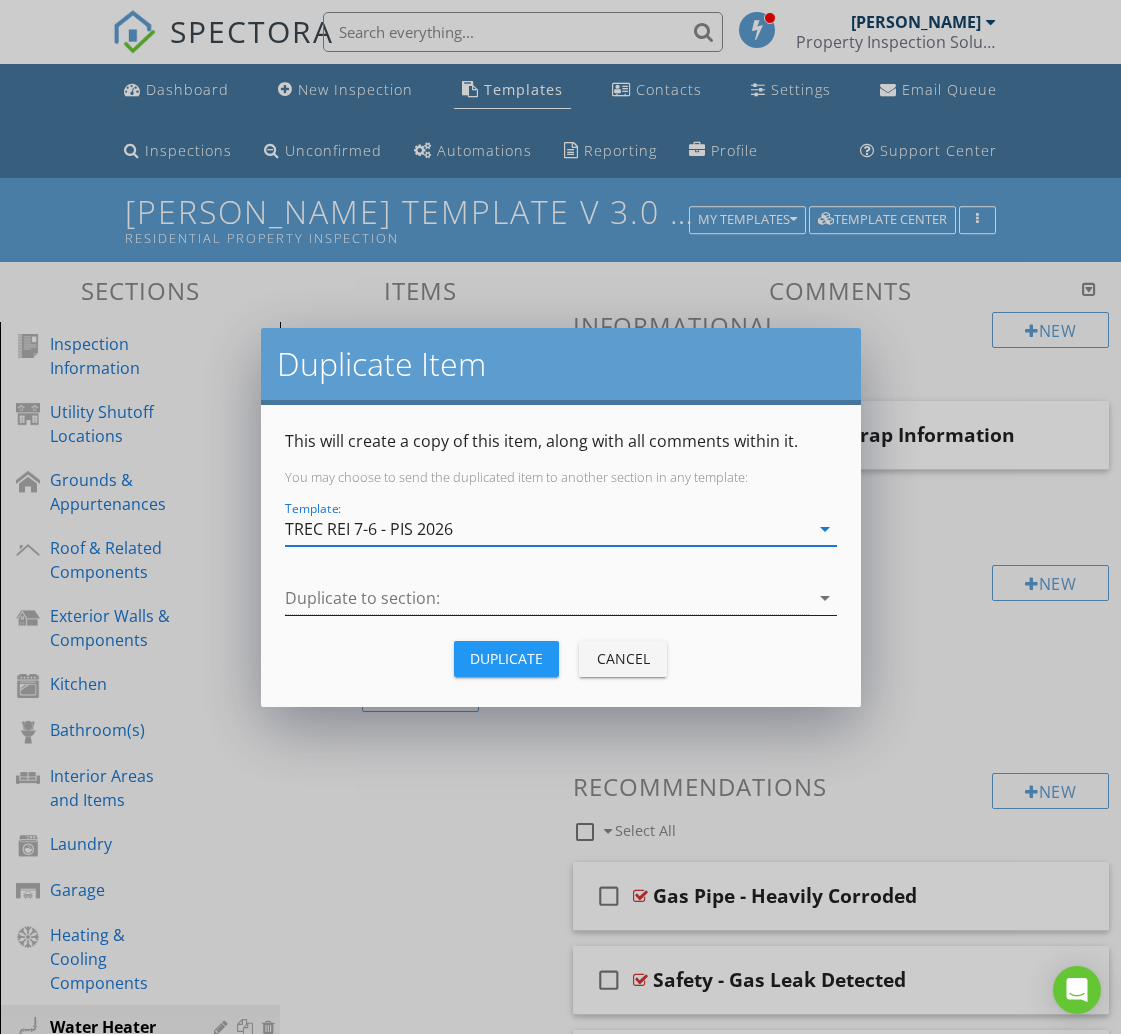 click at bounding box center (547, 598) 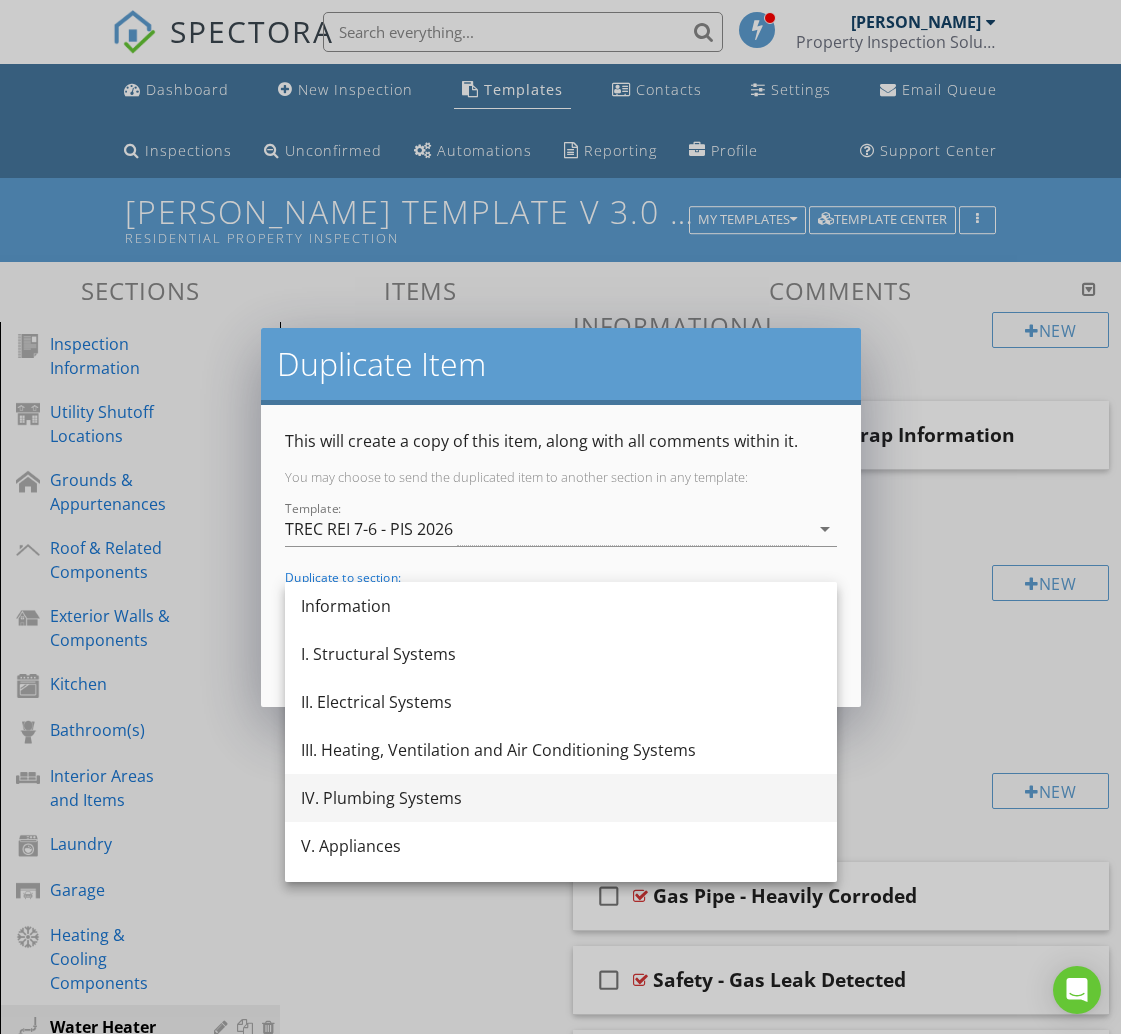 click on "IV. Plumbing Systems" at bounding box center [561, 798] 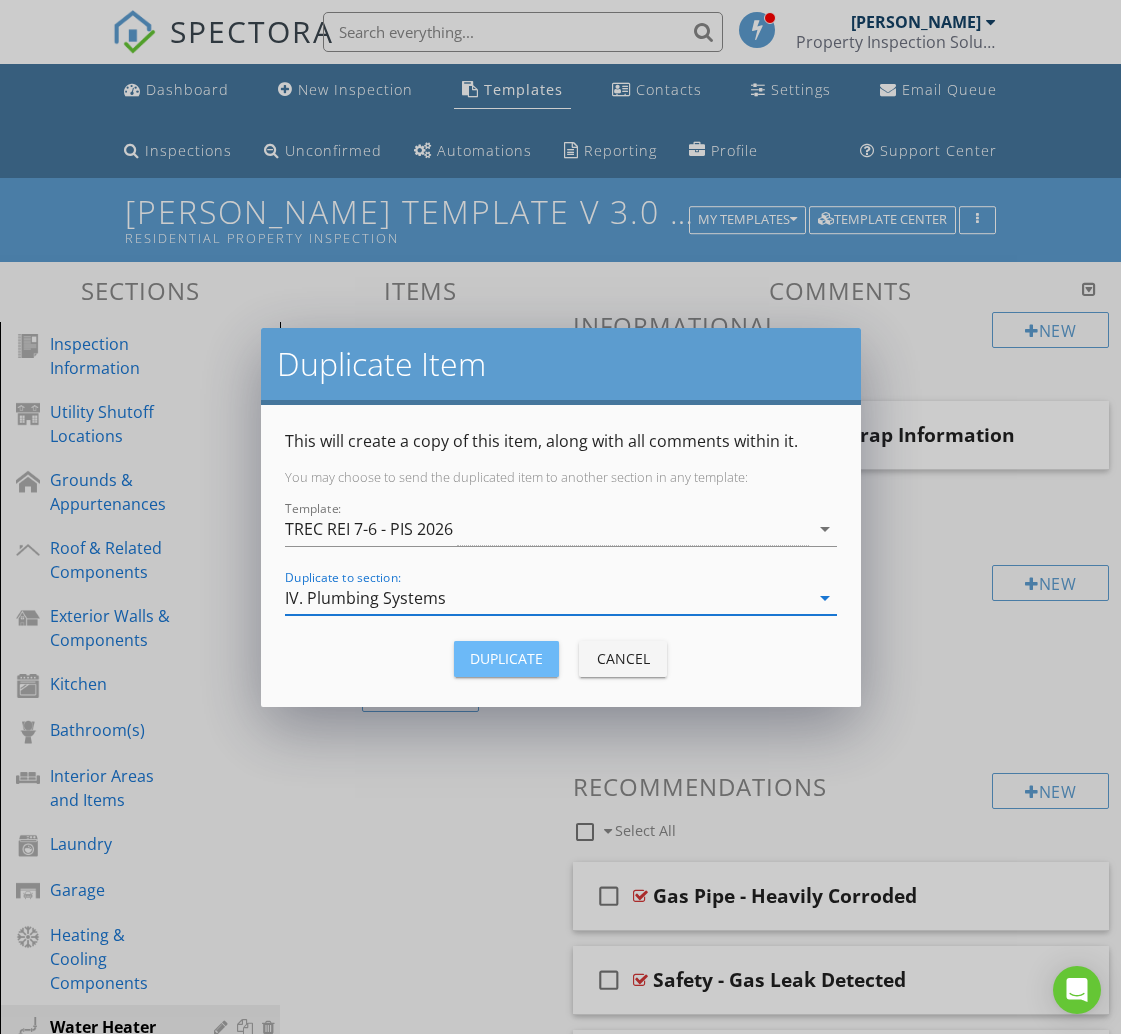 click on "Duplicate" at bounding box center (506, 658) 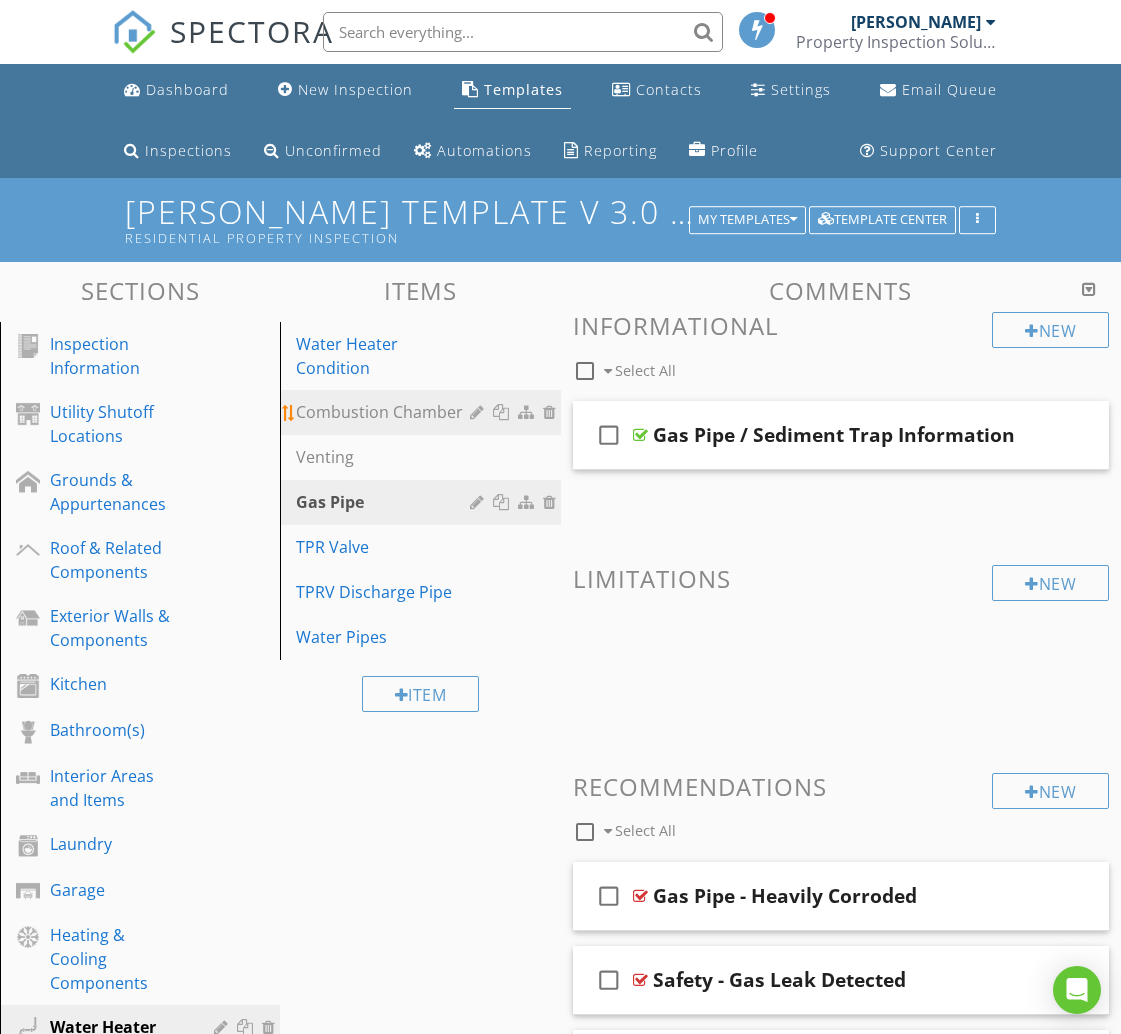 click on "Combustion Chamber" at bounding box center [385, 412] 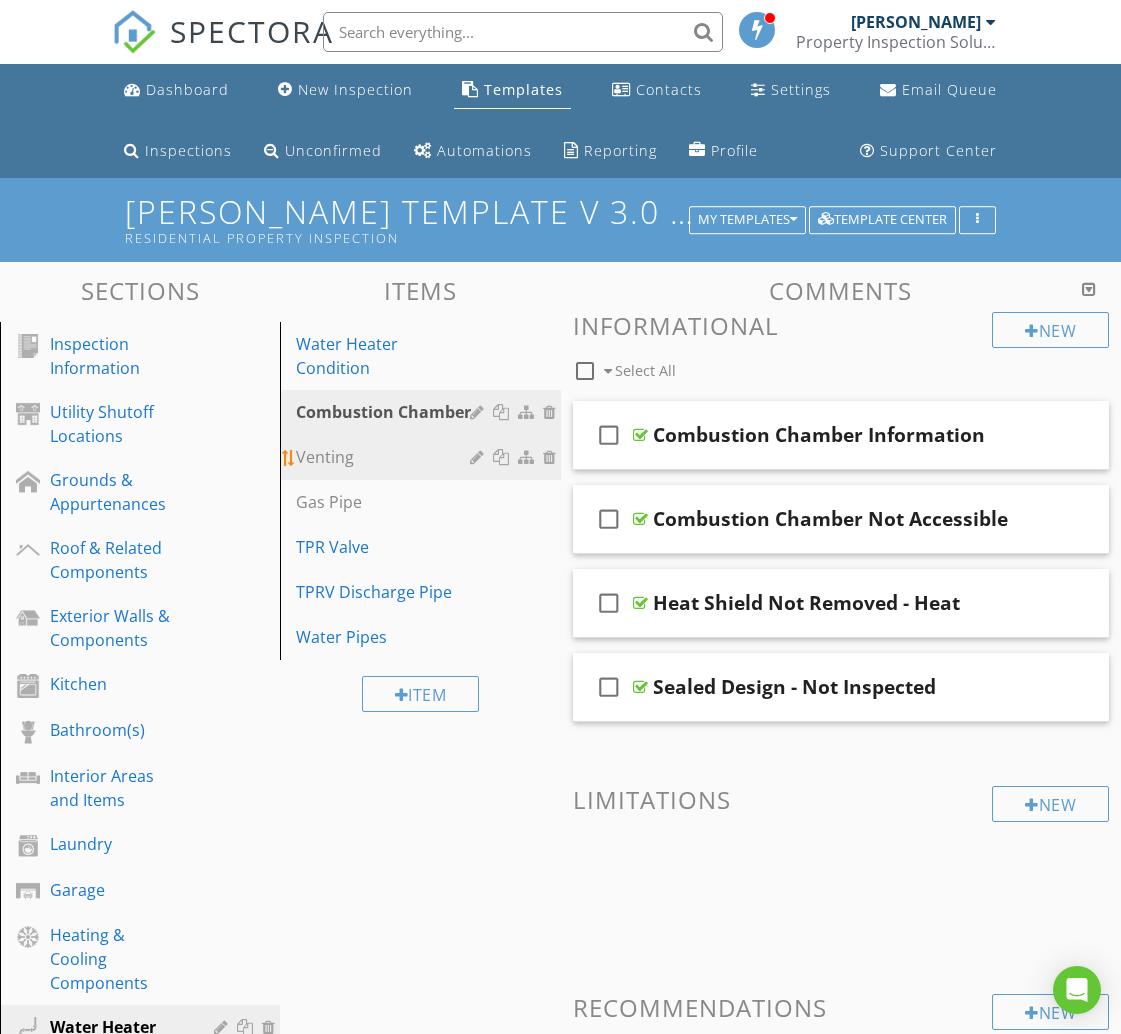 click on "Venting" at bounding box center [385, 457] 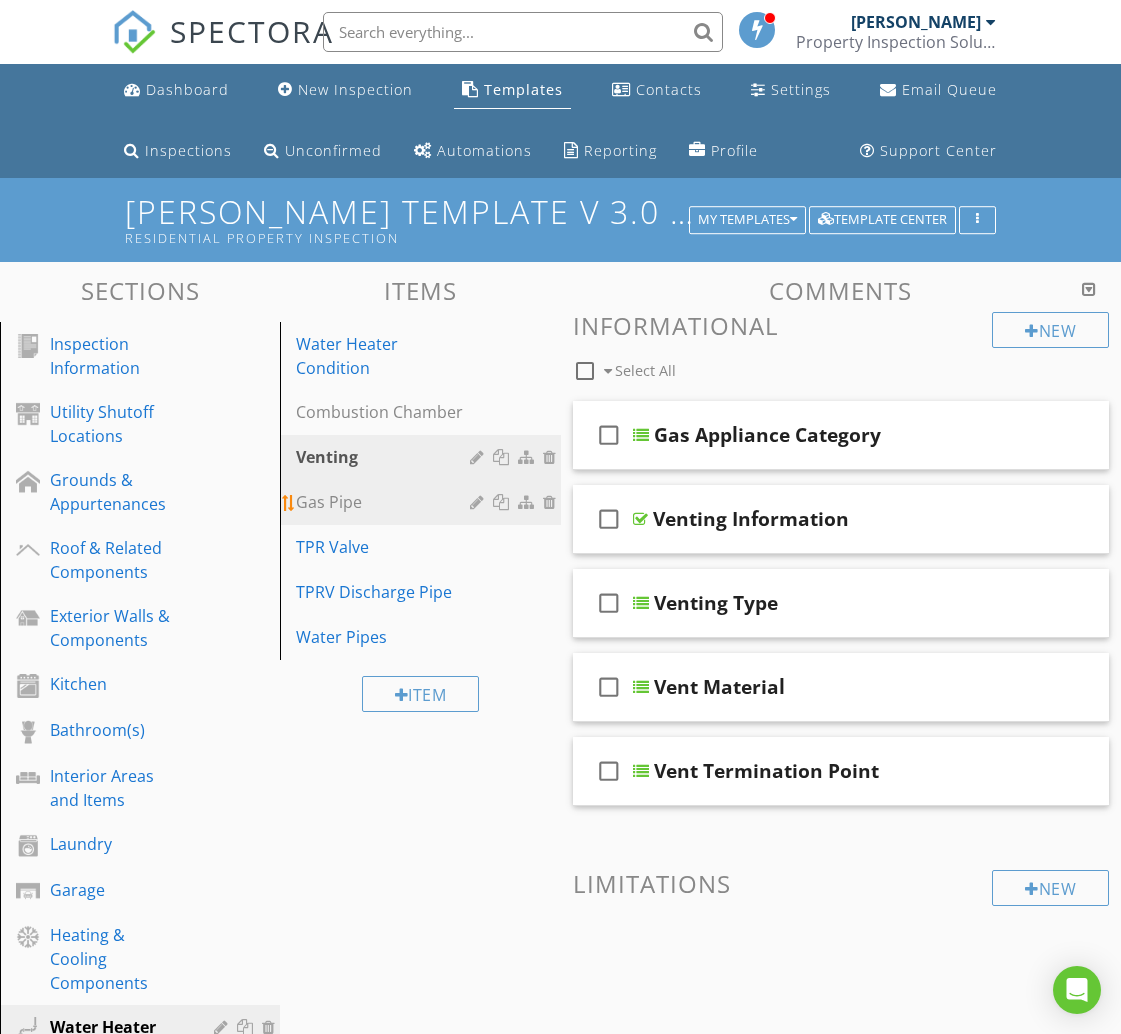 click on "Gas Pipe" at bounding box center [385, 502] 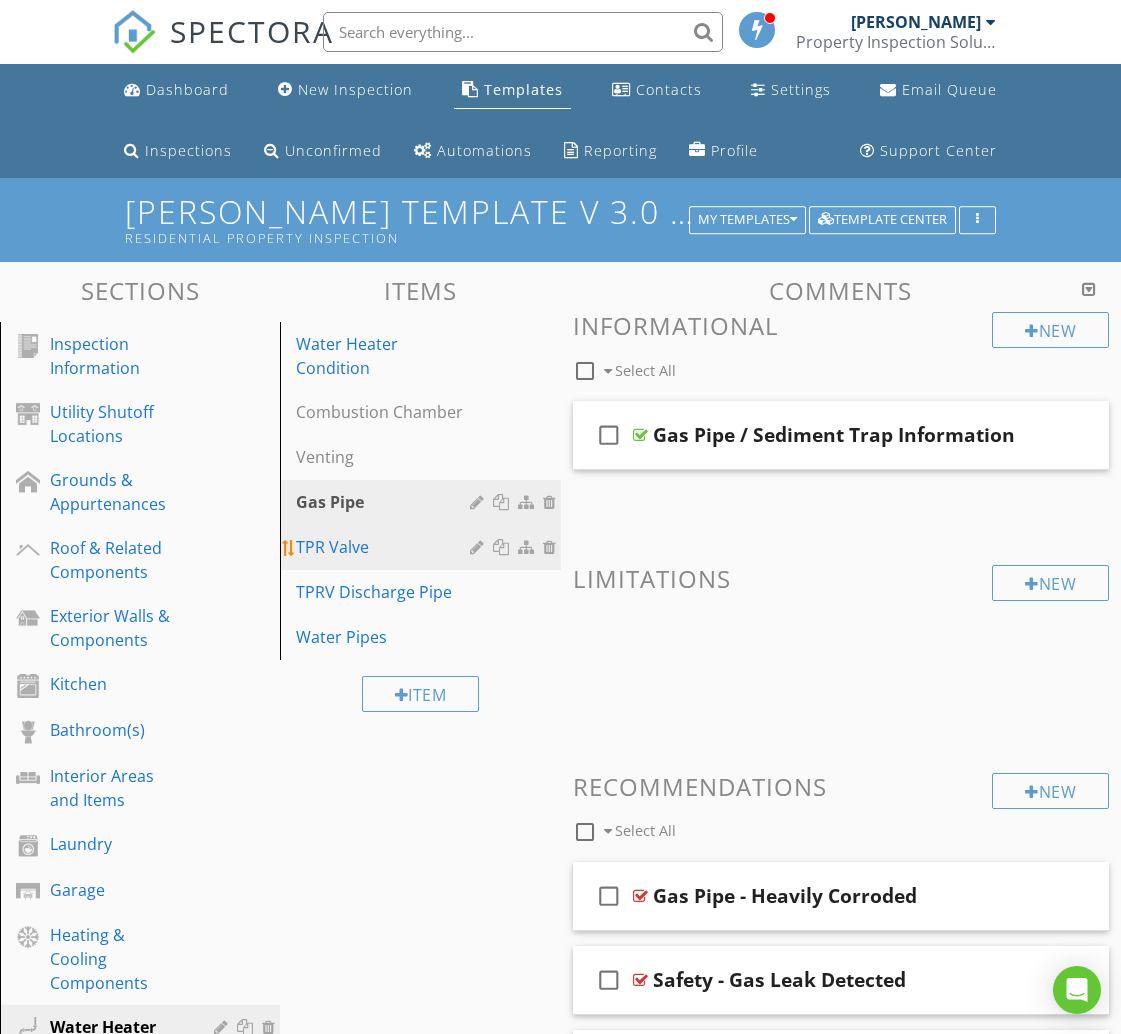 click on "TPR Valve" at bounding box center (423, 547) 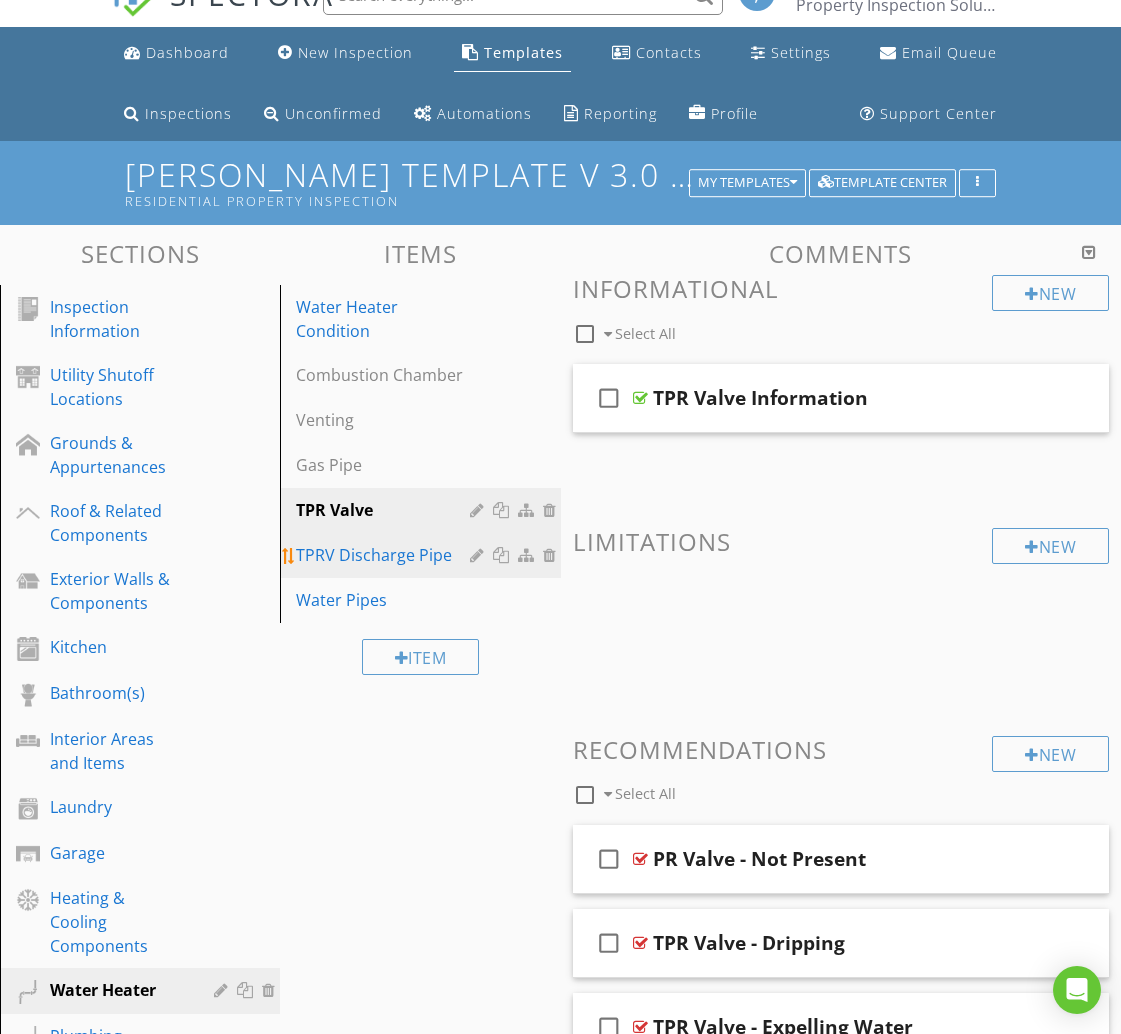 scroll, scrollTop: 0, scrollLeft: 0, axis: both 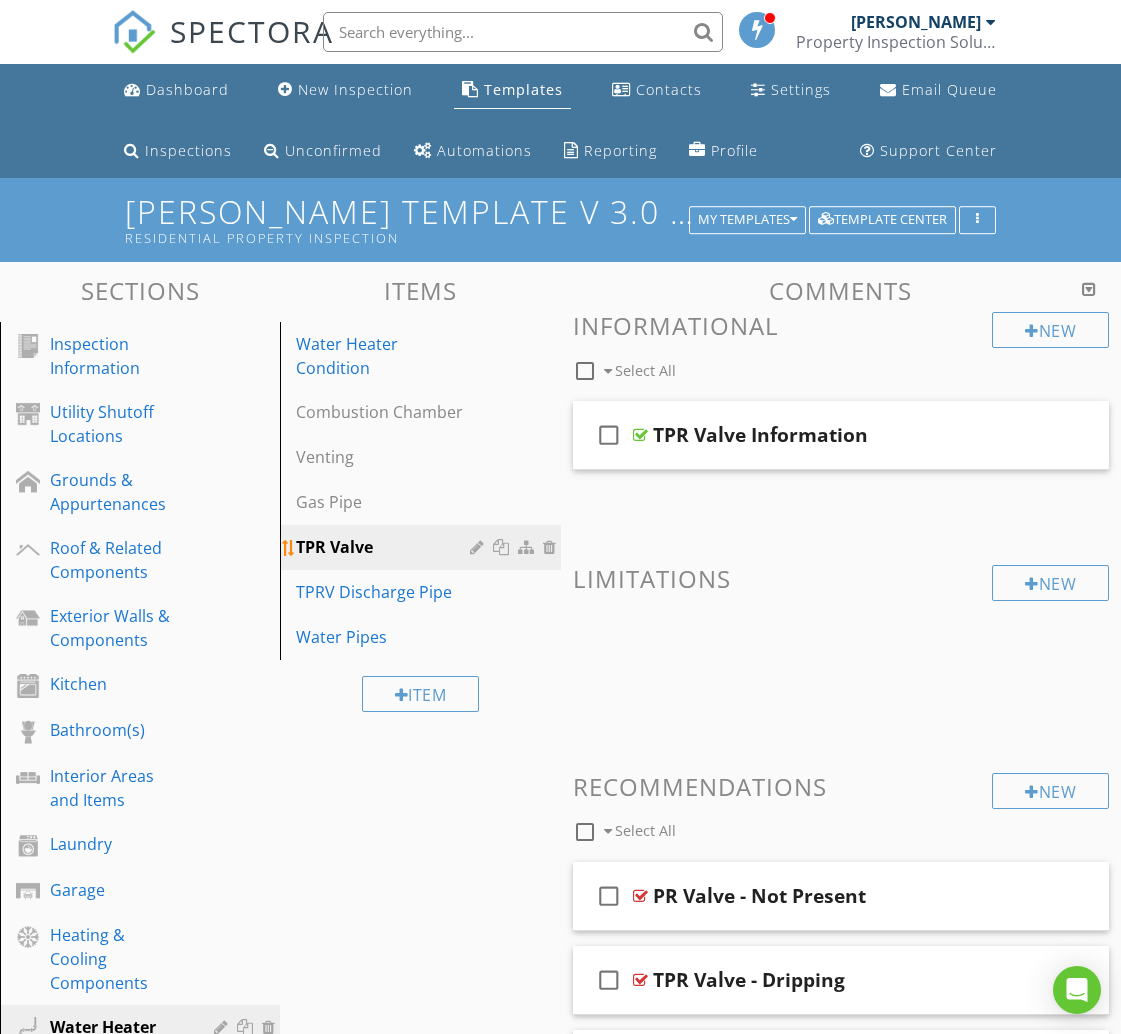 click at bounding box center [503, 547] 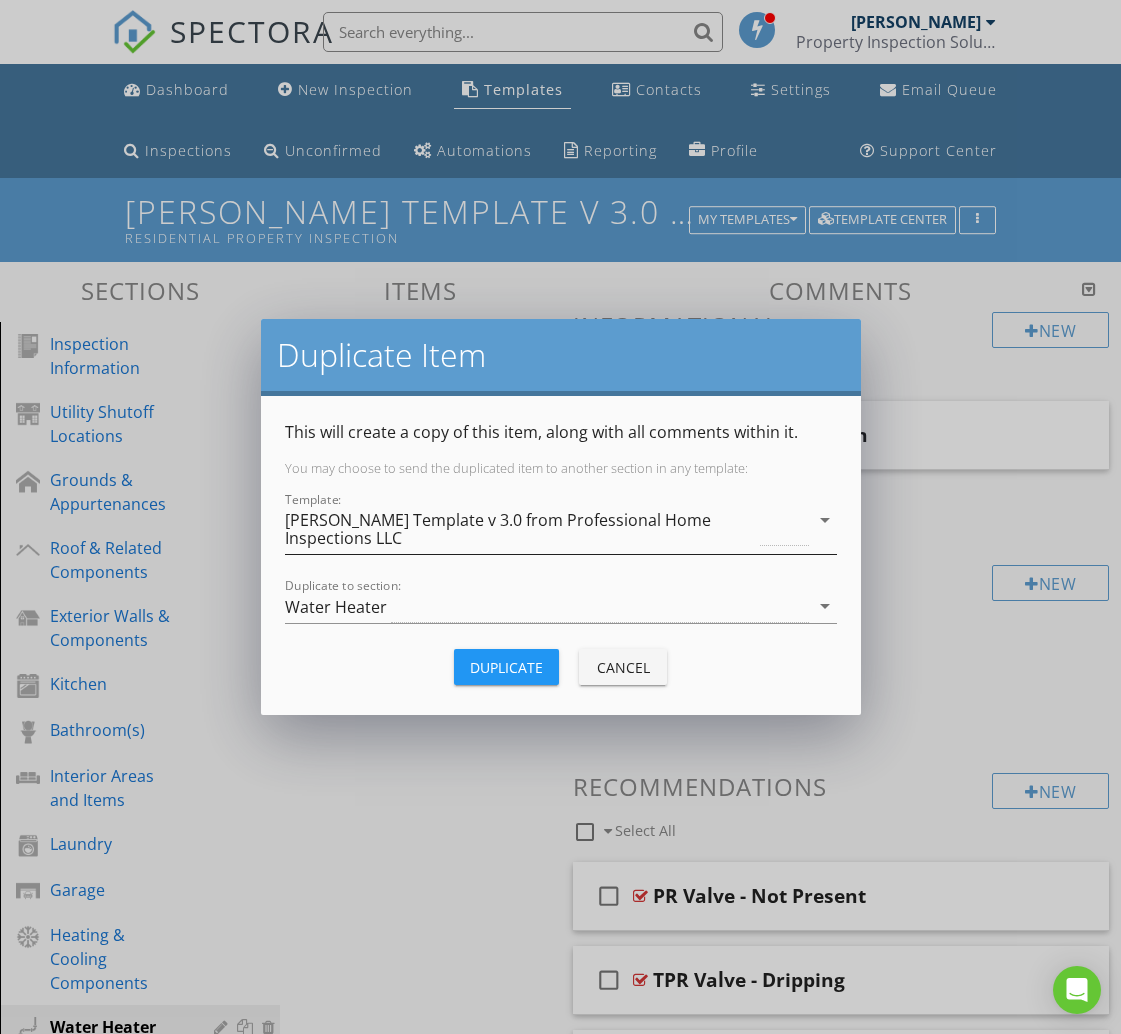 click on "[PERSON_NAME] Template v 3.0 from Professional Home Inspections LLC" at bounding box center [521, 529] 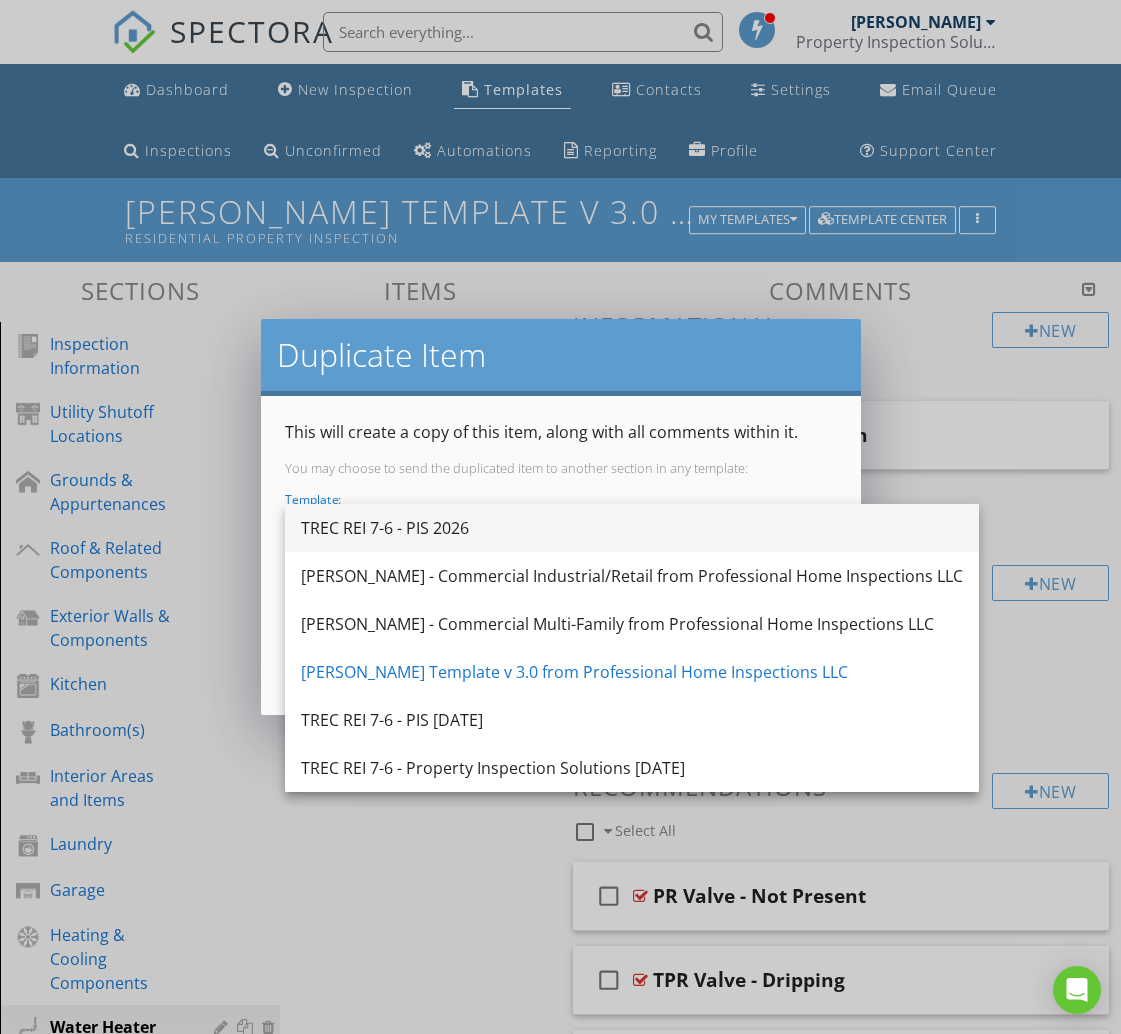 click on "TREC REI 7-6 - PIS 2026" at bounding box center [632, 528] 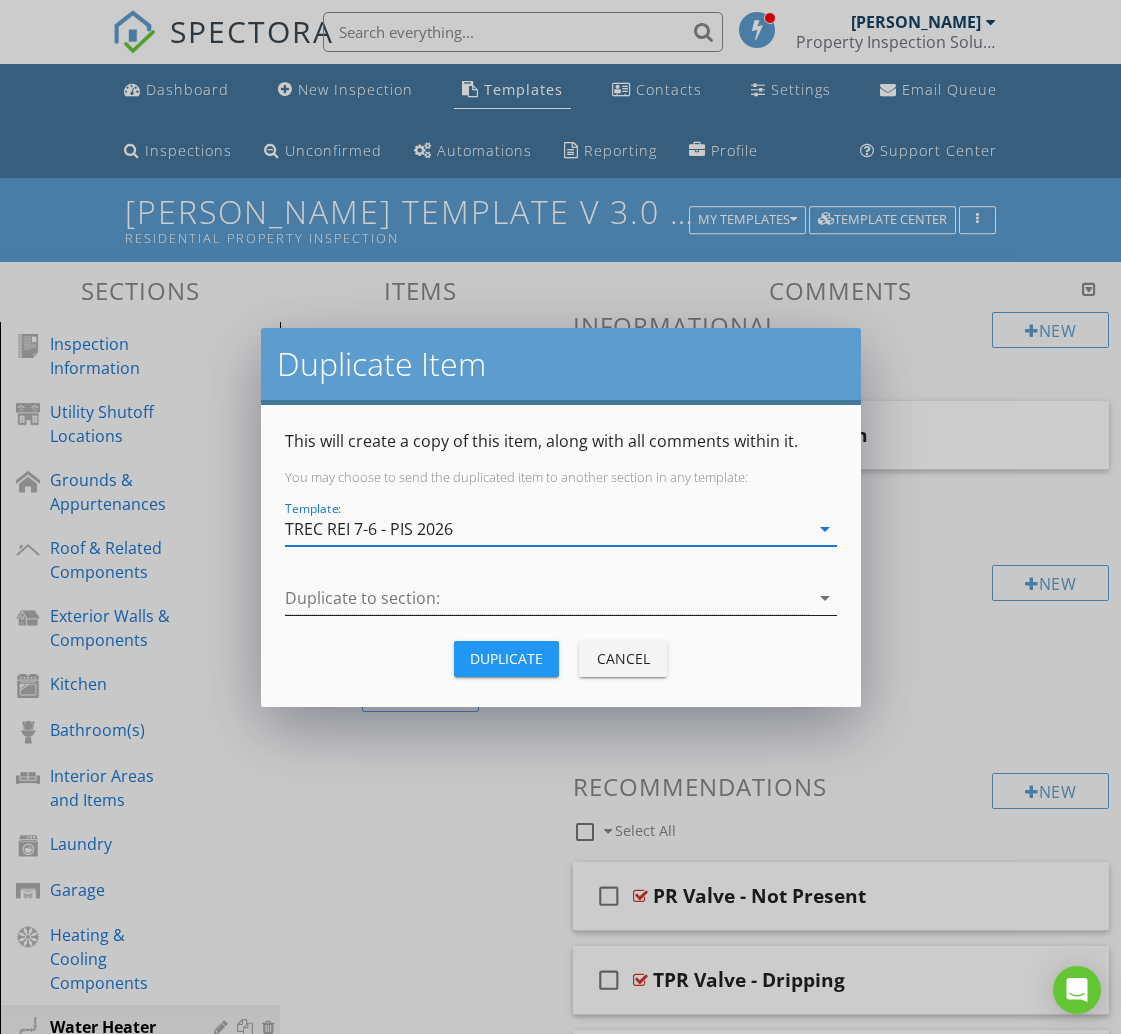 click at bounding box center [547, 598] 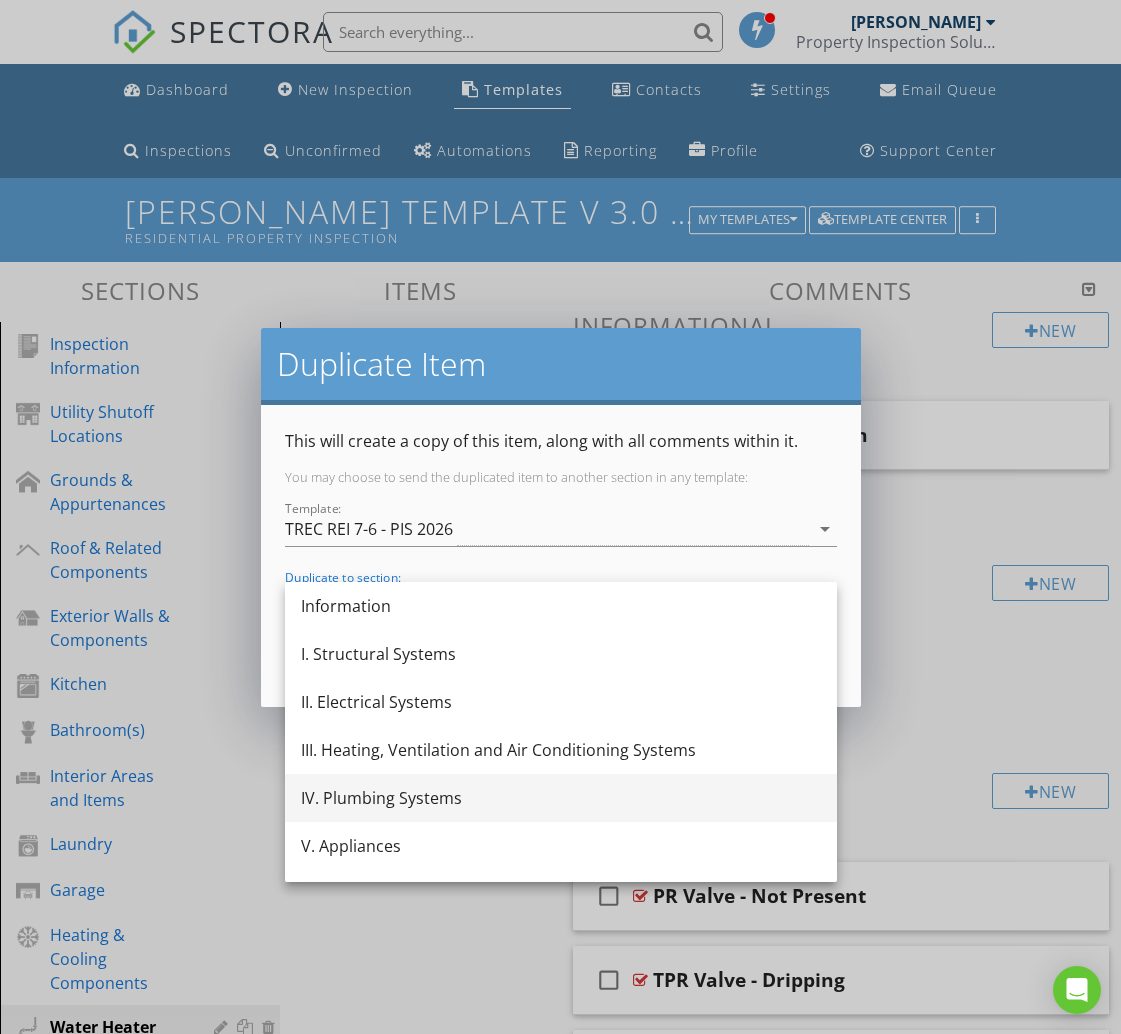 click on "IV. Plumbing Systems" at bounding box center [561, 798] 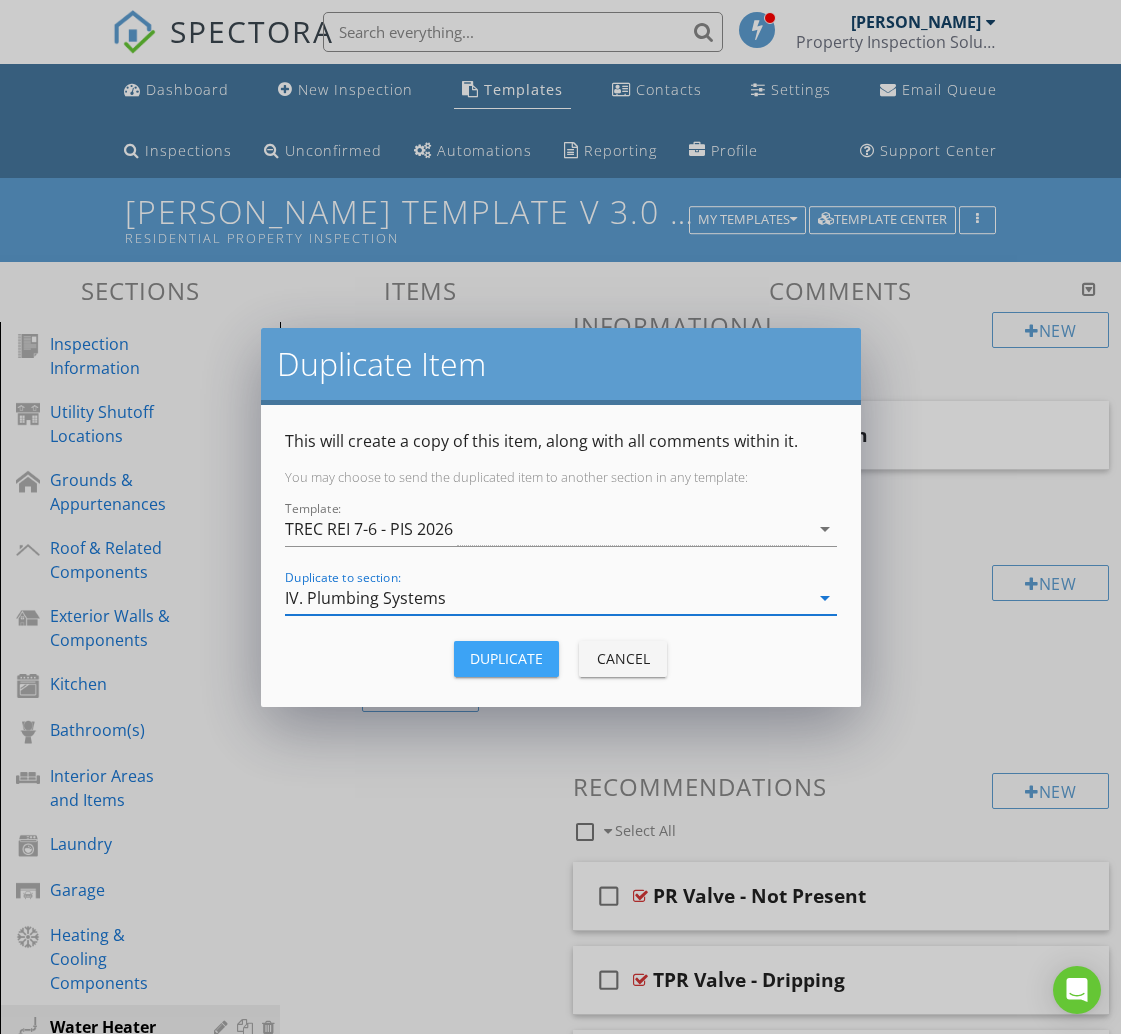 click on "Duplicate" at bounding box center [506, 658] 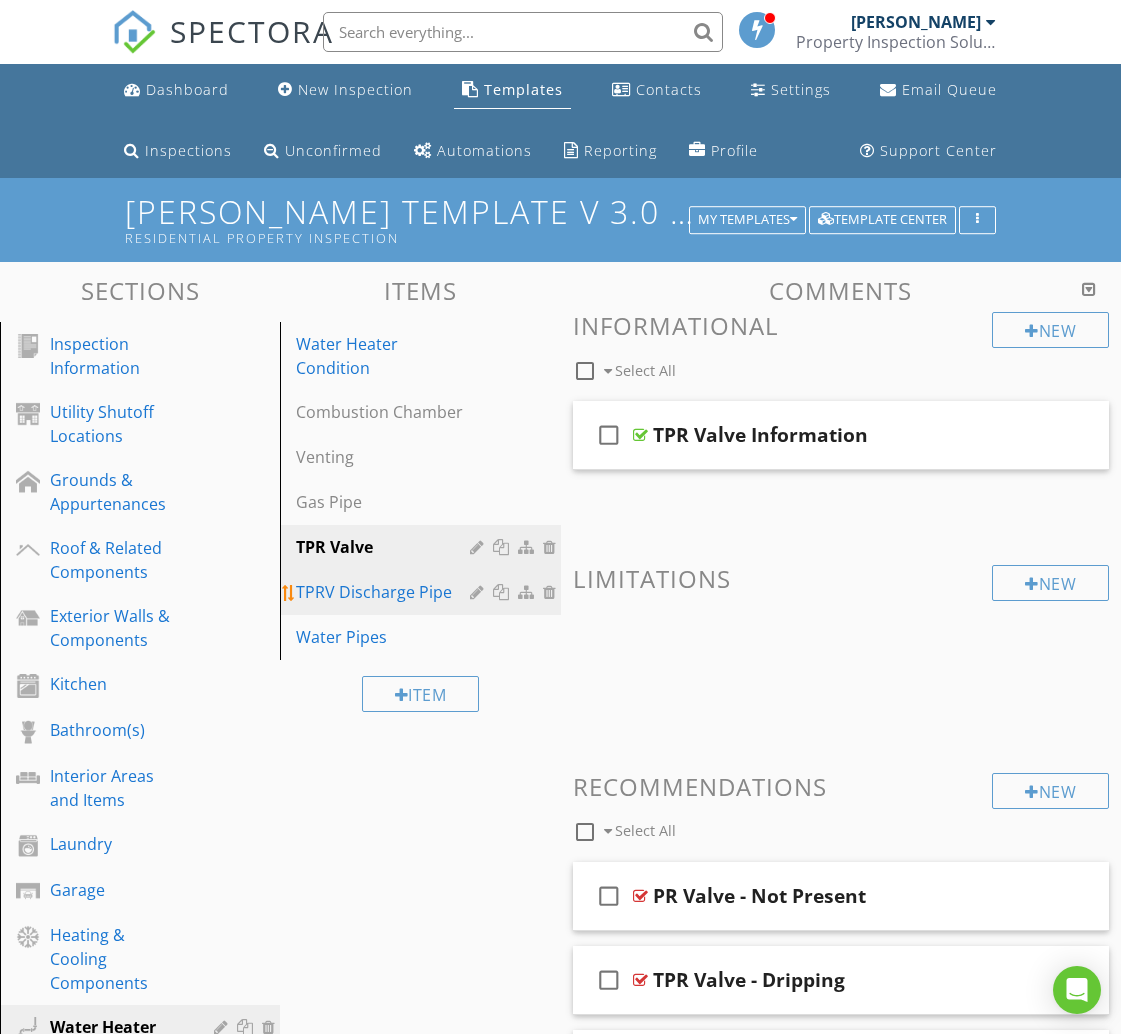 click on "TPRV Discharge Pipe" at bounding box center (385, 592) 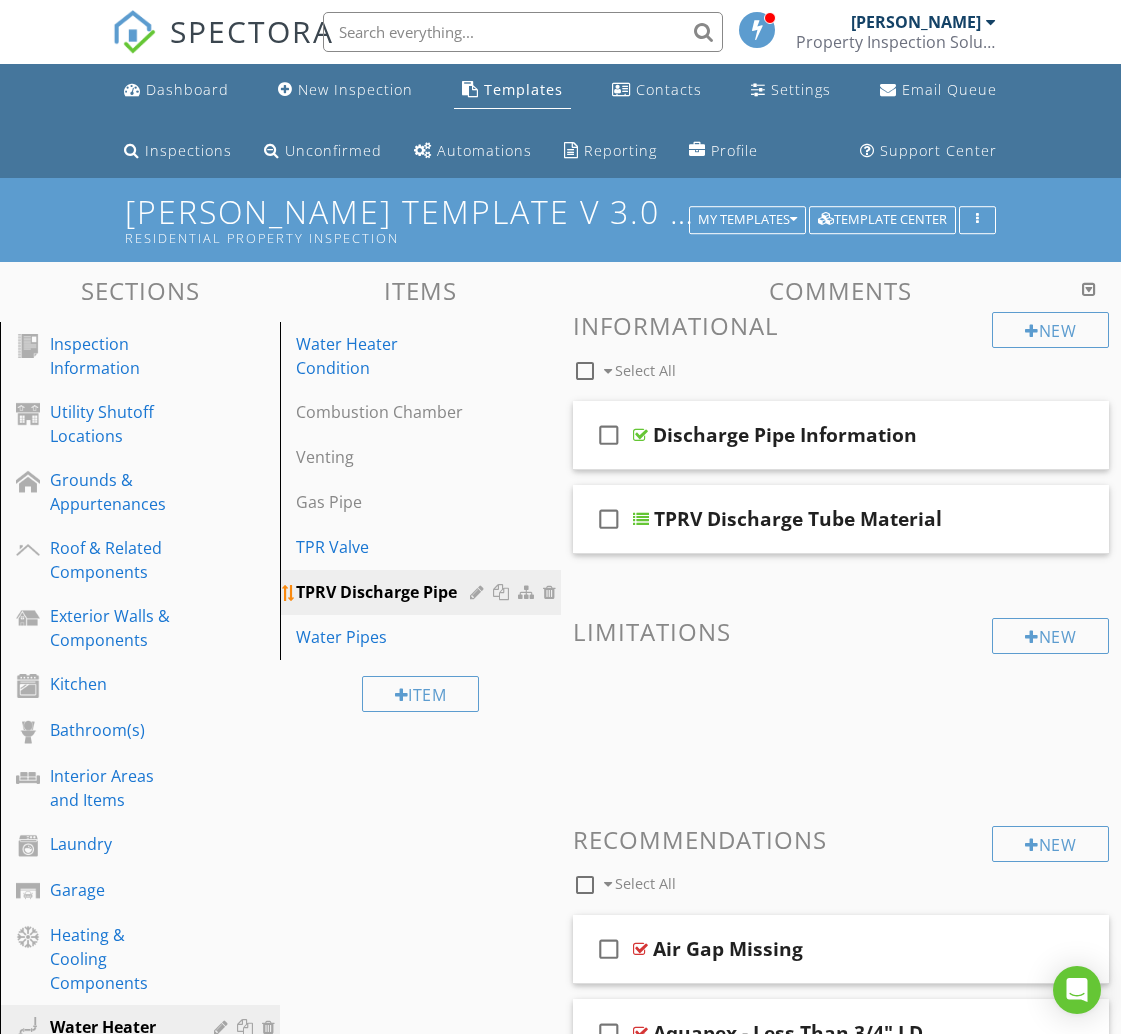 click at bounding box center (503, 592) 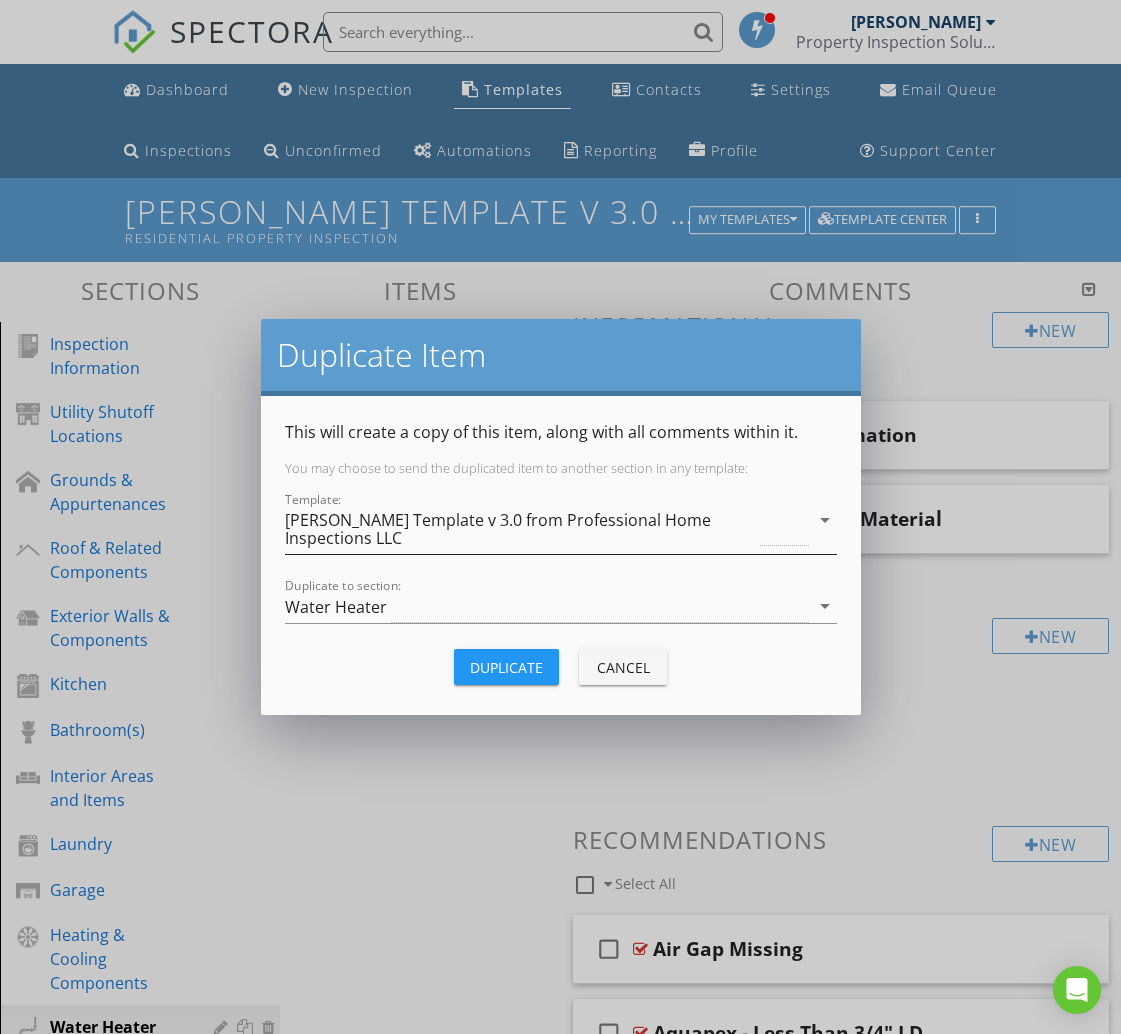 click on "[PERSON_NAME] Template v 3.0 from Professional Home Inspections LLC" at bounding box center [521, 529] 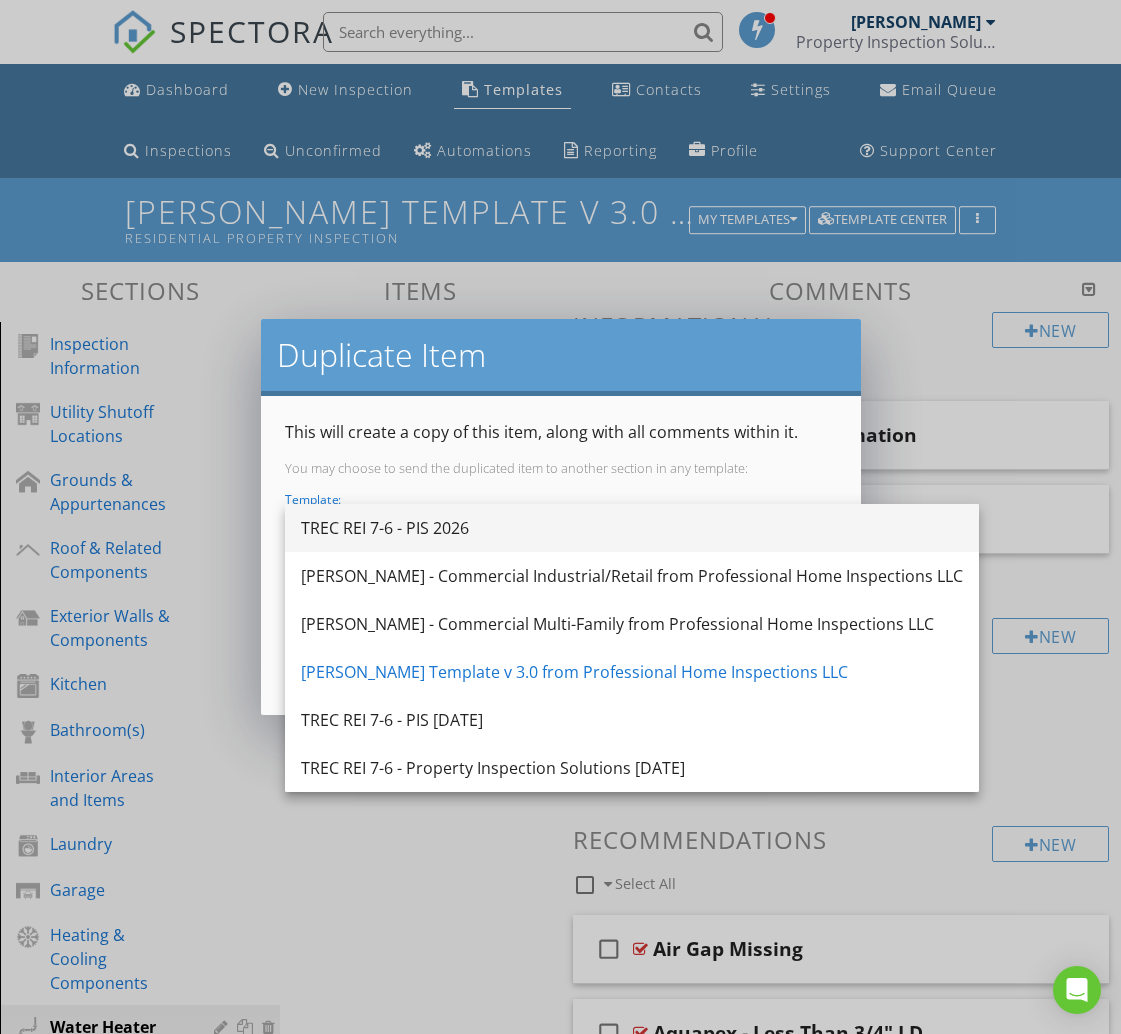 click on "TREC REI 7-6 - PIS 2026" at bounding box center (632, 528) 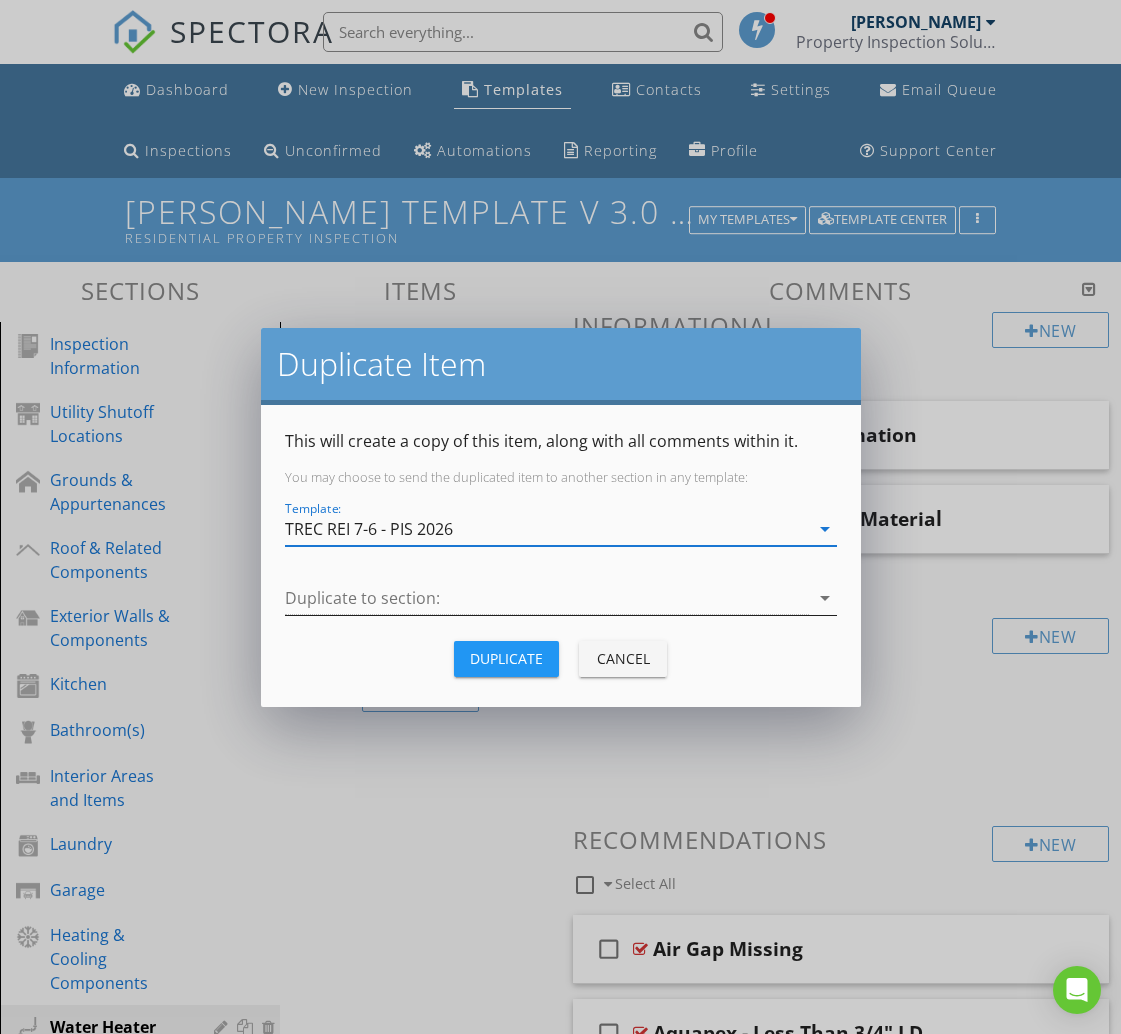 click at bounding box center (547, 598) 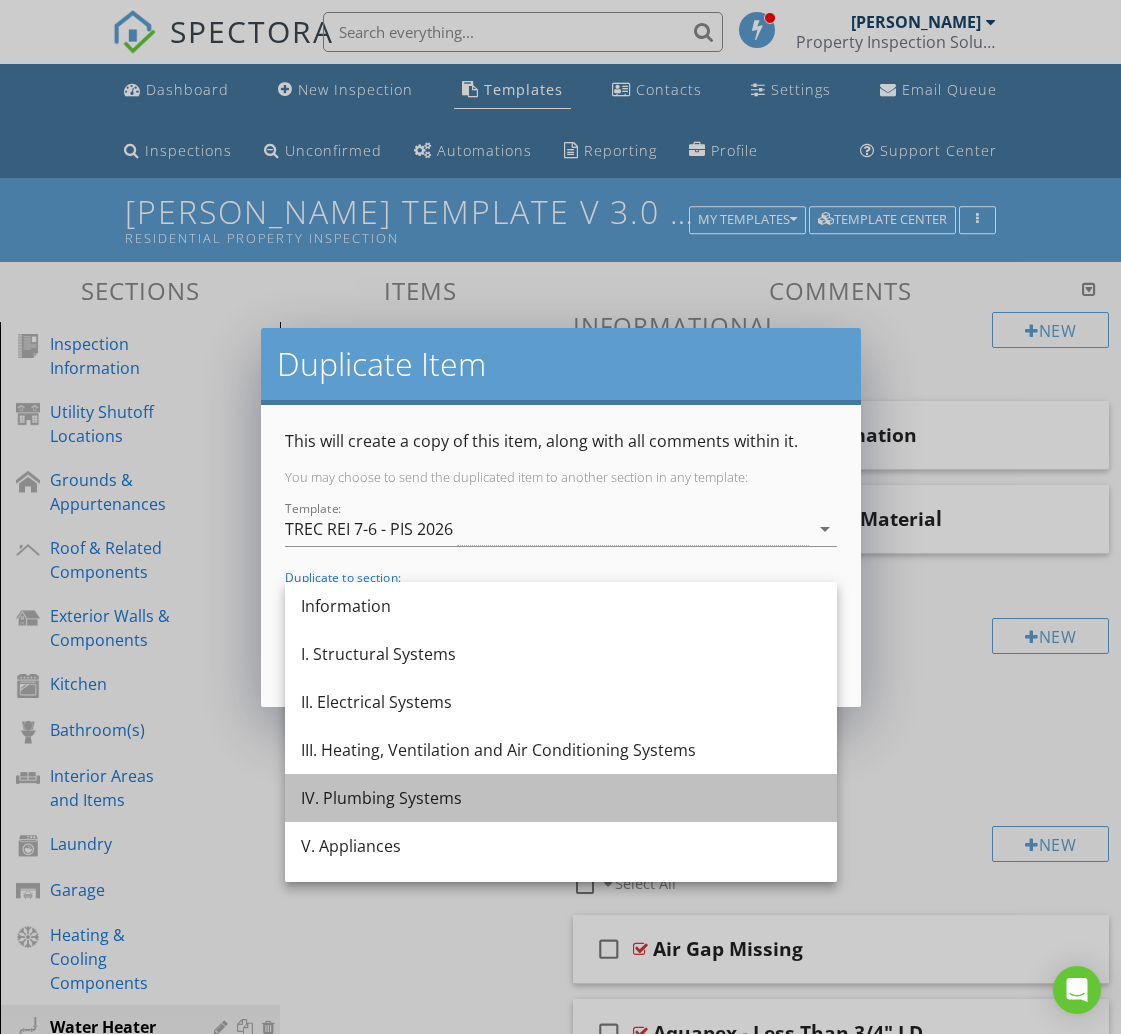 click on "IV. Plumbing Systems" at bounding box center (561, 798) 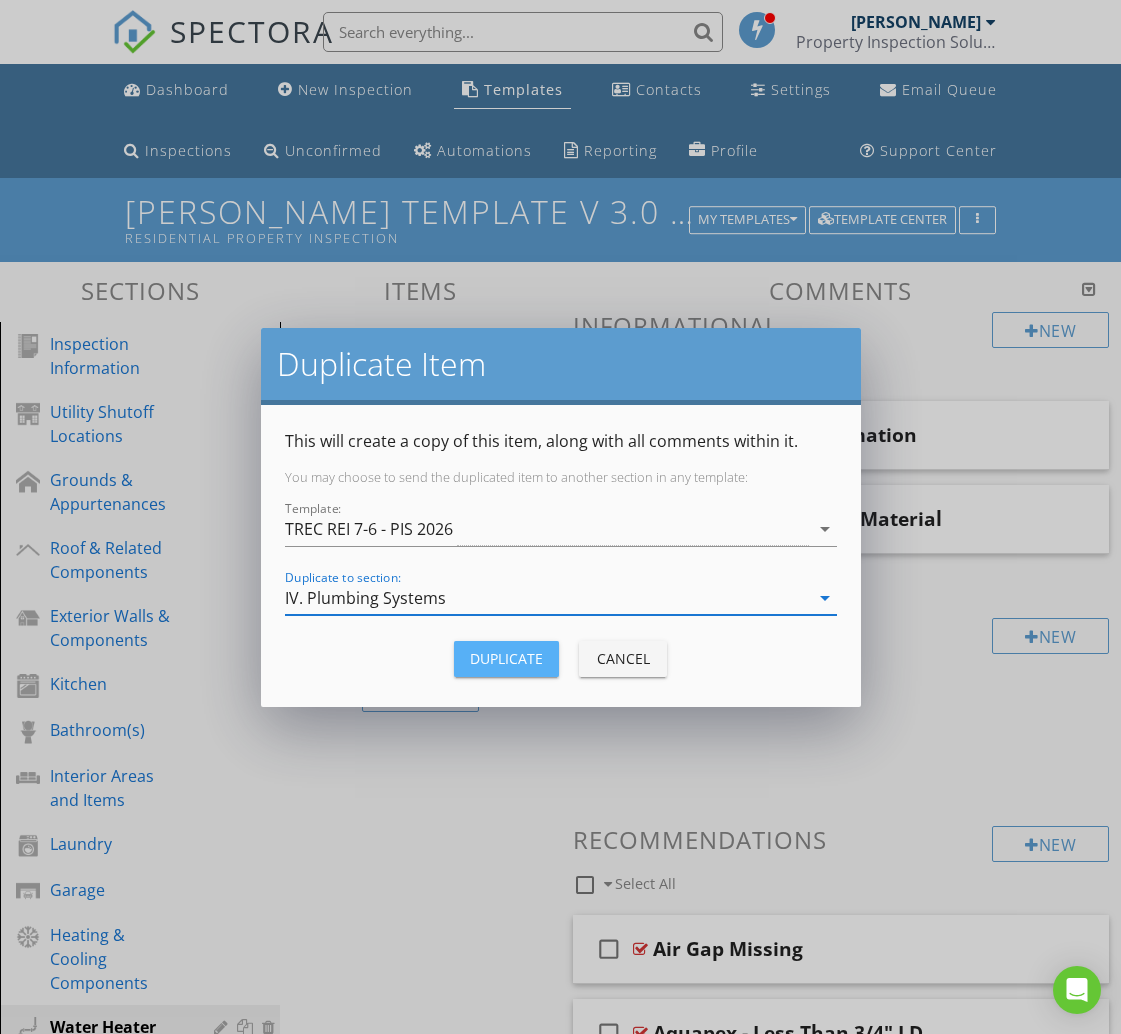 click on "Duplicate" at bounding box center (506, 658) 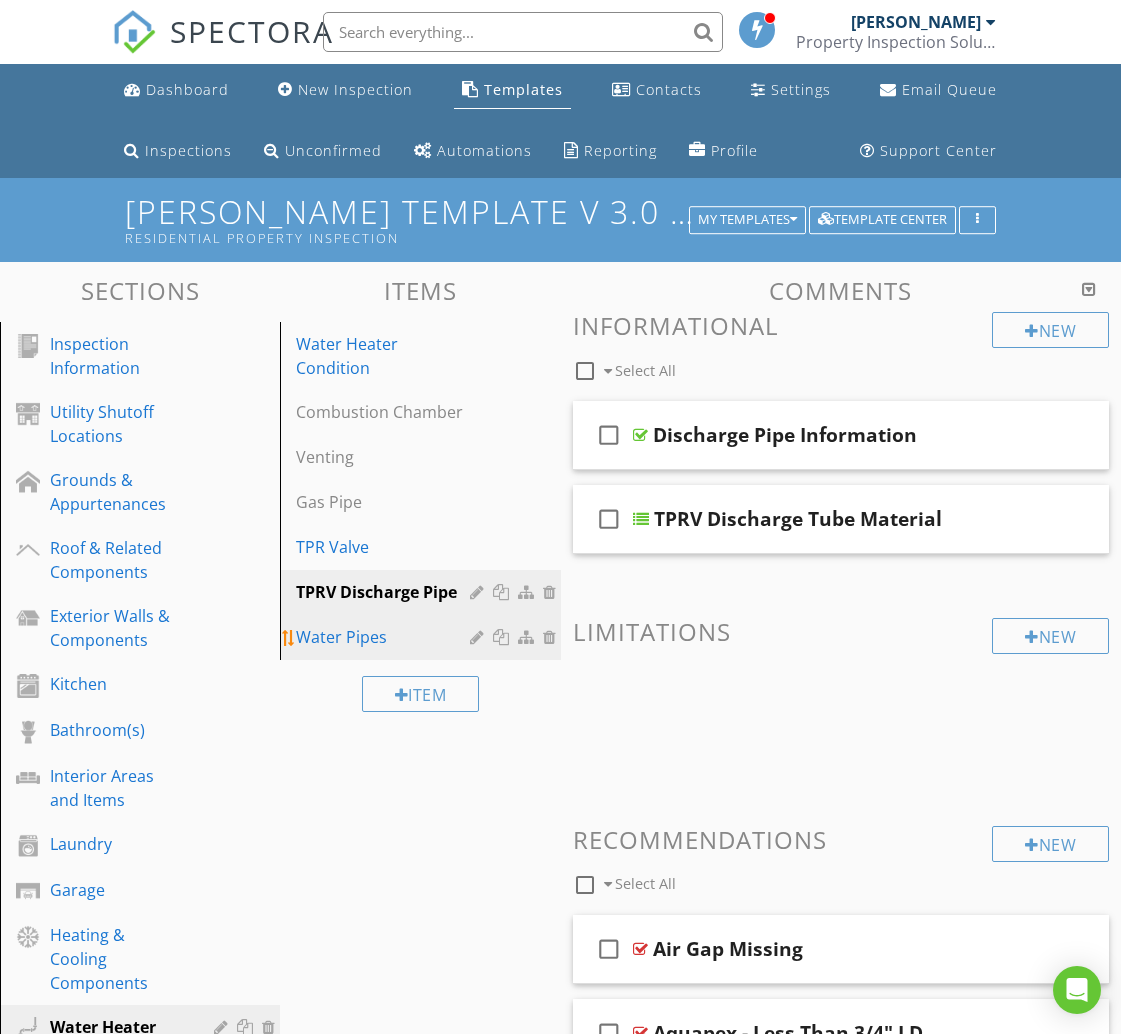 click on "Water Pipes" at bounding box center (385, 637) 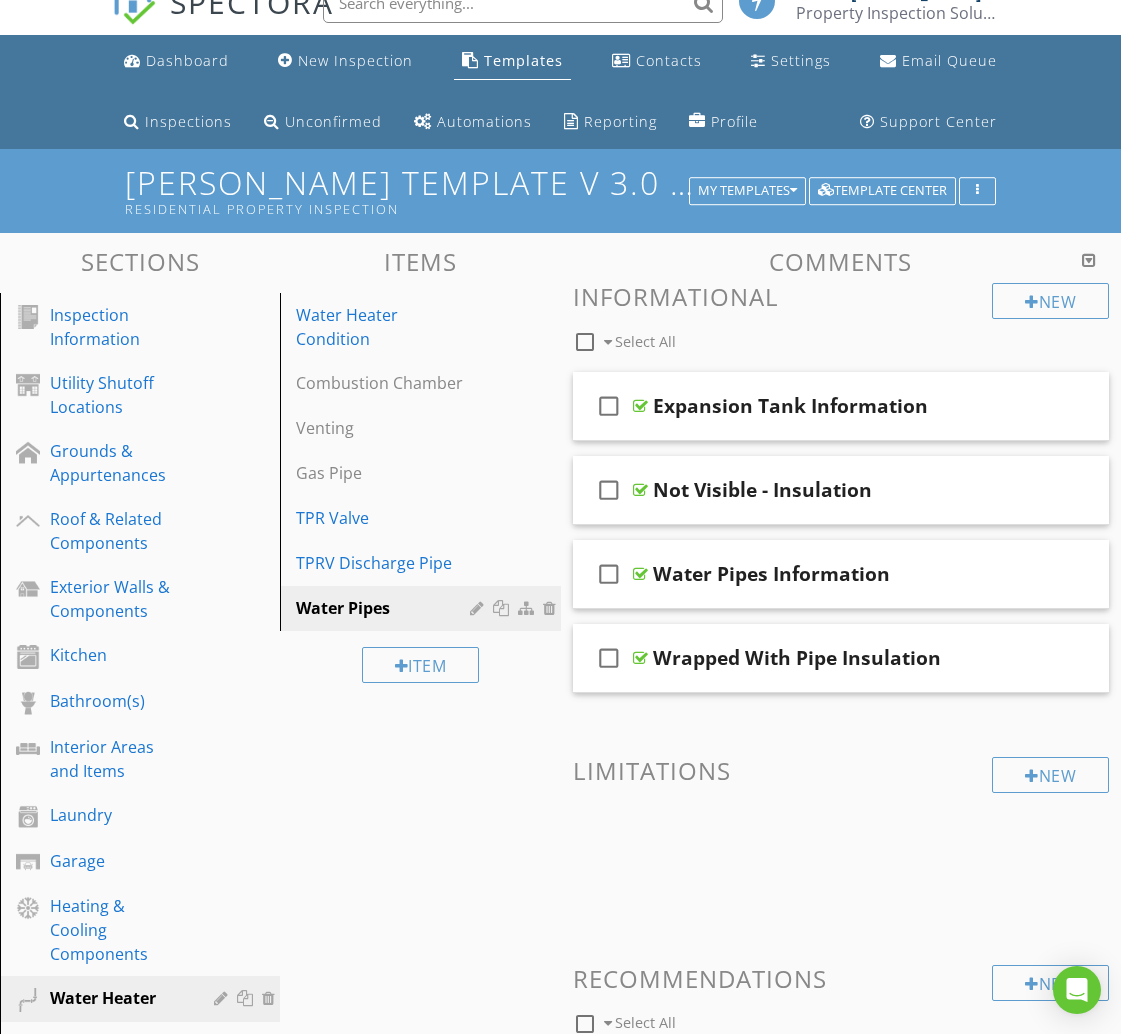 scroll, scrollTop: 0, scrollLeft: 0, axis: both 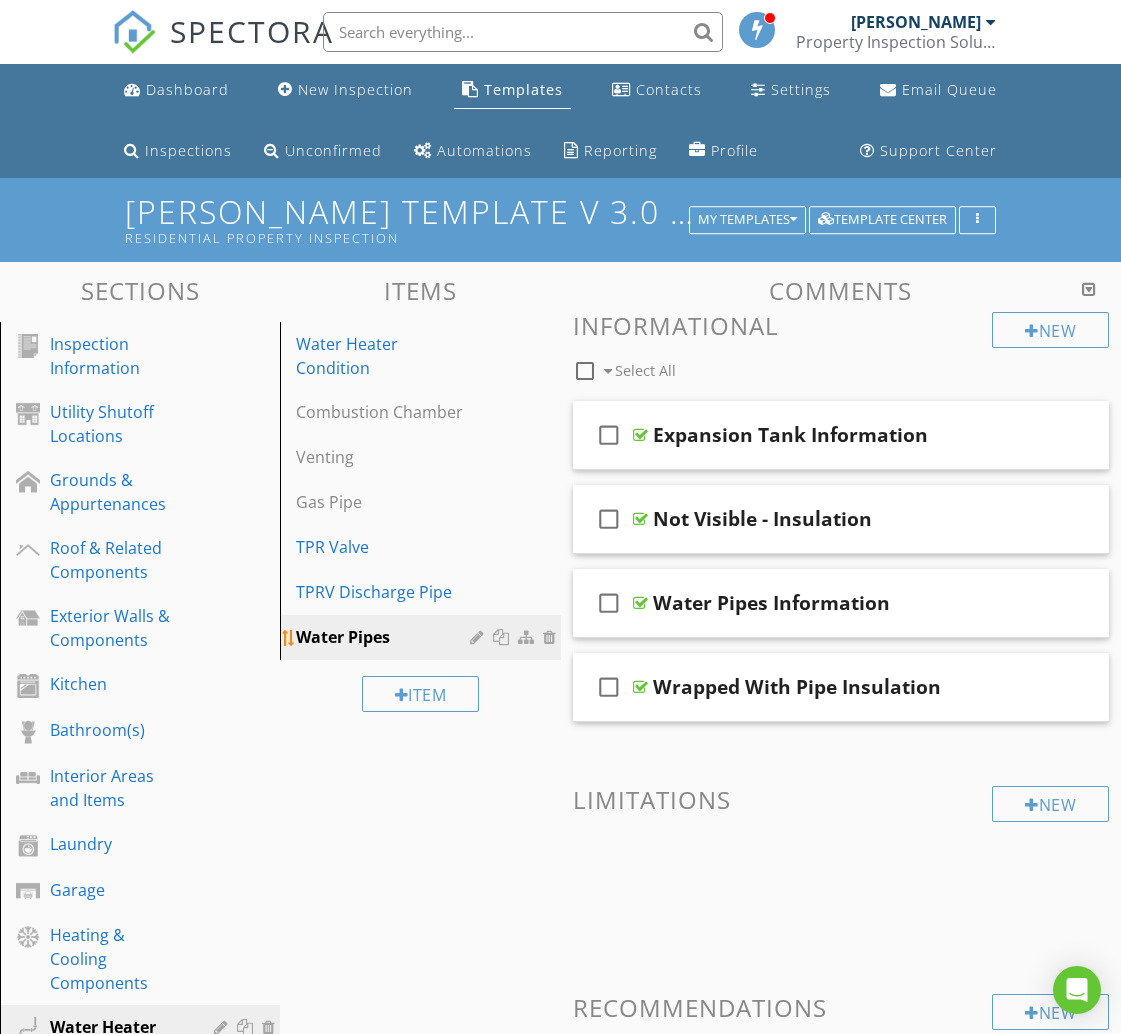 click at bounding box center [503, 637] 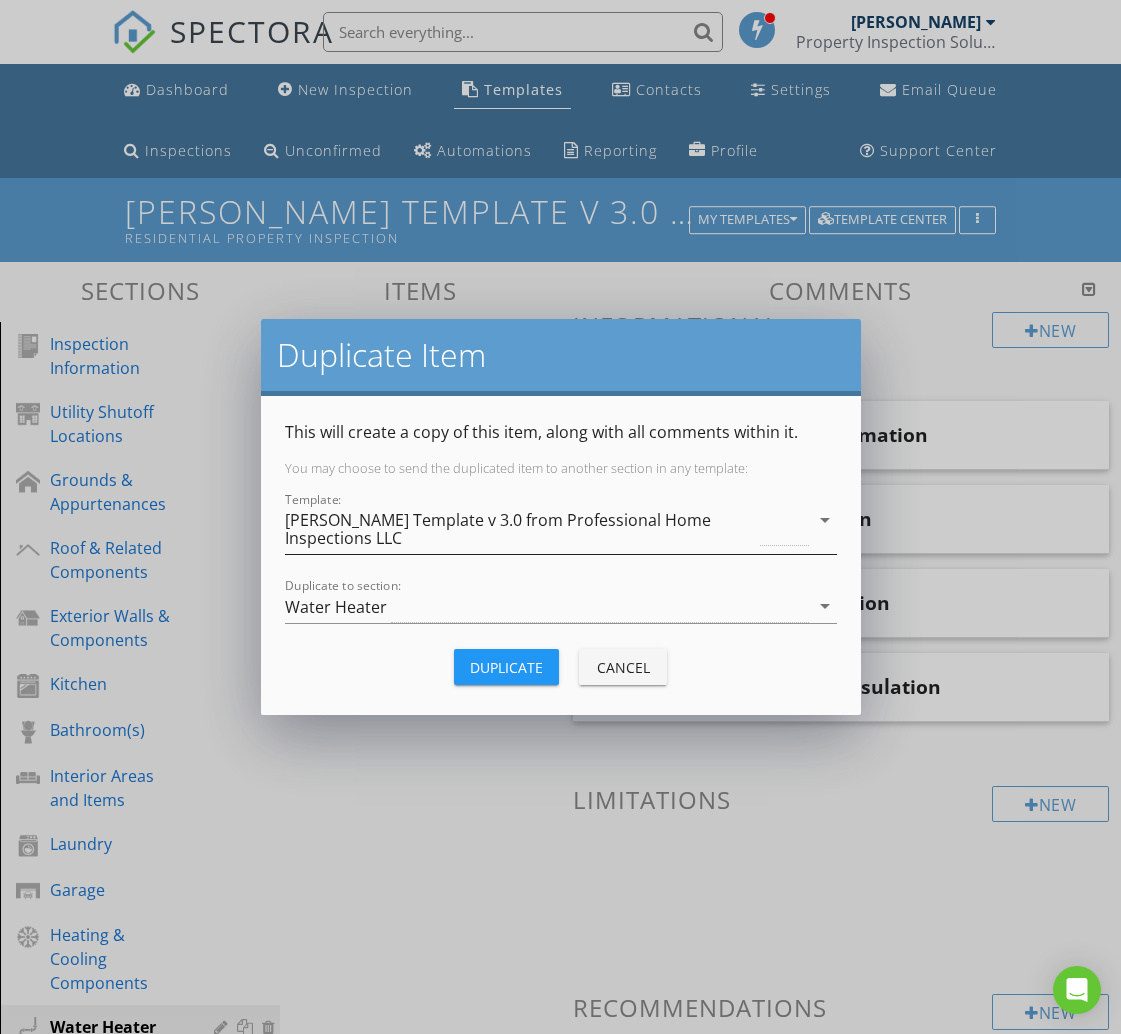 click on "[PERSON_NAME] Template v 3.0 from Professional Home Inspections LLC" at bounding box center [521, 529] 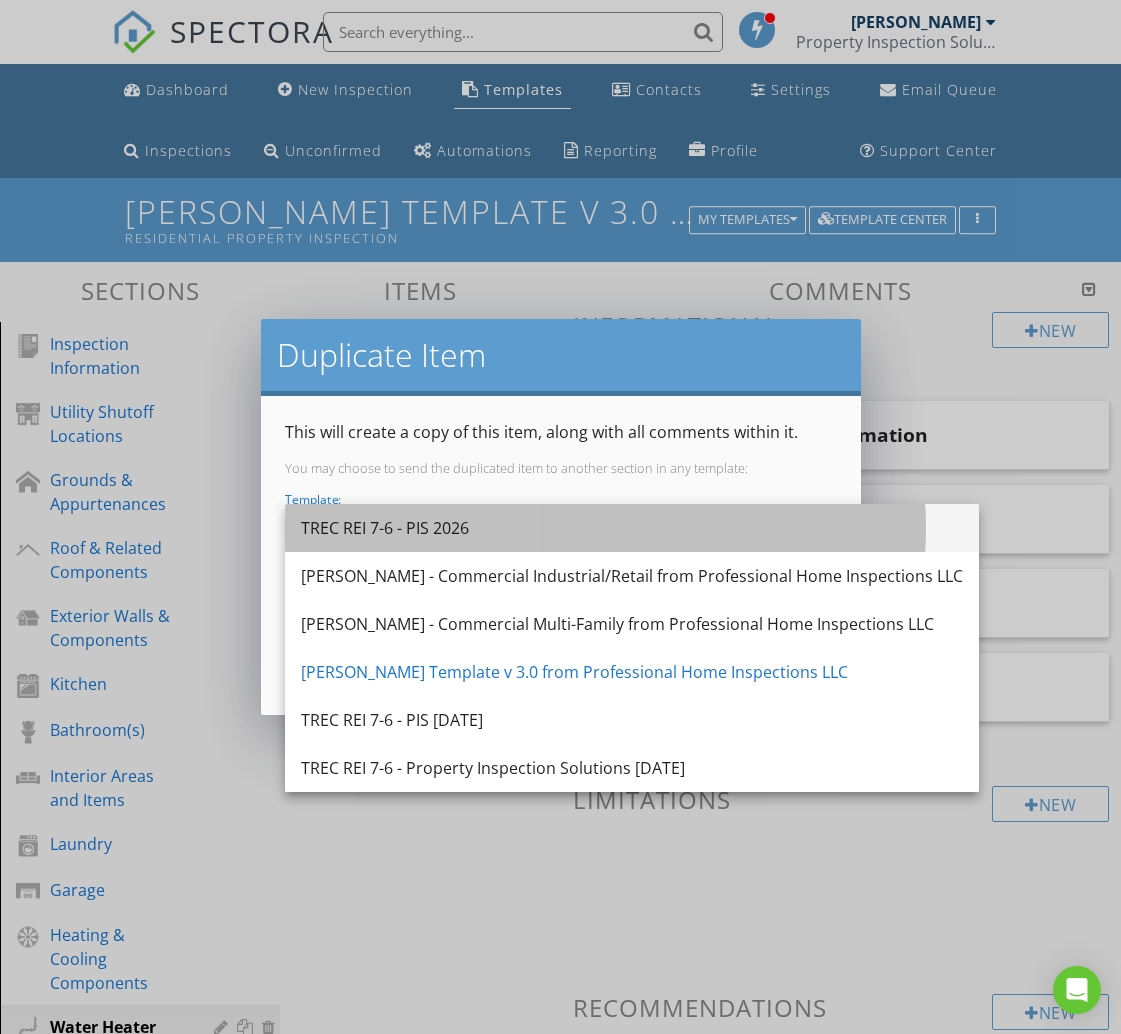 click on "TREC REI 7-6 - PIS 2026" at bounding box center [632, 528] 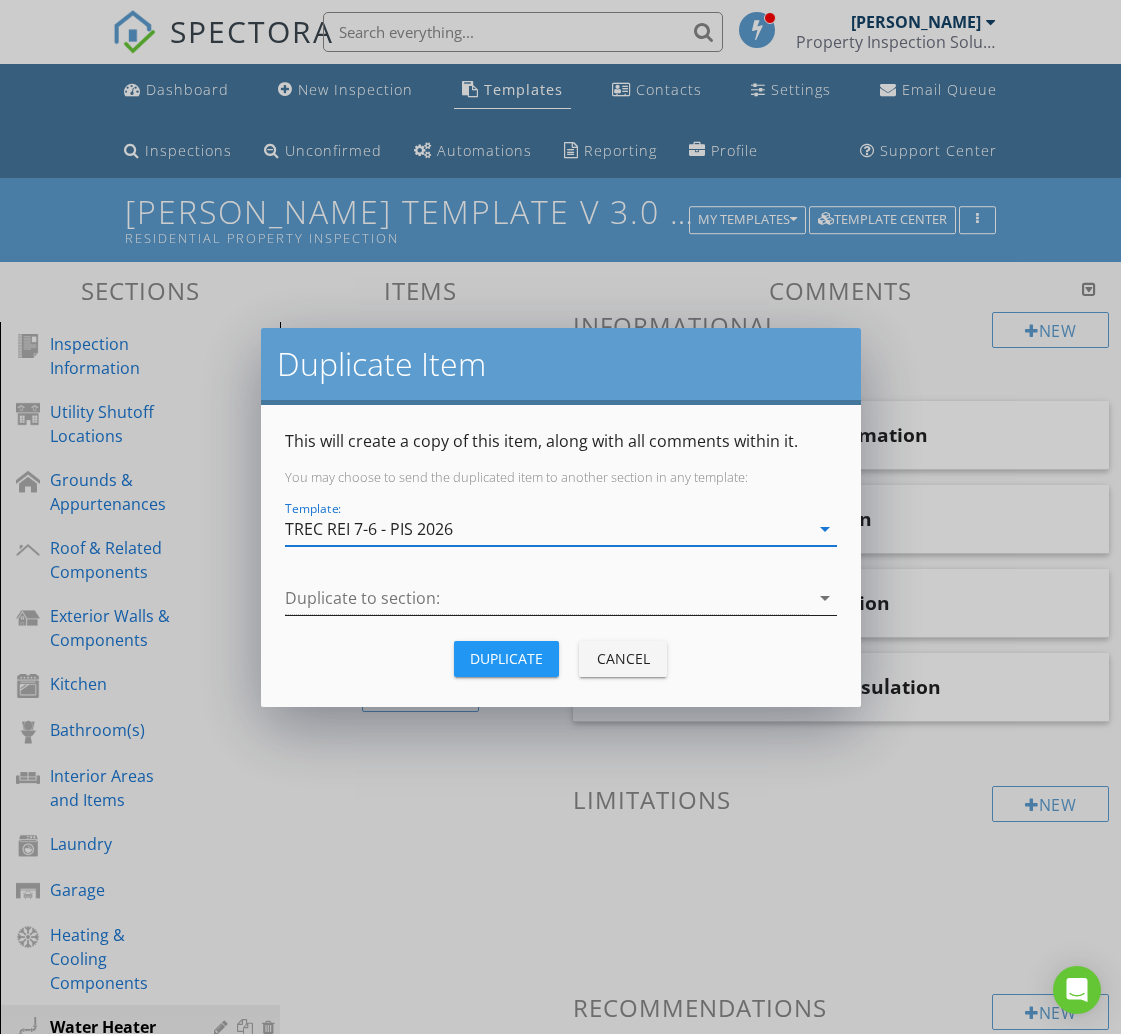 click at bounding box center [547, 598] 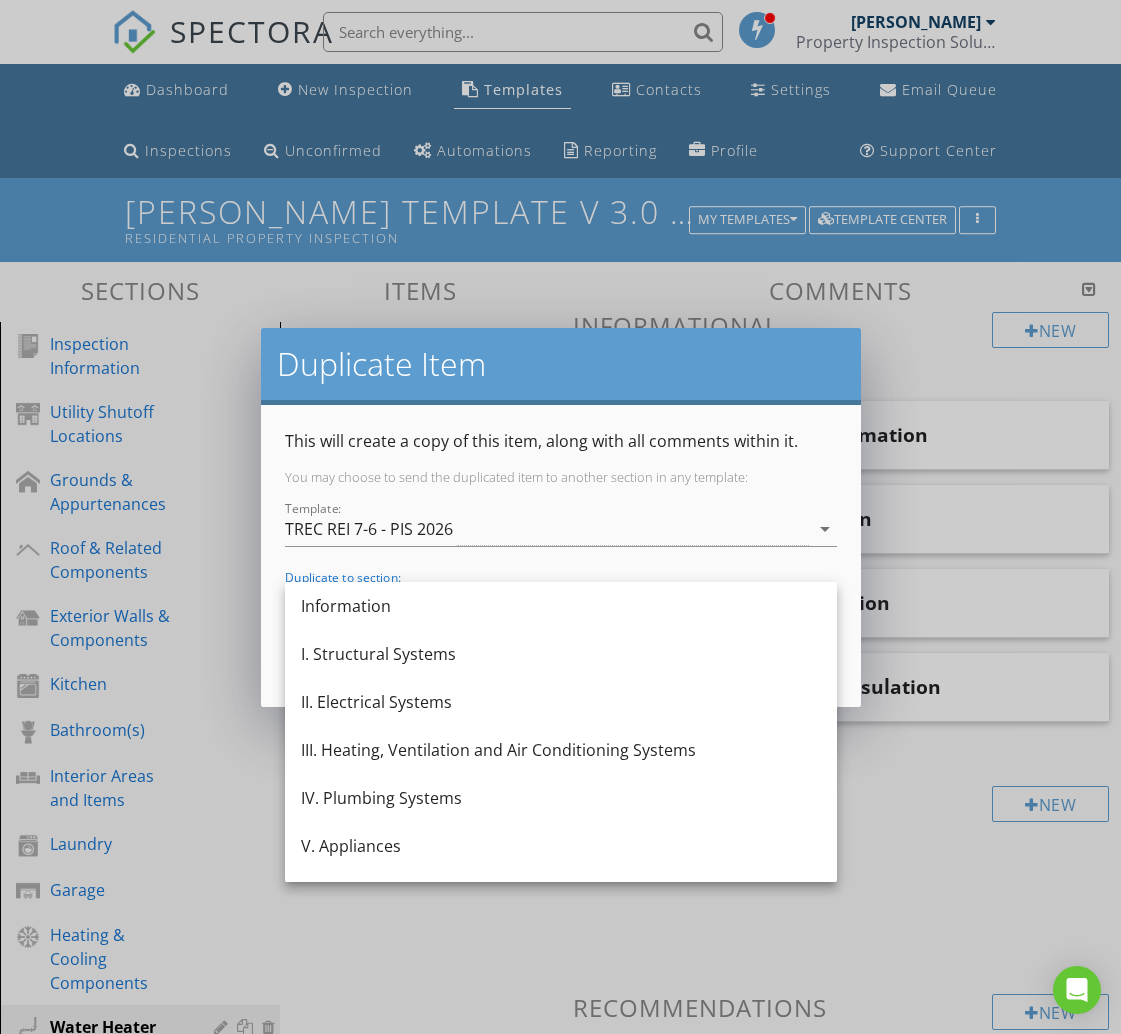 click on "IV. Plumbing Systems" at bounding box center (561, 798) 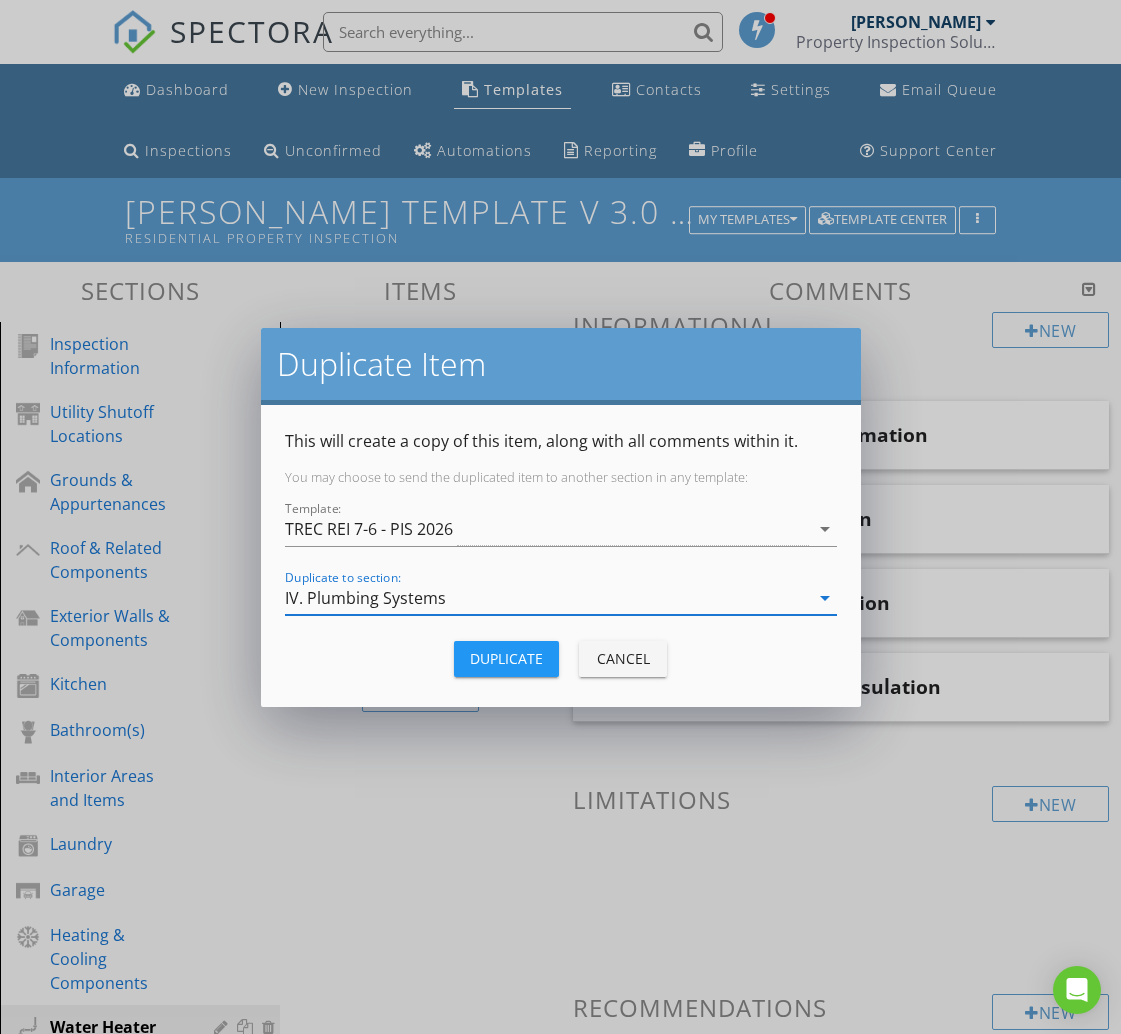 click on "Duplicate" at bounding box center [506, 659] 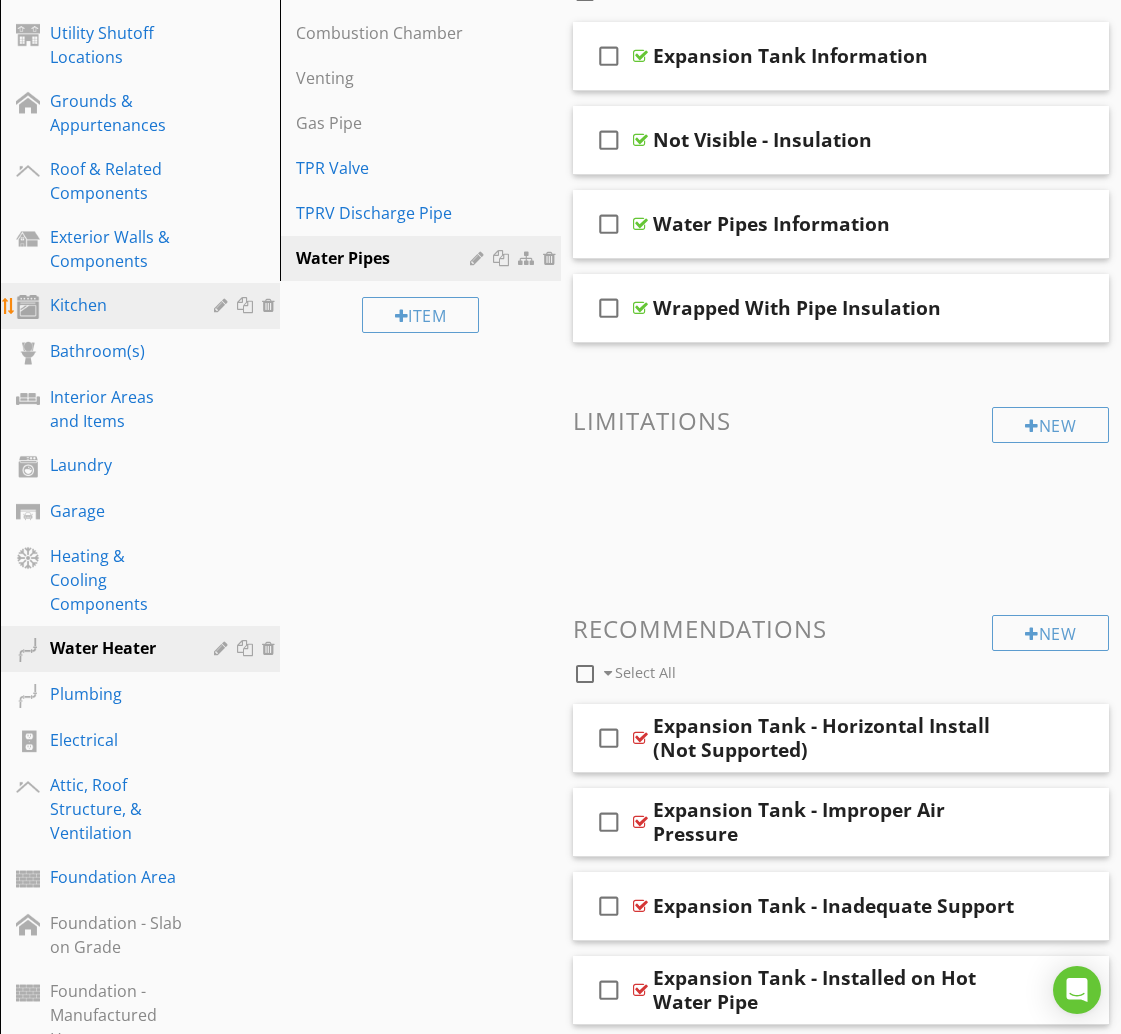 scroll, scrollTop: 393, scrollLeft: 0, axis: vertical 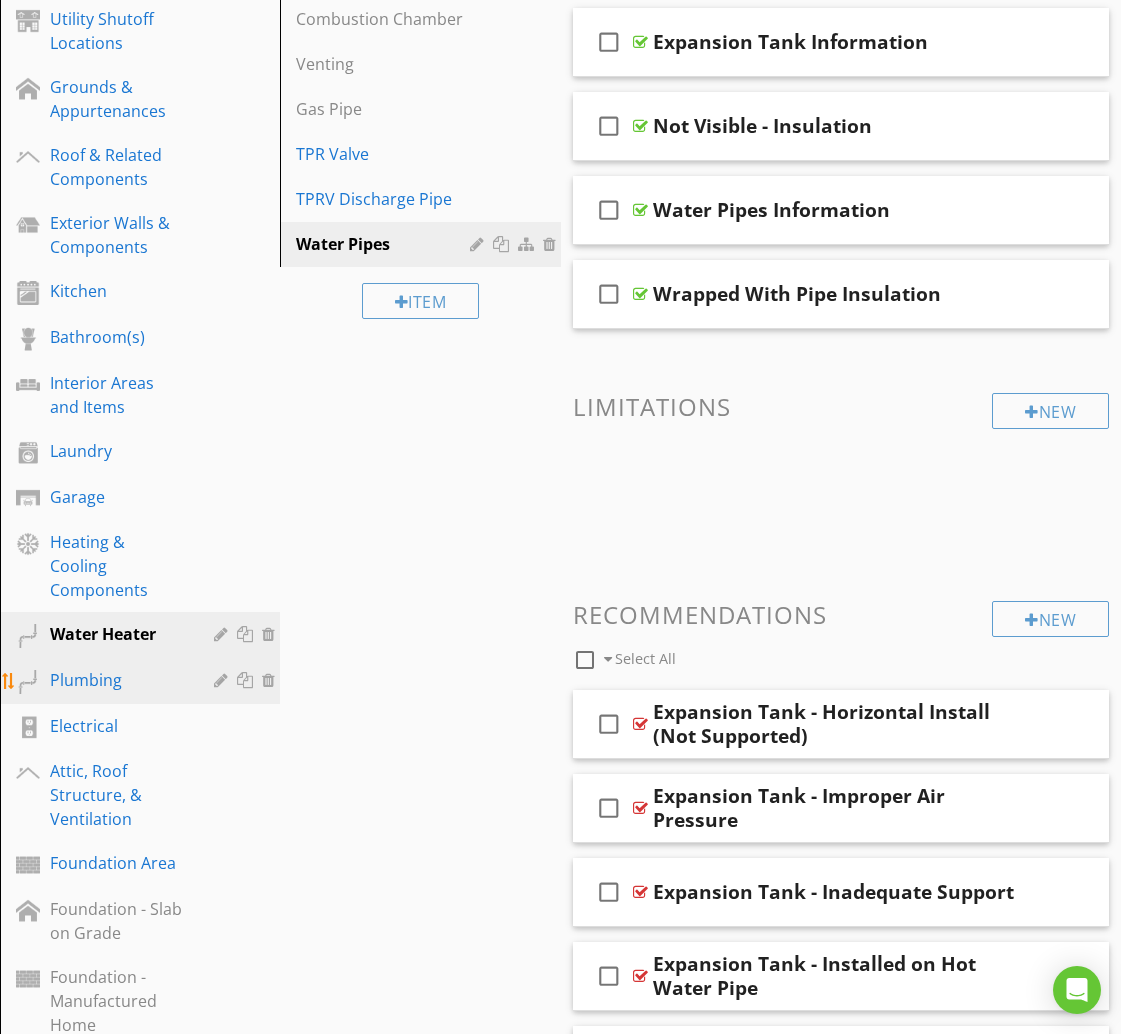 click on "Plumbing" at bounding box center [117, 680] 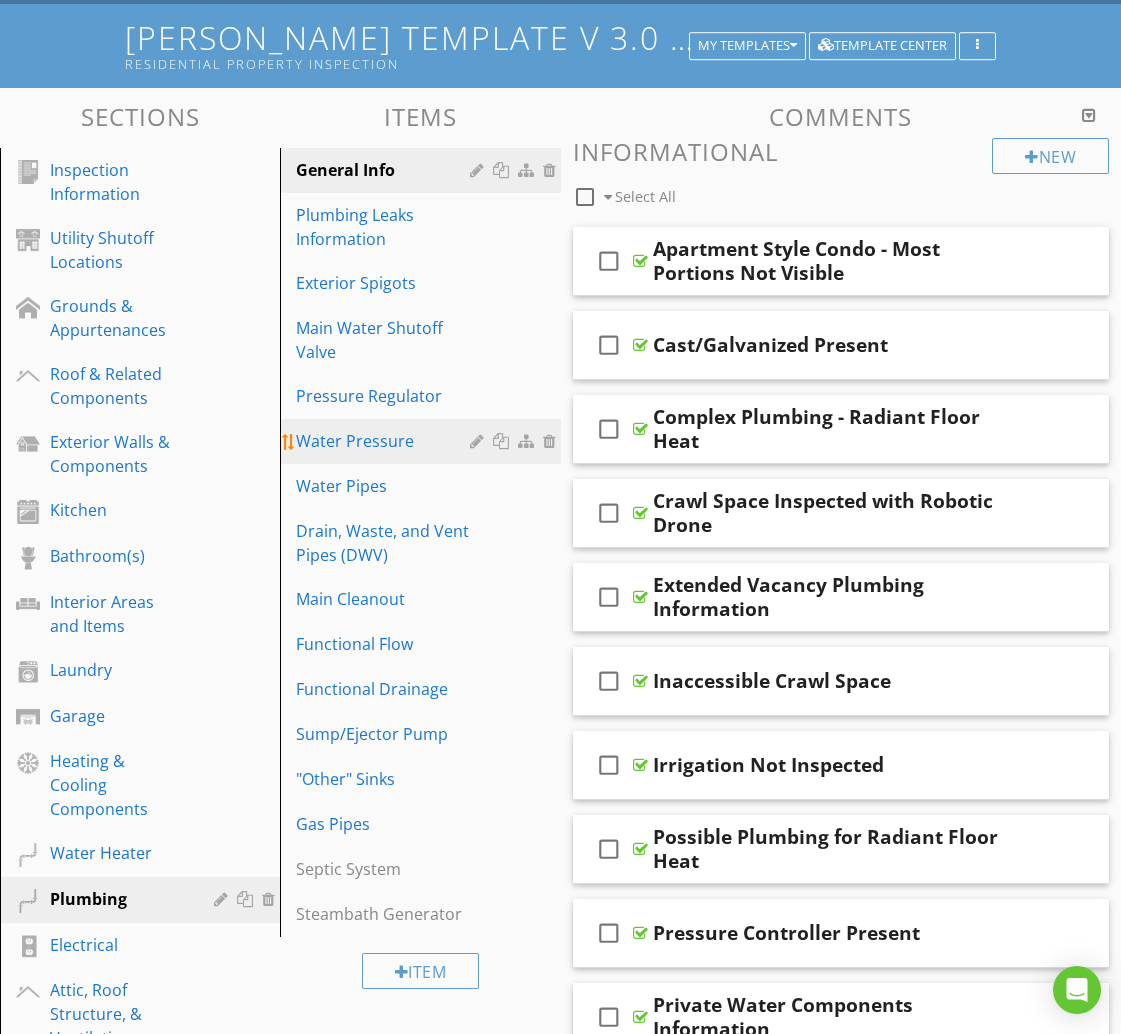 scroll, scrollTop: 0, scrollLeft: 0, axis: both 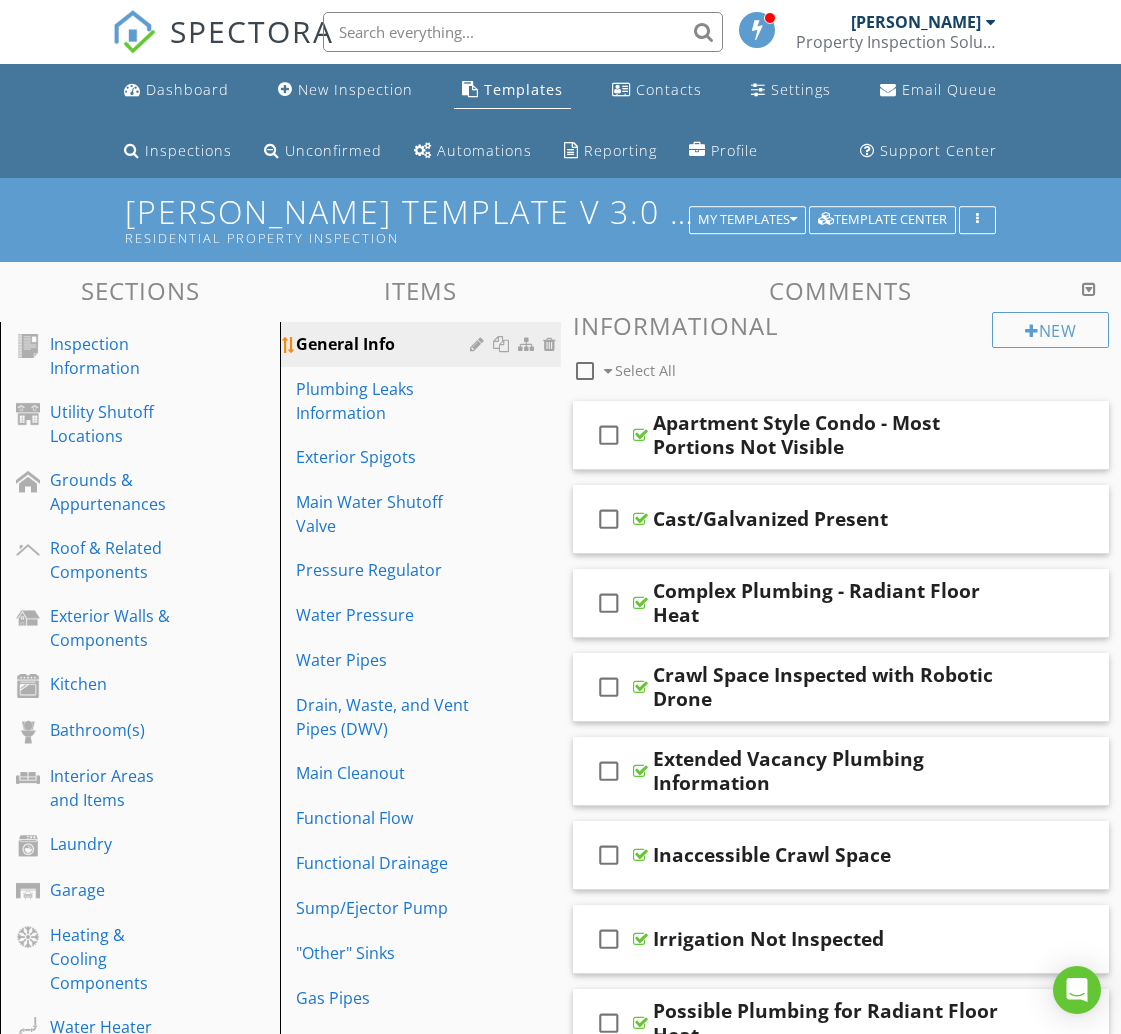 click on "General Info" at bounding box center [385, 344] 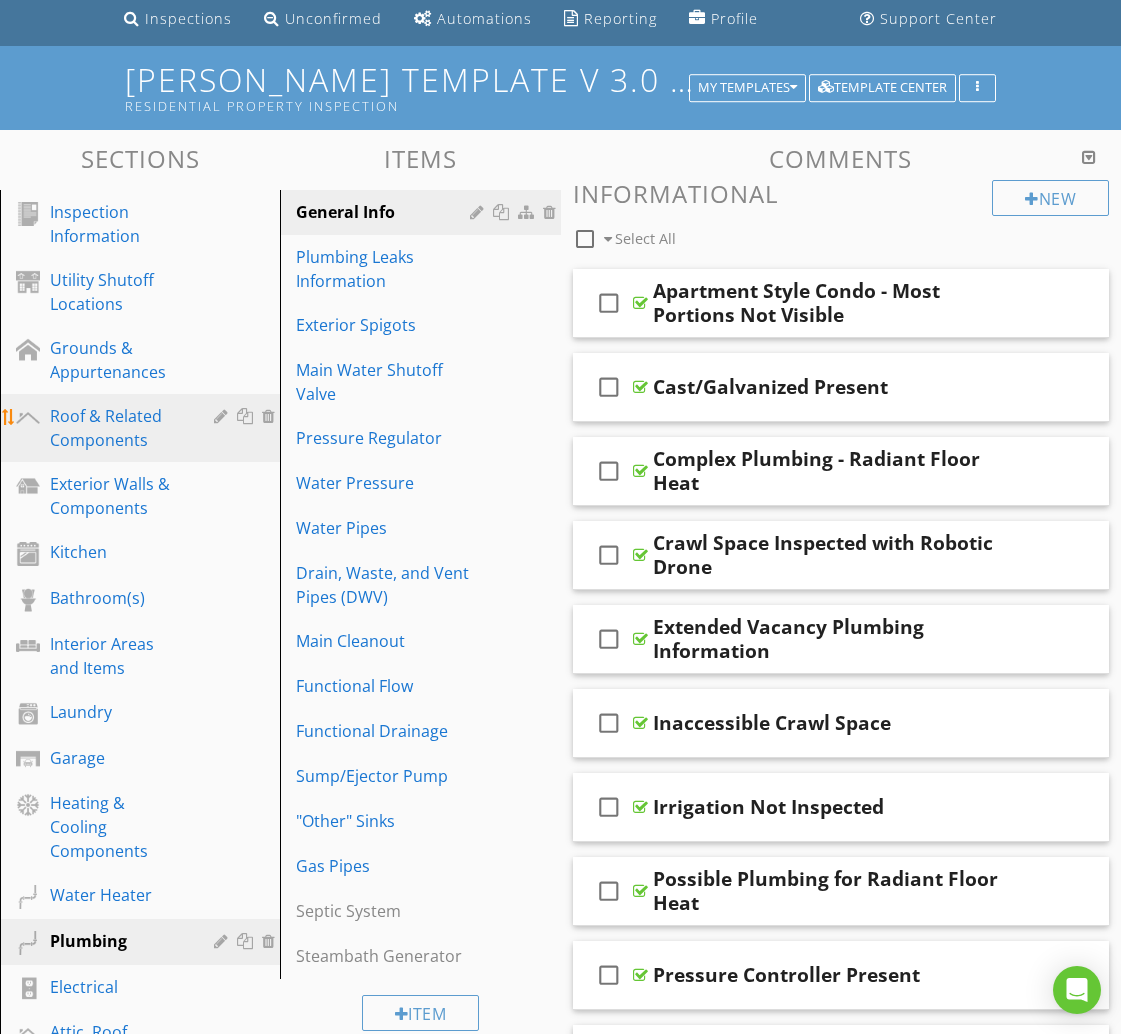 scroll, scrollTop: 0, scrollLeft: 0, axis: both 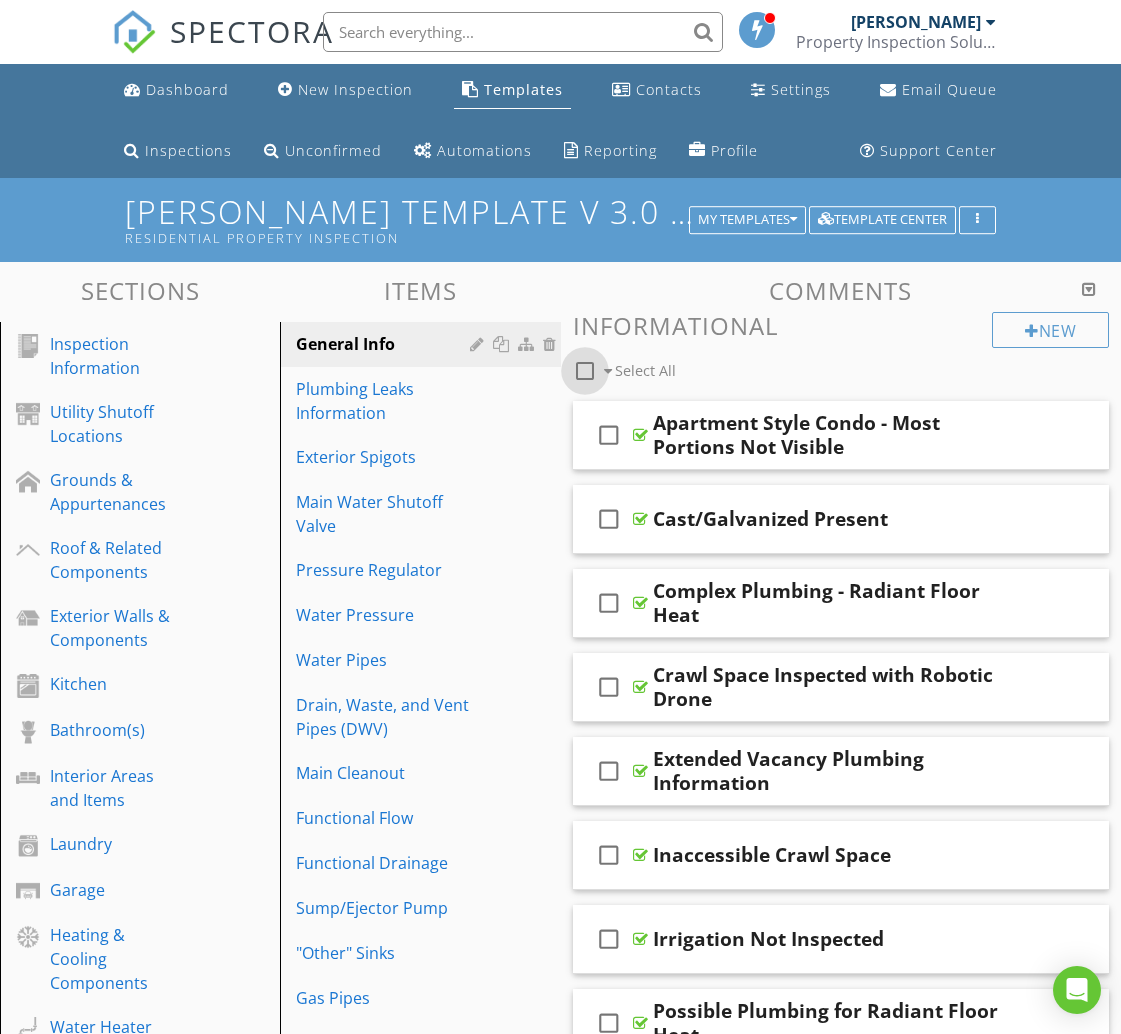 click at bounding box center (585, 371) 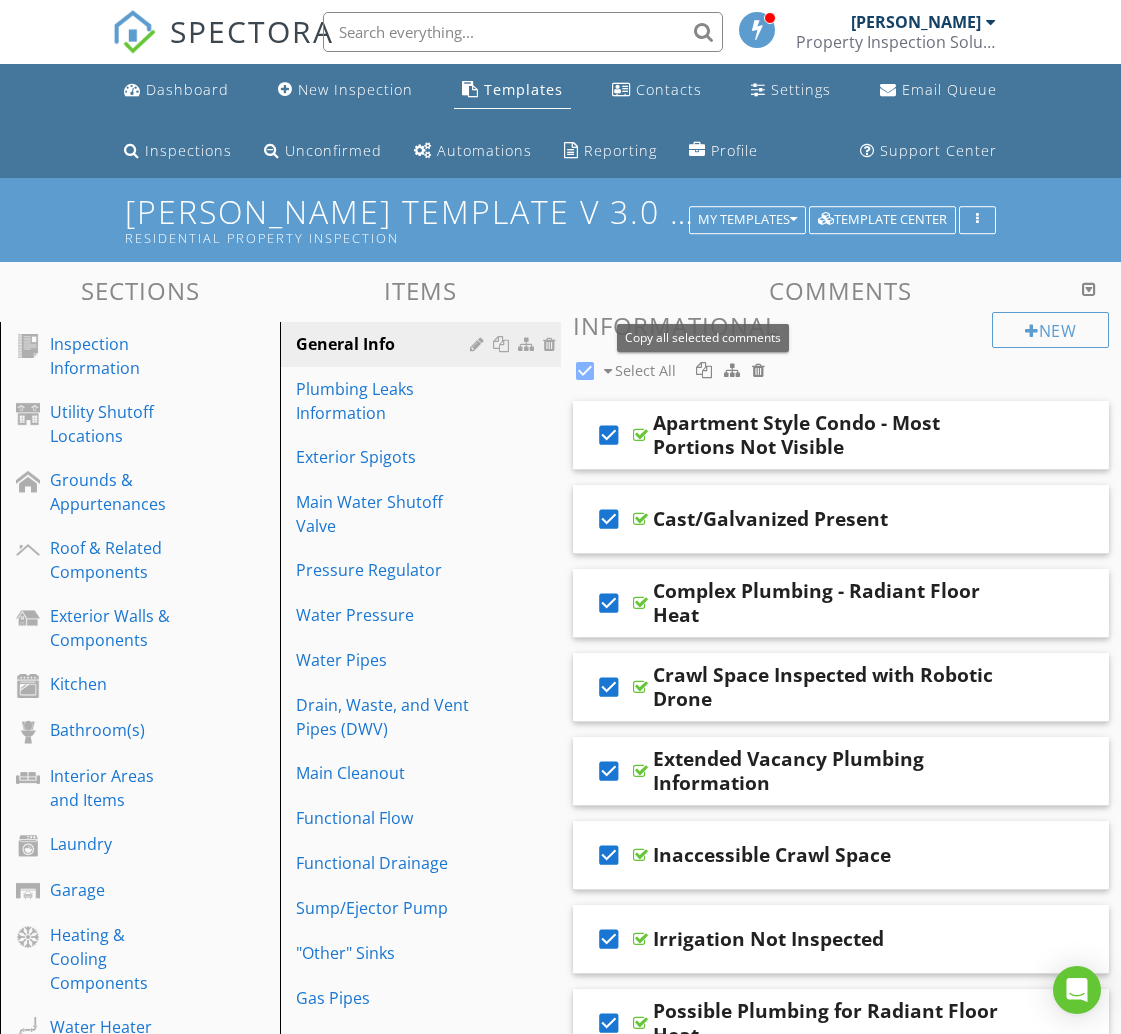 click at bounding box center [704, 370] 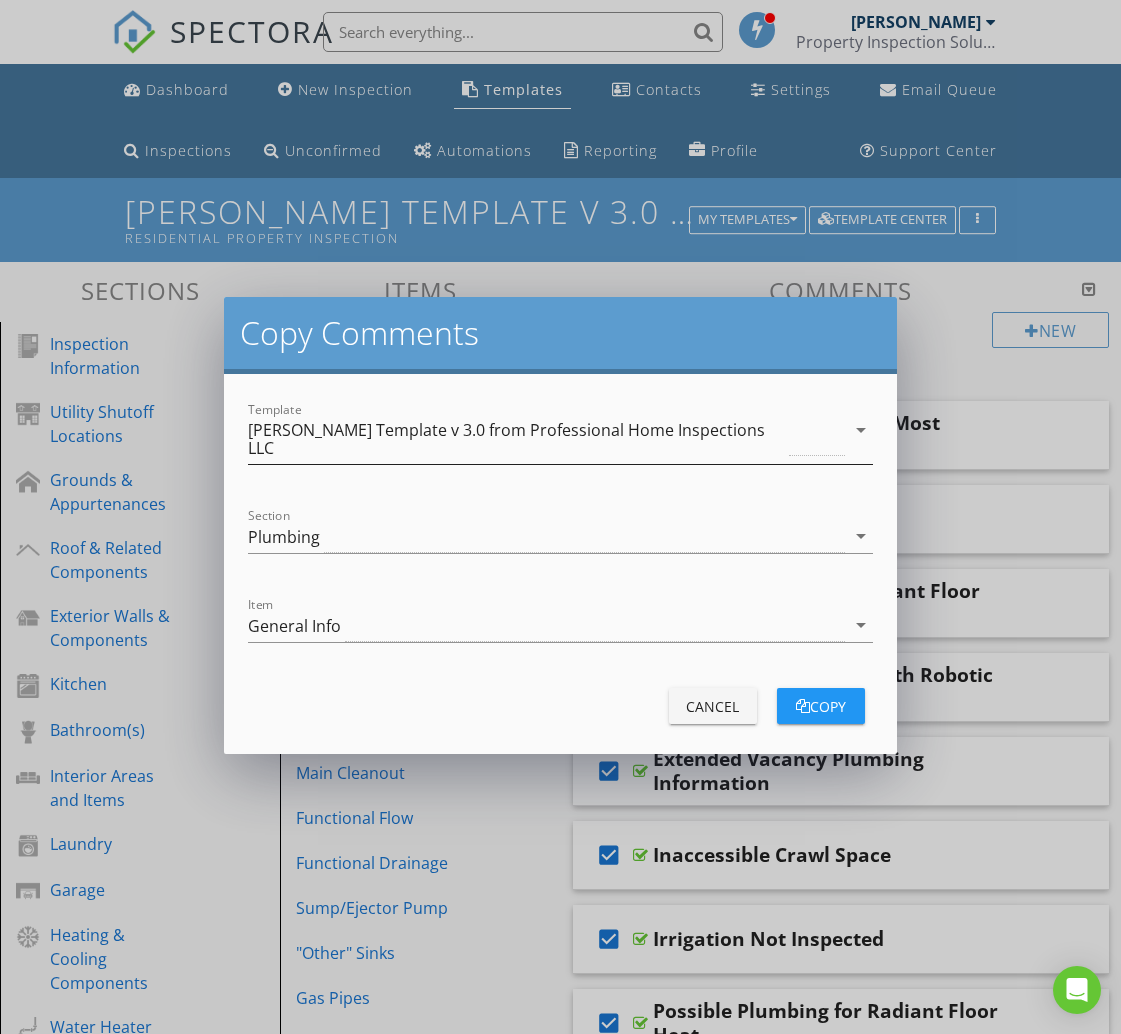 click on "[PERSON_NAME] Template v 3.0 from Professional Home Inspections LLC" at bounding box center (516, 439) 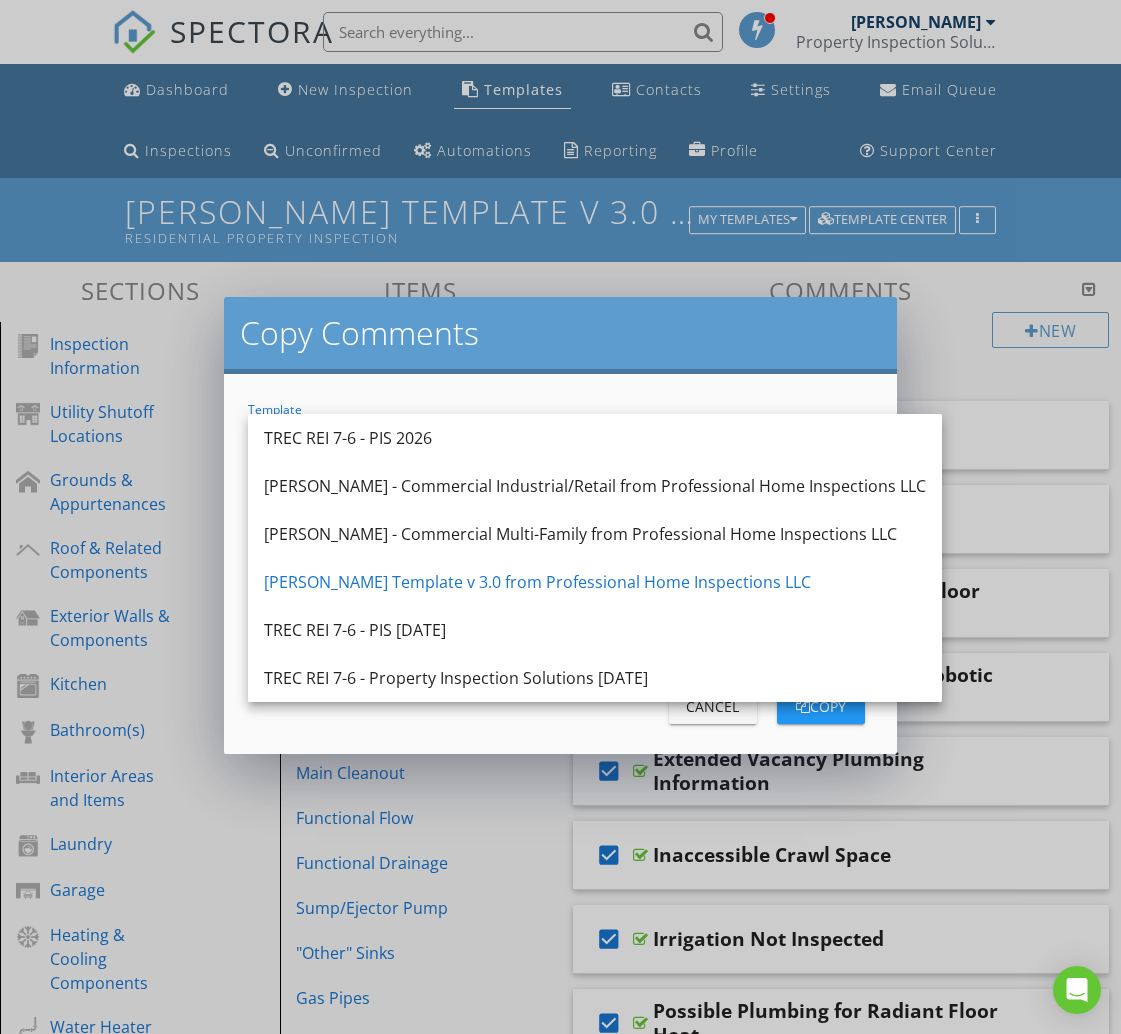 click on "TREC REI 7-6 - PIS 2026" at bounding box center [595, 438] 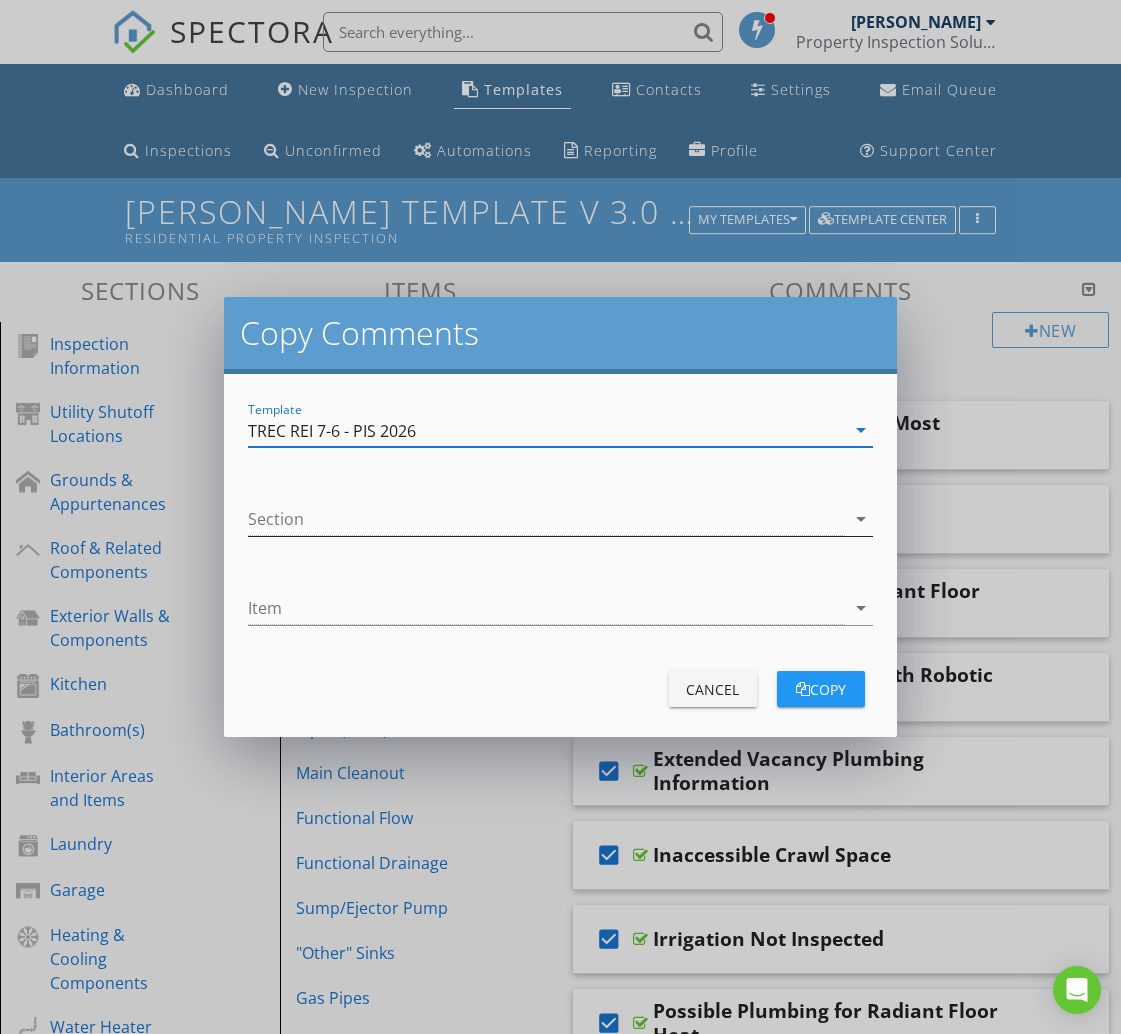 click at bounding box center [546, 519] 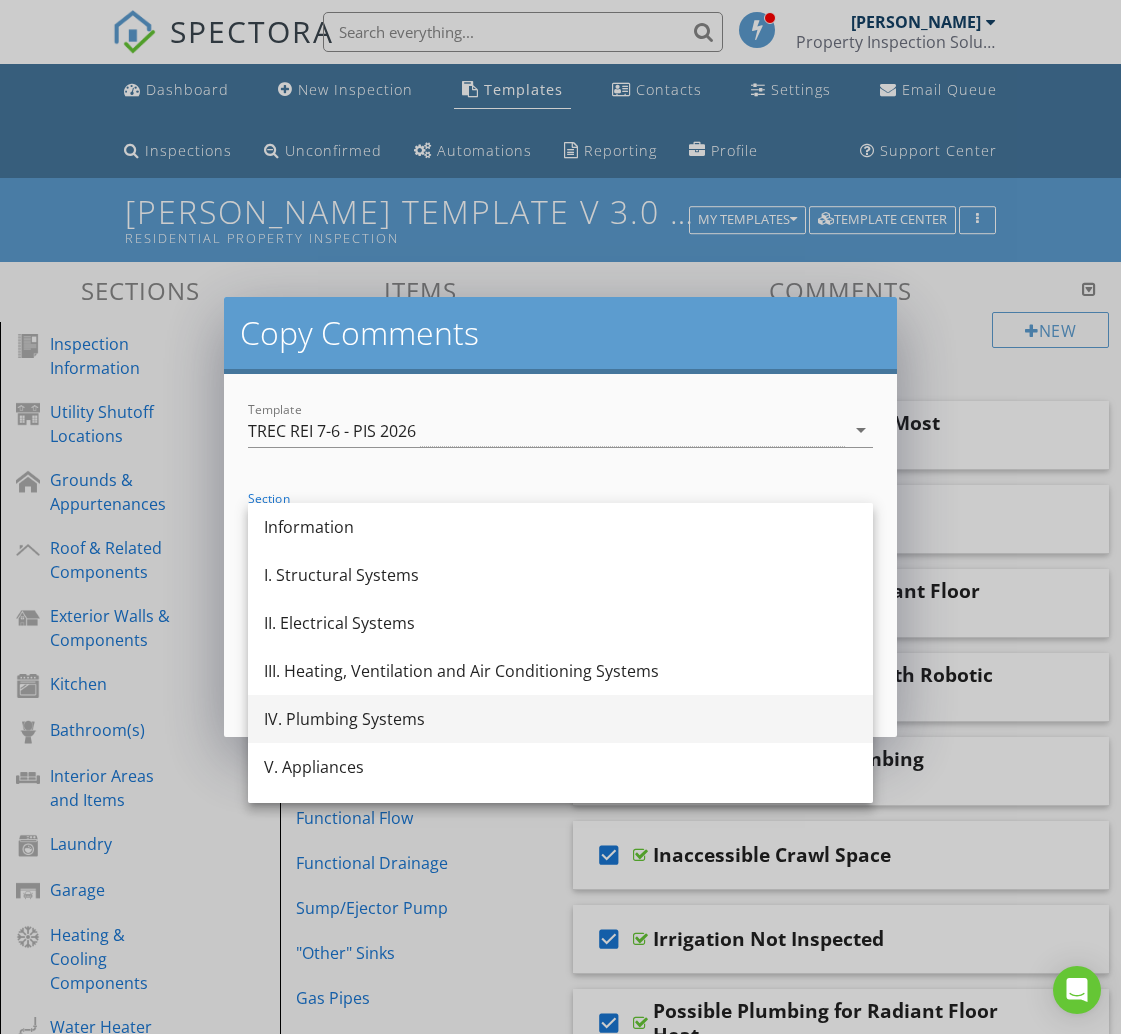 click on "IV. Plumbing Systems" at bounding box center [560, 719] 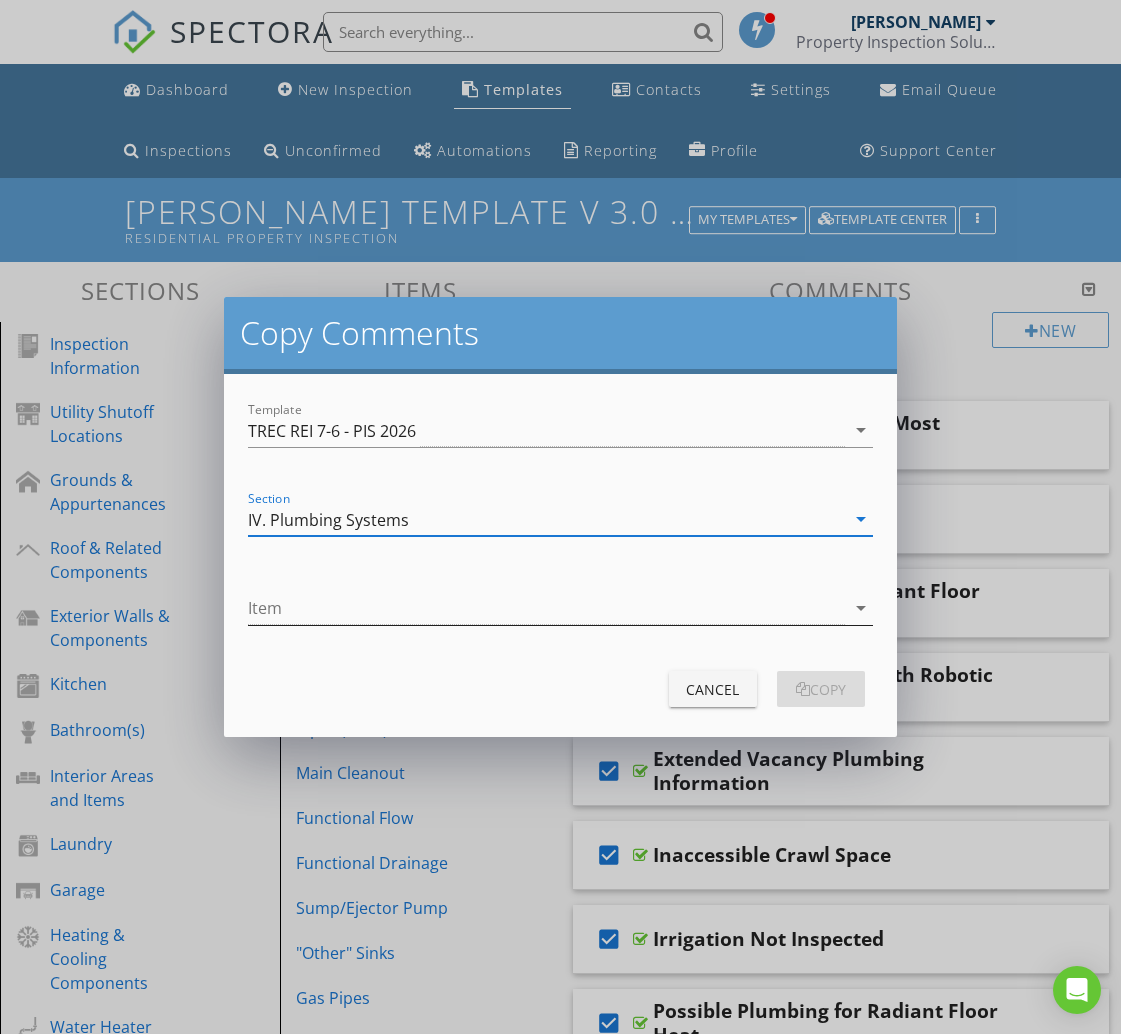 click at bounding box center (546, 608) 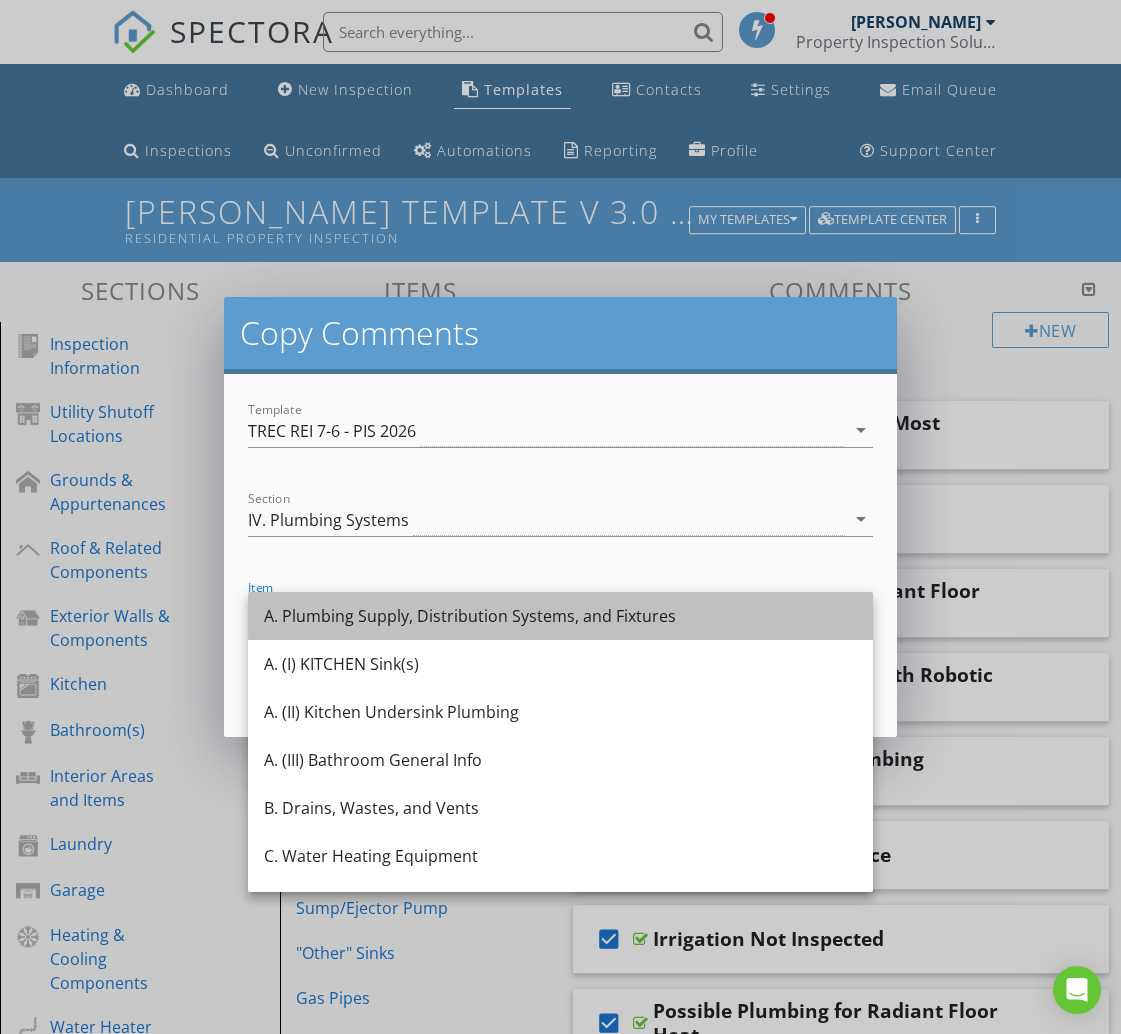 click on "A. Plumbing Supply, Distribution Systems, and Fixtures" at bounding box center [560, 616] 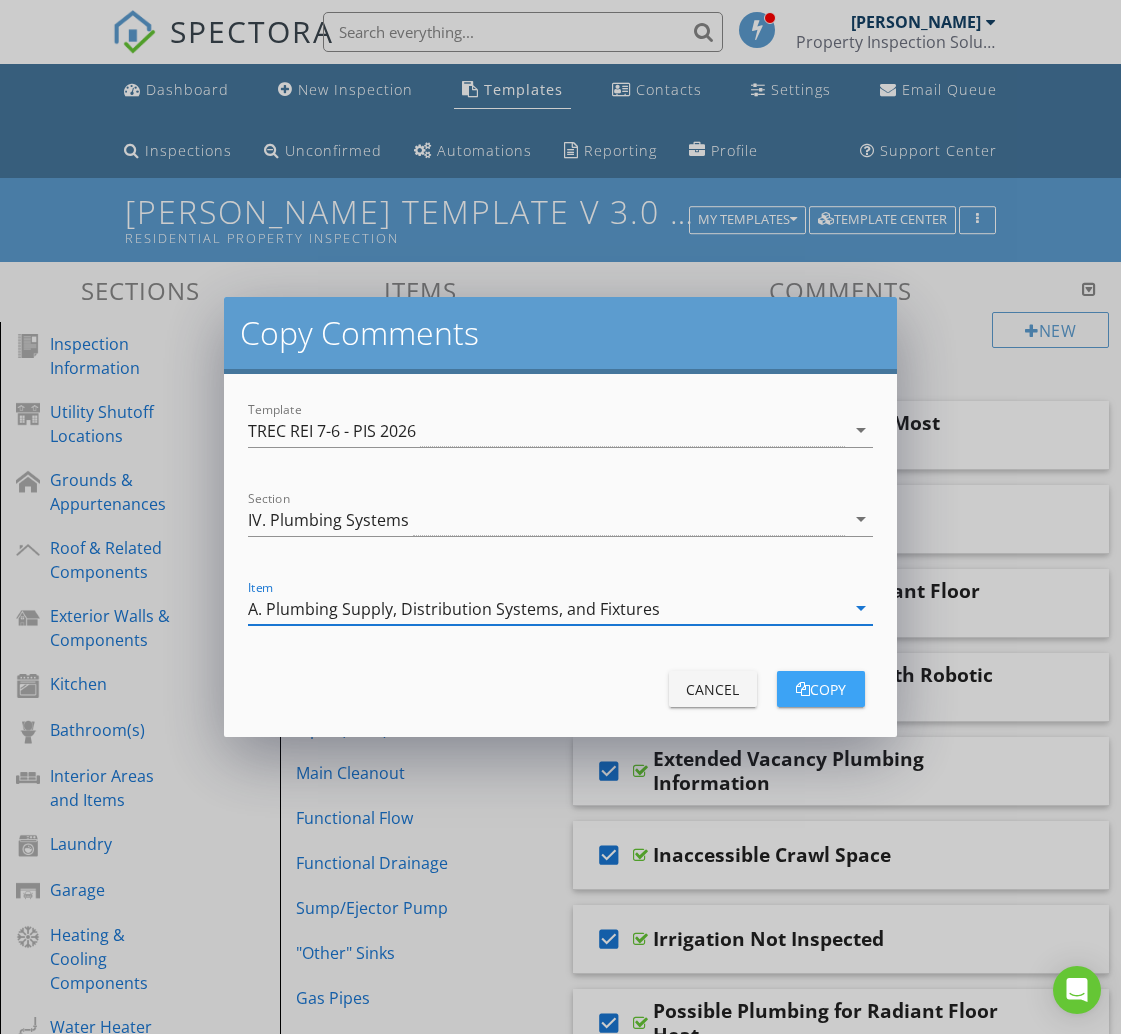 click on "copy" at bounding box center [821, 689] 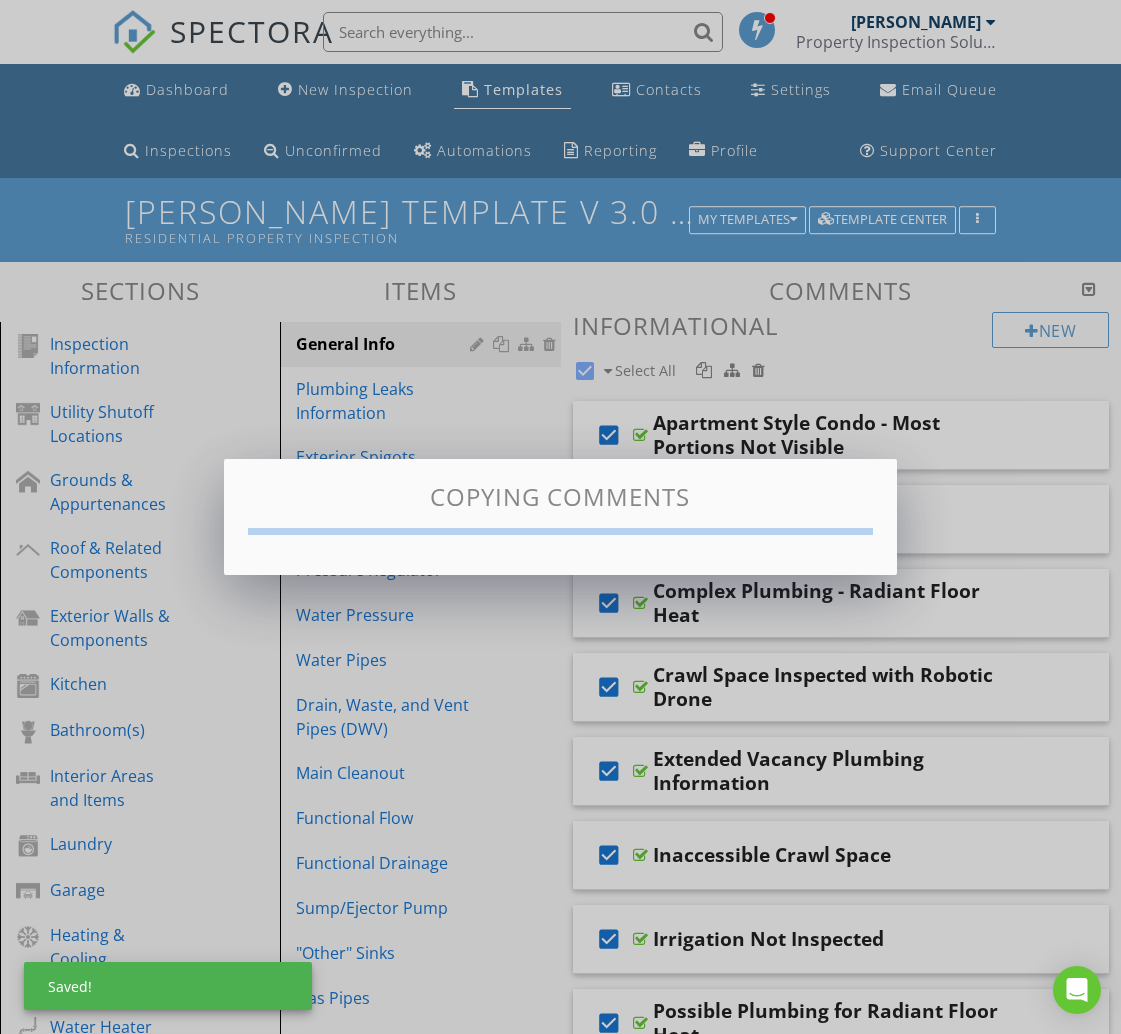 checkbox on "false" 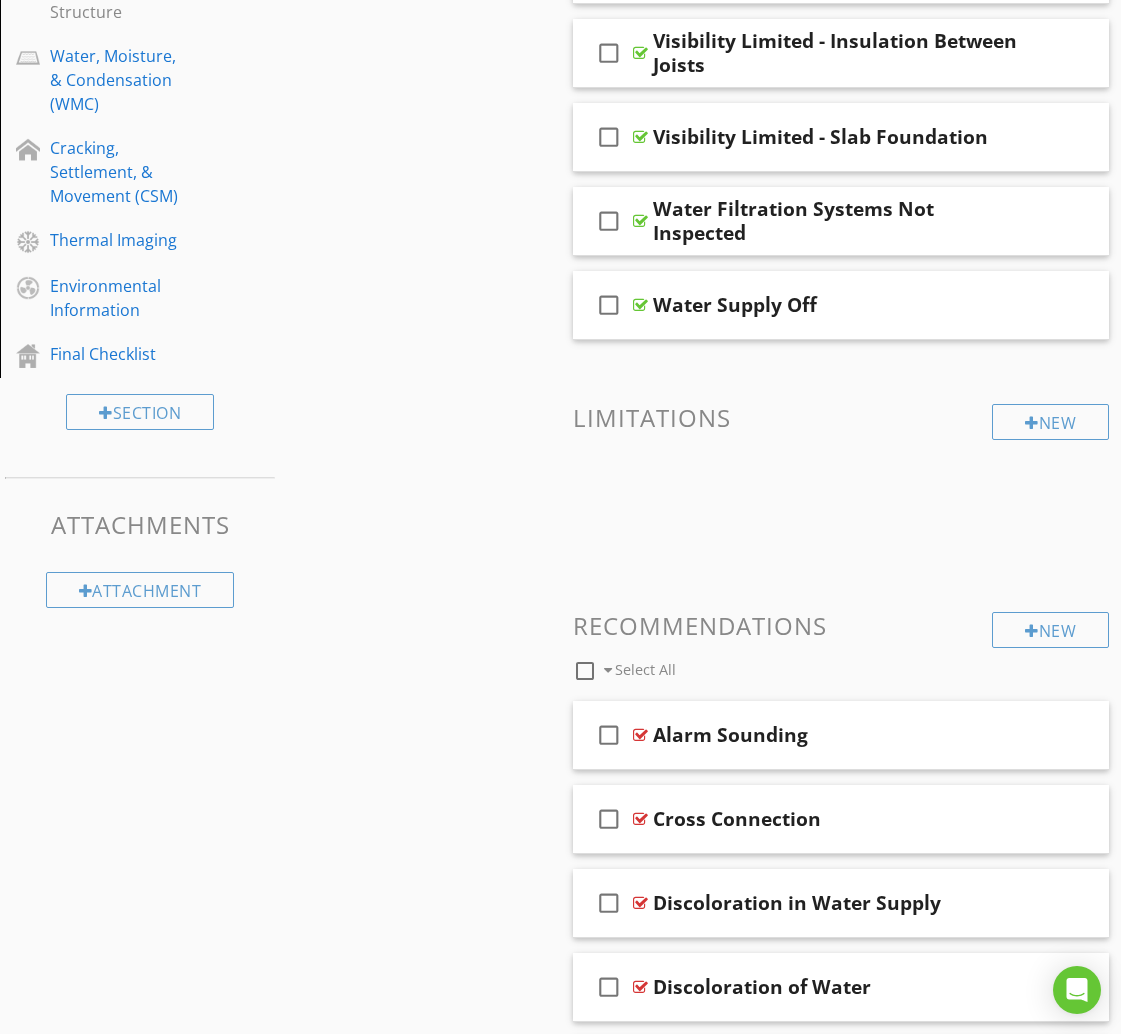scroll, scrollTop: 1485, scrollLeft: 0, axis: vertical 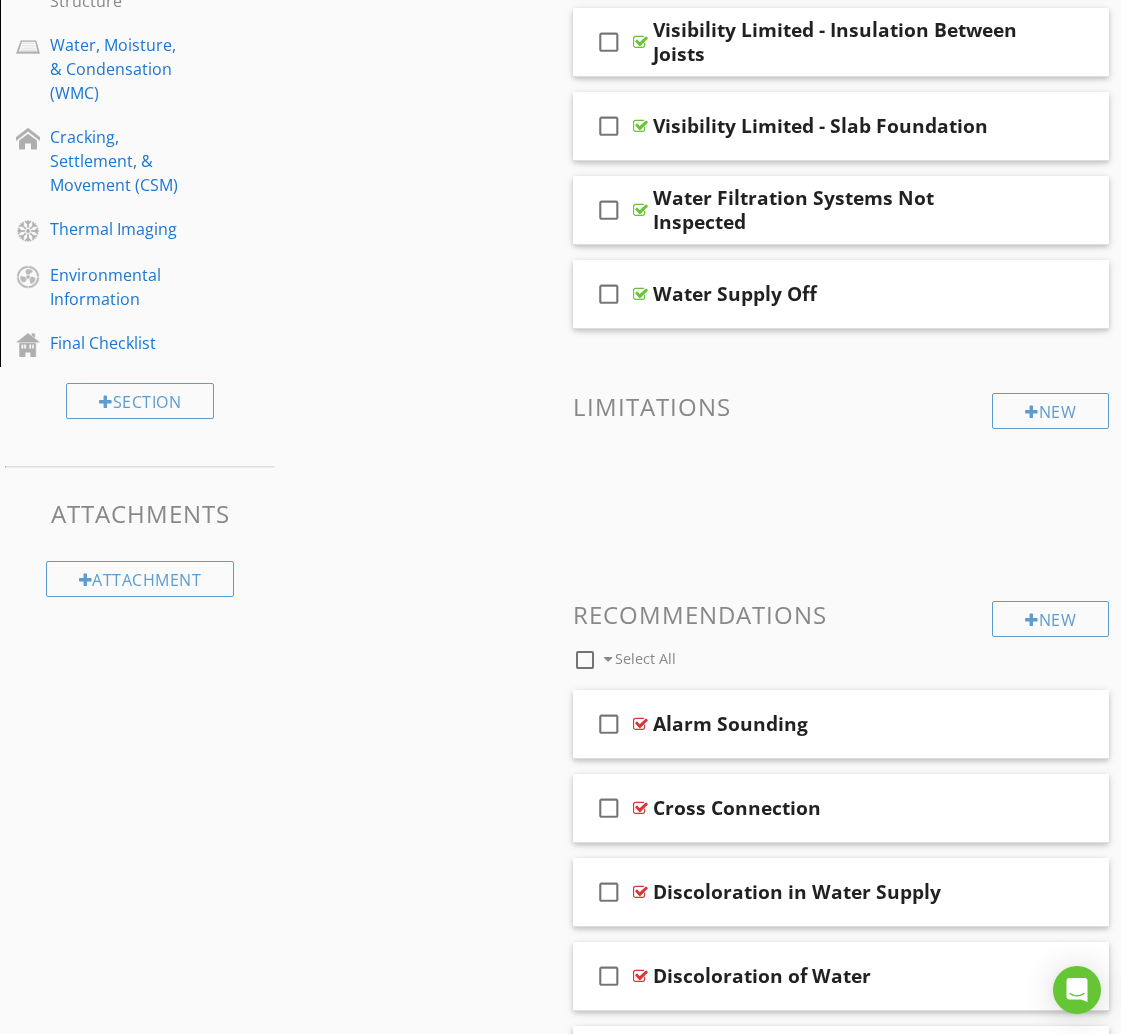 click at bounding box center (585, 660) 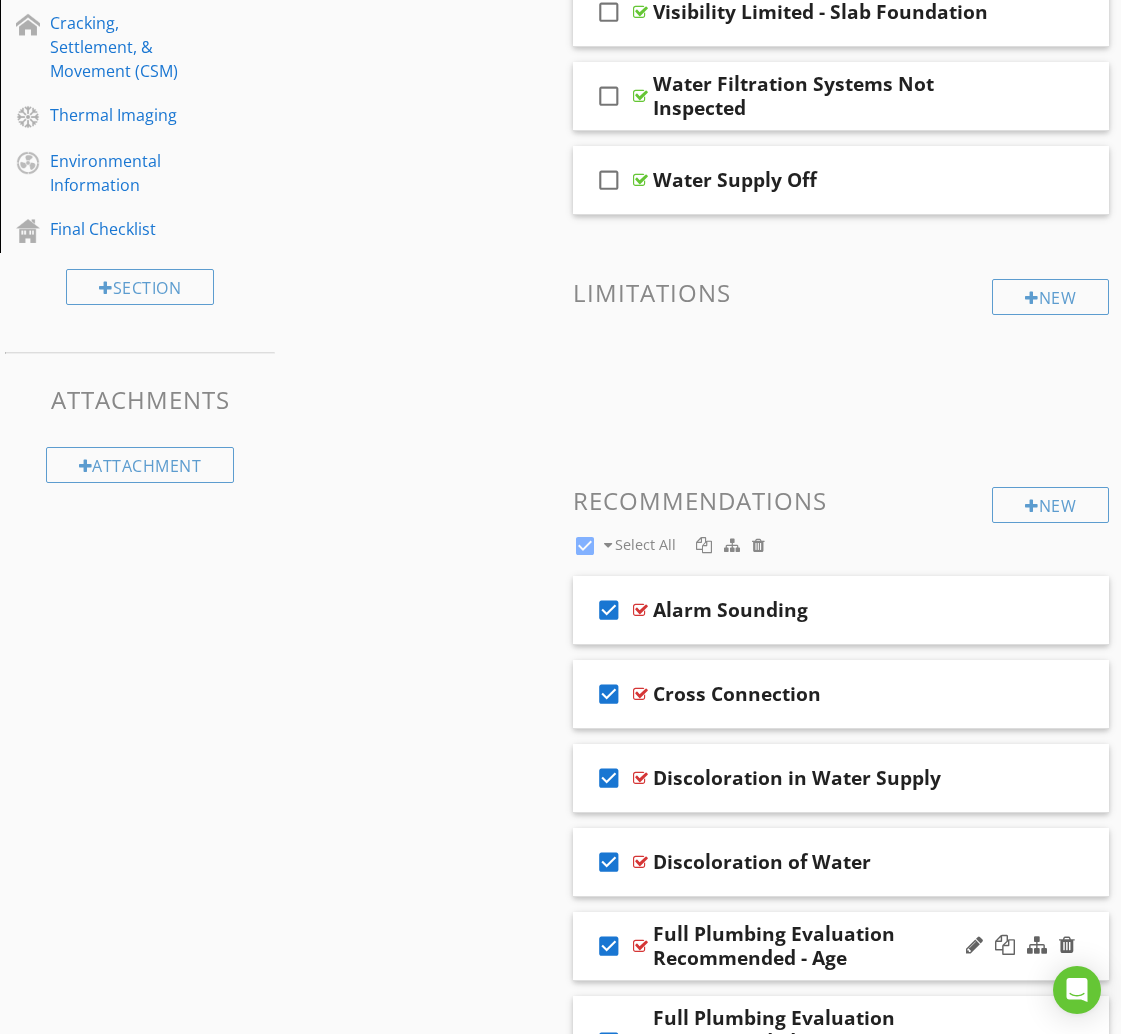 scroll, scrollTop: 1565, scrollLeft: 0, axis: vertical 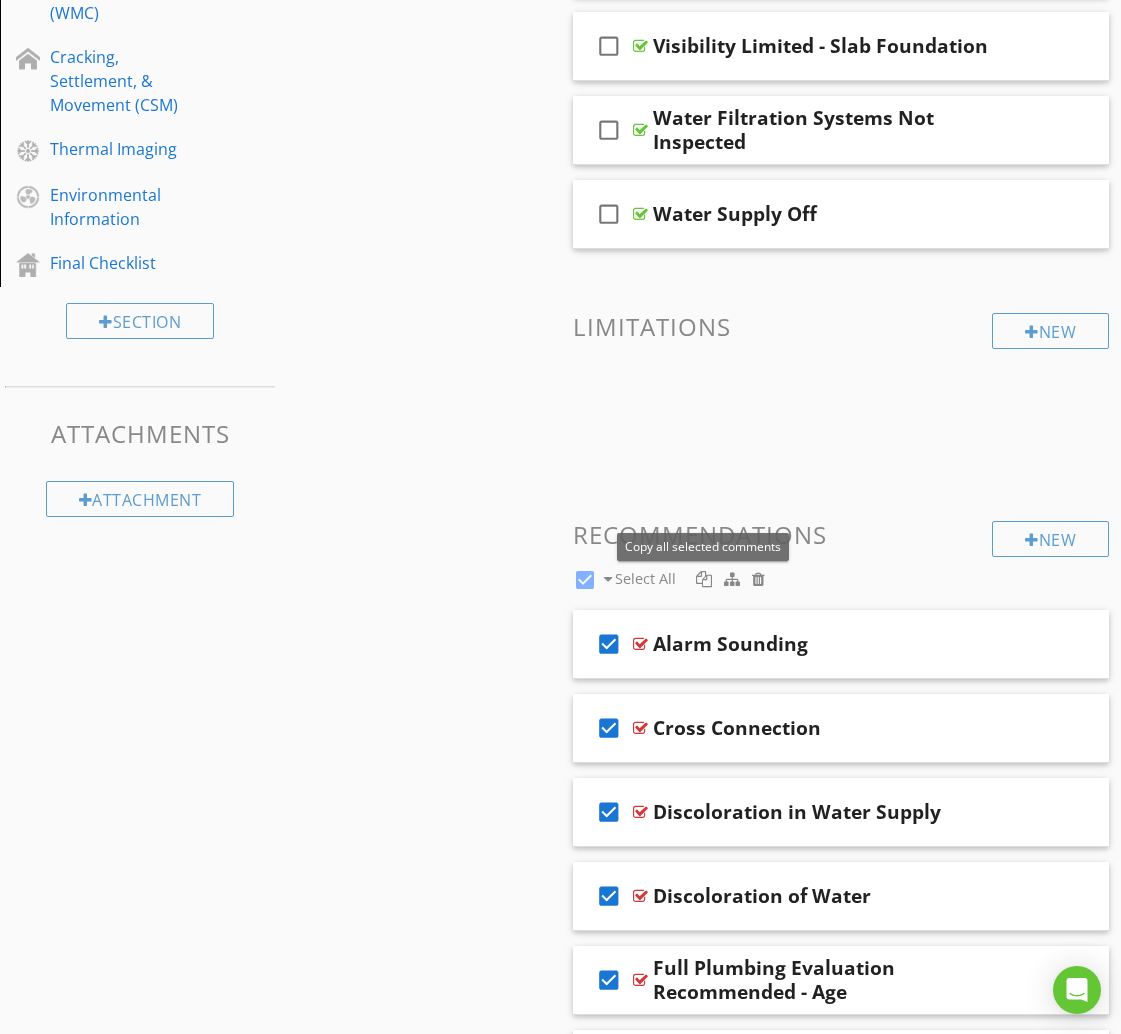 click at bounding box center [704, 579] 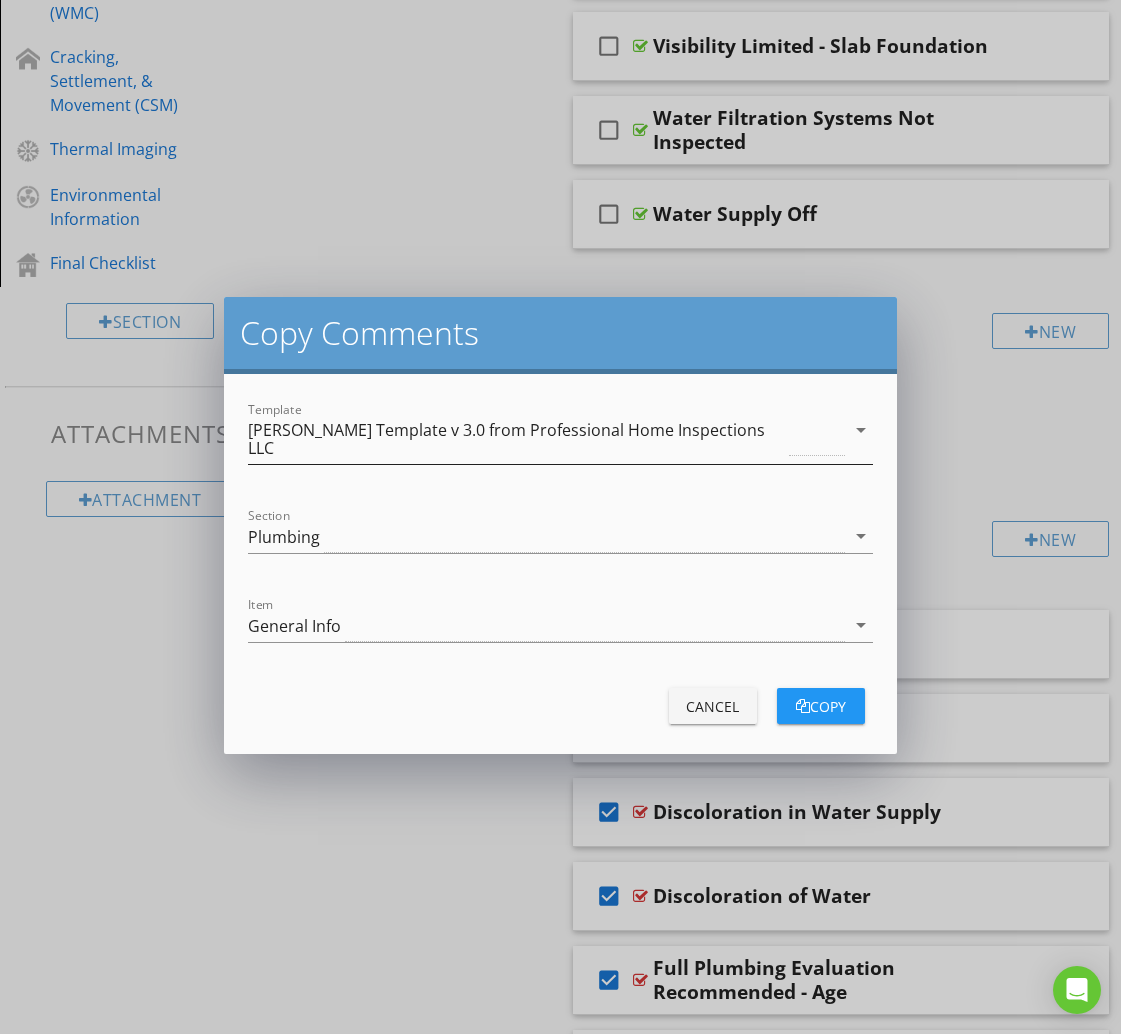 click on "[PERSON_NAME] Template v 3.0 from Professional Home Inspections LLC" at bounding box center (516, 439) 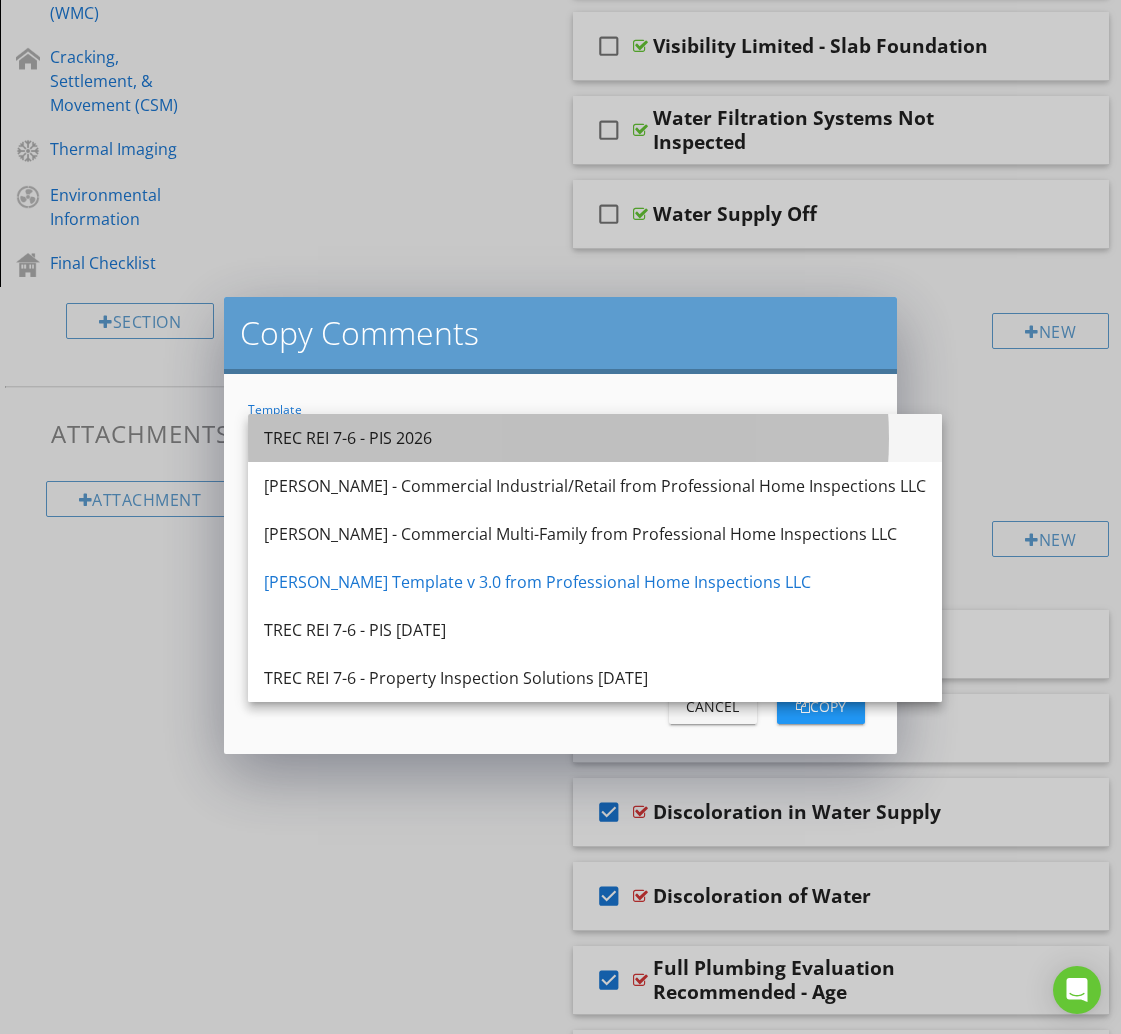 click on "TREC REI 7-6 - PIS 2026" at bounding box center [595, 438] 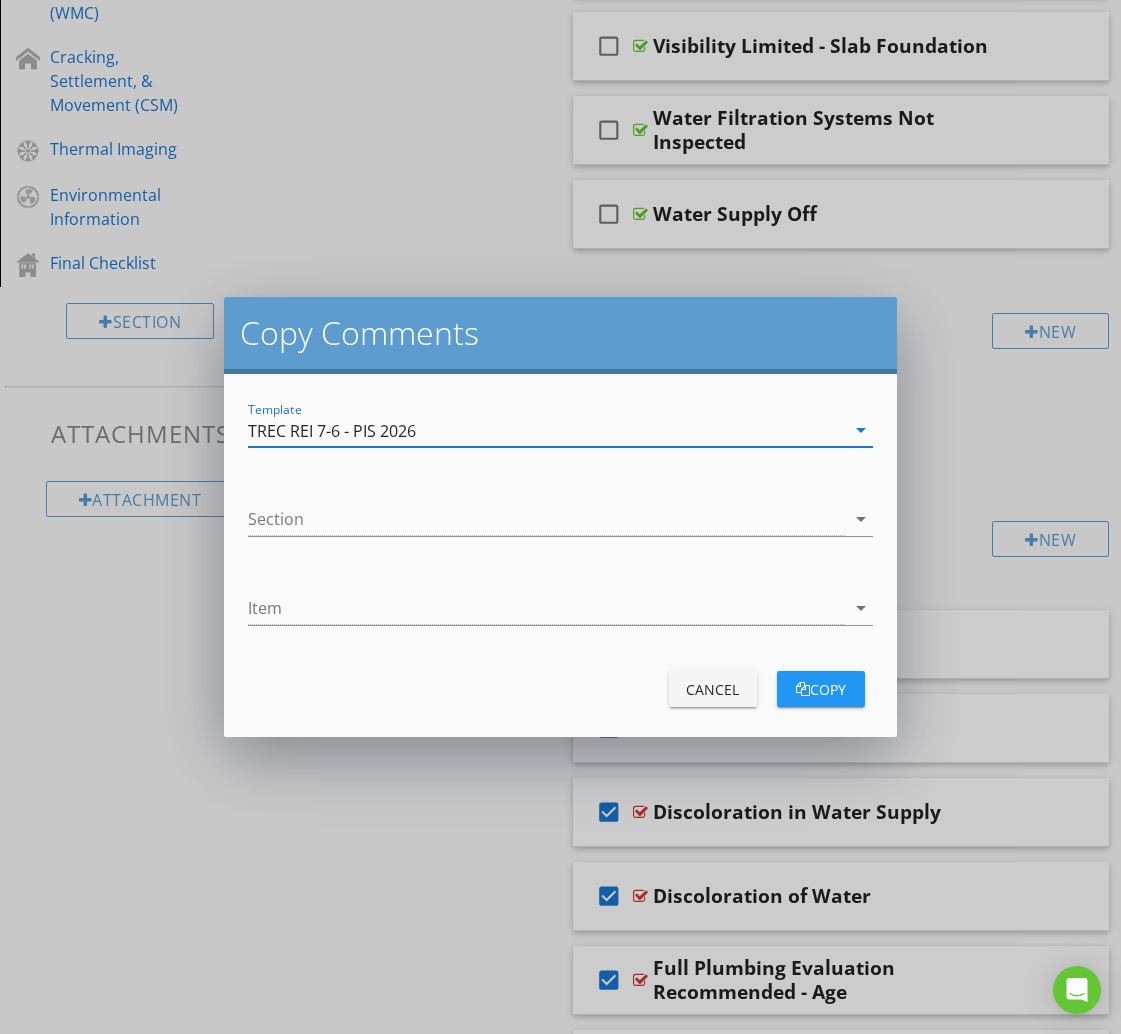 click at bounding box center [546, 519] 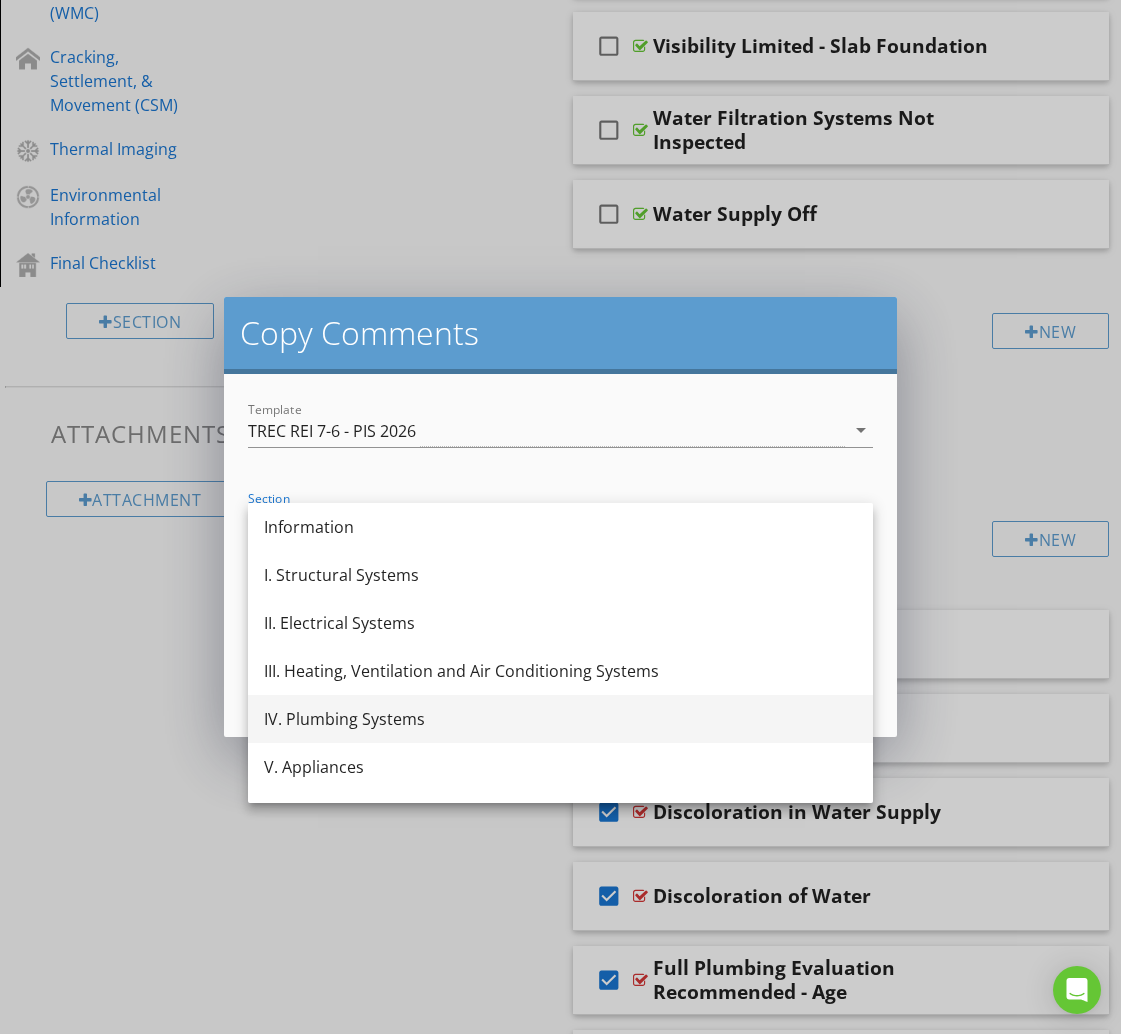 click on "IV. Plumbing Systems" at bounding box center [560, 719] 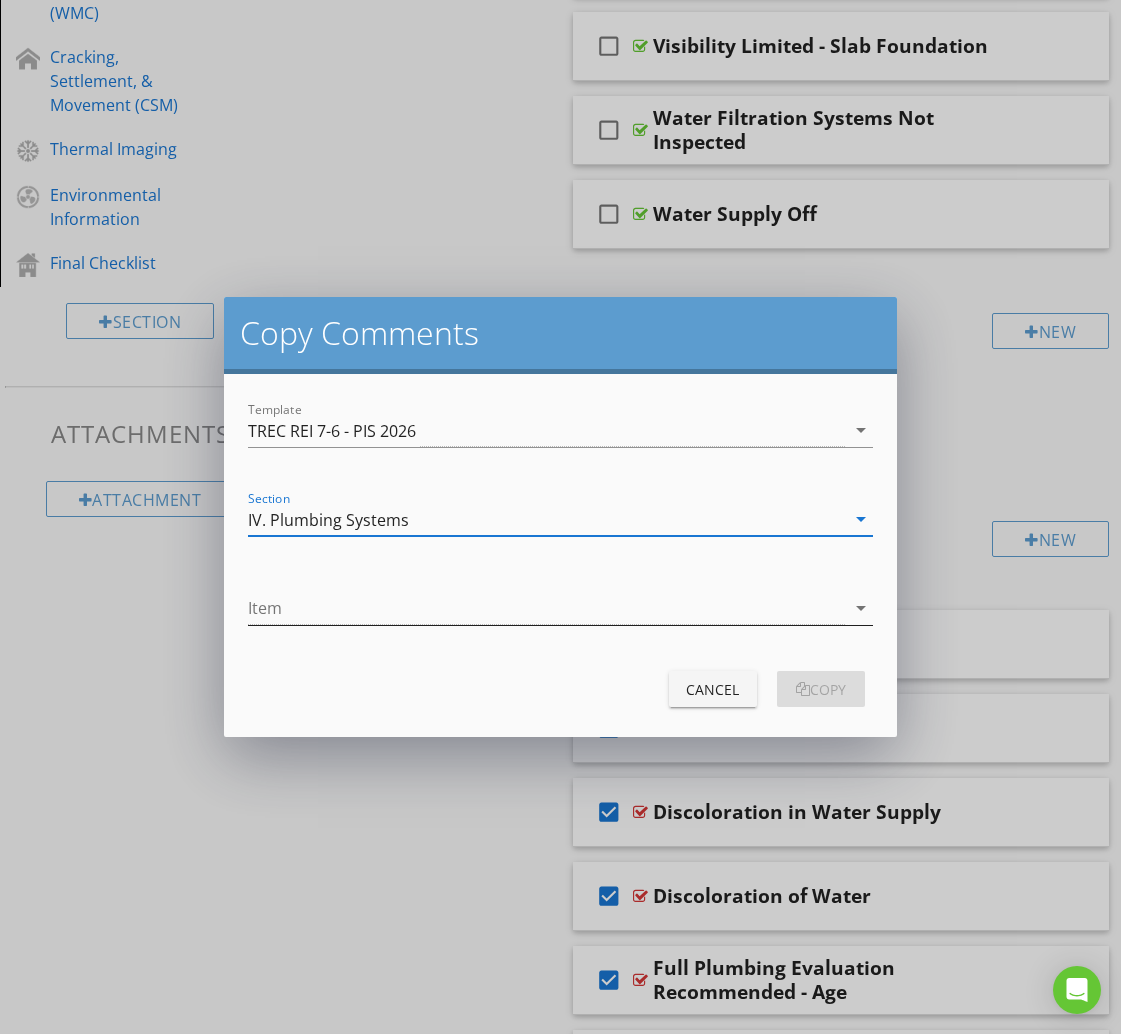 click at bounding box center (546, 608) 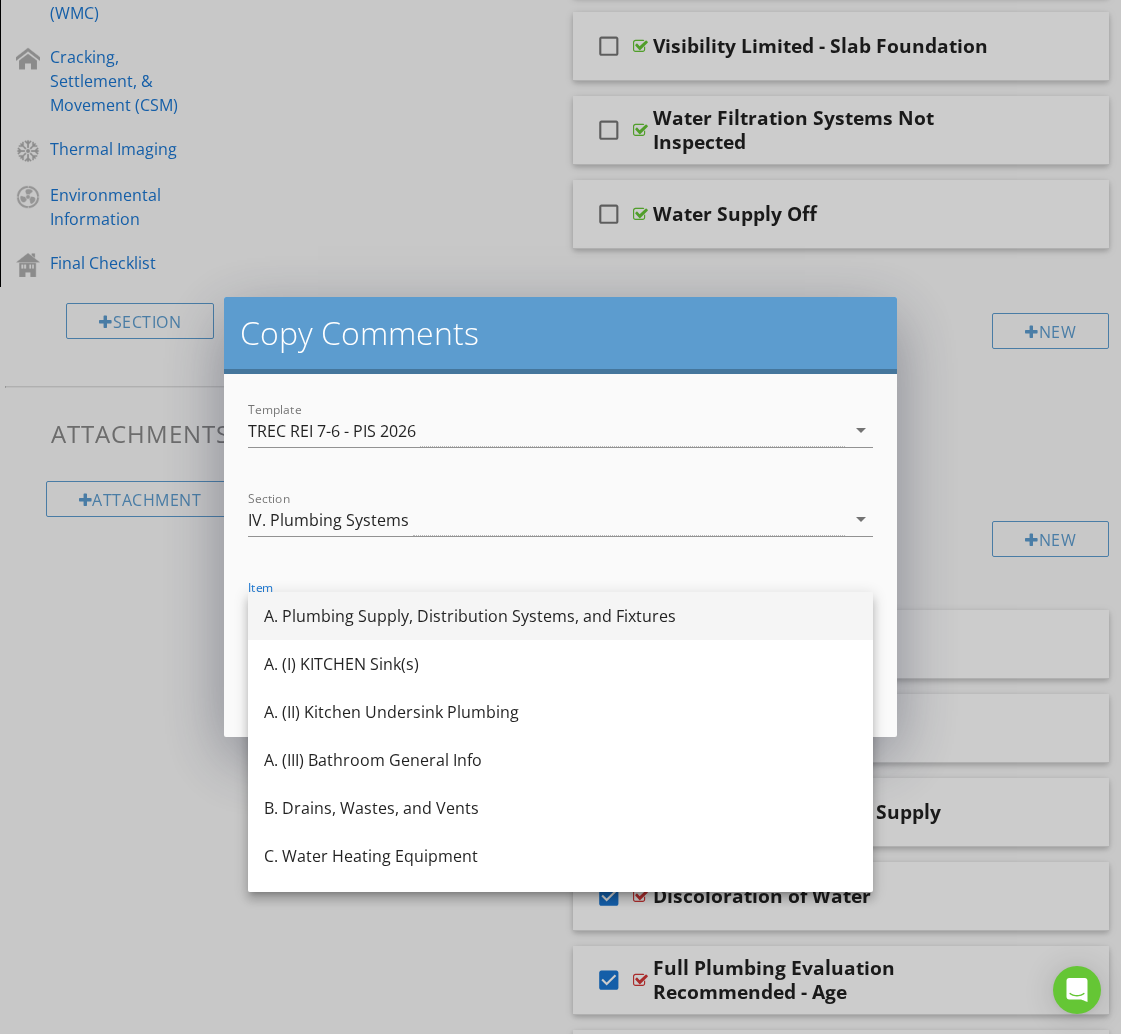 click on "A. Plumbing Supply, Distribution Systems, and Fixtures" at bounding box center (560, 616) 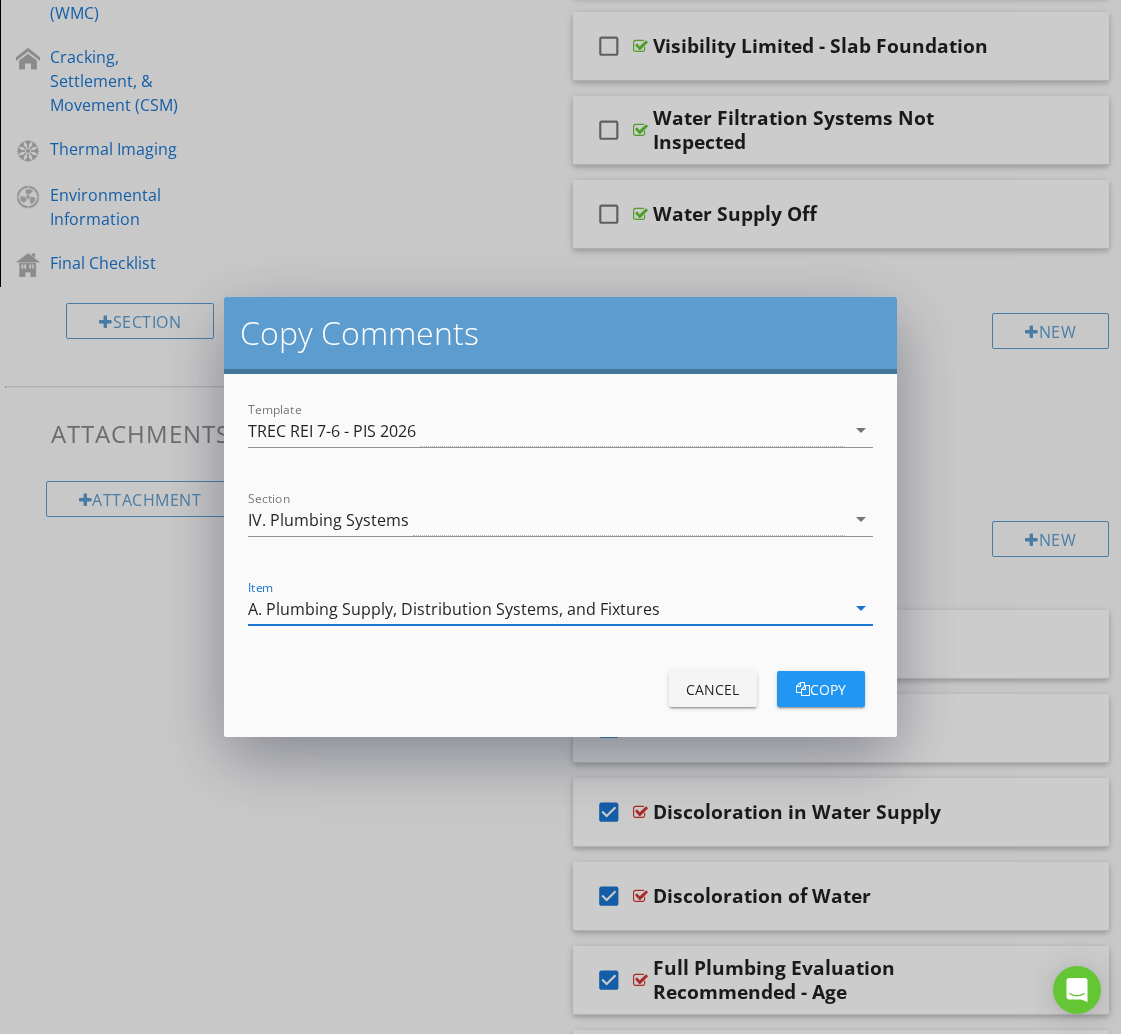 click on "copy" at bounding box center [821, 689] 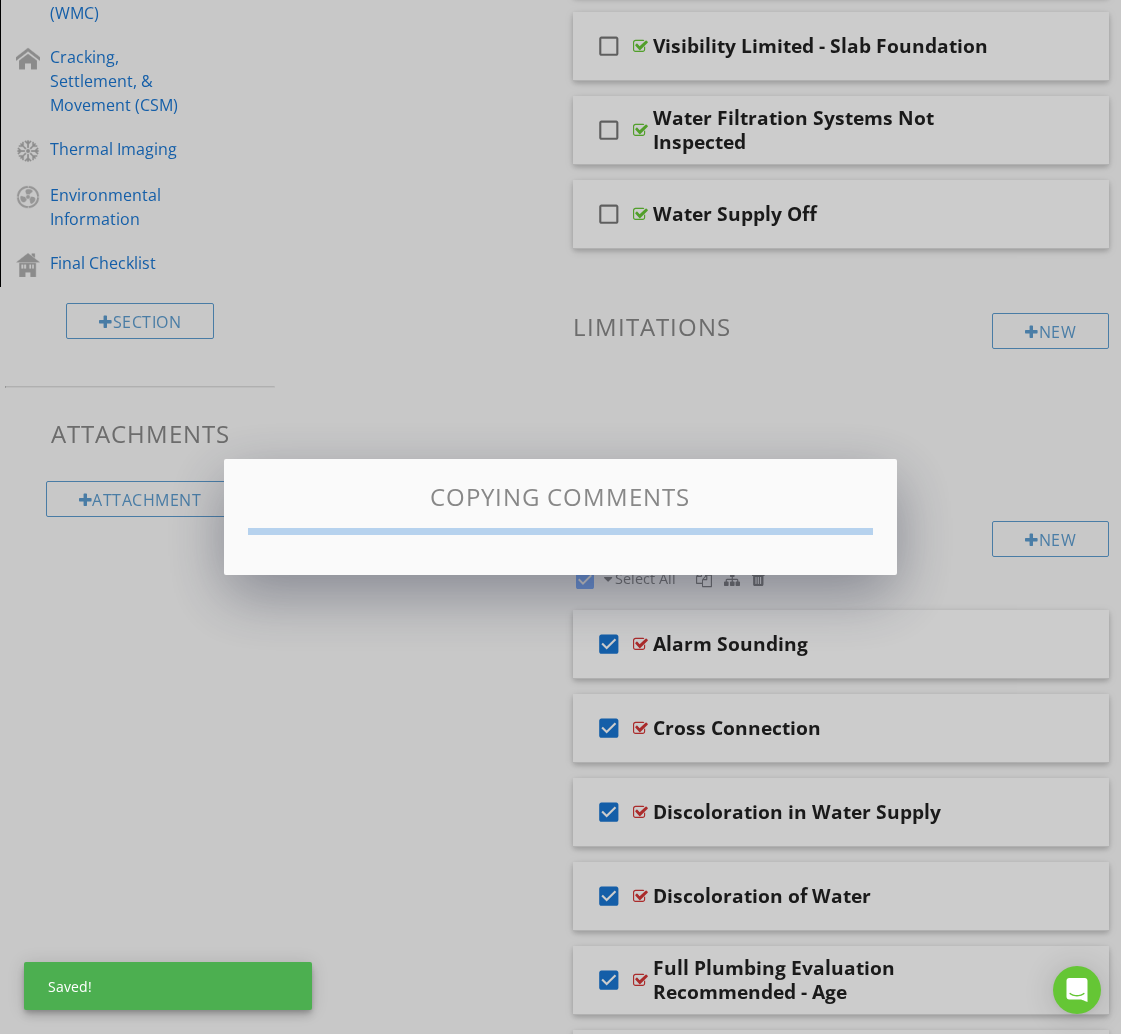 checkbox on "false" 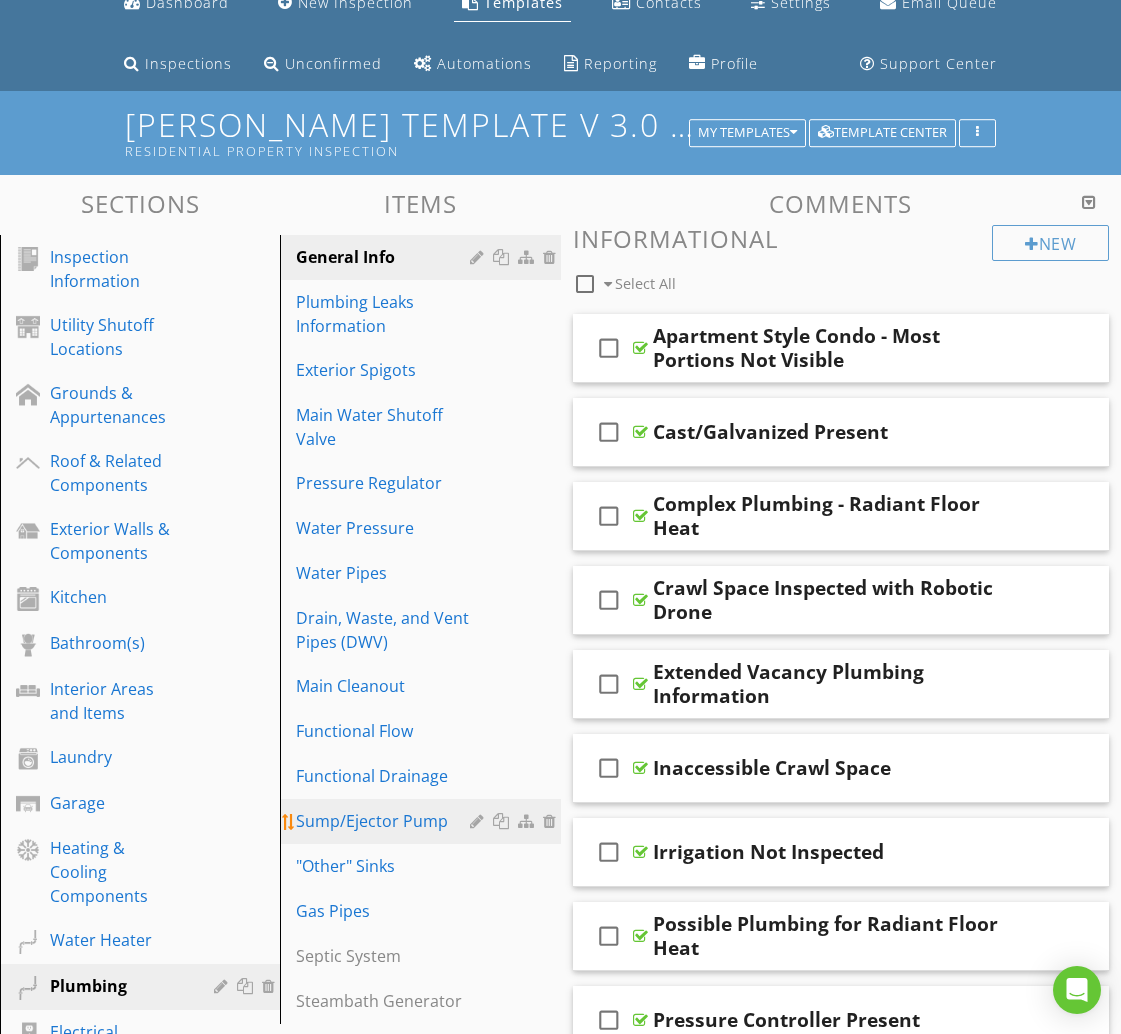 scroll, scrollTop: 0, scrollLeft: 0, axis: both 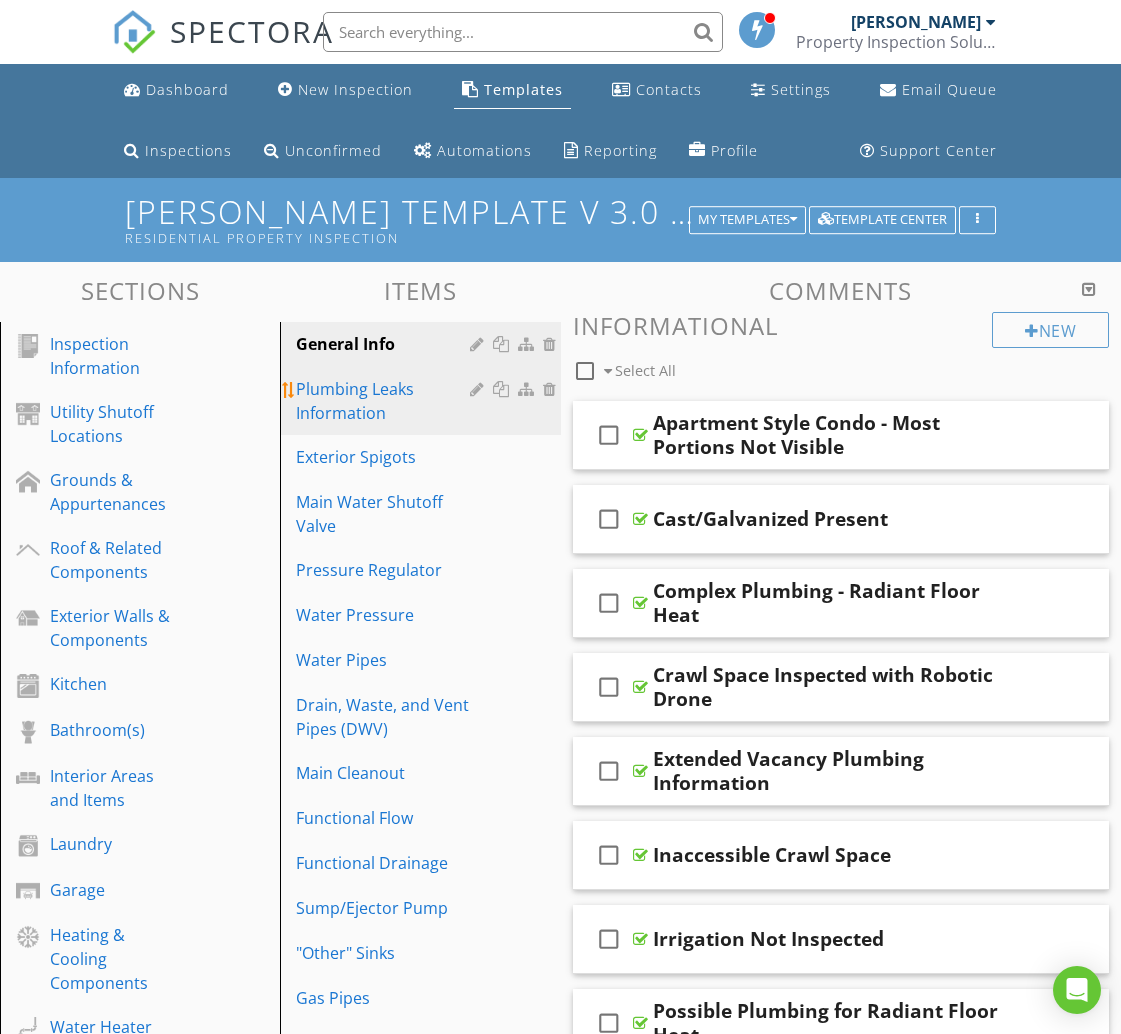 click on "Plumbing Leaks Information" at bounding box center [385, 401] 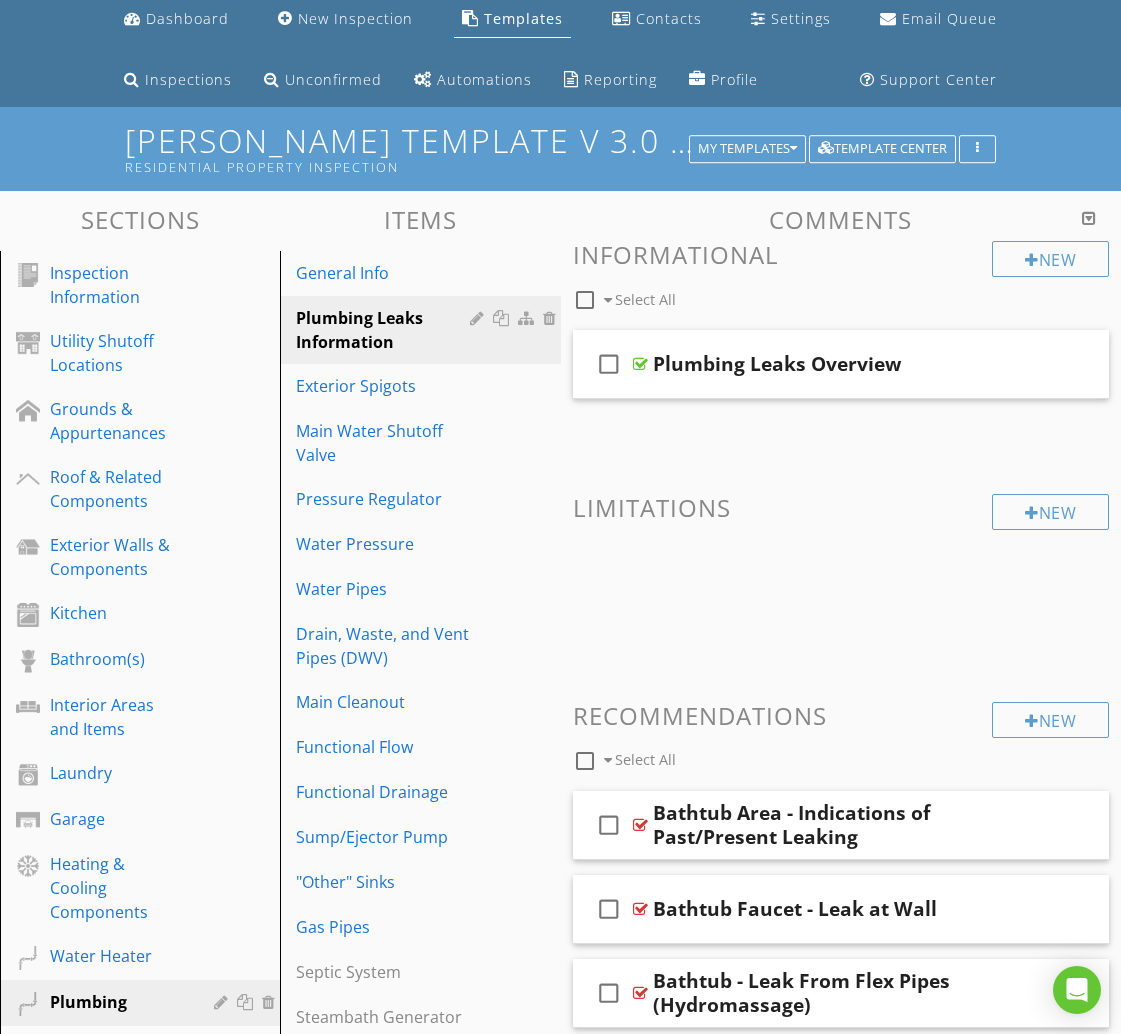 scroll, scrollTop: 0, scrollLeft: 0, axis: both 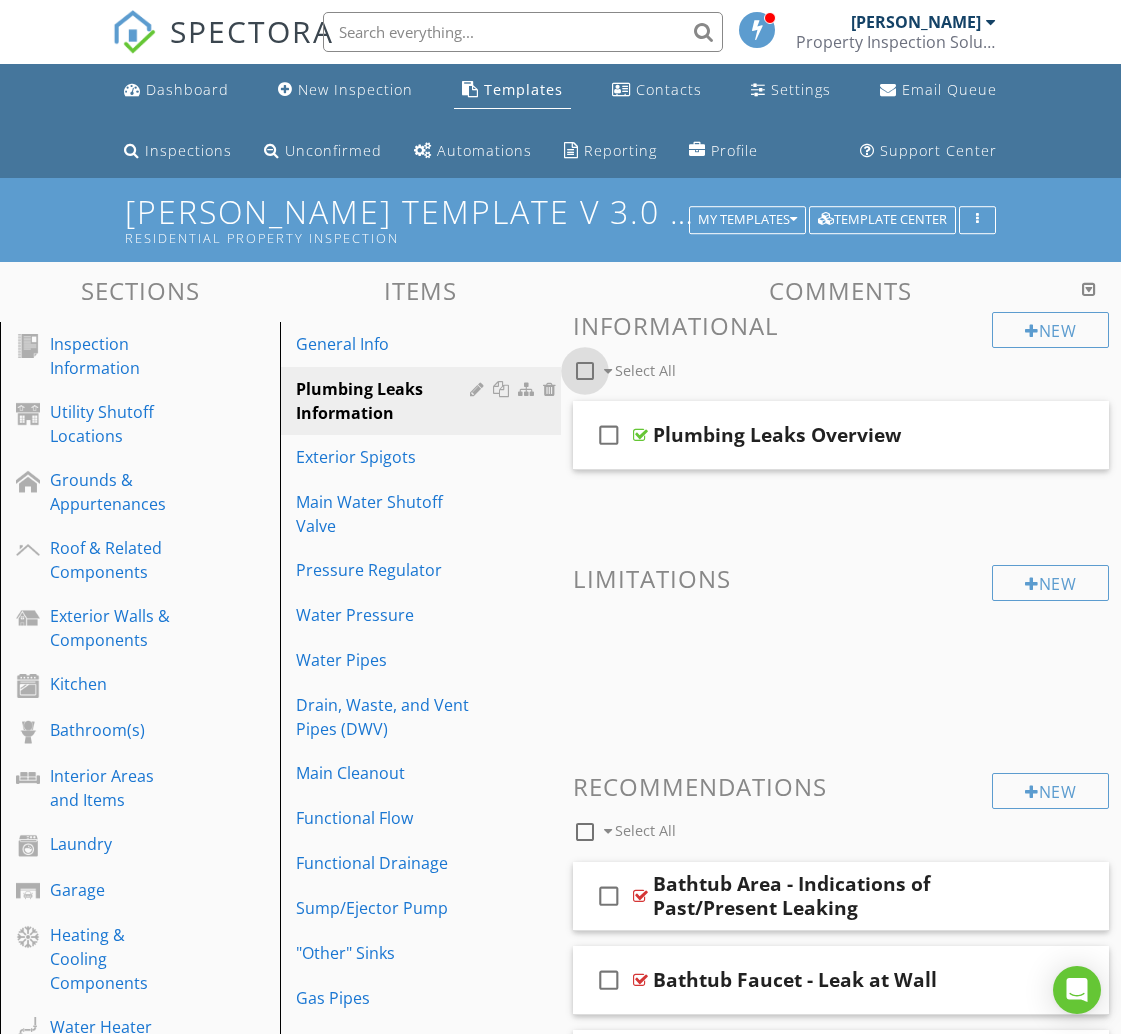 click at bounding box center [585, 371] 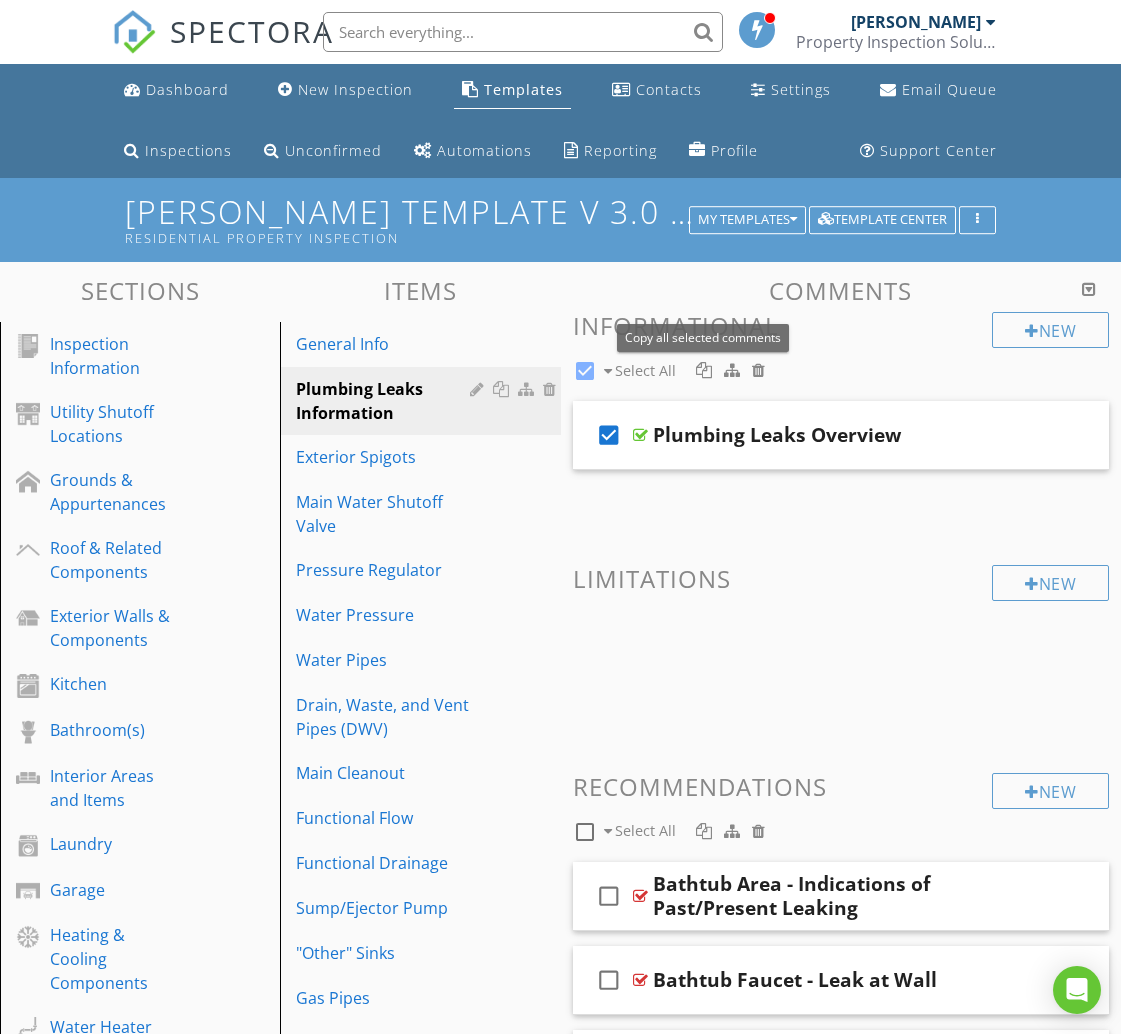 click at bounding box center (704, 370) 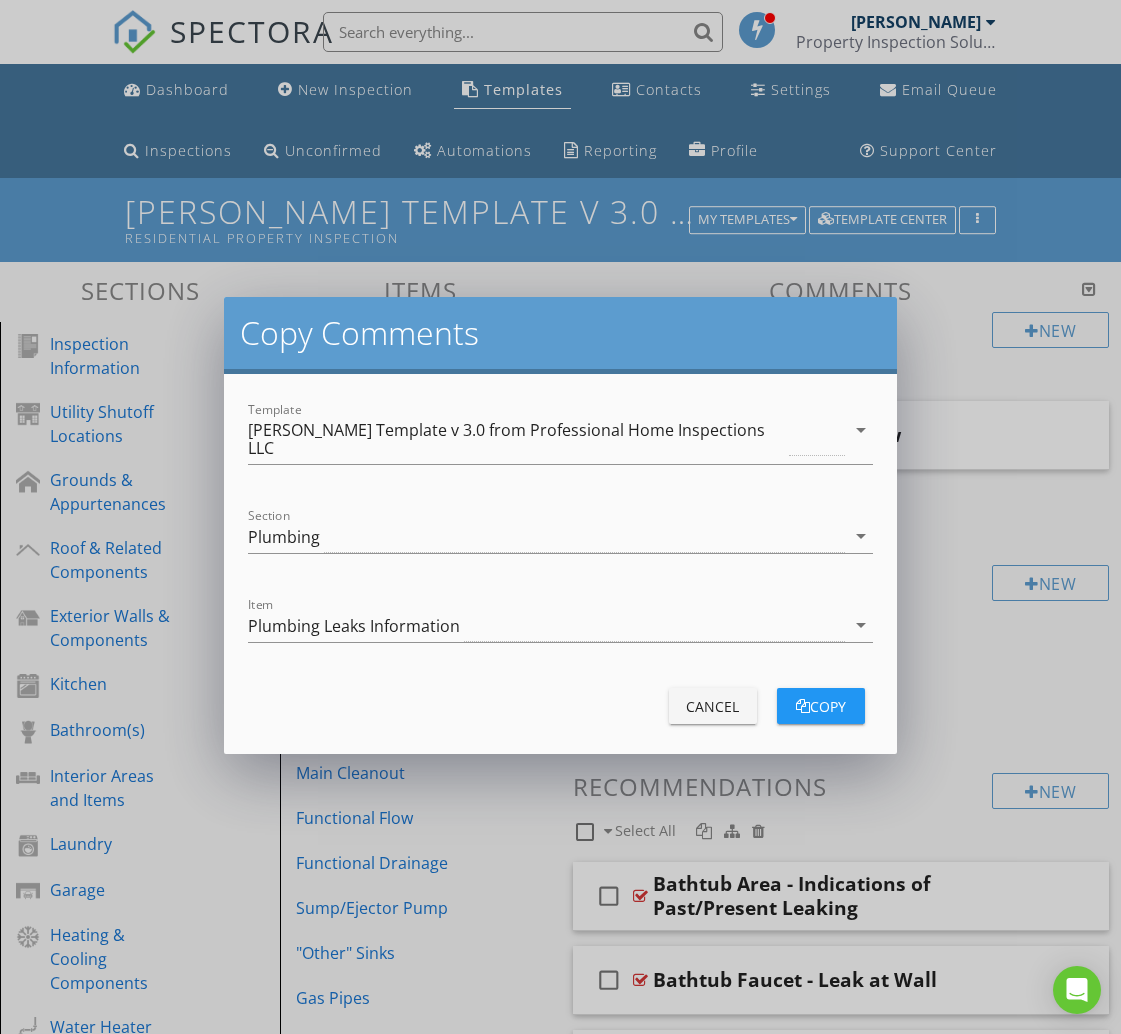 click on "[PERSON_NAME] Template v 3.0 from Professional Home Inspections LLC" at bounding box center (516, 439) 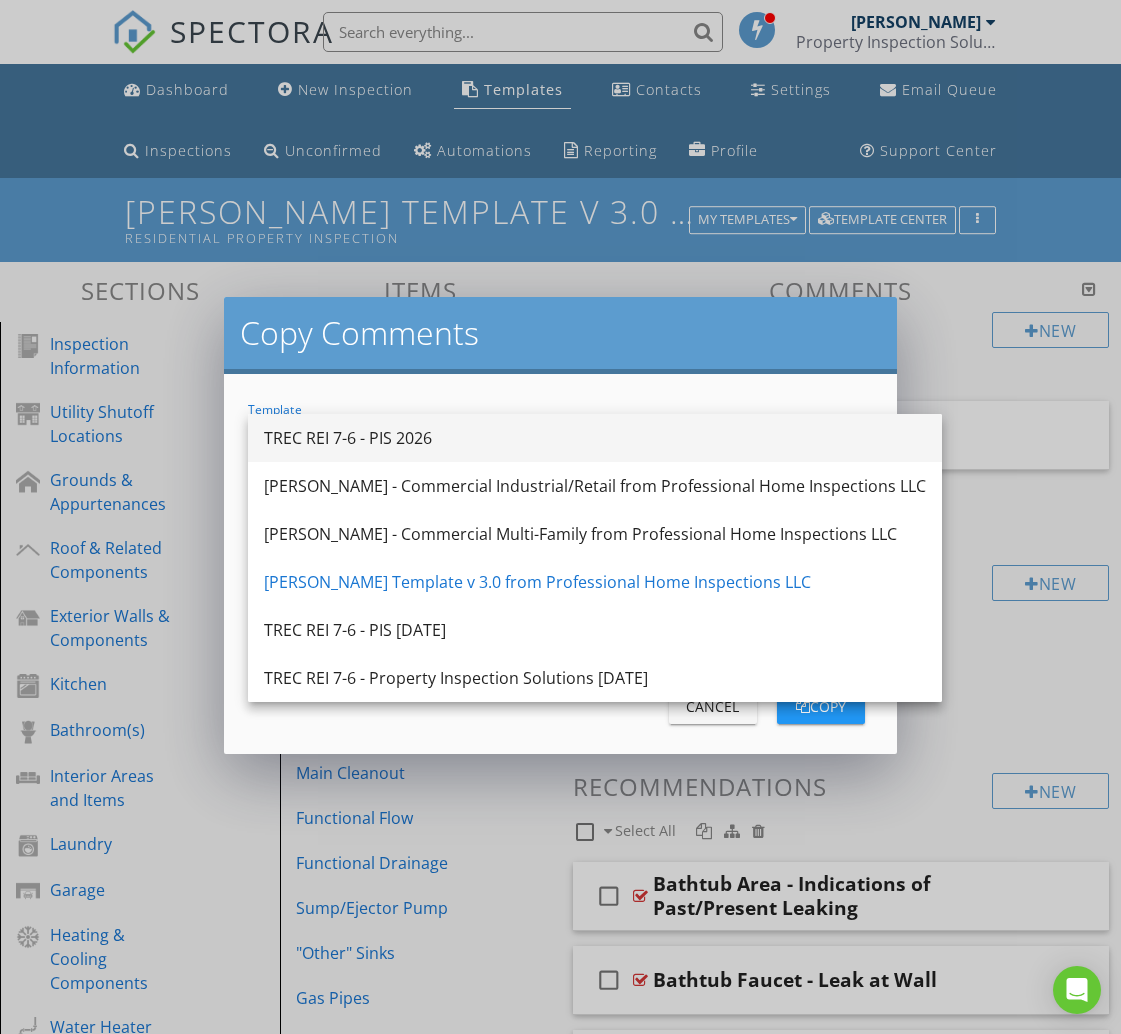 click on "TREC REI 7-6 - PIS 2026" at bounding box center [595, 438] 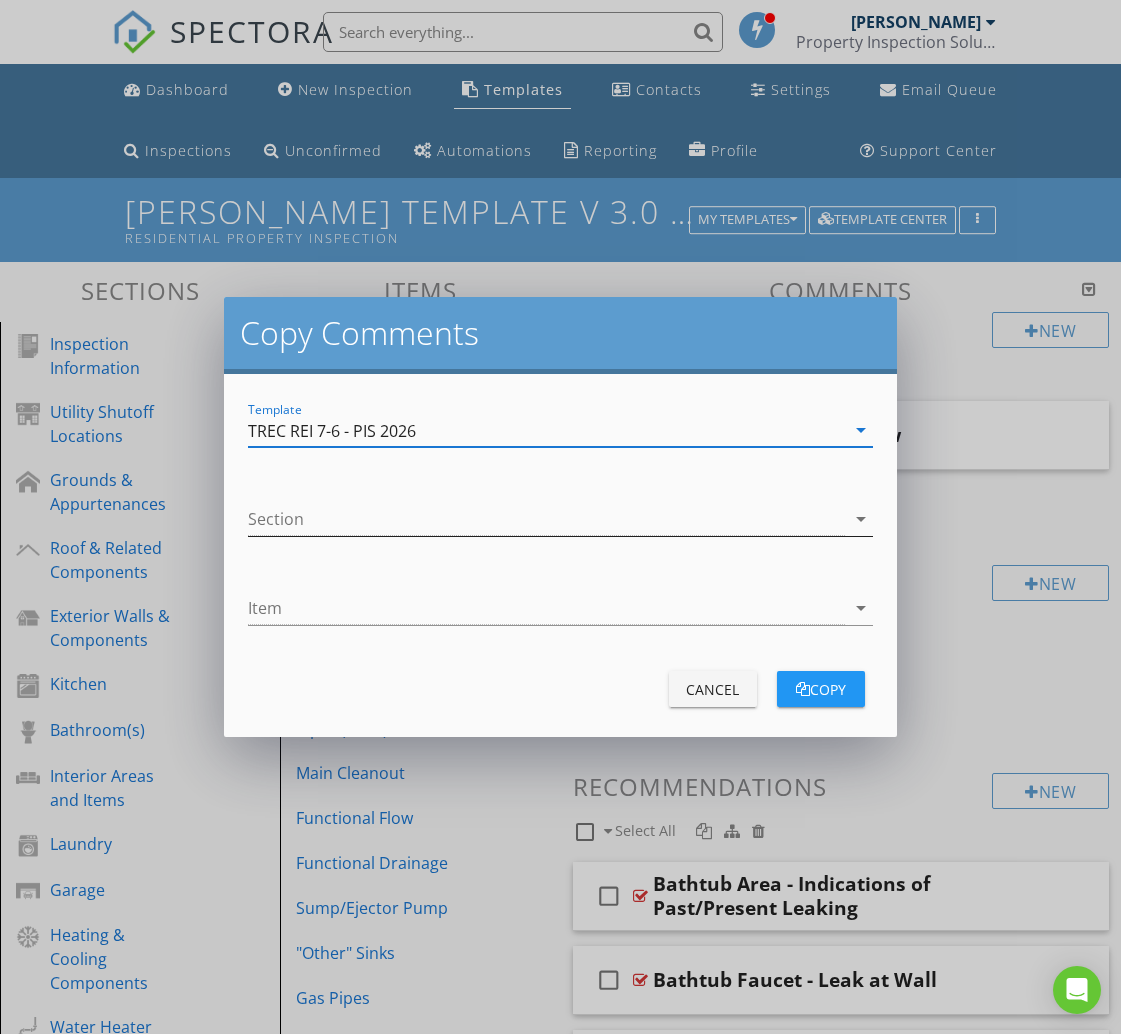click at bounding box center (546, 519) 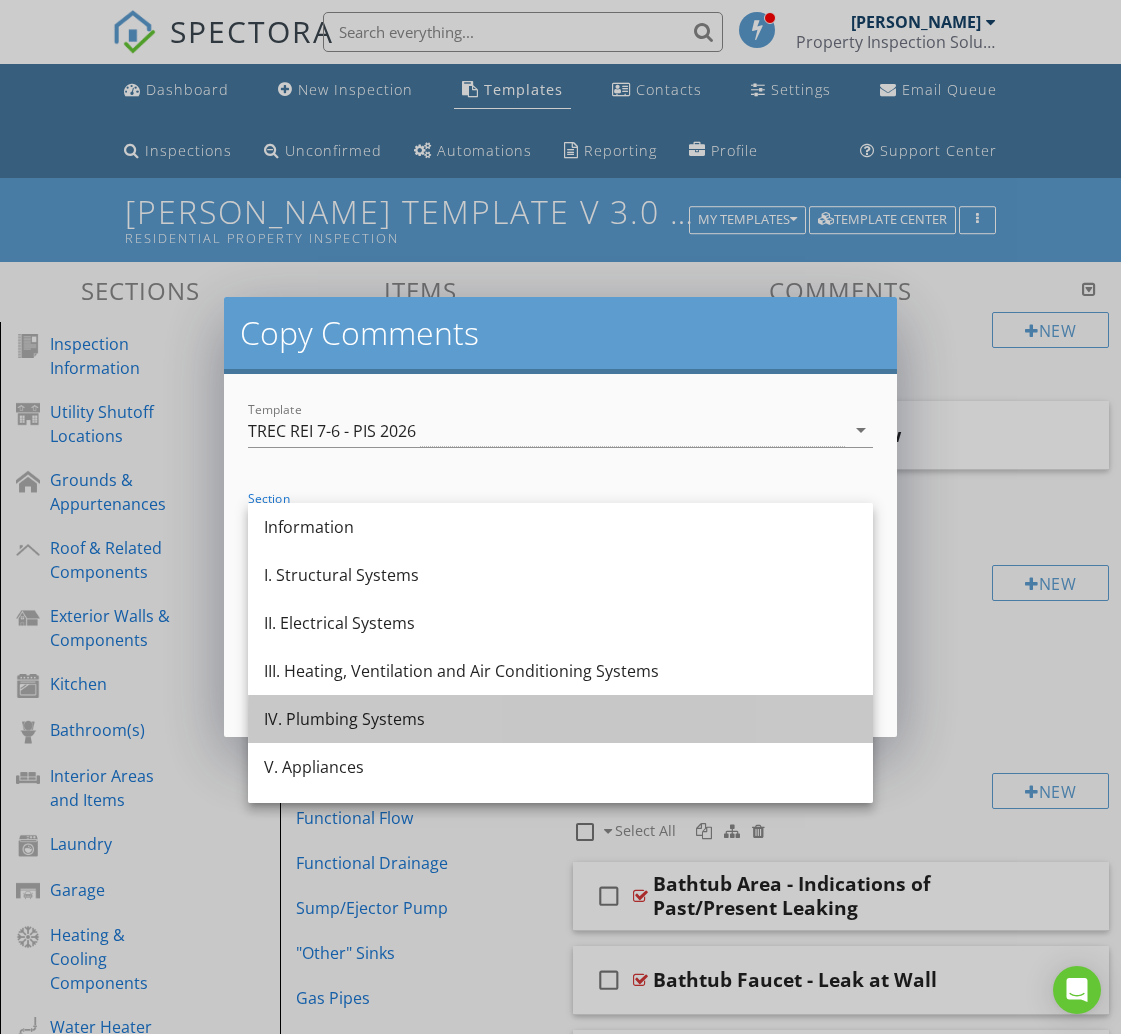 click on "IV. Plumbing Systems" at bounding box center [560, 719] 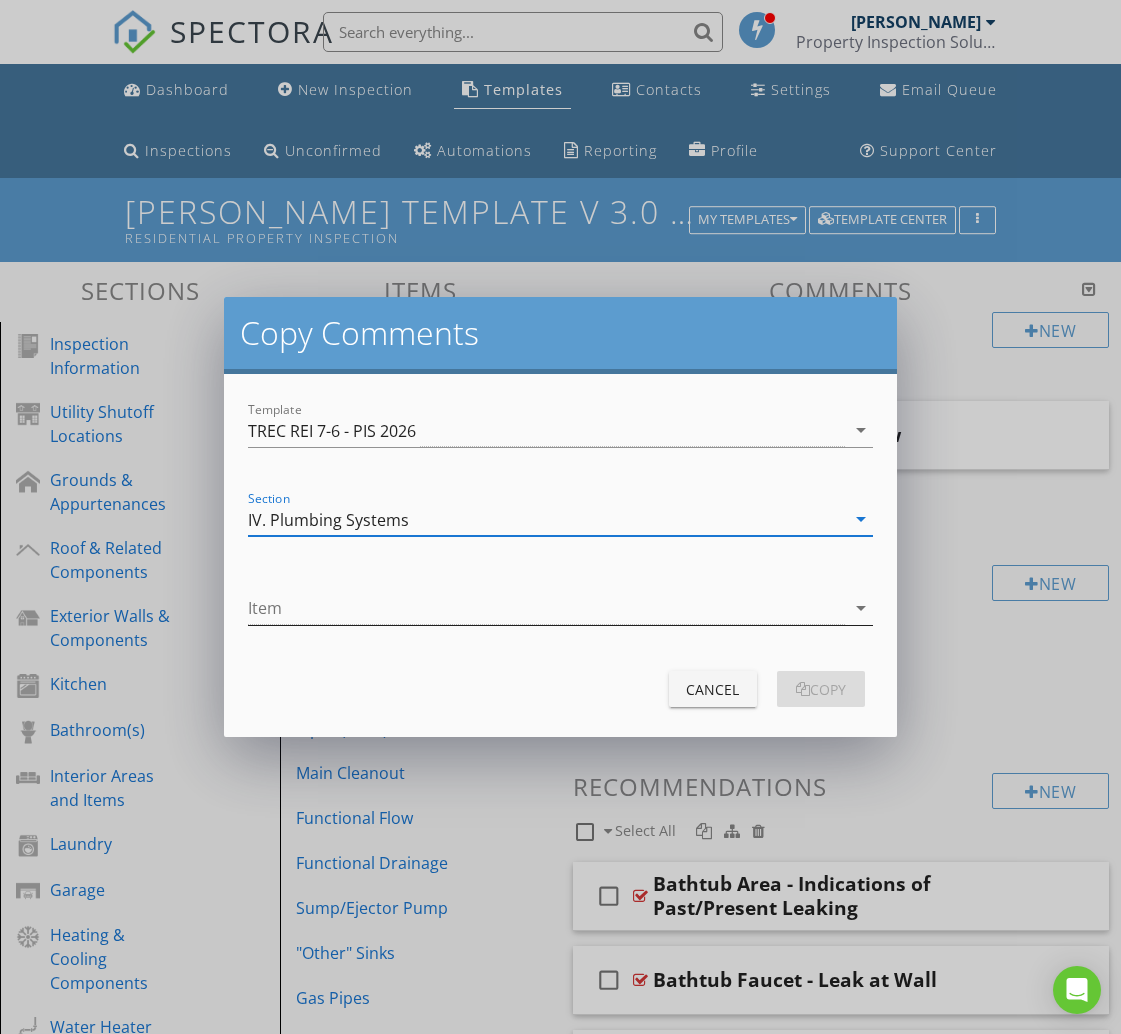 click at bounding box center (546, 608) 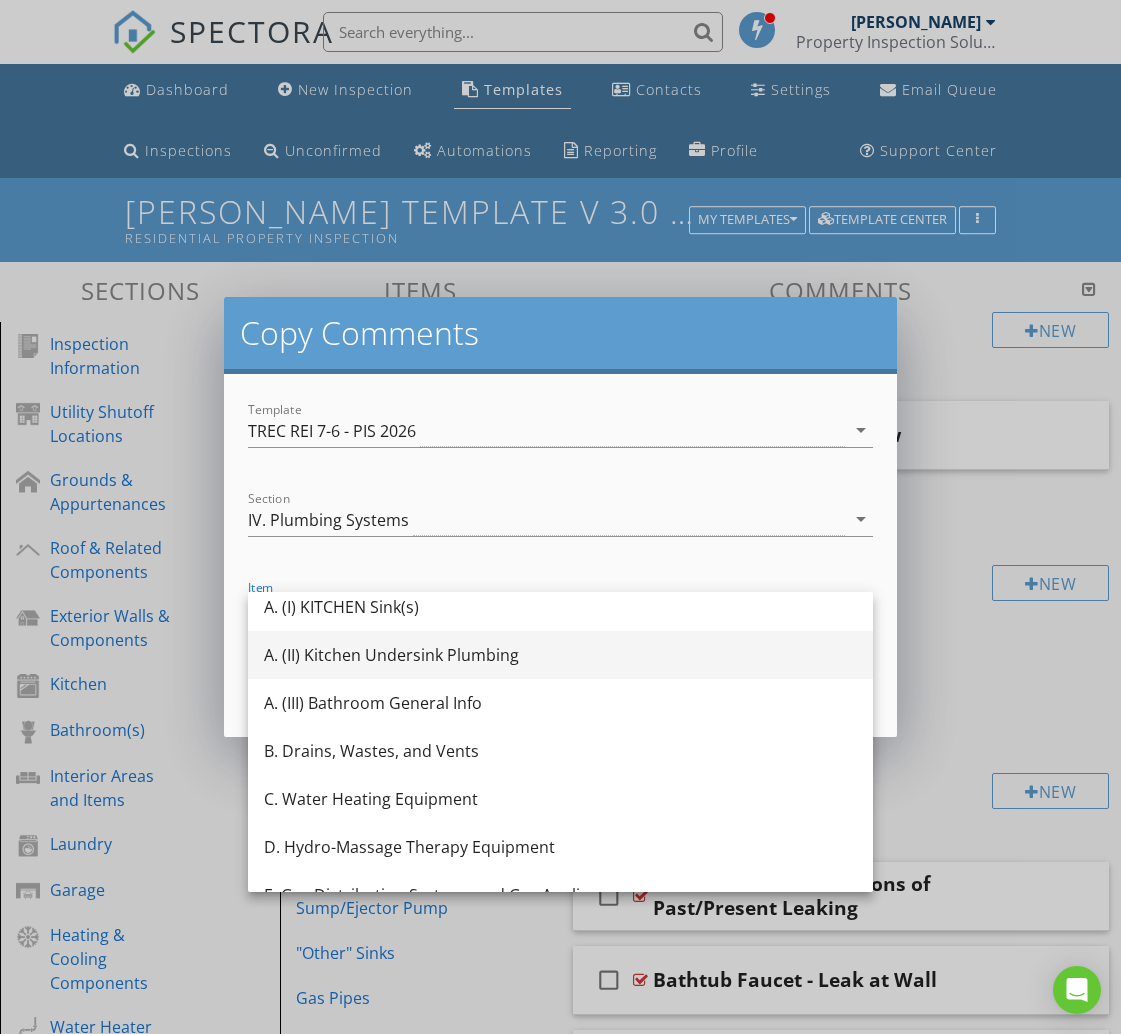 scroll, scrollTop: 0, scrollLeft: 0, axis: both 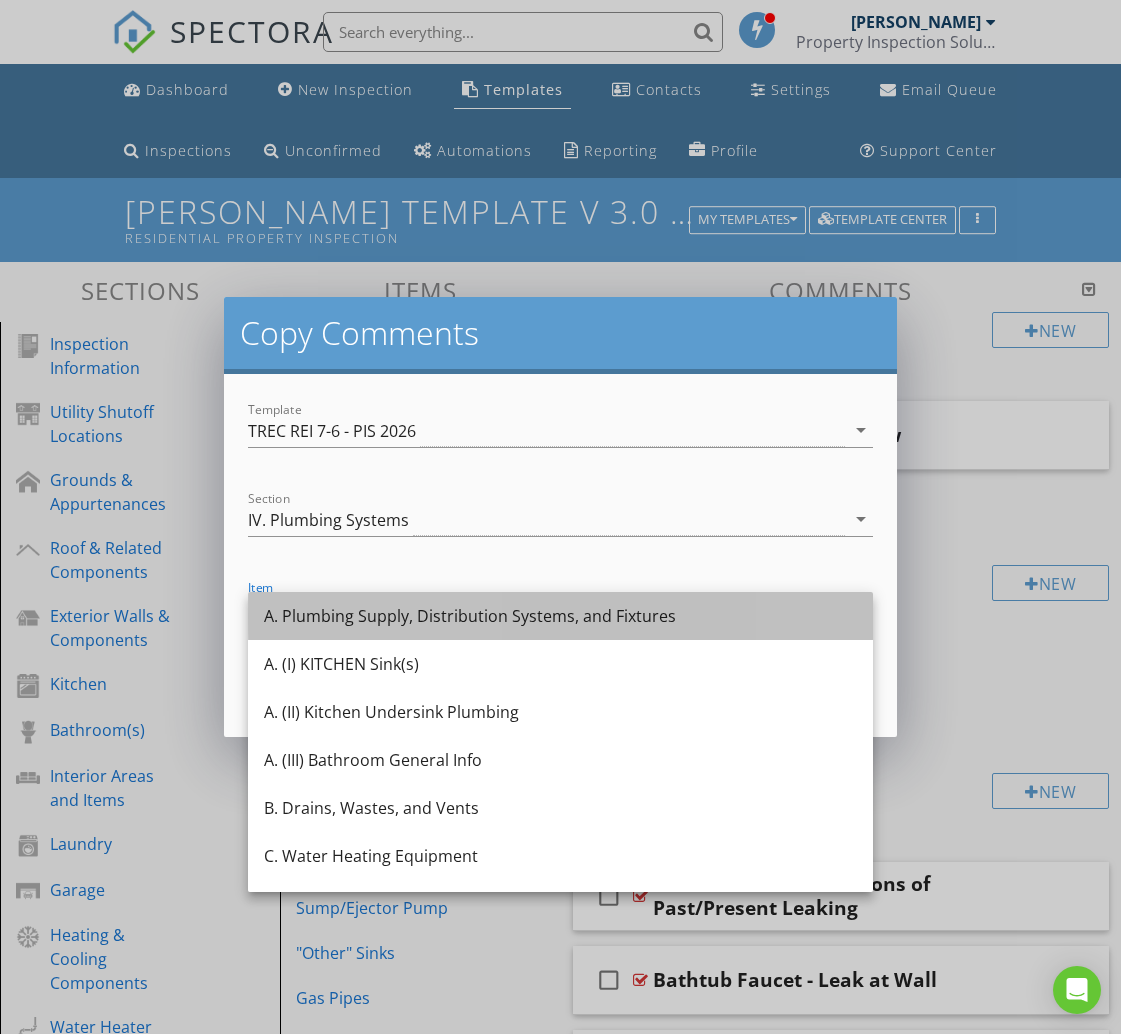 click on "A. Plumbing Supply, Distribution Systems, and Fixtures" at bounding box center (560, 616) 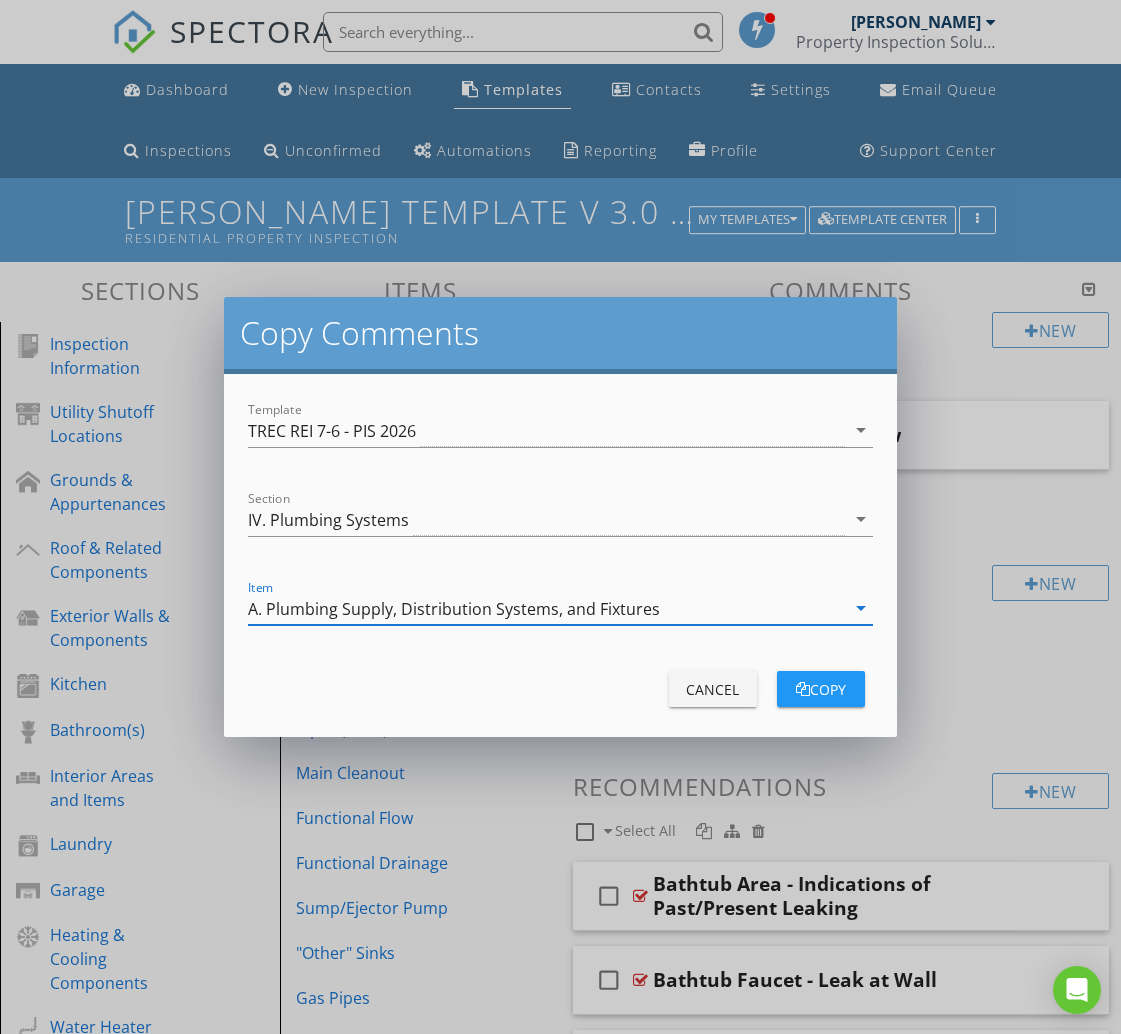 click on "copy" at bounding box center (821, 689) 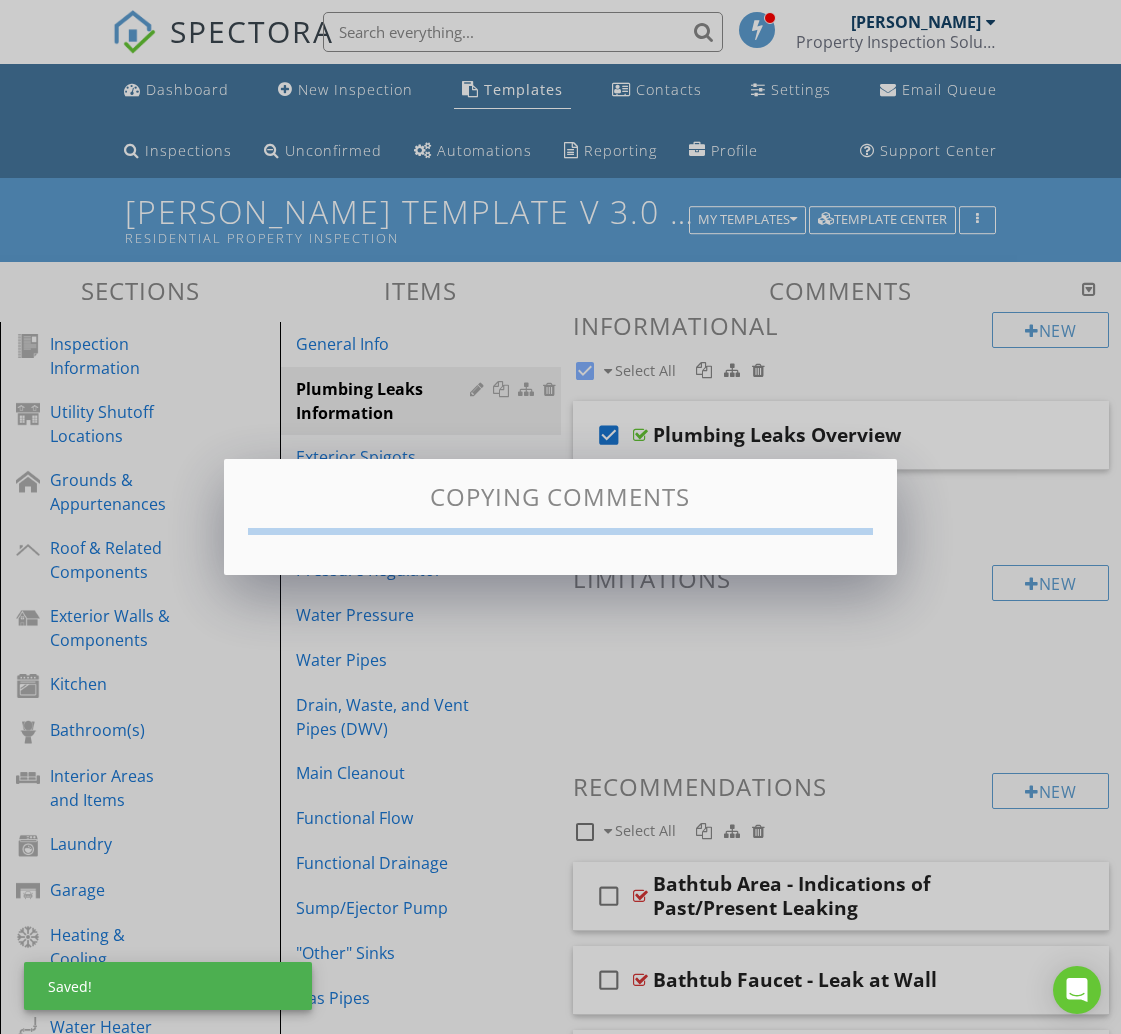 checkbox on "false" 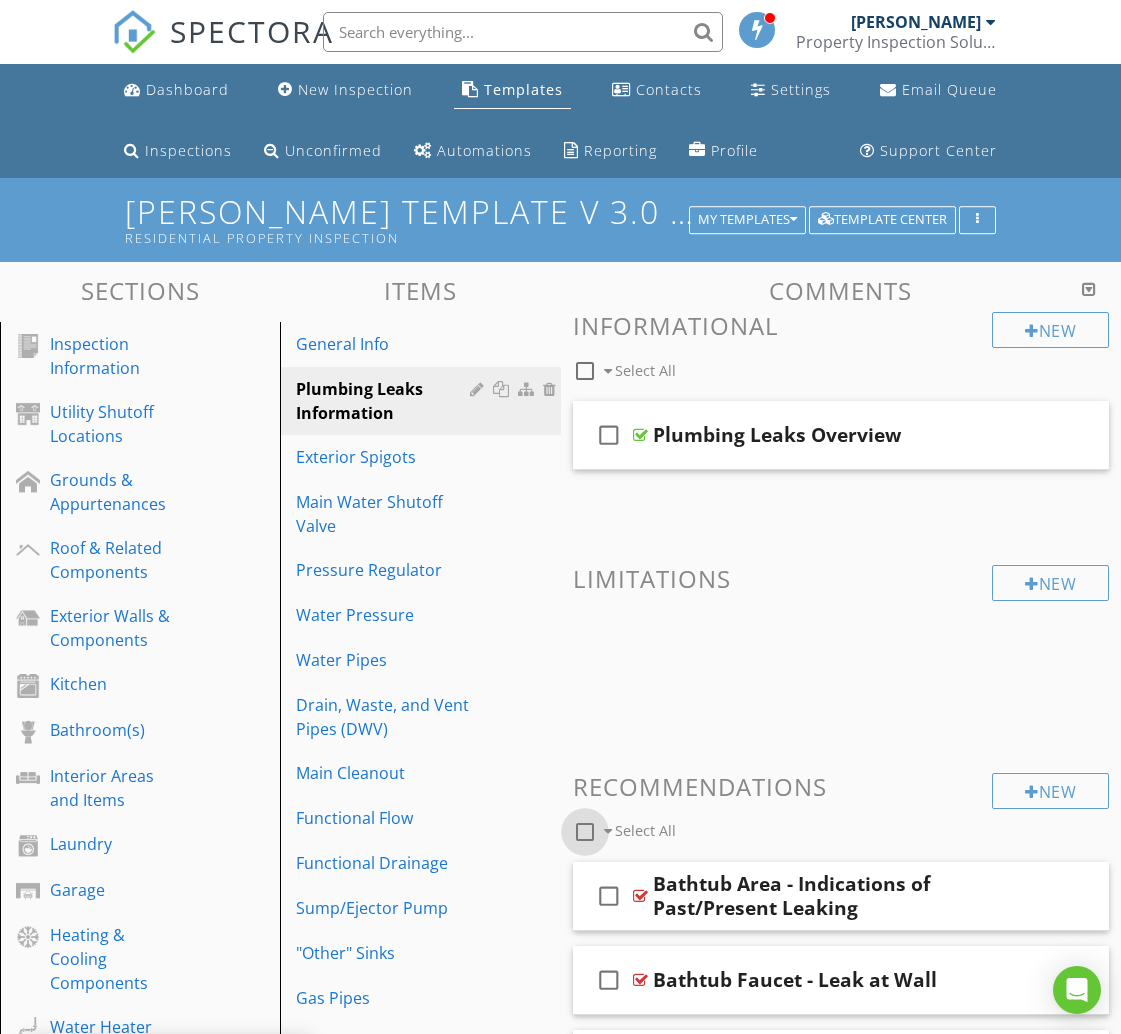 click at bounding box center [585, 832] 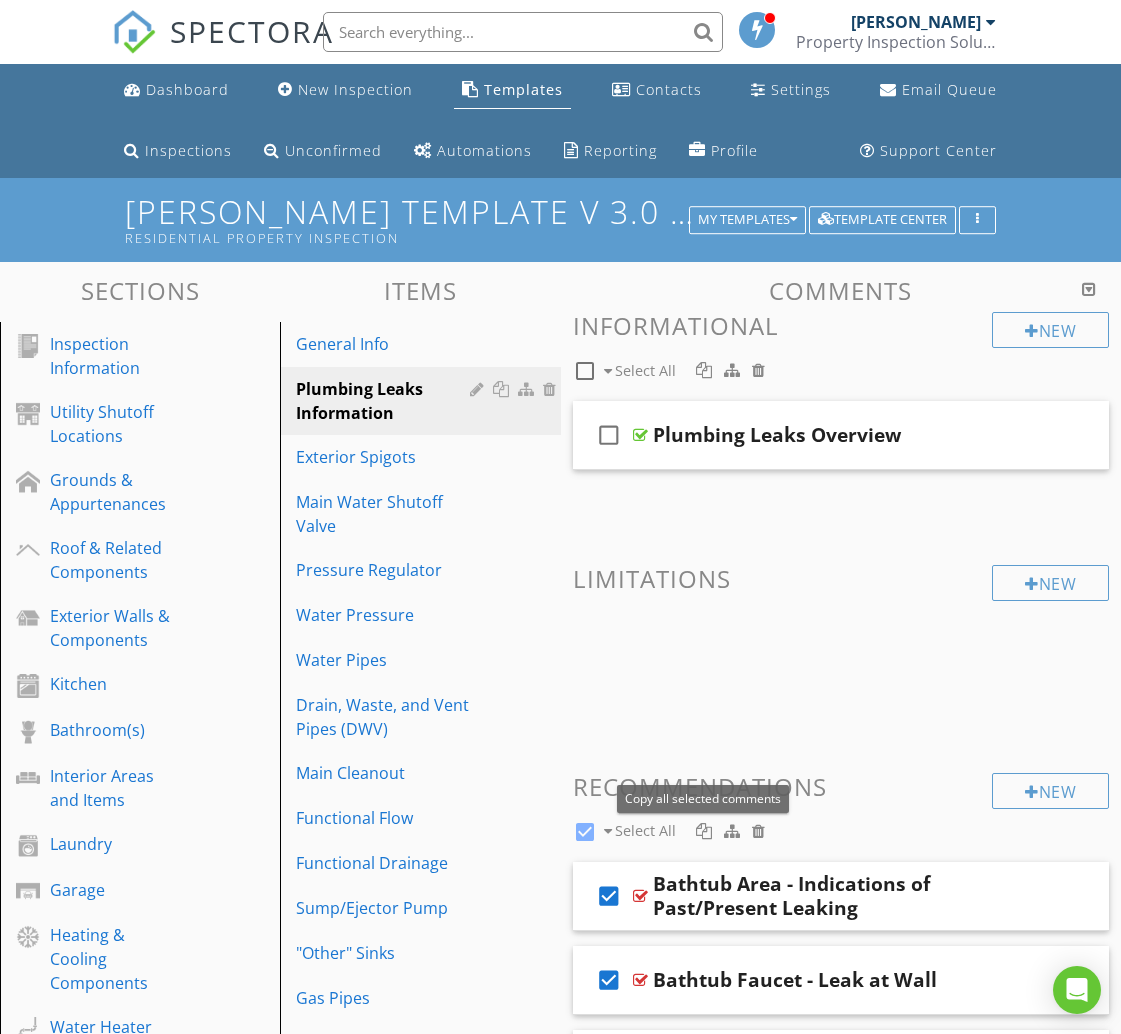 click at bounding box center [704, 831] 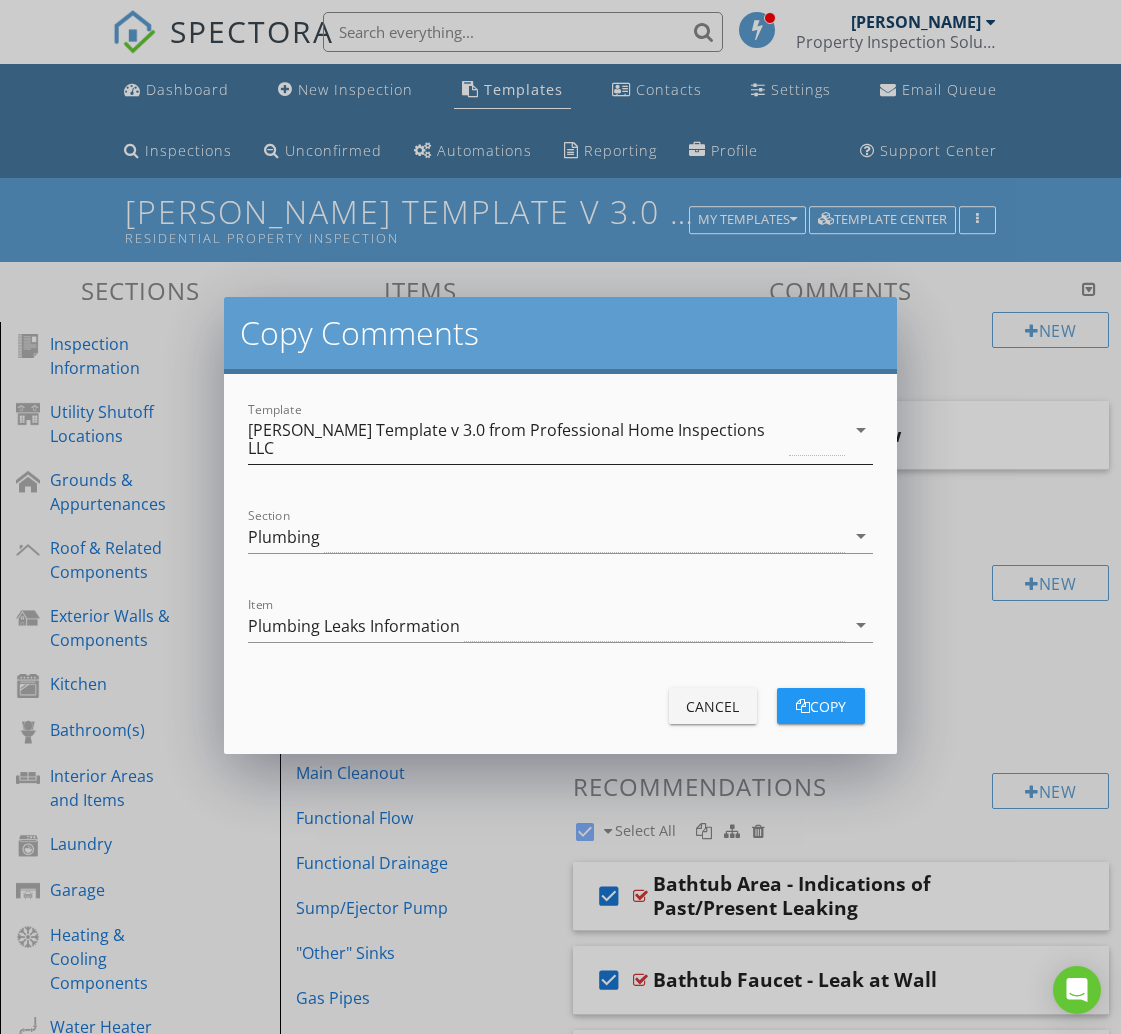 click on "[PERSON_NAME] Template v 3.0 from Professional Home Inspections LLC" at bounding box center [516, 439] 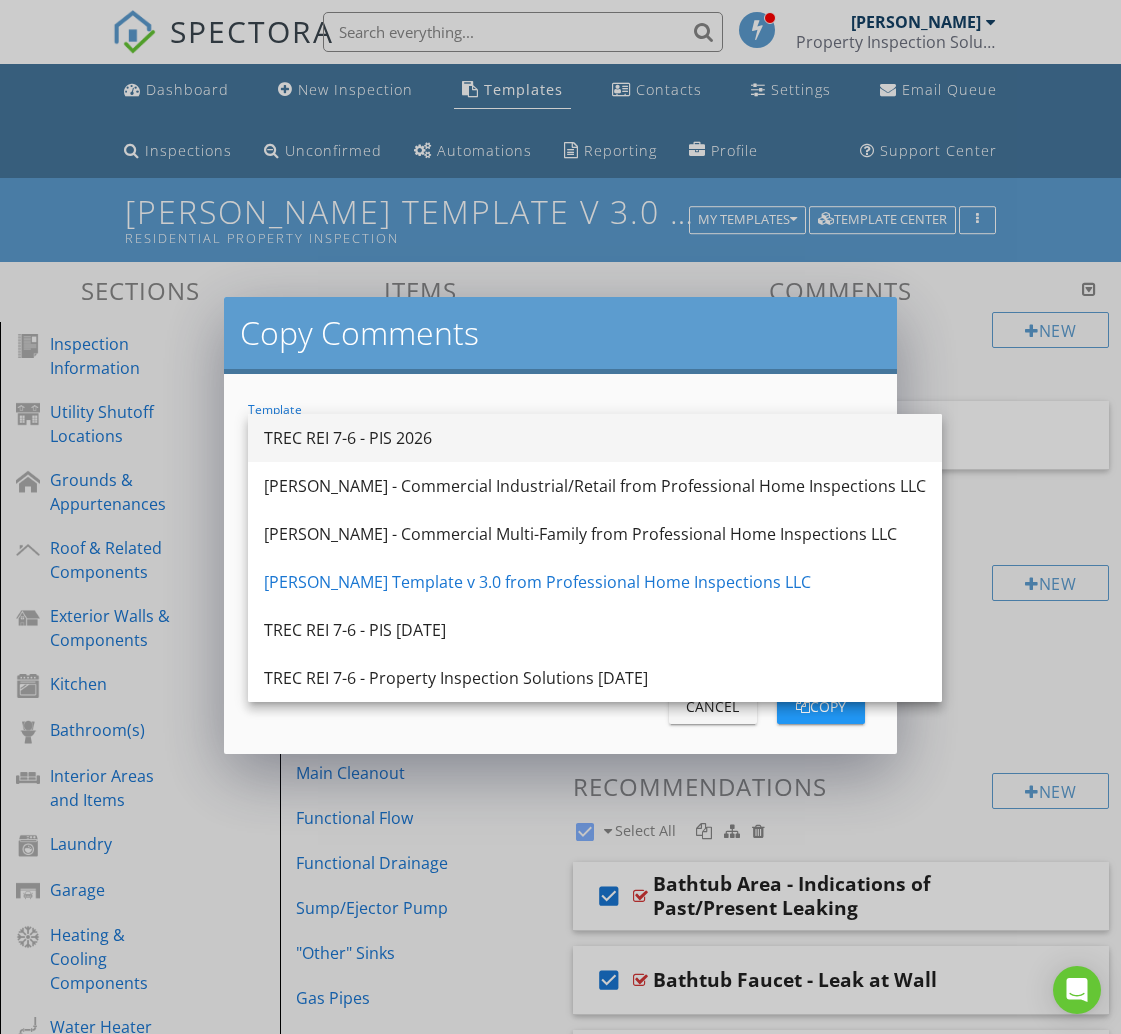 click on "TREC REI 7-6 - PIS 2026" at bounding box center (595, 438) 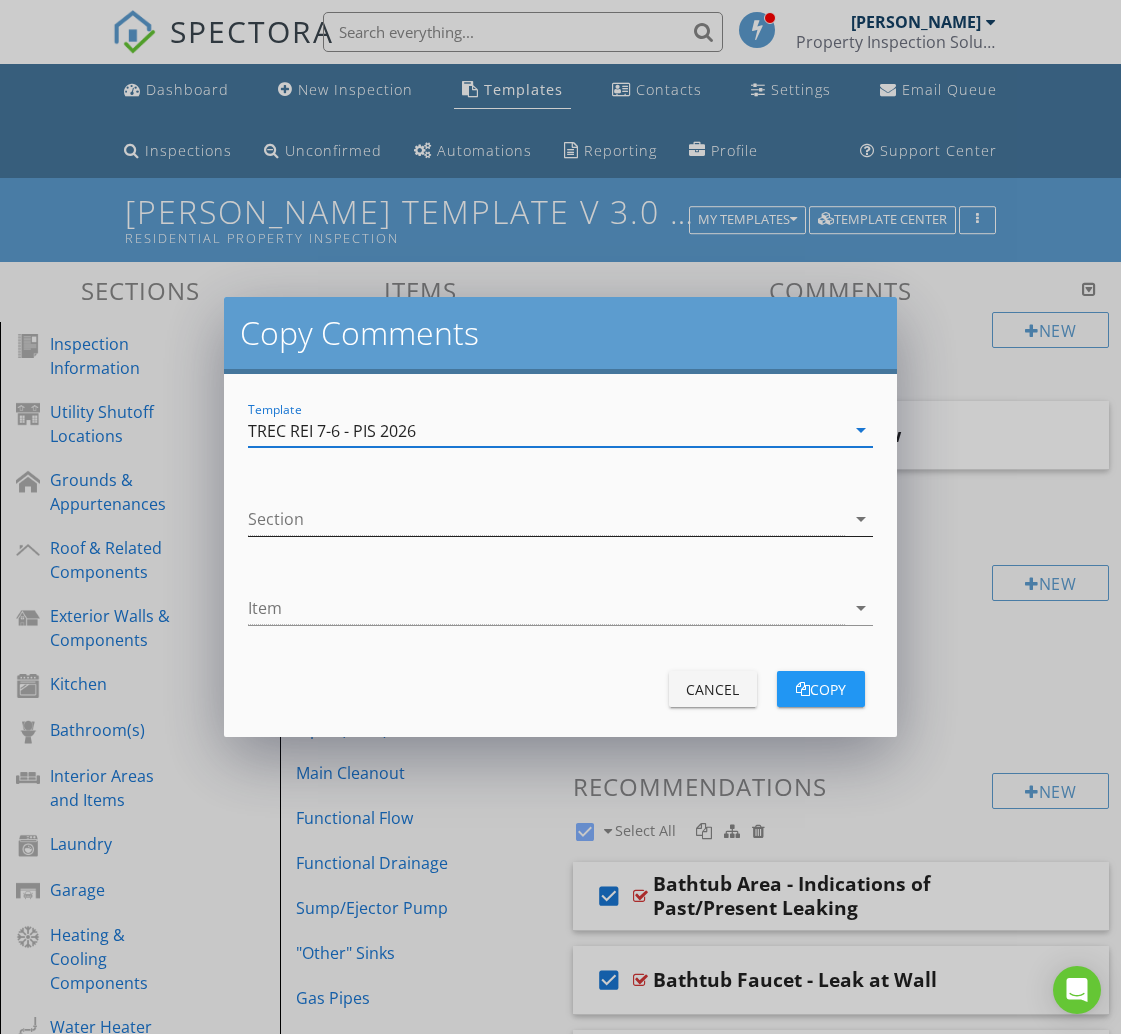click at bounding box center [546, 519] 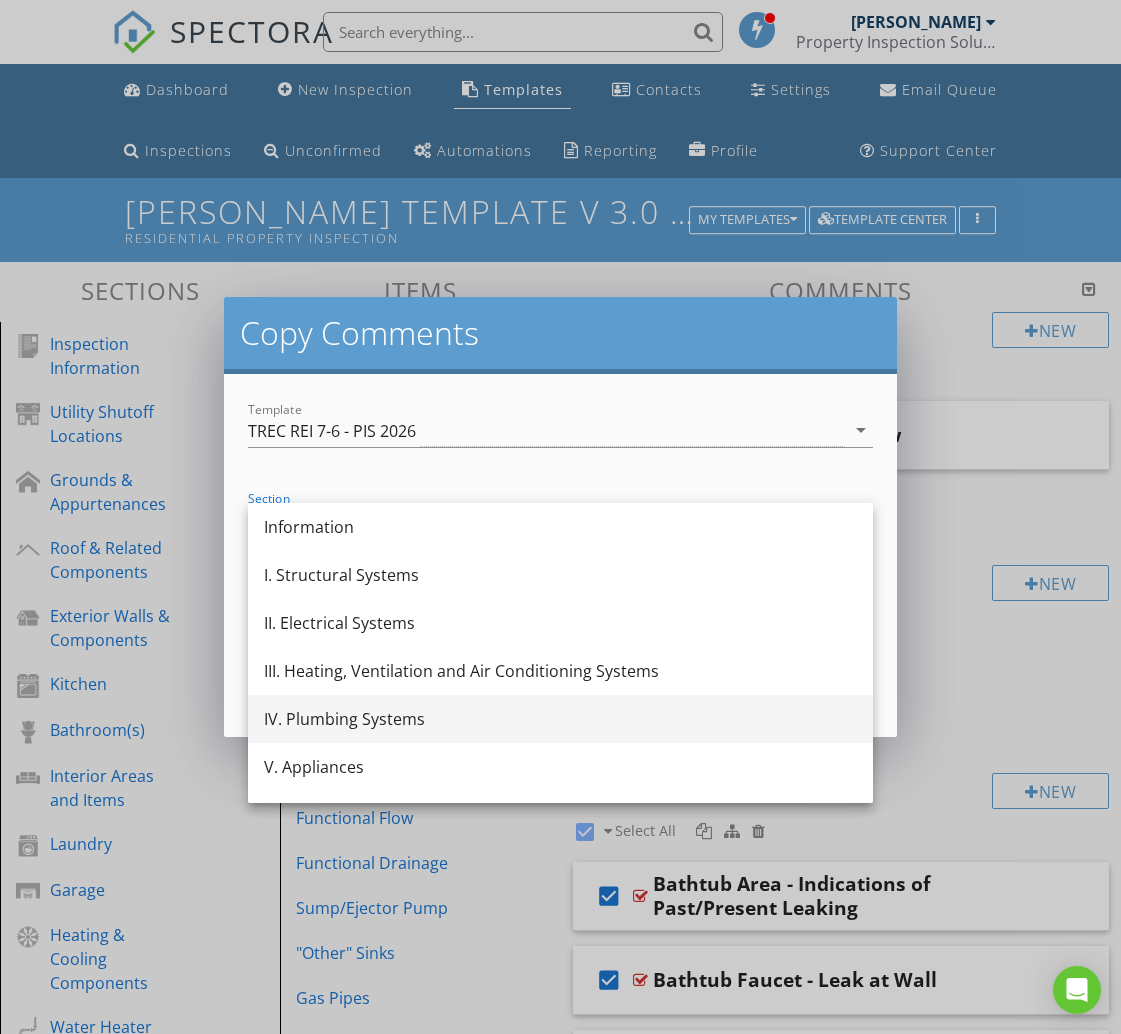 click on "IV. Plumbing Systems" at bounding box center (560, 719) 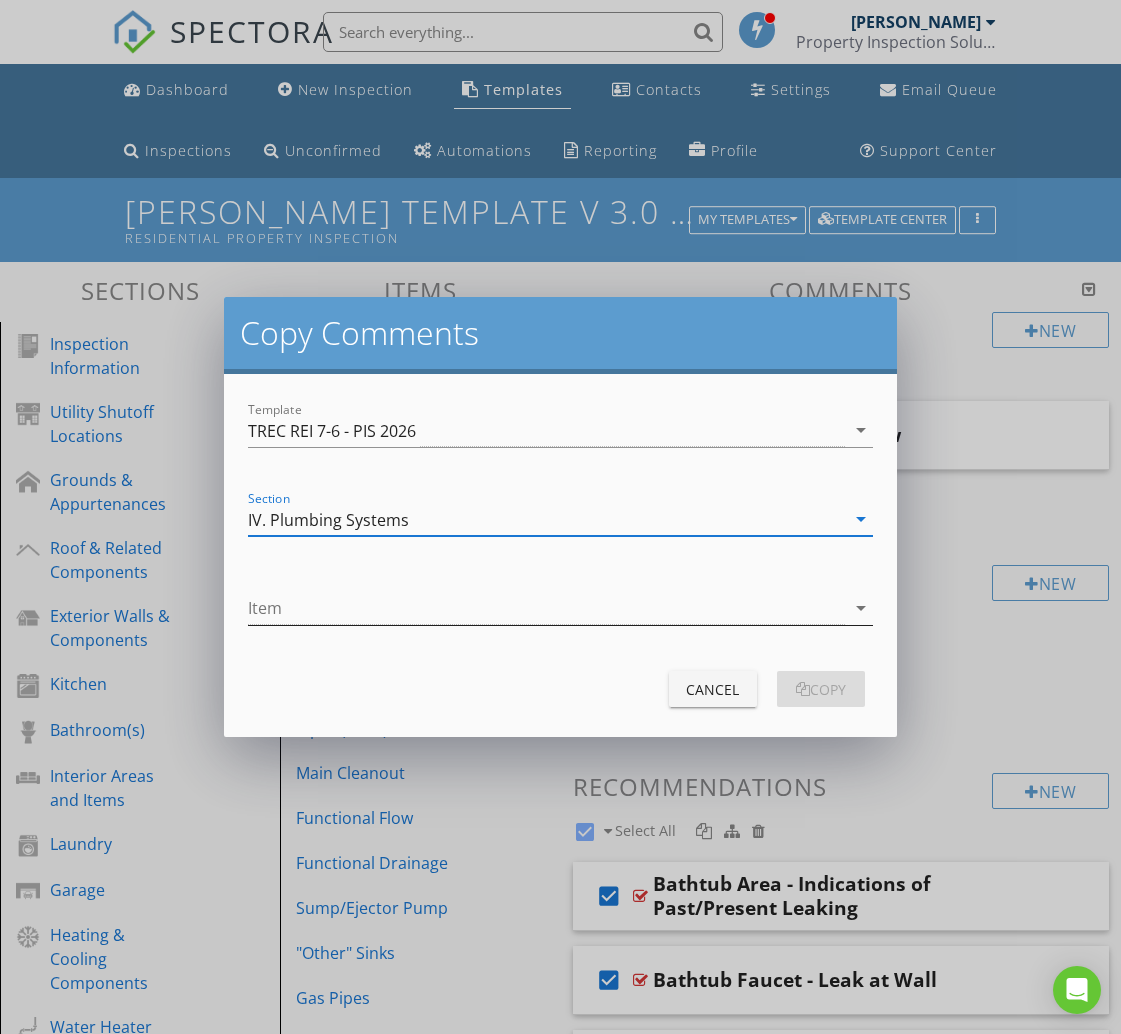 click at bounding box center [546, 608] 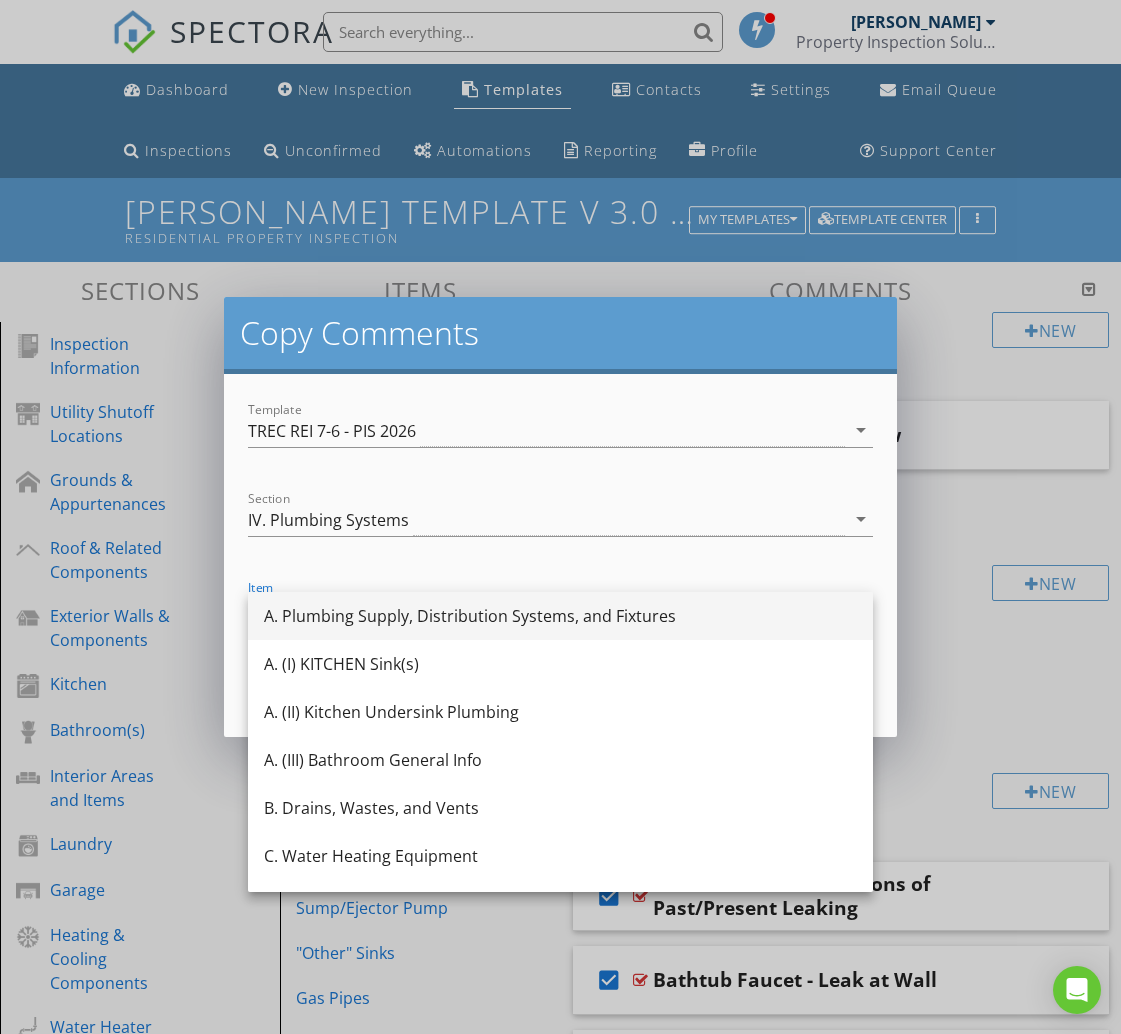 click on "A. Plumbing Supply, Distribution Systems, and Fixtures" at bounding box center [560, 616] 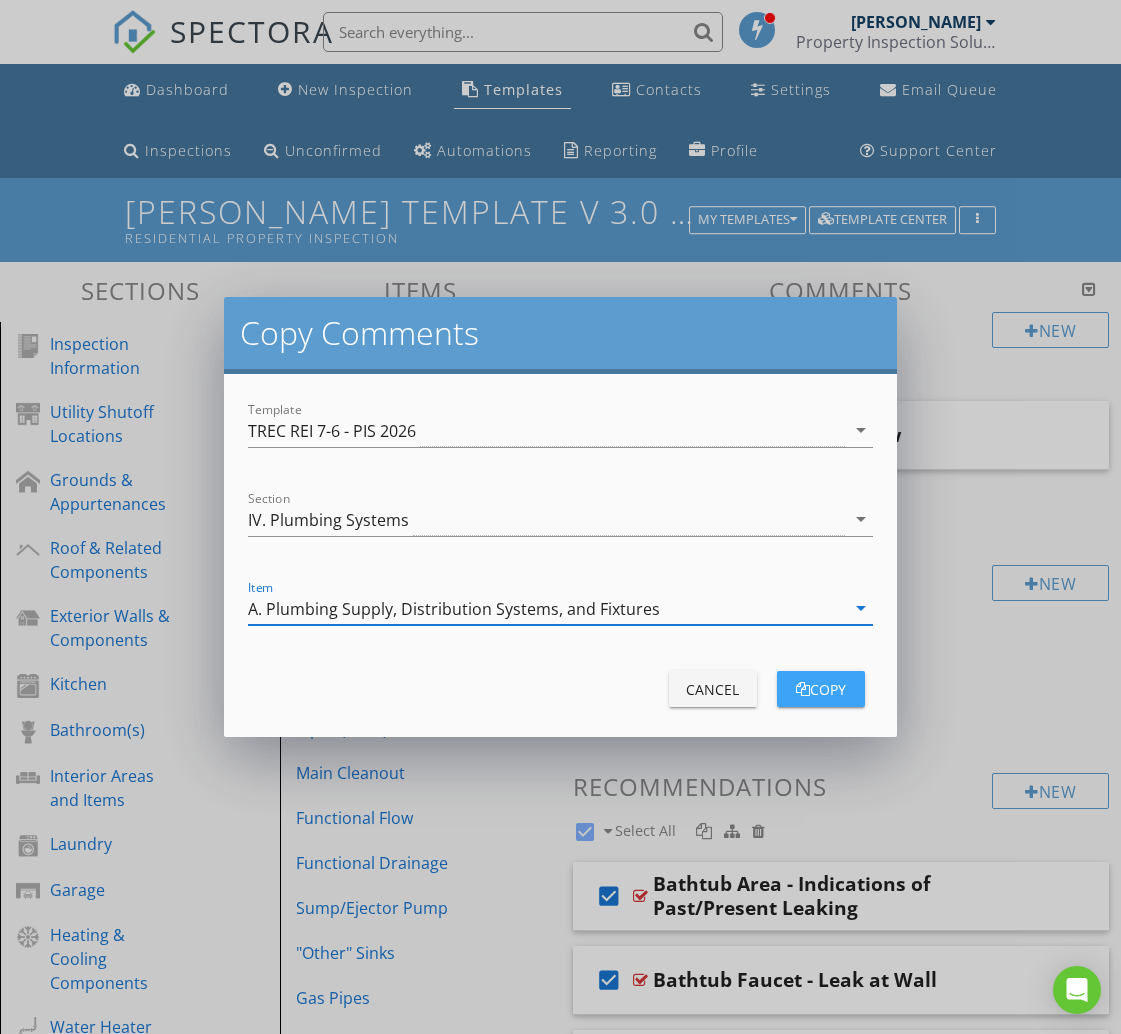 click on "copy" at bounding box center (821, 689) 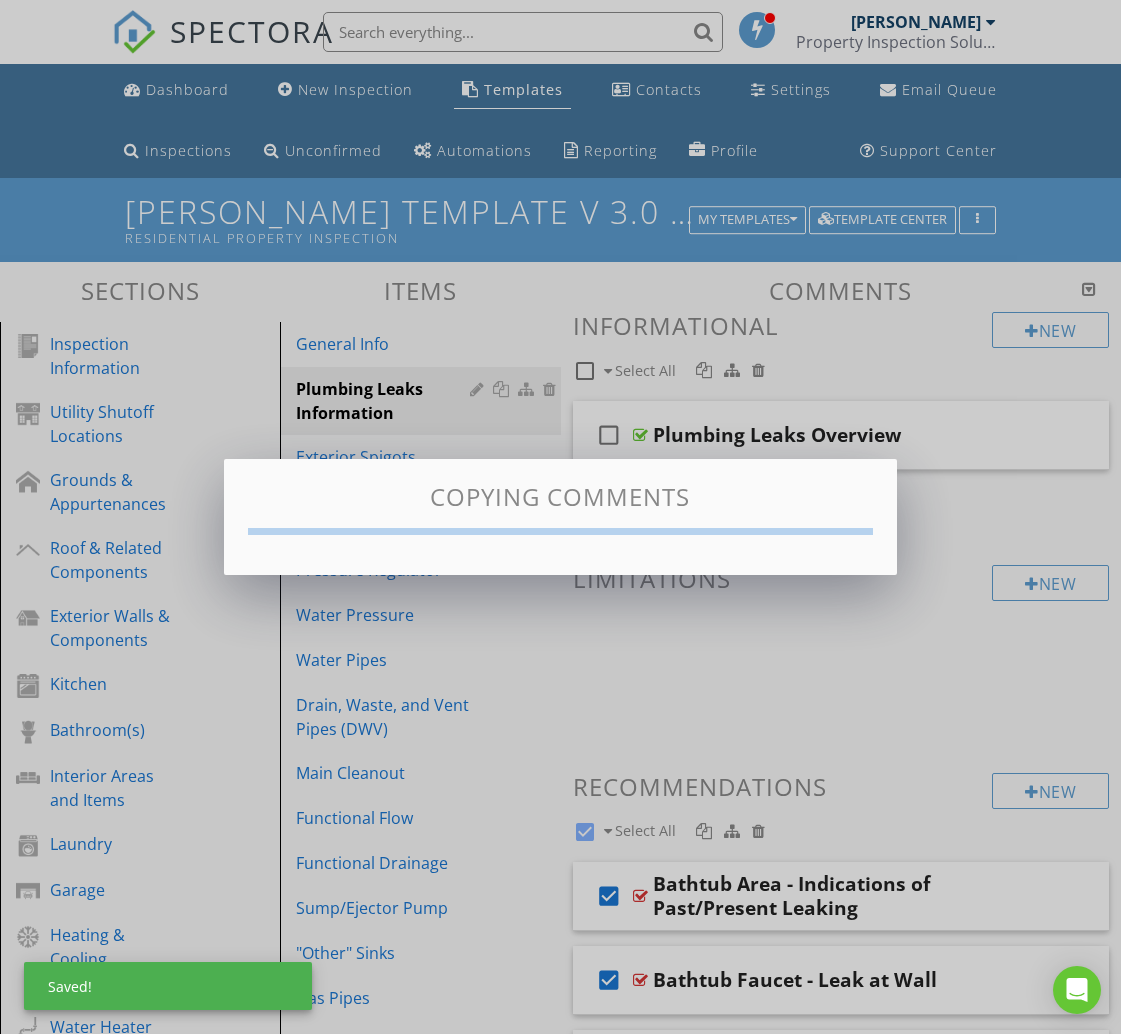 checkbox on "false" 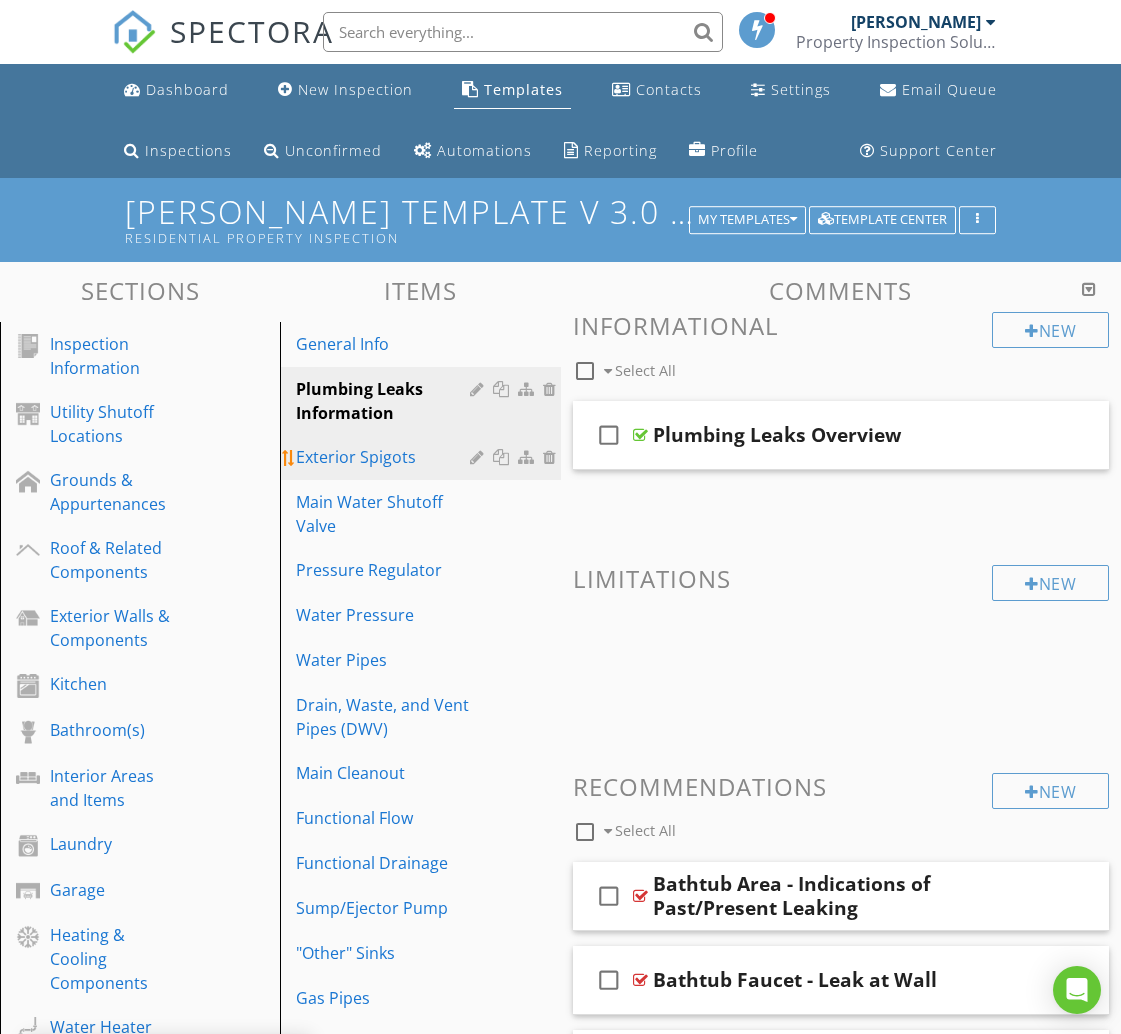 click on "Exterior Spigots" at bounding box center (385, 457) 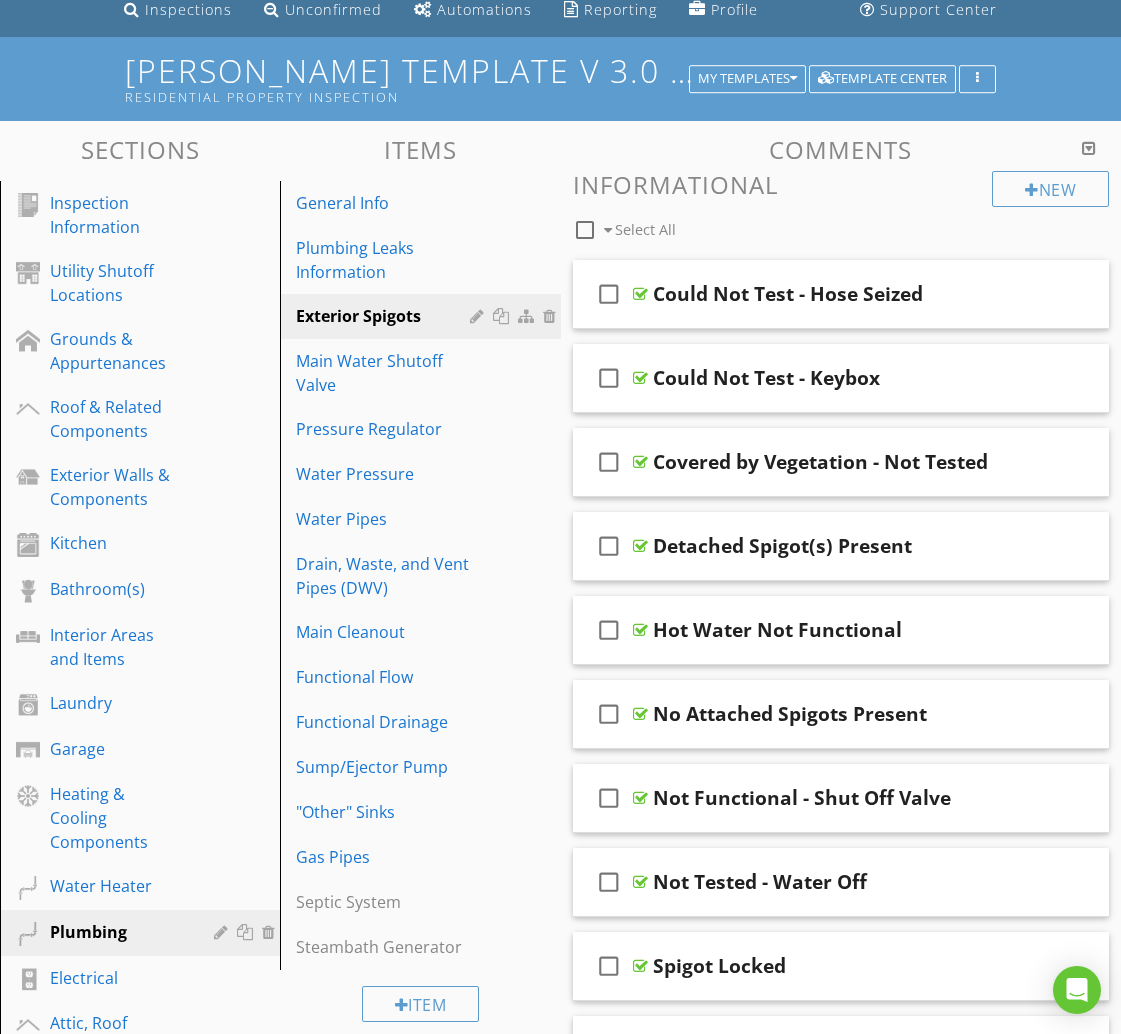 scroll, scrollTop: 0, scrollLeft: 0, axis: both 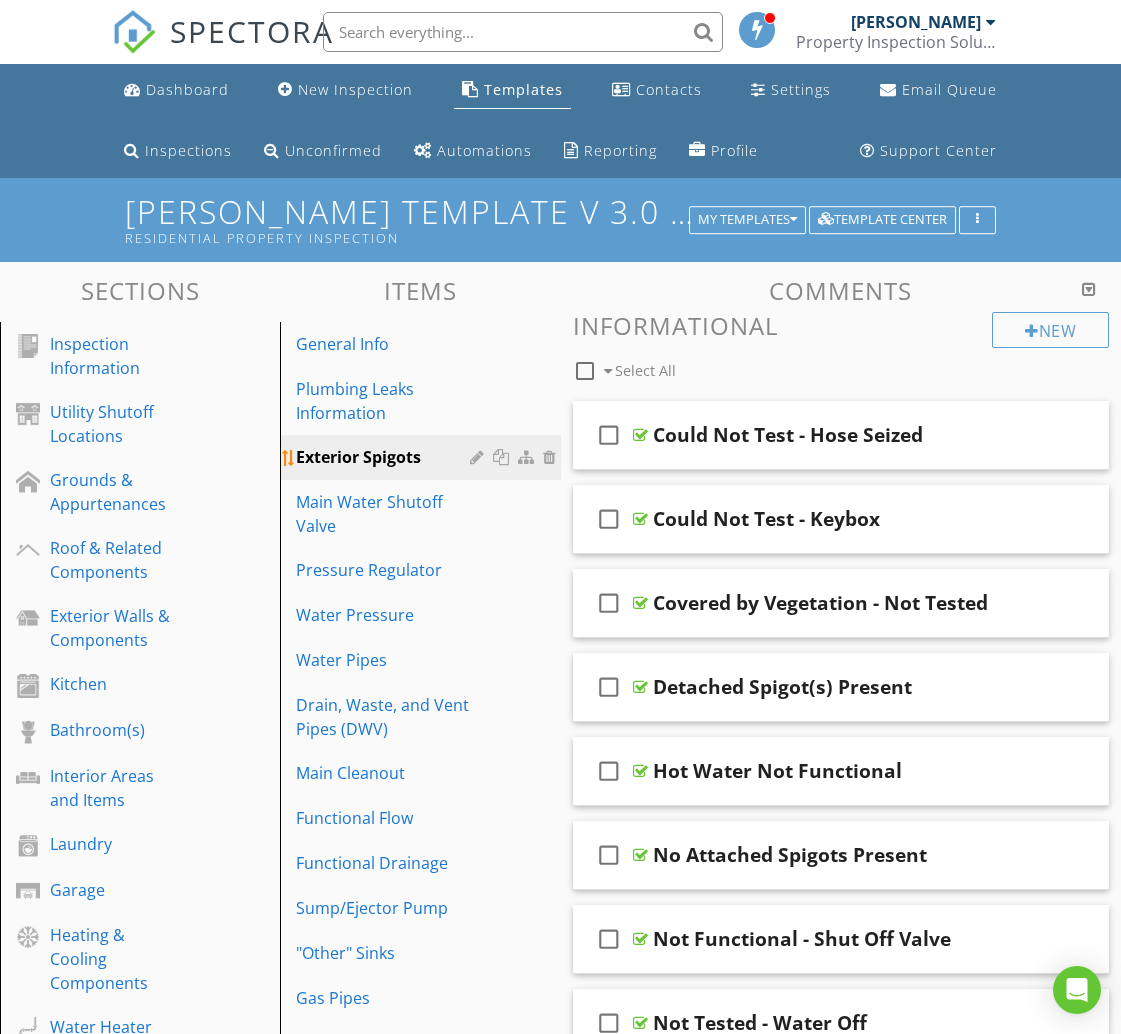 click at bounding box center (503, 457) 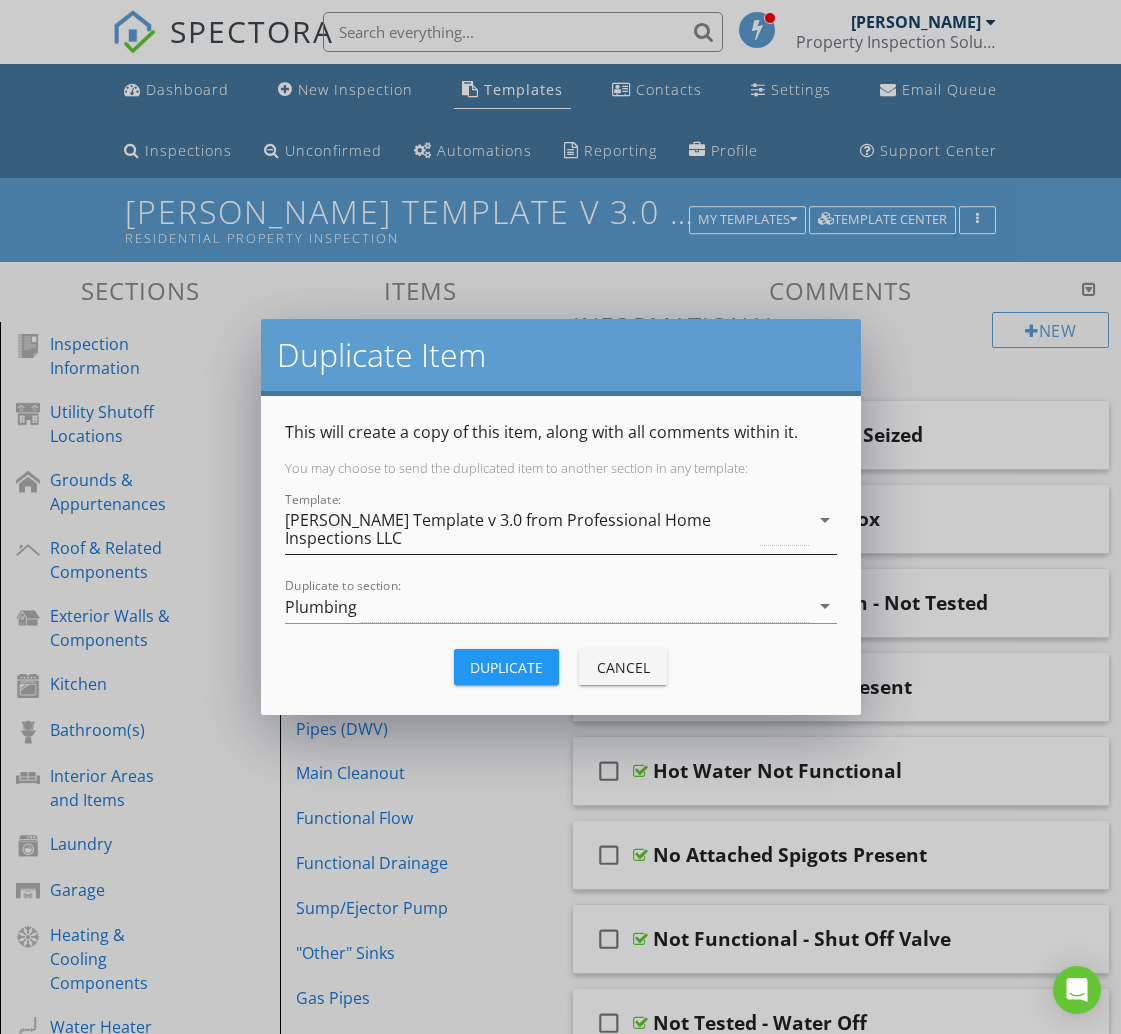 click on "[PERSON_NAME] Template v 3.0 from Professional Home Inspections LLC" at bounding box center (521, 529) 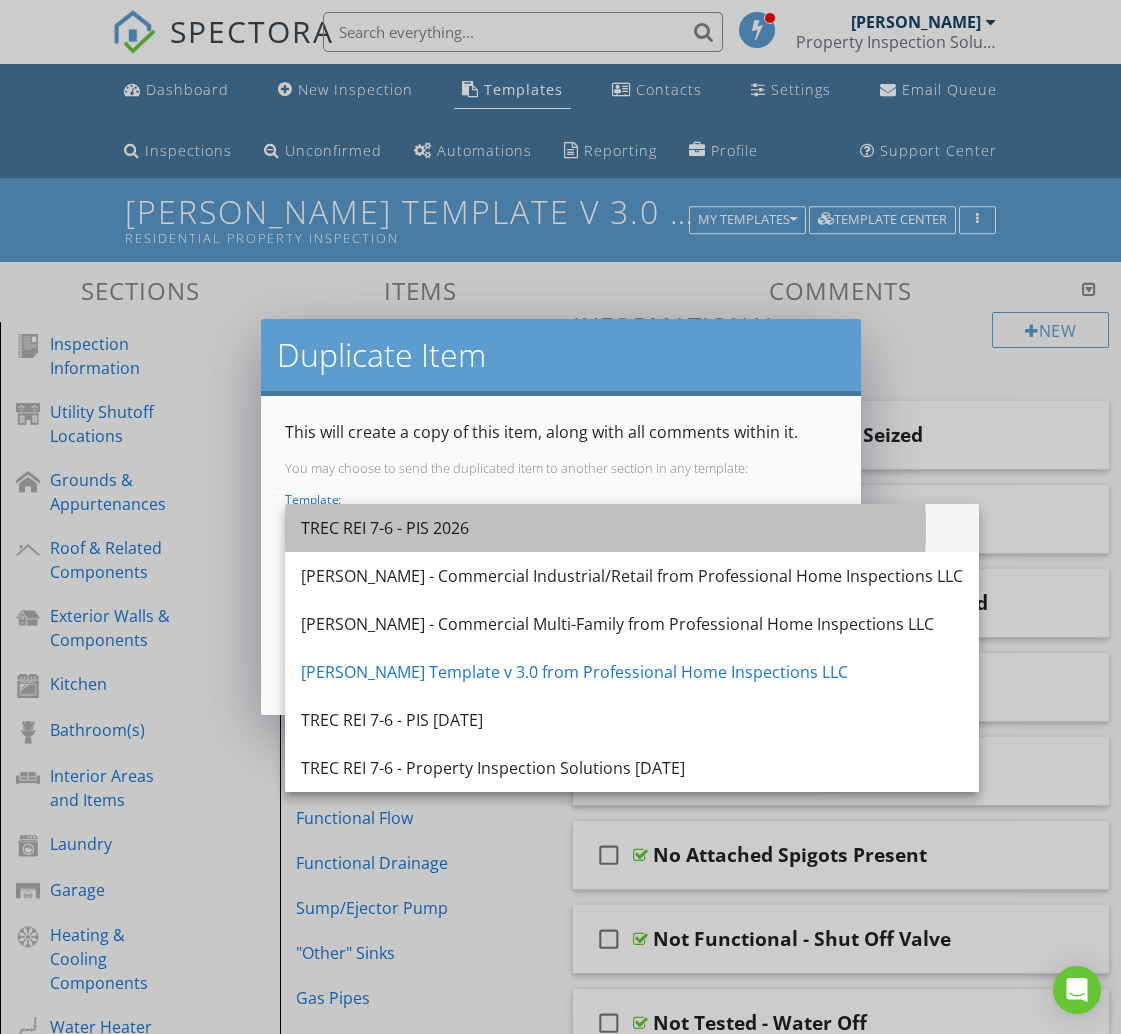 click on "TREC REI 7-6 - PIS 2026" at bounding box center (632, 528) 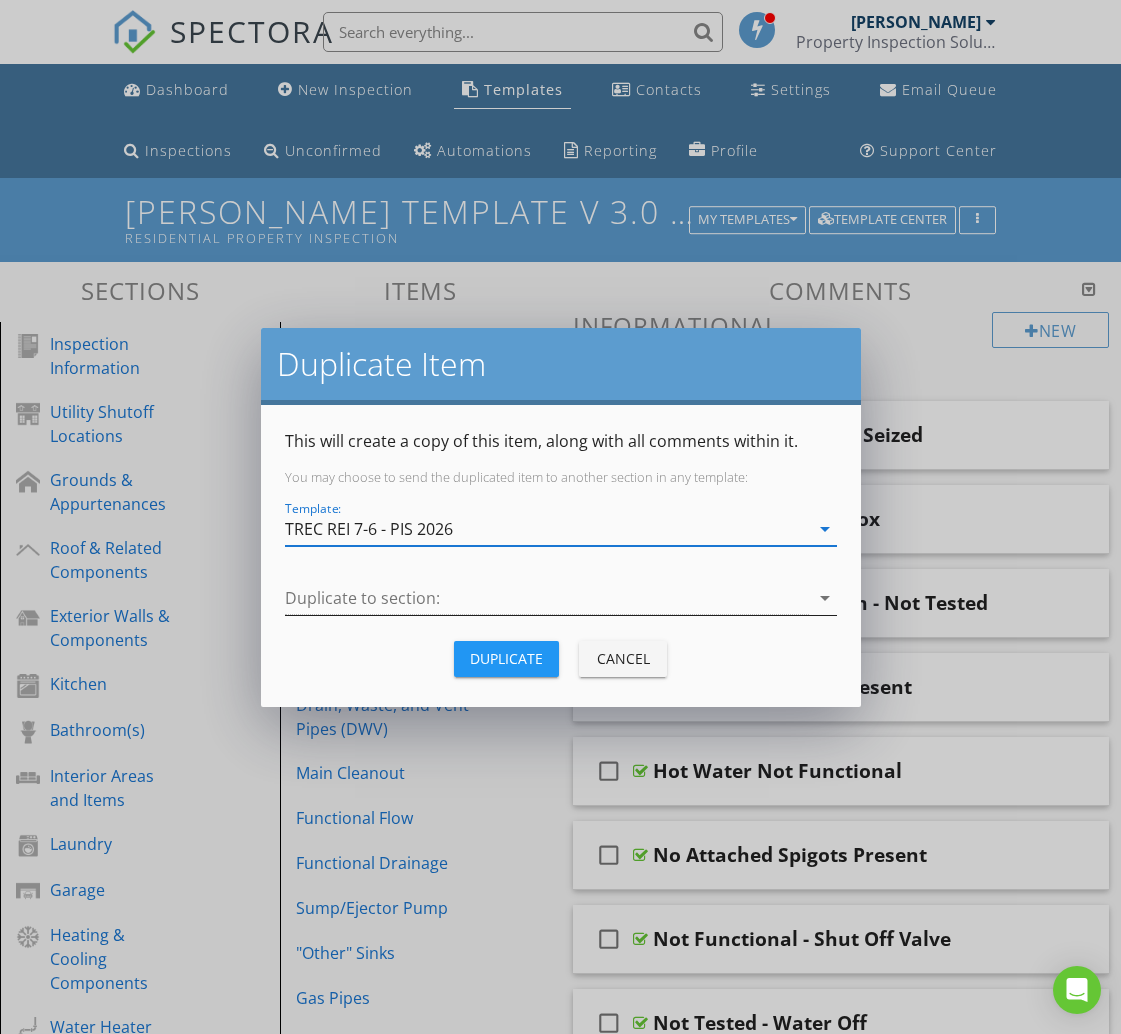 click at bounding box center (547, 598) 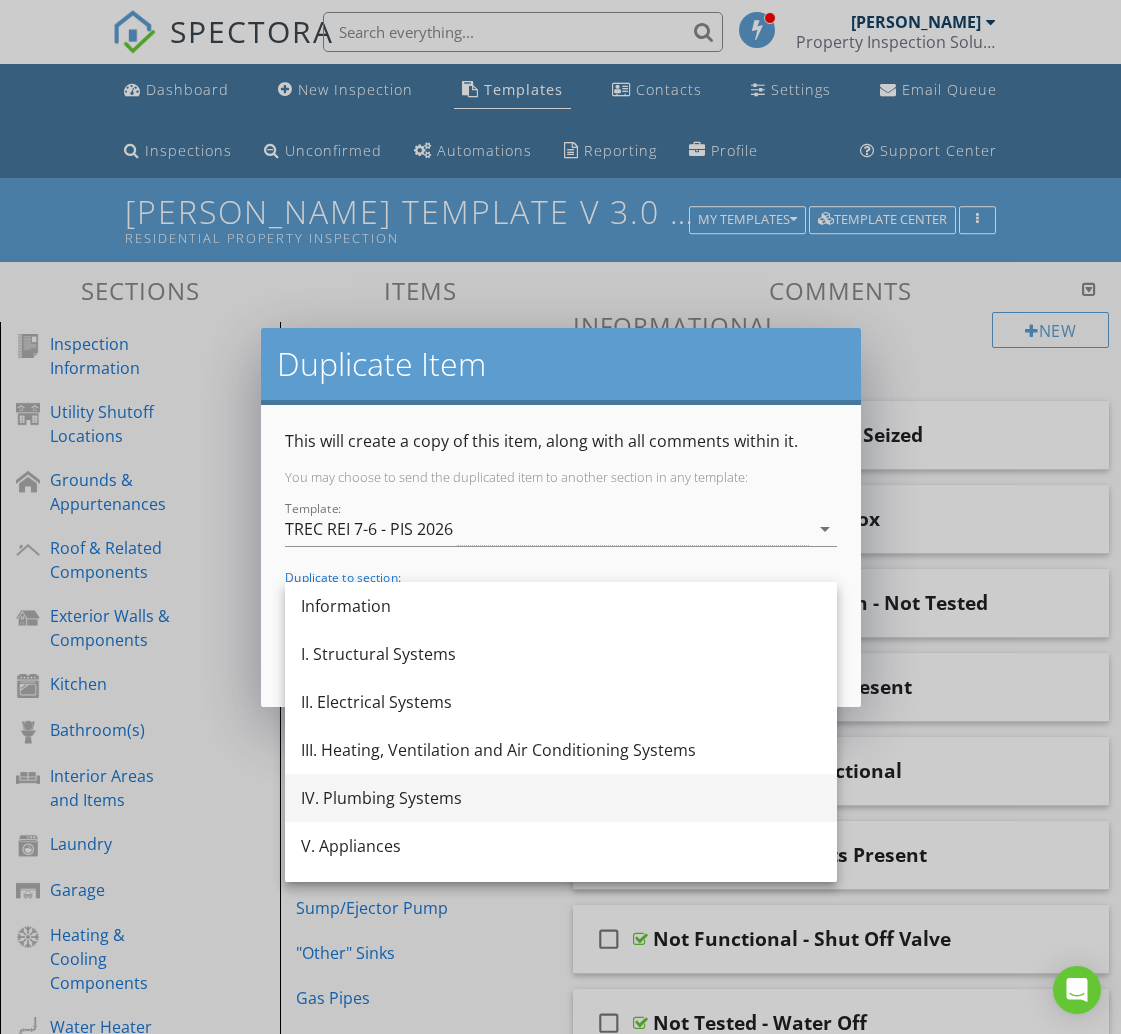 click on "IV. Plumbing Systems" at bounding box center [561, 798] 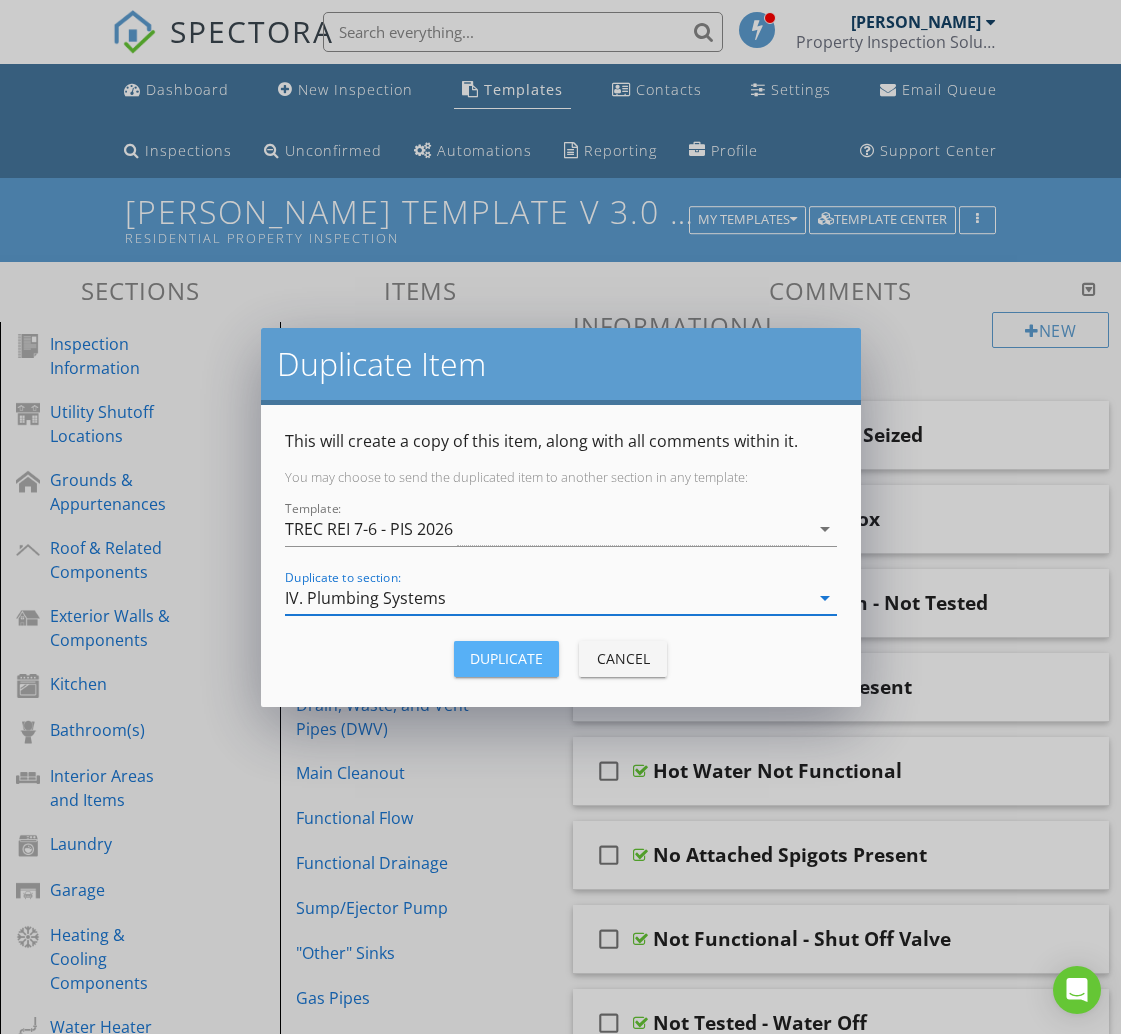 click on "Duplicate" at bounding box center [506, 658] 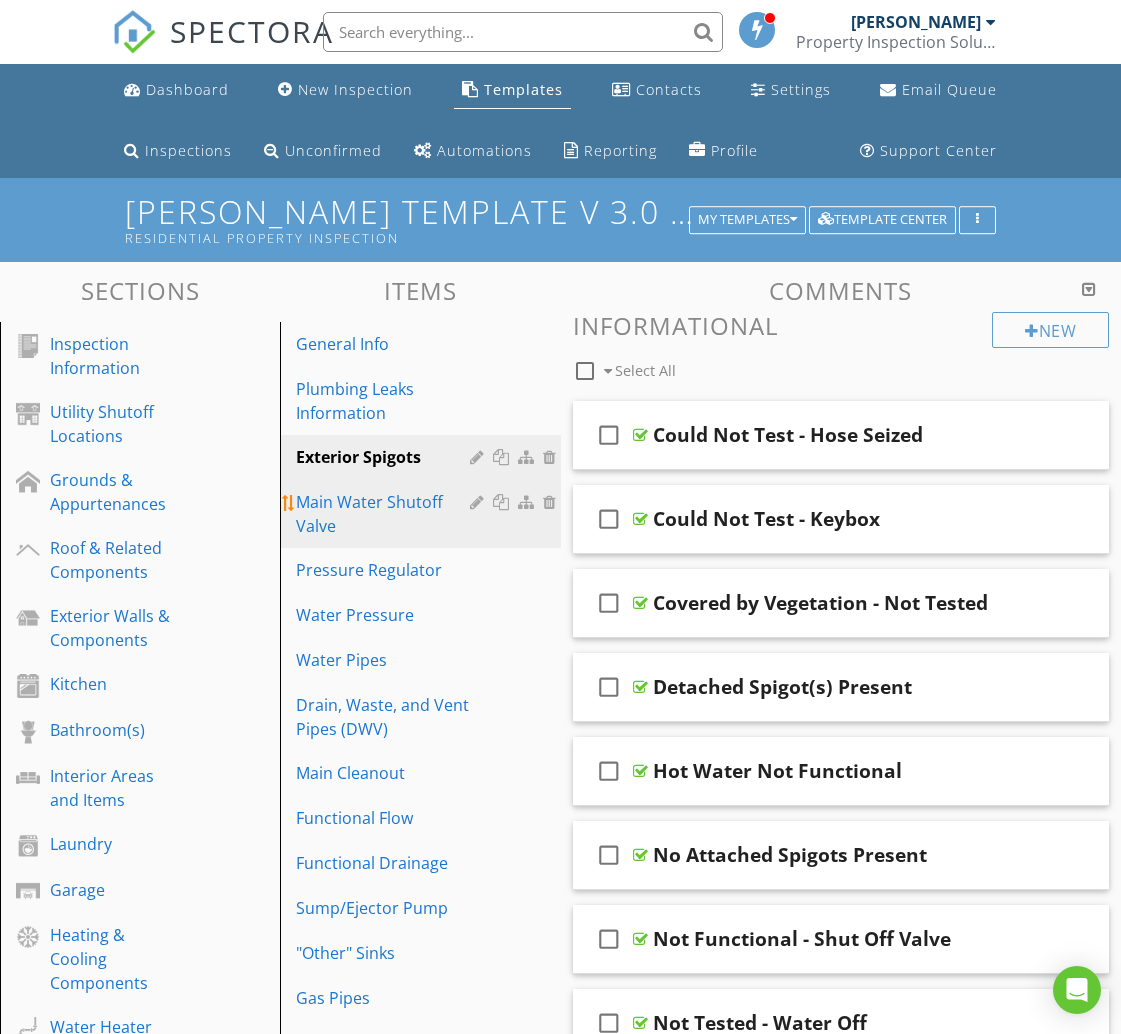 click on "Main Water Shutoff Valve" at bounding box center [385, 514] 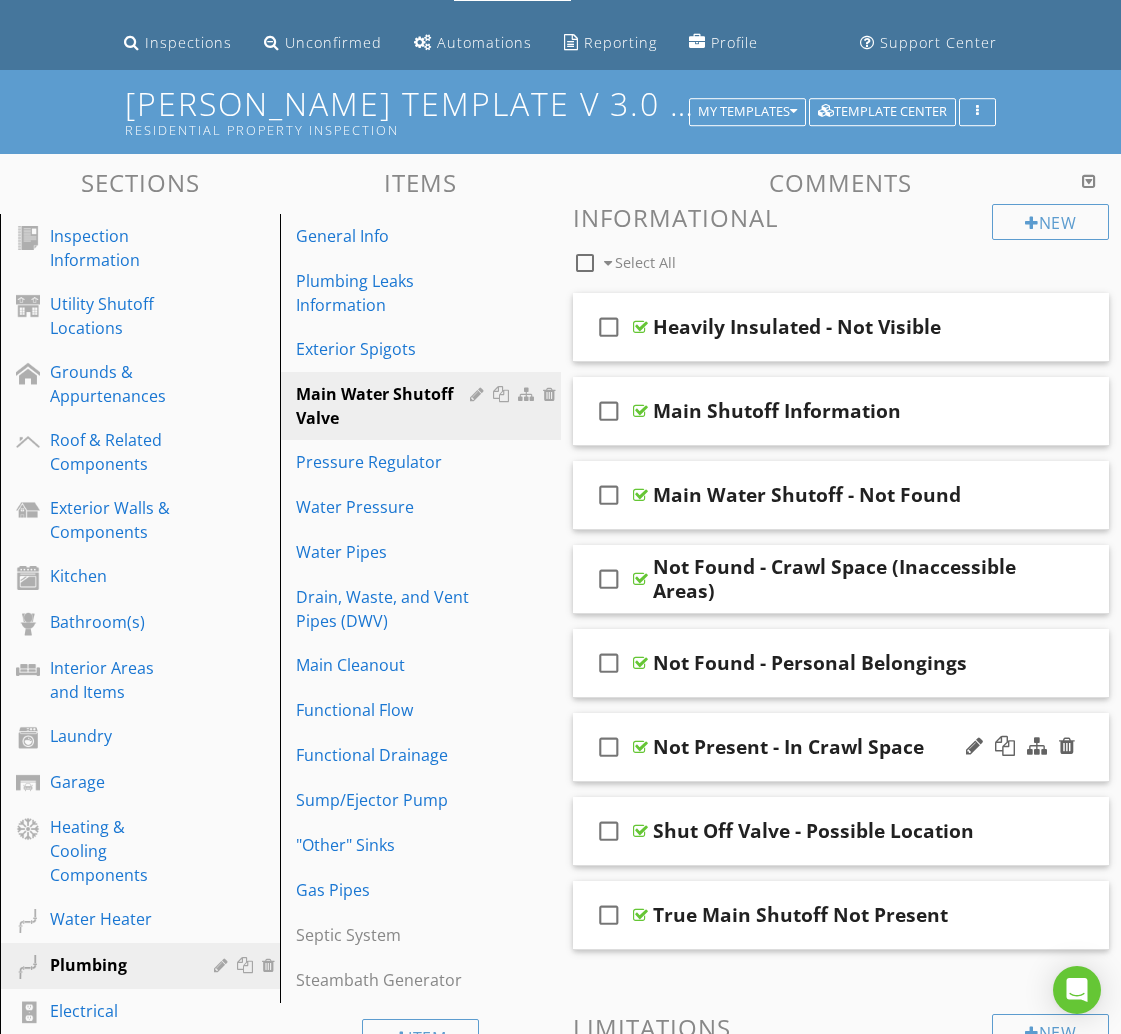 scroll, scrollTop: 0, scrollLeft: 0, axis: both 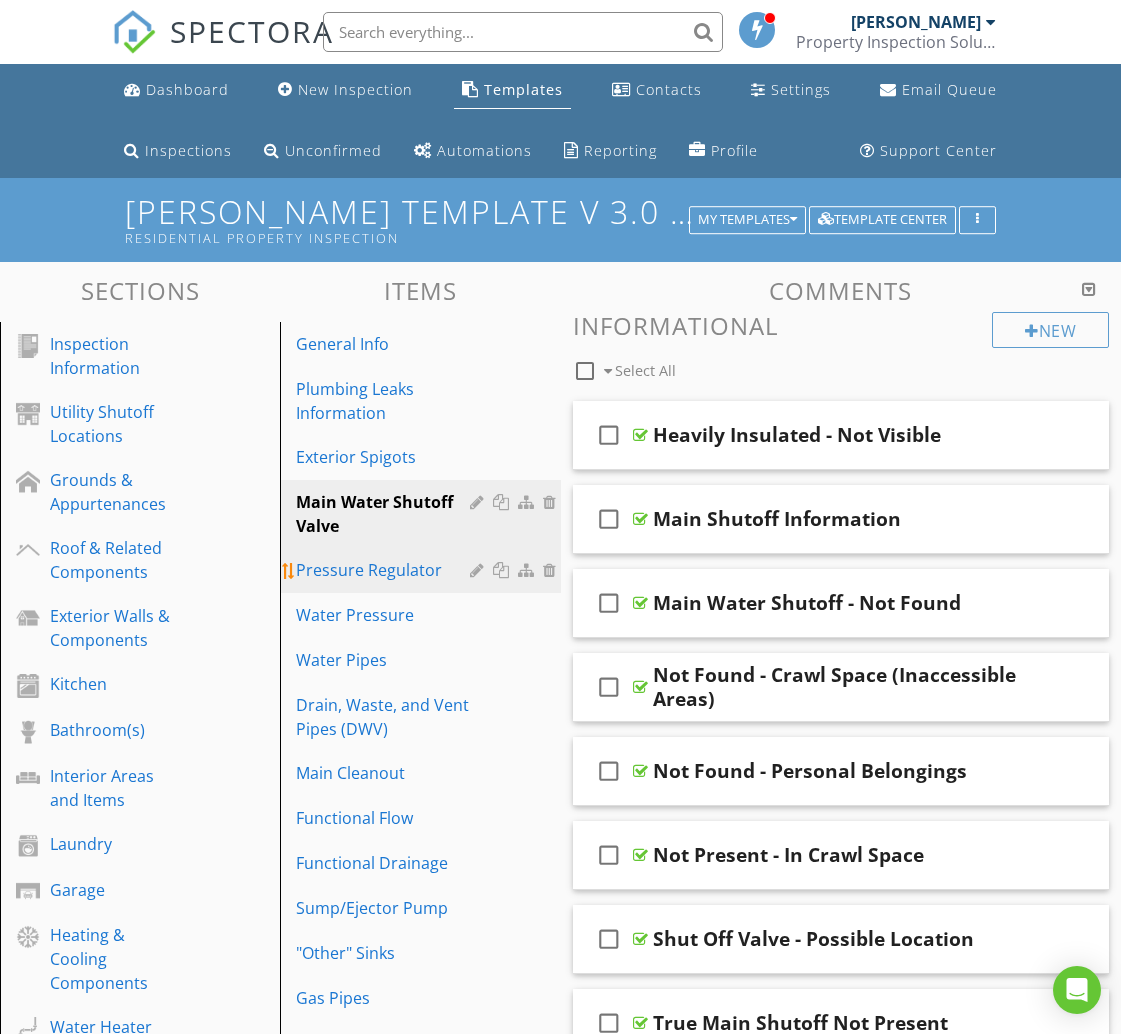 click on "Pressure Regulator" at bounding box center (385, 570) 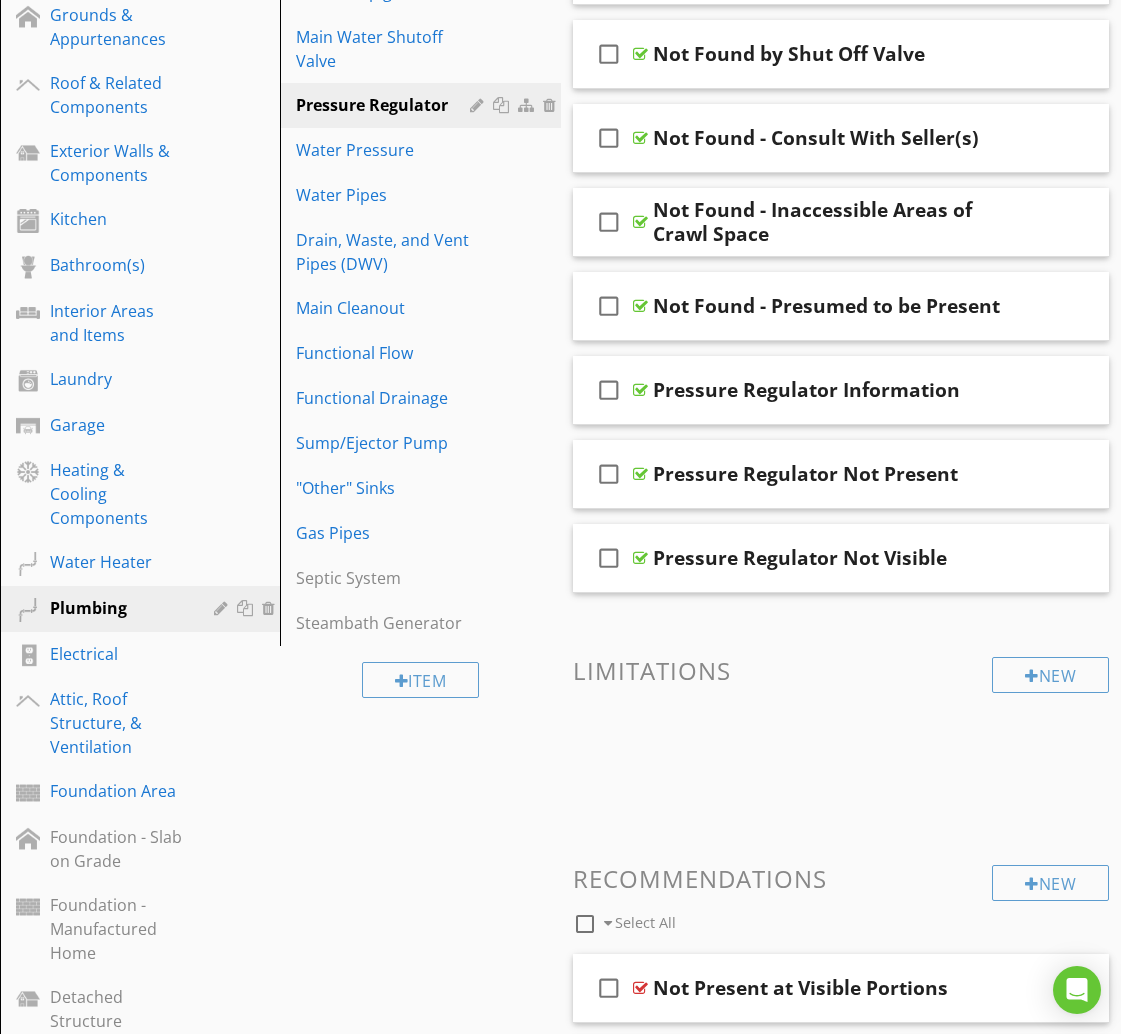scroll, scrollTop: 0, scrollLeft: 0, axis: both 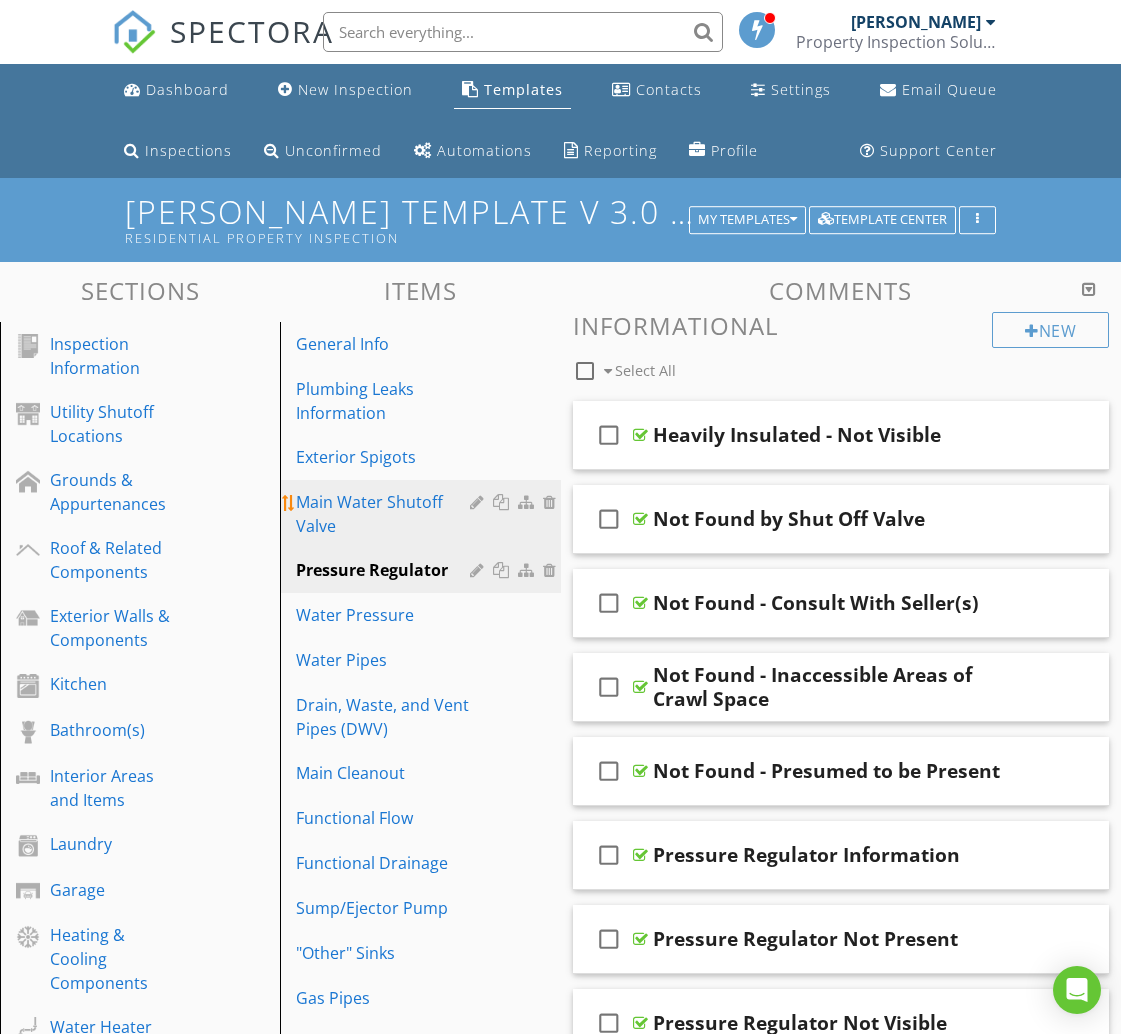 click on "Main Water Shutoff Valve" at bounding box center [385, 514] 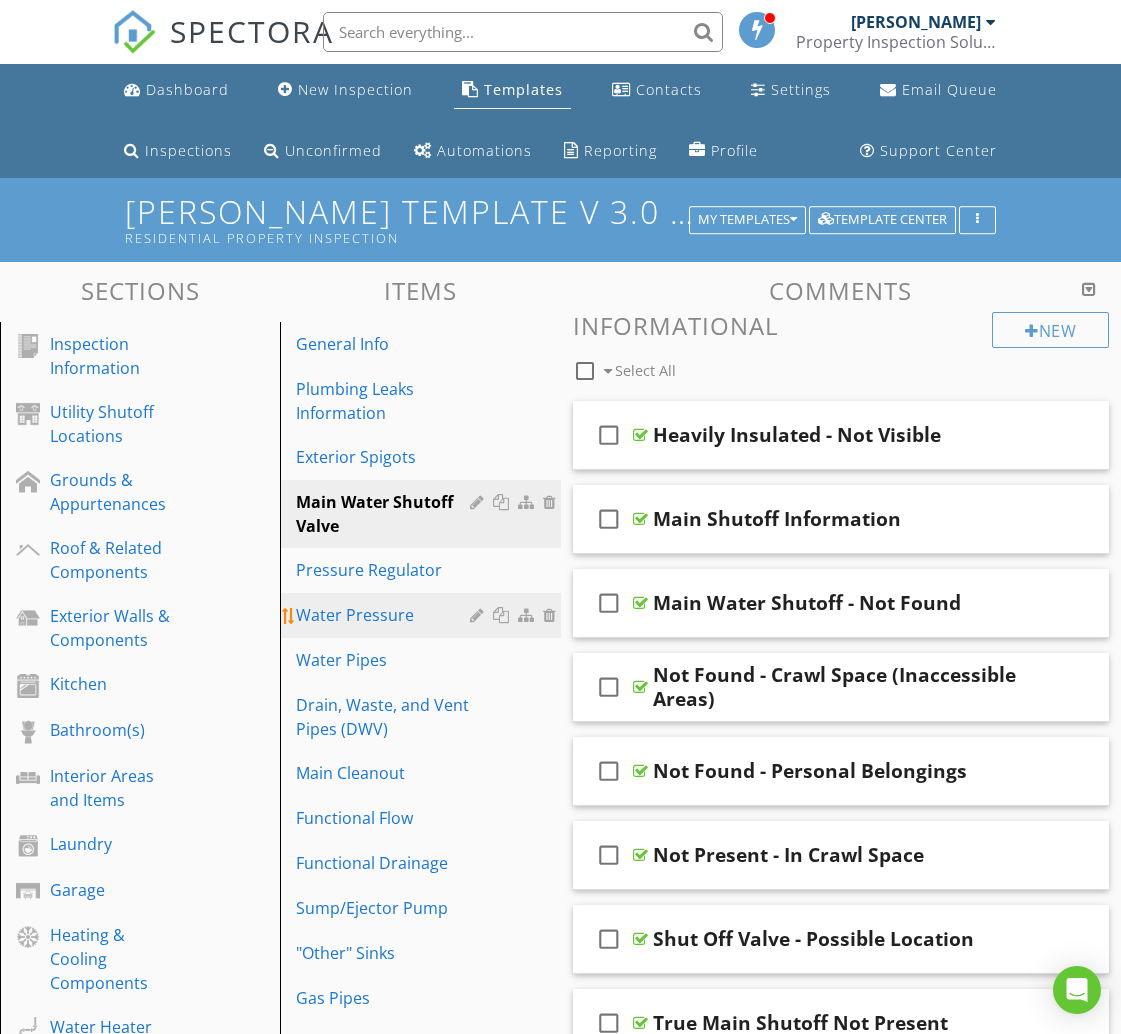 click on "Water Pressure" at bounding box center (423, 615) 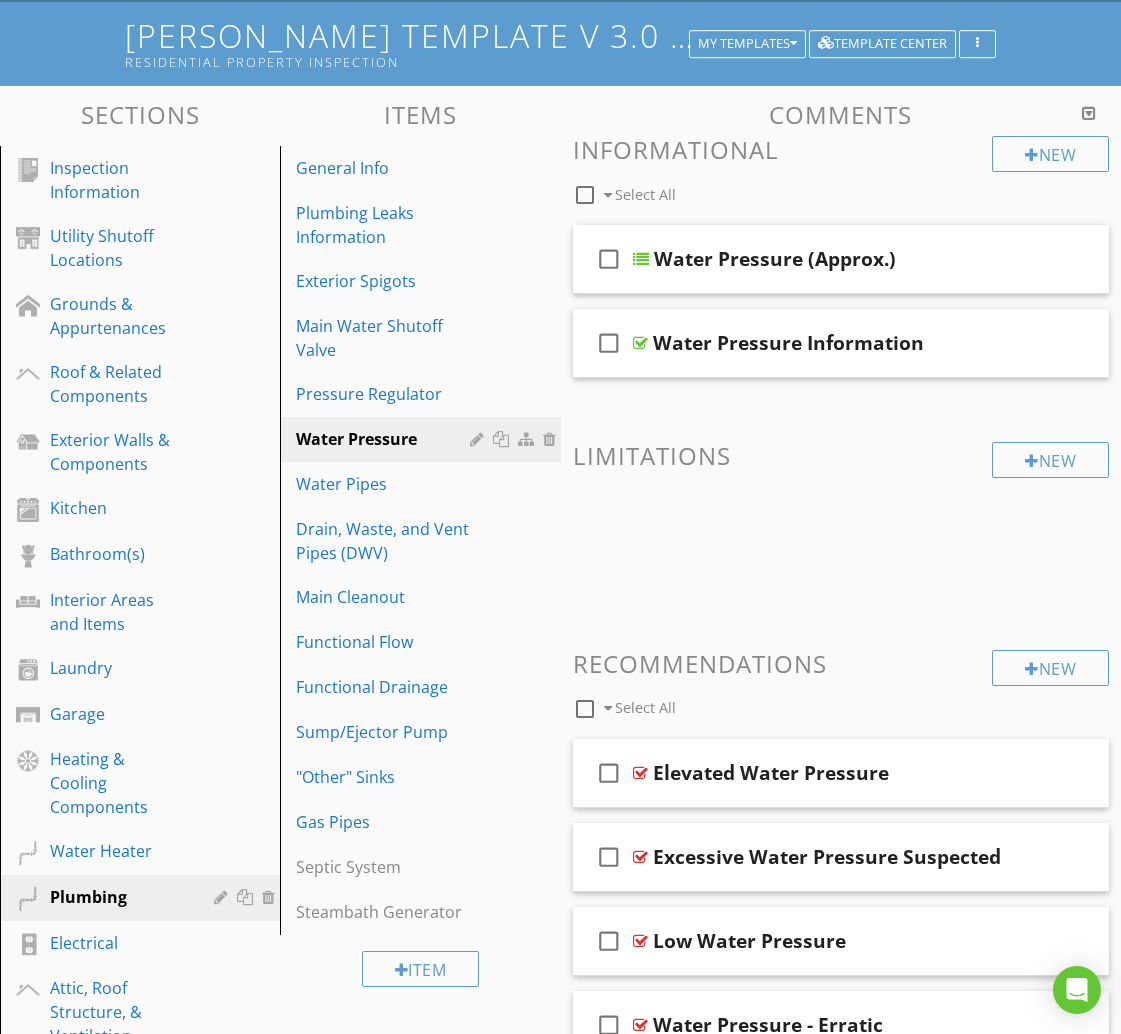 scroll, scrollTop: 181, scrollLeft: 0, axis: vertical 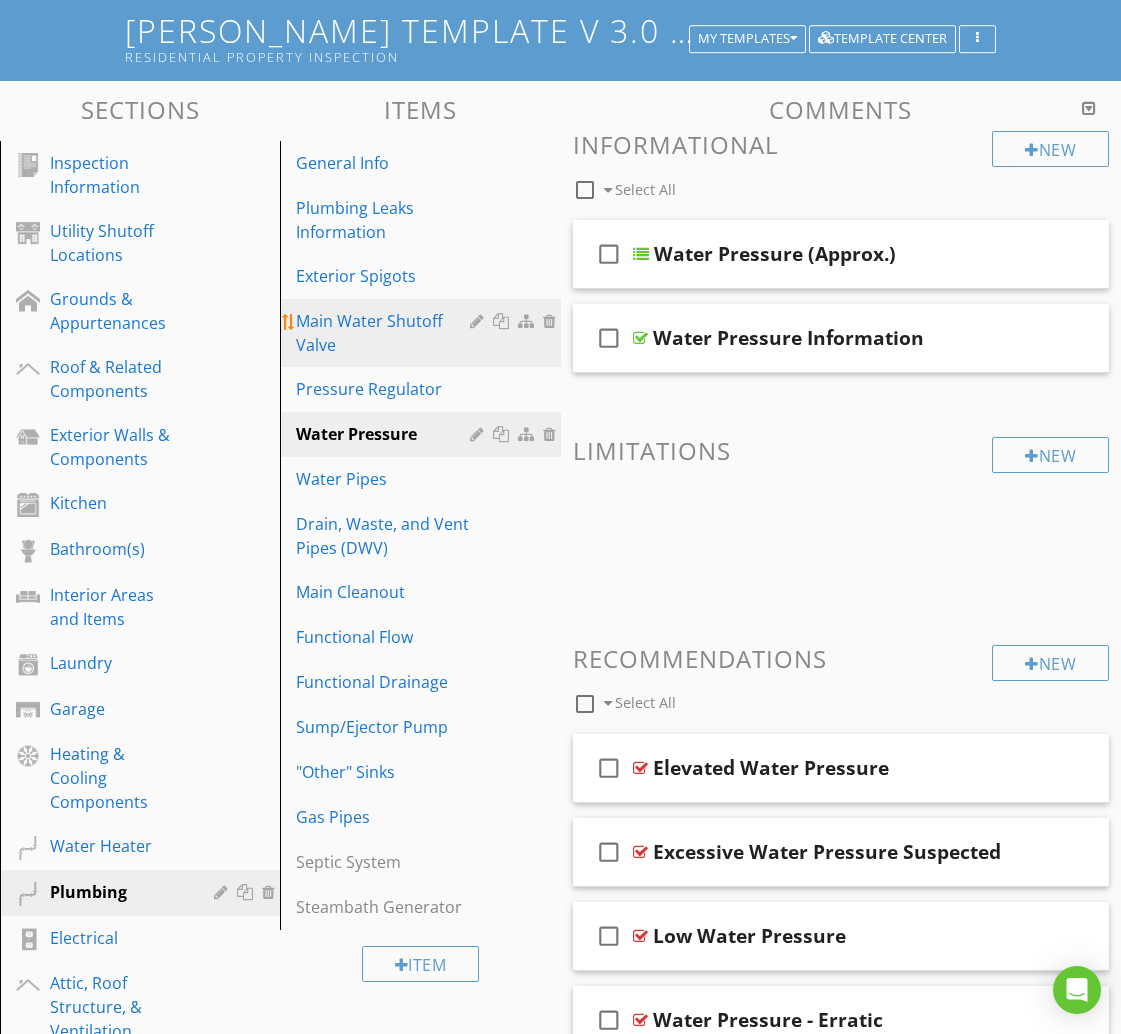 click on "Main Water Shutoff Valve" at bounding box center (385, 333) 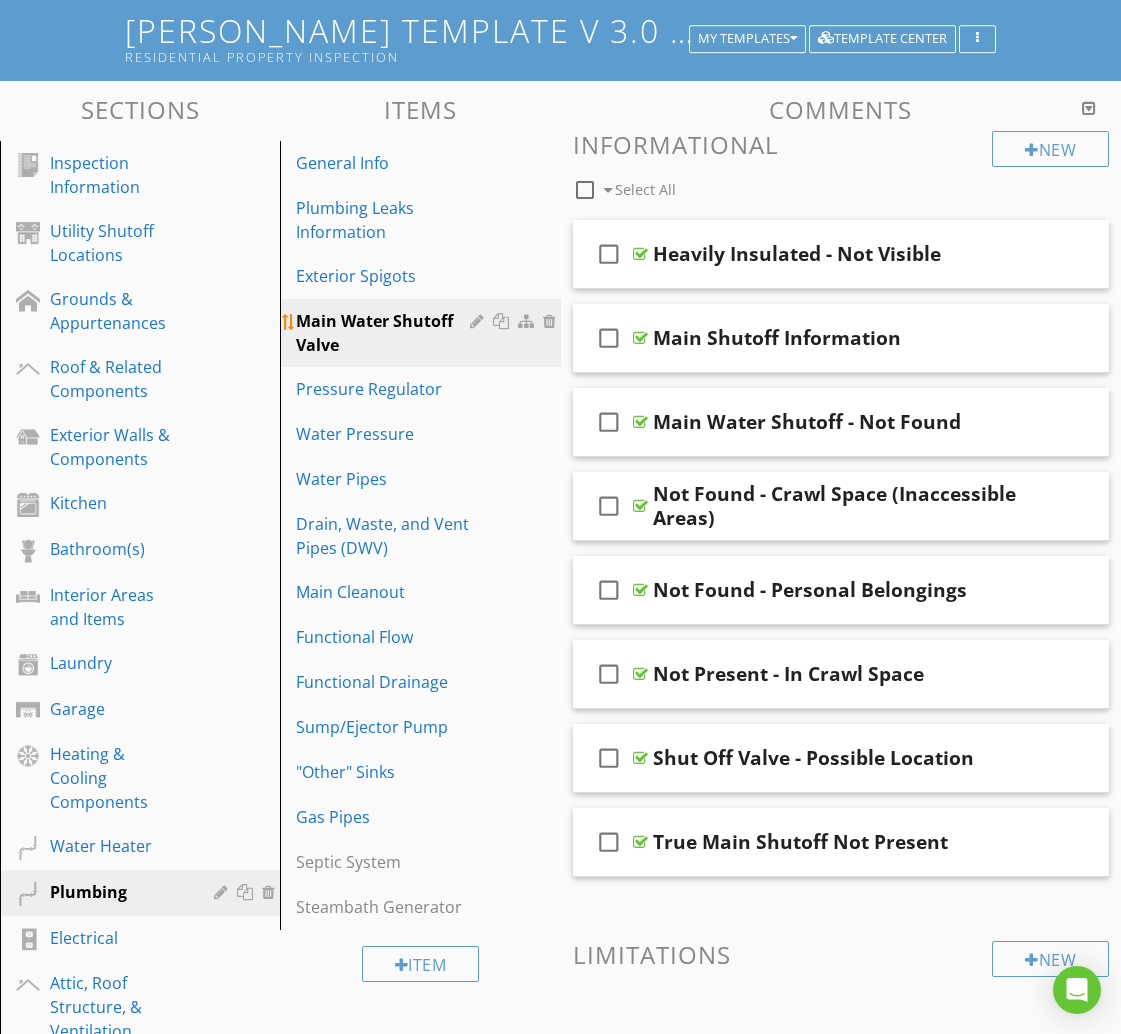 click at bounding box center [503, 321] 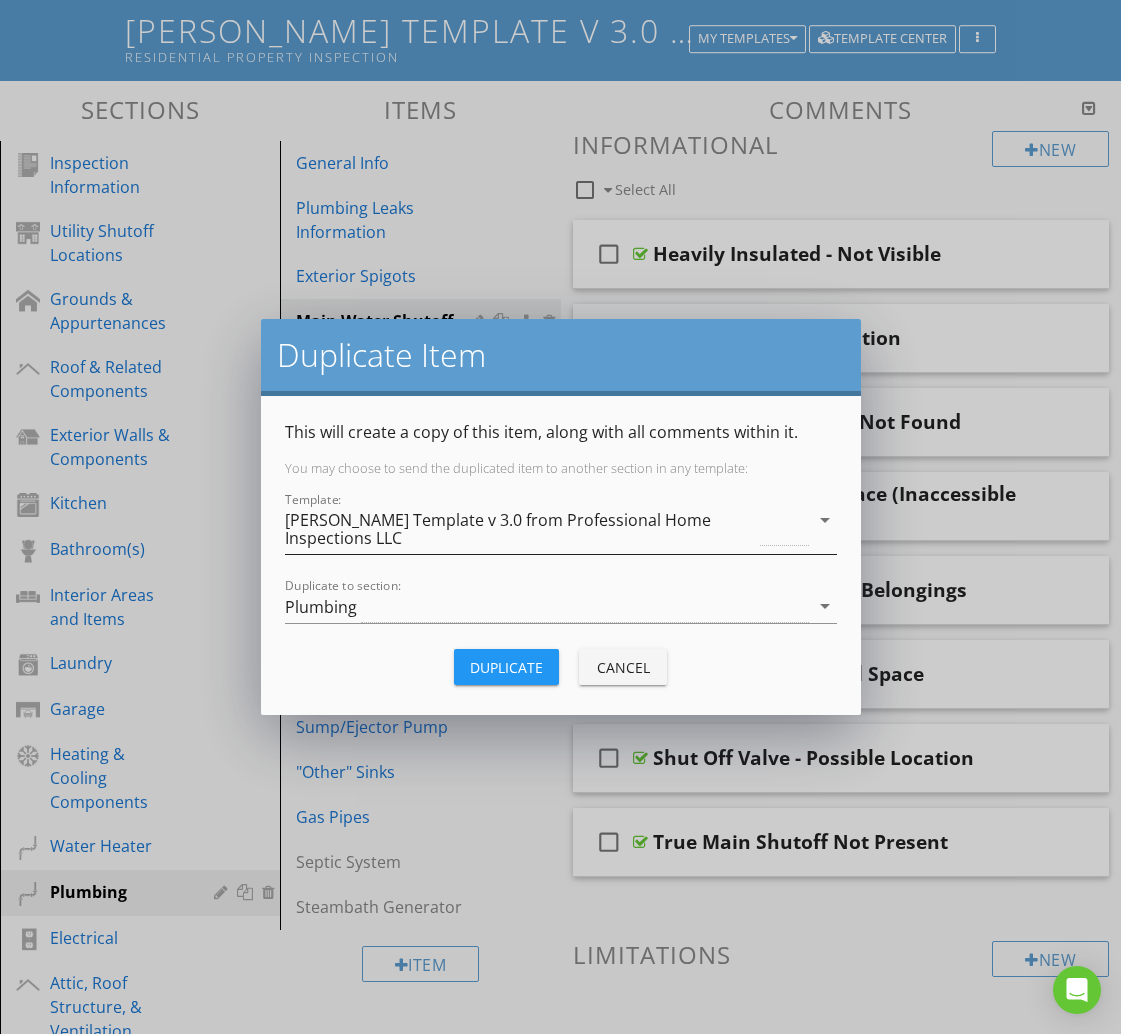 click on "[PERSON_NAME] Template v 3.0 from Professional Home Inspections LLC" at bounding box center (521, 529) 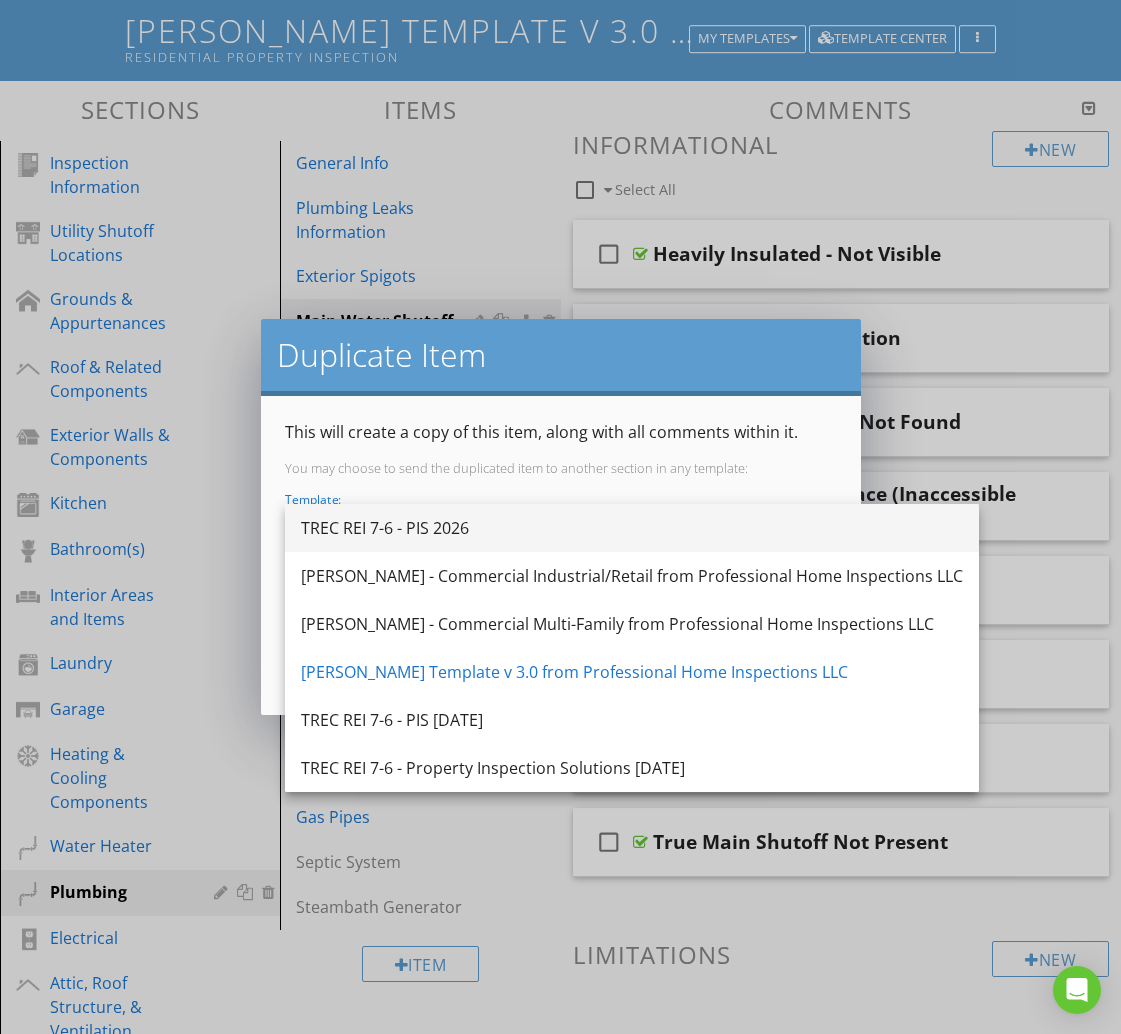click on "TREC REI 7-6 - PIS 2026" at bounding box center (632, 528) 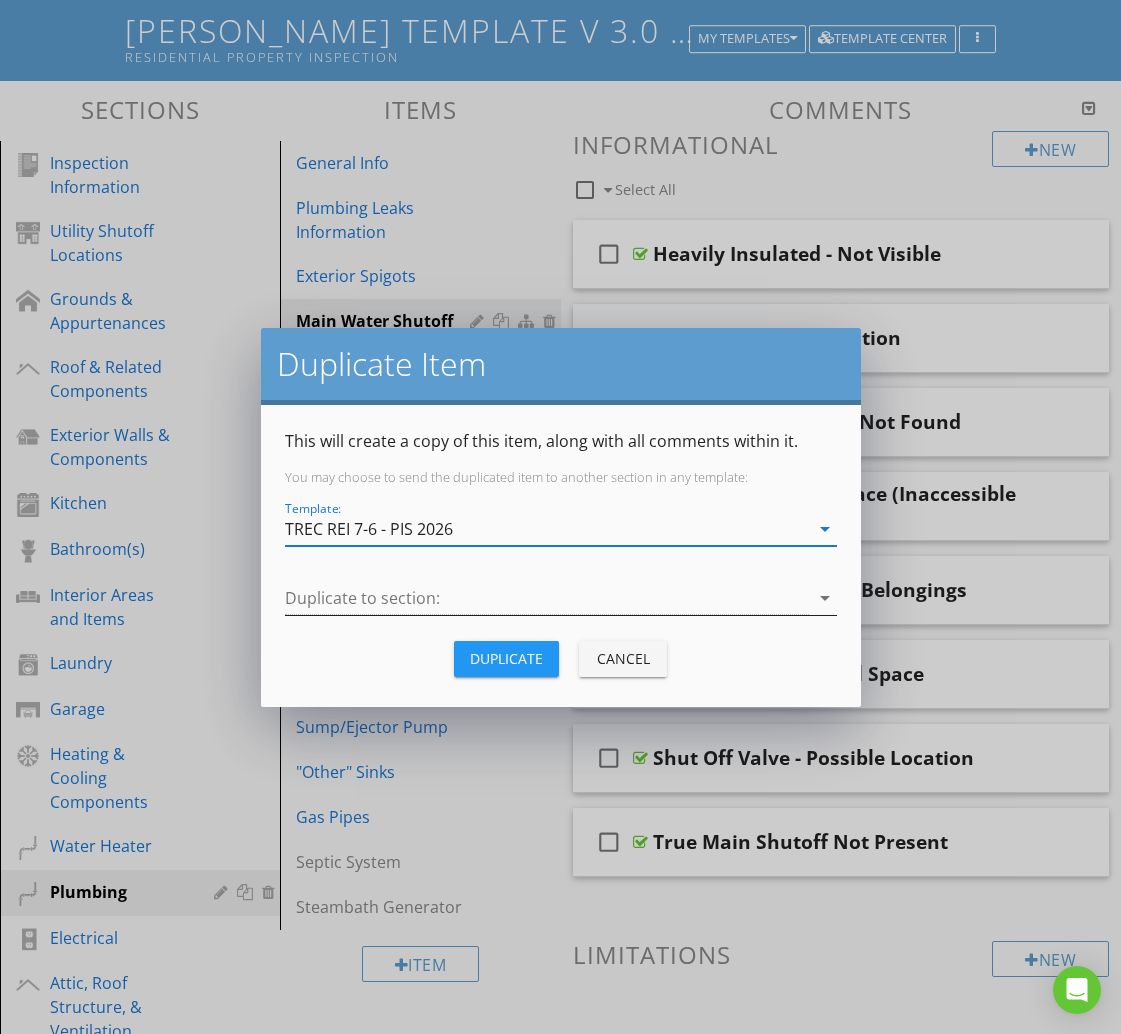 click at bounding box center [547, 598] 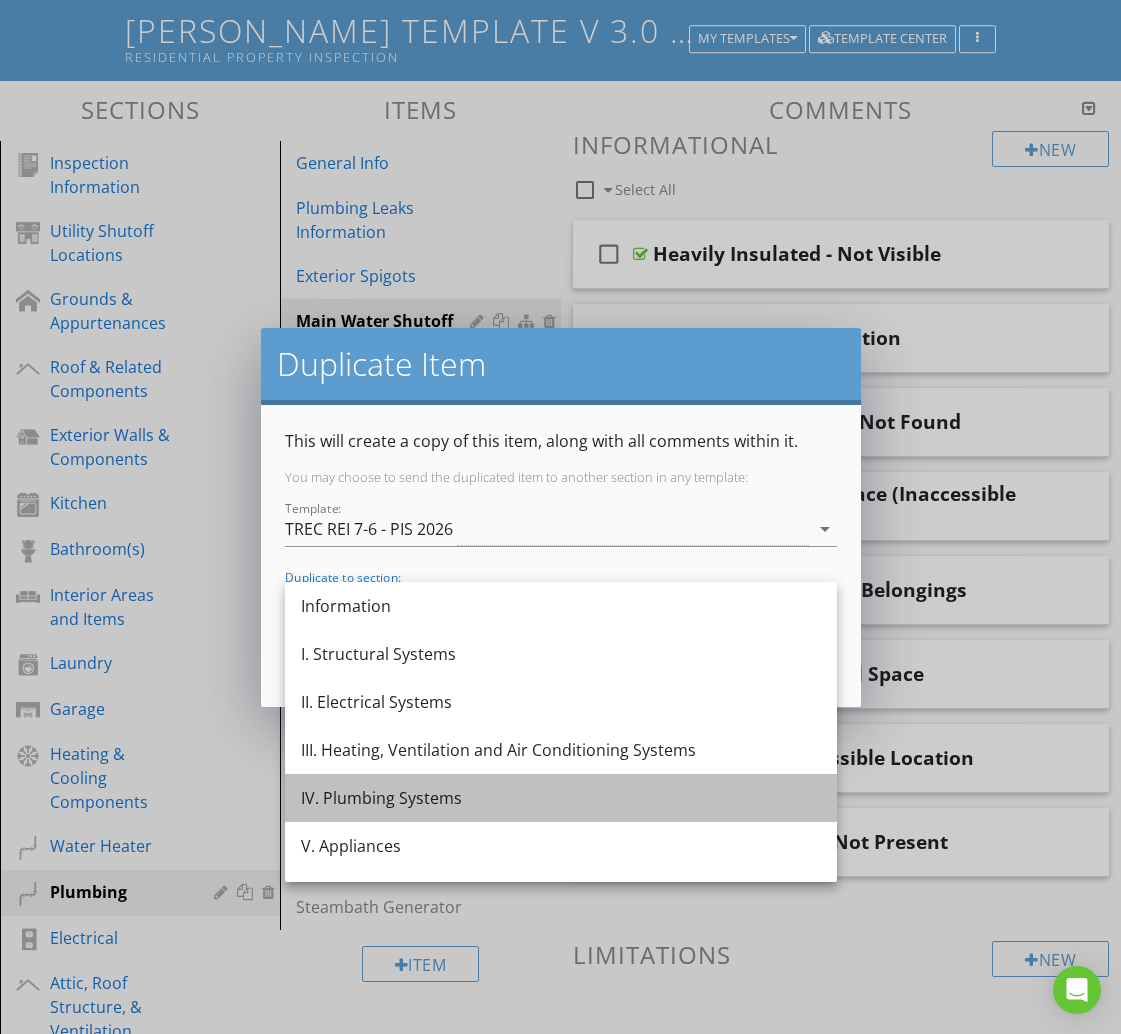 click on "IV. Plumbing Systems" at bounding box center [561, 798] 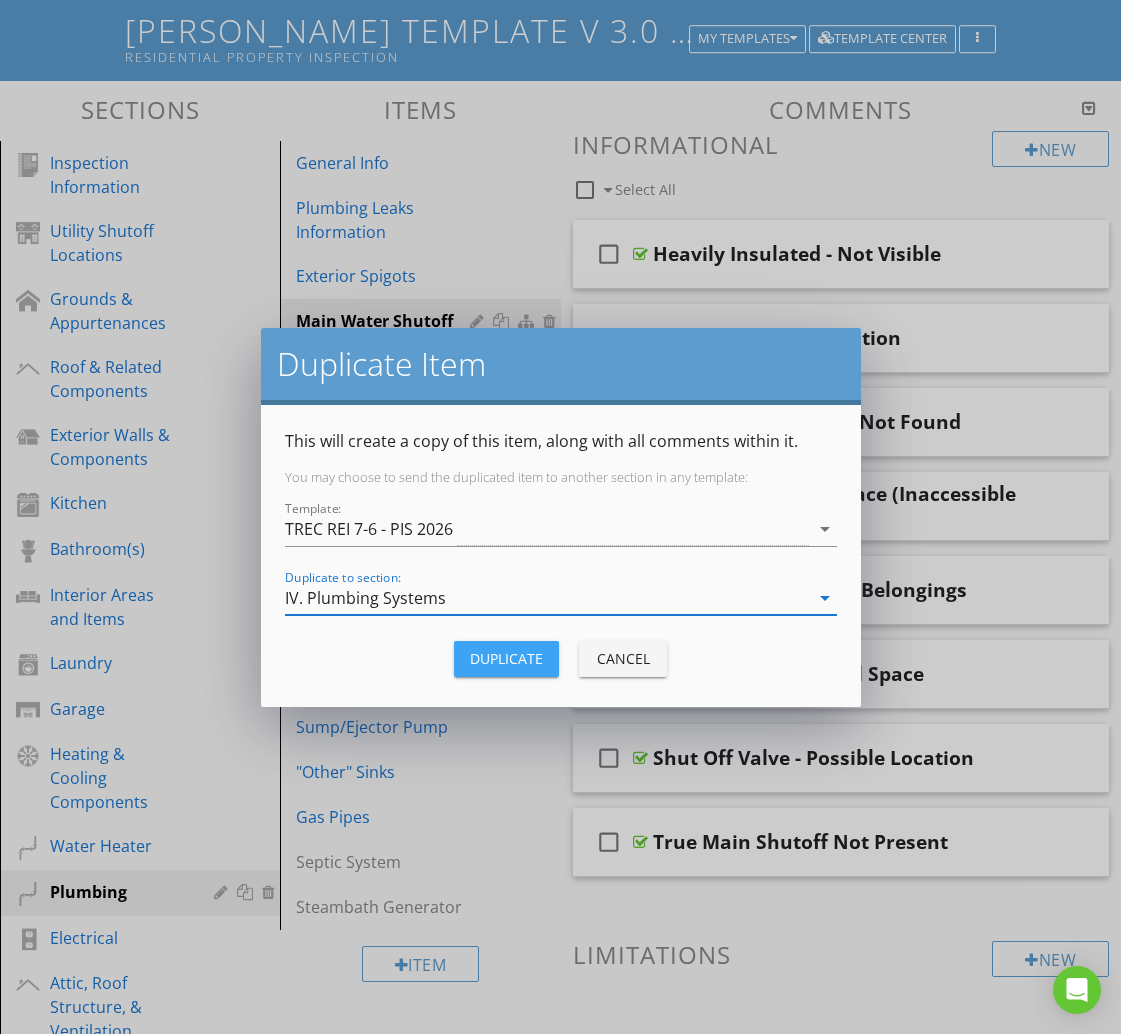 click on "Duplicate" at bounding box center (506, 658) 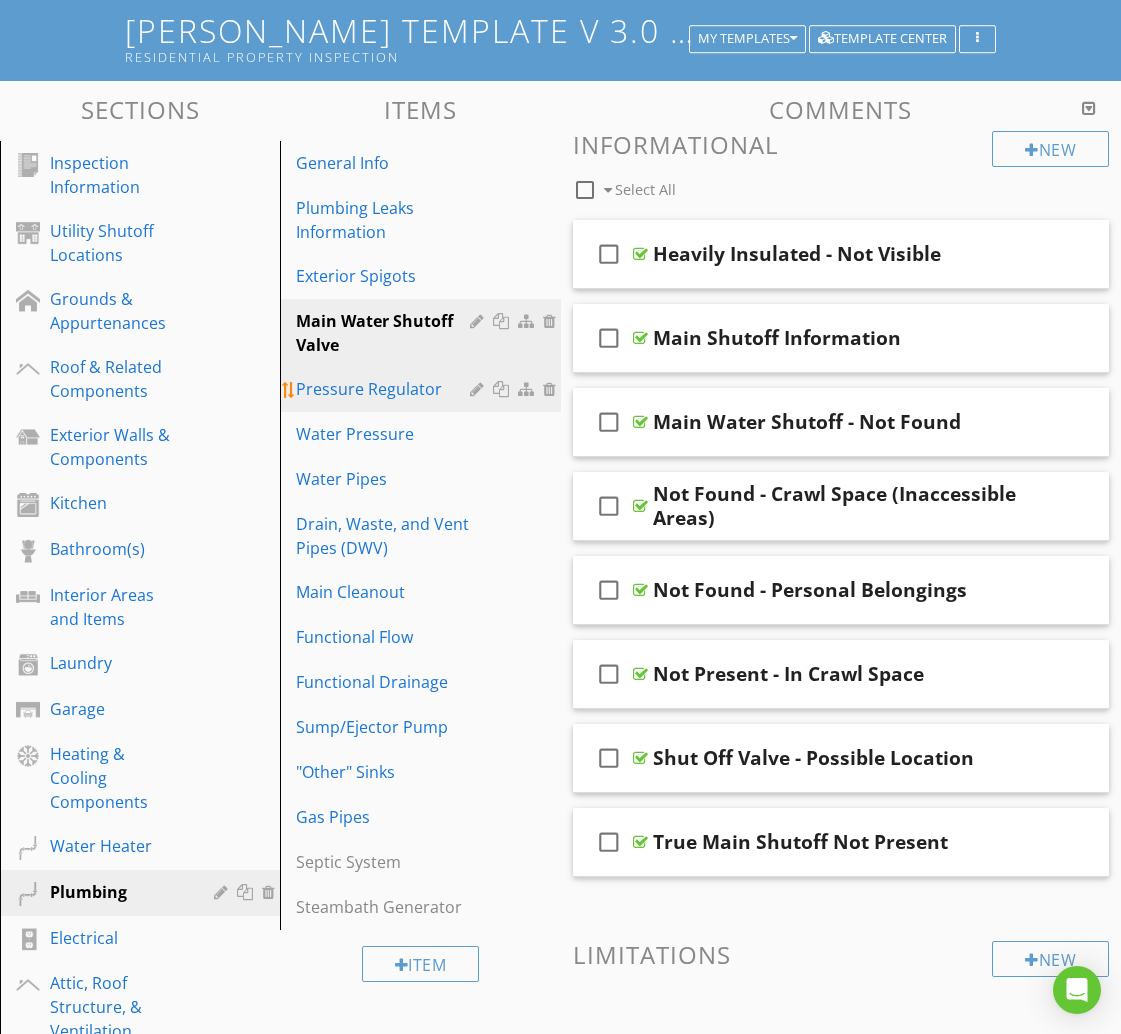 click on "Pressure Regulator" at bounding box center (385, 389) 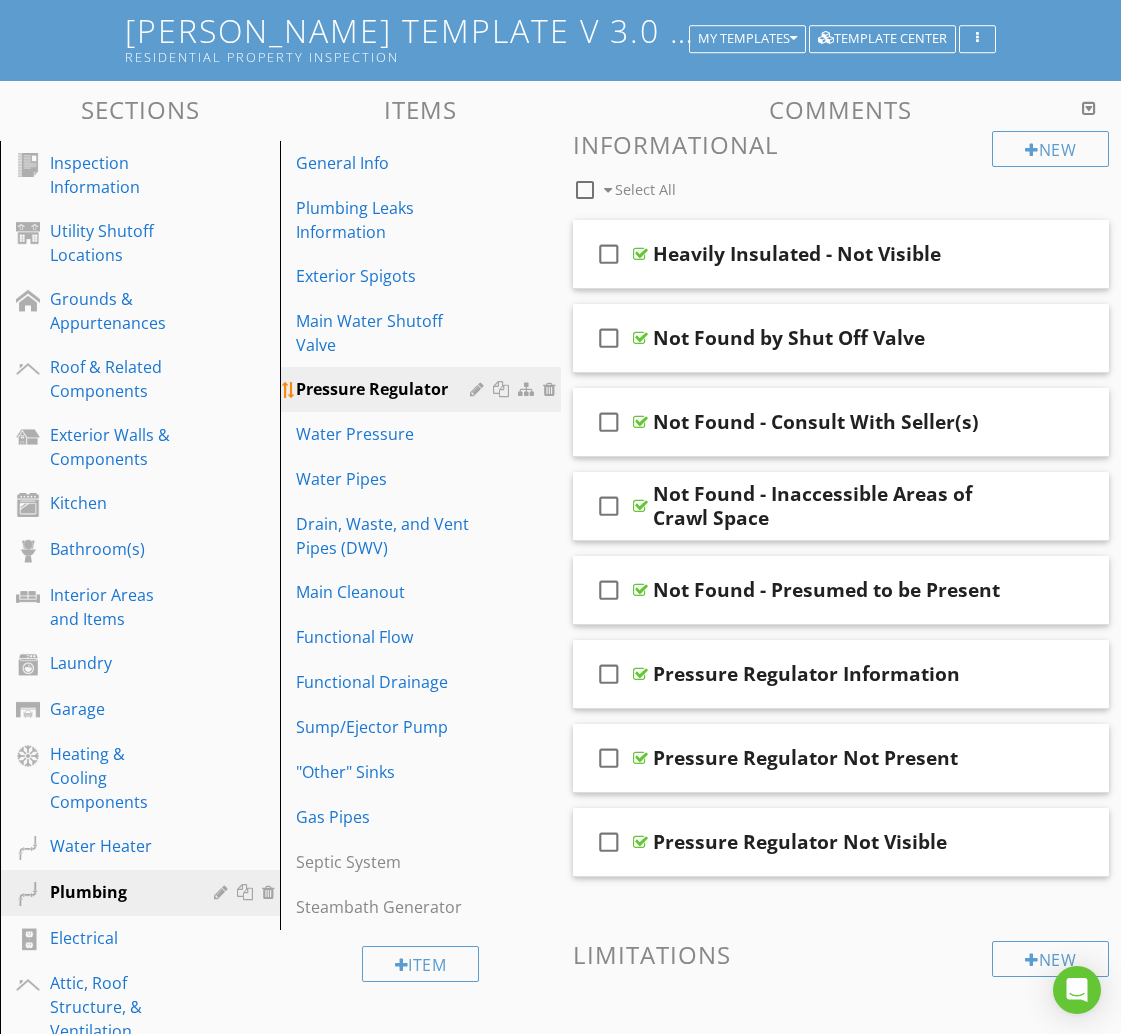 click at bounding box center [503, 389] 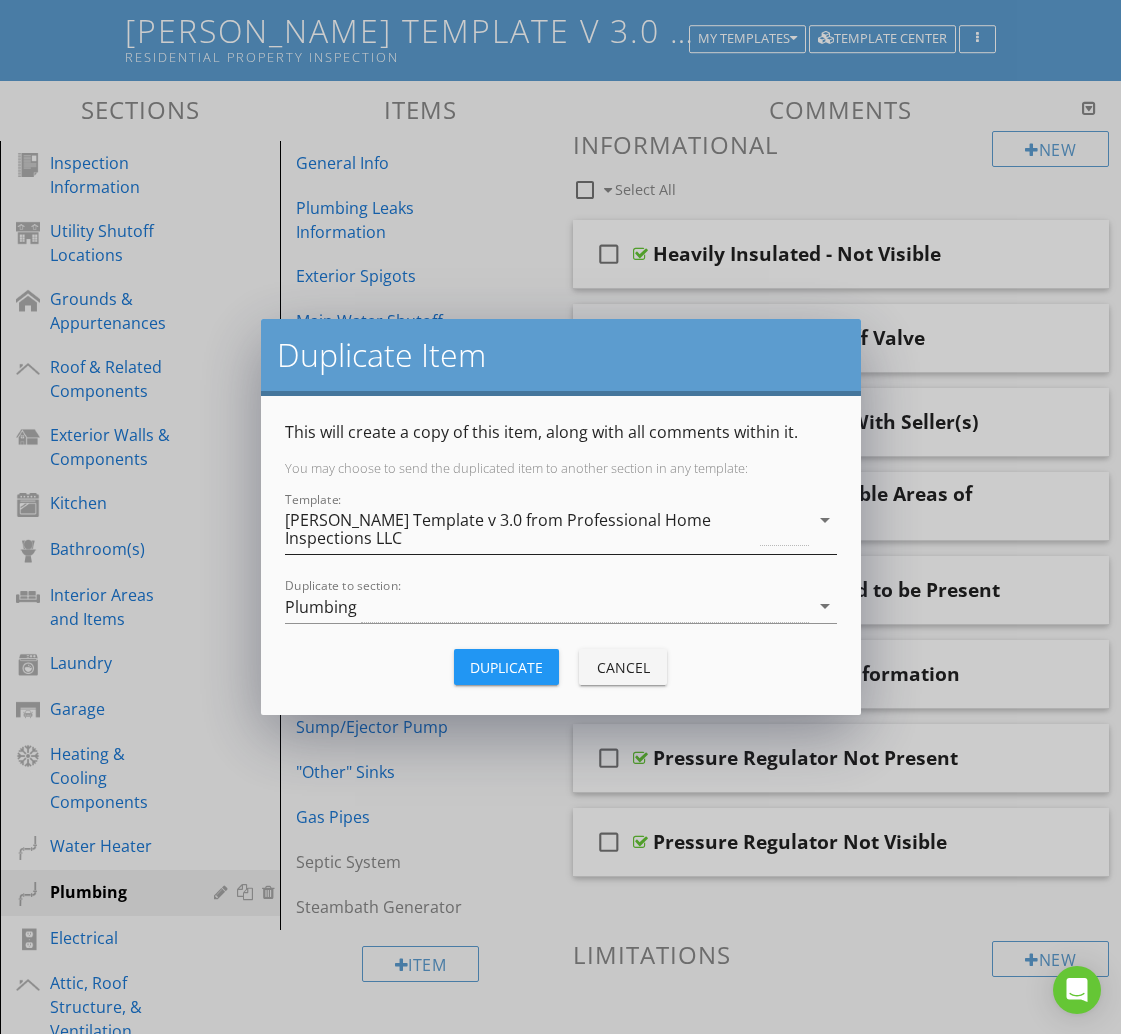 click on "[PERSON_NAME] Template v 3.0 from Professional Home Inspections LLC" at bounding box center (521, 529) 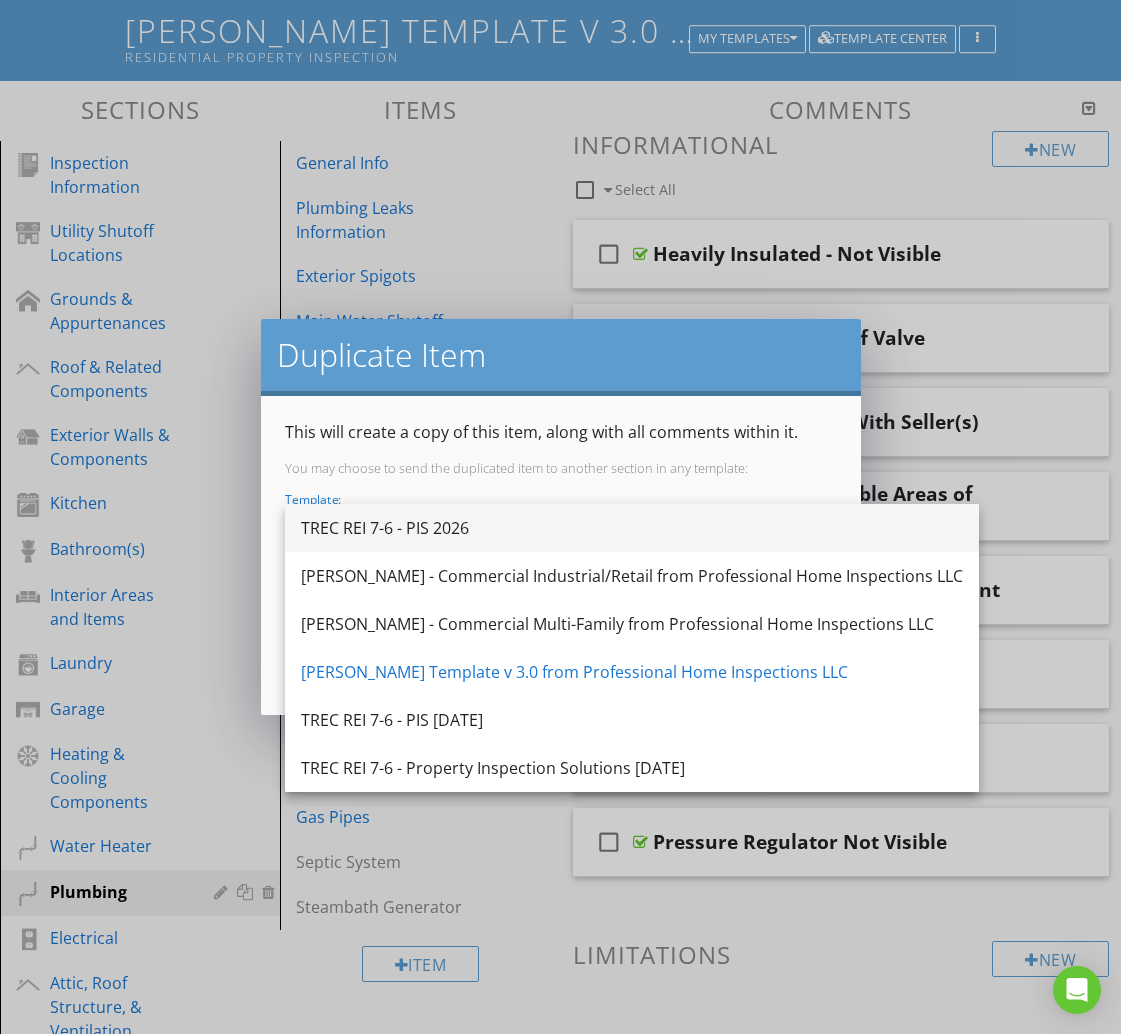click on "TREC REI 7-6 - PIS 2026" at bounding box center (632, 528) 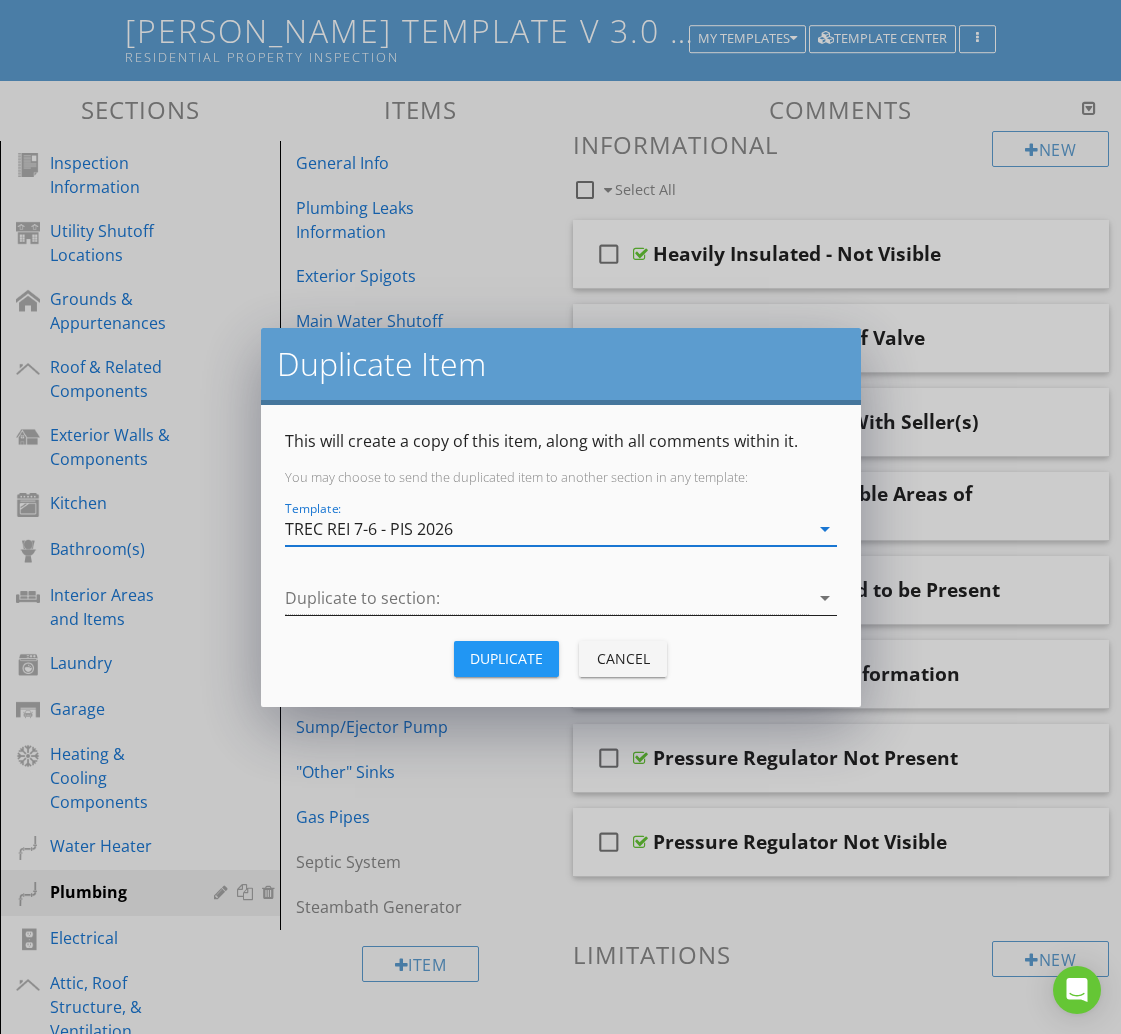 click at bounding box center [547, 598] 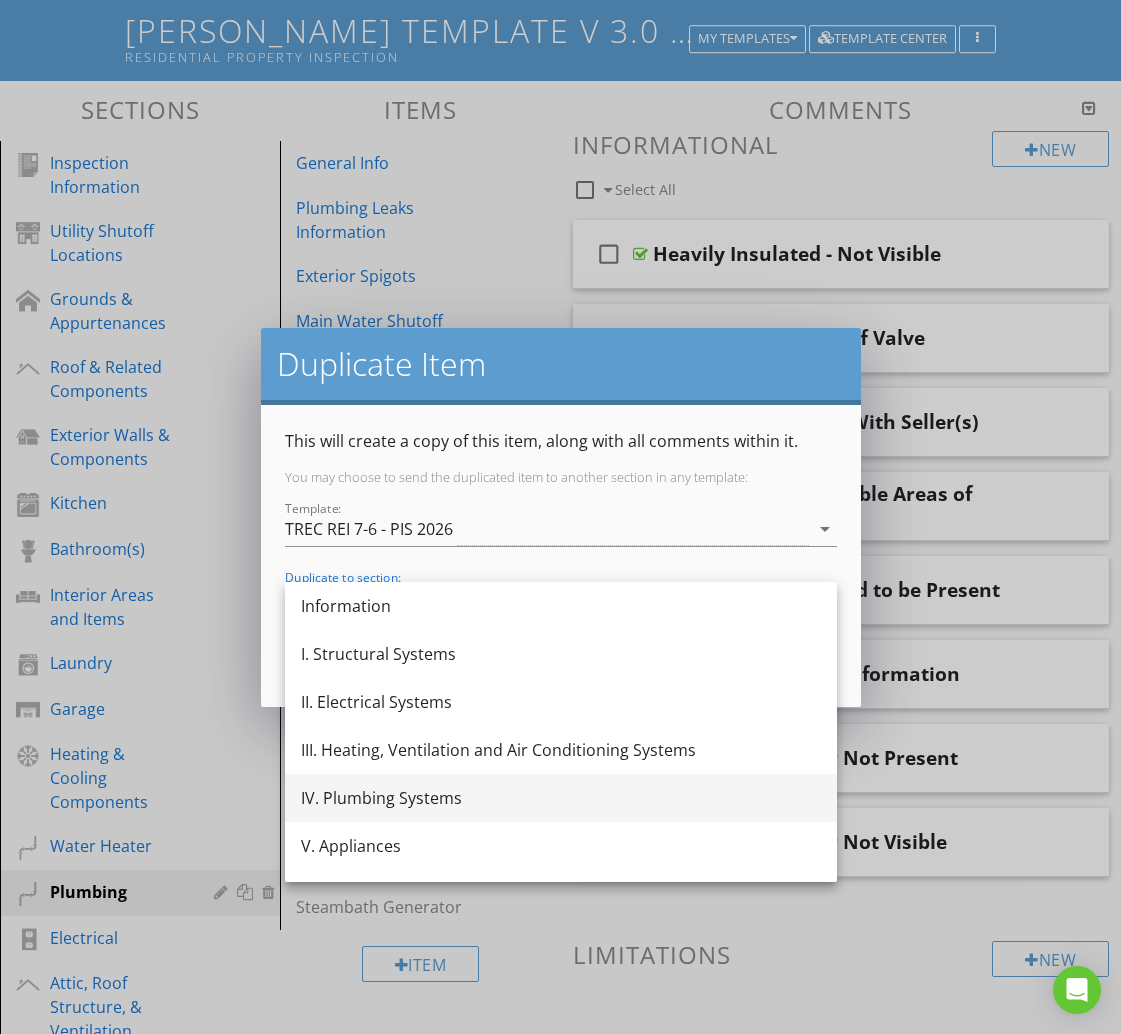 click on "IV. Plumbing Systems" at bounding box center [561, 798] 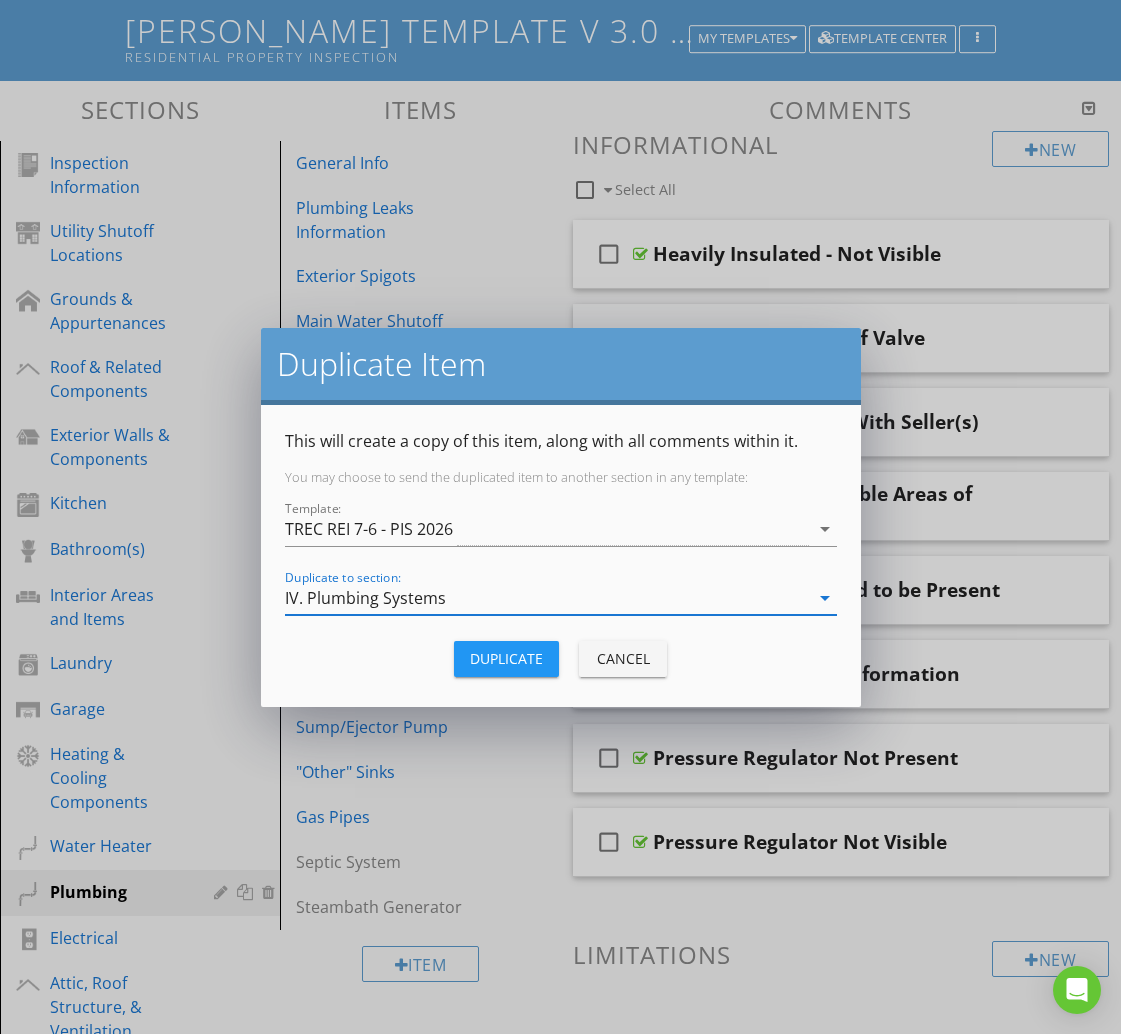 click on "Duplicate" at bounding box center (506, 658) 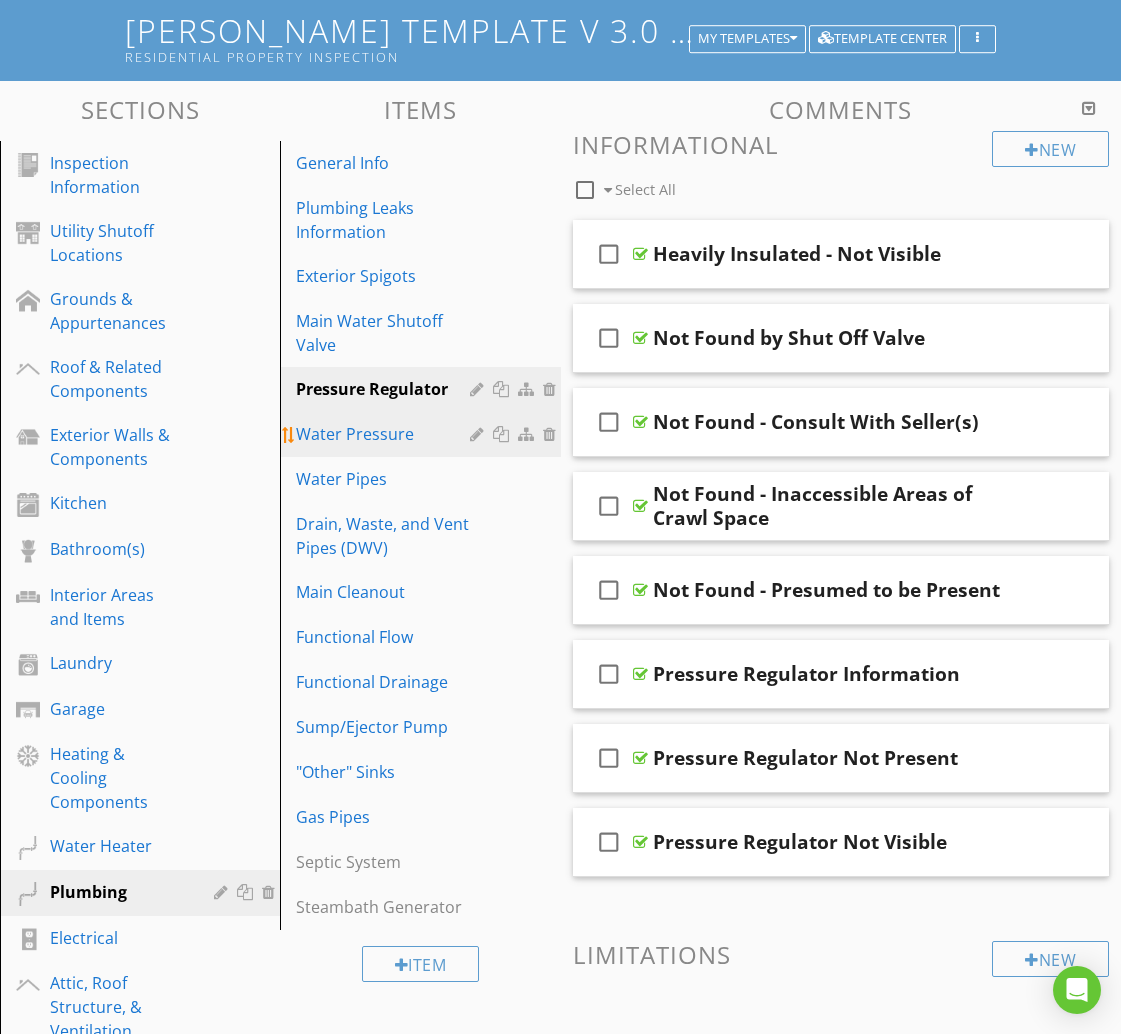 click on "Water Pressure" at bounding box center (385, 434) 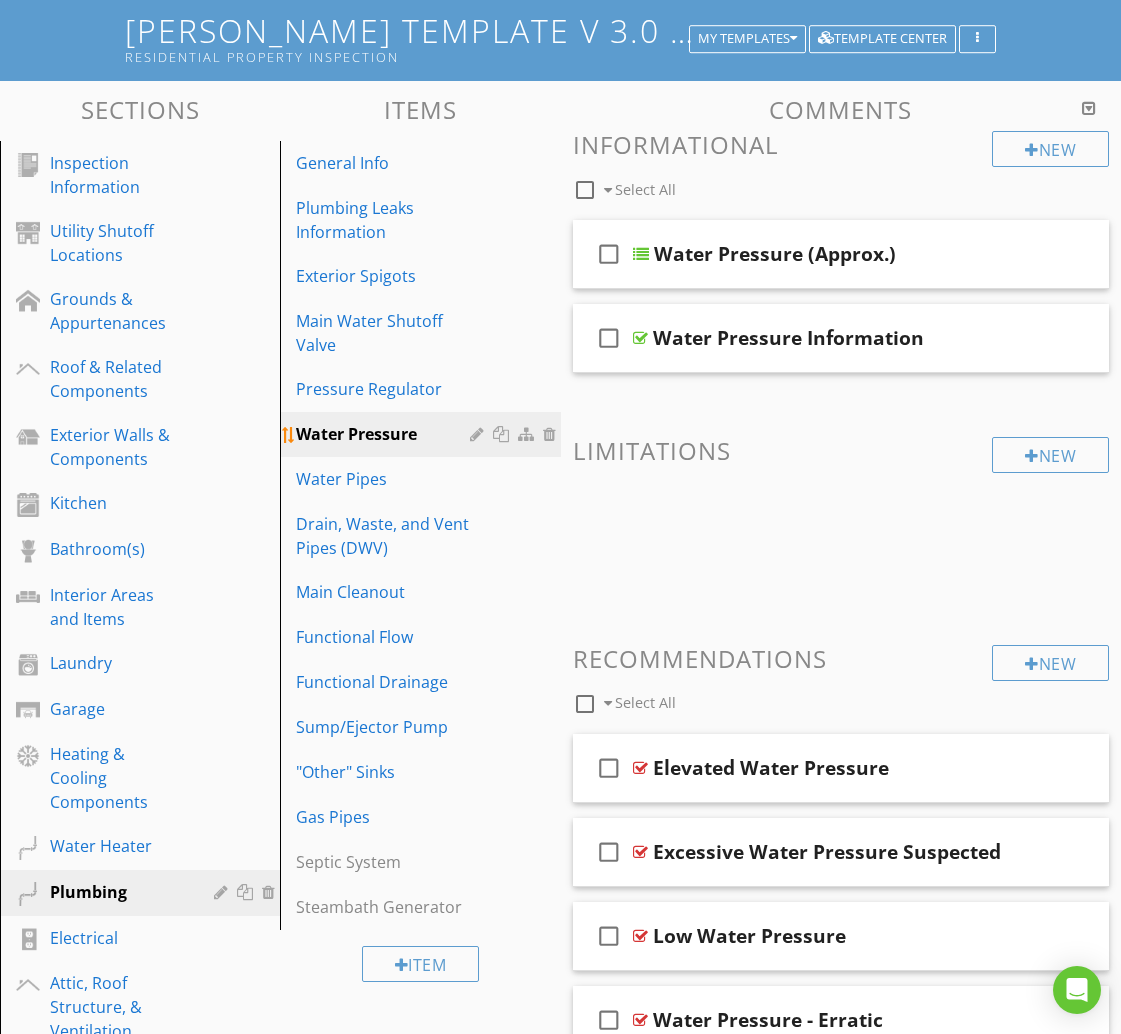 click at bounding box center [503, 434] 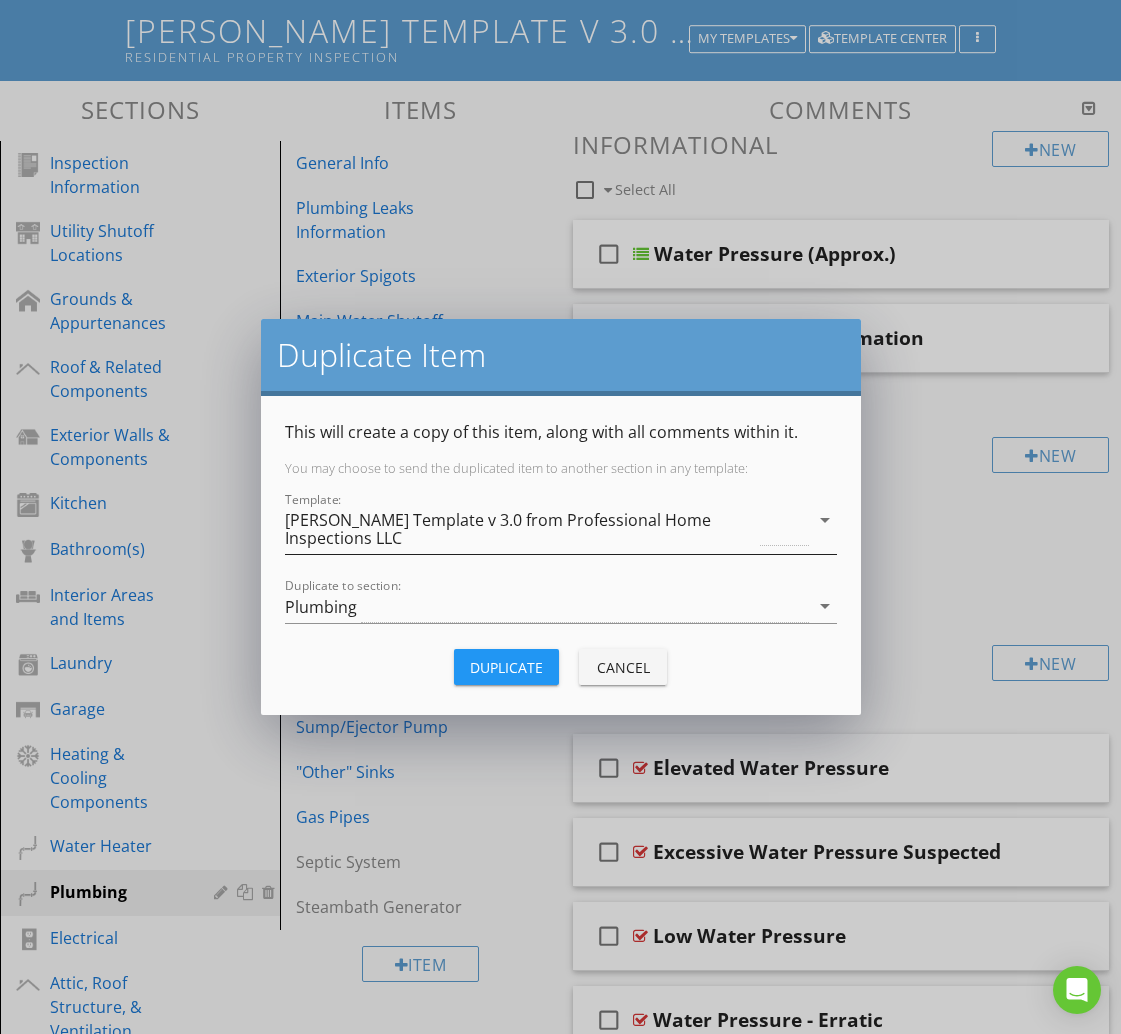 click on "[PERSON_NAME] Template v 3.0 from Professional Home Inspections LLC" at bounding box center [521, 529] 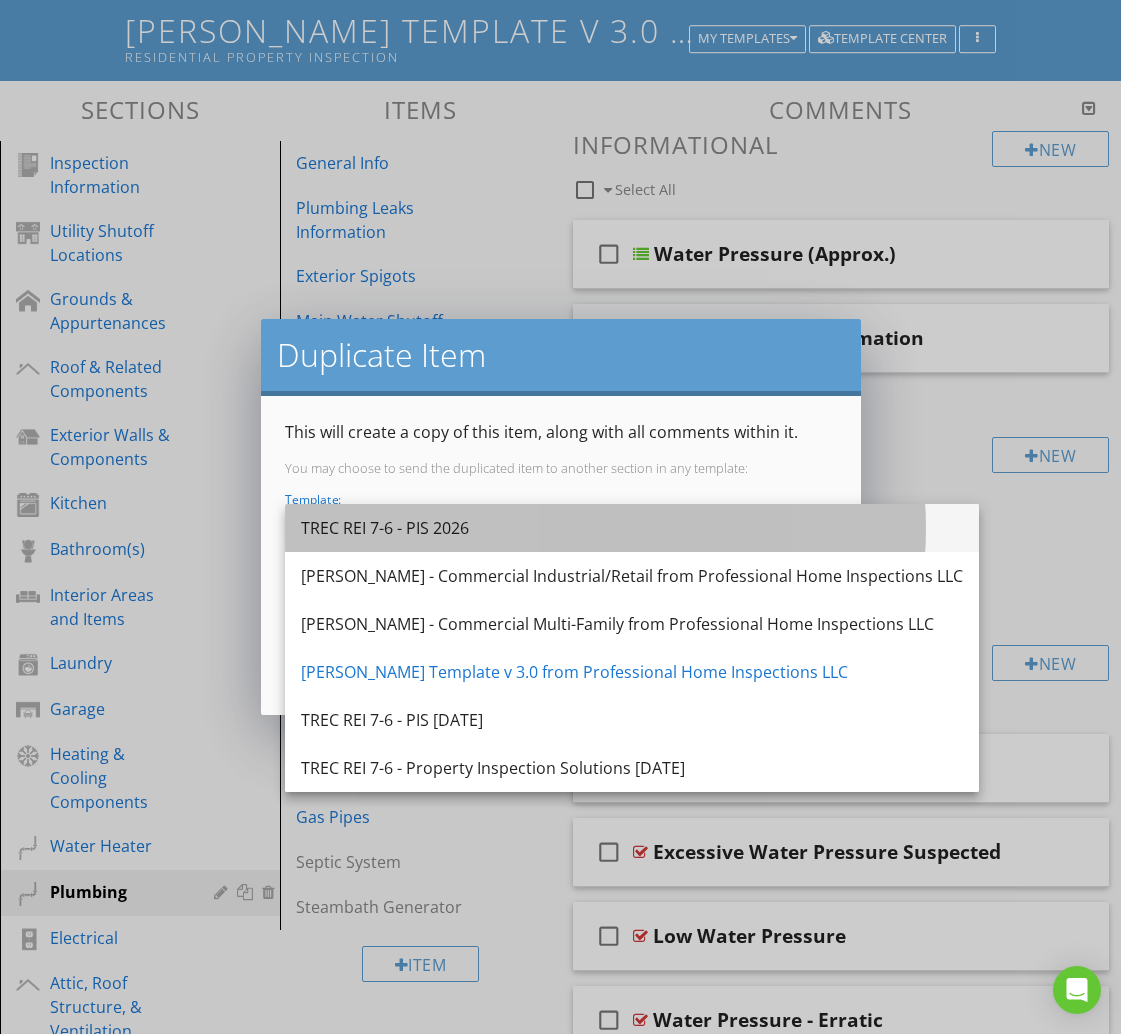 click on "TREC REI 7-6 - PIS 2026" at bounding box center (632, 528) 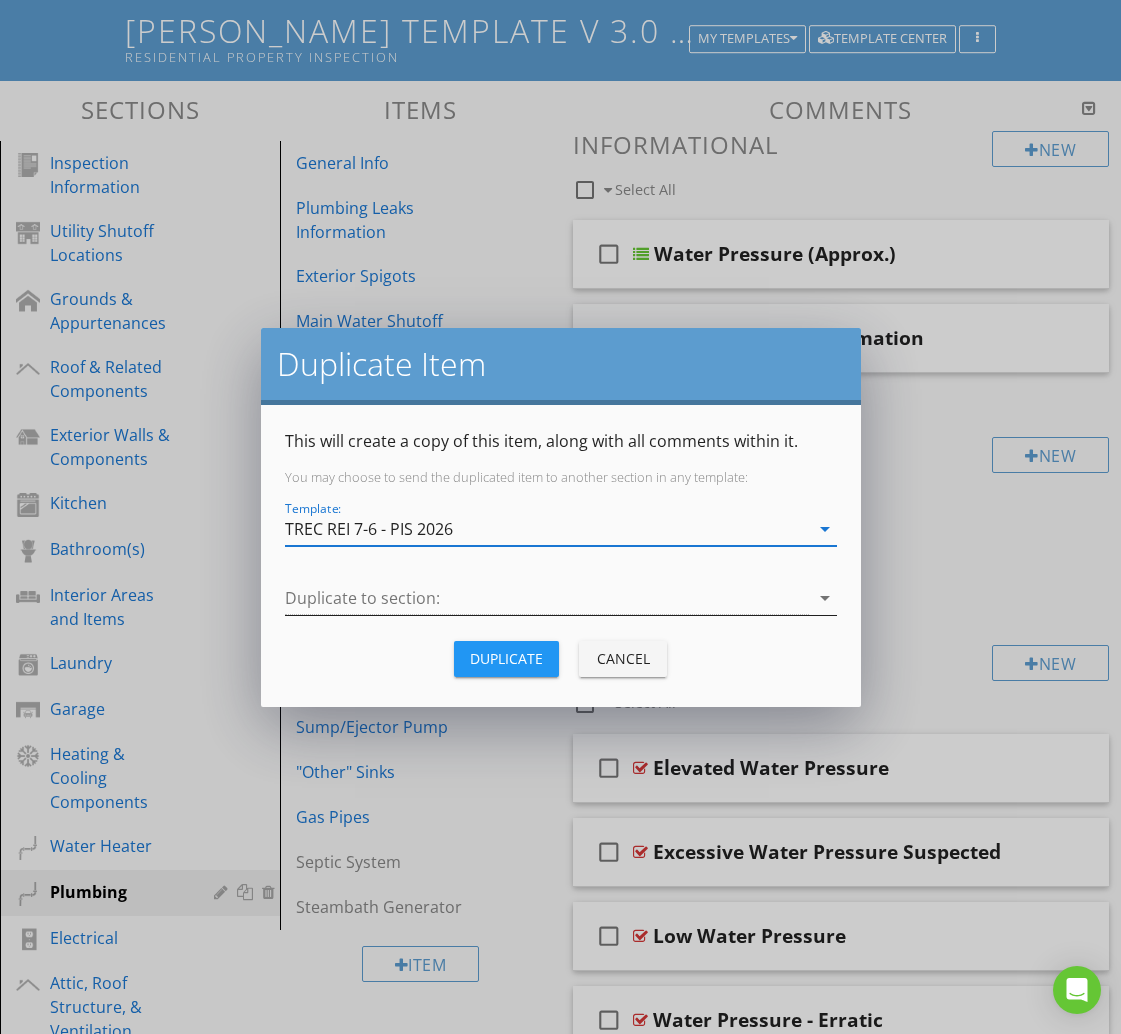 click at bounding box center [547, 598] 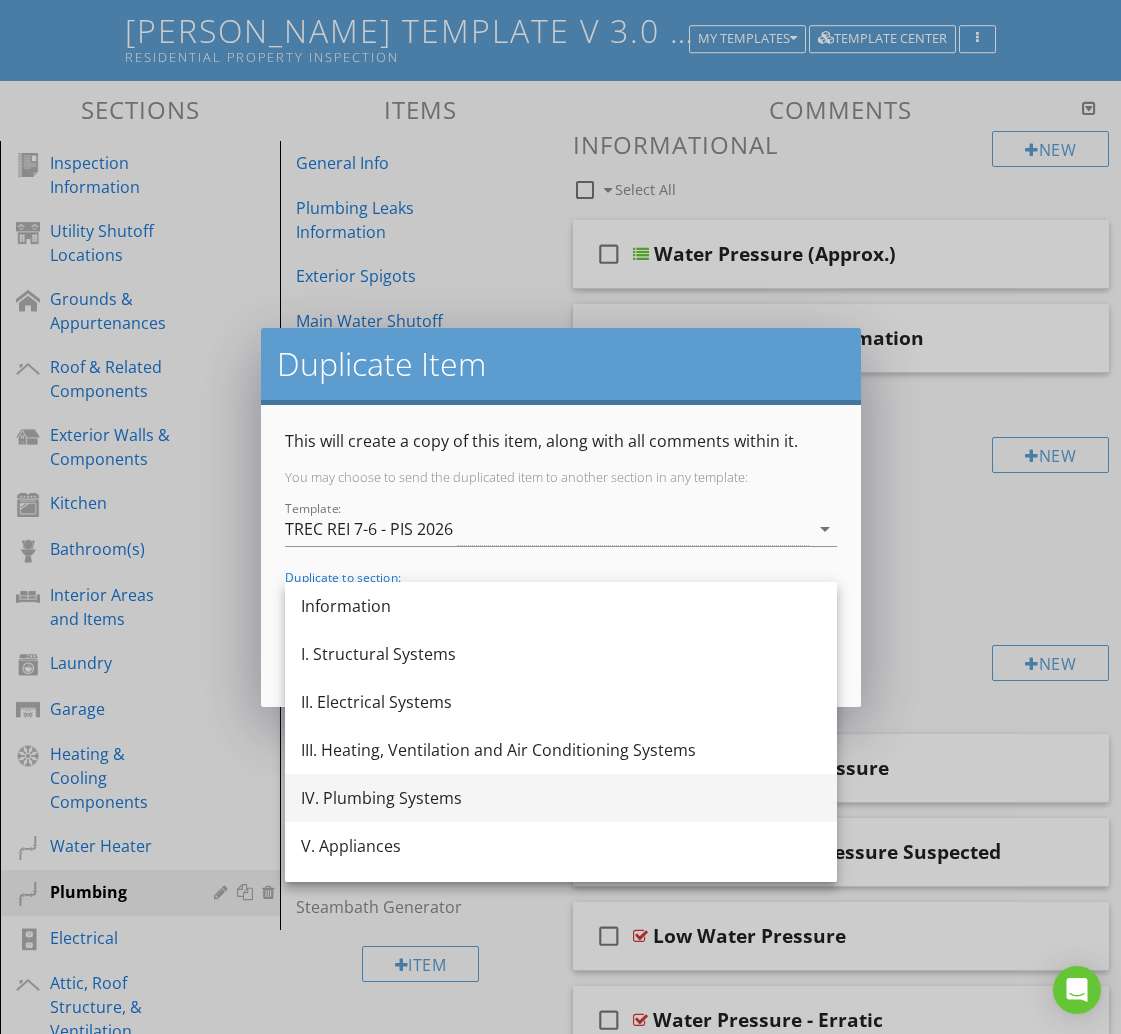 click on "IV. Plumbing Systems" at bounding box center (561, 798) 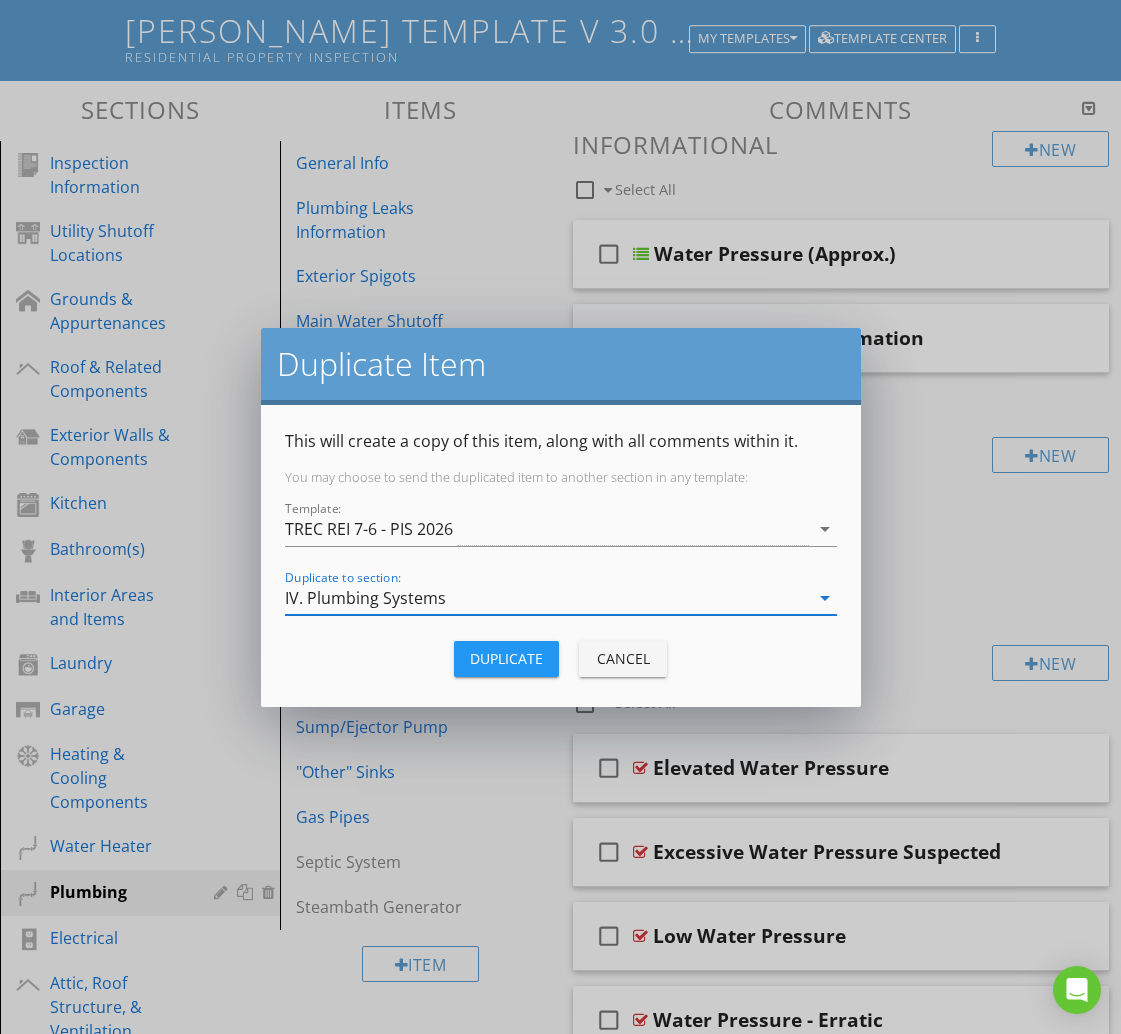 click on "Duplicate" at bounding box center [506, 658] 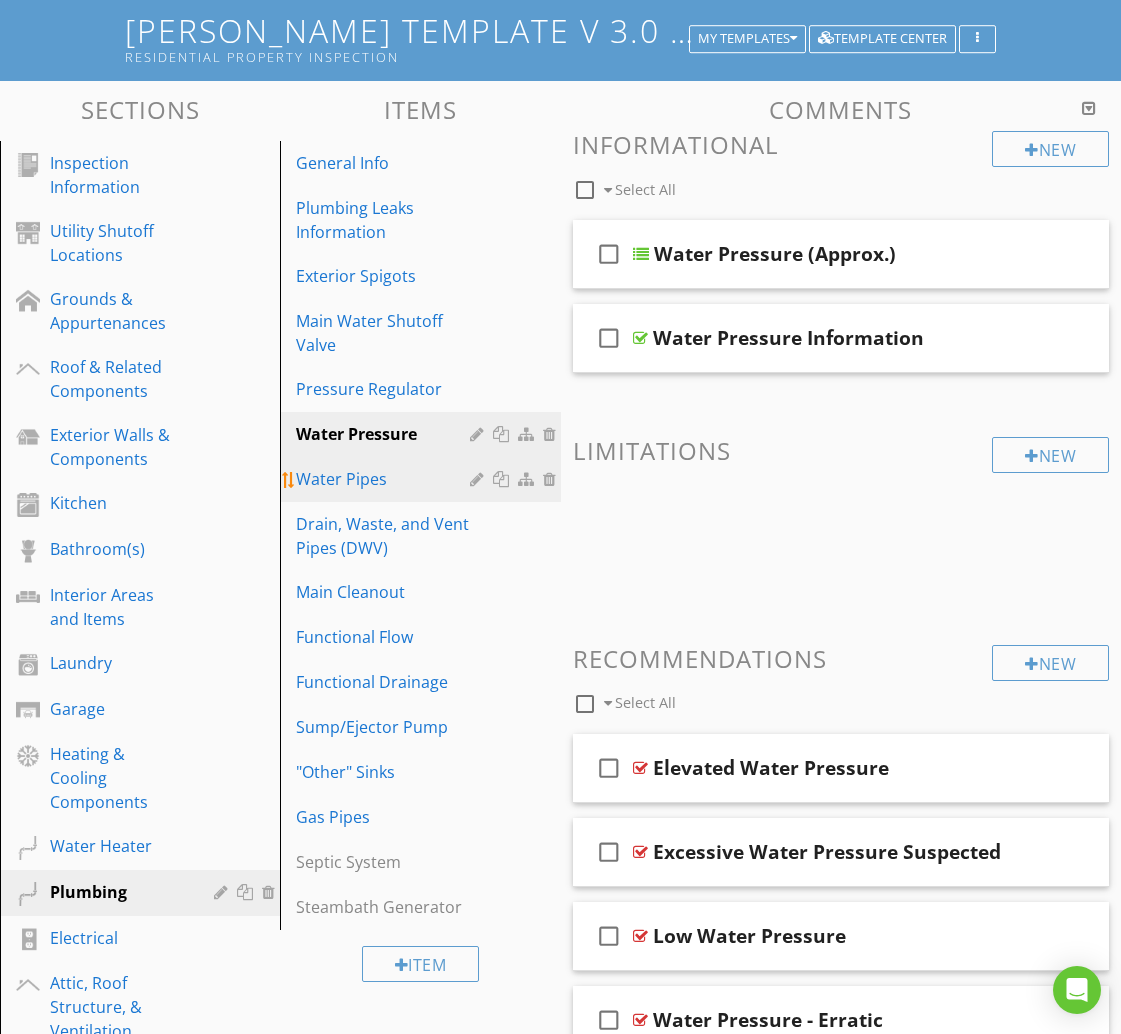 click on "Water Pipes" at bounding box center [385, 479] 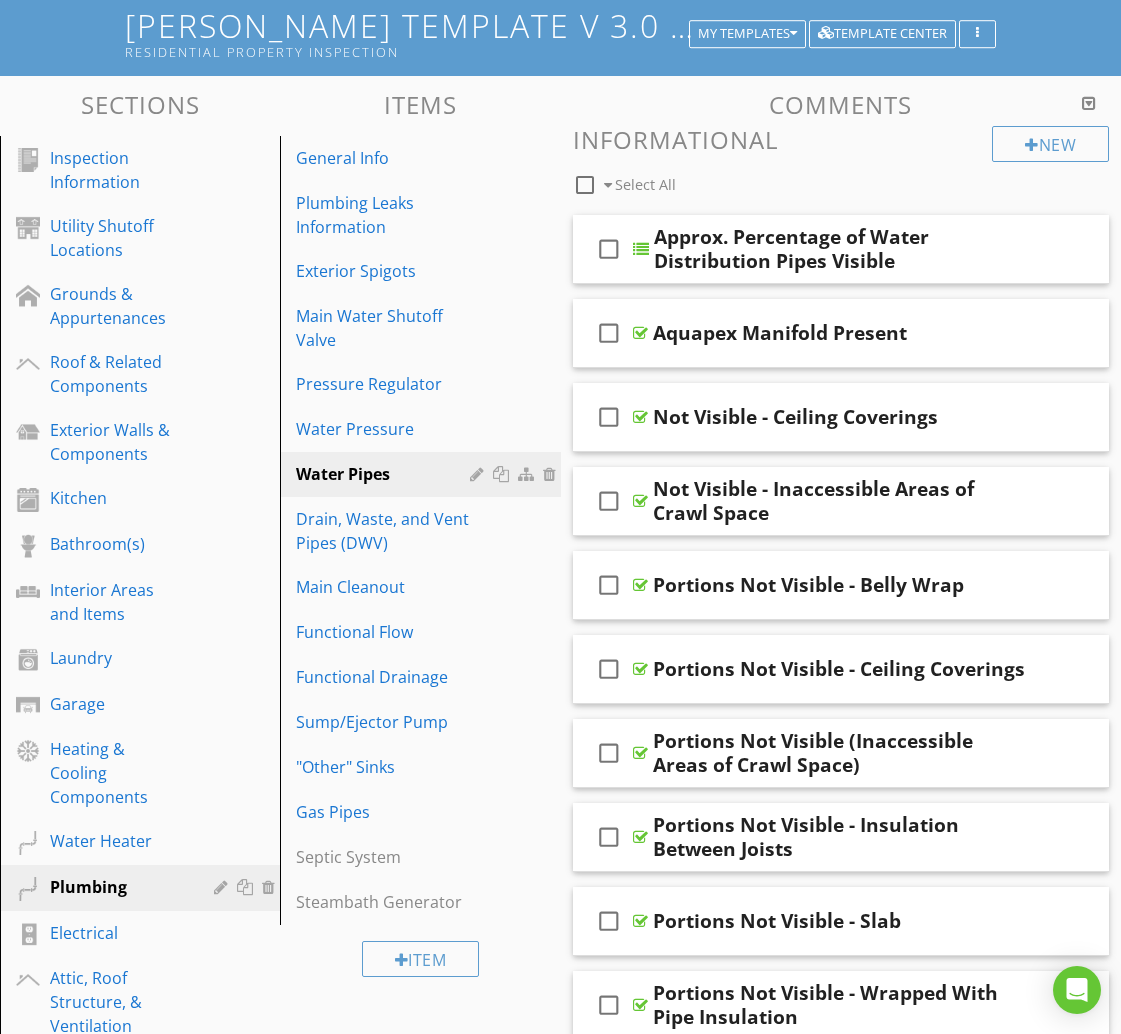 scroll, scrollTop: 118, scrollLeft: 0, axis: vertical 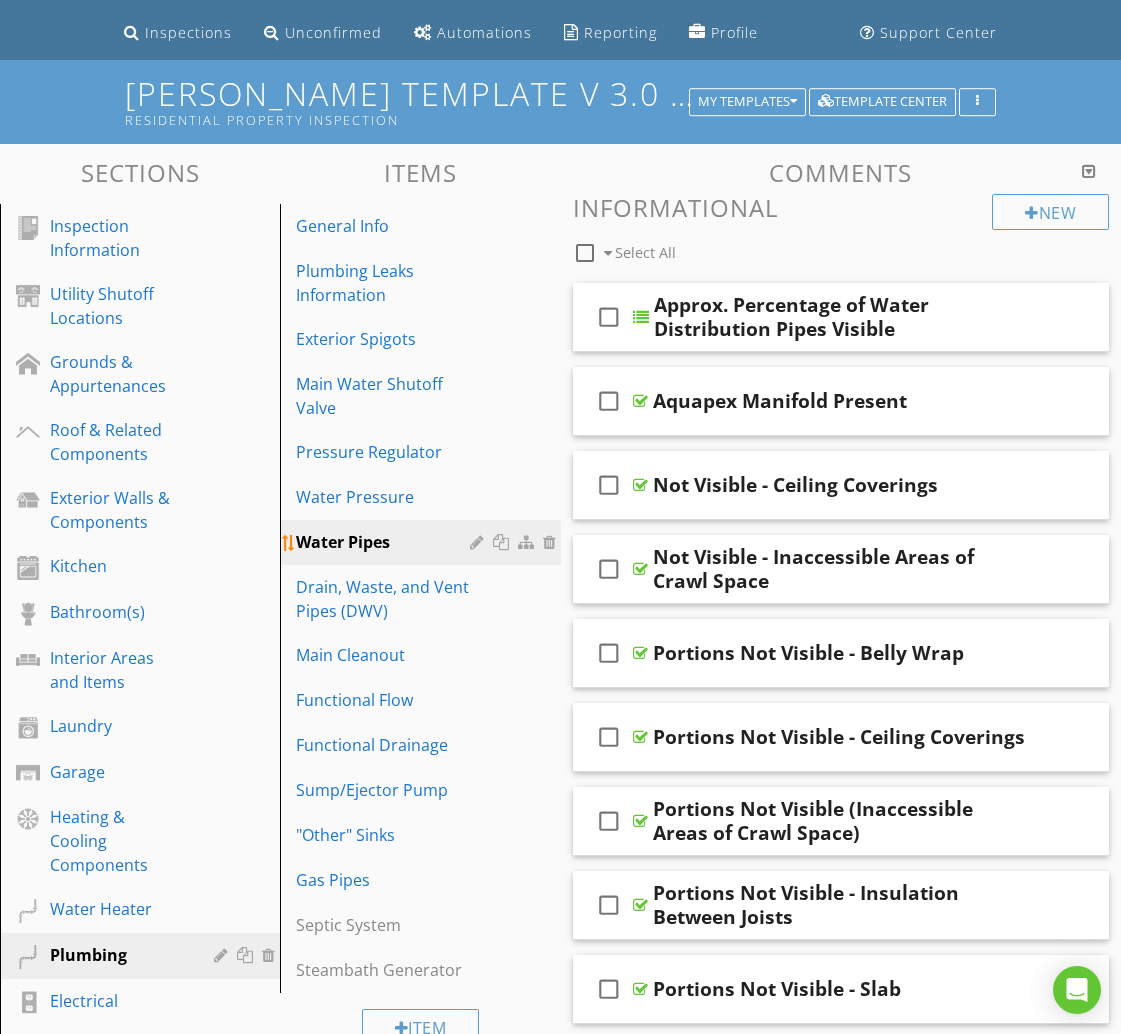 click at bounding box center [503, 542] 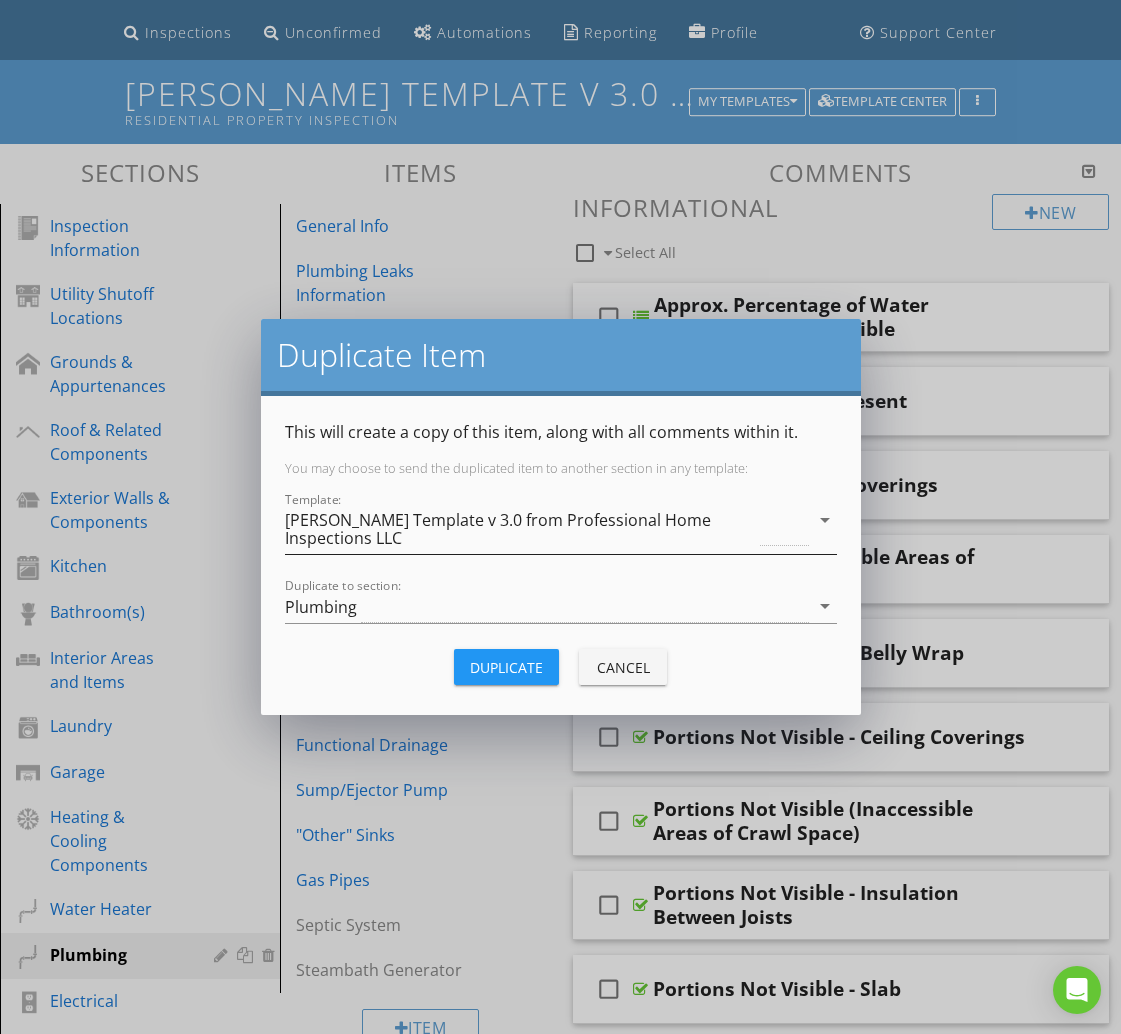 click on "[PERSON_NAME] Template v 3.0 from Professional Home Inspections LLC" at bounding box center [521, 529] 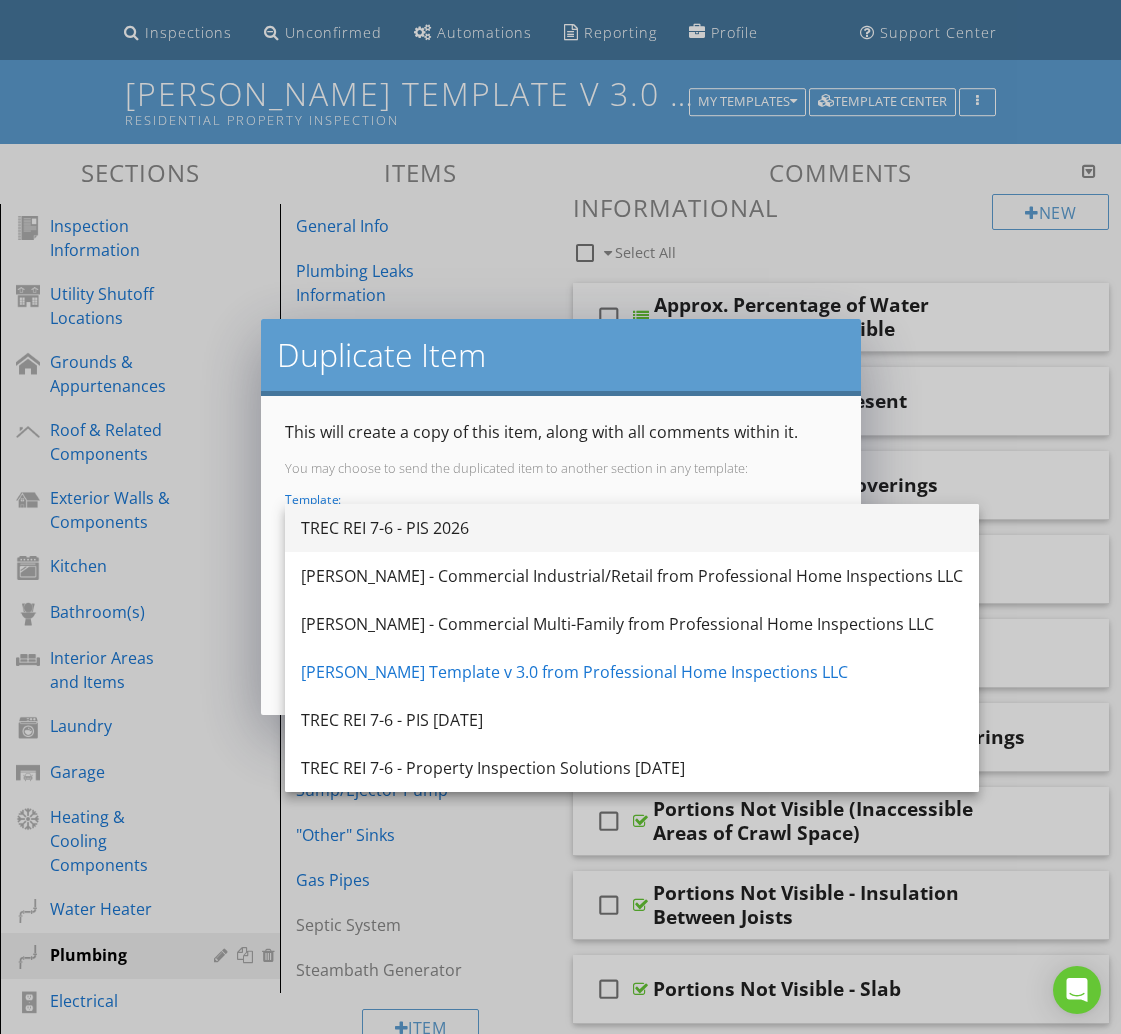 click on "TREC REI 7-6 - PIS 2026" at bounding box center (632, 528) 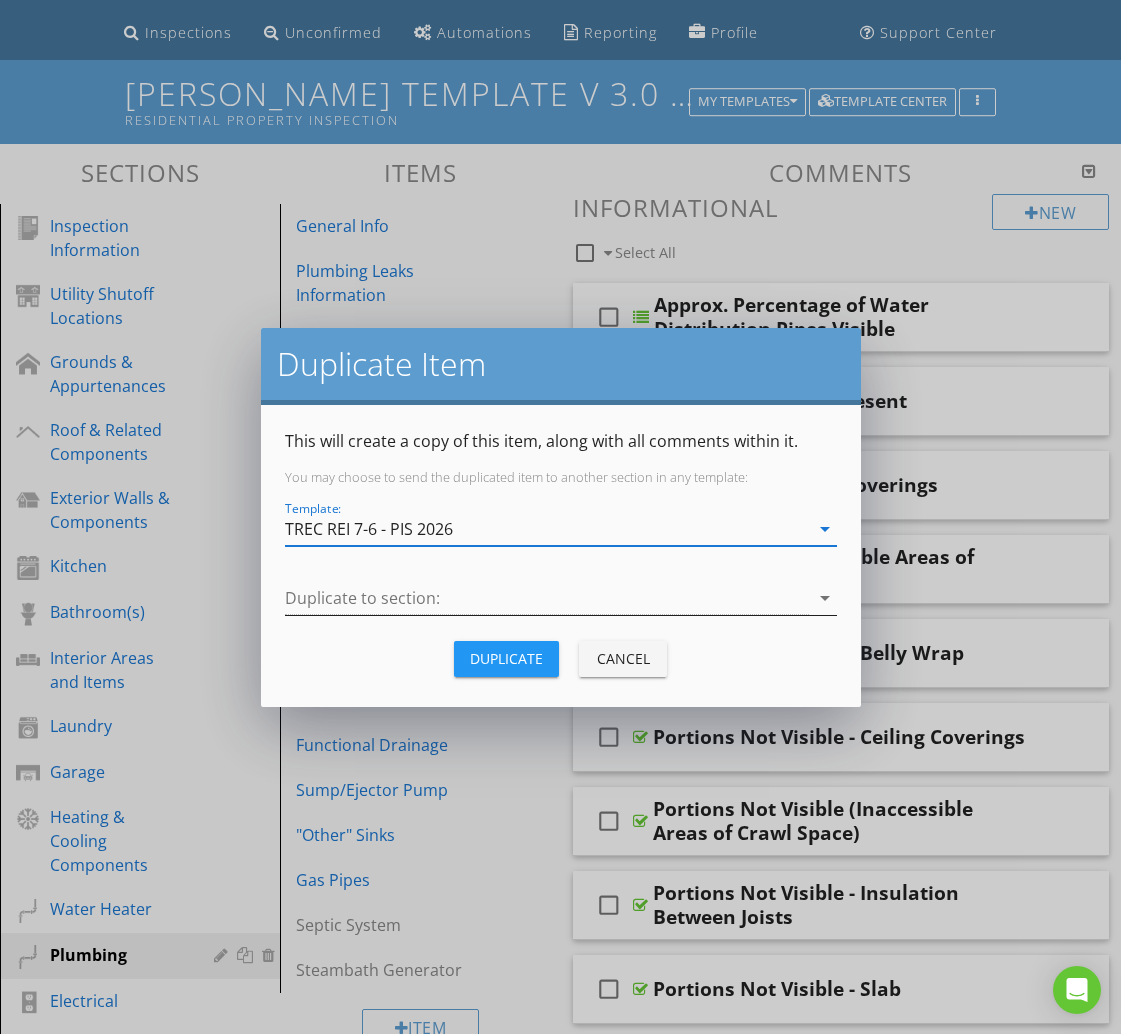 click at bounding box center (547, 598) 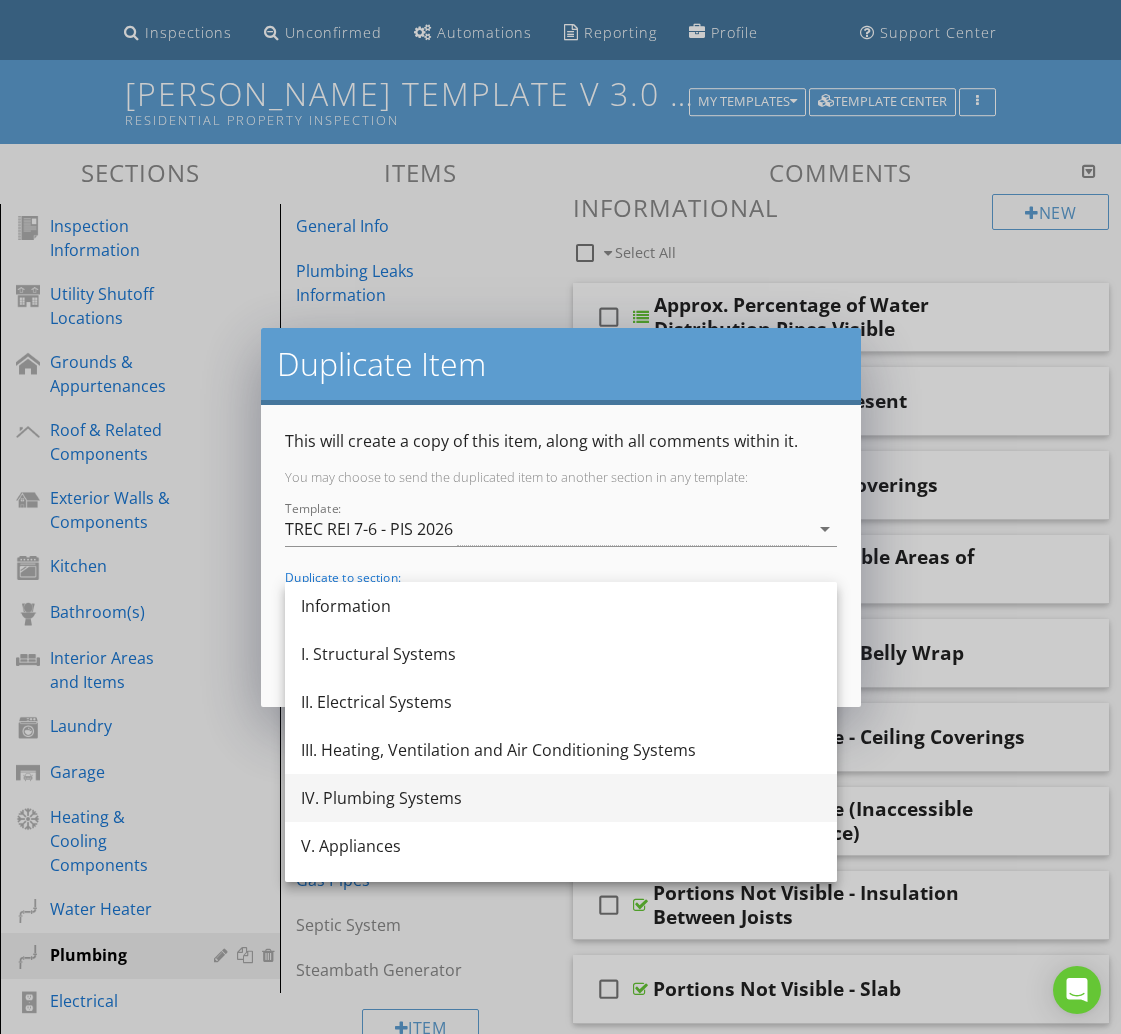 click on "IV. Plumbing Systems" at bounding box center [561, 798] 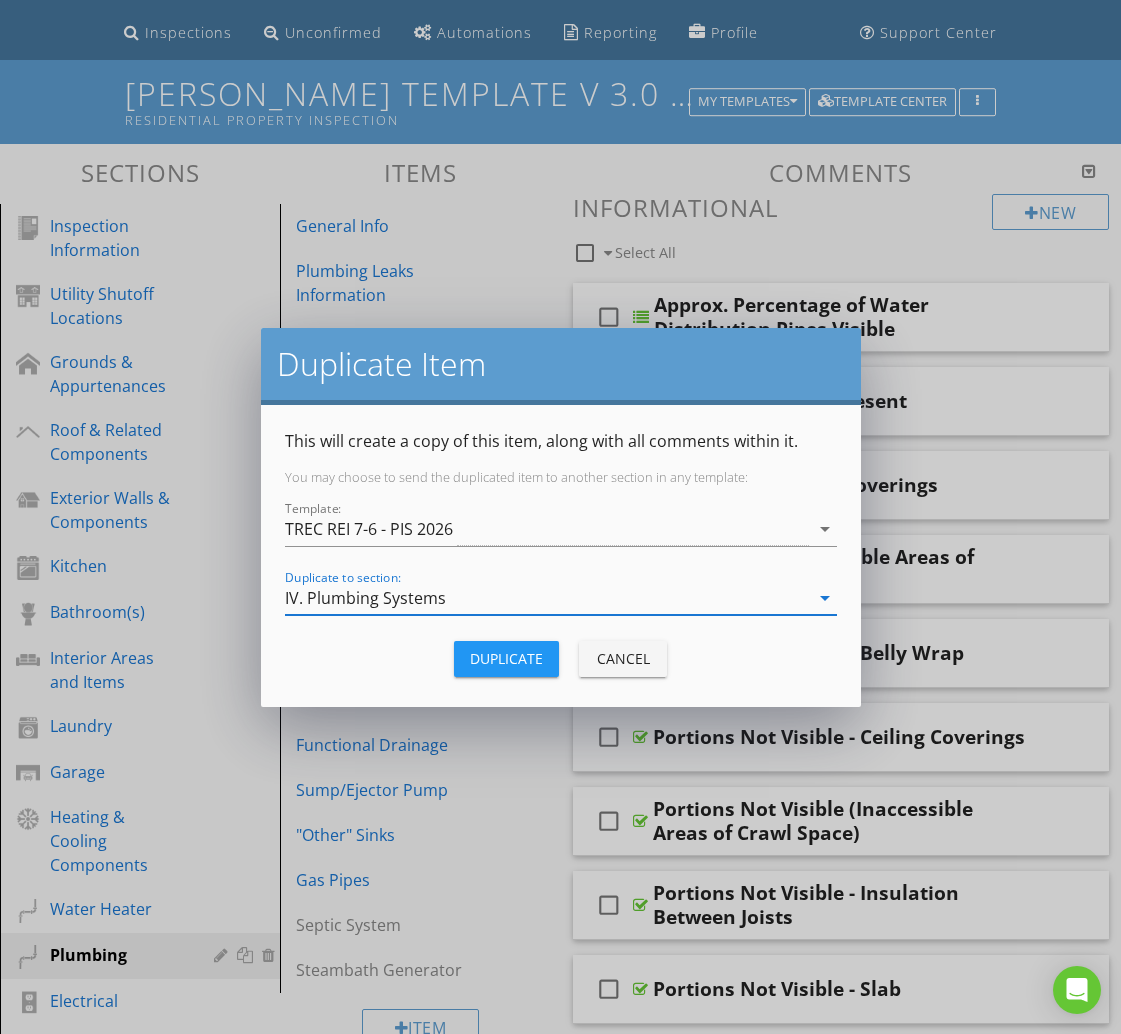 click on "Duplicate" at bounding box center (506, 658) 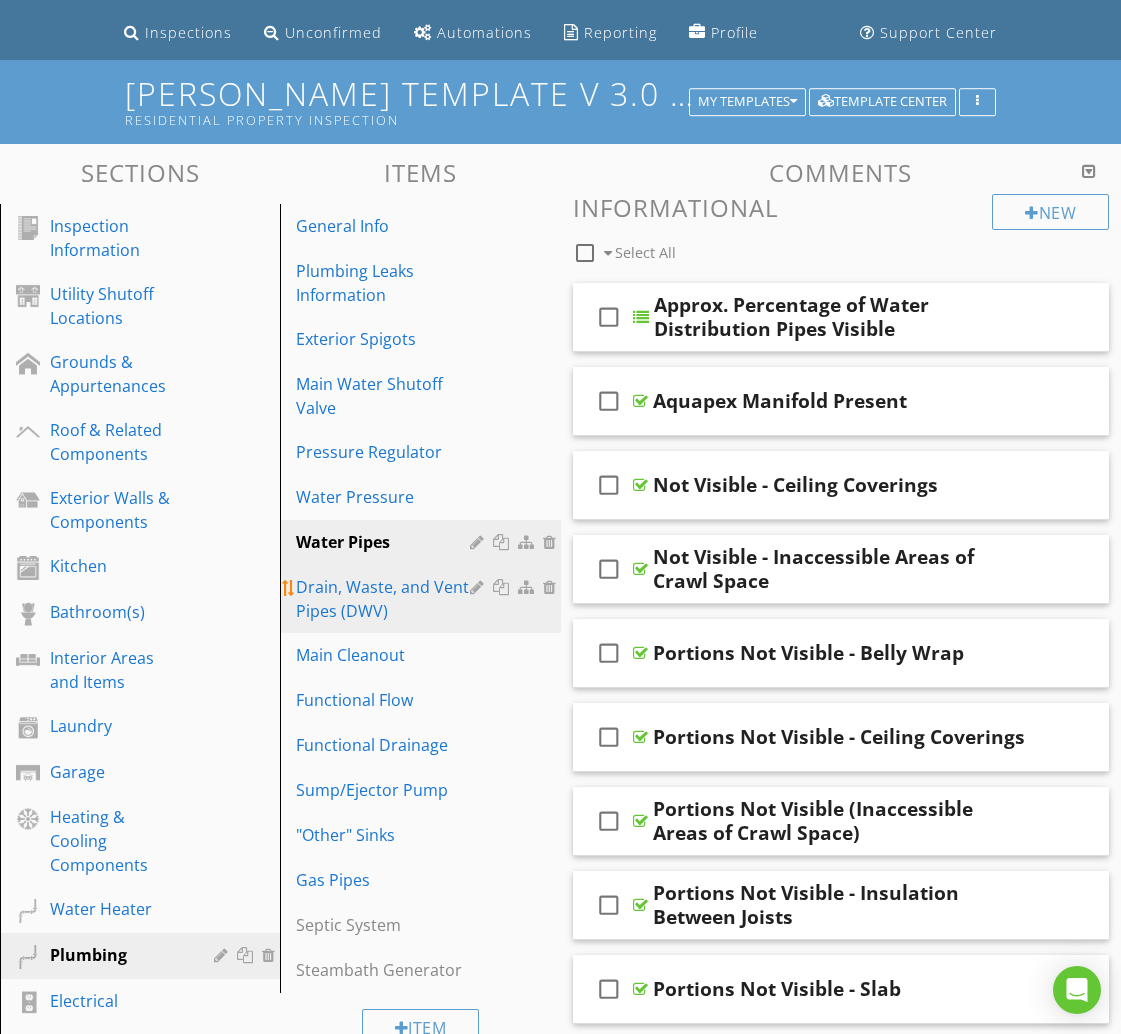 click on "Drain, Waste, and Vent Pipes (DWV)" at bounding box center (385, 599) 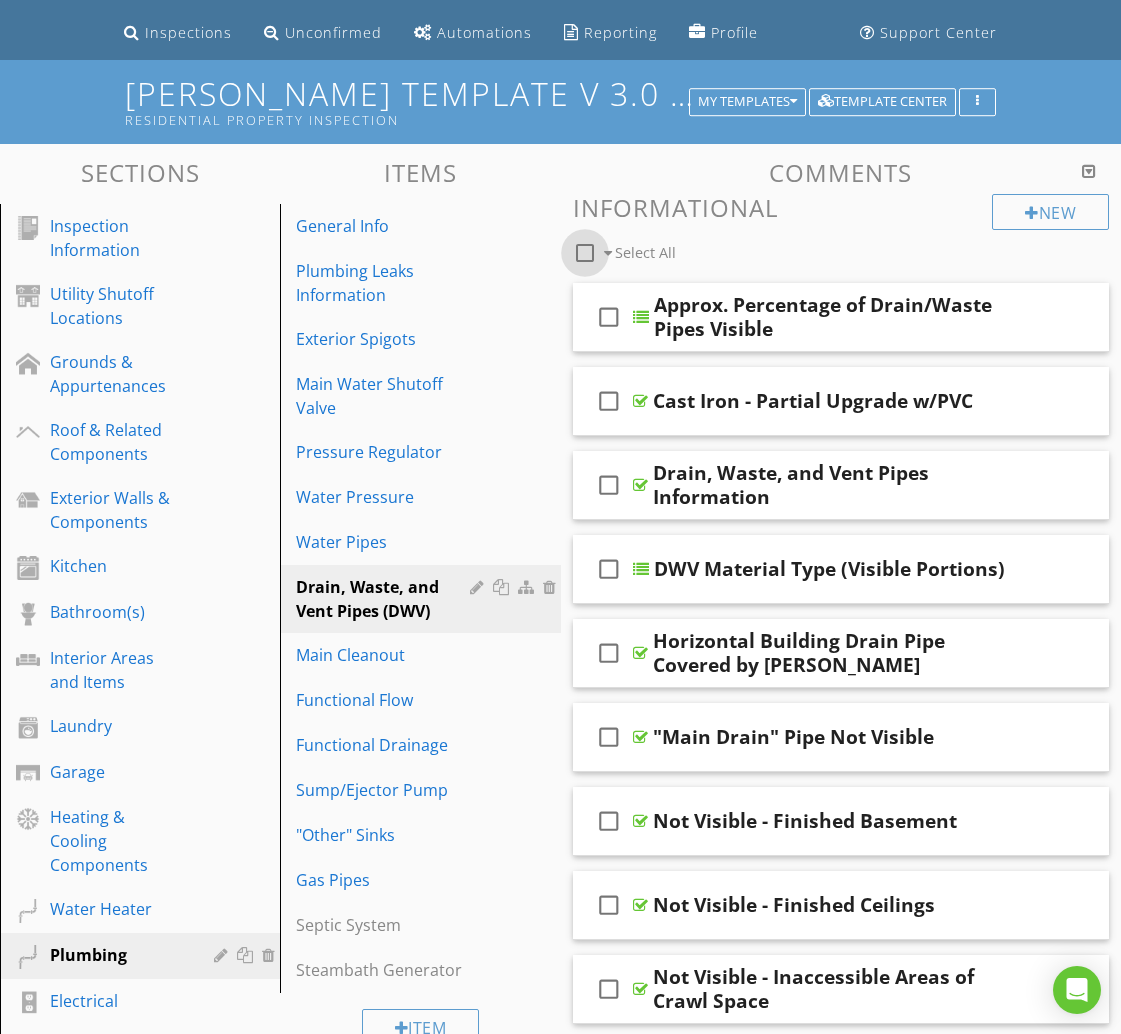 click at bounding box center [585, 253] 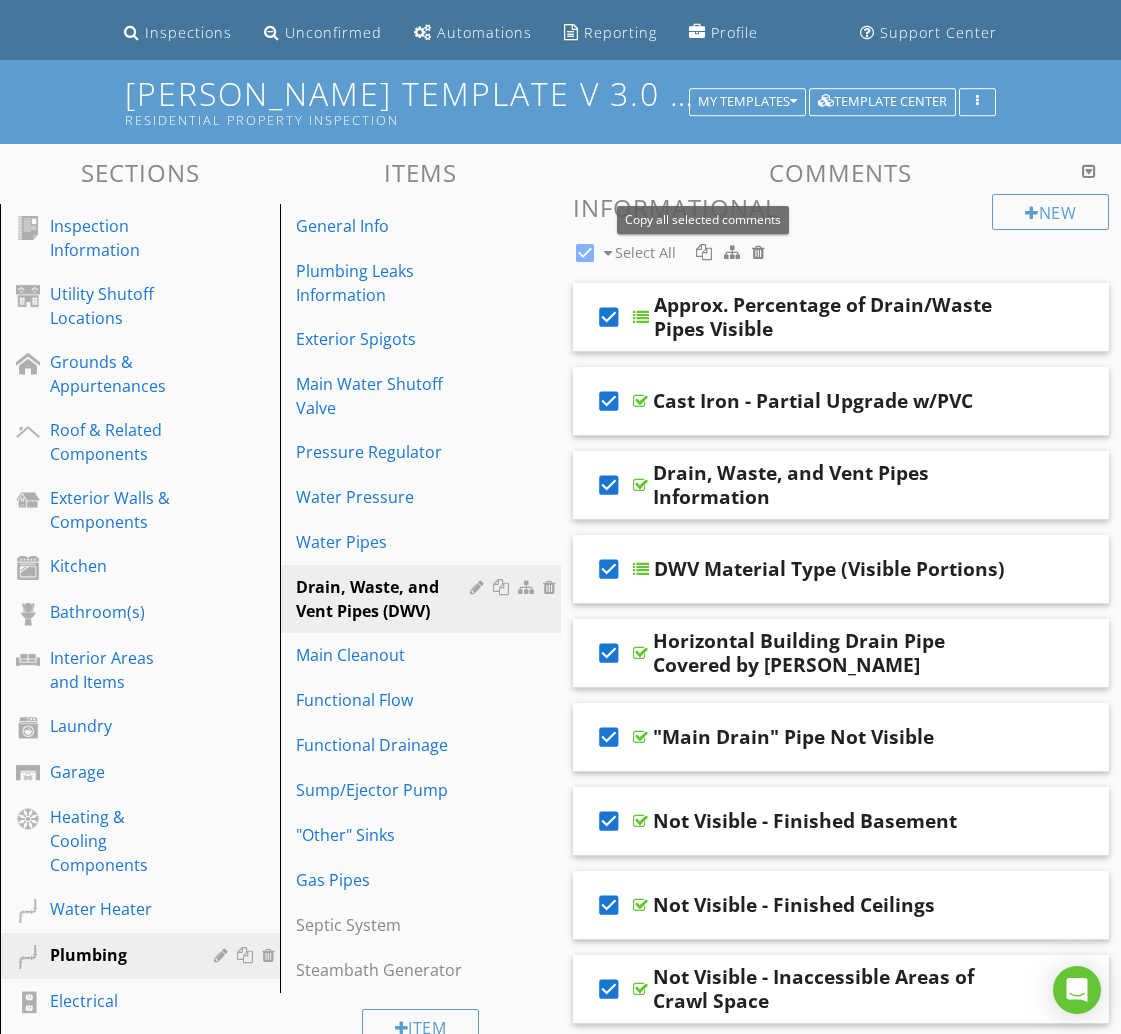 click at bounding box center [704, 252] 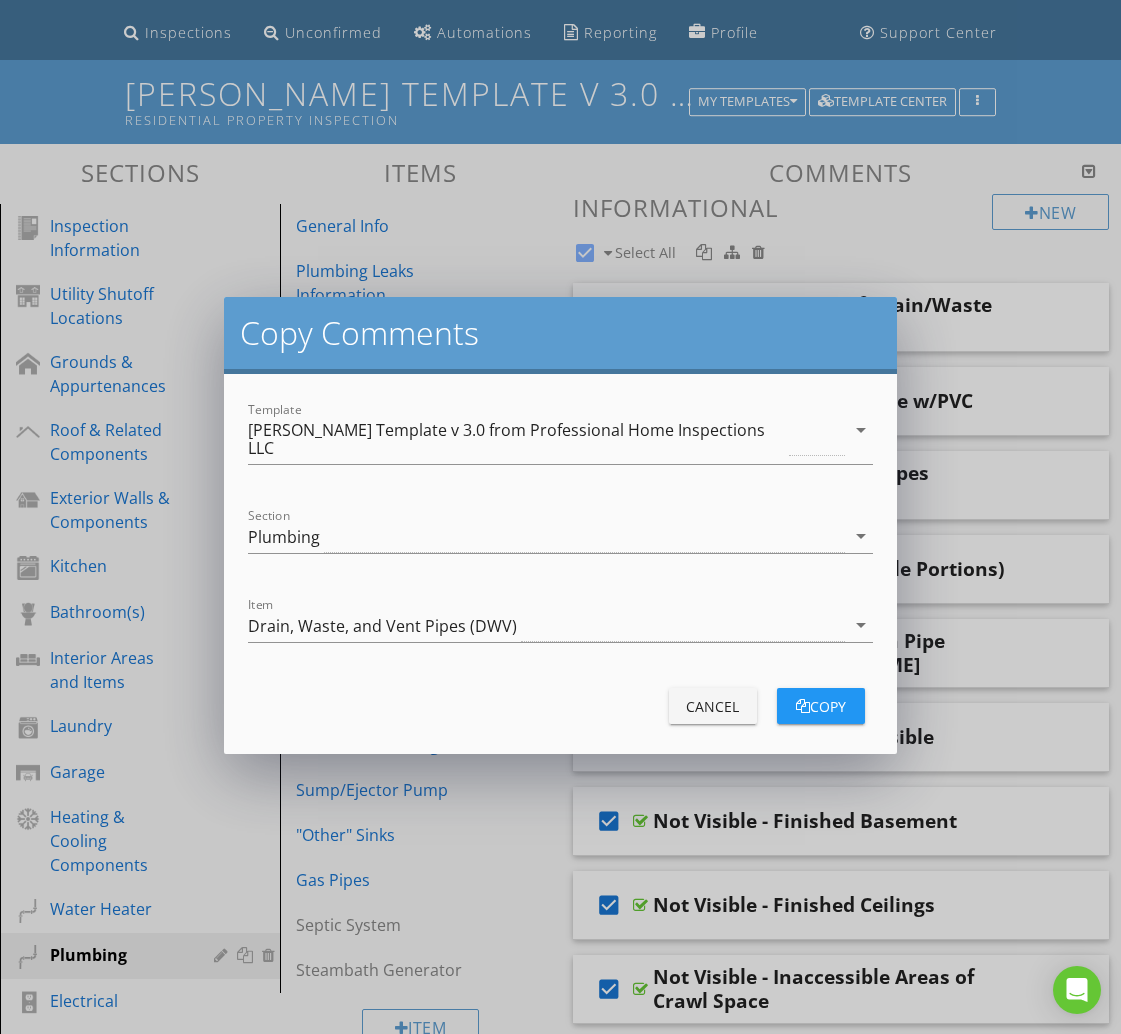click on "[PERSON_NAME] Template v 3.0 from Professional Home Inspections LLC" at bounding box center (516, 439) 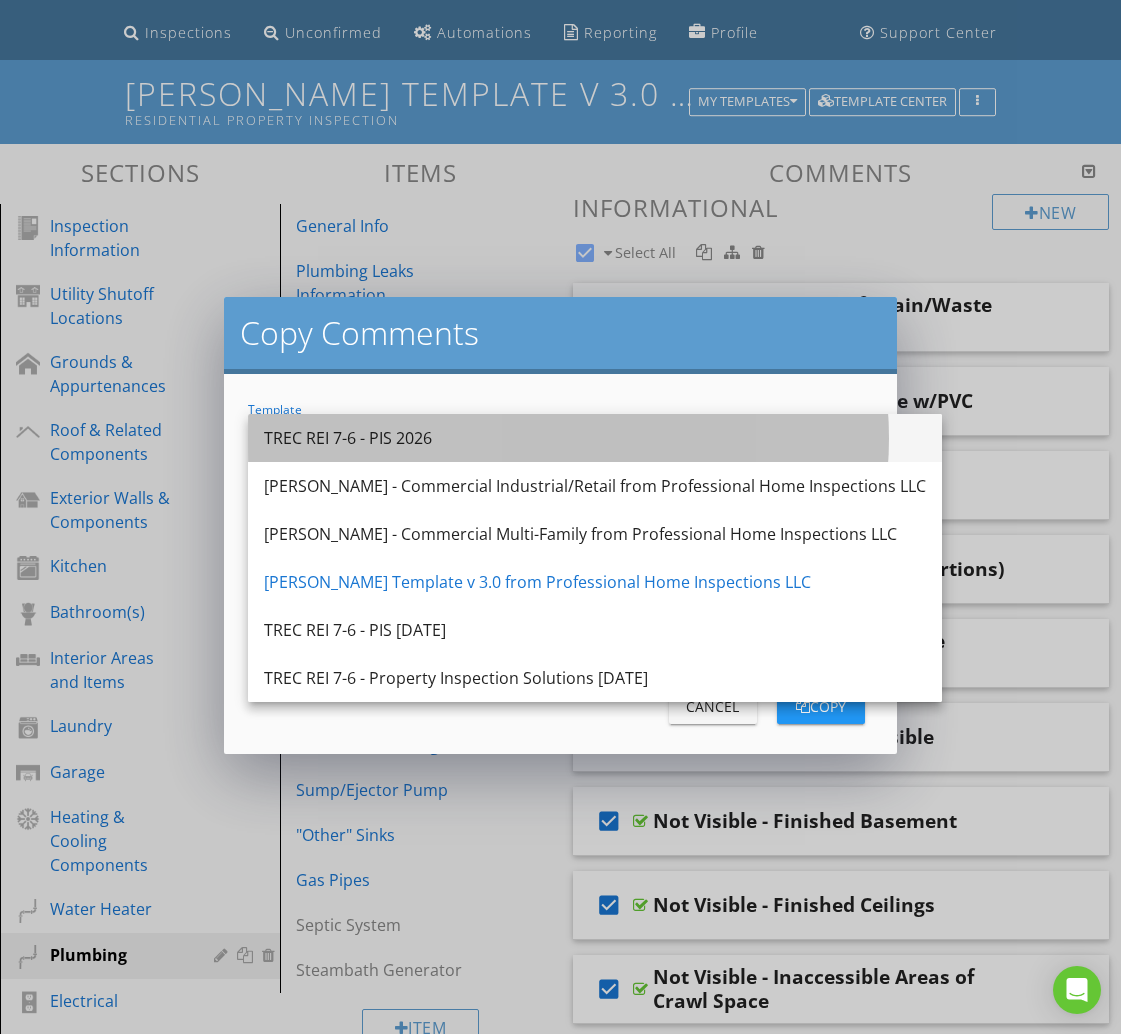 click on "TREC REI 7-6 - PIS 2026" at bounding box center [595, 438] 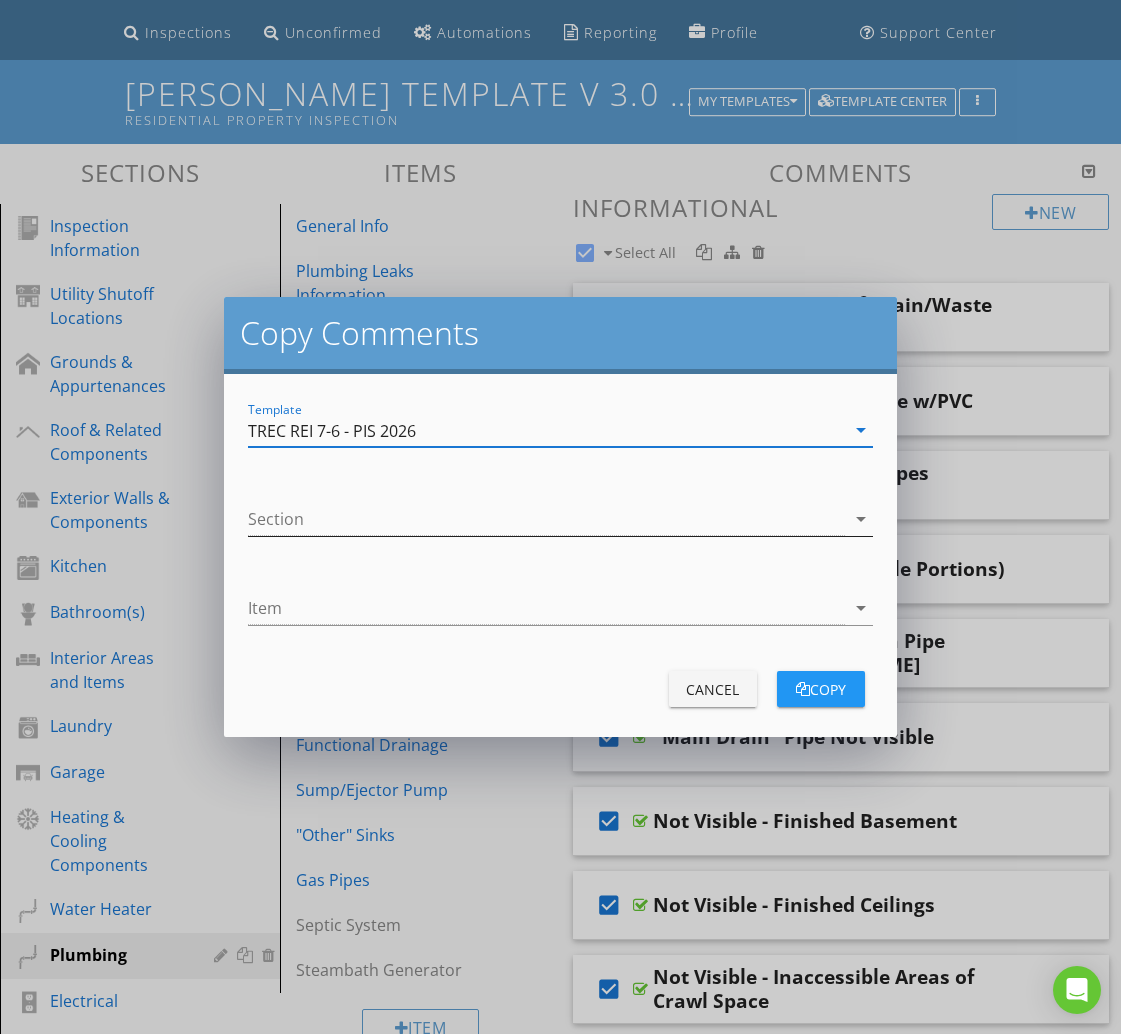 click at bounding box center (546, 519) 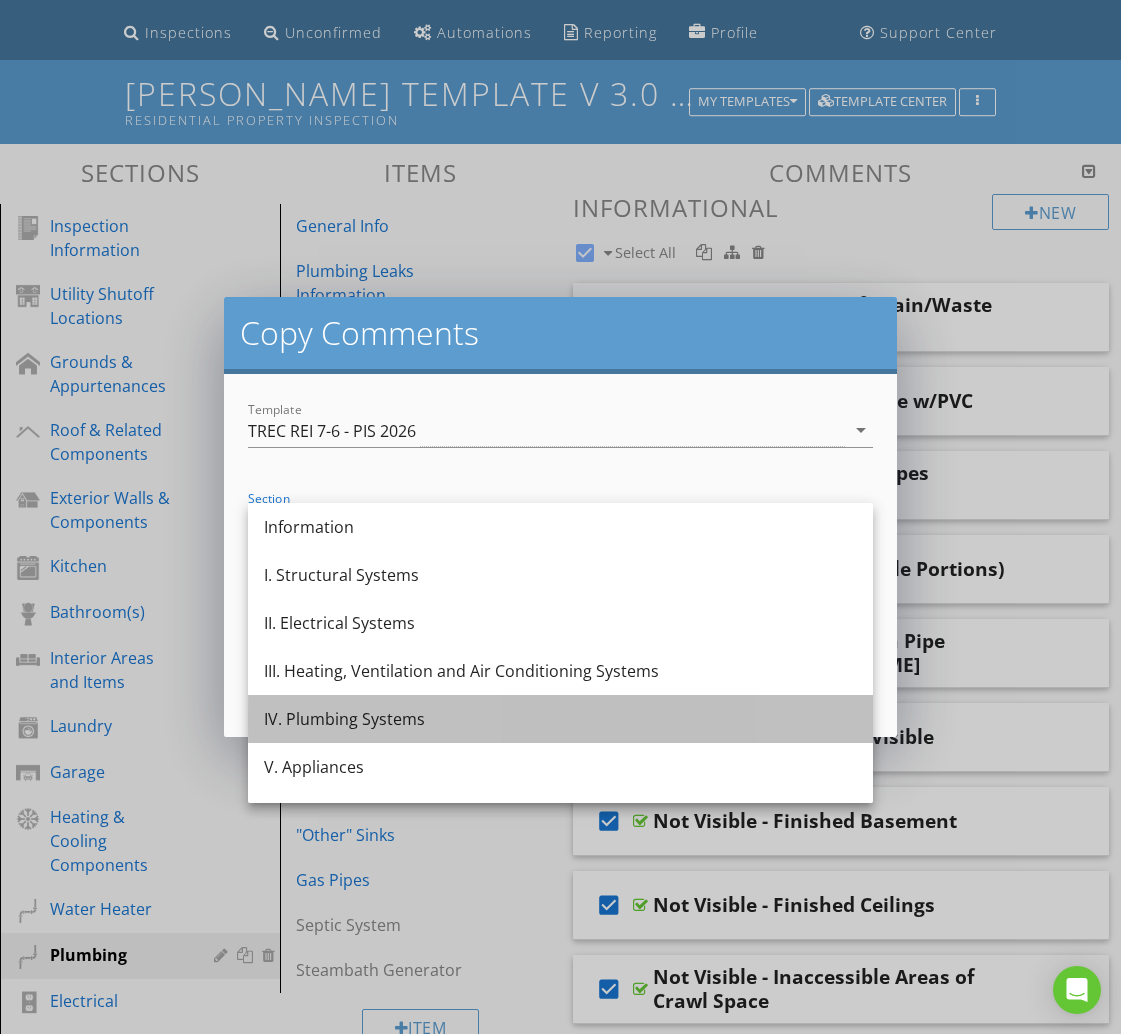 click on "IV. Plumbing Systems" at bounding box center [560, 719] 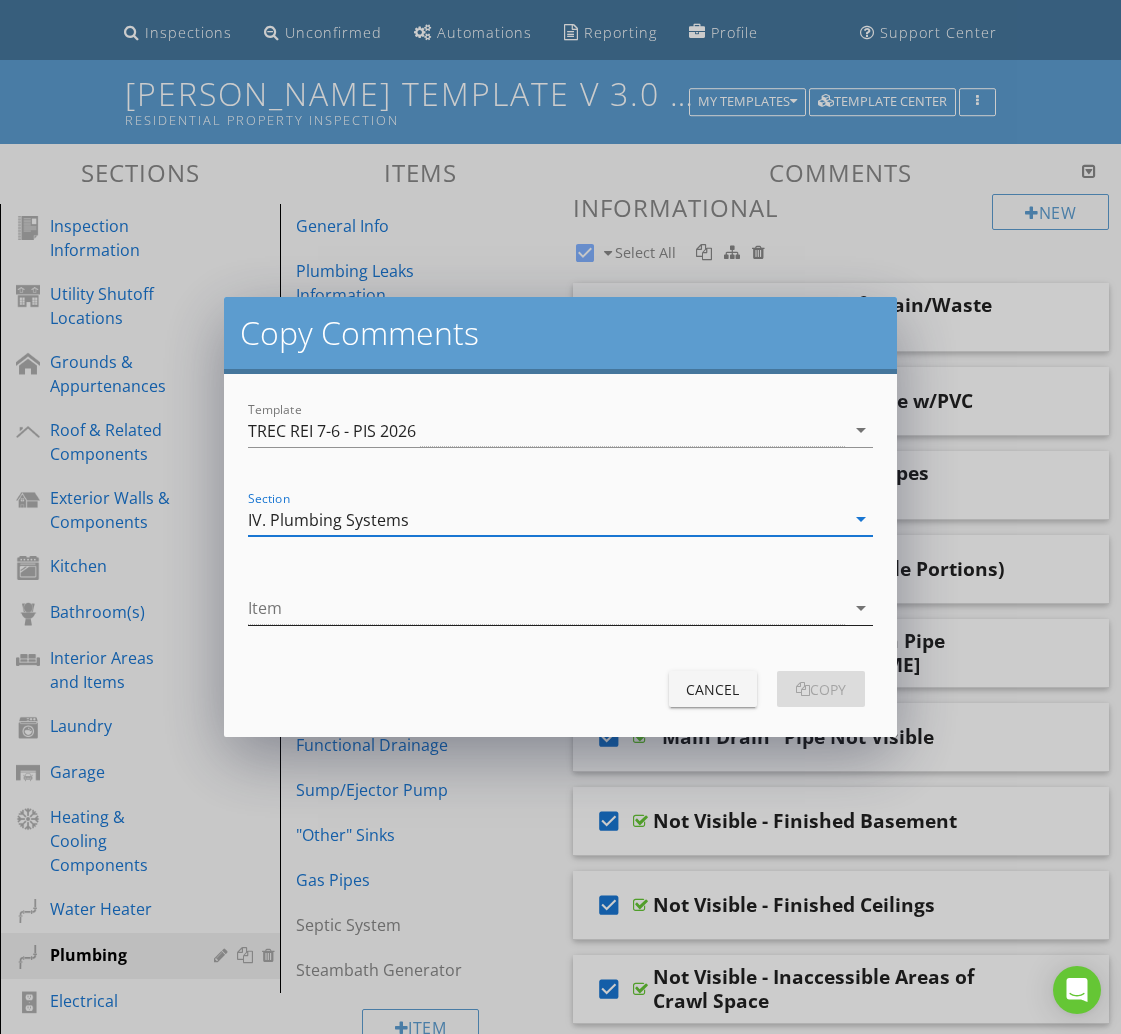 click at bounding box center [546, 608] 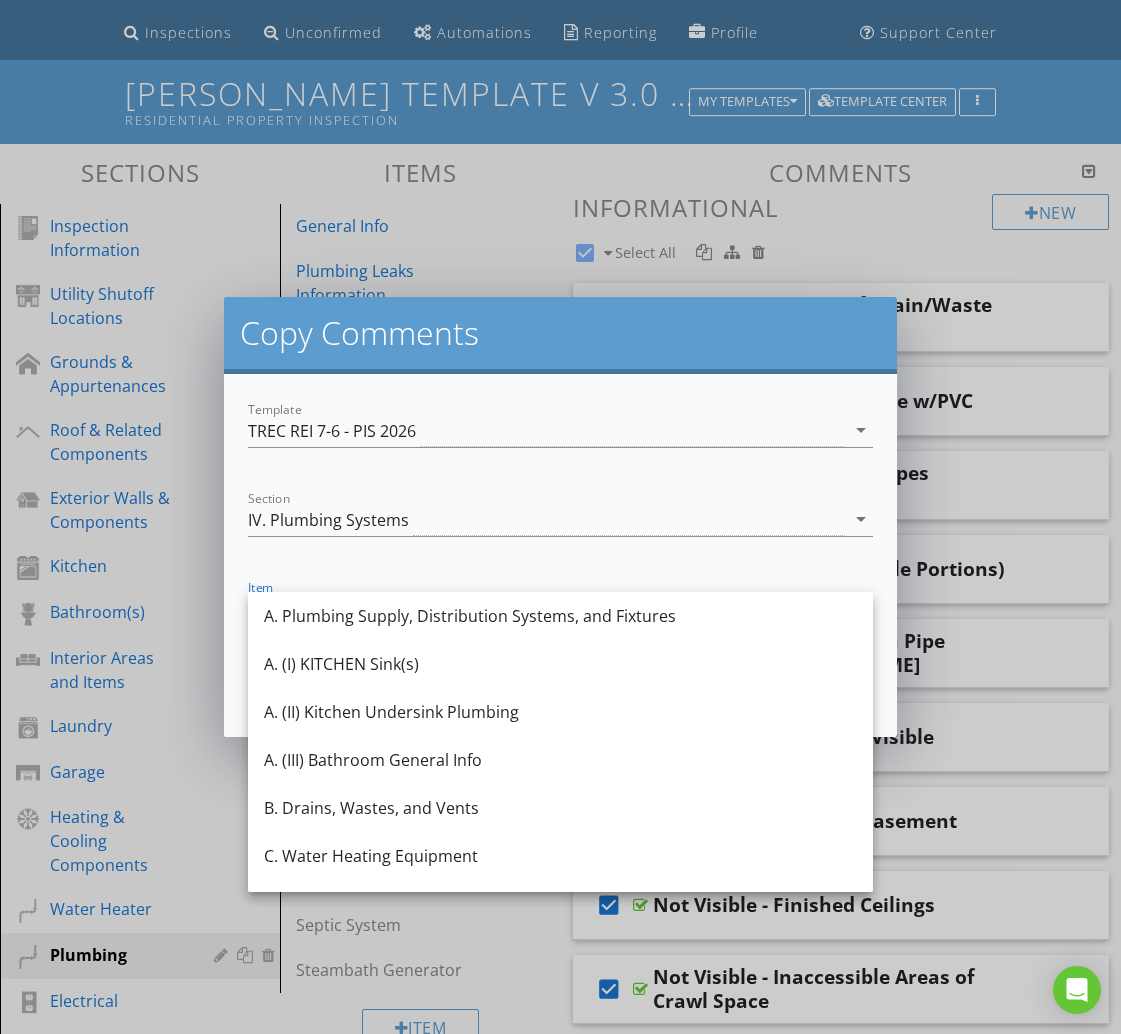 click on "B. Drains, Wastes, and Vents" at bounding box center (560, 808) 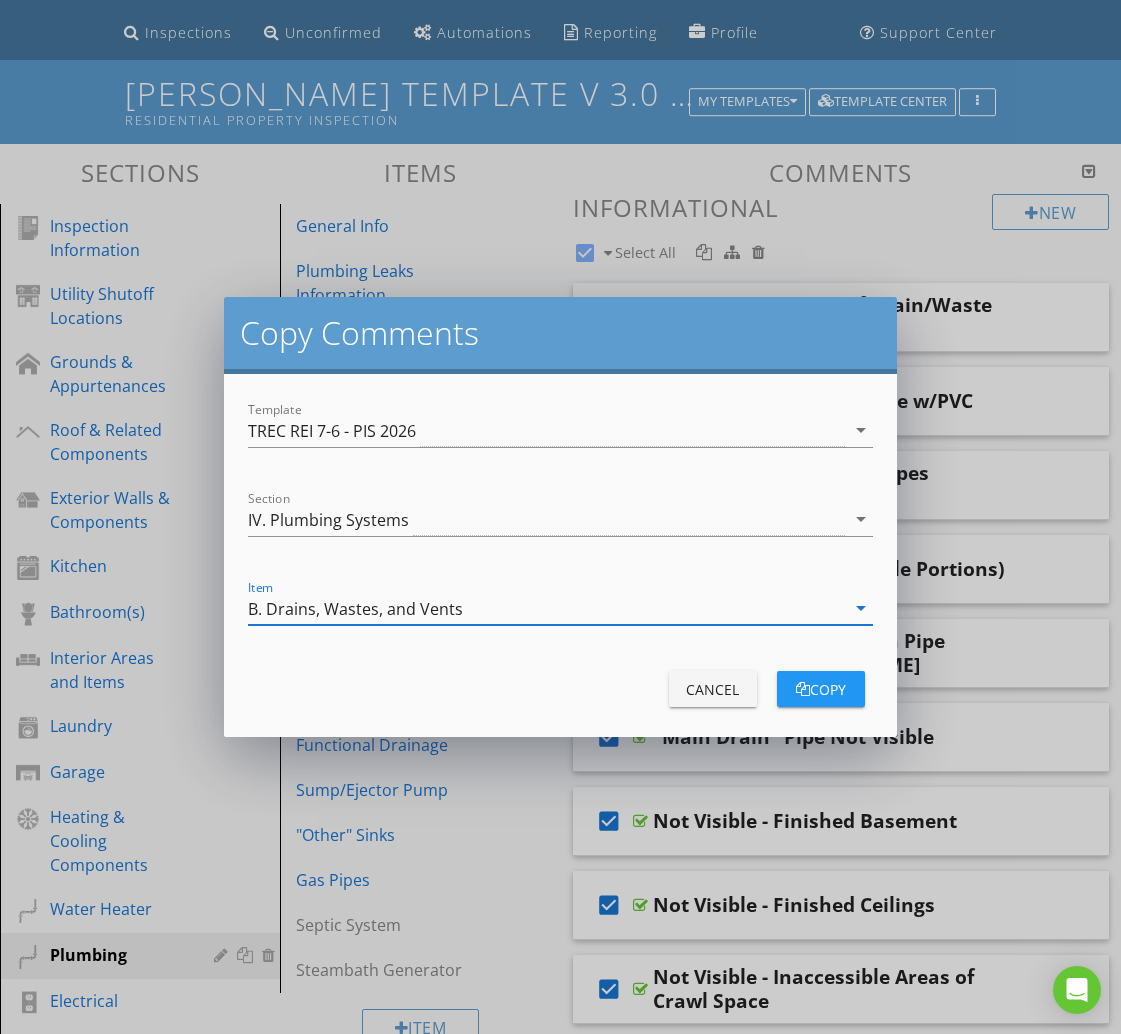 click on "copy" at bounding box center [821, 689] 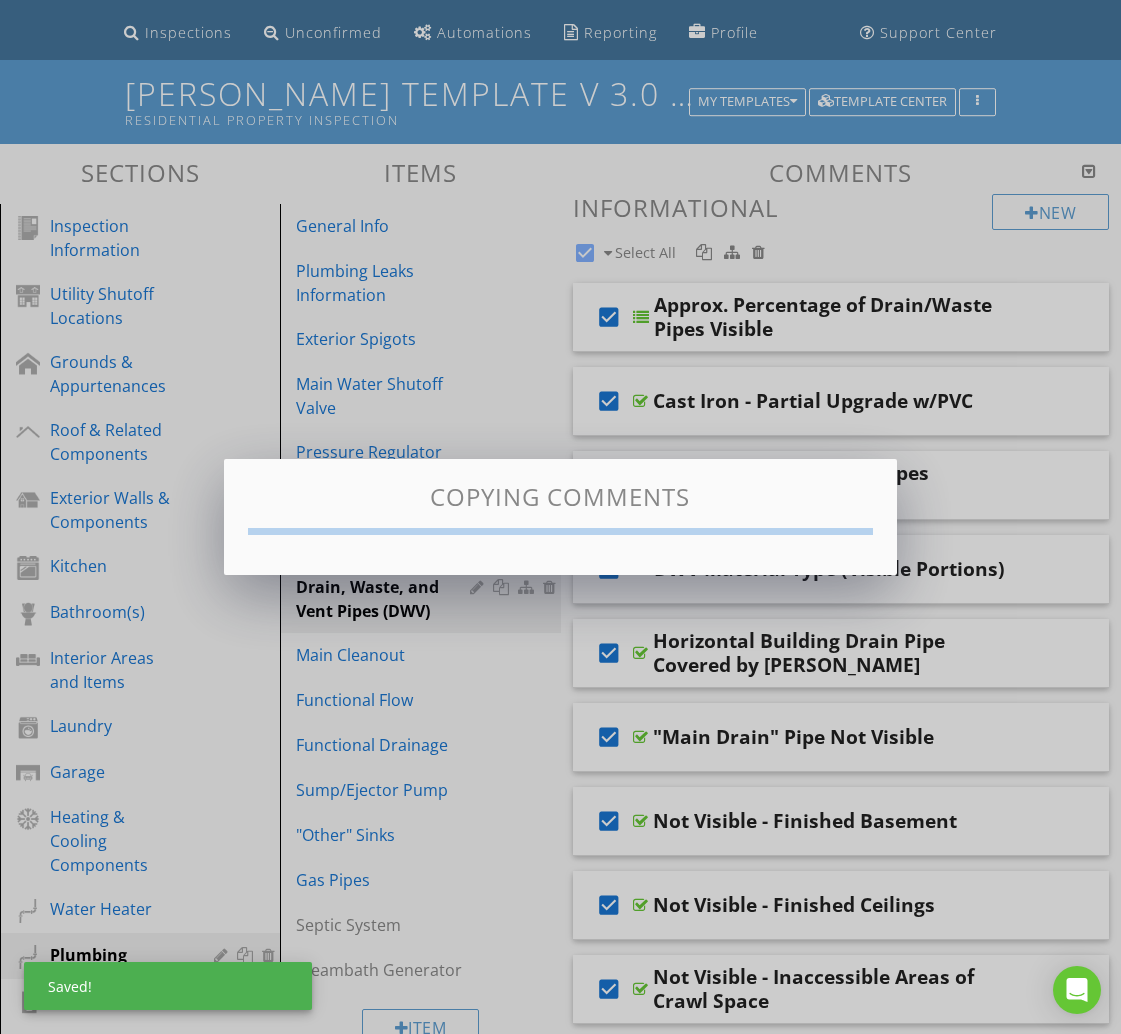 checkbox on "false" 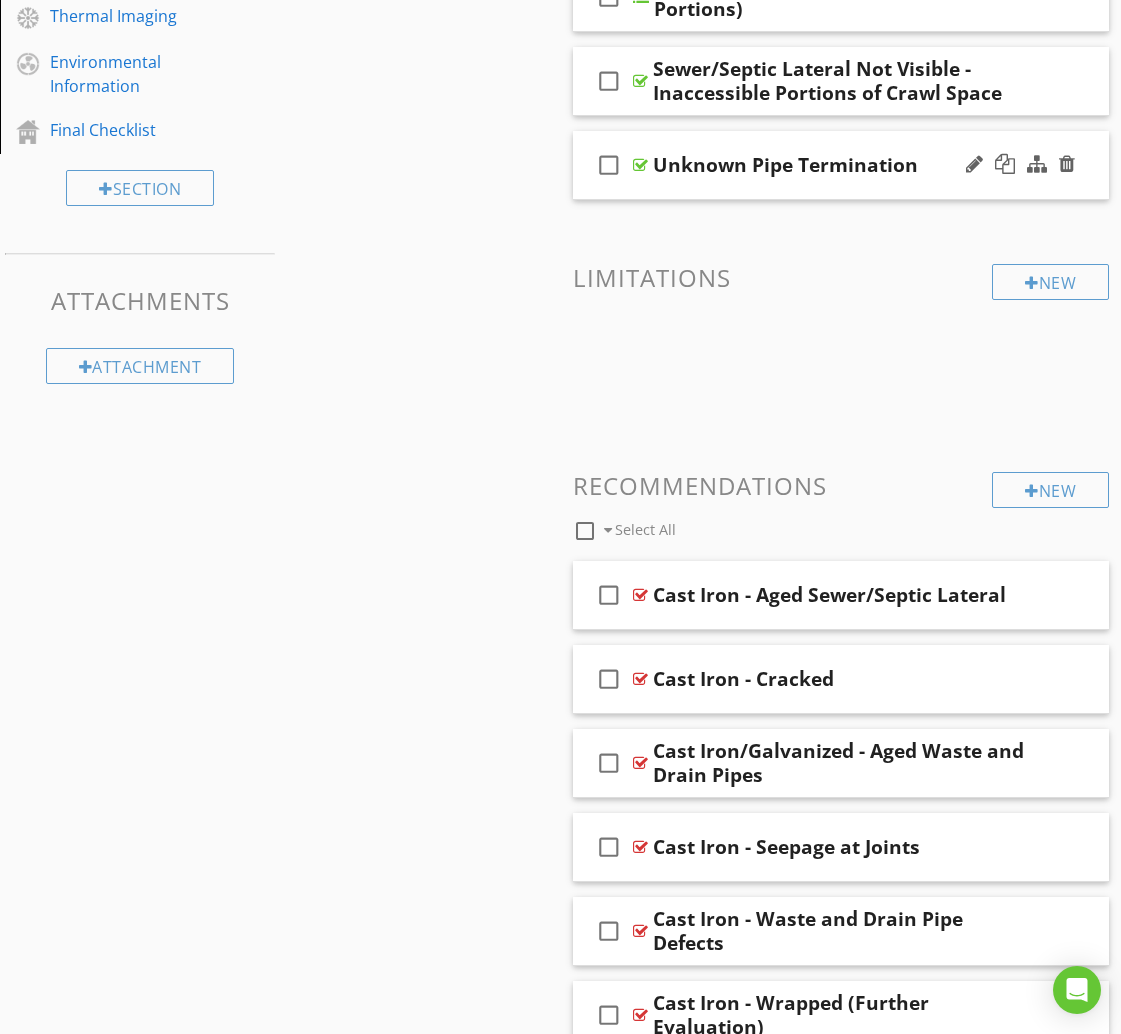 scroll, scrollTop: 1760, scrollLeft: 0, axis: vertical 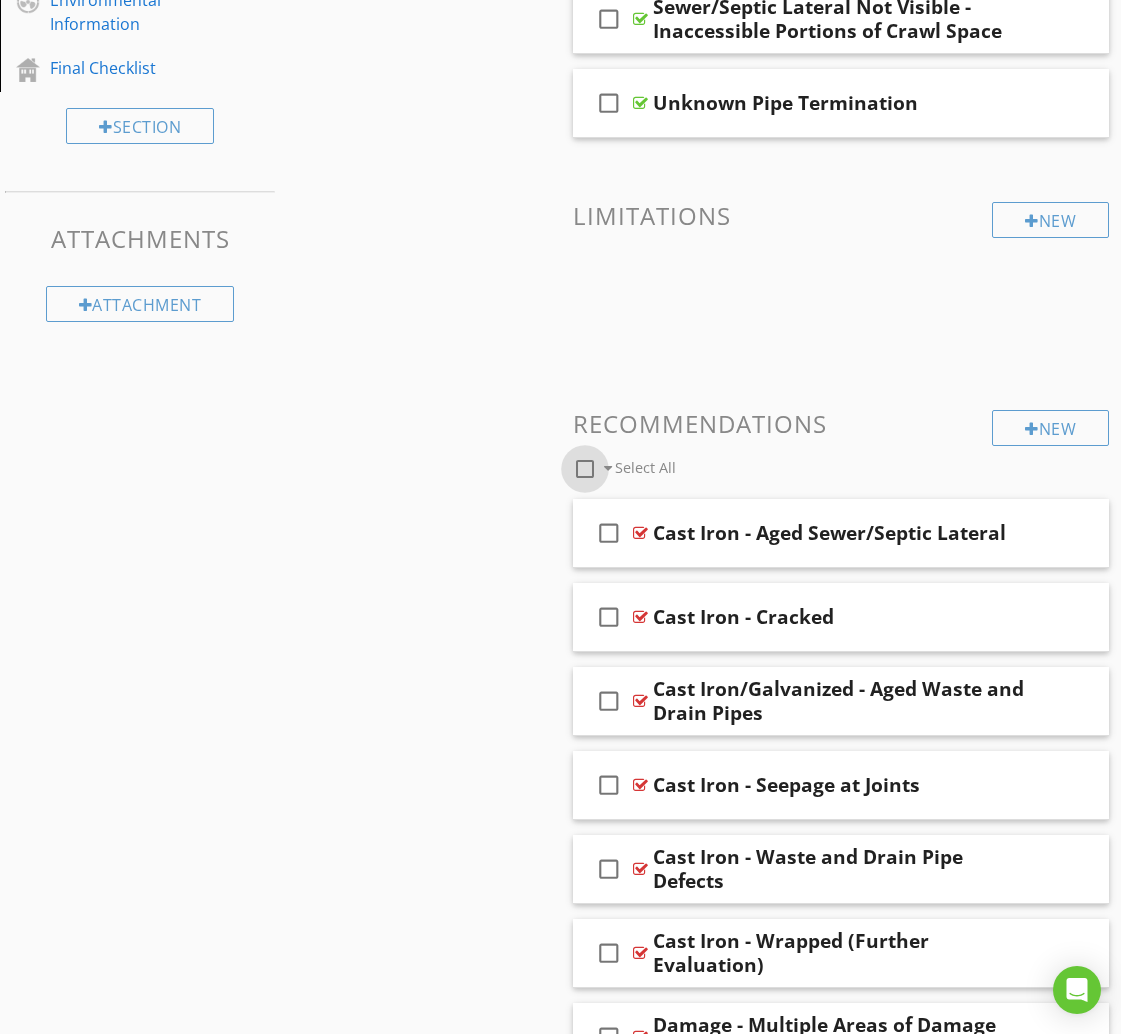 click at bounding box center [585, 469] 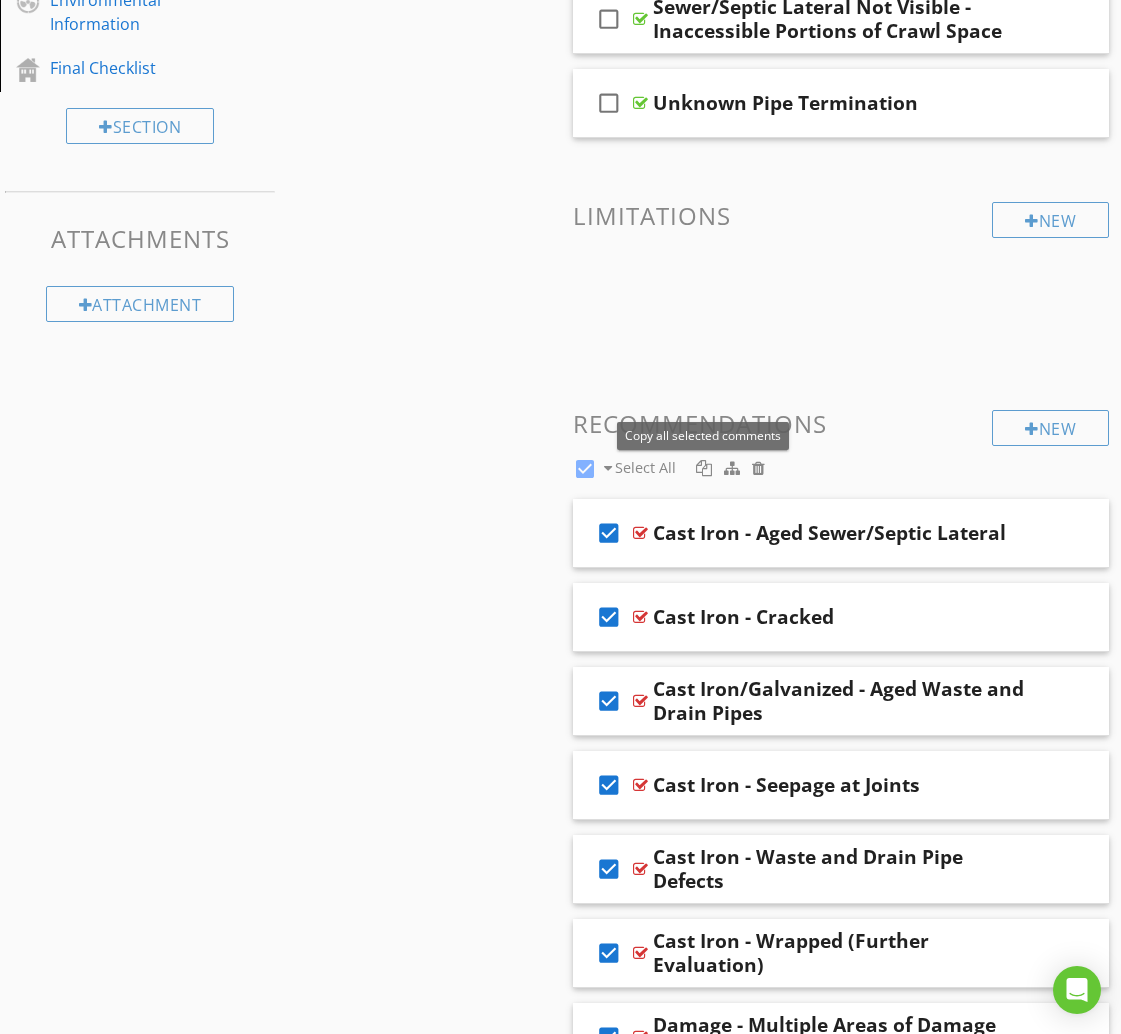 click at bounding box center [704, 468] 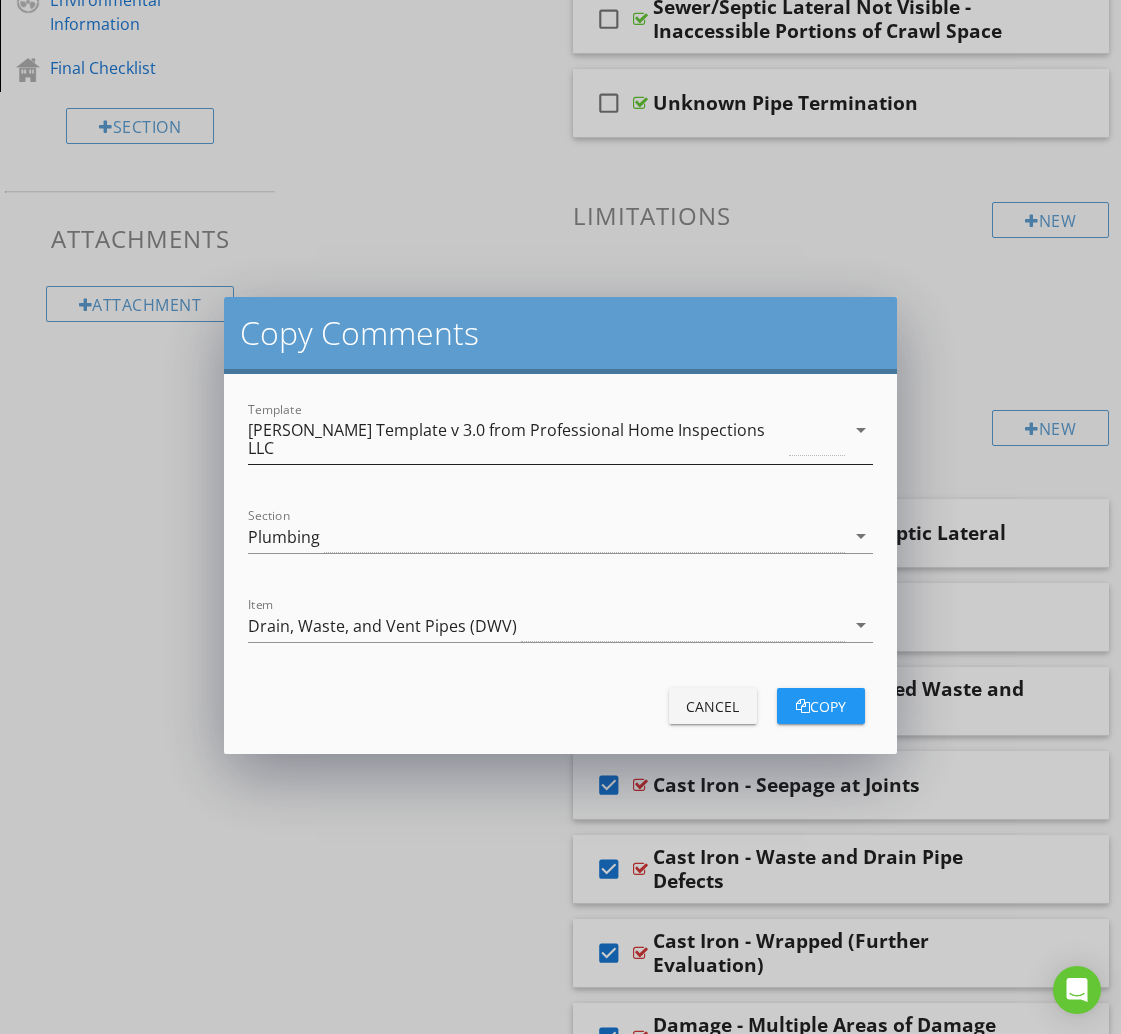 click on "[PERSON_NAME] Template v 3.0 from Professional Home Inspections LLC" at bounding box center (516, 439) 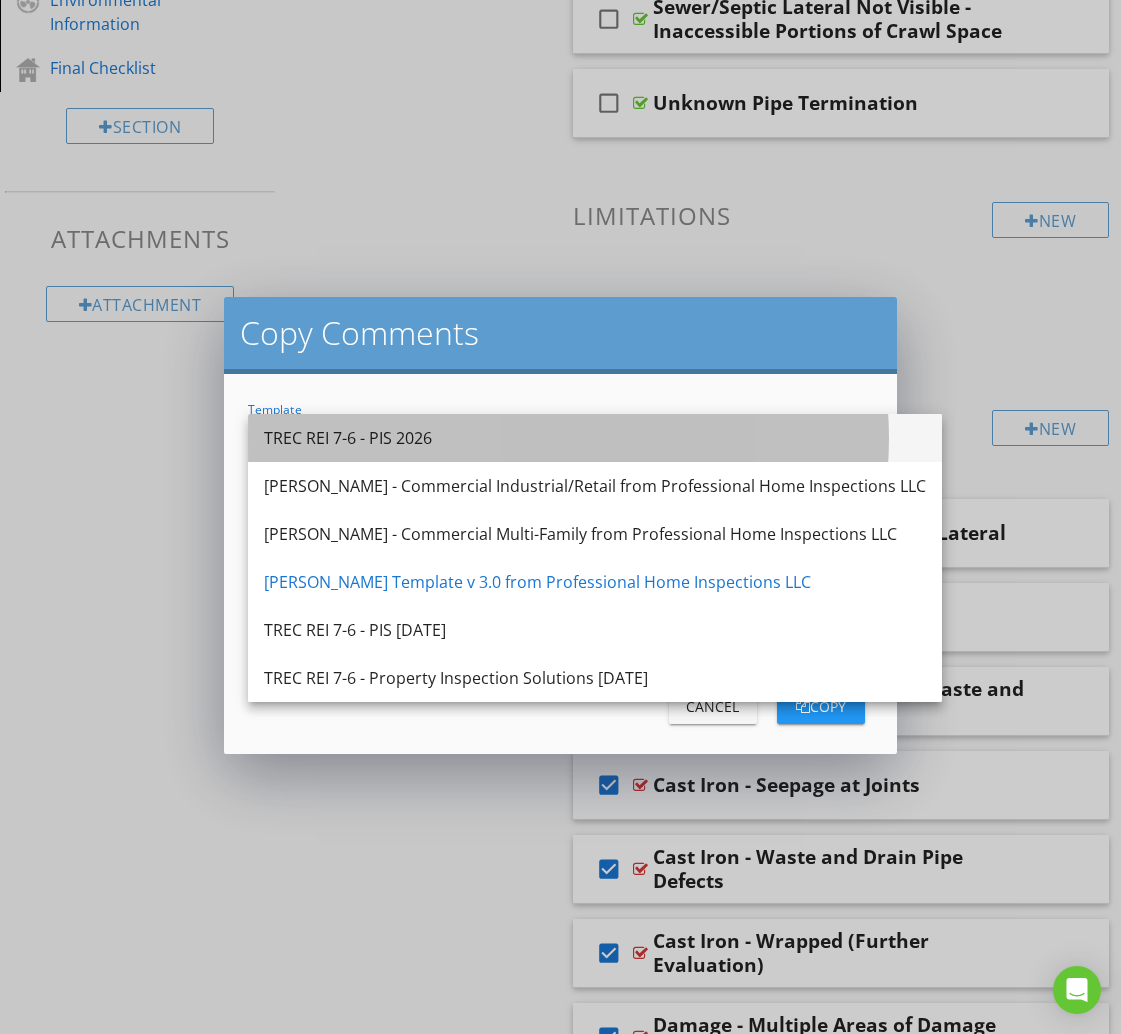 click on "TREC REI 7-6 - PIS 2026" at bounding box center (595, 438) 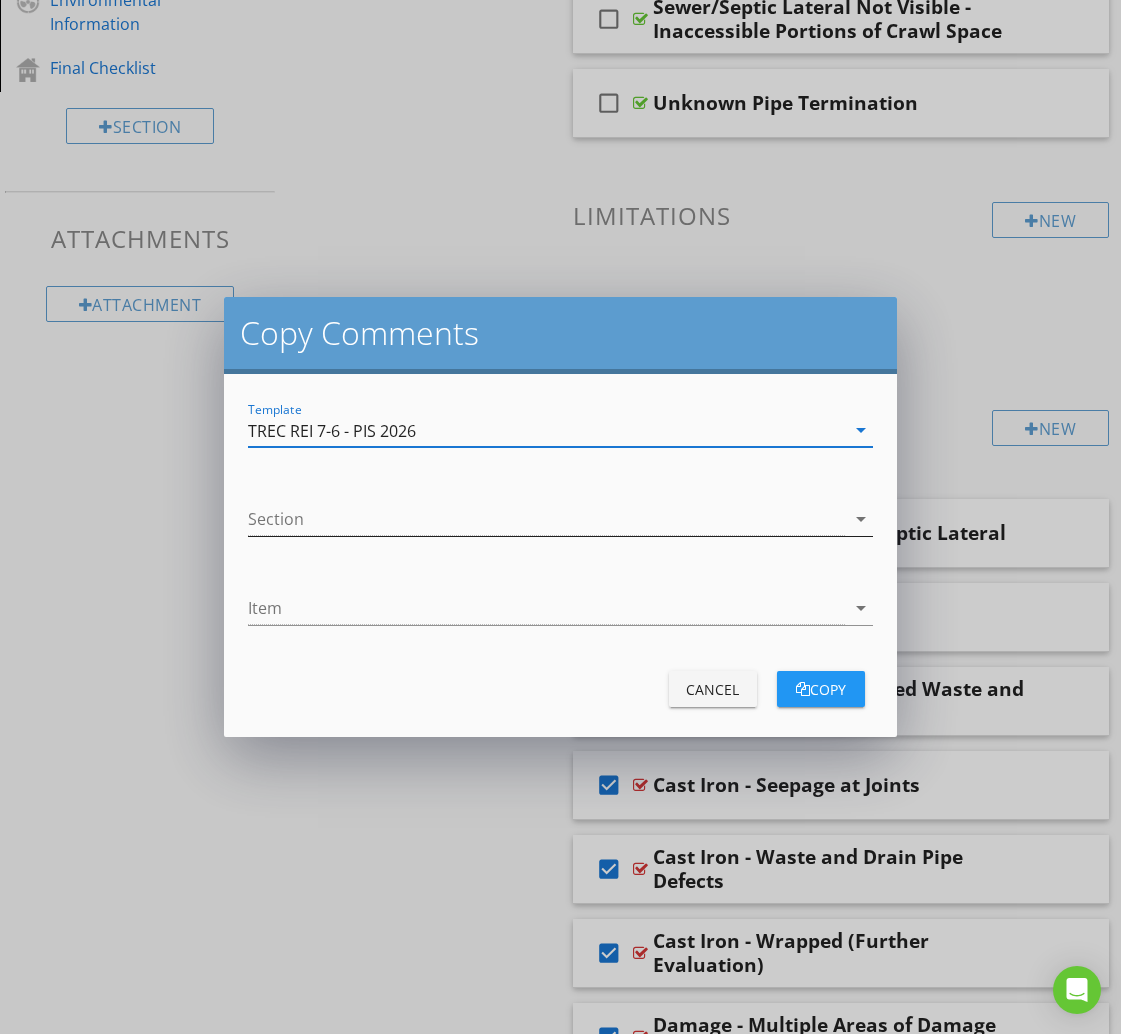 click on "Section arrow_drop_down" at bounding box center (560, 529) 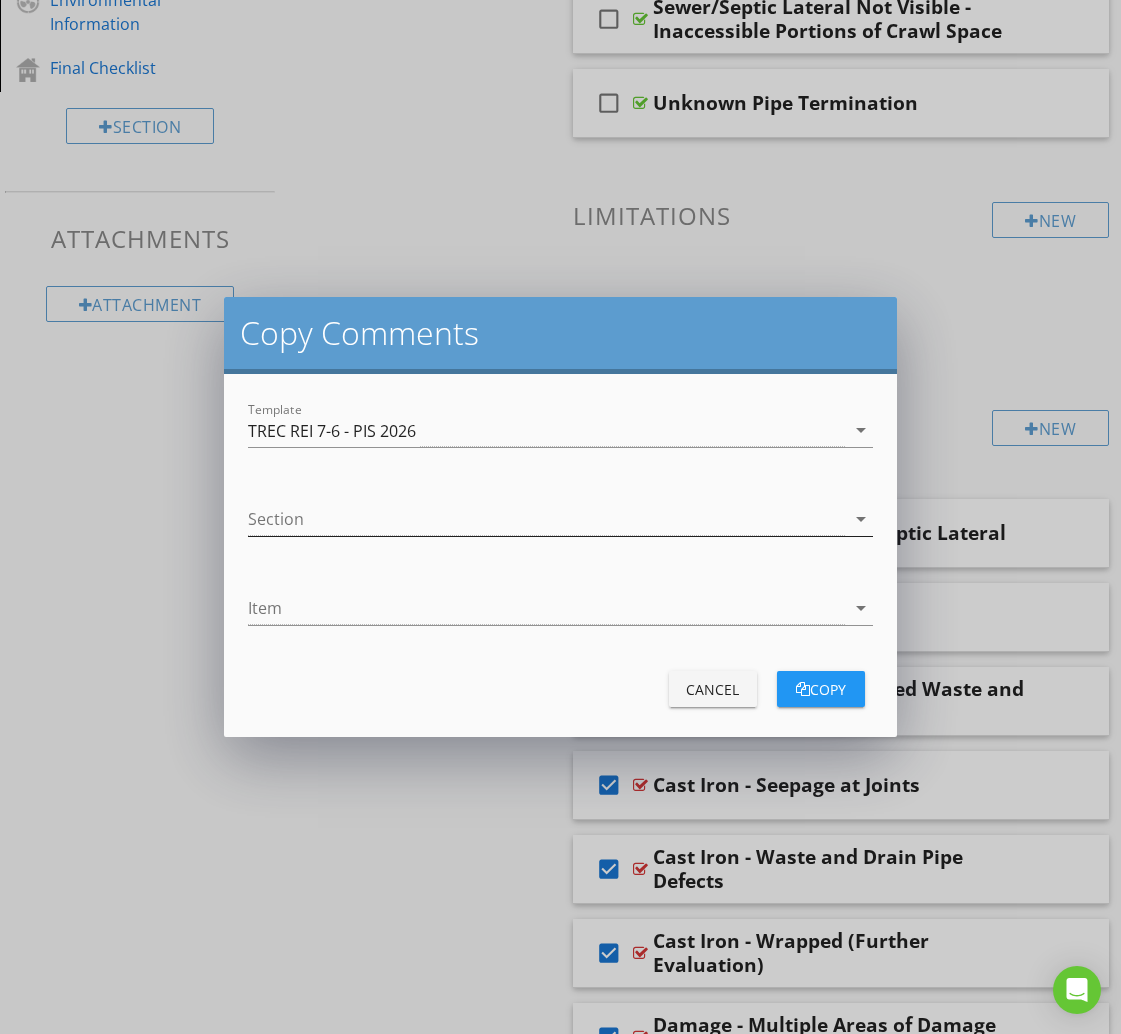 click at bounding box center [546, 519] 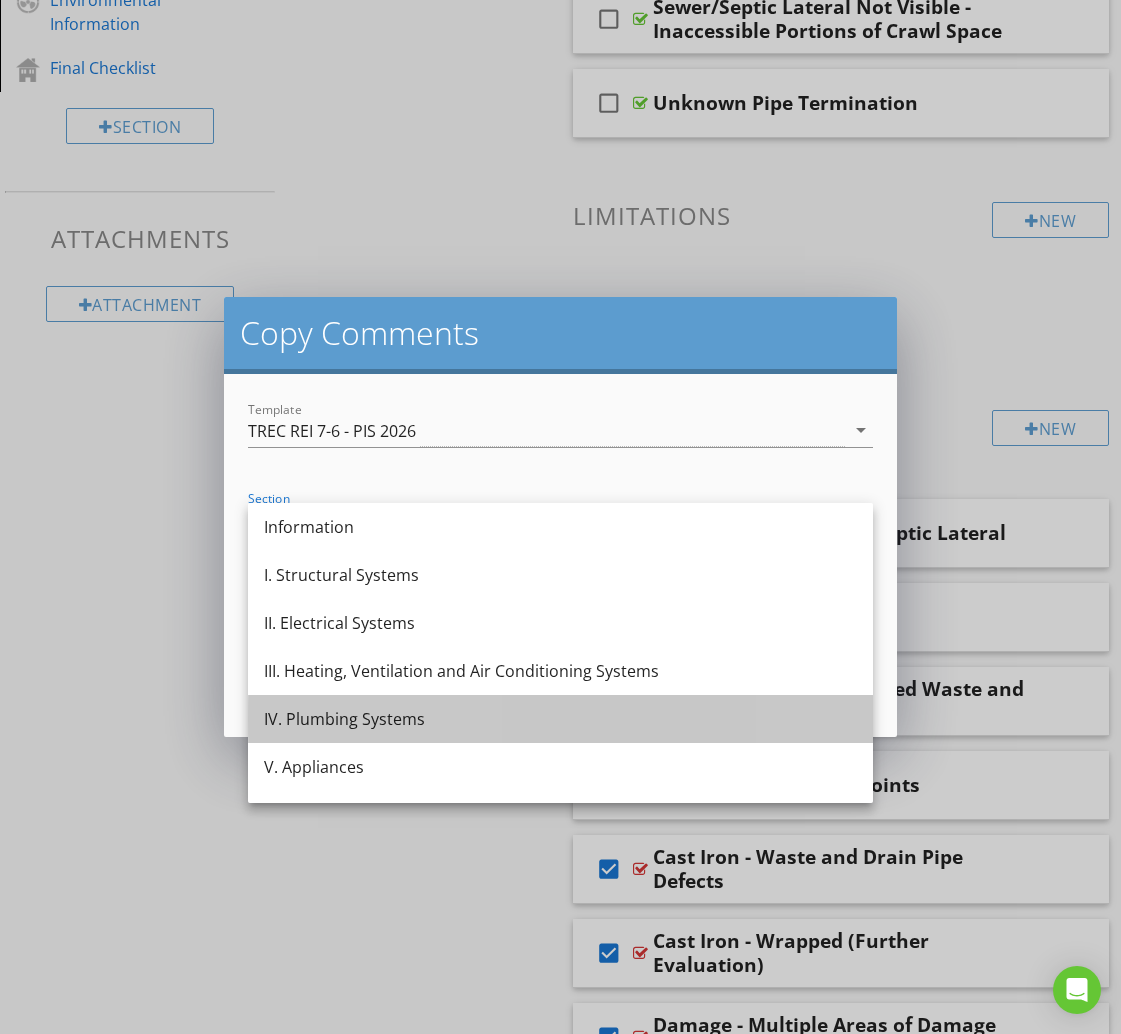 click on "IV. Plumbing Systems" at bounding box center [560, 719] 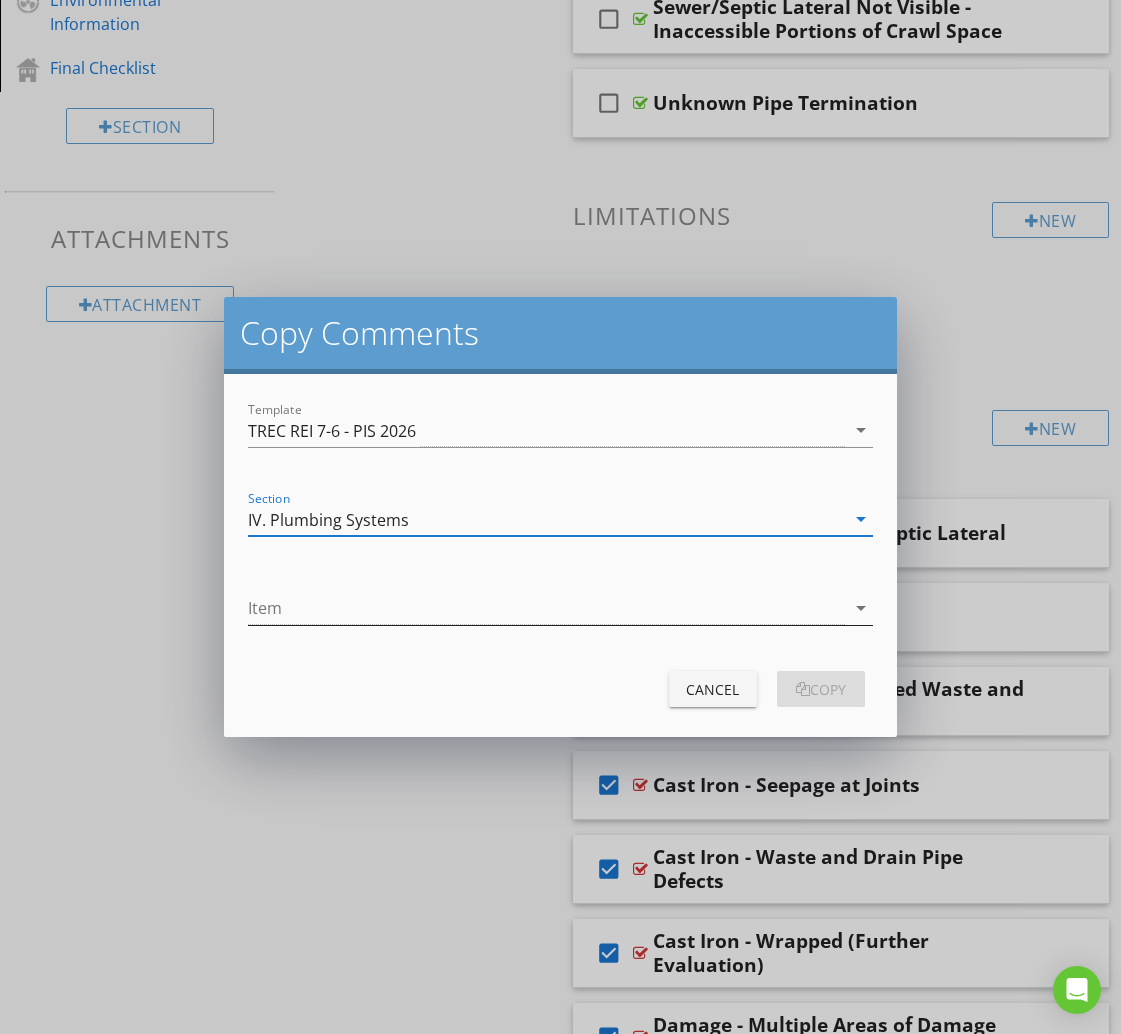 click at bounding box center [546, 608] 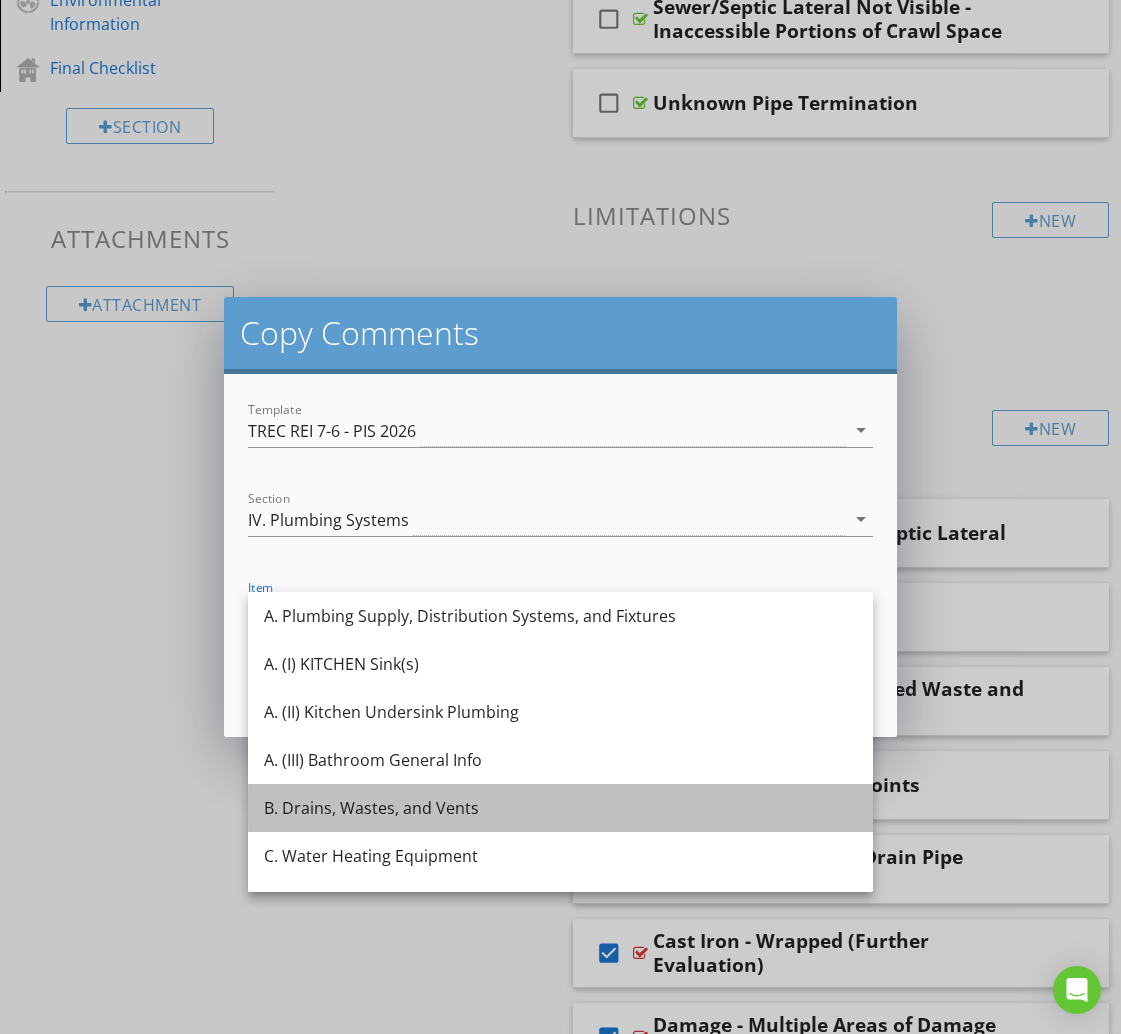 click on "B. Drains, Wastes, and Vents" at bounding box center [560, 808] 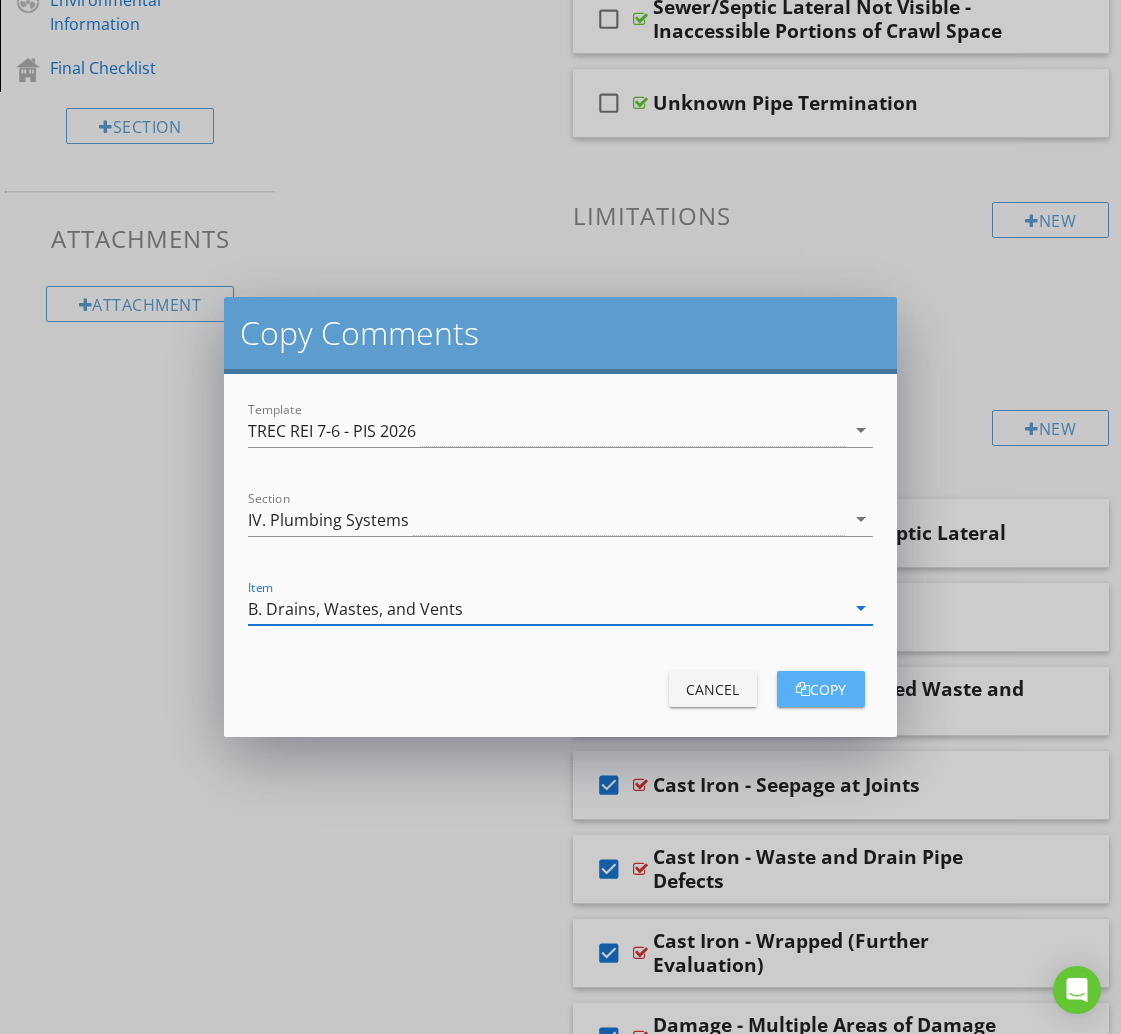 click at bounding box center [803, 689] 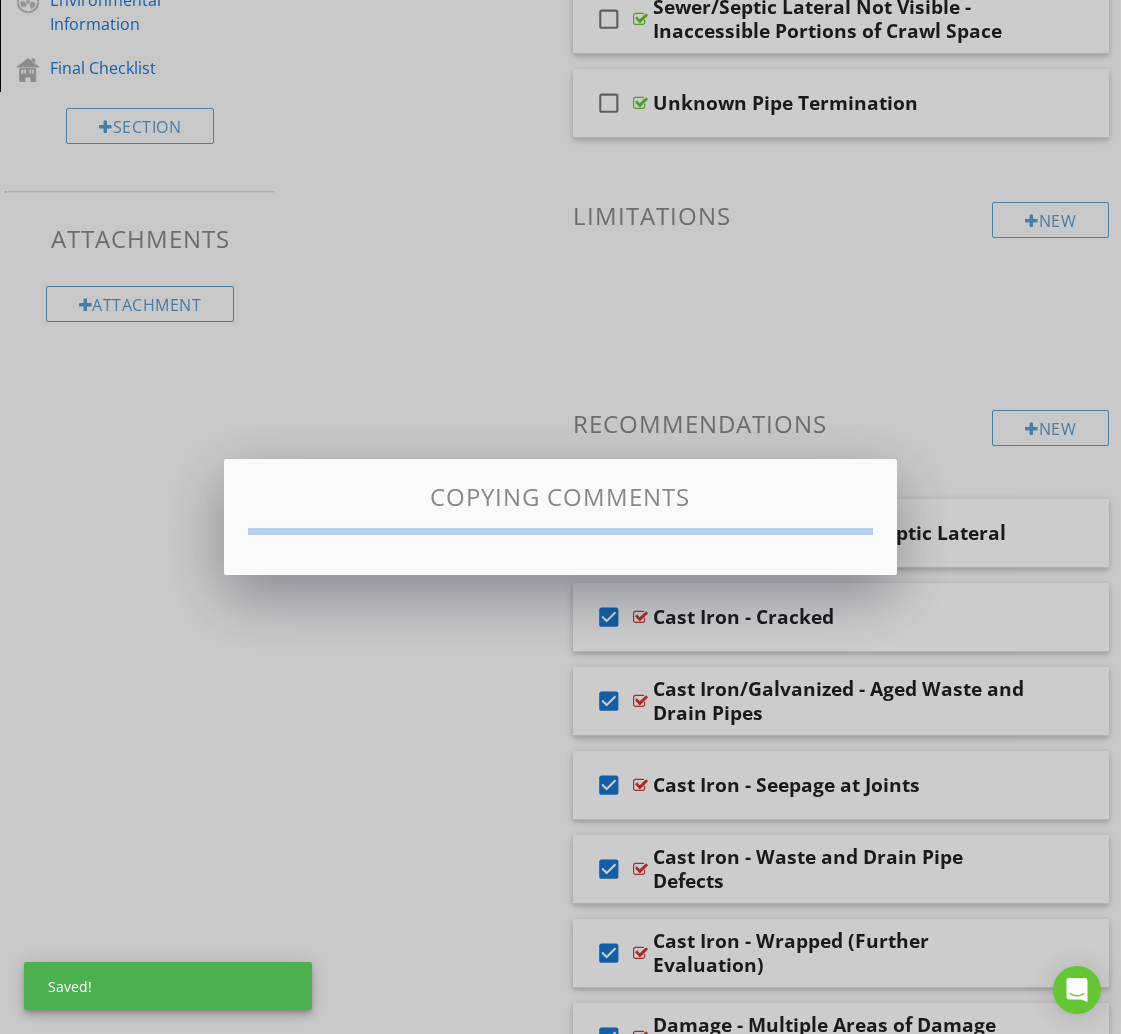 checkbox on "false" 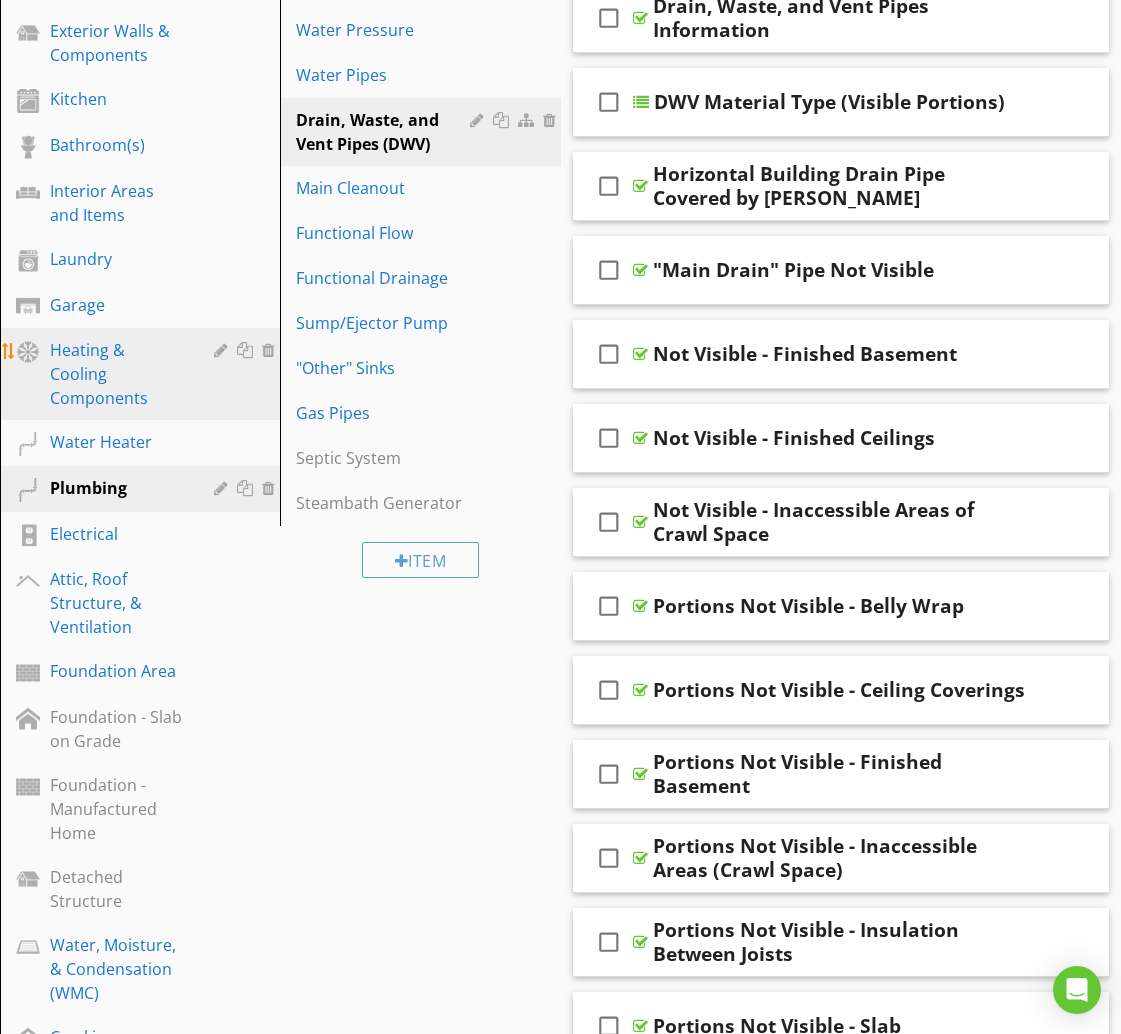 scroll, scrollTop: 574, scrollLeft: 0, axis: vertical 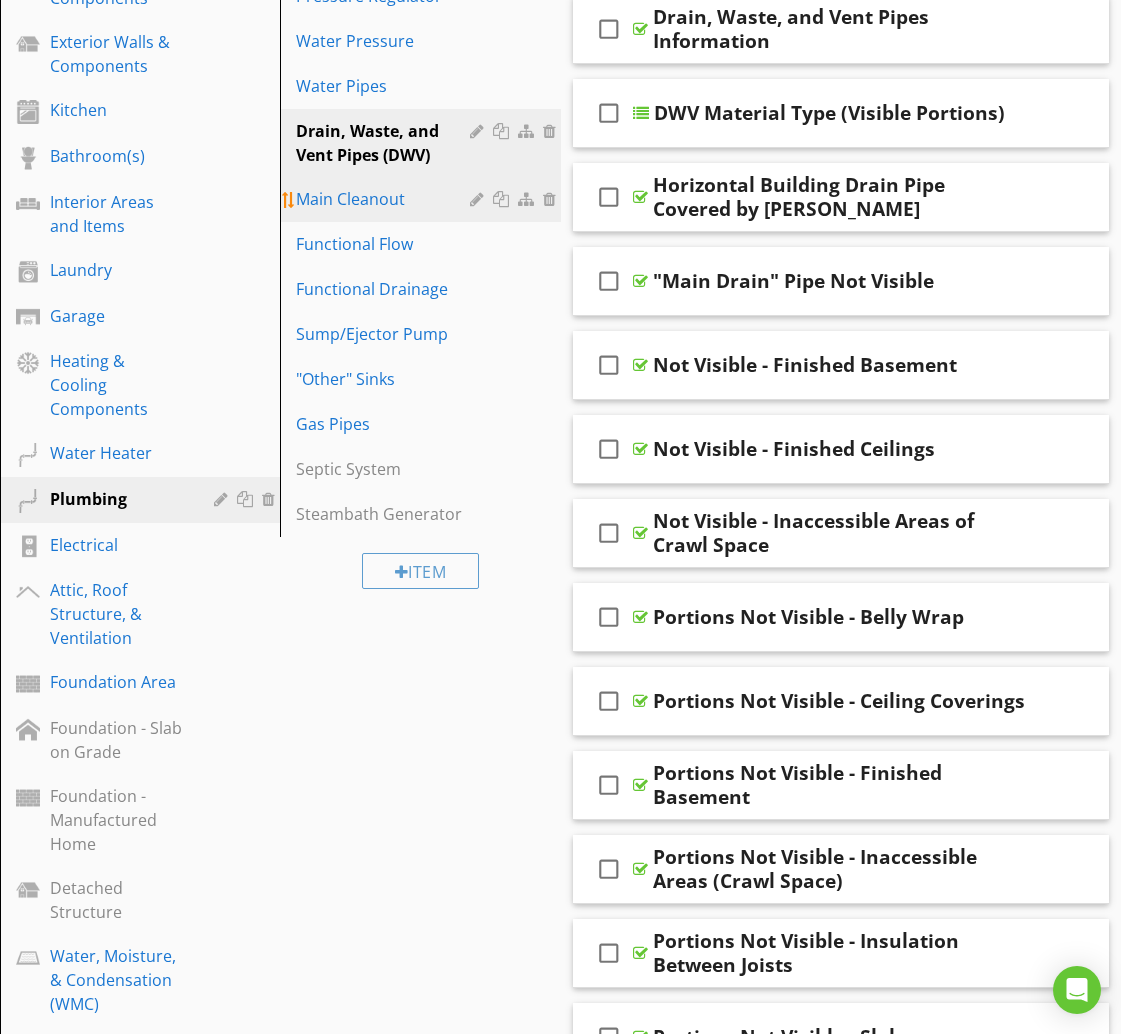 click on "Main Cleanout" at bounding box center [385, 199] 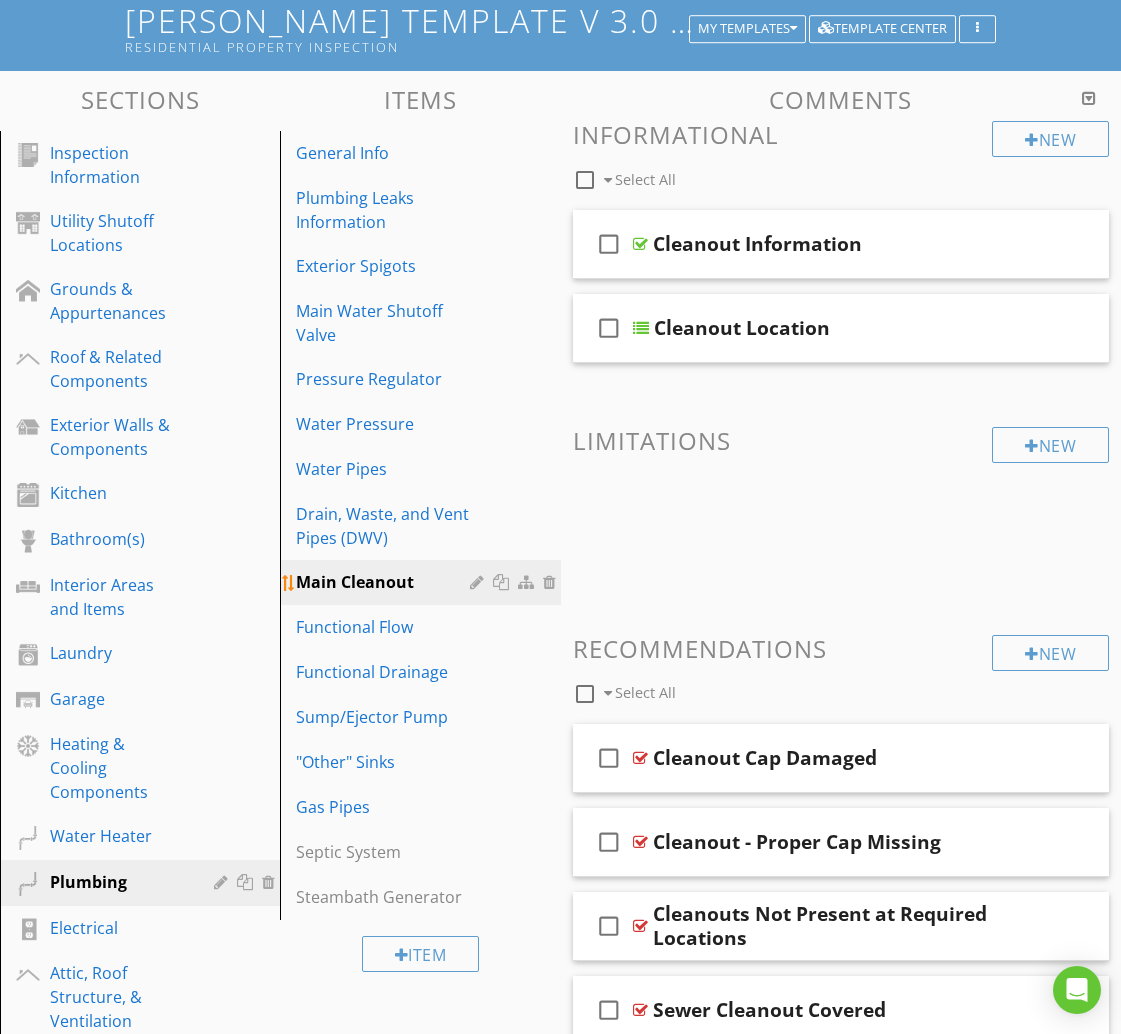 scroll, scrollTop: 200, scrollLeft: 0, axis: vertical 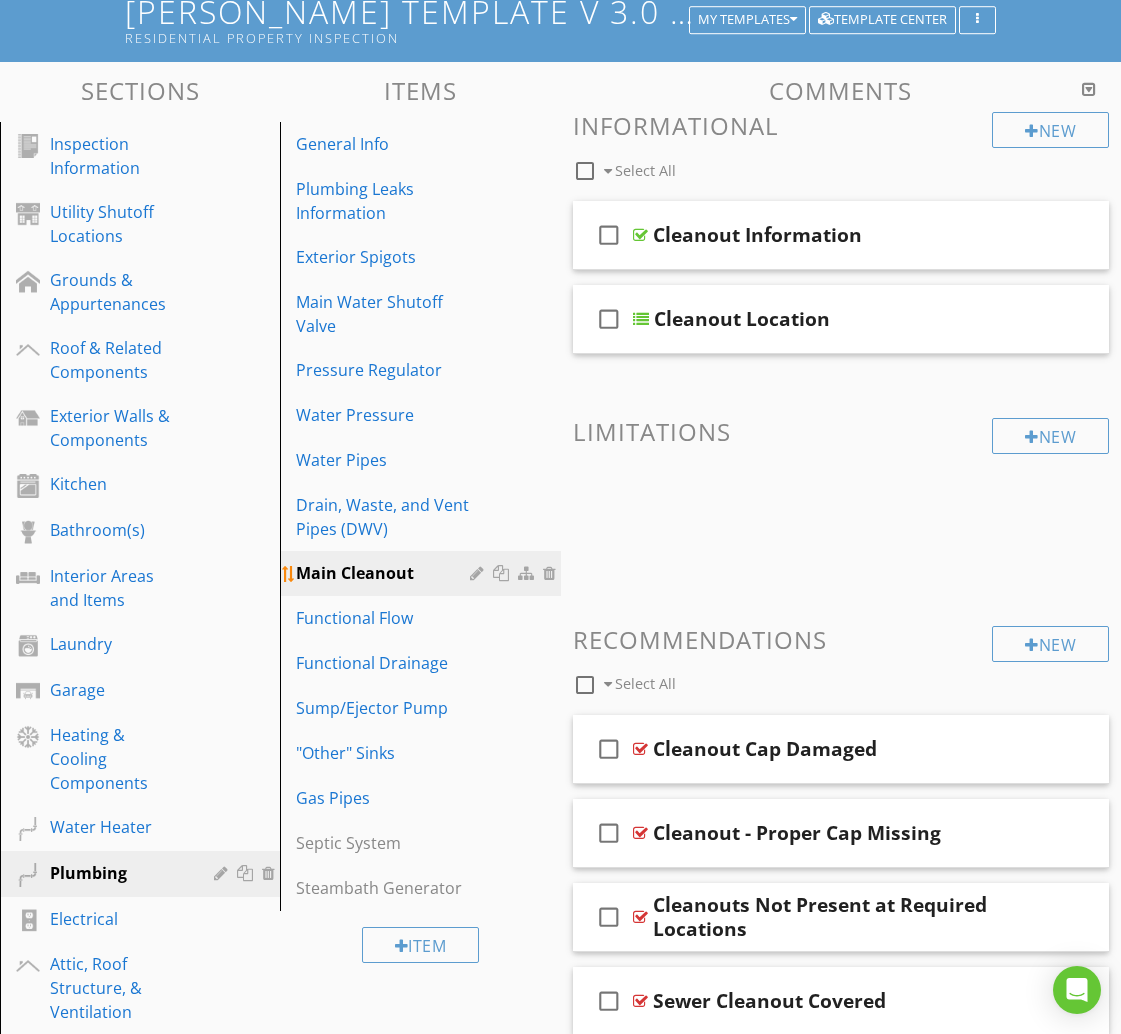 click at bounding box center (503, 573) 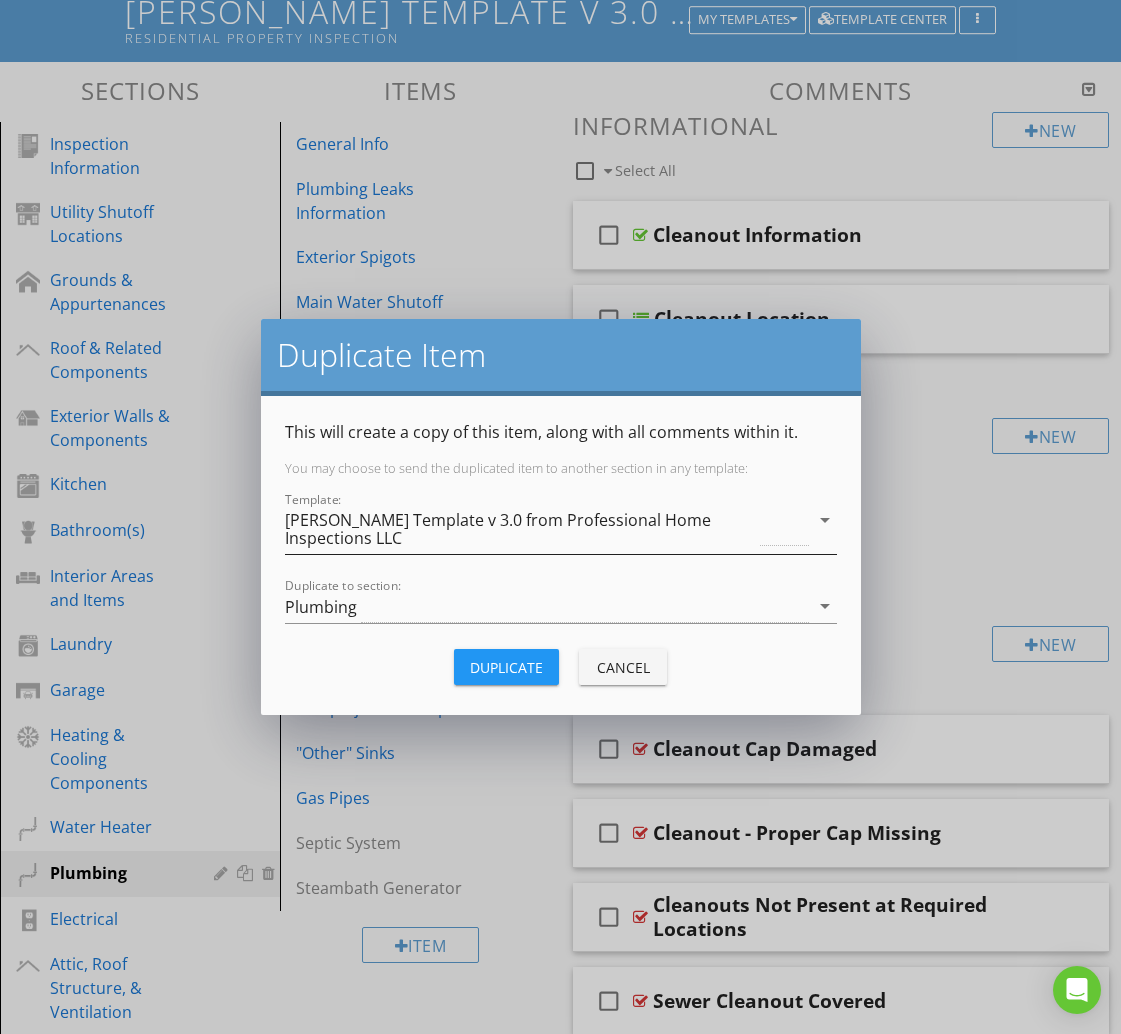 click on "[PERSON_NAME] Template v 3.0 from Professional Home Inspections LLC" at bounding box center [521, 529] 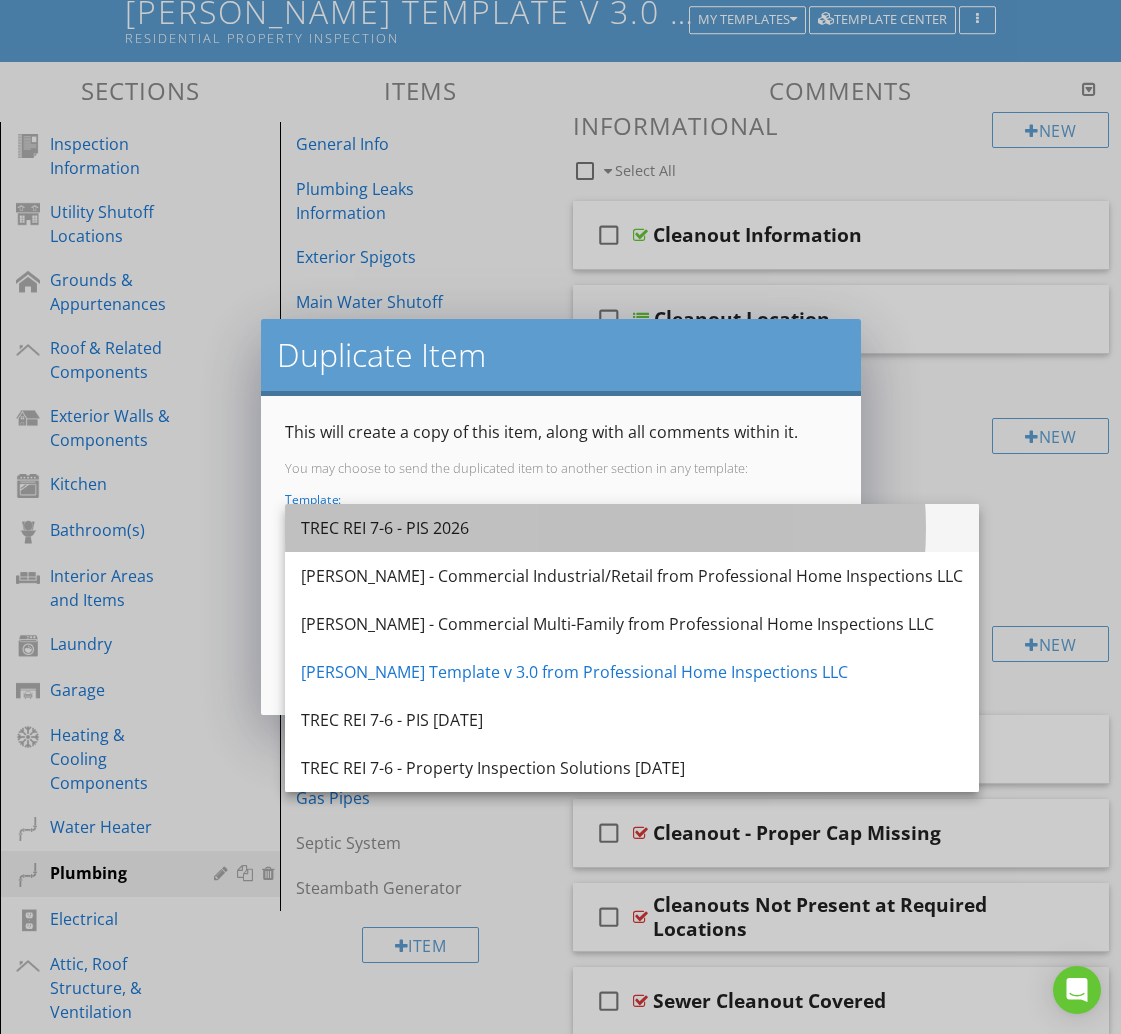 click on "TREC REI 7-6 - PIS 2026" at bounding box center (632, 528) 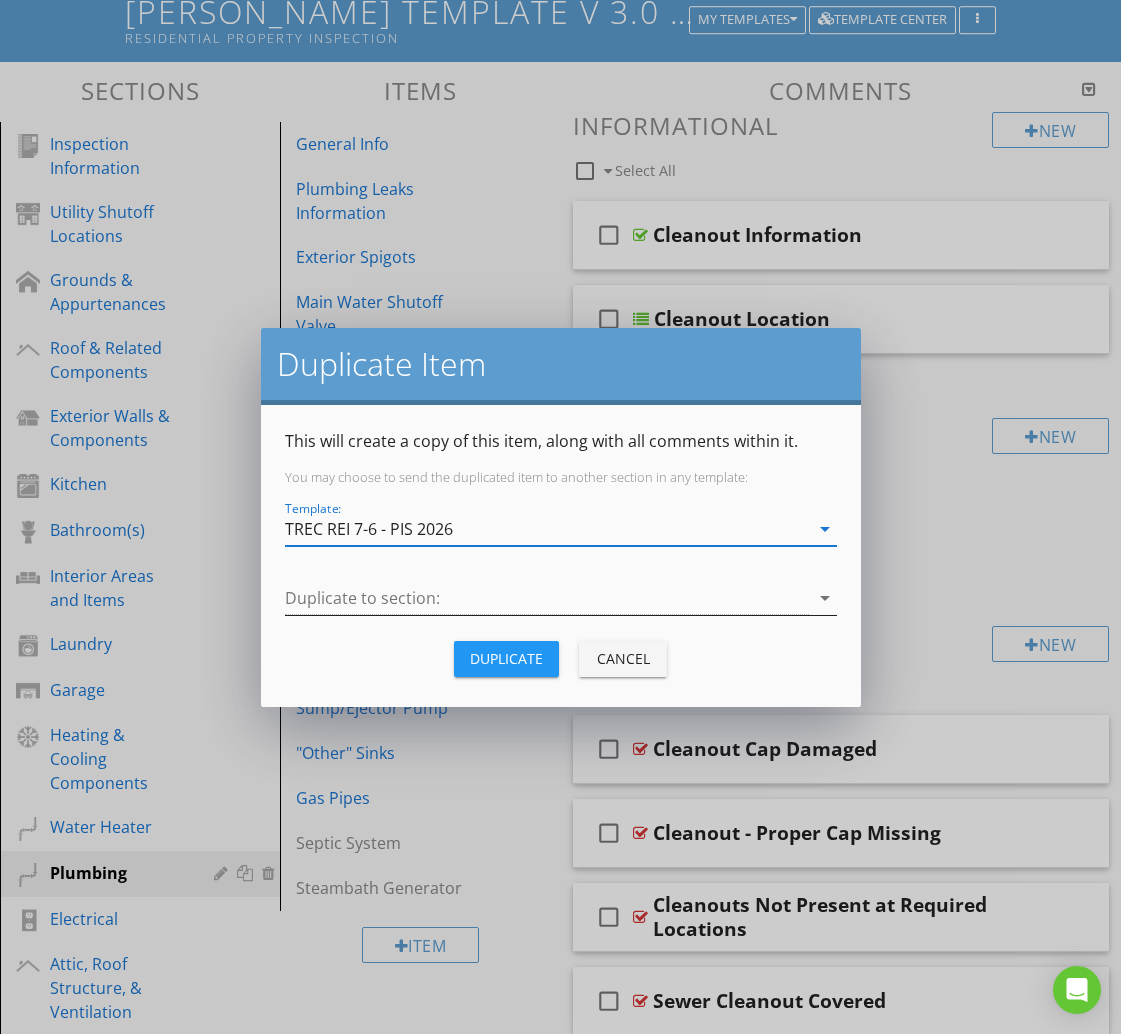 click at bounding box center (547, 598) 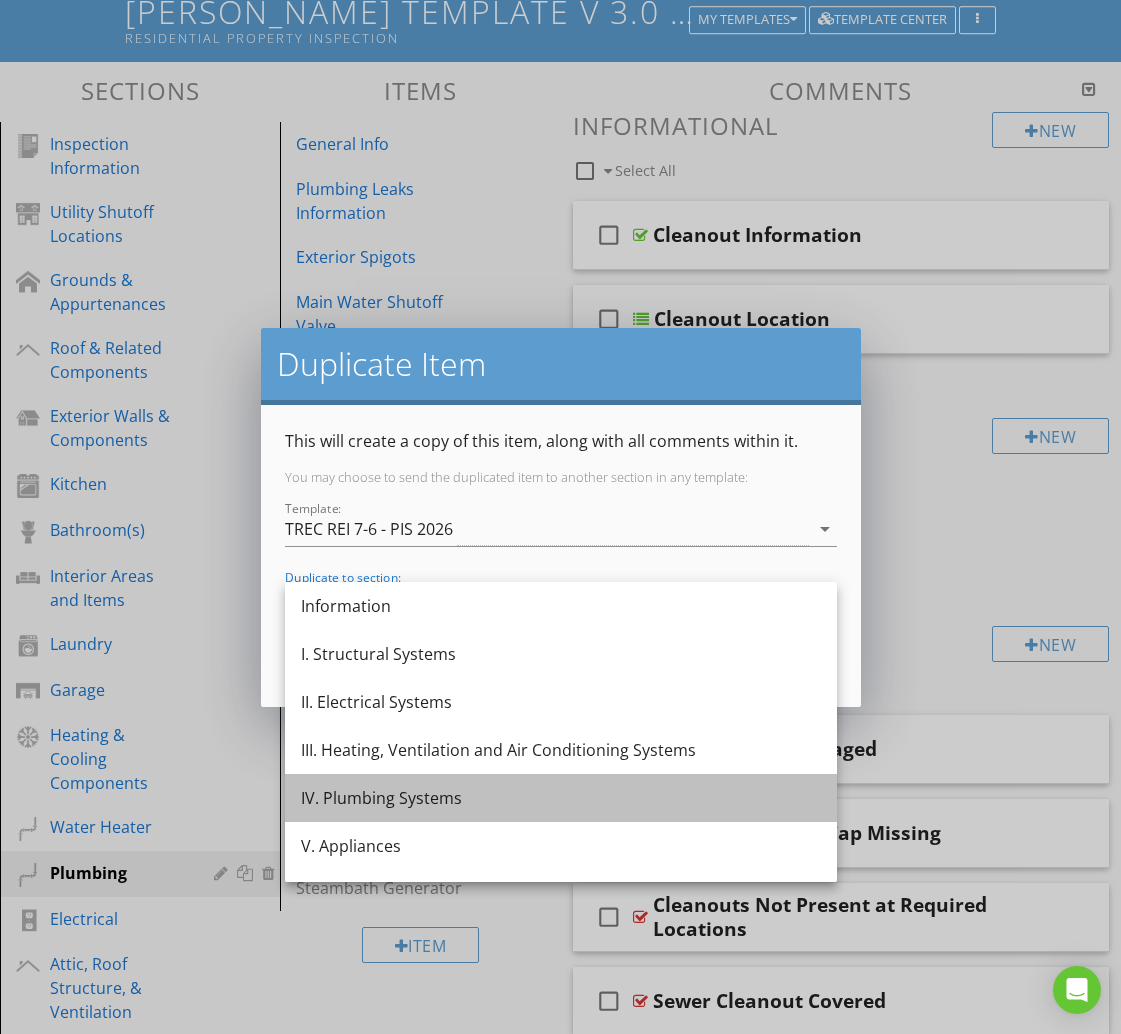 click on "IV. Plumbing Systems" at bounding box center [561, 798] 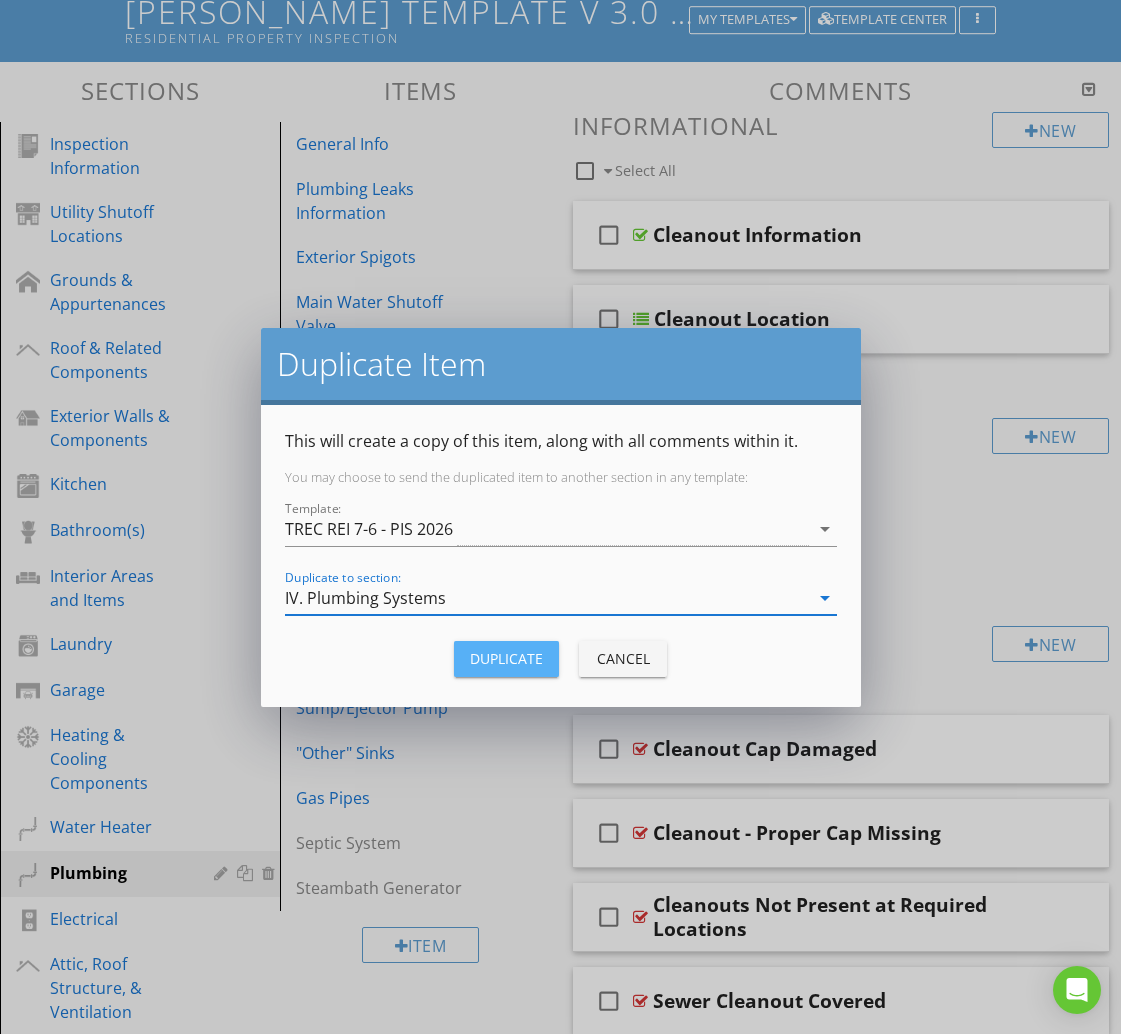 click on "Duplicate" at bounding box center (506, 658) 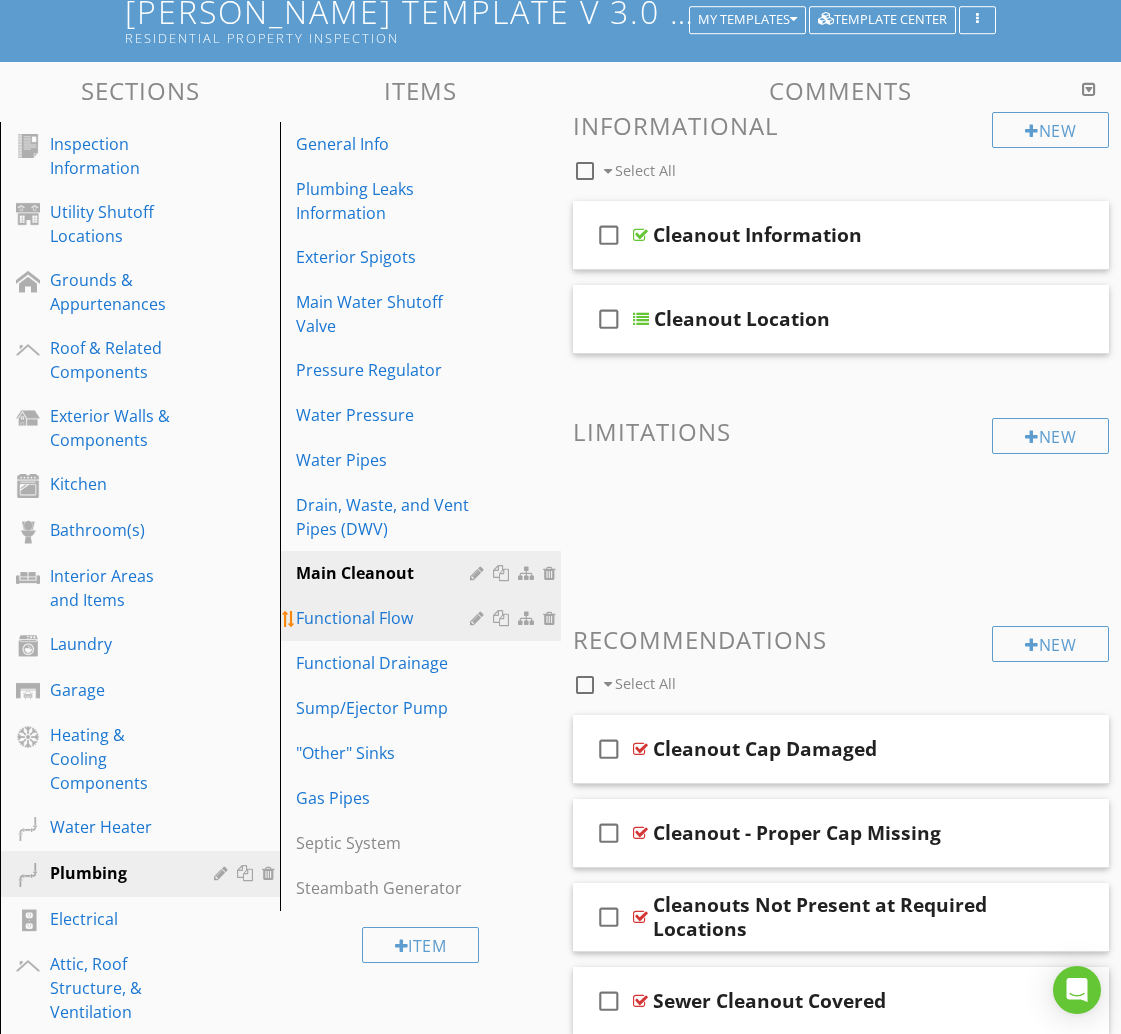 click on "Functional Flow" at bounding box center (385, 618) 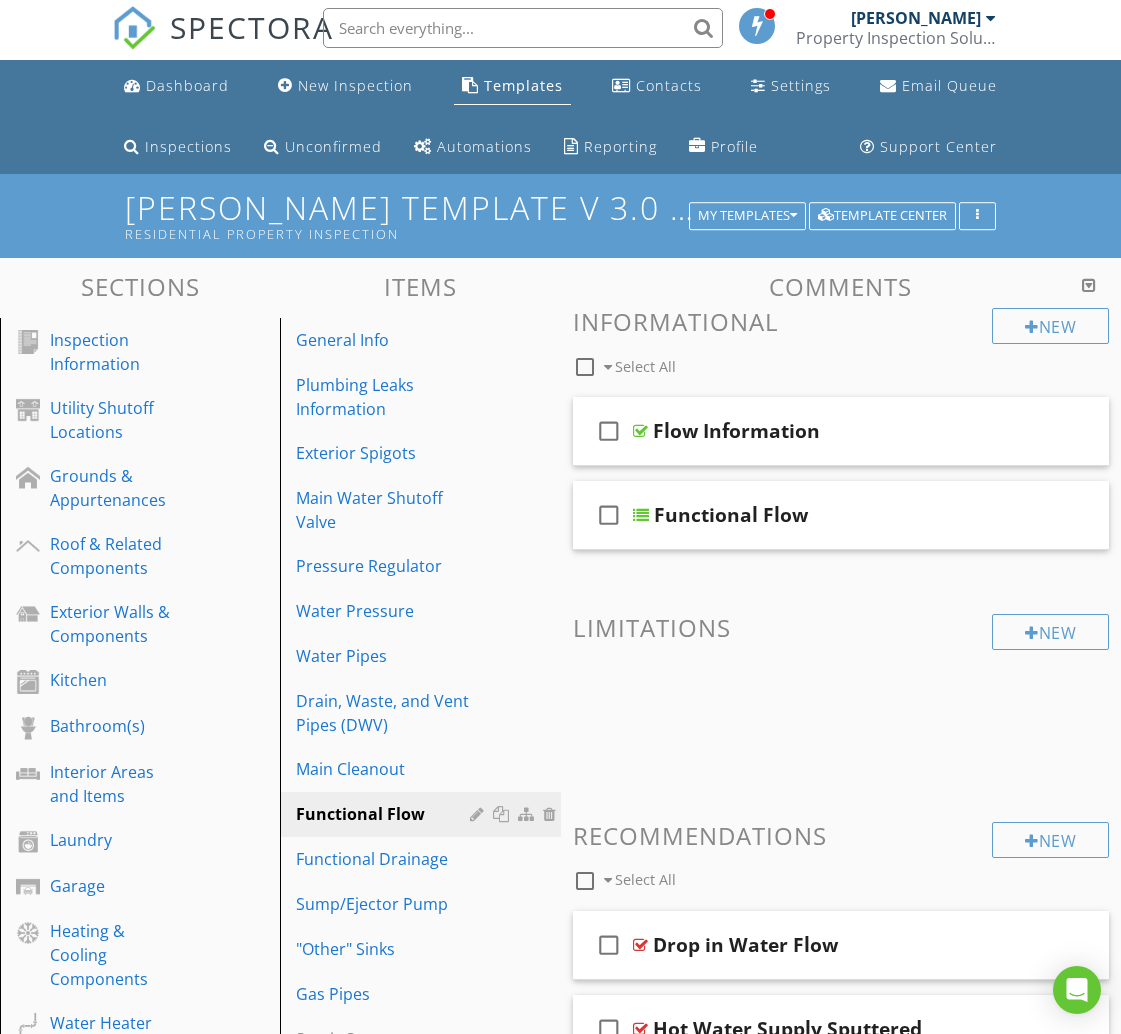 scroll, scrollTop: 0, scrollLeft: 0, axis: both 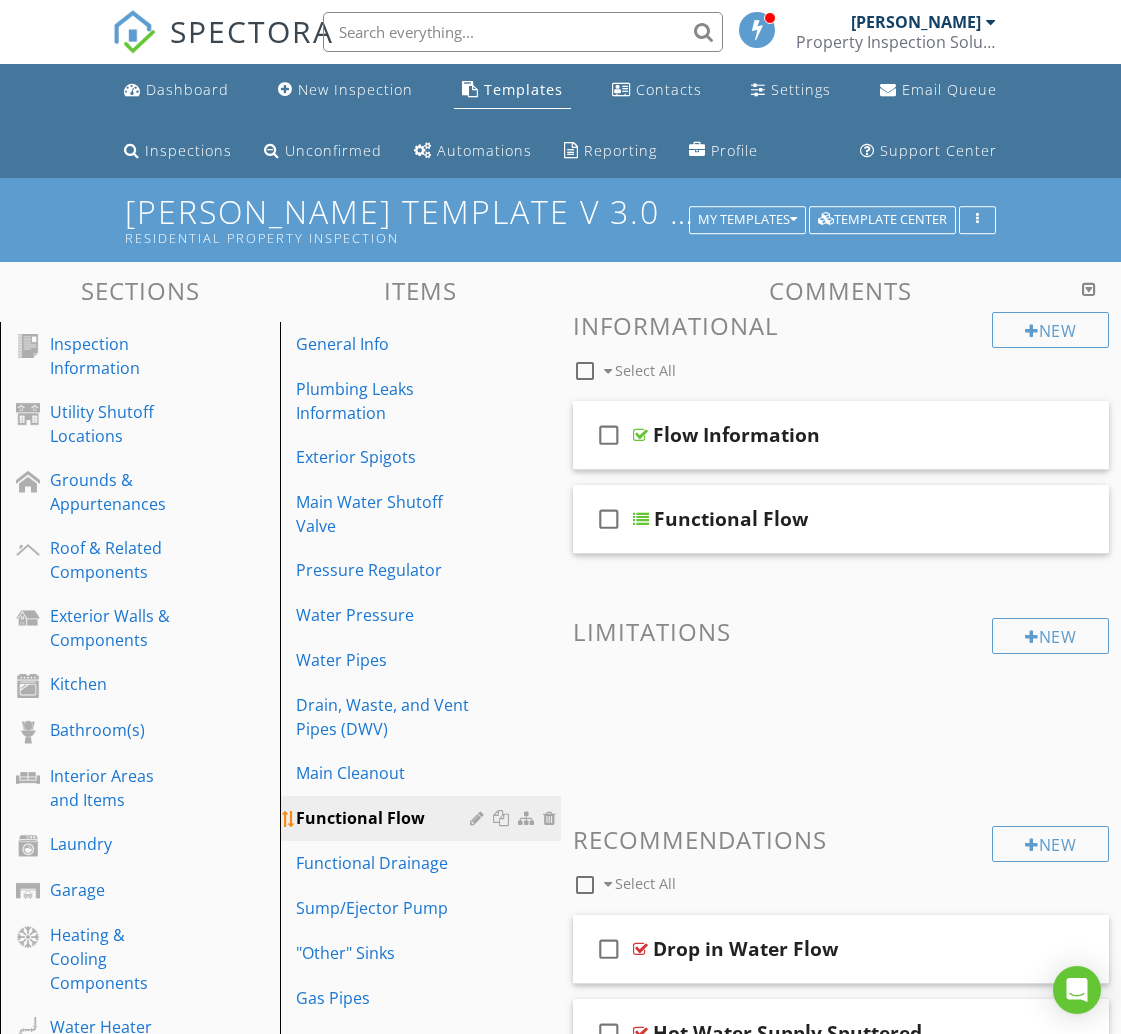 click at bounding box center (503, 818) 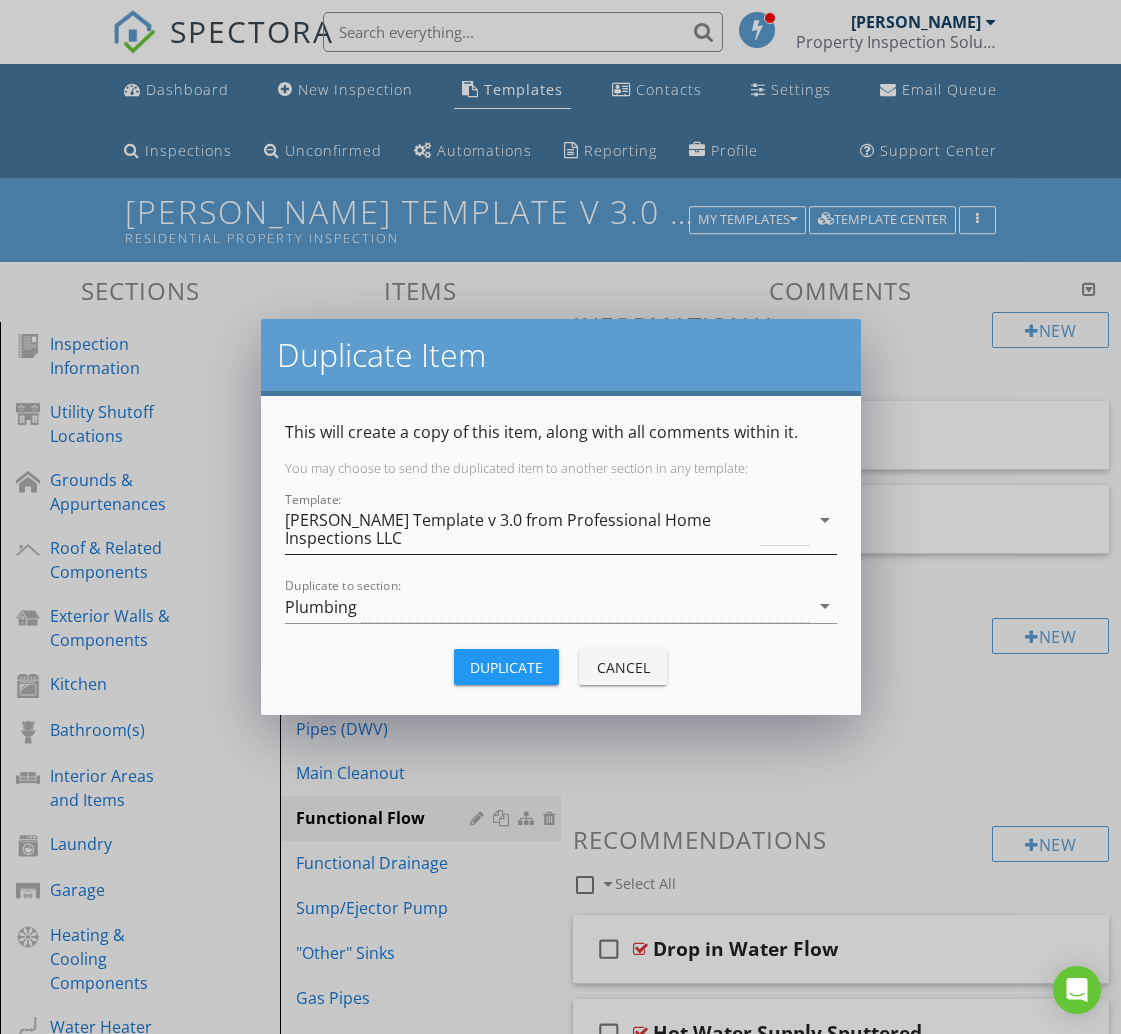 click on "[PERSON_NAME] Template v 3.0 from Professional Home Inspections LLC" at bounding box center [521, 529] 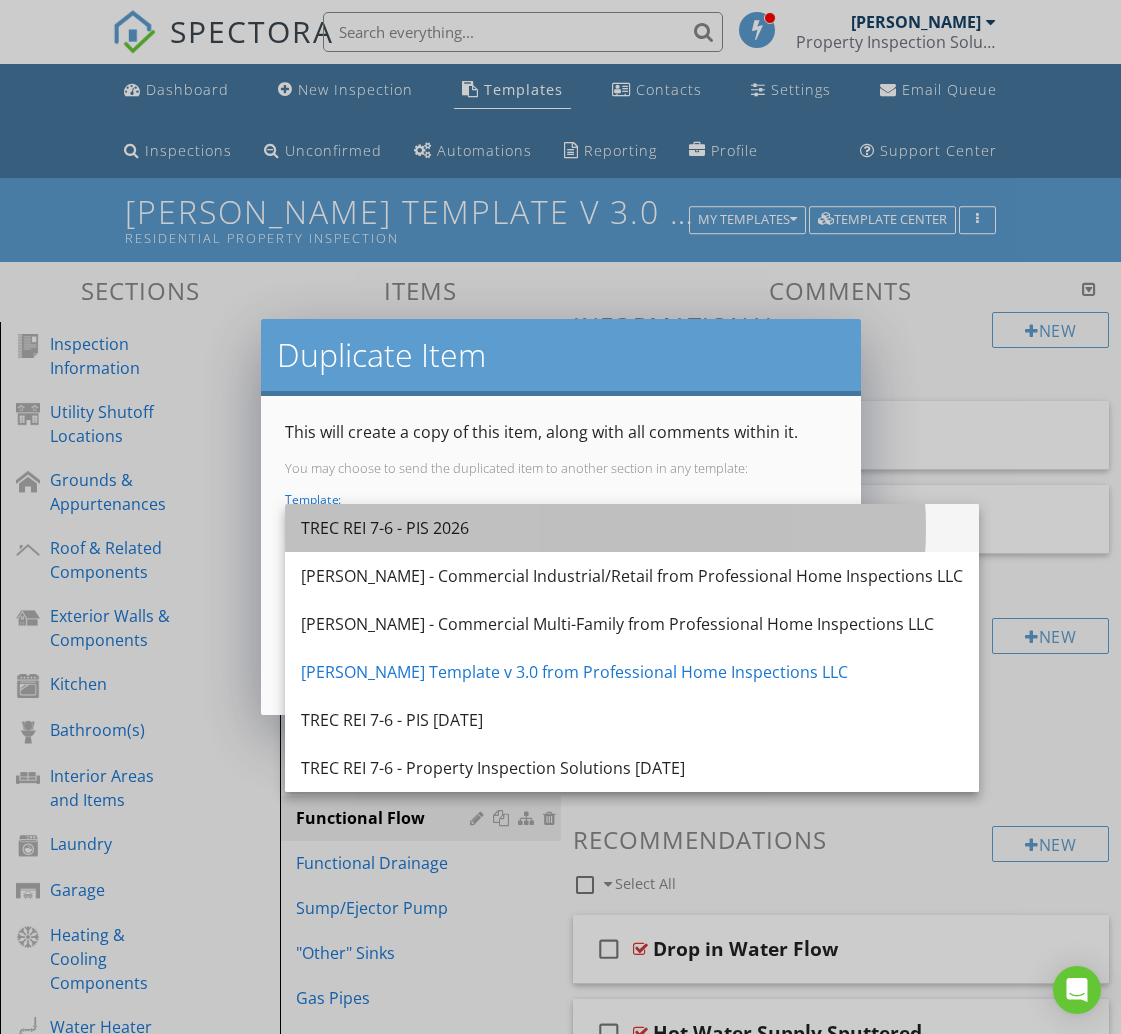 click on "TREC REI 7-6 - PIS 2026" at bounding box center [632, 528] 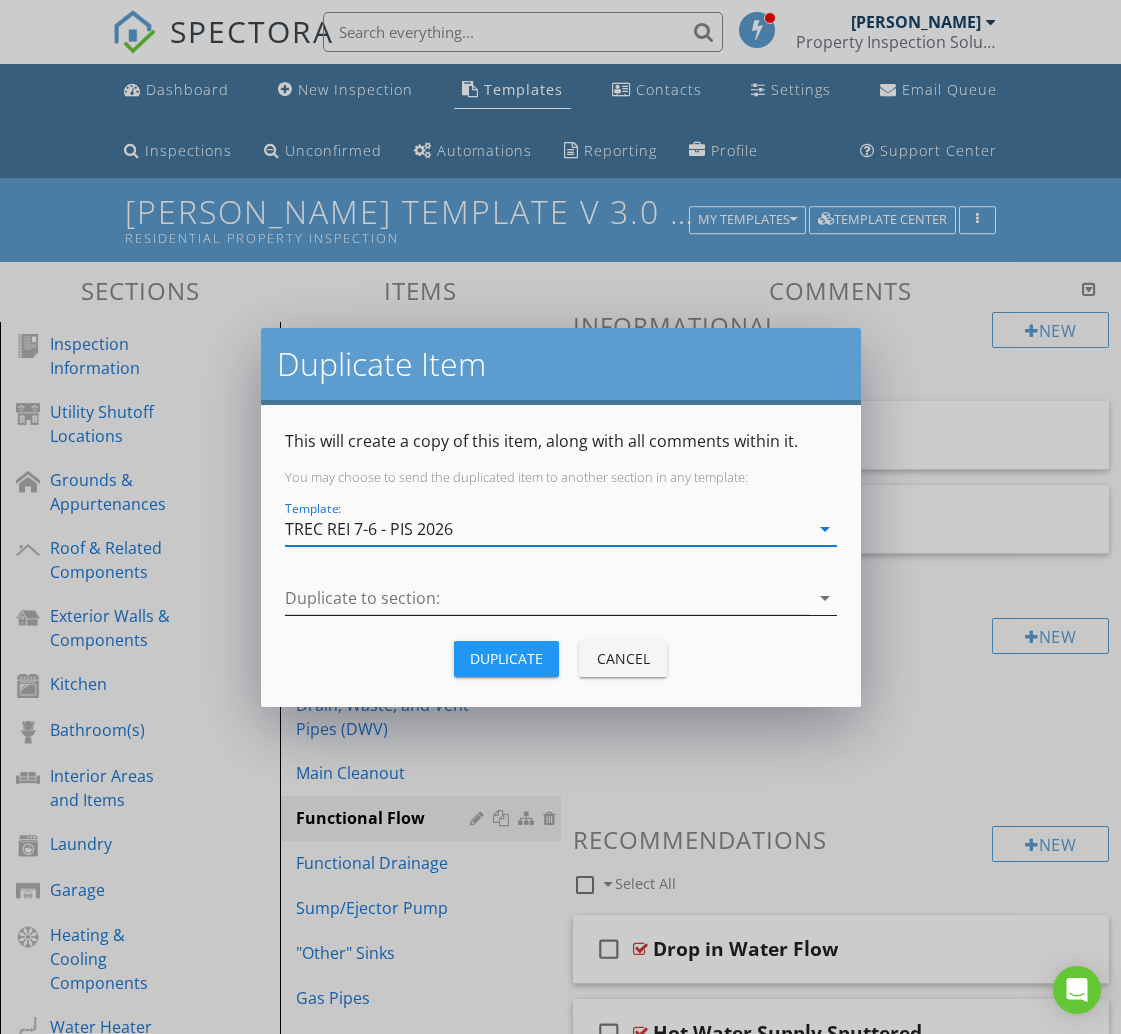click at bounding box center (547, 598) 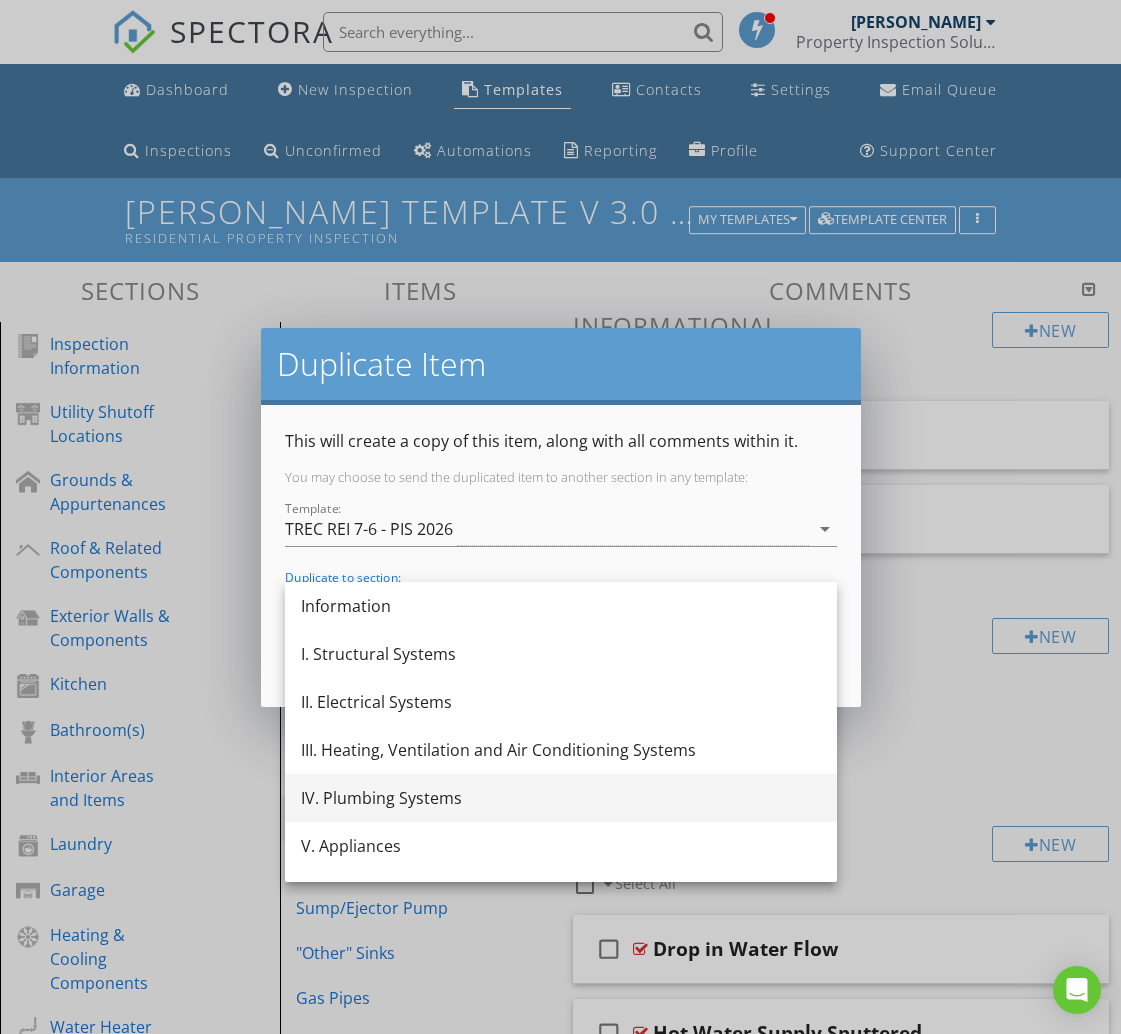 click on "IV. Plumbing Systems" at bounding box center (561, 798) 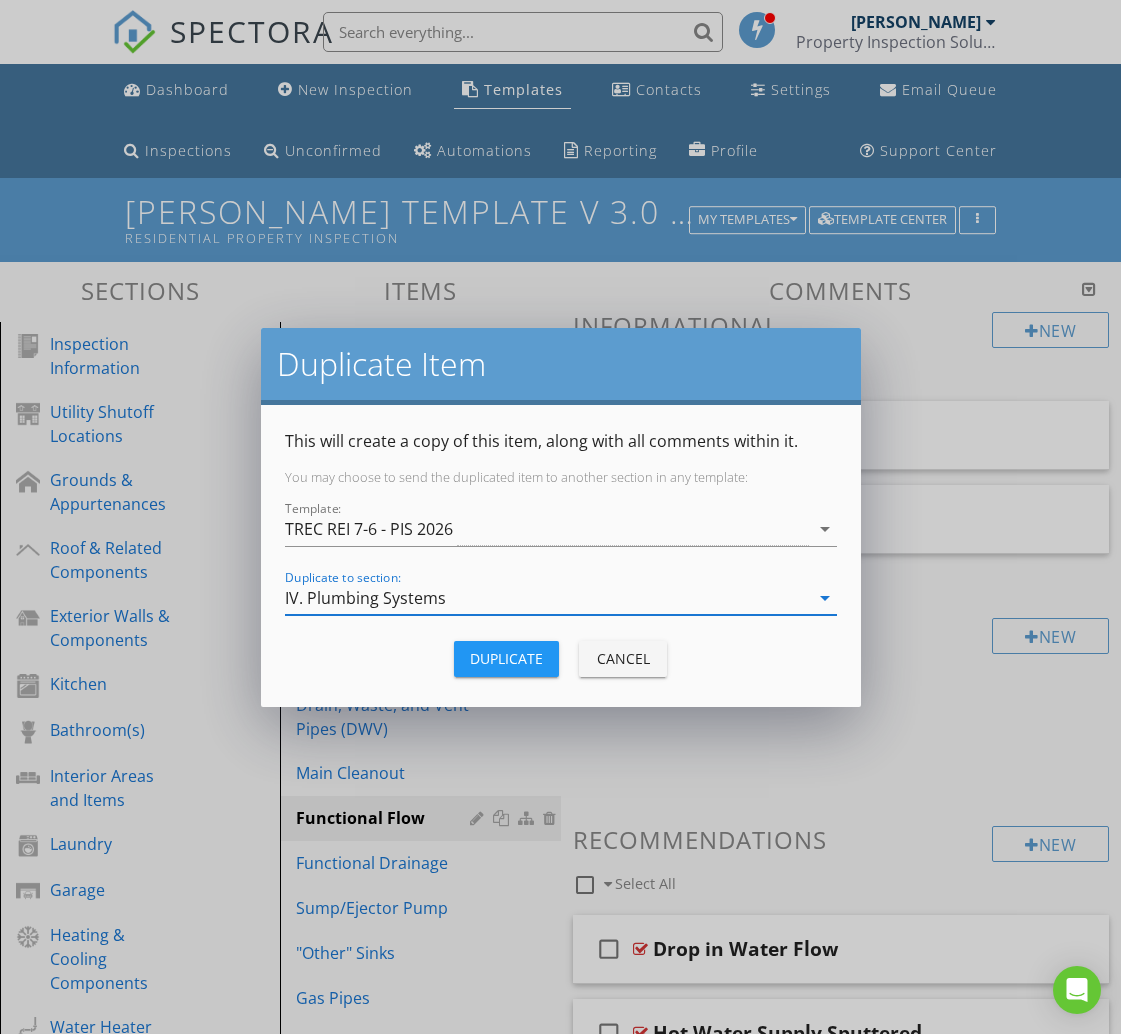 click on "Duplicate" at bounding box center [506, 658] 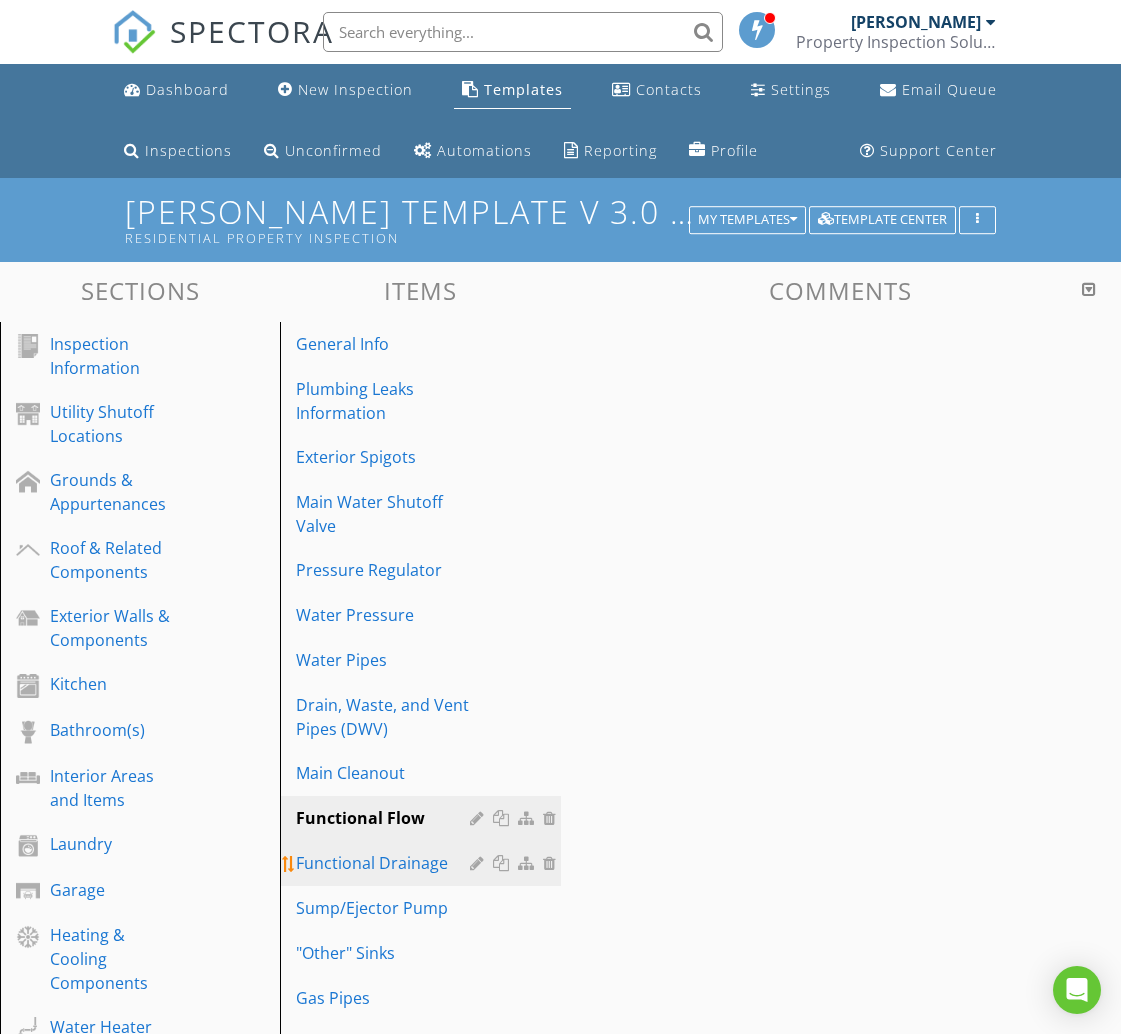 click on "Functional Drainage" at bounding box center [385, 863] 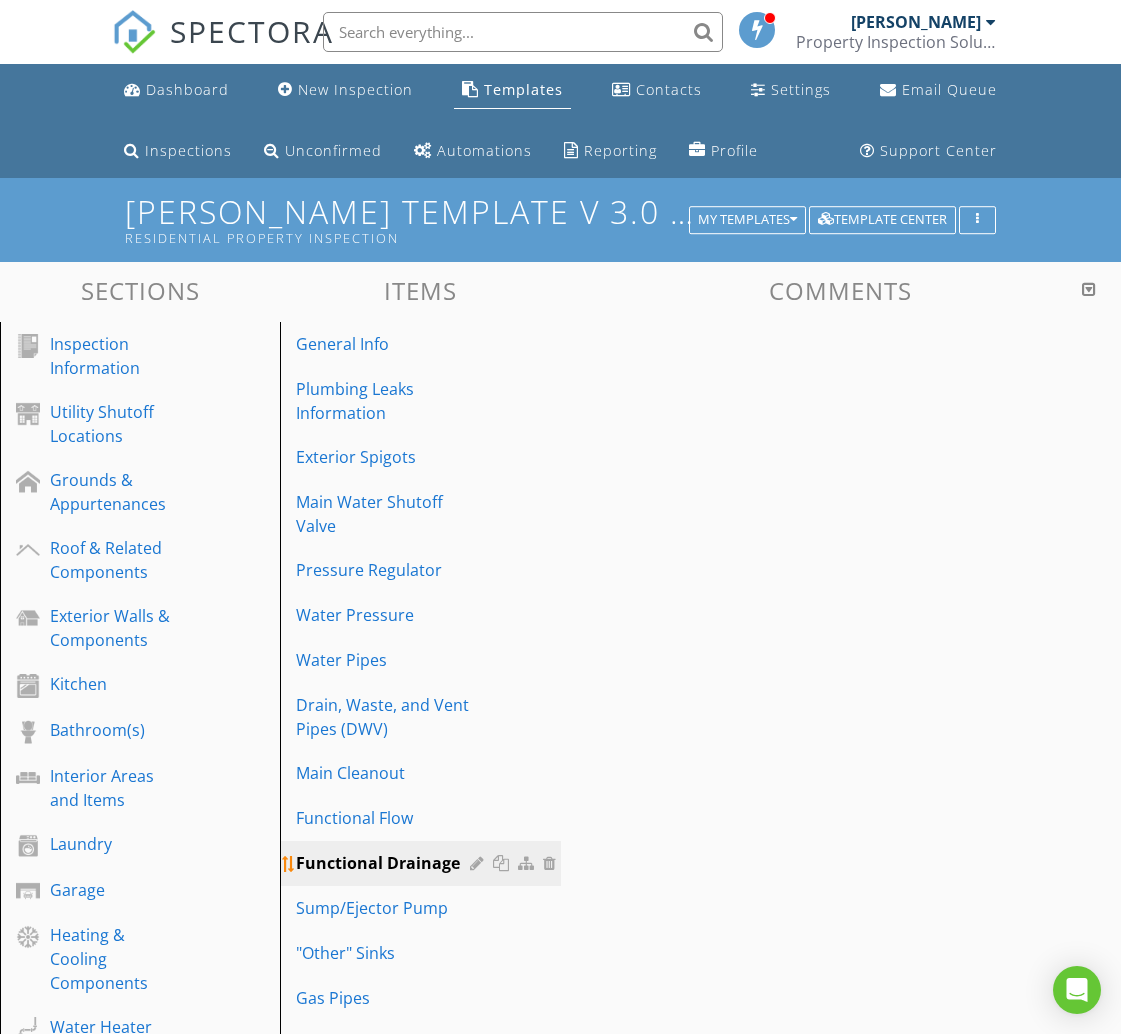 click at bounding box center [503, 863] 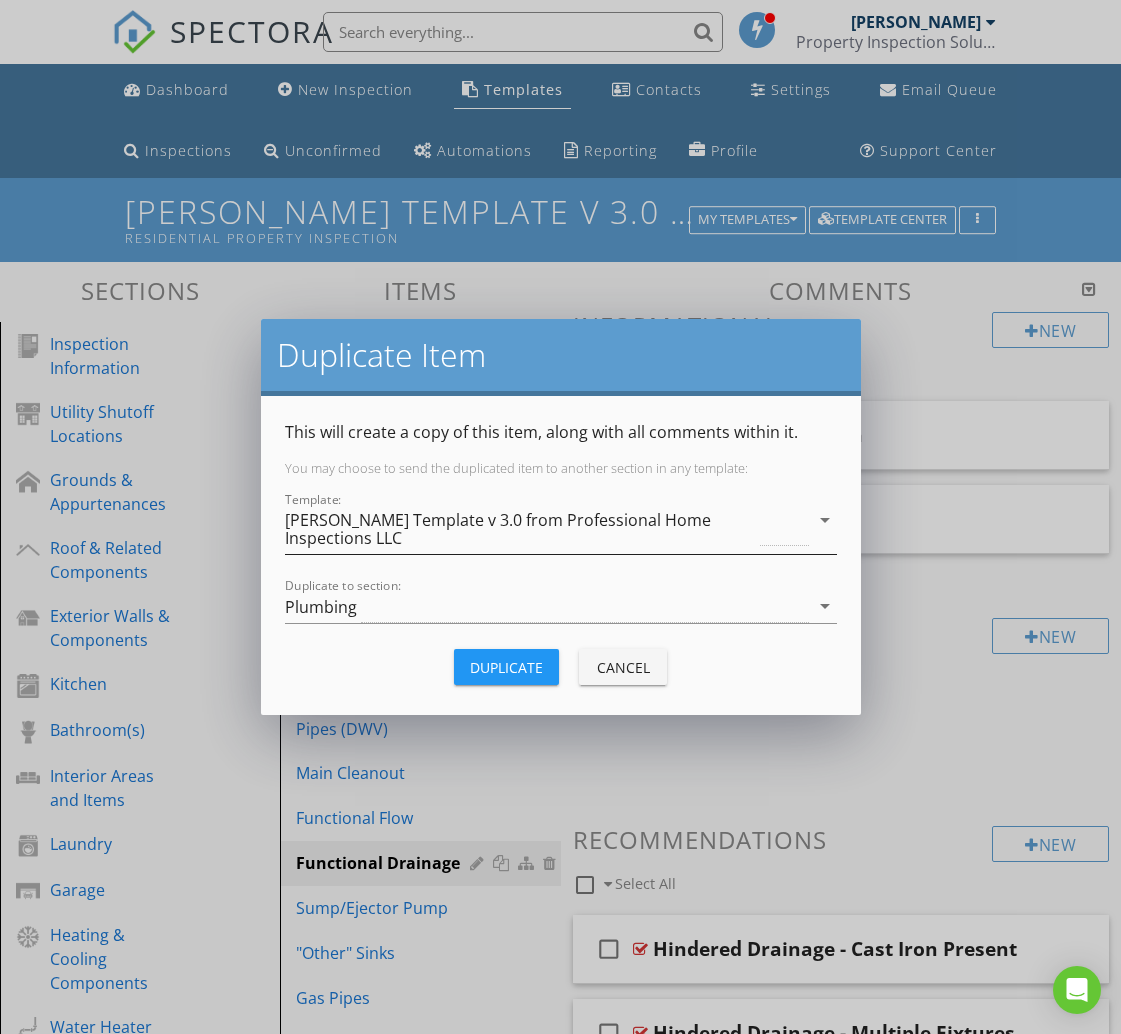 click on "[PERSON_NAME] Template v 3.0 from Professional Home Inspections LLC" at bounding box center (521, 529) 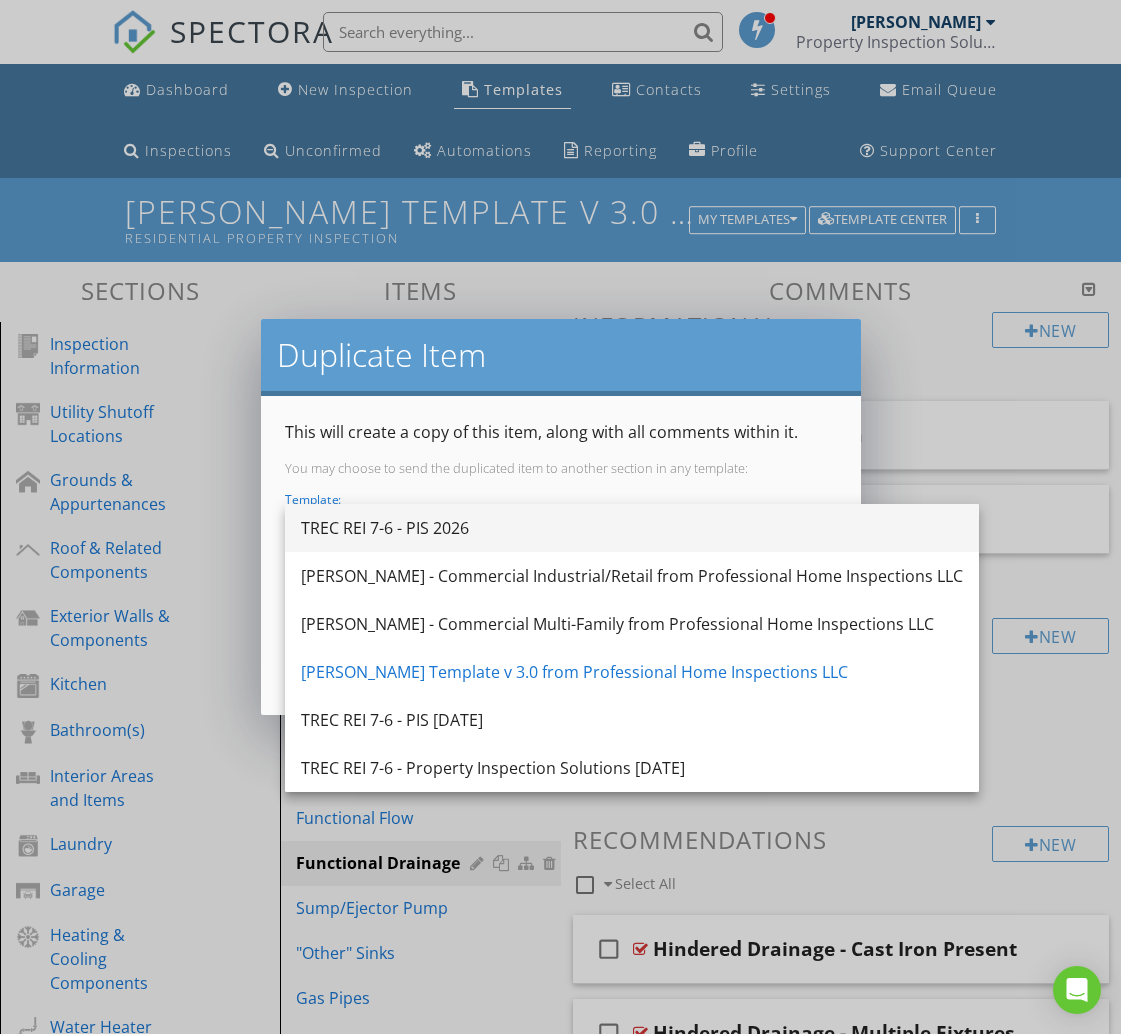 click on "TREC REI 7-6 - PIS 2026" at bounding box center [632, 528] 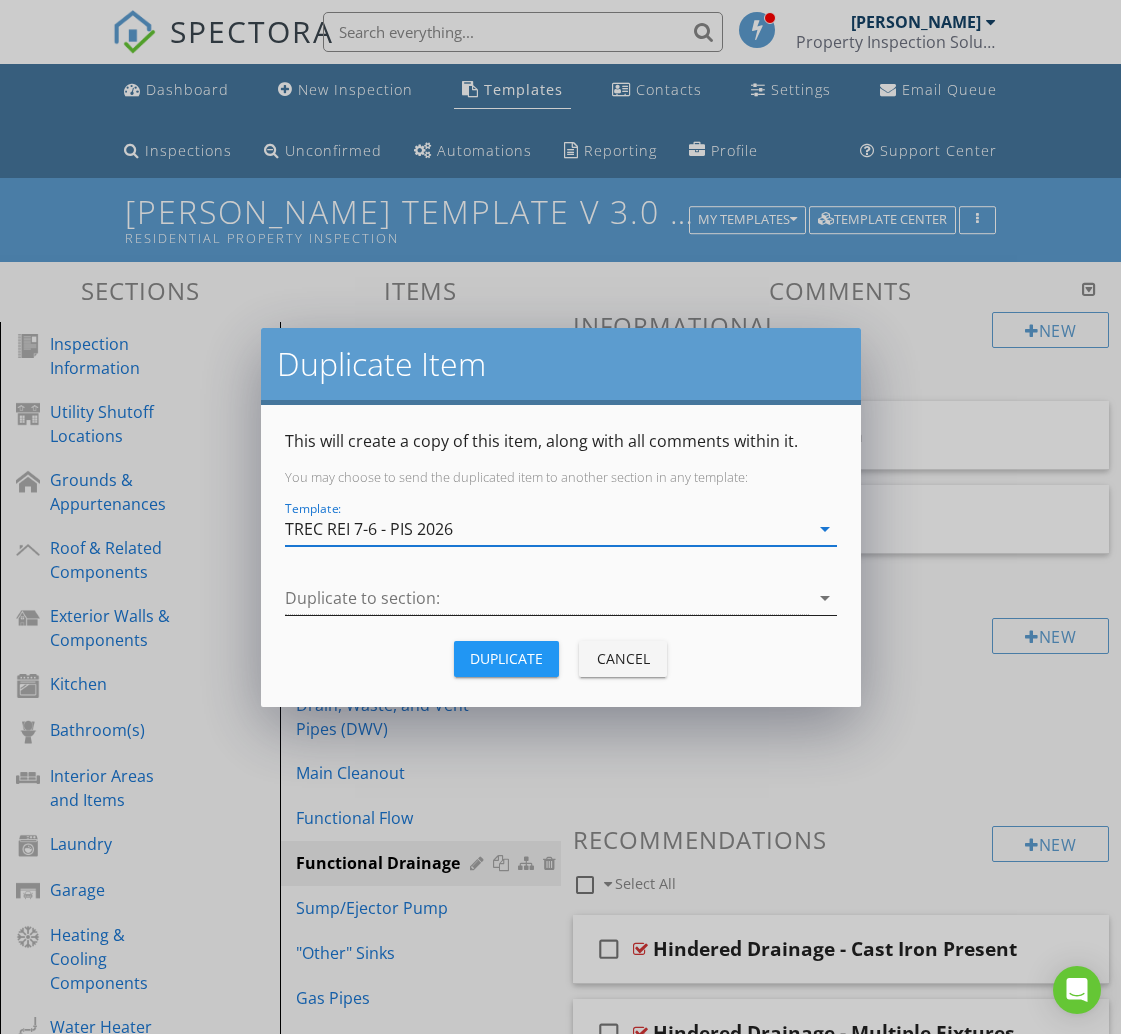 click at bounding box center [547, 598] 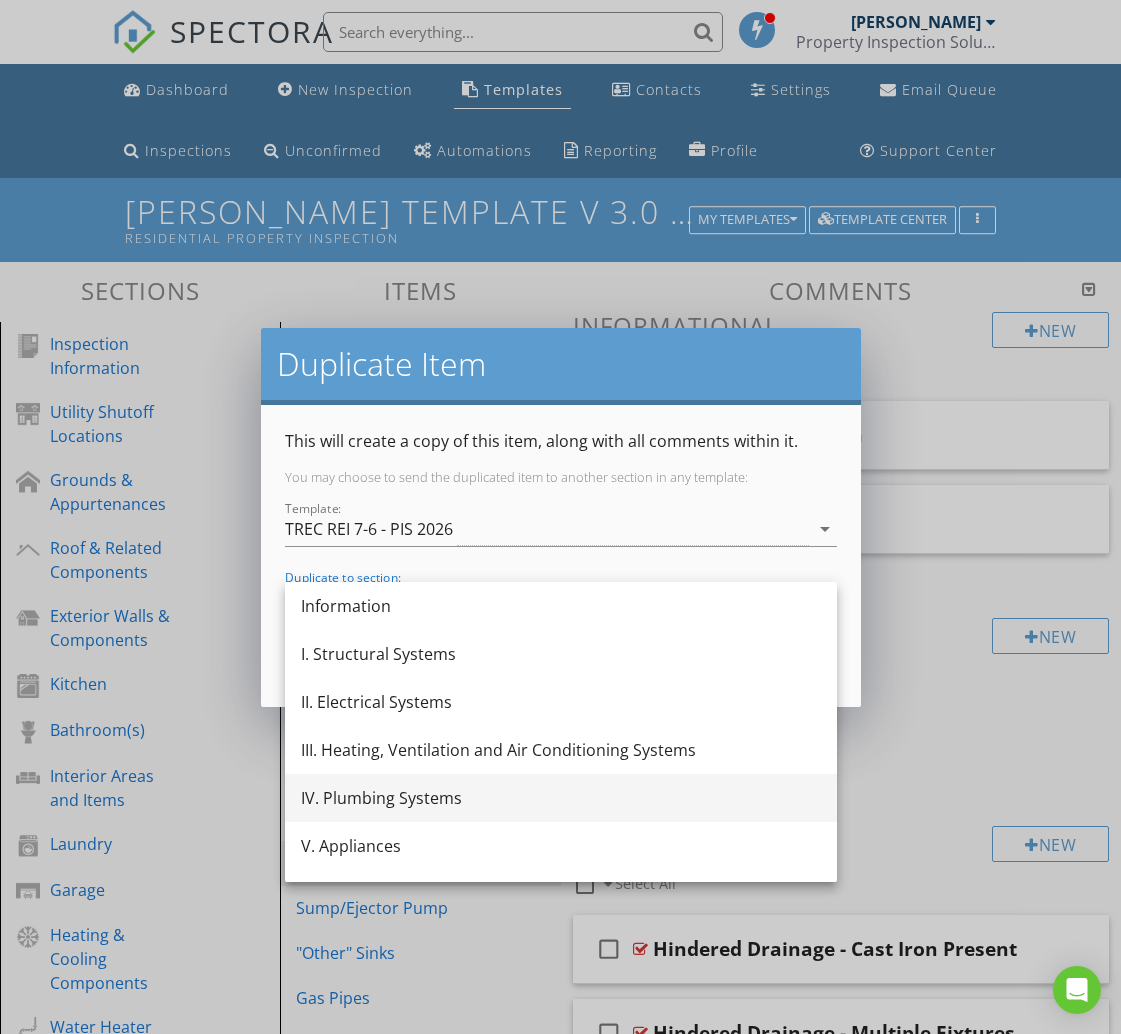 click on "IV. Plumbing Systems" at bounding box center [561, 798] 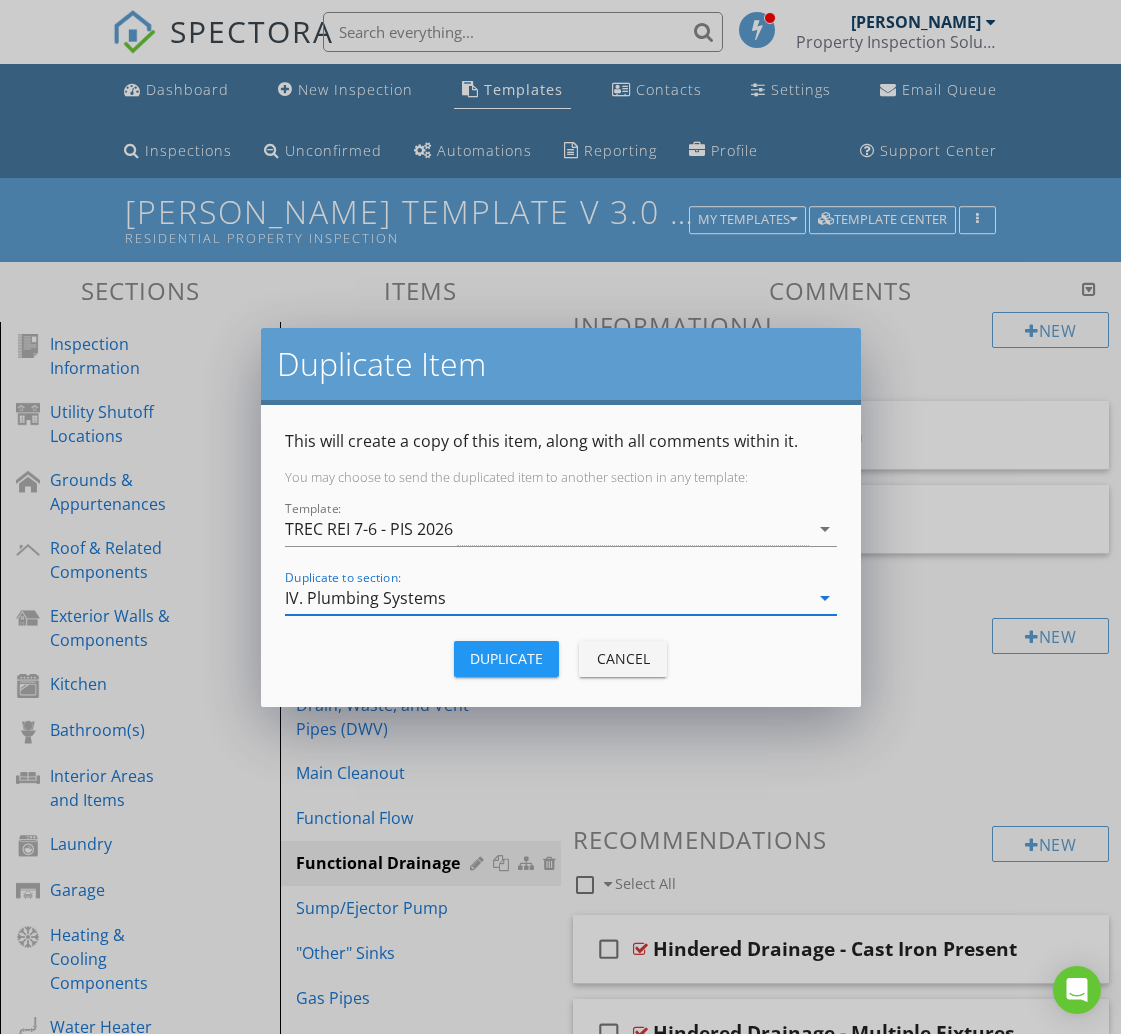click on "Duplicate" at bounding box center (506, 658) 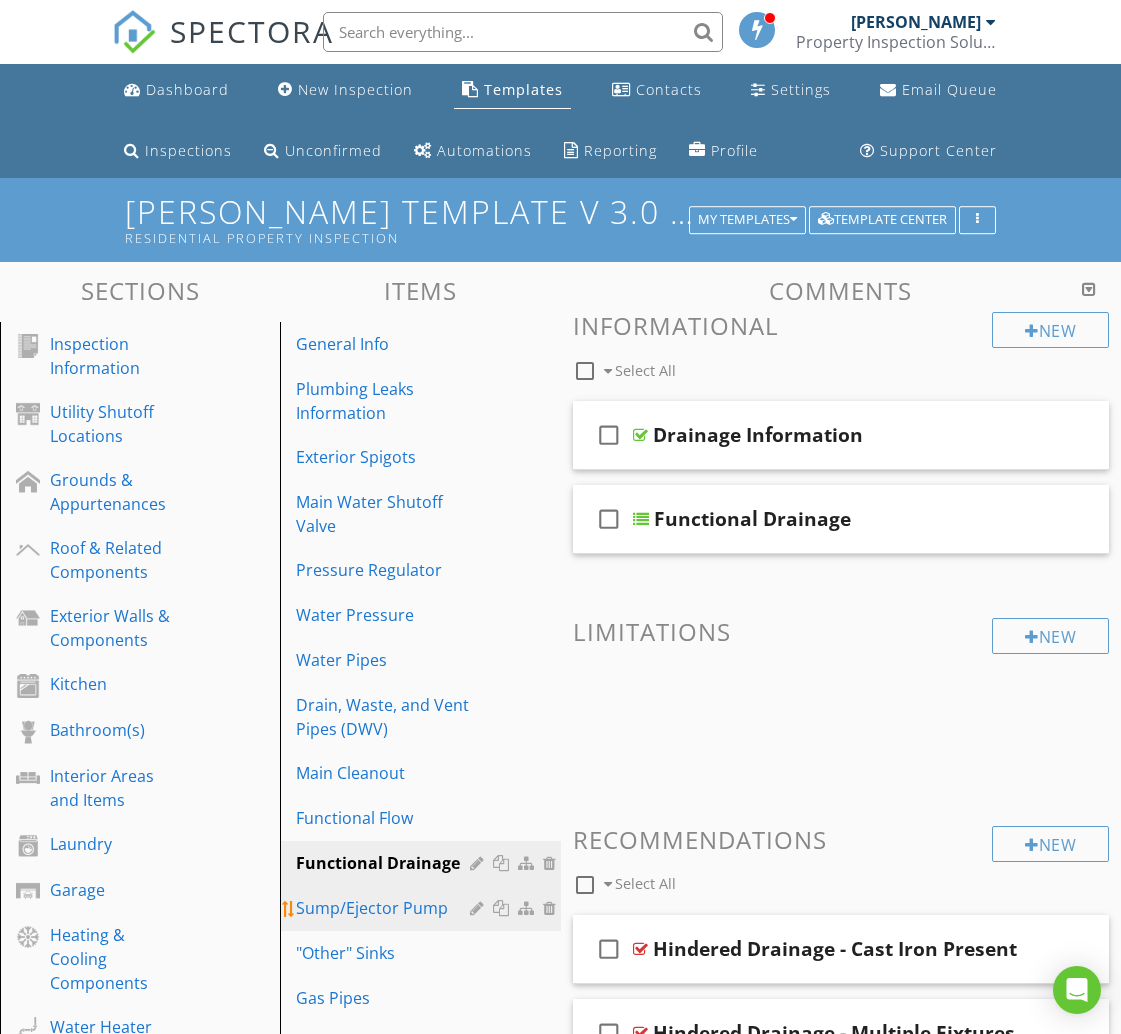 click on "Sump/Ejector Pump" at bounding box center [385, 908] 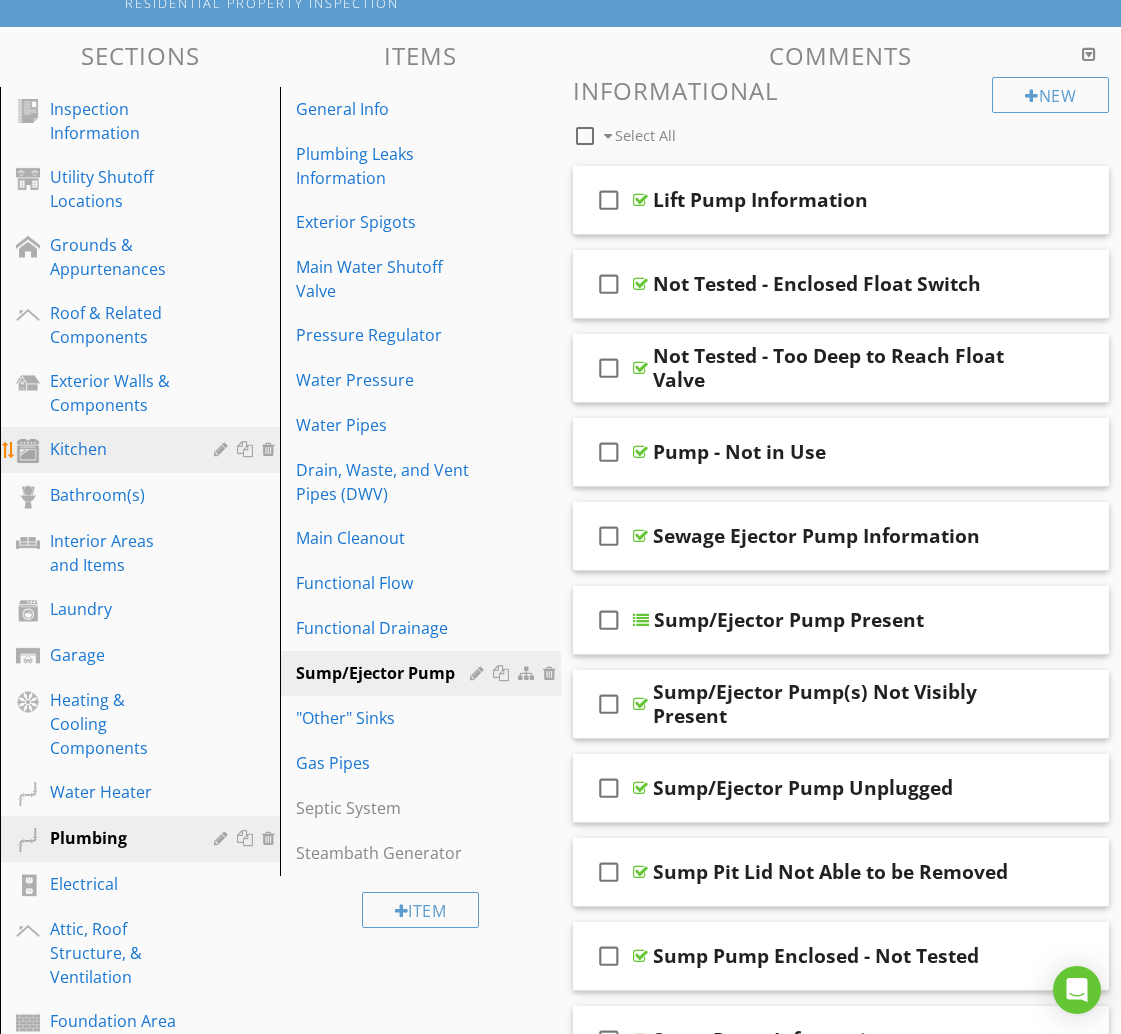 scroll, scrollTop: 238, scrollLeft: 0, axis: vertical 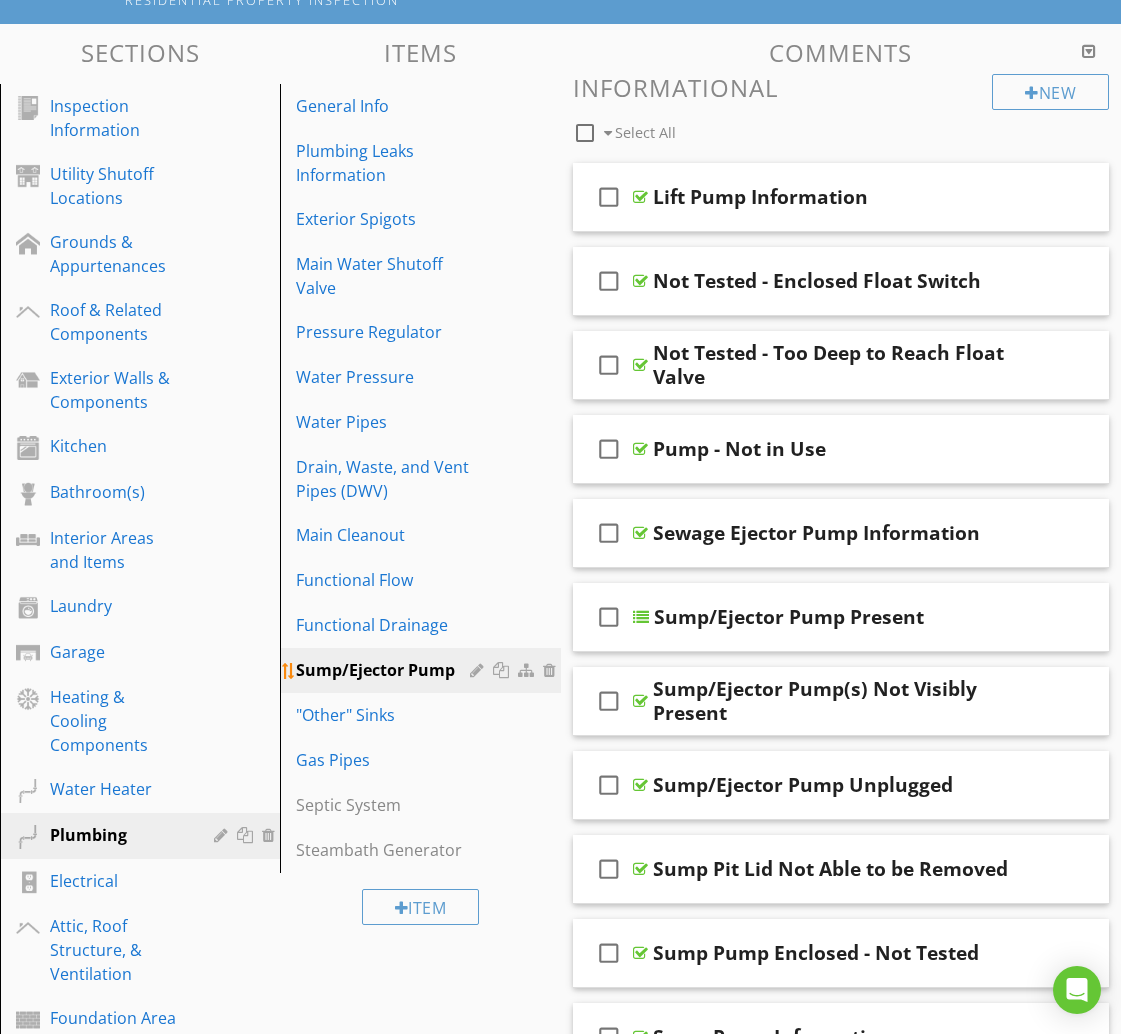 click at bounding box center [503, 670] 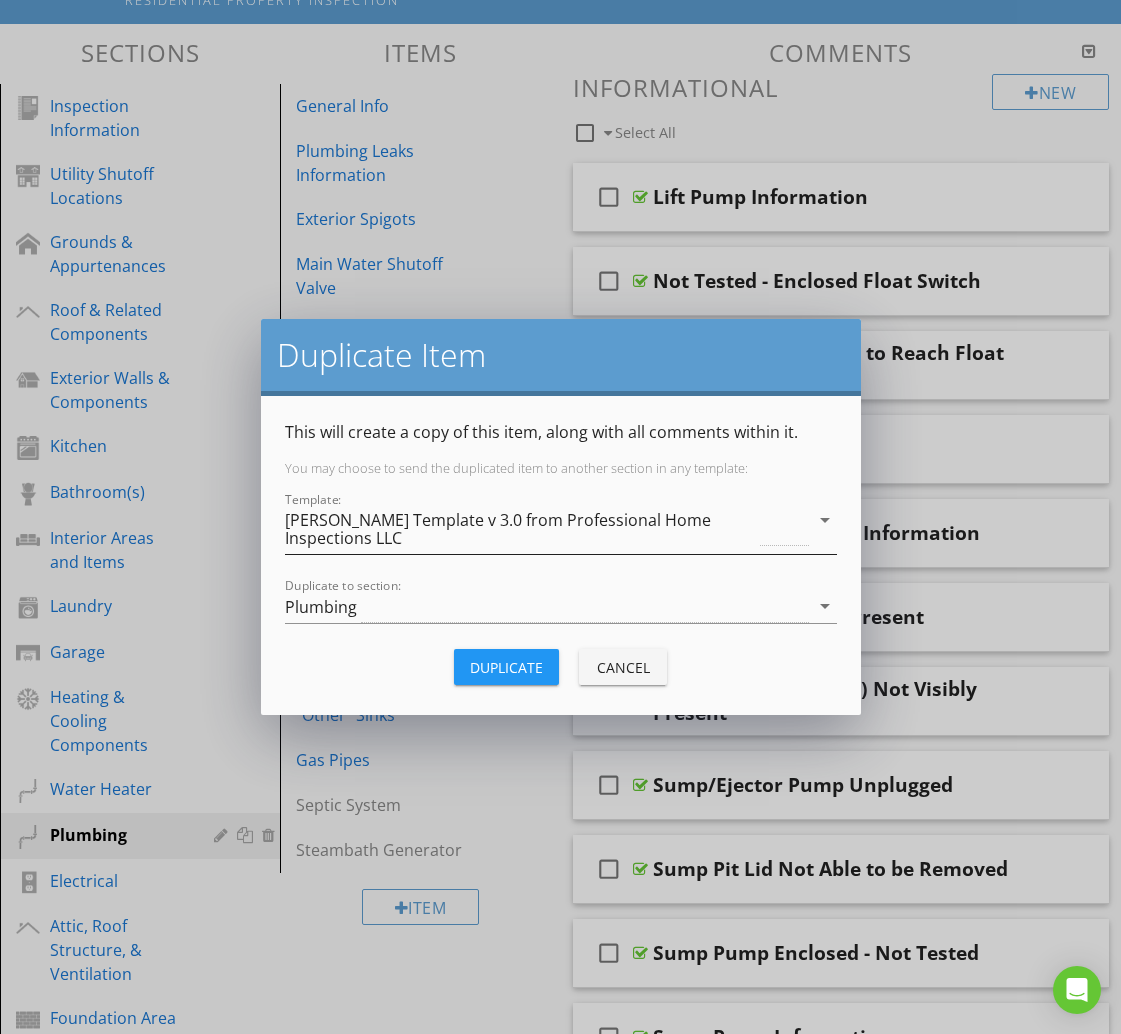 click on "[PERSON_NAME] Template v 3.0 from Professional Home Inspections LLC" at bounding box center [521, 529] 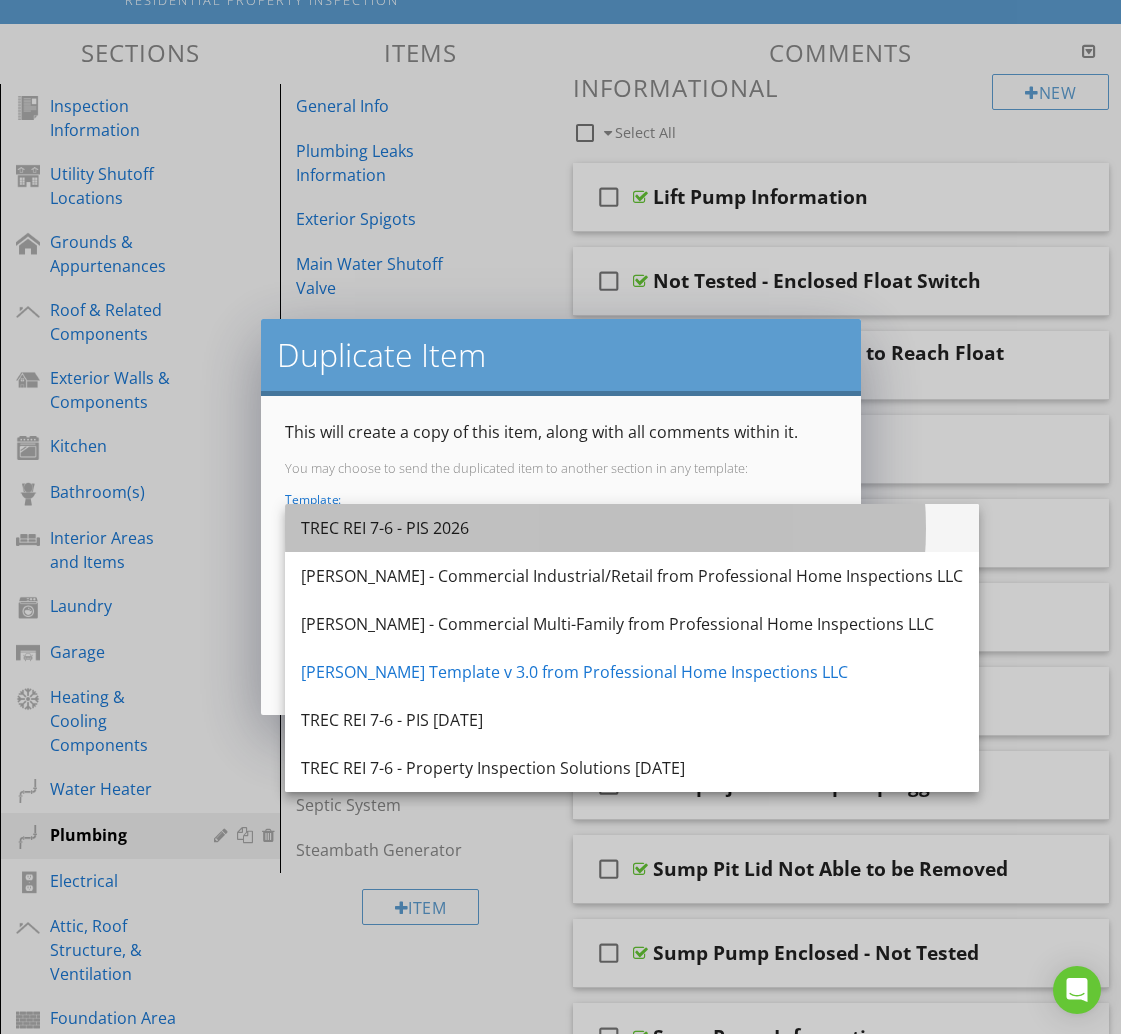 click on "TREC REI 7-6 - PIS 2026" at bounding box center (632, 528) 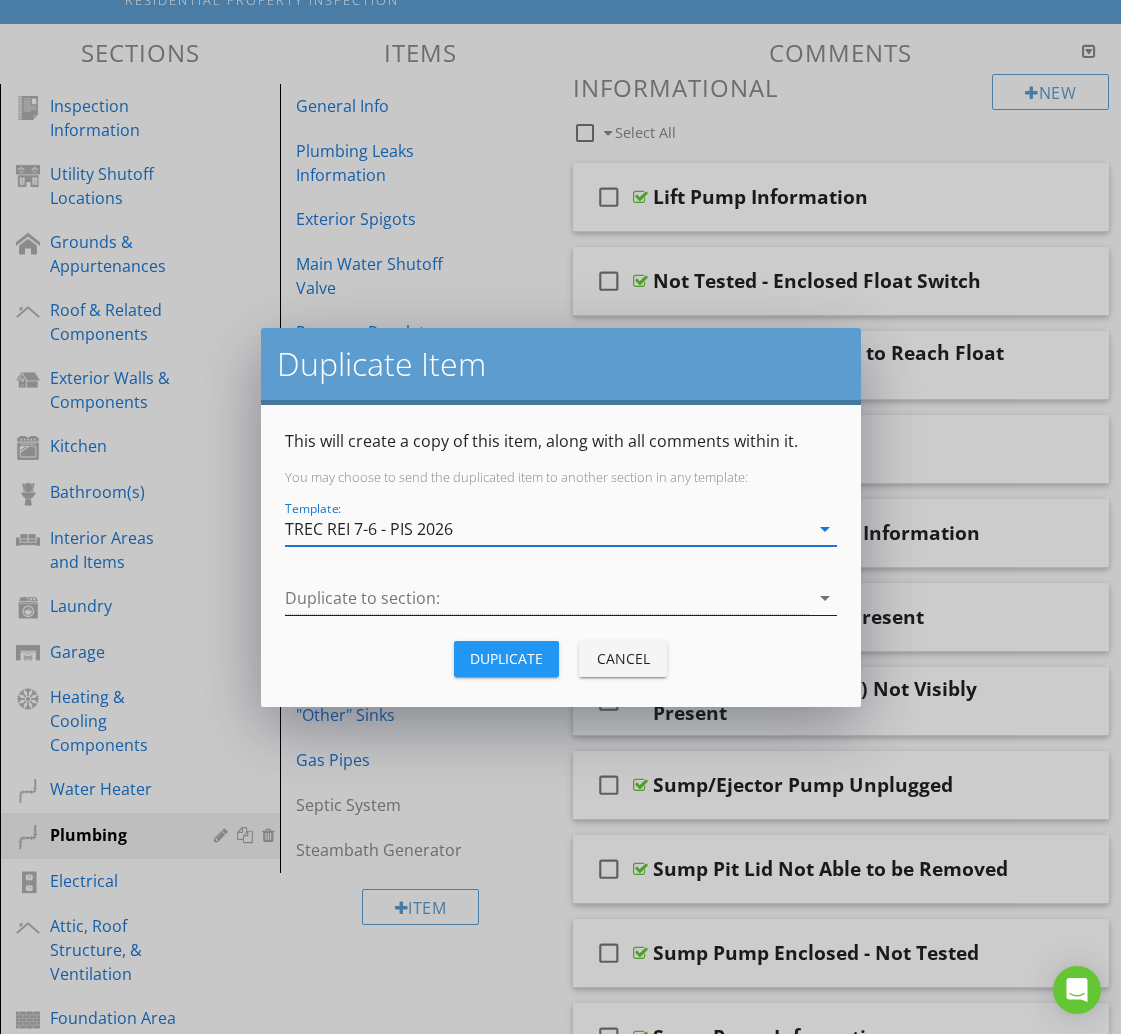 click at bounding box center [547, 598] 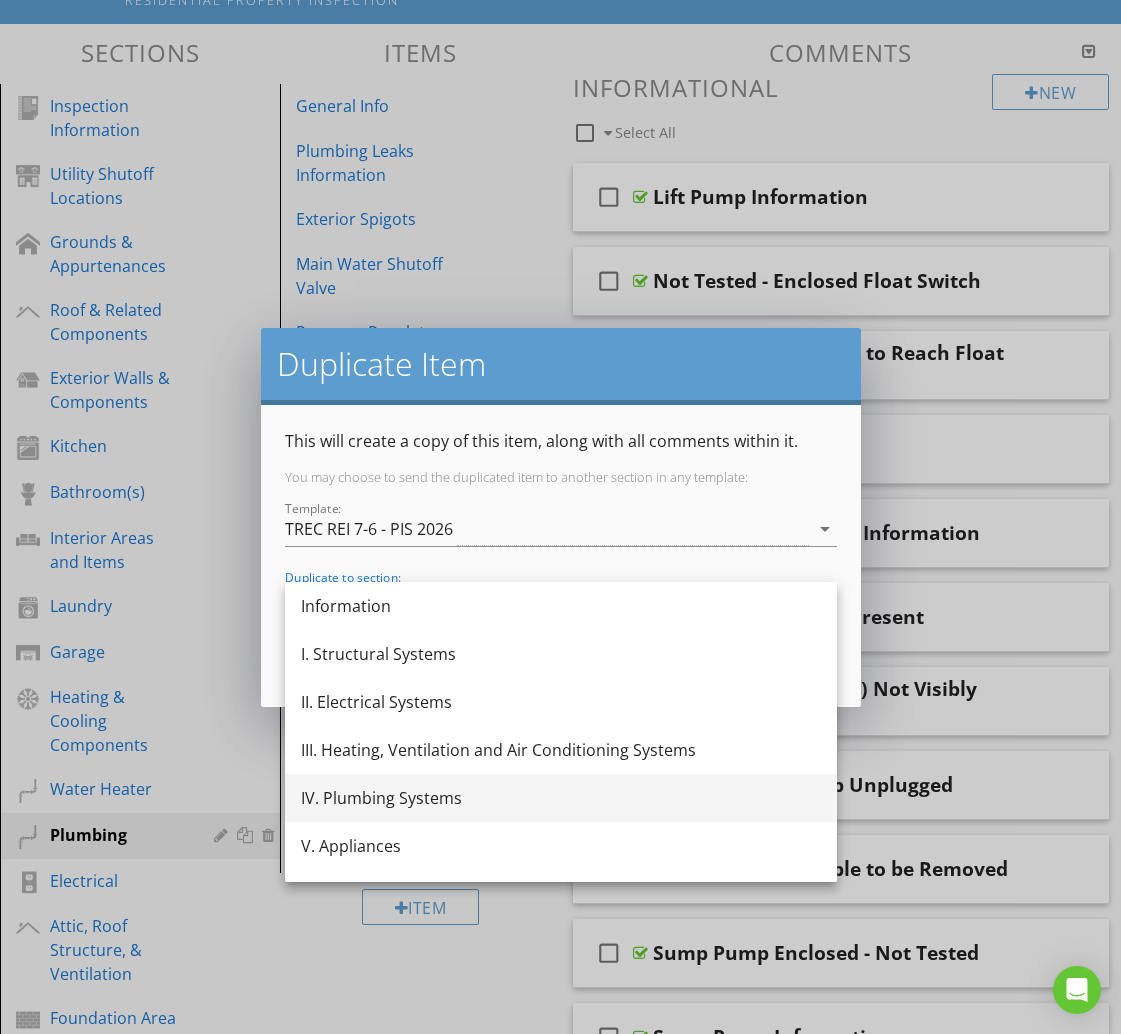 click on "IV. Plumbing Systems" at bounding box center (561, 798) 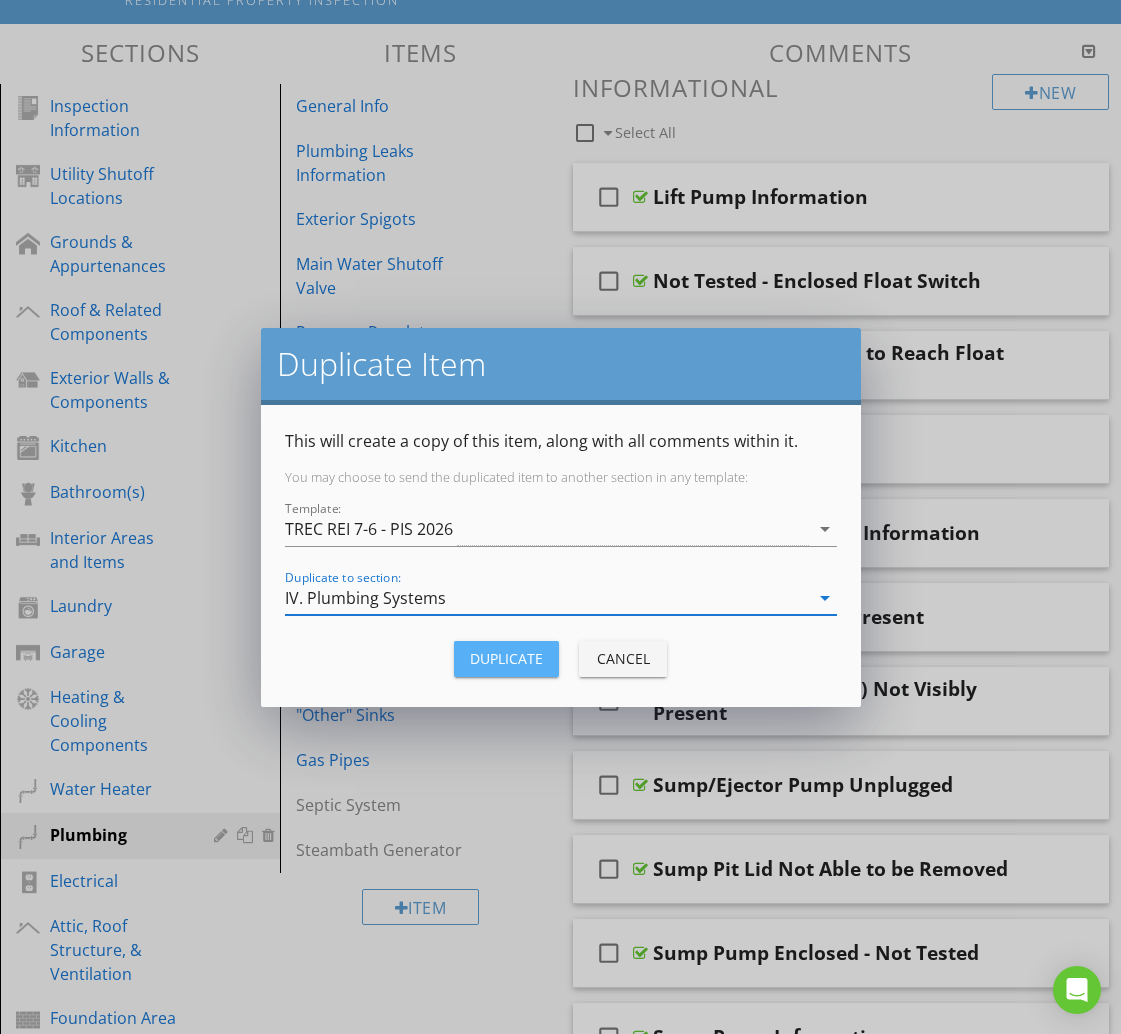click on "Duplicate" at bounding box center [506, 658] 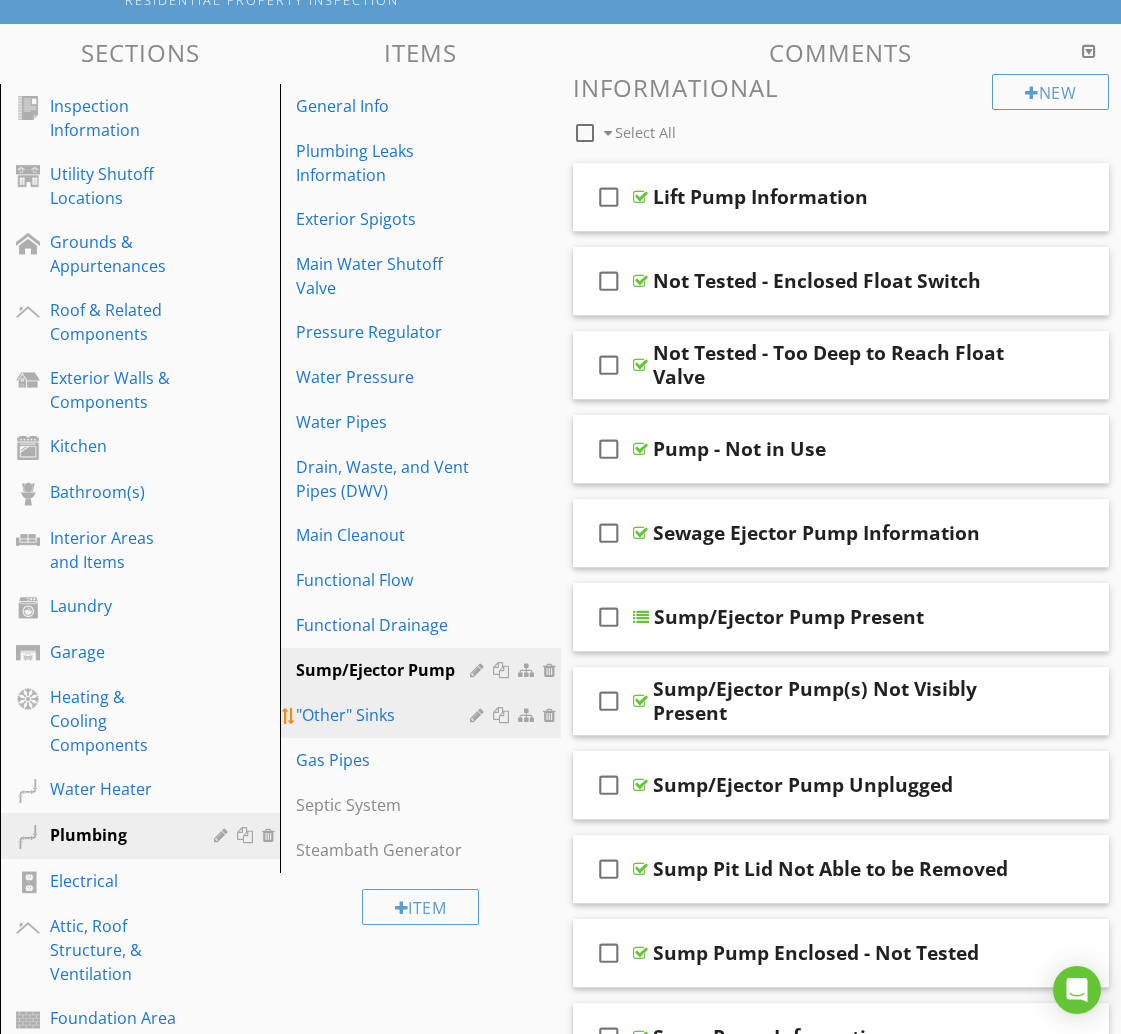 click at bounding box center [503, 715] 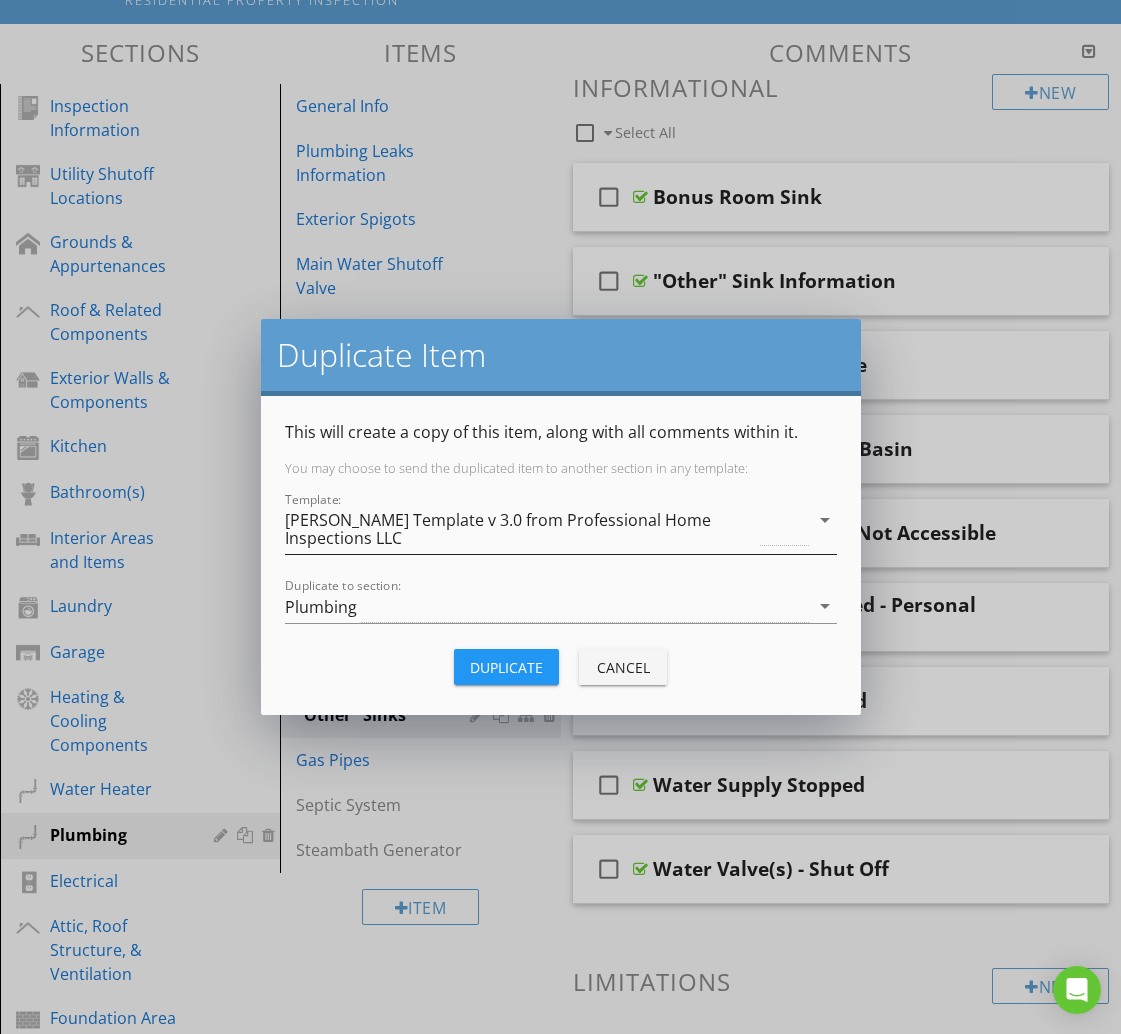click on "[PERSON_NAME] Template v 3.0 from Professional Home Inspections LLC" at bounding box center (521, 529) 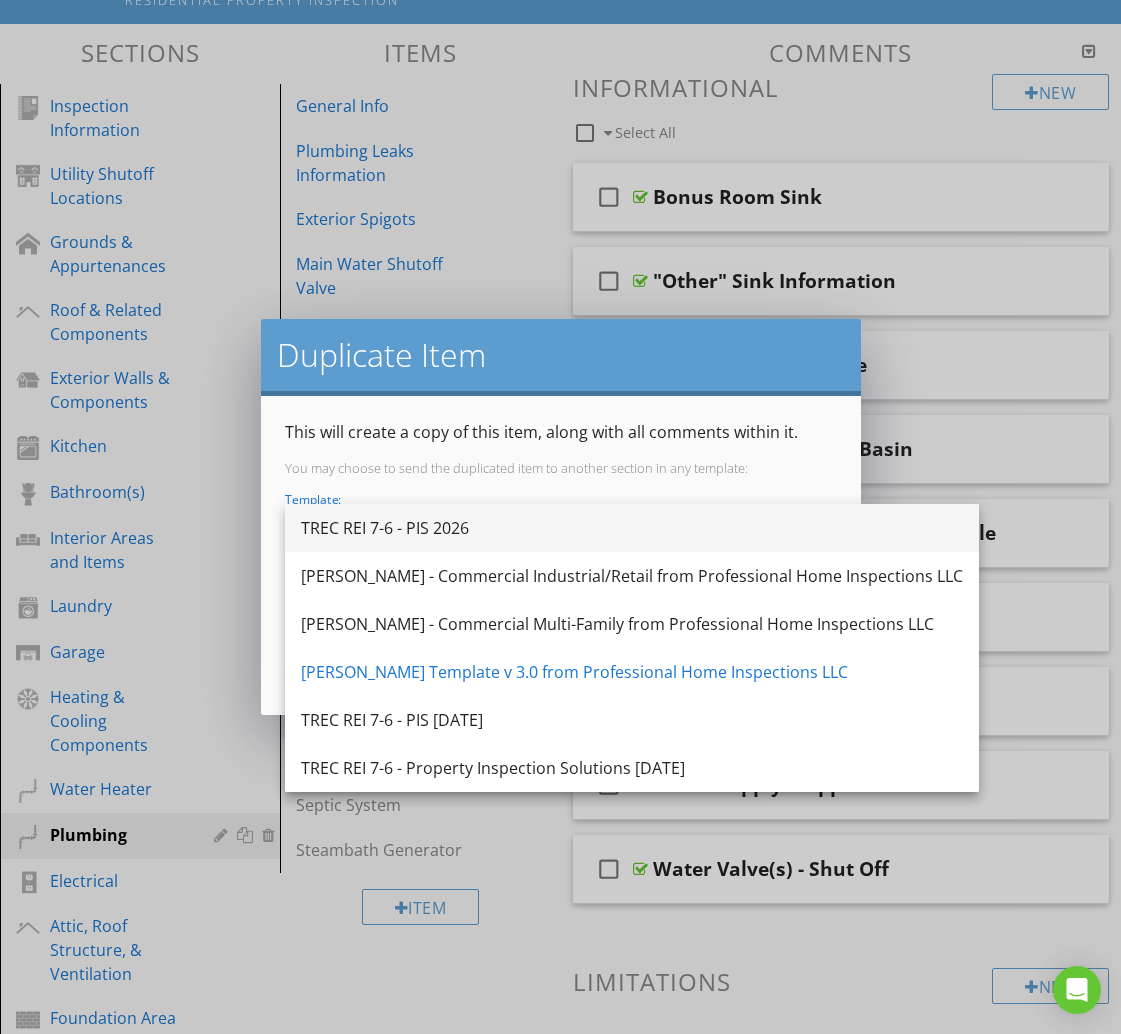 click on "TREC REI 7-6 - PIS 2026" at bounding box center (632, 528) 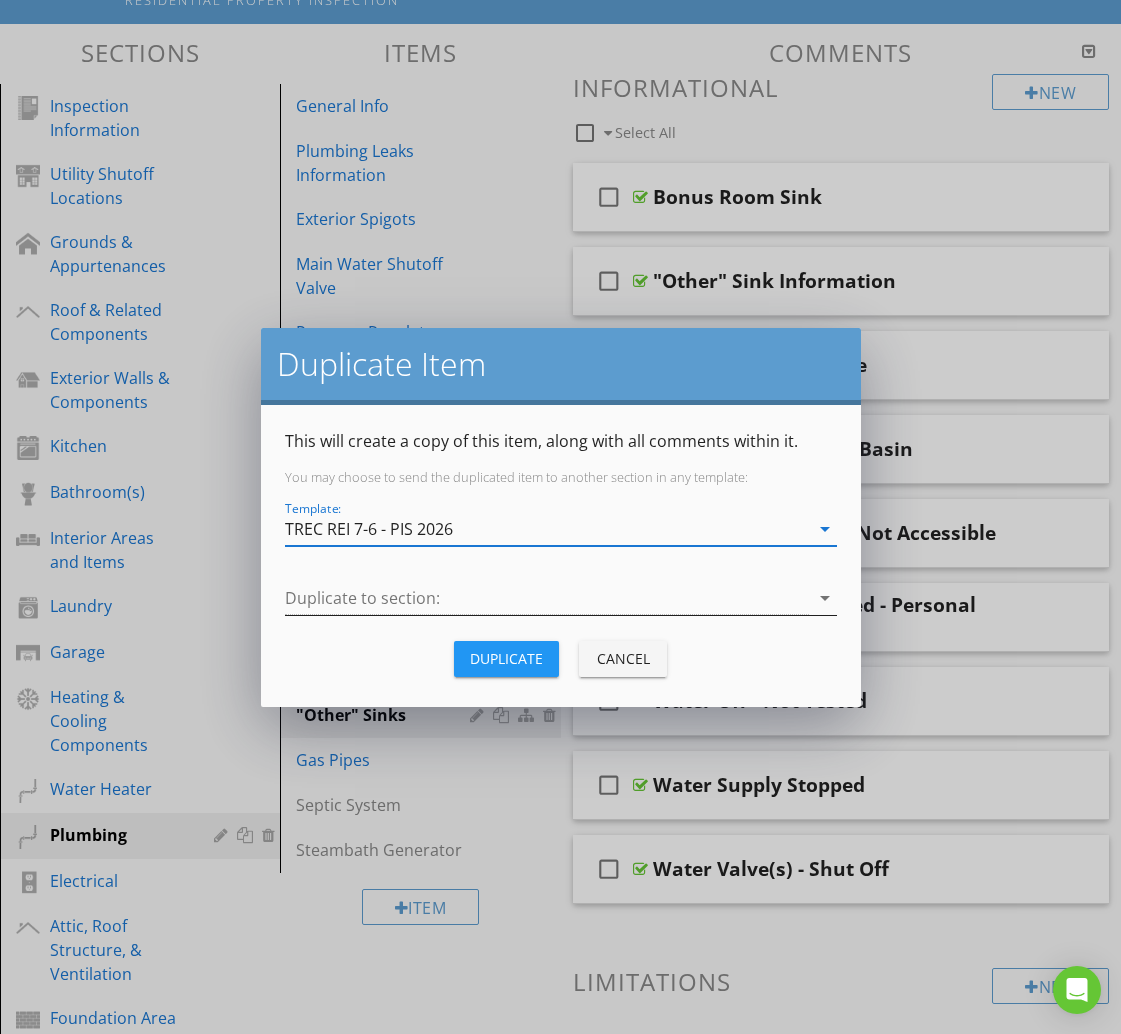 click at bounding box center [547, 598] 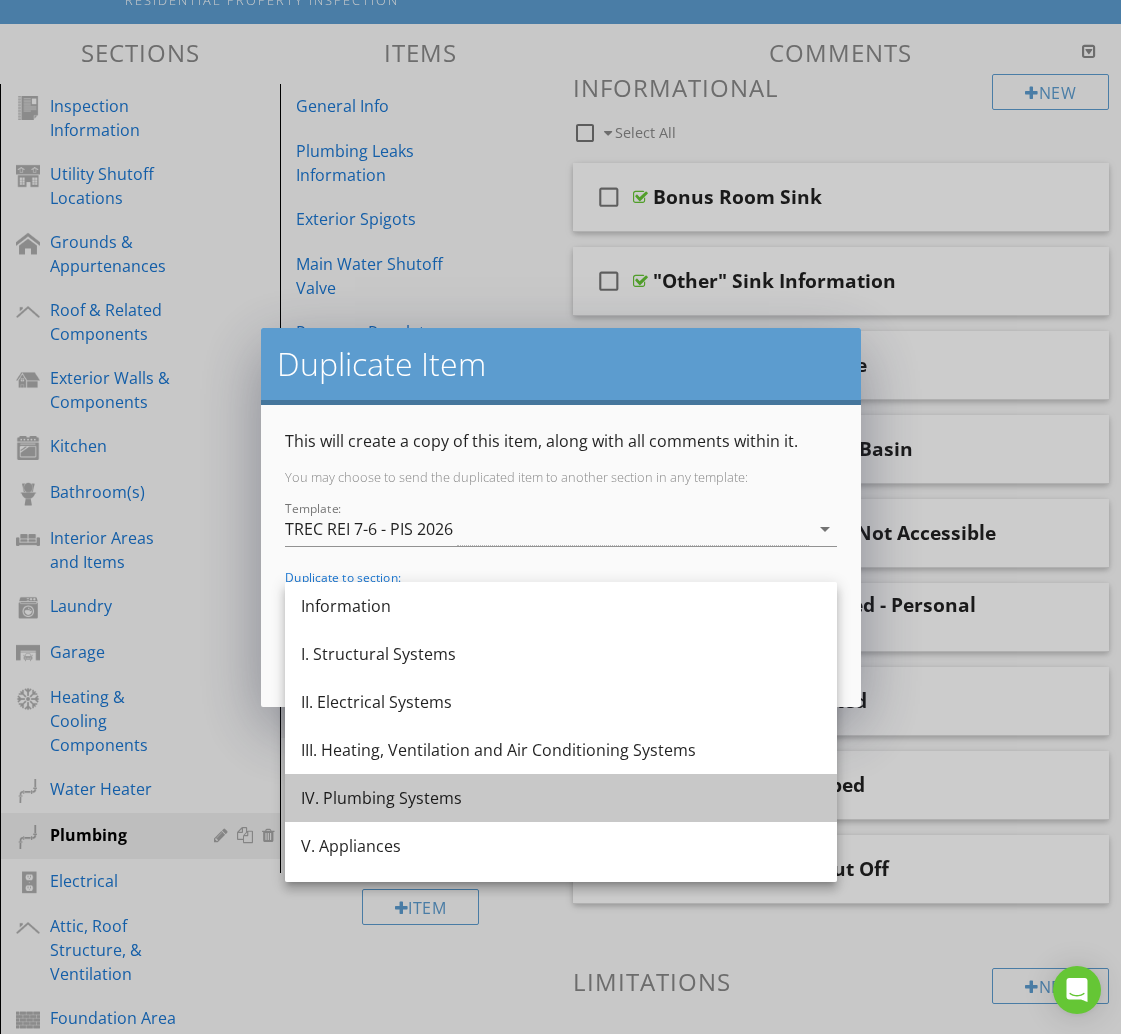 click on "IV. Plumbing Systems" at bounding box center [561, 798] 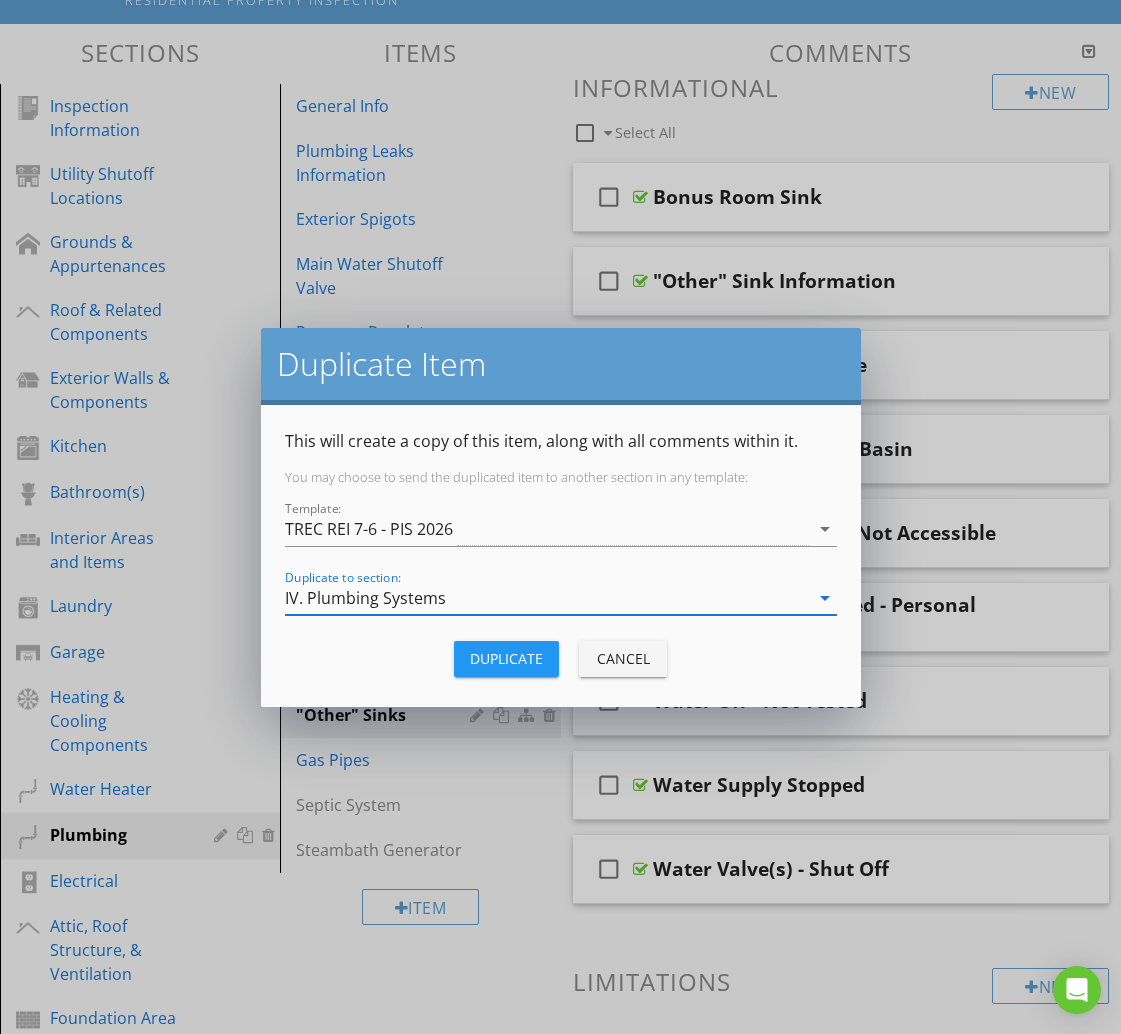 click on "Duplicate" at bounding box center [506, 658] 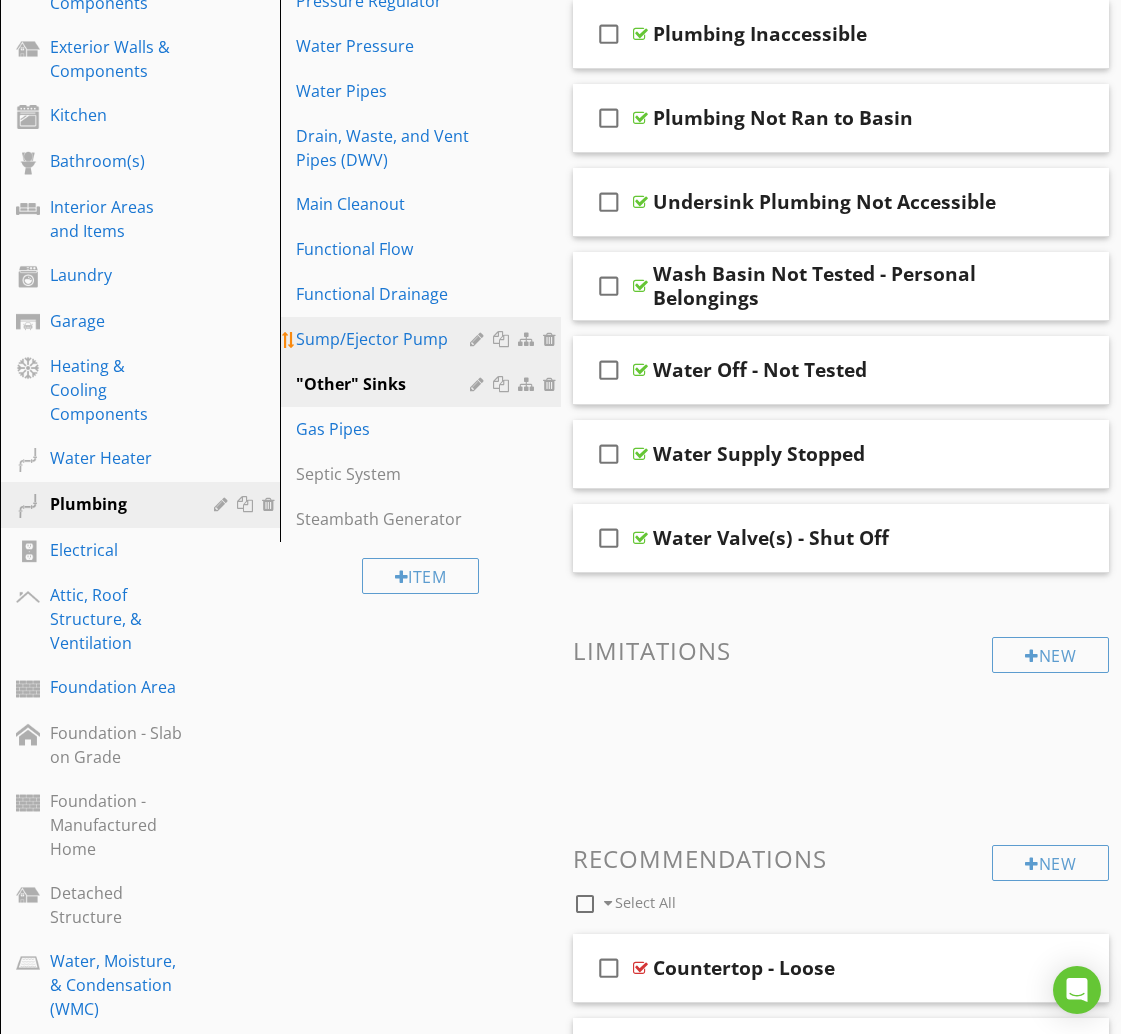 scroll, scrollTop: 558, scrollLeft: 0, axis: vertical 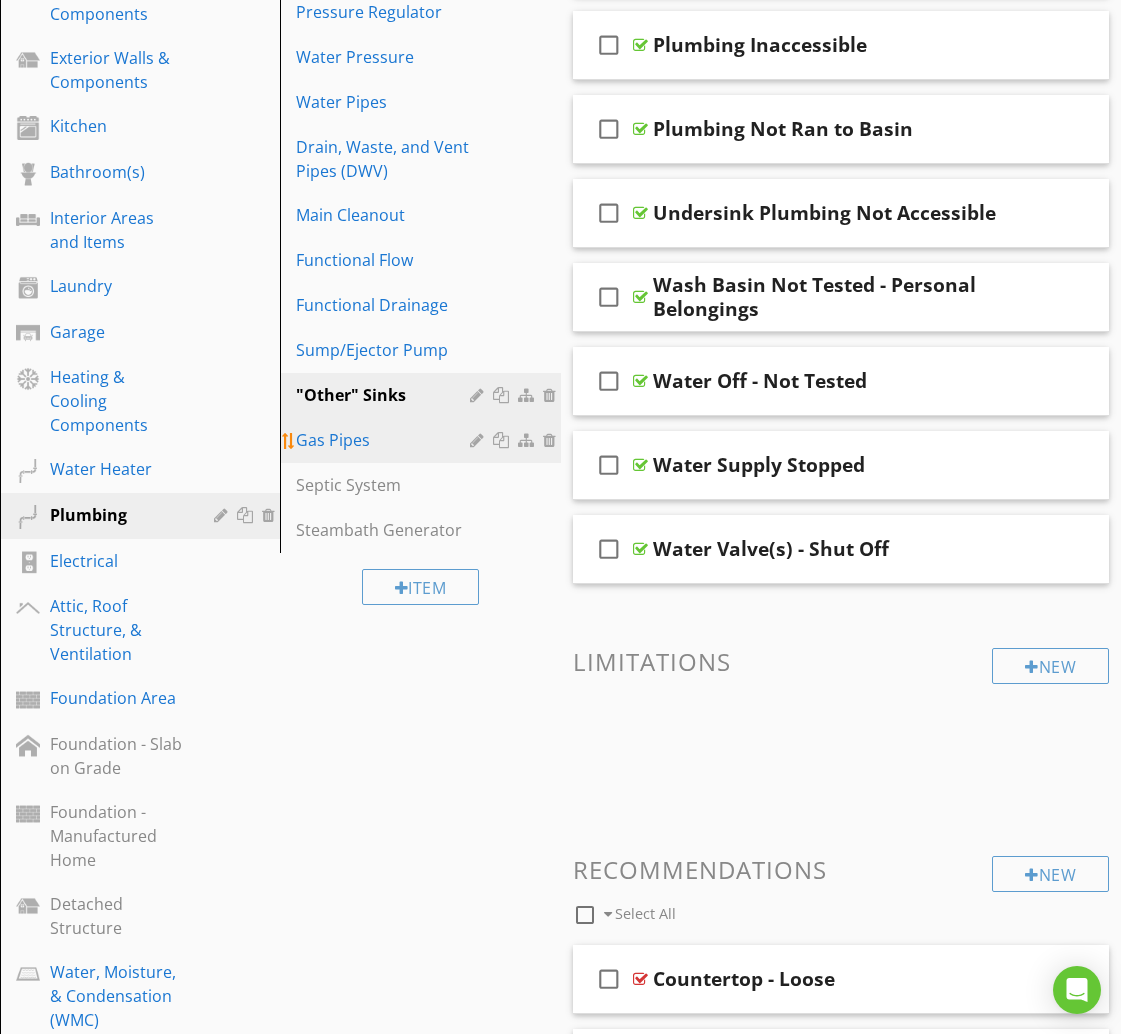 click on "Gas Pipes" at bounding box center [385, 440] 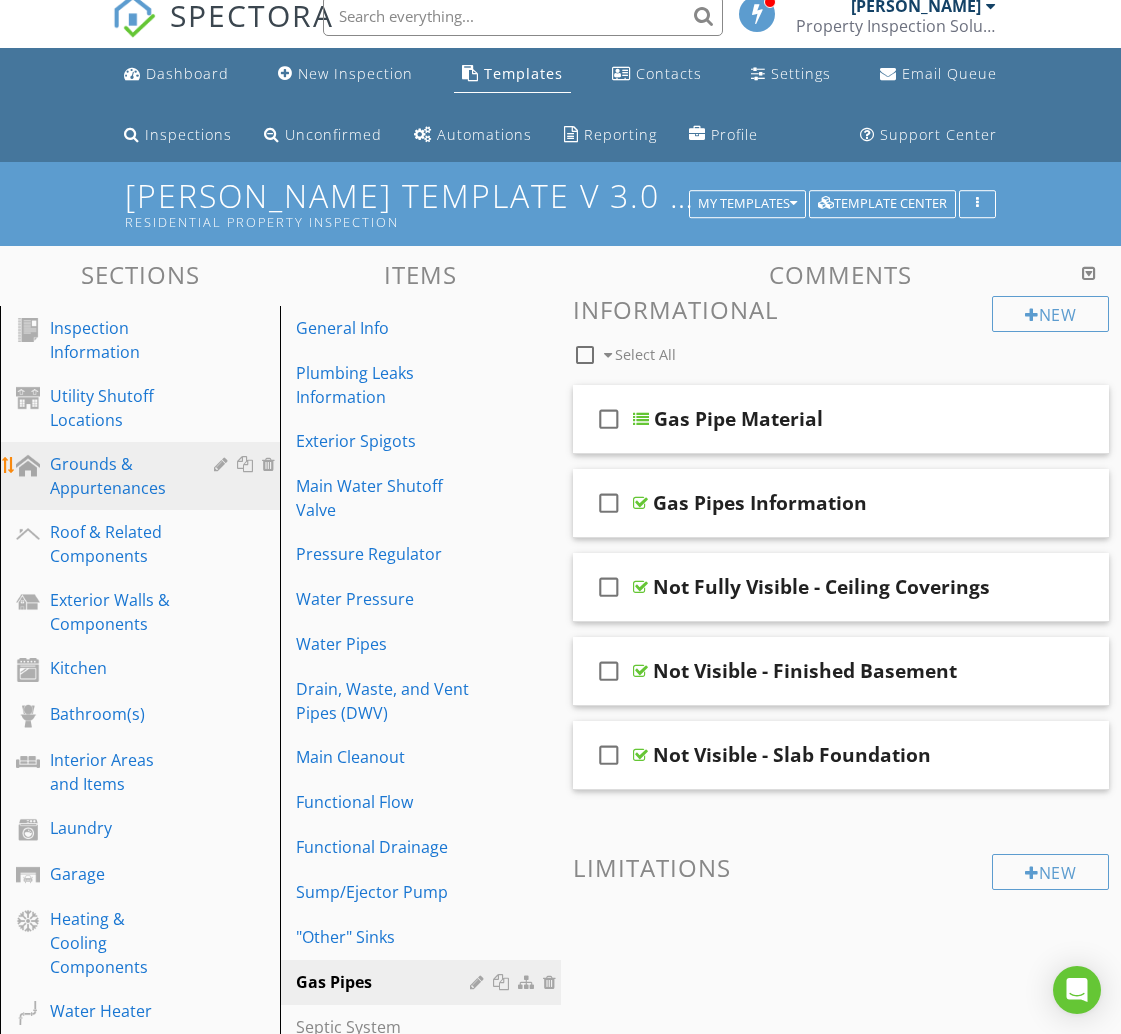 scroll, scrollTop: 0, scrollLeft: 0, axis: both 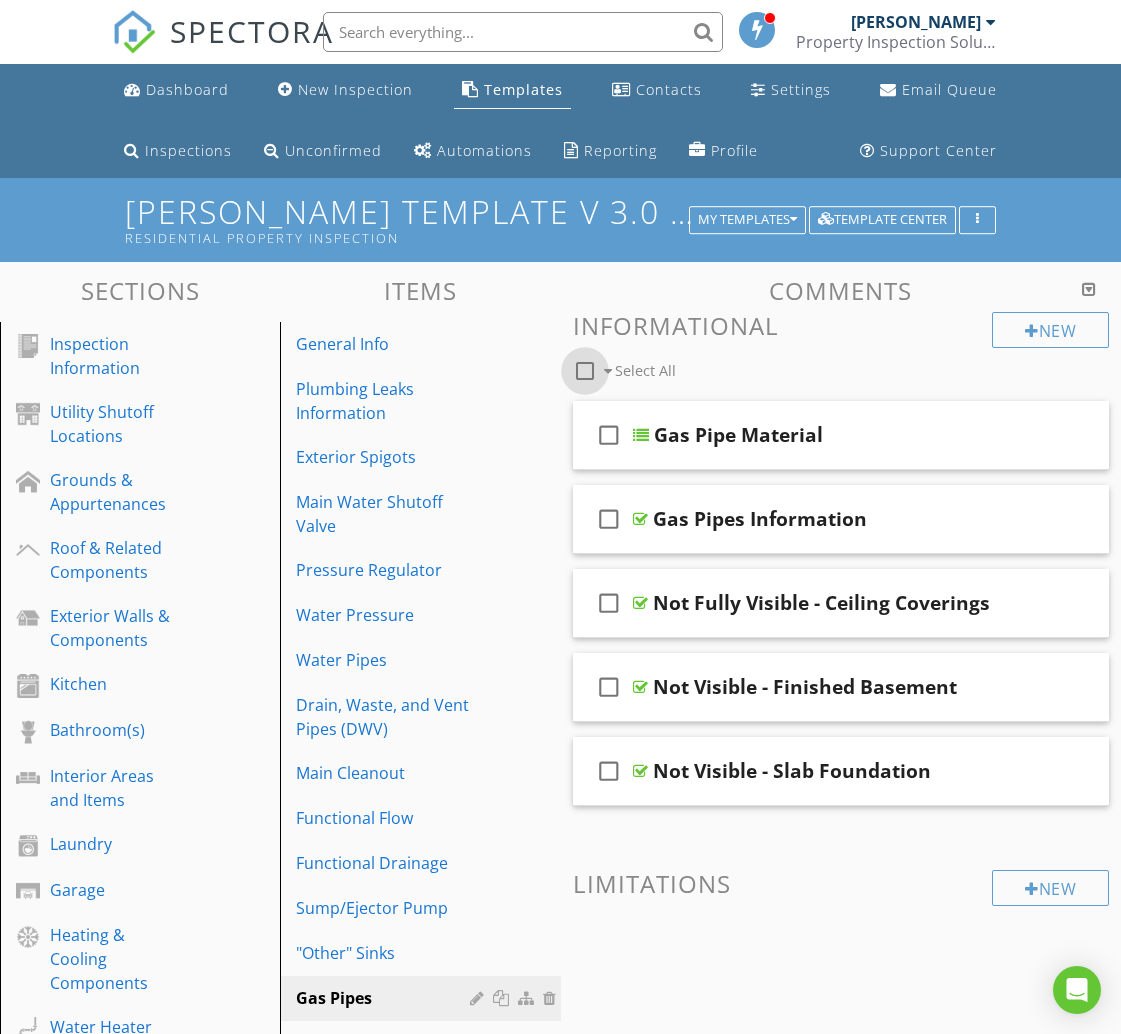 click at bounding box center (585, 371) 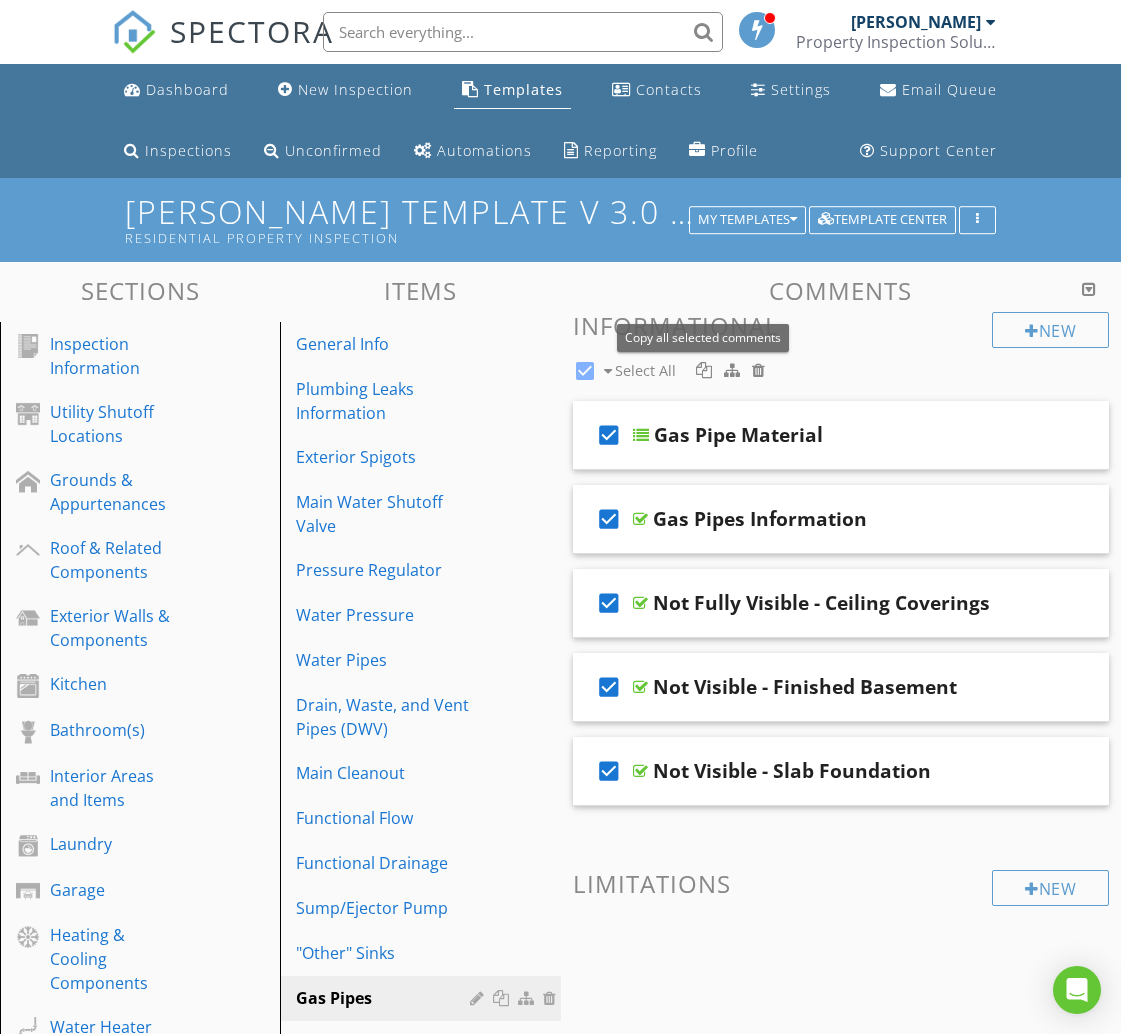 click at bounding box center (704, 370) 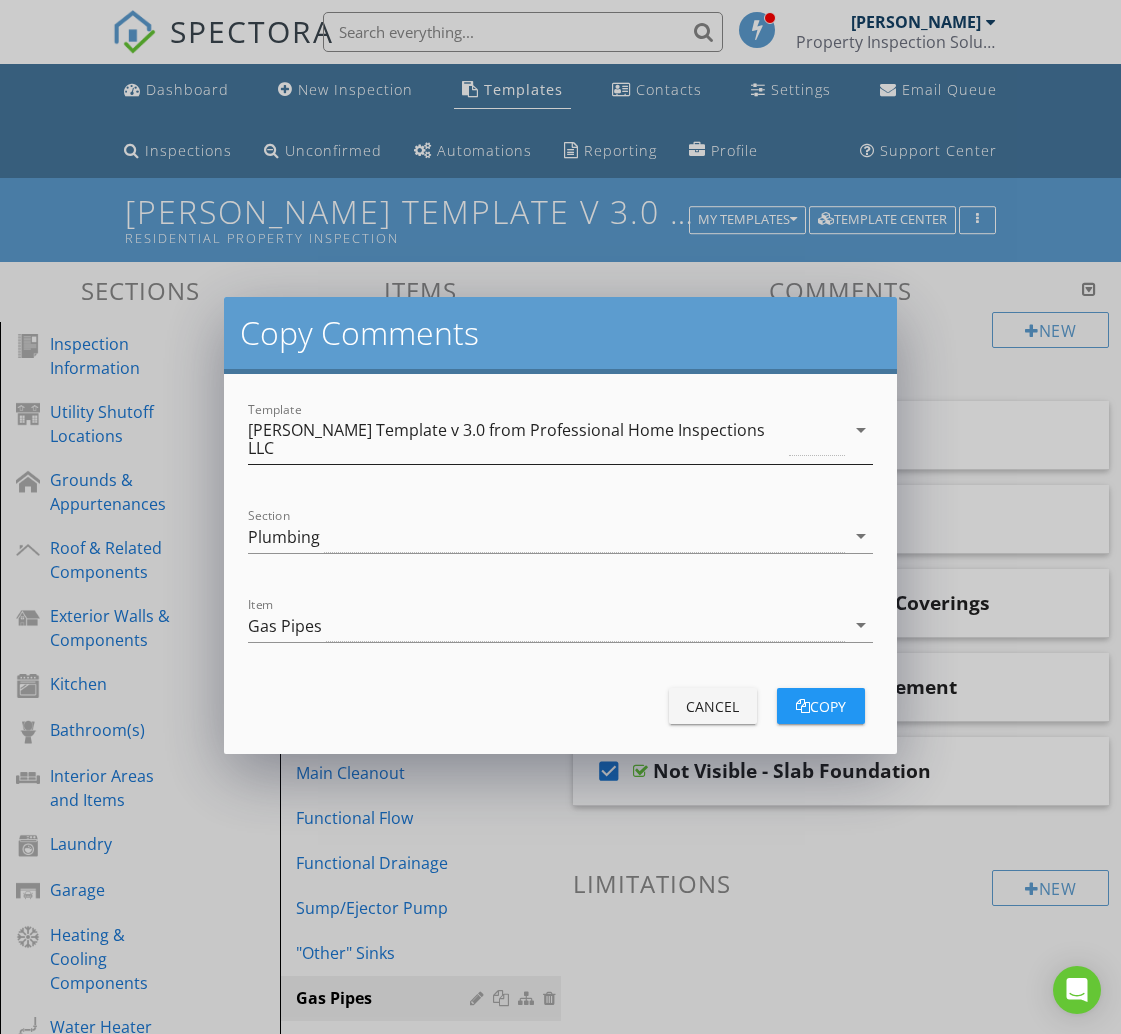click on "[PERSON_NAME] Template v 3.0 from Professional Home Inspections LLC" at bounding box center (516, 439) 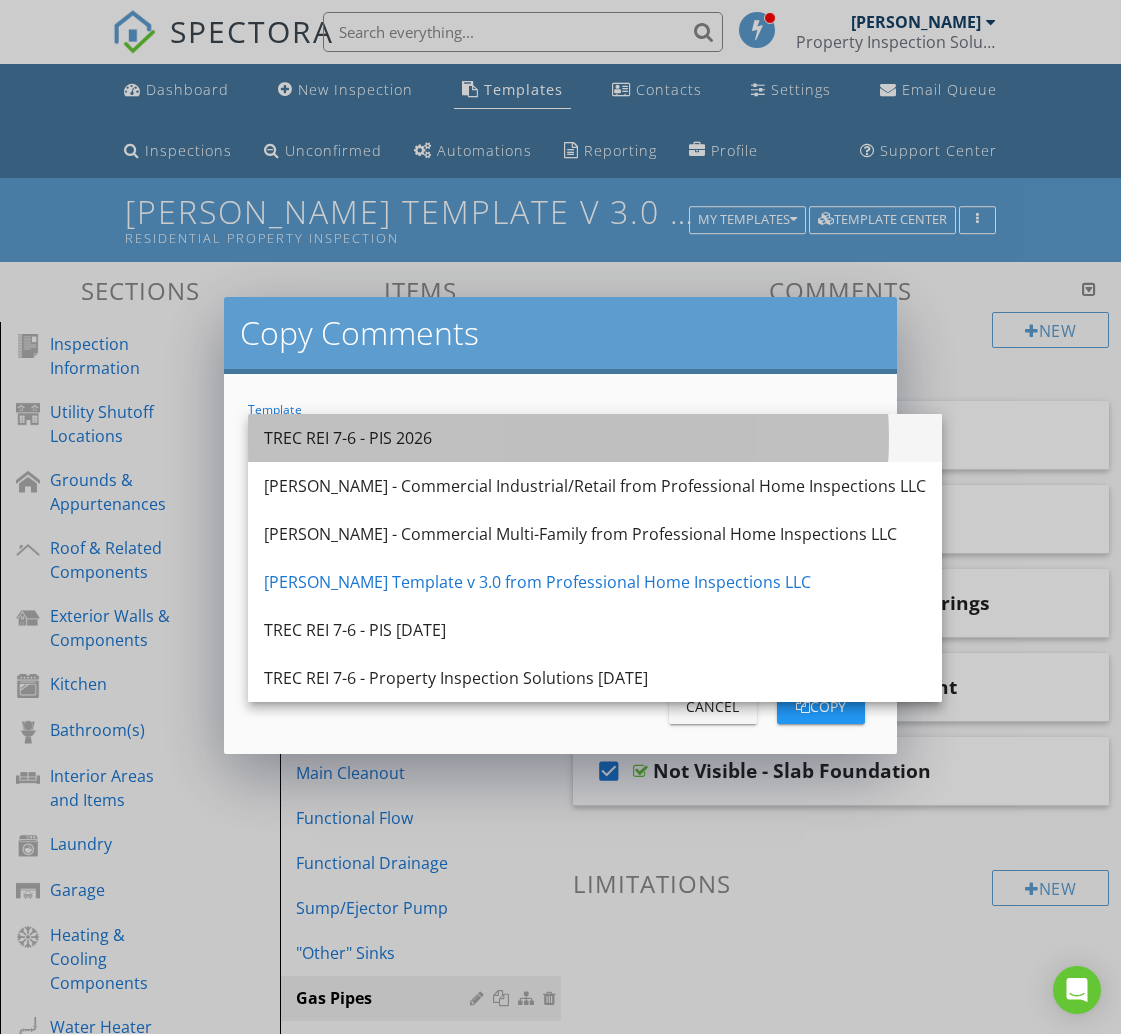 click on "TREC REI 7-6 - PIS 2026" at bounding box center (595, 438) 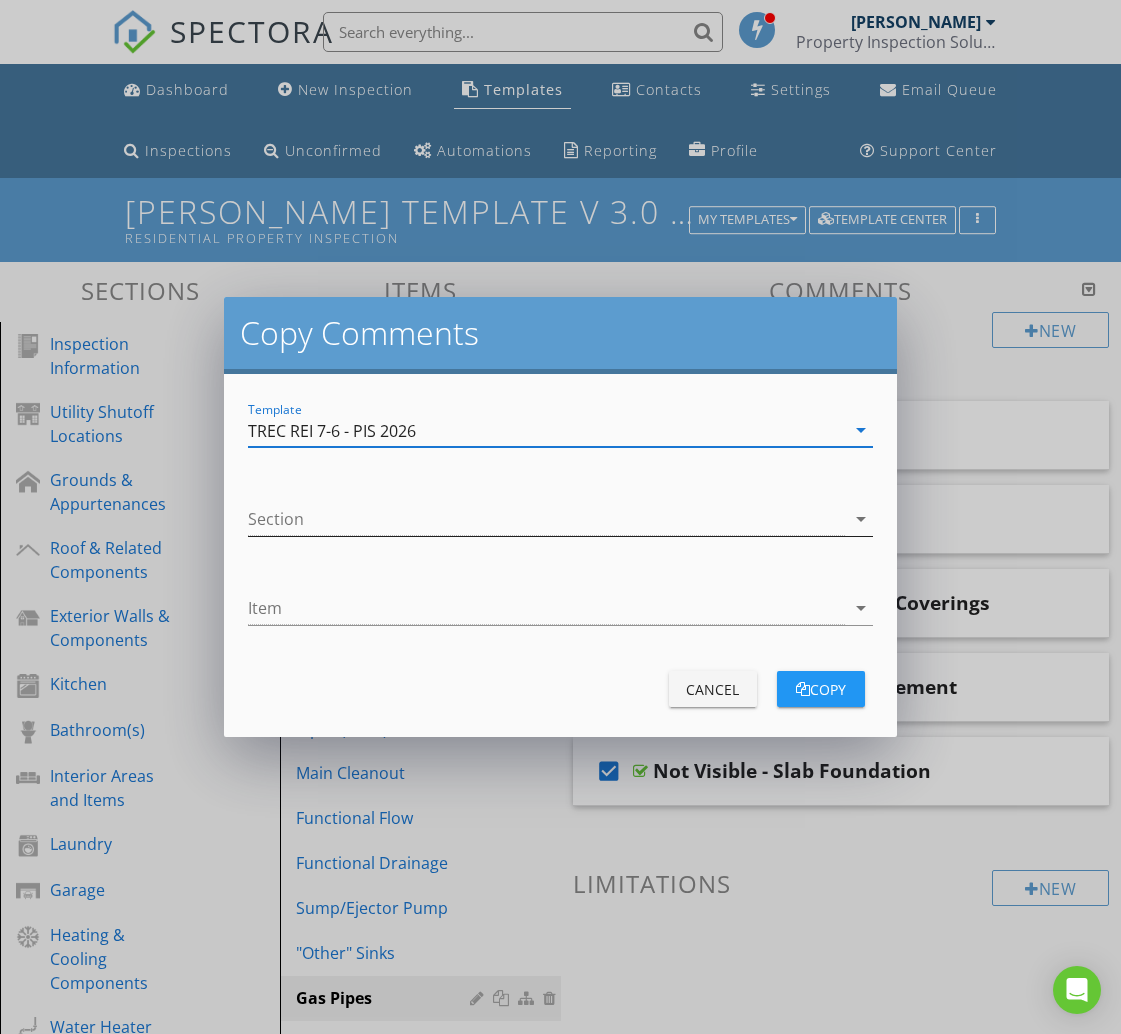 click at bounding box center (546, 519) 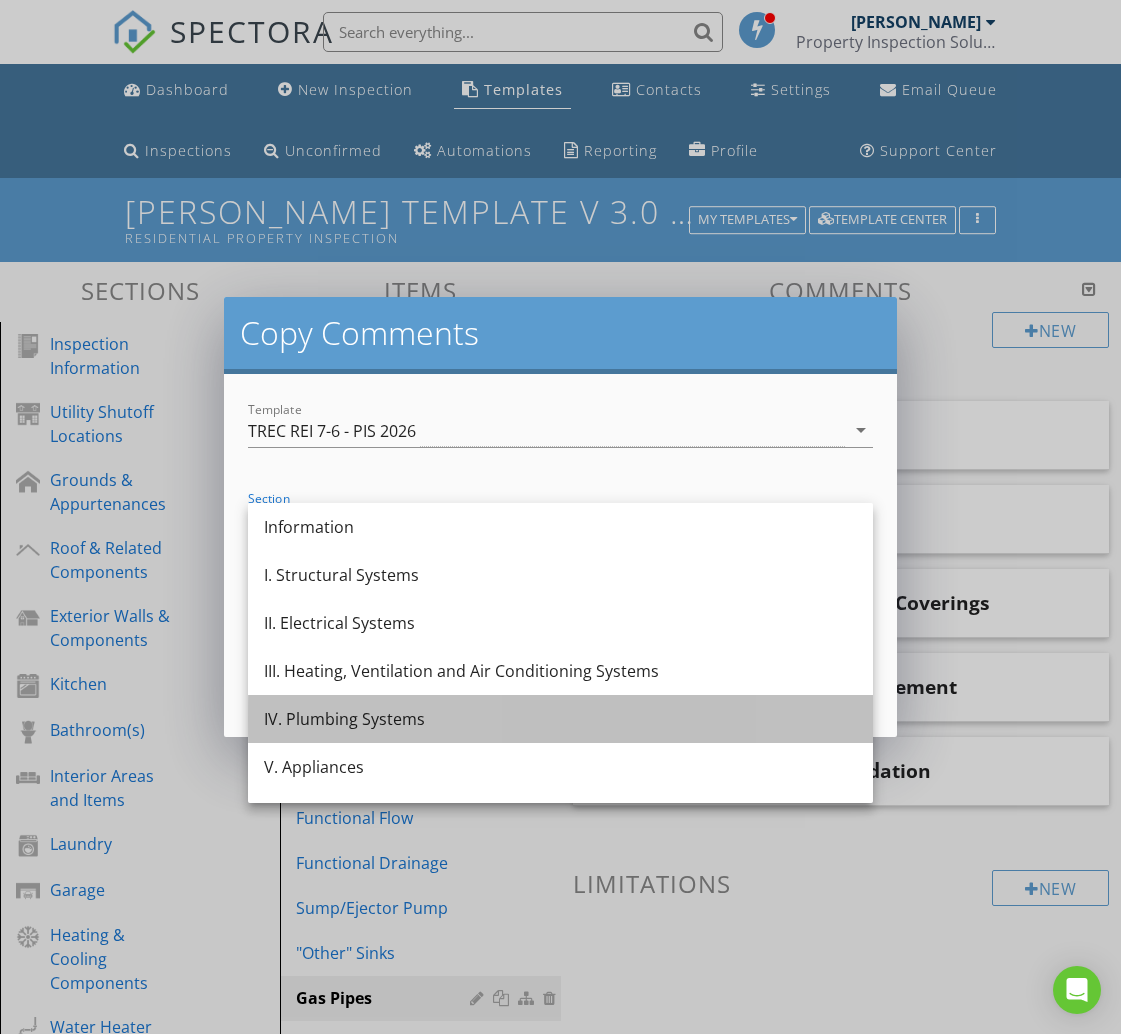 click on "IV. Plumbing Systems" at bounding box center [560, 719] 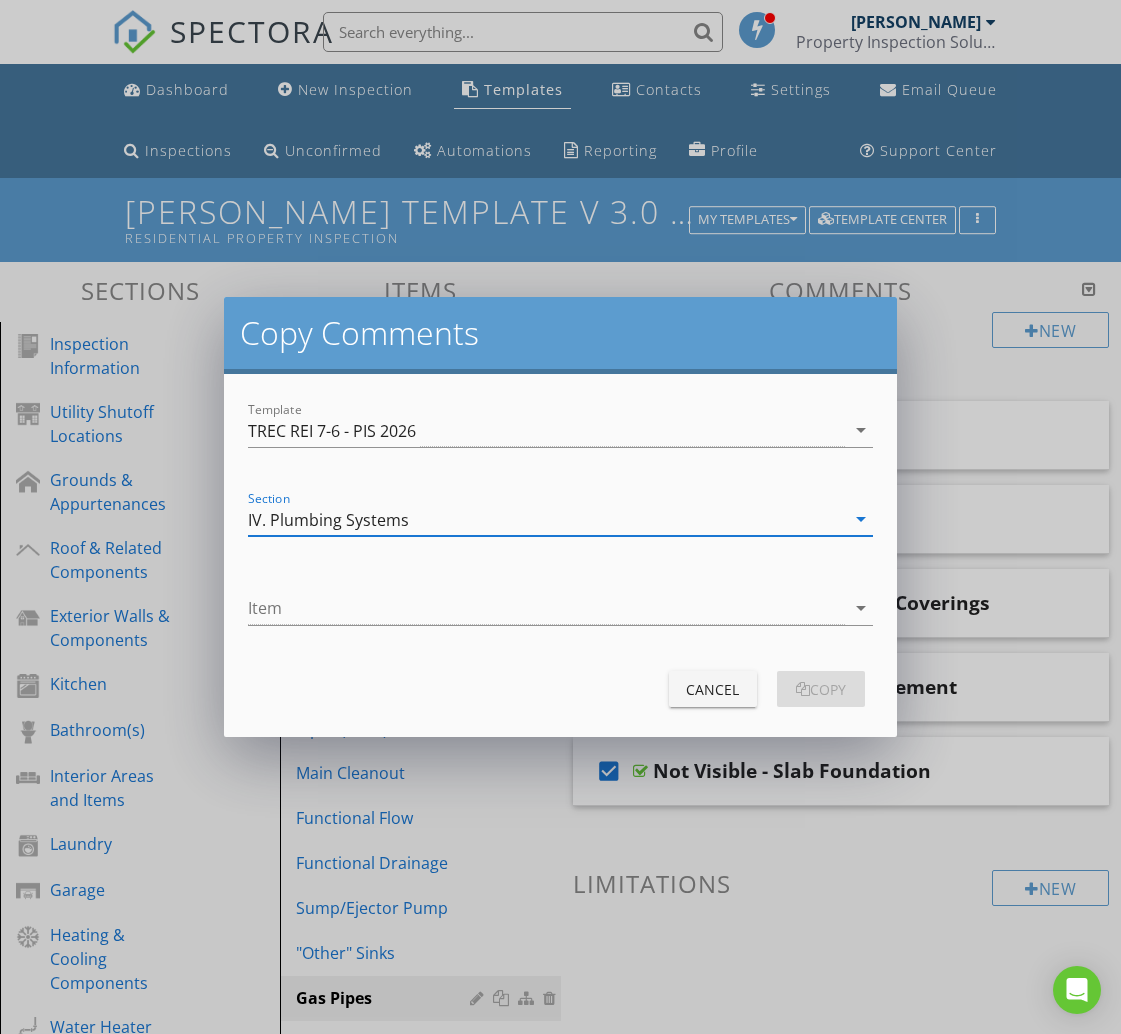 click at bounding box center (546, 608) 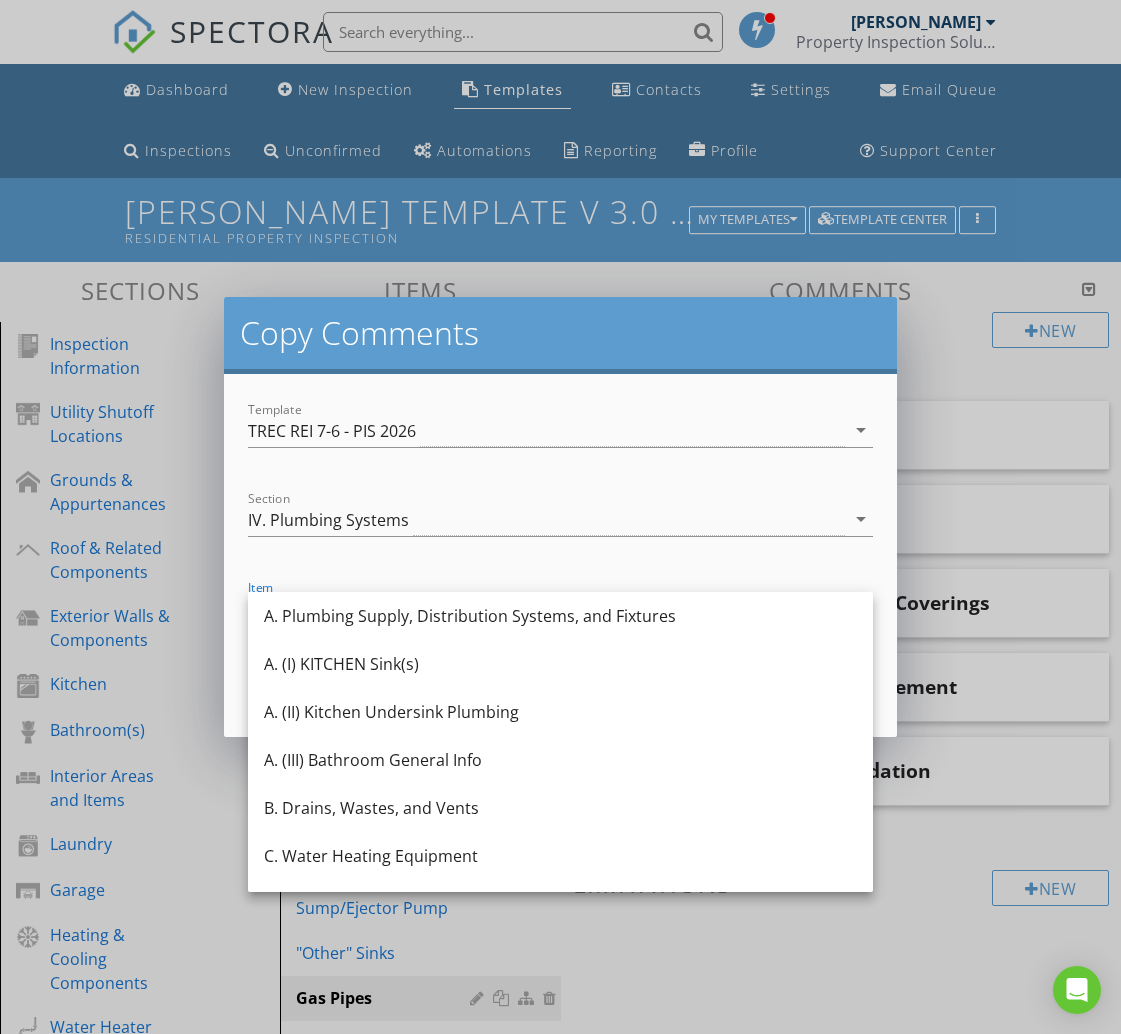 scroll, scrollTop: 180, scrollLeft: 0, axis: vertical 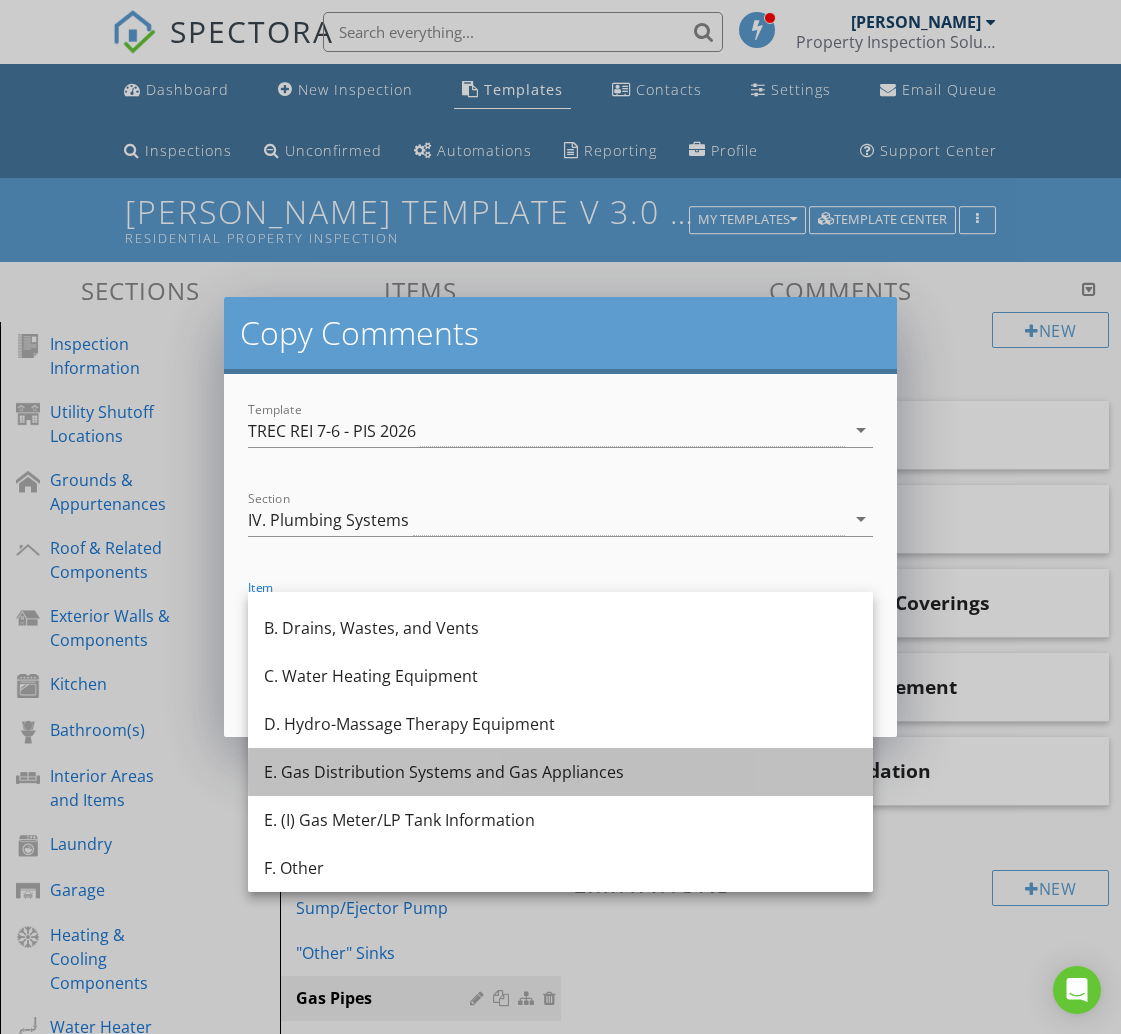click on "E. Gas Distribution Systems and Gas Appliances" at bounding box center (560, 772) 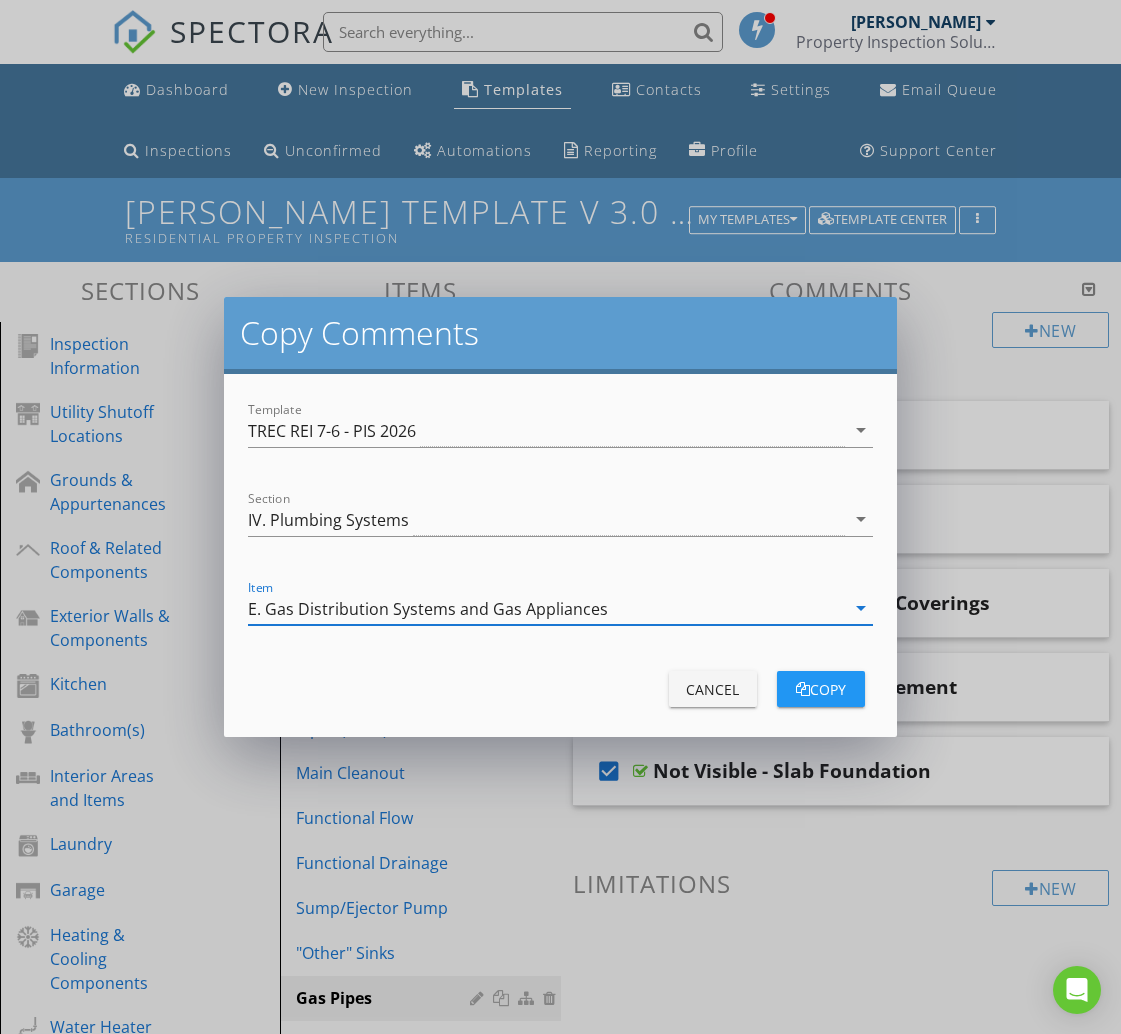 click on "copy" at bounding box center (821, 689) 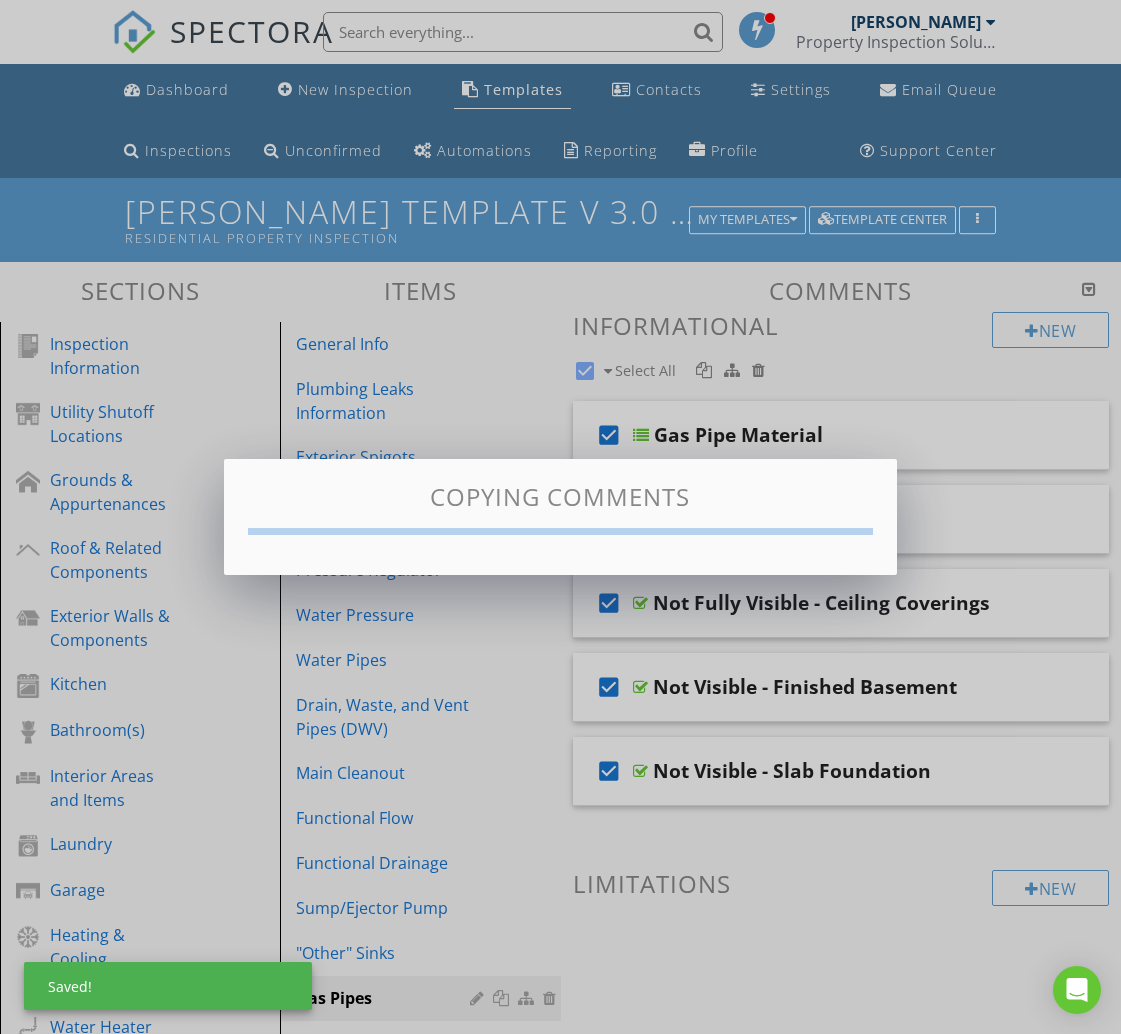 checkbox on "false" 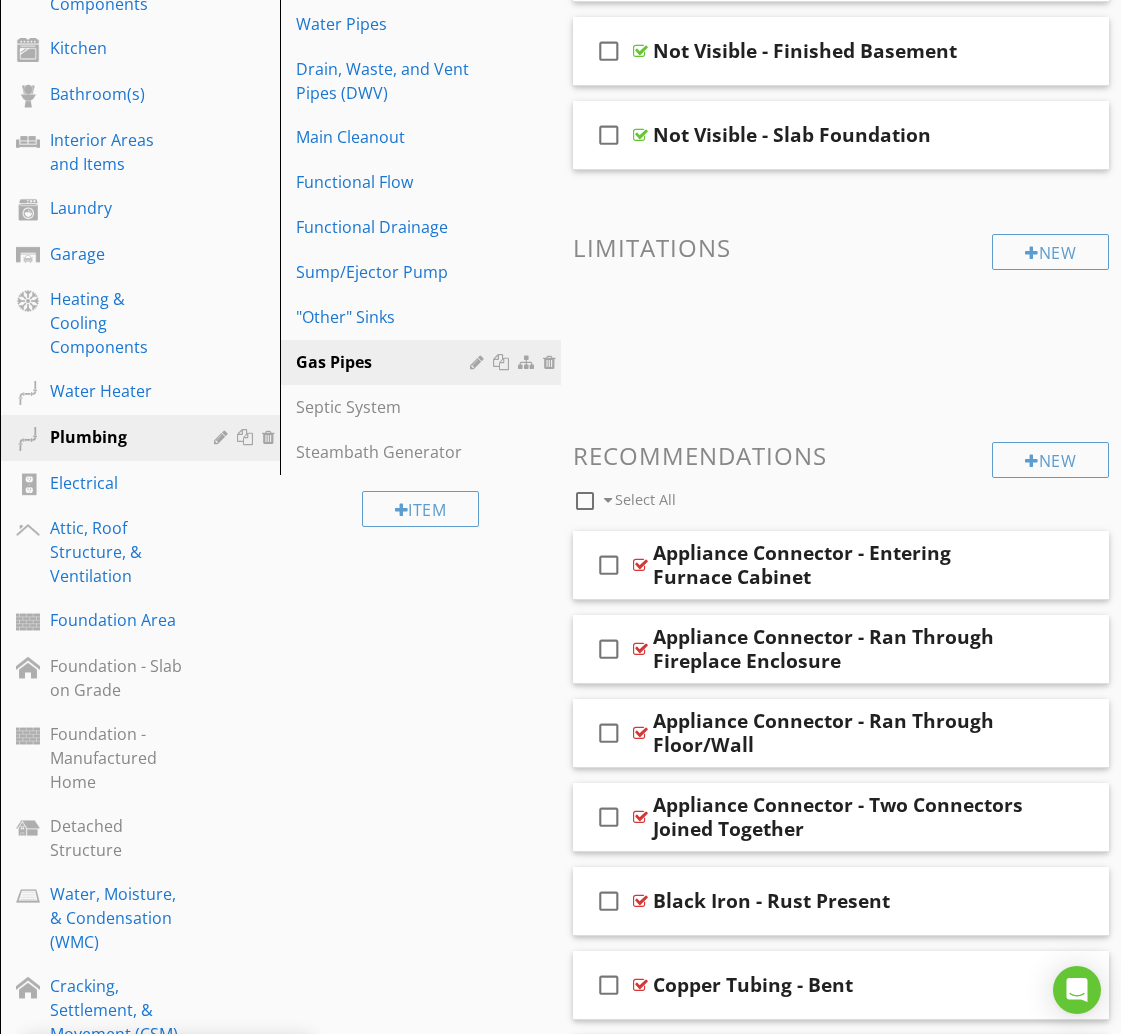 scroll, scrollTop: 641, scrollLeft: 0, axis: vertical 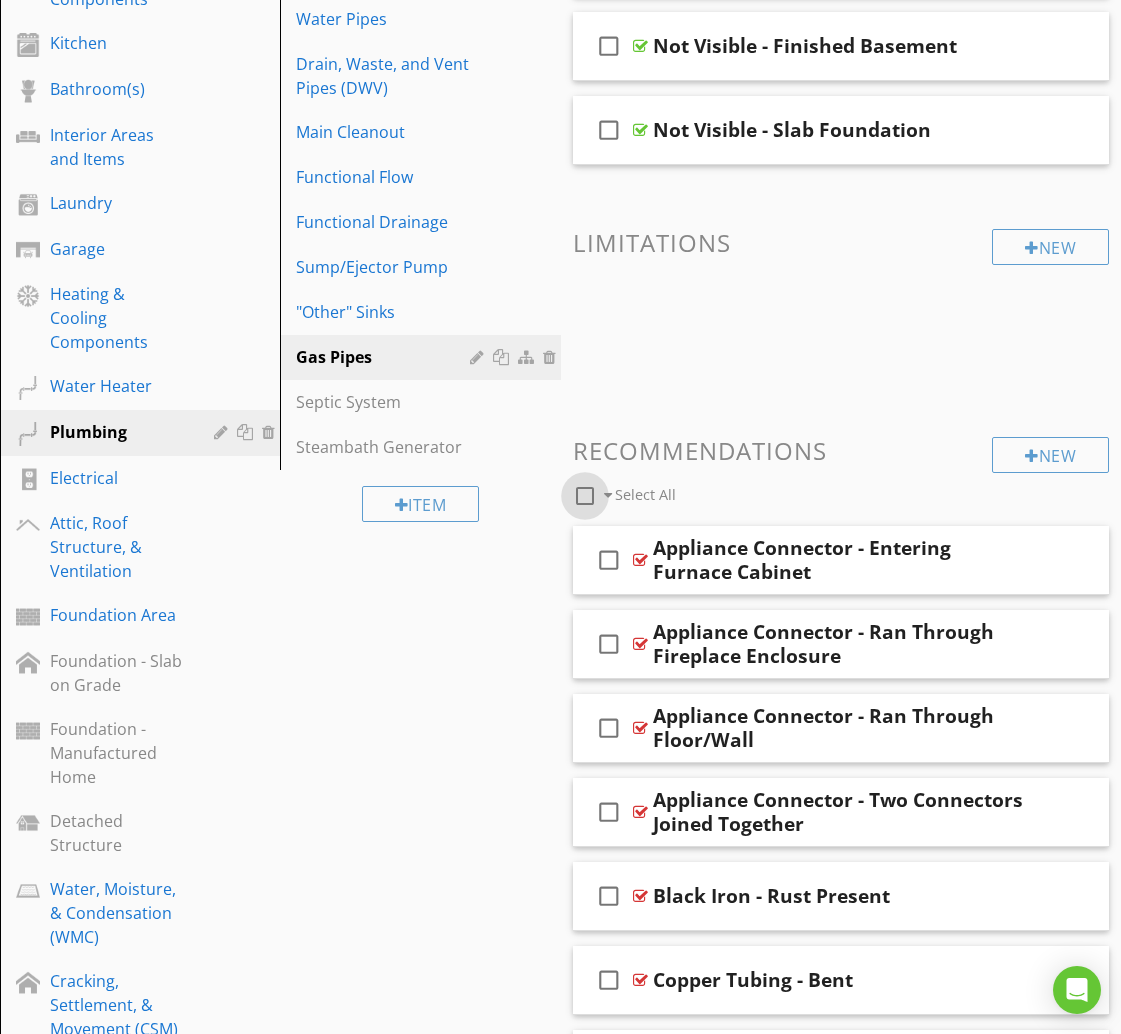 click at bounding box center (585, 496) 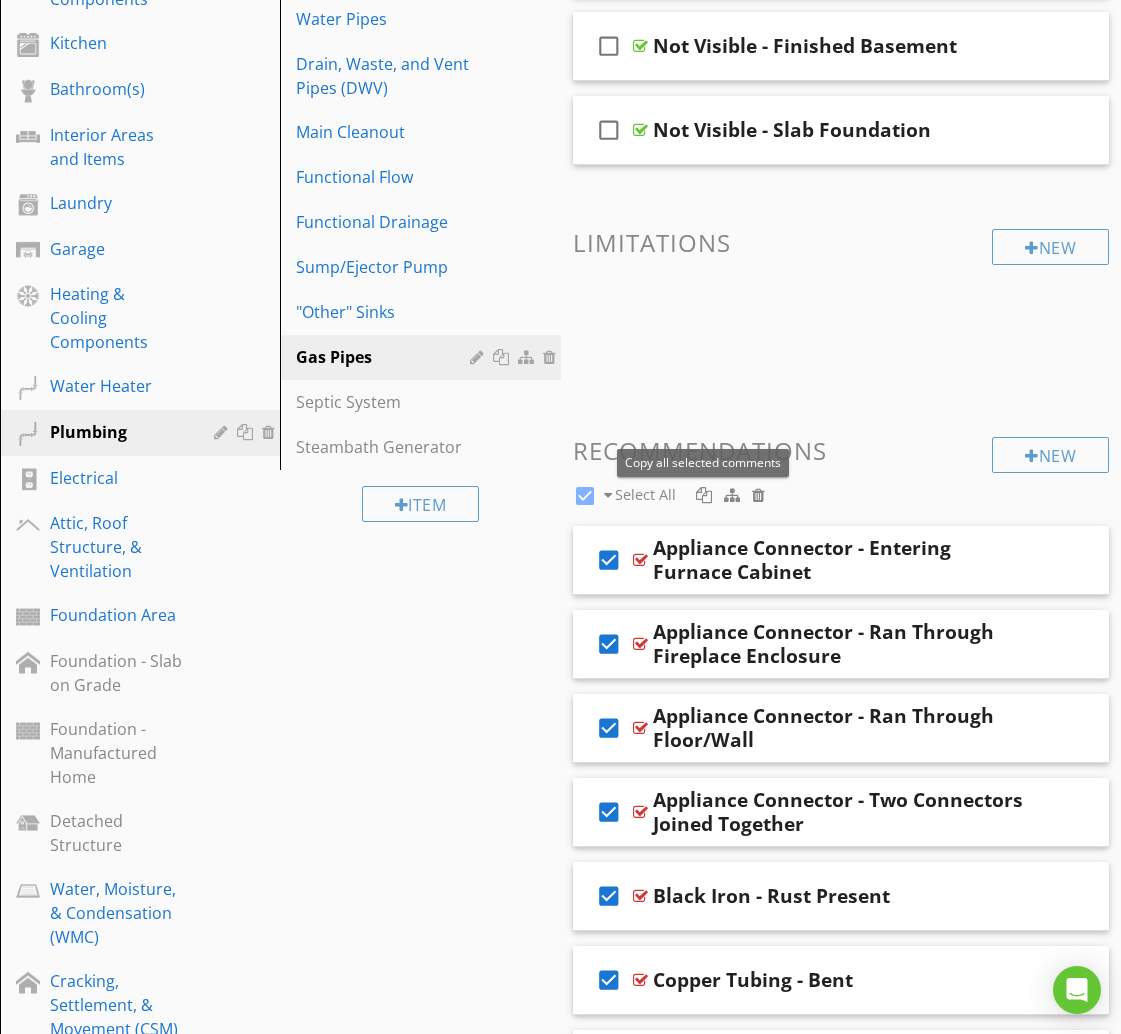 click at bounding box center (704, 495) 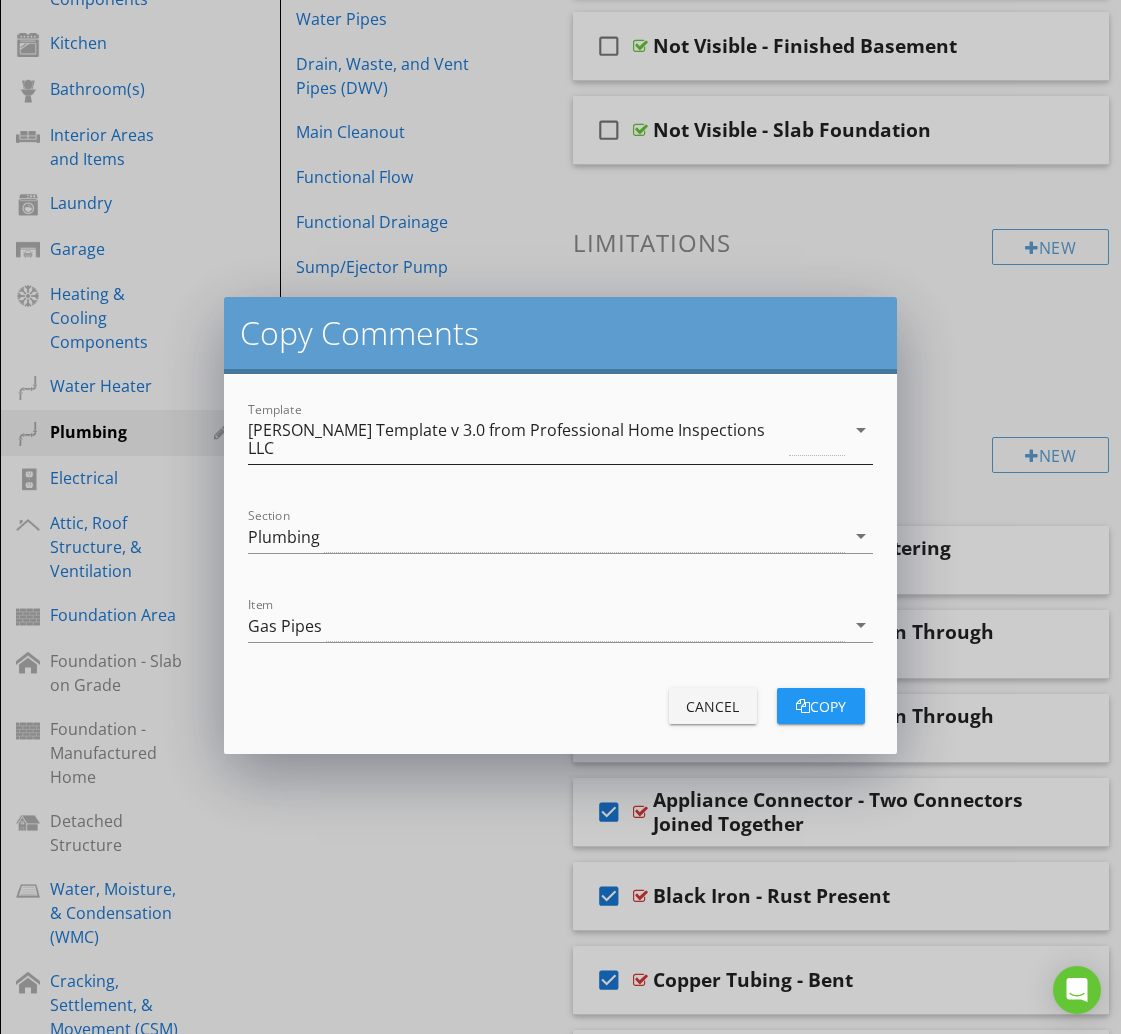 click on "[PERSON_NAME] Template v 3.0 from Professional Home Inspections LLC" at bounding box center (516, 439) 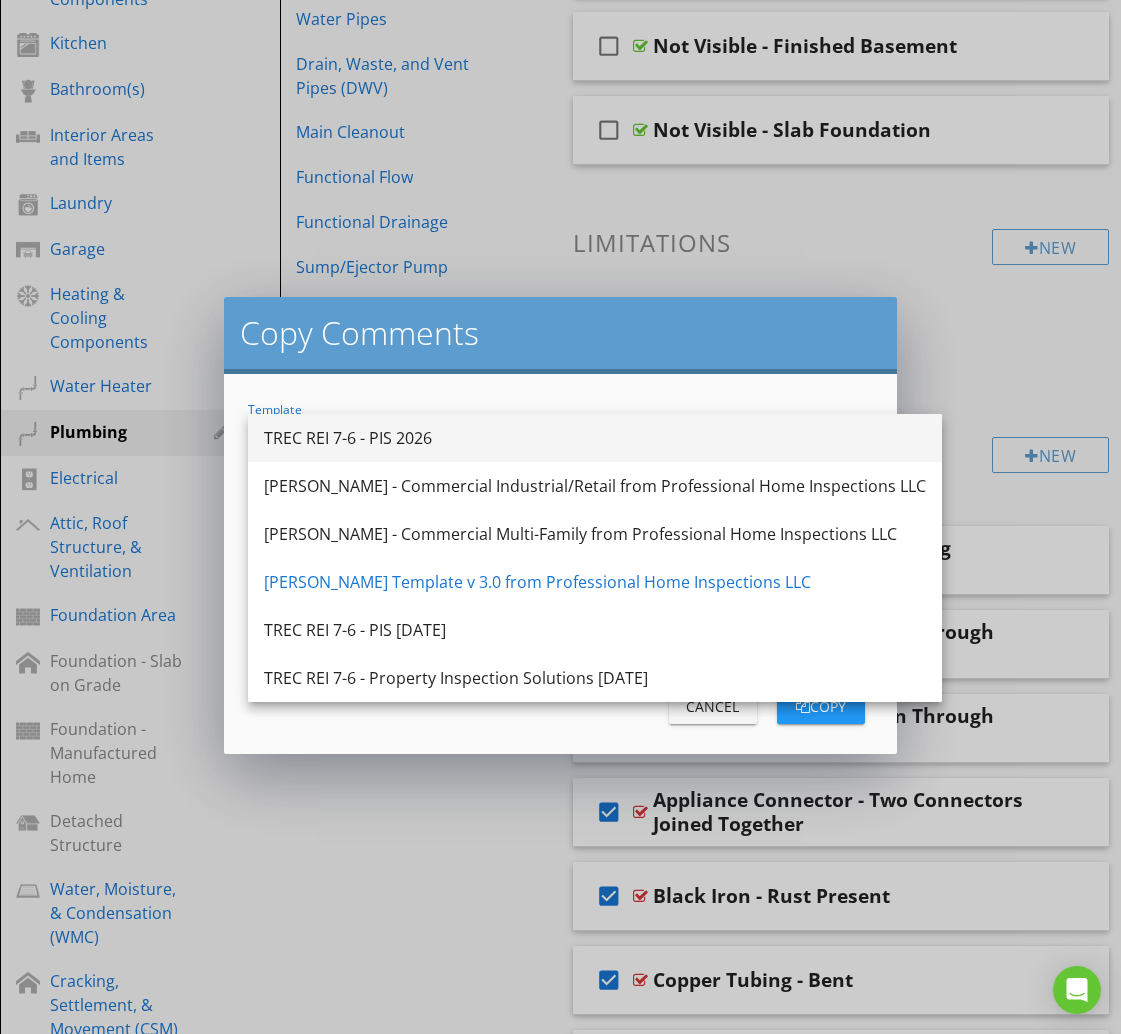 click on "TREC REI 7-6 - PIS 2026" at bounding box center (595, 438) 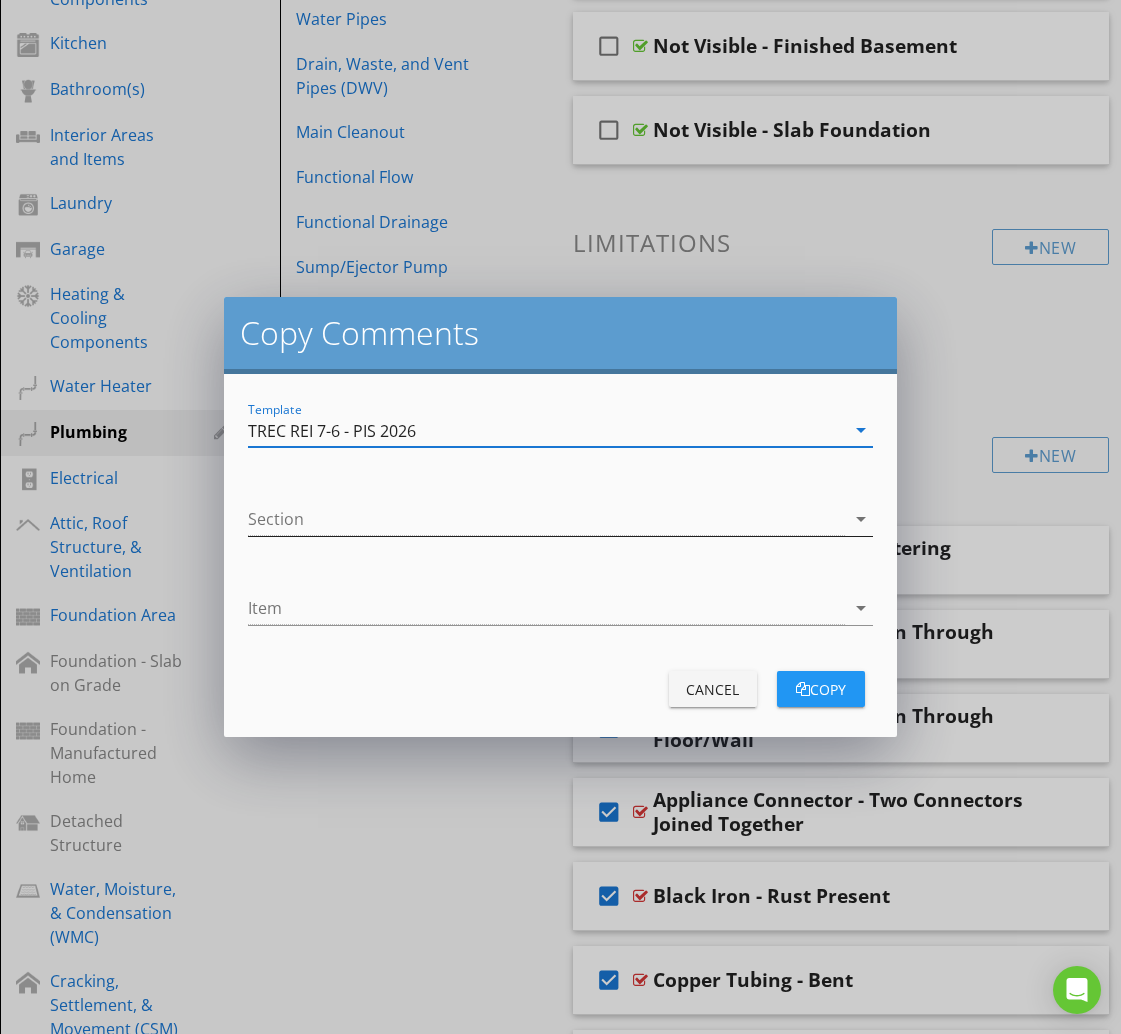 click at bounding box center [546, 519] 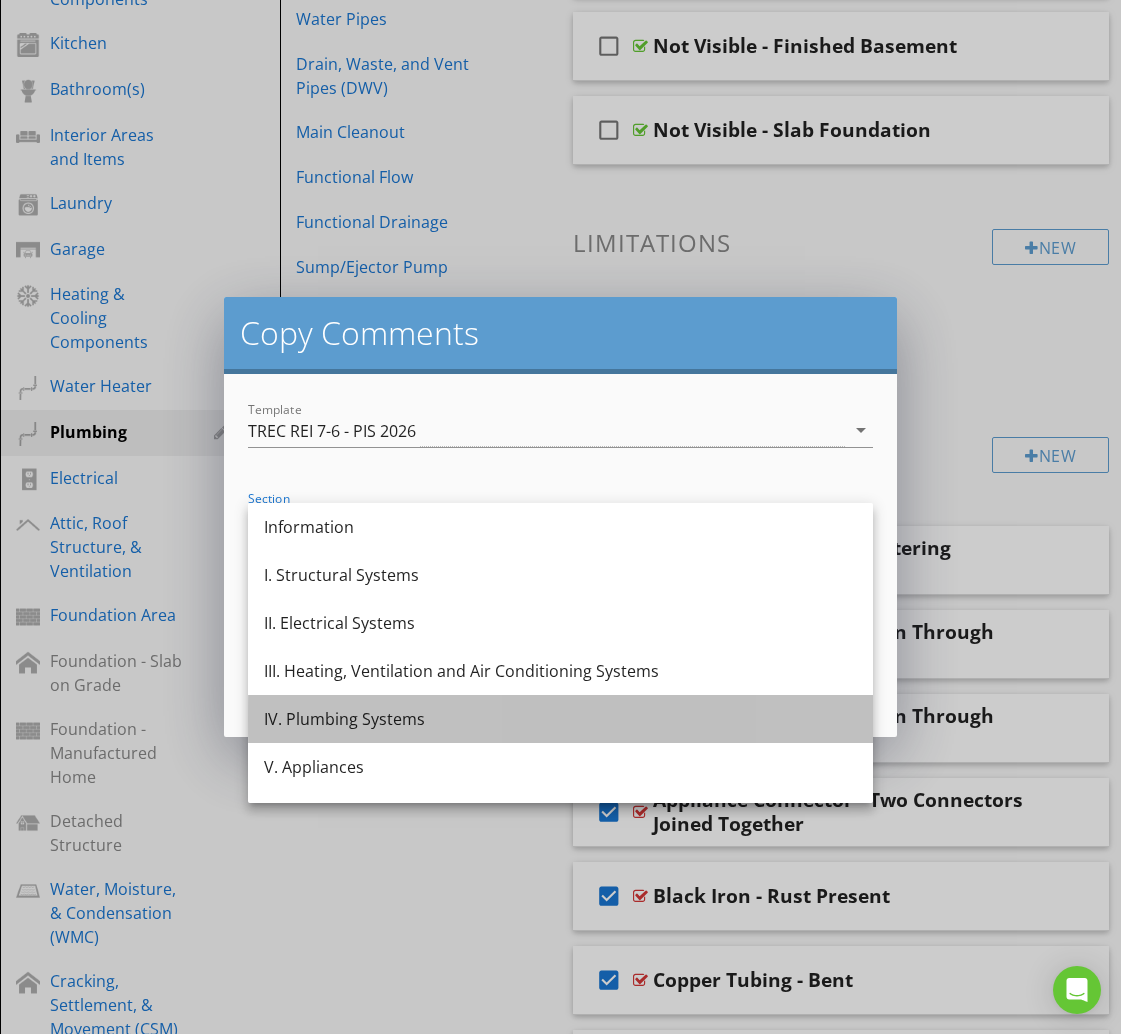 click on "IV. Plumbing Systems" at bounding box center [560, 719] 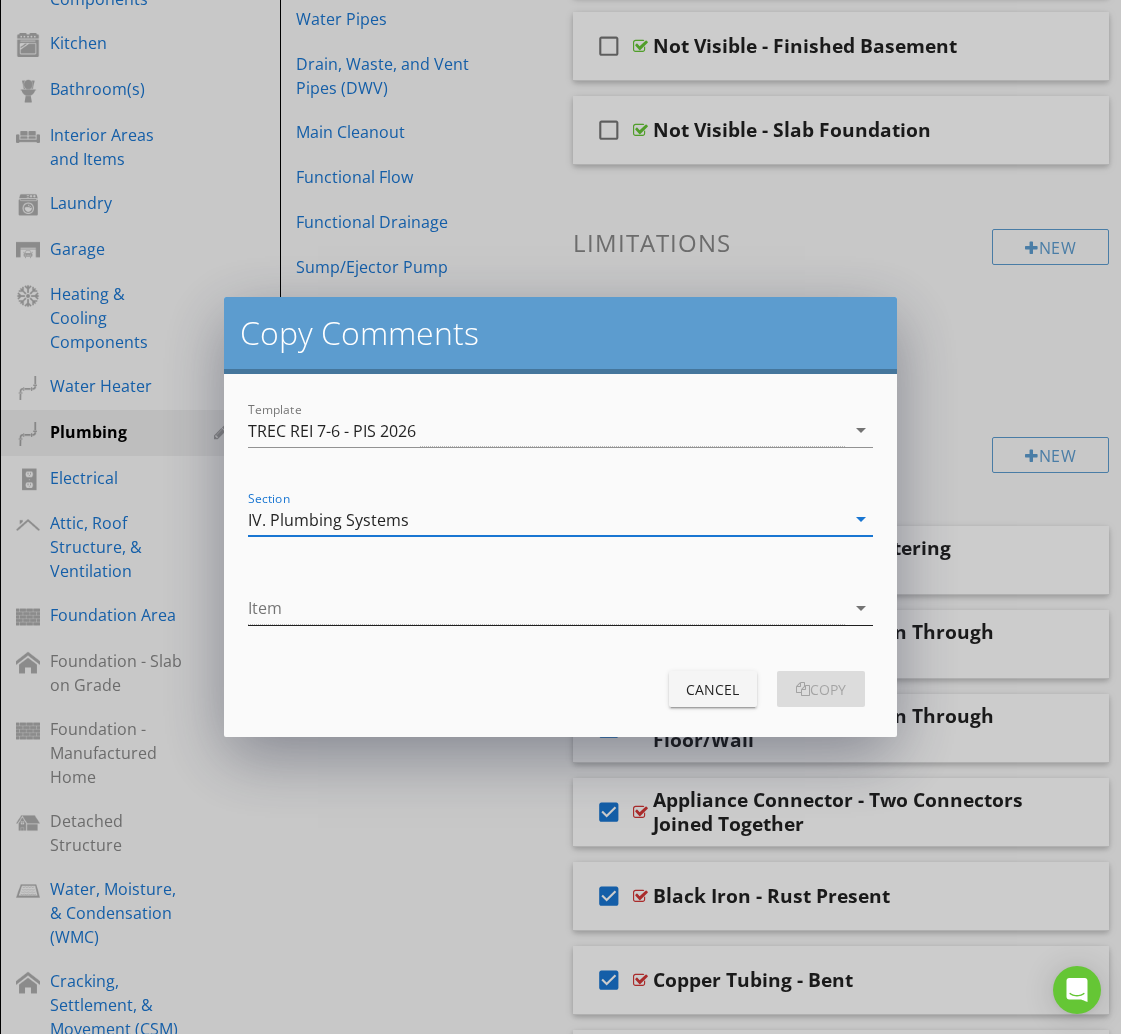 click at bounding box center (546, 608) 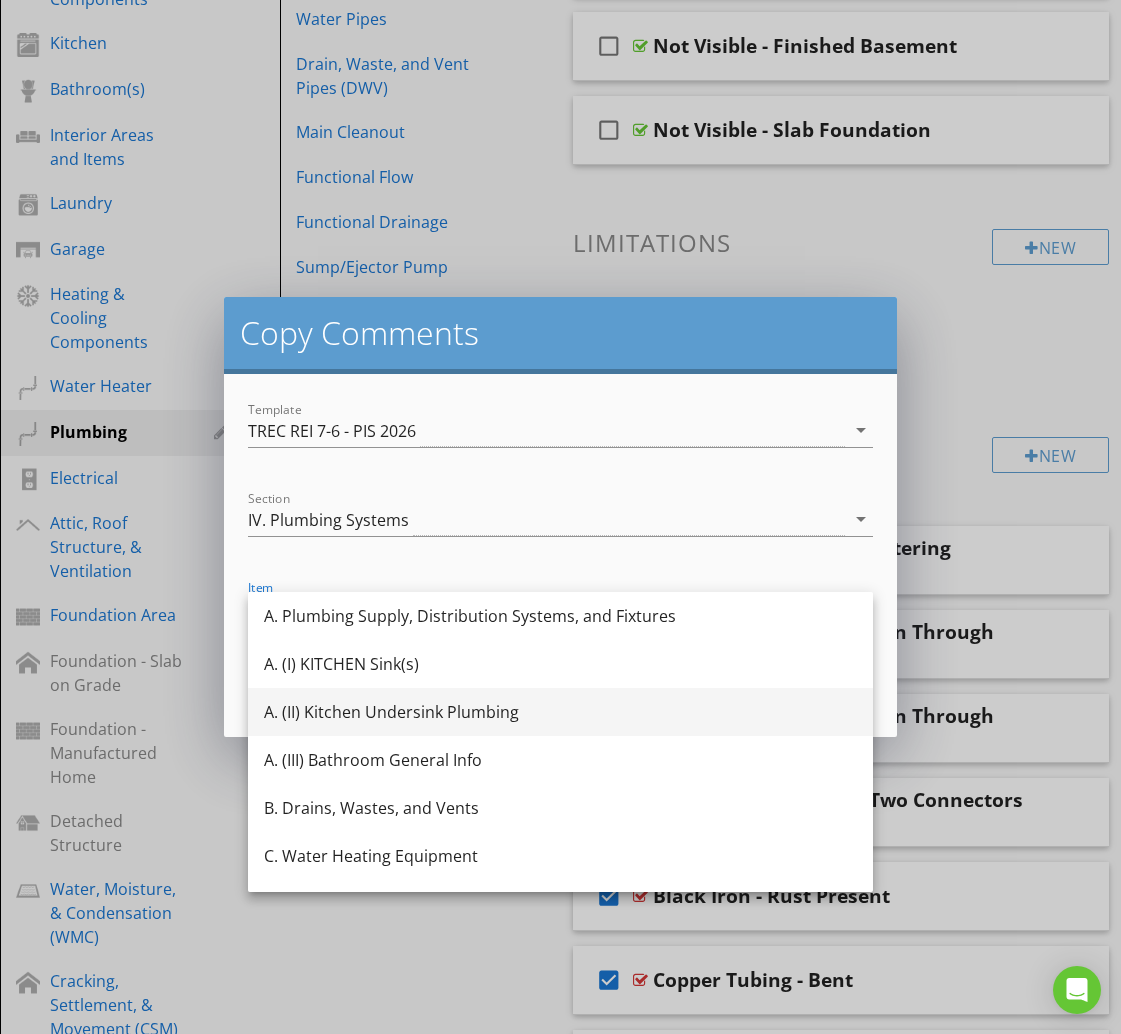 scroll, scrollTop: 180, scrollLeft: 0, axis: vertical 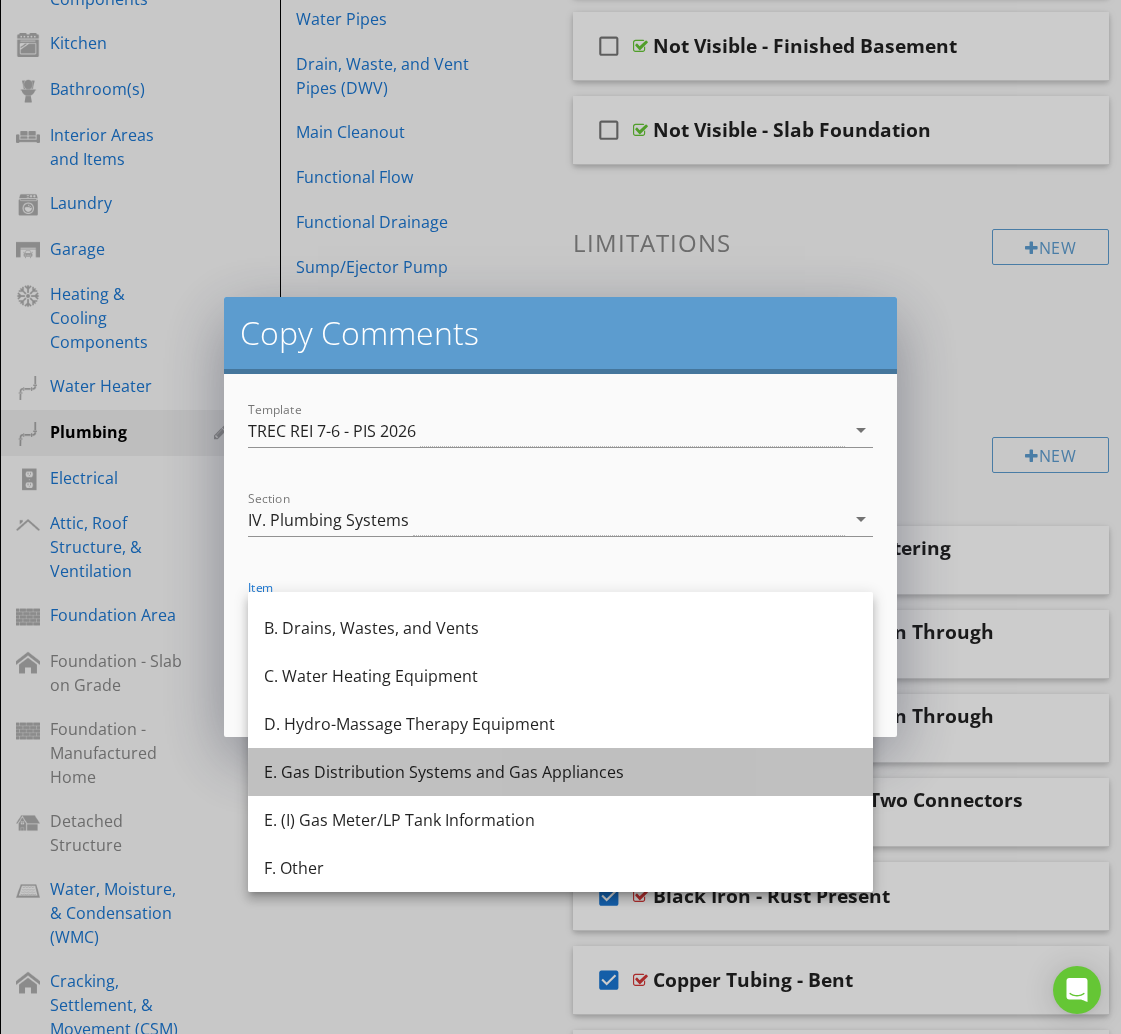 click on "E. Gas Distribution Systems and Gas Appliances" at bounding box center [560, 772] 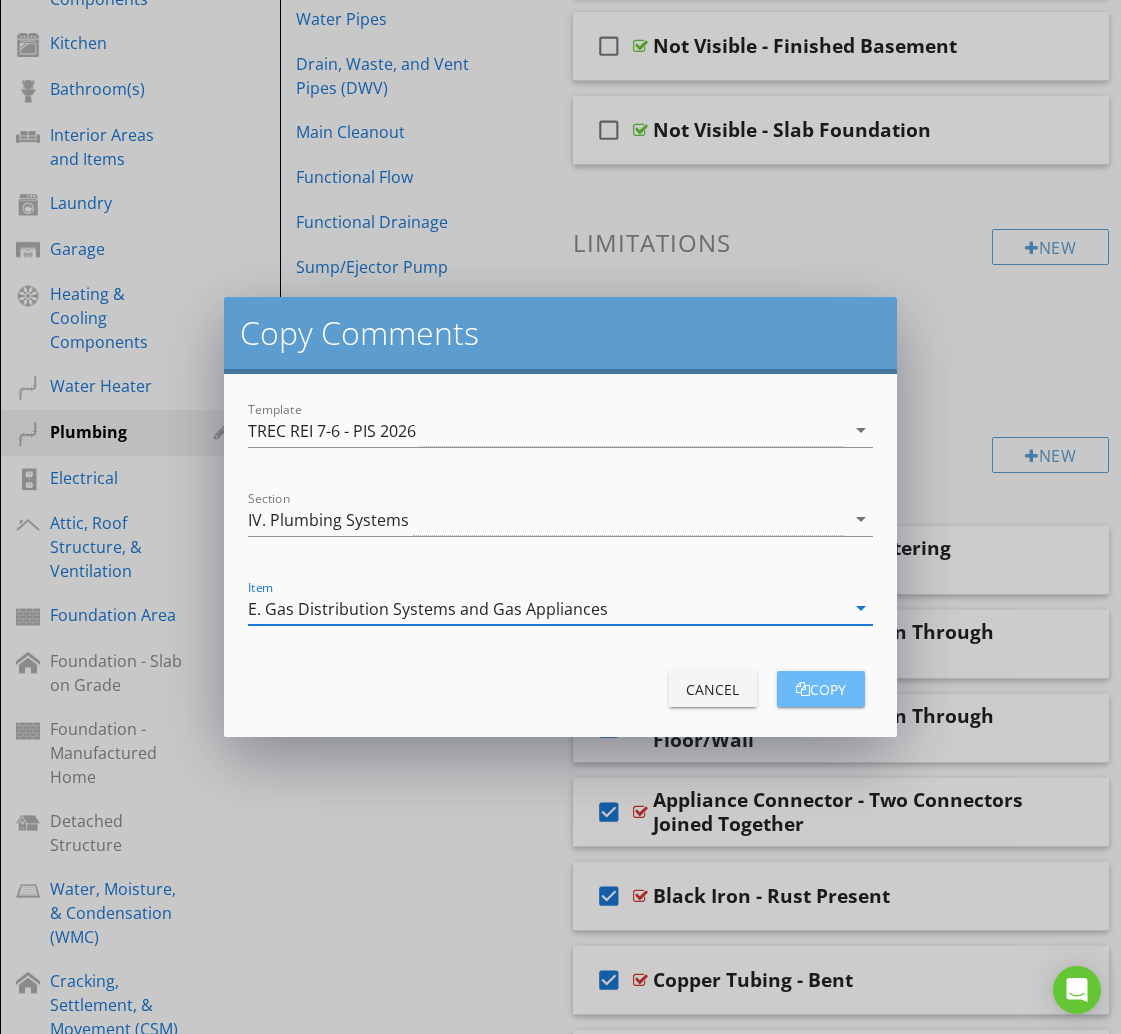 click on "copy" at bounding box center [821, 689] 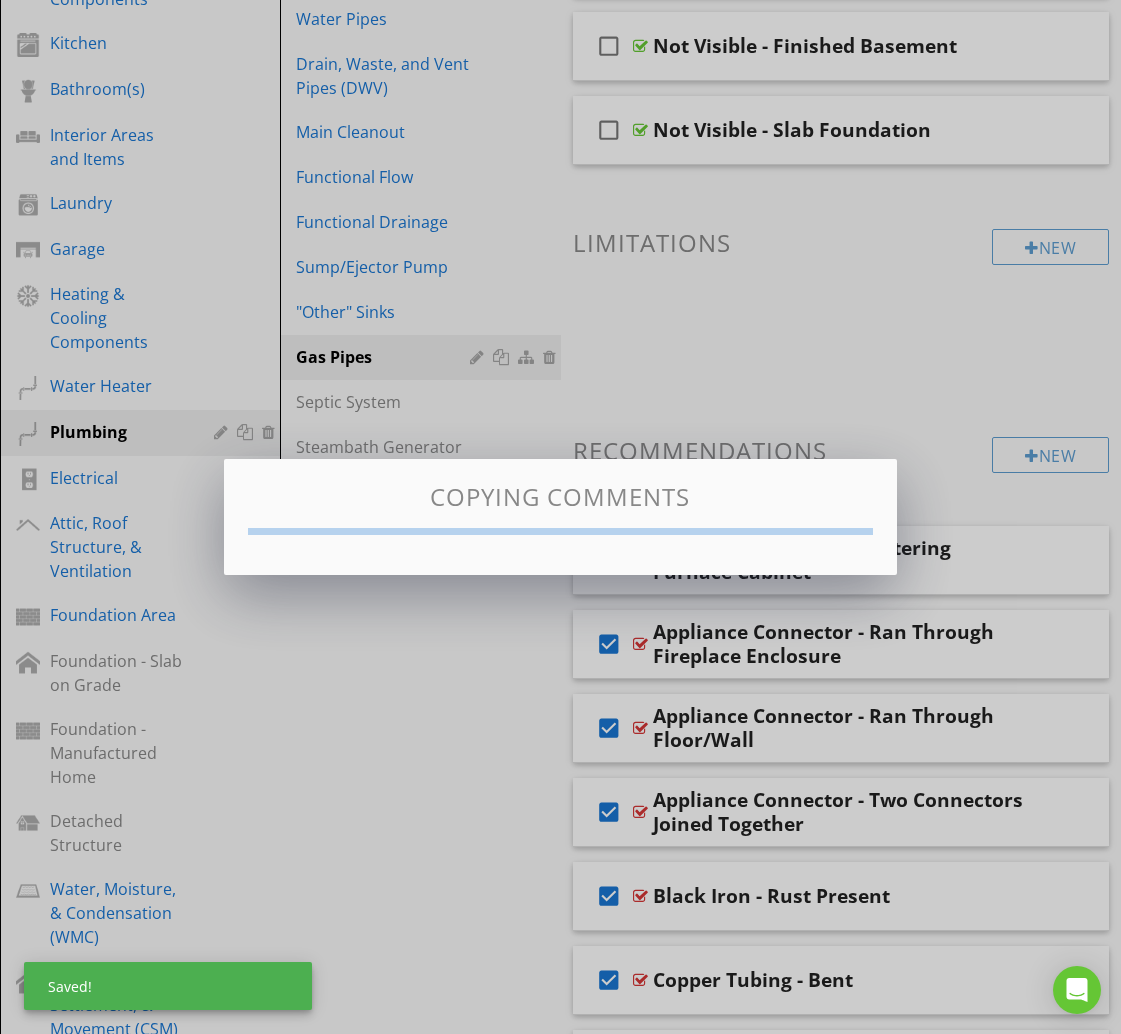 checkbox on "false" 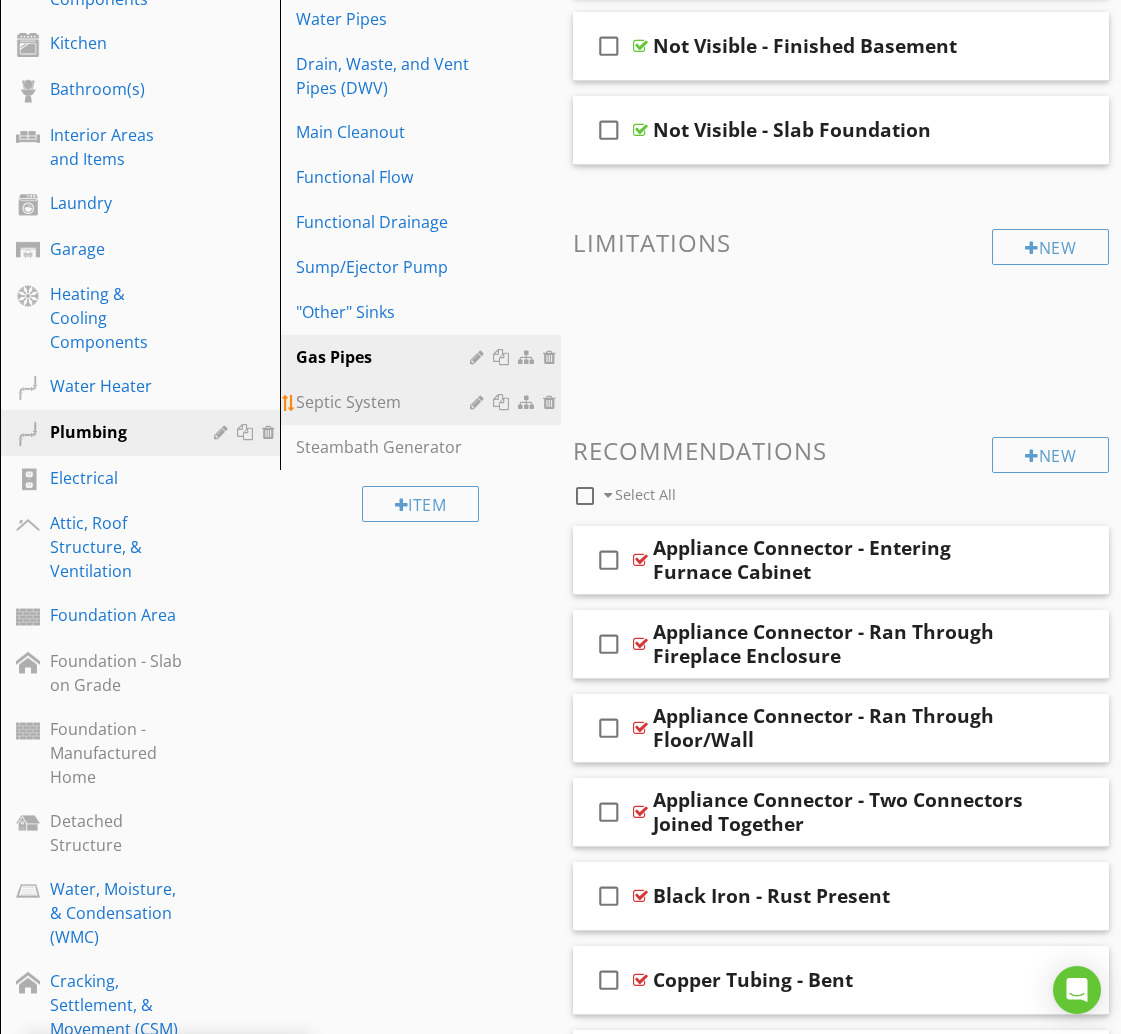 click on "Septic System" at bounding box center [385, 402] 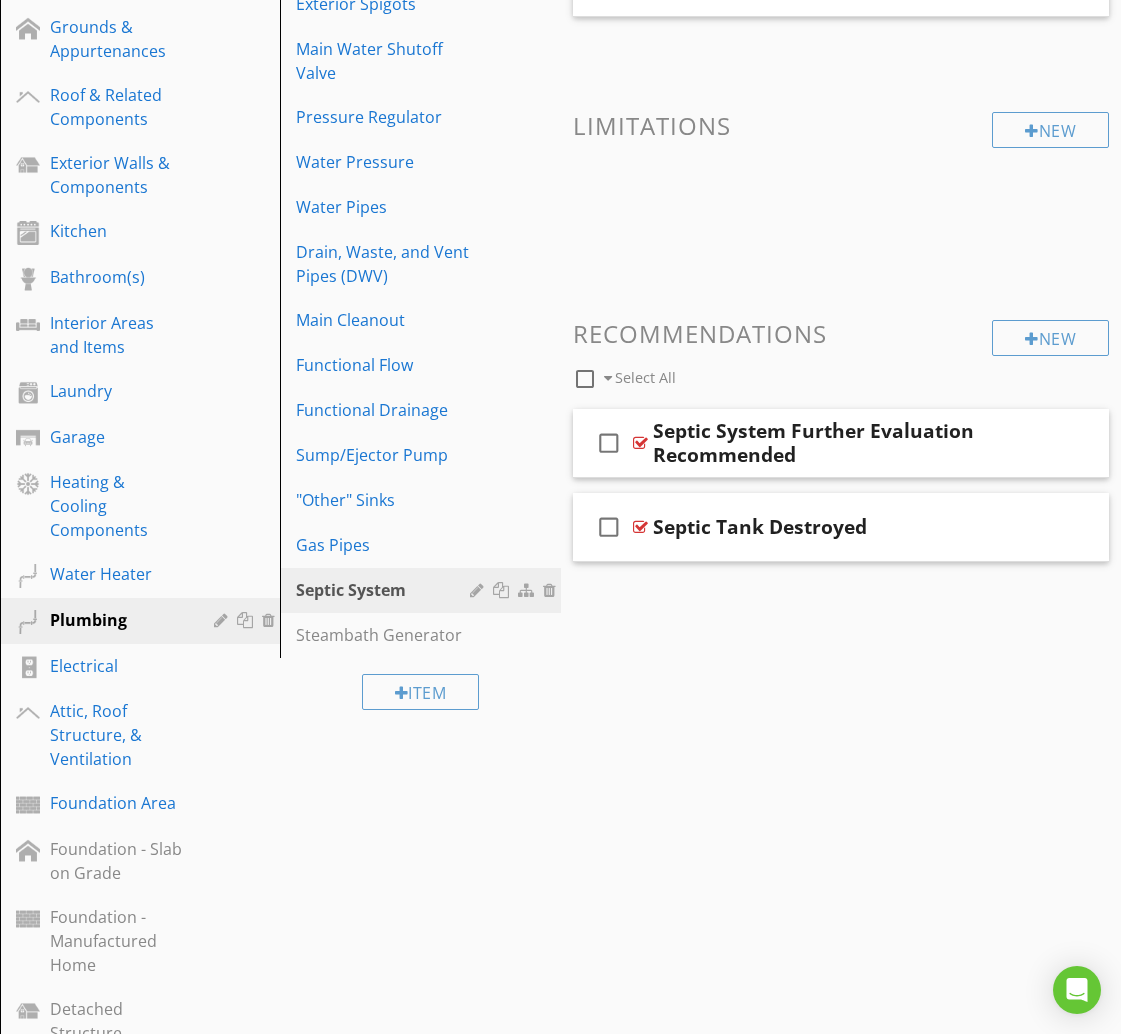 scroll, scrollTop: 0, scrollLeft: 0, axis: both 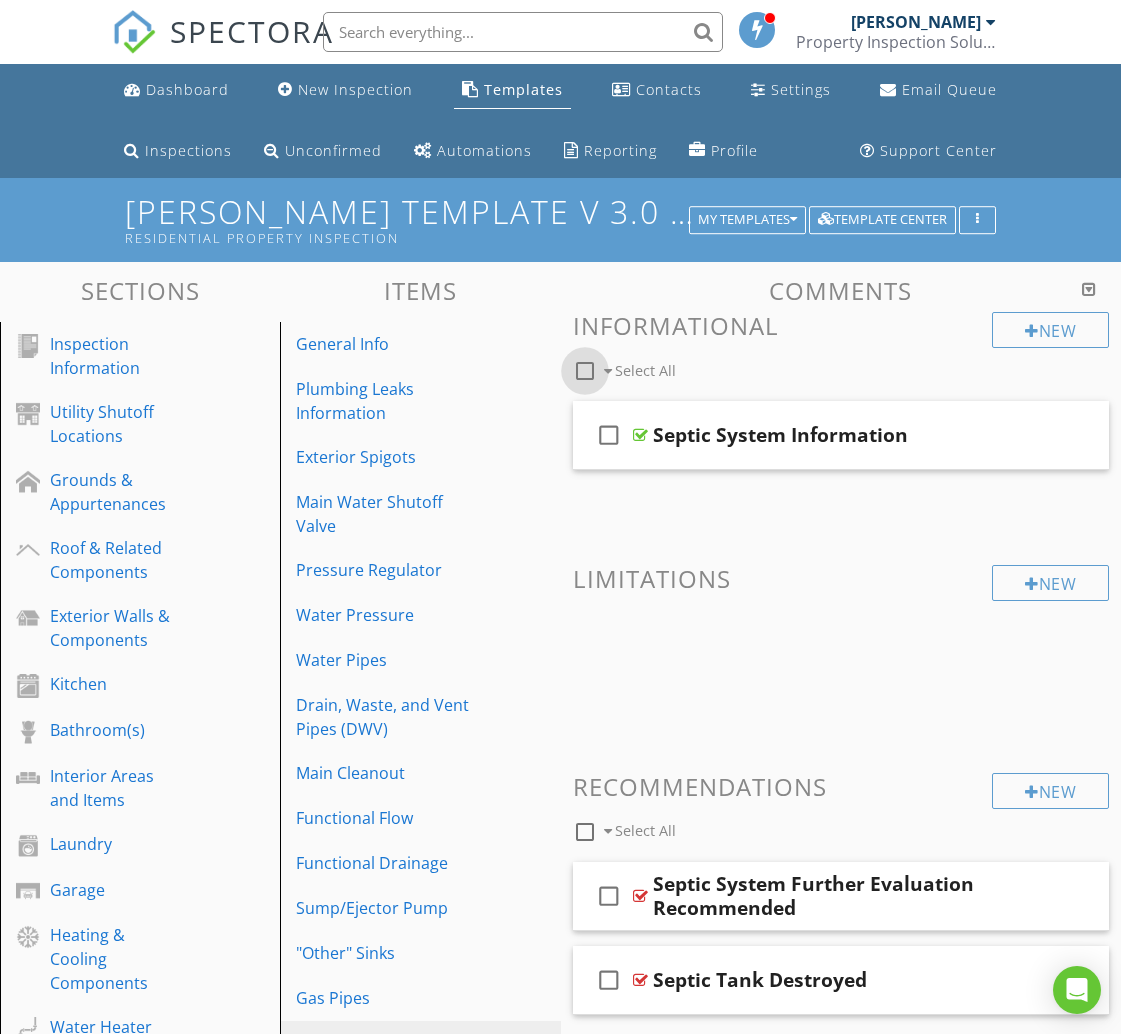 click at bounding box center (585, 371) 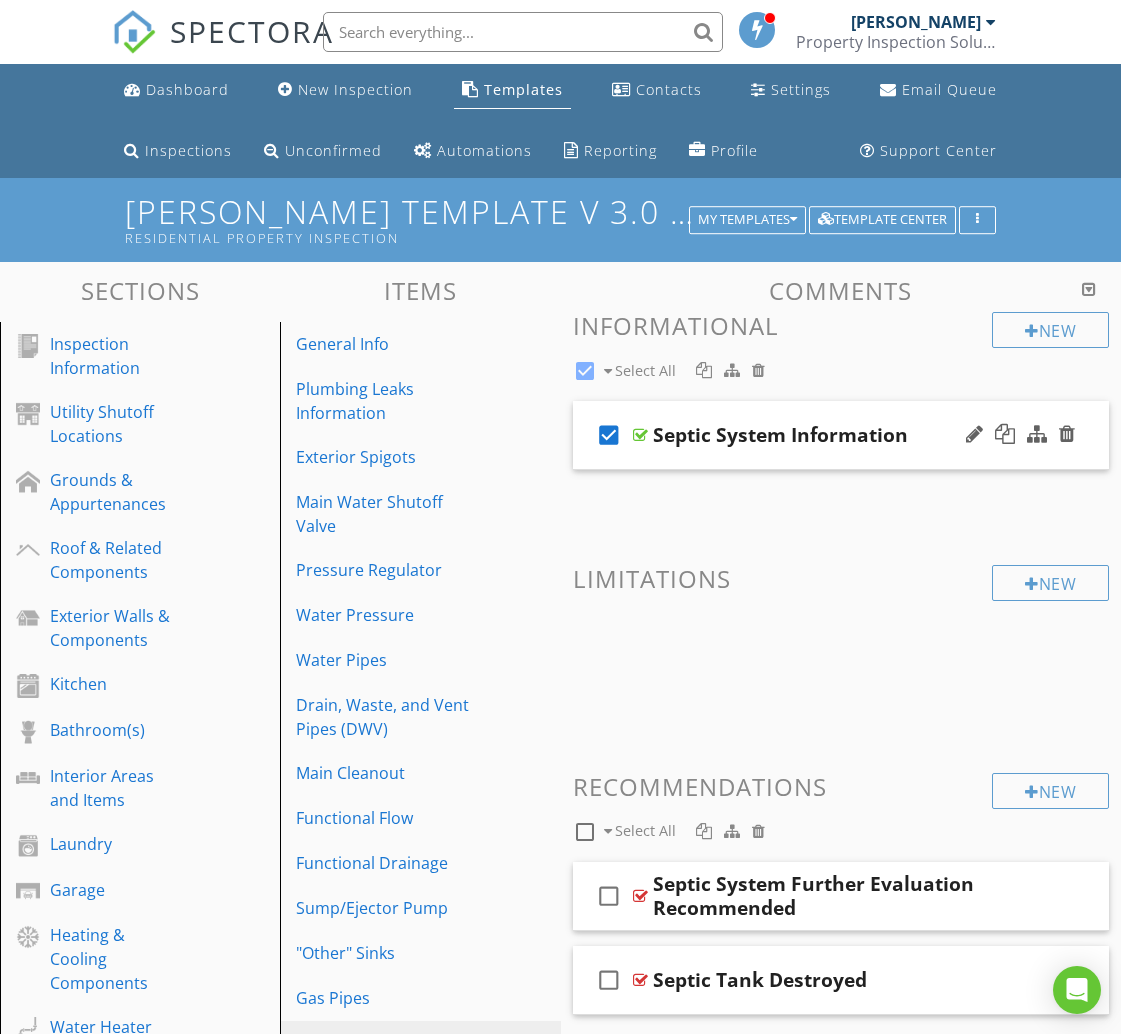 click on "check_box
Septic System Information" at bounding box center (841, 435) 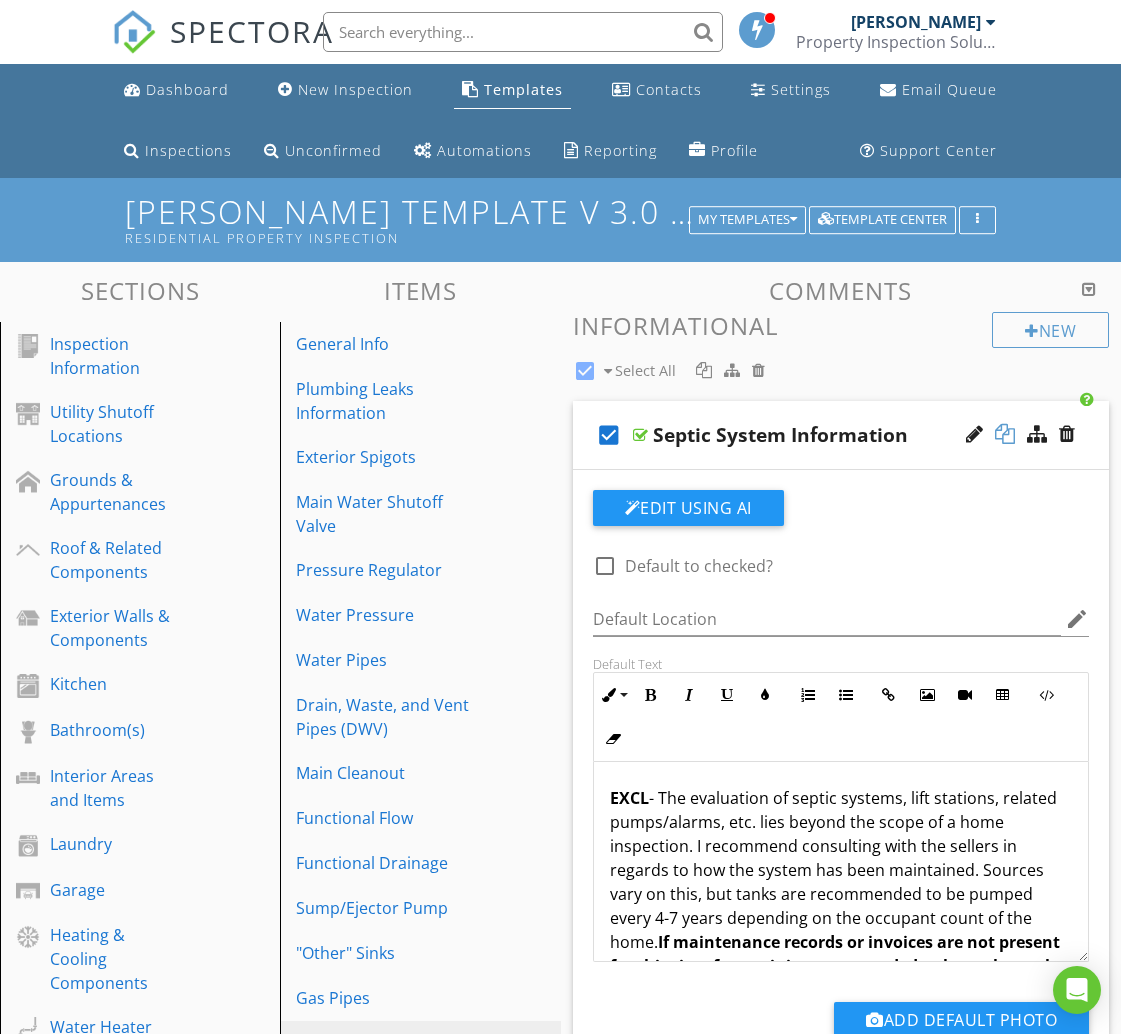 click at bounding box center (1005, 434) 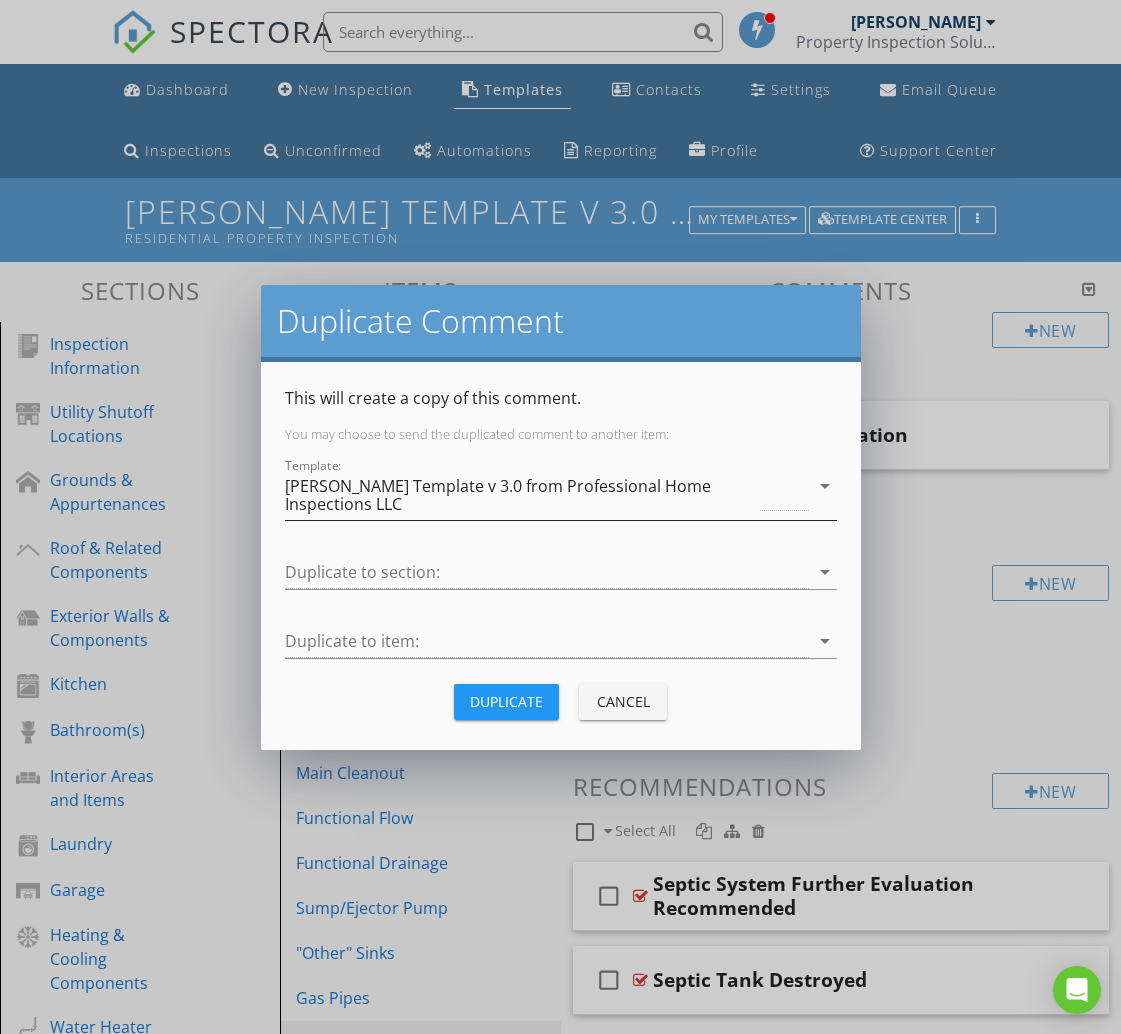 click on "[PERSON_NAME] Template v 3.0 from Professional Home Inspections LLC" at bounding box center [521, 495] 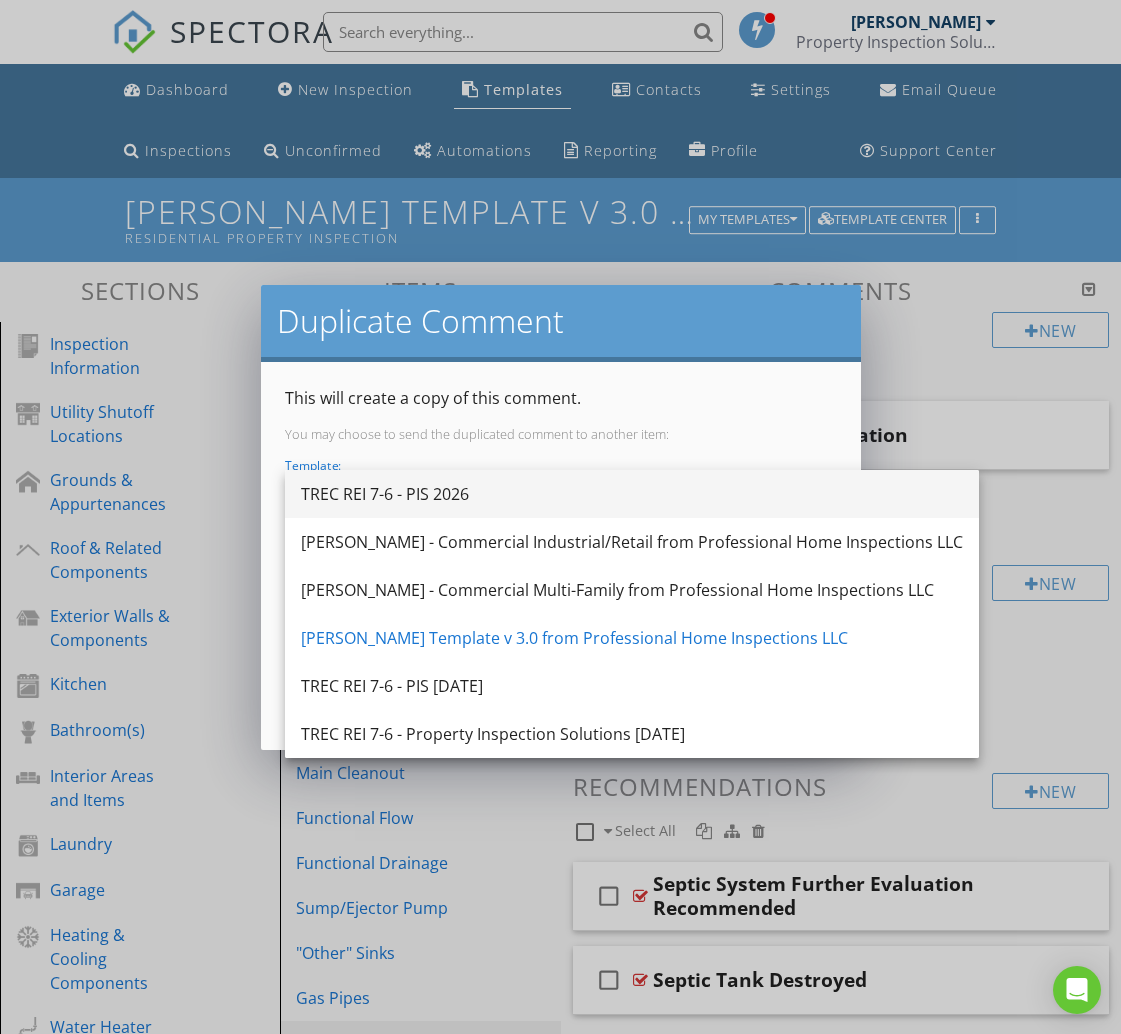 click on "TREC REI 7-6 - PIS 2026" at bounding box center [632, 494] 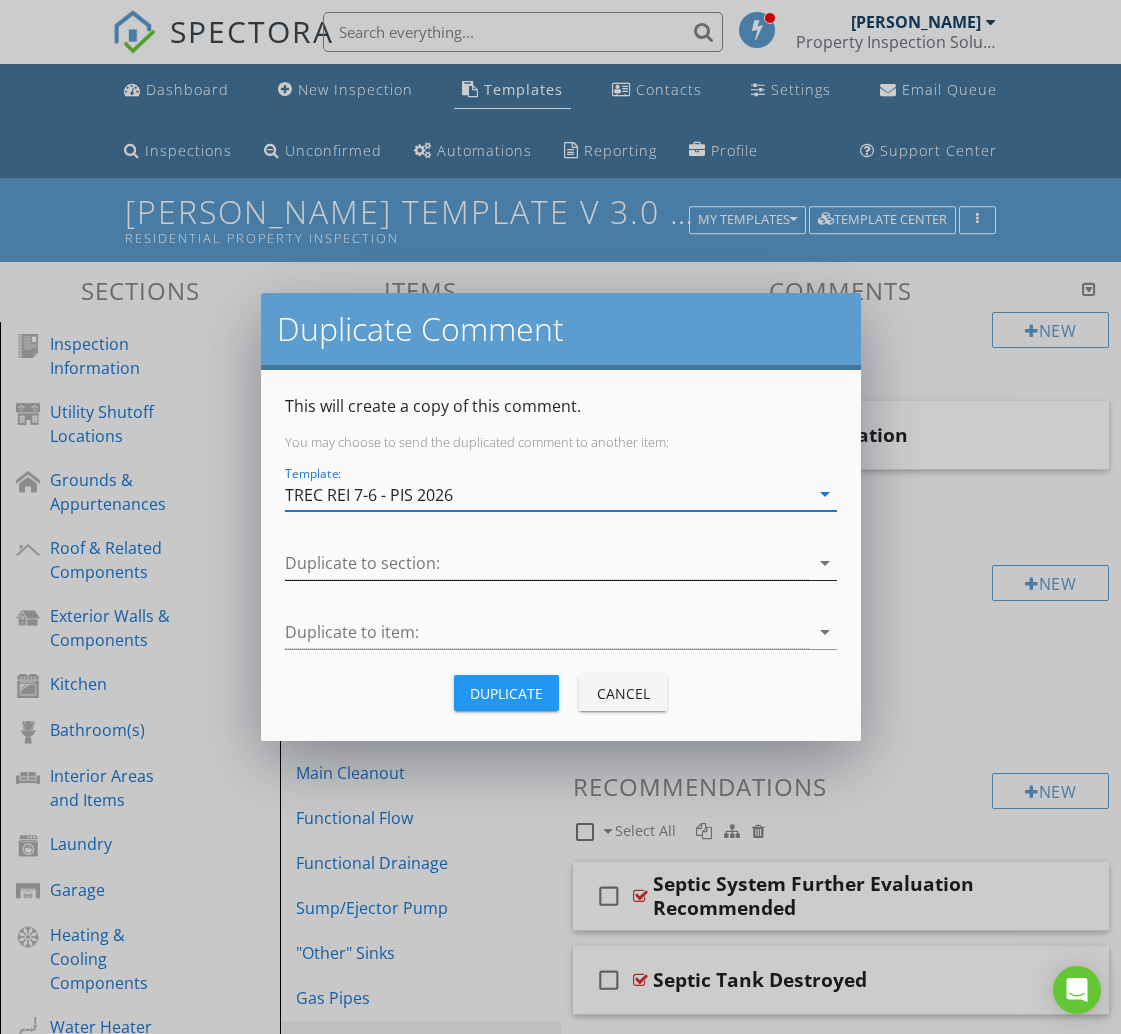 click at bounding box center (547, 563) 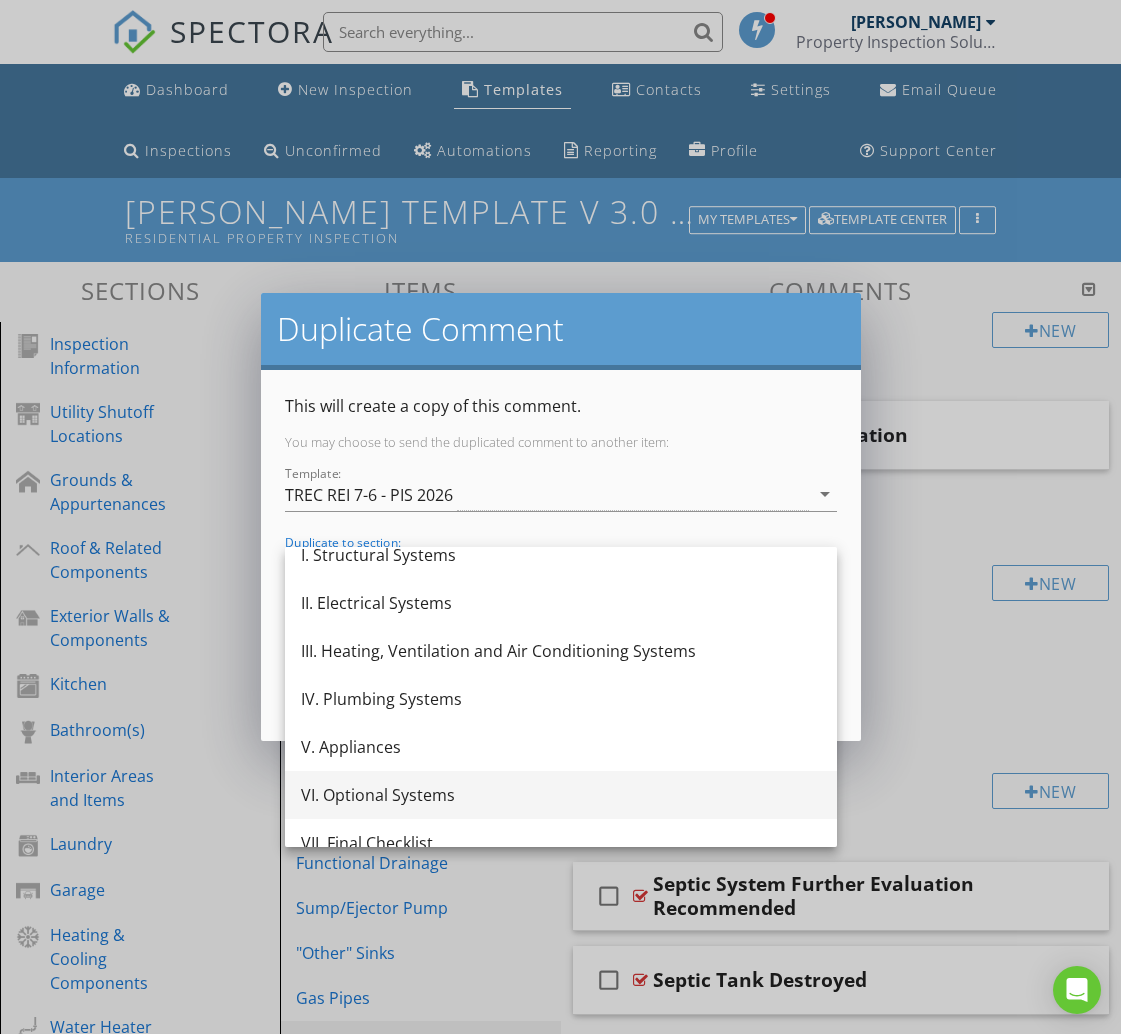 scroll, scrollTop: 84, scrollLeft: 0, axis: vertical 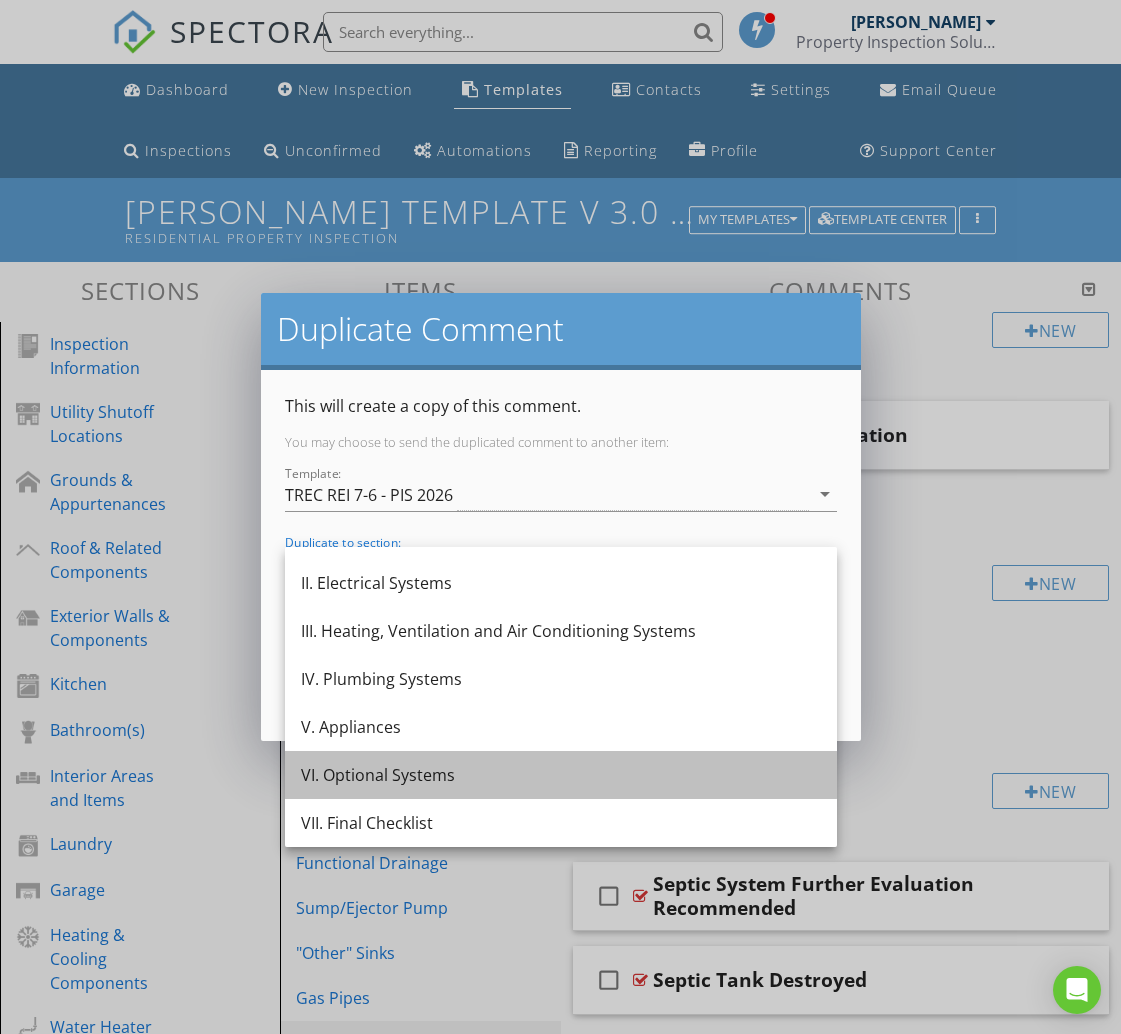 click on "VI. Optional Systems" at bounding box center [561, 775] 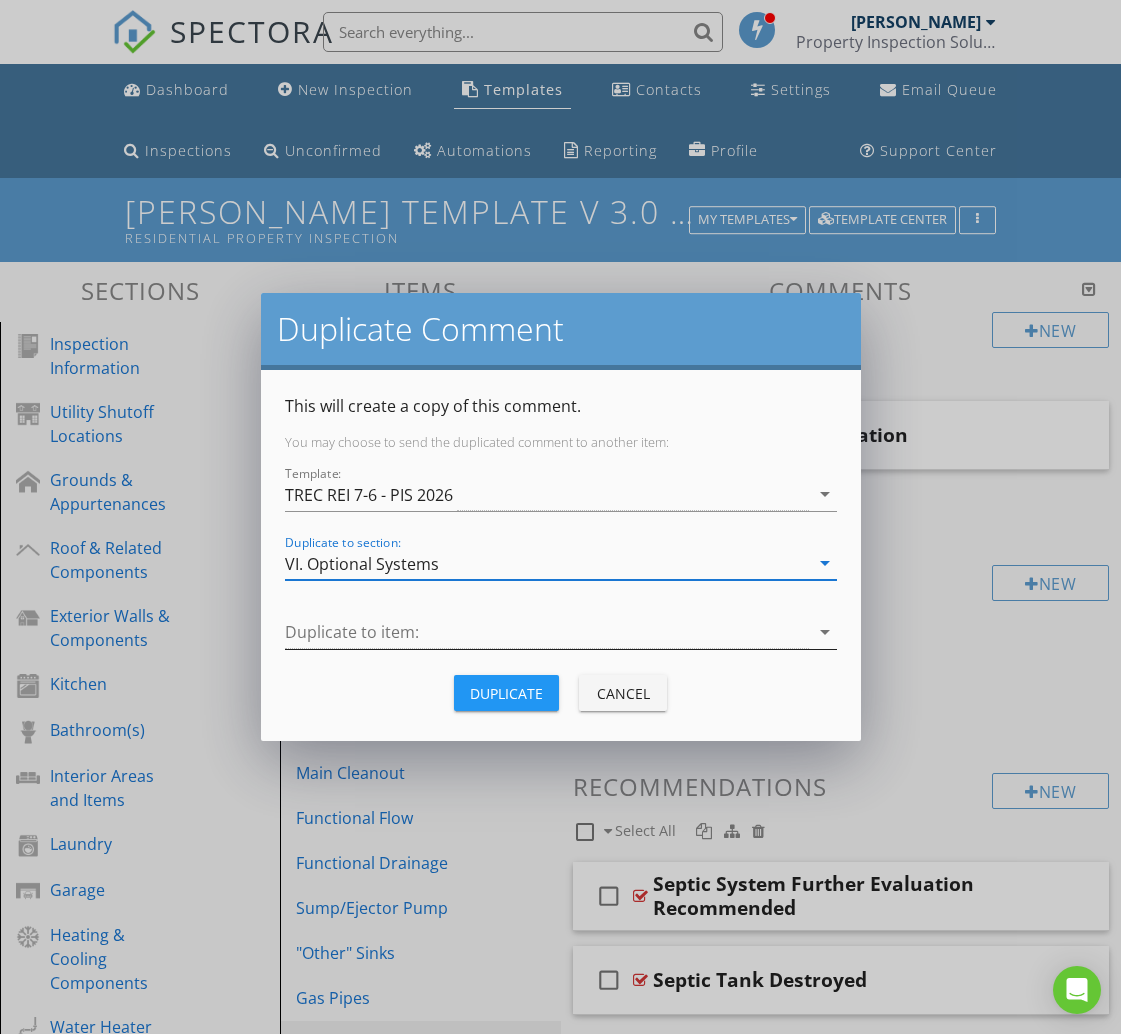 click at bounding box center [547, 632] 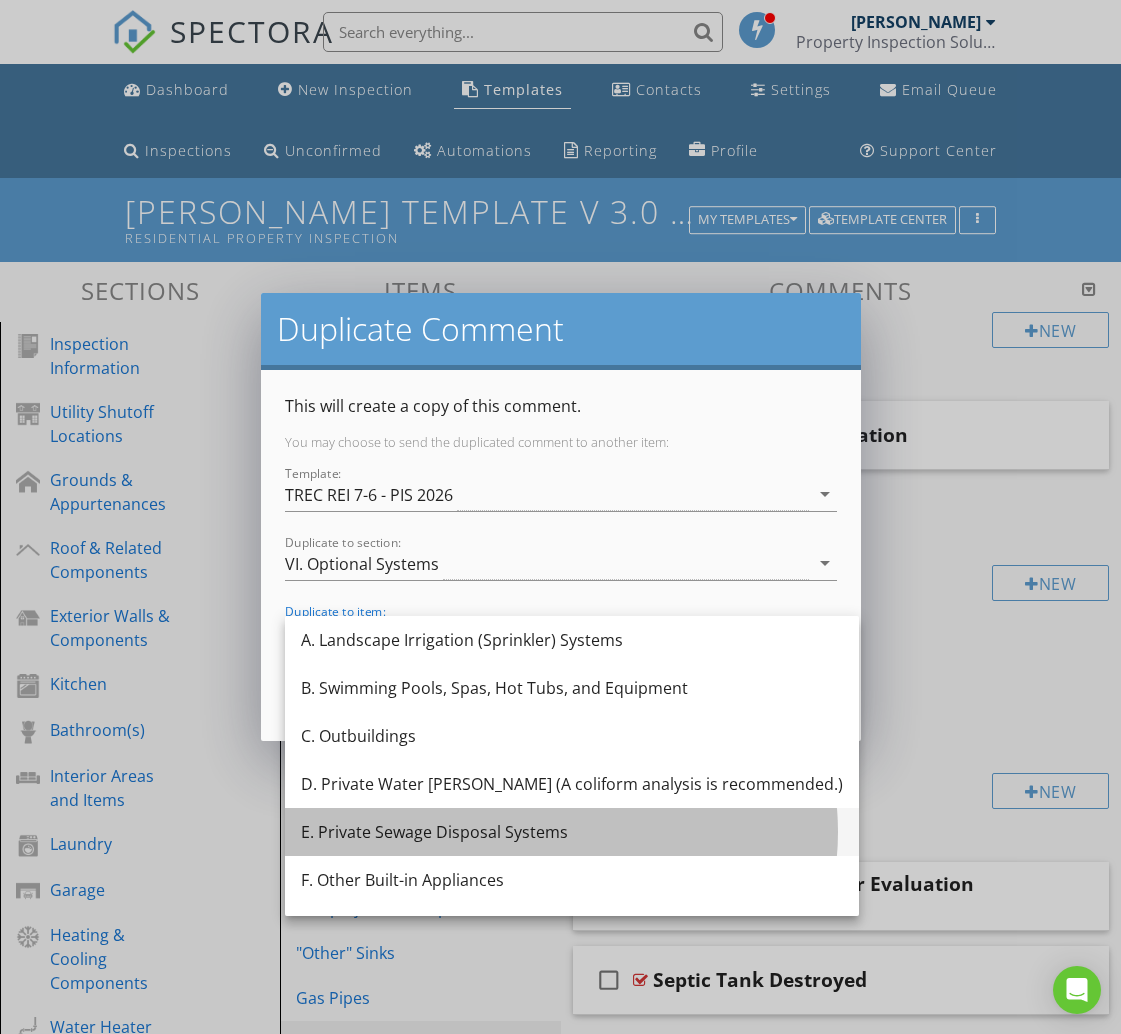 click on "E. Private Sewage Disposal Systems" at bounding box center [572, 832] 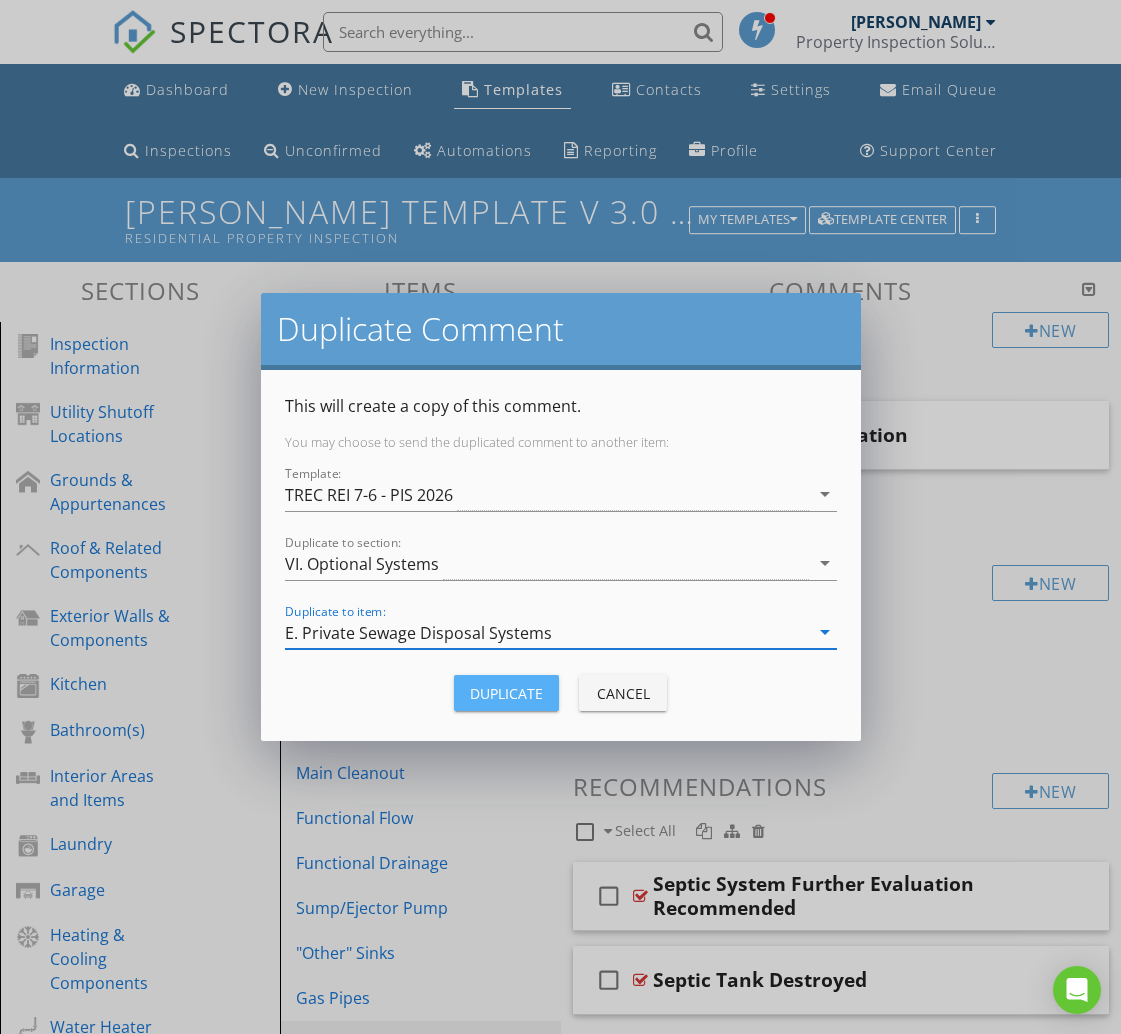 click on "Duplicate" at bounding box center (506, 693) 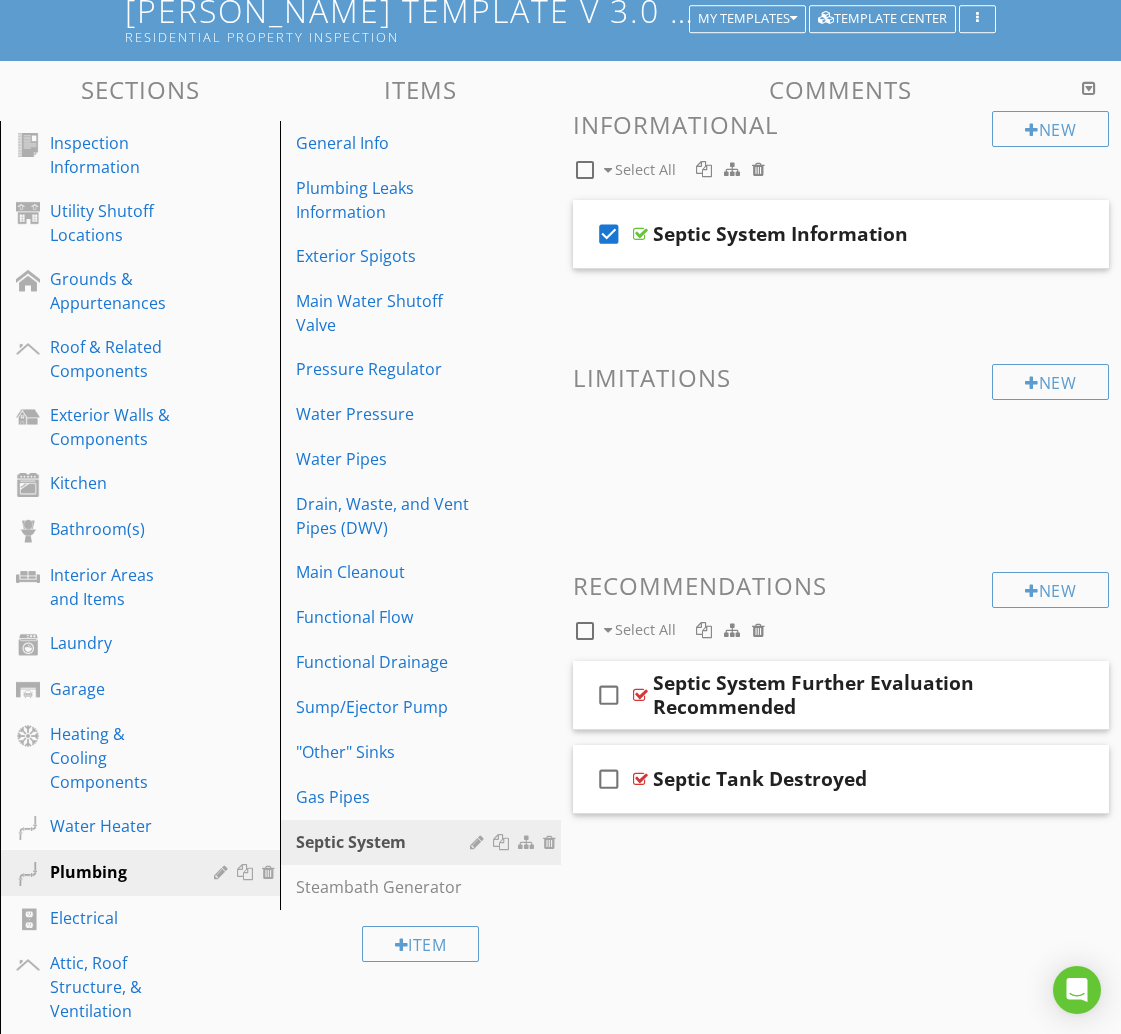 scroll, scrollTop: 216, scrollLeft: 0, axis: vertical 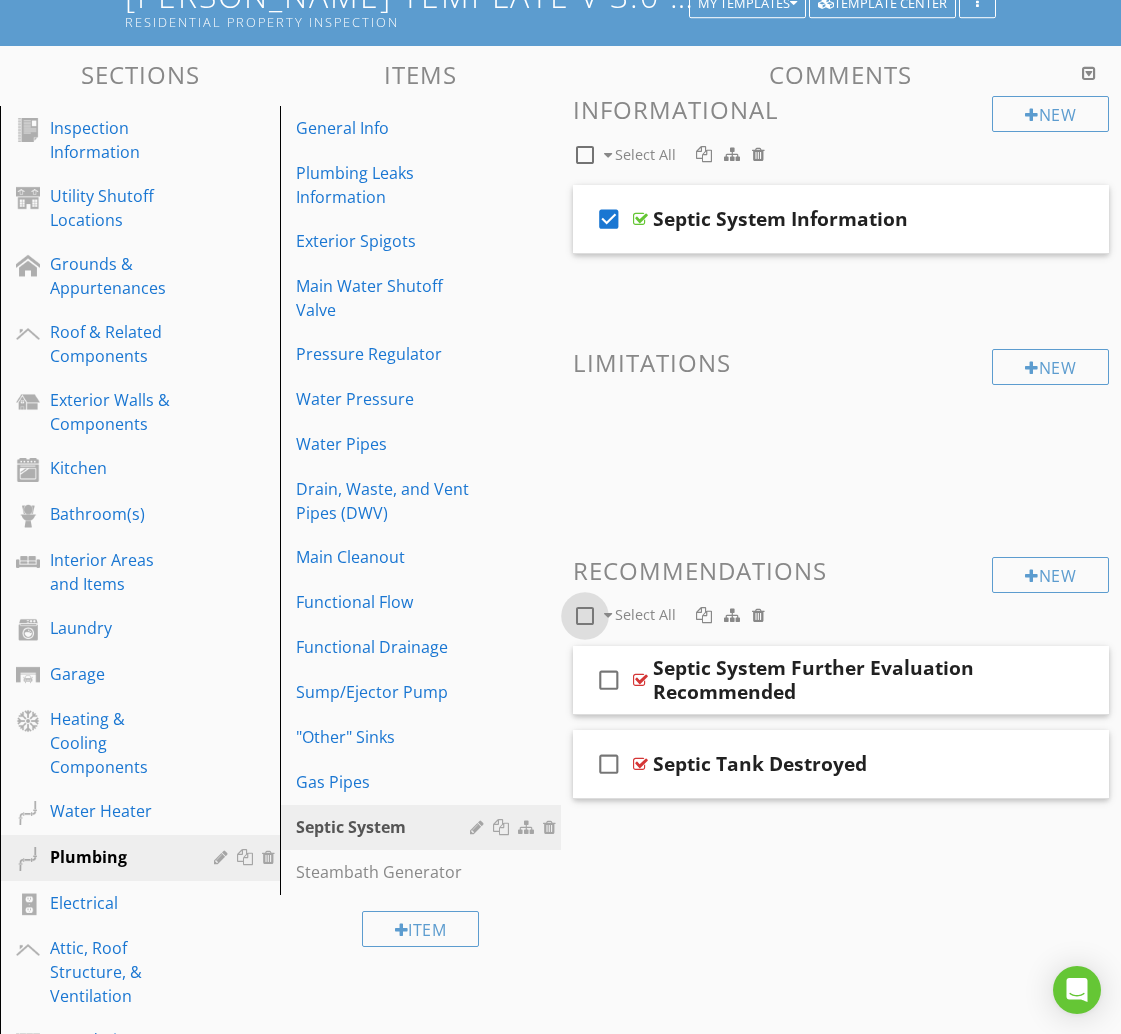 click at bounding box center [585, 616] 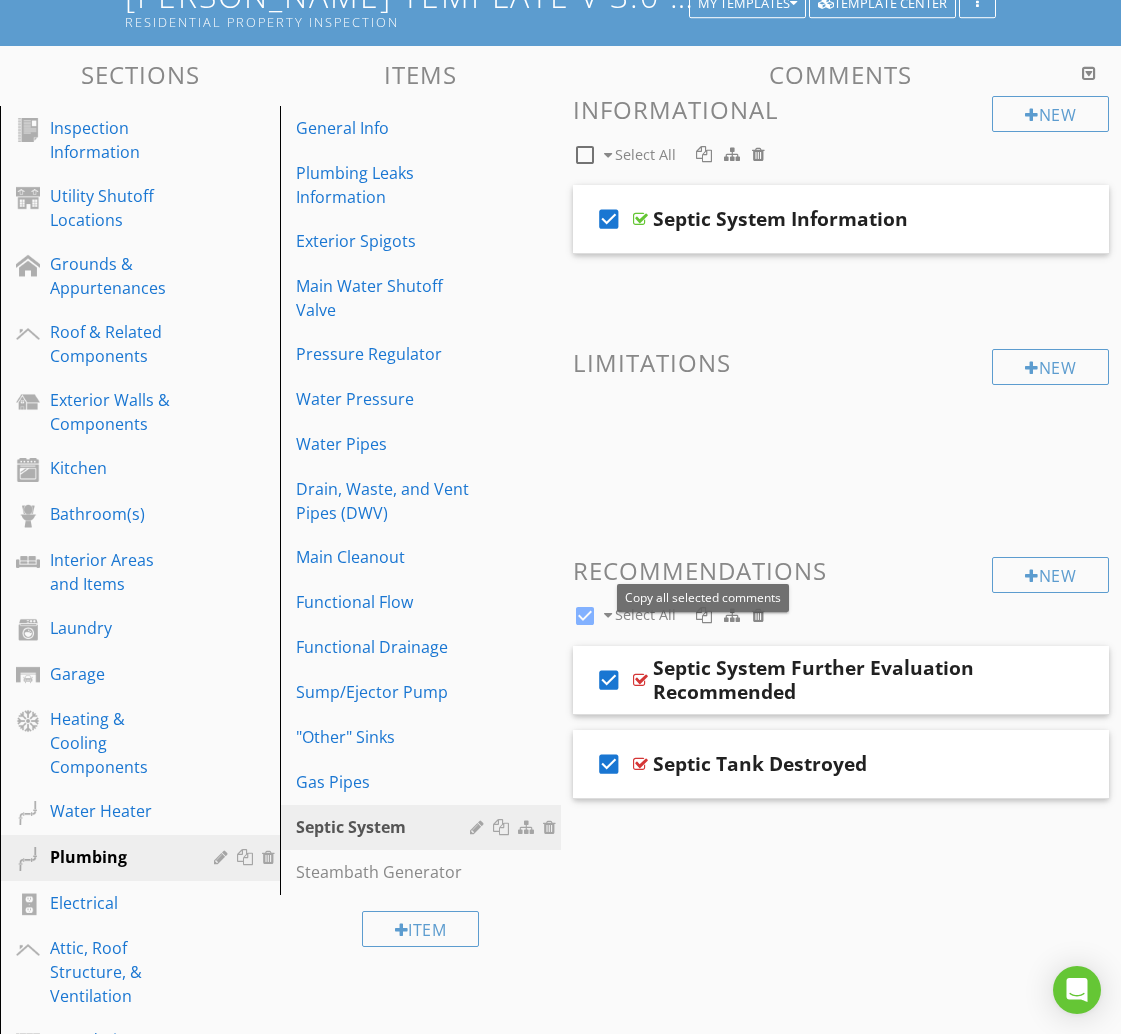 click at bounding box center (704, 615) 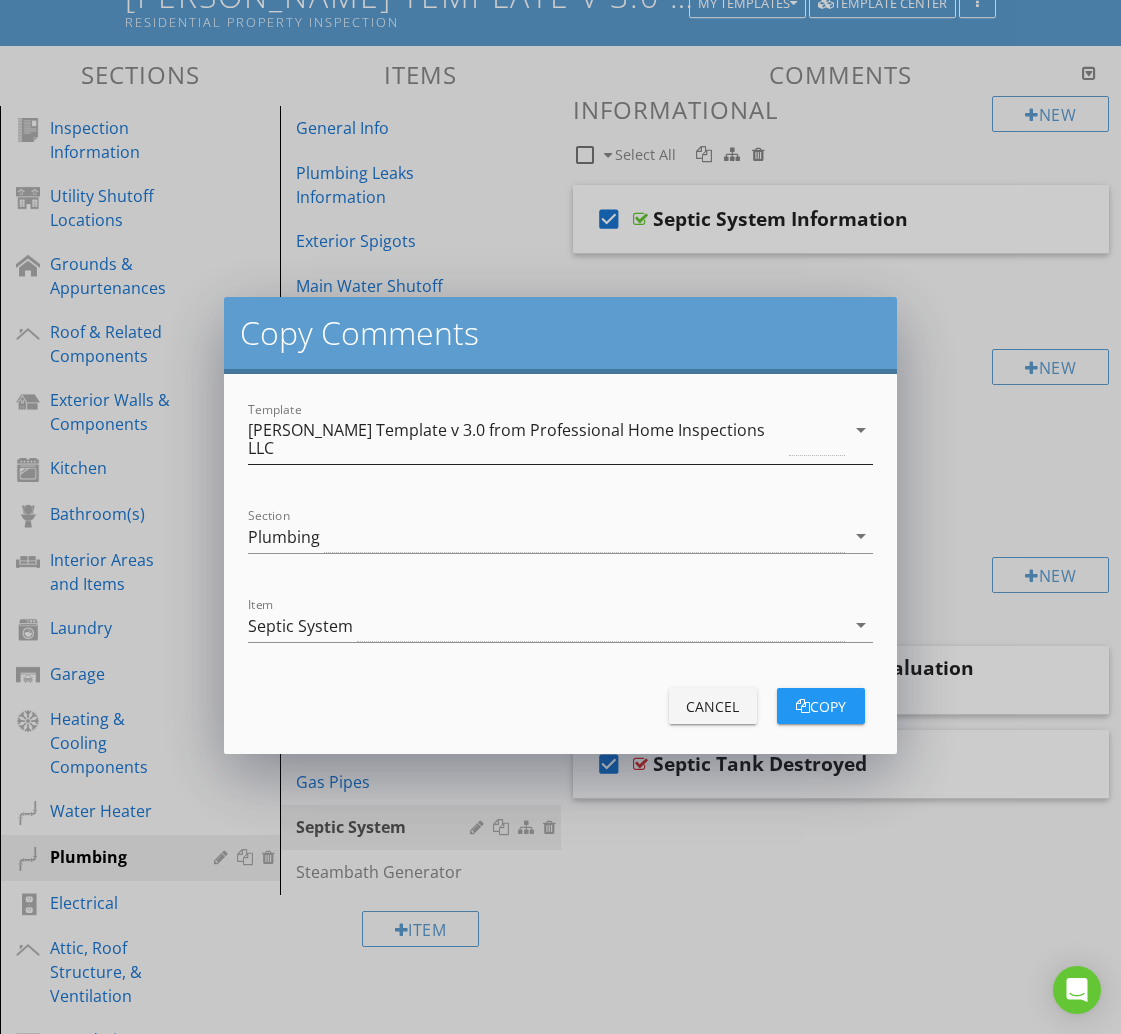 click on "[PERSON_NAME] Template v 3.0 from Professional Home Inspections LLC" at bounding box center (516, 439) 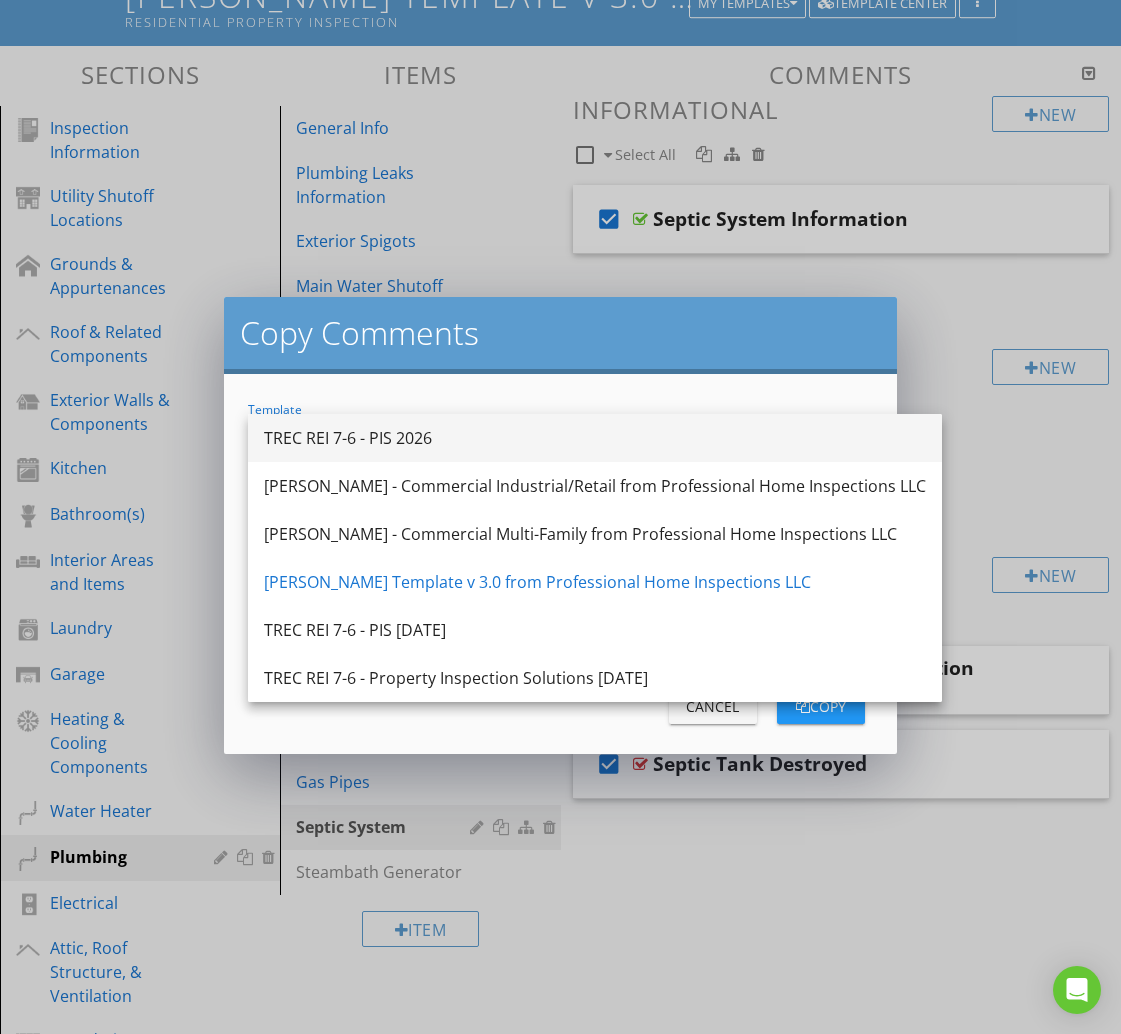 click on "TREC REI 7-6 - PIS 2026" at bounding box center (595, 438) 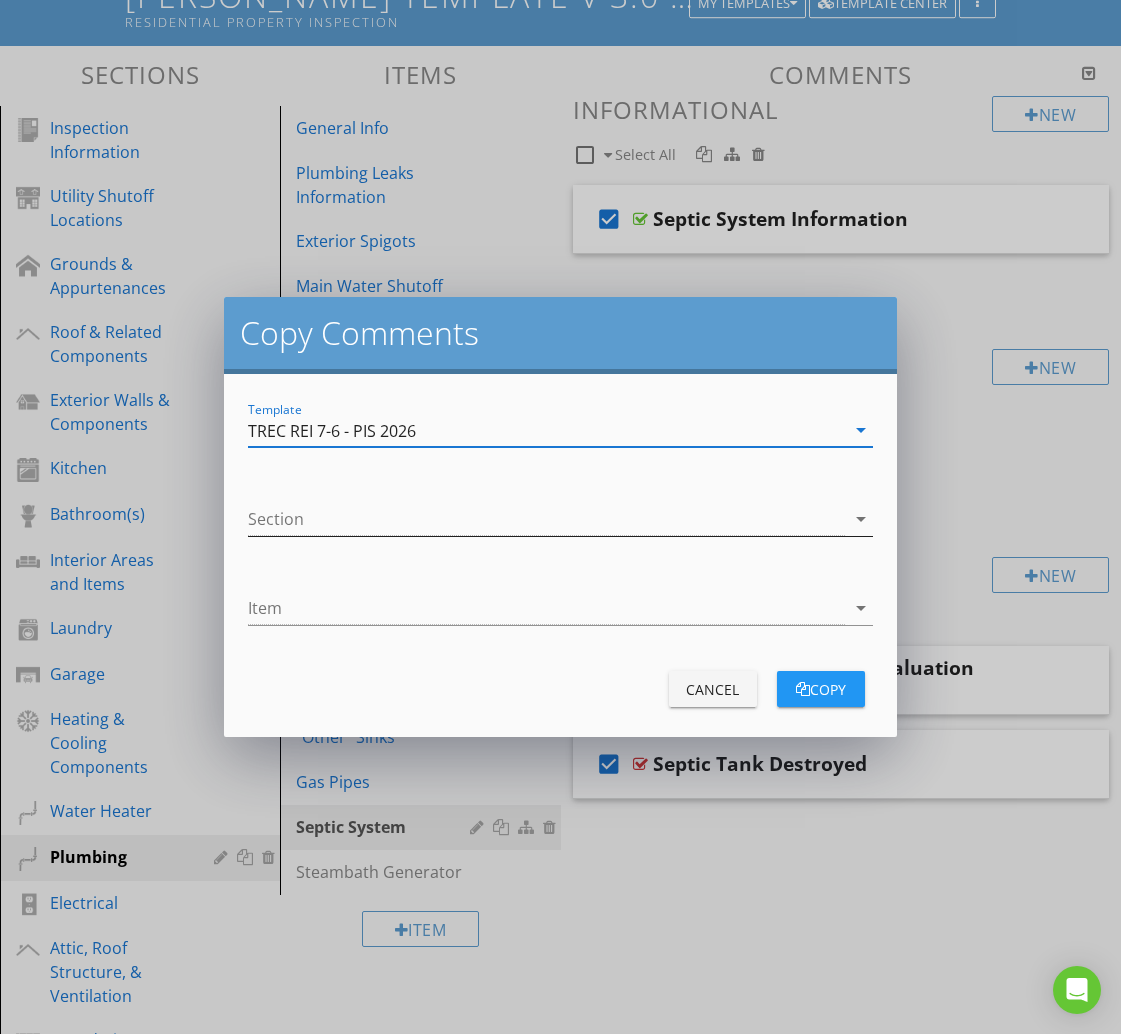 click at bounding box center (546, 519) 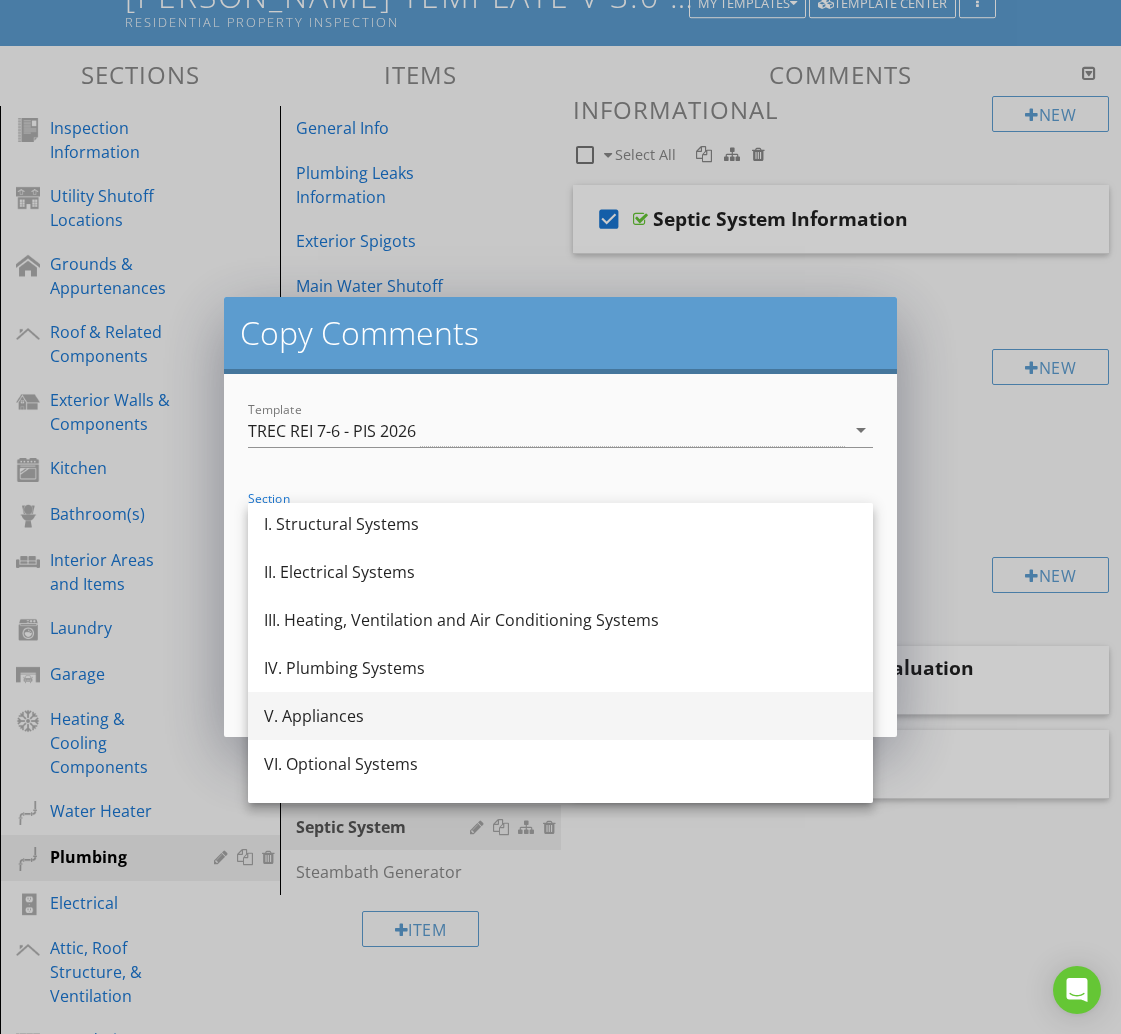 scroll, scrollTop: 84, scrollLeft: 0, axis: vertical 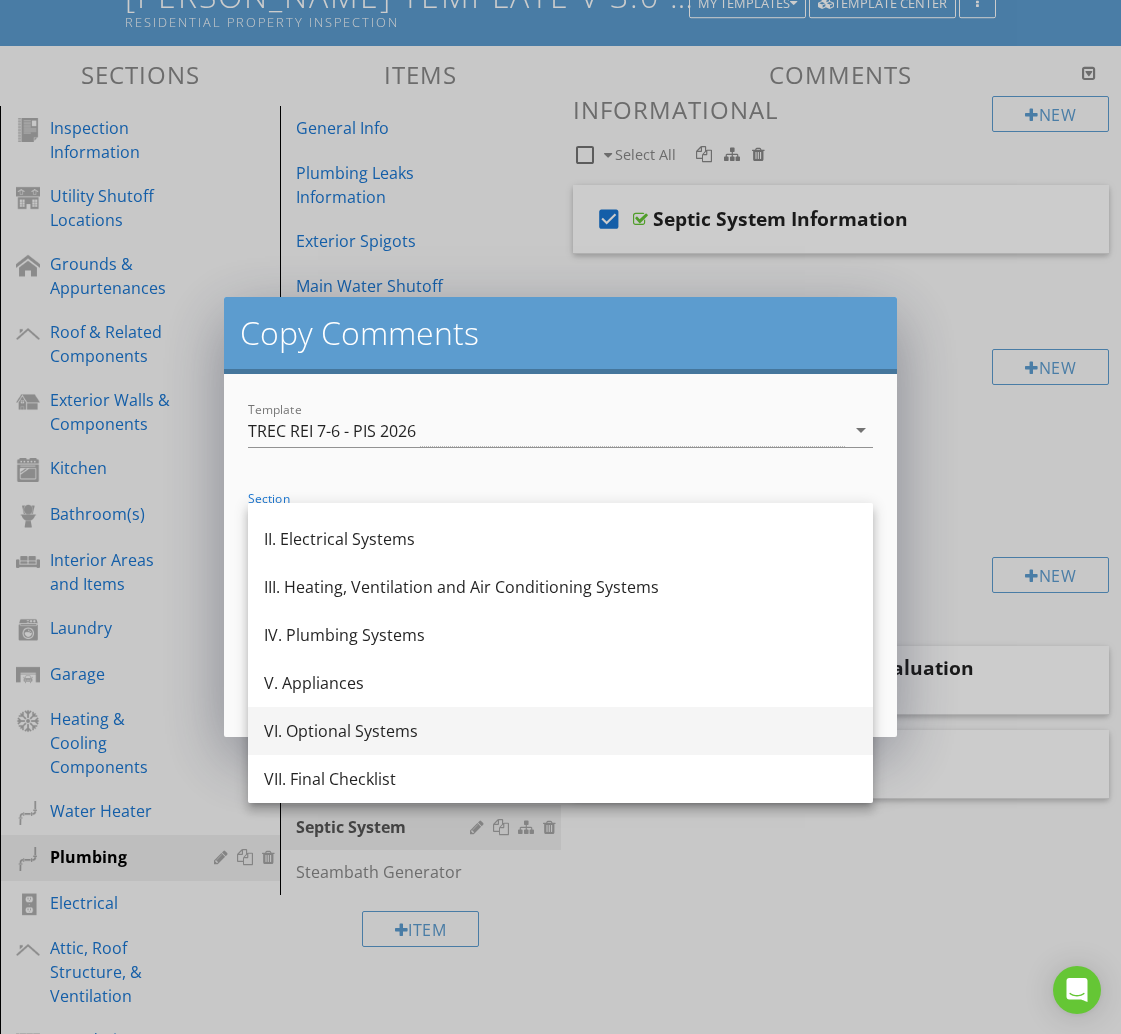 click on "VI. Optional Systems" at bounding box center (560, 731) 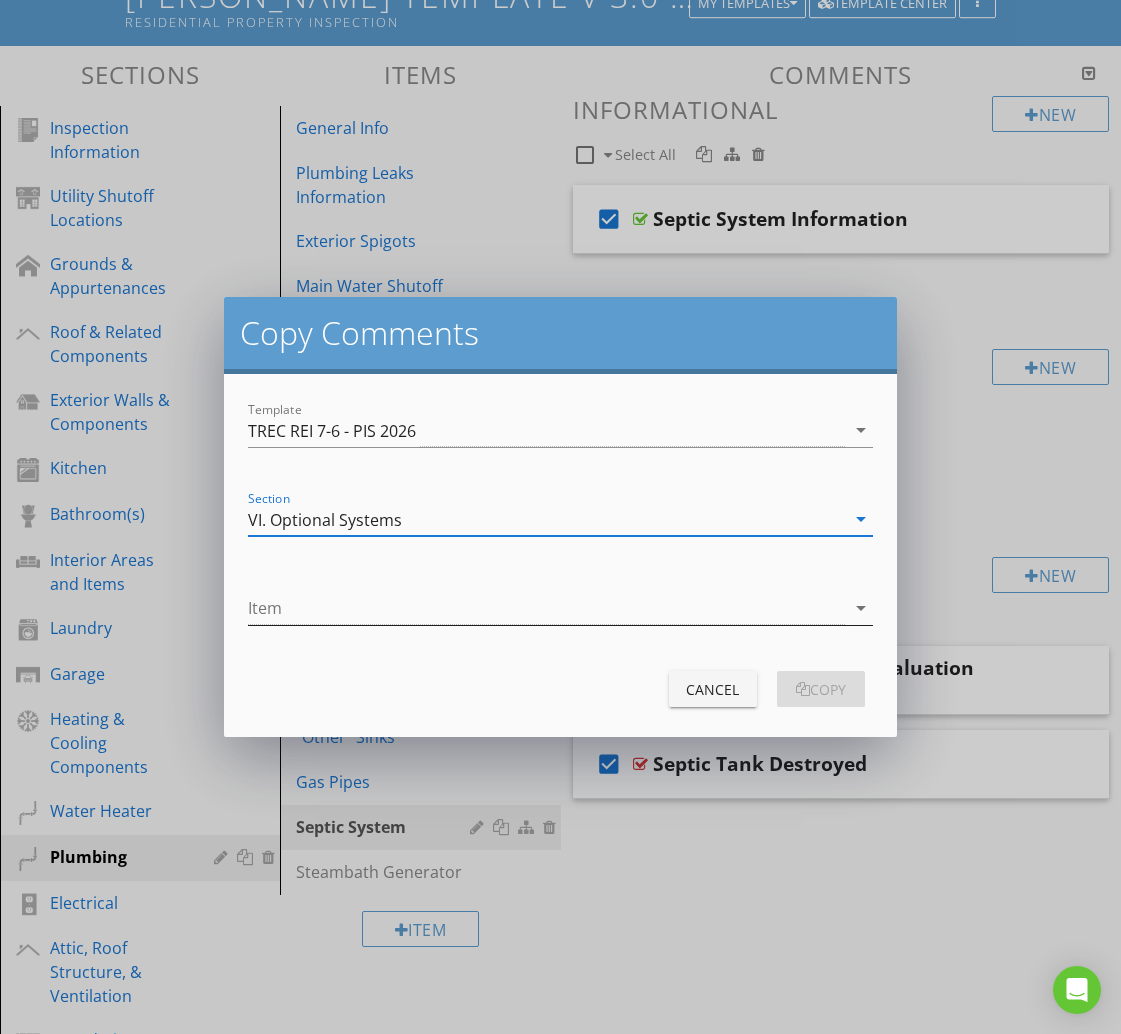 click at bounding box center [546, 608] 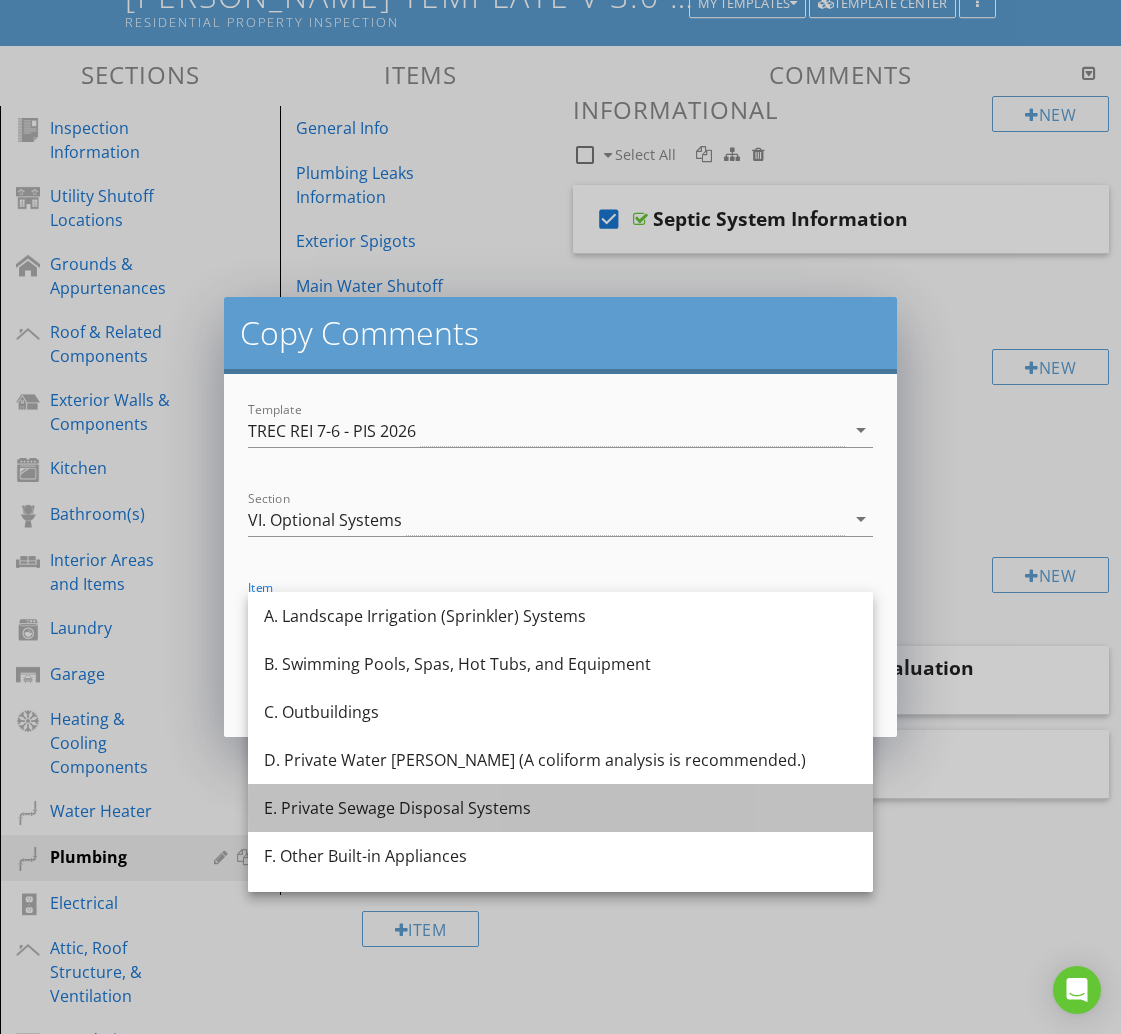 click on "E. Private Sewage Disposal Systems" at bounding box center (560, 808) 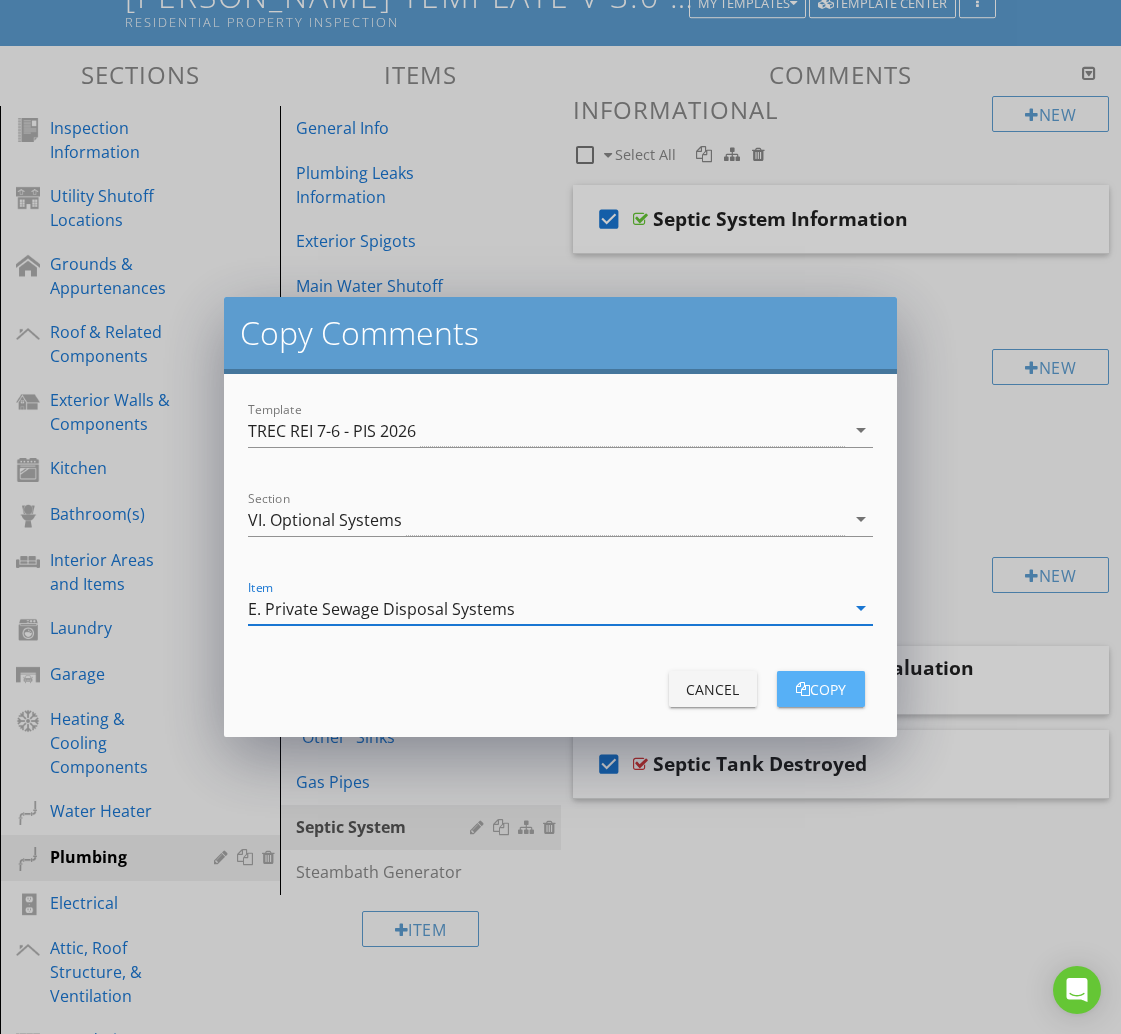 click on "copy" at bounding box center (821, 689) 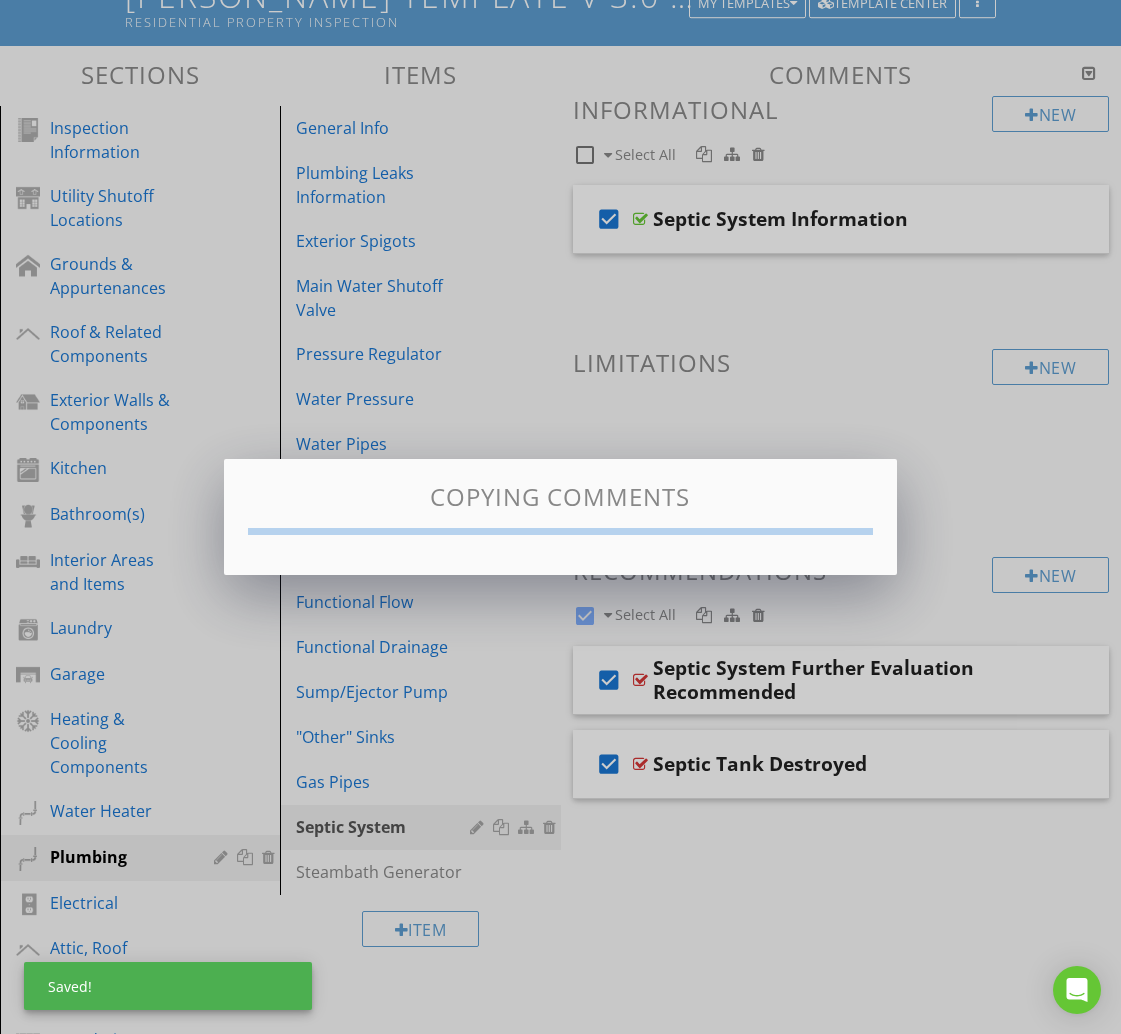 checkbox on "false" 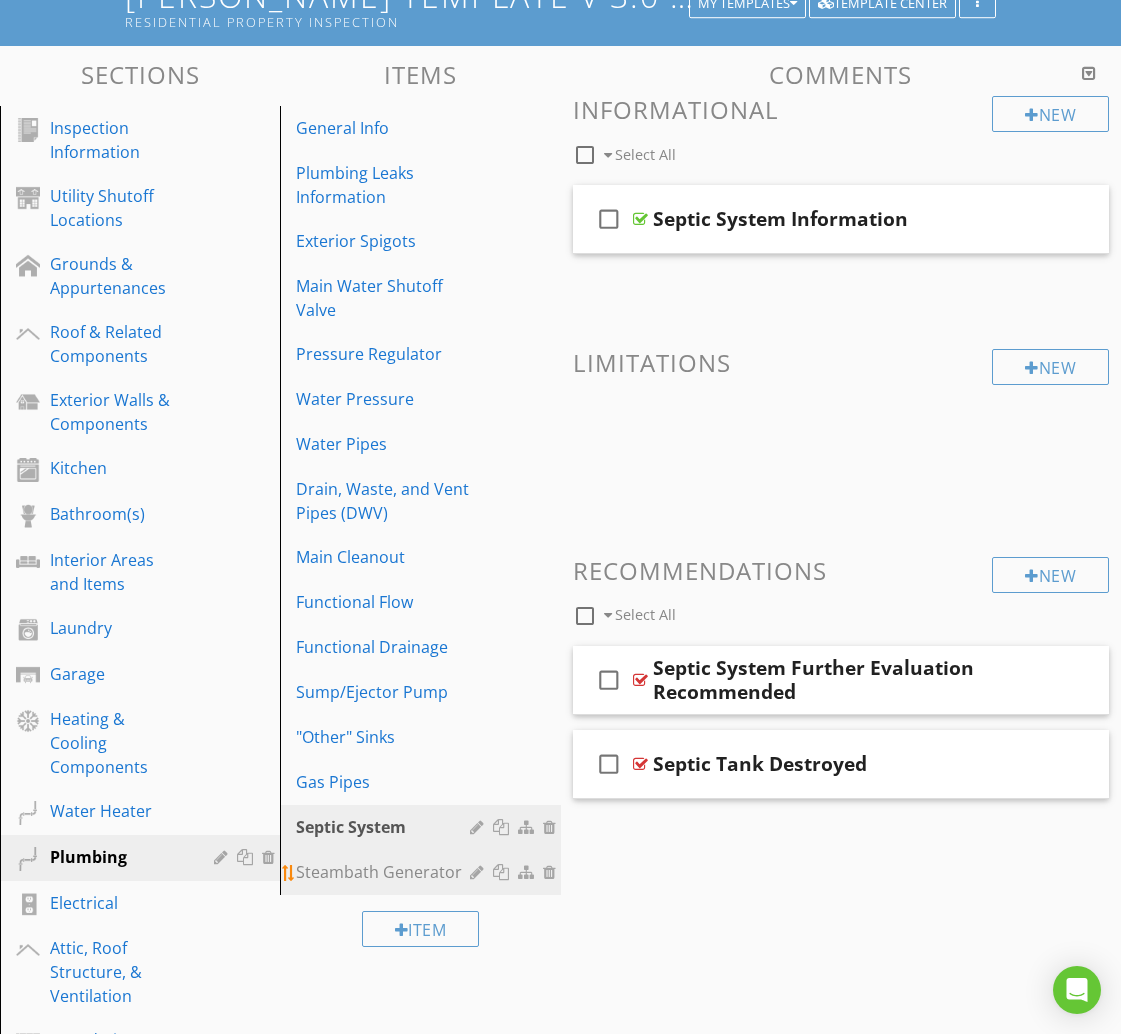 click on "Steambath Generator" at bounding box center (385, 872) 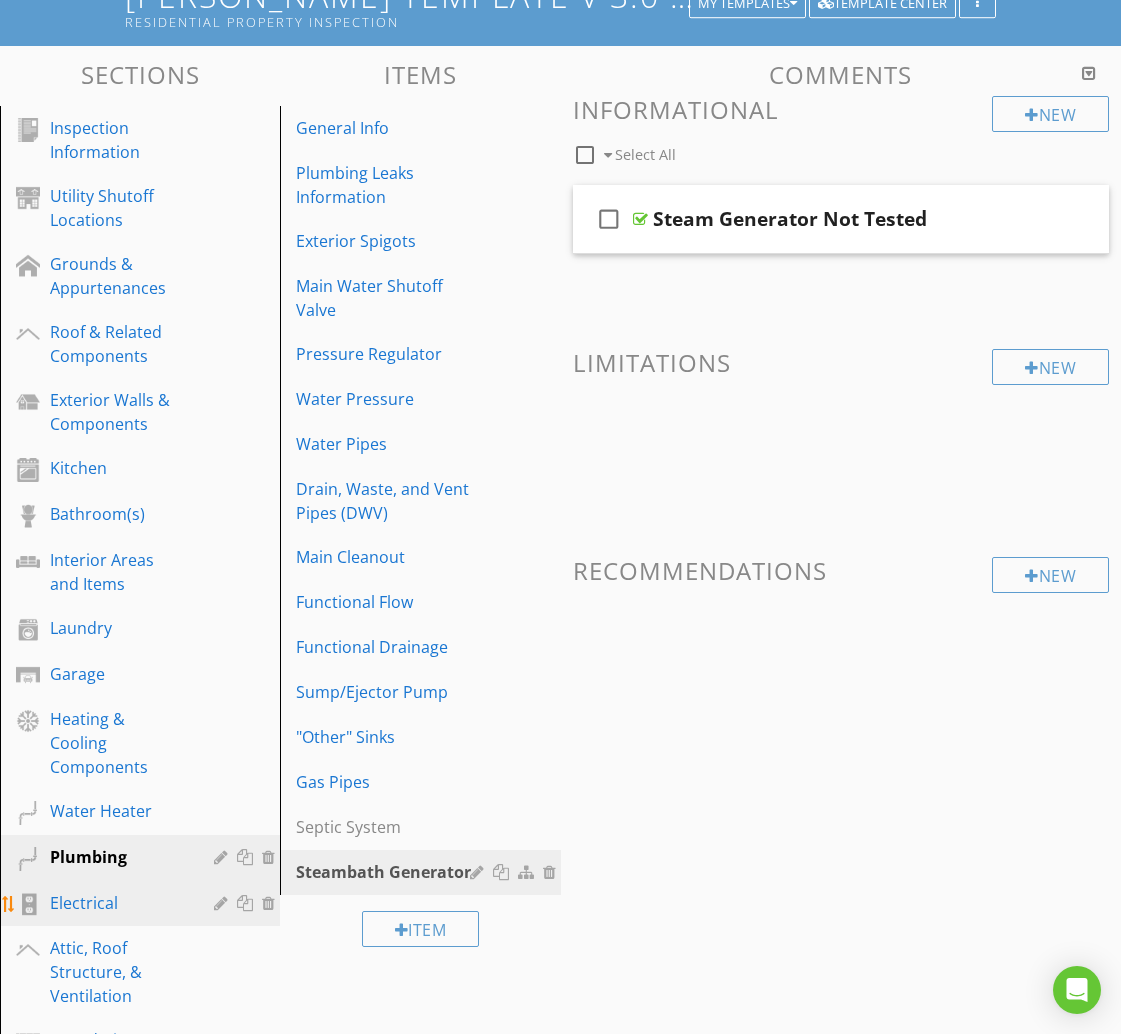click on "Electrical" at bounding box center (117, 903) 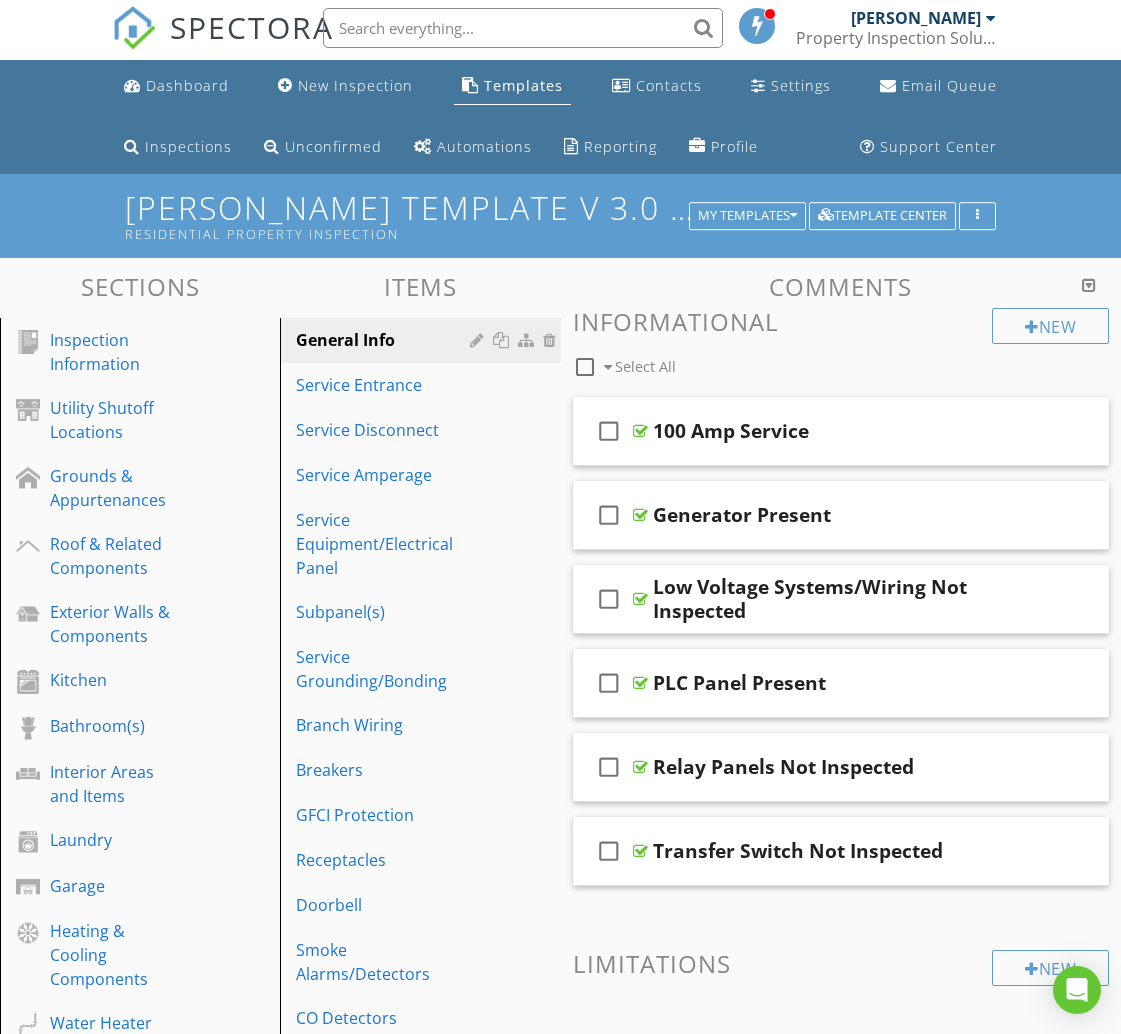 scroll, scrollTop: 0, scrollLeft: 0, axis: both 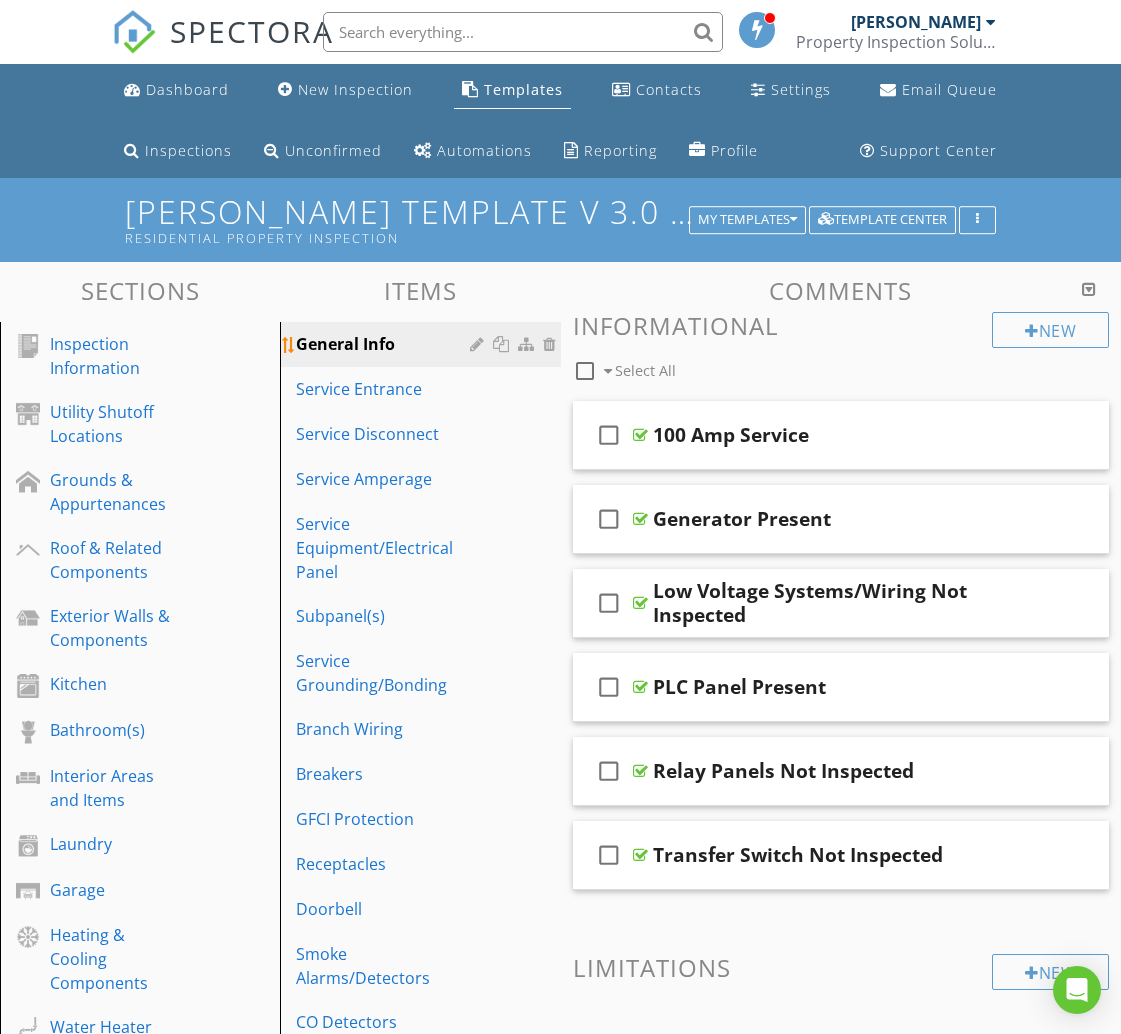 click at bounding box center [503, 344] 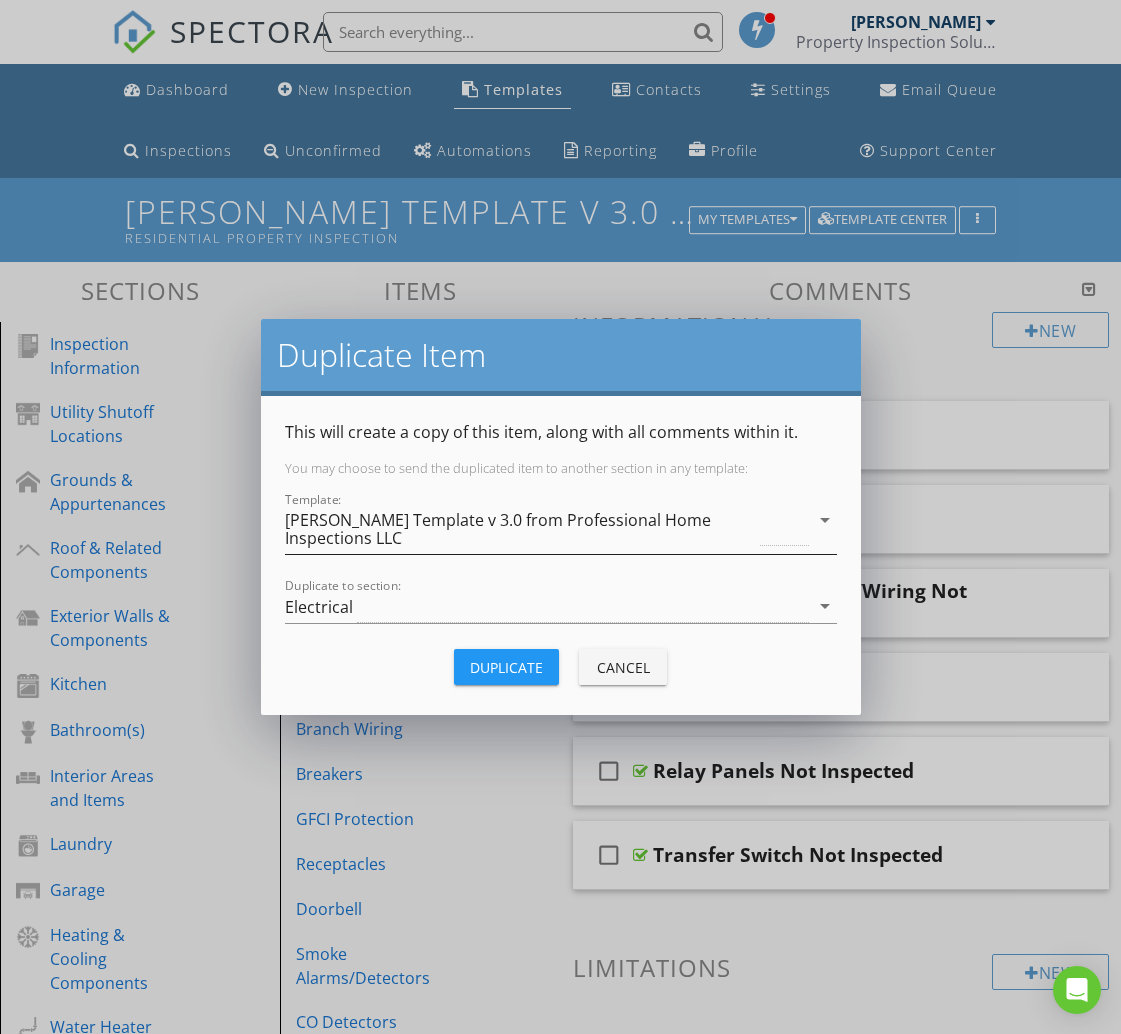 click on "[PERSON_NAME] Template v 3.0 from Professional Home Inspections LLC" at bounding box center [521, 529] 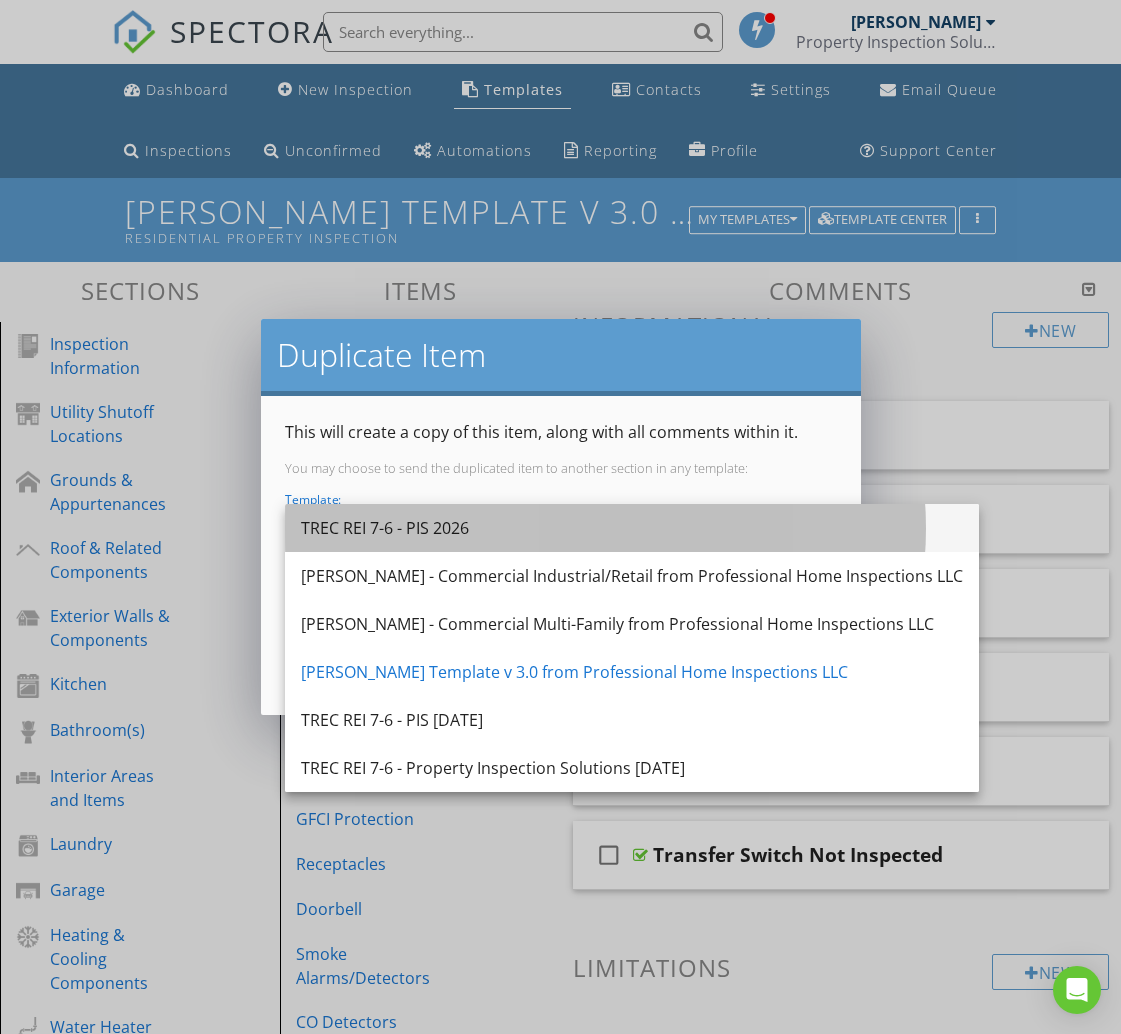 click on "TREC REI 7-6 - PIS 2026" at bounding box center [632, 528] 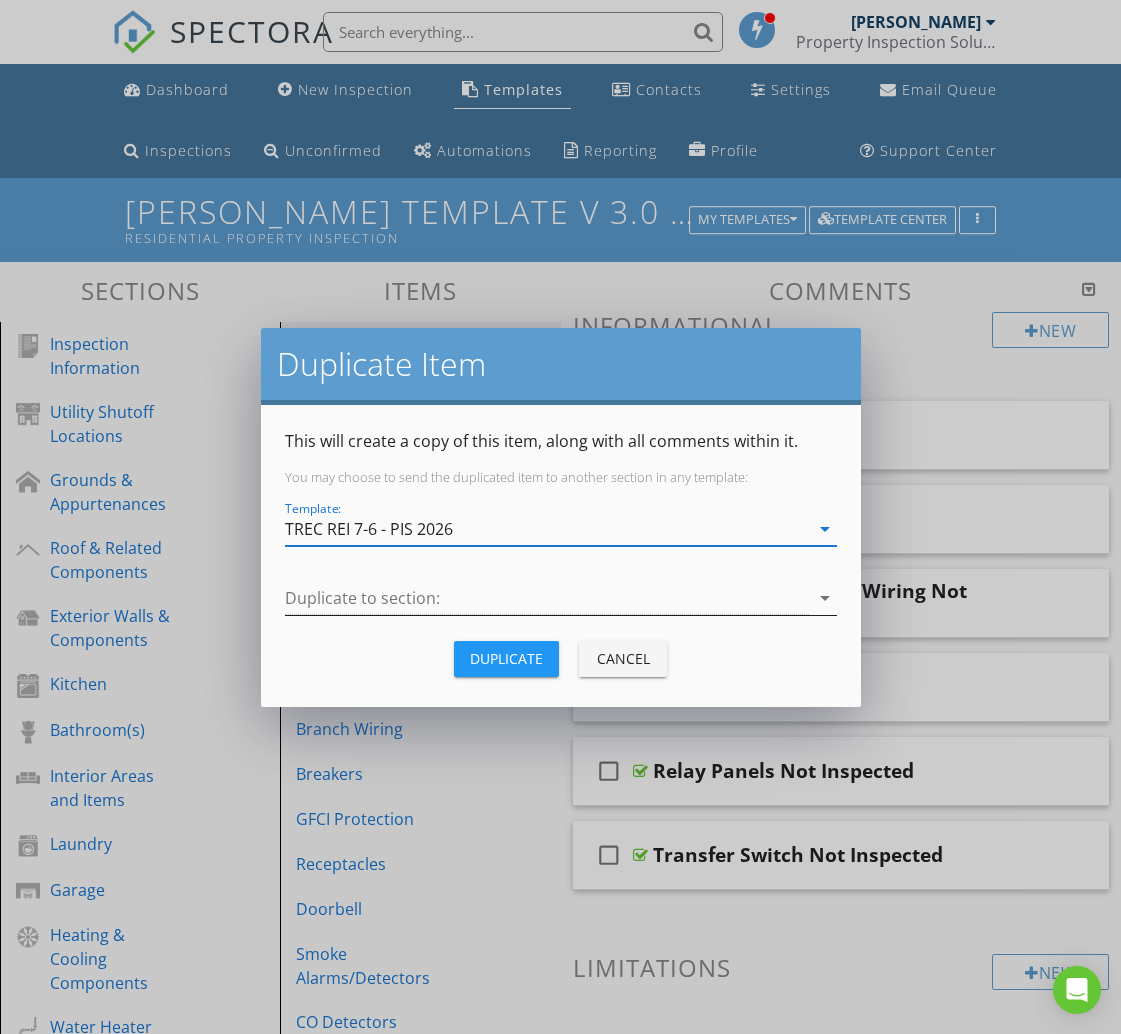 click at bounding box center [547, 598] 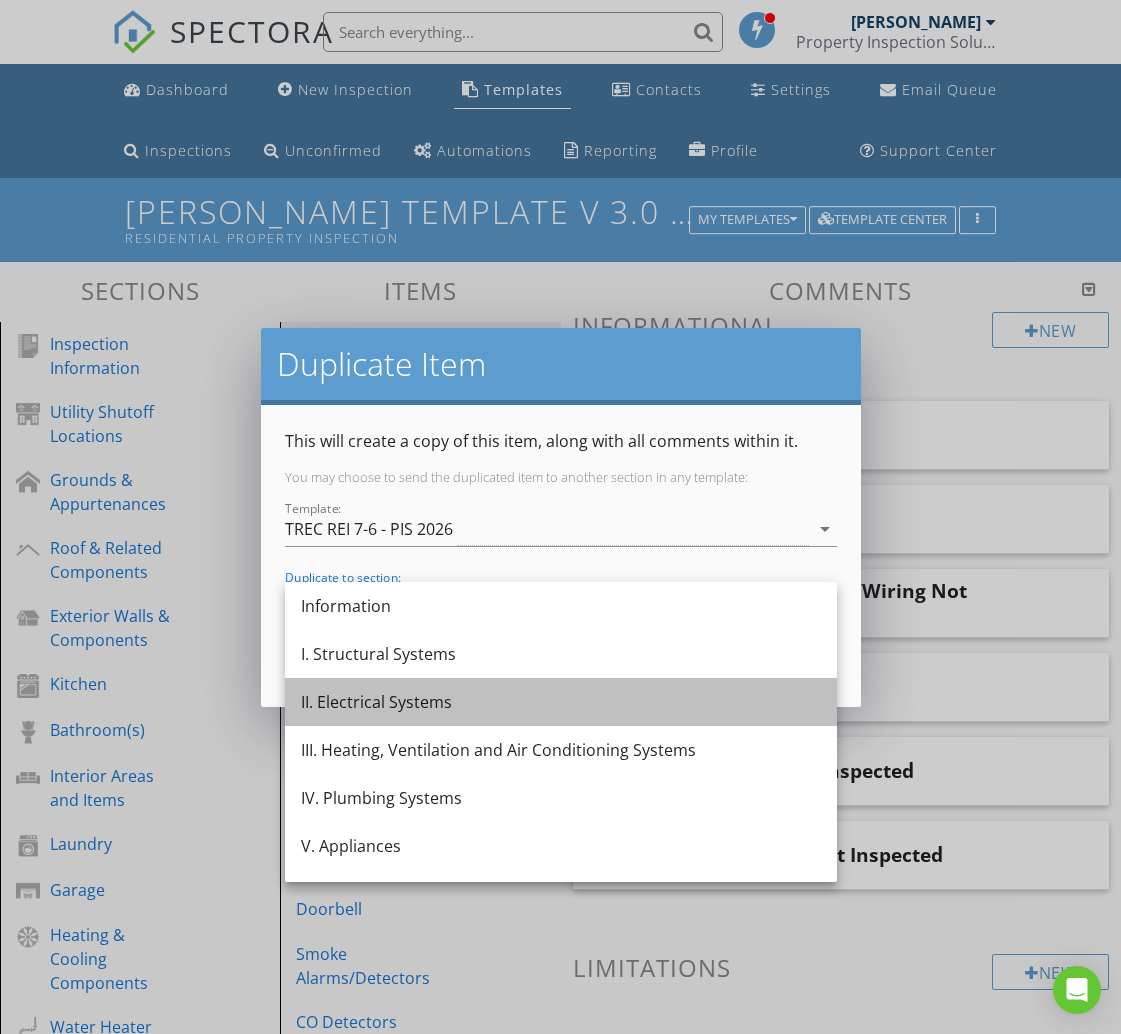 click on "II. Electrical Systems" at bounding box center [561, 702] 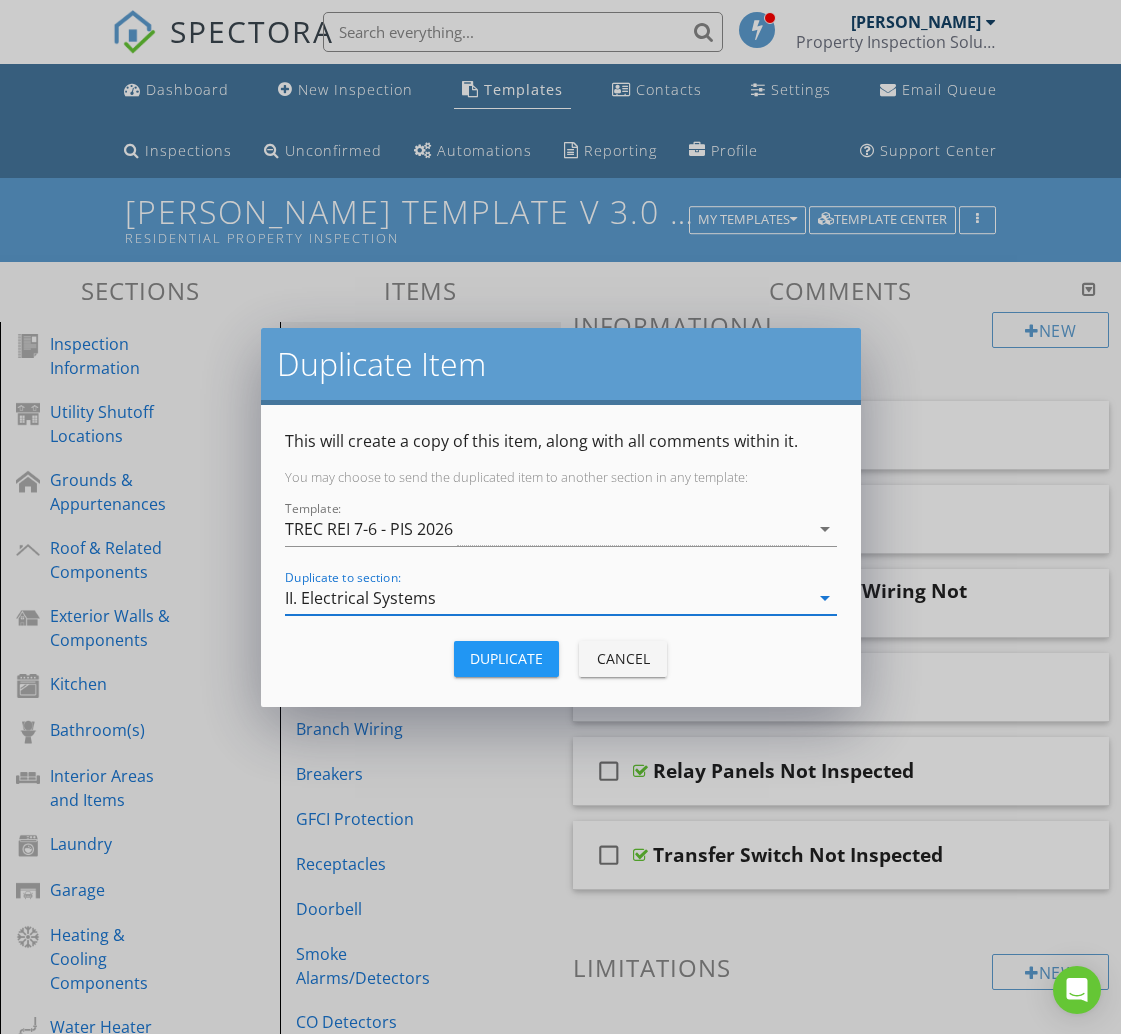 click on "Duplicate" at bounding box center [506, 658] 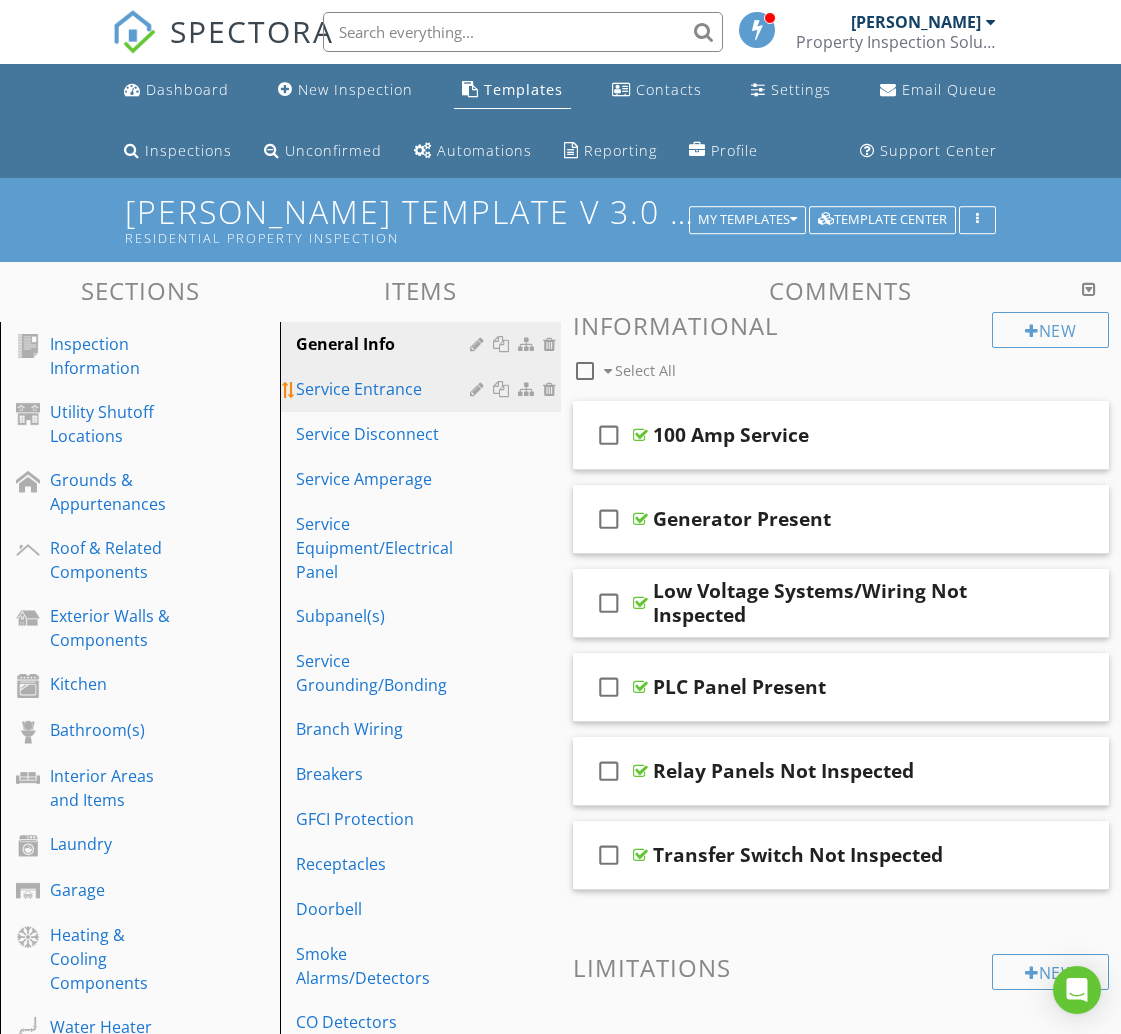 click on "Service Entrance" at bounding box center (385, 389) 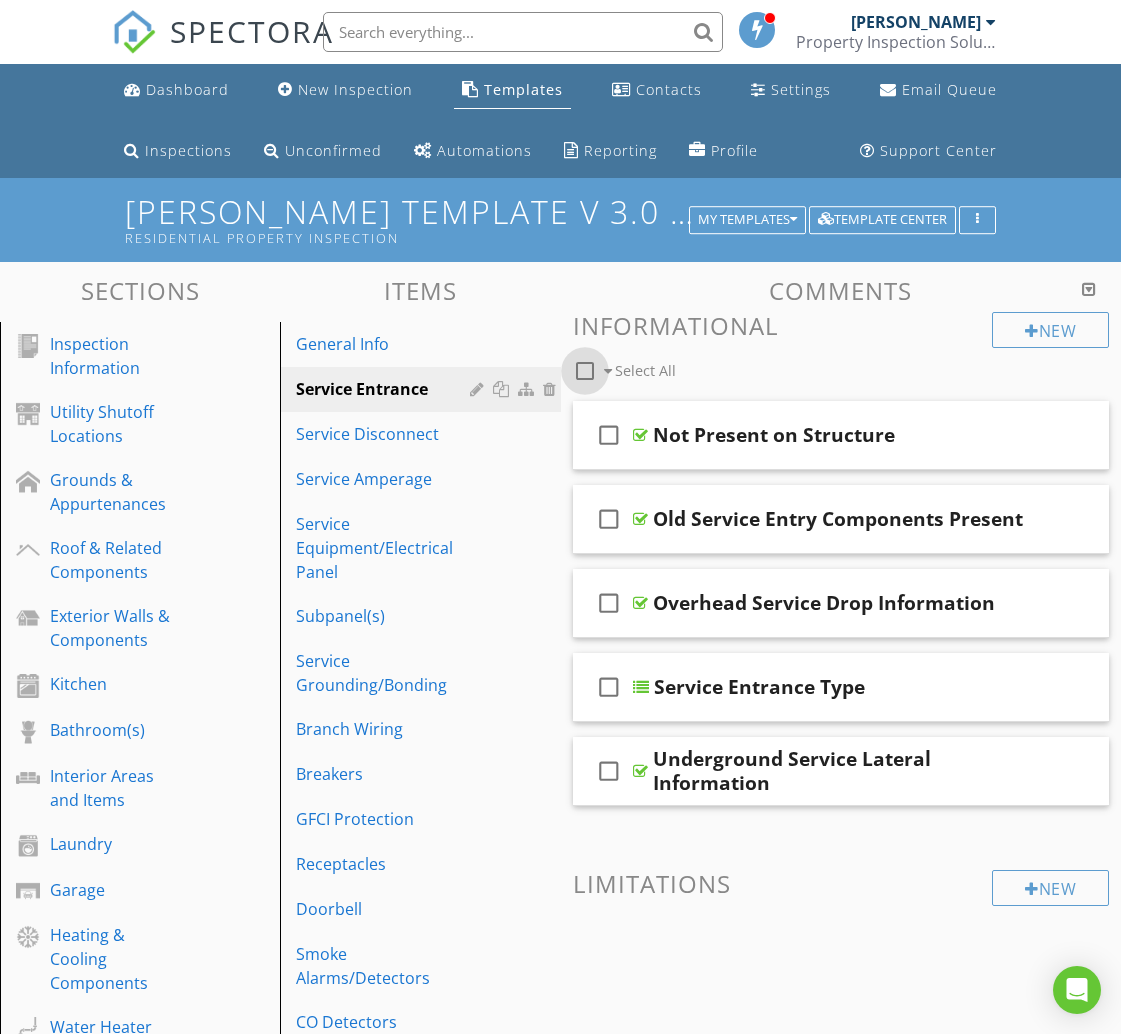 click at bounding box center [585, 371] 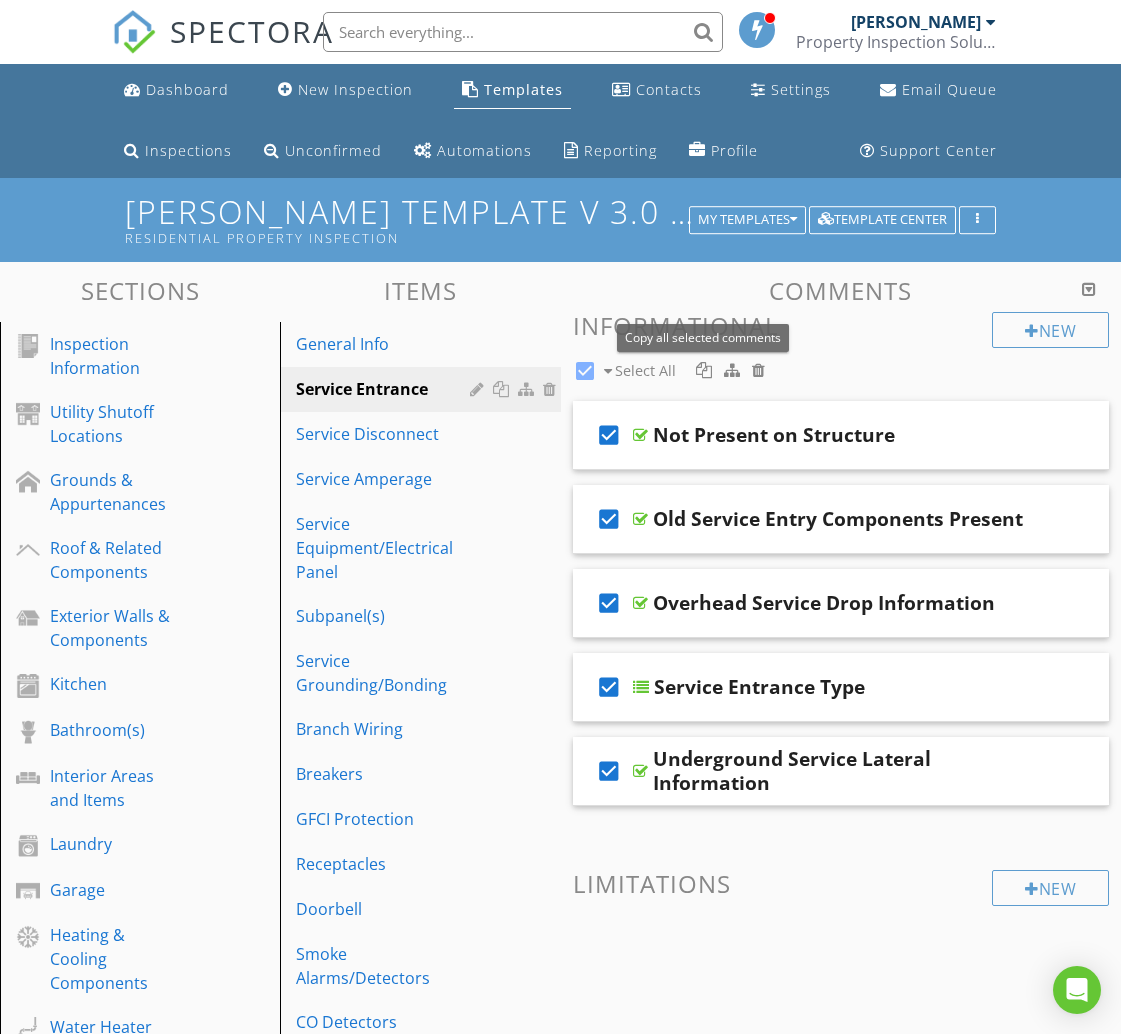 click at bounding box center (704, 370) 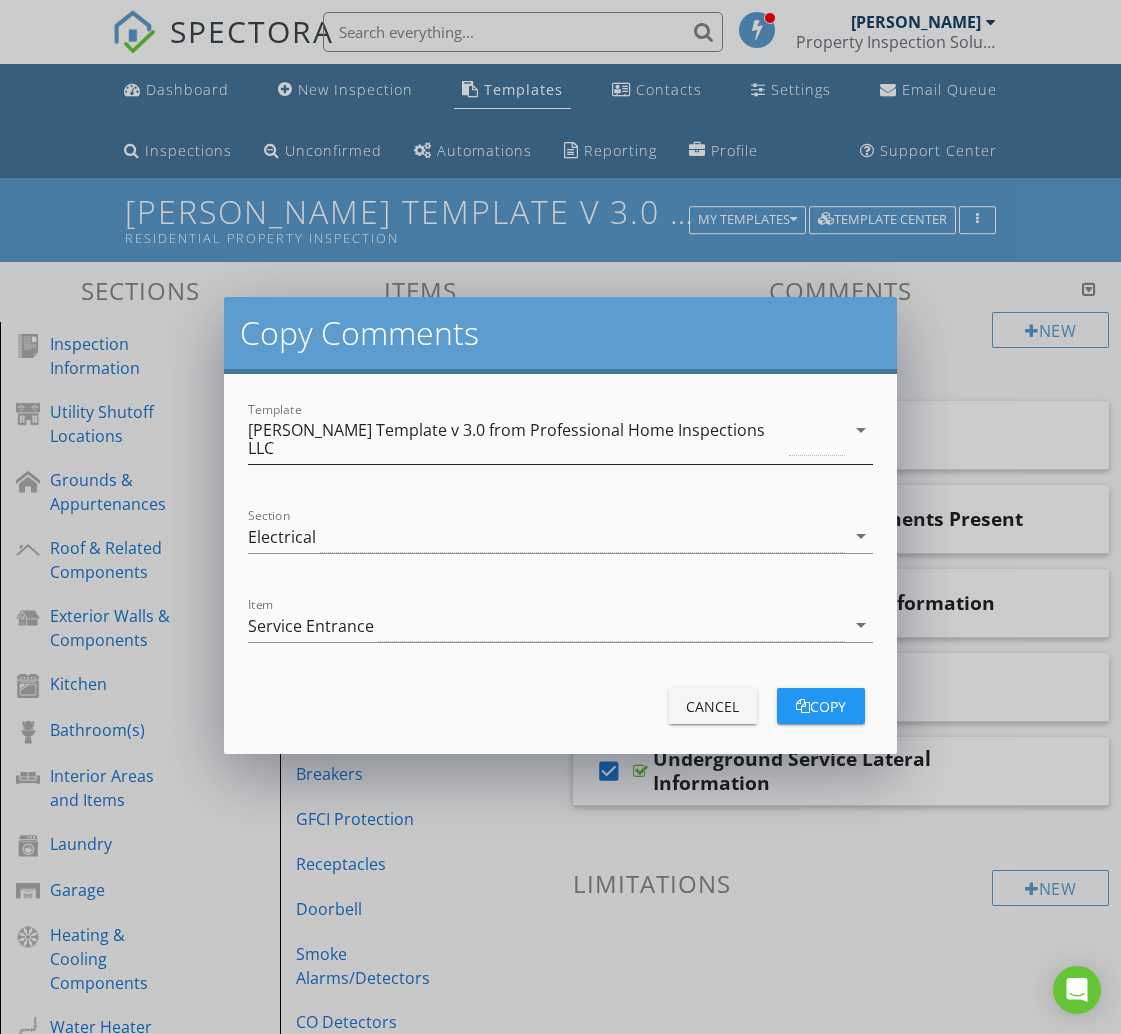 click on "[PERSON_NAME] Template v 3.0 from Professional Home Inspections LLC" at bounding box center (516, 439) 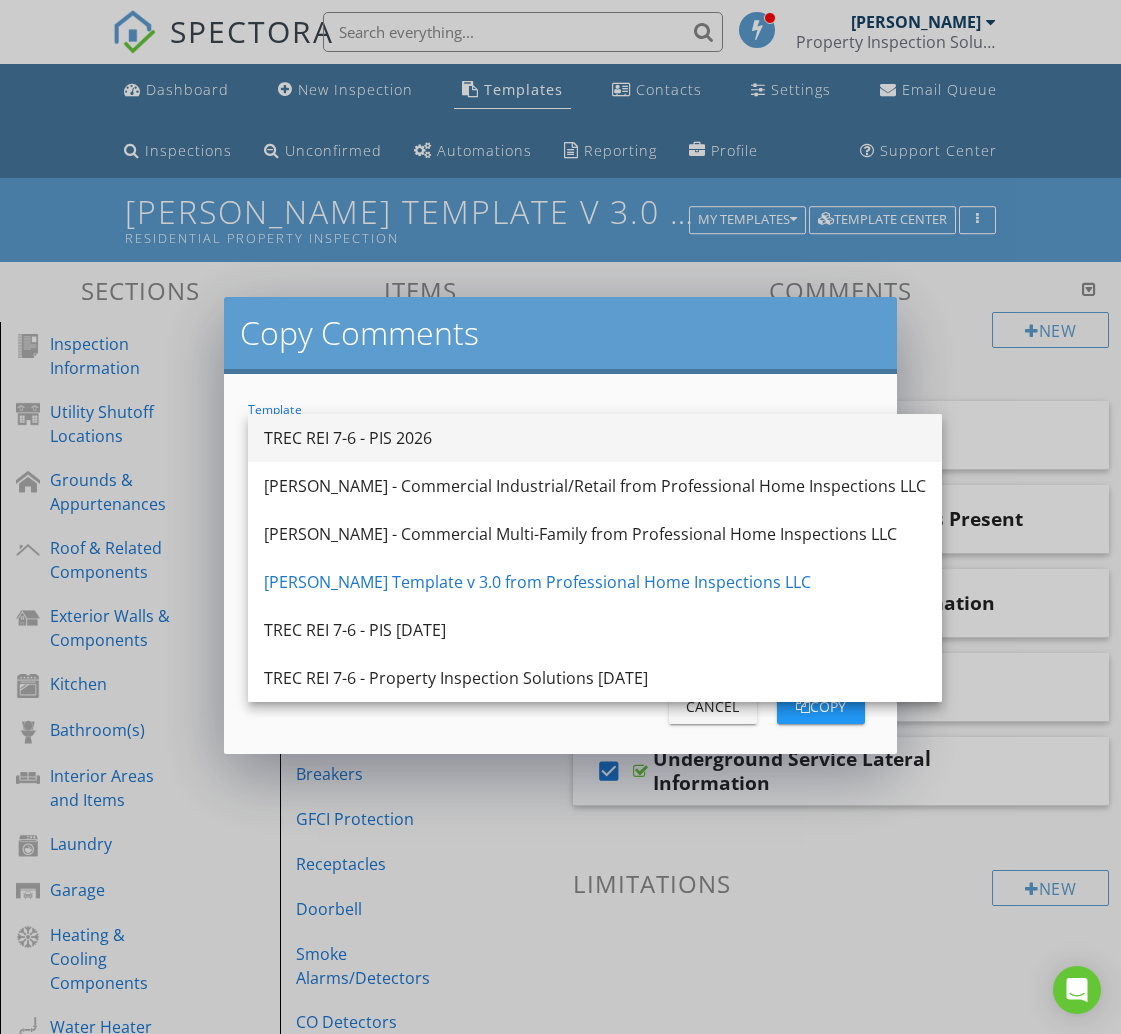 click on "TREC REI 7-6 - PIS 2026" at bounding box center (595, 438) 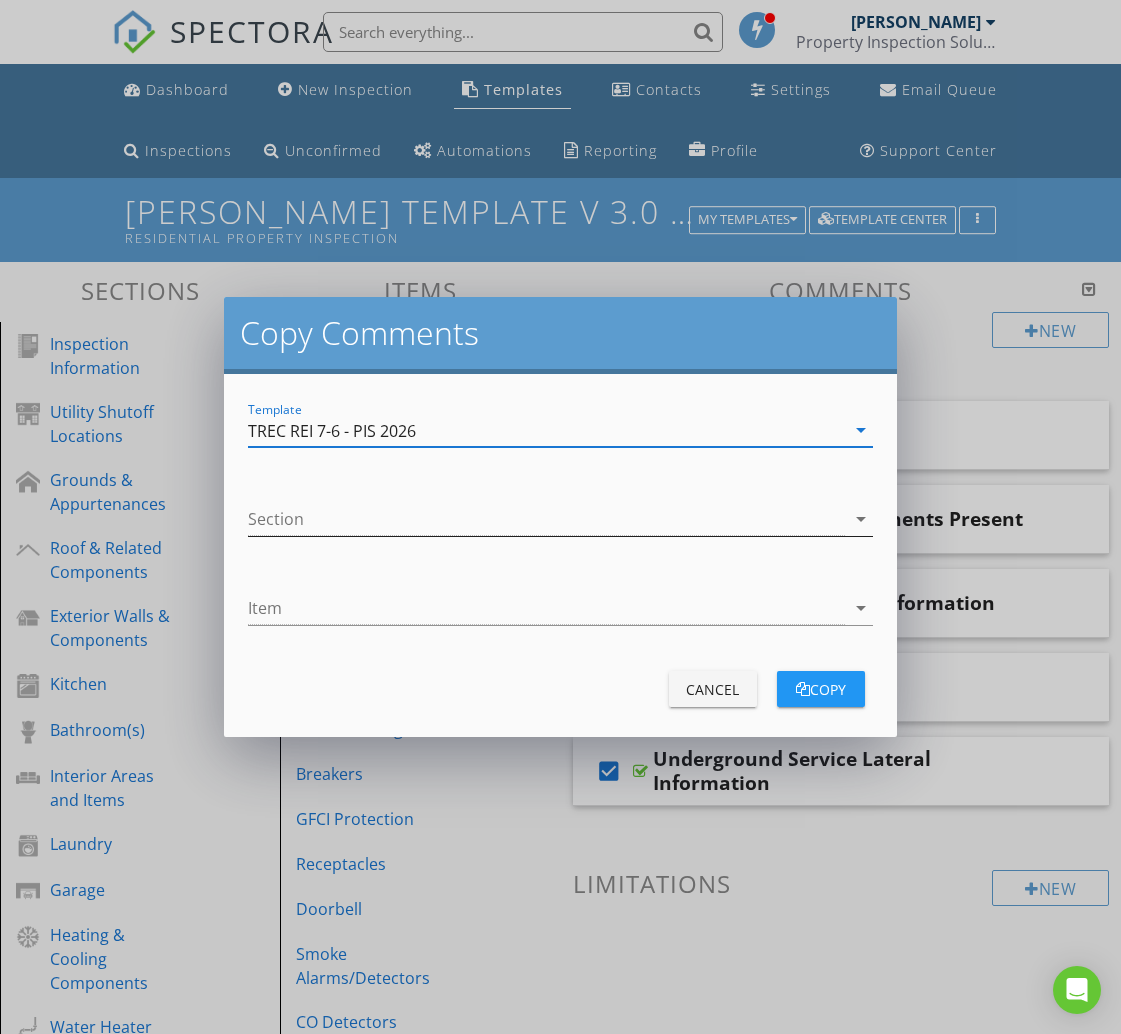click at bounding box center (546, 519) 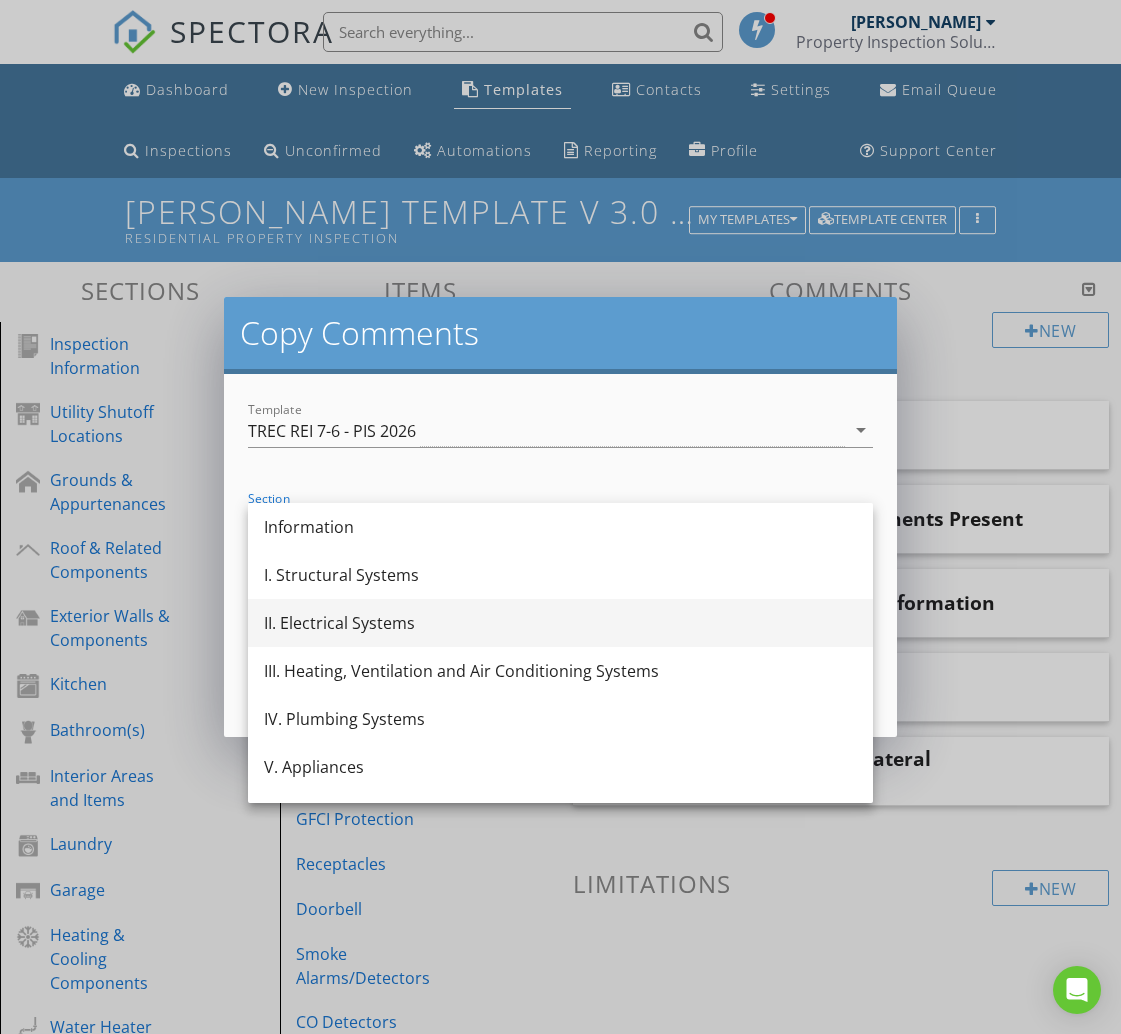 click on "II. Electrical Systems" at bounding box center (560, 623) 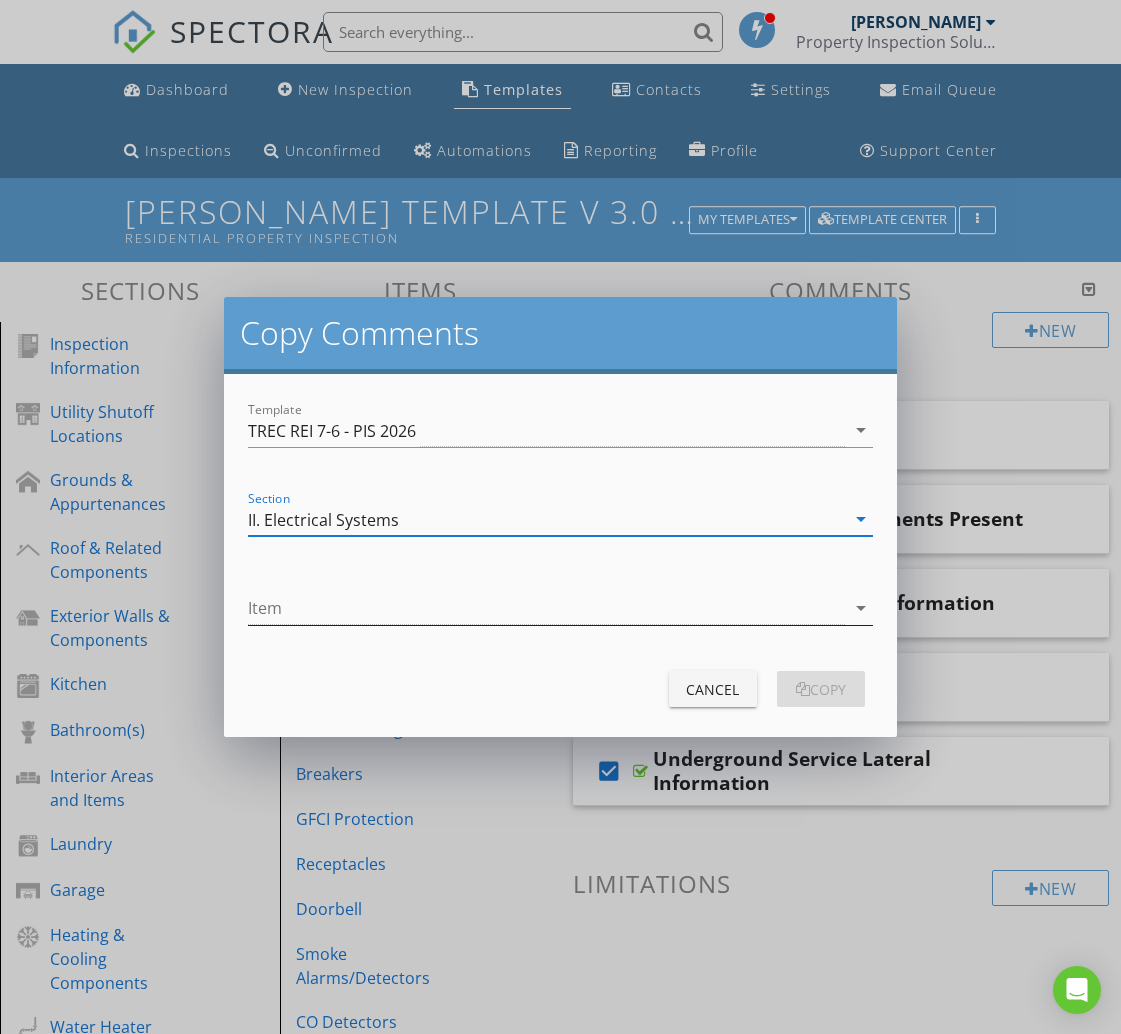 click at bounding box center (546, 608) 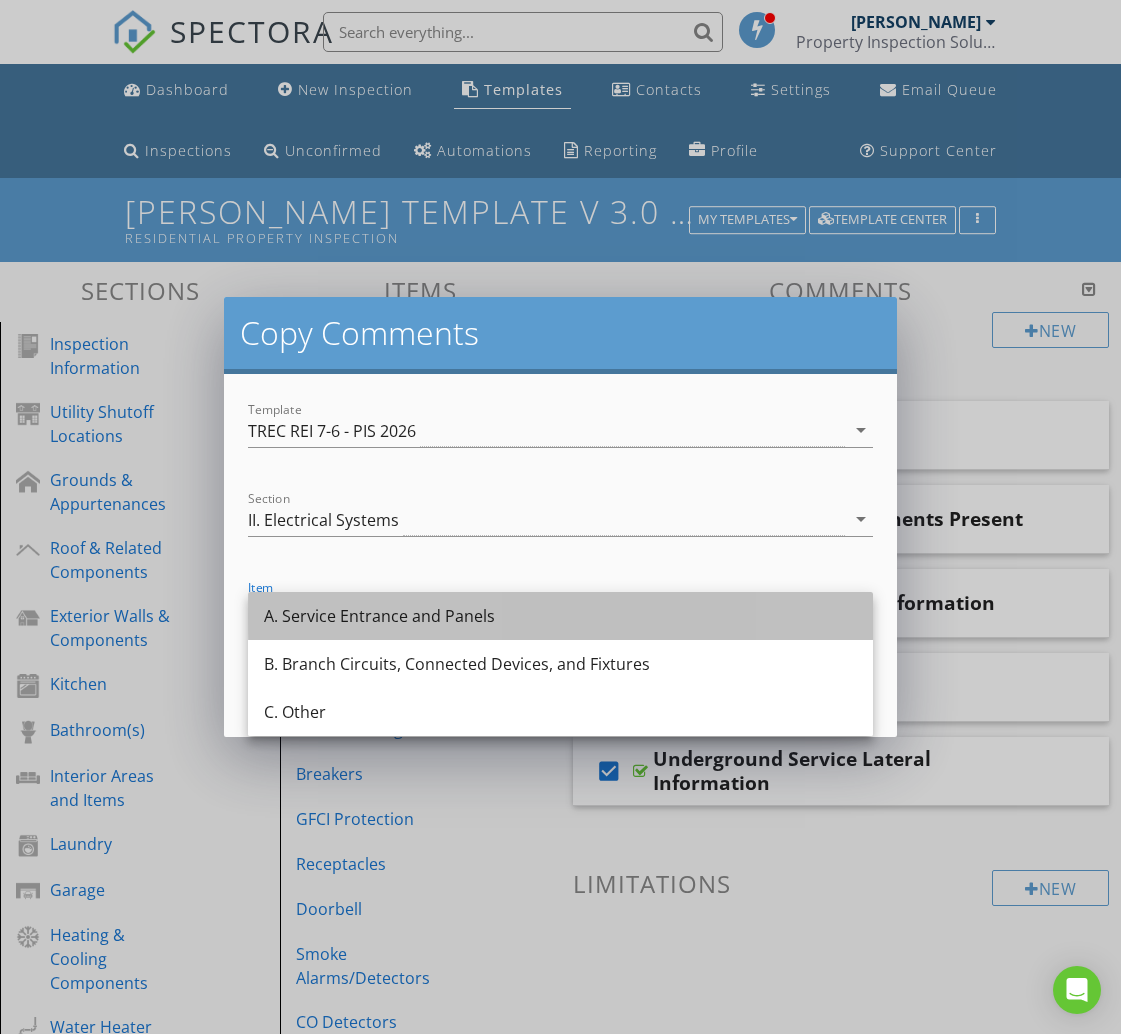 click on "A. Service Entrance and Panels" at bounding box center [560, 616] 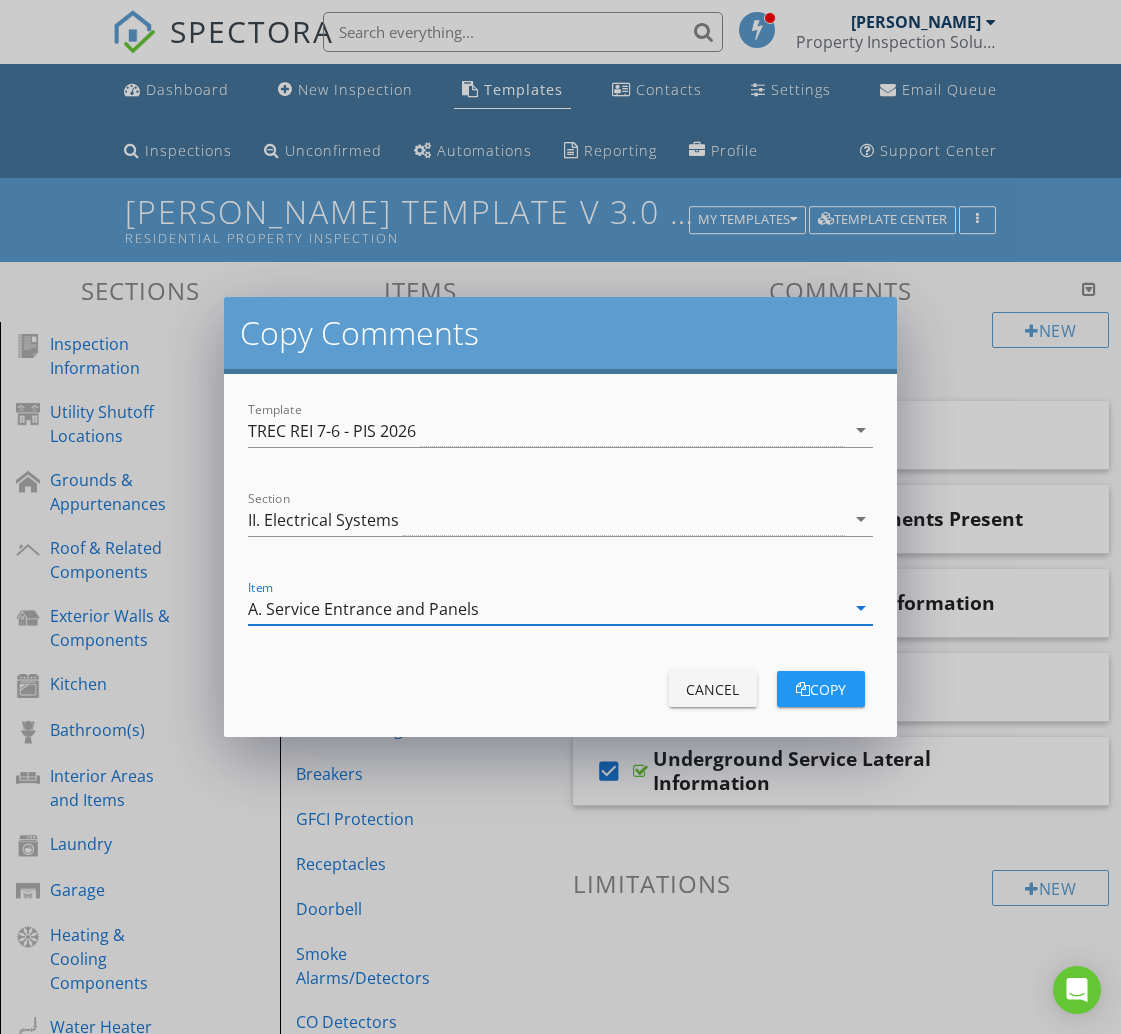 click on "copy" at bounding box center (821, 689) 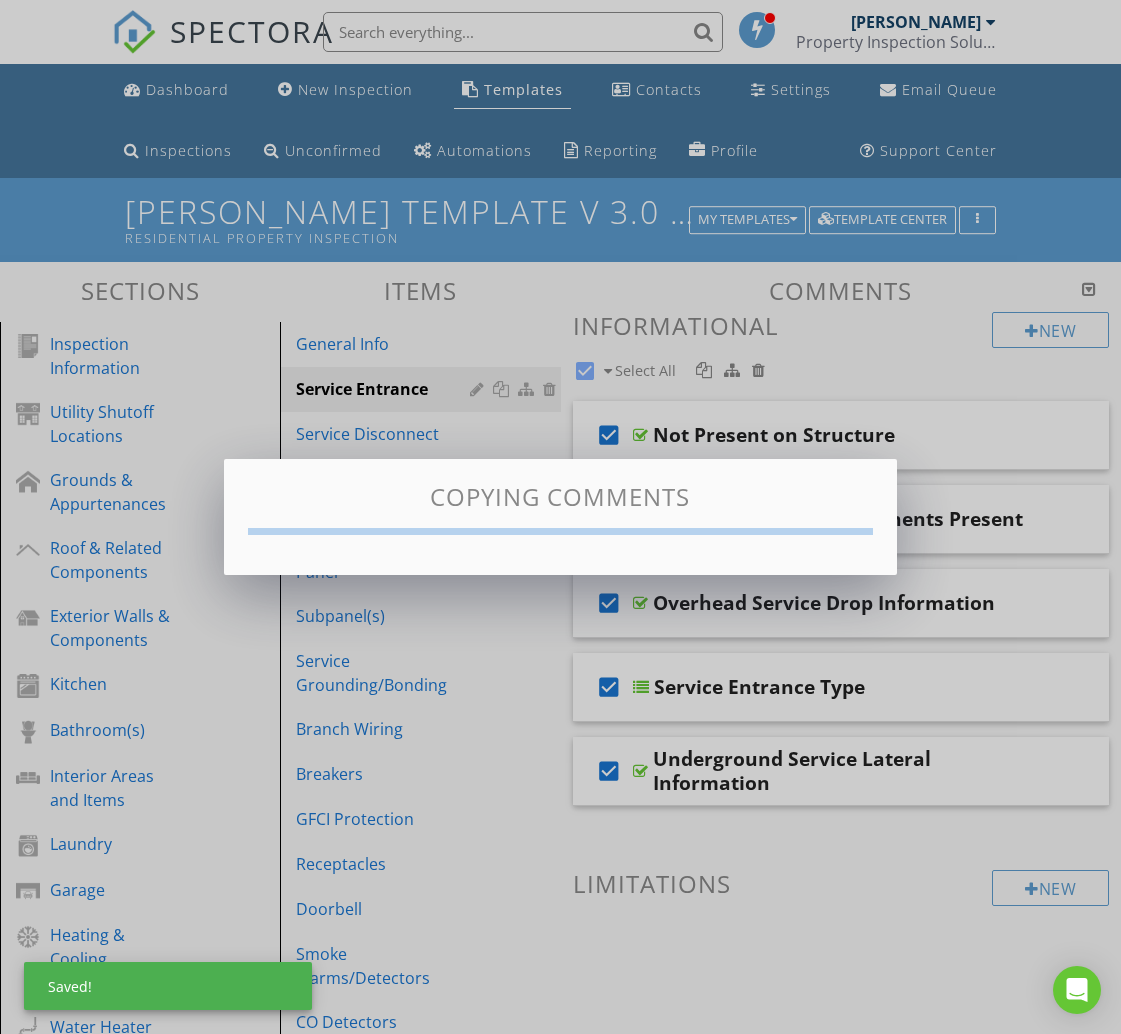 checkbox on "false" 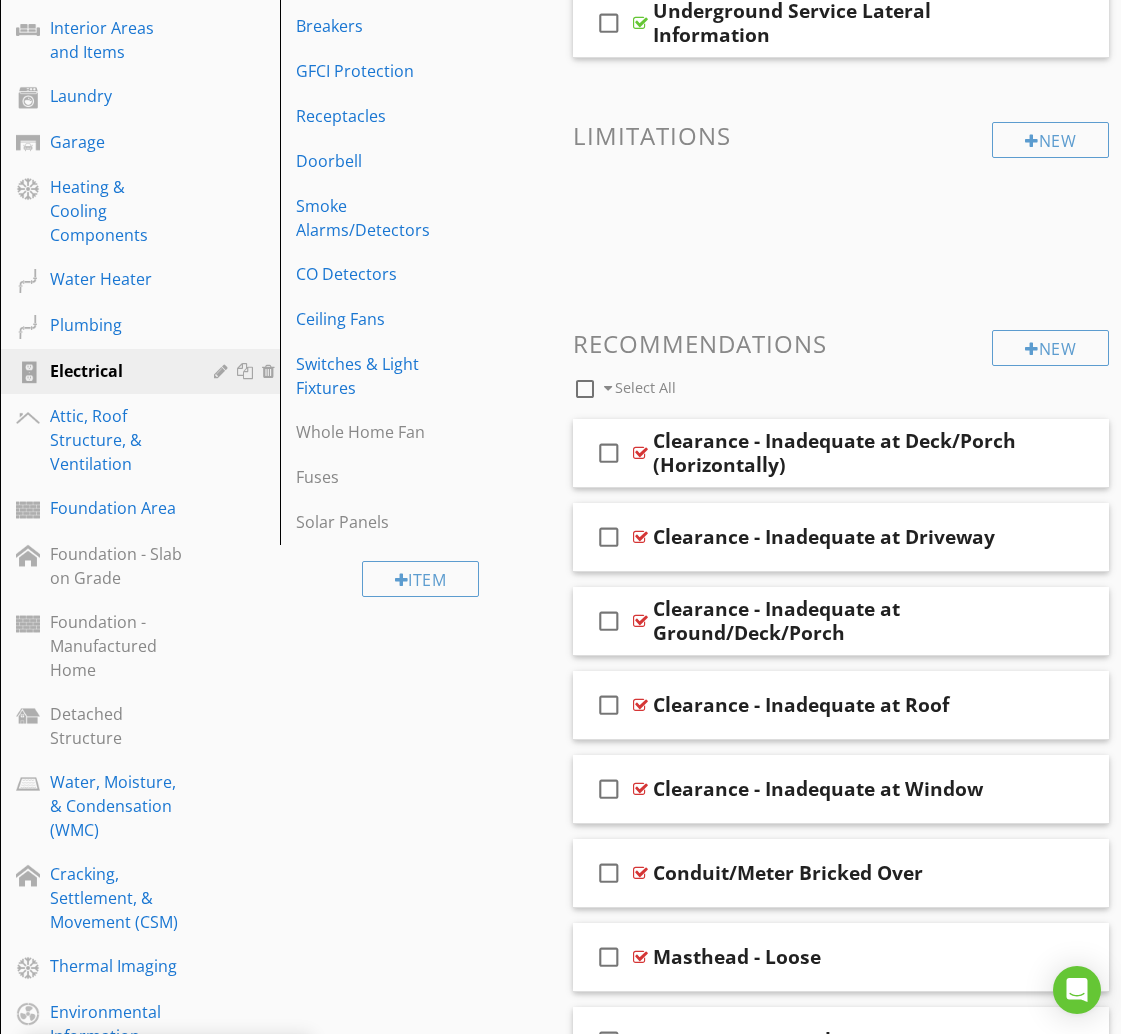 scroll, scrollTop: 755, scrollLeft: 0, axis: vertical 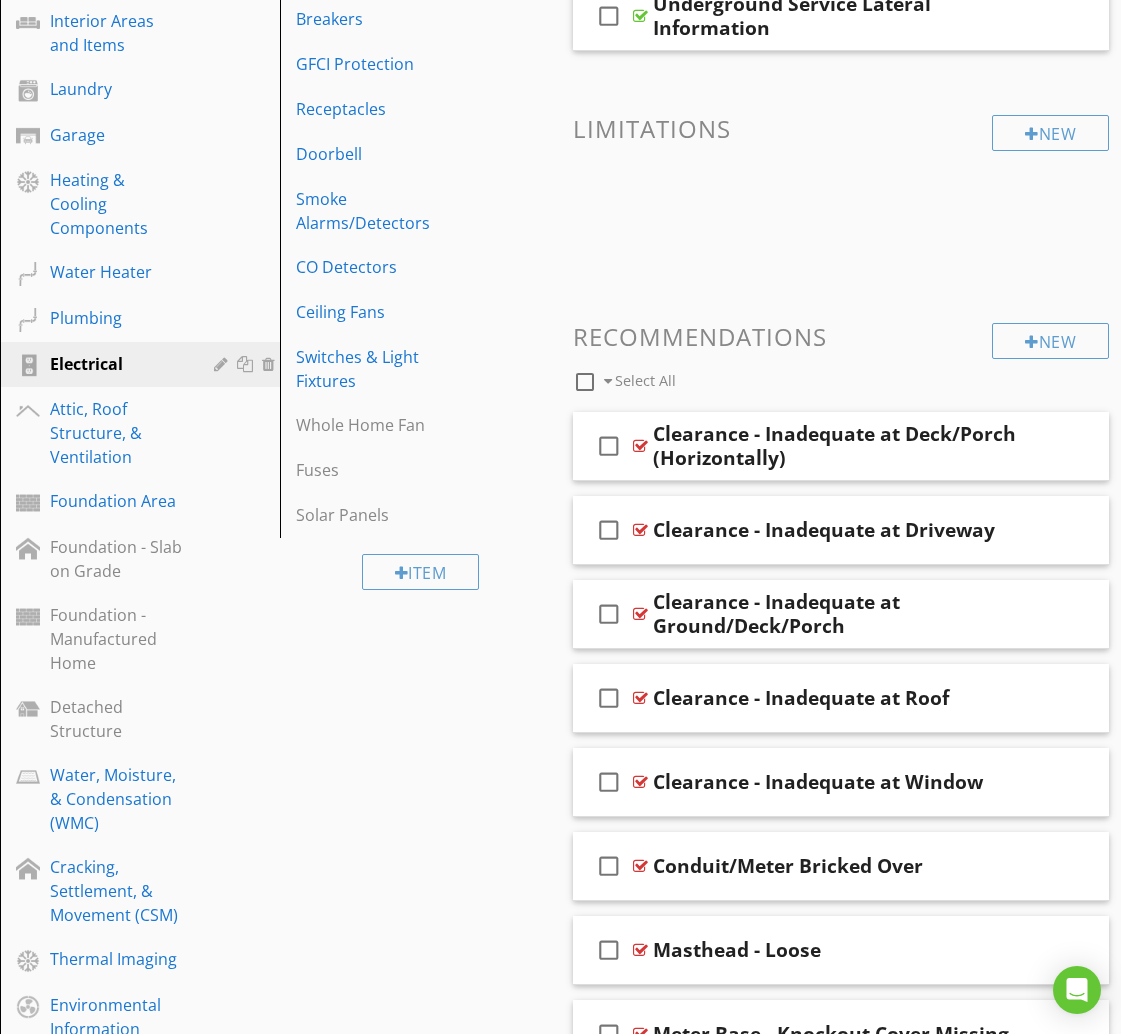 click at bounding box center [585, 382] 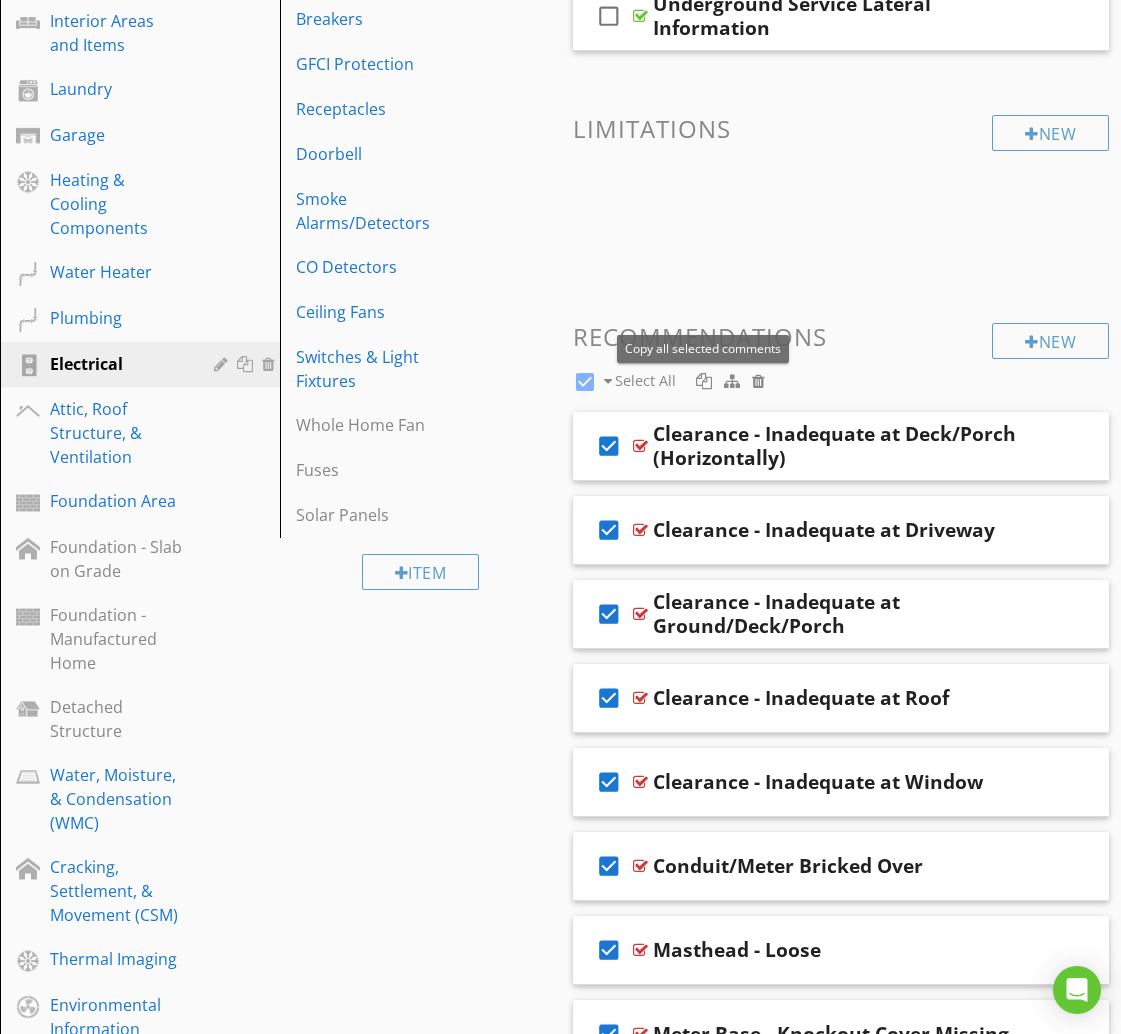 click at bounding box center (704, 381) 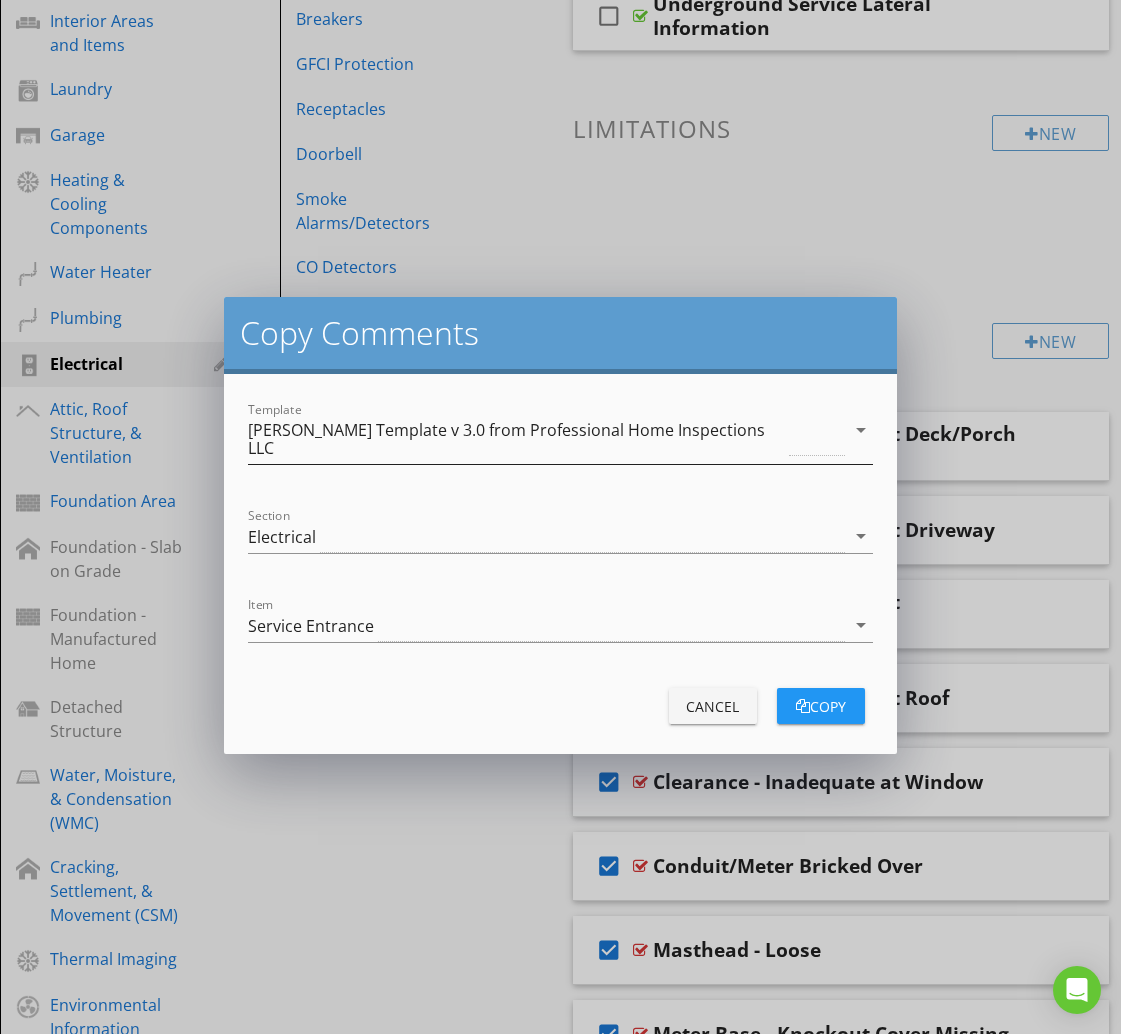 click on "[PERSON_NAME] Template v 3.0 from Professional Home Inspections LLC" at bounding box center [516, 439] 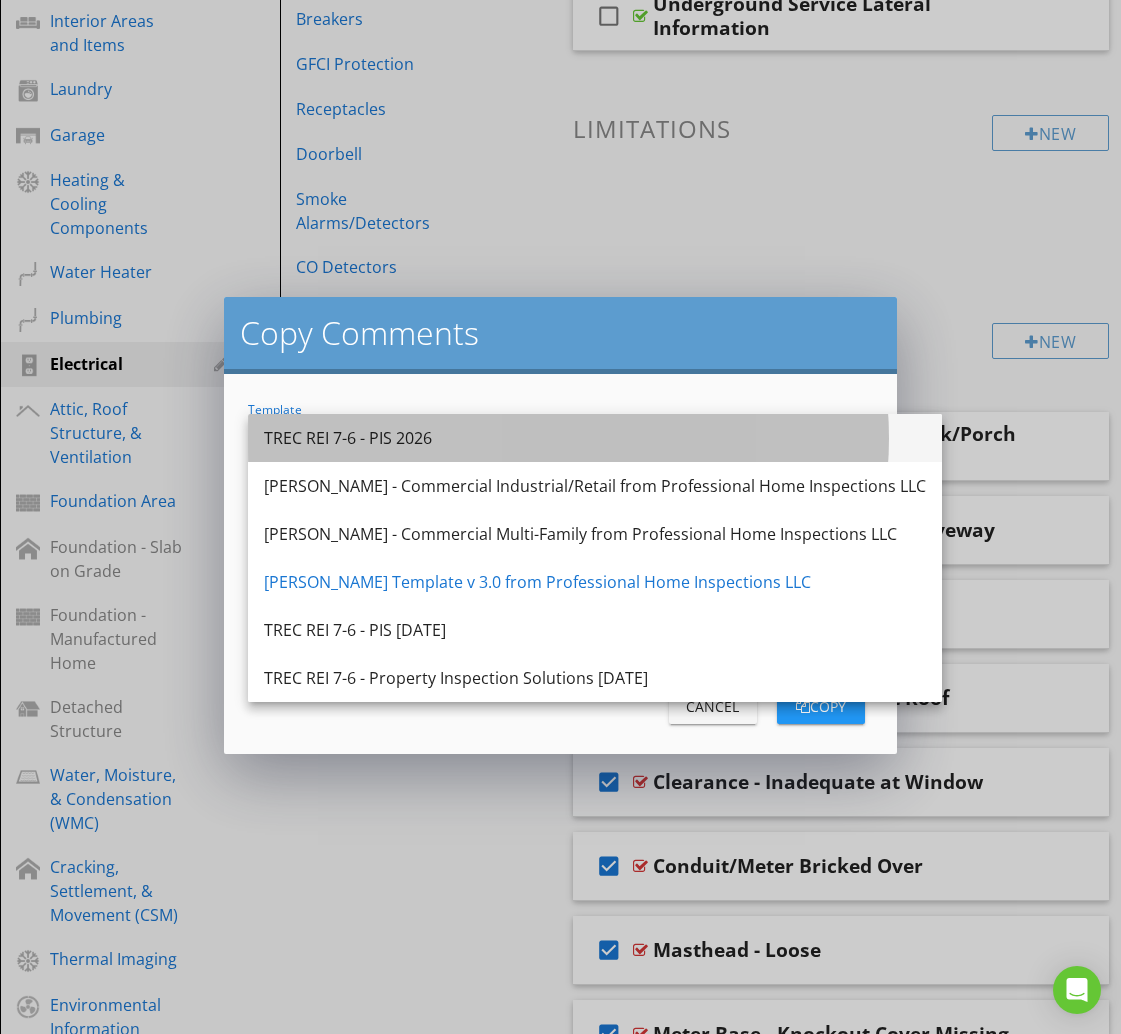 click on "TREC REI 7-6 - PIS 2026" at bounding box center (595, 438) 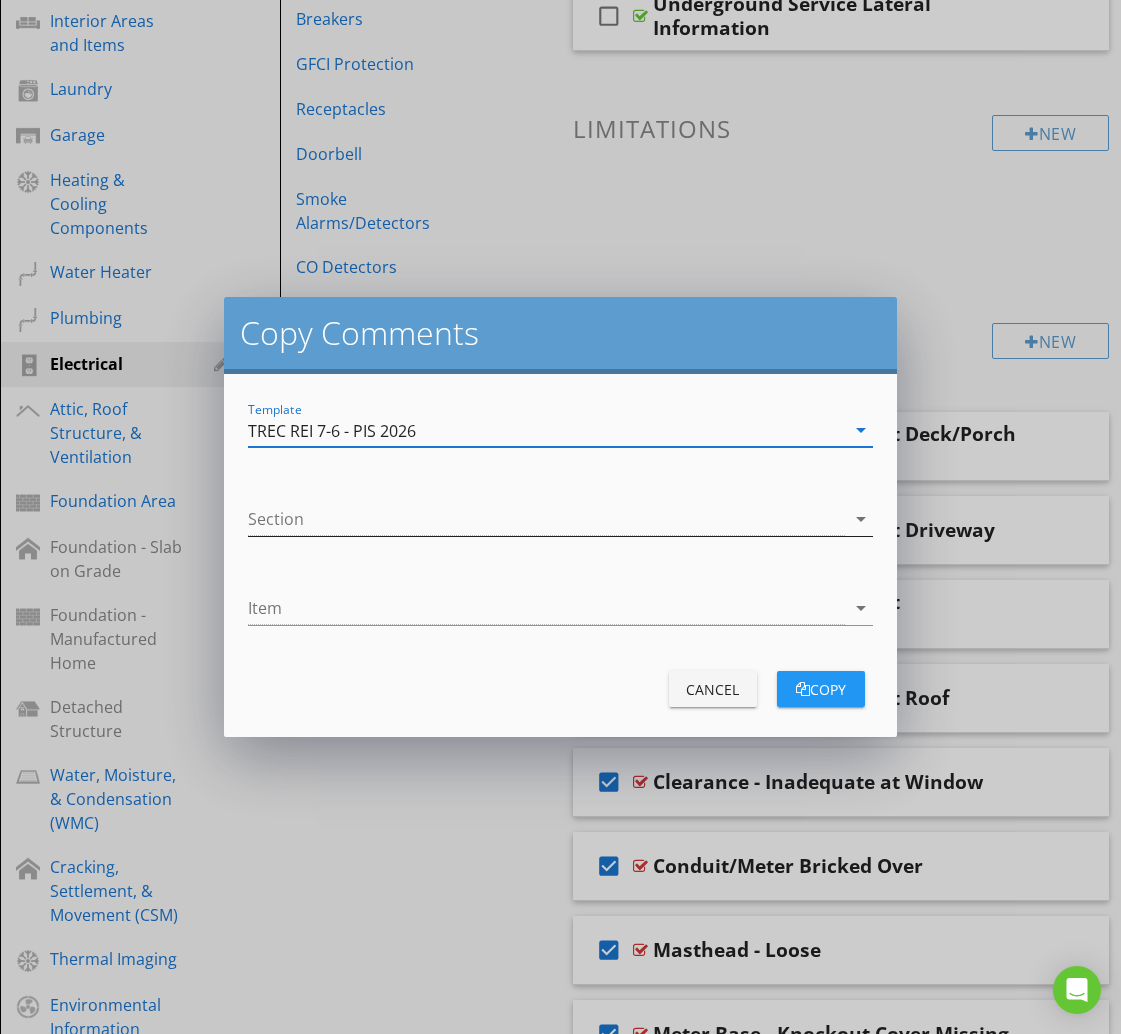 click at bounding box center [546, 519] 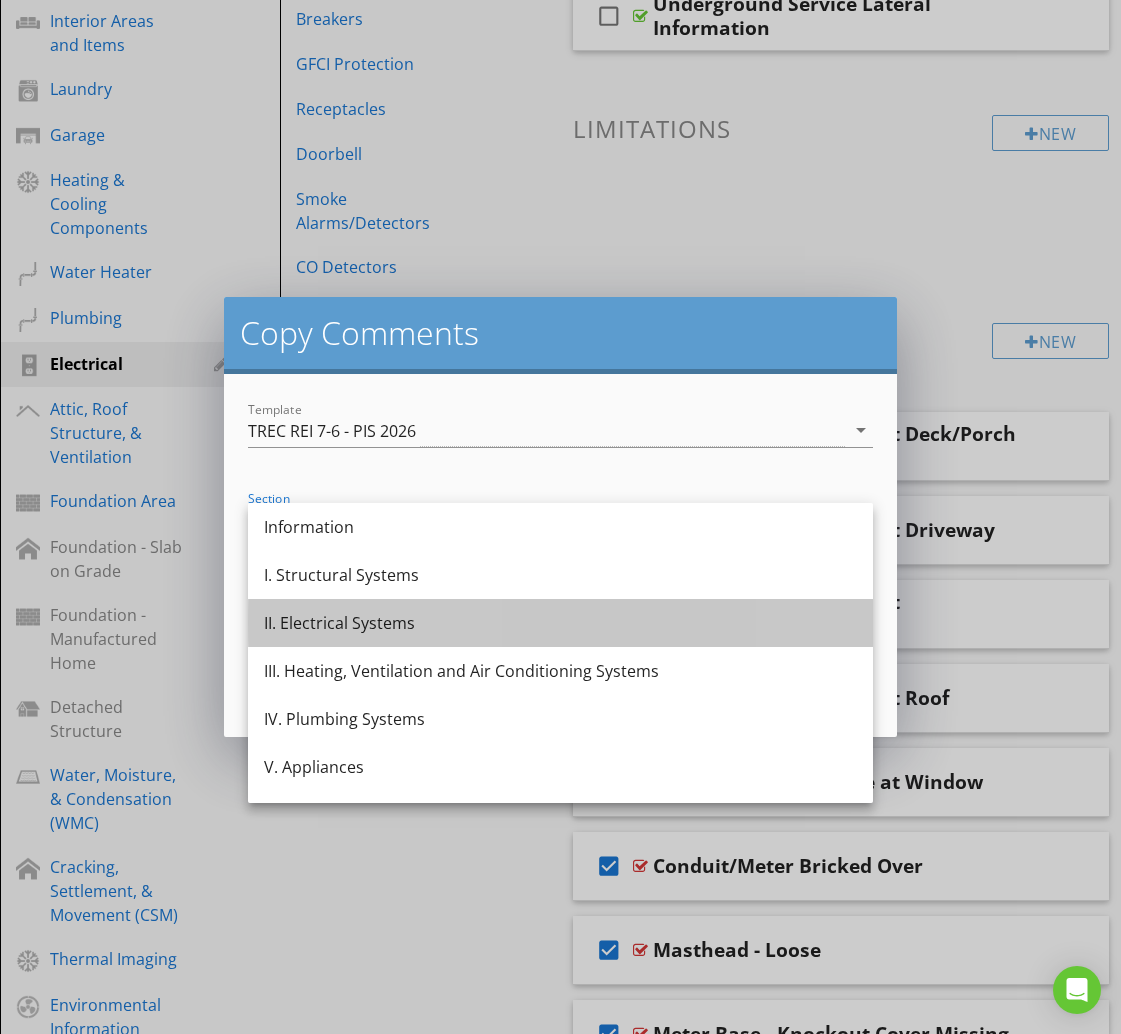 drag, startPoint x: 339, startPoint y: 624, endPoint x: 353, endPoint y: 618, distance: 15.231546 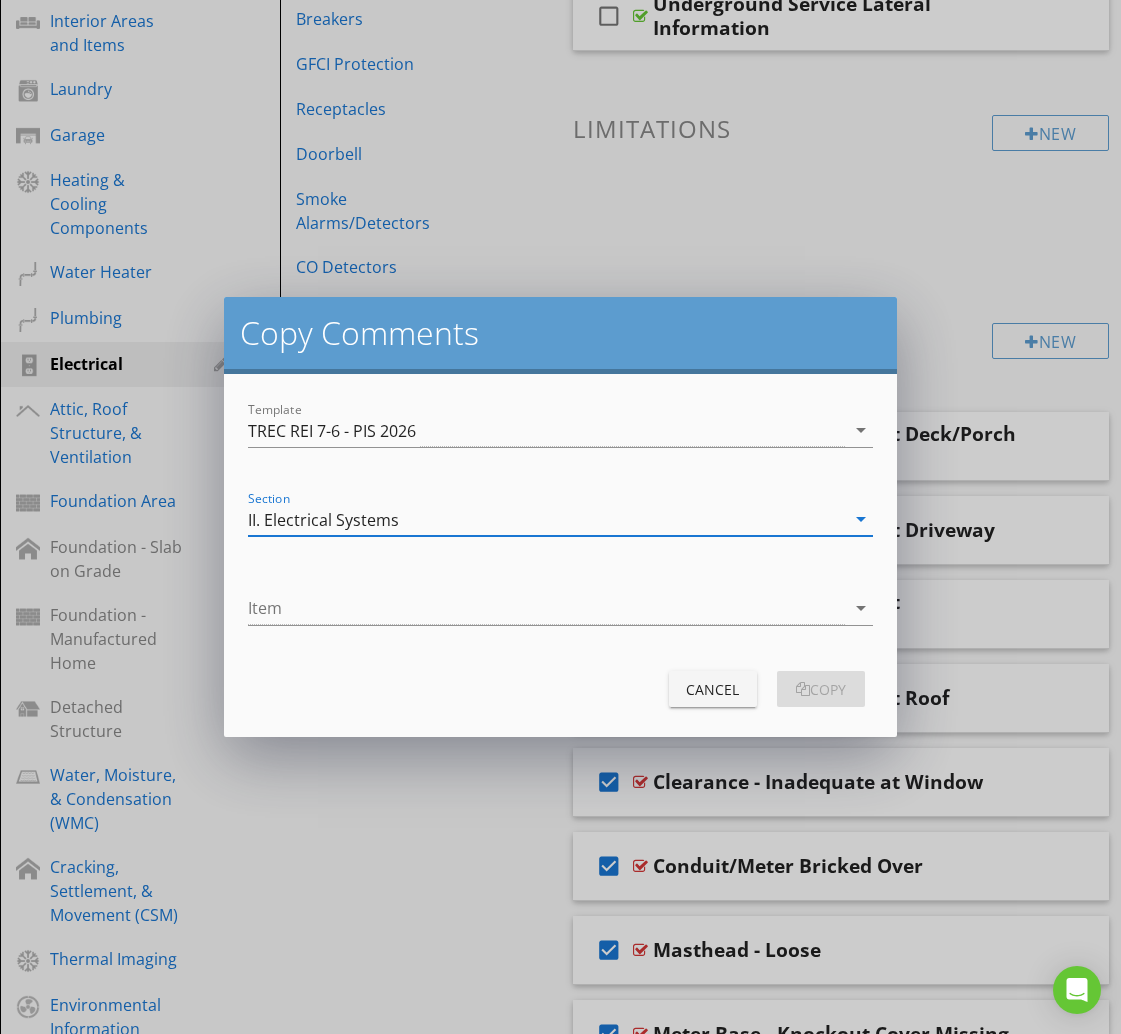 click on "Item arrow_drop_down" at bounding box center [560, 612] 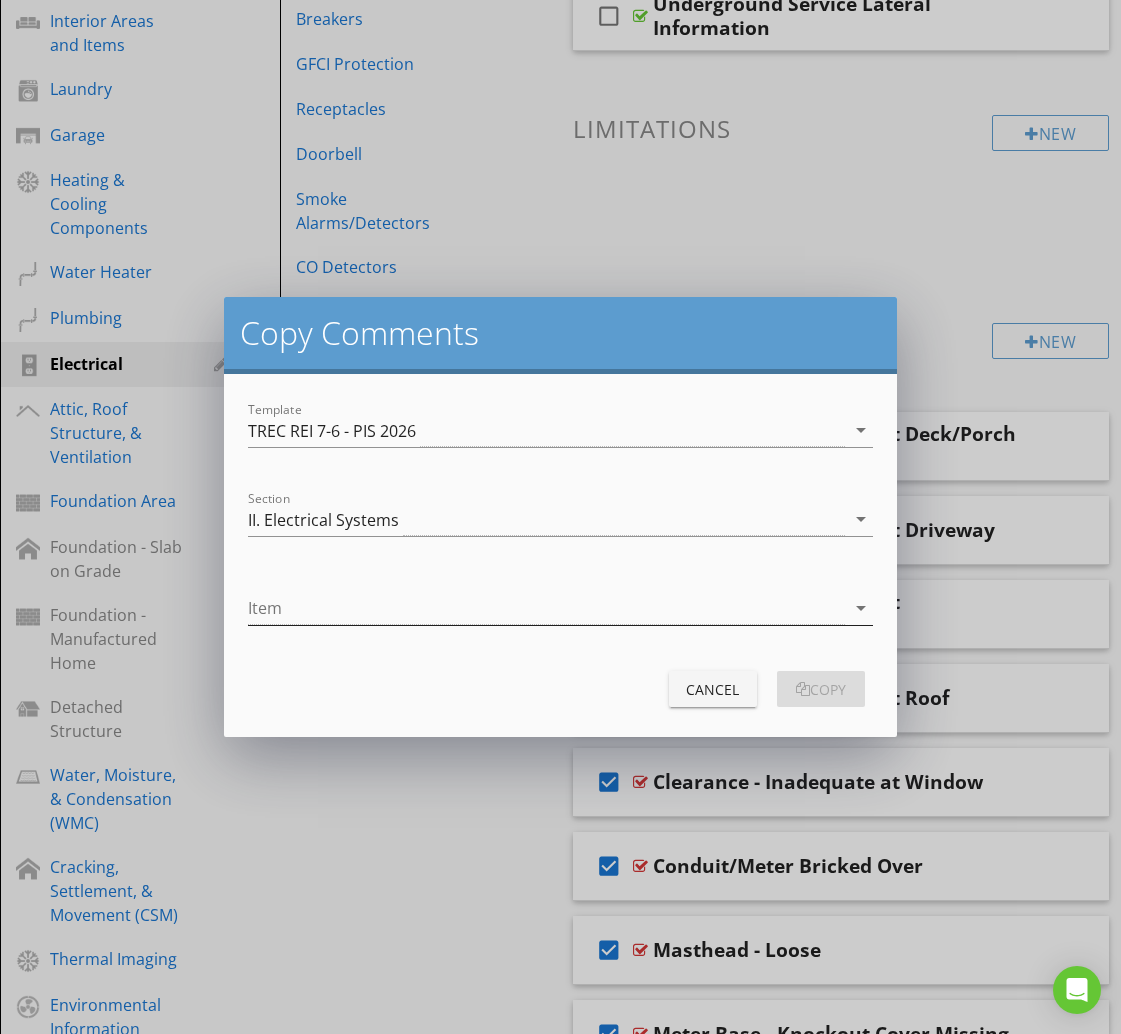 click at bounding box center (546, 608) 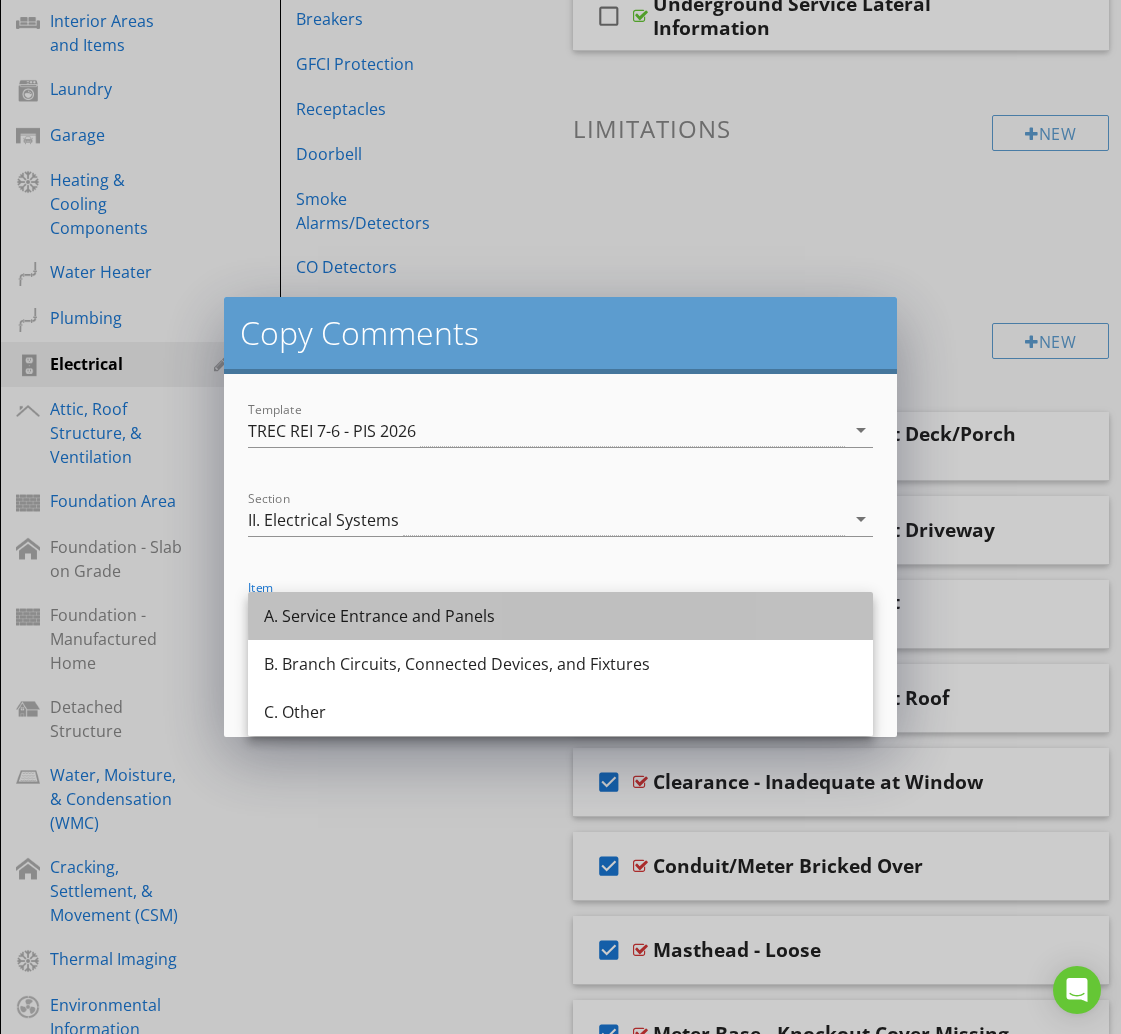 click on "A. Service Entrance and Panels" at bounding box center (560, 616) 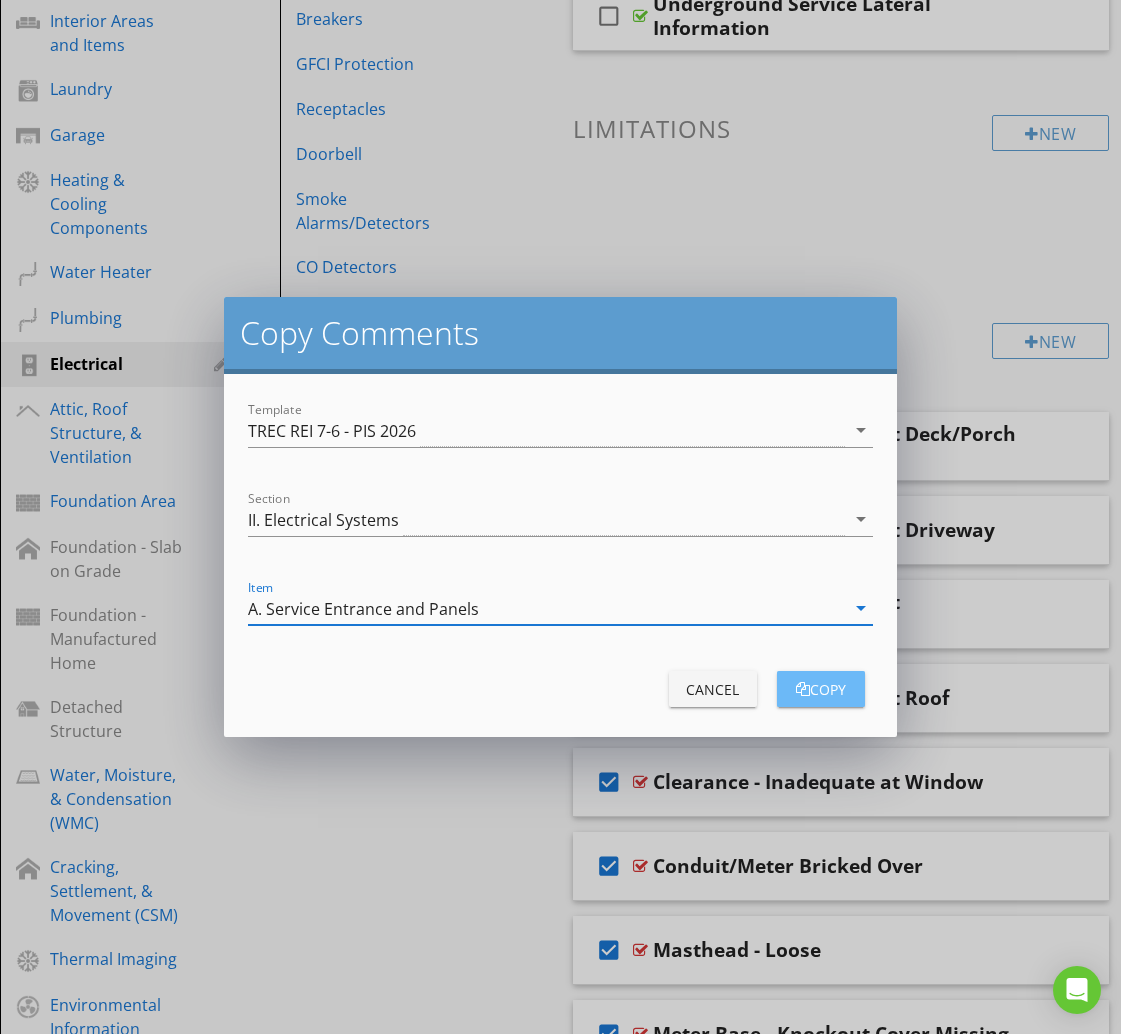 click on "copy" at bounding box center [821, 689] 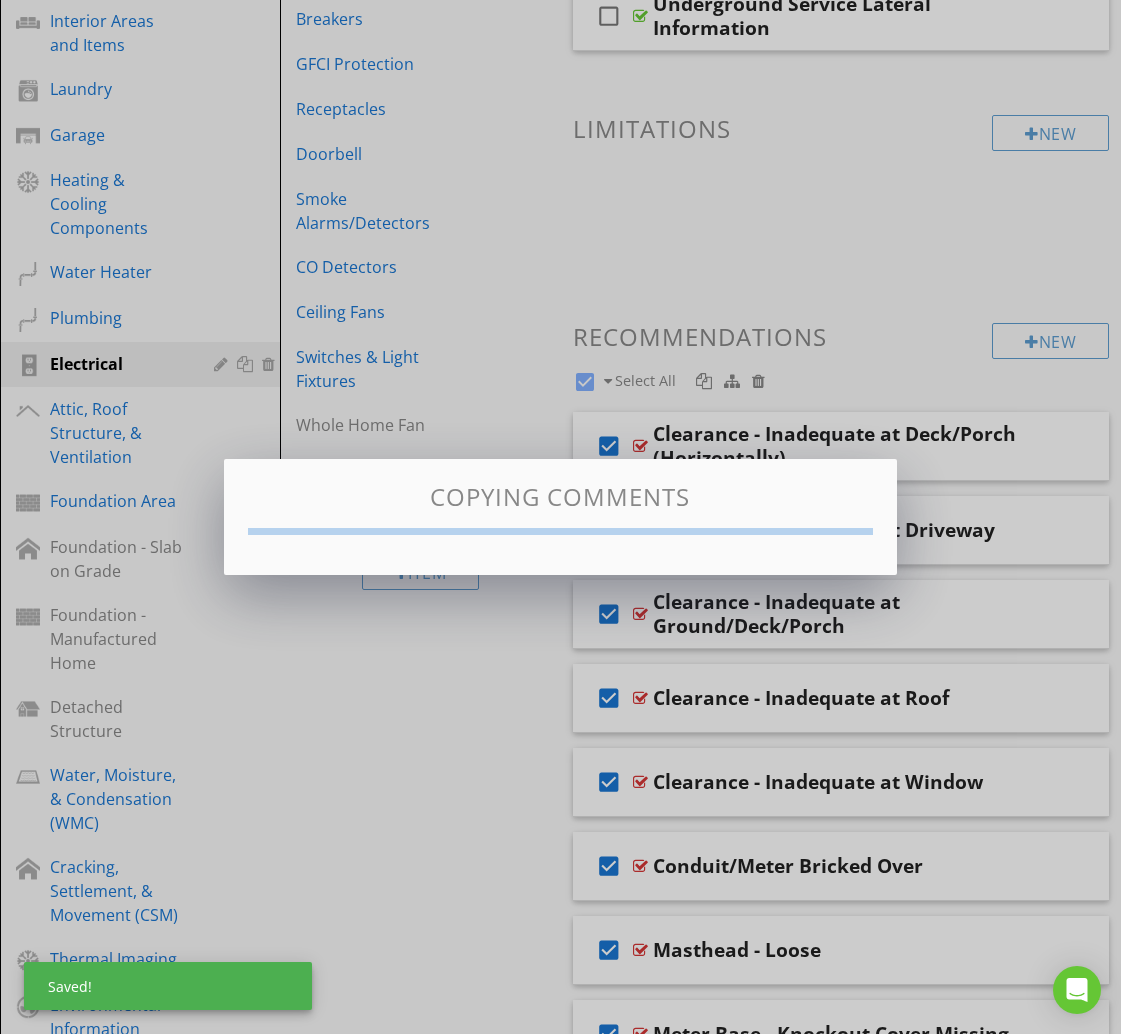 checkbox on "false" 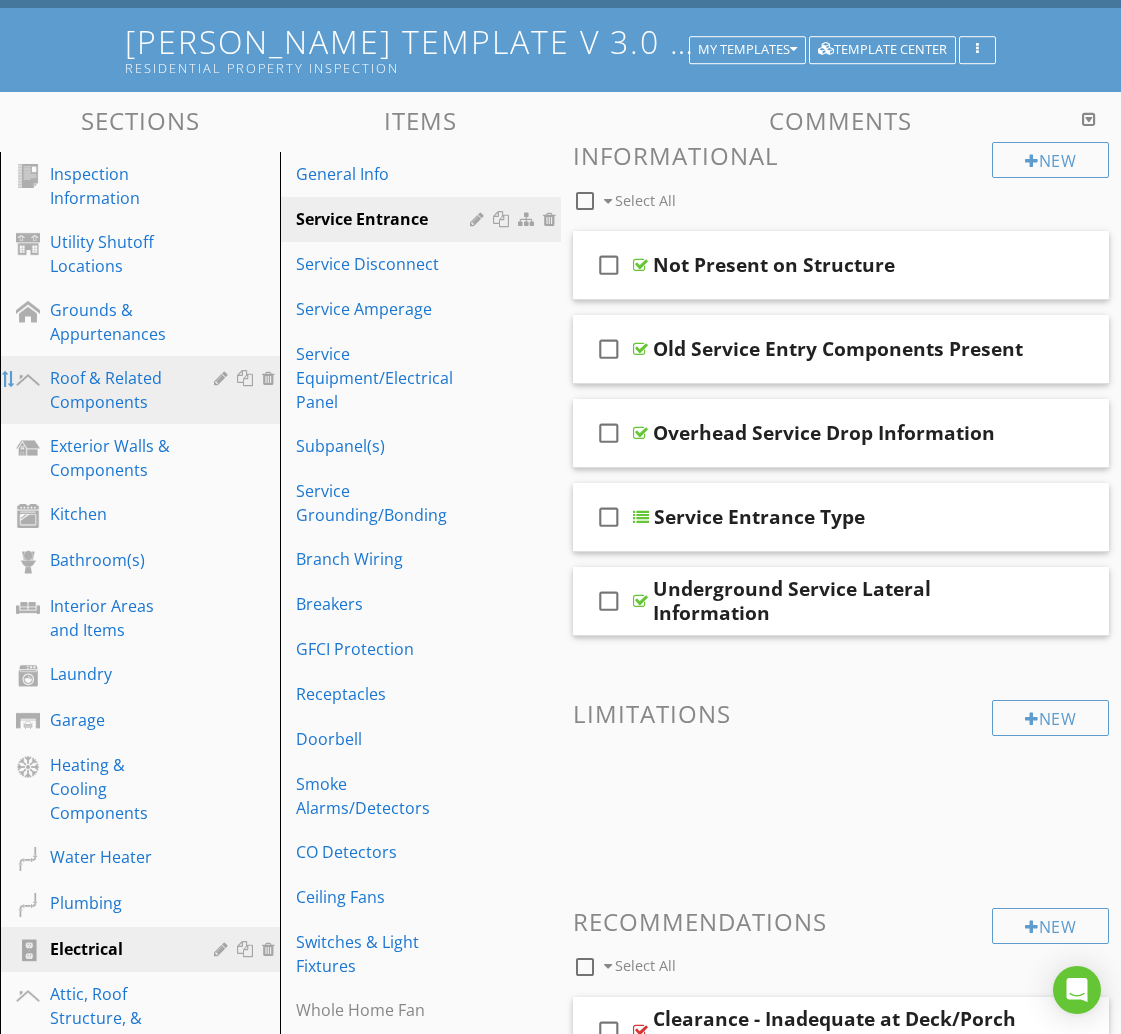 scroll, scrollTop: 166, scrollLeft: 0, axis: vertical 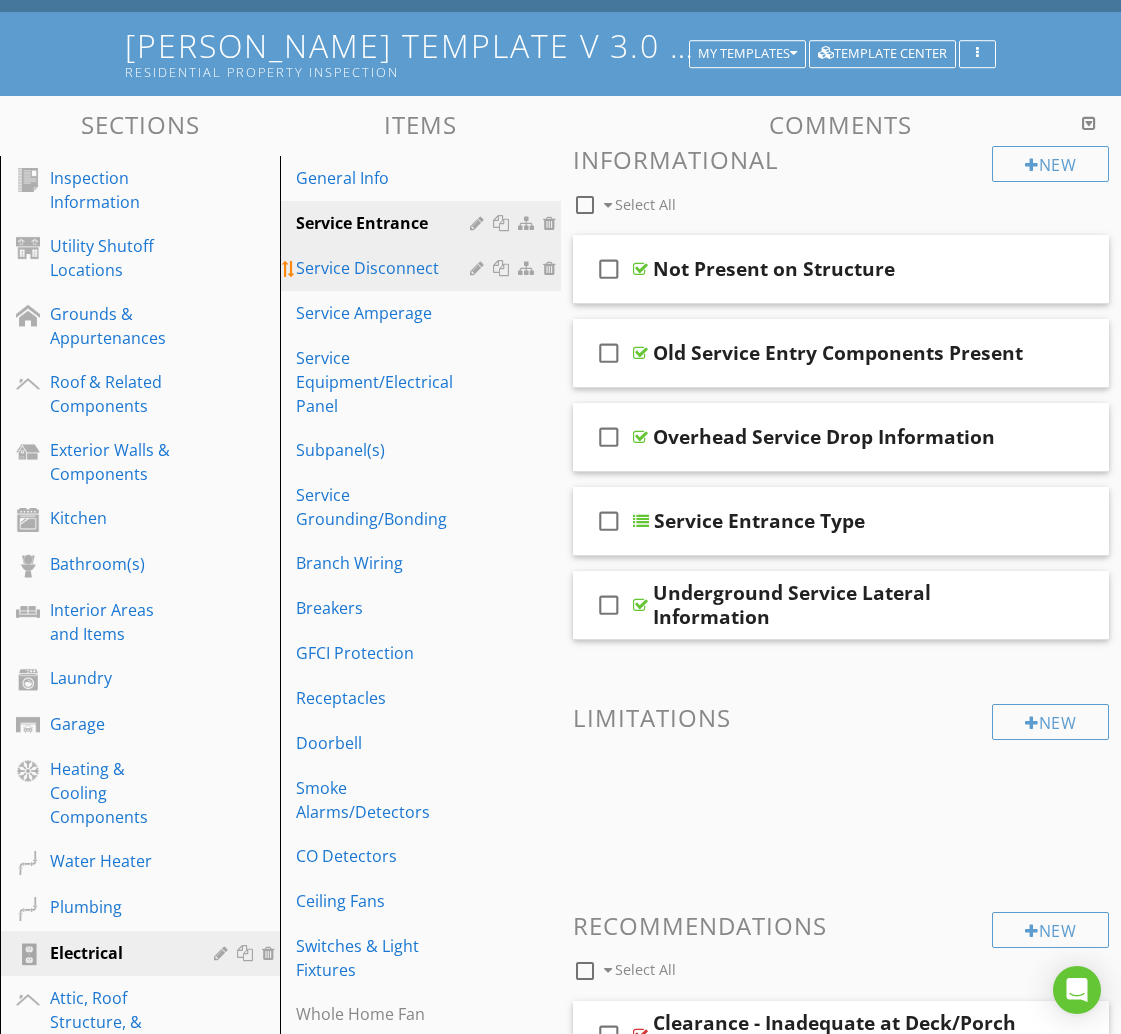 click on "Service Disconnect" at bounding box center (385, 268) 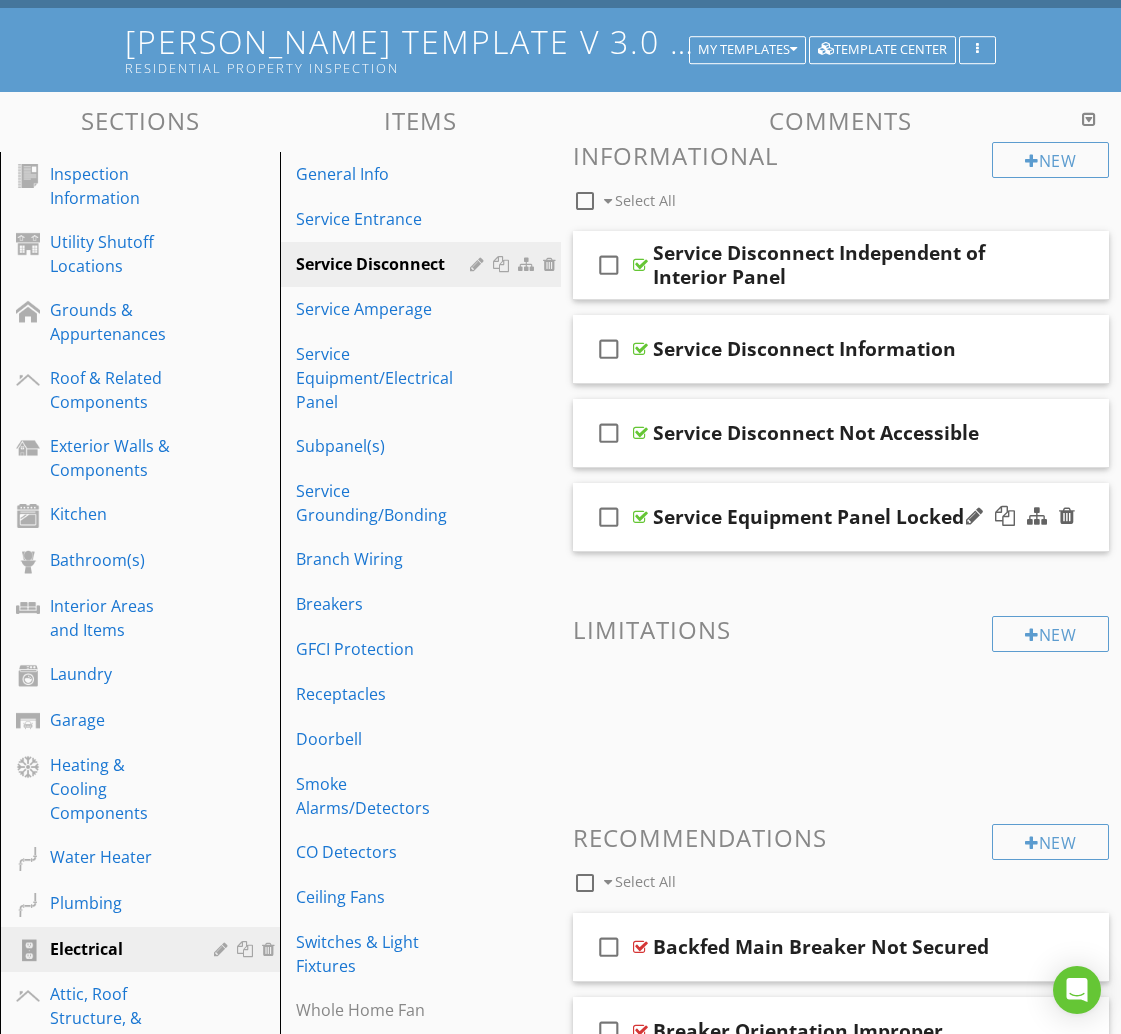 scroll, scrollTop: 0, scrollLeft: 0, axis: both 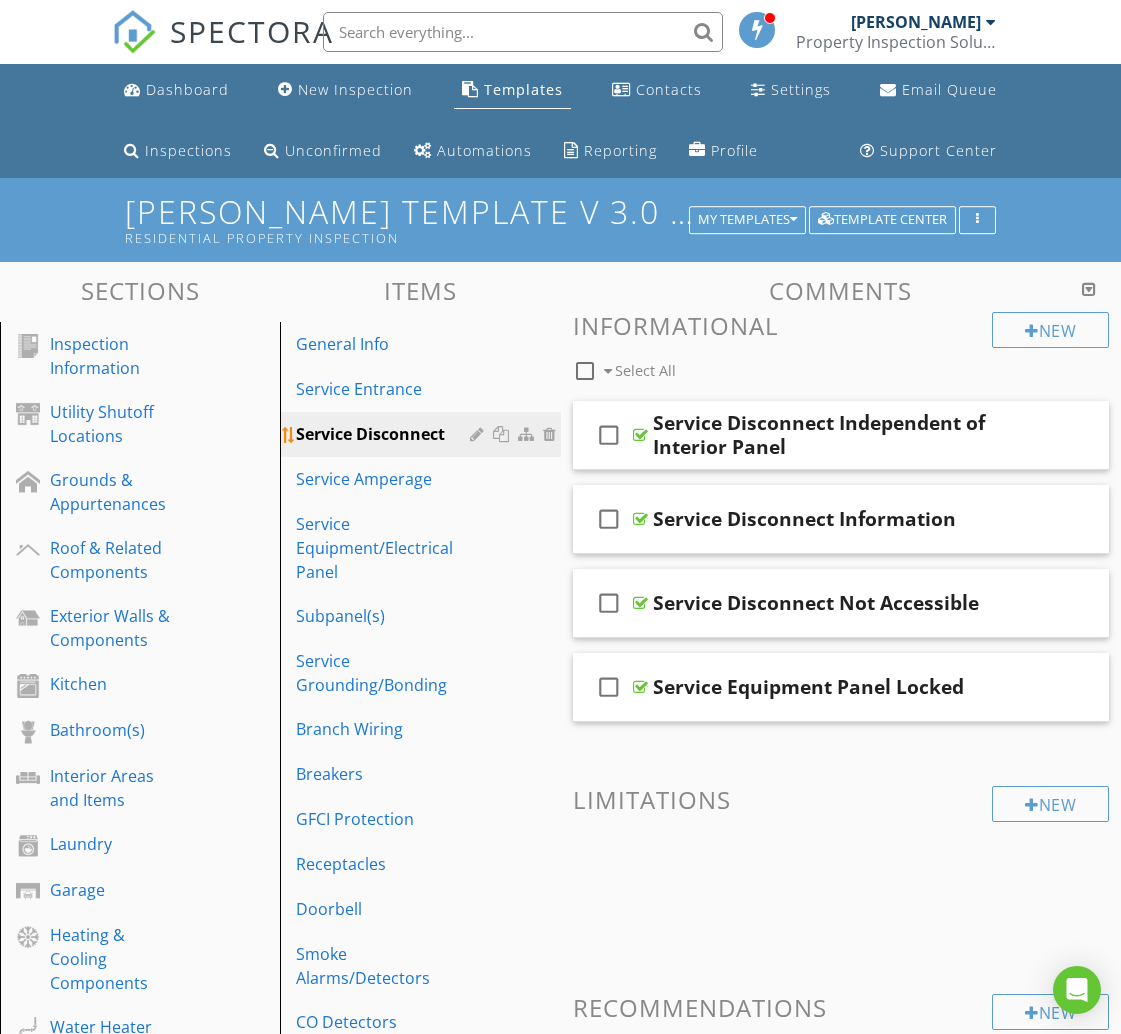 click at bounding box center [503, 434] 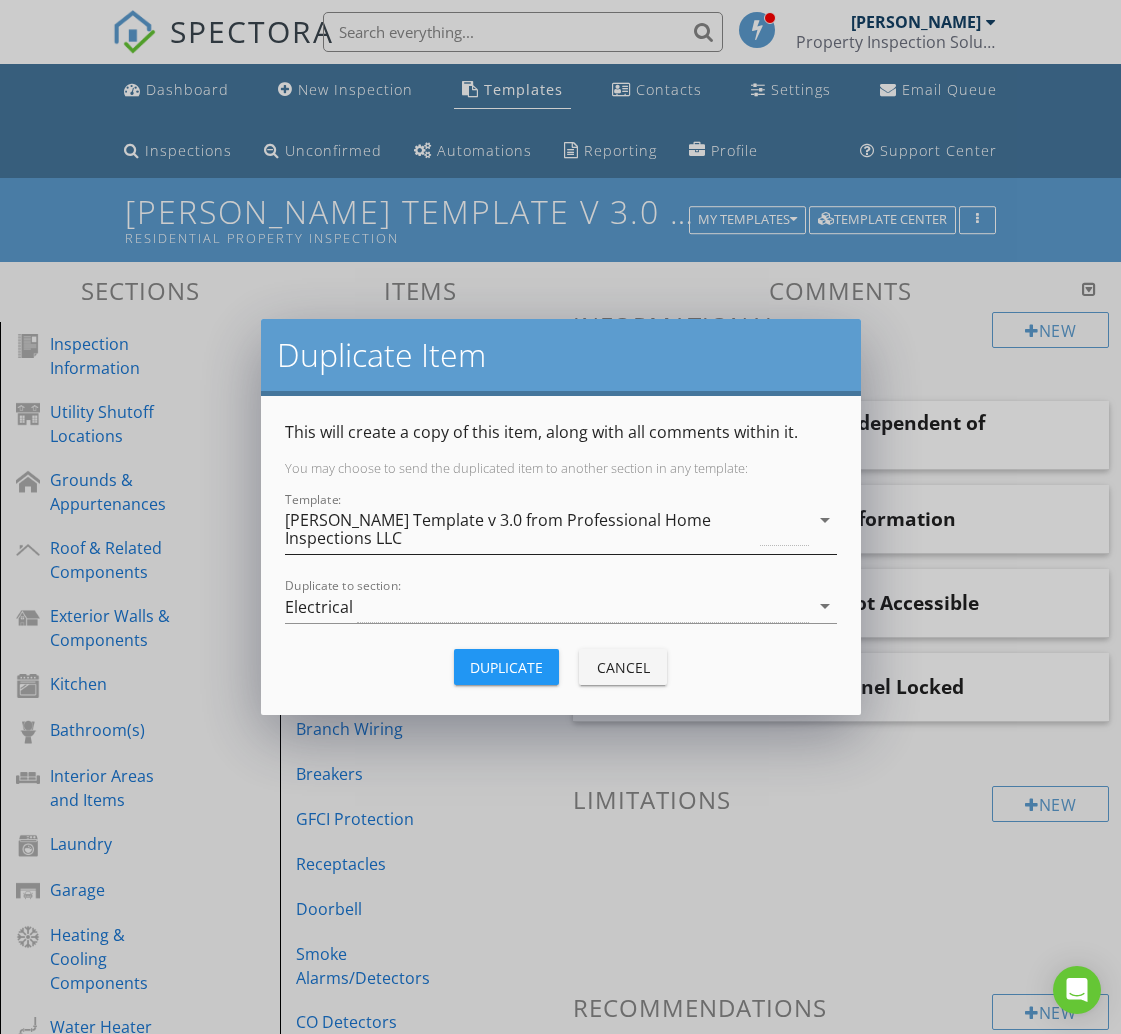 click on "[PERSON_NAME] Template v 3.0 from Professional Home Inspections LLC" at bounding box center [521, 529] 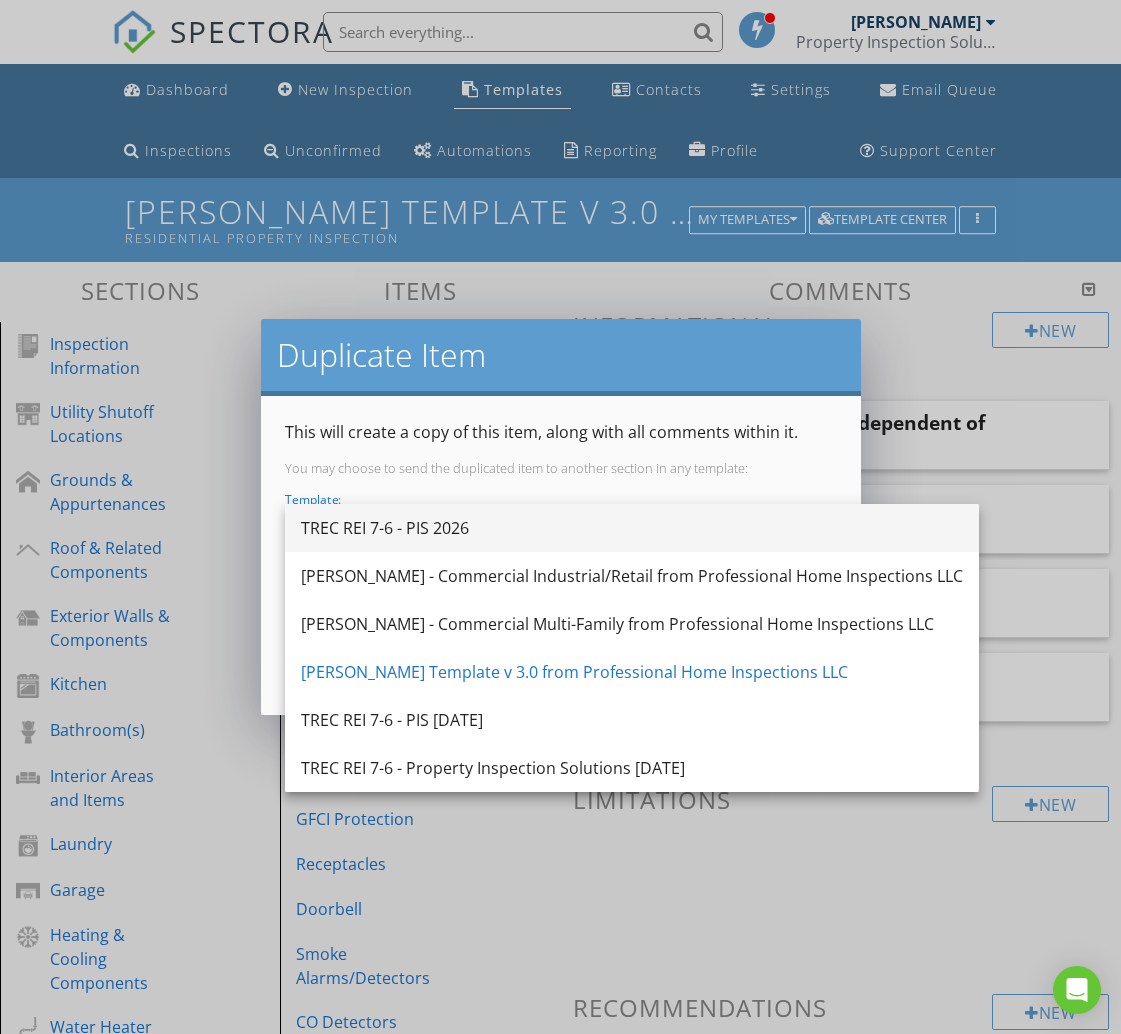 click on "TREC REI 7-6 - PIS 2026" at bounding box center [632, 528] 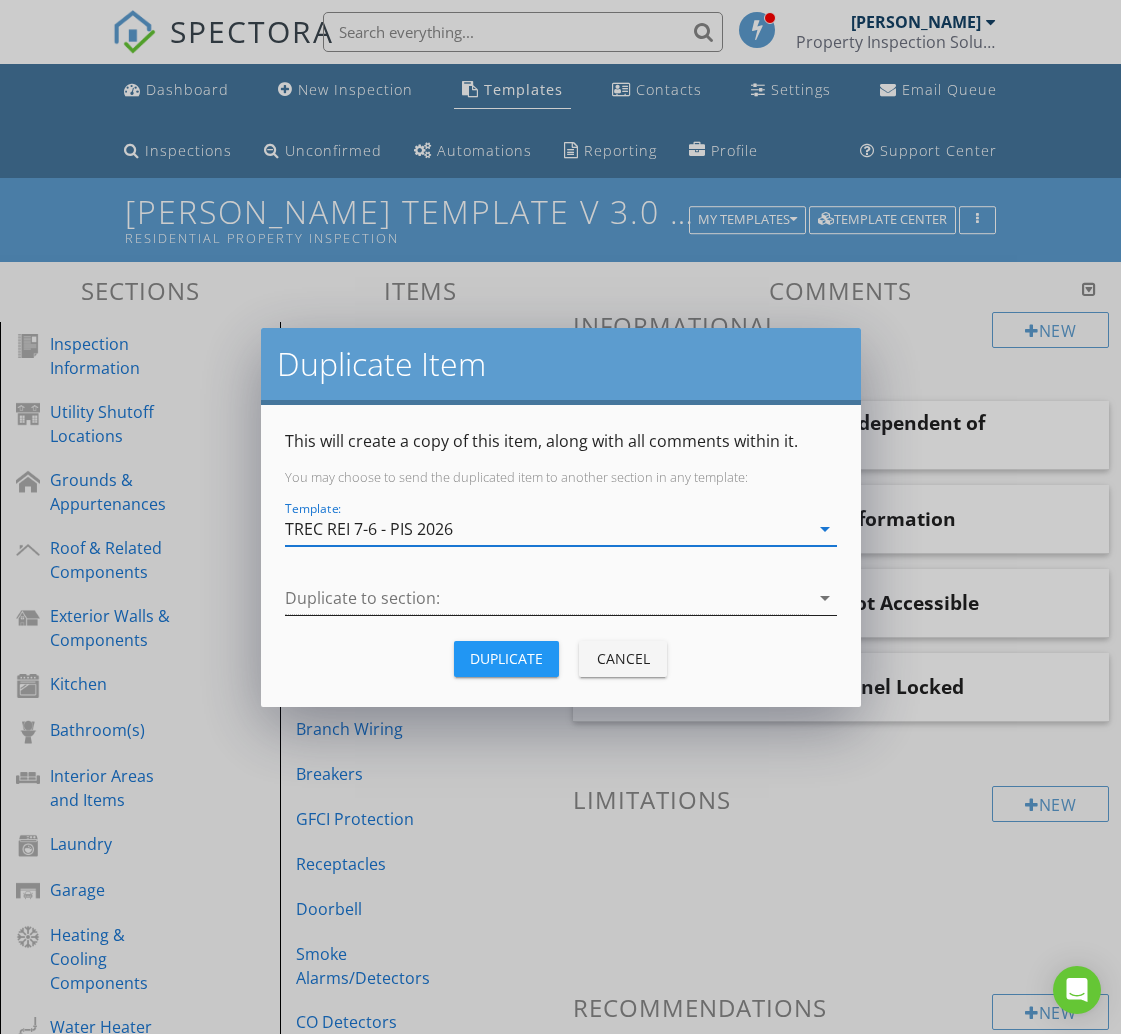 click at bounding box center (547, 598) 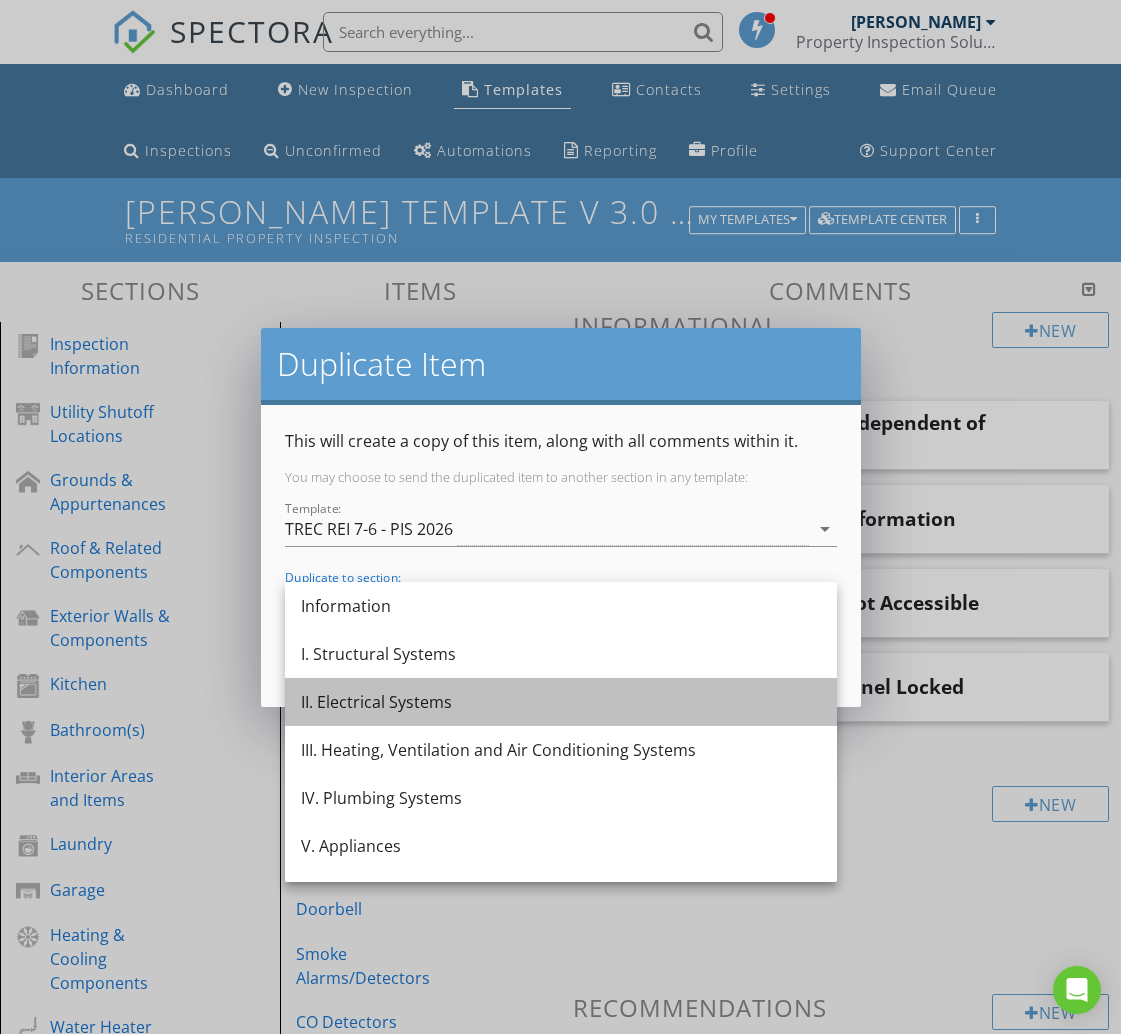 click on "II. Electrical Systems" at bounding box center (561, 702) 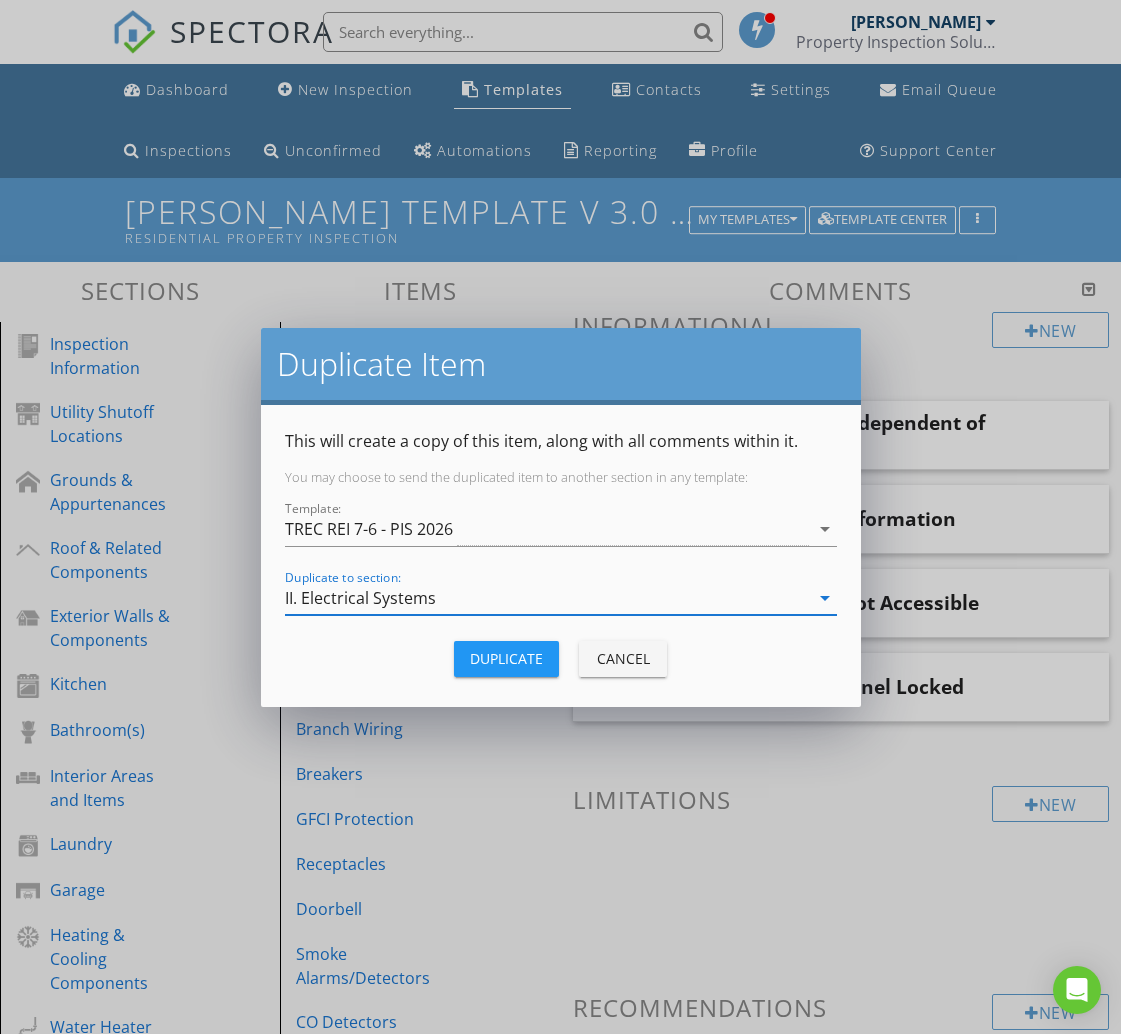 click on "Duplicate" at bounding box center [506, 658] 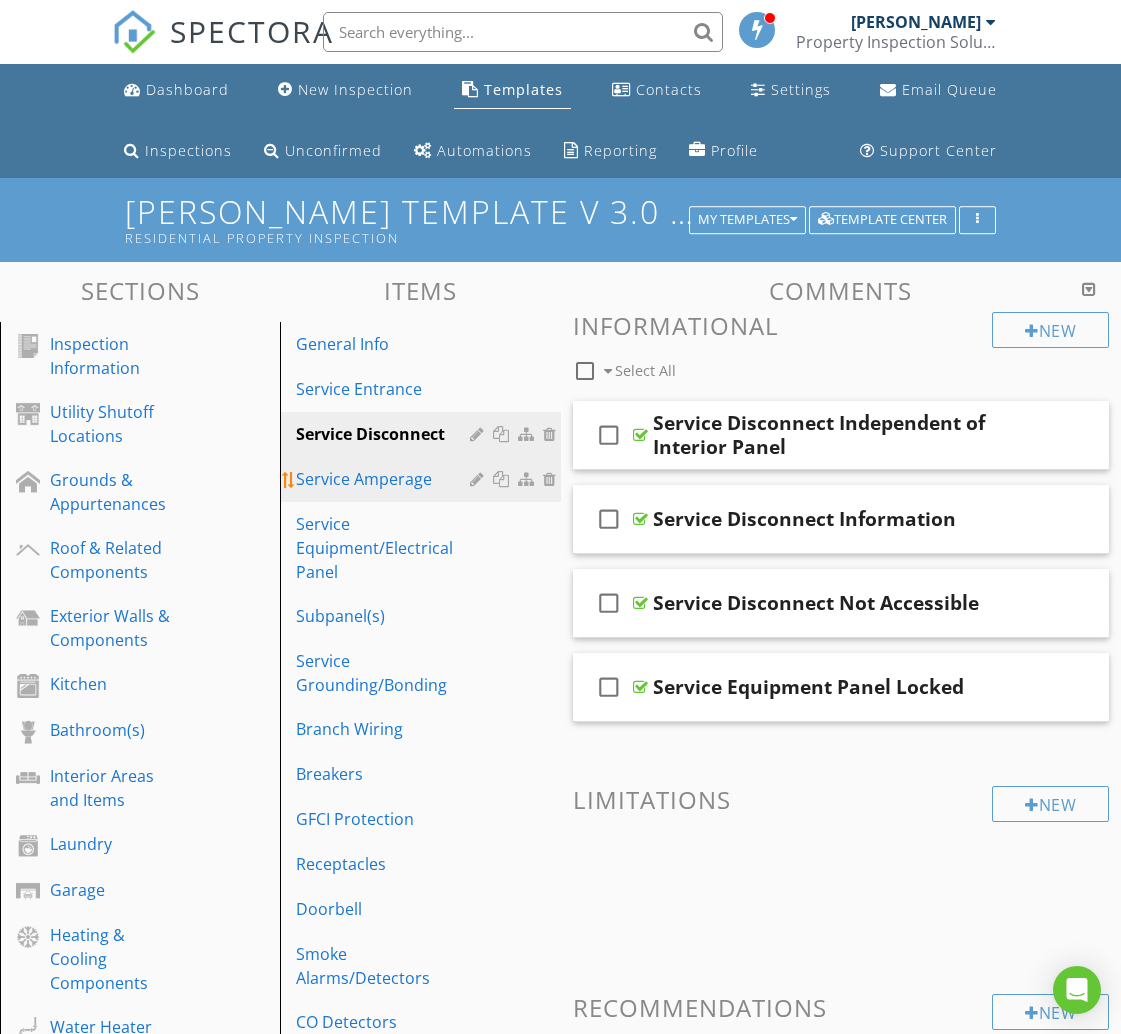 click on "Service Amperage" at bounding box center (385, 479) 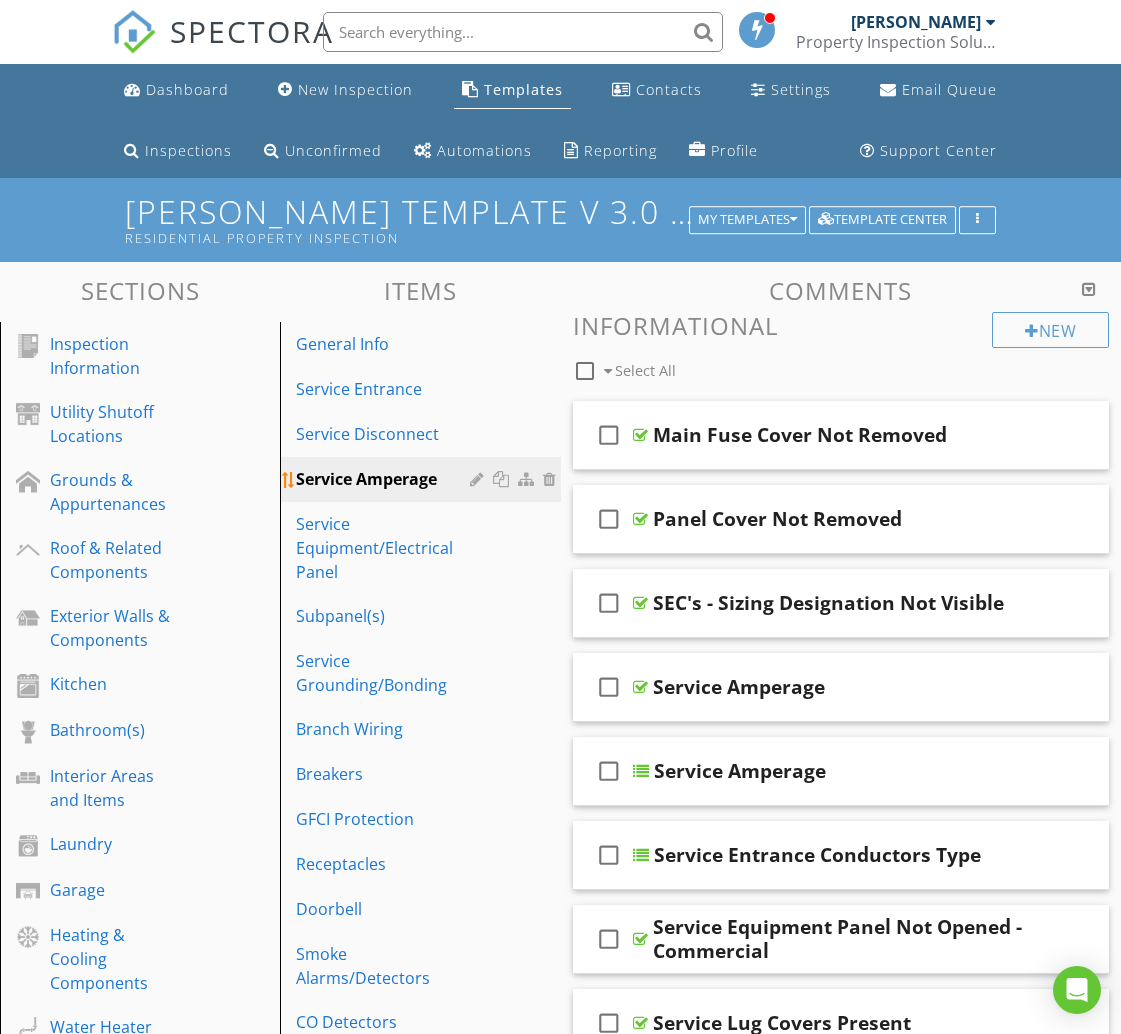 click at bounding box center [503, 479] 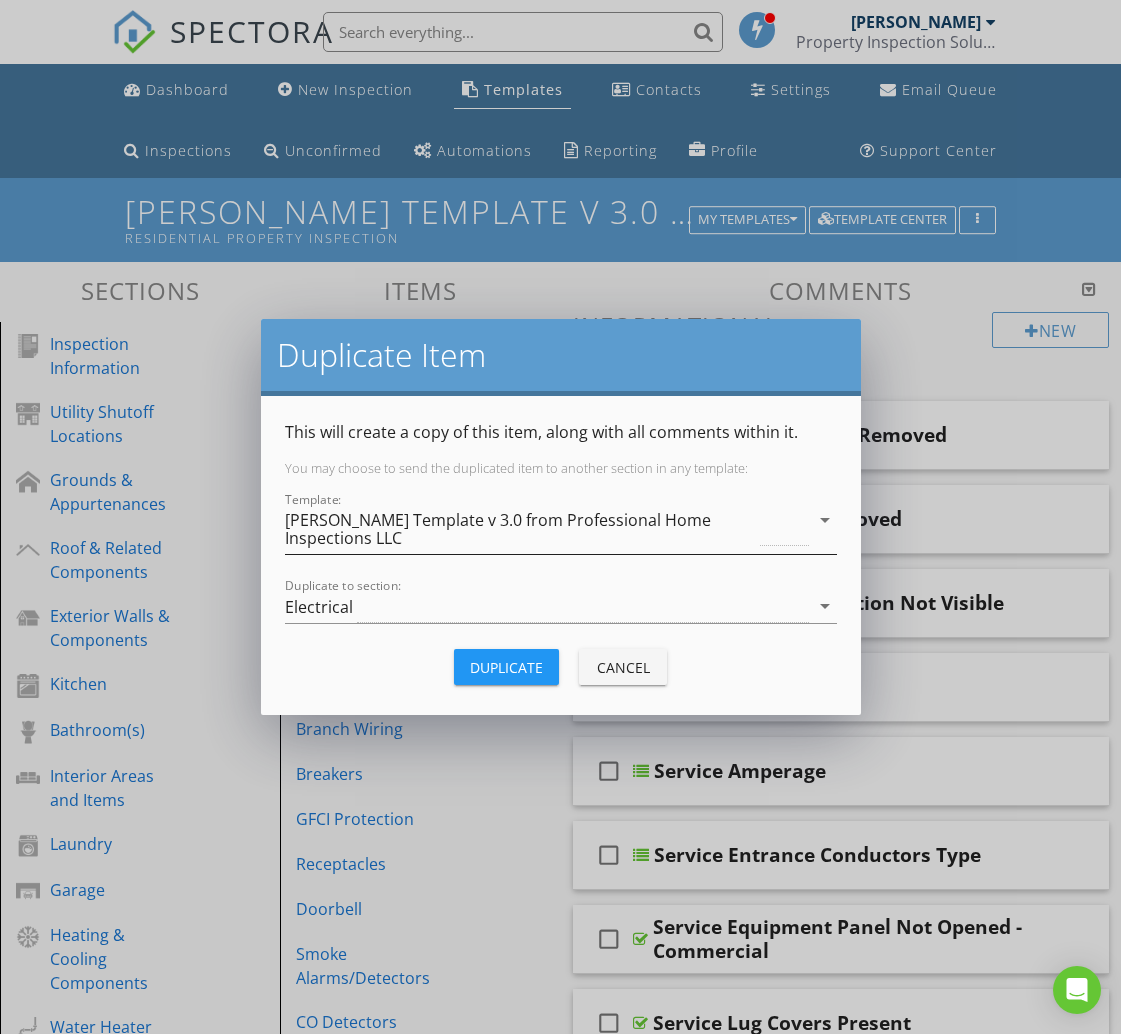 click on "[PERSON_NAME] Template v 3.0 from Professional Home Inspections LLC" at bounding box center [521, 529] 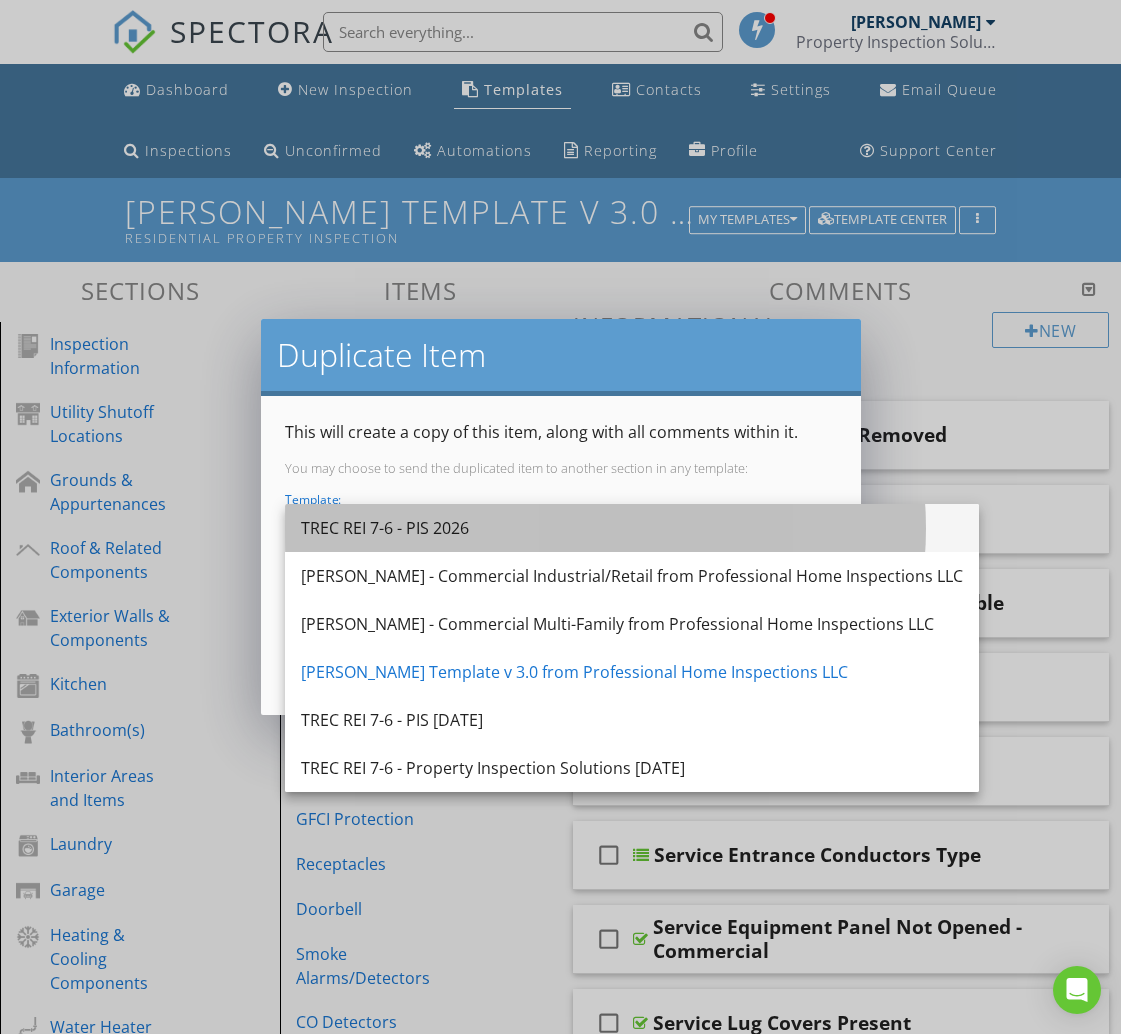 click on "TREC REI 7-6 - PIS 2026" at bounding box center (632, 528) 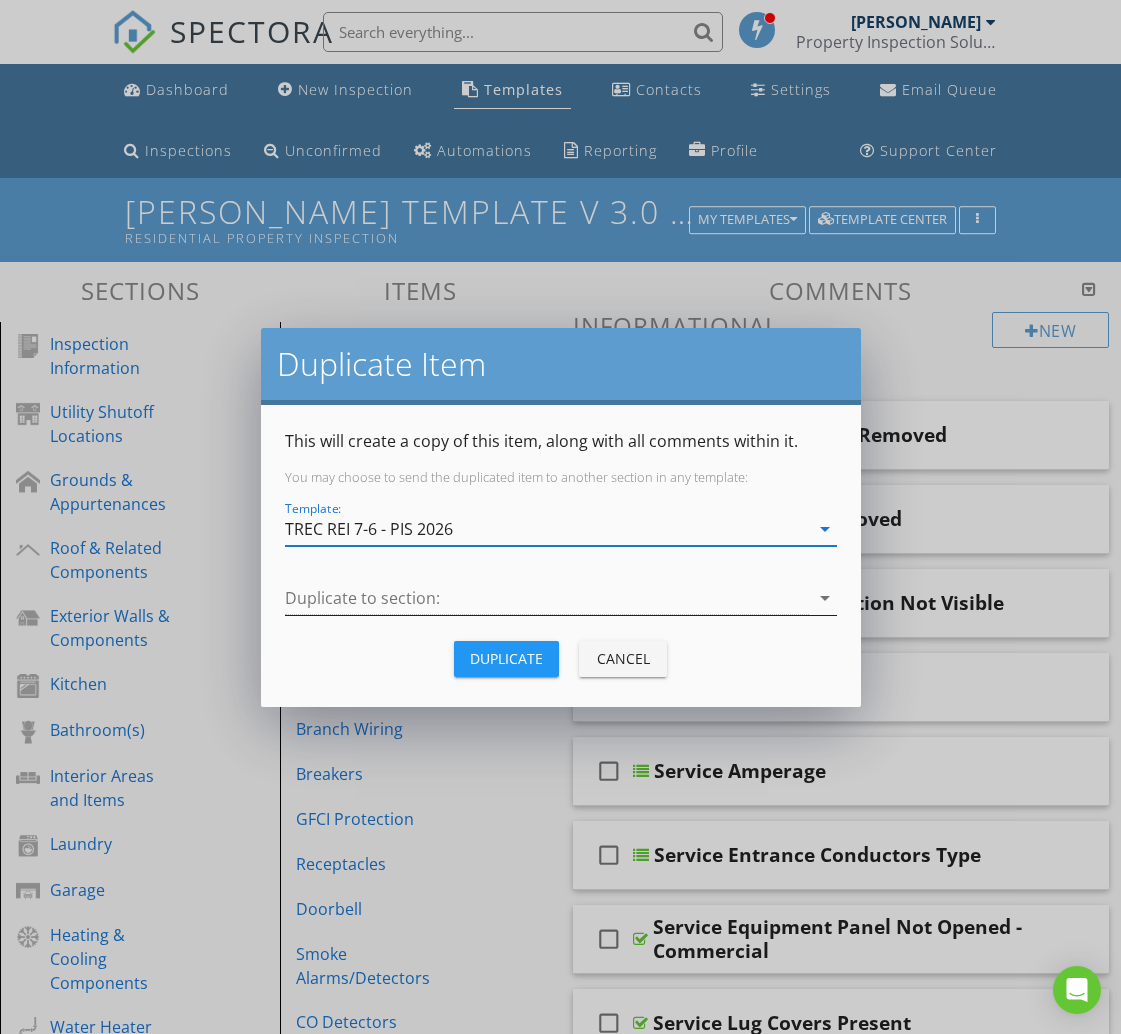 click at bounding box center (547, 598) 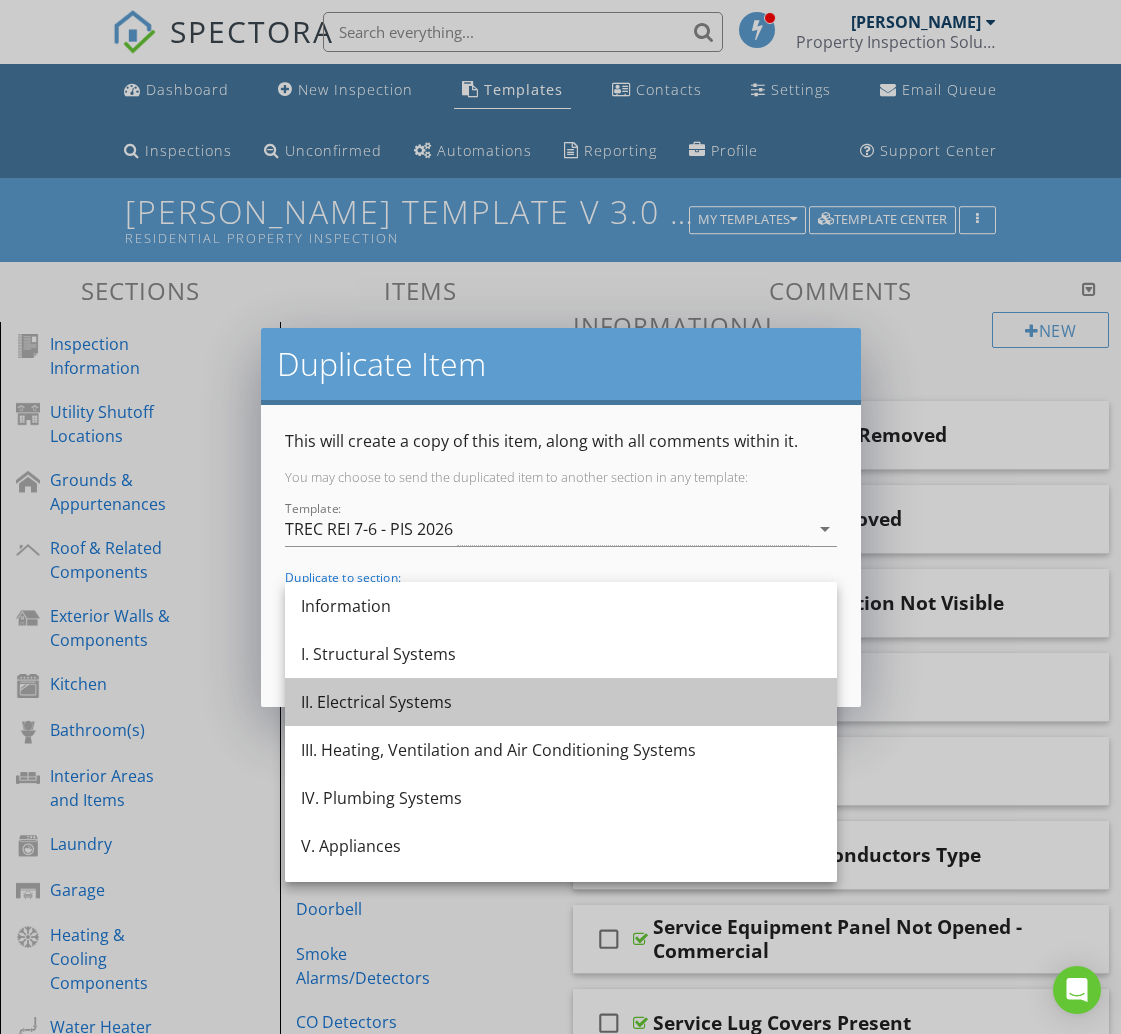 drag, startPoint x: 370, startPoint y: 694, endPoint x: 397, endPoint y: 676, distance: 32.449963 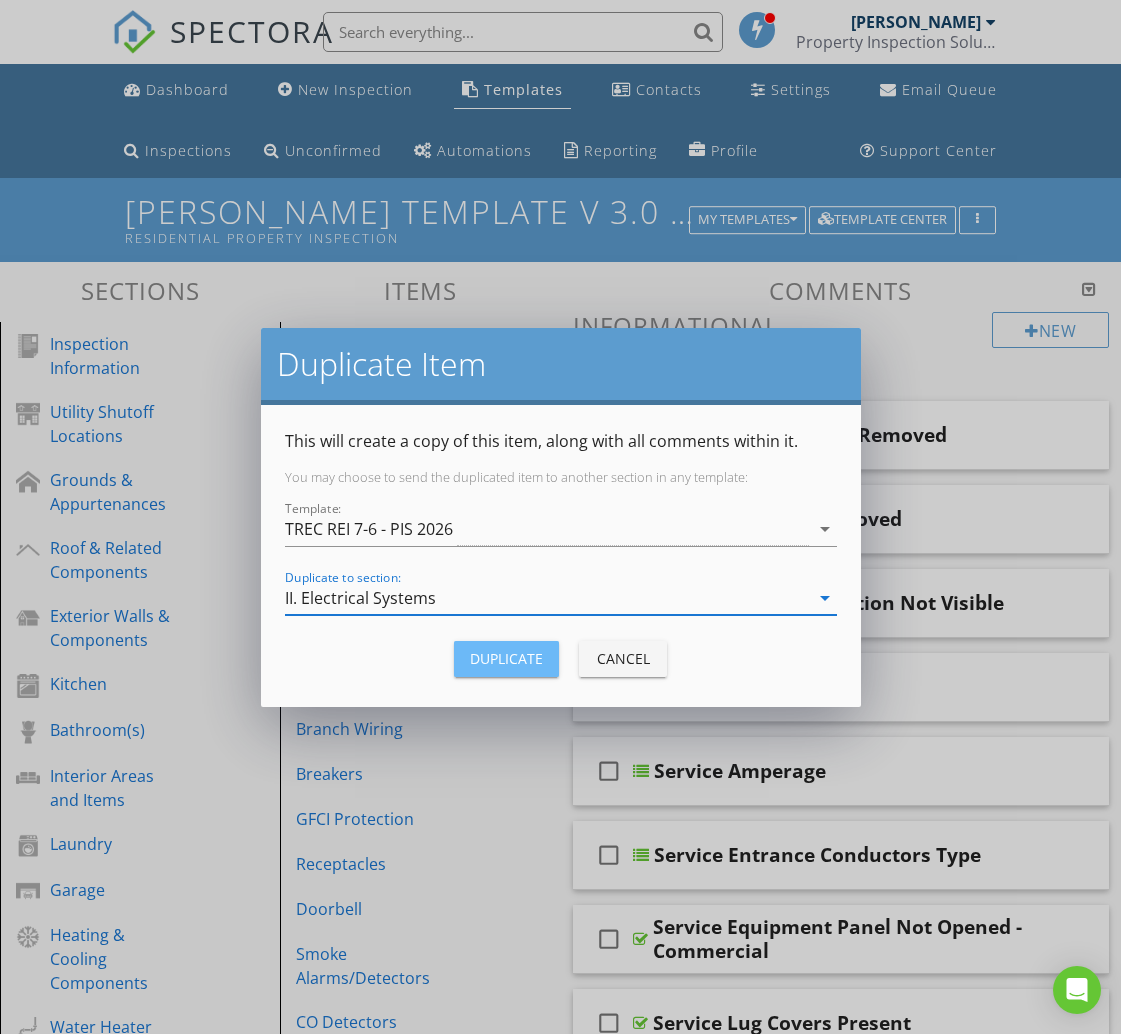 click on "Duplicate" at bounding box center [506, 658] 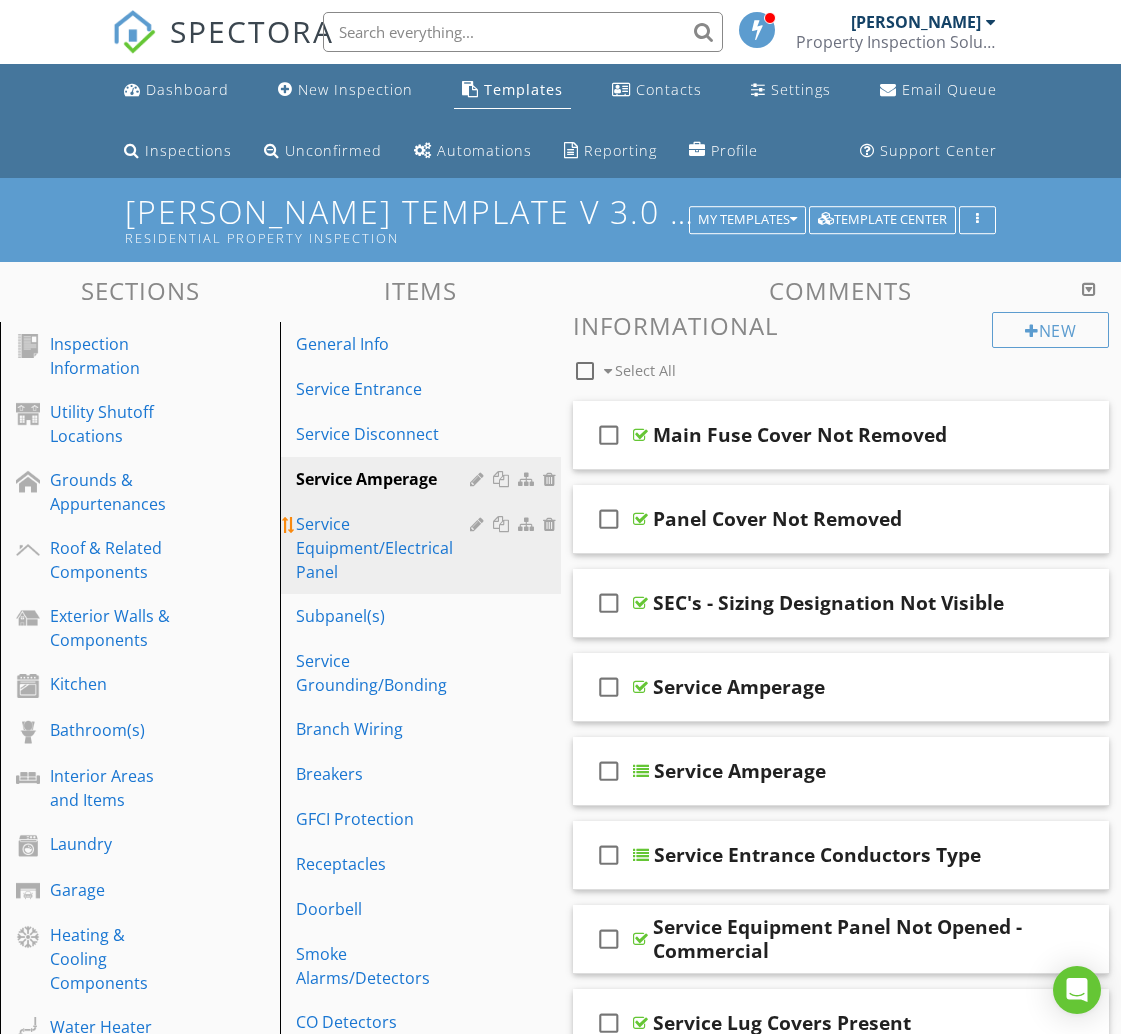 click on "Service Equipment/Electrical Panel" at bounding box center [385, 548] 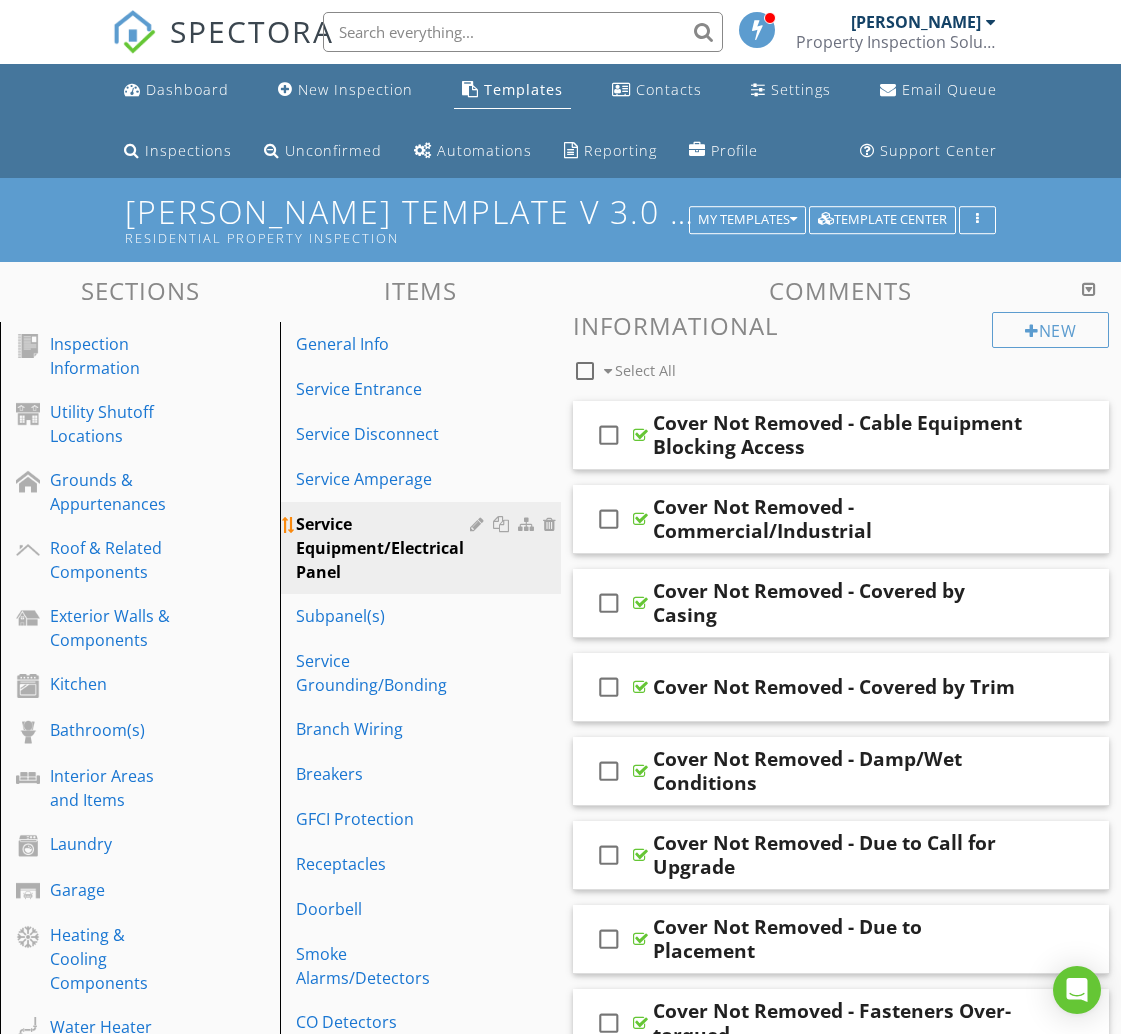 click at bounding box center [503, 524] 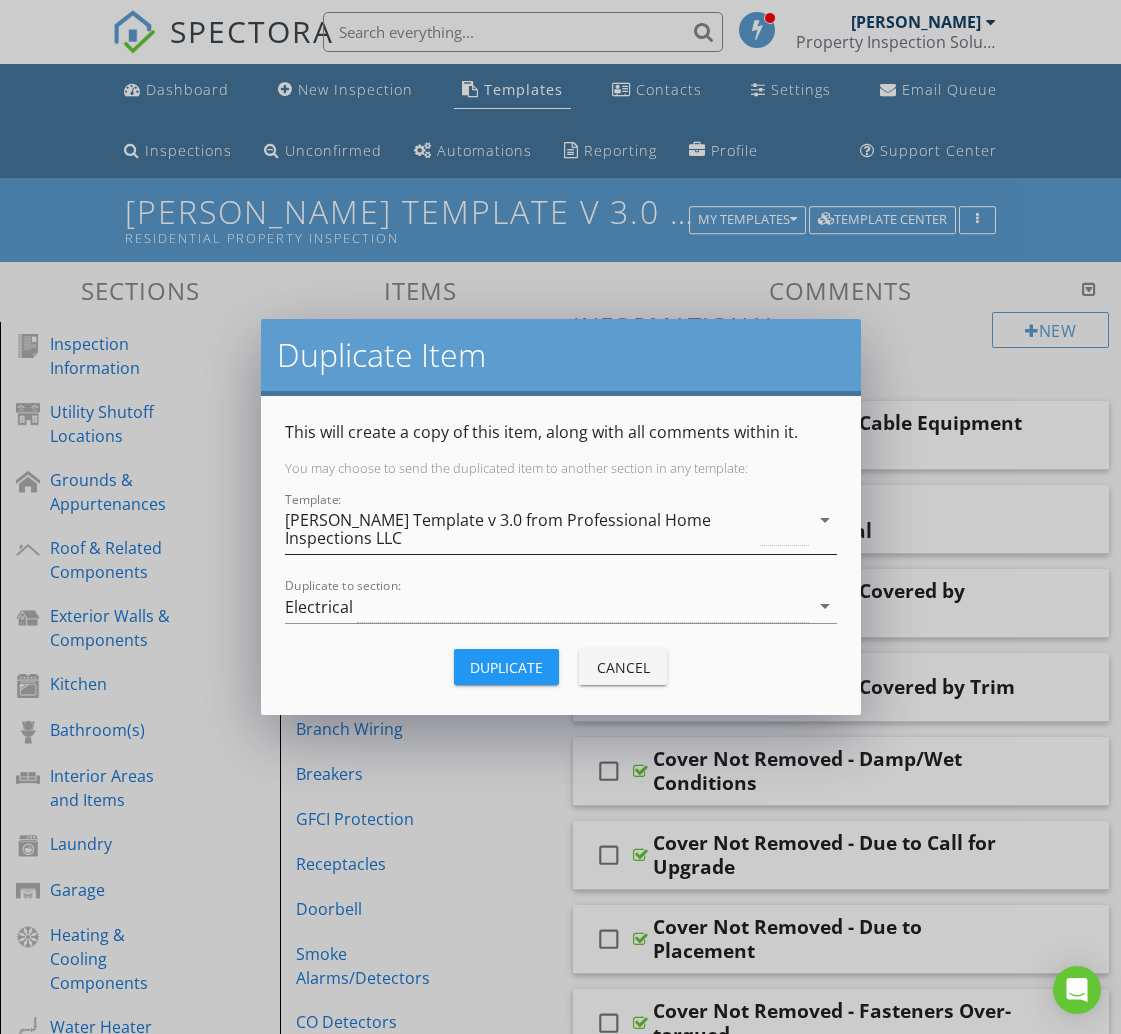click on "[PERSON_NAME] Template v 3.0 from Professional Home Inspections LLC" at bounding box center [521, 529] 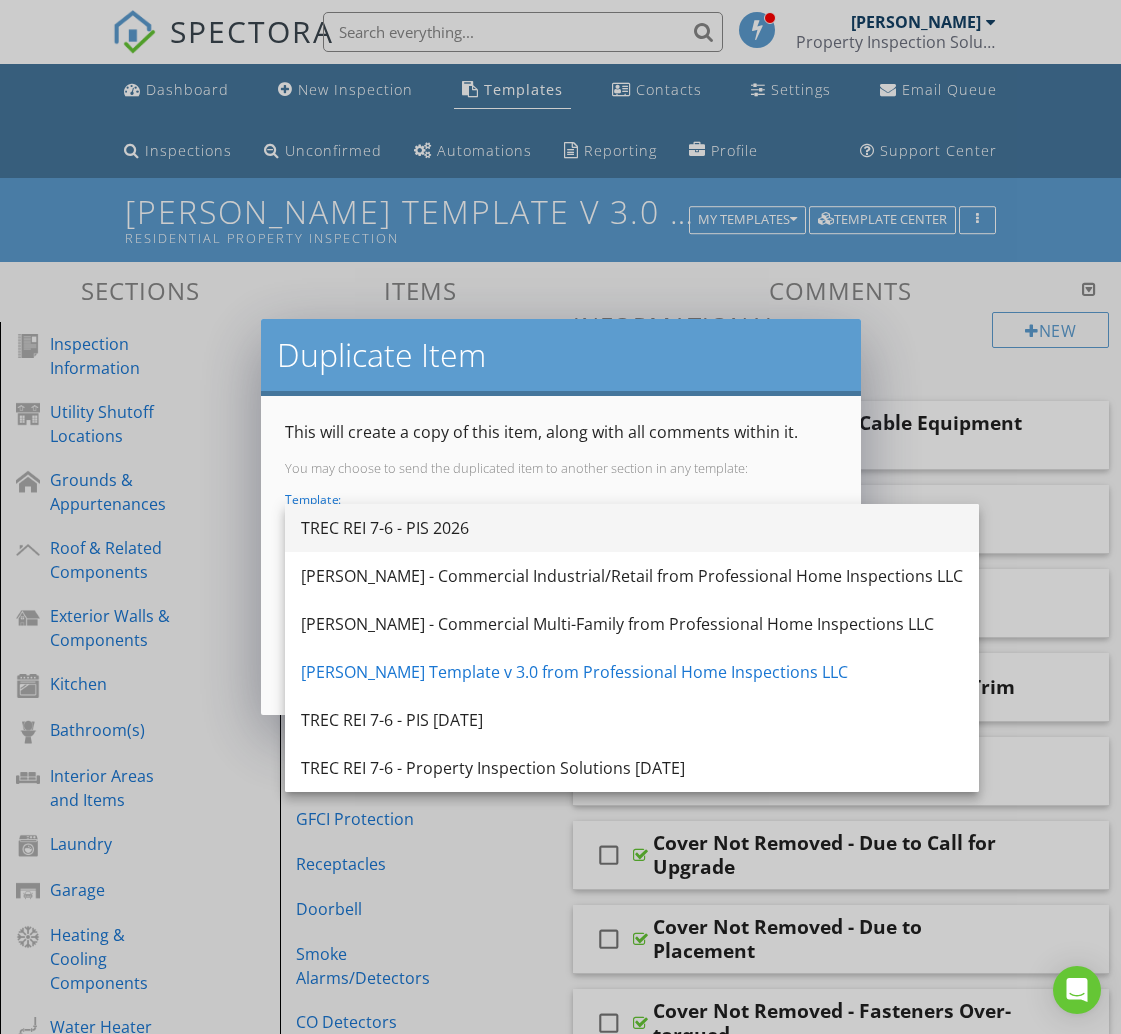 click on "TREC REI 7-6 - PIS 2026" at bounding box center [632, 528] 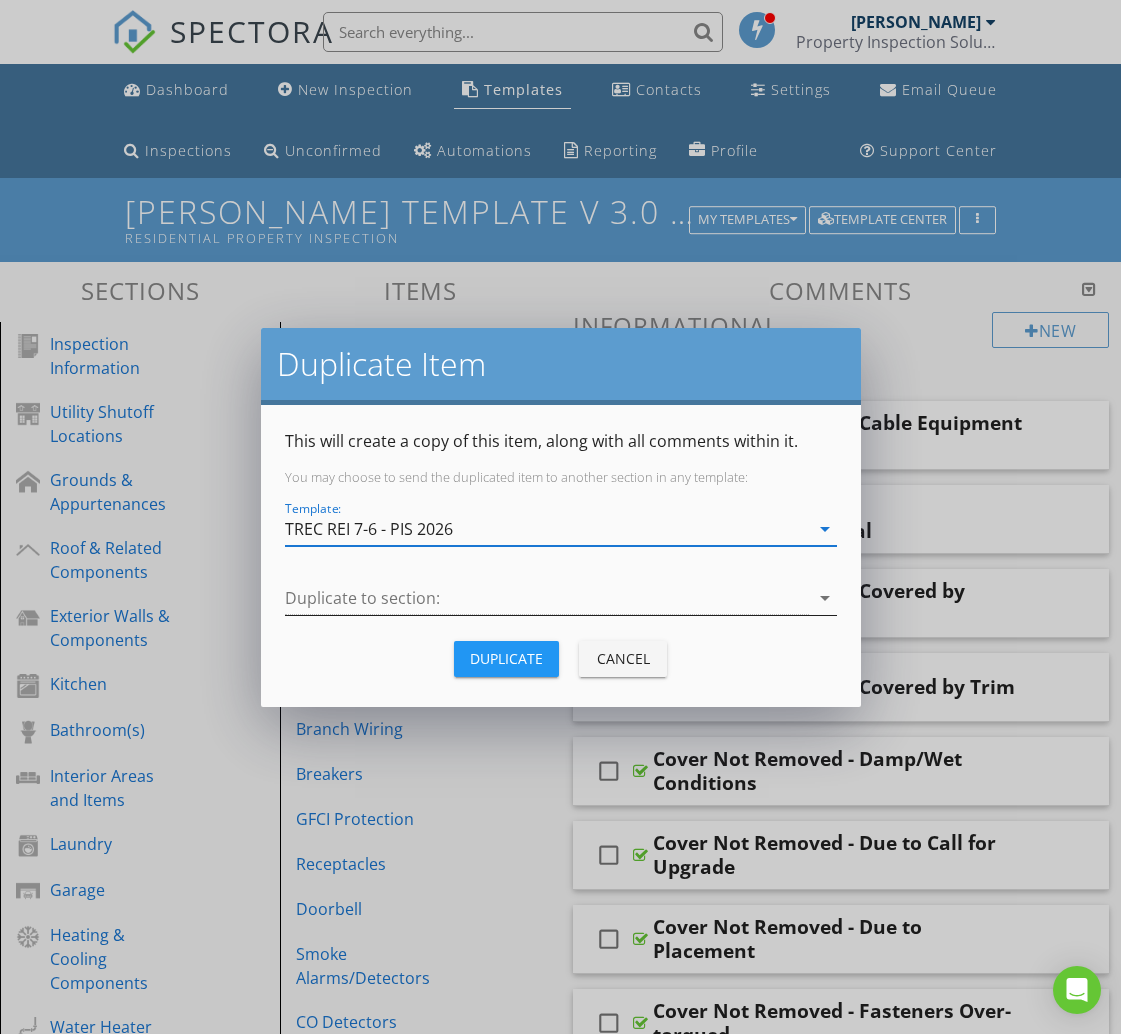 click at bounding box center [547, 598] 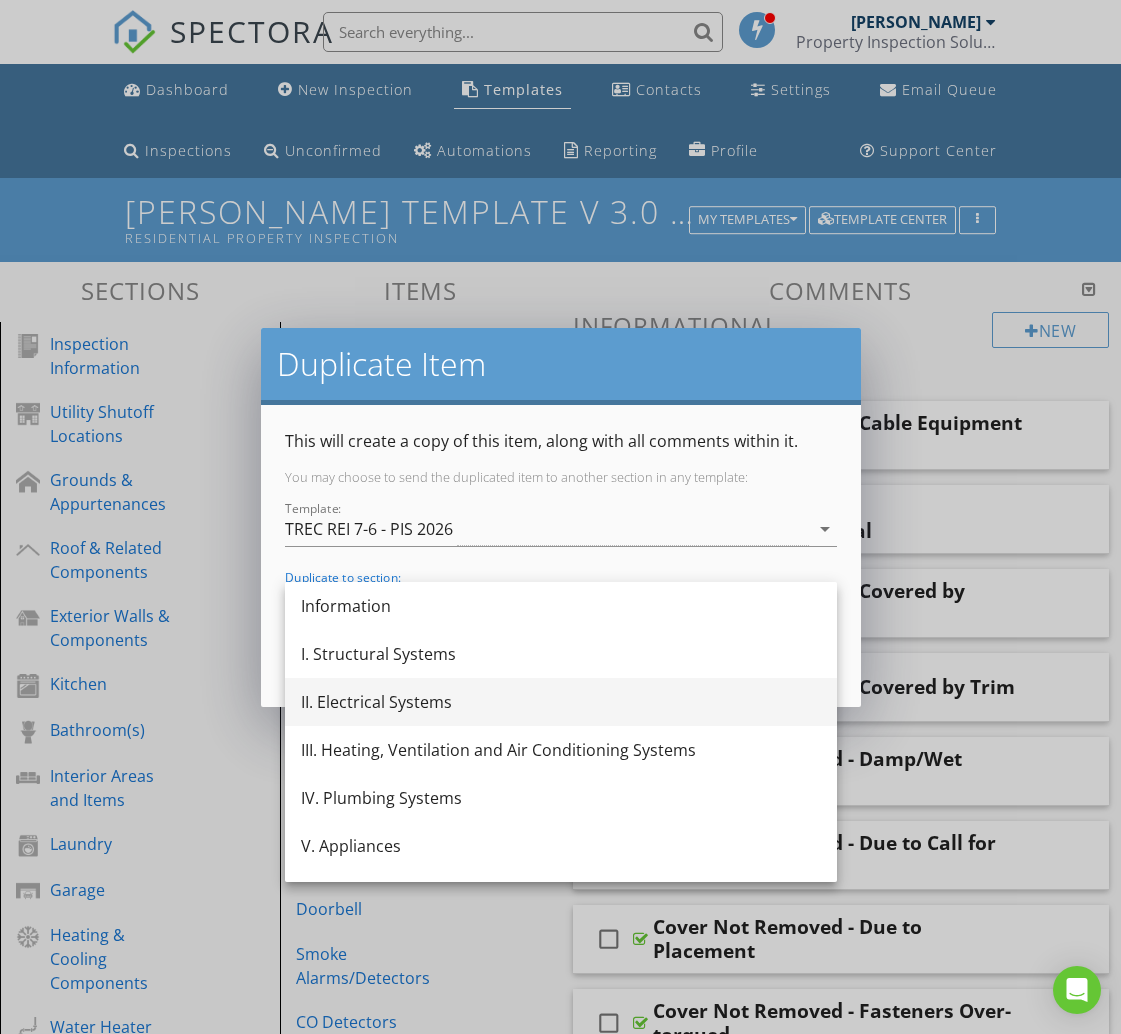 click on "II. Electrical Systems" at bounding box center [561, 702] 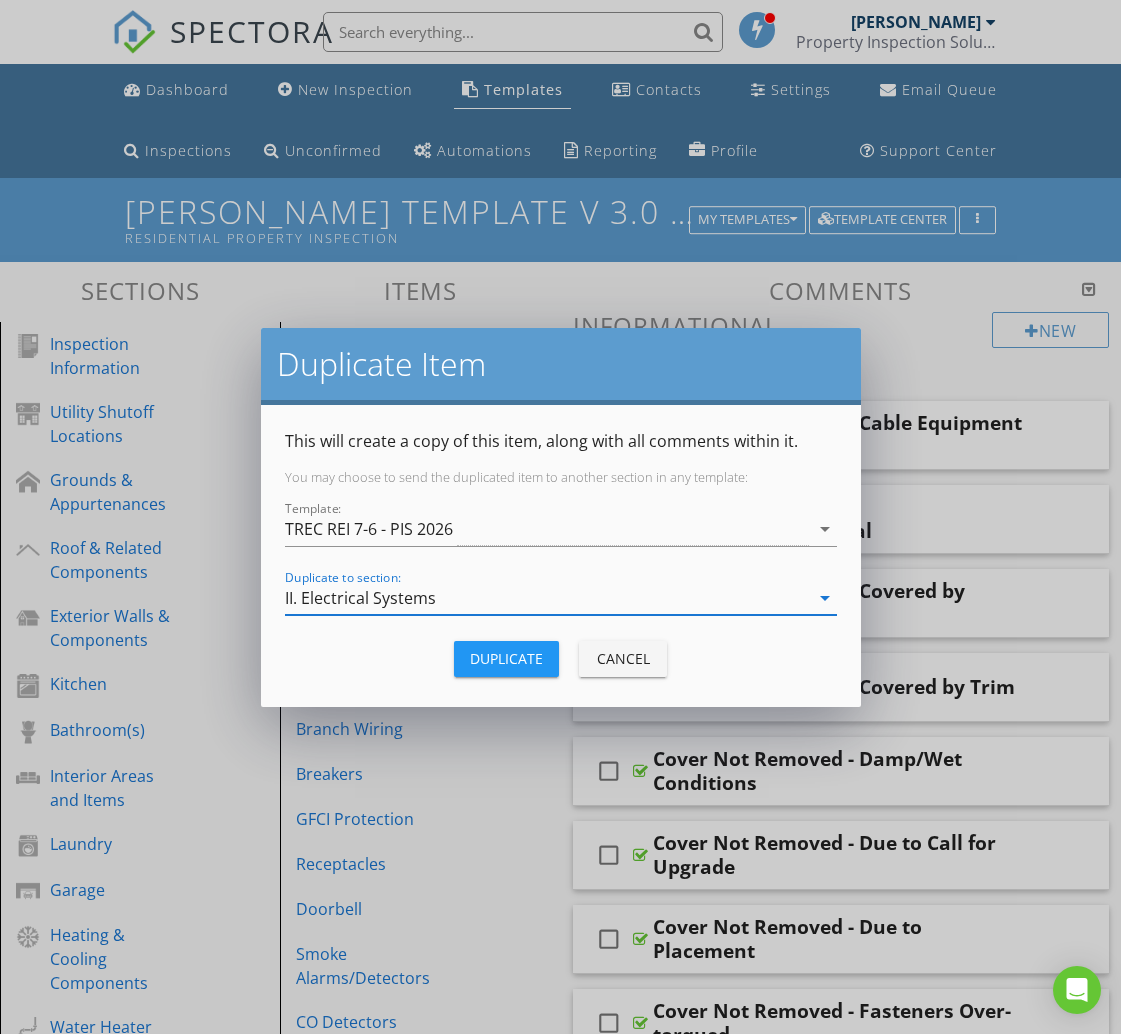 click on "Duplicate" at bounding box center [506, 658] 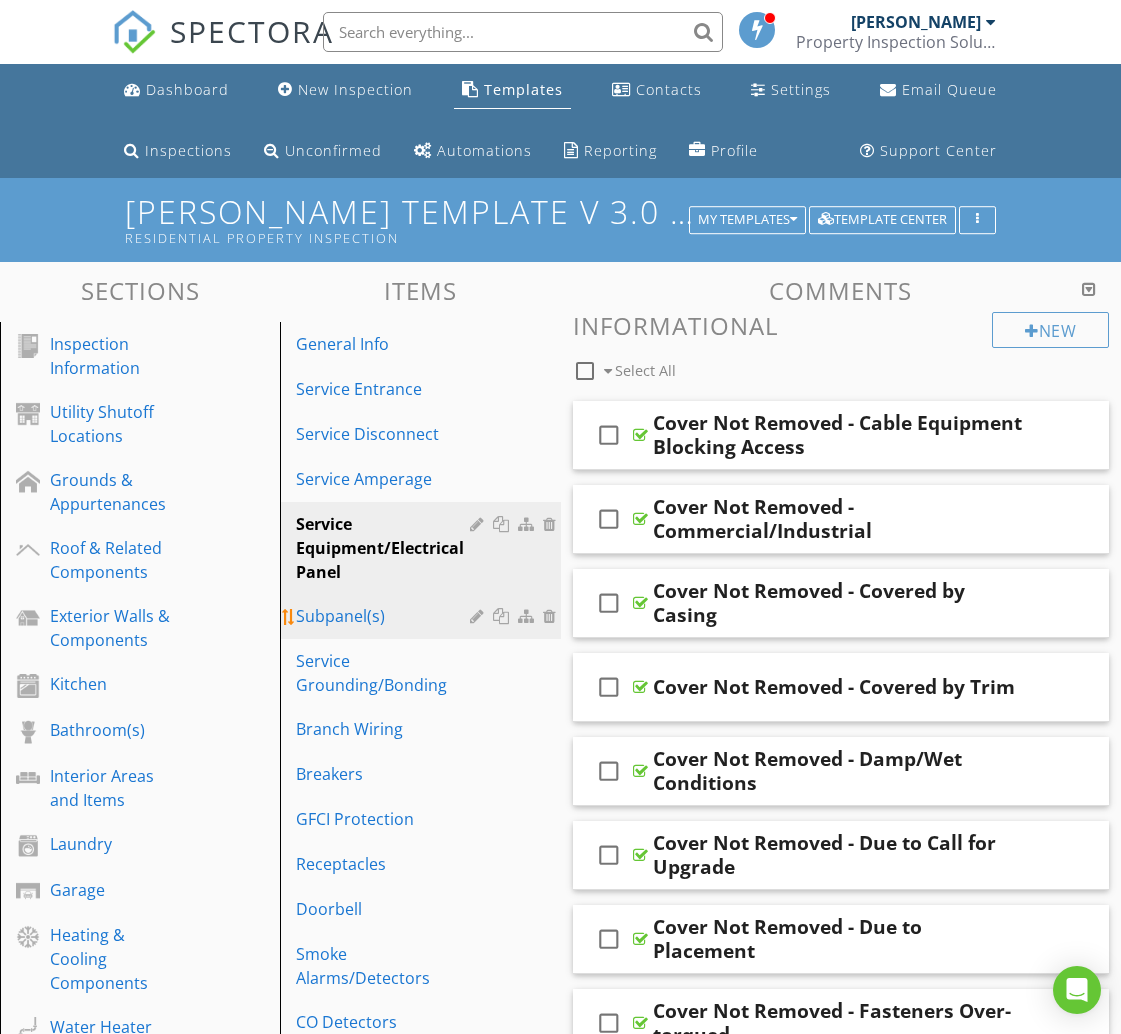 click on "Subpanel(s)" at bounding box center [385, 616] 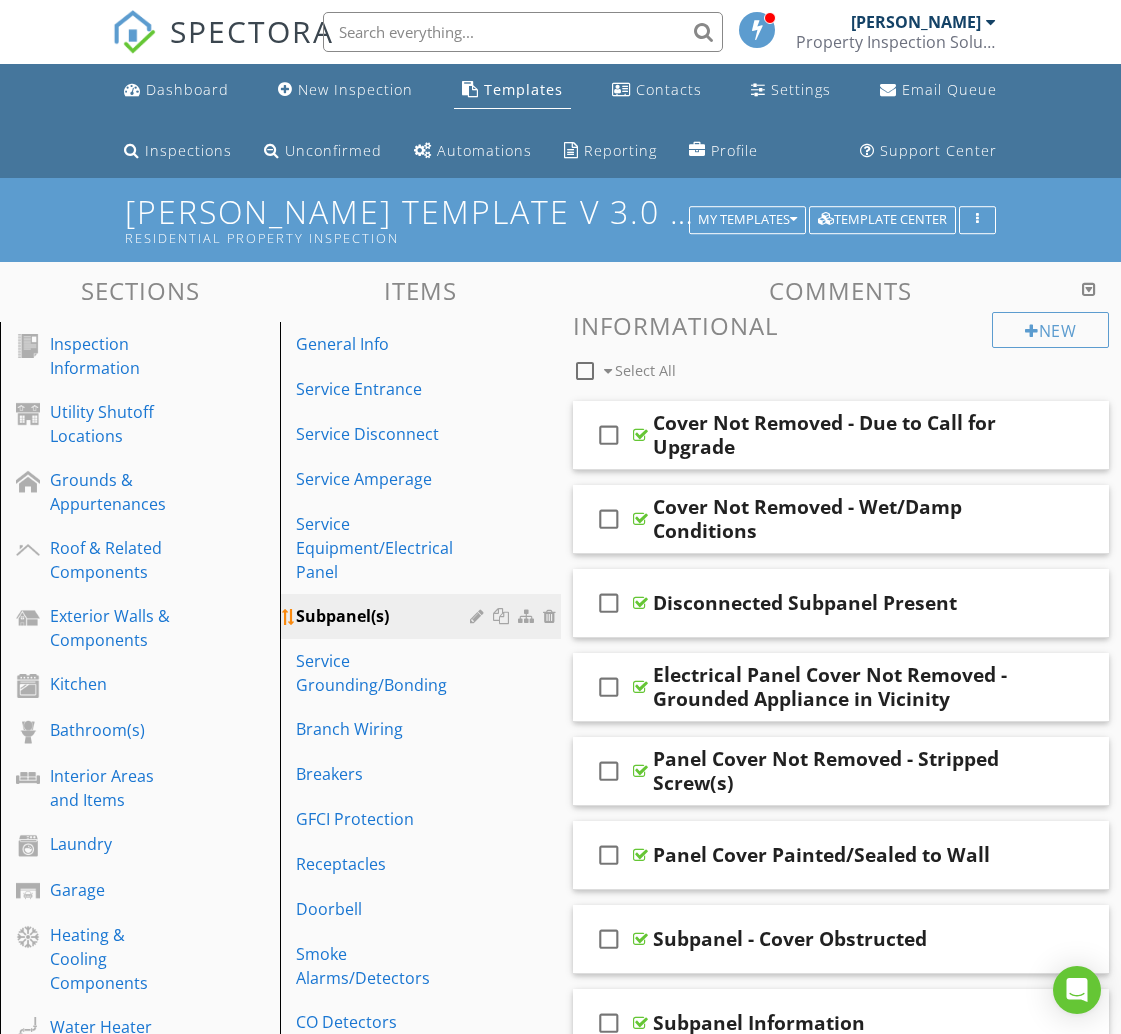 click at bounding box center [503, 616] 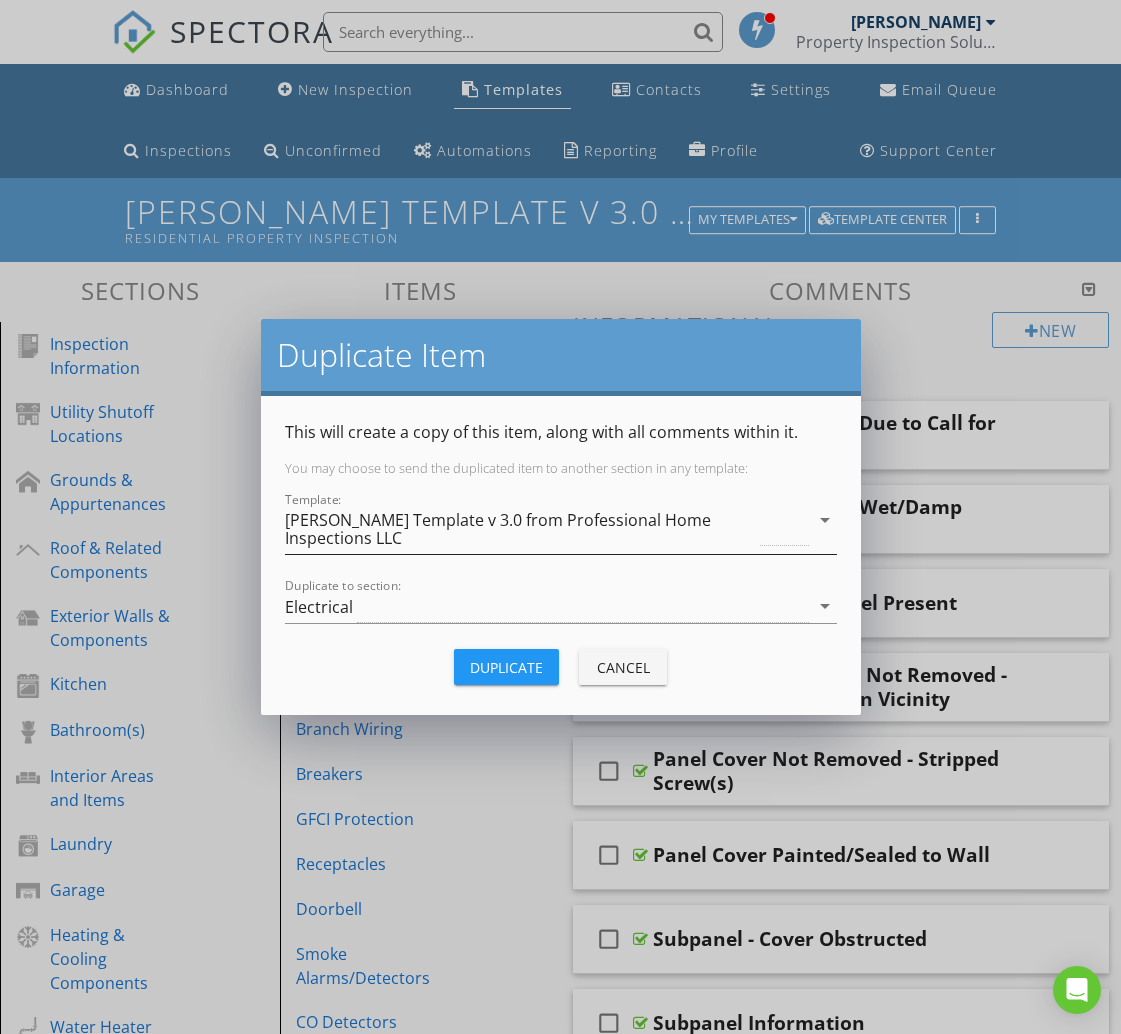 click on "[PERSON_NAME] Template v 3.0 from Professional Home Inspections LLC" at bounding box center [521, 529] 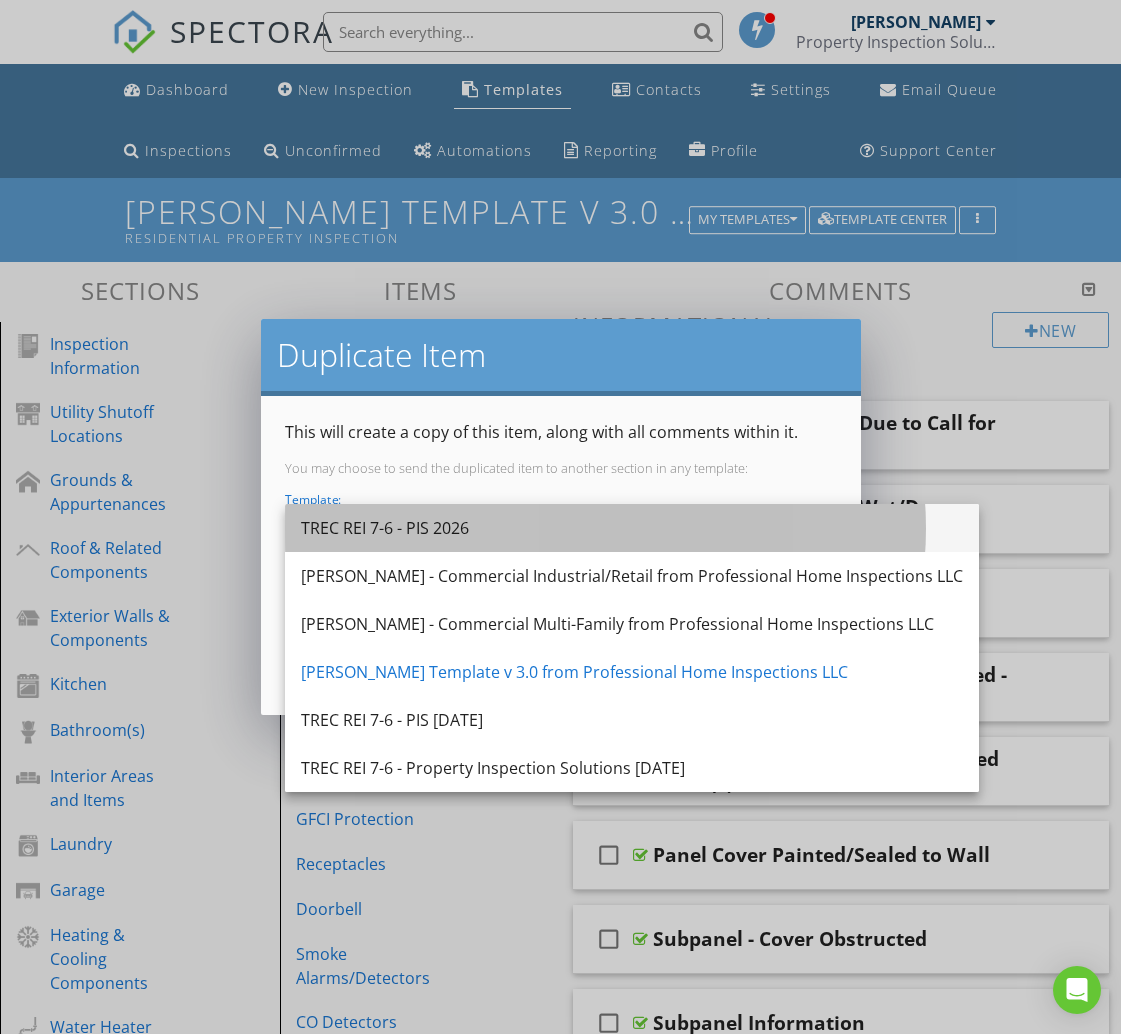 click on "TREC REI 7-6 - PIS 2026" at bounding box center (632, 528) 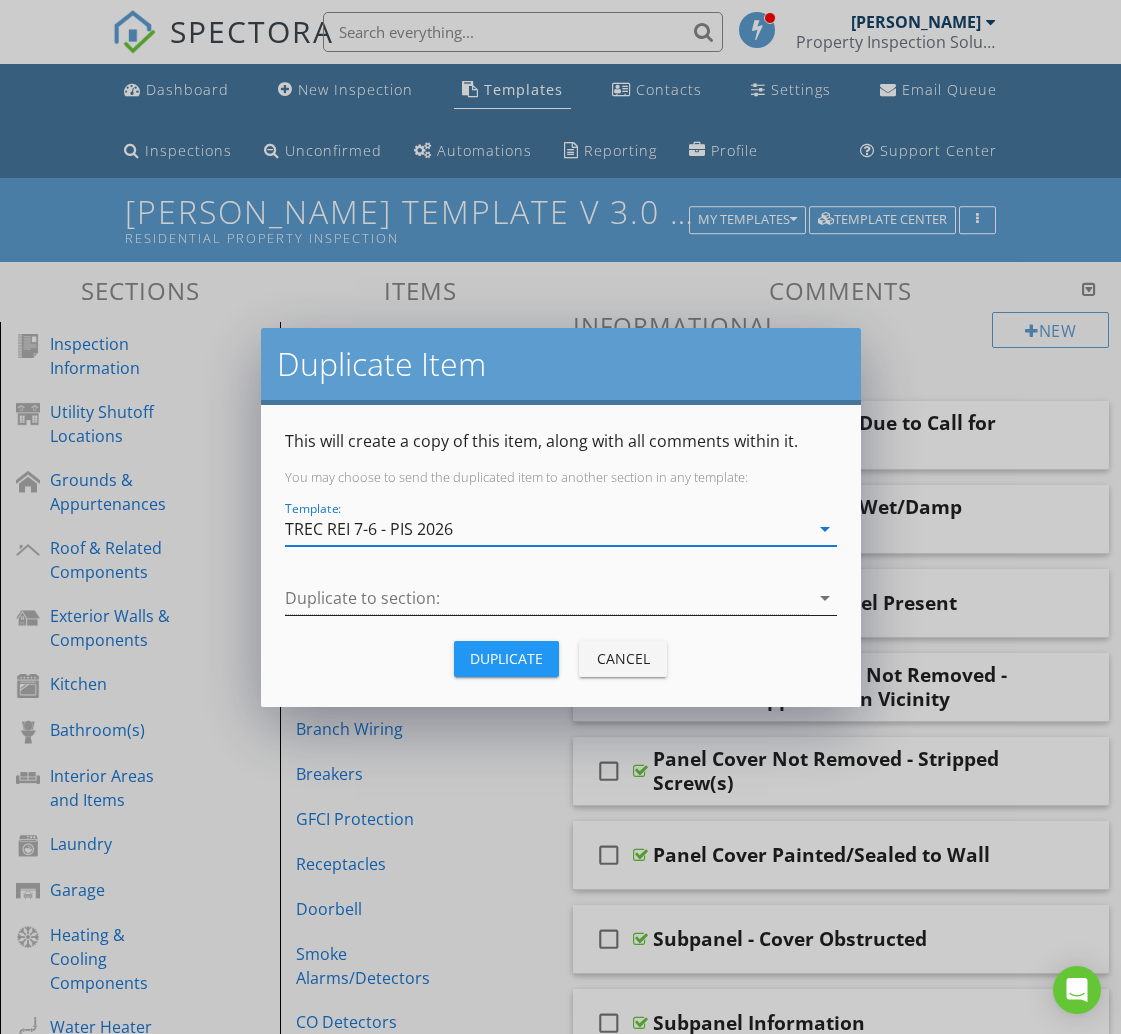 click at bounding box center (547, 598) 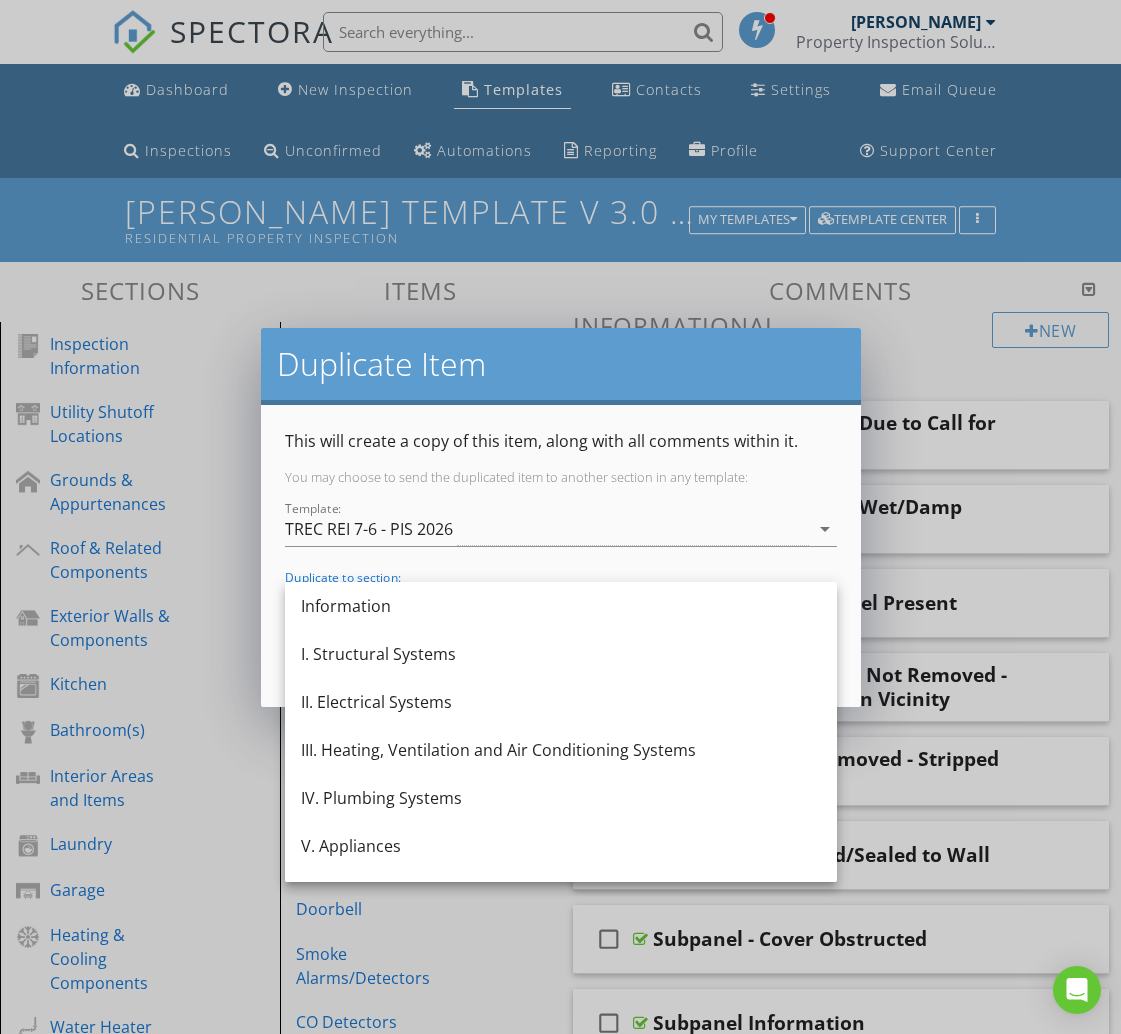click on "II. Electrical Systems" at bounding box center [561, 702] 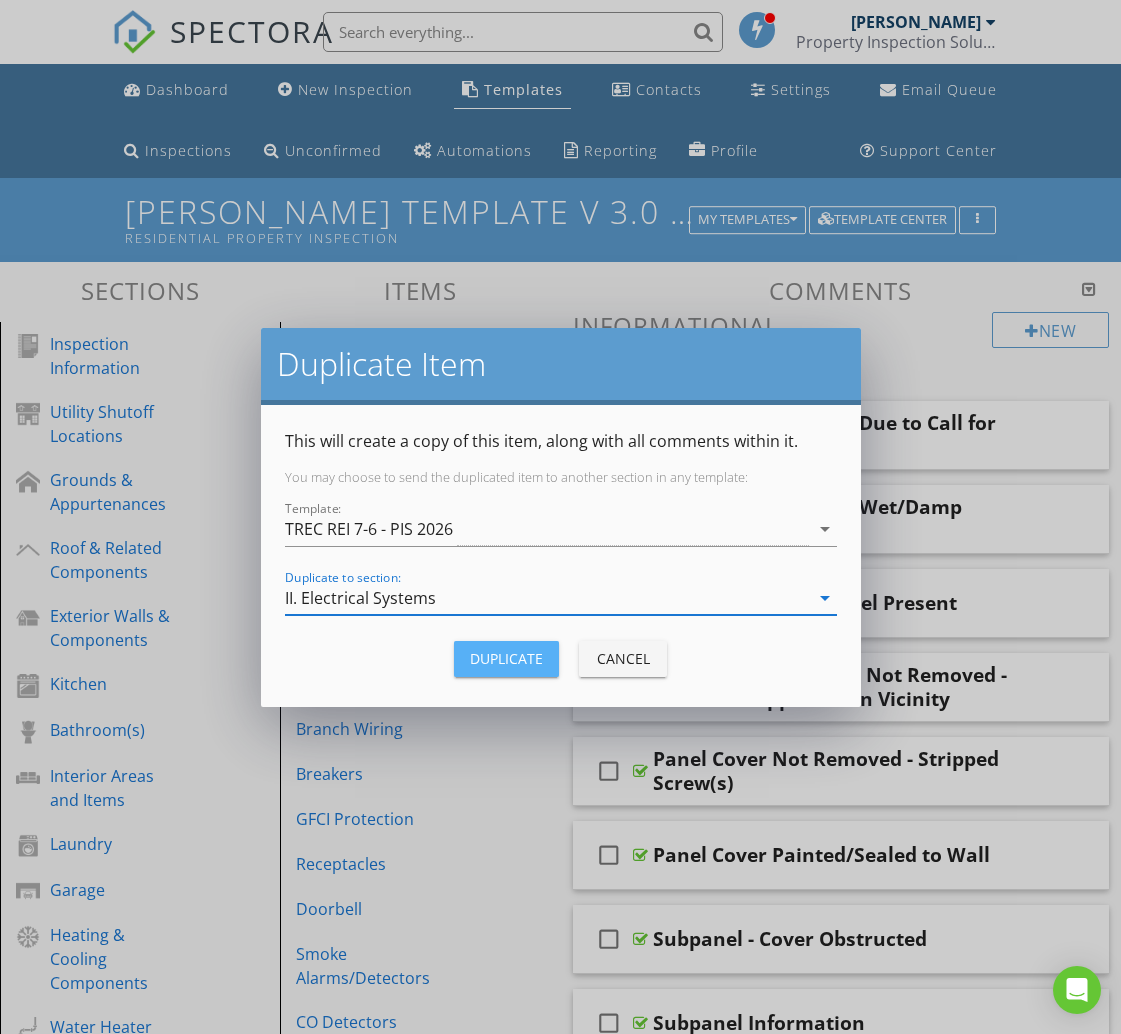 click on "Duplicate" at bounding box center (506, 658) 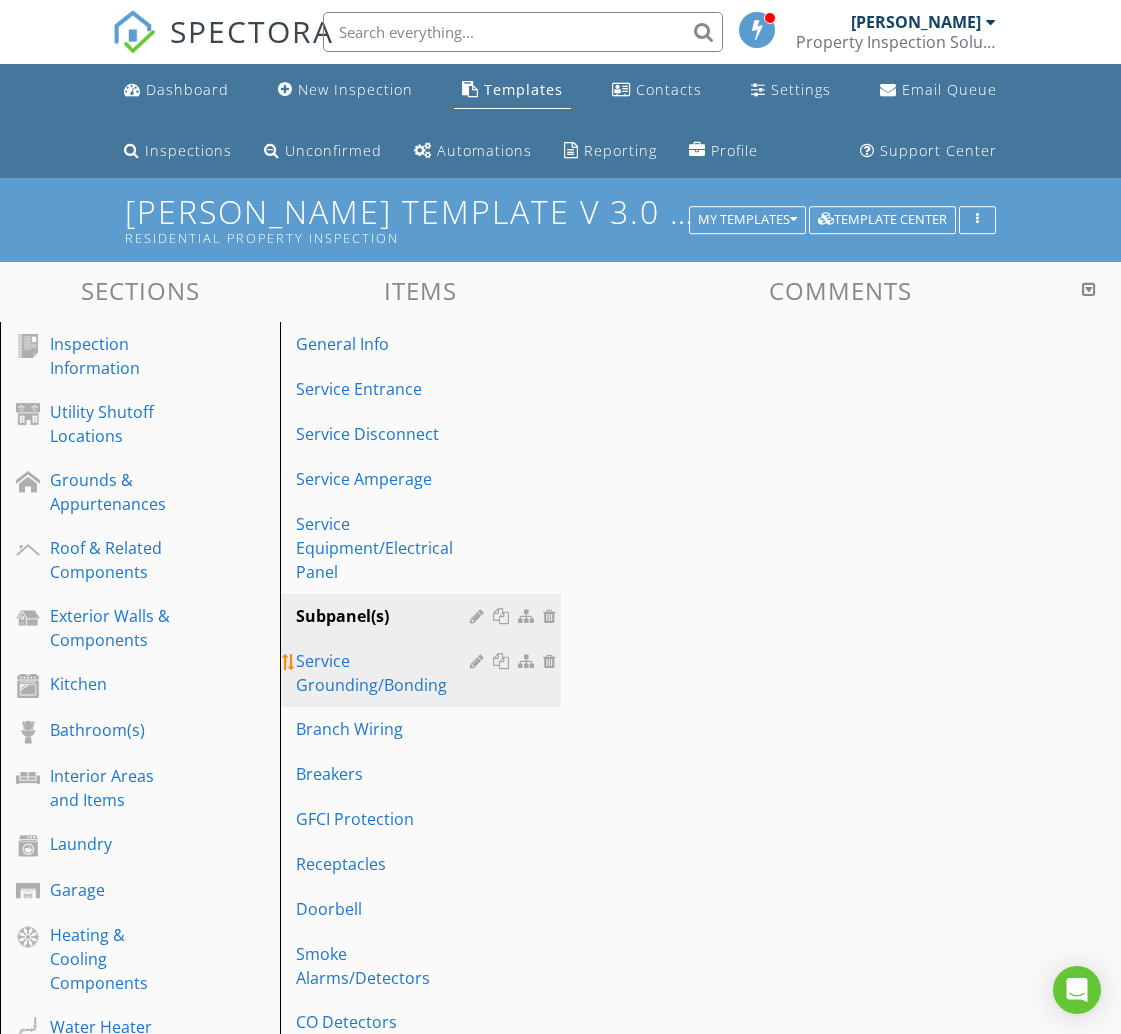 click on "Service Grounding/Bonding" at bounding box center (385, 673) 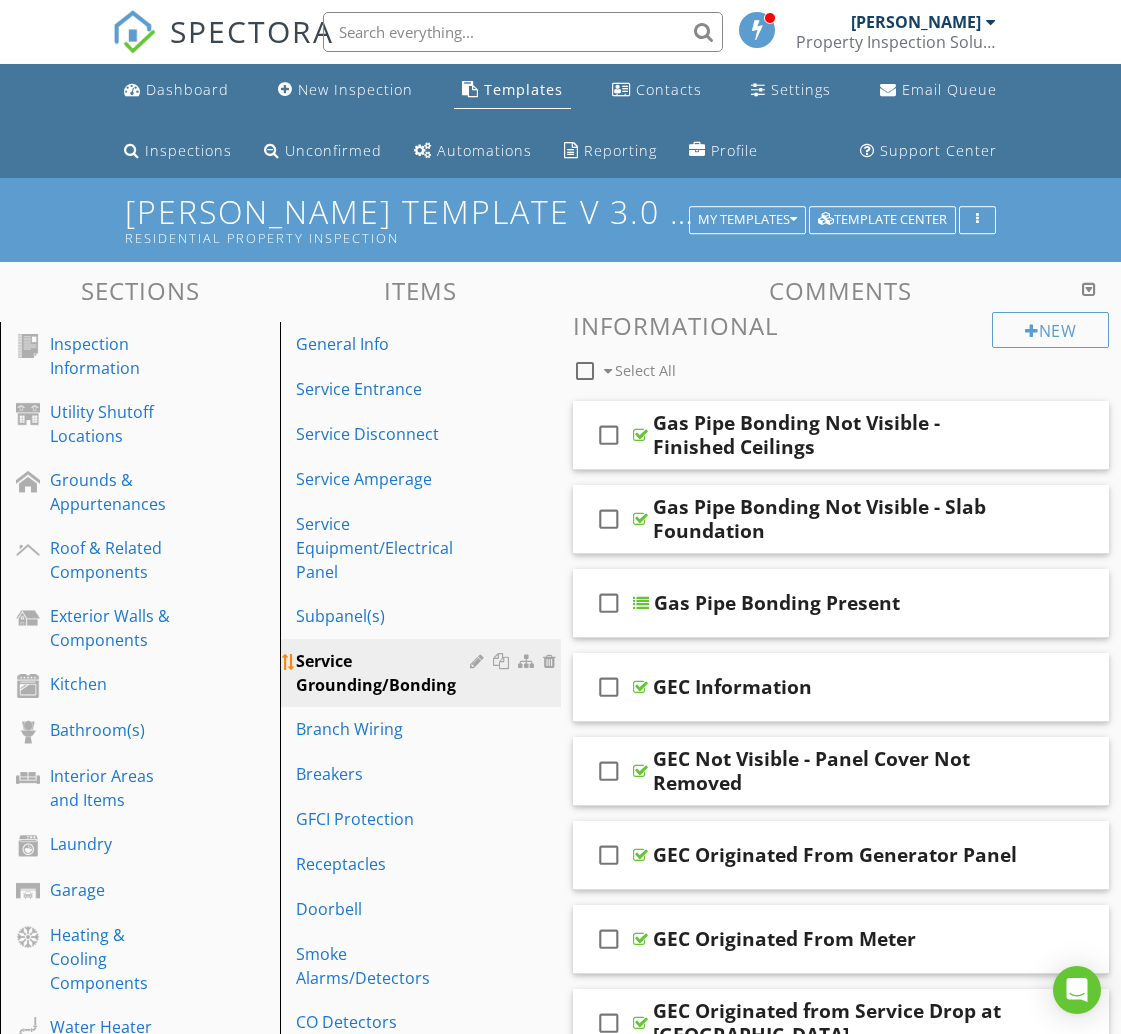 click at bounding box center [503, 661] 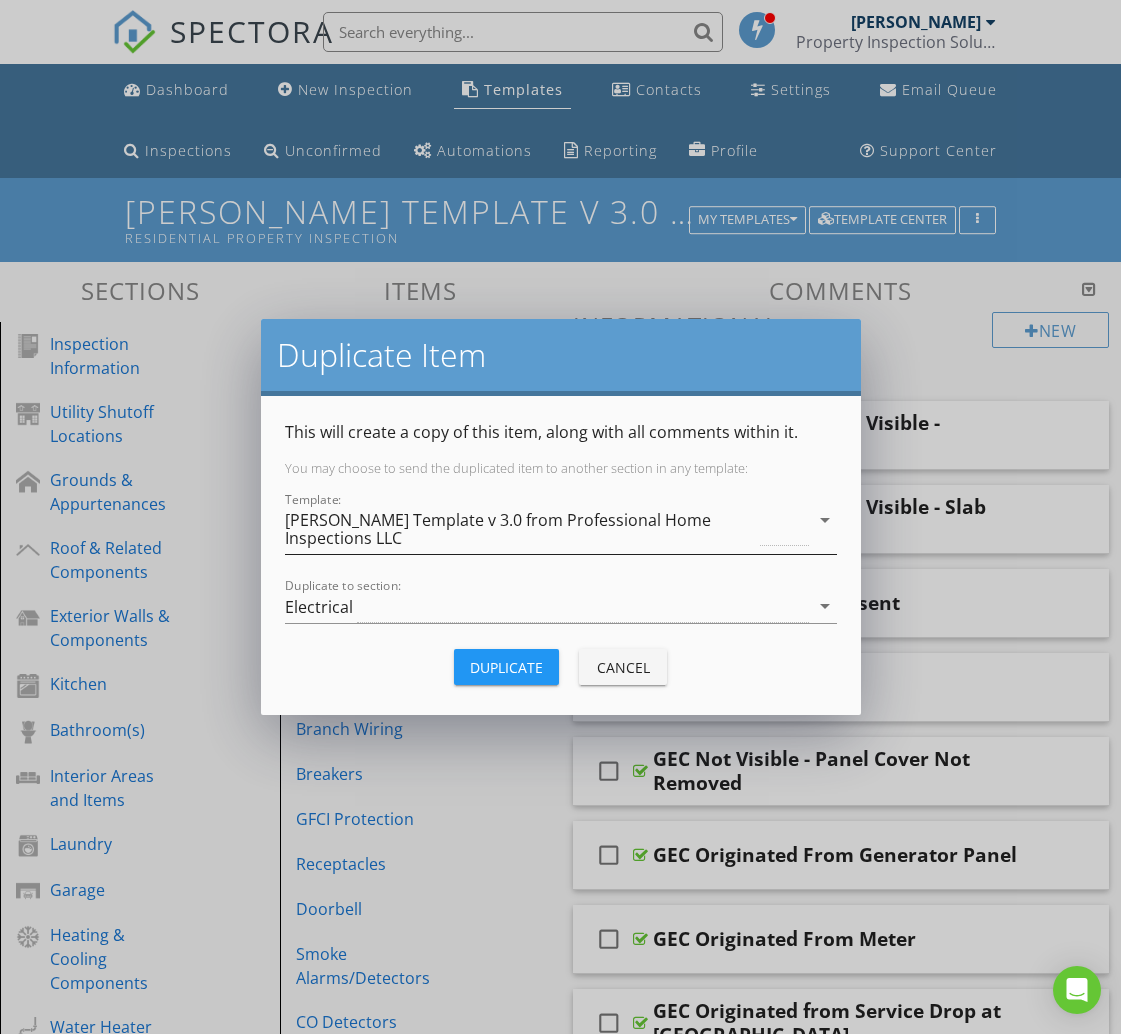 click on "[PERSON_NAME] Template v 3.0 from Professional Home Inspections LLC" at bounding box center (521, 529) 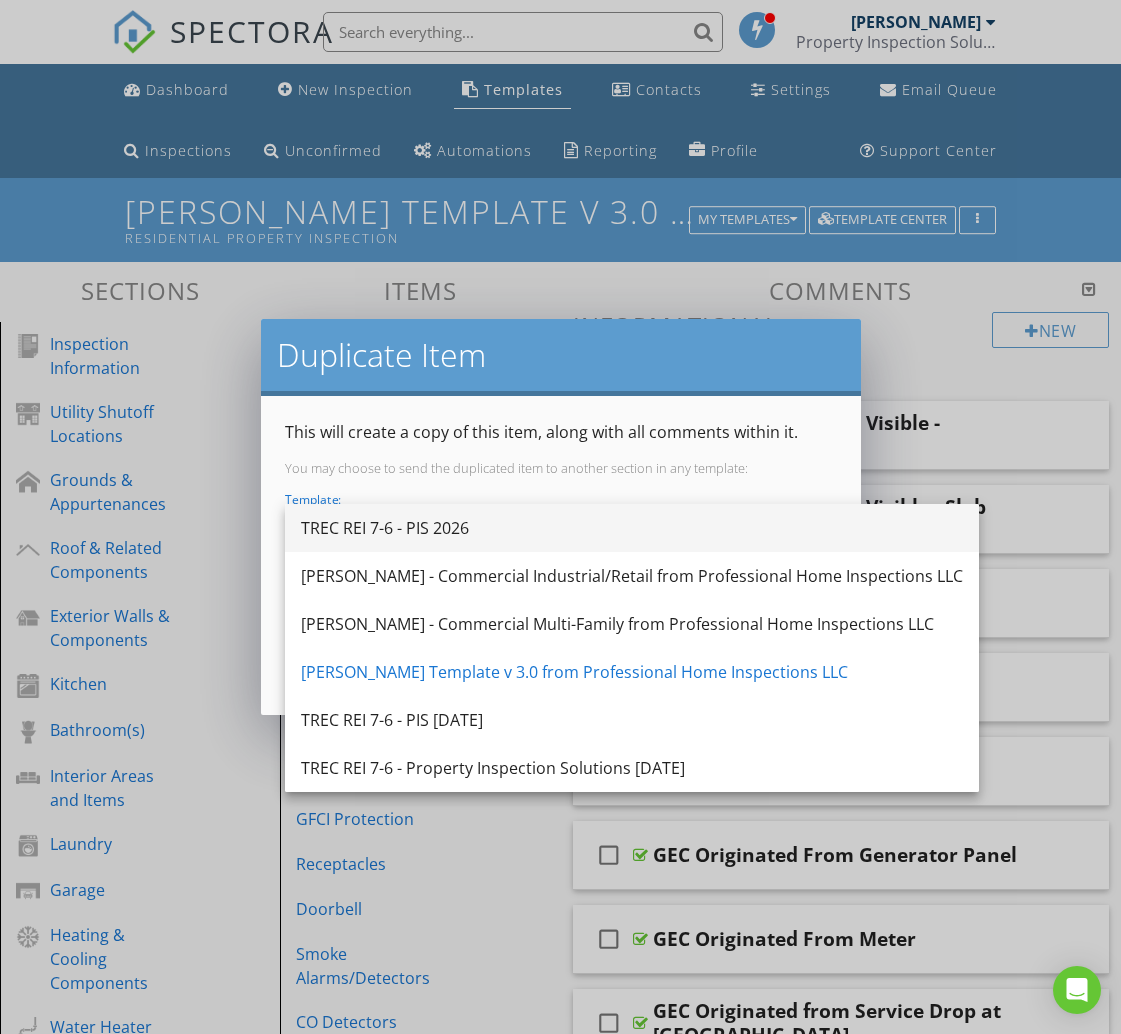 click on "TREC REI 7-6 - PIS 2026" at bounding box center [632, 528] 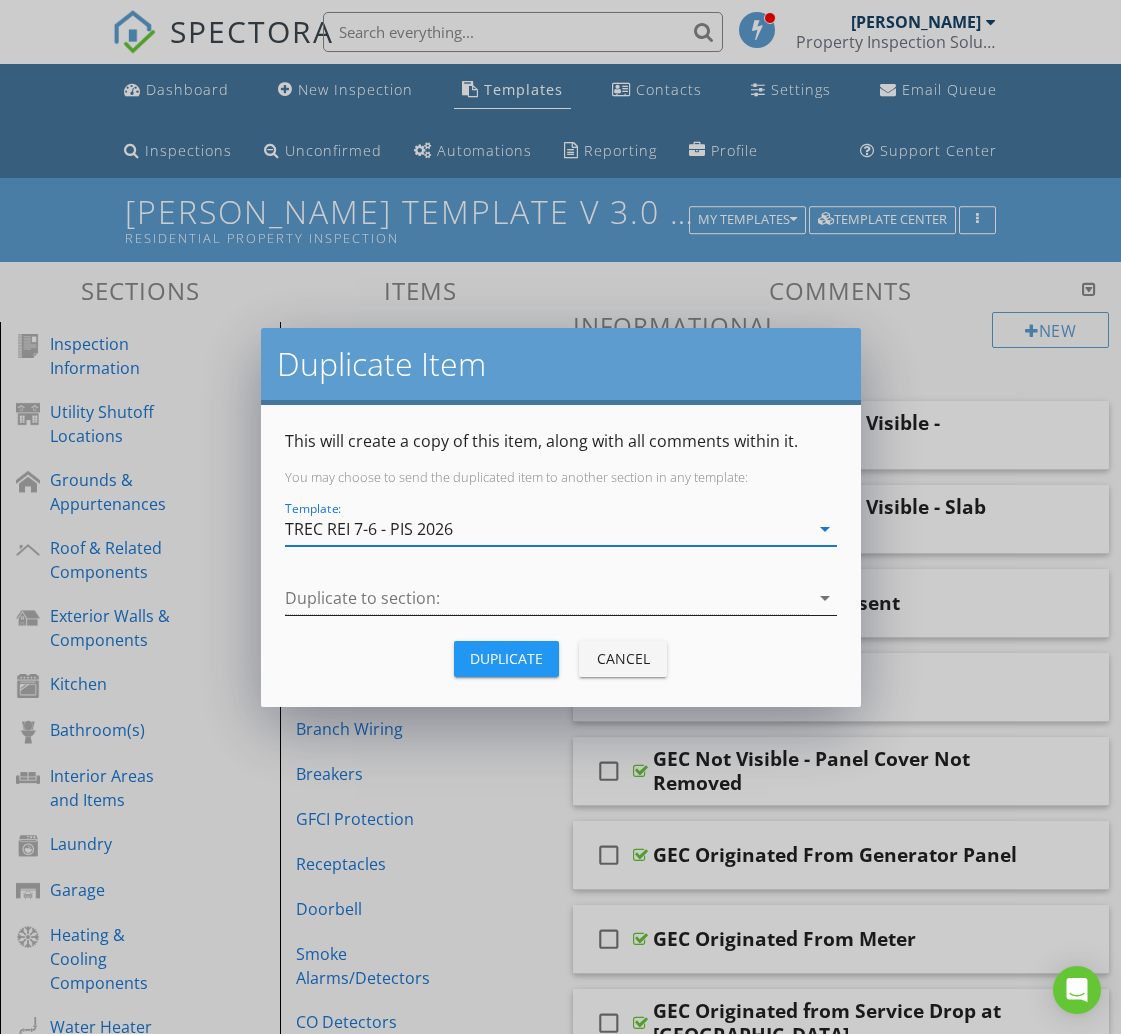 click at bounding box center [547, 598] 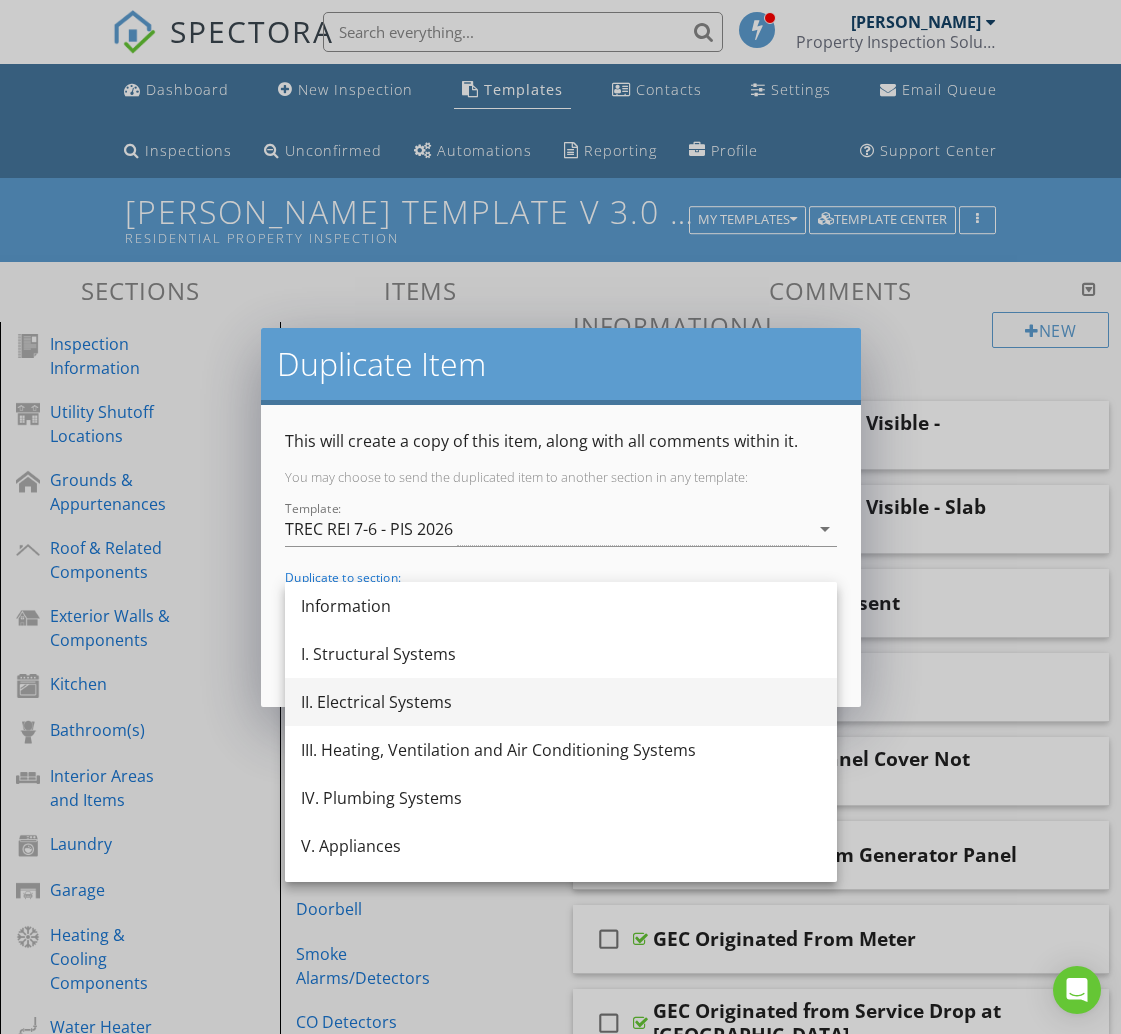 click on "II. Electrical Systems" at bounding box center (561, 702) 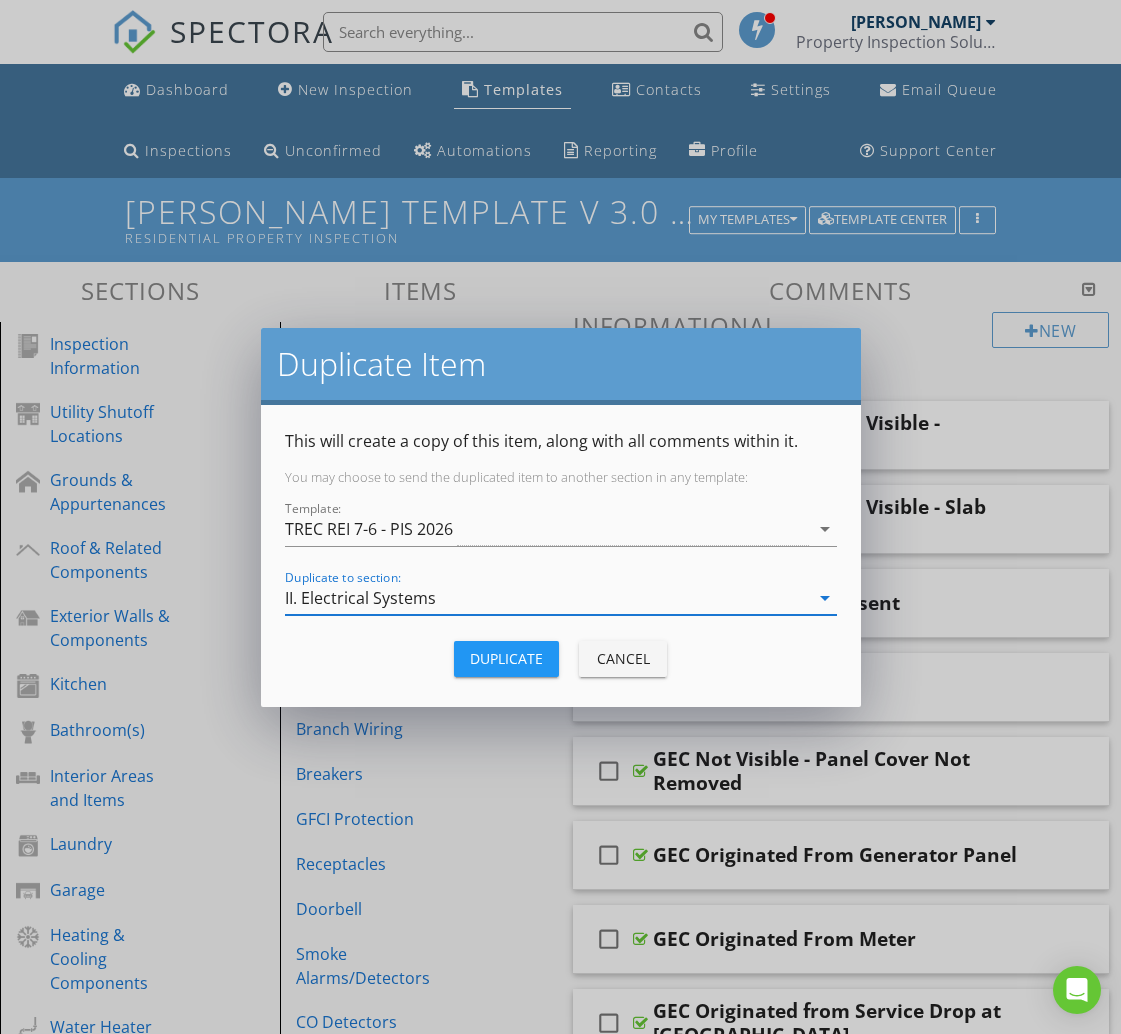 click on "Duplicate" at bounding box center [506, 658] 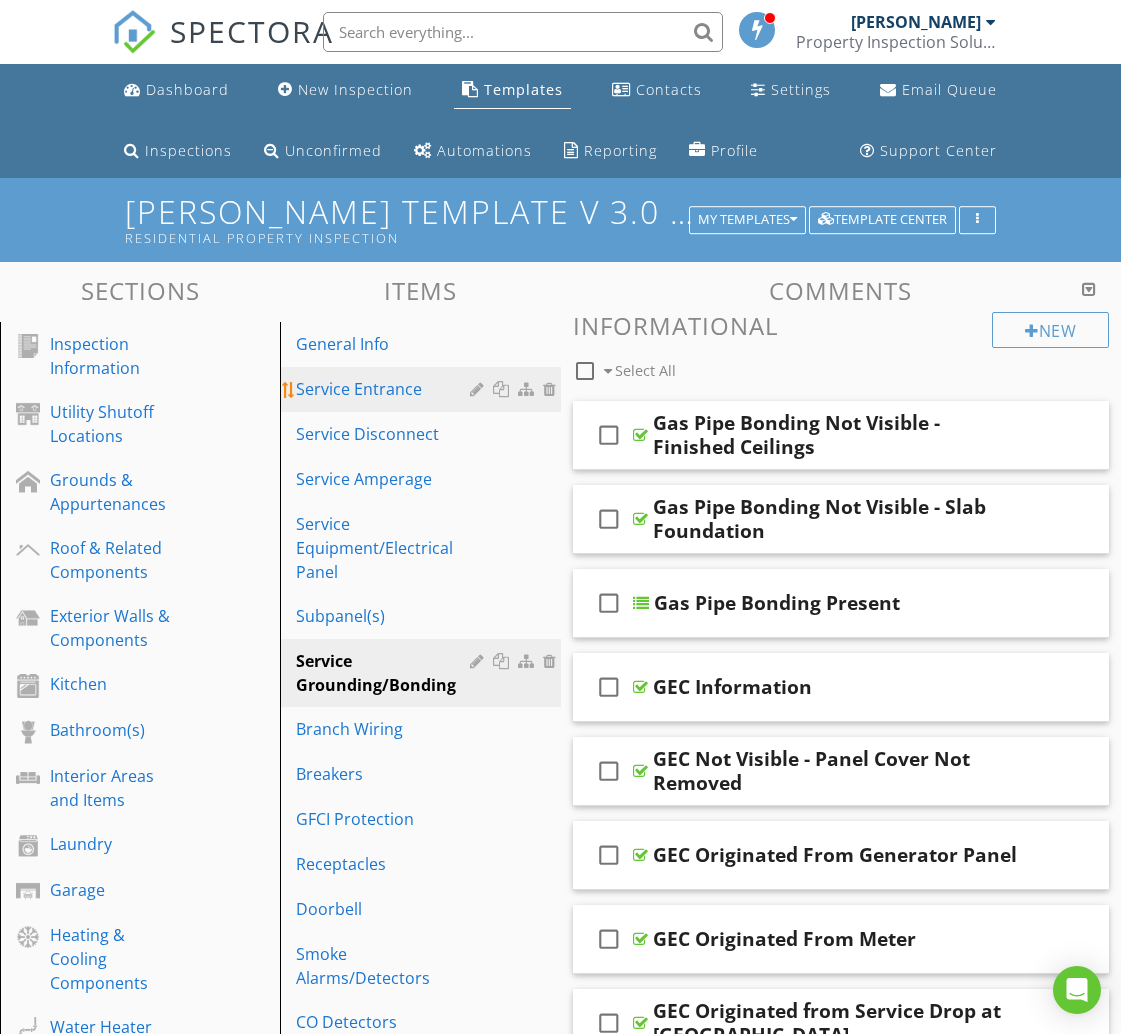 click on "Service Entrance" at bounding box center [423, 389] 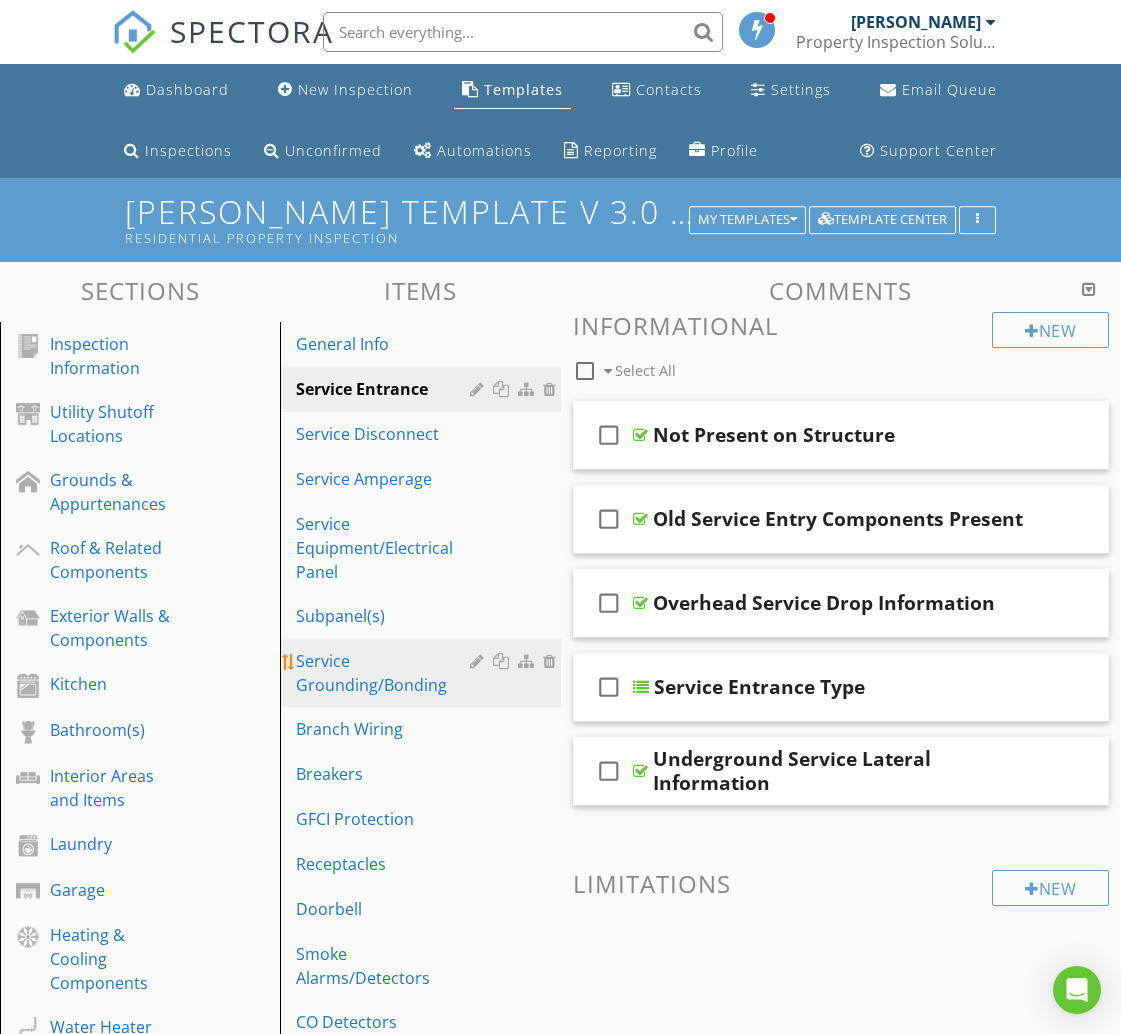 click on "Service Grounding/Bonding" at bounding box center (385, 673) 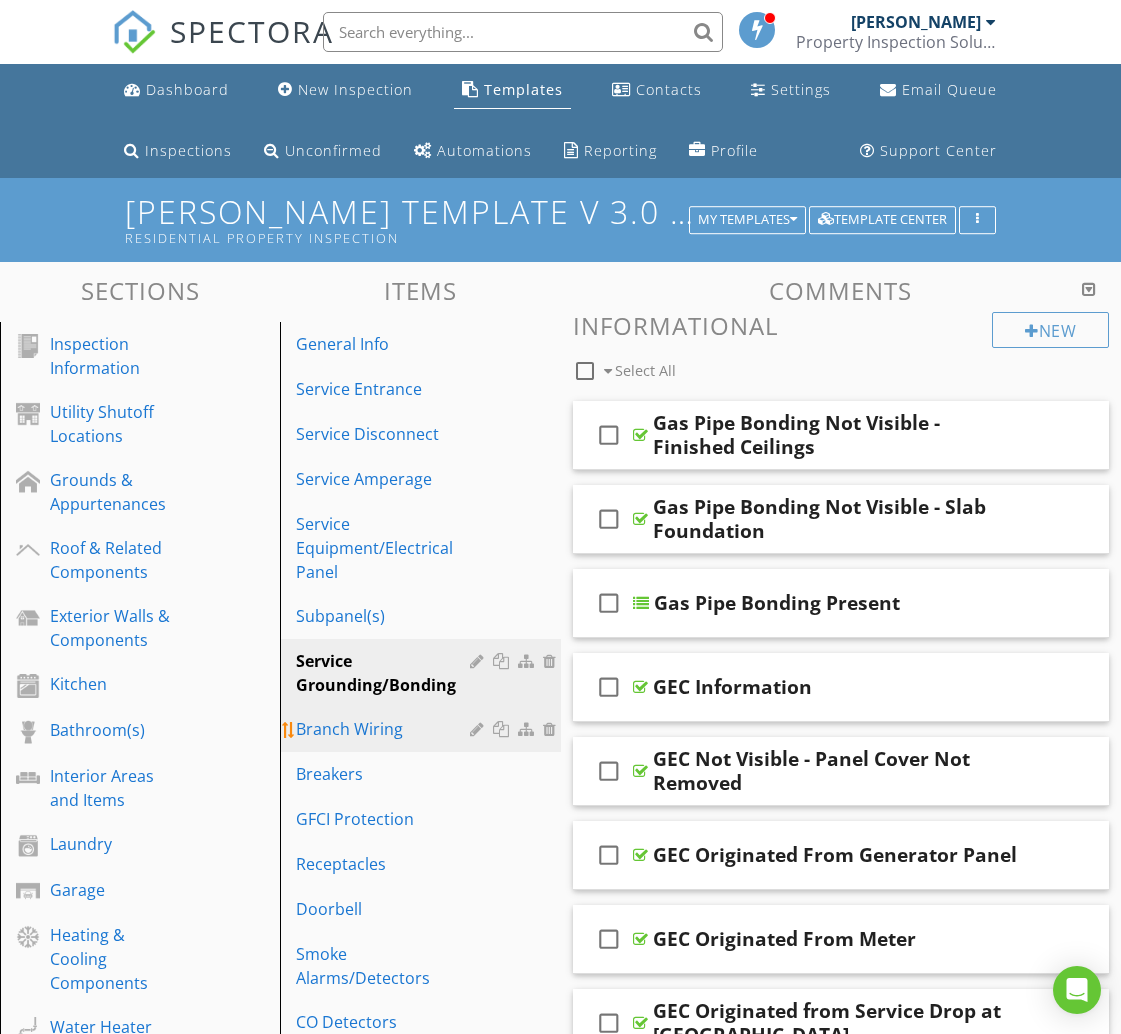 click on "Branch Wiring" at bounding box center (385, 729) 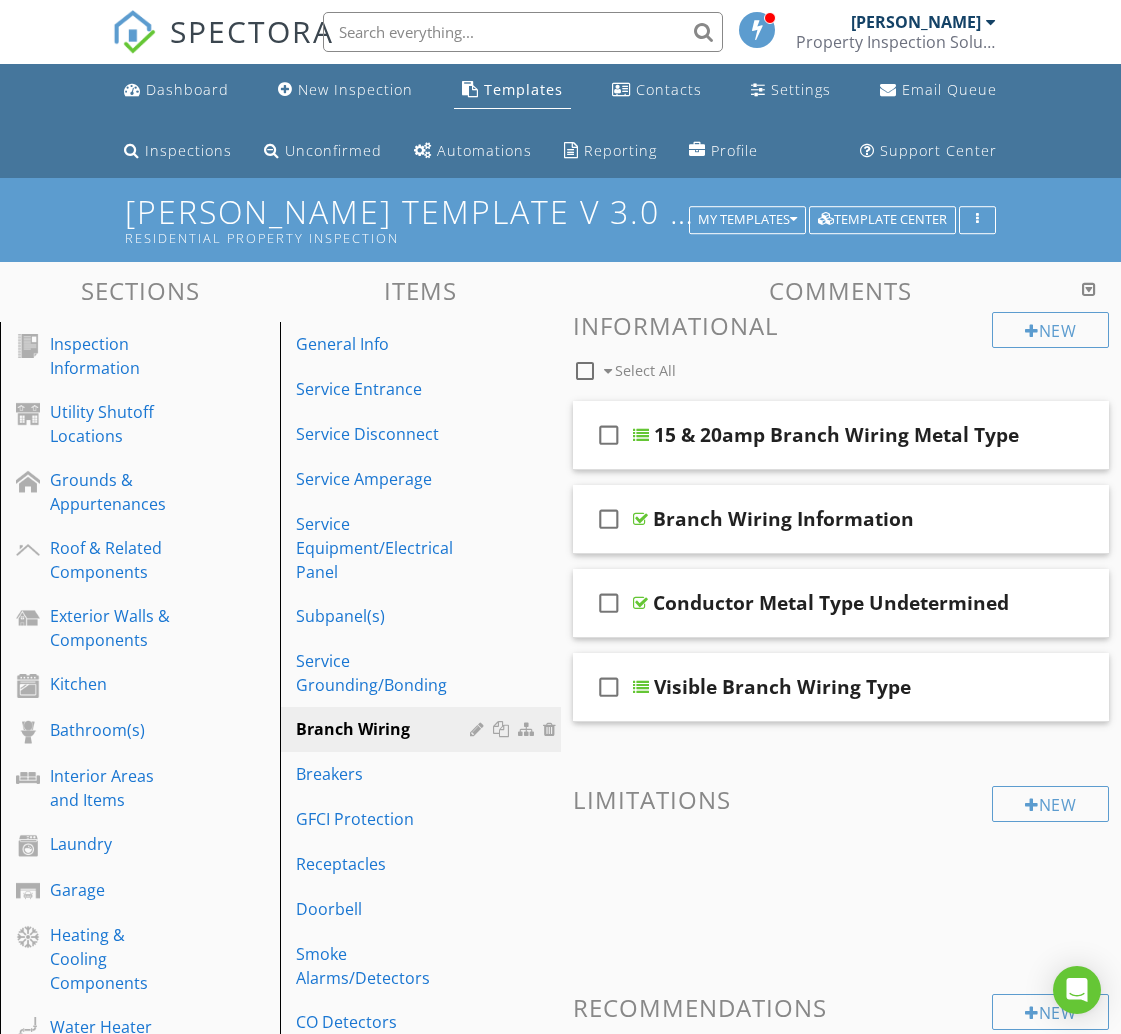 click at bounding box center [585, 371] 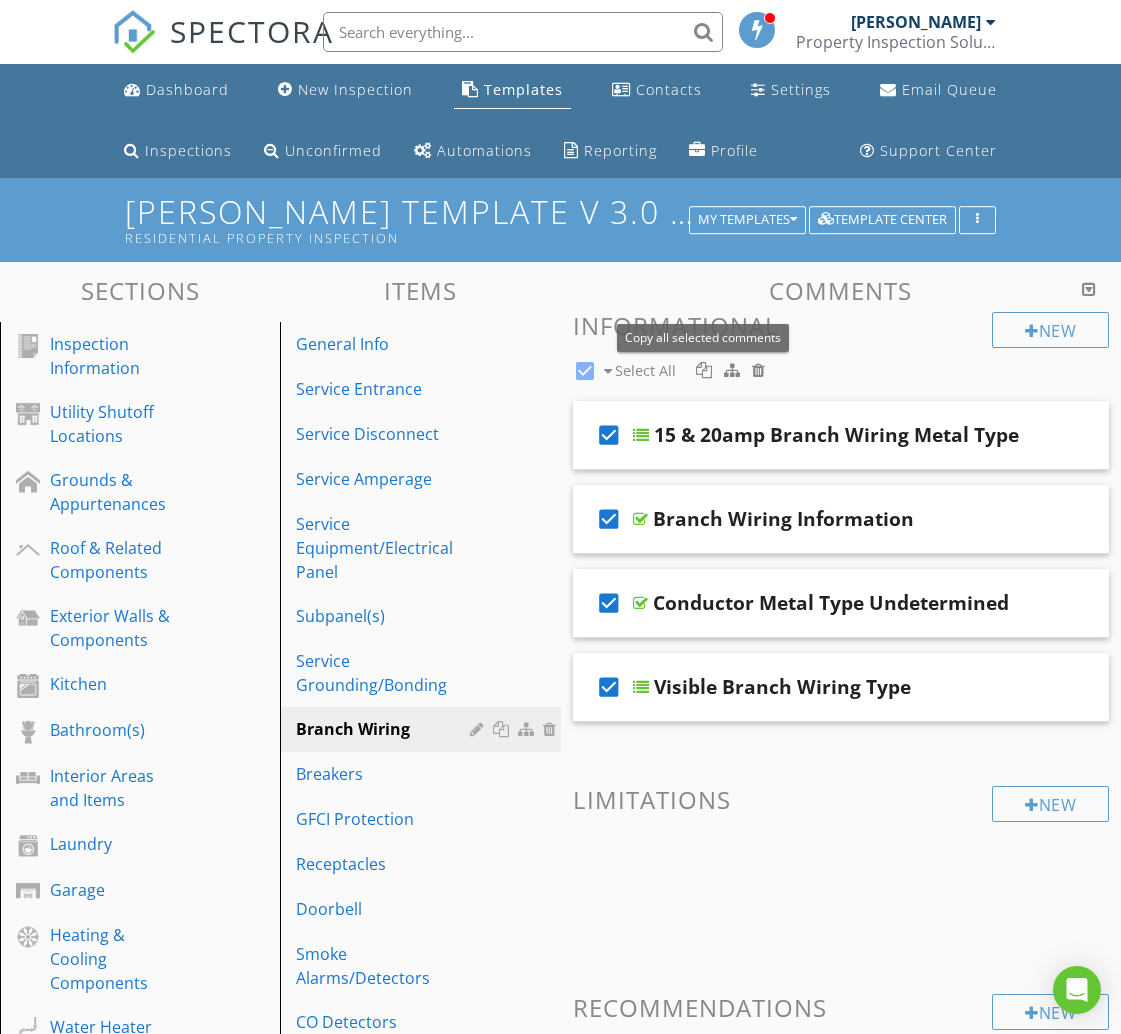 click at bounding box center (704, 370) 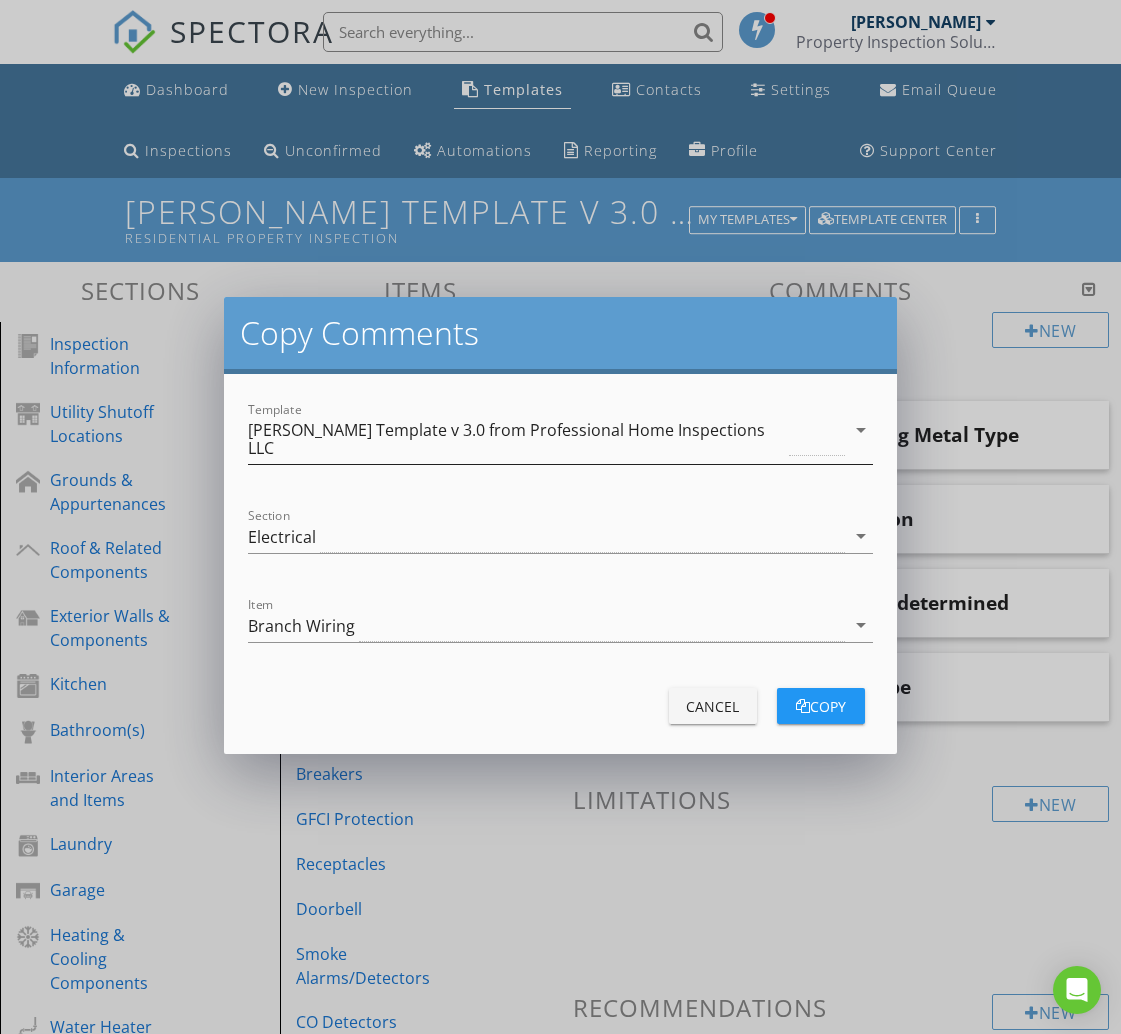 click on "[PERSON_NAME] Template v 3.0 from Professional Home Inspections LLC" at bounding box center [516, 439] 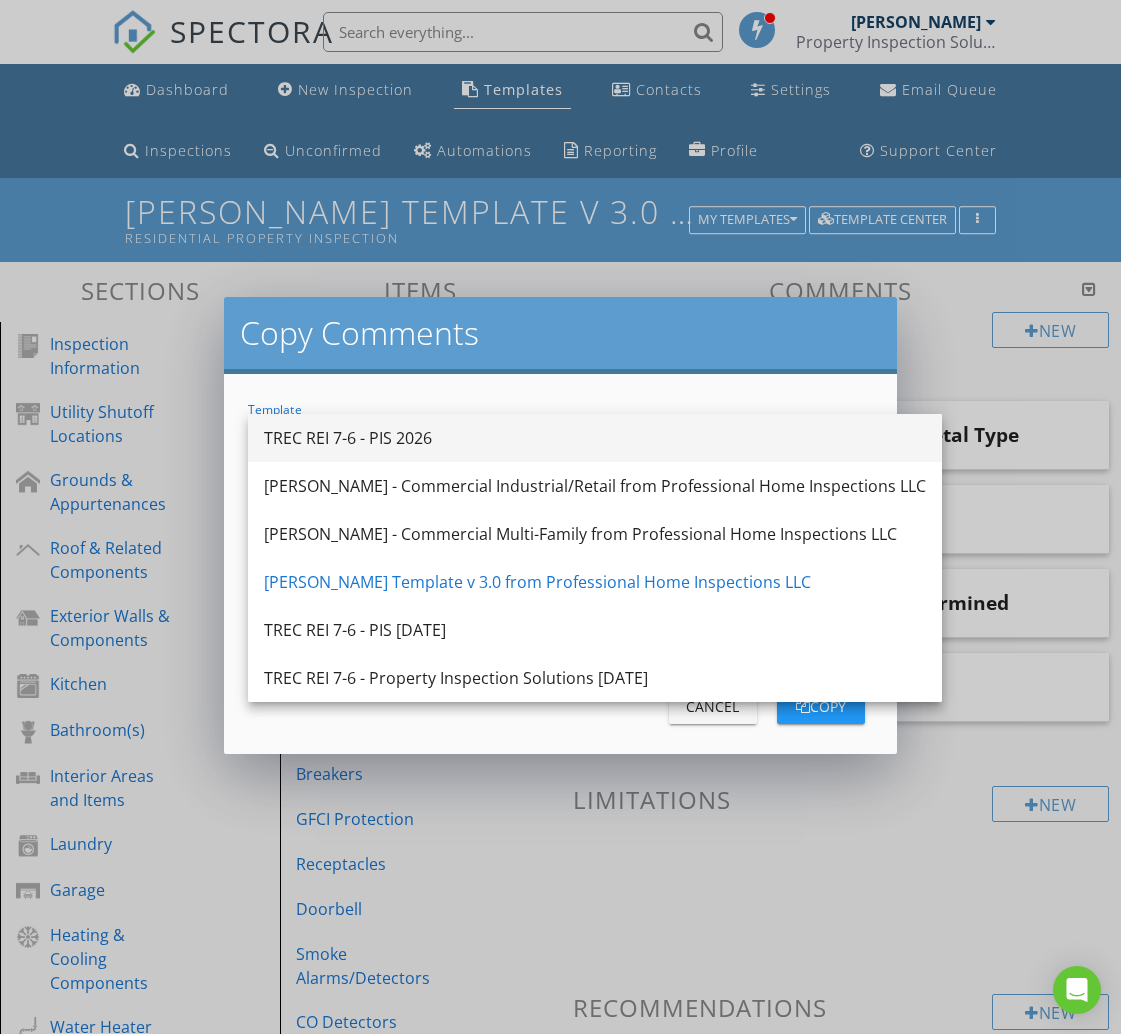 click on "TREC REI 7-6 - PIS 2026" at bounding box center (595, 438) 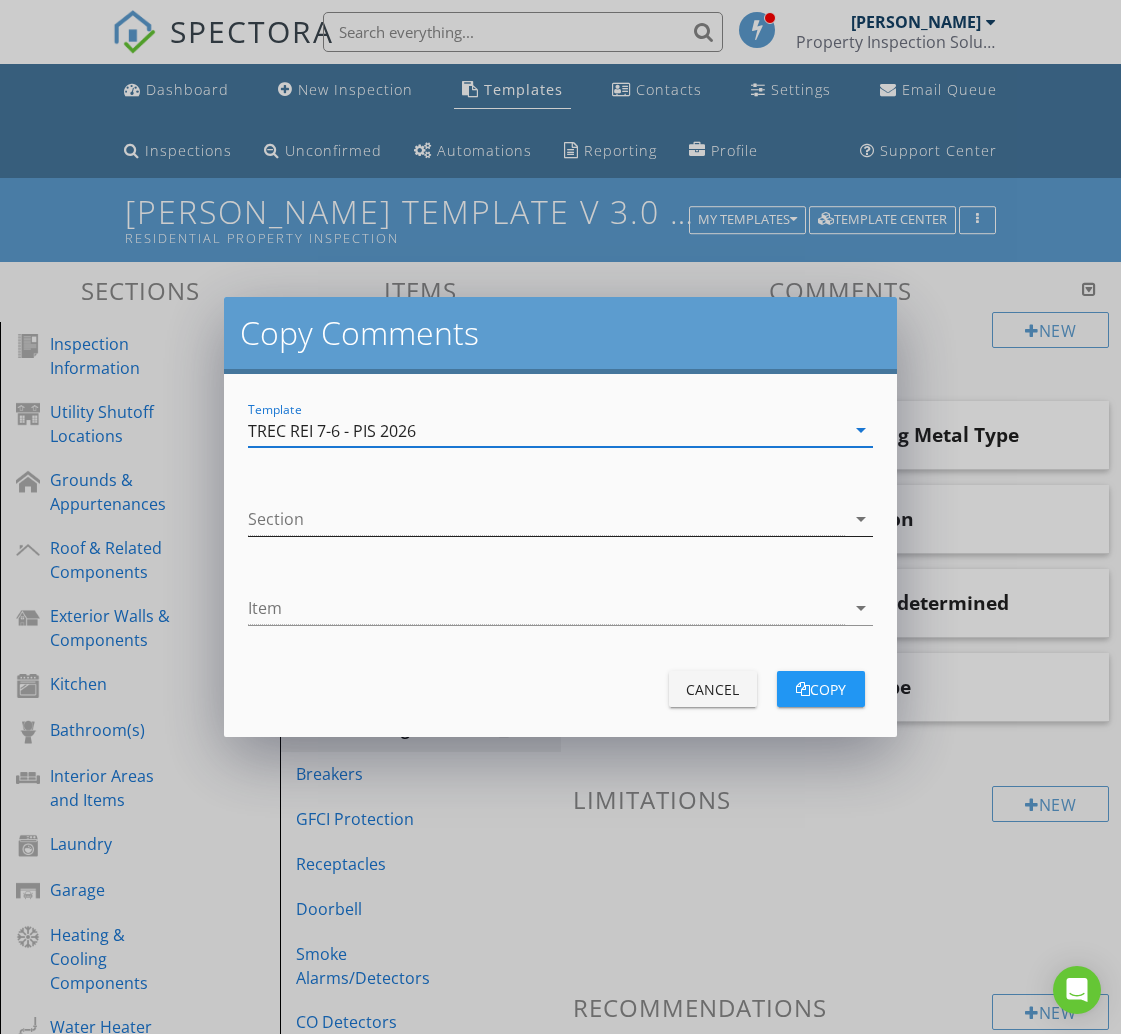 click at bounding box center (546, 519) 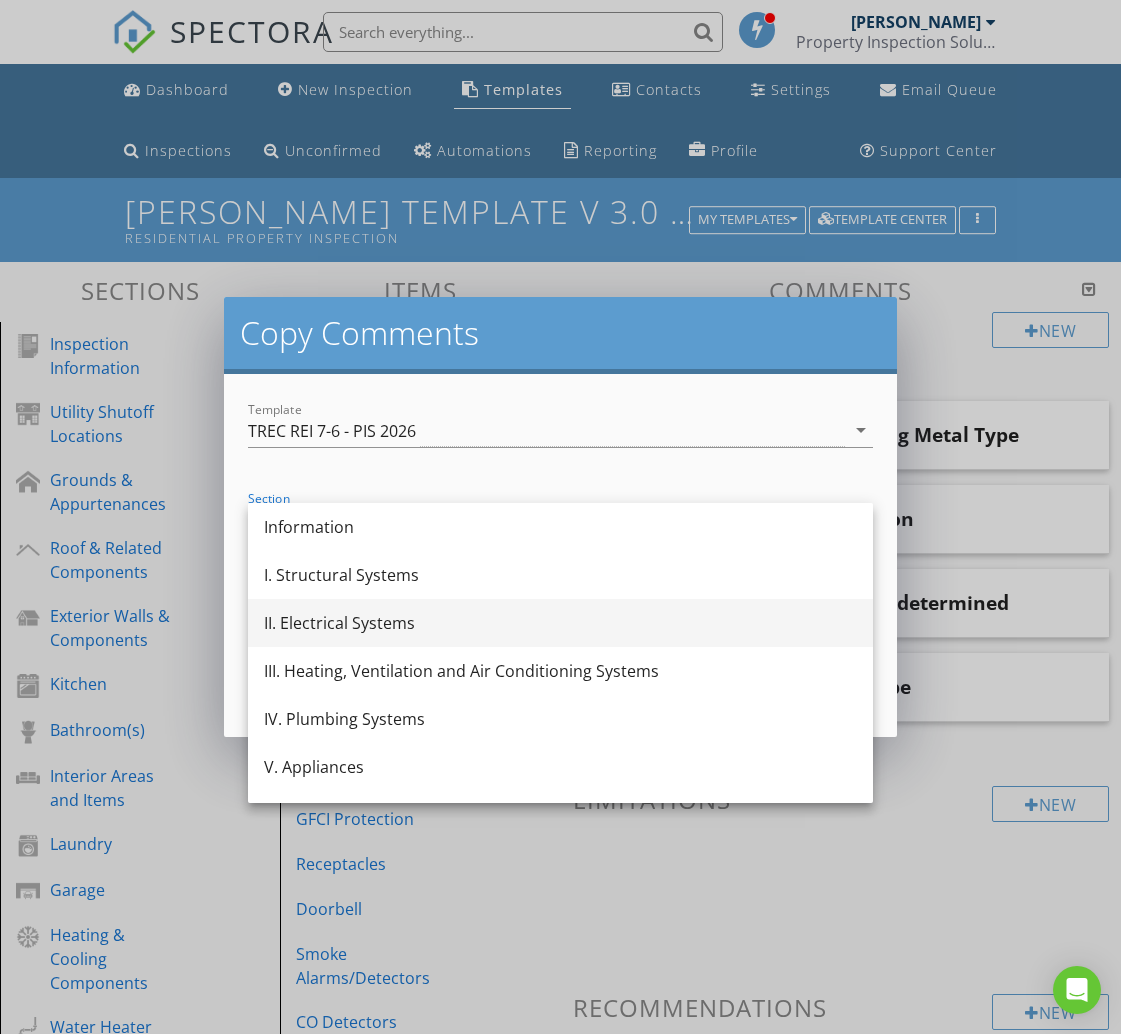 click on "II. Electrical Systems" at bounding box center [560, 623] 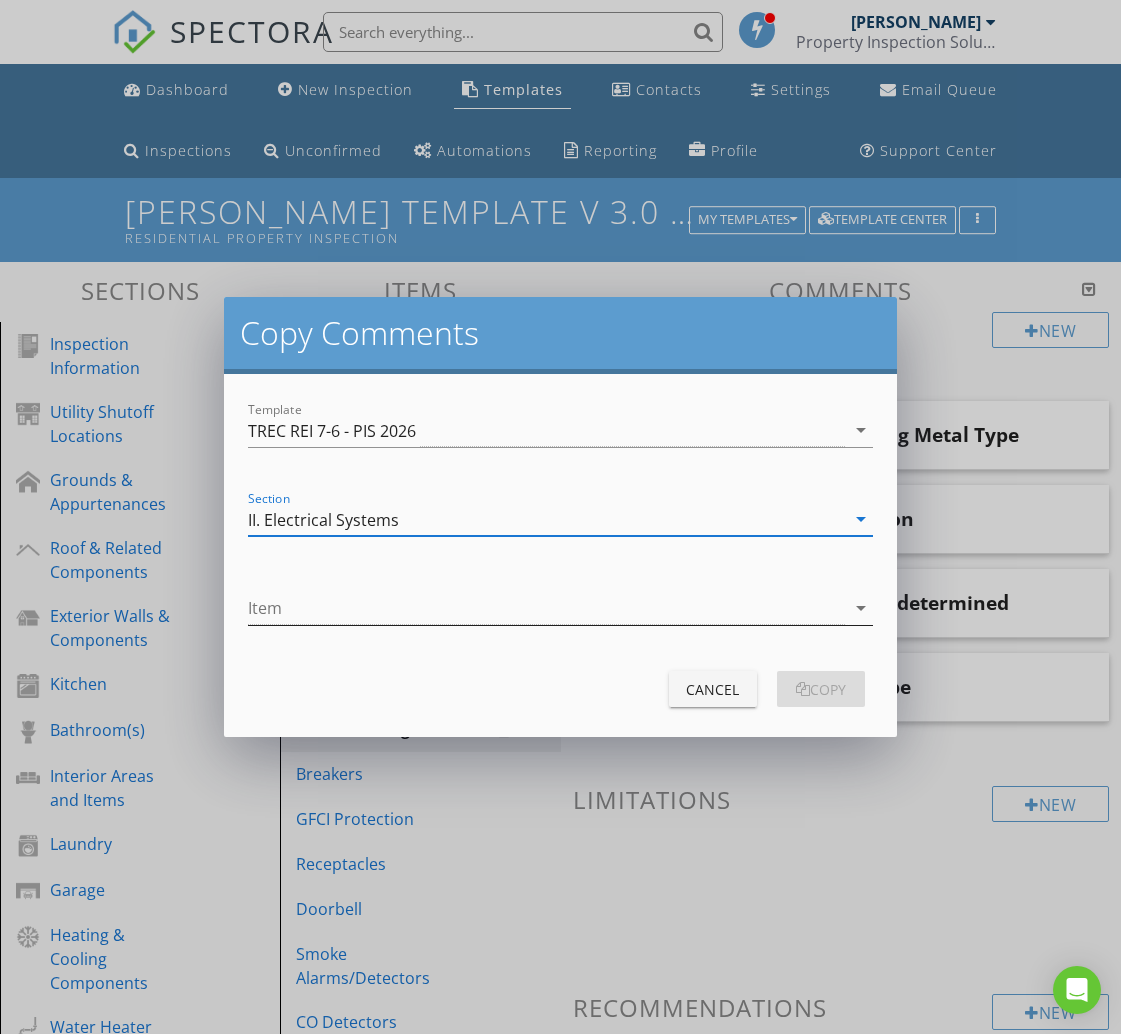 click at bounding box center (546, 608) 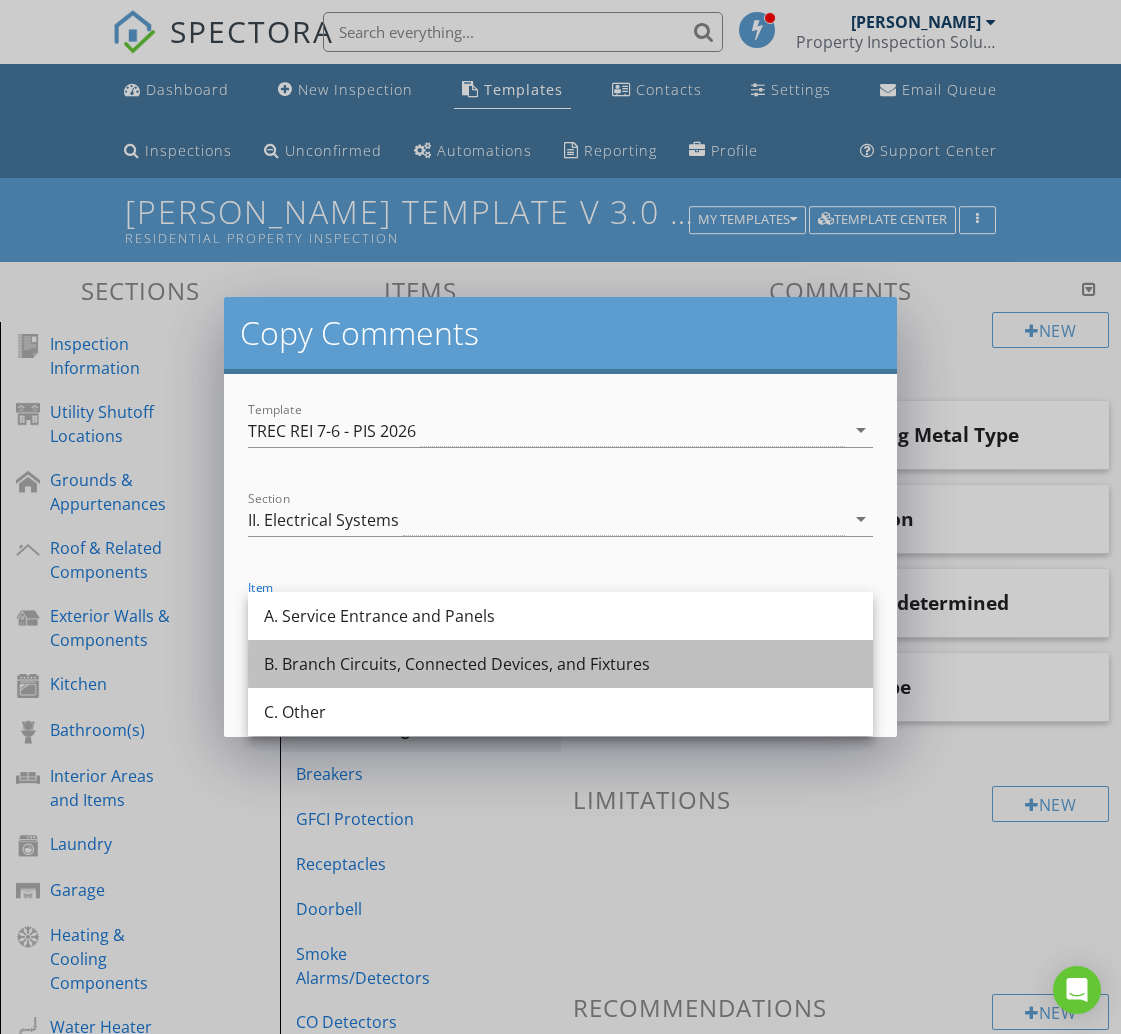 click on "B. Branch Circuits, Connected Devices, and Fixtures" at bounding box center [560, 664] 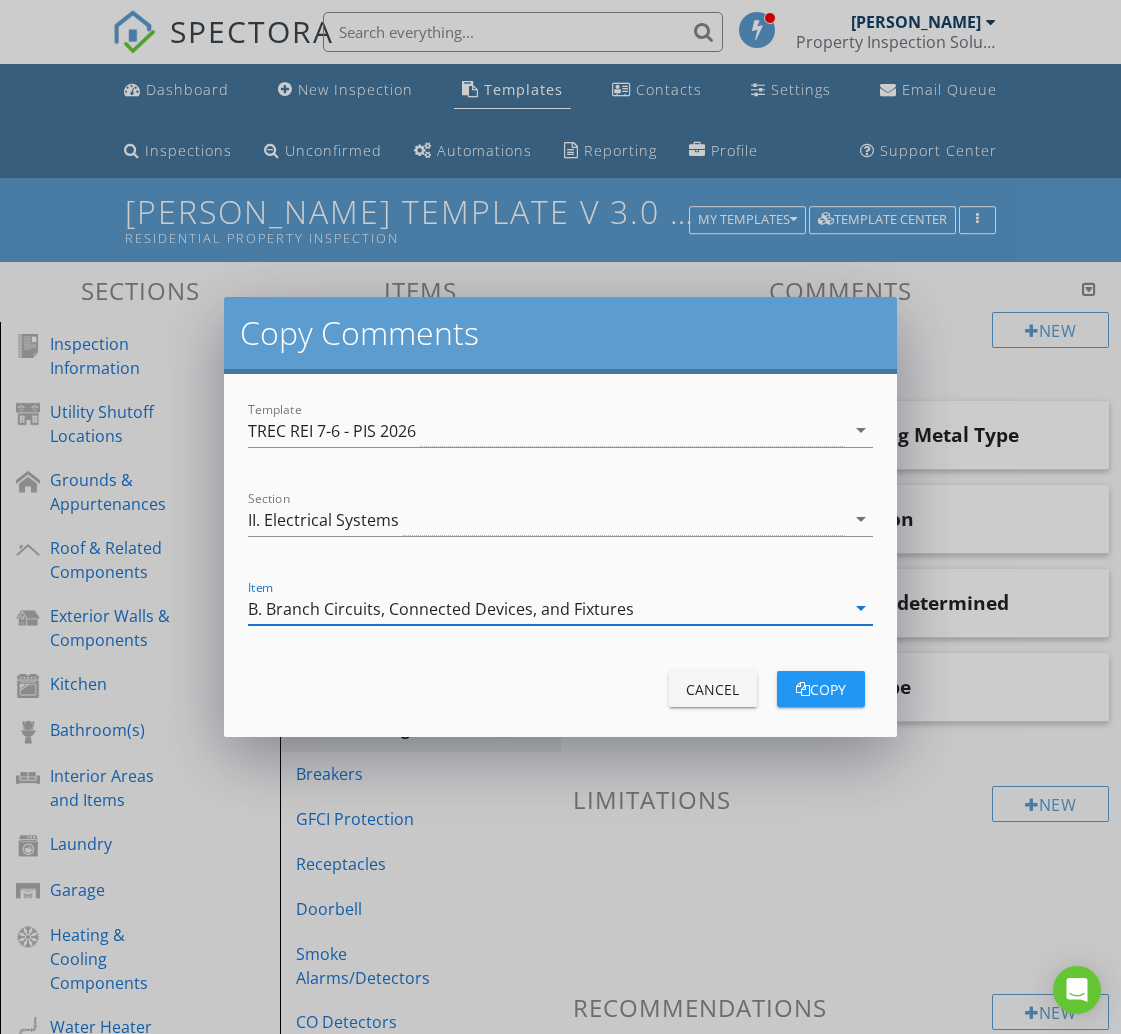 click on "copy" at bounding box center [821, 689] 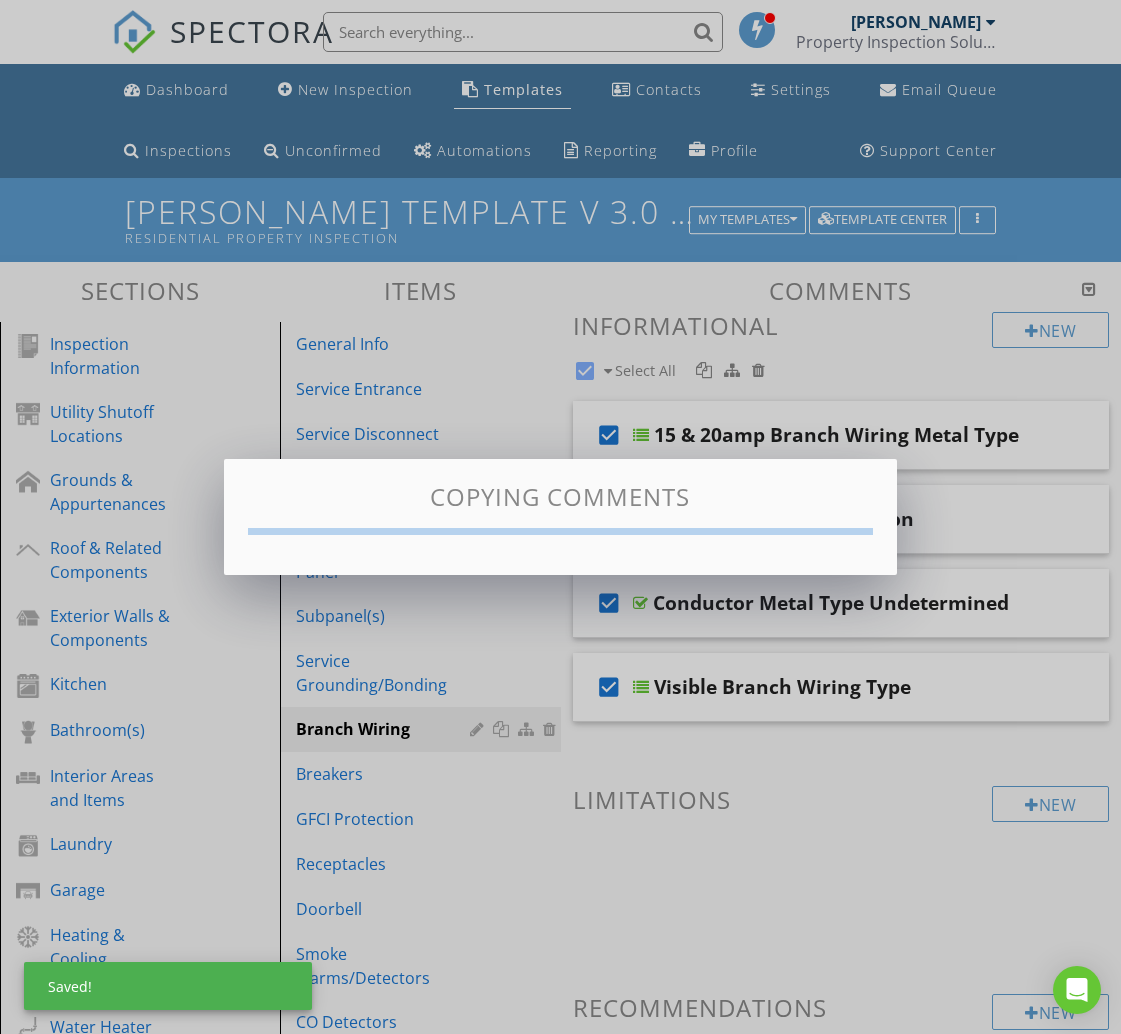 checkbox on "false" 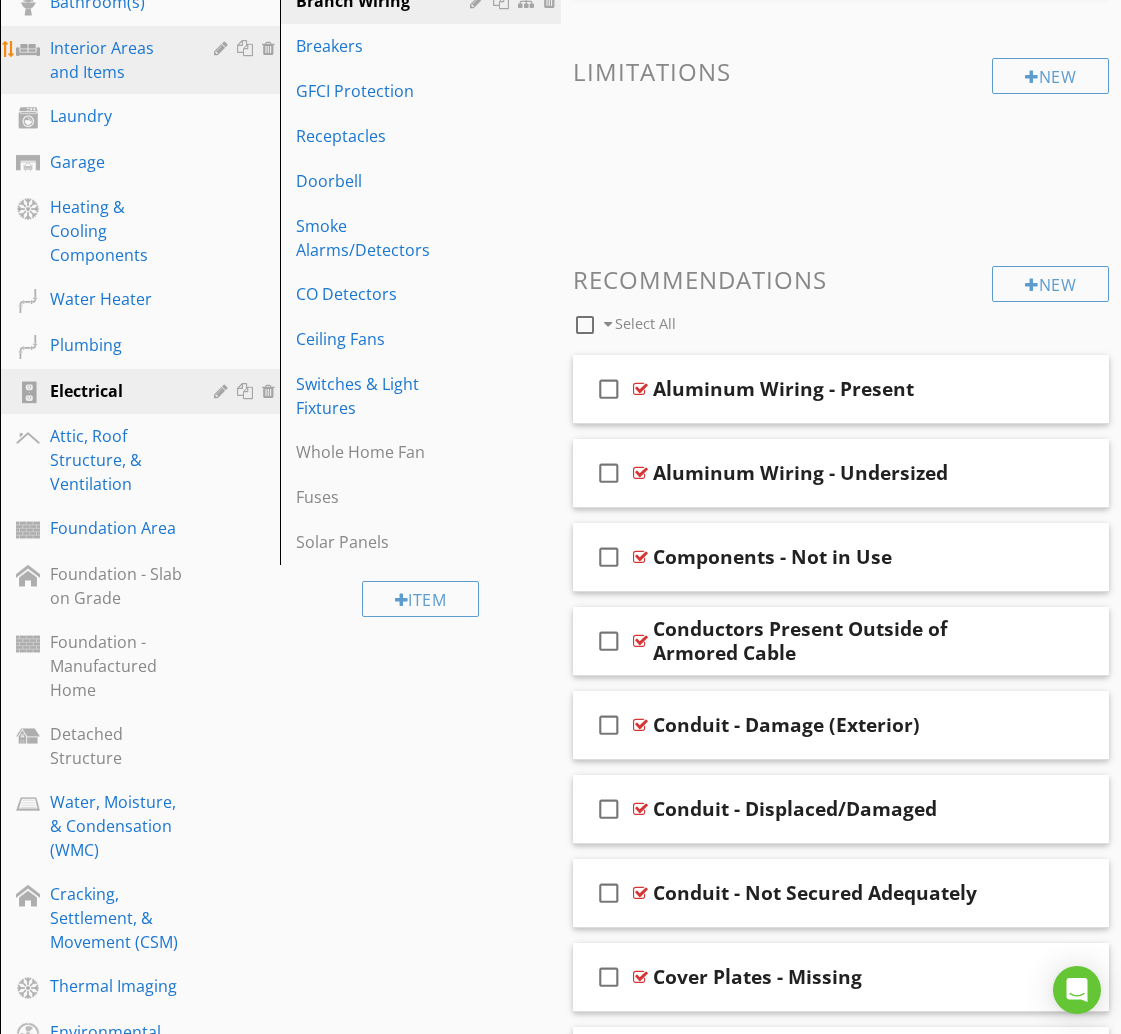 scroll, scrollTop: 731, scrollLeft: 0, axis: vertical 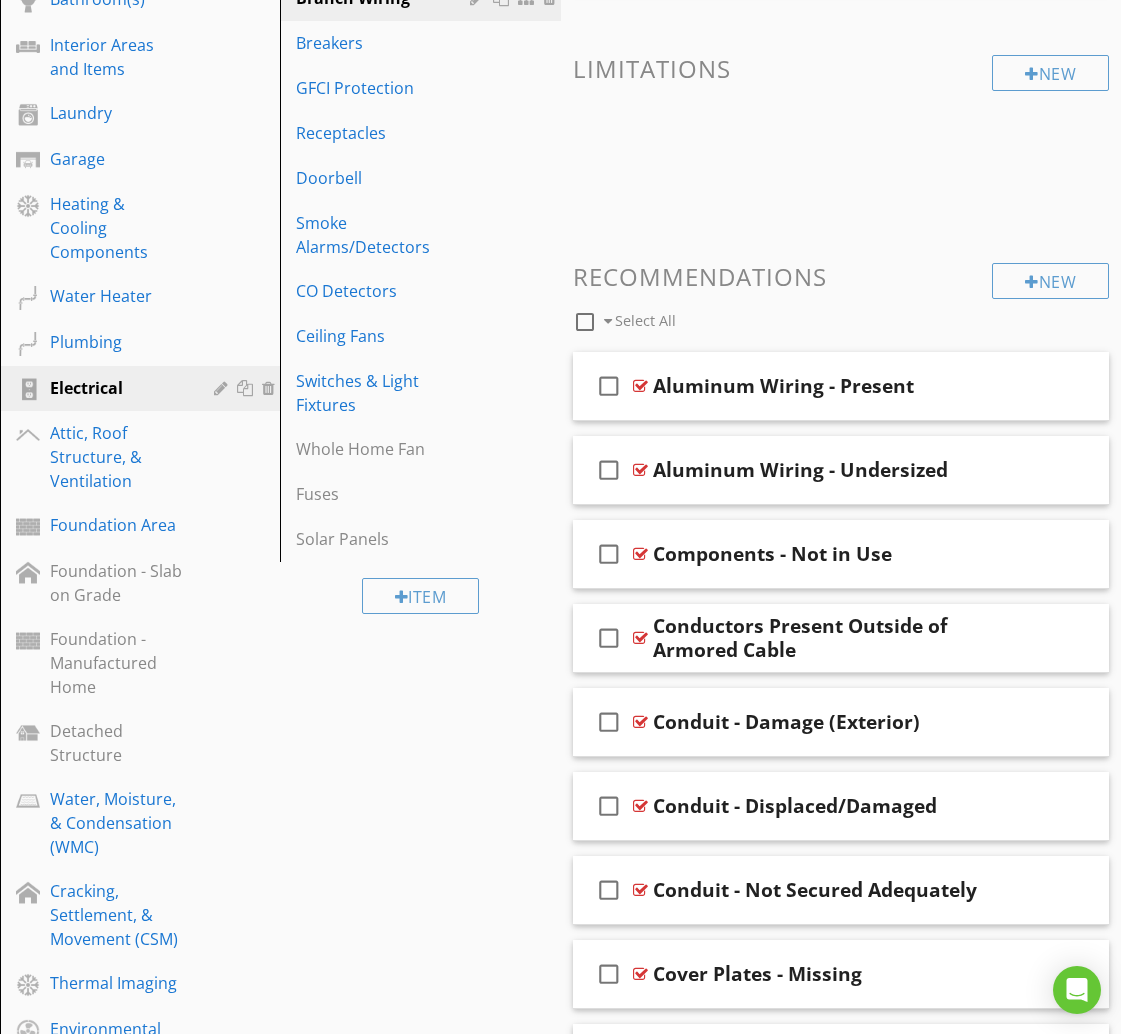 click at bounding box center (585, 322) 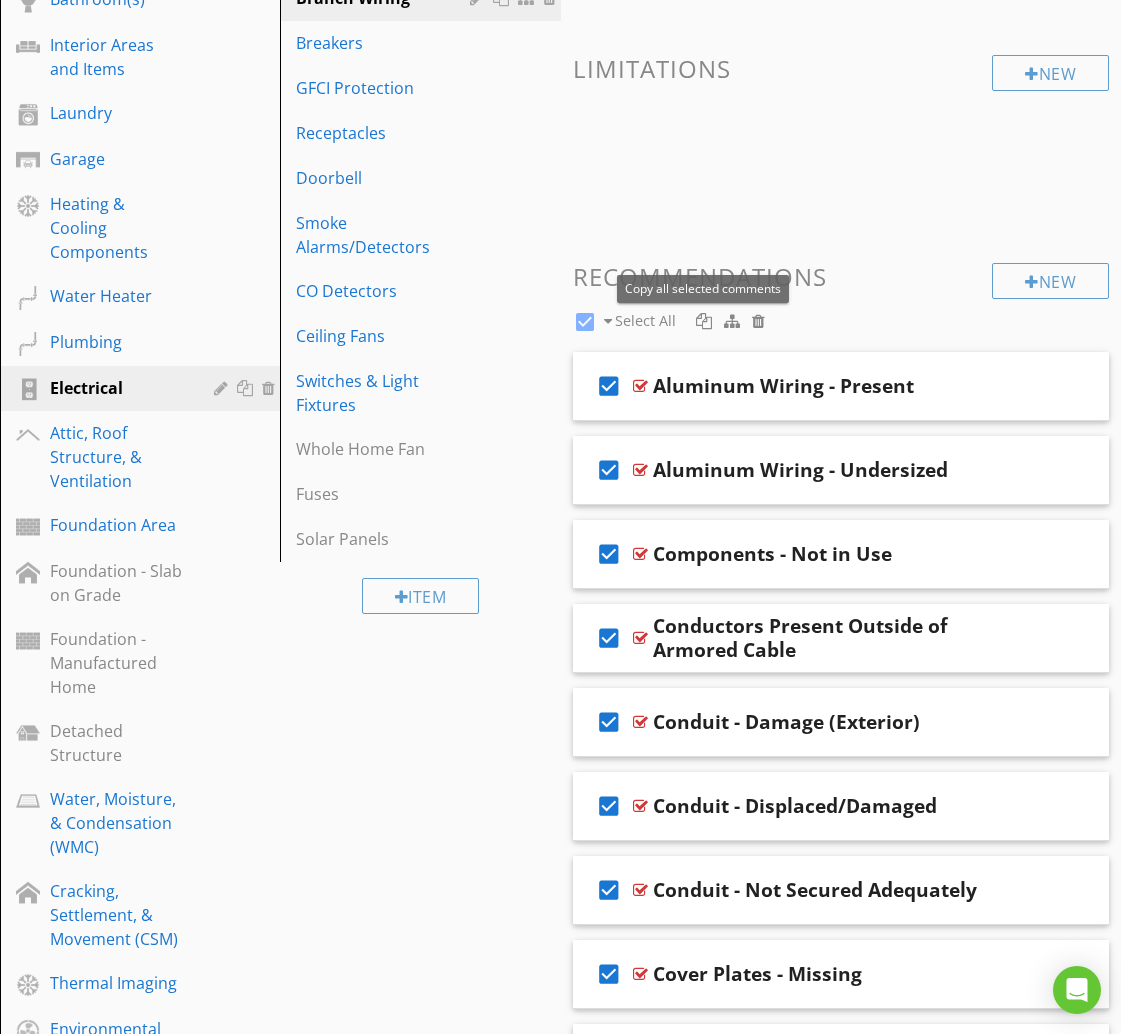 click at bounding box center (704, 321) 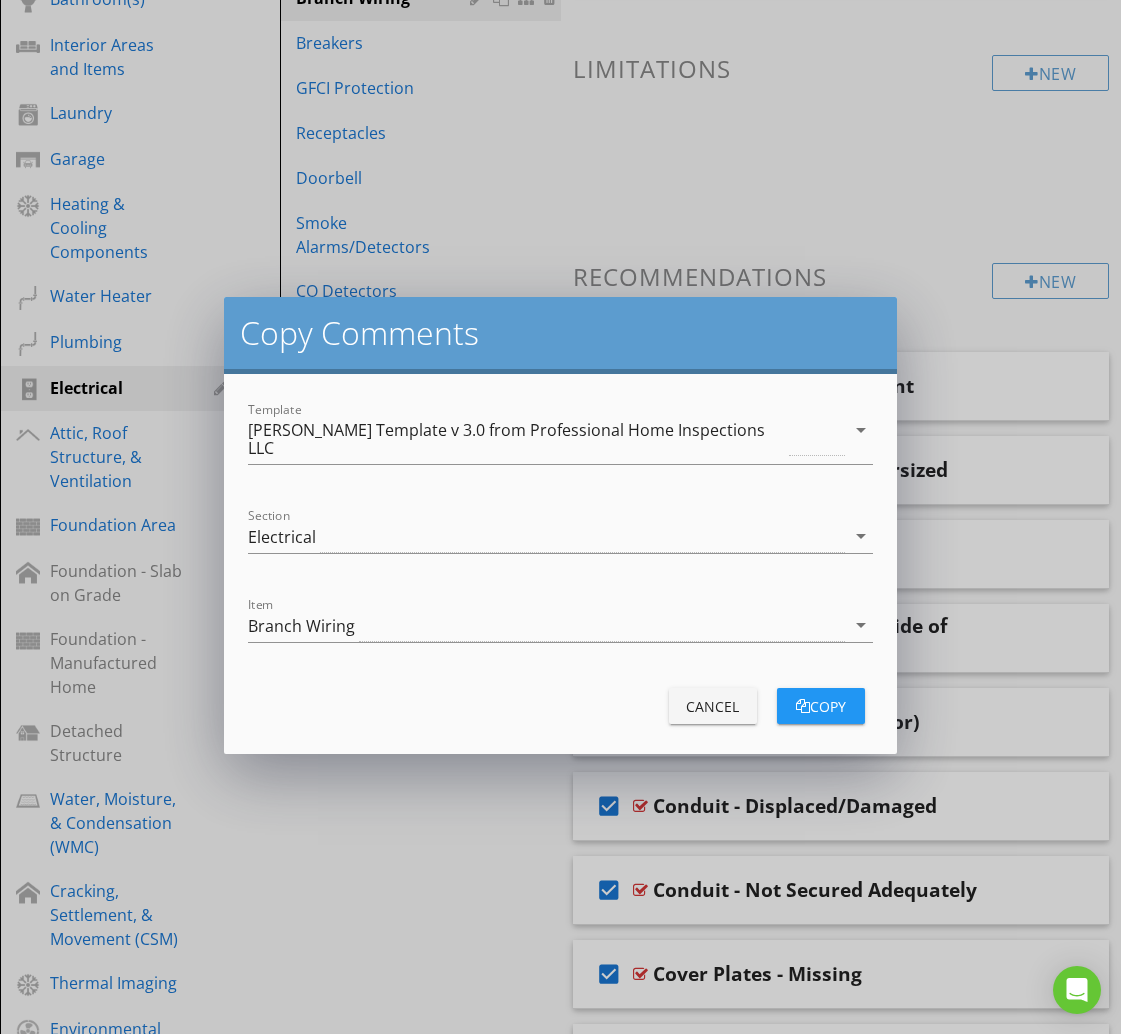 click on "[PERSON_NAME] Template v 3.0 from Professional Home Inspections LLC" at bounding box center (516, 439) 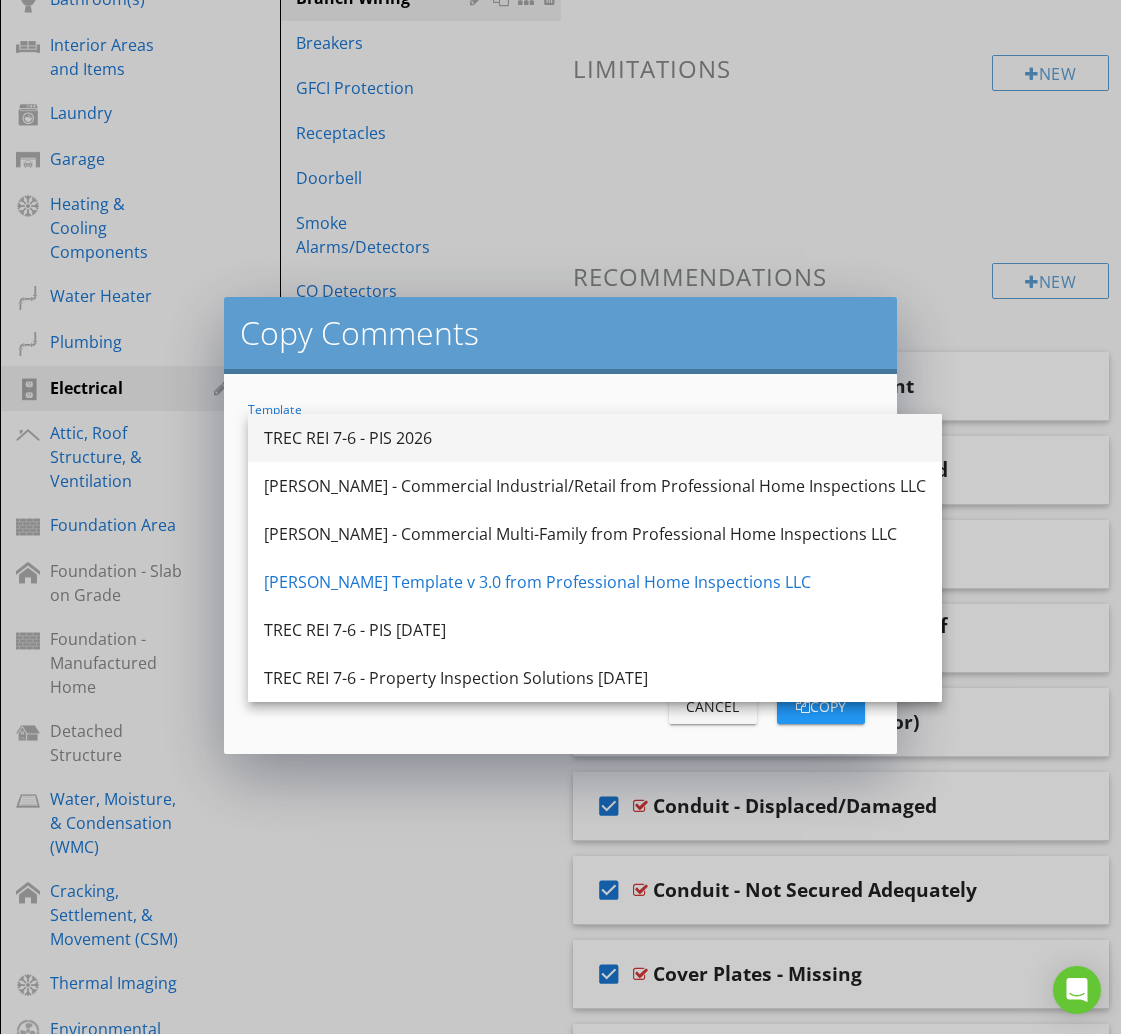 click on "TREC REI 7-6 - PIS 2026" at bounding box center [595, 438] 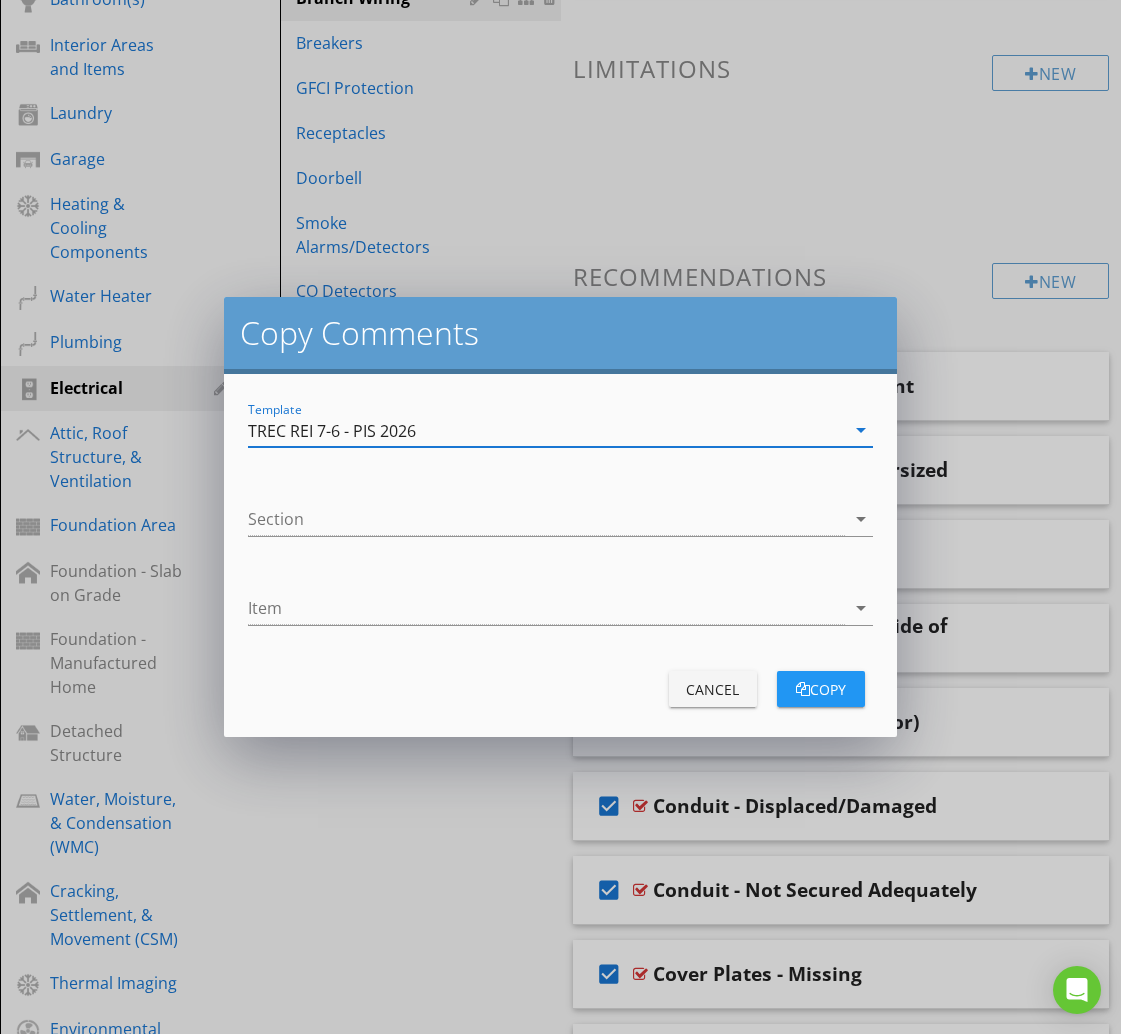 click on "Section arrow_drop_down" at bounding box center (560, 523) 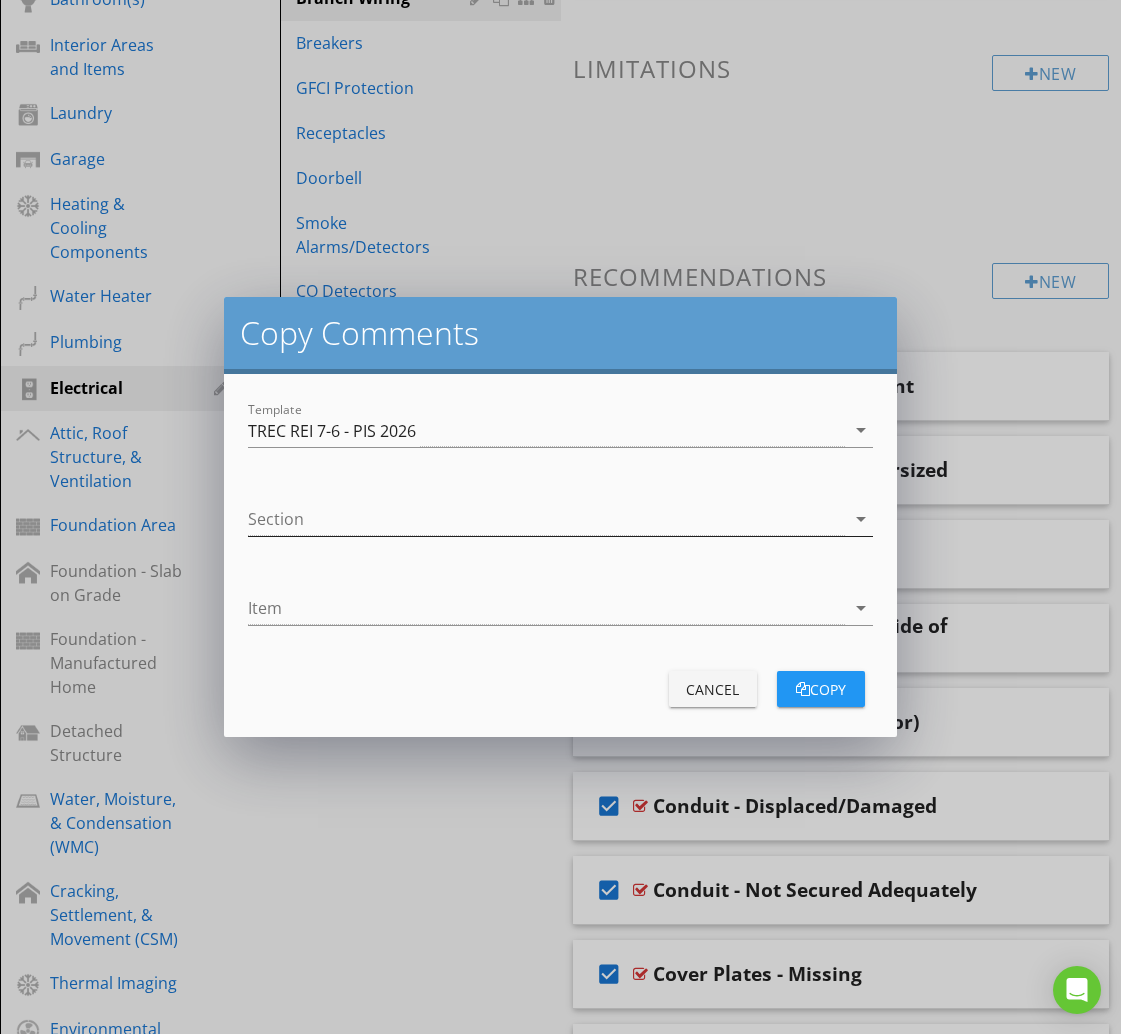 click at bounding box center [546, 519] 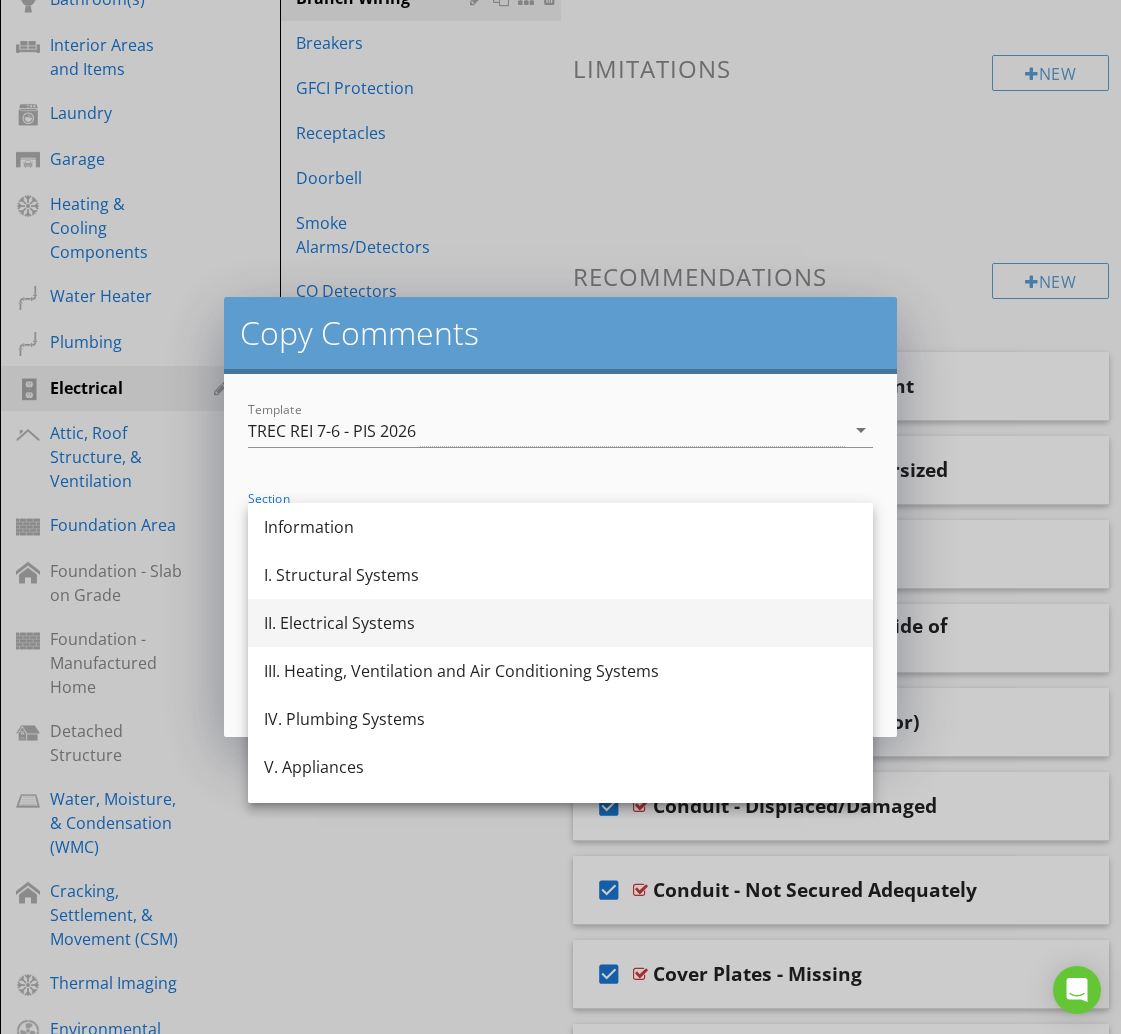 click on "II. Electrical Systems" at bounding box center (560, 623) 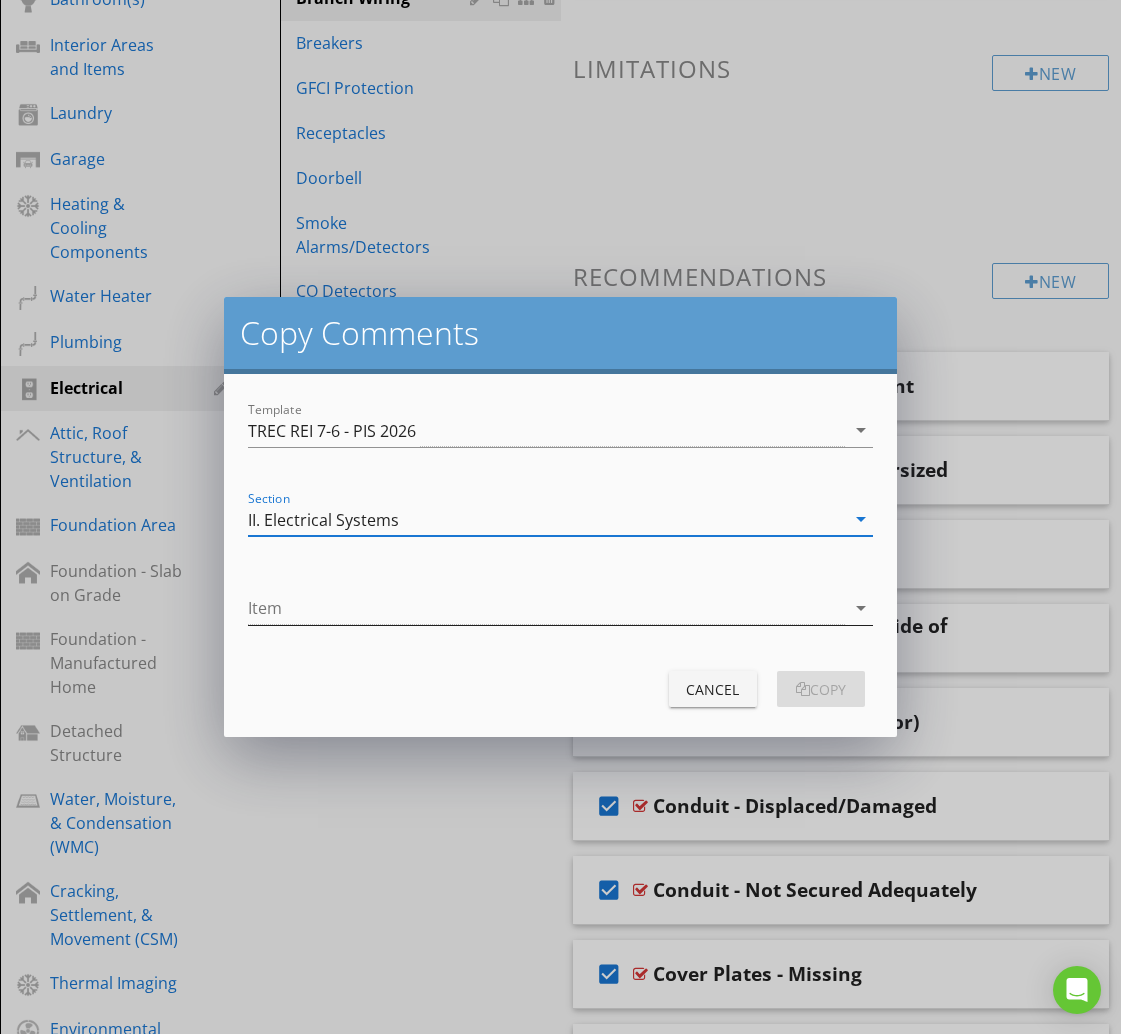 click at bounding box center [546, 608] 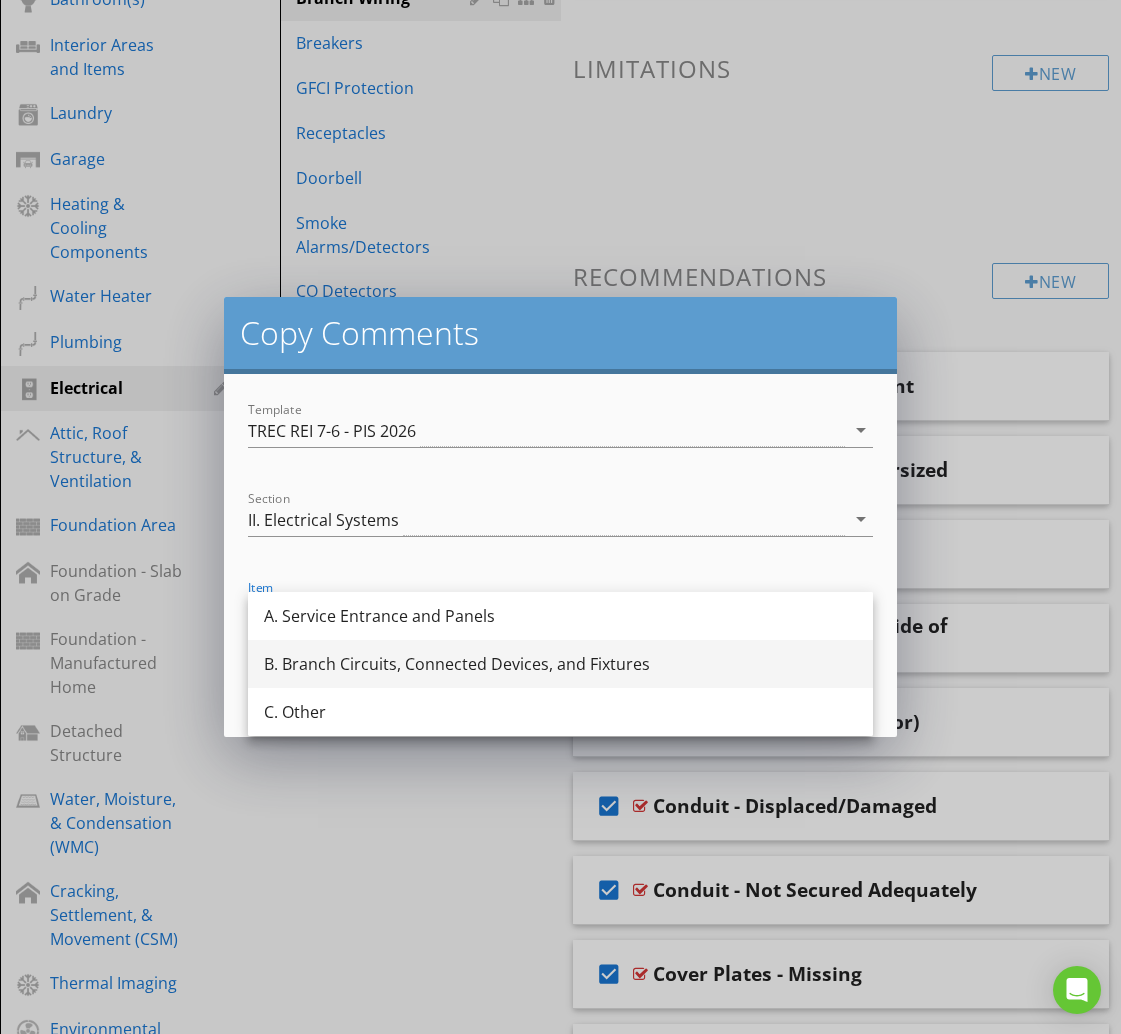 click on "B. Branch Circuits, Connected Devices, and Fixtures" at bounding box center (560, 664) 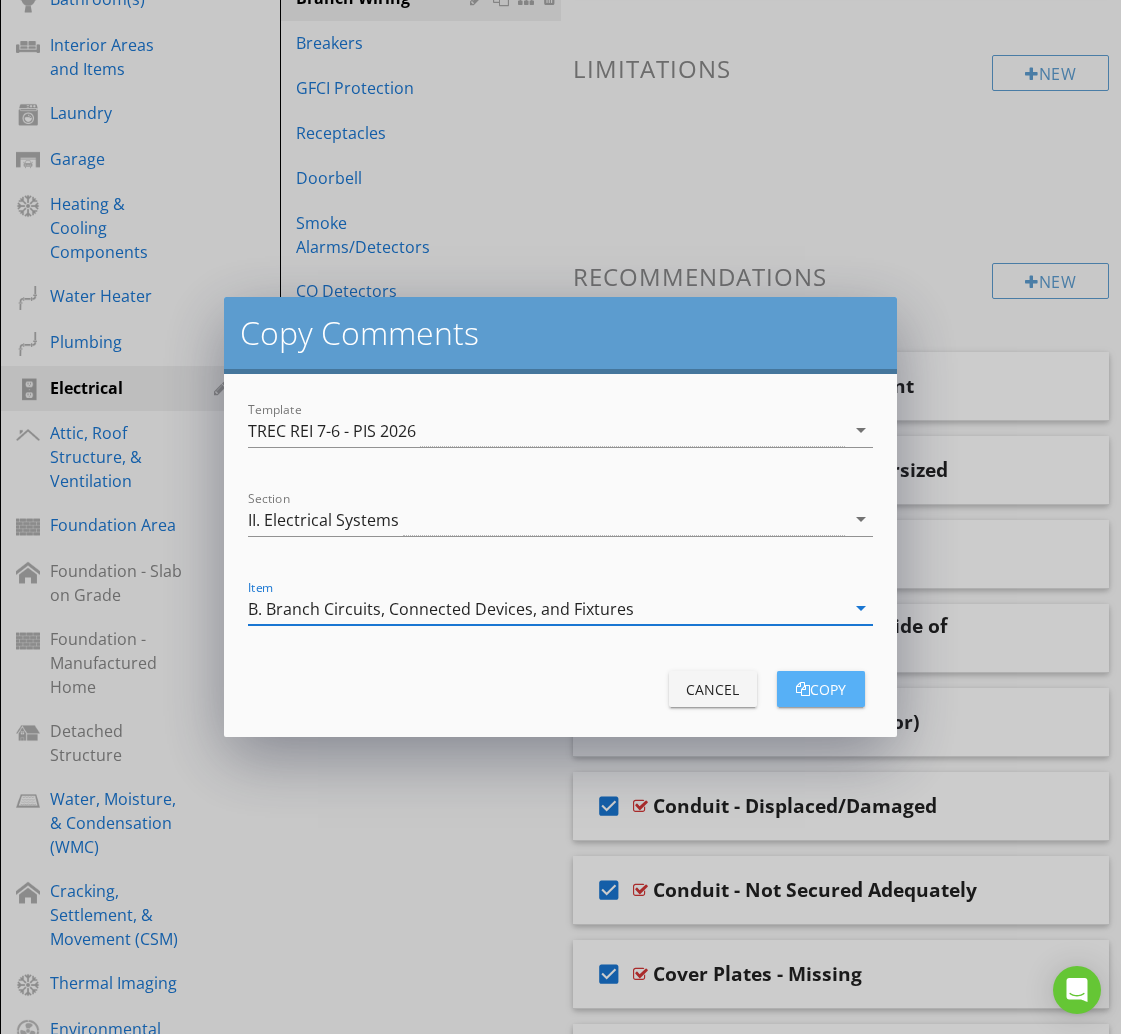 click on "copy" at bounding box center [821, 689] 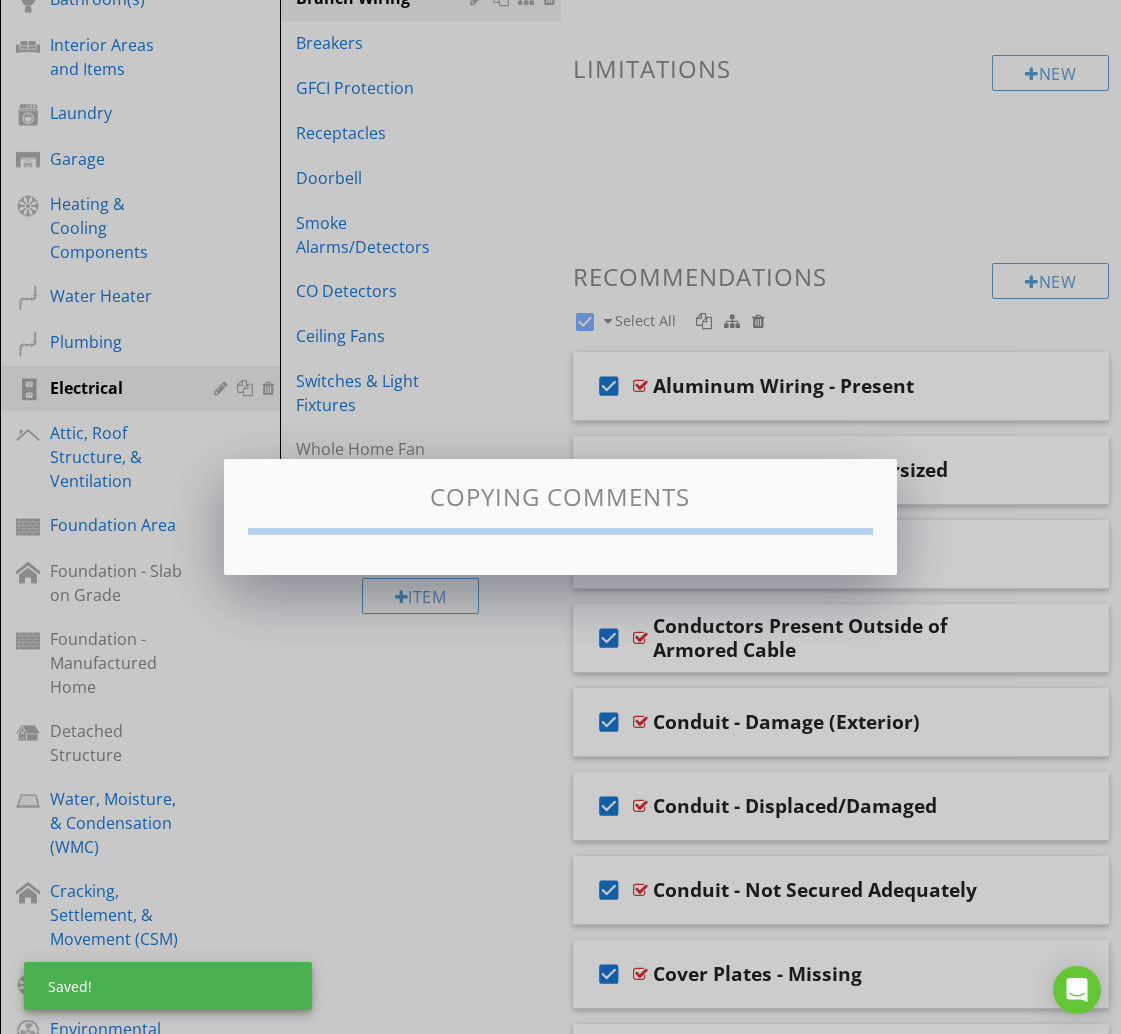 checkbox on "false" 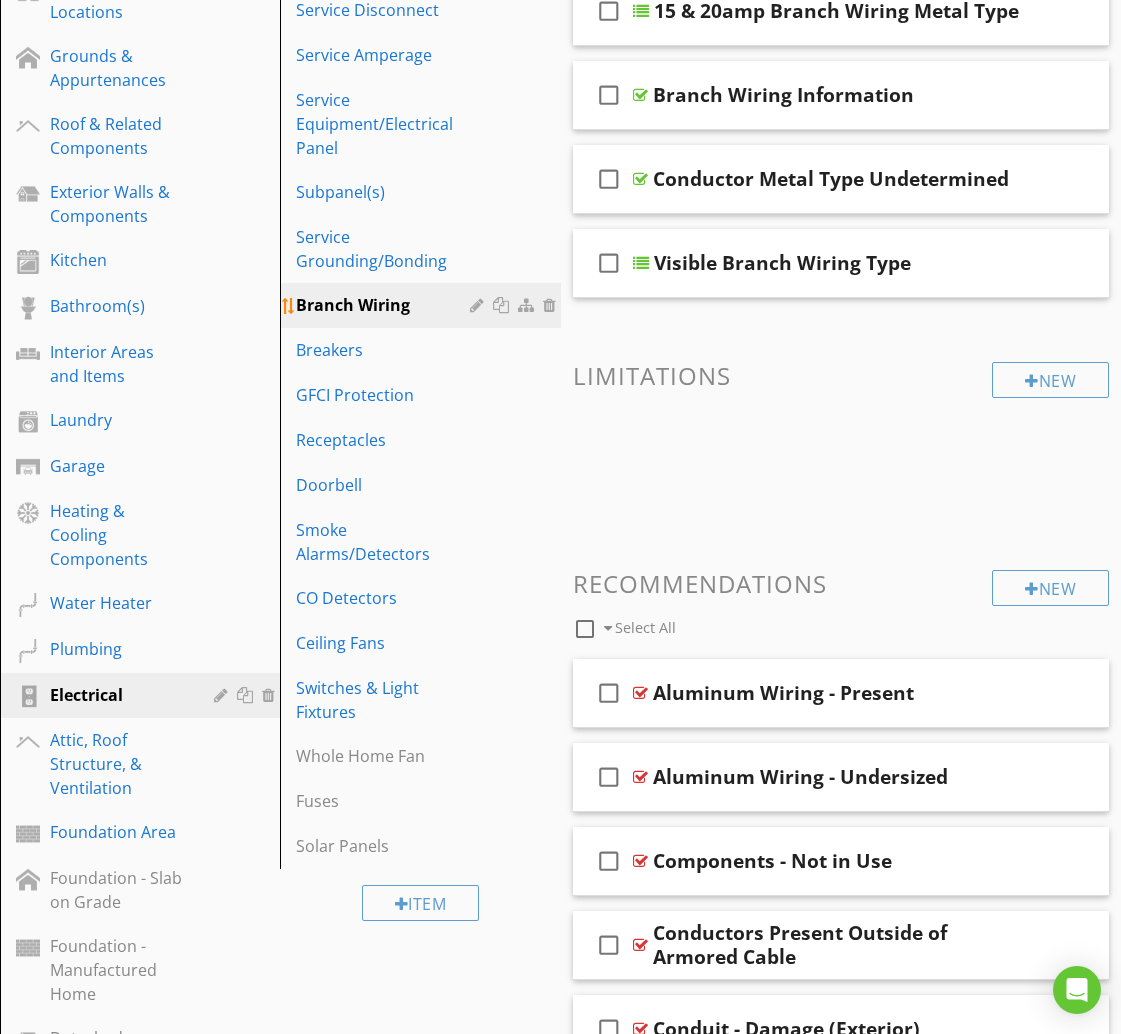 scroll, scrollTop: 419, scrollLeft: 0, axis: vertical 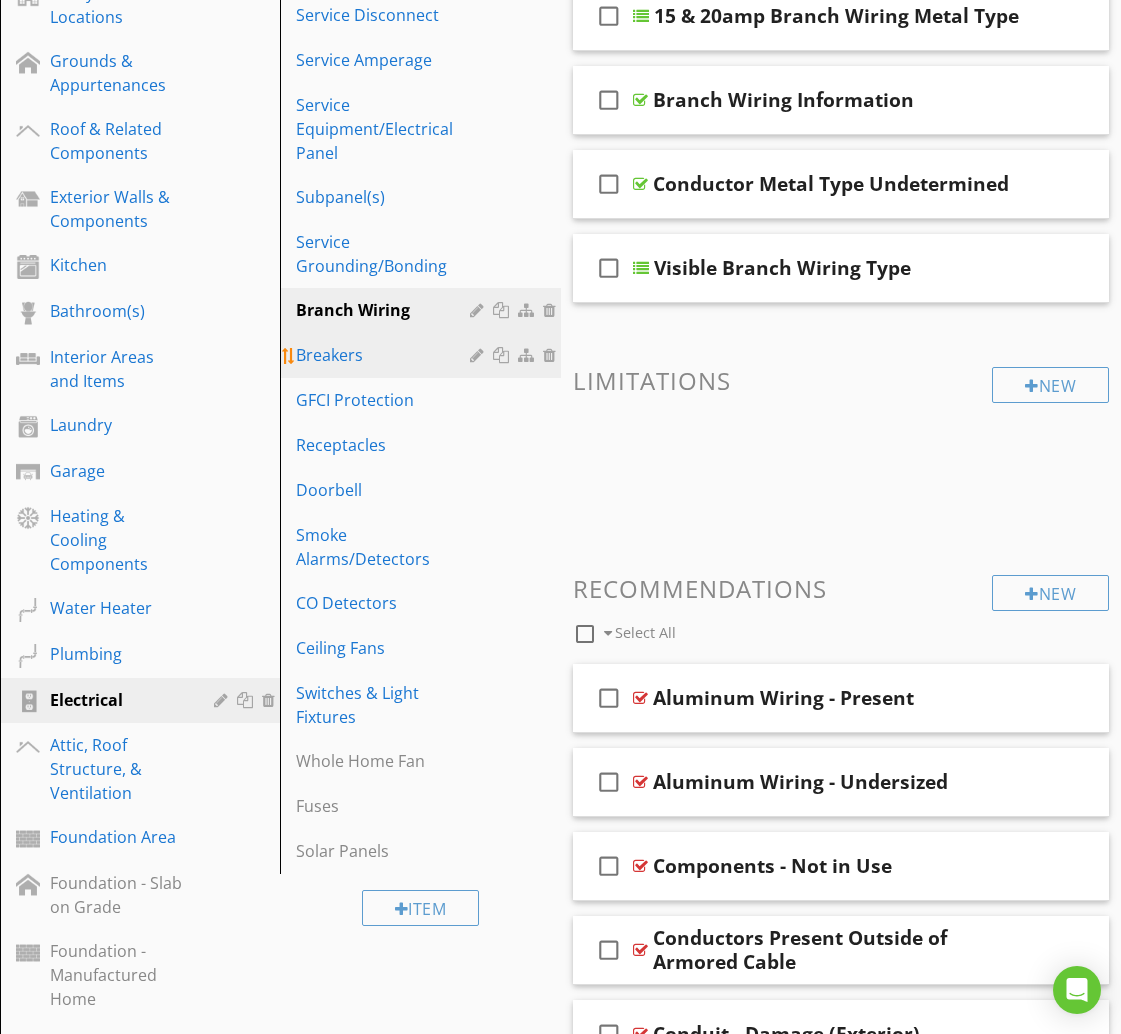 click on "Breakers" at bounding box center [385, 355] 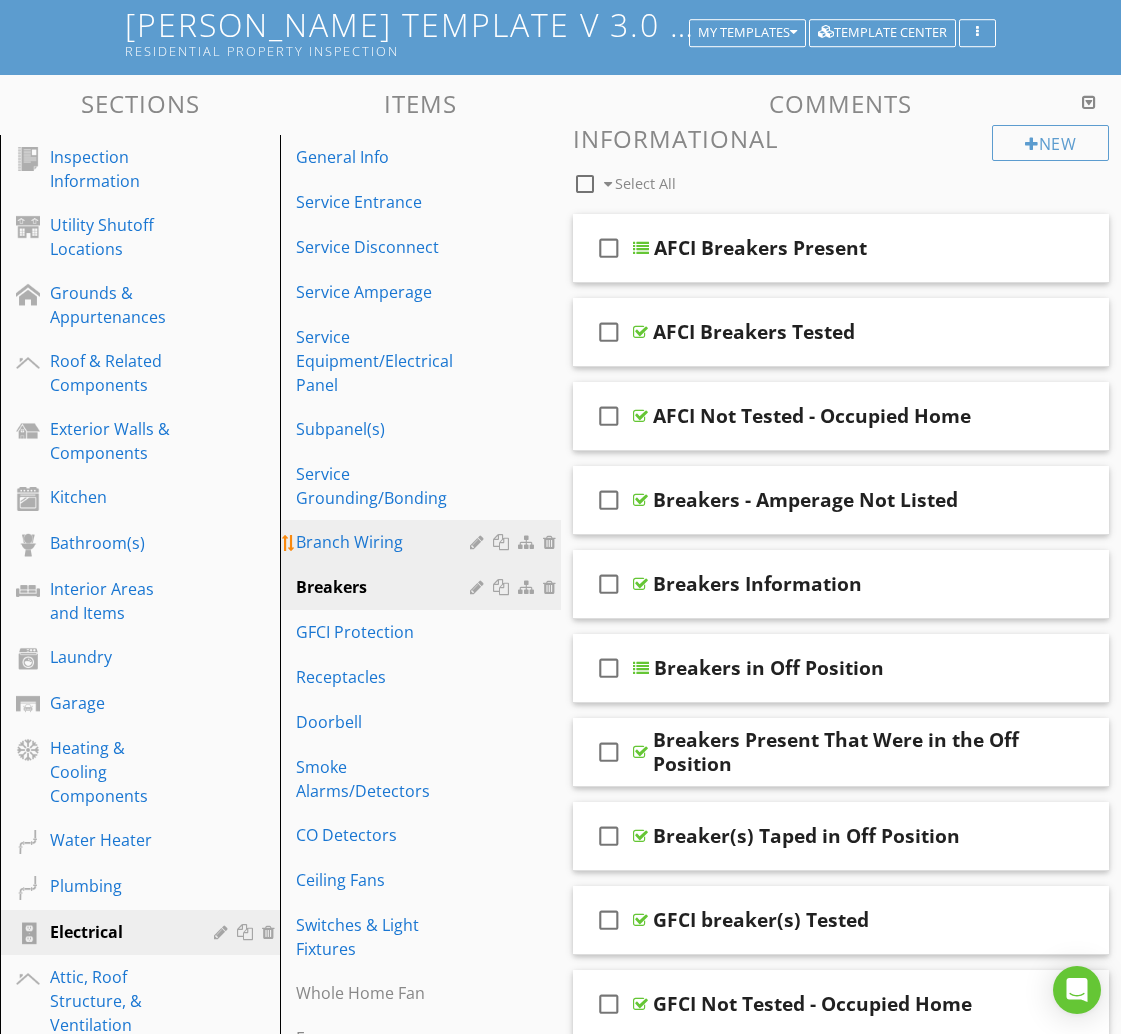 scroll, scrollTop: 182, scrollLeft: 0, axis: vertical 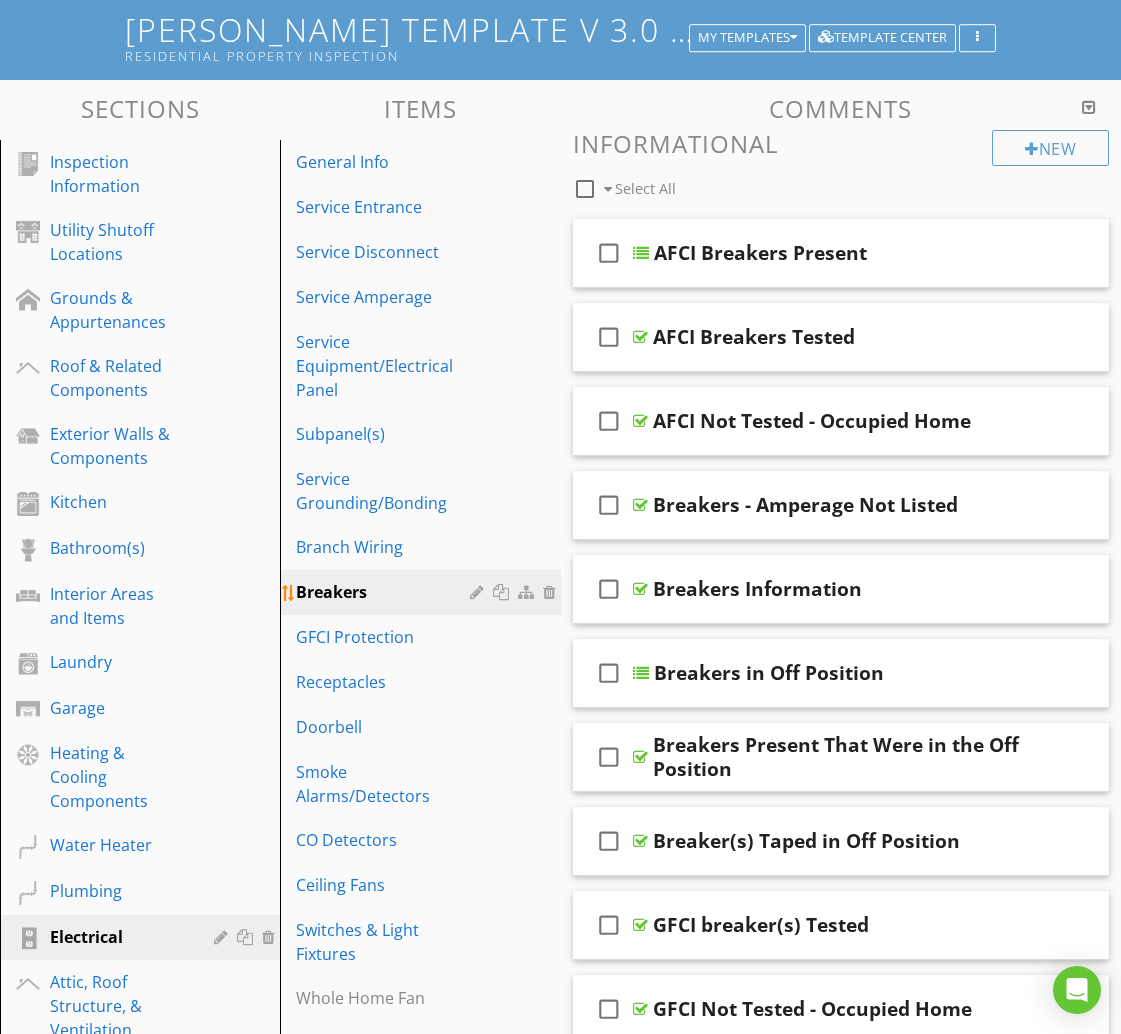 click at bounding box center [503, 592] 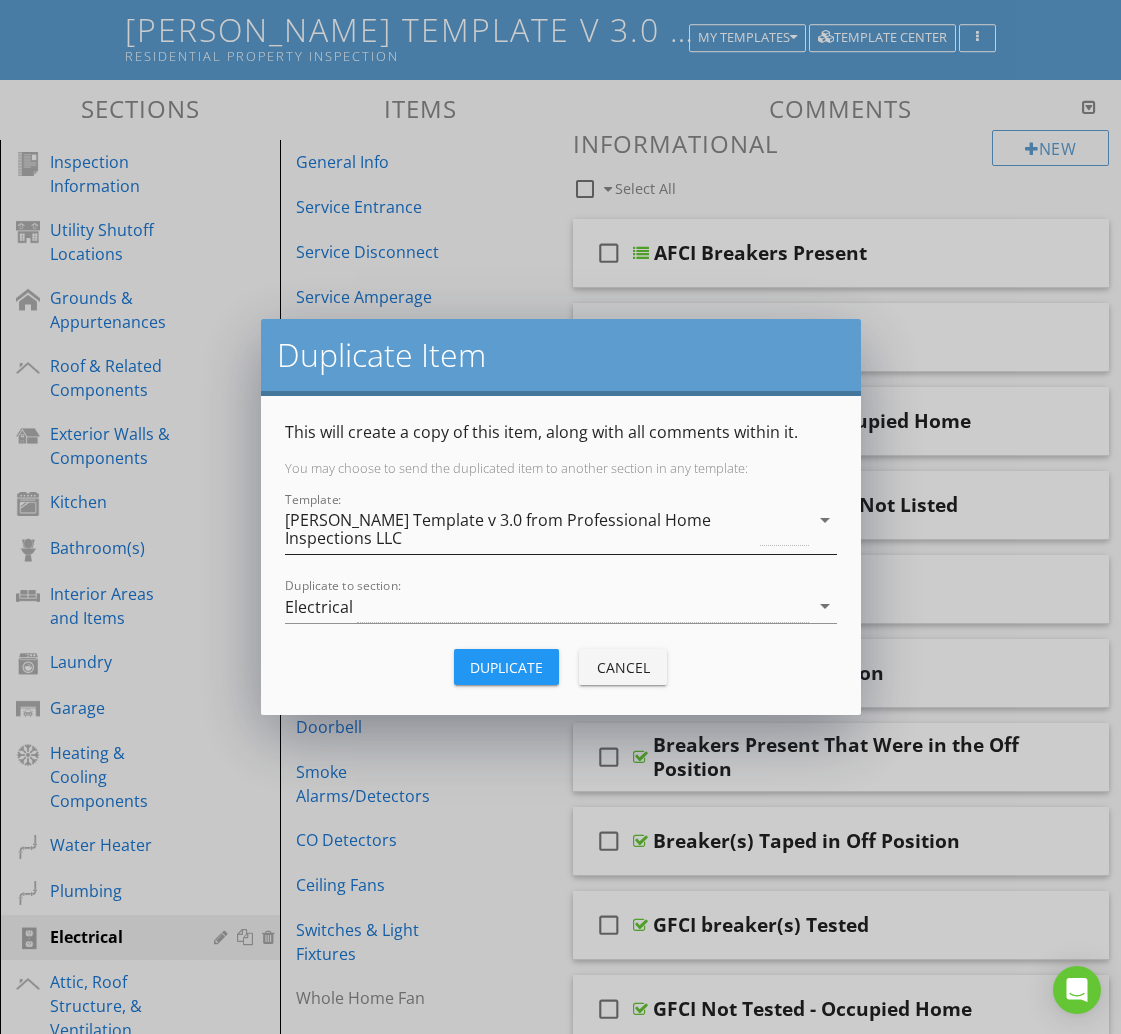 click on "[PERSON_NAME] Template v 3.0 from Professional Home Inspections LLC" at bounding box center [521, 529] 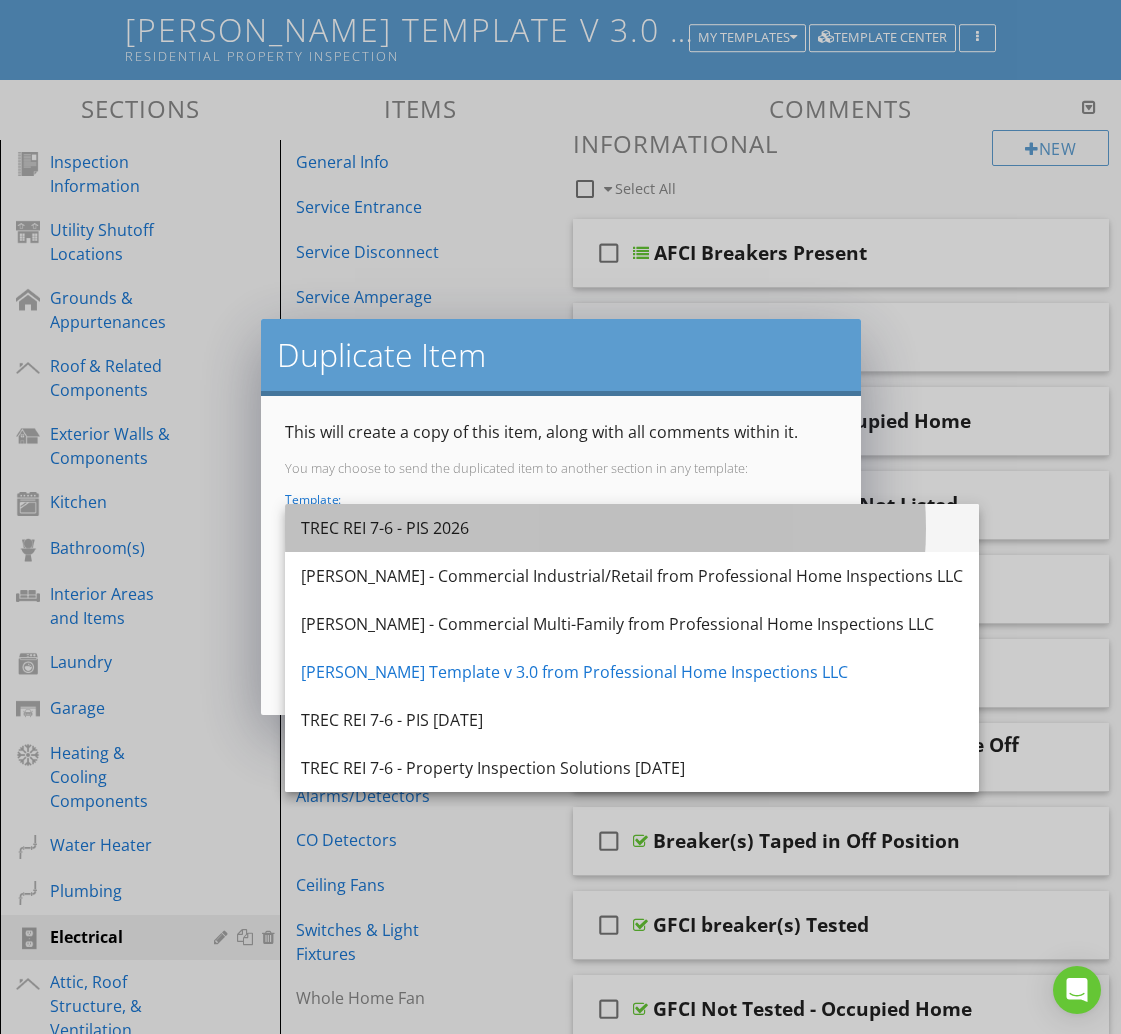 click on "TREC REI 7-6 - PIS 2026" at bounding box center [632, 528] 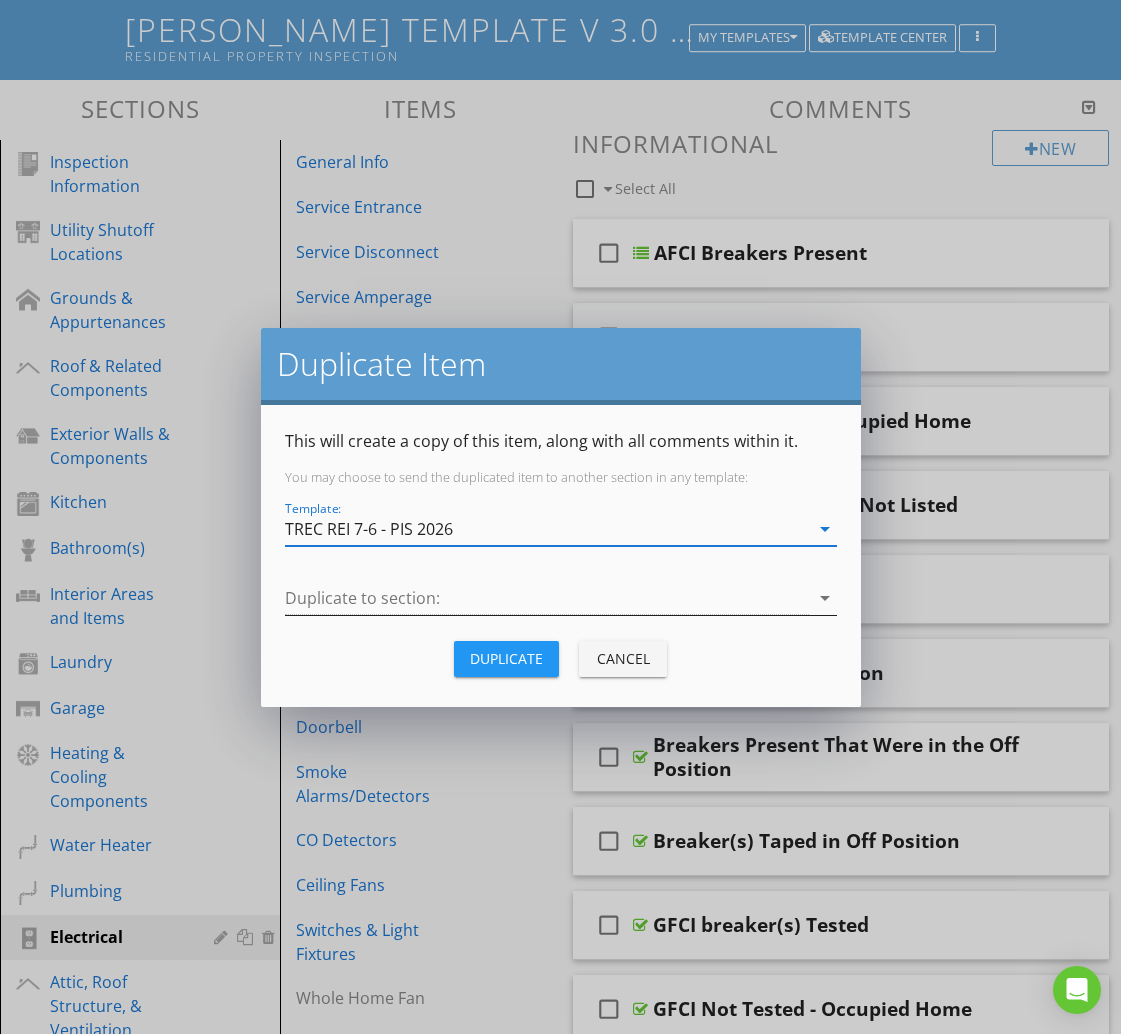 click at bounding box center (547, 598) 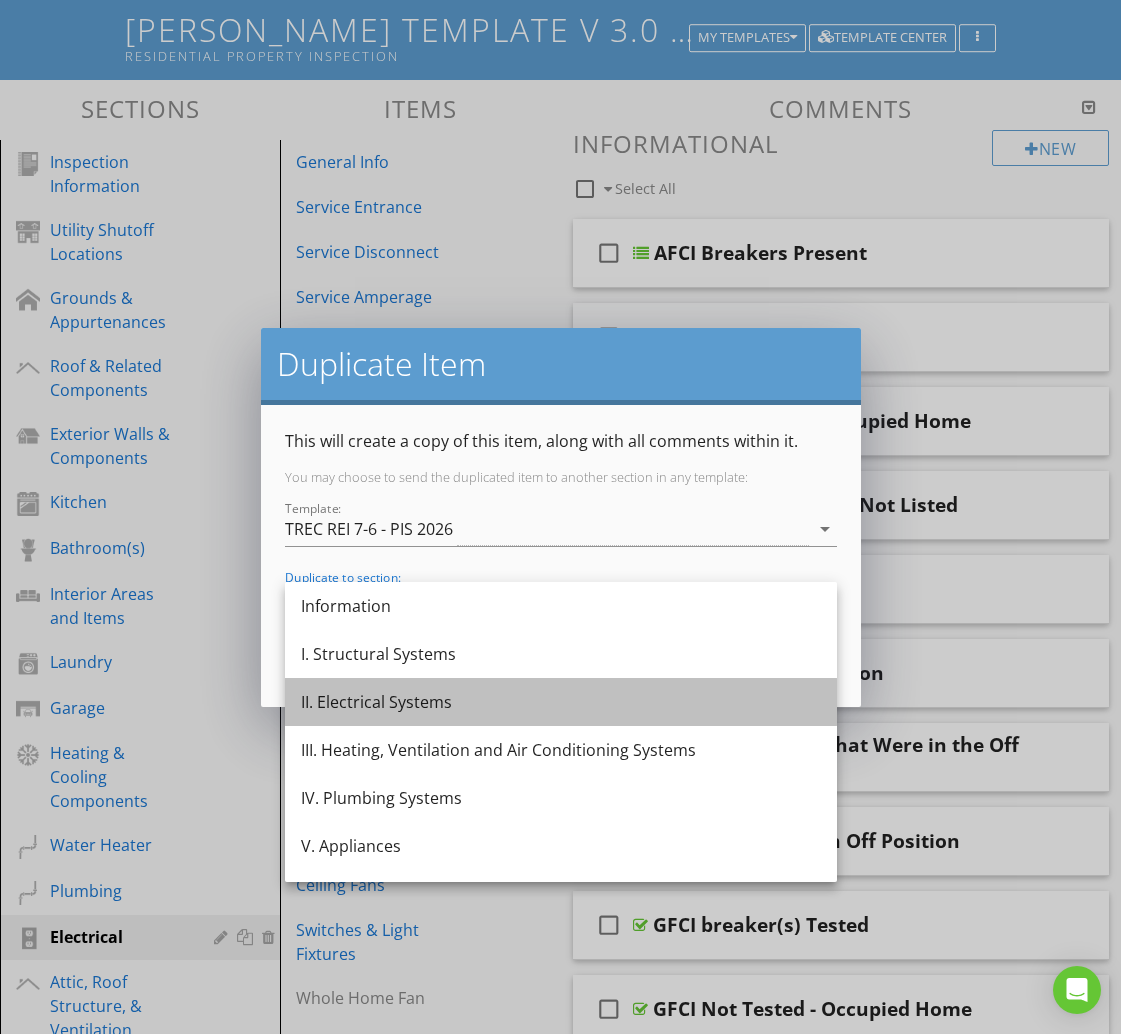 click on "II. Electrical Systems" at bounding box center [561, 702] 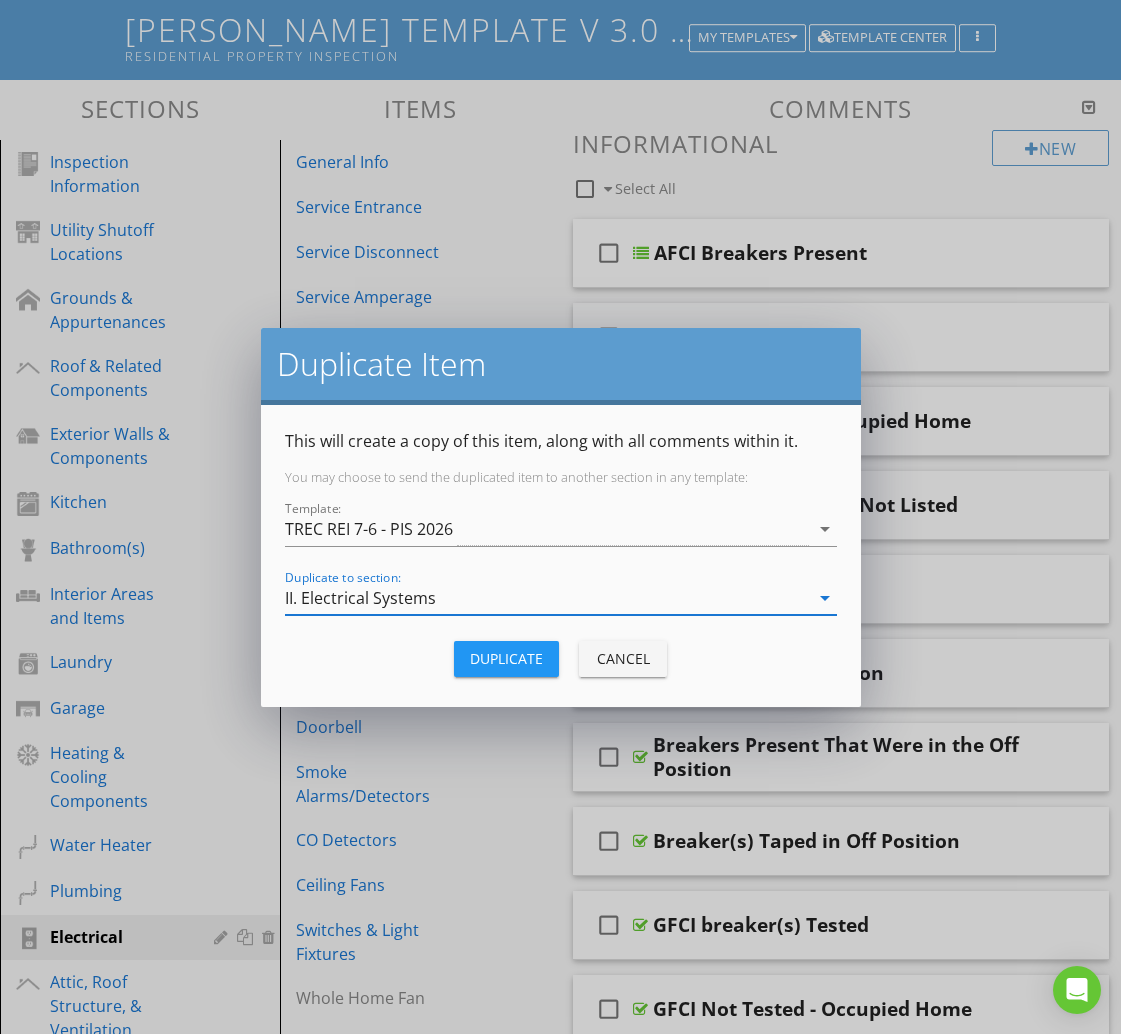 click on "Duplicate" at bounding box center [506, 658] 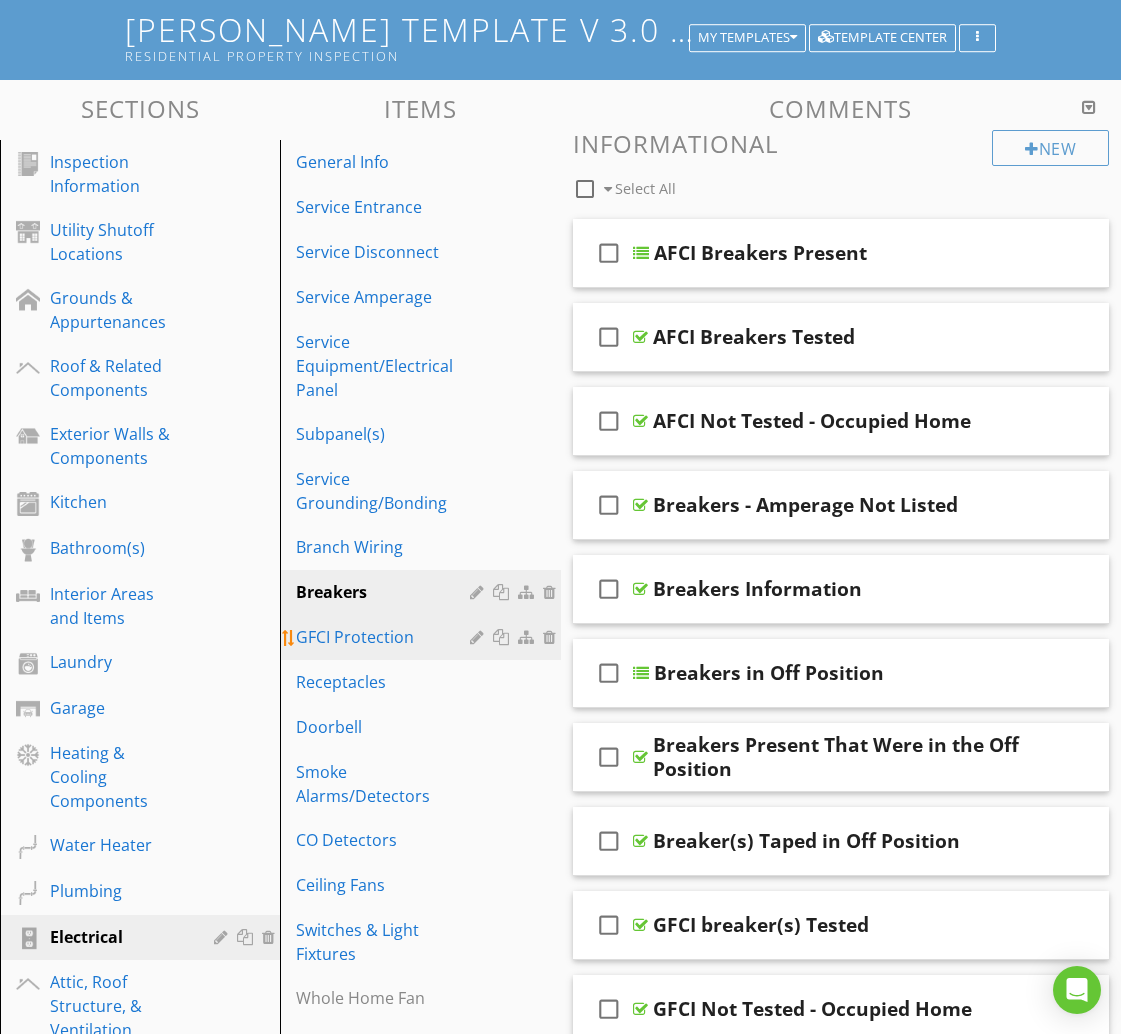 click on "GFCI Protection" at bounding box center (385, 637) 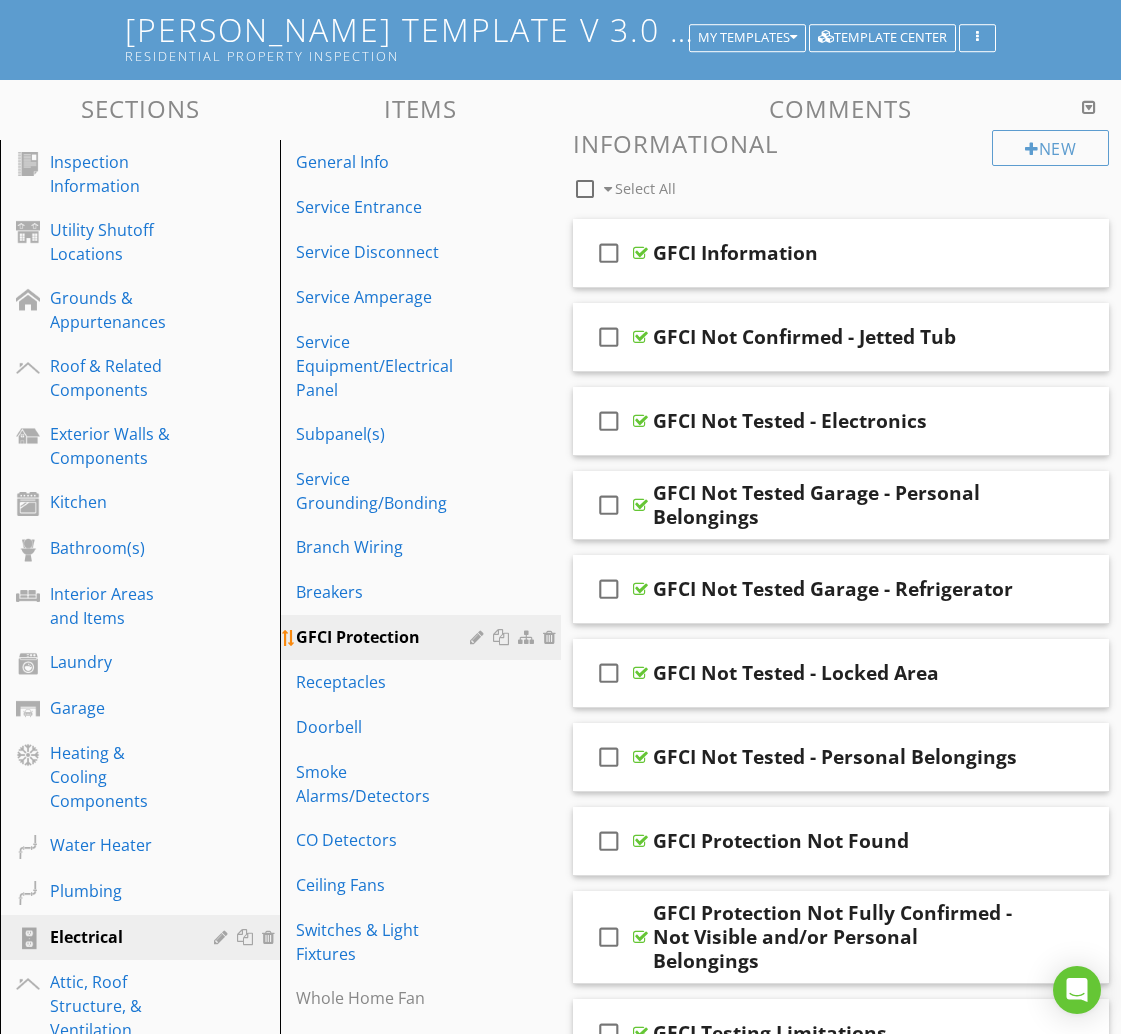 click at bounding box center (503, 637) 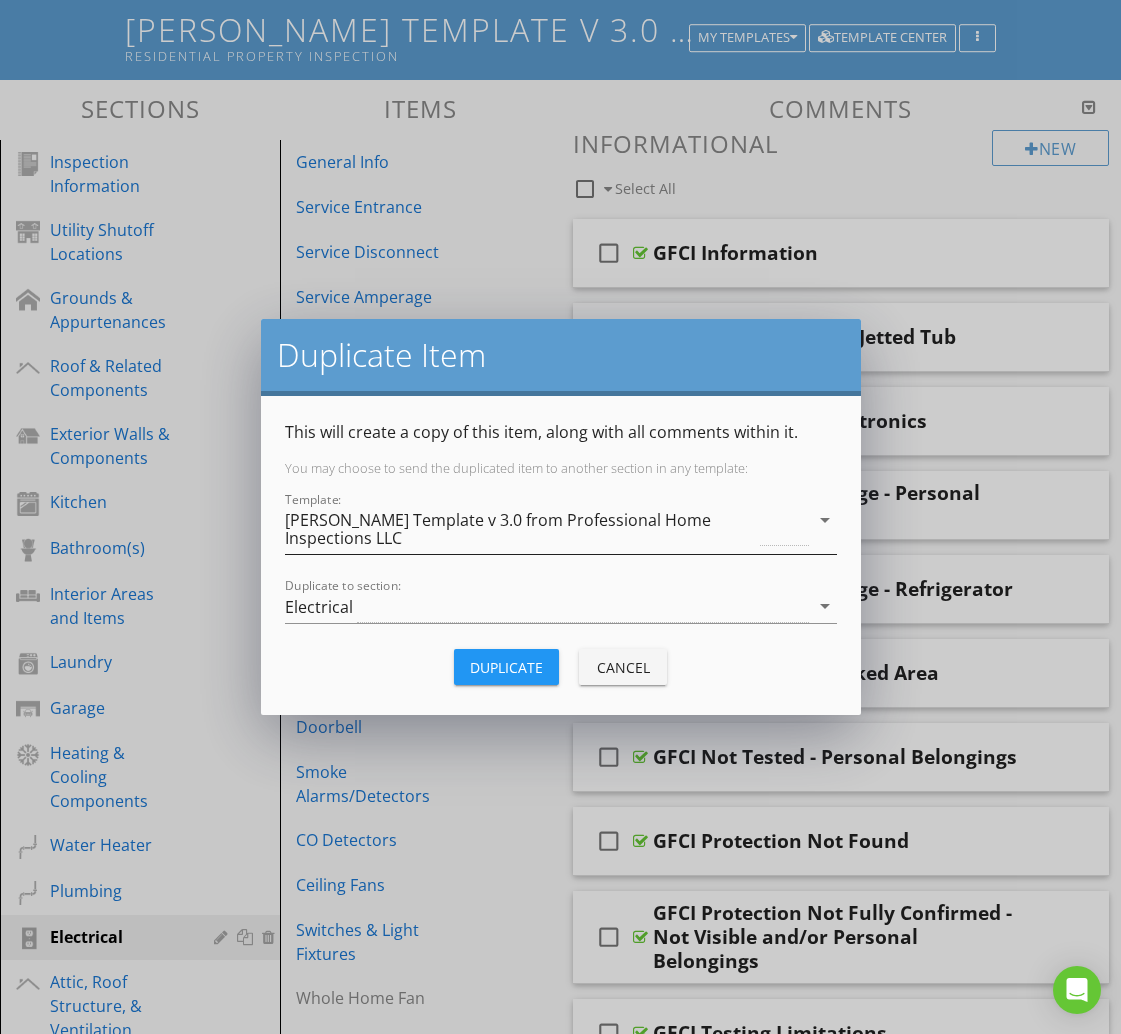 click on "[PERSON_NAME] Template v 3.0 from Professional Home Inspections LLC" at bounding box center [521, 529] 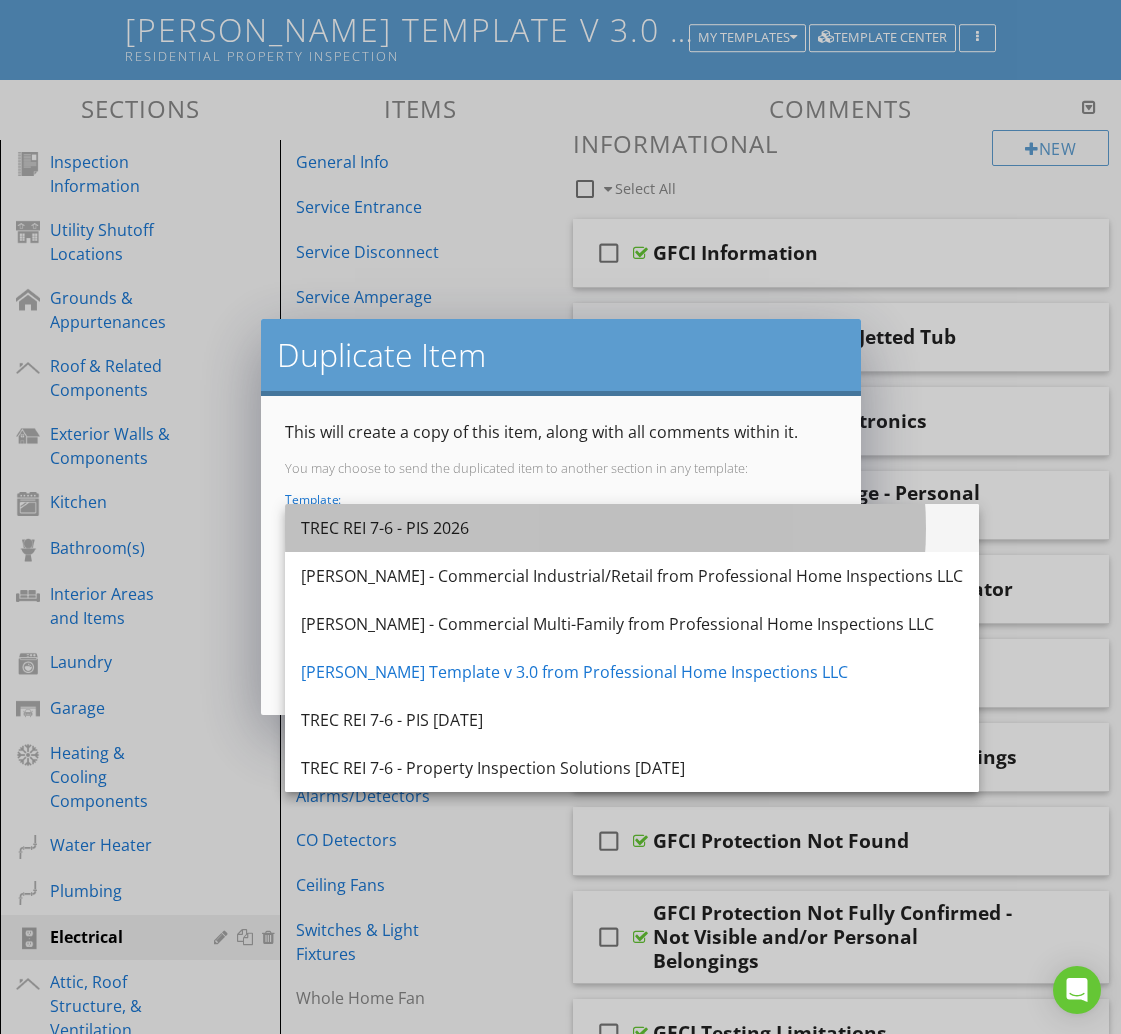 click on "TREC REI 7-6 - PIS 2026" at bounding box center [632, 528] 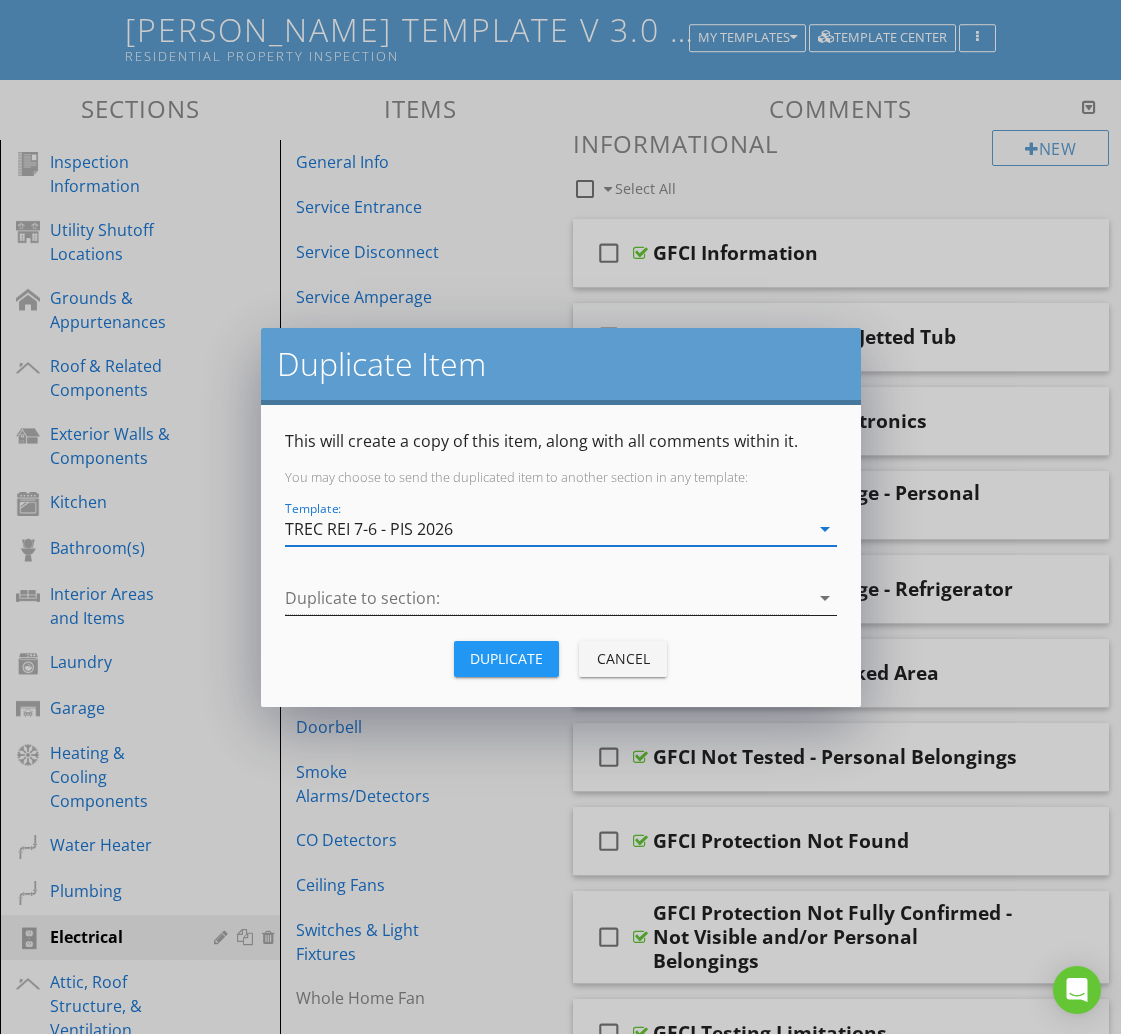 click at bounding box center (547, 598) 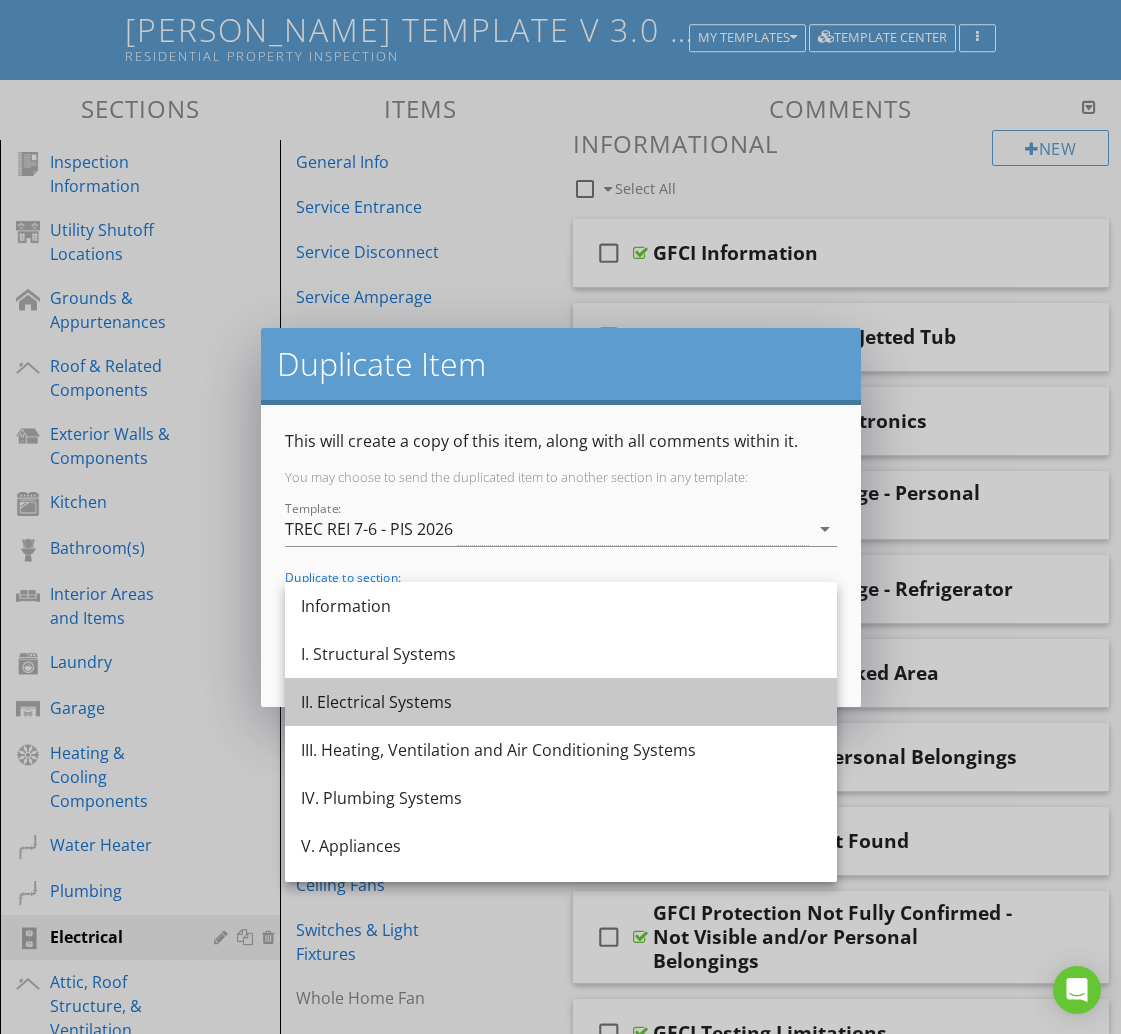 click on "II. Electrical Systems" at bounding box center (561, 702) 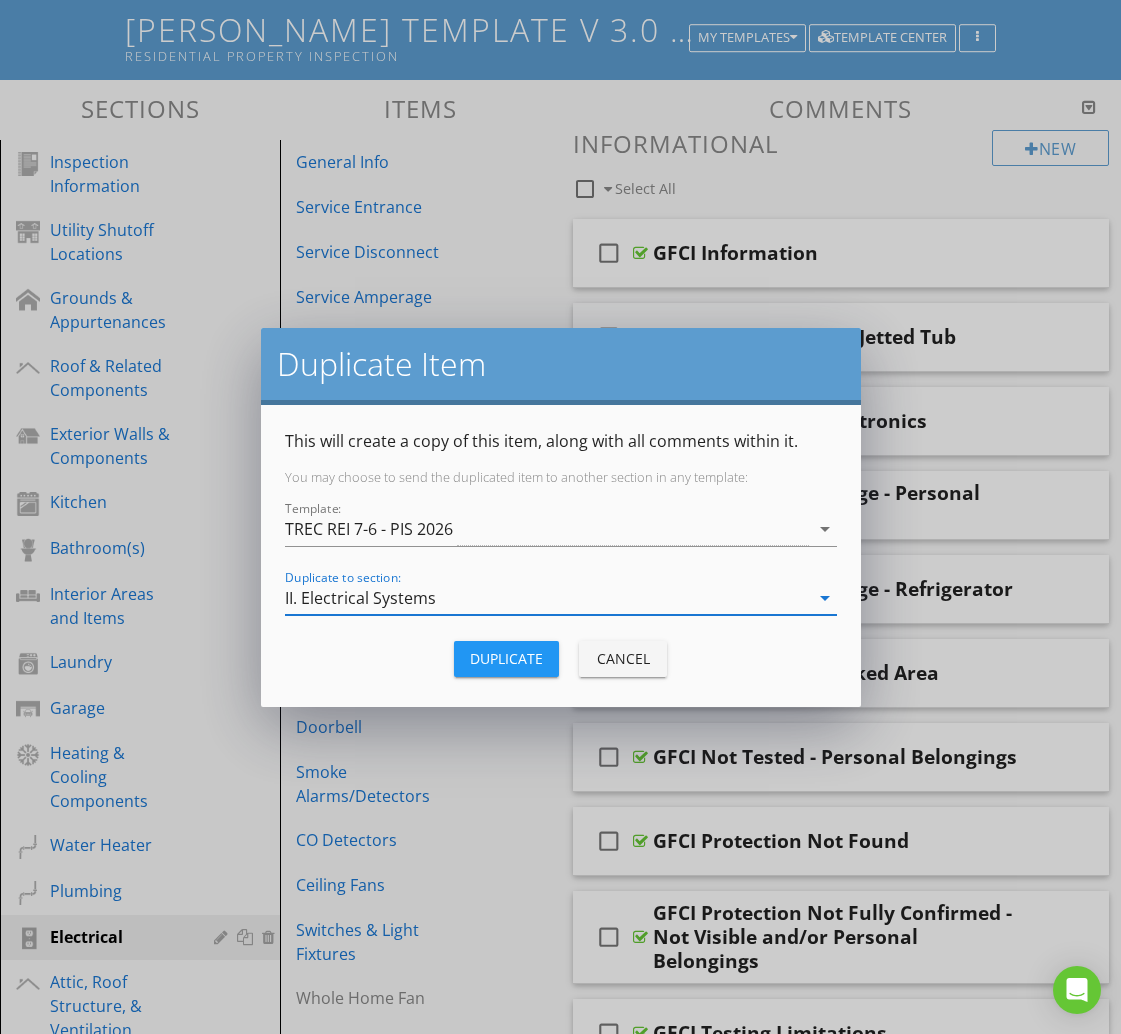 click on "Duplicate" at bounding box center [506, 658] 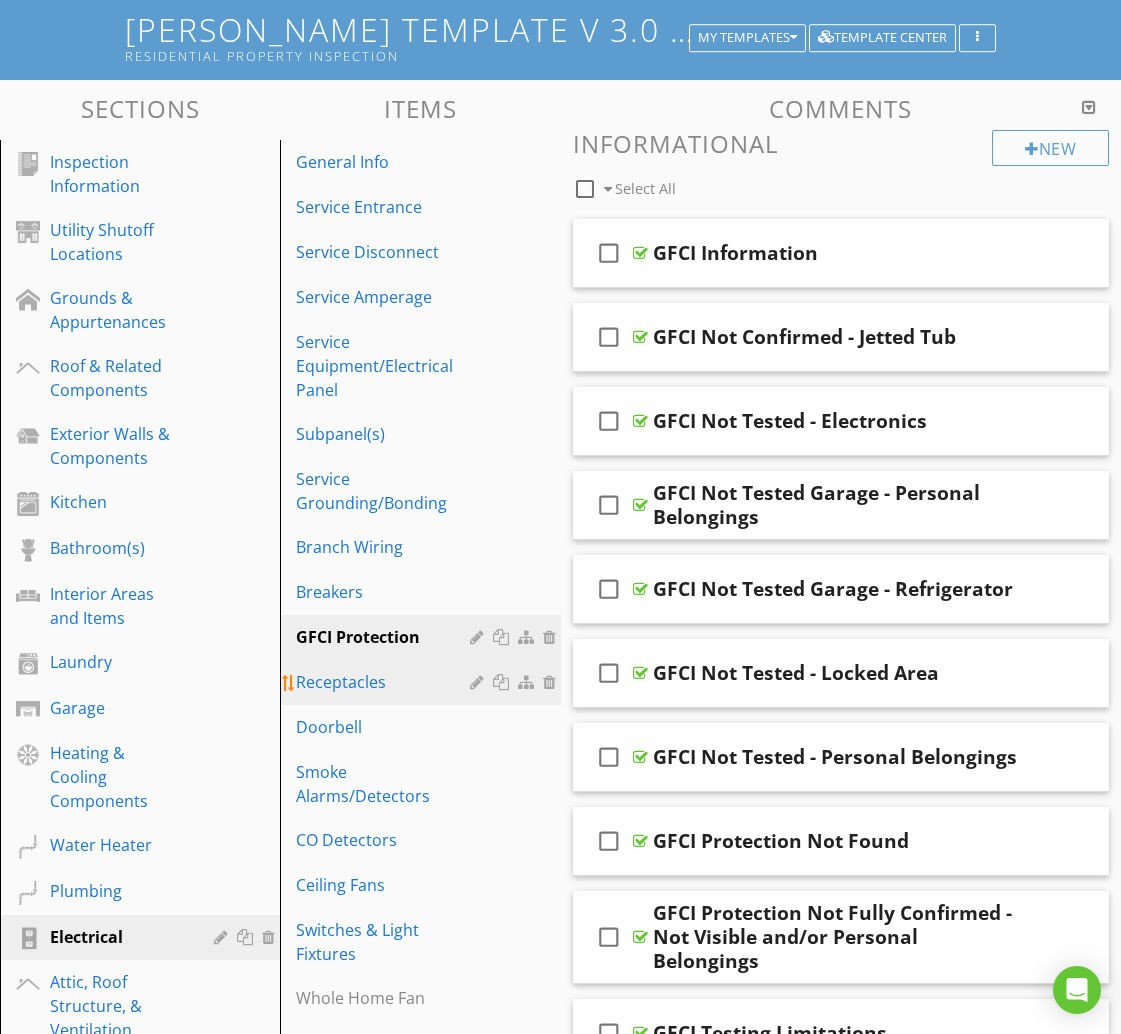 click on "Receptacles" at bounding box center (385, 682) 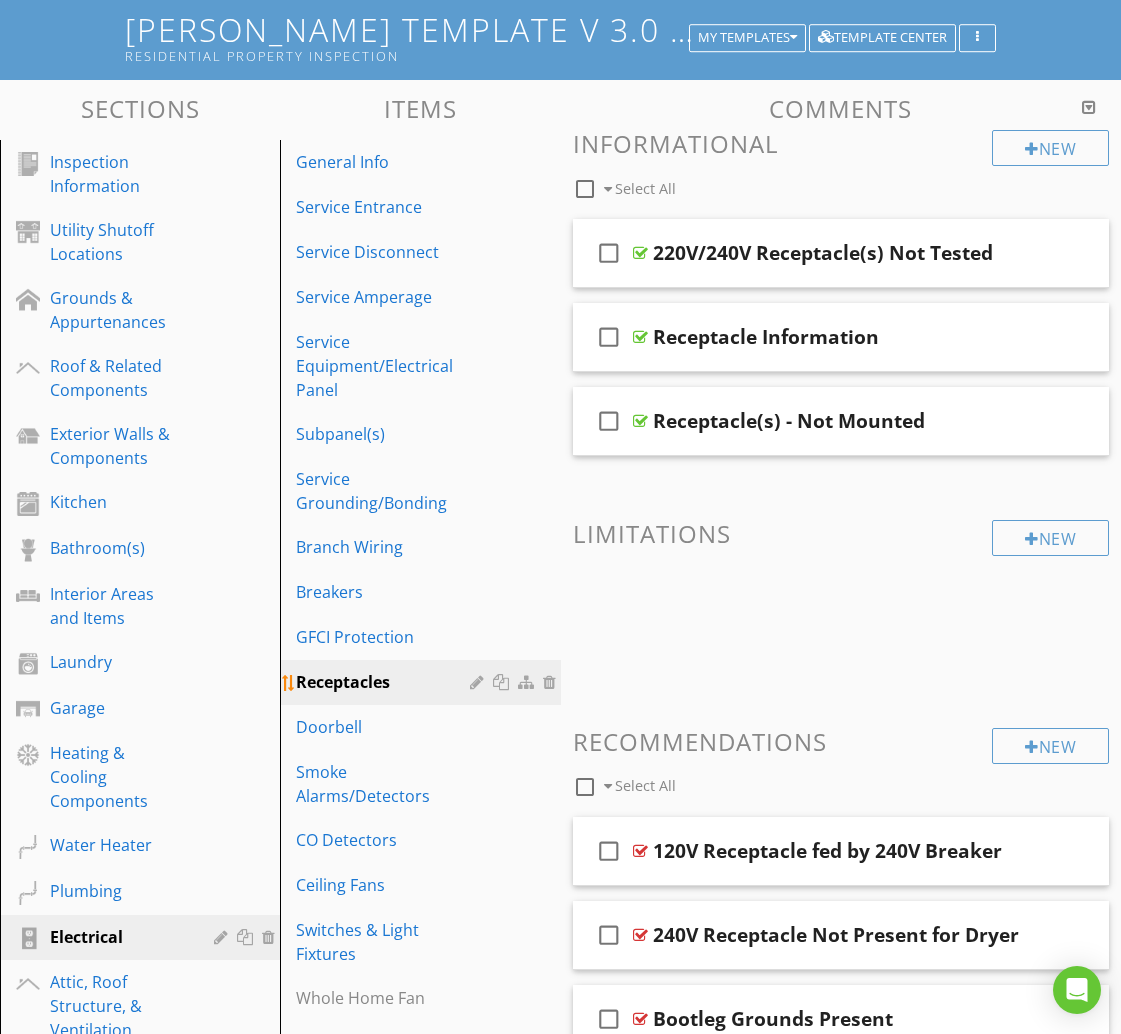 click at bounding box center [503, 682] 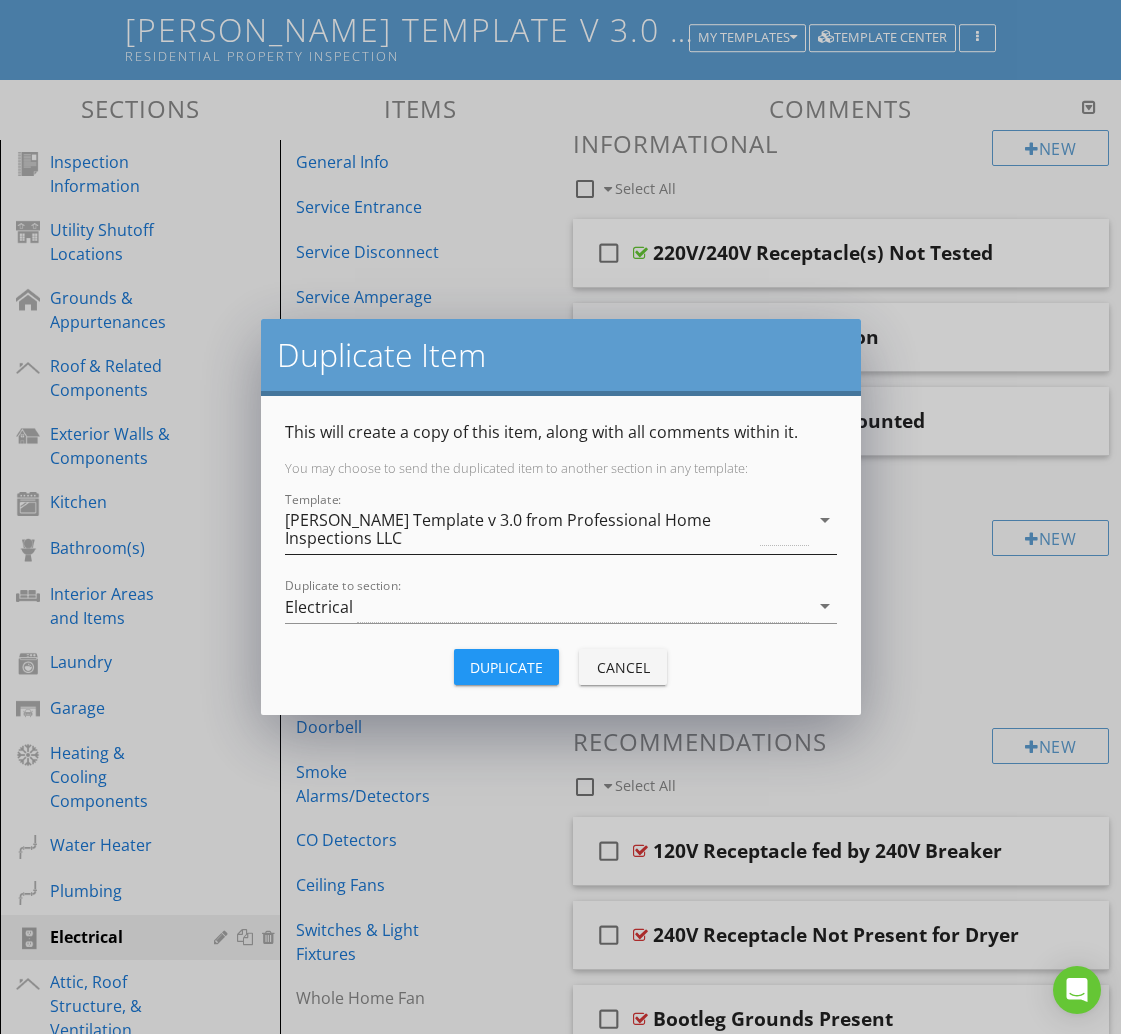 click on "[PERSON_NAME] Template v 3.0 from Professional Home Inspections LLC" at bounding box center [521, 529] 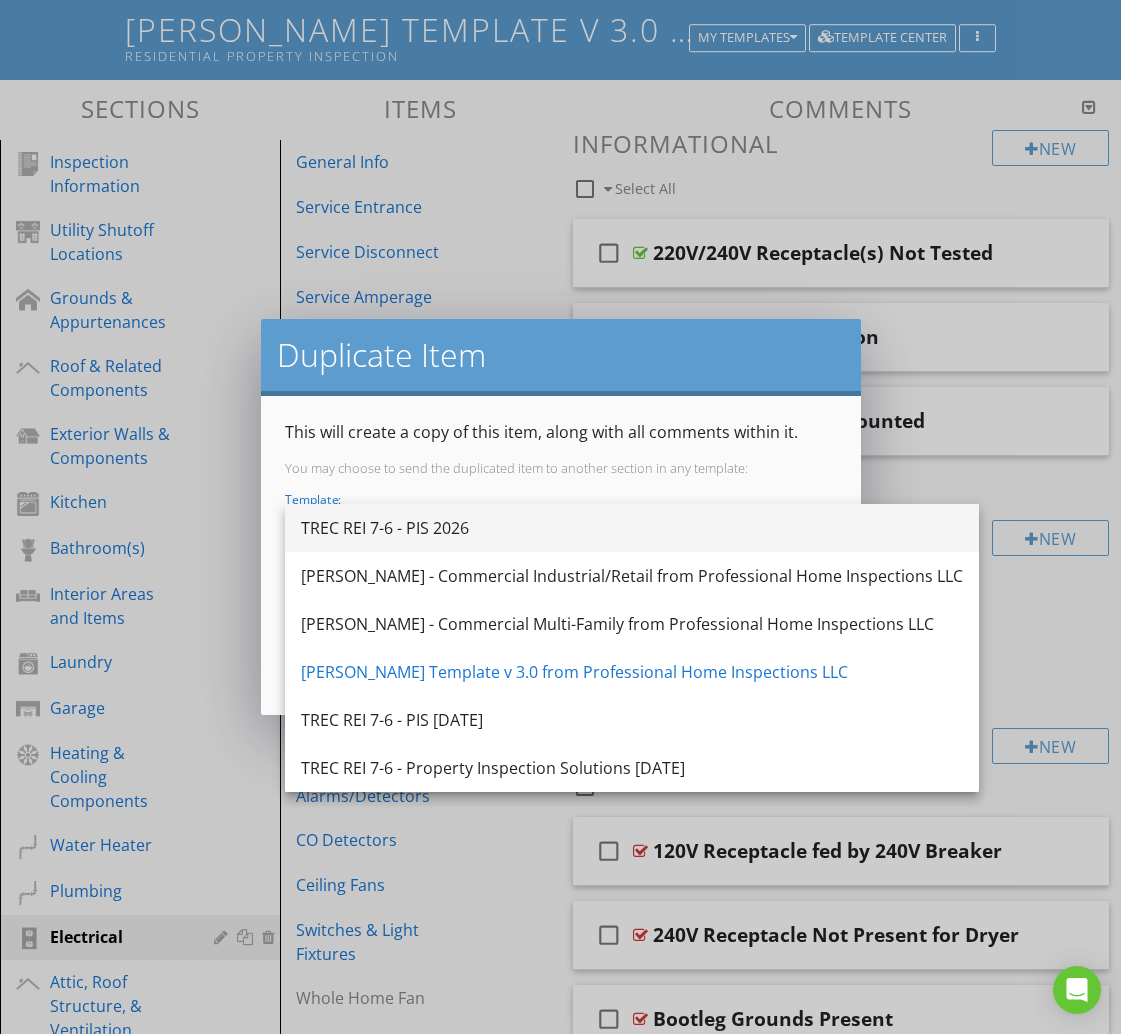 click on "TREC REI 7-6 - PIS 2026" at bounding box center (632, 528) 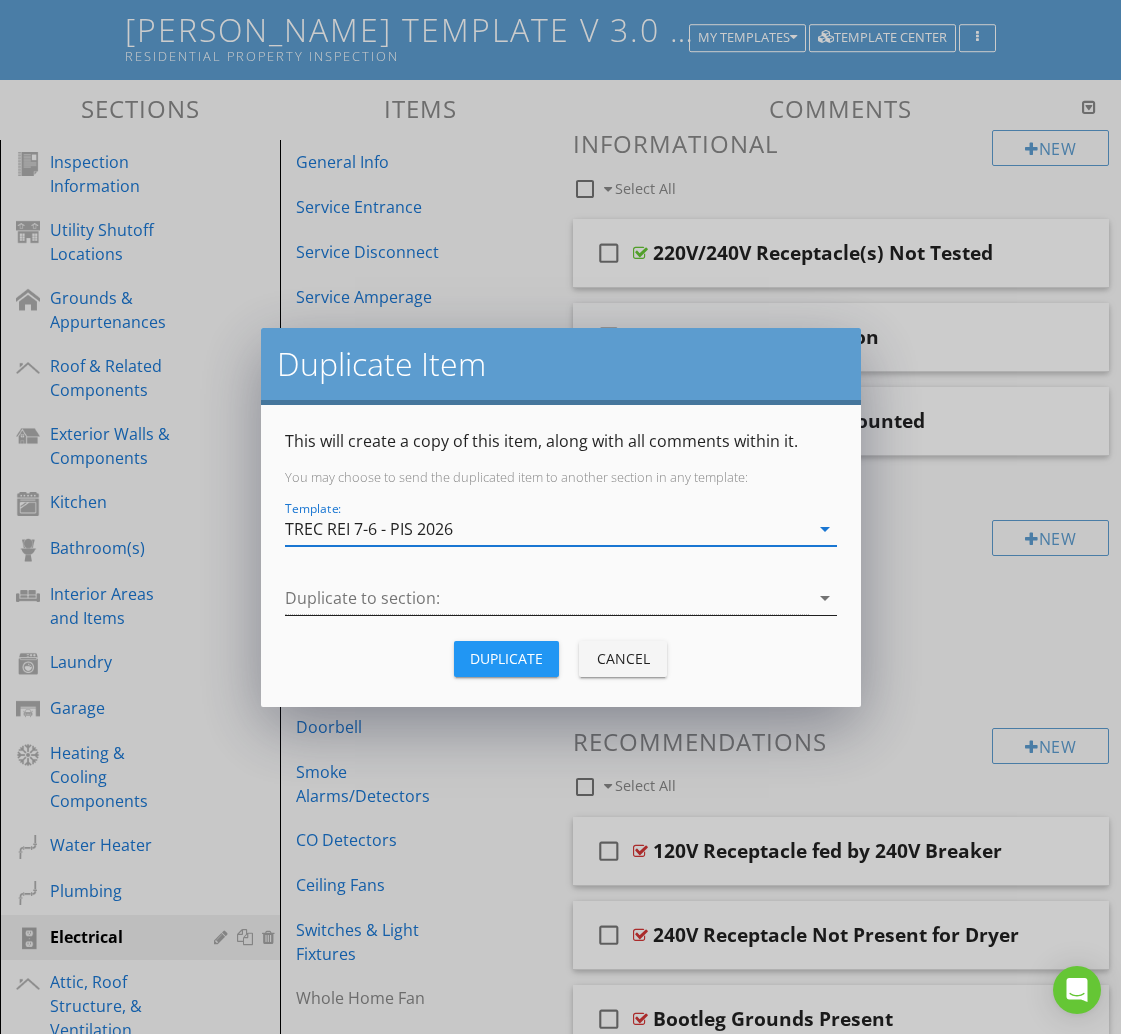 click at bounding box center [547, 598] 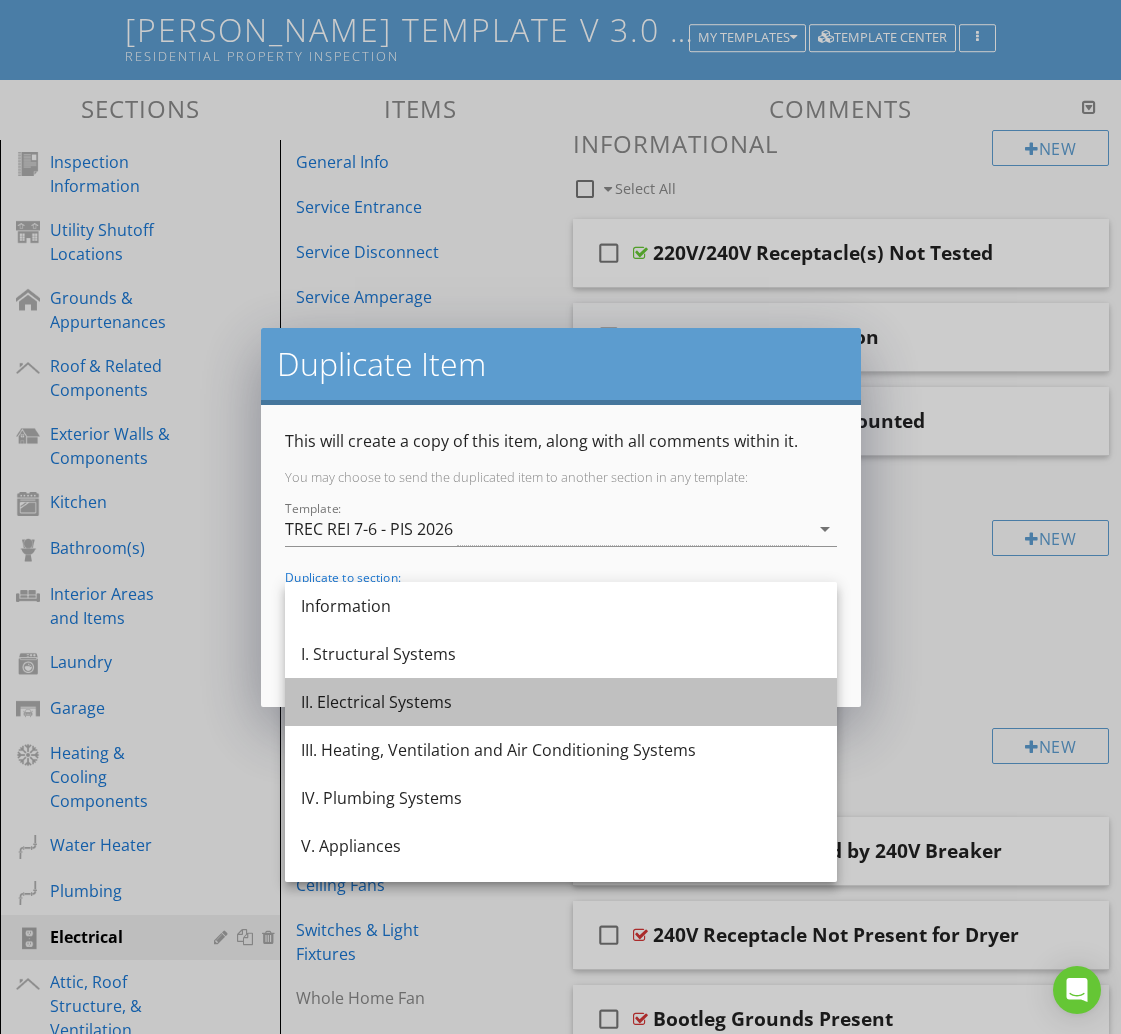 click on "II. Electrical Systems" at bounding box center (561, 702) 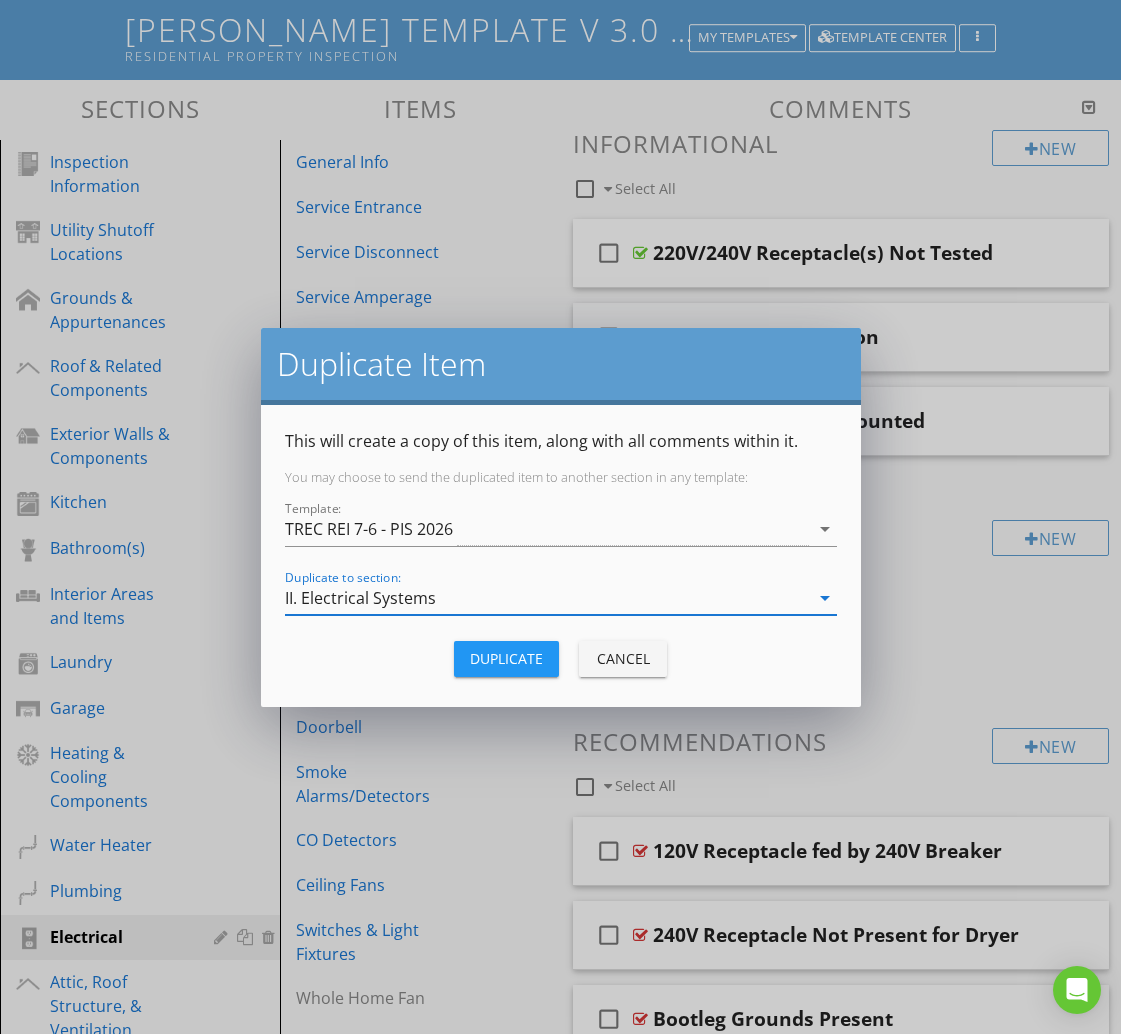 click on "Duplicate" at bounding box center [506, 658] 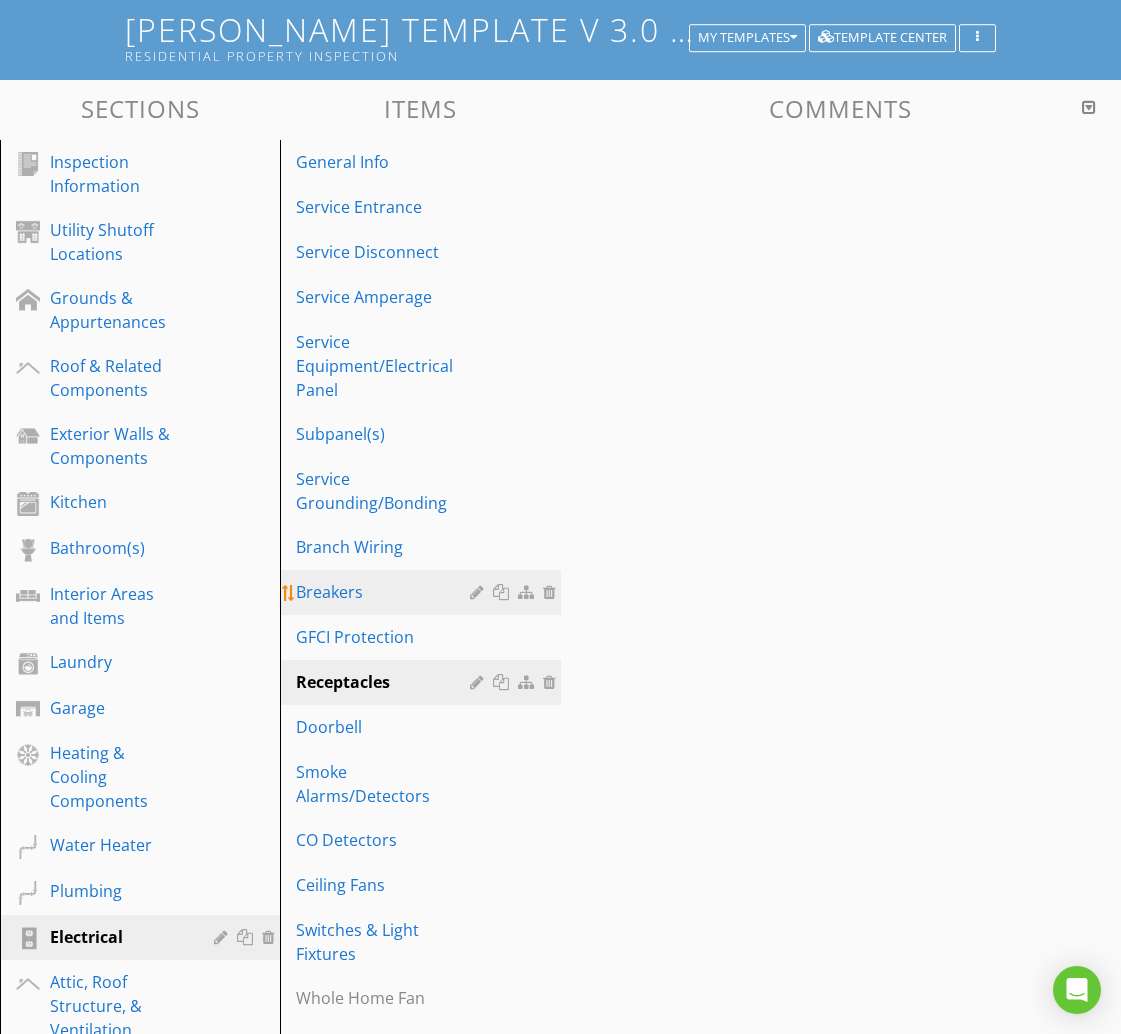 click on "Breakers" at bounding box center [385, 592] 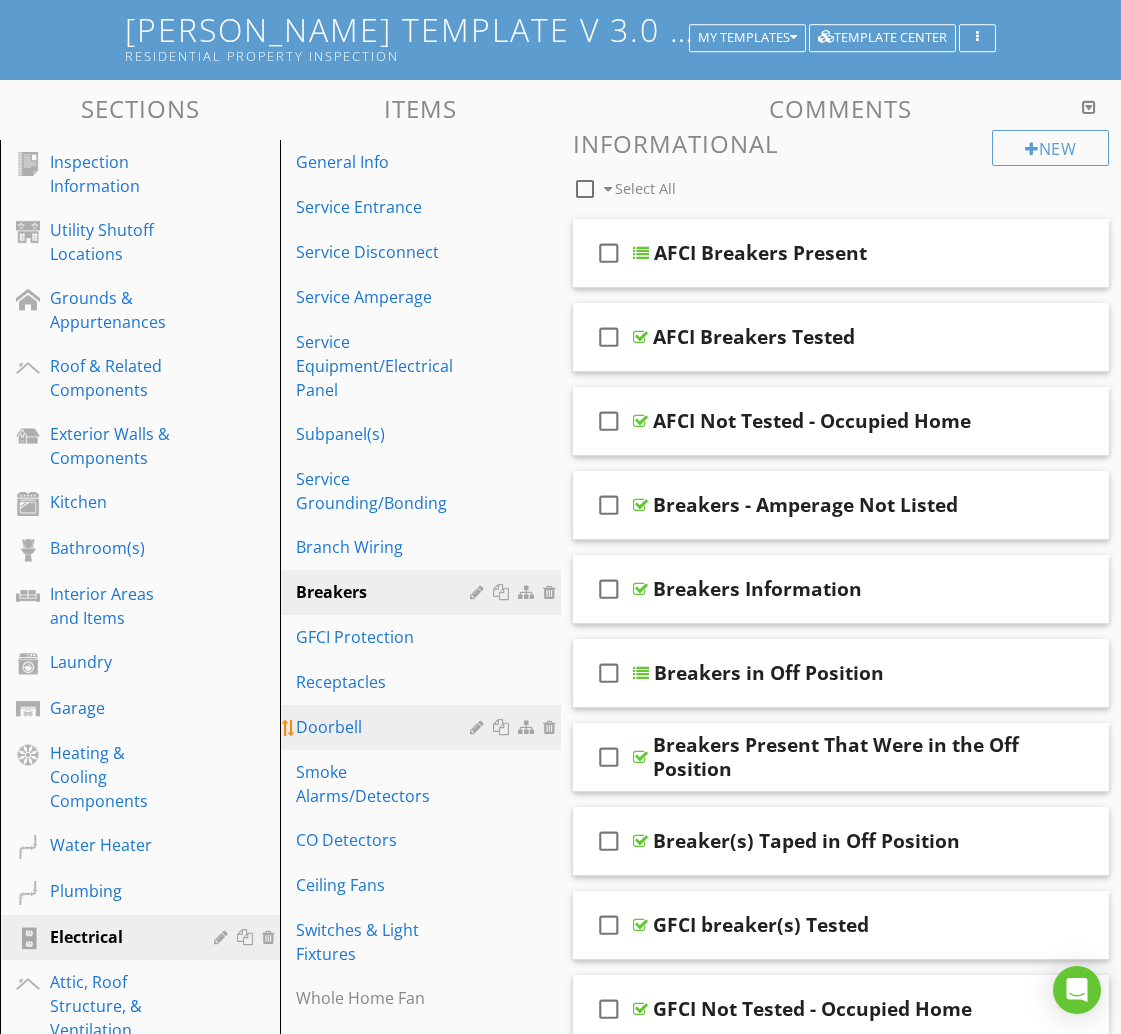 click on "Doorbell" at bounding box center (385, 727) 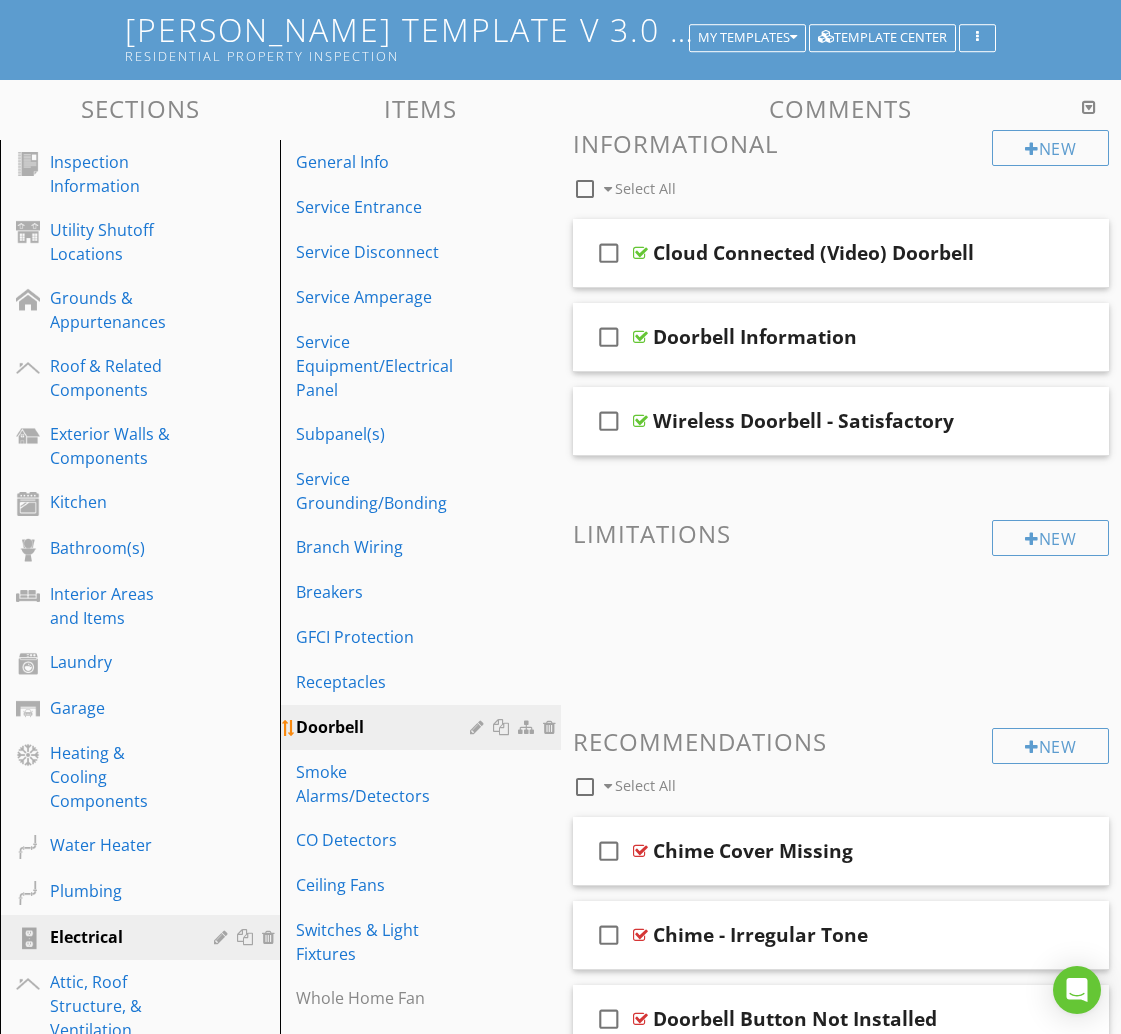 click at bounding box center (503, 727) 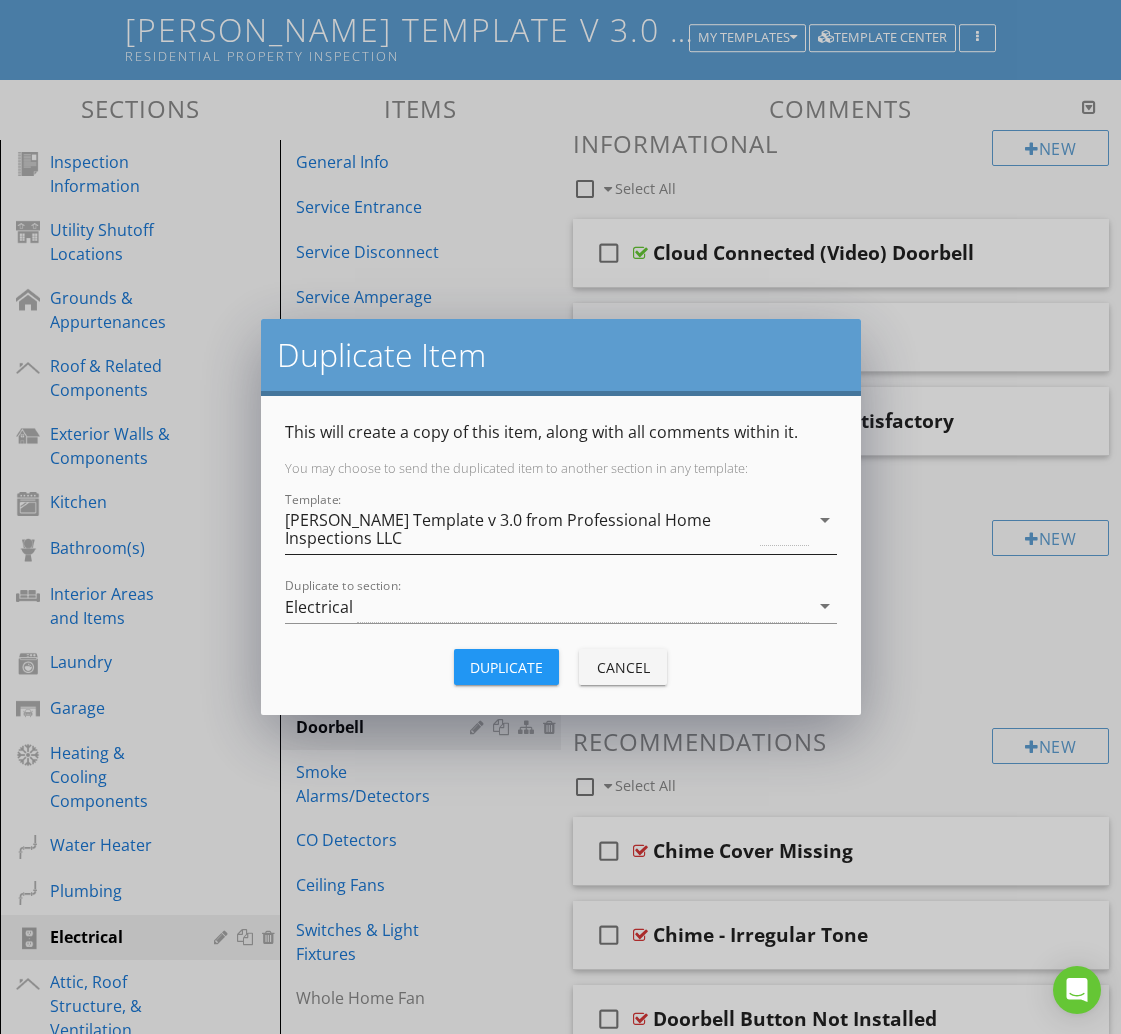 click on "[PERSON_NAME] Template v 3.0 from Professional Home Inspections LLC" at bounding box center (521, 529) 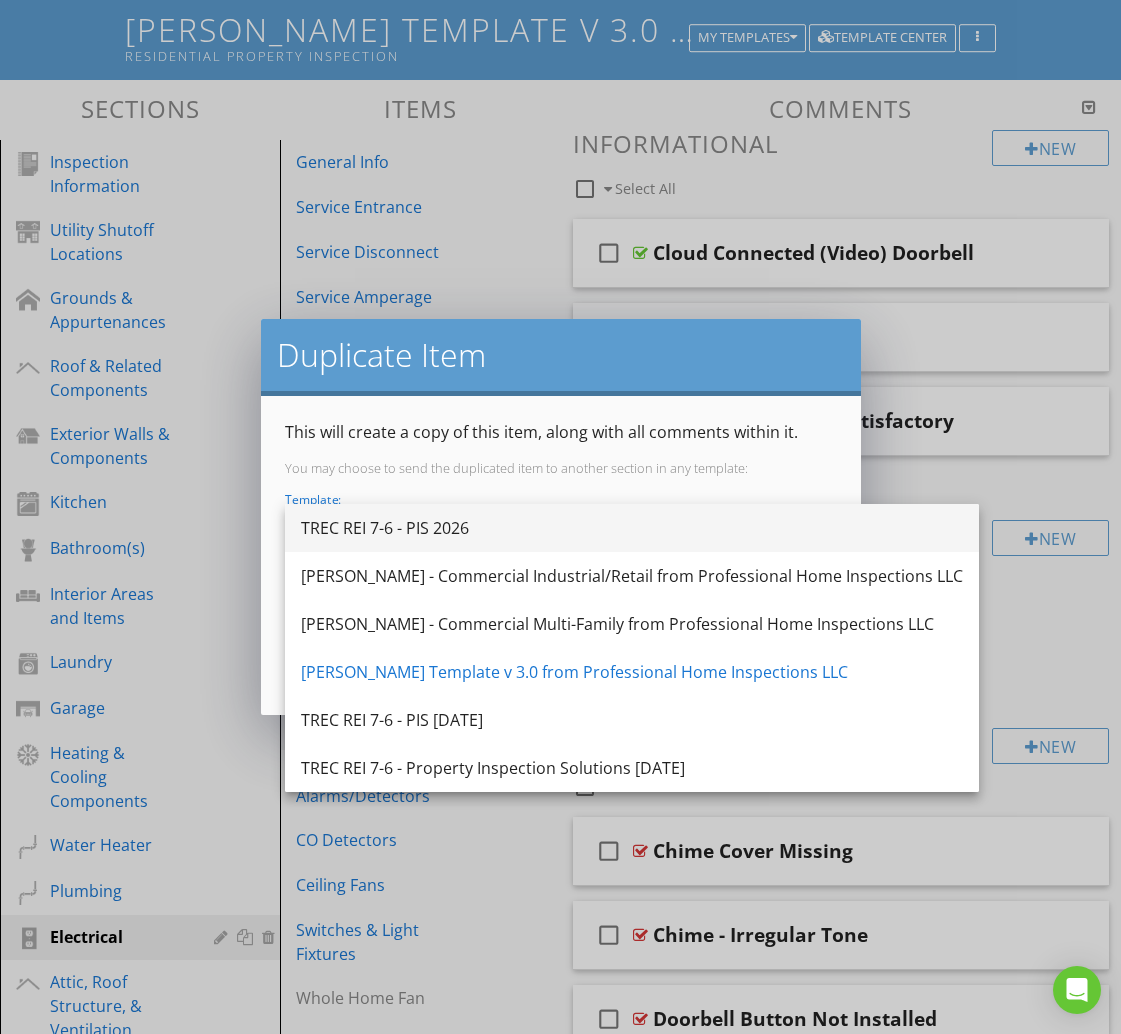 click on "TREC REI 7-6 - PIS 2026" at bounding box center [632, 528] 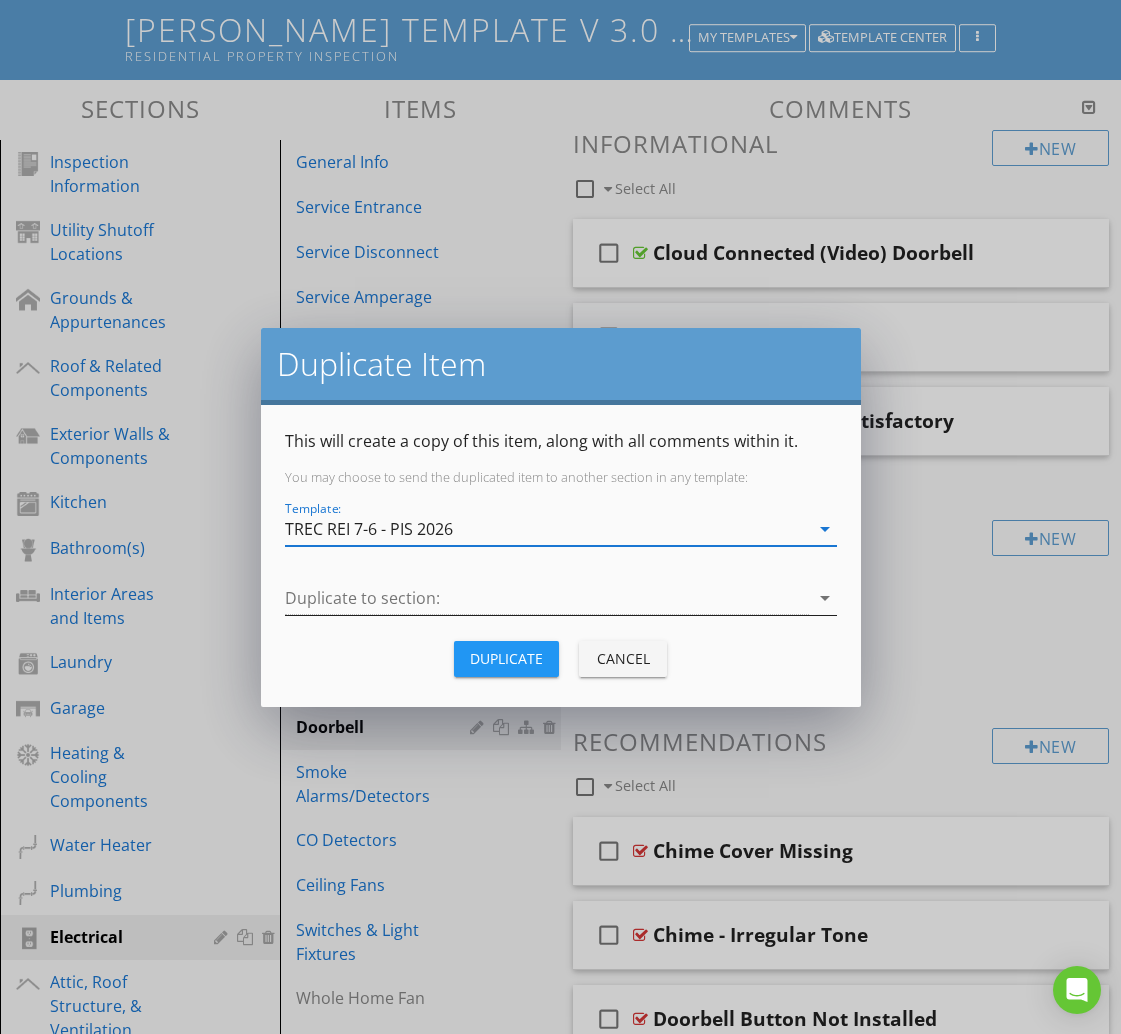 click at bounding box center (547, 598) 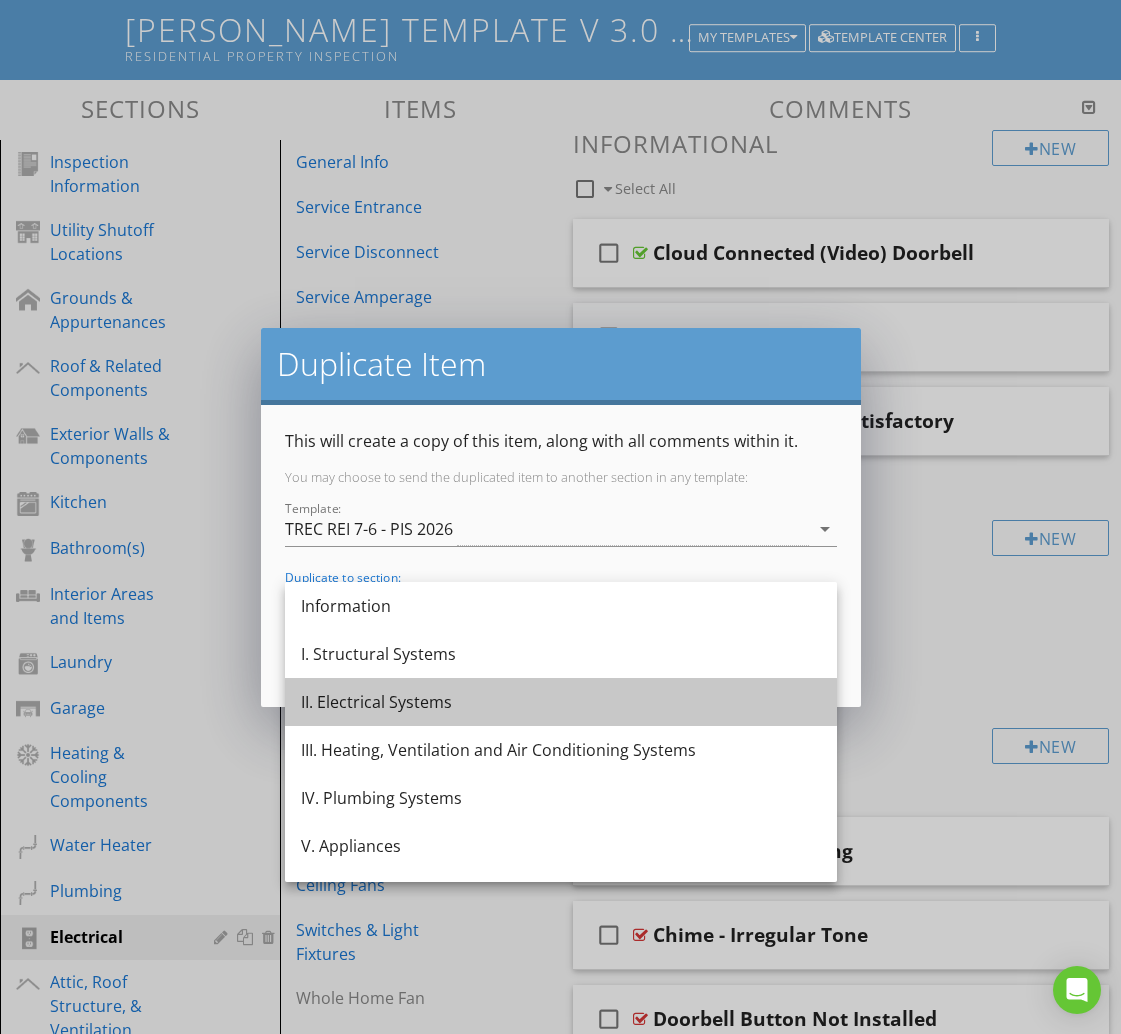 click on "II. Electrical Systems" at bounding box center (561, 702) 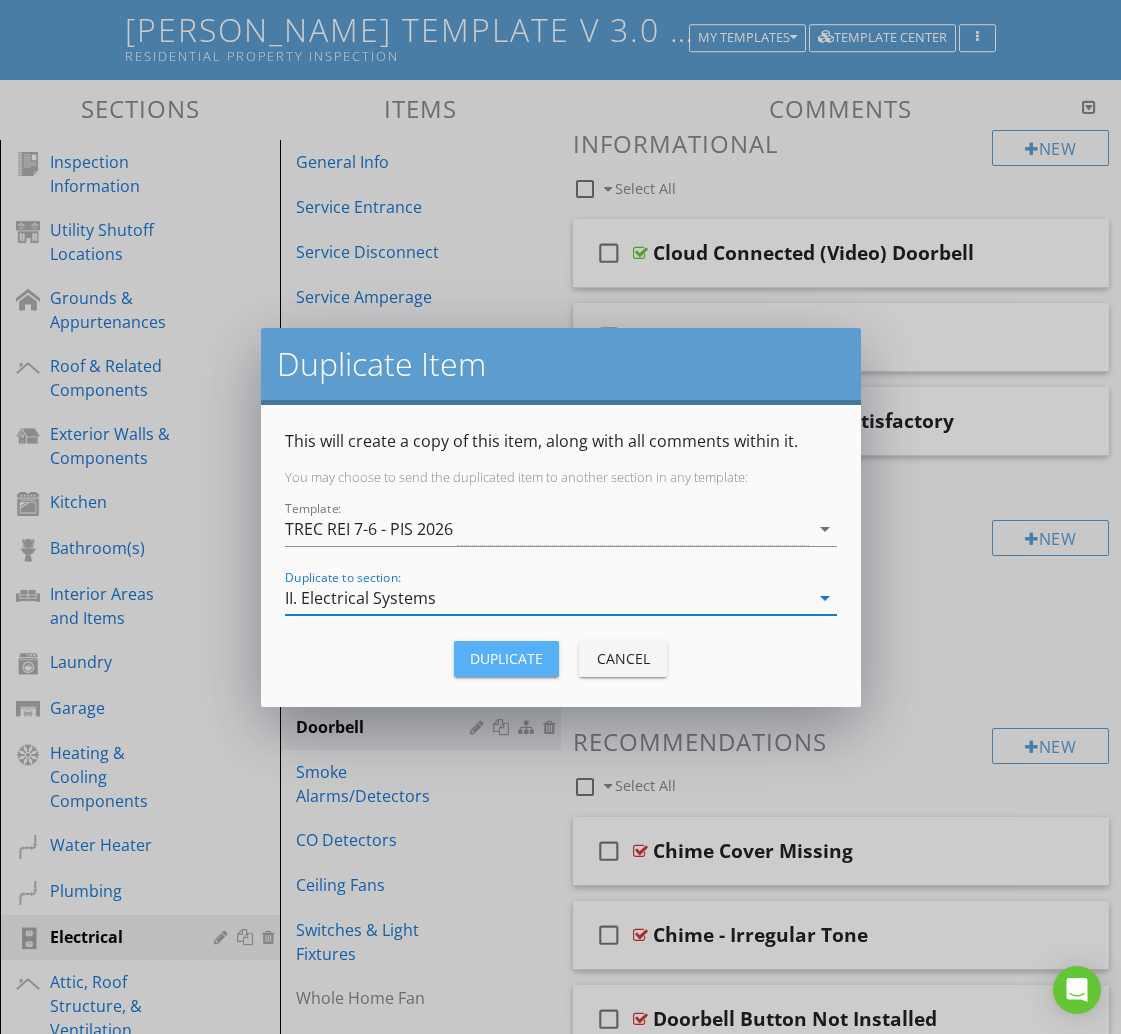 click on "Duplicate" at bounding box center (506, 658) 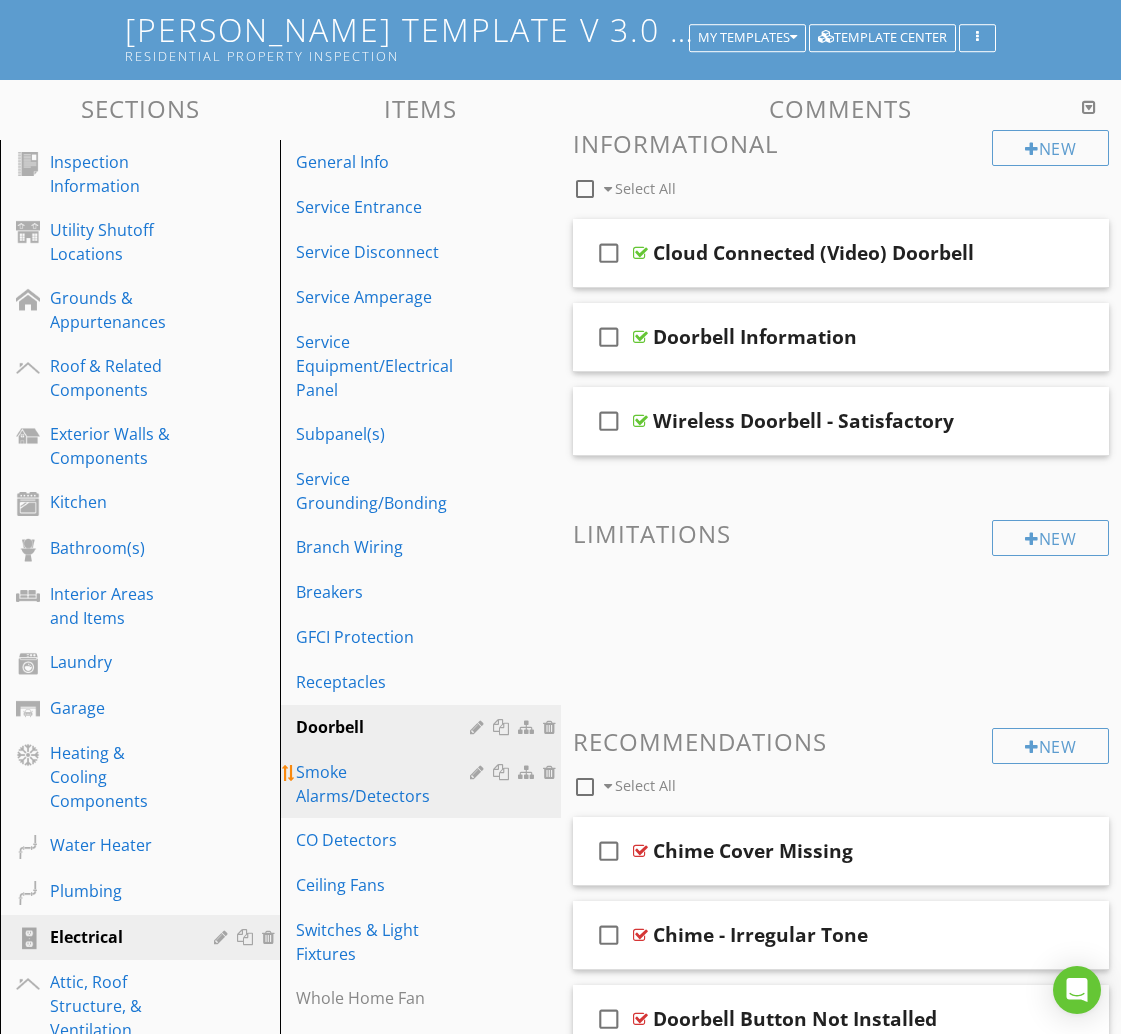 click on "Smoke Alarms/Detectors" at bounding box center [385, 784] 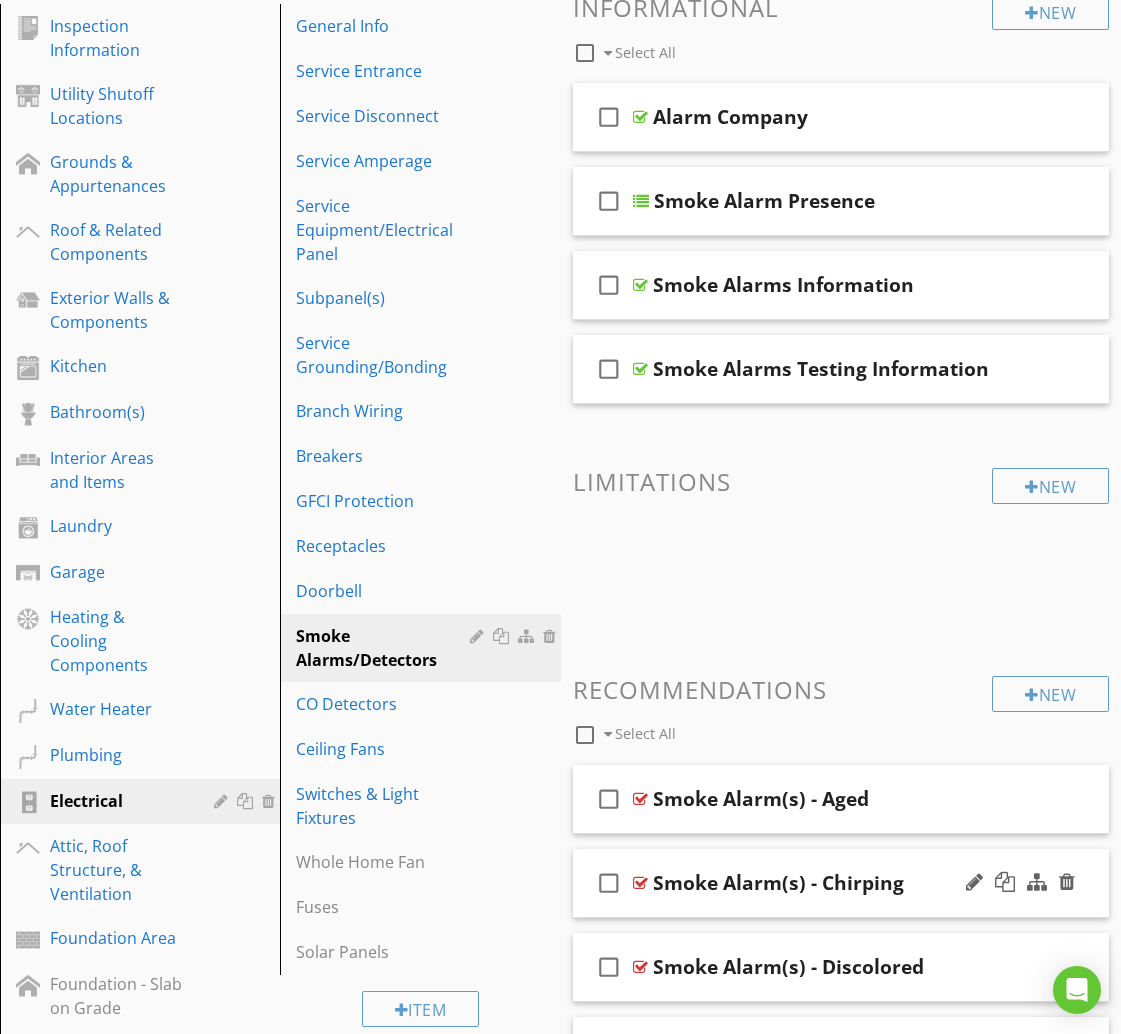 scroll, scrollTop: 316, scrollLeft: 0, axis: vertical 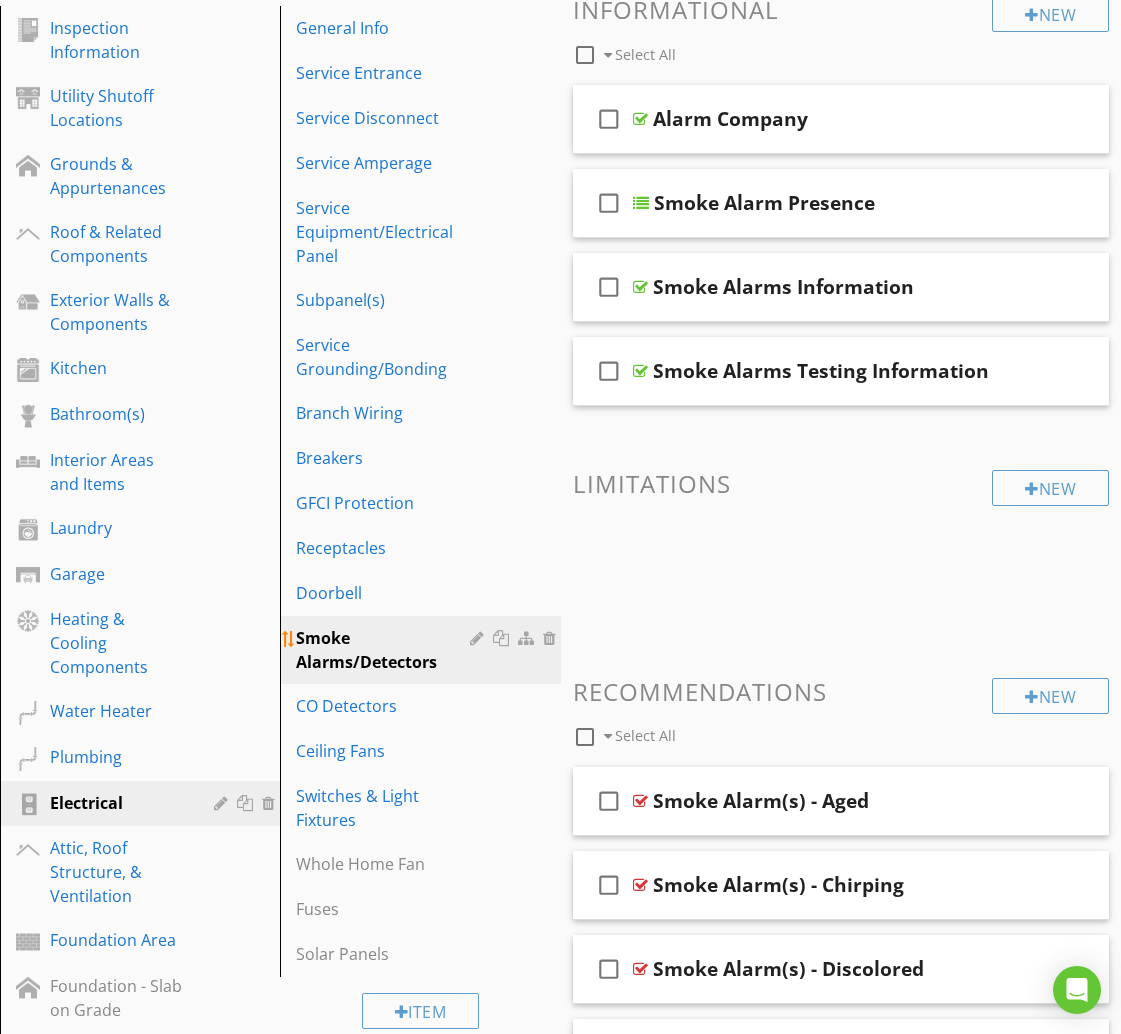 click at bounding box center [503, 638] 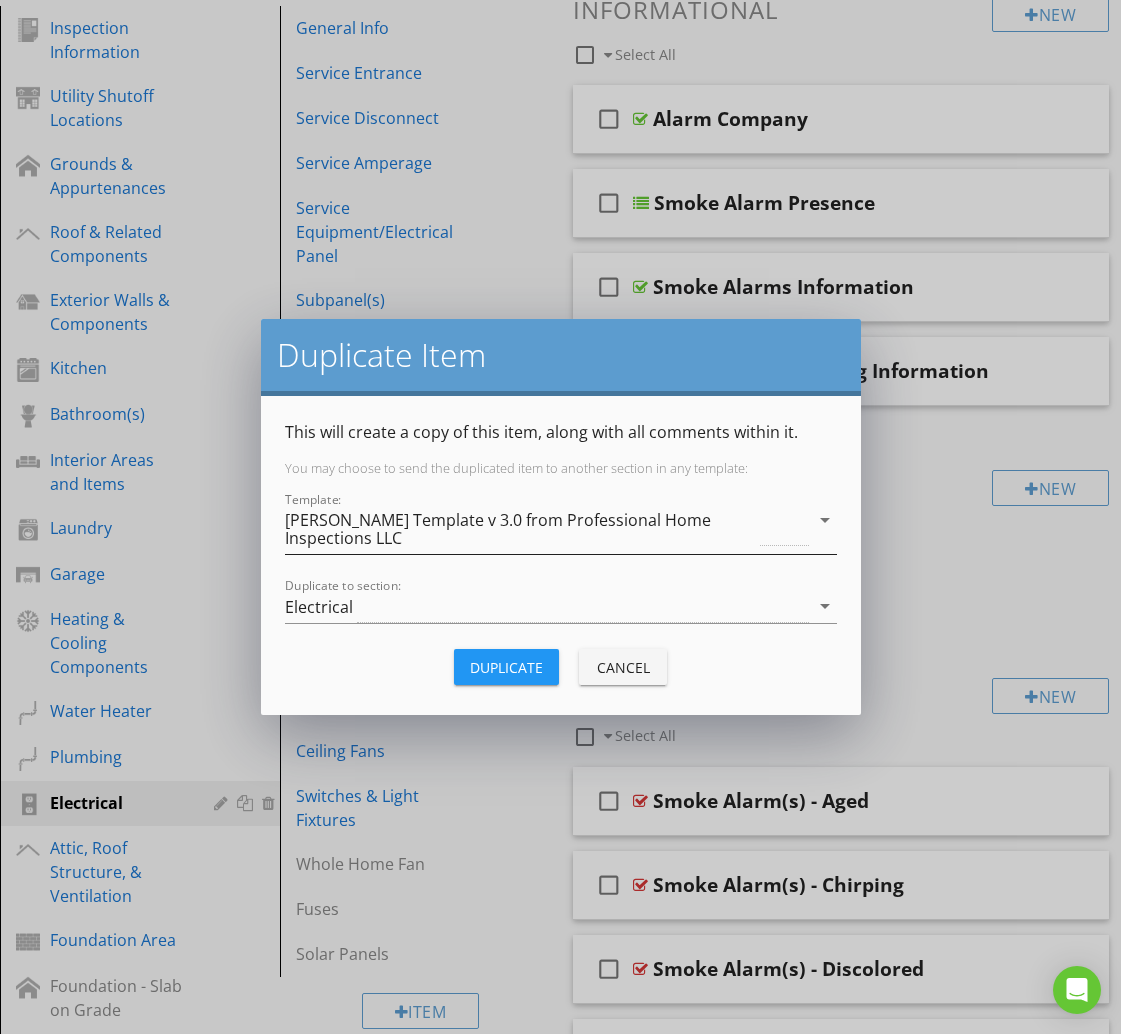 click on "[PERSON_NAME] Template v 3.0 from Professional Home Inspections LLC" at bounding box center (521, 529) 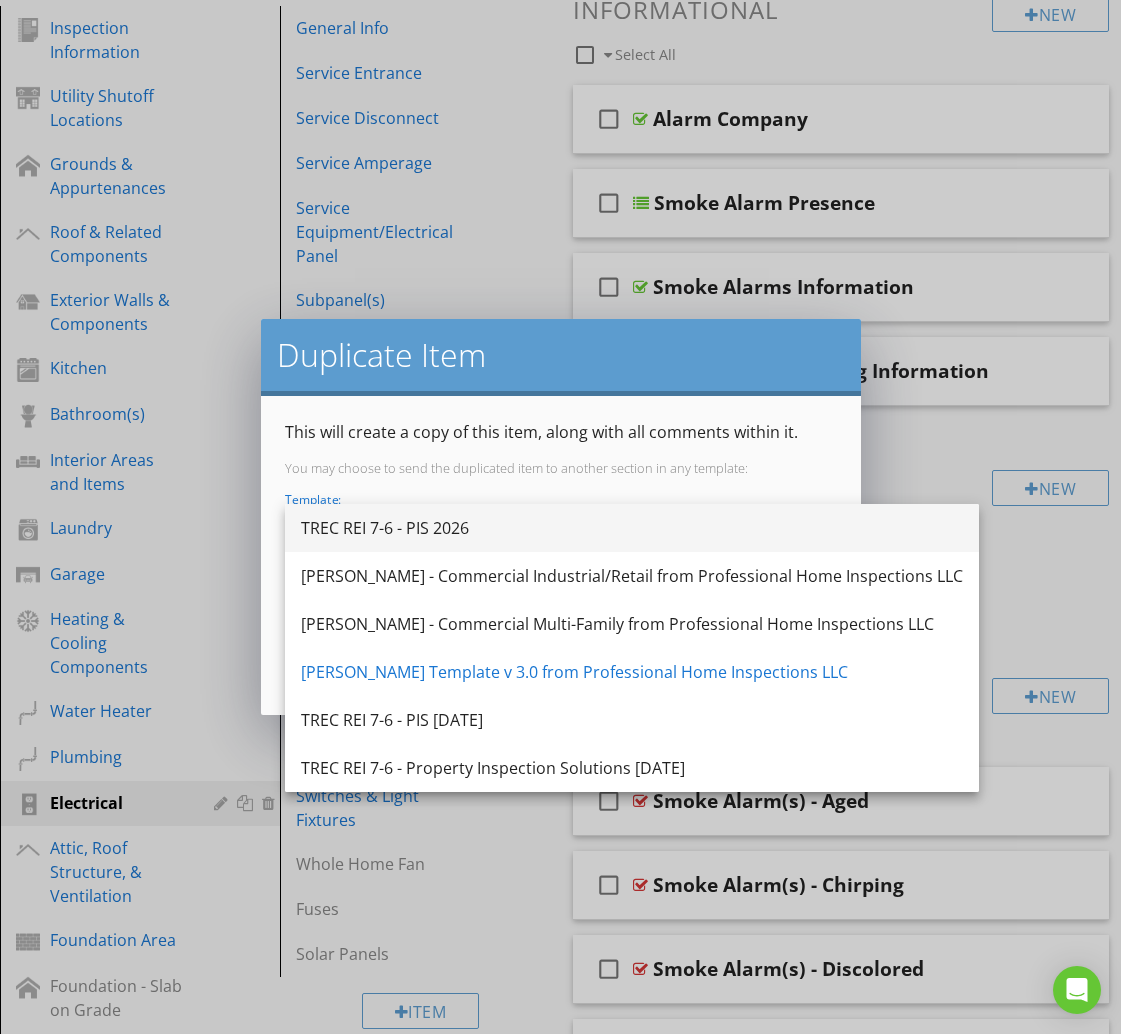 click on "TREC REI 7-6 - PIS 2026" at bounding box center (632, 528) 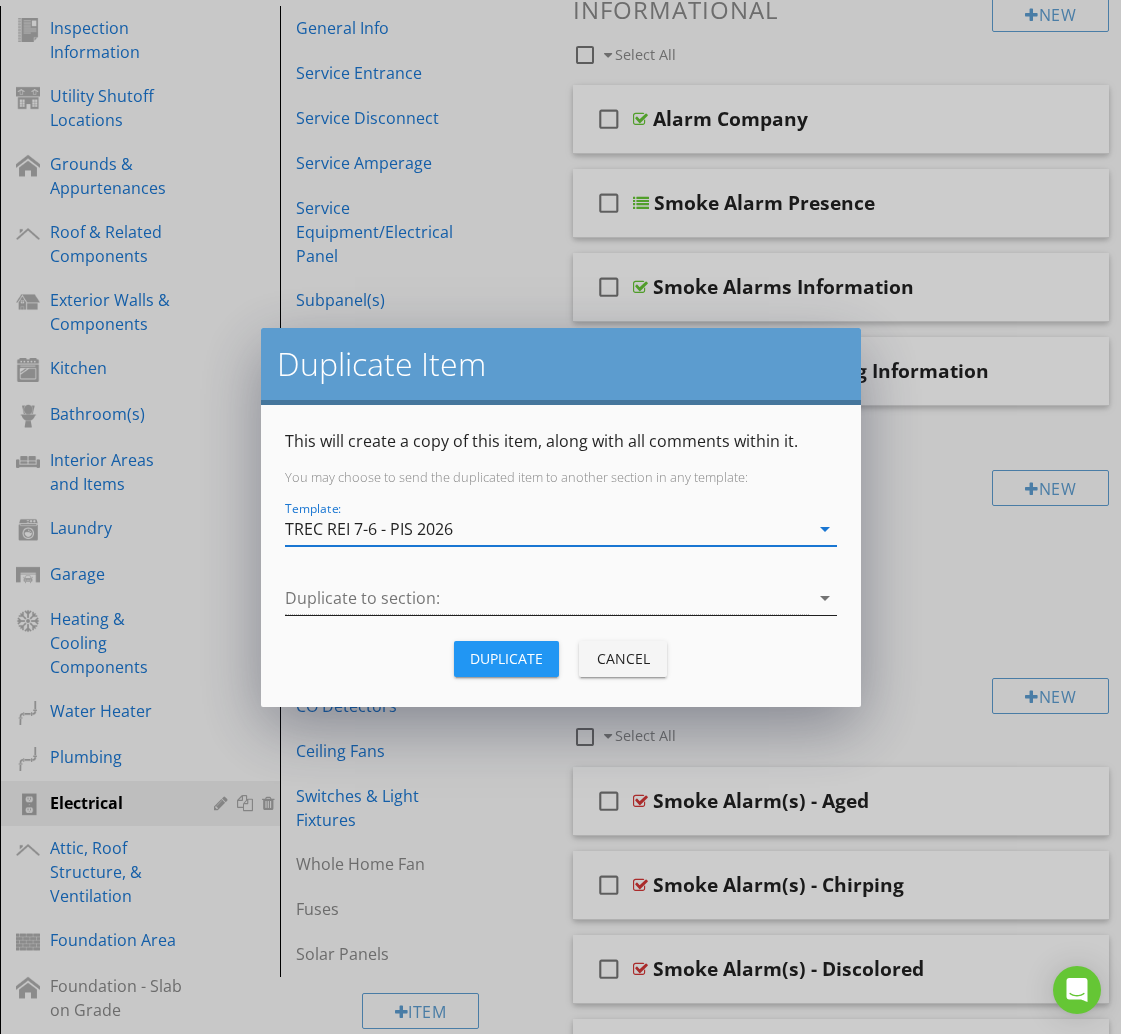 click at bounding box center [547, 598] 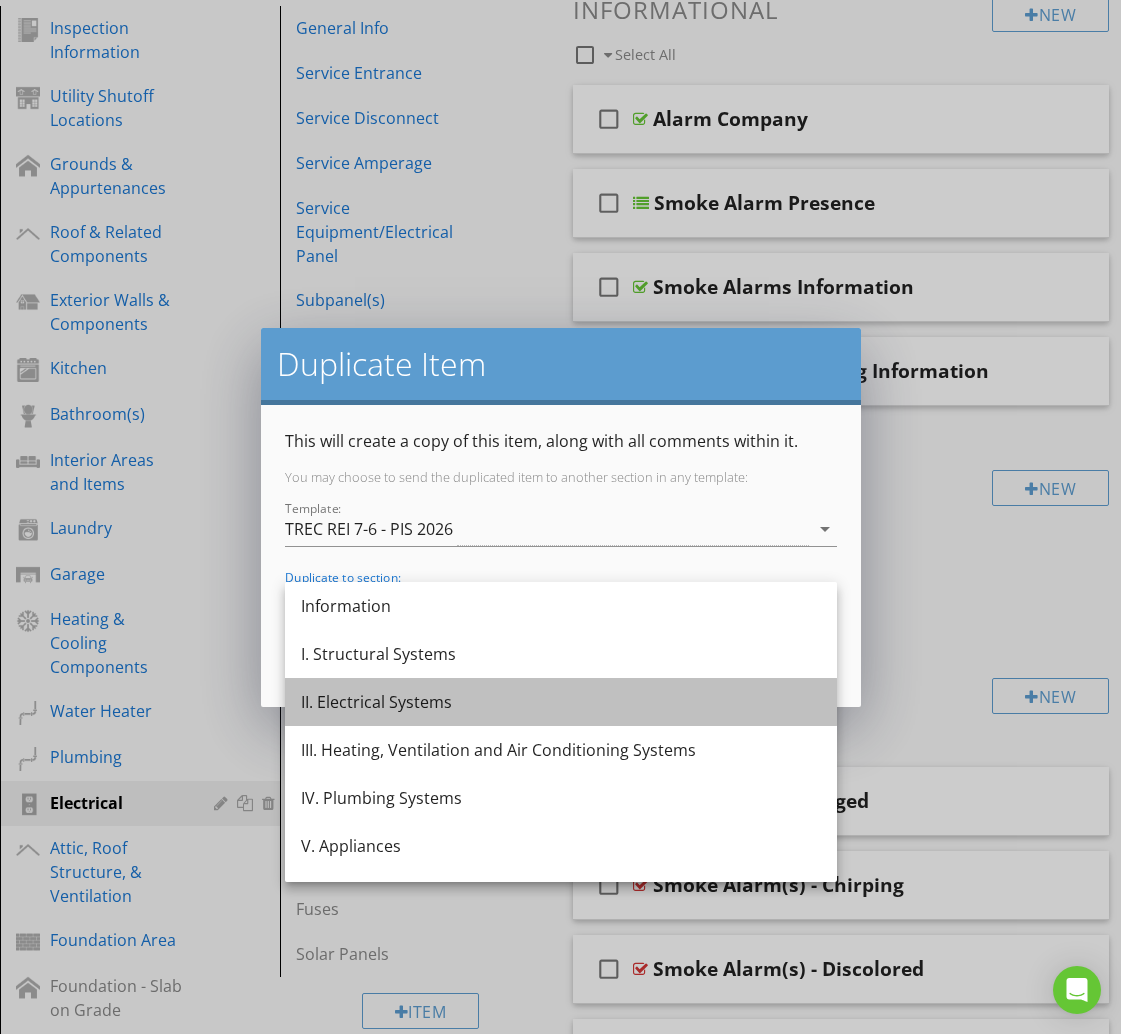 click on "II. Electrical Systems" at bounding box center (561, 702) 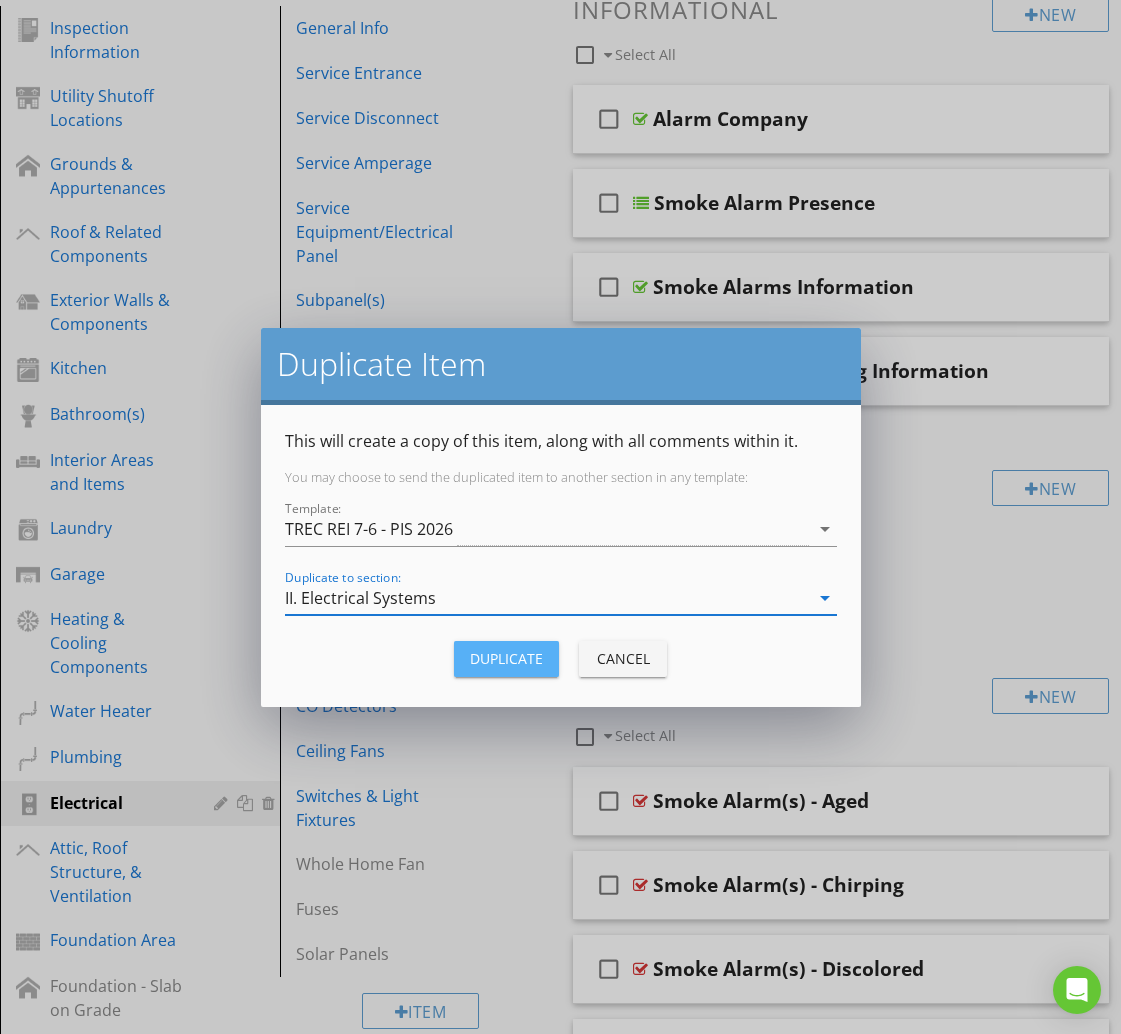 click on "Duplicate" at bounding box center [506, 658] 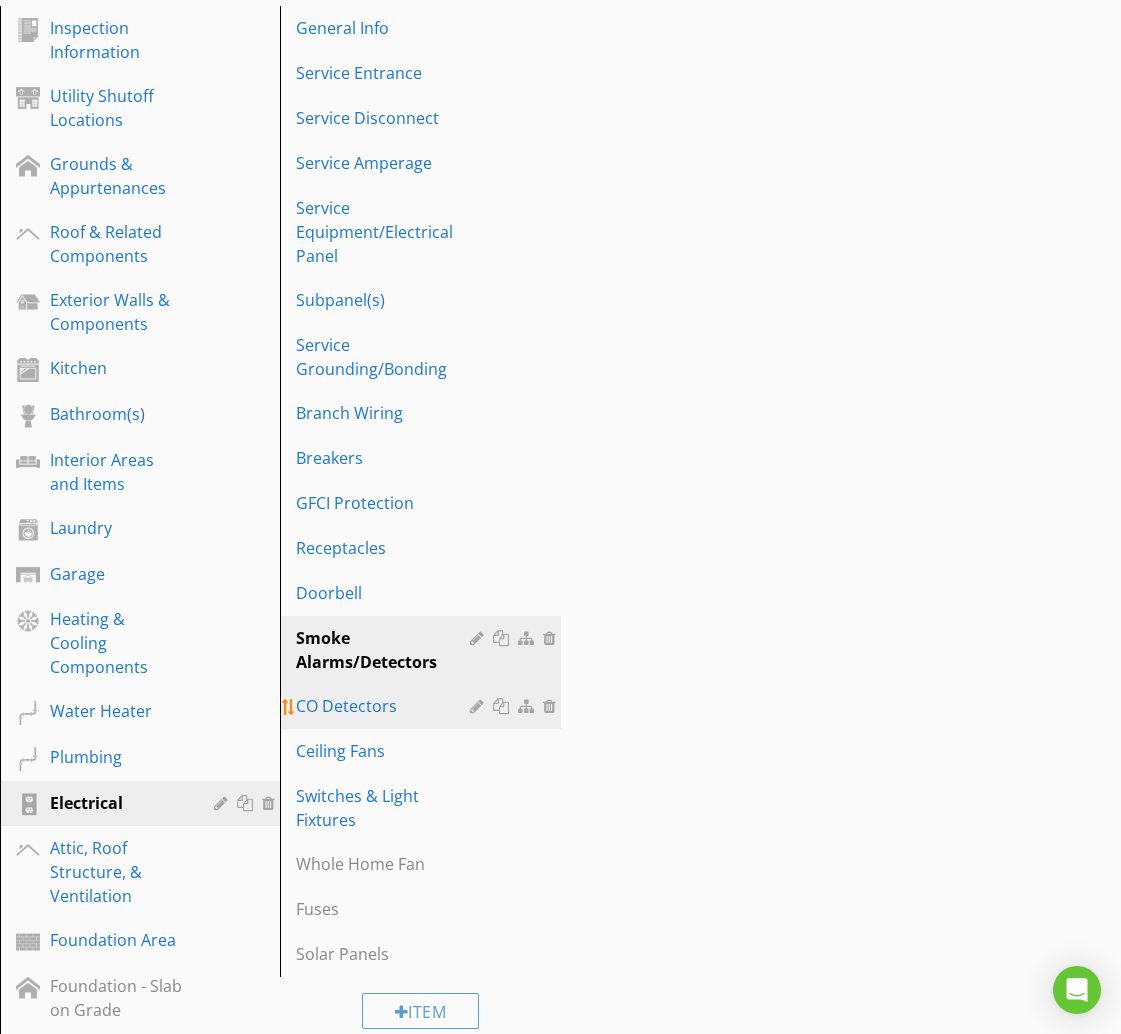 click on "CO Detectors" at bounding box center [385, 706] 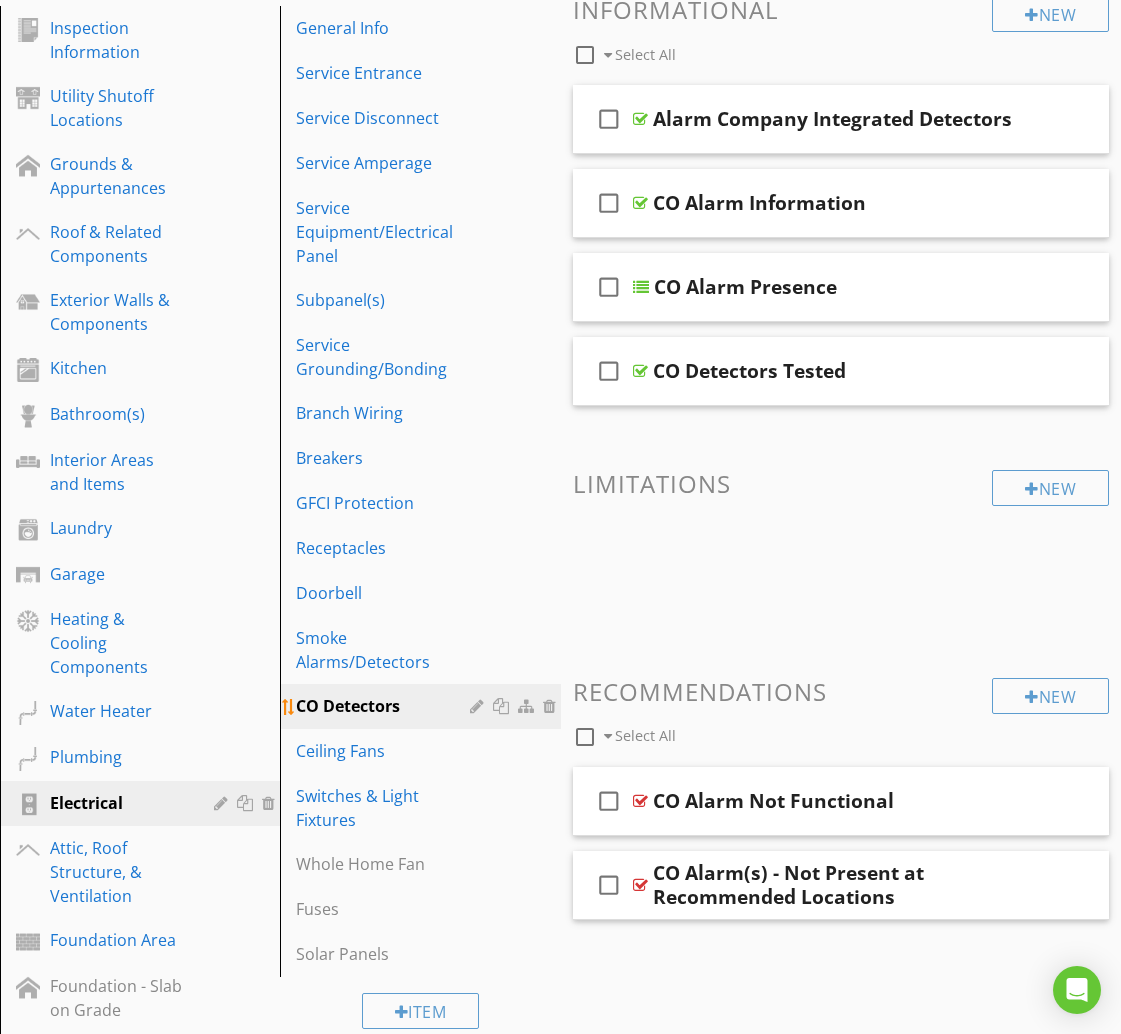 click at bounding box center (503, 706) 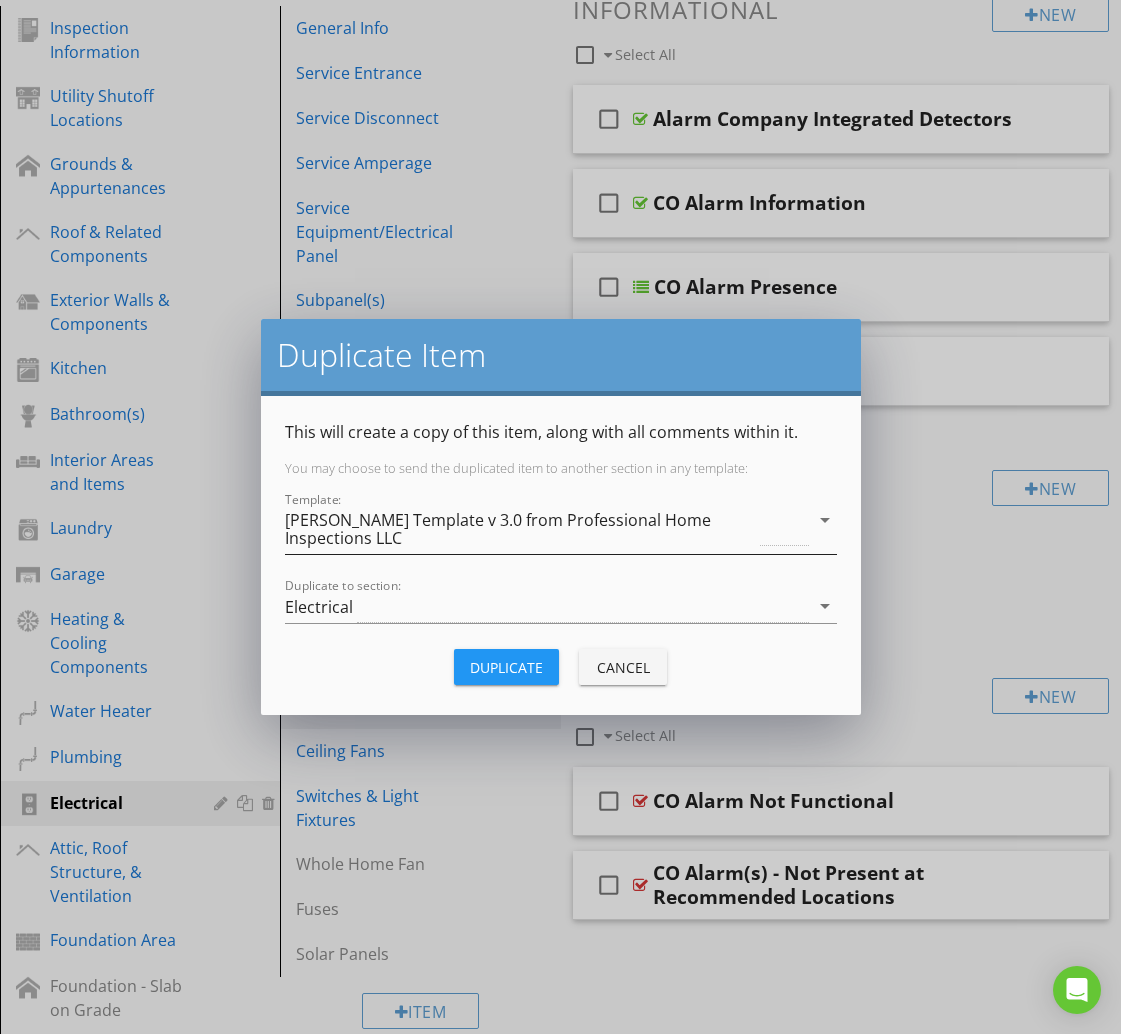 click on "[PERSON_NAME] Template v 3.0 from Professional Home Inspections LLC" at bounding box center [521, 529] 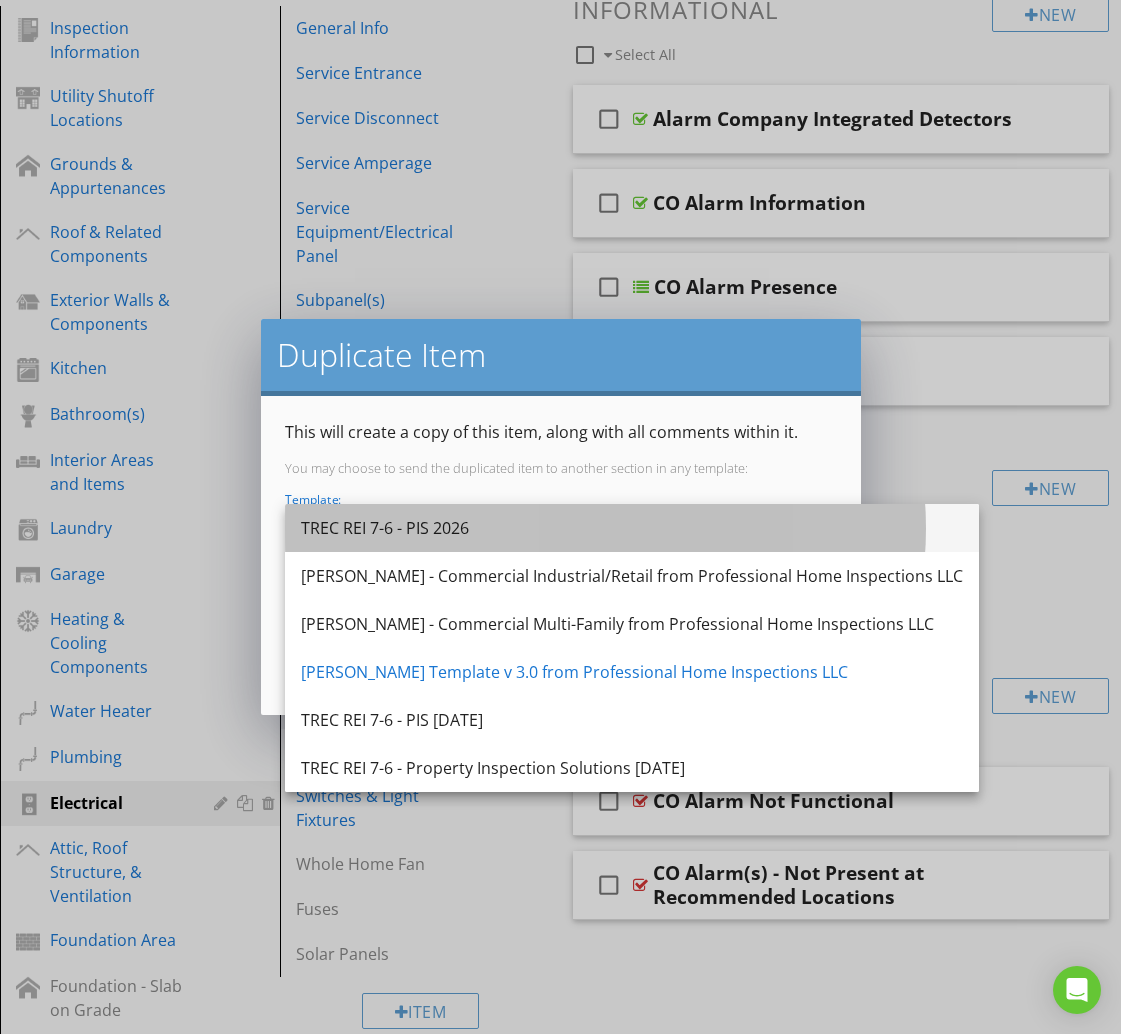 click on "TREC REI 7-6 - PIS 2026" at bounding box center (632, 528) 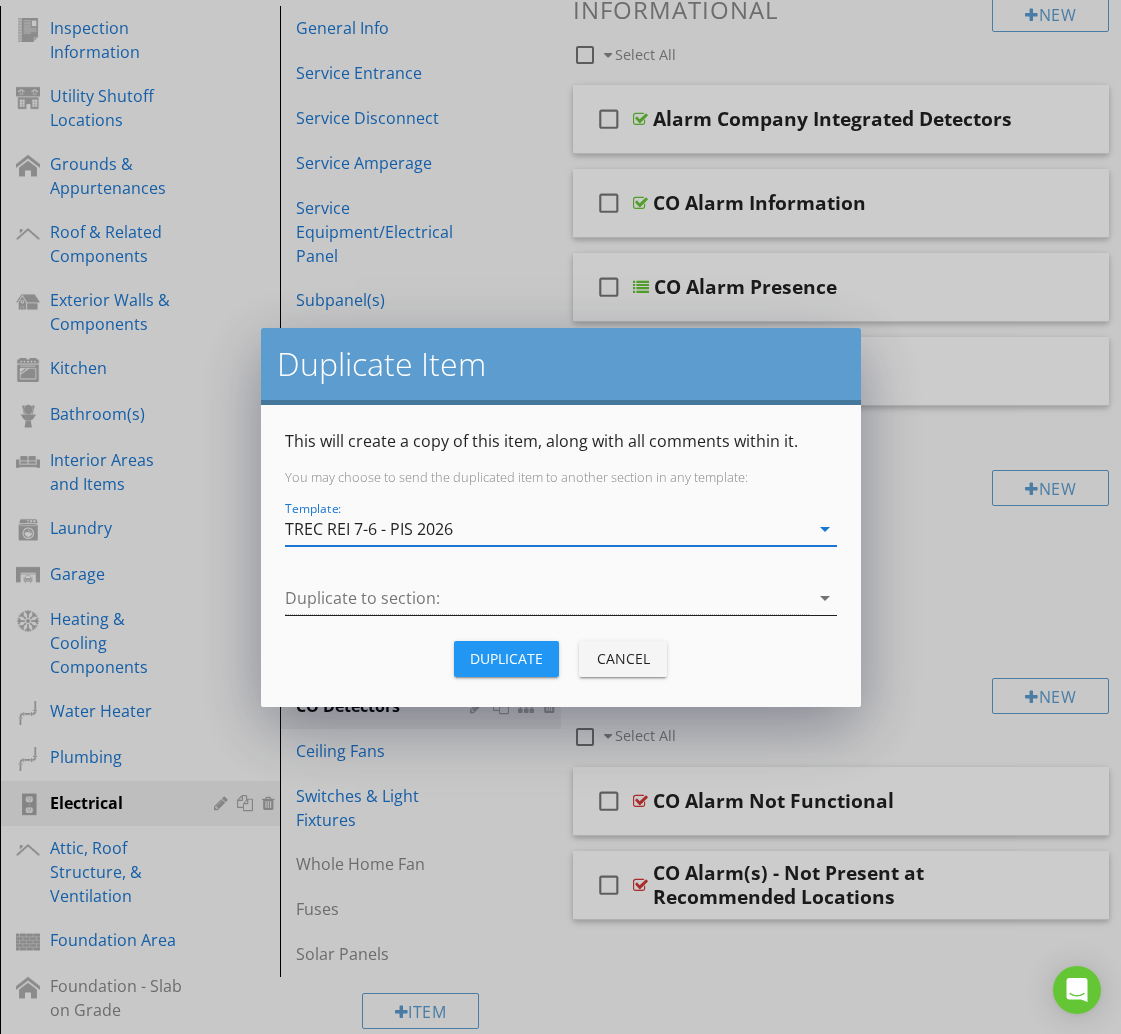 click at bounding box center (547, 598) 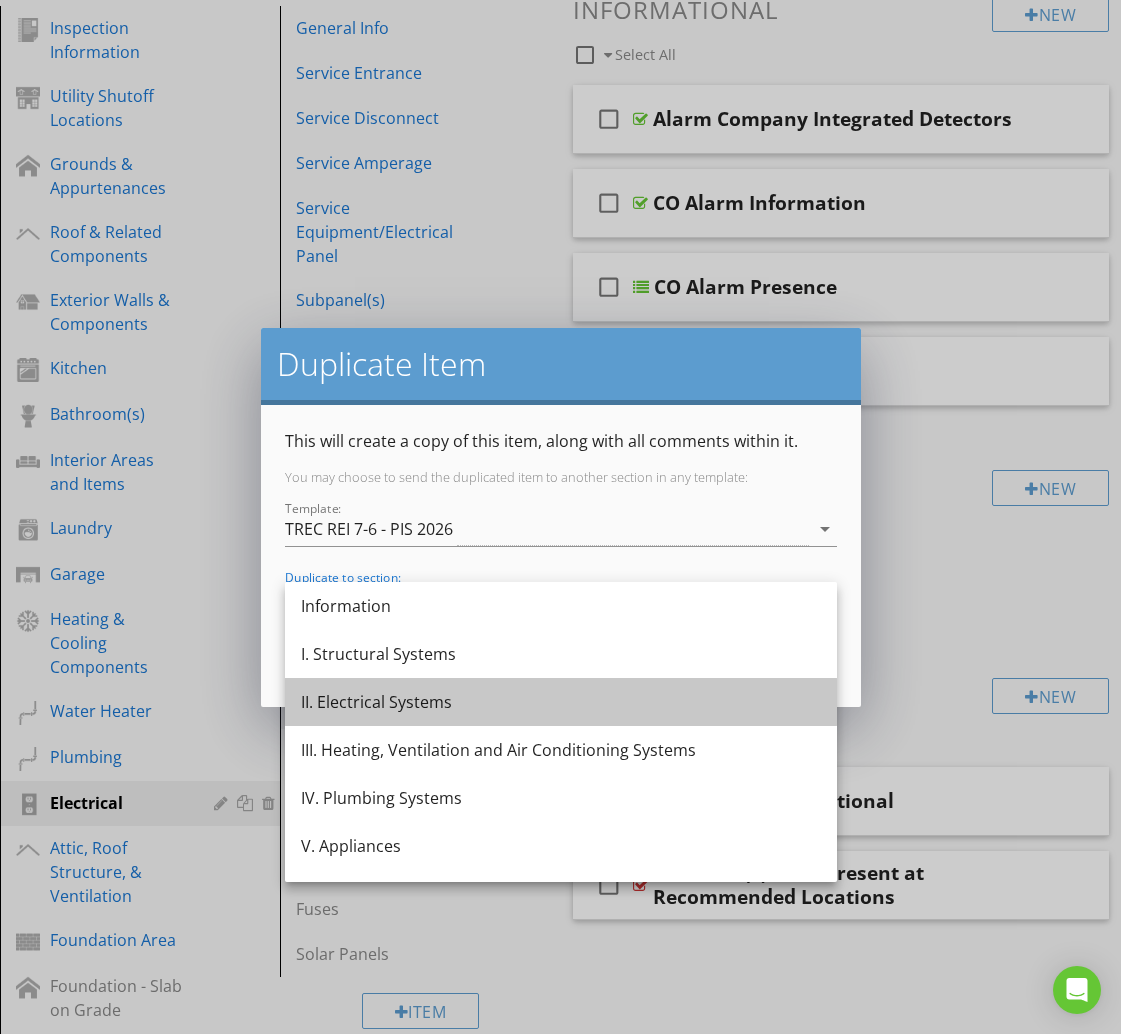 click on "II. Electrical Systems" at bounding box center [561, 702] 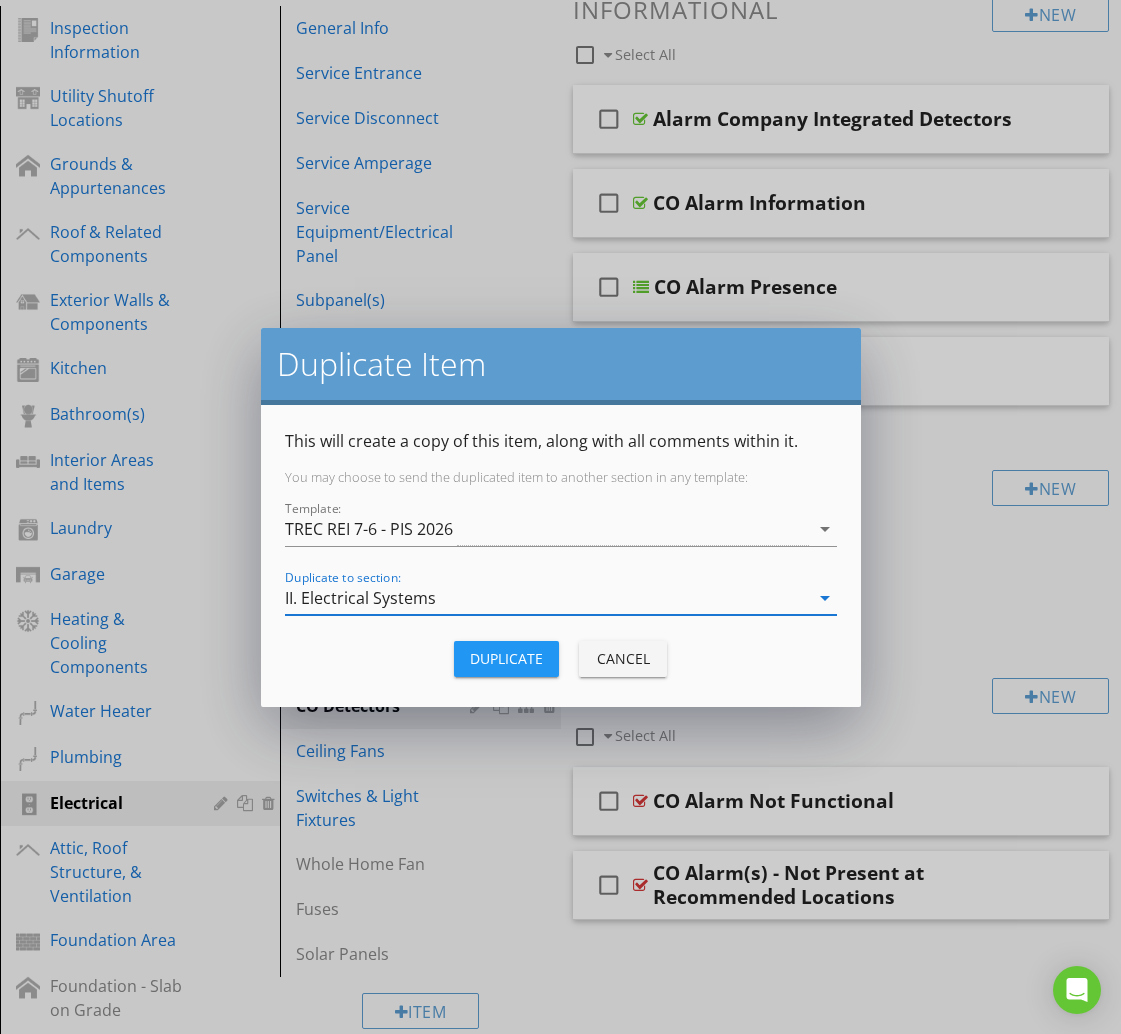 click on "Duplicate" at bounding box center [506, 658] 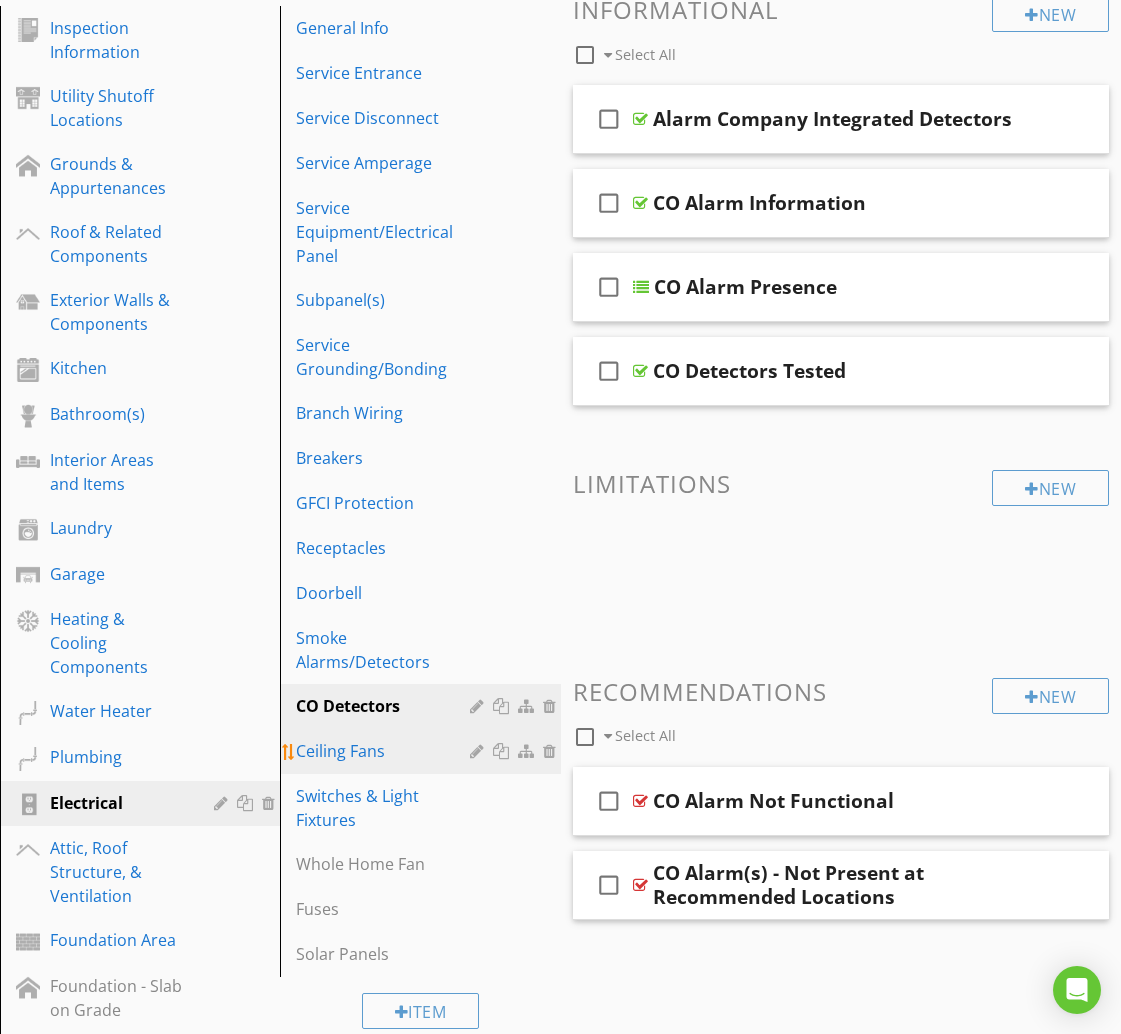 click at bounding box center (479, 751) 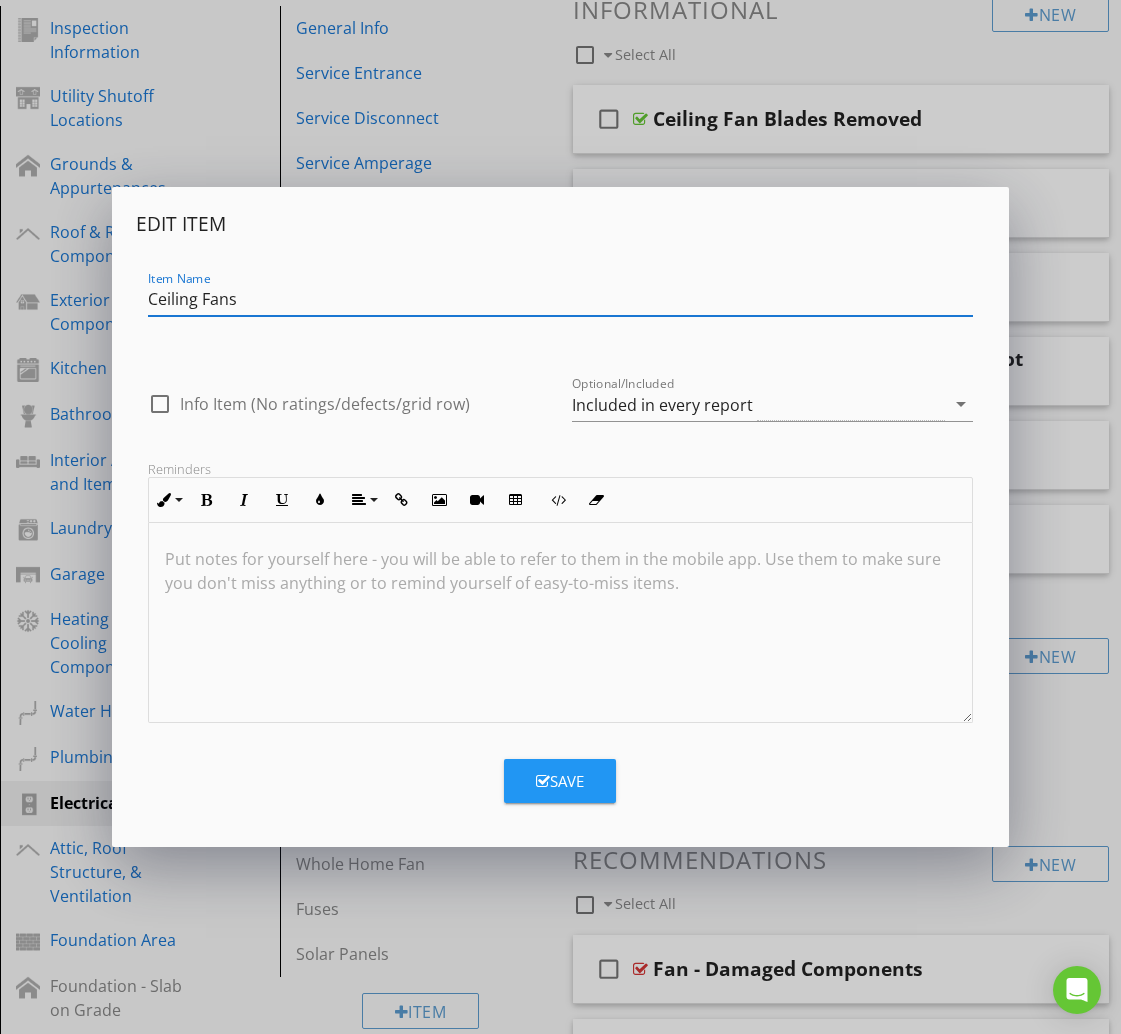 click on "Edit Item   Item Name Ceiling Fans     check_box_outline_blank Info Item (No ratings/defects/grid row)   Optional/Included Included in every report arrow_drop_down     Reminders   Inline Style XLarge Large Normal Small Light Small/Light Bold Italic Underline Colors Align Align Left Align Center Align Right Align Justify Insert Link Insert Image Insert Video Insert Table Code View Clear Formatting Ordered List Unordered List Put notes for yourself here - you will be able to refer to them in the mobile app. Use them to make sure you don't miss anything or to remind yourself of easy-to-miss items.
Save" at bounding box center (560, 517) 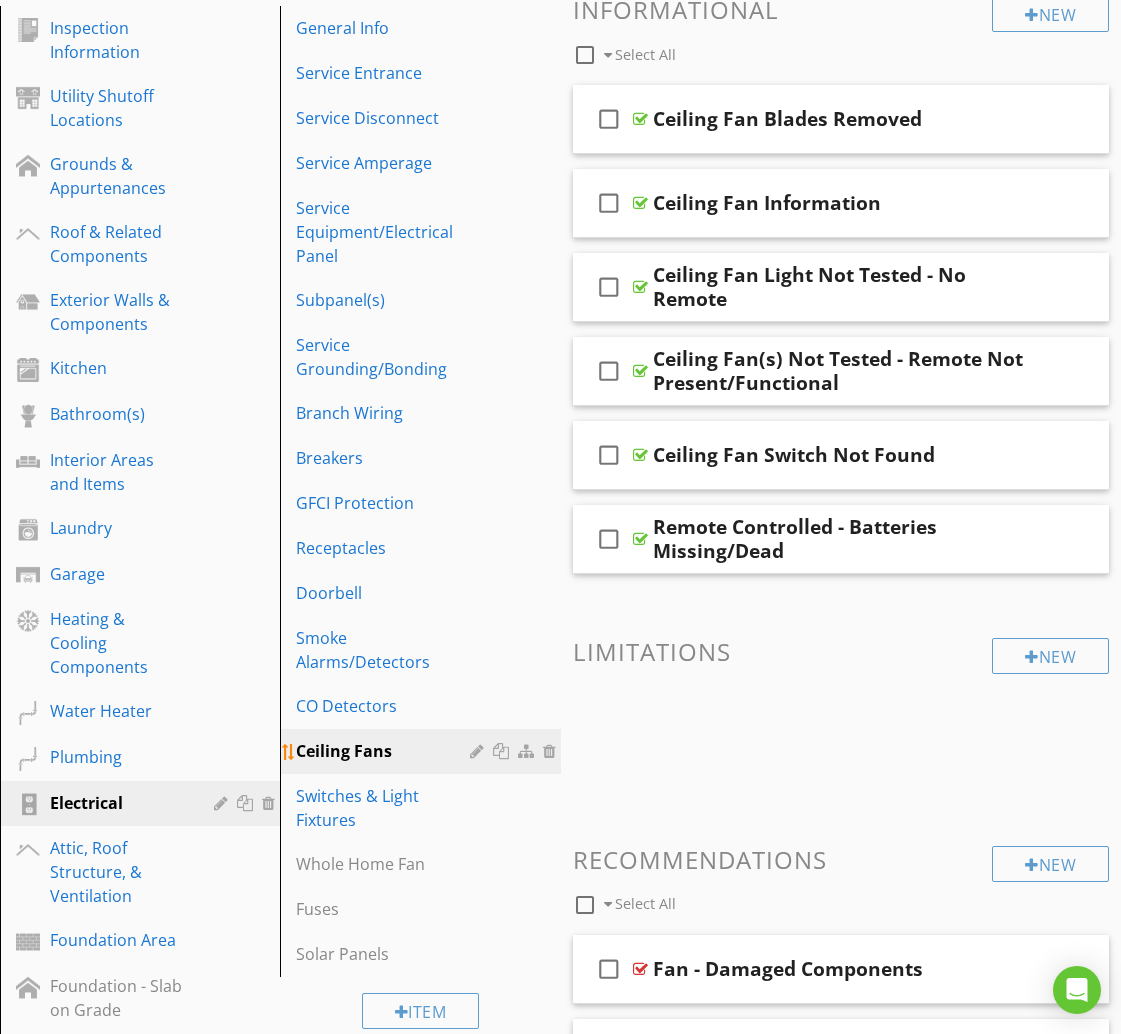 click at bounding box center (503, 751) 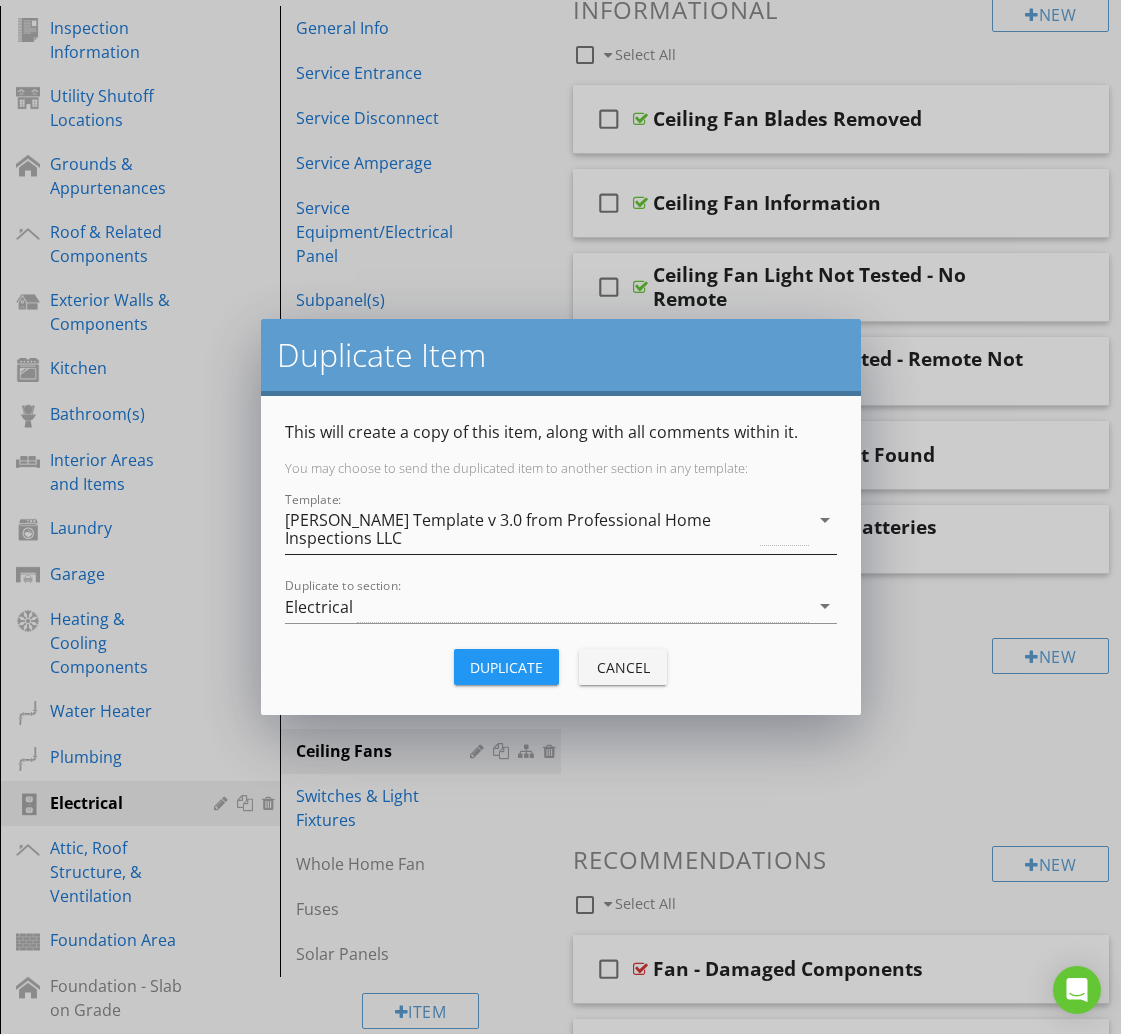 click on "[PERSON_NAME] Template v 3.0 from Professional Home Inspections LLC" at bounding box center (521, 529) 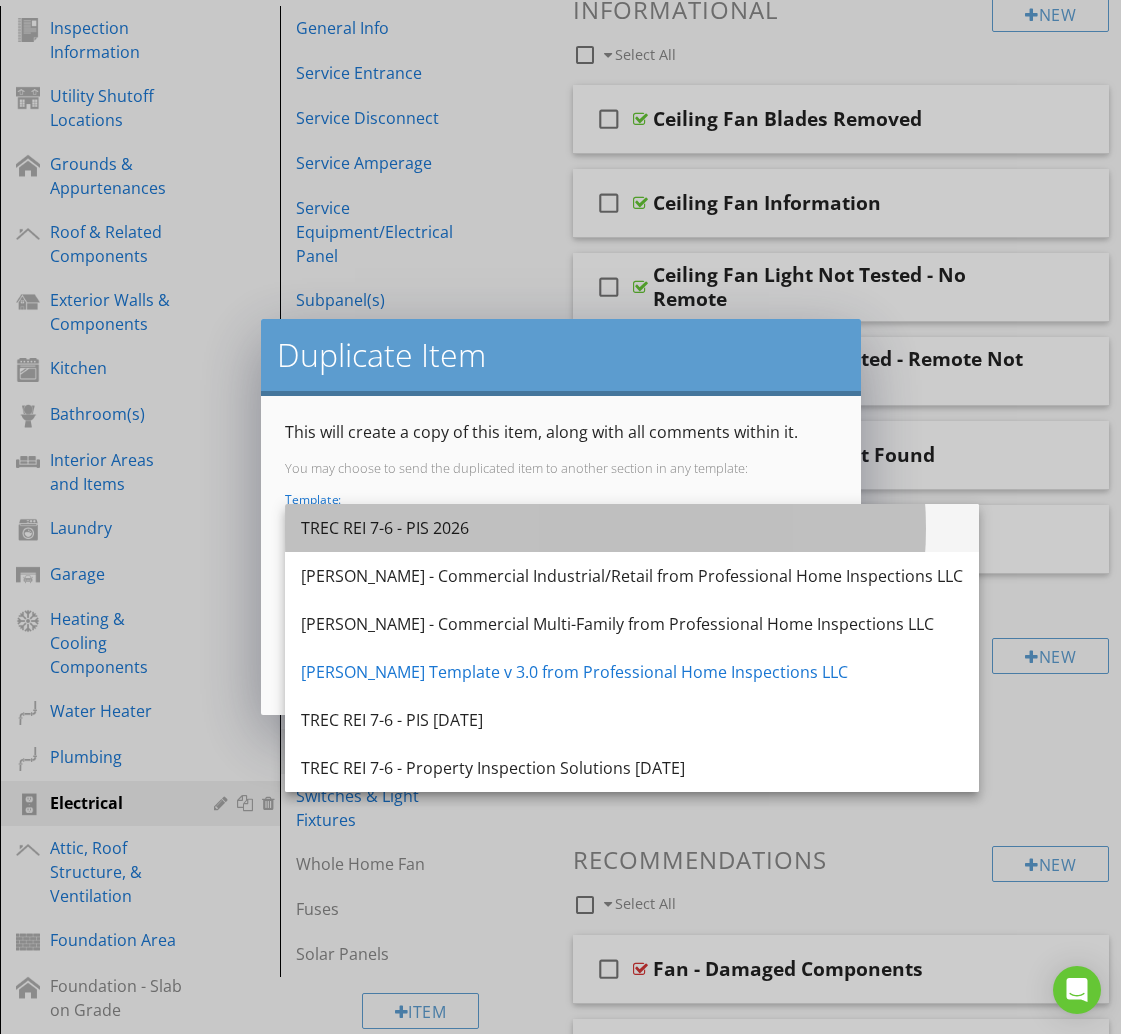 click on "TREC REI 7-6 - PIS 2026" at bounding box center (632, 528) 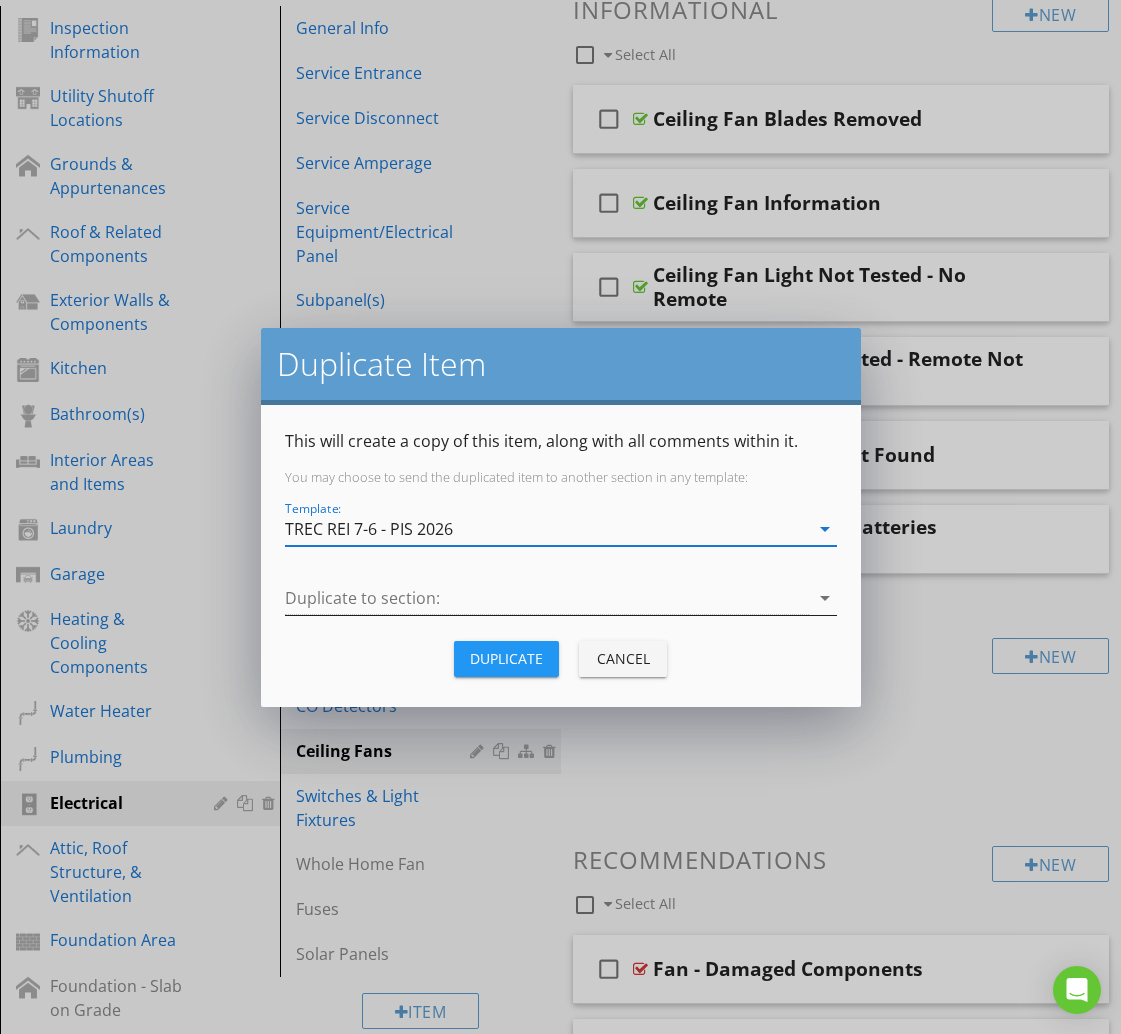 click at bounding box center (547, 598) 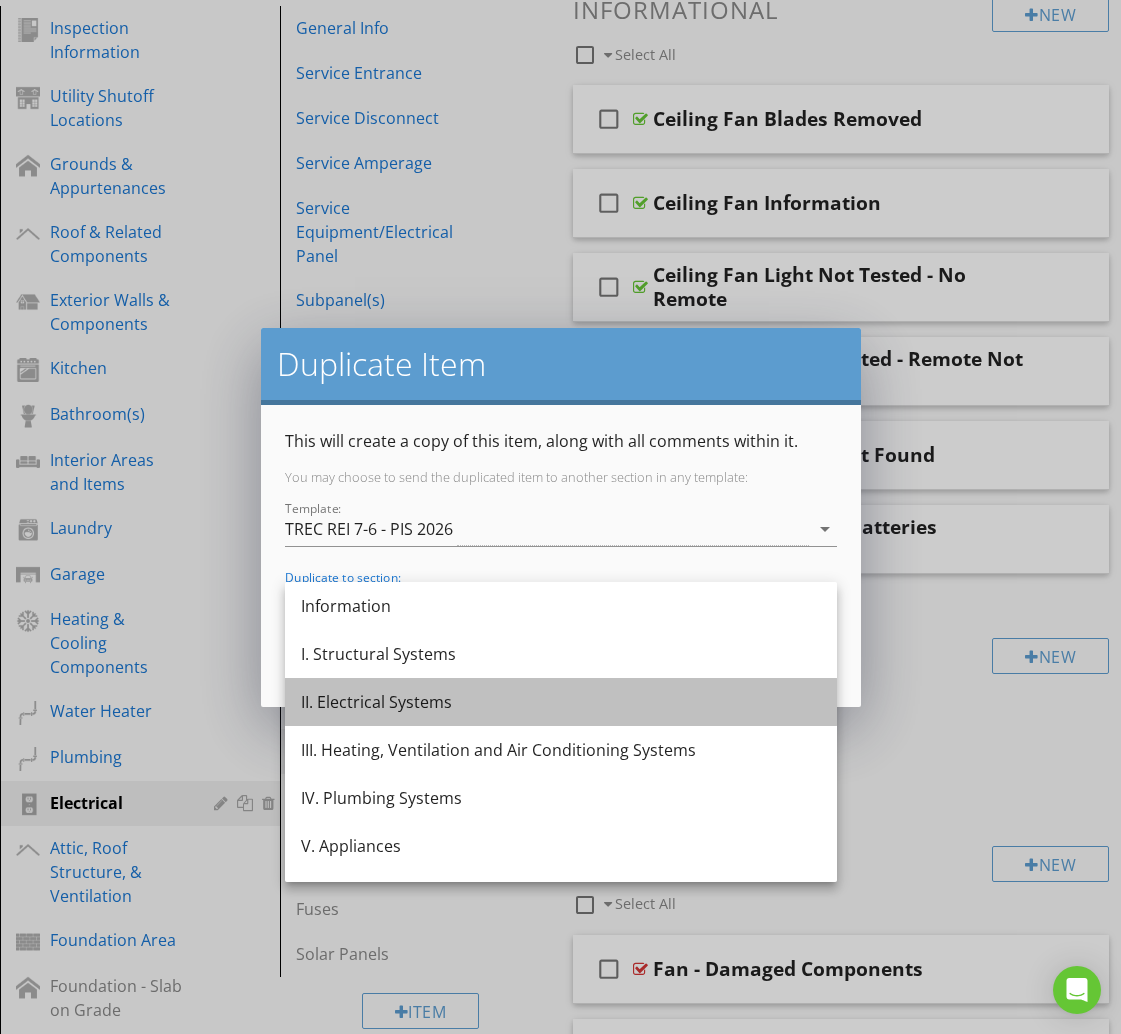 click on "II. Electrical Systems" at bounding box center (561, 702) 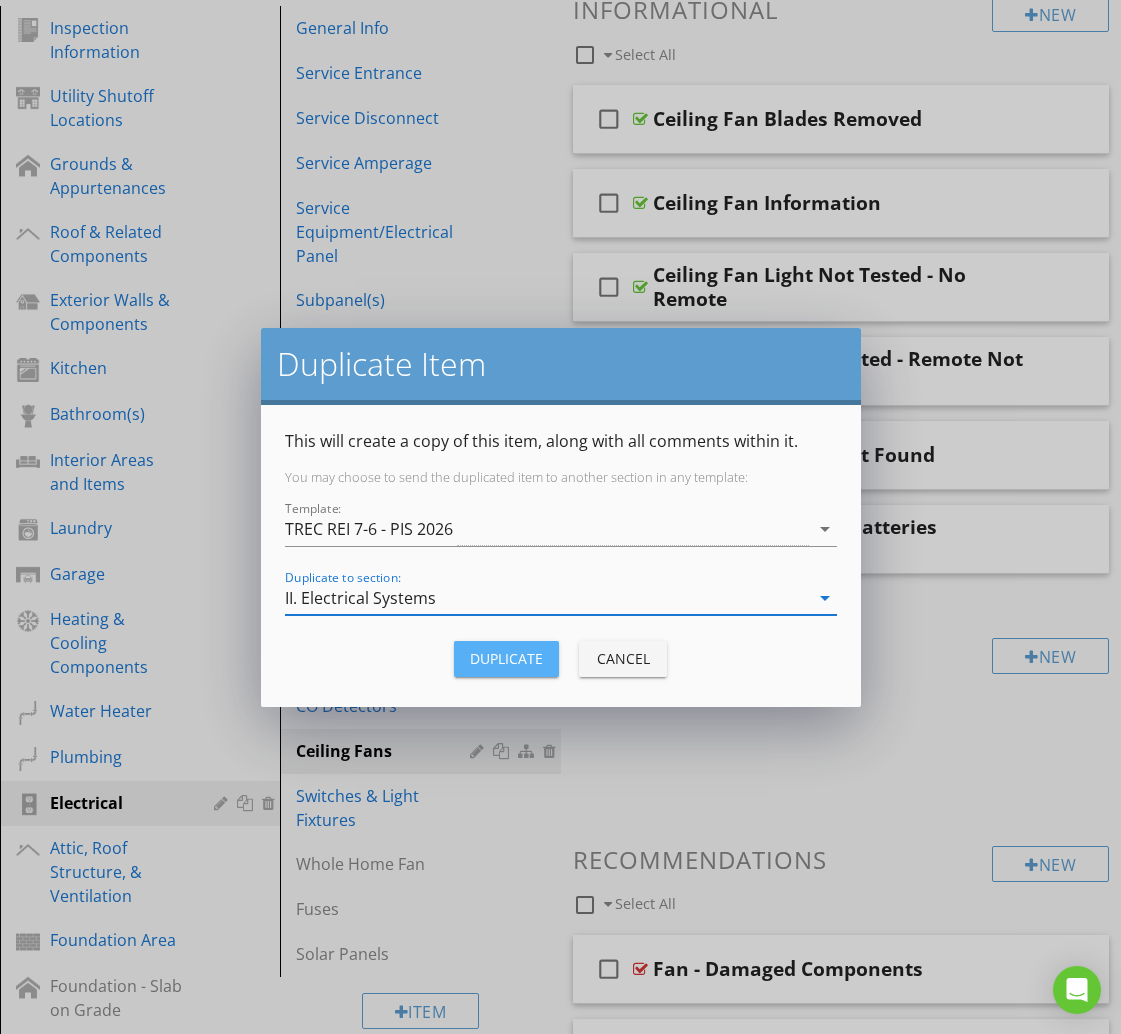click on "Duplicate" at bounding box center [506, 658] 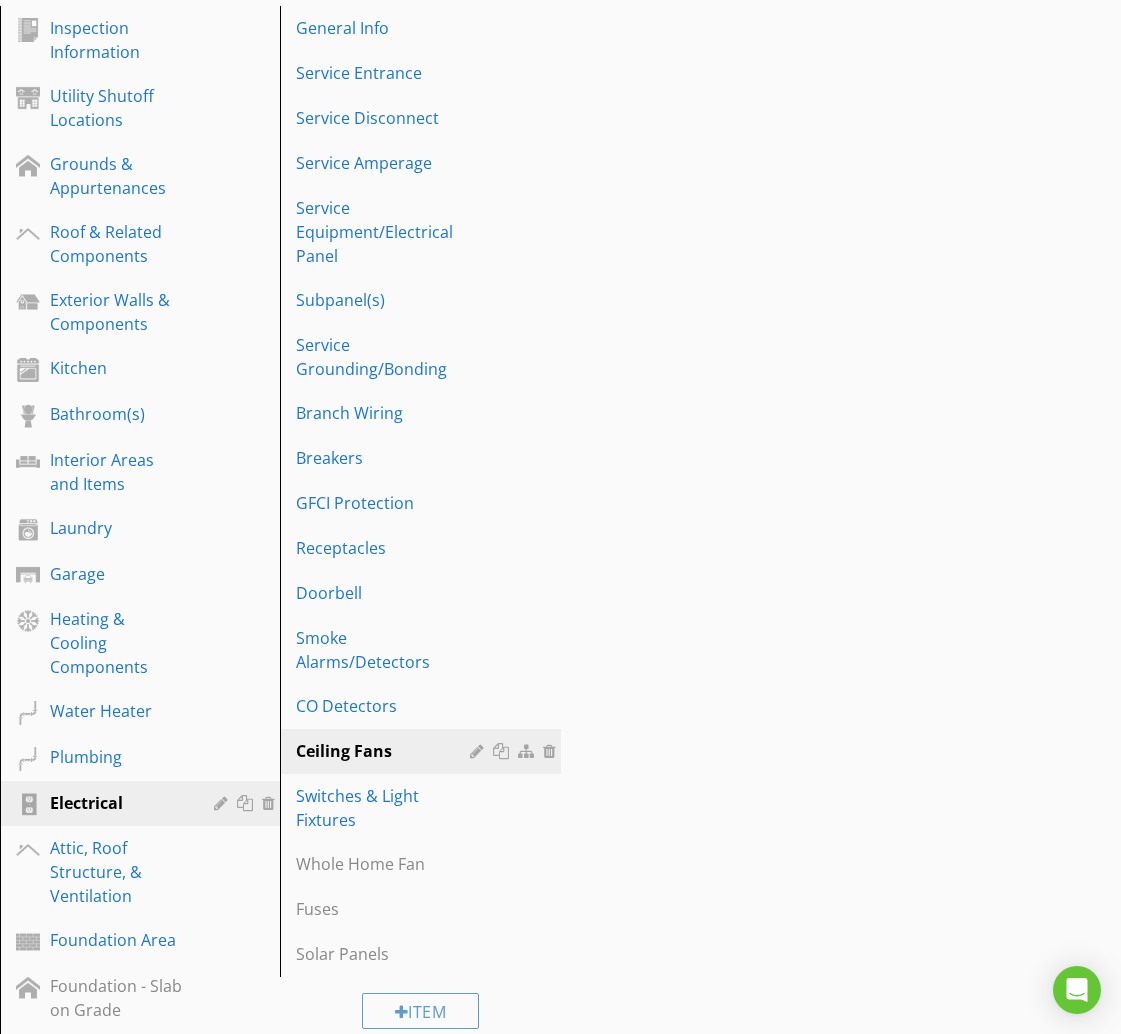click on "Switches & Light Fixtures" at bounding box center [385, 808] 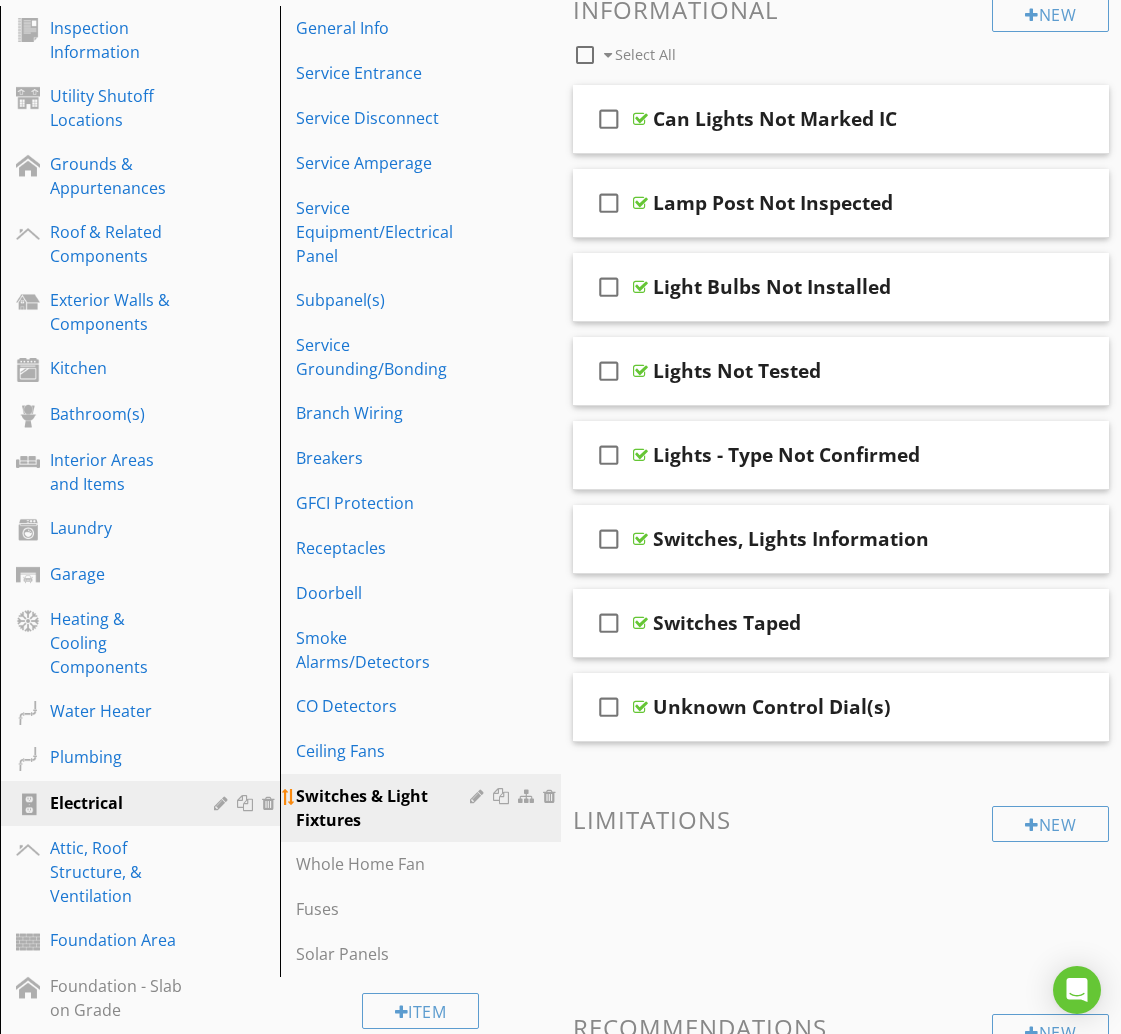 click at bounding box center (503, 796) 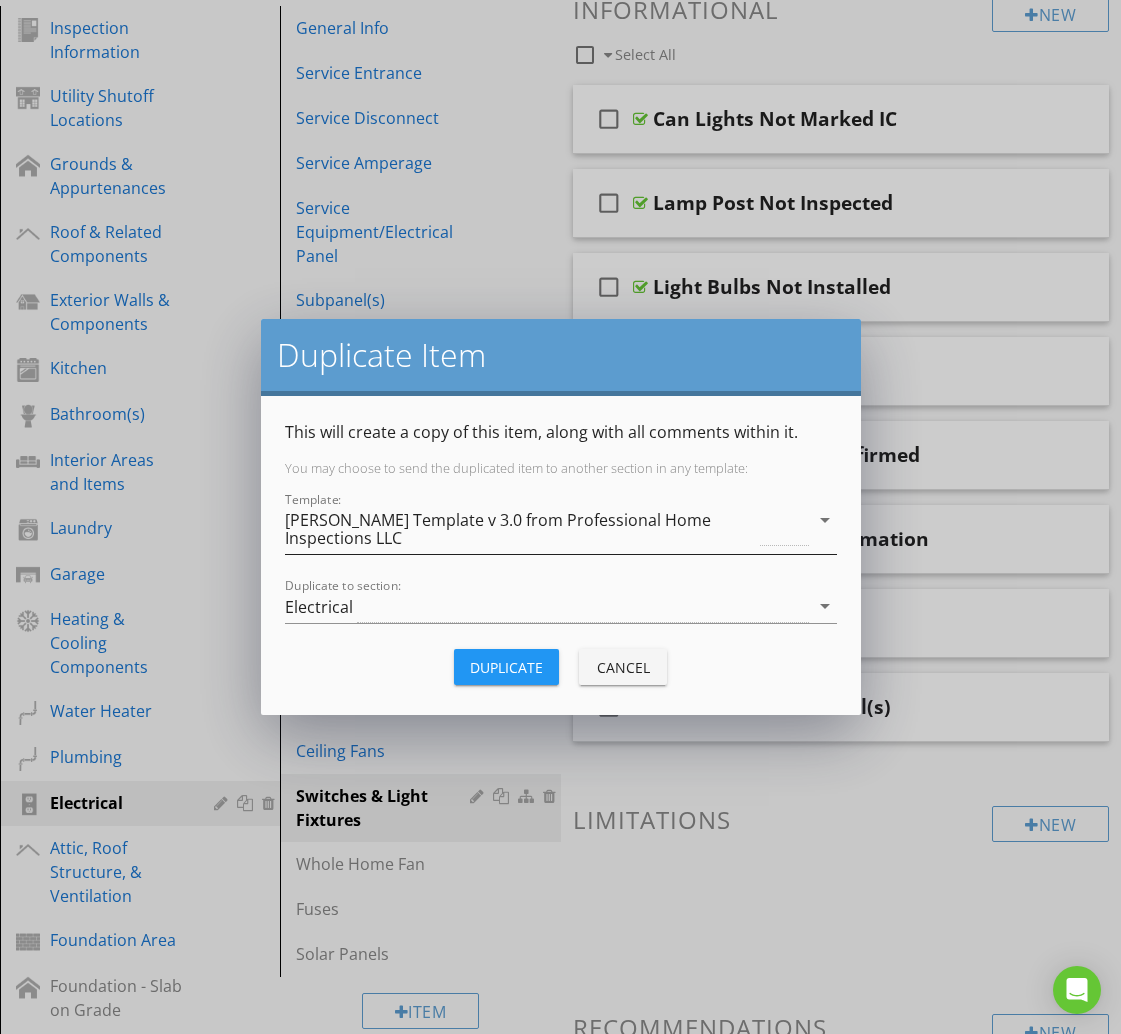 click on "[PERSON_NAME] Template v 3.0 from Professional Home Inspections LLC" at bounding box center (521, 529) 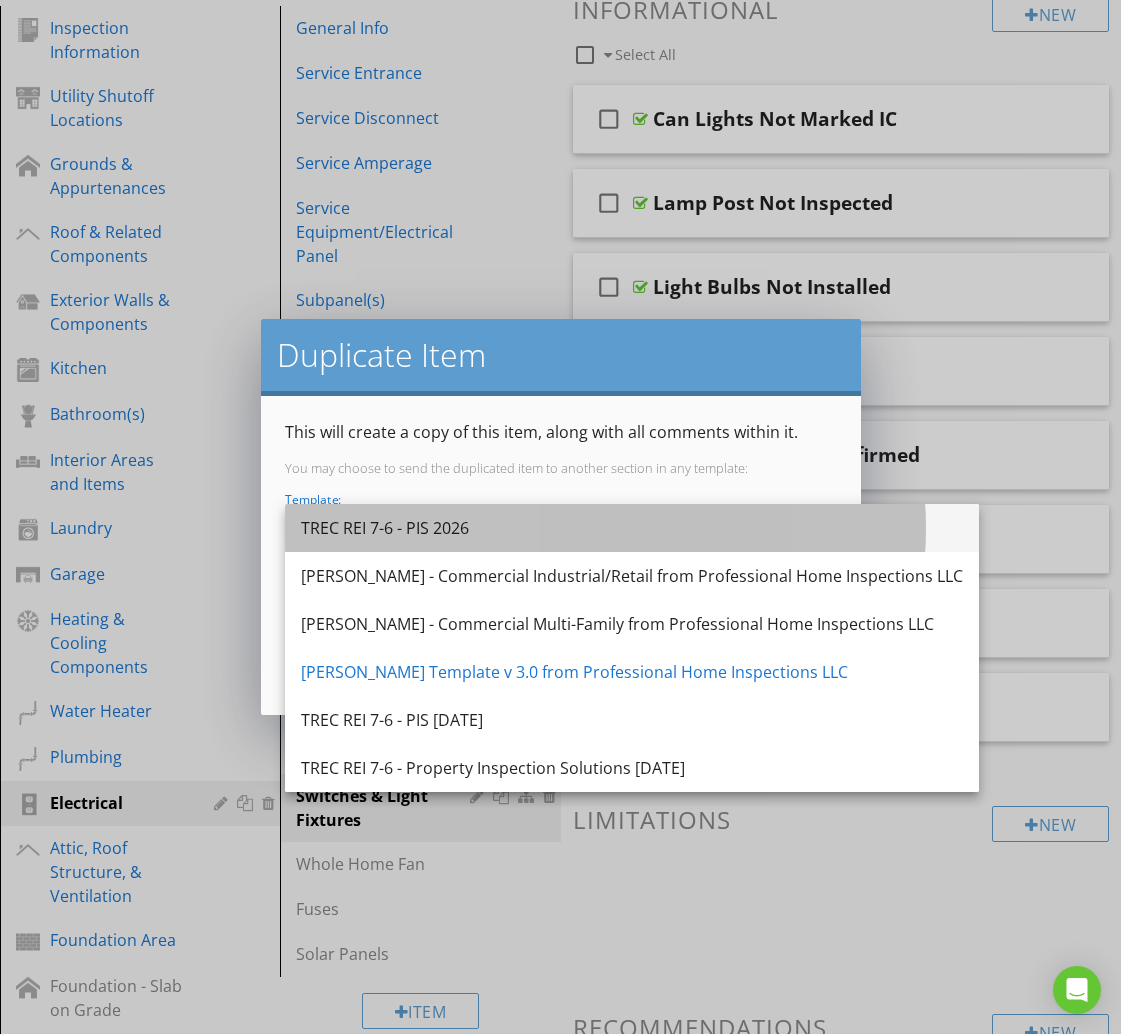click on "TREC REI 7-6 - PIS 2026" at bounding box center (632, 528) 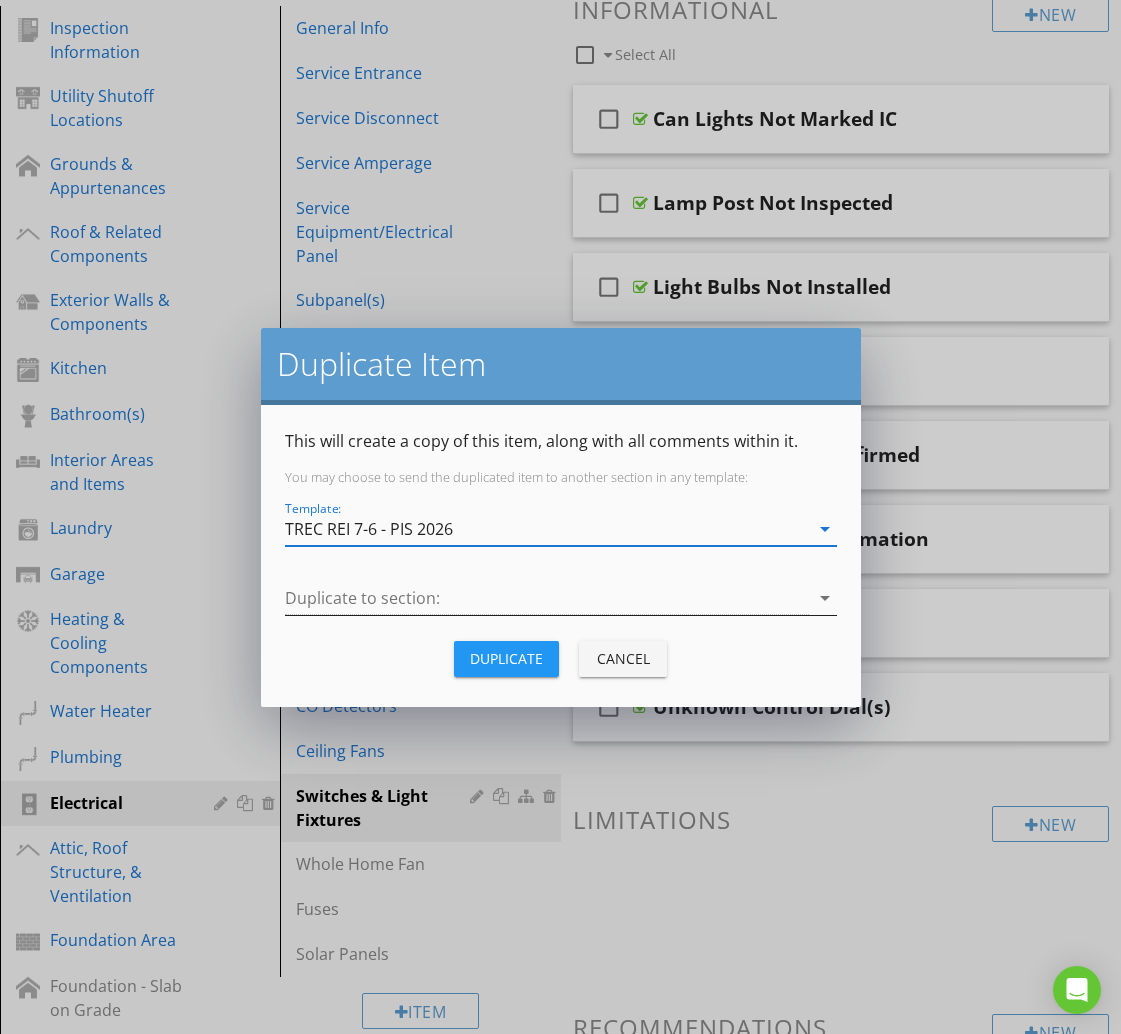 click at bounding box center (547, 598) 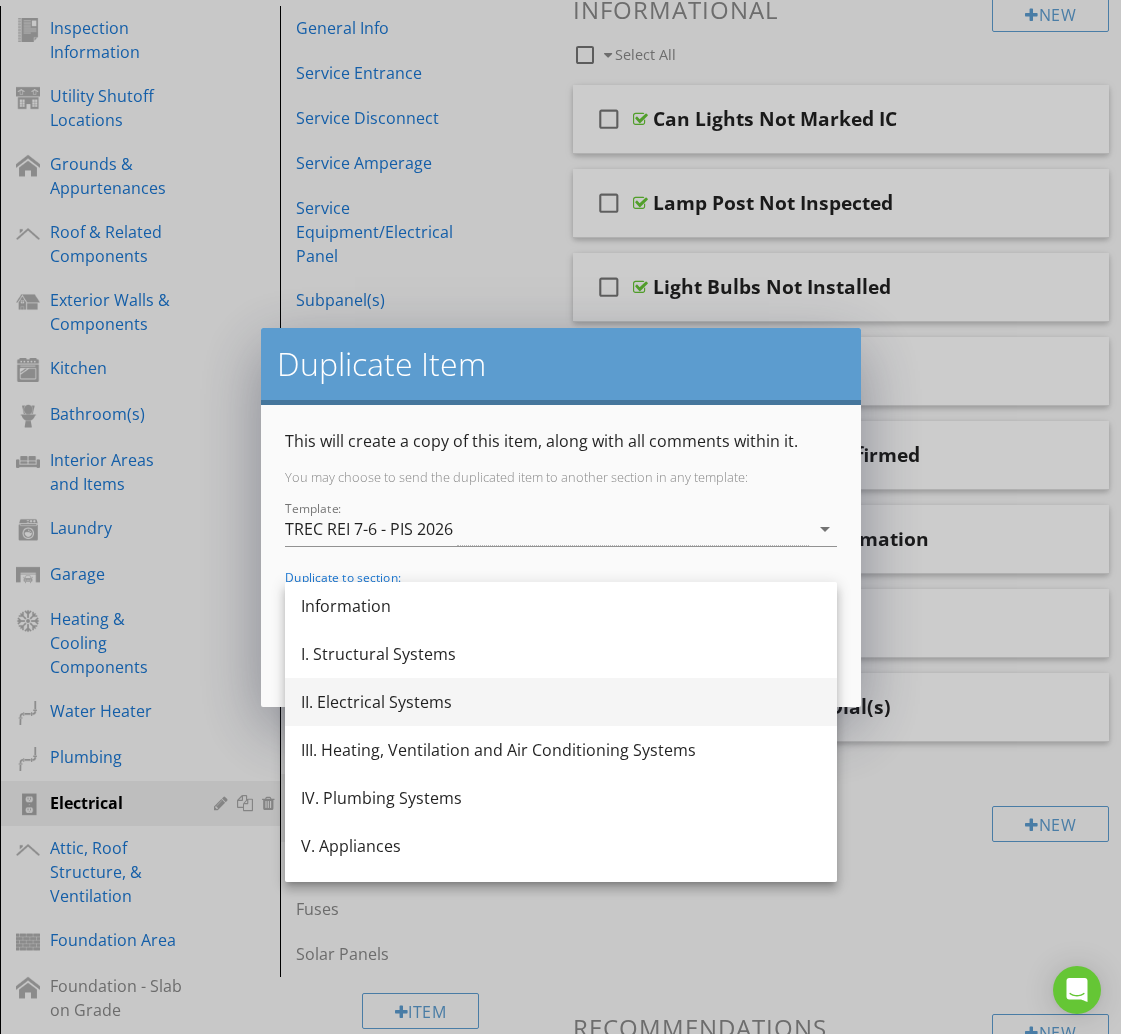 click on "II. Electrical Systems" at bounding box center (561, 702) 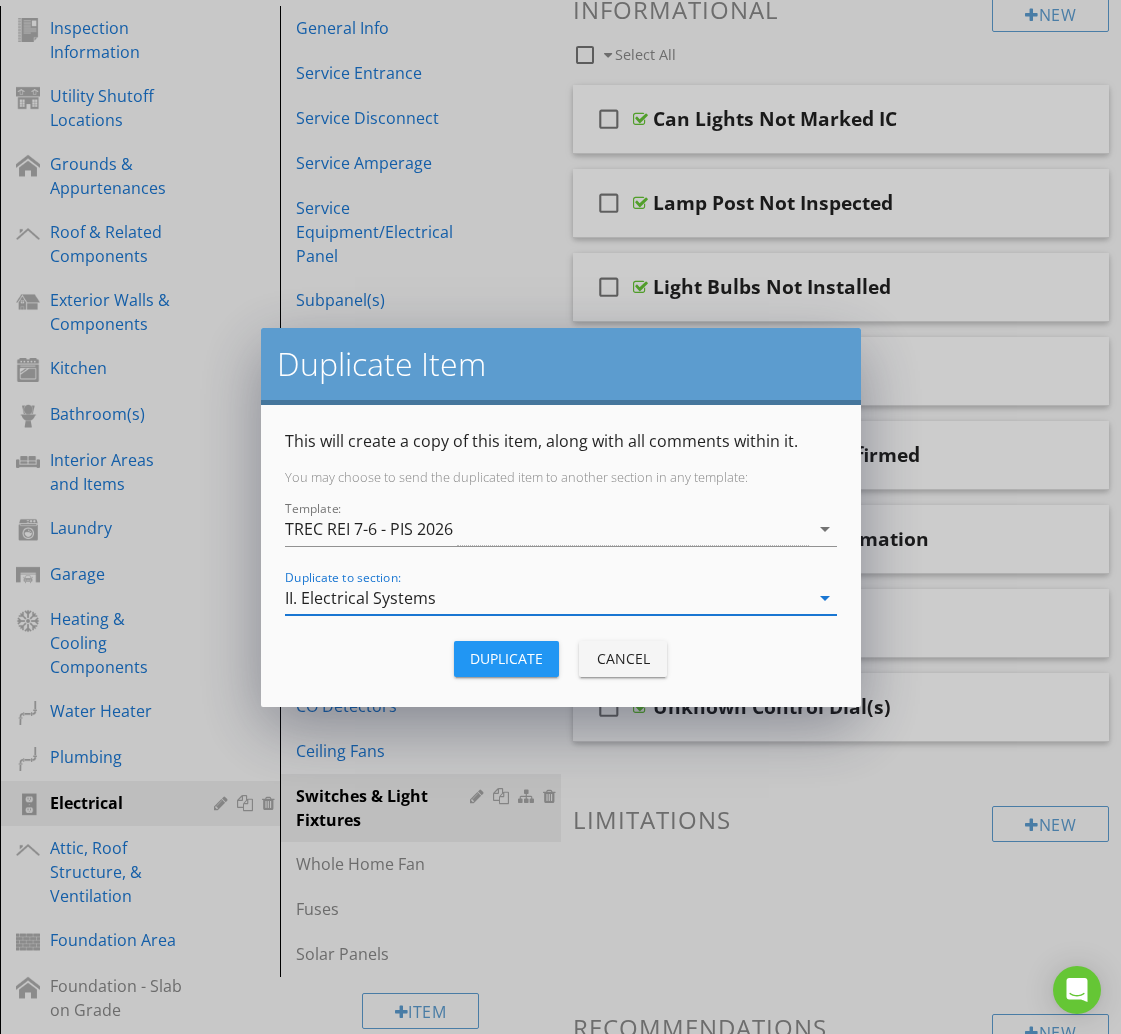 click on "Duplicate" at bounding box center (506, 658) 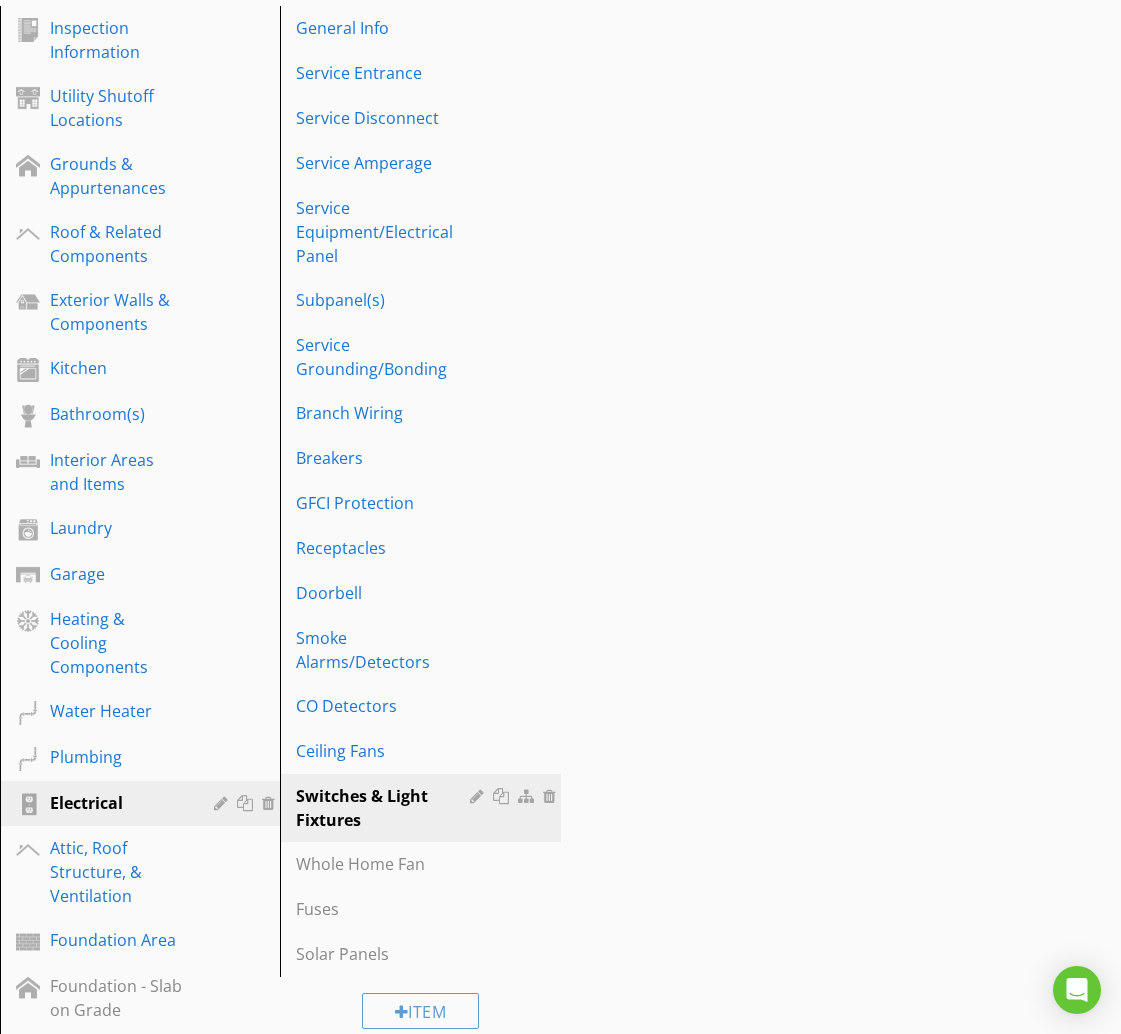 click on "Whole Home Fan" at bounding box center [385, 864] 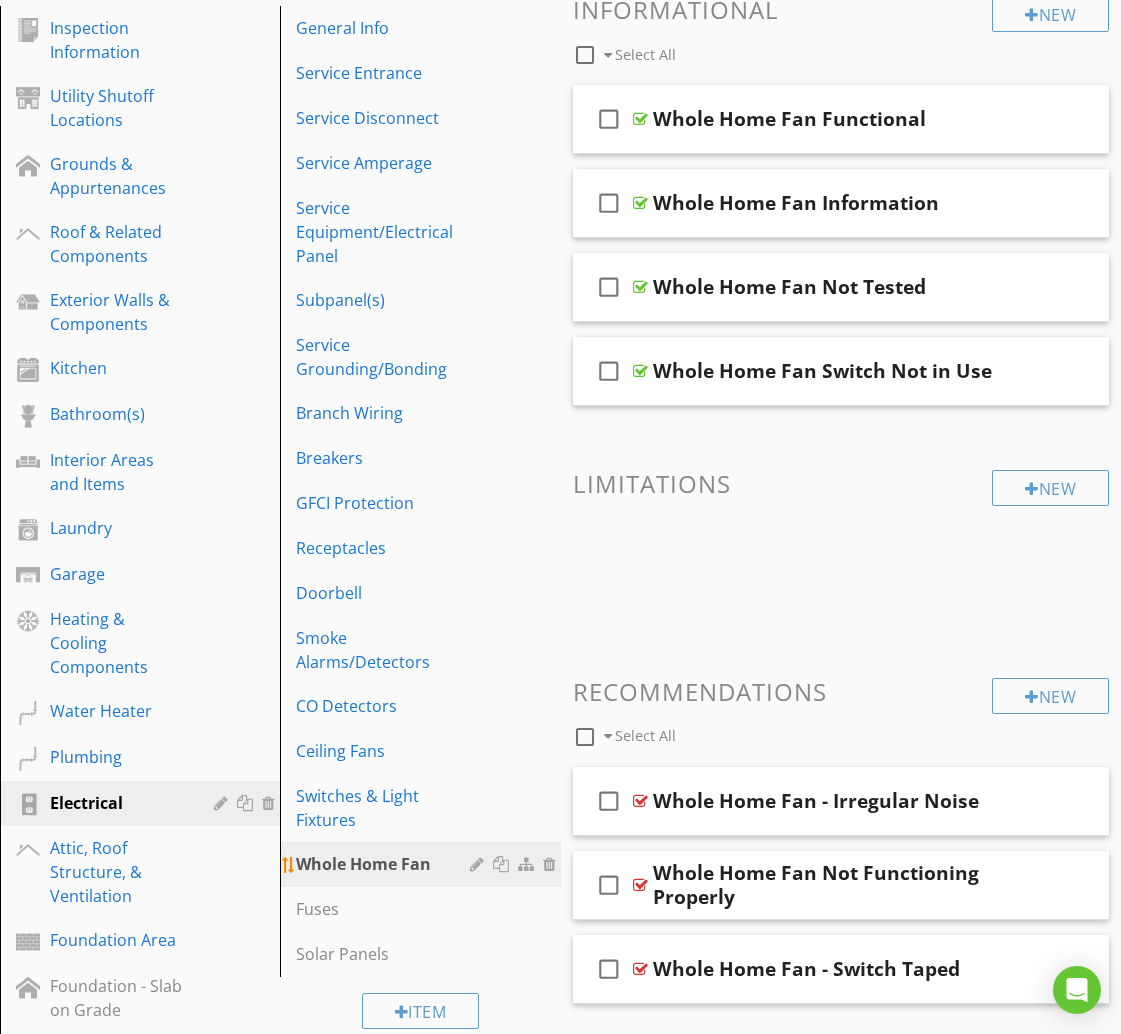 click at bounding box center (503, 864) 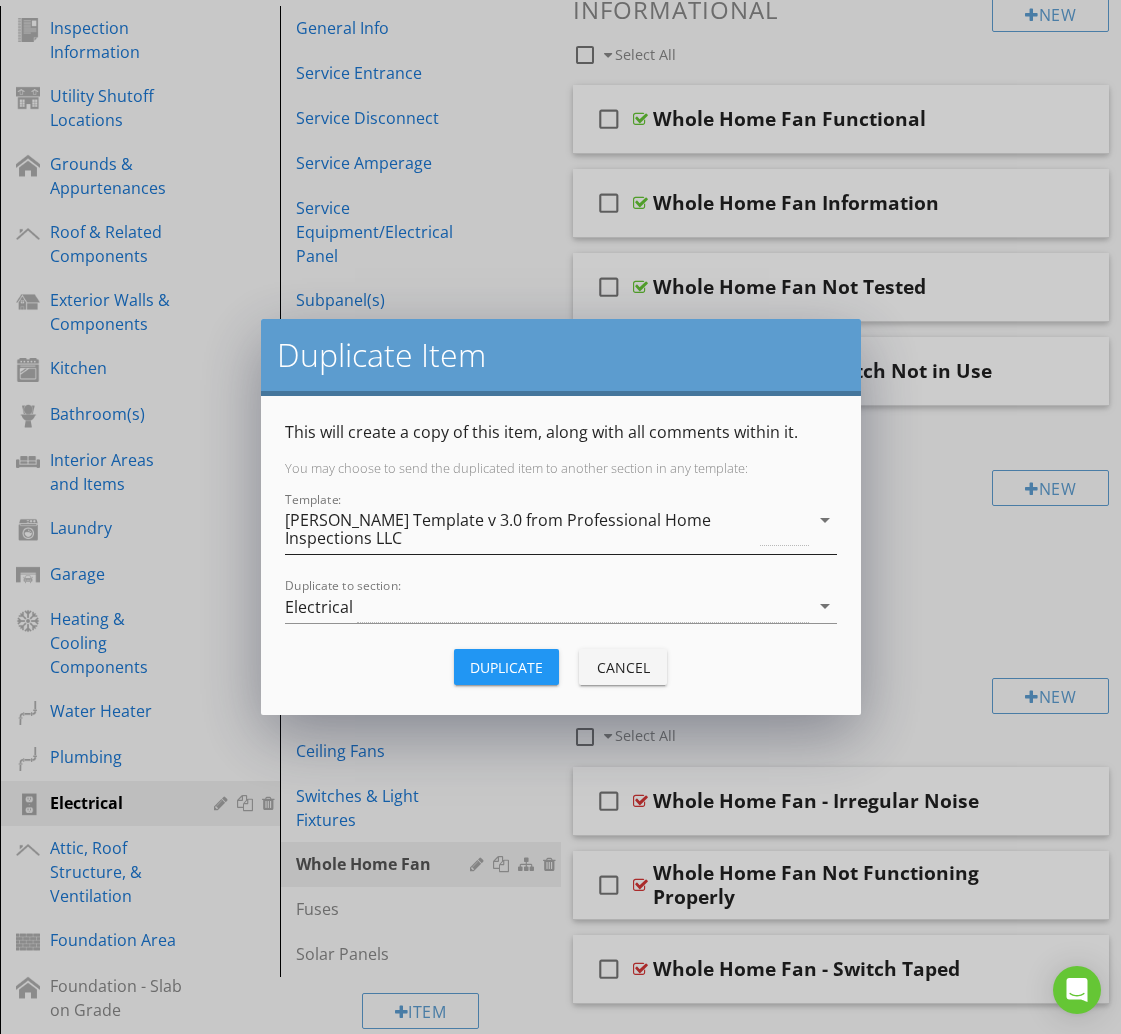 click on "[PERSON_NAME] Template v 3.0 from Professional Home Inspections LLC" at bounding box center (521, 529) 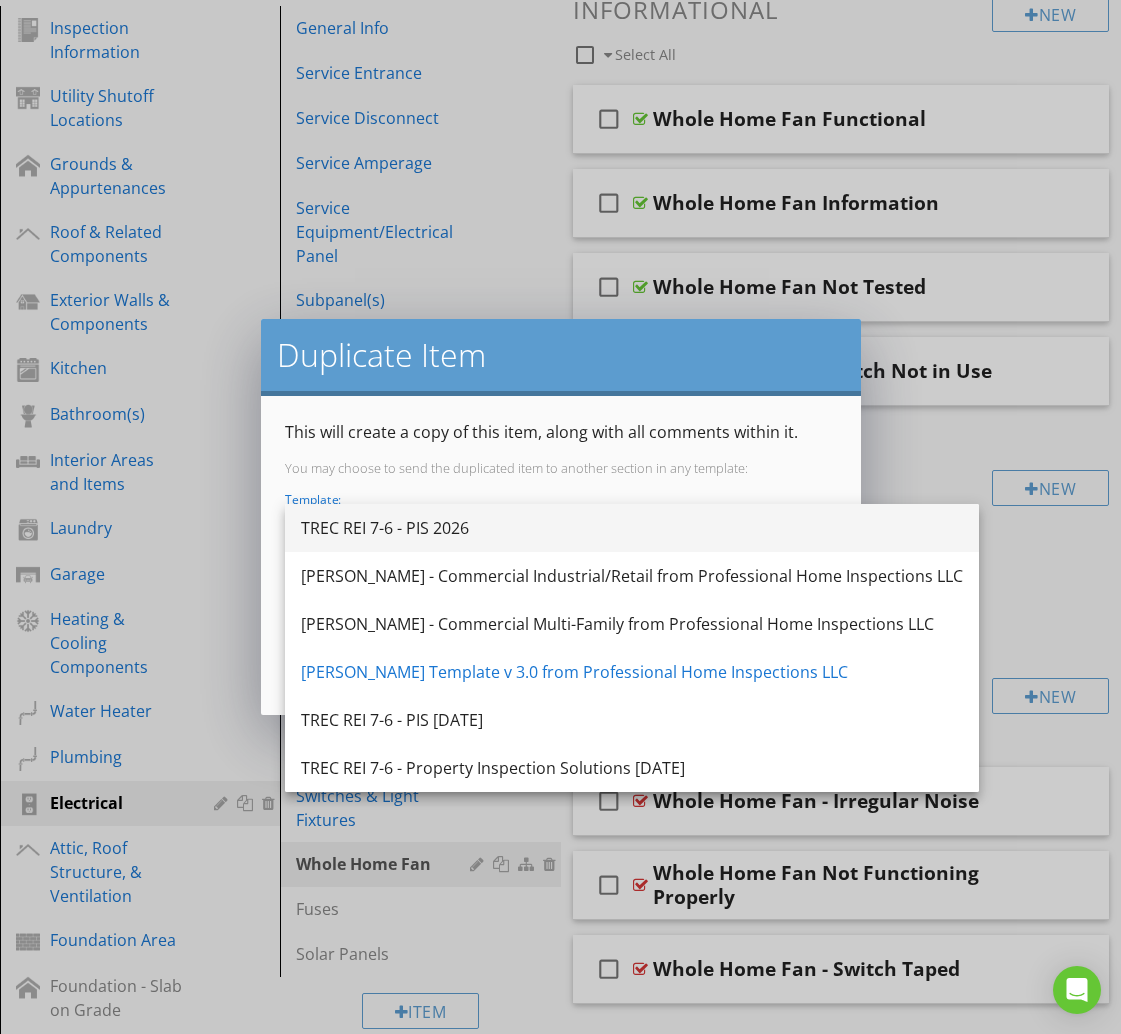 click on "TREC REI 7-6 - PIS 2026" at bounding box center [632, 528] 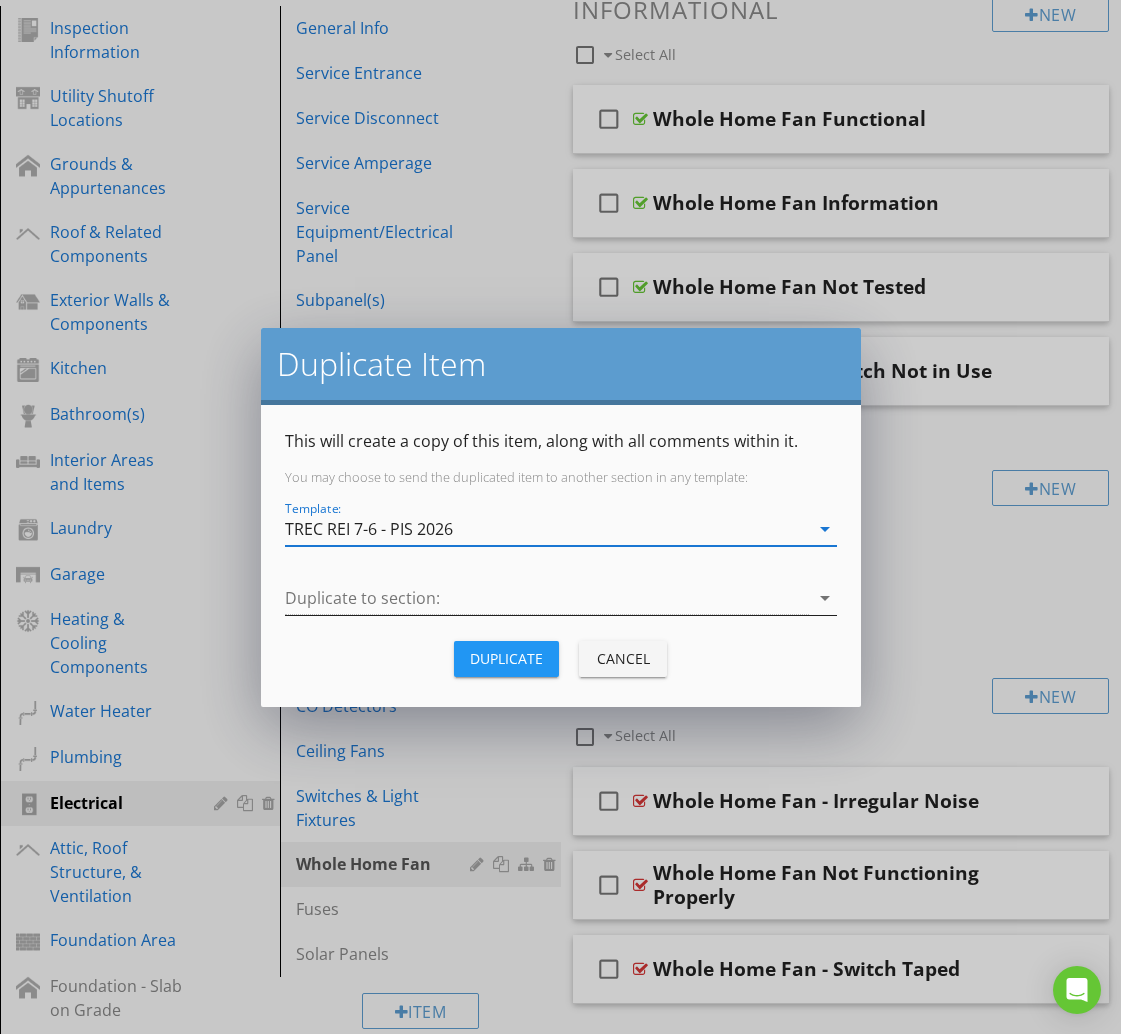 click at bounding box center [547, 598] 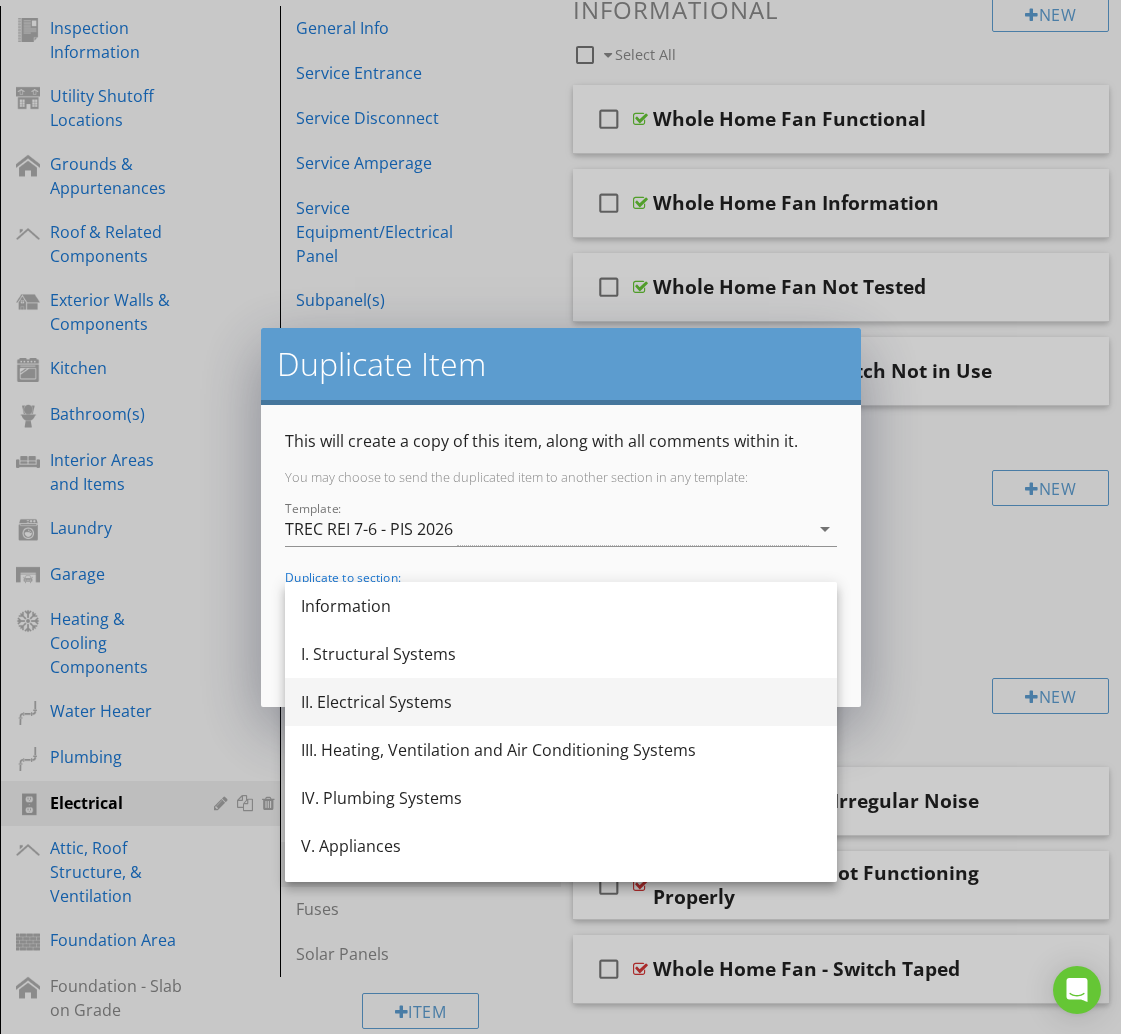 click on "II. Electrical Systems" at bounding box center [561, 702] 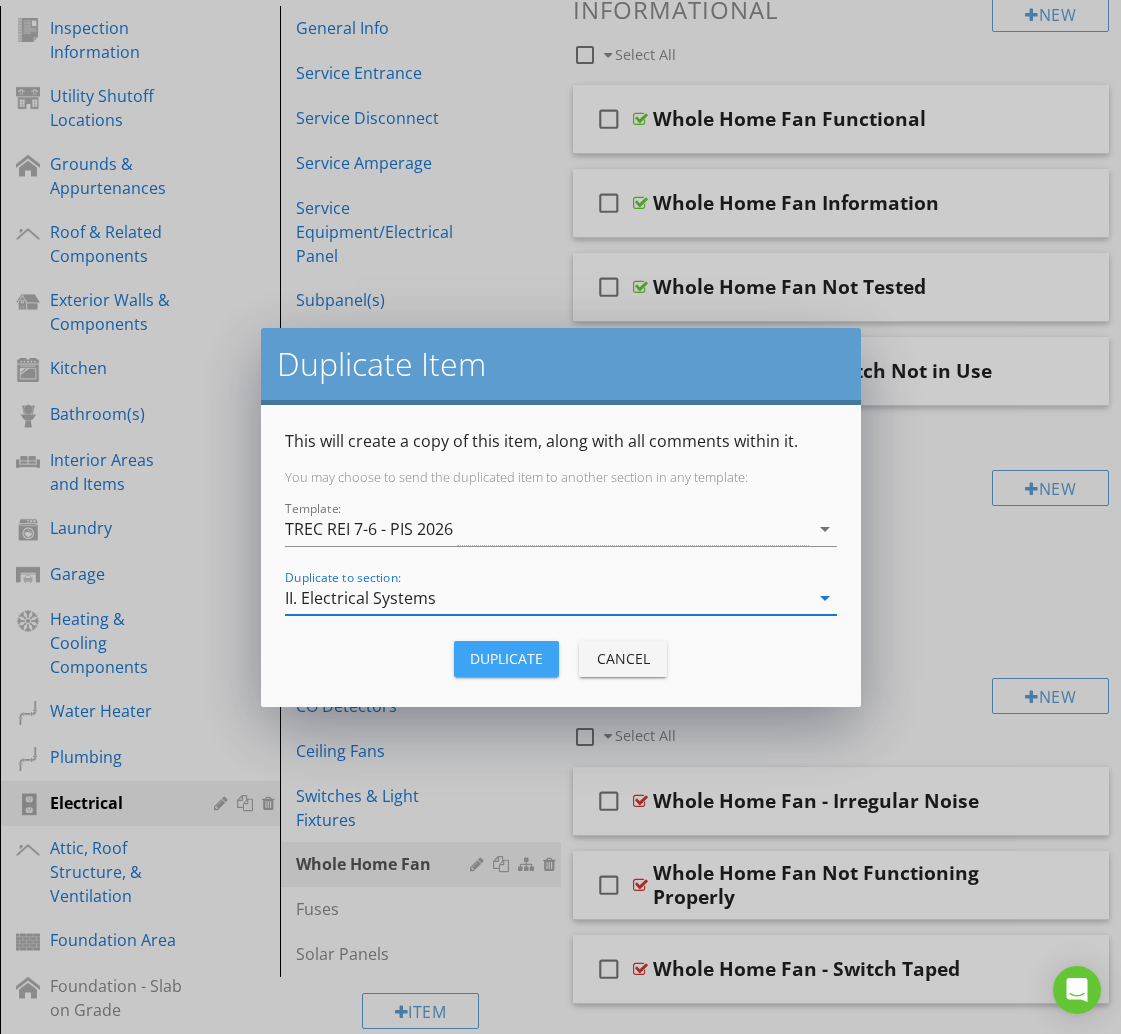click on "Duplicate" at bounding box center [506, 659] 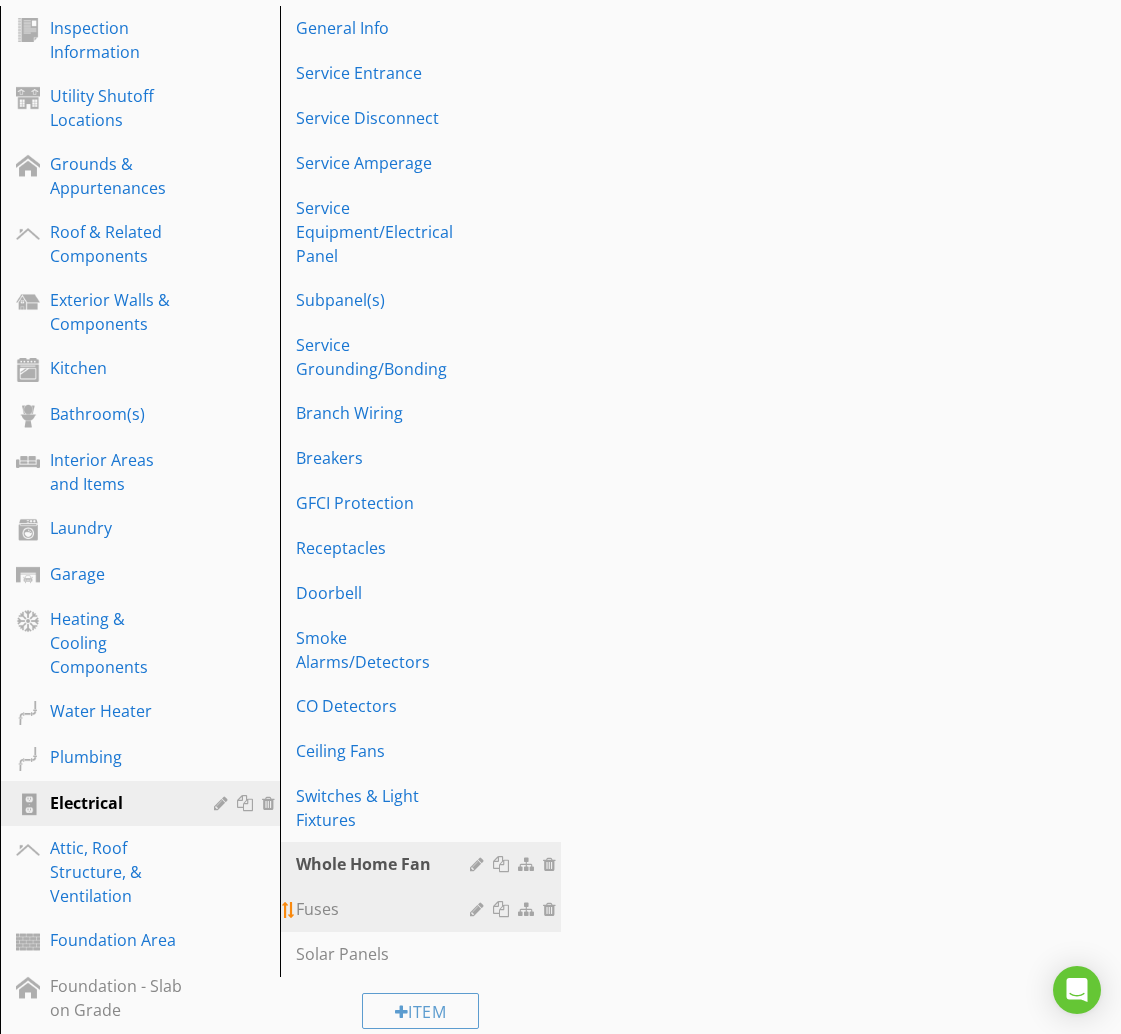 click on "Fuses" at bounding box center (385, 909) 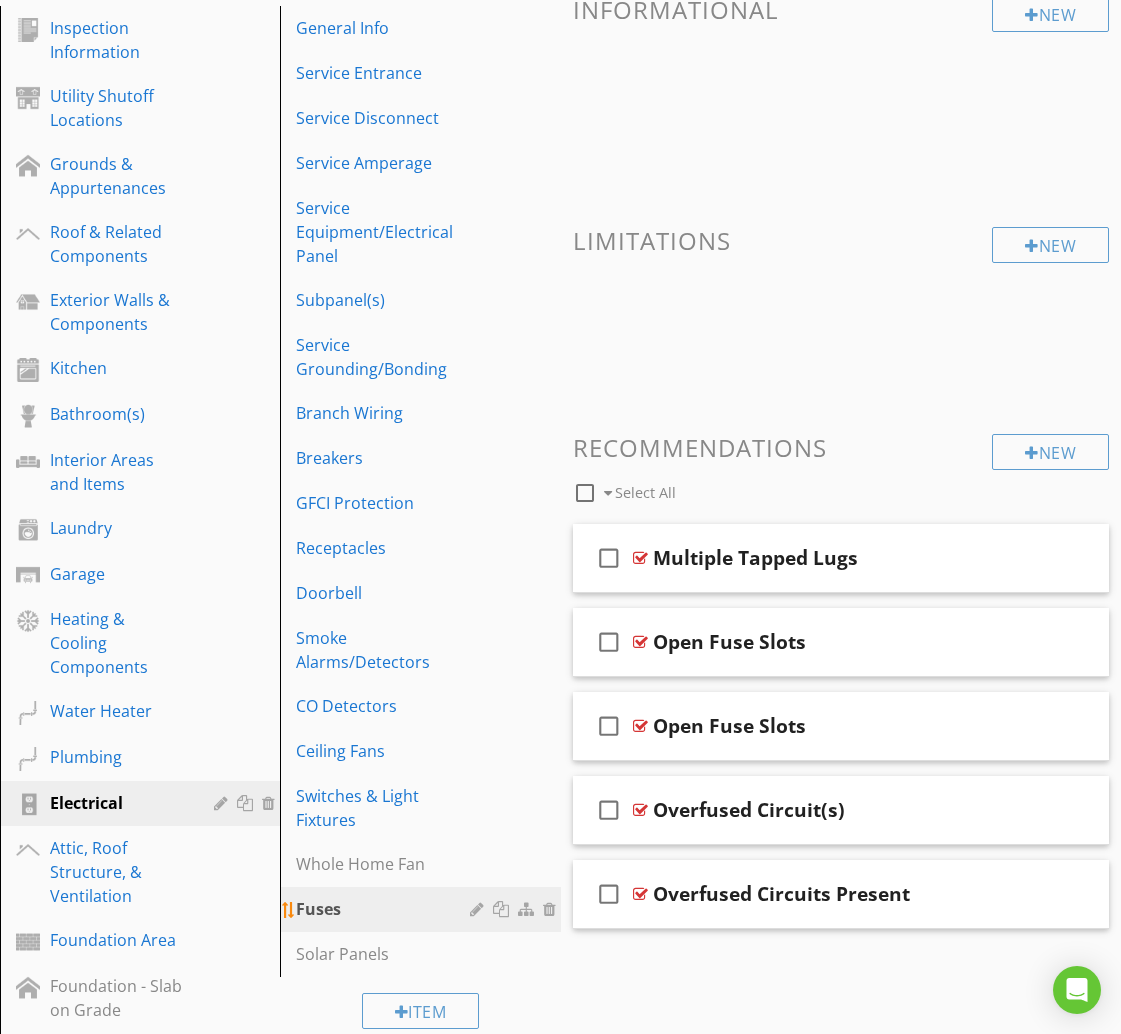 click at bounding box center (503, 909) 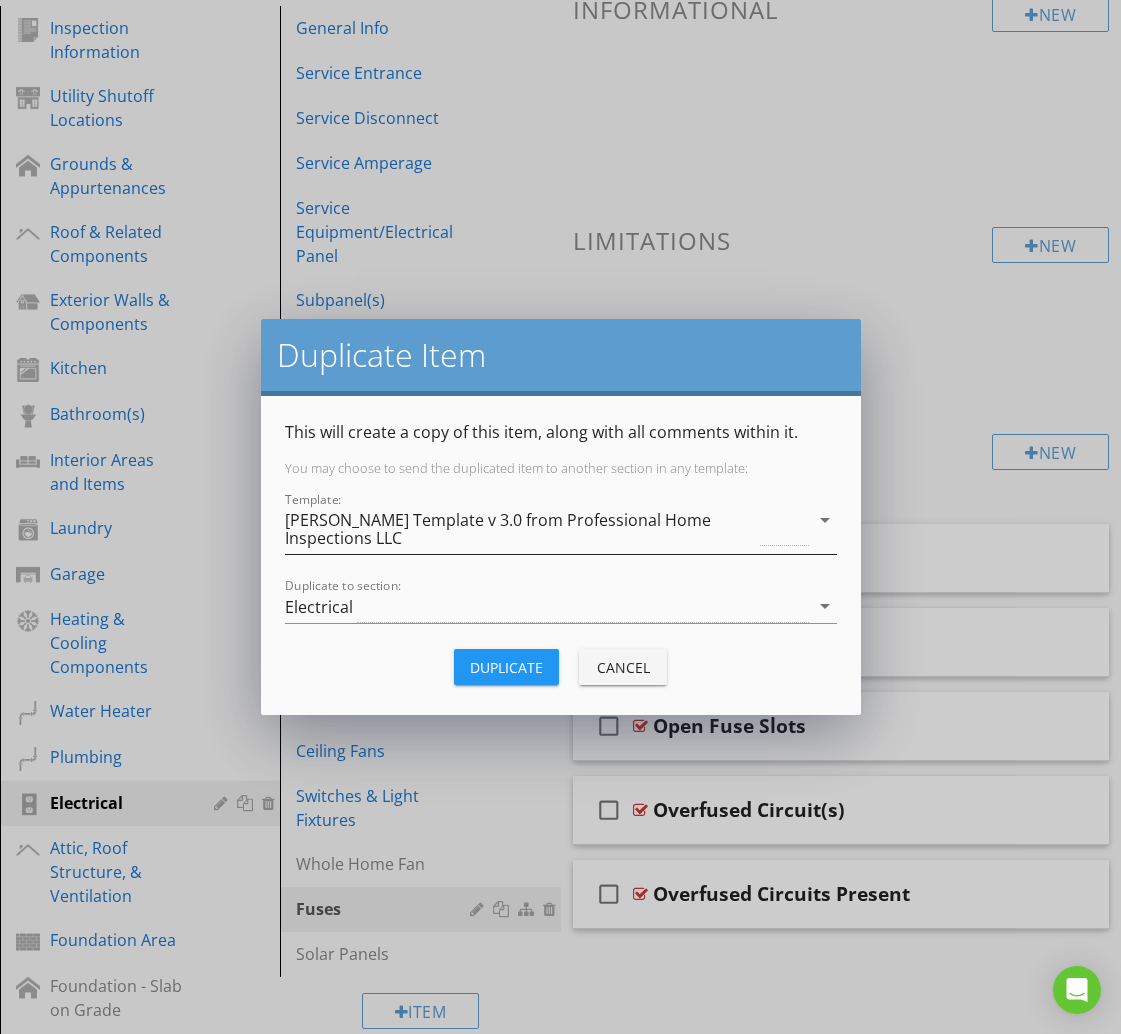 click on "[PERSON_NAME] Template v 3.0 from Professional Home Inspections LLC" at bounding box center [521, 529] 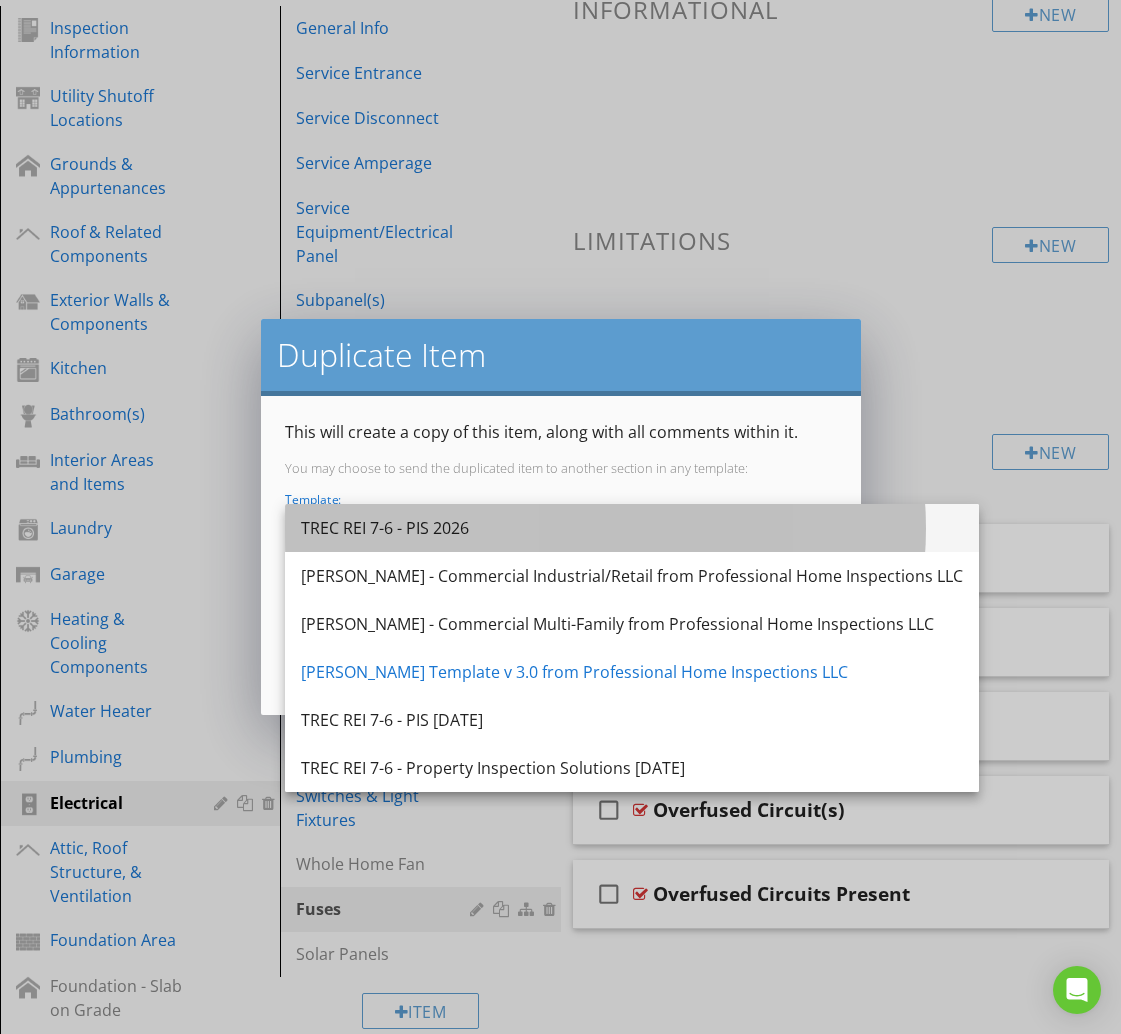 click on "TREC REI 7-6 - PIS 2026" at bounding box center (632, 528) 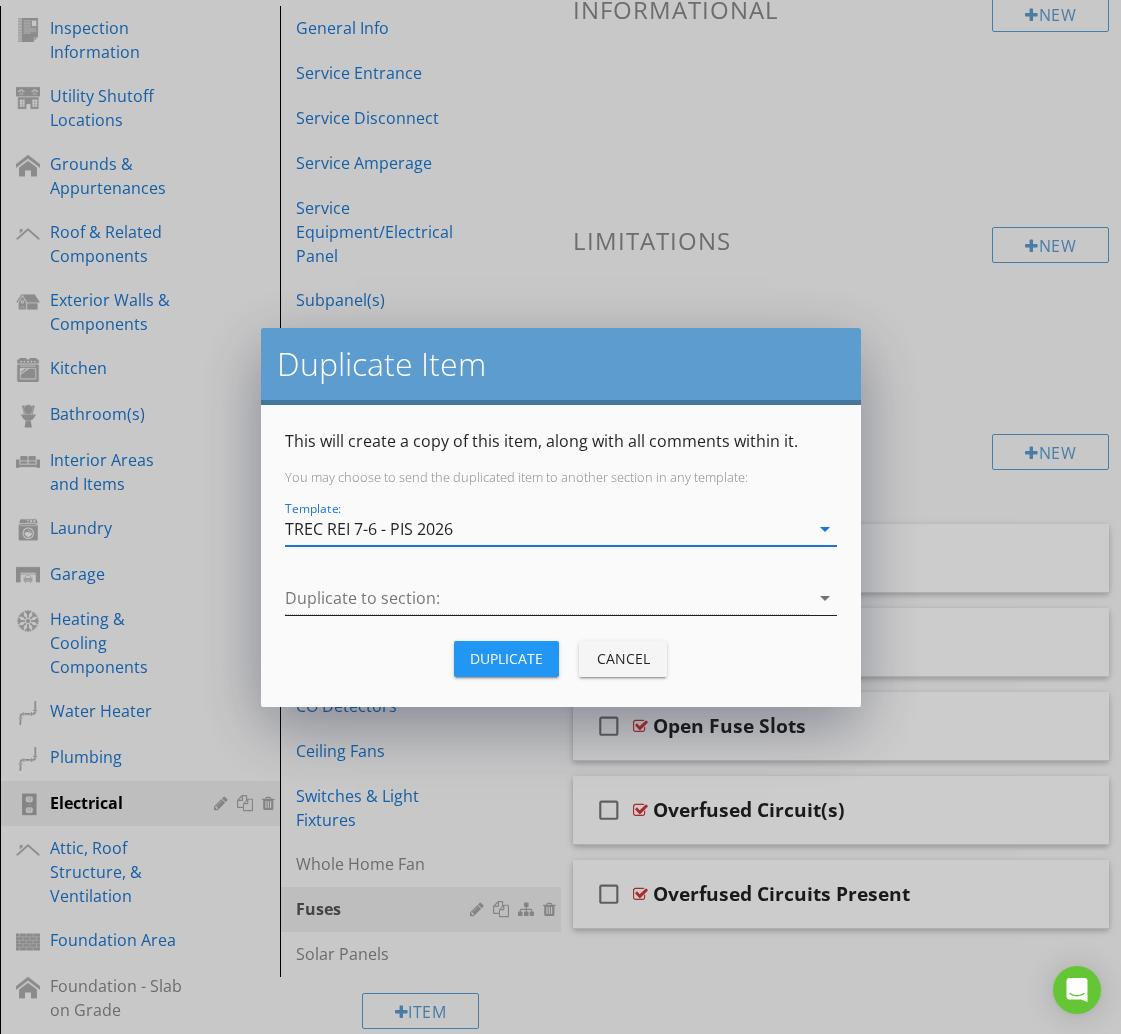 click at bounding box center (547, 598) 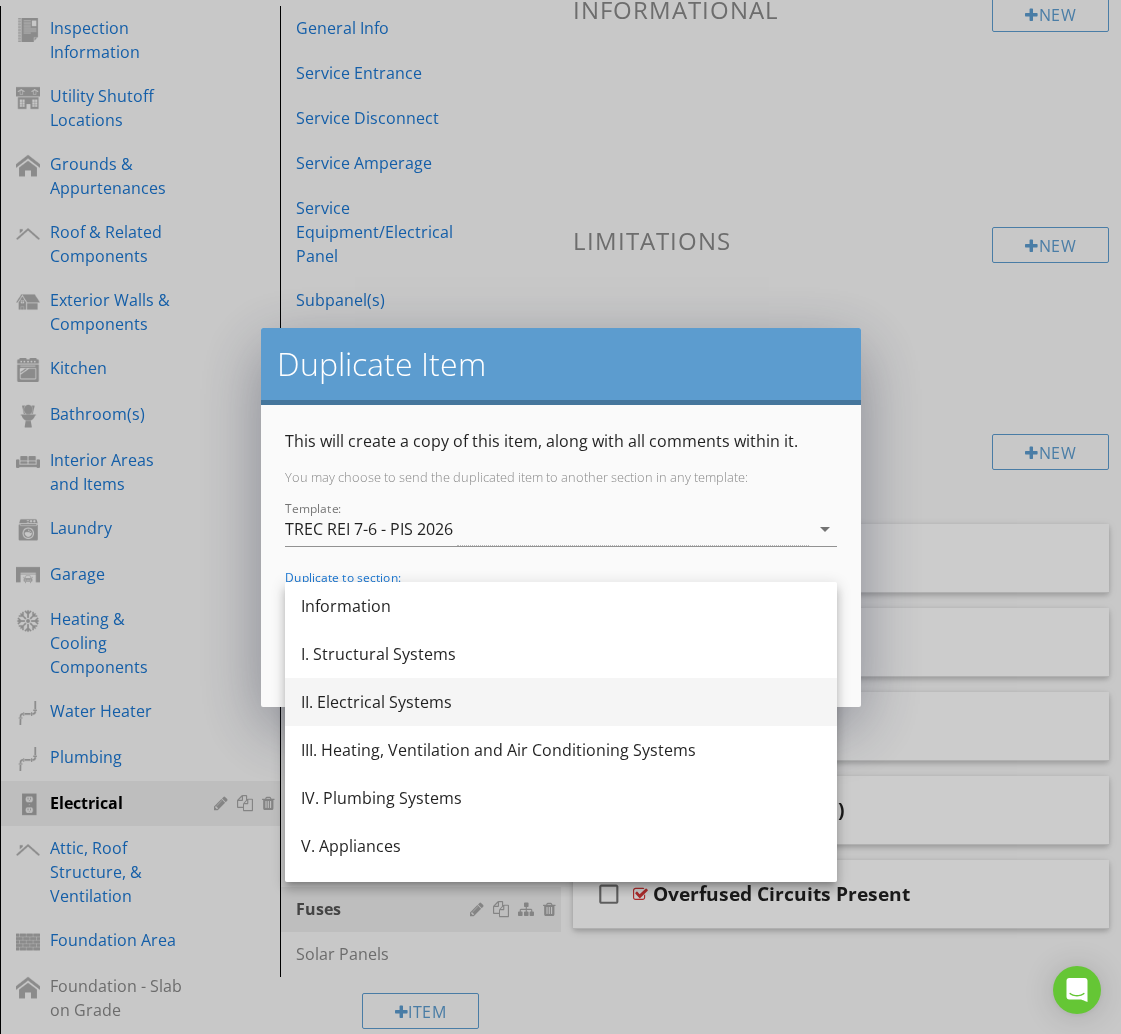 click on "II. Electrical Systems" at bounding box center [561, 702] 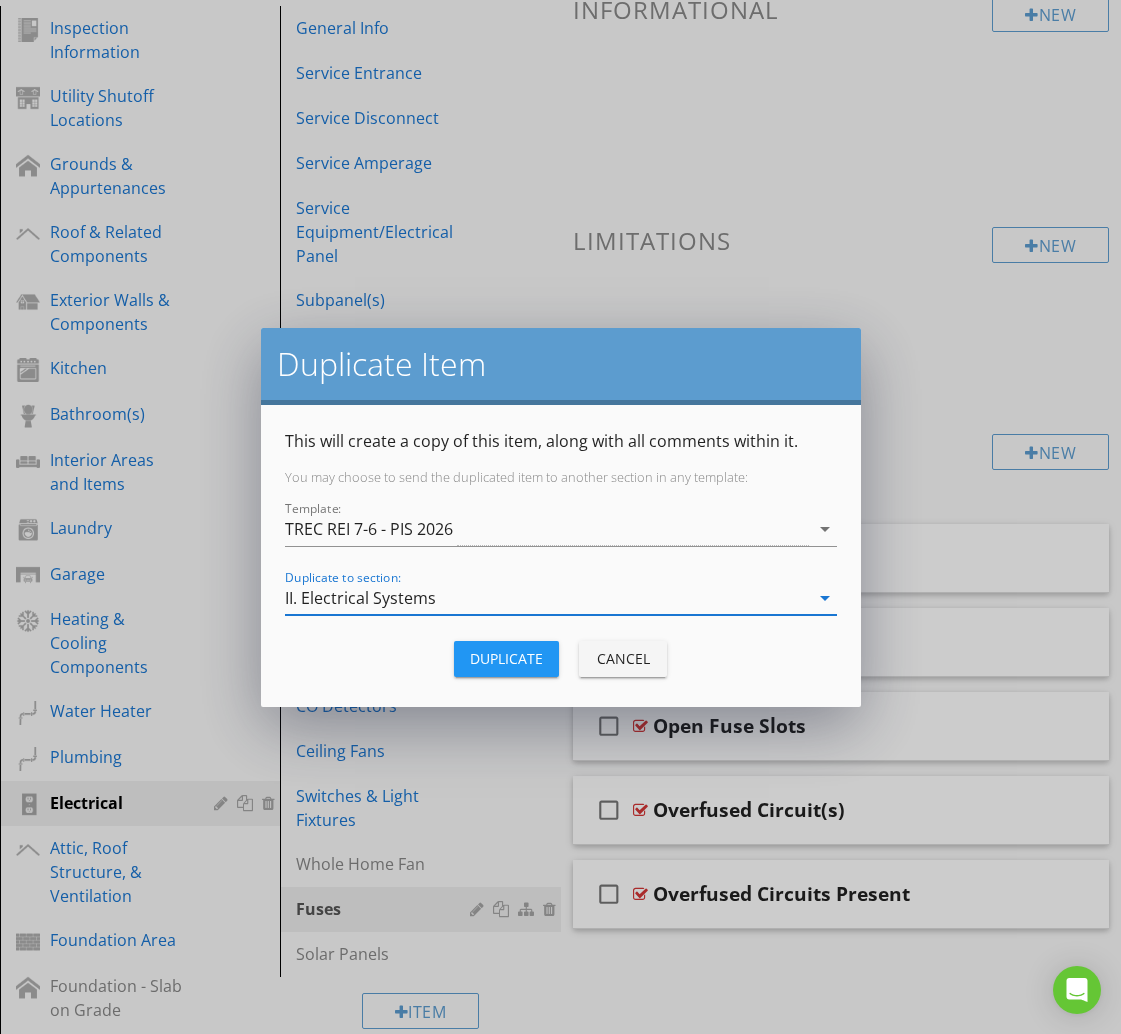 click on "Duplicate" at bounding box center [506, 658] 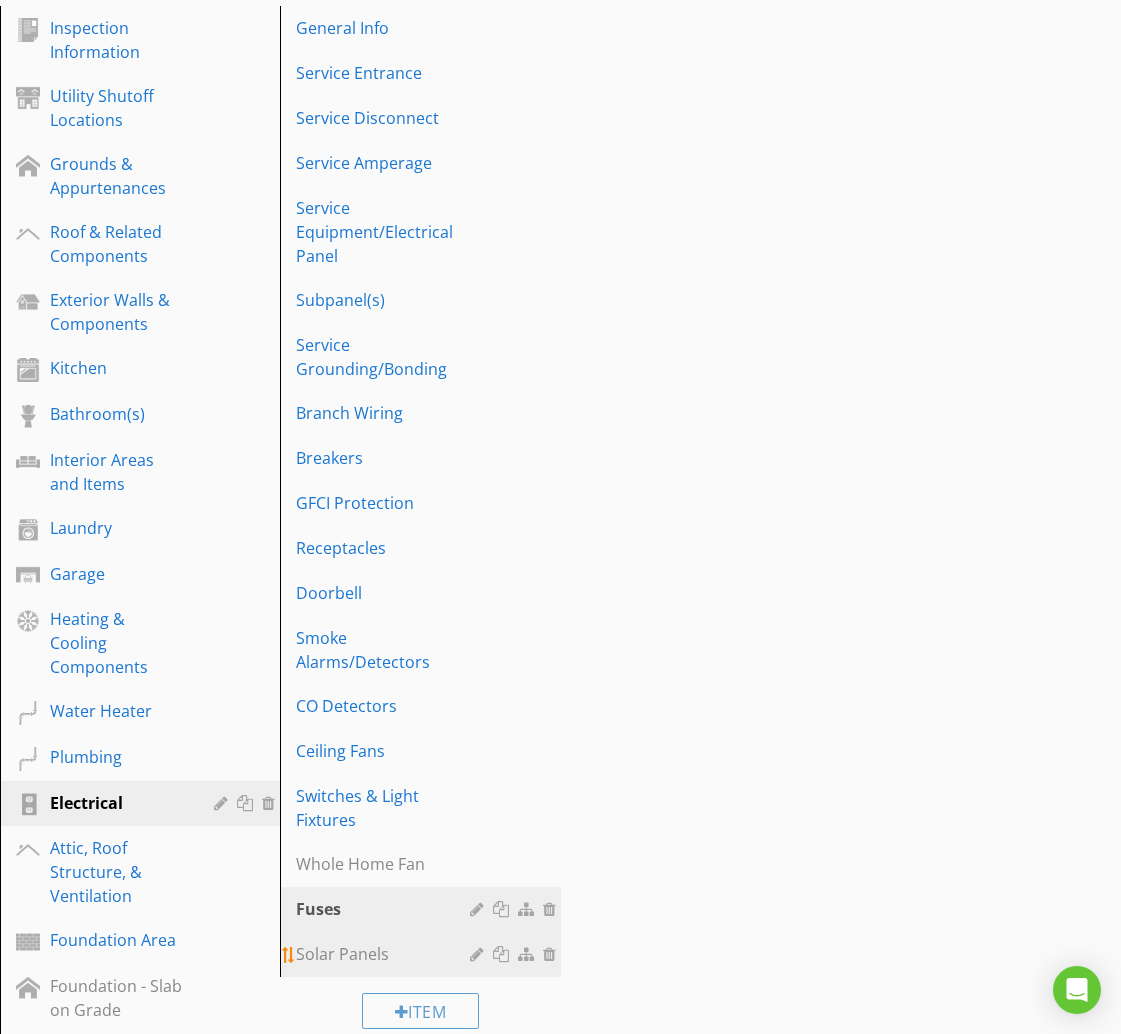 click on "Solar Panels" at bounding box center [385, 954] 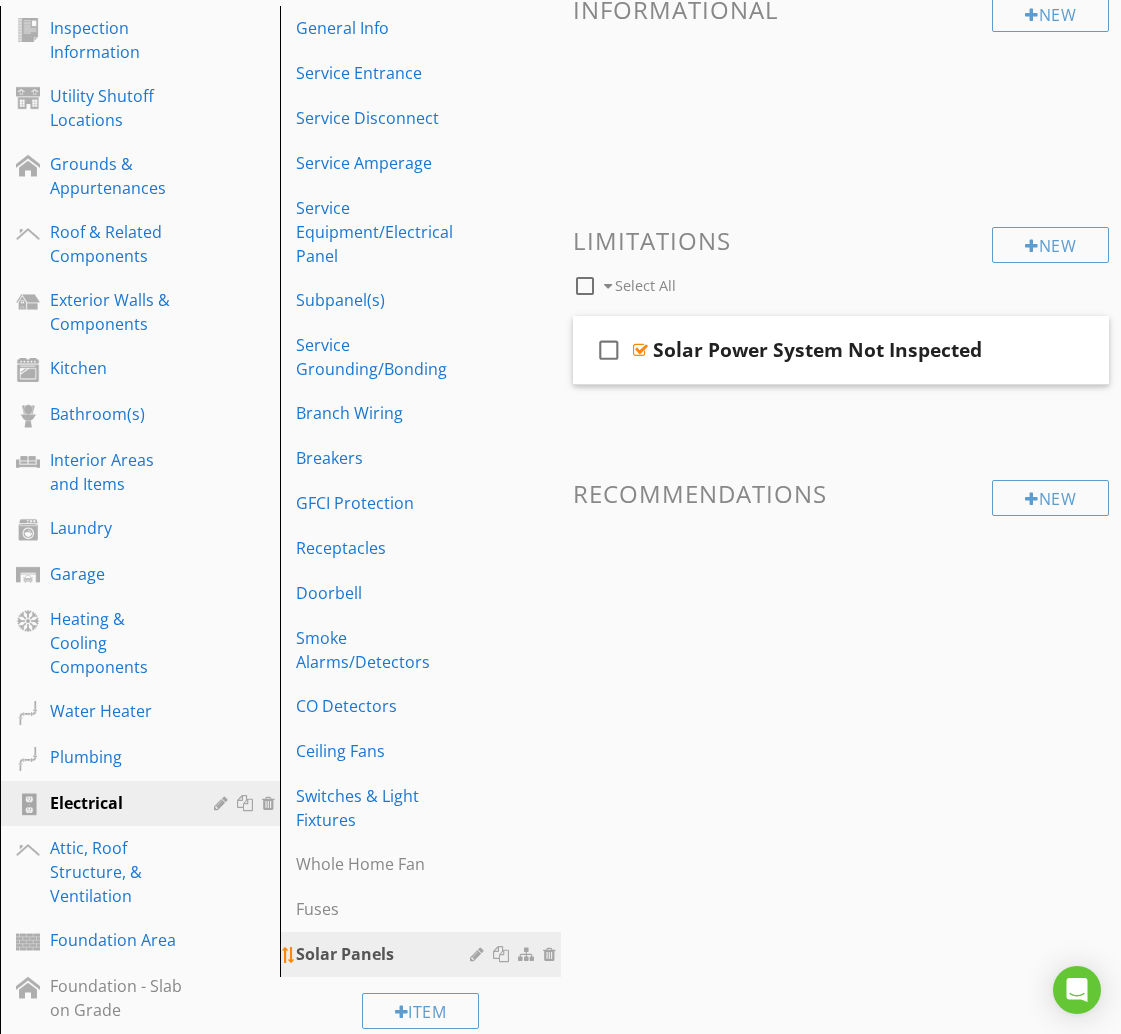 click at bounding box center [503, 954] 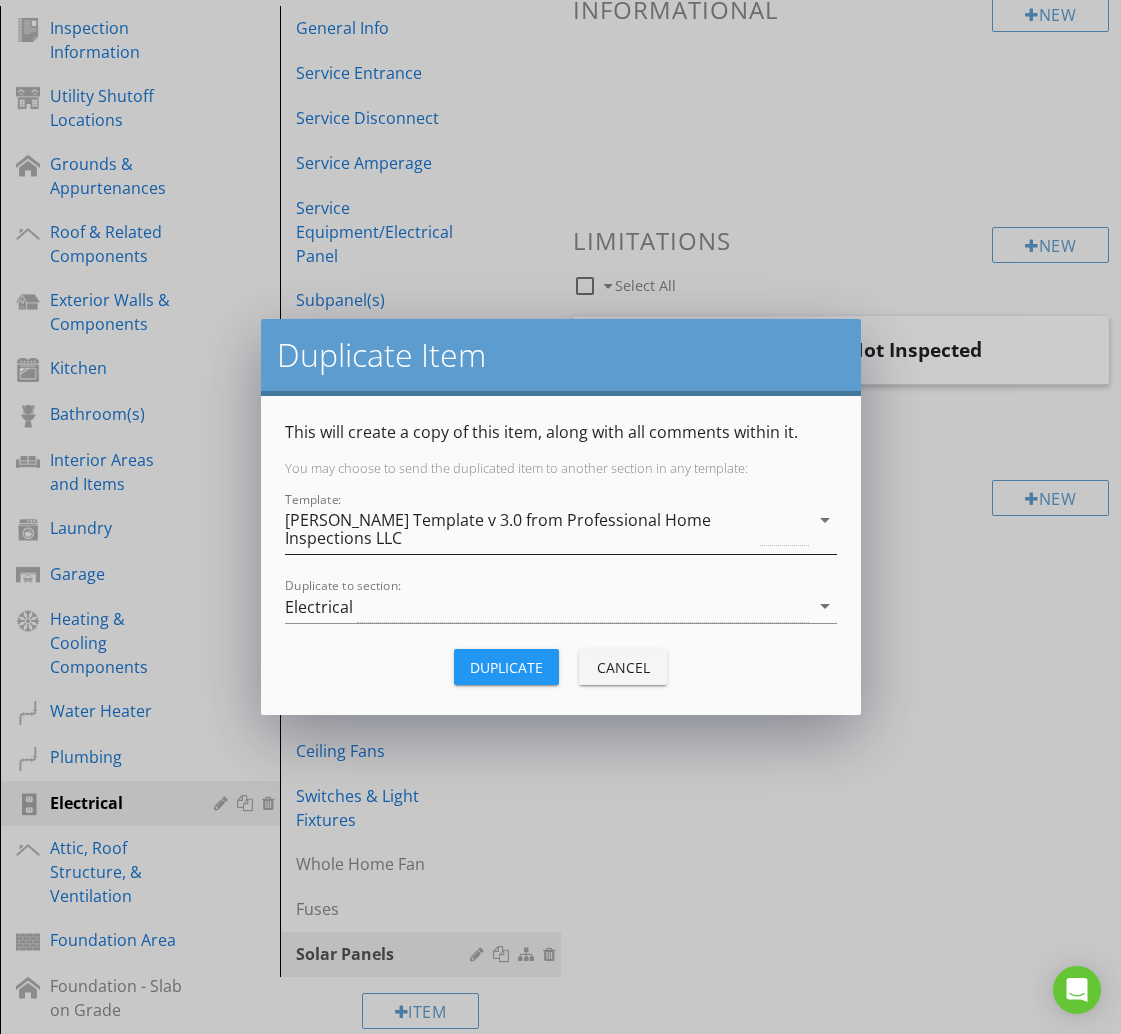 click on "[PERSON_NAME] Template v 3.0 from Professional Home Inspections LLC" at bounding box center [521, 529] 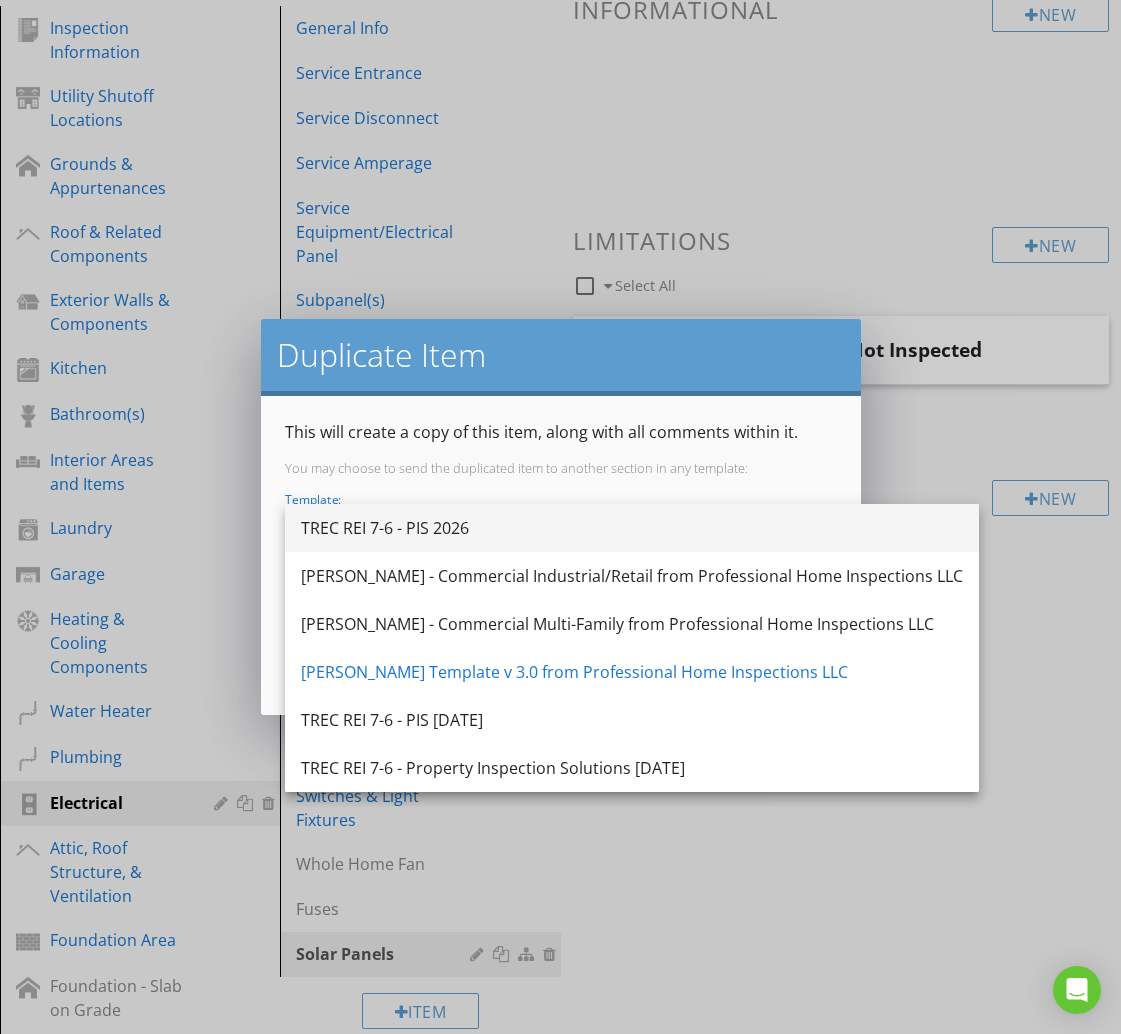 click on "TREC REI 7-6 - PIS 2026" at bounding box center (632, 528) 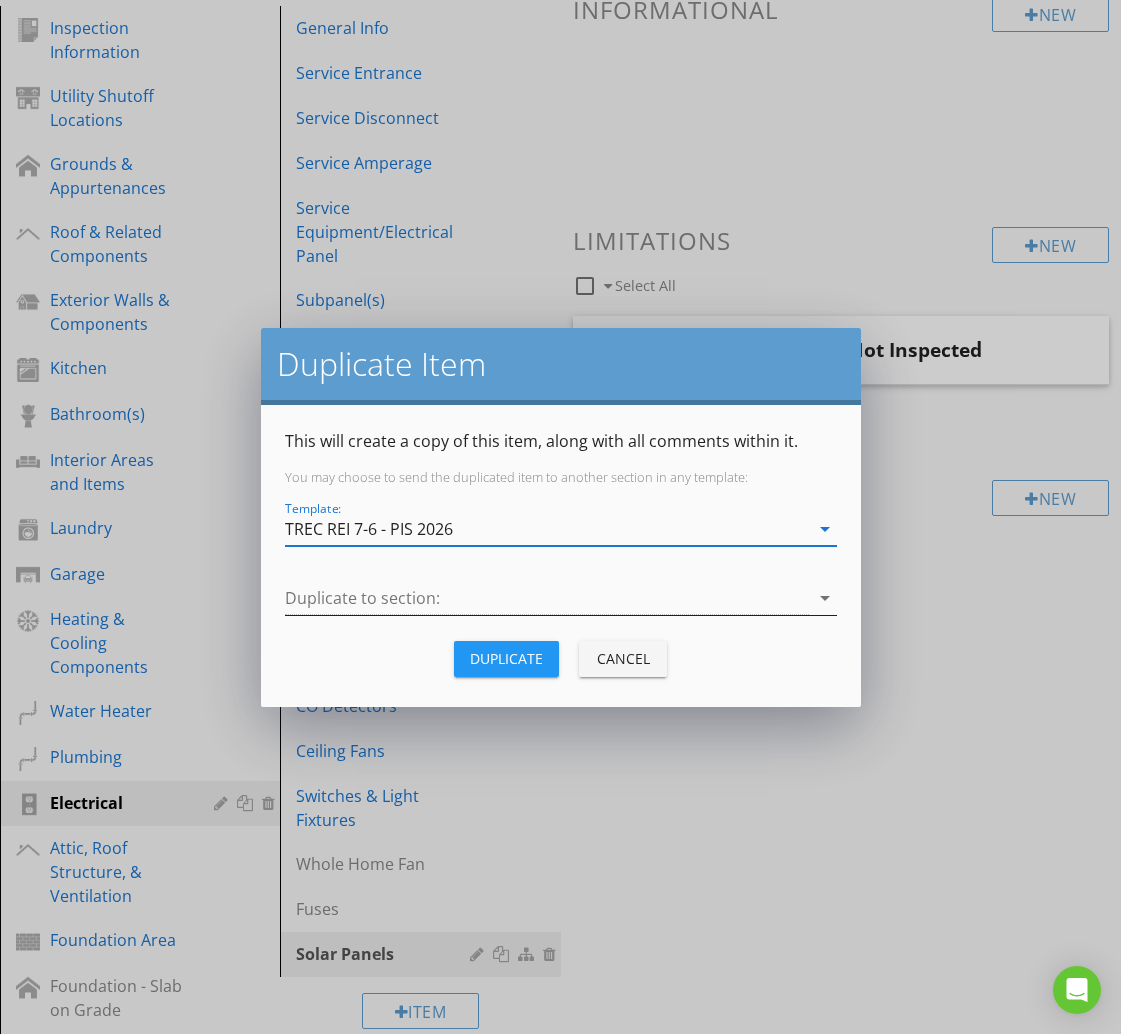 click at bounding box center (547, 598) 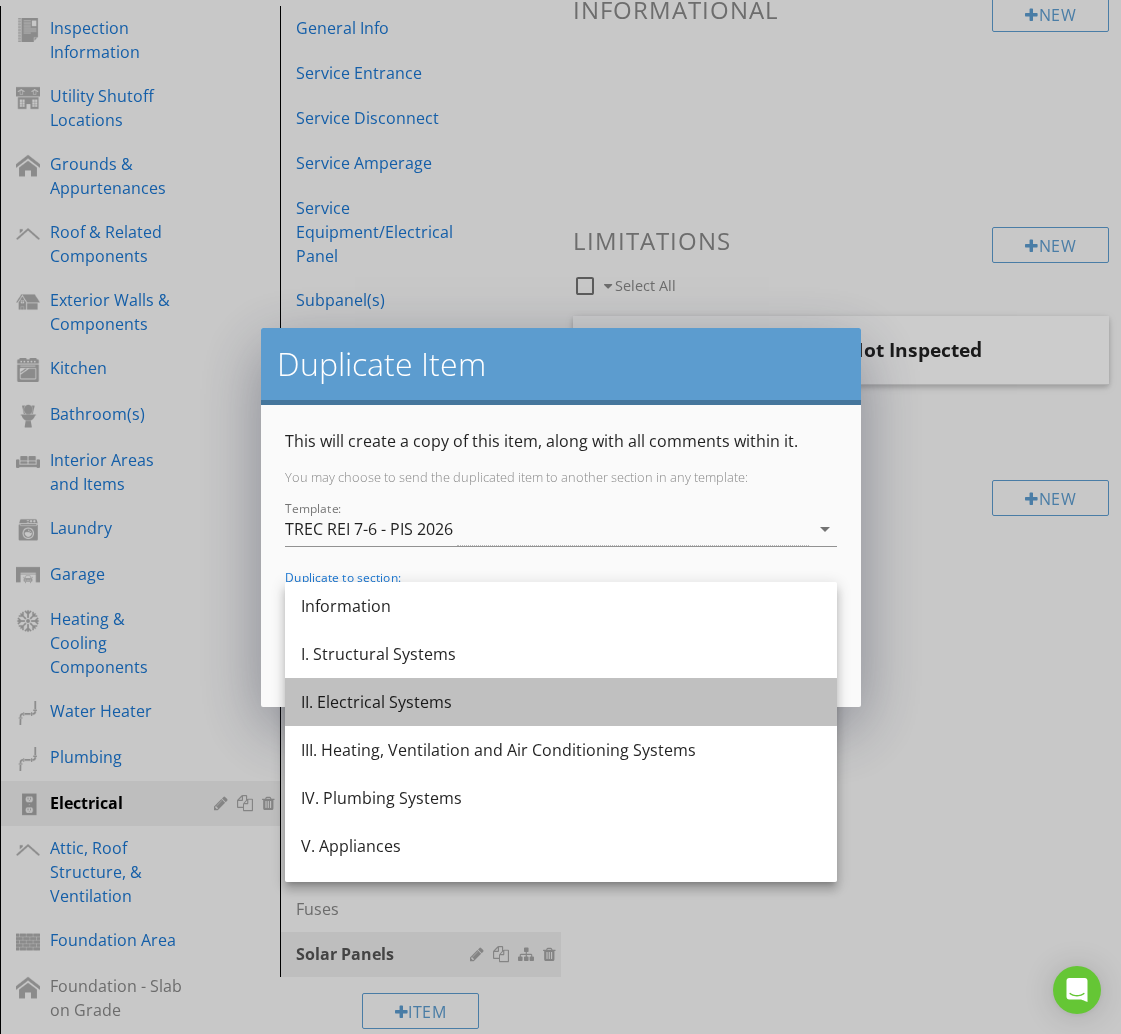 click on "II. Electrical Systems" at bounding box center [561, 702] 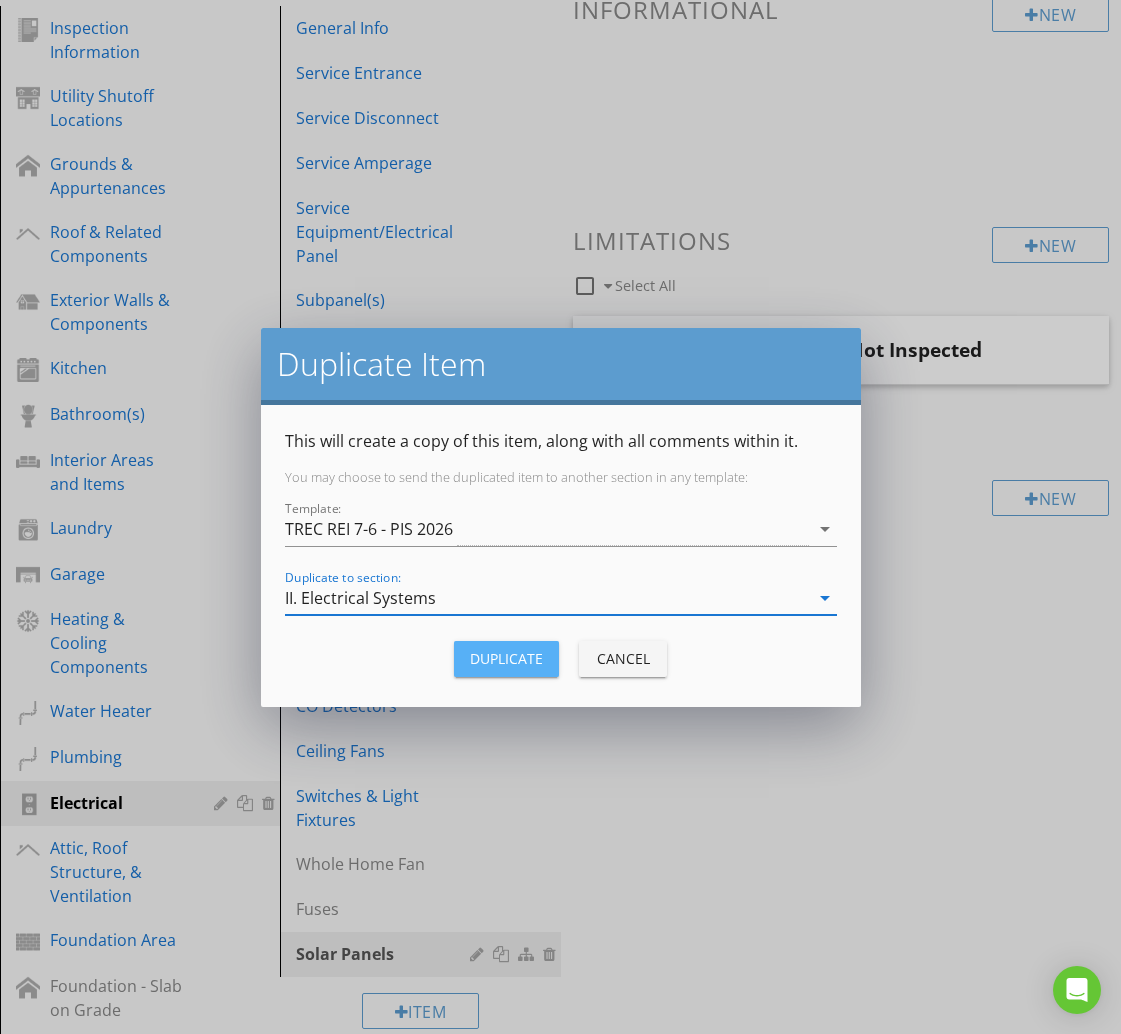 click on "Duplicate" at bounding box center [506, 658] 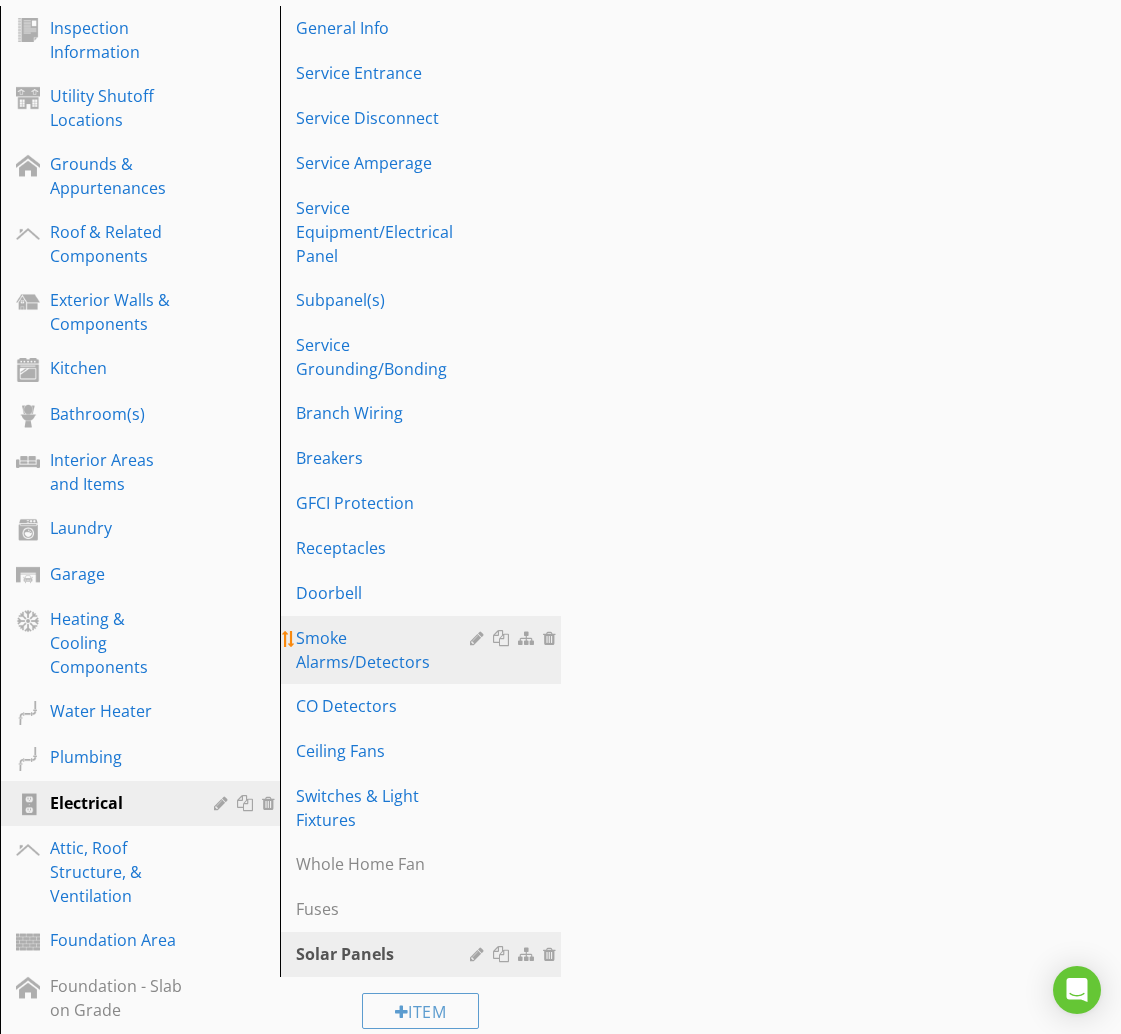 click on "Smoke Alarms/Detectors" at bounding box center (385, 650) 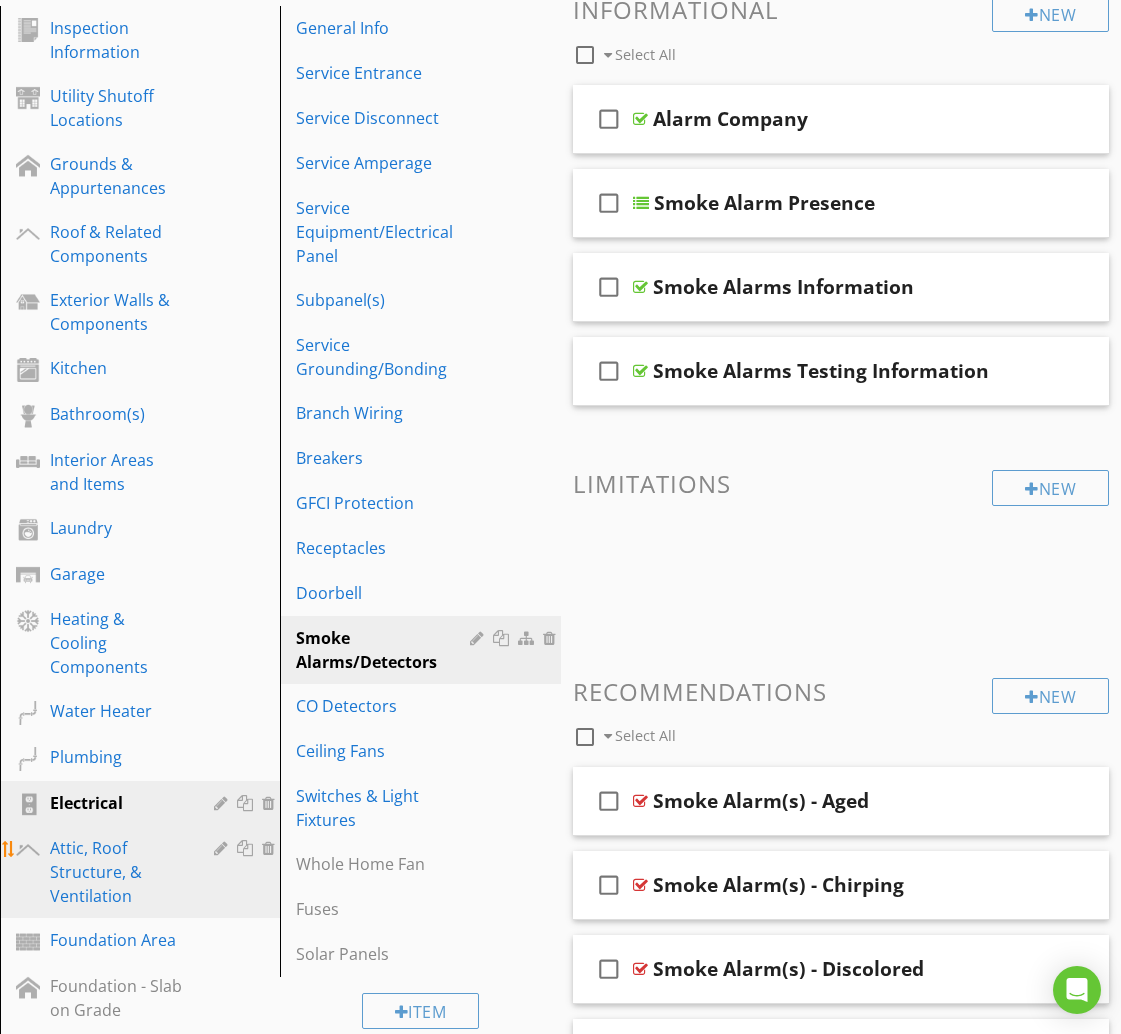 click on "Attic, Roof Structure, & Ventilation" at bounding box center [117, 872] 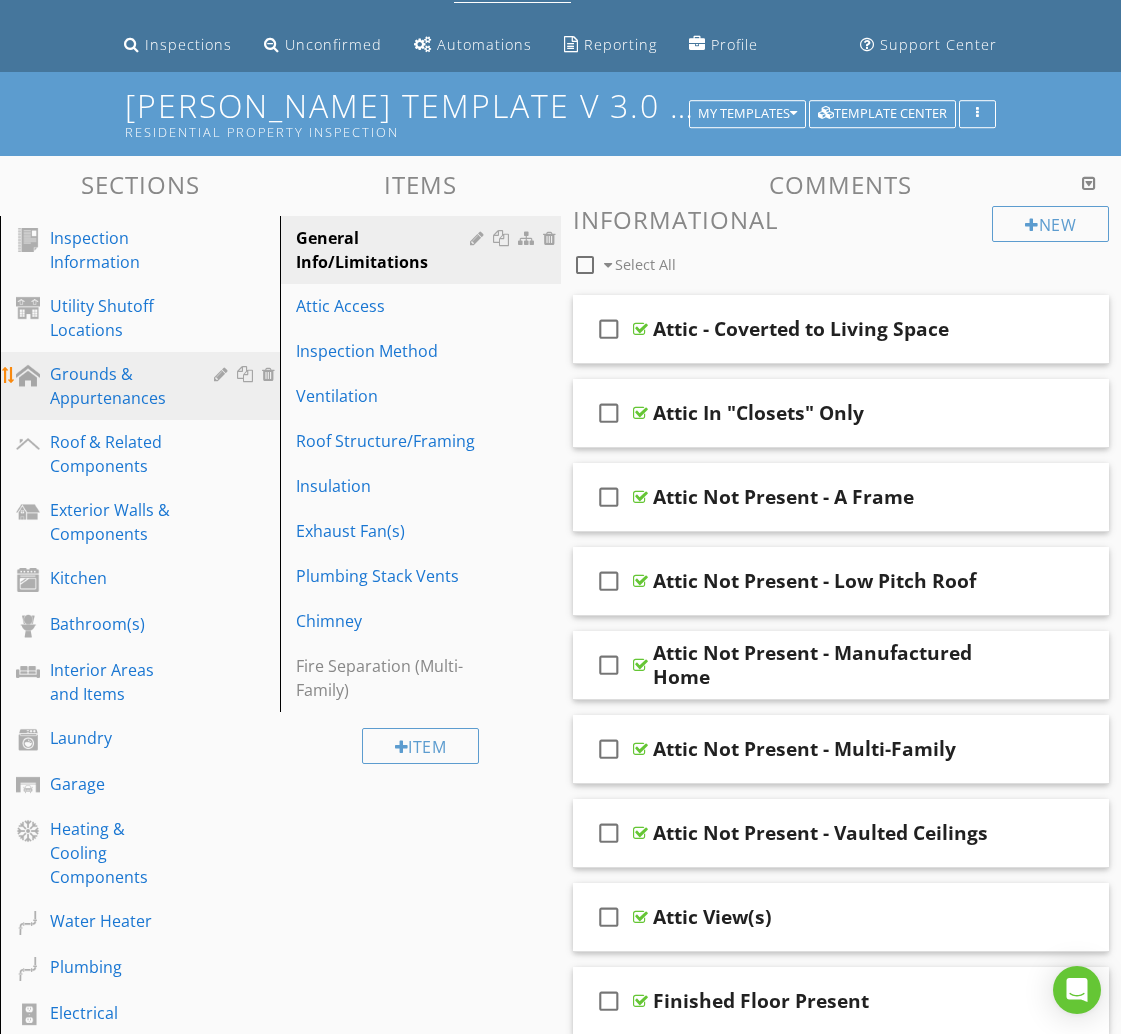 scroll, scrollTop: 50, scrollLeft: 0, axis: vertical 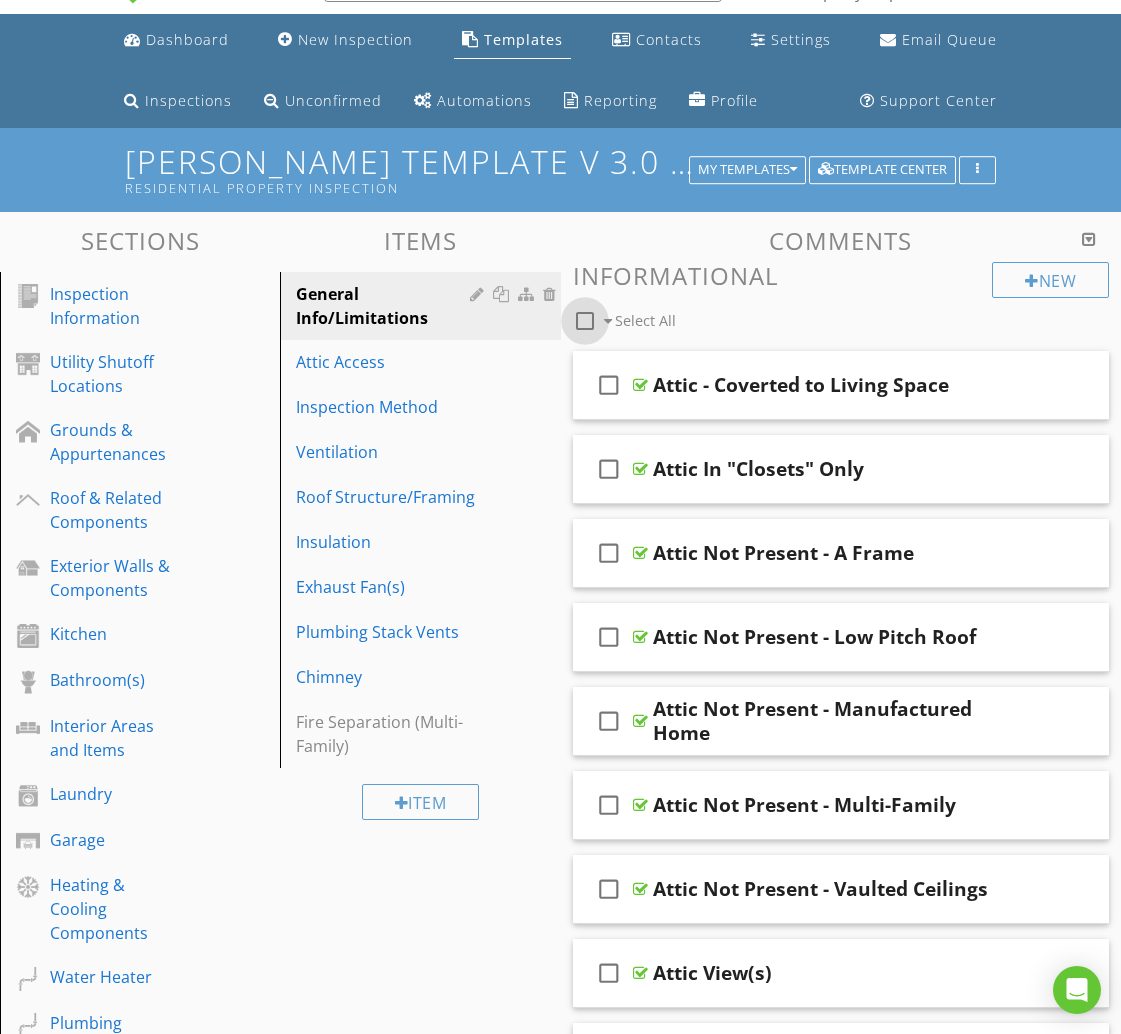 click at bounding box center (585, 321) 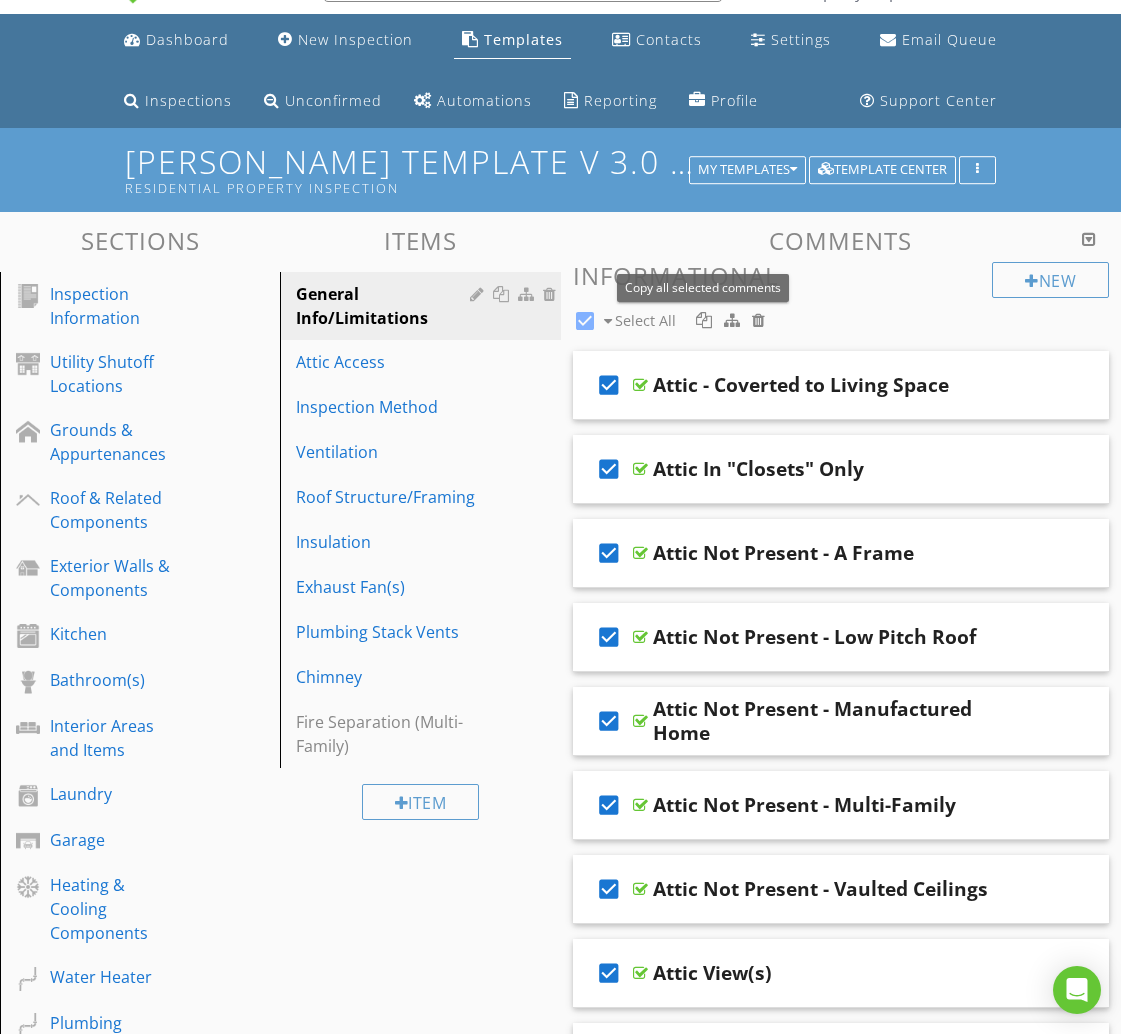 click at bounding box center [704, 320] 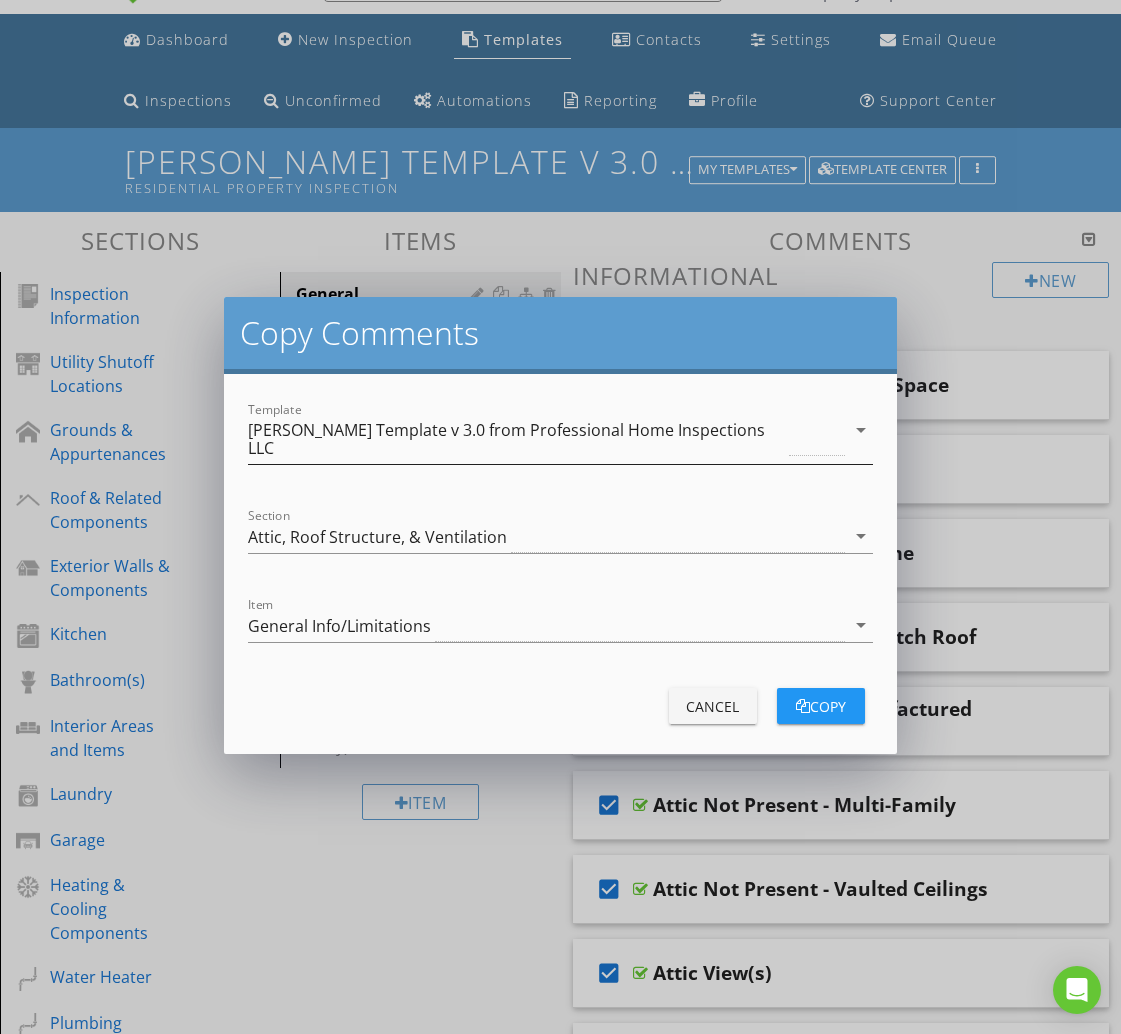 click on "[PERSON_NAME] Template v 3.0 from Professional Home Inspections LLC" at bounding box center (516, 439) 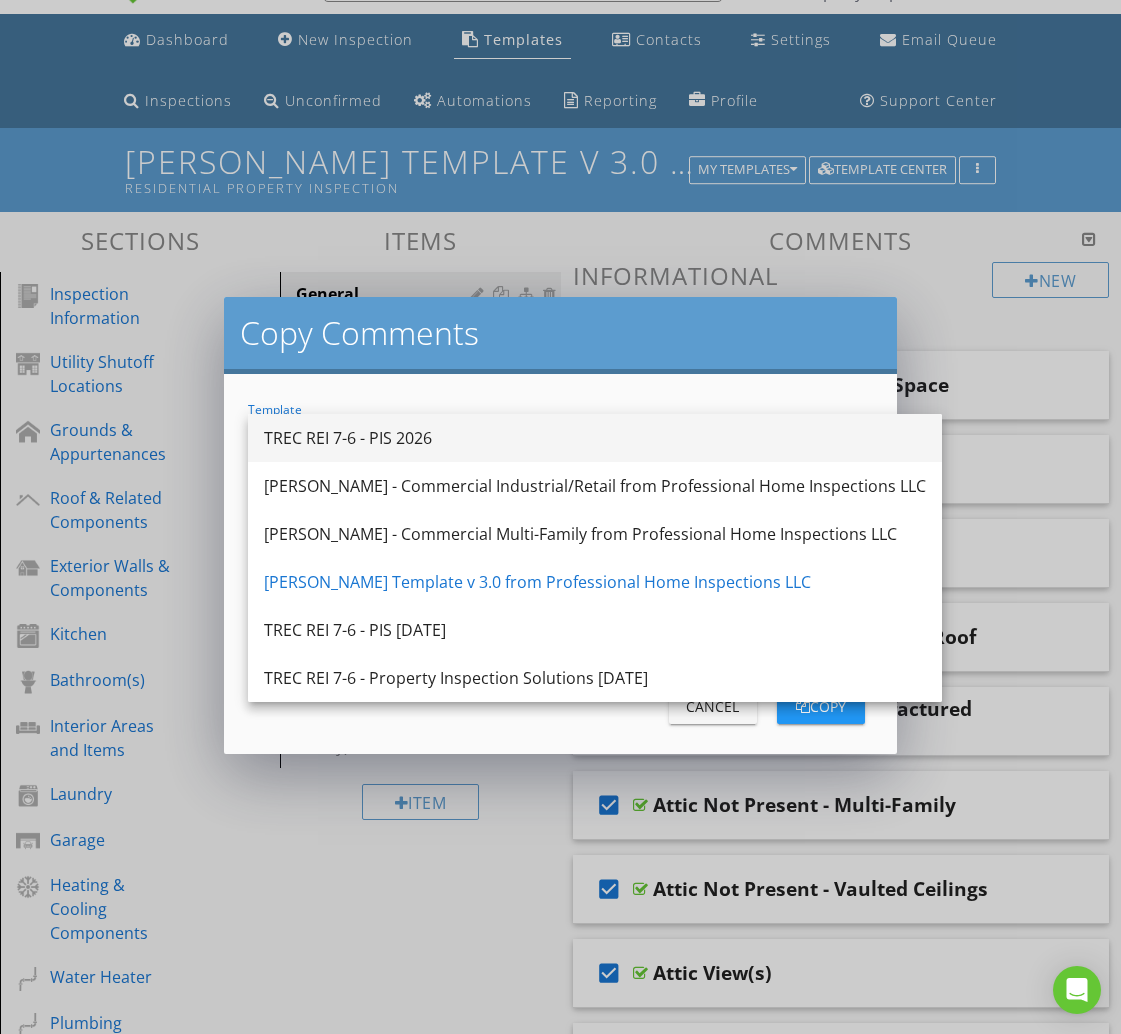 click on "TREC REI 7-6 - PIS 2026" at bounding box center (595, 438) 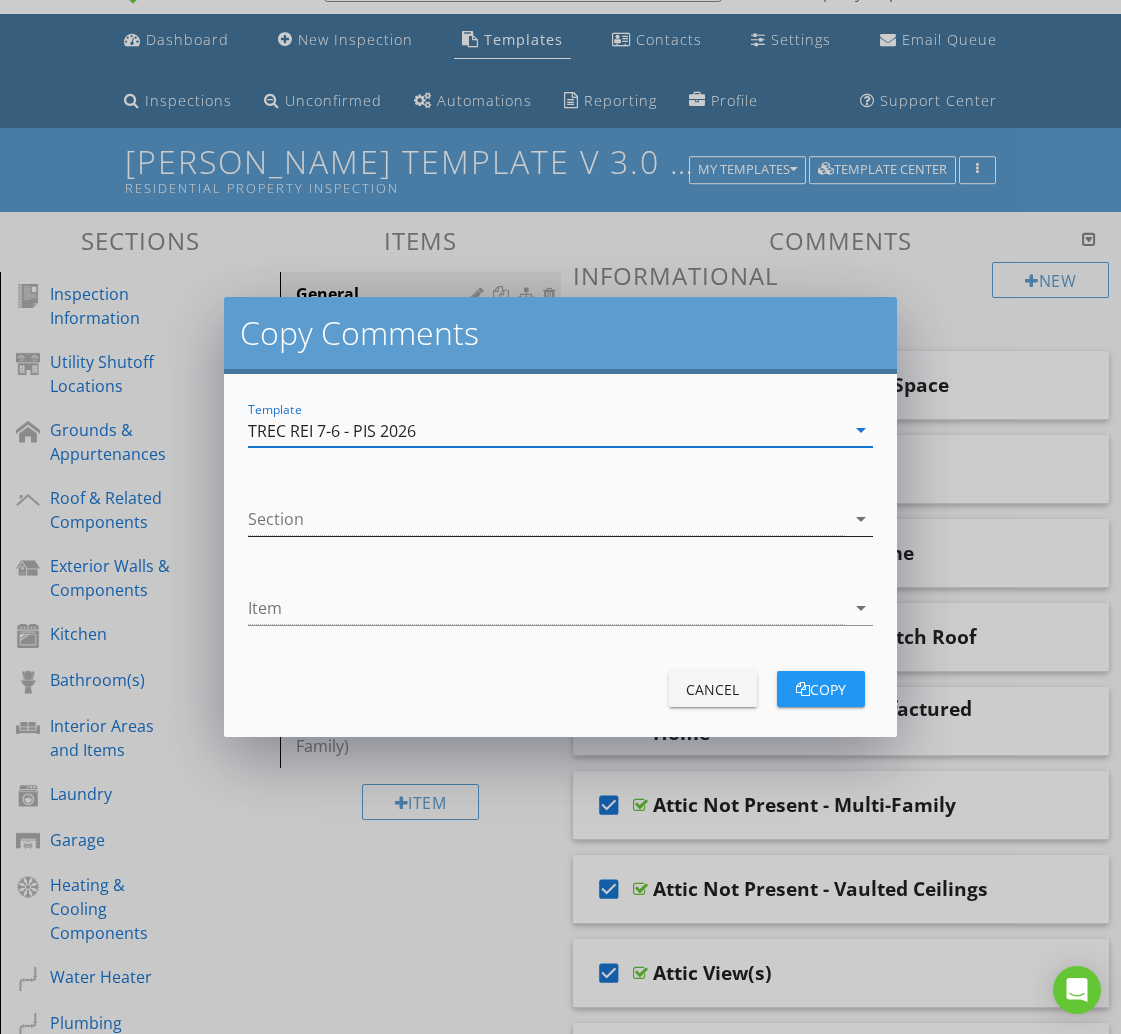 click at bounding box center (546, 519) 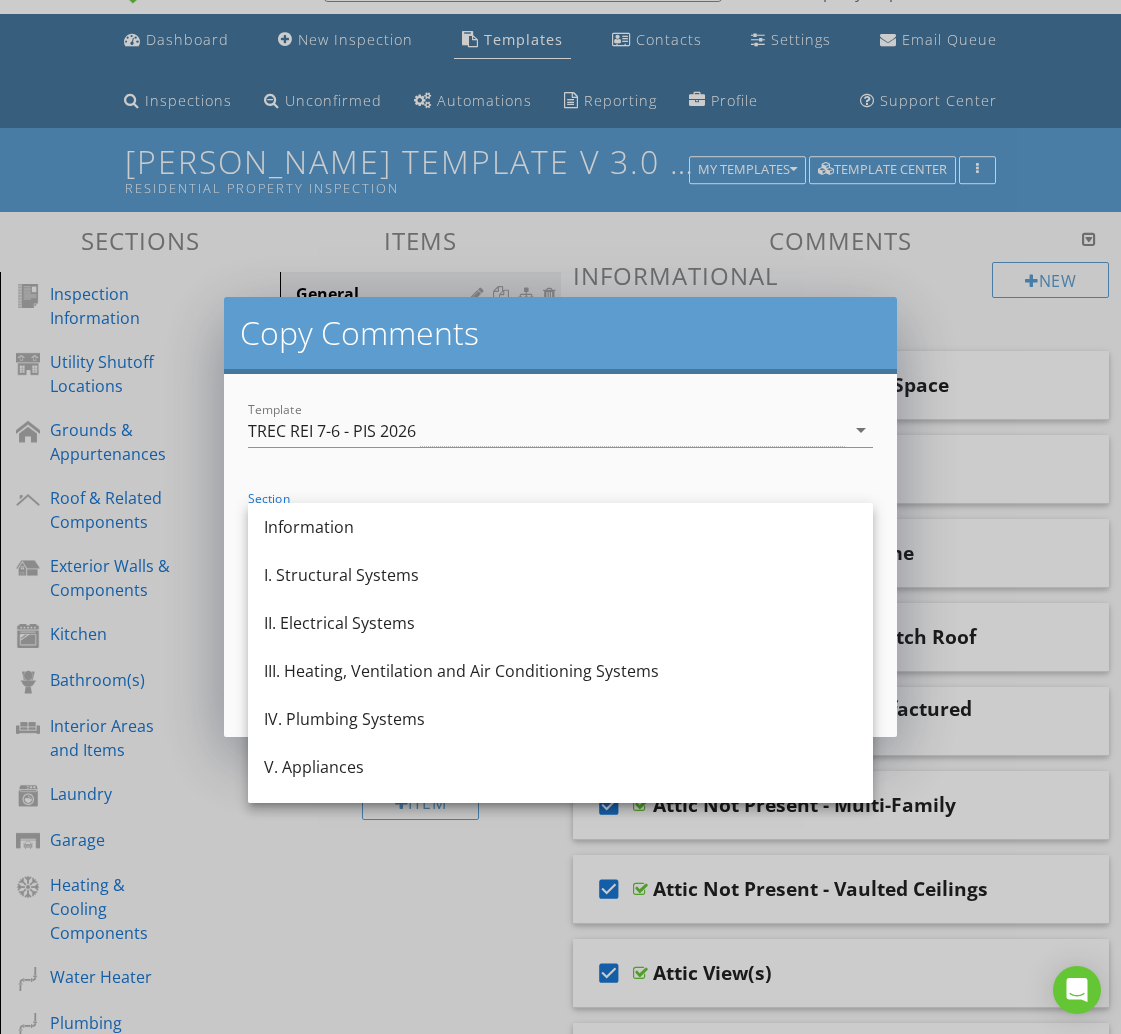click on "I. Structural Systems" at bounding box center (560, 575) 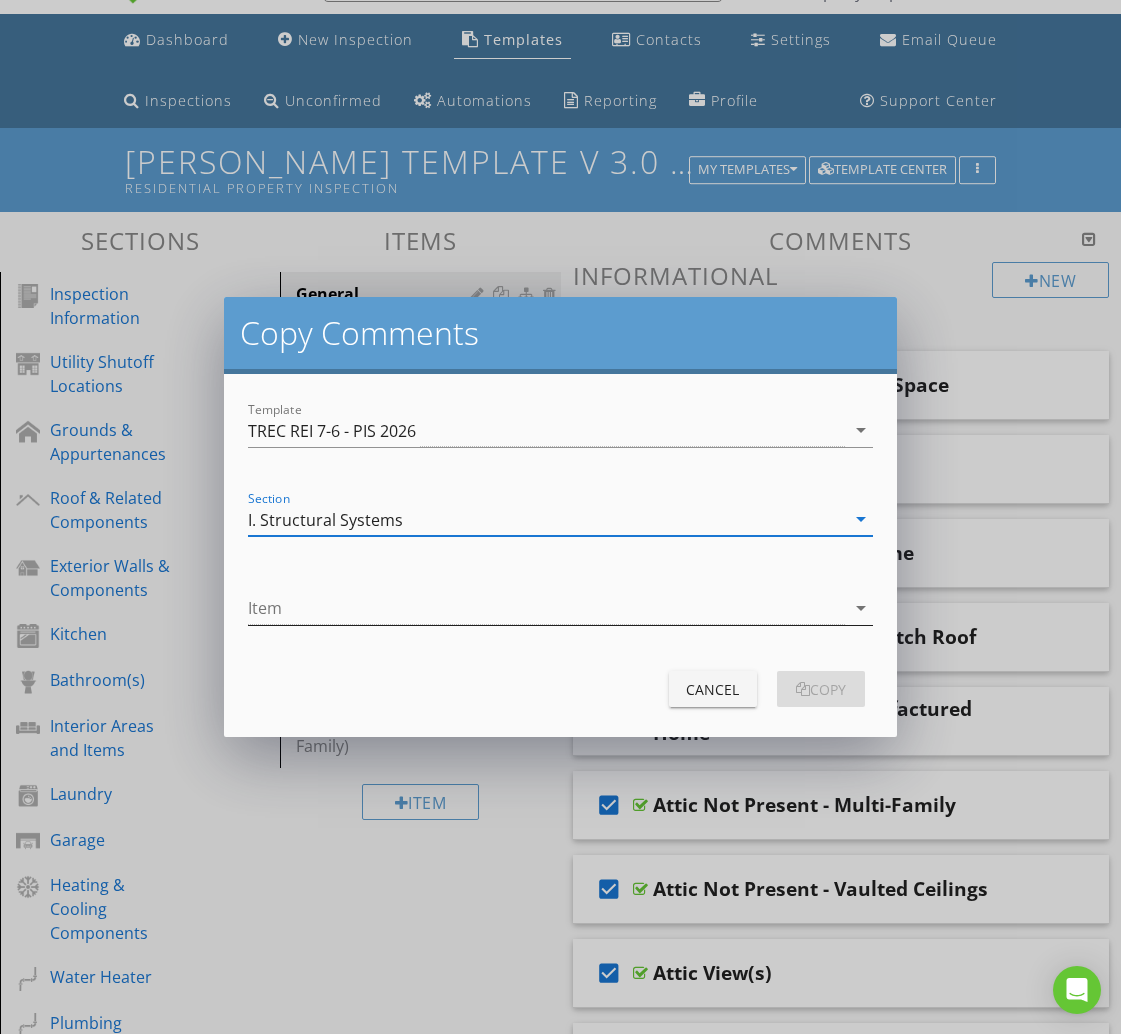 click at bounding box center (546, 608) 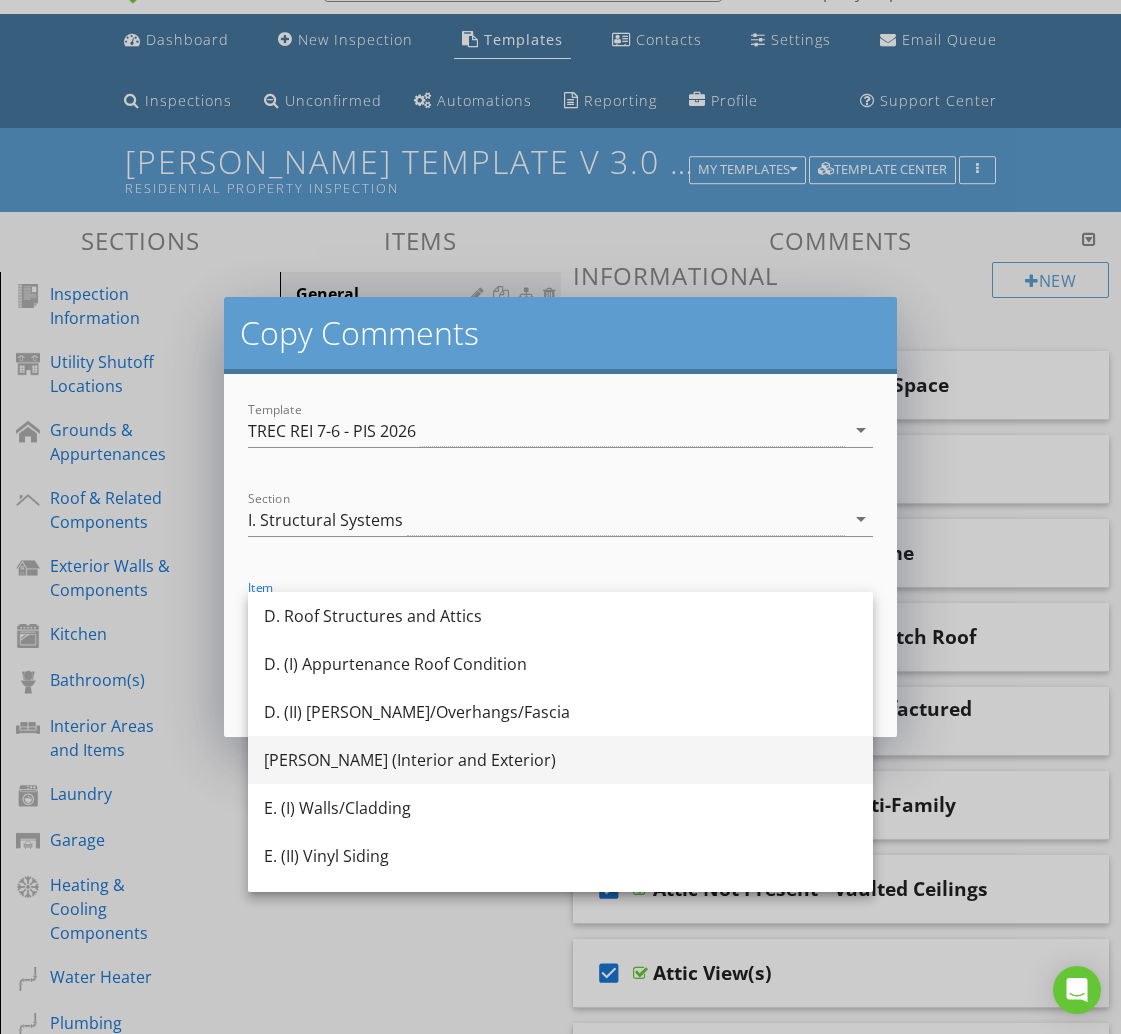 scroll, scrollTop: 530, scrollLeft: 0, axis: vertical 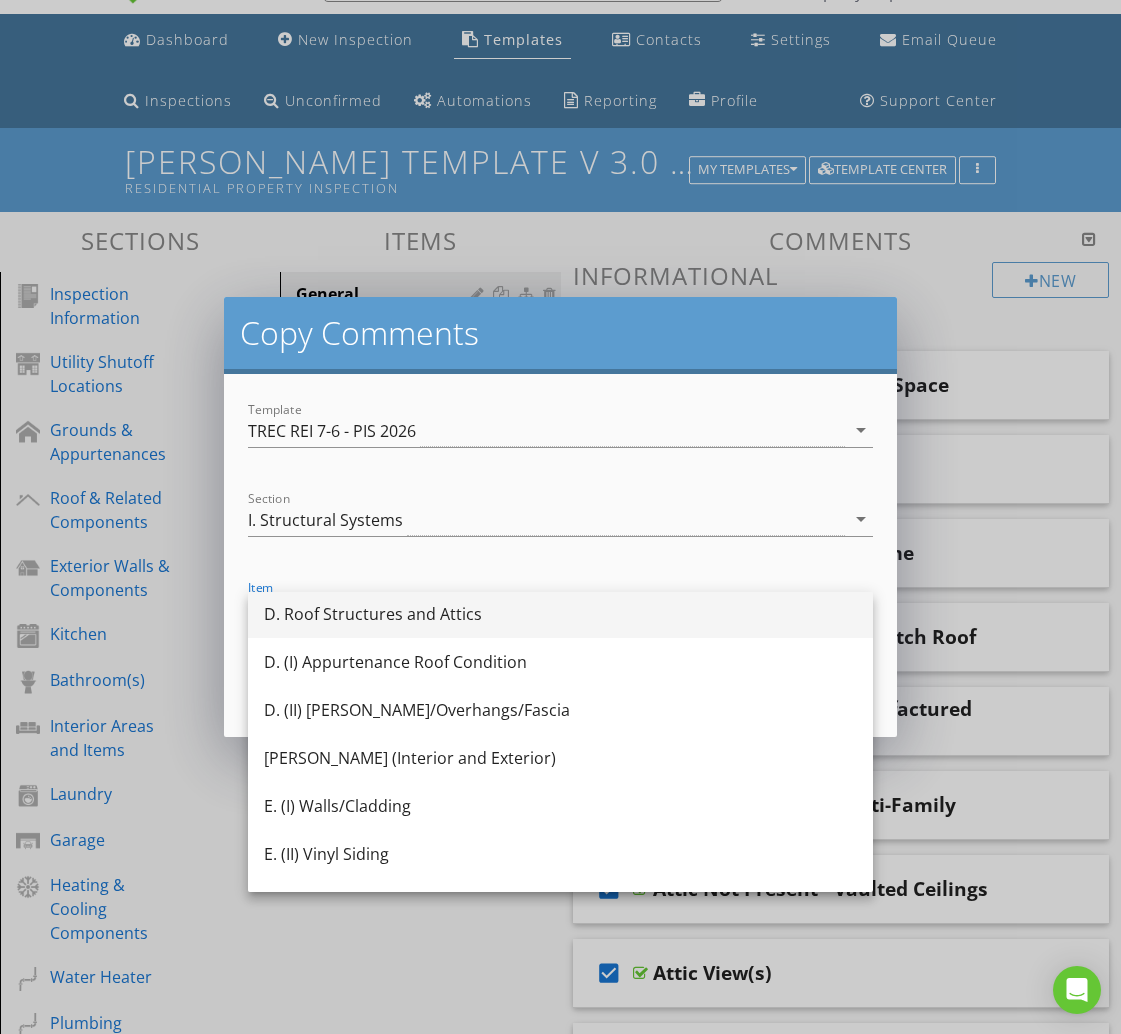 click on "D. Roof Structures and Attics" at bounding box center (560, 614) 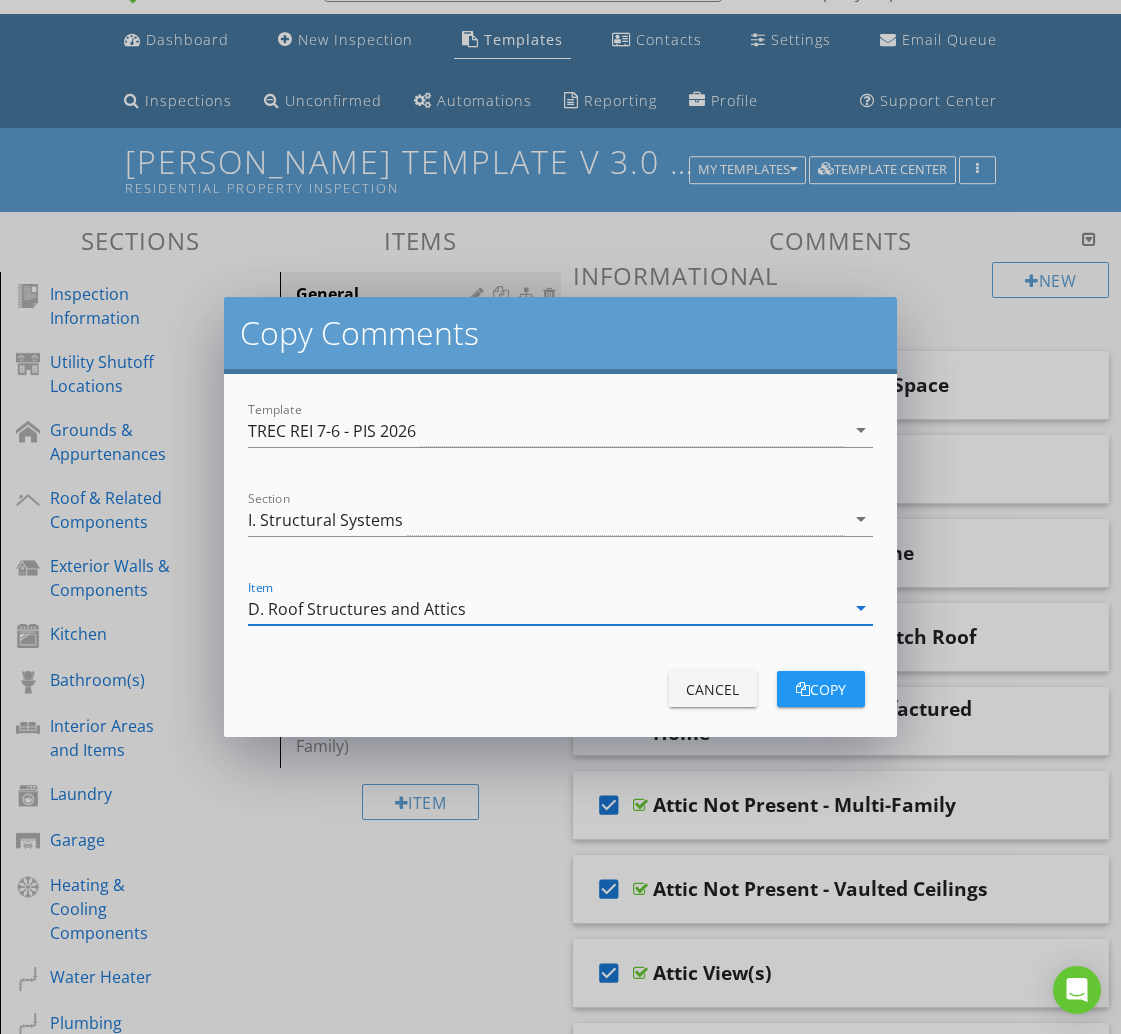 click on "copy" at bounding box center [821, 689] 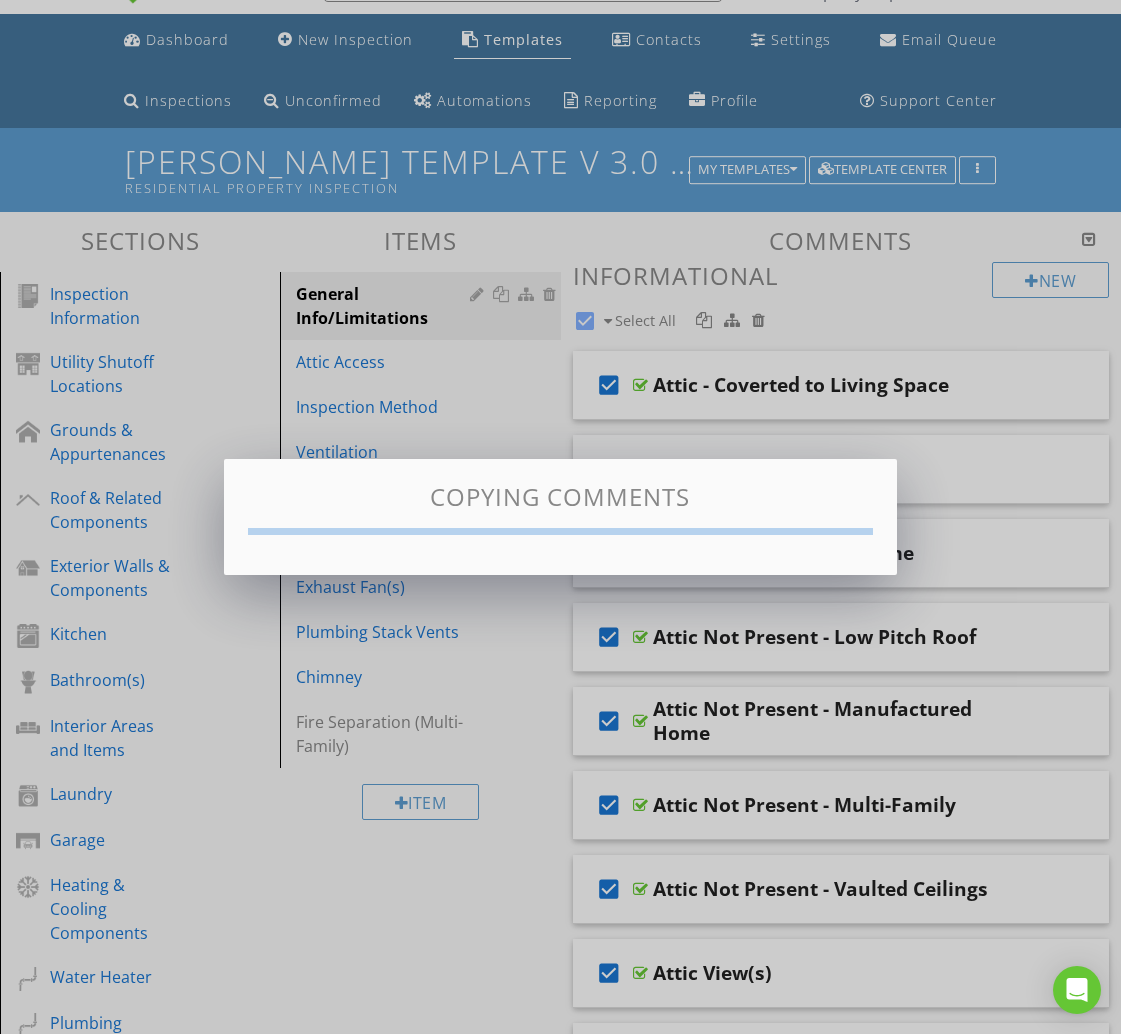 checkbox on "false" 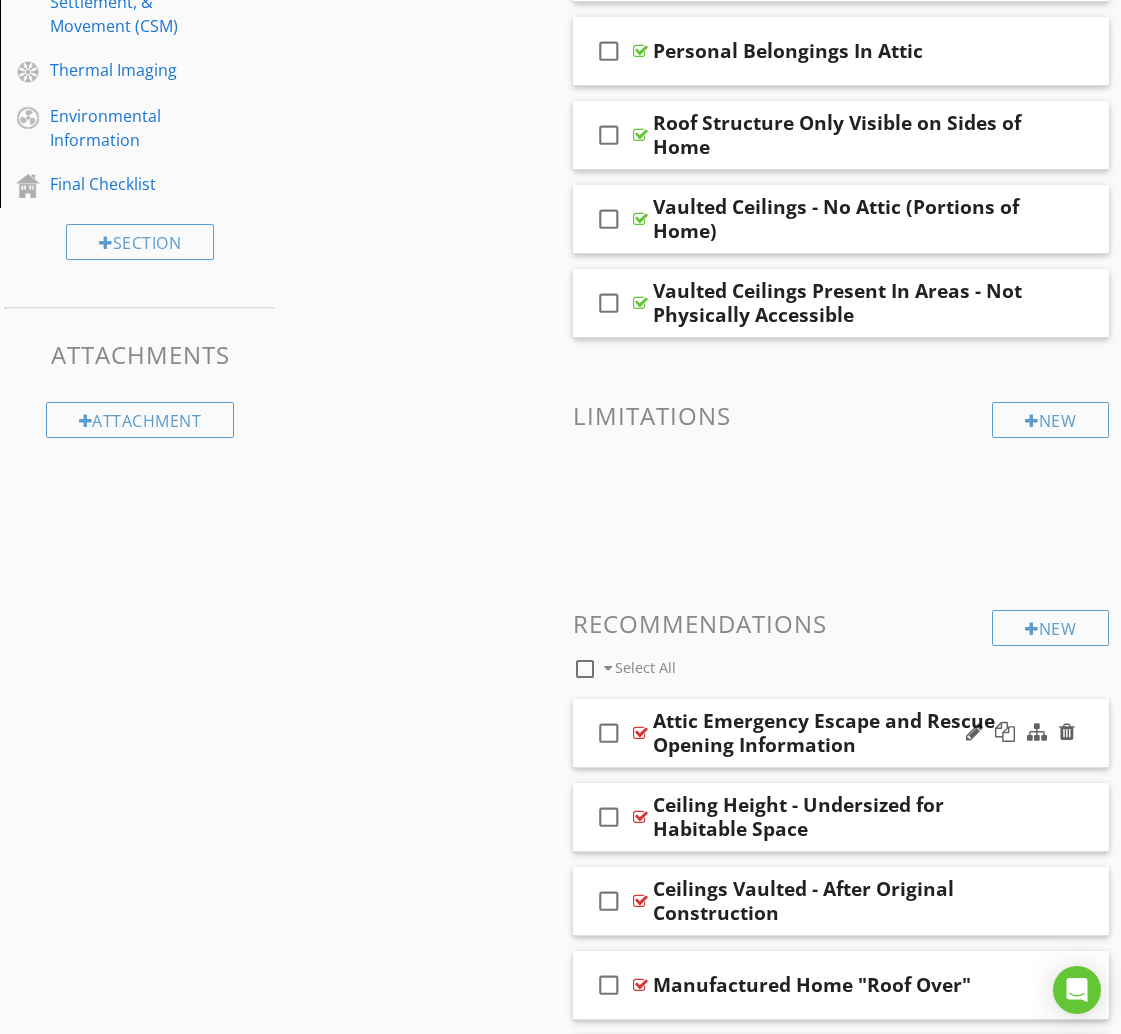 scroll, scrollTop: 1665, scrollLeft: 0, axis: vertical 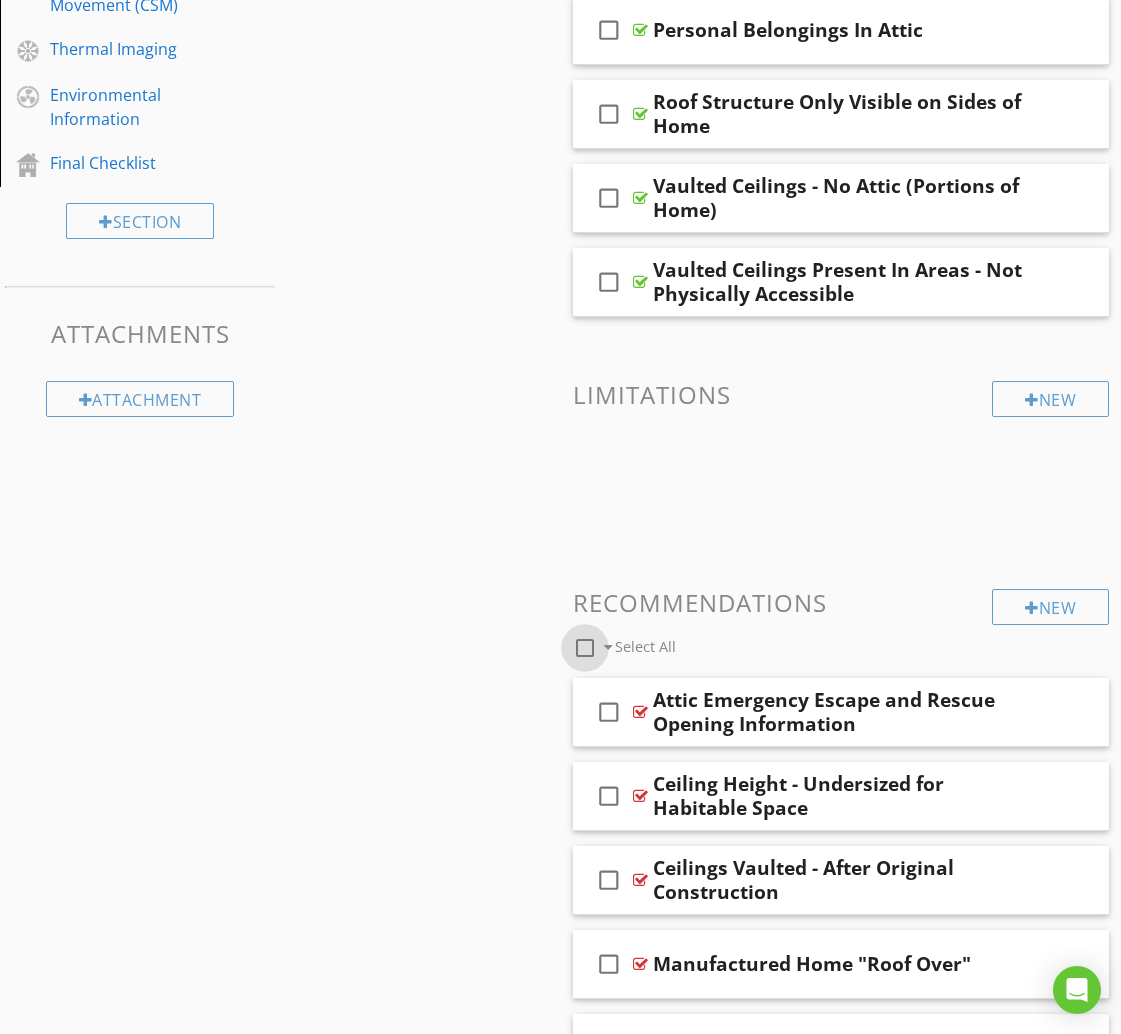click at bounding box center [585, 648] 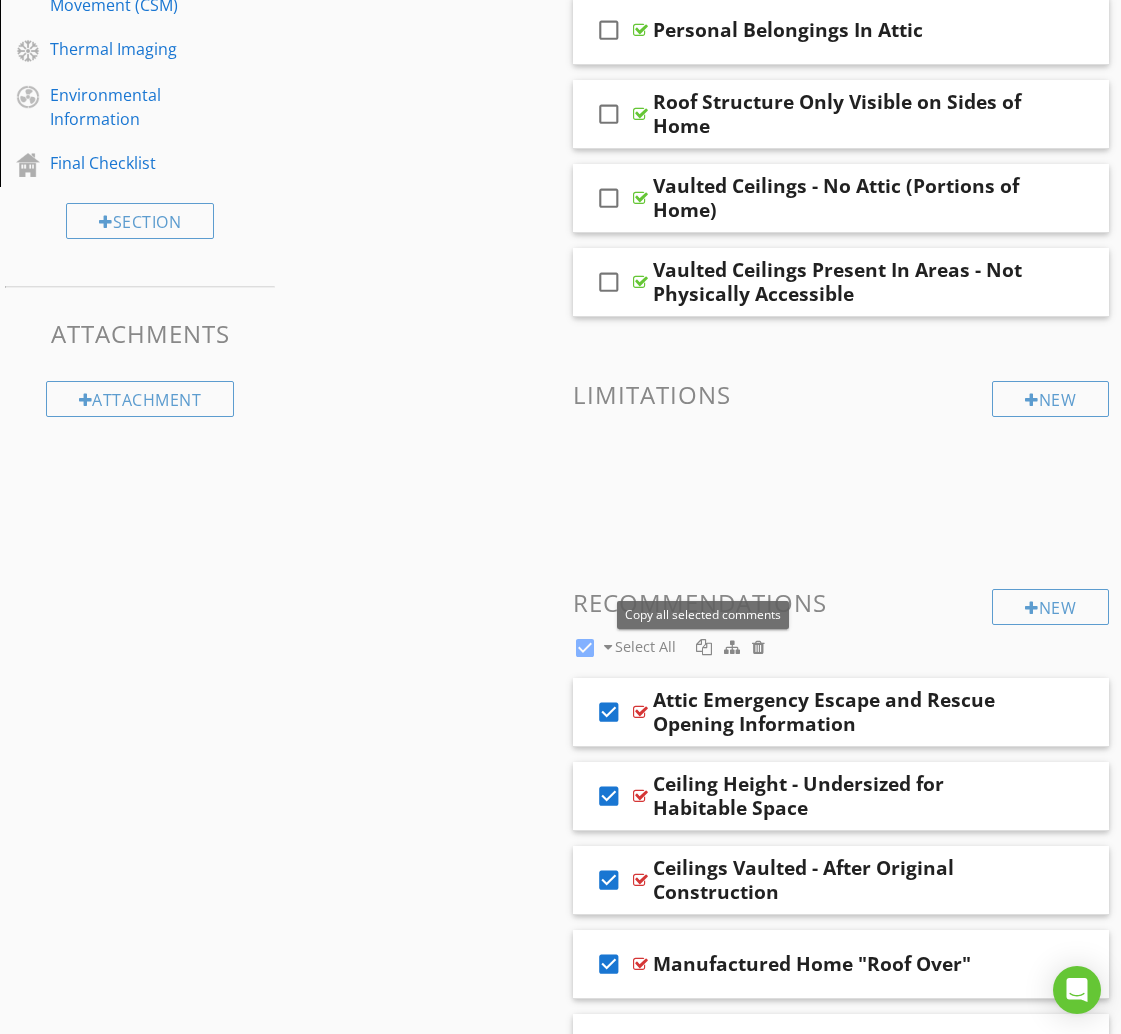 click at bounding box center (704, 647) 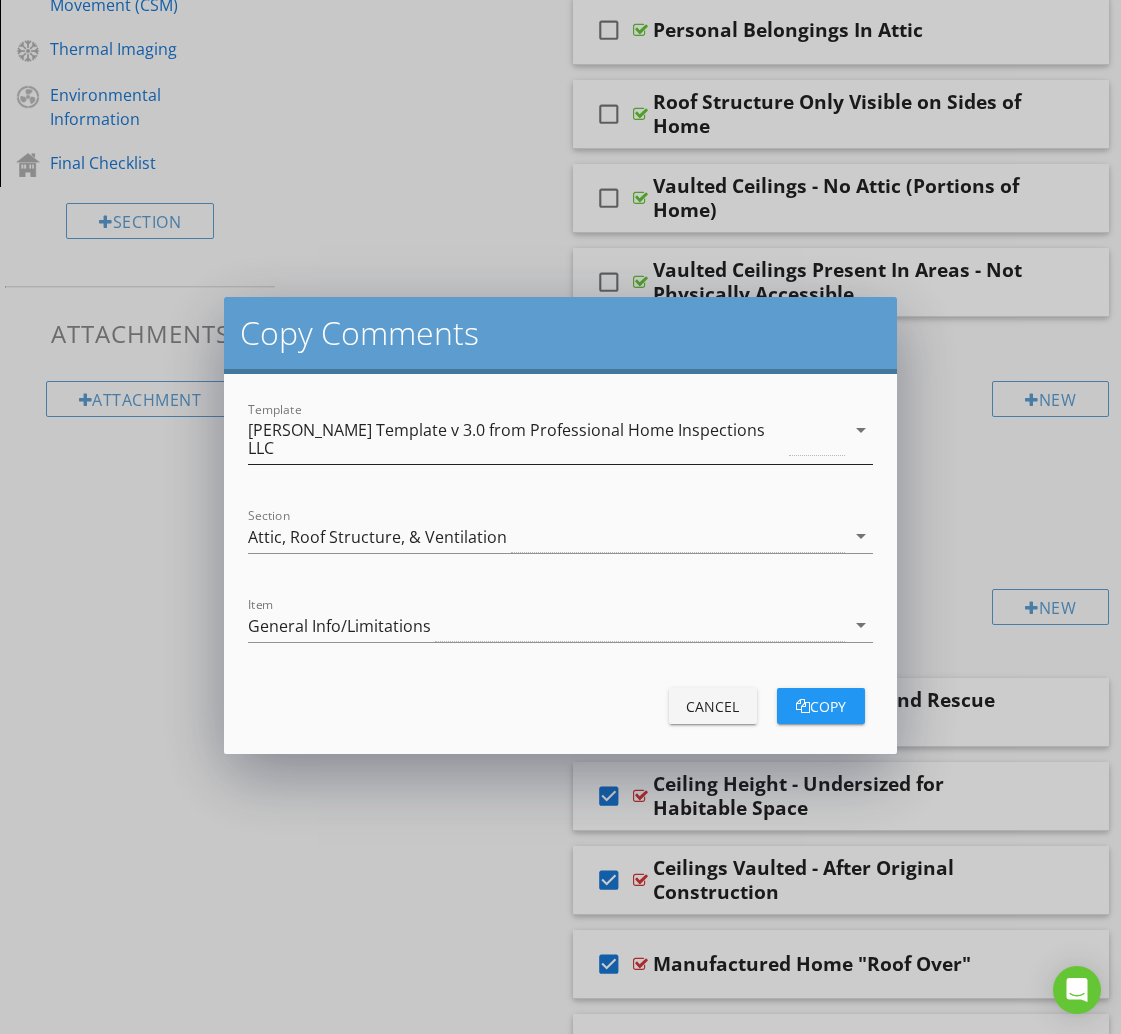 click on "[PERSON_NAME] Template v 3.0 from Professional Home Inspections LLC" at bounding box center [516, 439] 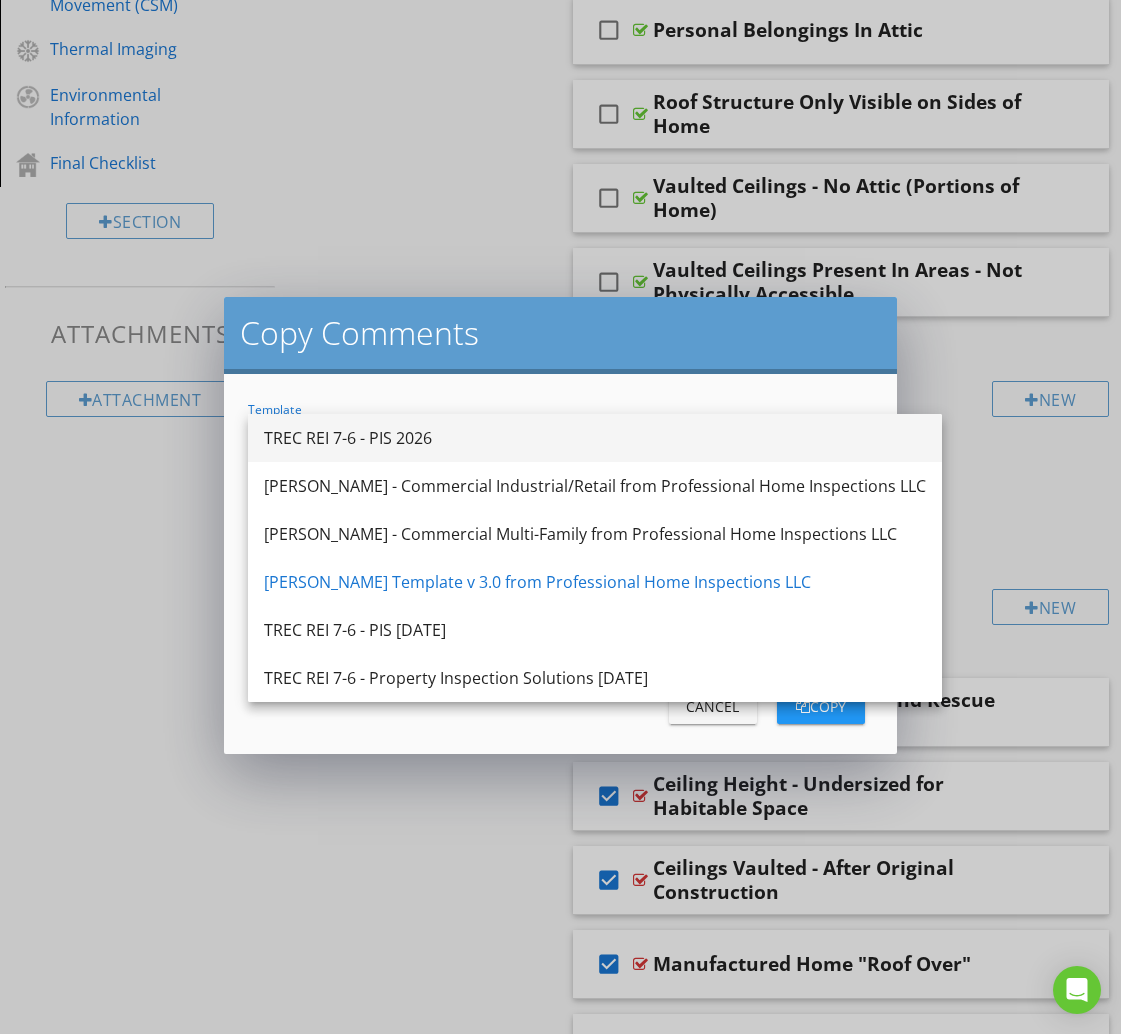 click on "TREC REI 7-6 - PIS 2026" at bounding box center (595, 438) 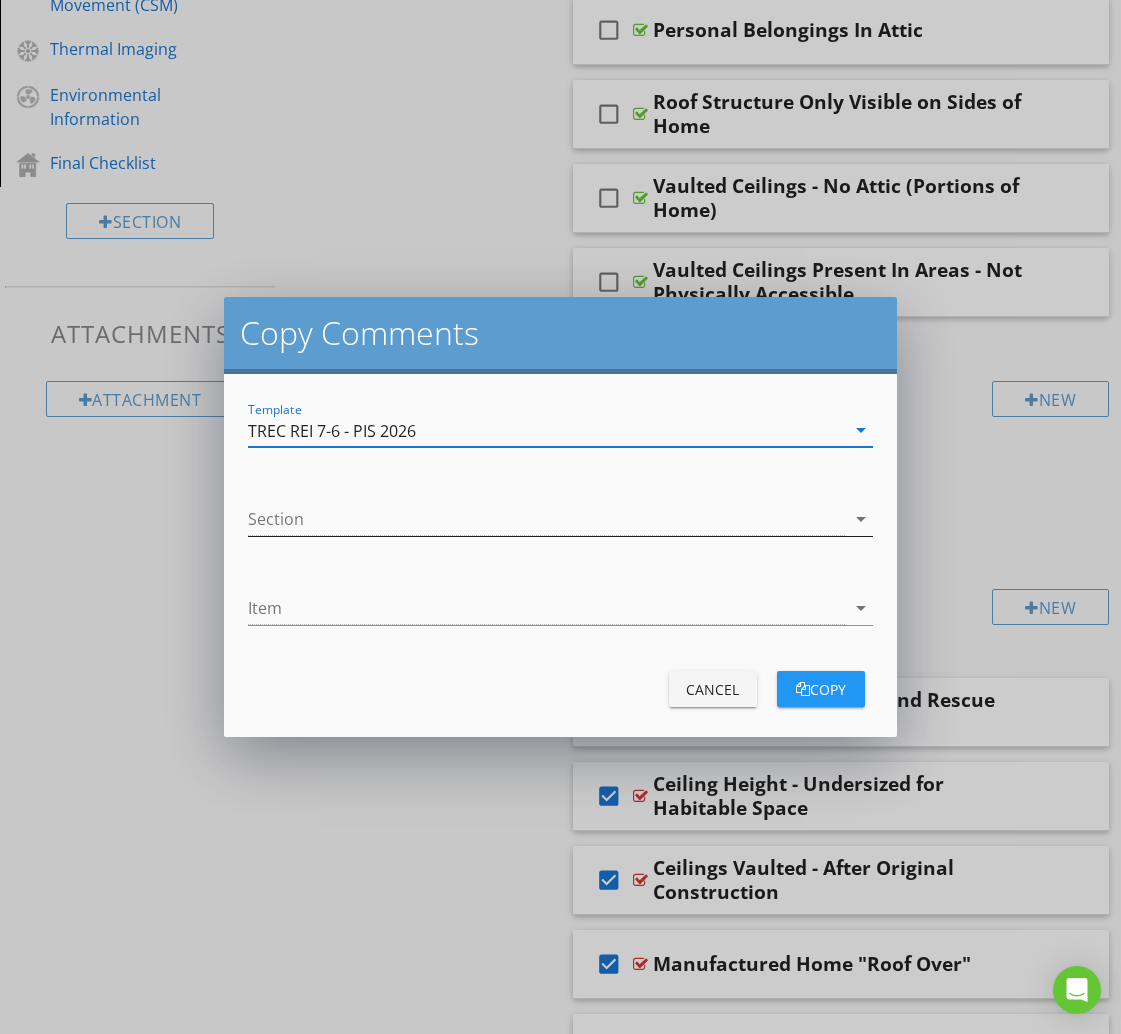 click at bounding box center [546, 519] 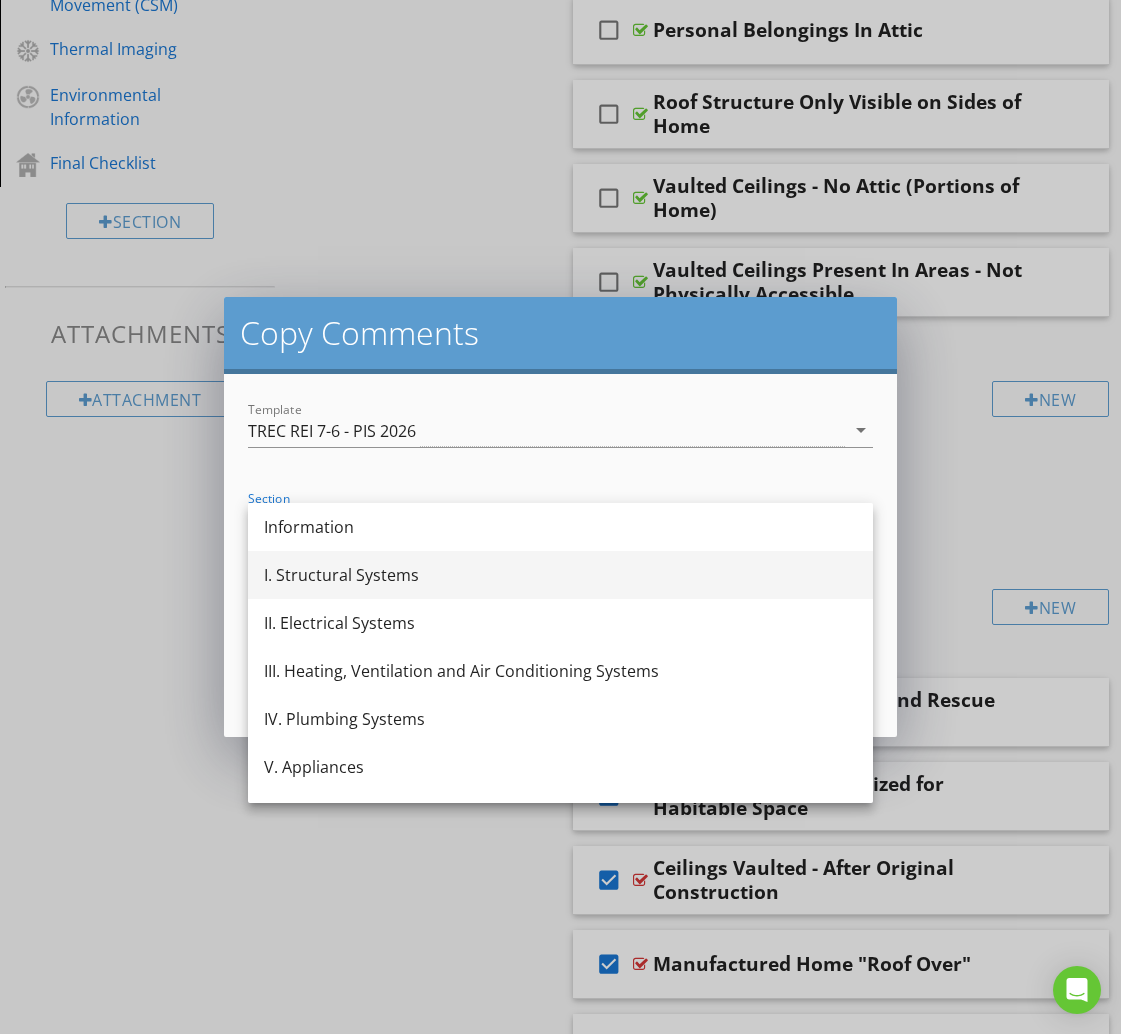 click on "I. Structural Systems" at bounding box center [560, 575] 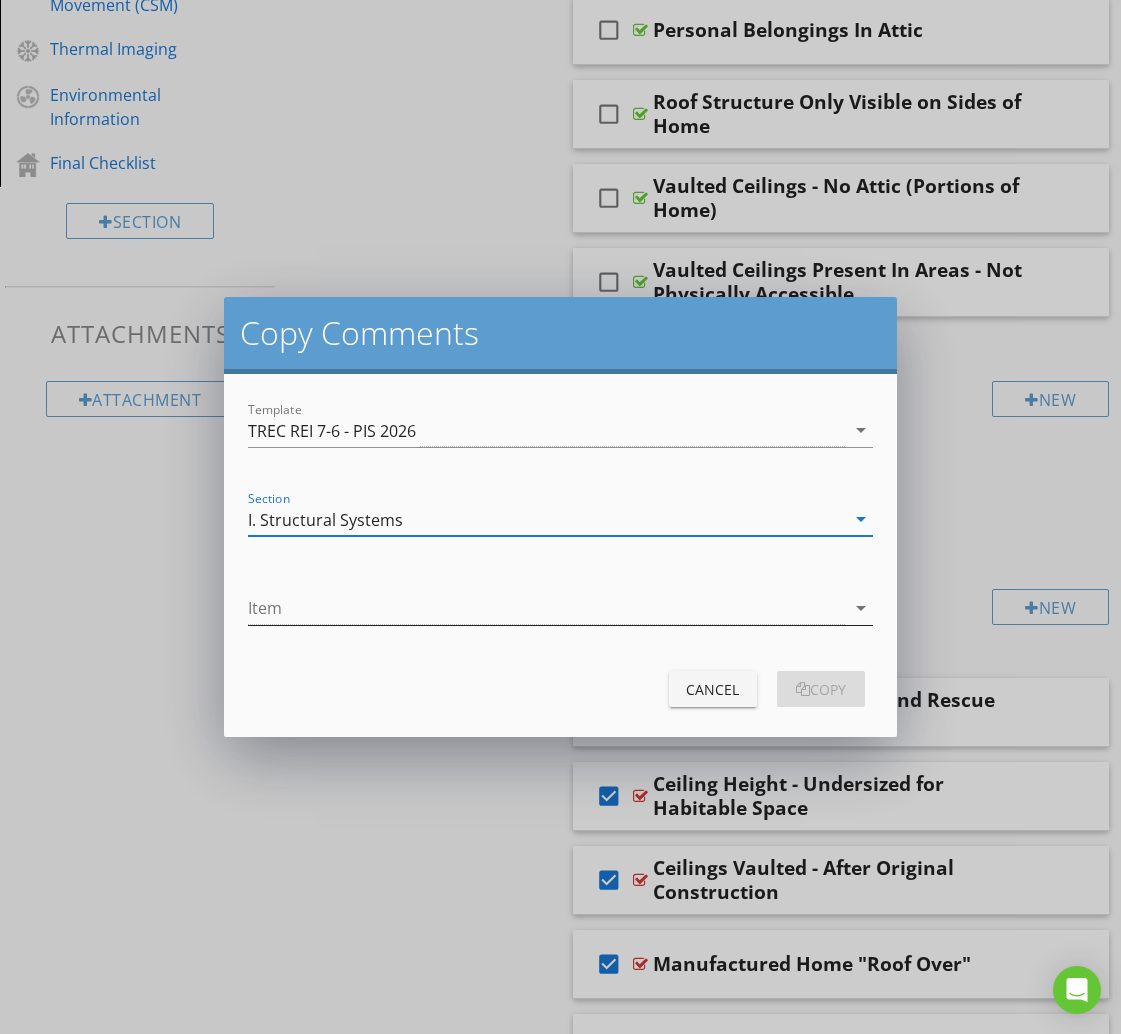 click at bounding box center [546, 608] 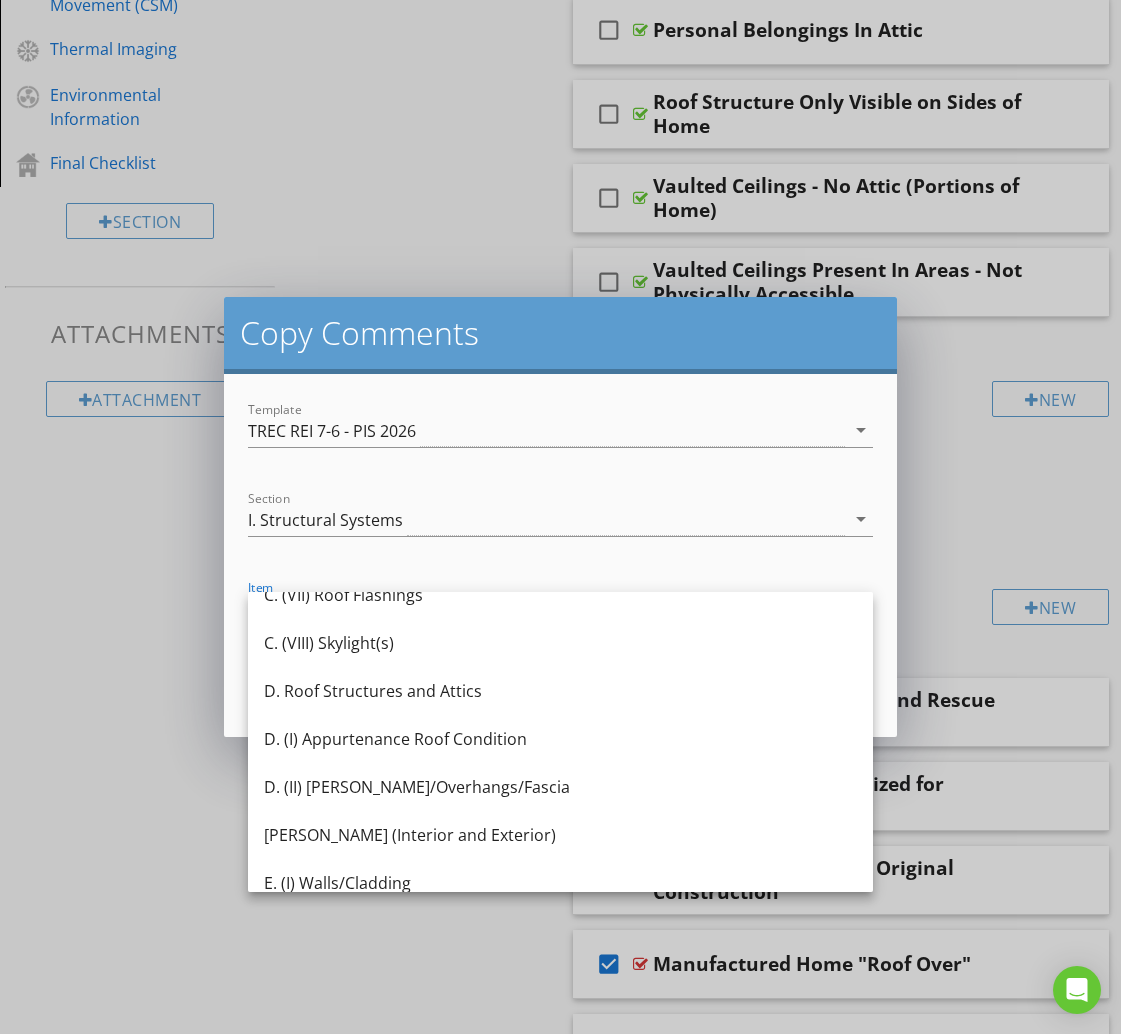 scroll, scrollTop: 444, scrollLeft: 0, axis: vertical 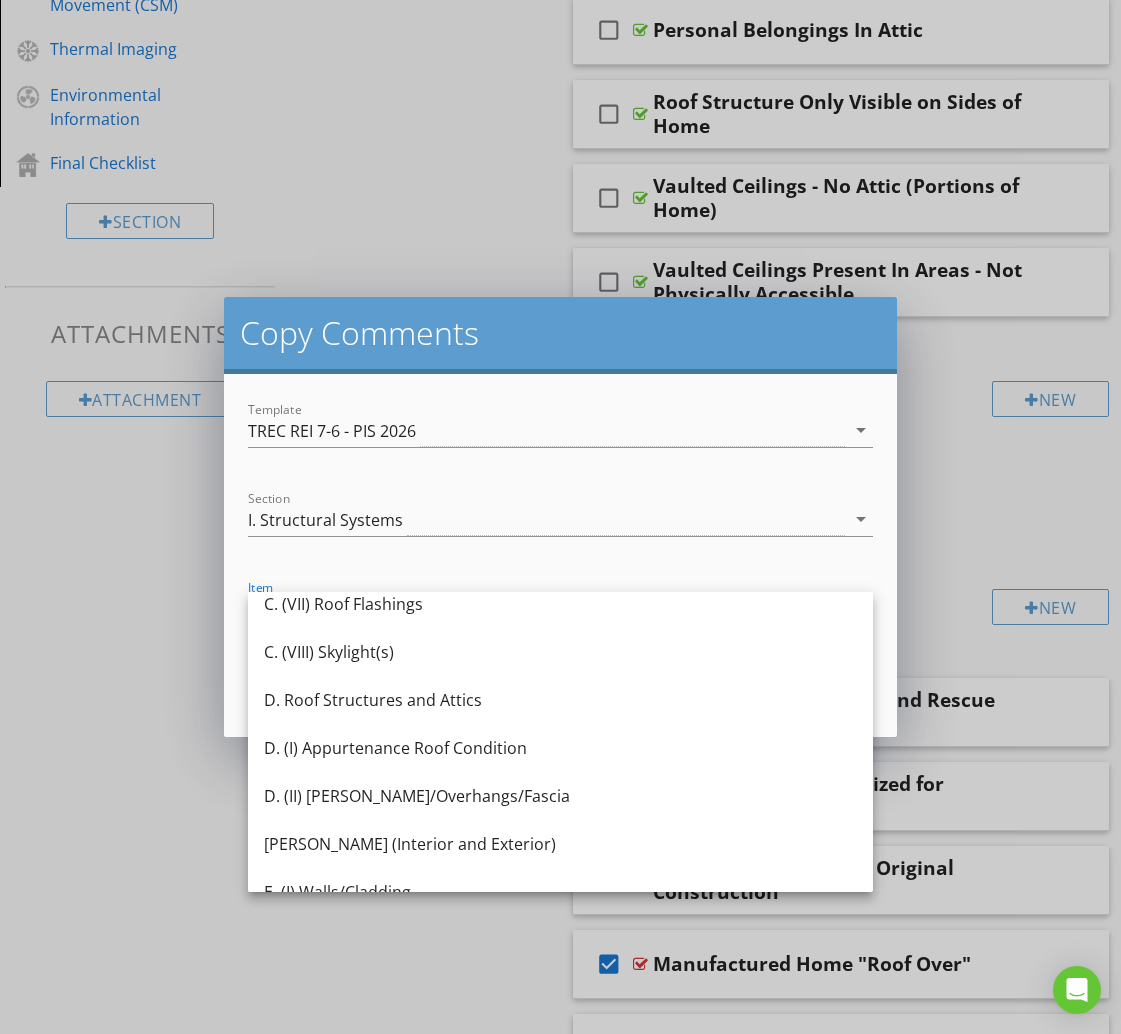 click on "D. Roof Structures and Attics" at bounding box center [560, 700] 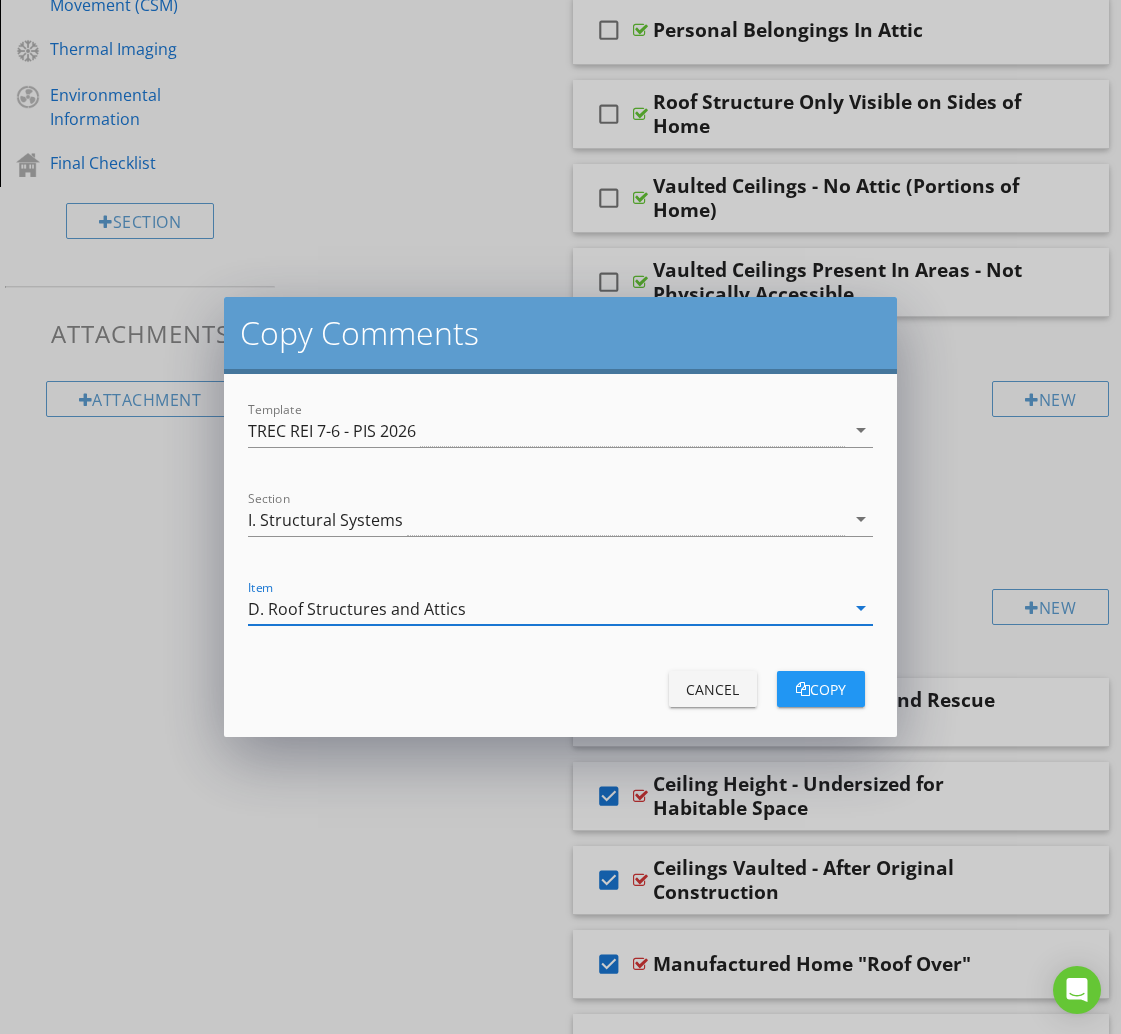 click on "copy" at bounding box center [821, 689] 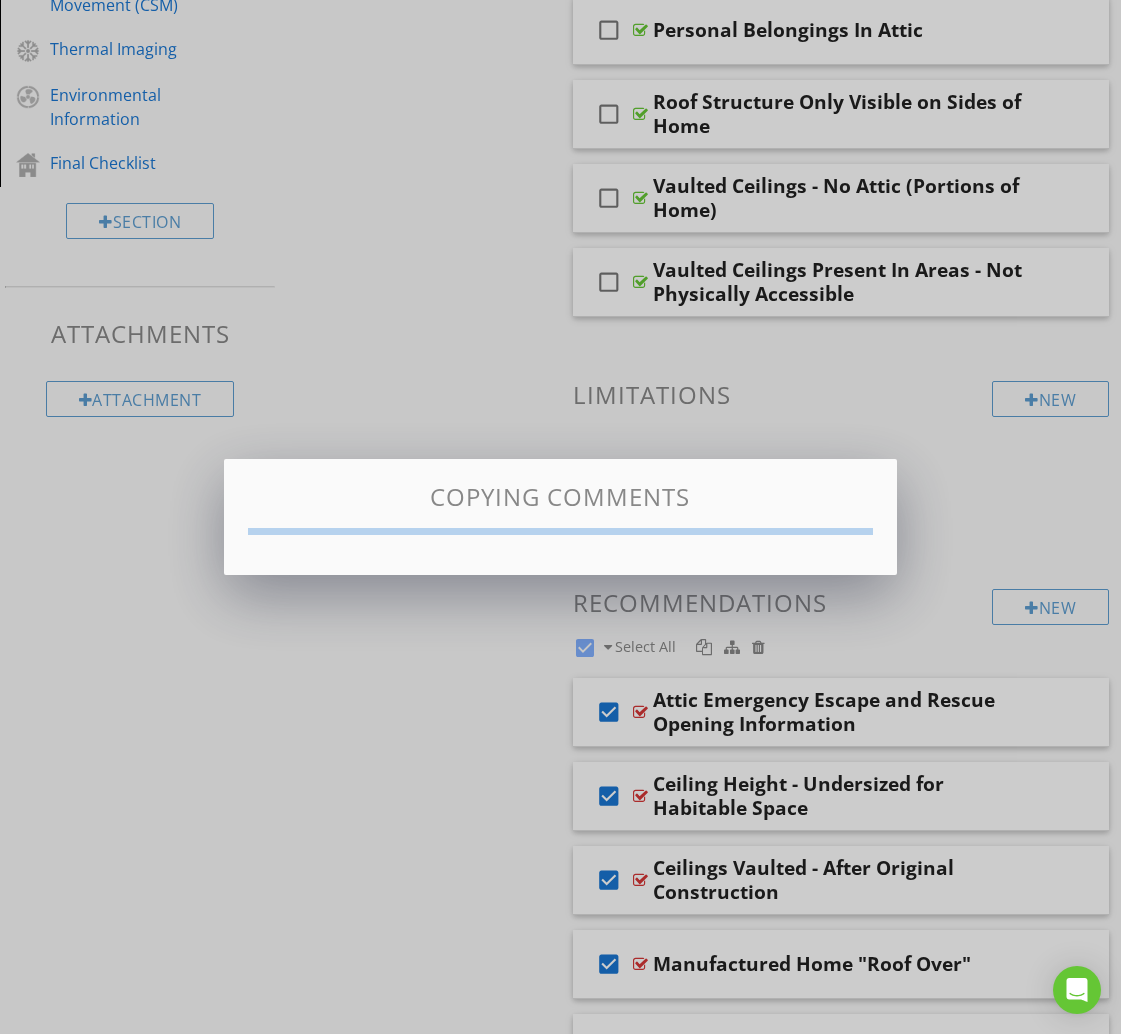 scroll, scrollTop: 1663, scrollLeft: 0, axis: vertical 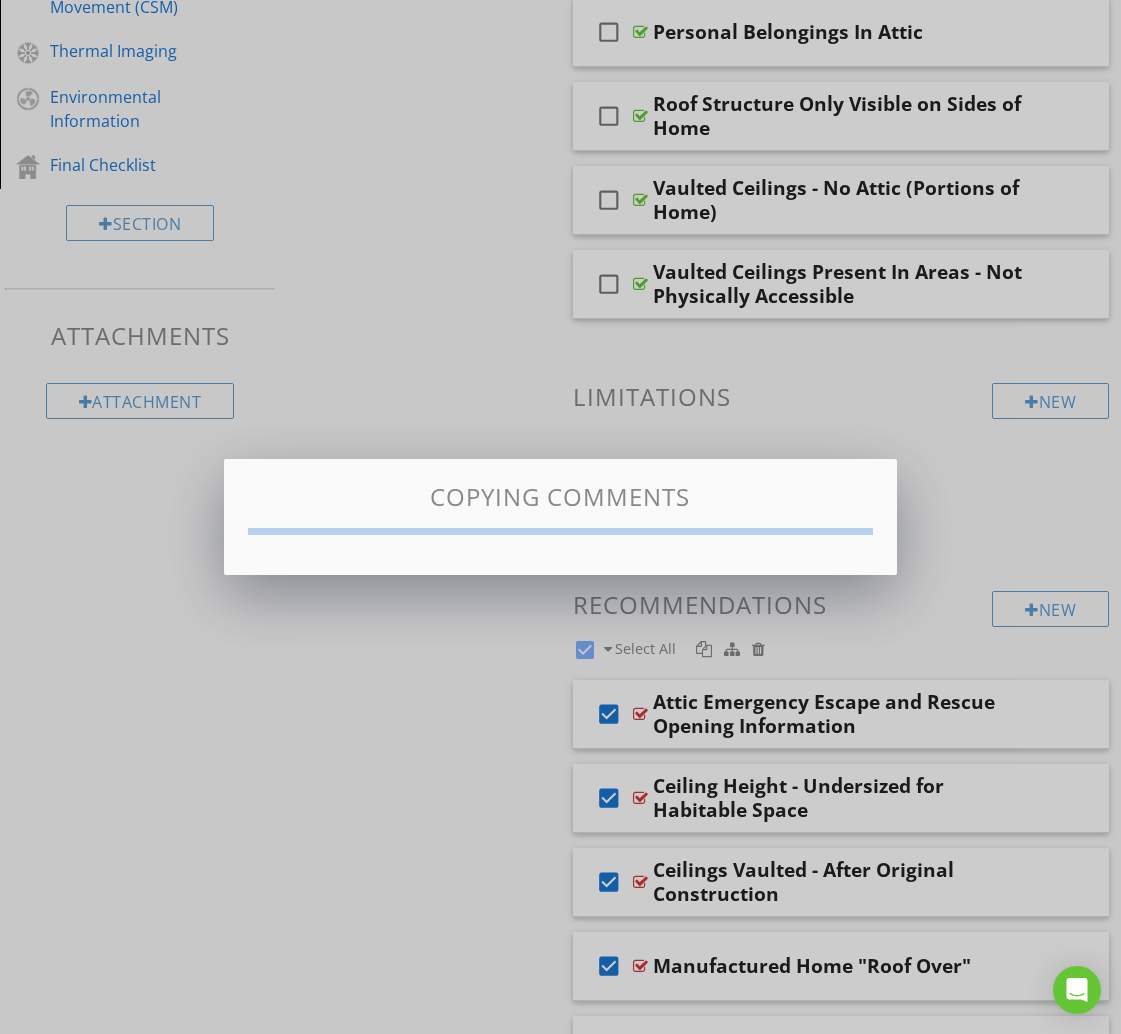 checkbox on "false" 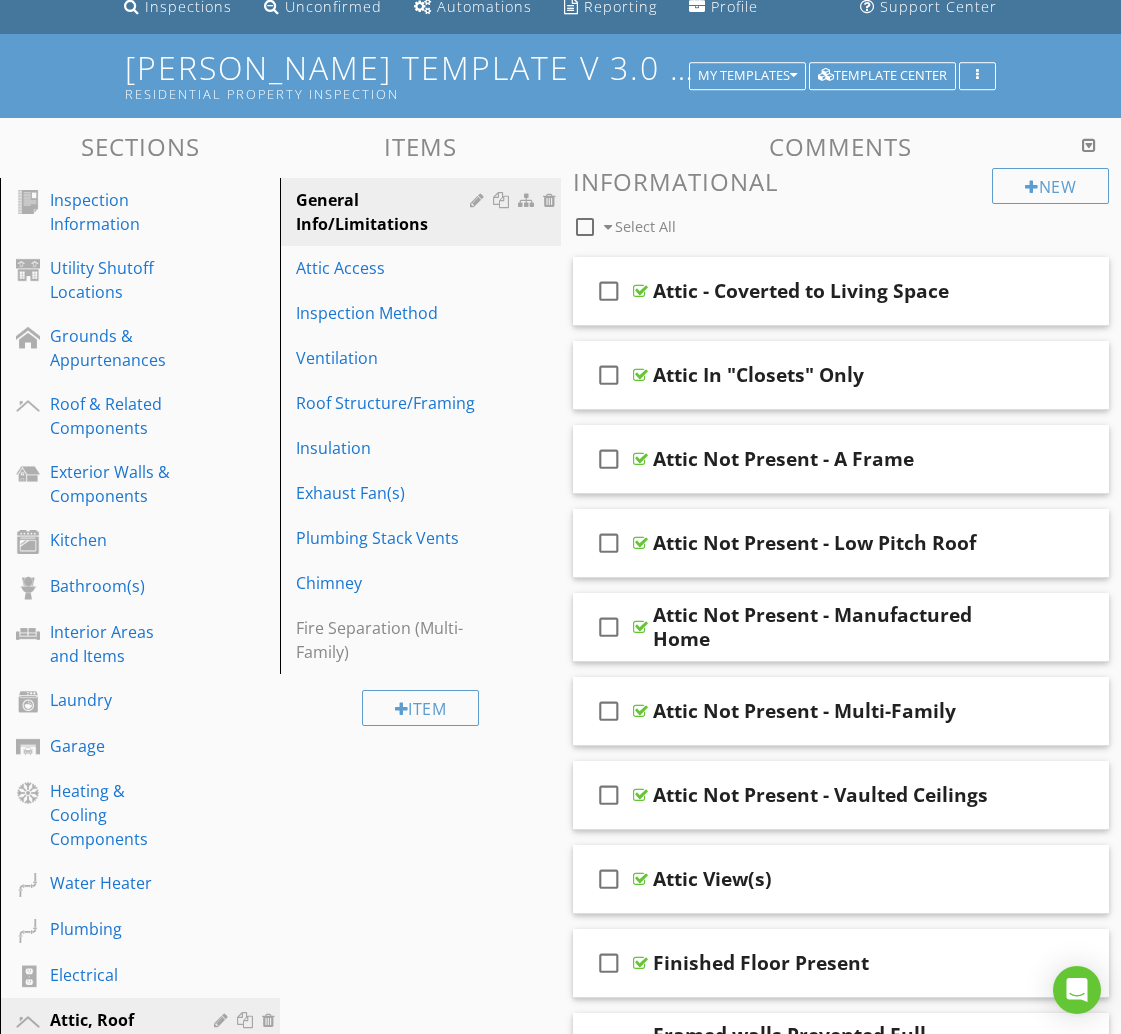 scroll, scrollTop: 142, scrollLeft: 0, axis: vertical 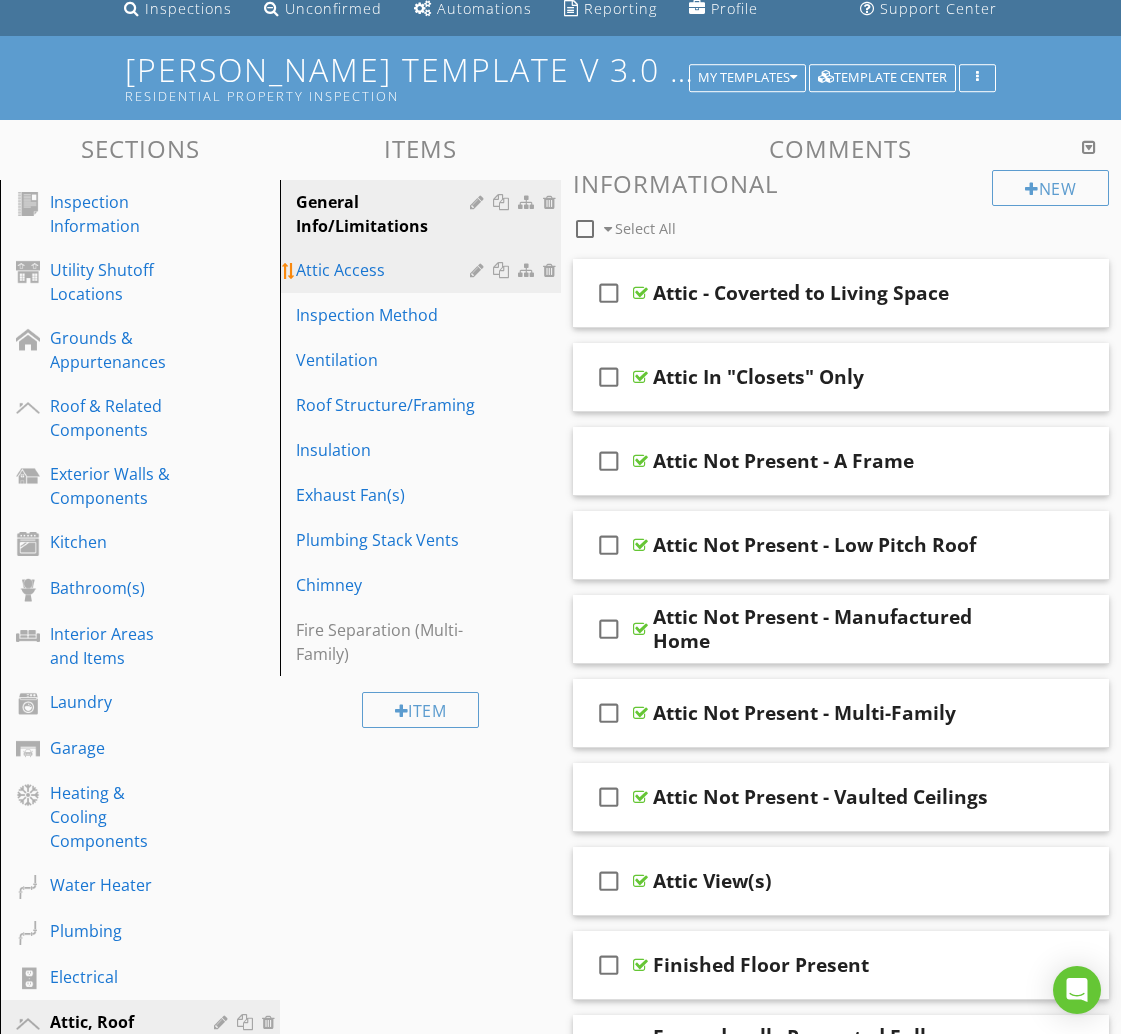 click on "Attic Access" at bounding box center [385, 270] 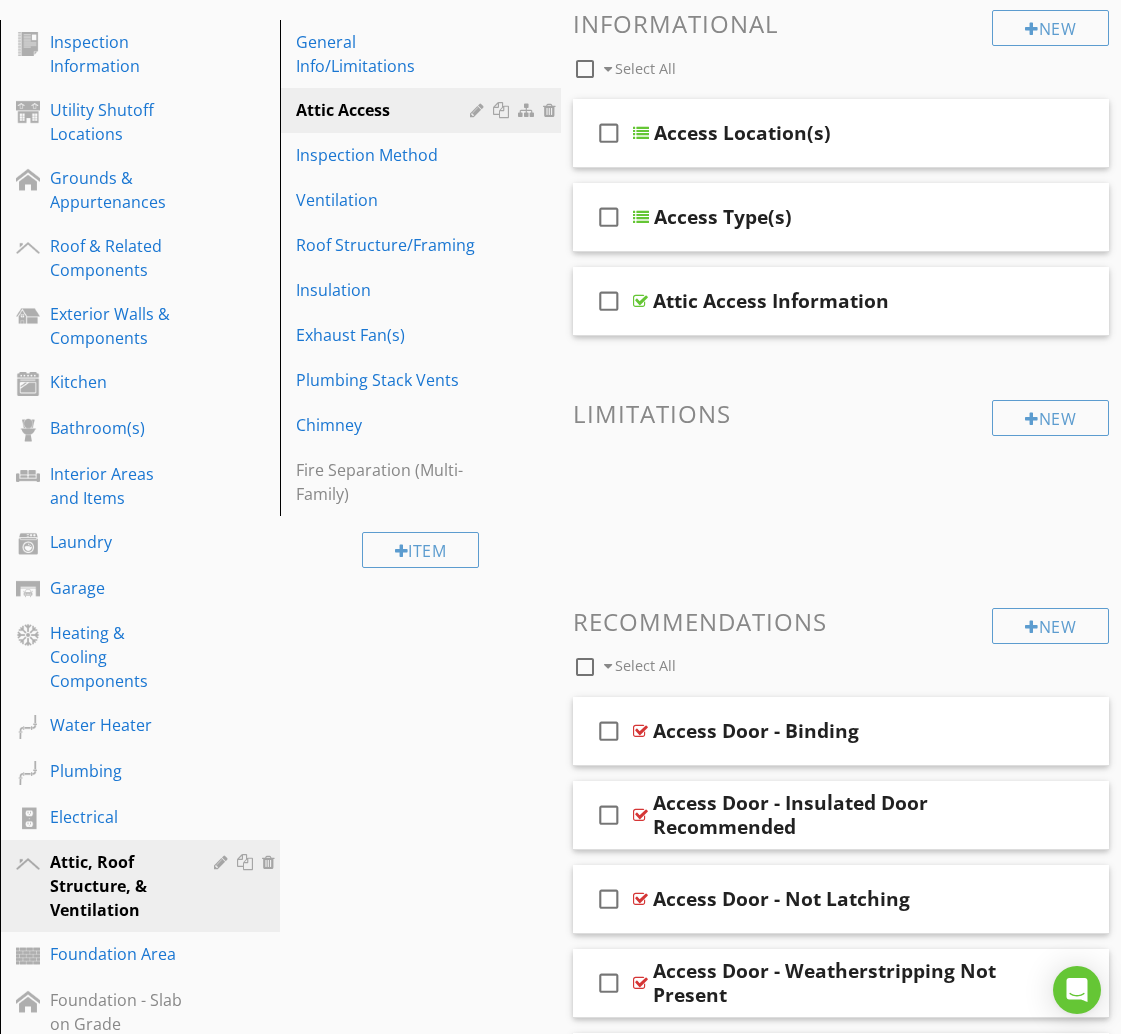 scroll, scrollTop: 0, scrollLeft: 0, axis: both 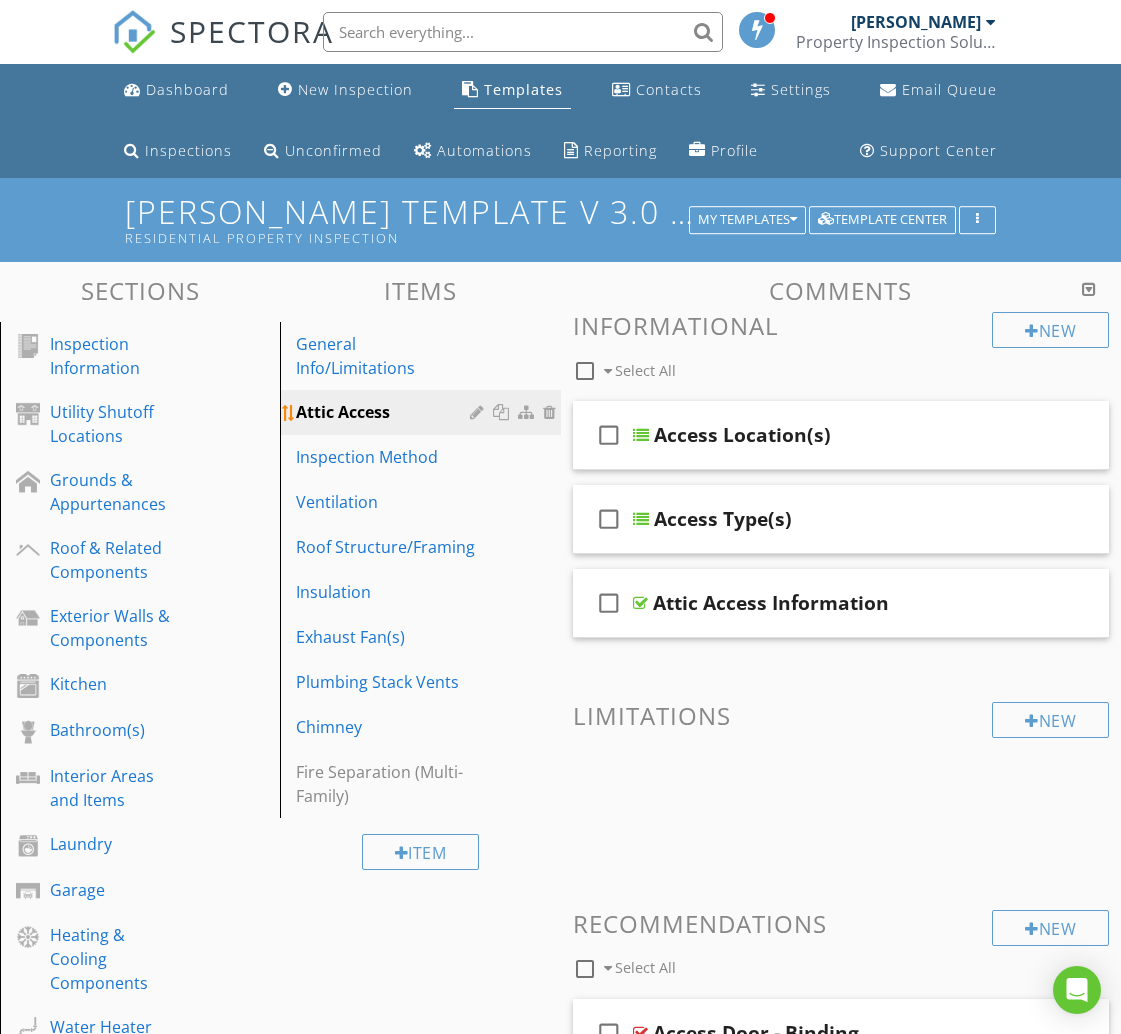 click at bounding box center (503, 412) 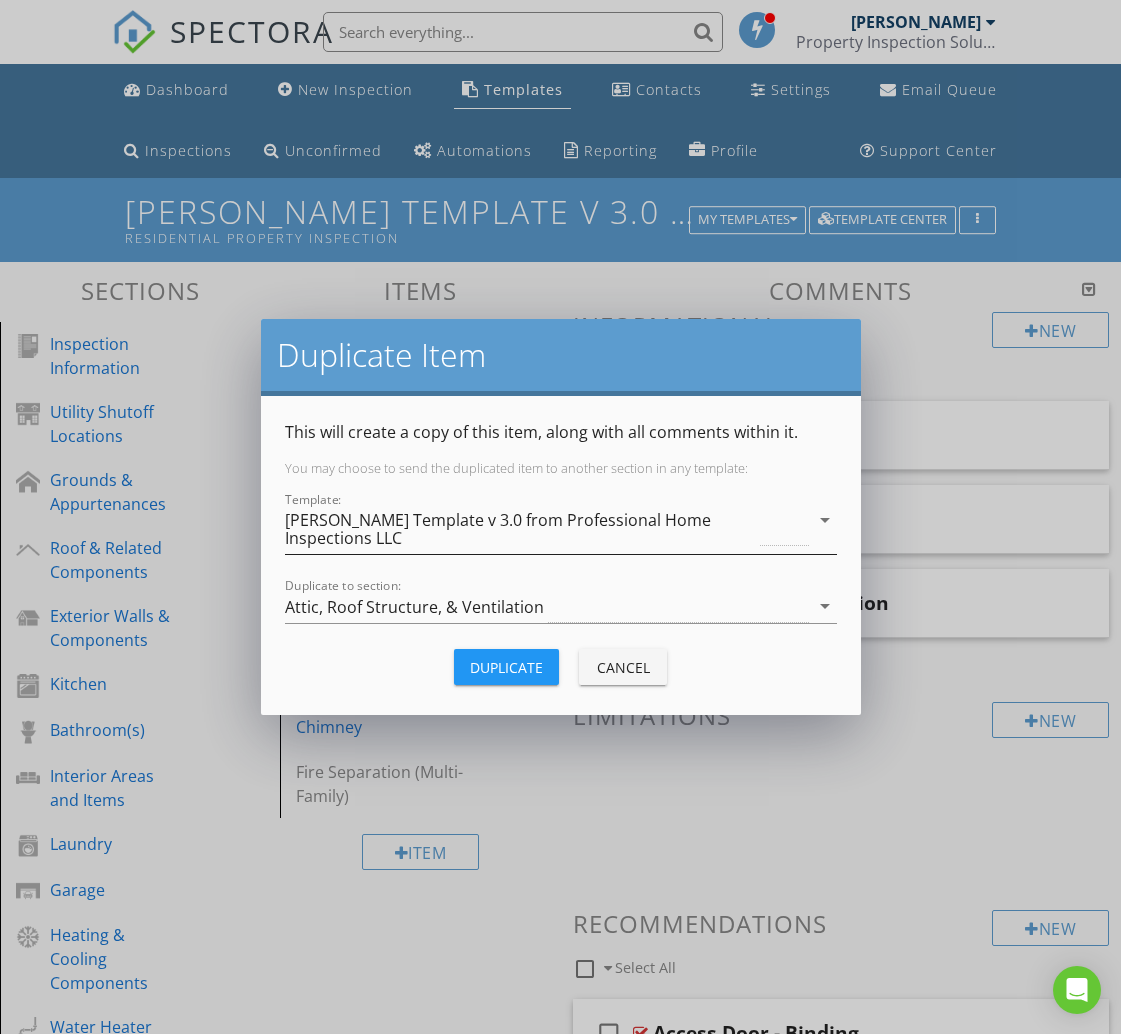 click on "[PERSON_NAME] Template v 3.0 from Professional Home Inspections LLC" at bounding box center [521, 529] 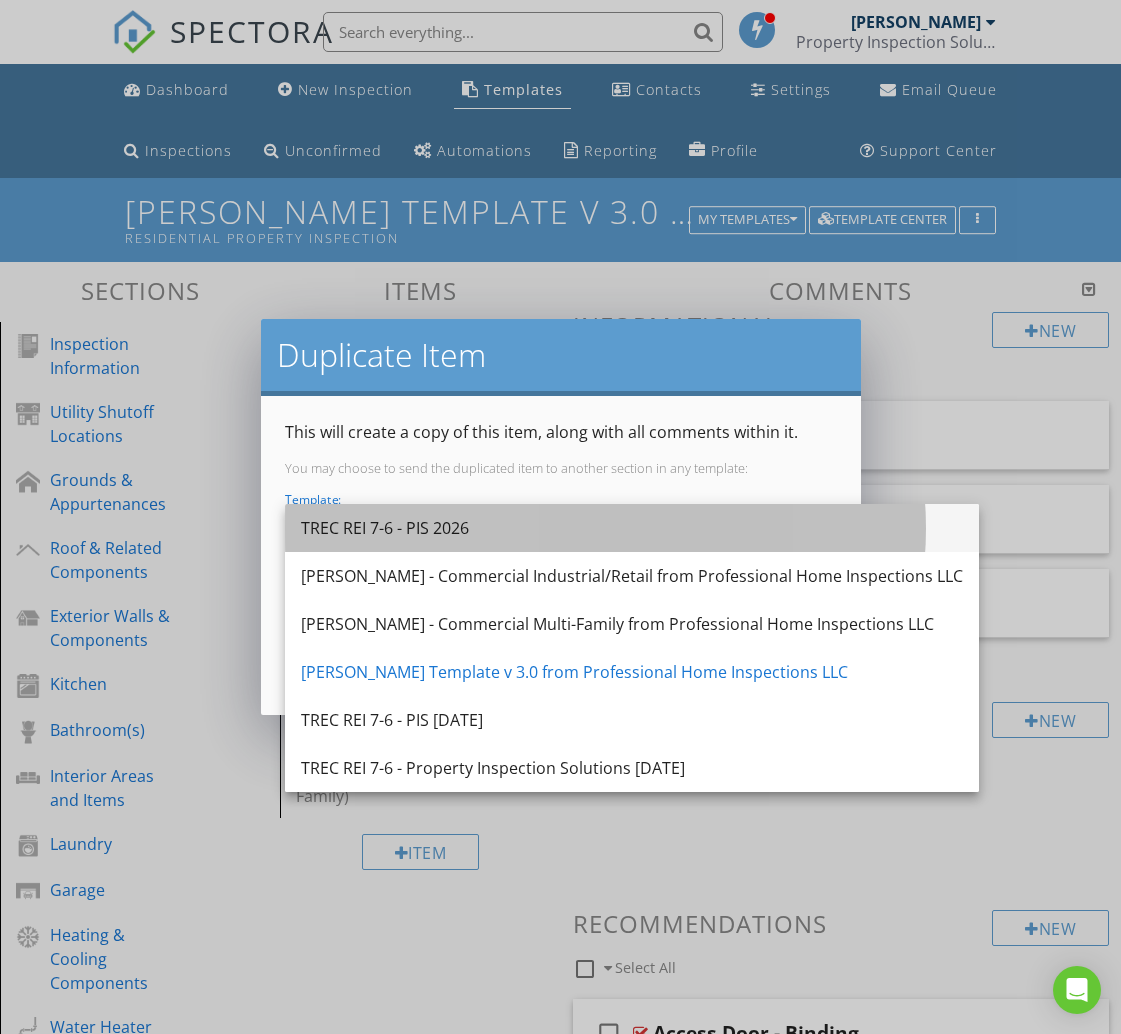click on "TREC REI 7-6 - PIS 2026" at bounding box center (632, 528) 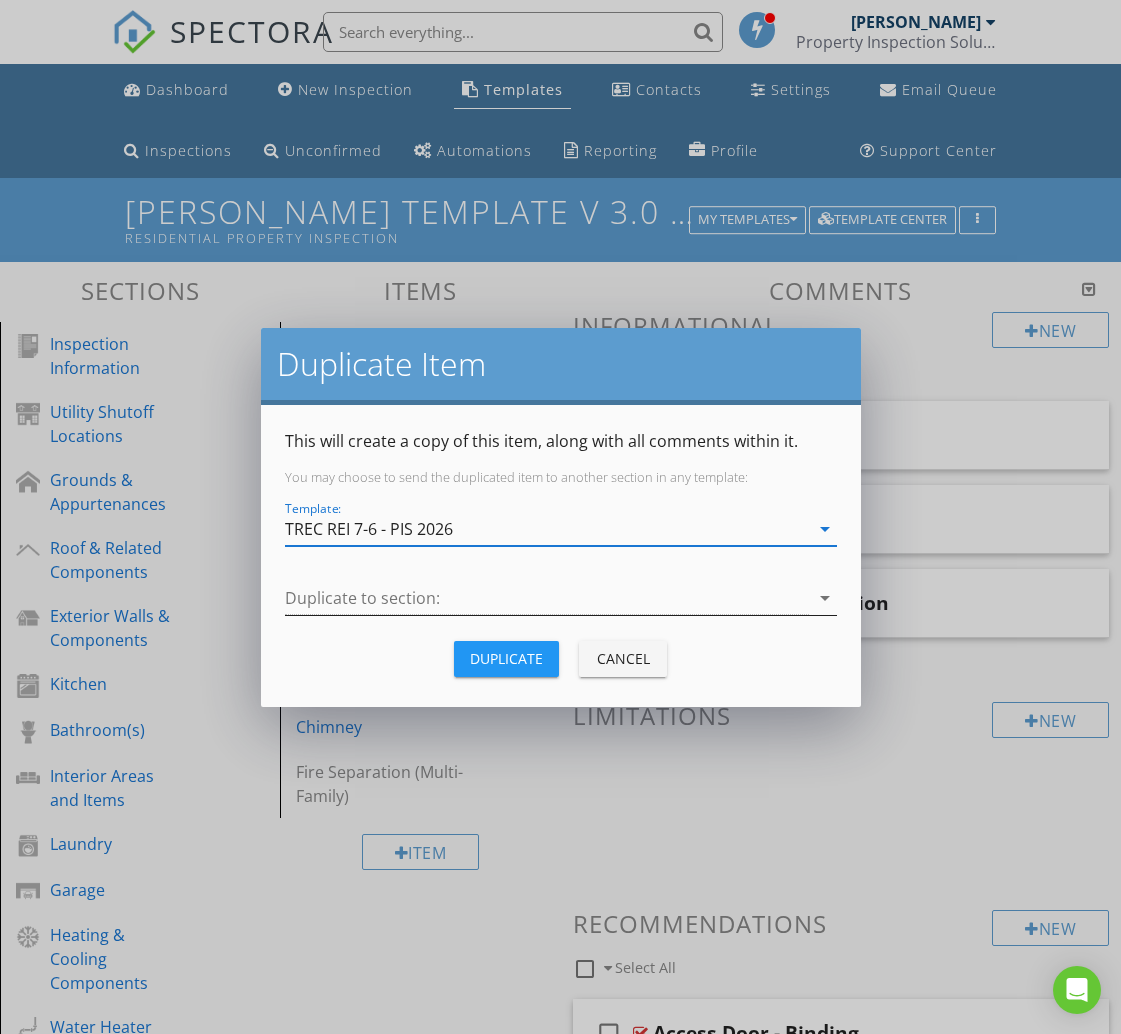 click at bounding box center [547, 598] 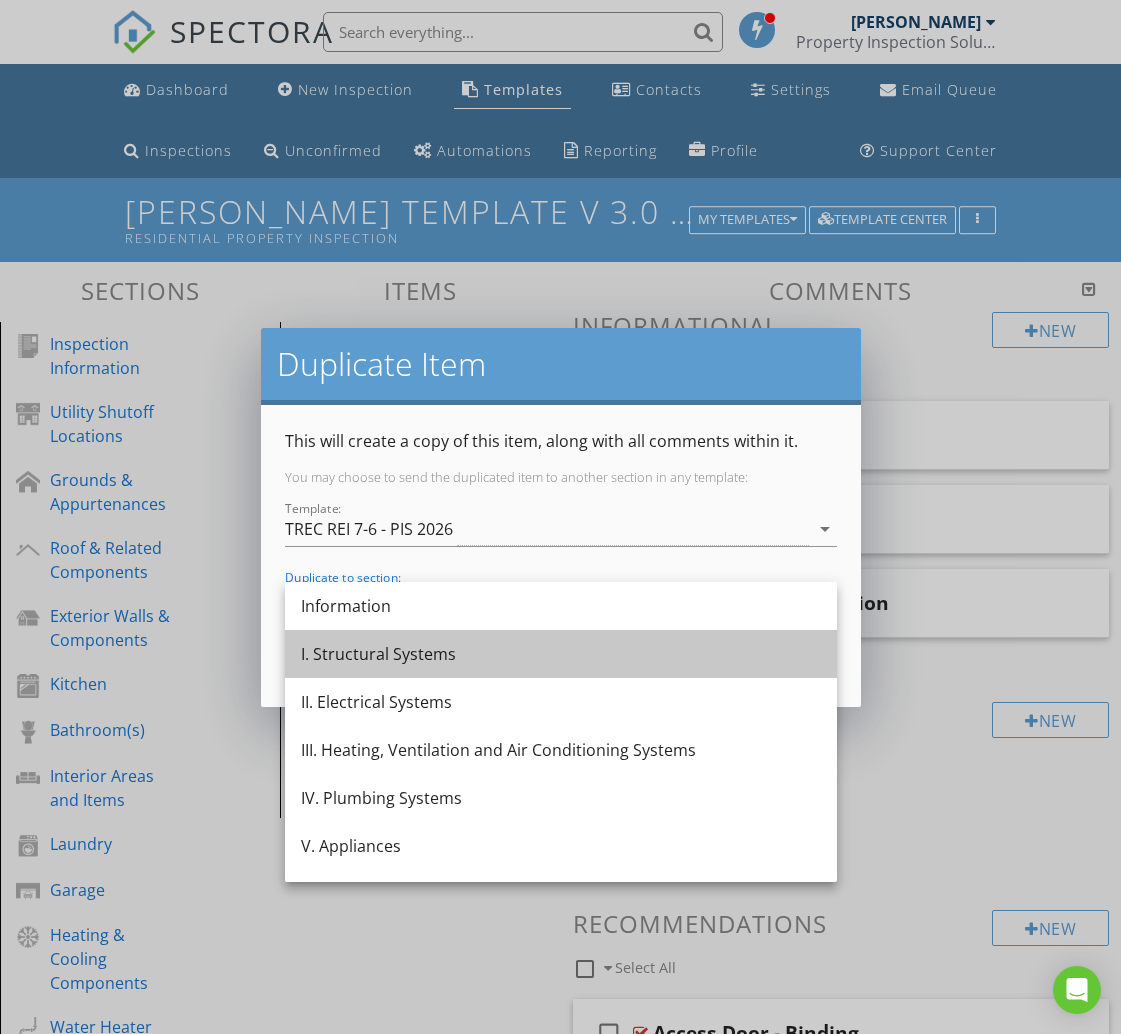 click on "I. Structural Systems" at bounding box center (561, 654) 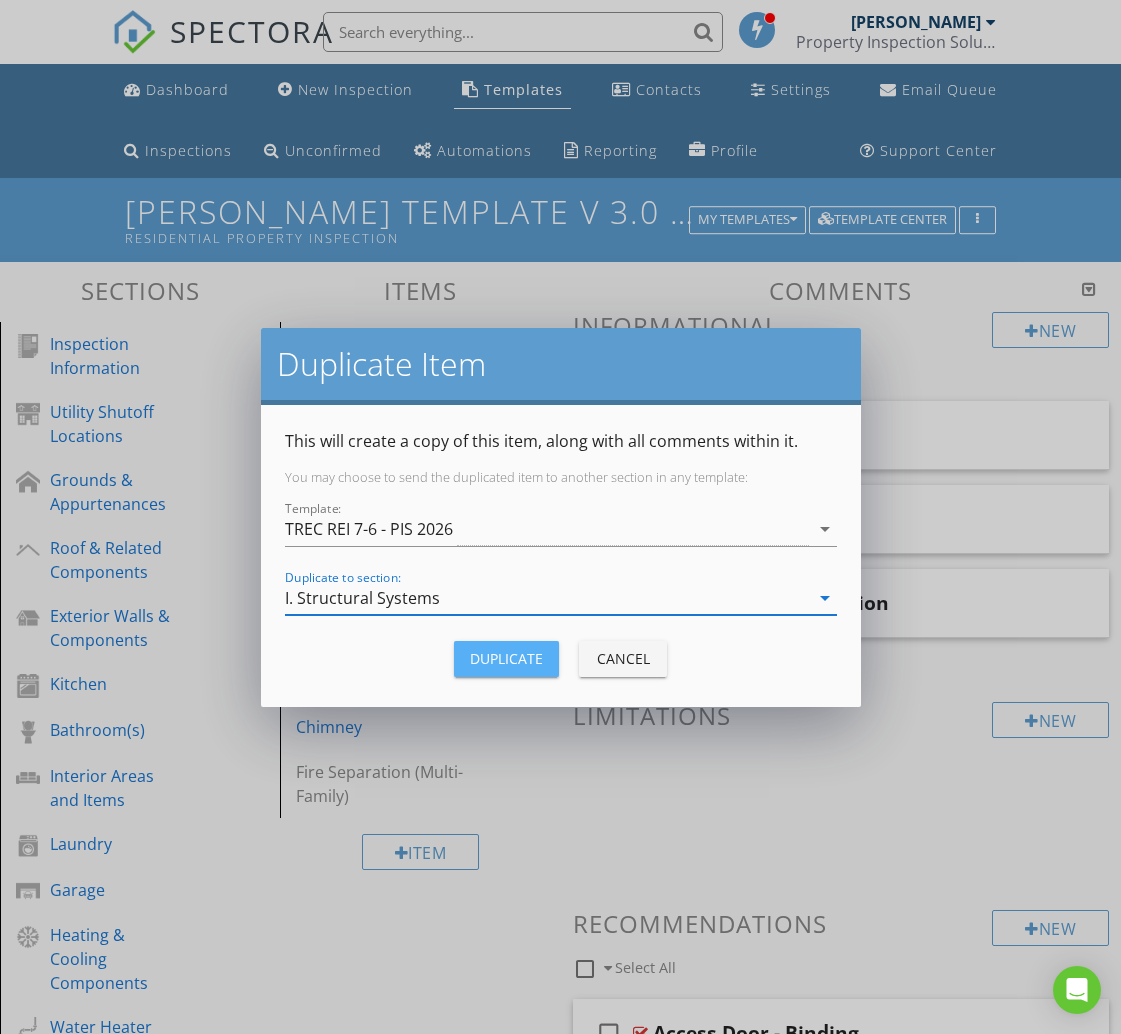 click on "Duplicate" at bounding box center (506, 658) 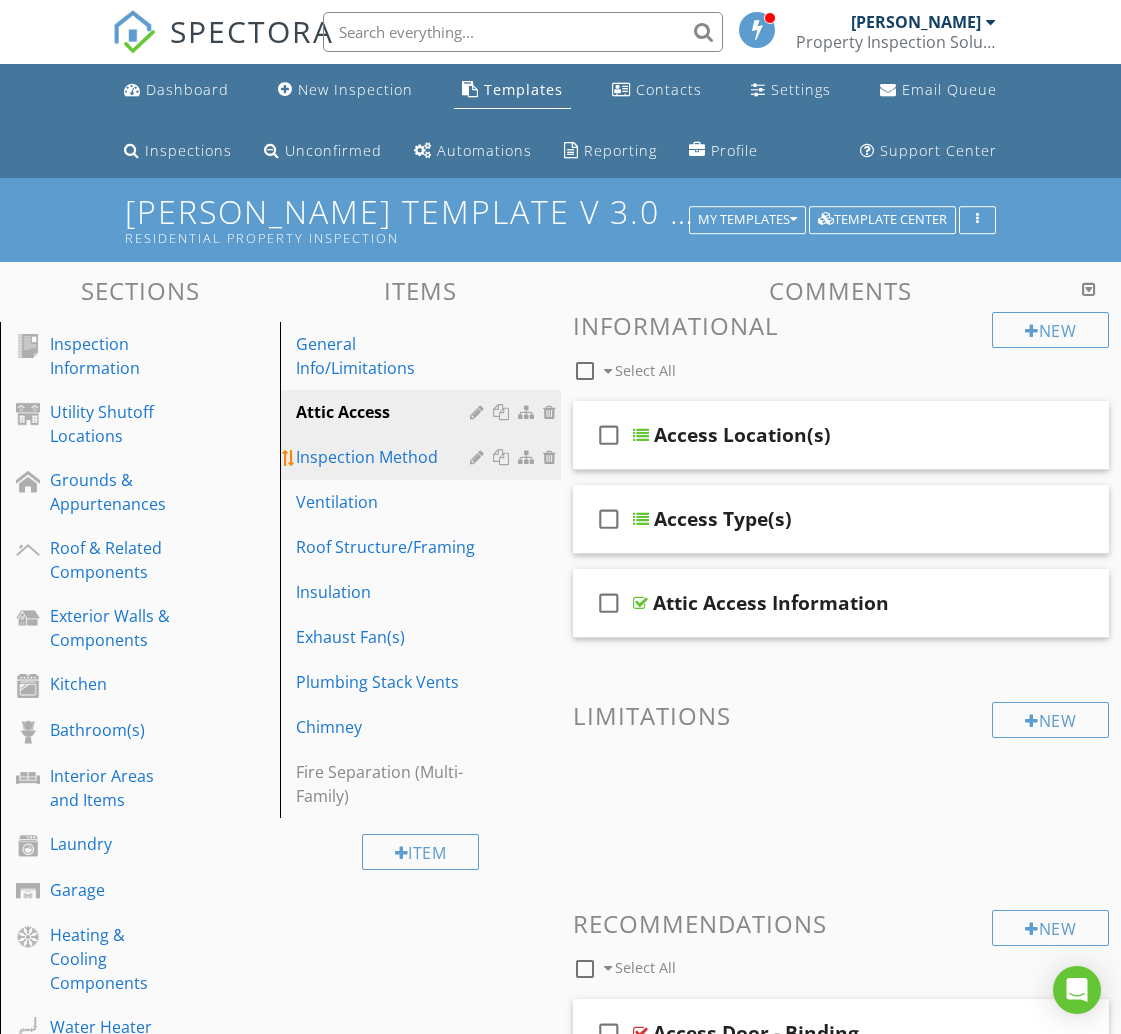 click on "Inspection Method" at bounding box center [385, 457] 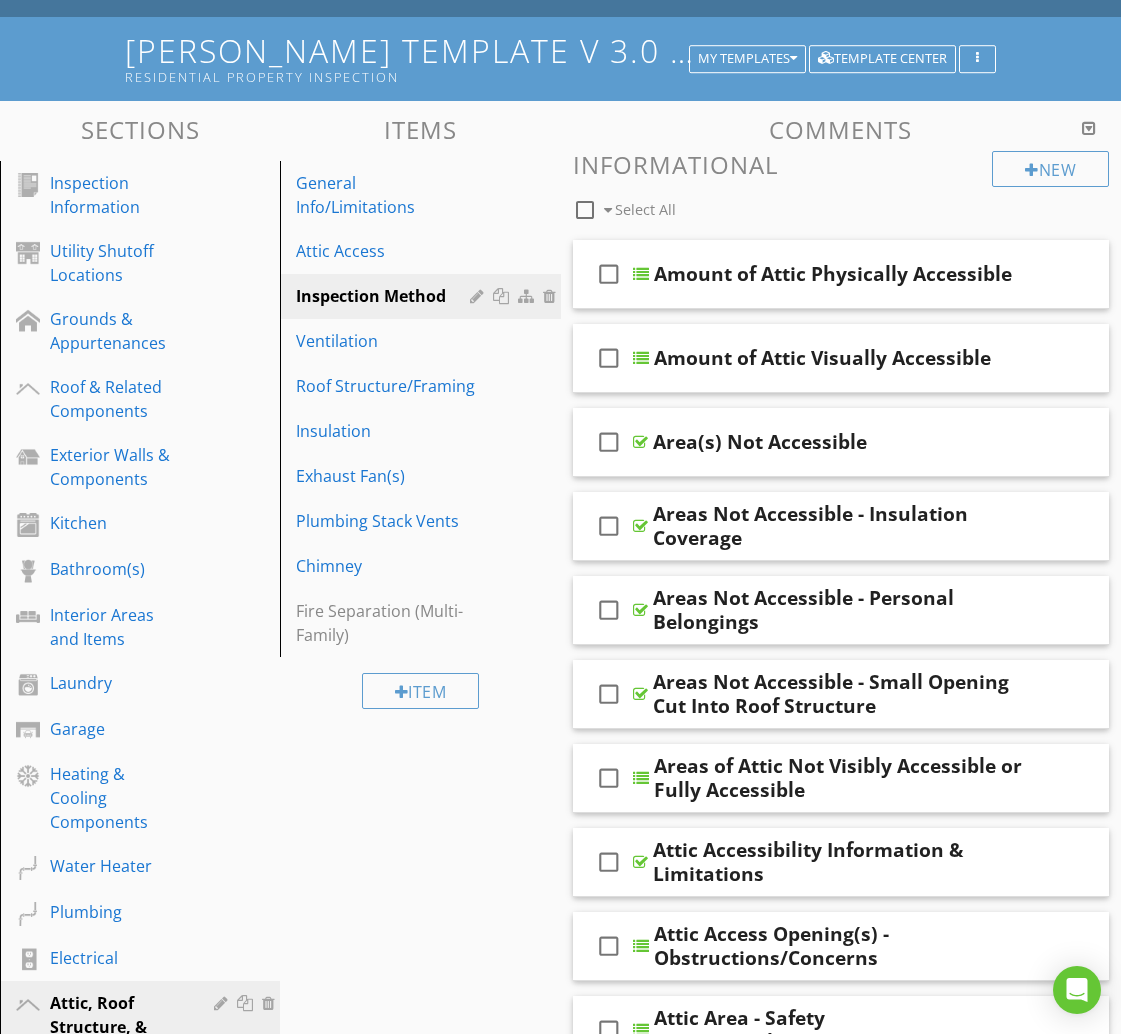 scroll, scrollTop: 0, scrollLeft: 0, axis: both 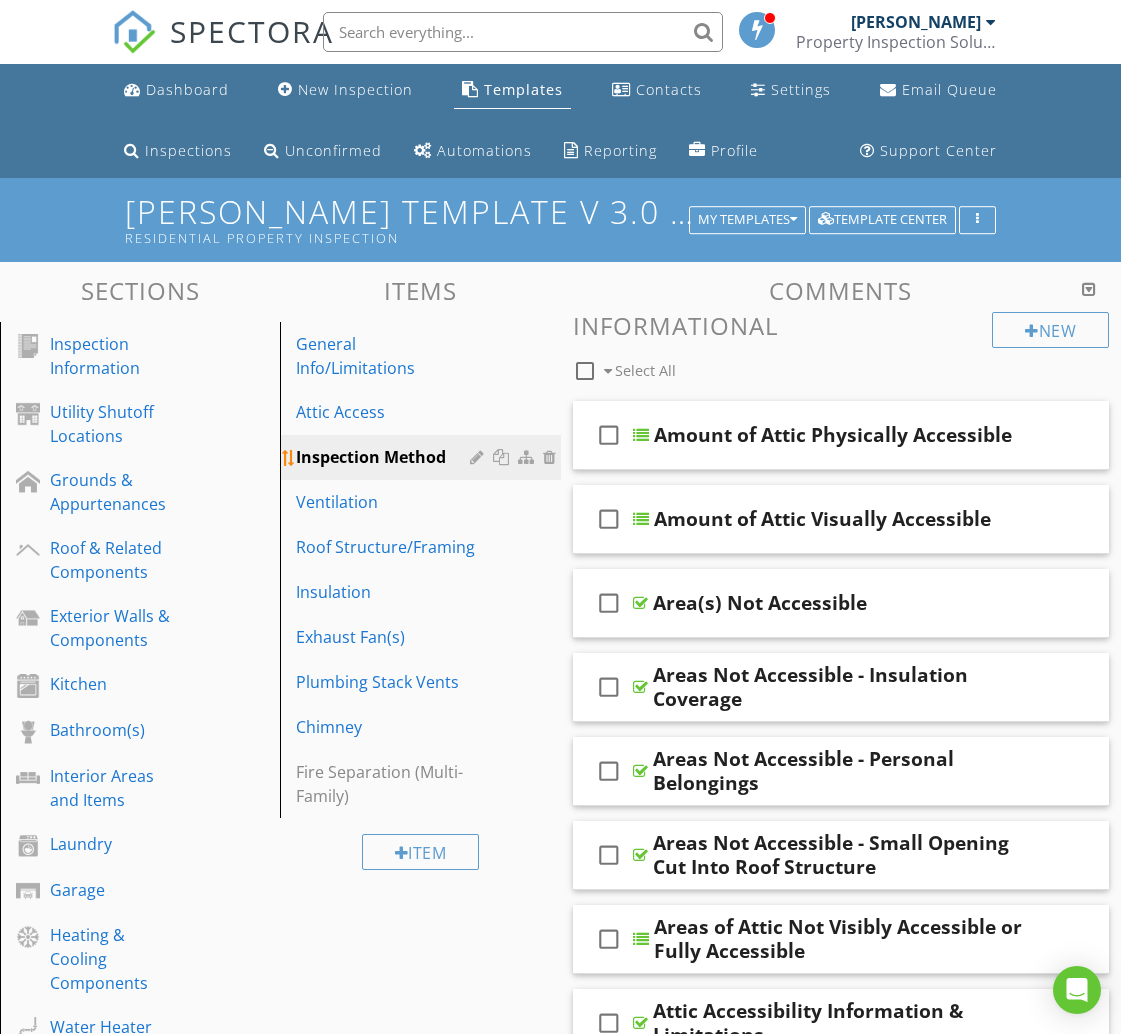 click at bounding box center [503, 457] 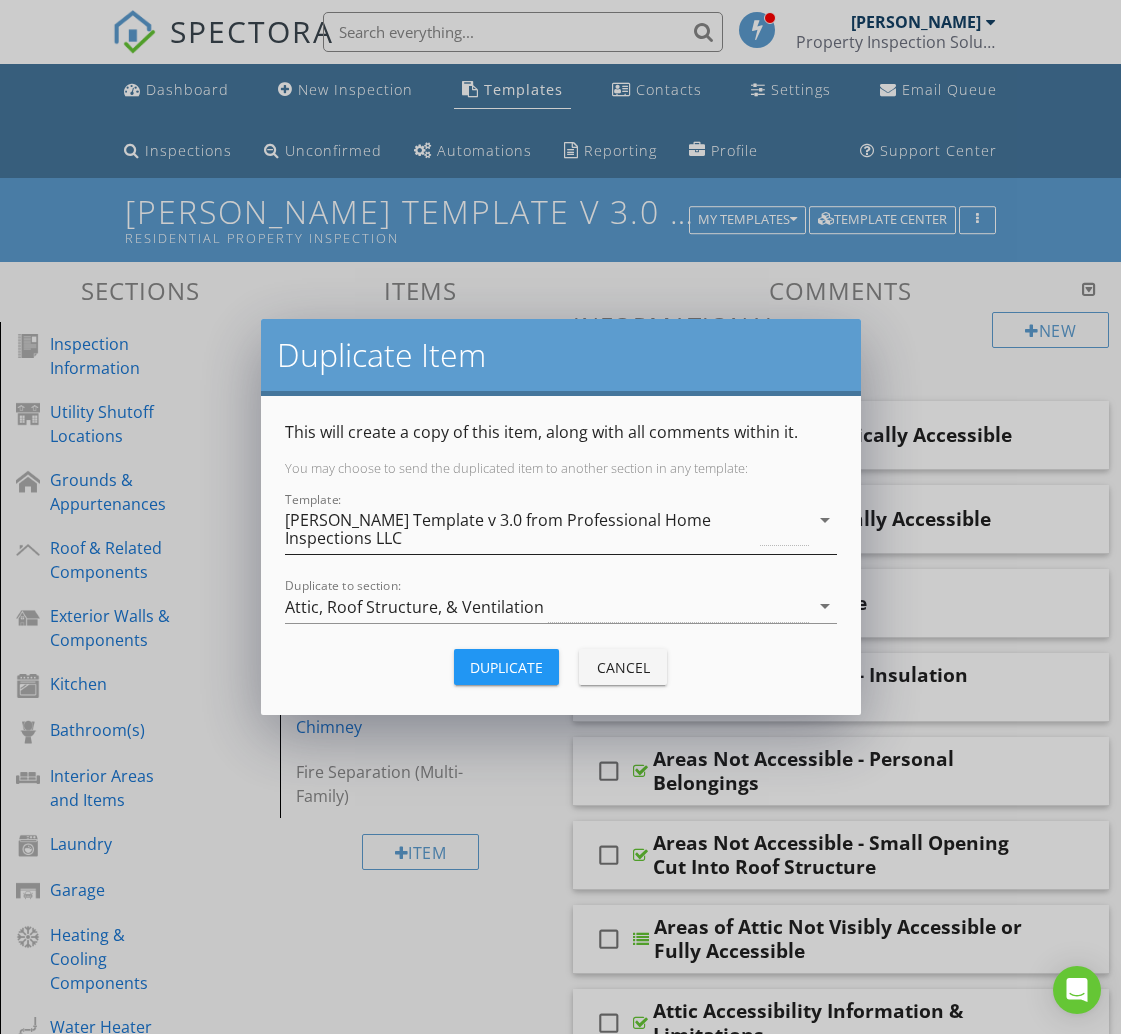 click on "[PERSON_NAME] Template v 3.0 from Professional Home Inspections LLC" at bounding box center [521, 529] 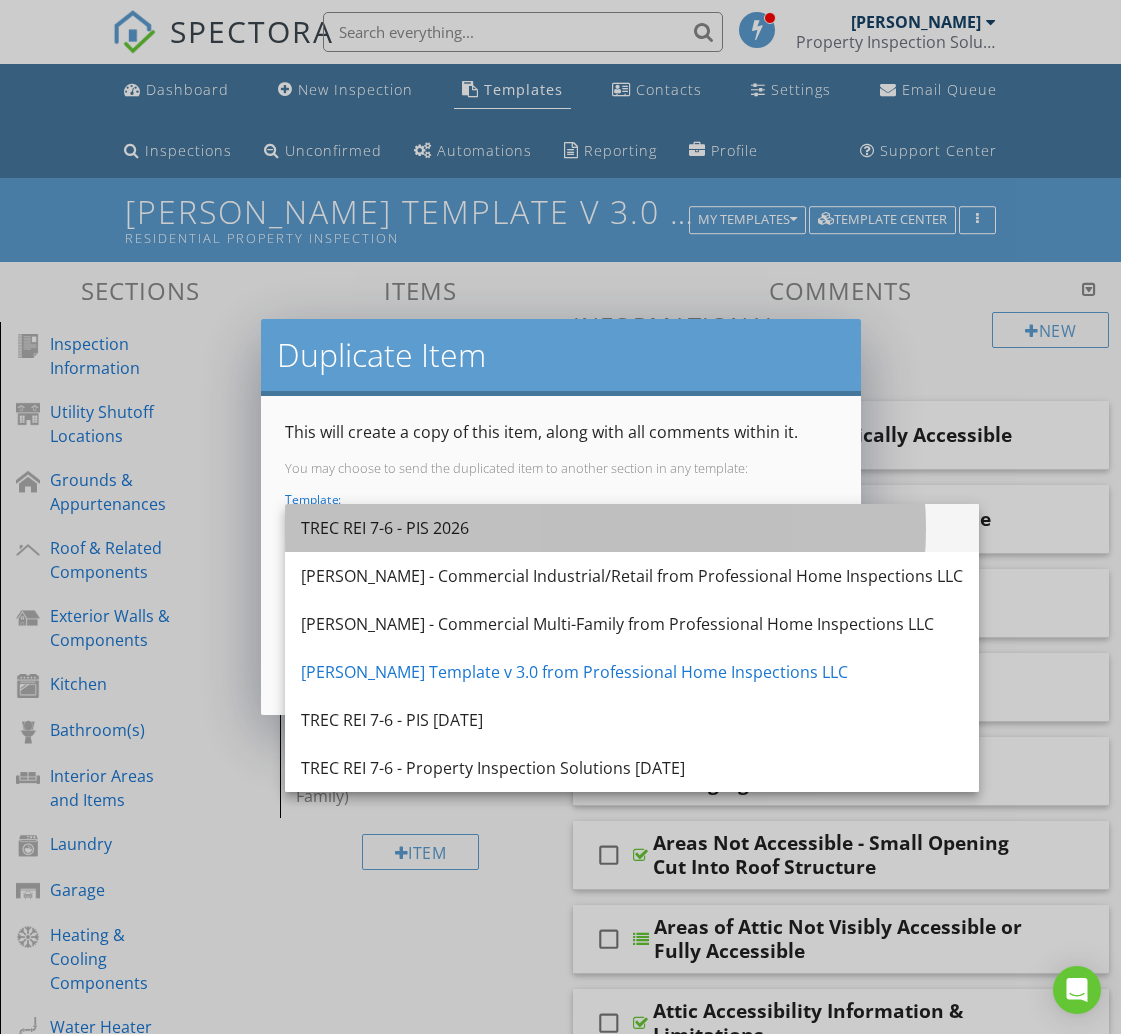 click on "TREC REI 7-6 - PIS 2026" at bounding box center [632, 528] 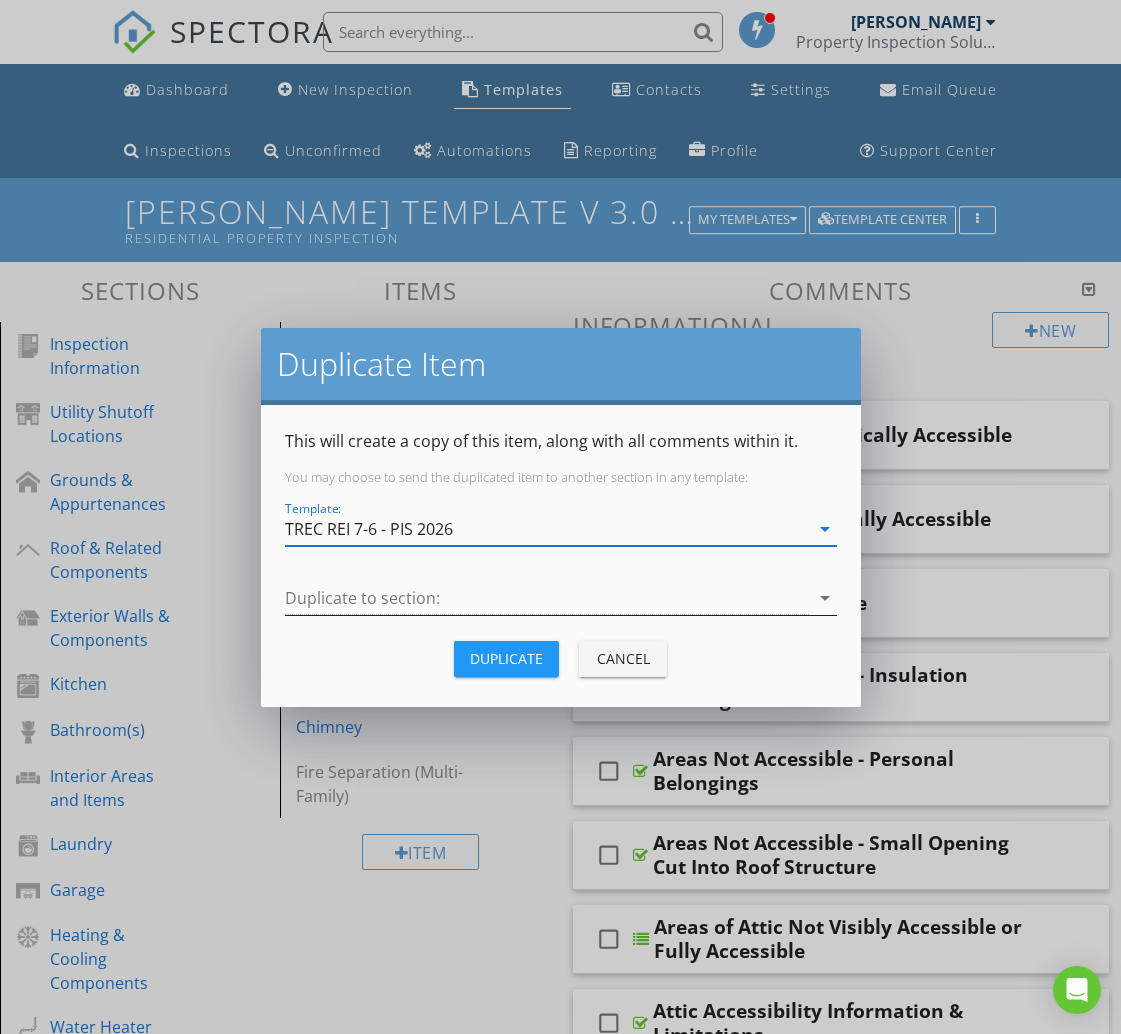 click at bounding box center (547, 598) 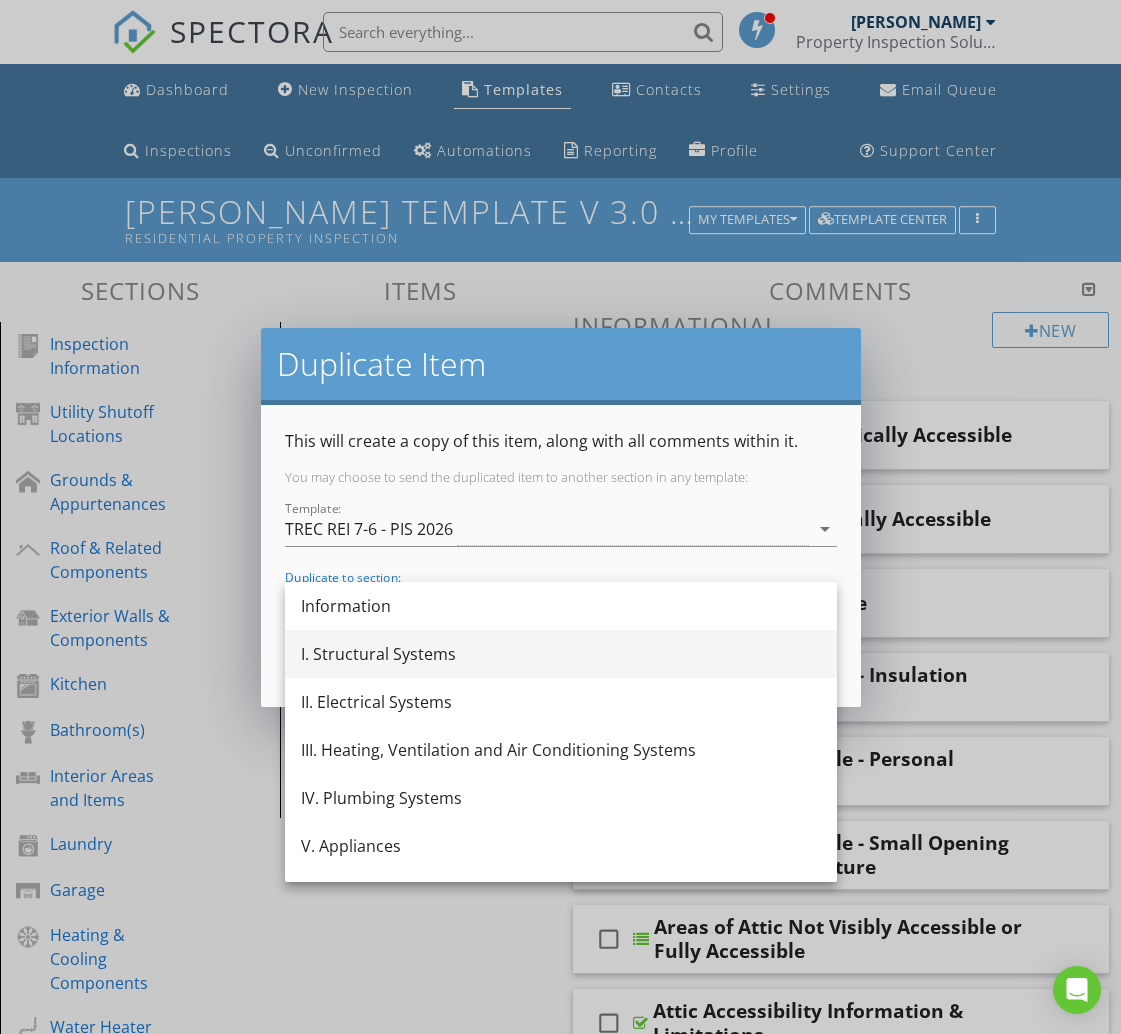click on "I. Structural Systems" at bounding box center (561, 654) 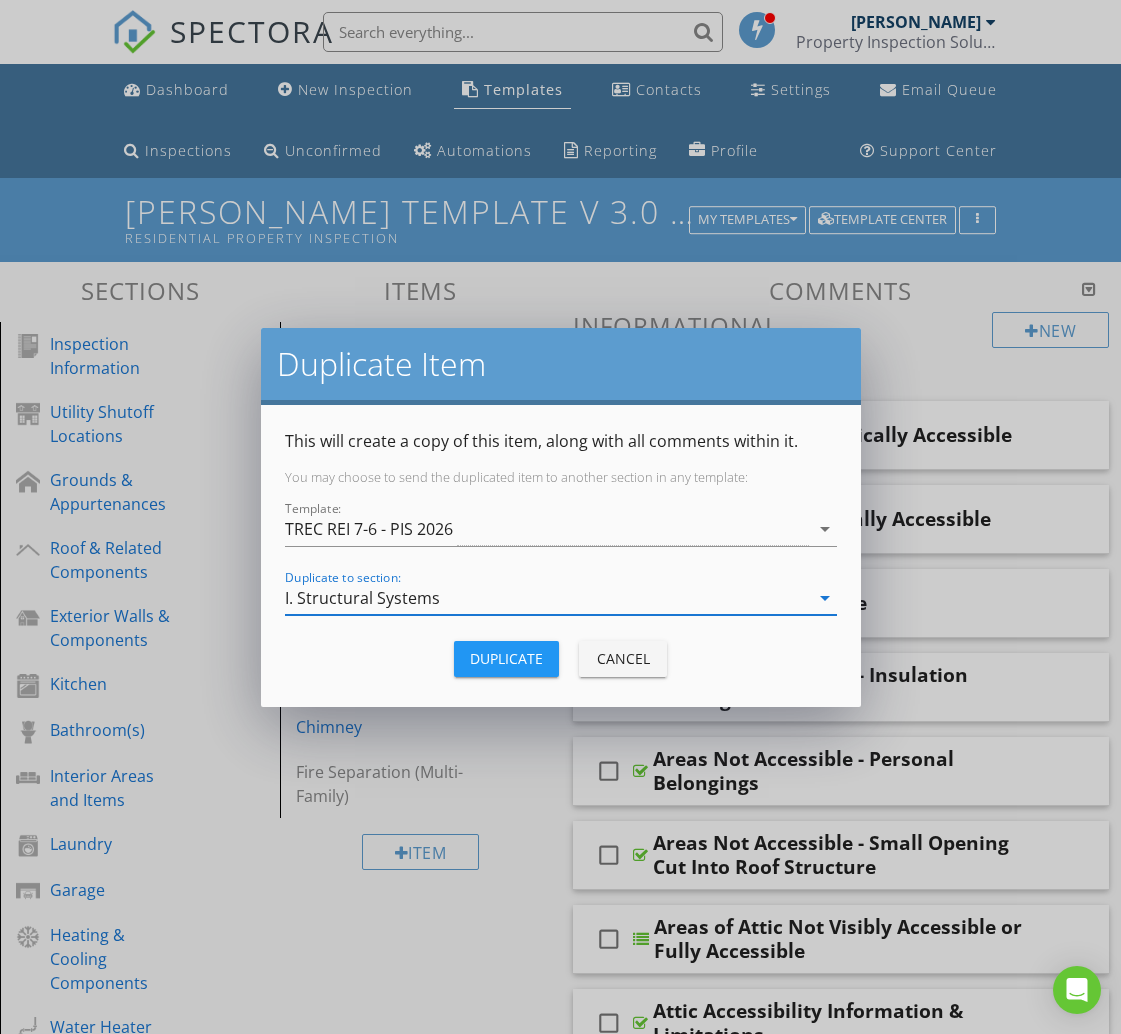 click on "Duplicate" at bounding box center [506, 658] 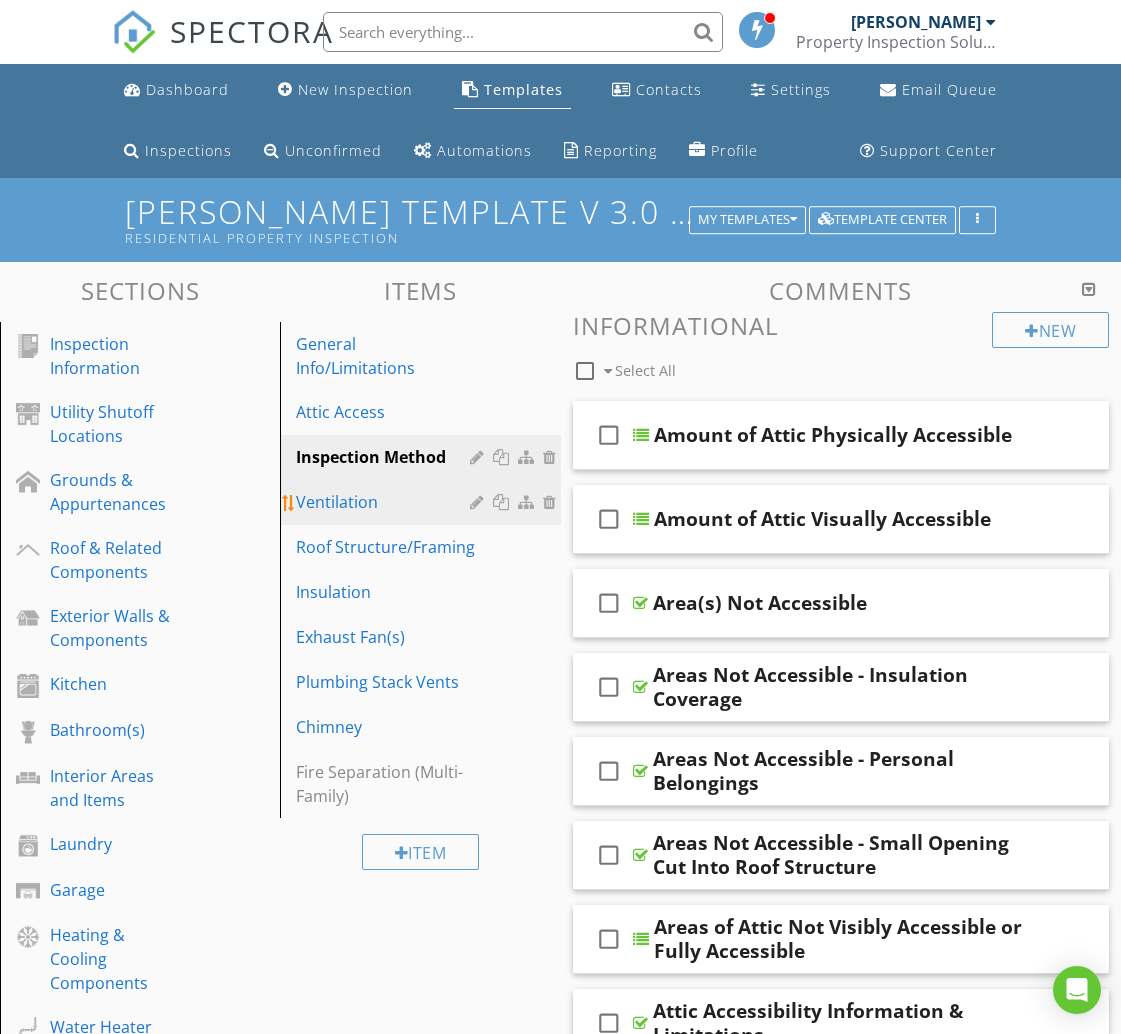 click on "Ventilation" at bounding box center (385, 502) 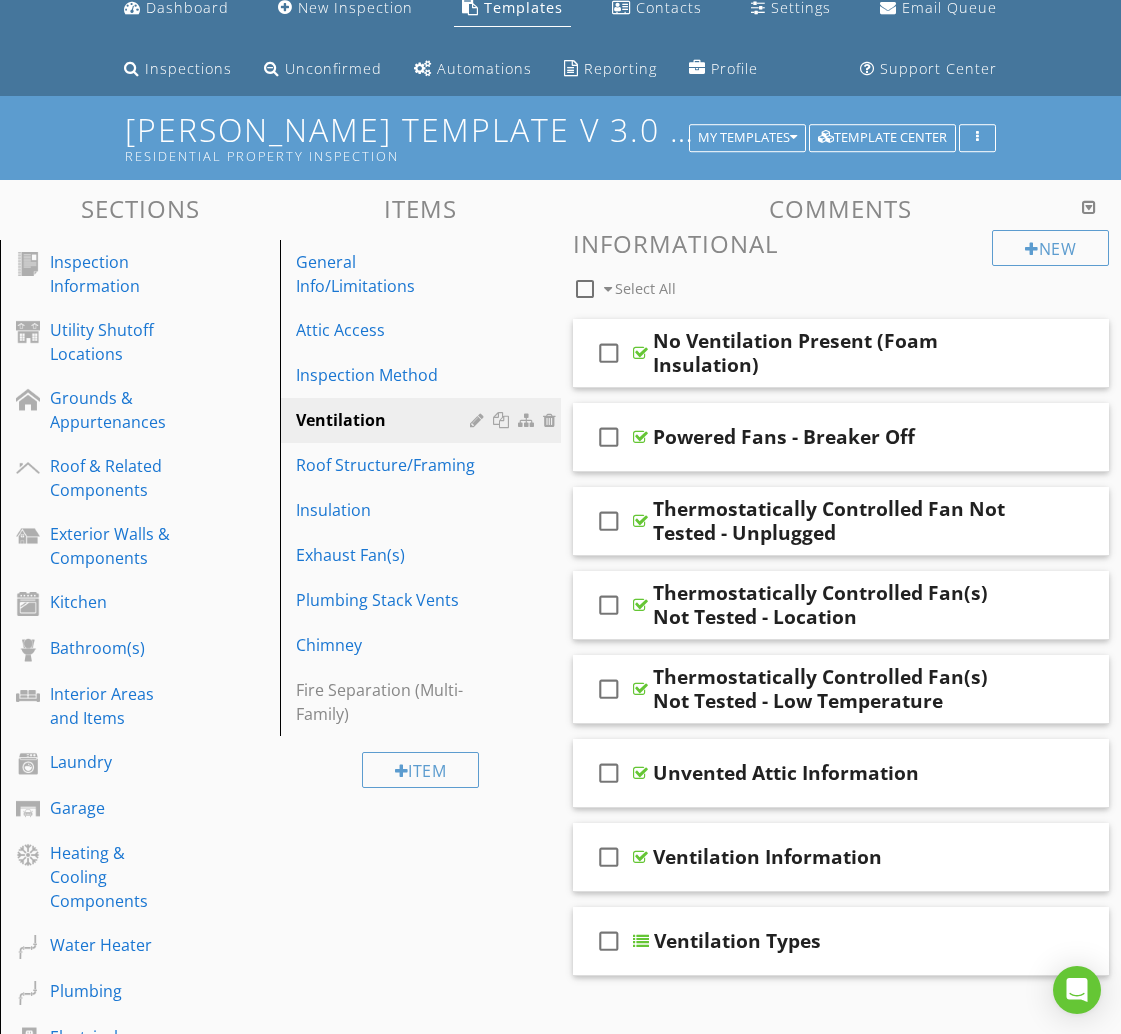 scroll, scrollTop: 0, scrollLeft: 0, axis: both 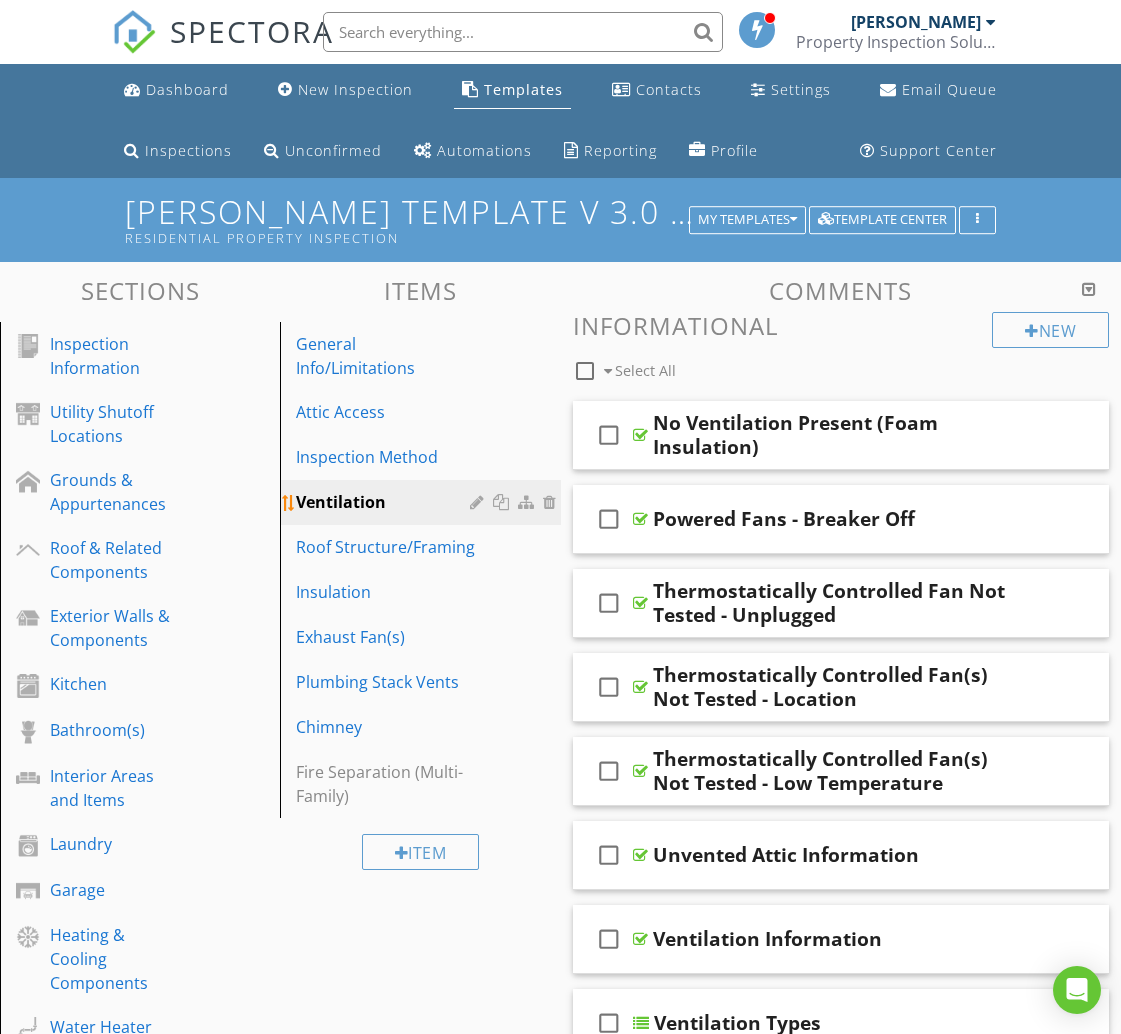 click at bounding box center (503, 502) 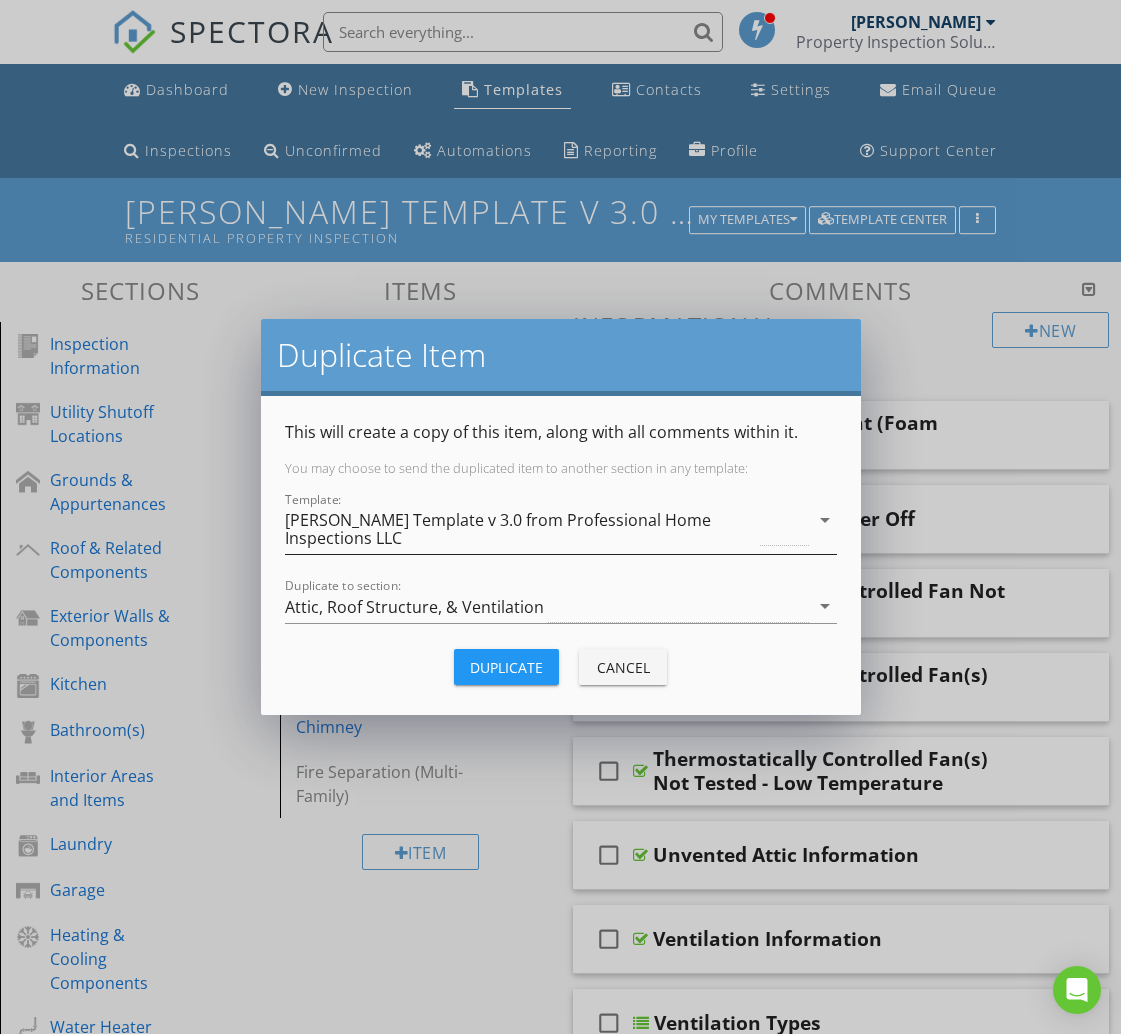 click on "[PERSON_NAME] Template v 3.0 from Professional Home Inspections LLC" at bounding box center (521, 529) 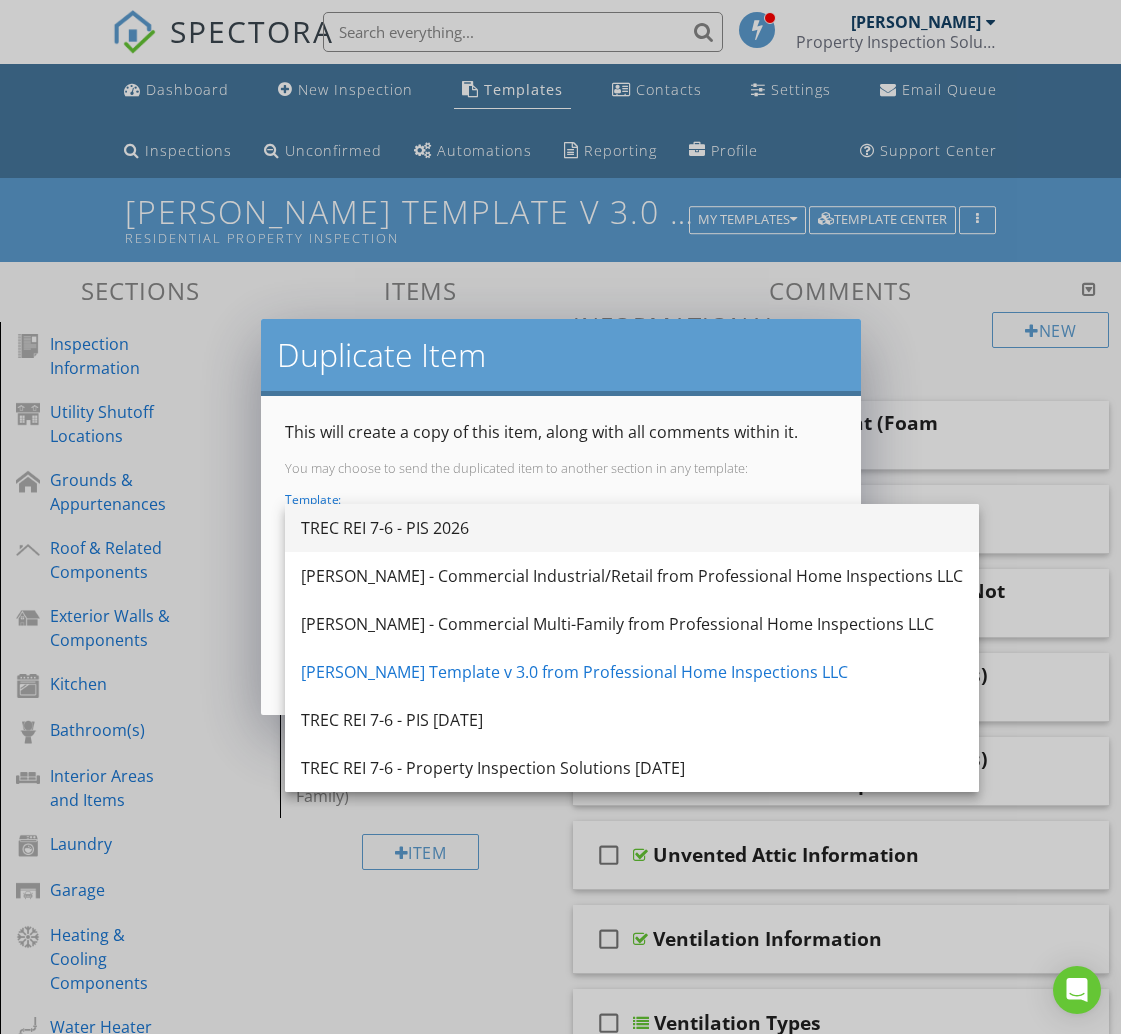 click on "TREC REI 7-6 - PIS 2026" at bounding box center [632, 528] 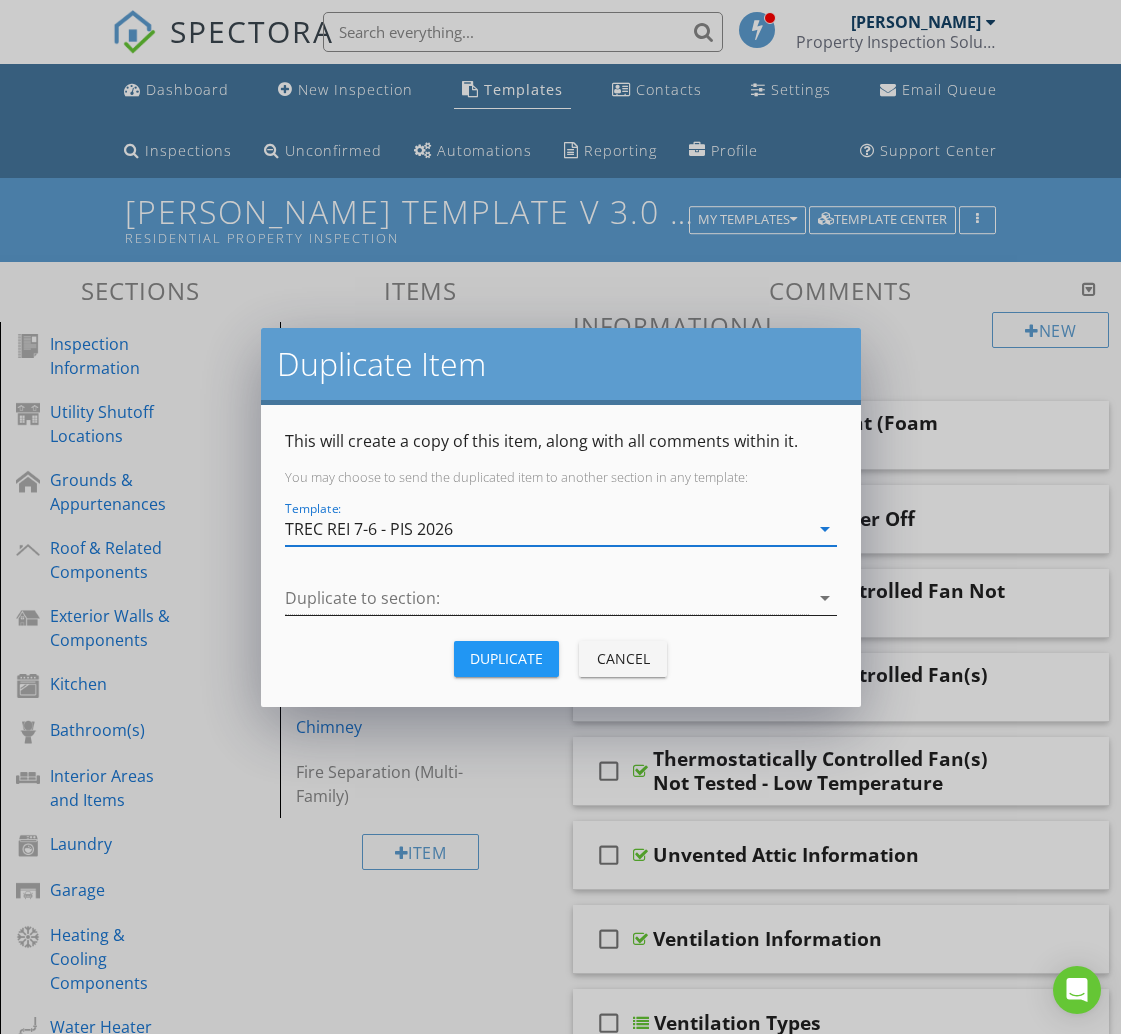 click at bounding box center (547, 598) 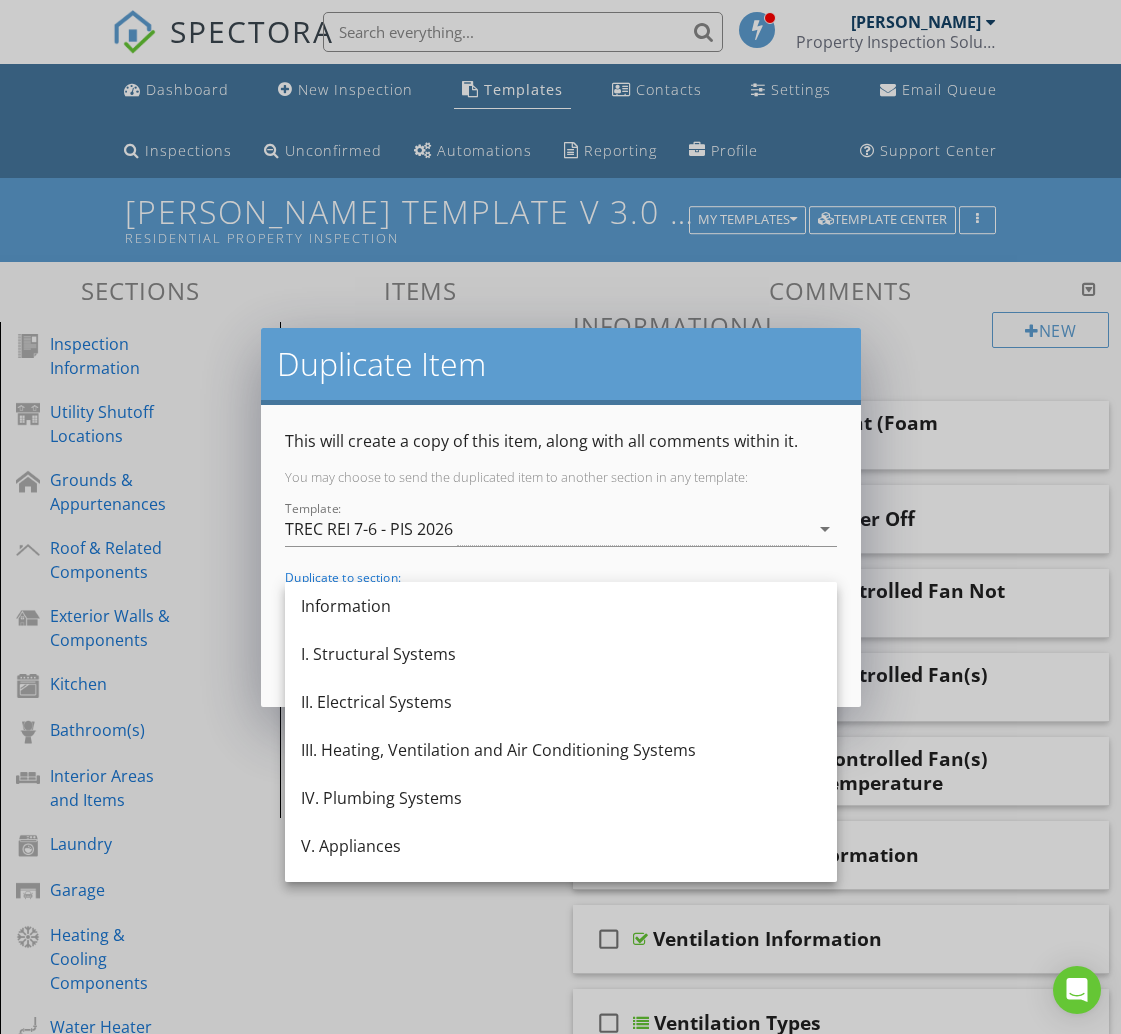 click on "I. Structural Systems" at bounding box center [561, 654] 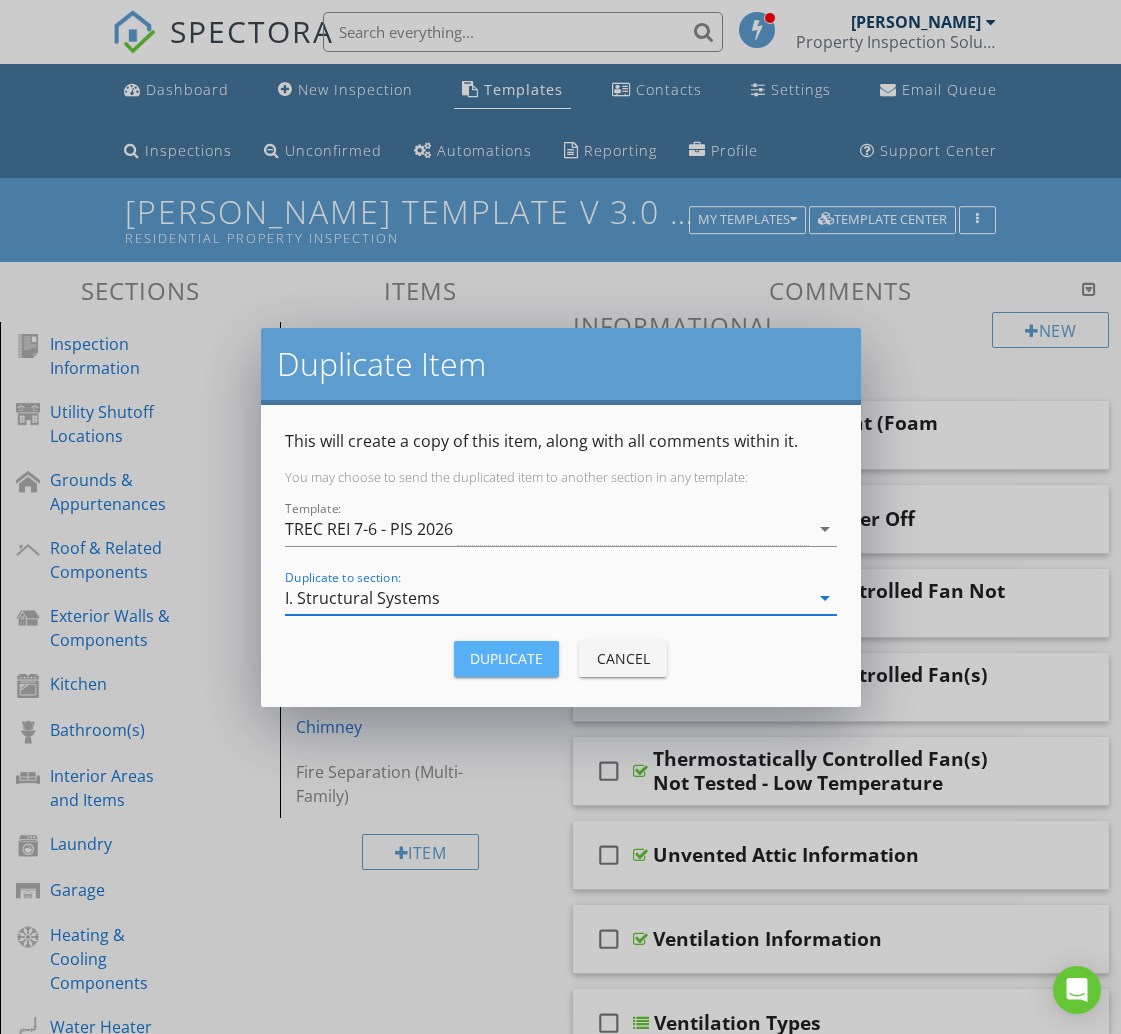 click on "Duplicate" at bounding box center [506, 658] 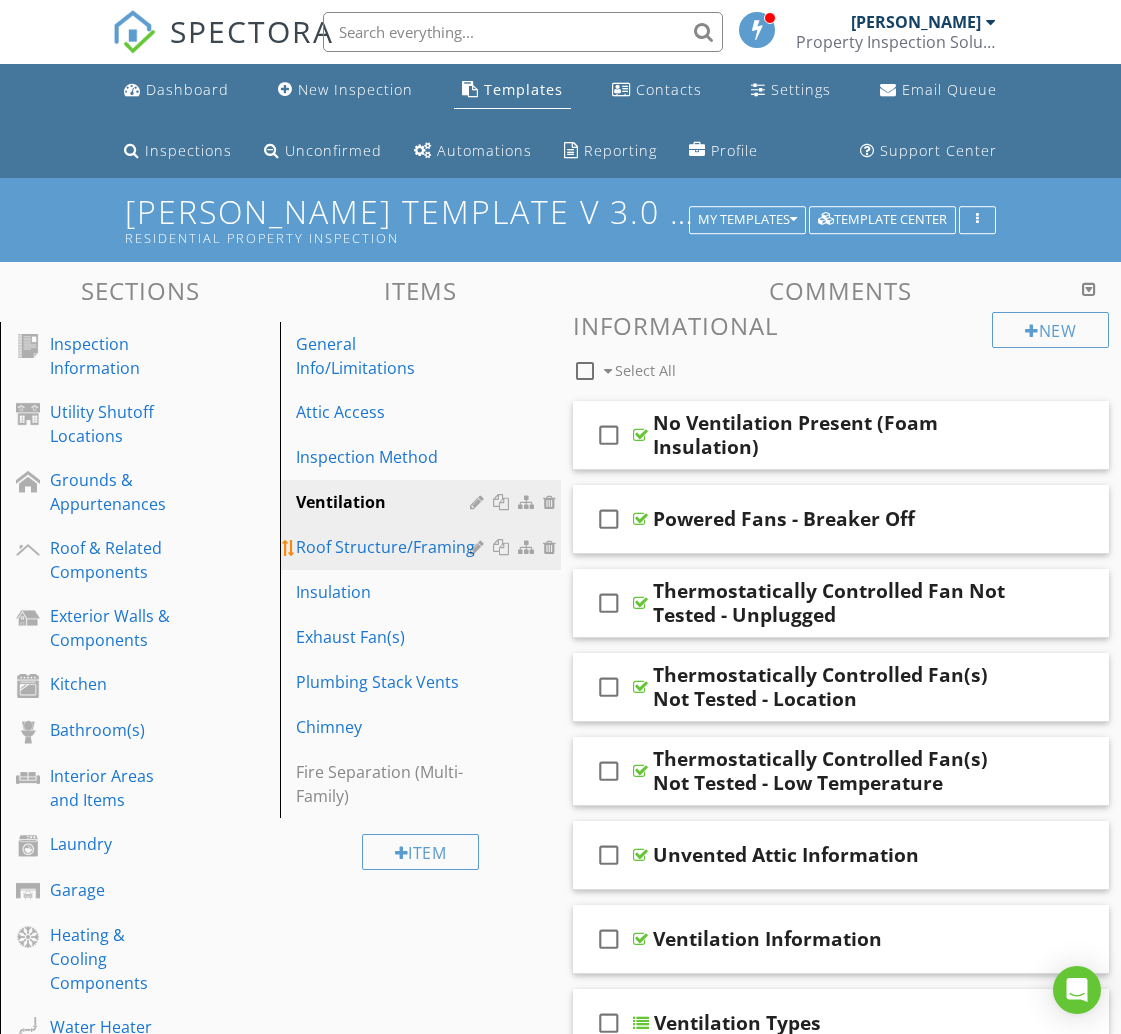 click on "Roof Structure/Framing" at bounding box center (385, 547) 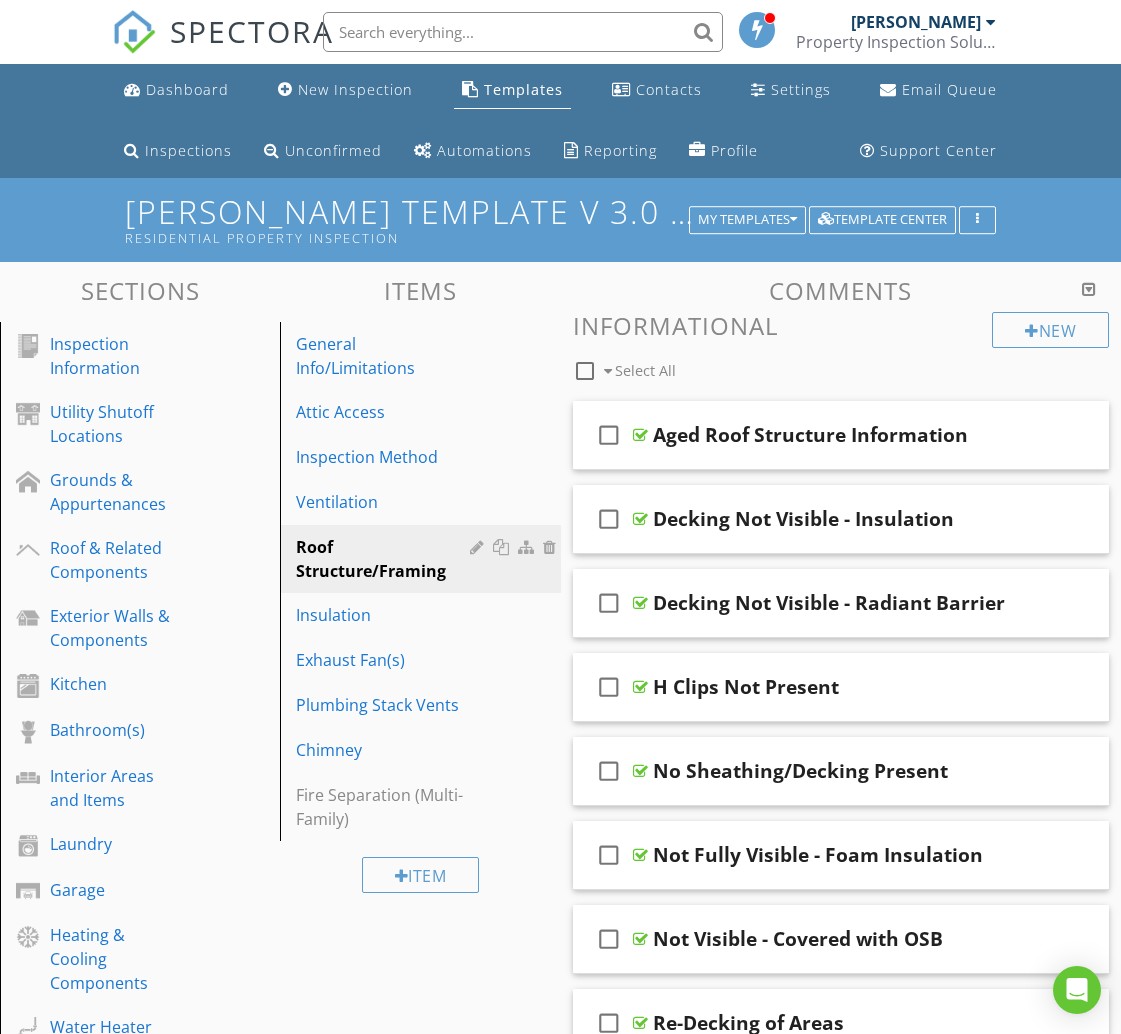 scroll, scrollTop: 2, scrollLeft: 0, axis: vertical 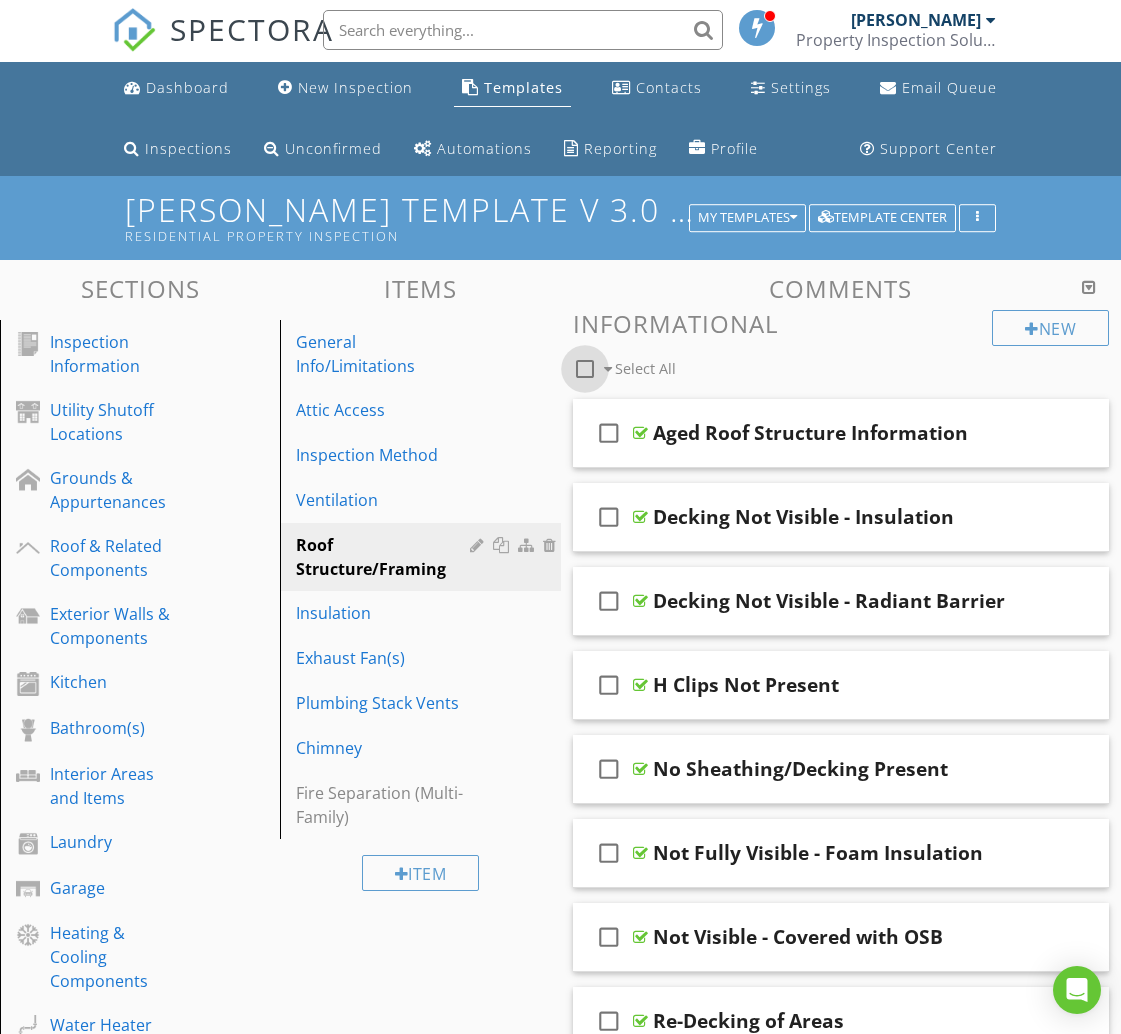 click at bounding box center [585, 369] 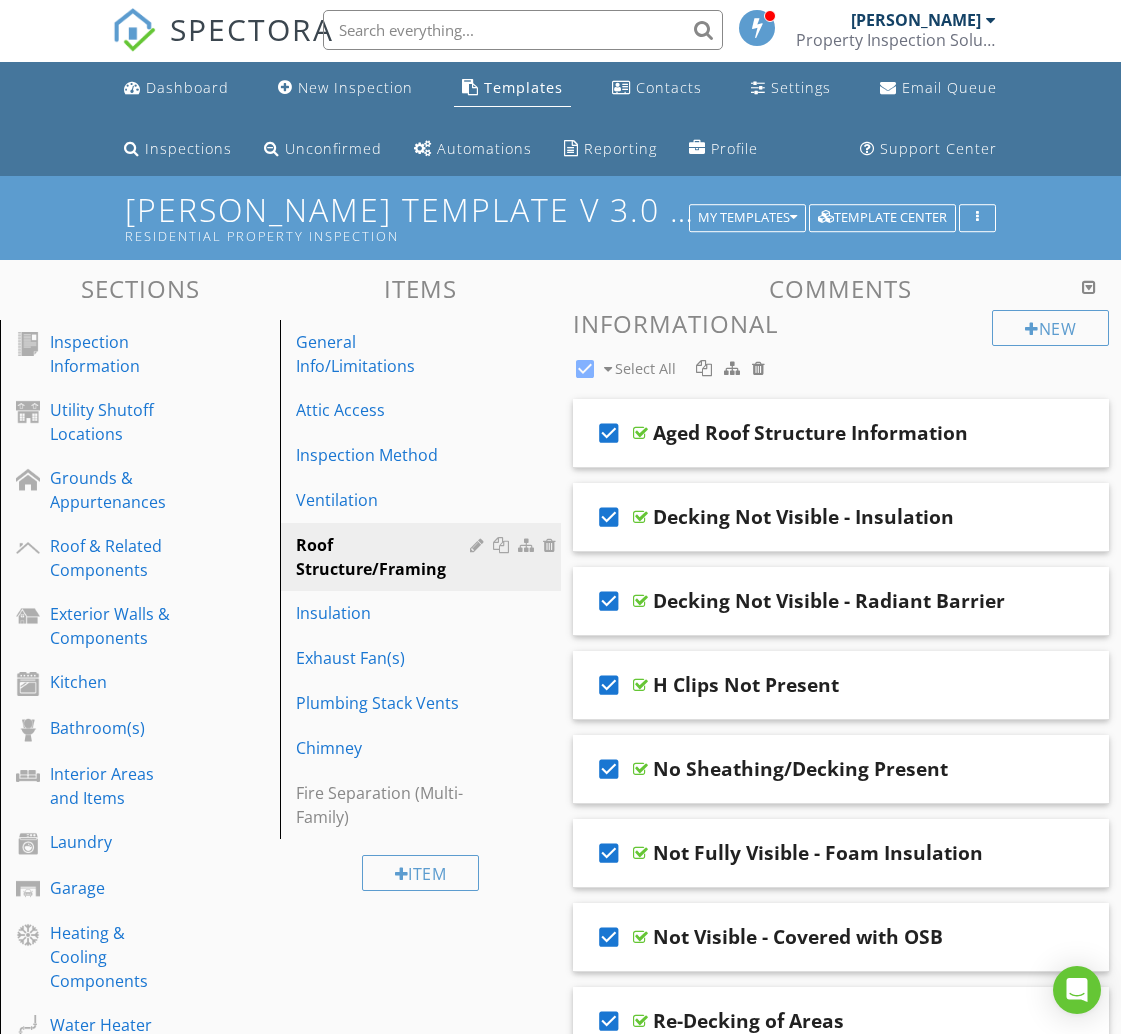 click at bounding box center (585, 369) 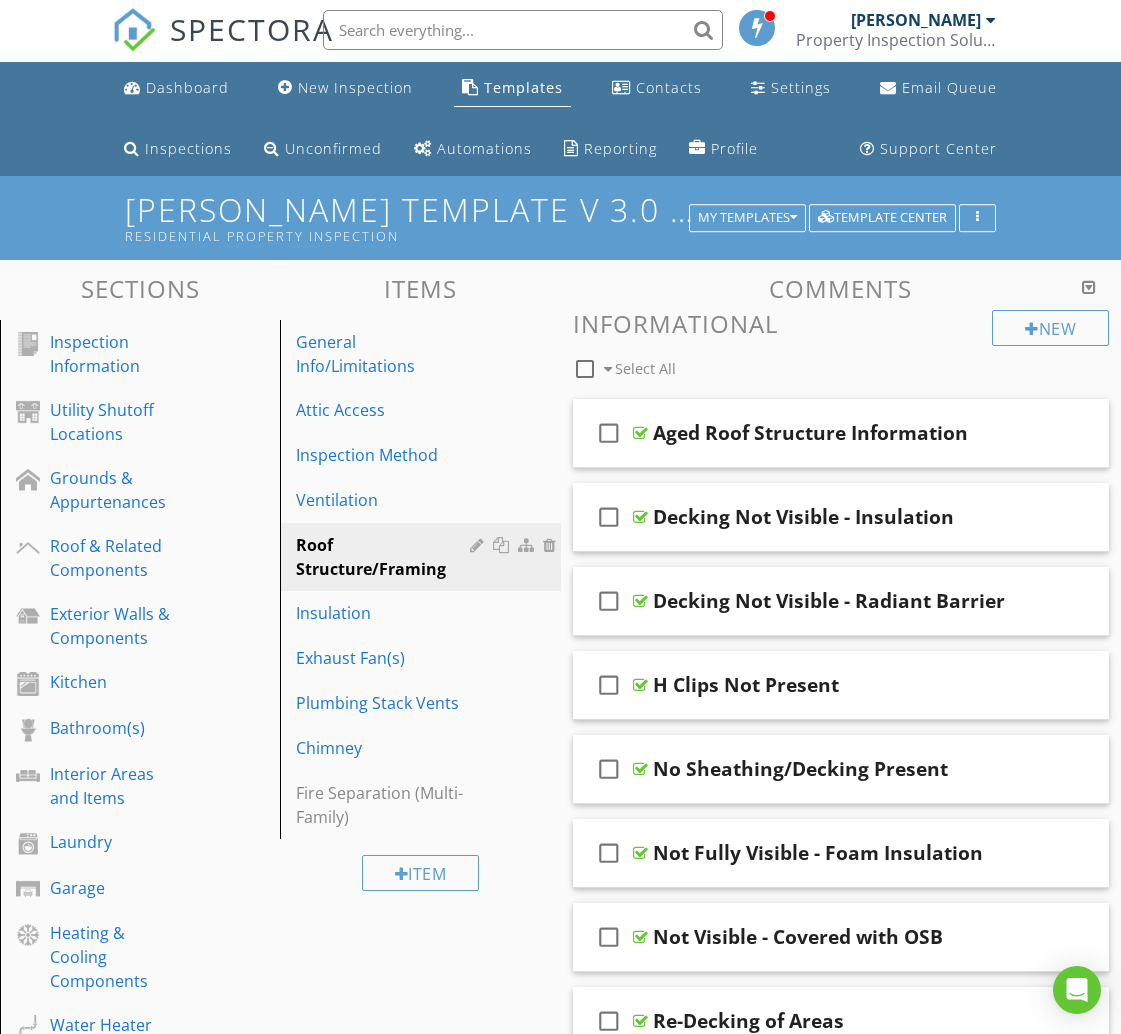 click at bounding box center (585, 369) 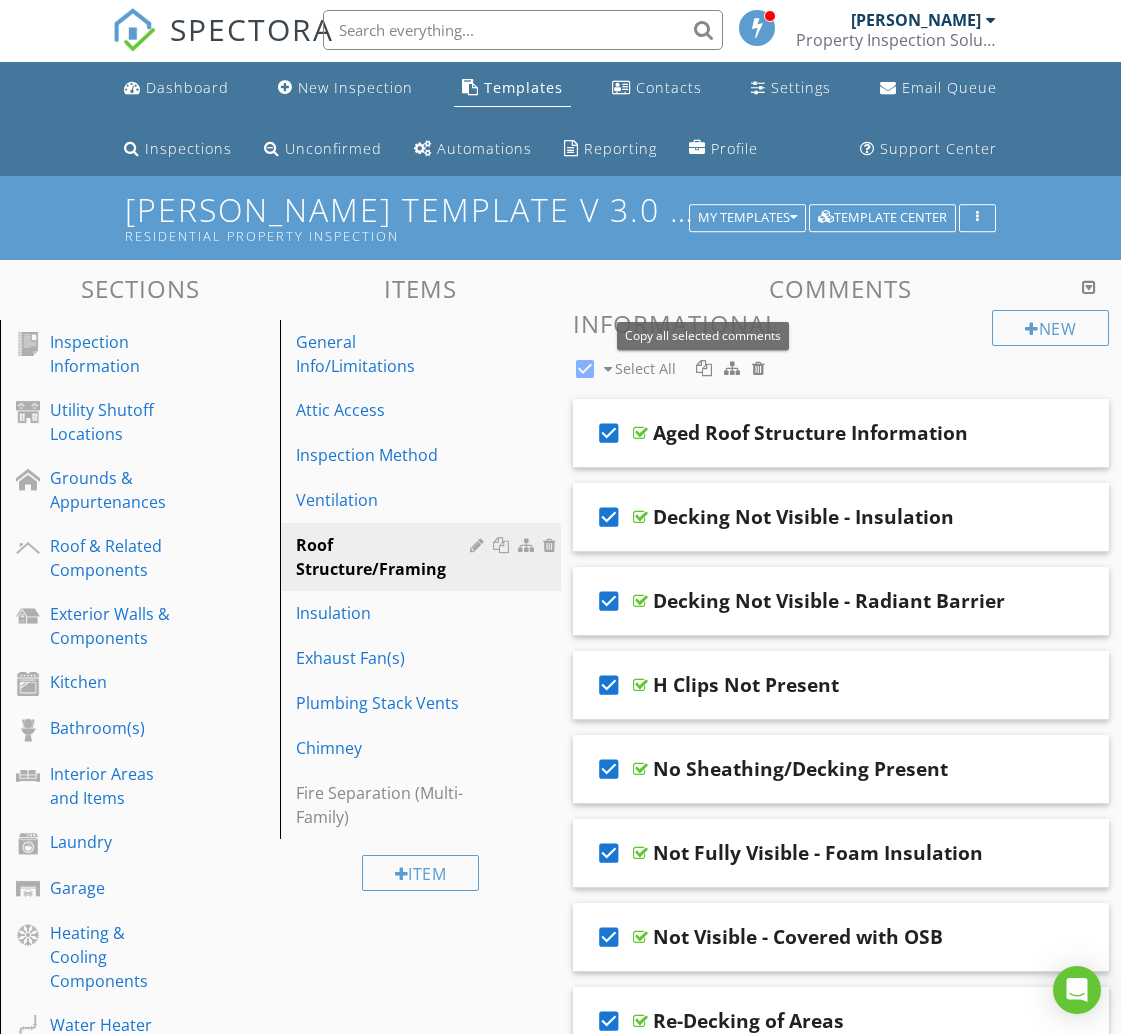 click at bounding box center (704, 368) 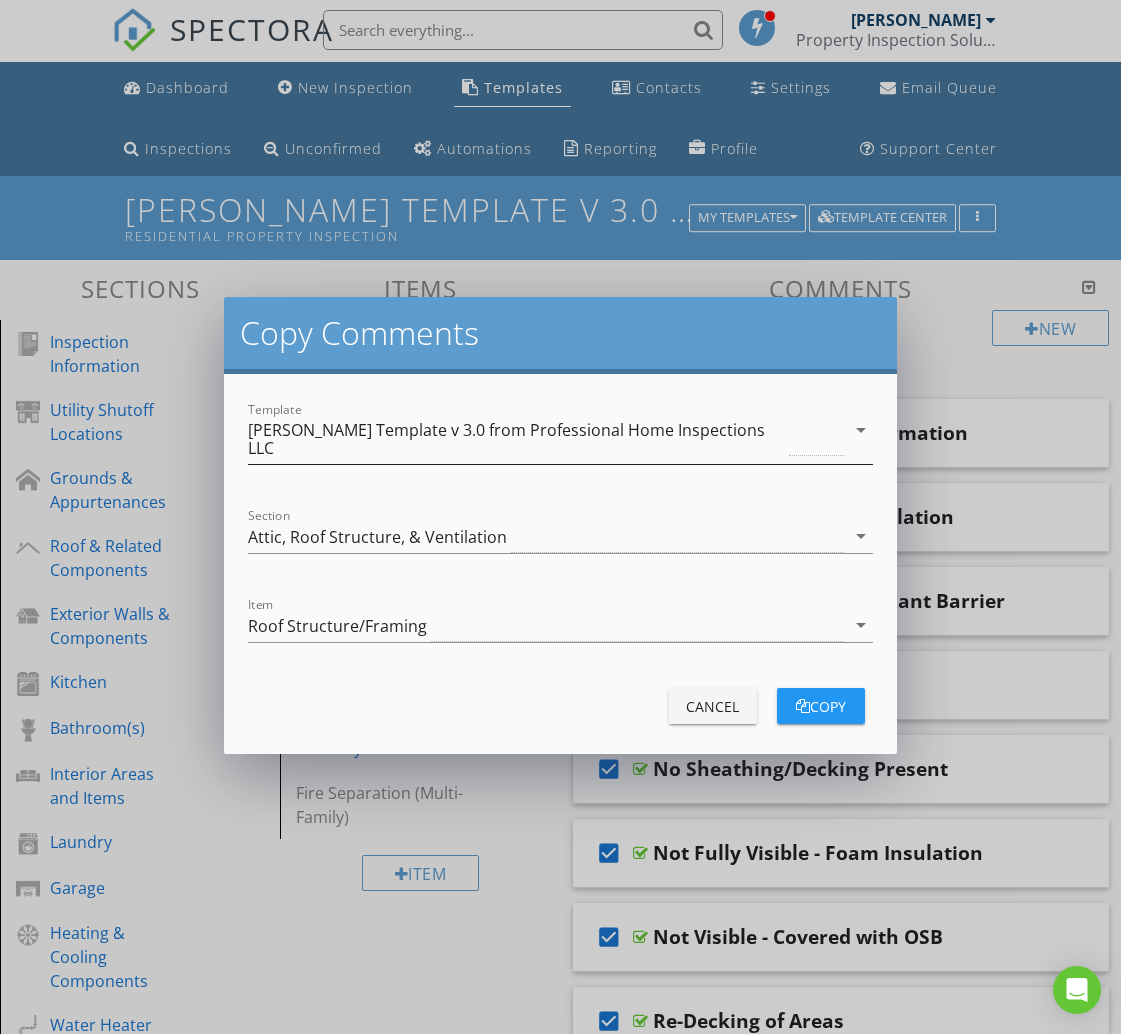 click on "[PERSON_NAME] Template v 3.0 from Professional Home Inspections LLC" at bounding box center [516, 439] 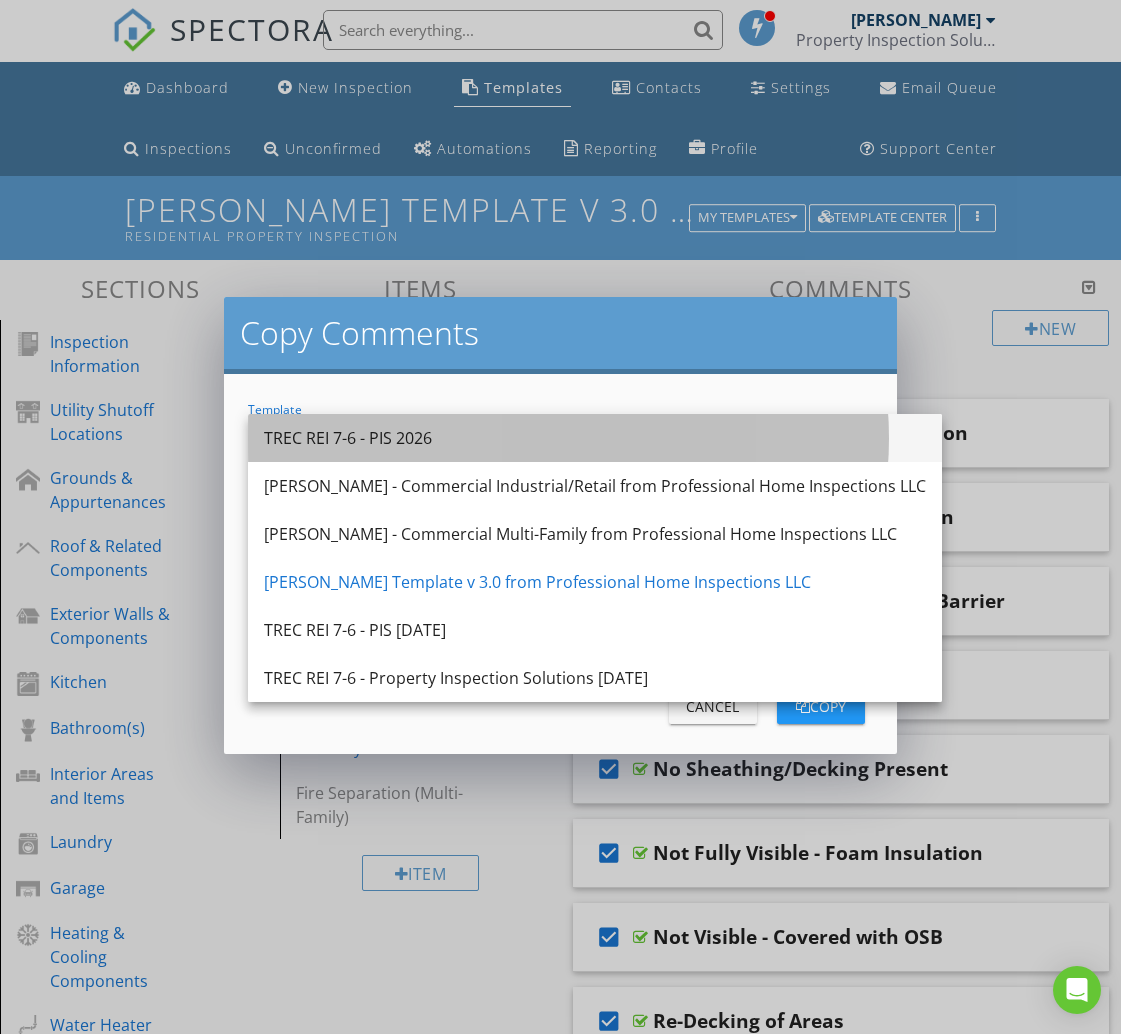 click on "TREC REI 7-6 - PIS 2026" at bounding box center (595, 438) 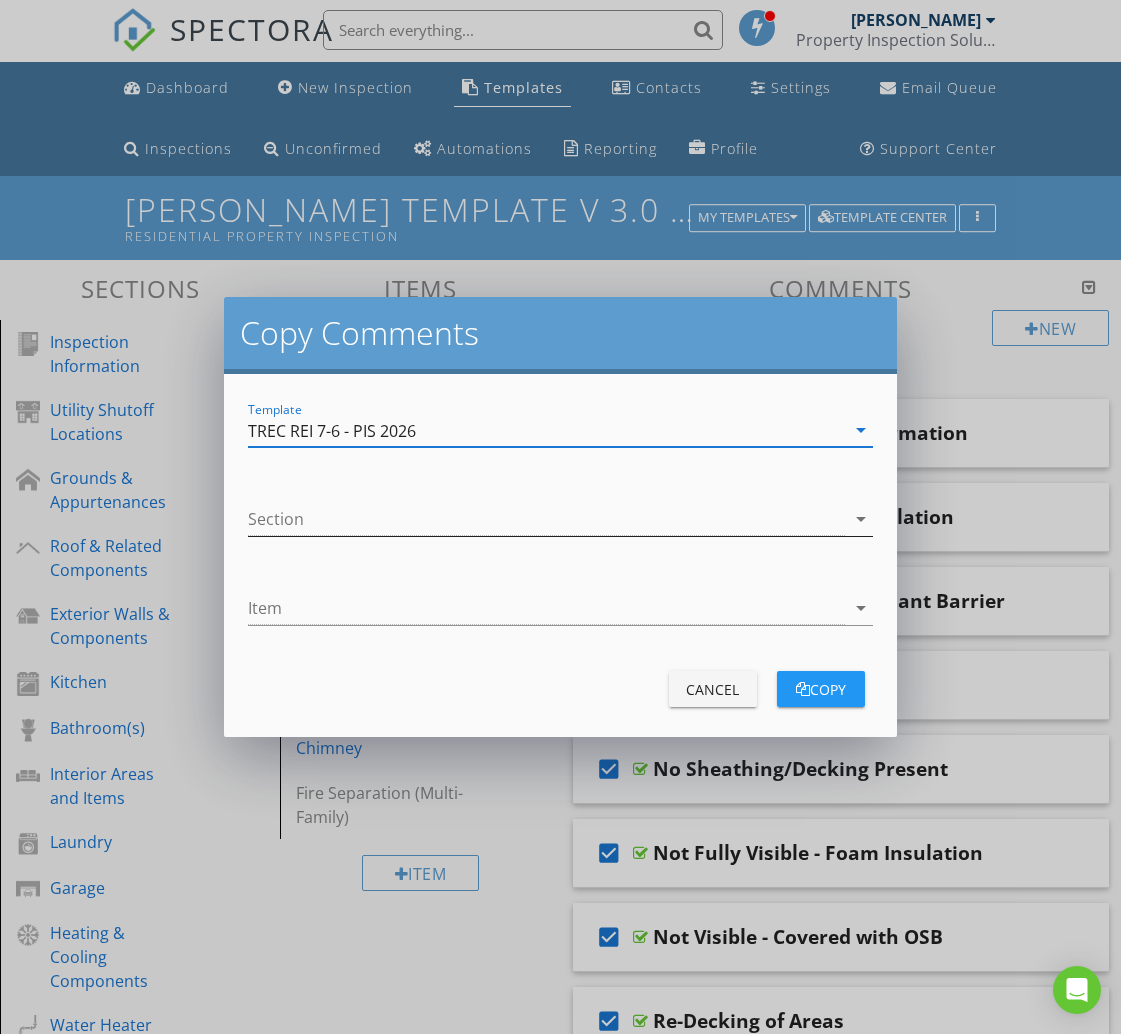 click at bounding box center (546, 519) 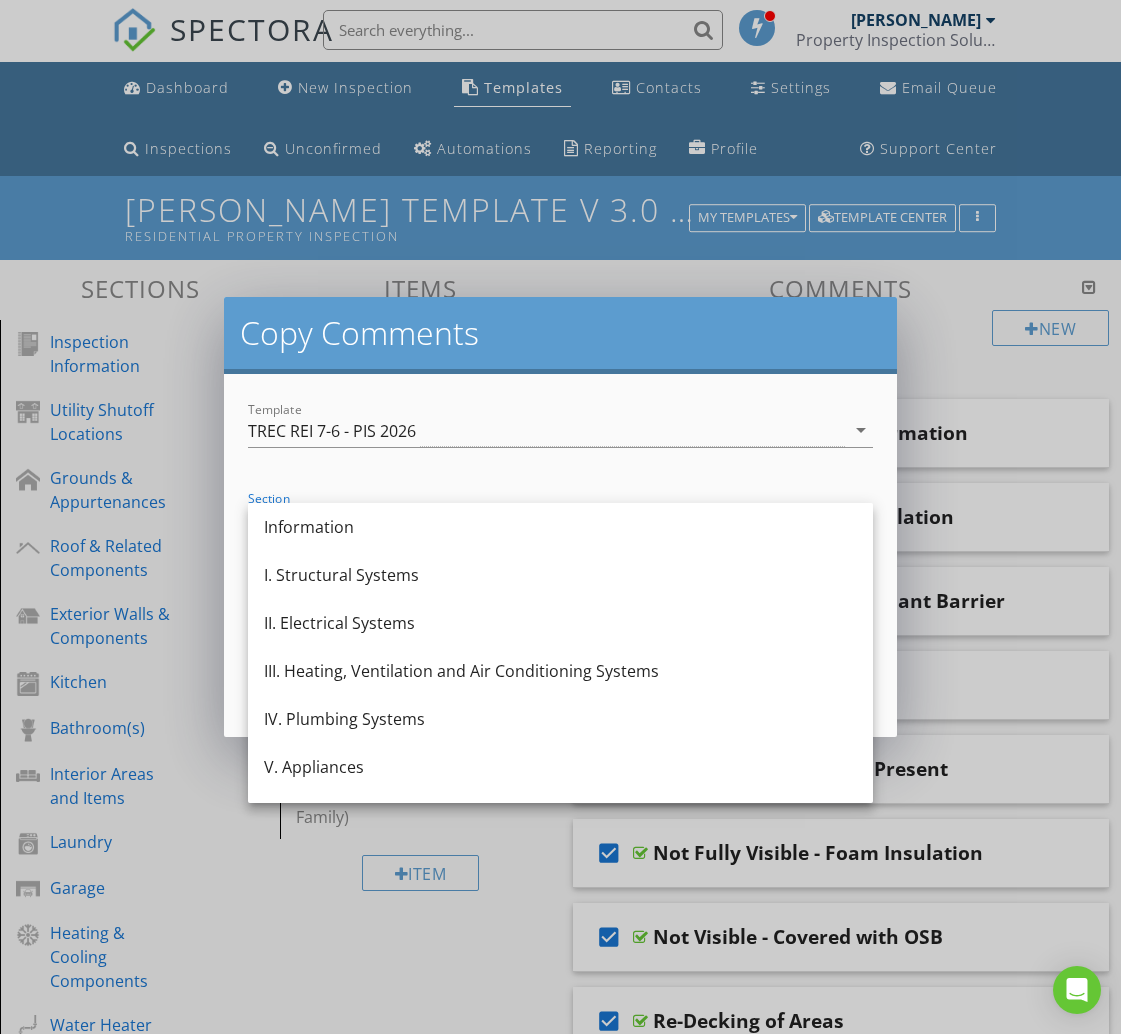 click on "I. Structural Systems" at bounding box center (560, 575) 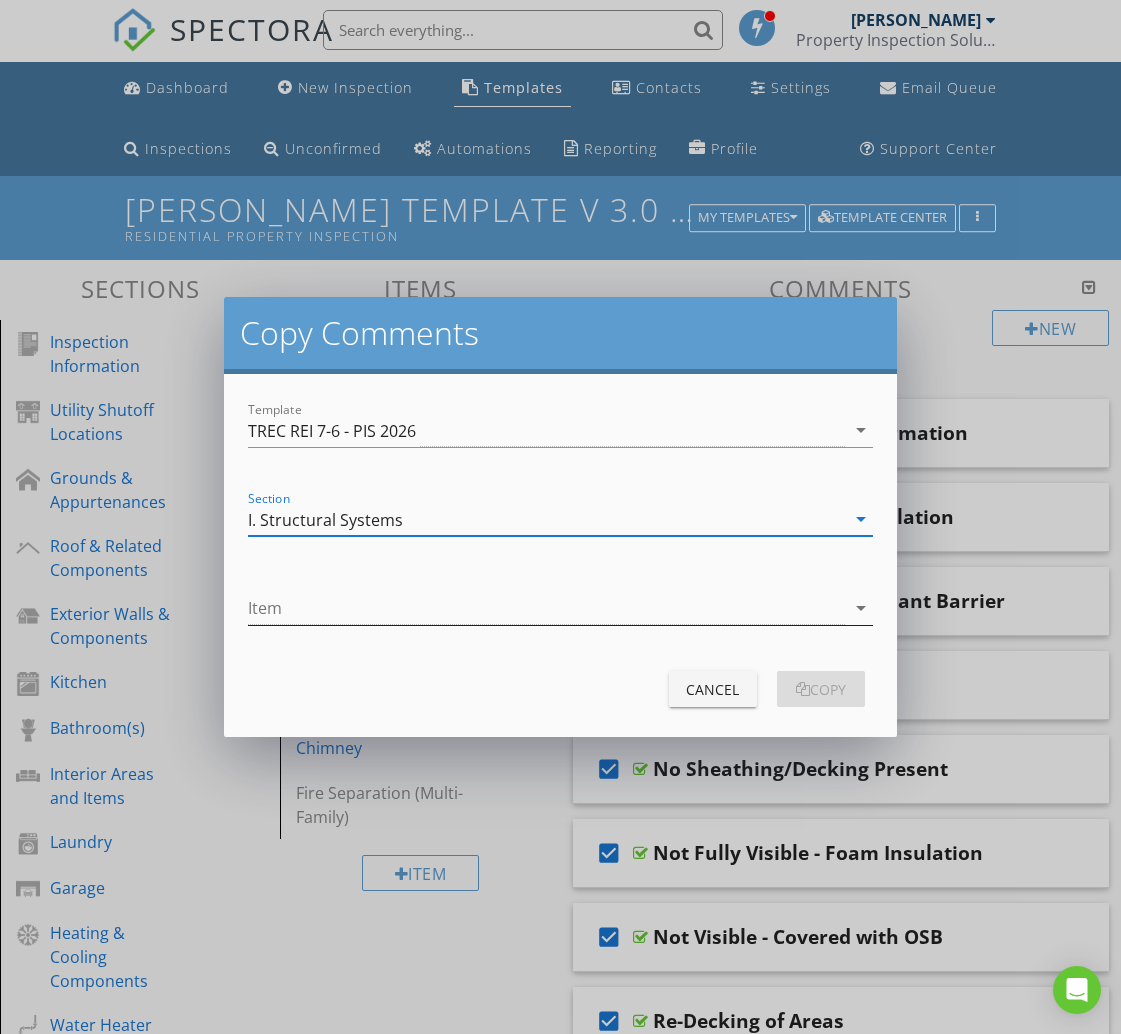 click at bounding box center (546, 608) 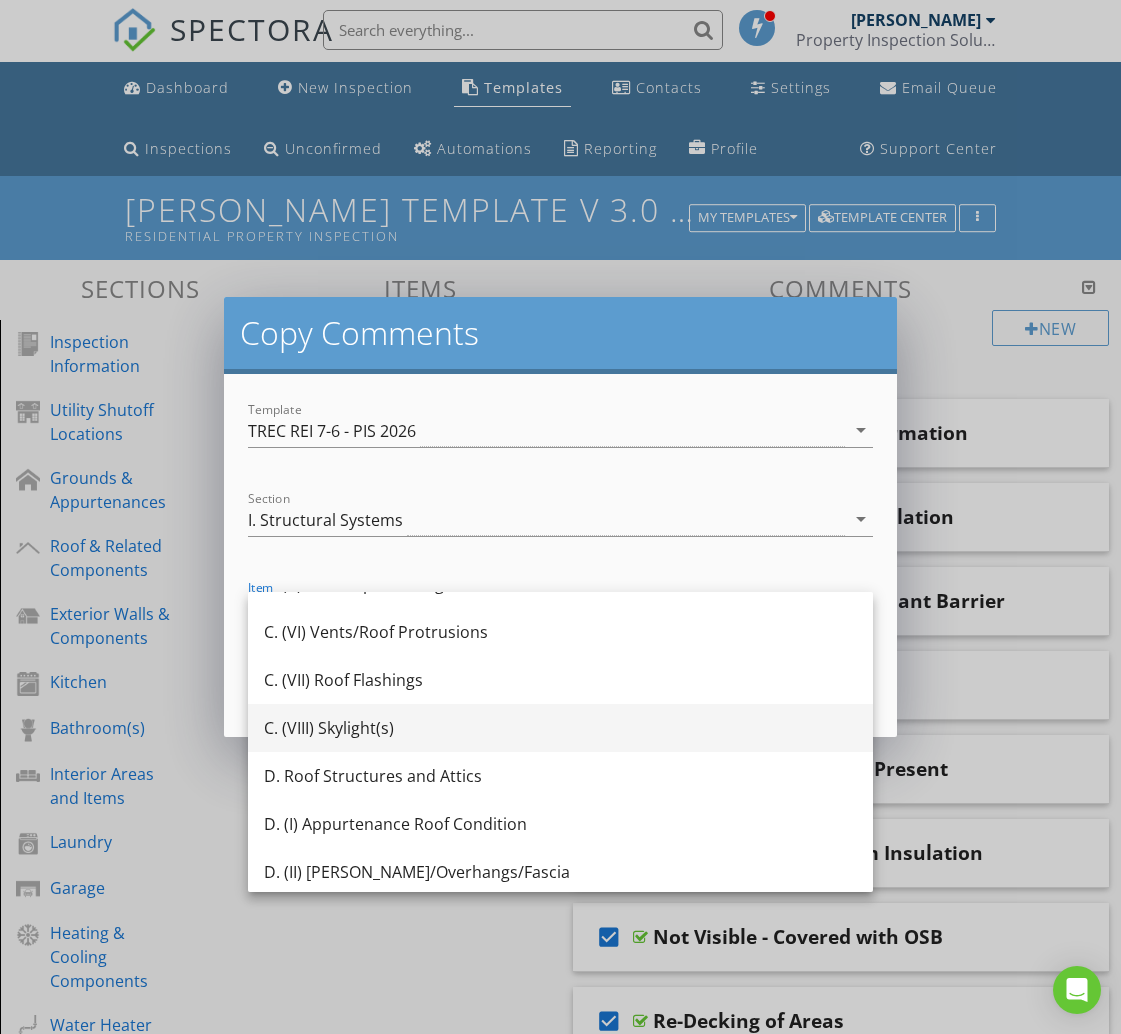 scroll, scrollTop: 371, scrollLeft: 0, axis: vertical 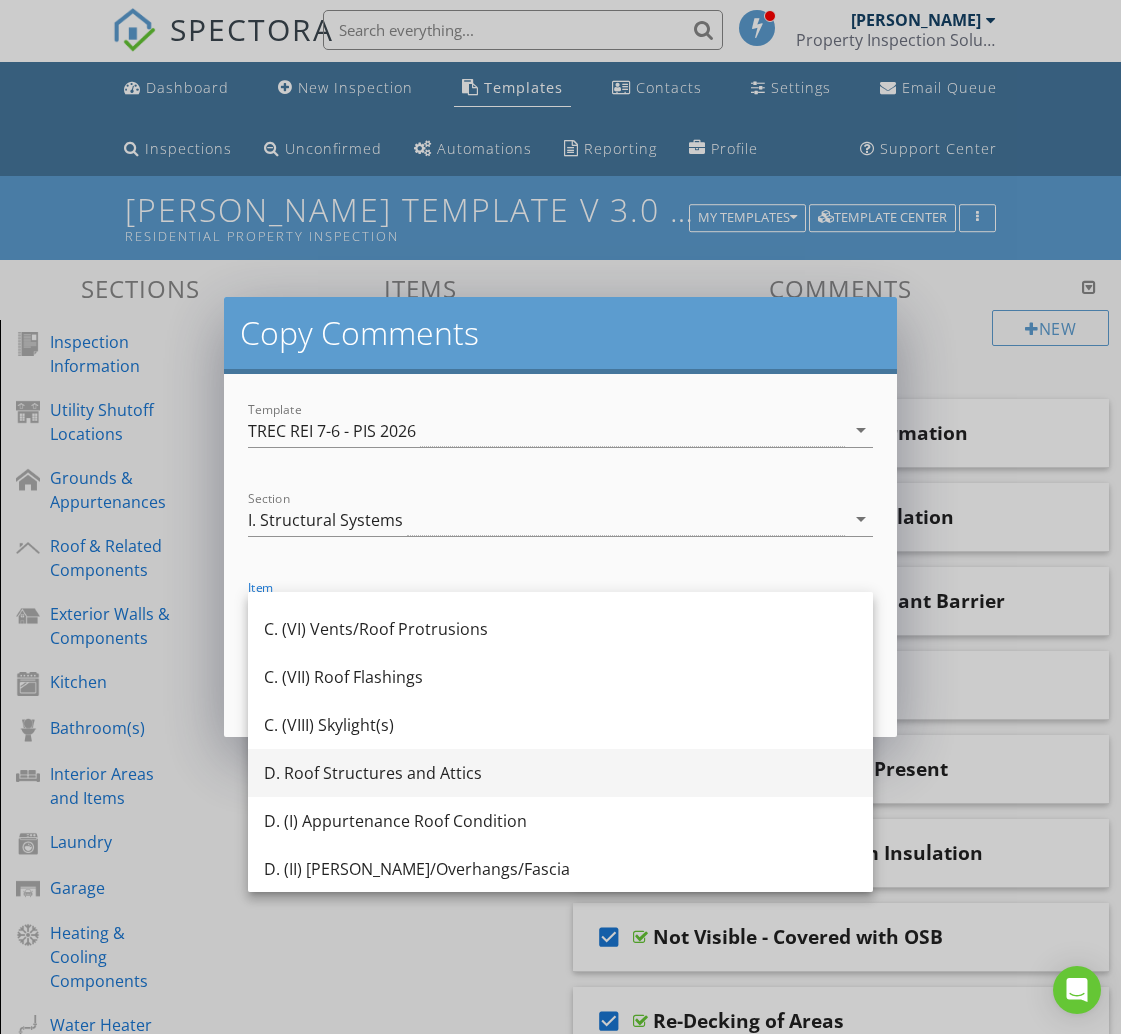 click on "D. Roof Structures and Attics" at bounding box center [560, 773] 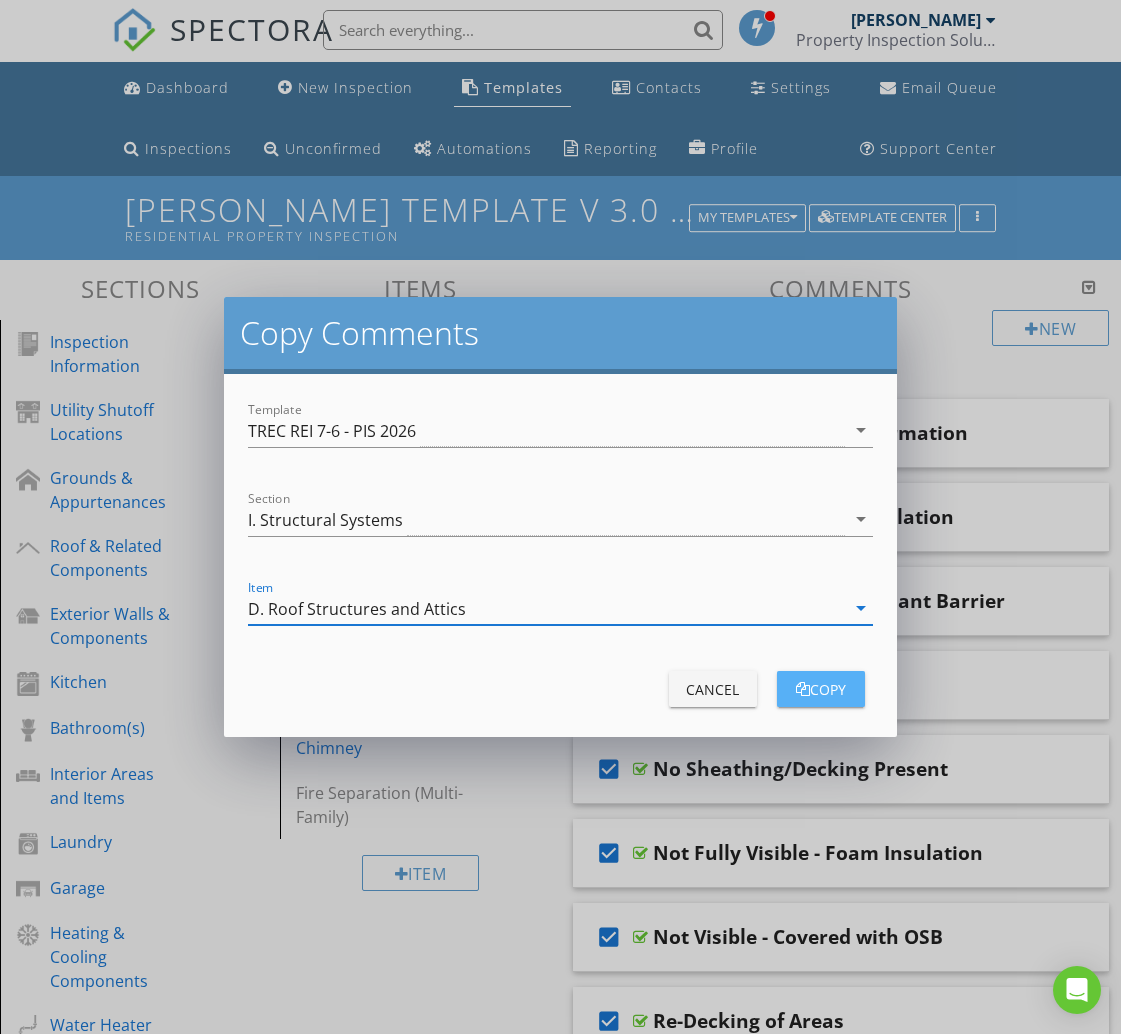 click on "copy" at bounding box center [821, 689] 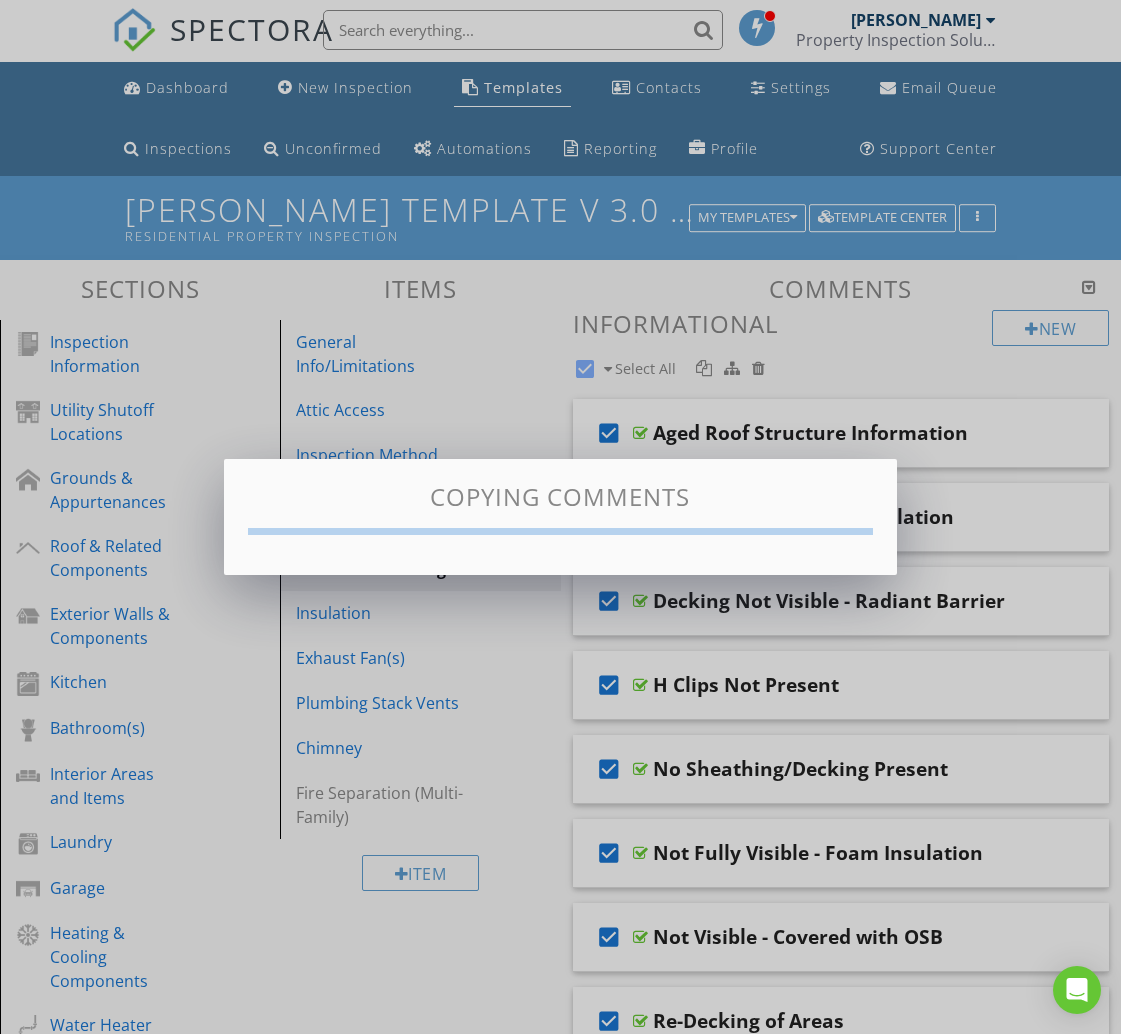 checkbox on "false" 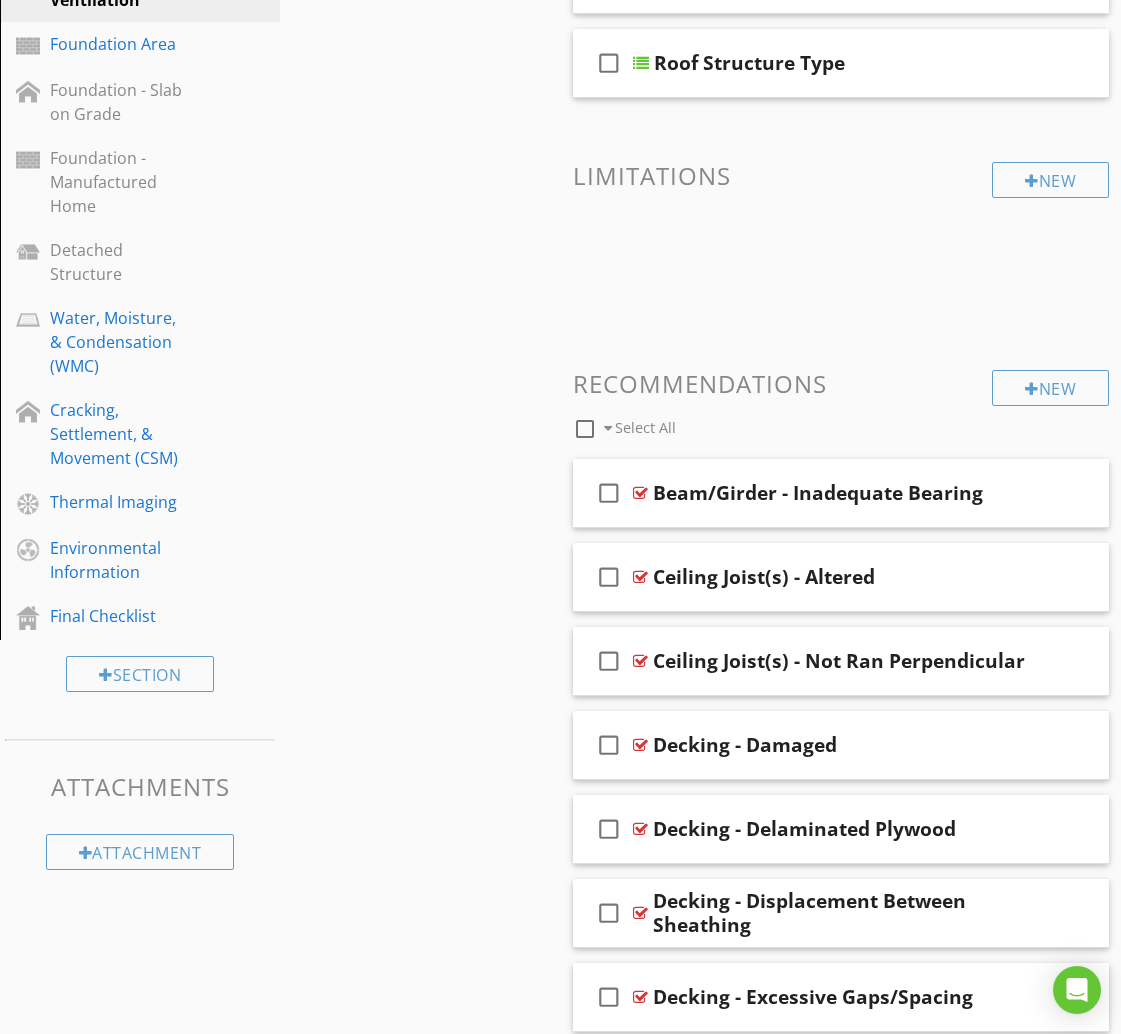 scroll, scrollTop: 1274, scrollLeft: 0, axis: vertical 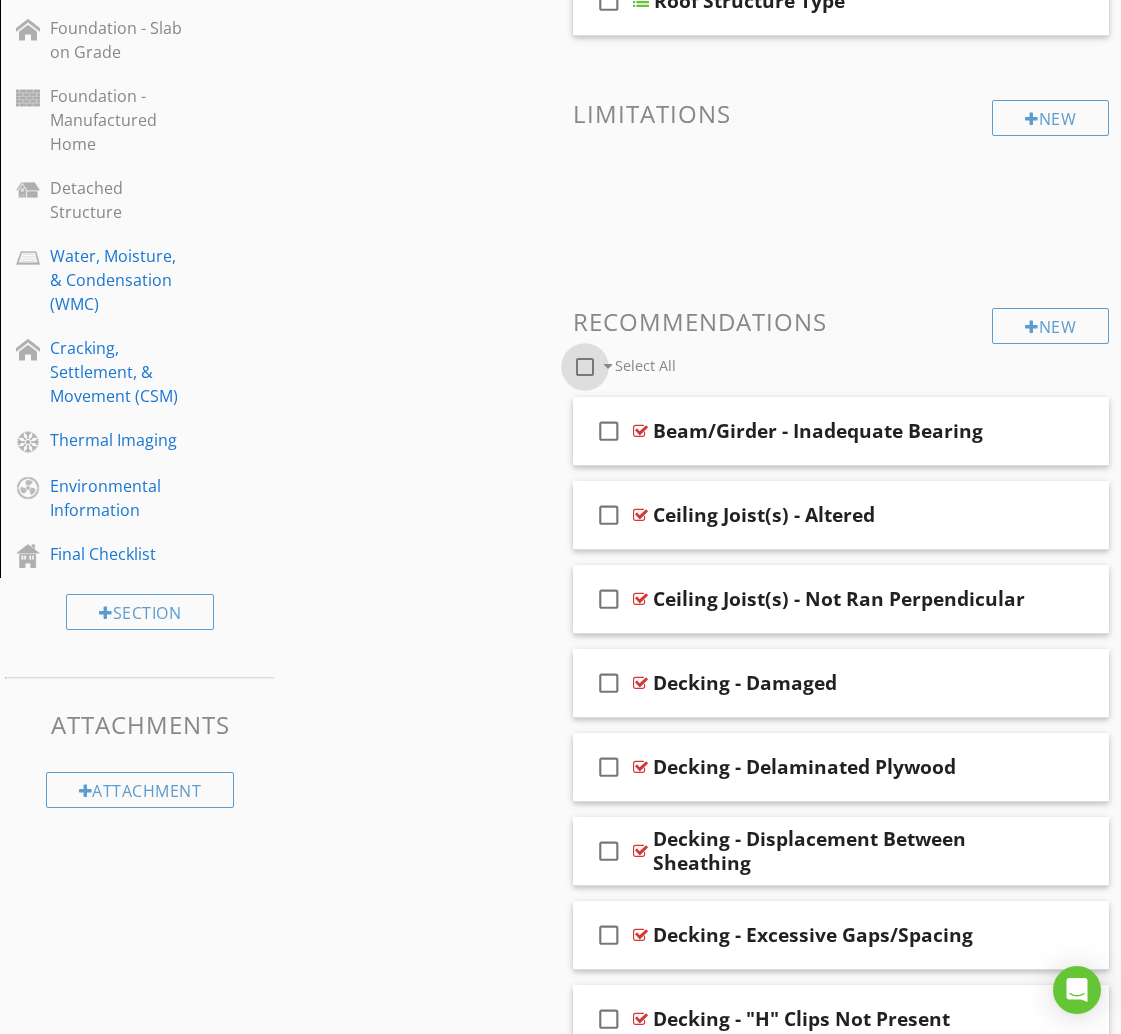 click at bounding box center [585, 367] 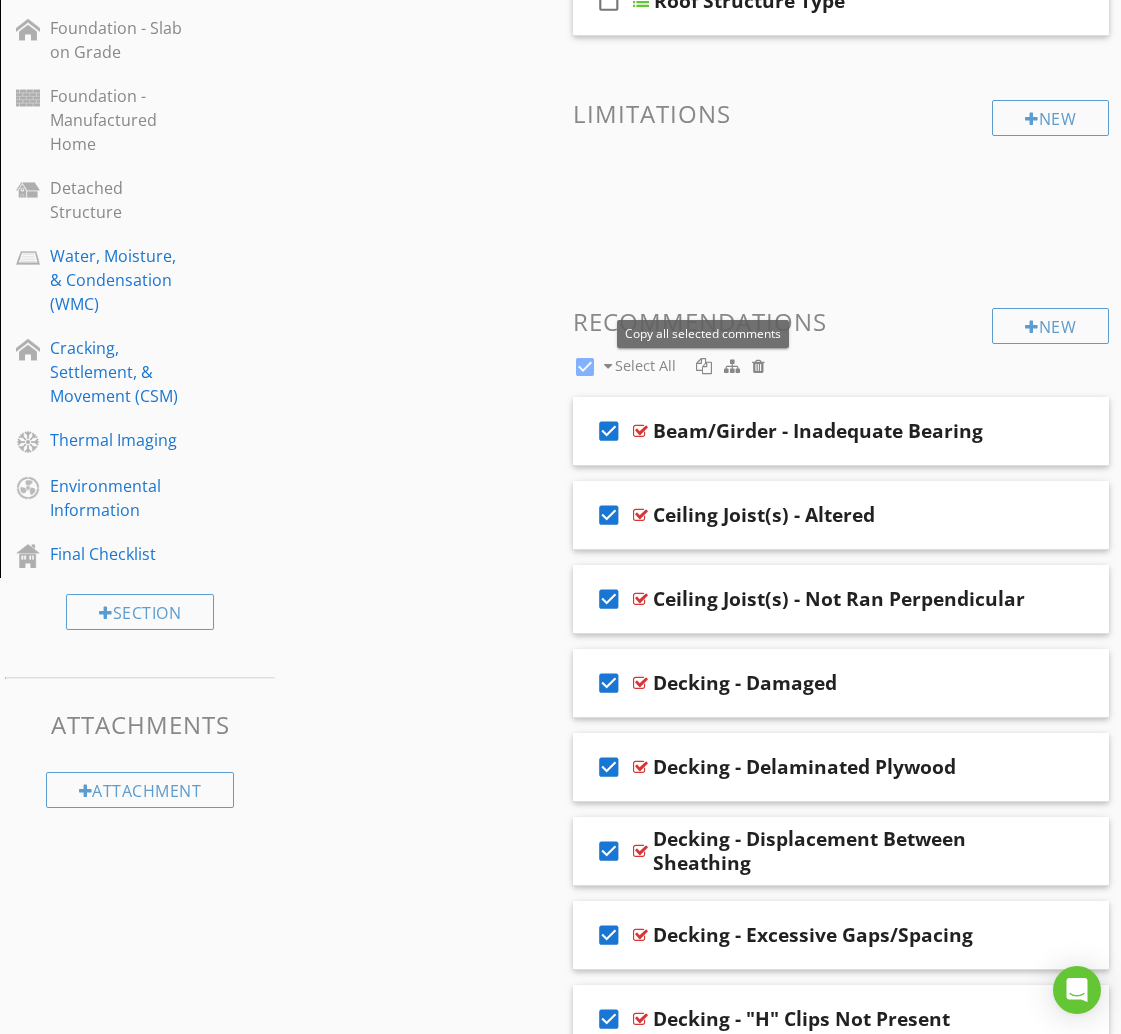 click at bounding box center [704, 366] 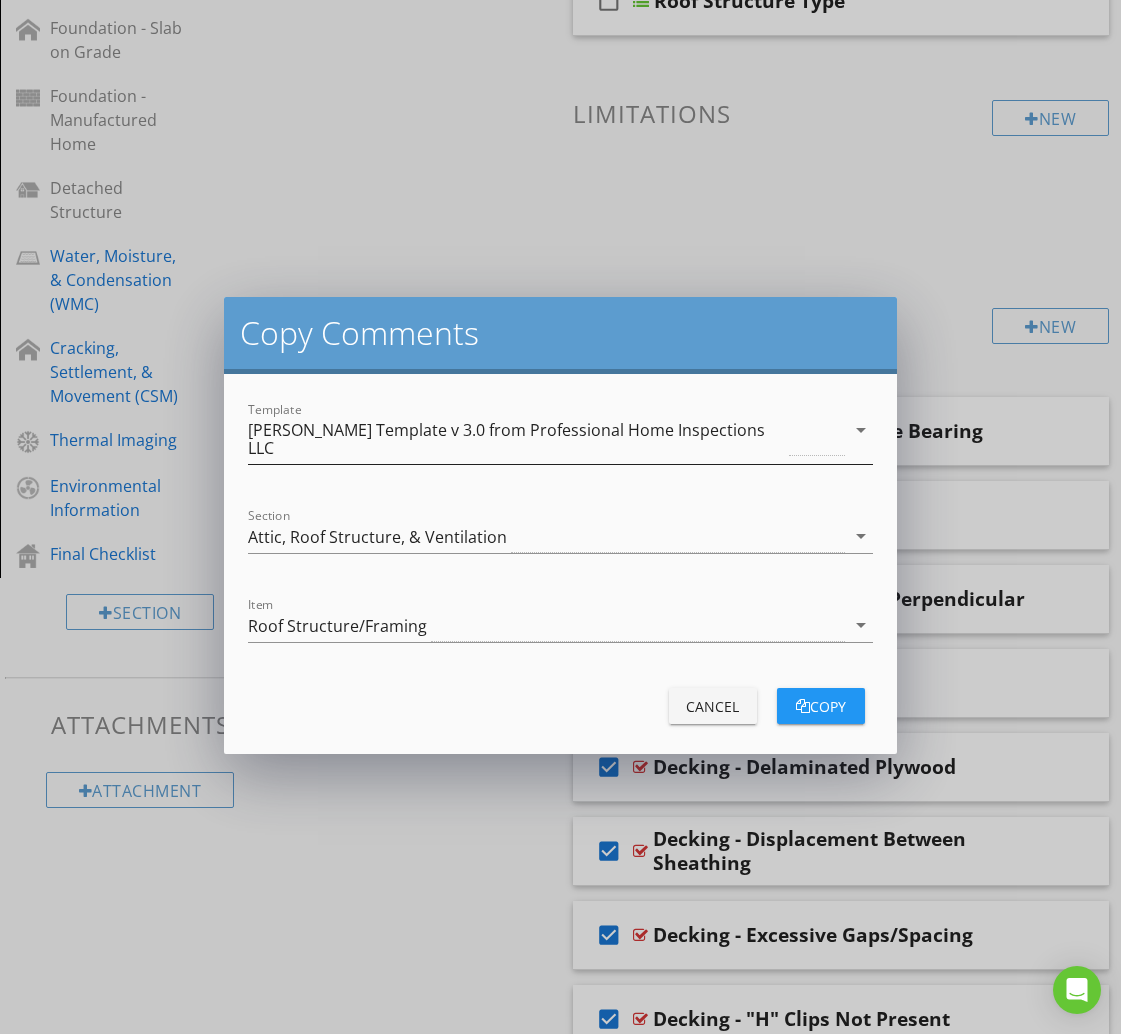 click on "[PERSON_NAME] Template v 3.0 from Professional Home Inspections LLC" at bounding box center (516, 439) 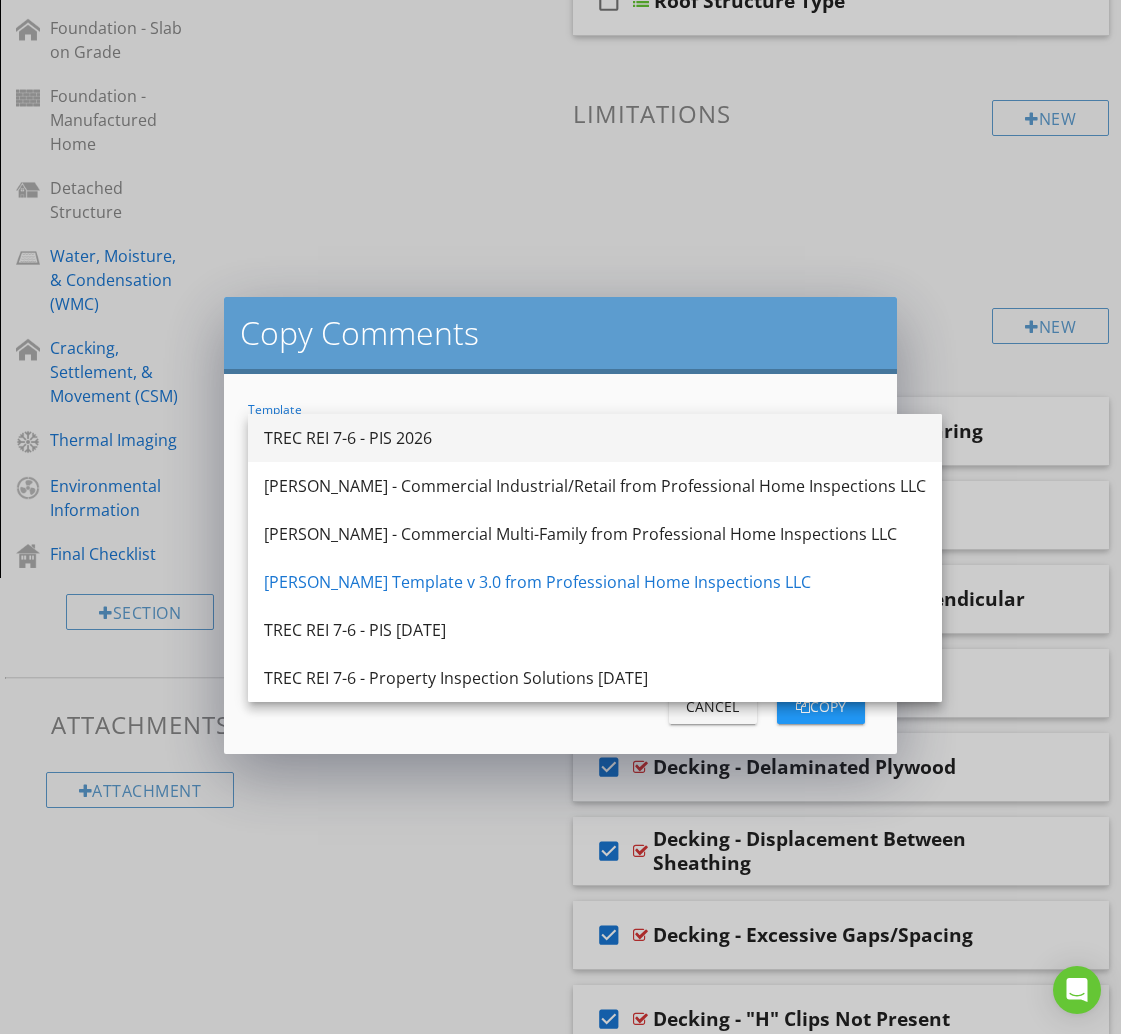 click on "TREC REI 7-6 - PIS 2026" at bounding box center (595, 438) 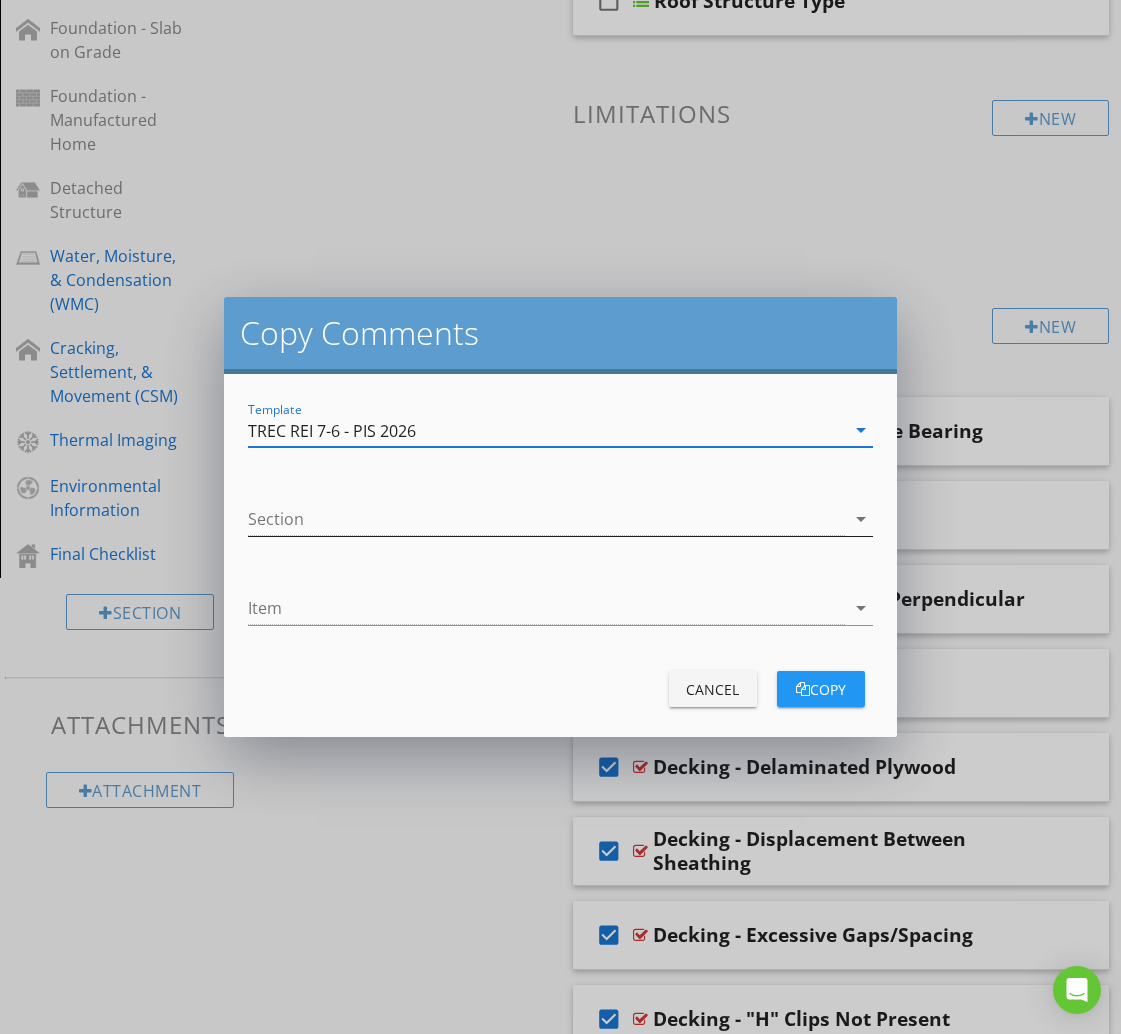 click at bounding box center (546, 519) 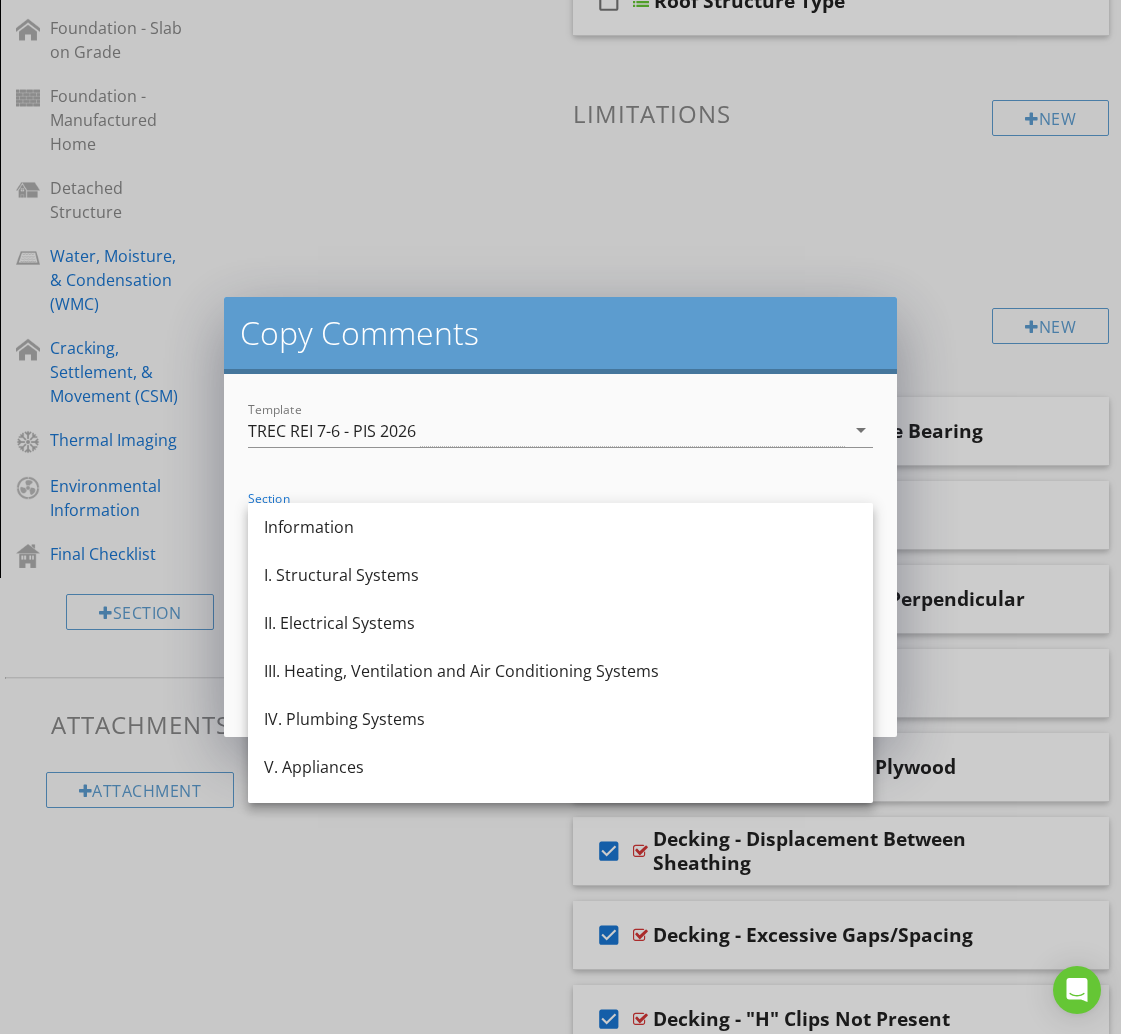 click on "I. Structural Systems" at bounding box center [560, 575] 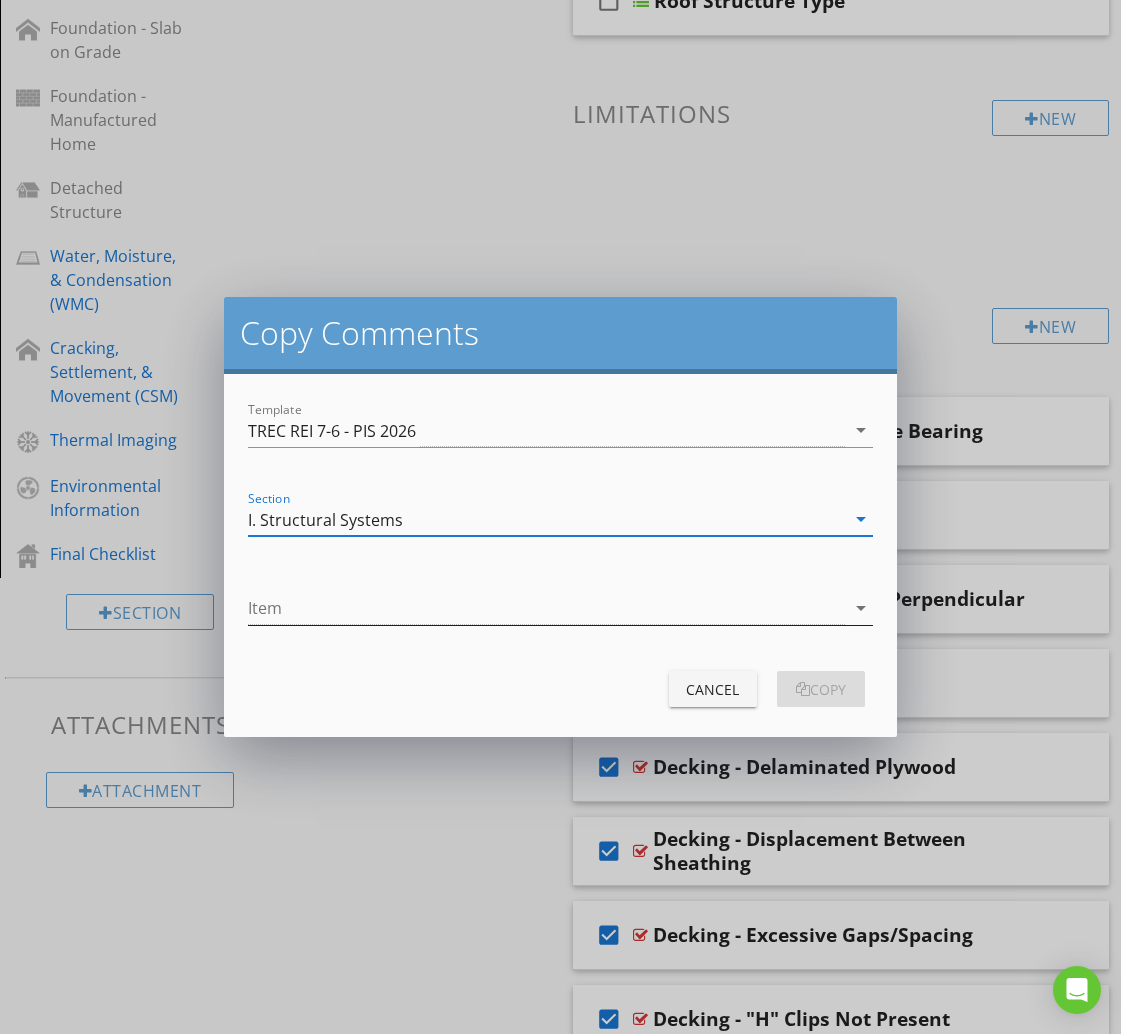 click at bounding box center (546, 608) 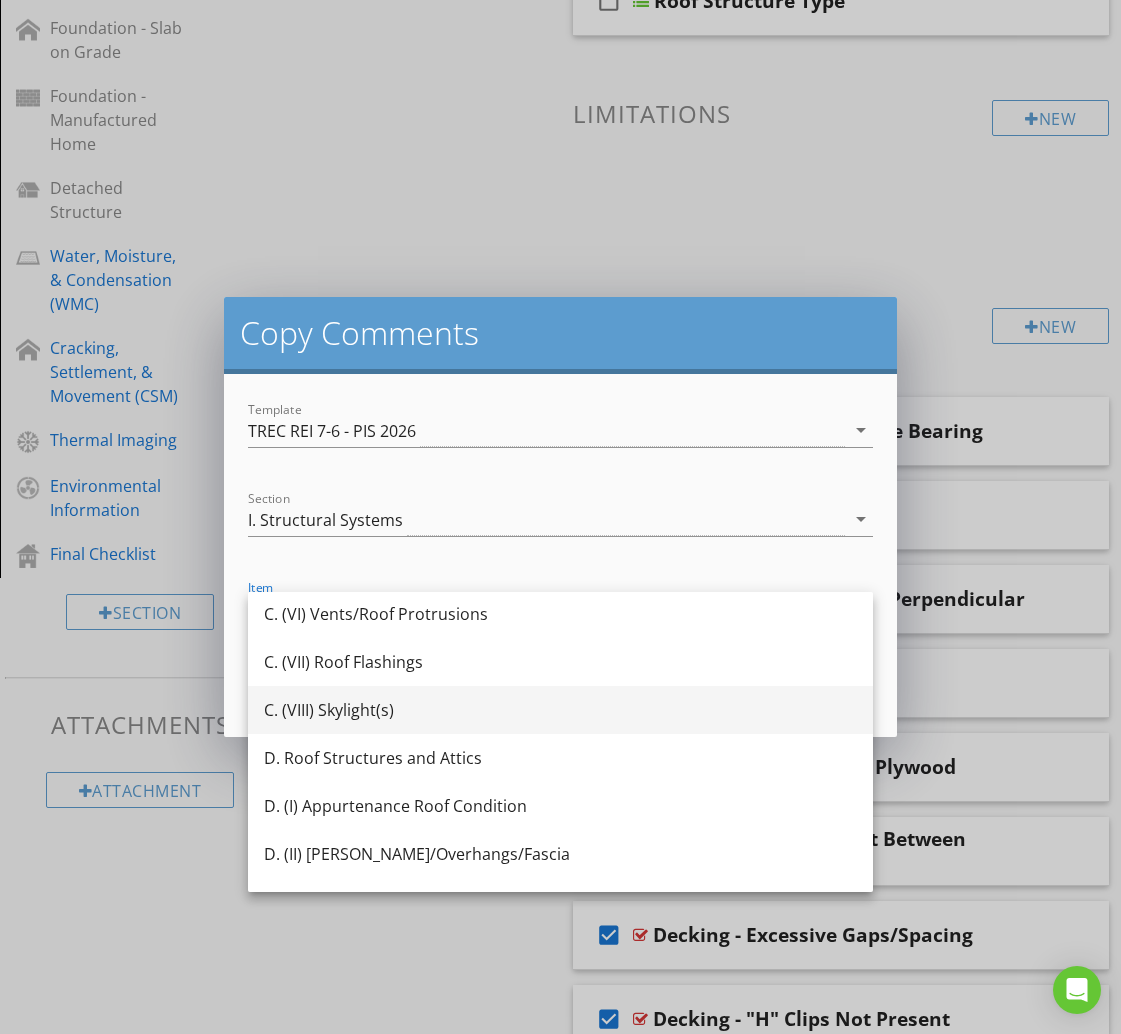scroll, scrollTop: 398, scrollLeft: 0, axis: vertical 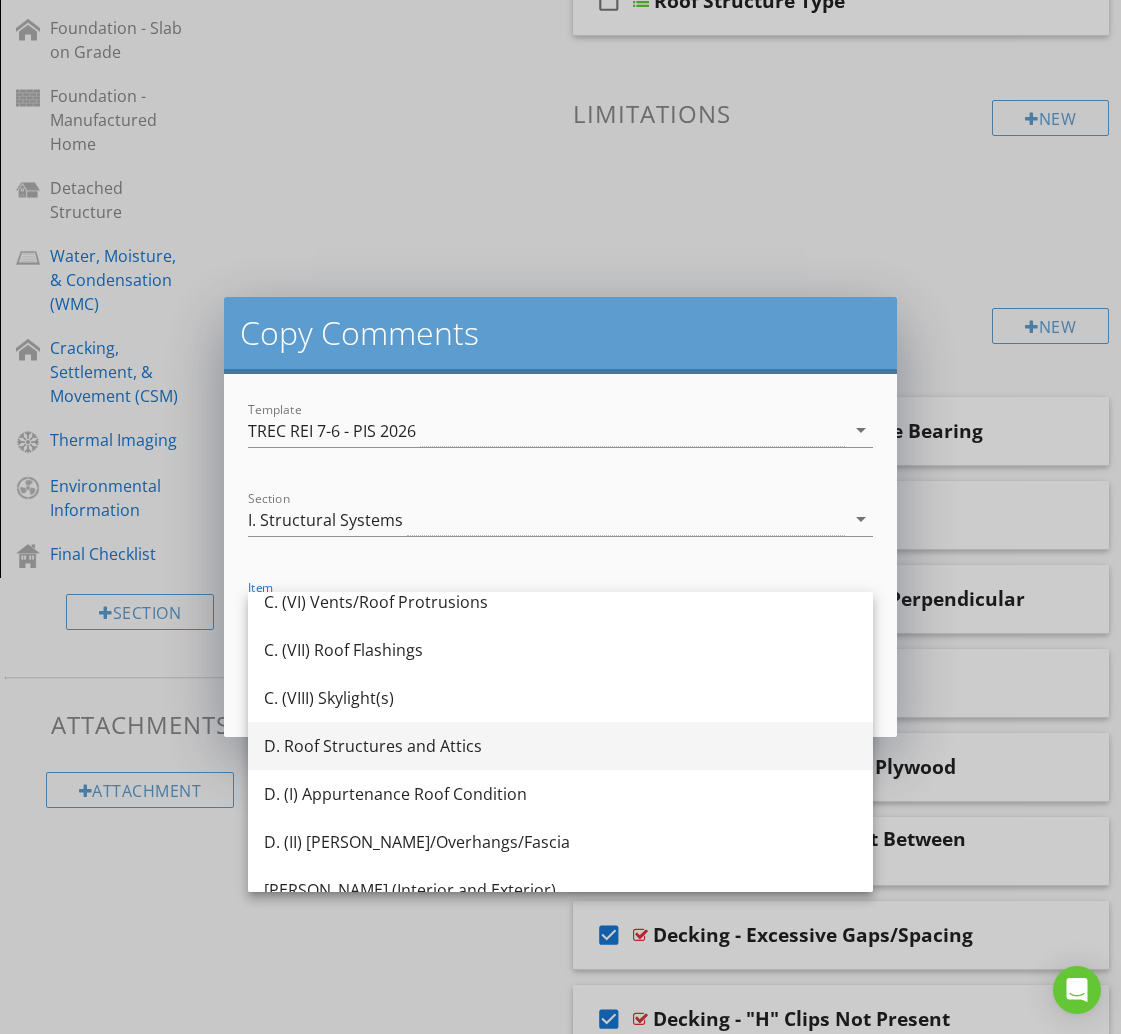 click on "D. Roof Structures and Attics" at bounding box center (560, 746) 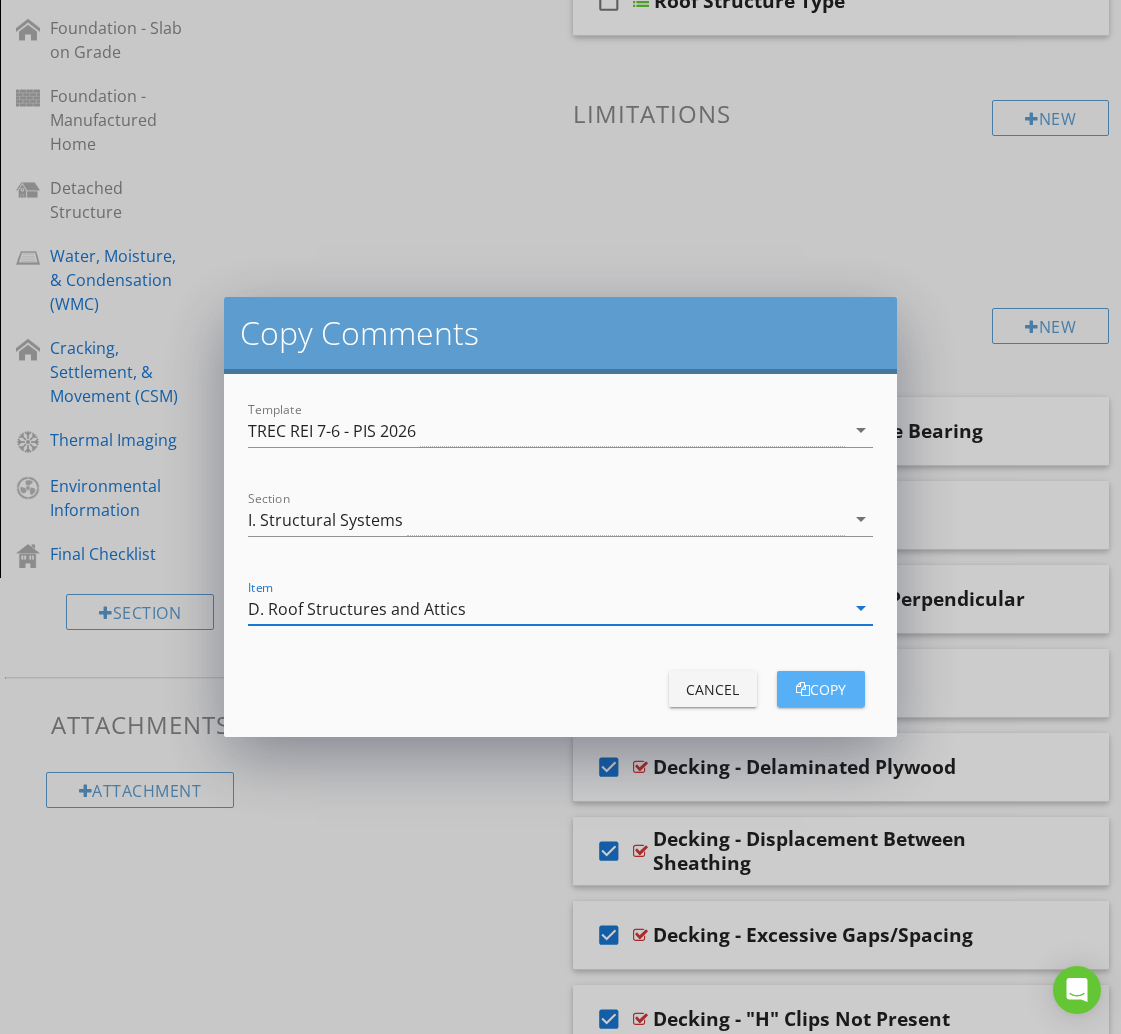 click at bounding box center (803, 689) 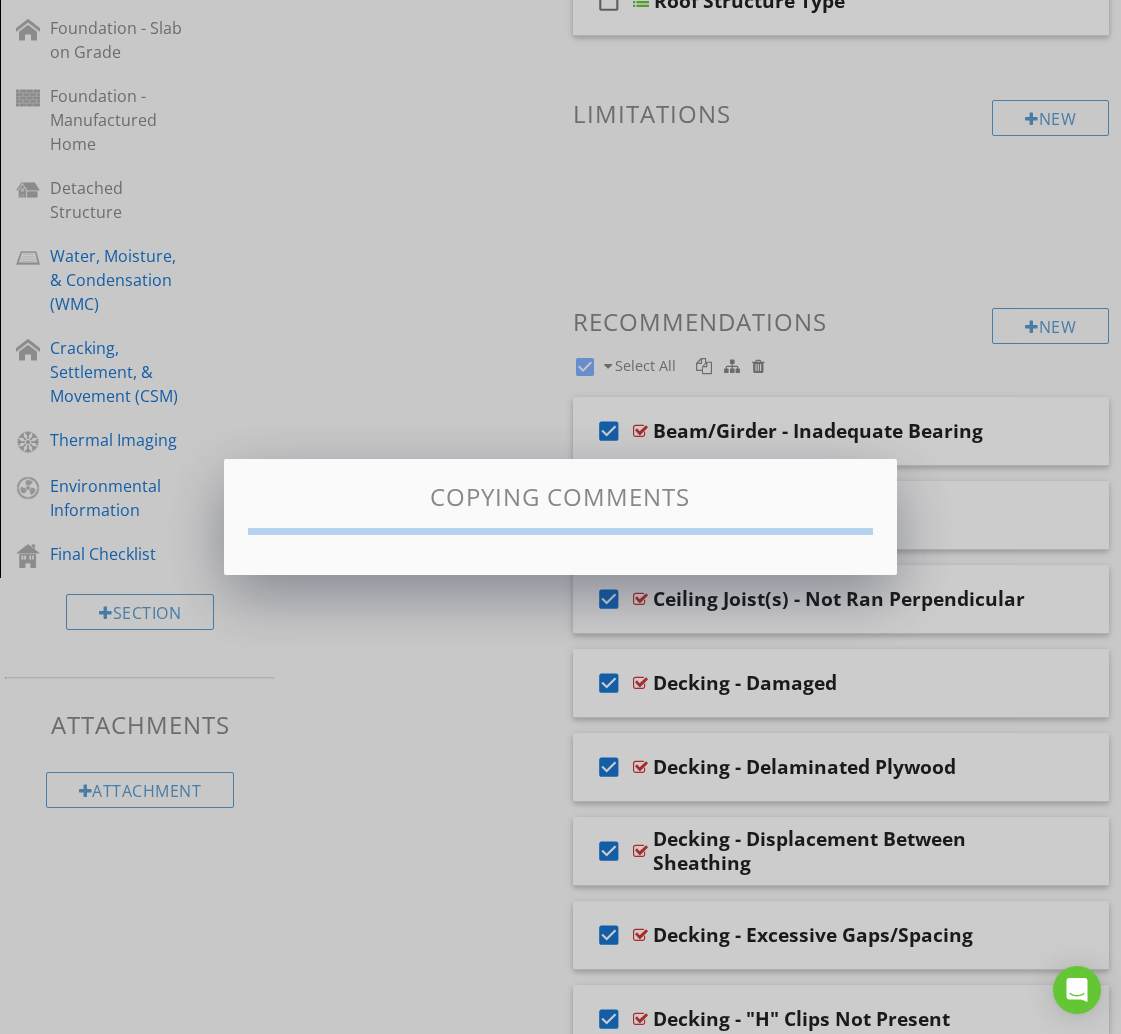 checkbox on "false" 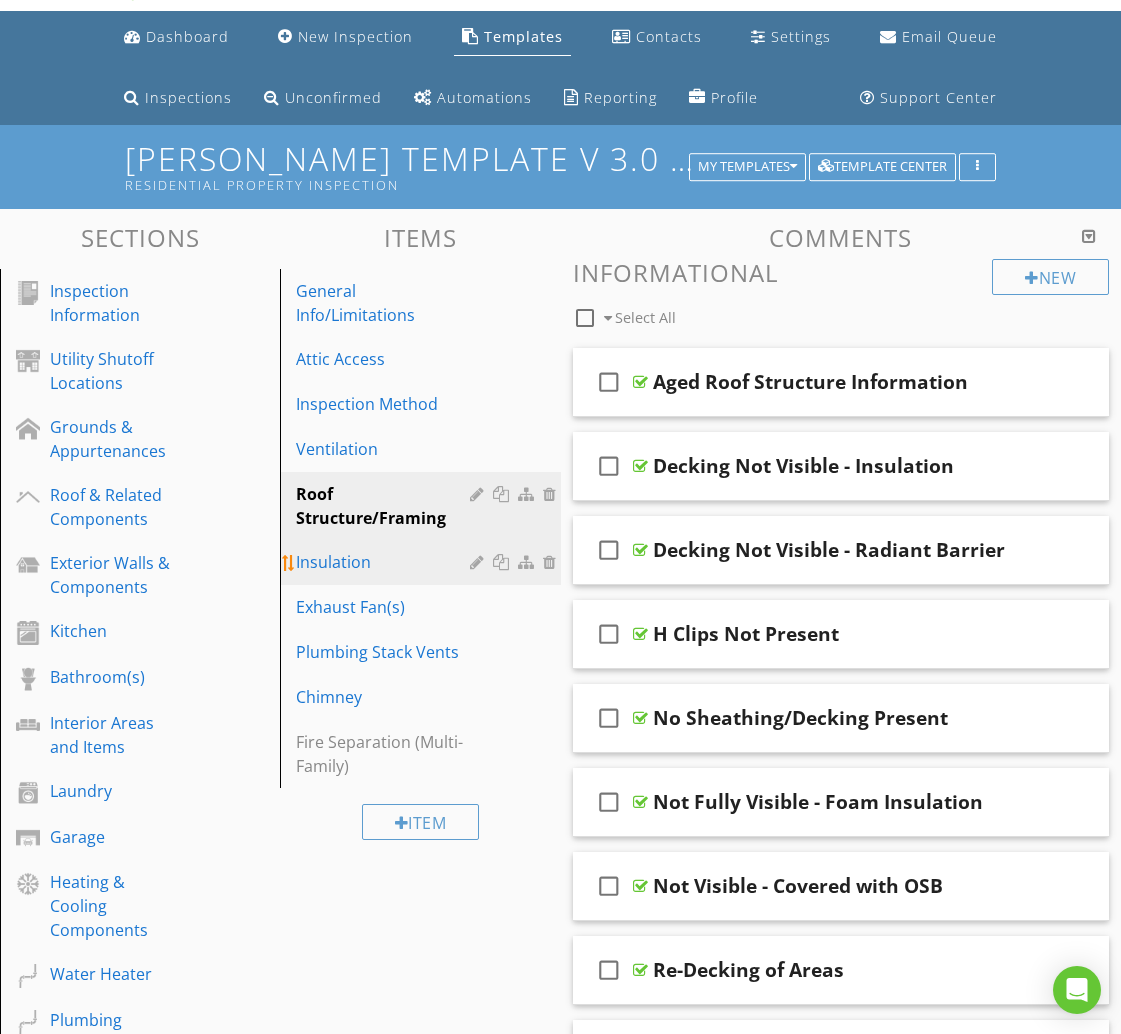 scroll, scrollTop: 48, scrollLeft: 0, axis: vertical 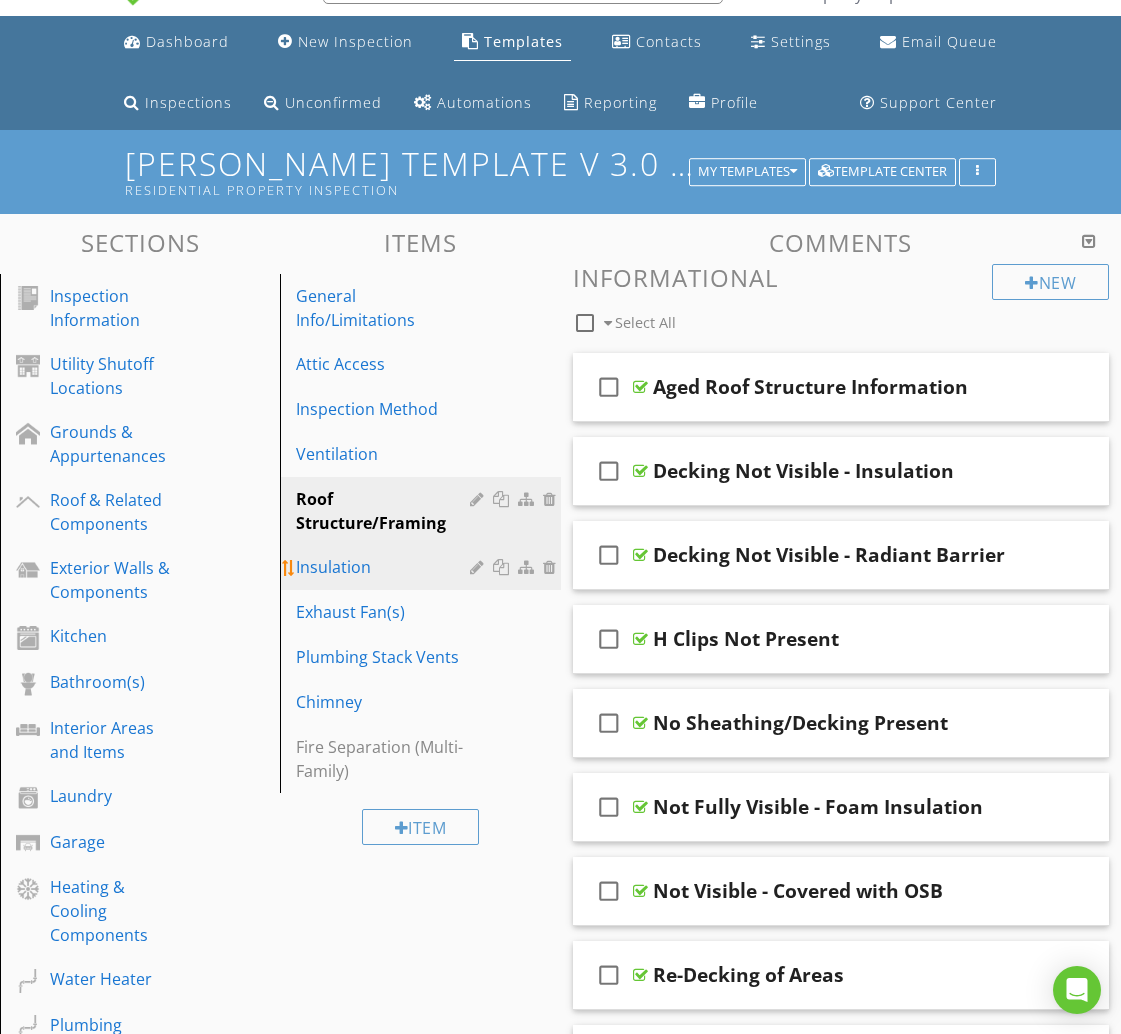 click on "Insulation" at bounding box center (385, 567) 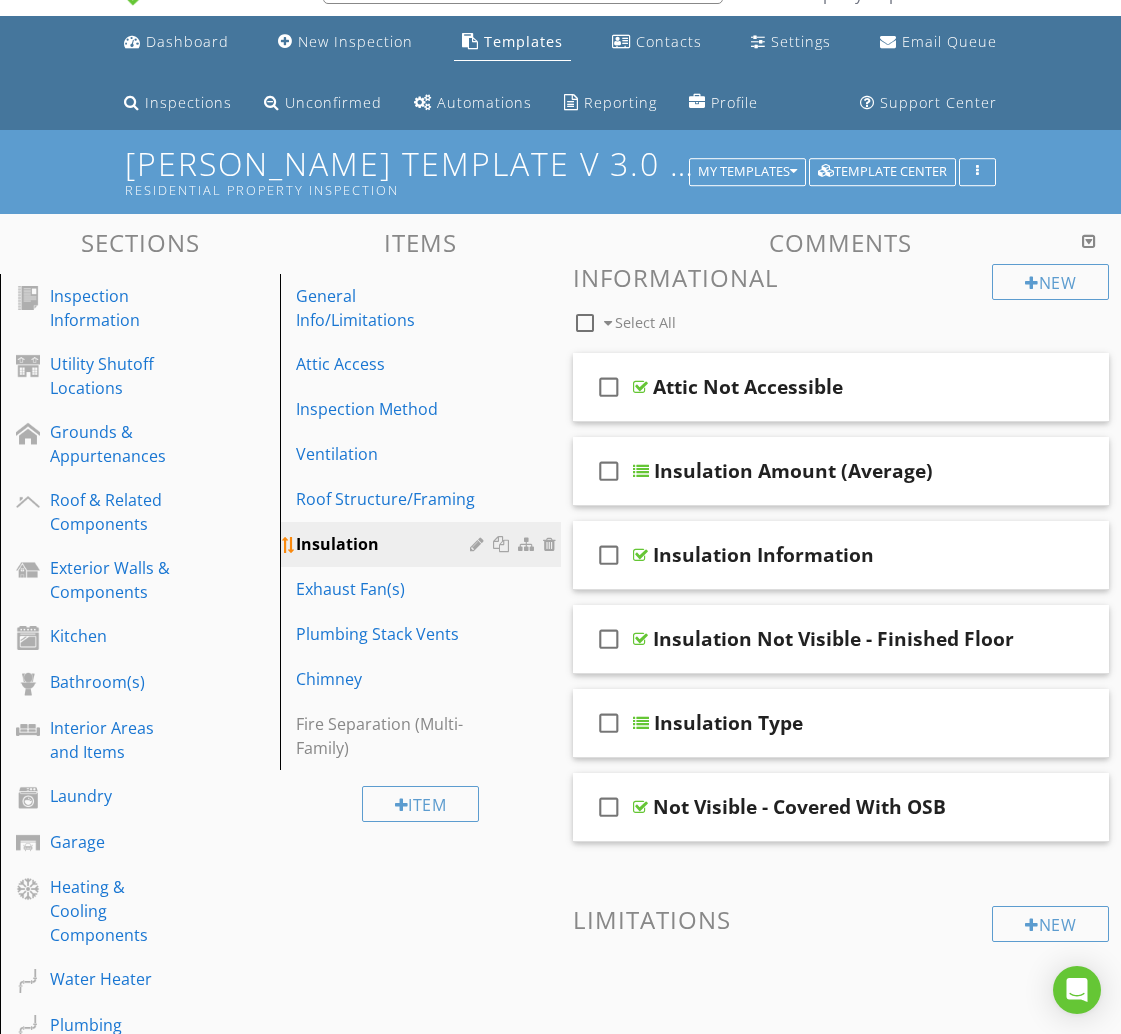 click on "Insulation" at bounding box center (385, 544) 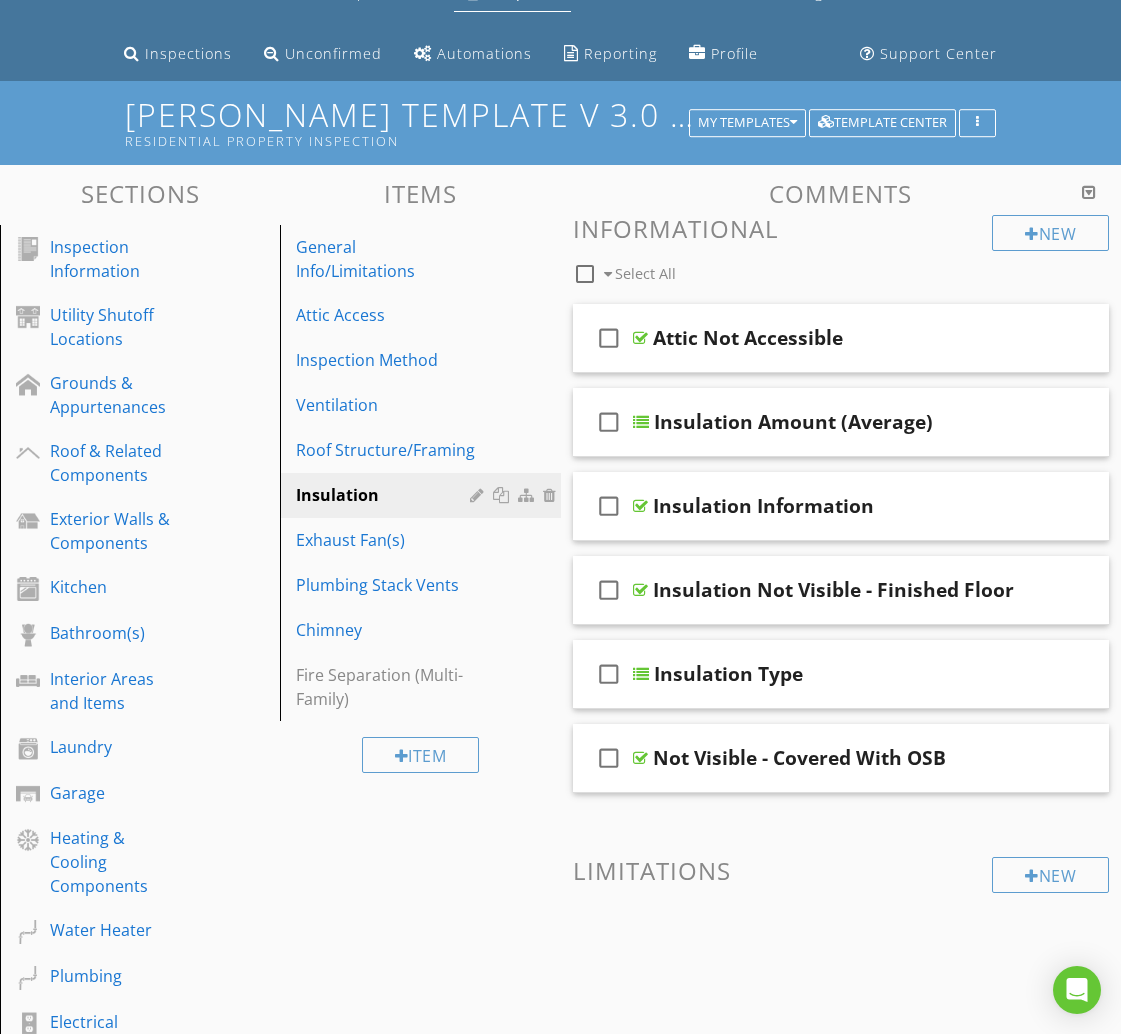 scroll, scrollTop: 0, scrollLeft: 0, axis: both 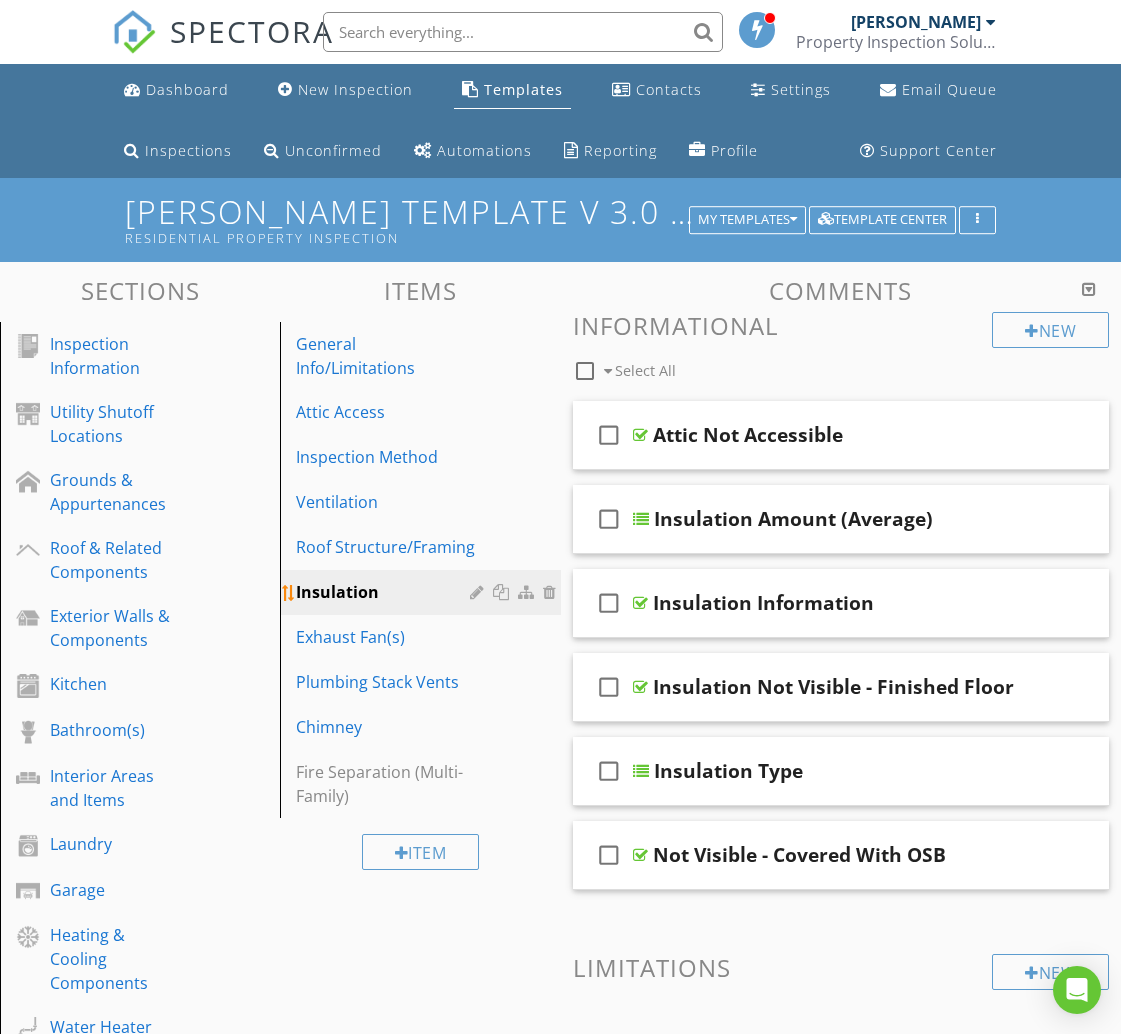 click at bounding box center (503, 592) 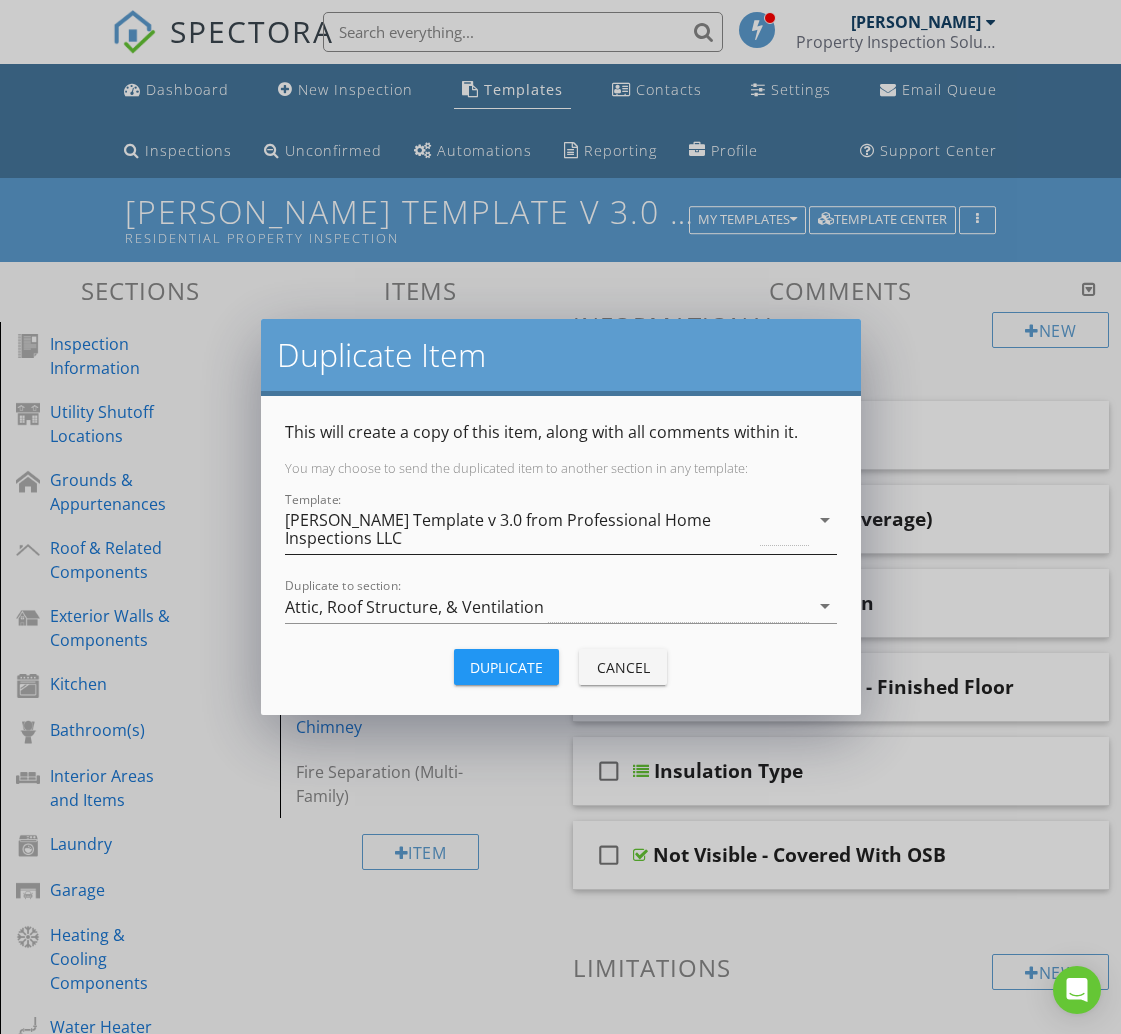 click on "[PERSON_NAME] Template v 3.0 from Professional Home Inspections LLC" at bounding box center (521, 529) 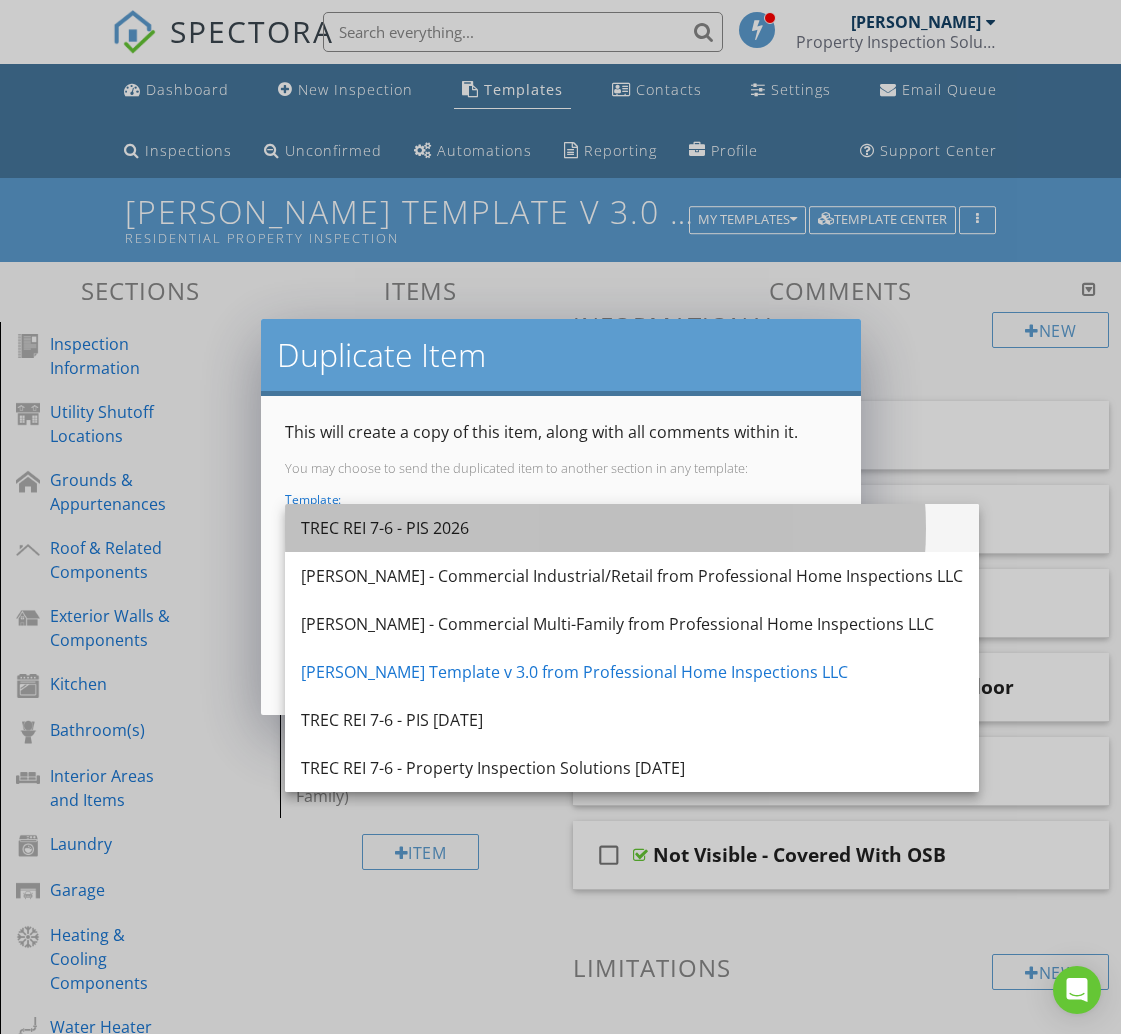 click on "TREC REI 7-6 - PIS 2026" at bounding box center [632, 528] 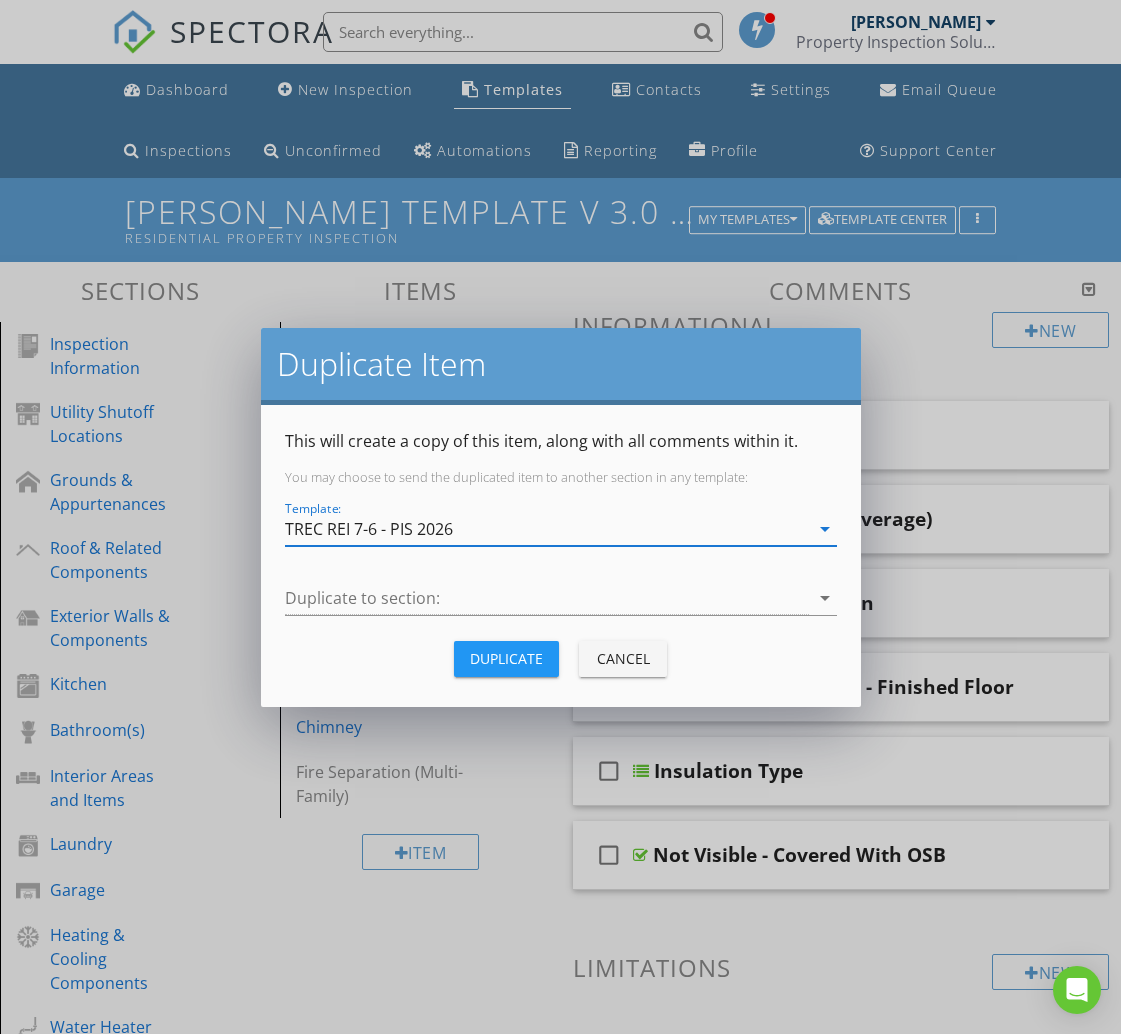 click at bounding box center [547, 598] 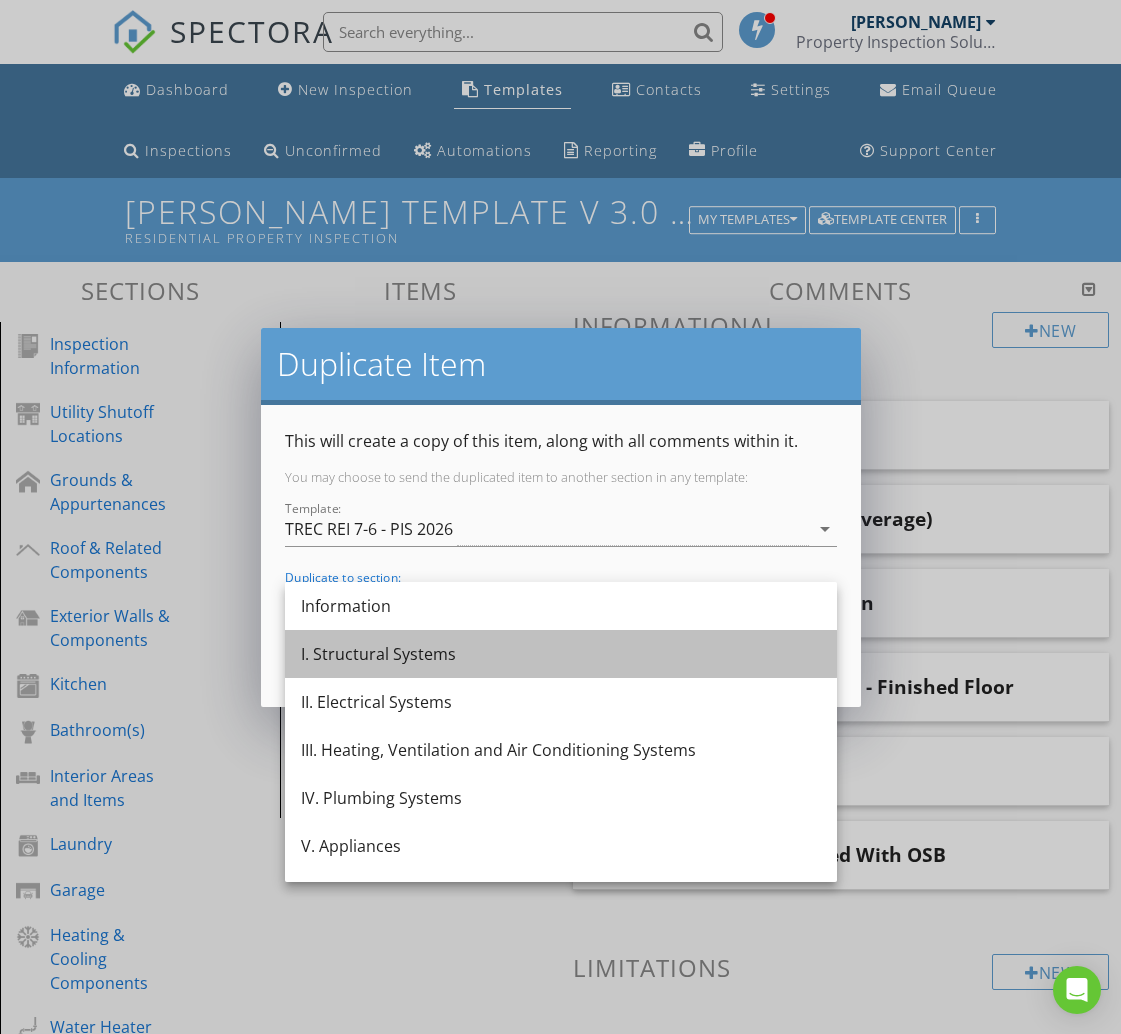 click on "I. Structural Systems" at bounding box center (561, 654) 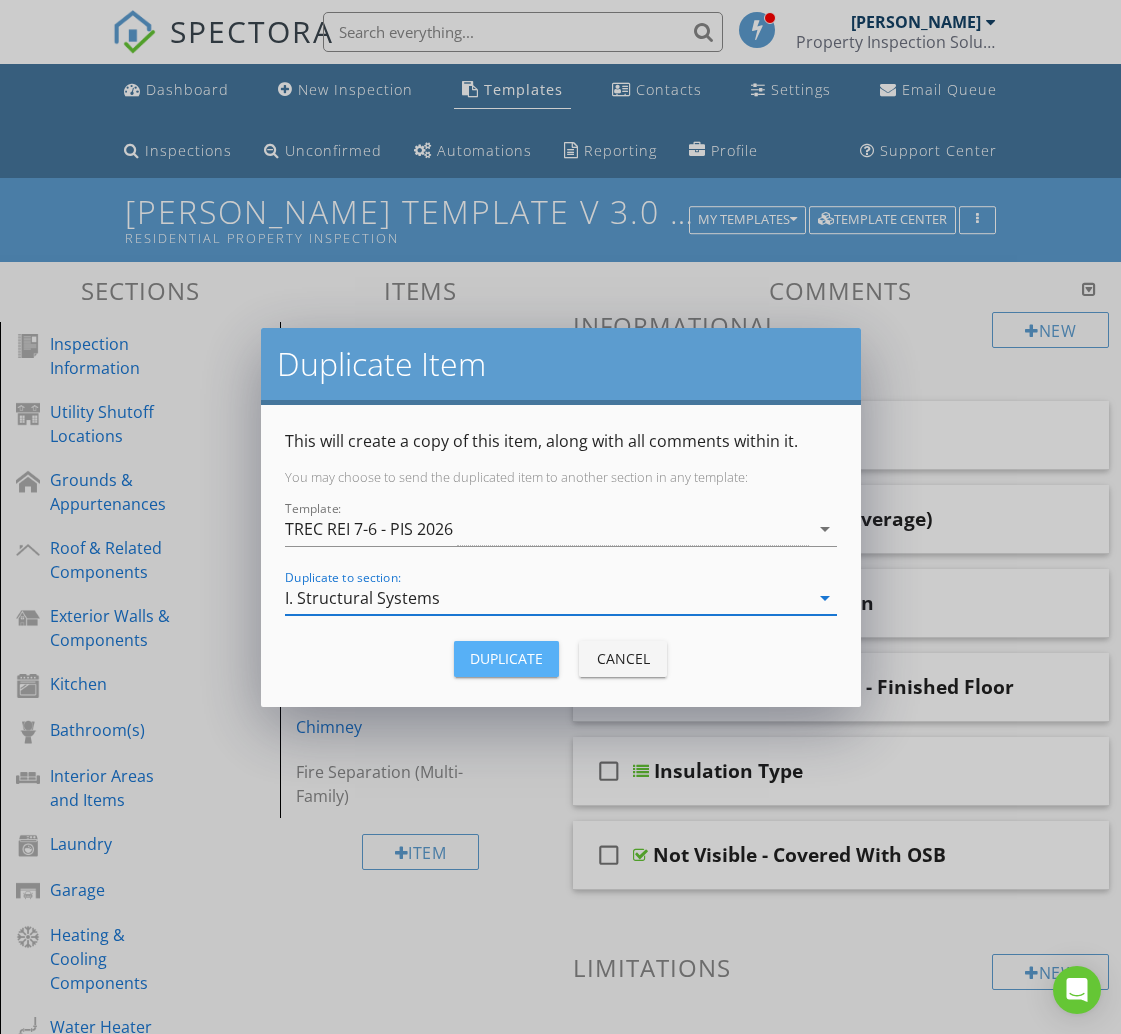 click on "Duplicate" at bounding box center [506, 658] 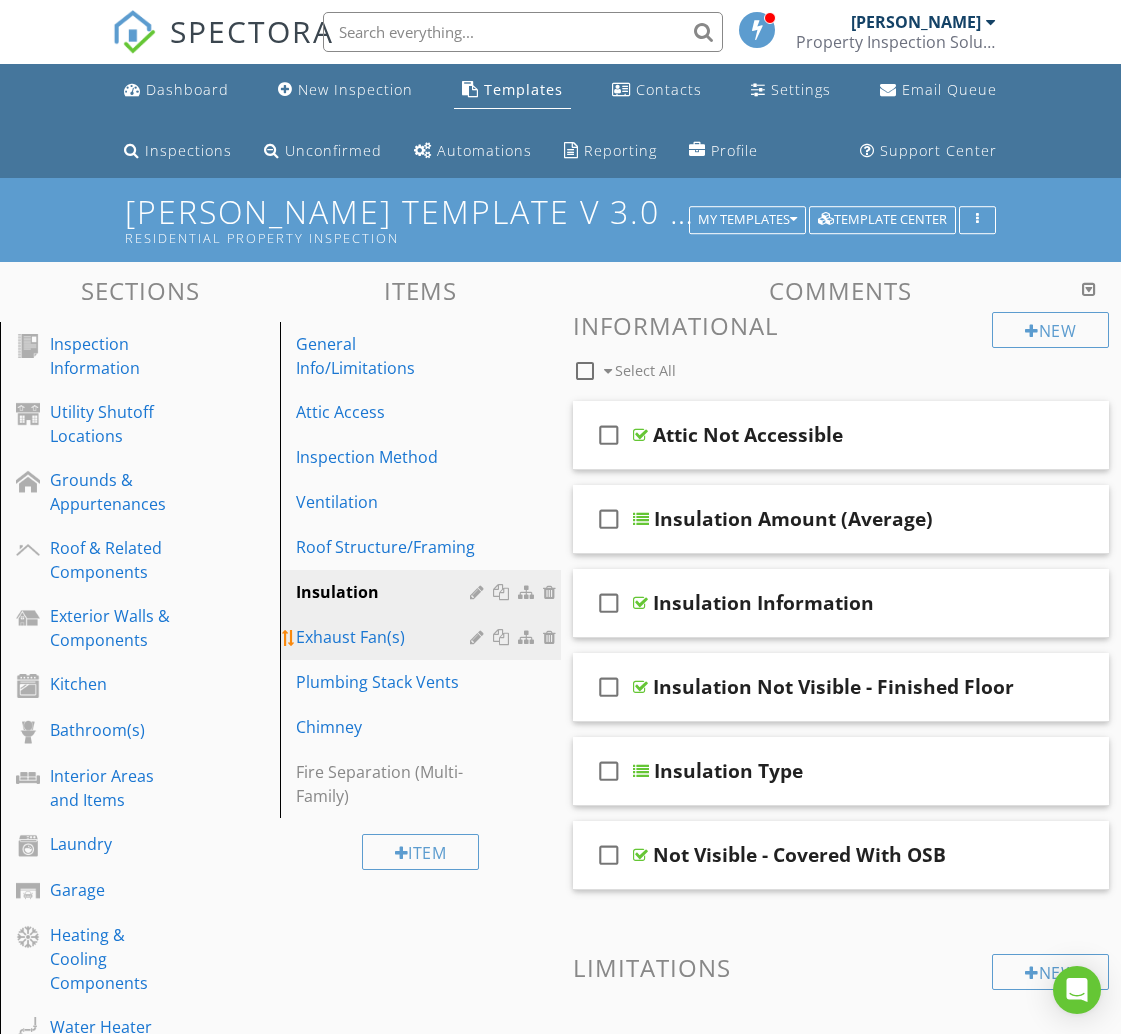 click on "Exhaust Fan(s)" at bounding box center [385, 637] 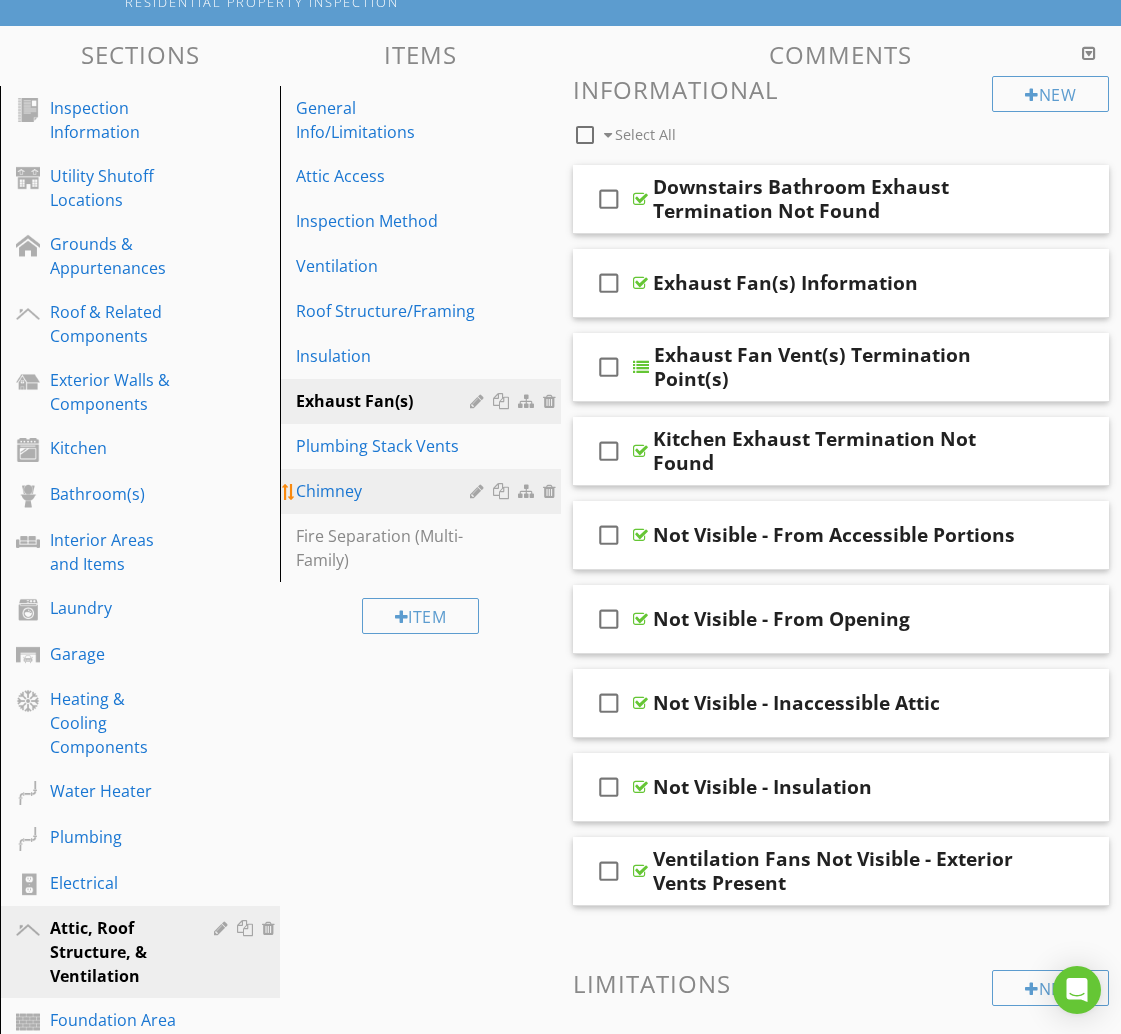 scroll, scrollTop: 232, scrollLeft: 0, axis: vertical 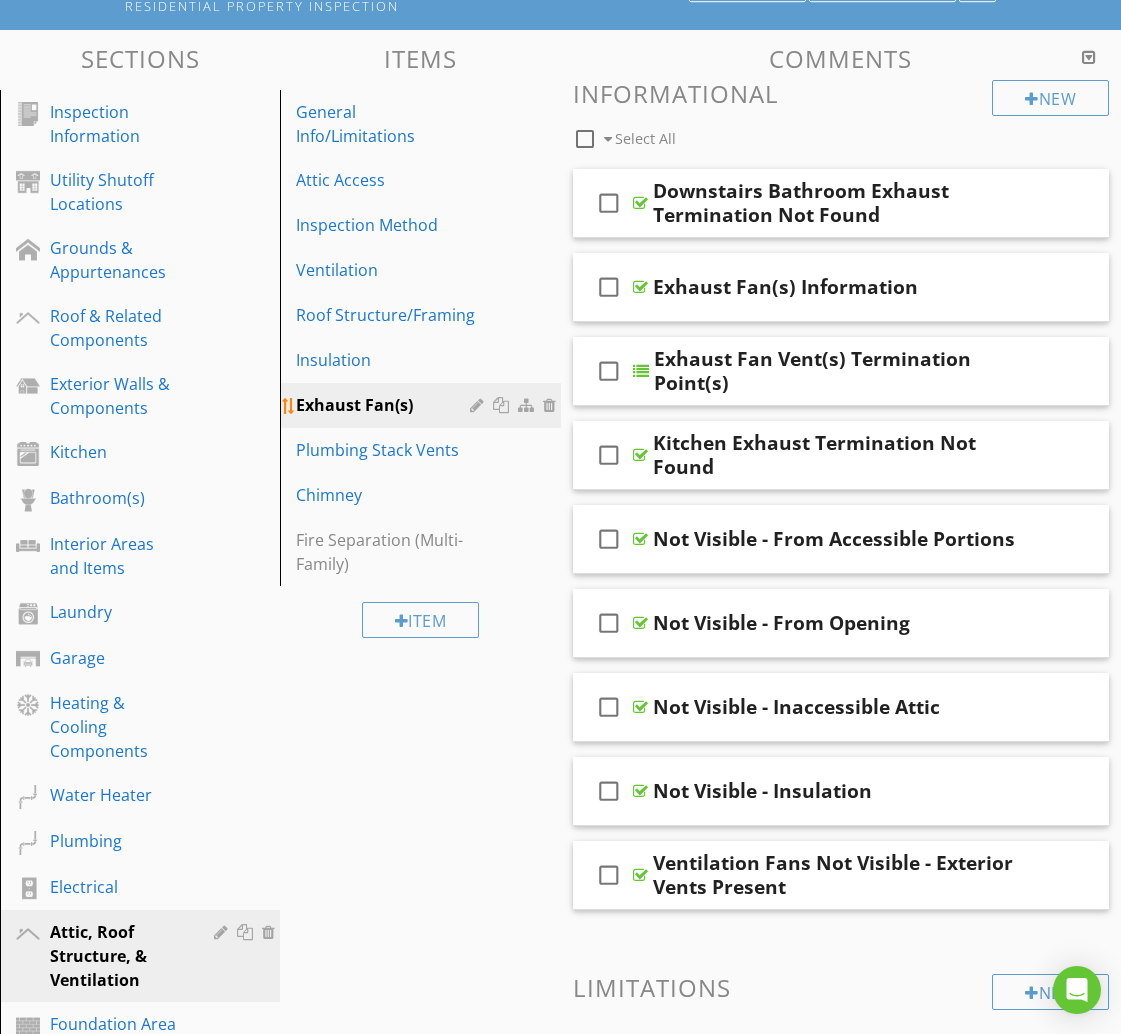 click at bounding box center (503, 405) 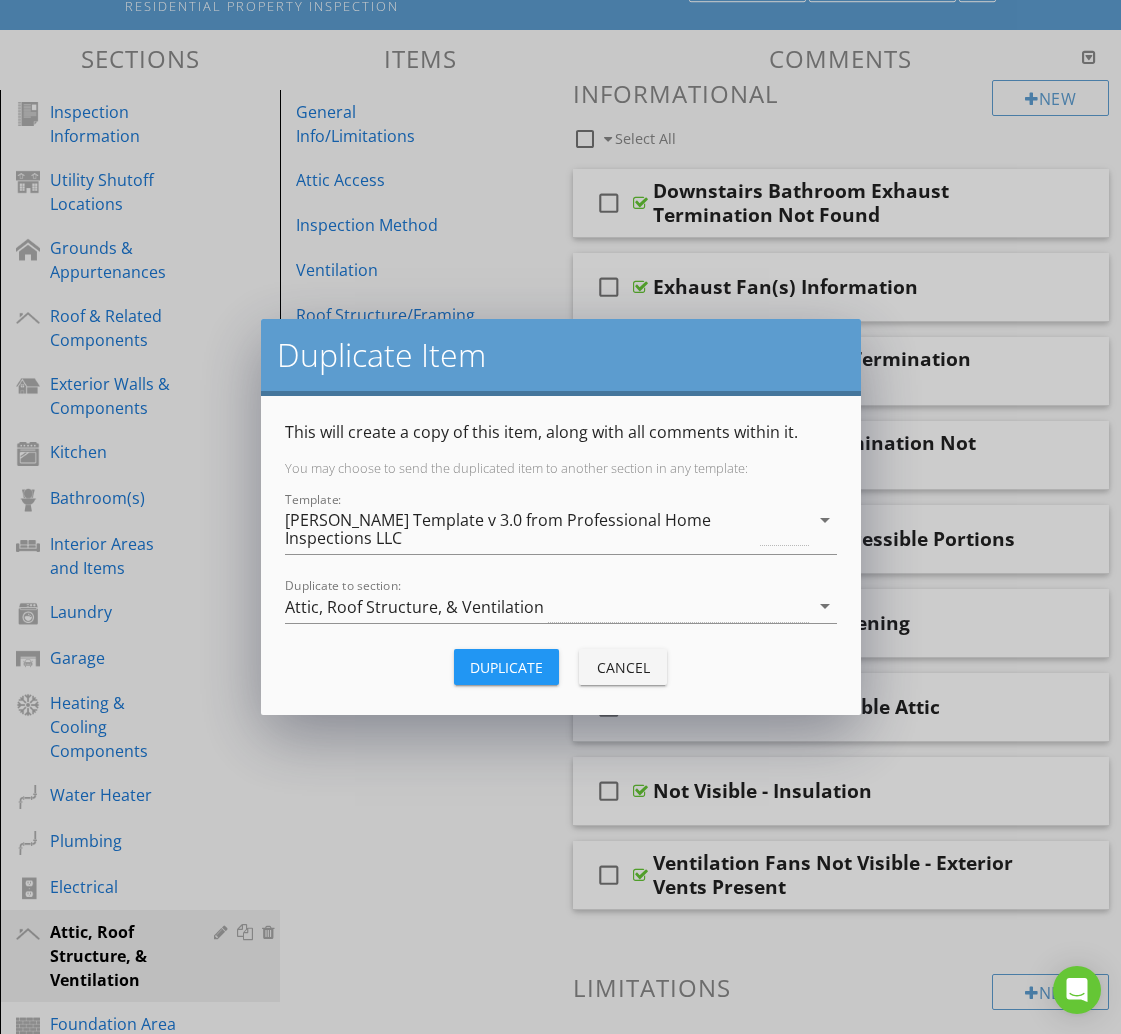 click on "[PERSON_NAME] Template v 3.0 from Professional Home Inspections LLC" at bounding box center (521, 529) 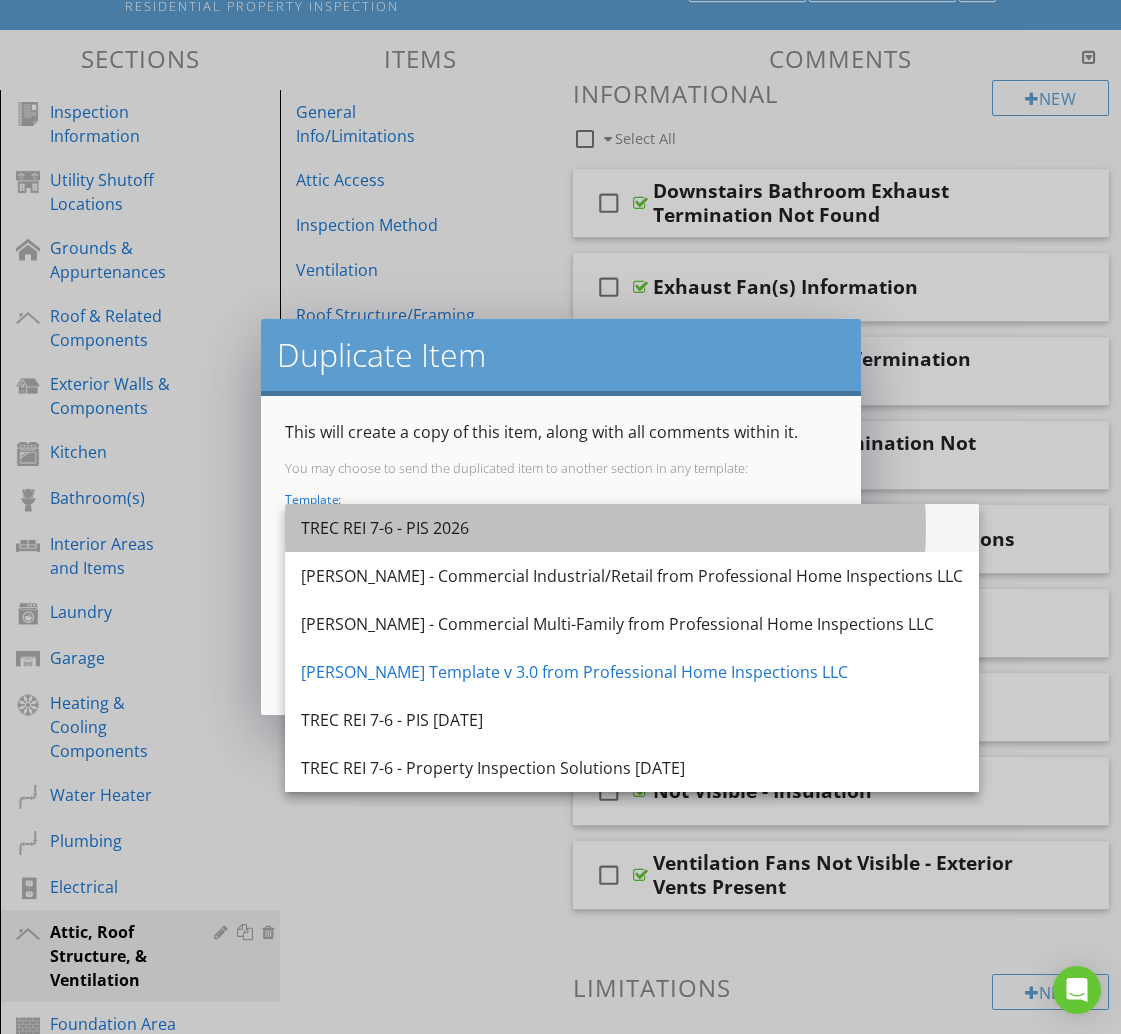 click on "TREC REI 7-6 - PIS 2026" at bounding box center (632, 528) 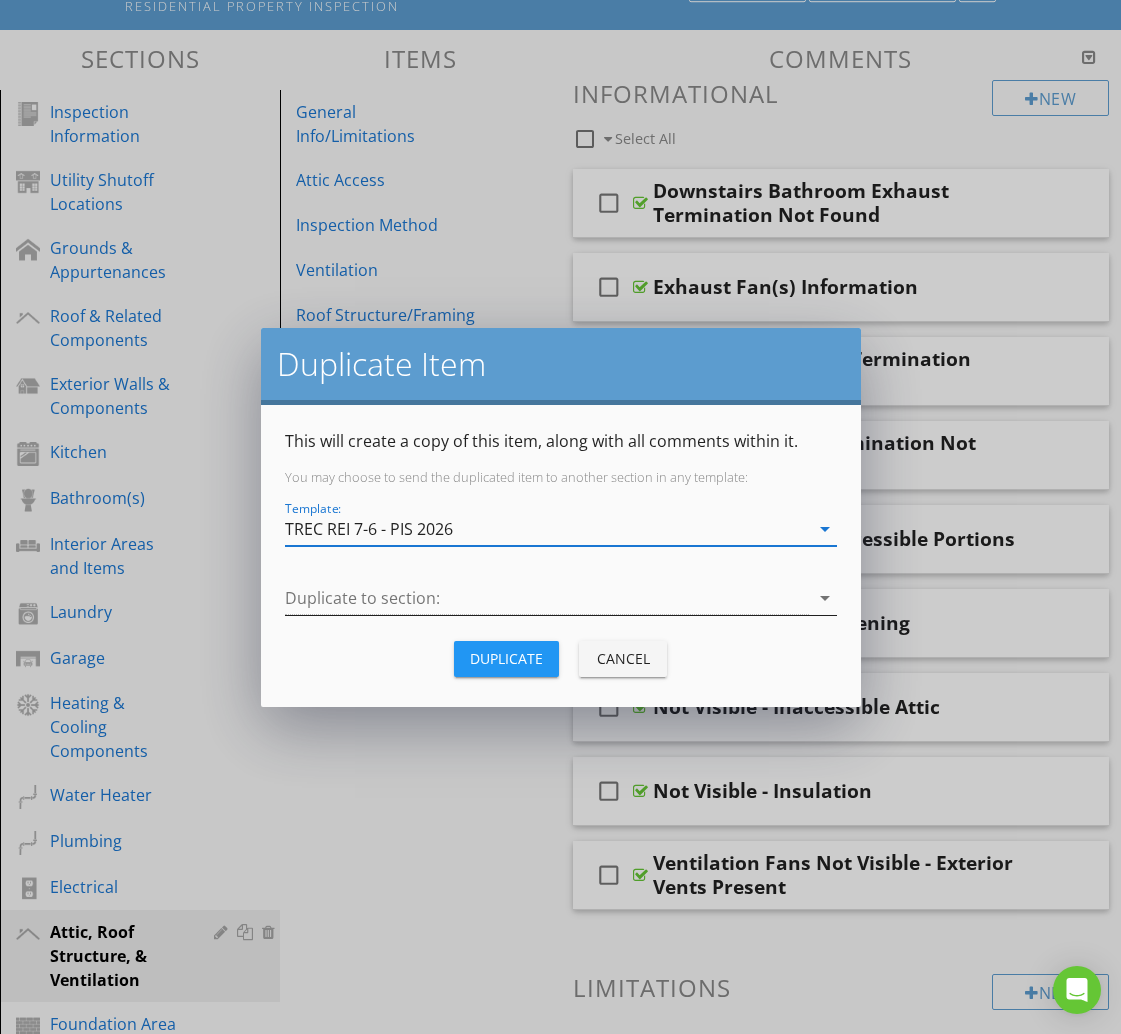 click at bounding box center (547, 598) 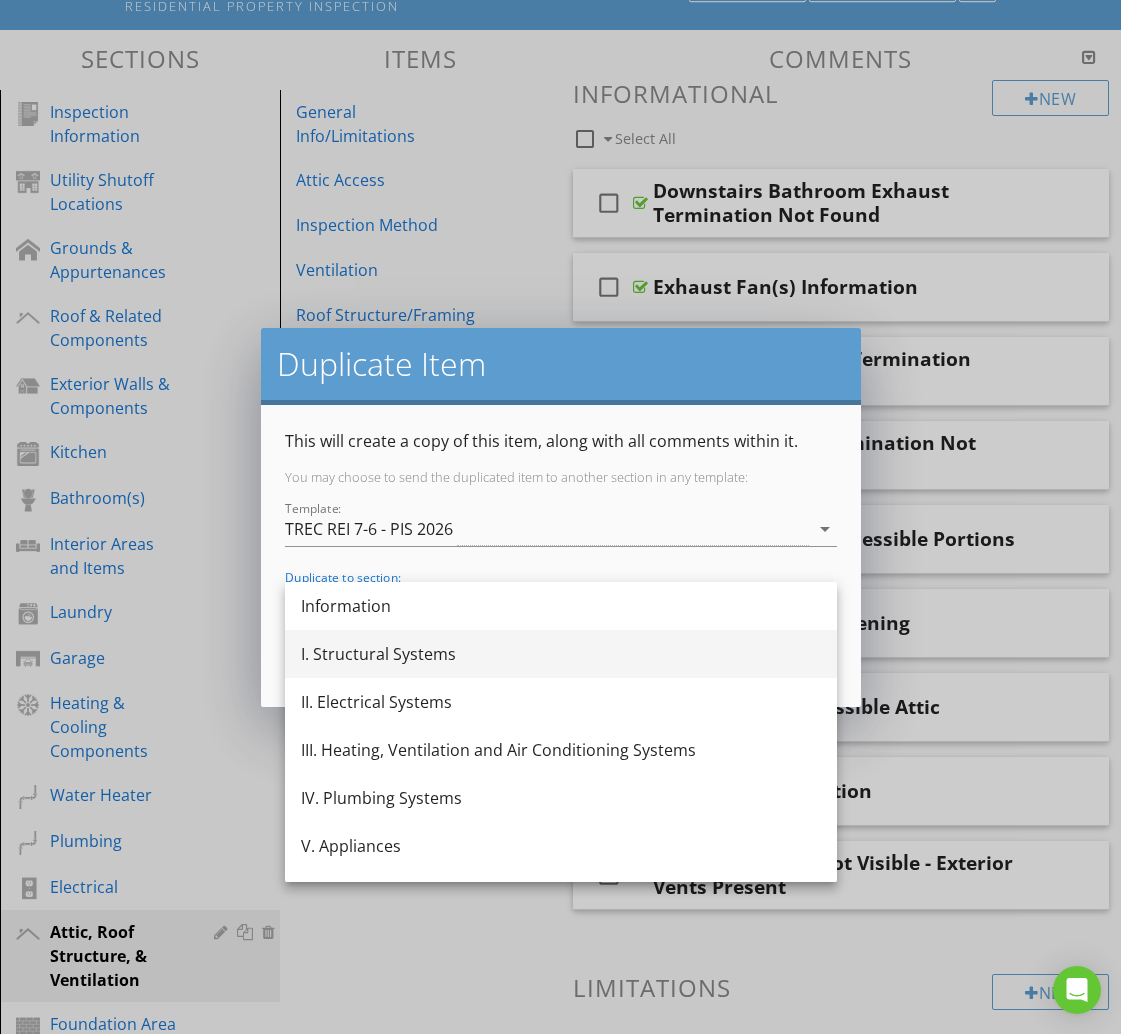click on "I. Structural Systems" at bounding box center [561, 654] 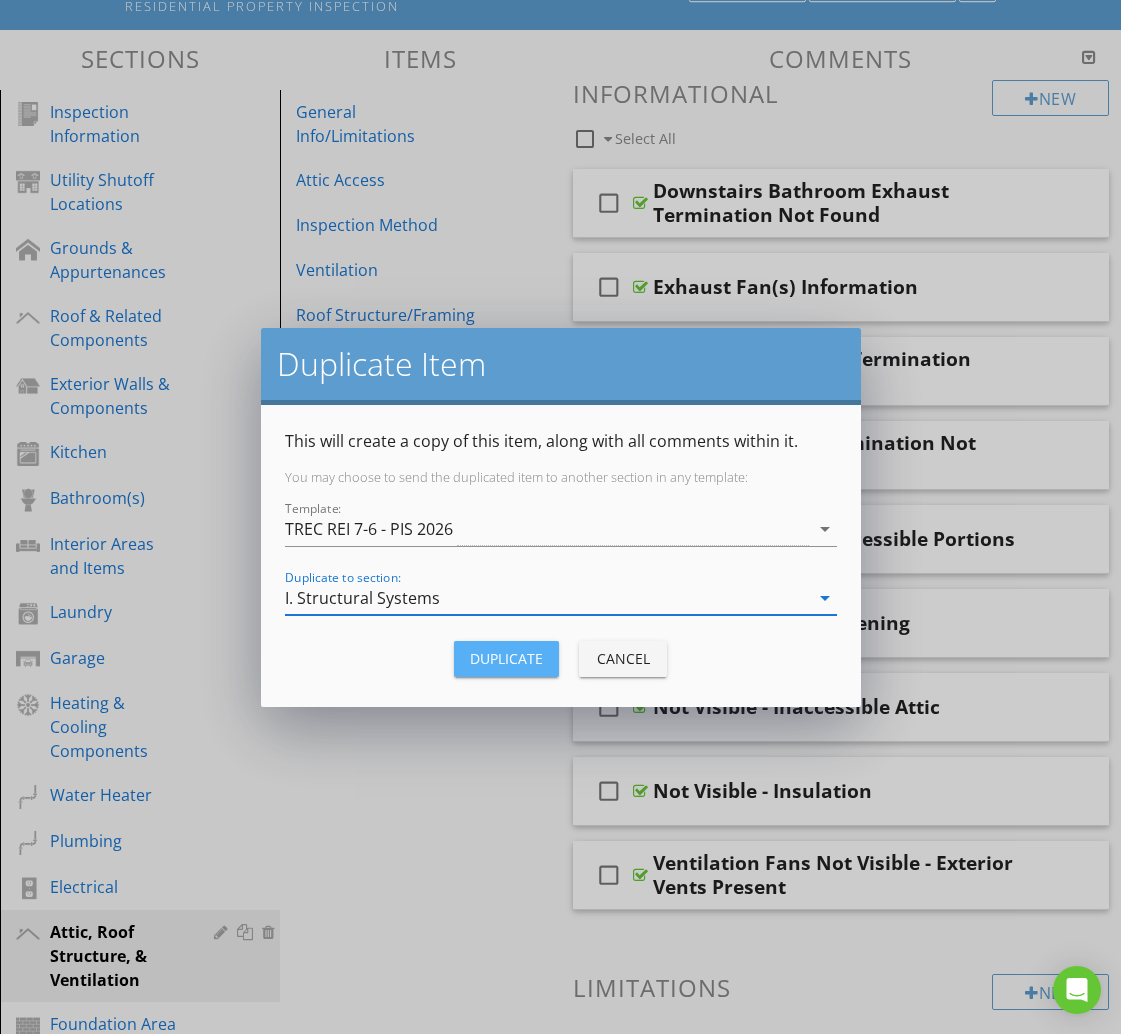 click on "Duplicate" at bounding box center (506, 659) 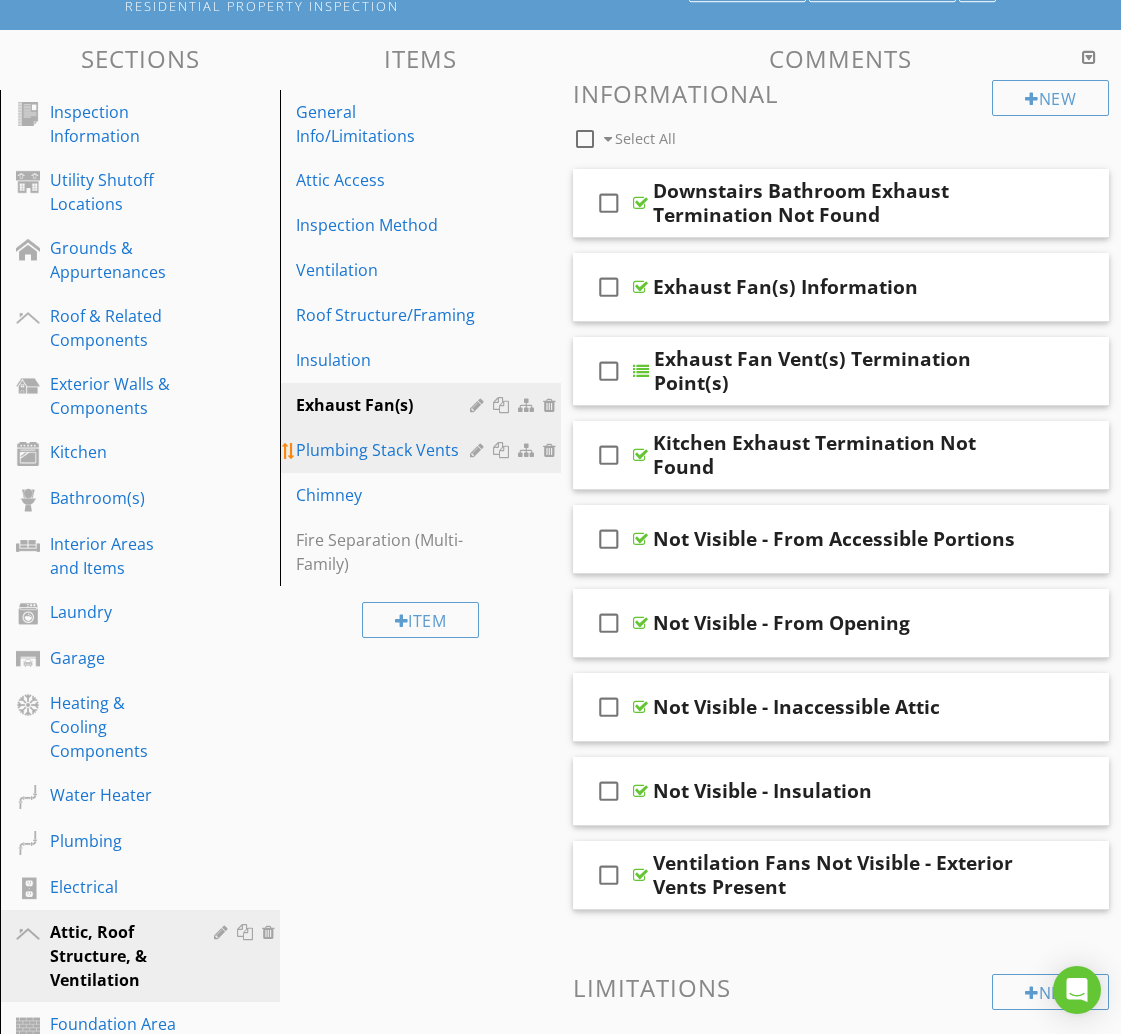 click on "Plumbing Stack Vents" at bounding box center [385, 450] 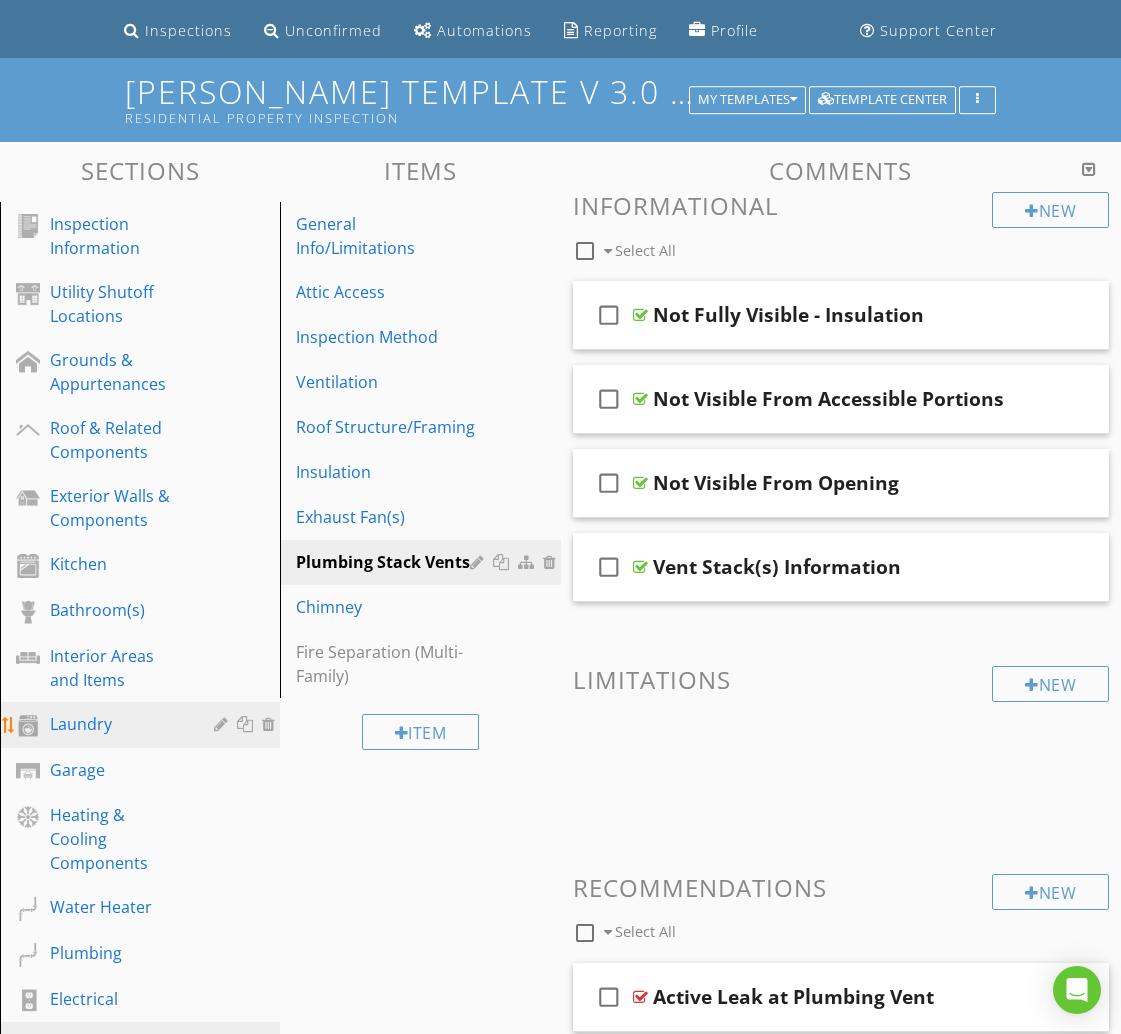 scroll, scrollTop: 0, scrollLeft: 0, axis: both 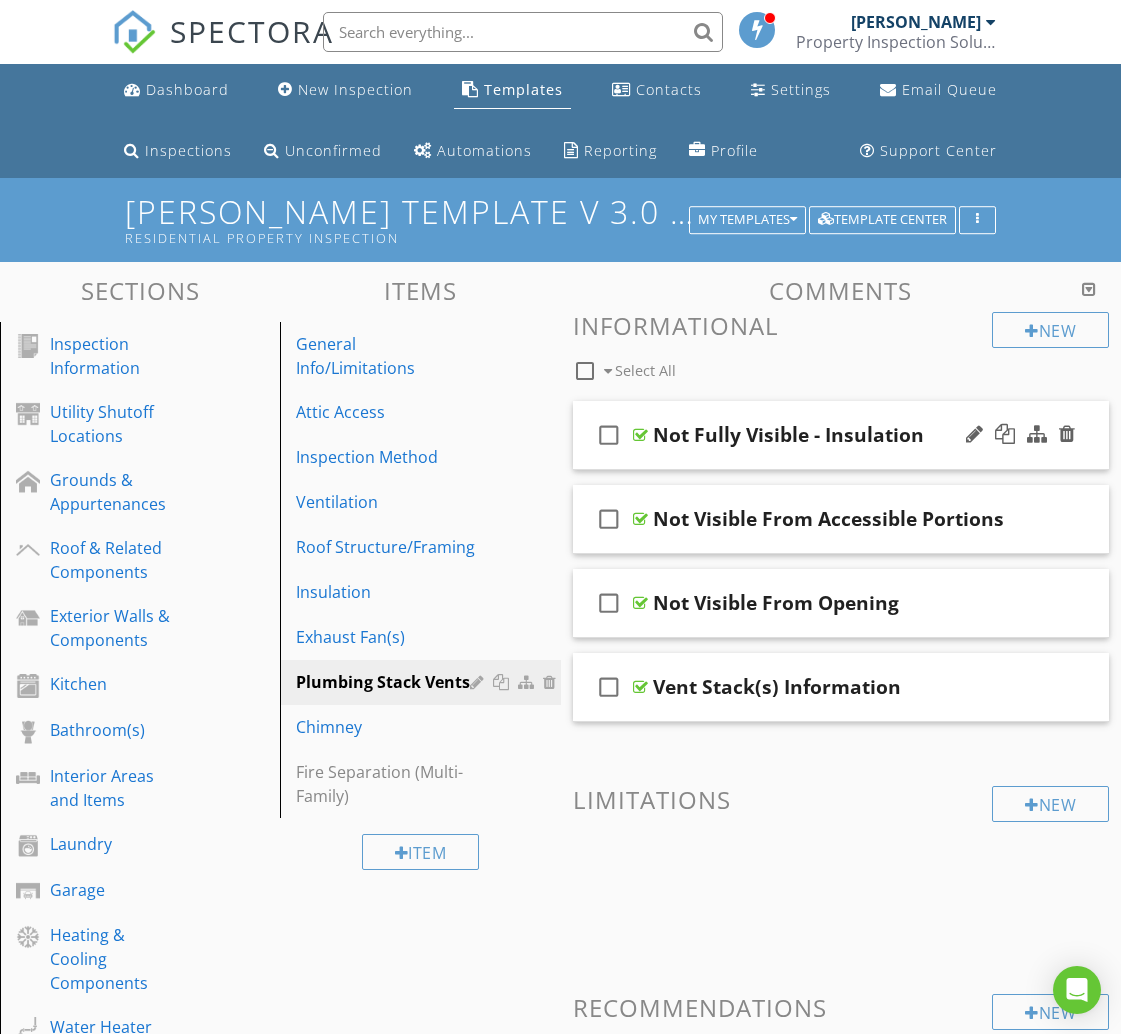 click on "check_box_outline_blank
Not Fully Visible - Insulation" at bounding box center [841, 435] 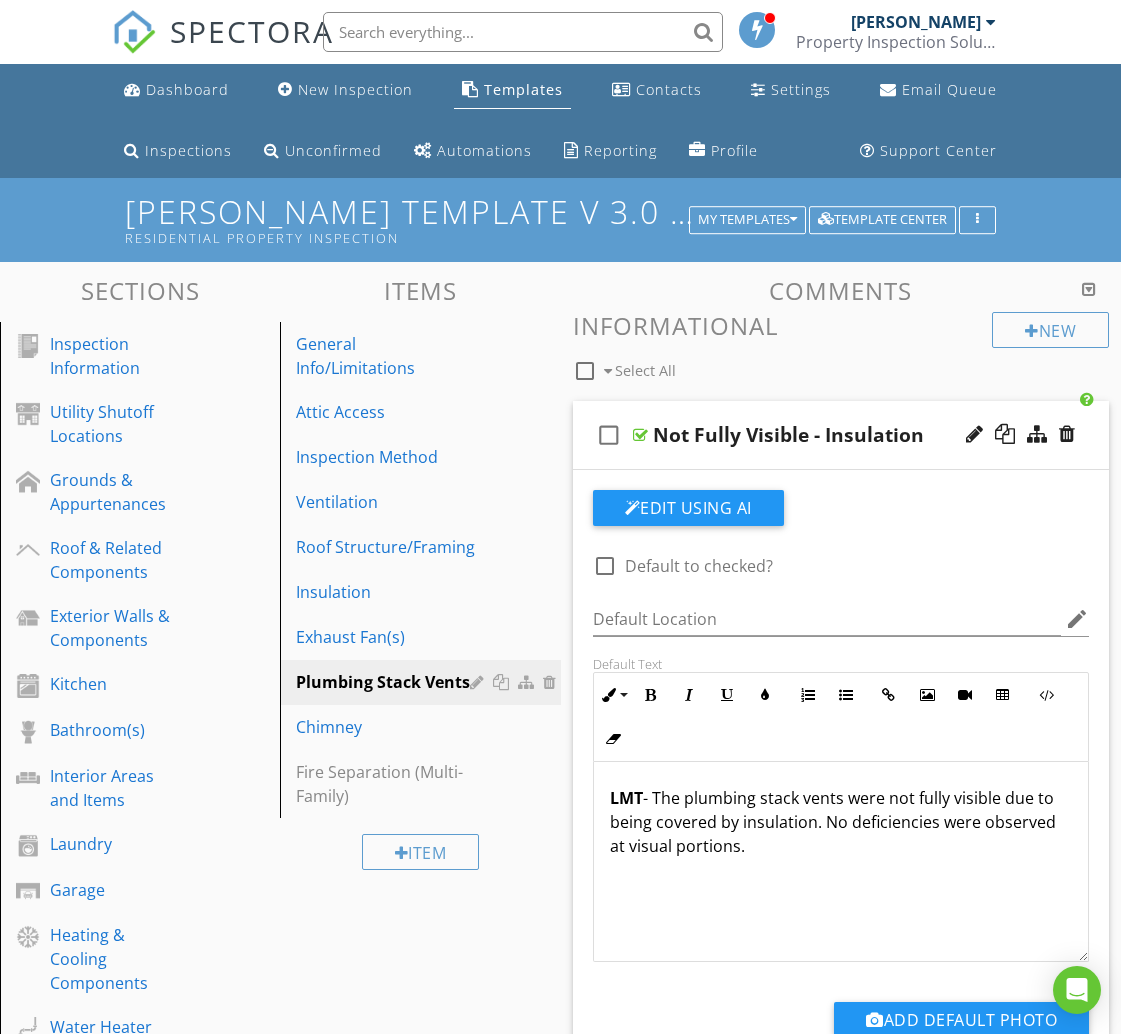 click on "Edit Using AI
check_box_outline_blank Default to checked?             Default Location edit       Default Text   Inline Style XLarge Large Normal Small Light Small/Light Bold Italic Underline Colors Ordered List Unordered List Insert Link Insert Image Insert Video Insert Table Code View Clear Formatting LMT  - The plumbing stack vents were not fully visible due to being covered by insulation. No deficiencies were observed at visual portions. Enter text here <p><strong>LMT&nbsp;</strong>- The plumbing stack vents were not fully visible due to being covered by insulation. No deficiencies were observed at visual portions.</p>
Add Default Photo" at bounding box center [841, 791] 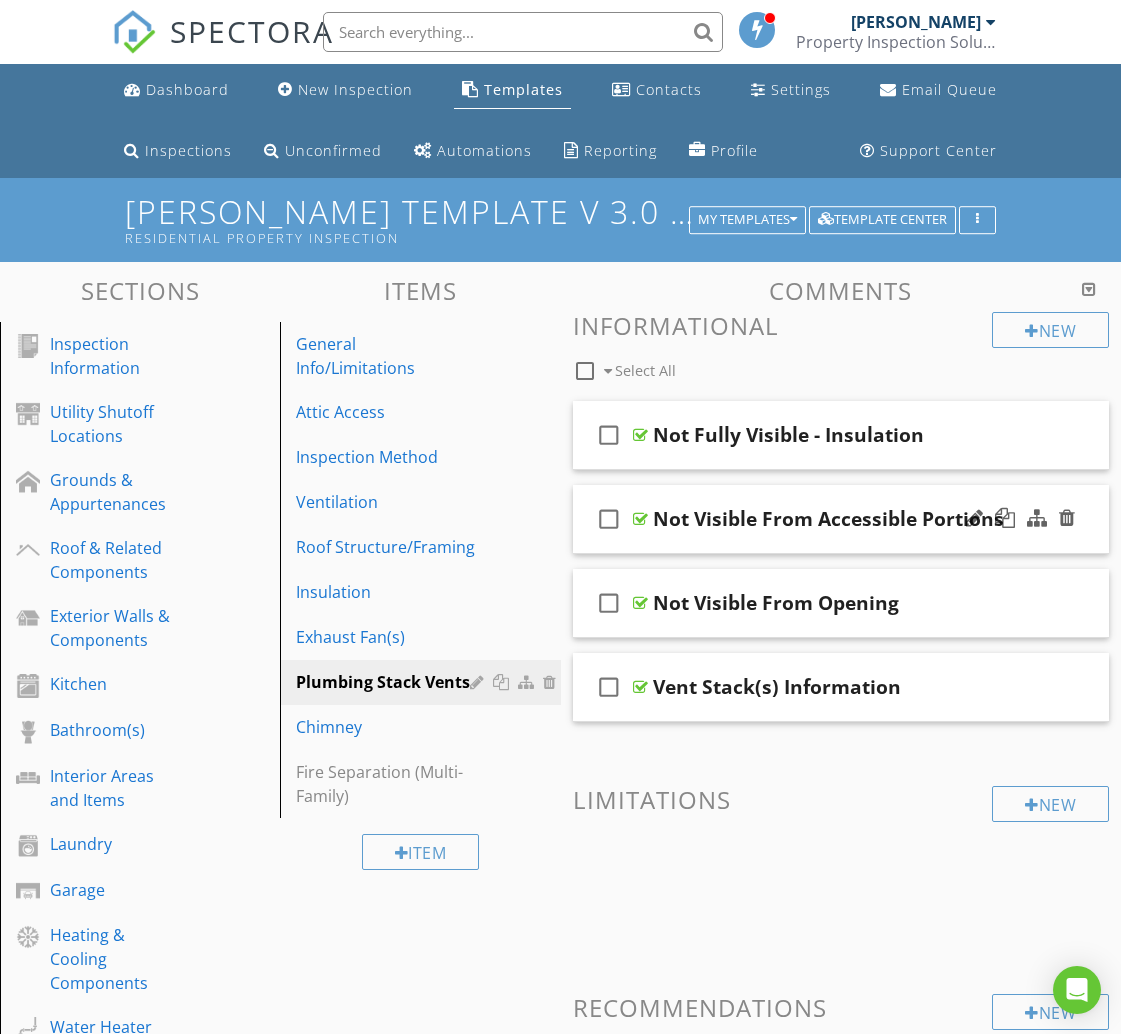 click on "check_box_outline_blank
Not Visible From Accessible Portions" at bounding box center (841, 519) 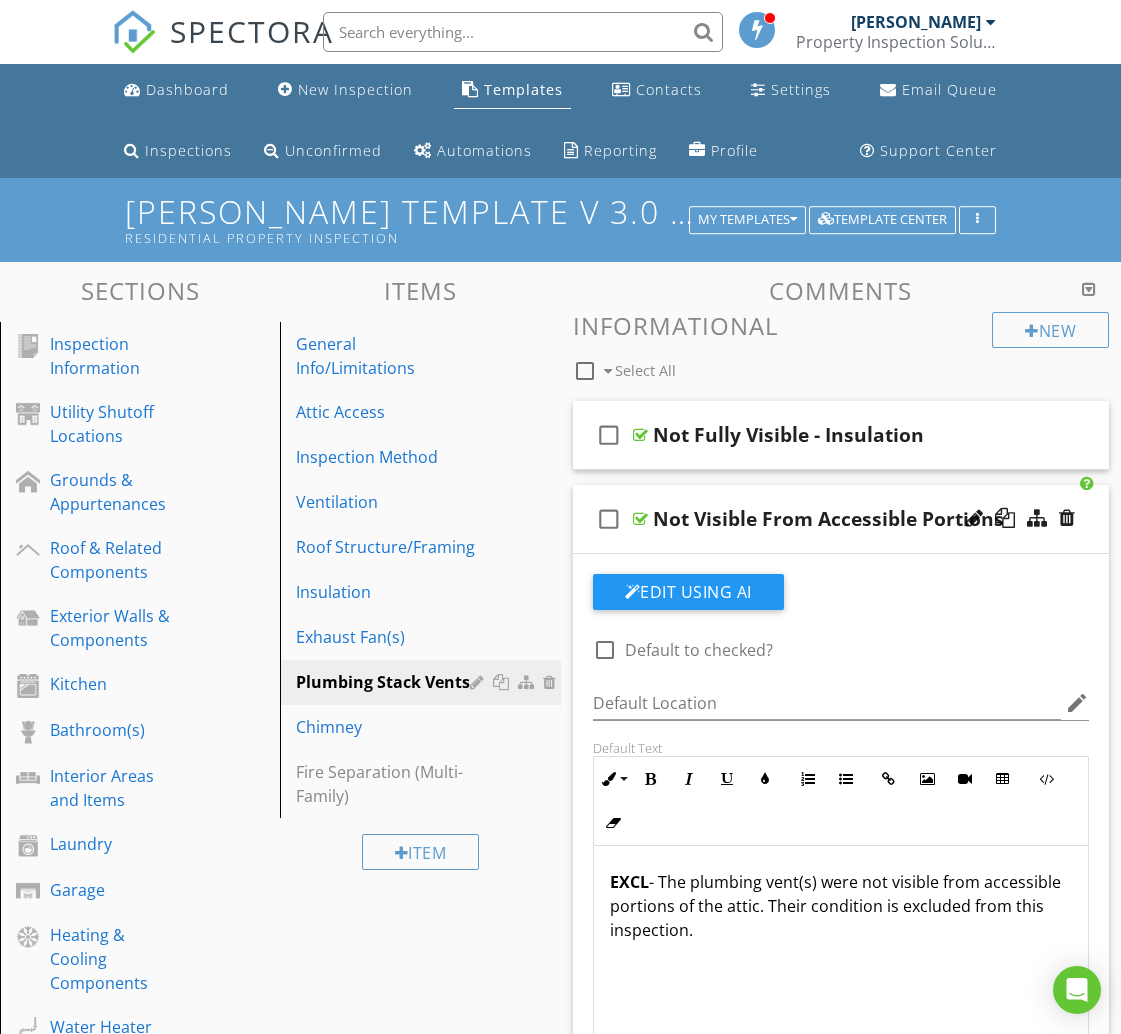 click on "check_box_outline_blank
Not Visible From Accessible Portions" at bounding box center (841, 519) 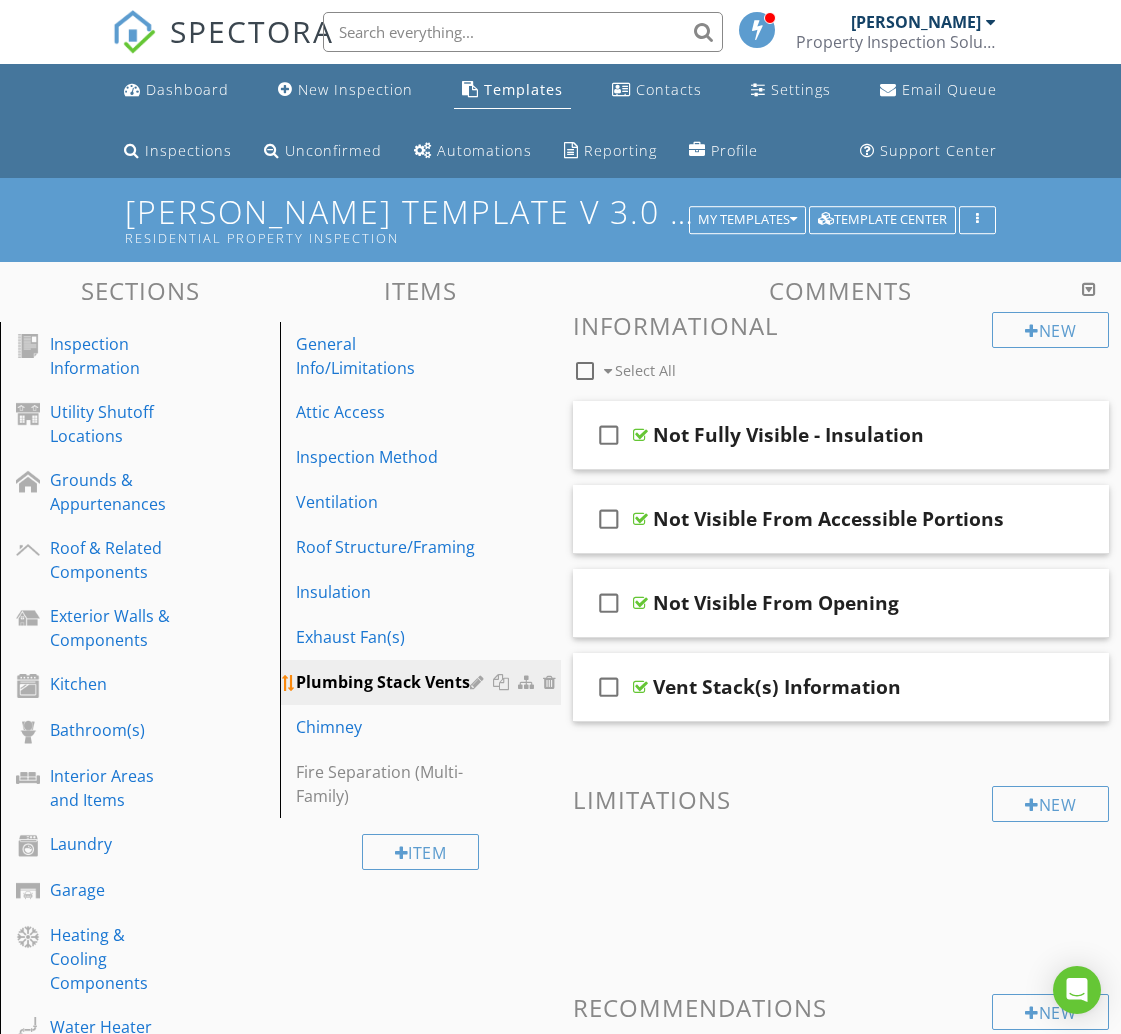 click at bounding box center (503, 682) 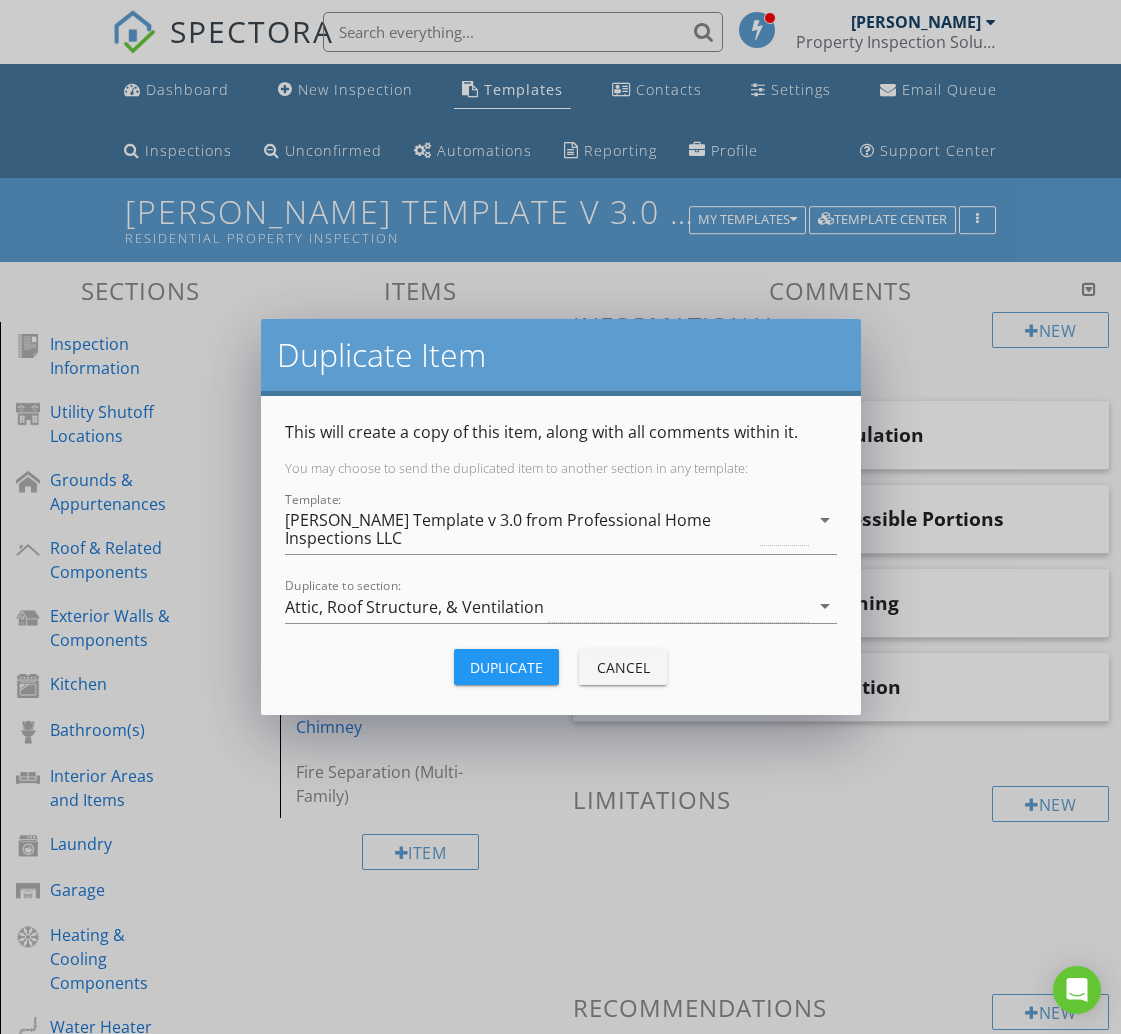 click on "[PERSON_NAME] Template v 3.0 from Professional Home Inspections LLC" at bounding box center (521, 529) 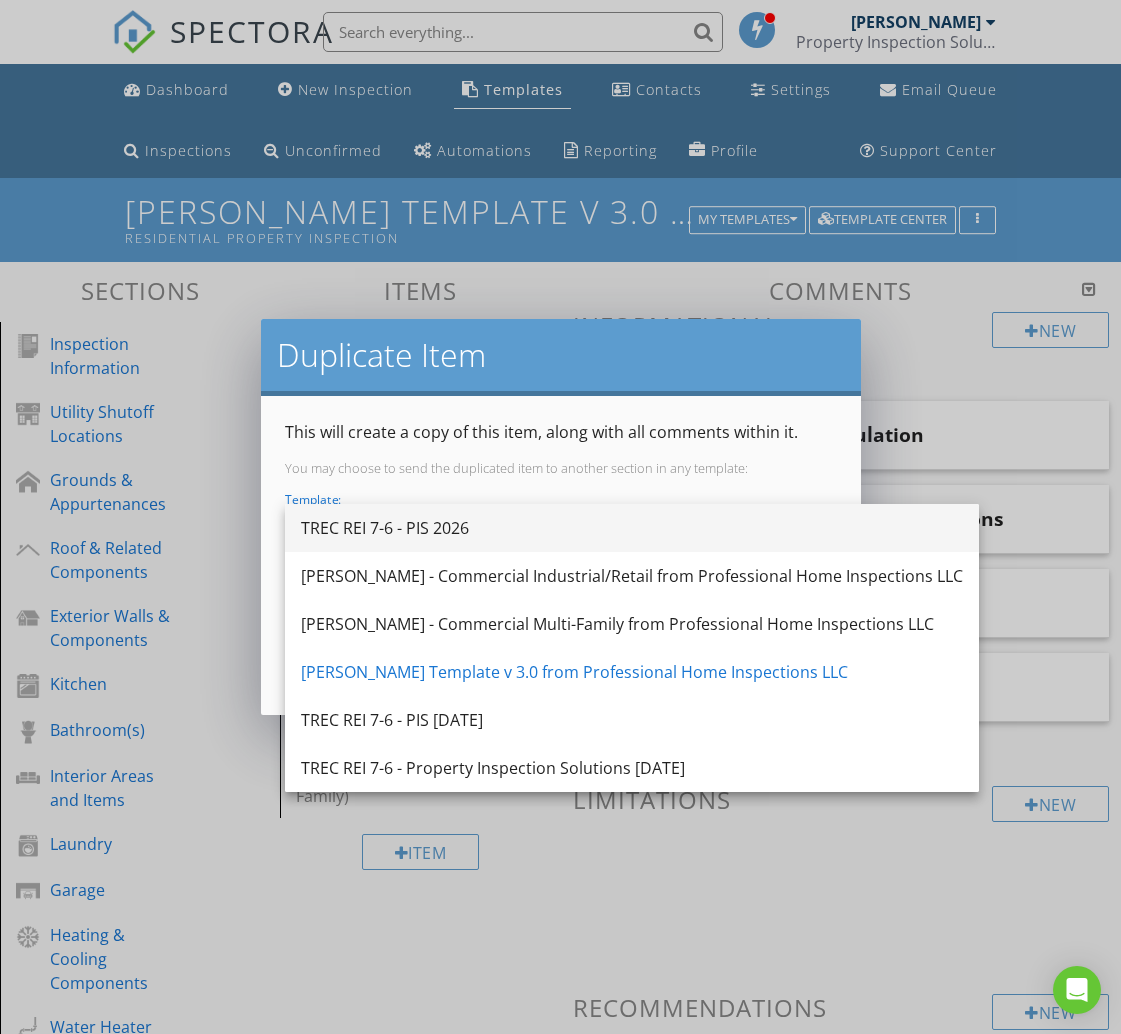 click on "TREC REI 7-6 - PIS 2026" at bounding box center (632, 528) 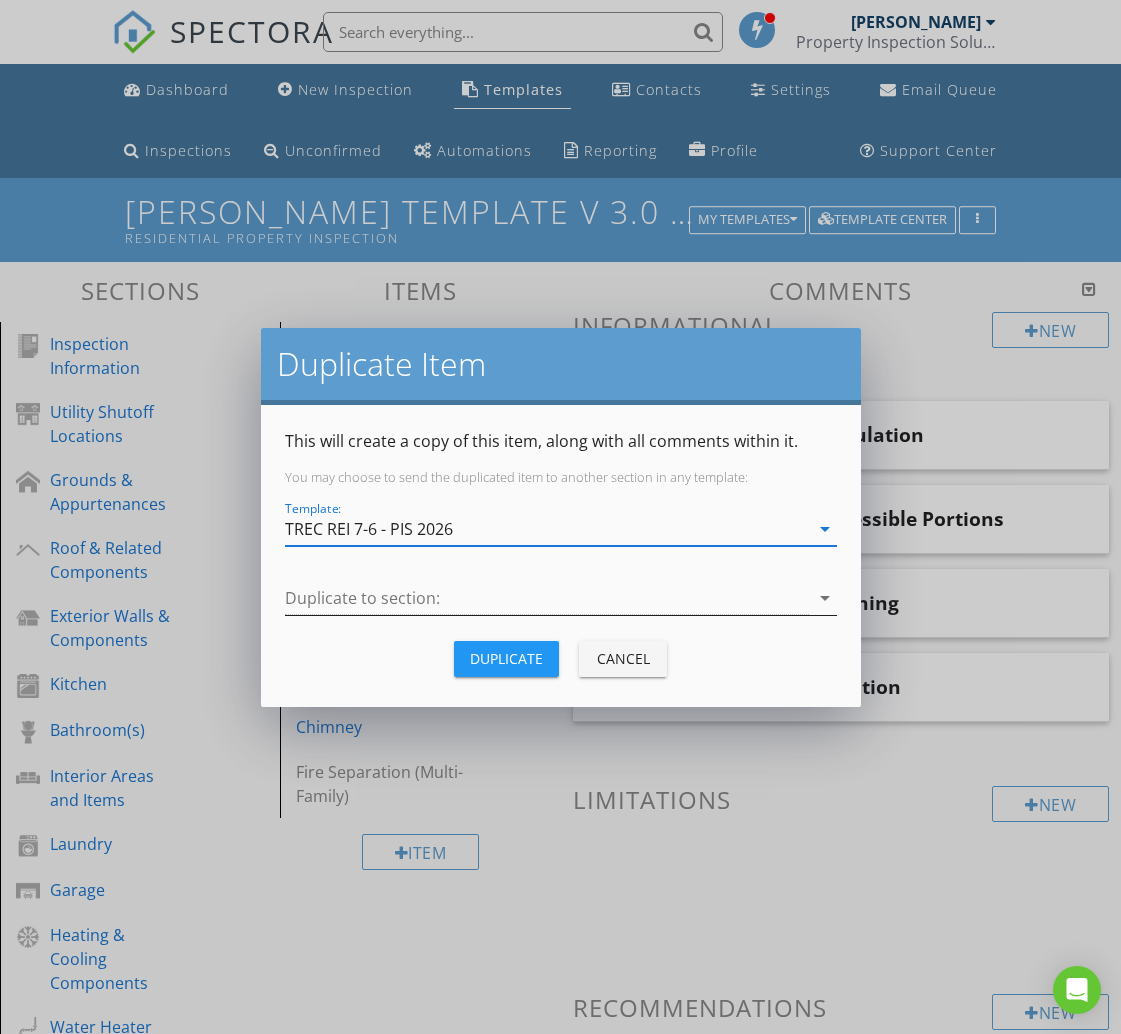 click at bounding box center (547, 598) 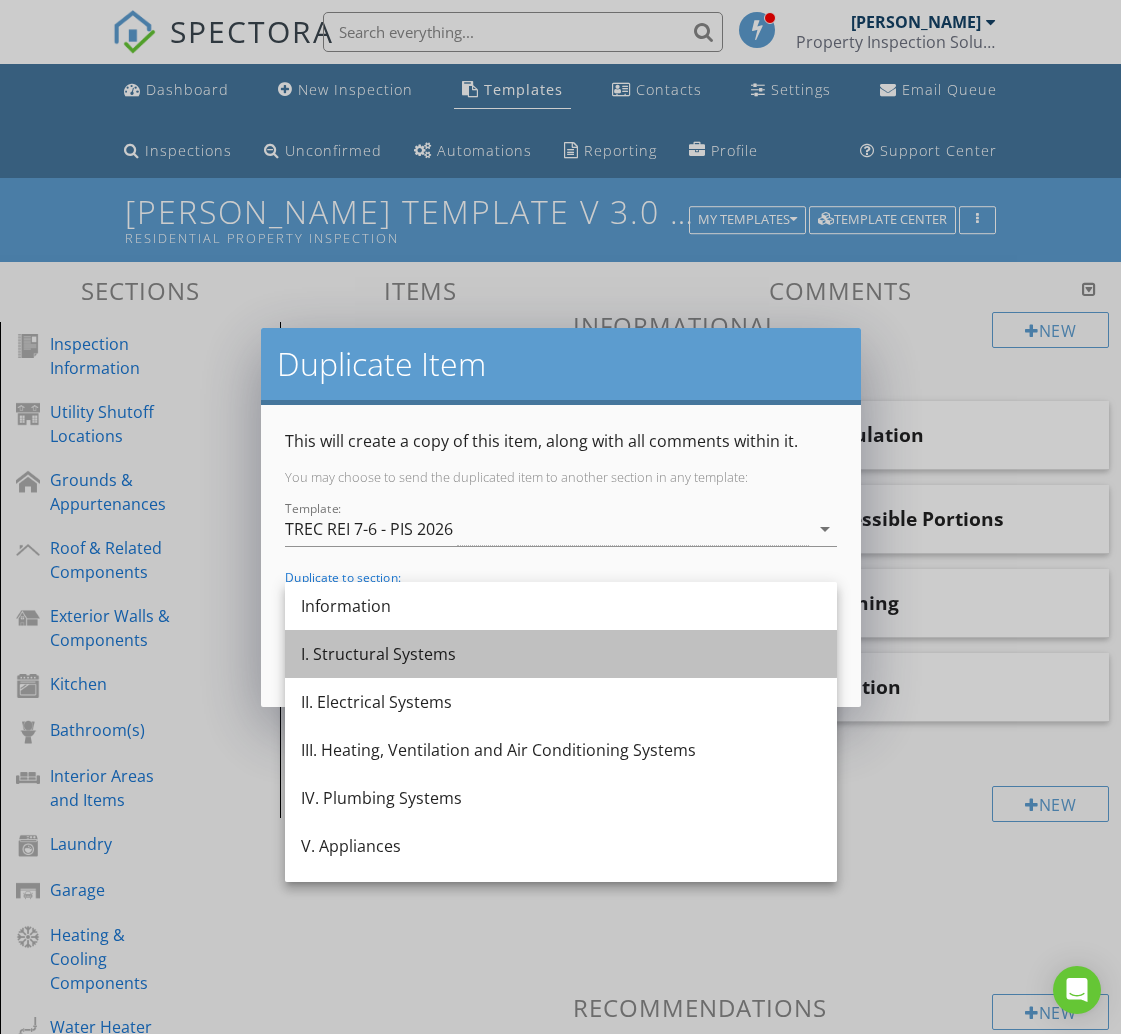 click on "I. Structural Systems" at bounding box center [561, 654] 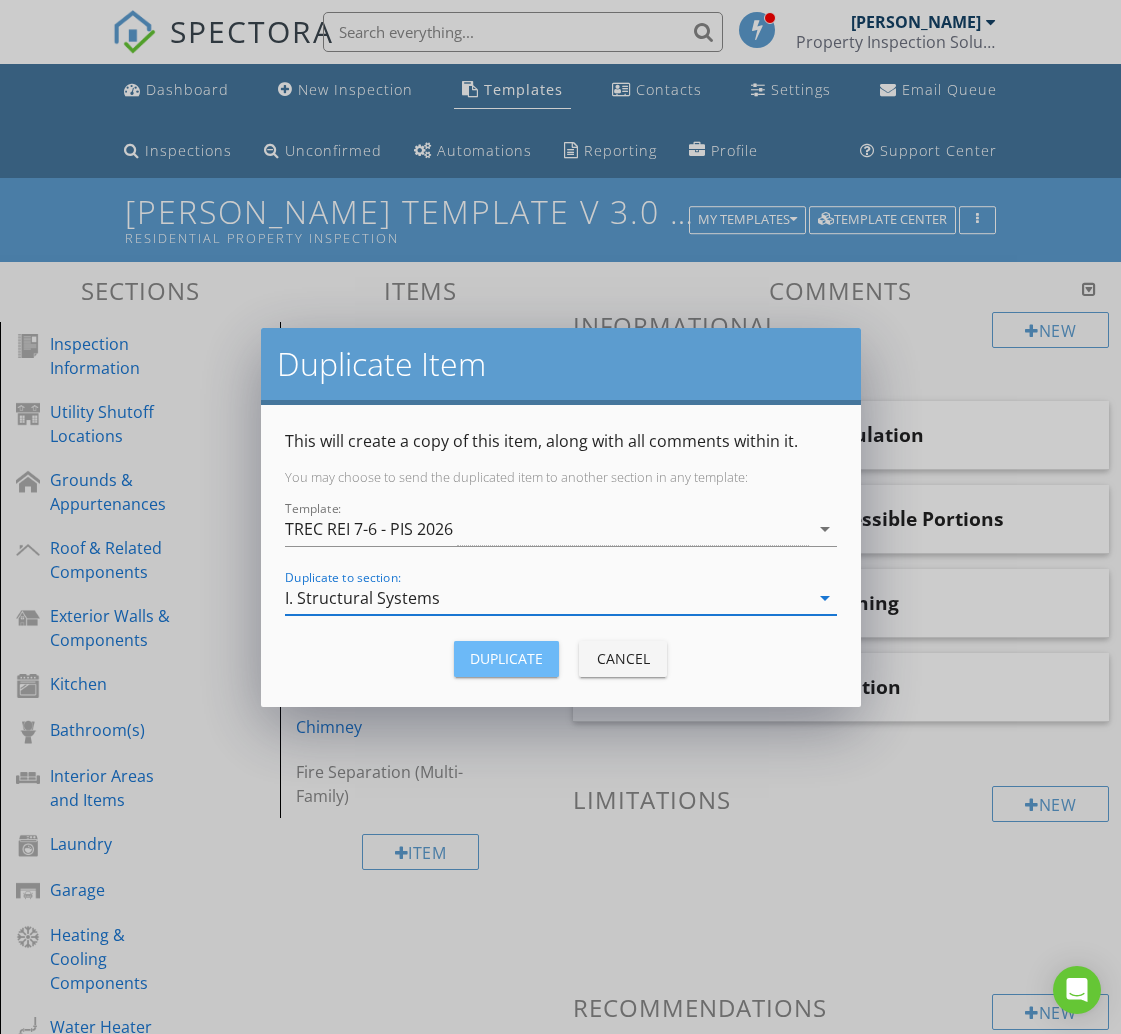 click on "Duplicate" at bounding box center [506, 658] 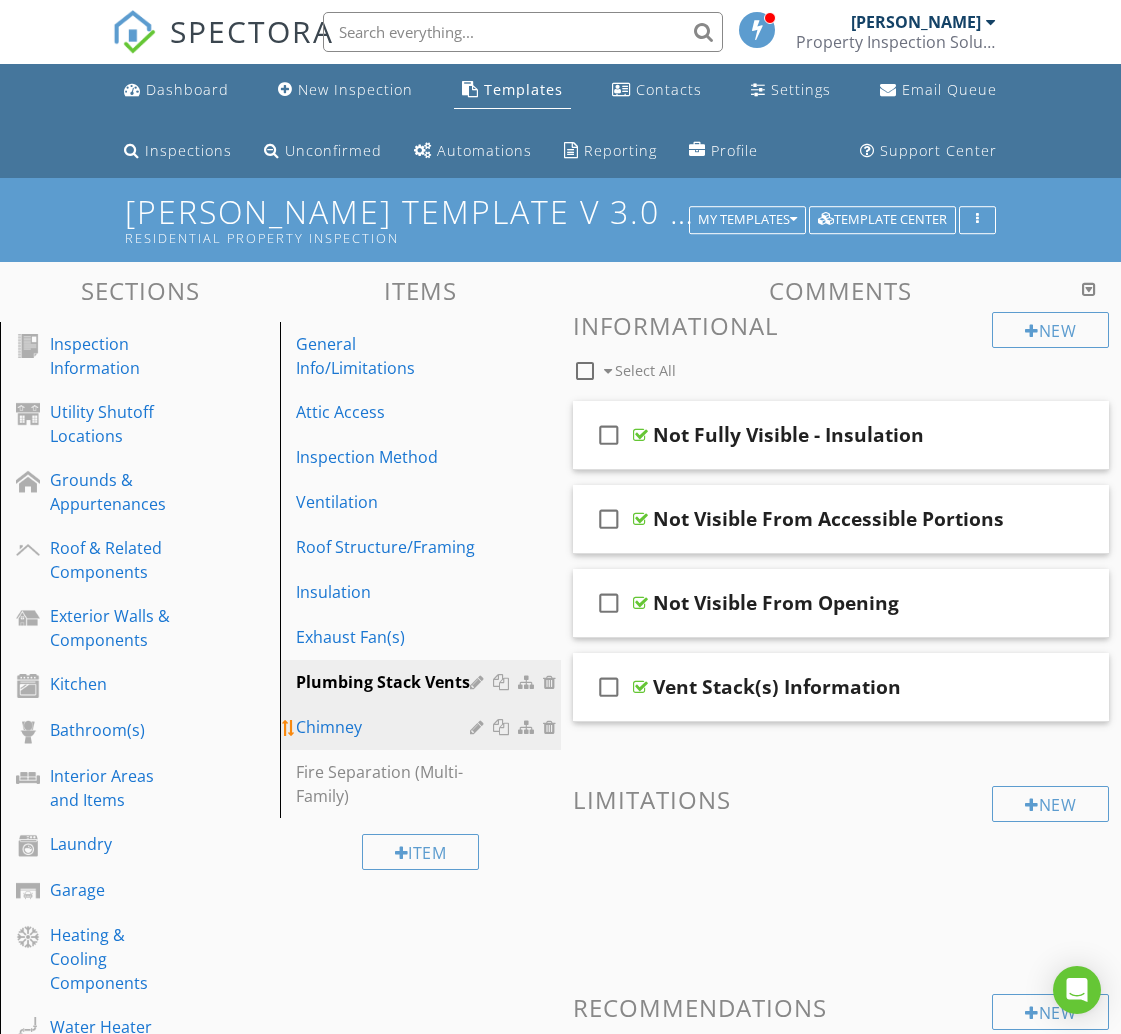 click on "Chimney" at bounding box center (385, 727) 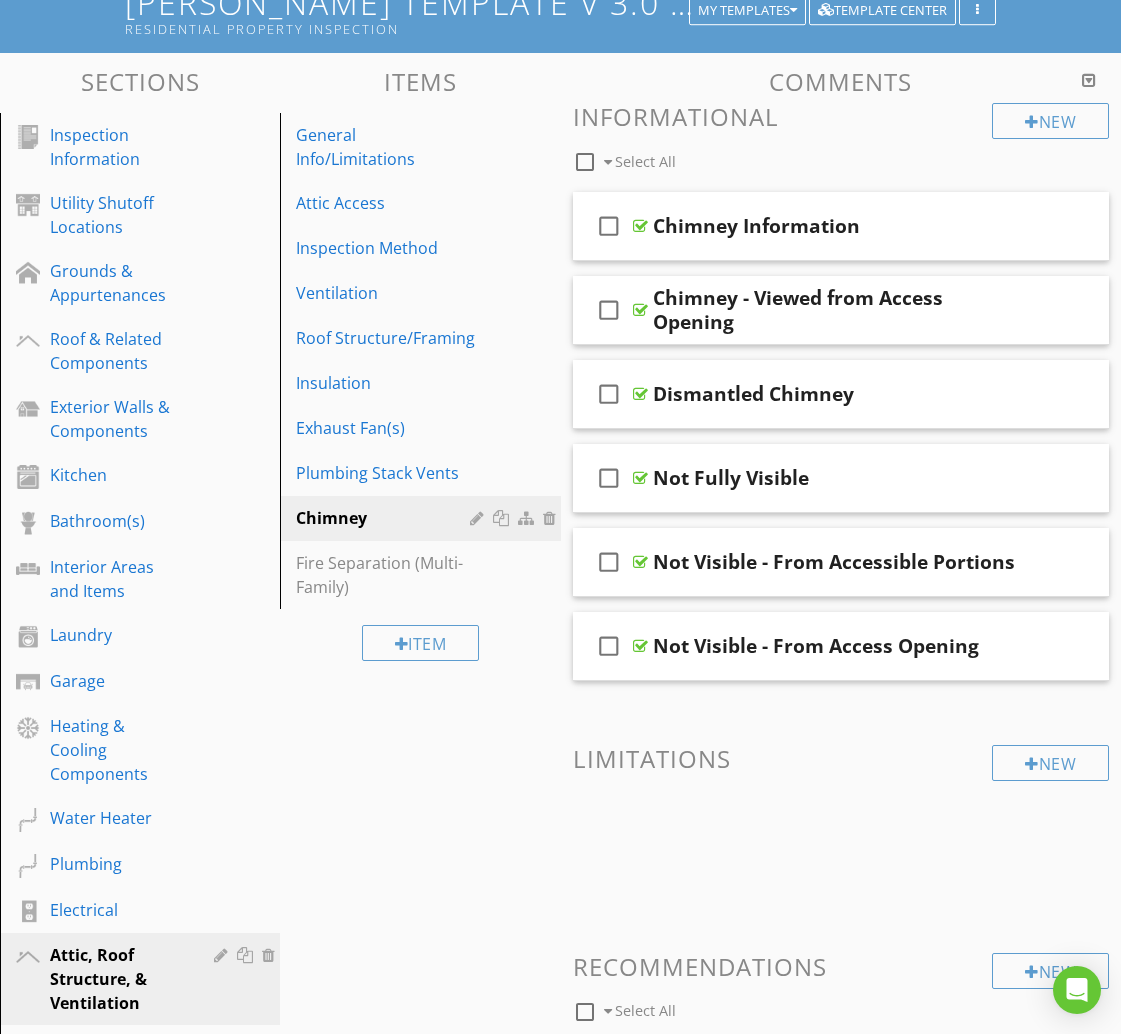 scroll, scrollTop: 205, scrollLeft: 0, axis: vertical 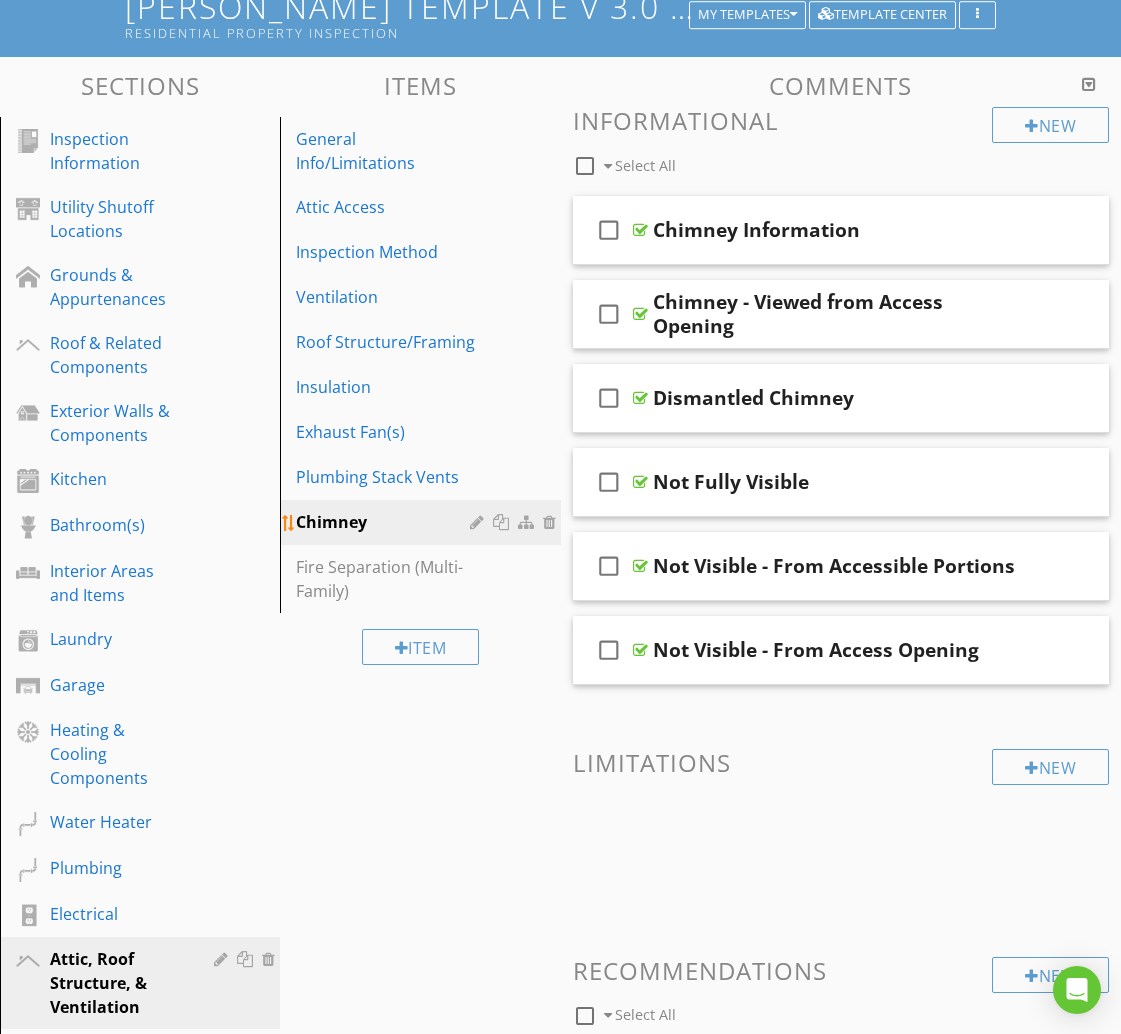 click at bounding box center [503, 522] 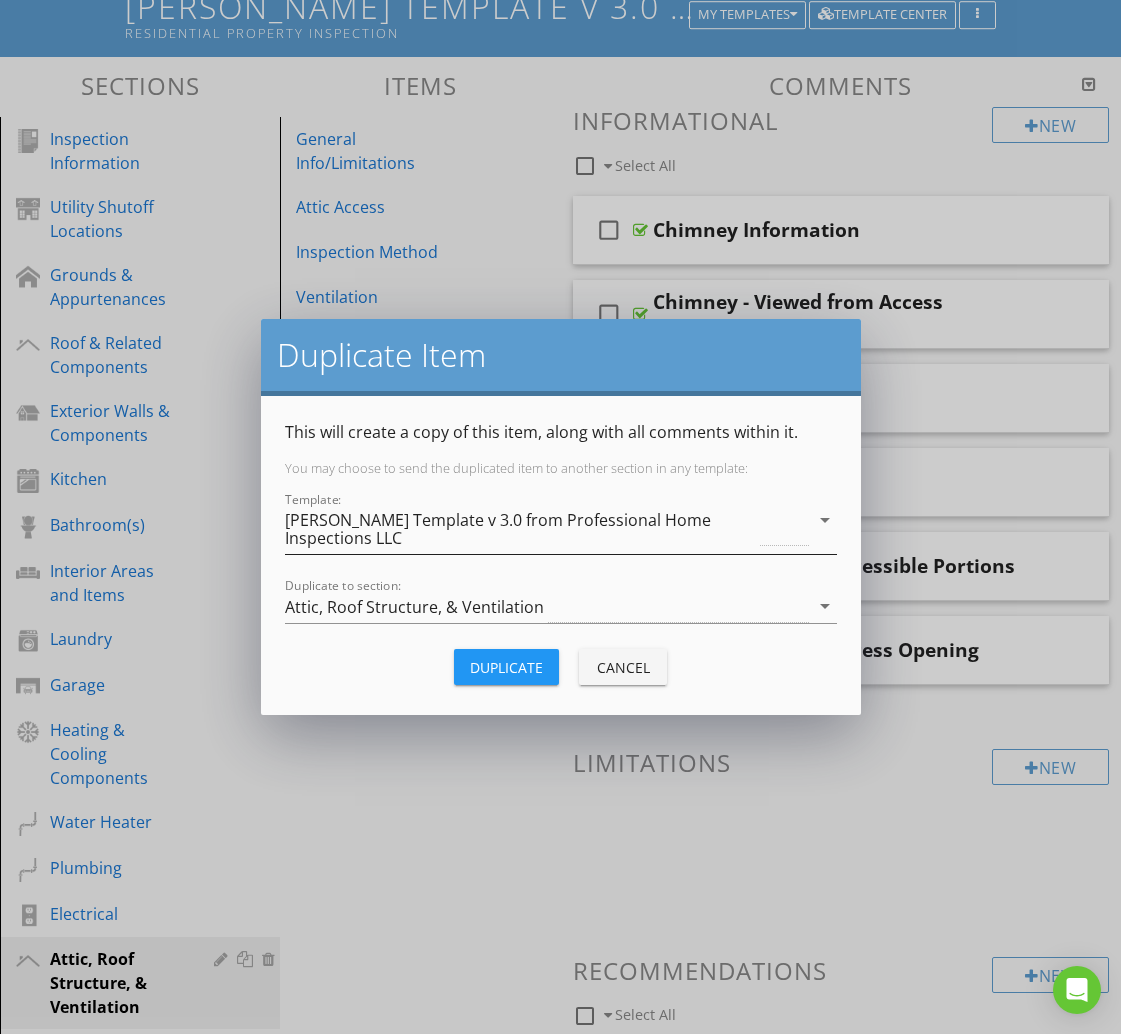 click on "[PERSON_NAME] Template v 3.0 from Professional Home Inspections LLC" at bounding box center (521, 529) 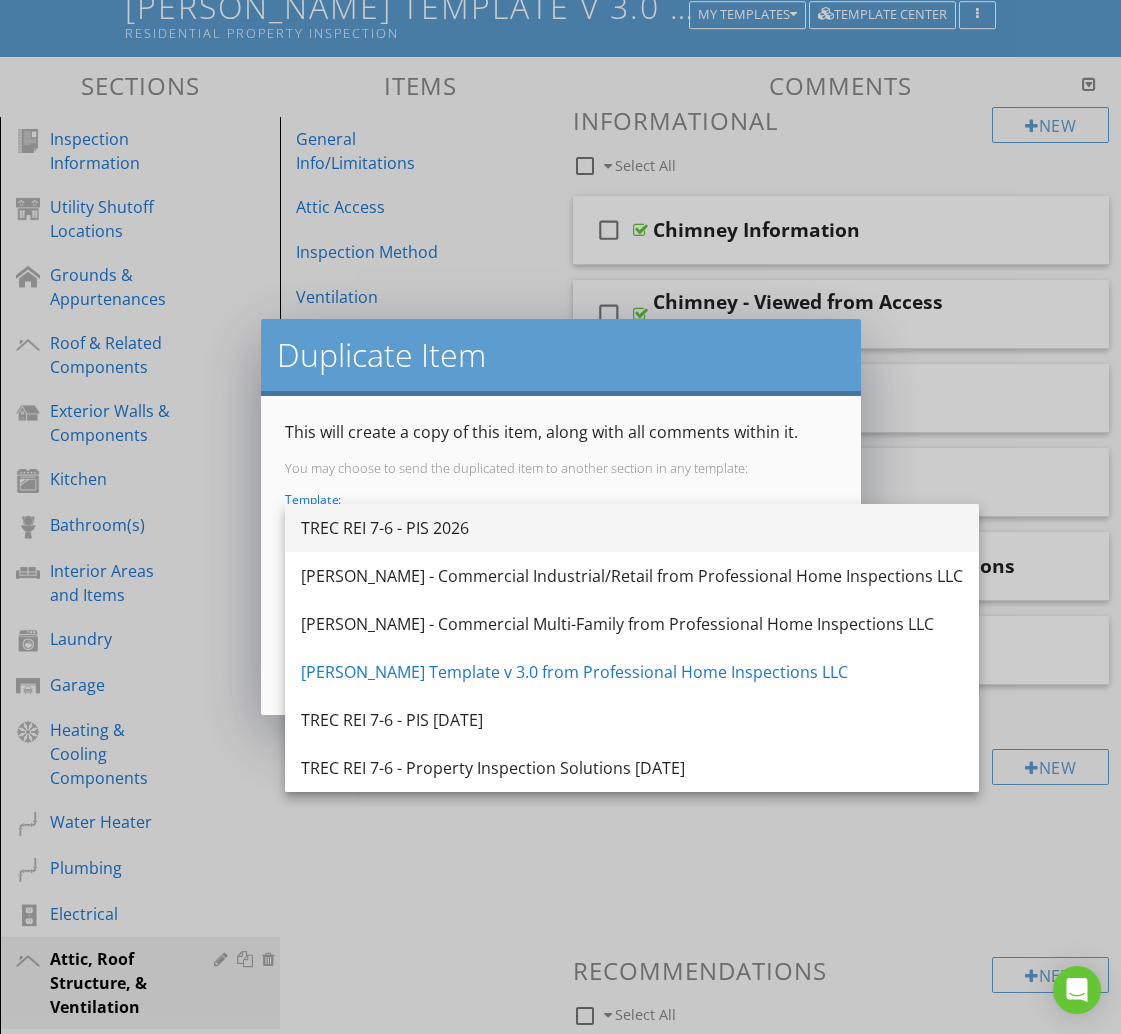click on "TREC REI 7-6 - PIS 2026" at bounding box center (632, 528) 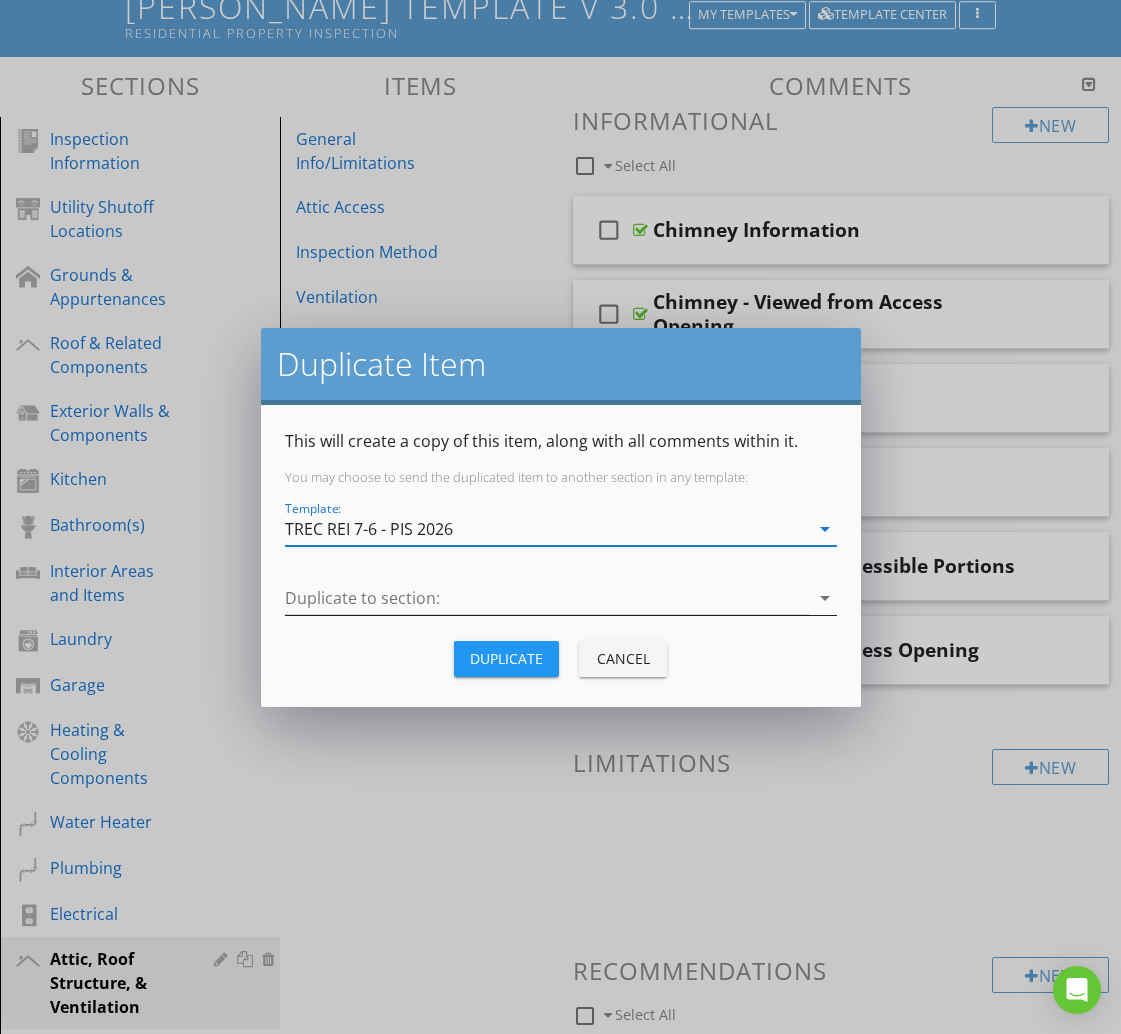 click at bounding box center (547, 598) 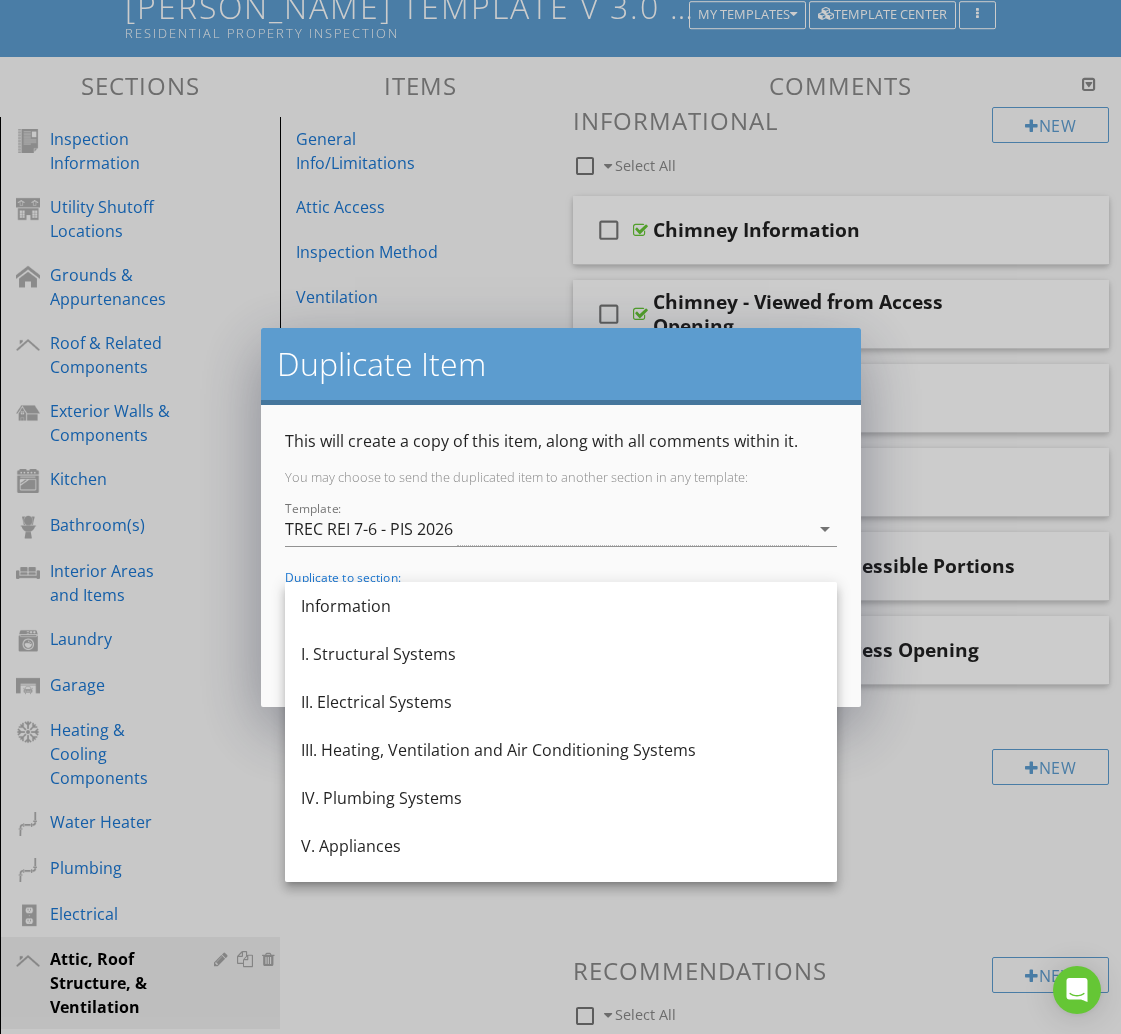 click on "I. Structural Systems" at bounding box center (561, 654) 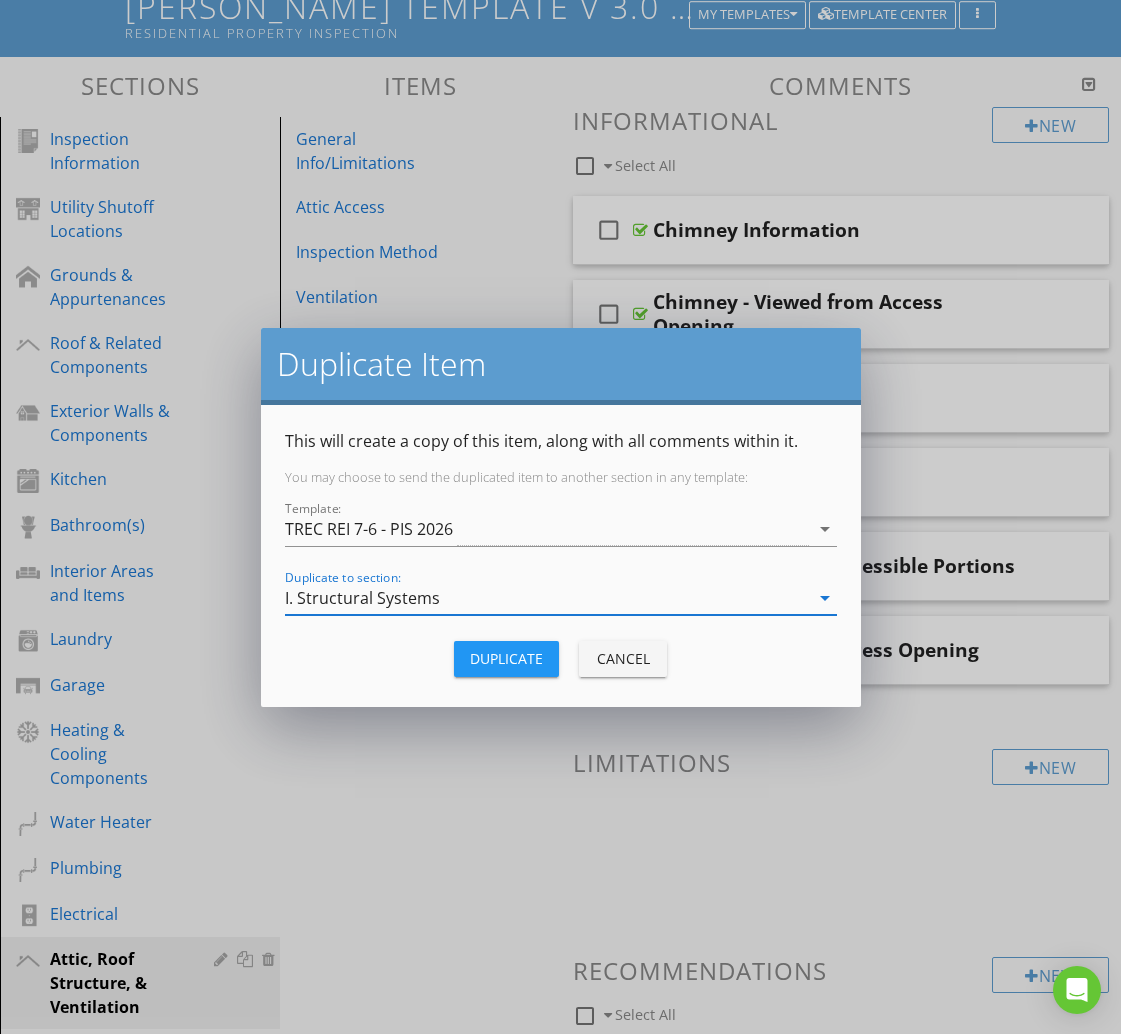 click on "Duplicate" at bounding box center (506, 658) 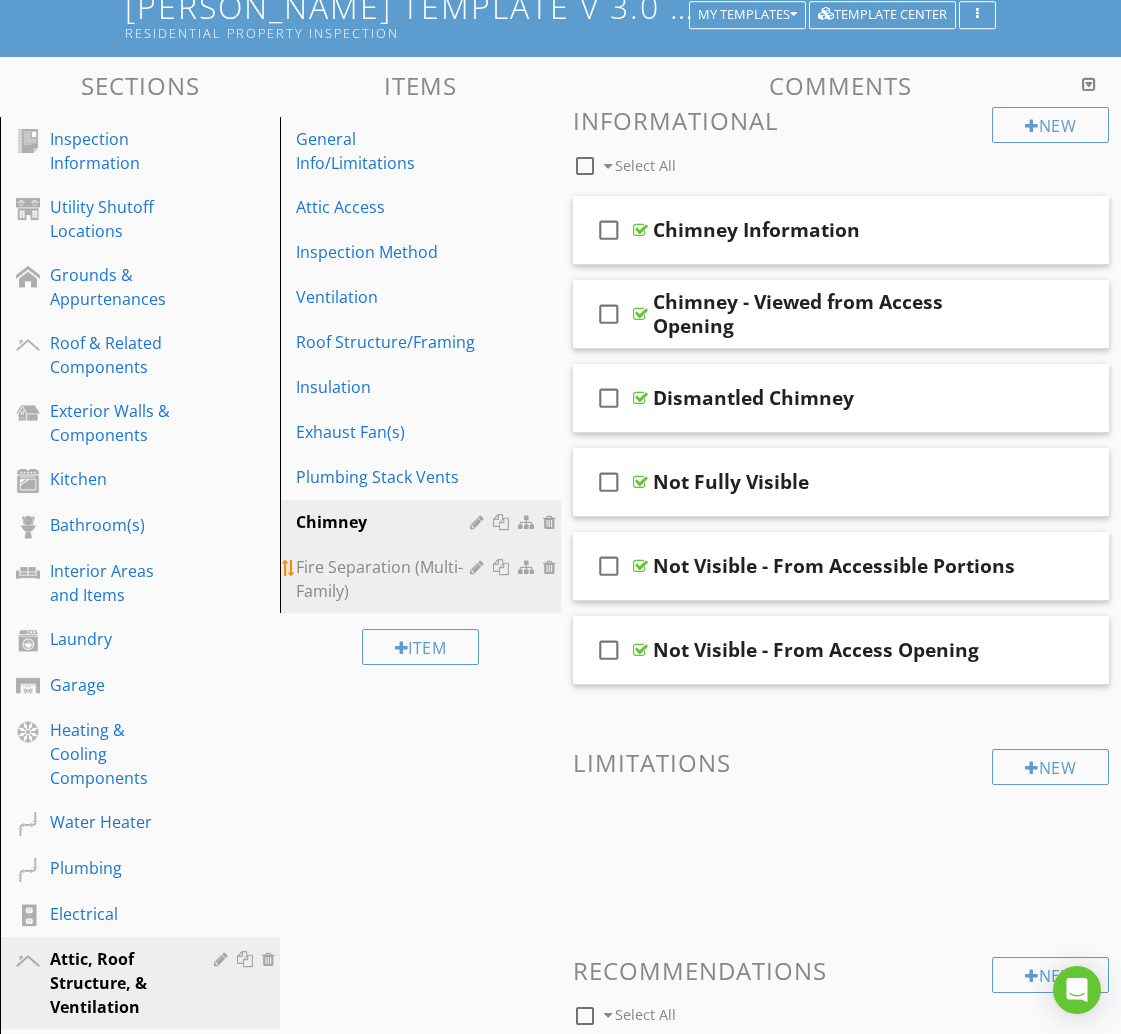 click on "Fire Separation (Multi-Family)" at bounding box center [385, 579] 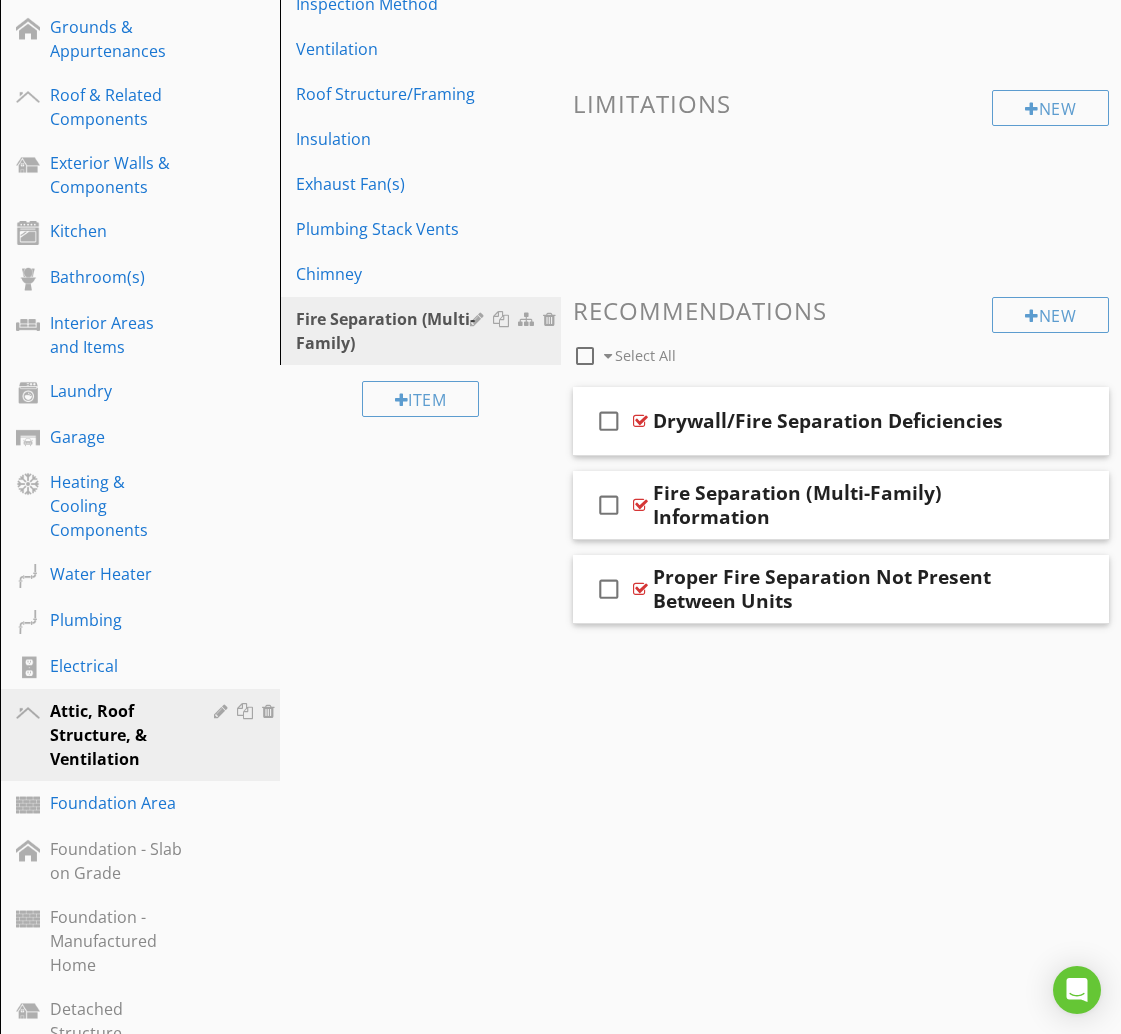 scroll, scrollTop: 456, scrollLeft: 0, axis: vertical 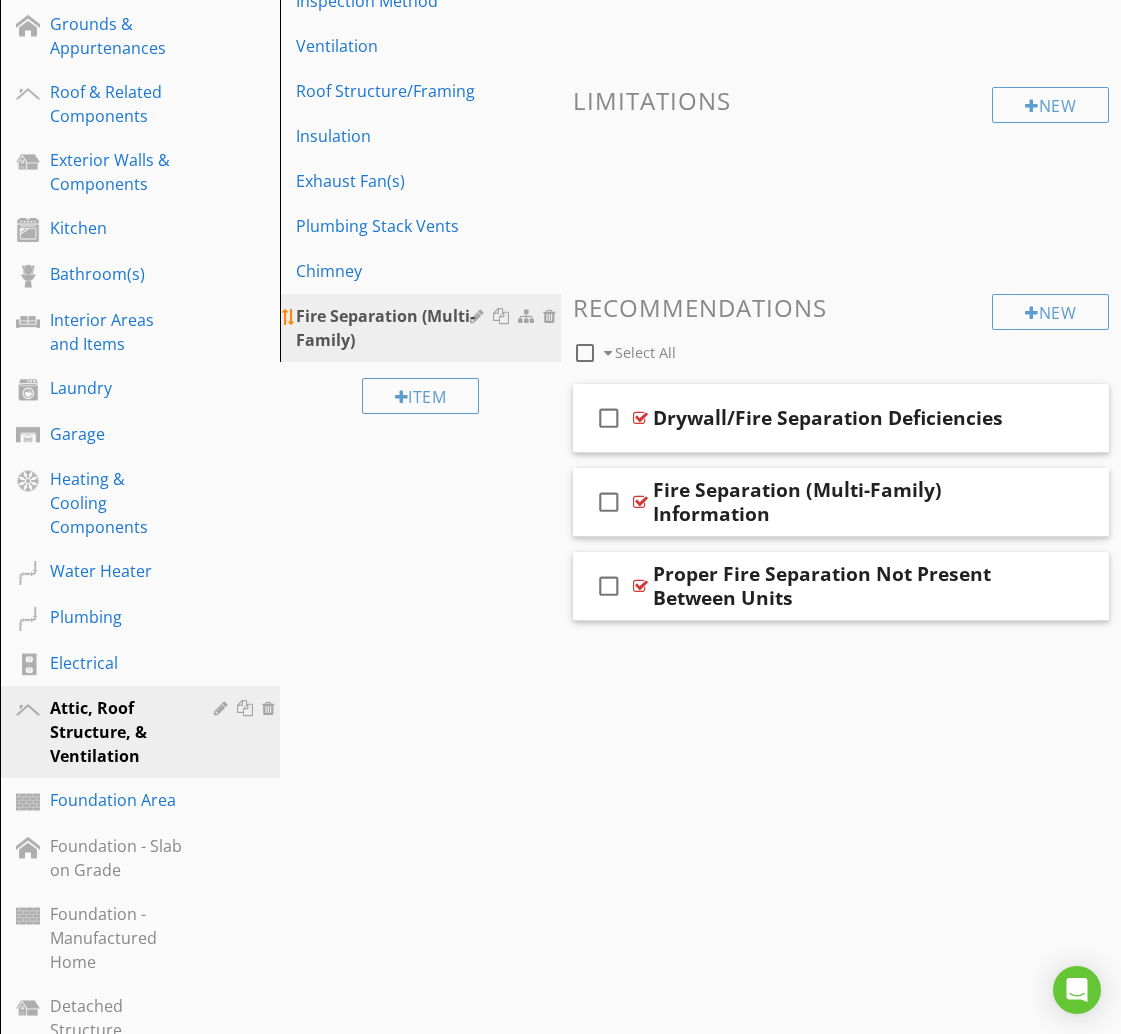 click at bounding box center [503, 316] 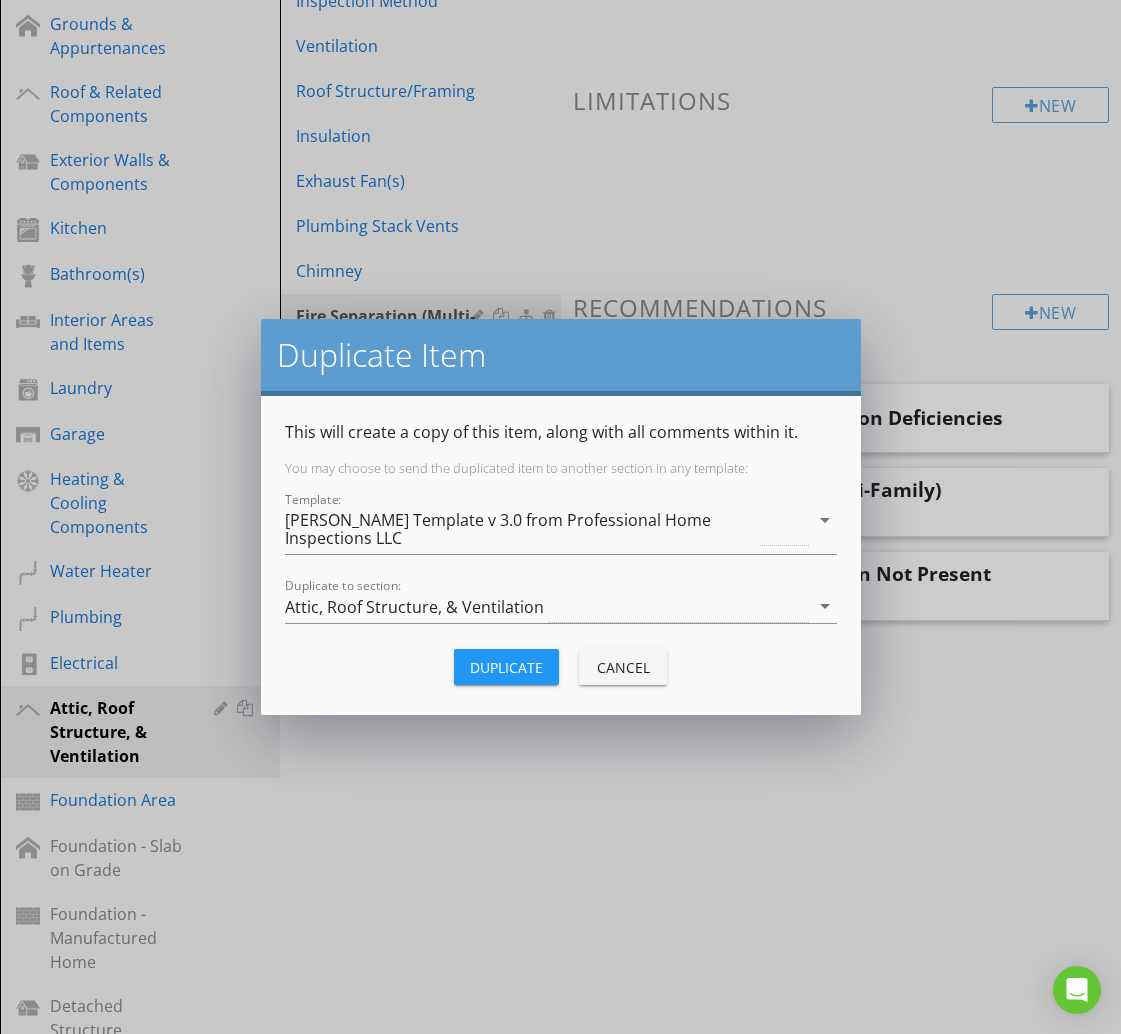 click on "[PERSON_NAME] Template v 3.0 from Professional Home Inspections LLC" at bounding box center [521, 529] 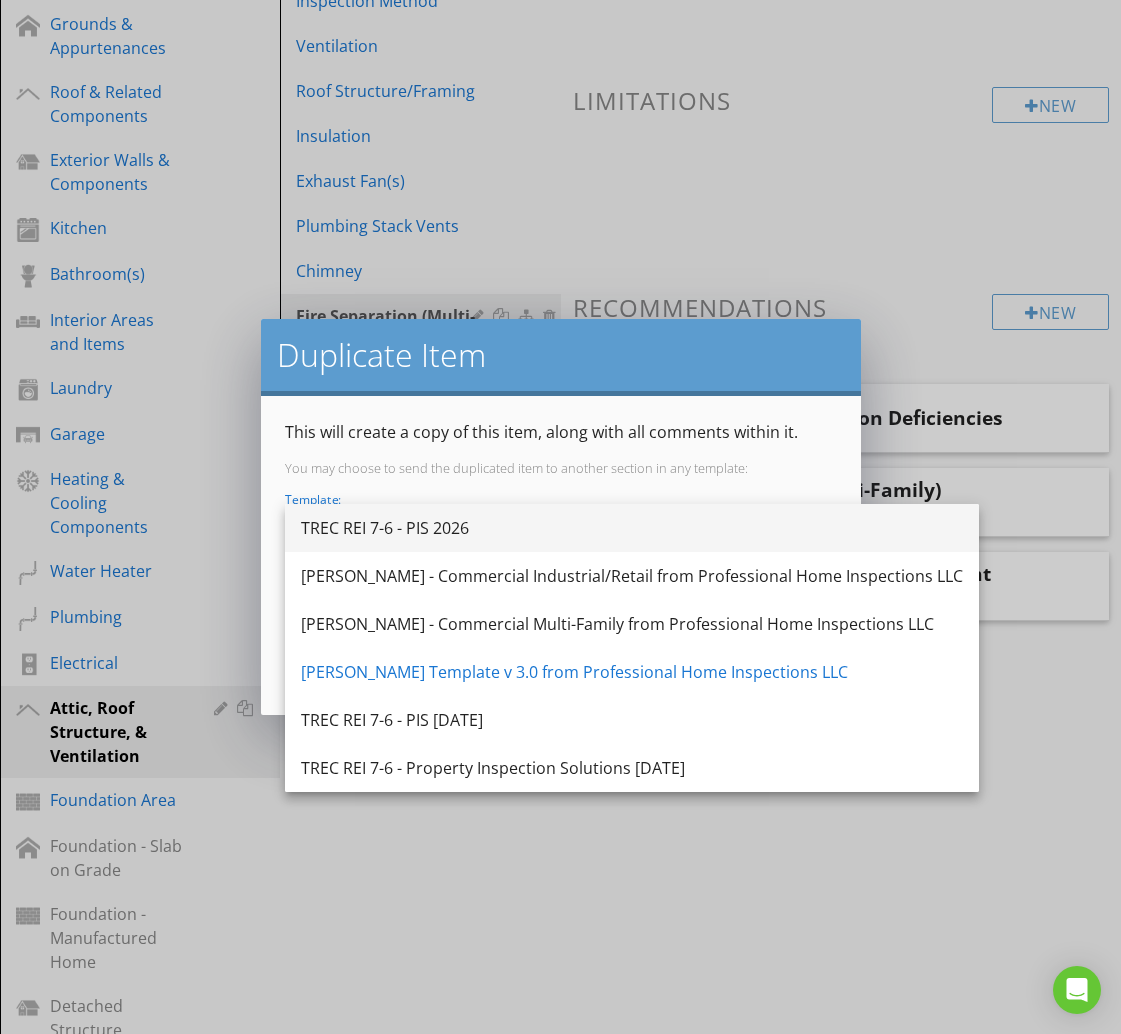 click on "TREC REI 7-6 - PIS 2026" at bounding box center (632, 528) 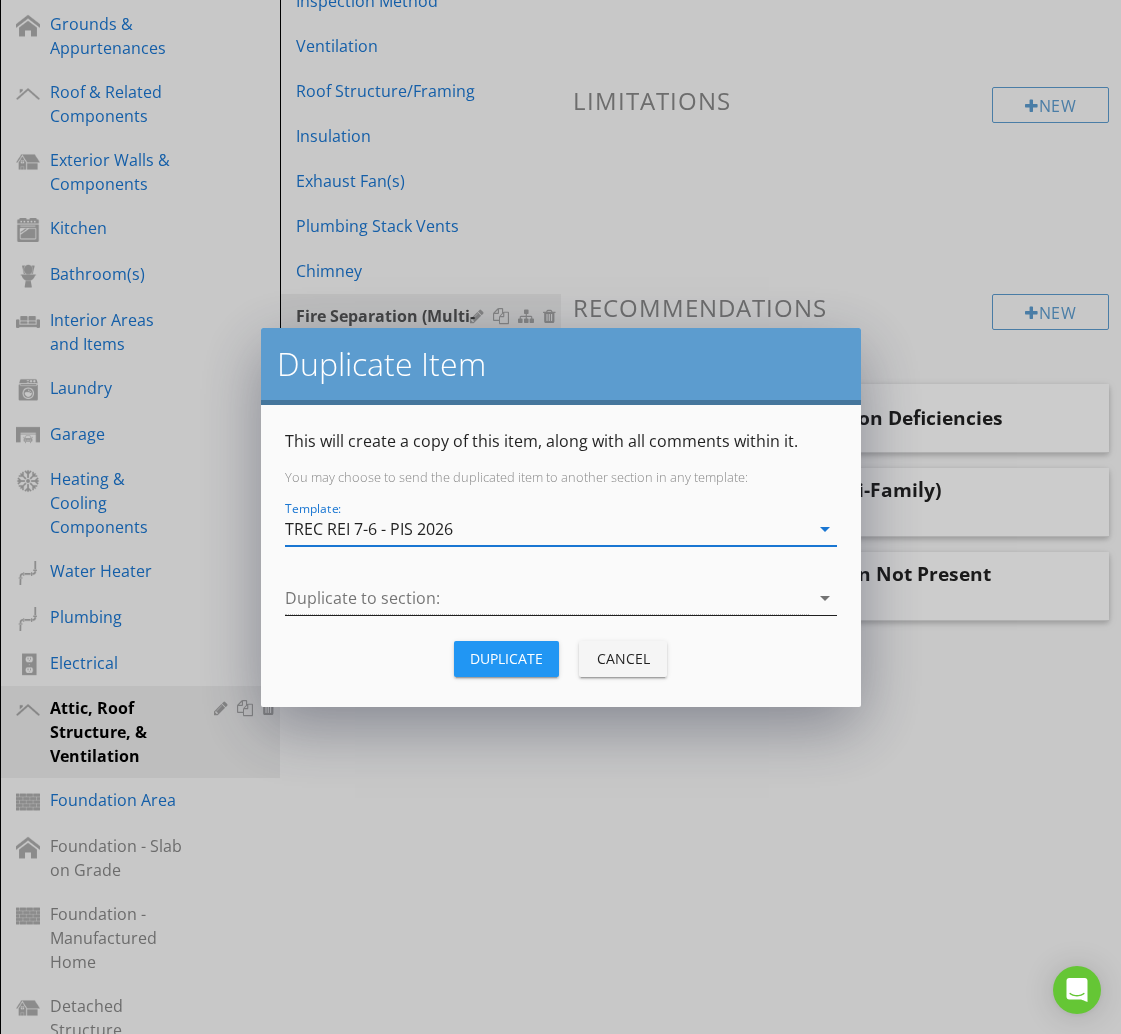 click at bounding box center [547, 598] 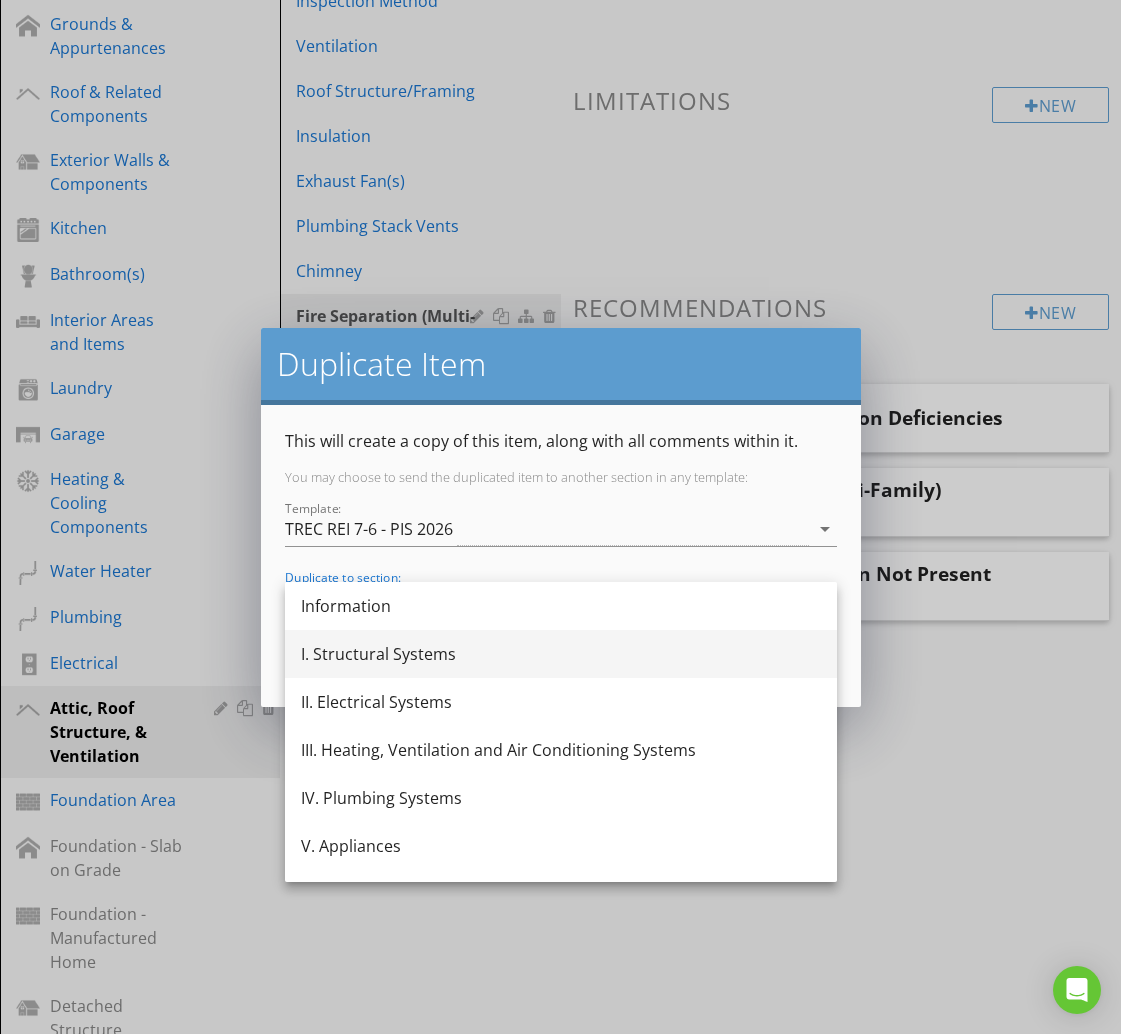 click on "I. Structural Systems" at bounding box center [561, 654] 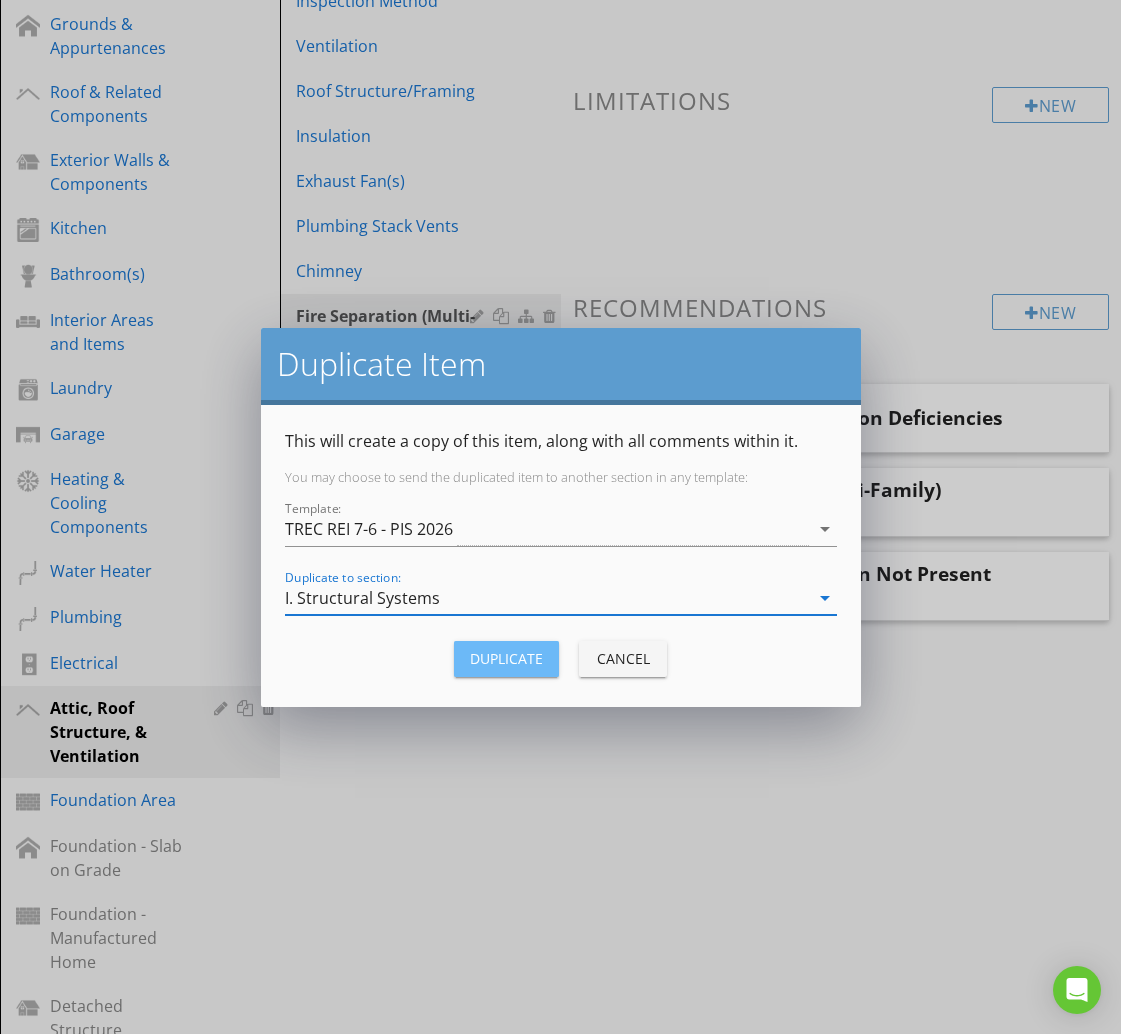 drag, startPoint x: 524, startPoint y: 656, endPoint x: 505, endPoint y: 653, distance: 19.235384 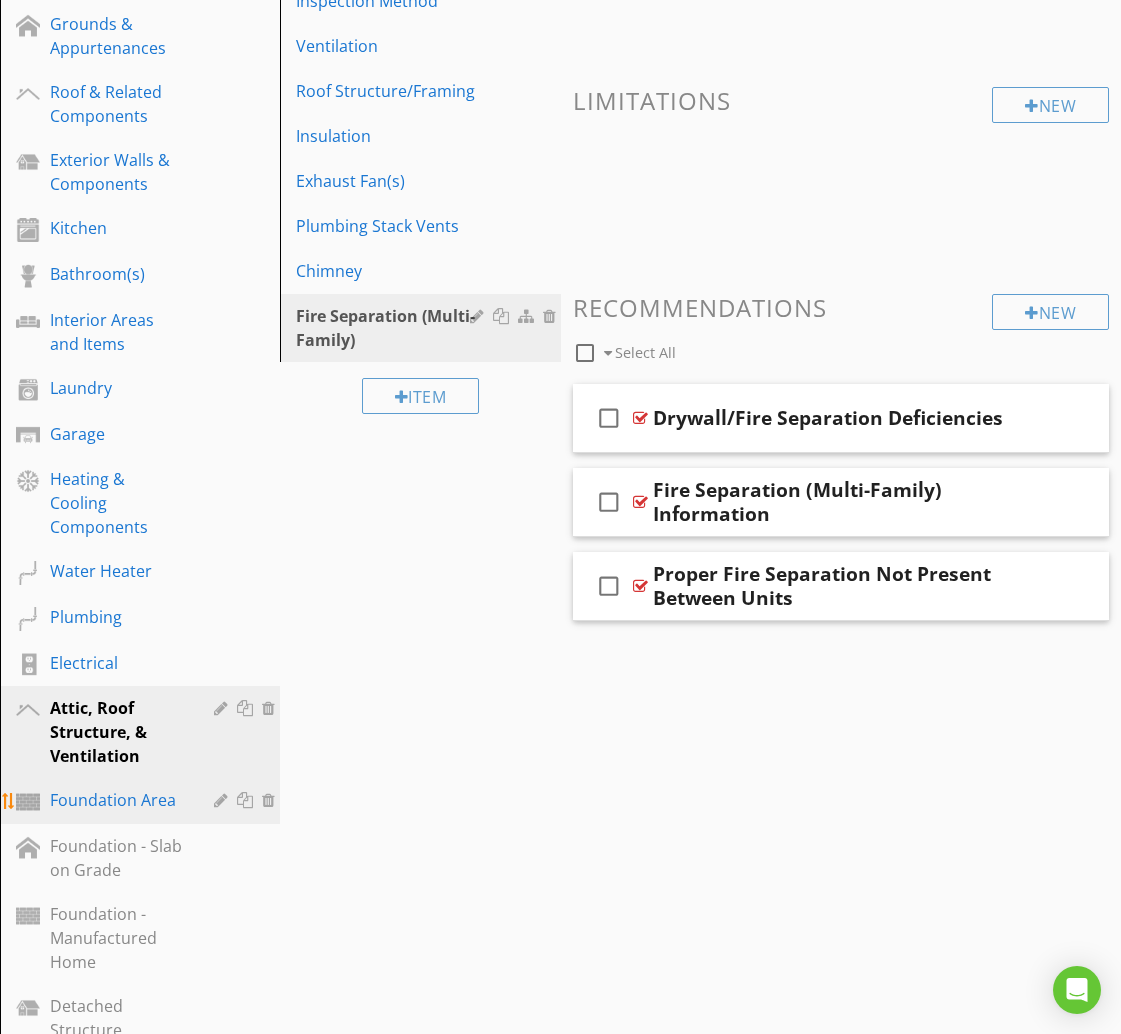 click on "Foundation Area" at bounding box center (117, 800) 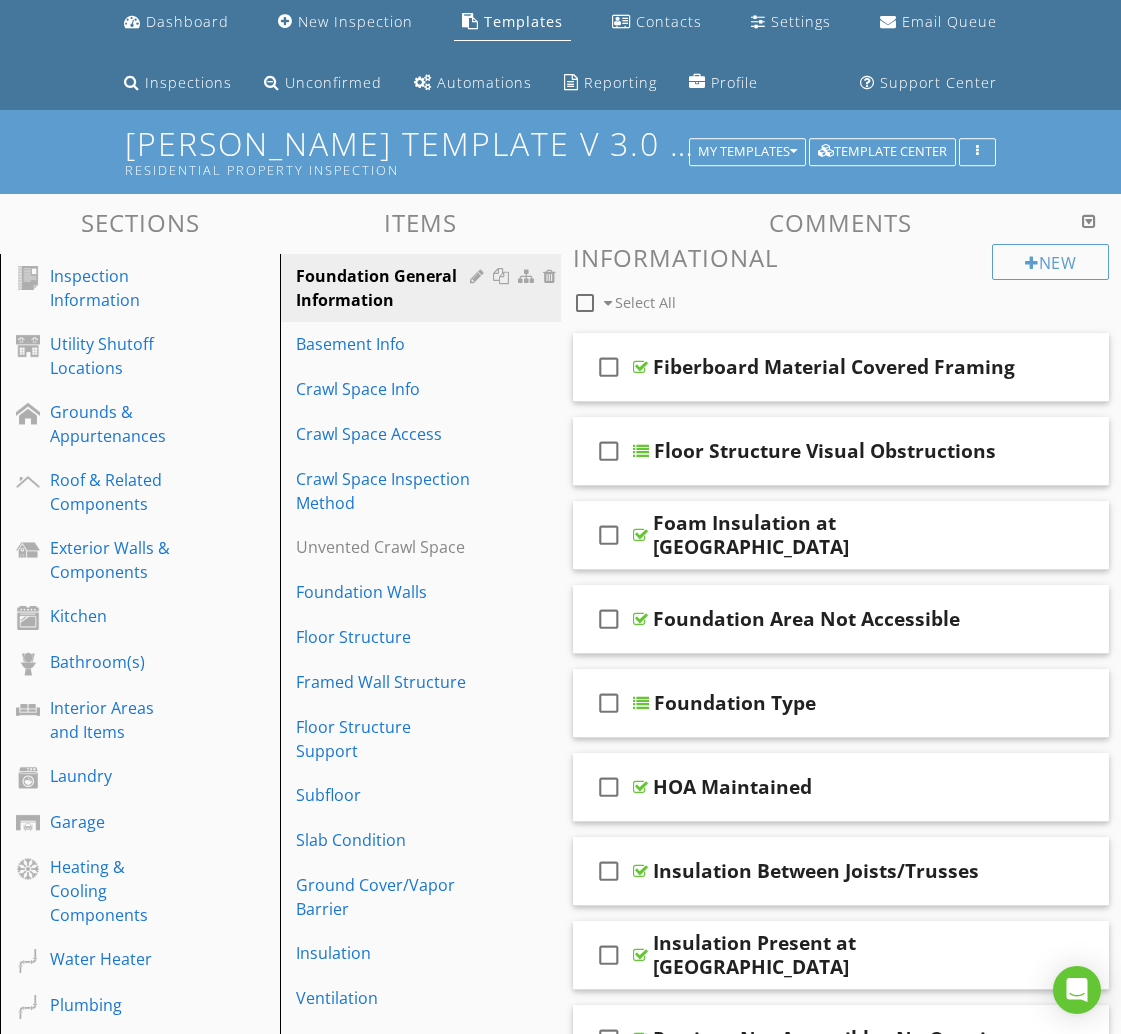 scroll, scrollTop: 84, scrollLeft: 0, axis: vertical 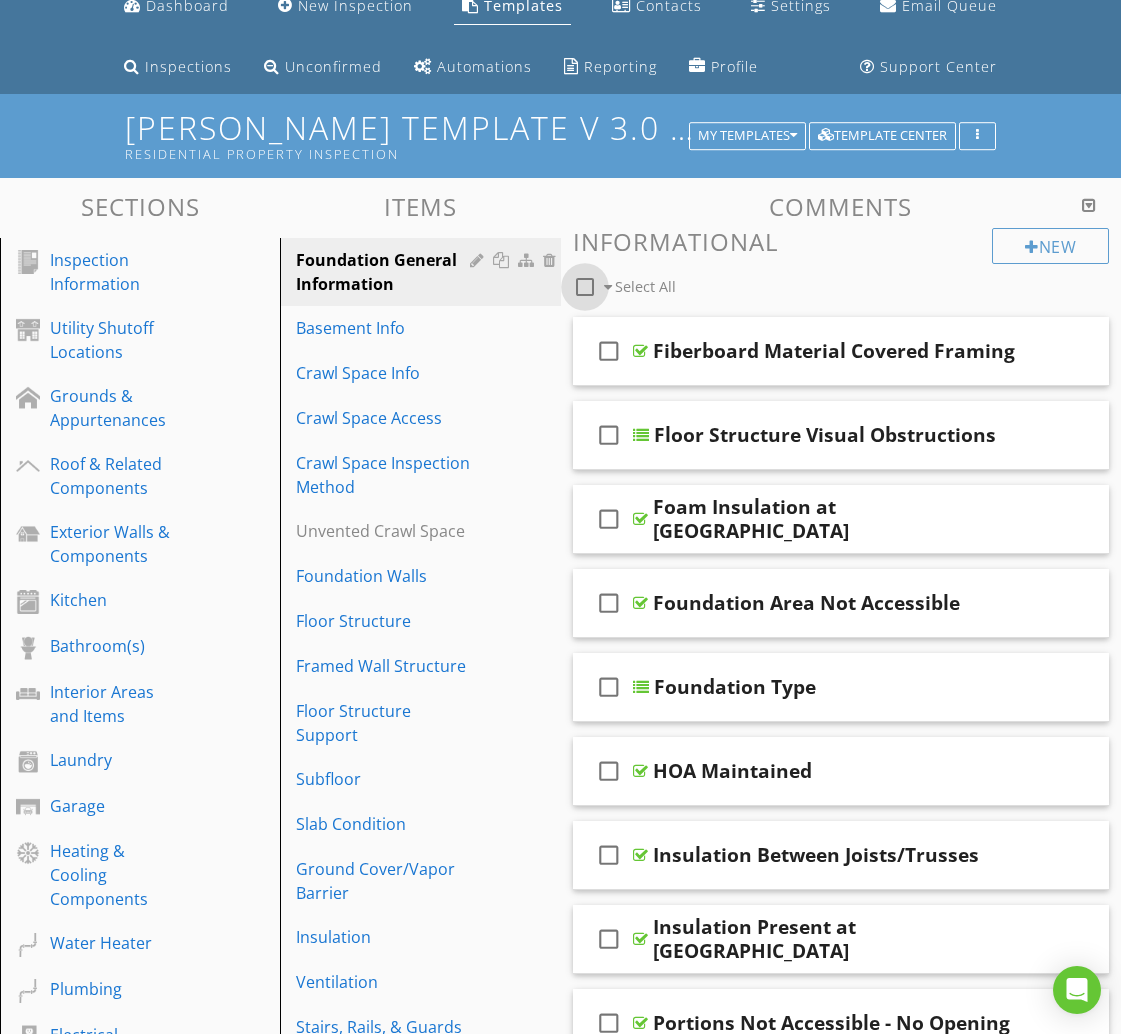 click at bounding box center [585, 287] 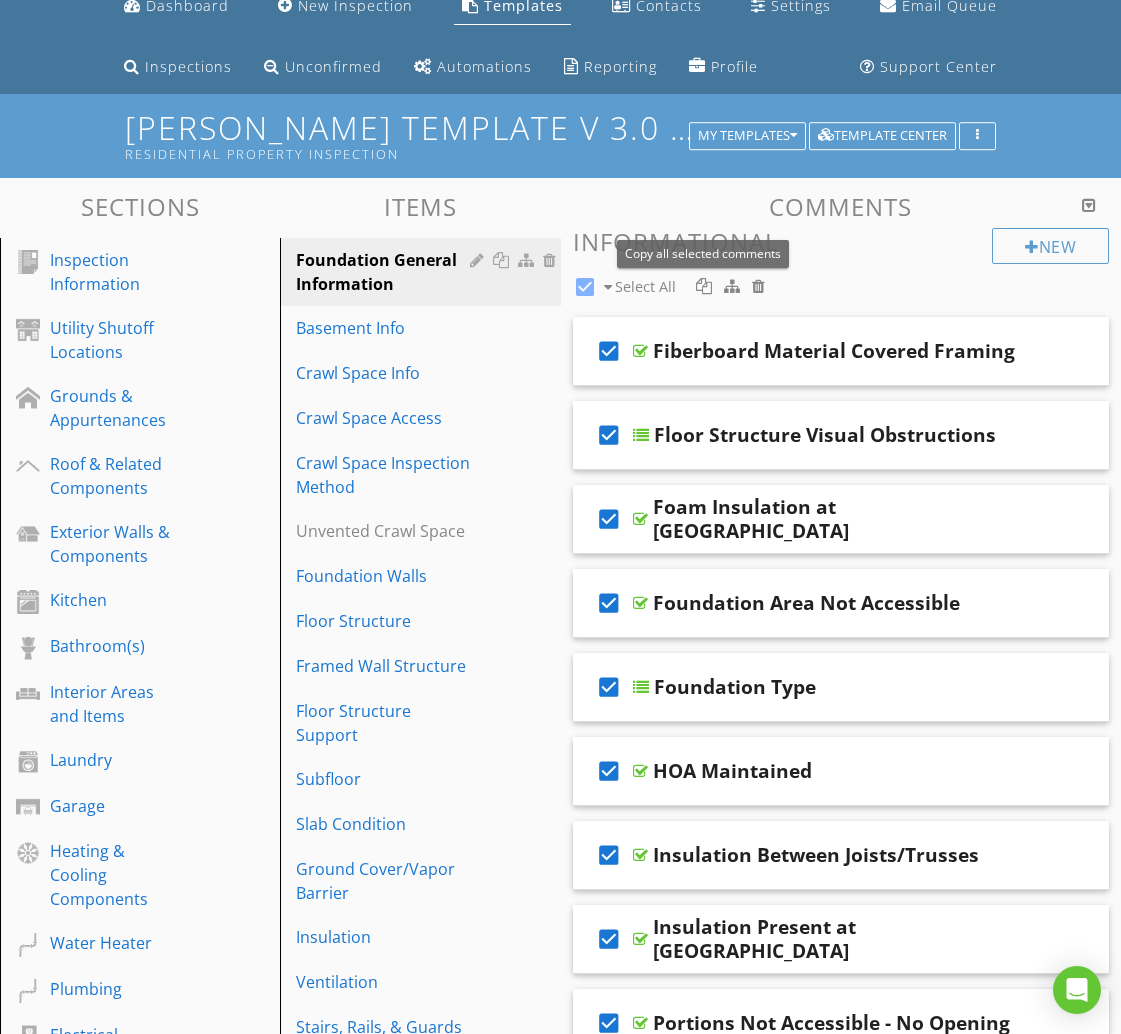 click at bounding box center [704, 286] 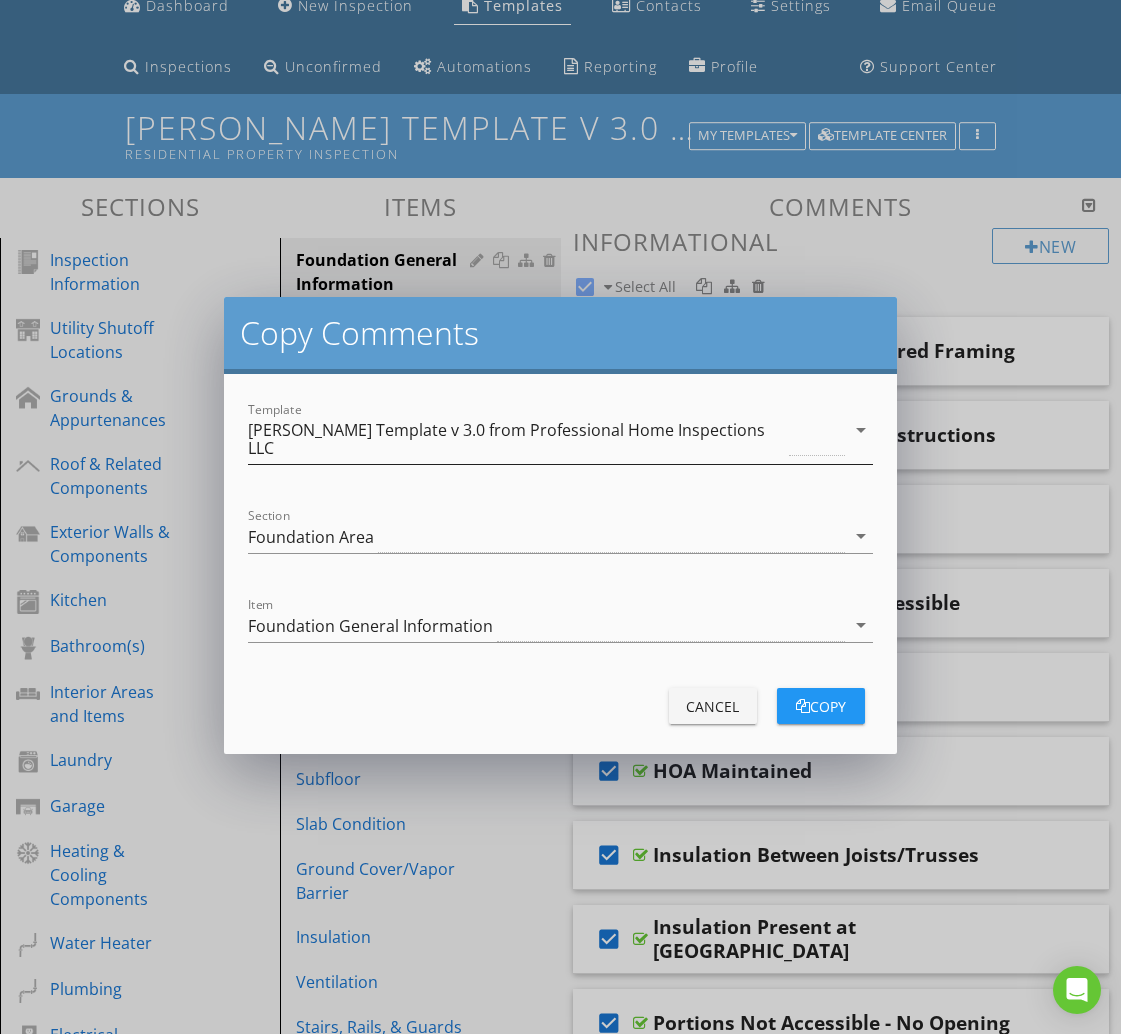 click on "[PERSON_NAME] Template v 3.0 from Professional Home Inspections LLC" at bounding box center [516, 439] 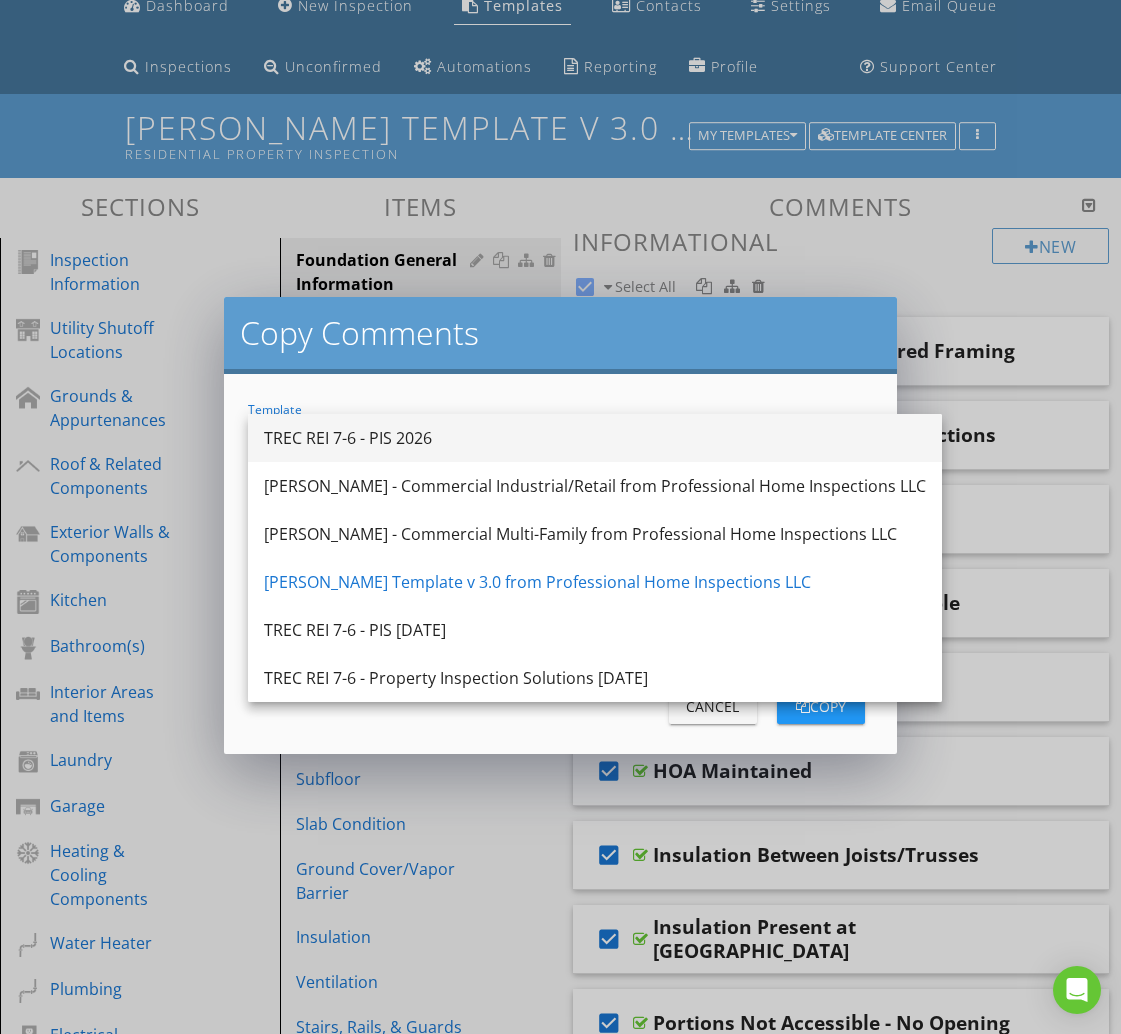 click on "TREC REI 7-6 - PIS 2026" at bounding box center [595, 438] 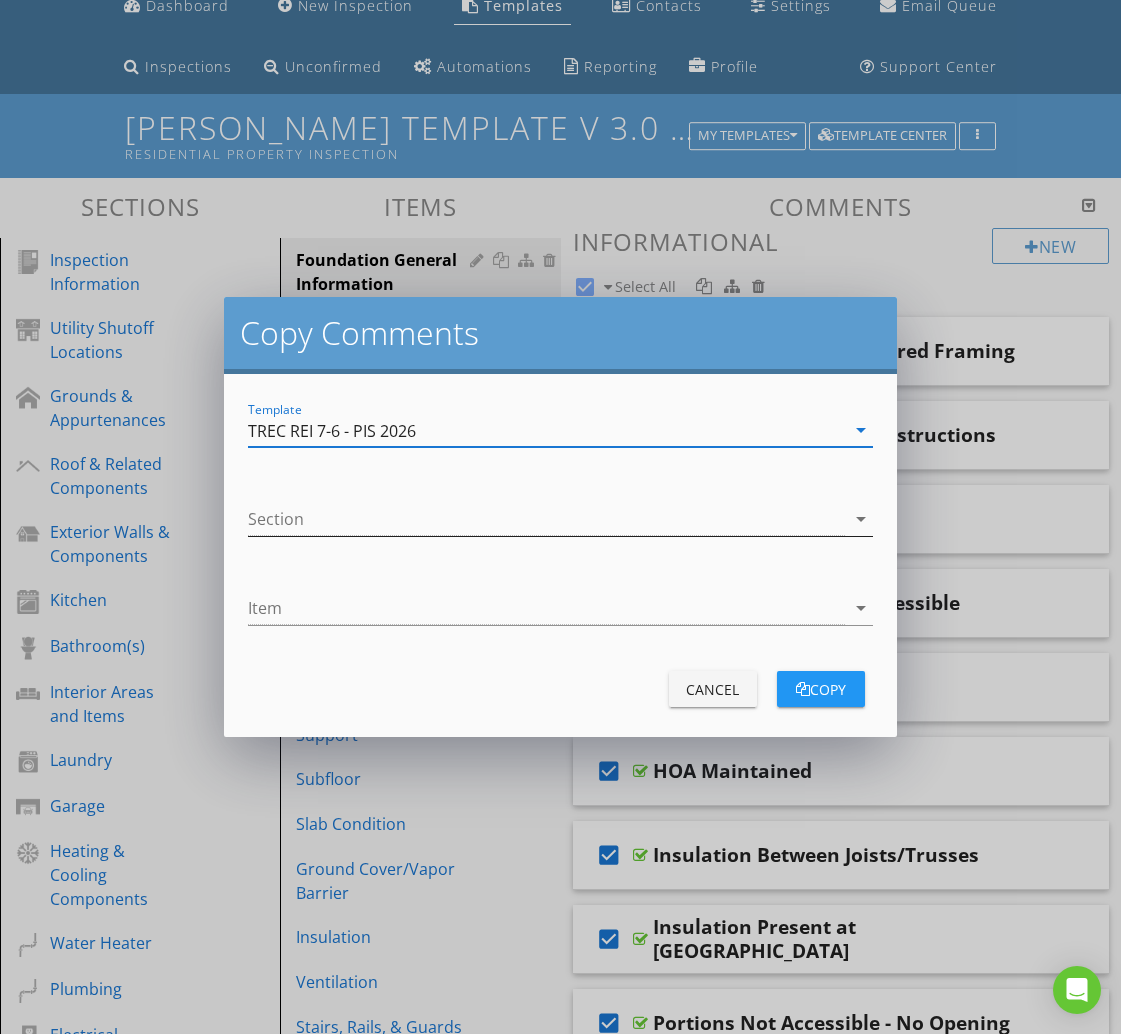 click at bounding box center [546, 519] 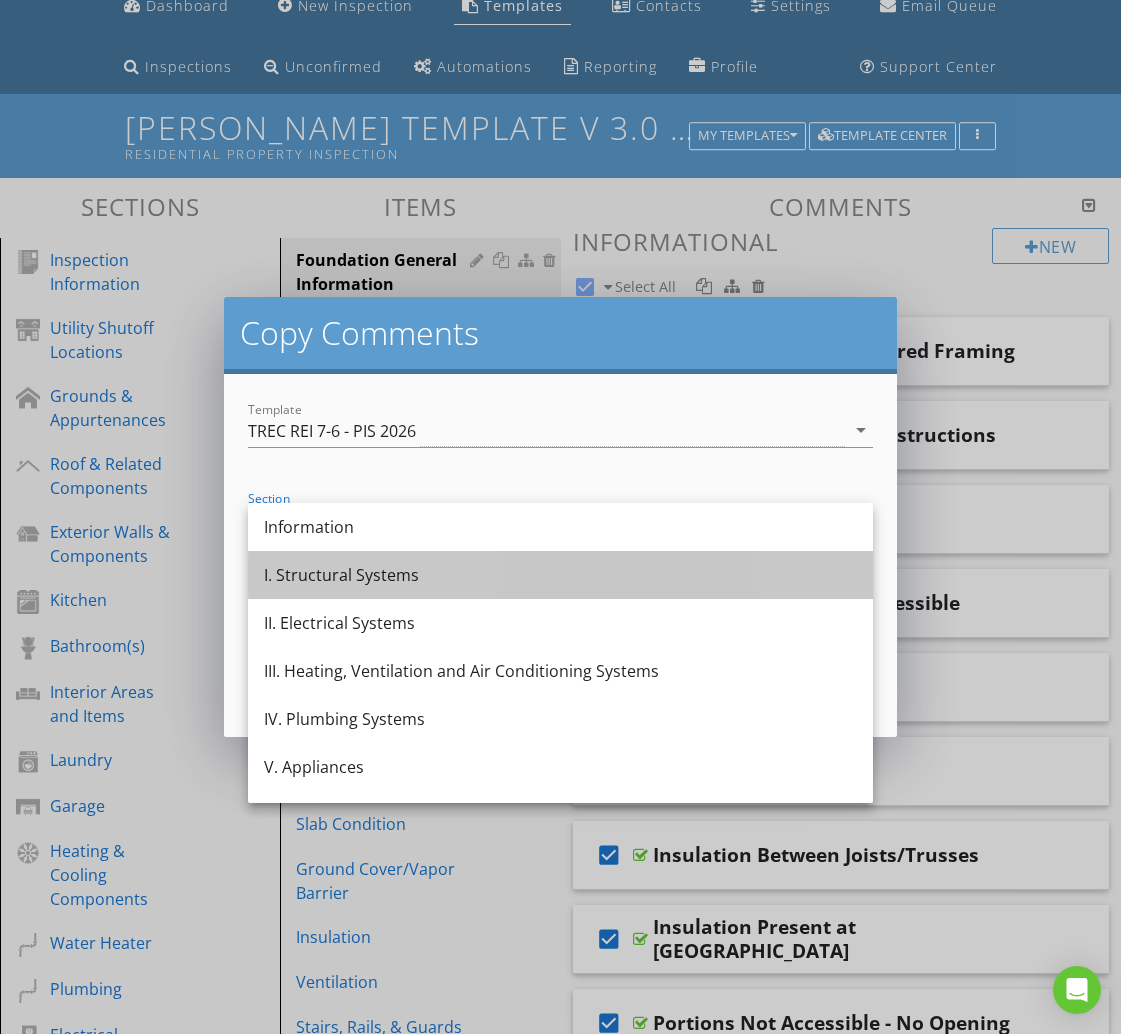 click on "I. Structural Systems" at bounding box center [560, 575] 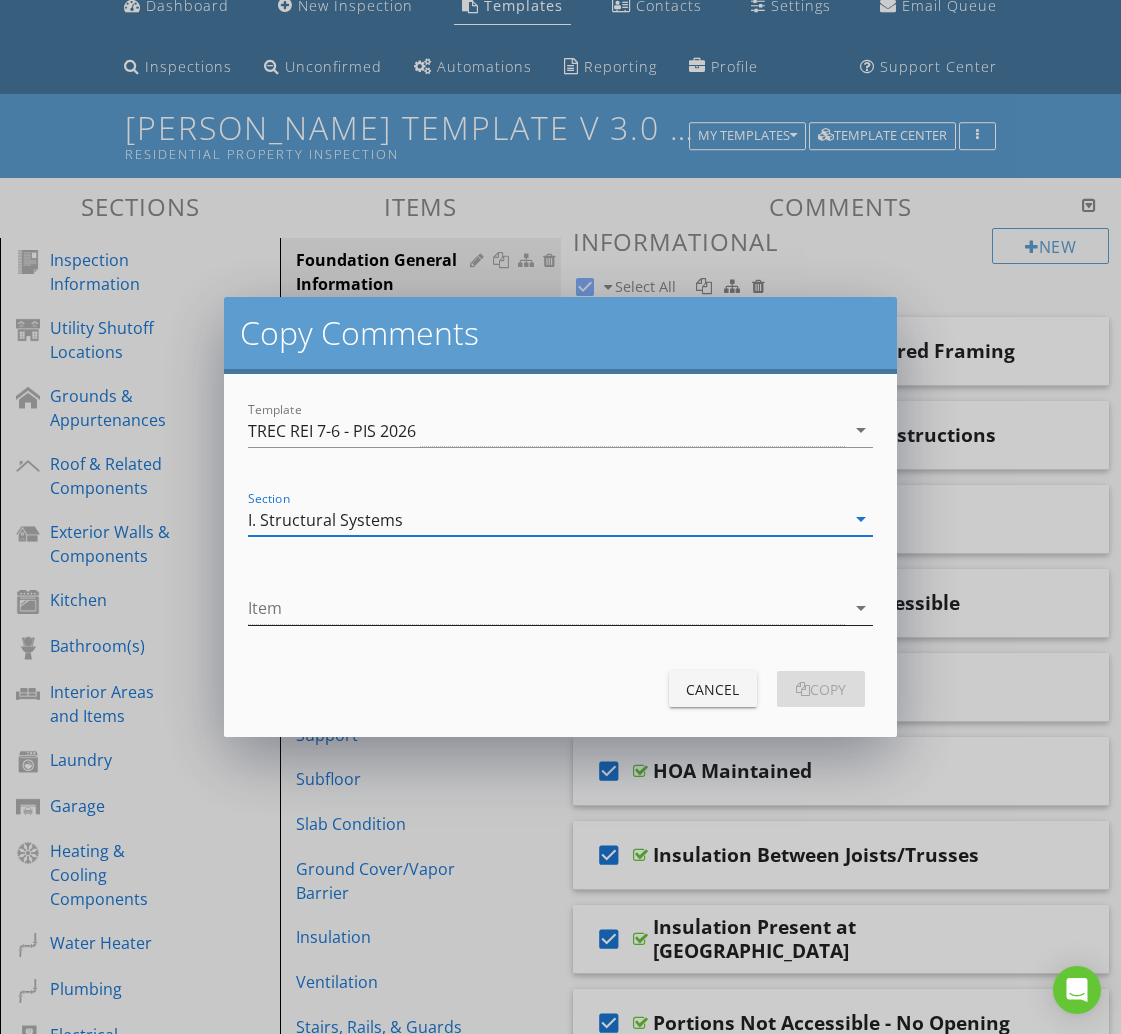 click at bounding box center (546, 608) 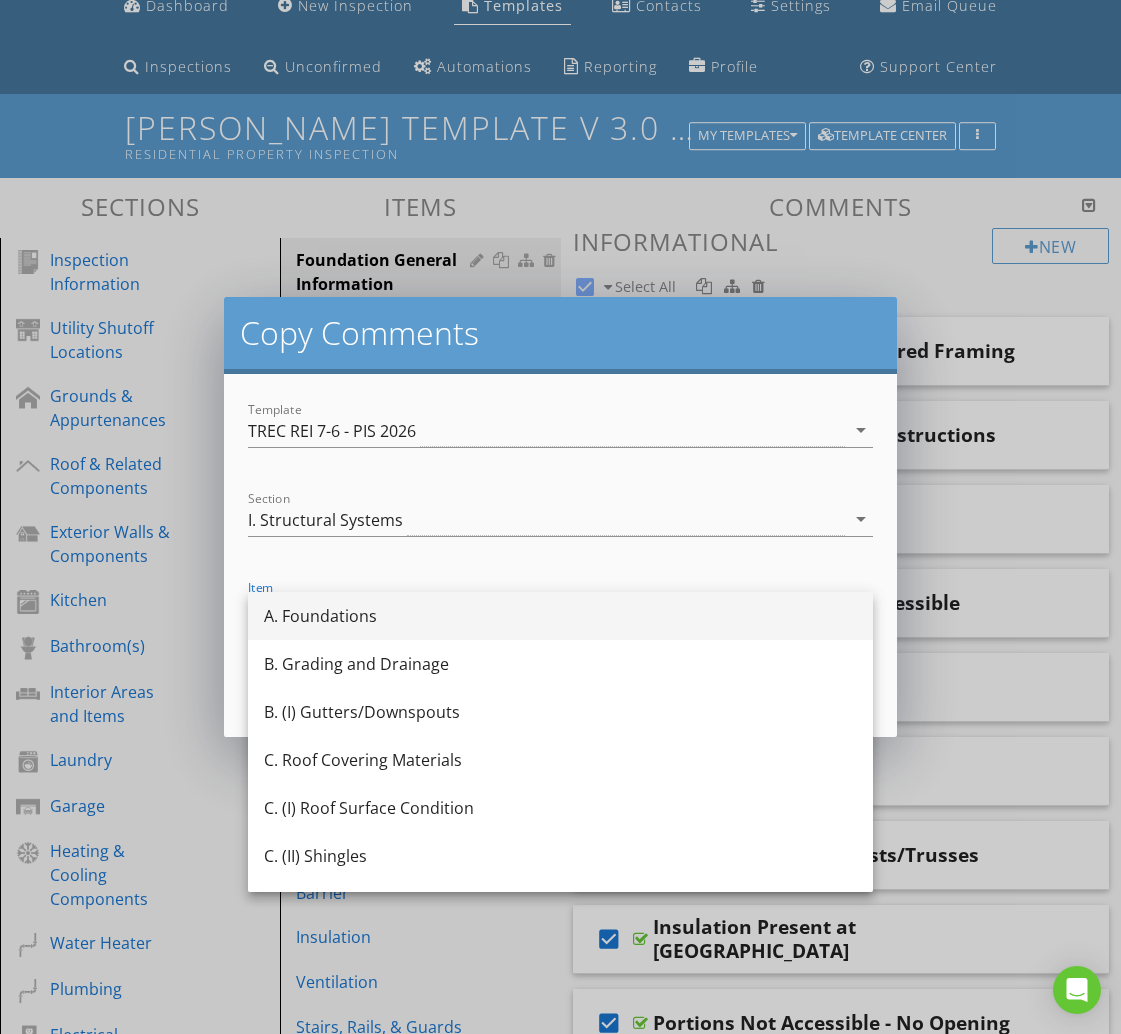 click on "A. Foundations" at bounding box center (560, 616) 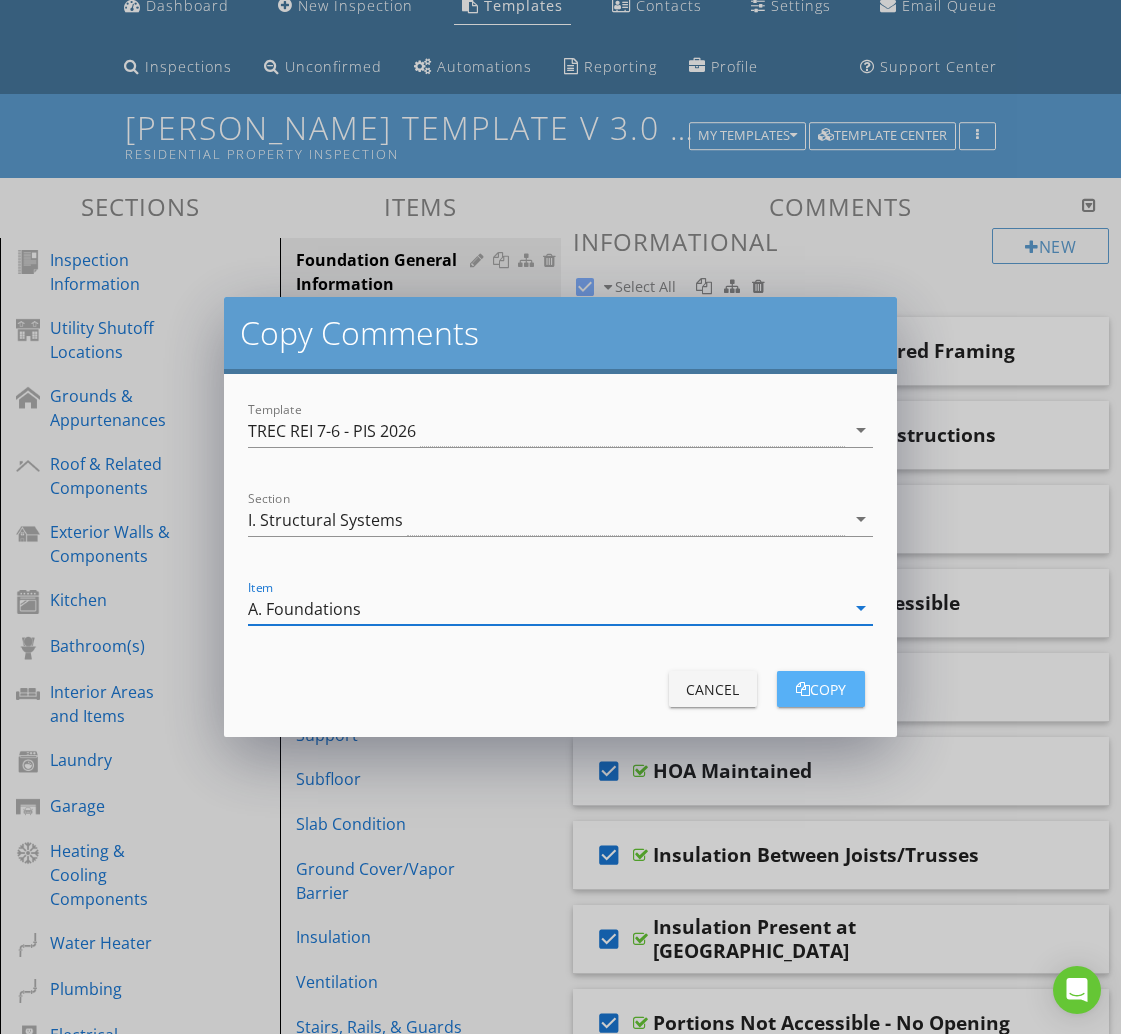 click on "copy" at bounding box center [821, 689] 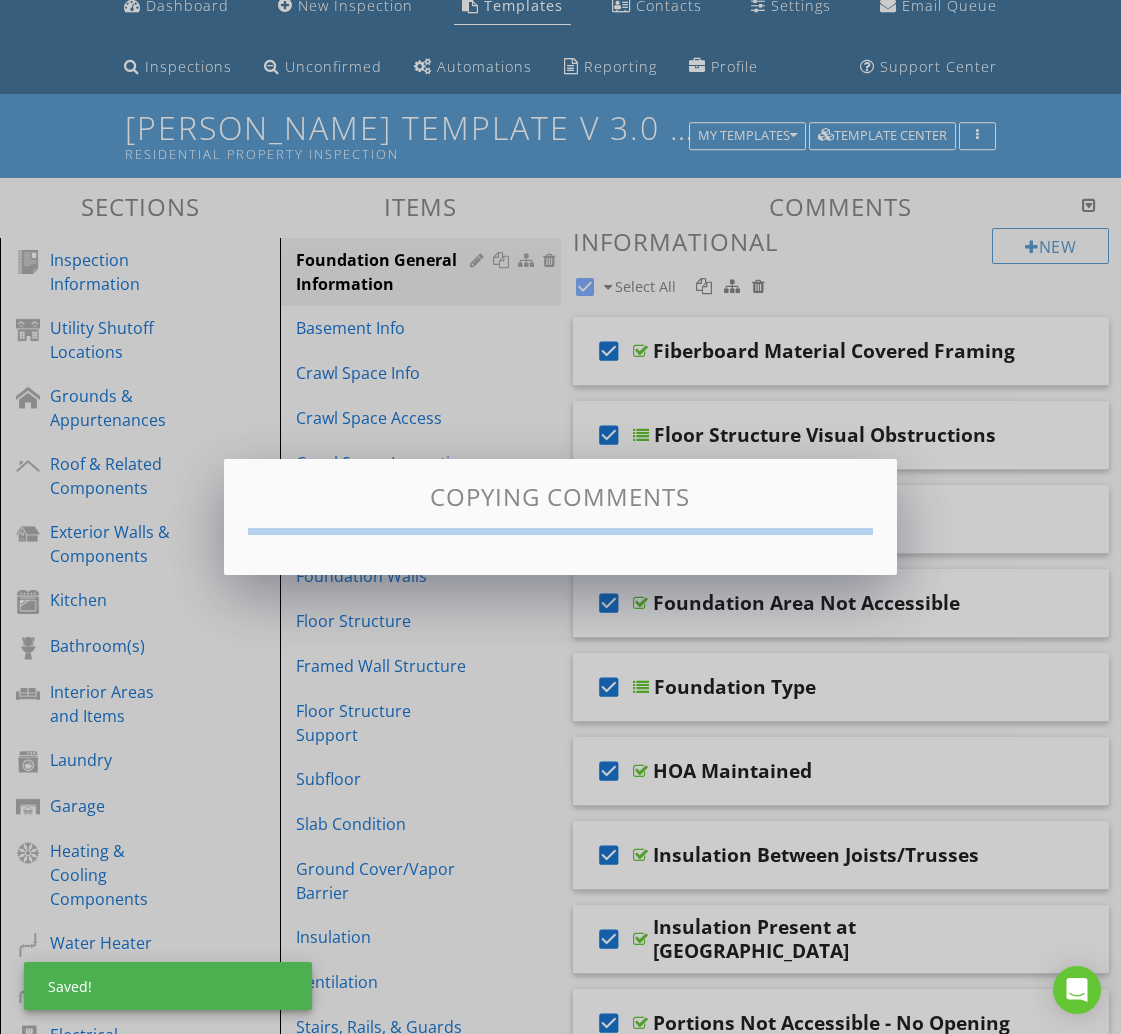 checkbox on "false" 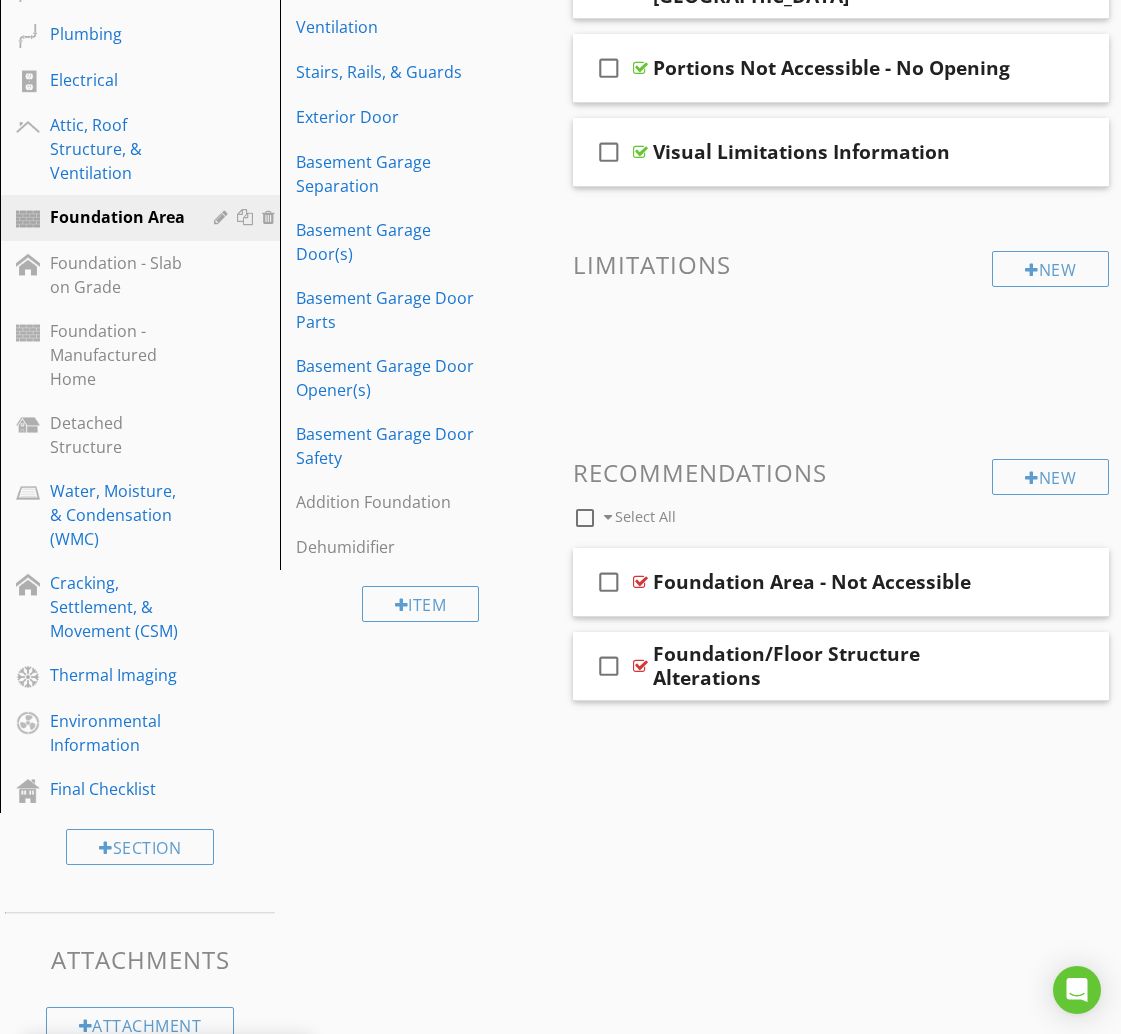 scroll, scrollTop: 1059, scrollLeft: 0, axis: vertical 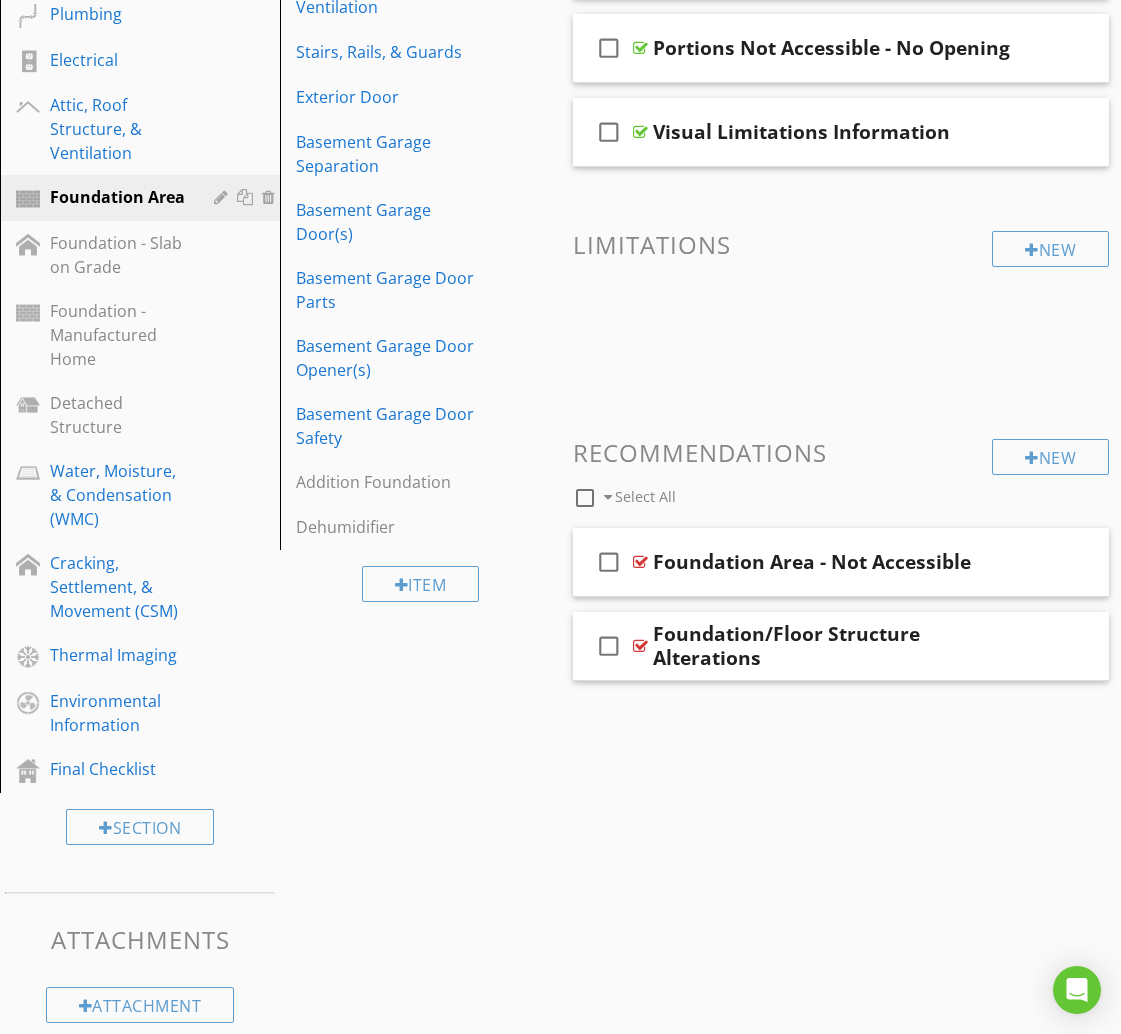 click at bounding box center (585, 498) 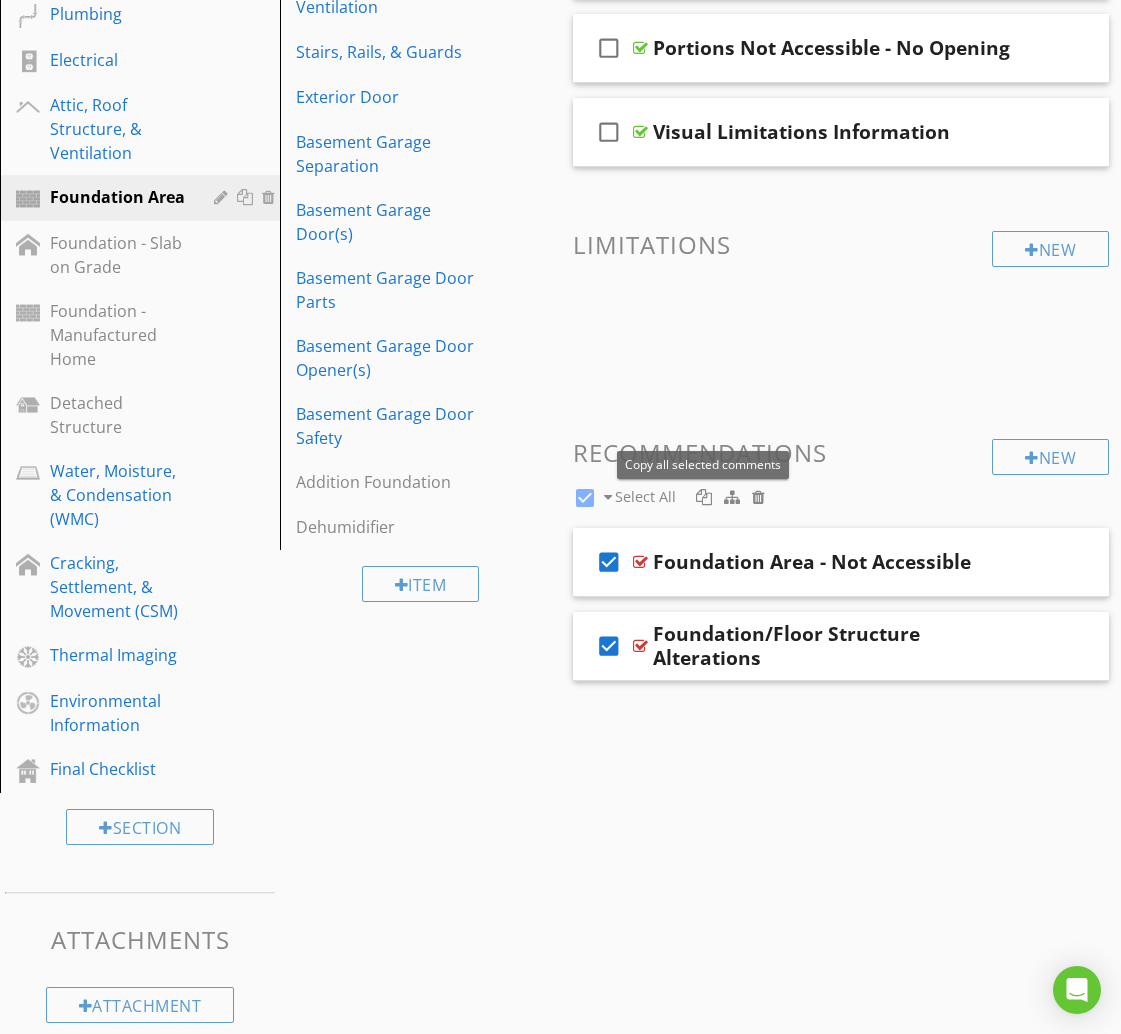 click at bounding box center [704, 497] 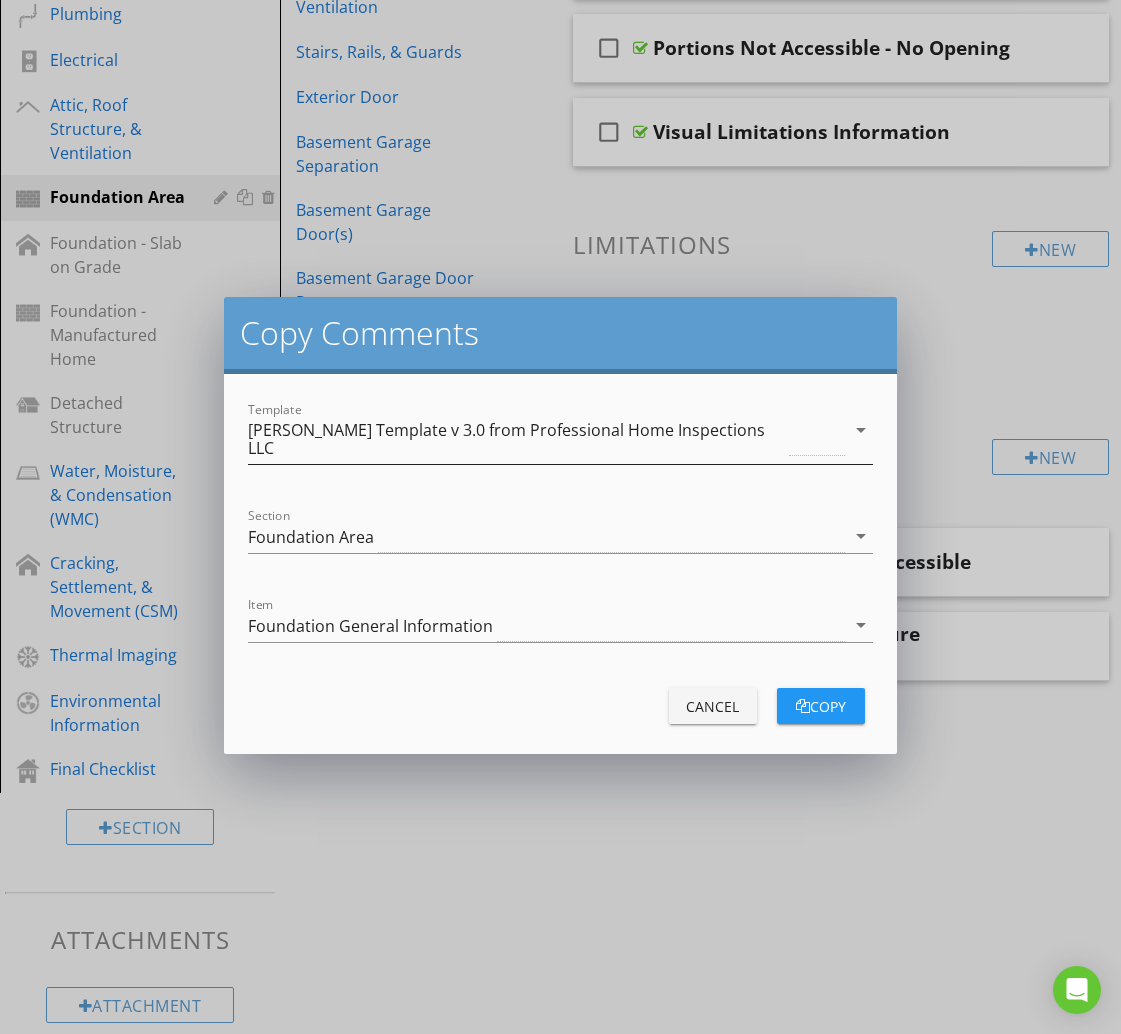 click on "[PERSON_NAME] Template v 3.0 from Professional Home Inspections LLC" at bounding box center (516, 439) 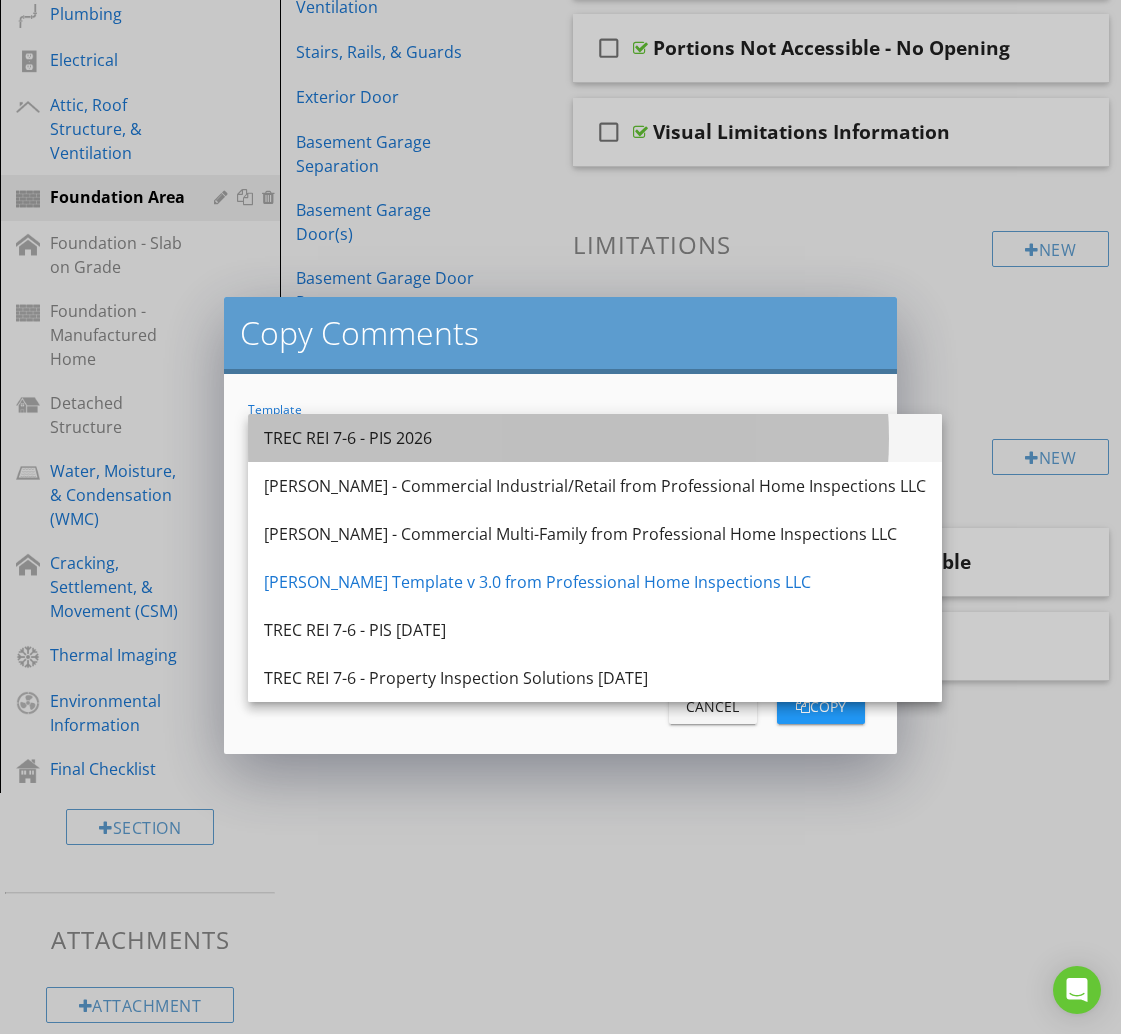 click on "TREC REI 7-6 - PIS 2026" at bounding box center [595, 438] 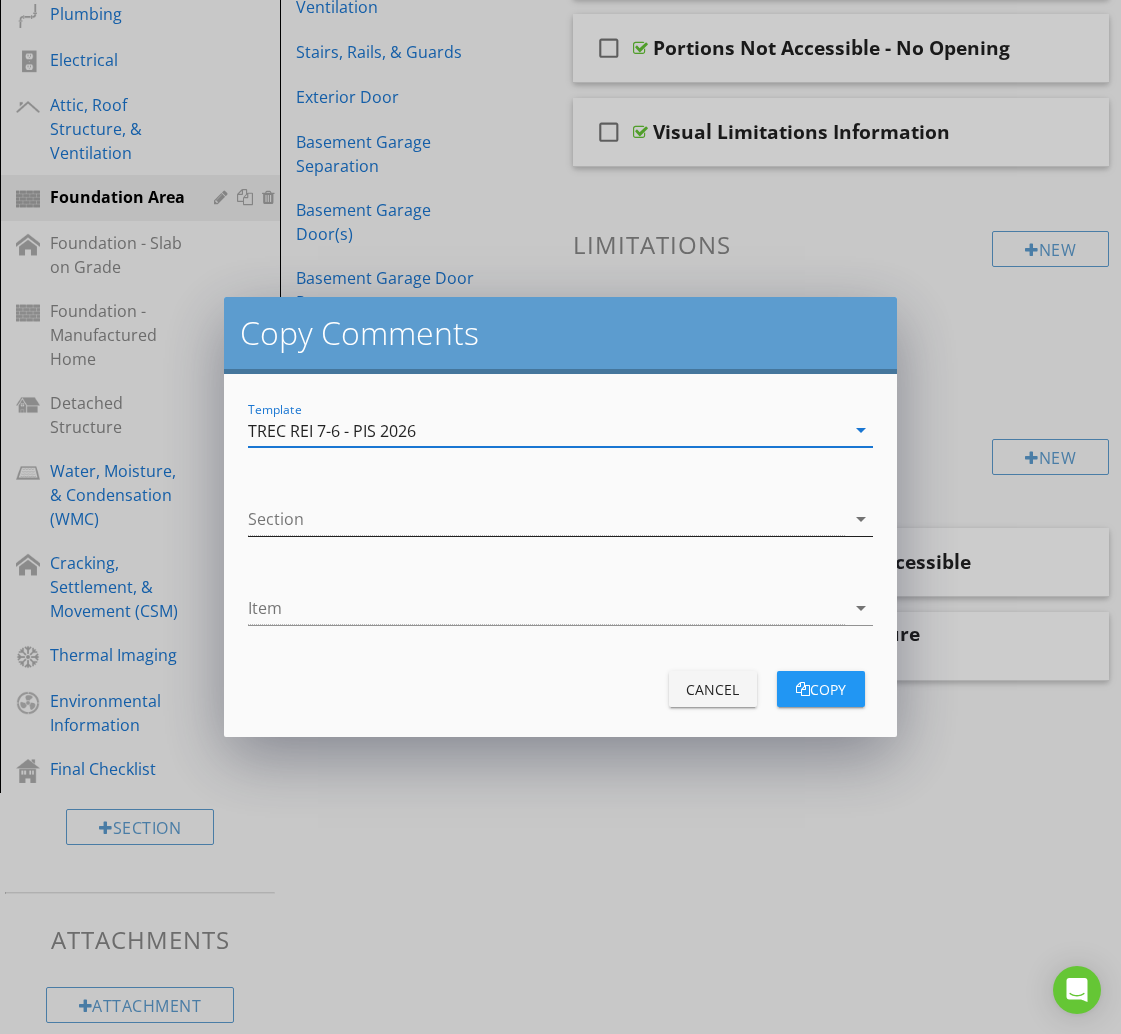 click at bounding box center [546, 519] 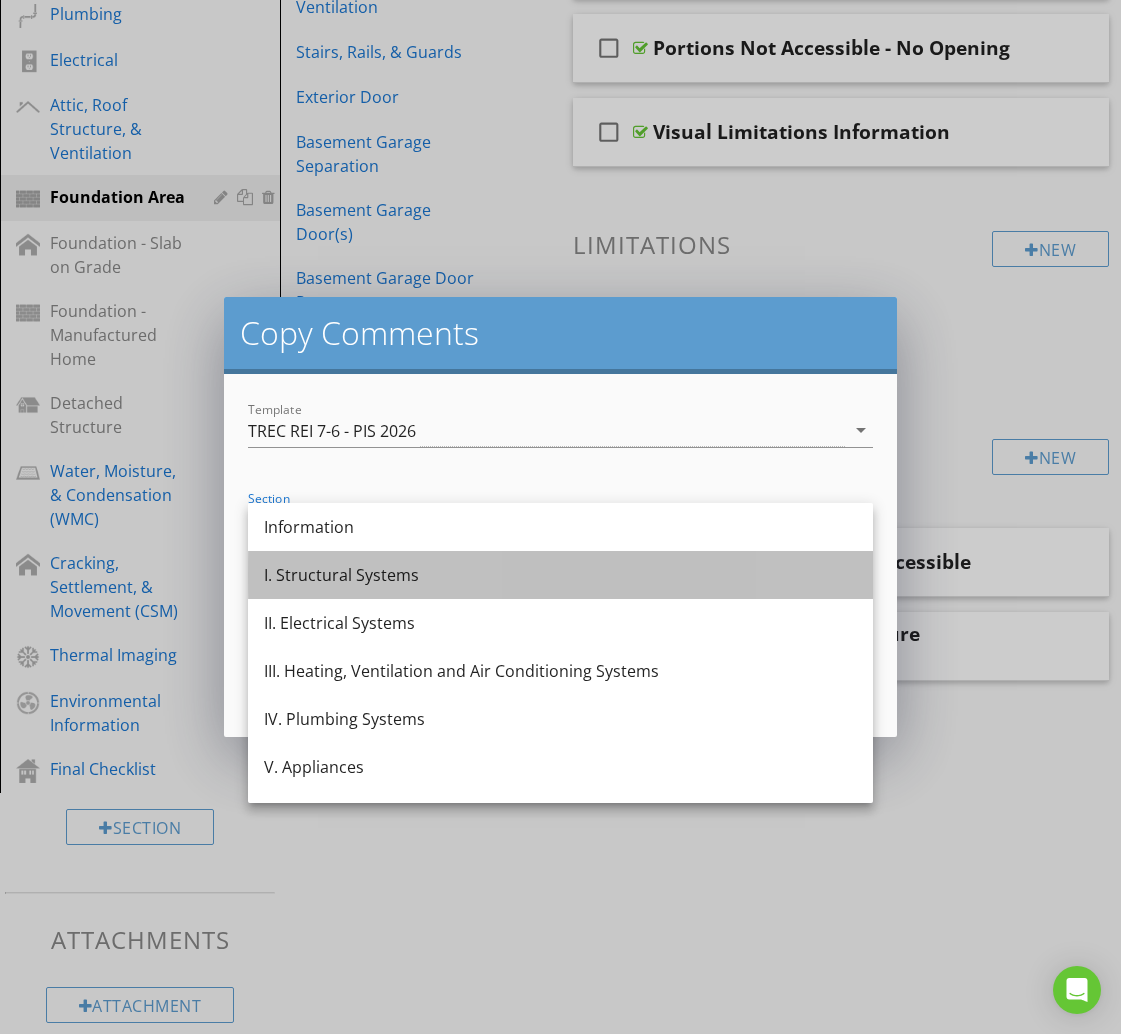 click on "I. Structural Systems" at bounding box center [560, 575] 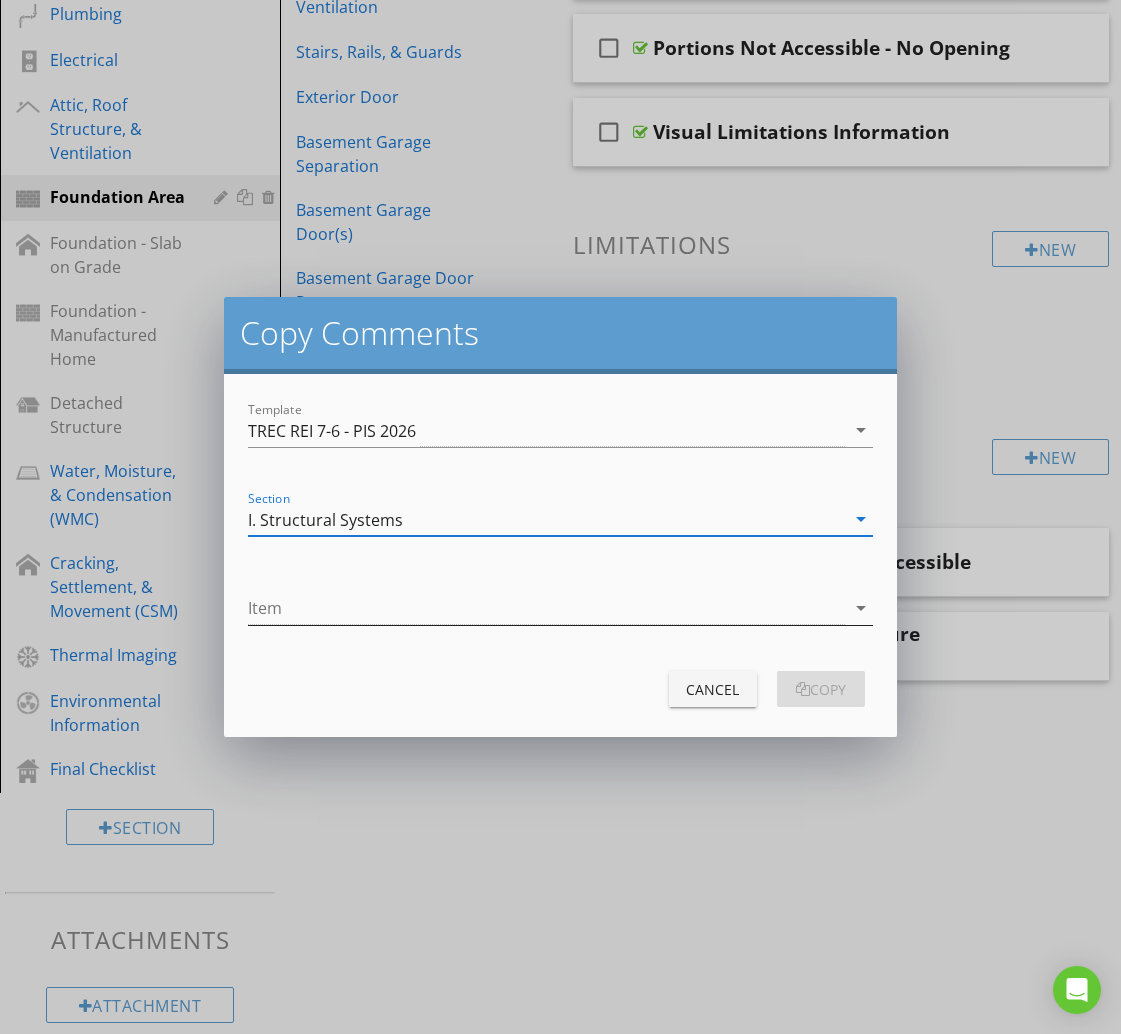 click at bounding box center (546, 608) 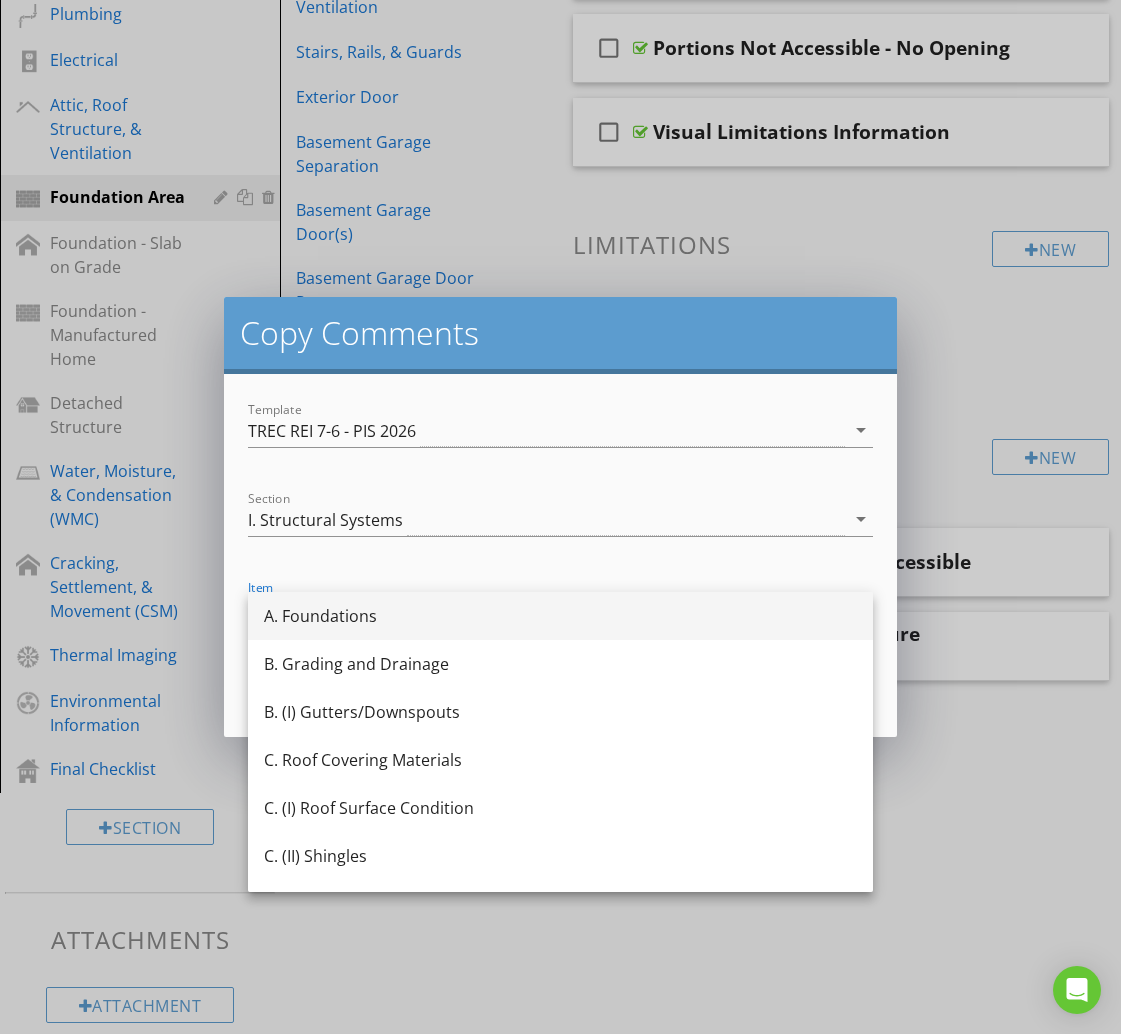 click on "A. Foundations" at bounding box center [560, 616] 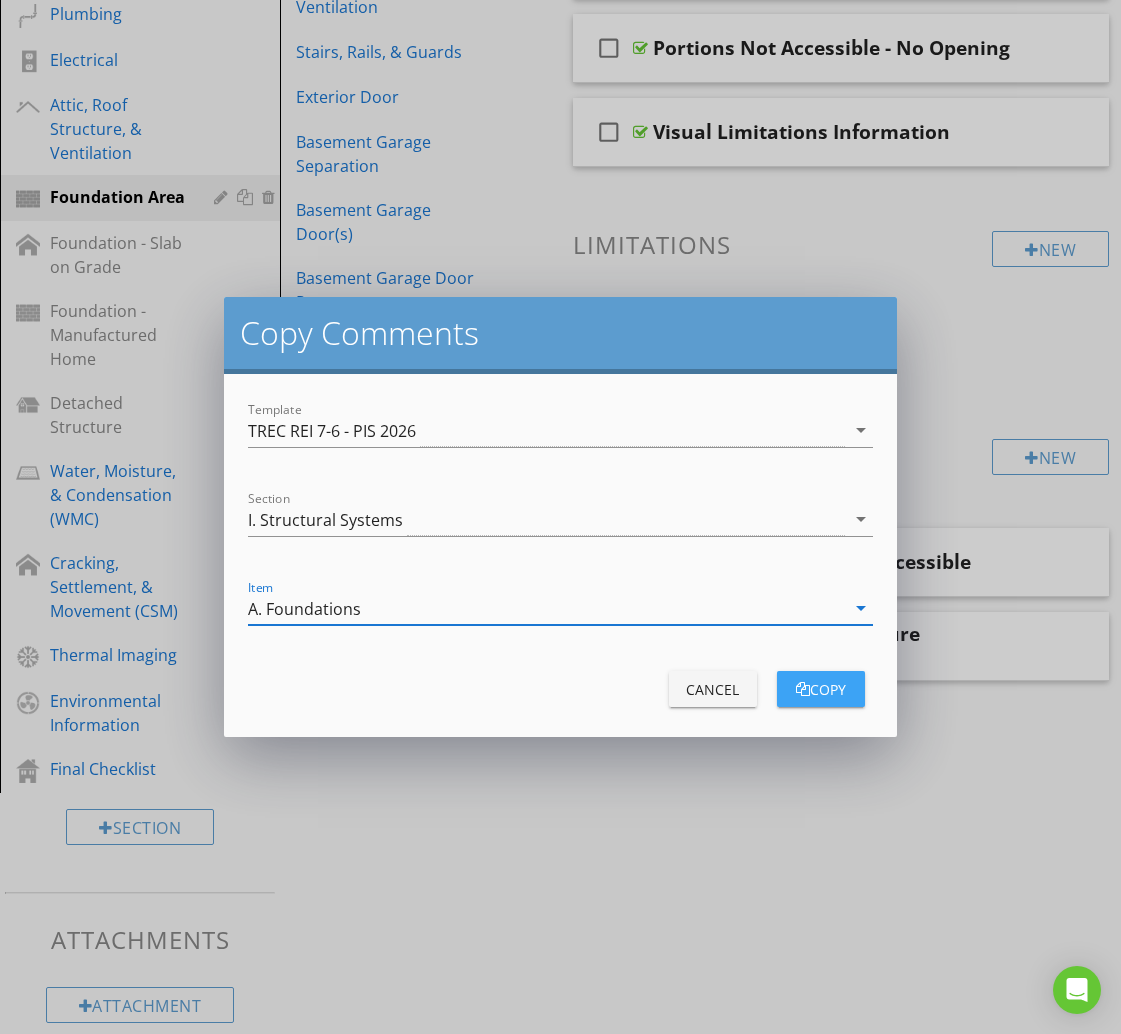 click on "copy" at bounding box center [821, 689] 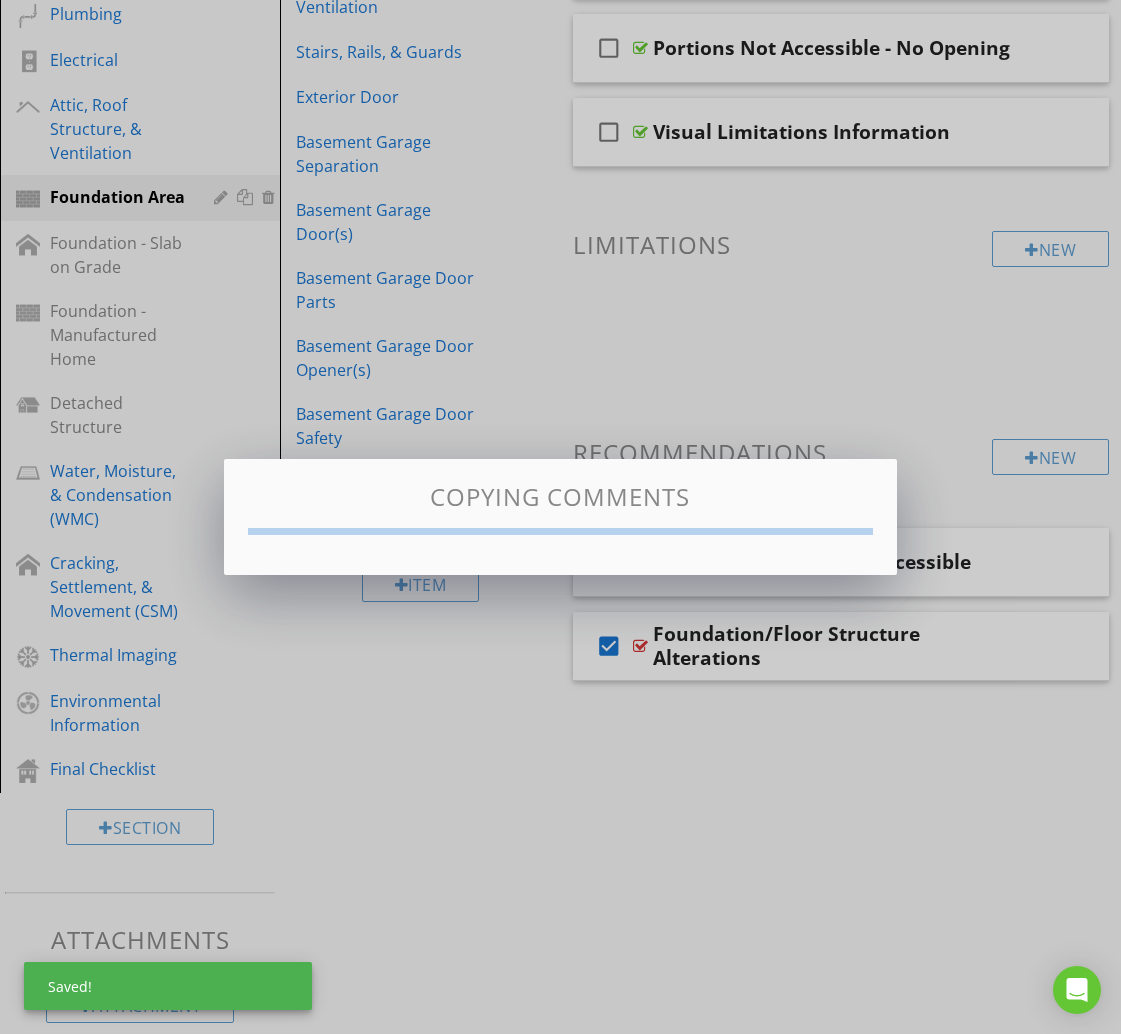 checkbox on "false" 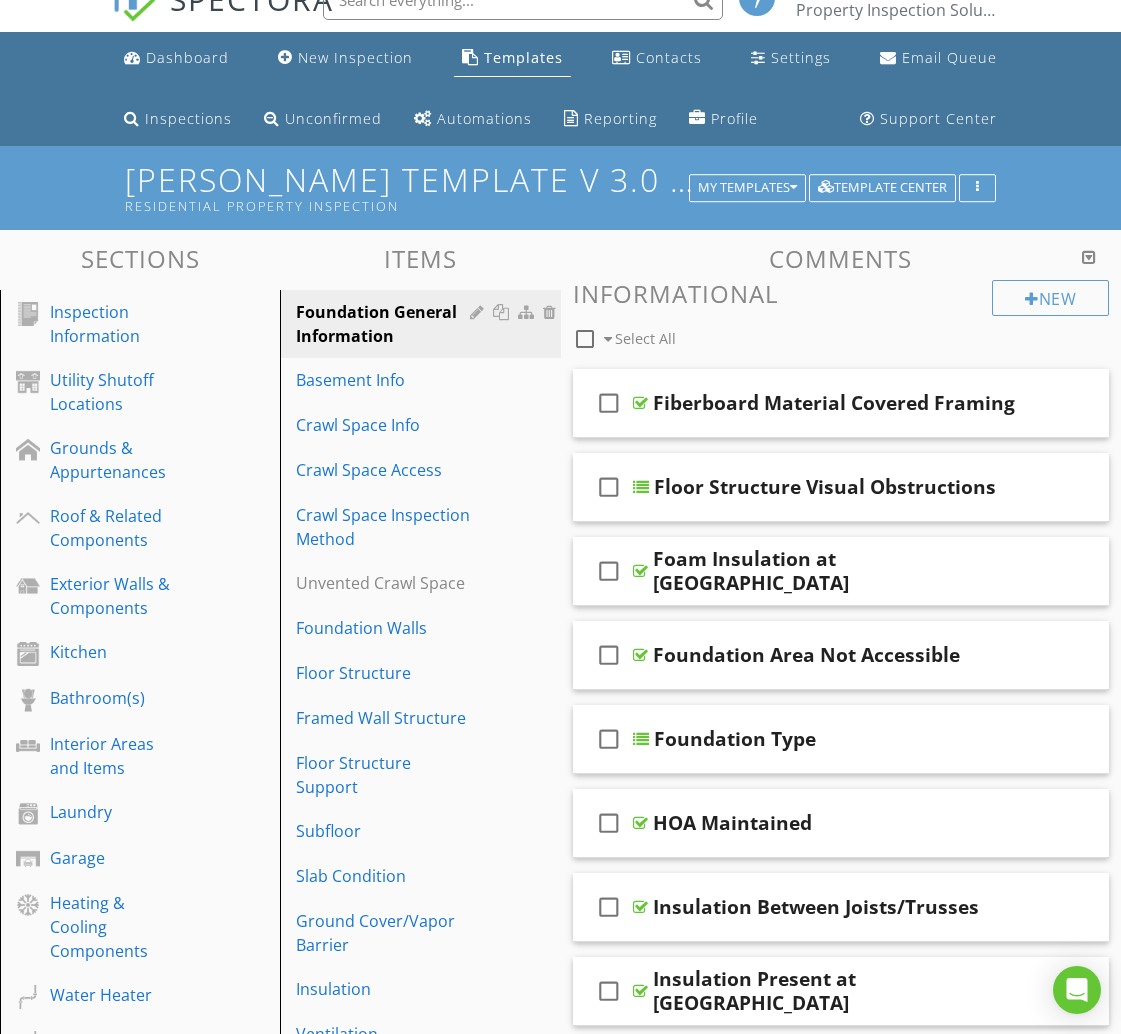 scroll, scrollTop: 0, scrollLeft: 0, axis: both 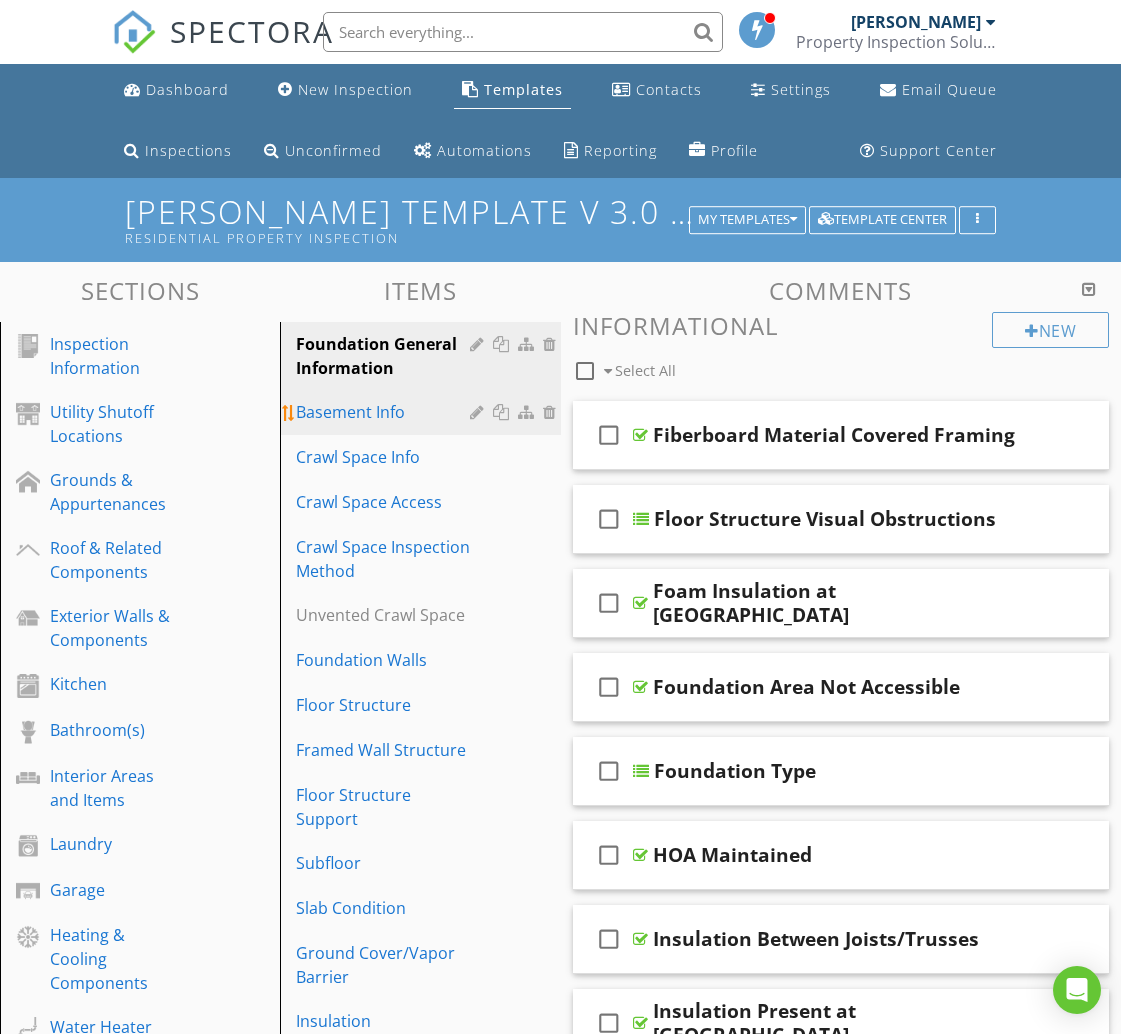 click on "Basement Info" at bounding box center (385, 412) 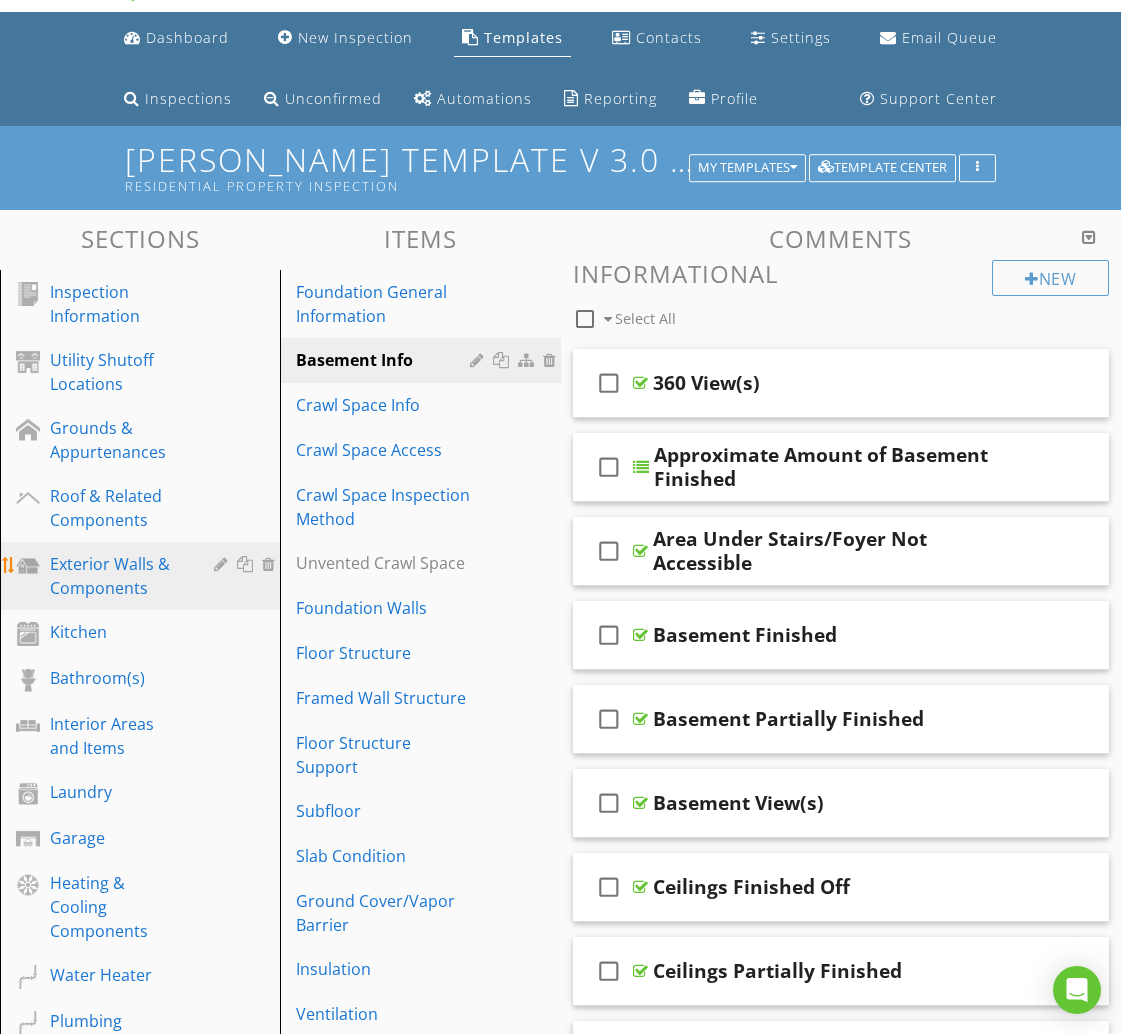 scroll, scrollTop: 49, scrollLeft: 0, axis: vertical 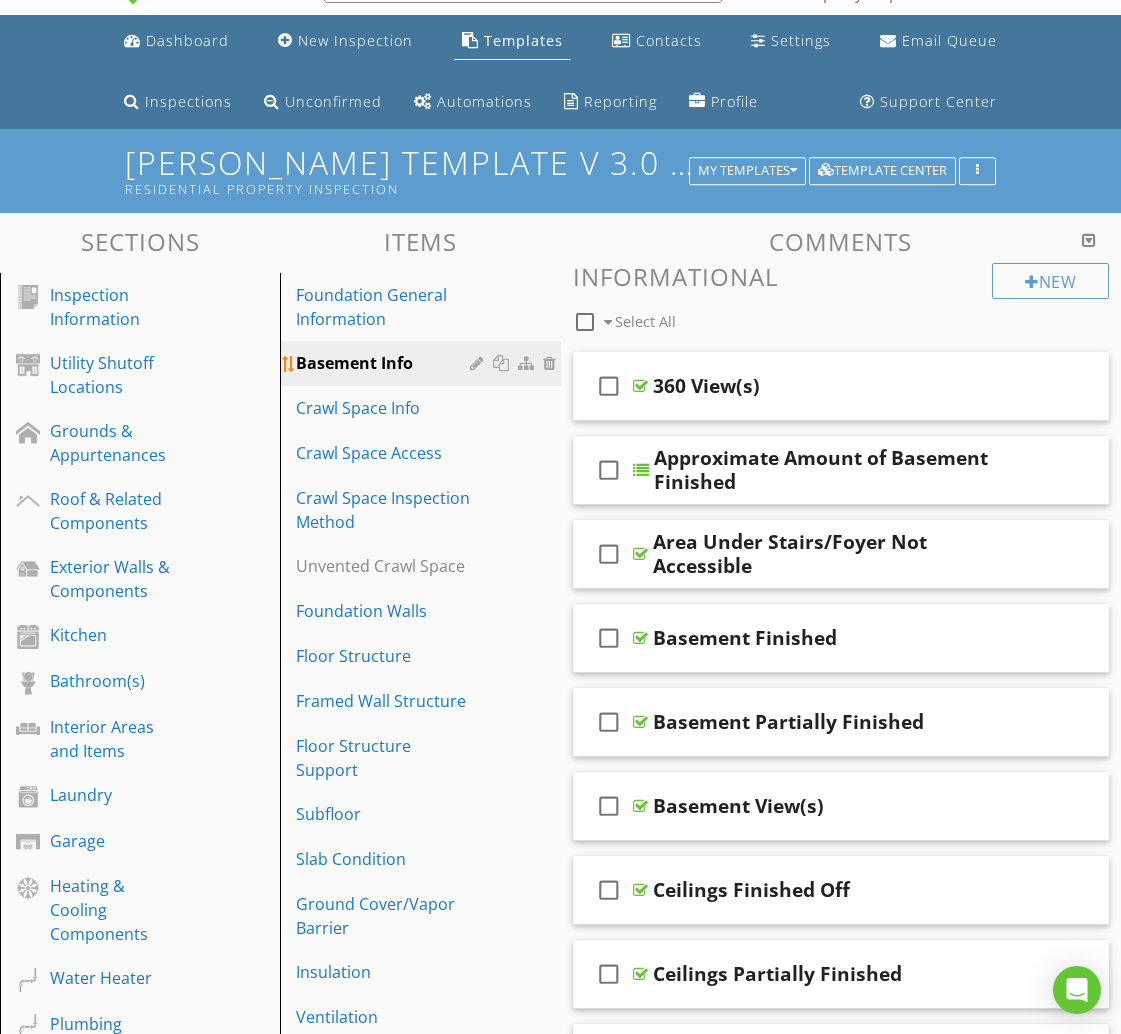 click at bounding box center [503, 363] 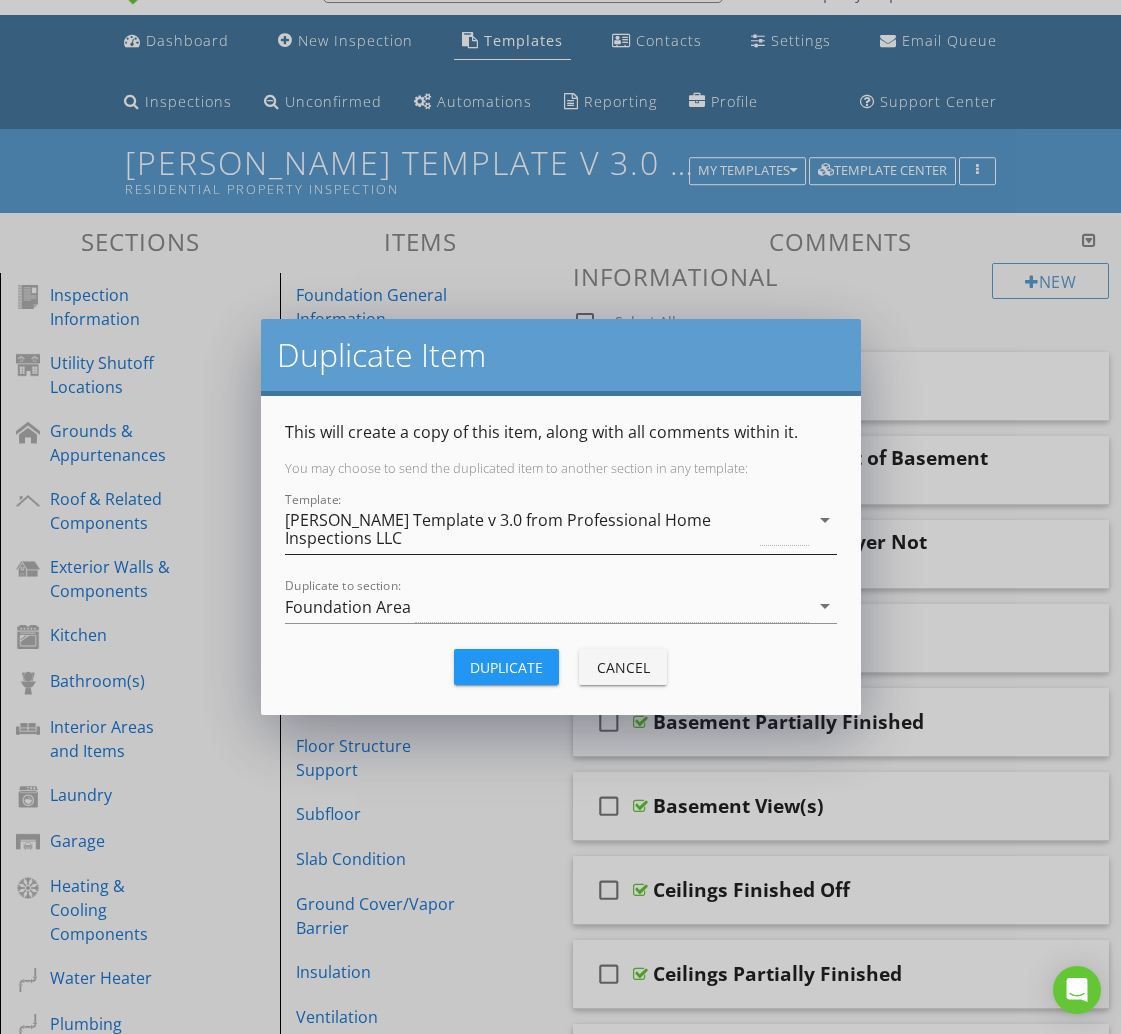 click on "[PERSON_NAME] Template v 3.0 from Professional Home Inspections LLC" at bounding box center (521, 529) 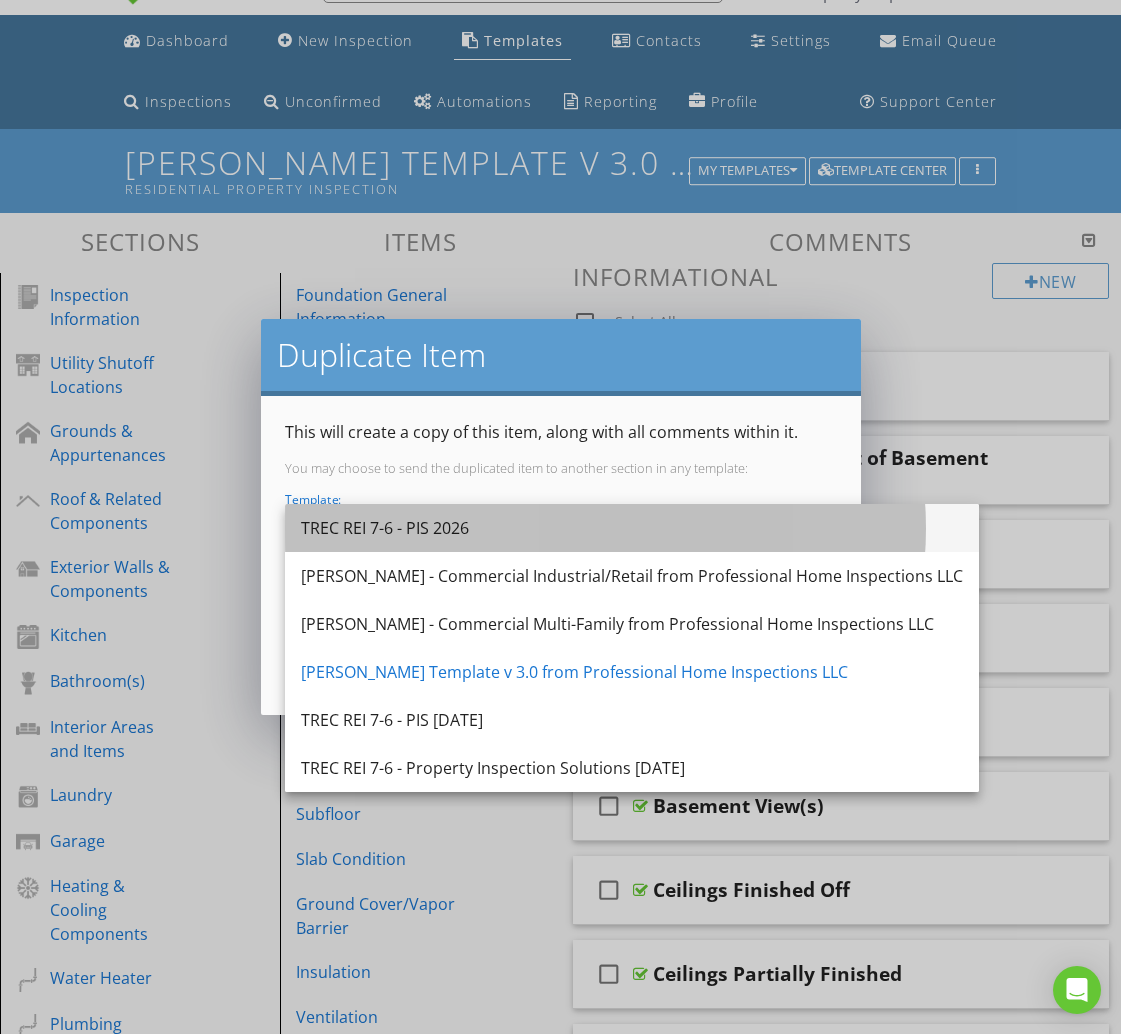 click on "TREC REI 7-6 - PIS 2026" at bounding box center [632, 528] 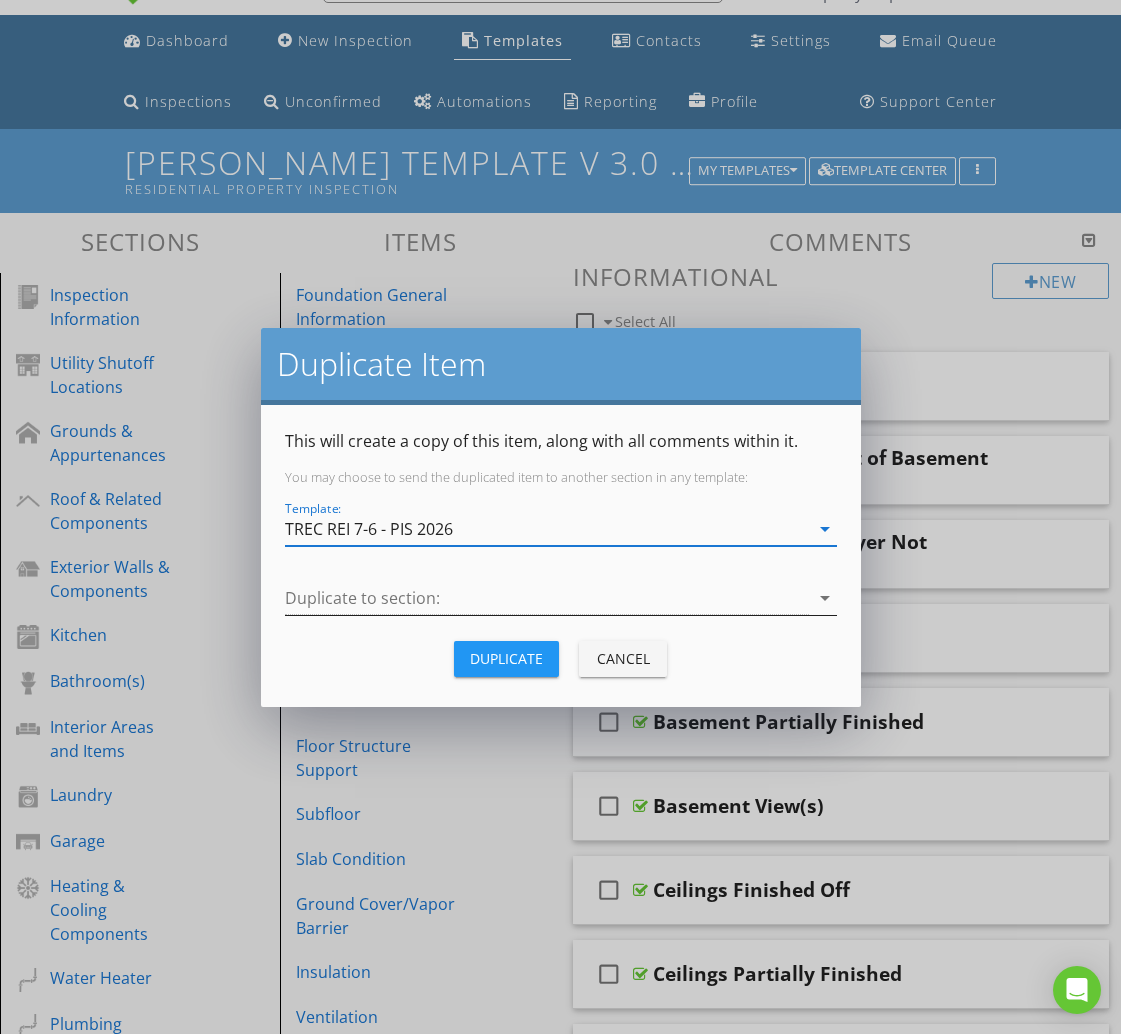 click at bounding box center [547, 598] 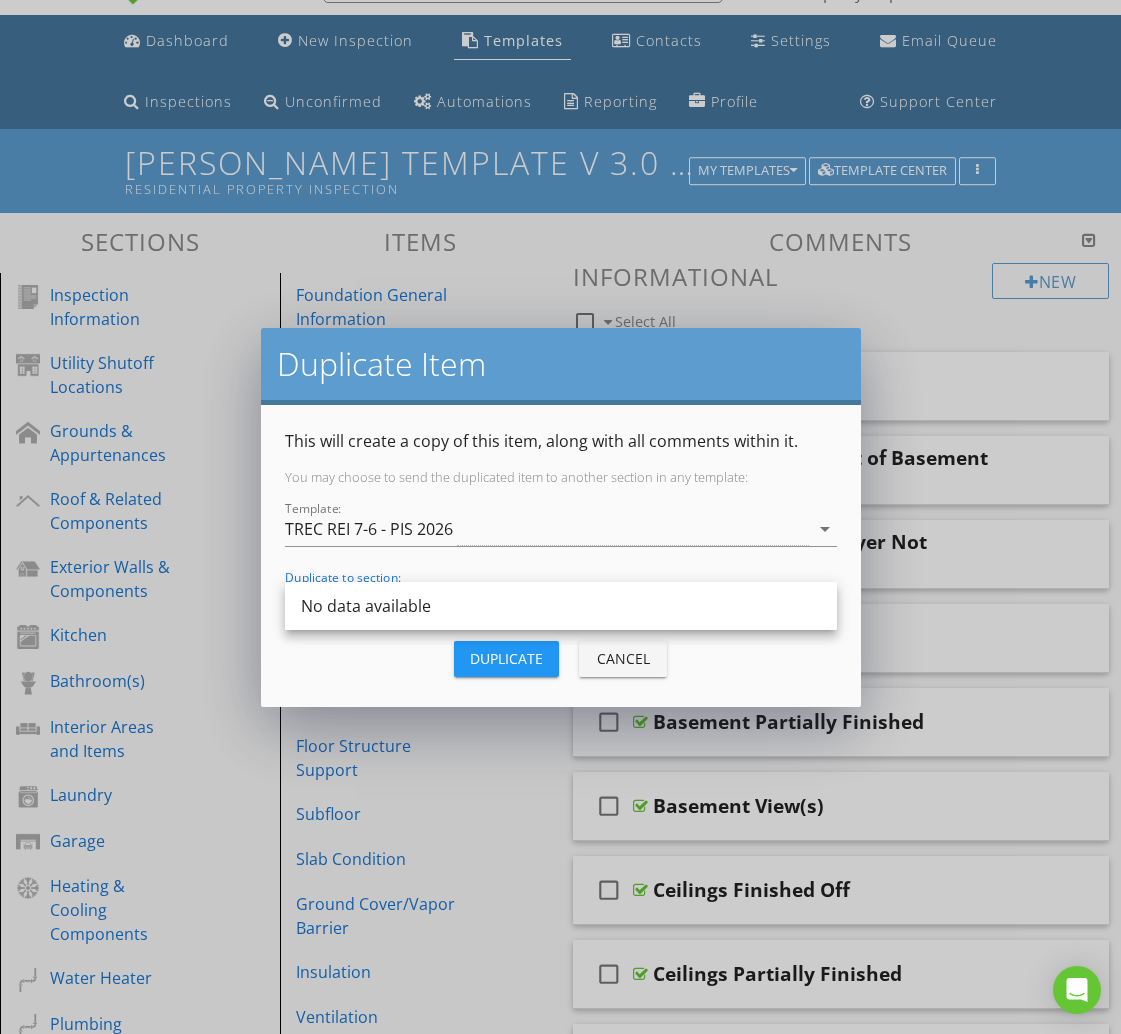 click on "Duplicate   Cancel" at bounding box center (561, 659) 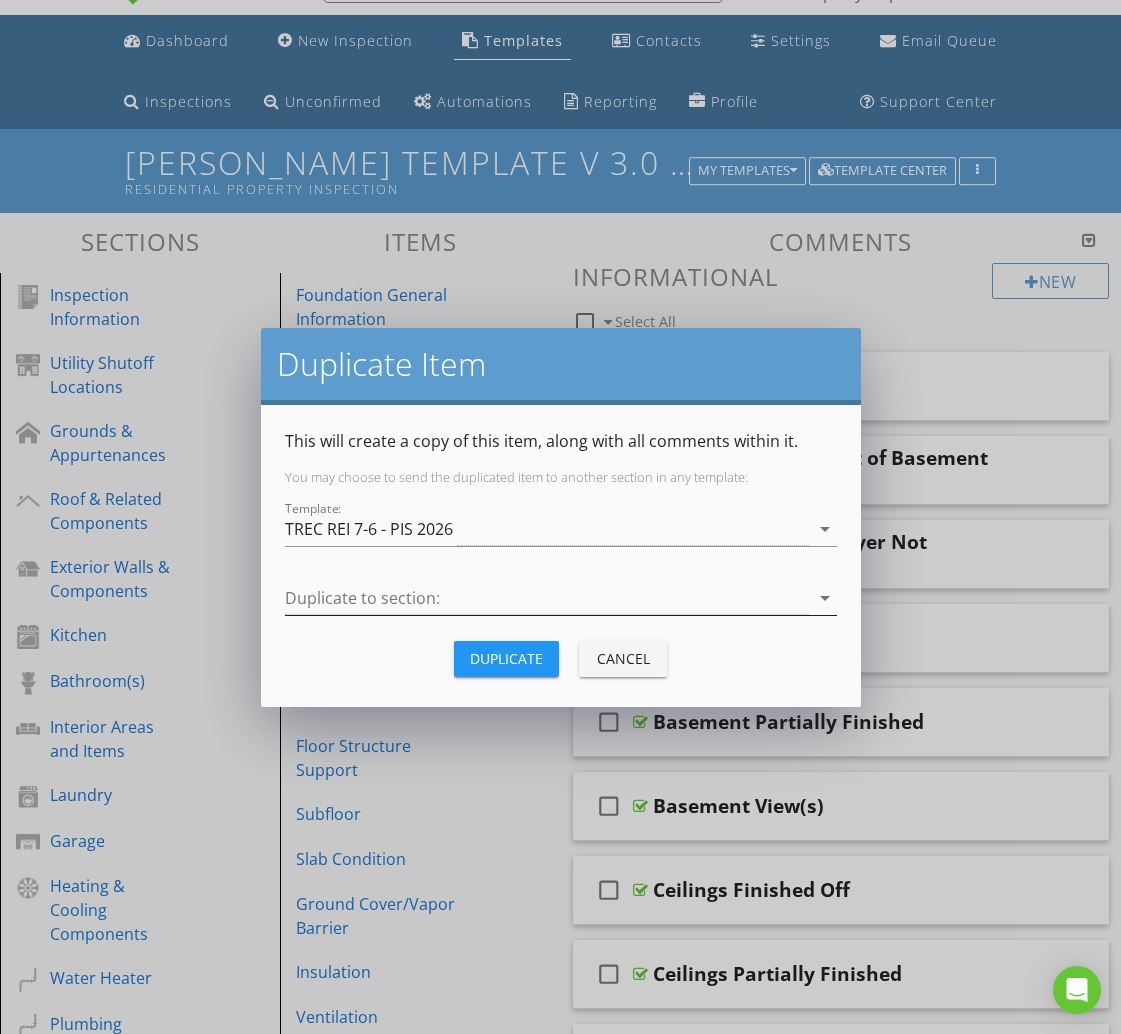 click at bounding box center (547, 598) 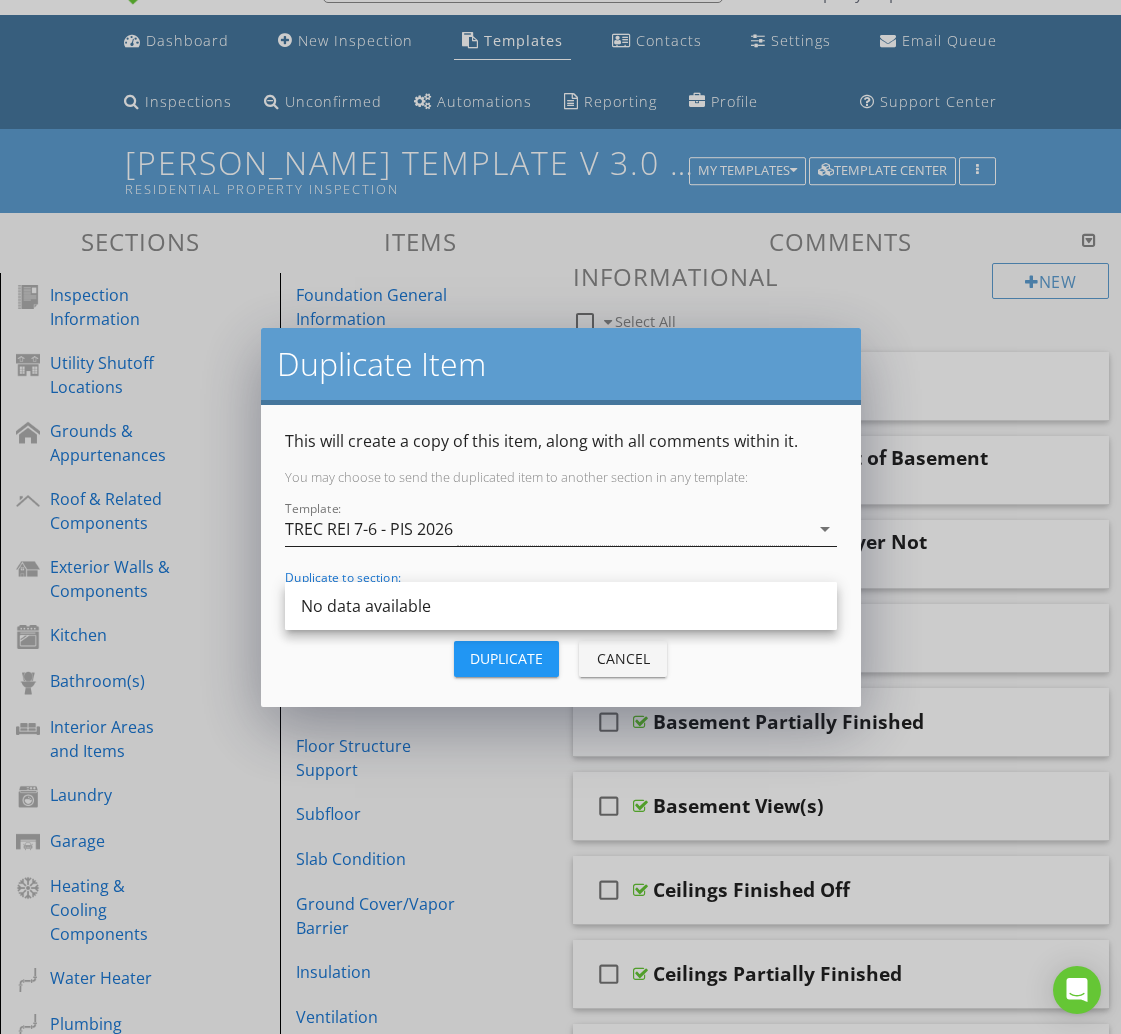 click on "TREC REI 7-6 - PIS 2026" at bounding box center [369, 529] 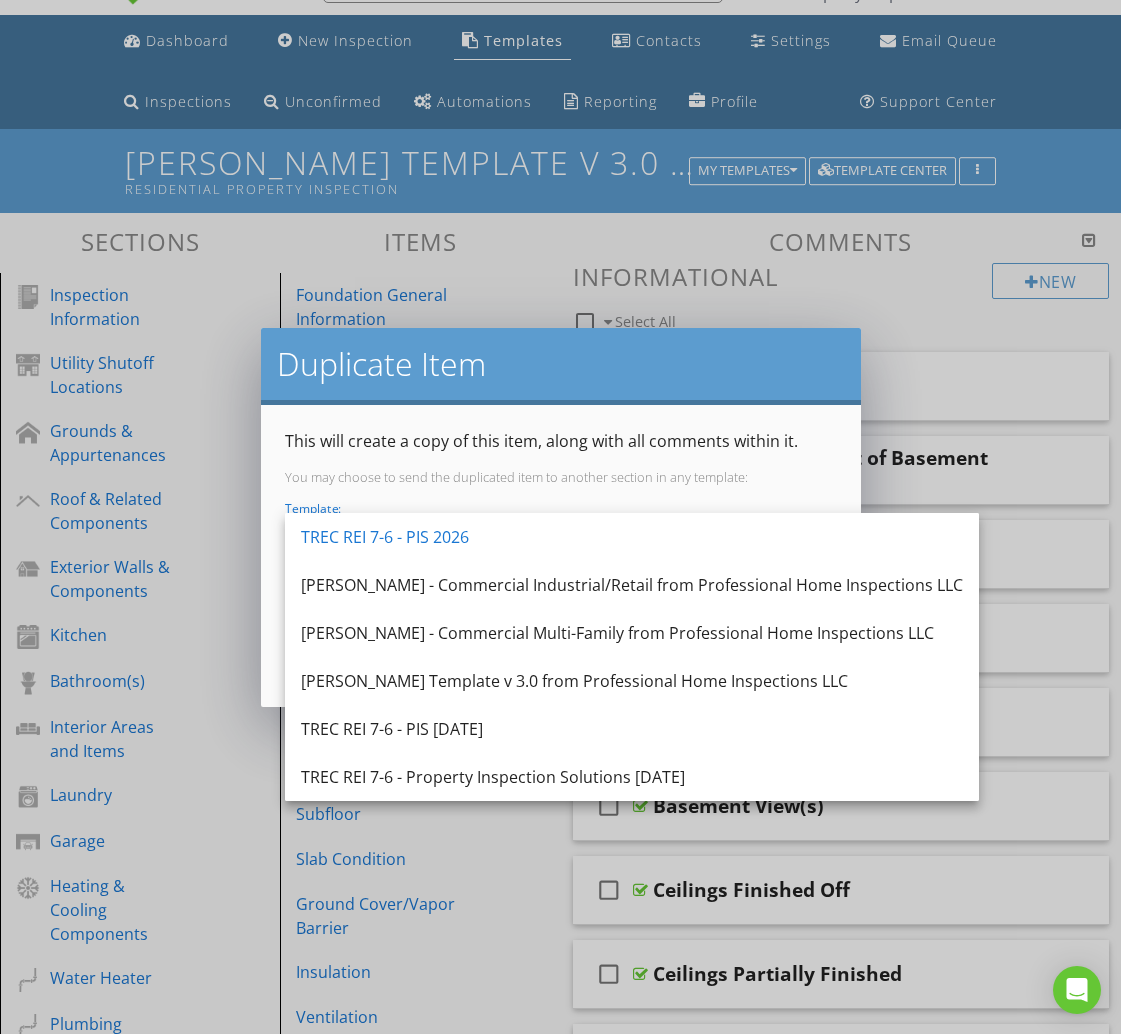 click on "TREC REI 7-6 - PIS 2026" at bounding box center (632, 537) 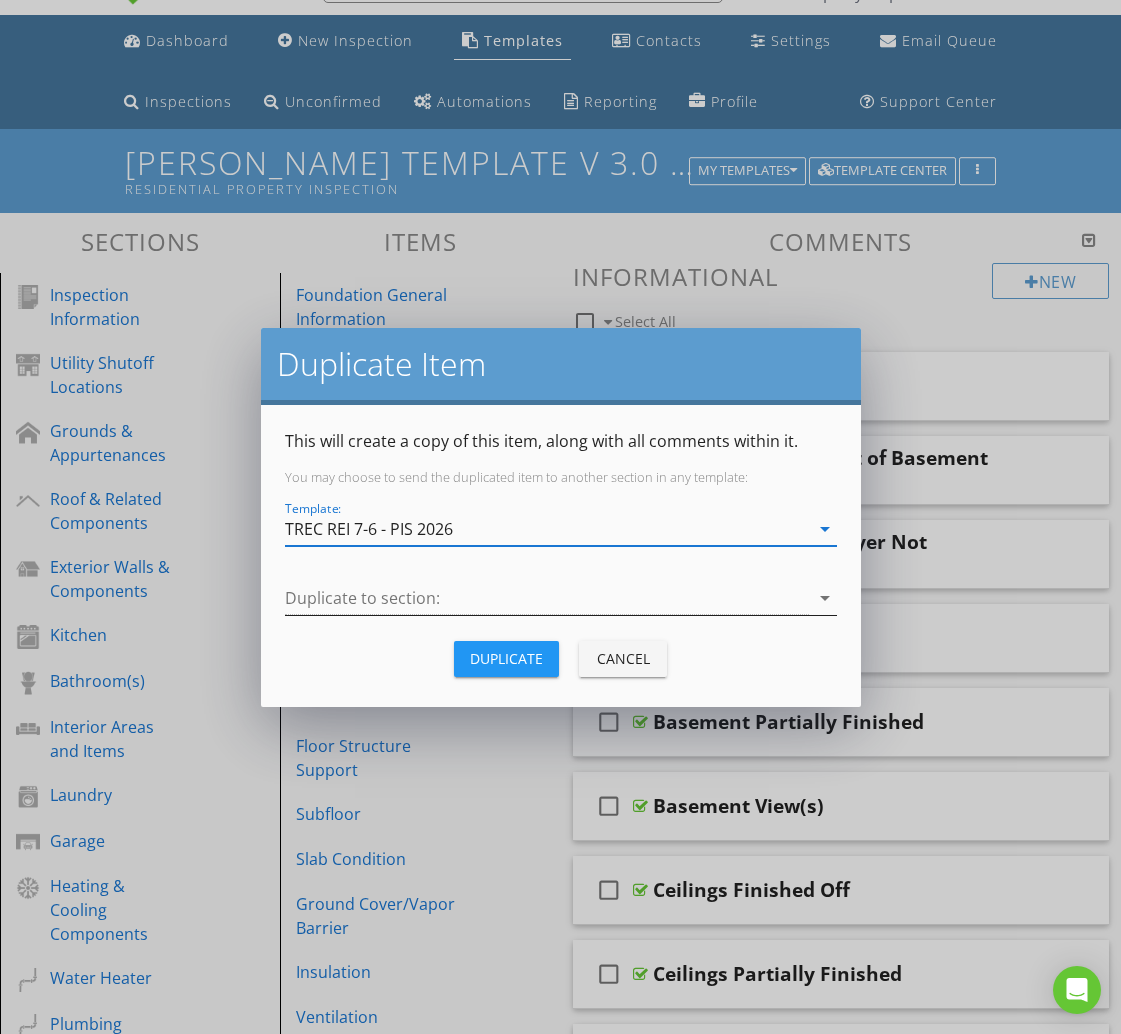 click at bounding box center (547, 598) 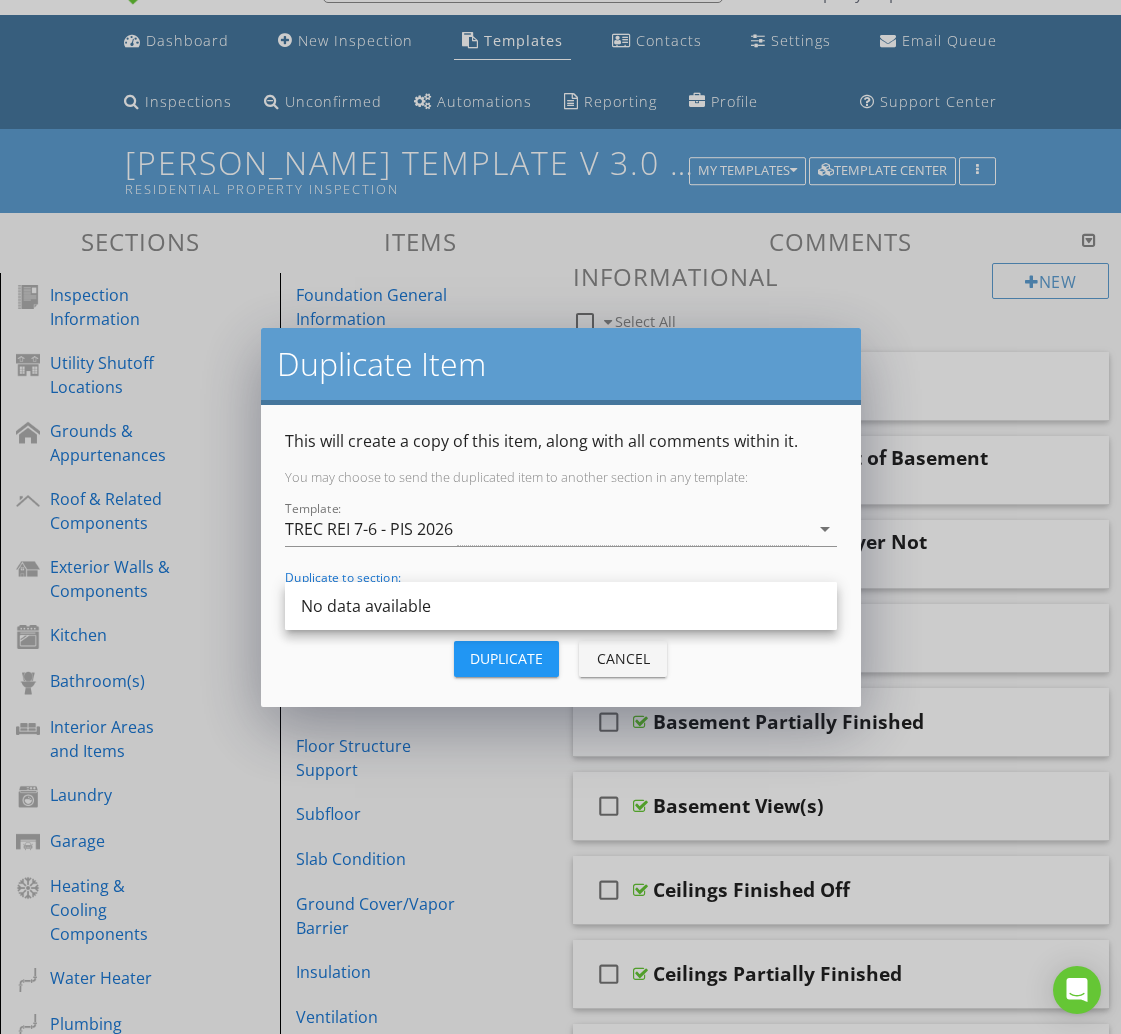 click on "Cancel" at bounding box center (623, 659) 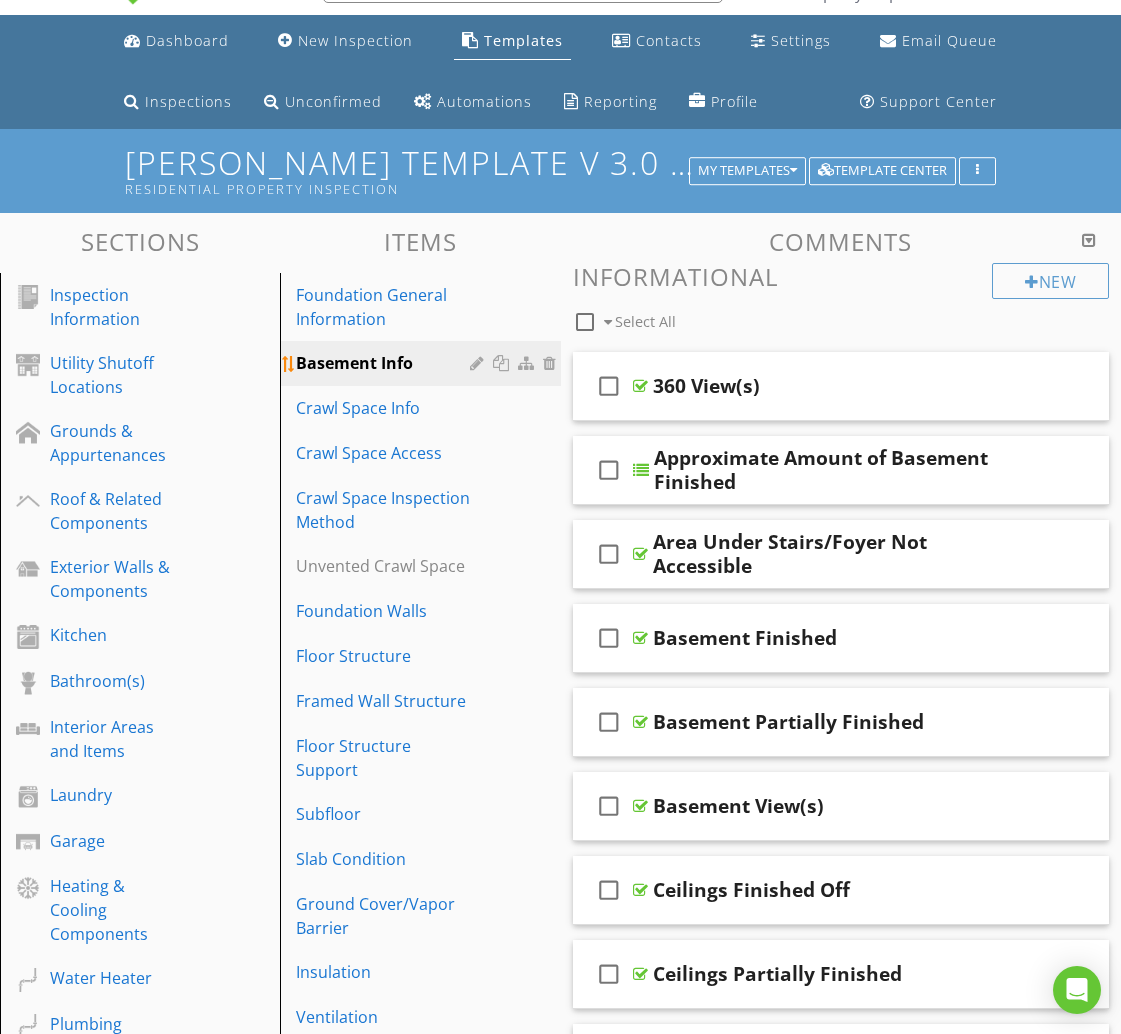 scroll, scrollTop: 51, scrollLeft: 0, axis: vertical 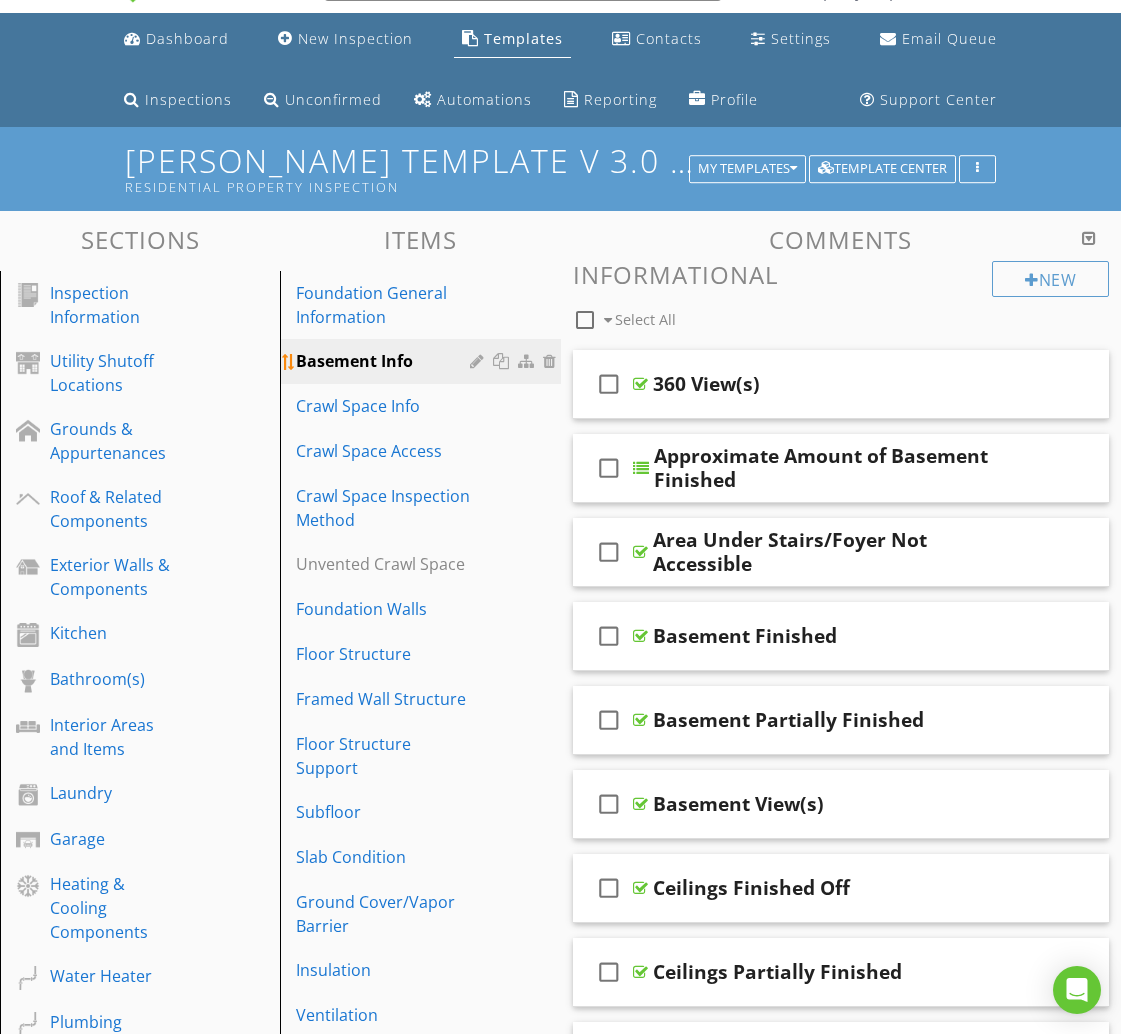 click at bounding box center [479, 361] 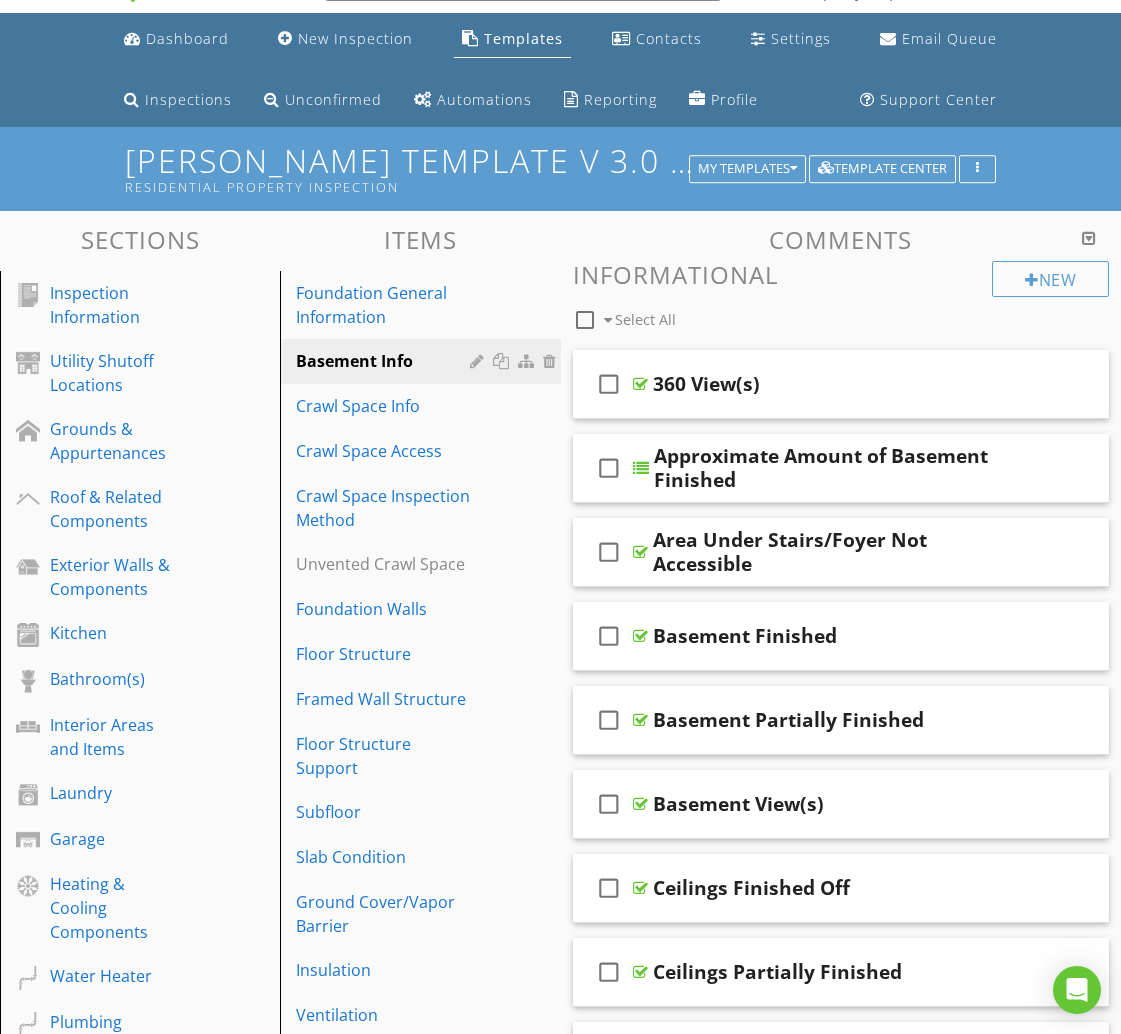 click at bounding box center (560, 517) 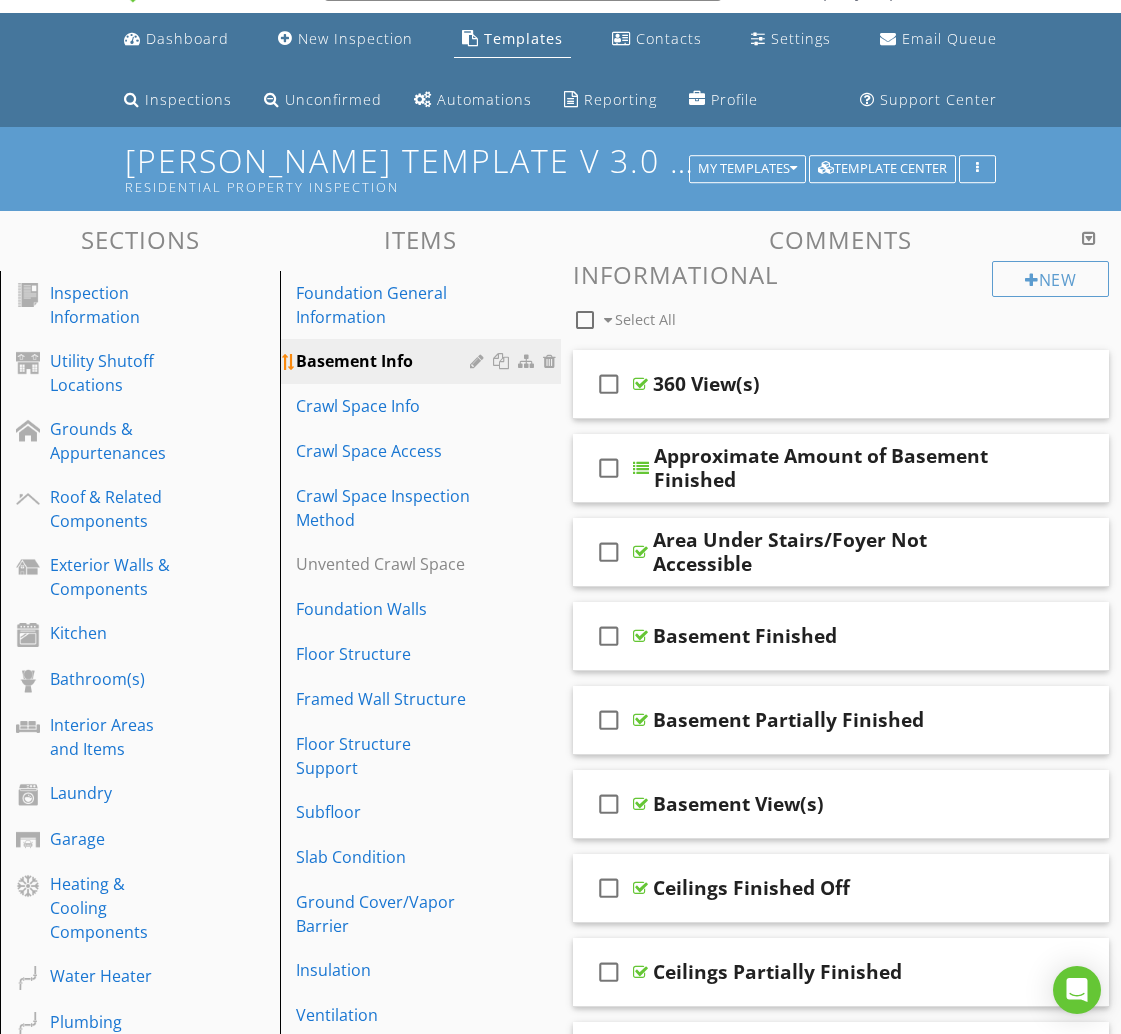 click at bounding box center [503, 361] 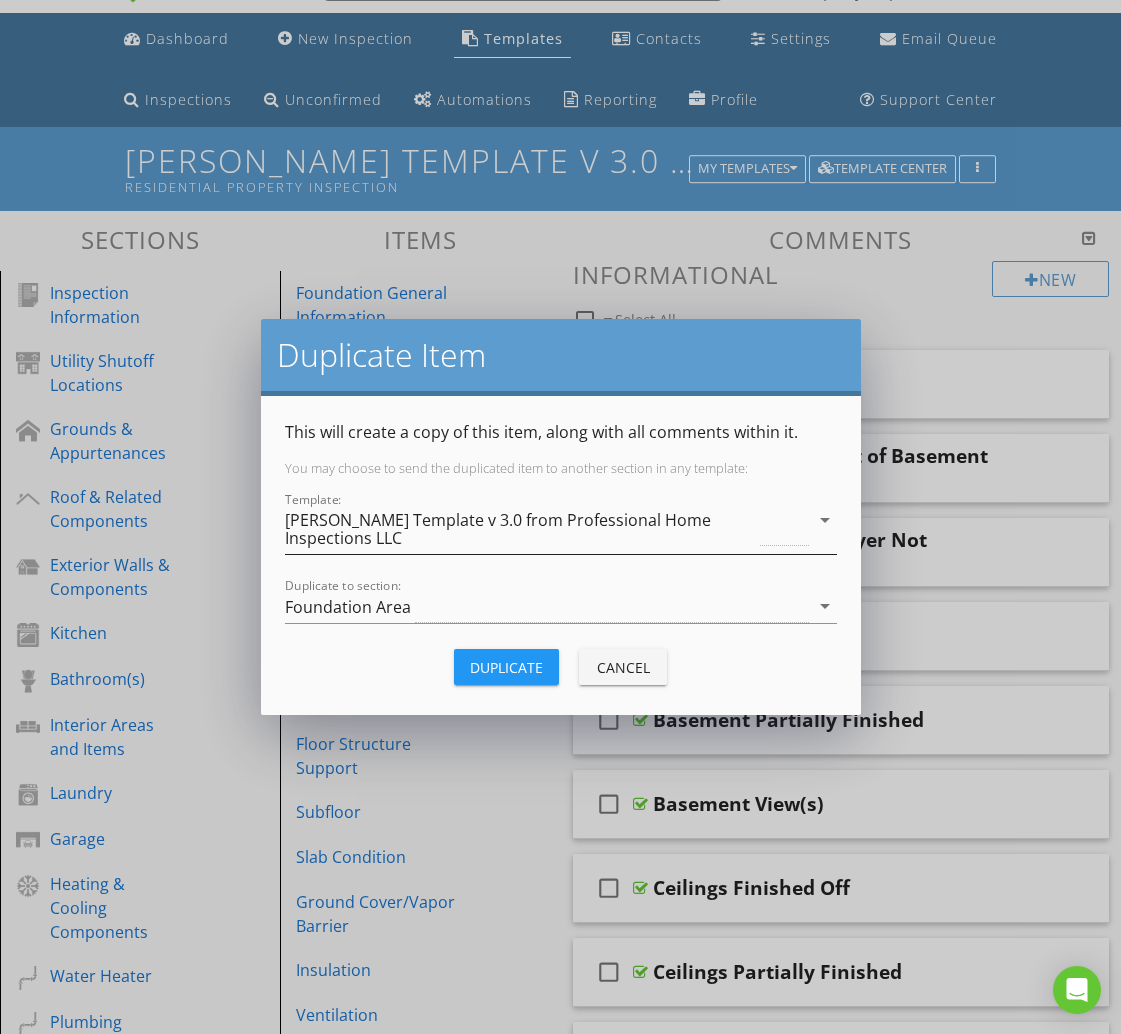 click on "[PERSON_NAME] Template v 3.0 from Professional Home Inspections LLC" at bounding box center [521, 529] 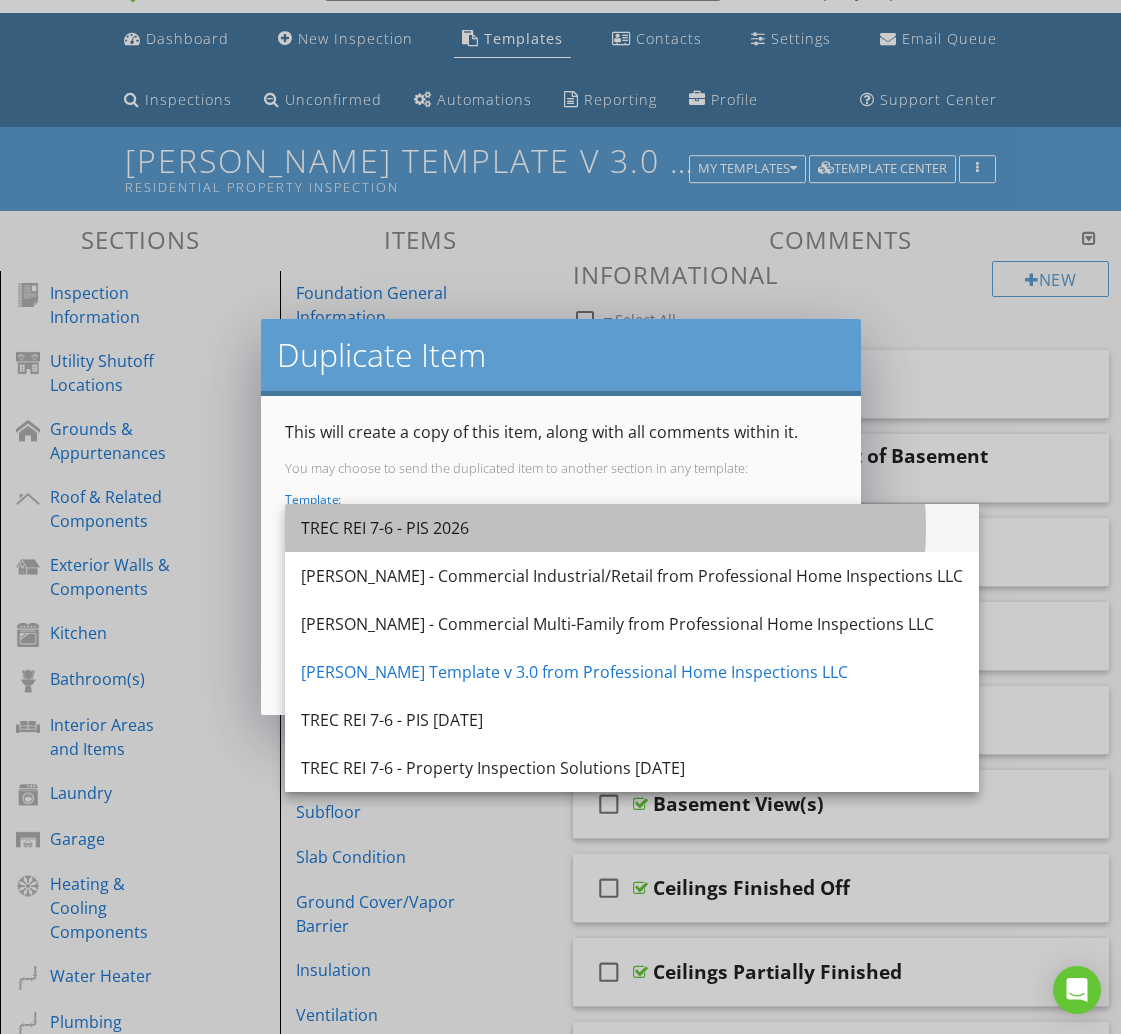 click on "TREC REI 7-6 - PIS 2026" at bounding box center (632, 528) 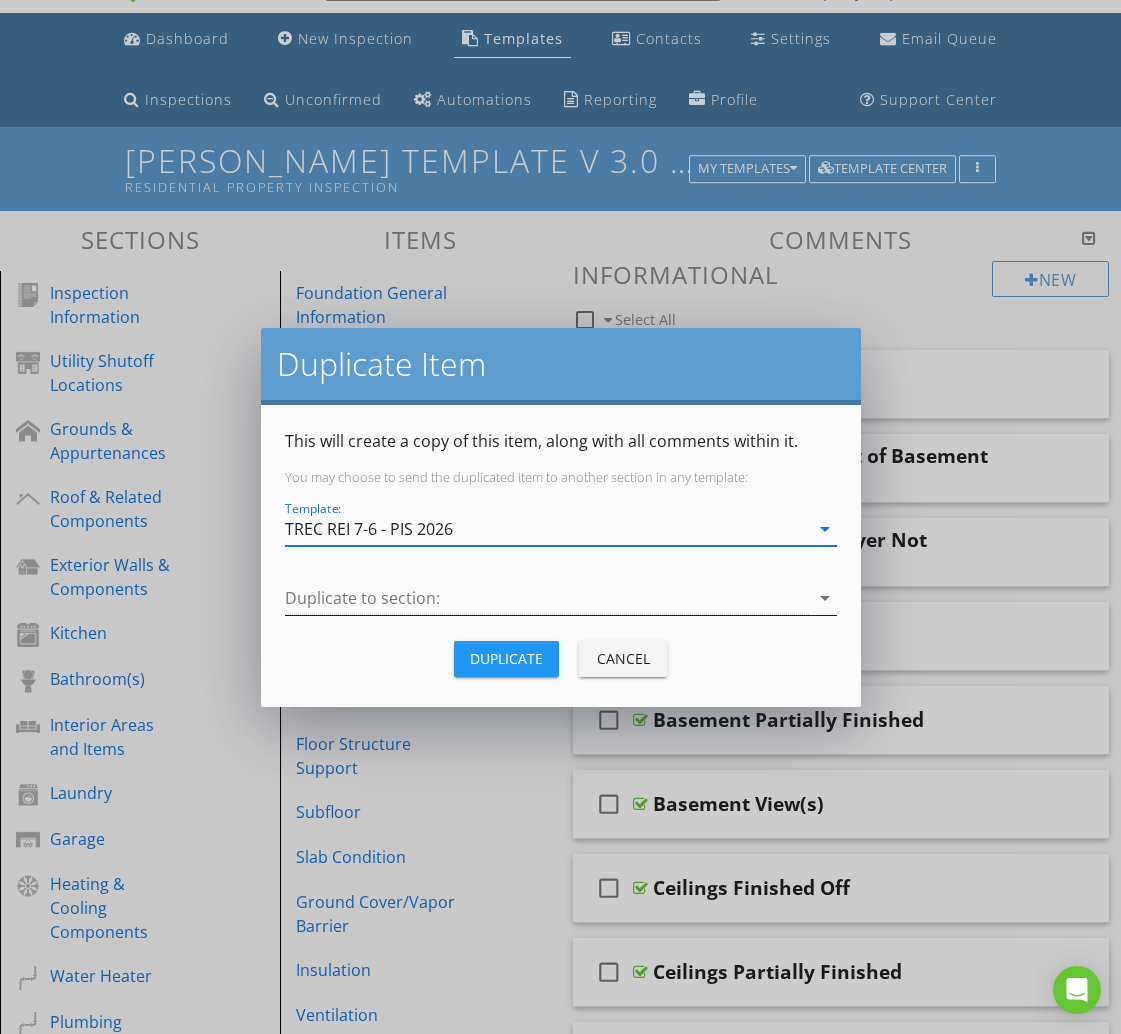 click at bounding box center (547, 598) 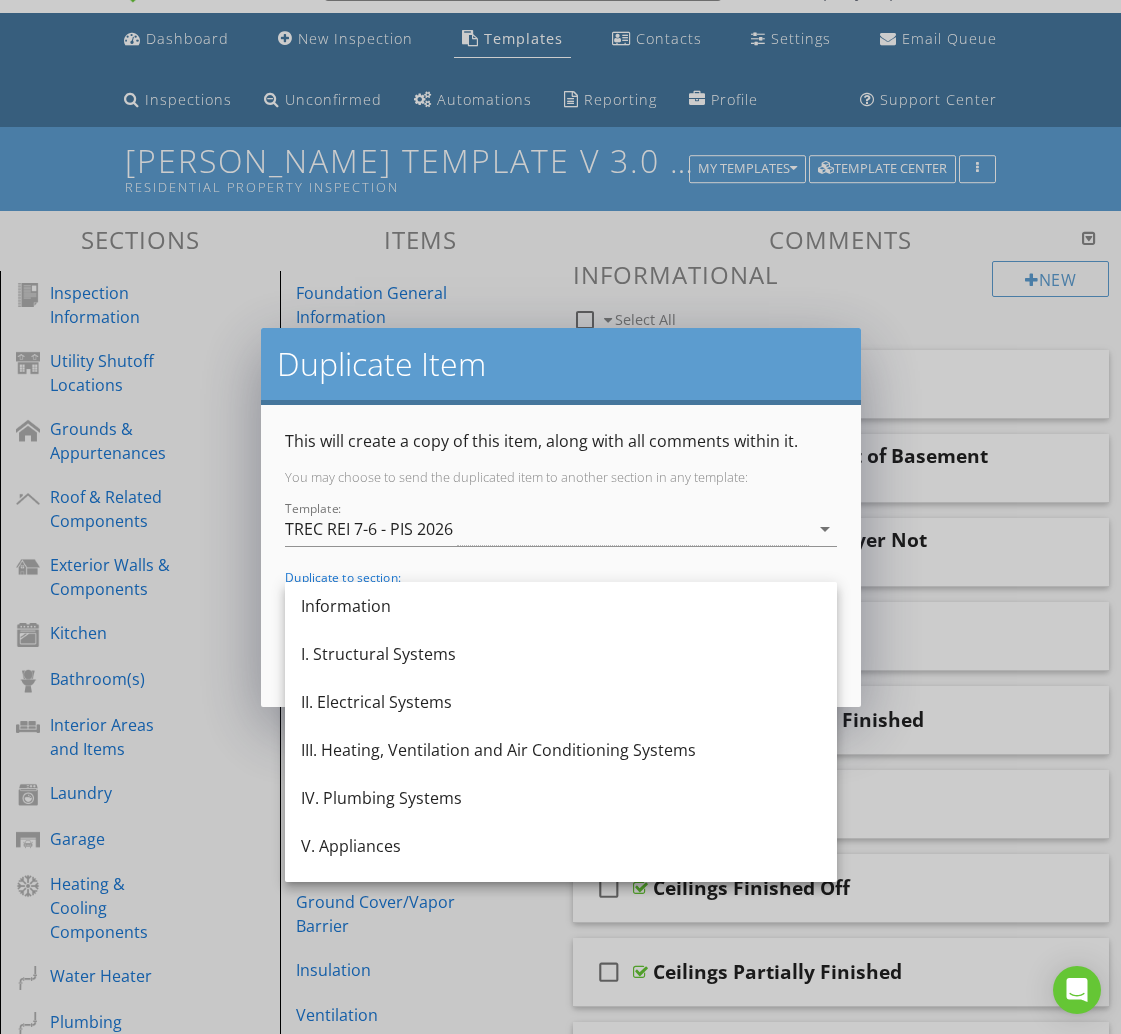 click on "I. Structural Systems" at bounding box center (561, 654) 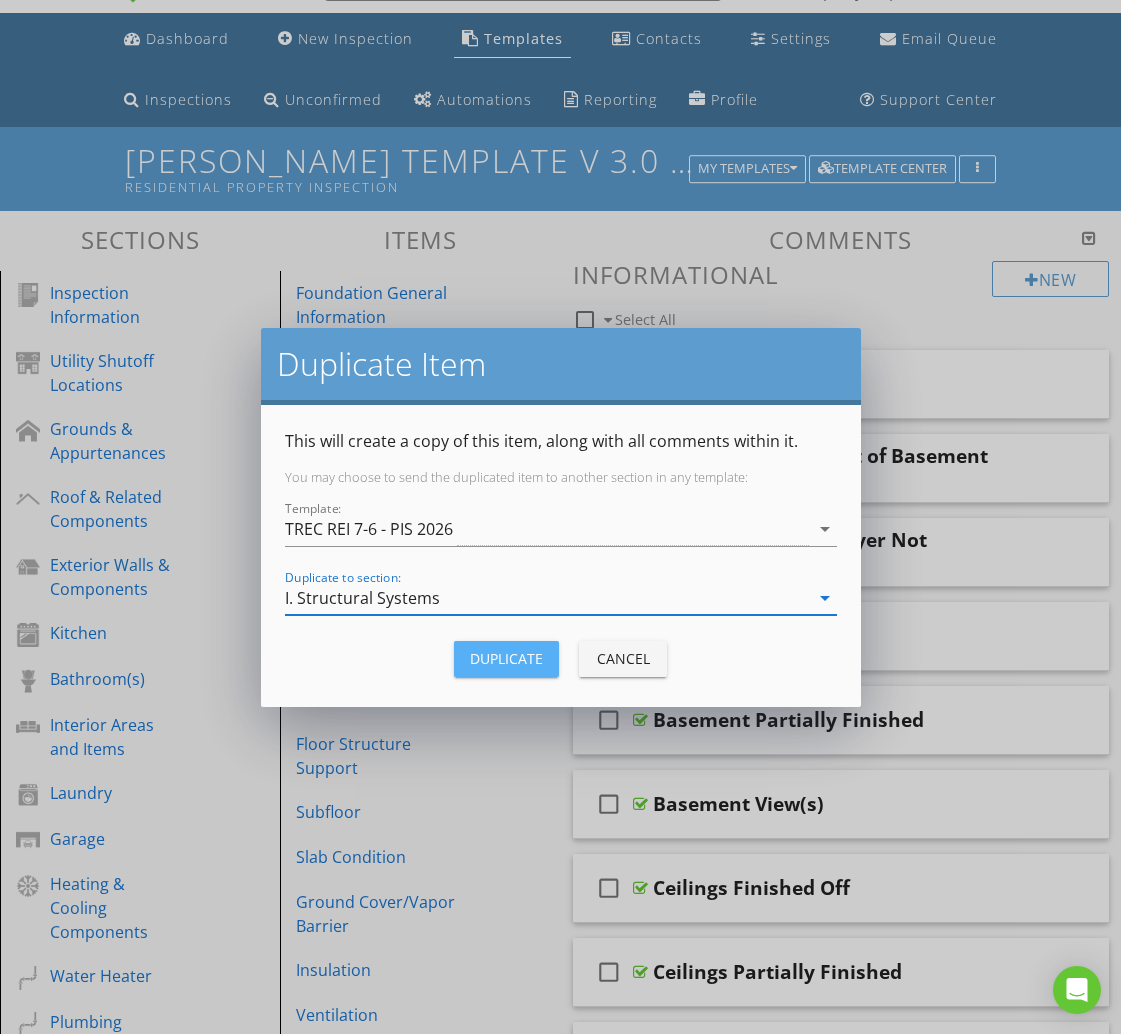 click on "Duplicate" at bounding box center [506, 658] 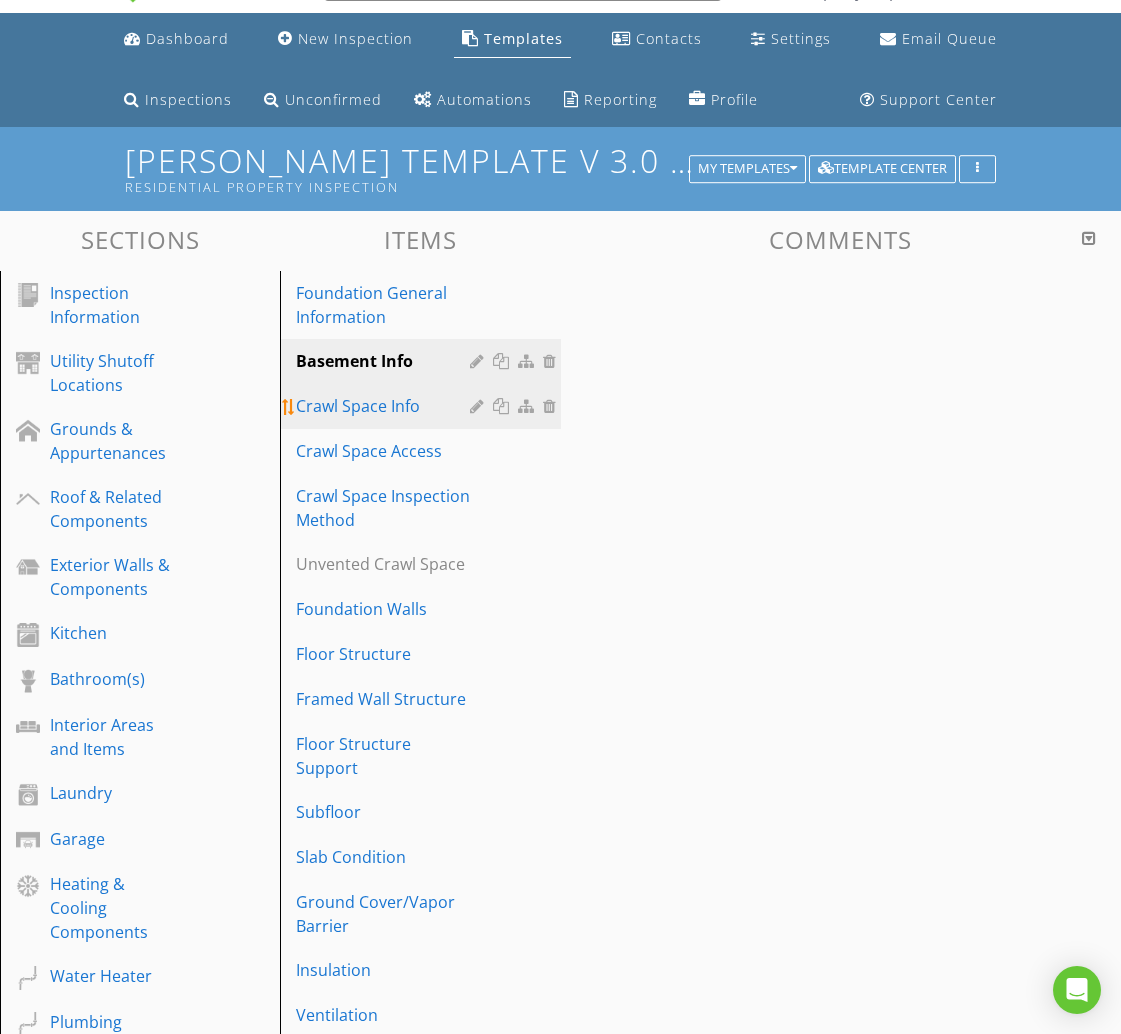 click on "Crawl Space Info" at bounding box center (385, 406) 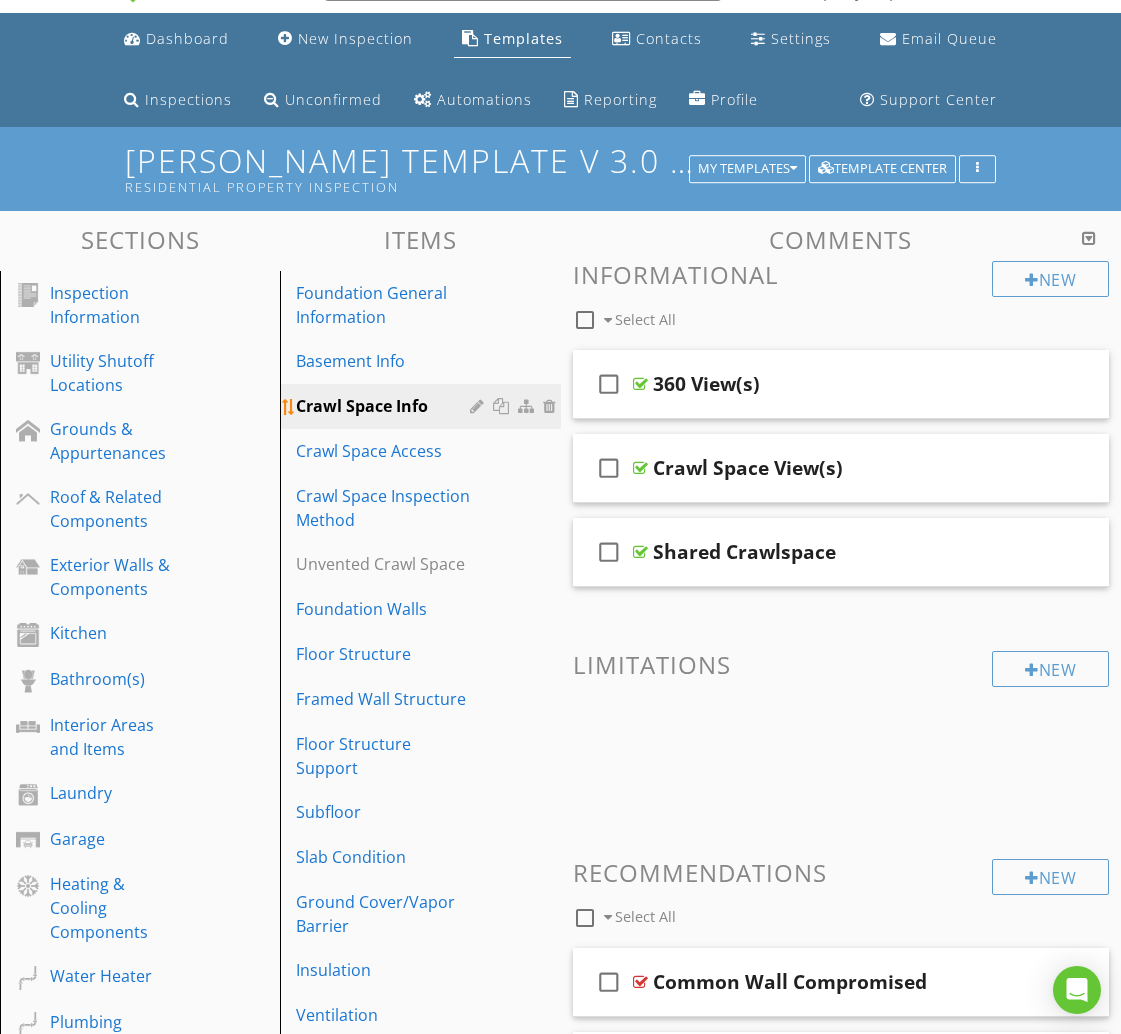 click at bounding box center (503, 406) 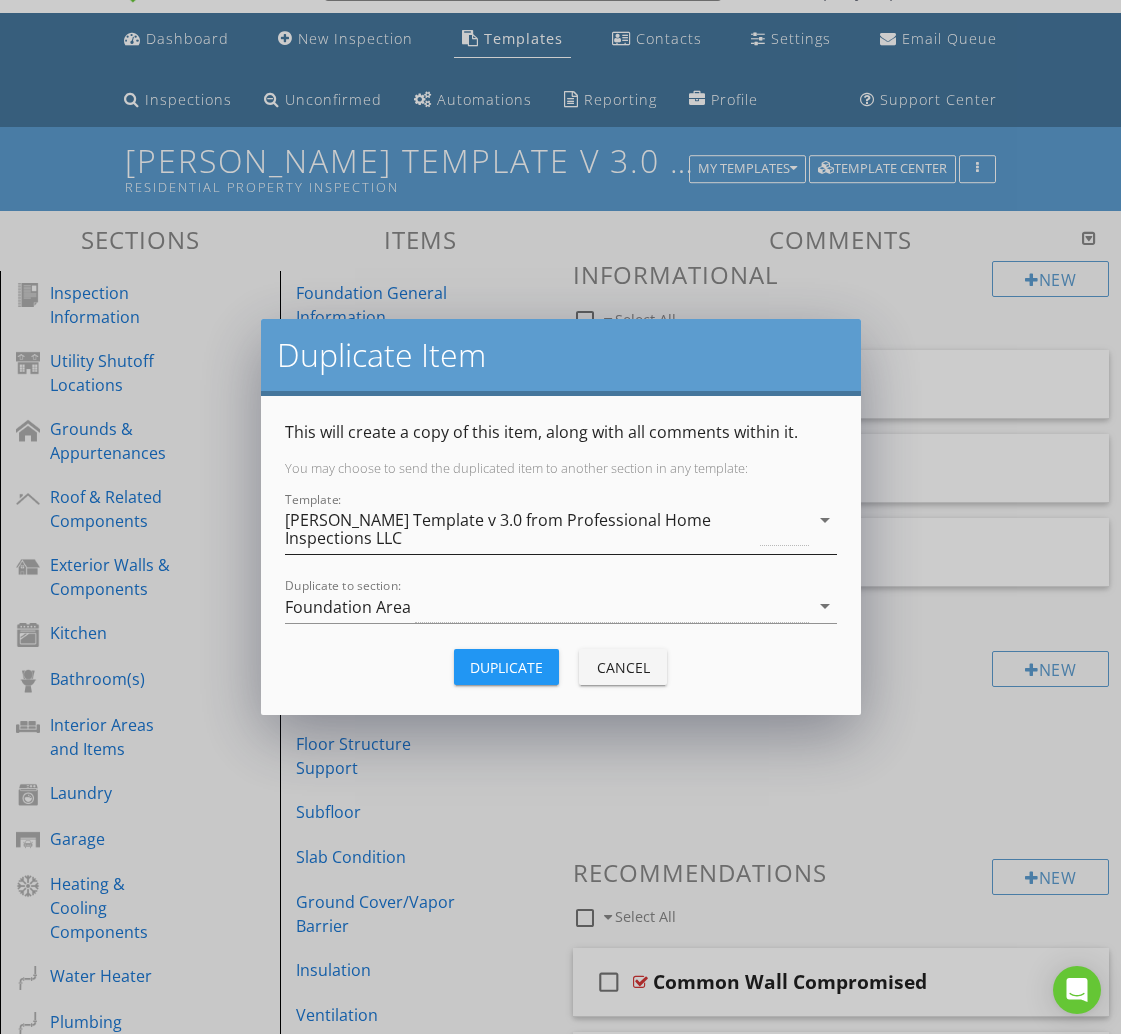 click on "[PERSON_NAME] Template v 3.0 from Professional Home Inspections LLC" at bounding box center (521, 529) 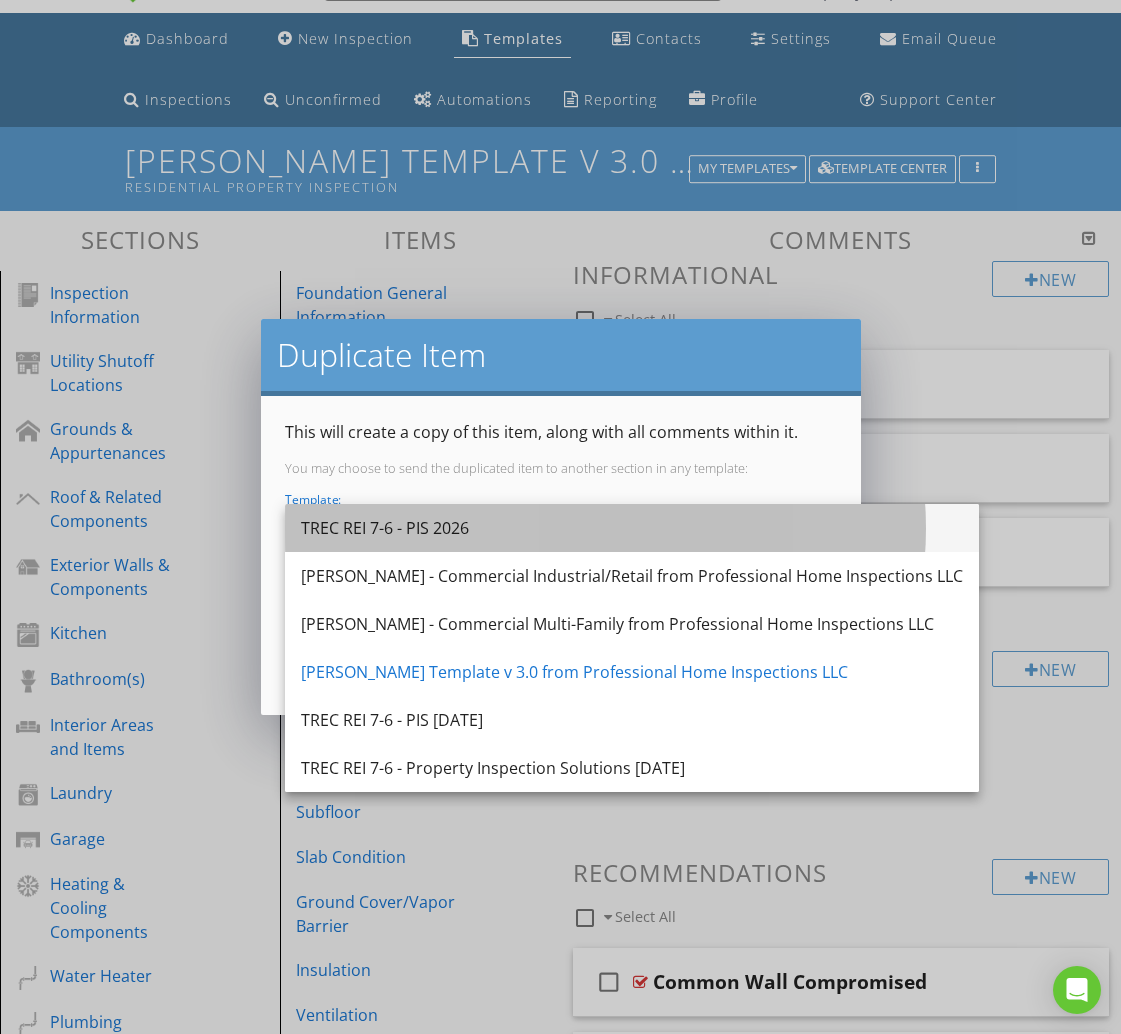 click on "TREC REI 7-6 - PIS 2026" at bounding box center (632, 528) 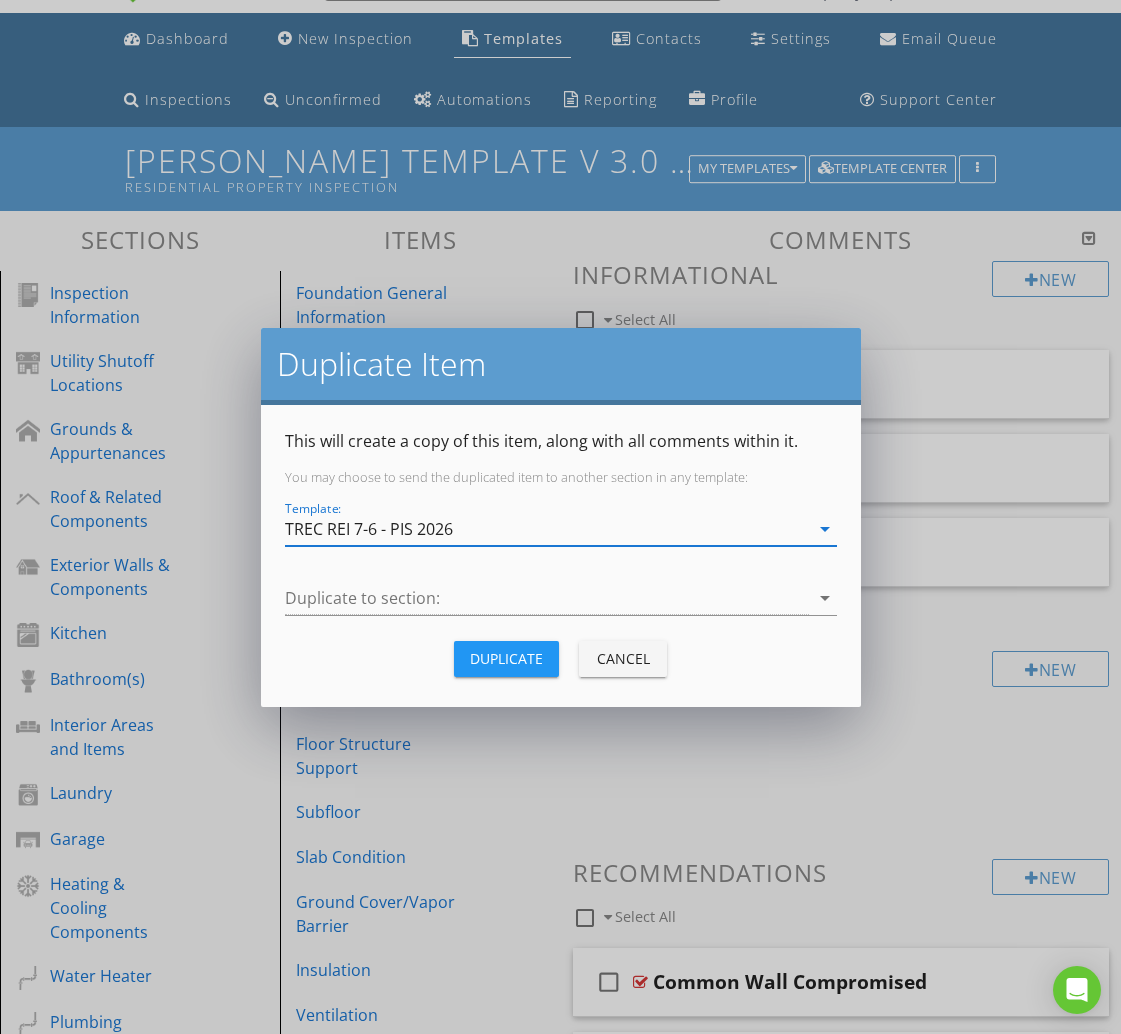 click at bounding box center [547, 598] 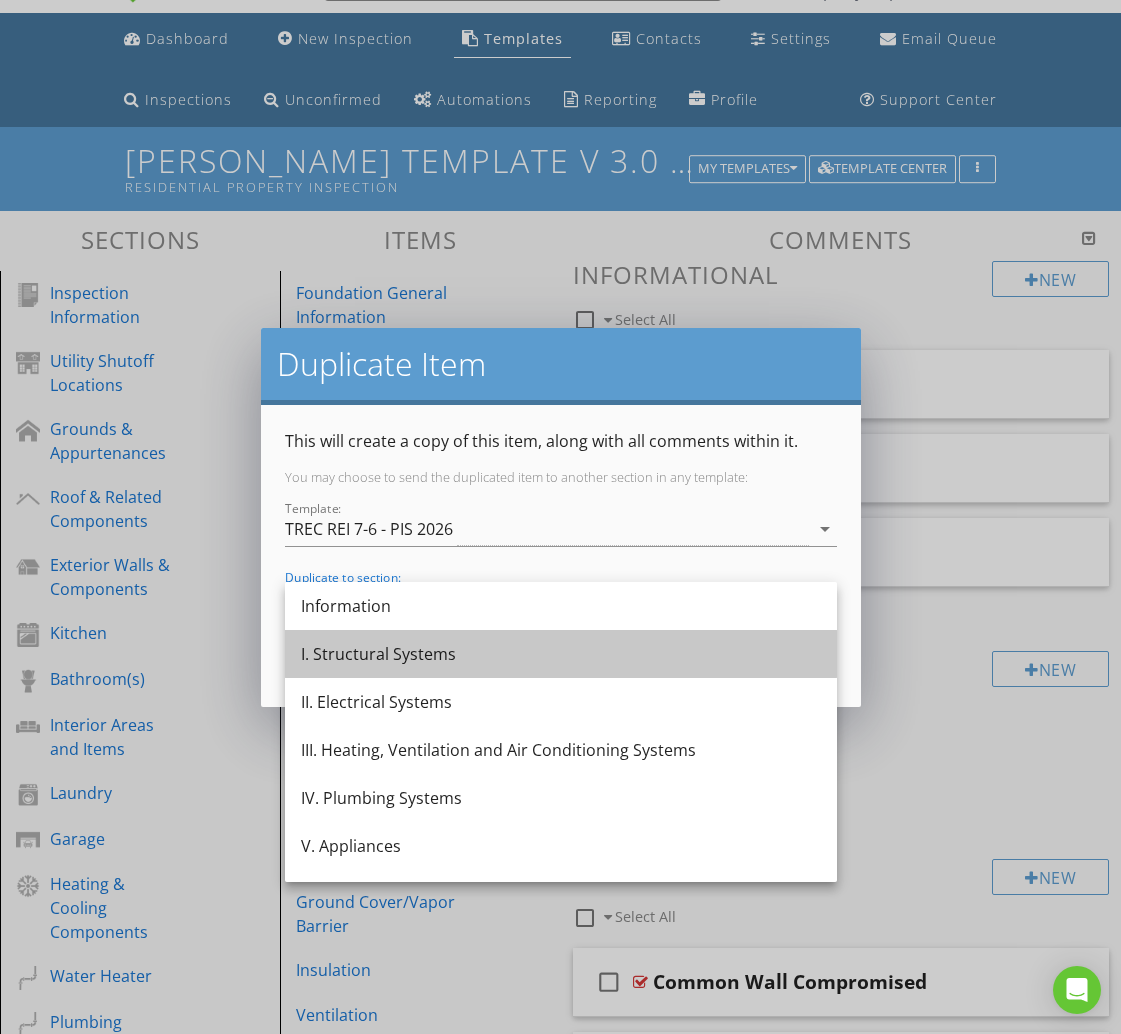 drag, startPoint x: 349, startPoint y: 655, endPoint x: 363, endPoint y: 646, distance: 16.643316 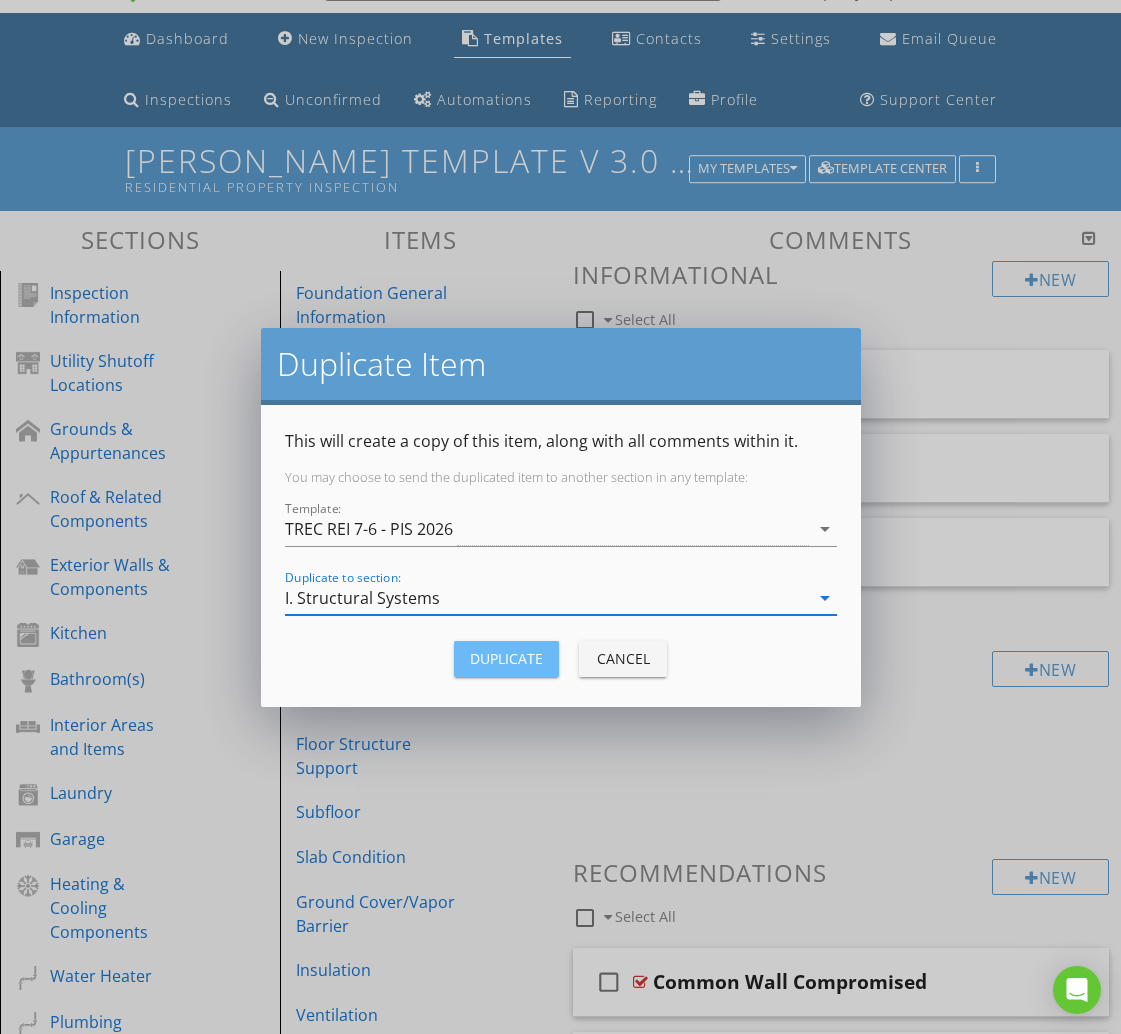 click on "Duplicate" at bounding box center (506, 658) 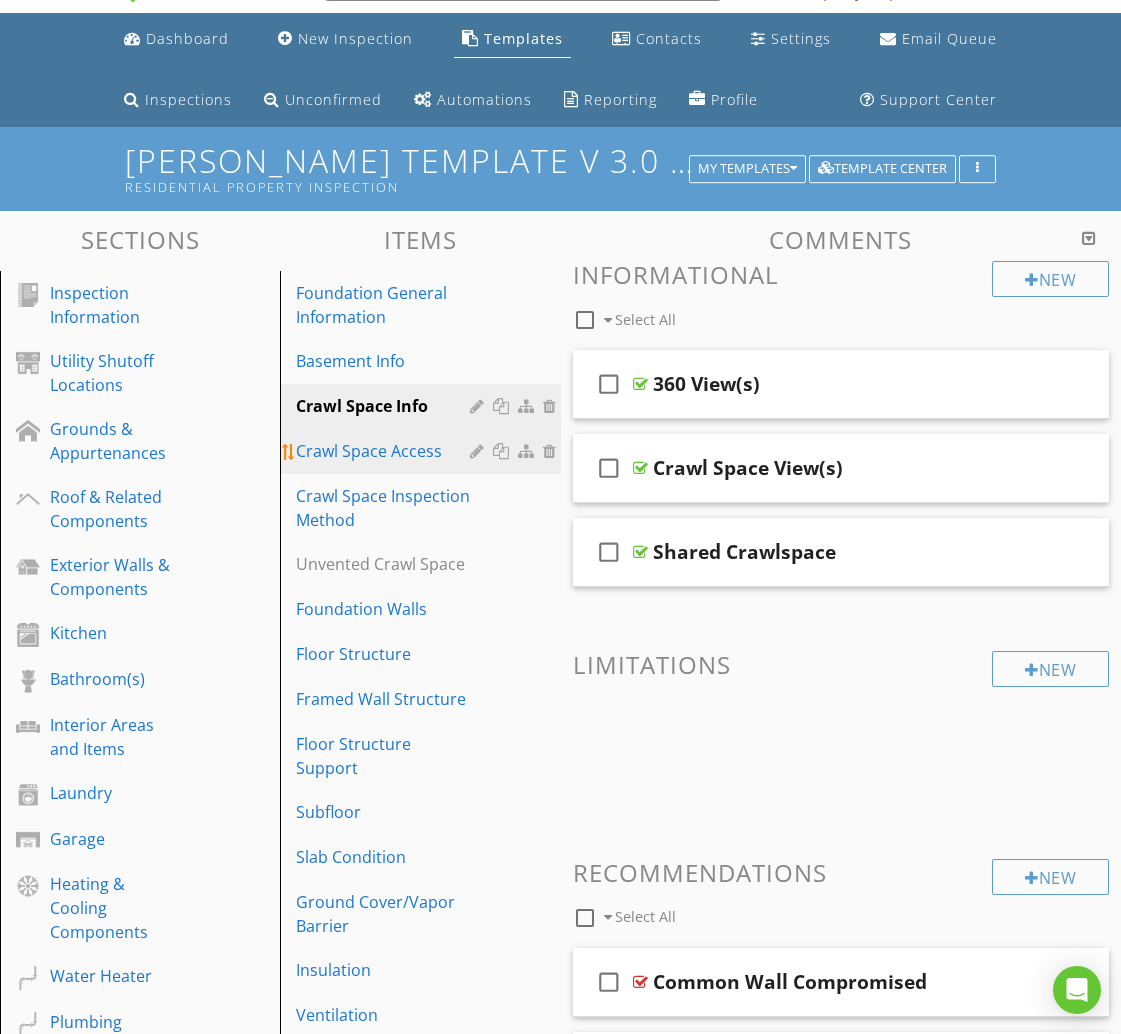 click on "Crawl Space Access" at bounding box center [385, 451] 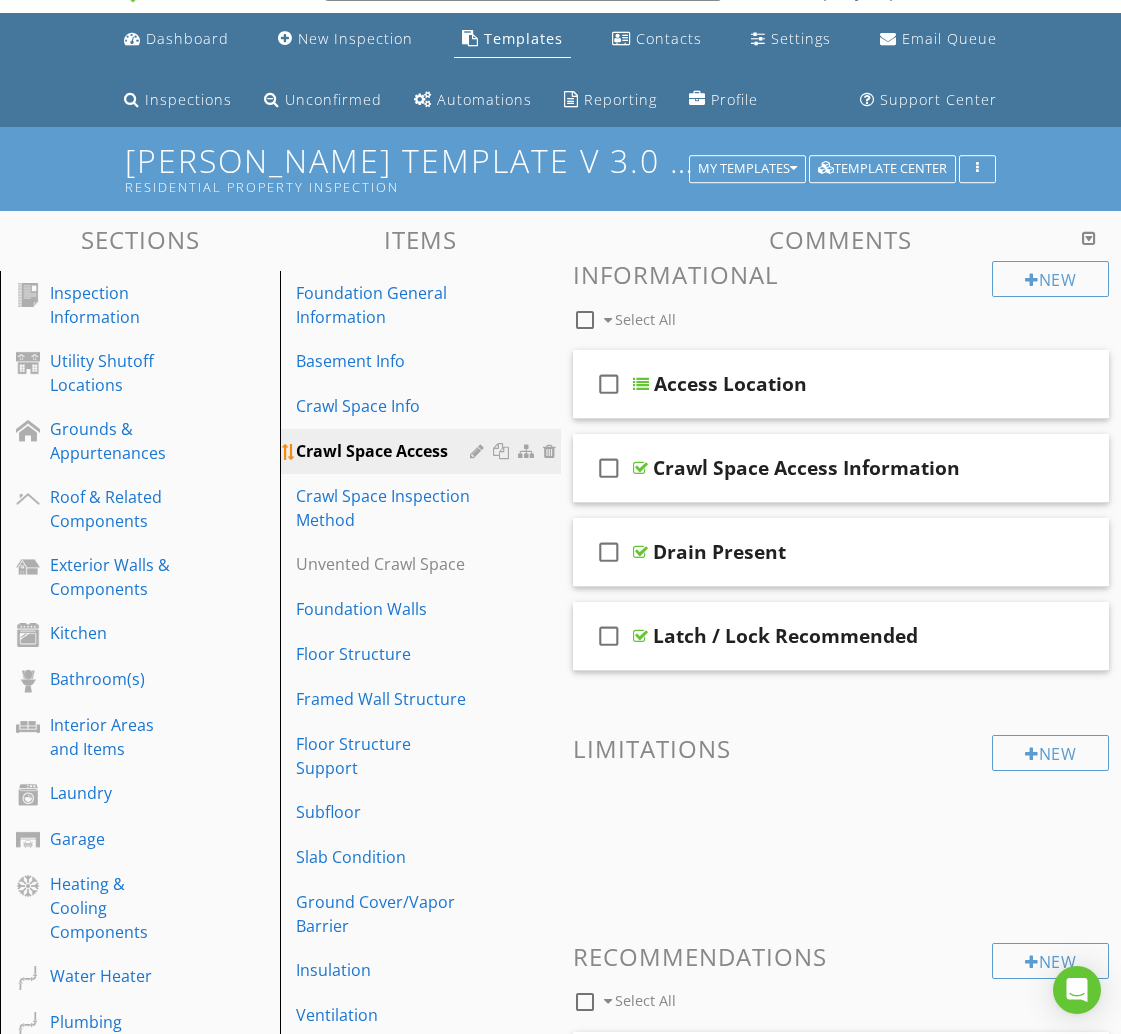 click at bounding box center (503, 451) 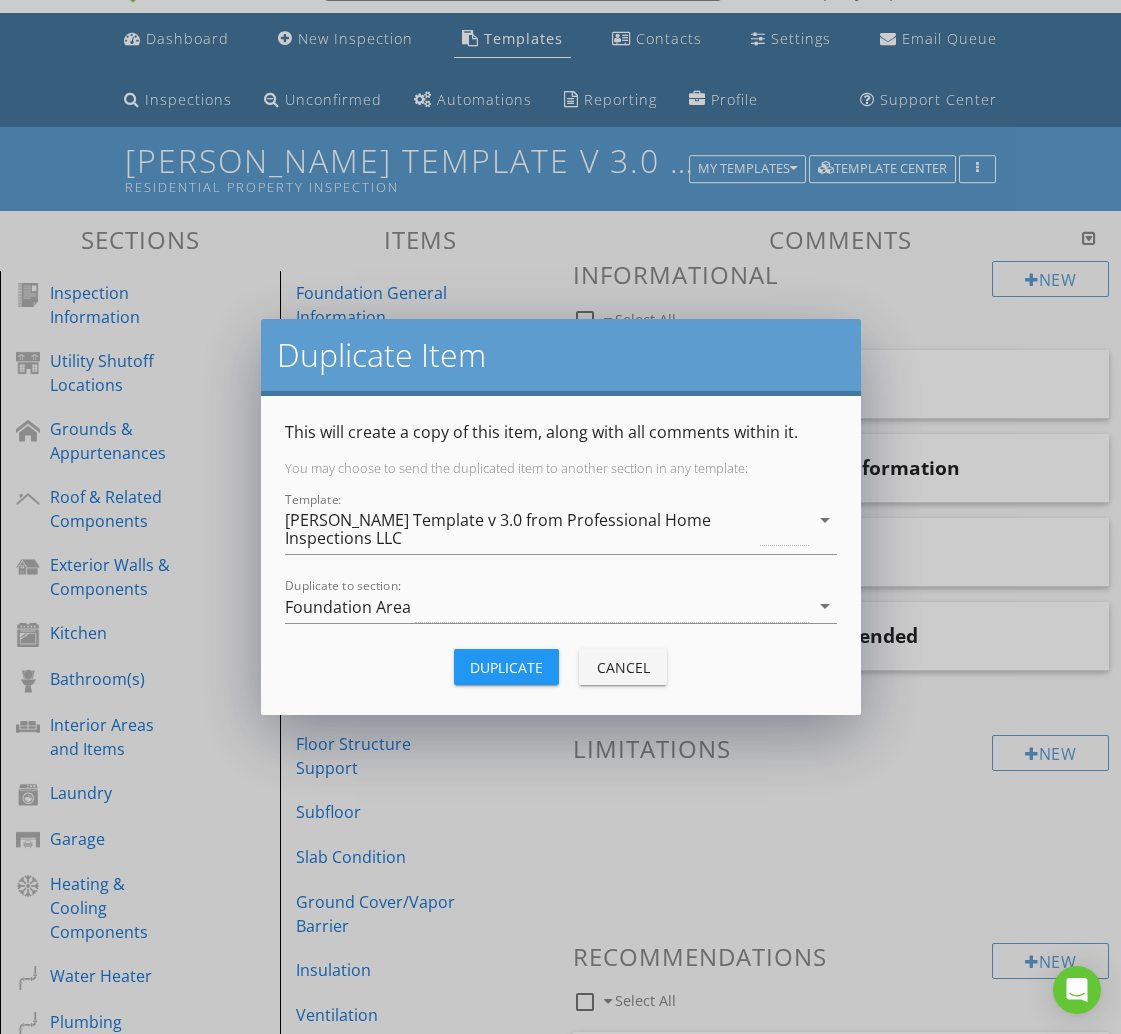 click on "[PERSON_NAME] Template v 3.0 from Professional Home Inspections LLC" at bounding box center [521, 529] 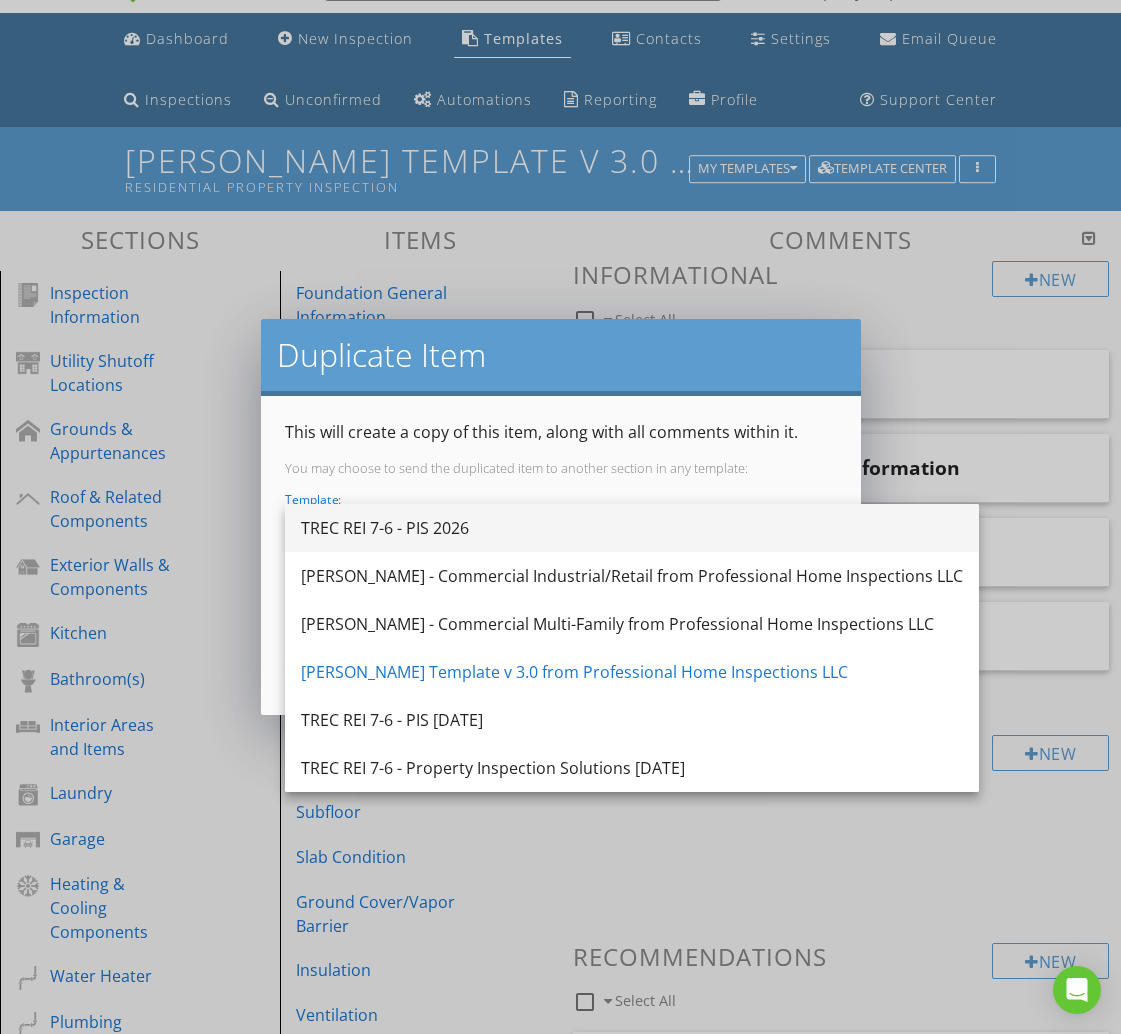 click on "TREC REI 7-6 - PIS 2026" at bounding box center [632, 528] 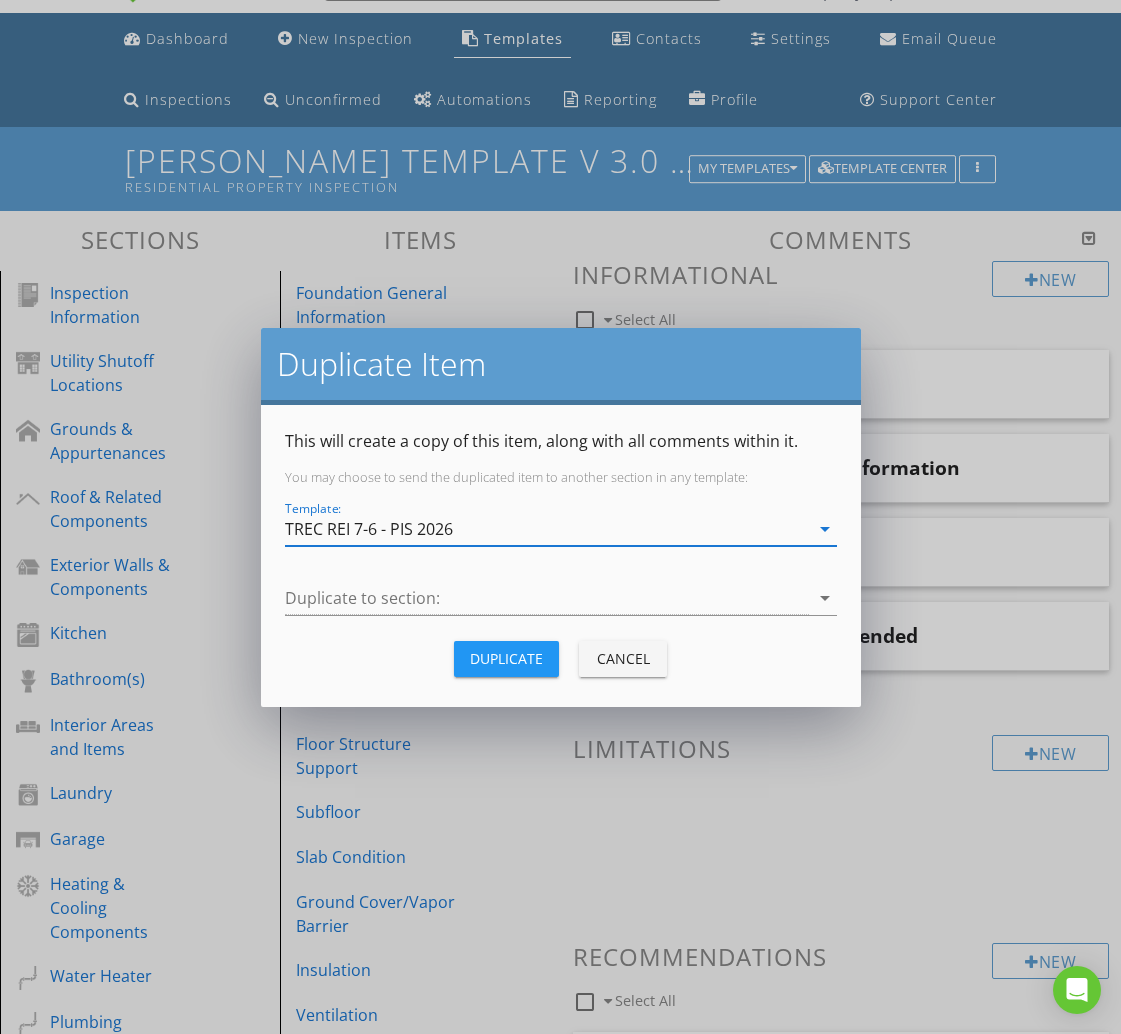 click on "Duplicate to section: arrow_drop_down" at bounding box center (561, 602) 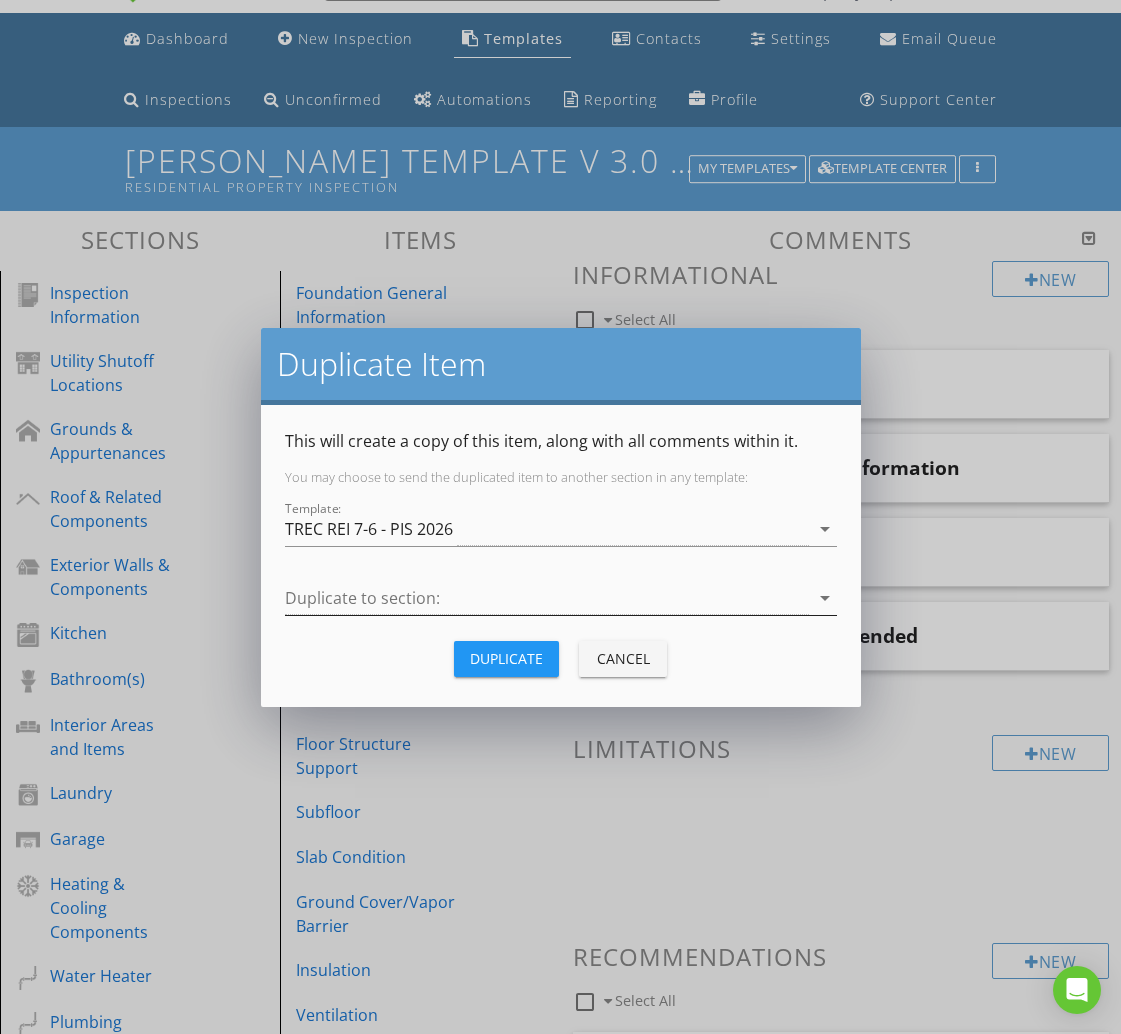 click at bounding box center (547, 598) 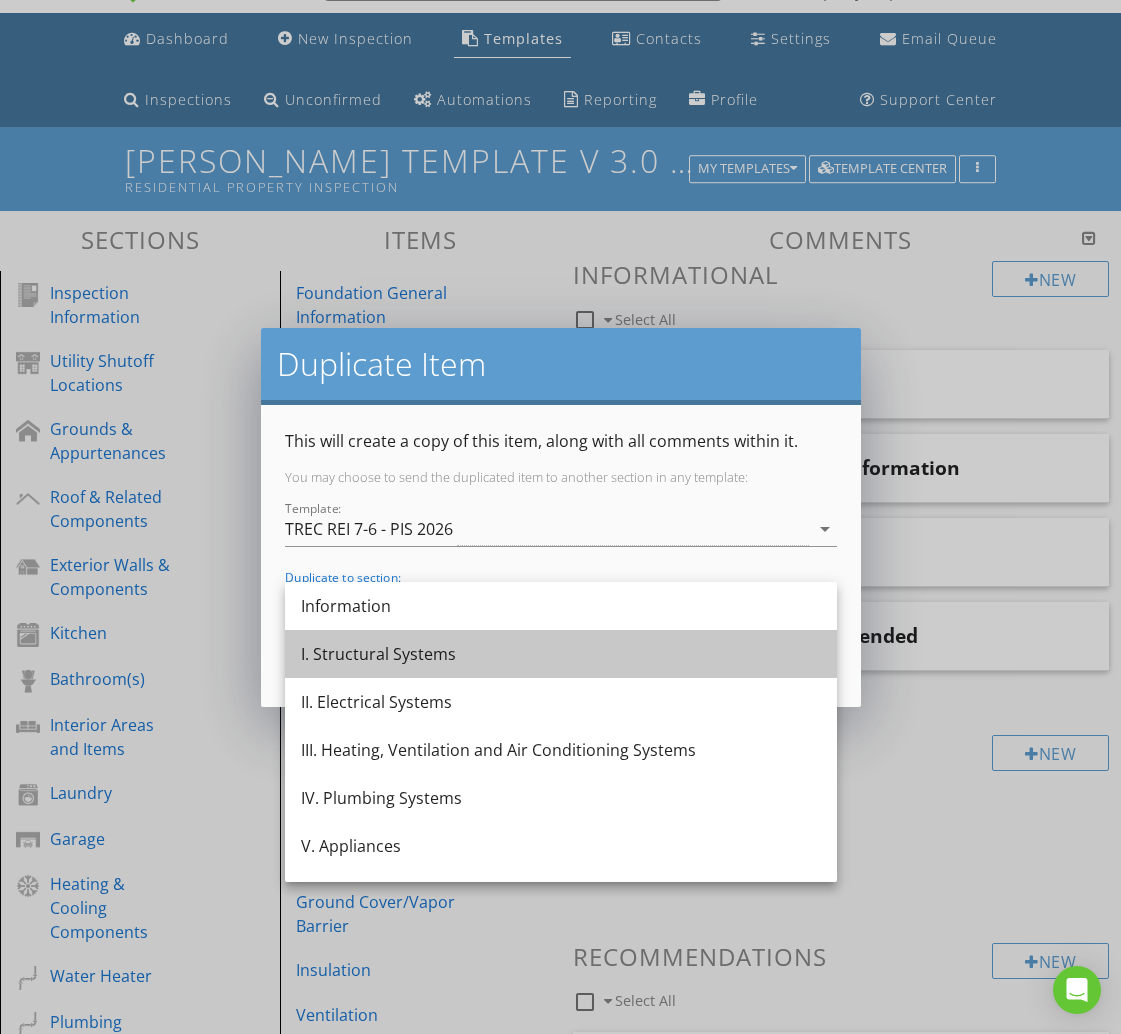 click on "I. Structural Systems" at bounding box center [561, 654] 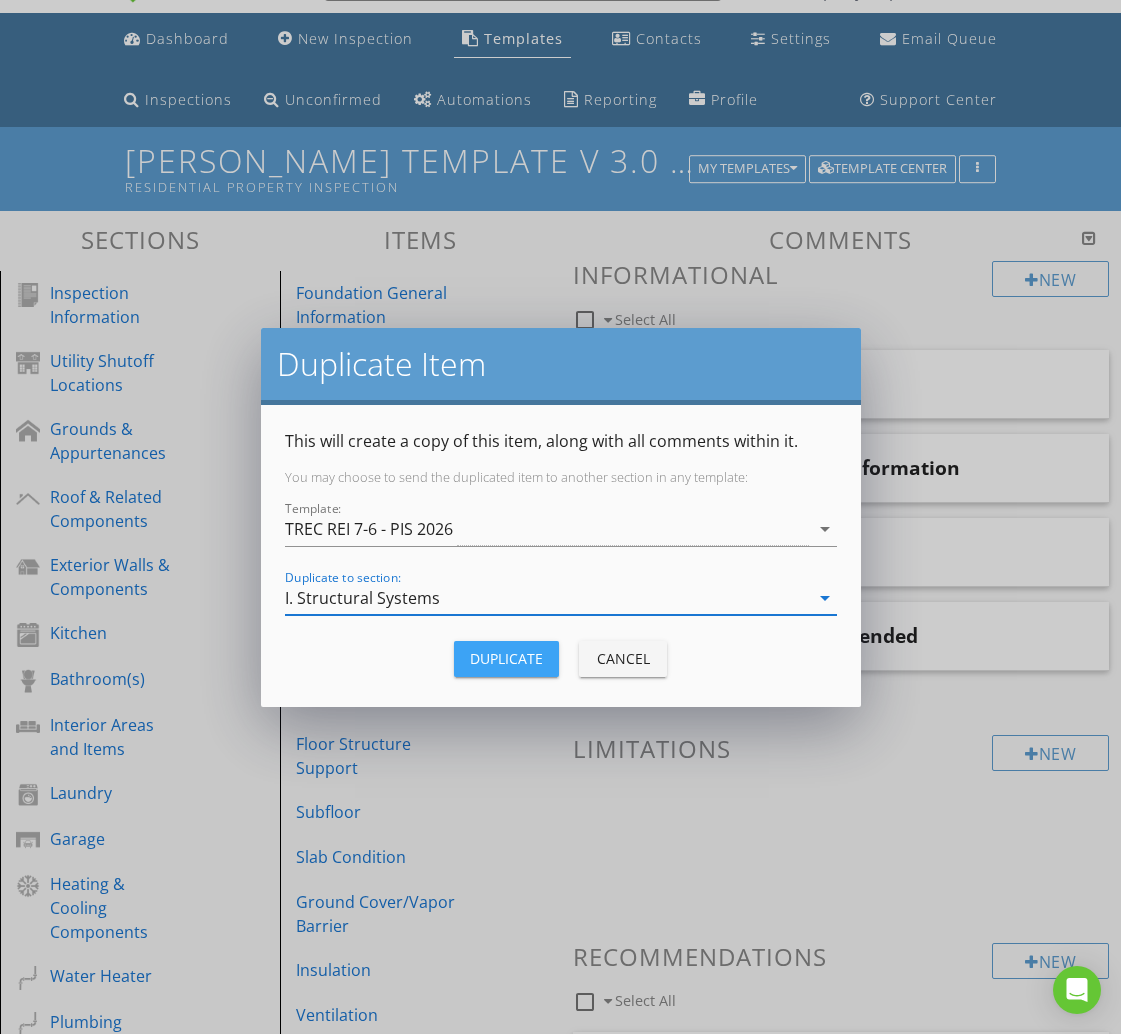 click on "Duplicate" at bounding box center (506, 658) 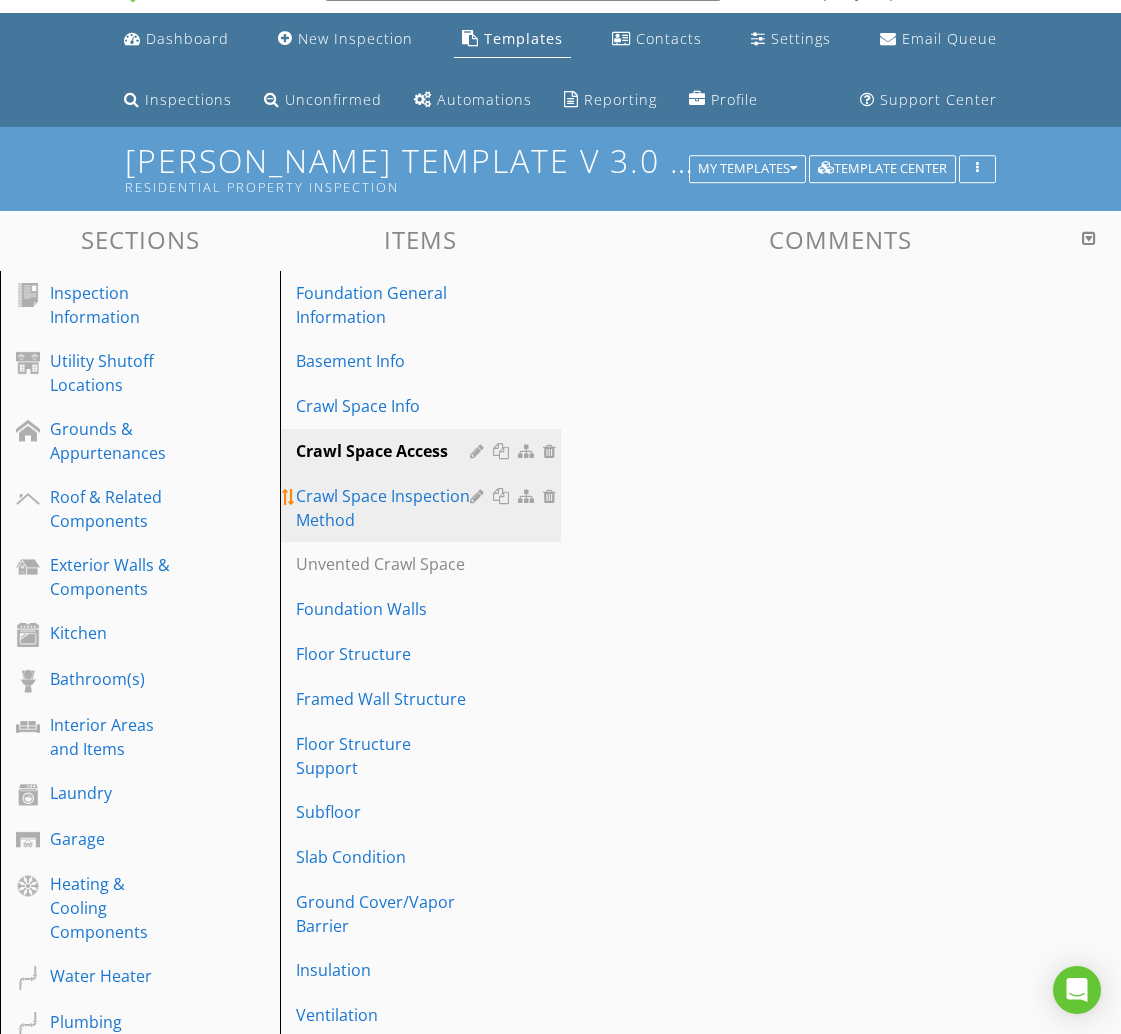 click on "Crawl Space Inspection Method" at bounding box center [385, 508] 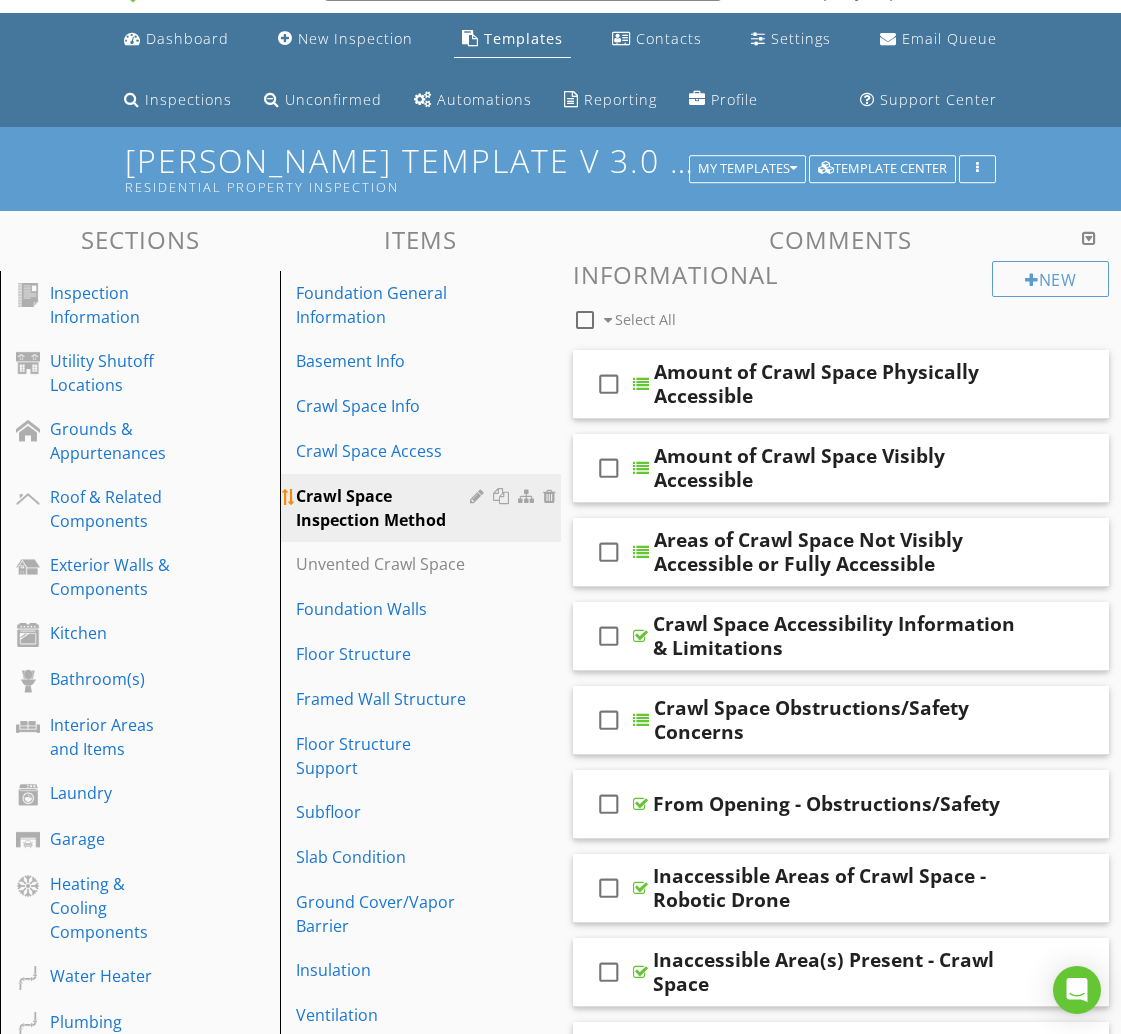 click at bounding box center [479, 496] 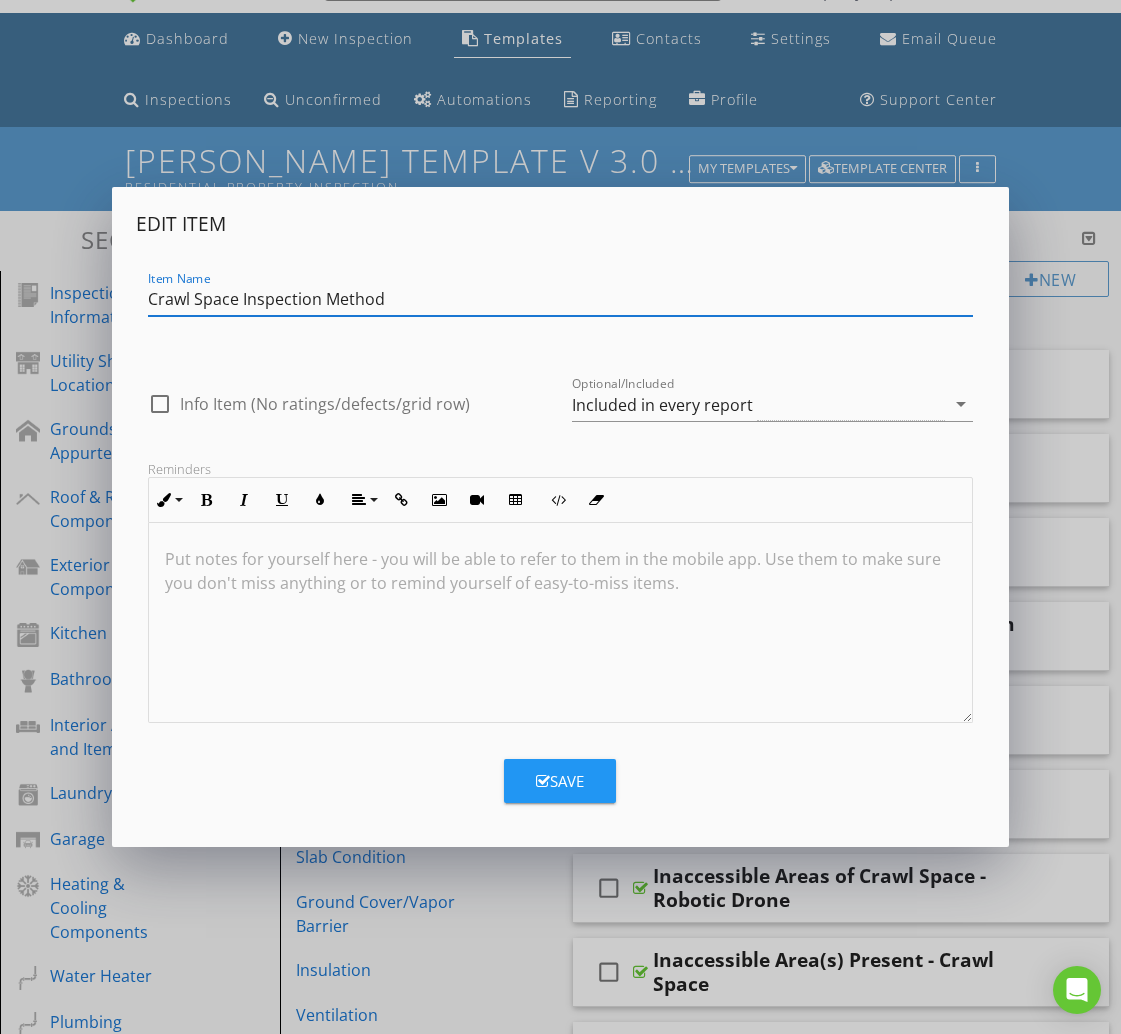 click on "Edit Item   Item Name Crawl Space Inspection Method     check_box_outline_blank Info Item (No ratings/defects/grid row)   Optional/Included Included in every report arrow_drop_down     Reminders   Inline Style XLarge Large Normal Small Light Small/Light Bold Italic Underline Colors Align Align Left Align Center Align Right Align Justify Insert Link Insert Image Insert Video Insert Table Code View Clear Formatting Ordered List Unordered List Put notes for yourself here - you will be able to refer to them in the mobile app. Use them to make sure you don't miss anything or to remind yourself of easy-to-miss items.
Save" at bounding box center (560, 517) 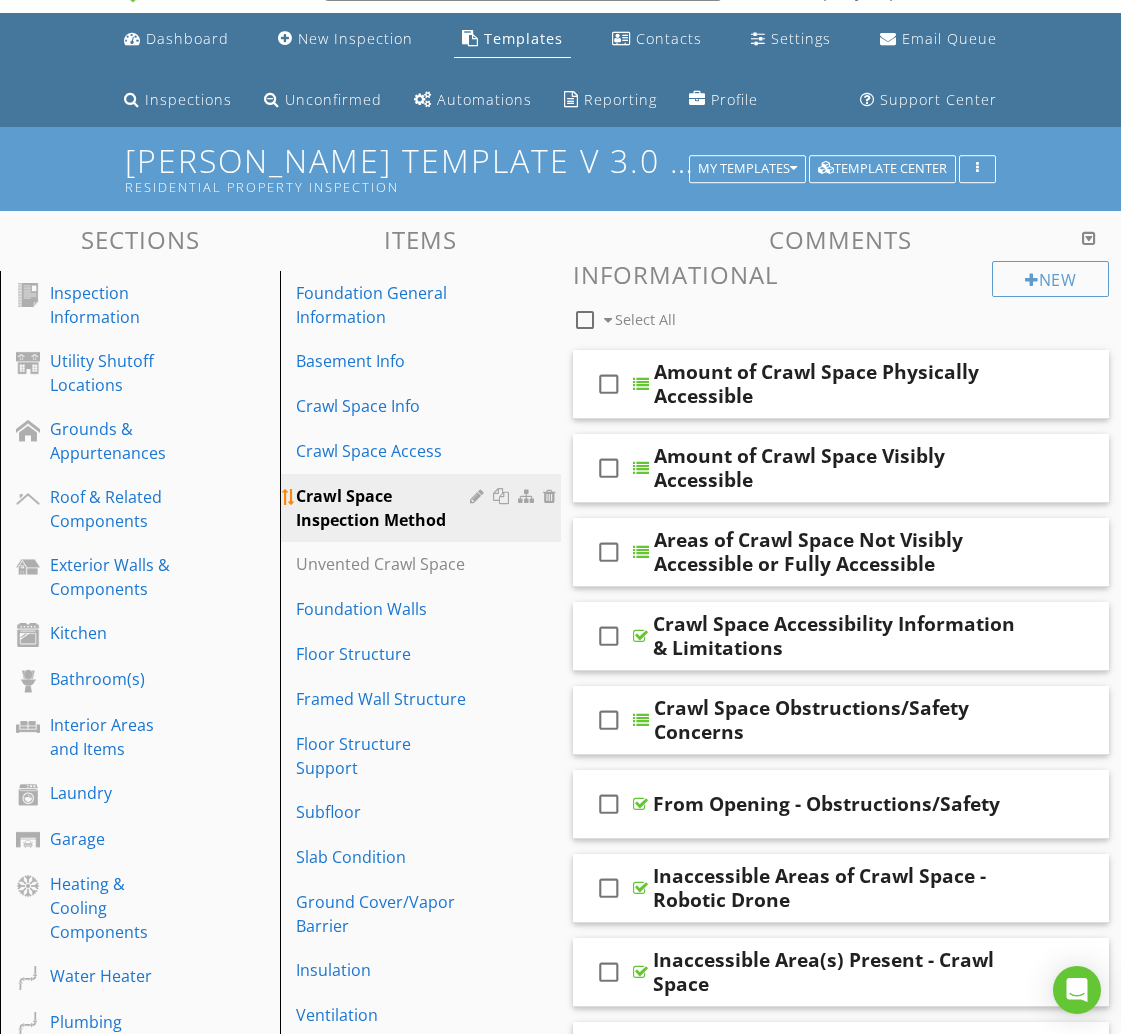 click at bounding box center [503, 496] 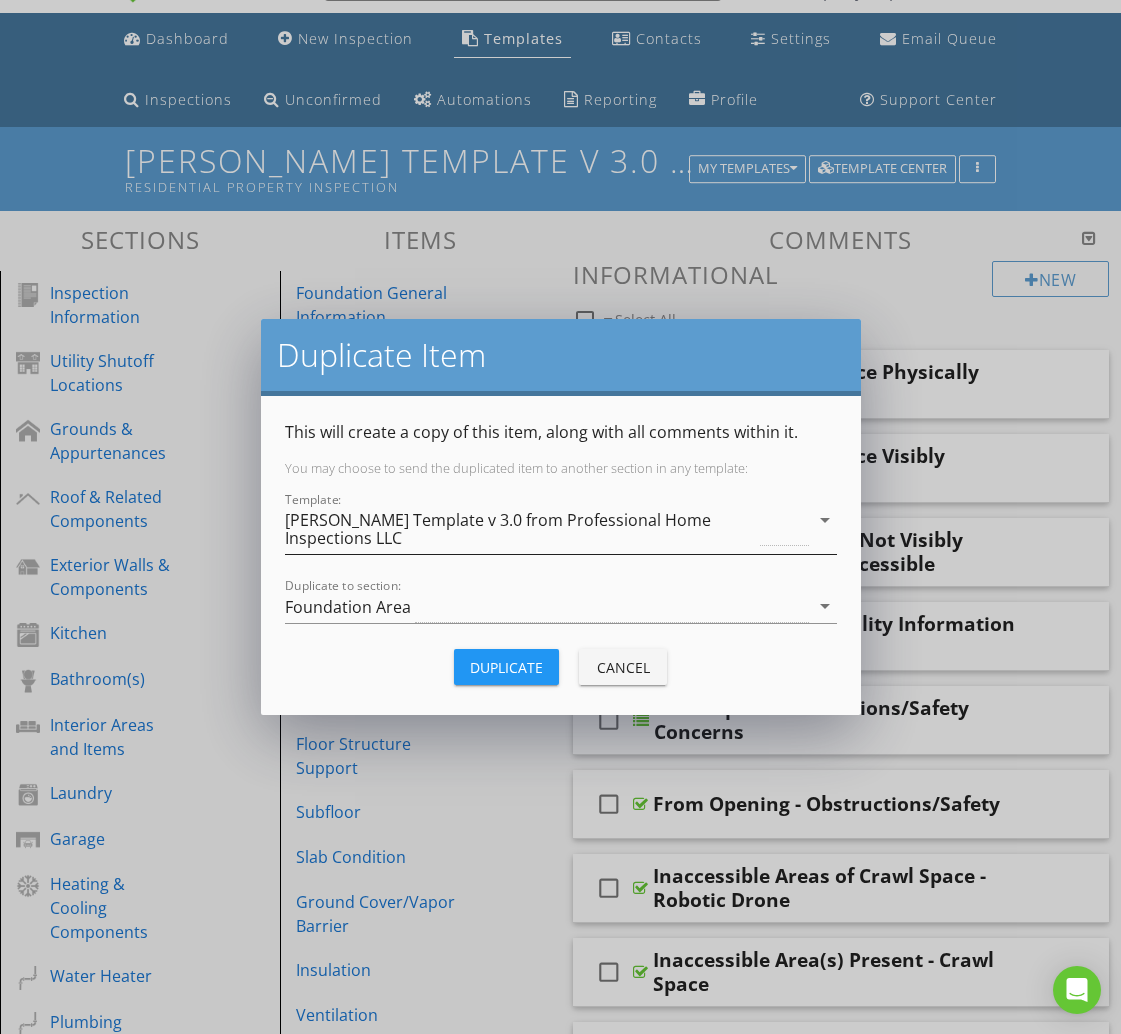click on "[PERSON_NAME] Template v 3.0 from Professional Home Inspections LLC" at bounding box center [521, 529] 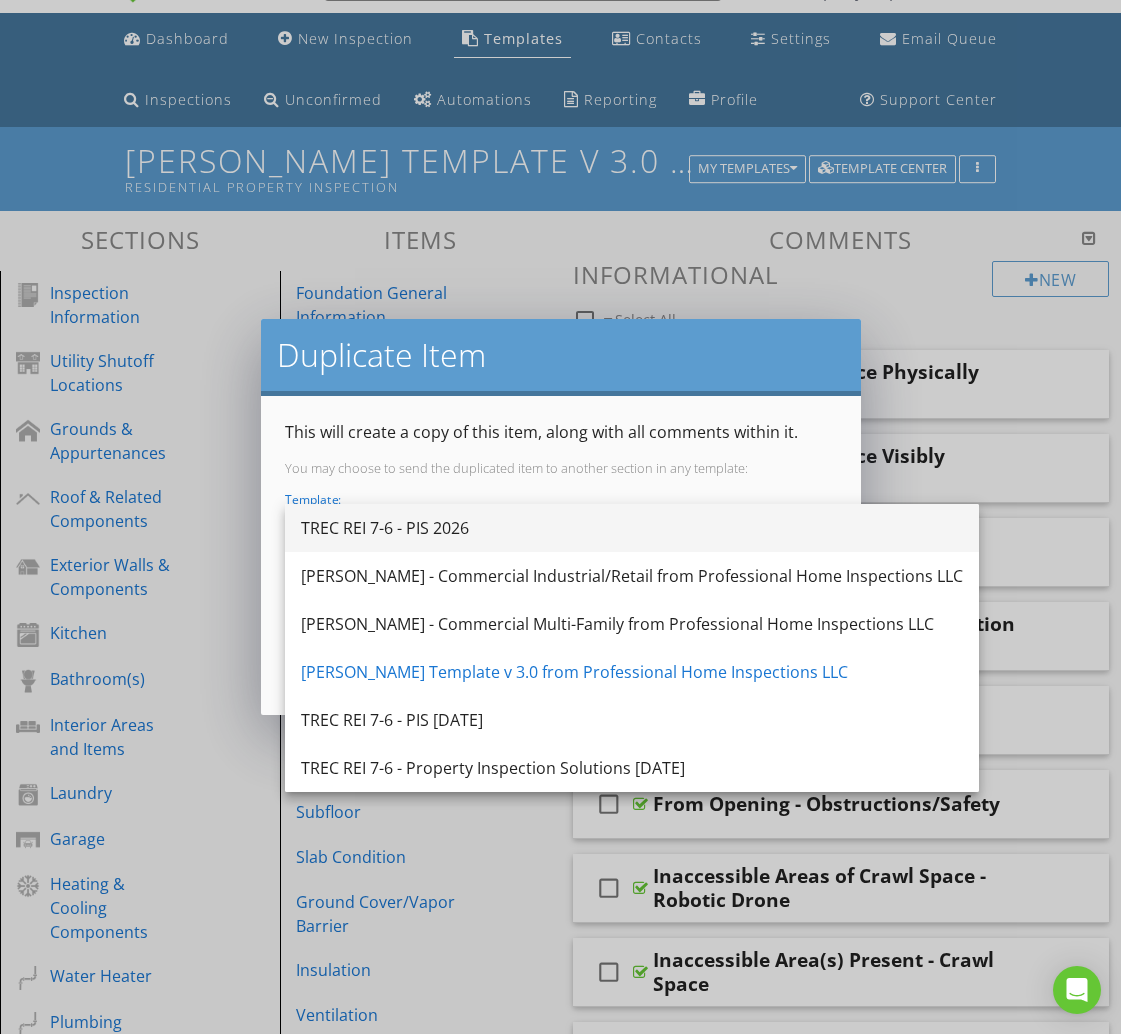 click on "TREC REI 7-6 - PIS 2026" at bounding box center (632, 528) 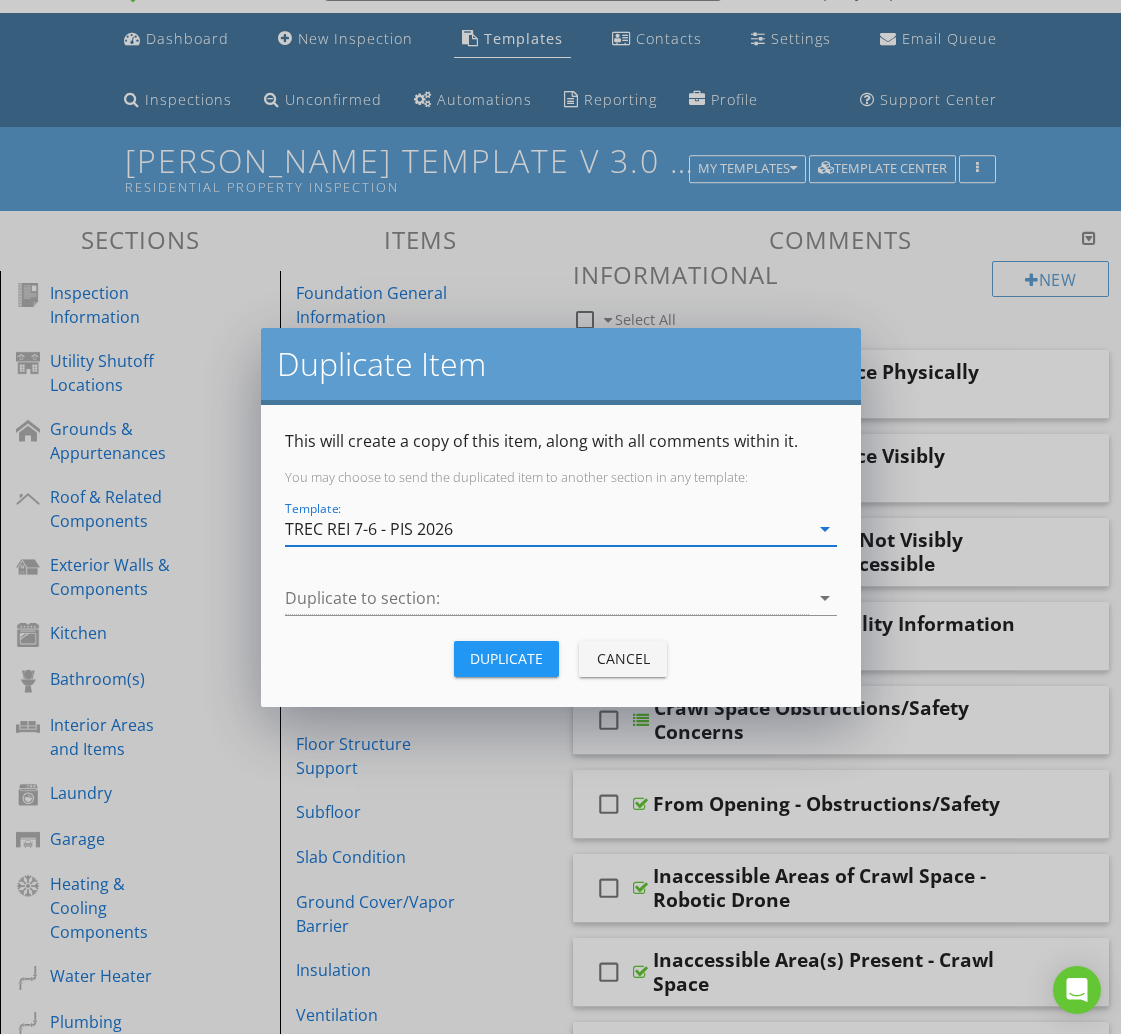 click at bounding box center (547, 598) 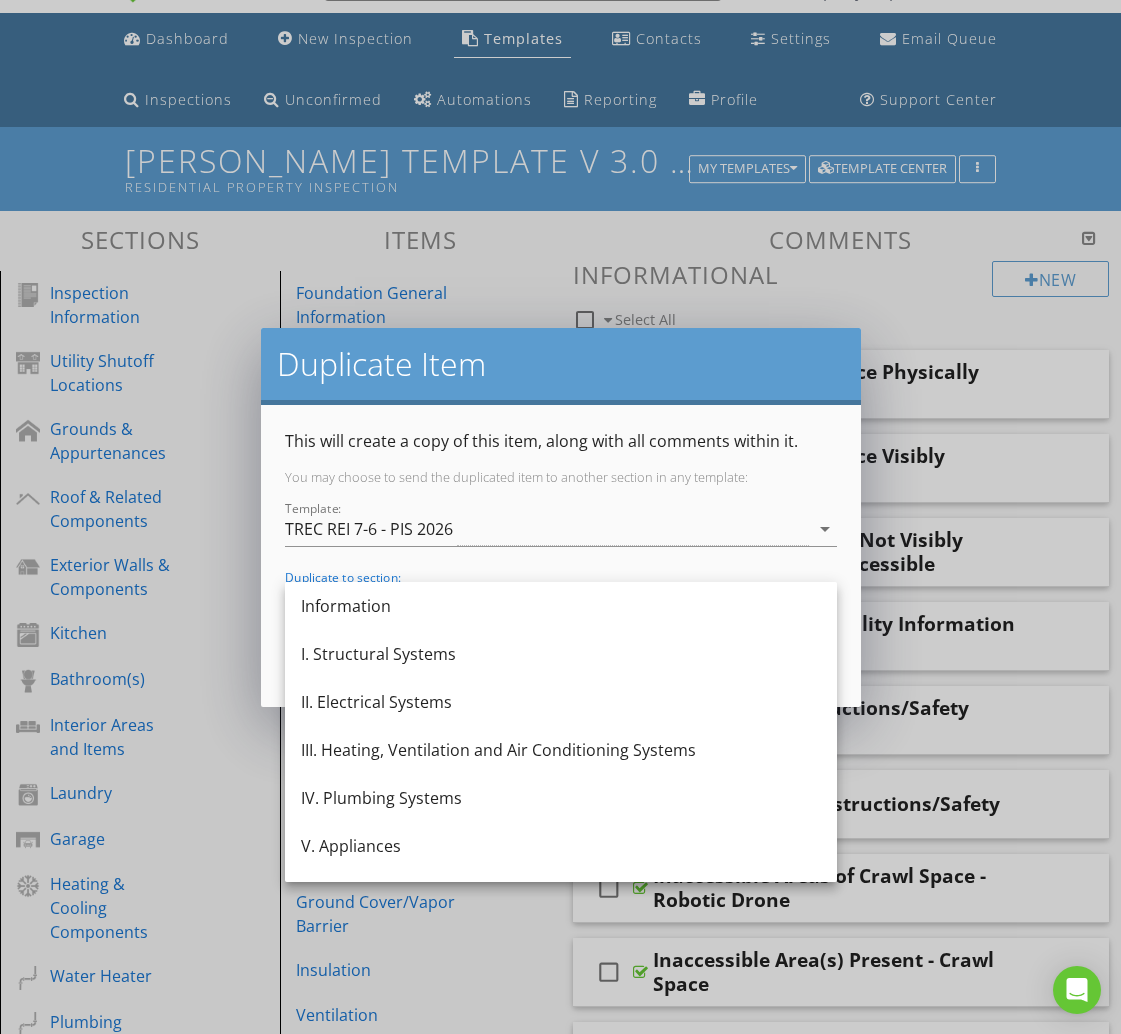 click on "I. Structural Systems" at bounding box center [561, 654] 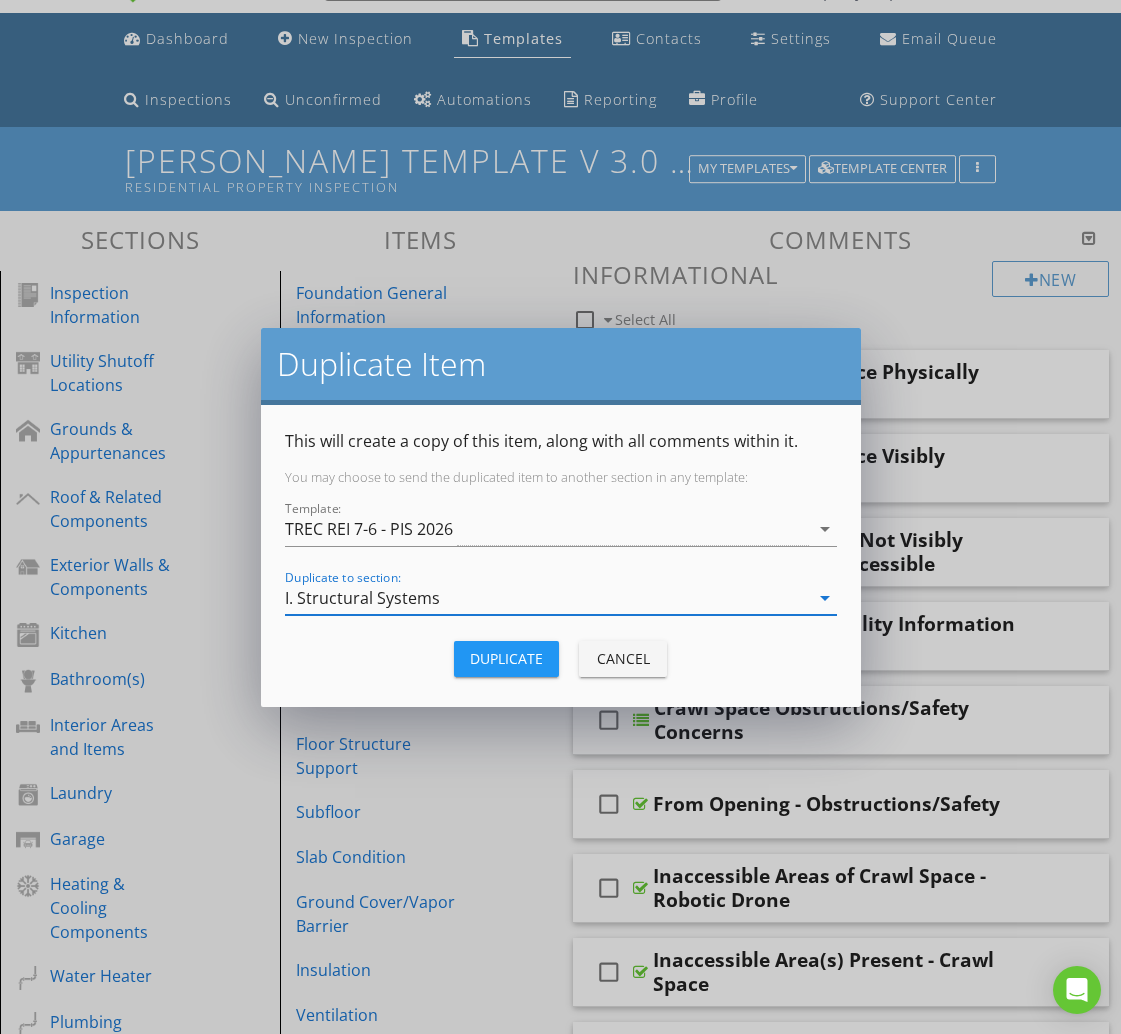 click on "Duplicate" at bounding box center (506, 658) 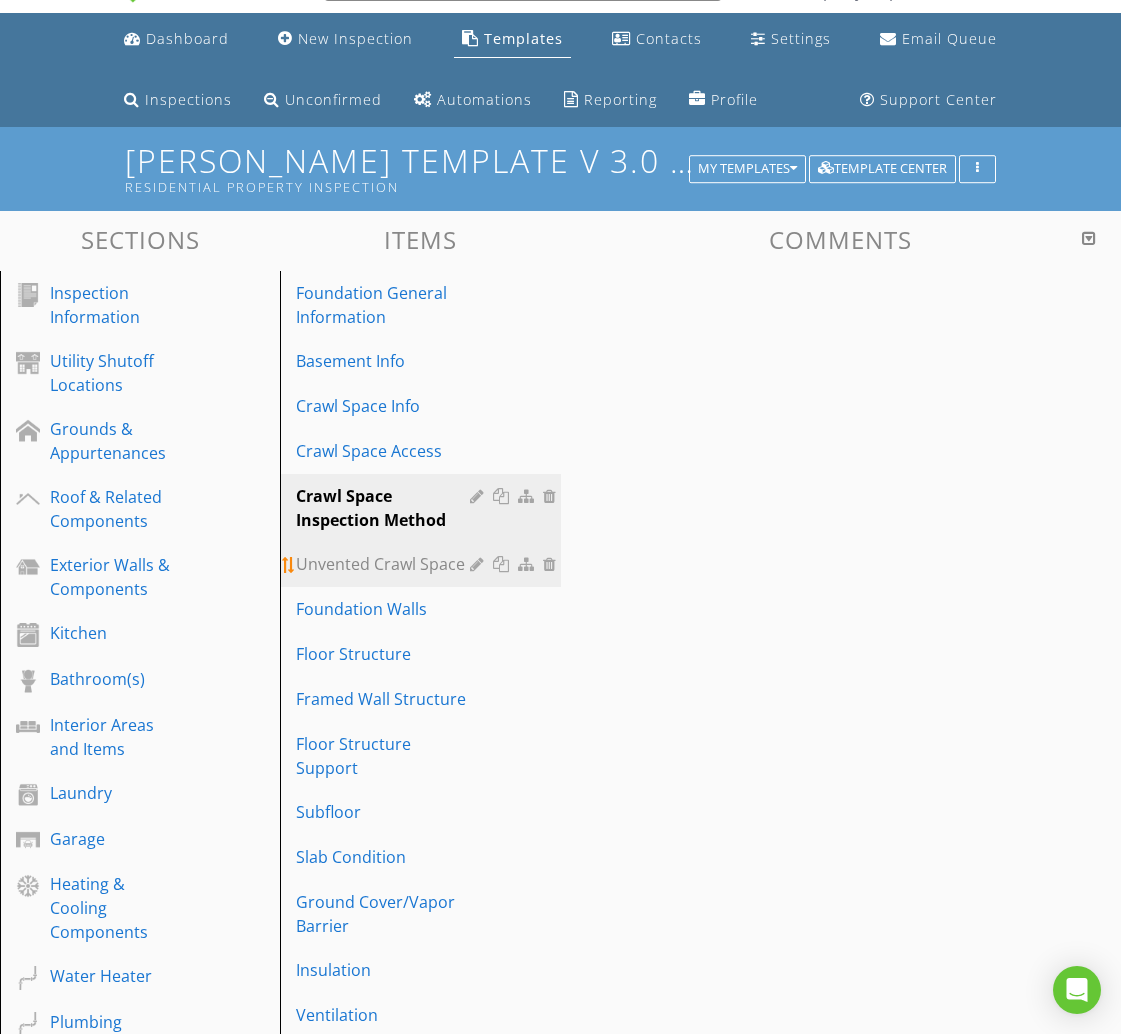 click on "Unvented Crawl Space" at bounding box center (385, 564) 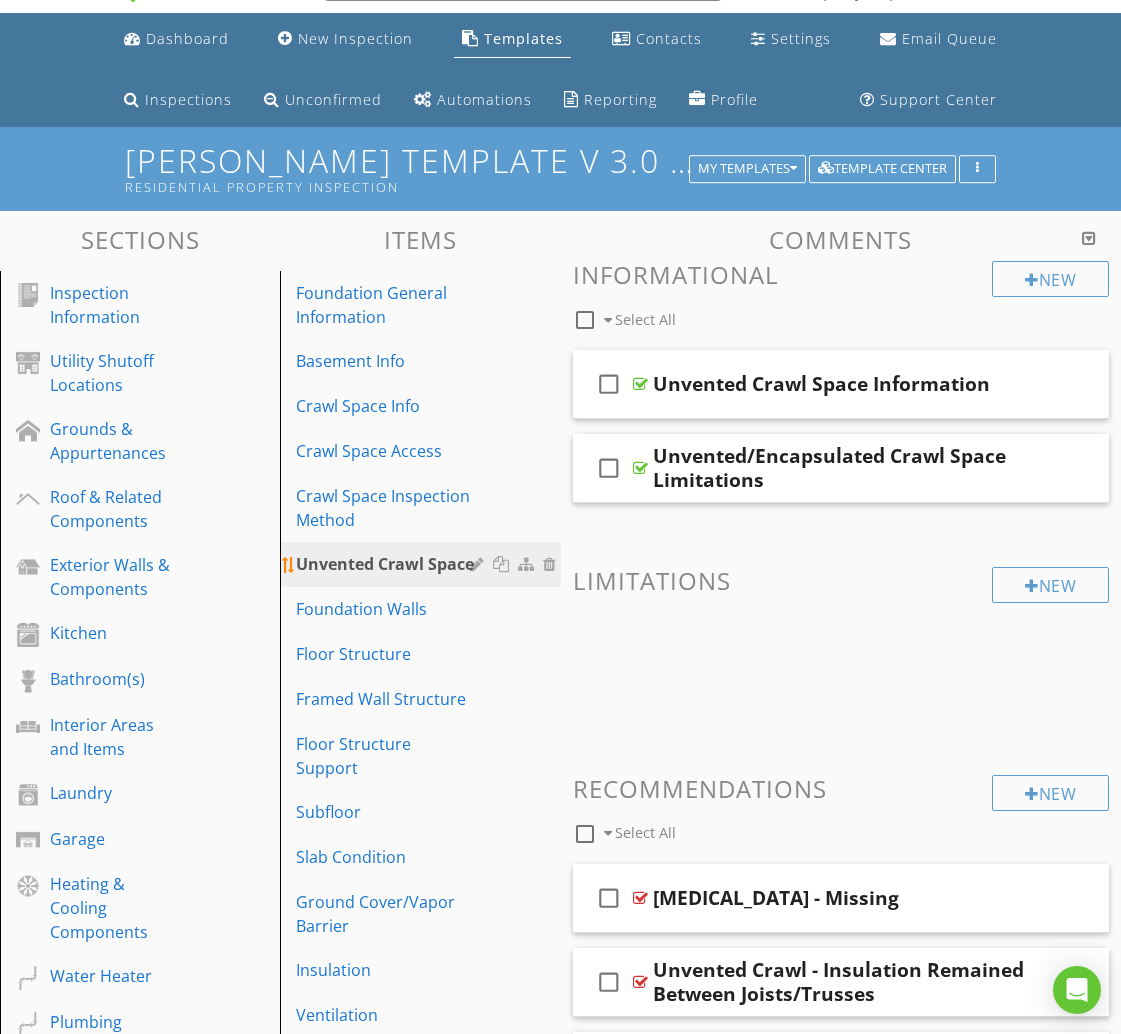 click at bounding box center (503, 564) 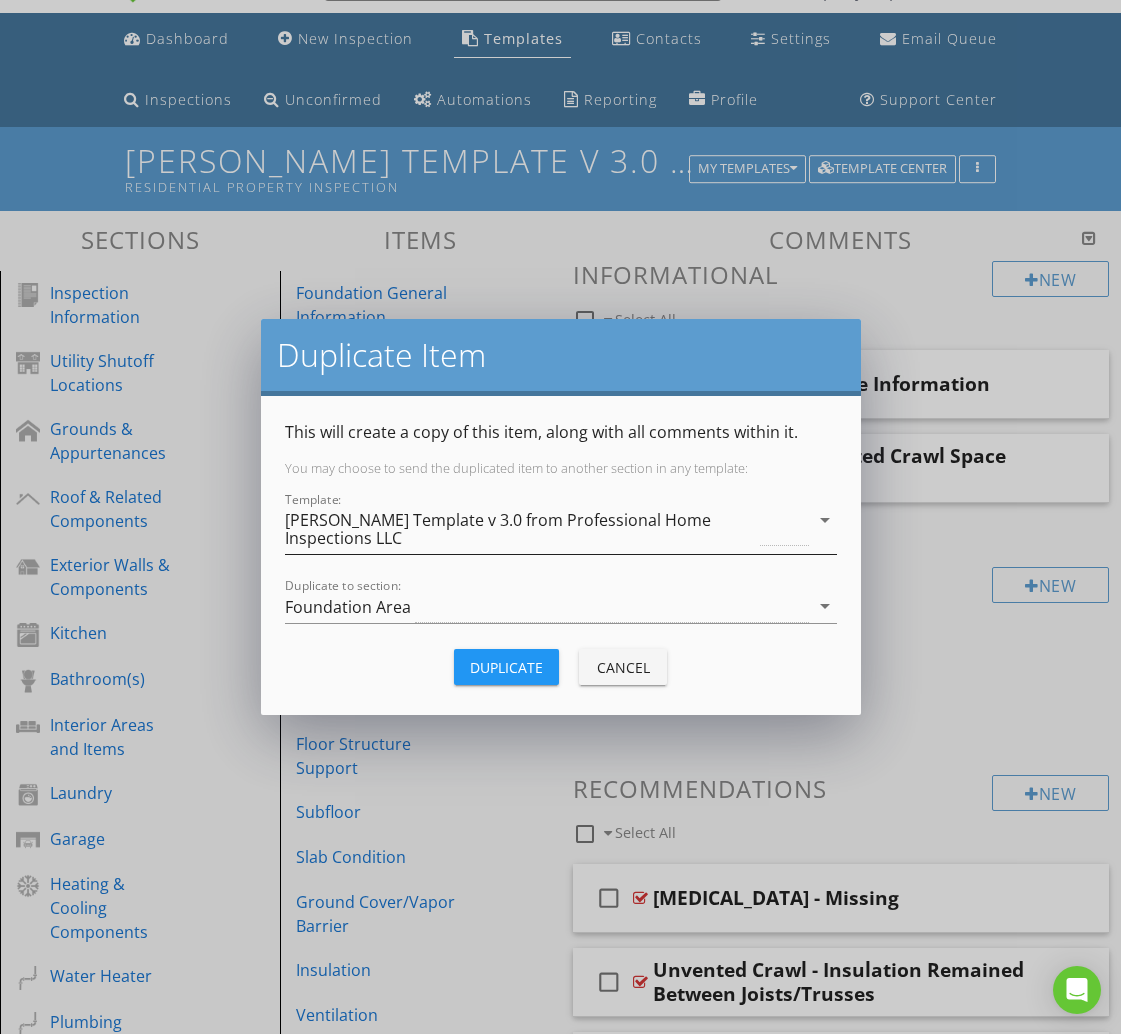 click on "[PERSON_NAME] Template v 3.0 from Professional Home Inspections LLC" at bounding box center [521, 529] 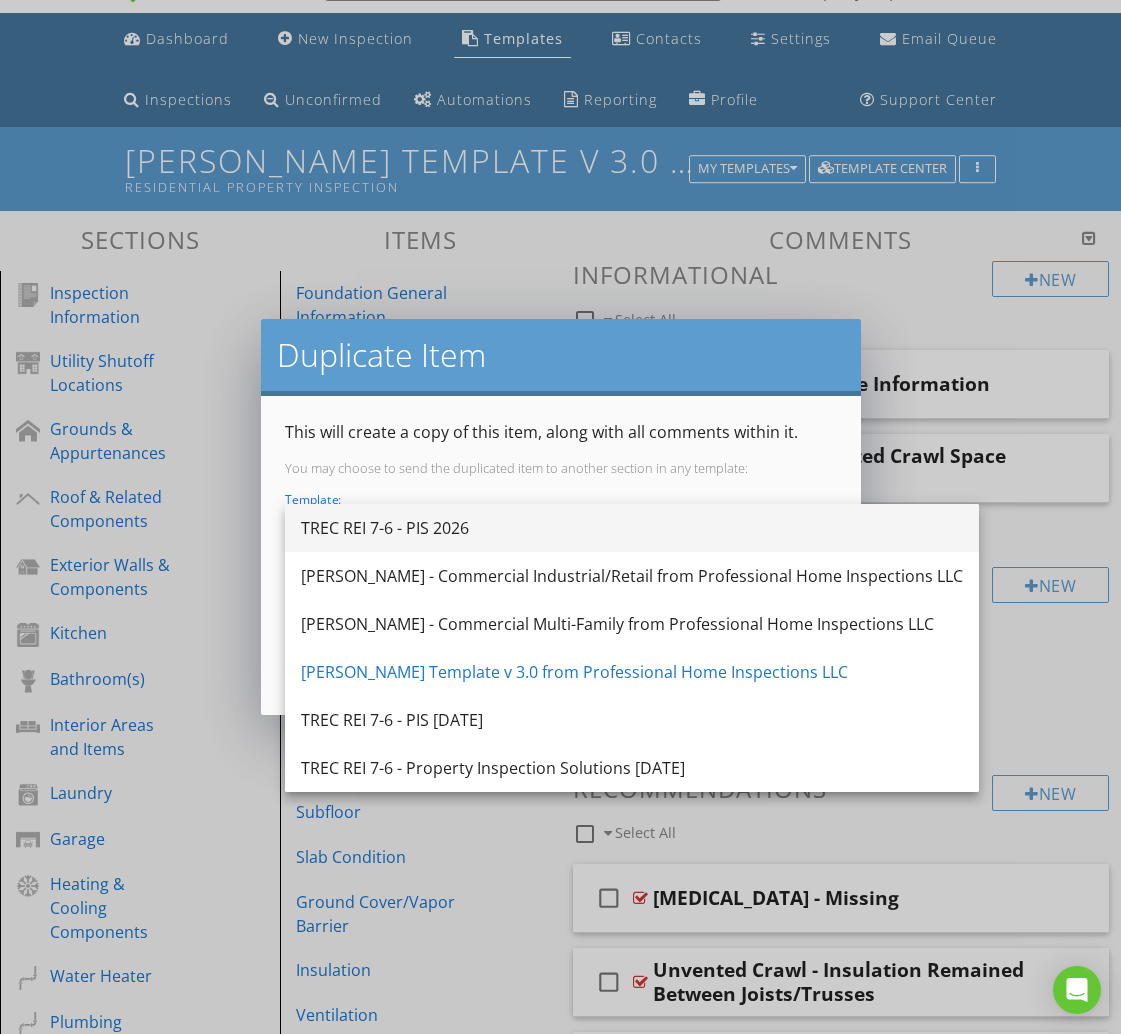 click on "TREC REI 7-6 - PIS 2026" at bounding box center (632, 528) 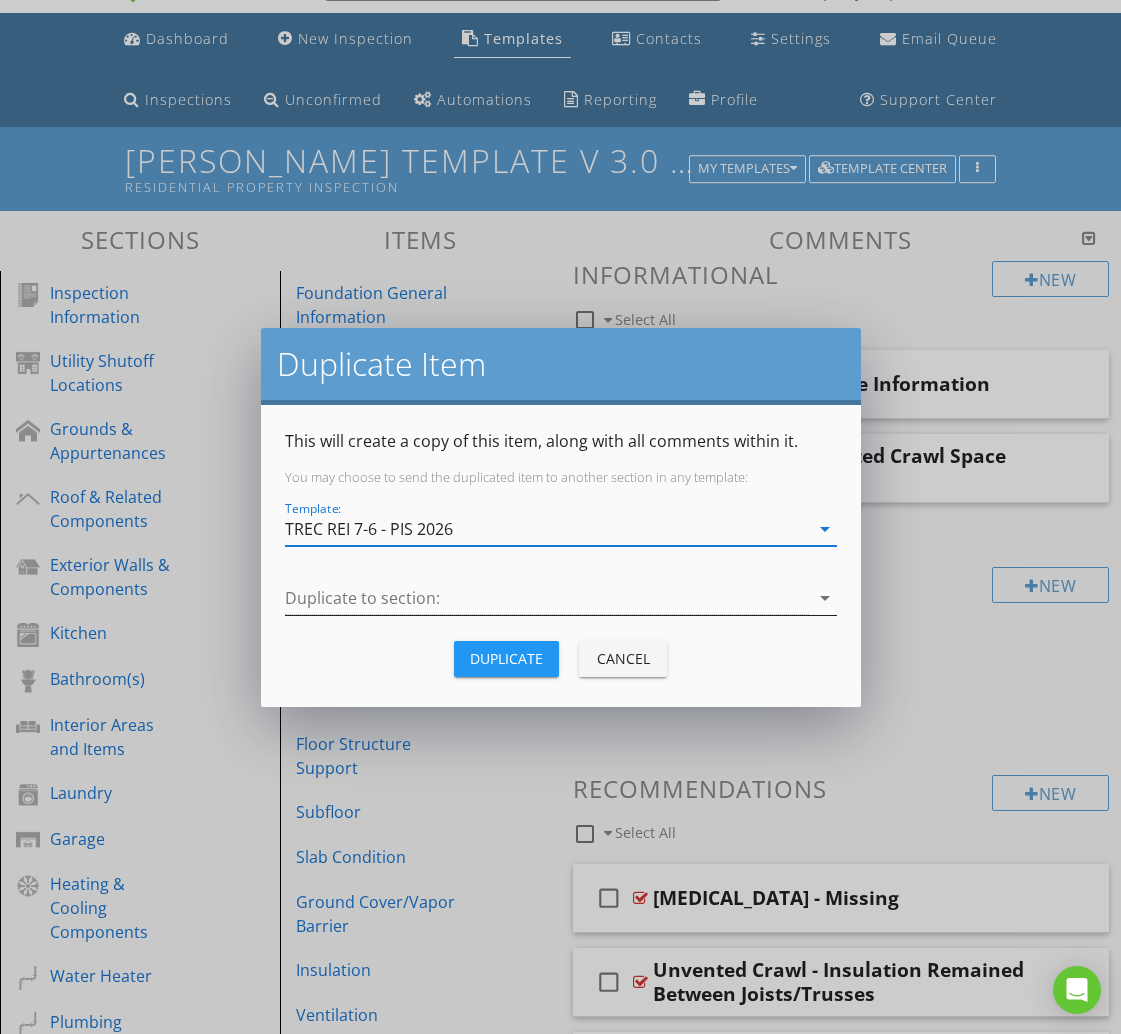 click at bounding box center (547, 598) 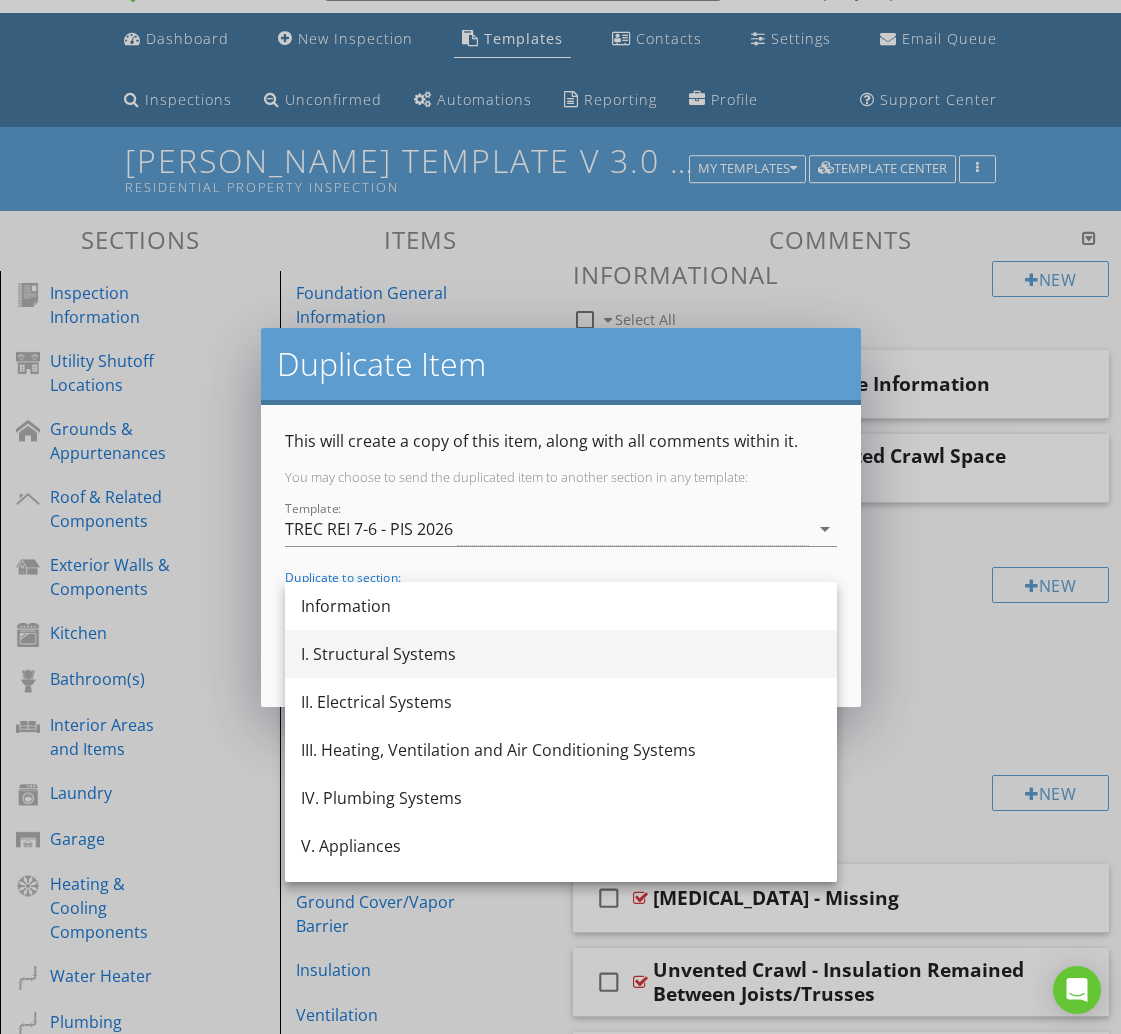 click on "I. Structural Systems" at bounding box center (561, 654) 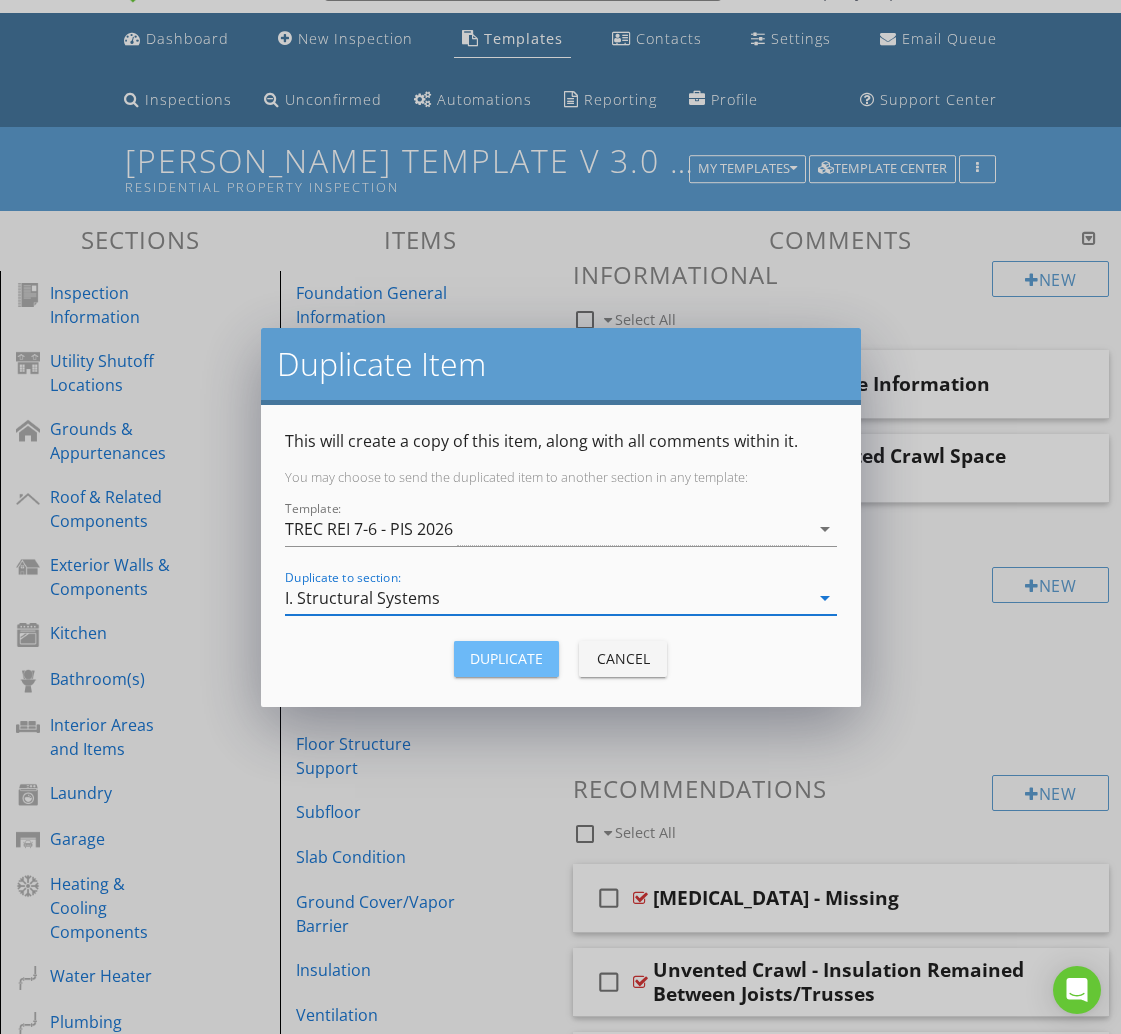 click on "Duplicate" at bounding box center [506, 658] 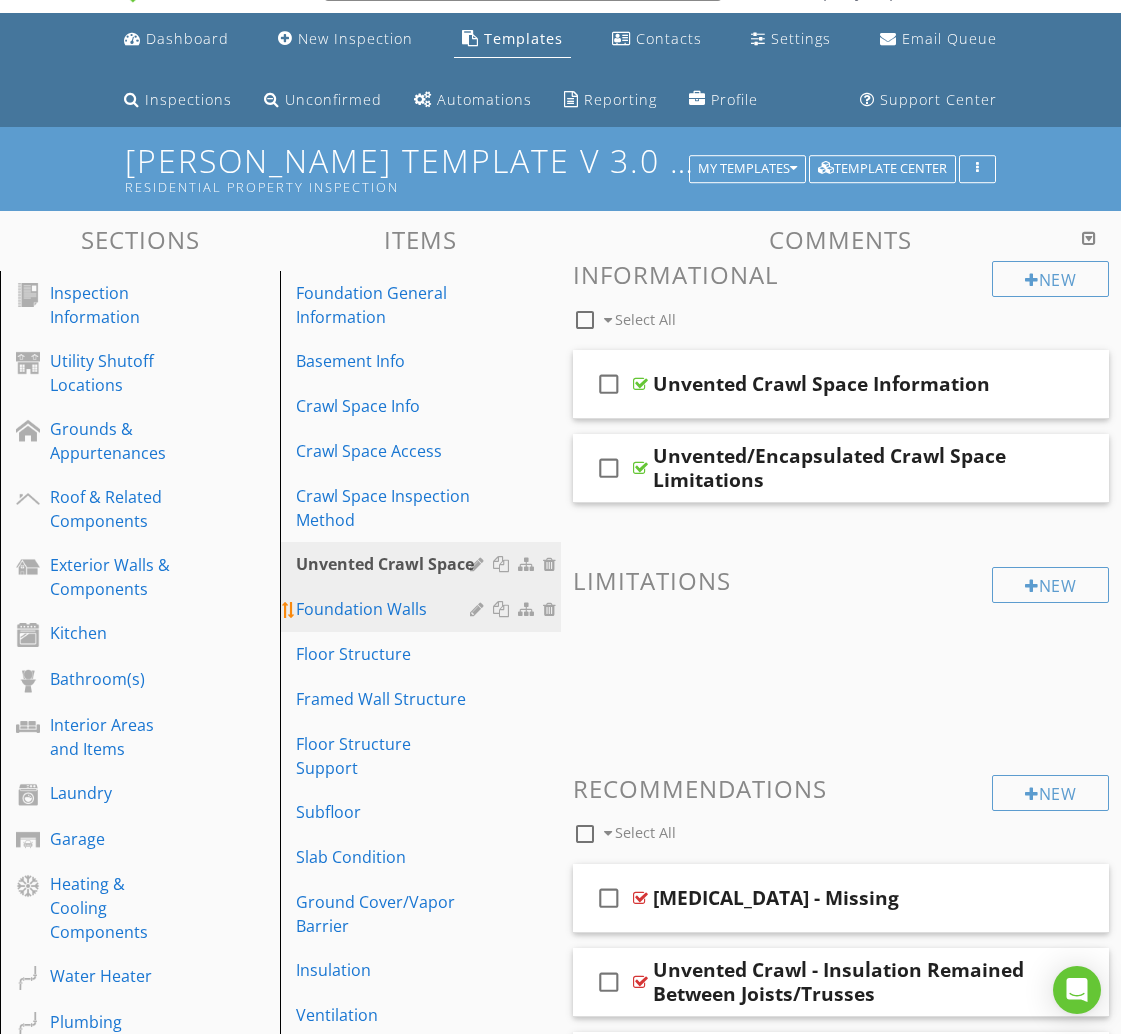 click on "Foundation Walls" at bounding box center [385, 609] 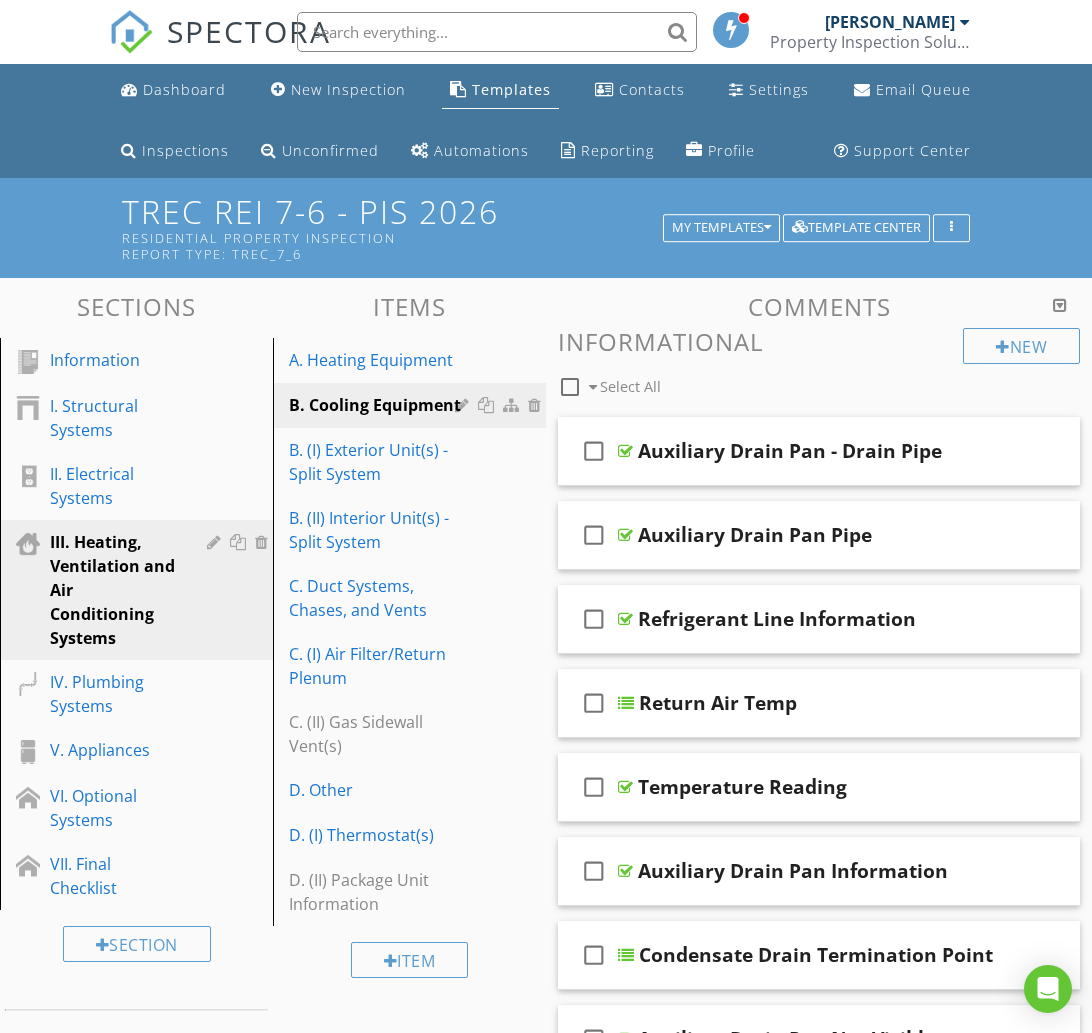 scroll, scrollTop: 89, scrollLeft: 0, axis: vertical 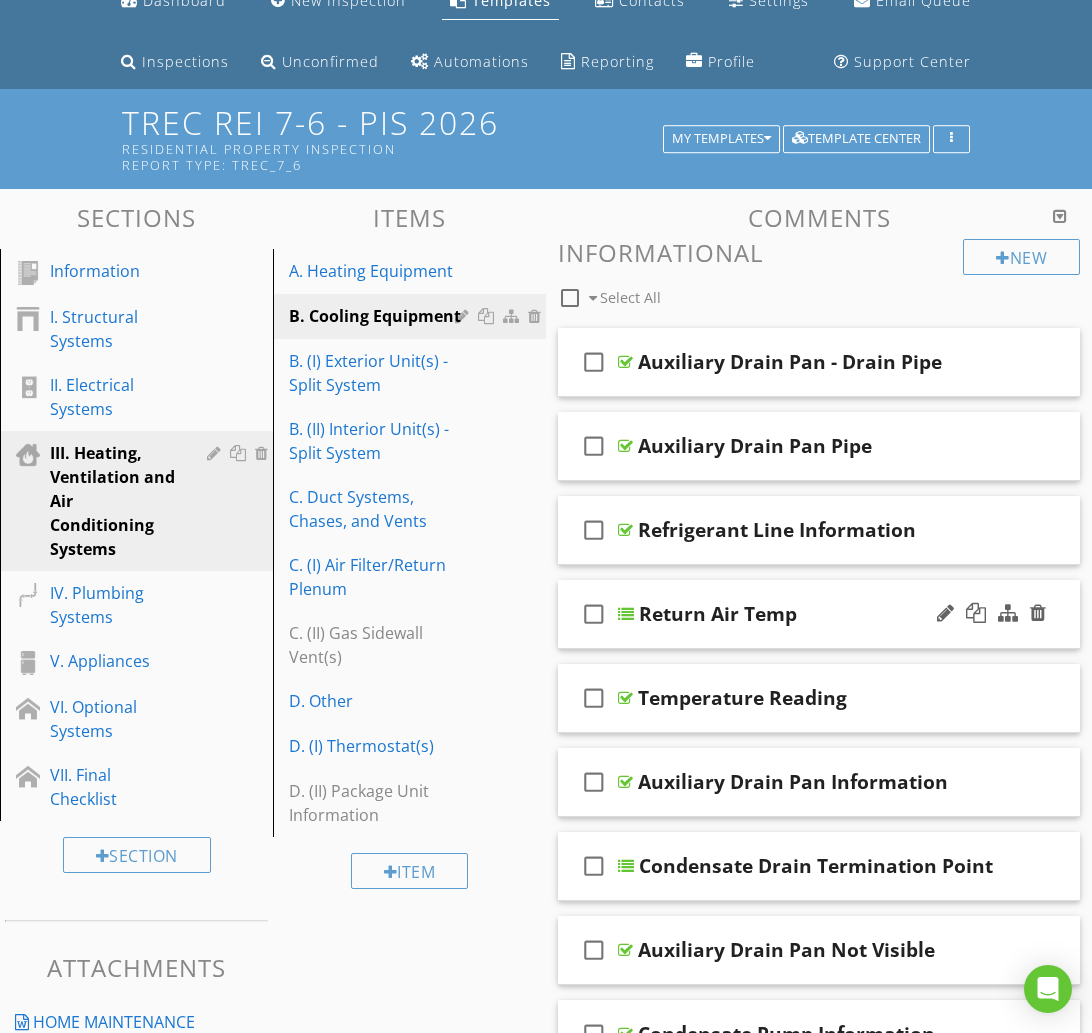 click on "Return Air Temp" at bounding box center [820, 614] 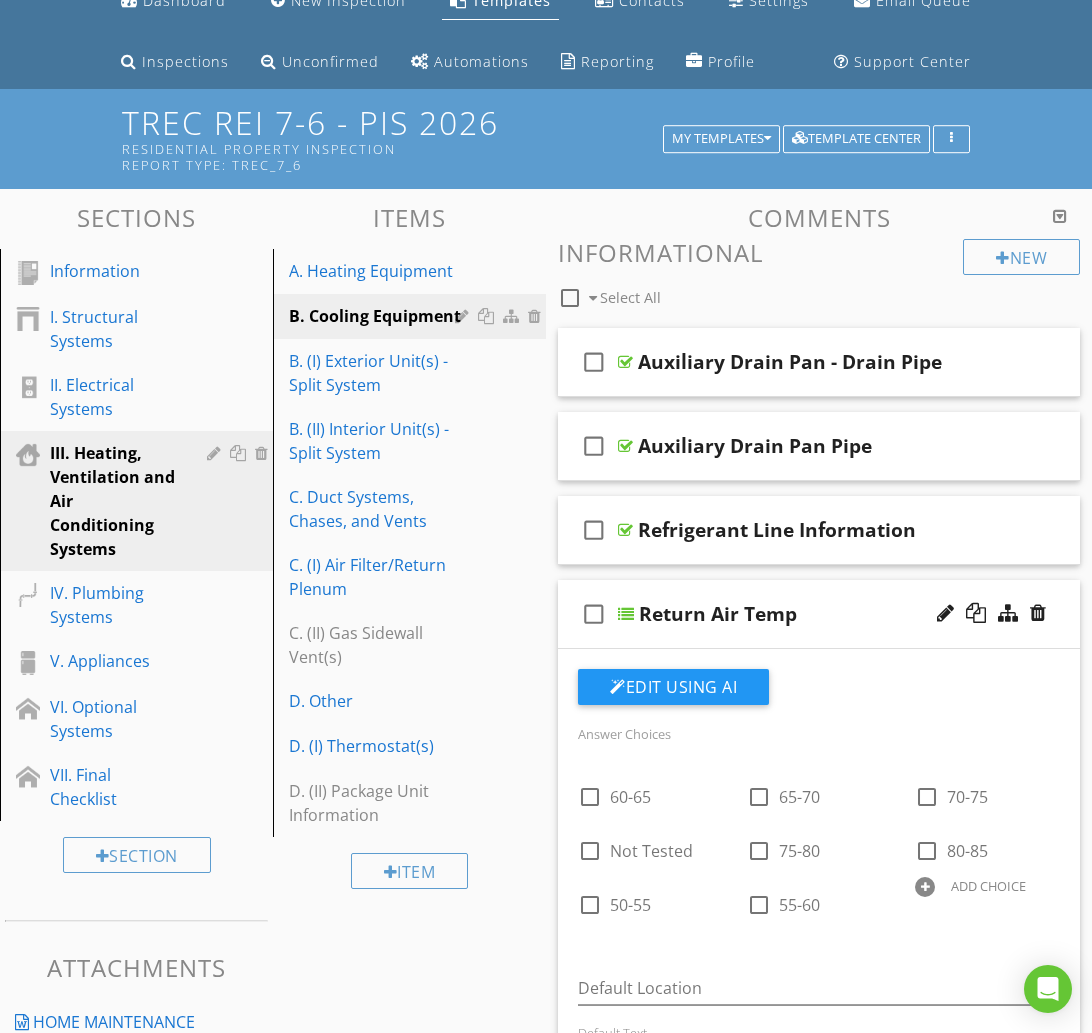click on "Return Air Temp" at bounding box center (820, 614) 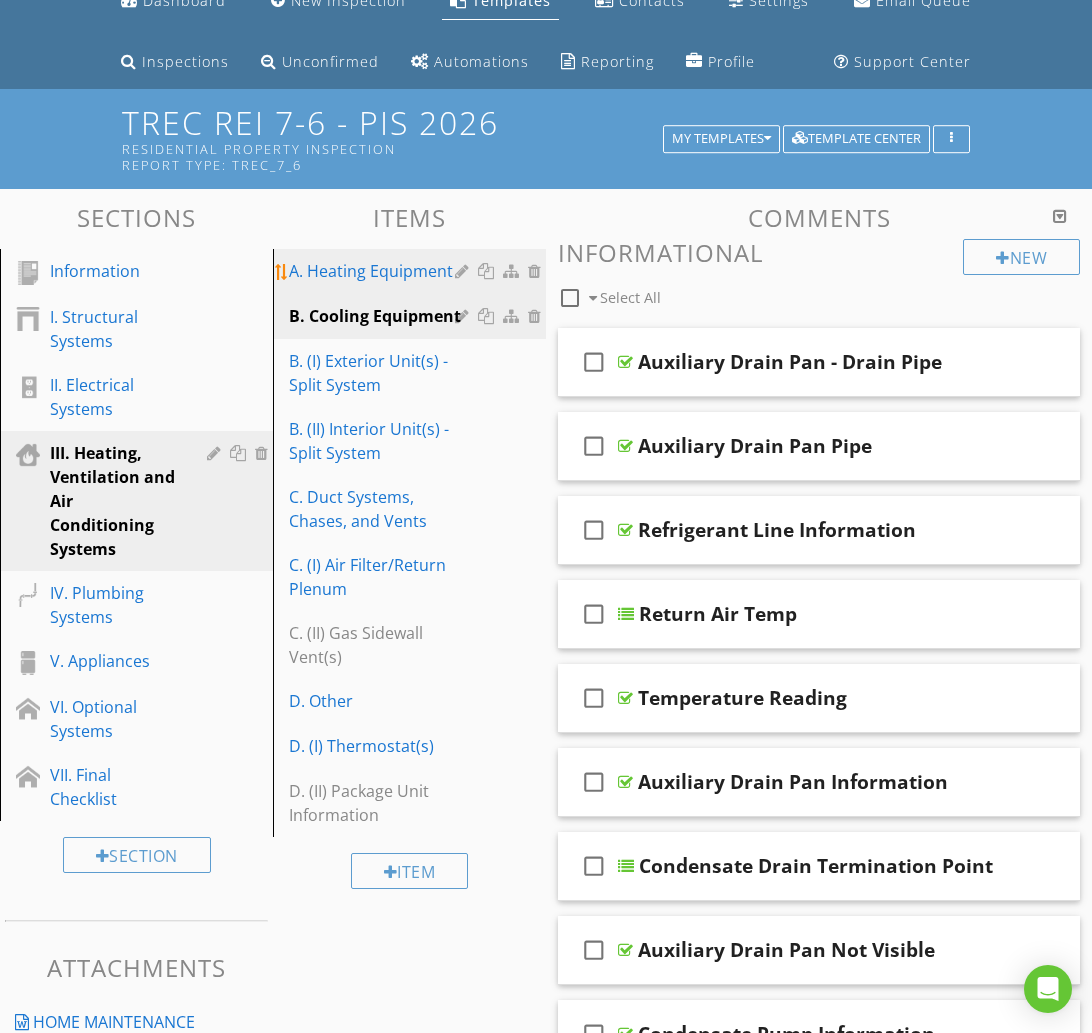 click on "A. Heating Equipment" at bounding box center [375, 271] 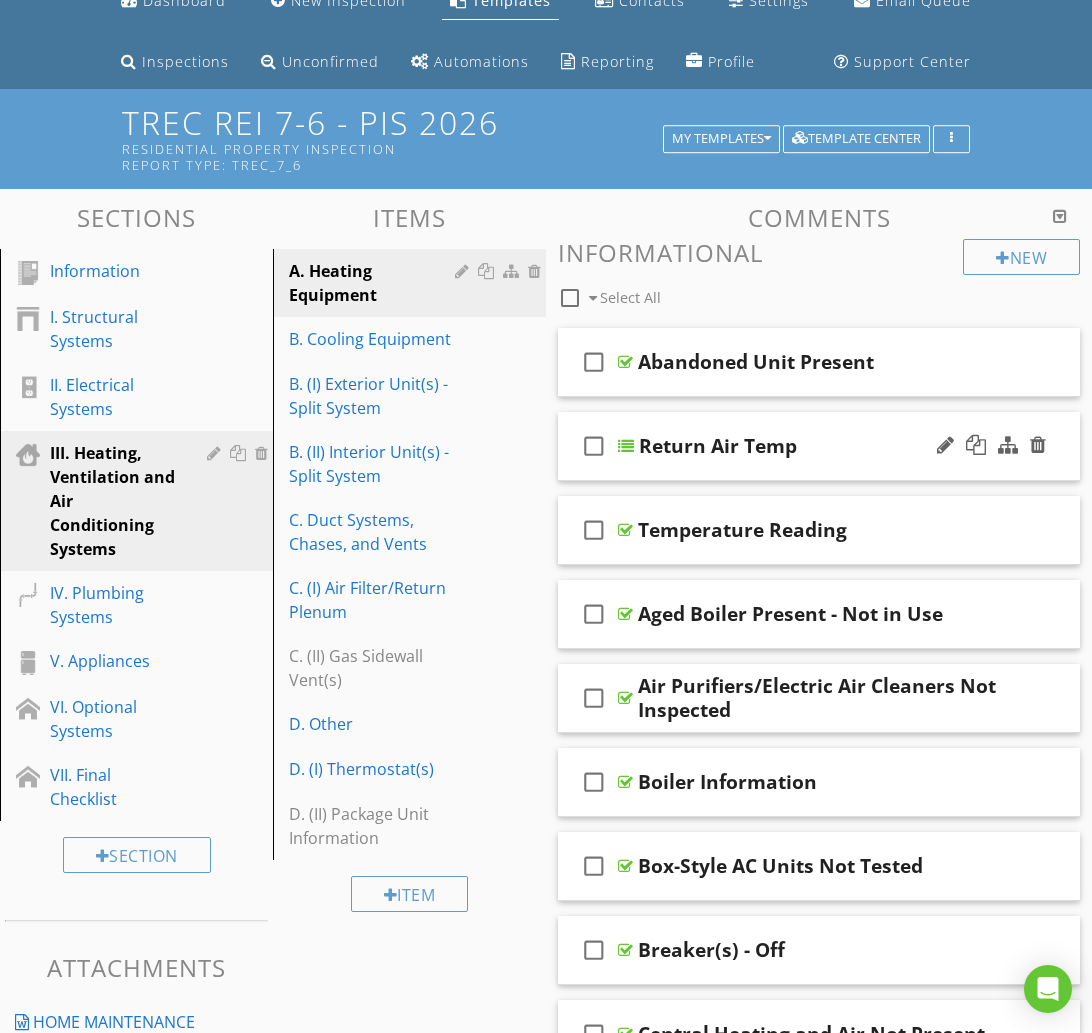 click on "check_box_outline_blank
Return Air Temp" at bounding box center (819, 446) 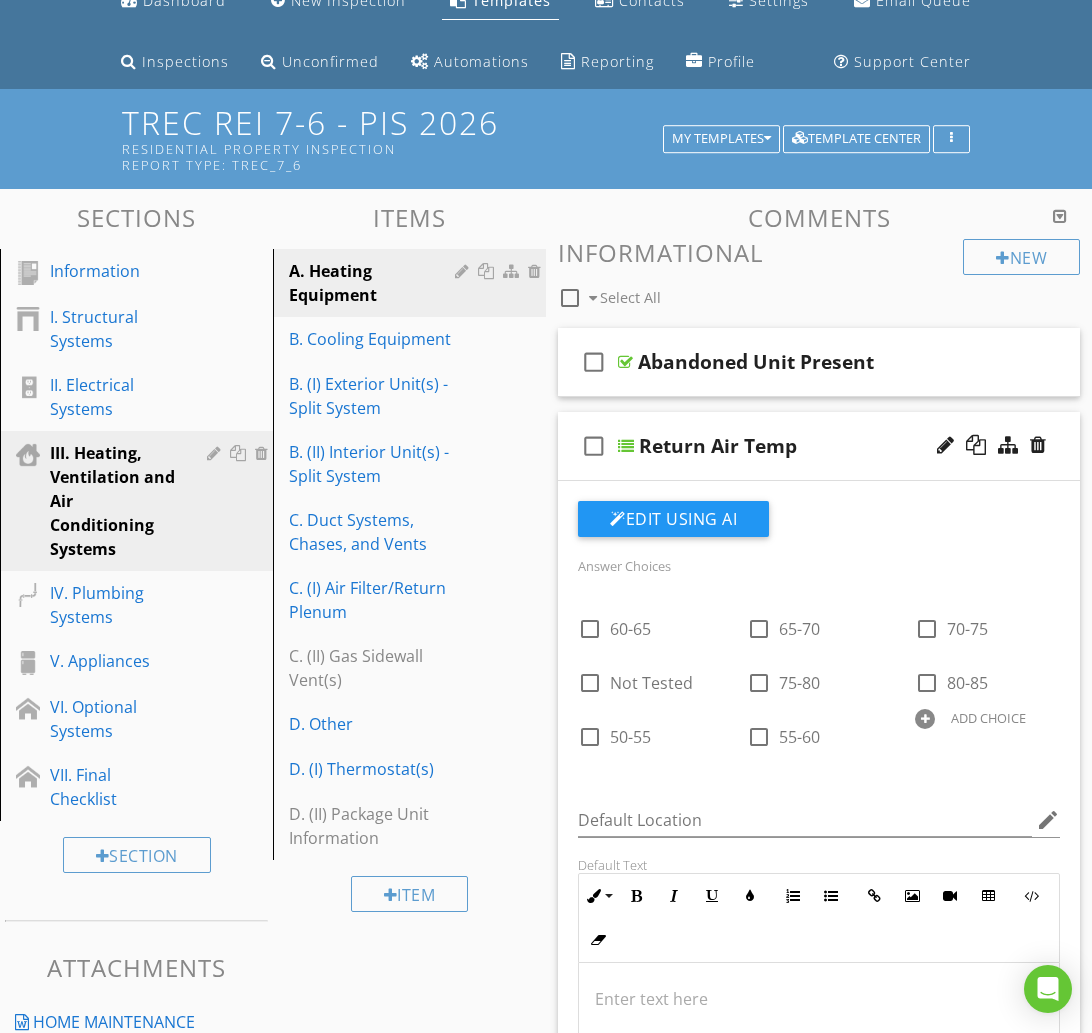 click on "check_box_outline_blank
Return Air Temp" at bounding box center (819, 446) 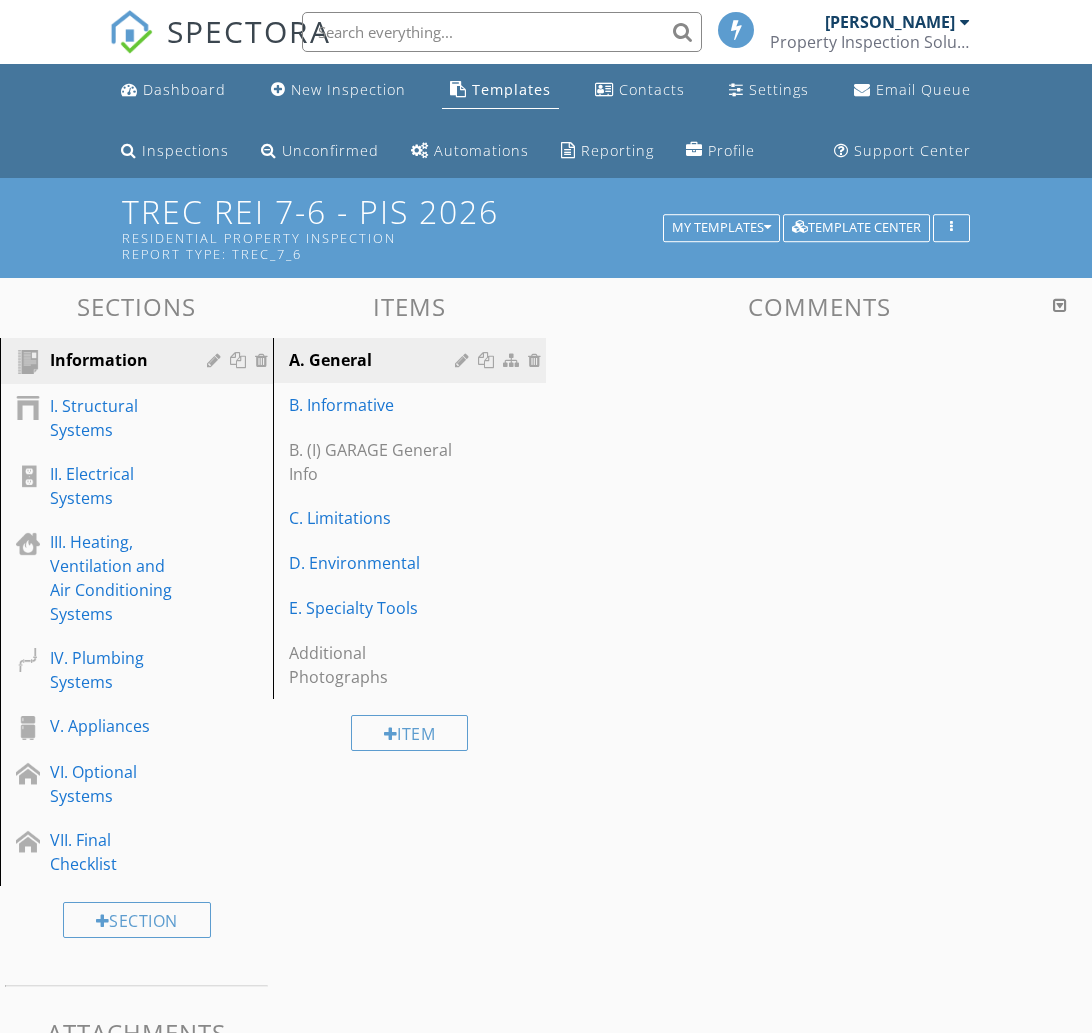 scroll, scrollTop: 81, scrollLeft: 0, axis: vertical 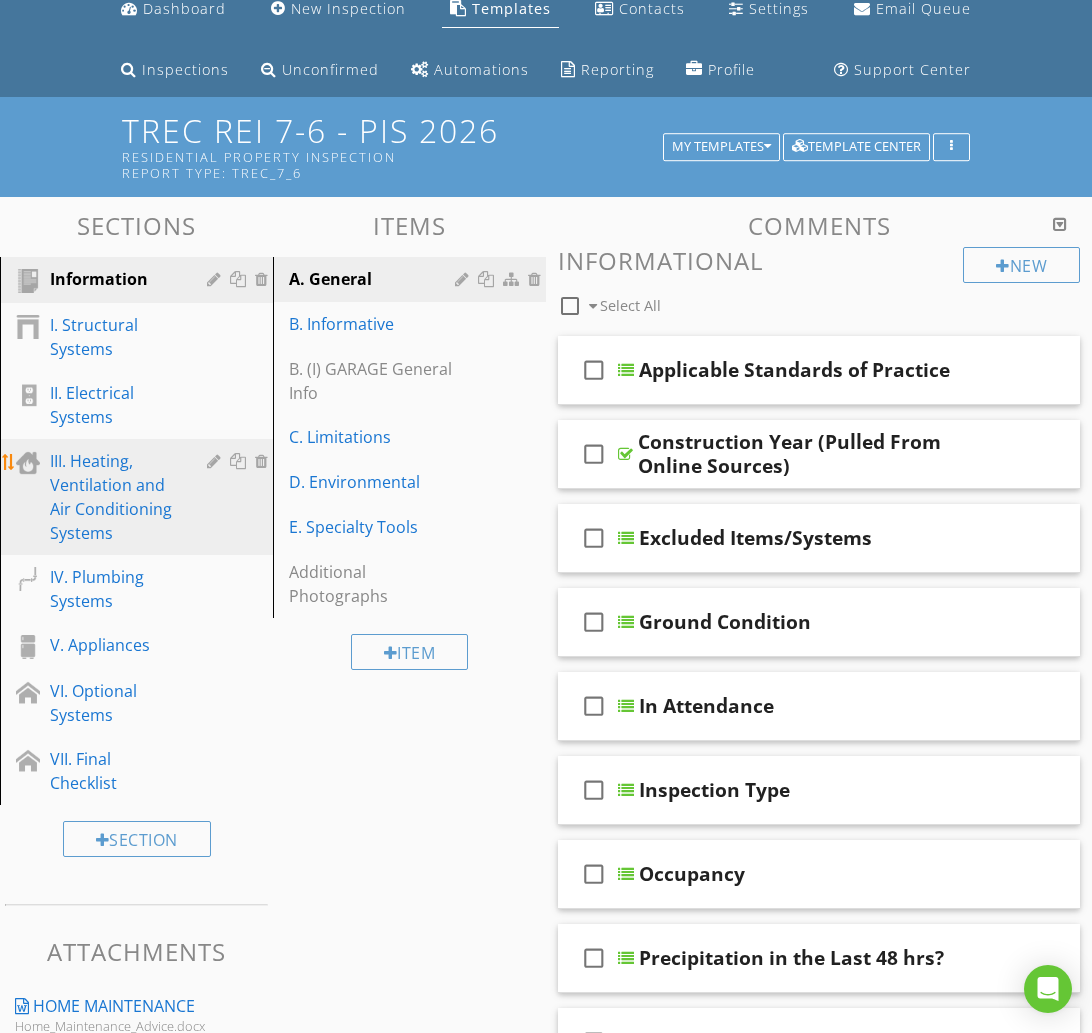 click on "III. Heating, Ventilation and Air Conditioning Systems" at bounding box center [114, 497] 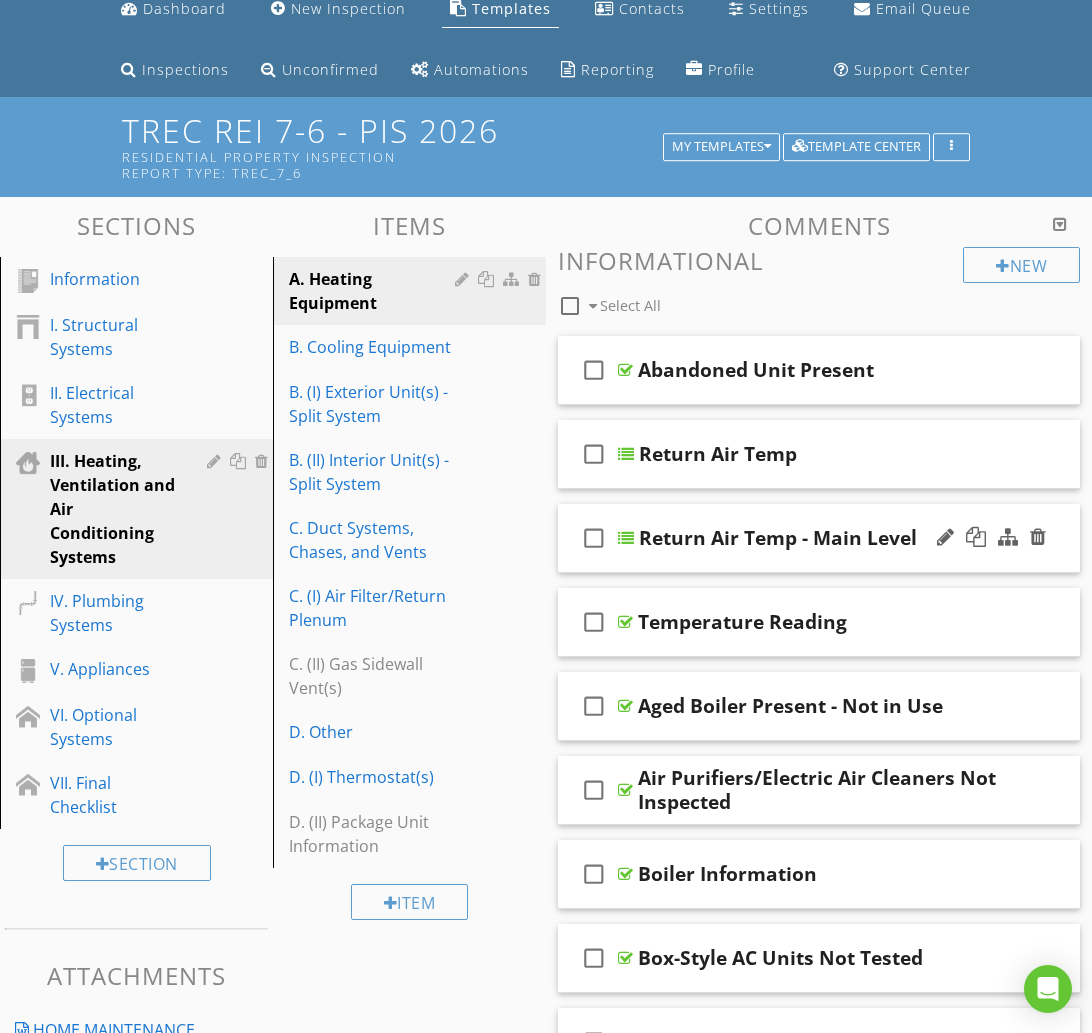 click on "check_box_outline_blank
Return Air Temp - Main Level" at bounding box center (819, 538) 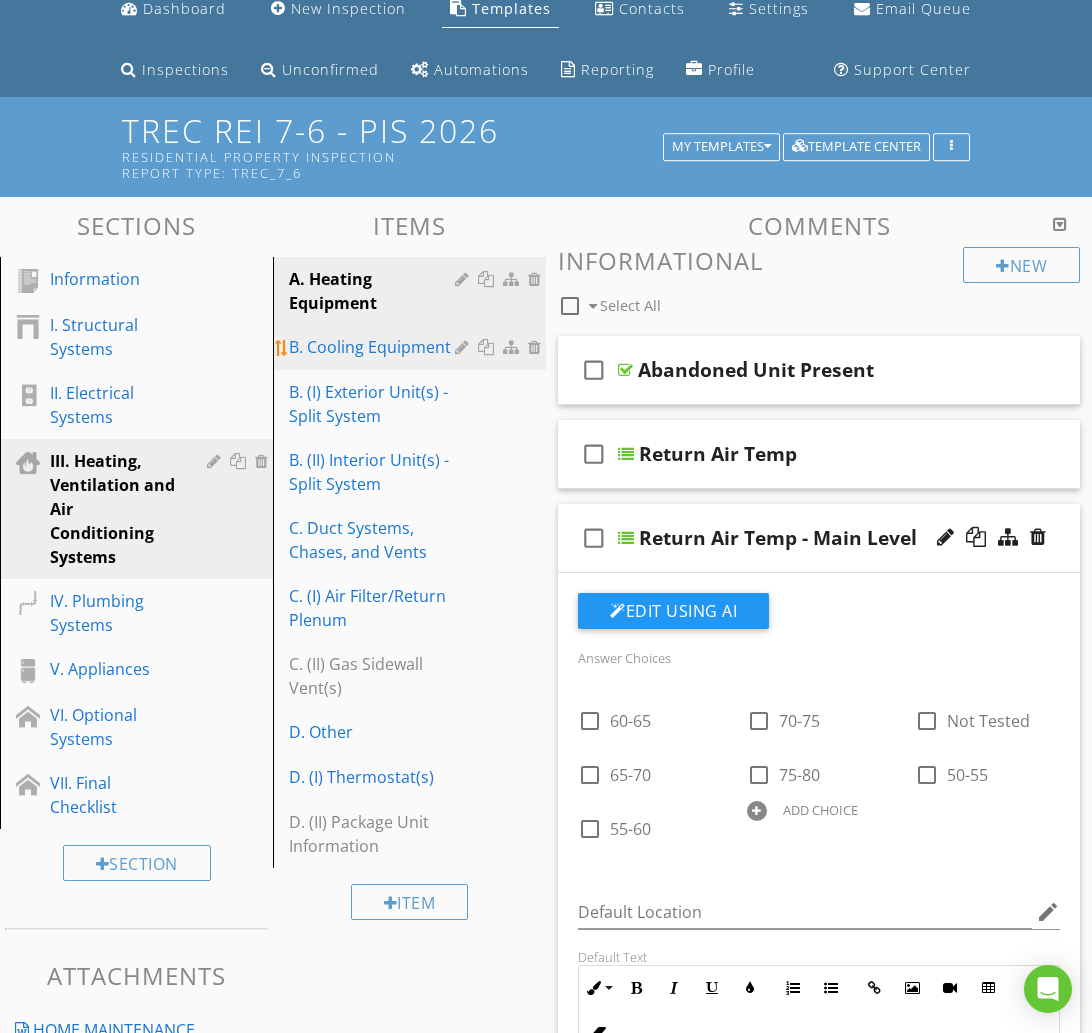click on "B. Cooling Equipment" at bounding box center (375, 347) 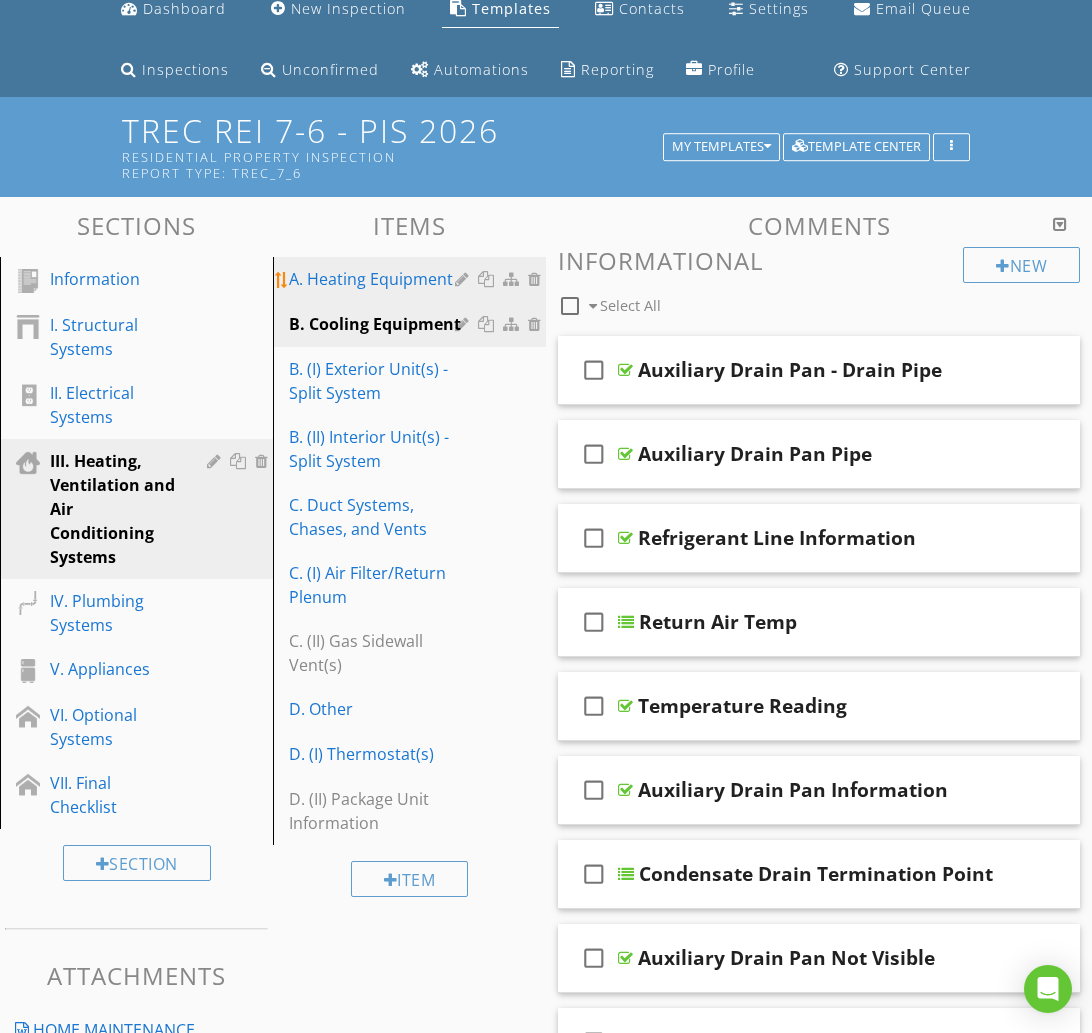 click on "A. Heating Equipment" at bounding box center (375, 279) 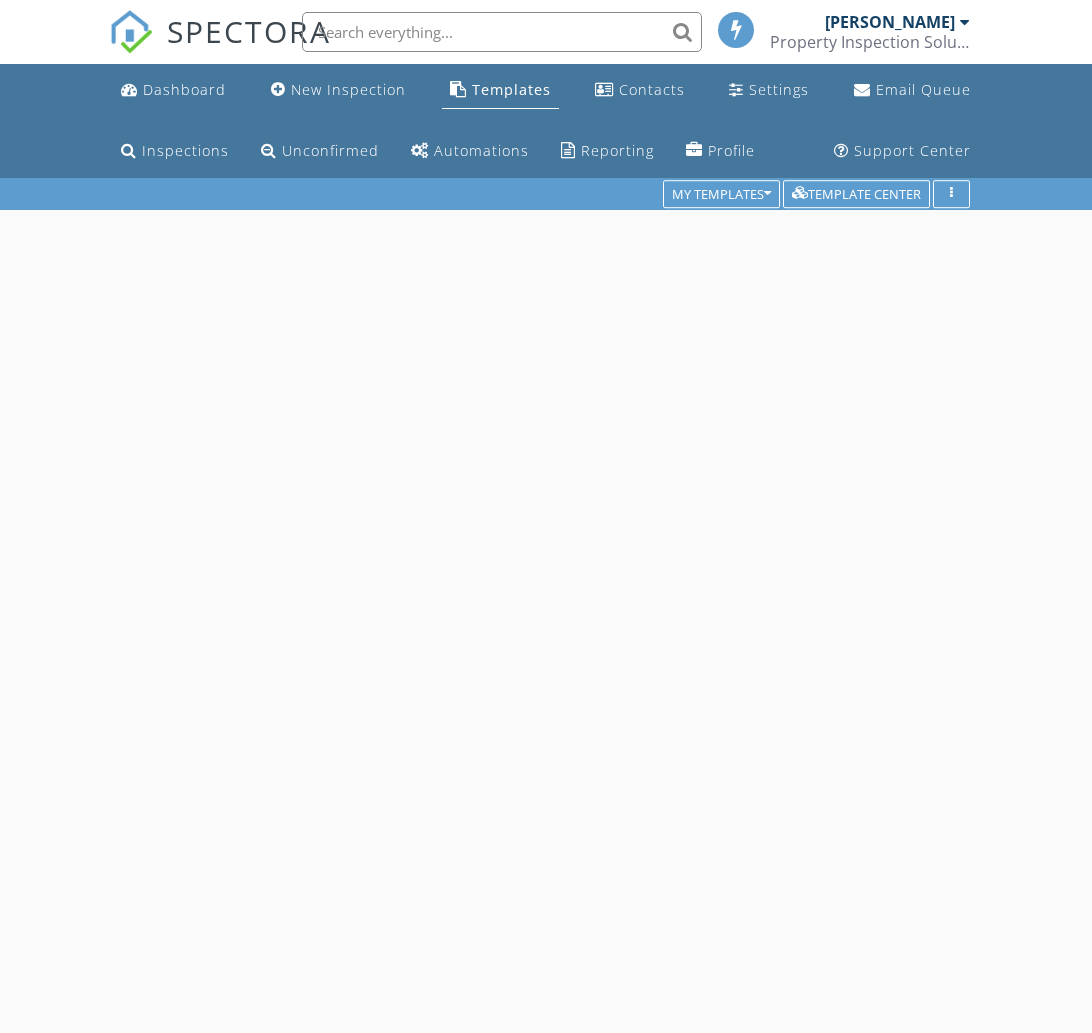 scroll, scrollTop: 73, scrollLeft: 0, axis: vertical 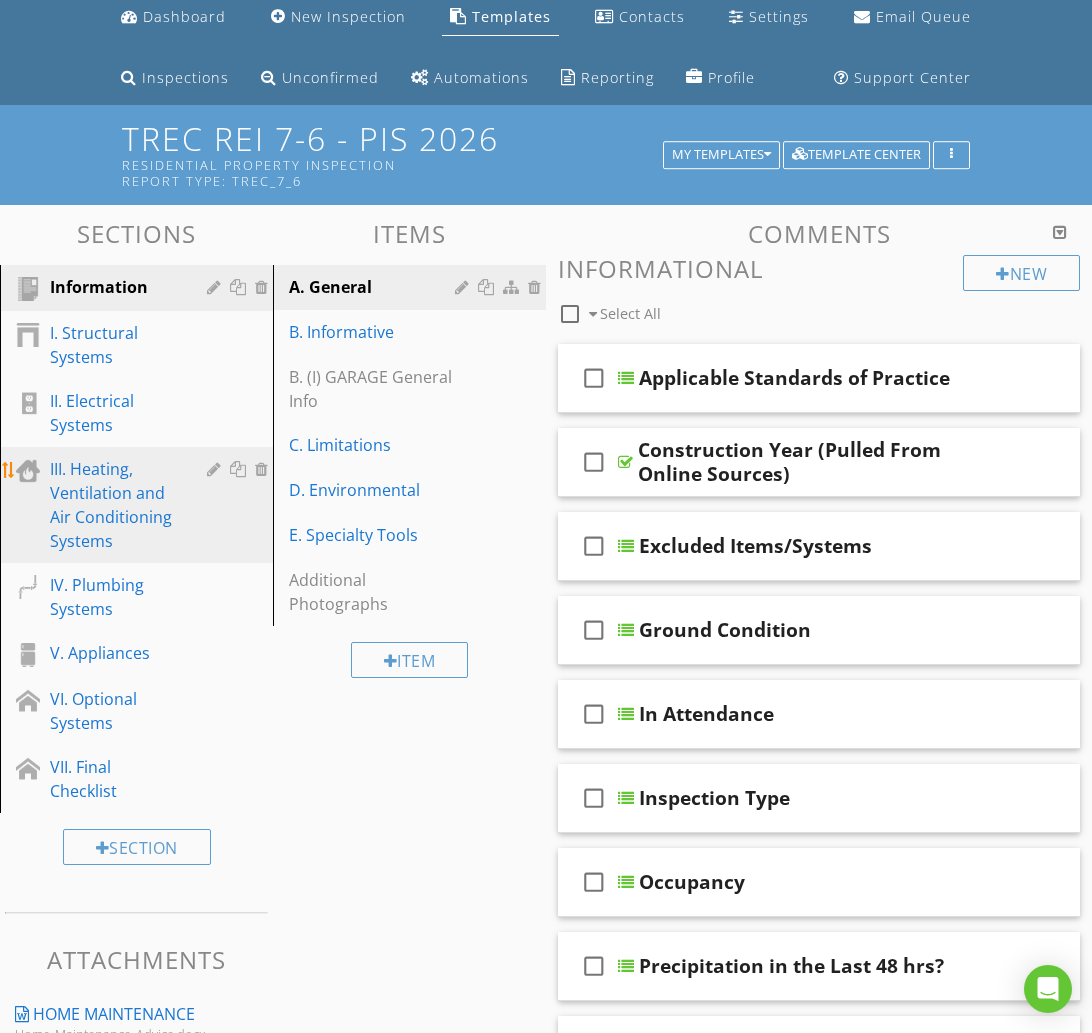 click on "III. Heating, Ventilation and Air Conditioning Systems" at bounding box center [114, 505] 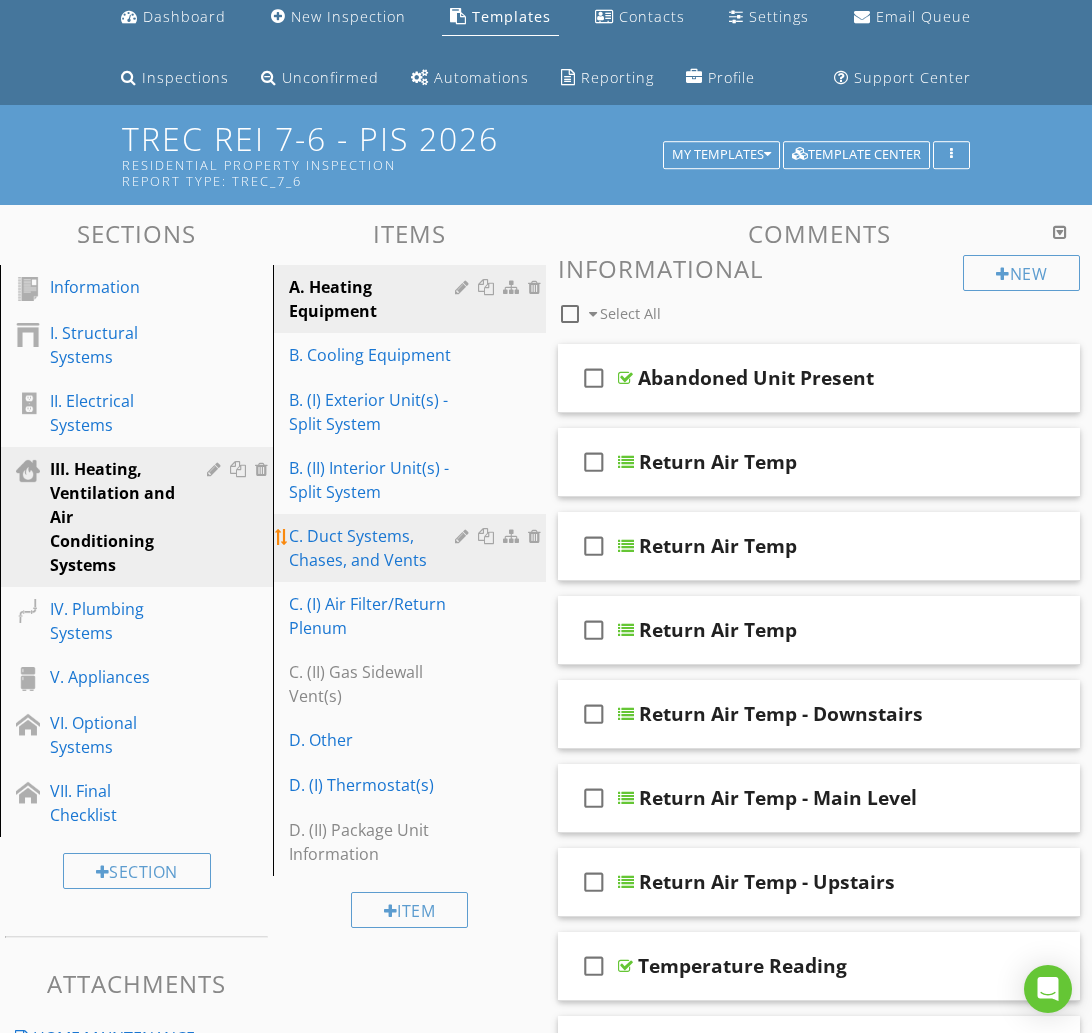 click on "C. Duct Systems, Chases, and Vents" at bounding box center (375, 548) 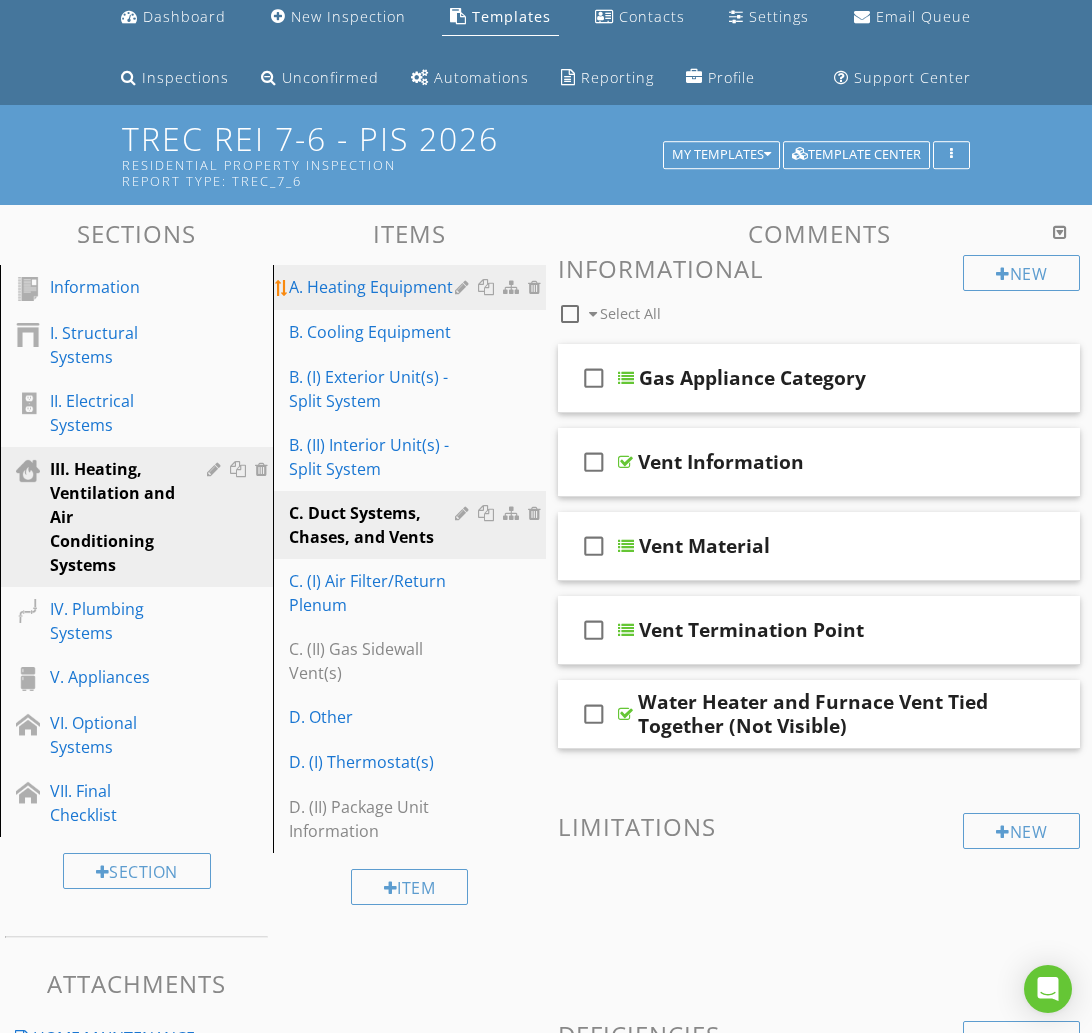click on "A. Heating Equipment" at bounding box center (375, 287) 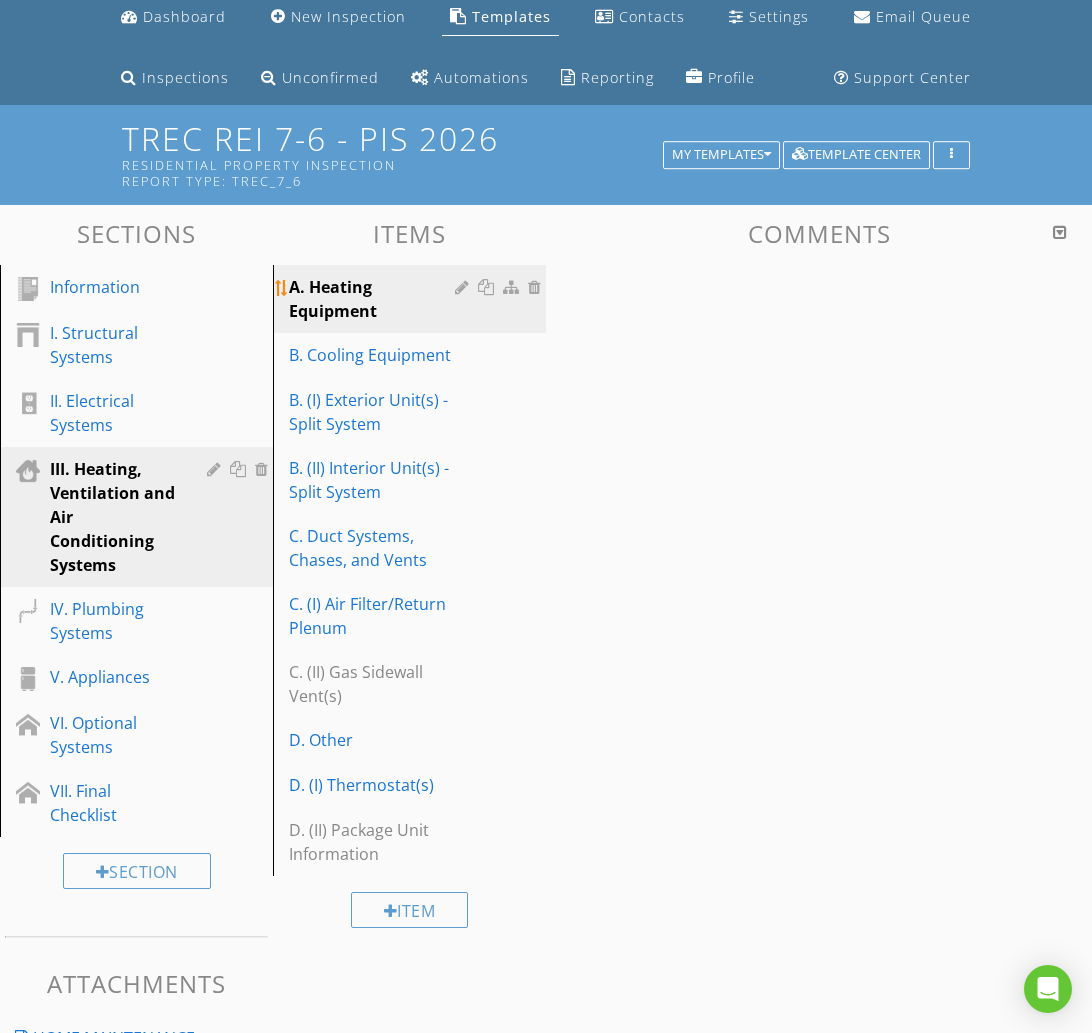scroll, scrollTop: 74, scrollLeft: 0, axis: vertical 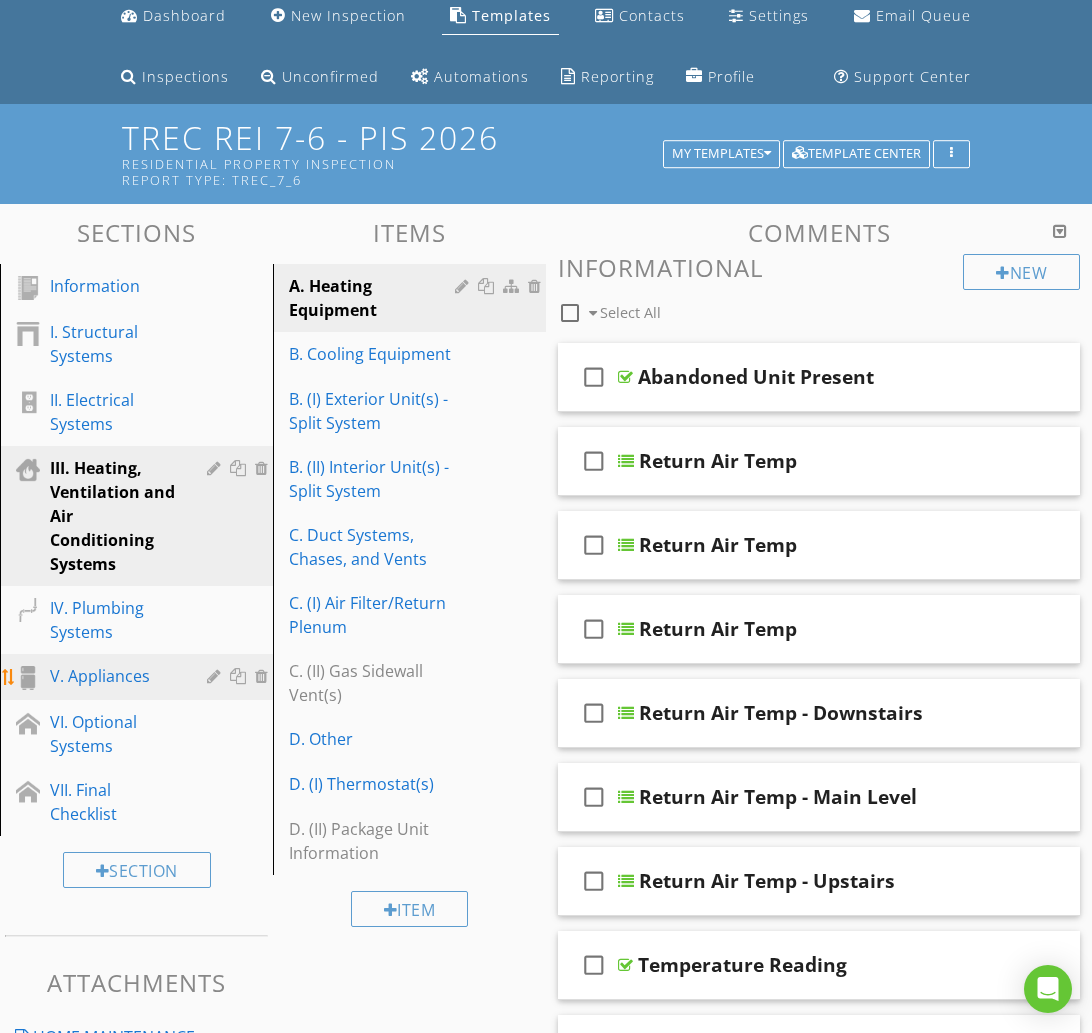 click on "V. Appliances" at bounding box center [114, 676] 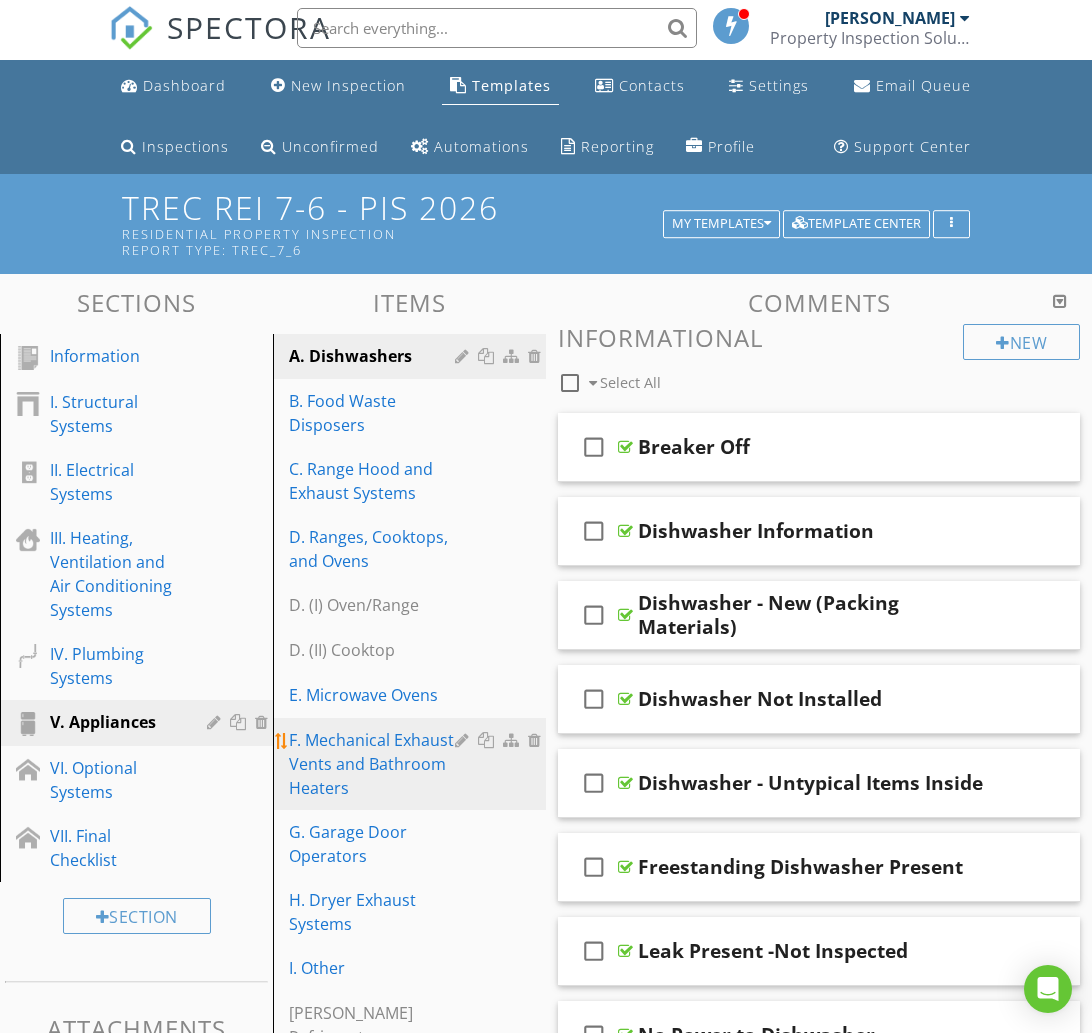 scroll, scrollTop: 0, scrollLeft: 0, axis: both 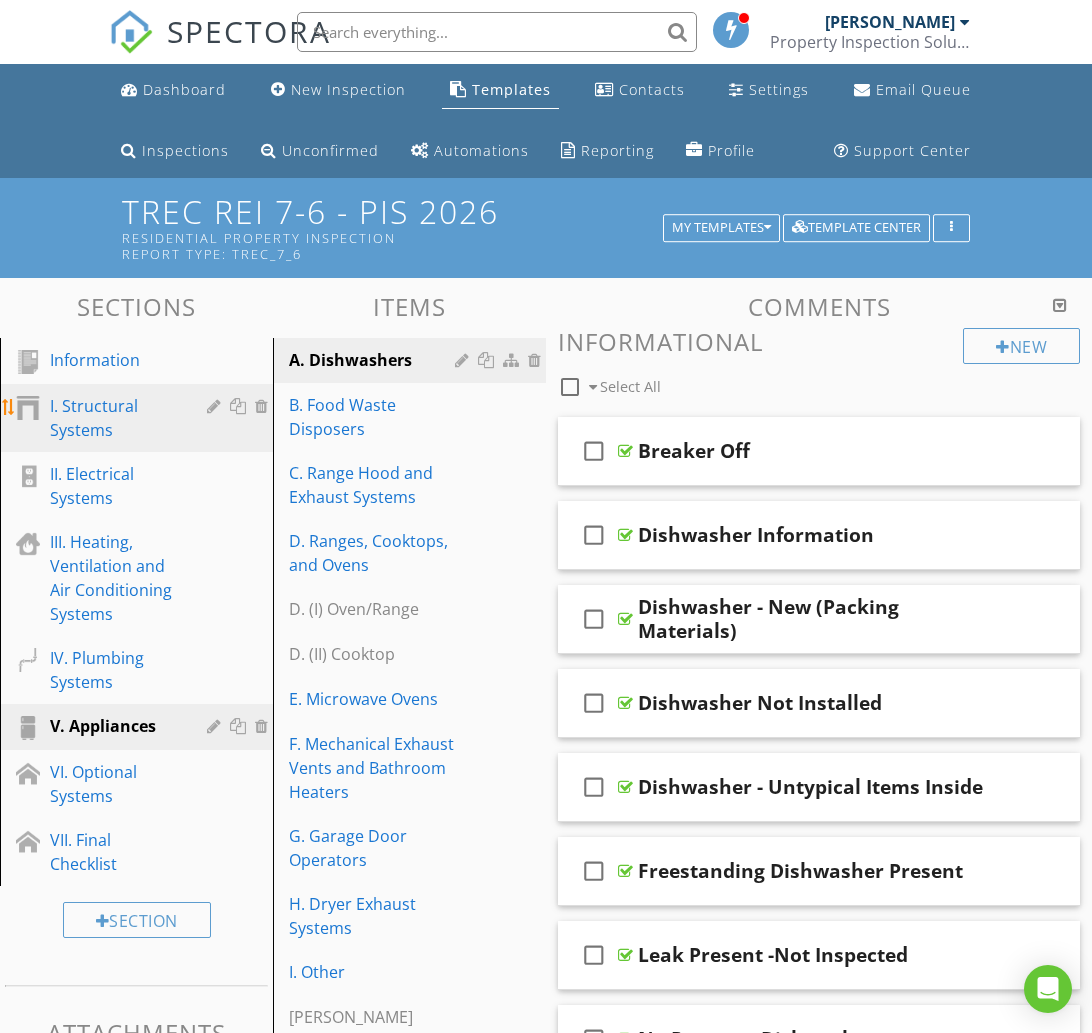 click on "I. Structural Systems" at bounding box center [114, 418] 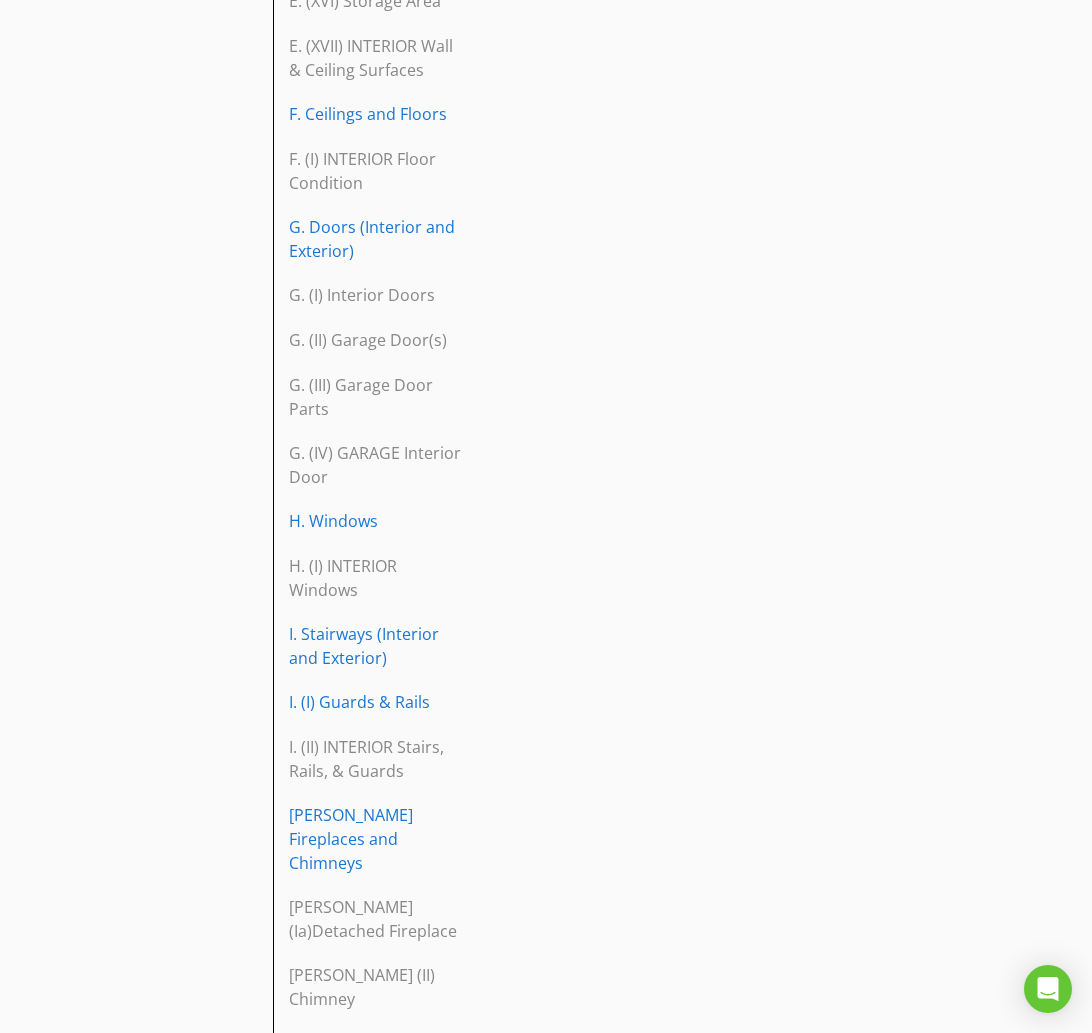 scroll, scrollTop: 2196, scrollLeft: 0, axis: vertical 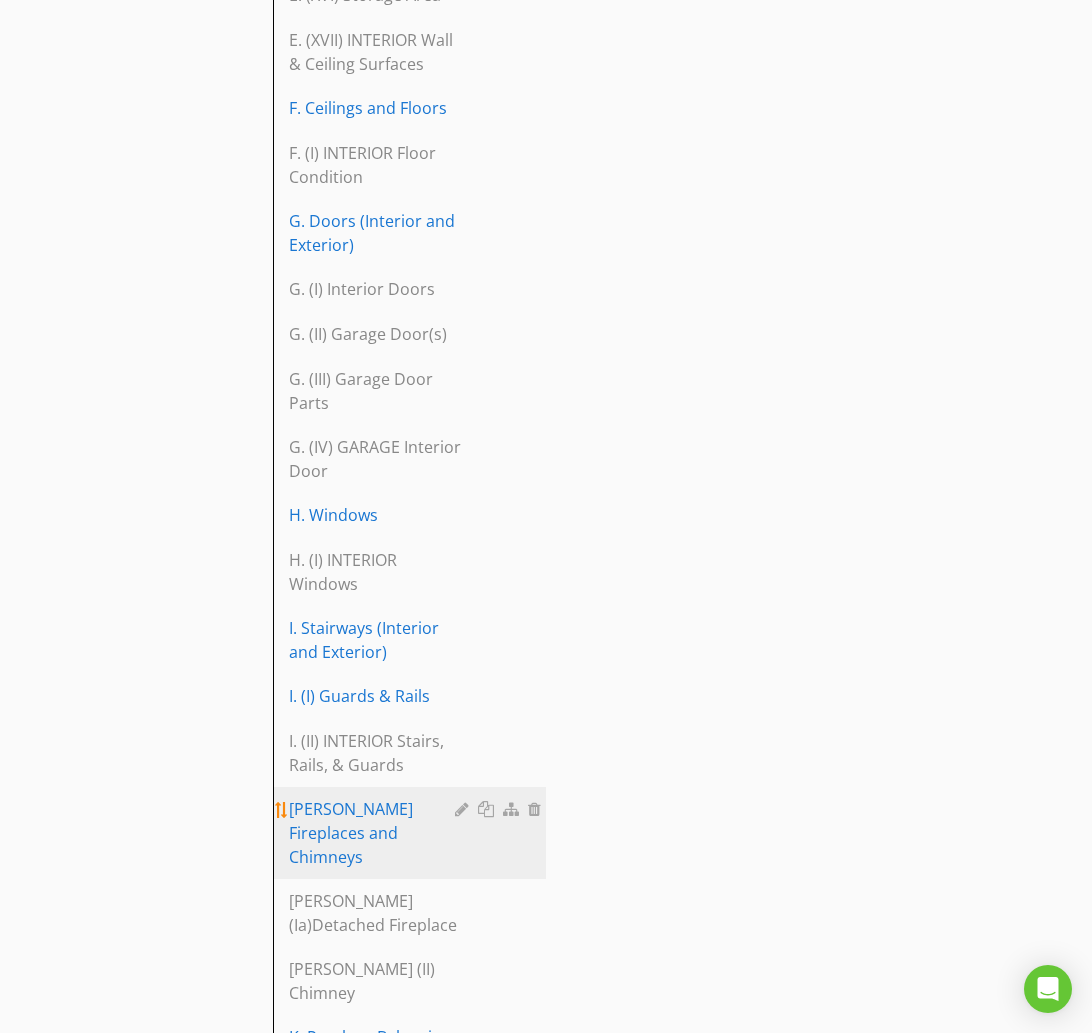 click on "[PERSON_NAME] Fireplaces and Chimneys" at bounding box center (375, 833) 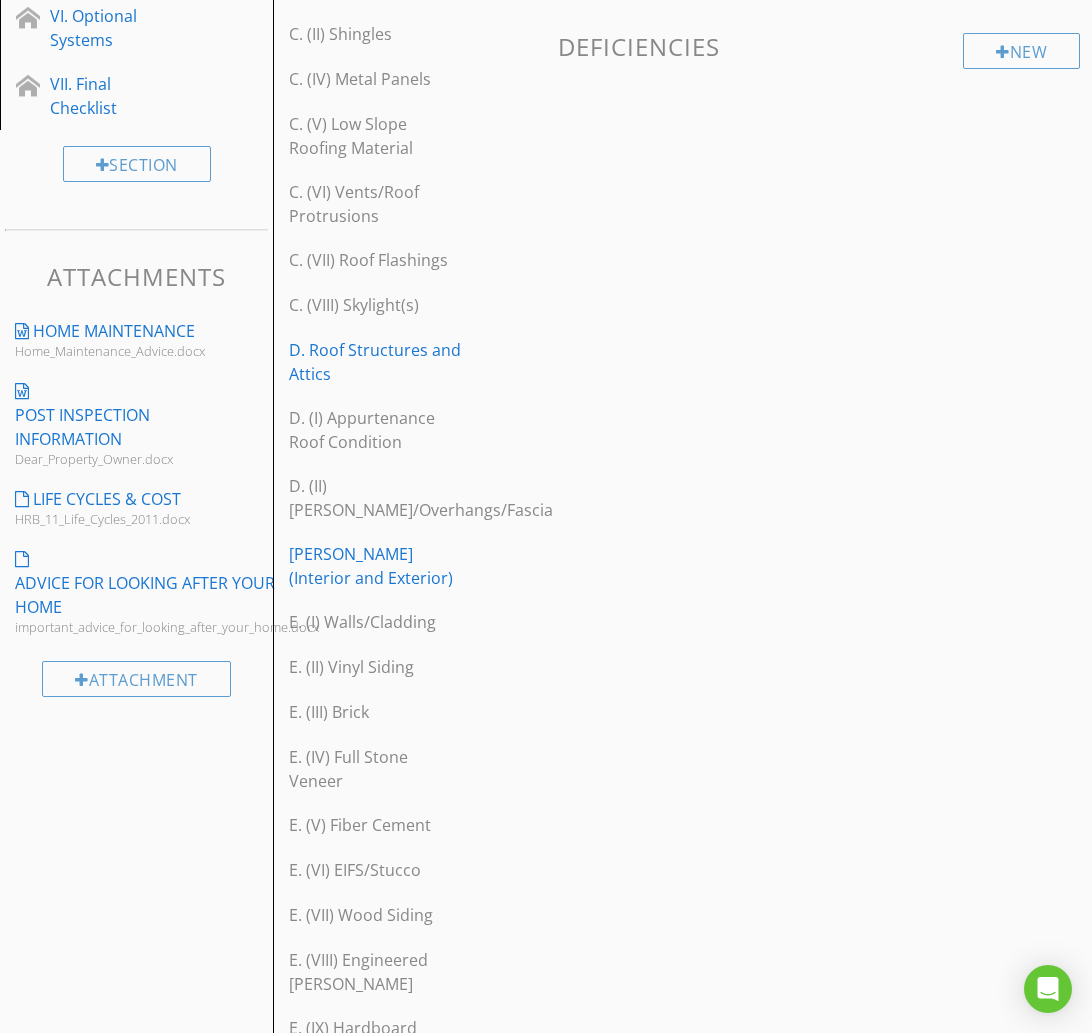 scroll, scrollTop: 0, scrollLeft: 0, axis: both 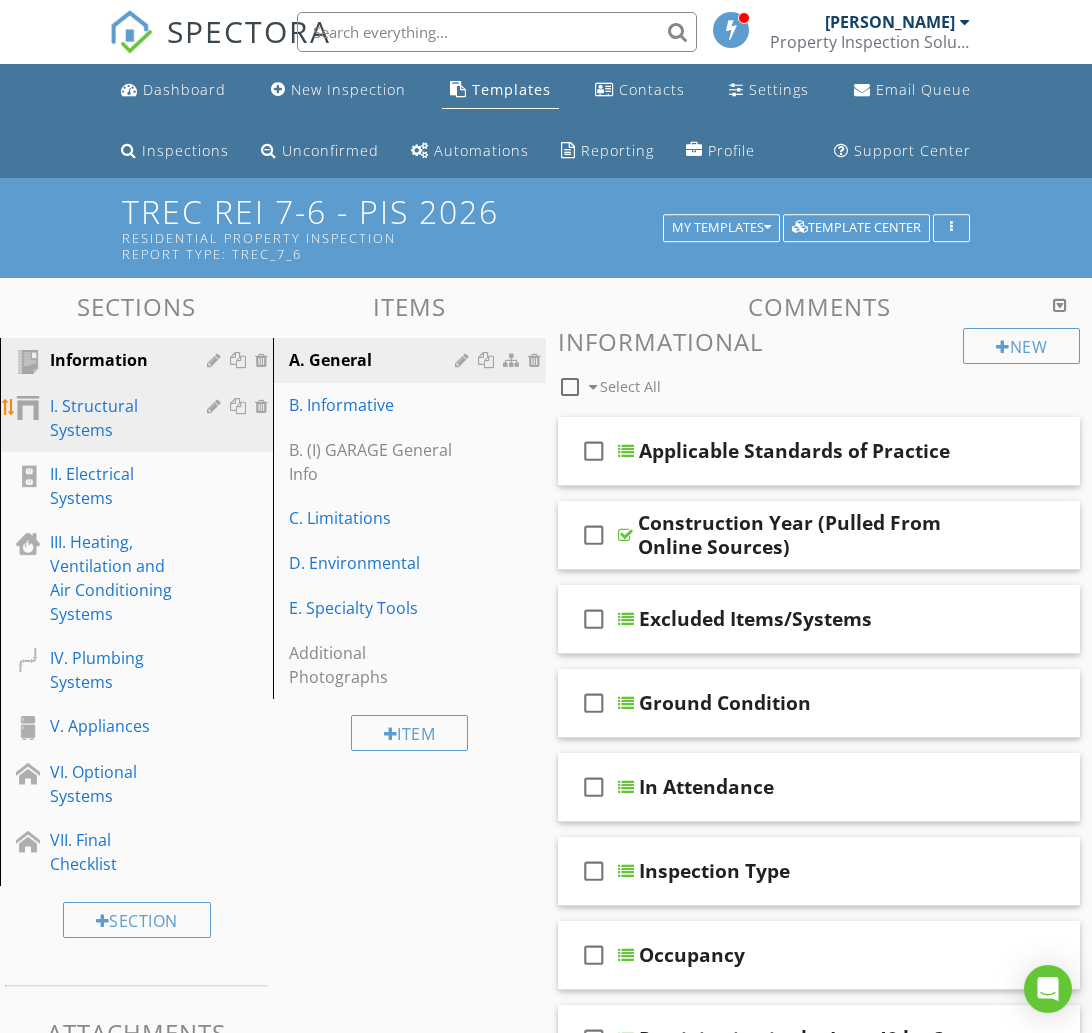 click on "I. Structural Systems" at bounding box center (114, 418) 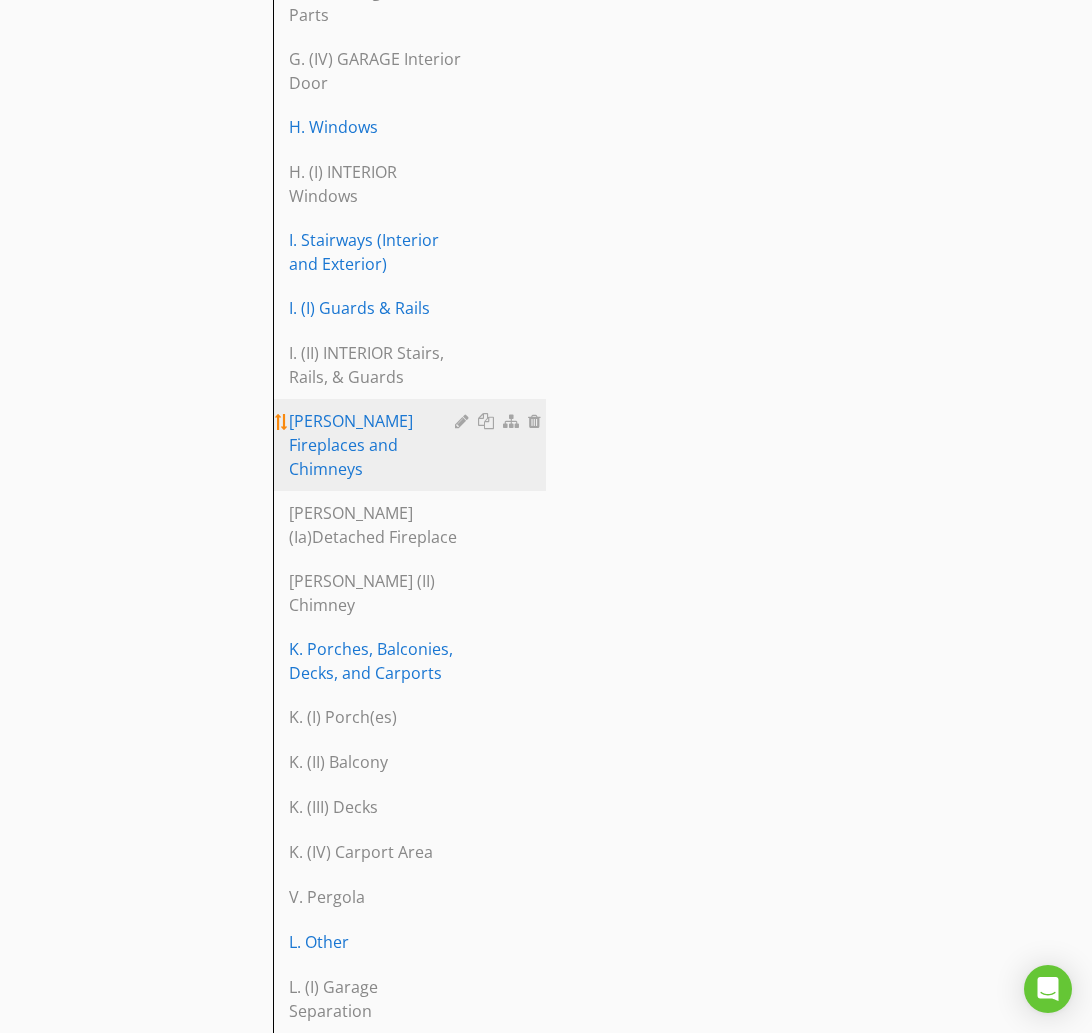 scroll, scrollTop: 2586, scrollLeft: 0, axis: vertical 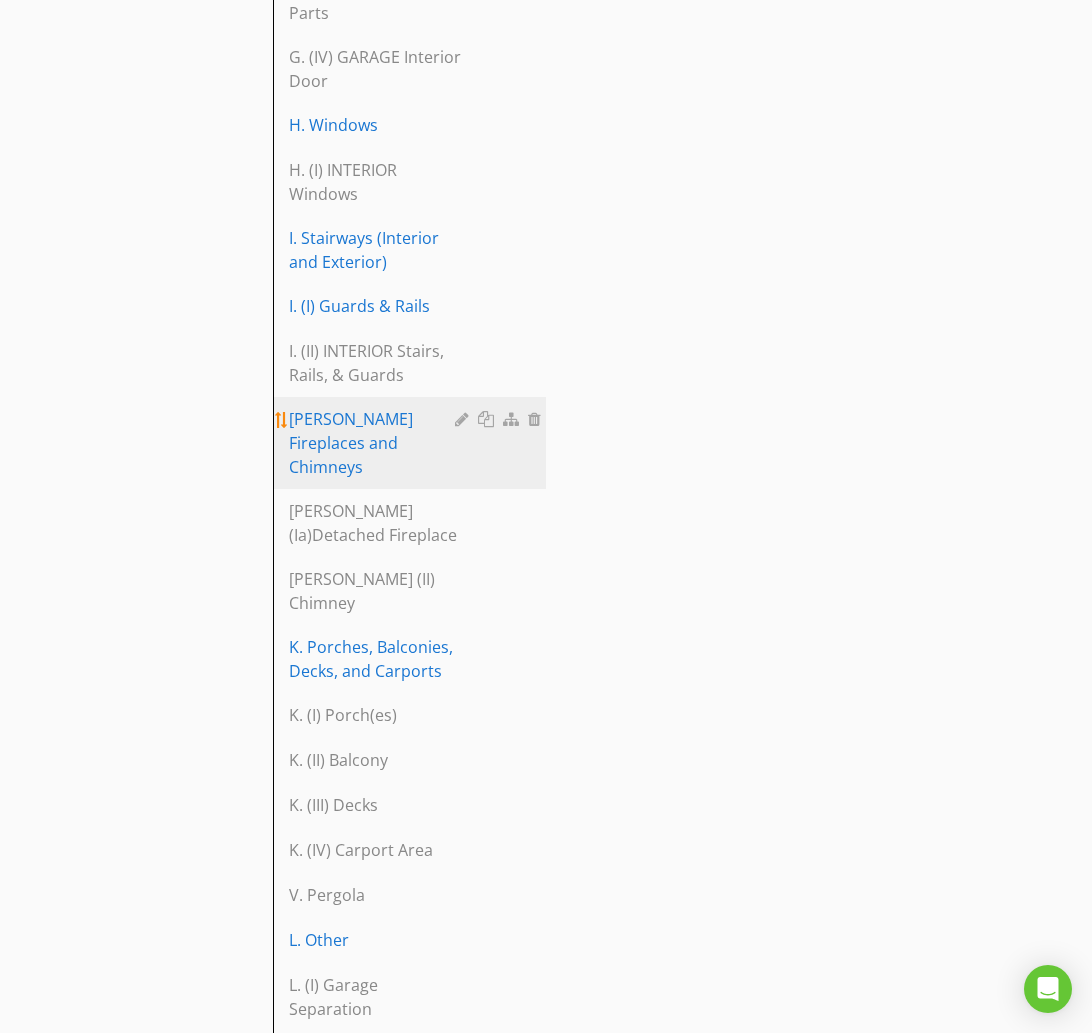 click on "J. Fireplaces and Chimneys" at bounding box center [375, 443] 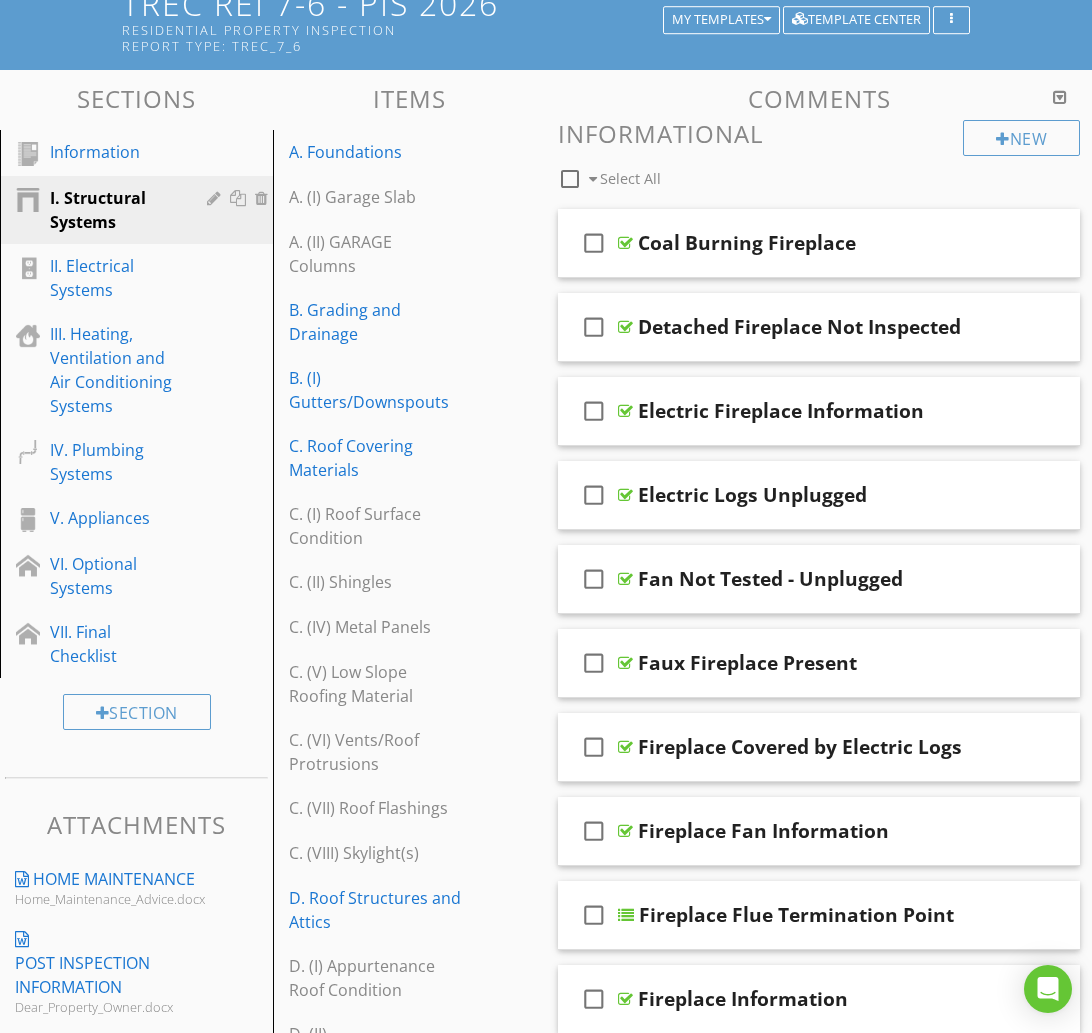 scroll, scrollTop: 209, scrollLeft: 0, axis: vertical 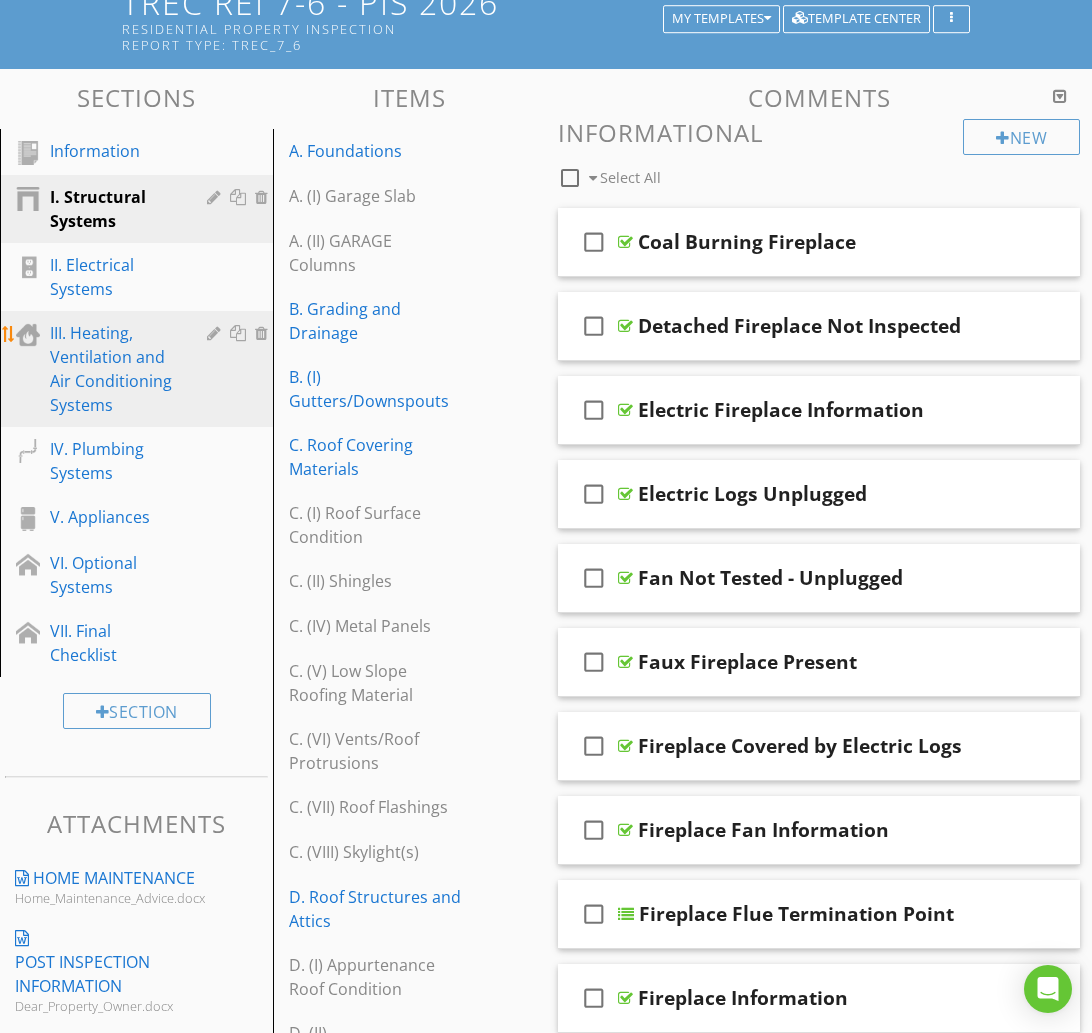 click on "III. Heating, Ventilation and Air Conditioning Systems" at bounding box center (114, 369) 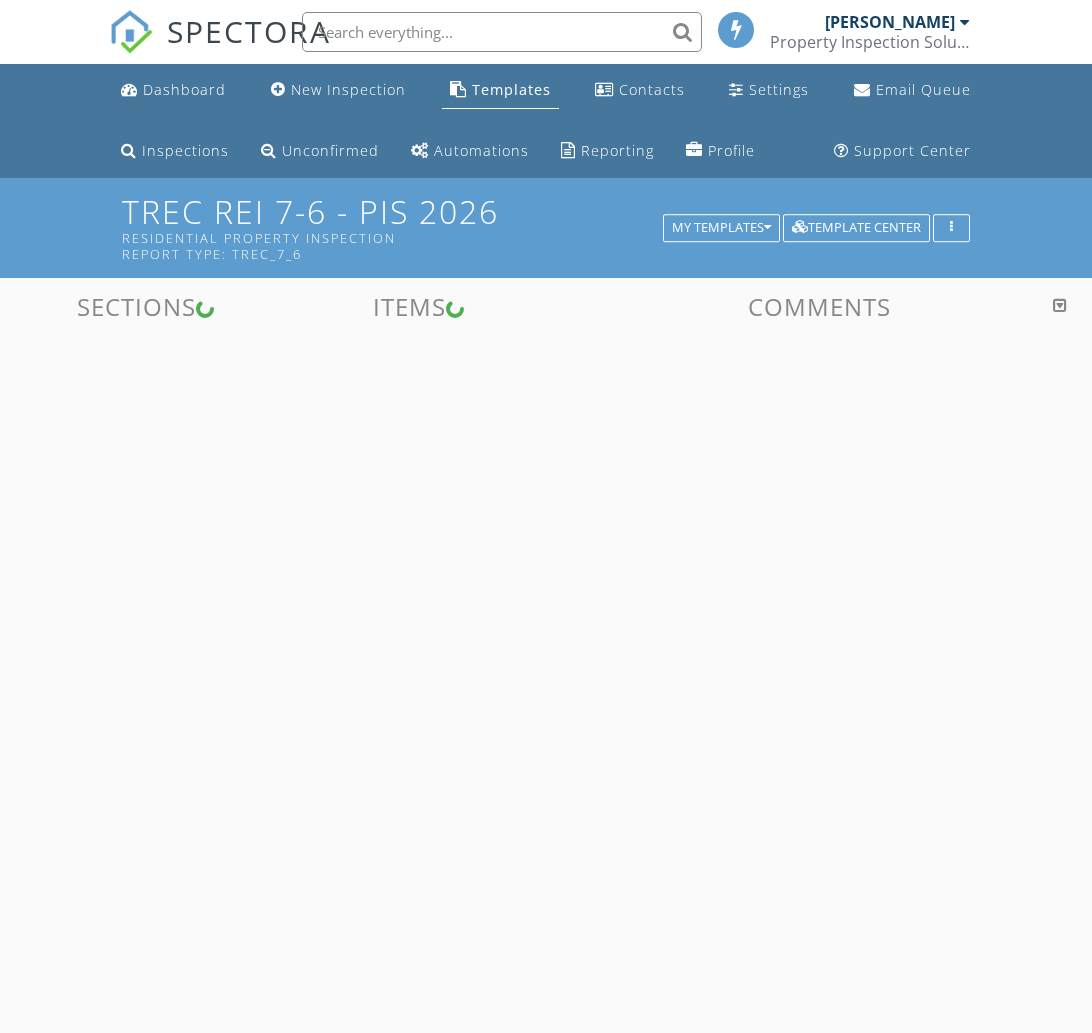 scroll, scrollTop: 0, scrollLeft: 0, axis: both 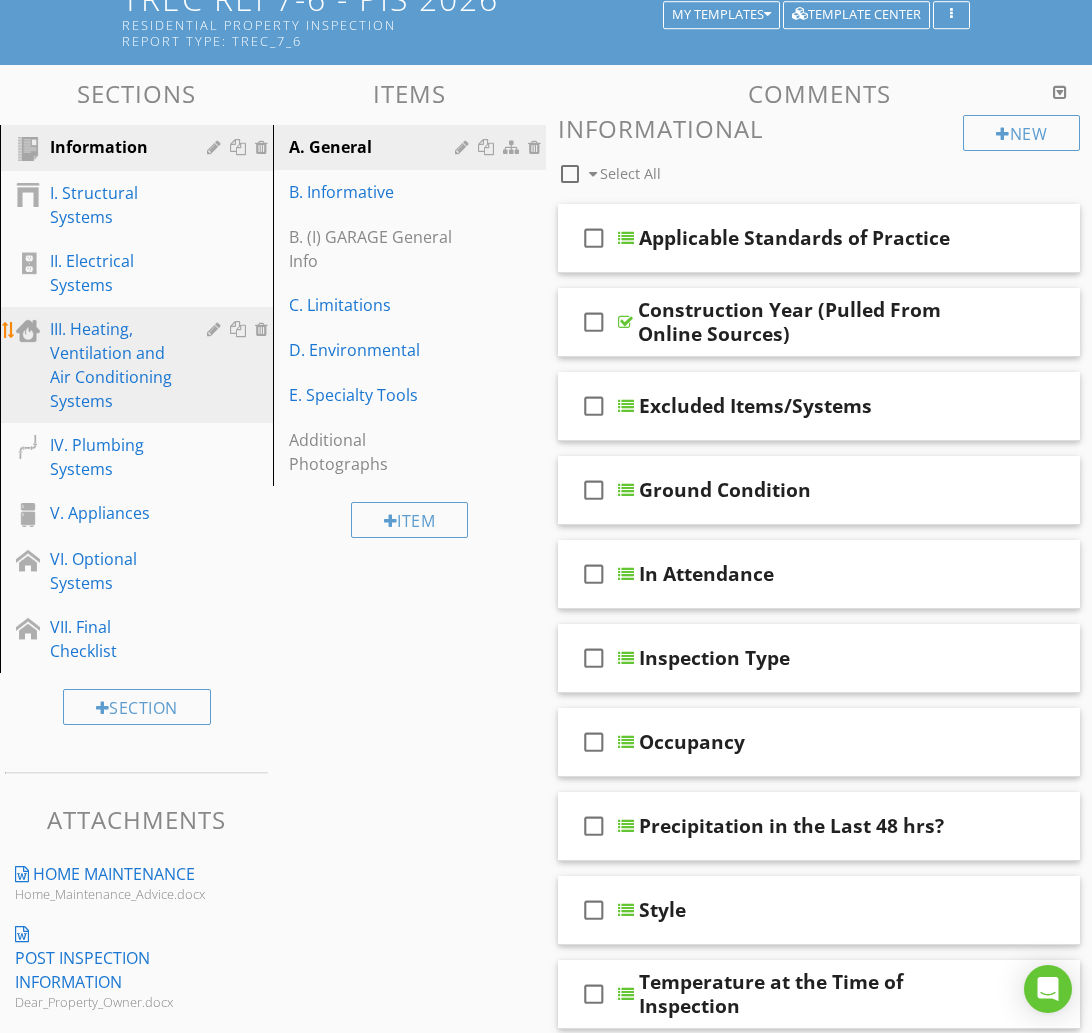click on "III. Heating, Ventilation and Air Conditioning Systems" at bounding box center (114, 365) 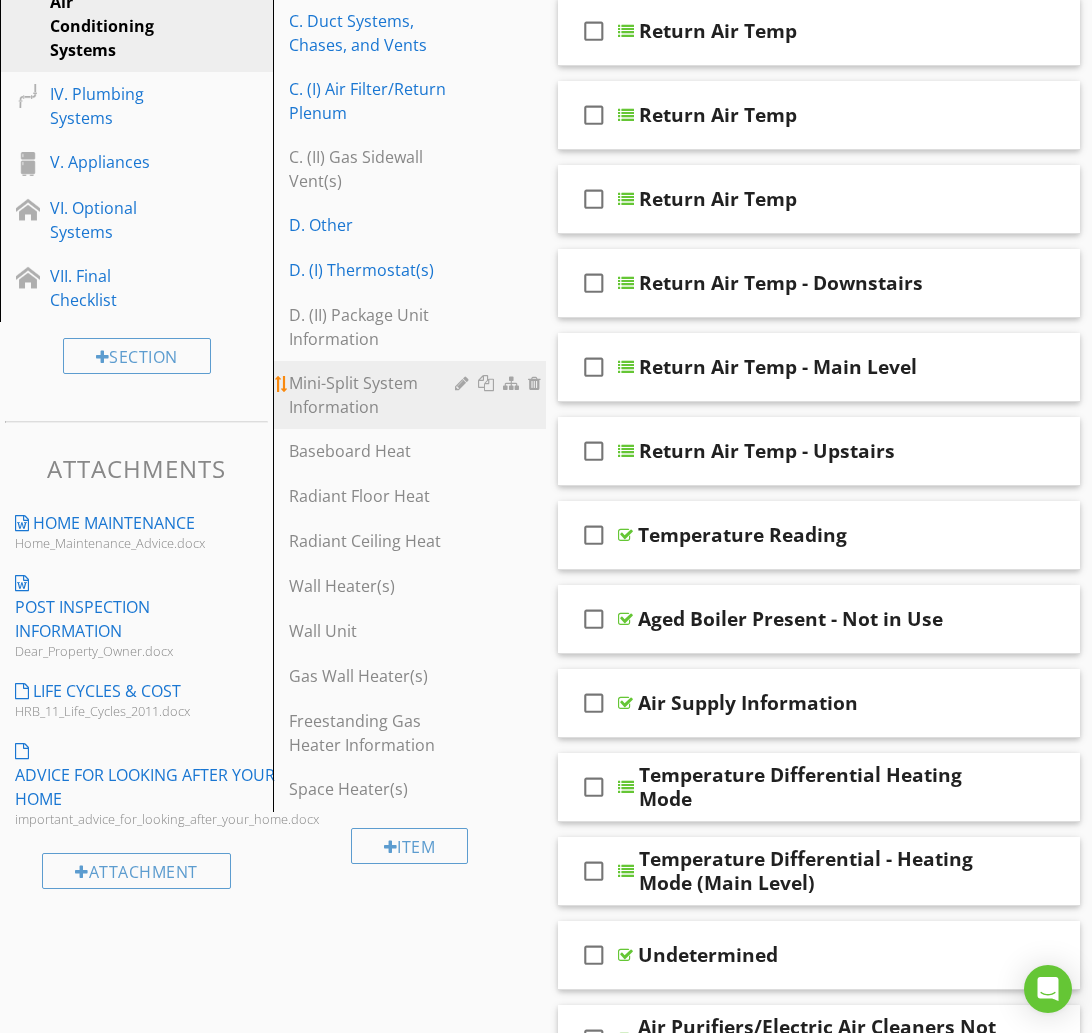 scroll, scrollTop: 597, scrollLeft: 0, axis: vertical 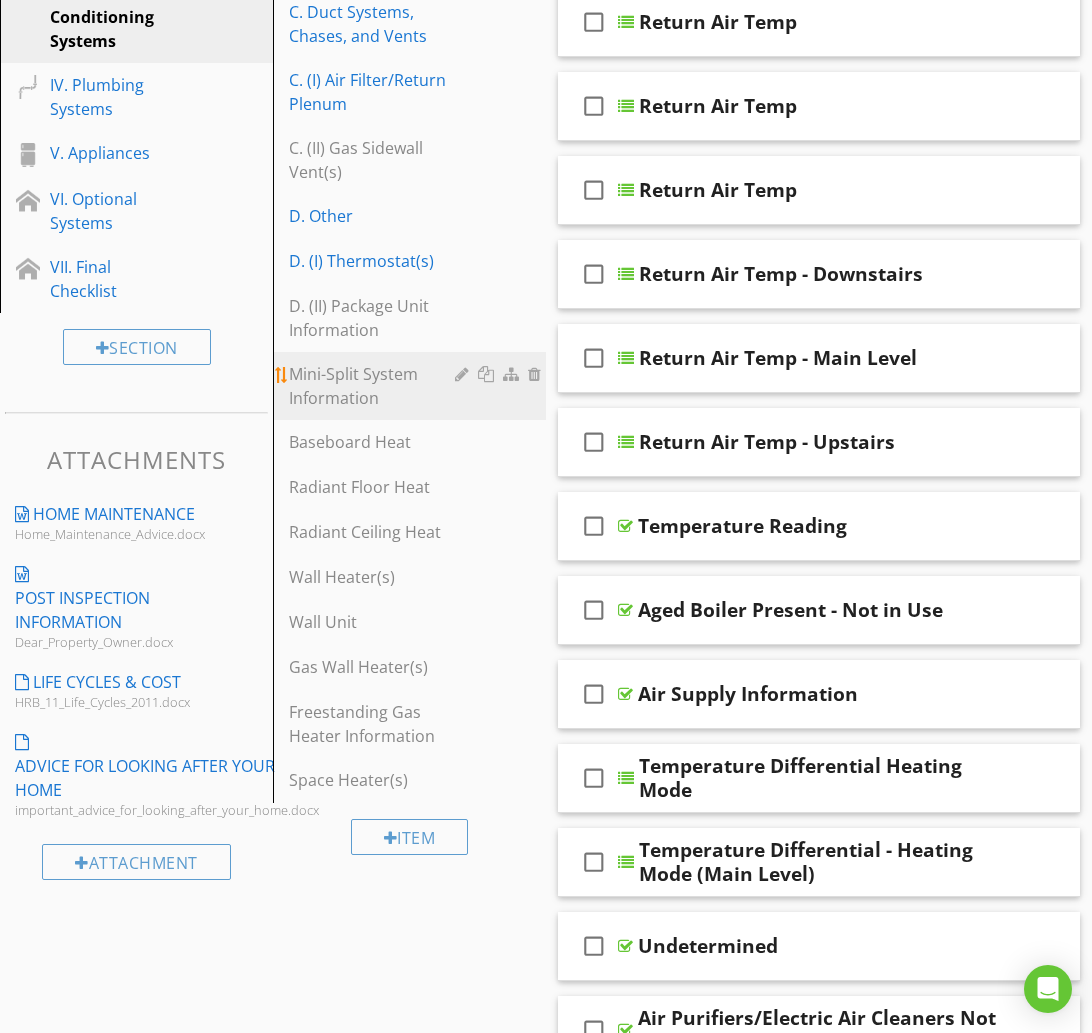click at bounding box center (464, 374) 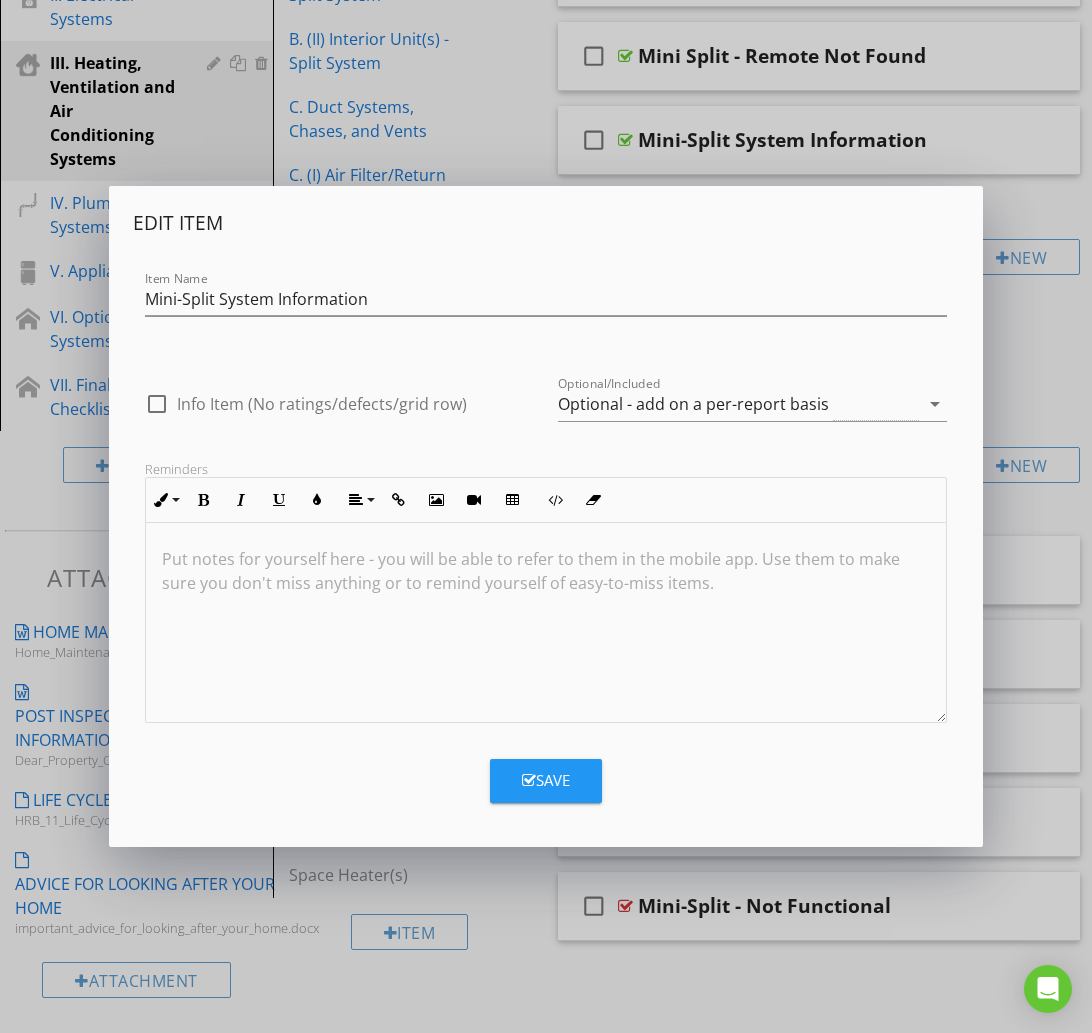 scroll, scrollTop: 478, scrollLeft: 0, axis: vertical 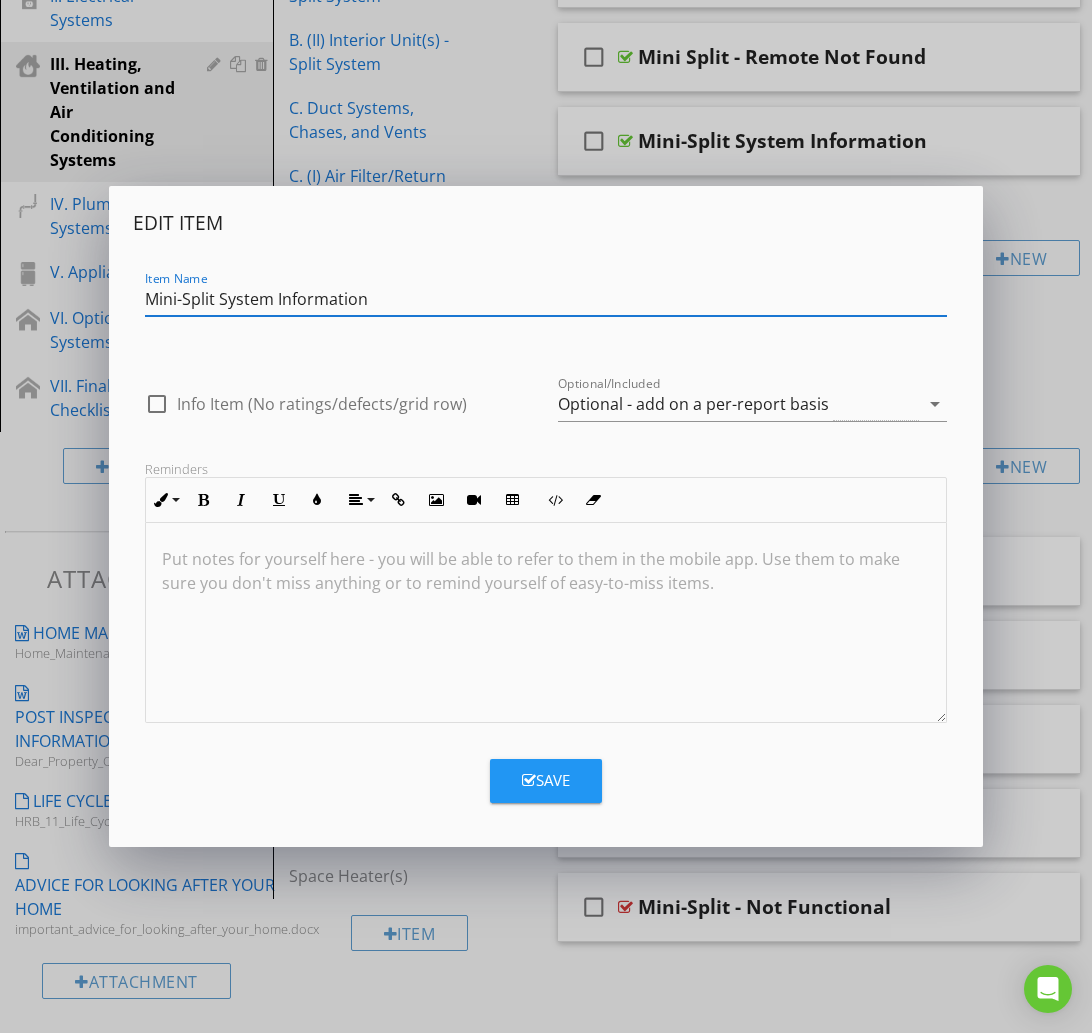 click on "Mini-Split System Information" at bounding box center [546, 299] 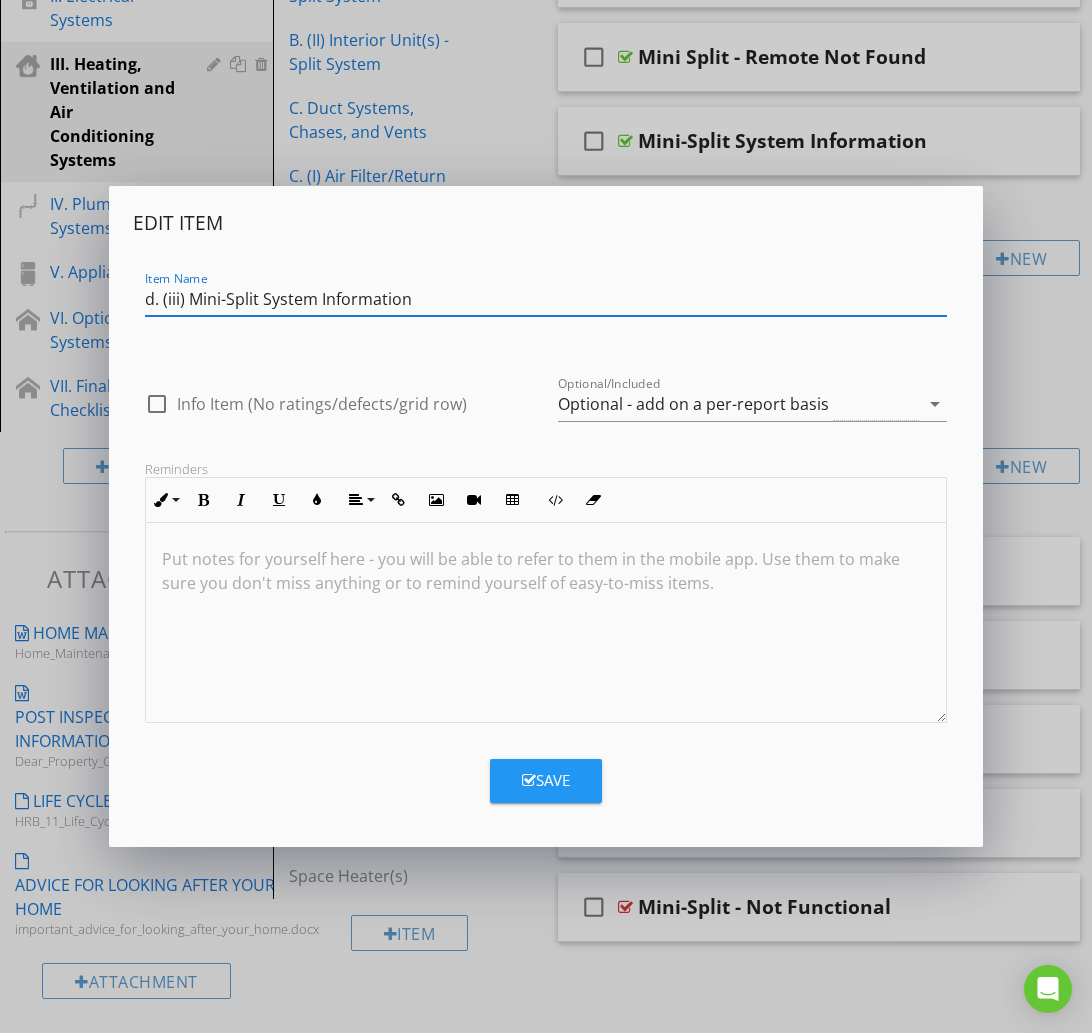 type on "d. (iii) Mini-Split System Information" 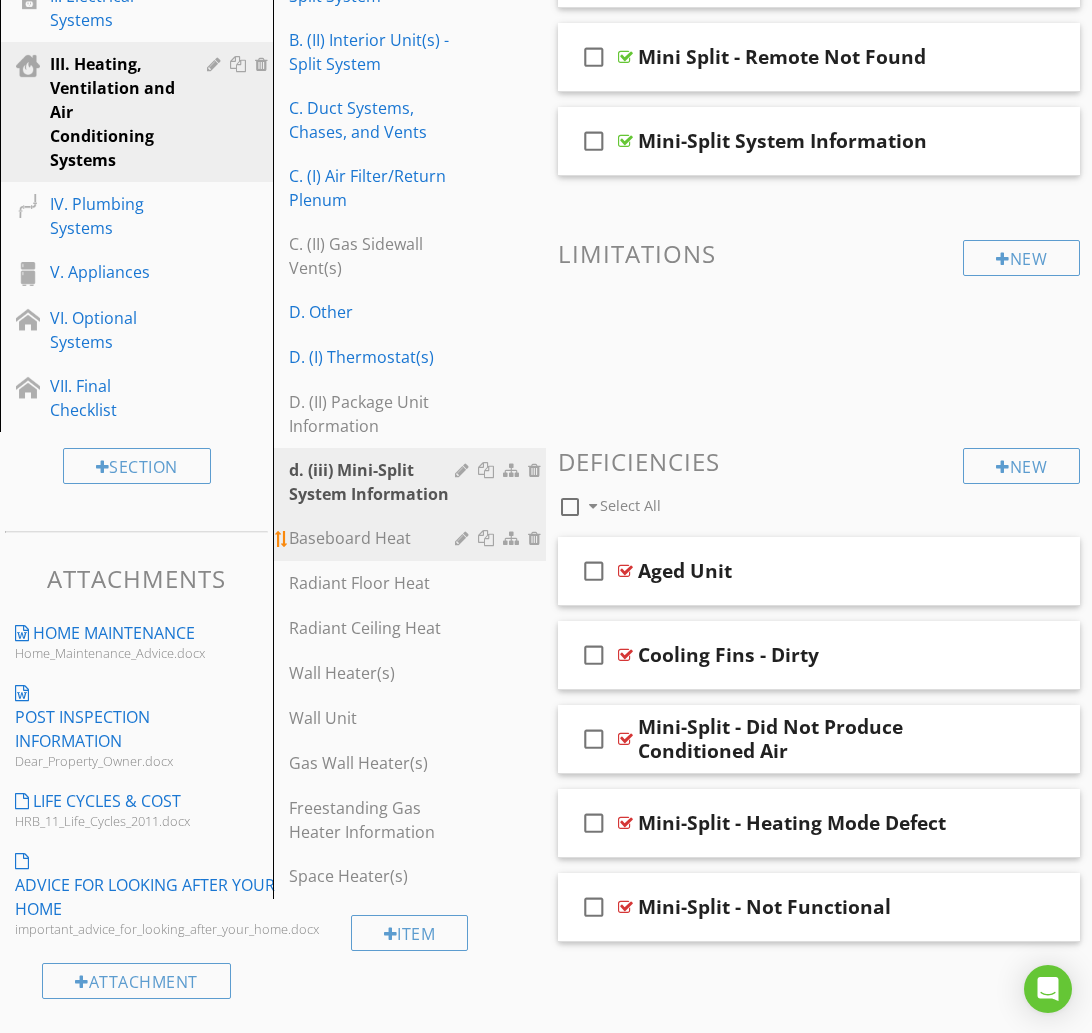 click on "Baseboard Heat" at bounding box center [375, 538] 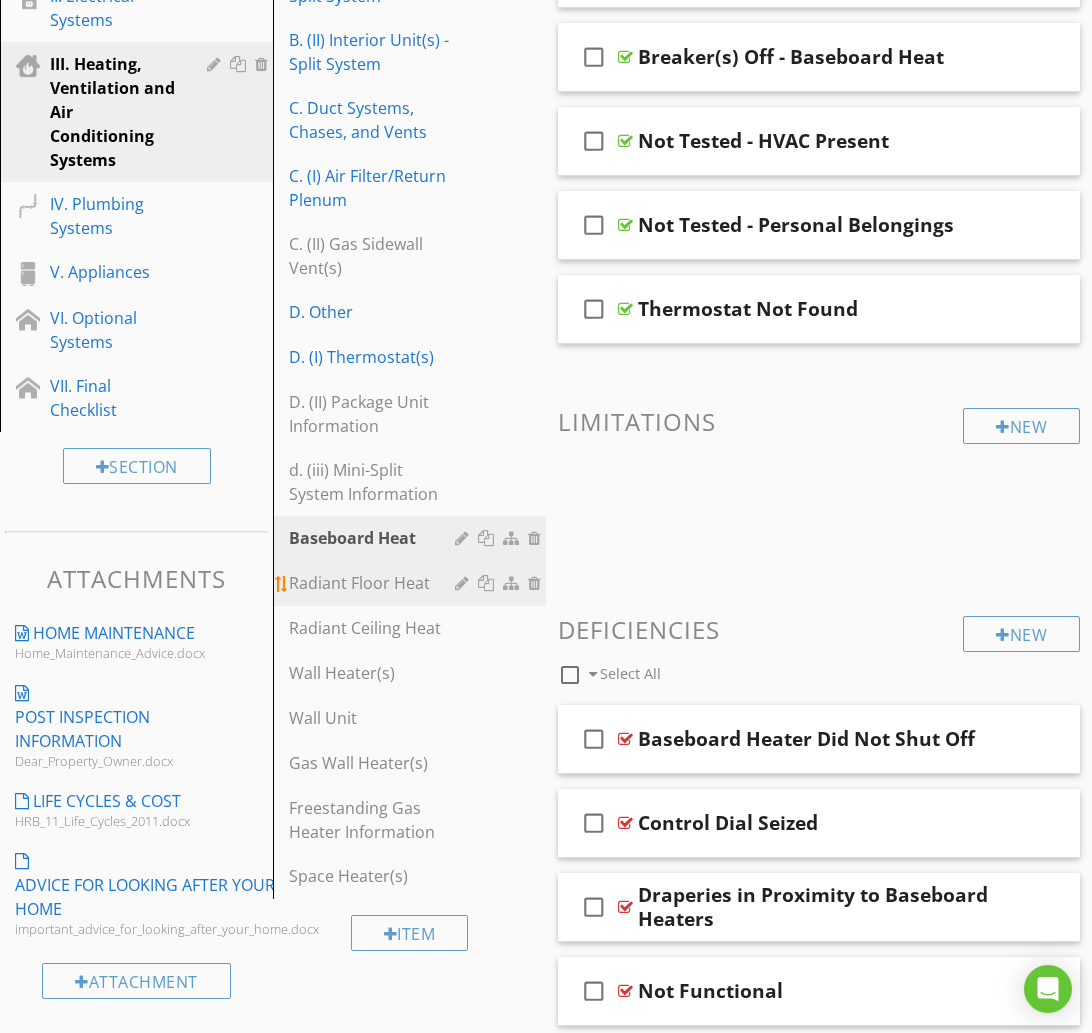 click on "Radiant Floor Heat" at bounding box center [375, 583] 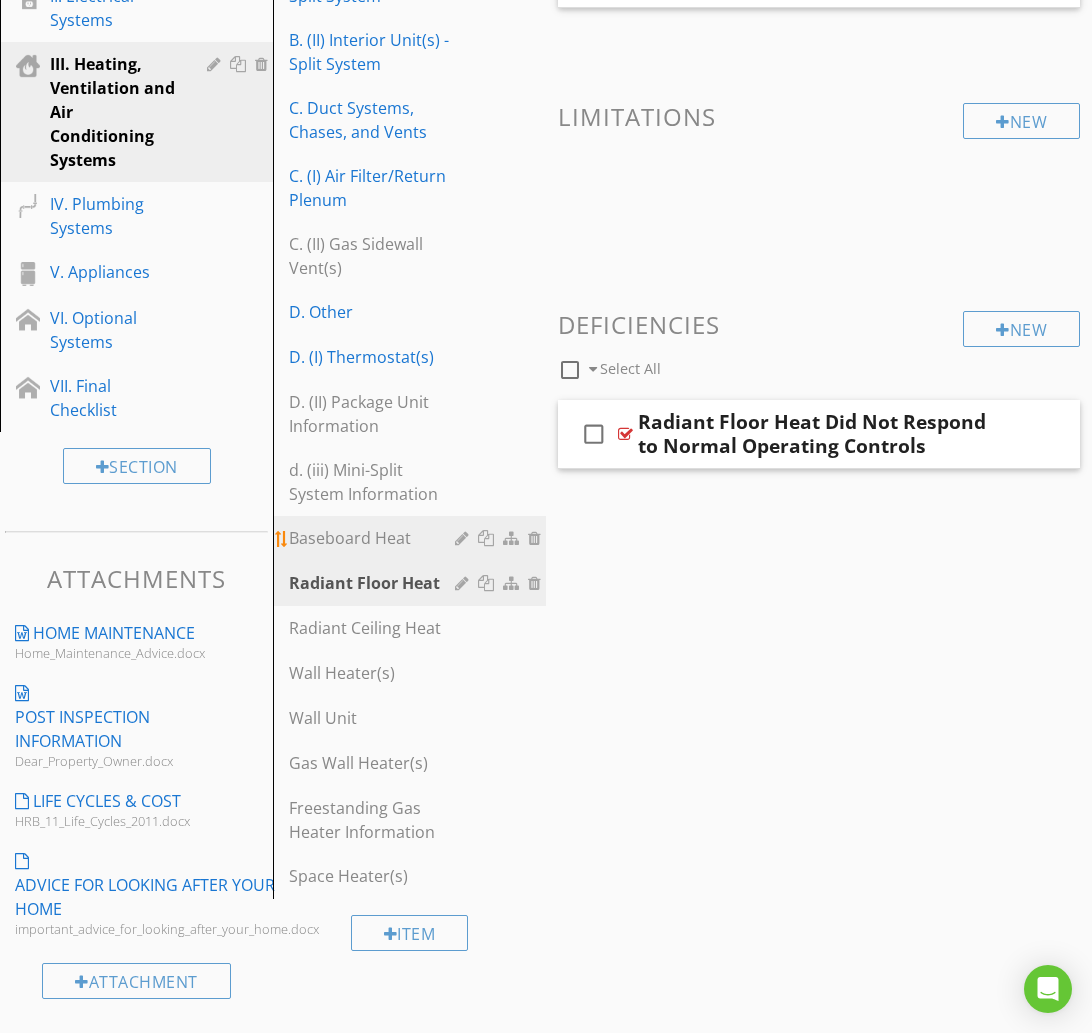 click on "Baseboard Heat" at bounding box center (412, 538) 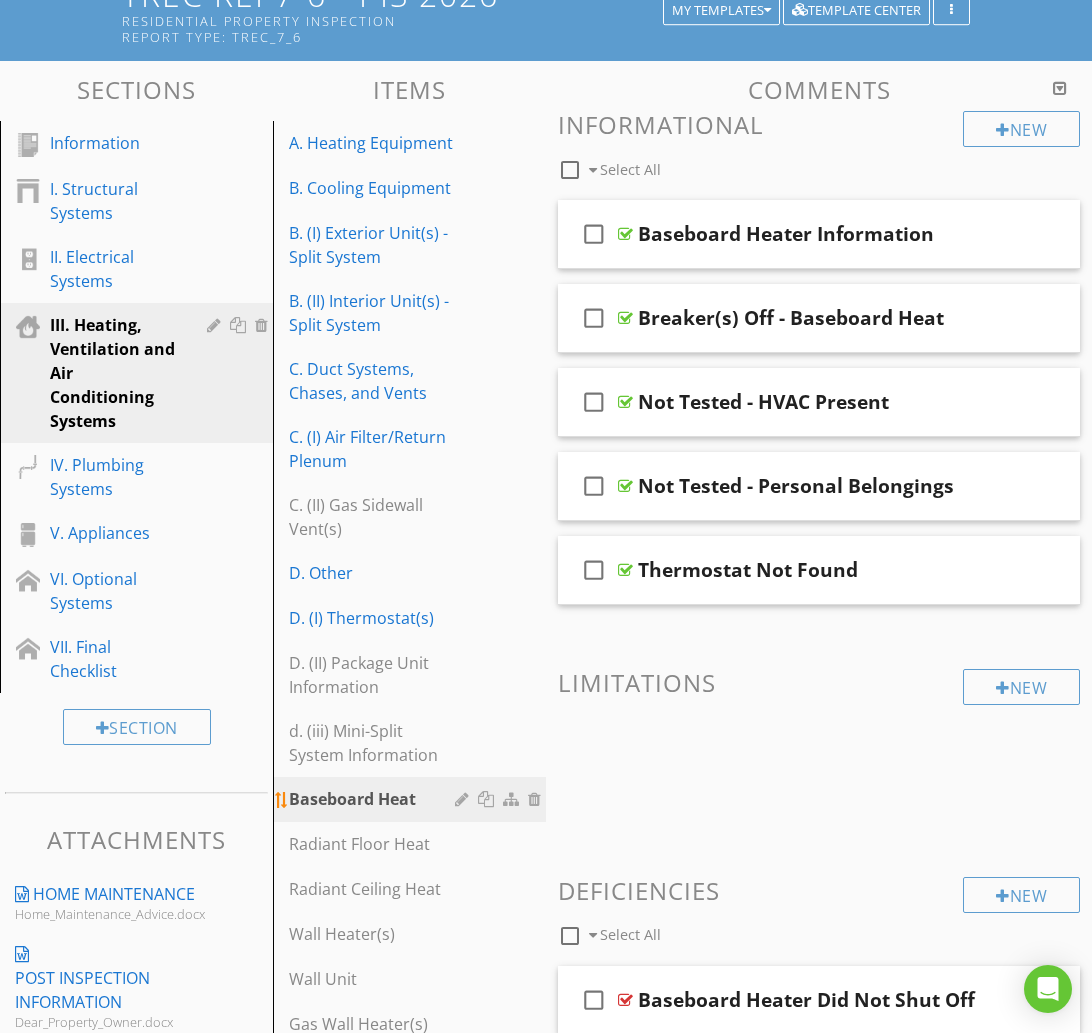 scroll, scrollTop: 212, scrollLeft: 0, axis: vertical 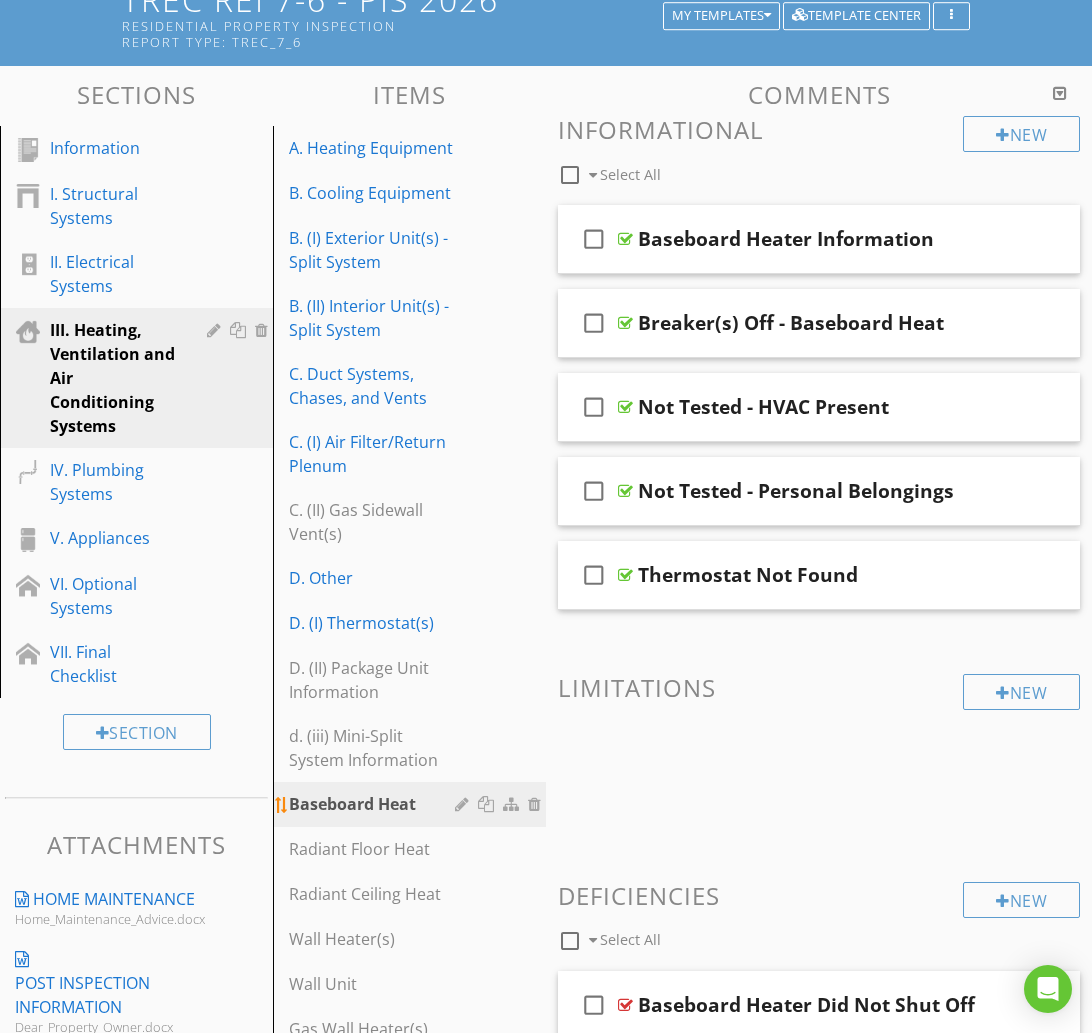 type 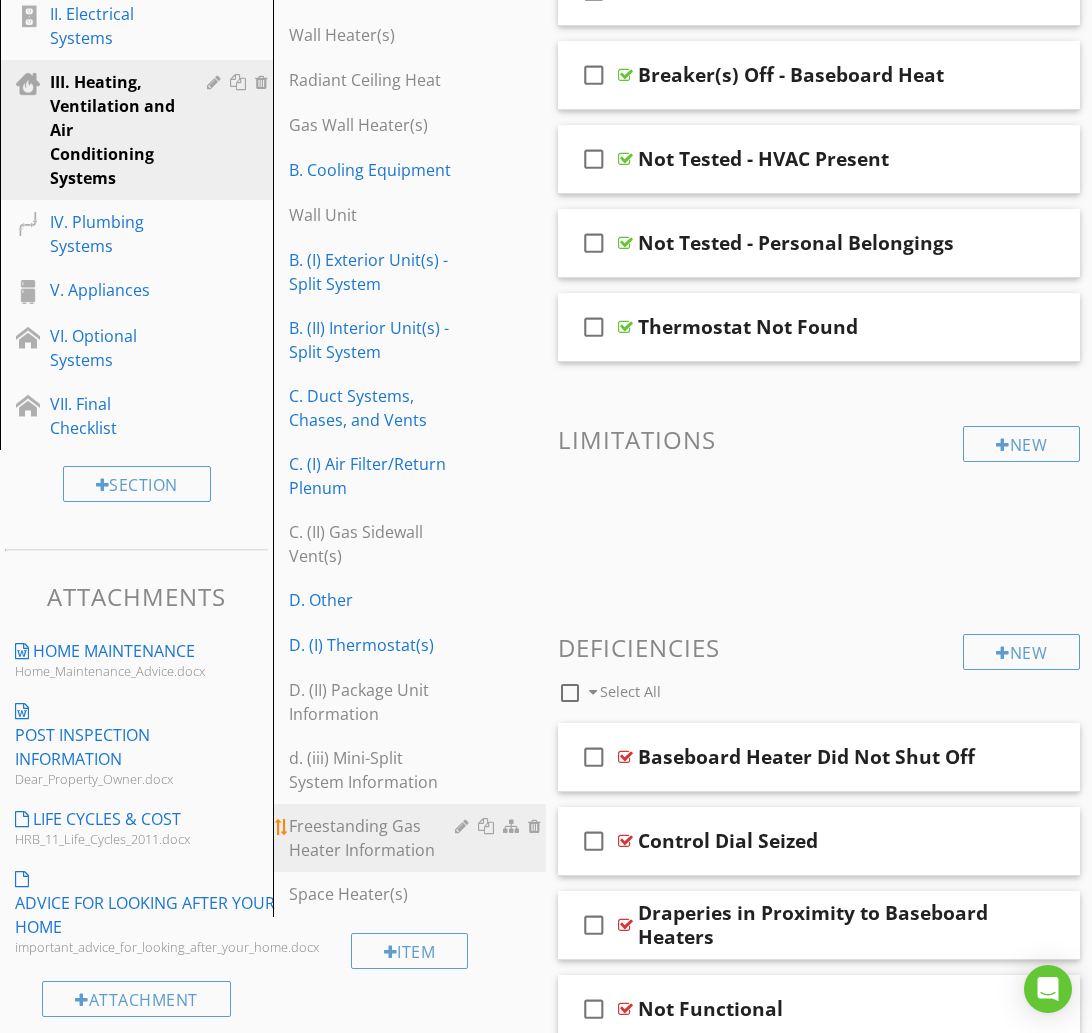 scroll, scrollTop: 457, scrollLeft: 0, axis: vertical 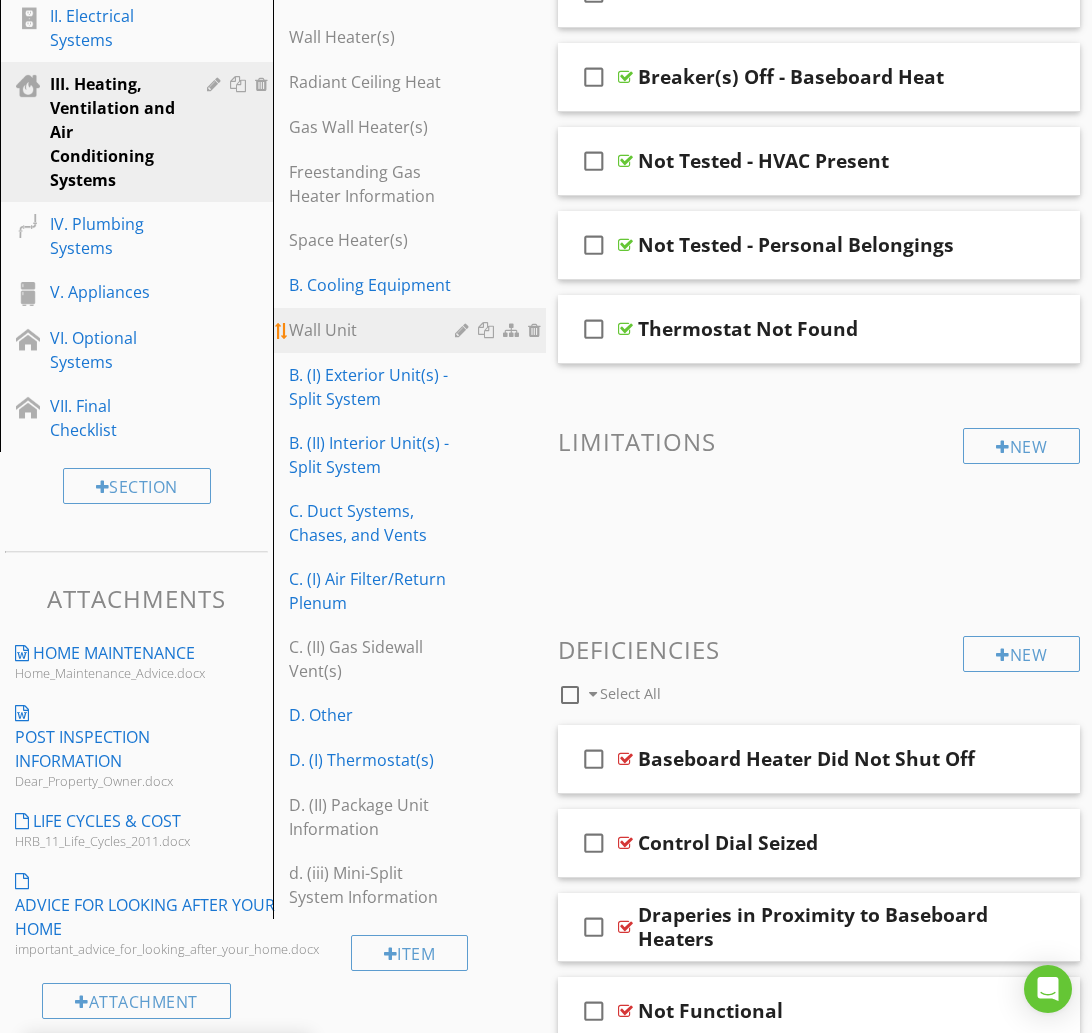 click at bounding box center (464, 330) 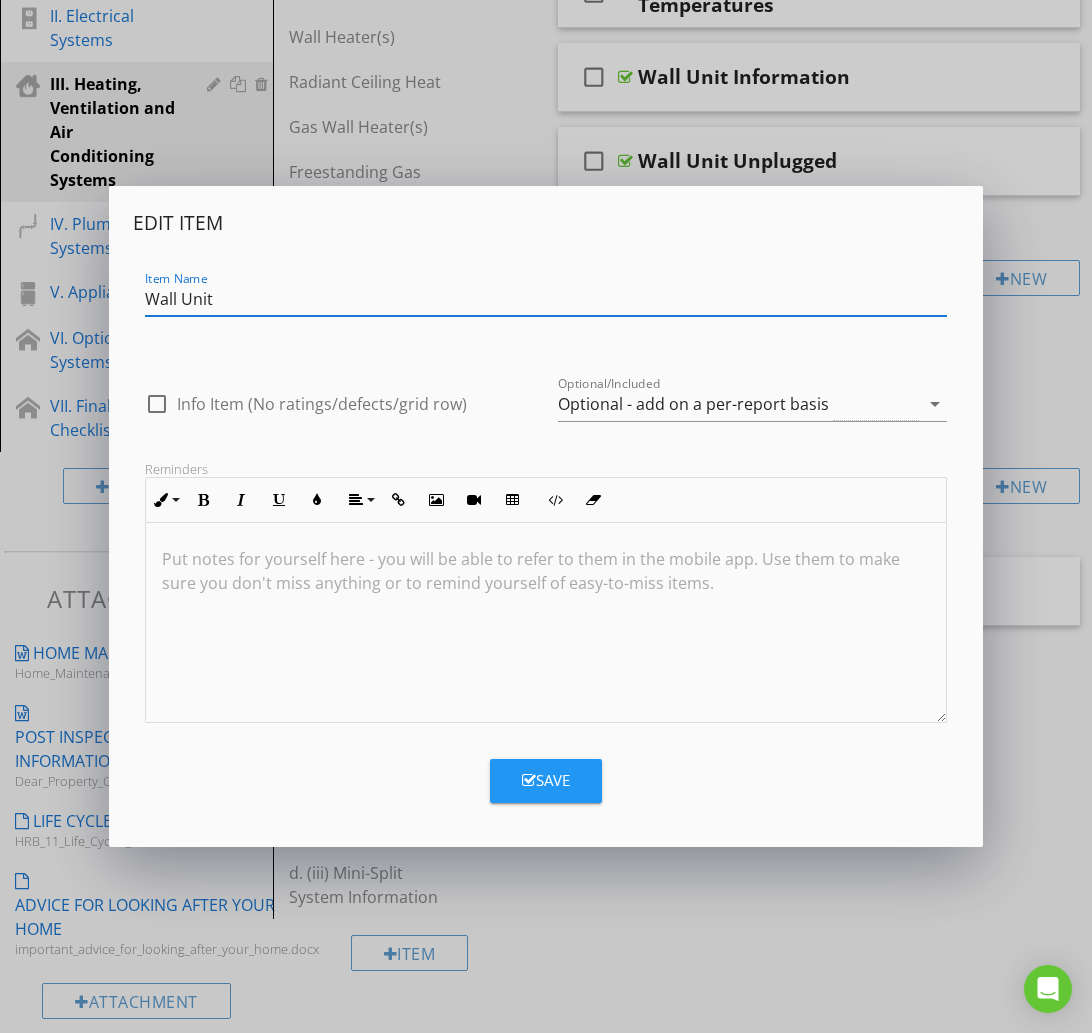 click on "Wall Unit" at bounding box center (546, 299) 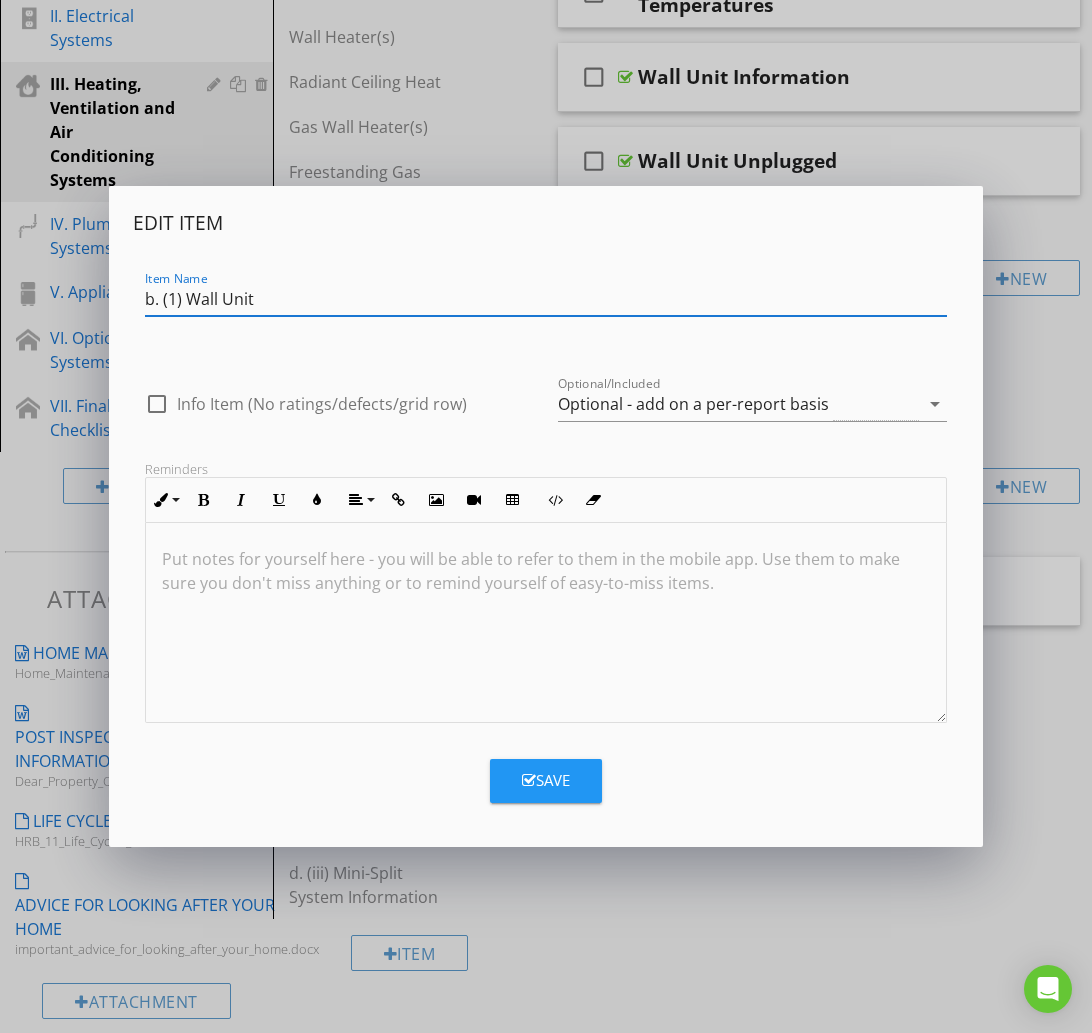 type on "b. (1) Wall Unit" 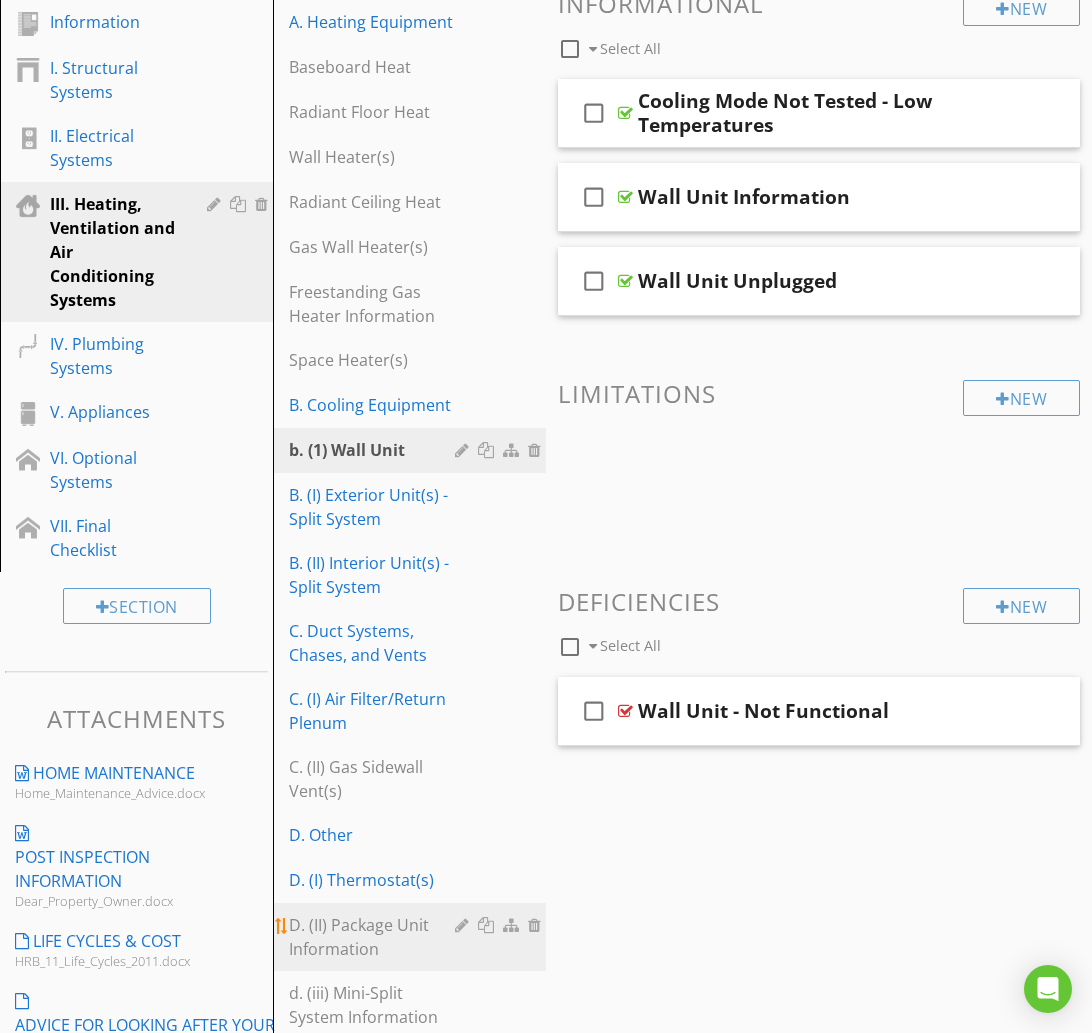 scroll, scrollTop: 327, scrollLeft: 0, axis: vertical 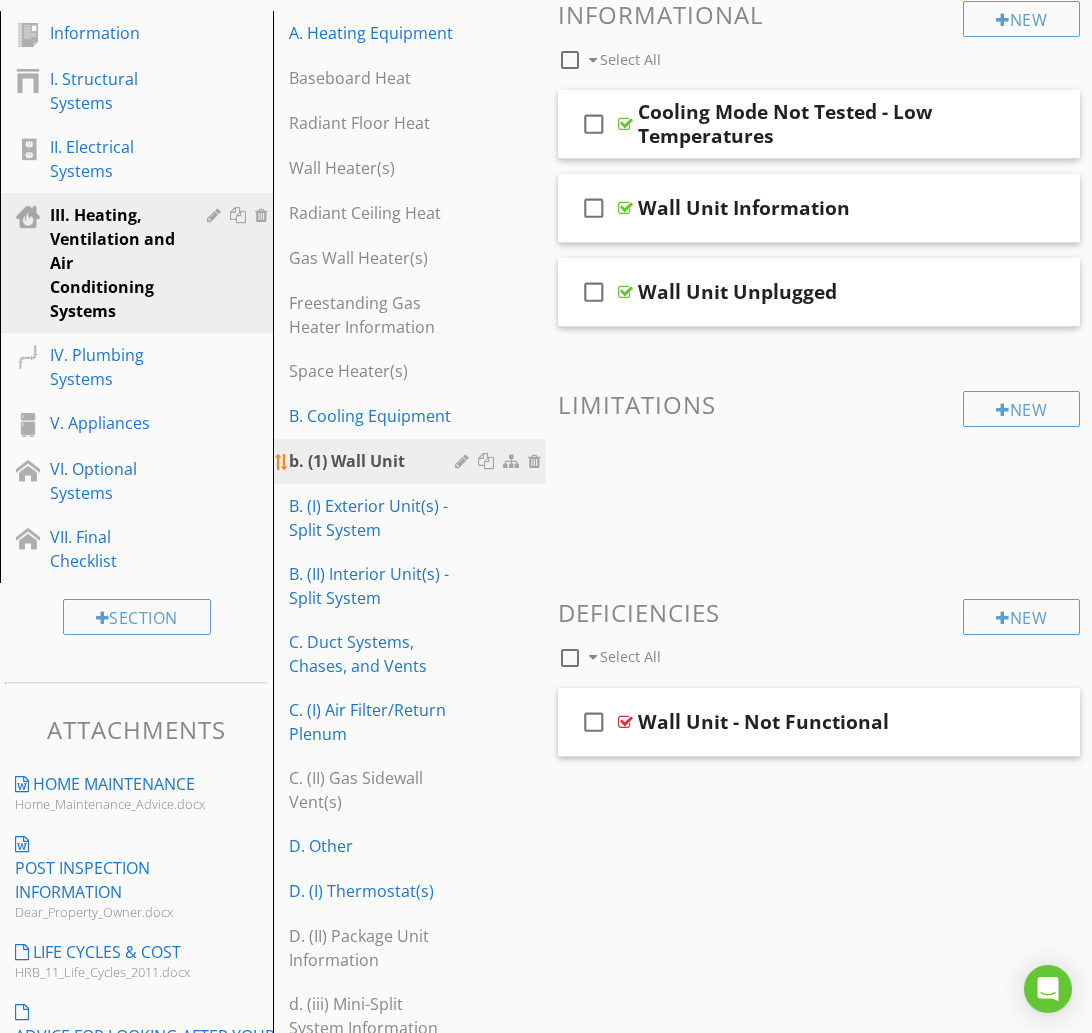click at bounding box center (464, 461) 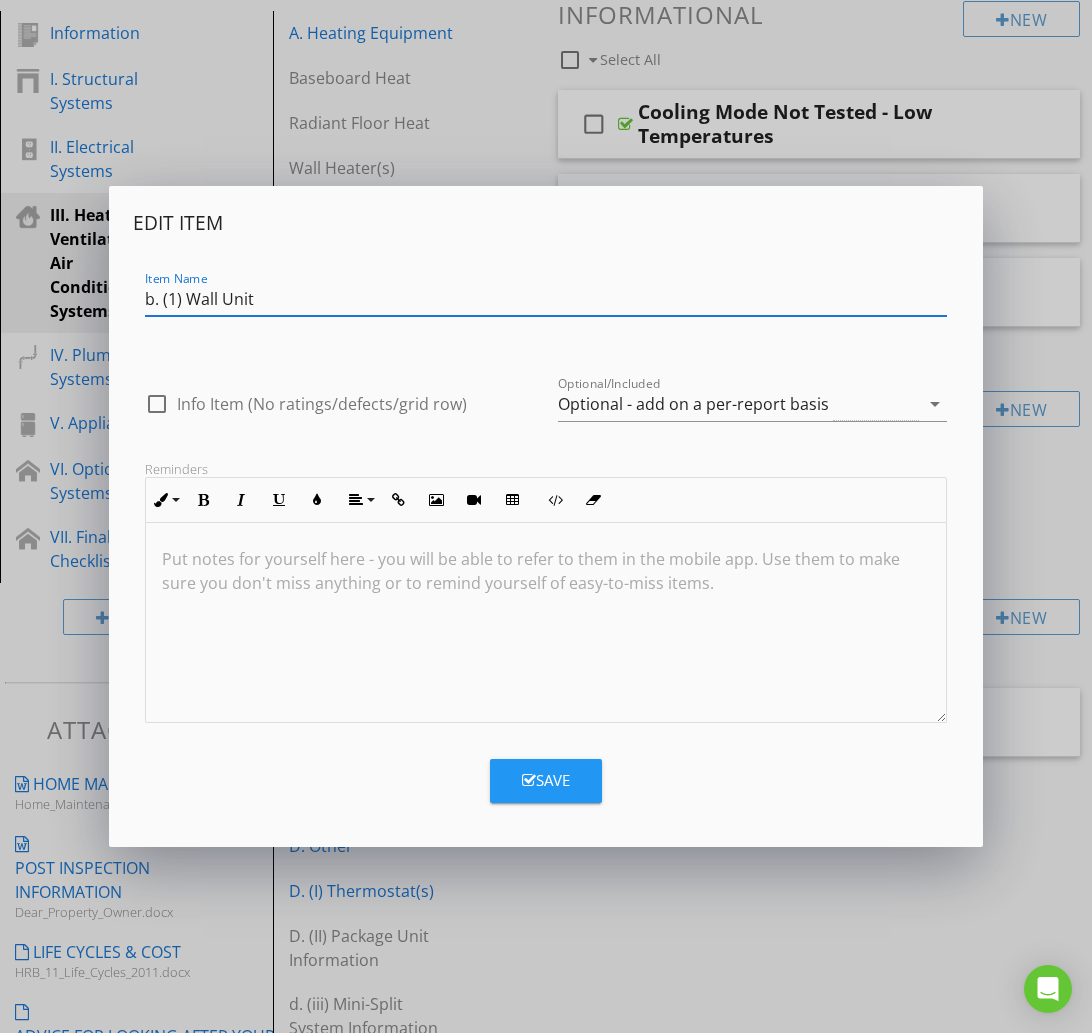 click on "b. (1) Wall Unit" at bounding box center (546, 299) 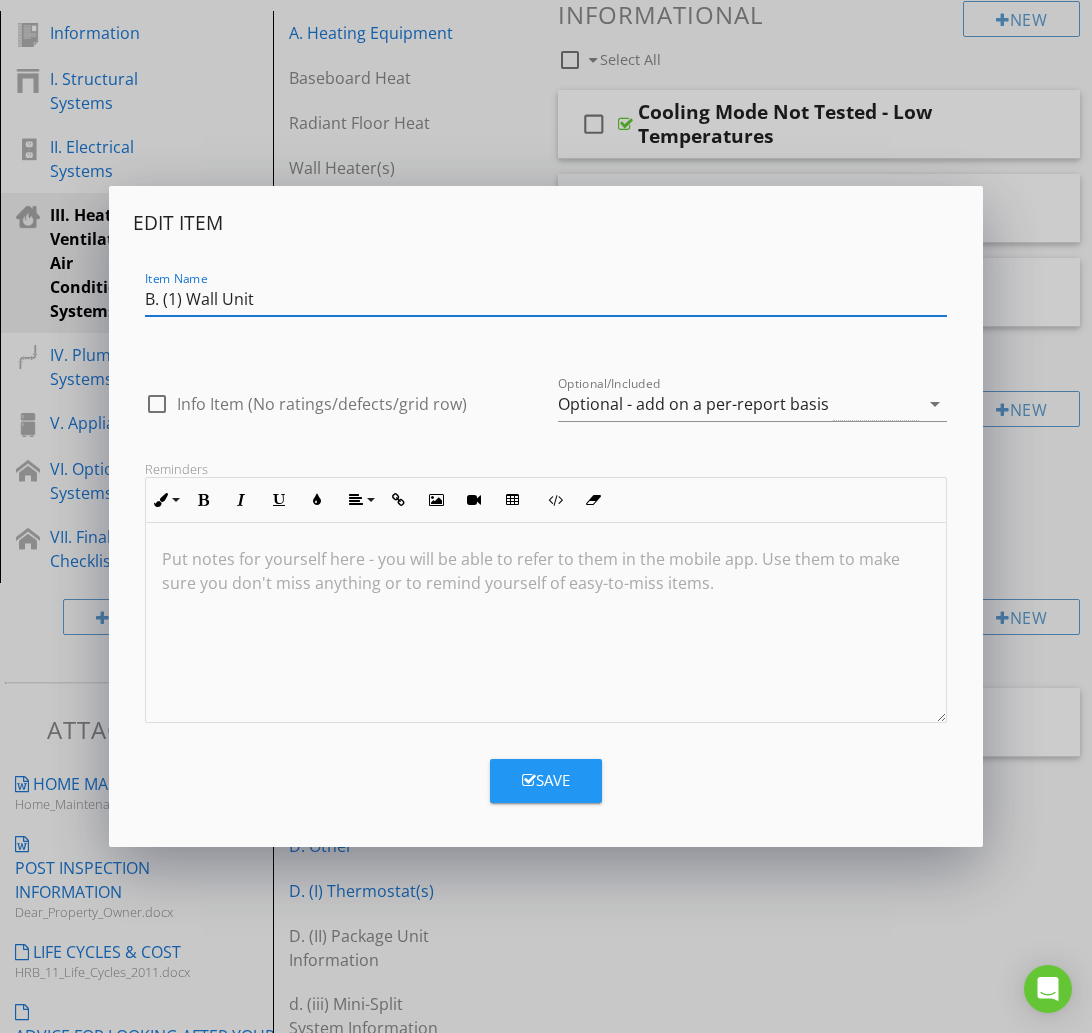type on "B. (1) Wall Unit" 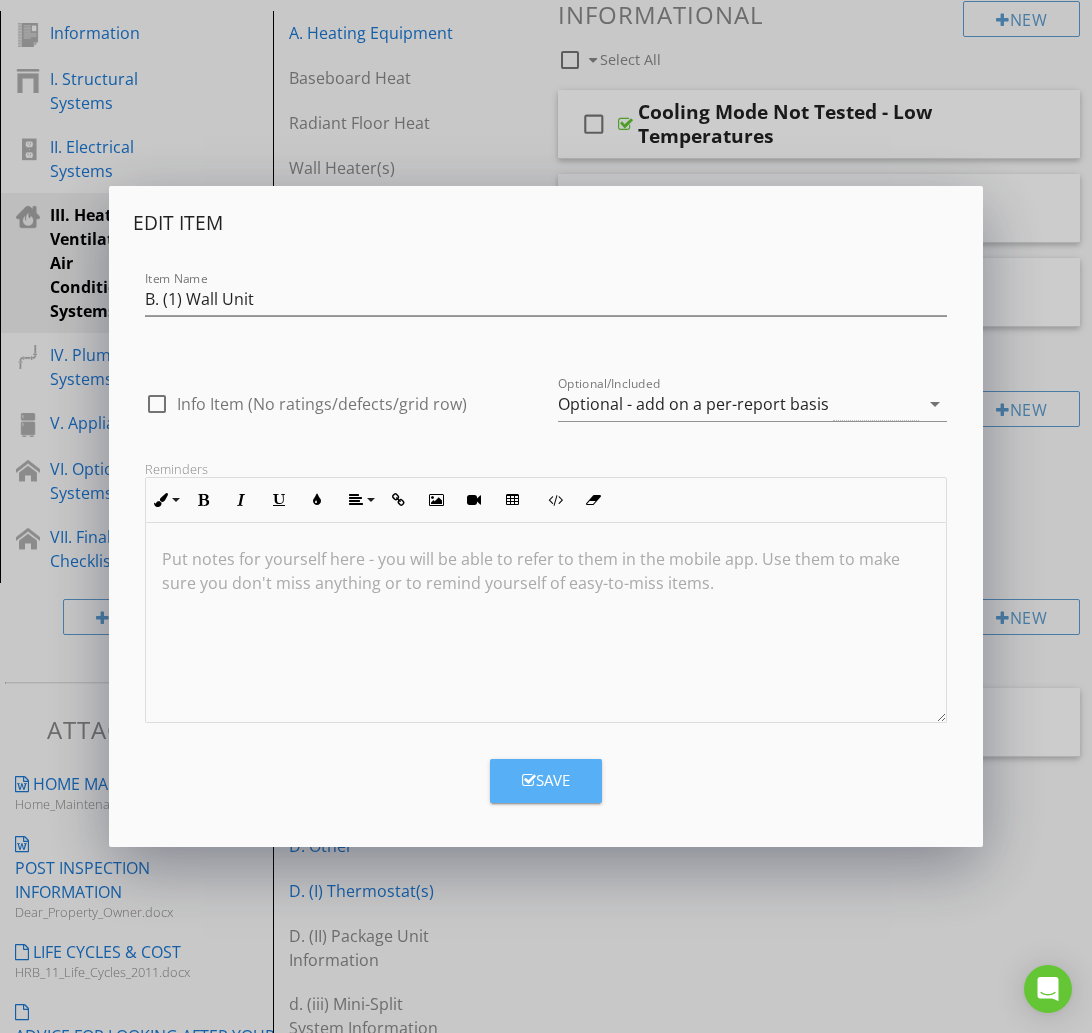 click on "Save" at bounding box center [546, 781] 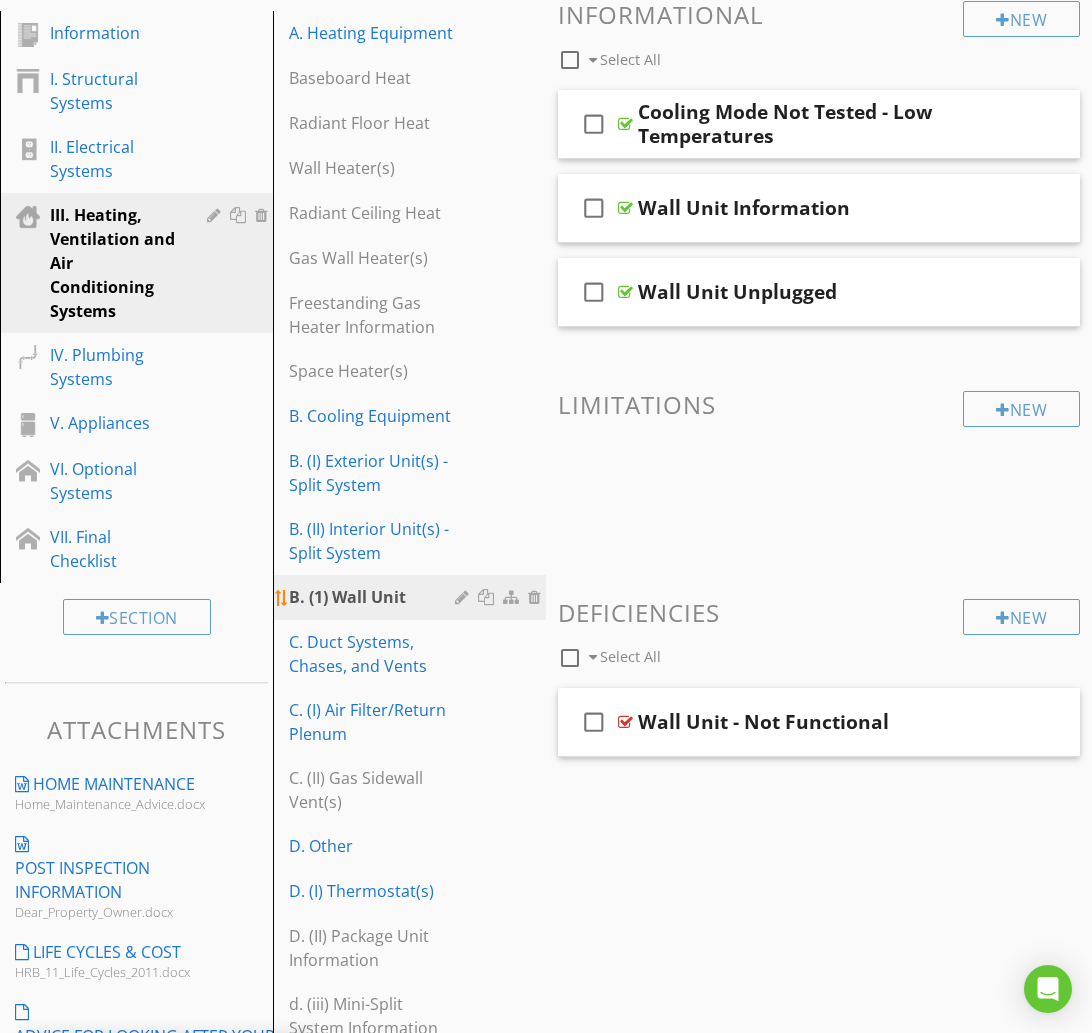 click at bounding box center [464, 597] 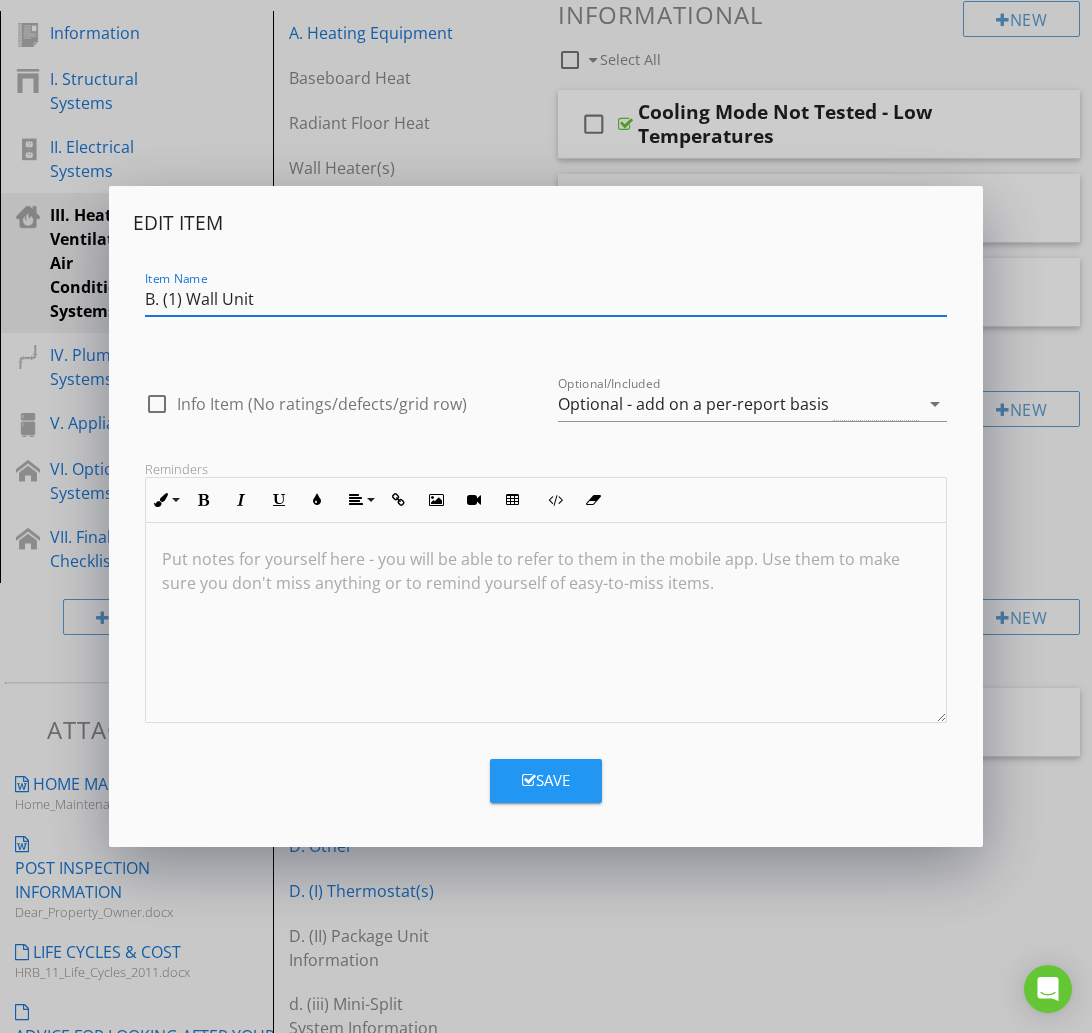 click on "B. (1) Wall Unit" at bounding box center (546, 299) 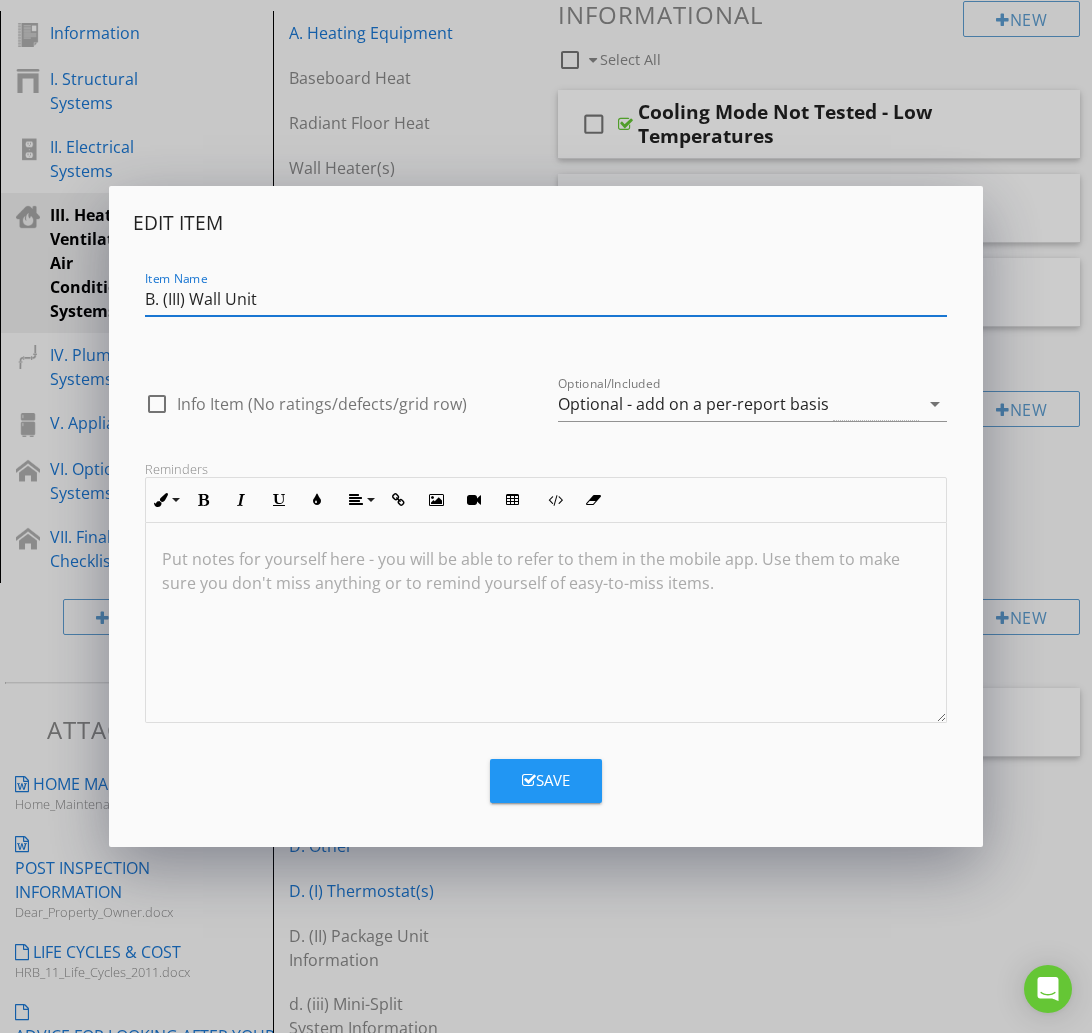 type on "B. (III) Wall Unit" 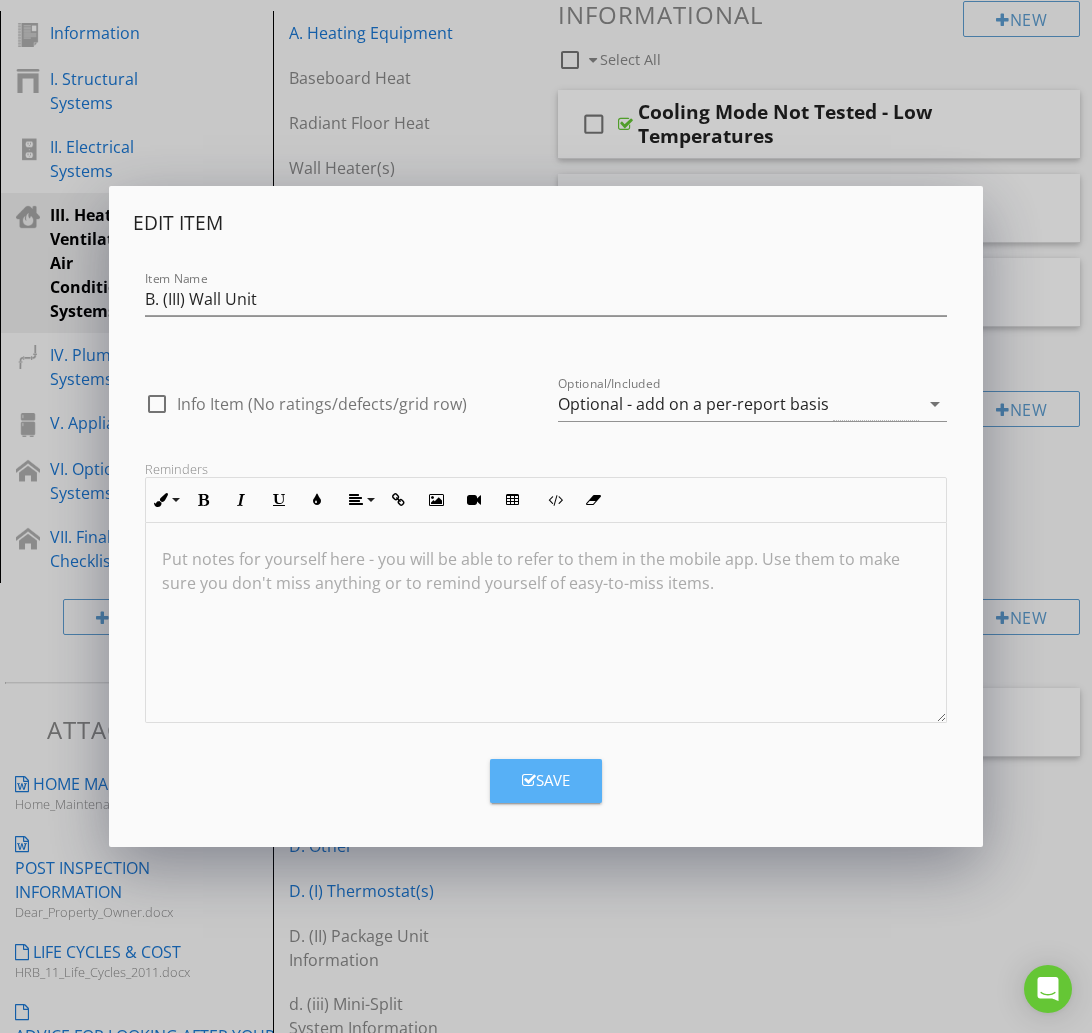 click on "Save" at bounding box center (546, 780) 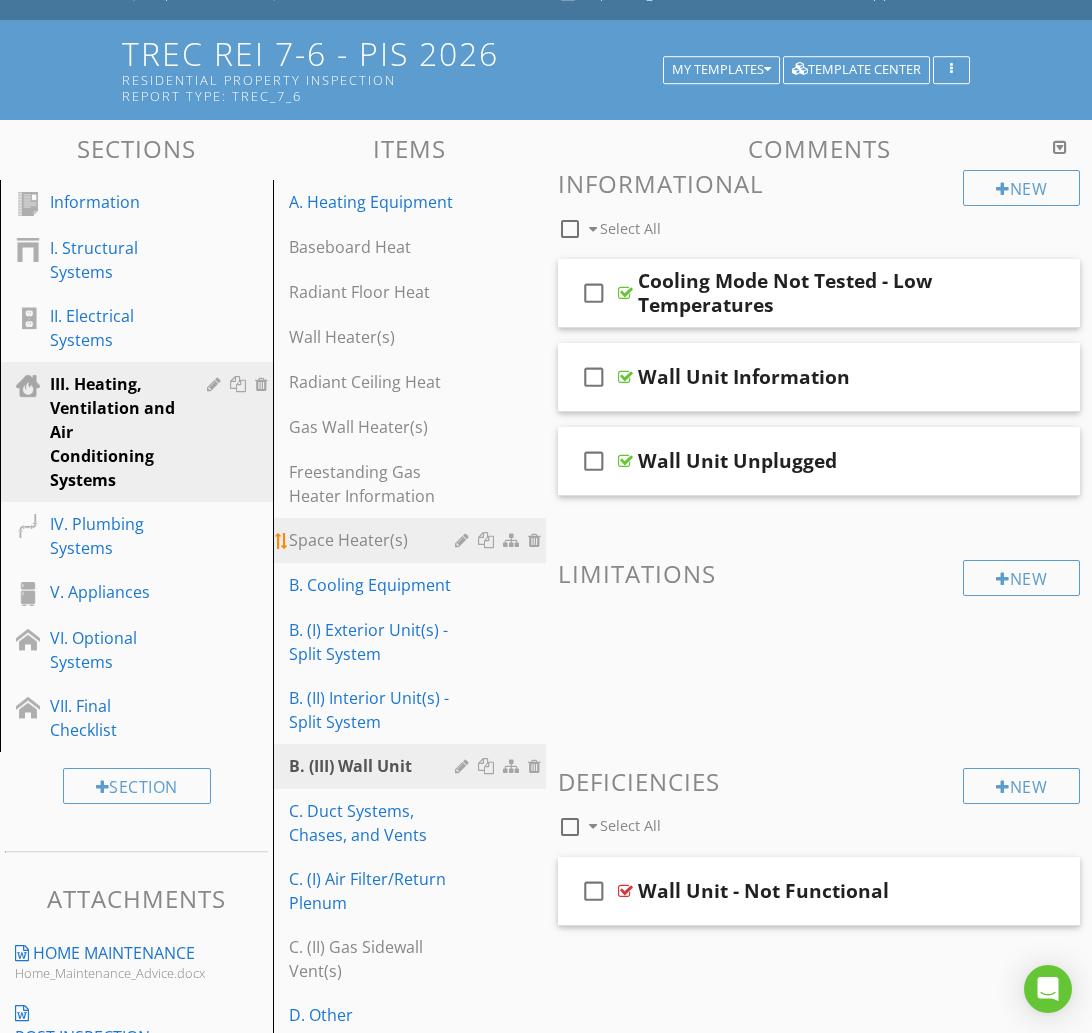 scroll, scrollTop: 157, scrollLeft: 0, axis: vertical 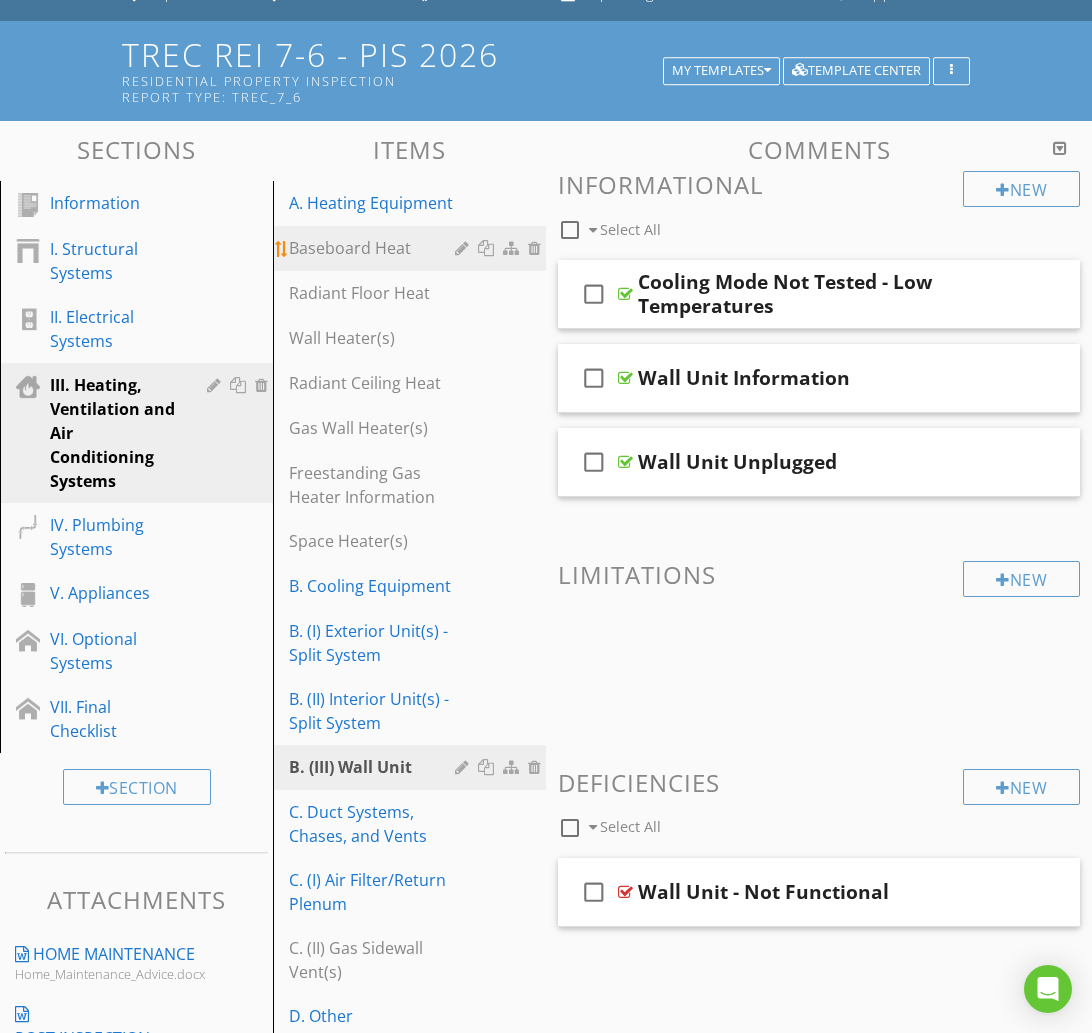 click at bounding box center [464, 248] 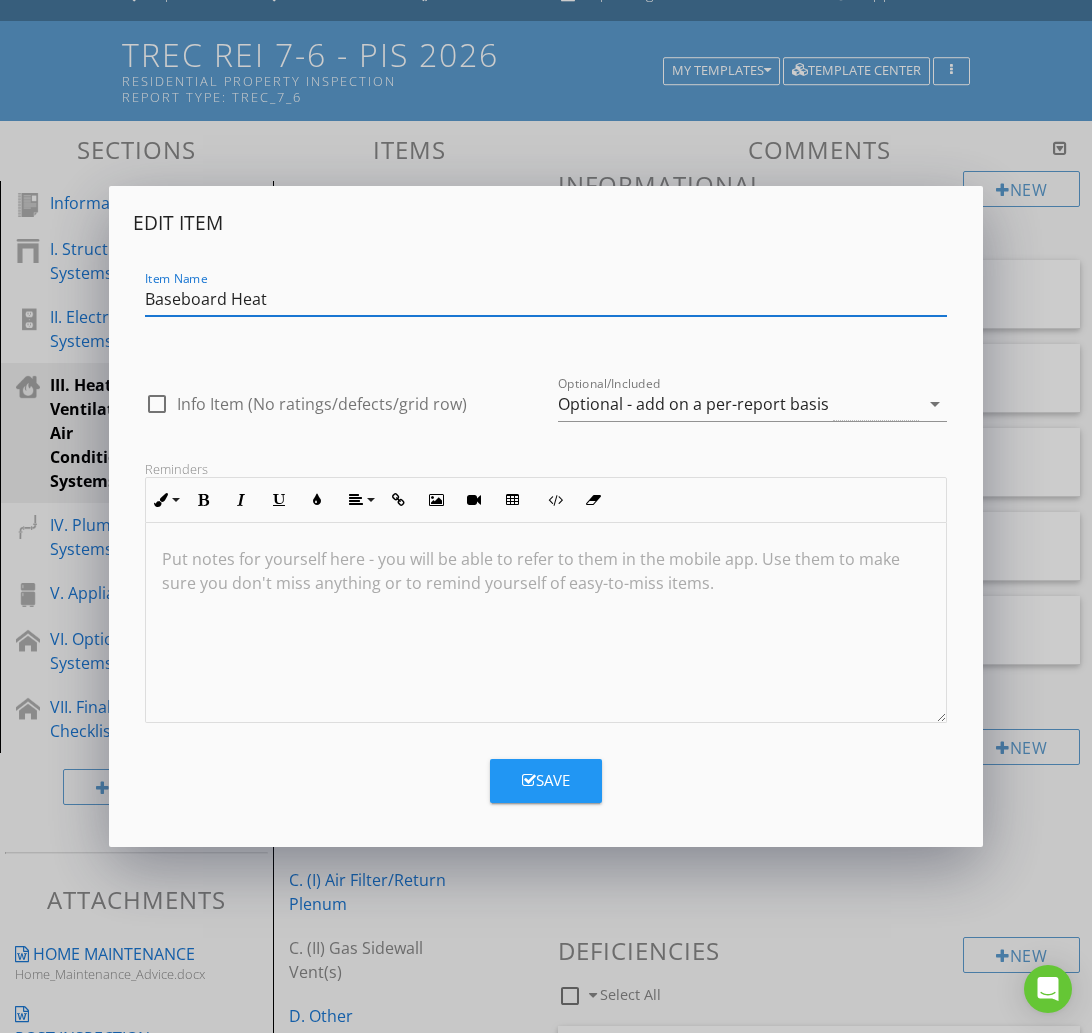 click on "Baseboard Heat" at bounding box center (546, 299) 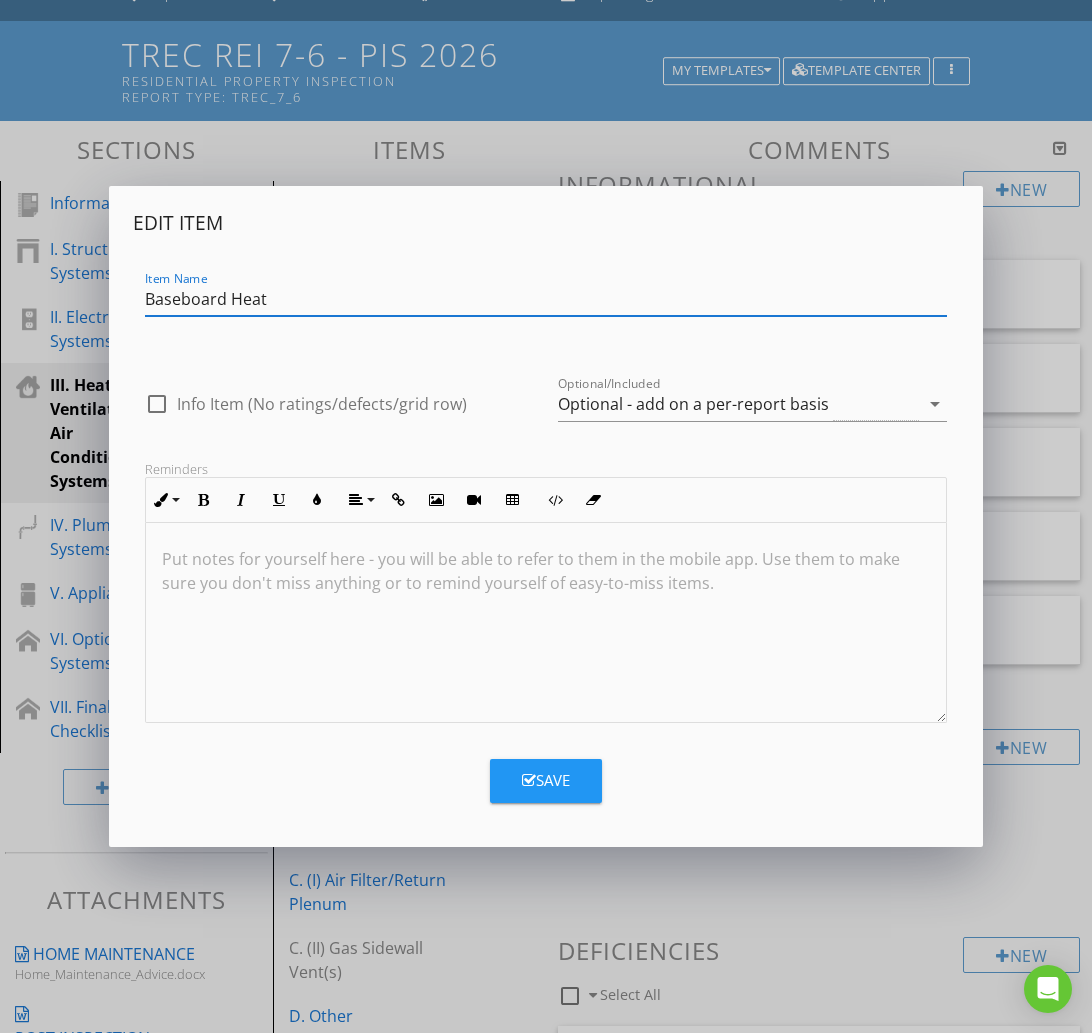 click on "Baseboard Heat" at bounding box center (546, 299) 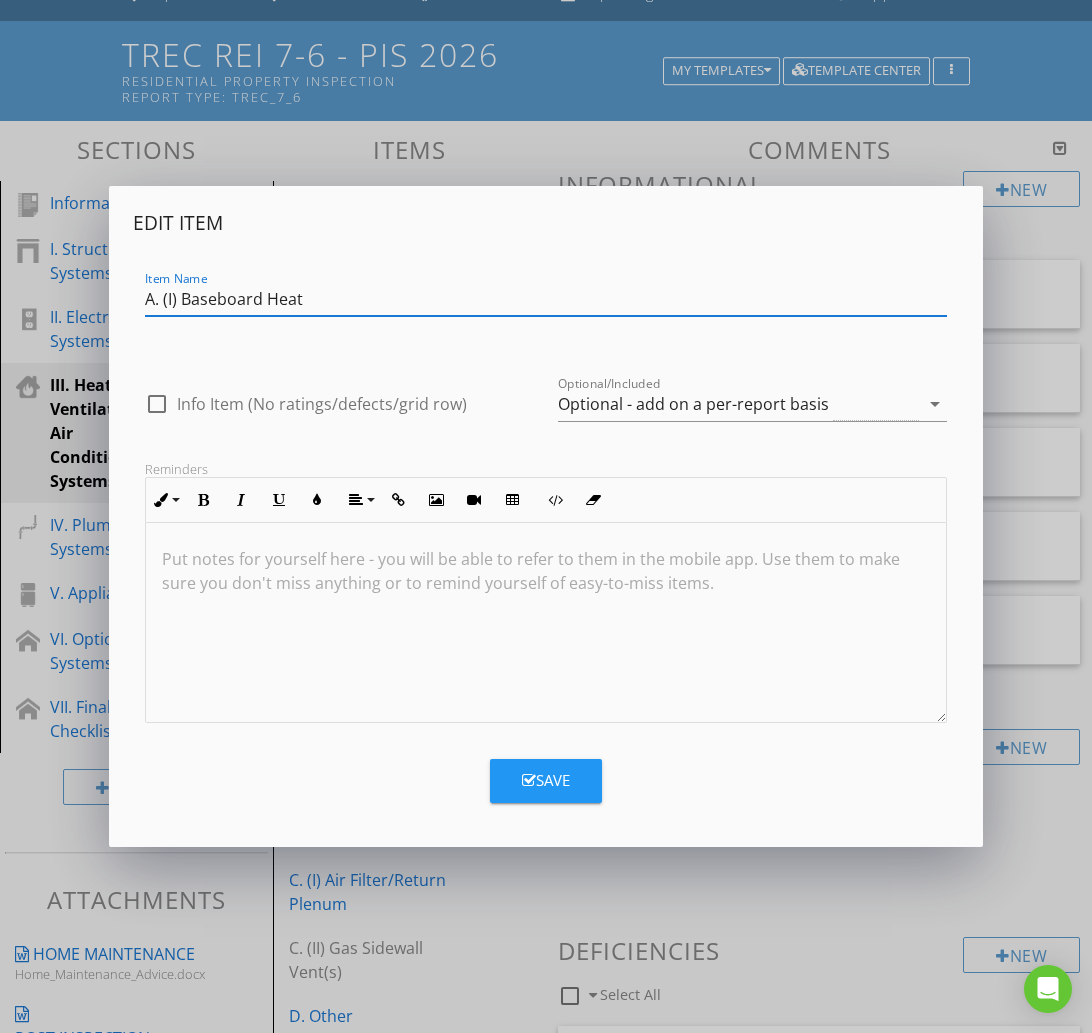 type on "A. (I) Baseboard Heat" 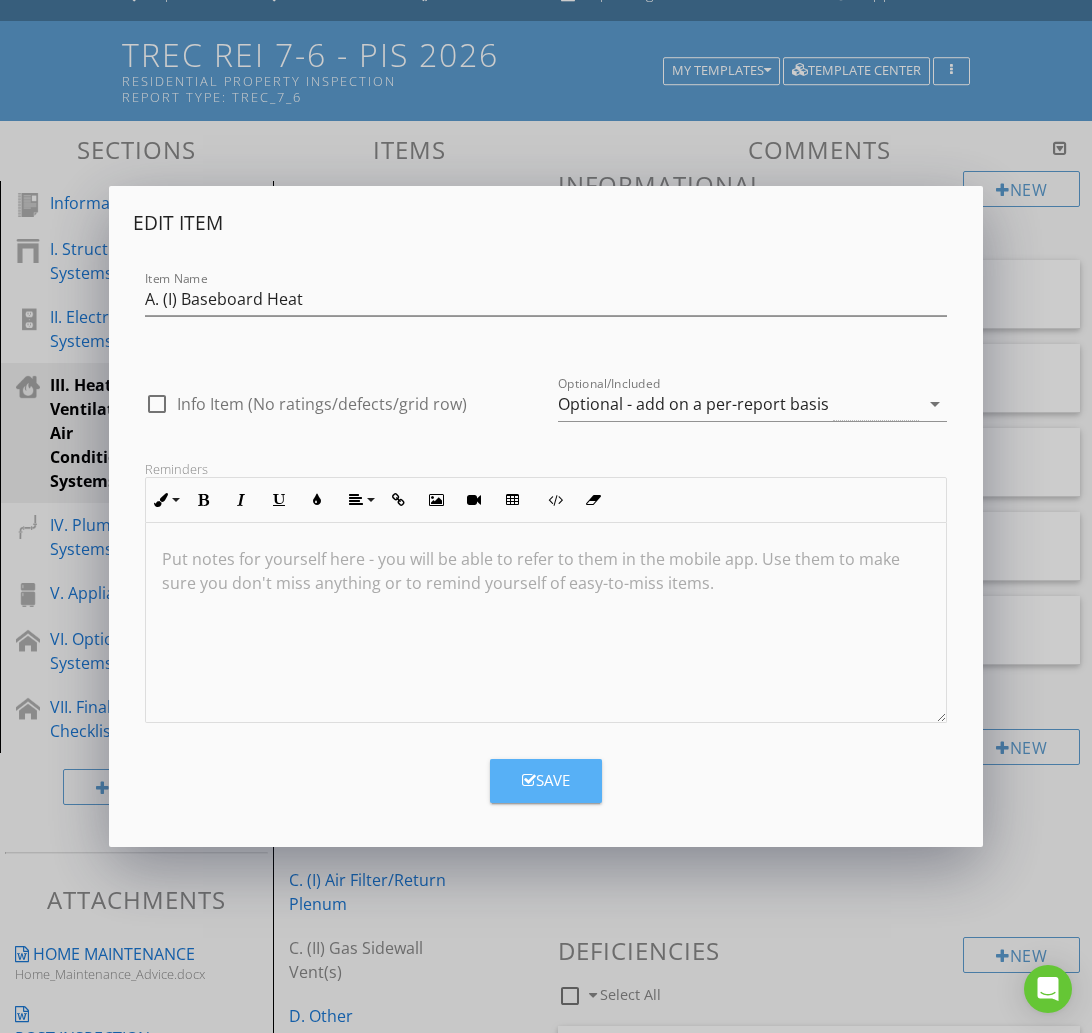 click on "Save" at bounding box center [546, 780] 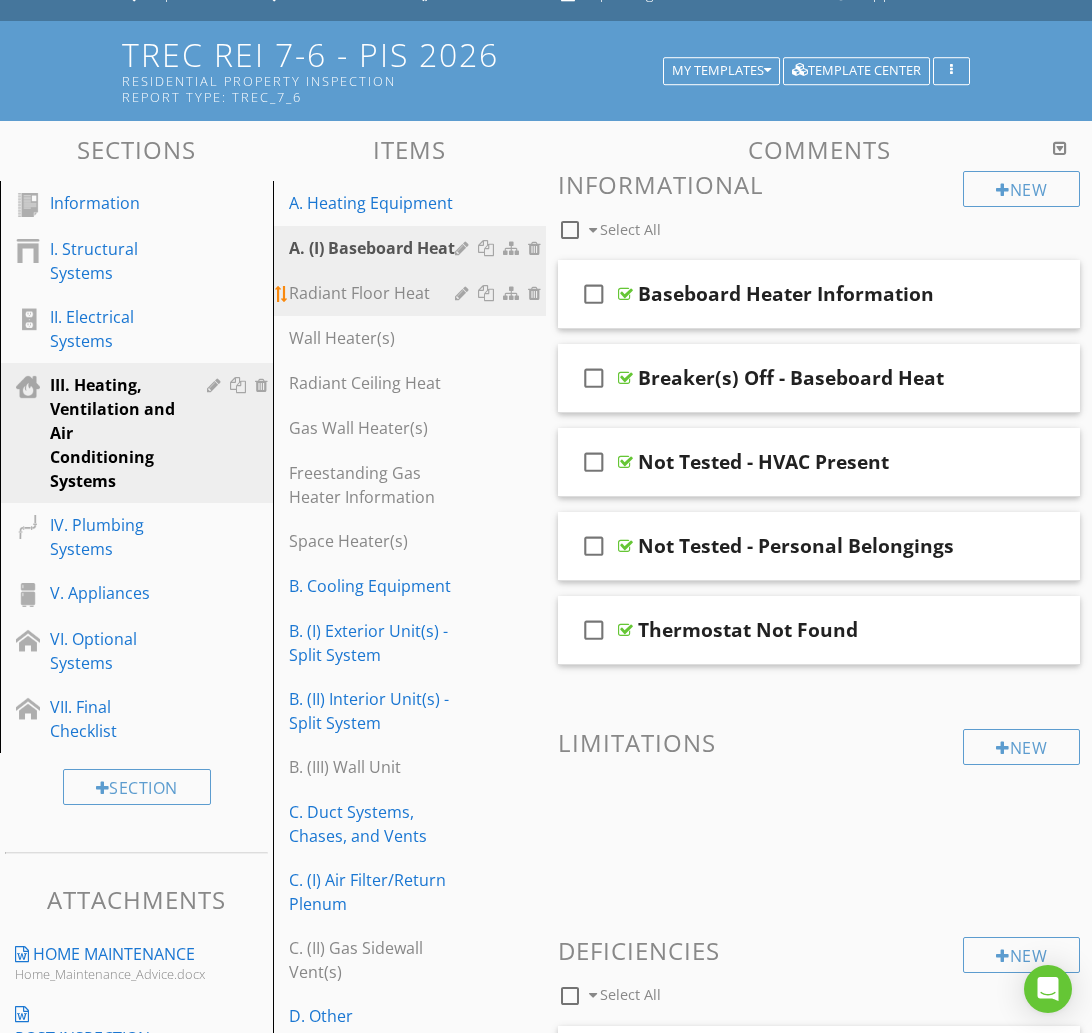 click at bounding box center (464, 293) 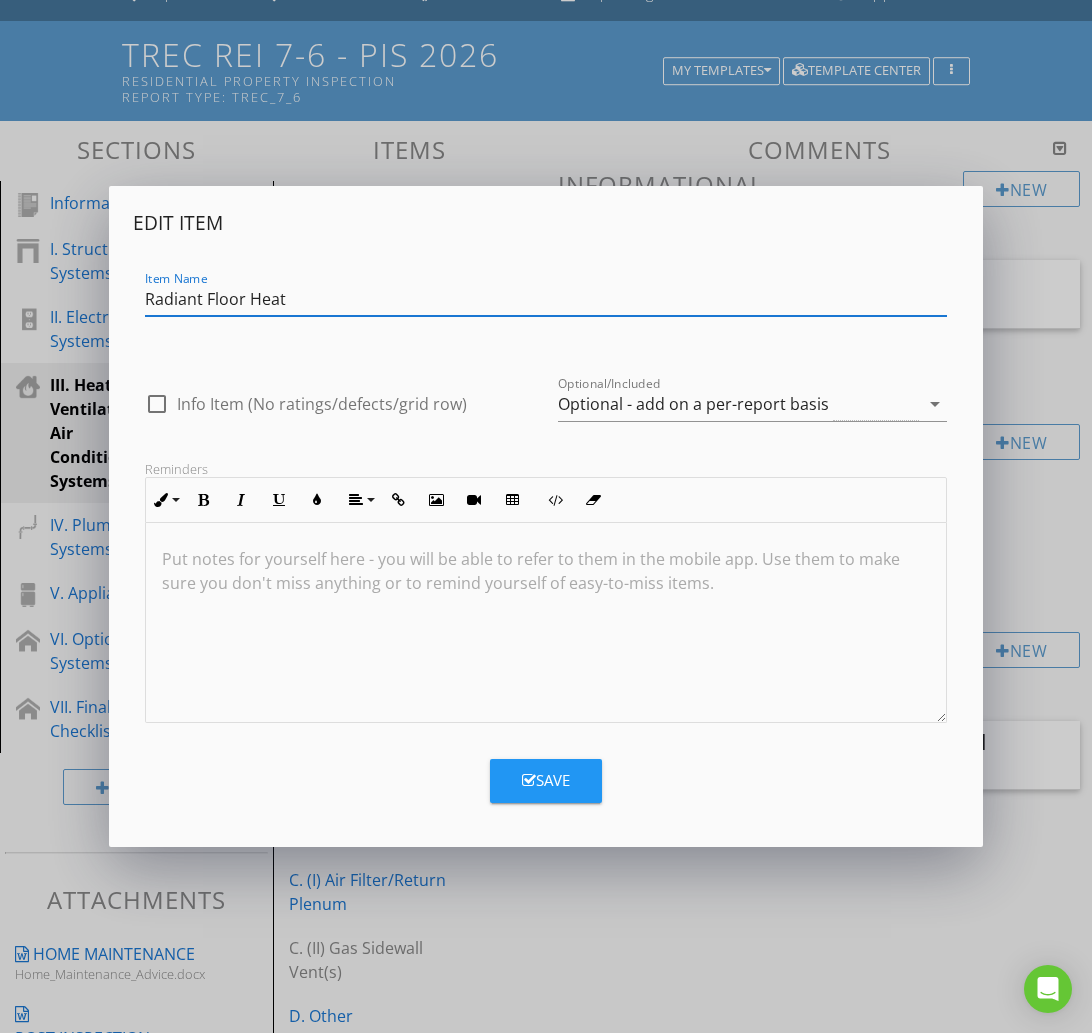 click on "Radiant Floor Heat" at bounding box center [546, 299] 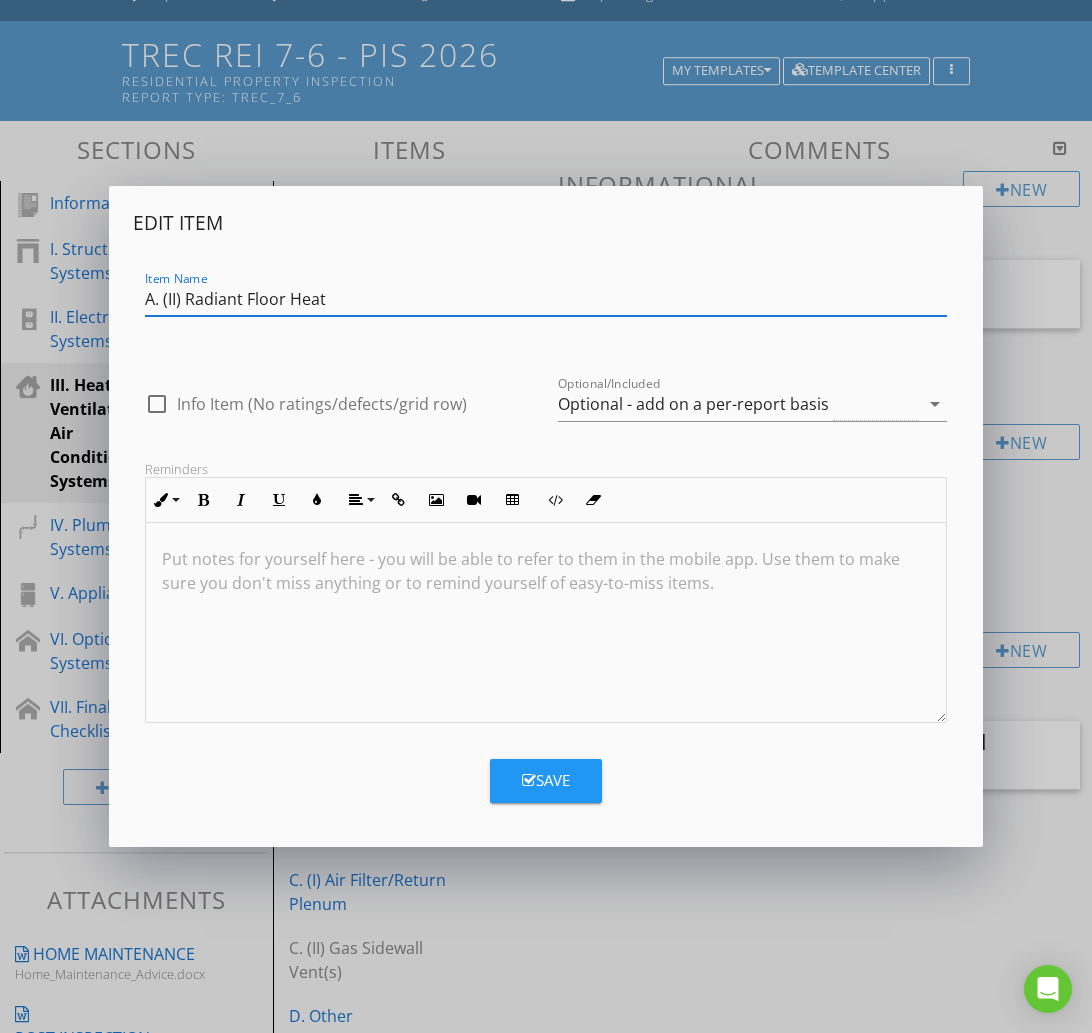 type on "A. (II) Radiant Floor Heat" 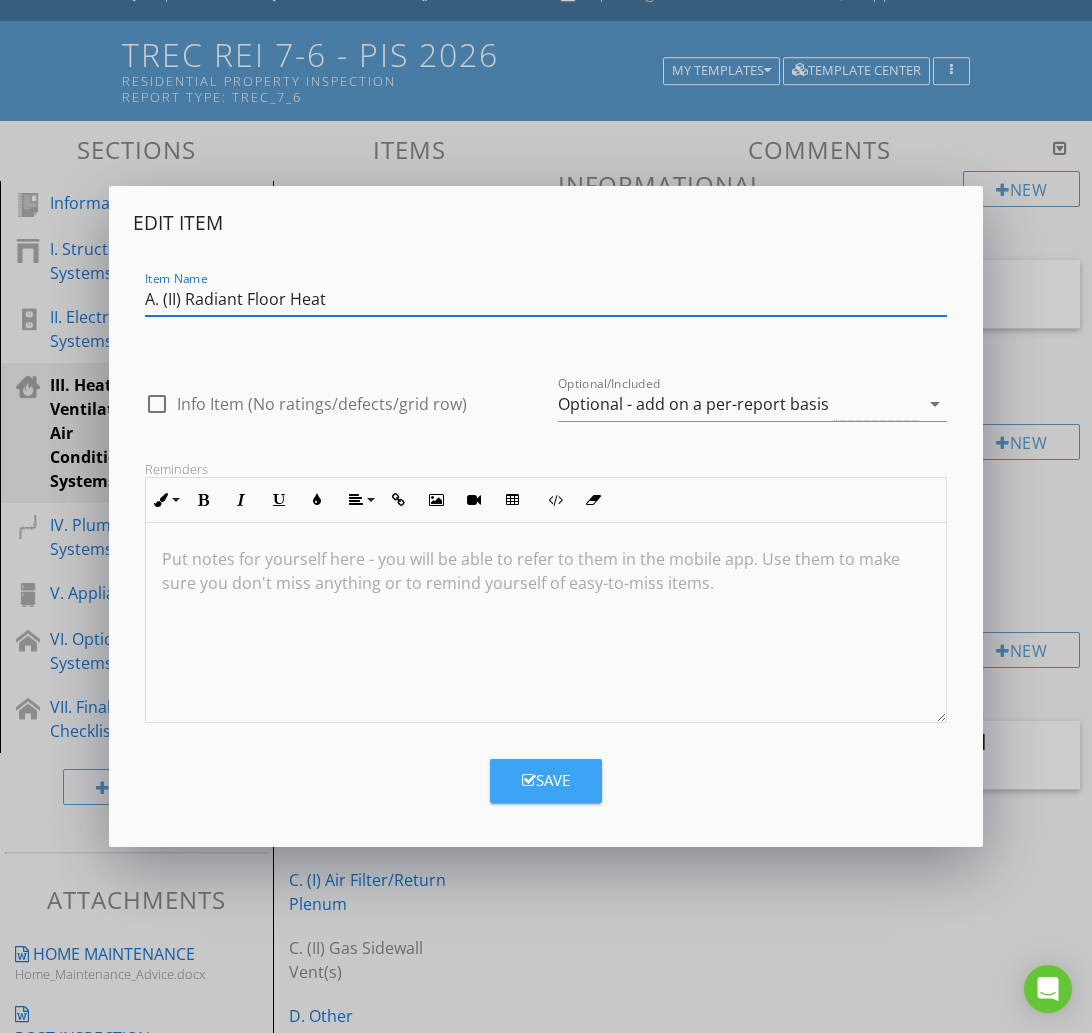drag, startPoint x: 556, startPoint y: 786, endPoint x: 532, endPoint y: 761, distance: 34.655445 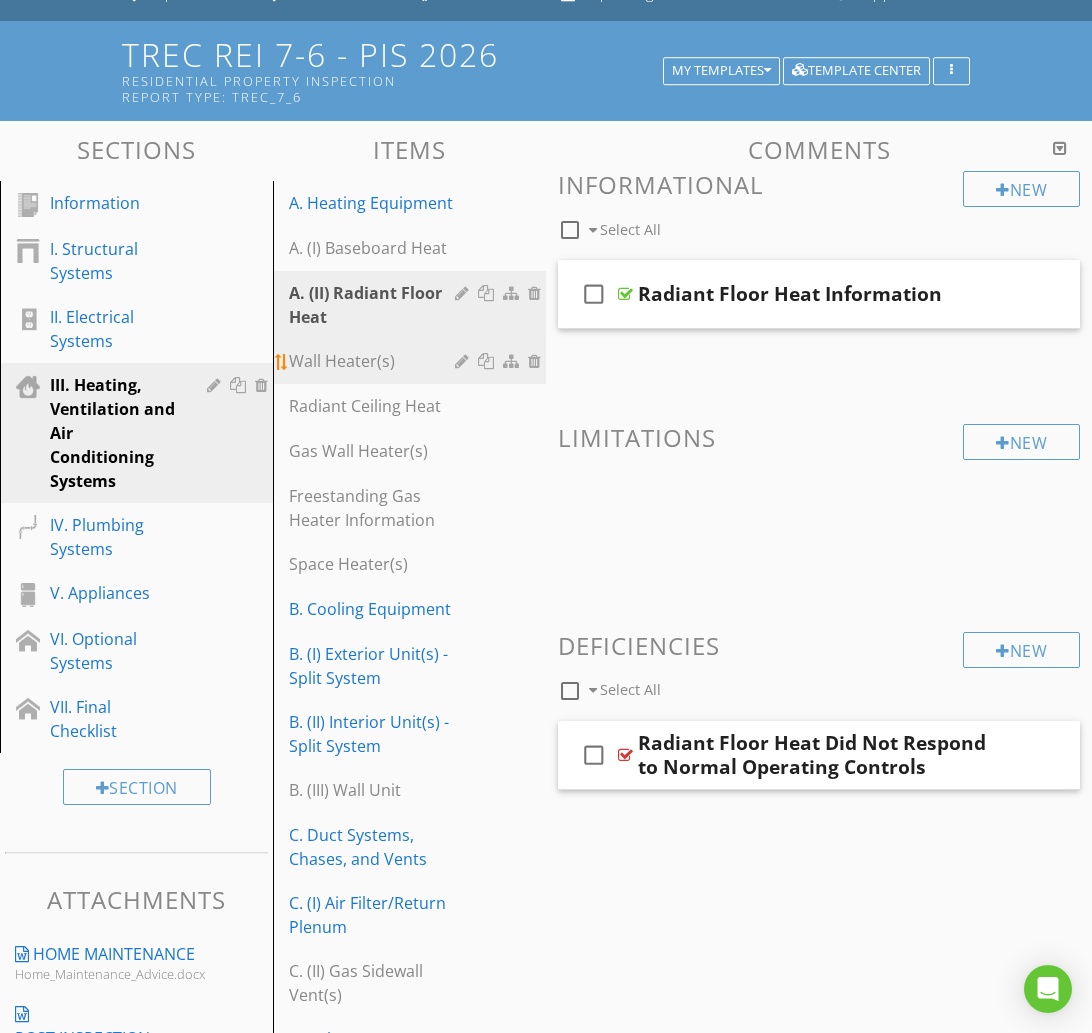 click at bounding box center [464, 361] 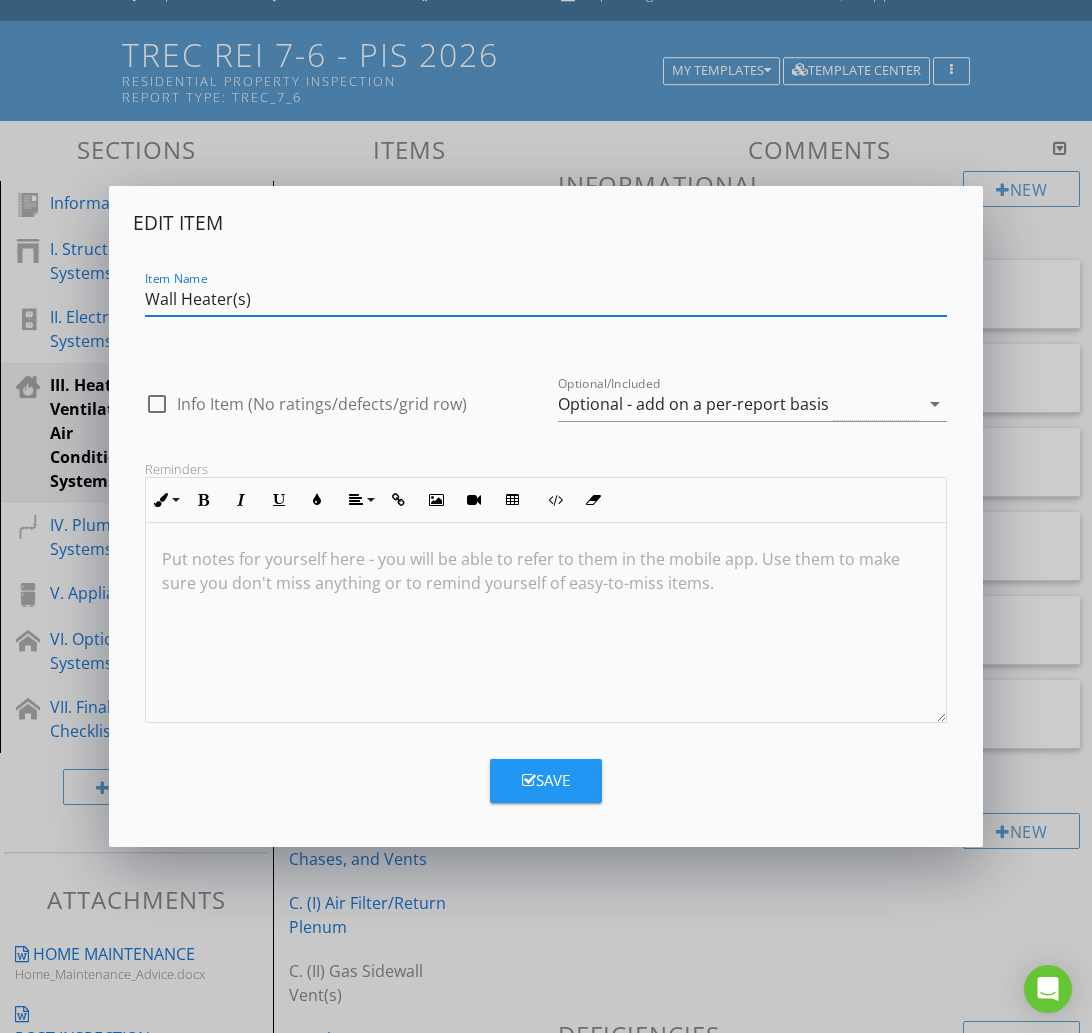 click on "Wall Heater(s)" at bounding box center (546, 299) 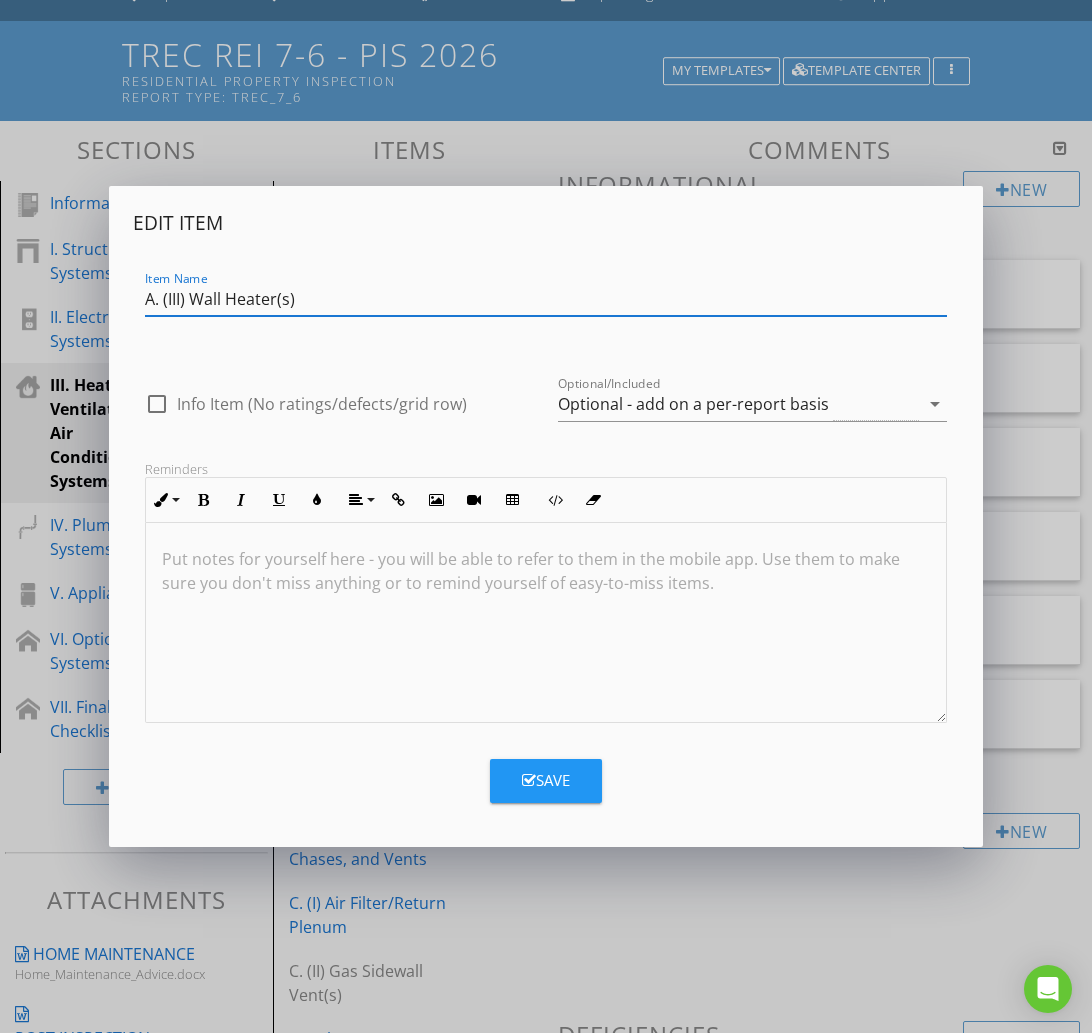 type on "A. (III) Wall Heater(s)" 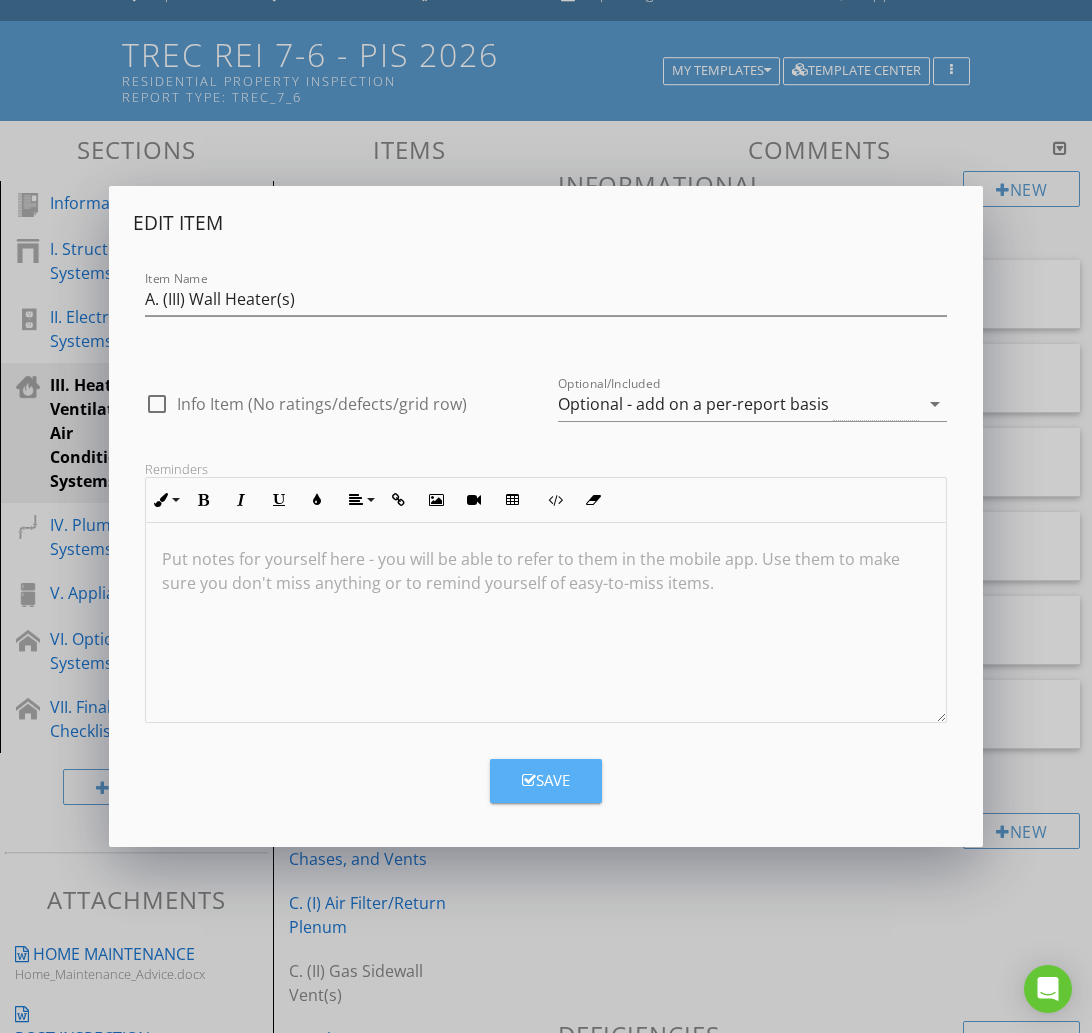 click on "Save" at bounding box center (546, 780) 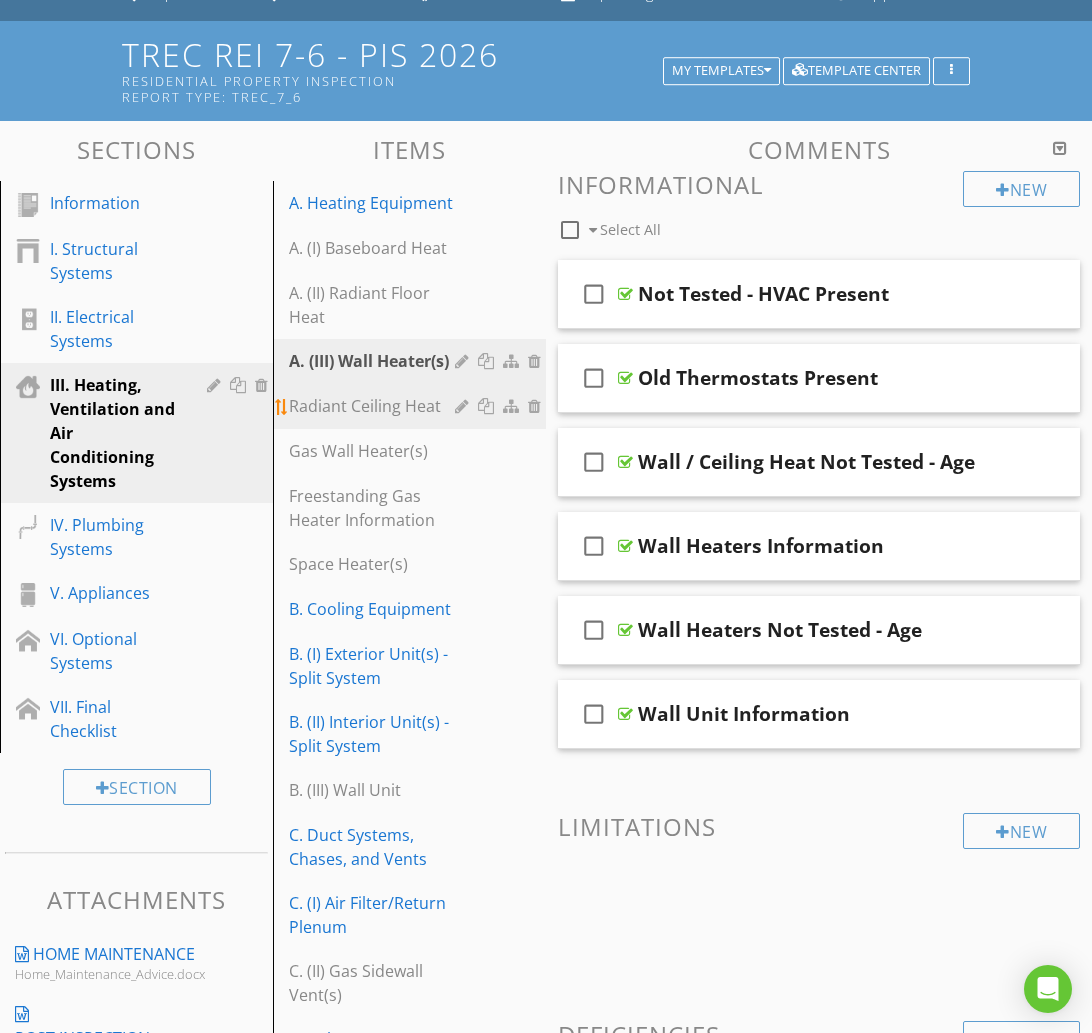 drag, startPoint x: 337, startPoint y: 404, endPoint x: 372, endPoint y: 407, distance: 35.128338 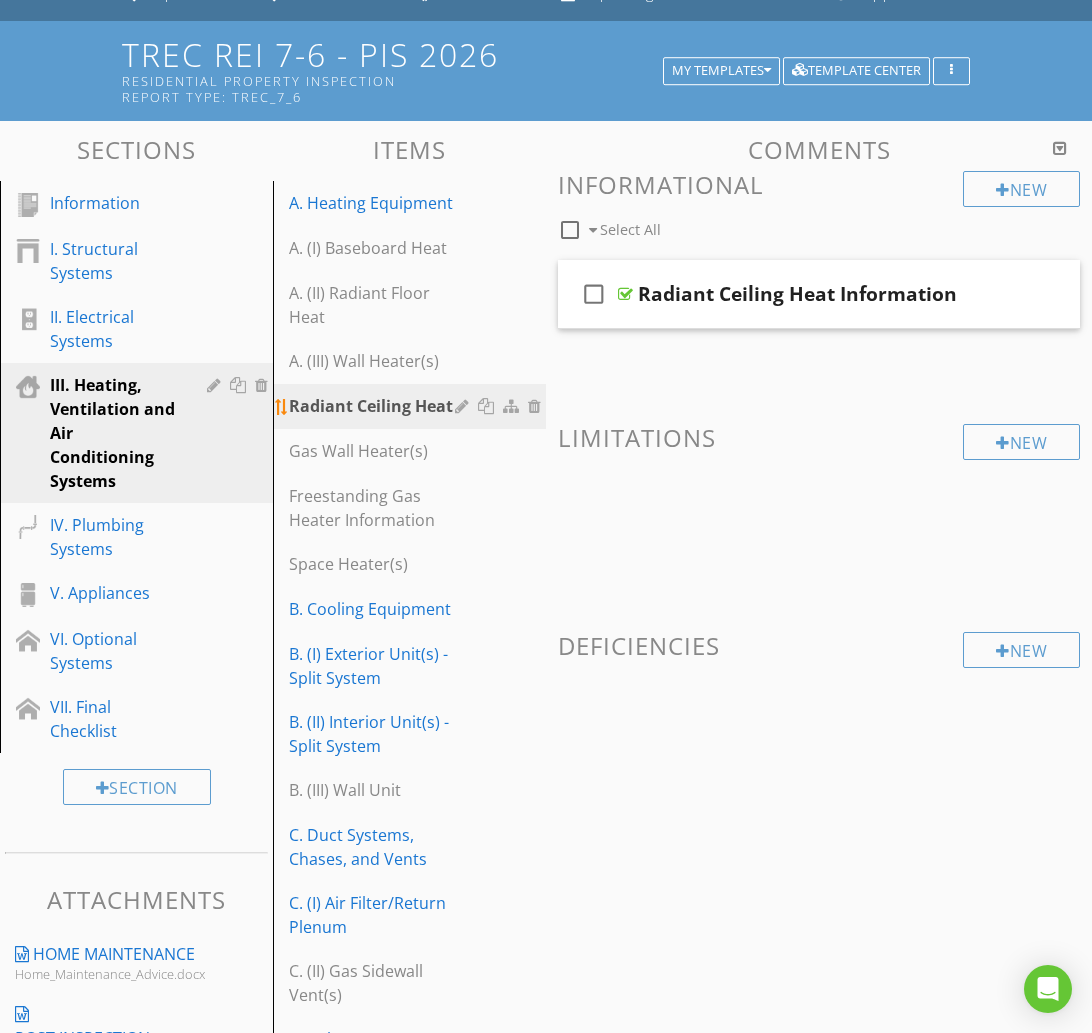click at bounding box center [464, 406] 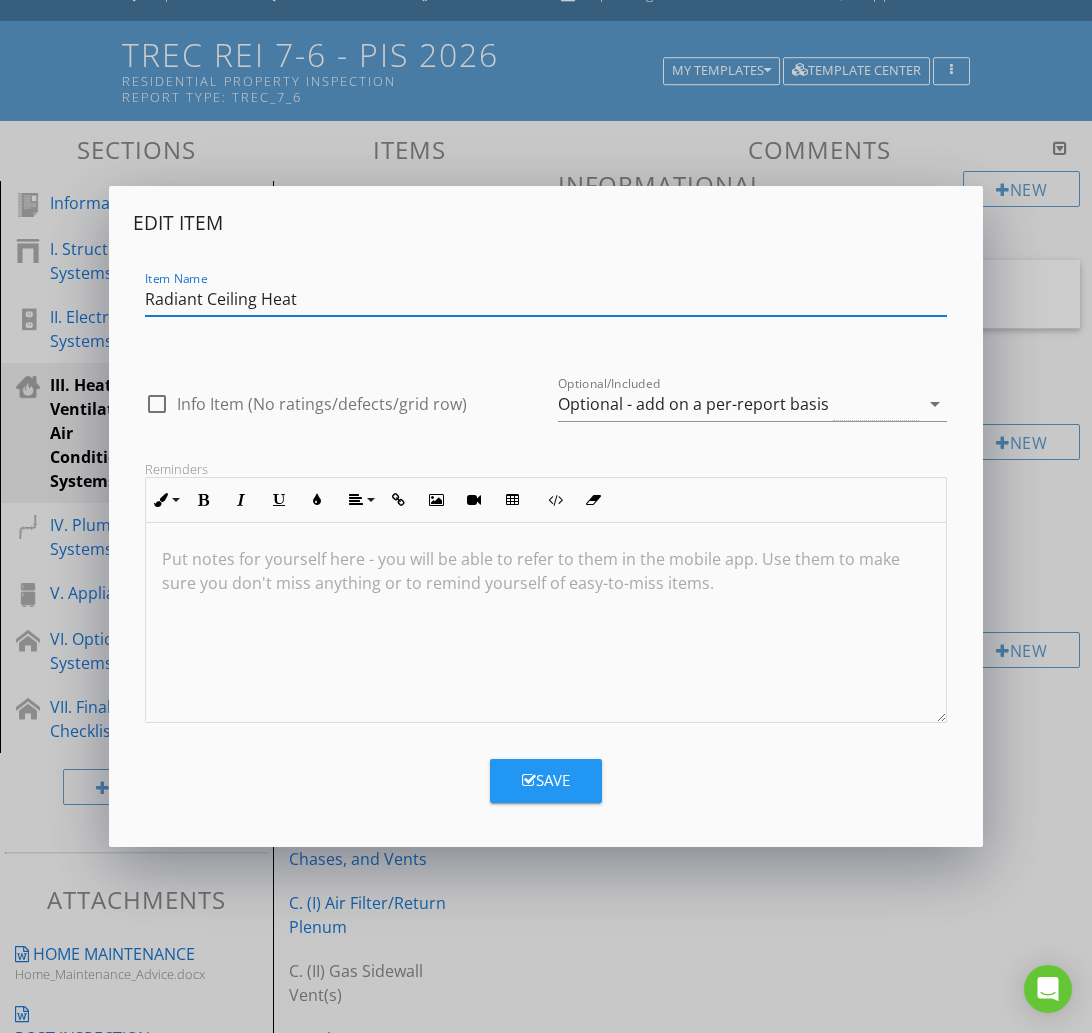 click on "Radiant Ceiling Heat" at bounding box center [546, 299] 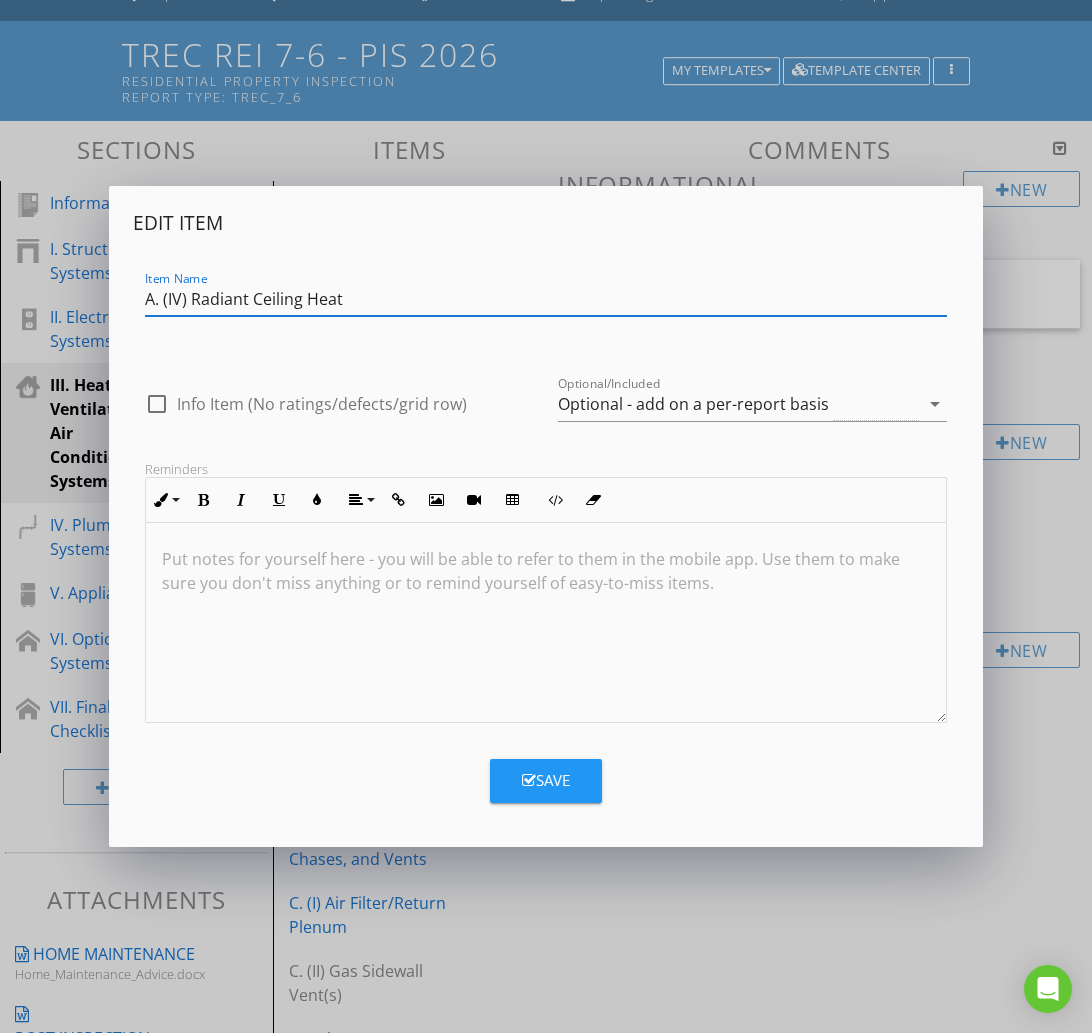 type on "A. (IV) Radiant Ceiling Heat" 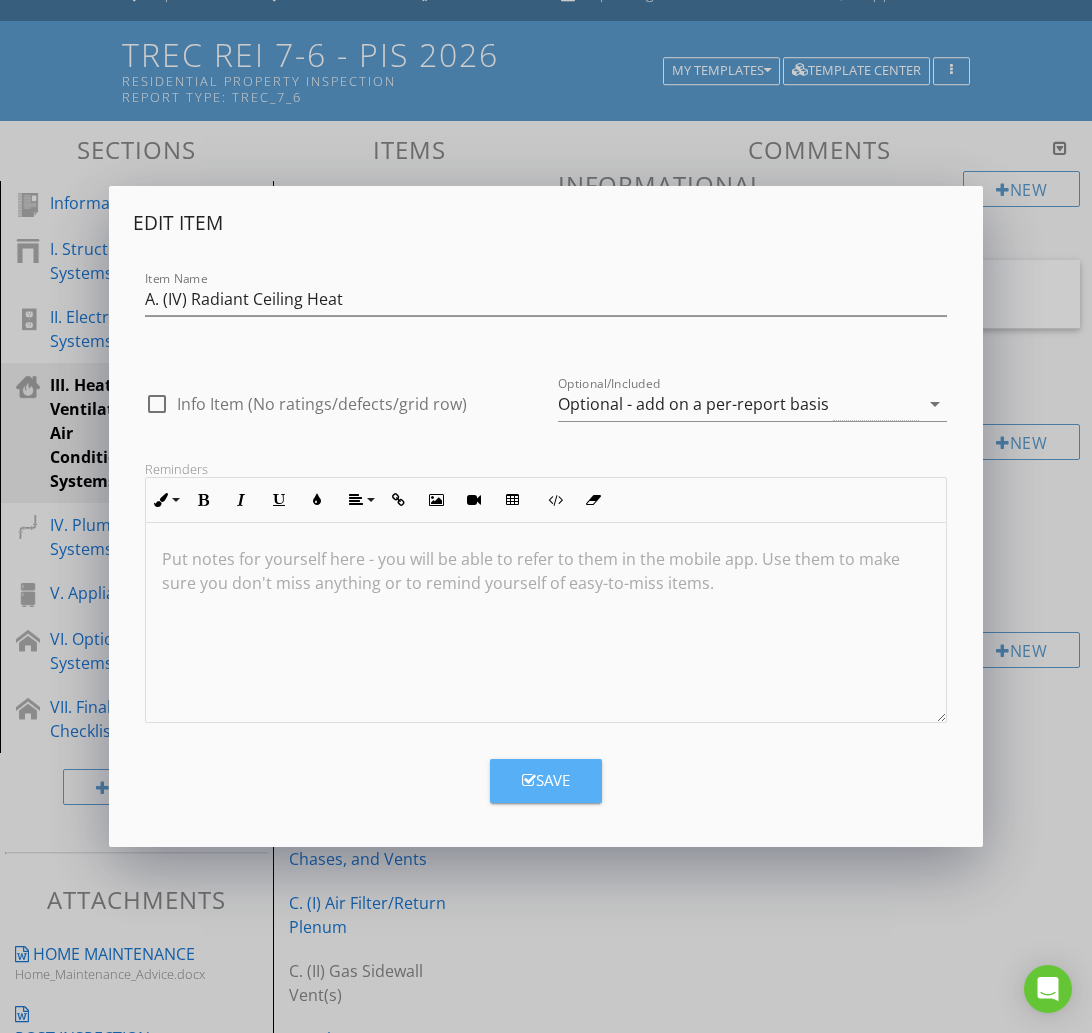 click on "Save" at bounding box center (546, 780) 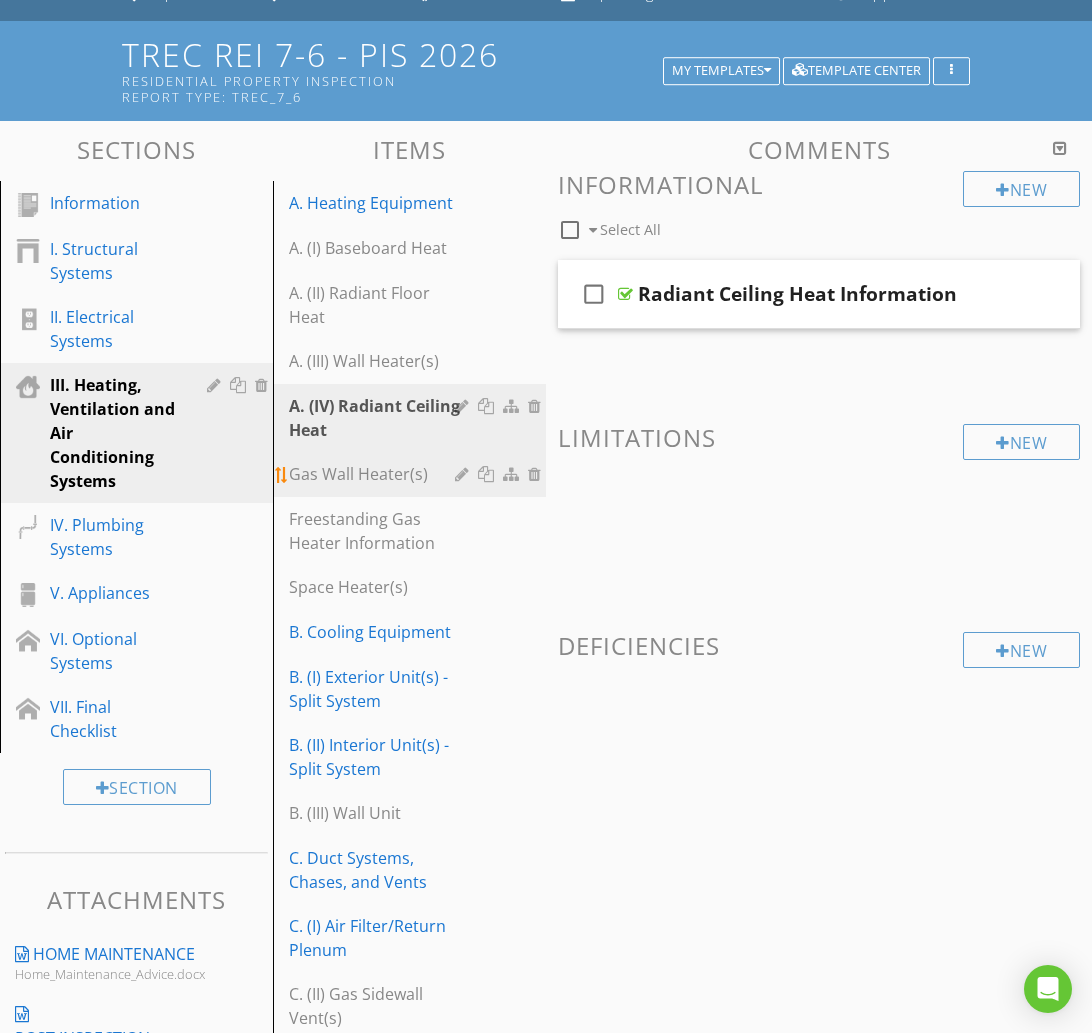 click on "Gas Wall Heater(s)" at bounding box center (375, 474) 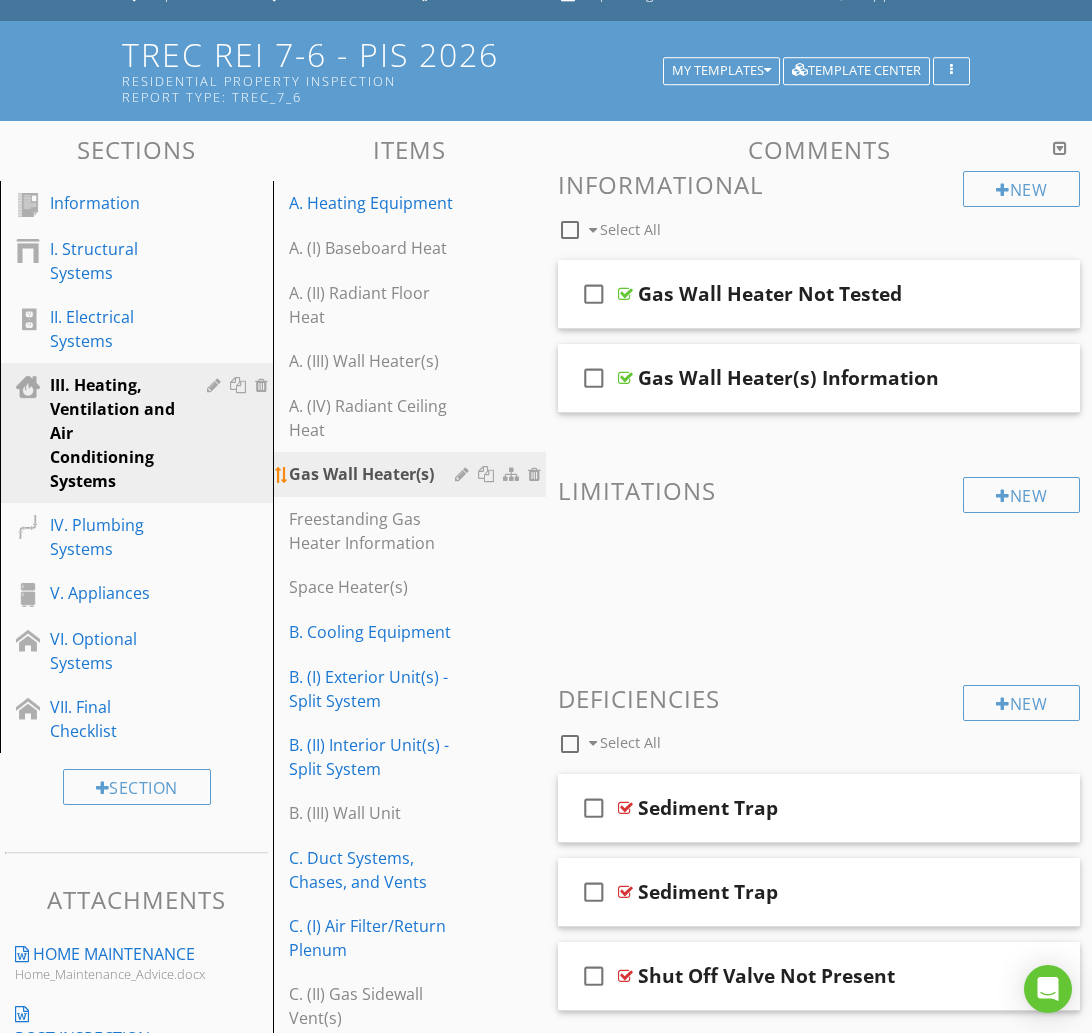 click at bounding box center [464, 474] 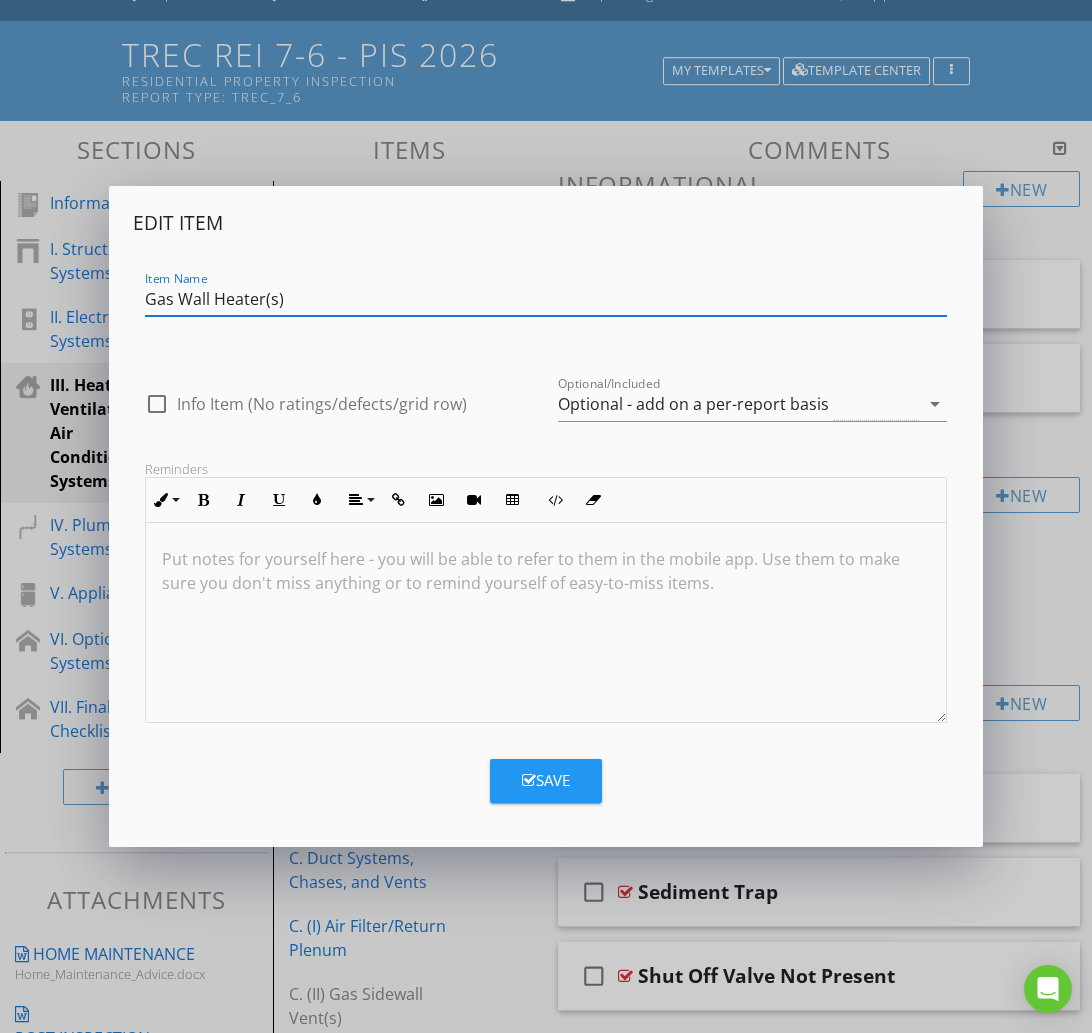 click on "Gas Wall Heater(s)" at bounding box center [546, 299] 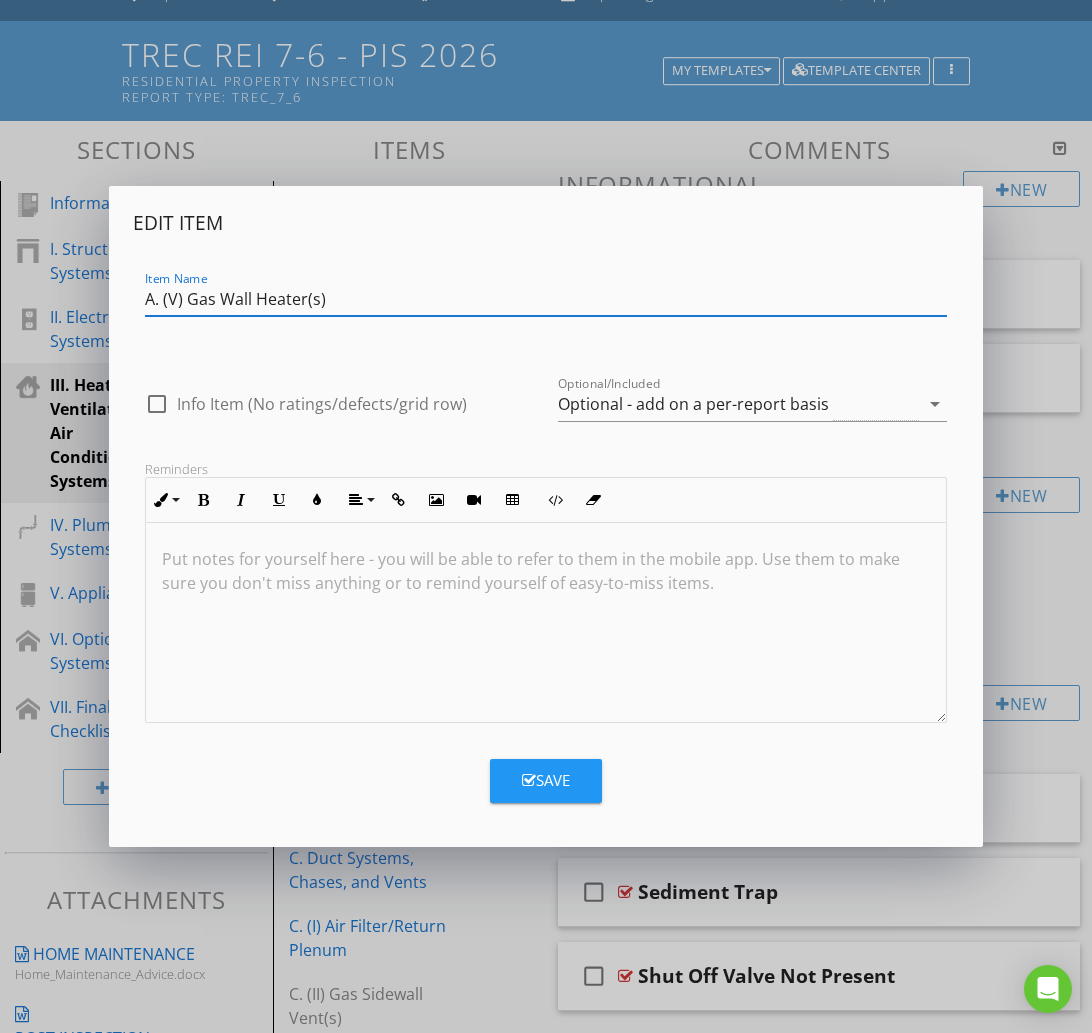type on "A. (V) Gas Wall Heater(s)" 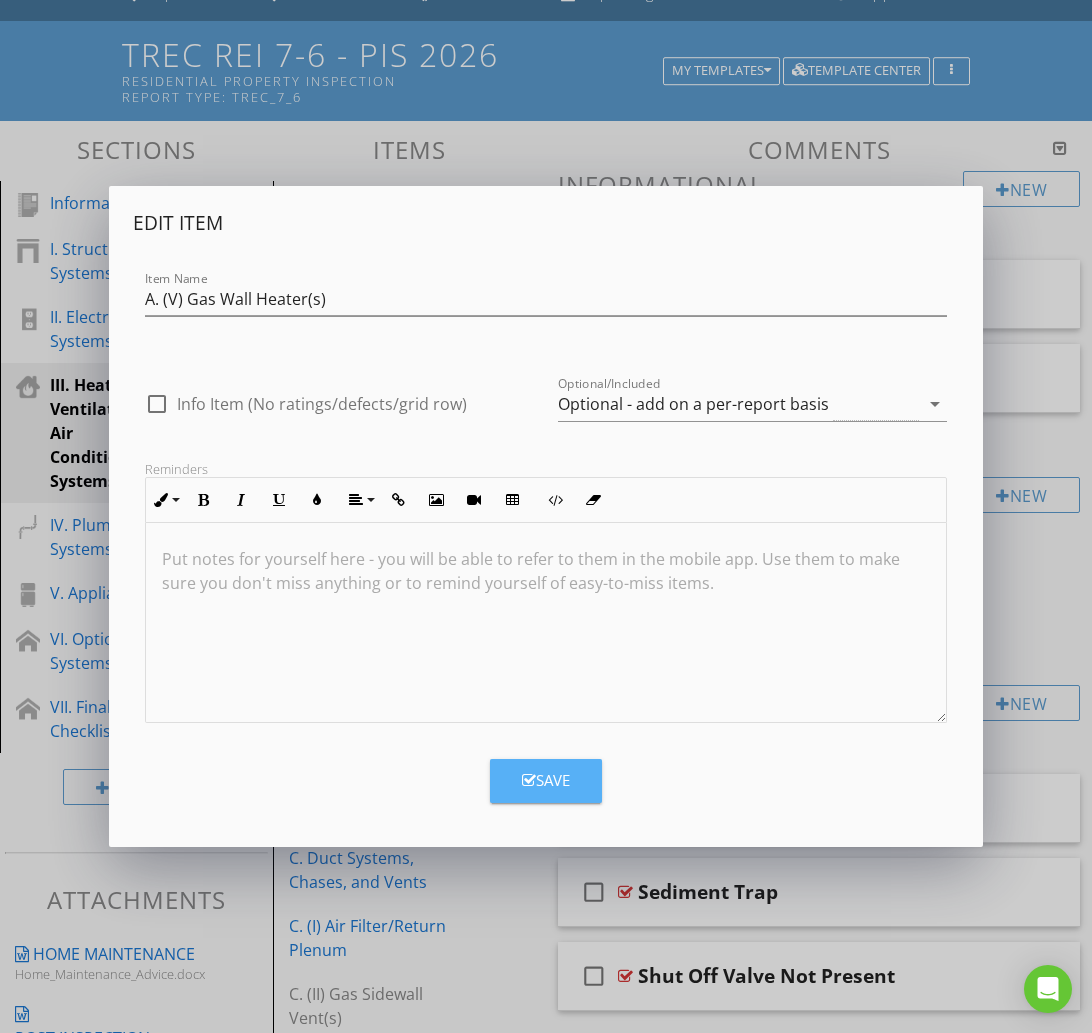 click on "Save" at bounding box center (546, 780) 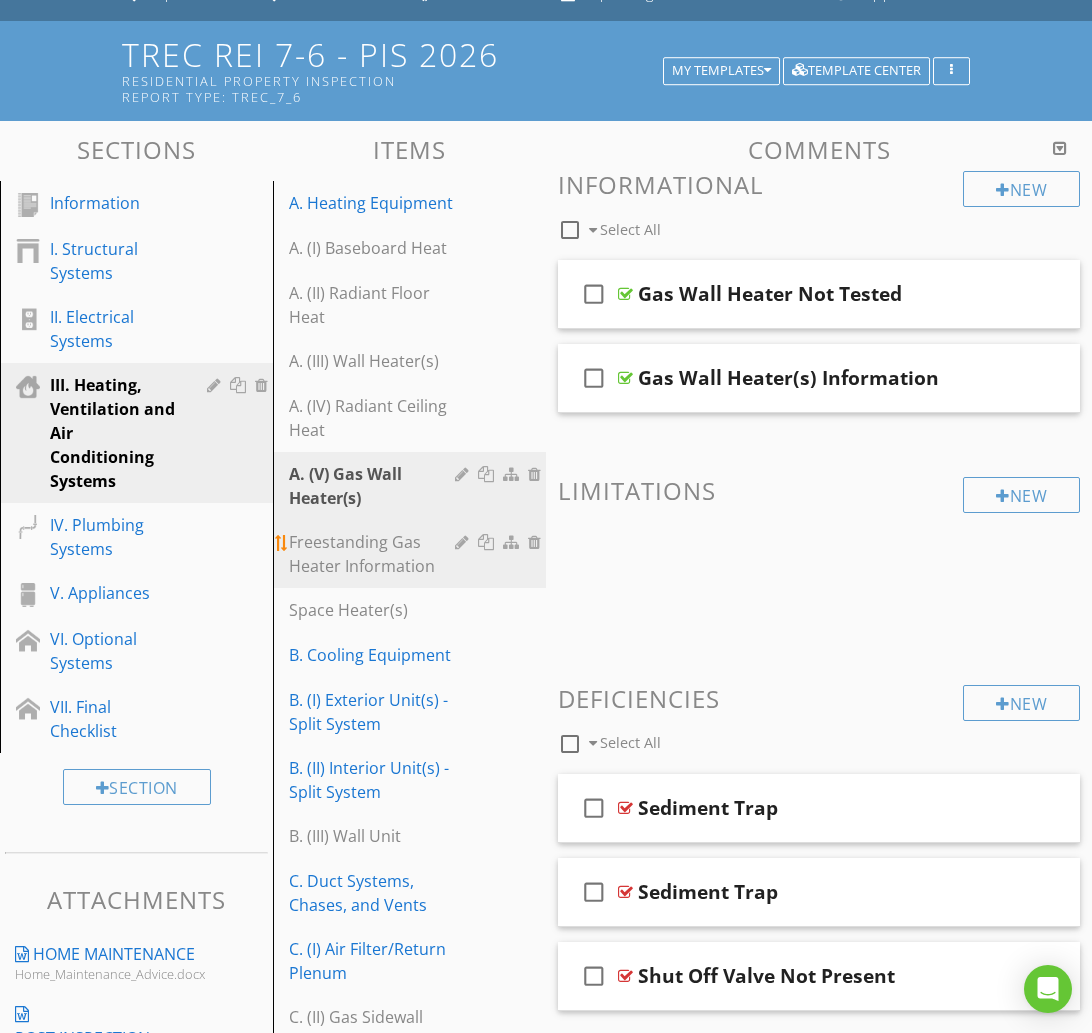 click on "Freestanding Gas Heater Information" at bounding box center [375, 554] 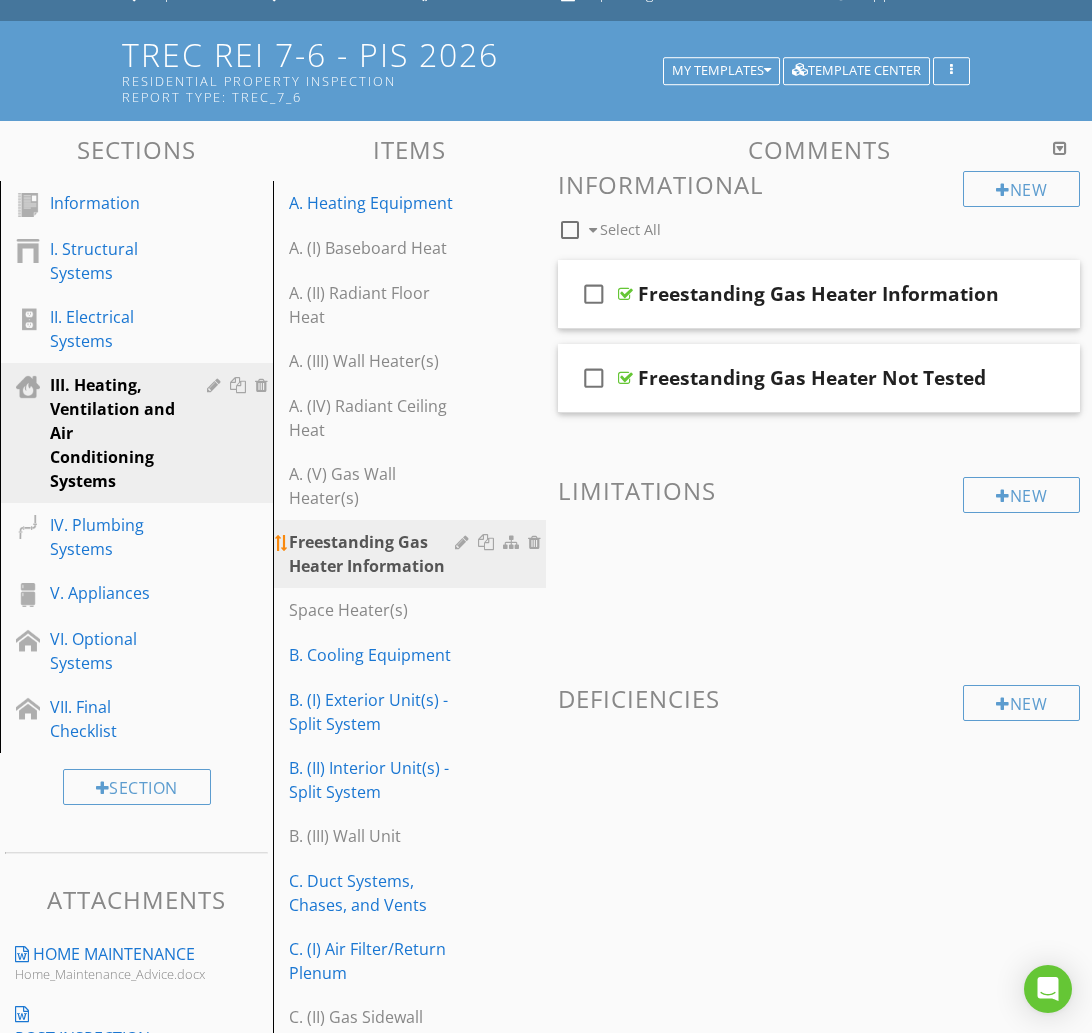 click at bounding box center (464, 542) 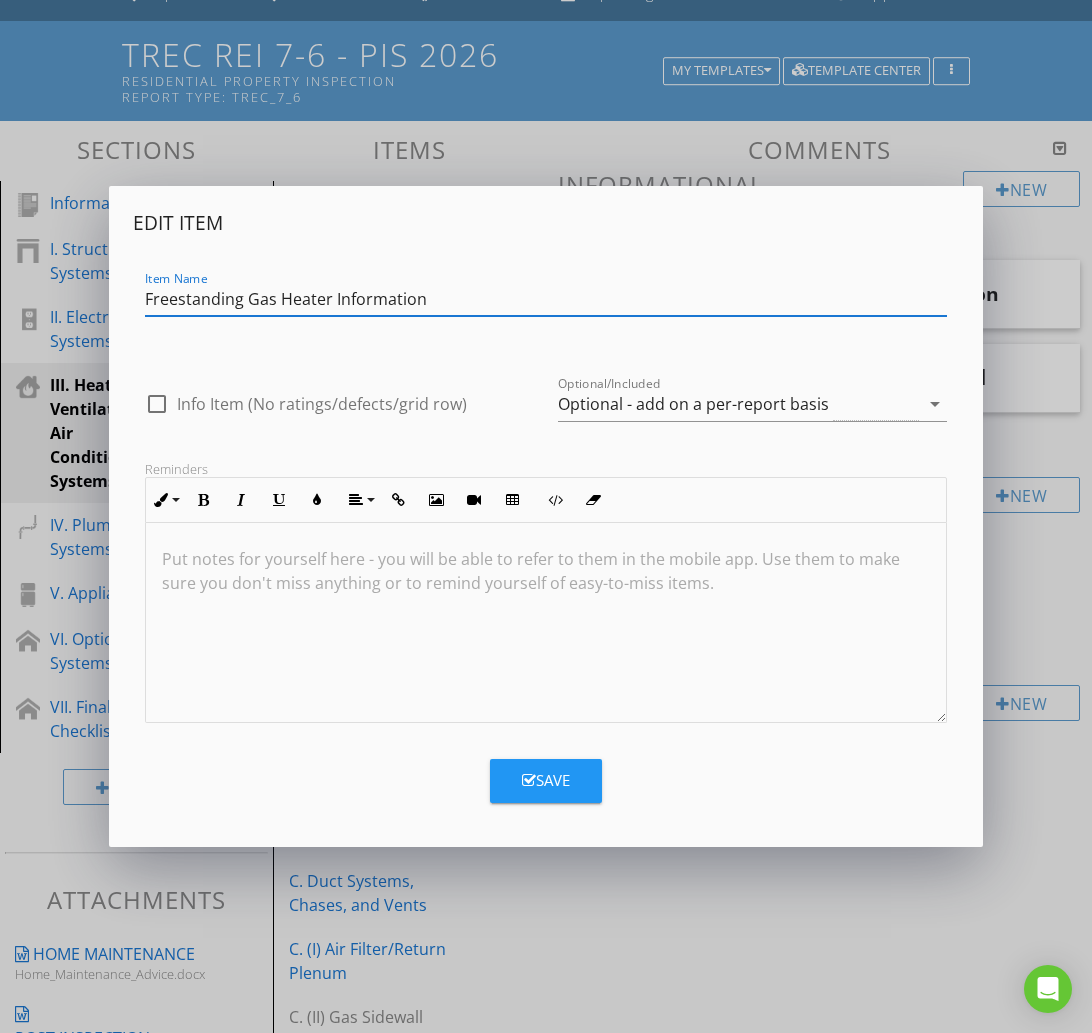 click on "Freestanding Gas Heater Information" at bounding box center (546, 299) 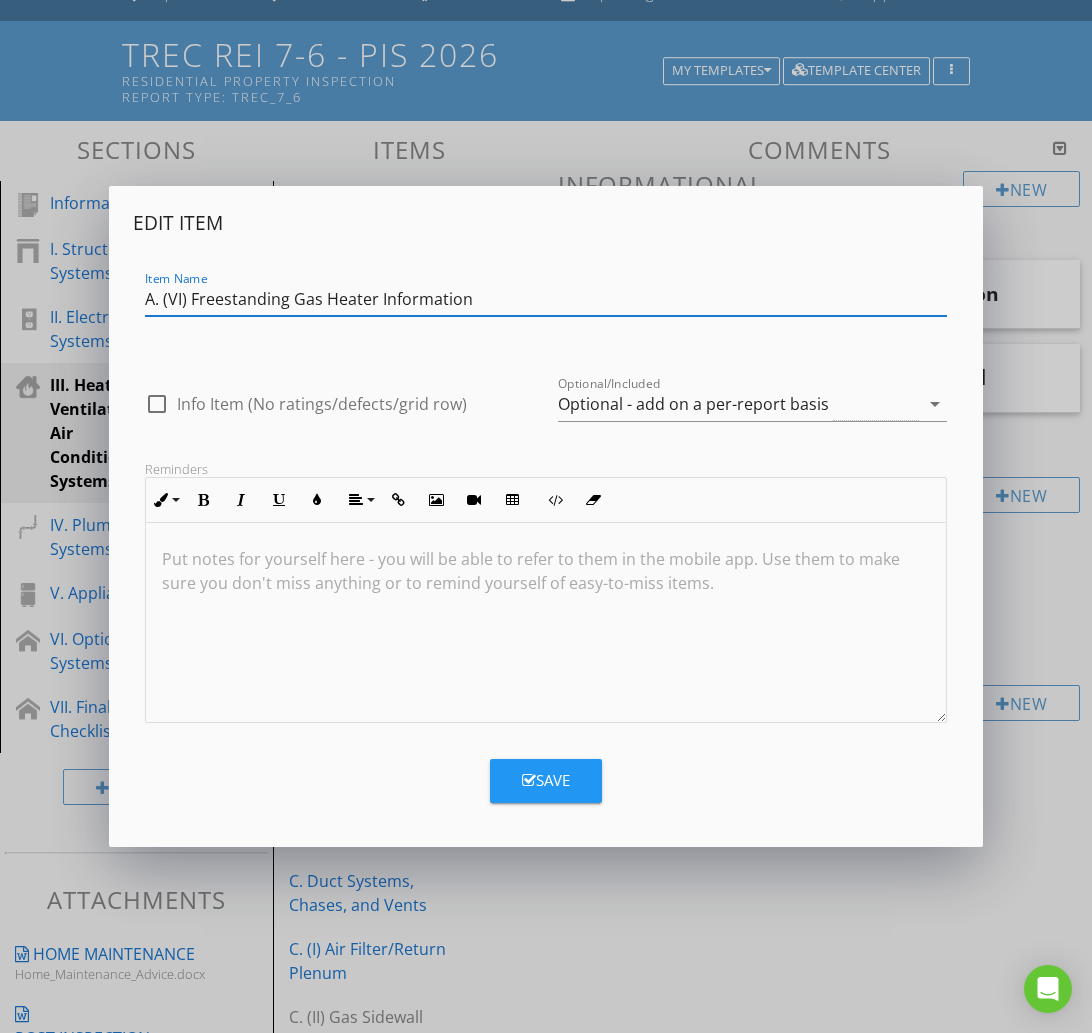 type on "A. (VI) Freestanding Gas Heater Information" 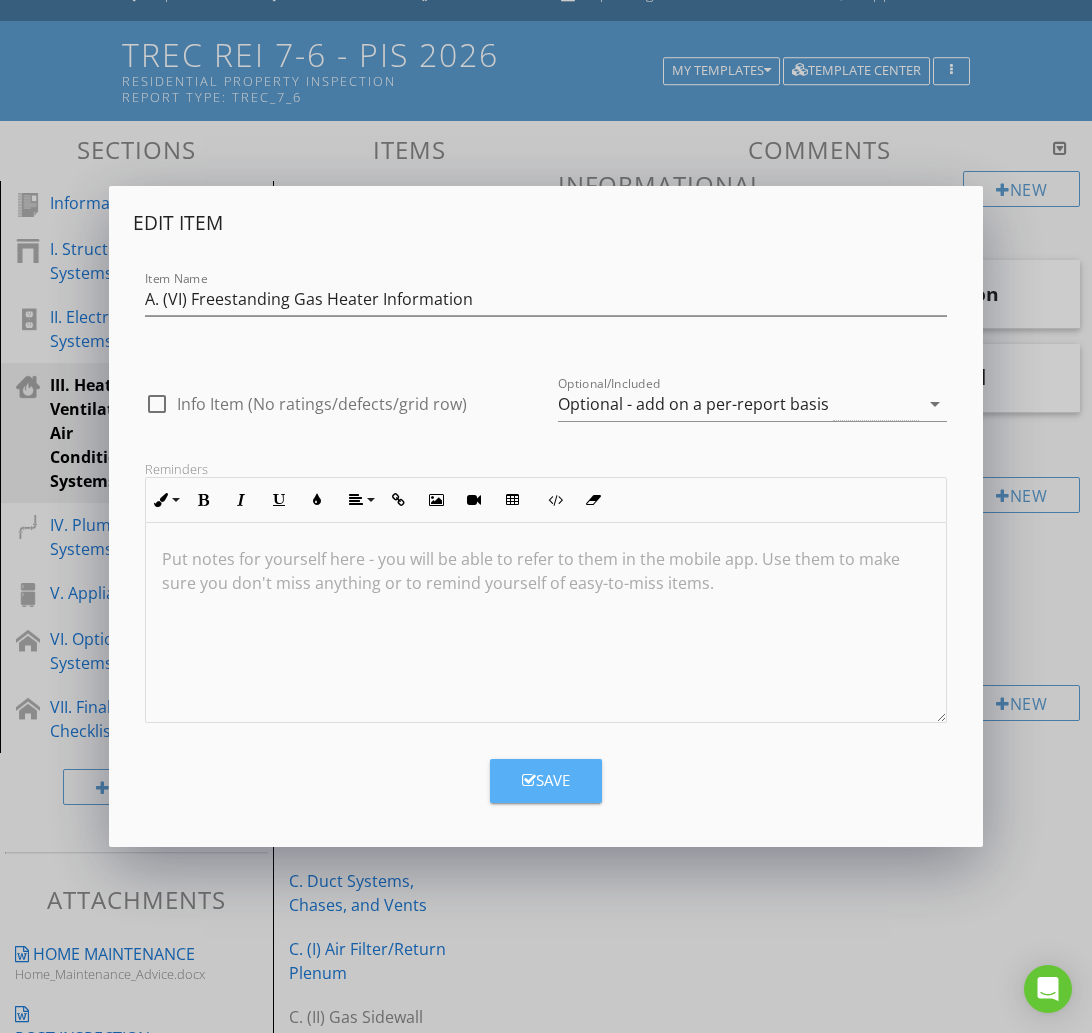 drag, startPoint x: 514, startPoint y: 779, endPoint x: 503, endPoint y: 771, distance: 13.601471 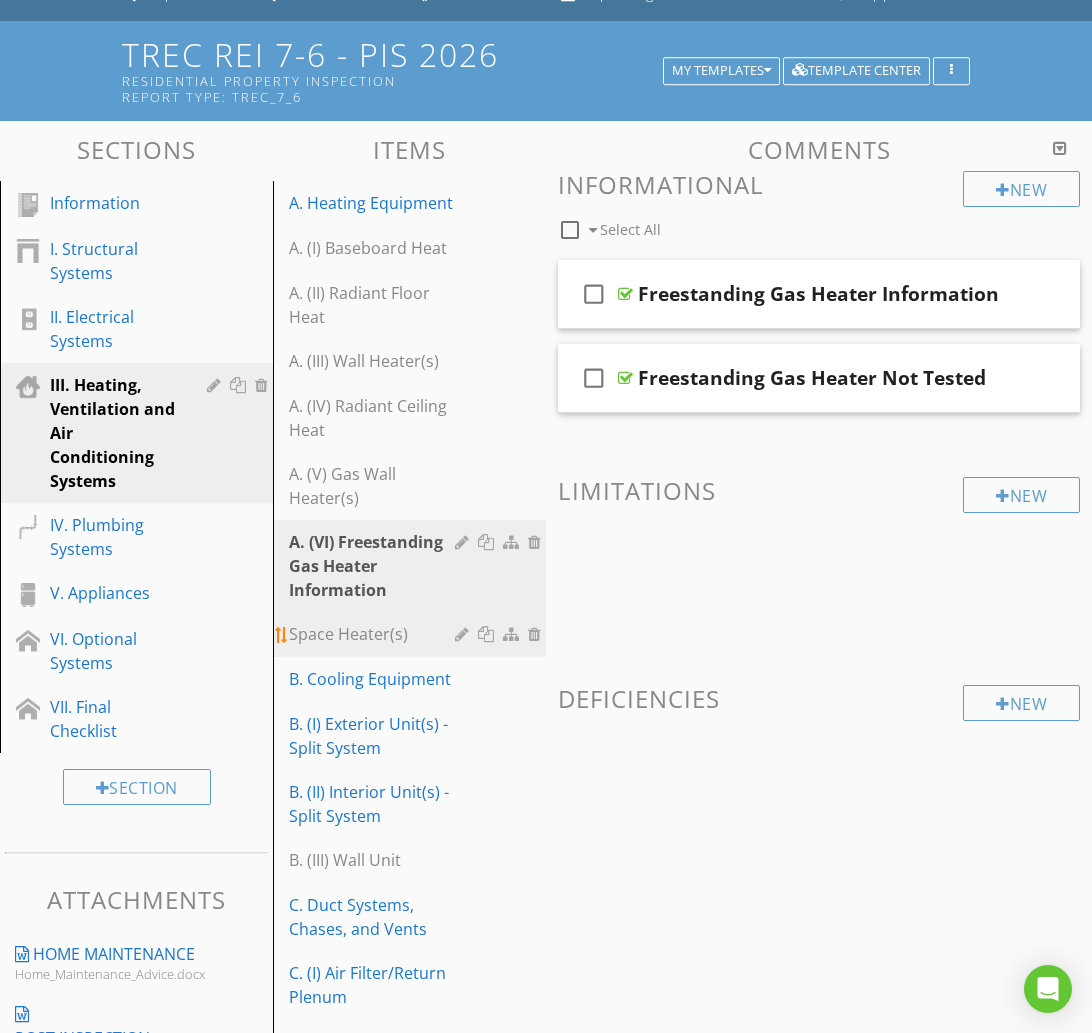 click on "Space Heater(s)" at bounding box center [412, 634] 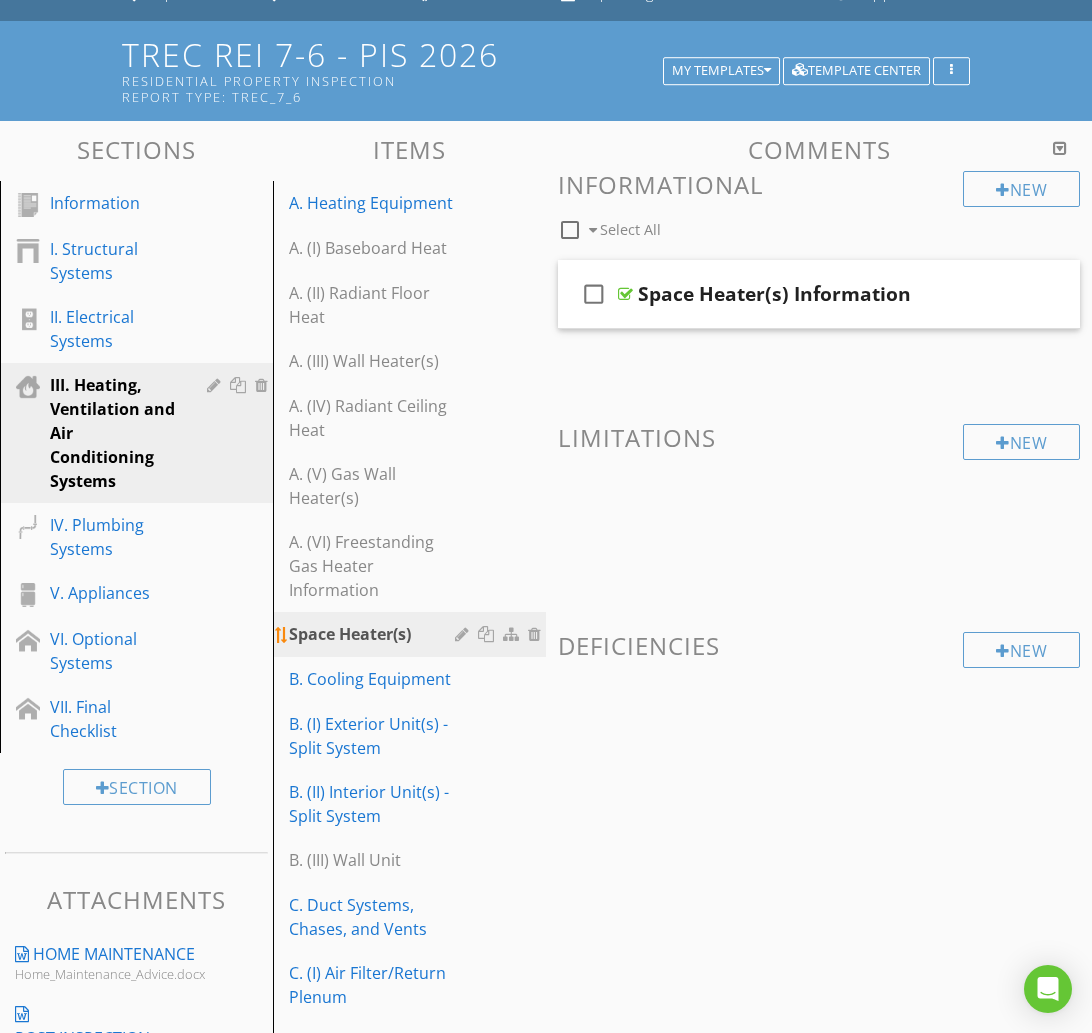 click at bounding box center (464, 634) 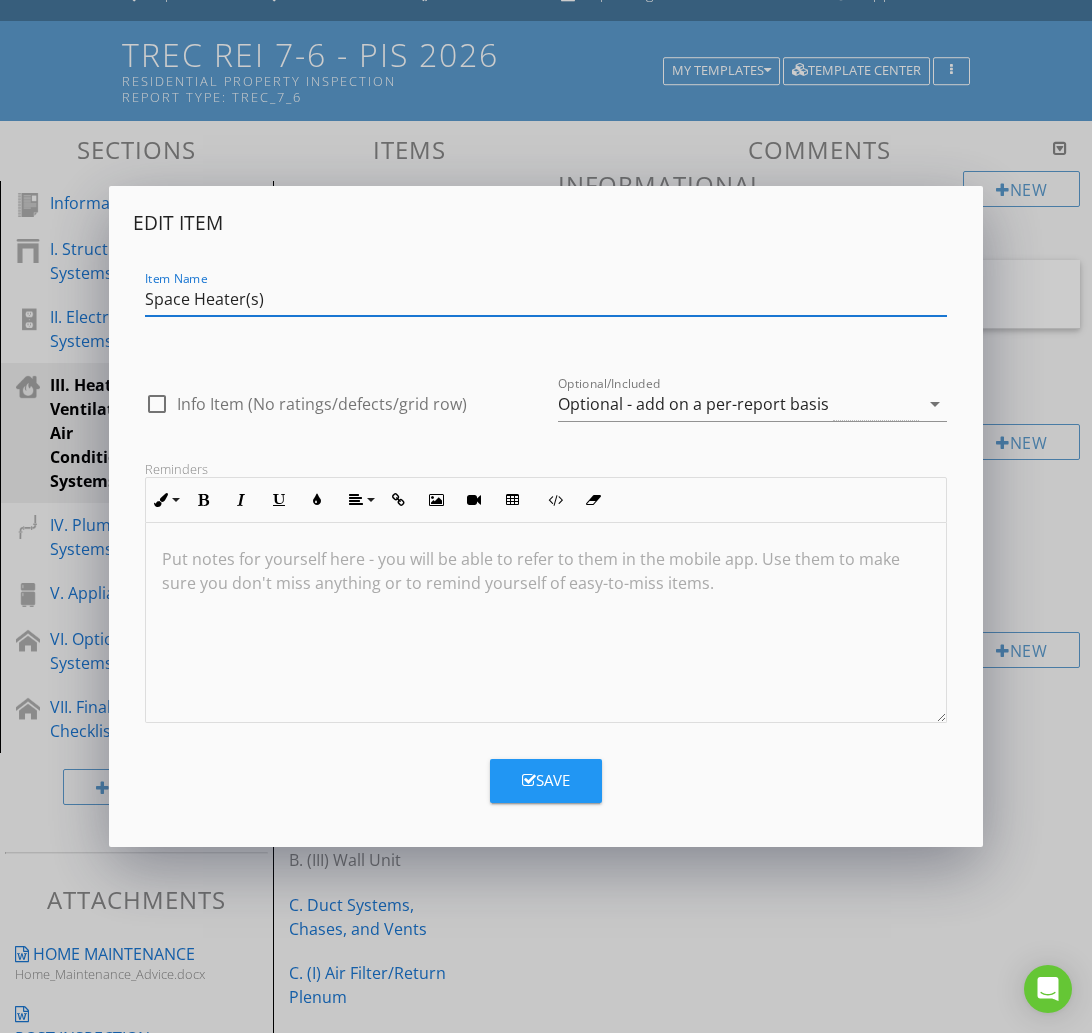 click on "Item Name Space Heater(s)" at bounding box center [546, 301] 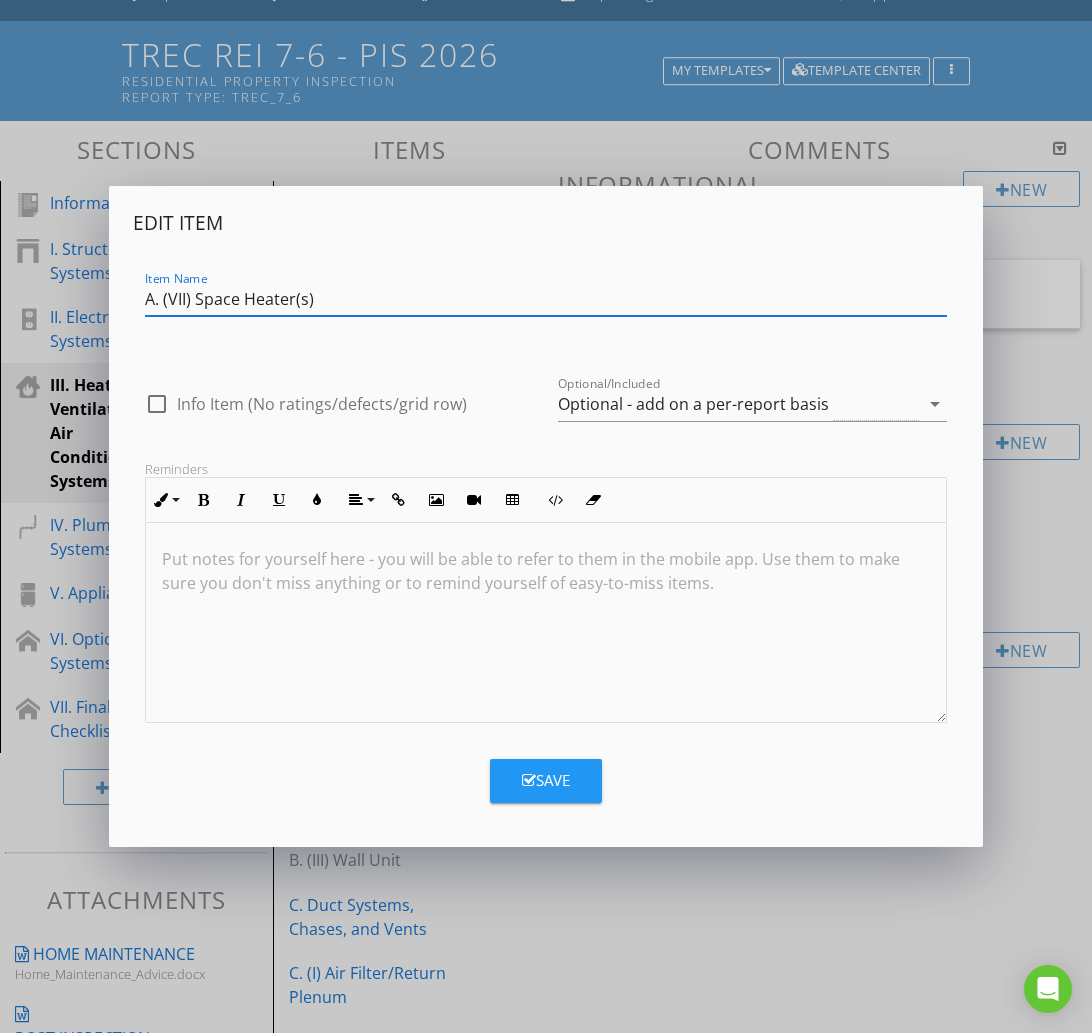 type on "A. (VII) Space Heater(s)" 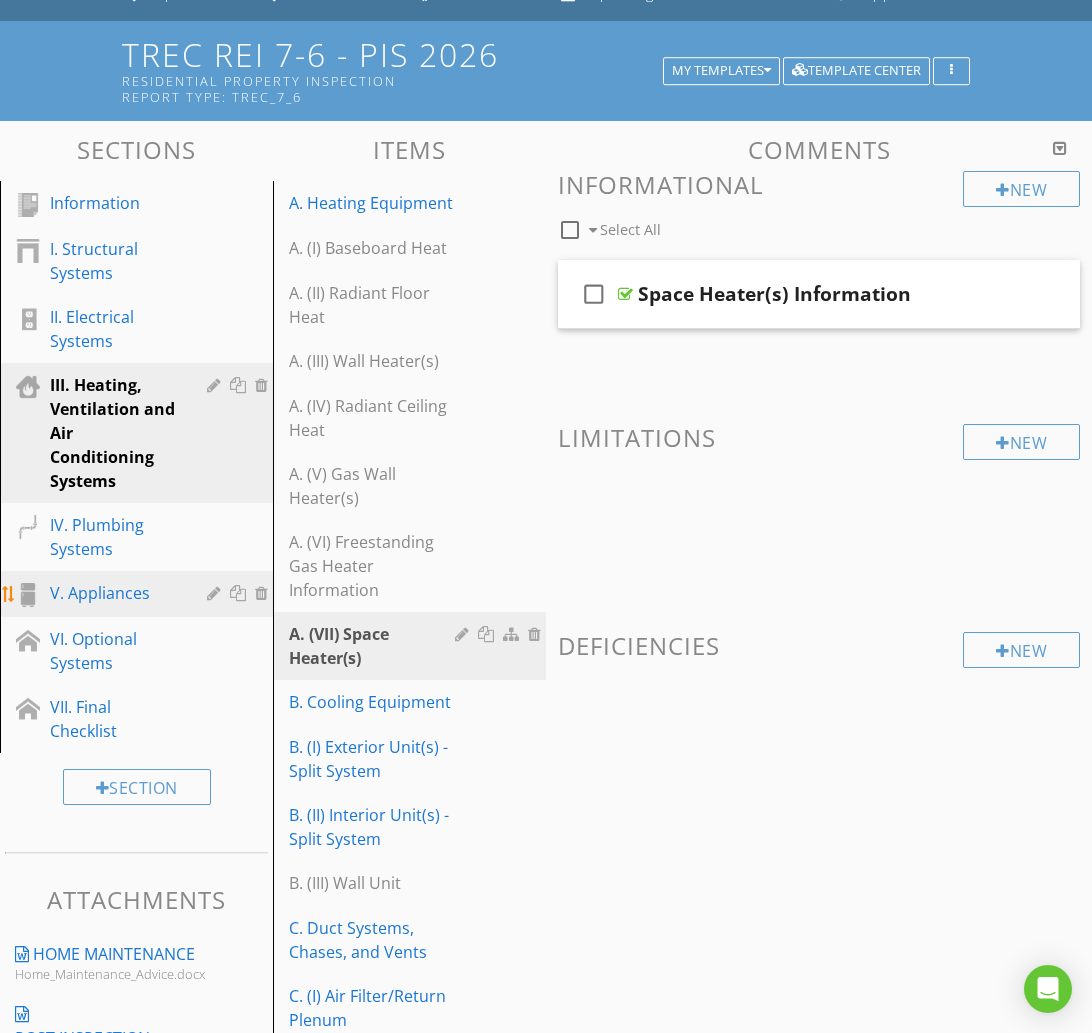 click on "V. Appliances" at bounding box center [114, 593] 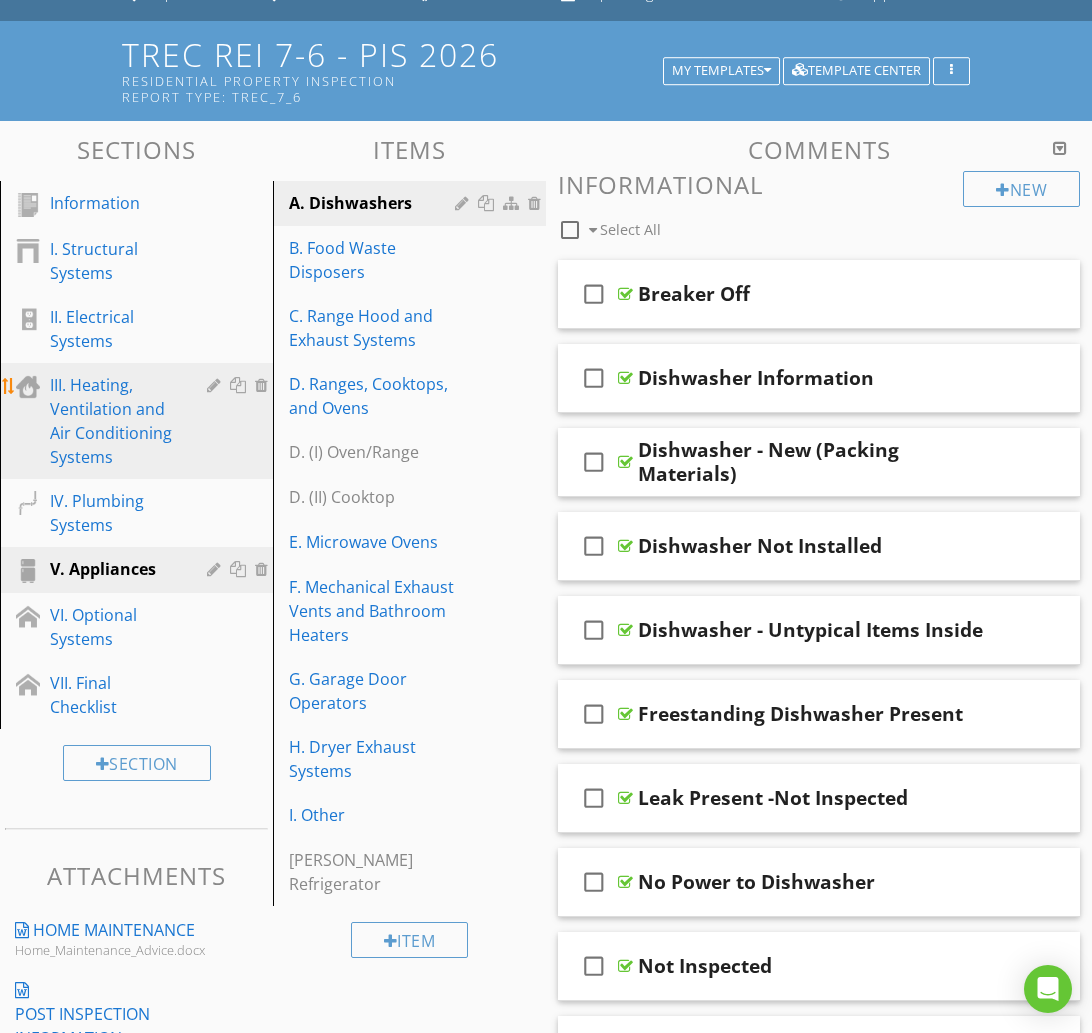 click on "III. Heating, Ventilation and Air Conditioning Systems" at bounding box center (114, 421) 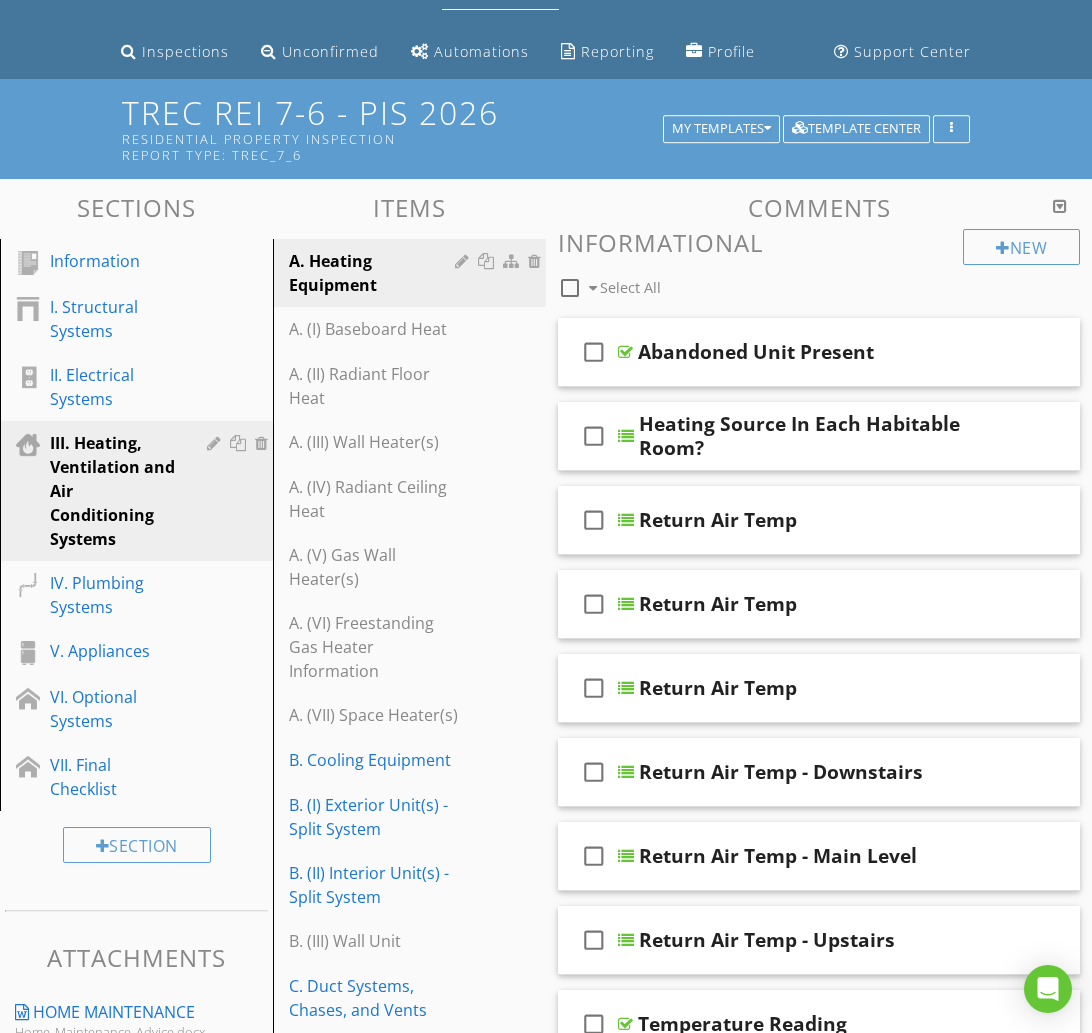 scroll, scrollTop: 95, scrollLeft: 0, axis: vertical 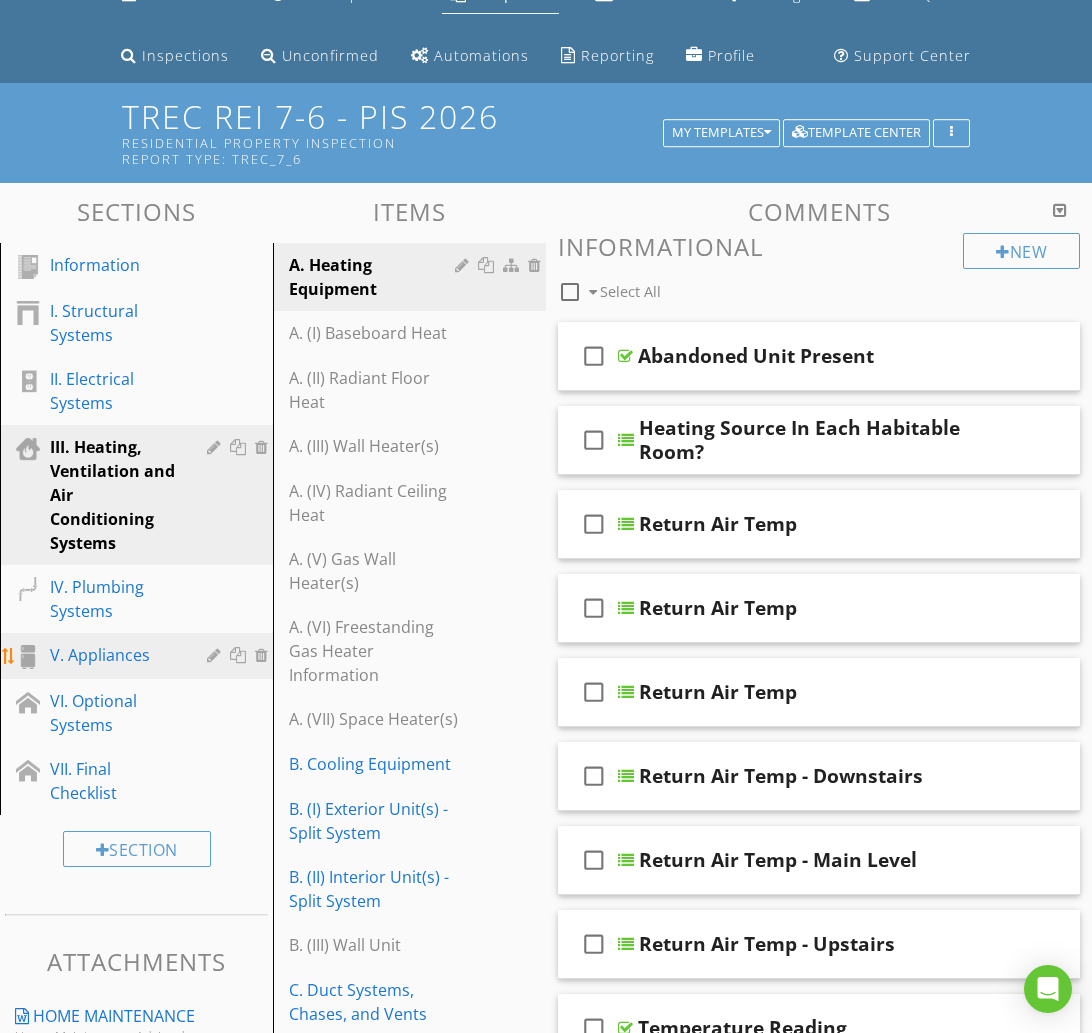 click on "V. Appliances" at bounding box center [114, 655] 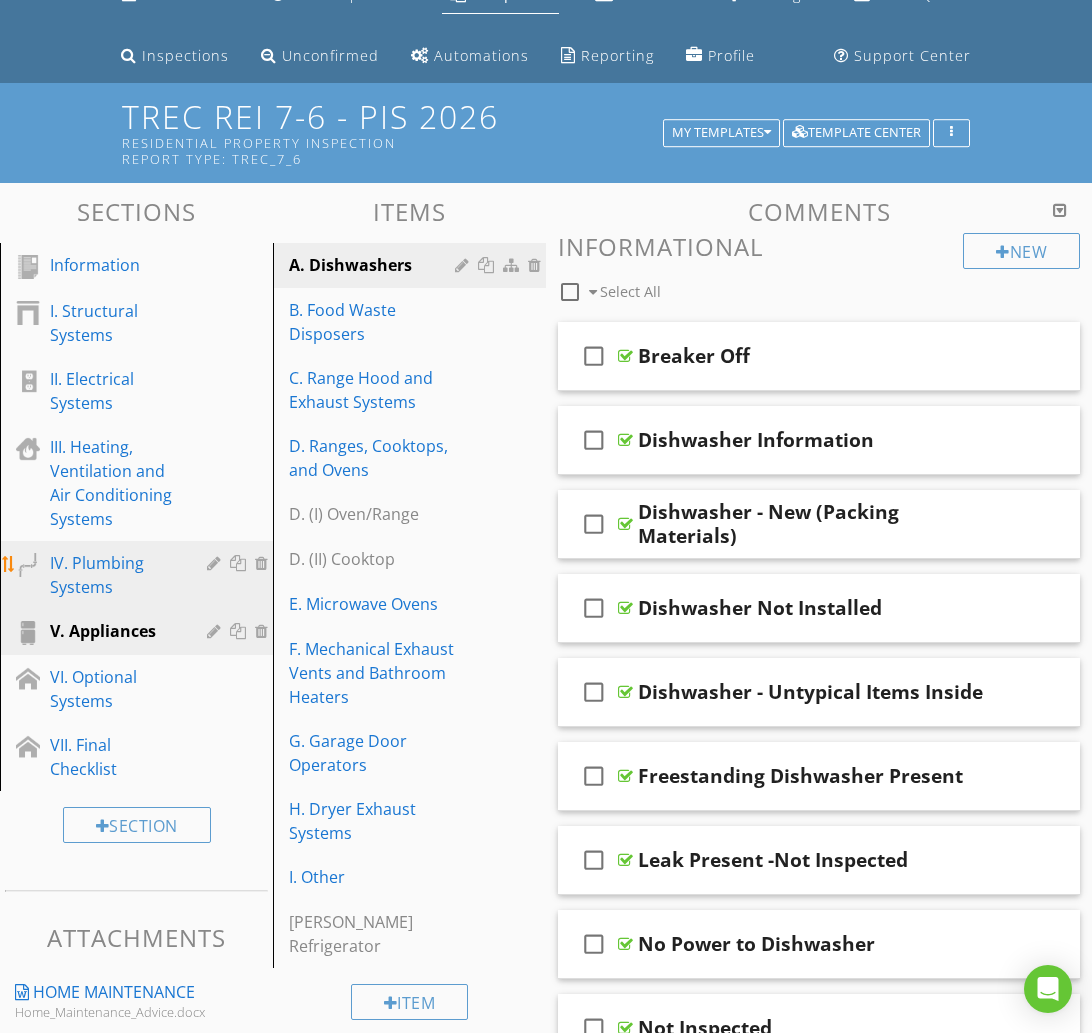 click on "IV. Plumbing Systems" at bounding box center [114, 575] 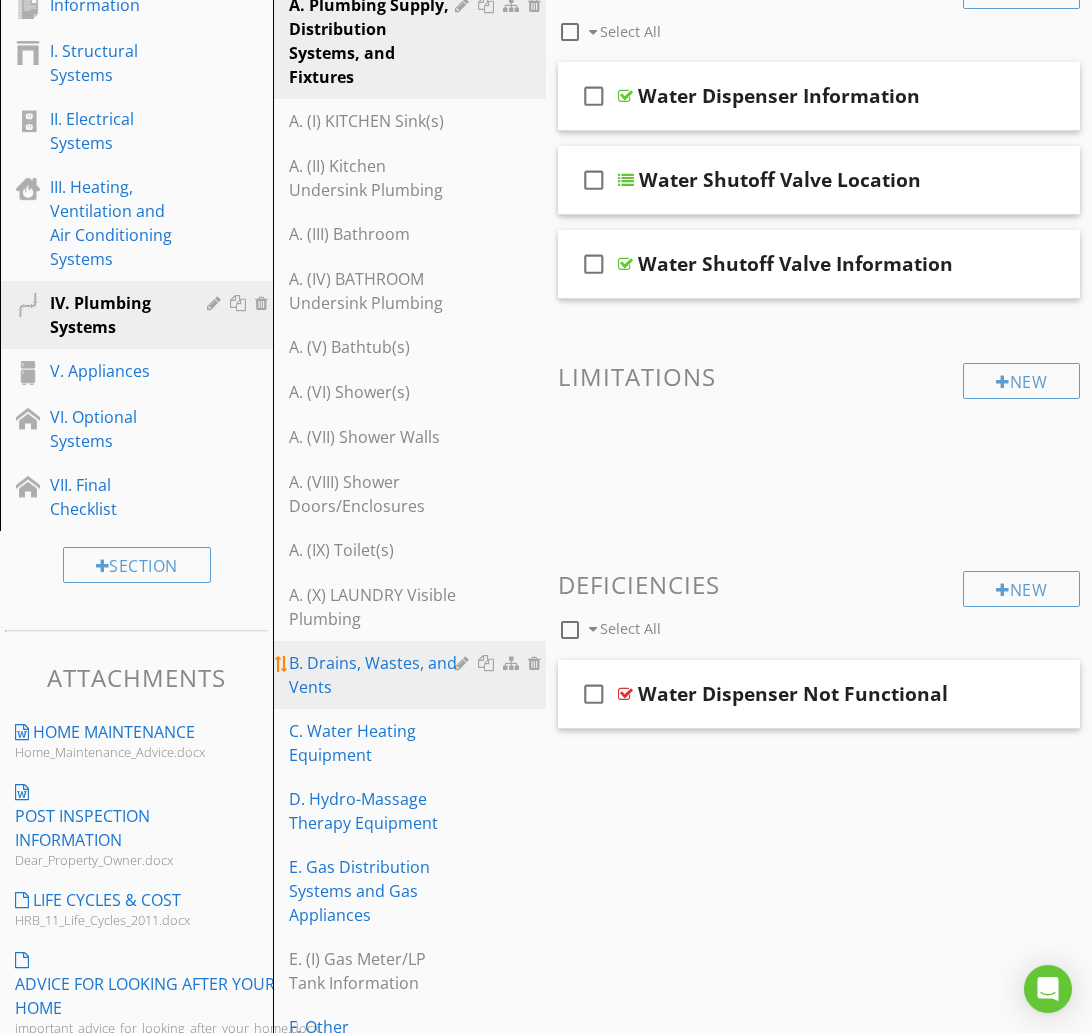 scroll, scrollTop: 356, scrollLeft: 0, axis: vertical 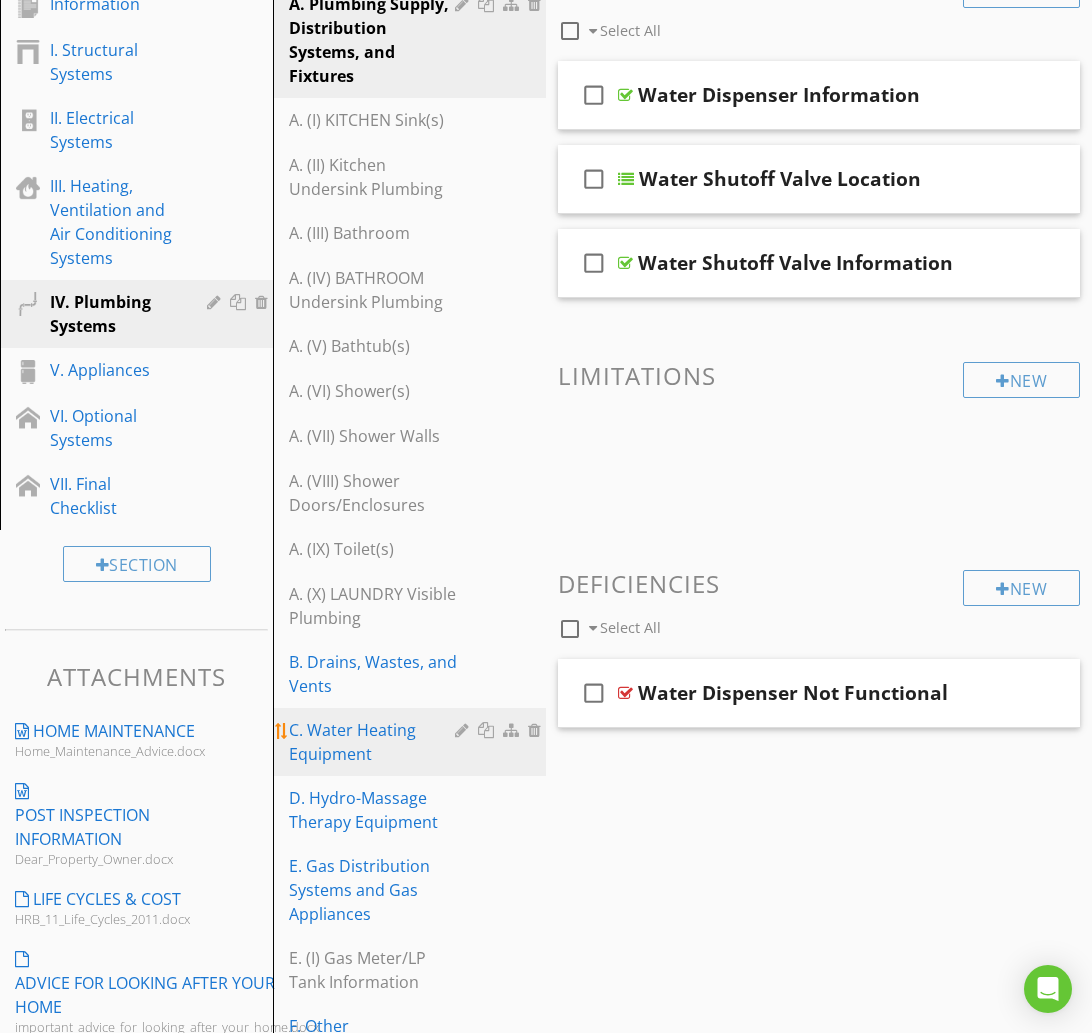 click on "C. Water Heating Equipment" at bounding box center (375, 742) 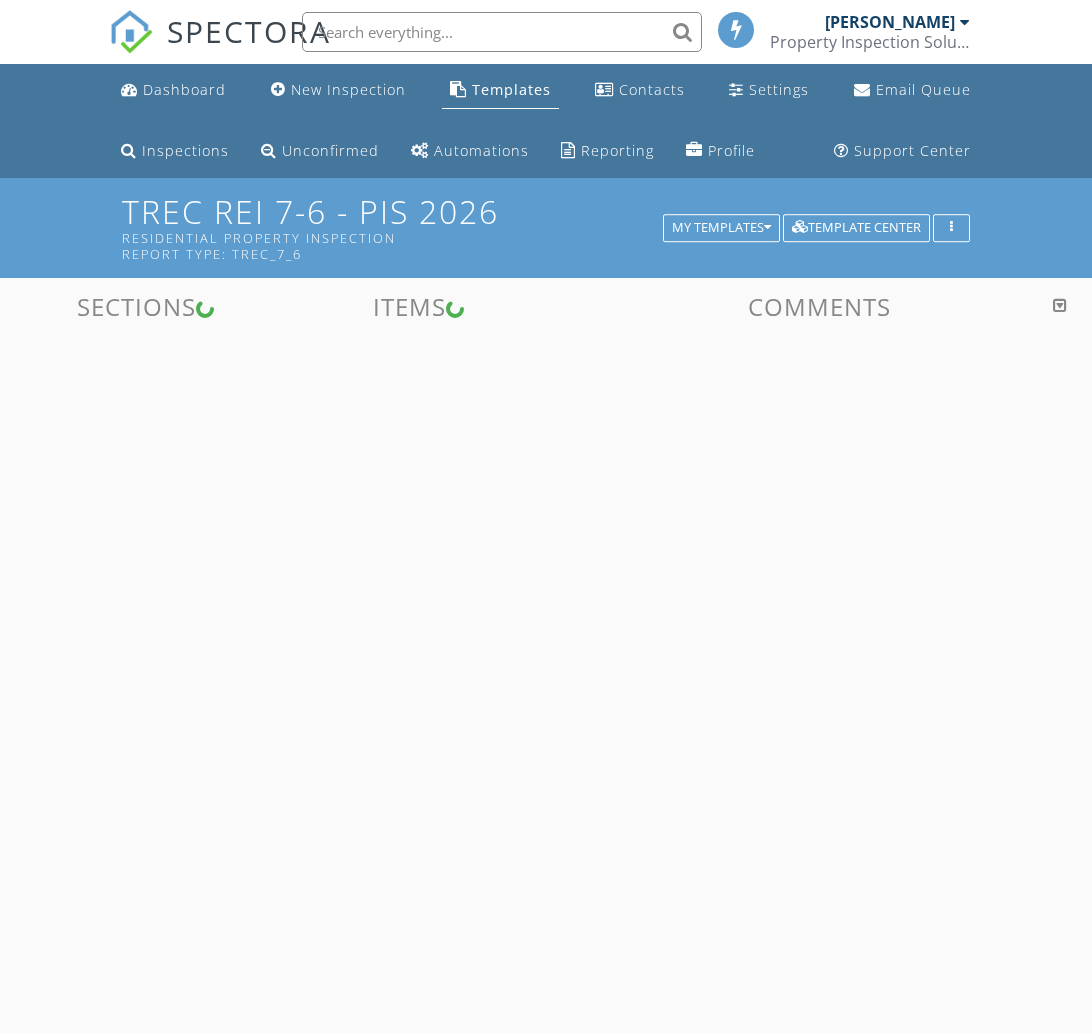 scroll, scrollTop: 0, scrollLeft: 0, axis: both 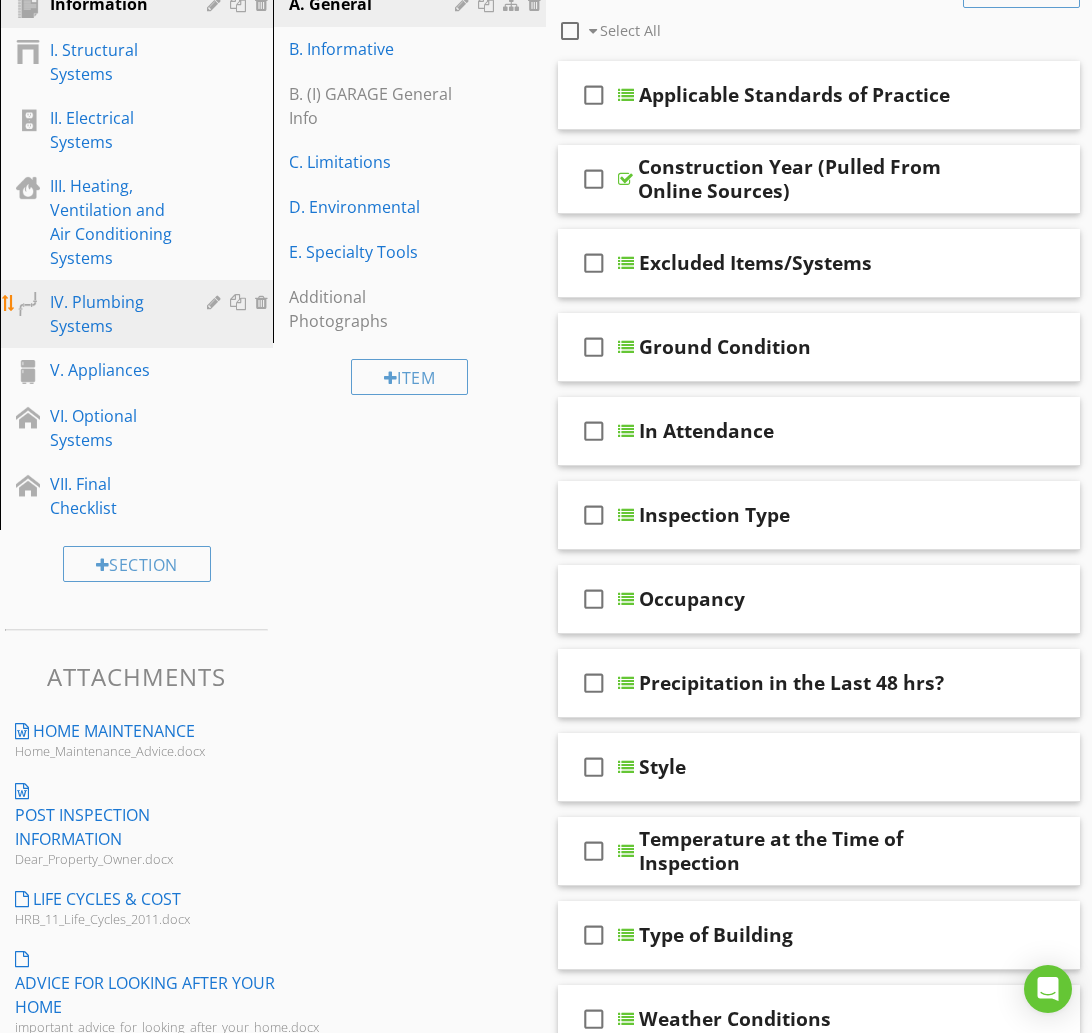 click on "IV. Plumbing Systems" at bounding box center [114, 314] 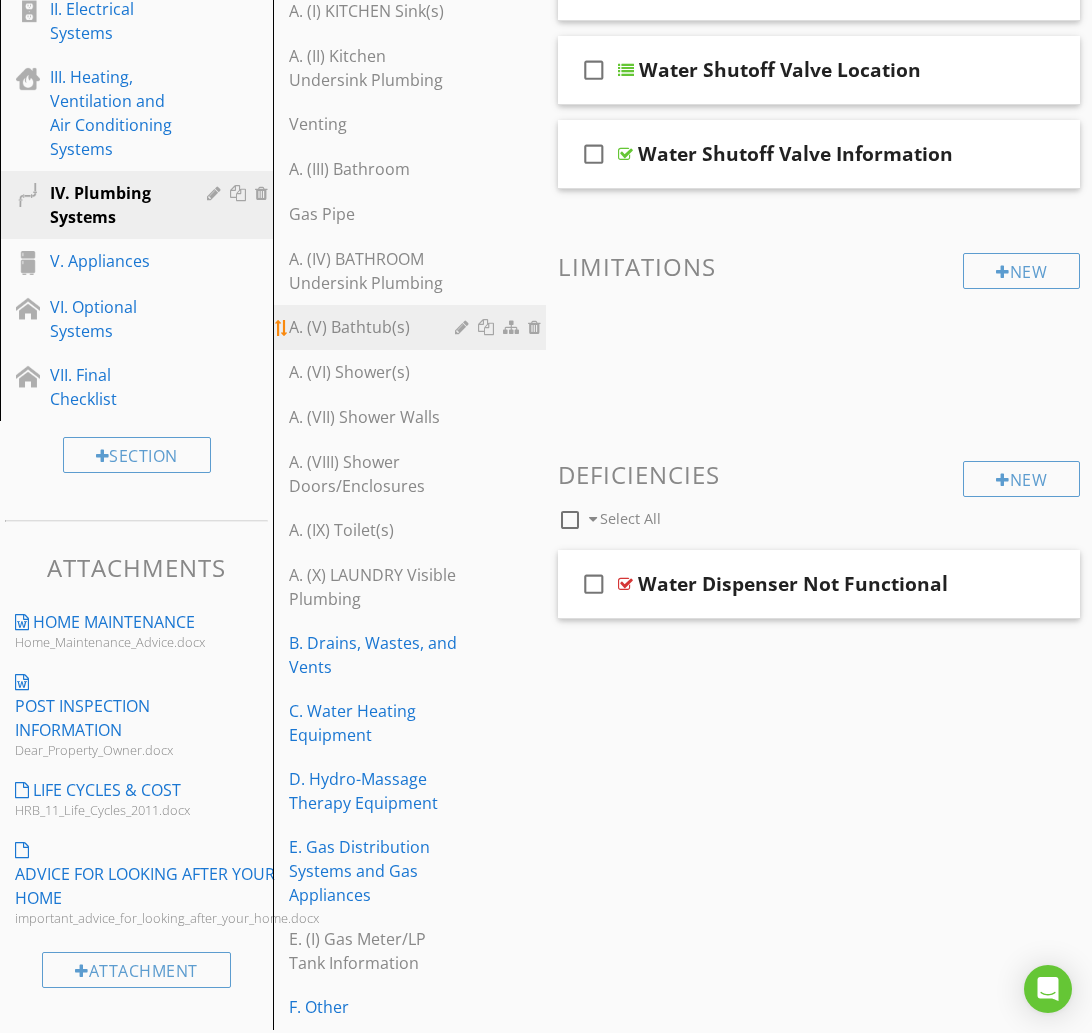 scroll, scrollTop: 525, scrollLeft: 0, axis: vertical 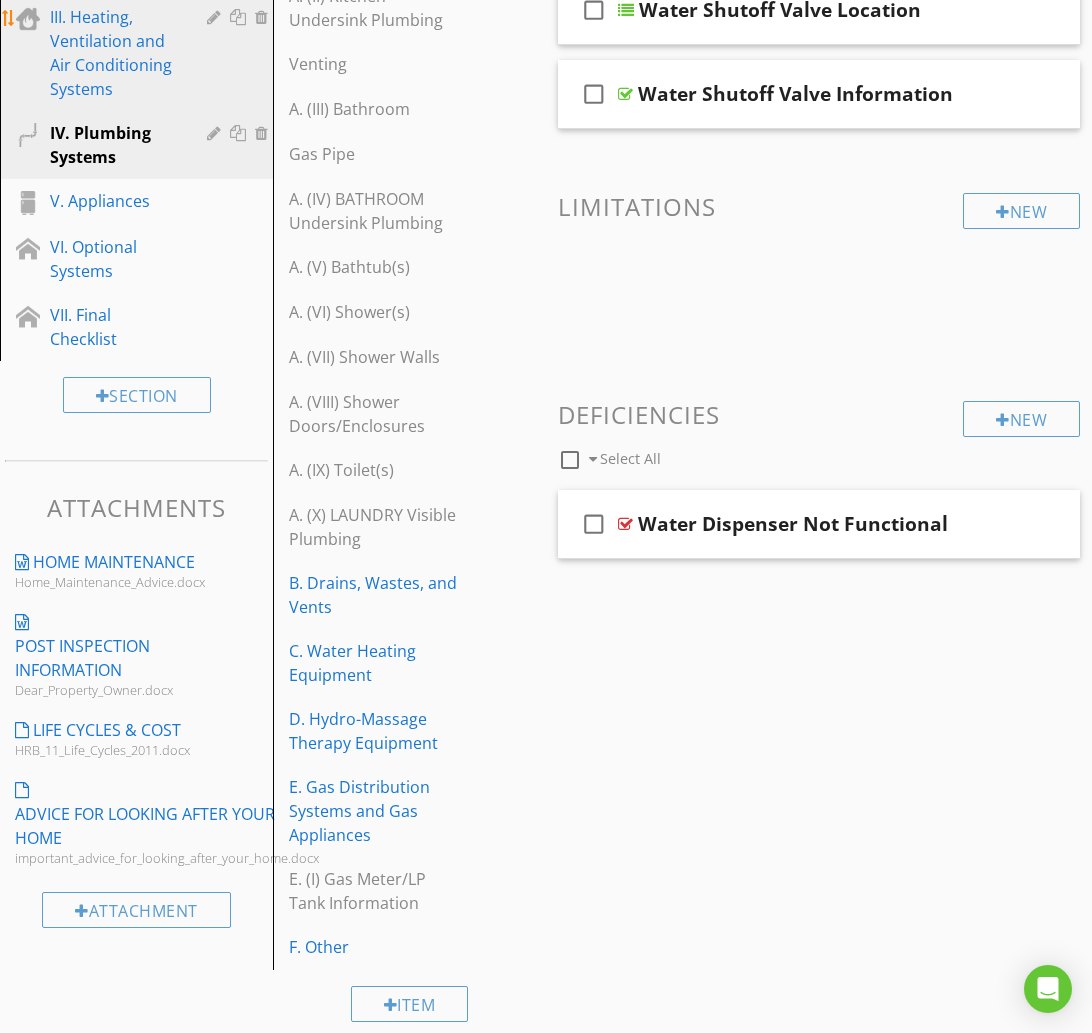 click on "III. Heating, Ventilation and Air Conditioning Systems" at bounding box center [114, 53] 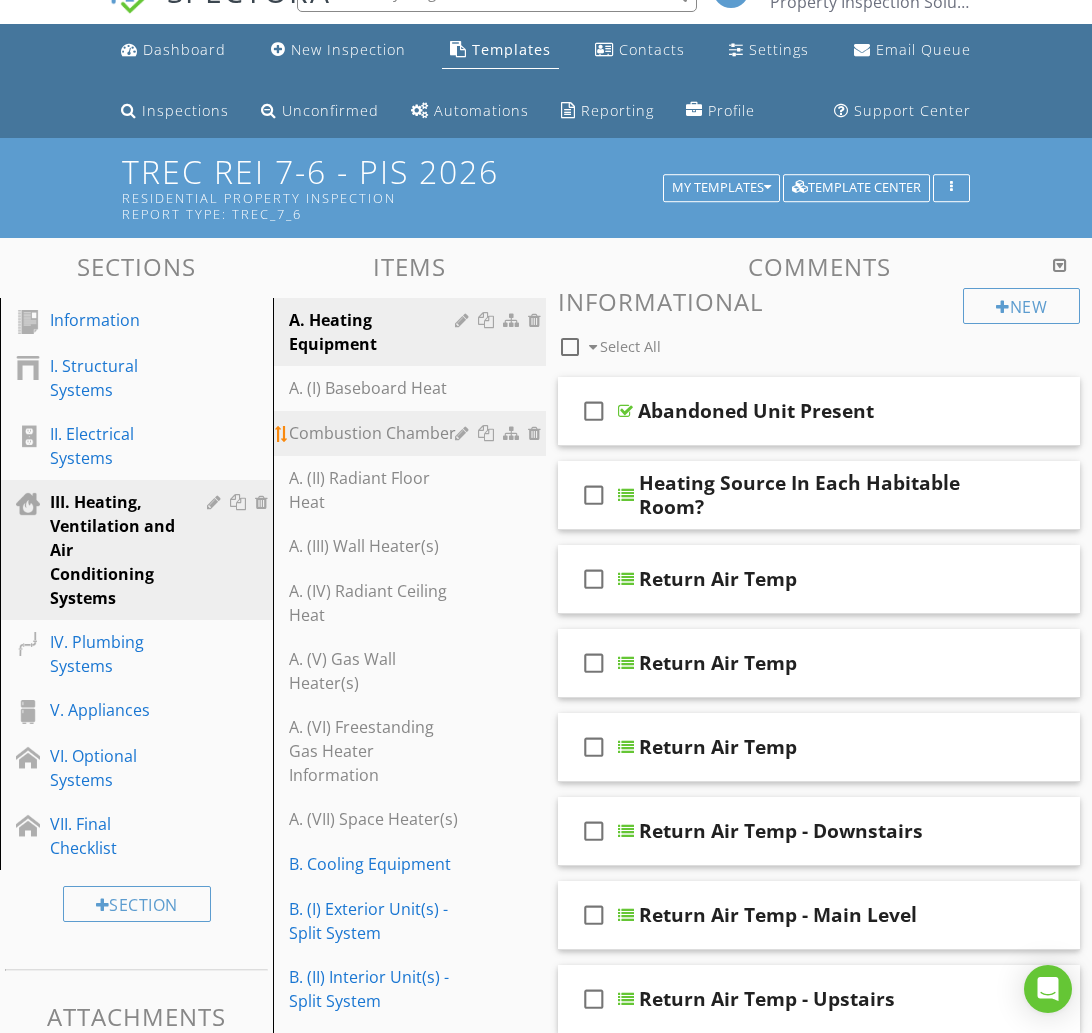 scroll, scrollTop: 0, scrollLeft: 0, axis: both 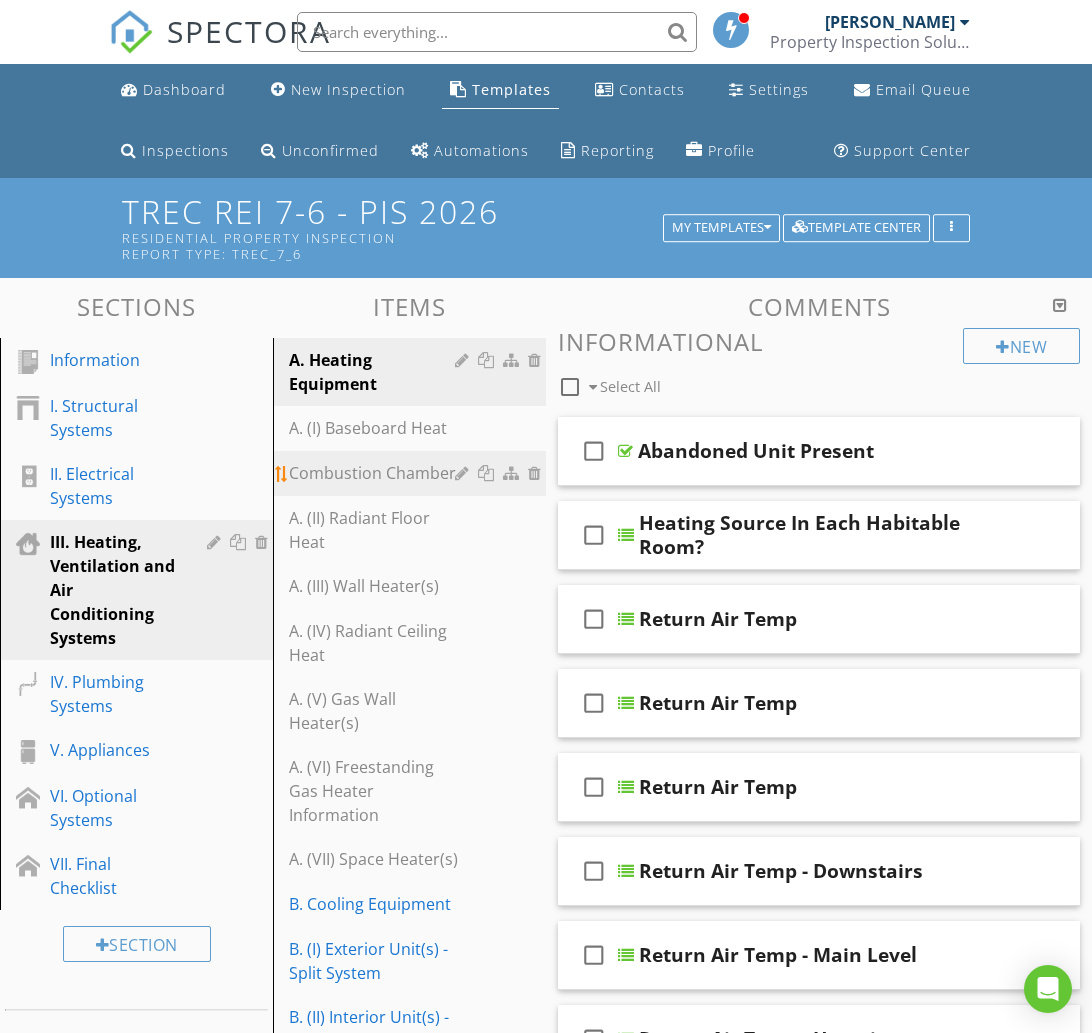 click at bounding box center (513, 473) 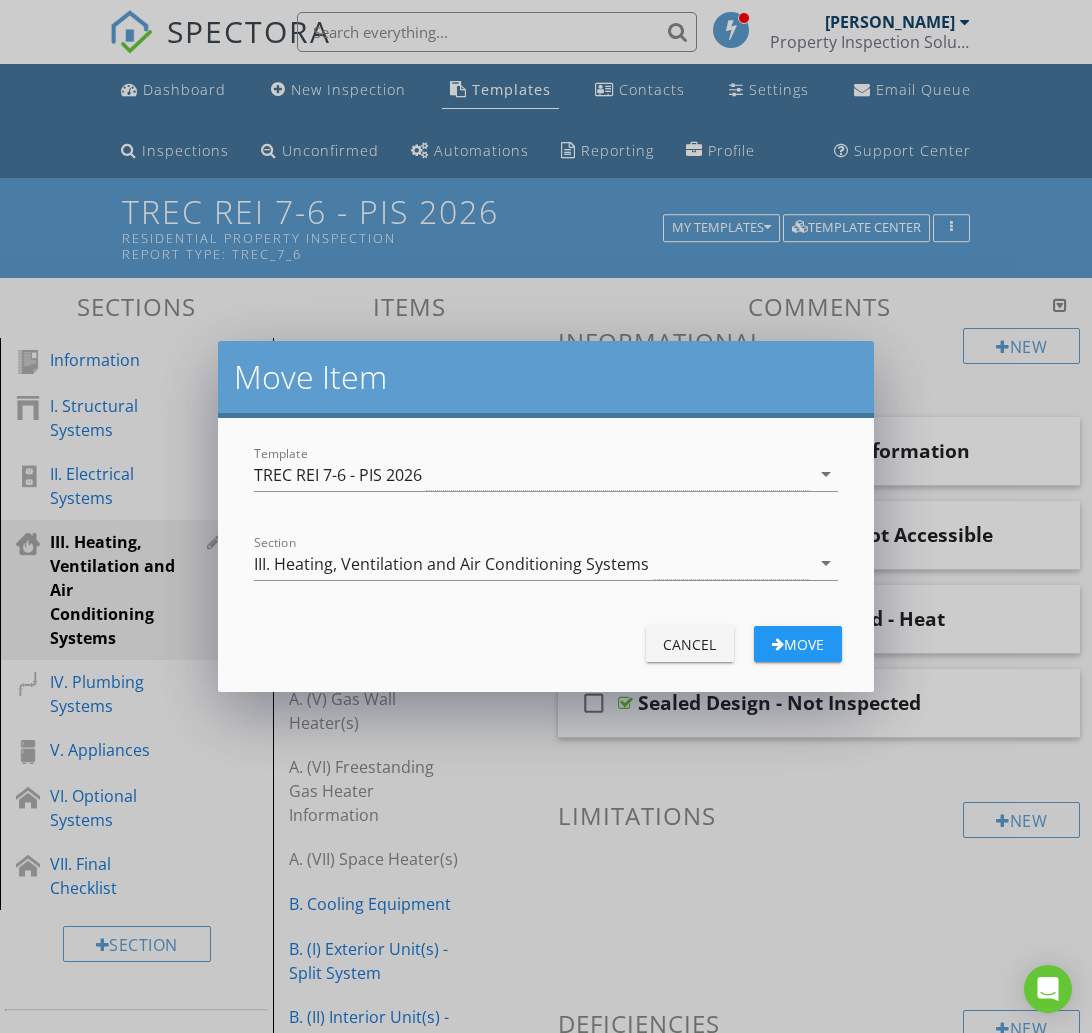 click on "Cancel" at bounding box center [690, 644] 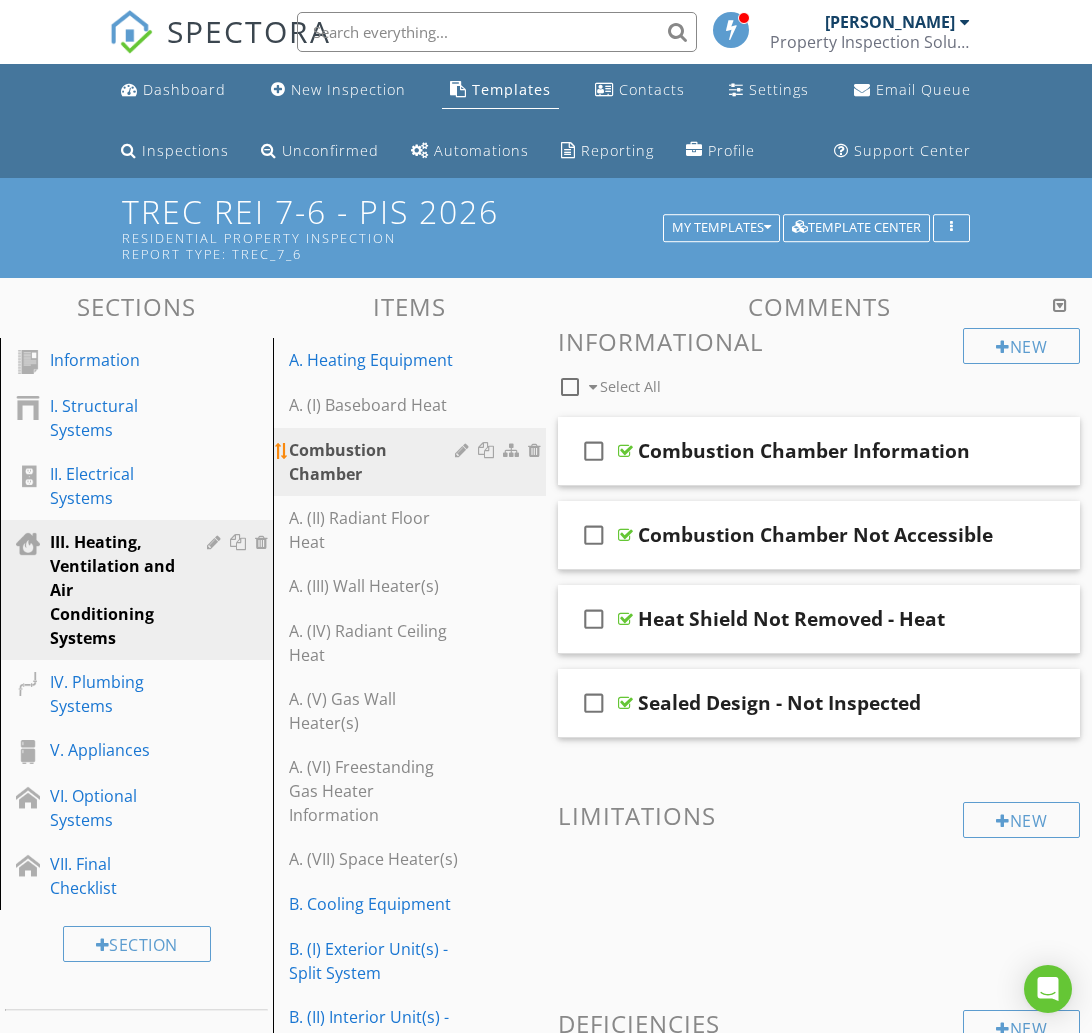 click at bounding box center (513, 450) 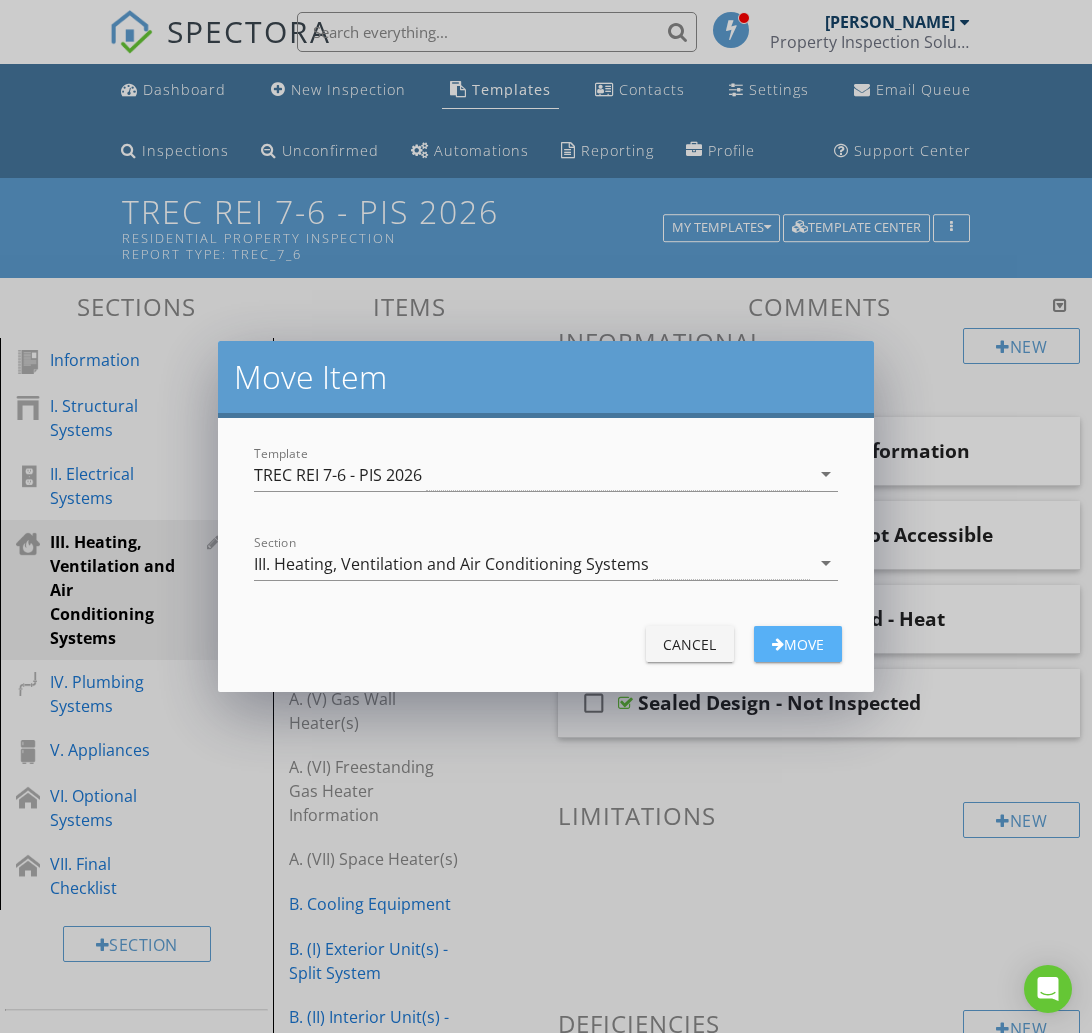 click on "Move" at bounding box center (798, 644) 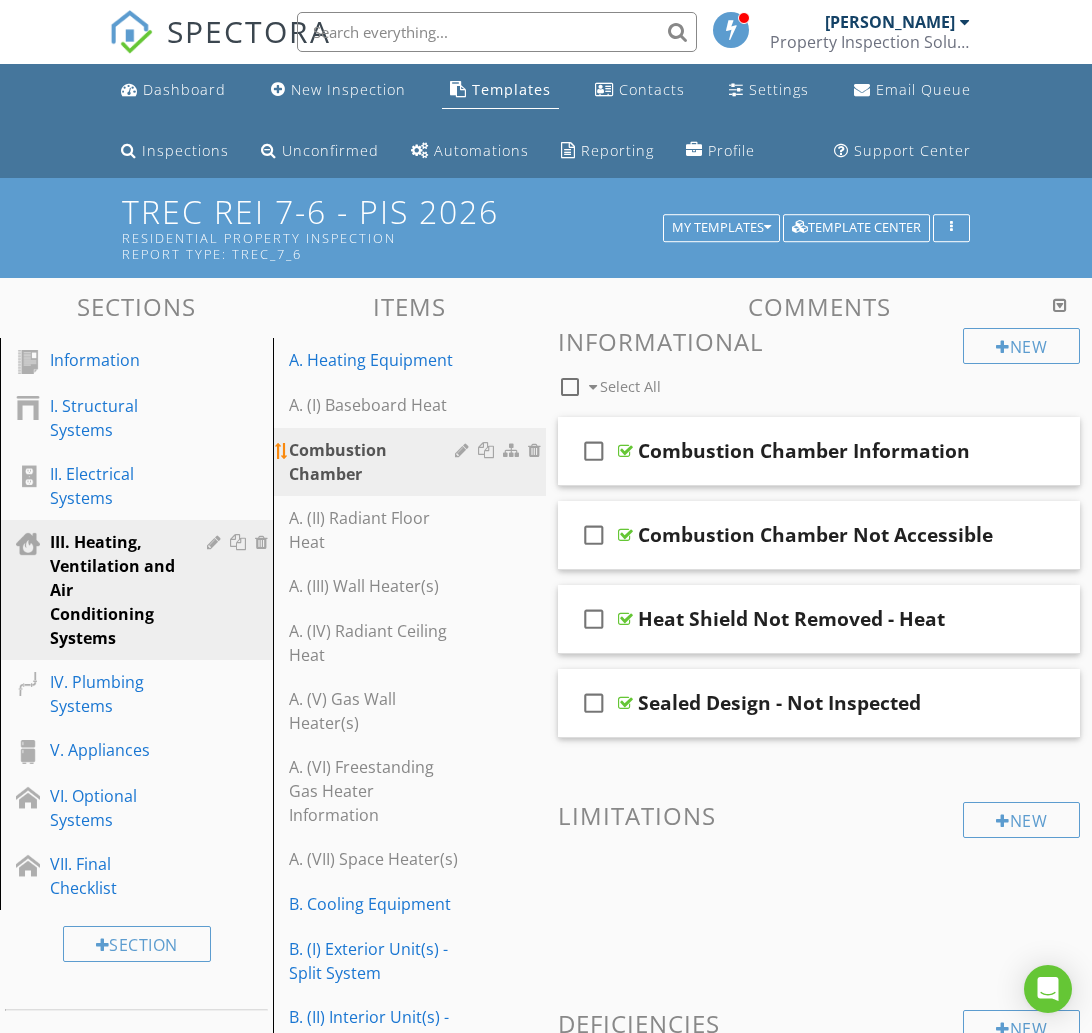 click at bounding box center [513, 450] 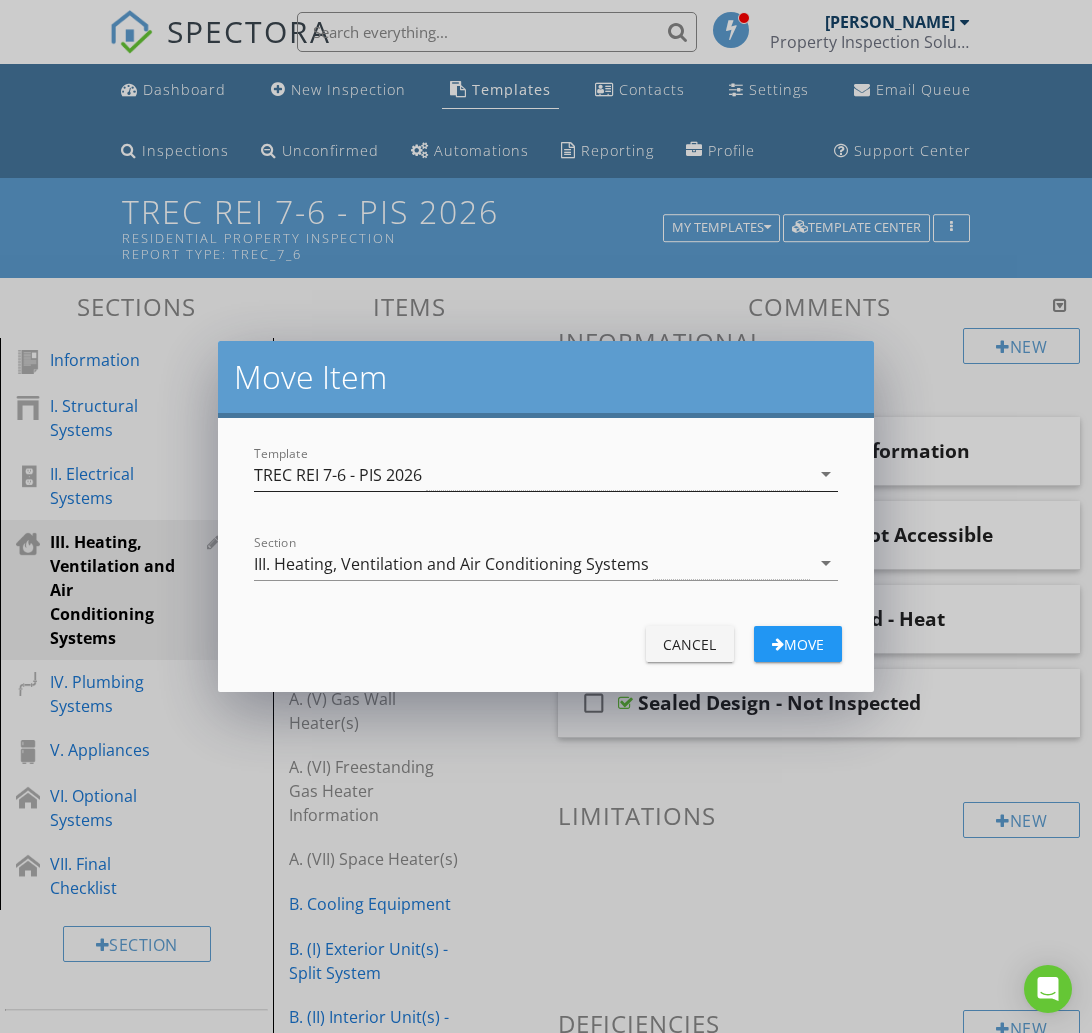 click on "TREC REI 7-6 - PIS 2026" at bounding box center [531, 474] 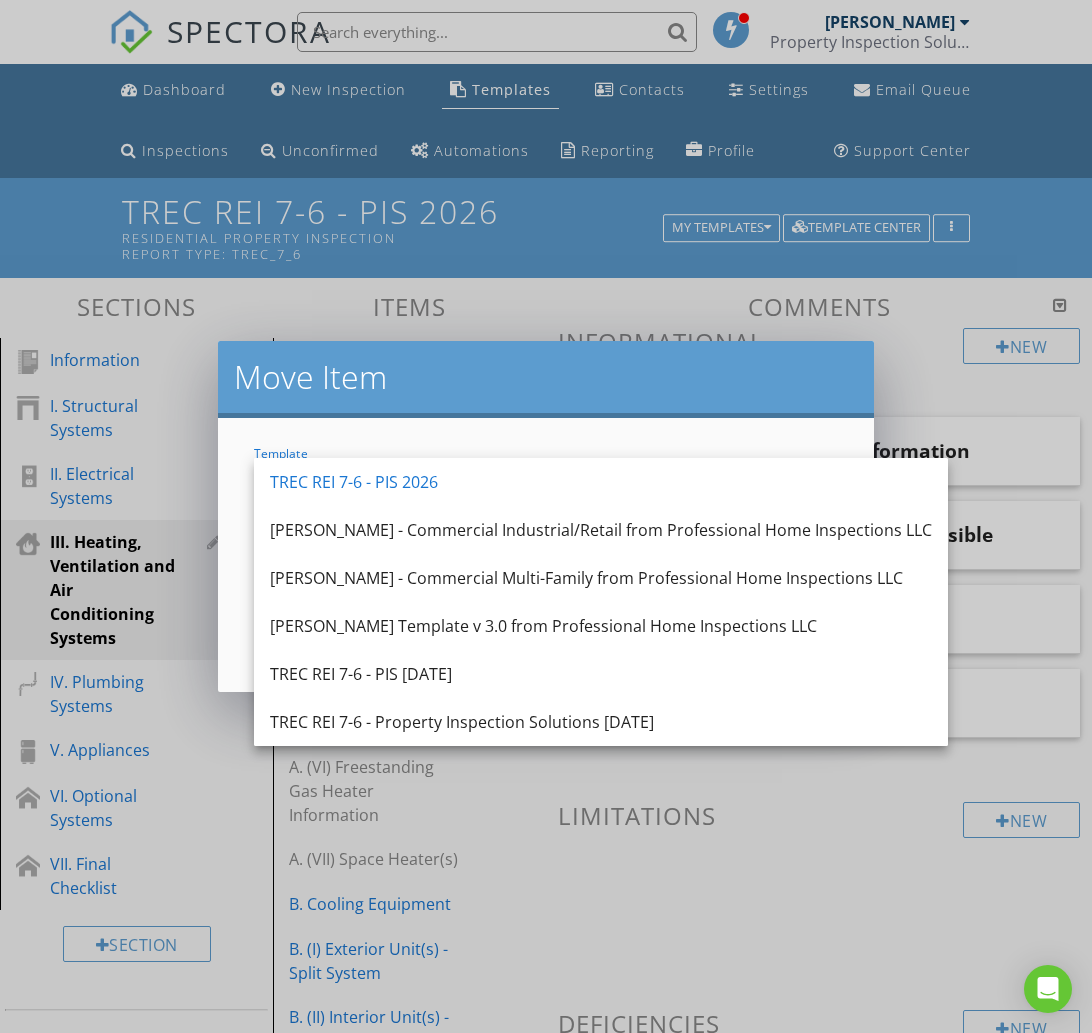 click on "TREC REI 7-6 - PIS 2026" at bounding box center [601, 482] 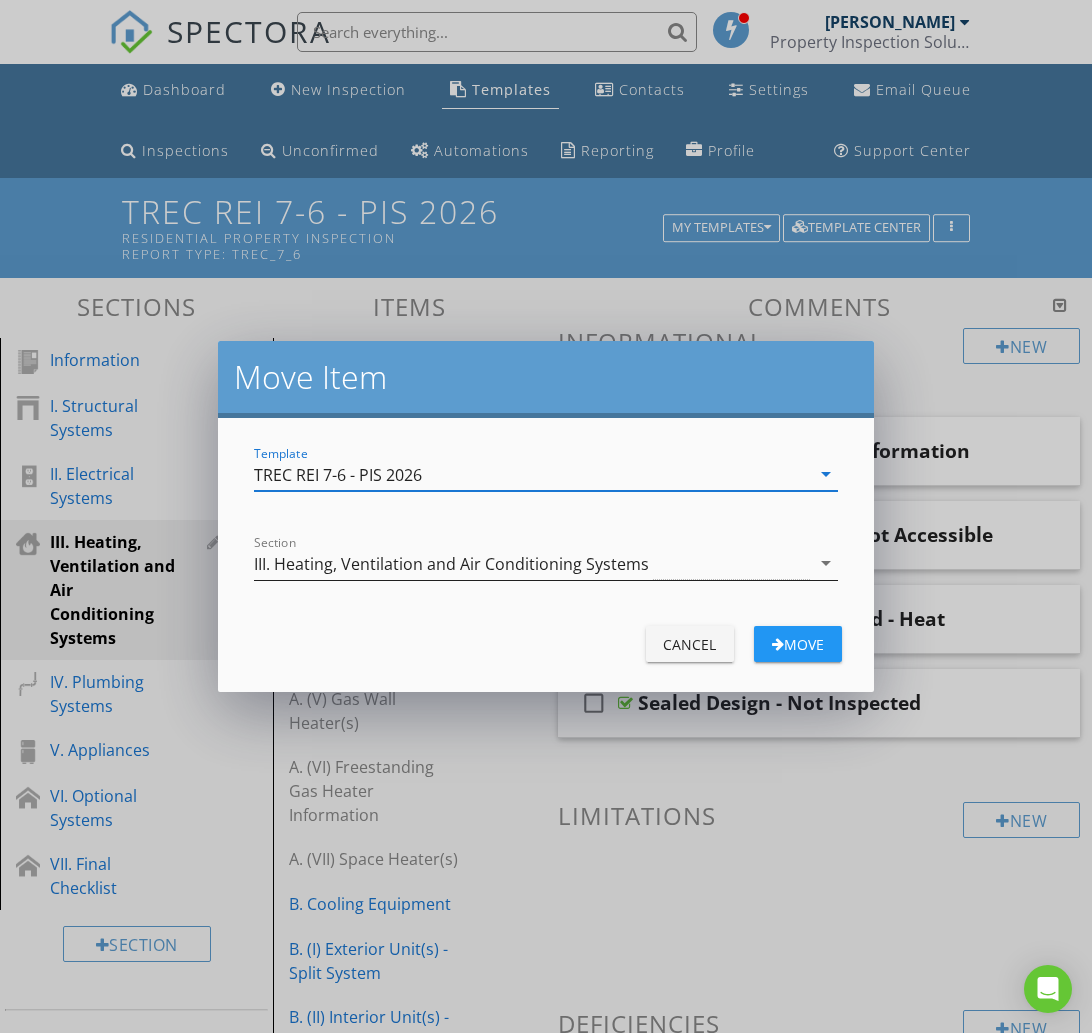 click on "III. Heating, Ventilation and Air Conditioning Systems" at bounding box center [451, 564] 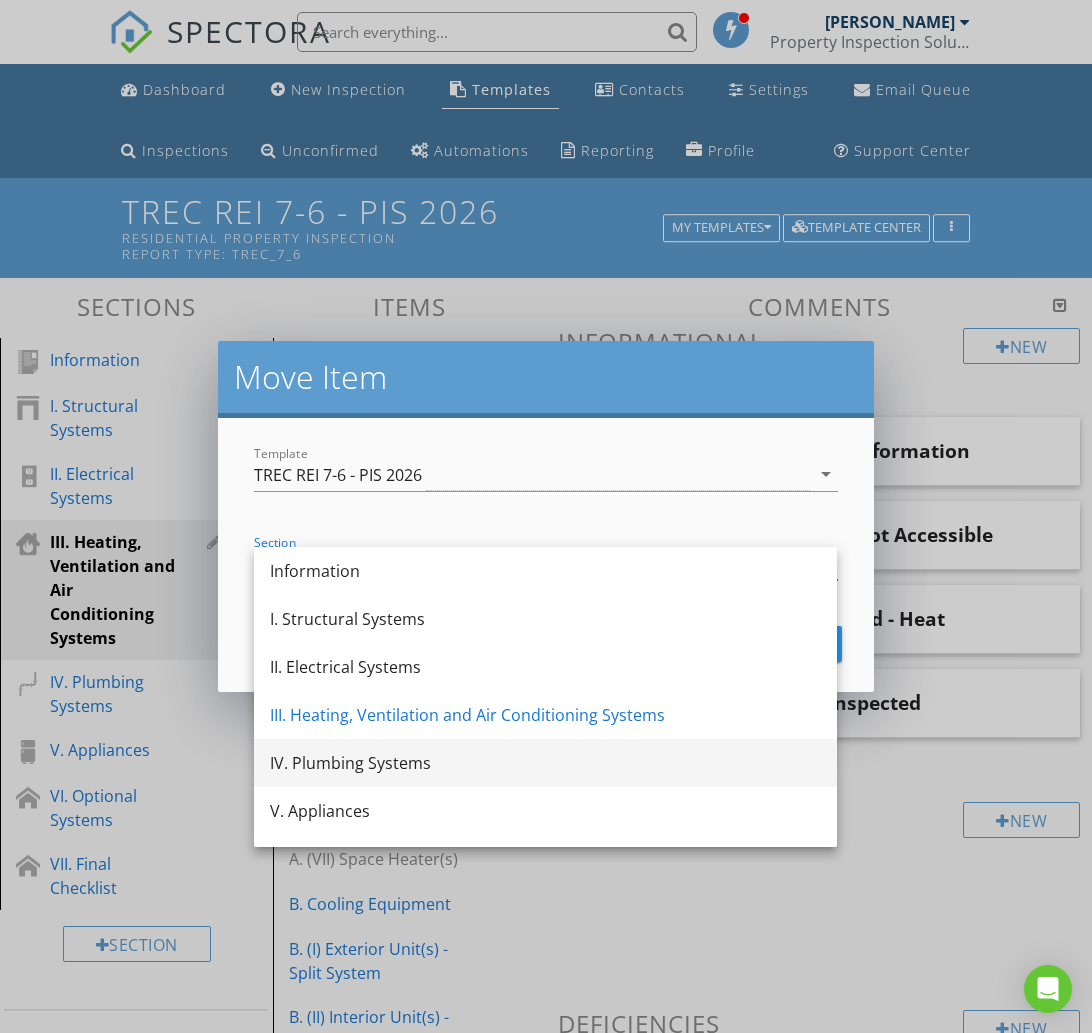 click on "IV. Plumbing Systems" at bounding box center (545, 763) 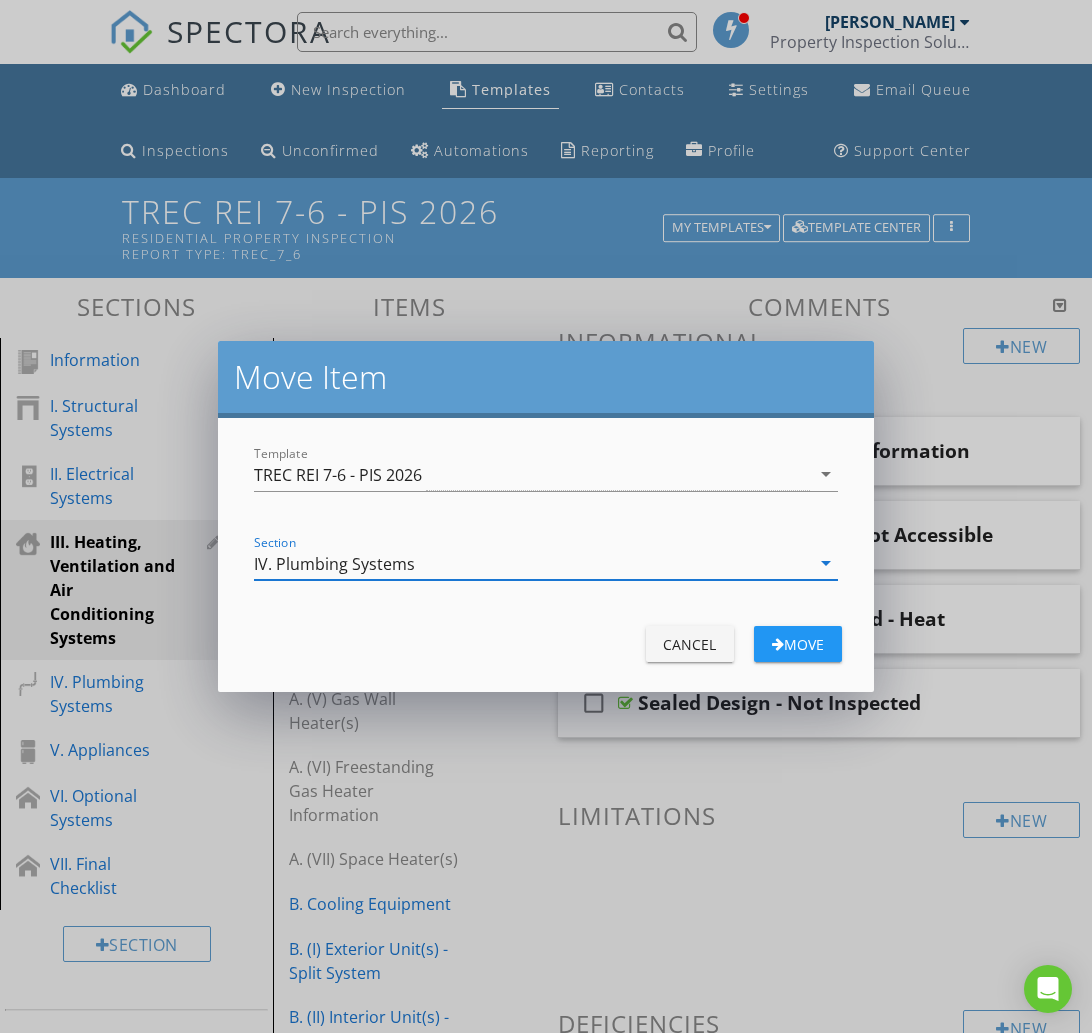 click on "Move" at bounding box center (798, 644) 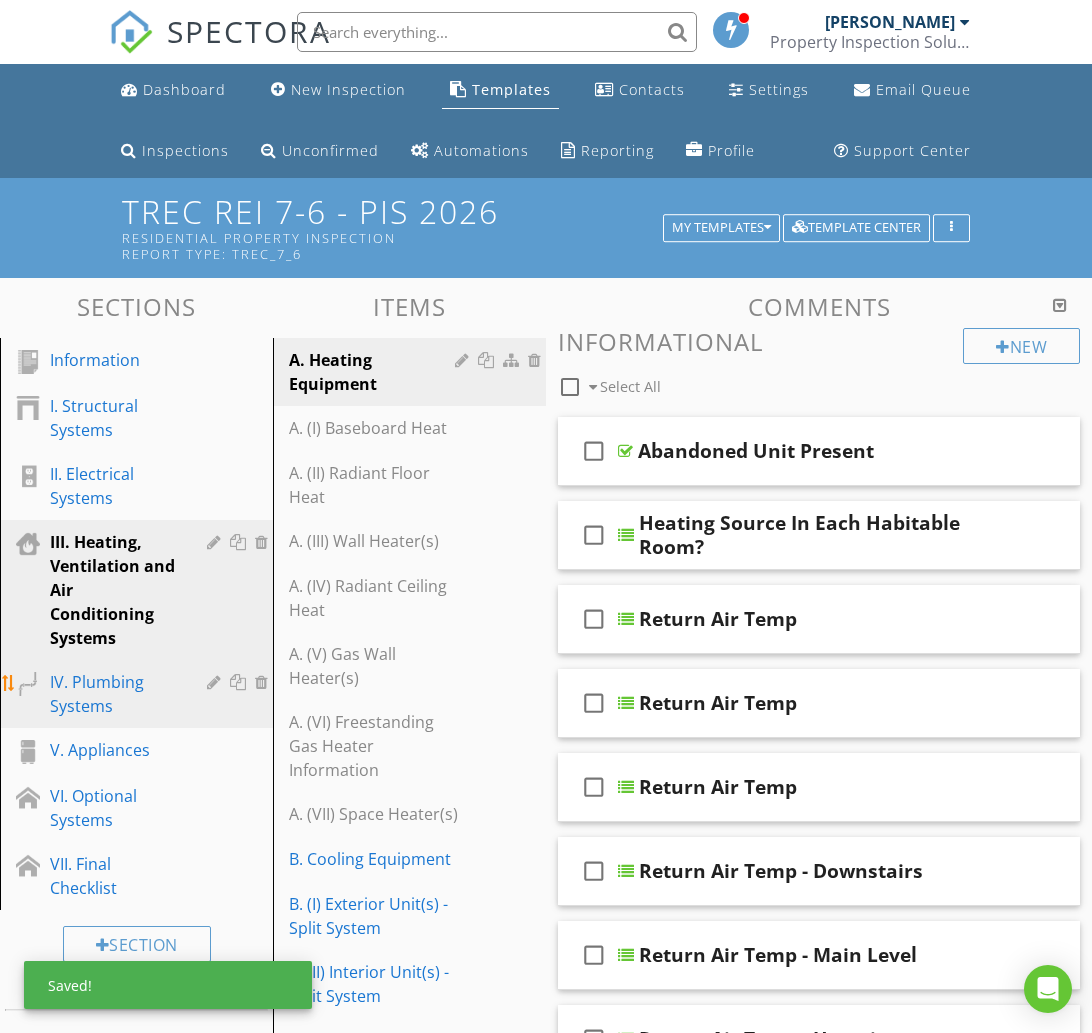 click on "IV. Plumbing Systems" at bounding box center [114, 694] 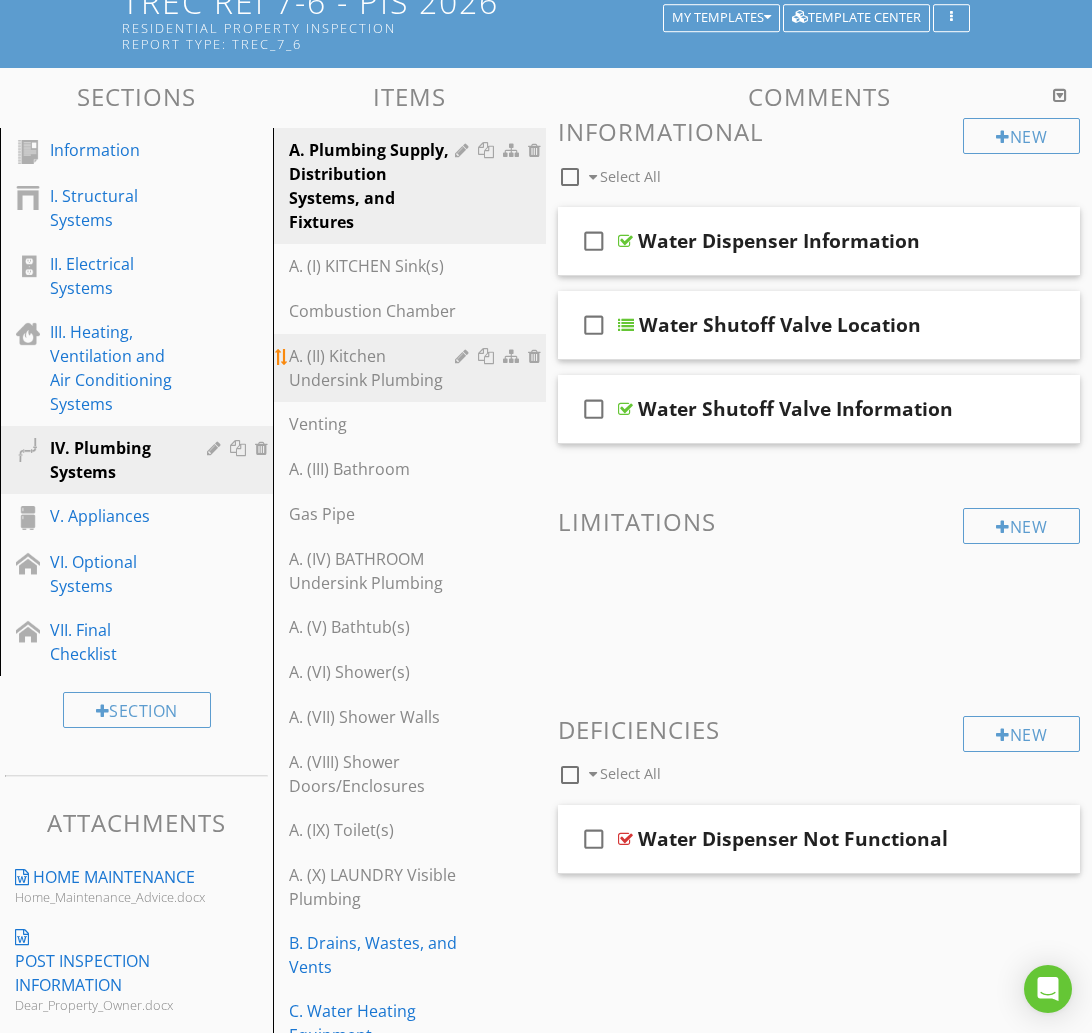 scroll, scrollTop: 212, scrollLeft: 0, axis: vertical 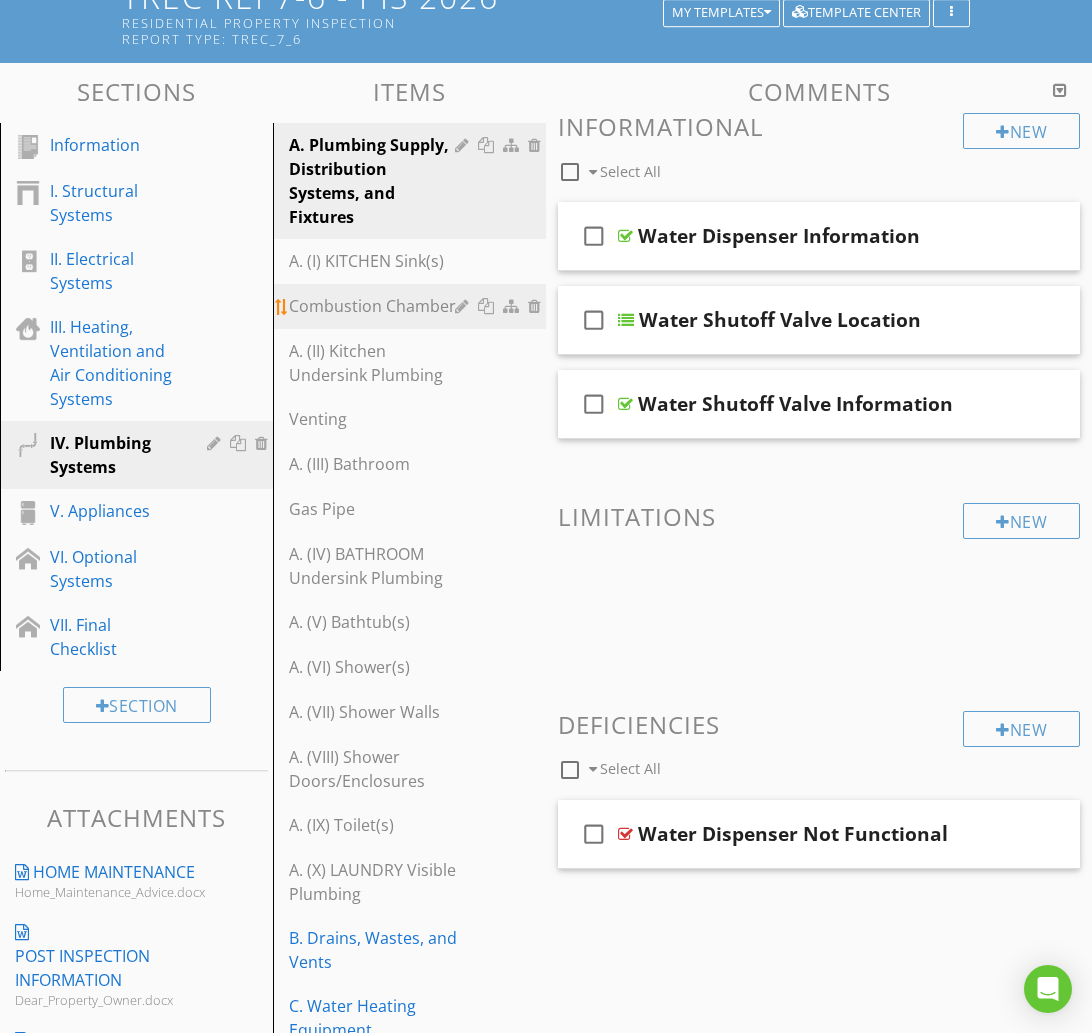 type 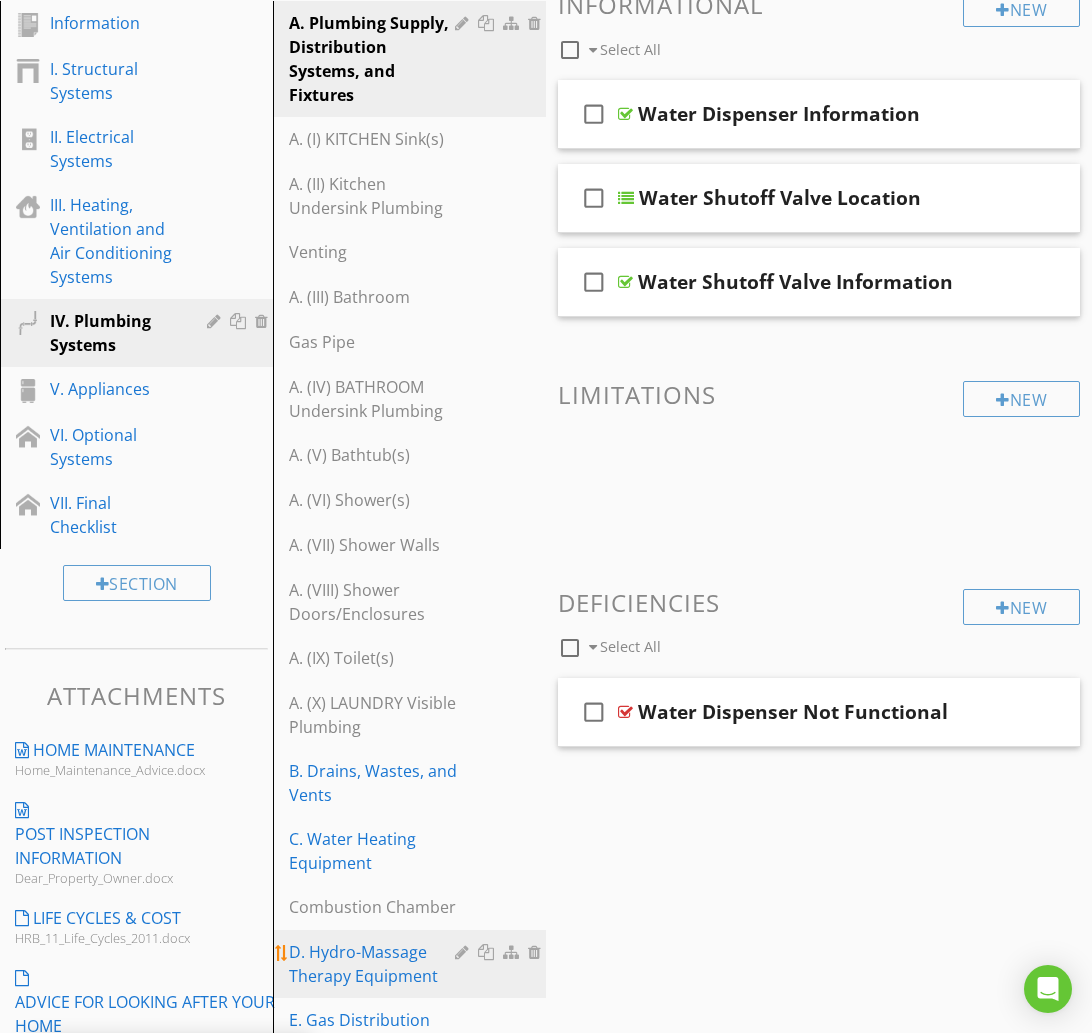 scroll, scrollTop: 371, scrollLeft: 0, axis: vertical 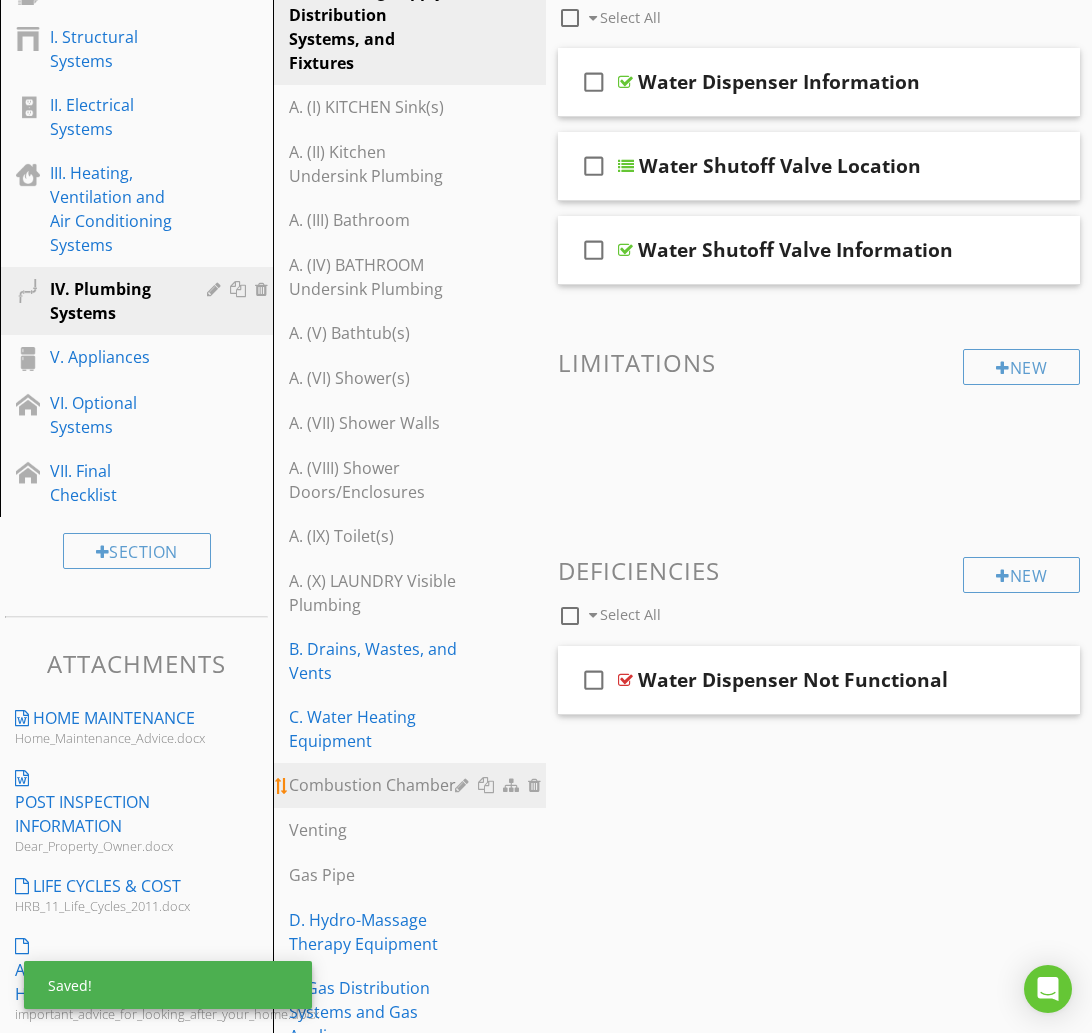 click on "Combustion Chamber" at bounding box center (375, 785) 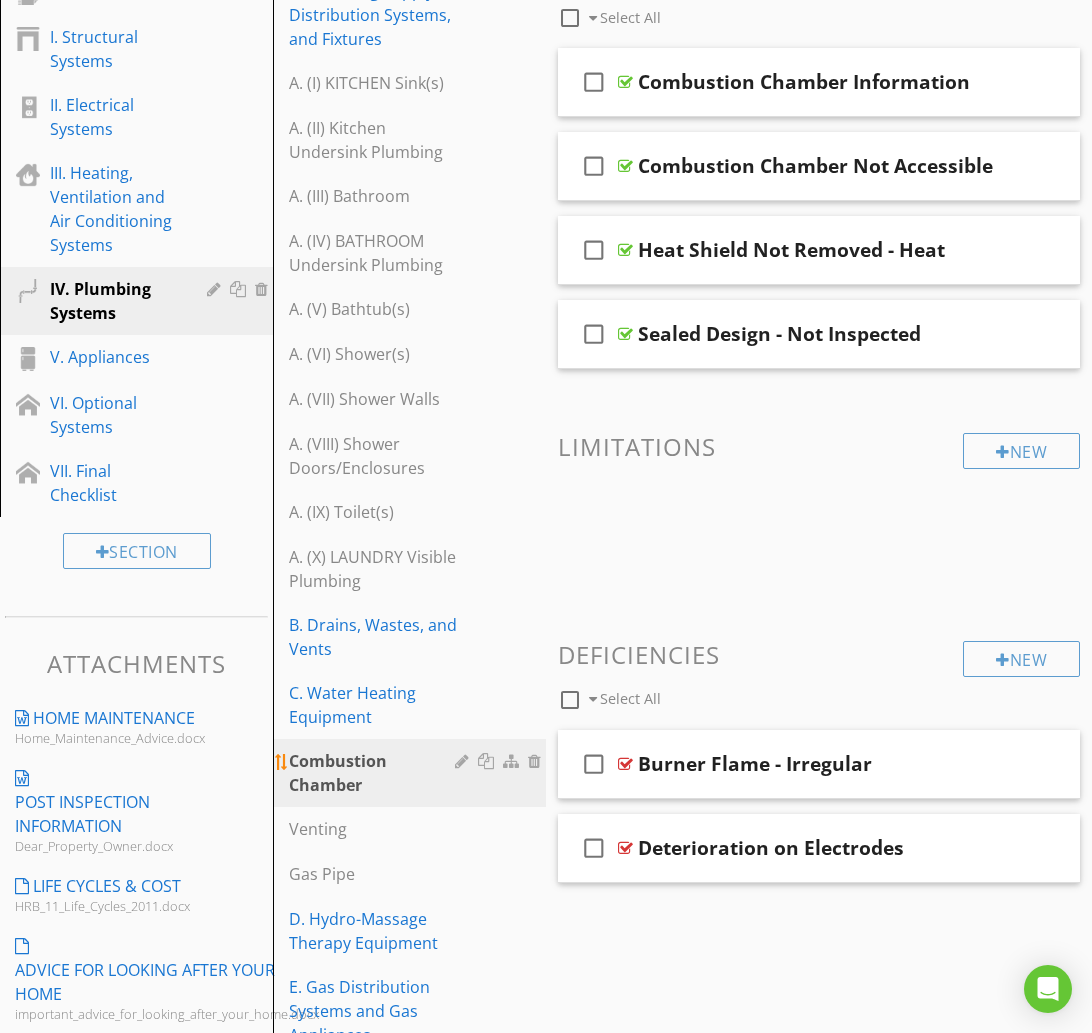 click at bounding box center [464, 761] 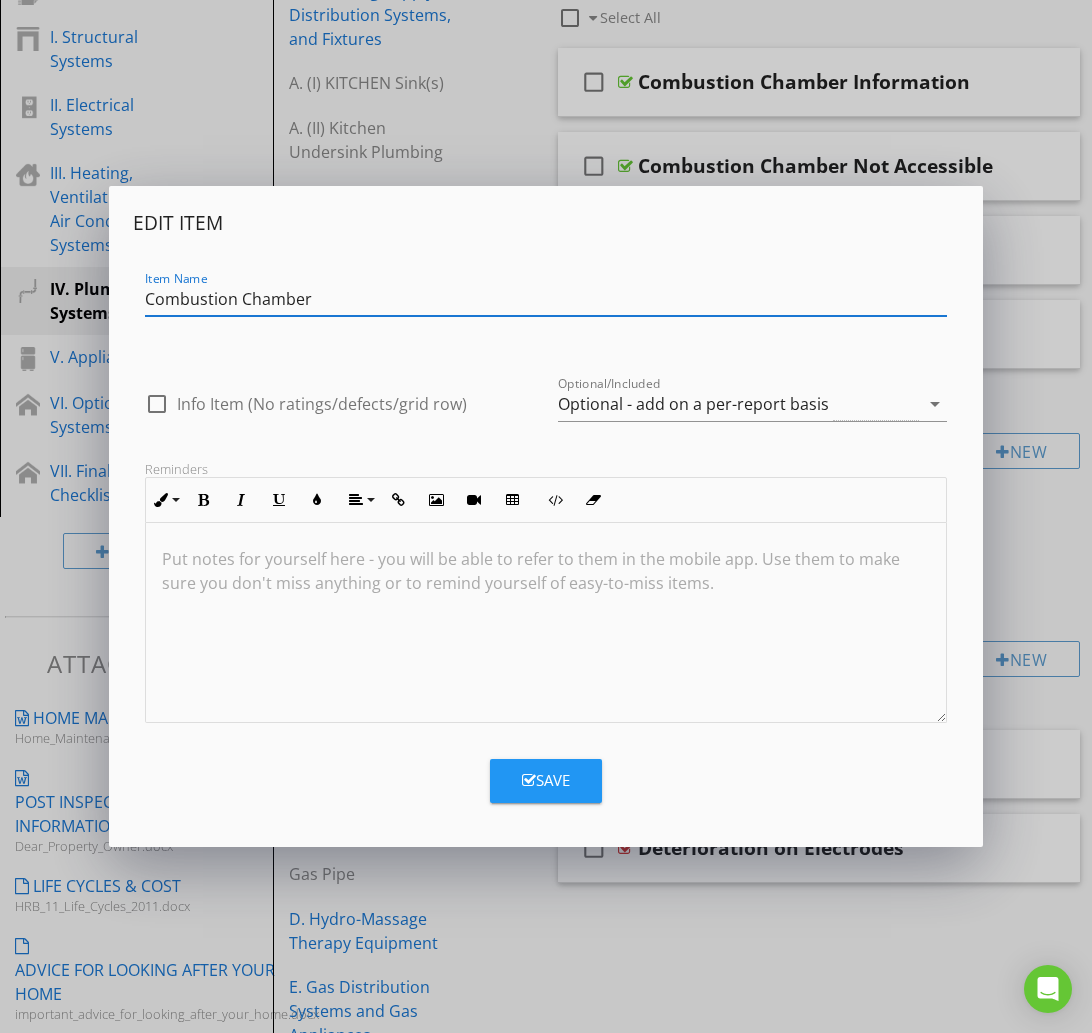 click on "Combustion Chamber" at bounding box center [546, 299] 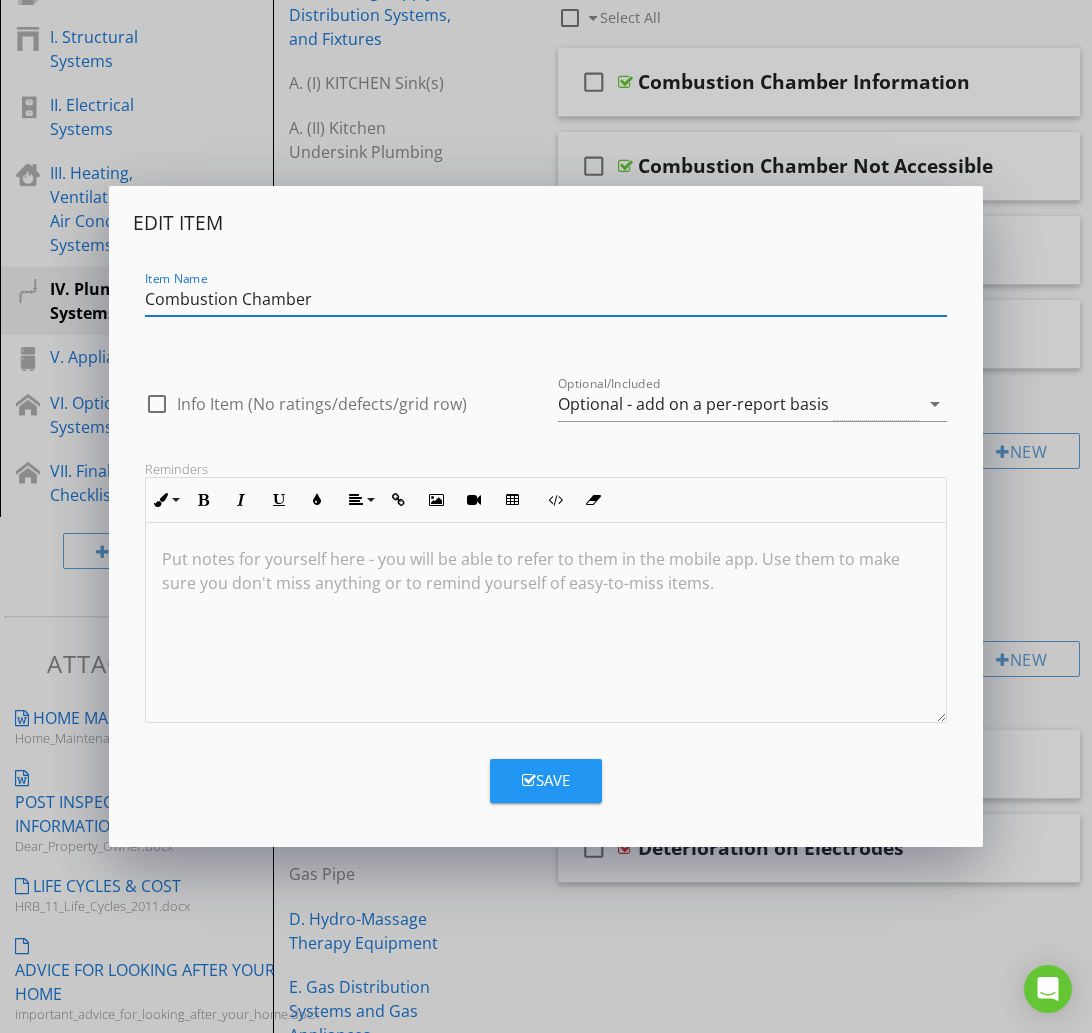 click on "Combustion Chamber" at bounding box center (546, 299) 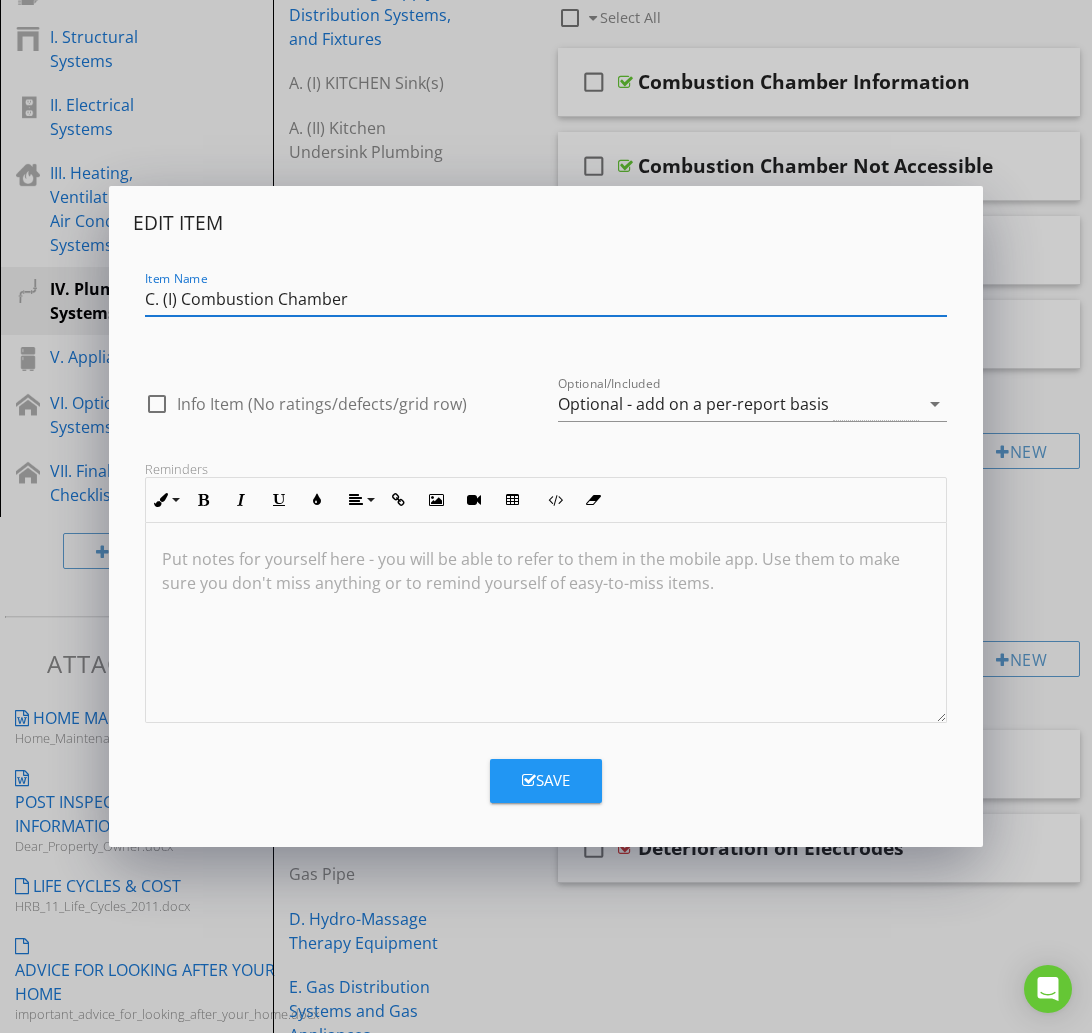 type on "C. (I) Combustion Chamber" 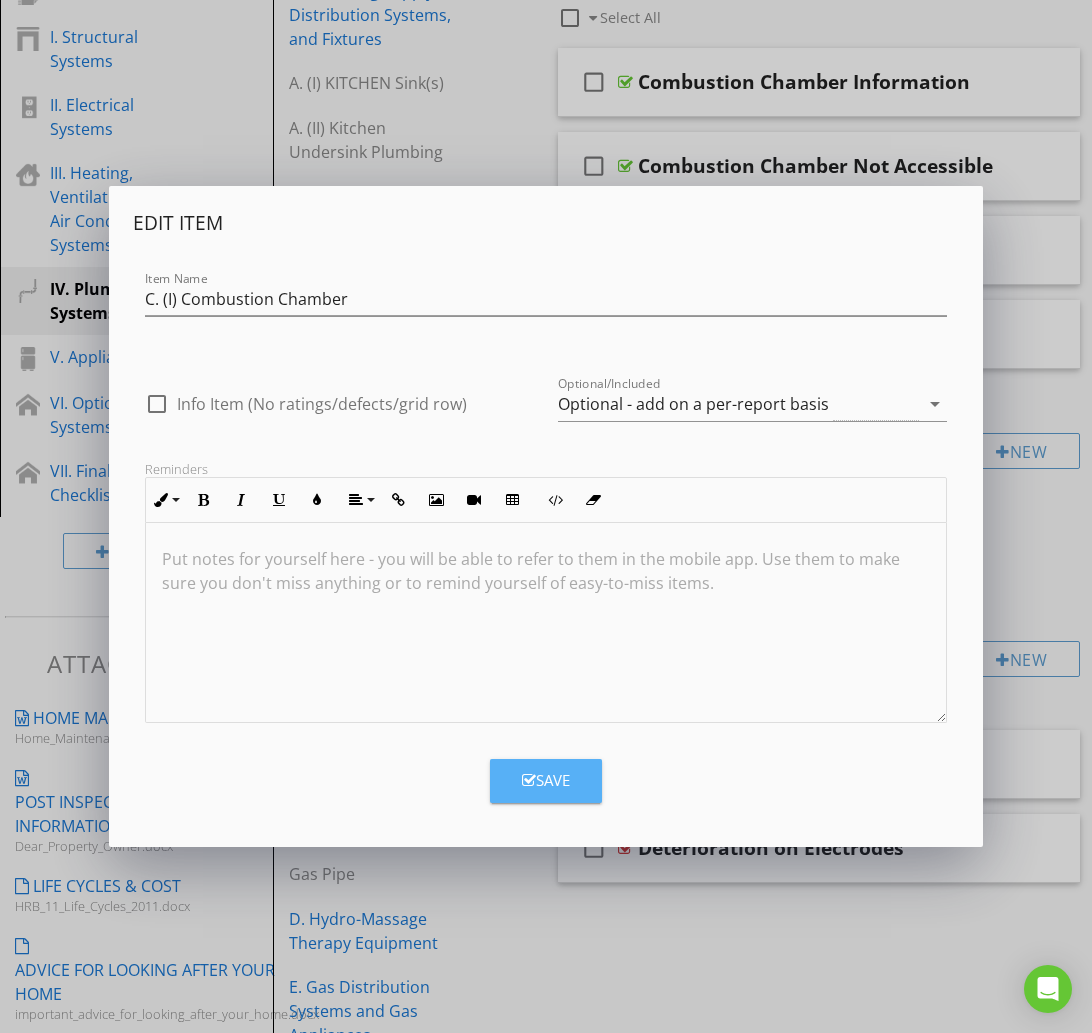 click on "Save" at bounding box center (546, 781) 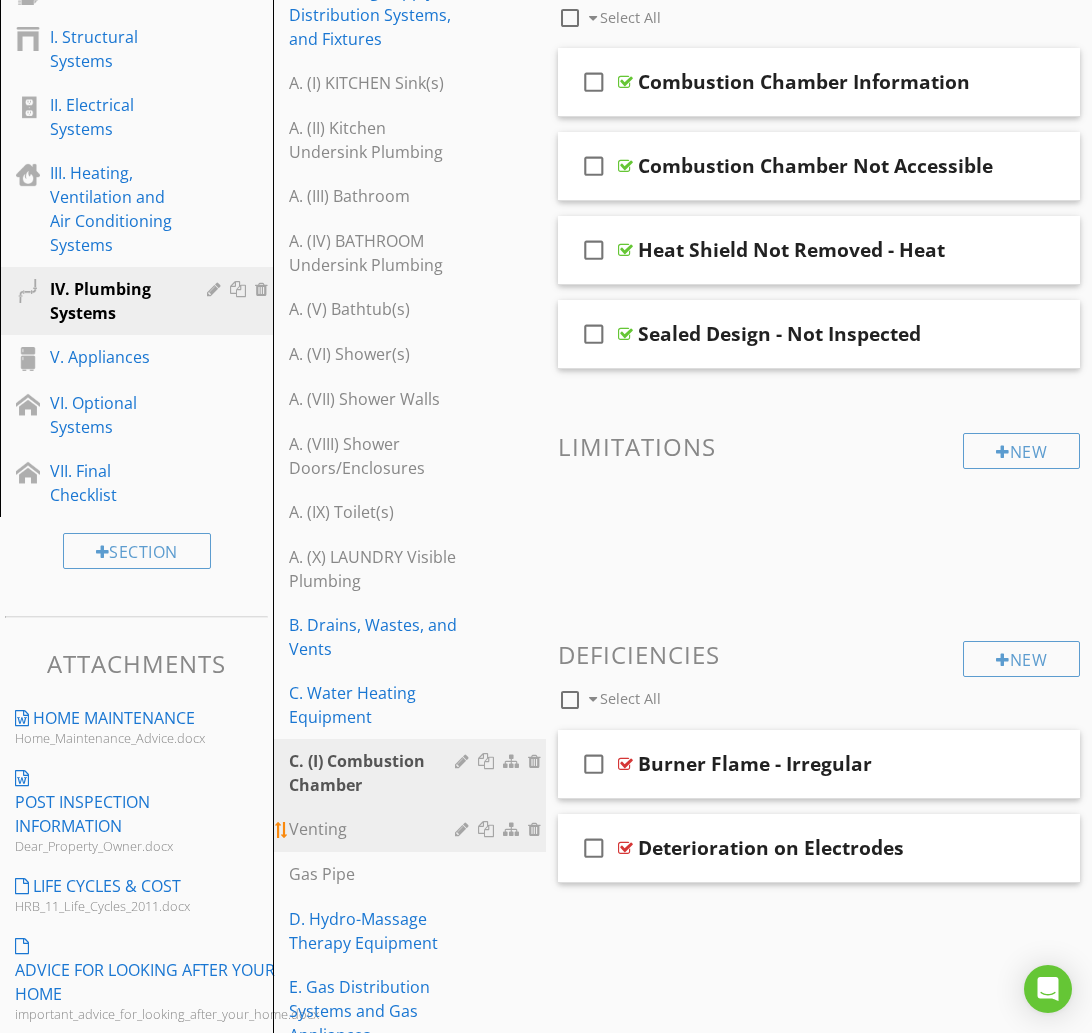 click on "Venting" at bounding box center (375, 829) 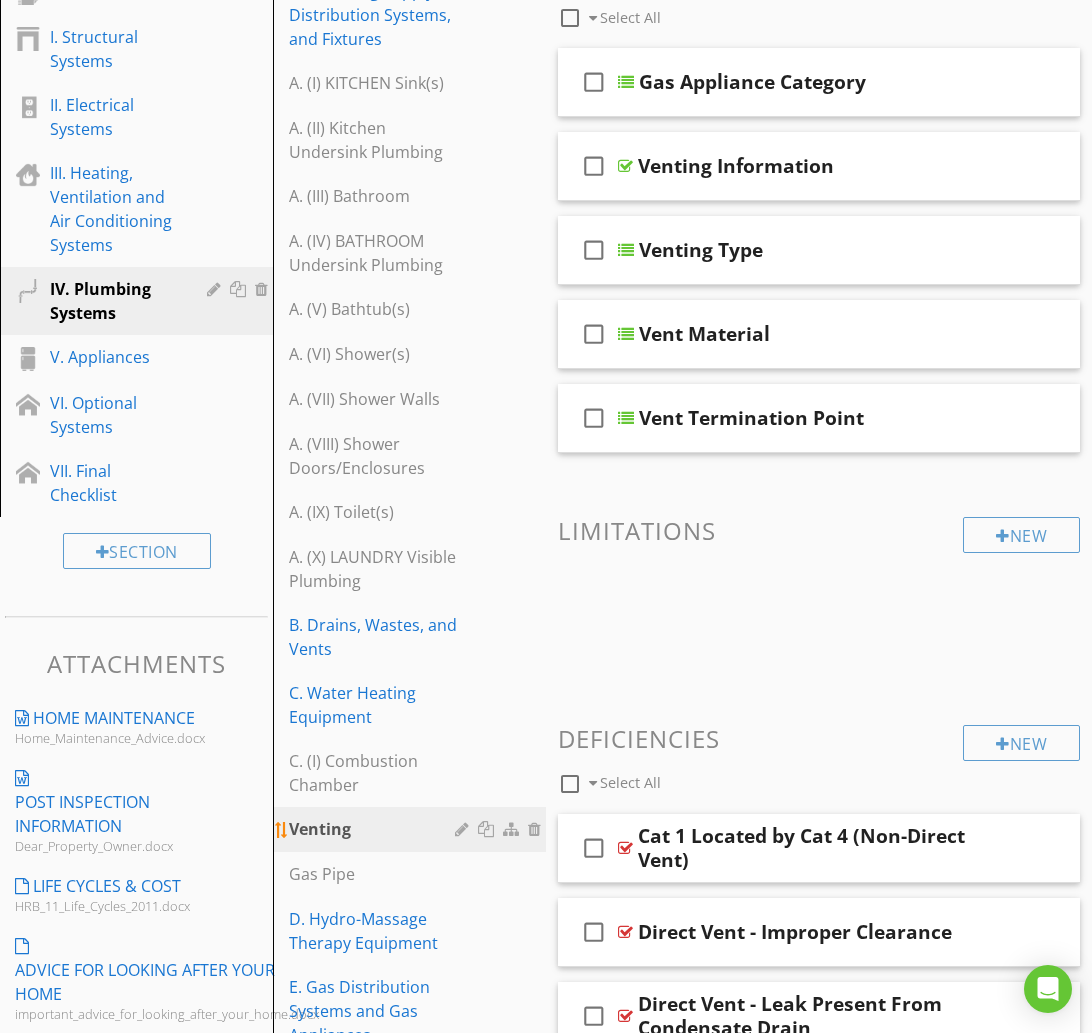 click at bounding box center (464, 829) 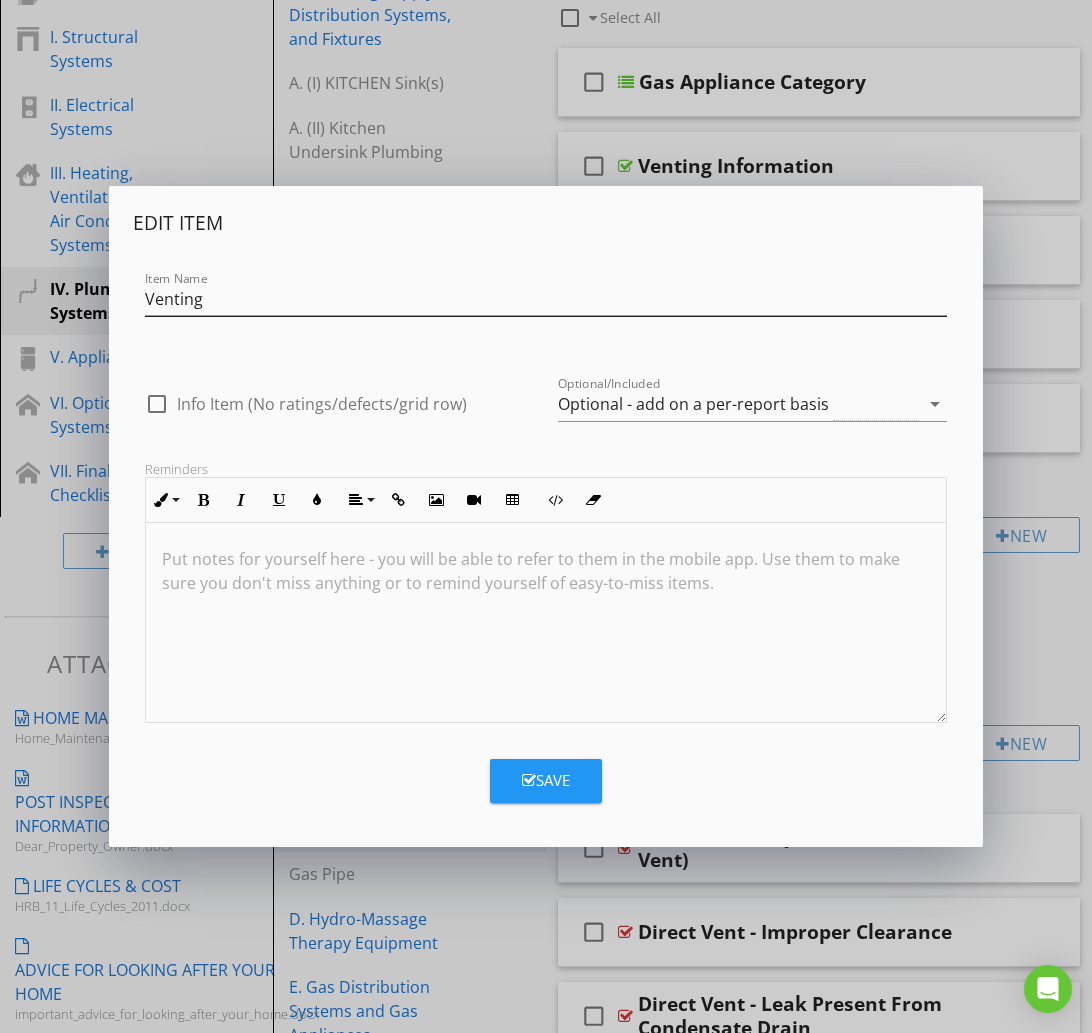 click on "Item Name Venting" at bounding box center [546, 301] 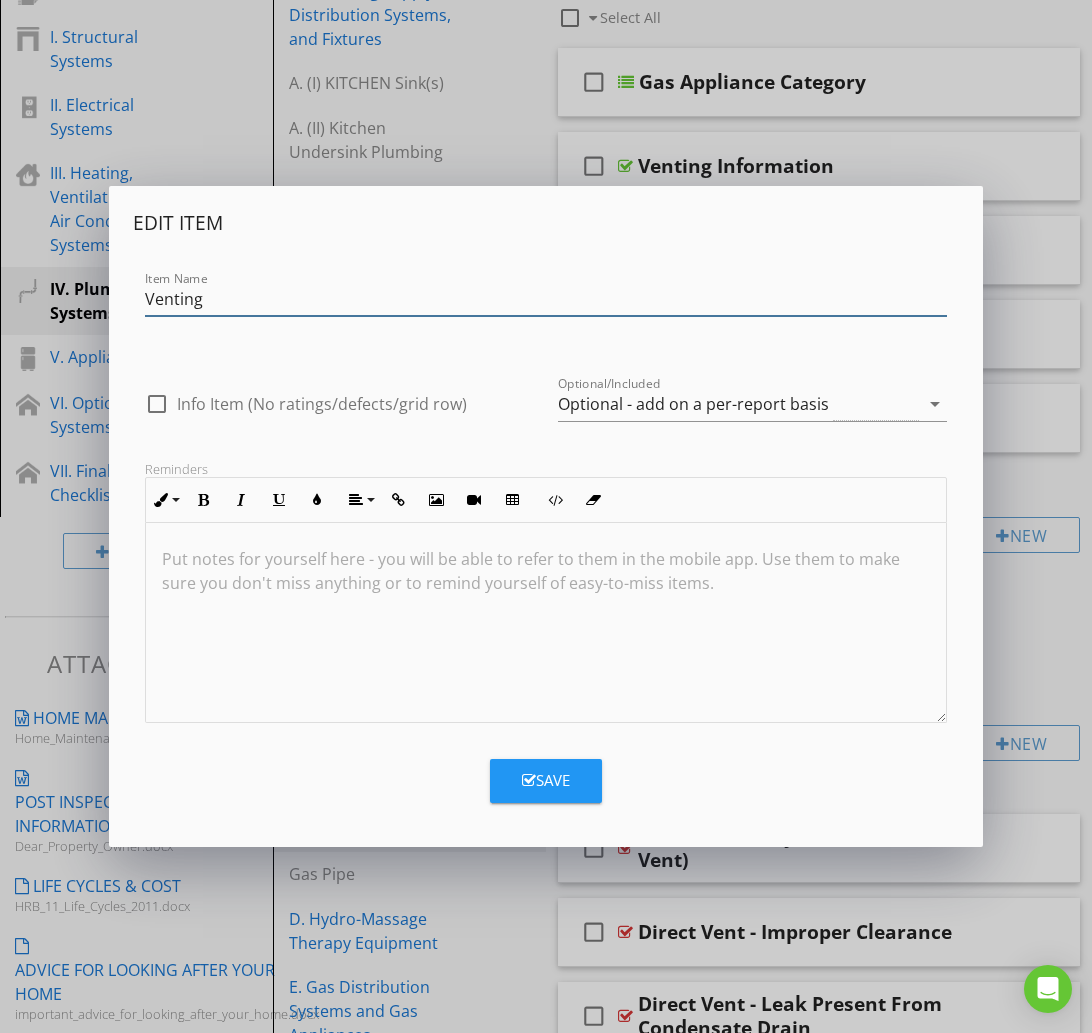 click on "Venting" at bounding box center [546, 299] 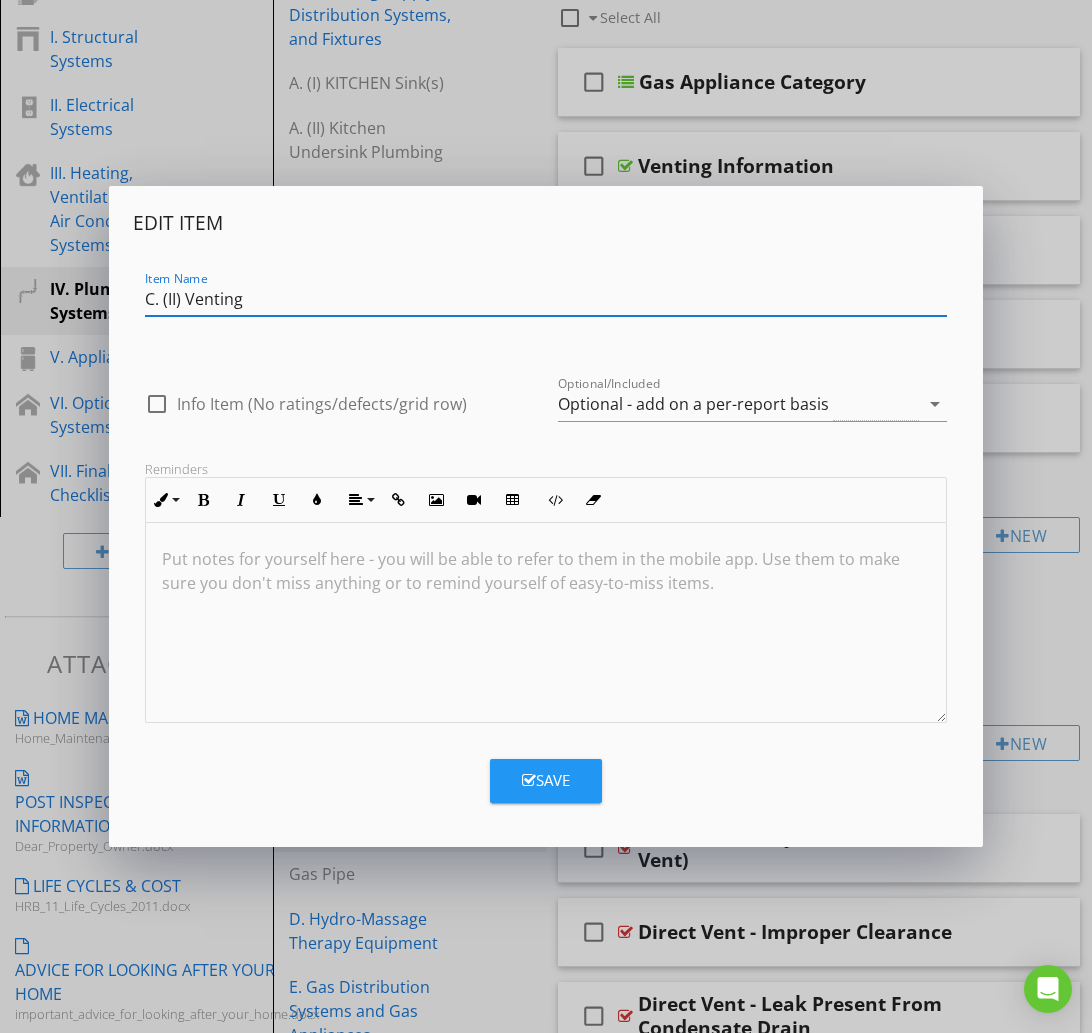 type on "C. (II) Venting" 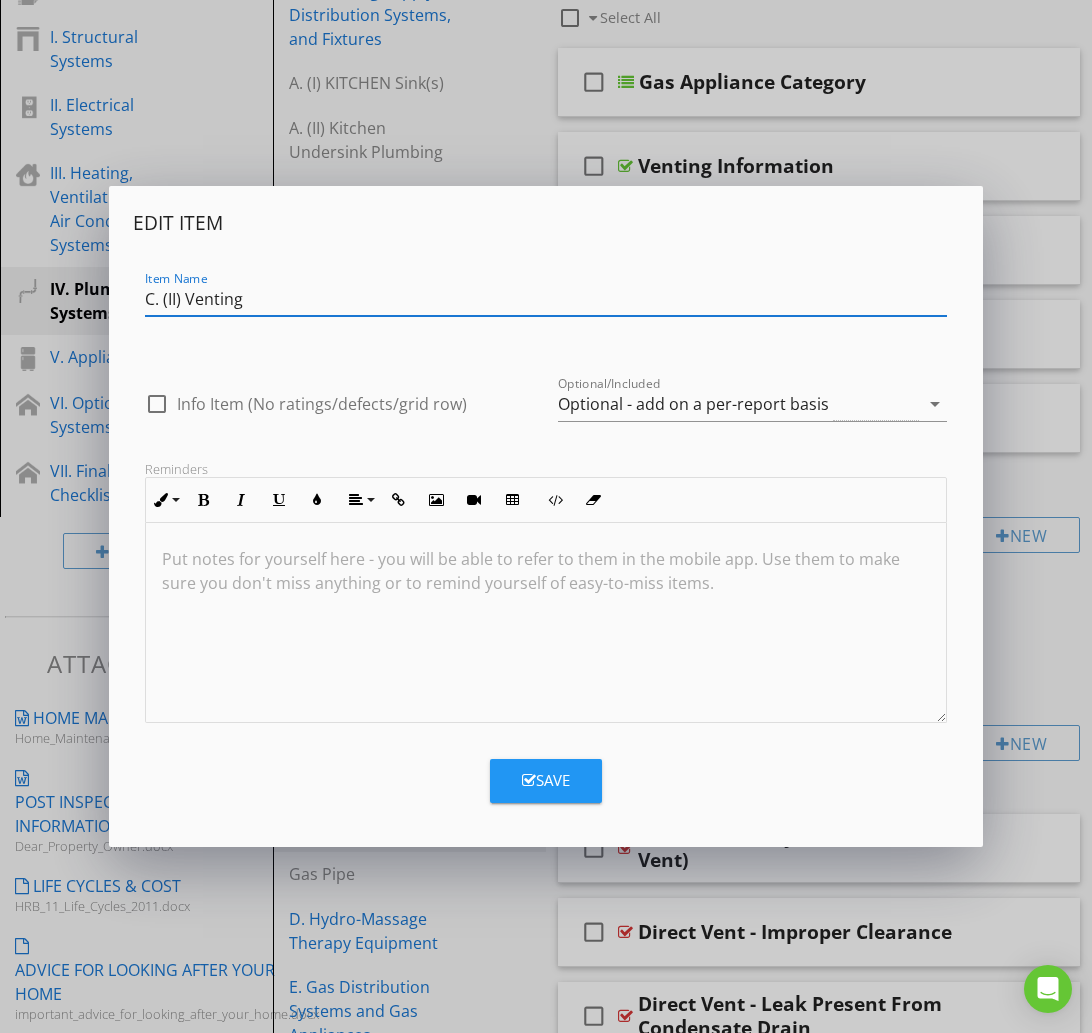 click on "Save" at bounding box center (546, 781) 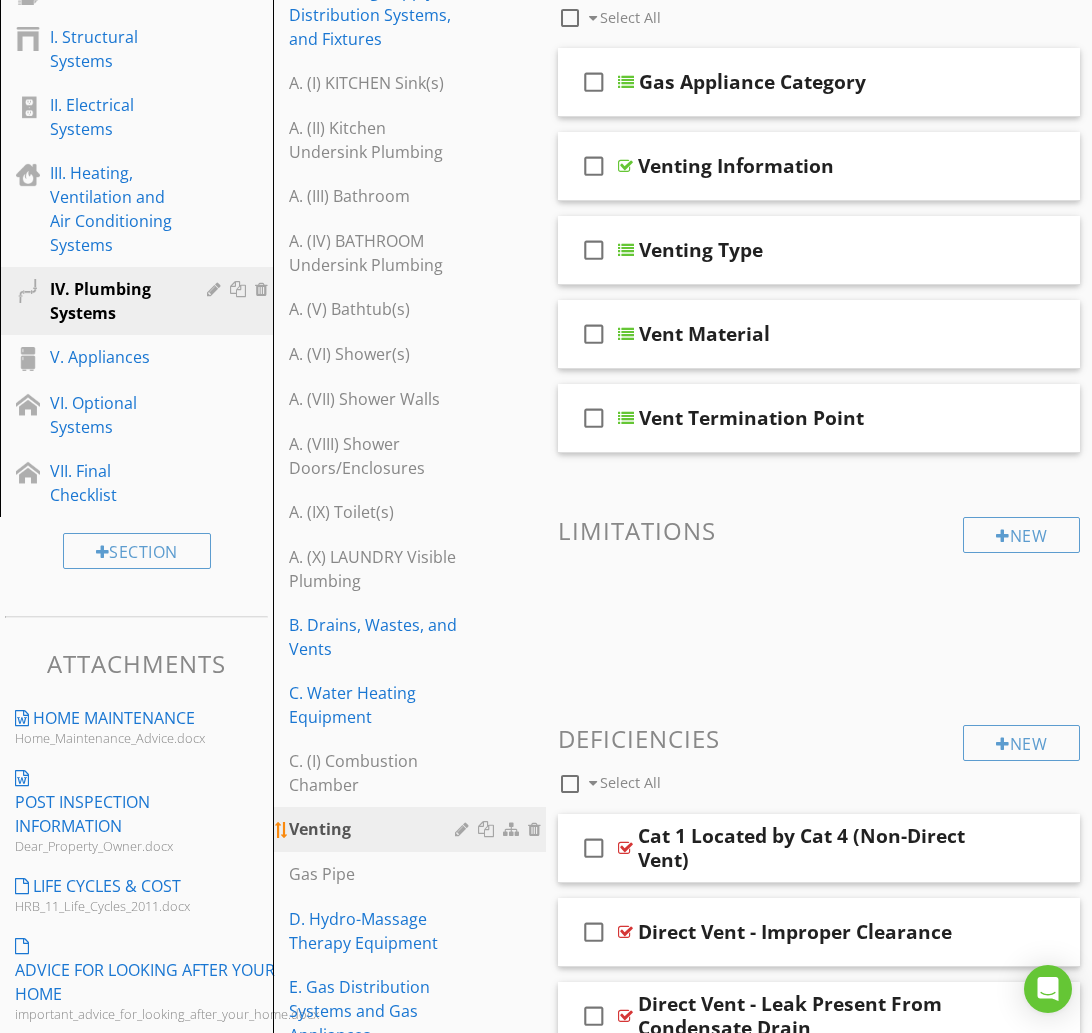 click at bounding box center [464, 829] 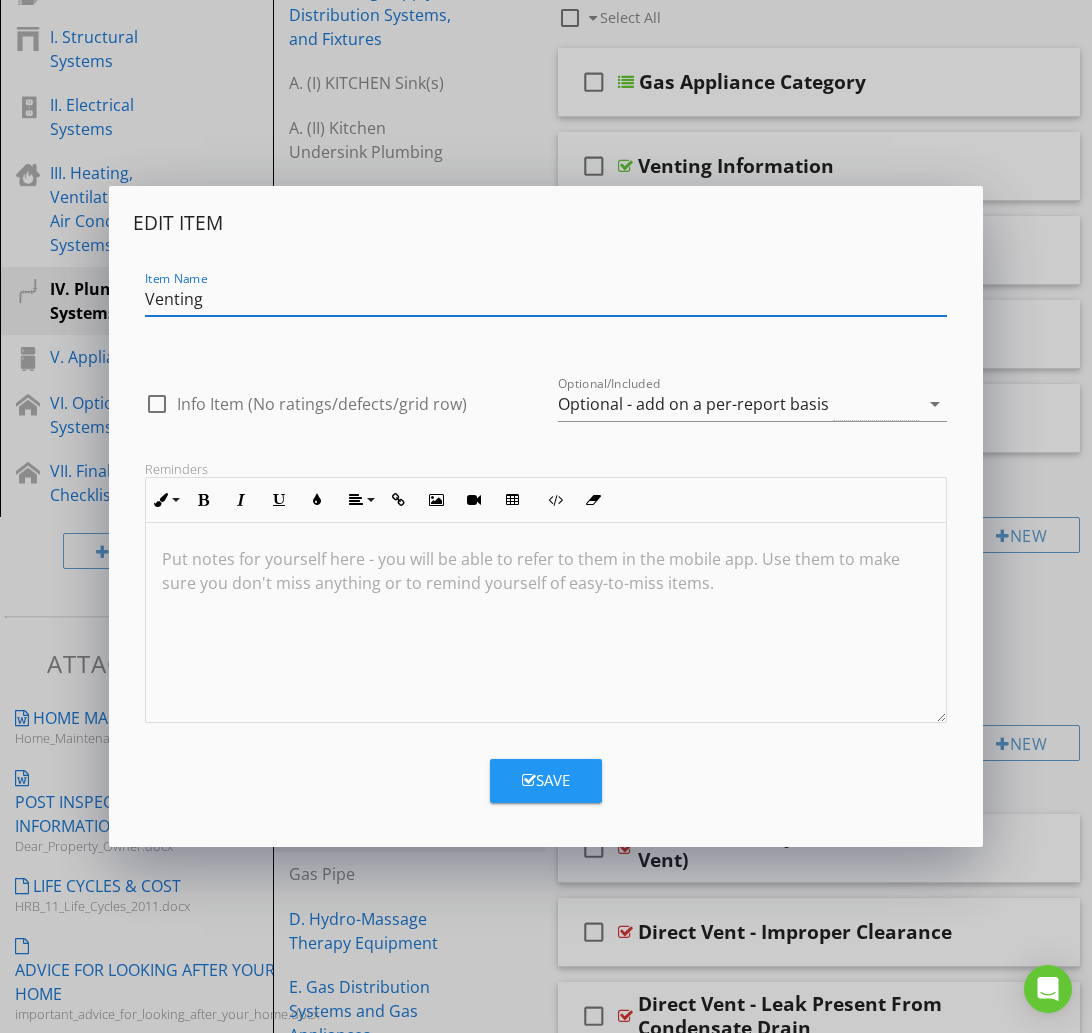 click on "Venting" at bounding box center (546, 299) 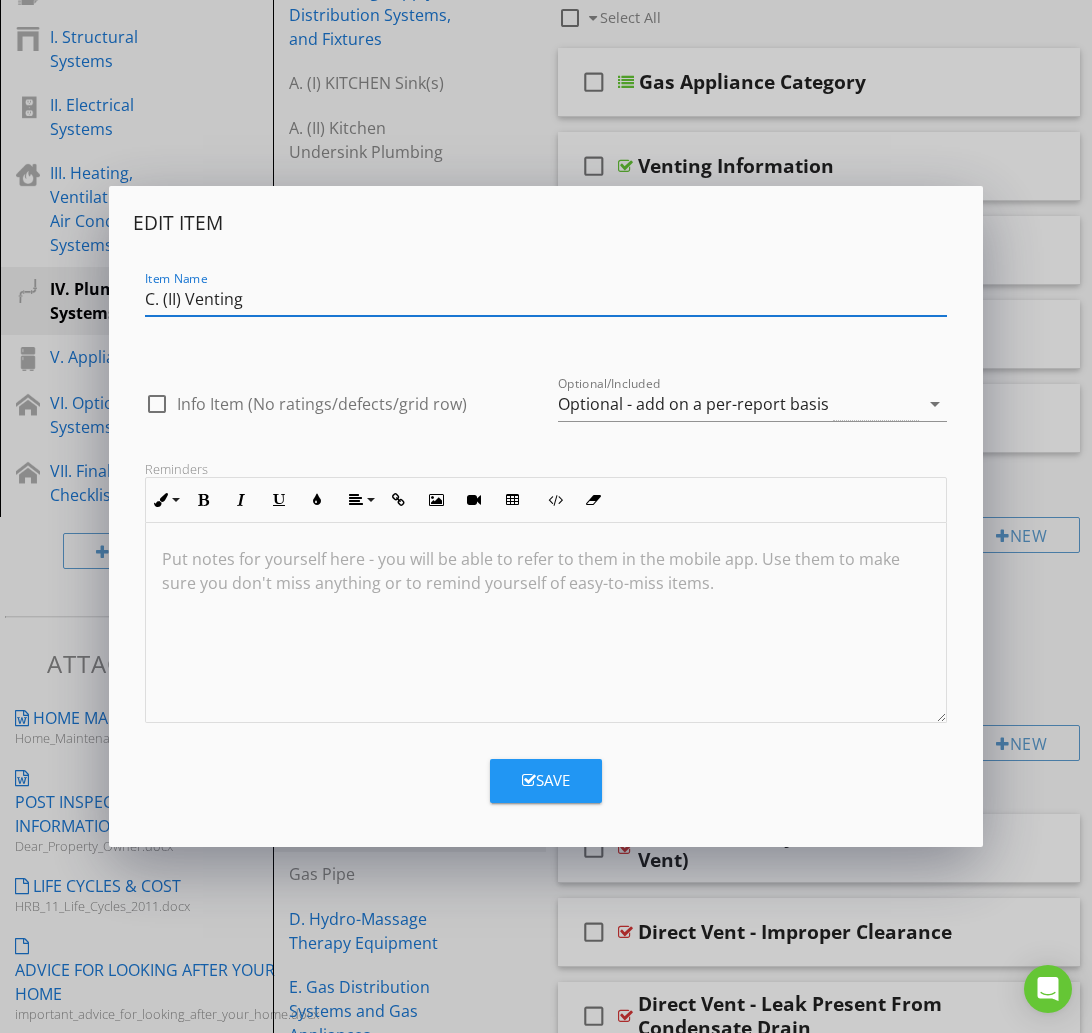 type on "C. (II) Venting" 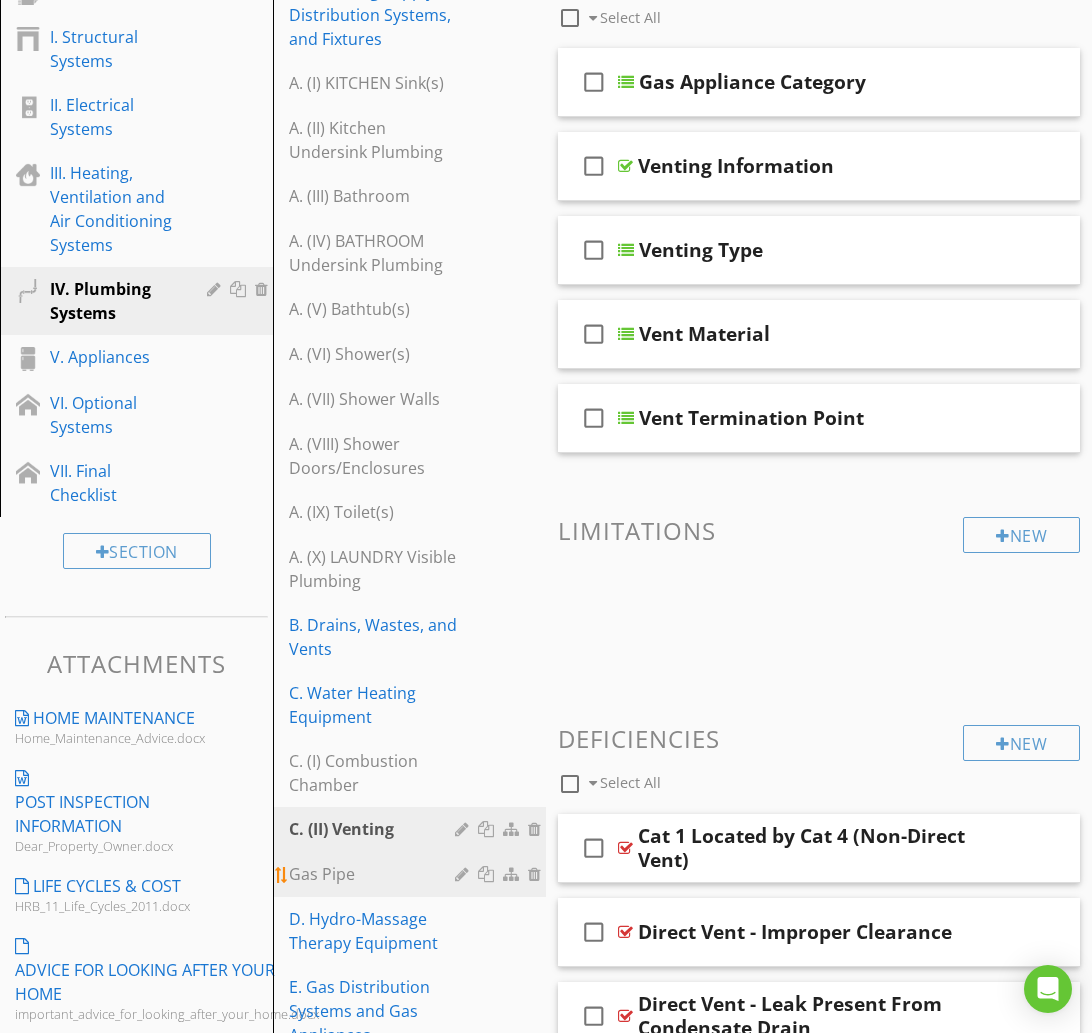 click on "Gas Pipe" at bounding box center (375, 874) 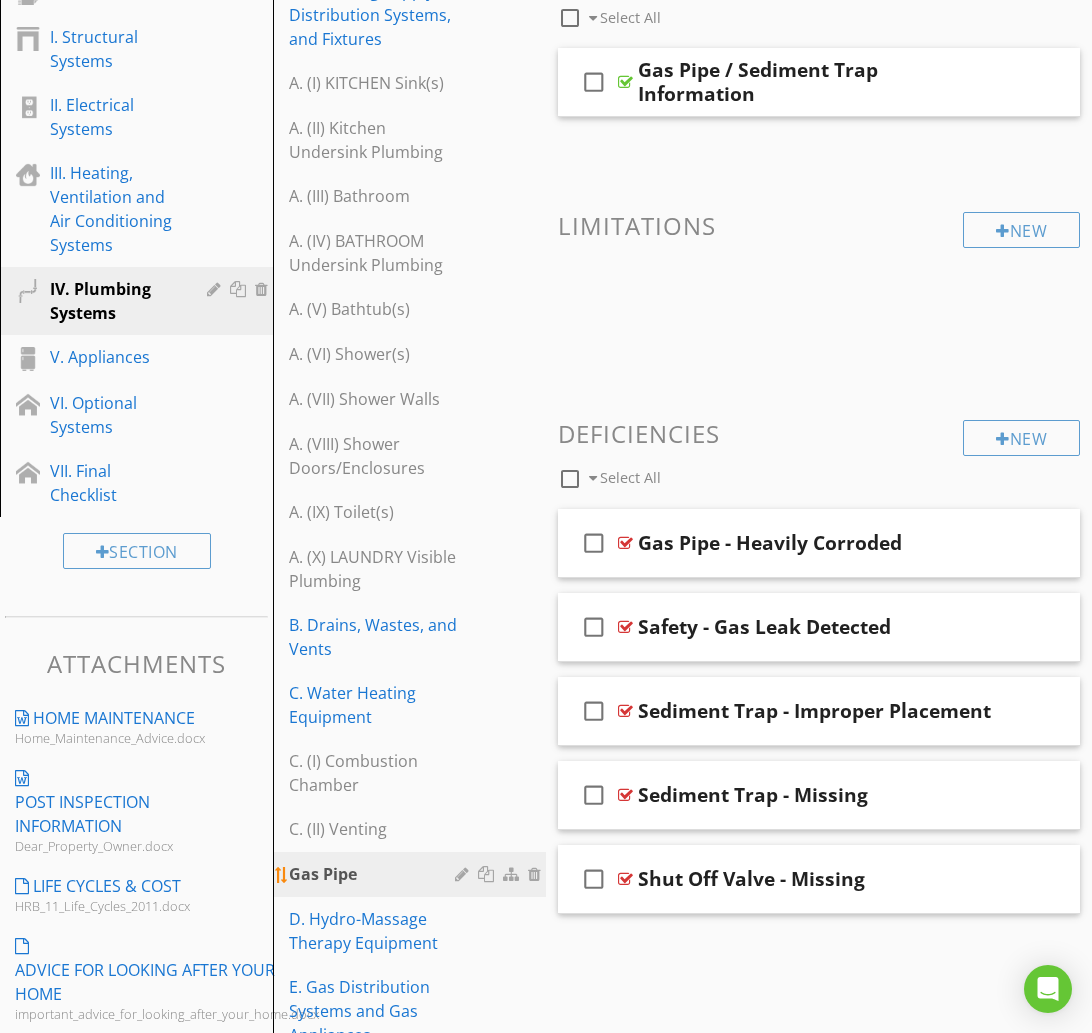 click at bounding box center (464, 874) 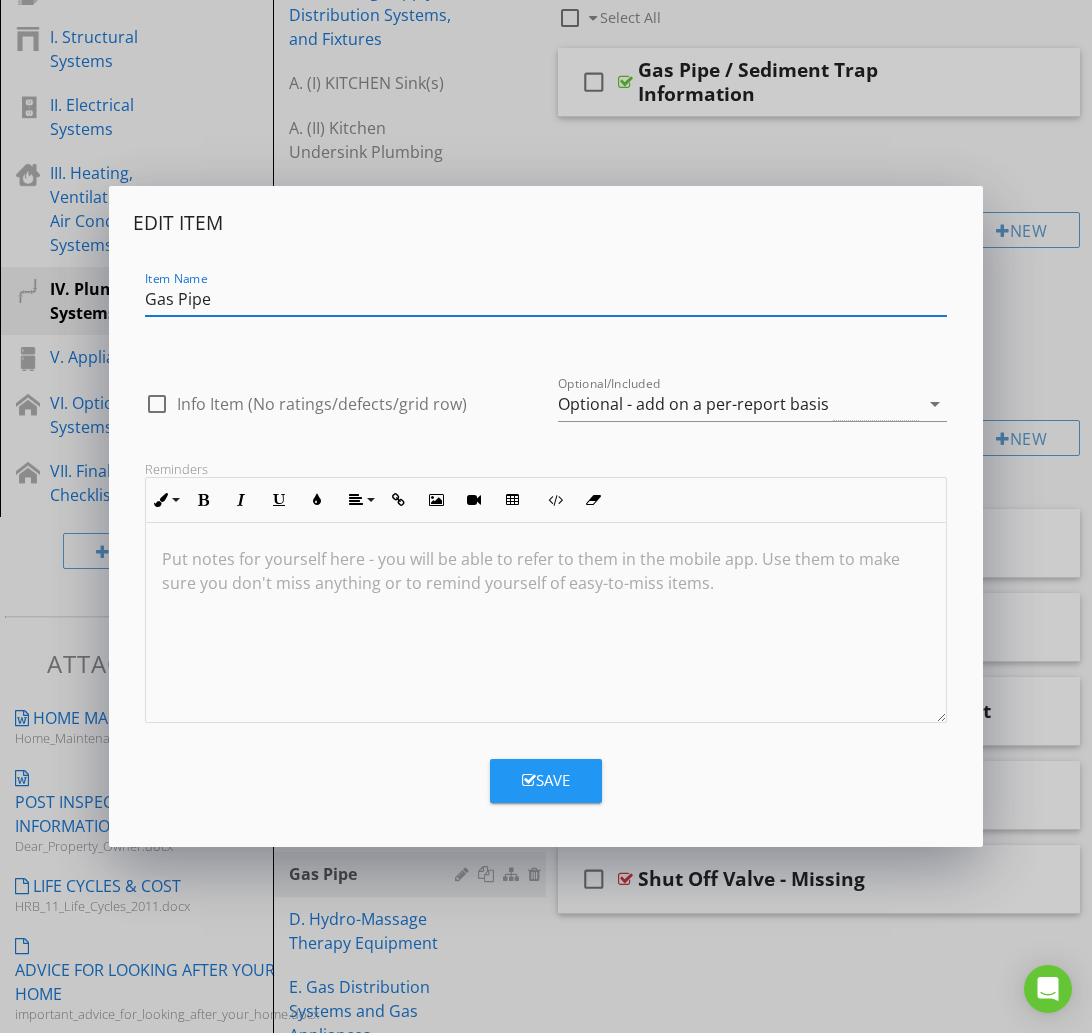 click on "Gas Pipe" at bounding box center [546, 299] 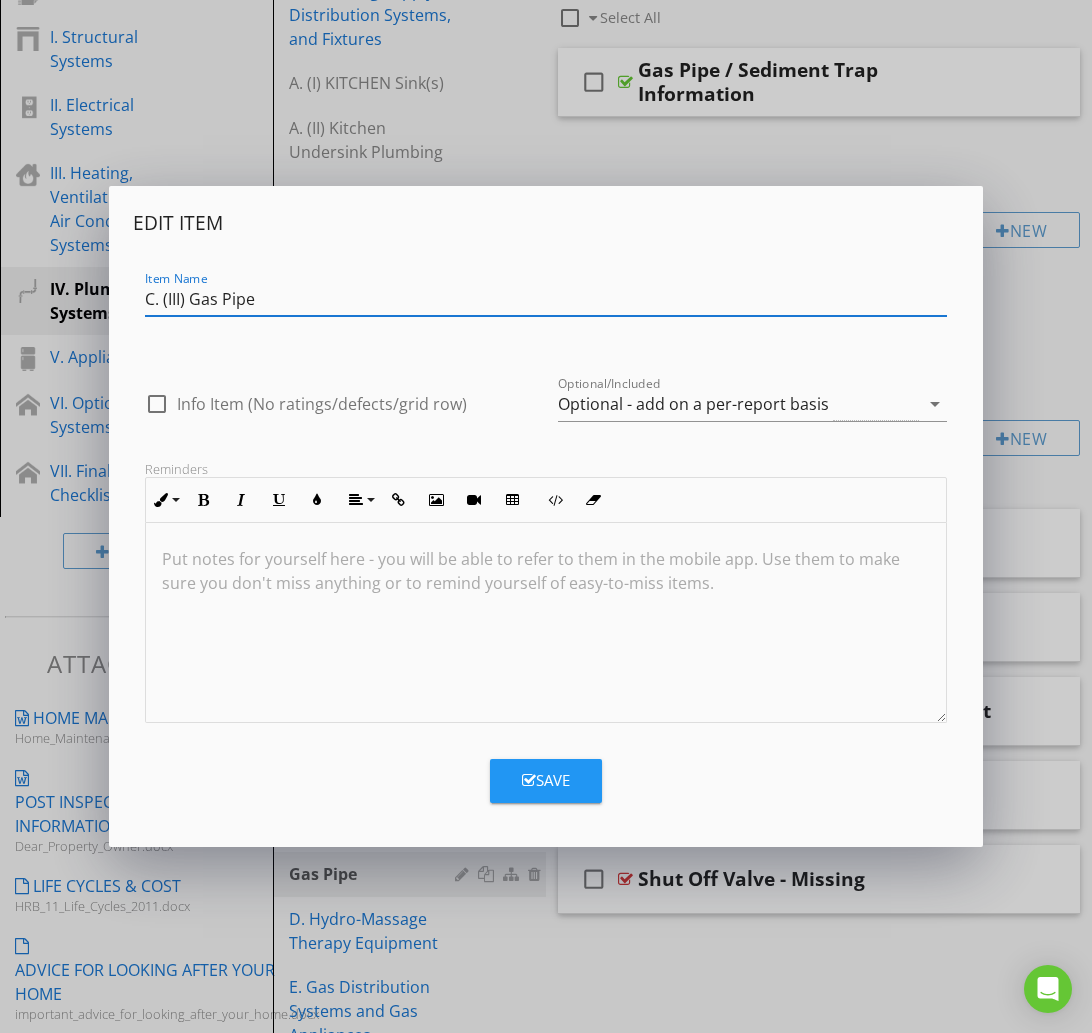 type on "C. (III) Gas Pipe" 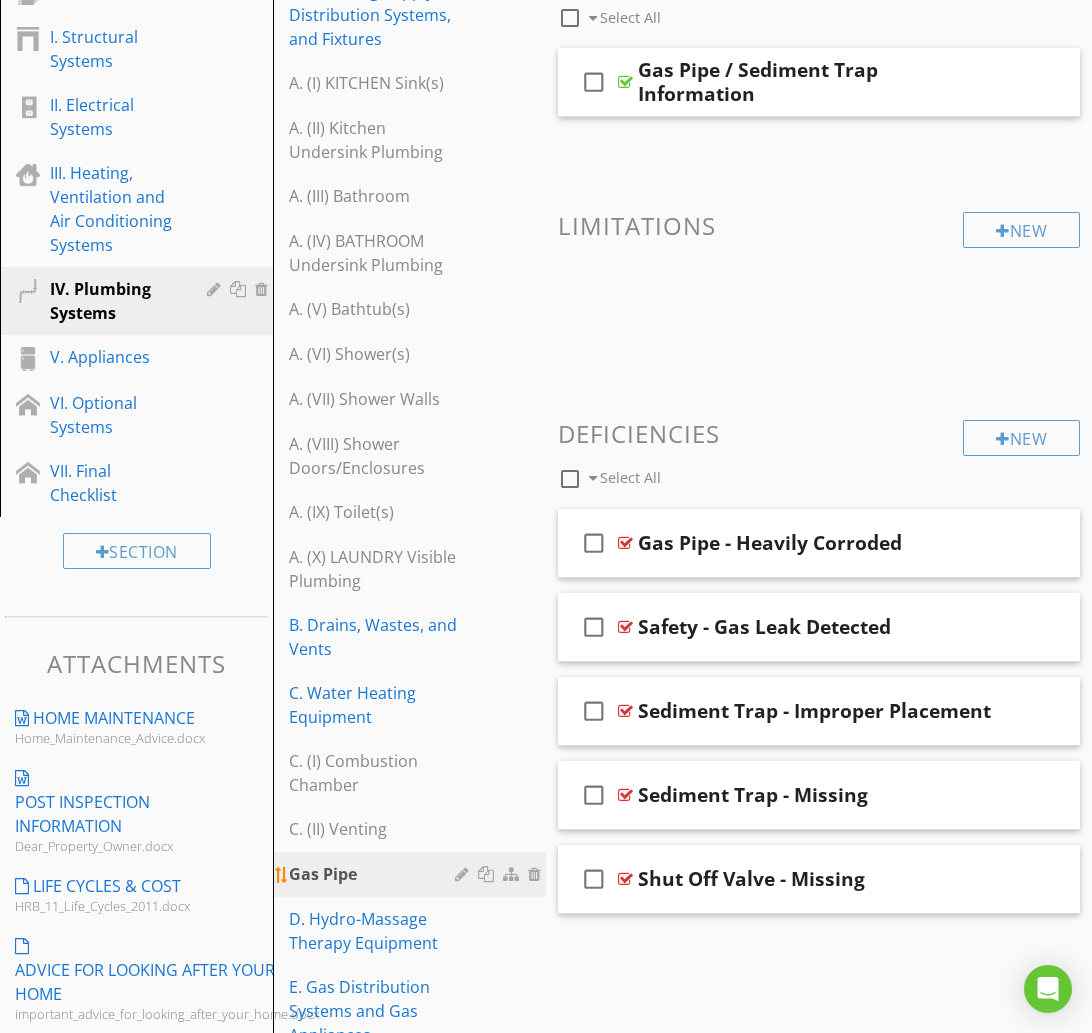 click at bounding box center [464, 874] 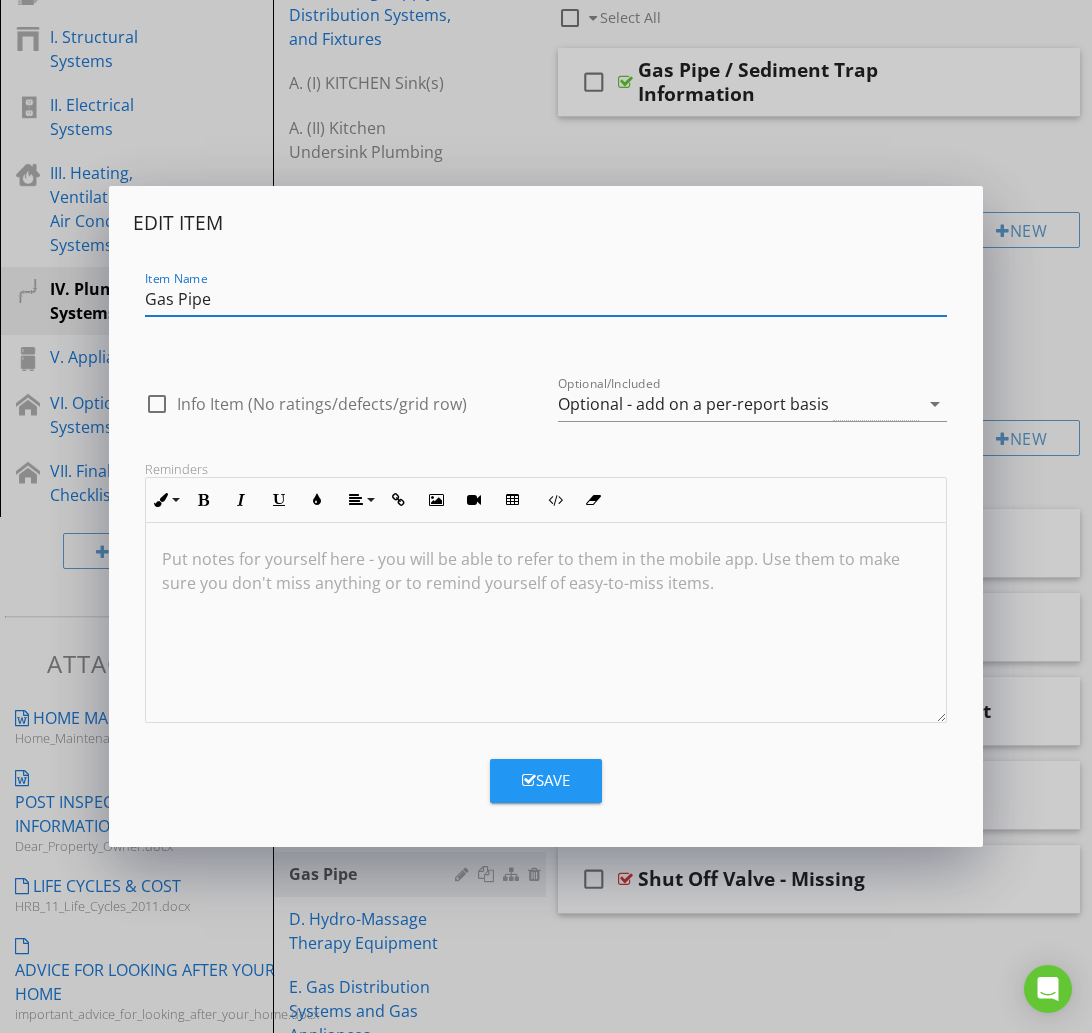 click on "Gas Pipe" at bounding box center [546, 299] 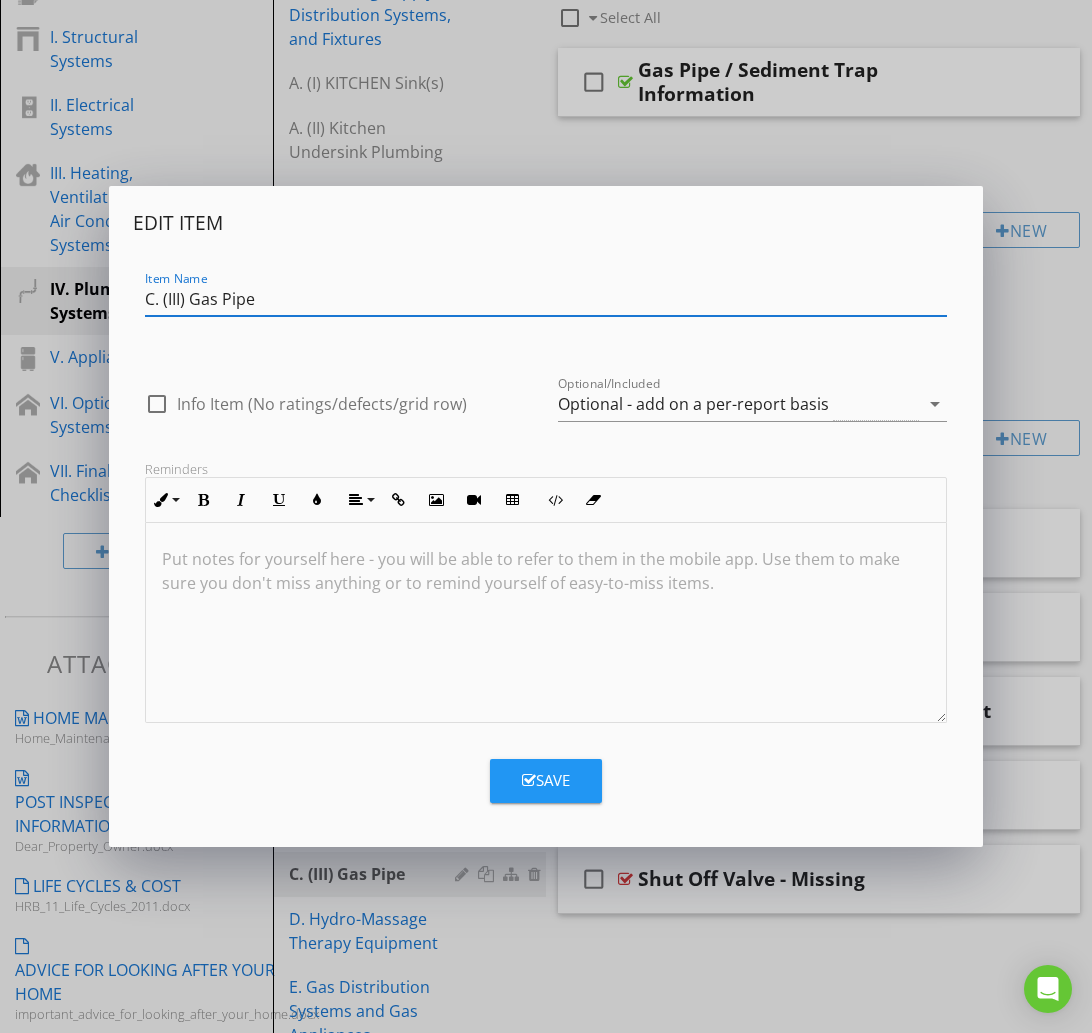 type on "C. (III) Gas Pipe" 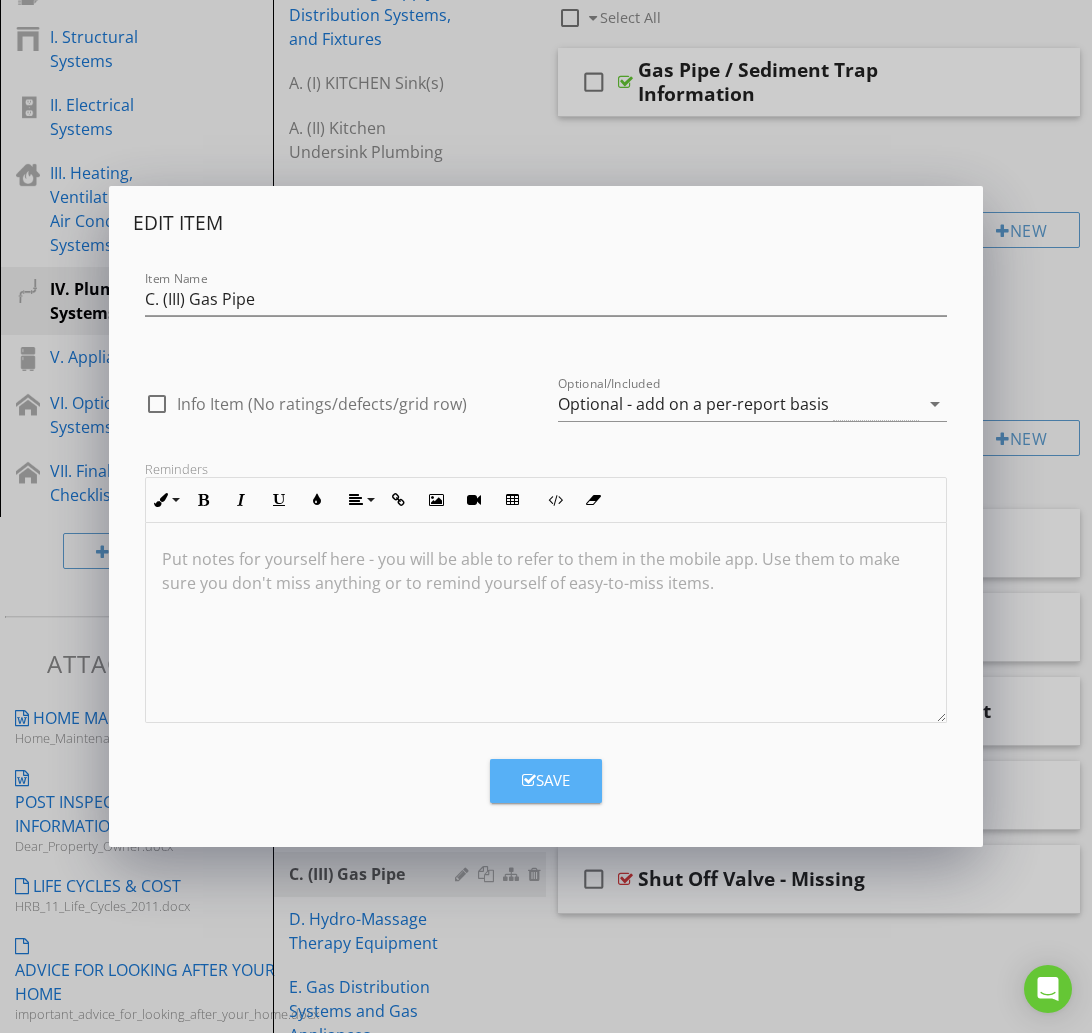 click on "Save" at bounding box center [546, 780] 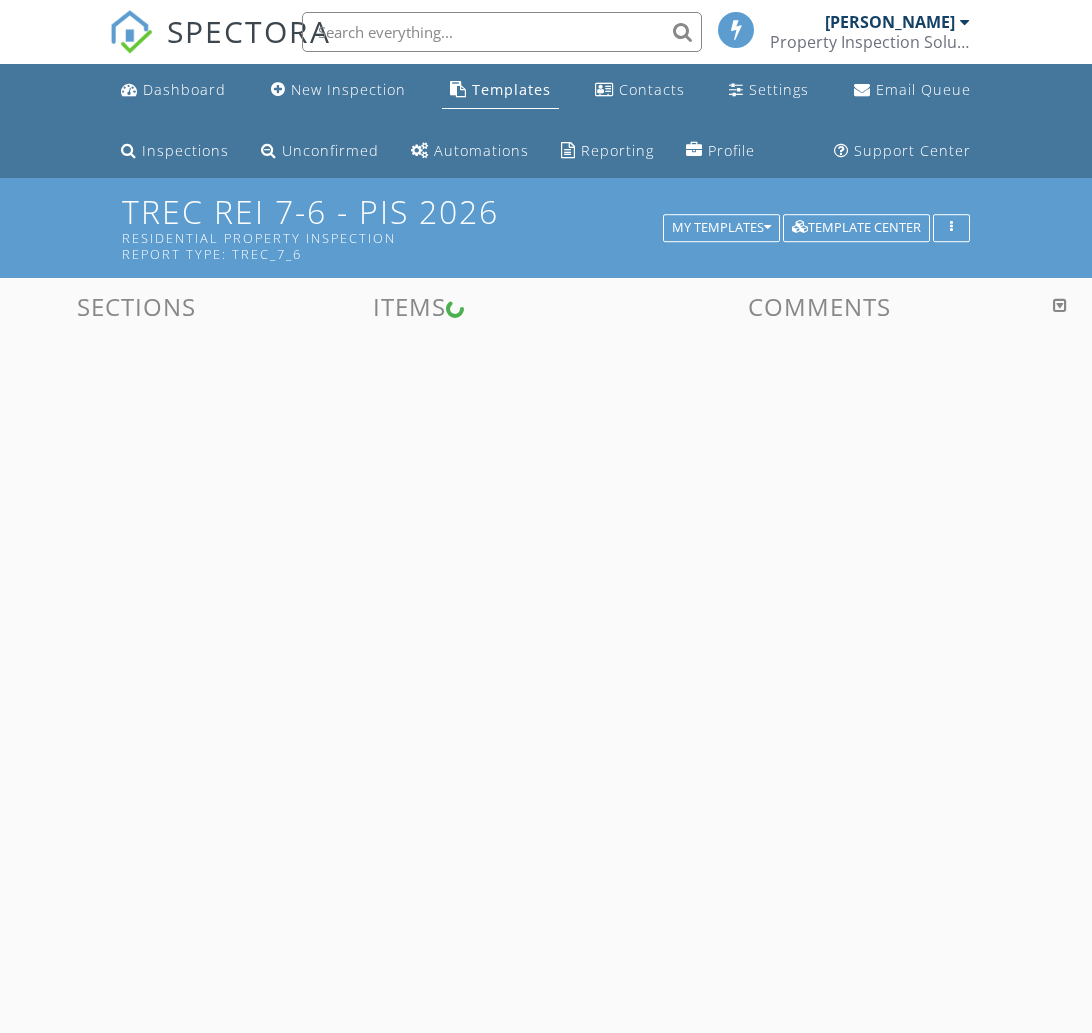 scroll, scrollTop: 369, scrollLeft: 0, axis: vertical 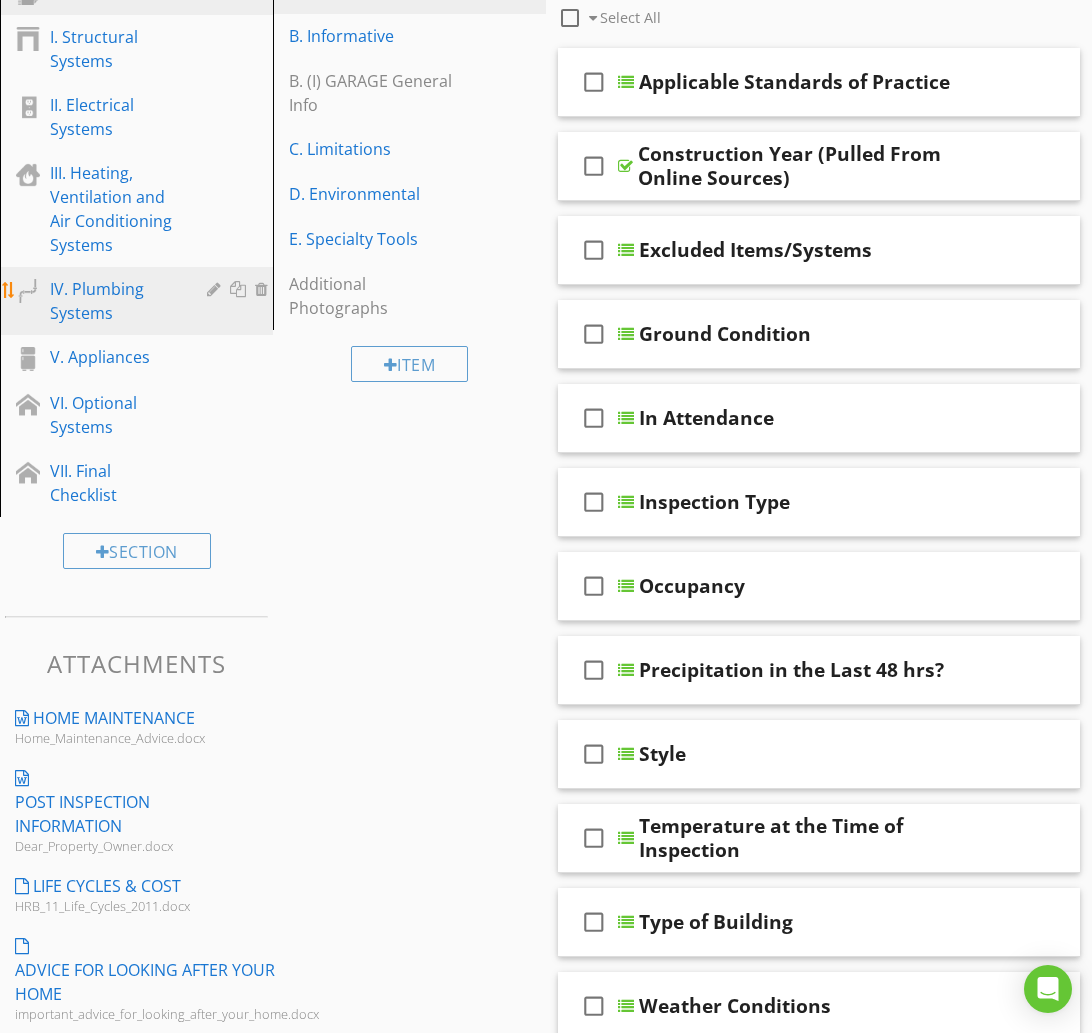 click on "IV. Plumbing Systems" at bounding box center [114, 301] 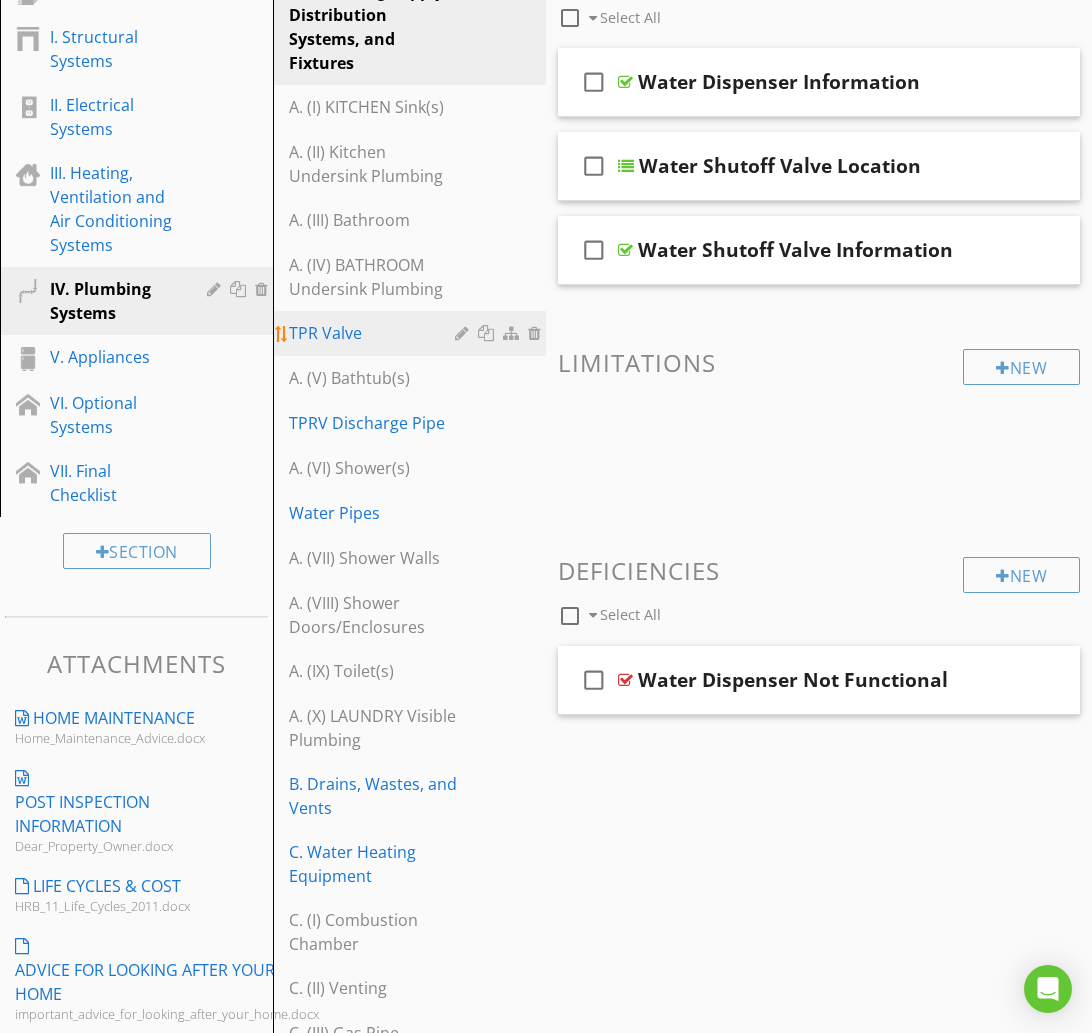 type 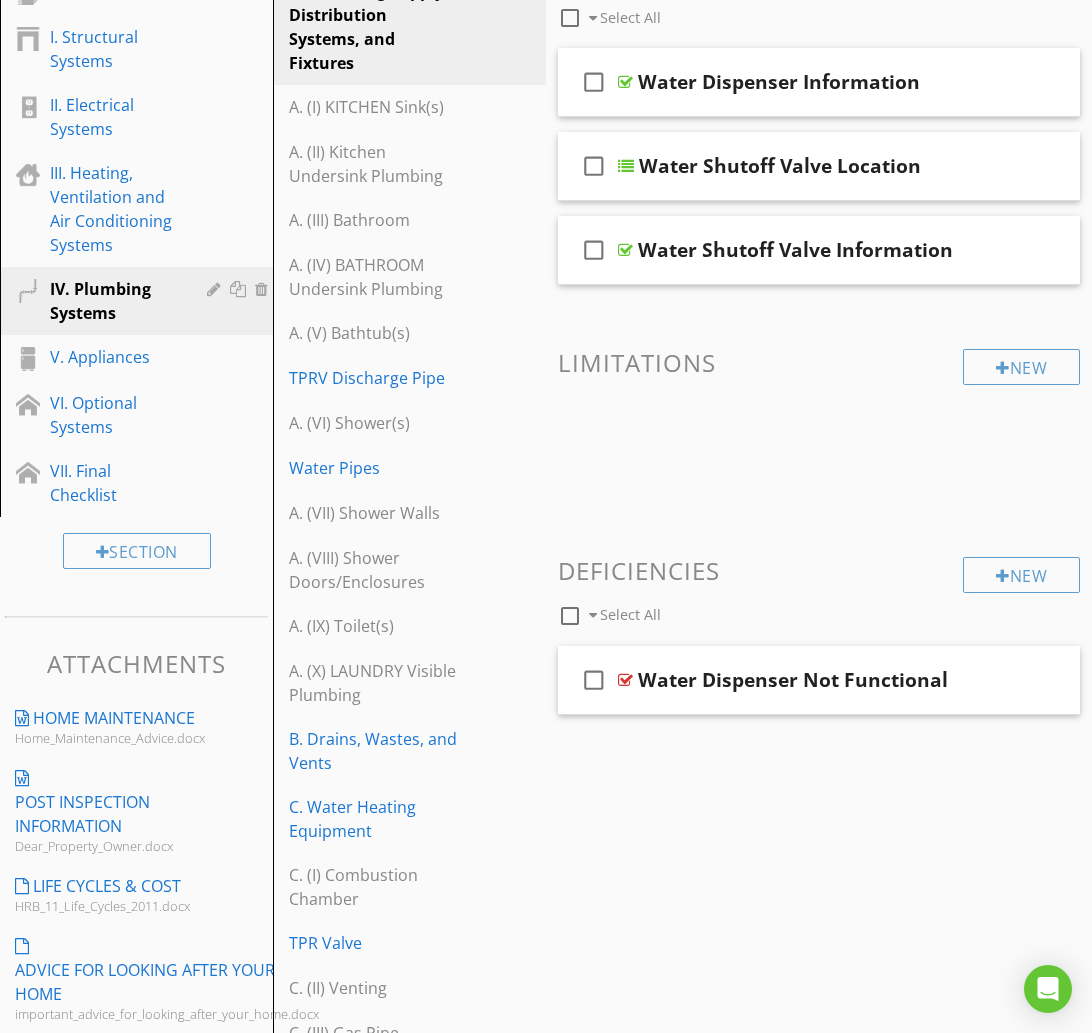 scroll, scrollTop: 360, scrollLeft: 0, axis: vertical 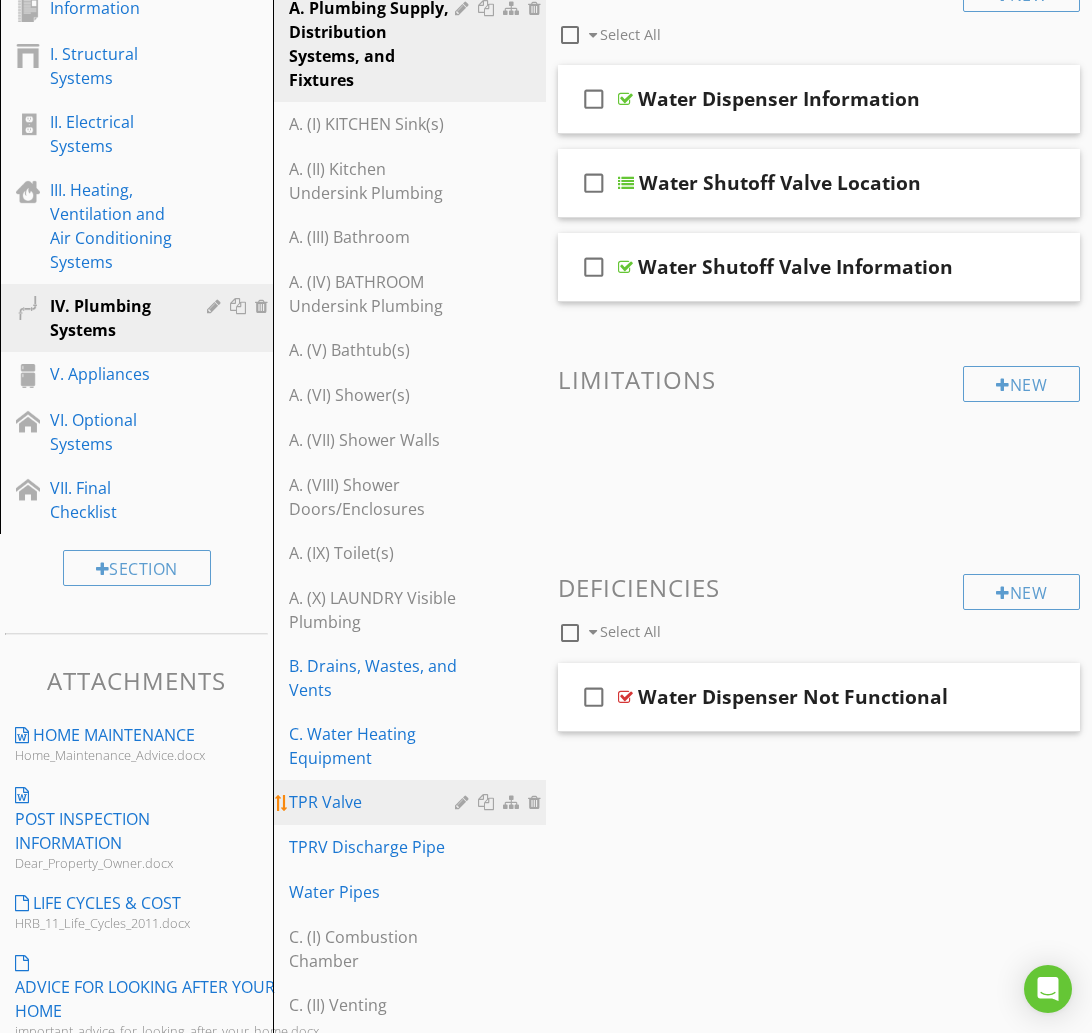 click on "TPR Valve" at bounding box center [375, 802] 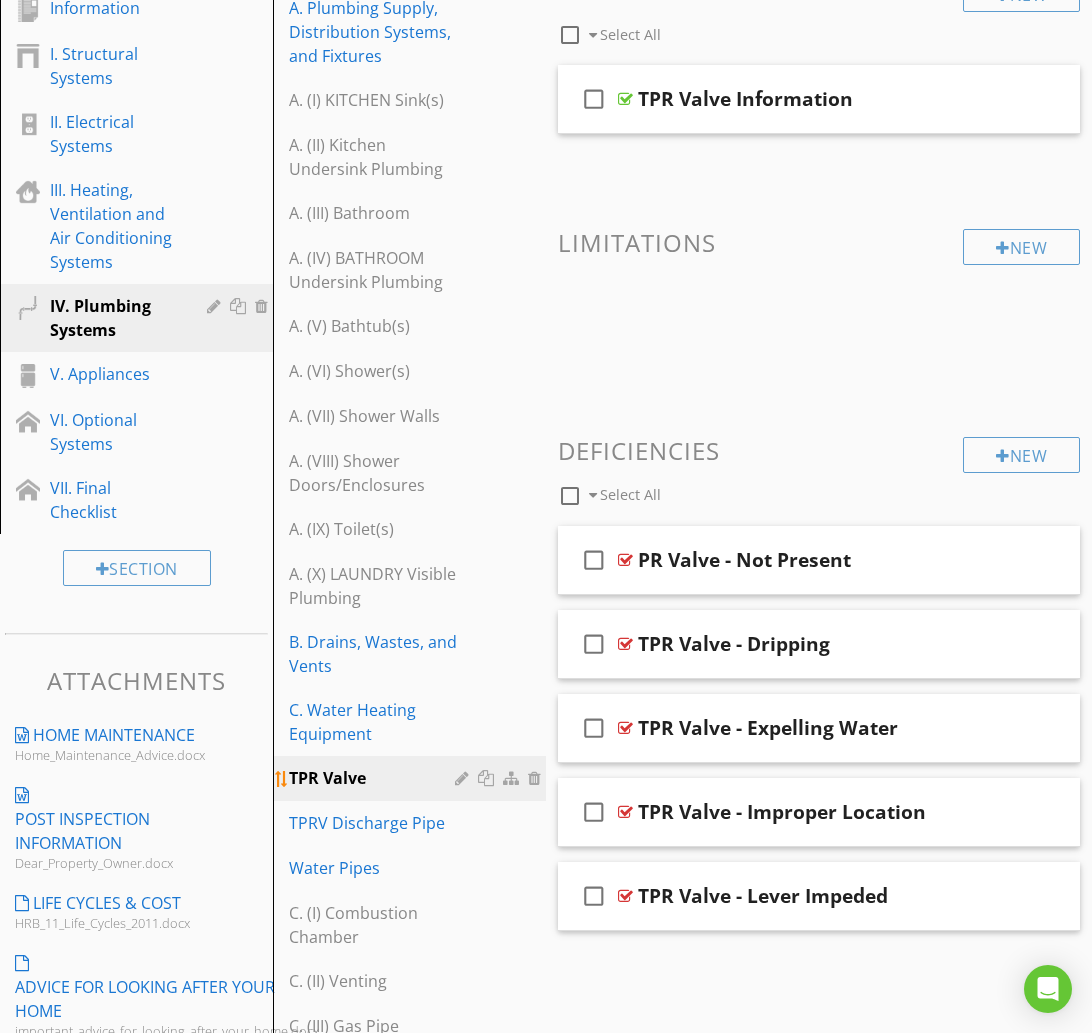 scroll, scrollTop: 353, scrollLeft: 0, axis: vertical 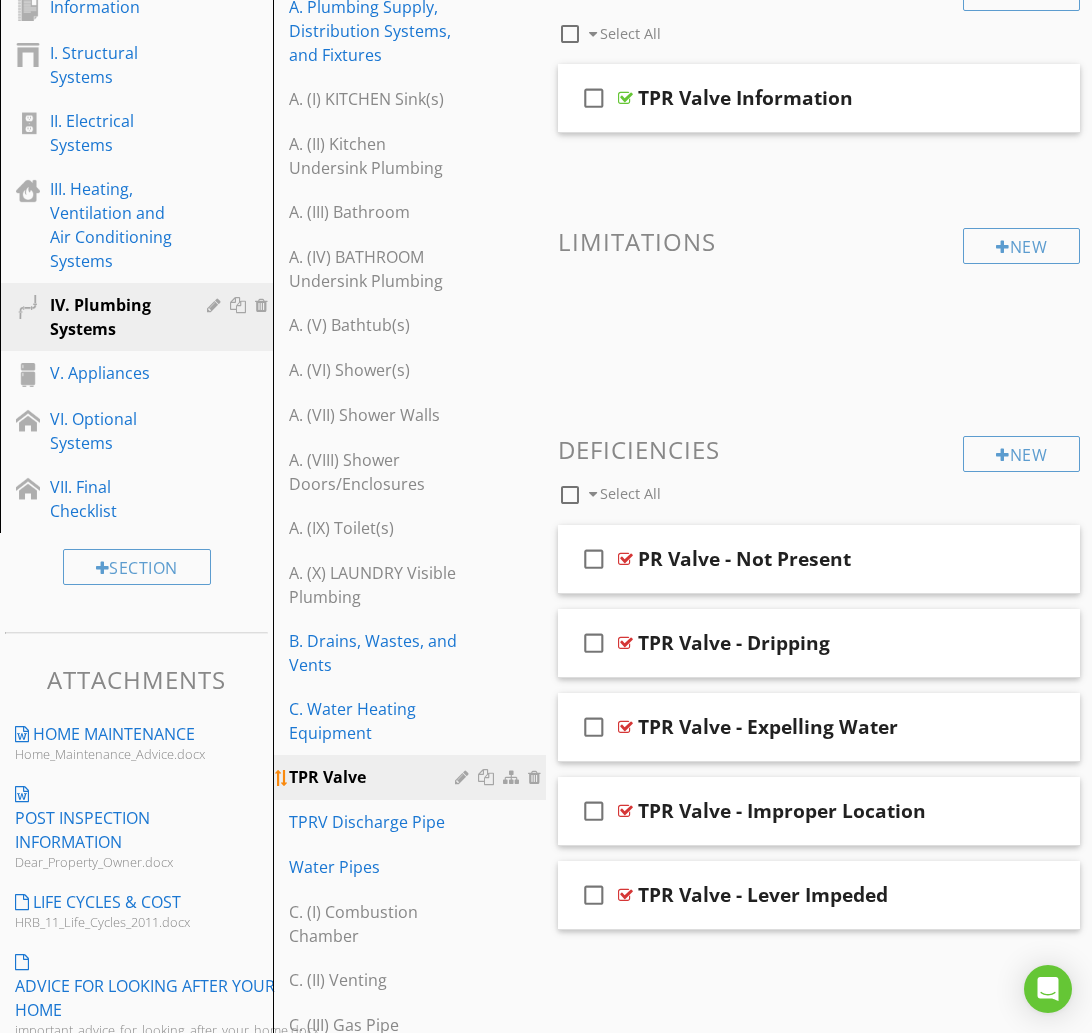 click at bounding box center [464, 777] 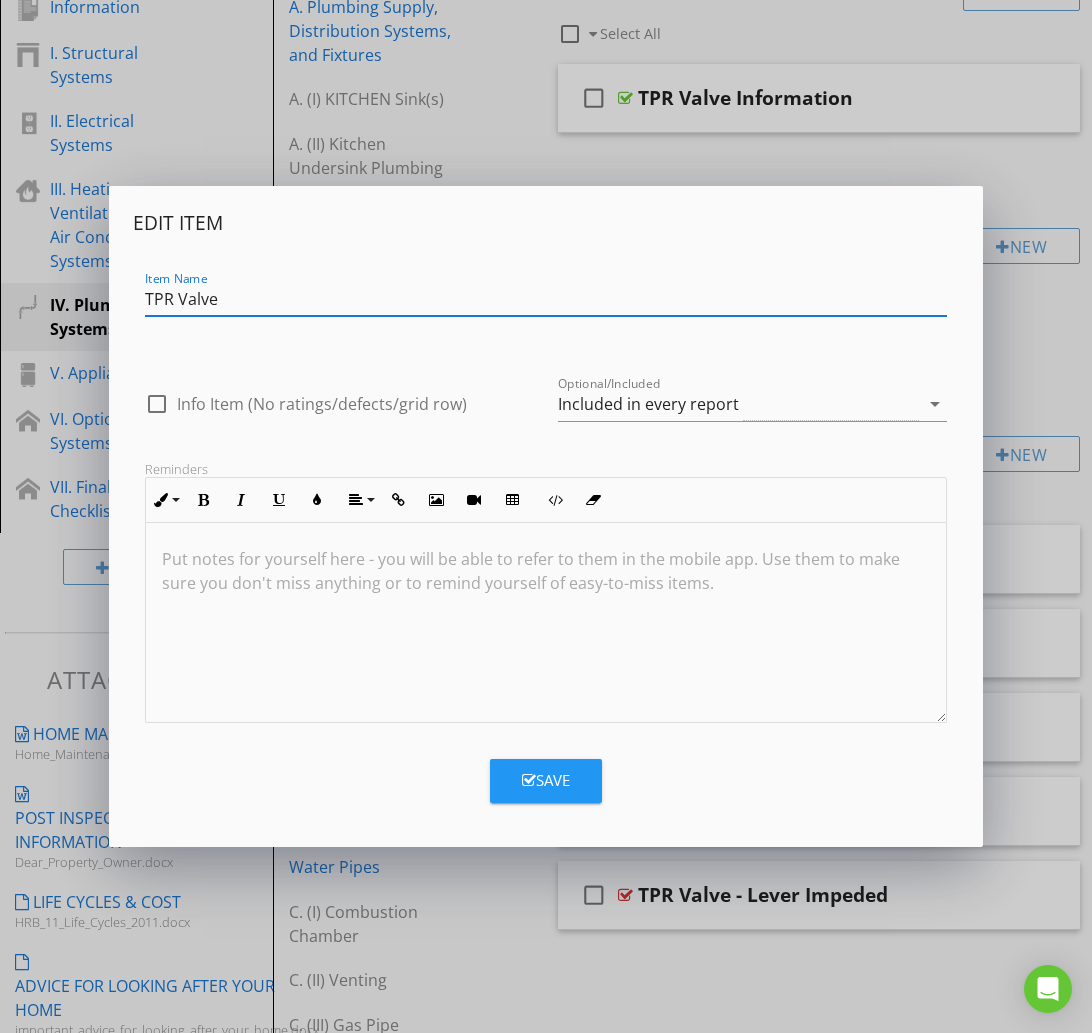 click on "TPR Valve" at bounding box center (546, 299) 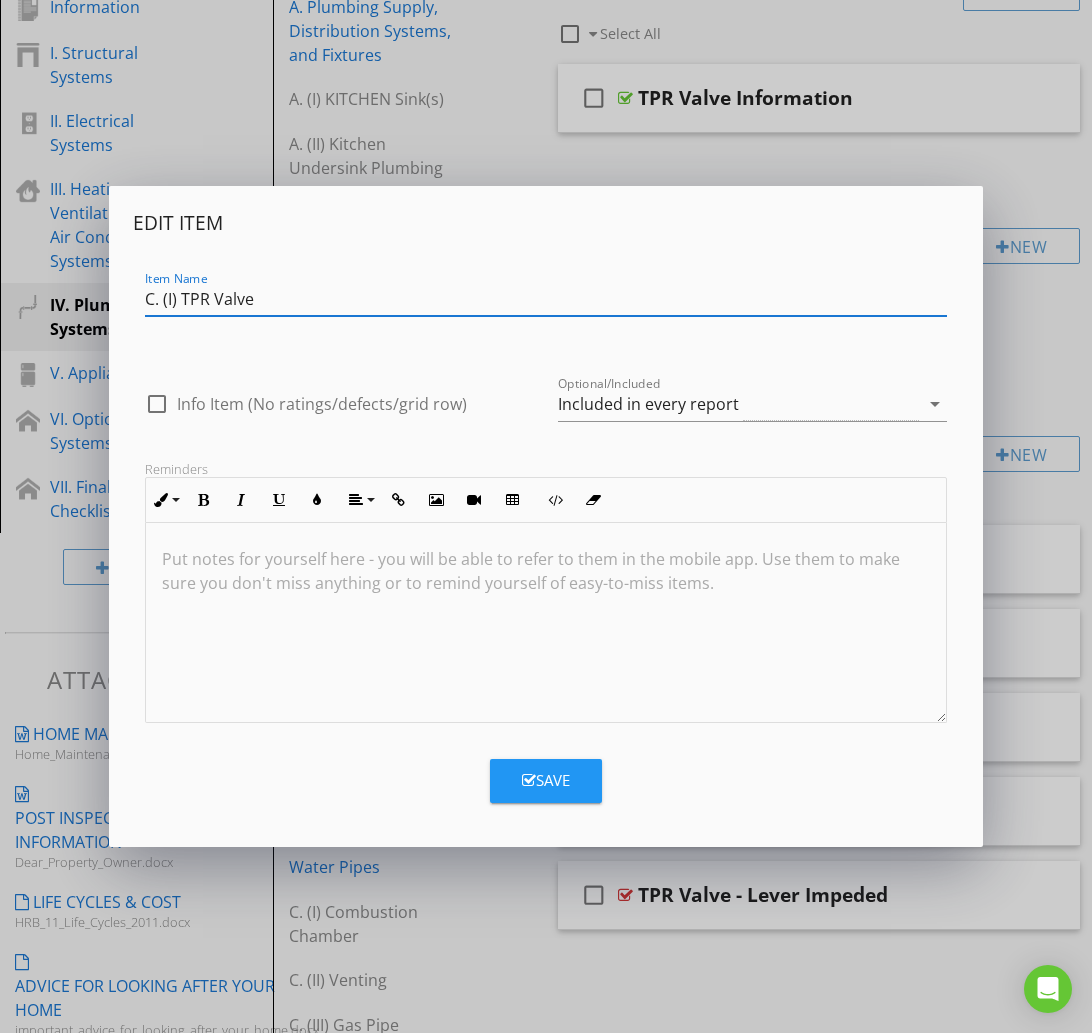 type on "C. (I) TPR Valve" 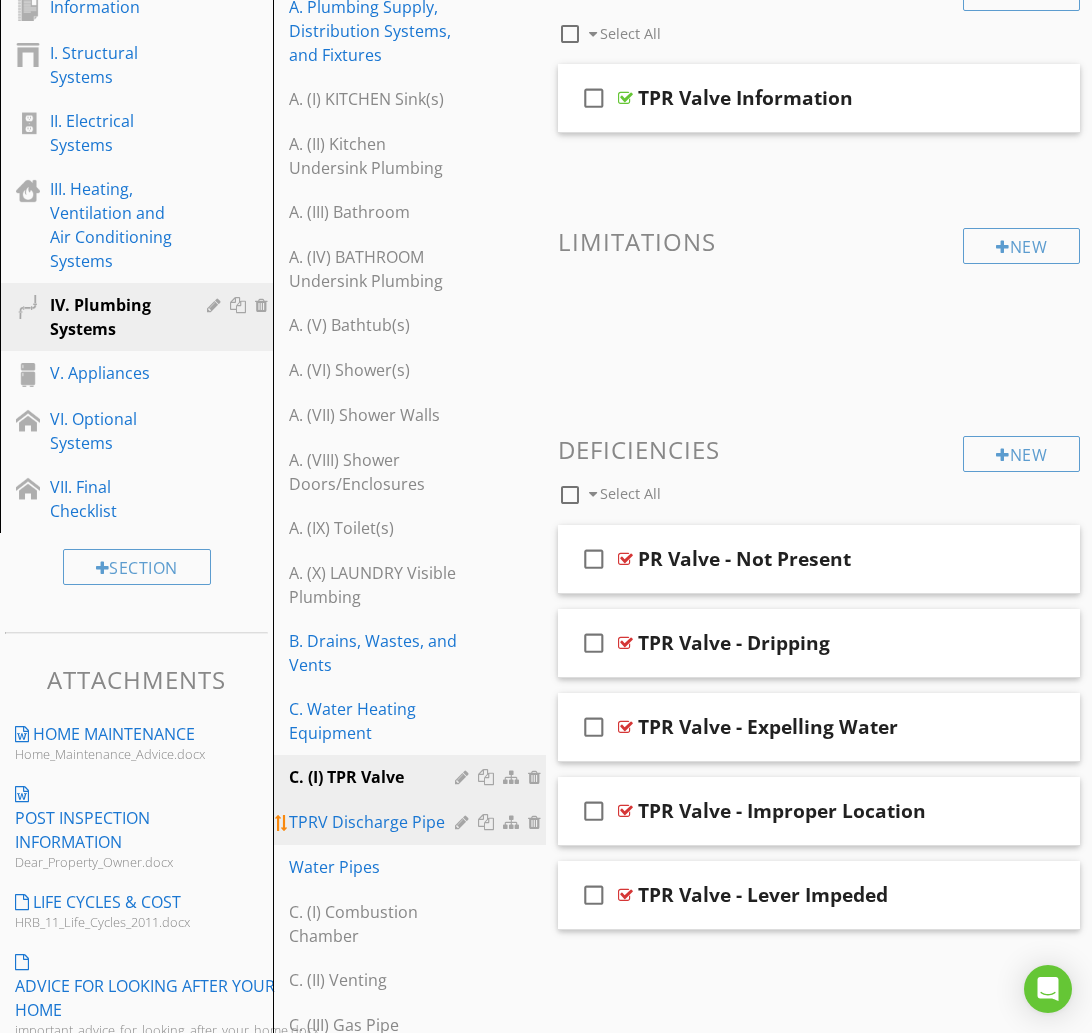 click on "TPRV Discharge Pipe" at bounding box center [375, 822] 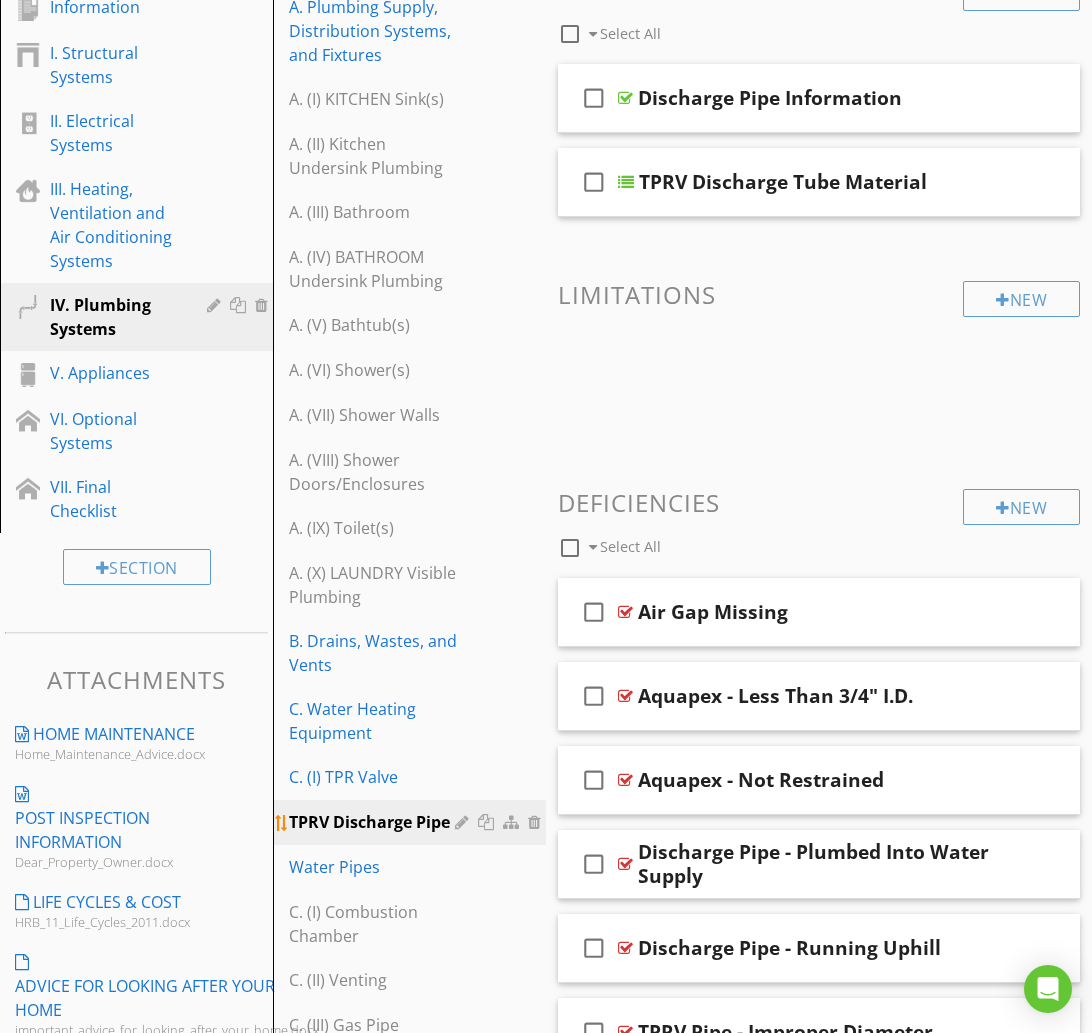 click at bounding box center [464, 822] 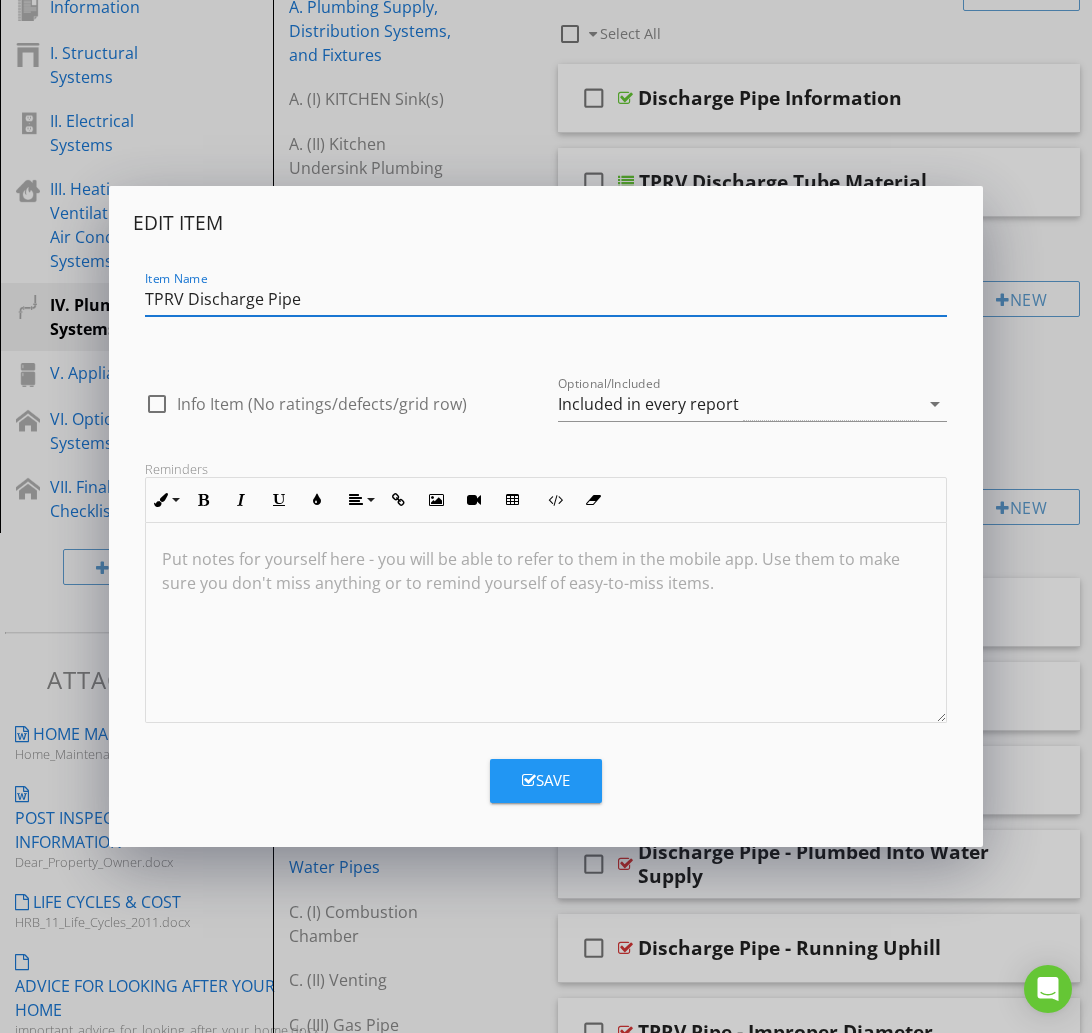 click on "TPRV Discharge Pipe" at bounding box center [546, 299] 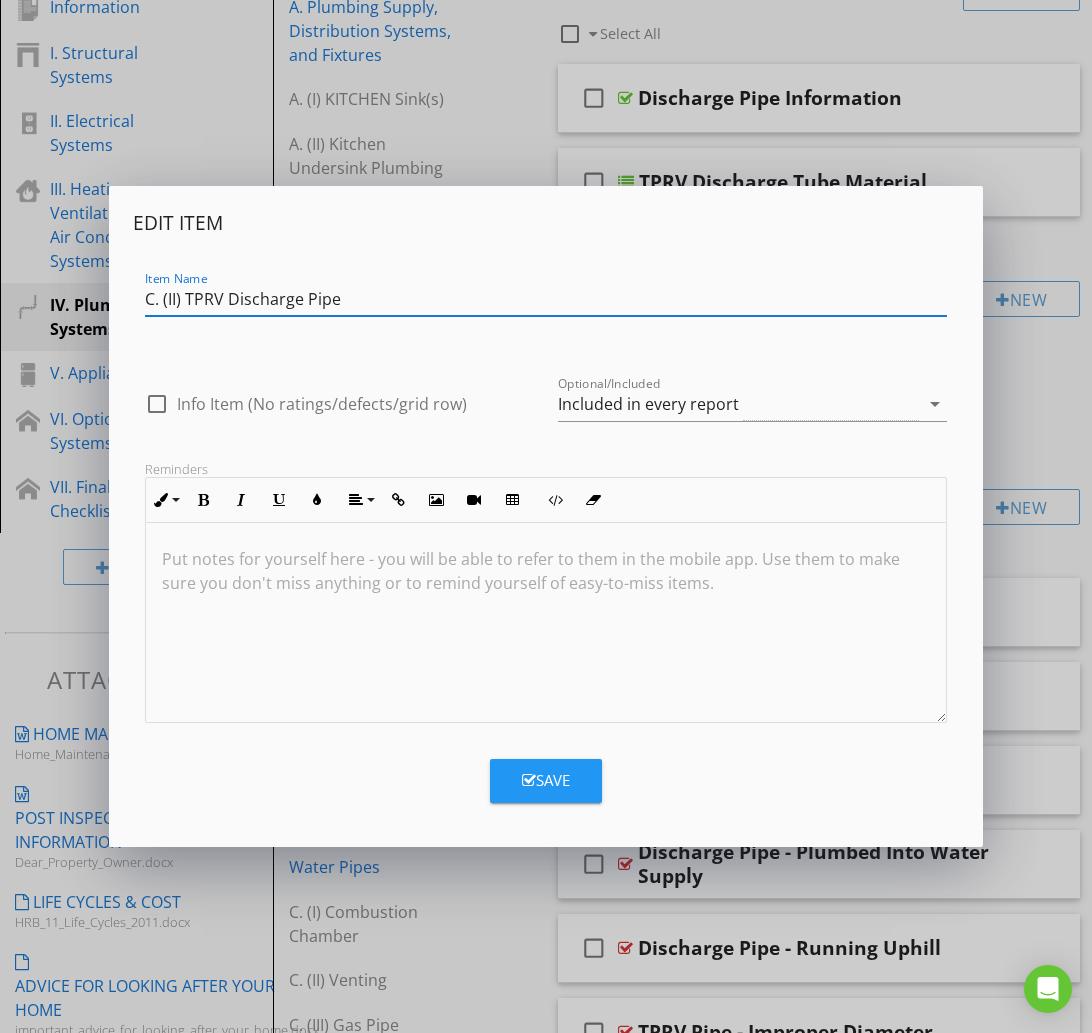 type on "C. (II) TPRV Discharge Pipe" 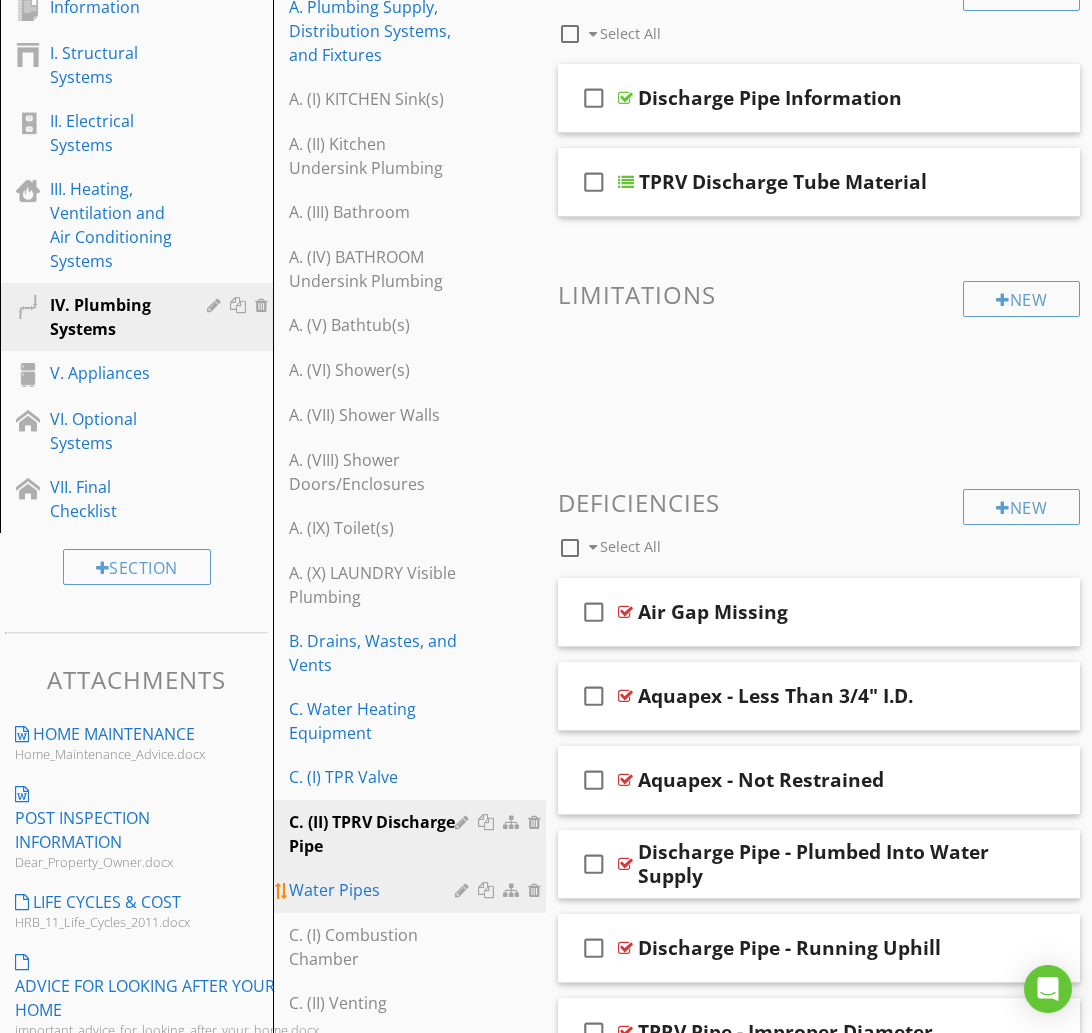 click on "Water Pipes" at bounding box center [375, 890] 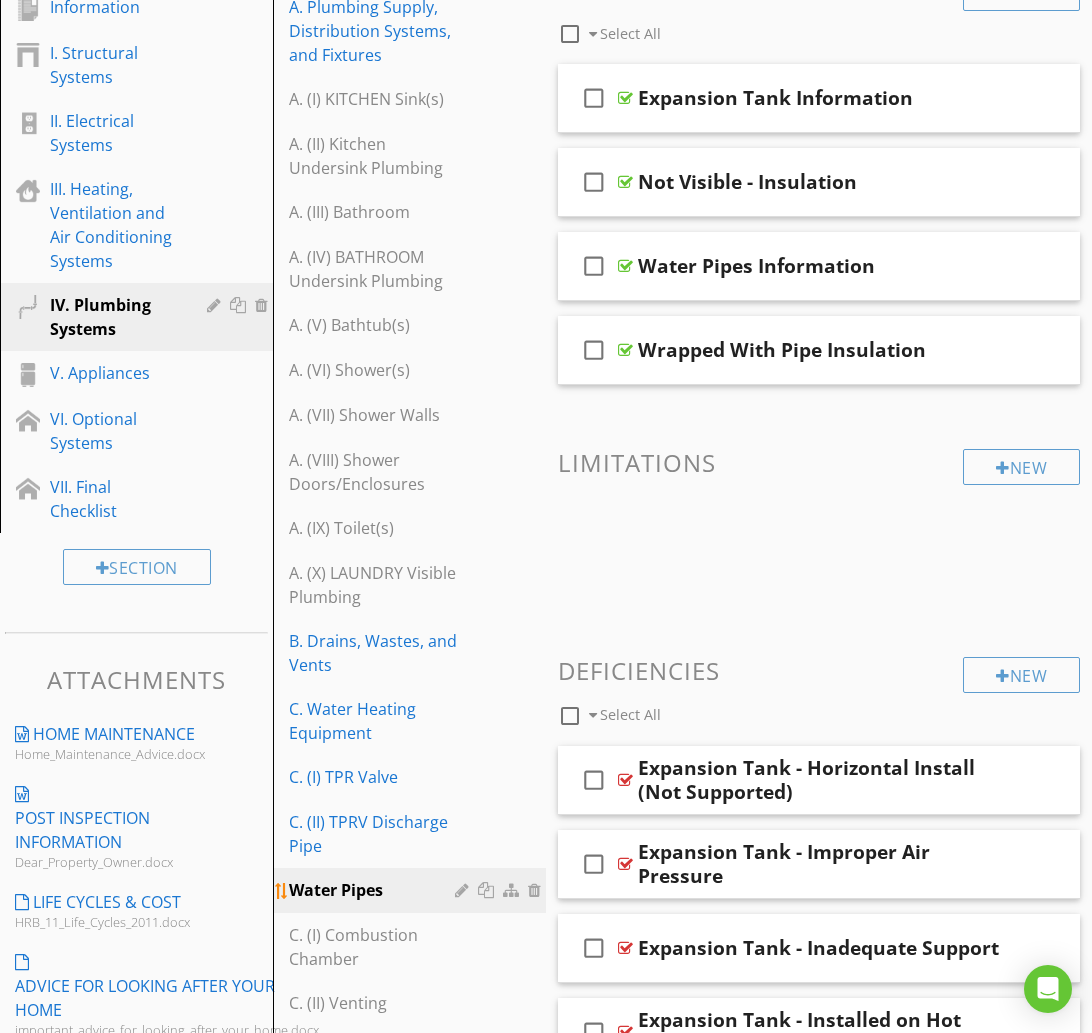 click at bounding box center [464, 890] 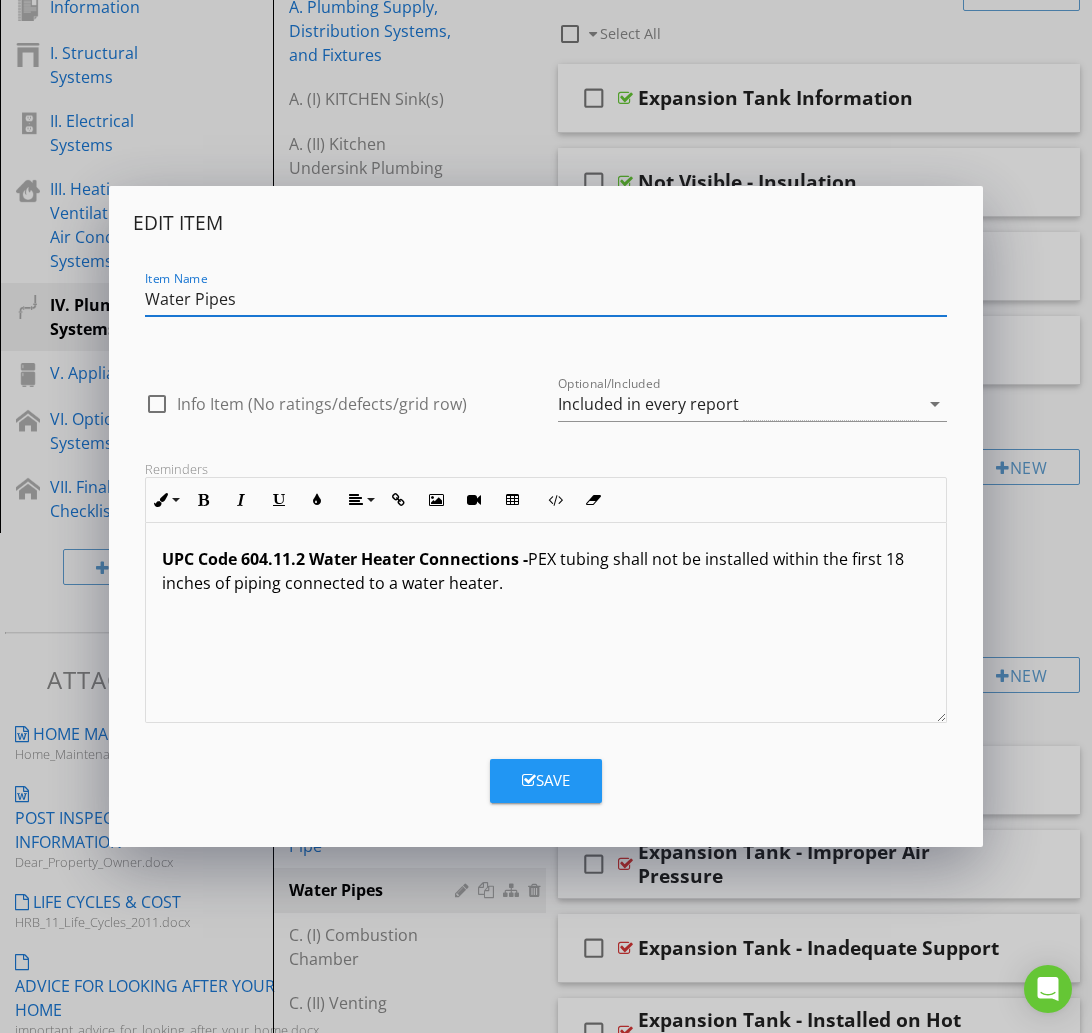 click on "Water Pipes" at bounding box center (546, 299) 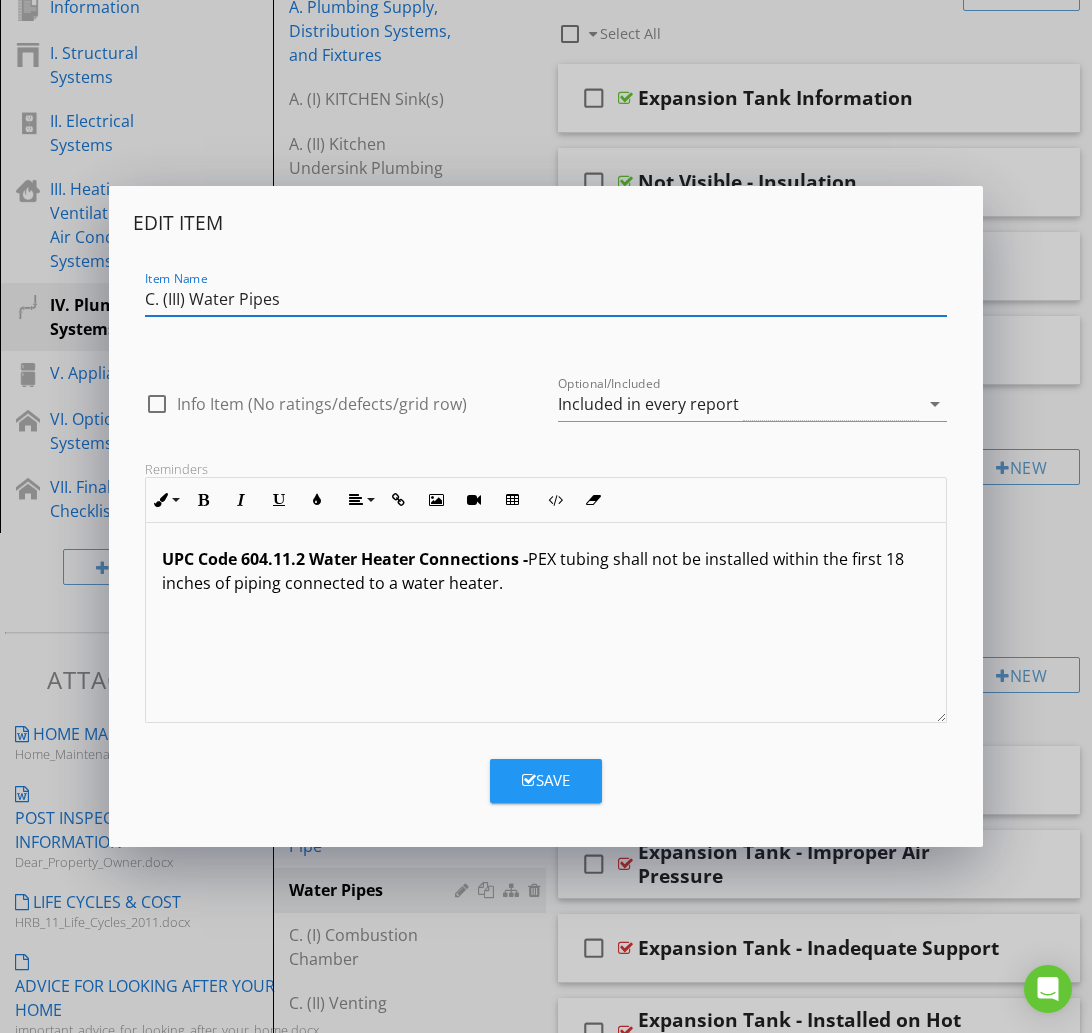 type on "C. (III) Water Pipes" 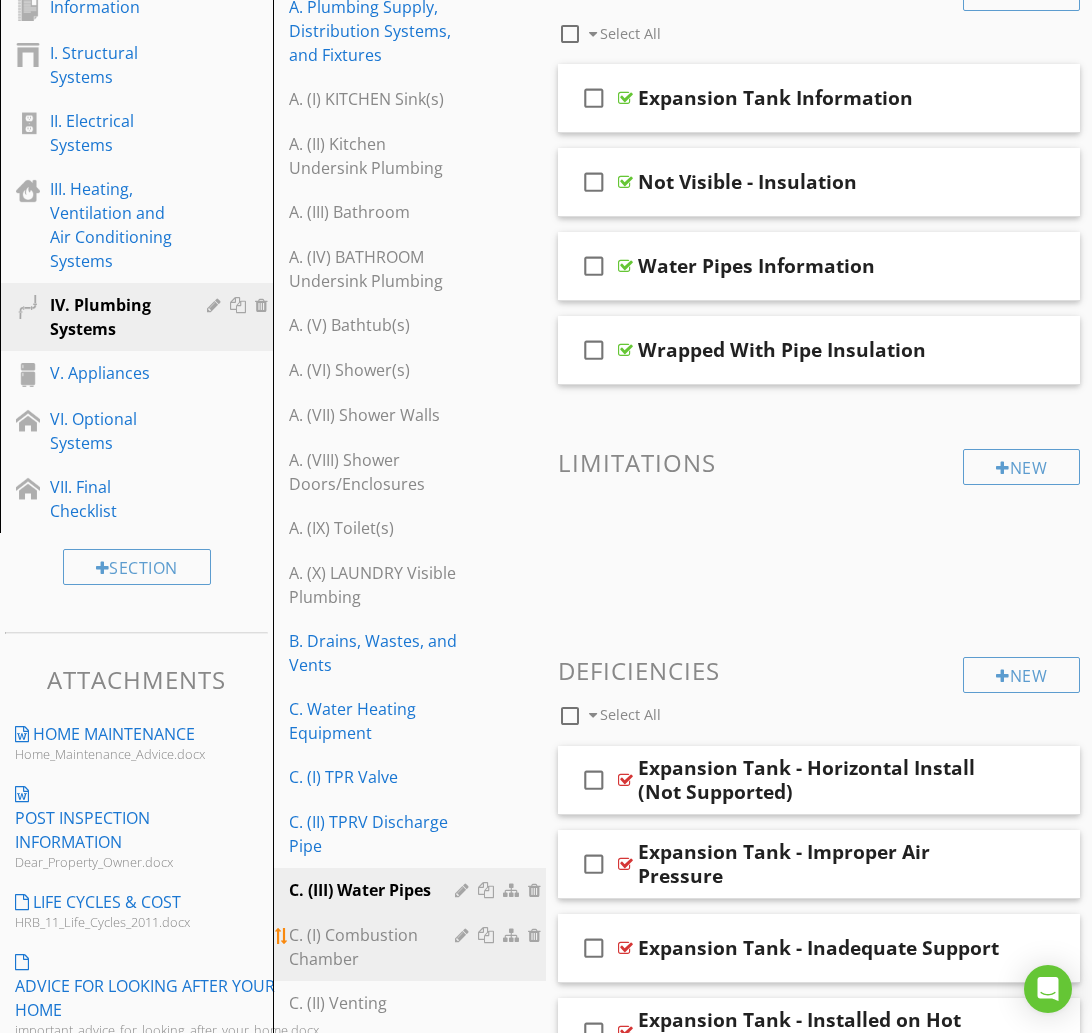 click on "C. (I) Combustion Chamber" at bounding box center [375, 947] 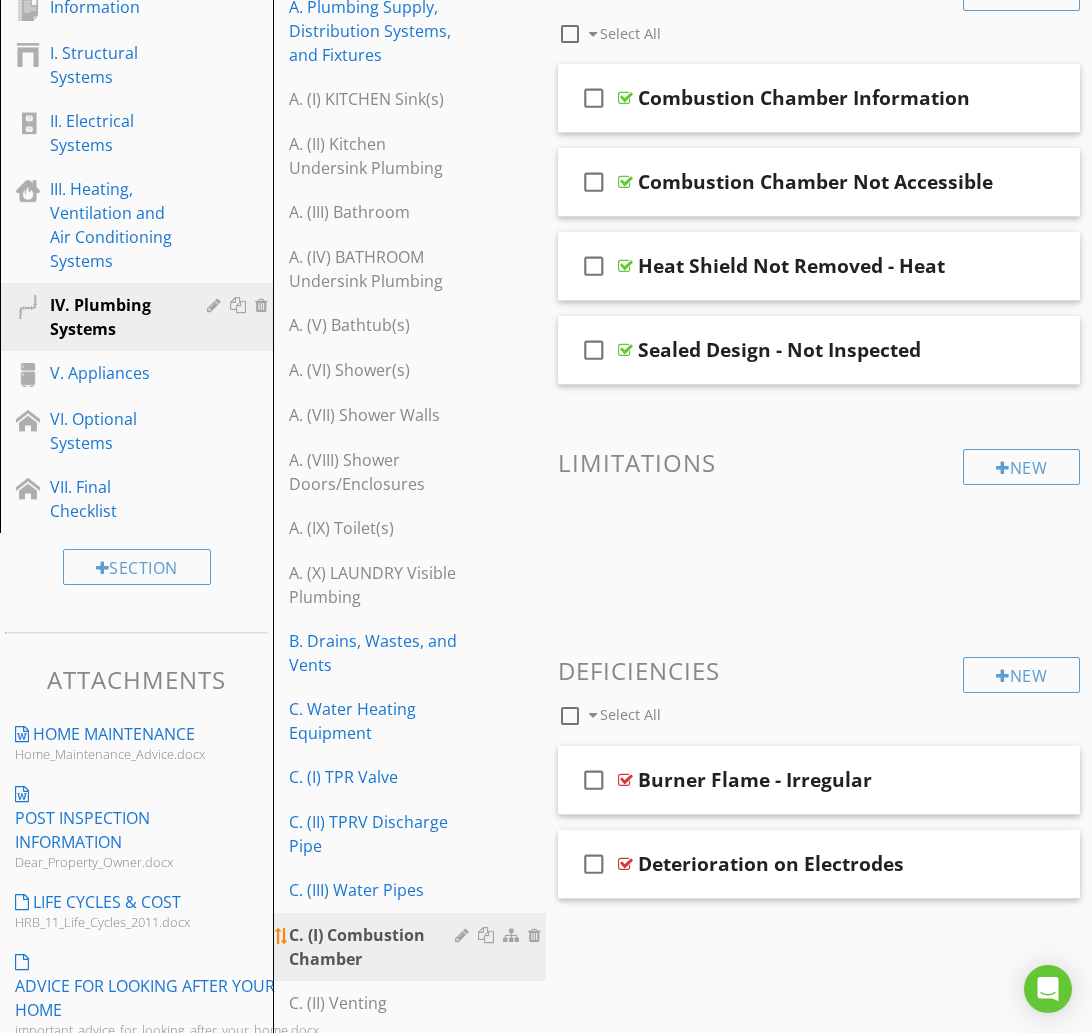 click at bounding box center [464, 935] 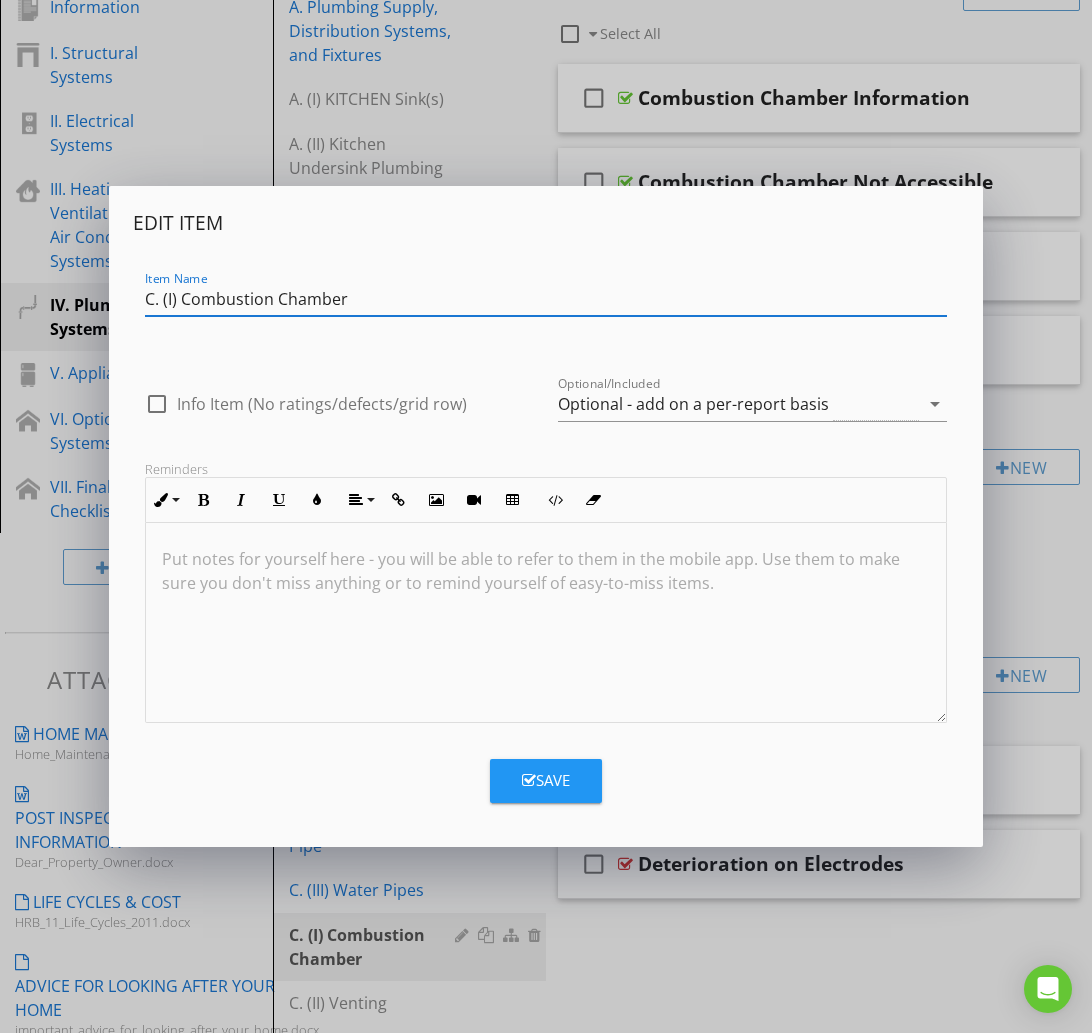 click on "C. (I) Combustion Chamber" at bounding box center [546, 299] 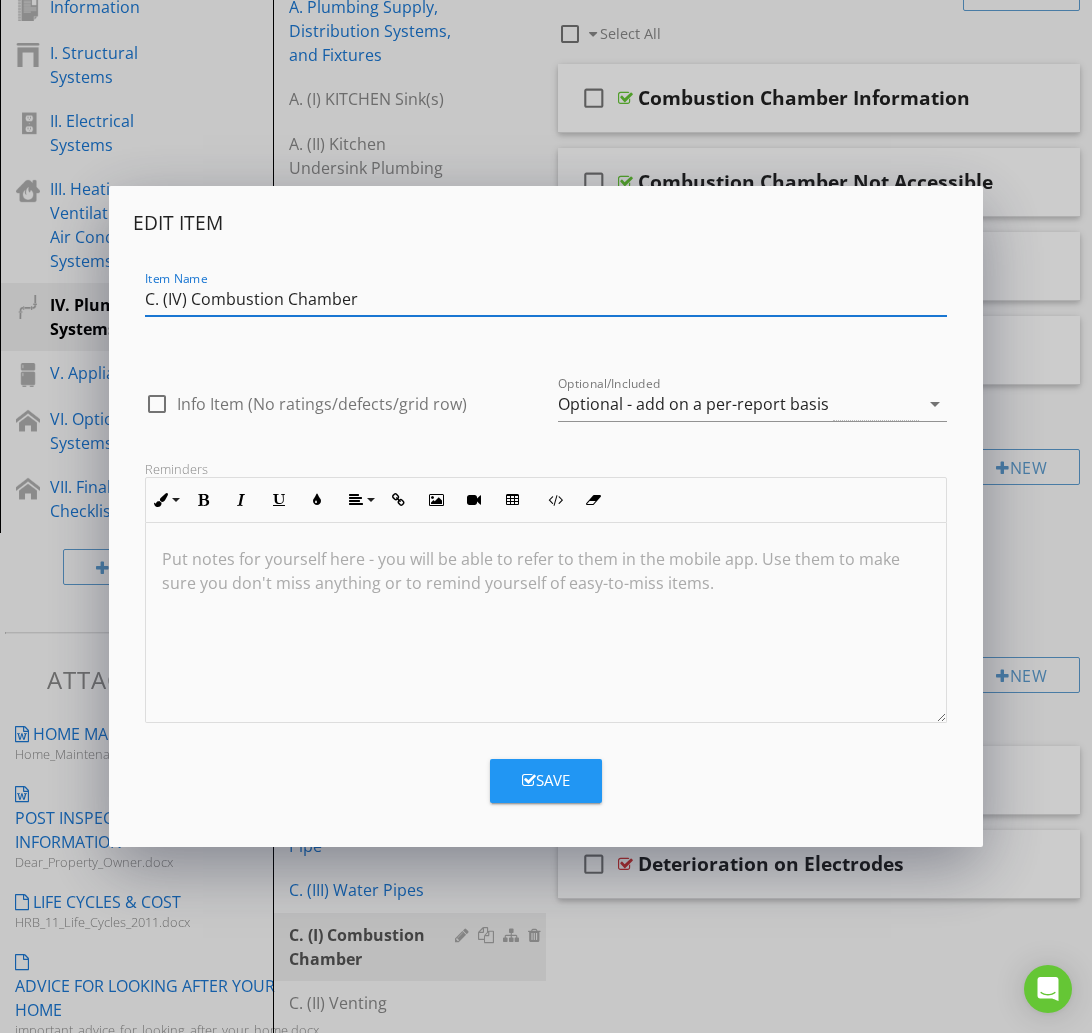 type on "C. (IV) Combustion Chamber" 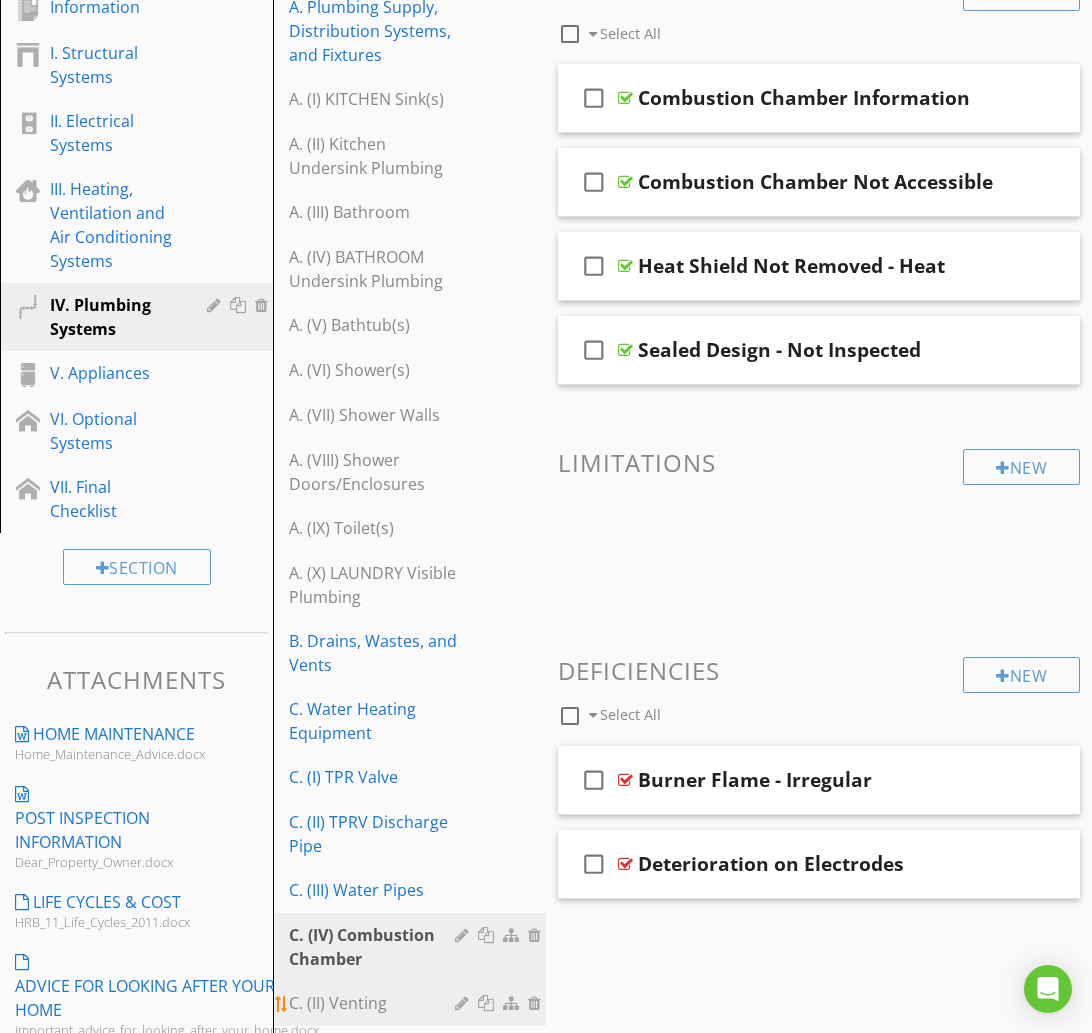 click on "C. (II) Venting" at bounding box center (375, 1003) 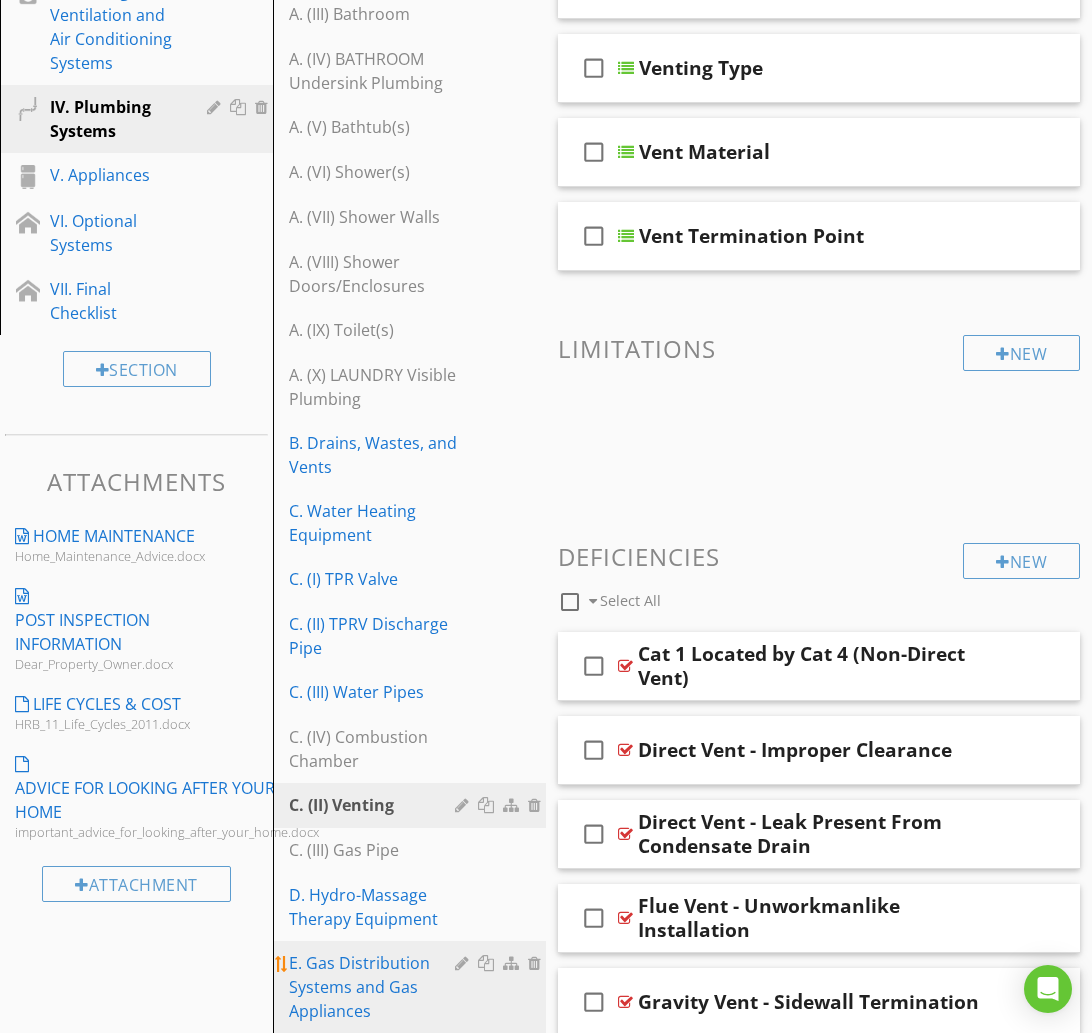 scroll, scrollTop: 559, scrollLeft: 0, axis: vertical 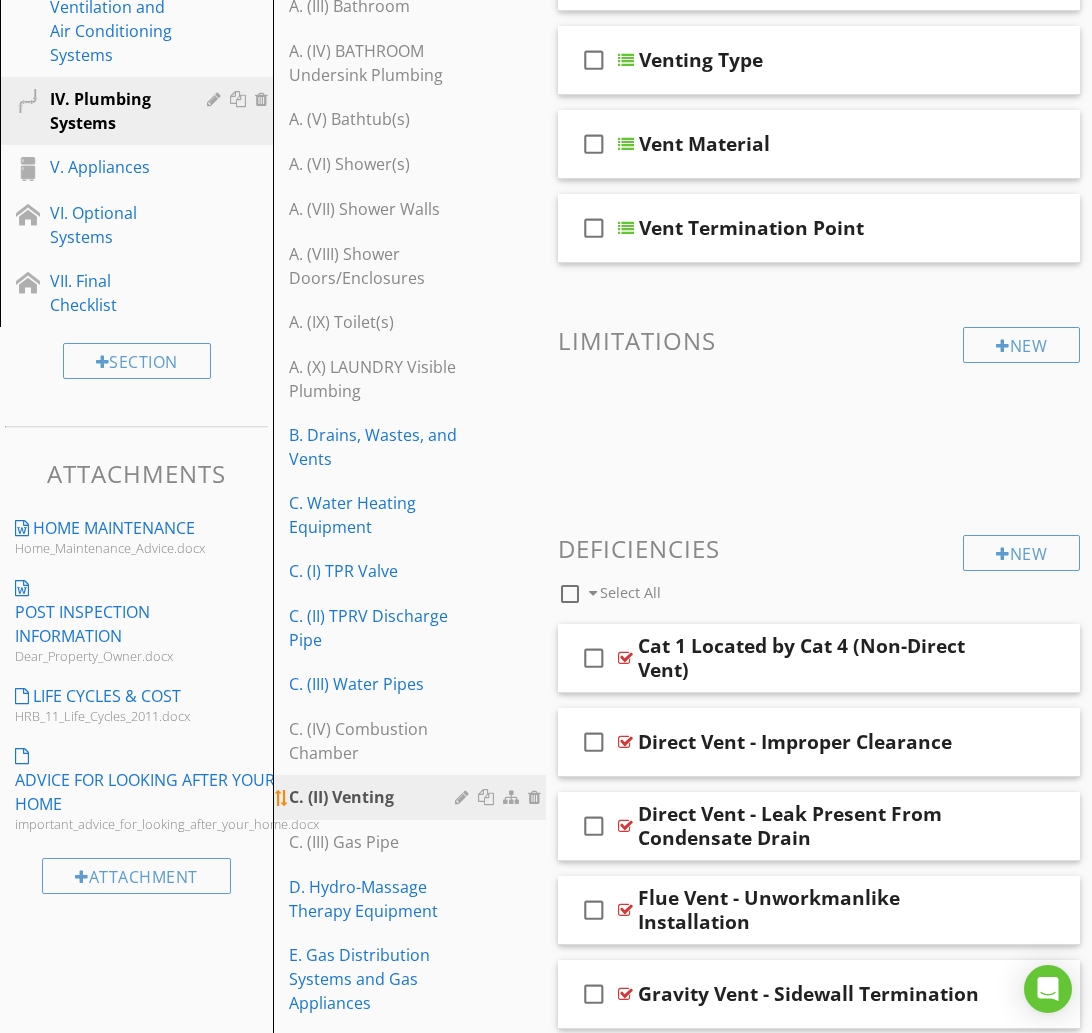 click at bounding box center [464, 797] 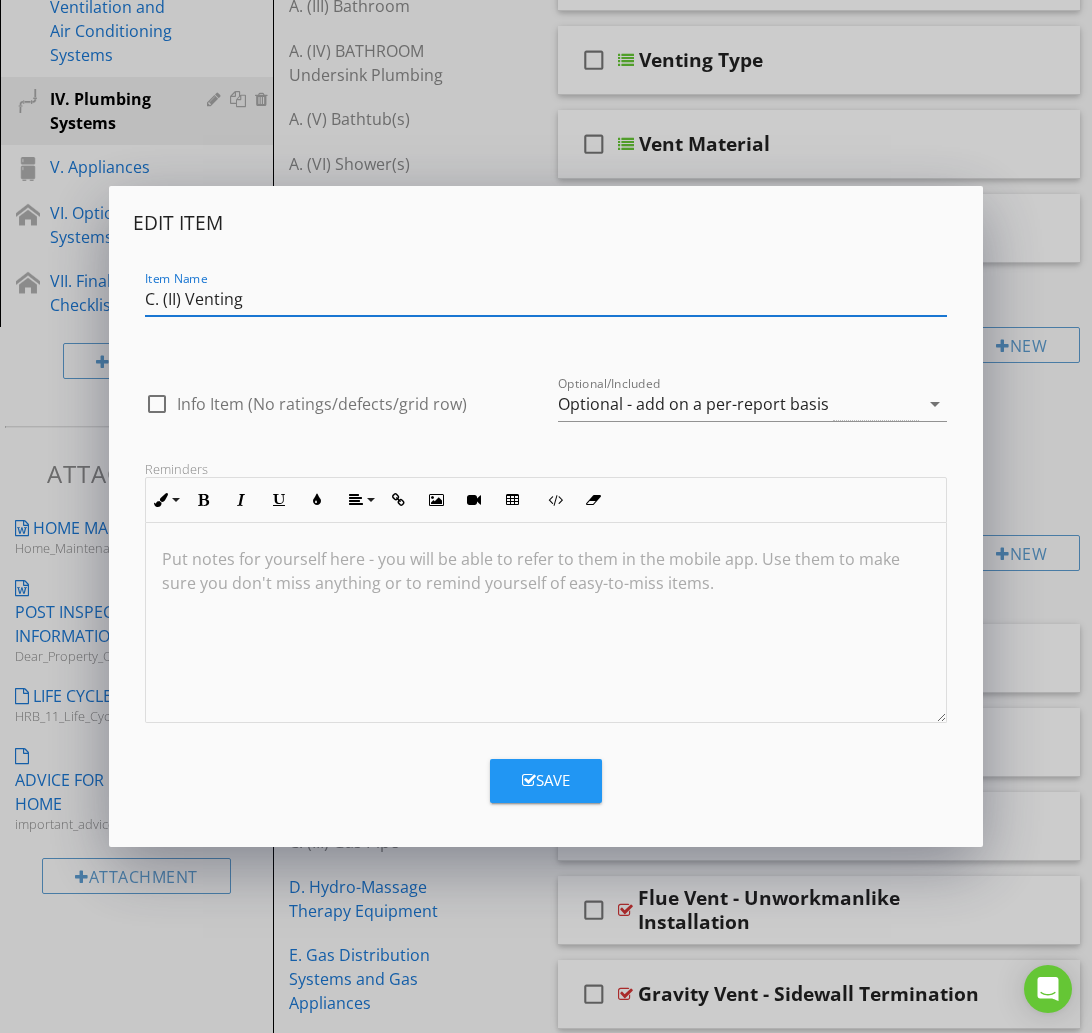 click on "C. (II) Venting" at bounding box center [546, 299] 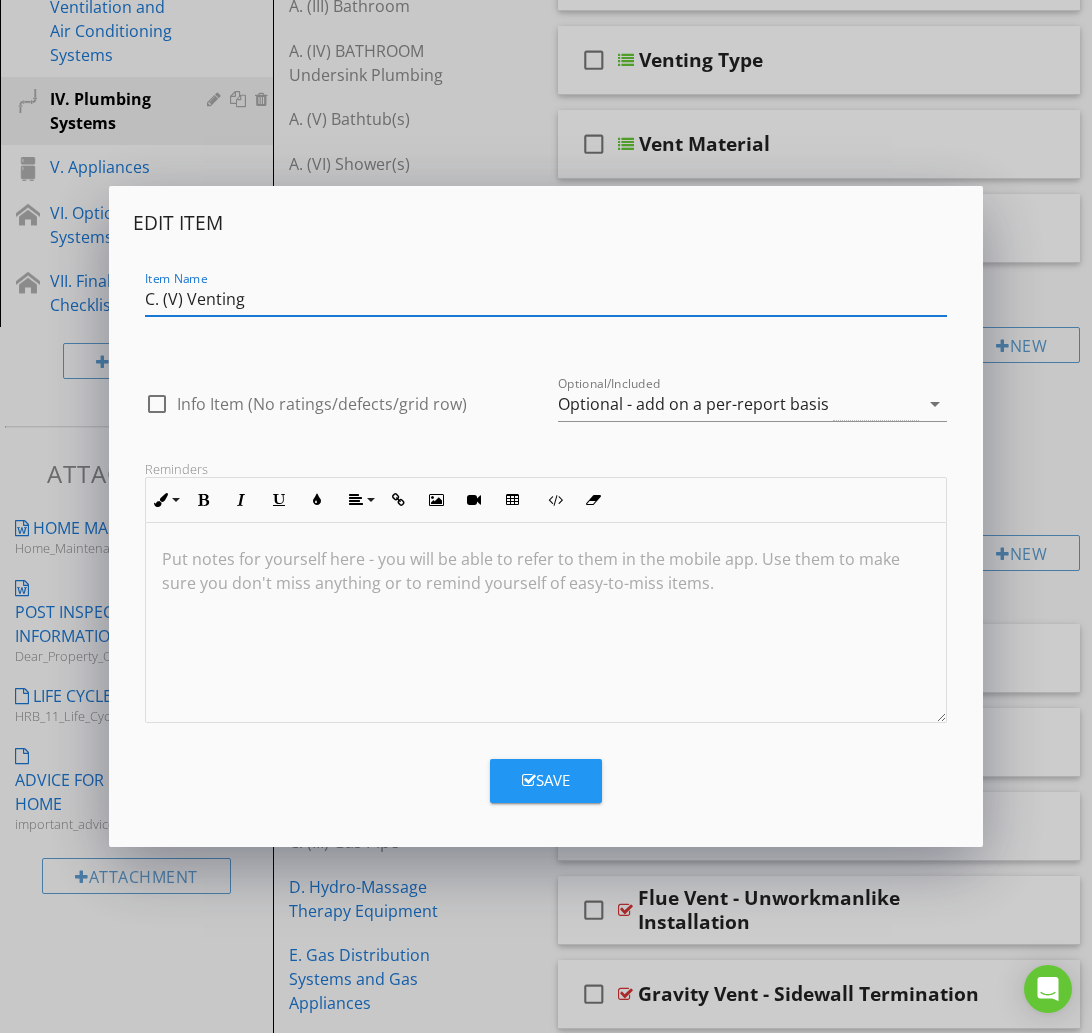 type on "C. (V) Venting" 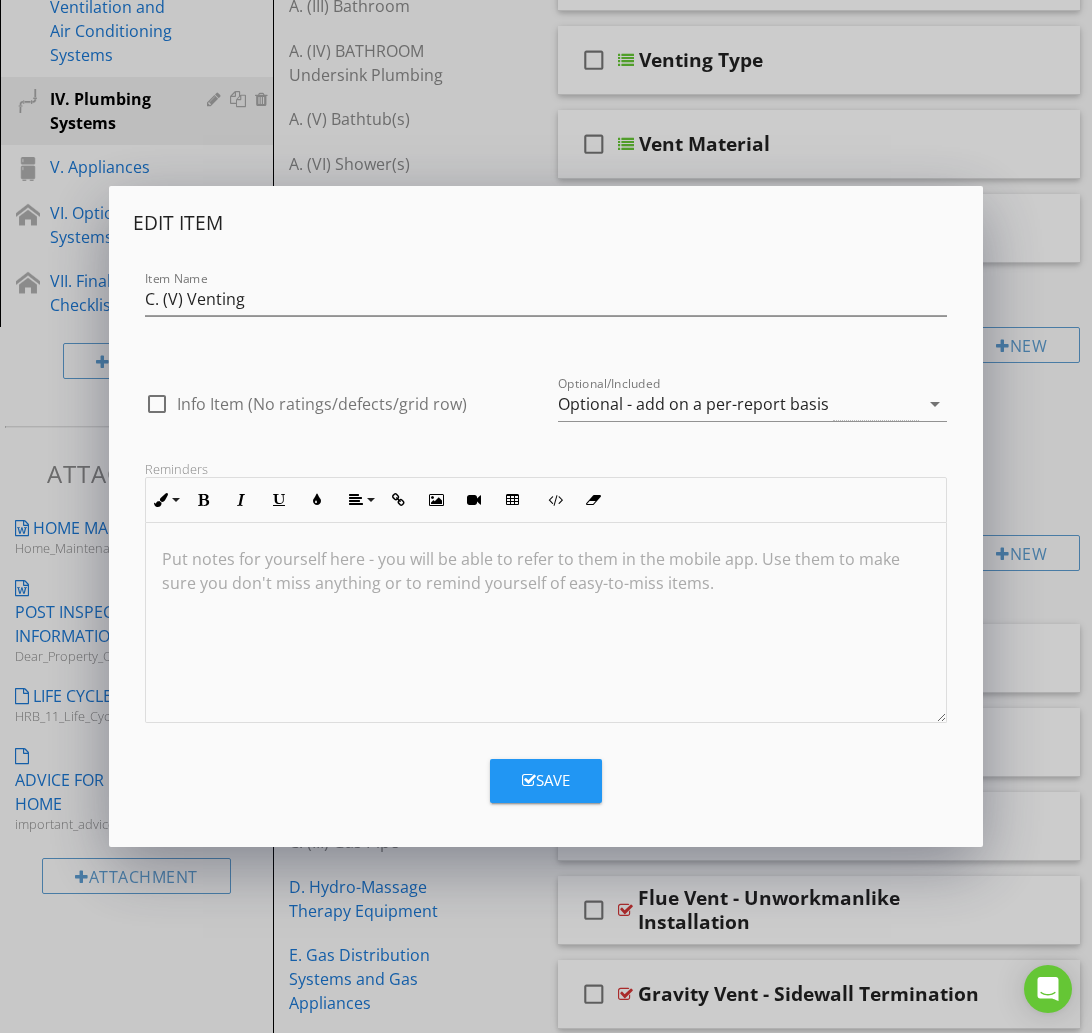 drag, startPoint x: 537, startPoint y: 782, endPoint x: 493, endPoint y: 770, distance: 45.607018 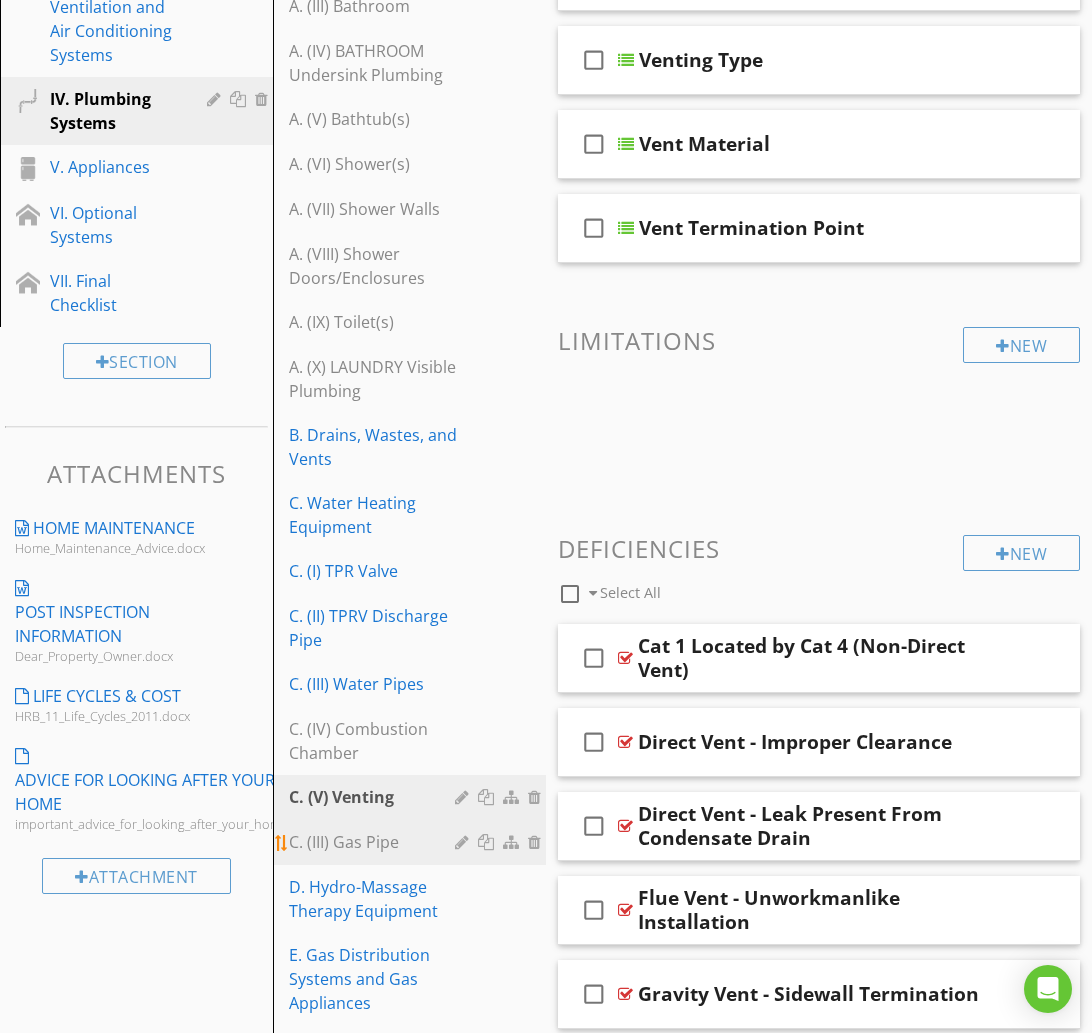 click on "C. (III) Gas Pipe" at bounding box center [375, 842] 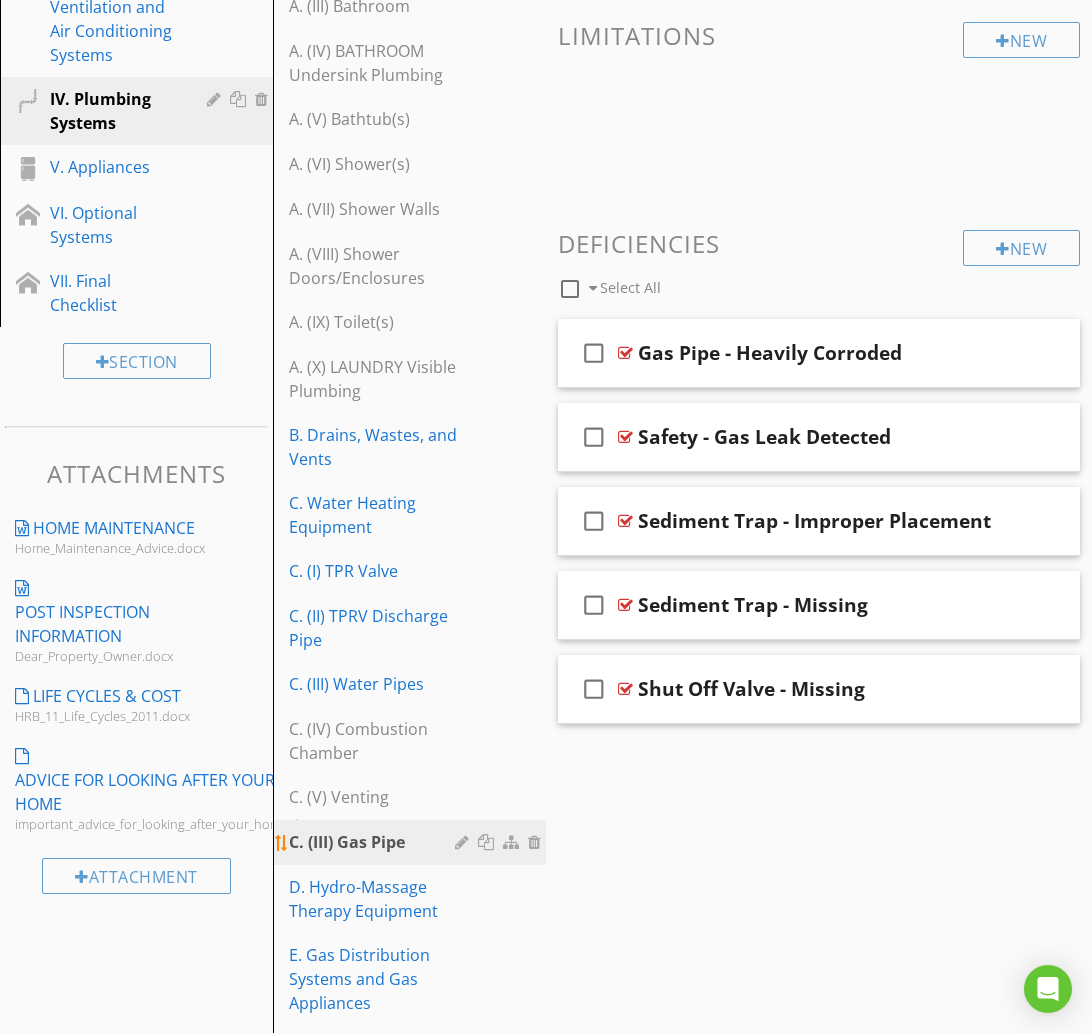 click at bounding box center [464, 842] 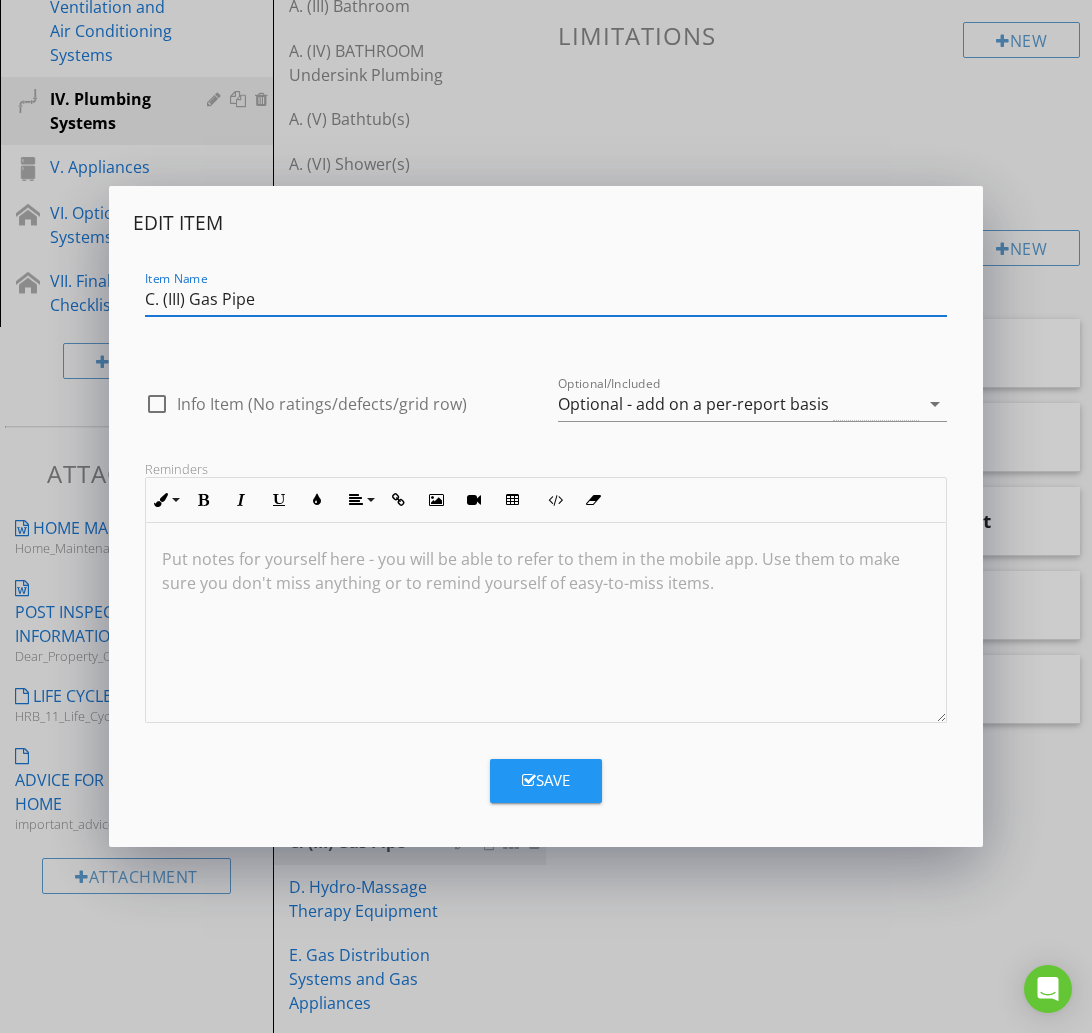 drag, startPoint x: 177, startPoint y: 303, endPoint x: 179, endPoint y: 325, distance: 22.090721 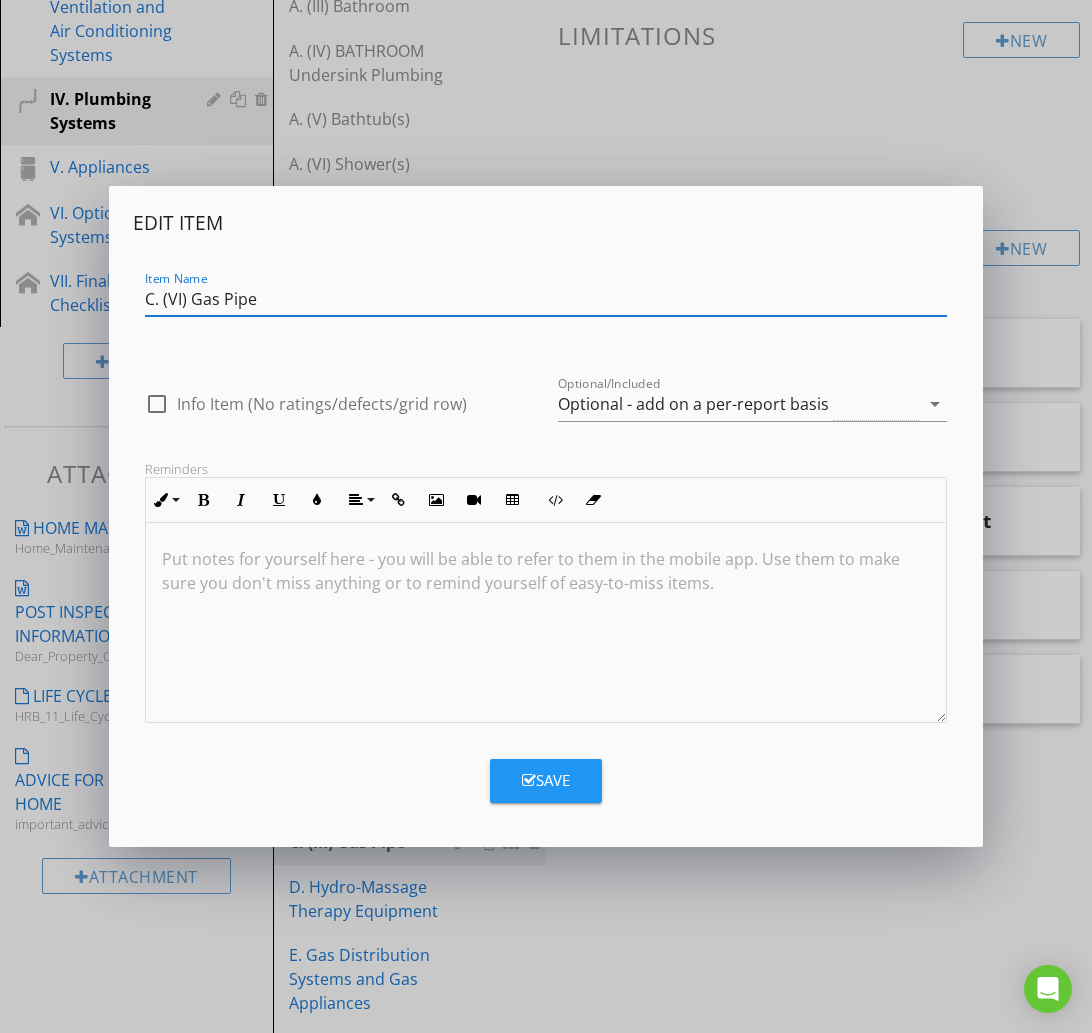 type on "C. (VI) Gas Pipe" 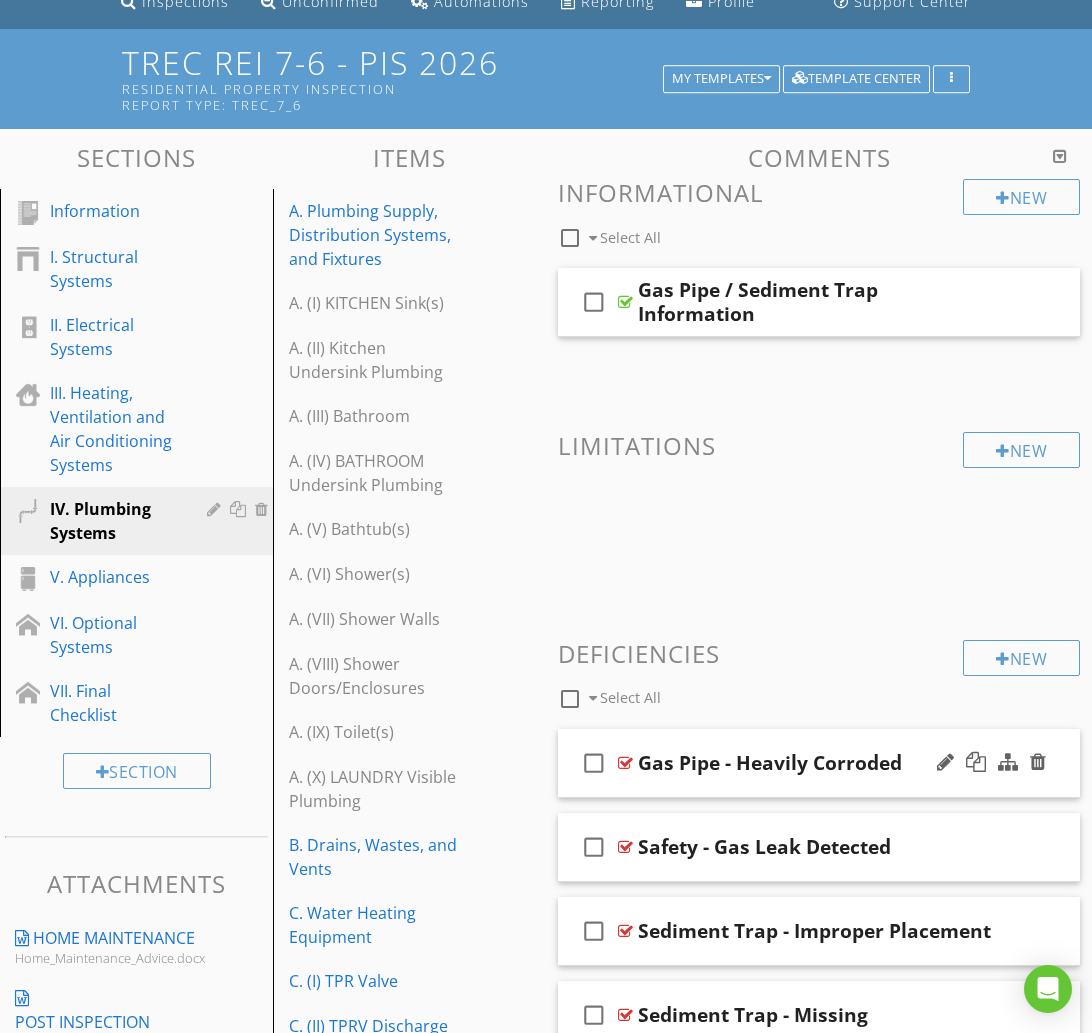 scroll, scrollTop: 0, scrollLeft: 0, axis: both 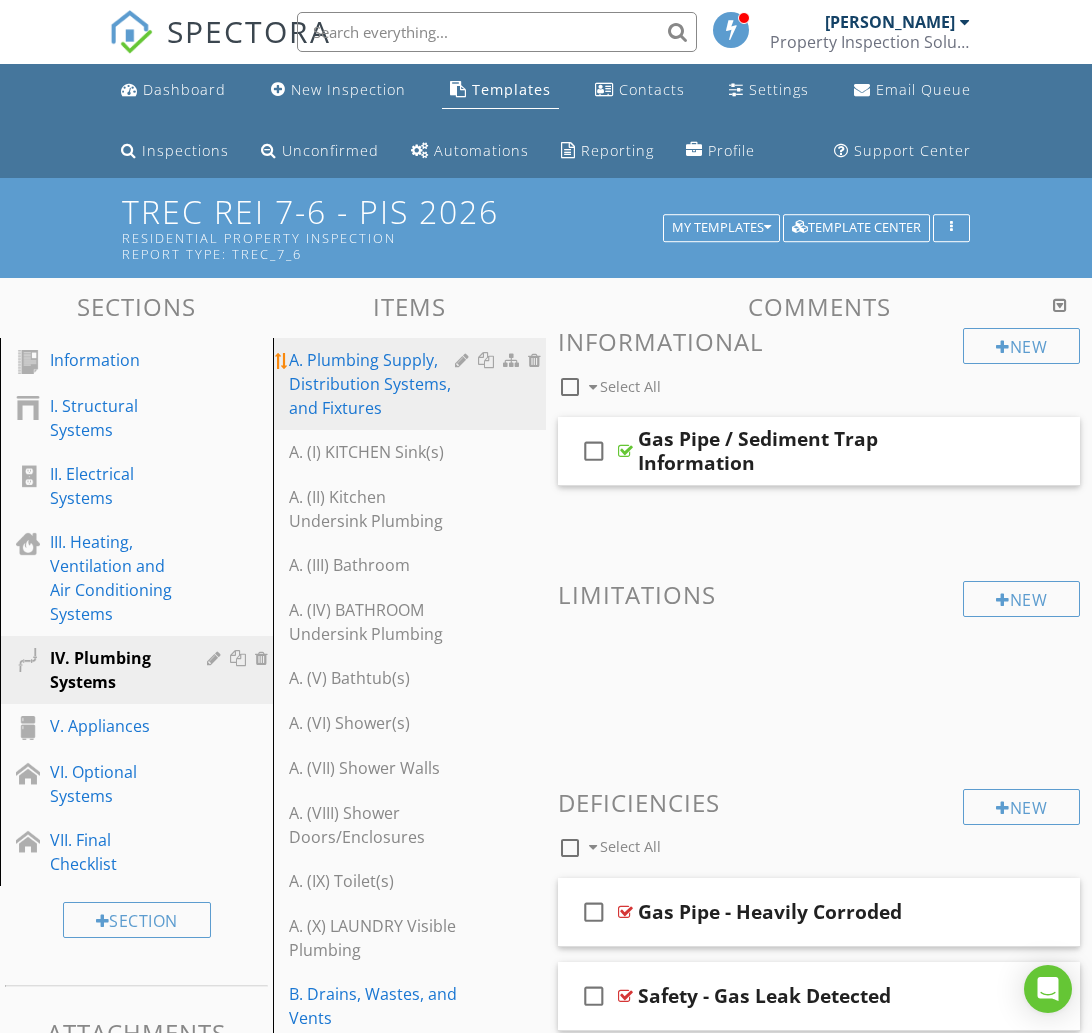 click on "A. Plumbing Supply, Distribution Systems, and Fixtures" at bounding box center [375, 384] 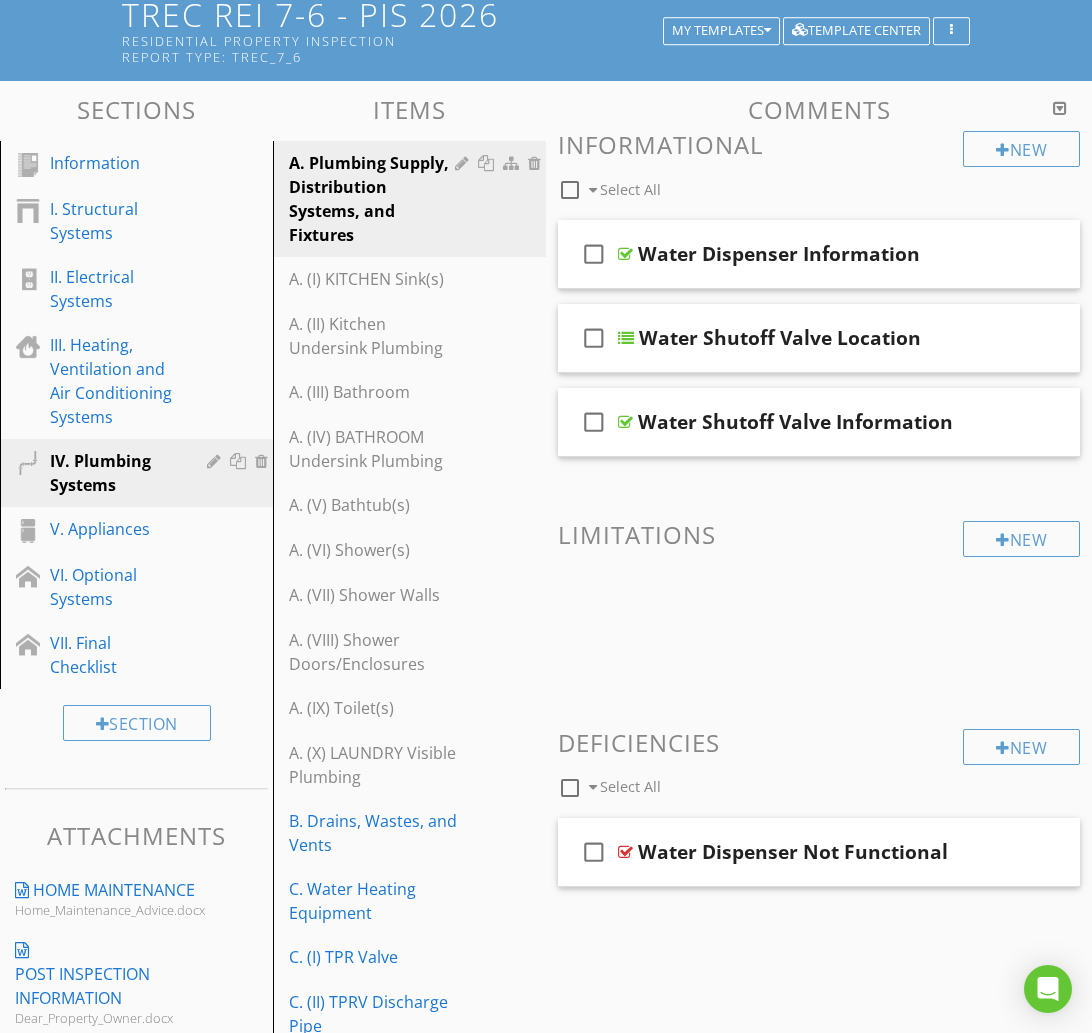 scroll, scrollTop: 0, scrollLeft: 0, axis: both 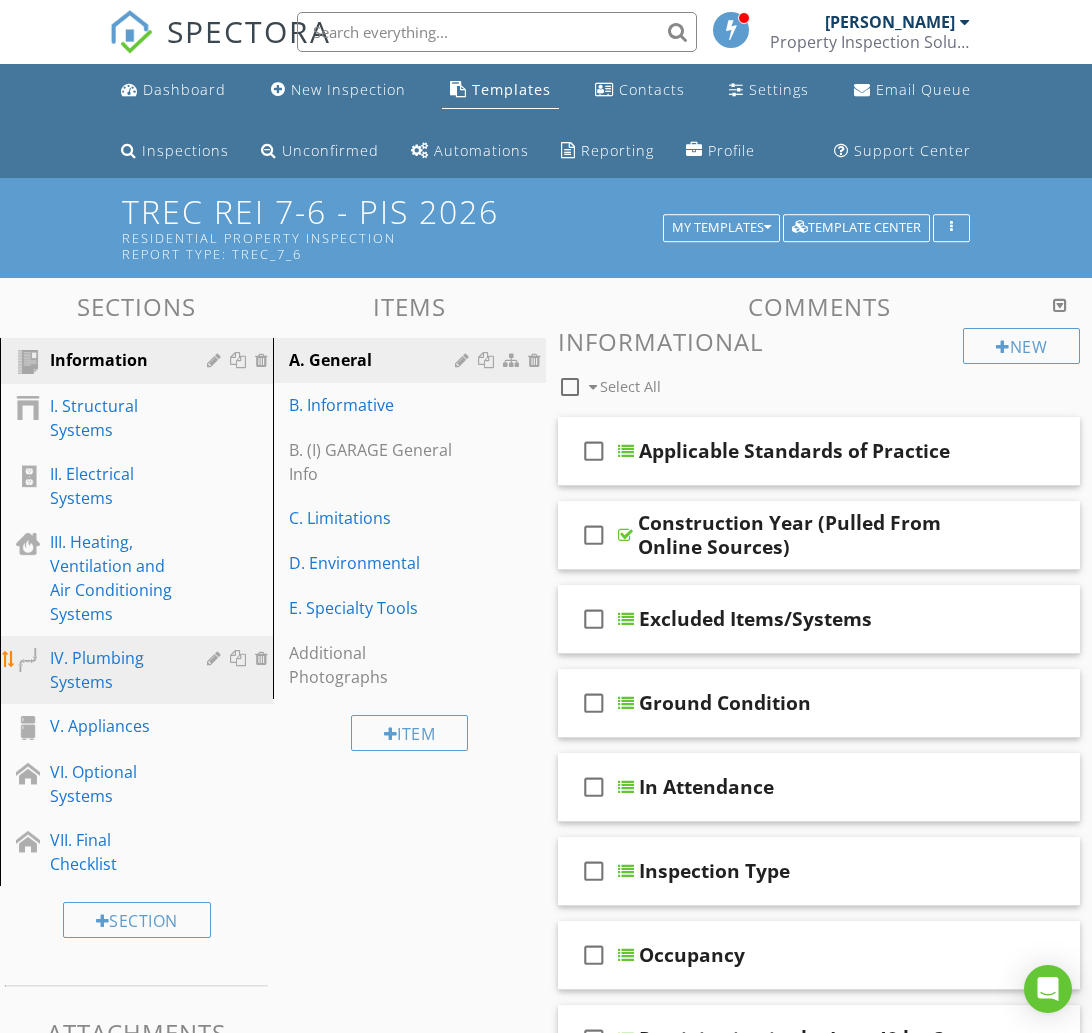click on "IV. Plumbing Systems" at bounding box center (114, 670) 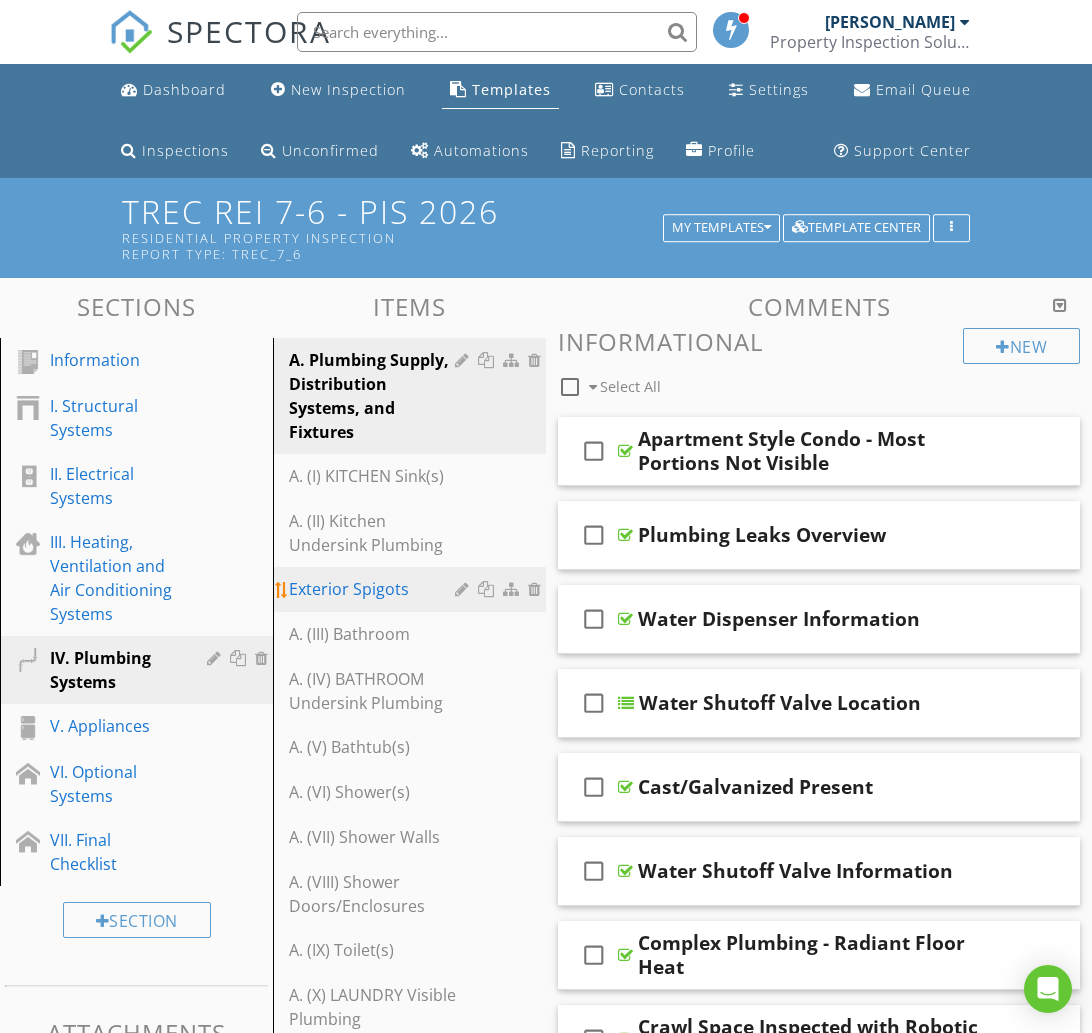 type 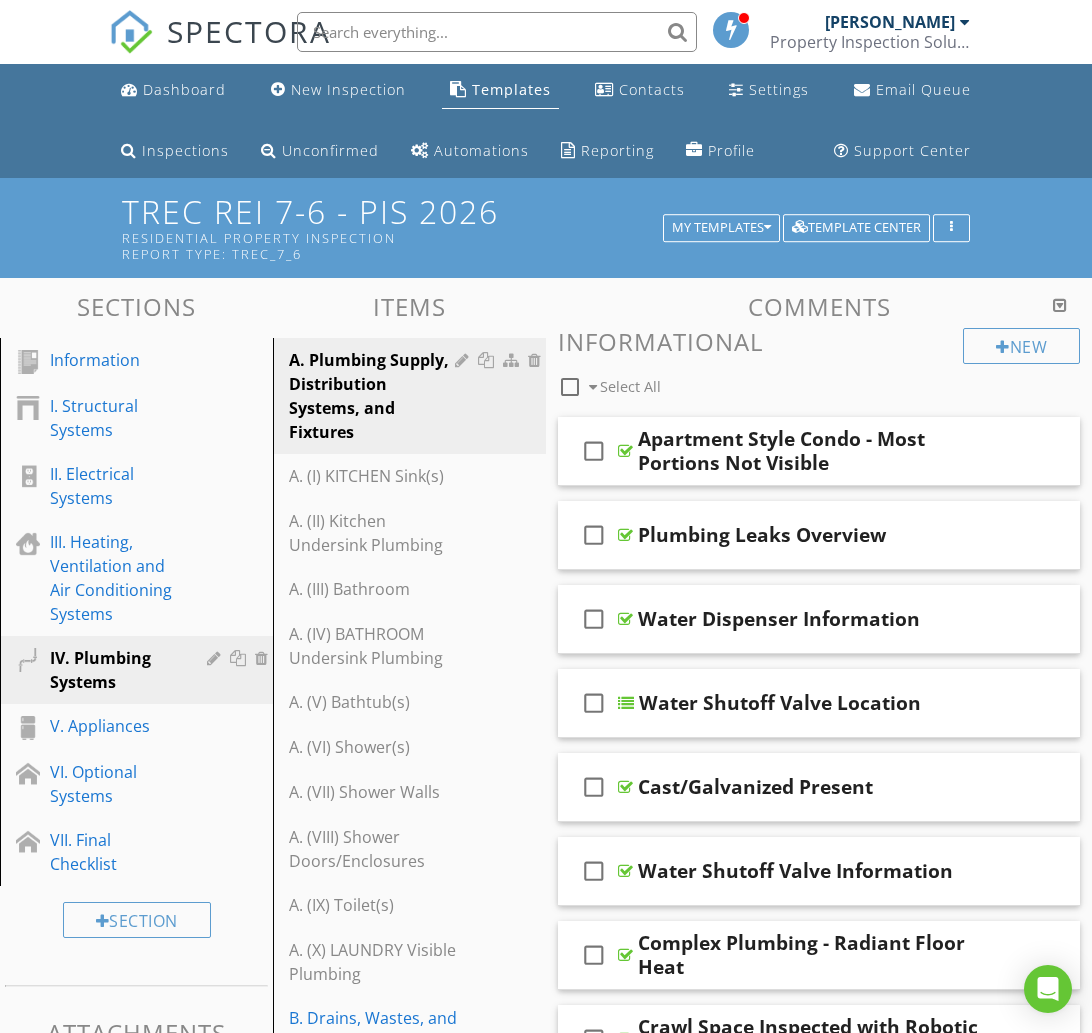 scroll, scrollTop: 19, scrollLeft: 0, axis: vertical 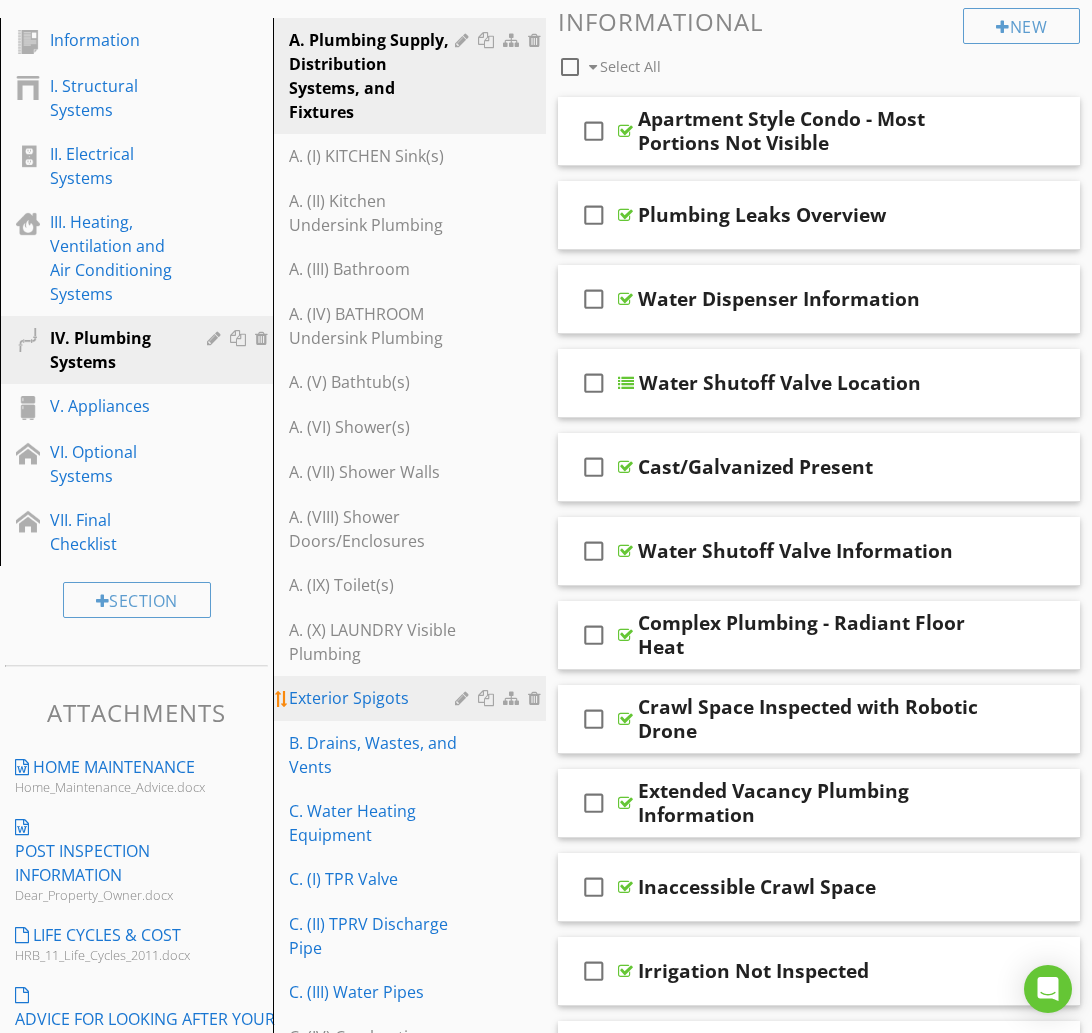 click at bounding box center [464, 698] 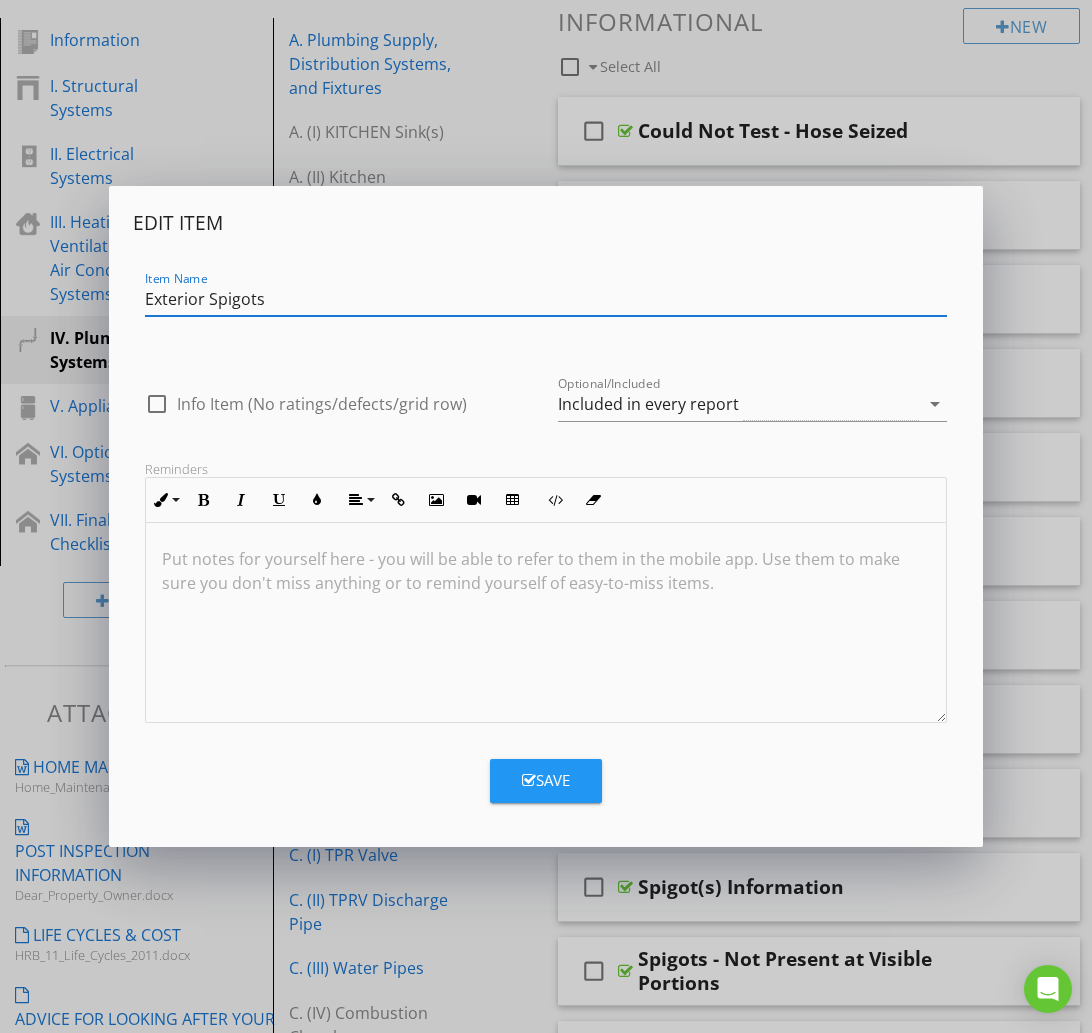 click on "Exterior Spigots" at bounding box center (546, 299) 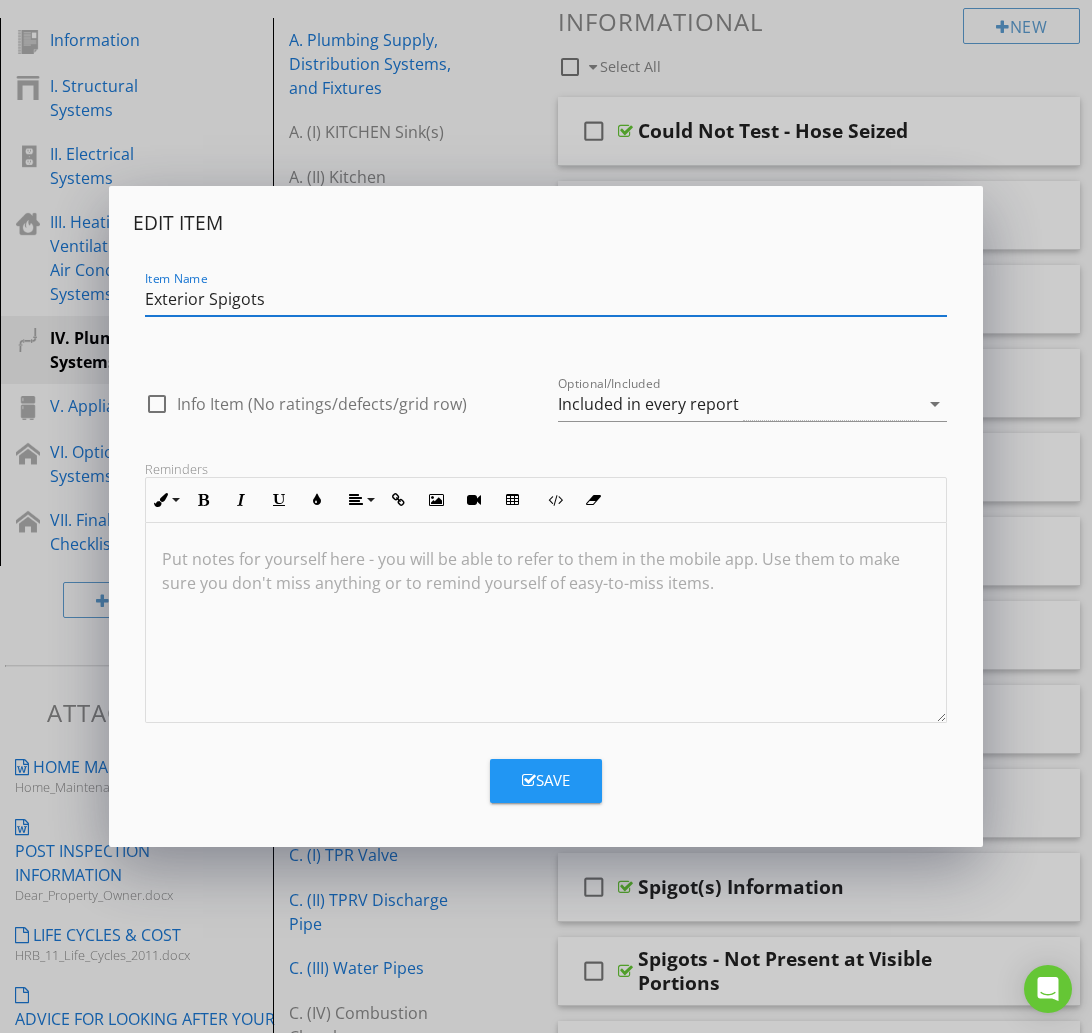 click on "Exterior Spigots" at bounding box center (546, 299) 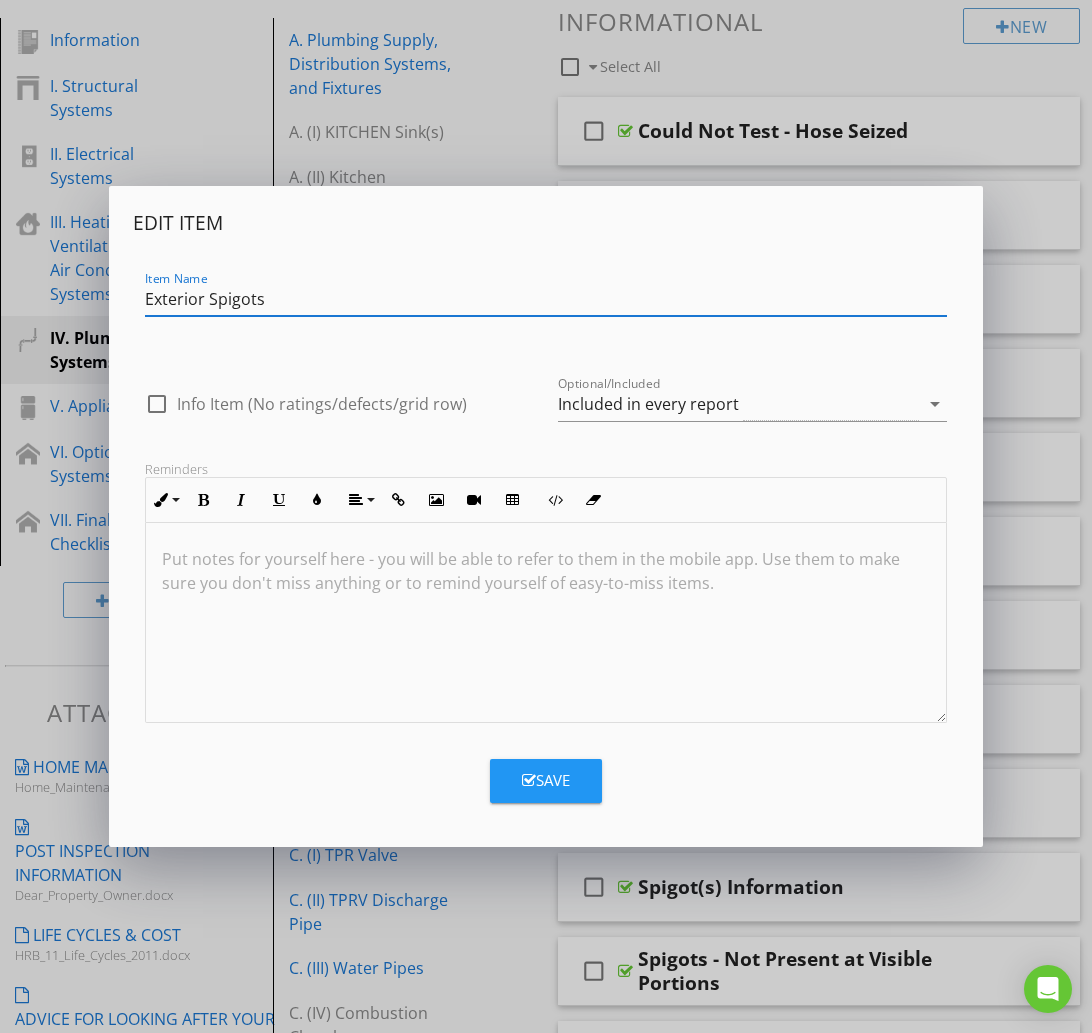 click on "Exterior Spigots" at bounding box center (546, 299) 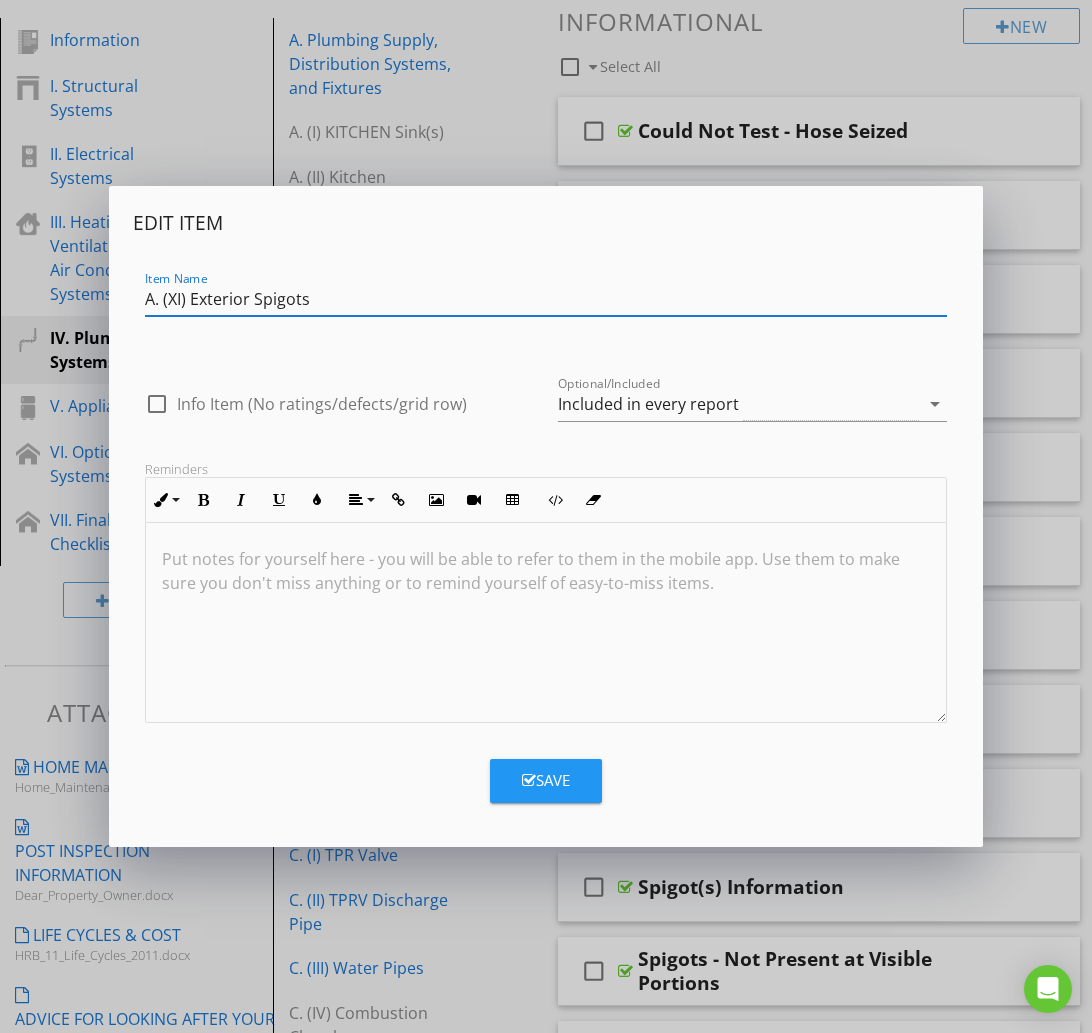 type on "A. (XI) Exterior Spigots" 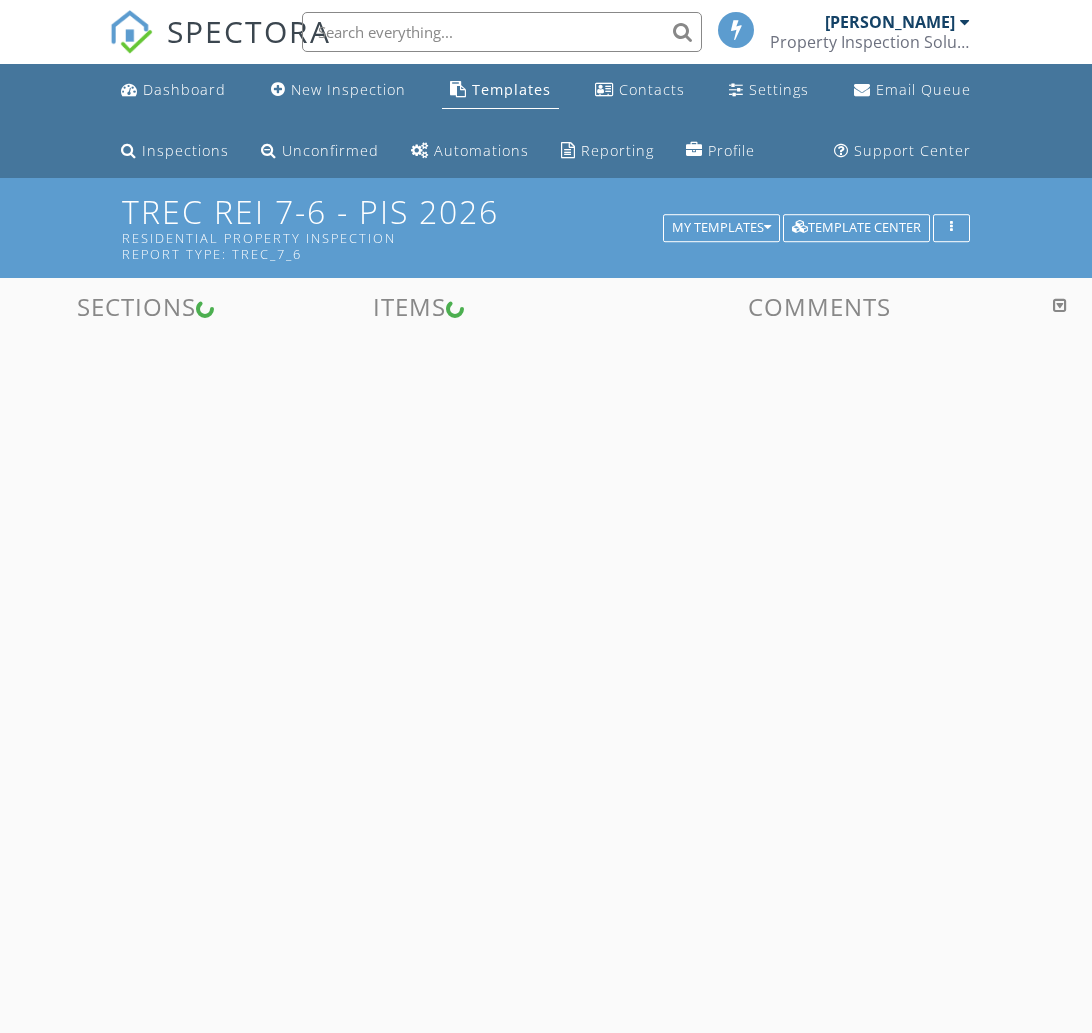 scroll, scrollTop: 0, scrollLeft: 0, axis: both 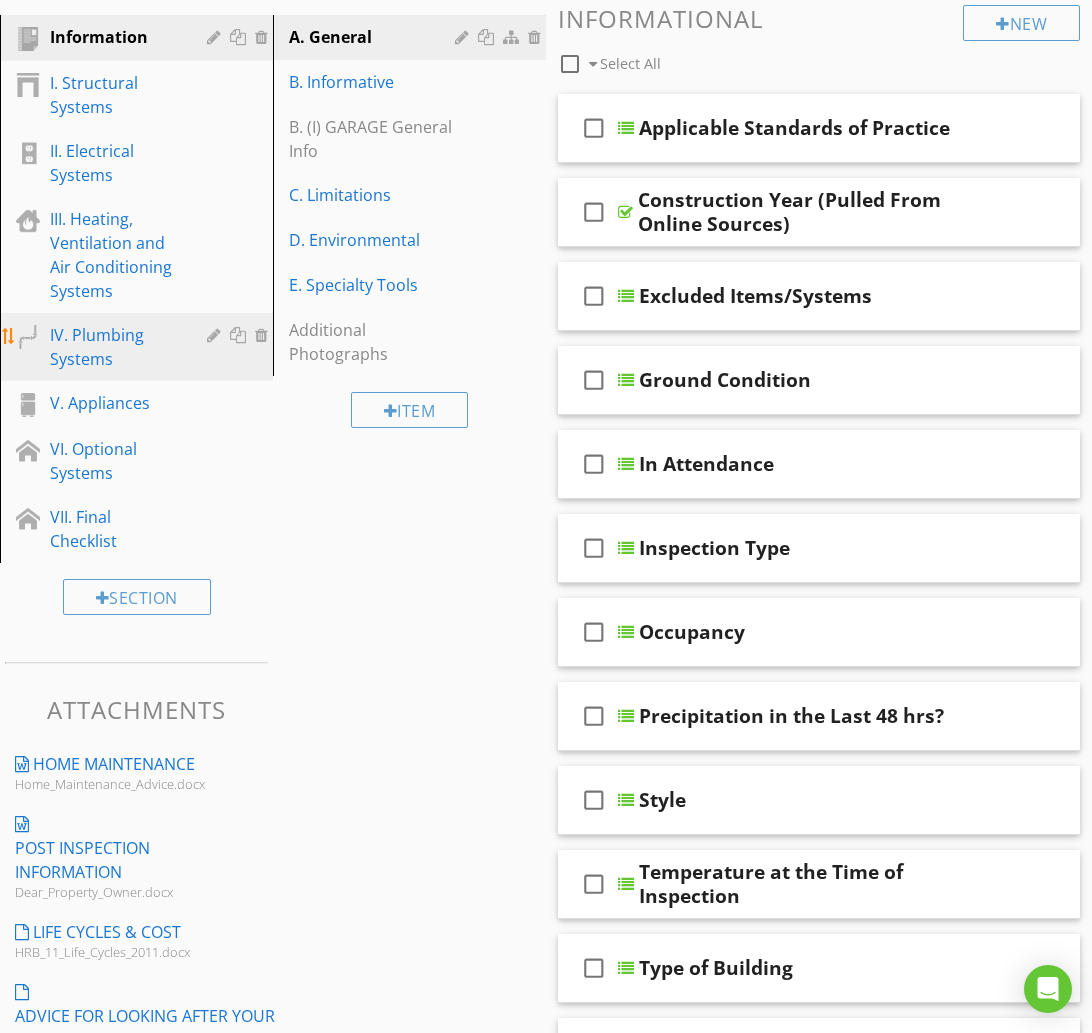 click on "IV. Plumbing Systems" at bounding box center [114, 347] 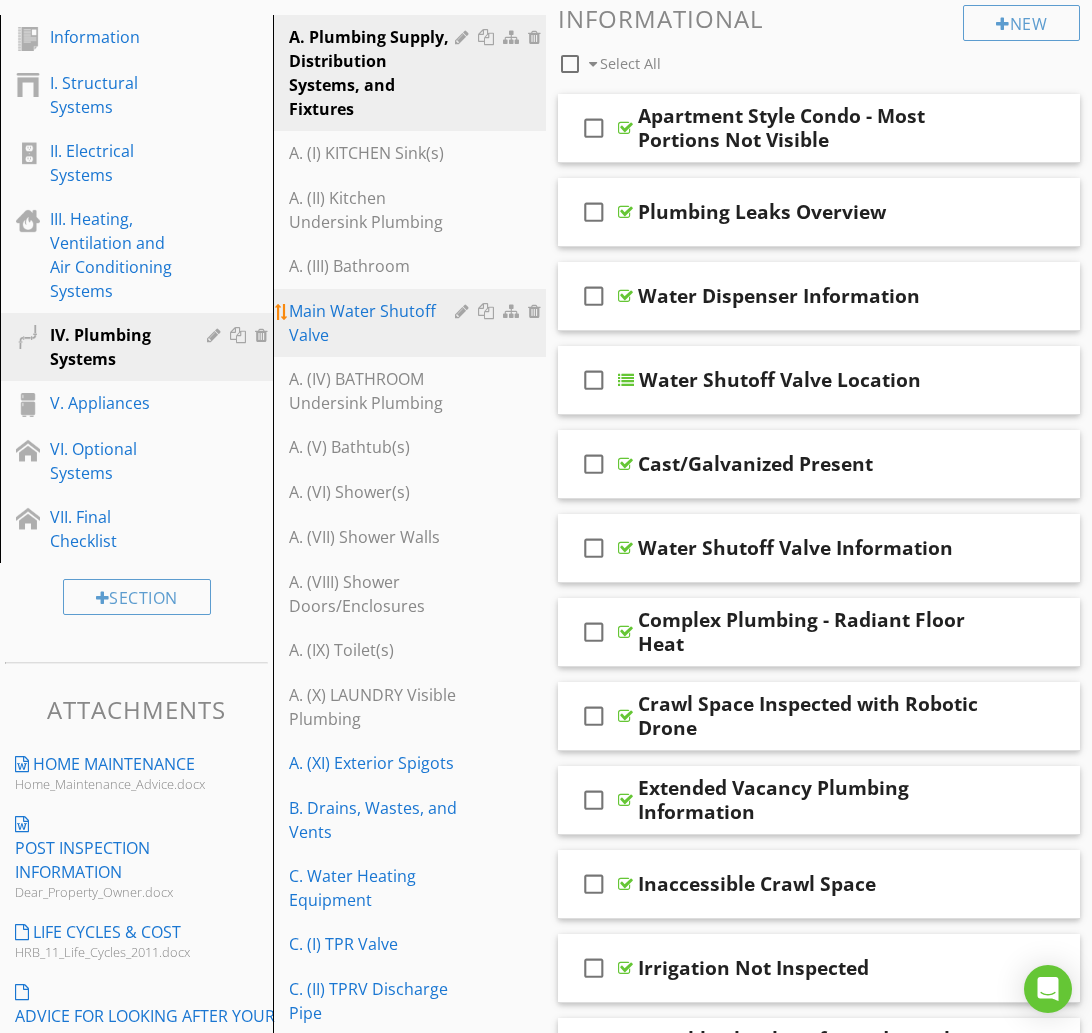 type 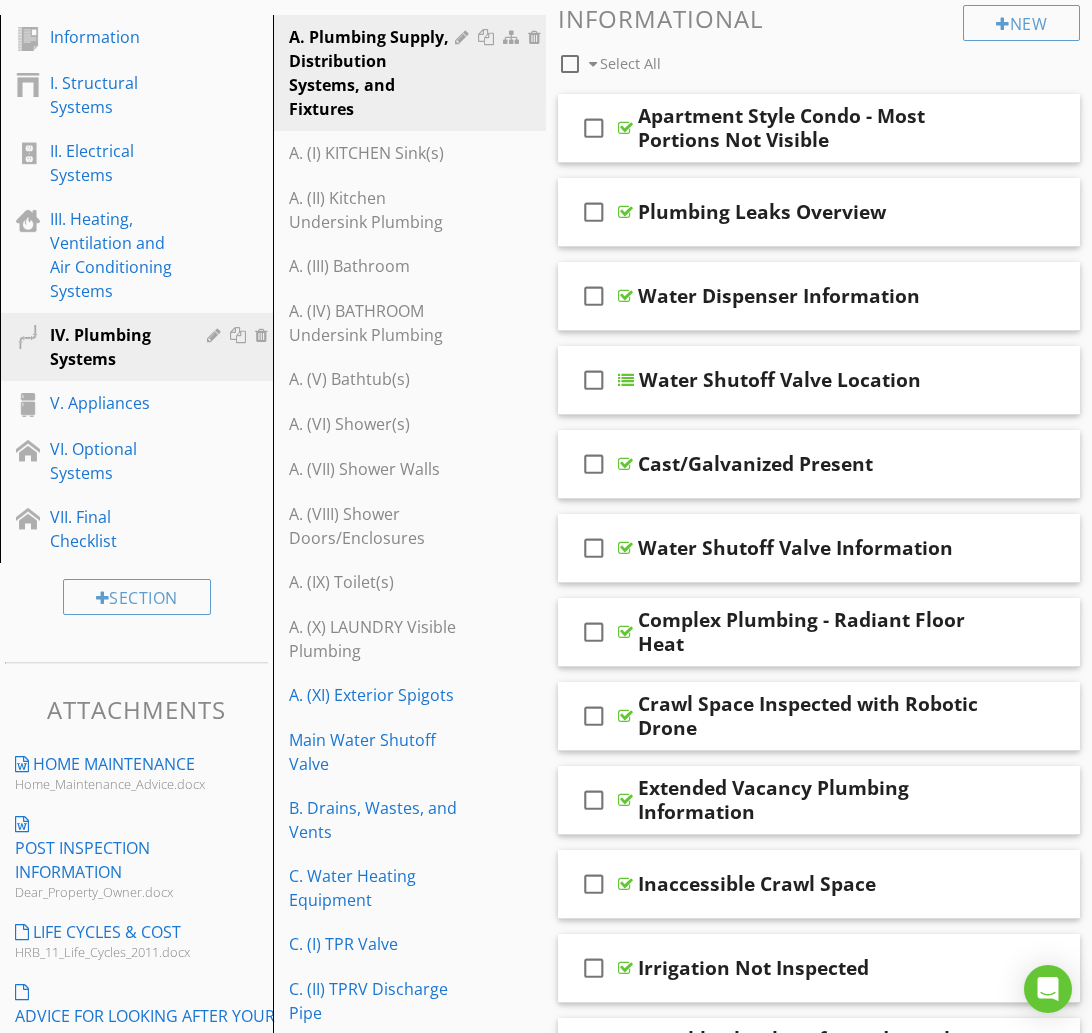 scroll, scrollTop: 318, scrollLeft: 0, axis: vertical 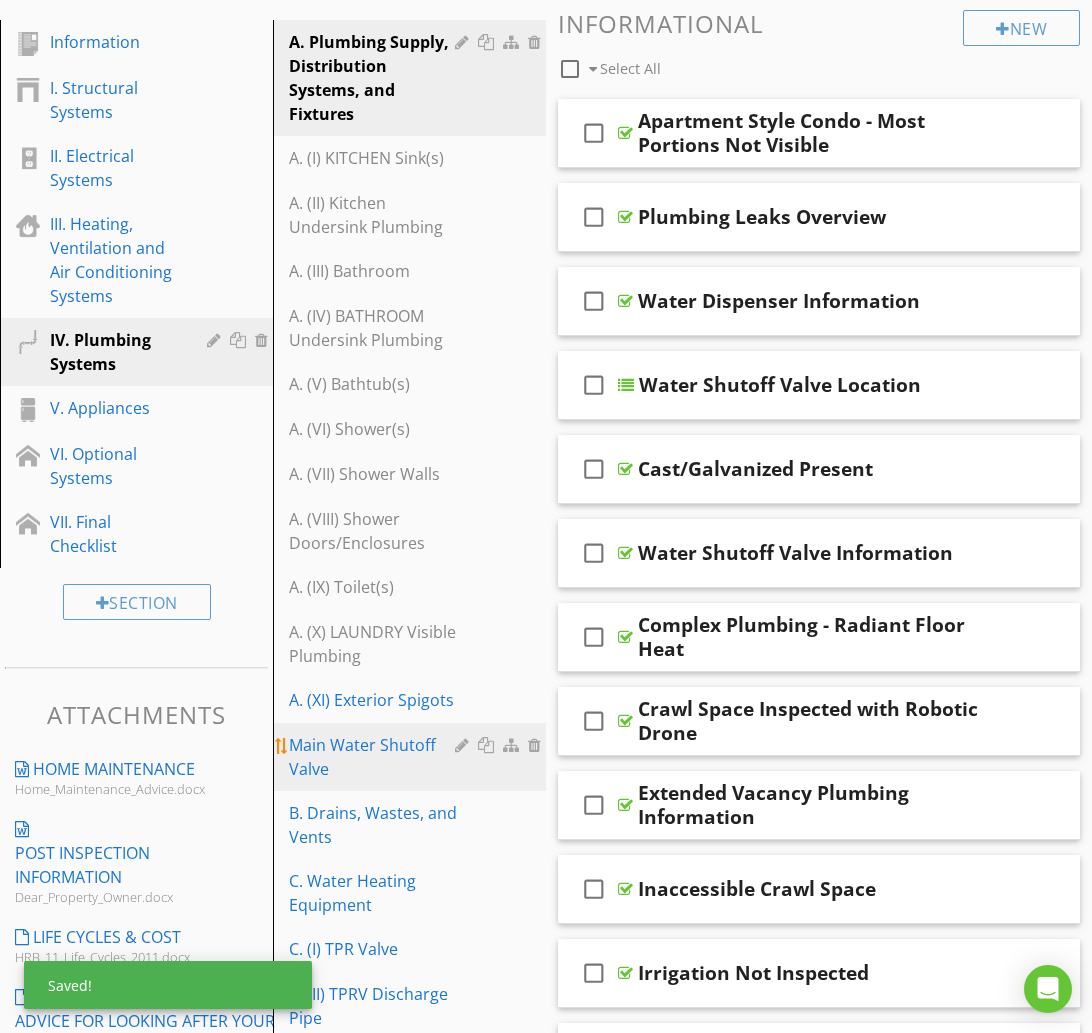 click at bounding box center (464, 745) 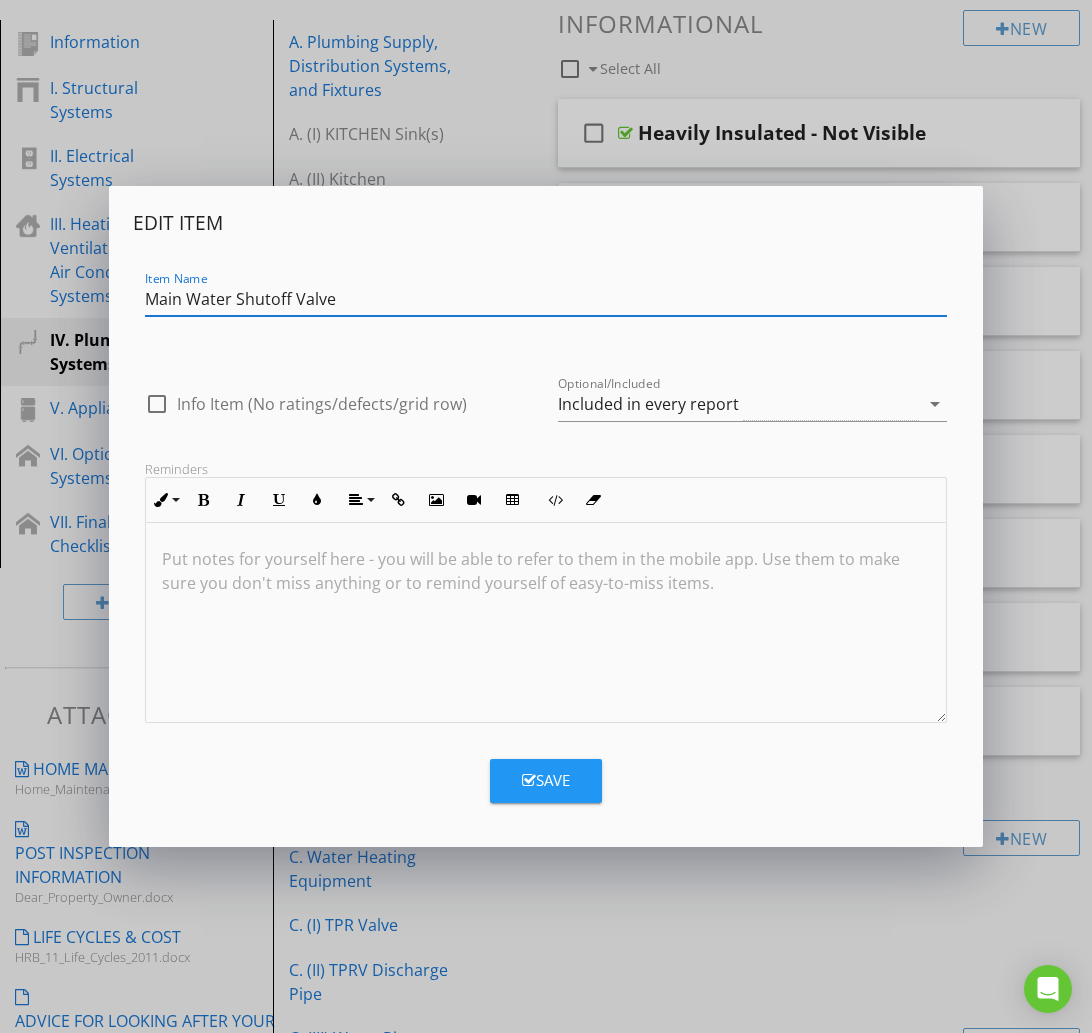 click on "Main Water Shutoff Valve" at bounding box center [546, 299] 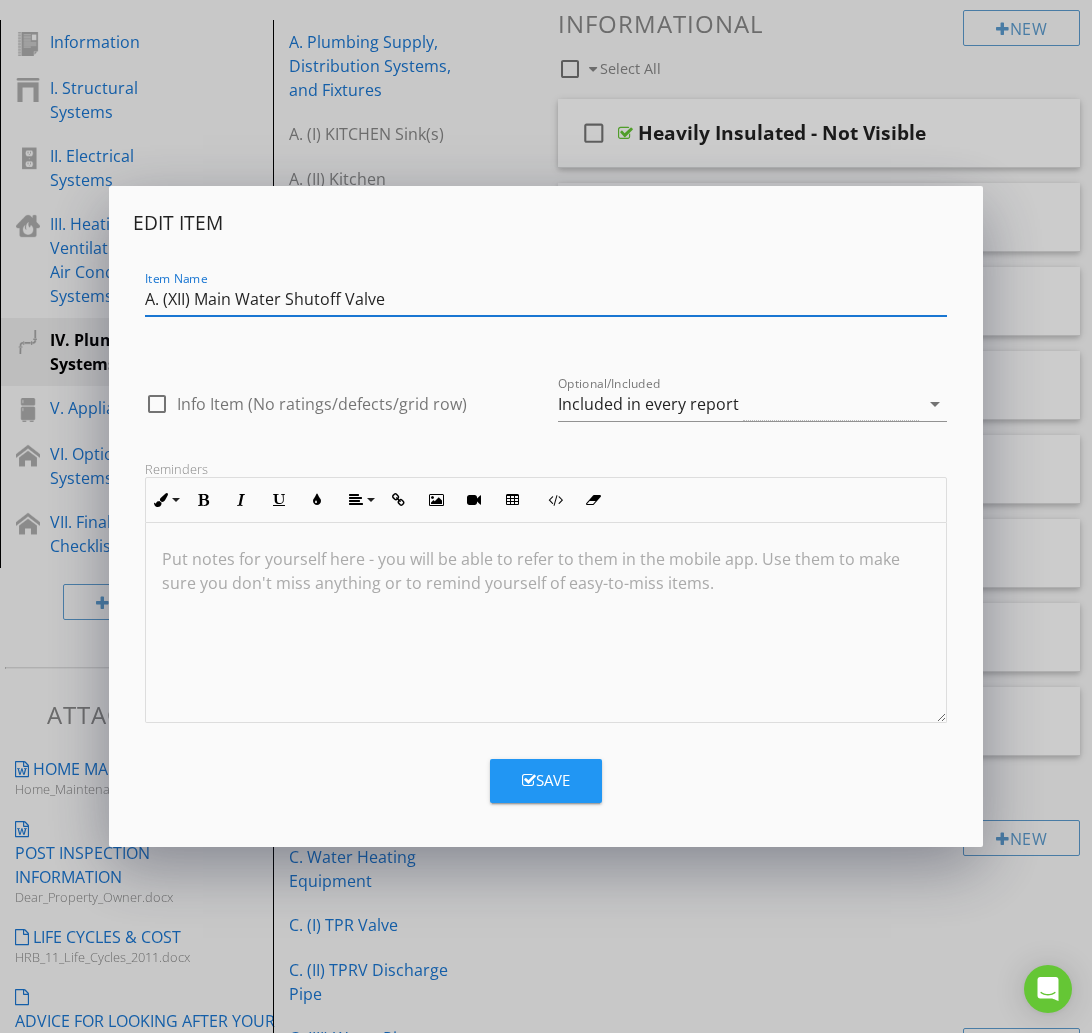 type on "A. (XII) Main Water Shutoff Valve" 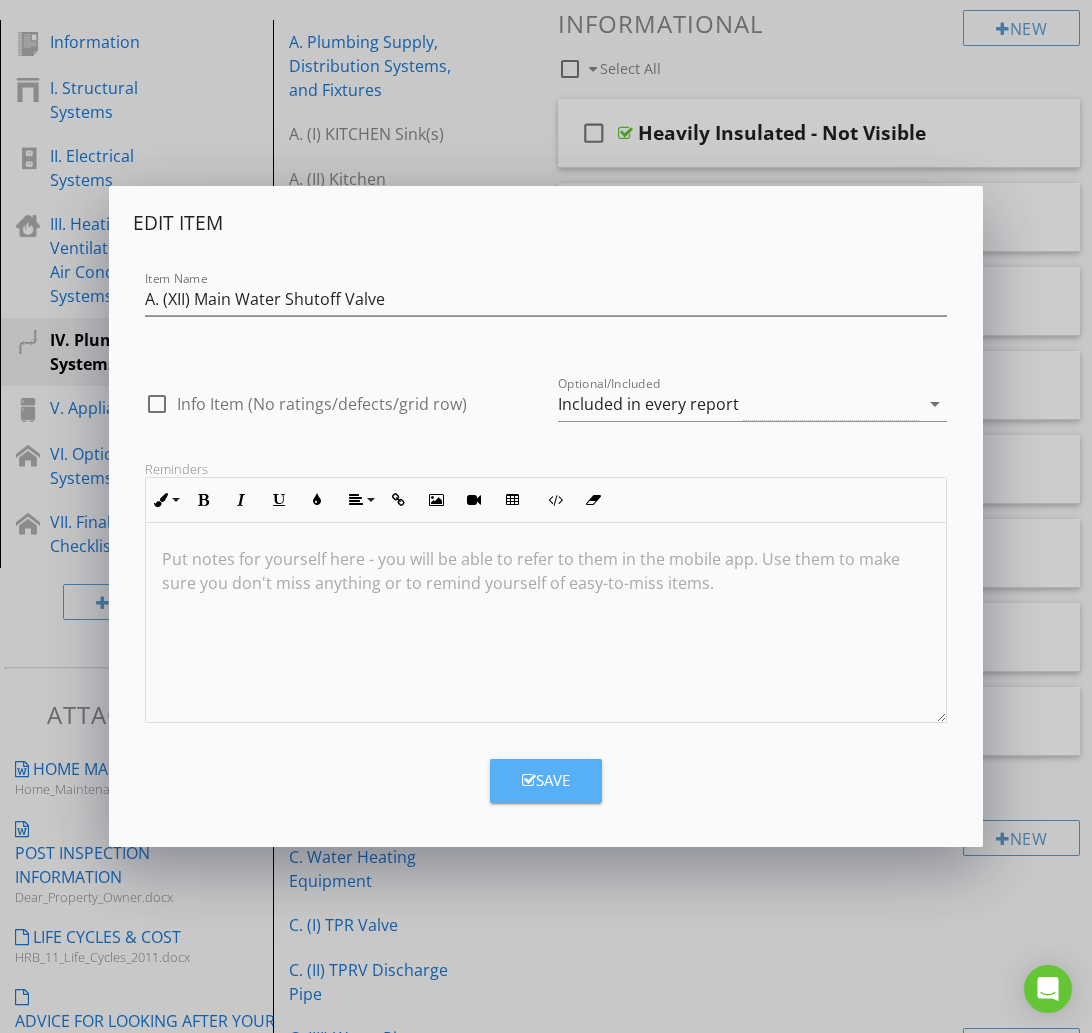 click on "Save" at bounding box center (546, 780) 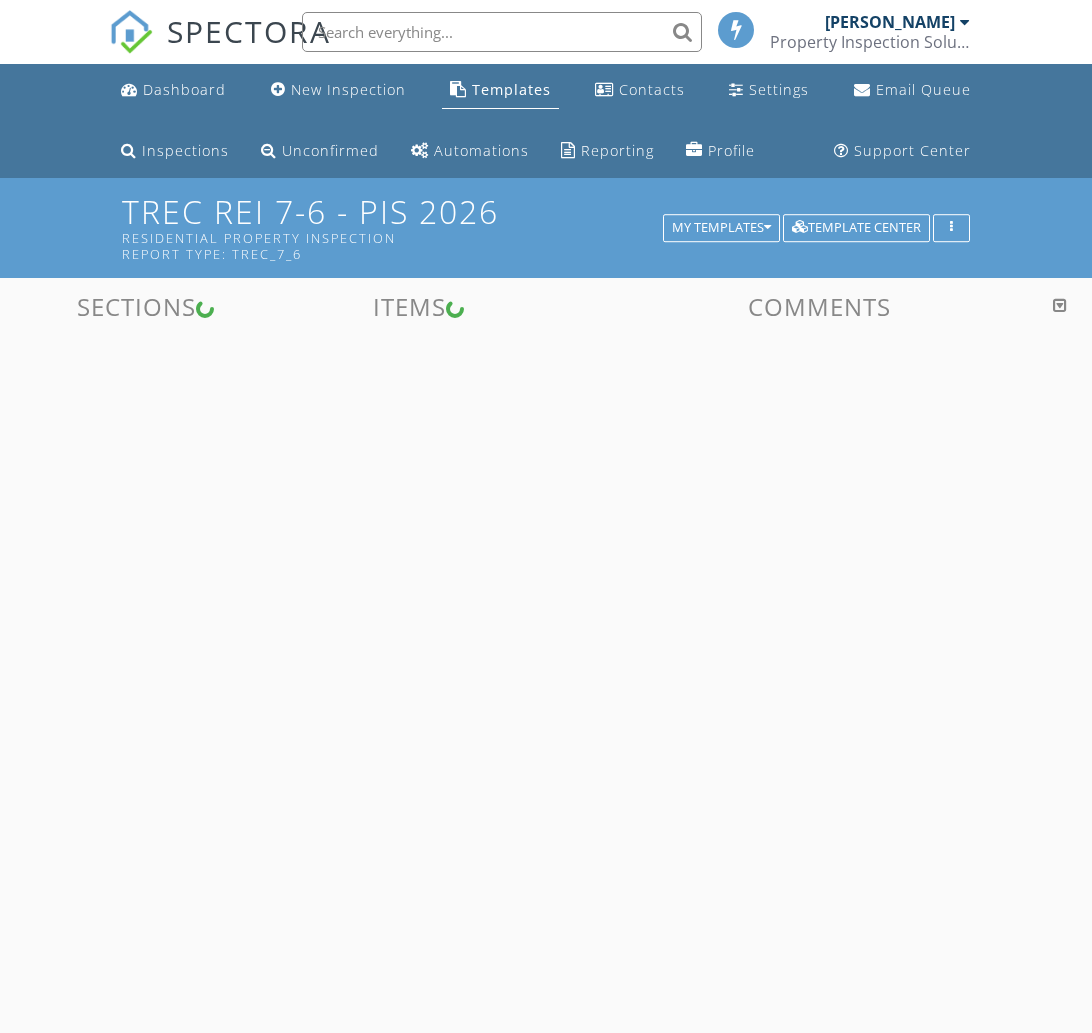 scroll, scrollTop: 178, scrollLeft: 0, axis: vertical 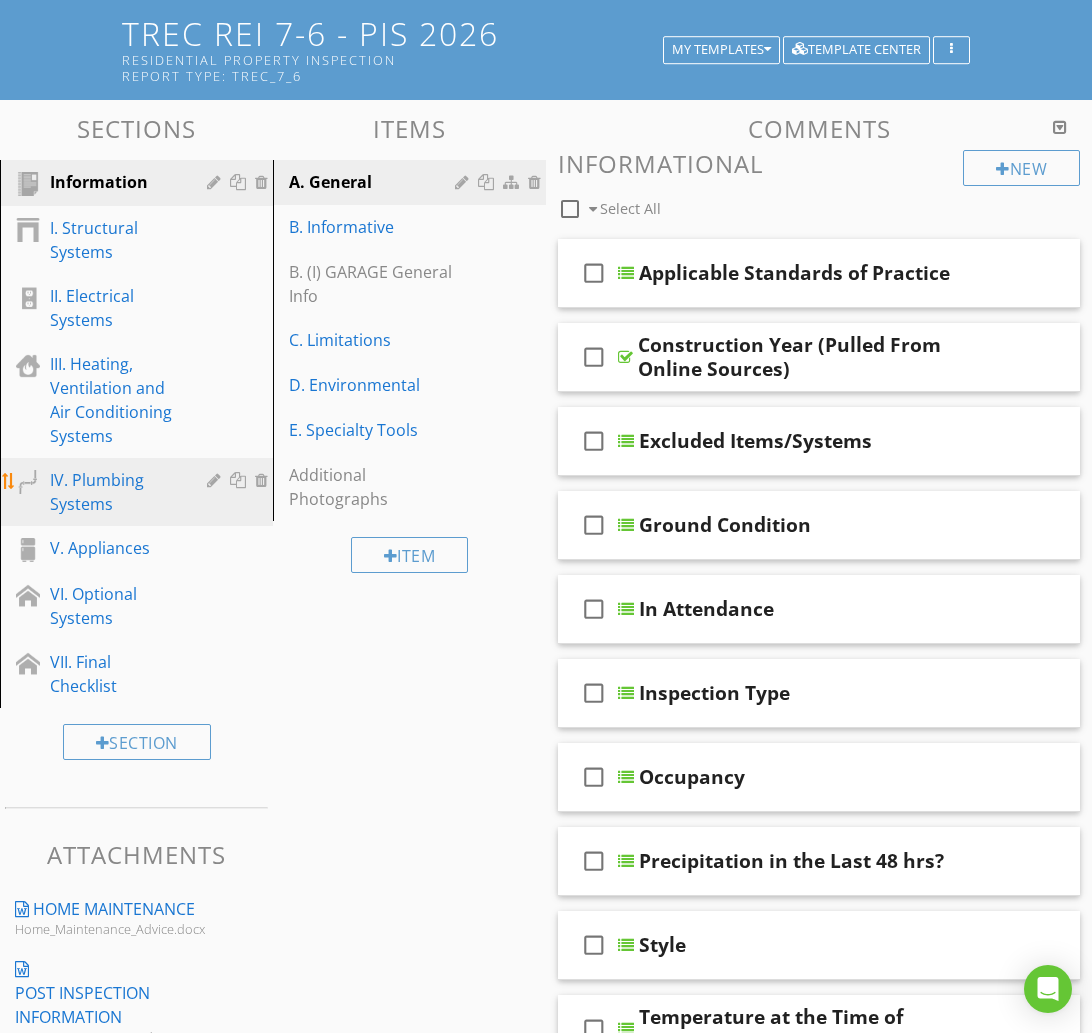 click on "IV. Plumbing Systems" at bounding box center [114, 492] 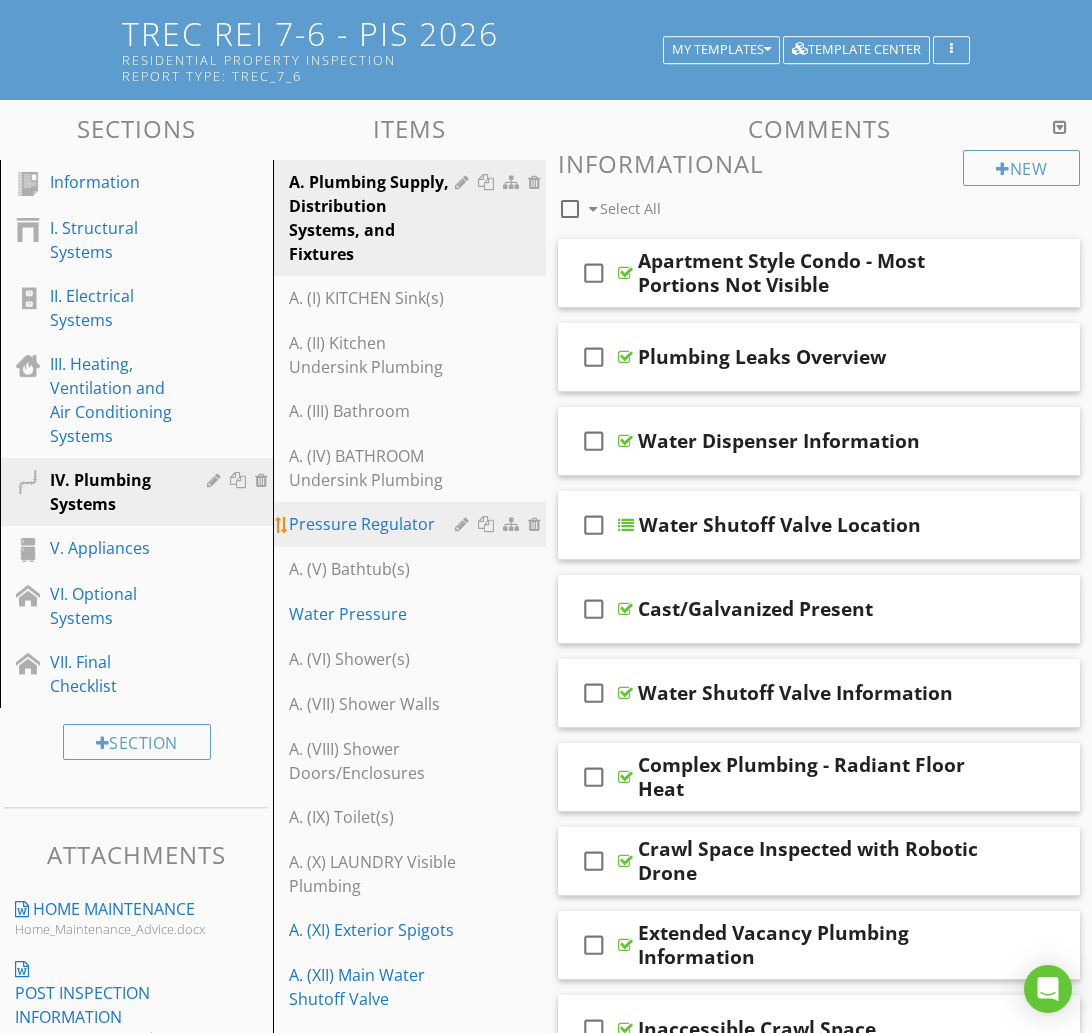 type 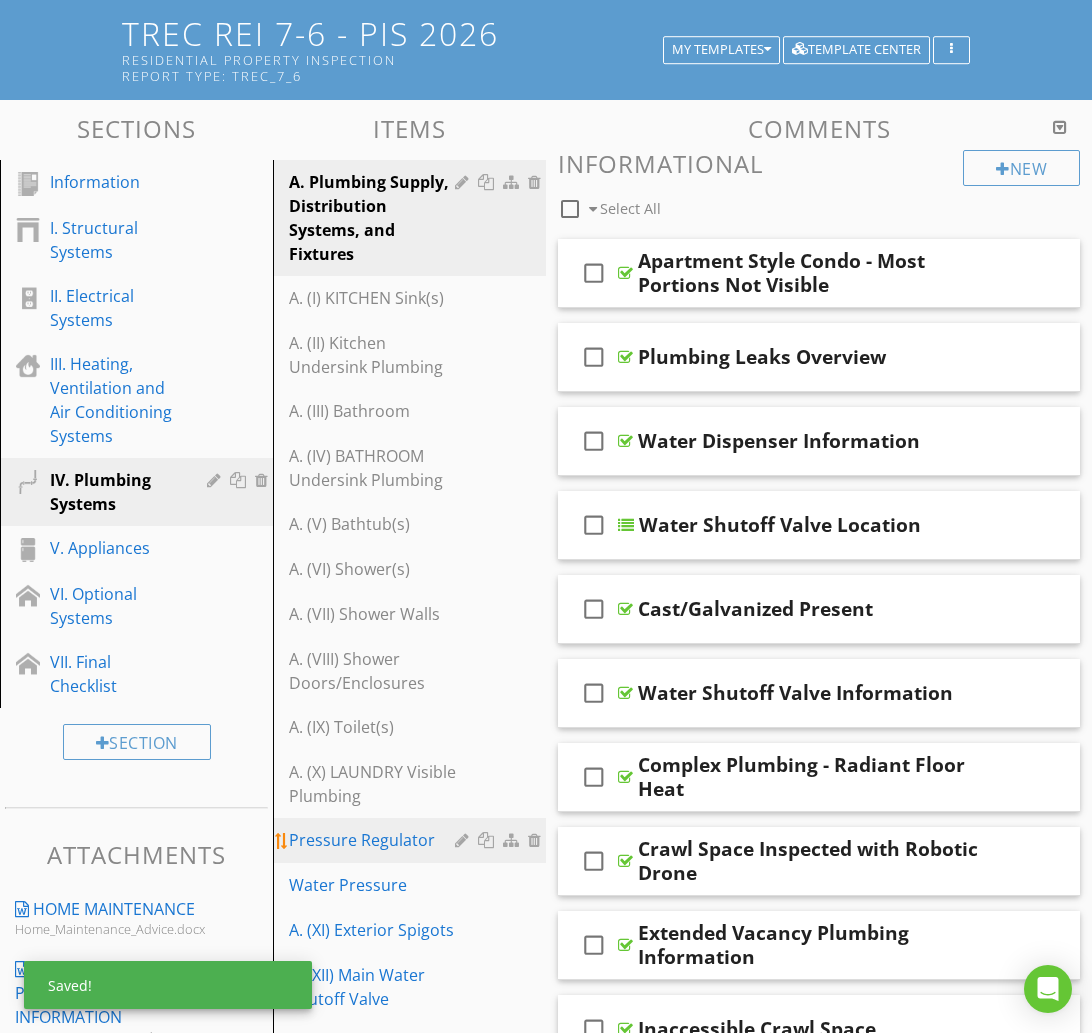click on "Pressure Regulator" at bounding box center [375, 840] 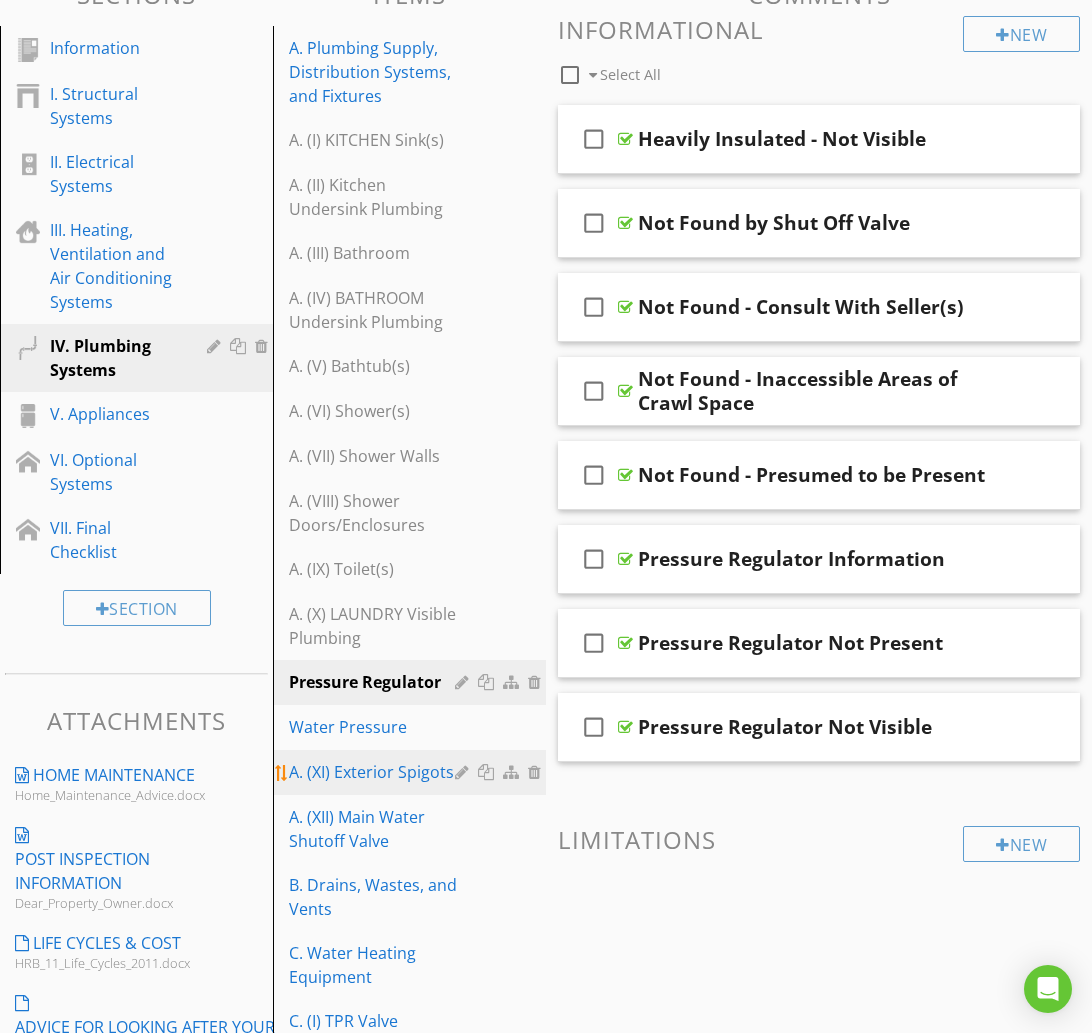 scroll, scrollTop: 315, scrollLeft: 0, axis: vertical 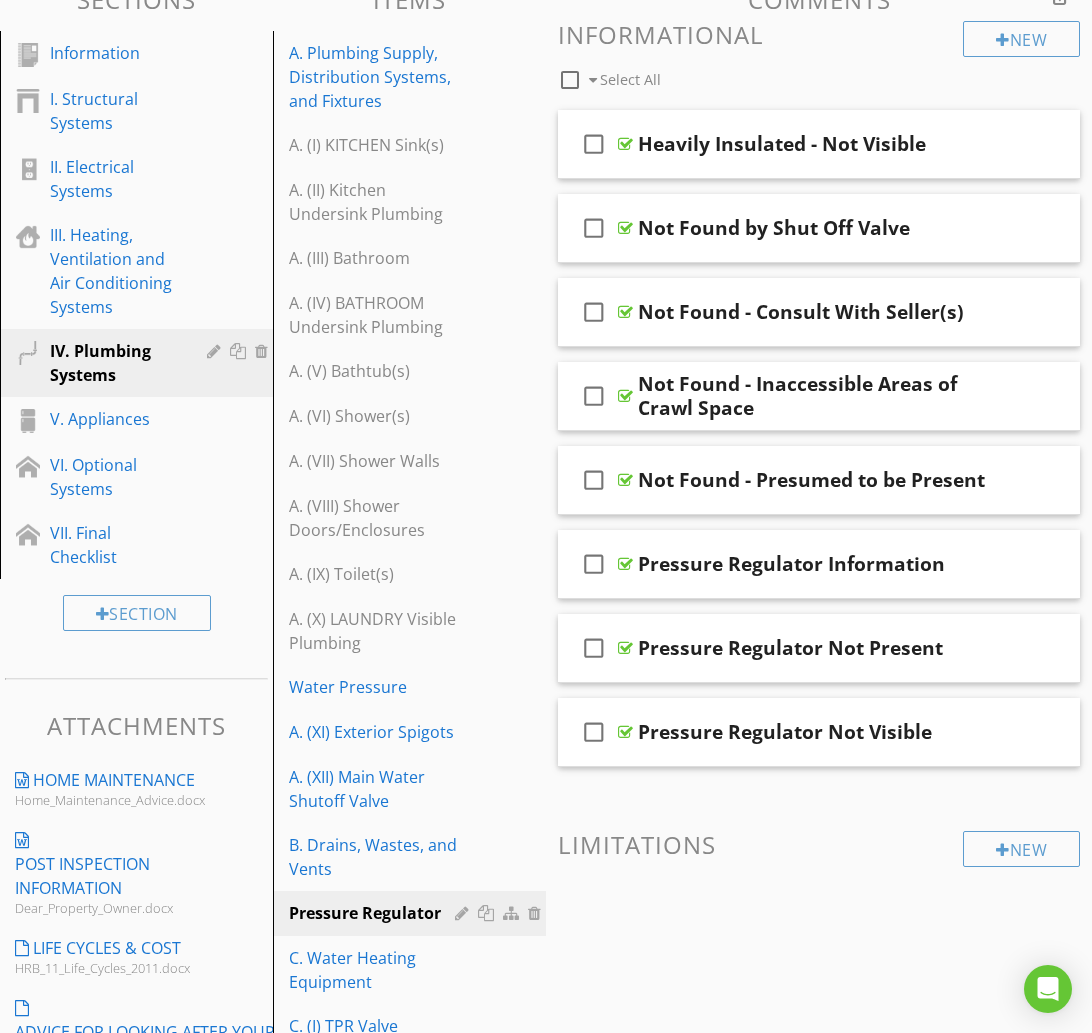 drag, startPoint x: 380, startPoint y: 671, endPoint x: 382, endPoint y: 687, distance: 16.124516 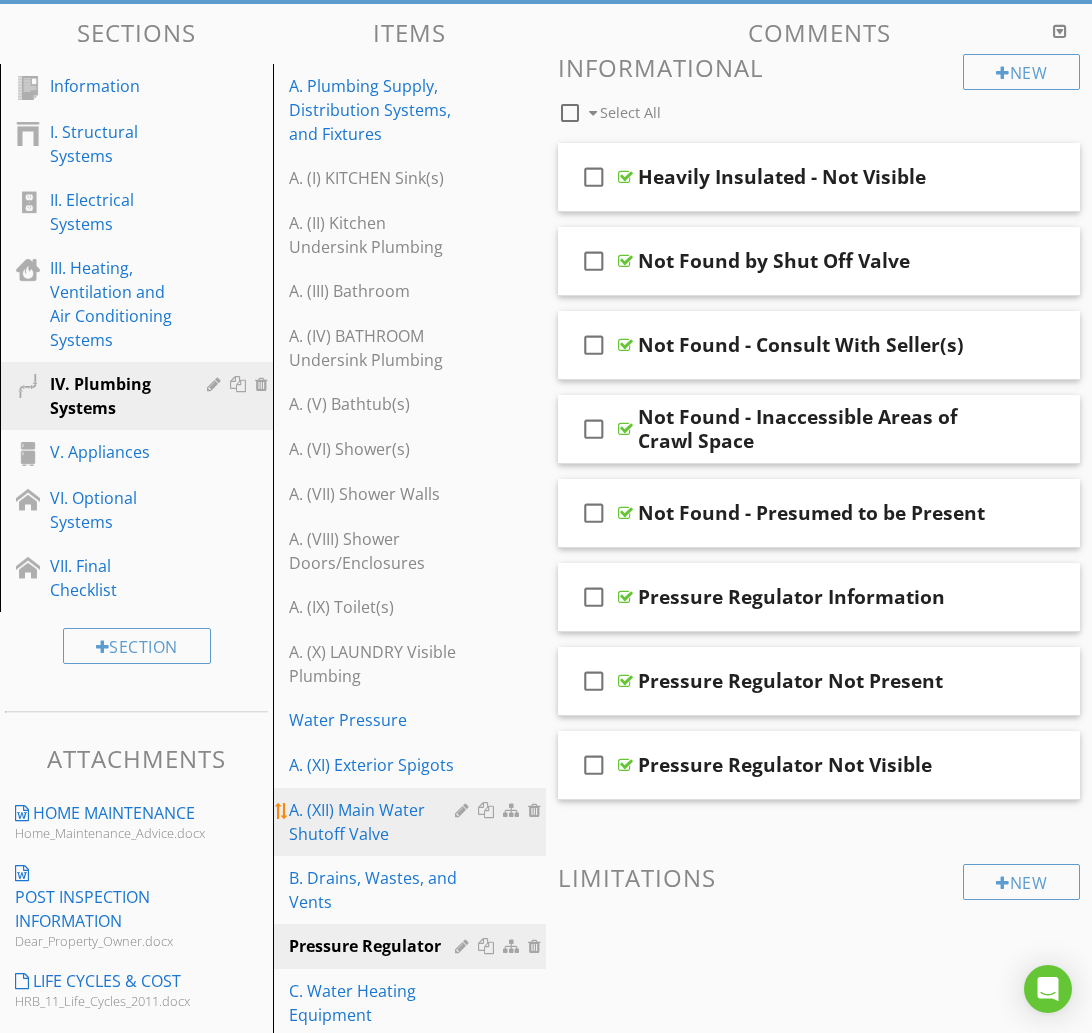 scroll, scrollTop: 270, scrollLeft: 0, axis: vertical 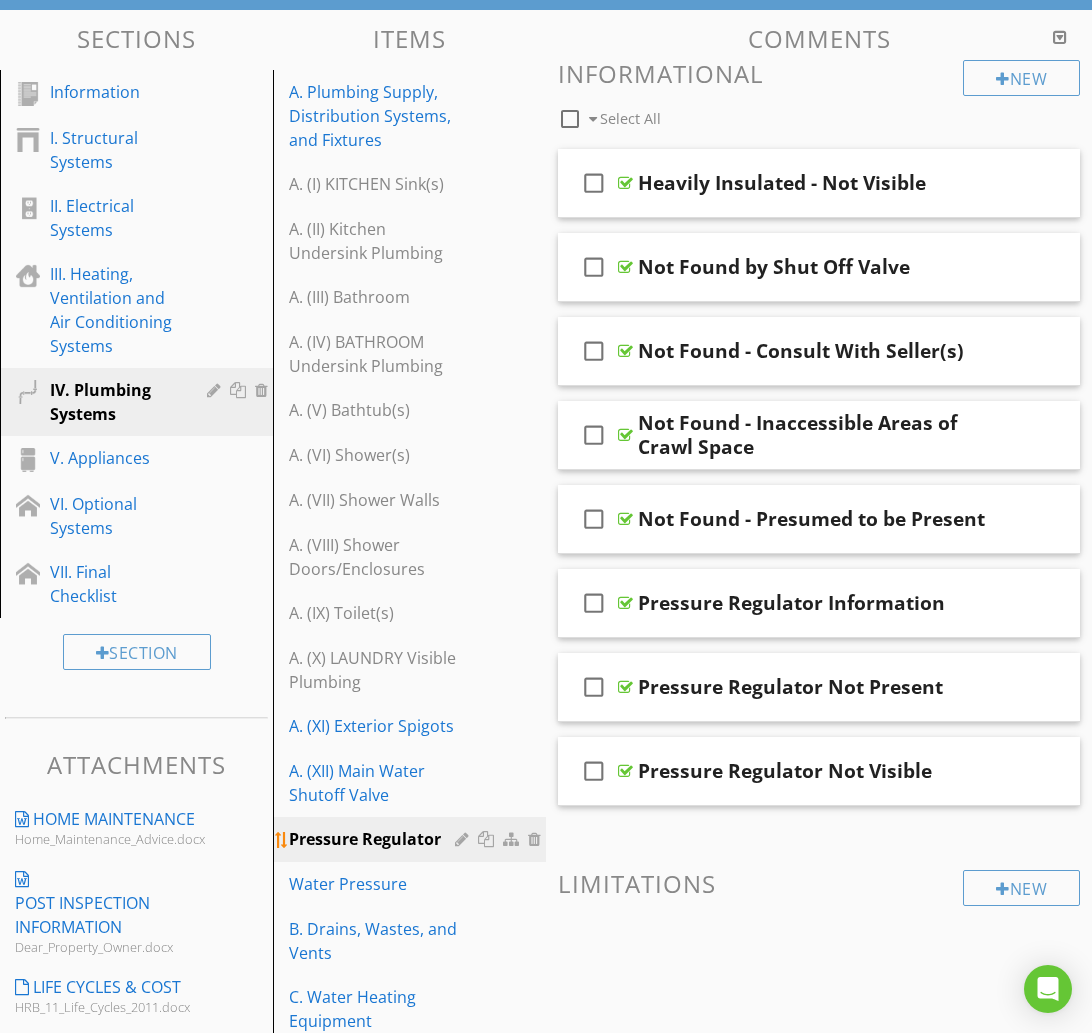 click at bounding box center [464, 839] 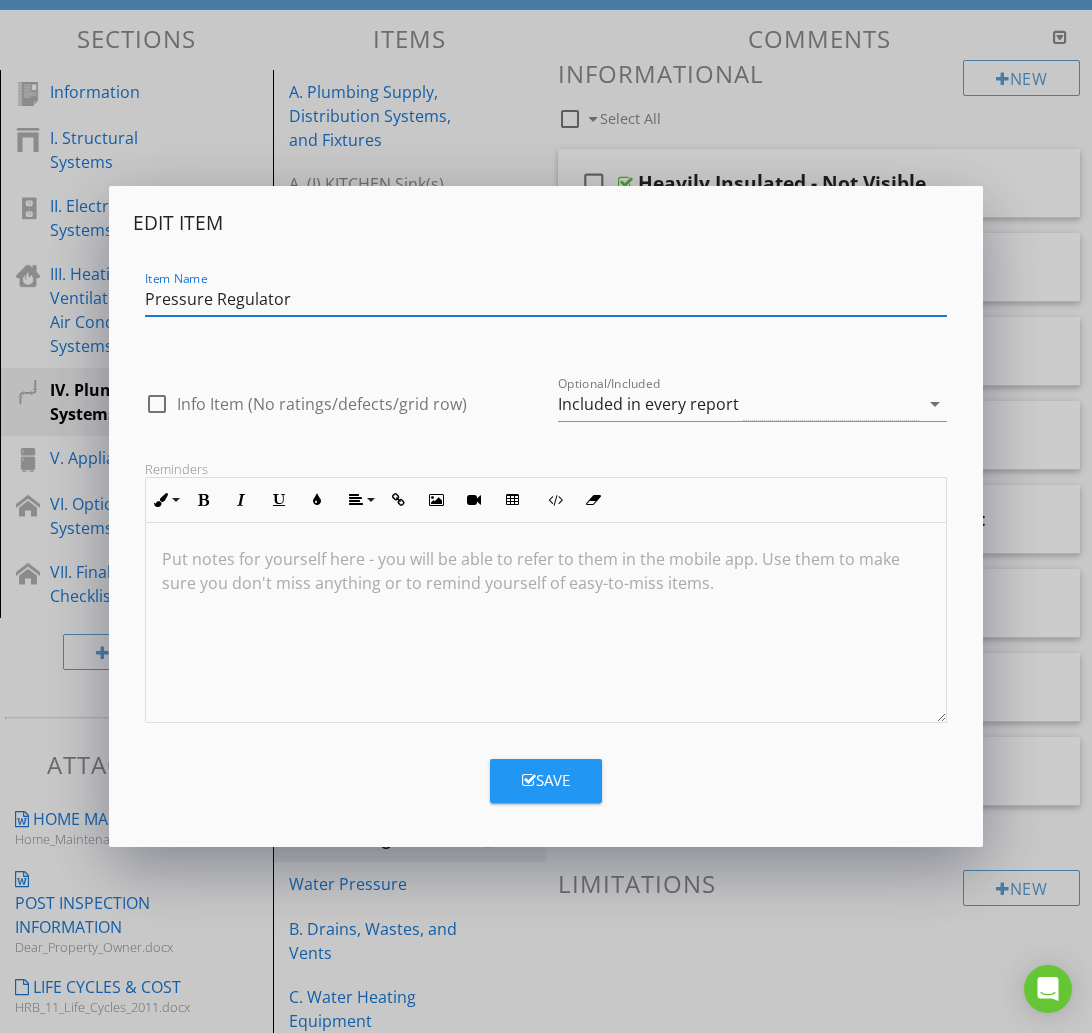 click on "Pressure Regulator" at bounding box center (546, 299) 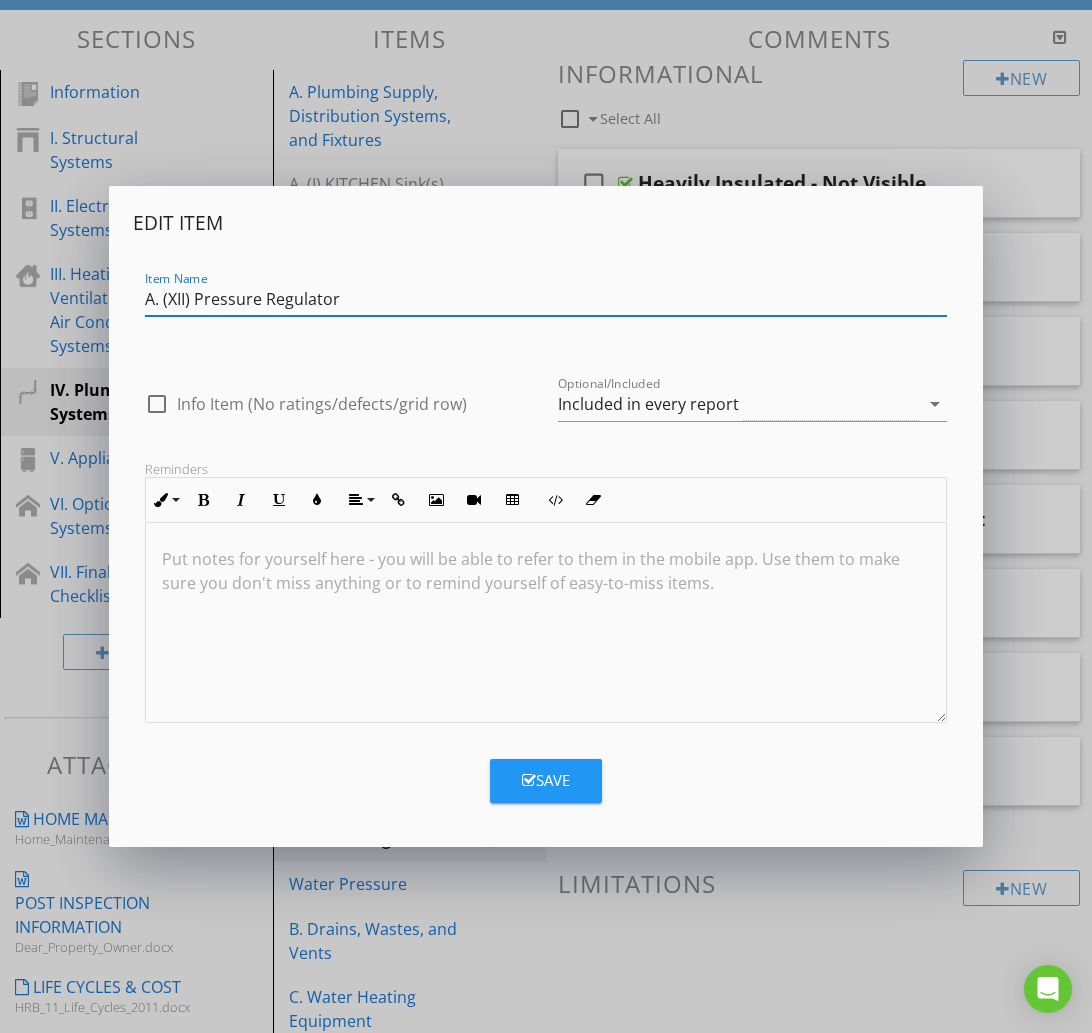 type on "A. (XII) Pressure Regulator" 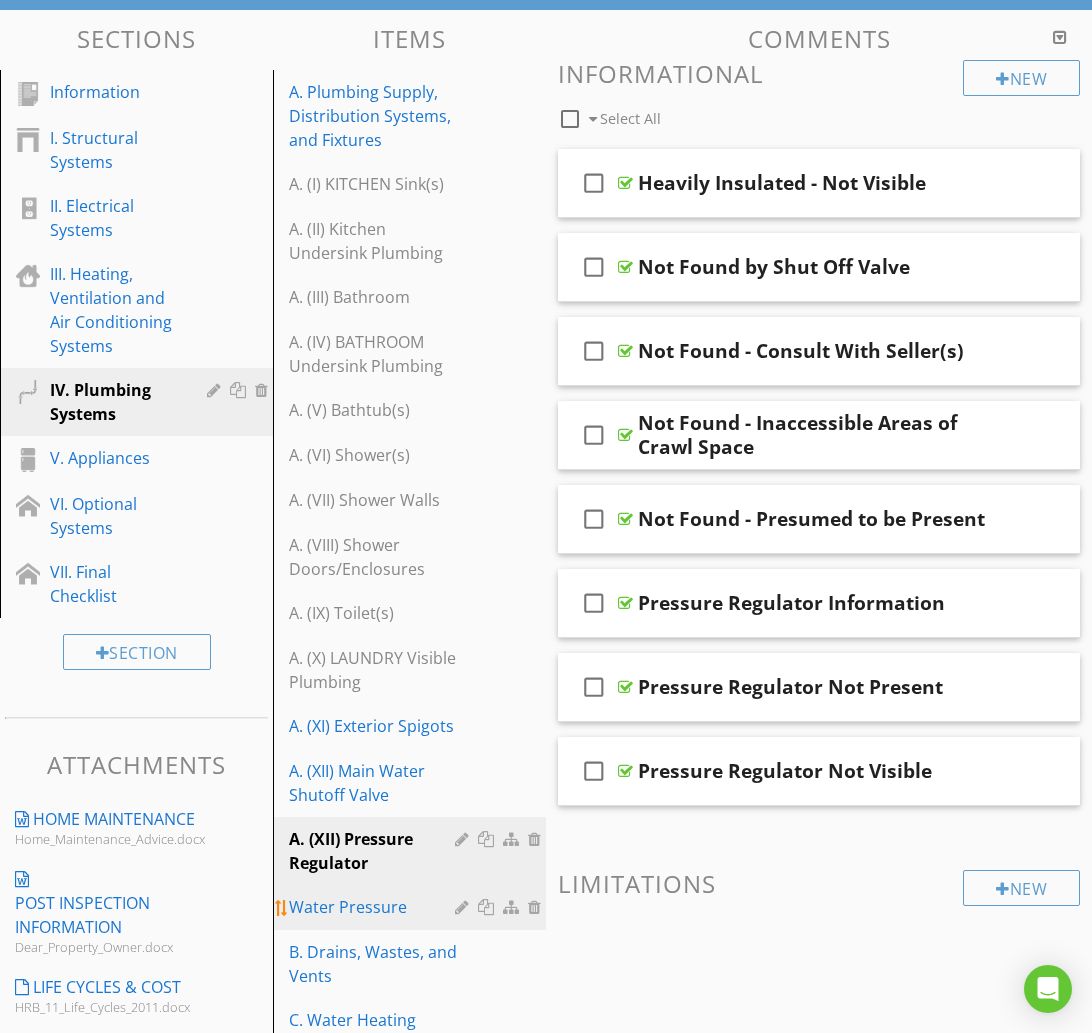 click on "Water Pressure" at bounding box center (375, 907) 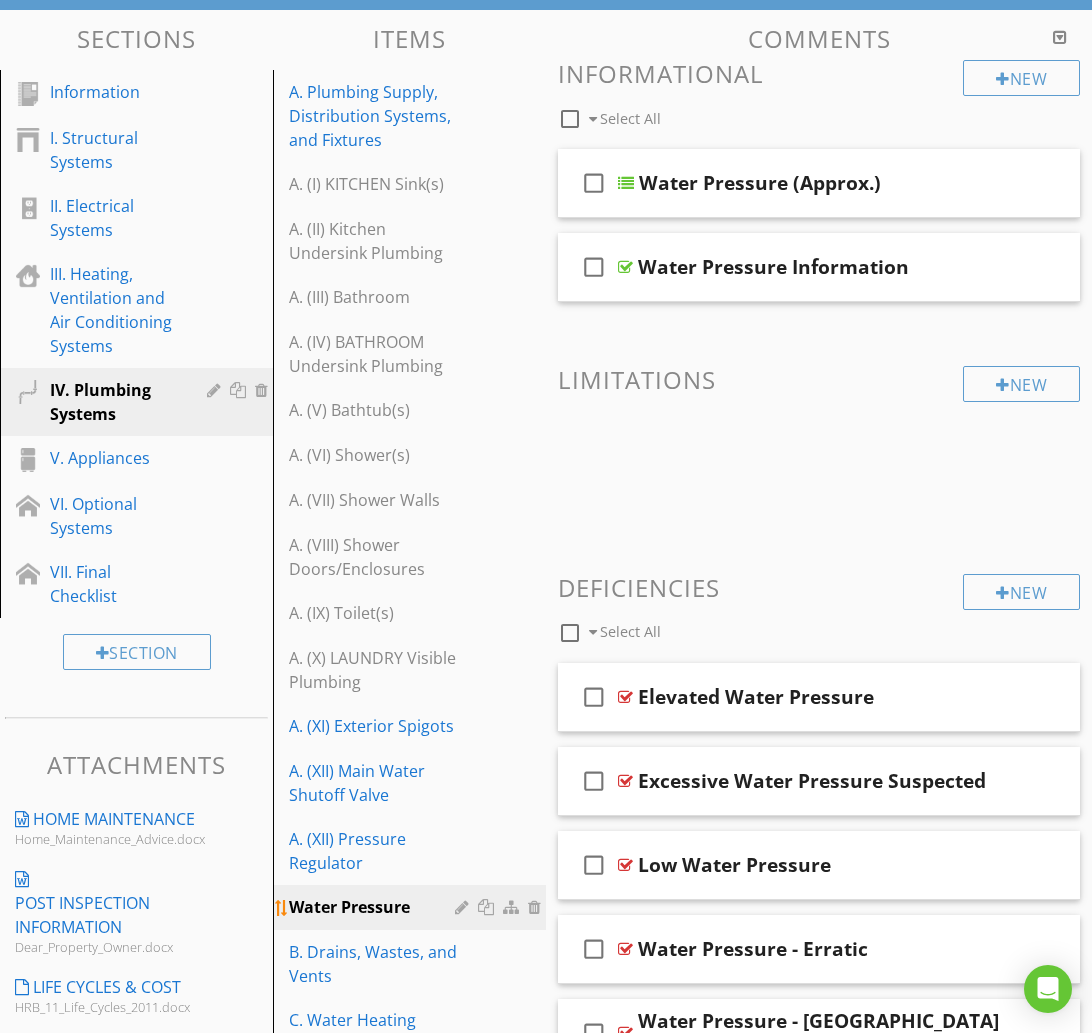click at bounding box center [464, 907] 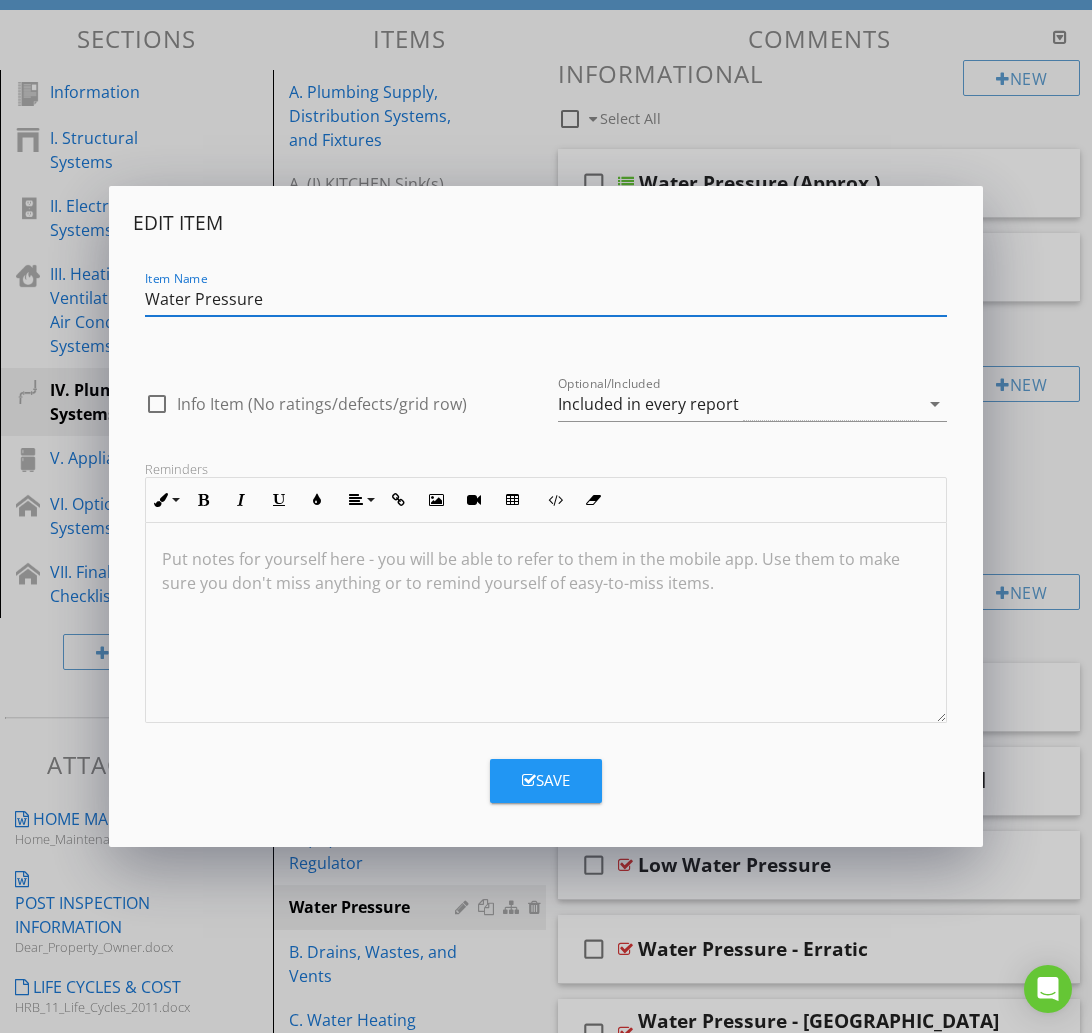 click on "Water Pressure" at bounding box center (546, 299) 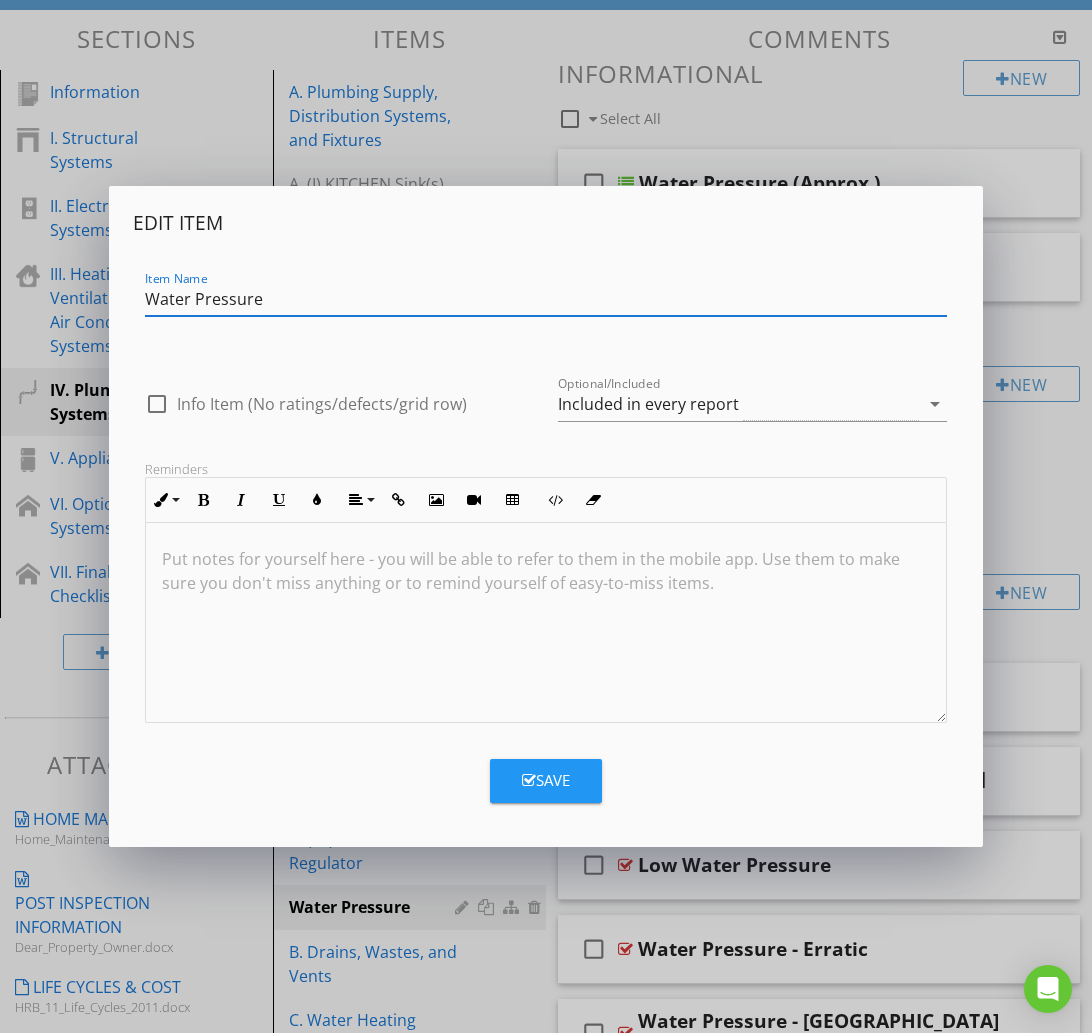 click on "Water Pressure" at bounding box center (546, 299) 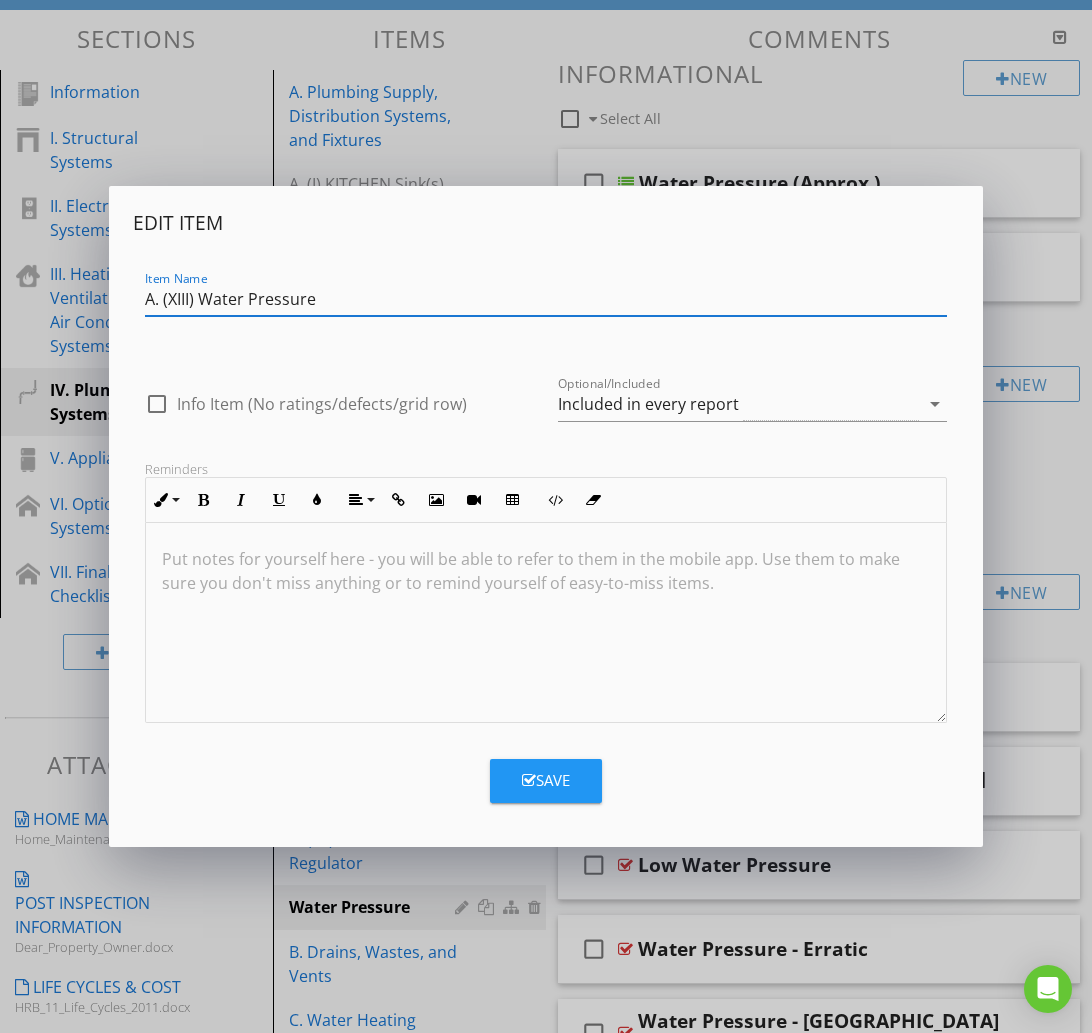 type on "A. (XIII) Water Pressure" 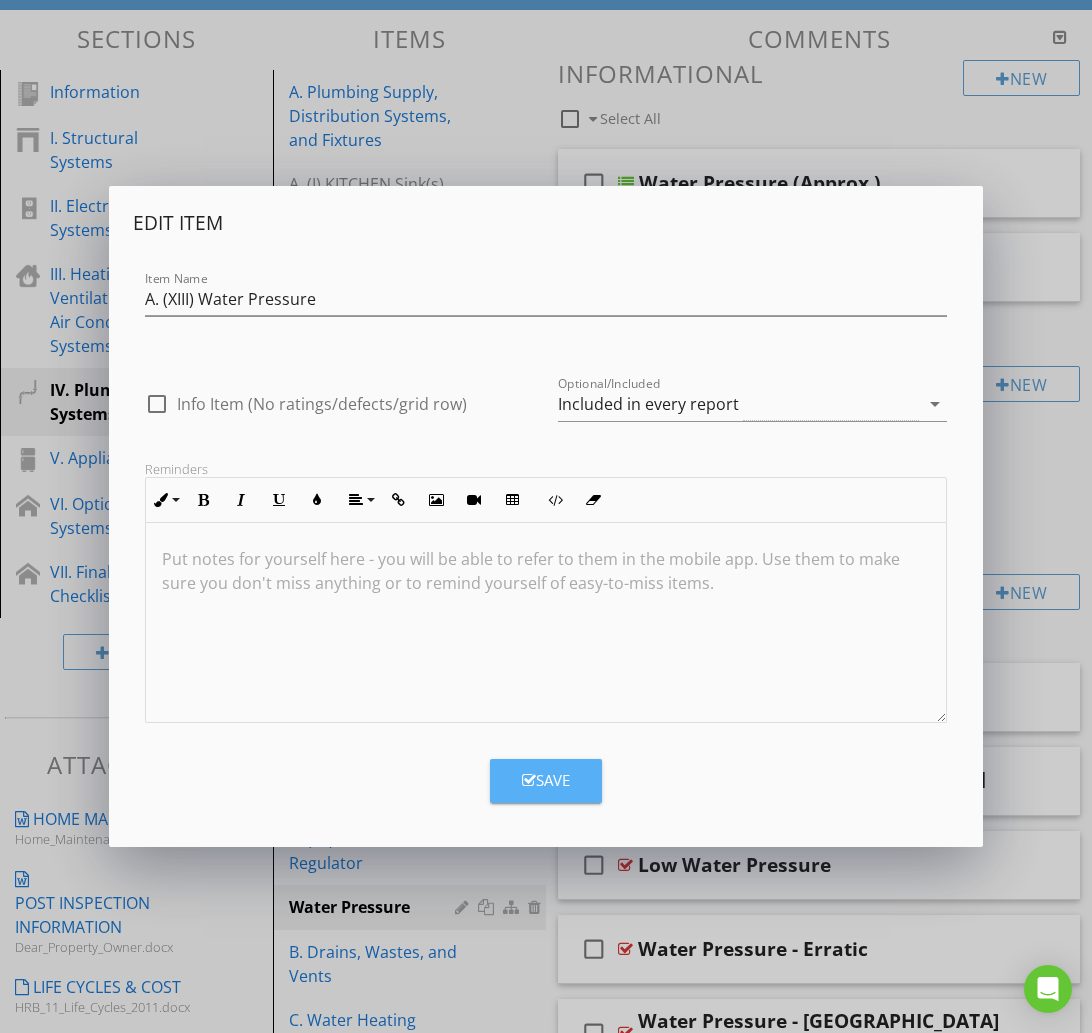 click on "Save" at bounding box center (546, 780) 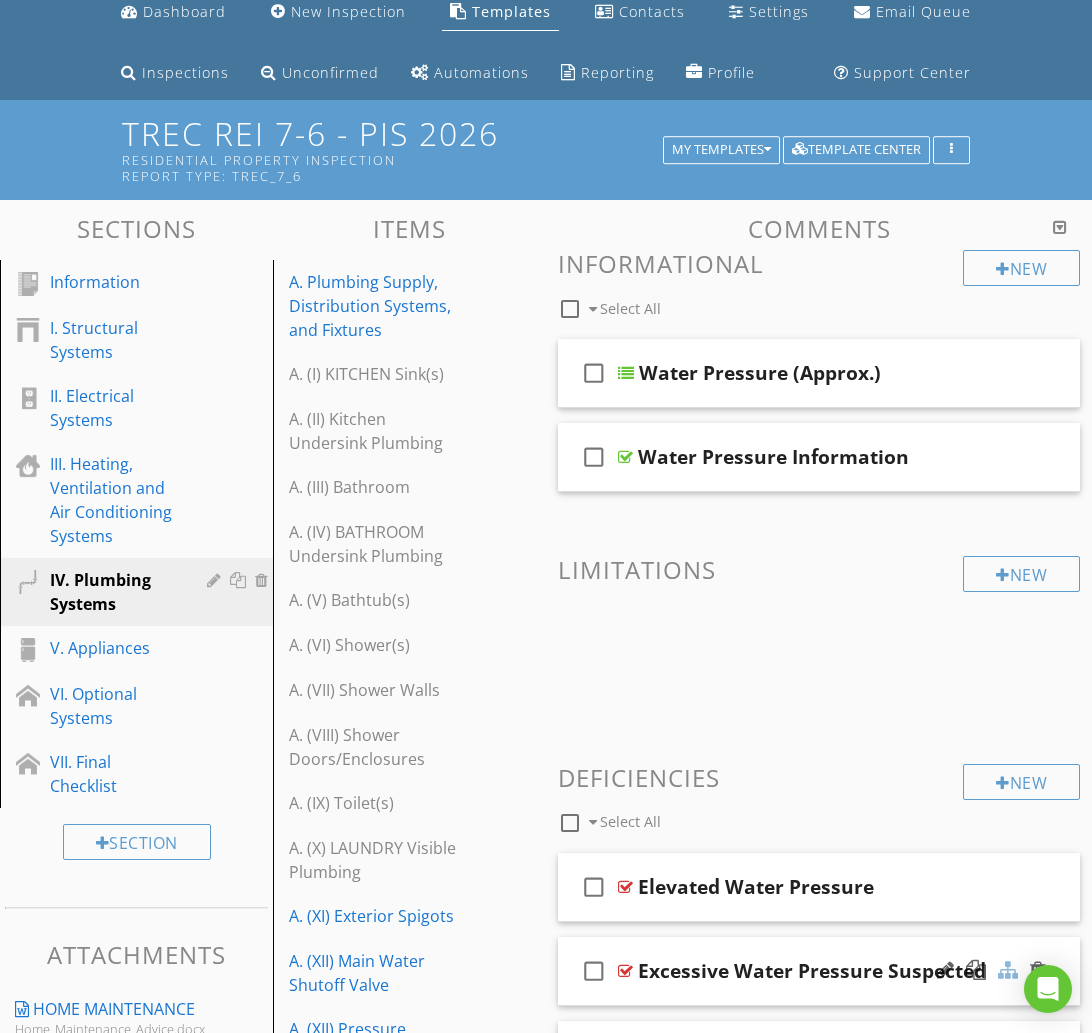 scroll, scrollTop: 74, scrollLeft: 0, axis: vertical 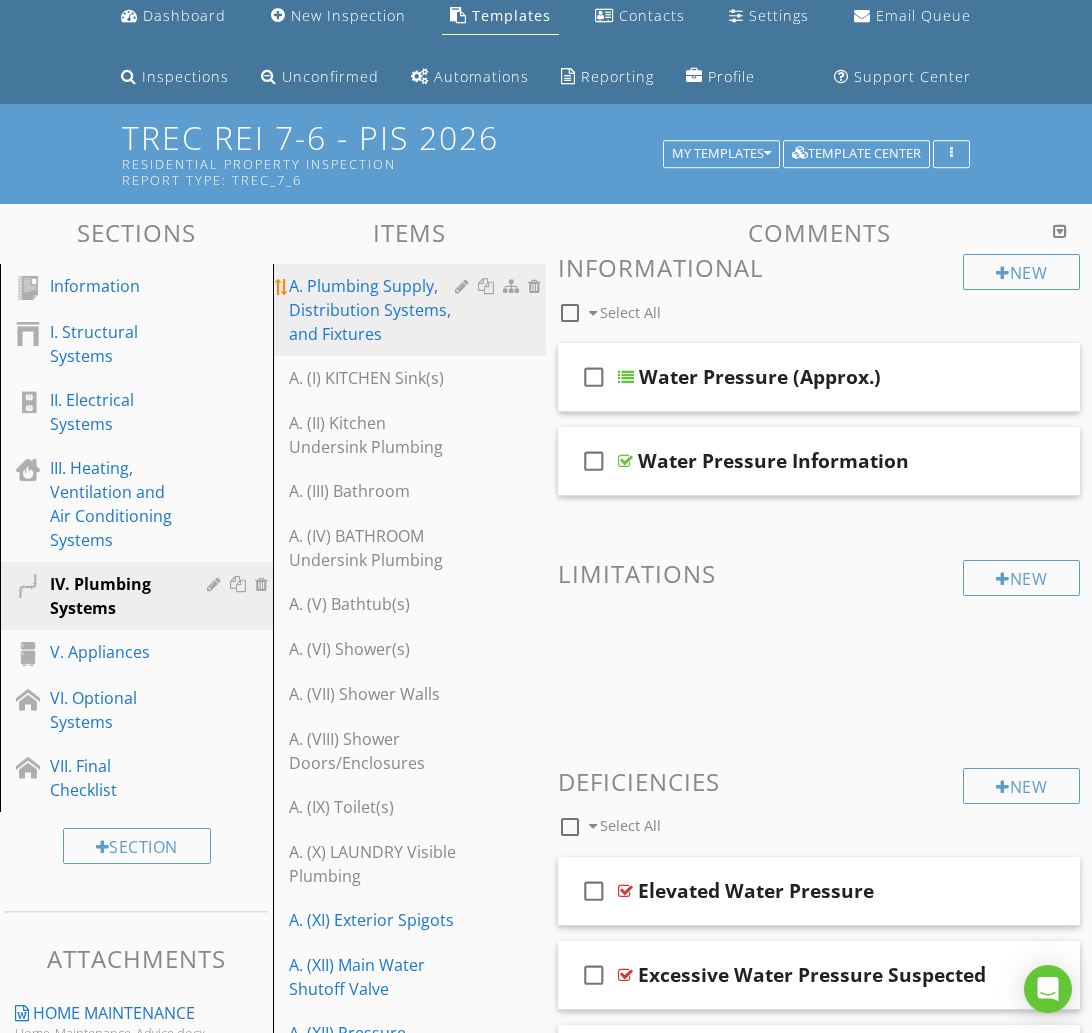 click on "A. Plumbing Supply, Distribution Systems, and Fixtures" at bounding box center [375, 310] 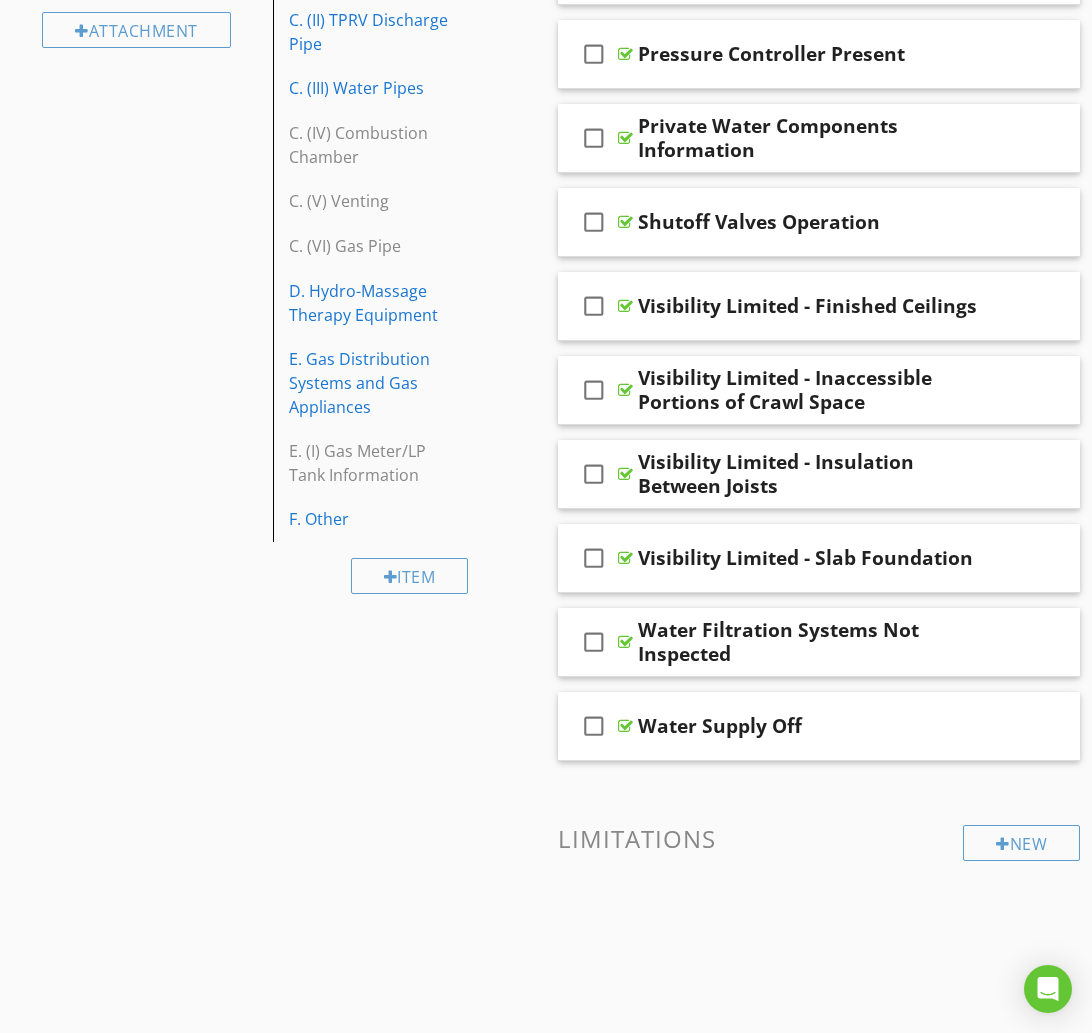 scroll, scrollTop: 1397, scrollLeft: 0, axis: vertical 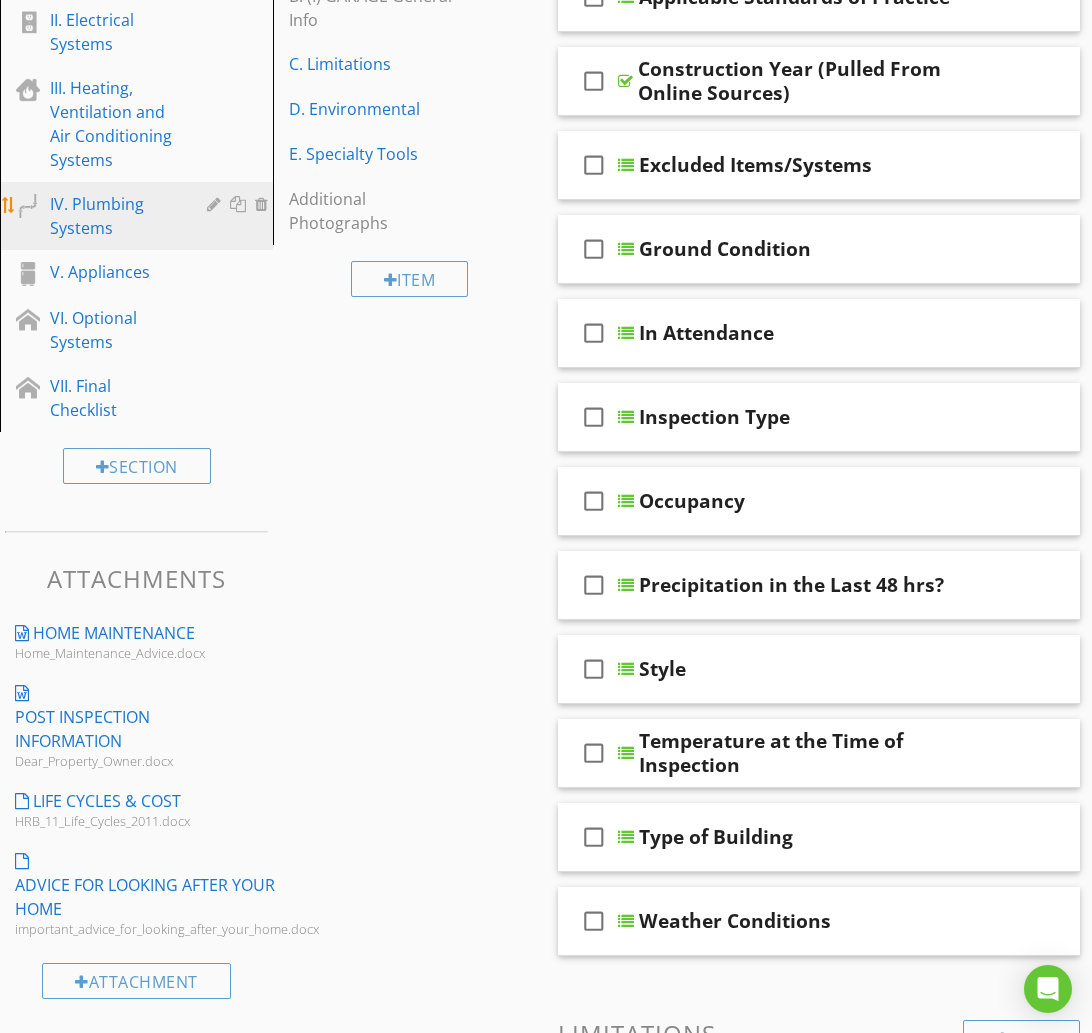 click on "IV. Plumbing Systems" at bounding box center [114, 216] 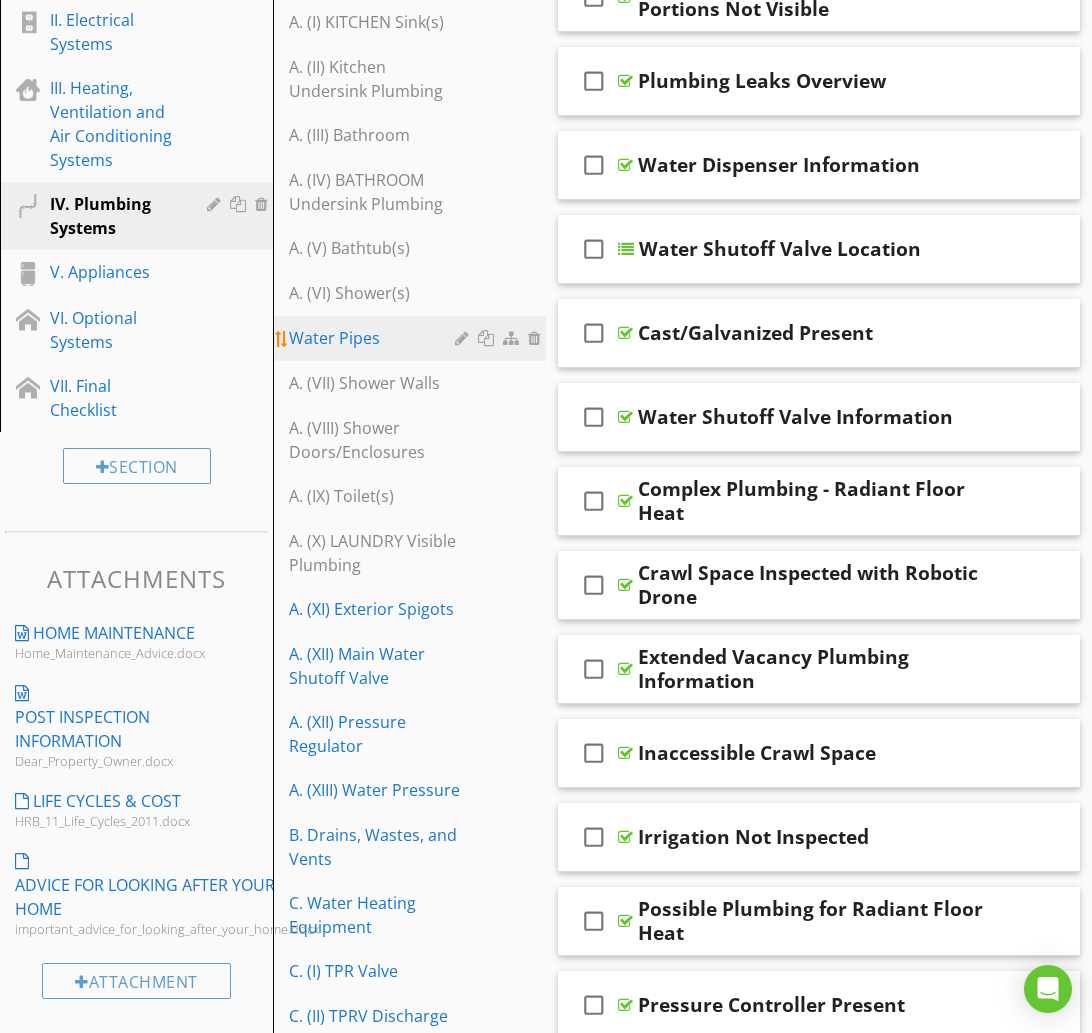 type 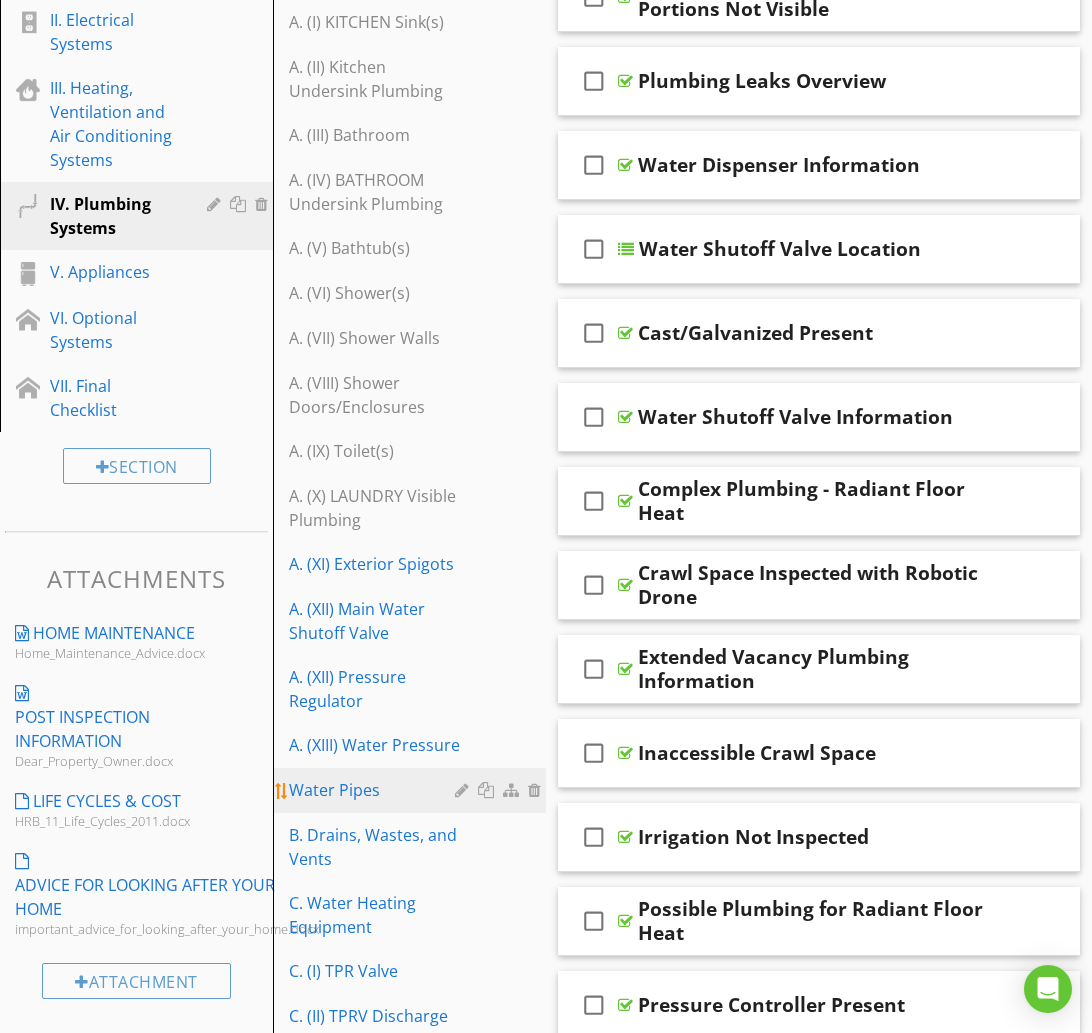 click at bounding box center (464, 790) 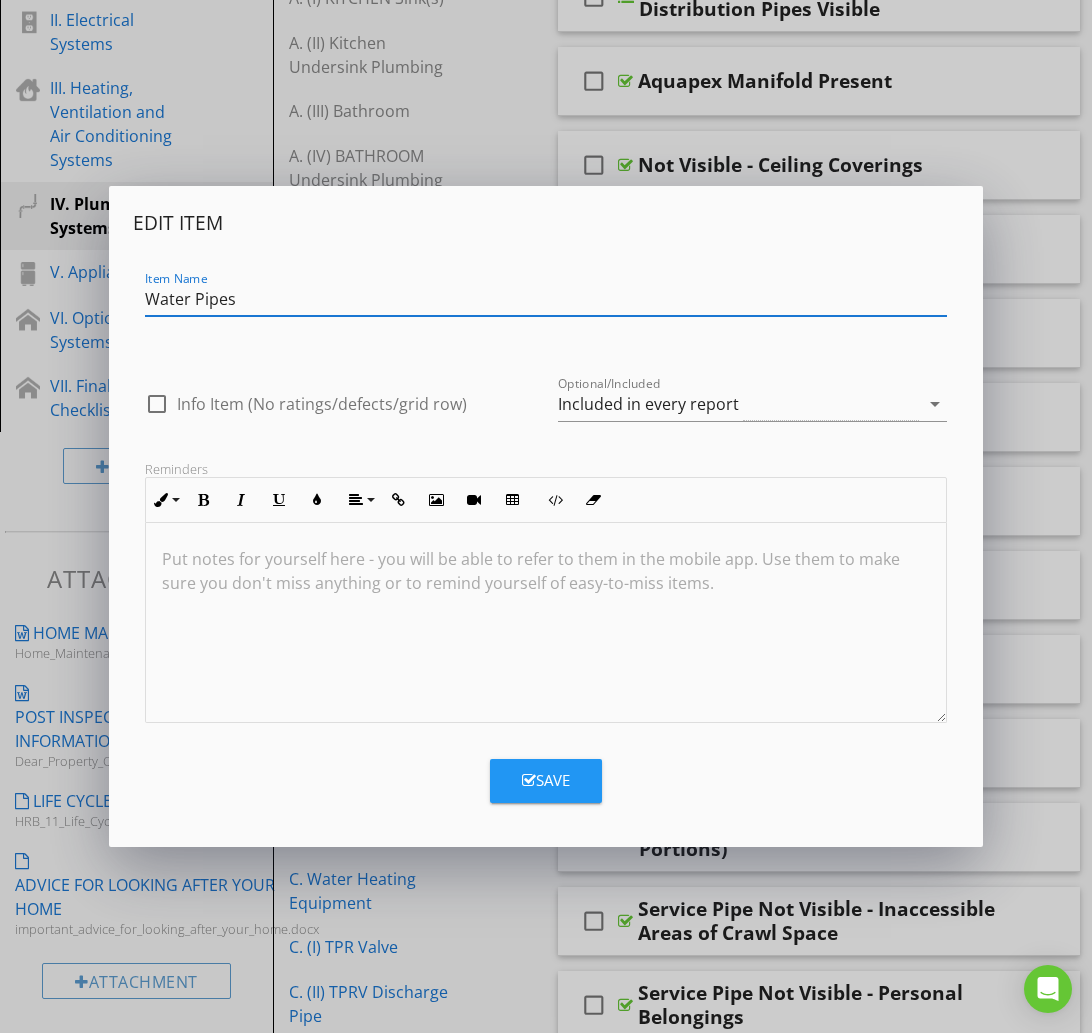 click on "Water Pipes" at bounding box center (546, 299) 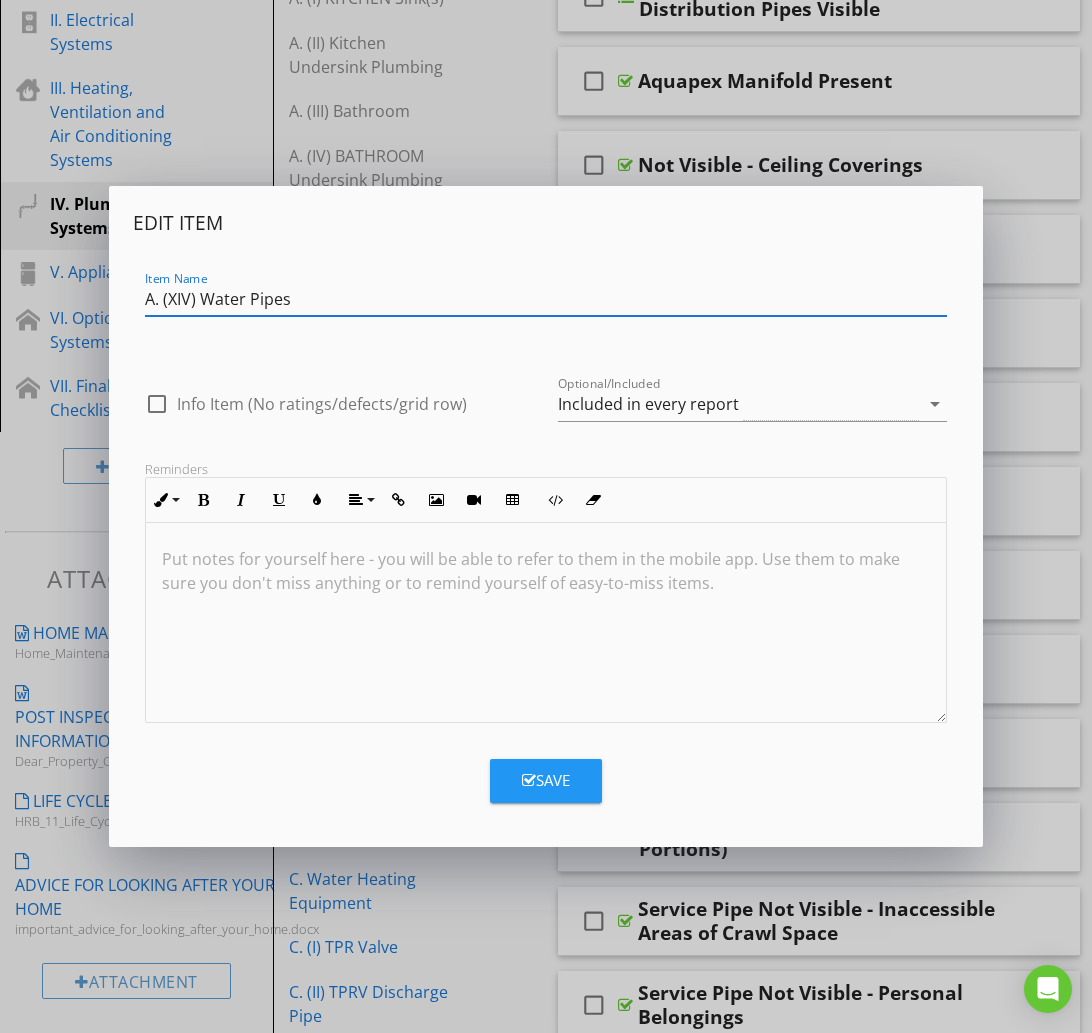 type on "A. (XIV) Water Pipes" 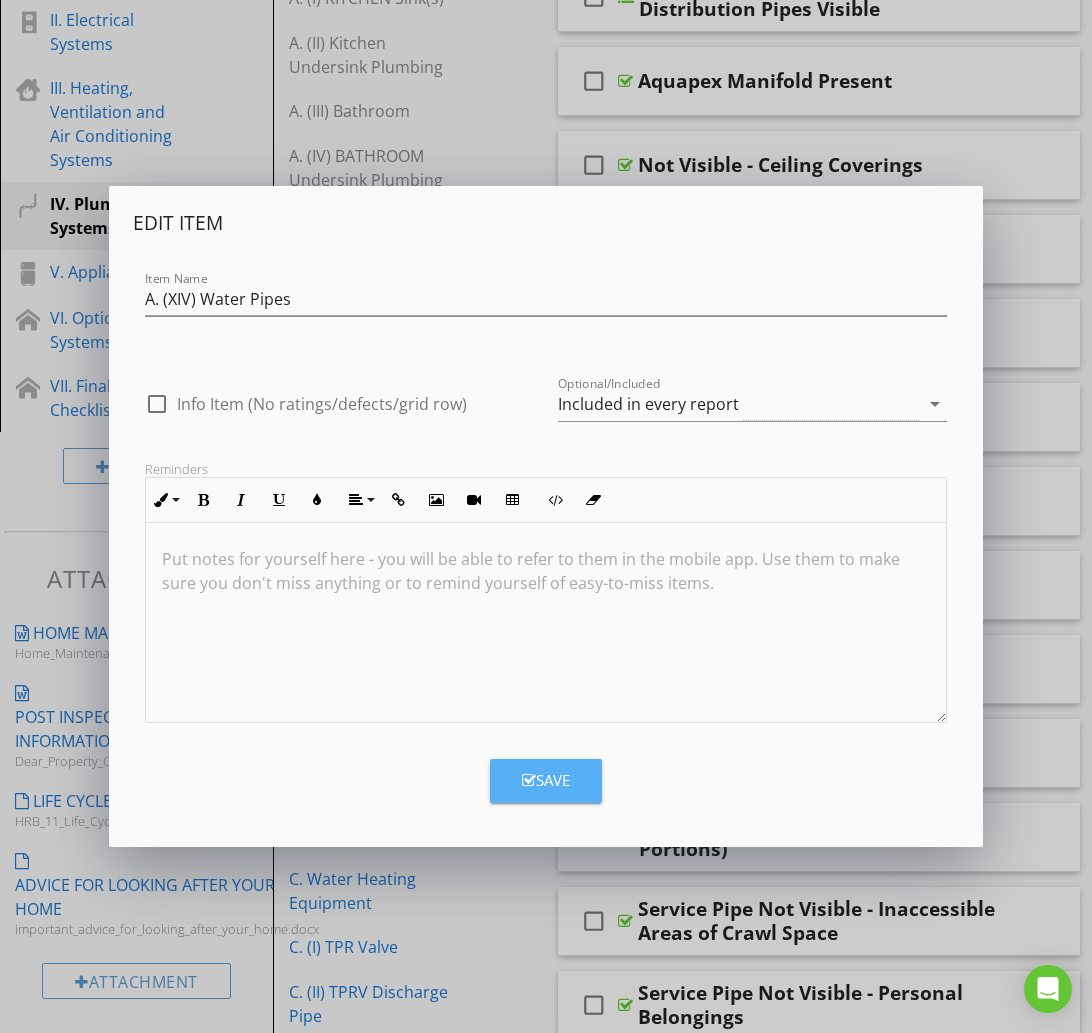 click on "Save" at bounding box center [546, 780] 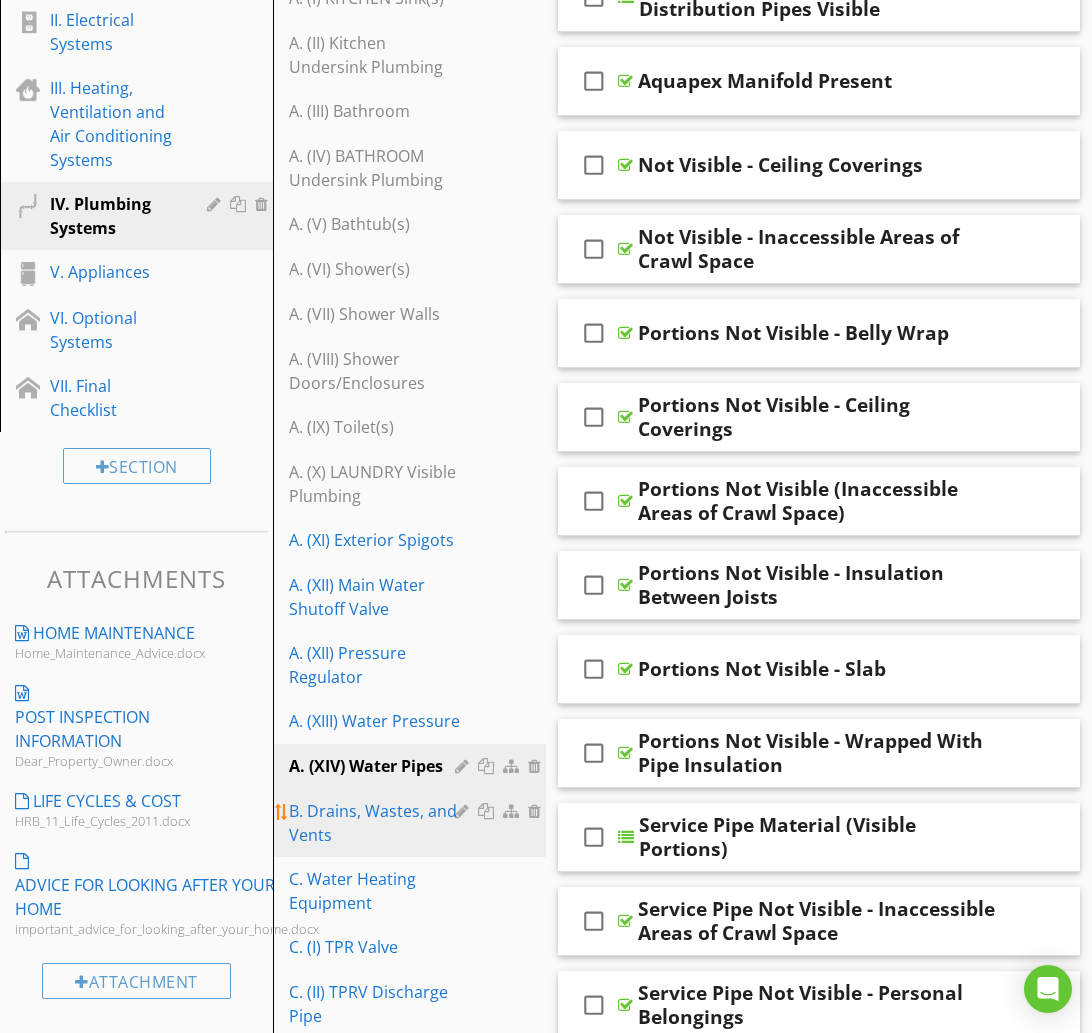 click on "B. Drains, Wastes, and Vents" at bounding box center (375, 823) 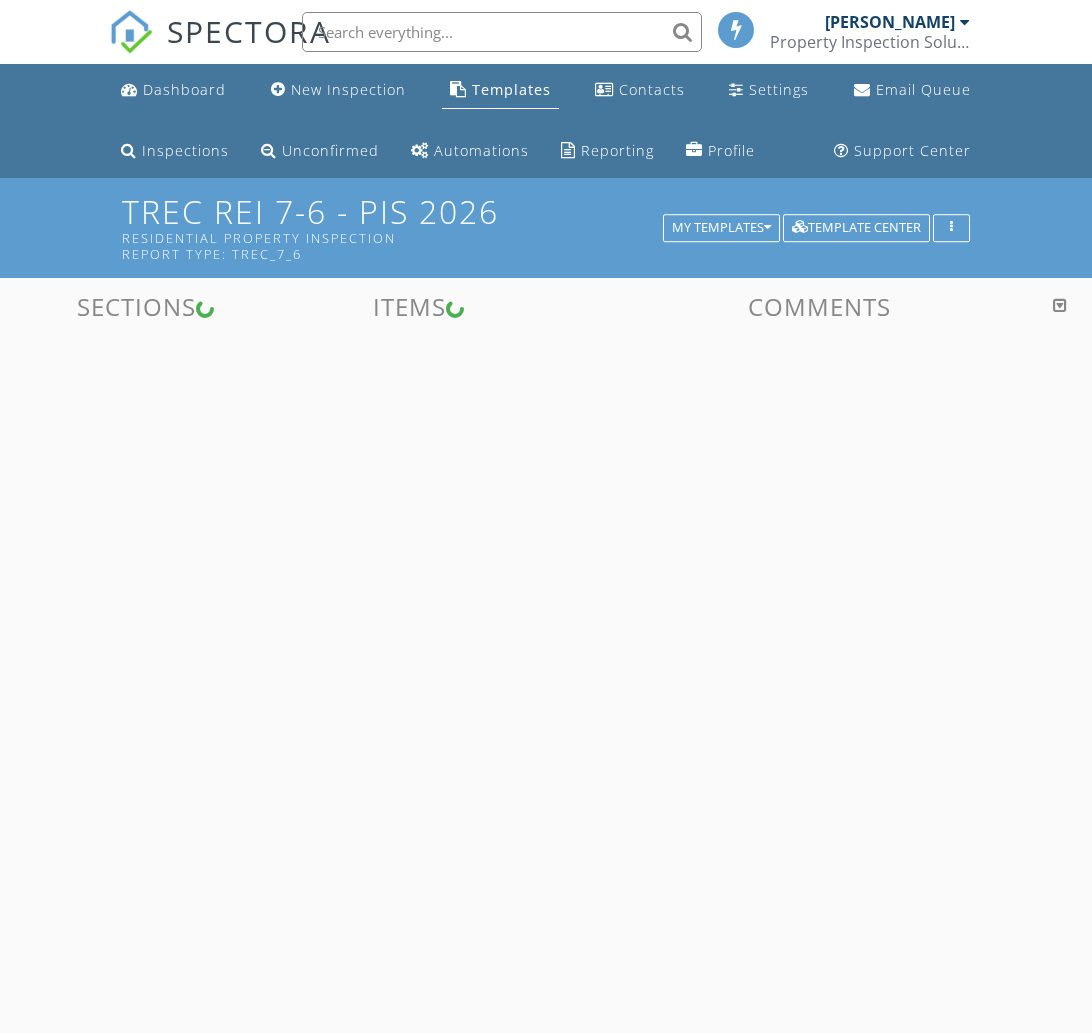 scroll, scrollTop: 178, scrollLeft: 0, axis: vertical 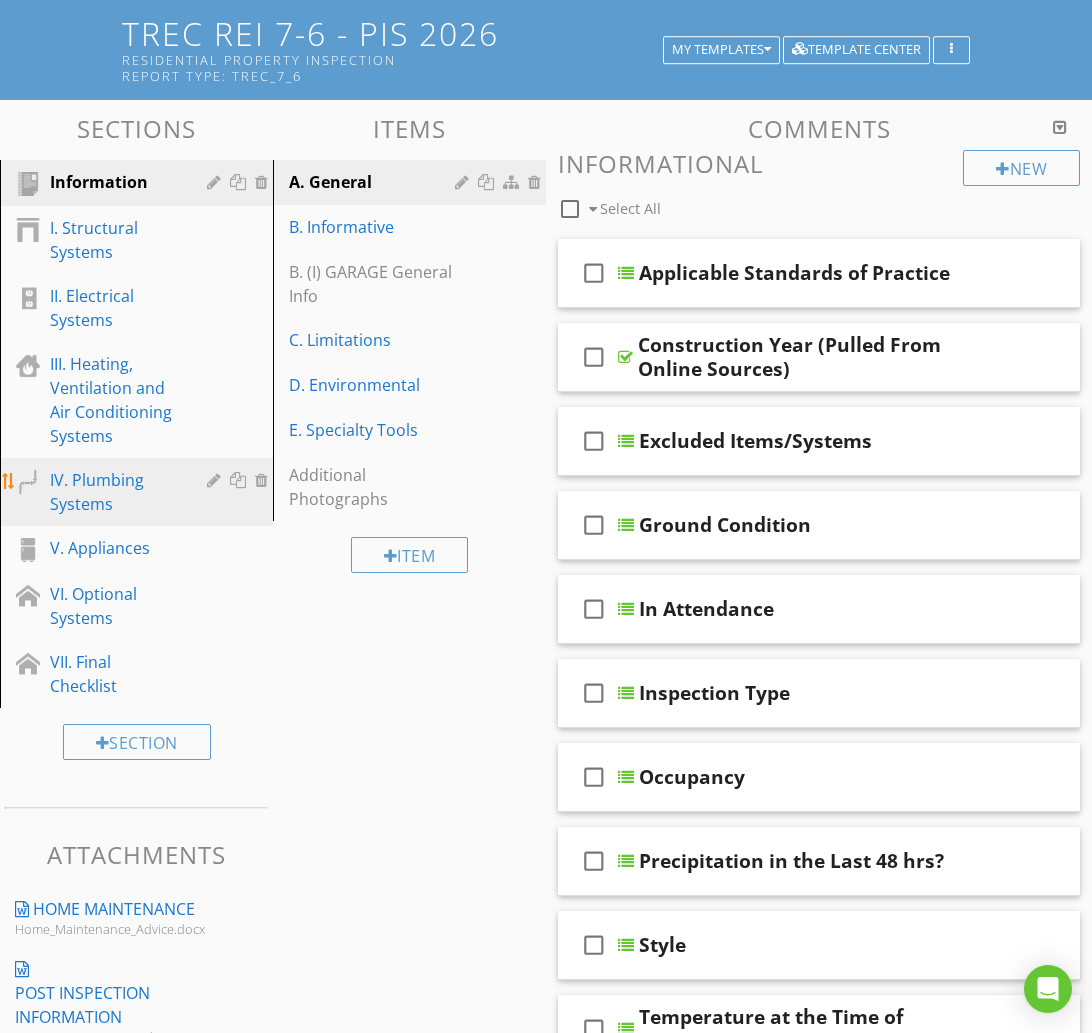 click on "IV. Plumbing Systems" at bounding box center (114, 492) 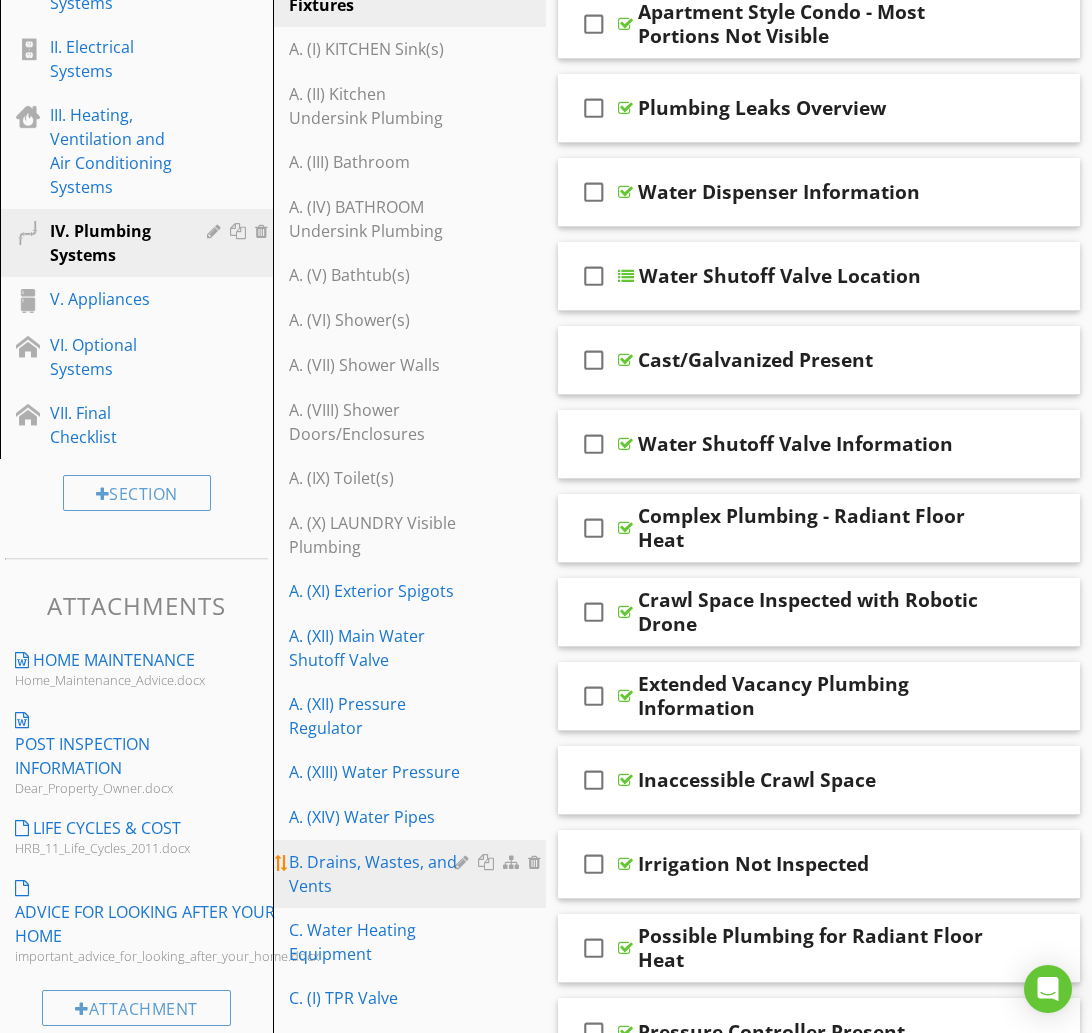 scroll, scrollTop: 429, scrollLeft: 0, axis: vertical 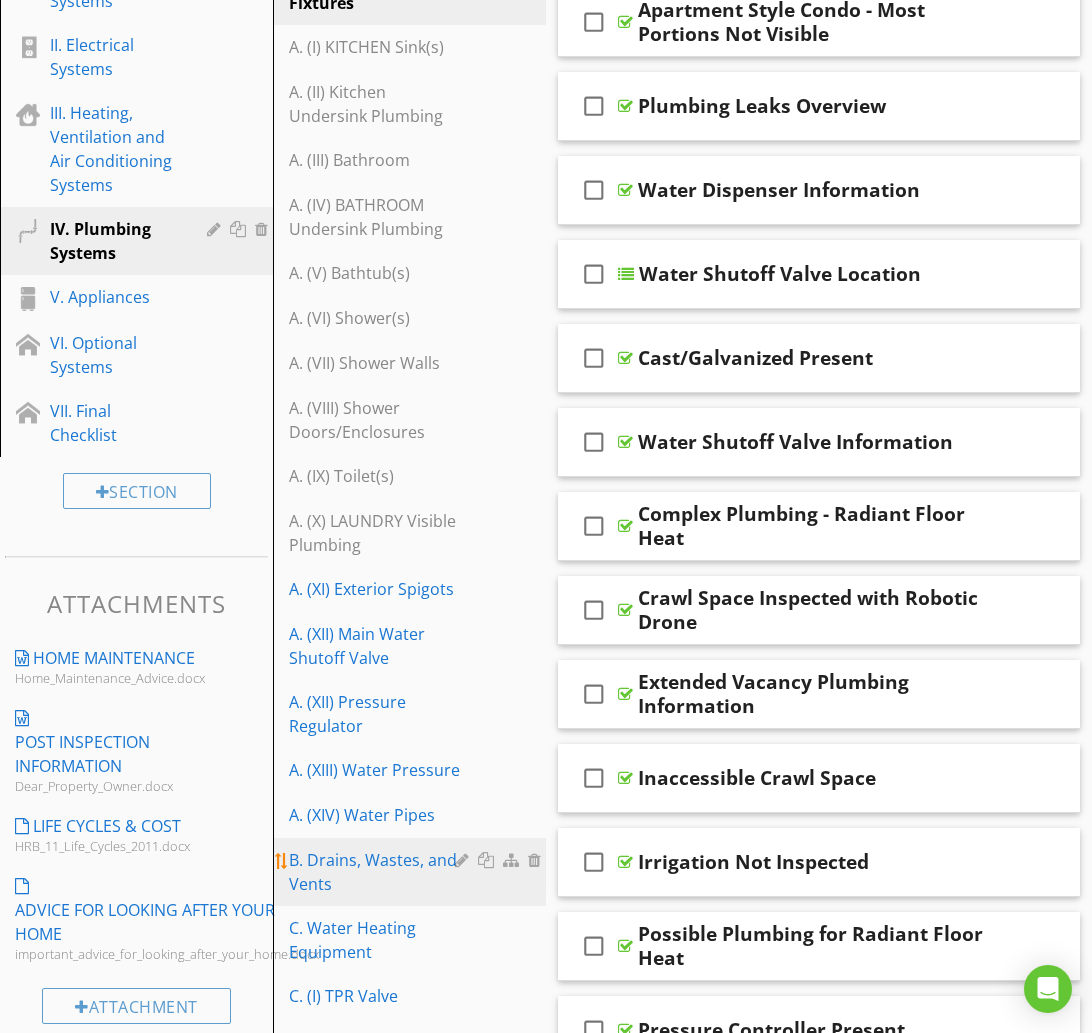 click on "B. Drains, Wastes, and Vents" at bounding box center [375, 872] 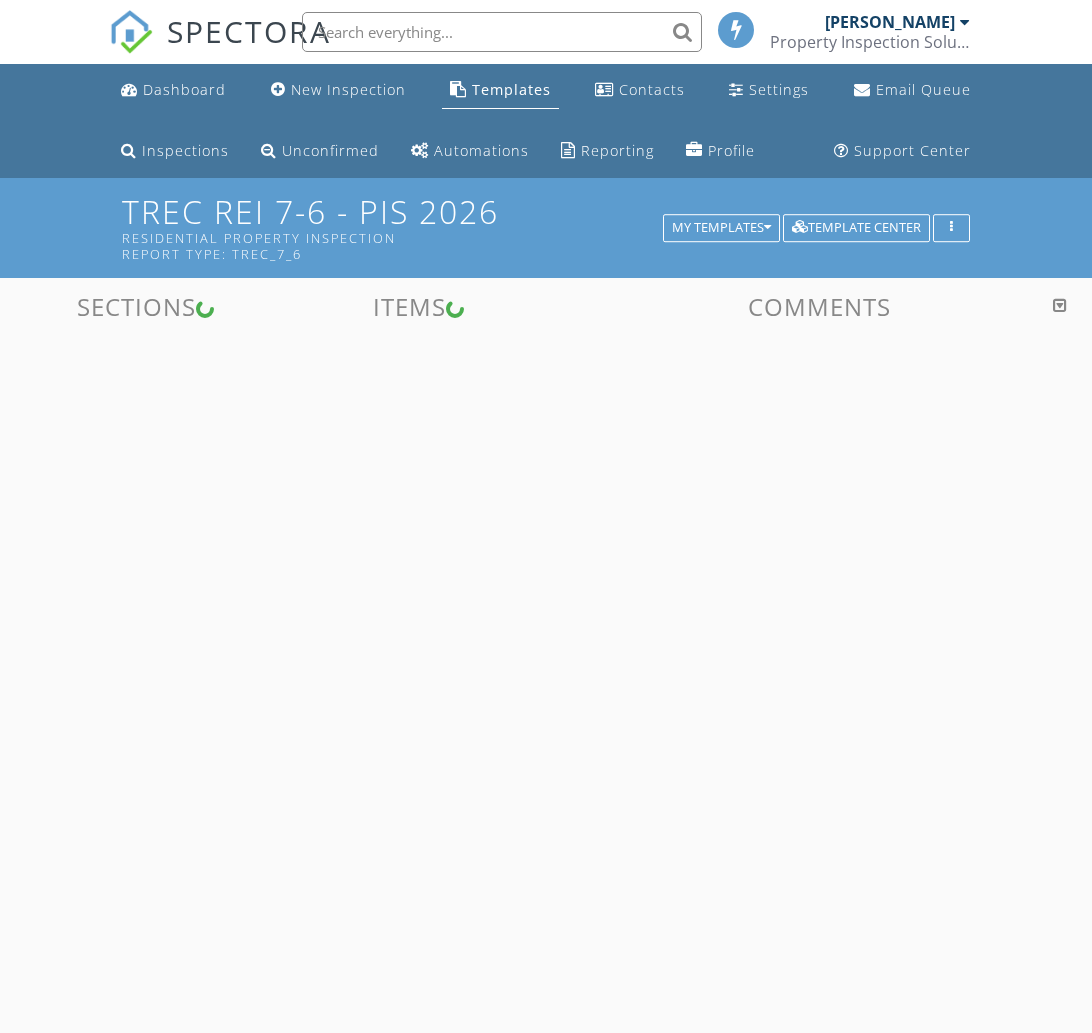 scroll, scrollTop: 0, scrollLeft: 0, axis: both 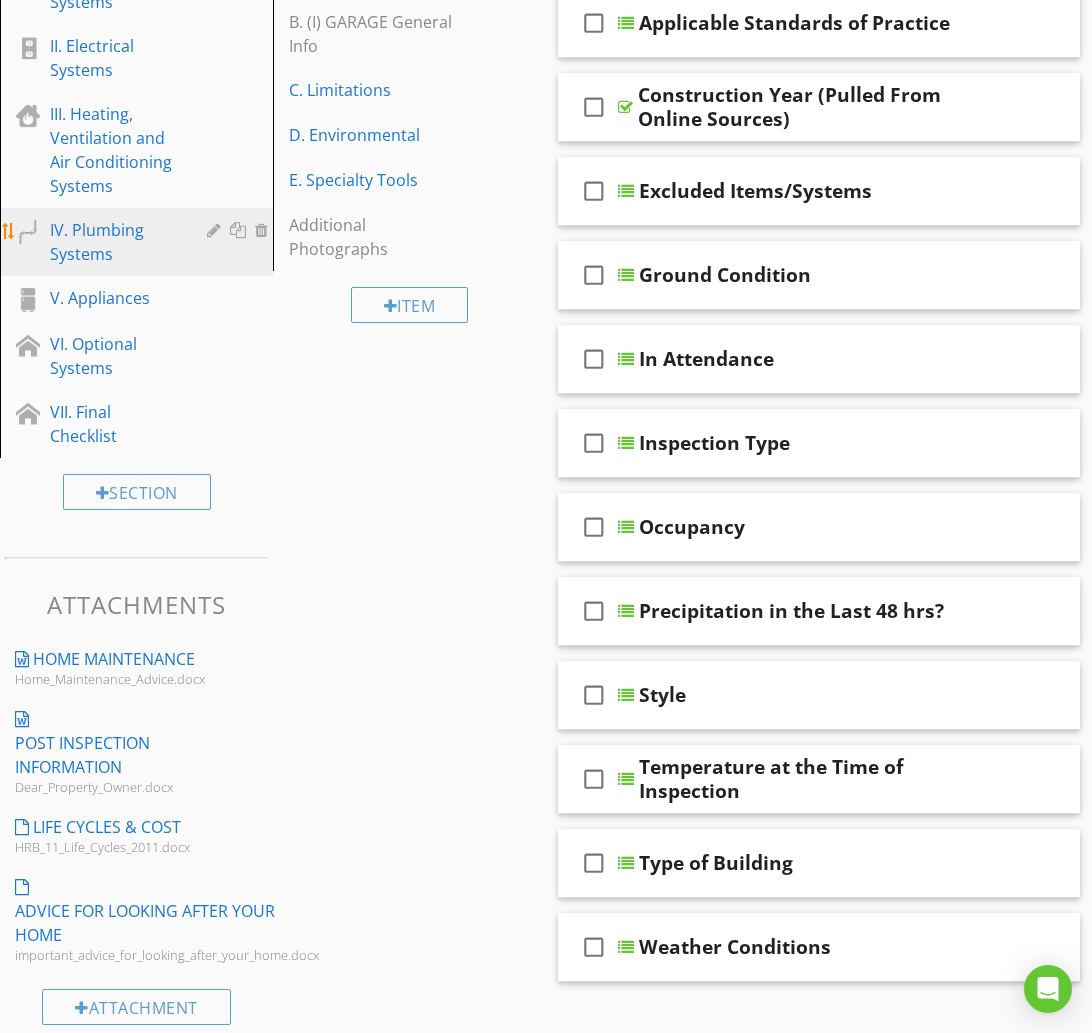click on "IV. Plumbing Systems" at bounding box center [139, 242] 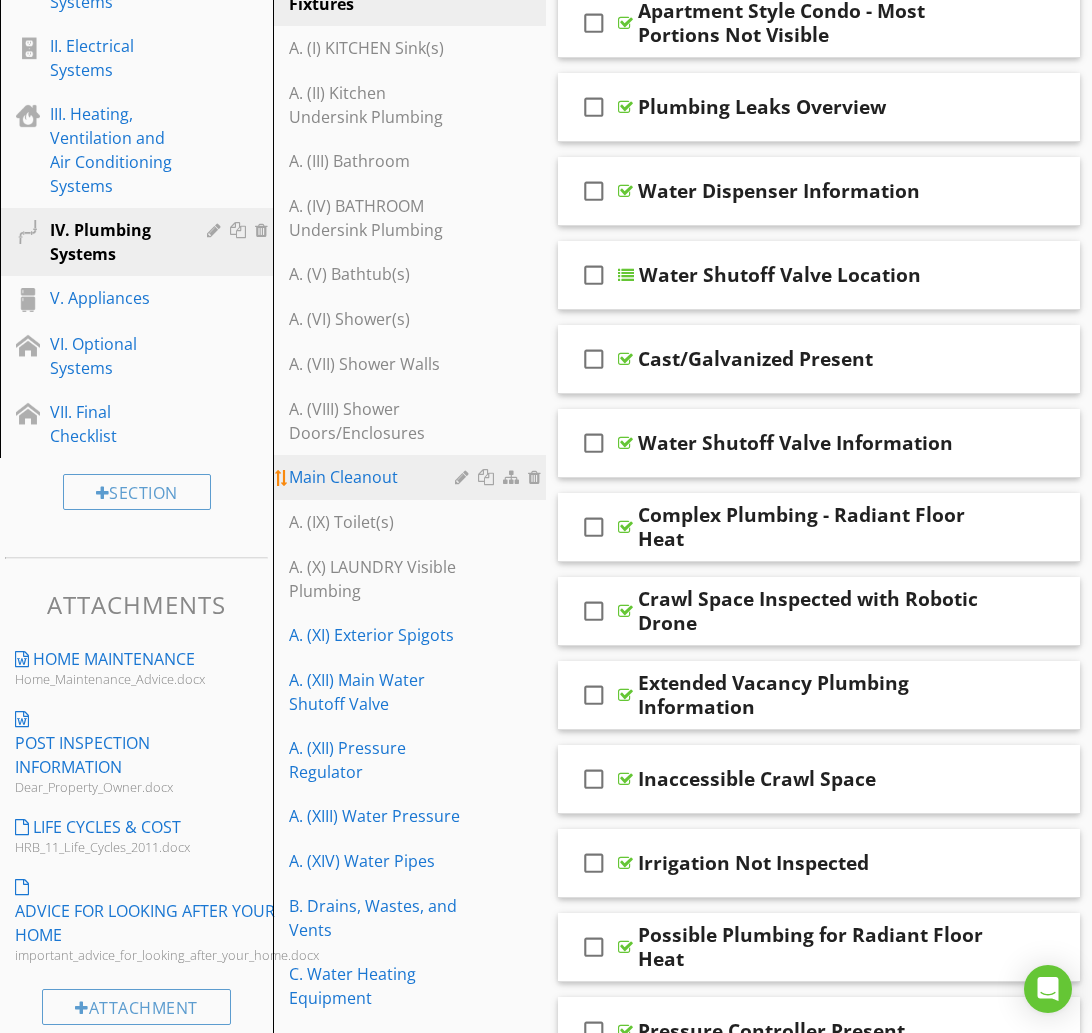 type 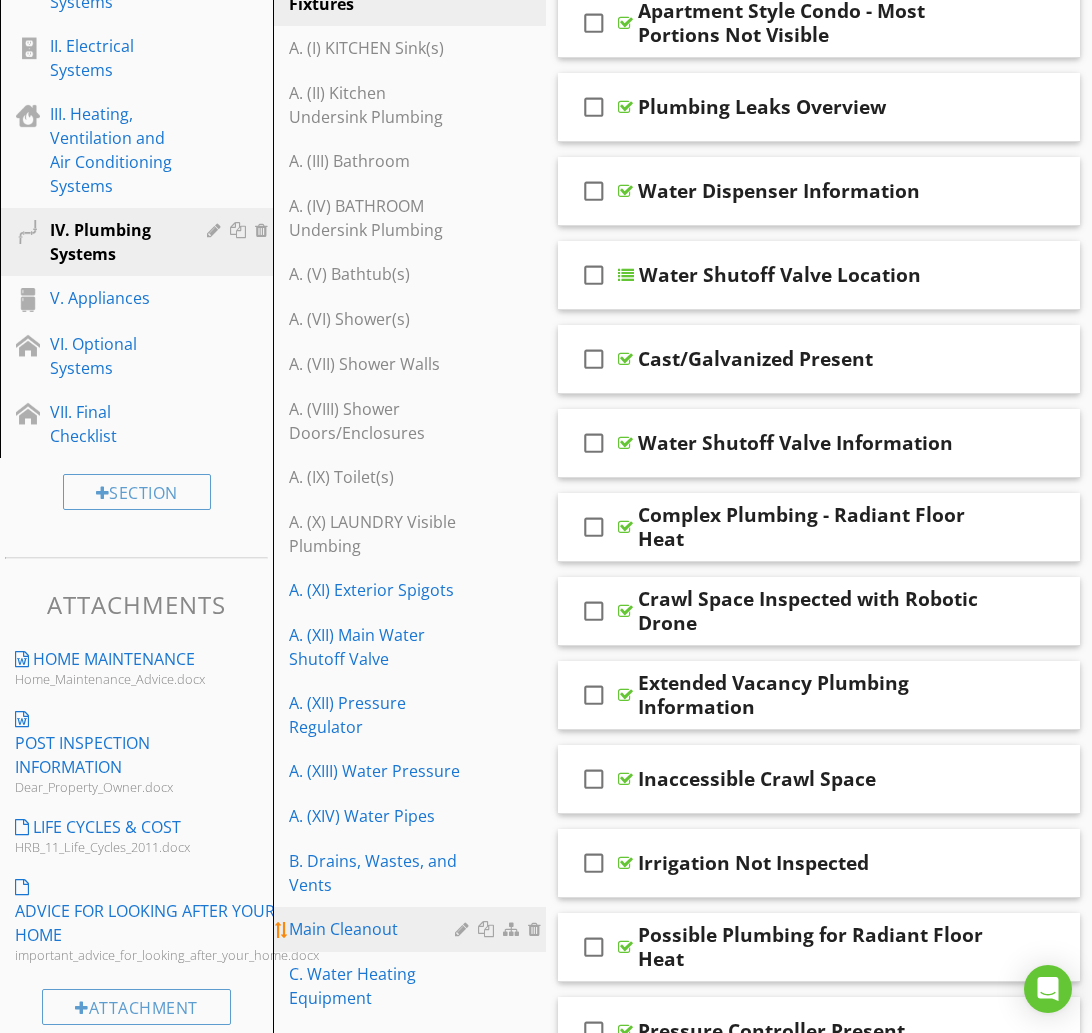 click at bounding box center [464, 929] 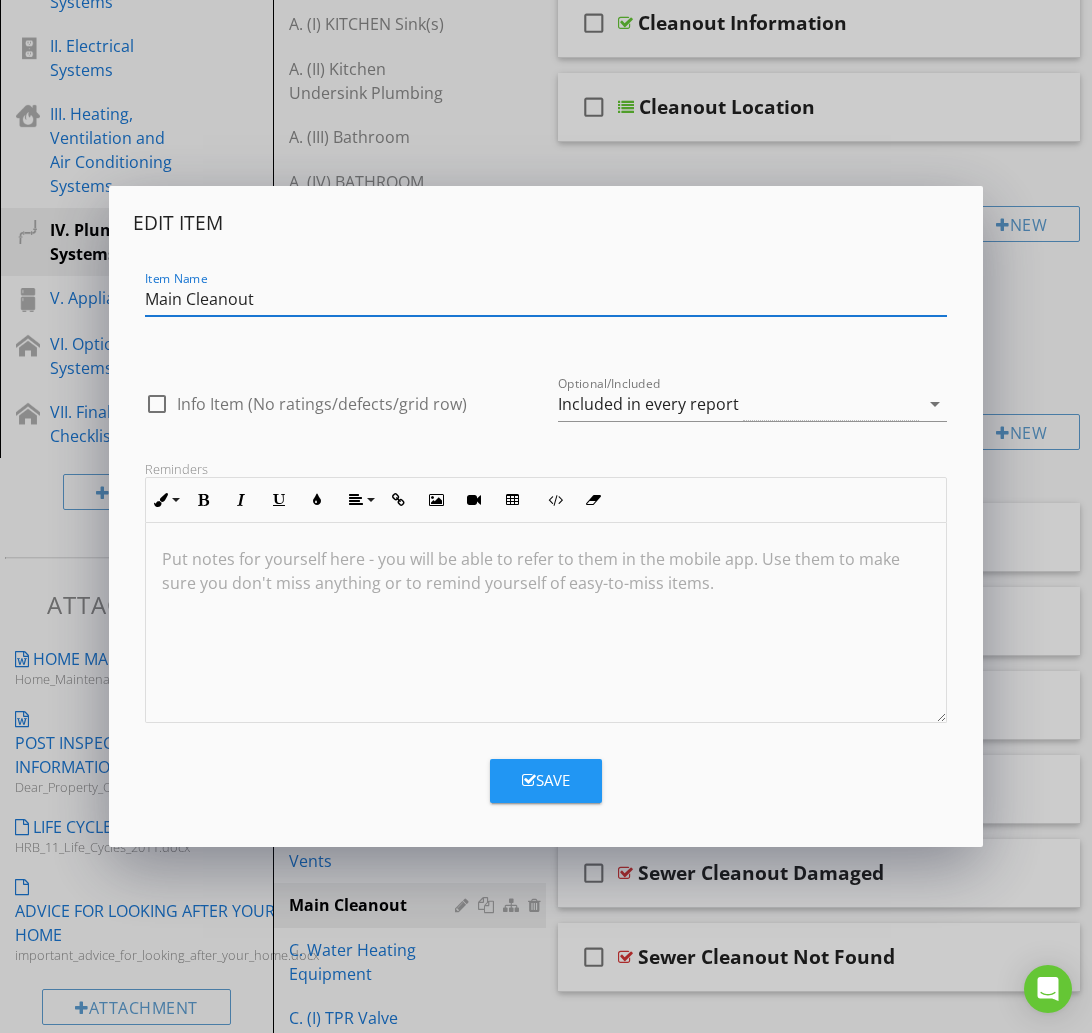 click on "Main Cleanout" at bounding box center (546, 299) 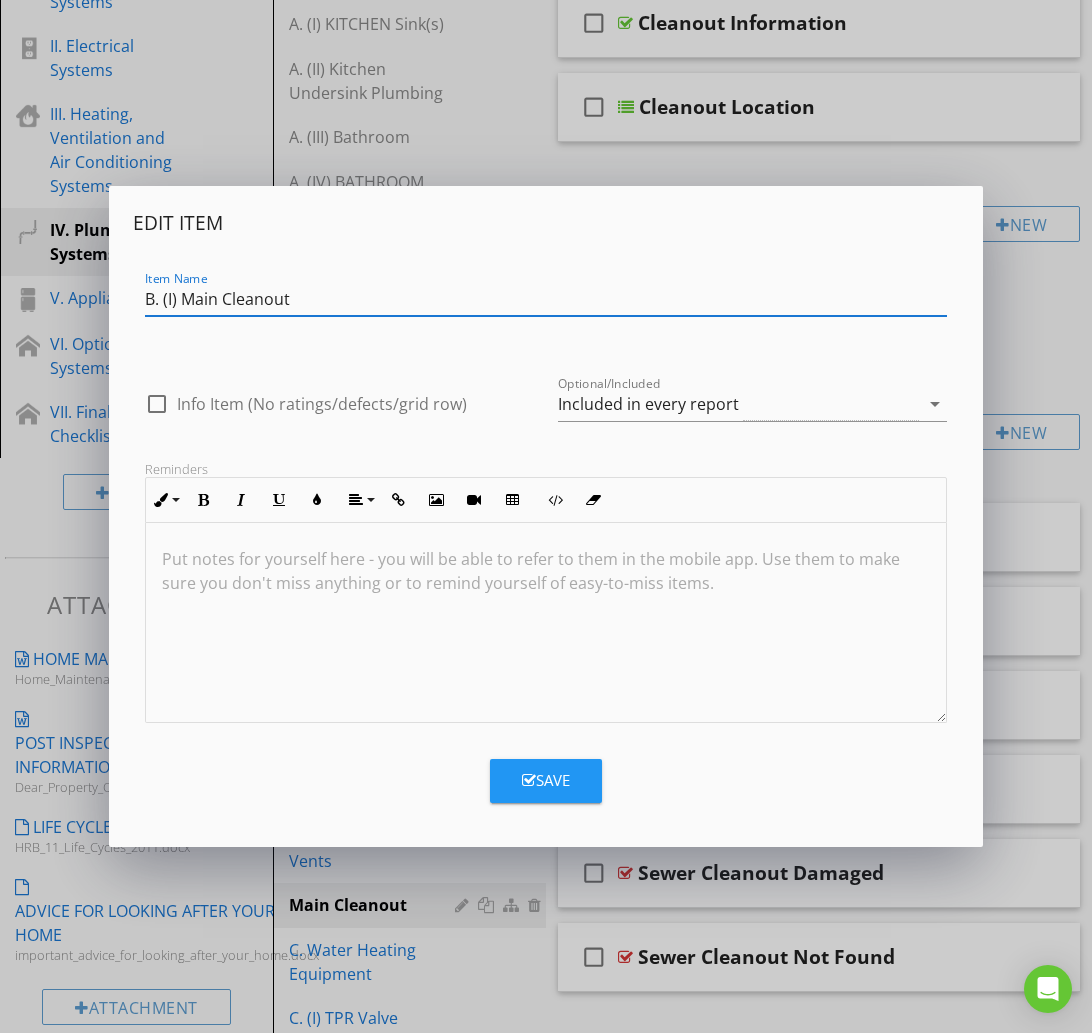 type on "B. (I) Main Cleanout" 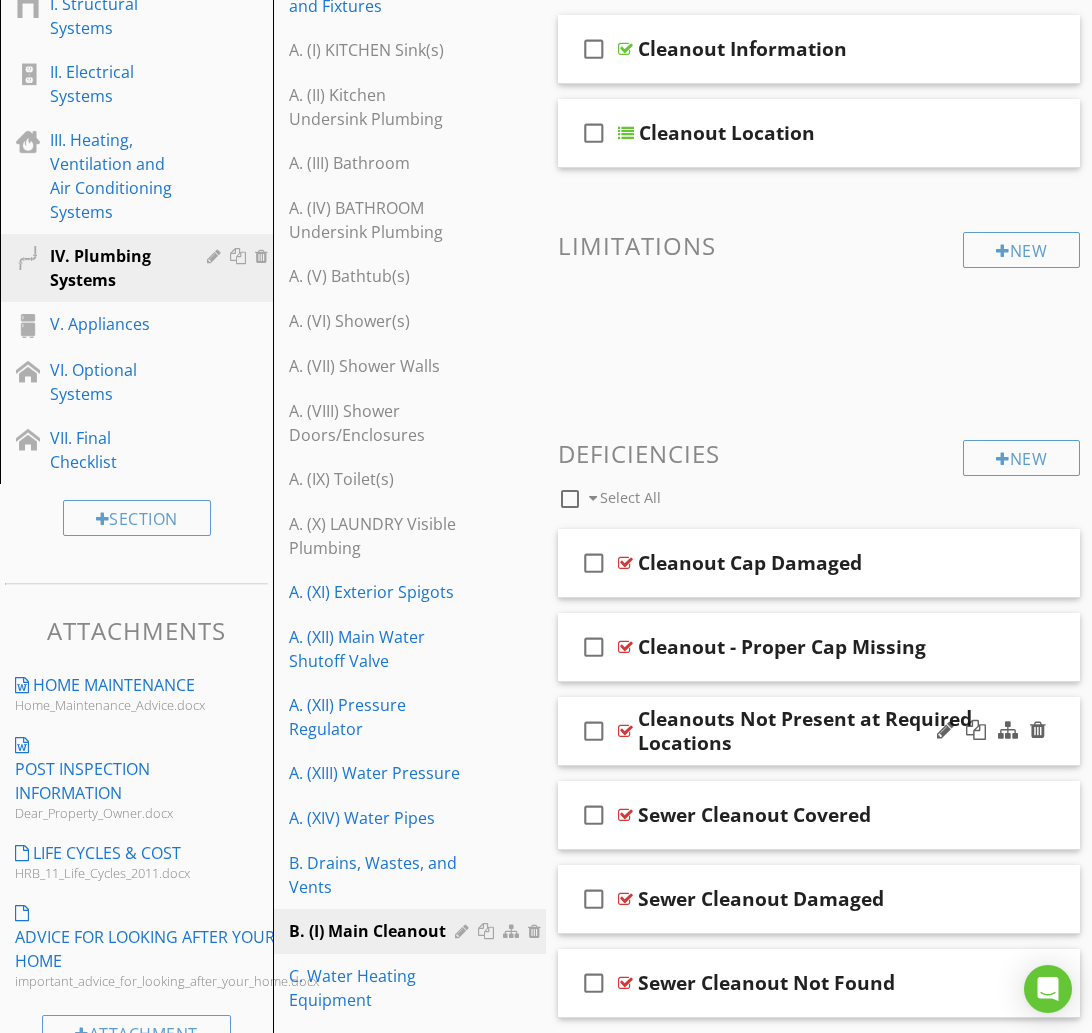 scroll, scrollTop: 404, scrollLeft: 0, axis: vertical 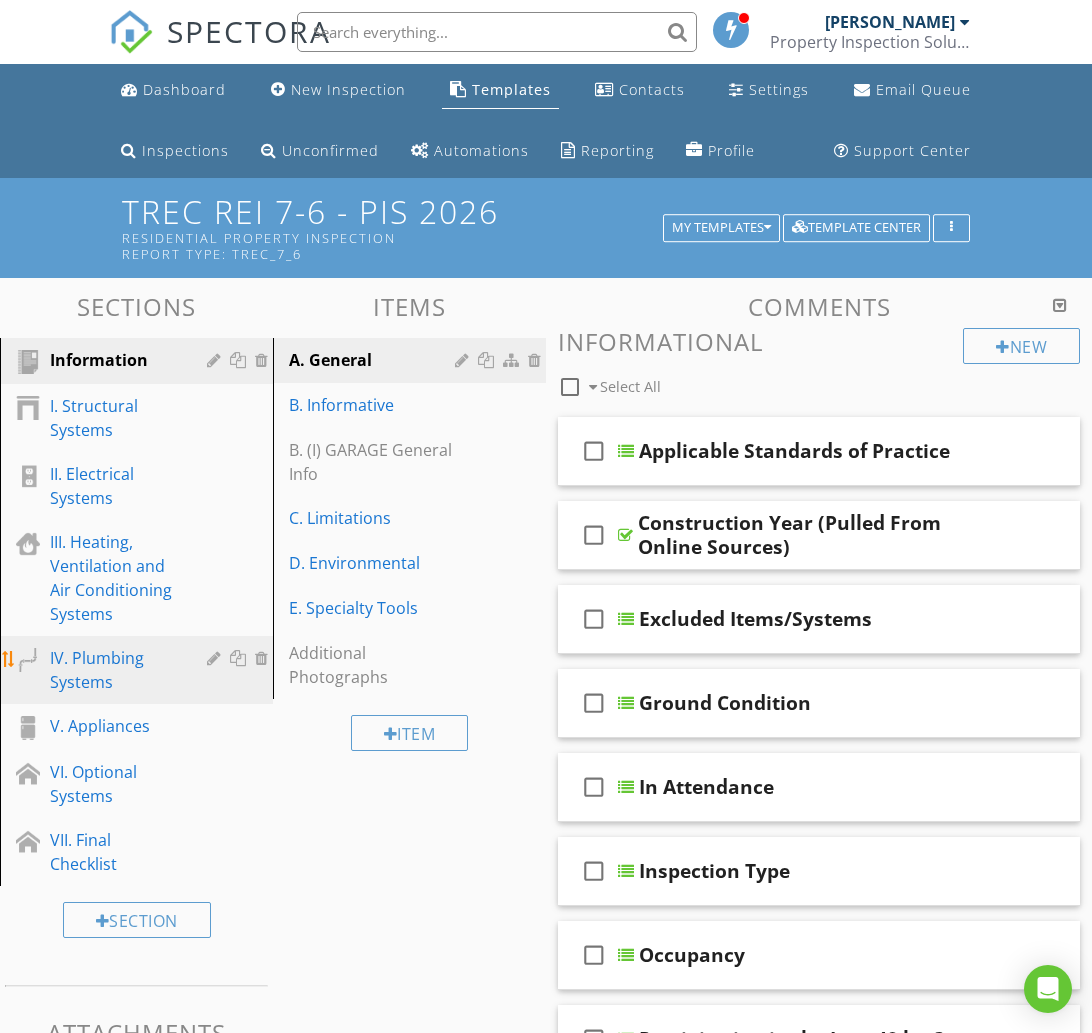 click on "IV. Plumbing Systems" at bounding box center [114, 670] 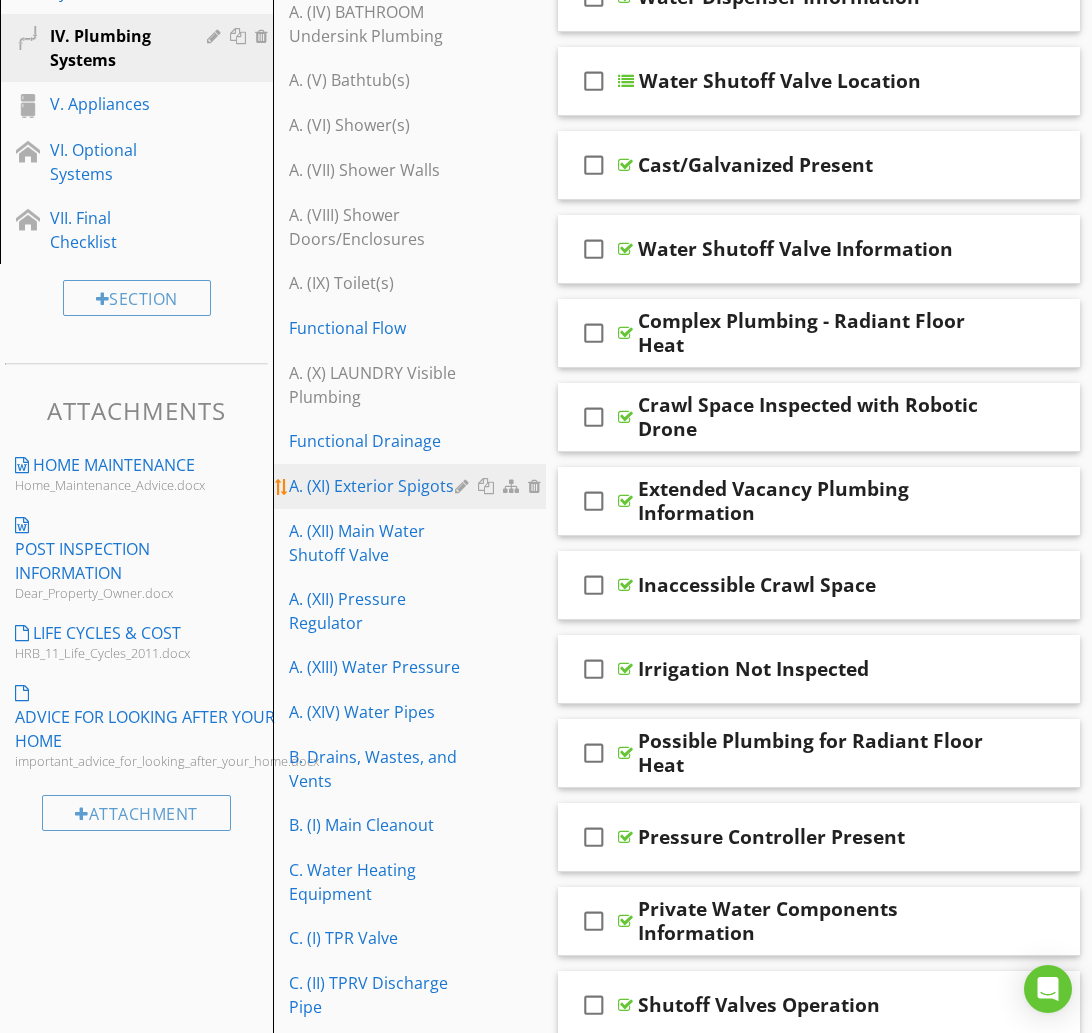 scroll, scrollTop: 623, scrollLeft: 0, axis: vertical 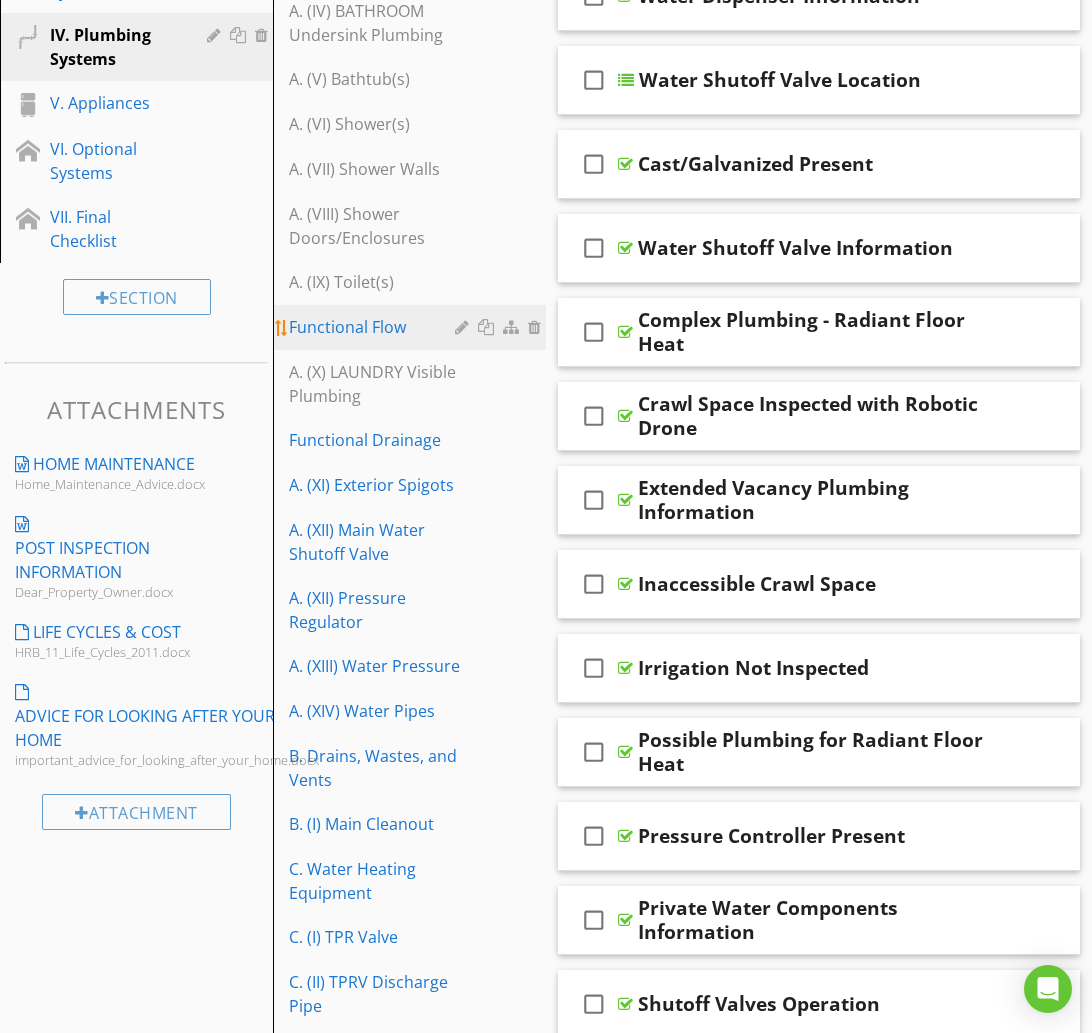 type 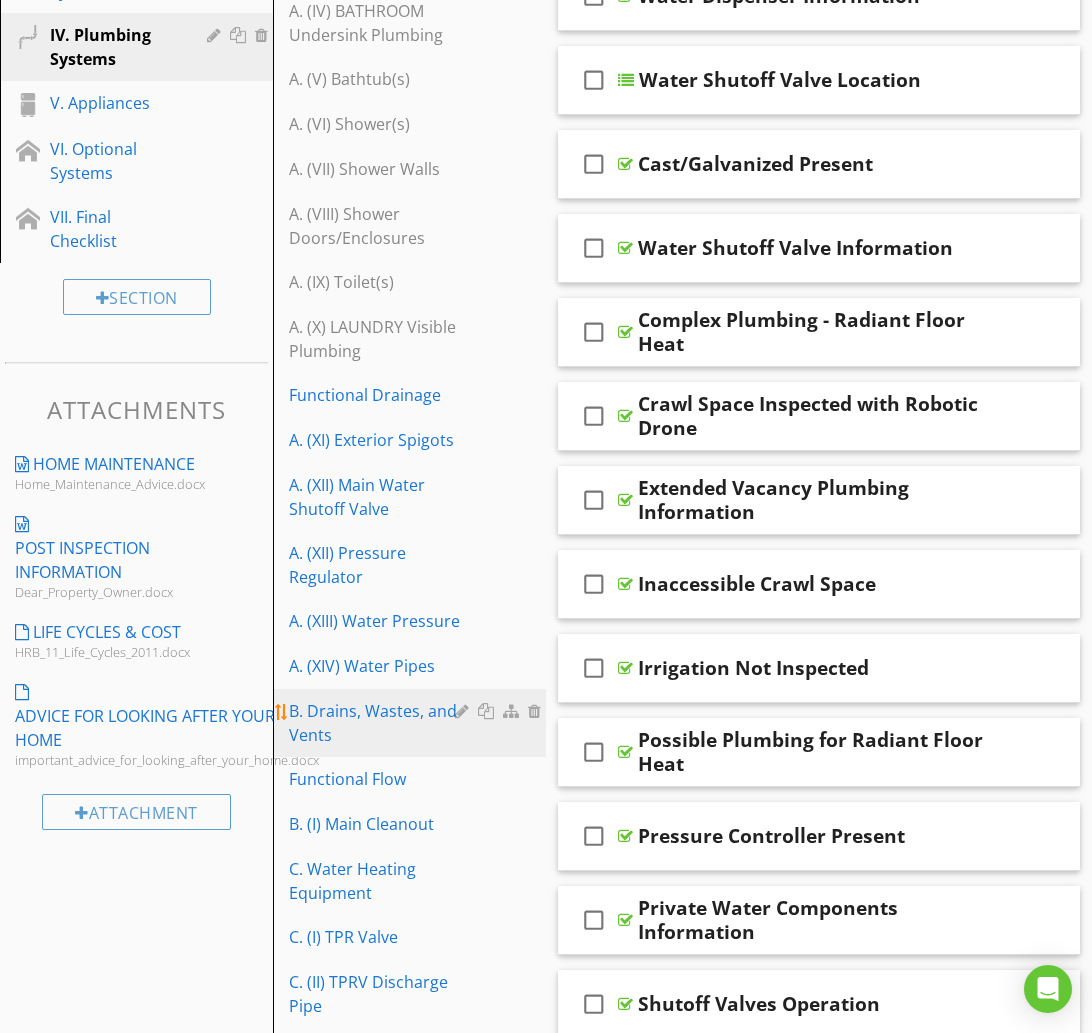 scroll, scrollTop: 616, scrollLeft: 0, axis: vertical 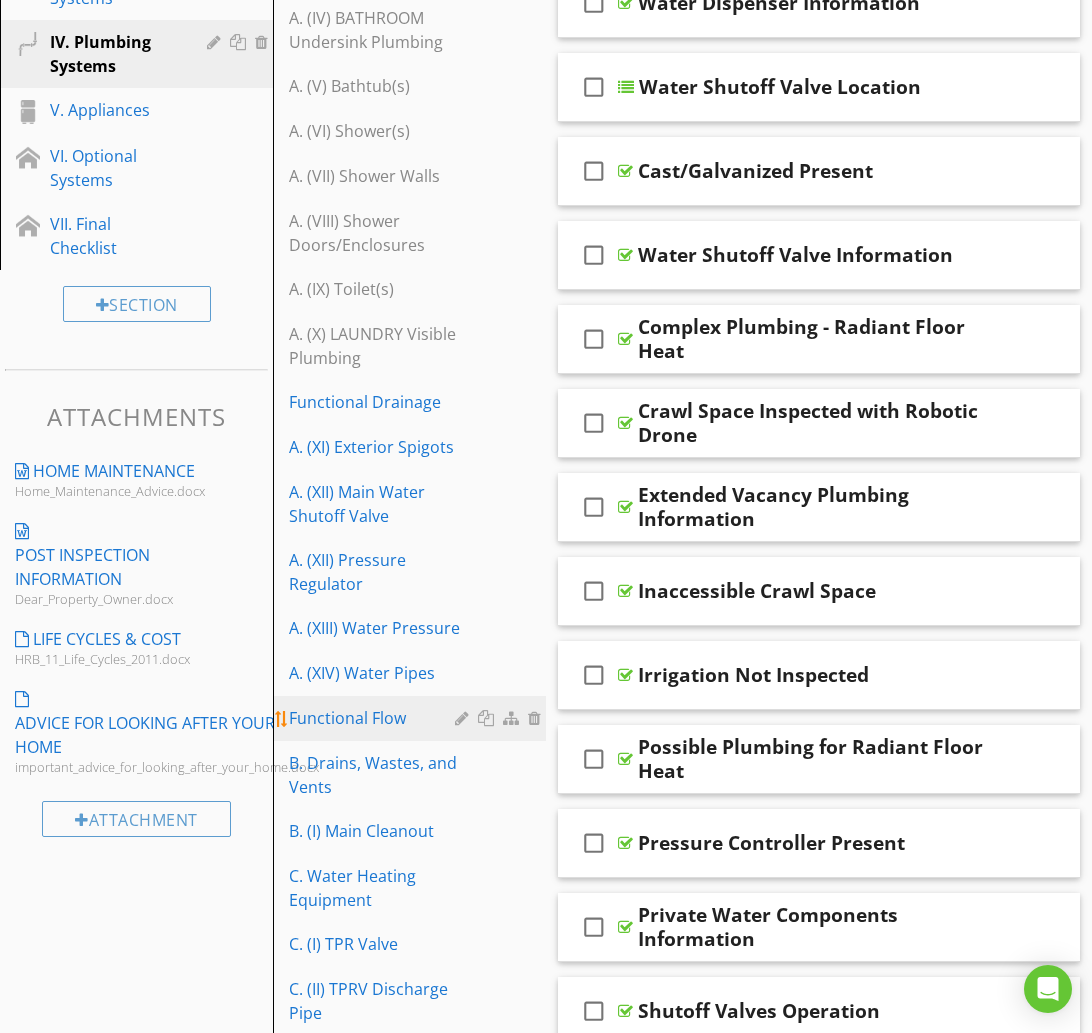click on "Functional Flow" at bounding box center [375, 718] 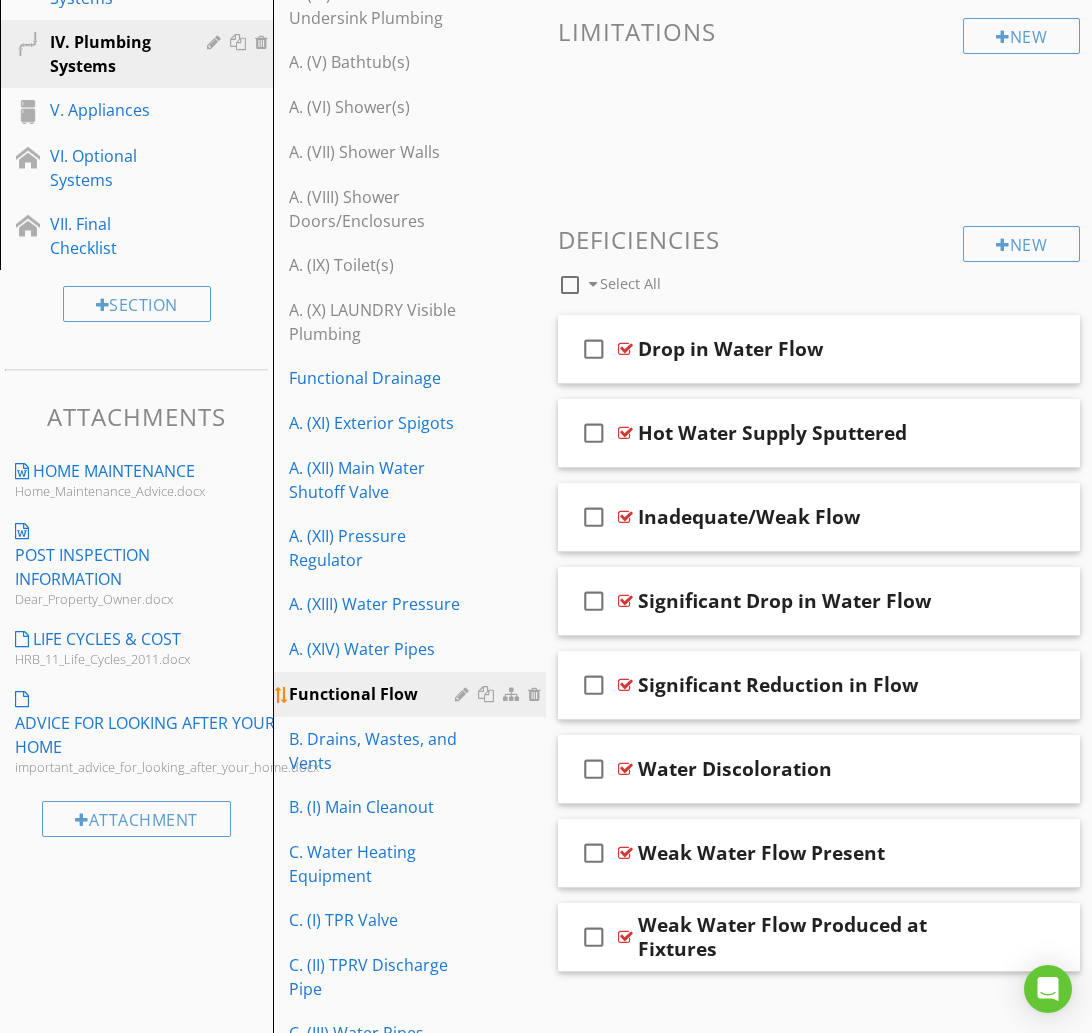 click at bounding box center [464, 694] 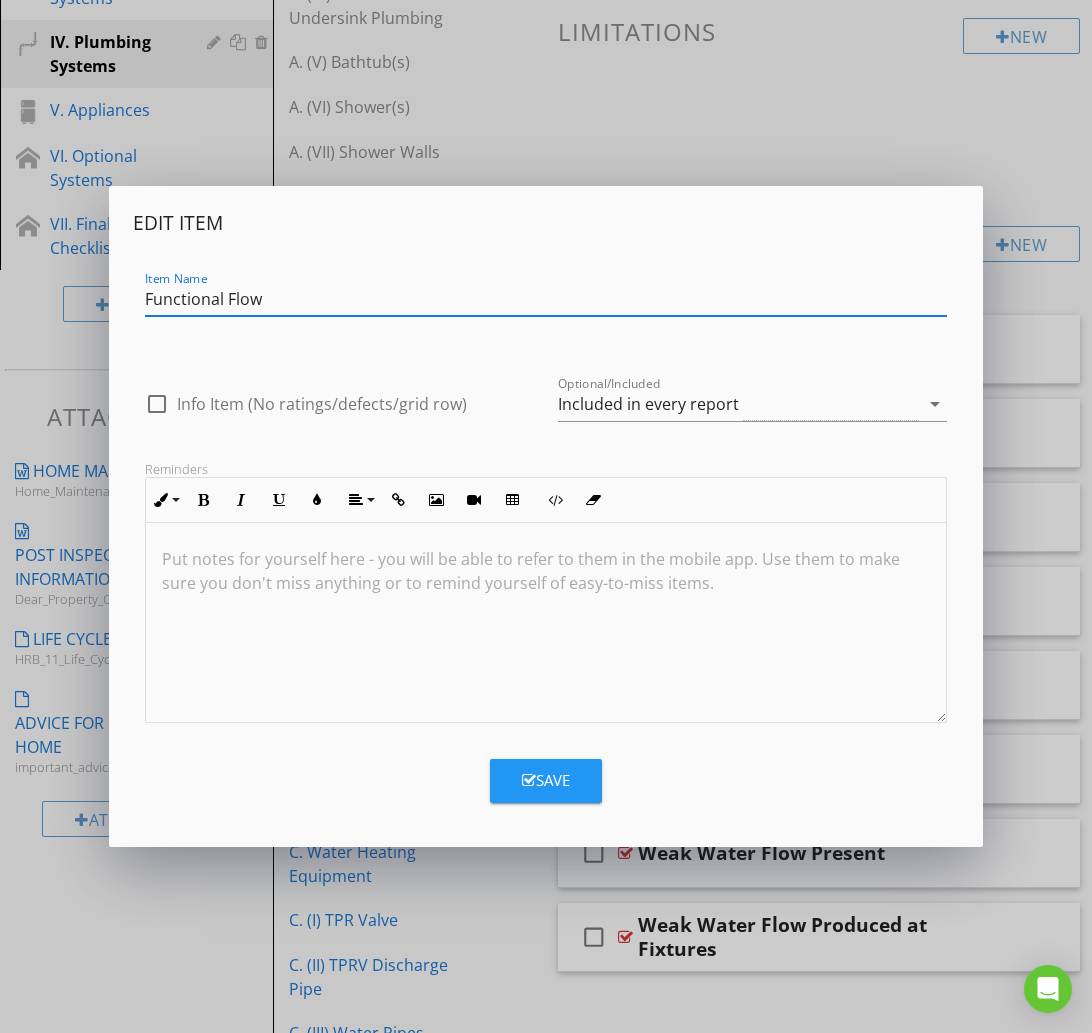 click on "Functional Flow" at bounding box center [546, 299] 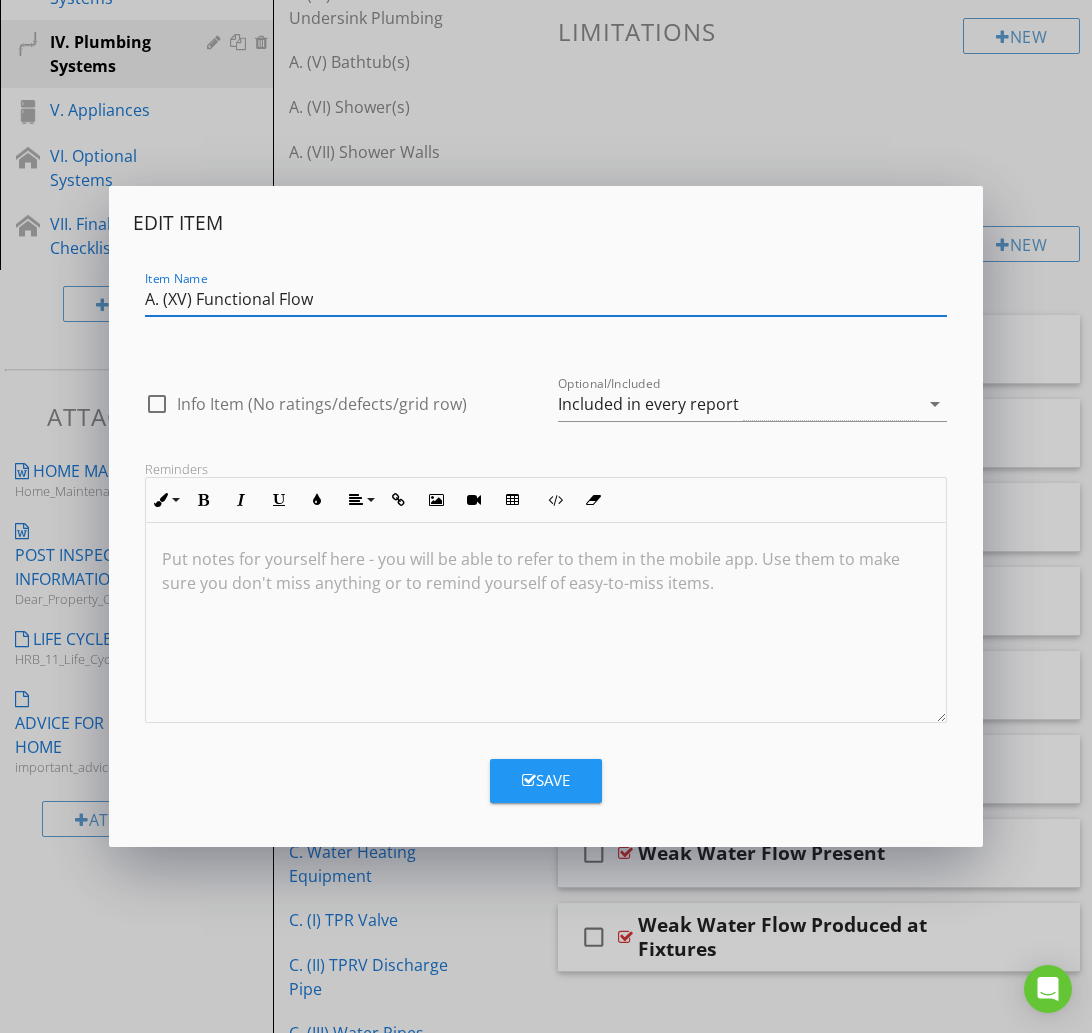 type on "A. (XV) Functional Flow" 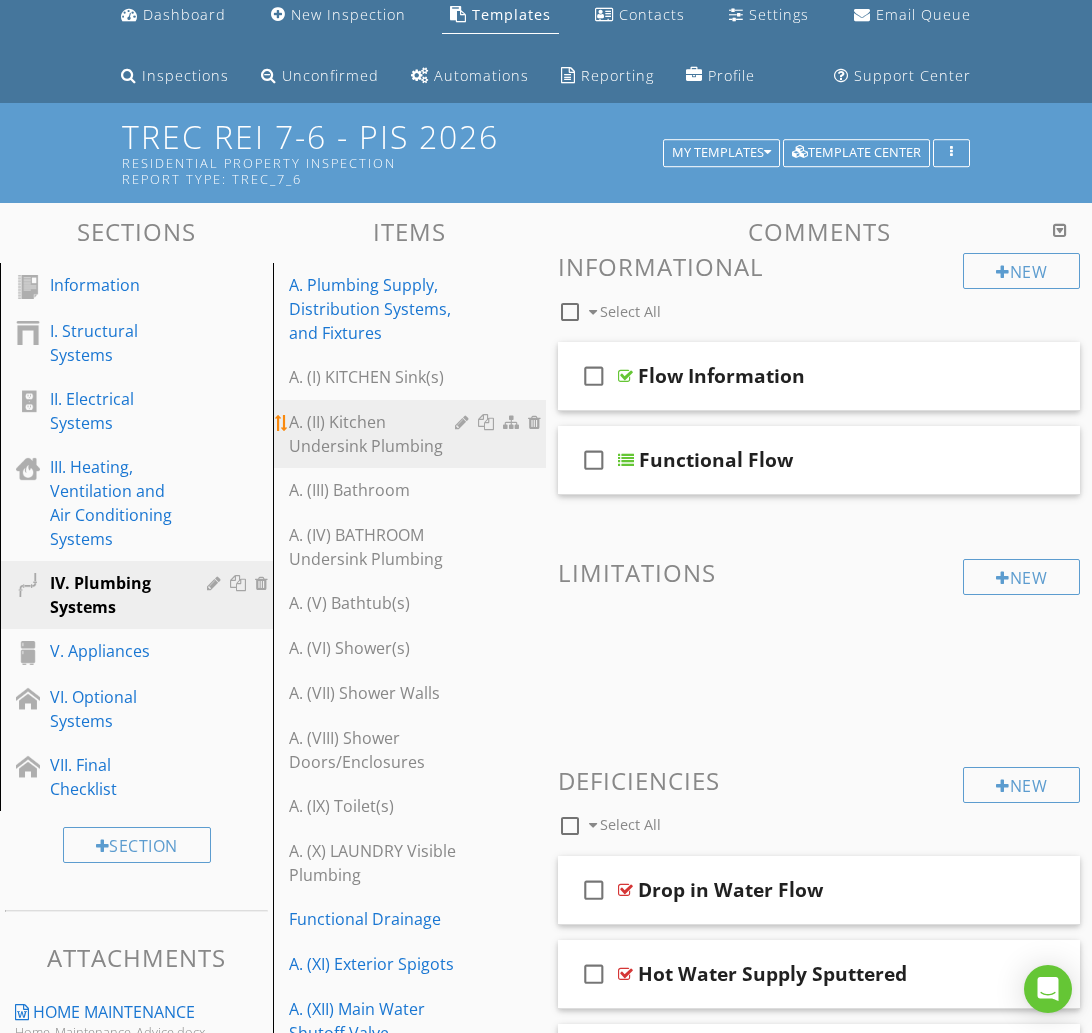 scroll, scrollTop: 0, scrollLeft: 0, axis: both 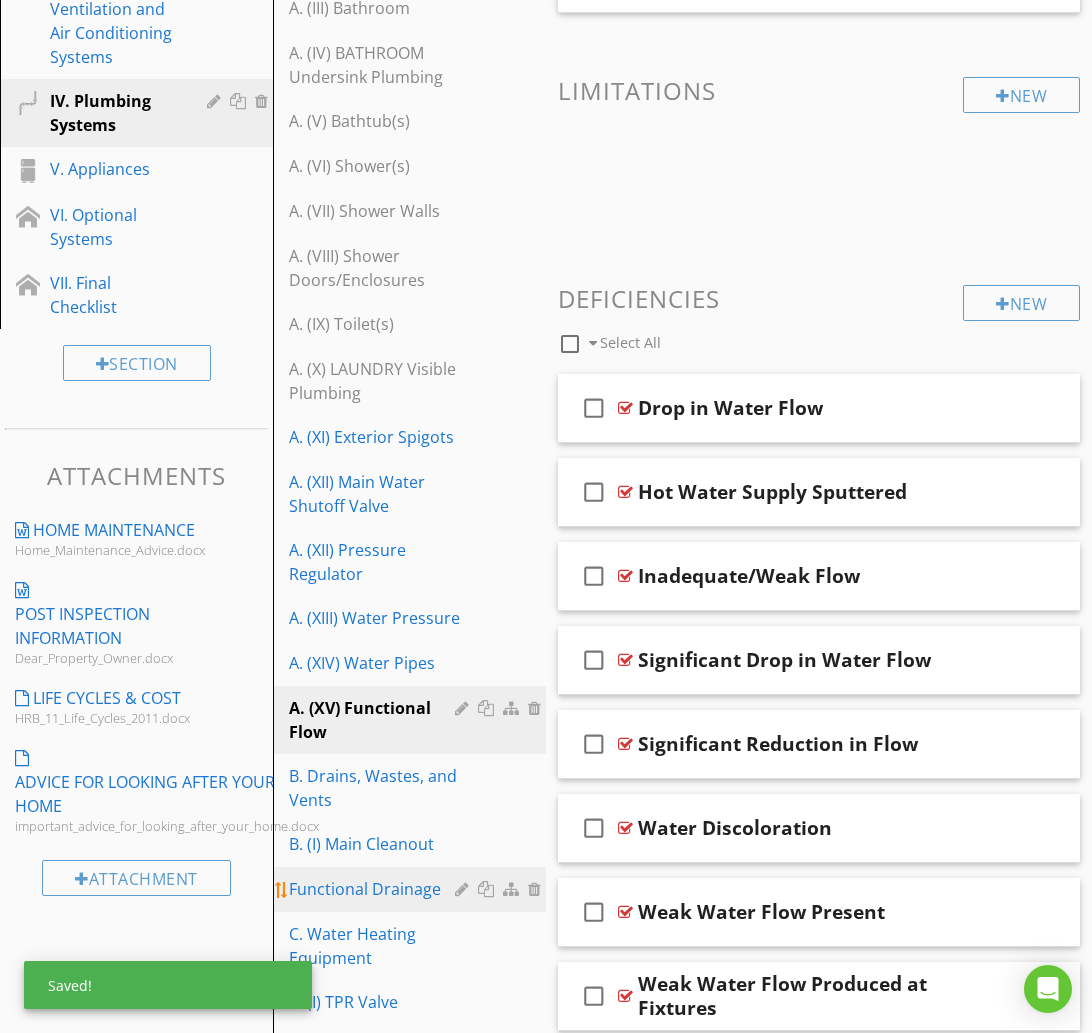 click on "Functional Drainage" at bounding box center (375, 889) 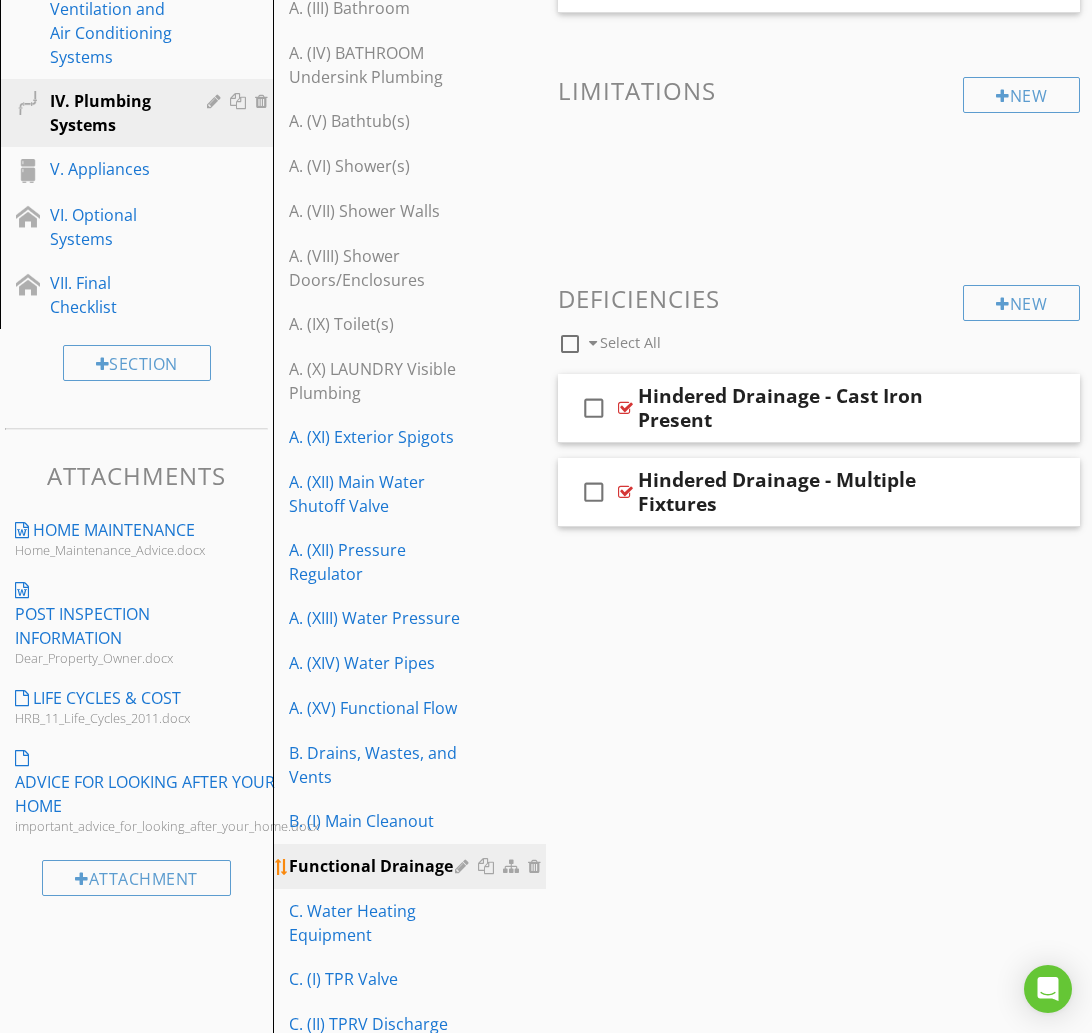 click at bounding box center (464, 866) 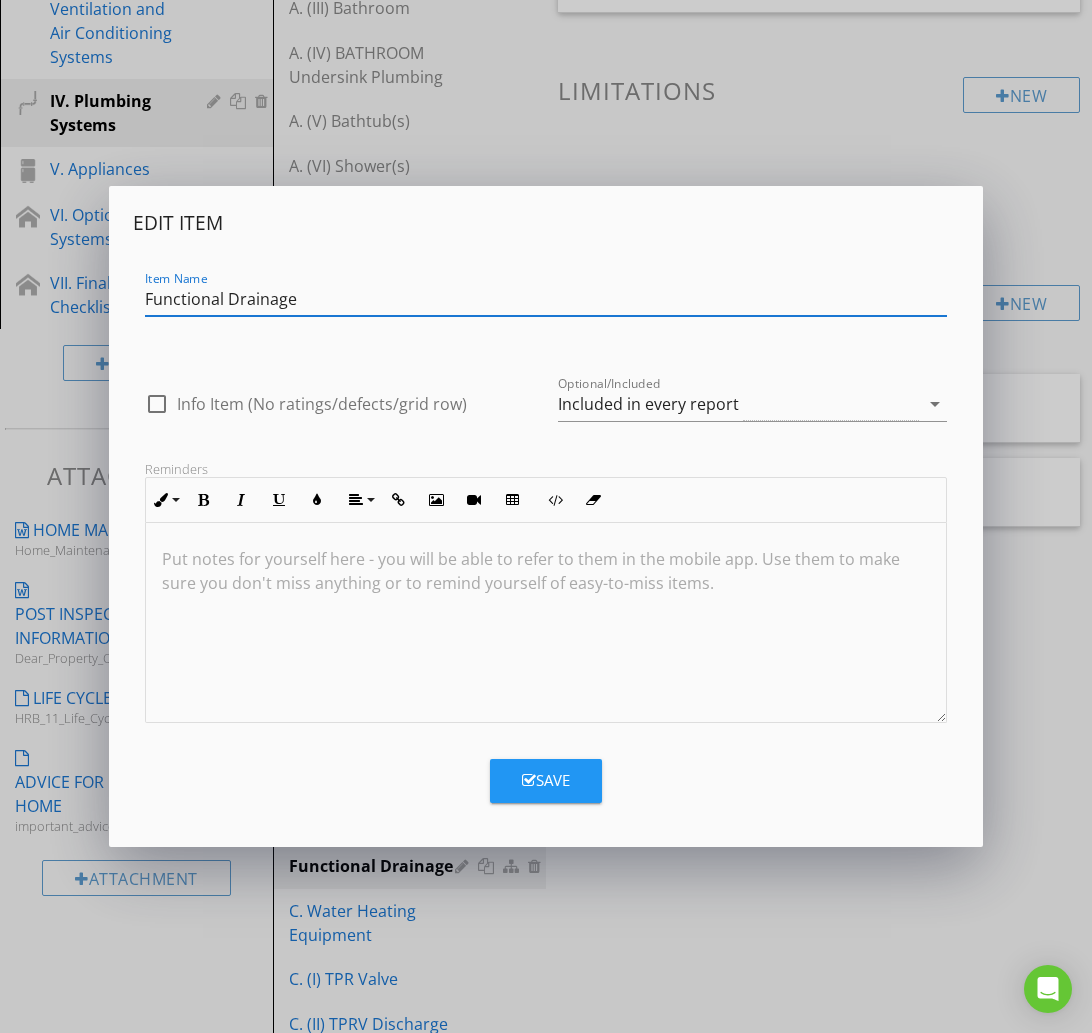 click on "Functional Drainage" at bounding box center [546, 299] 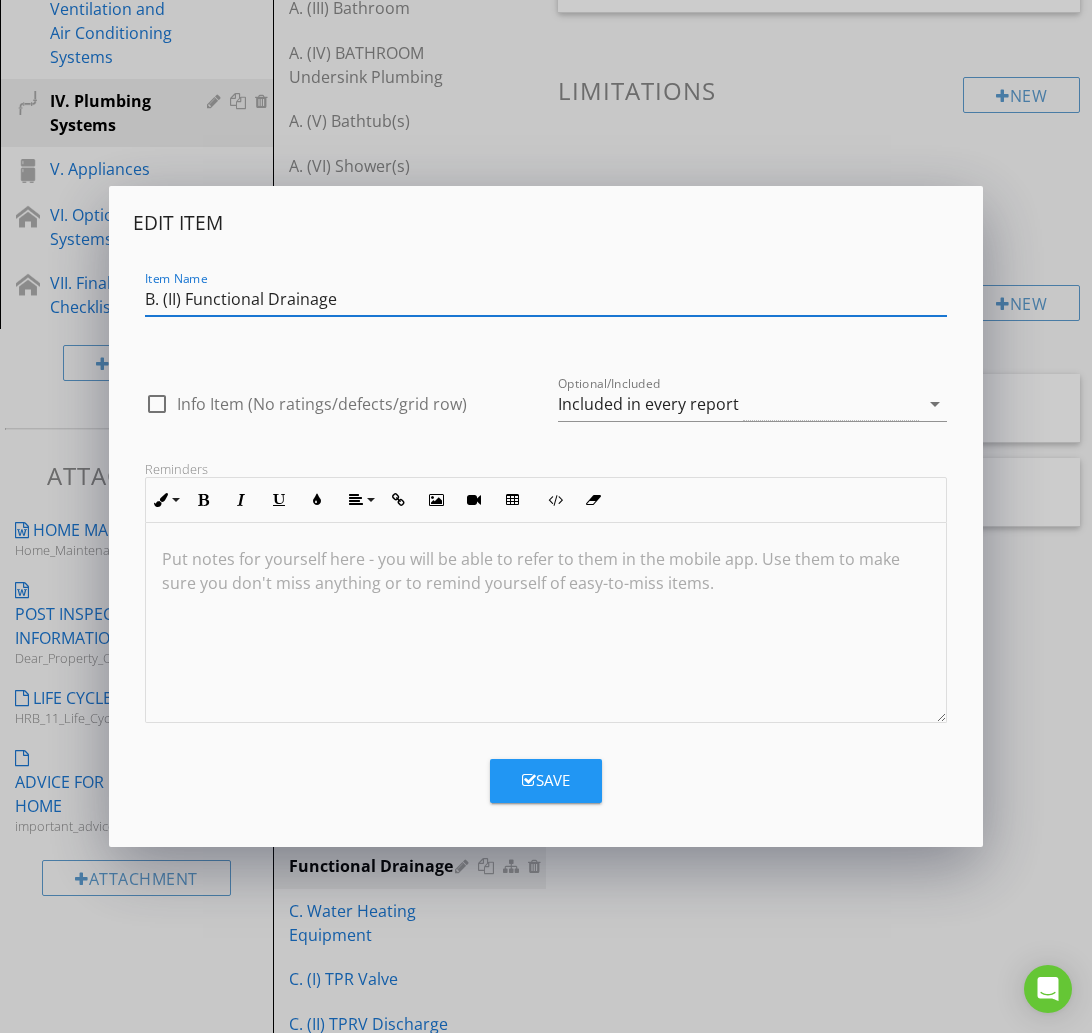 type on "B. (II) Functional Drainage" 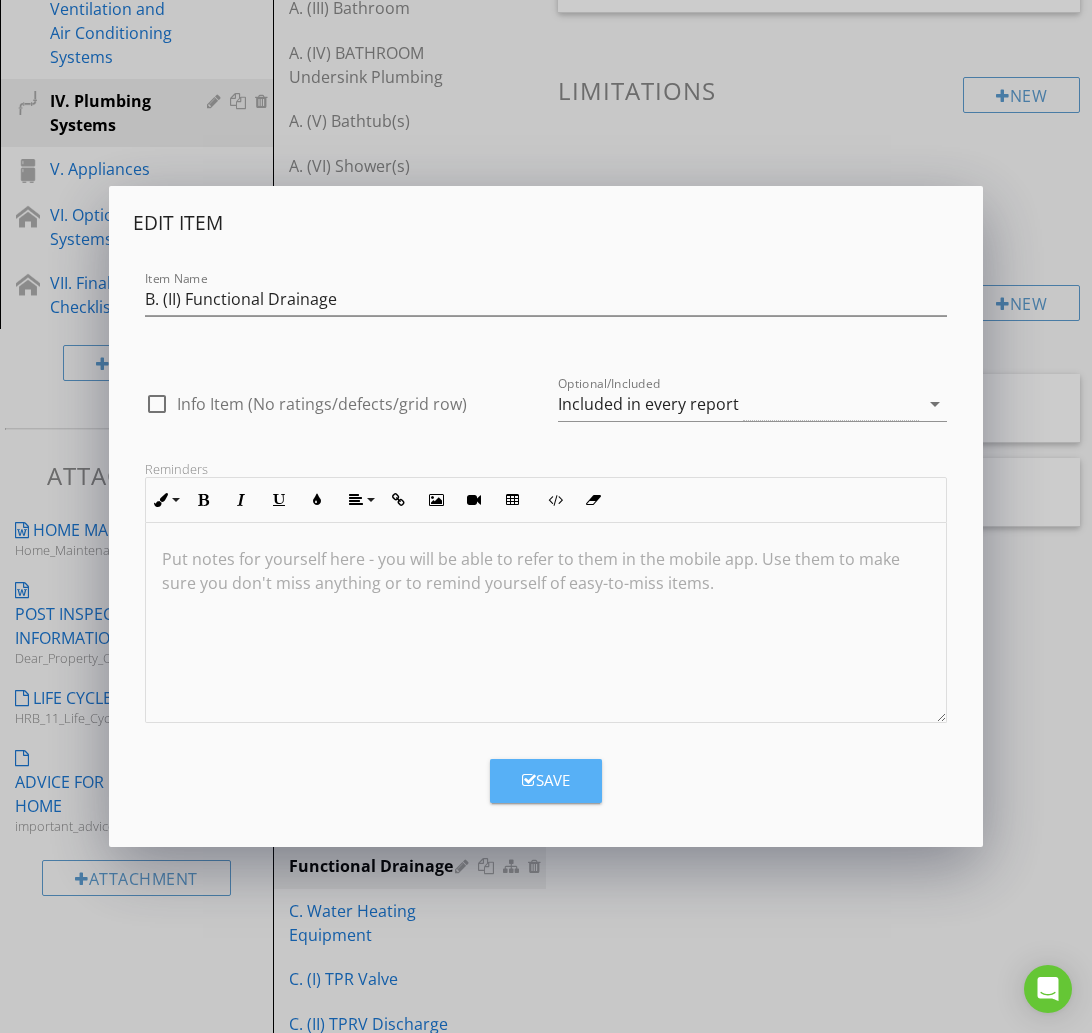 click on "Save" at bounding box center (546, 780) 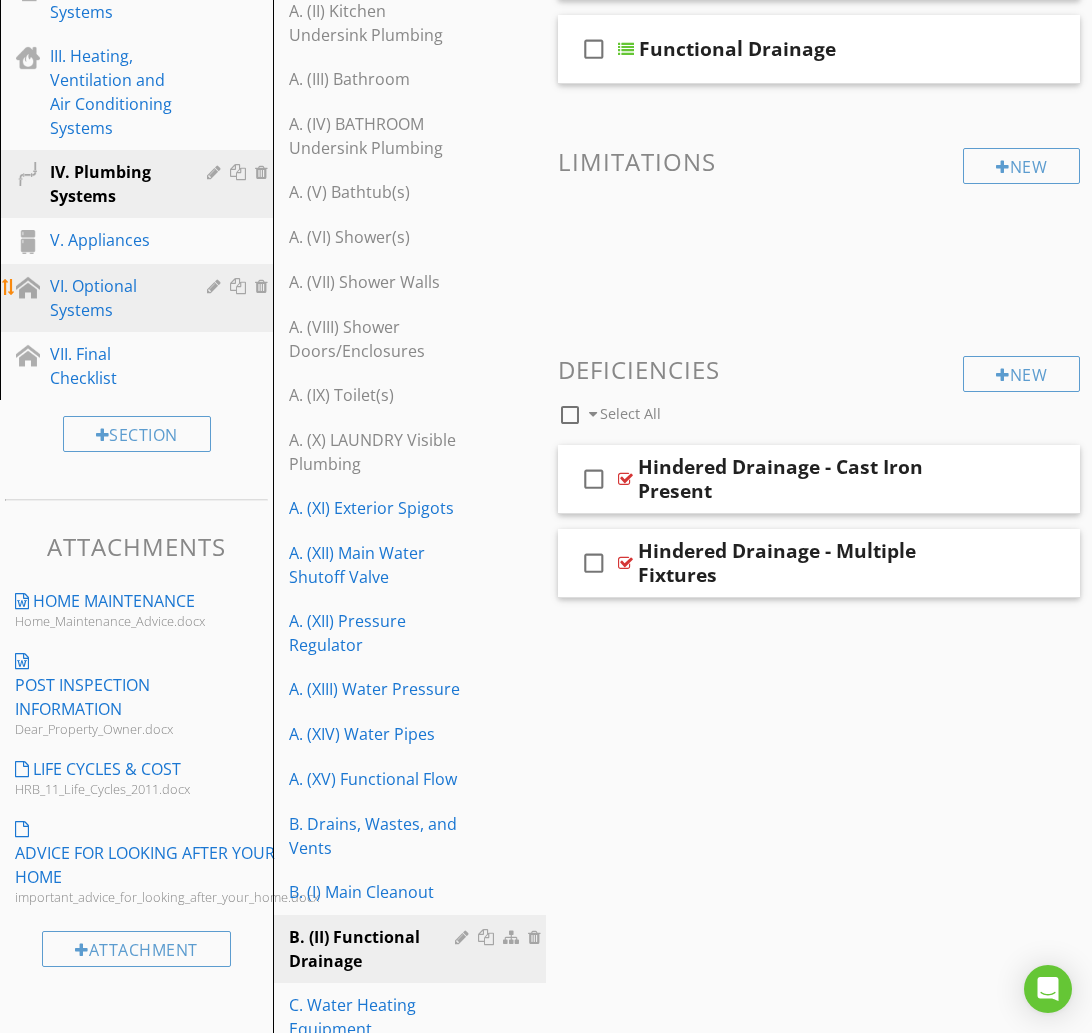 scroll, scrollTop: 488, scrollLeft: 0, axis: vertical 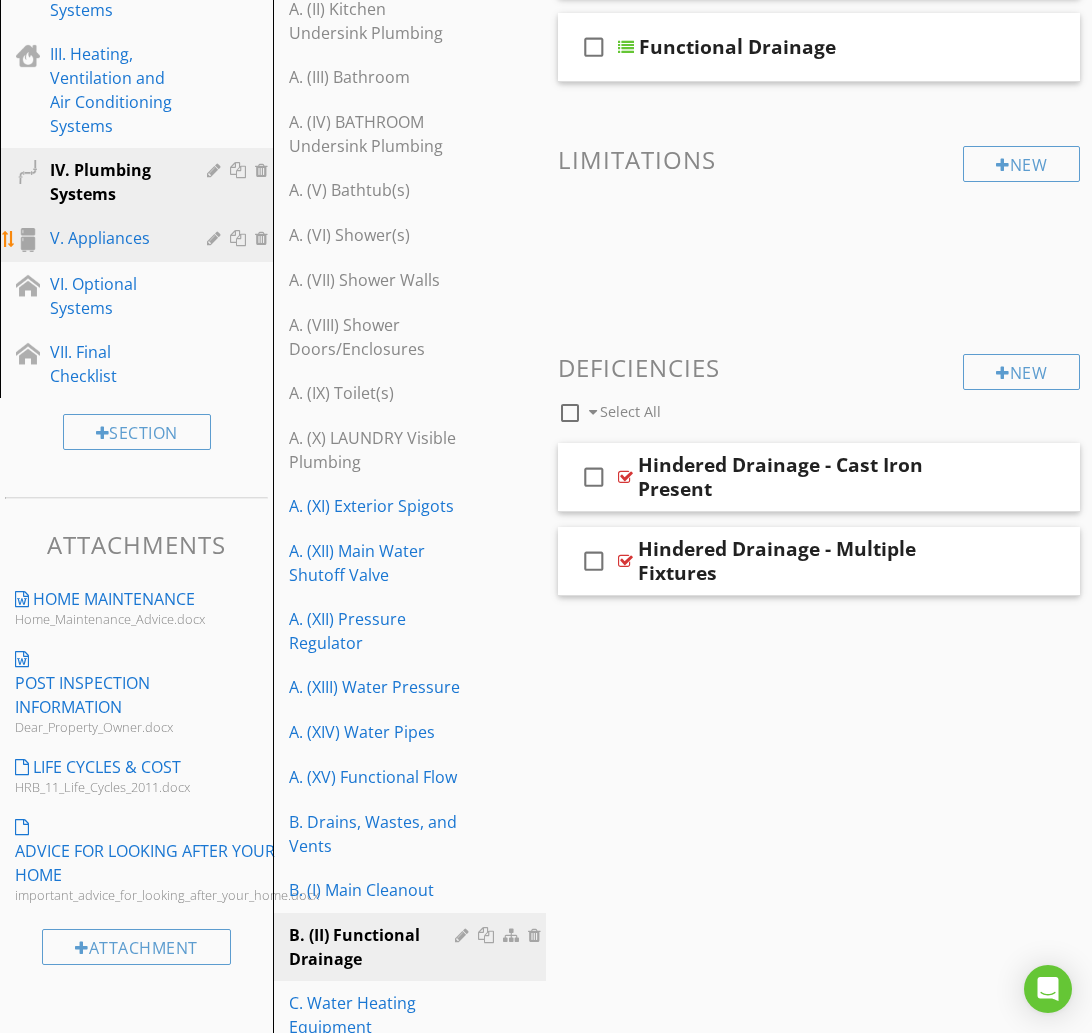 click on "V. Appliances" at bounding box center (114, 238) 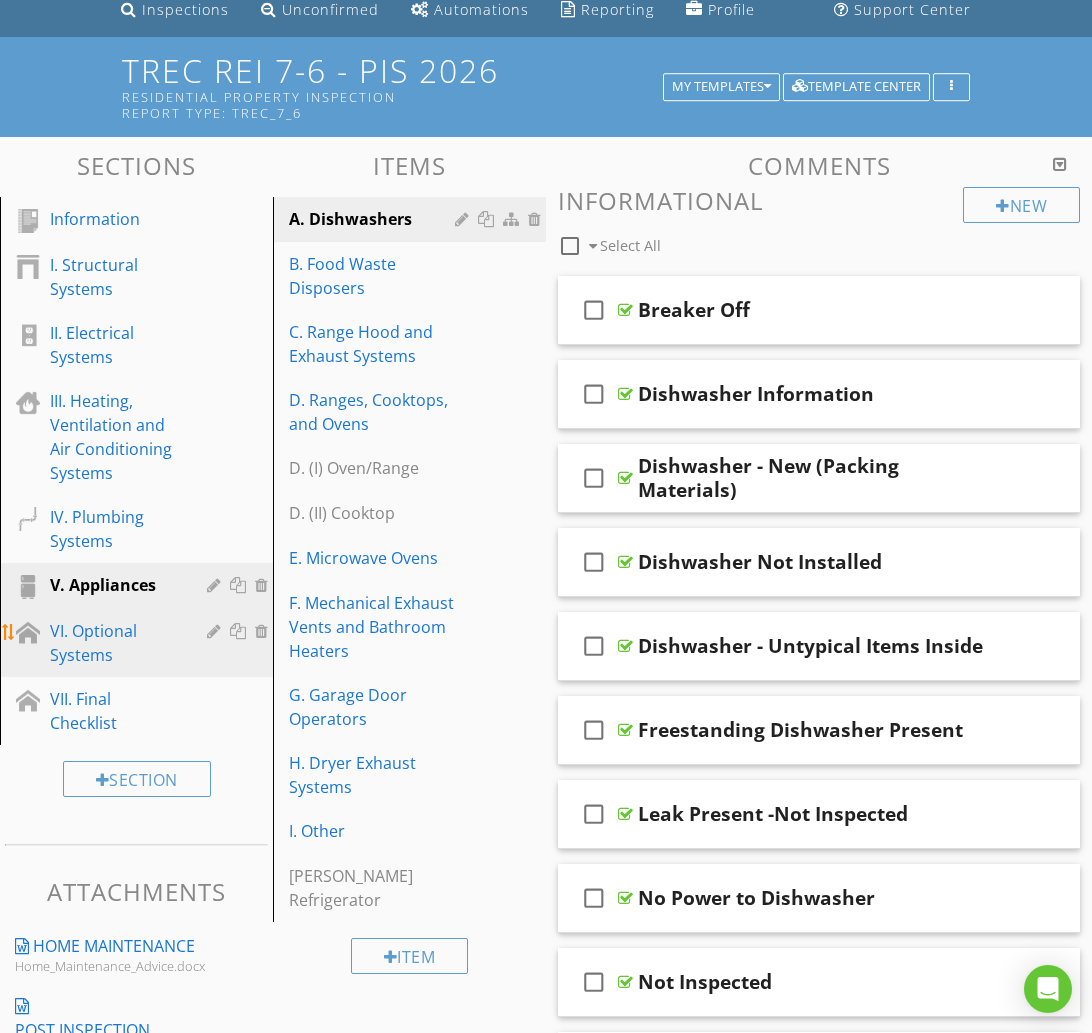 scroll, scrollTop: 137, scrollLeft: 0, axis: vertical 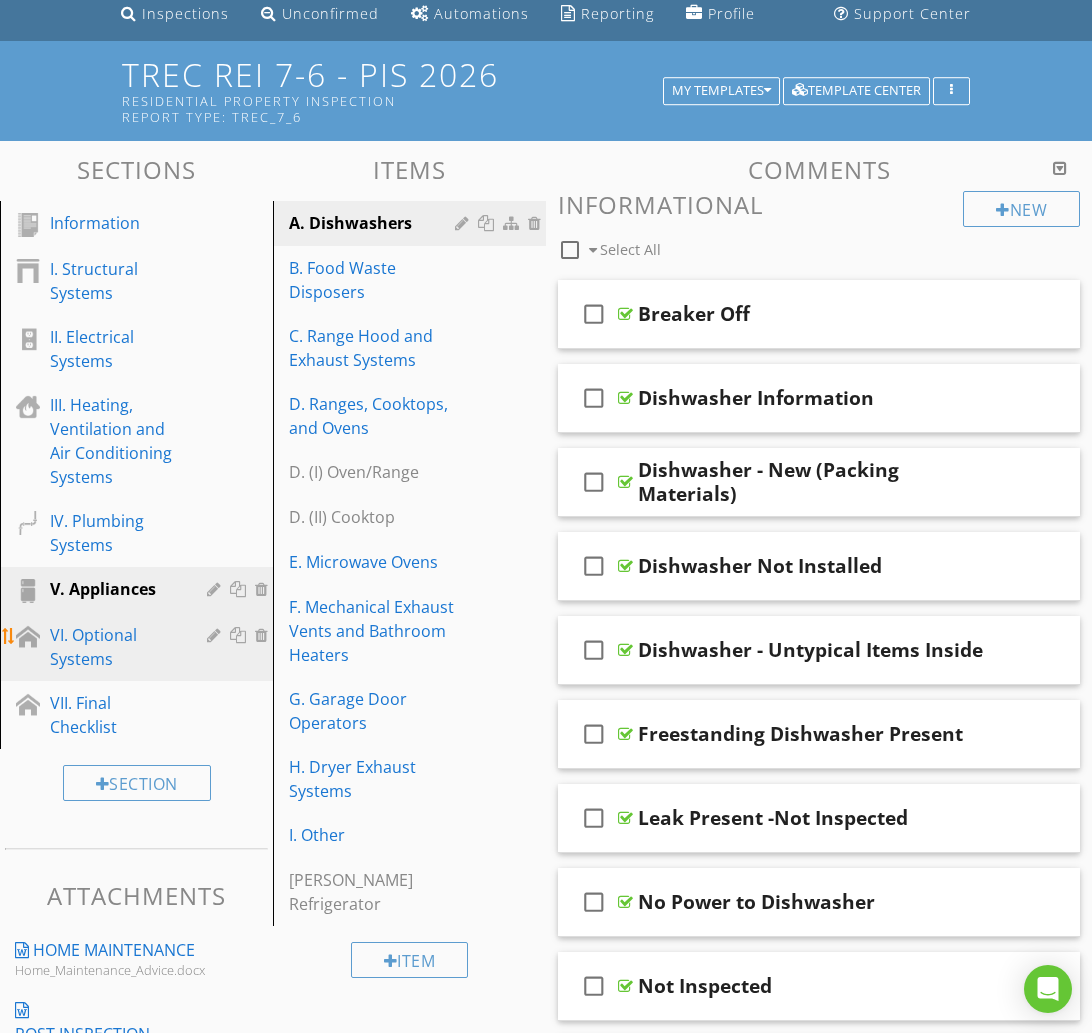 click on "VI. Optional Systems" at bounding box center (114, 647) 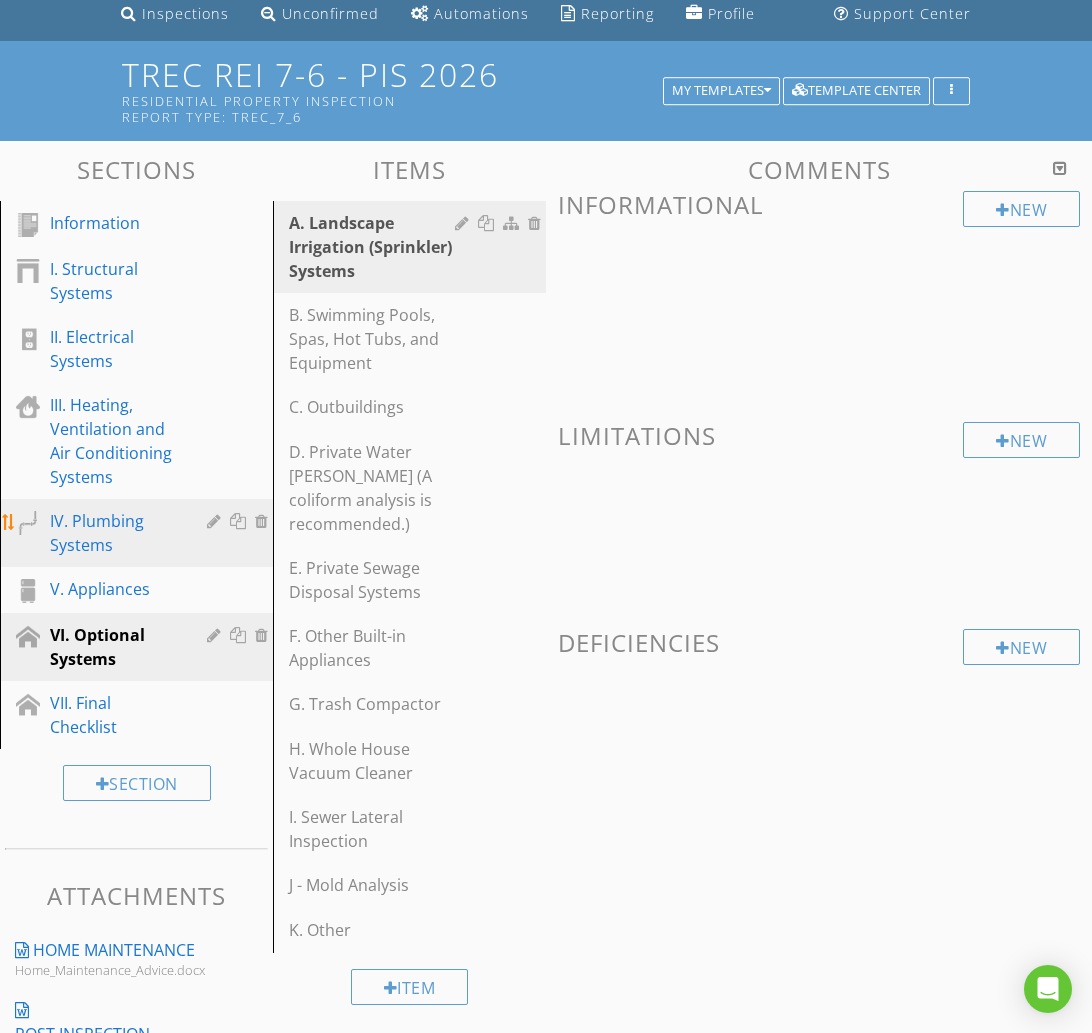 click on "IV. Plumbing Systems" at bounding box center [114, 533] 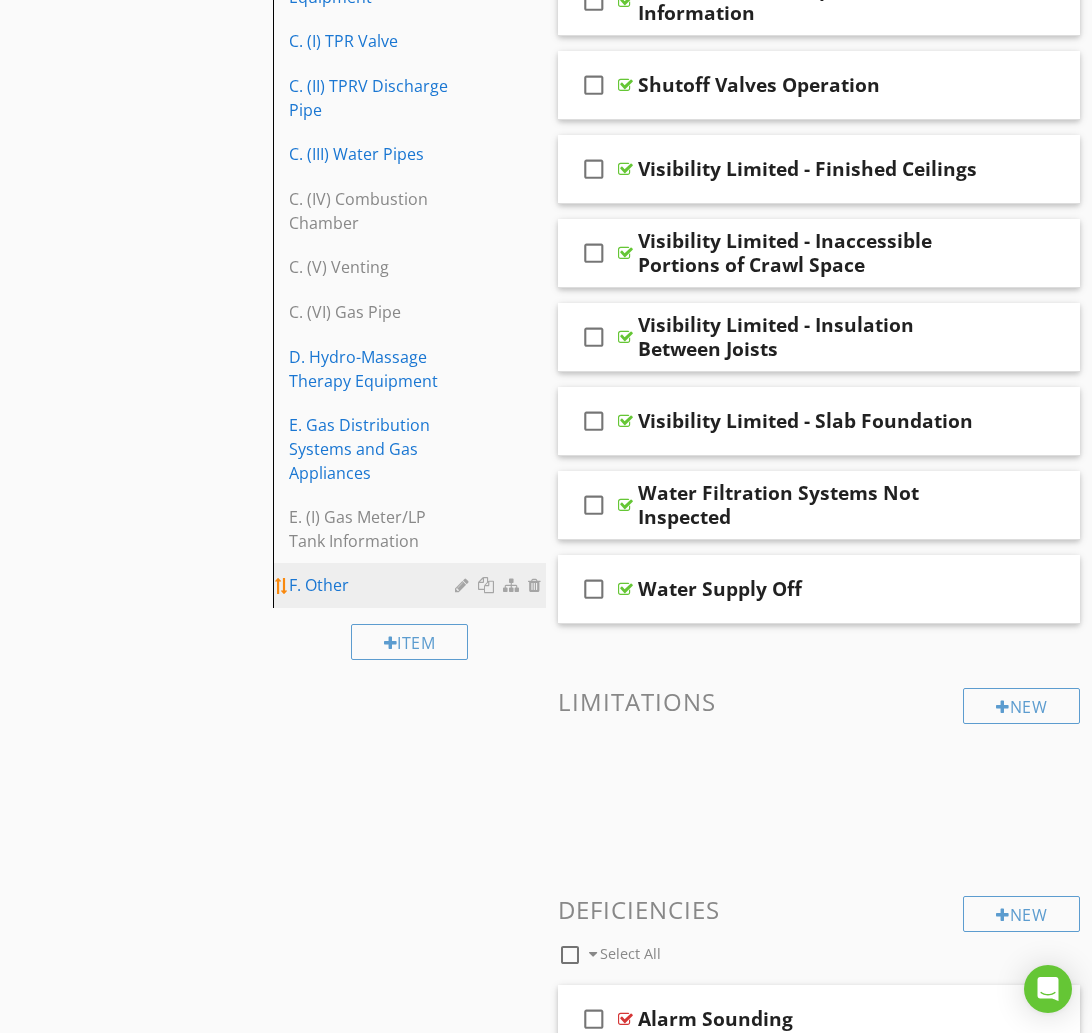 scroll, scrollTop: 1548, scrollLeft: 0, axis: vertical 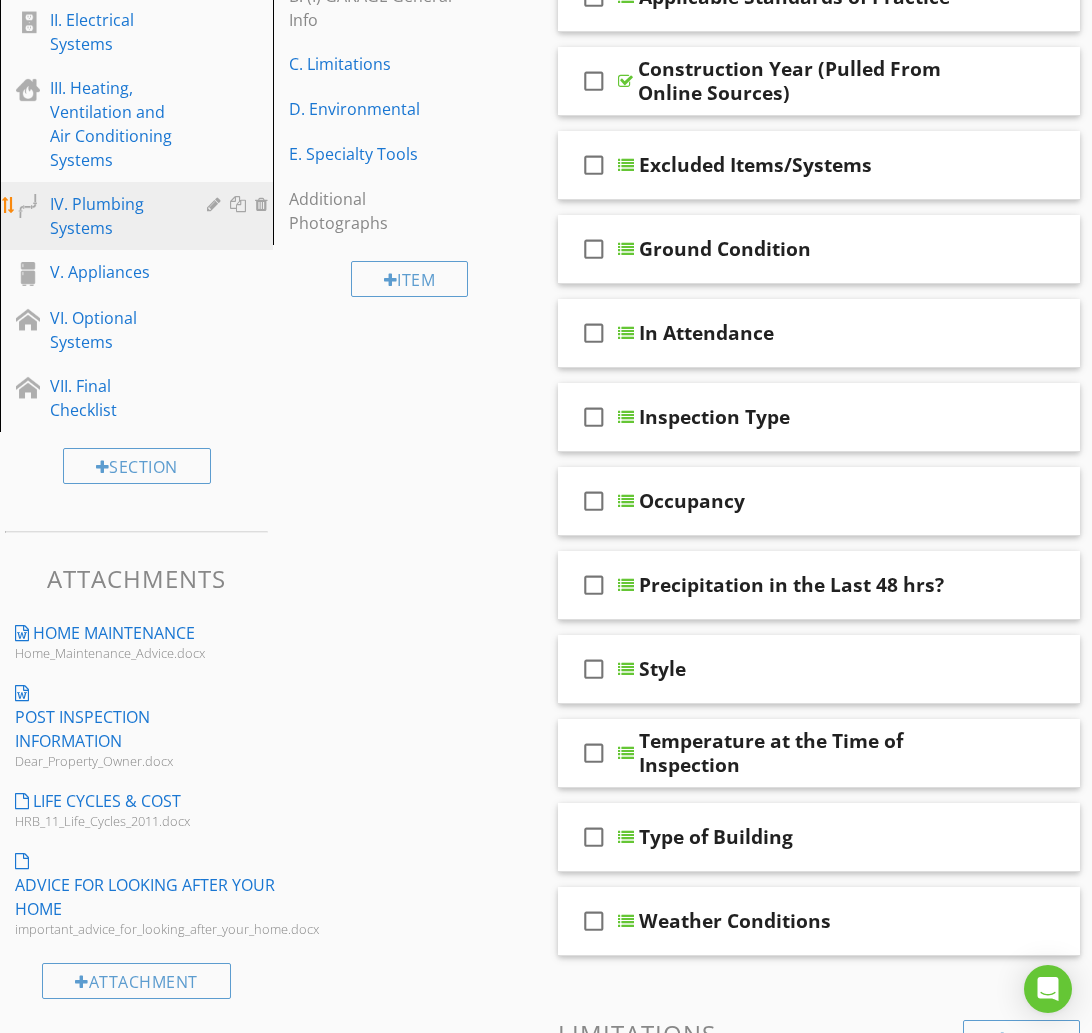 click on "IV. Plumbing Systems" at bounding box center (114, 216) 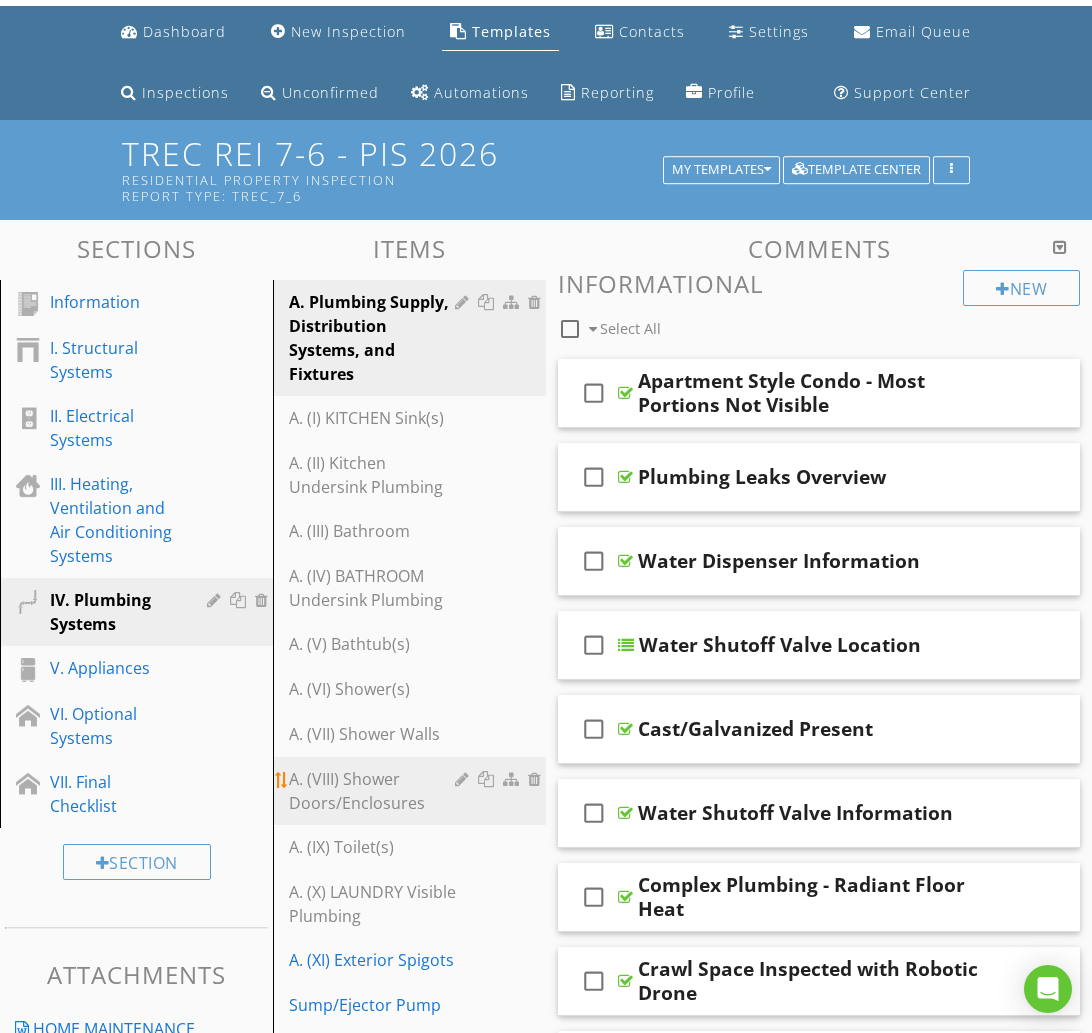 scroll, scrollTop: 0, scrollLeft: 0, axis: both 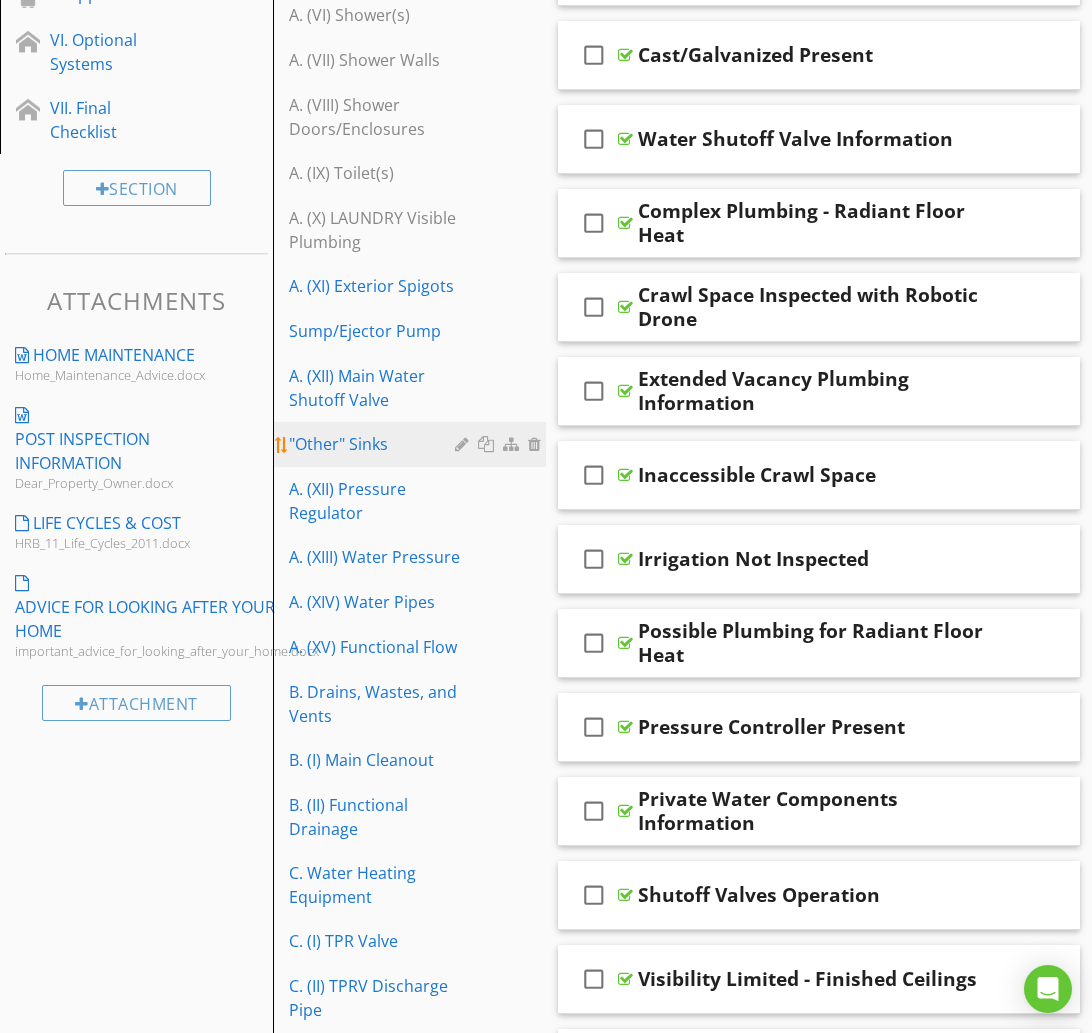 type 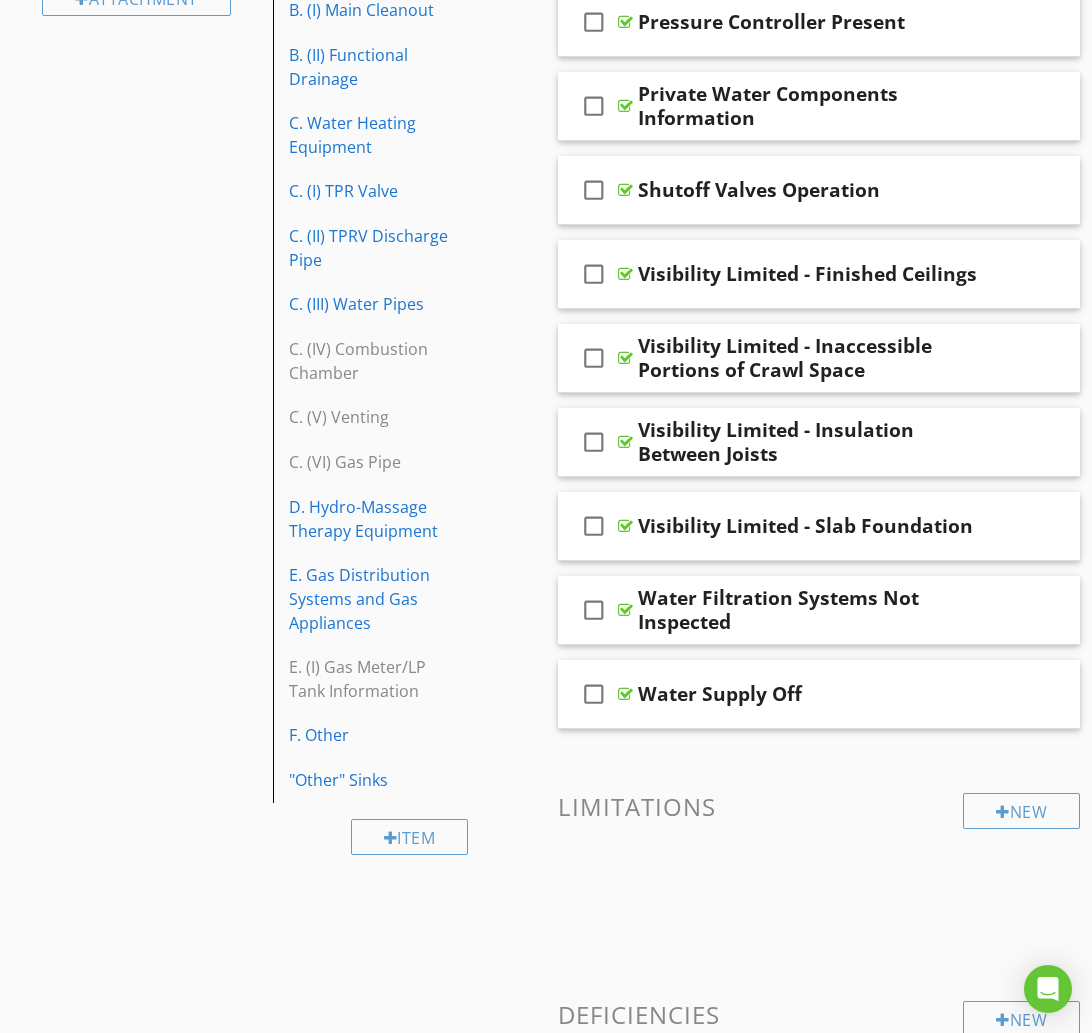 scroll, scrollTop: 1493, scrollLeft: 0, axis: vertical 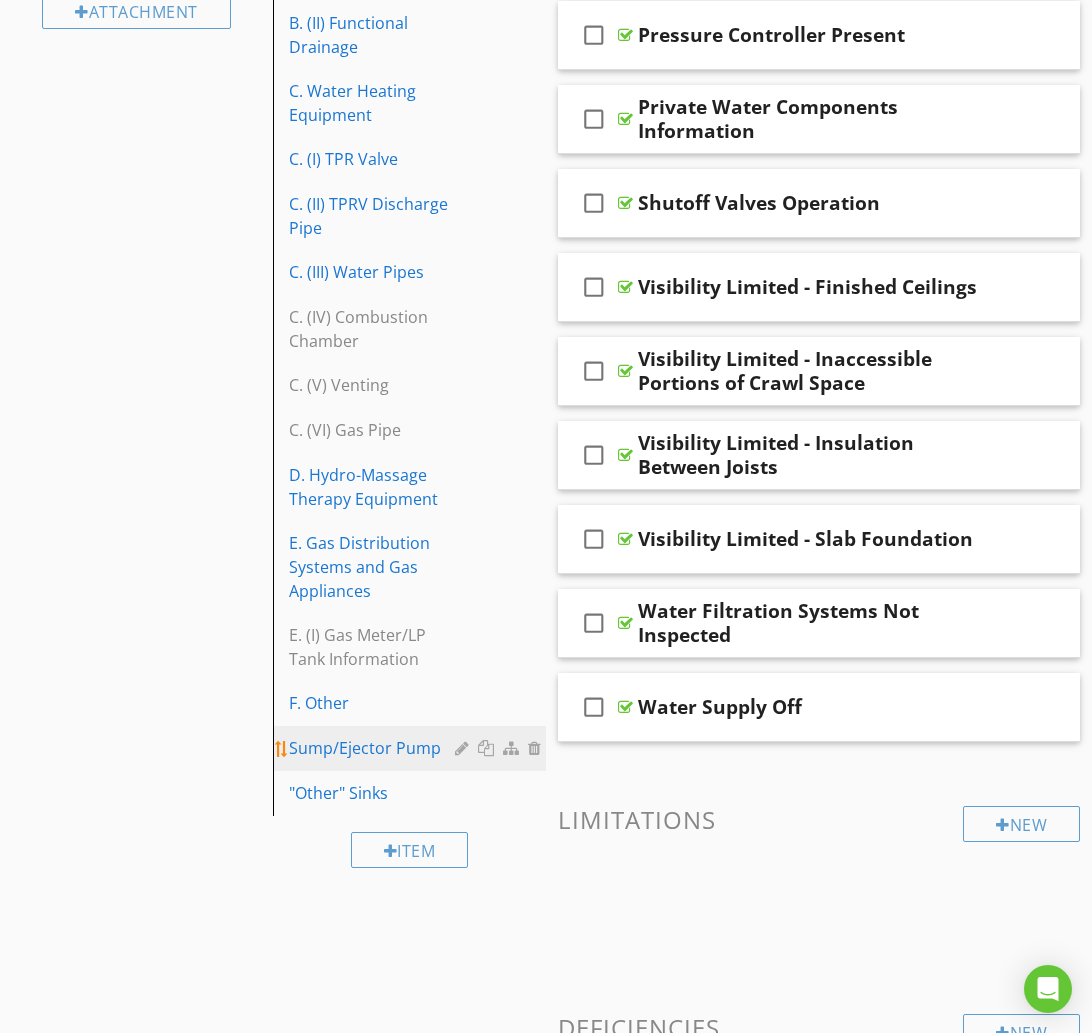 click at bounding box center [464, 748] 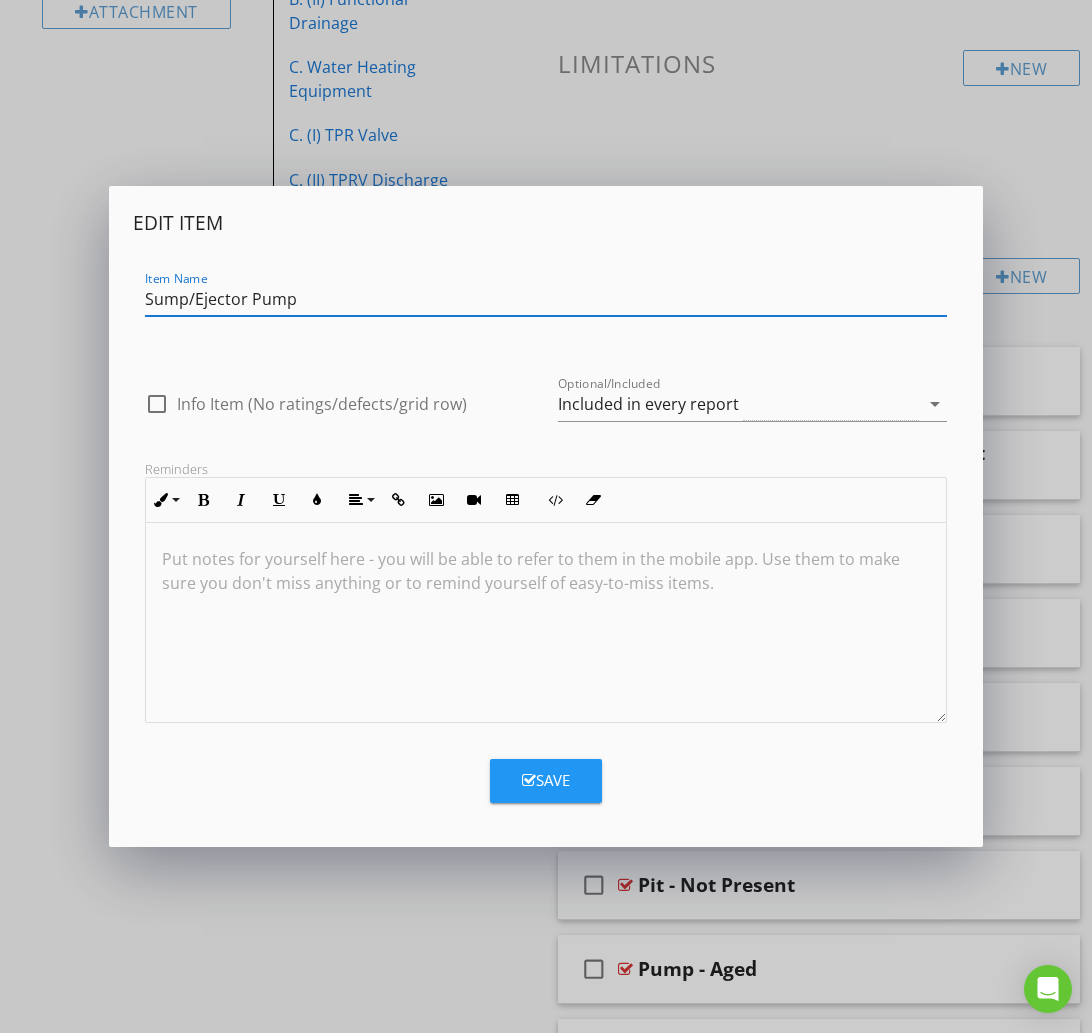 click on "Sump/Ejector Pump" at bounding box center (546, 299) 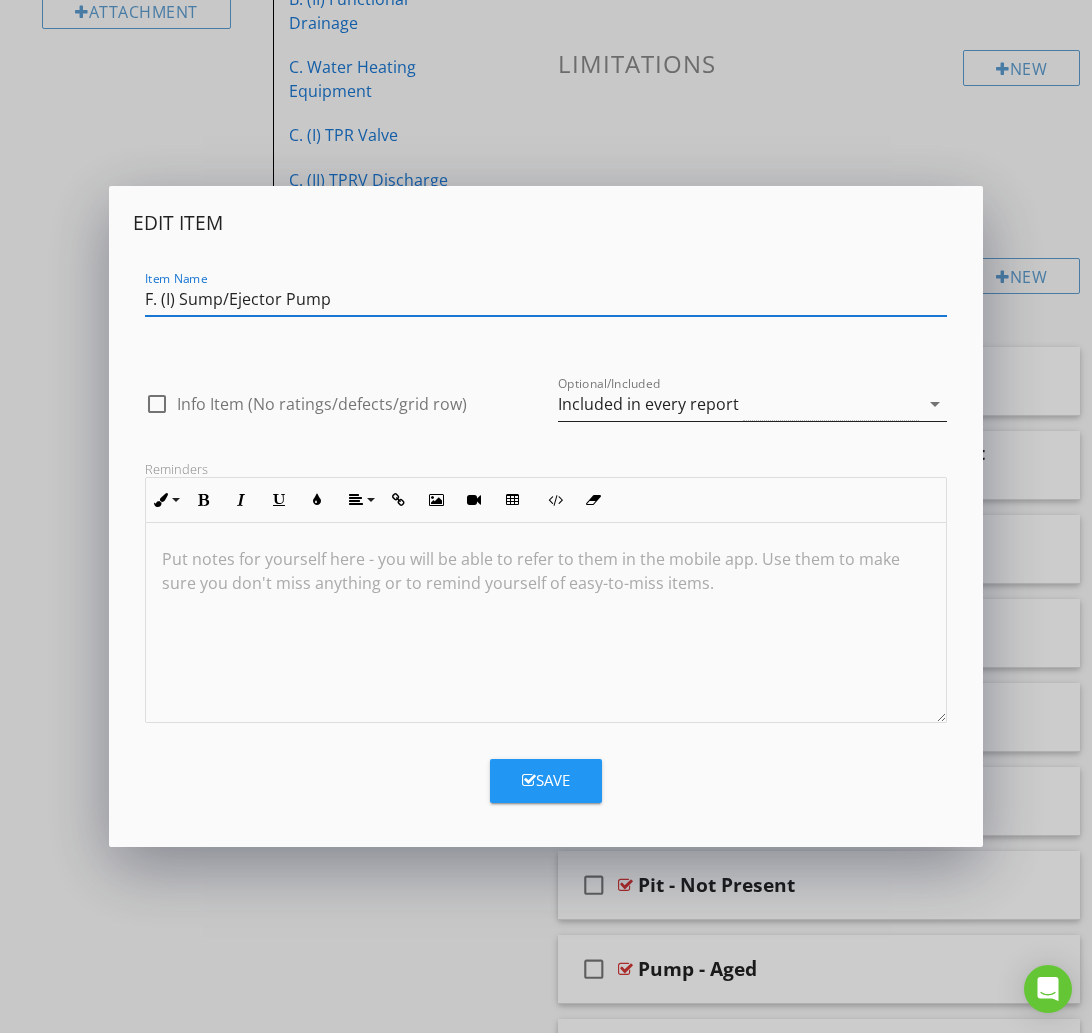 type on "F. (I) Sump/Ejector Pump" 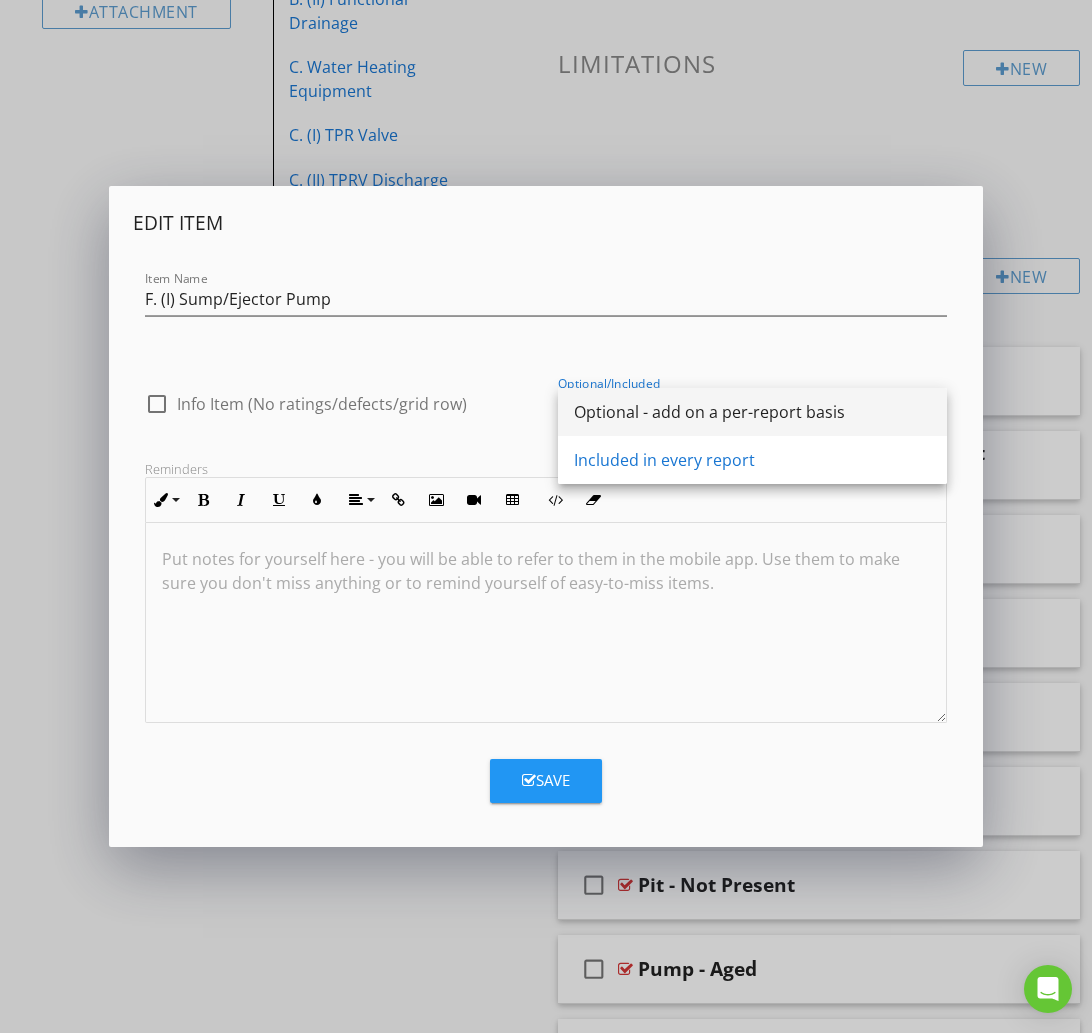 click on "Optional - add on a per-report basis" at bounding box center [752, 412] 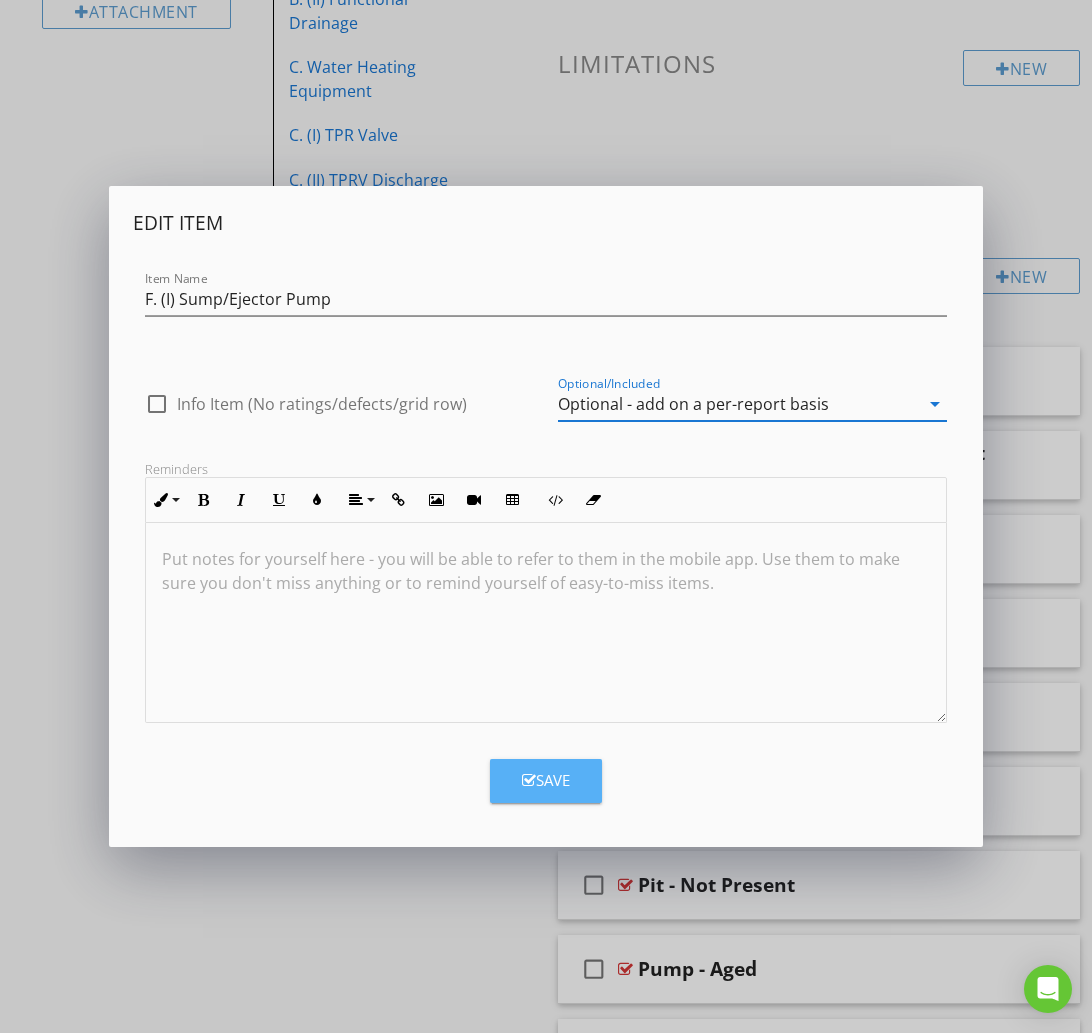 click at bounding box center [529, 780] 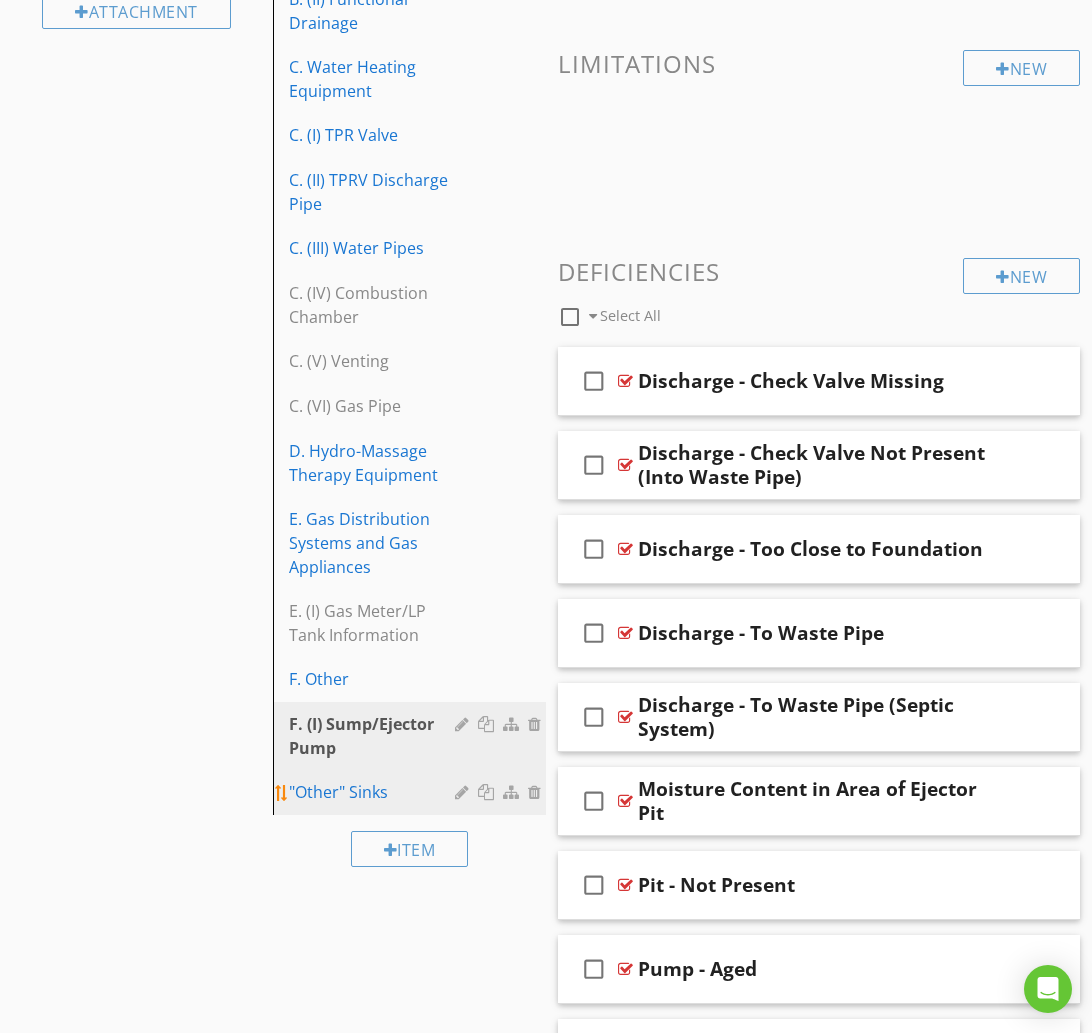click on ""Other" Sinks" at bounding box center [375, 792] 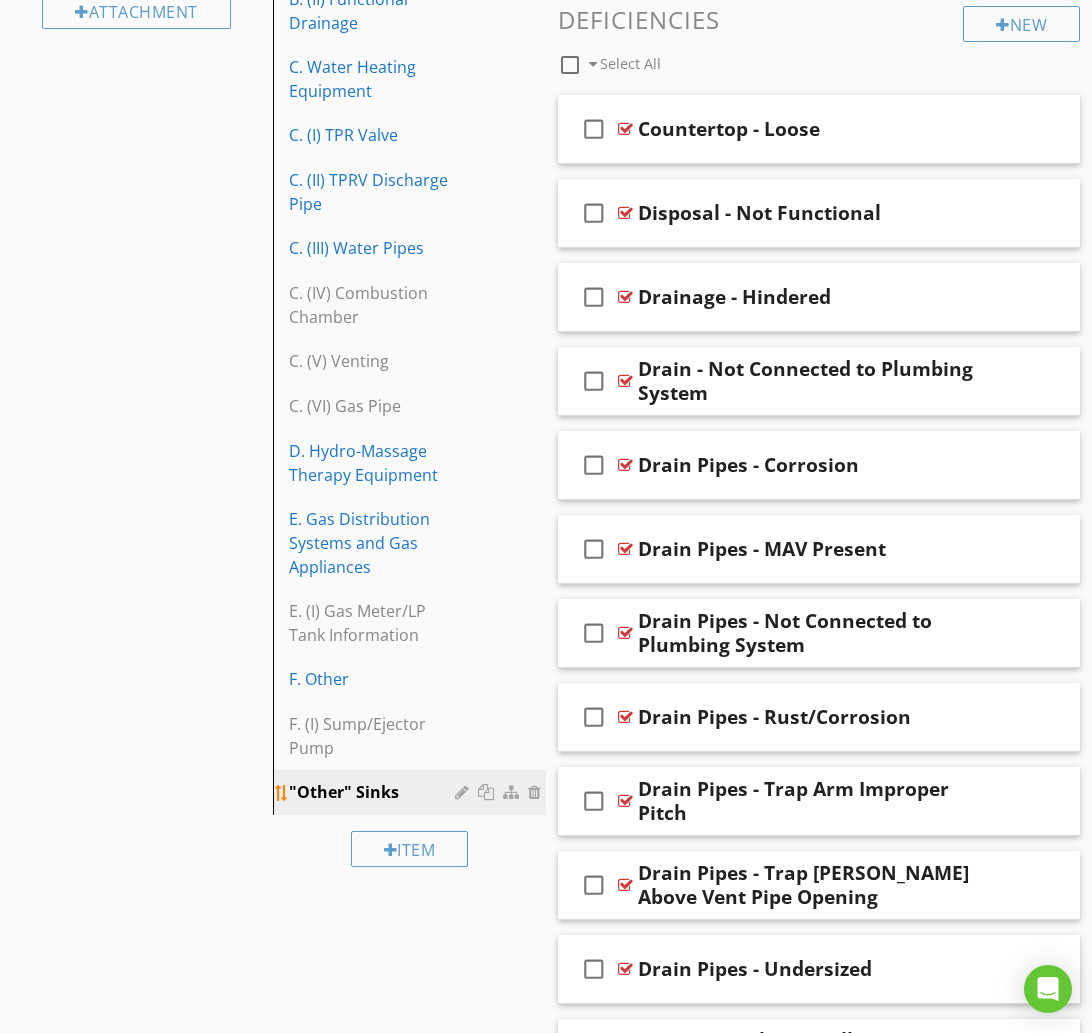 click at bounding box center [464, 792] 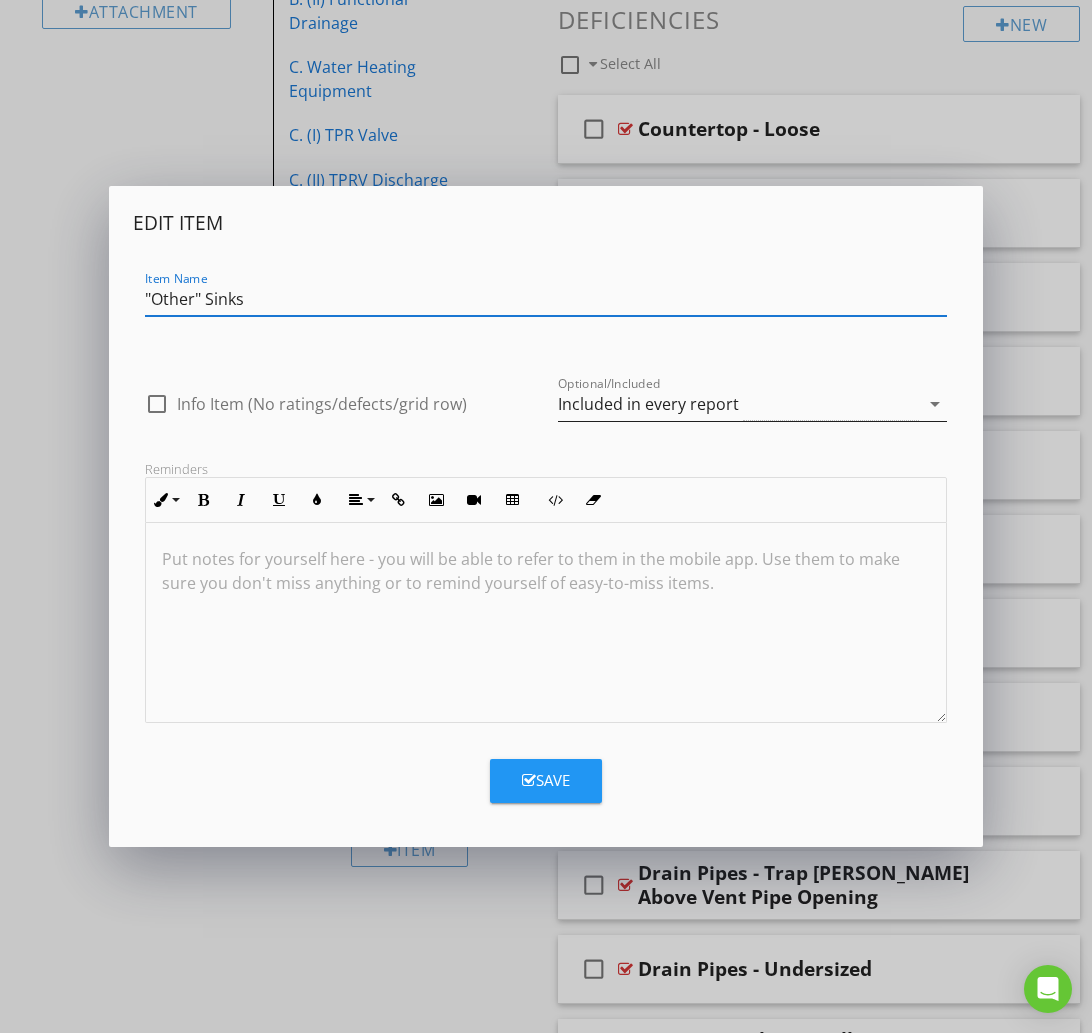 click on "Included in every report" at bounding box center [648, 404] 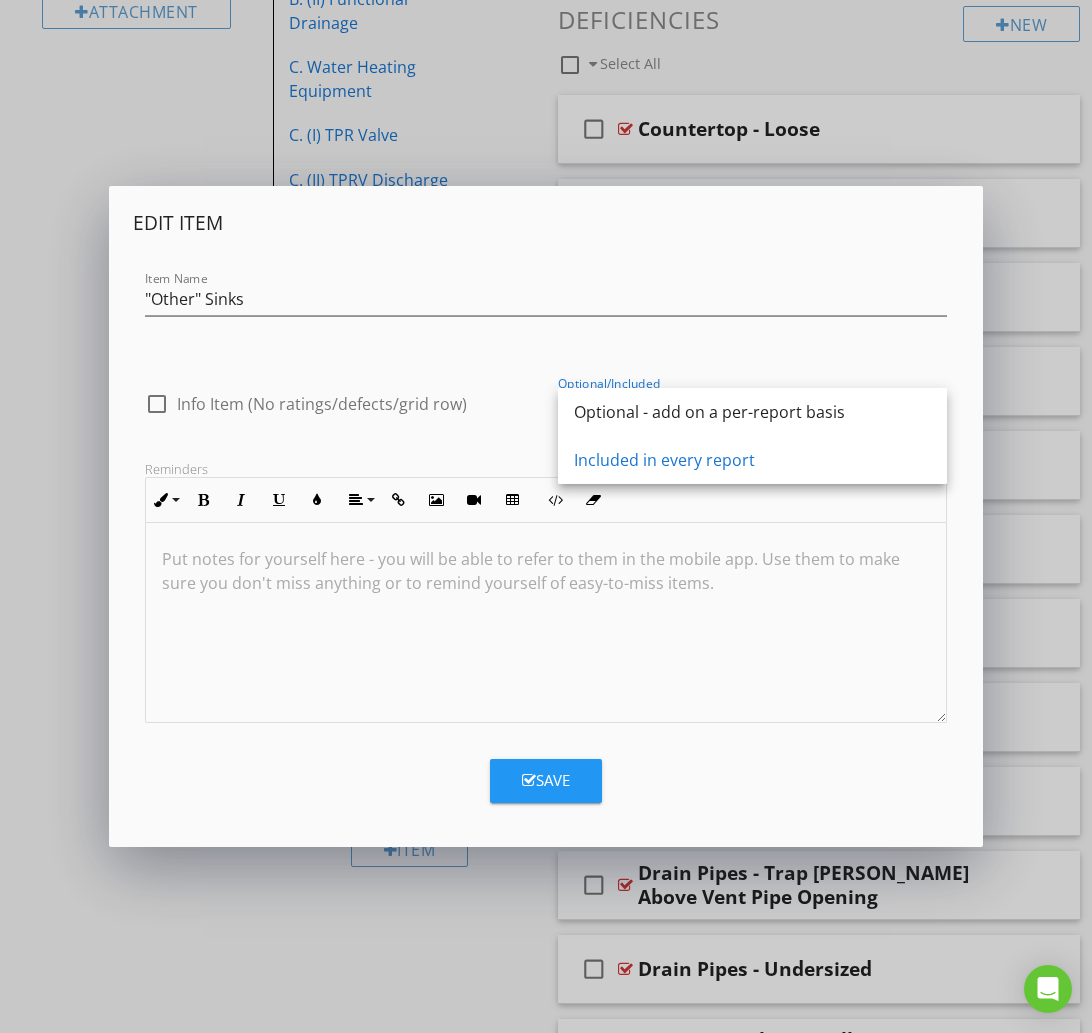 drag, startPoint x: 608, startPoint y: 425, endPoint x: 324, endPoint y: 321, distance: 302.4434 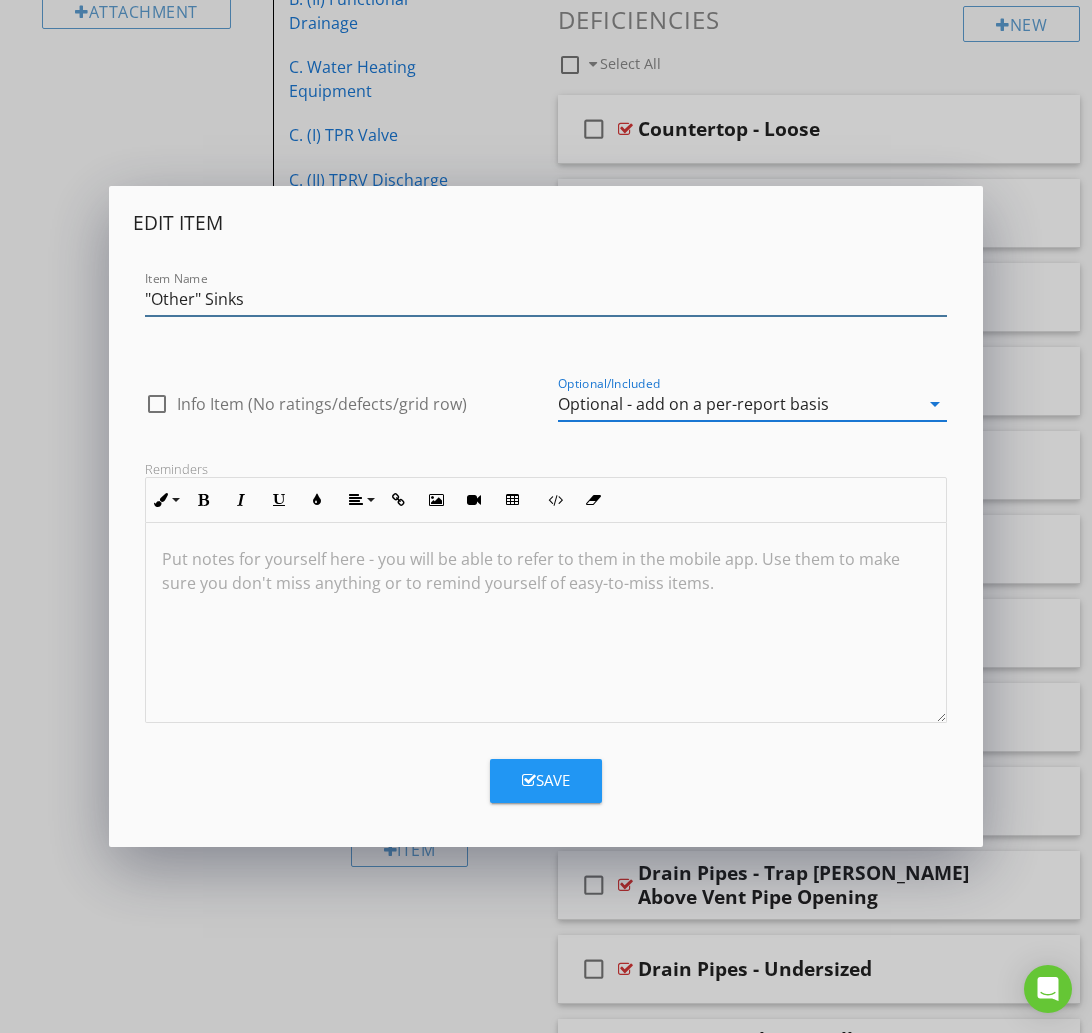 click on ""Other" Sinks" at bounding box center [546, 299] 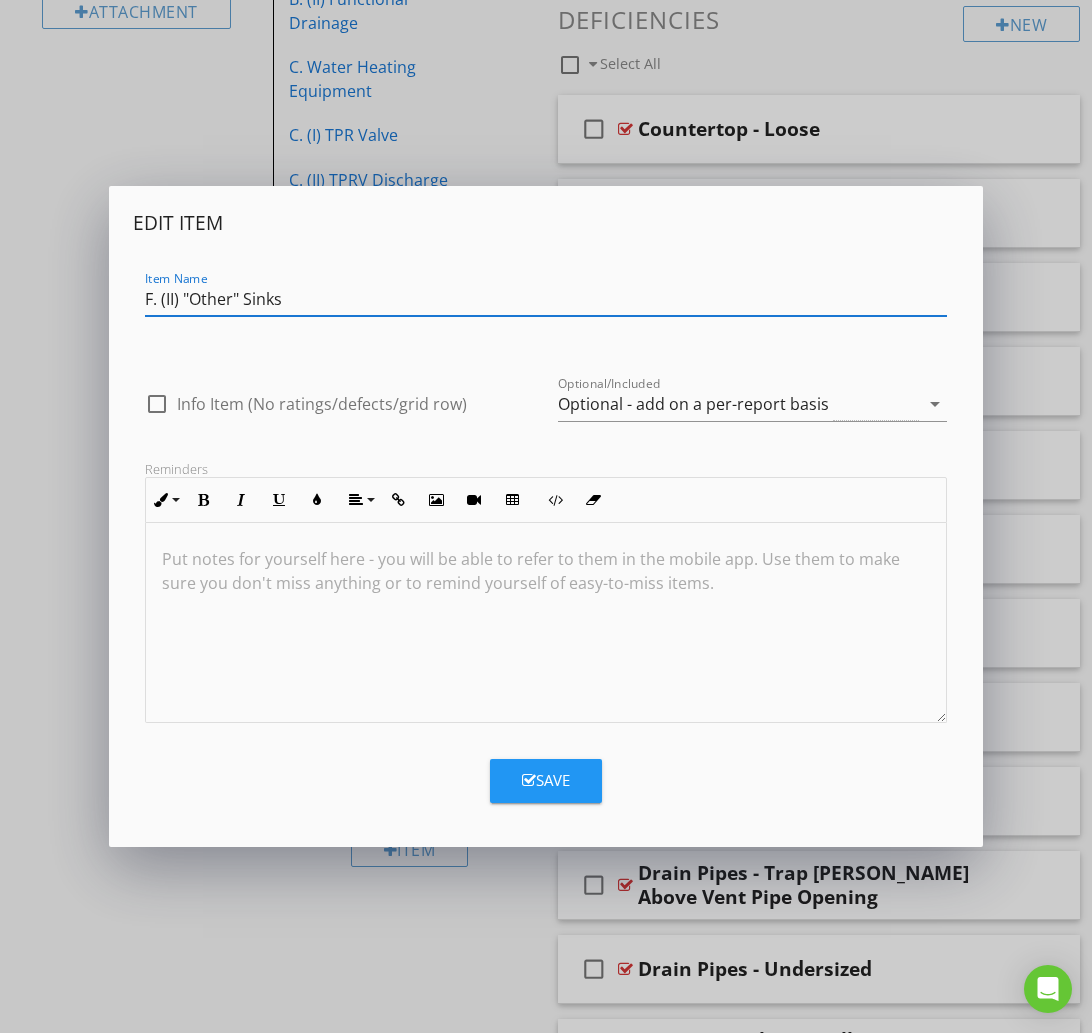 type on "F. (II) "Other" Sinks" 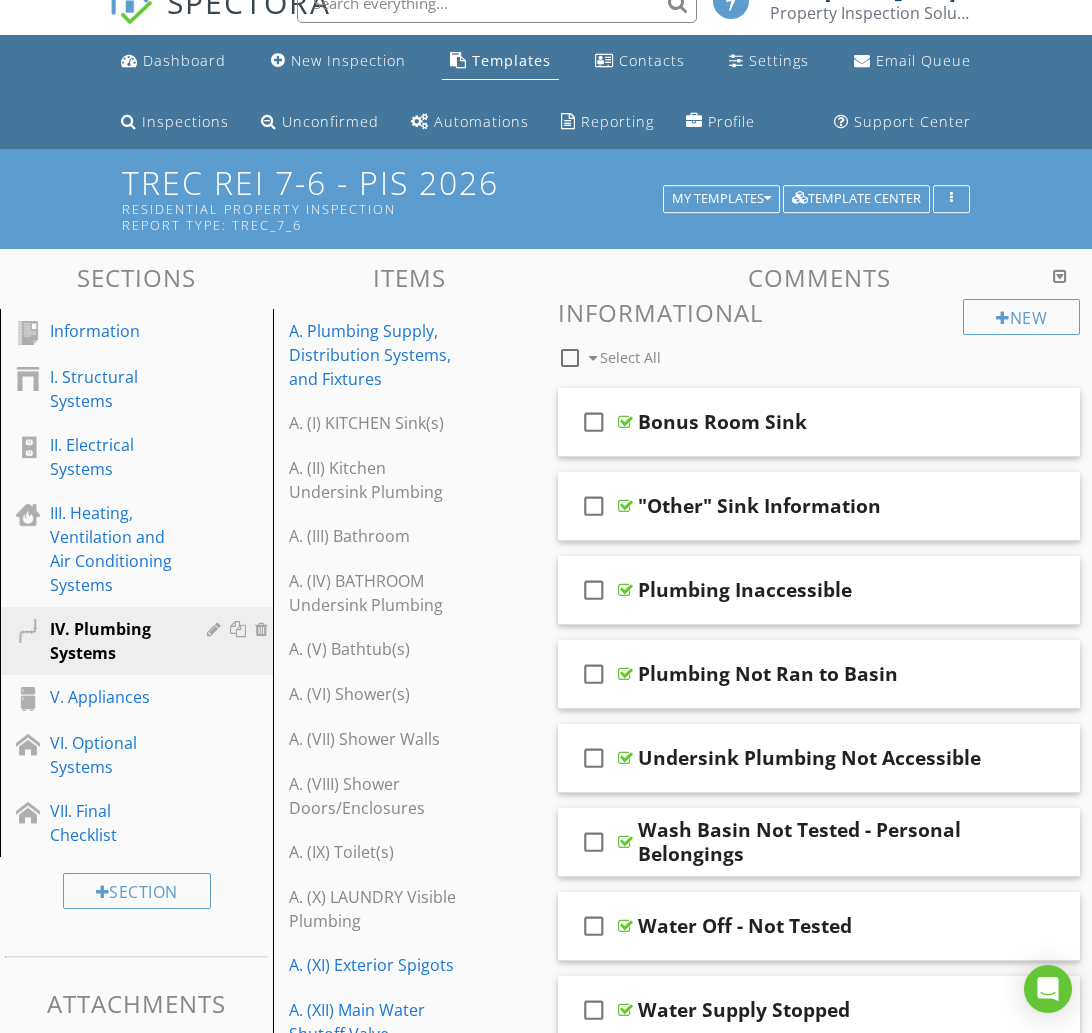 scroll, scrollTop: 0, scrollLeft: 0, axis: both 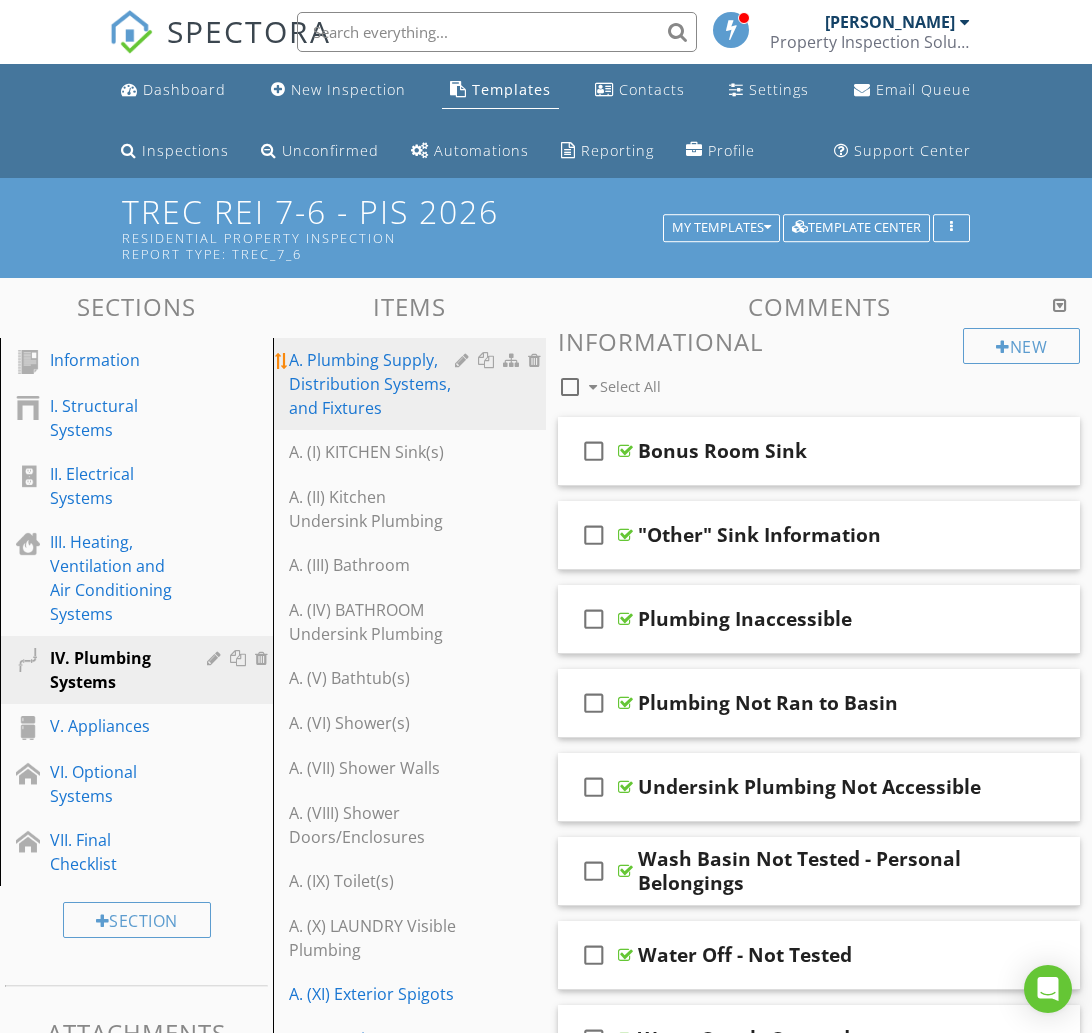 click on "A. Plumbing Supply, Distribution Systems, and Fixtures" at bounding box center (375, 384) 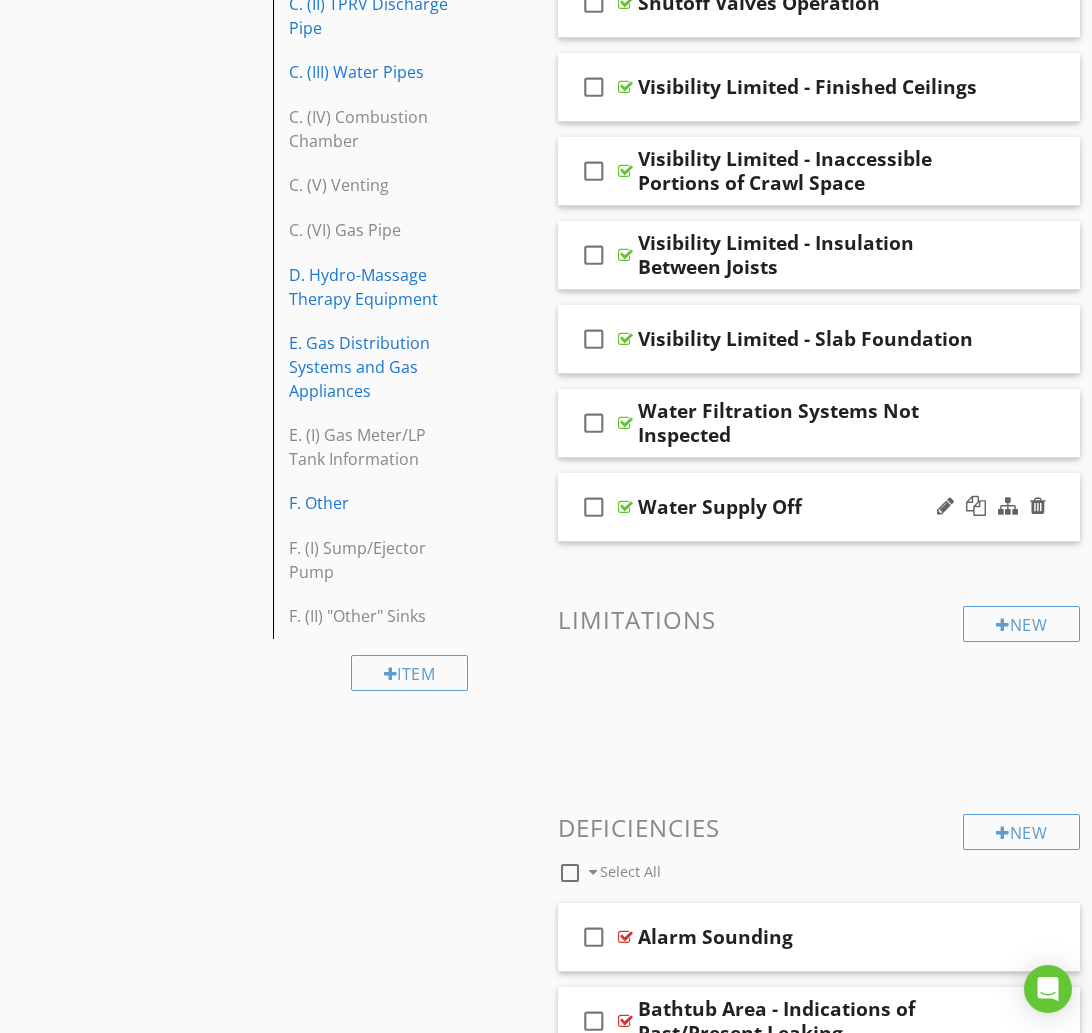 scroll, scrollTop: 1627, scrollLeft: 0, axis: vertical 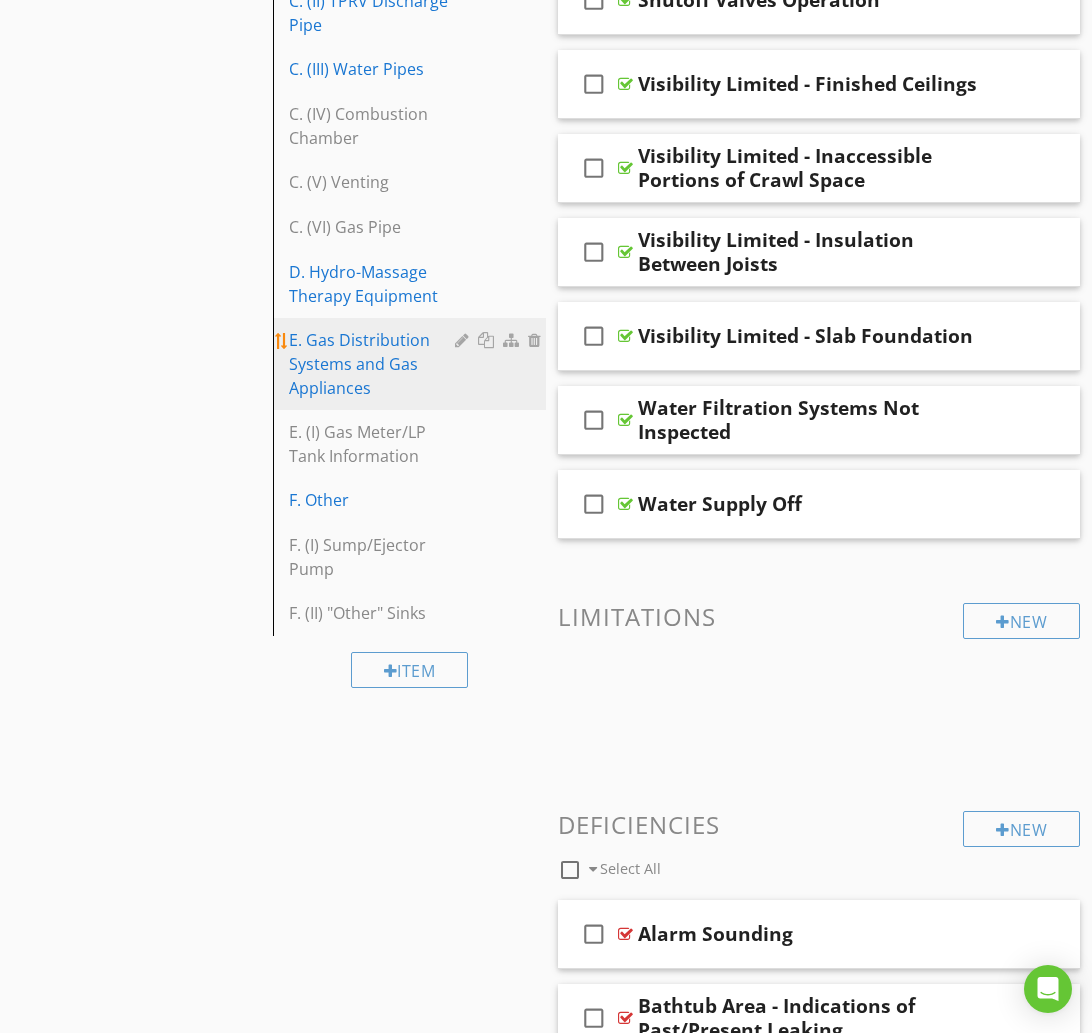 click on "E. Gas Distribution Systems and Gas Appliances" at bounding box center (375, 364) 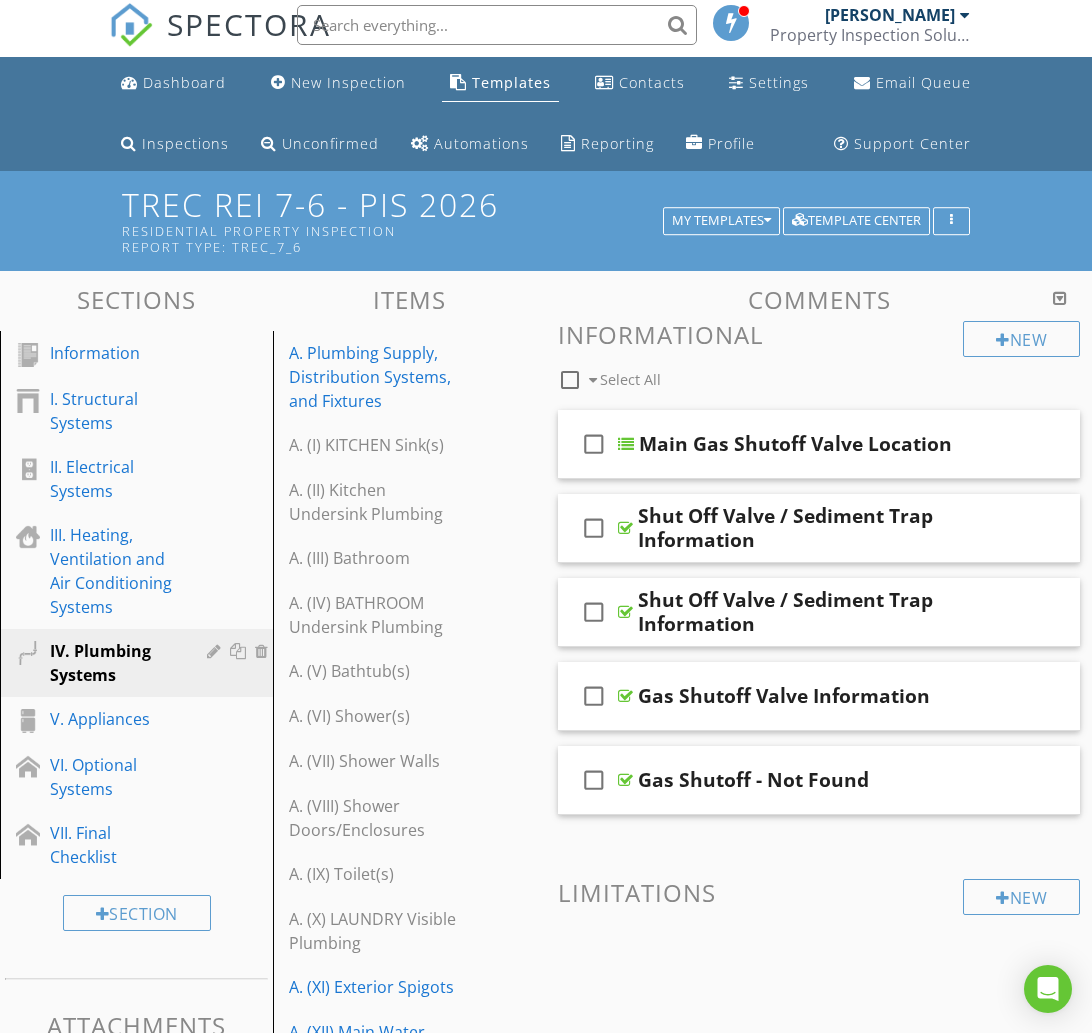 scroll, scrollTop: 0, scrollLeft: 0, axis: both 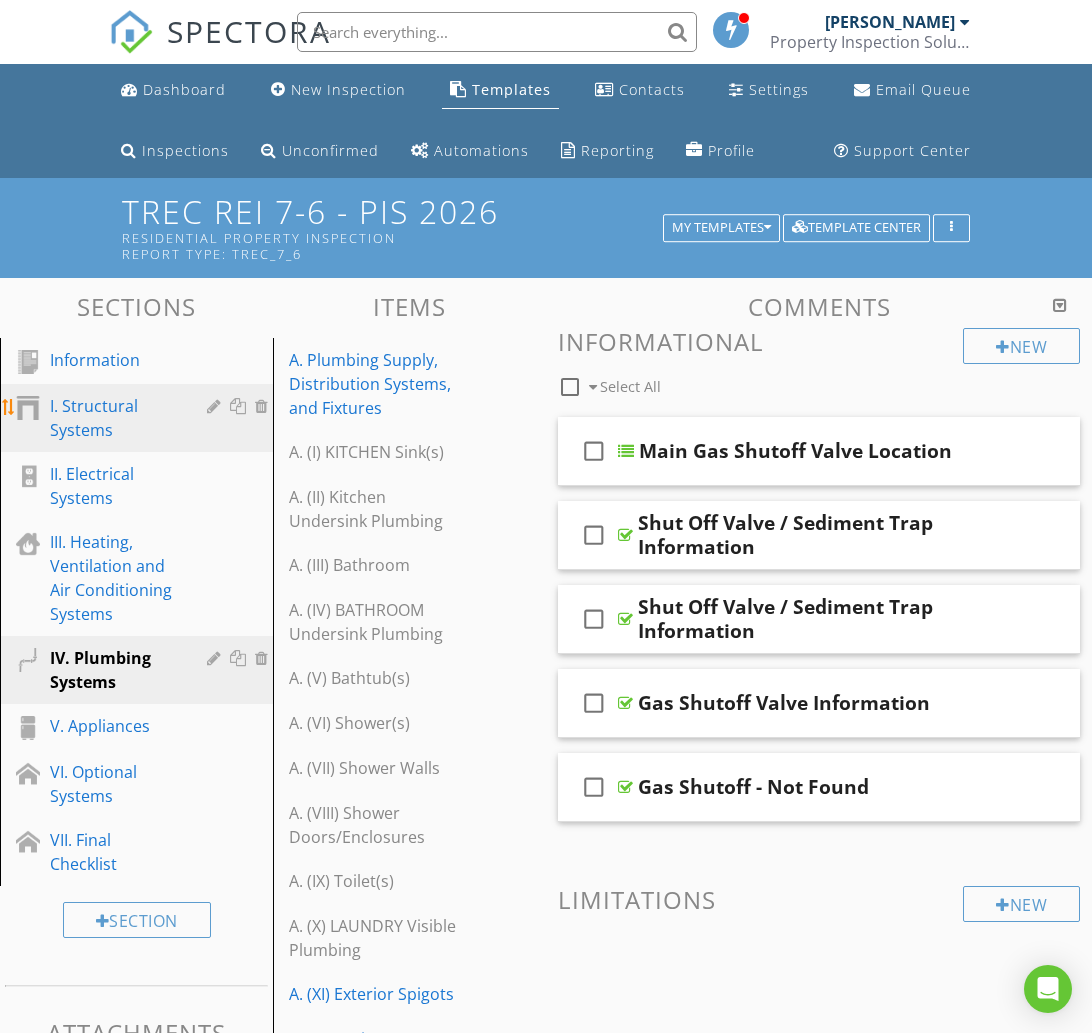click on "I. Structural Systems" at bounding box center [114, 418] 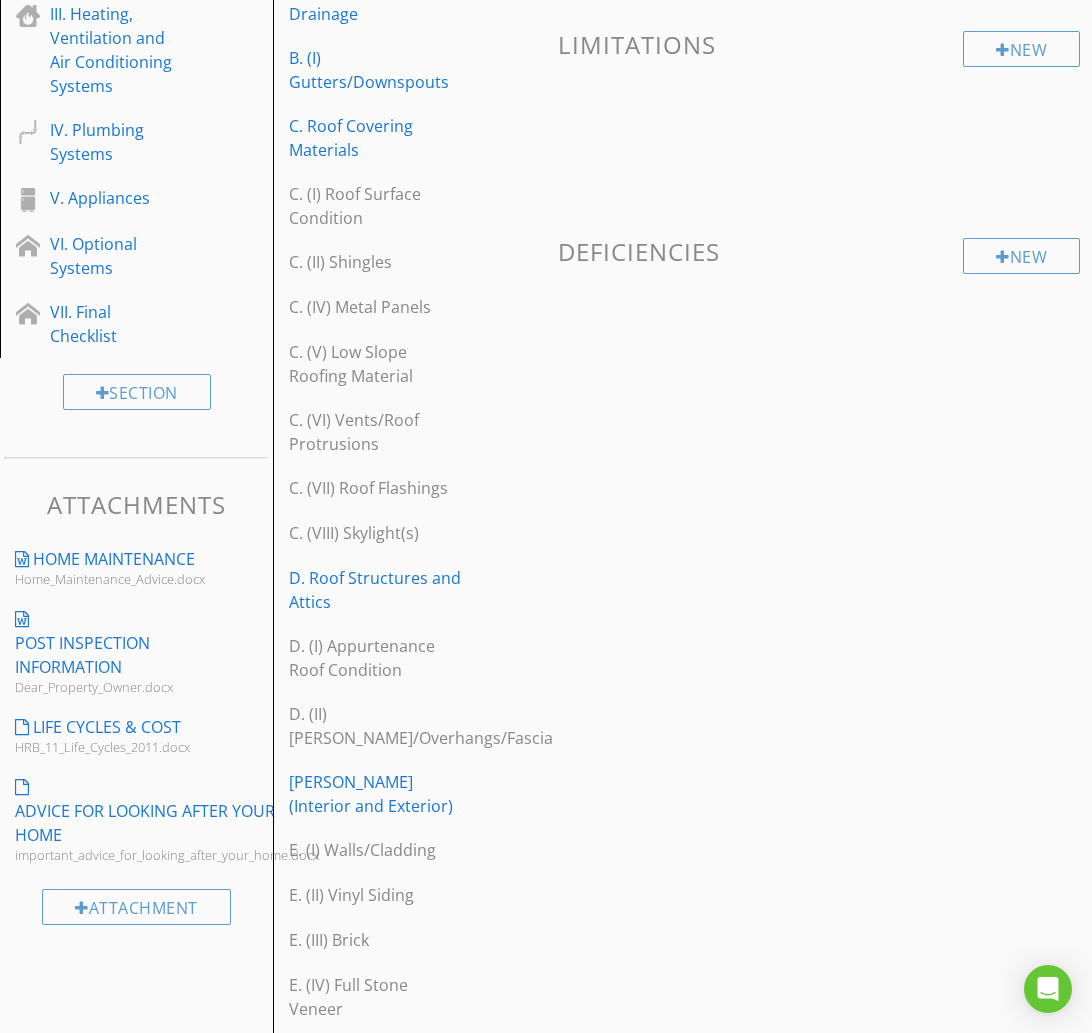 scroll, scrollTop: 0, scrollLeft: 0, axis: both 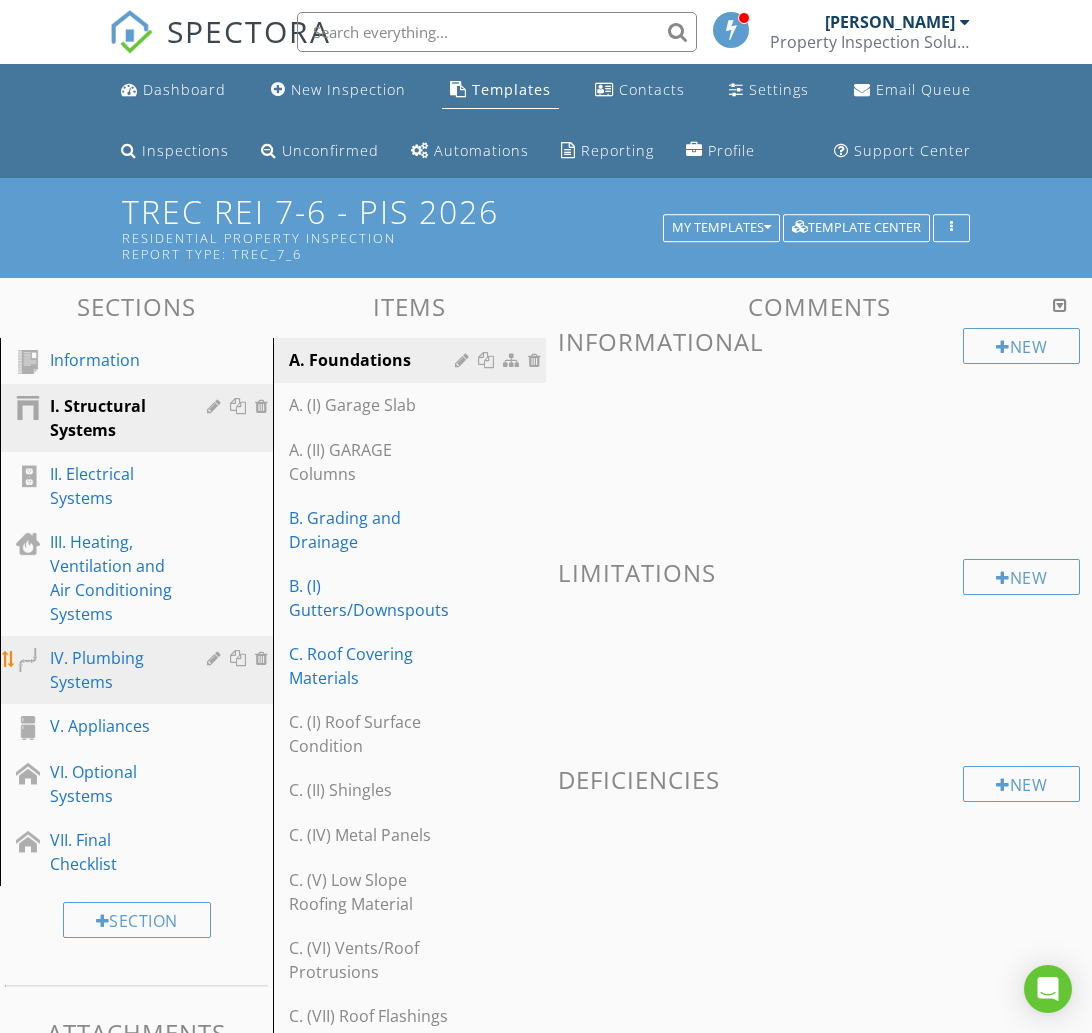 click on "IV. Plumbing Systems" at bounding box center (114, 670) 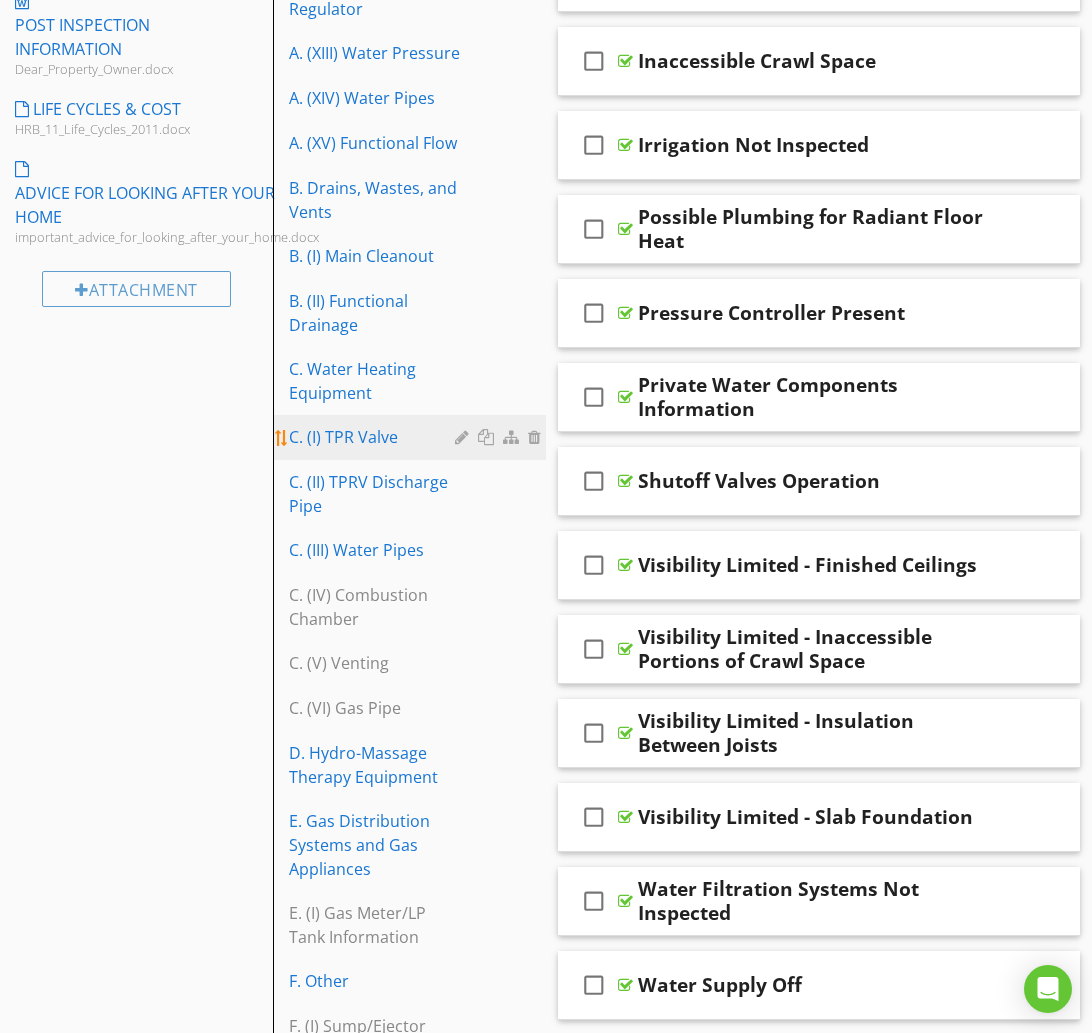 scroll, scrollTop: 1150, scrollLeft: 0, axis: vertical 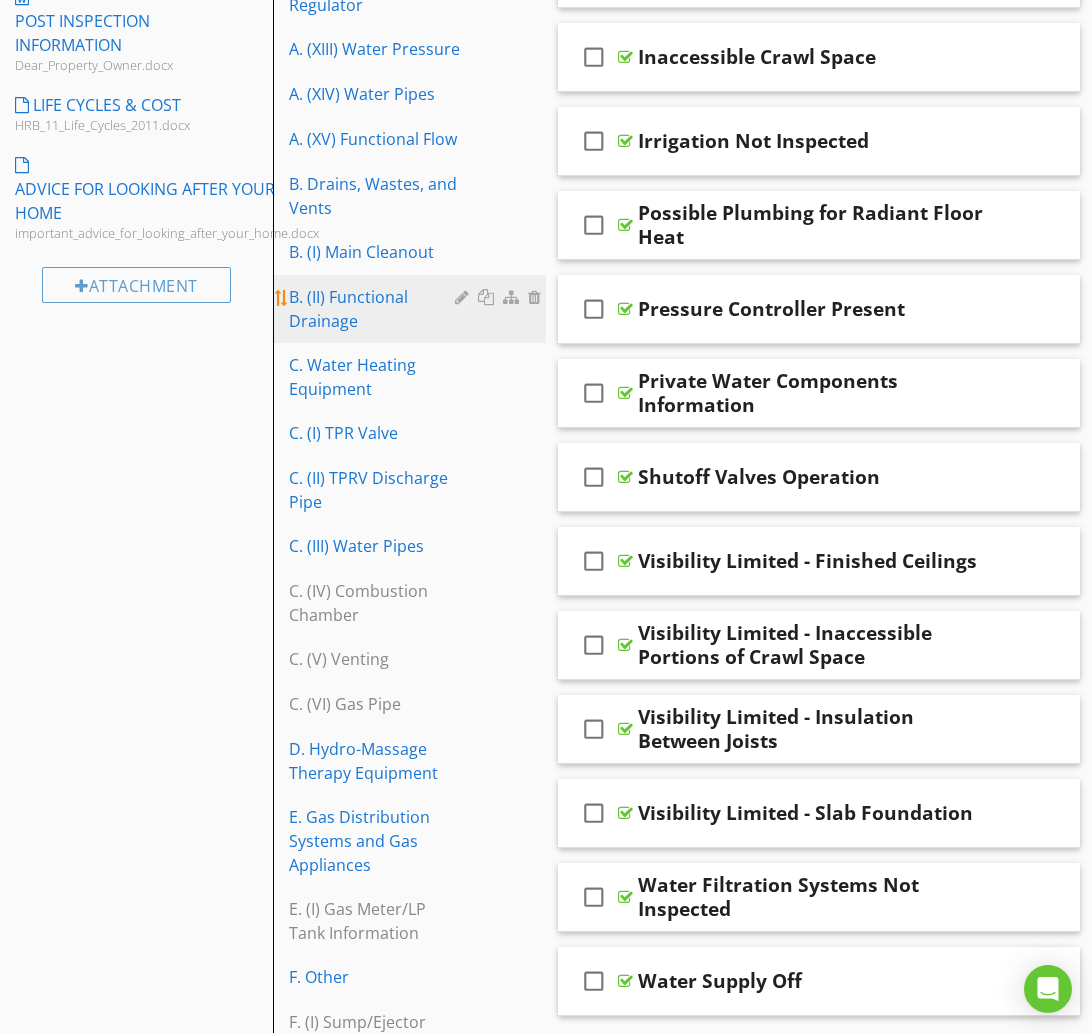 click on "B. (II) Functional Drainage" at bounding box center [375, 309] 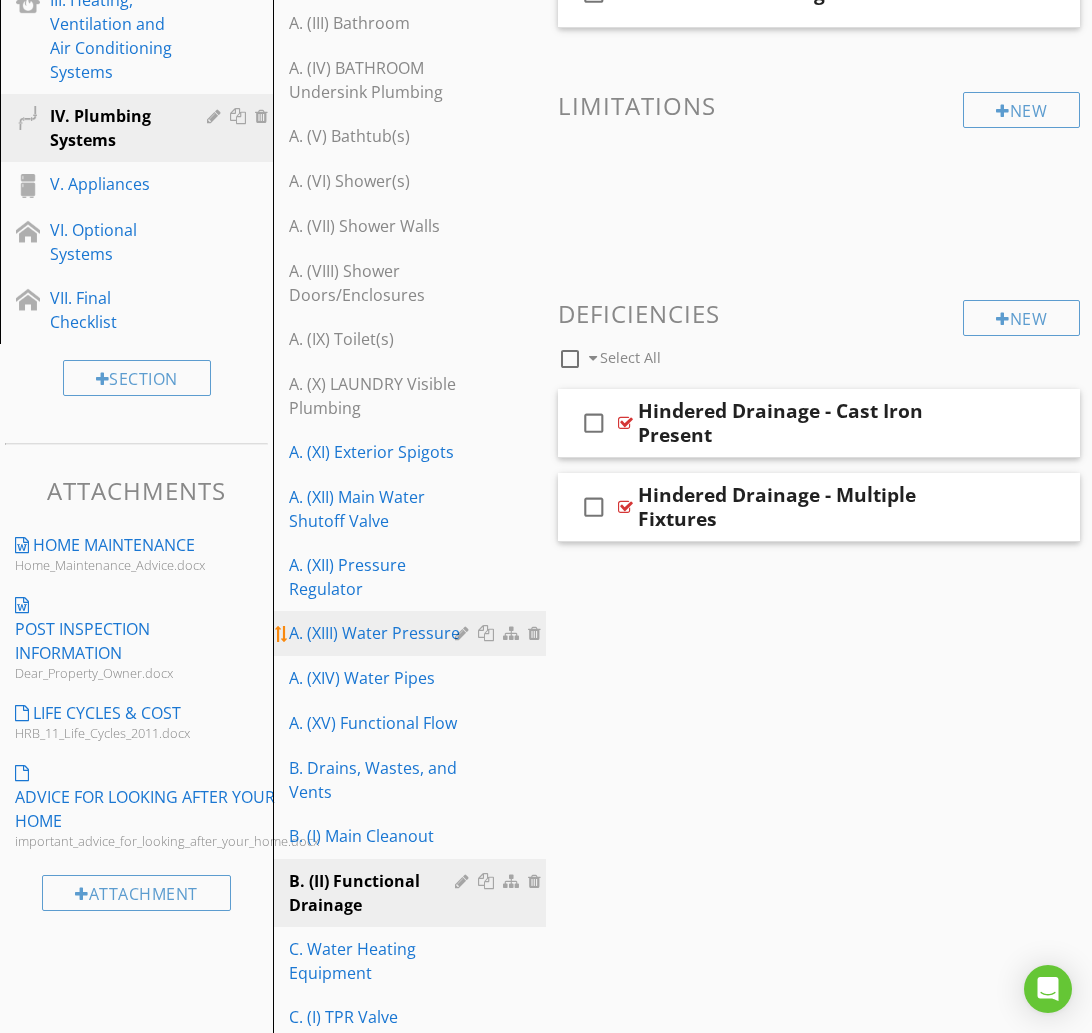 scroll, scrollTop: 543, scrollLeft: 0, axis: vertical 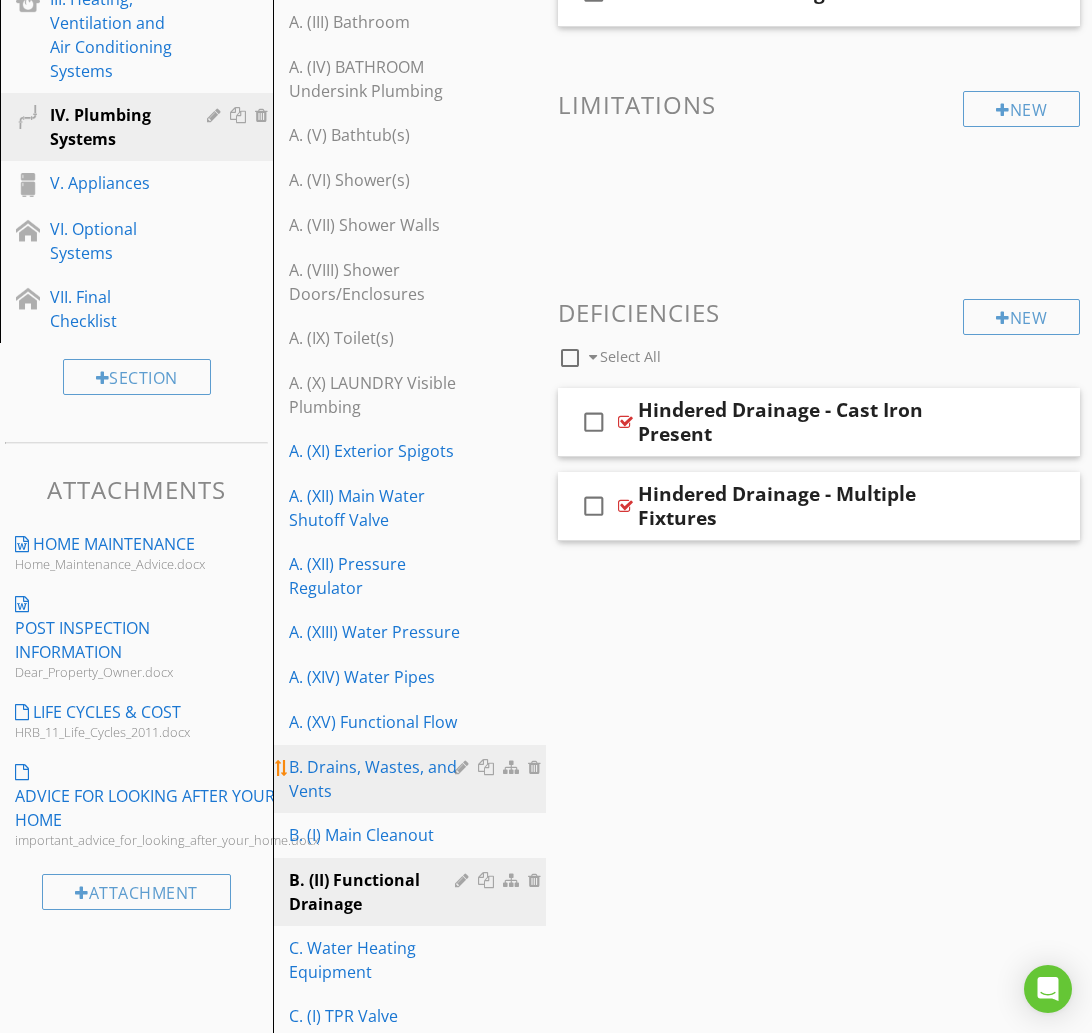 click on "B. Drains, Wastes, and Vents" at bounding box center [375, 779] 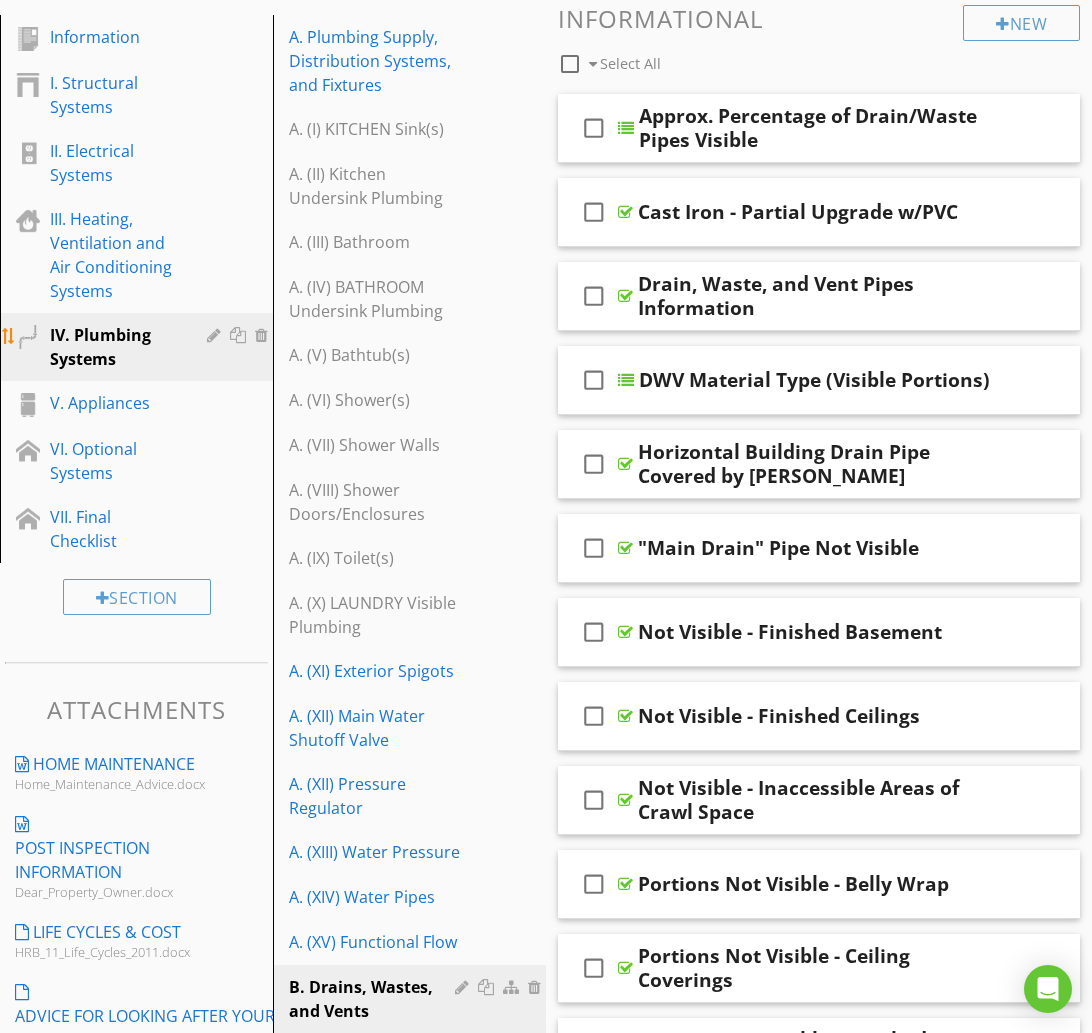scroll, scrollTop: 322, scrollLeft: 0, axis: vertical 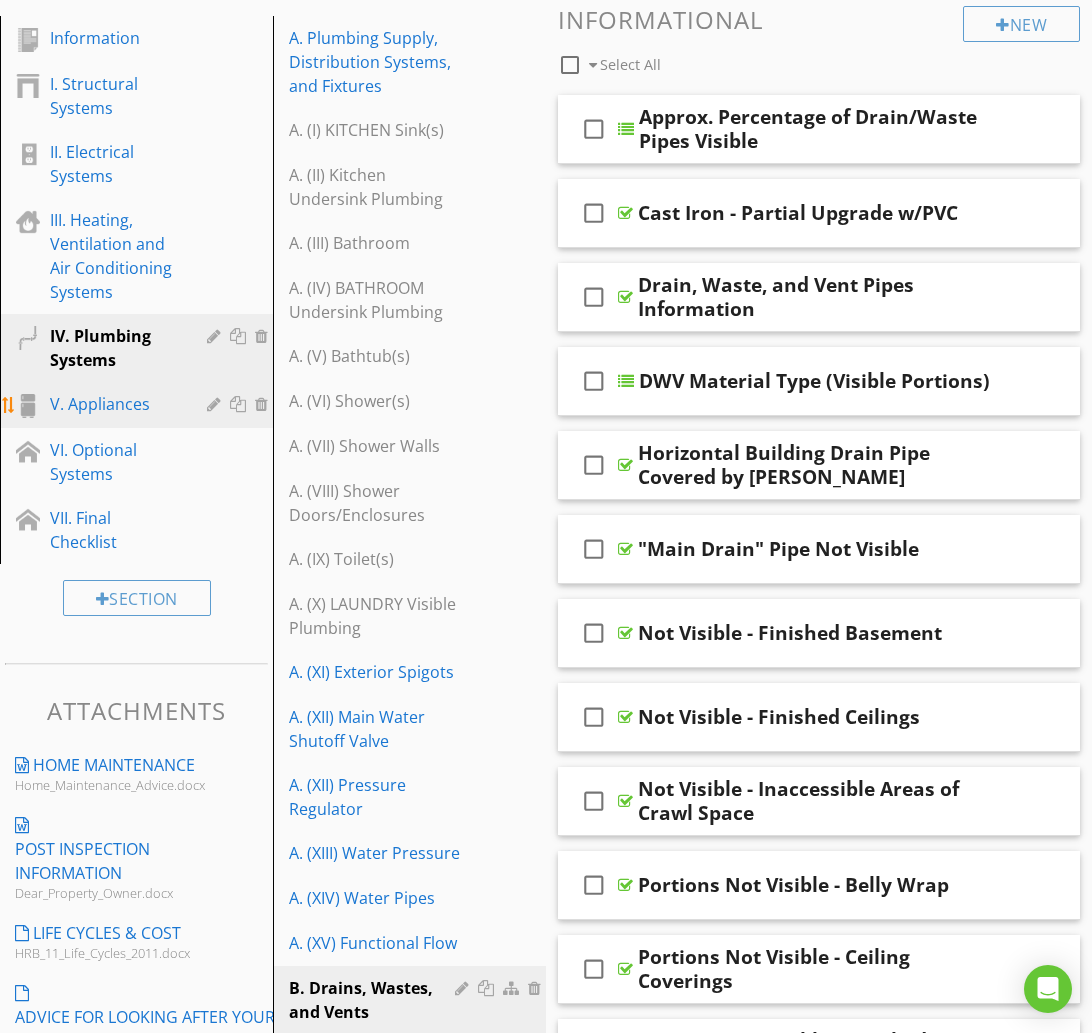 click on "V. Appliances" at bounding box center [151, 405] 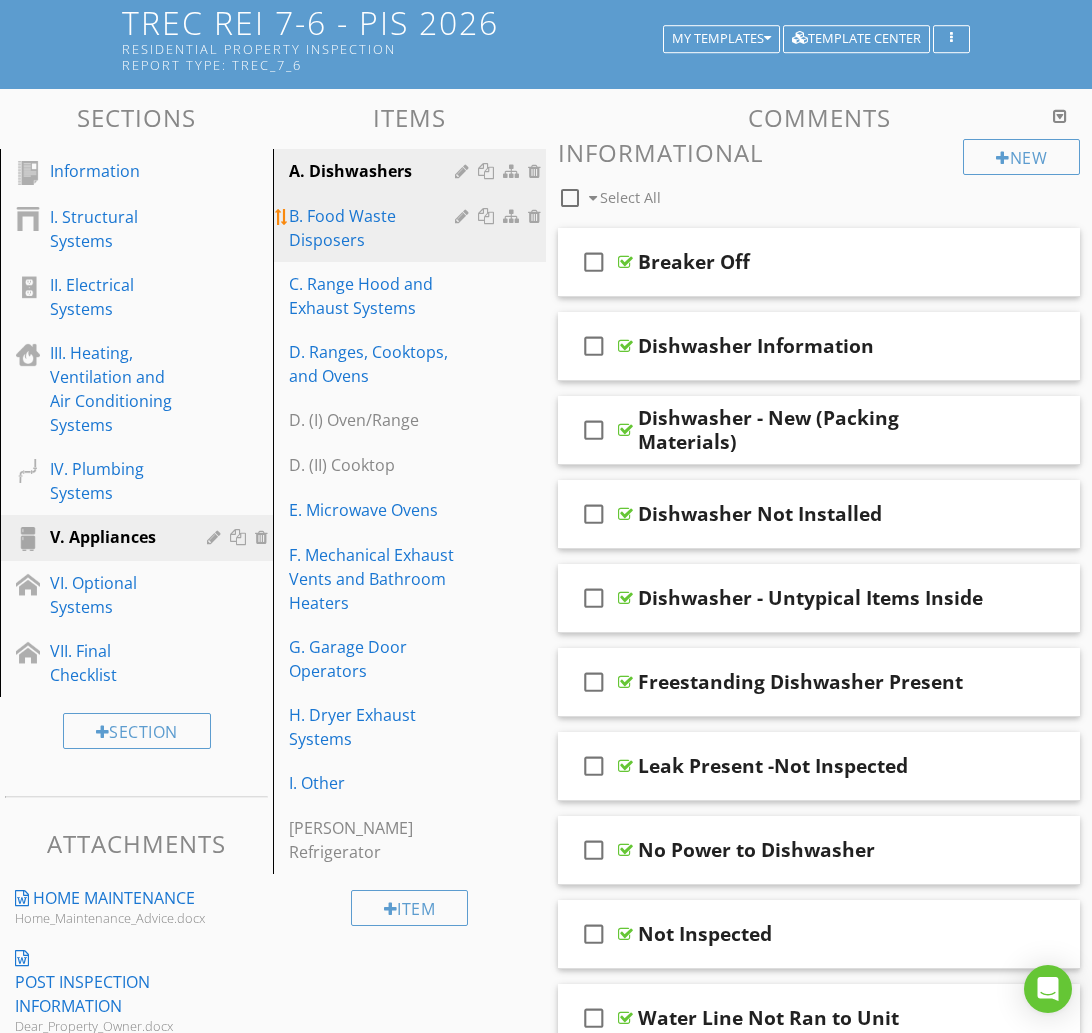 scroll, scrollTop: 191, scrollLeft: 0, axis: vertical 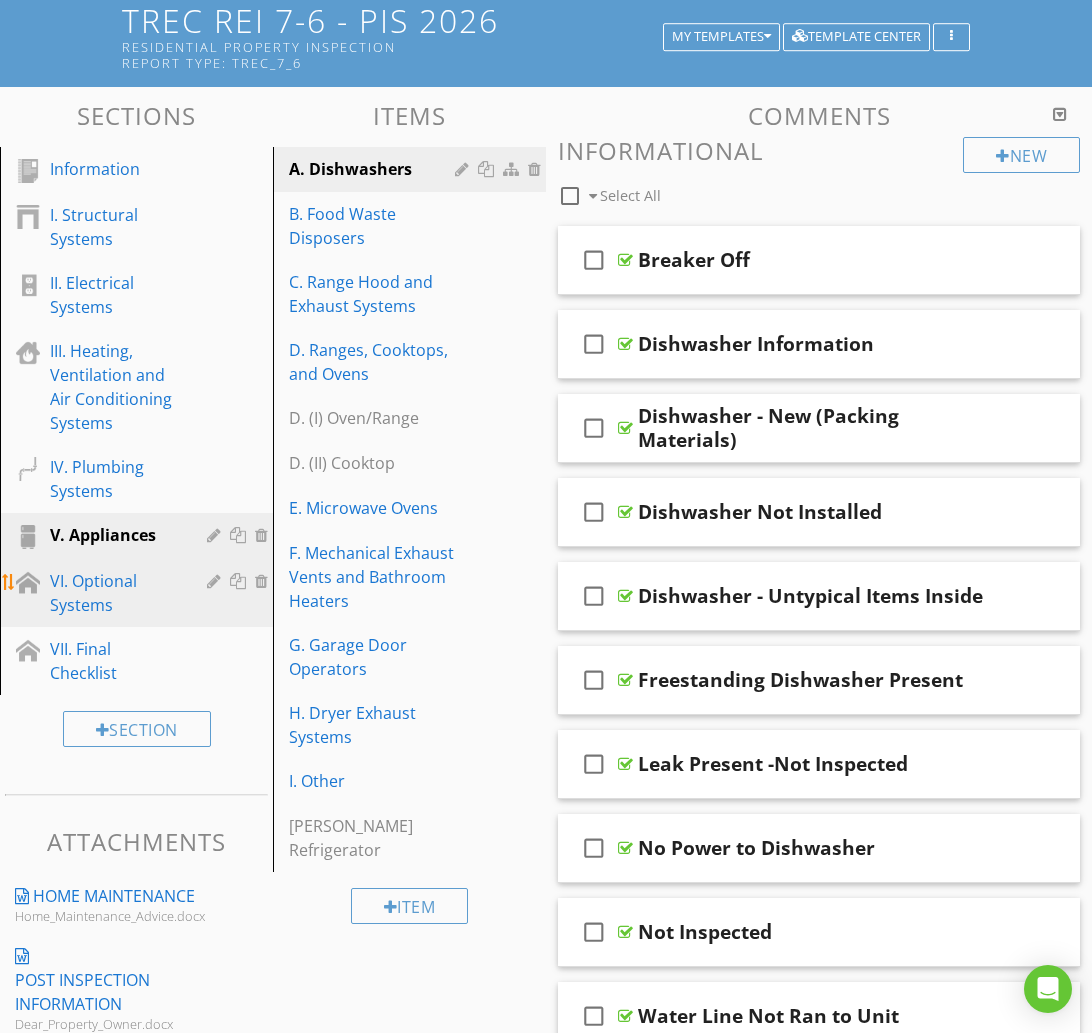 click on "VI. Optional Systems" at bounding box center (114, 593) 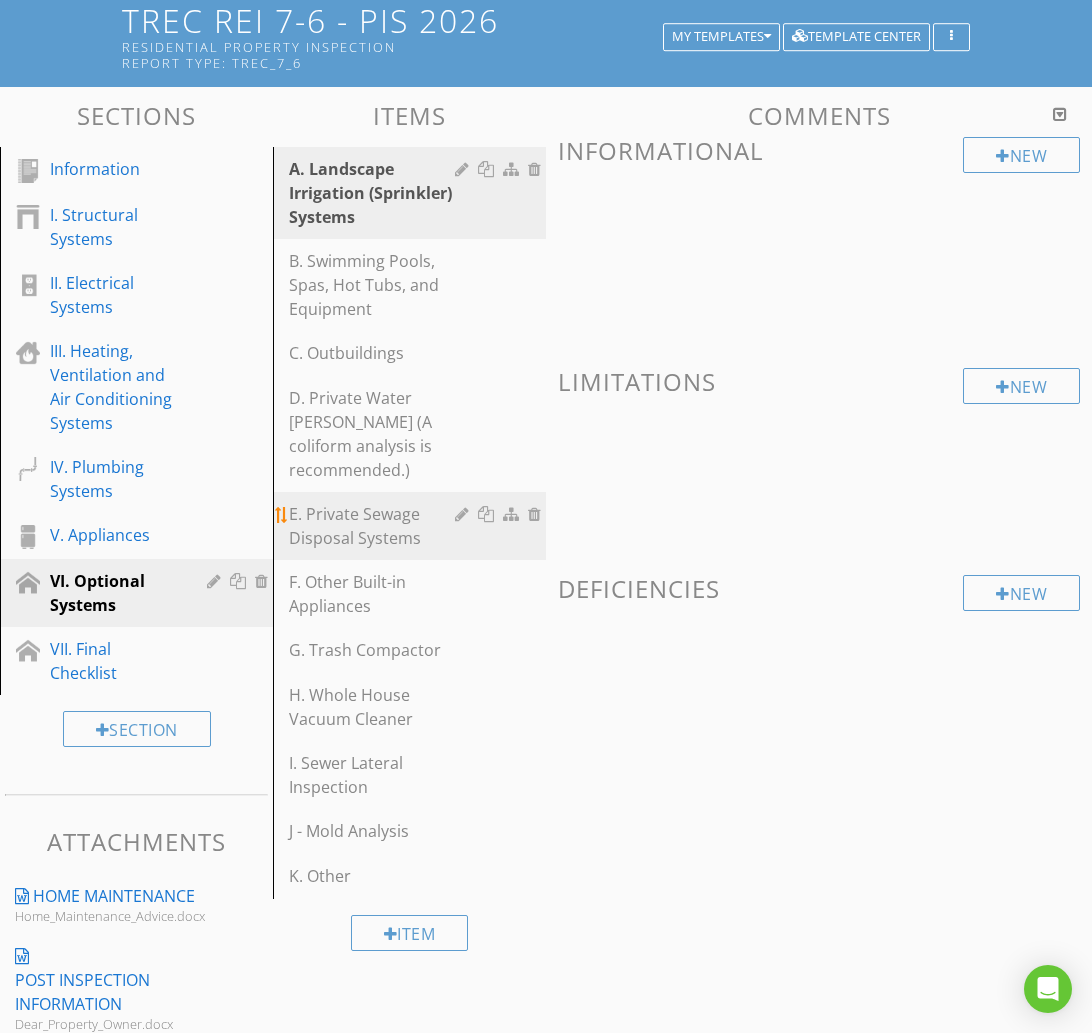 click on "E. Private Sewage Disposal Systems" at bounding box center [375, 526] 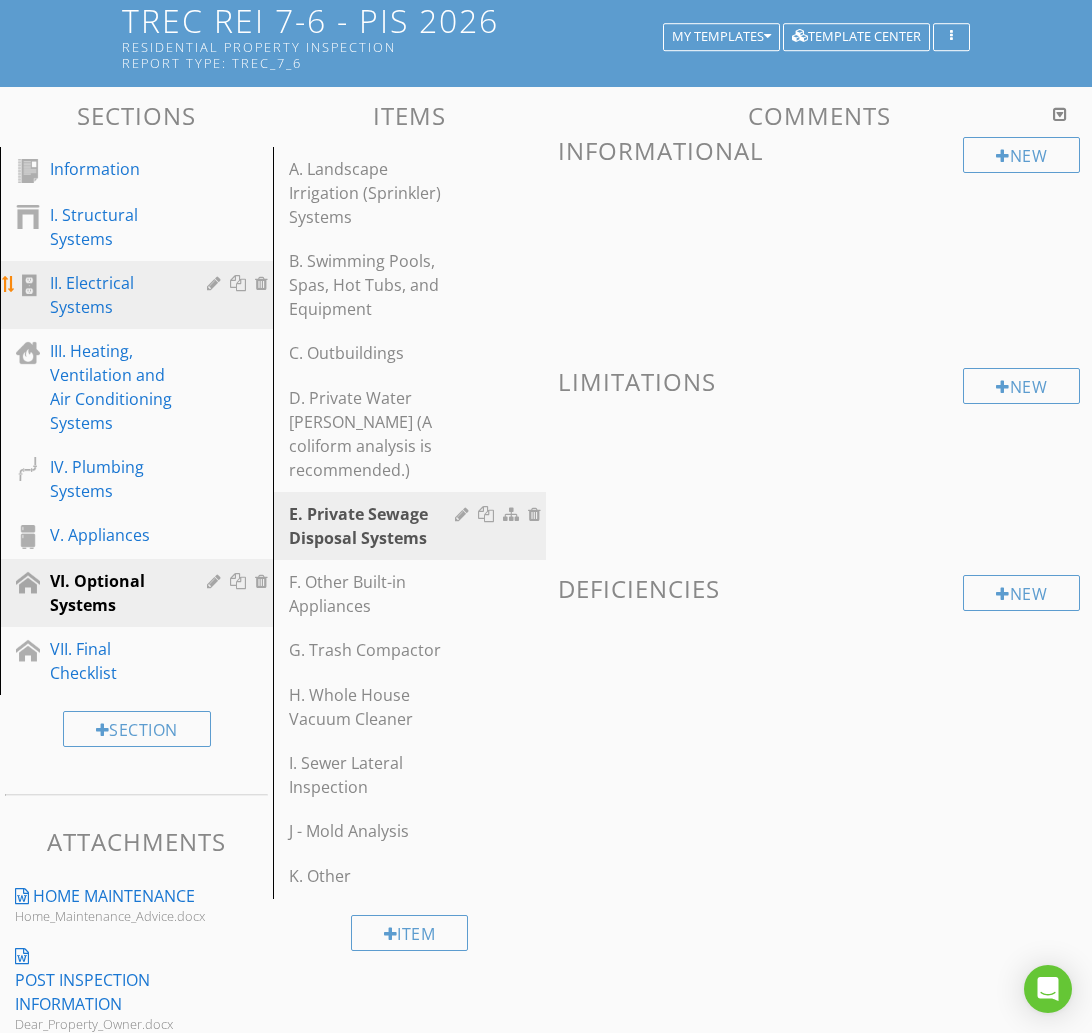click on "II. Electrical Systems" at bounding box center [114, 295] 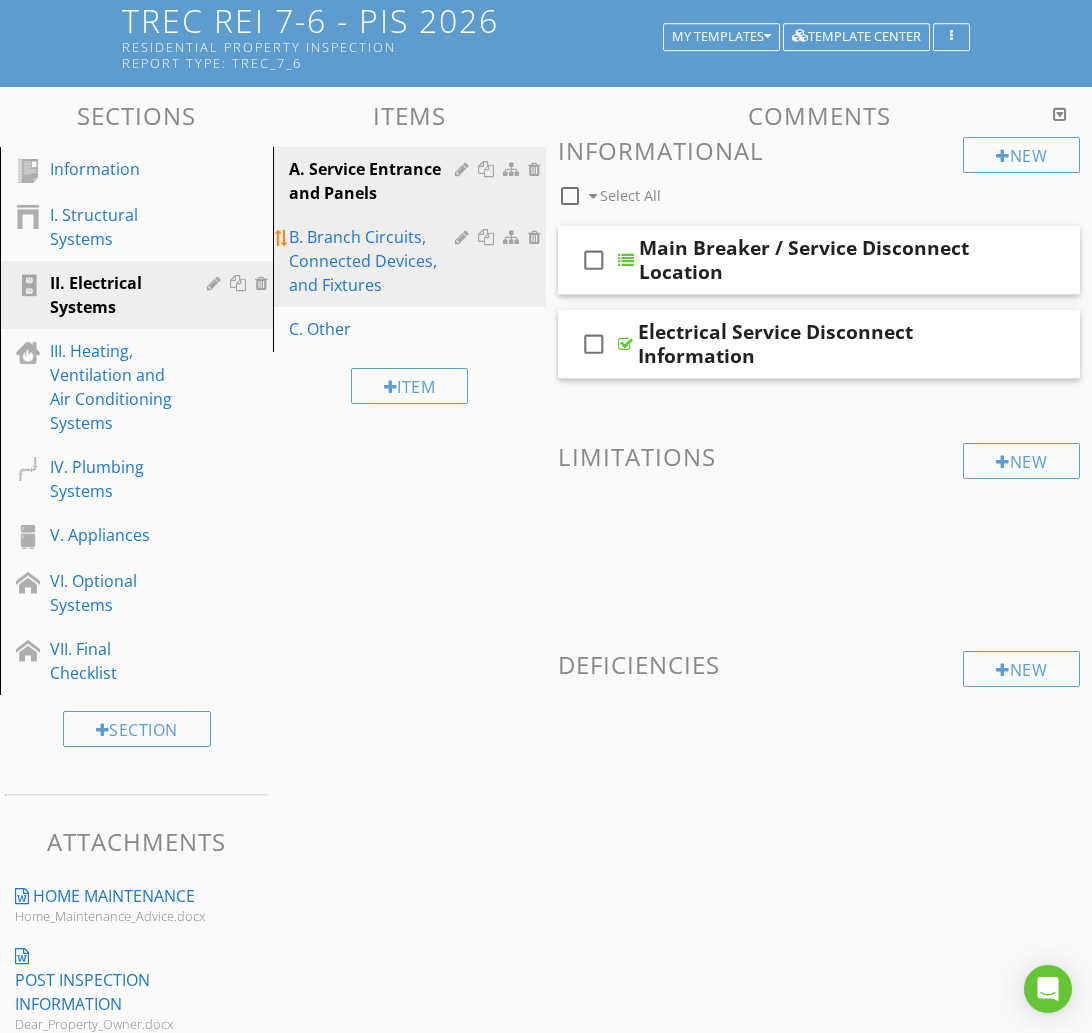 click on "B. Branch Circuits, Connected Devices, and Fixtures" at bounding box center (375, 261) 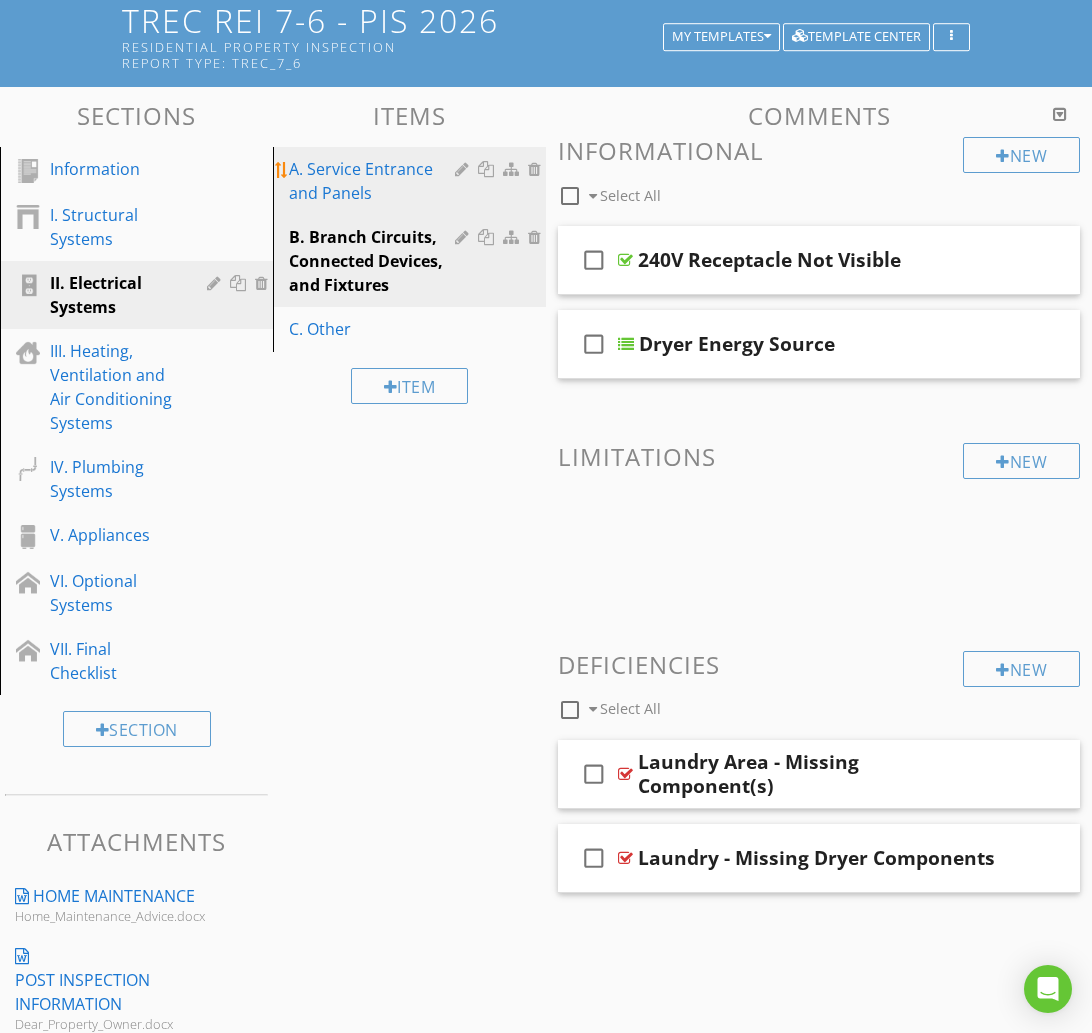 click on "A. Service Entrance and Panels" at bounding box center (375, 181) 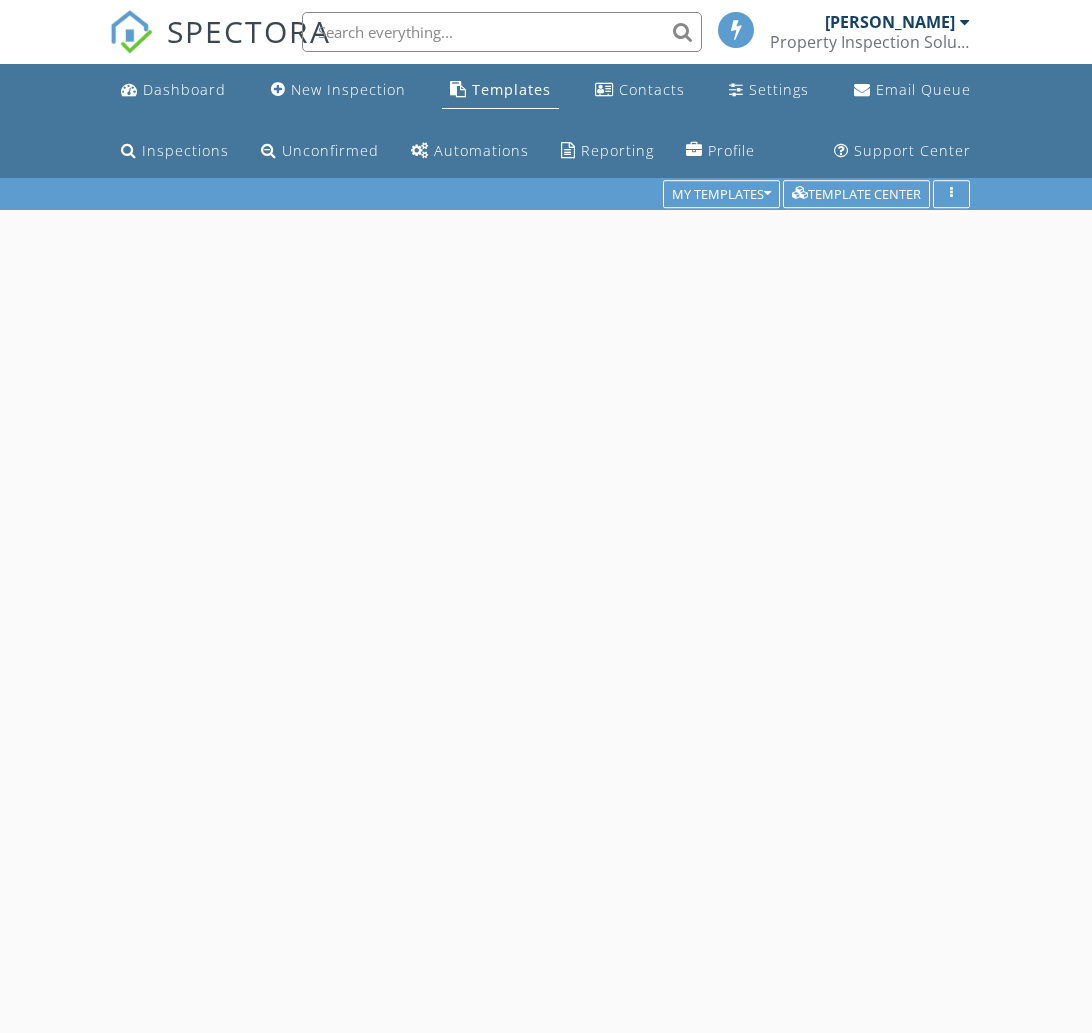 scroll, scrollTop: 0, scrollLeft: 0, axis: both 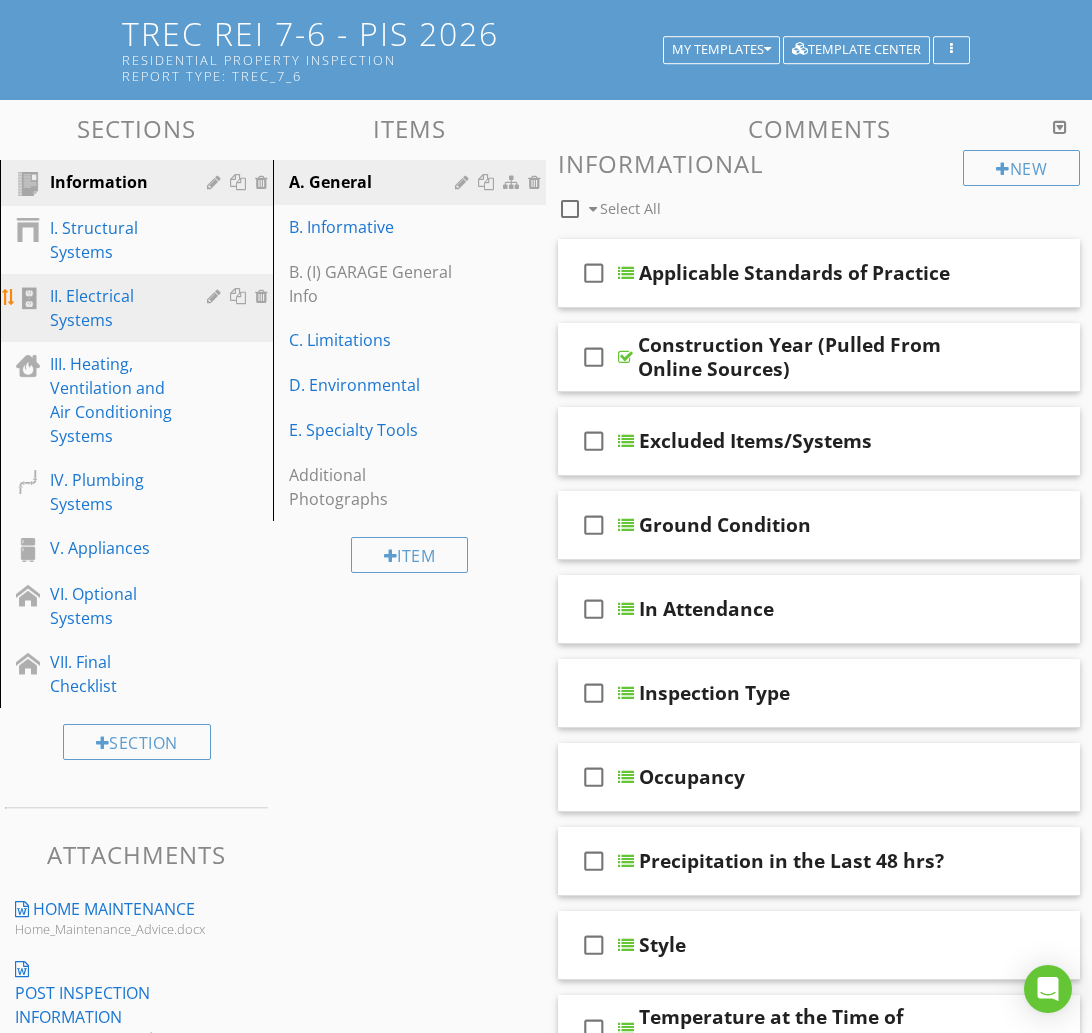 click on "II. Electrical Systems" at bounding box center (114, 308) 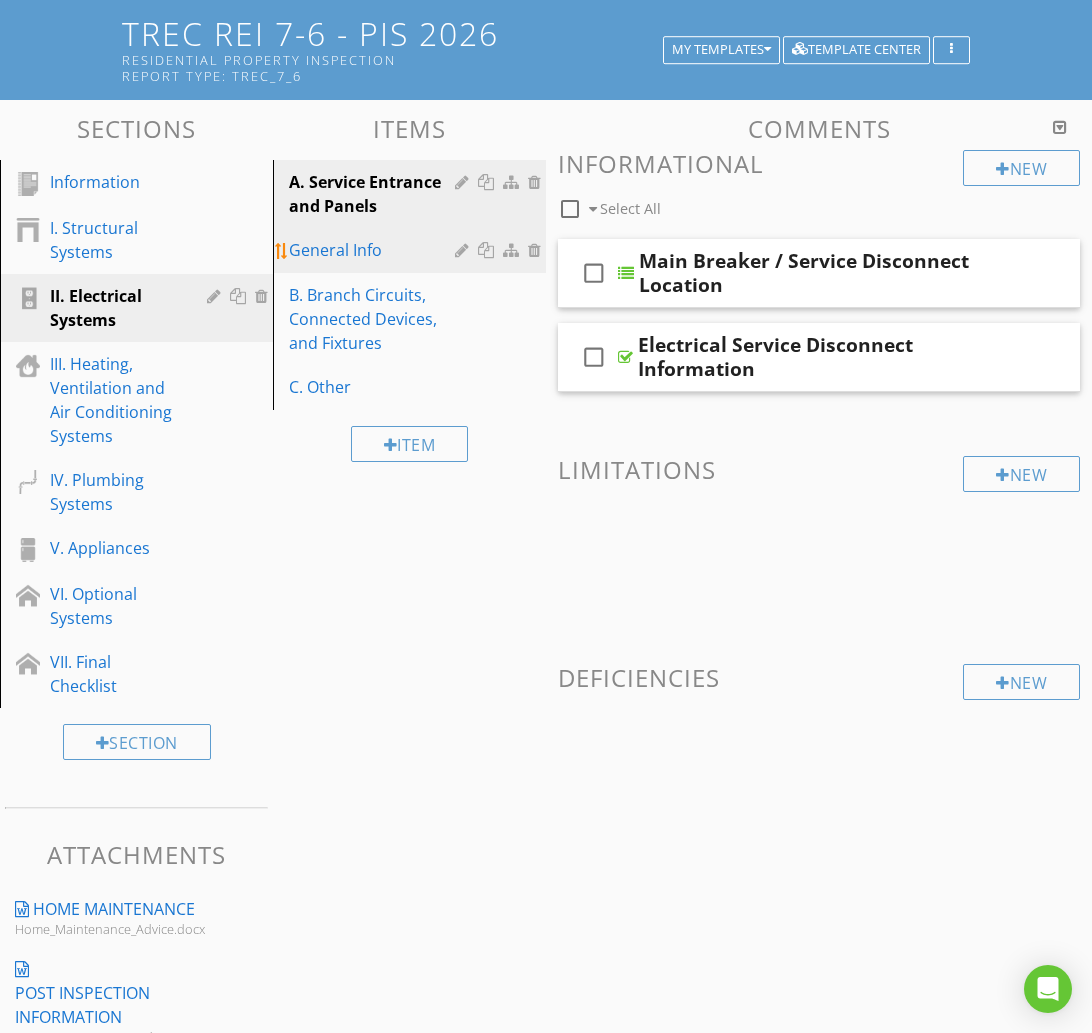 click on "General Info" at bounding box center [375, 250] 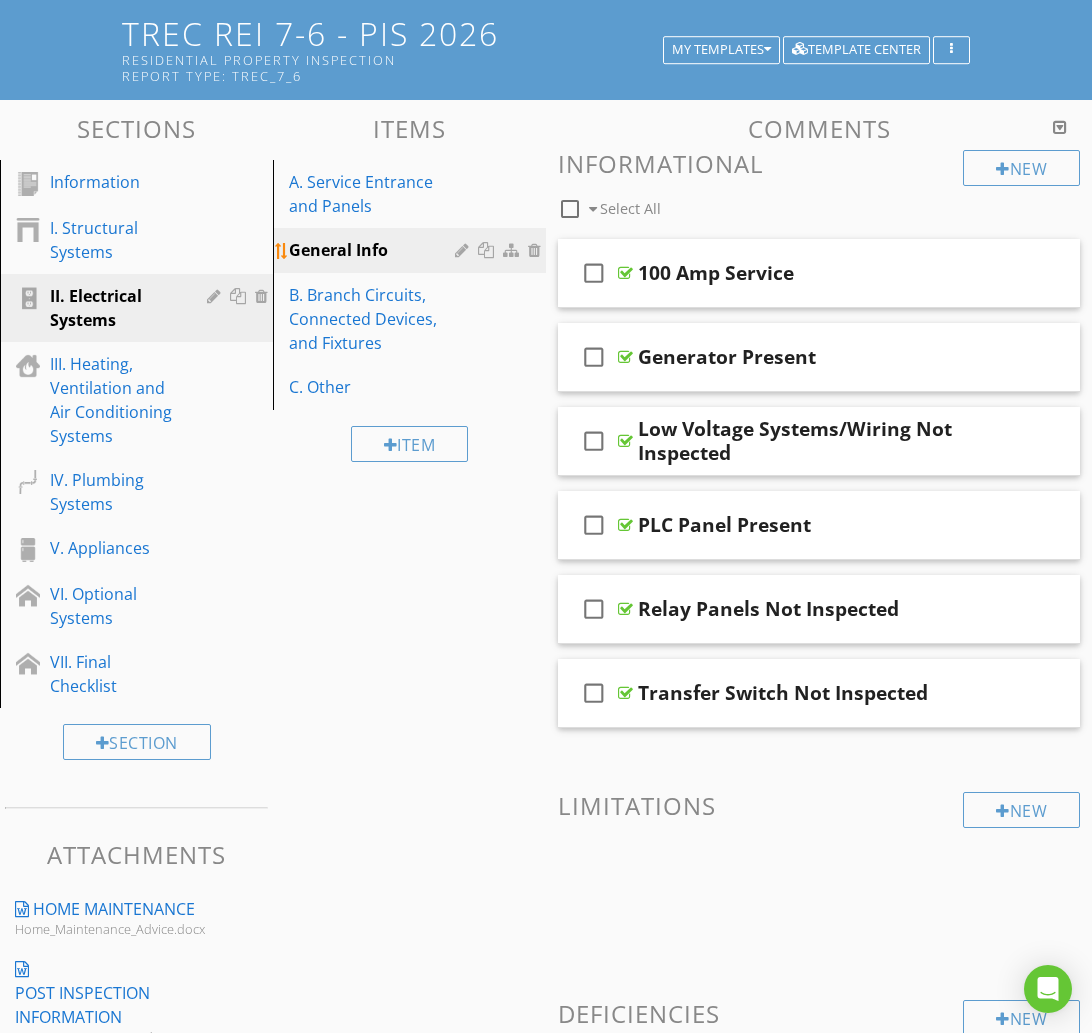 click at bounding box center [464, 250] 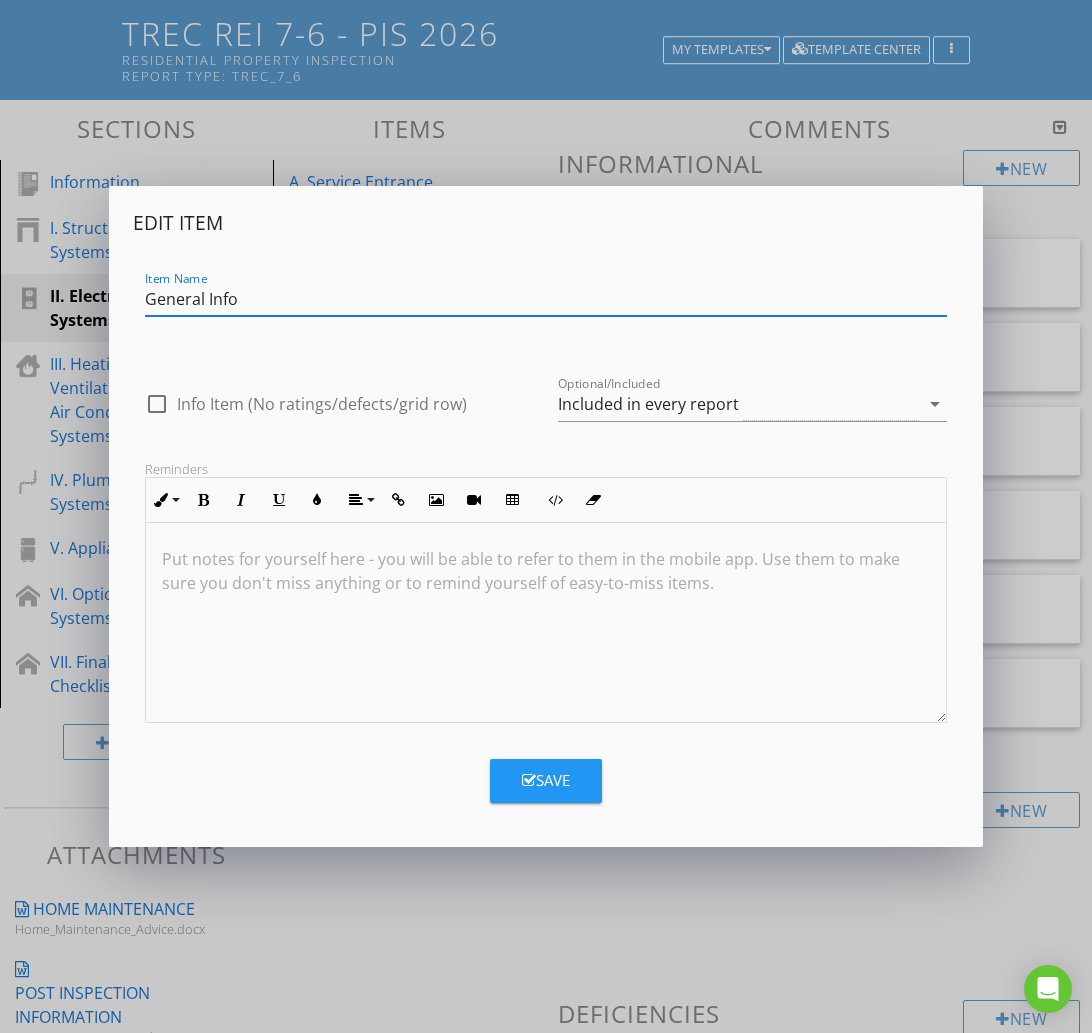 click on "General Info" at bounding box center [546, 299] 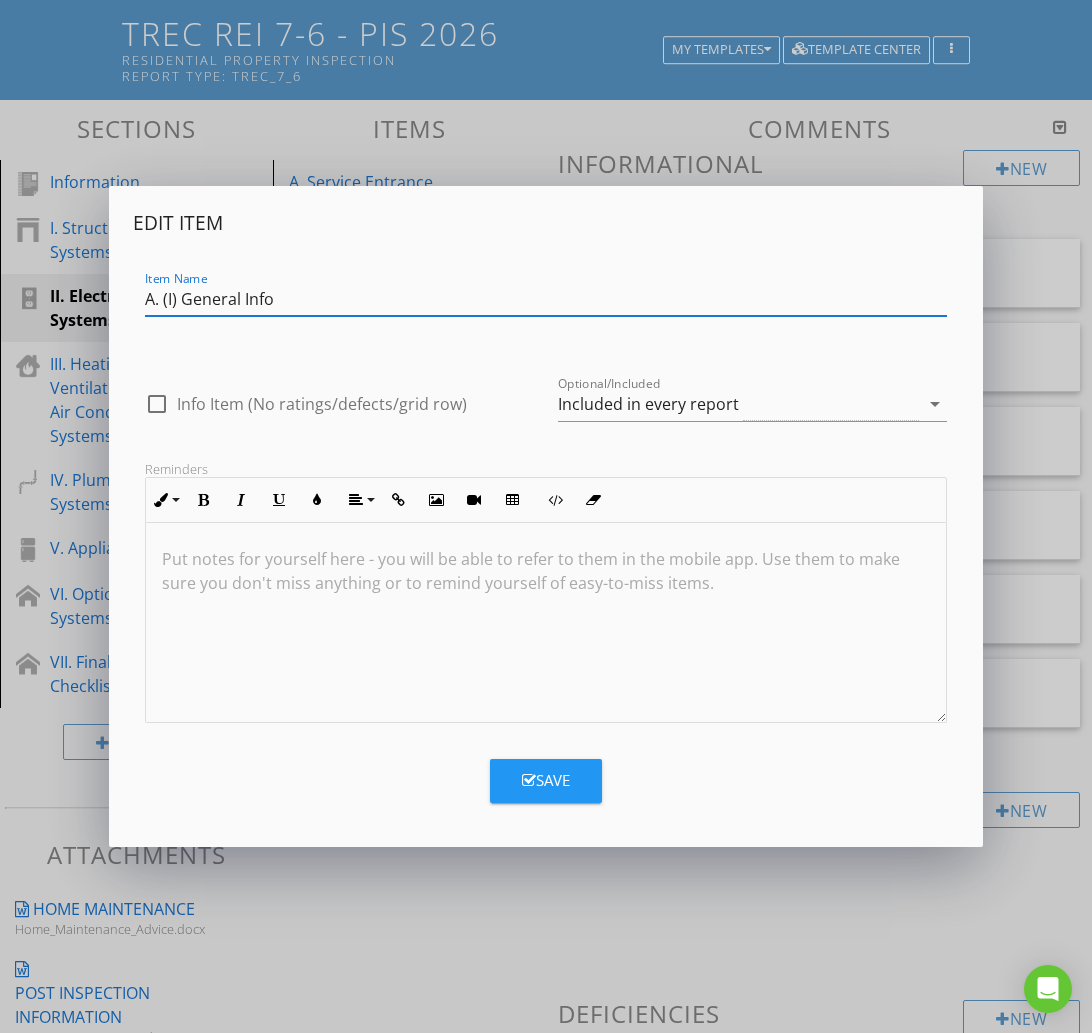type on "A. (I) General Info" 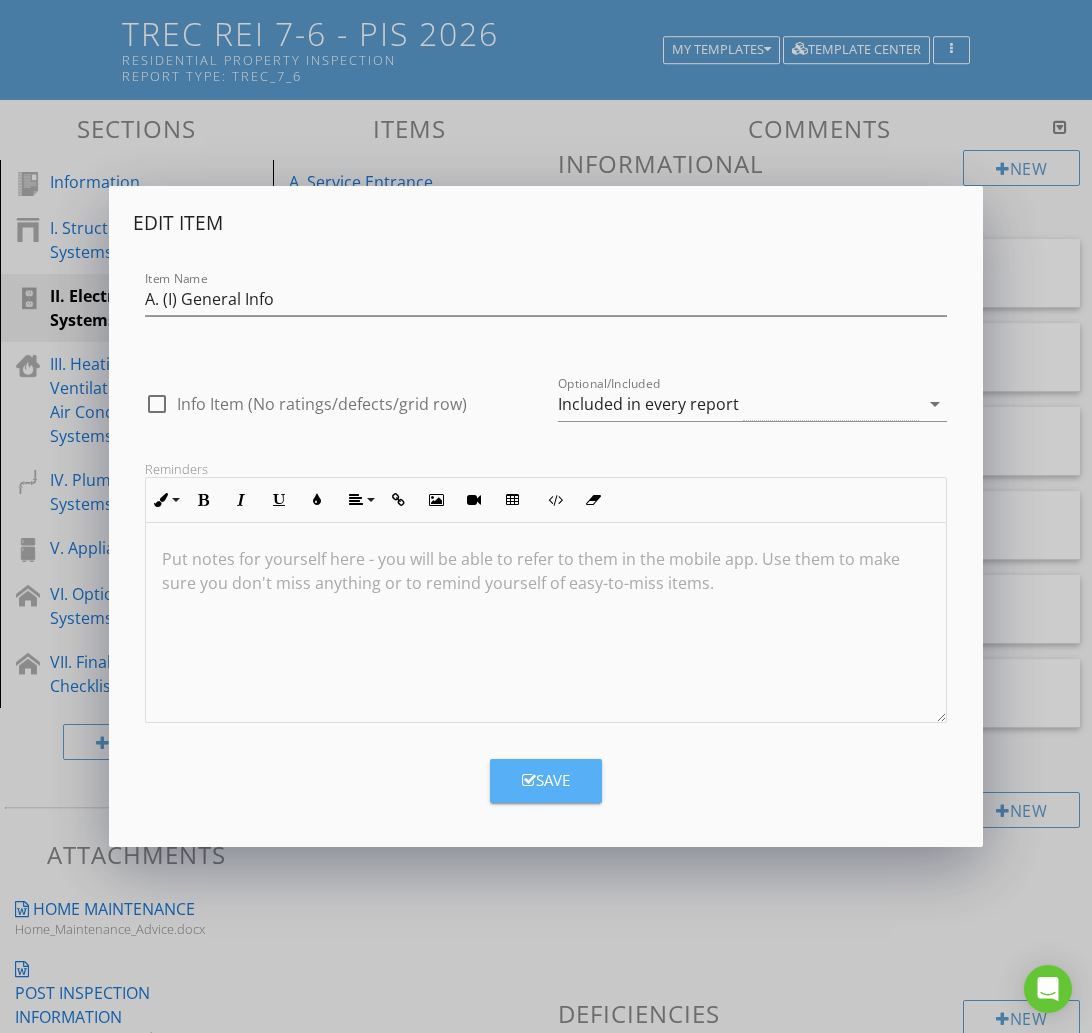 click on "Save" at bounding box center [546, 781] 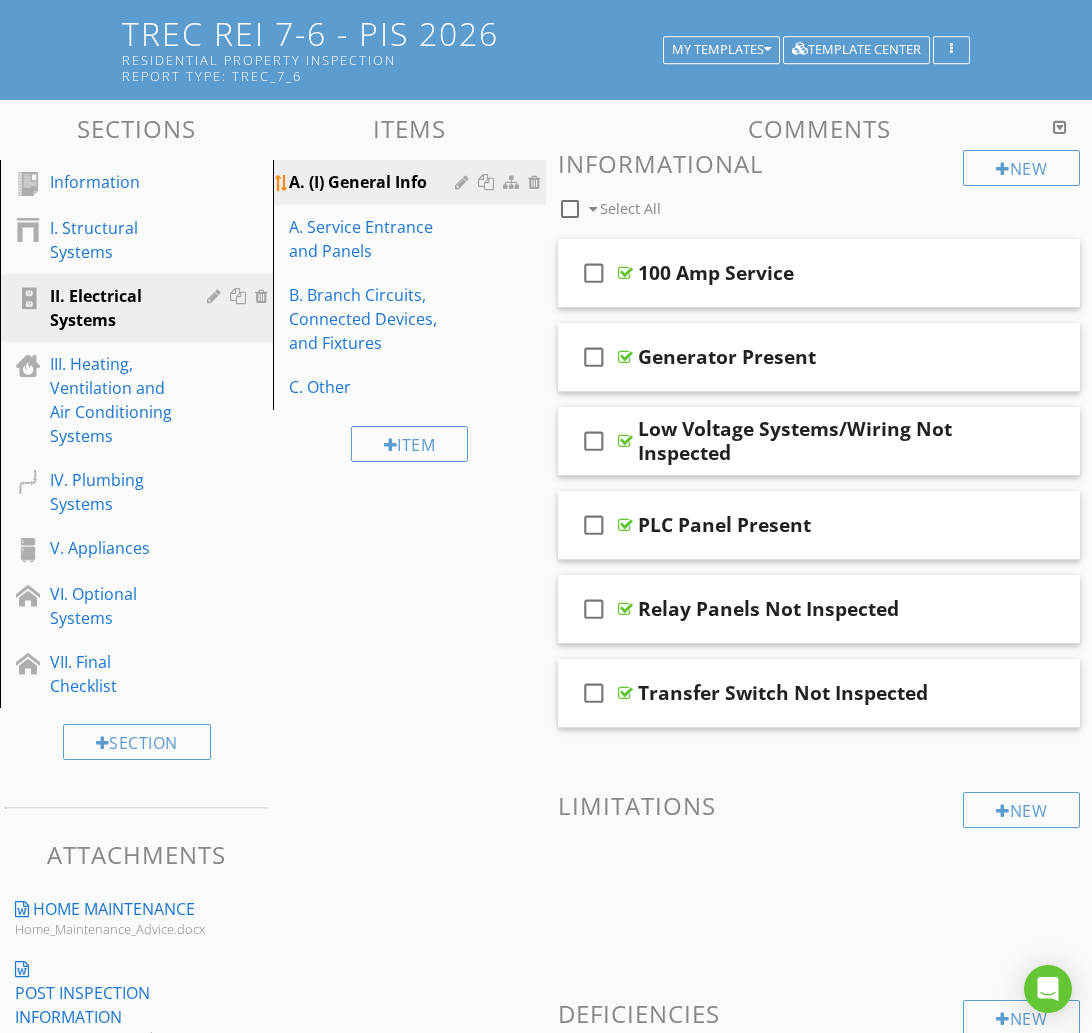 type 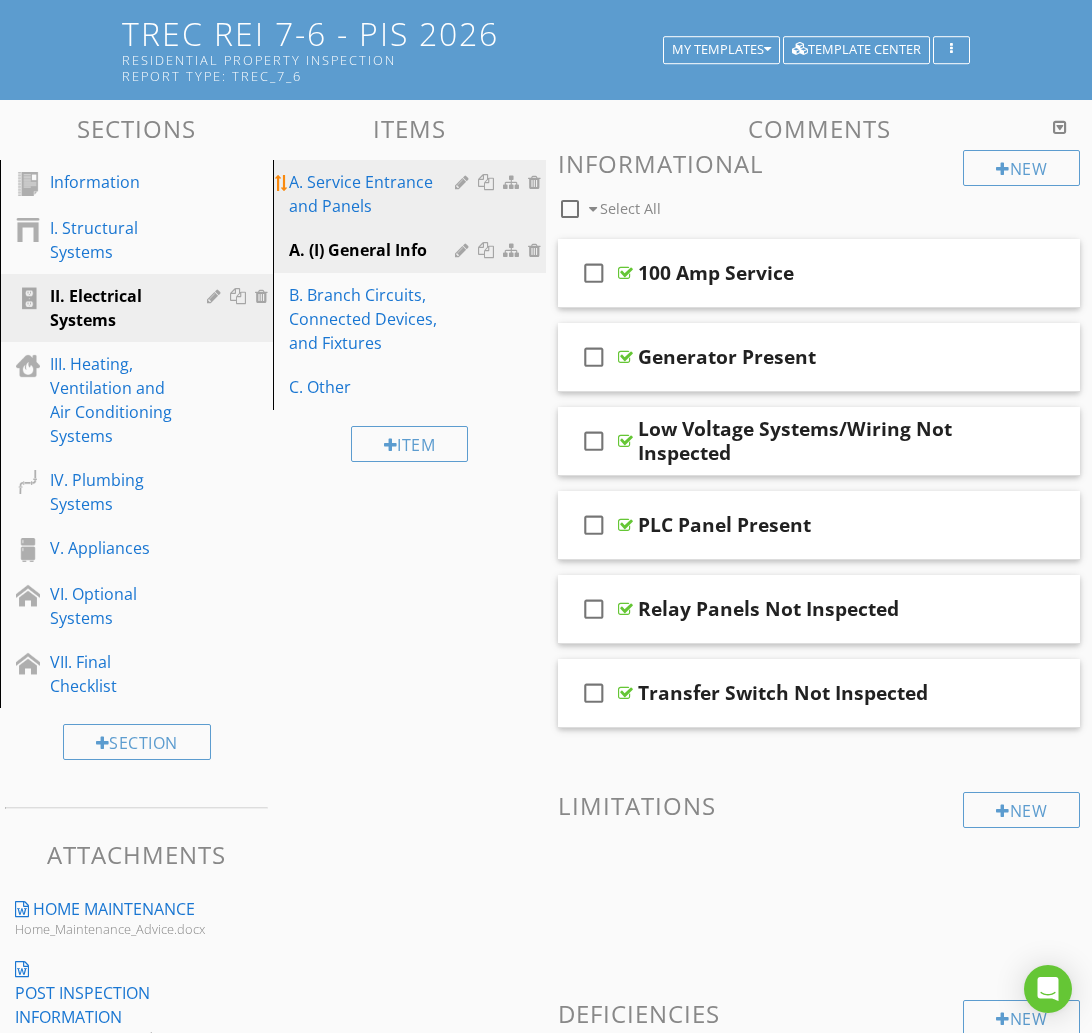 click on "A. Service Entrance and Panels" at bounding box center [375, 194] 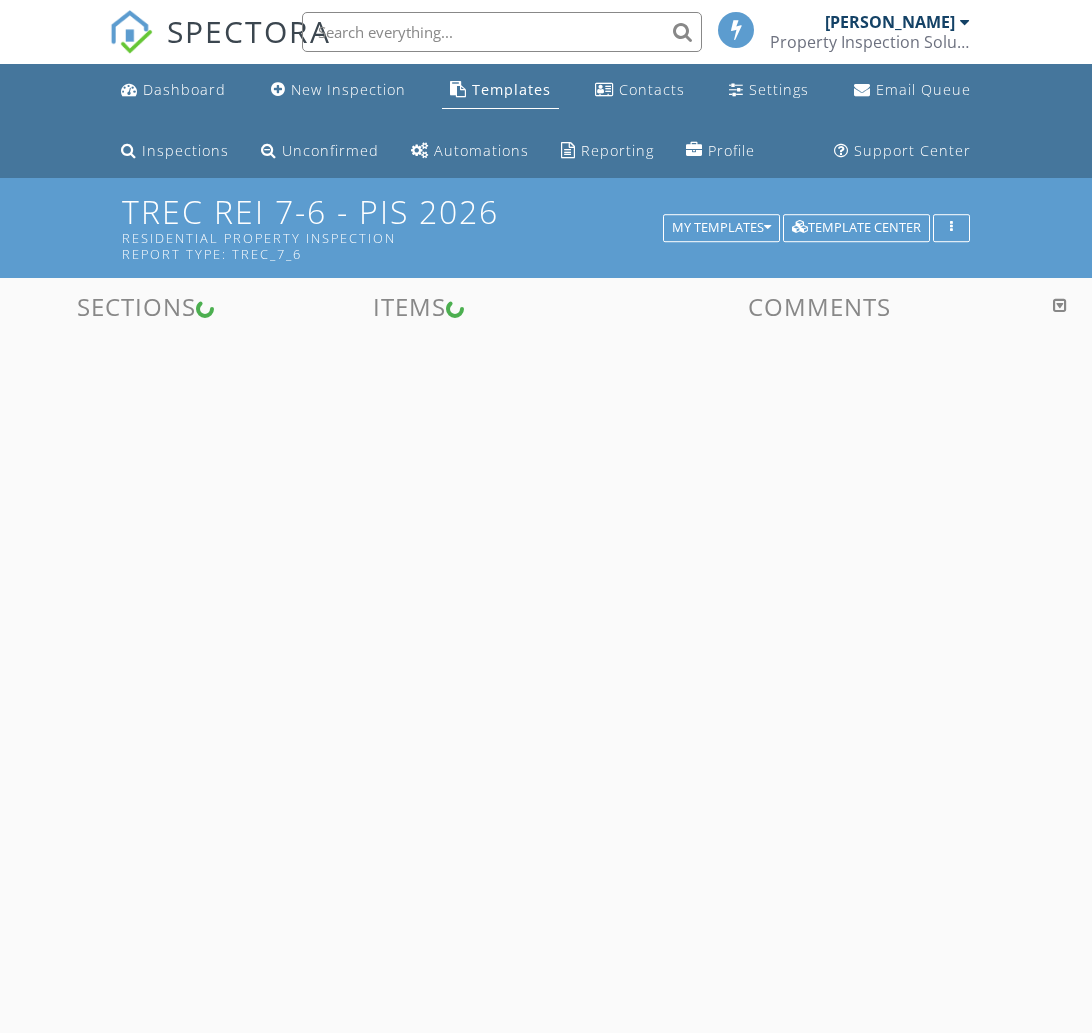 scroll, scrollTop: 178, scrollLeft: 0, axis: vertical 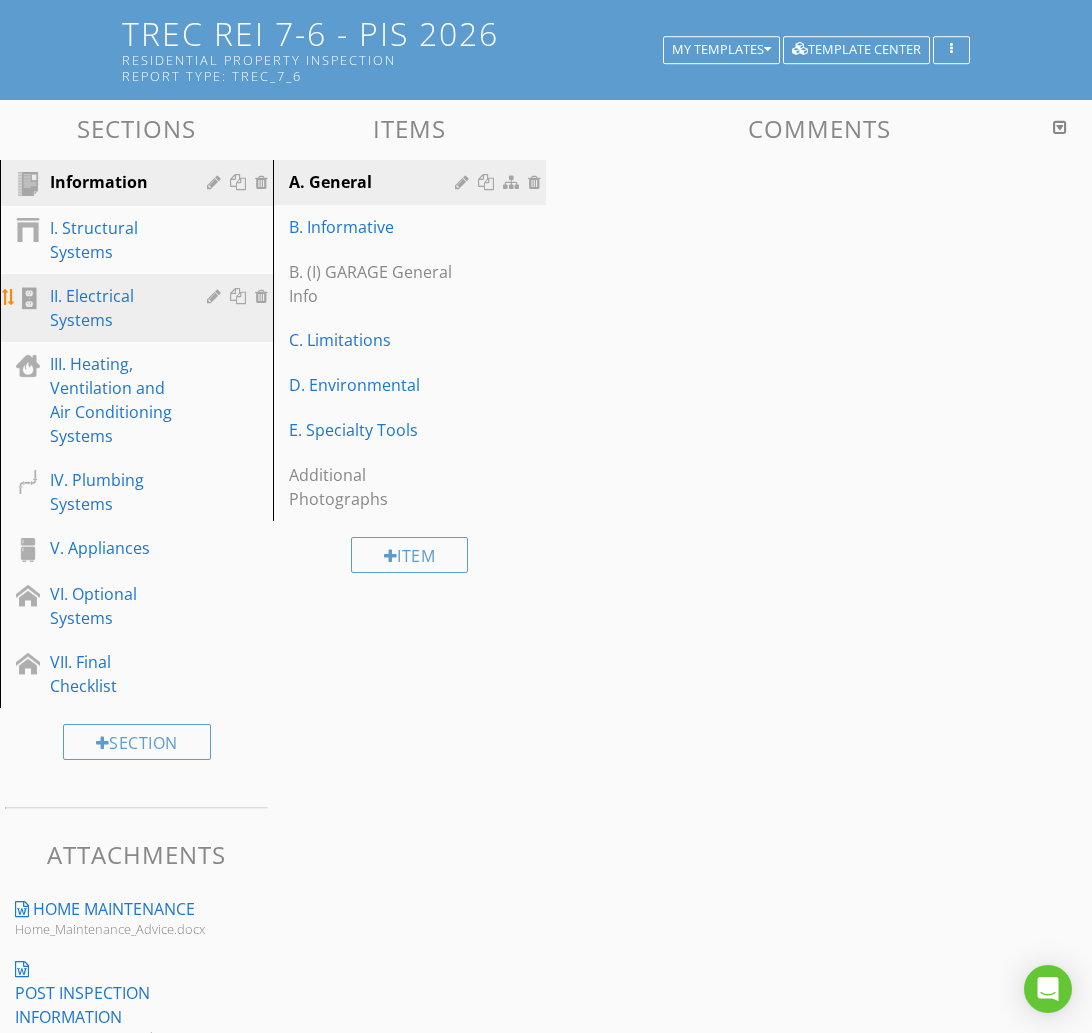 click on "II. Electrical Systems" at bounding box center [114, 308] 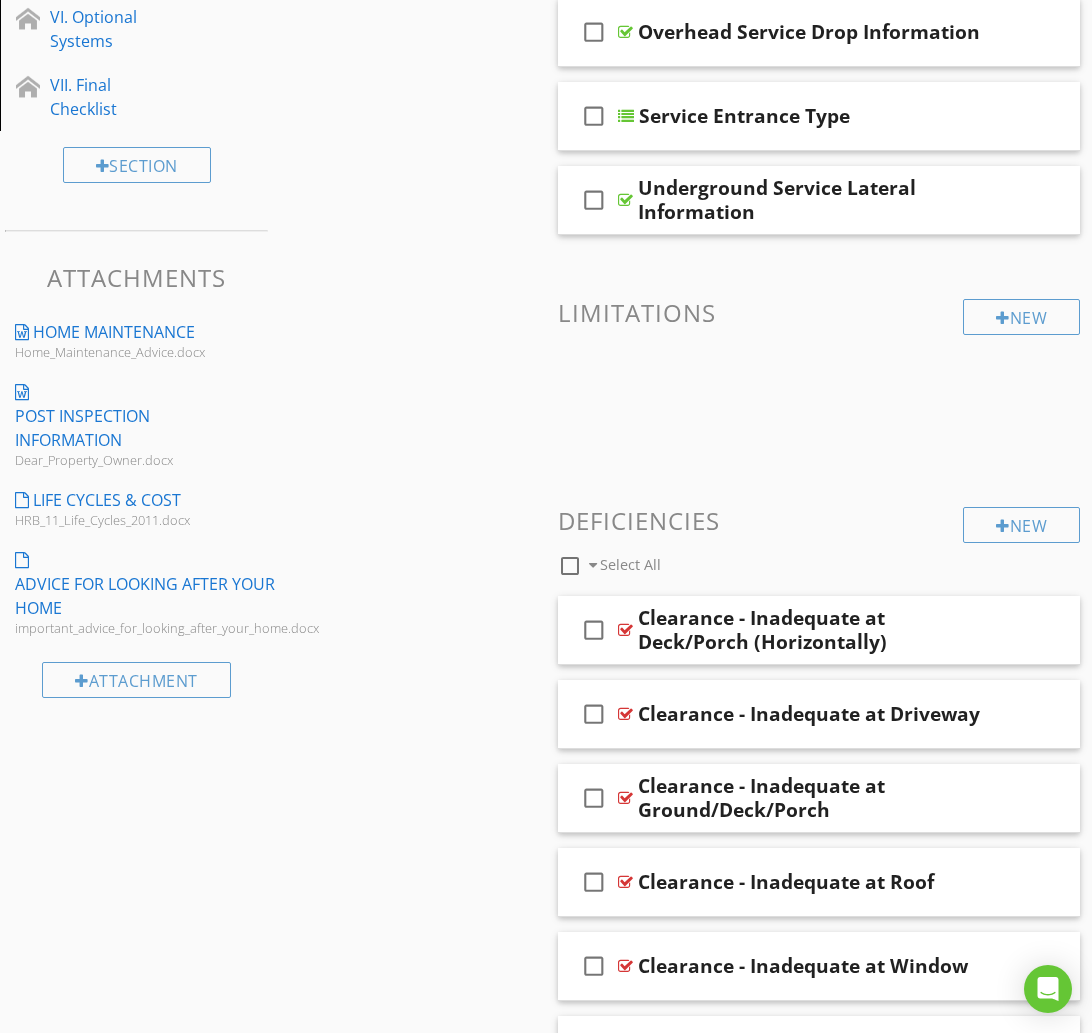 scroll, scrollTop: 0, scrollLeft: 0, axis: both 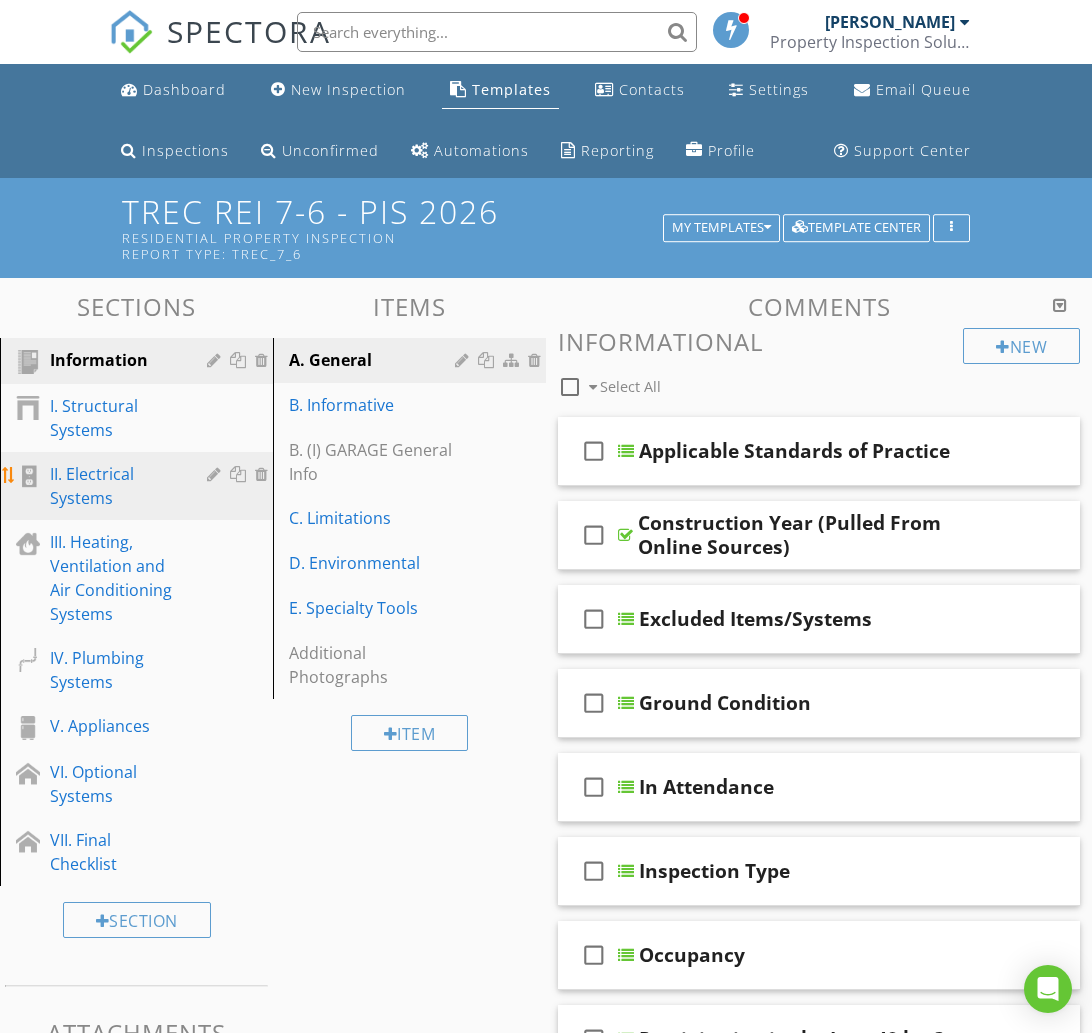 click on "II. Electrical Systems" at bounding box center (114, 486) 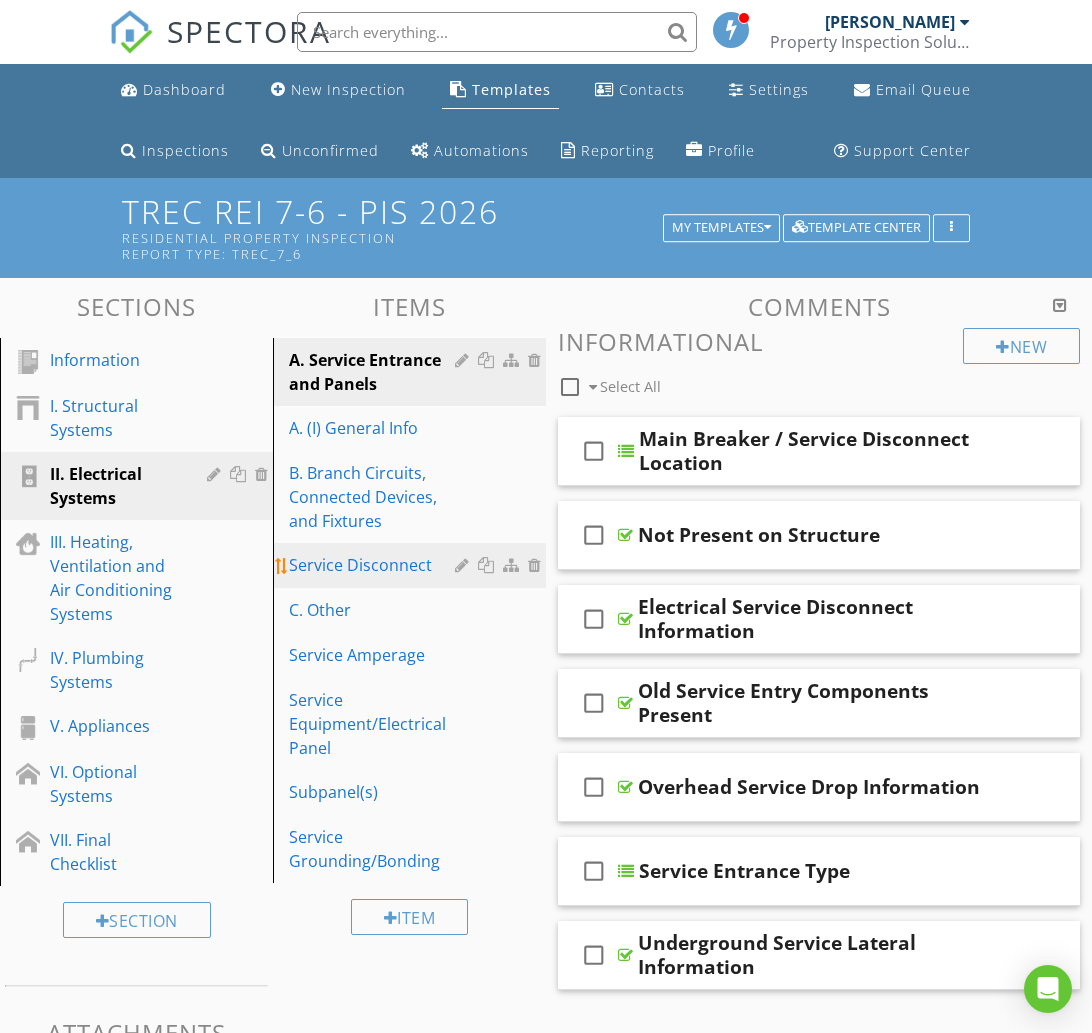 type 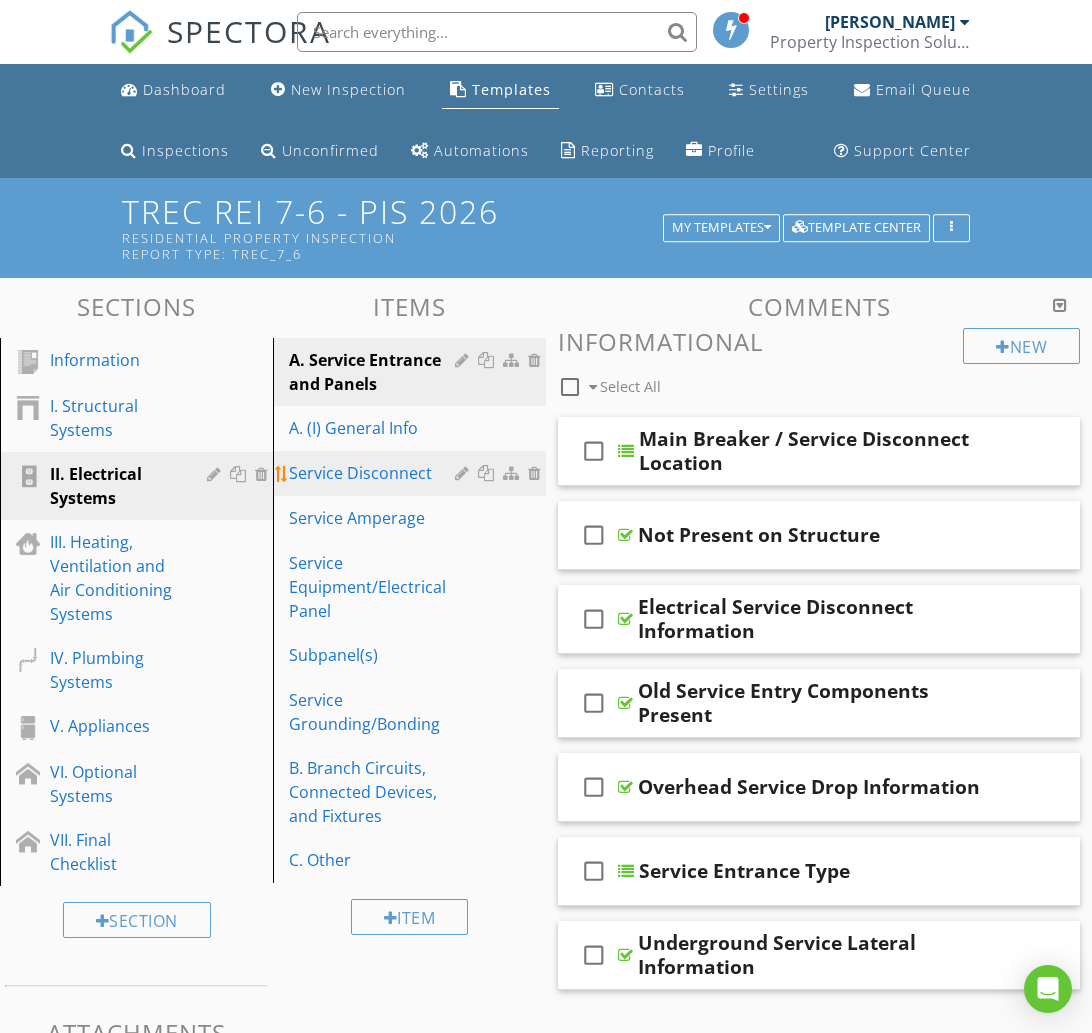 click at bounding box center (464, 473) 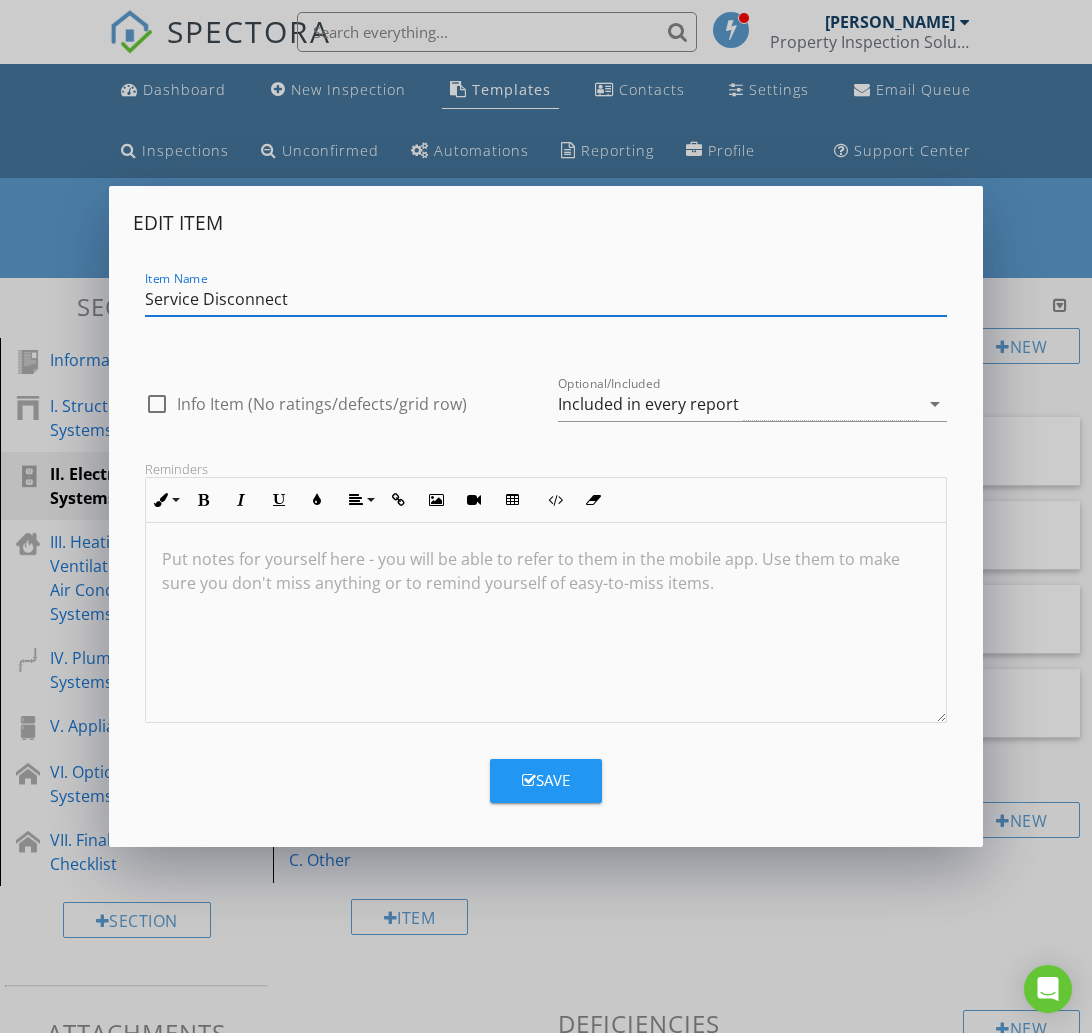 click on "Service Disconnect" at bounding box center (546, 299) 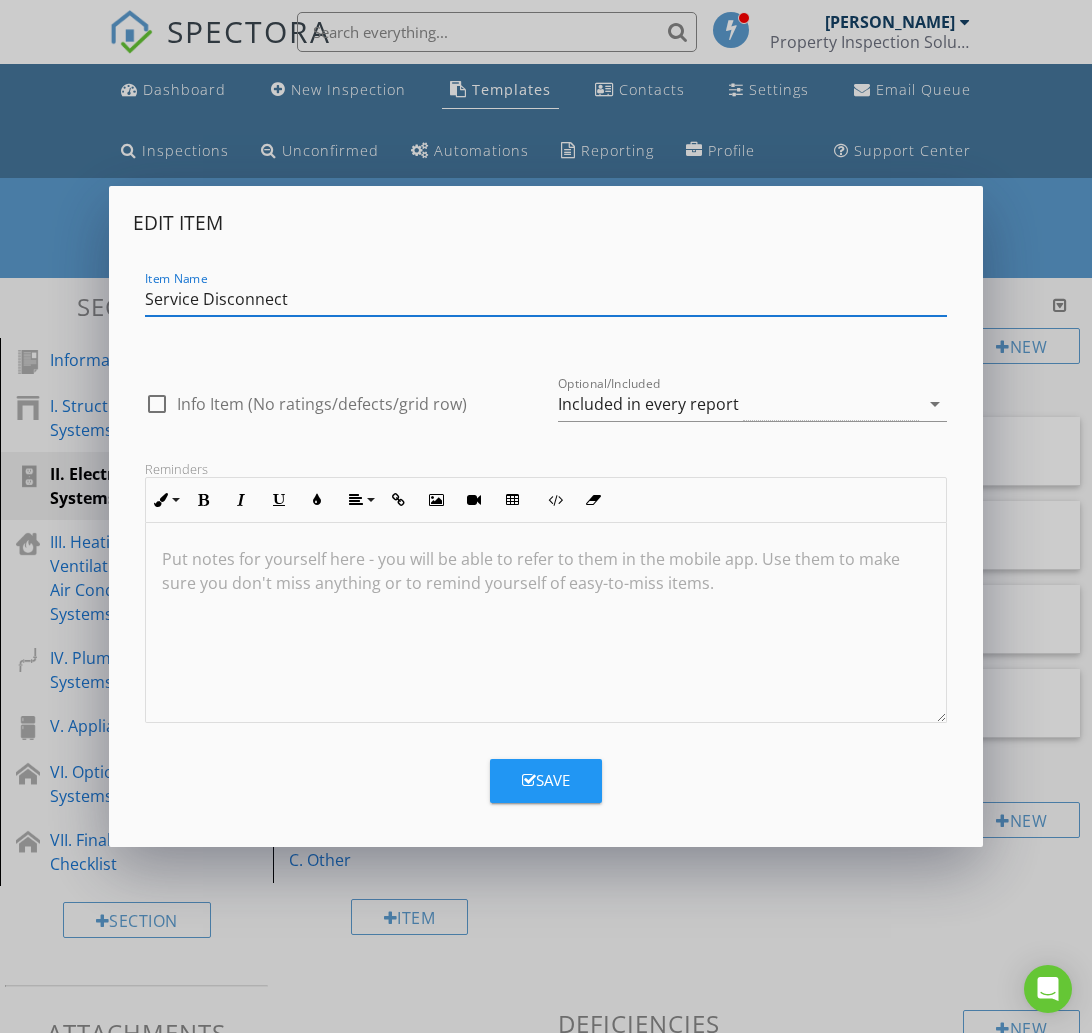 click on "Service Disconnect" at bounding box center [546, 299] 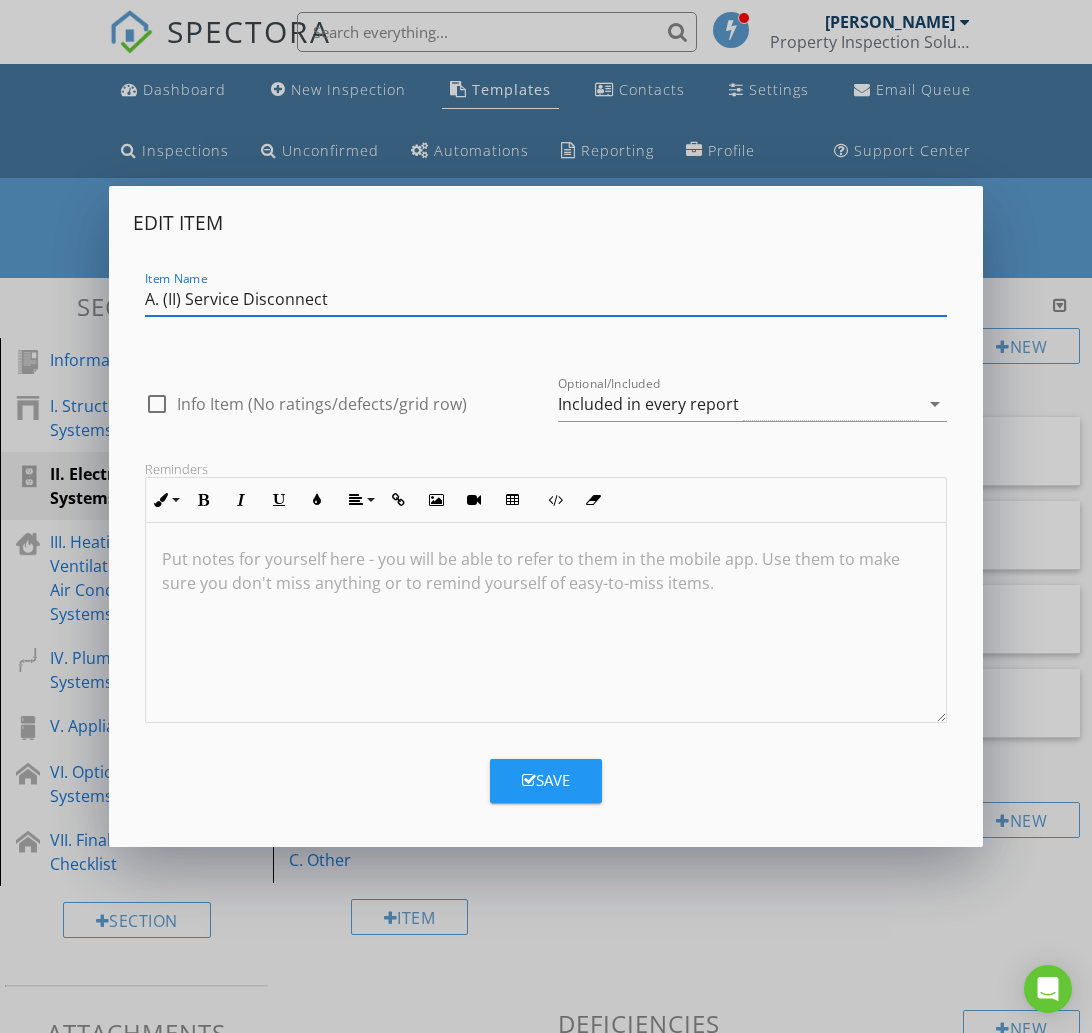 type on "A. (II) Service Disconnect" 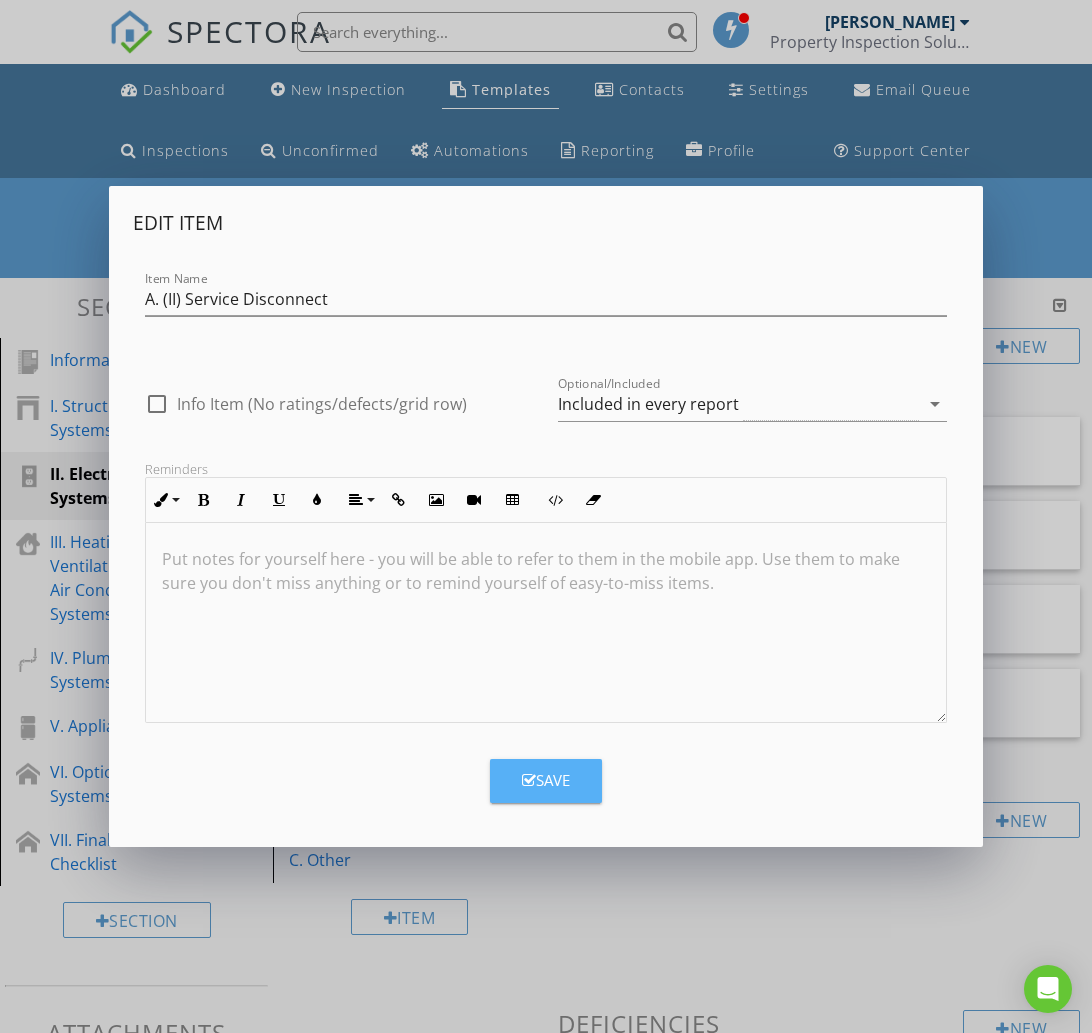 click on "Save" at bounding box center [546, 781] 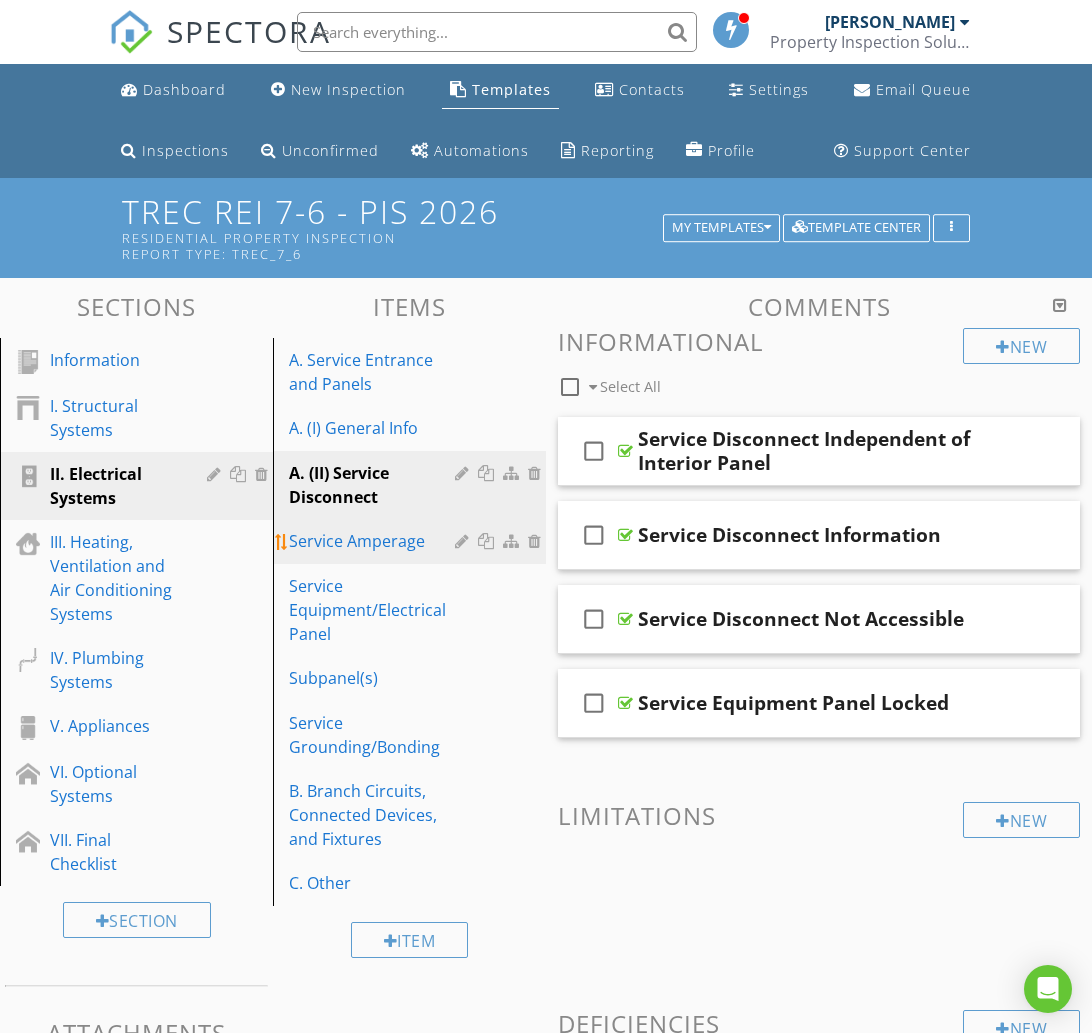 click on "Service Amperage" at bounding box center [412, 541] 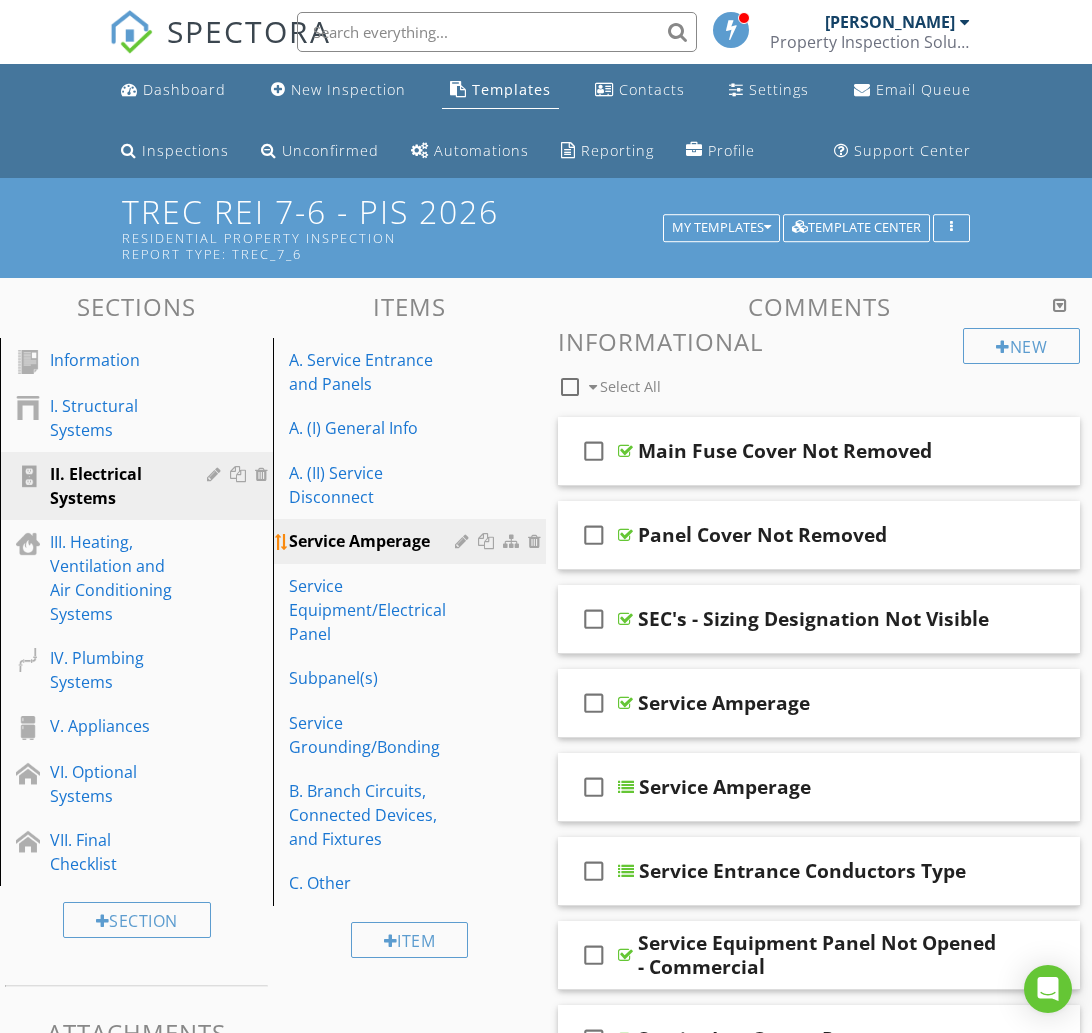 click at bounding box center [464, 541] 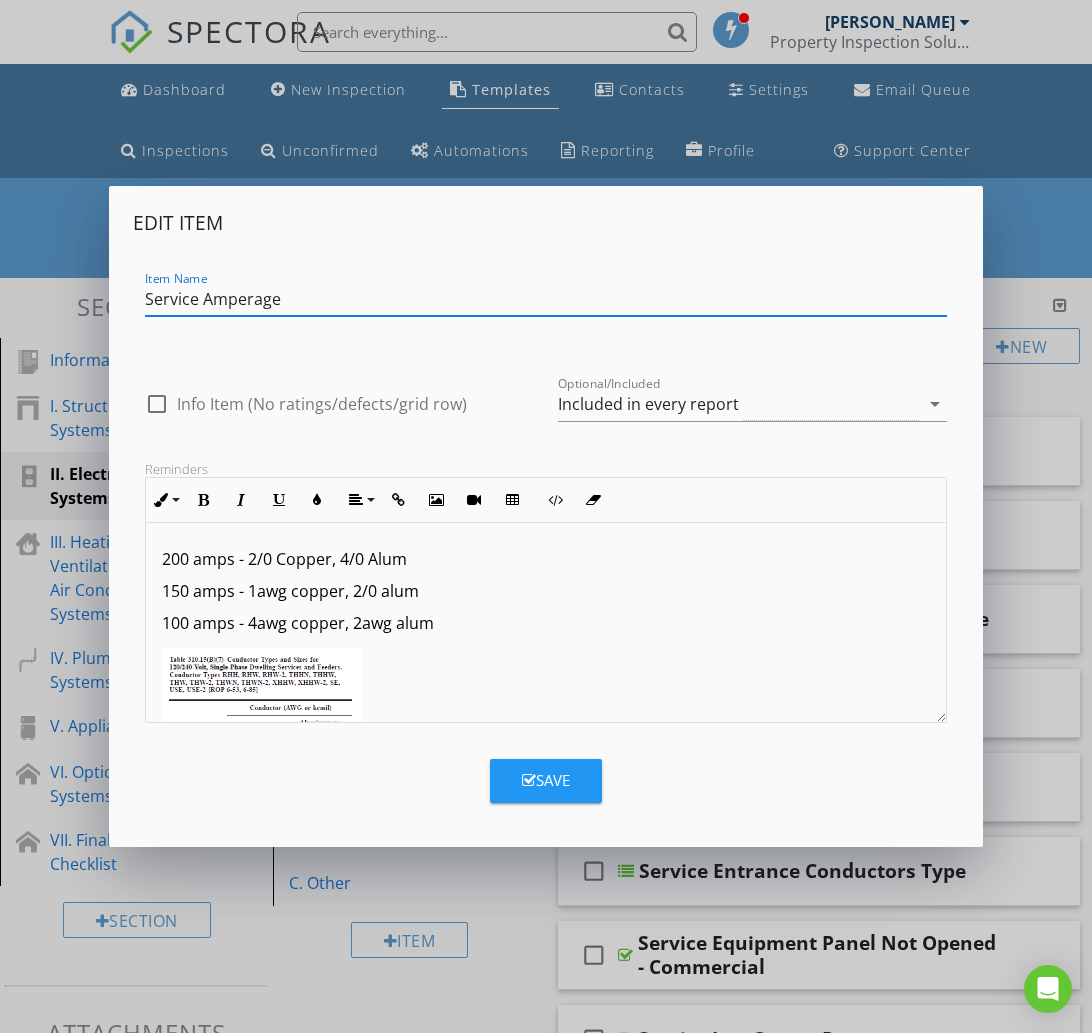 click on "Service Amperage" at bounding box center (546, 299) 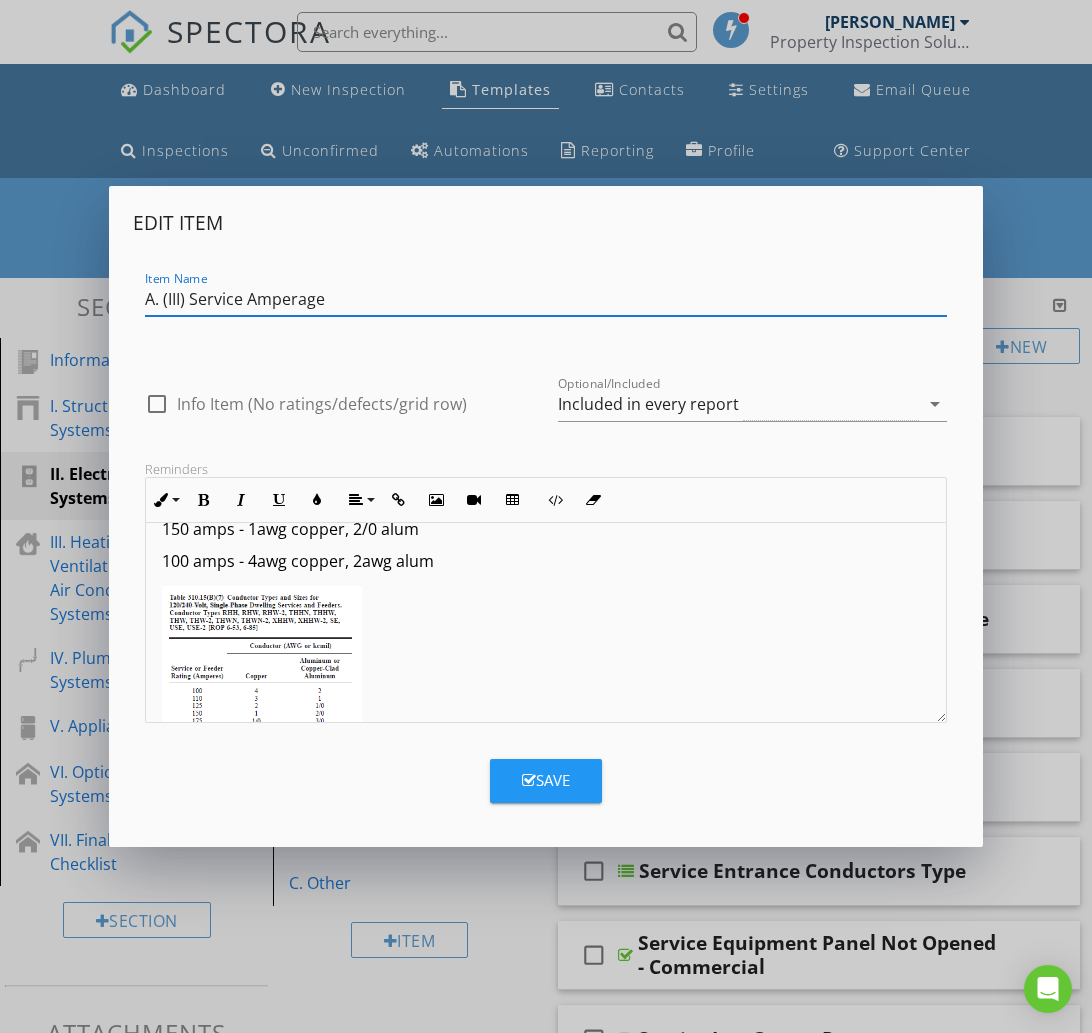 scroll, scrollTop: 0, scrollLeft: 0, axis: both 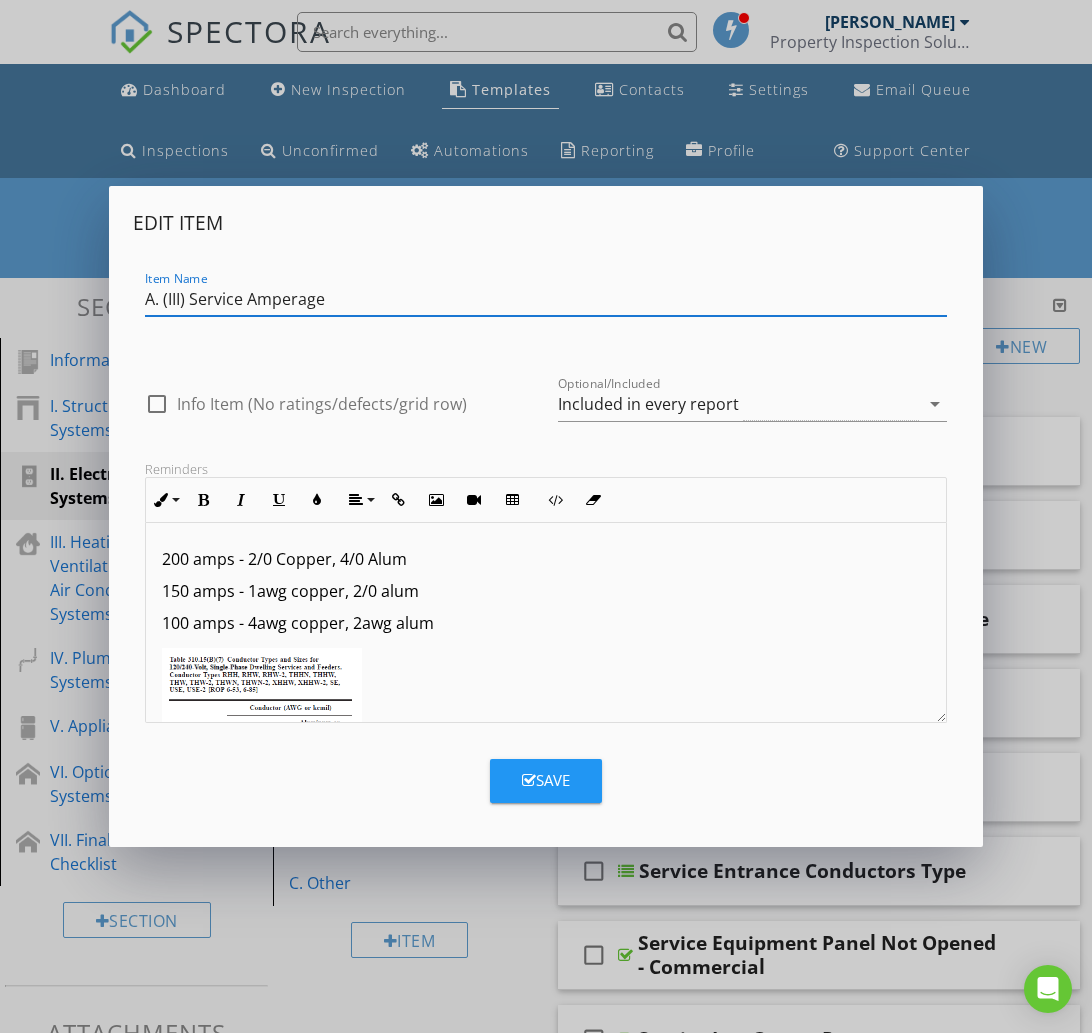 type on "A. (III) Service Amperage" 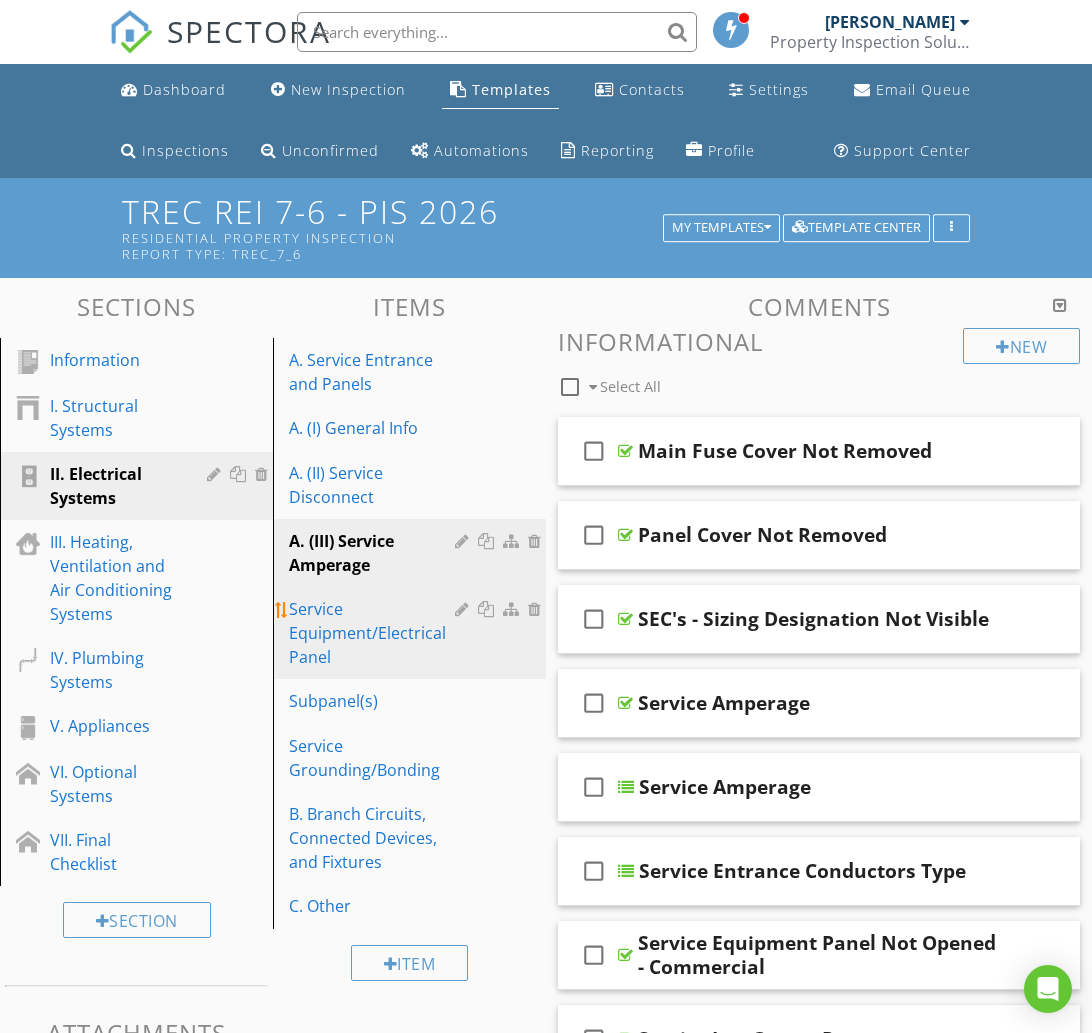 click on "Service Equipment/Electrical Panel" at bounding box center [375, 633] 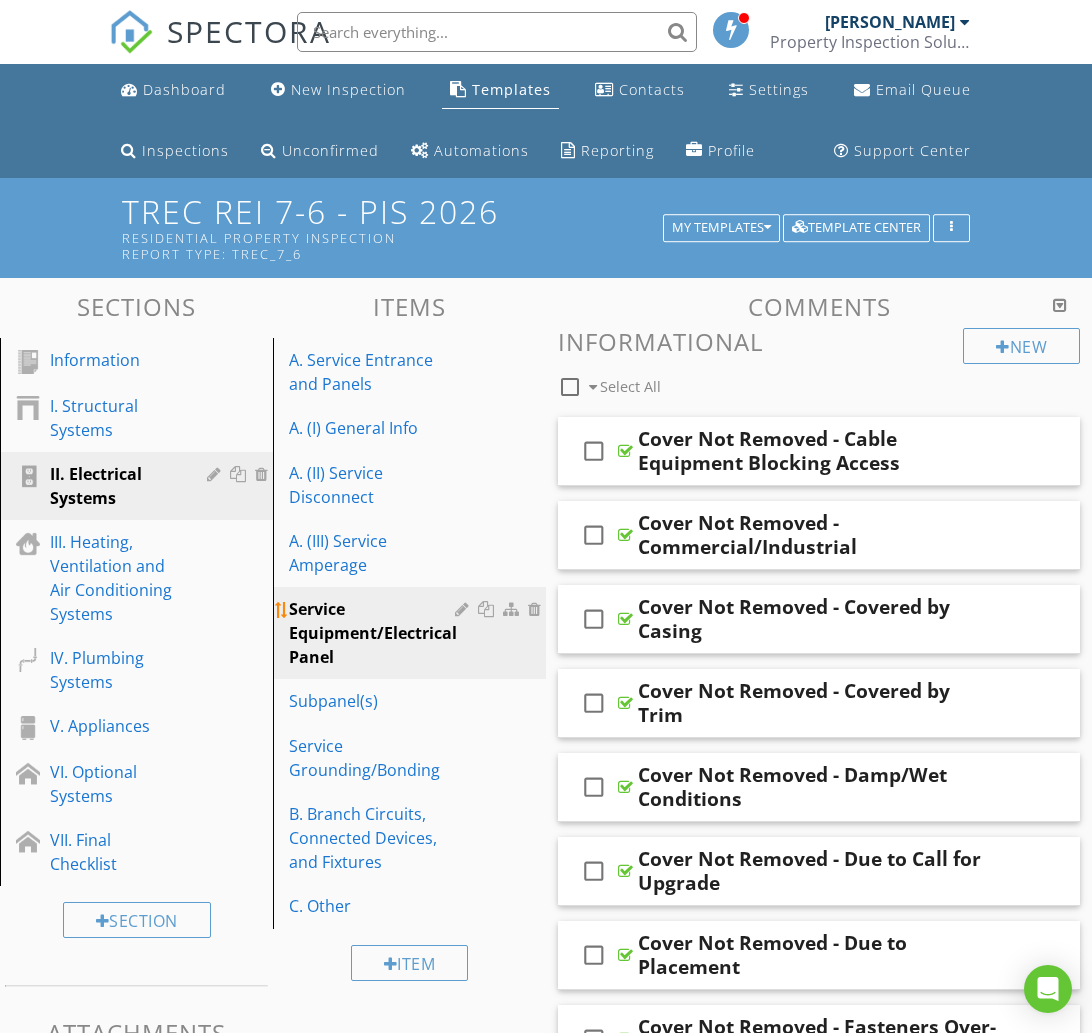 click at bounding box center (464, 609) 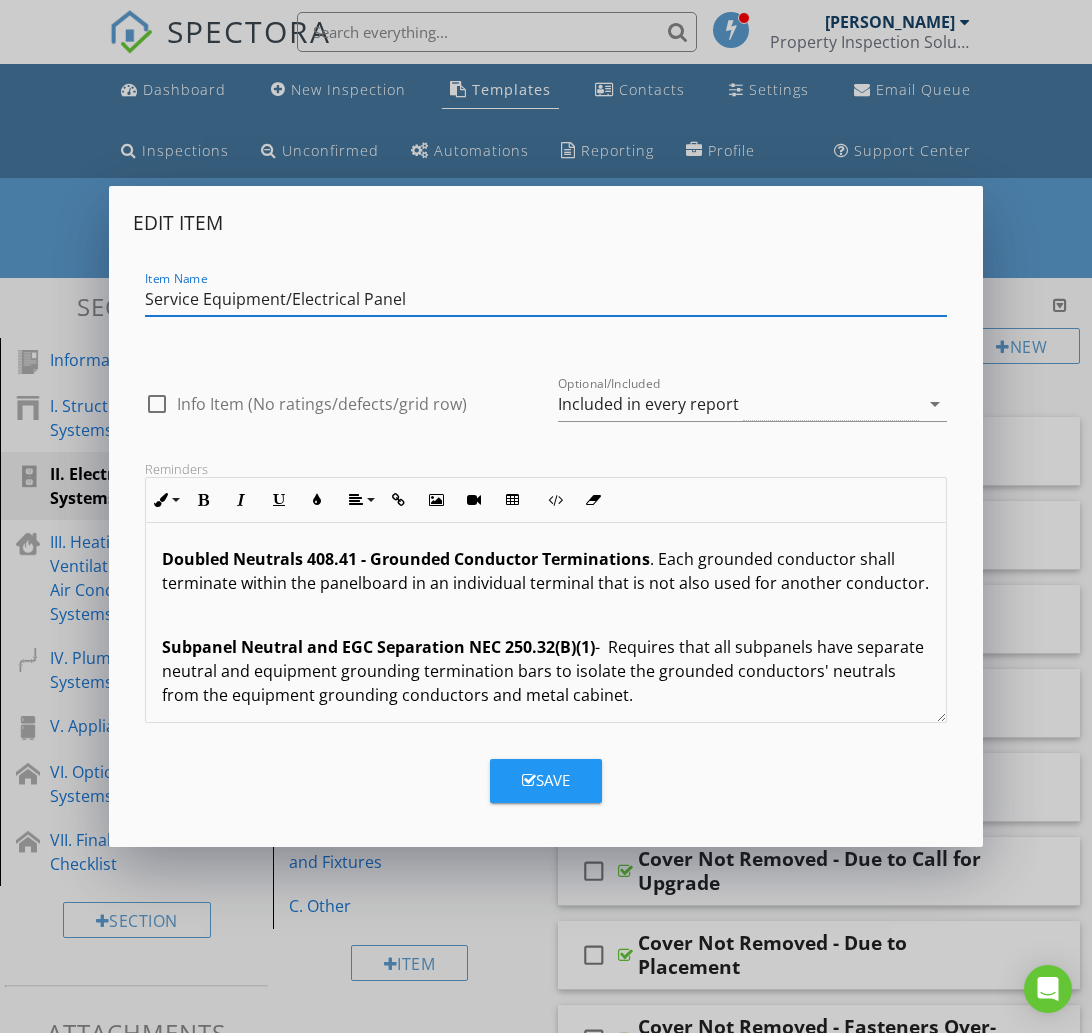 click on "Service Equipment/Electrical Panel" at bounding box center (546, 299) 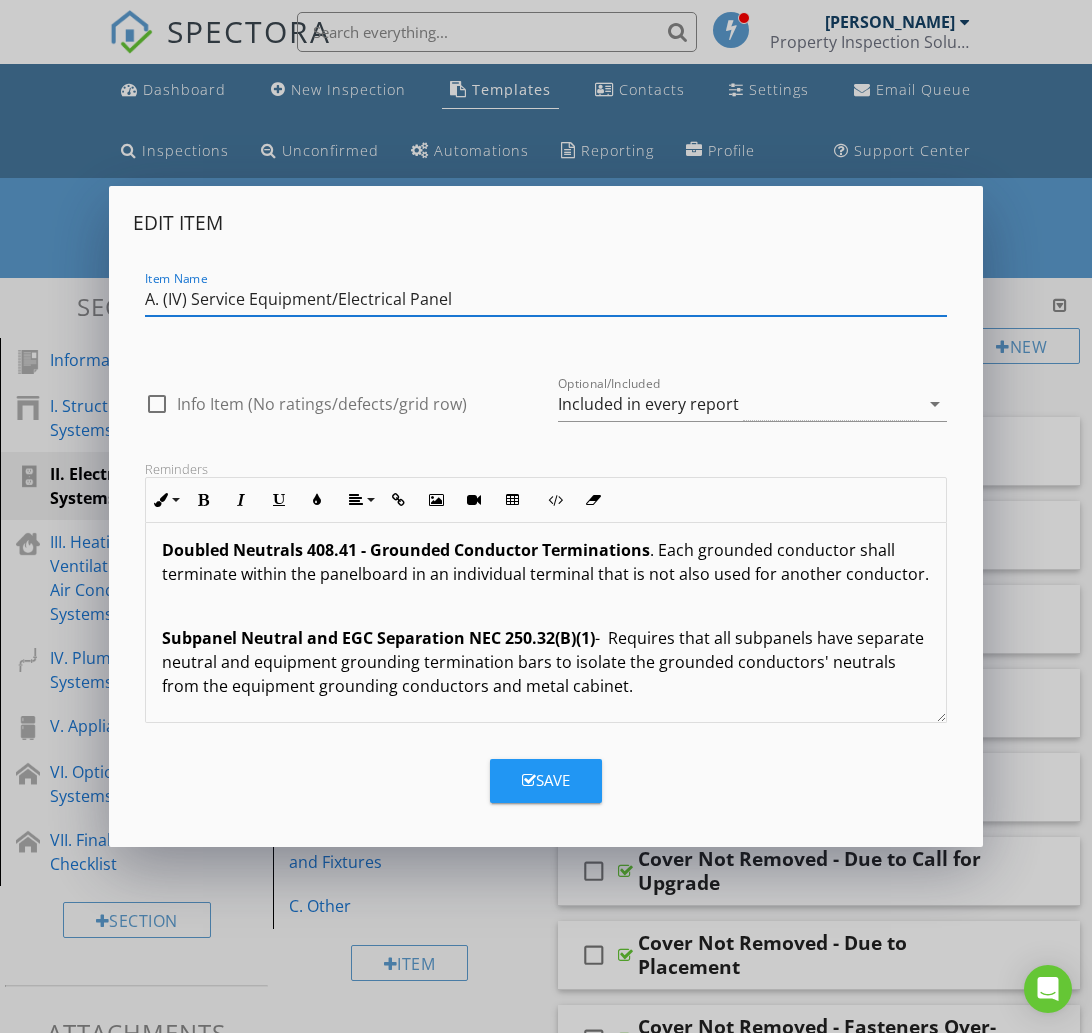 scroll, scrollTop: 0, scrollLeft: 0, axis: both 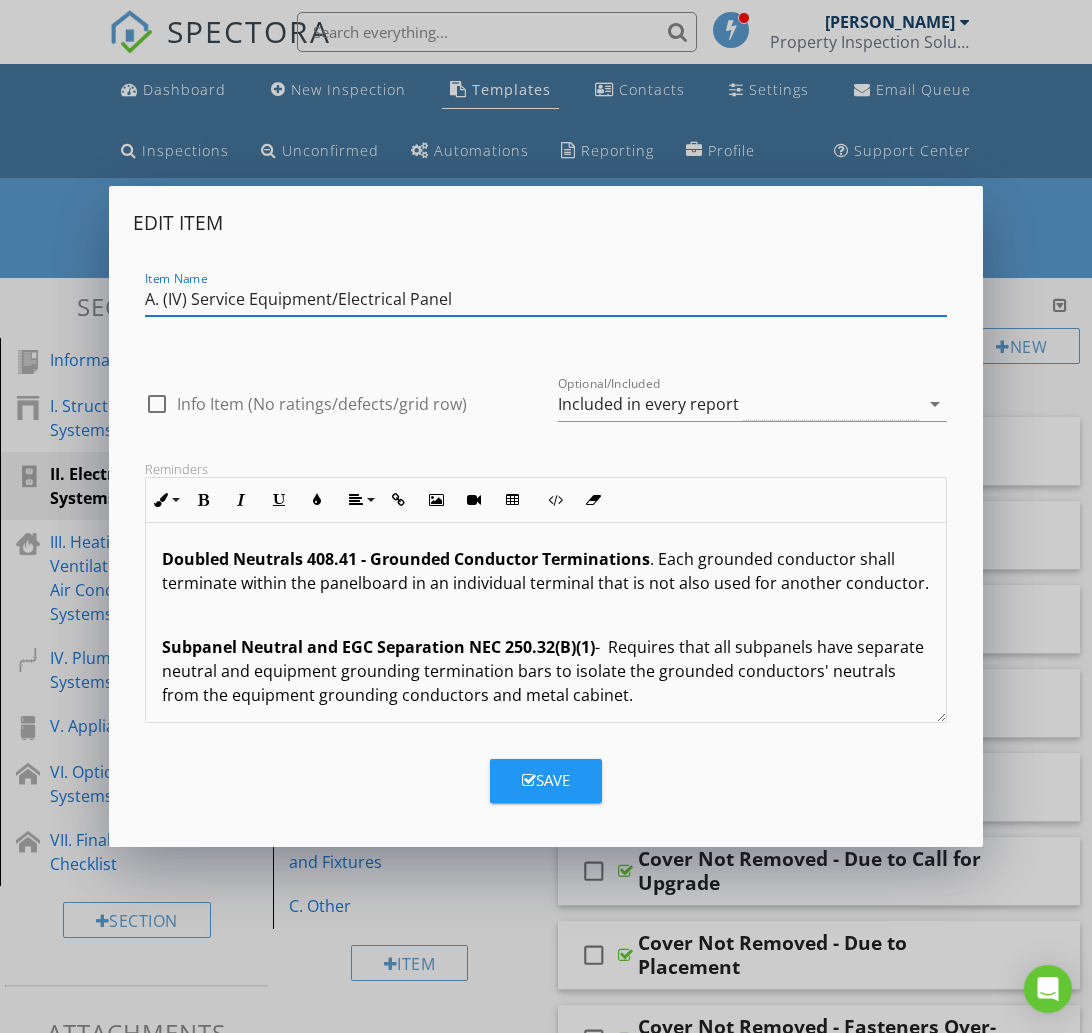 type on "A. (IV) Service Equipment/Electrical Panel" 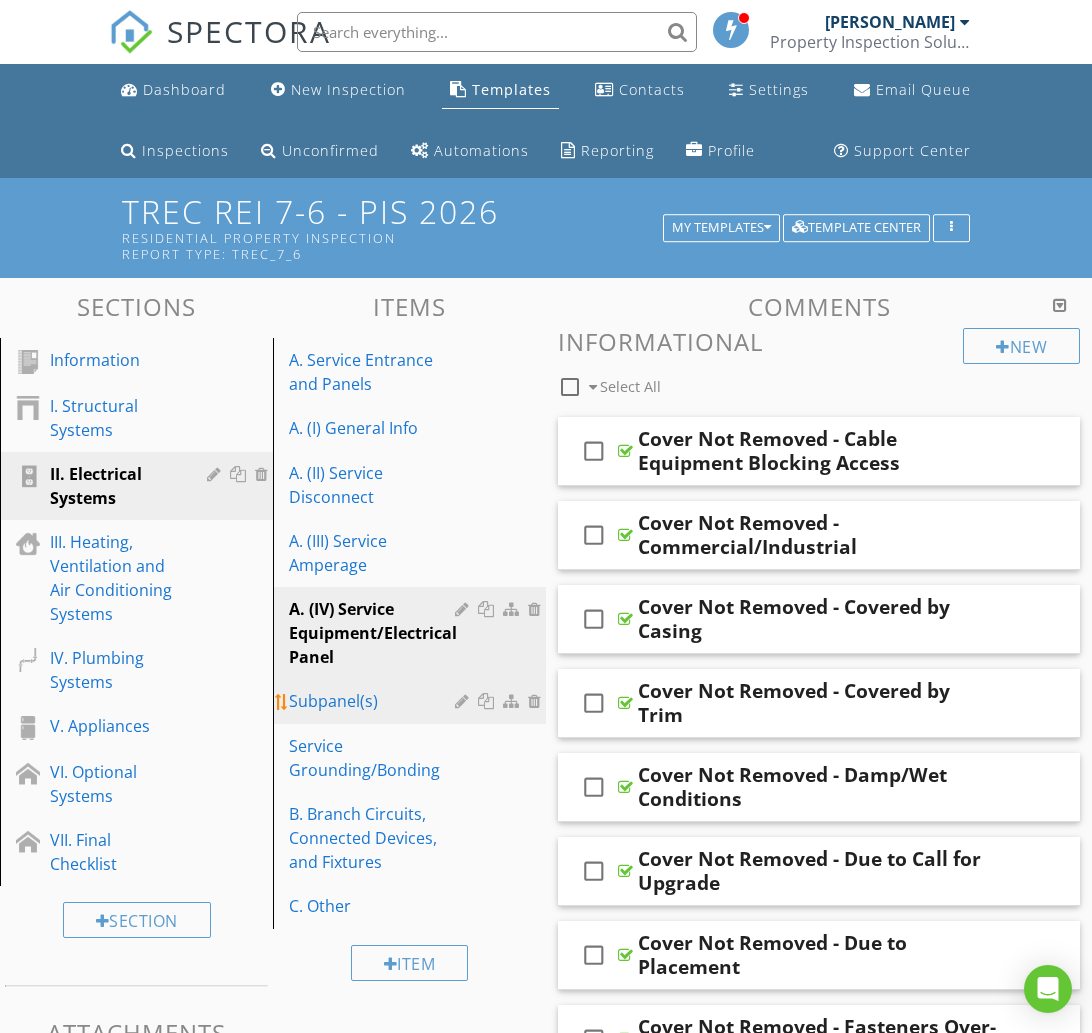 click on "Subpanel(s)" at bounding box center (375, 701) 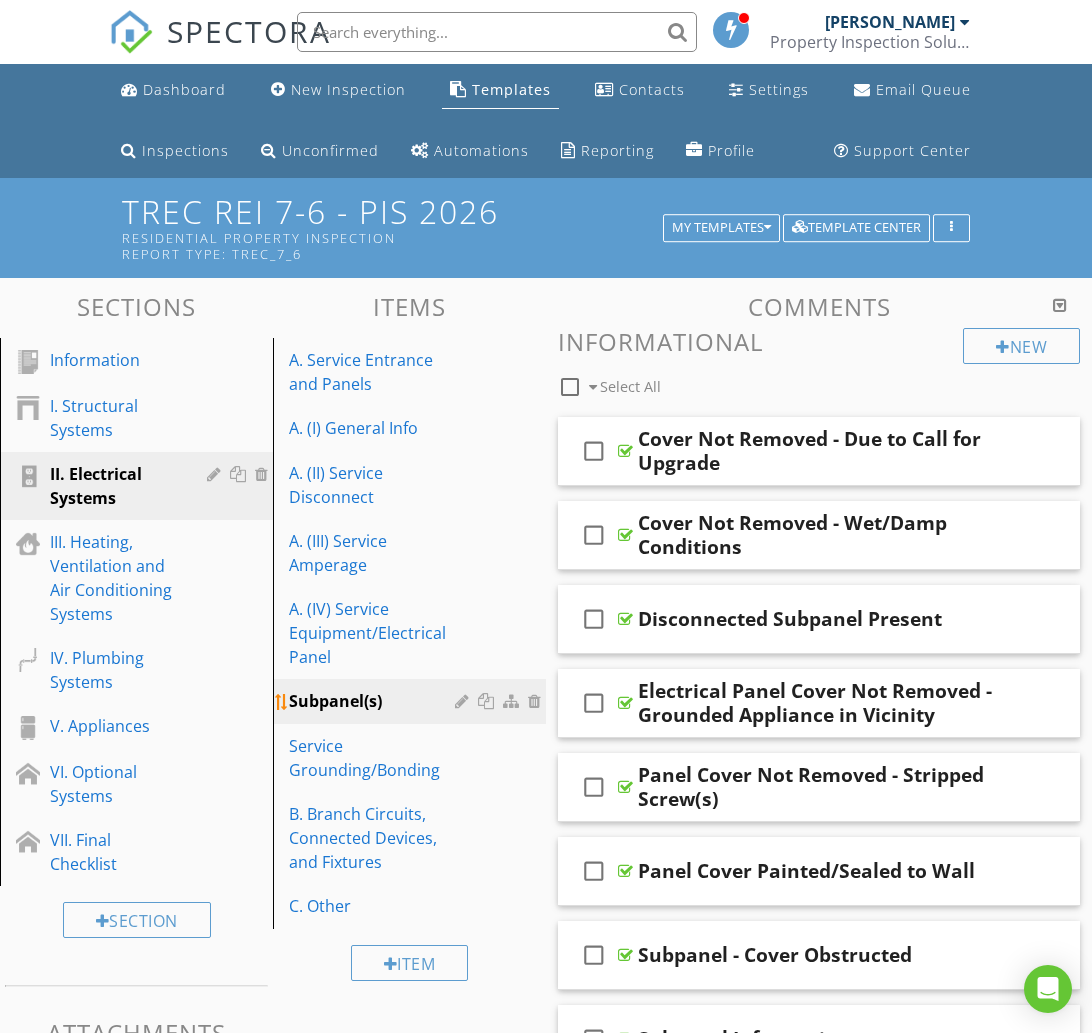 click at bounding box center (464, 701) 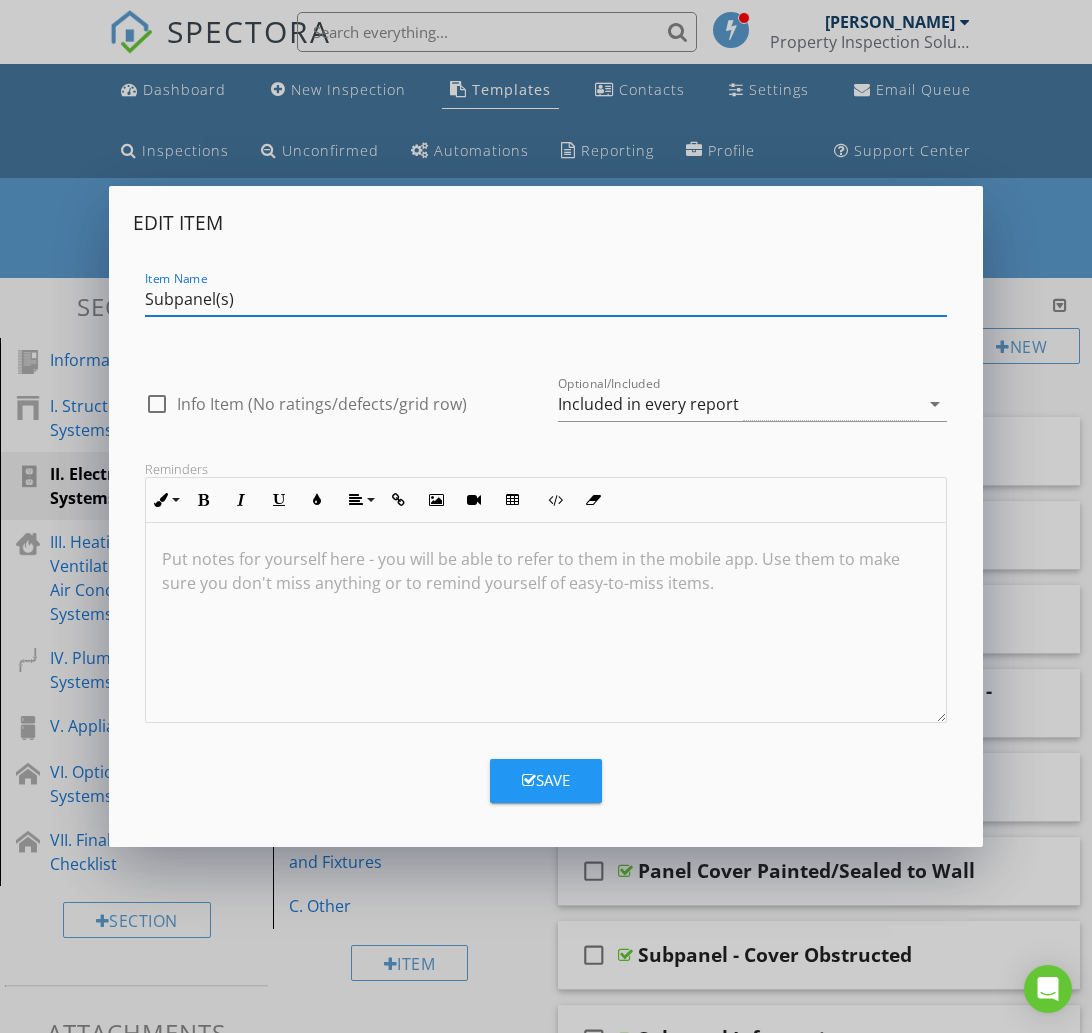 click on "Subpanel(s)" at bounding box center (546, 299) 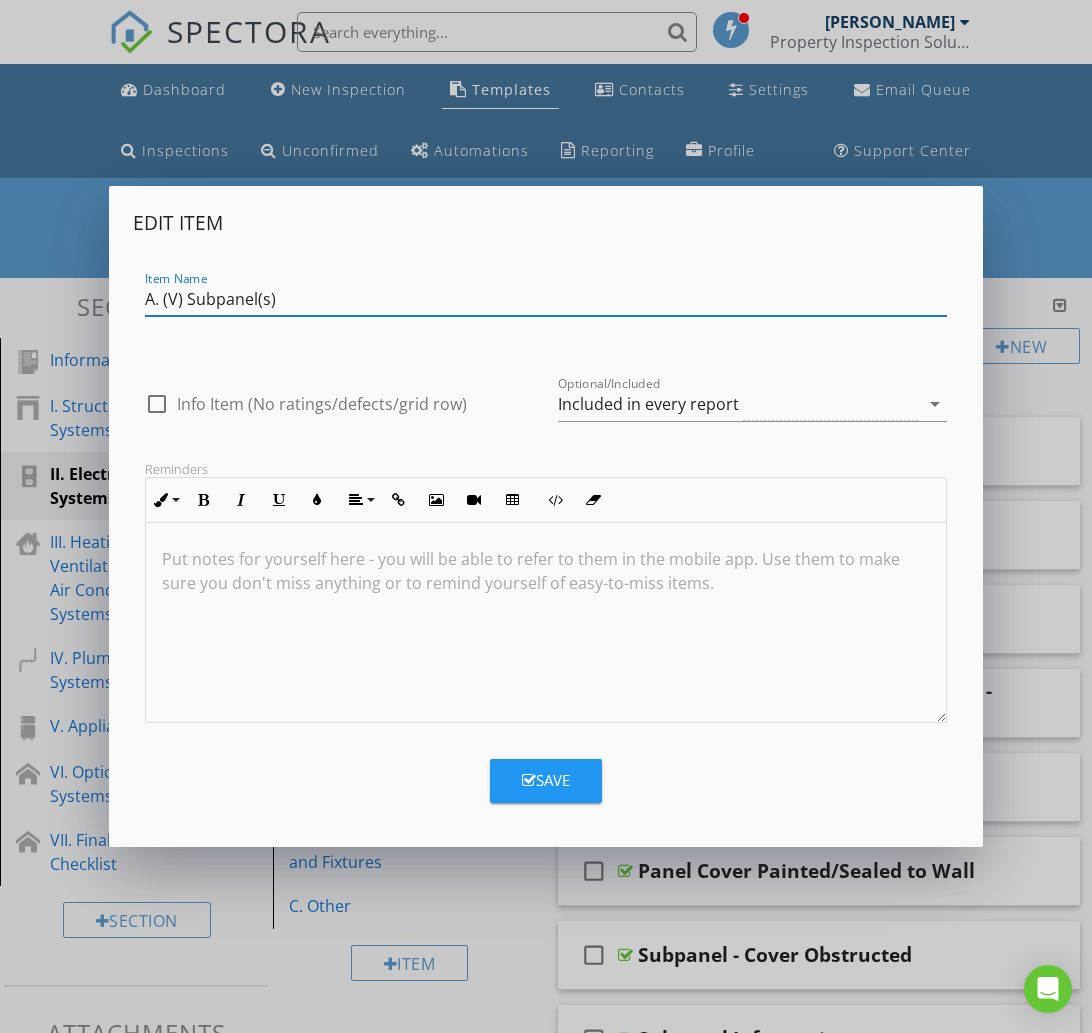 type on "A. (V) Subpanel(s)" 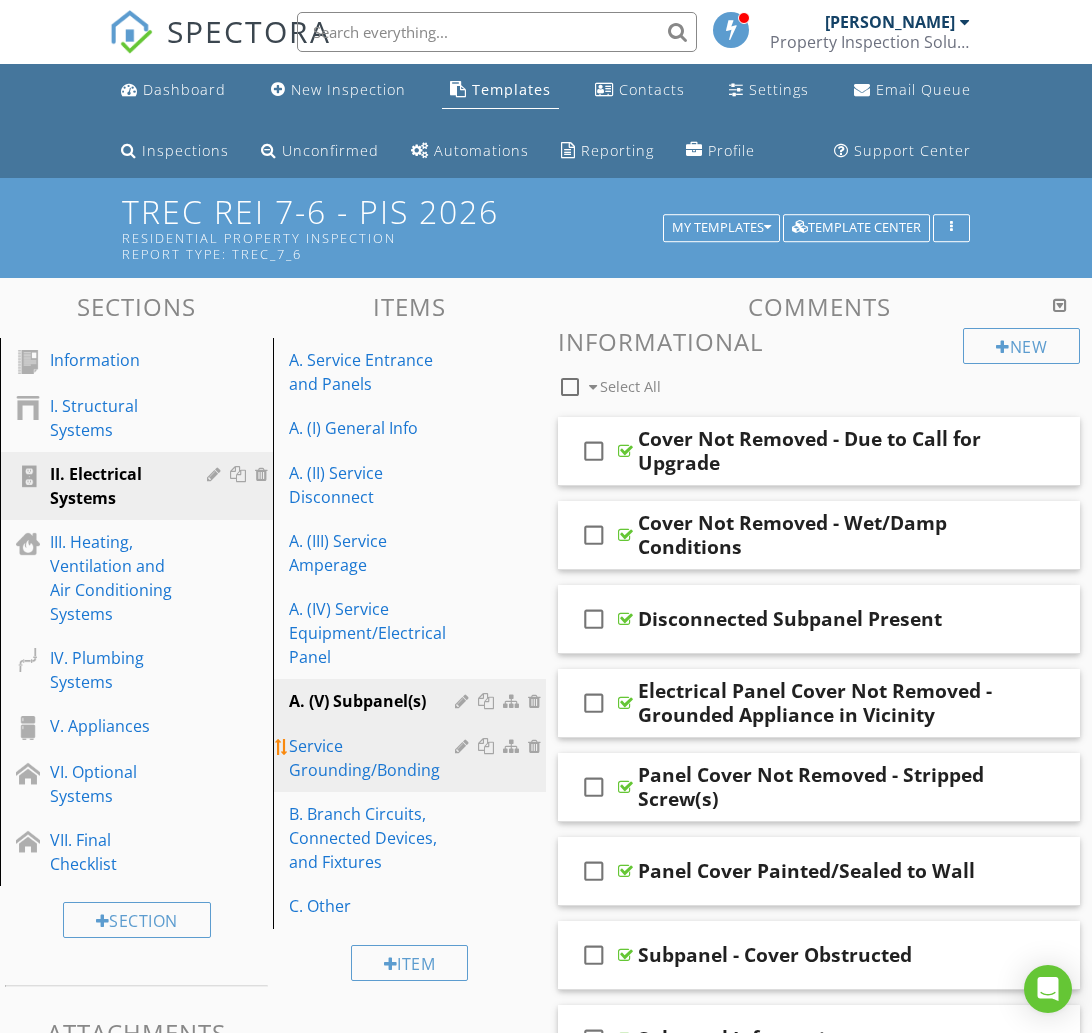 click on "Service Grounding/Bonding" at bounding box center [375, 758] 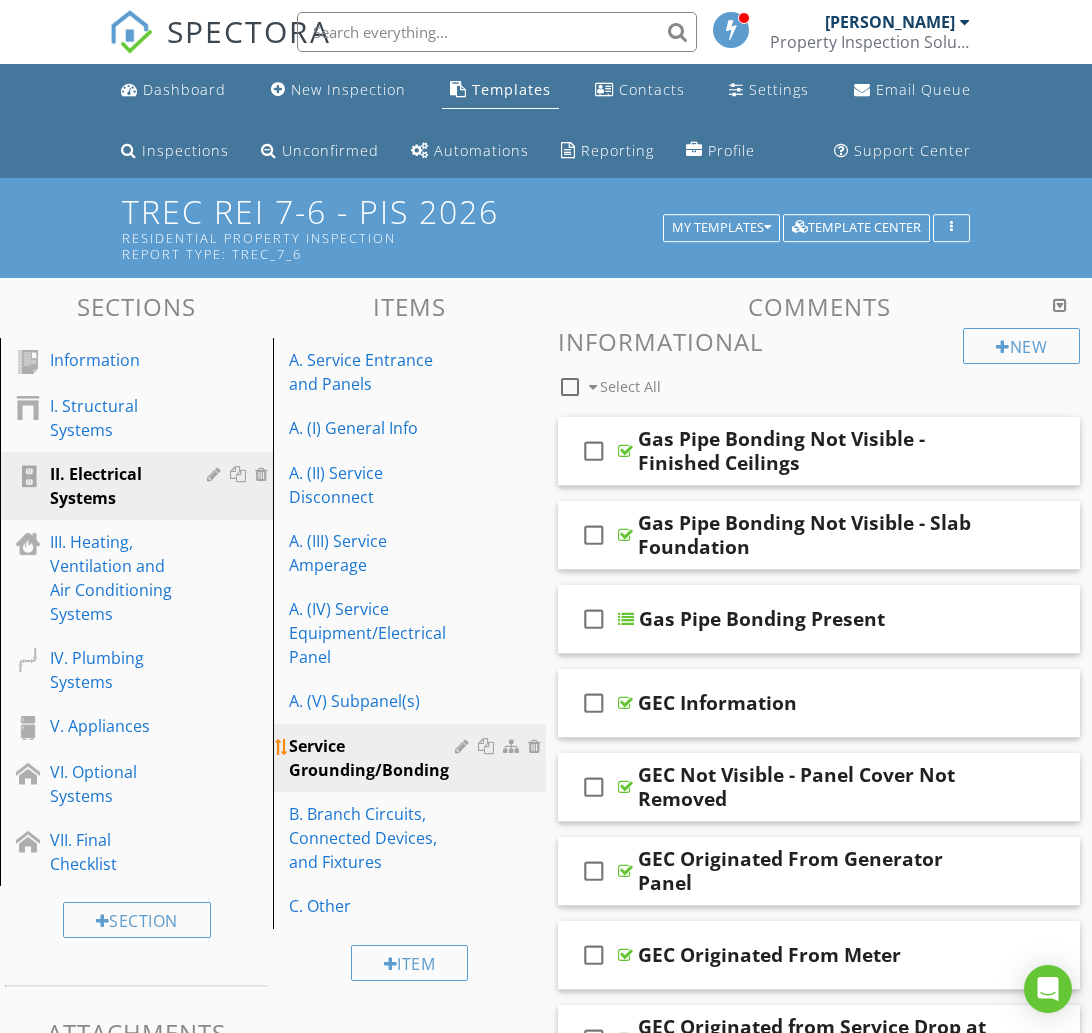 click at bounding box center (464, 746) 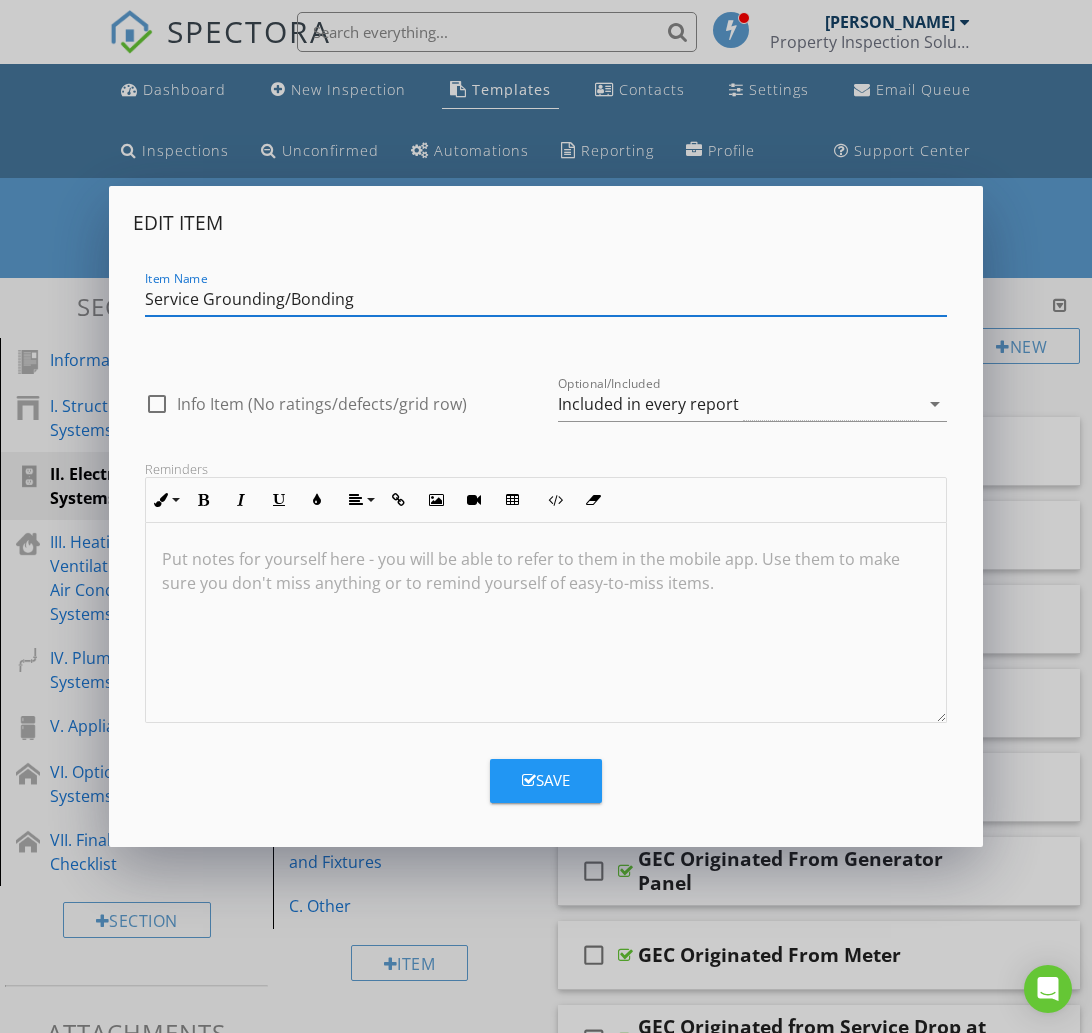 click on "Item Name Service Grounding/Bonding" at bounding box center [546, 301] 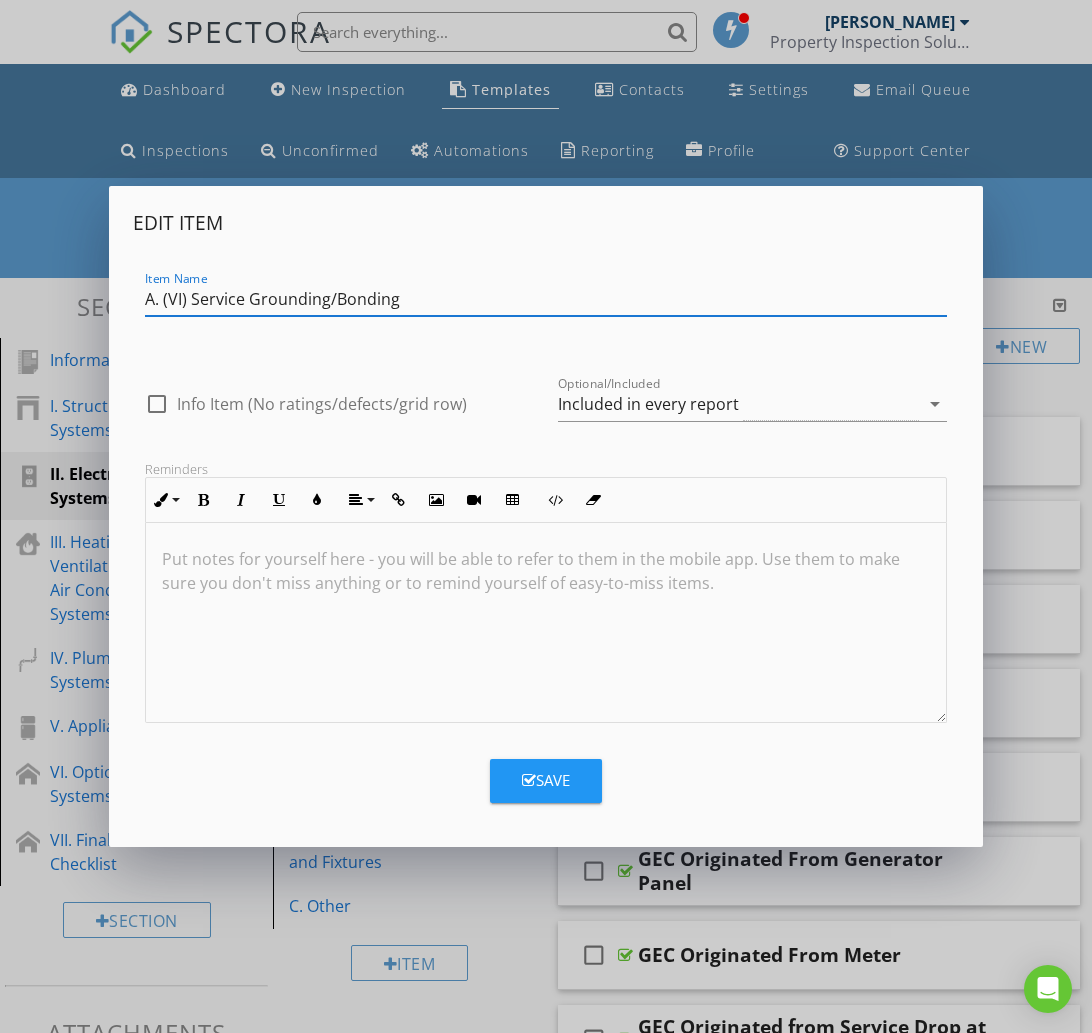 type on "A. (VI) Service Grounding/Bonding" 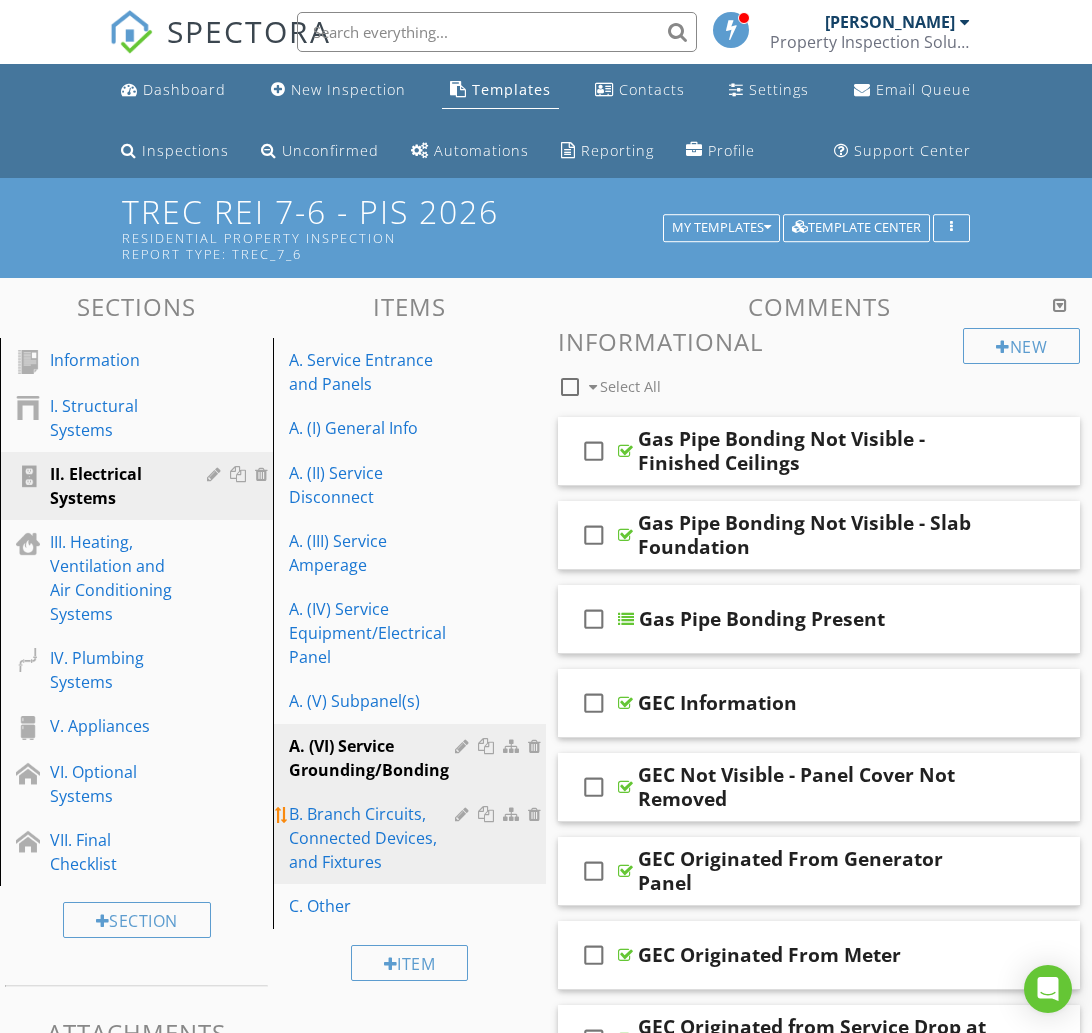 click on "B. Branch Circuits, Connected Devices, and Fixtures" at bounding box center (375, 838) 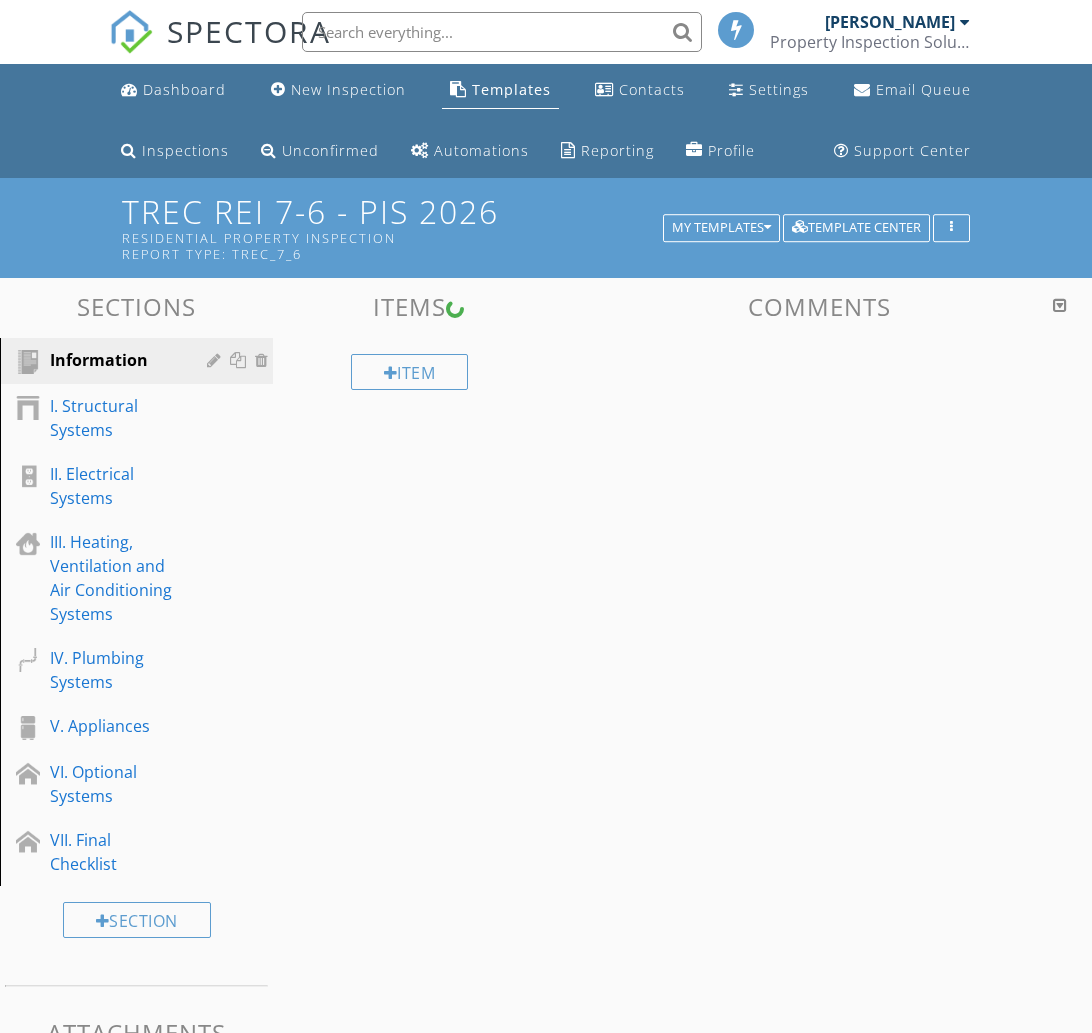 scroll, scrollTop: 1, scrollLeft: 0, axis: vertical 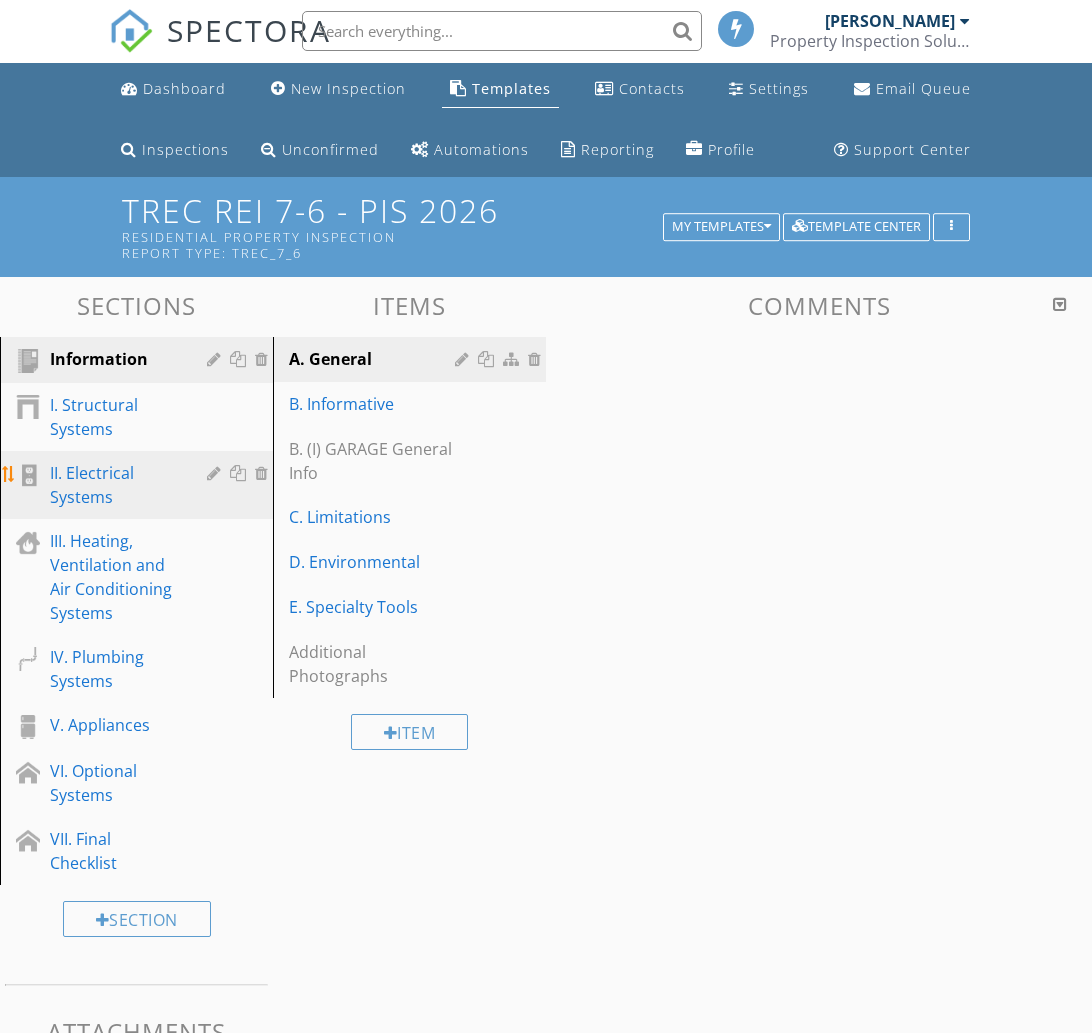 click on "II. Electrical Systems" at bounding box center (114, 485) 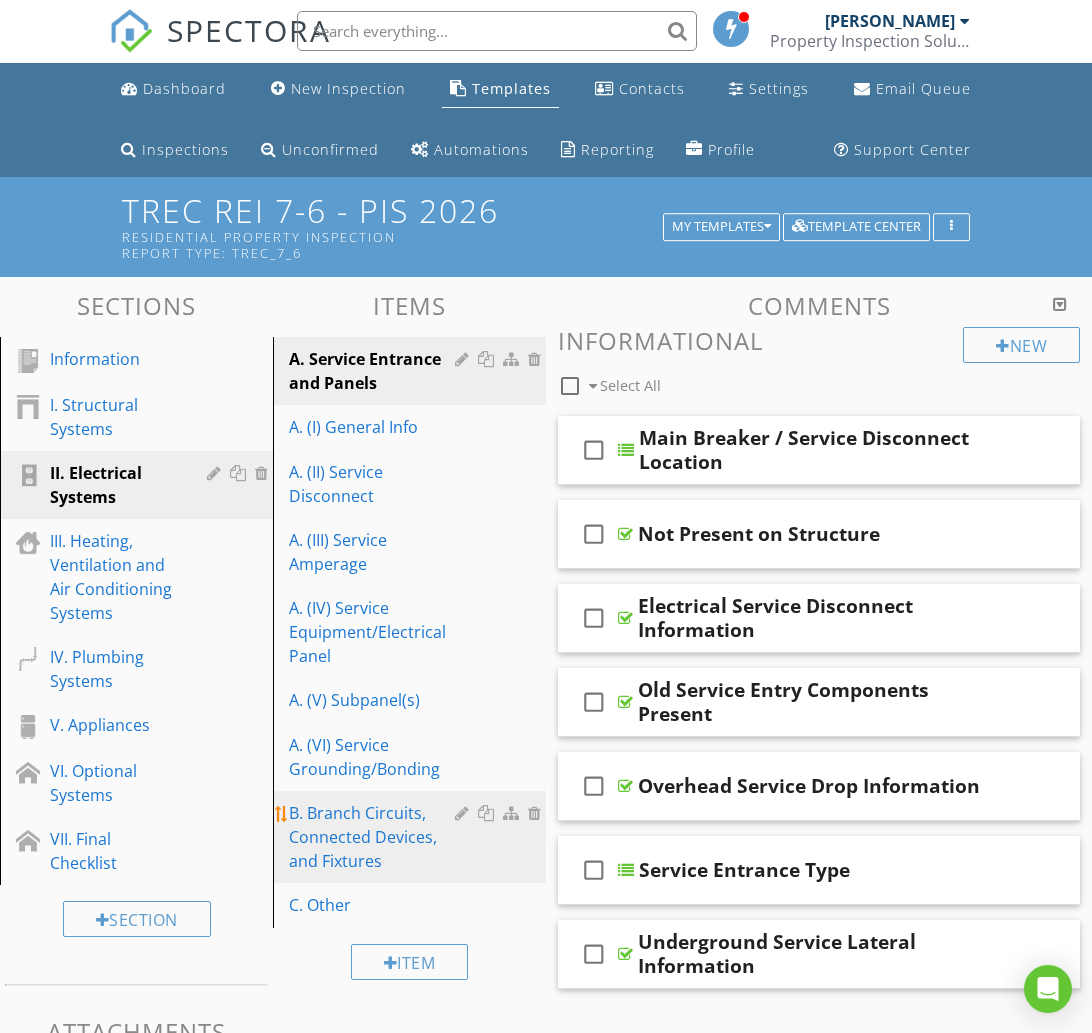 click on "B. Branch Circuits, Connected Devices, and Fixtures" at bounding box center [375, 837] 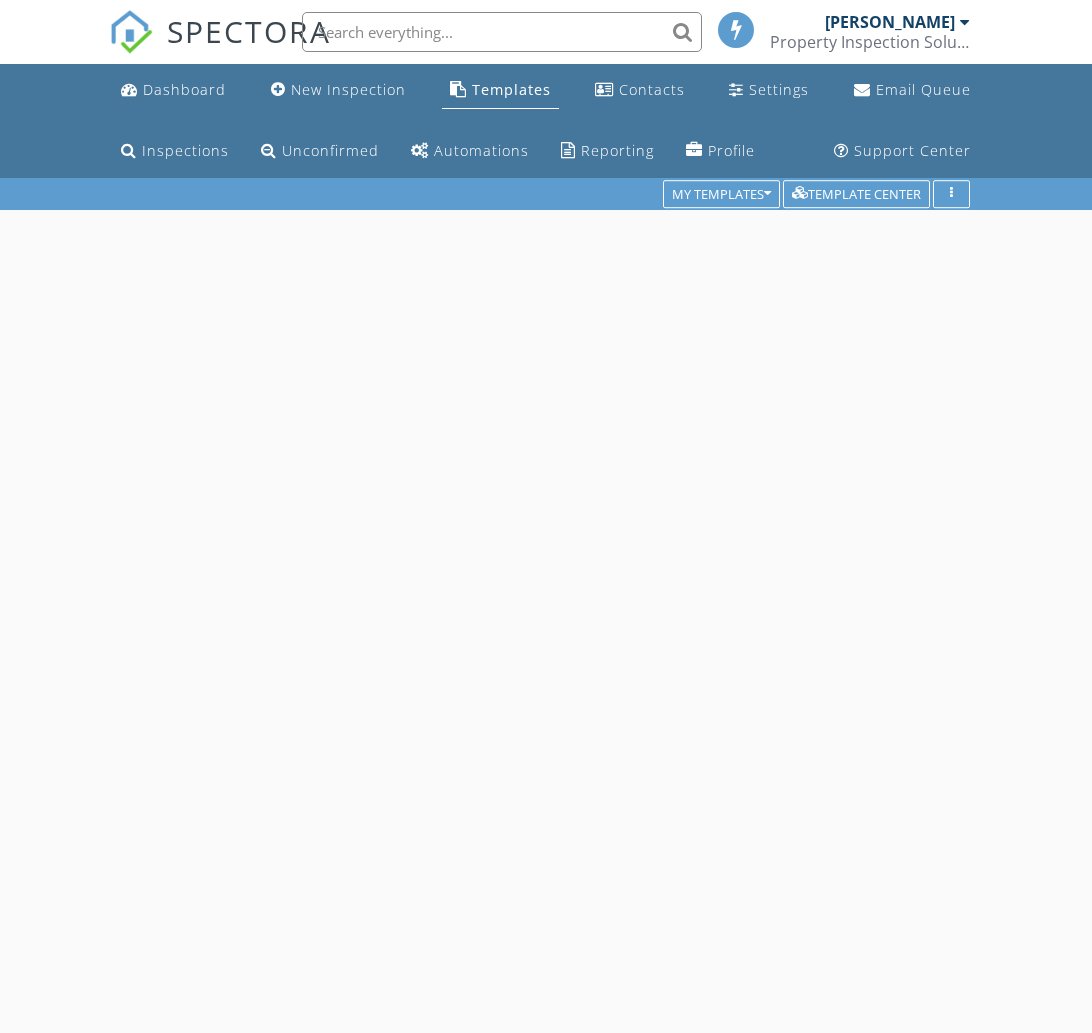 scroll, scrollTop: 1, scrollLeft: 0, axis: vertical 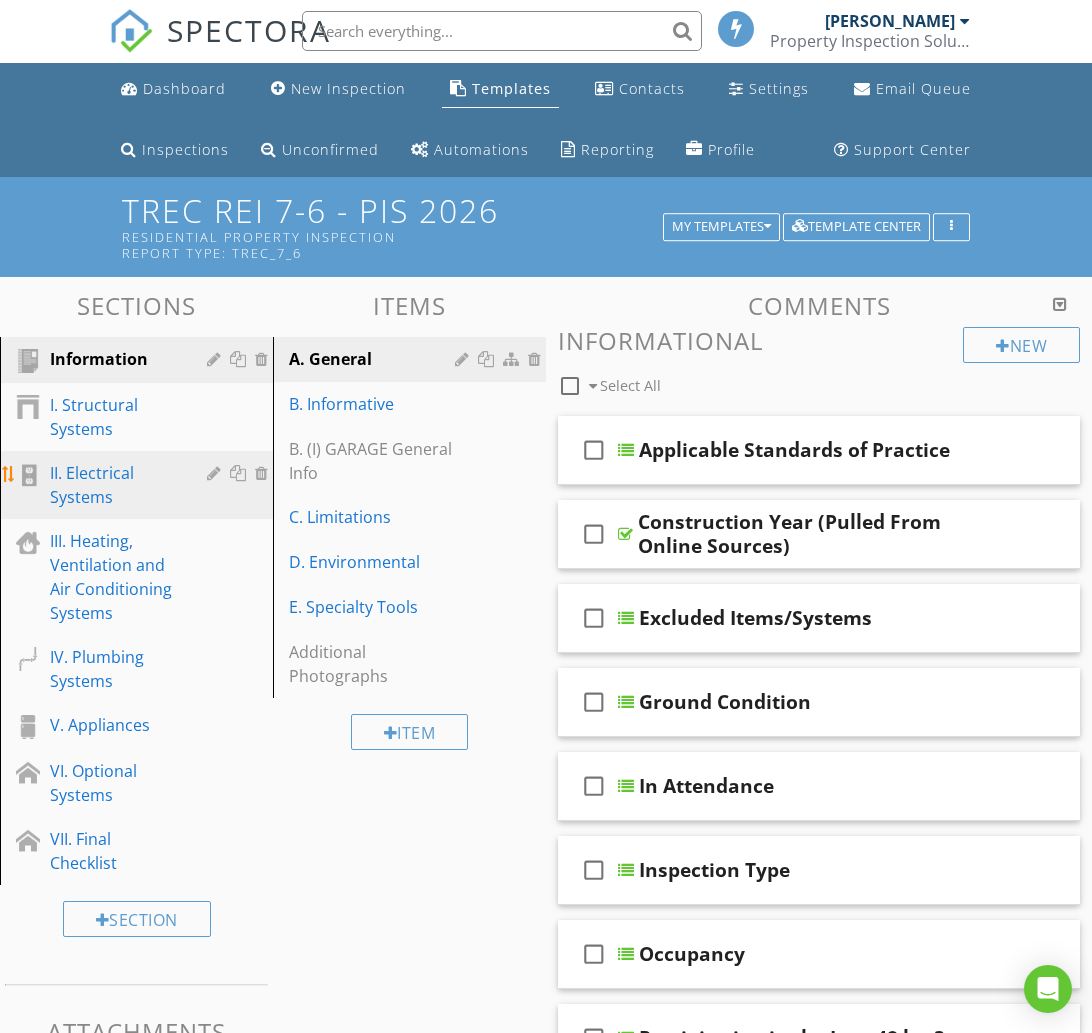 click on "II. Electrical Systems" at bounding box center [114, 485] 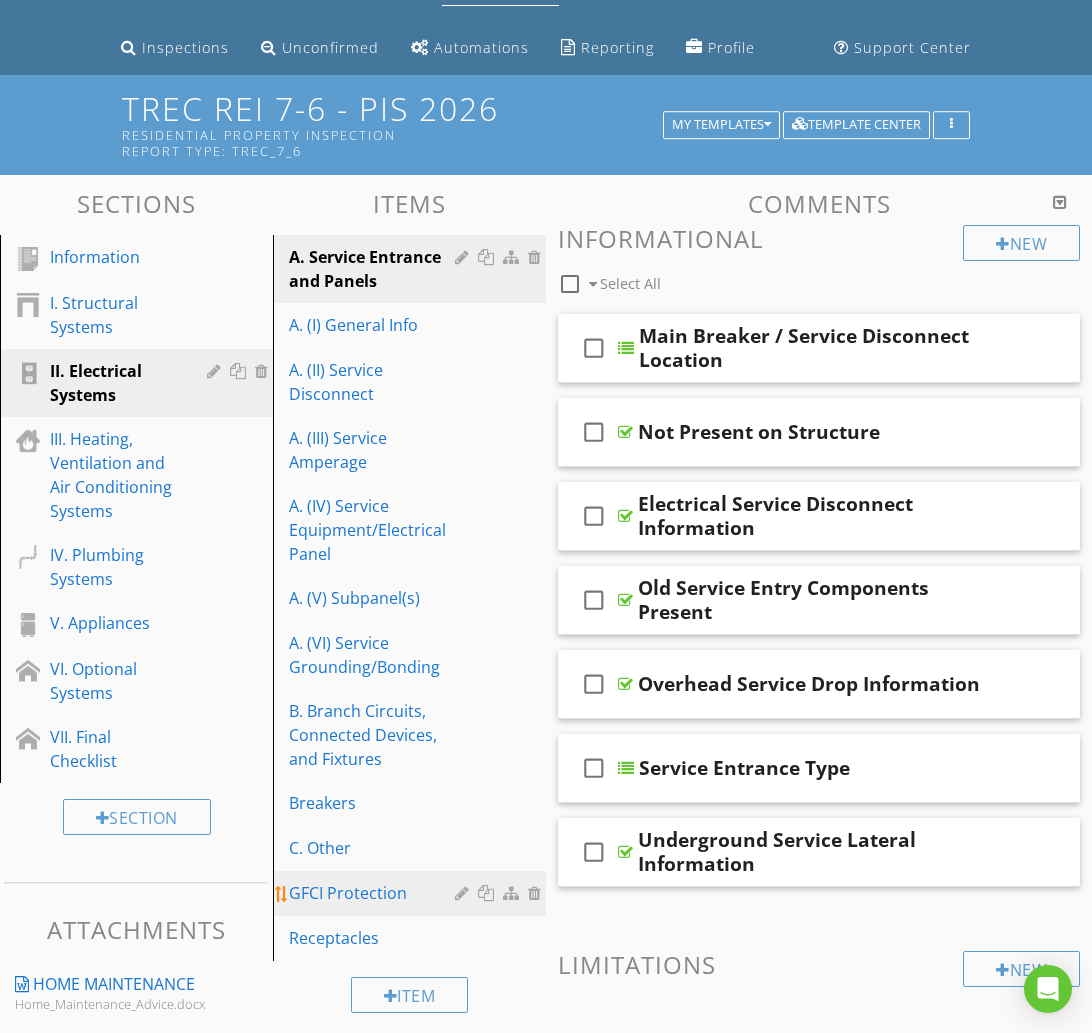 scroll, scrollTop: 106, scrollLeft: 0, axis: vertical 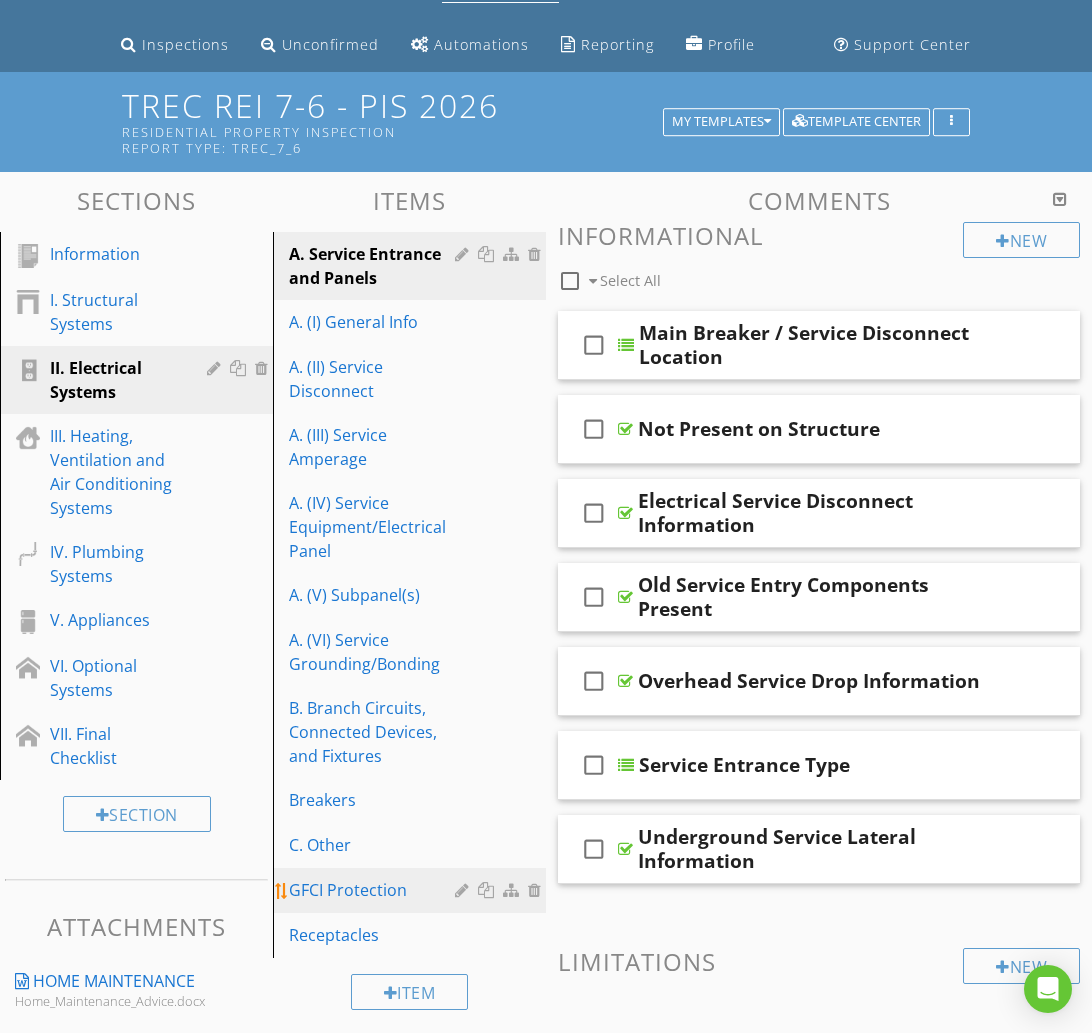 type 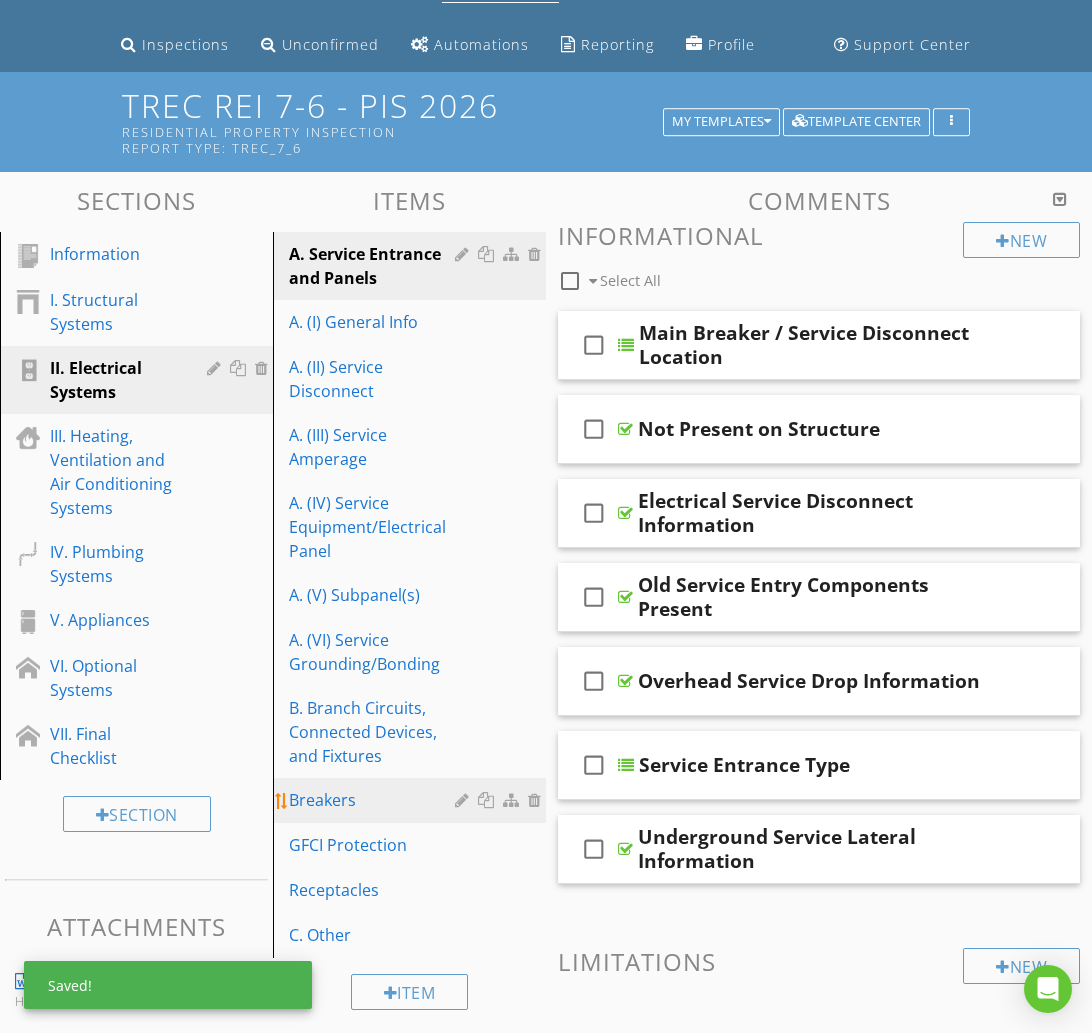 click on "Breakers" at bounding box center [375, 800] 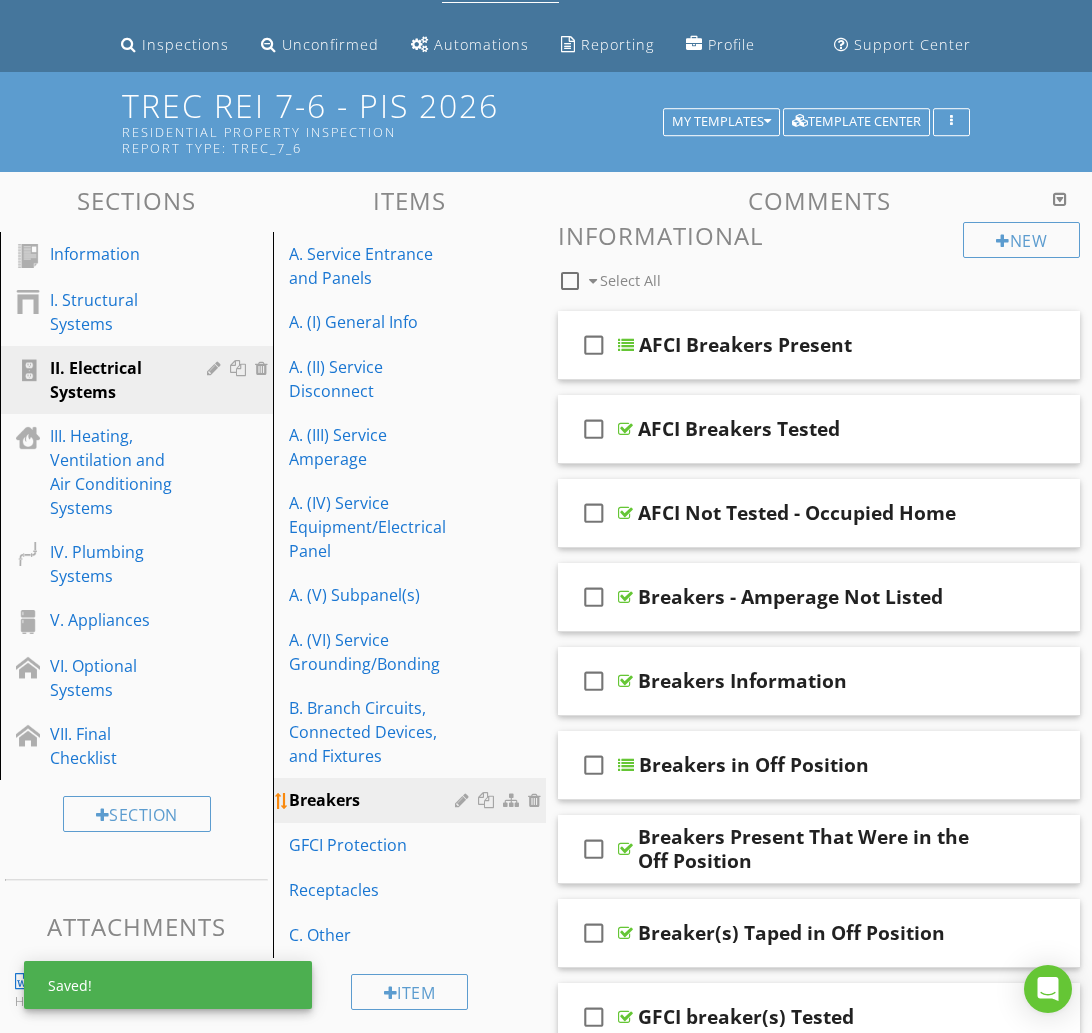 click at bounding box center (464, 800) 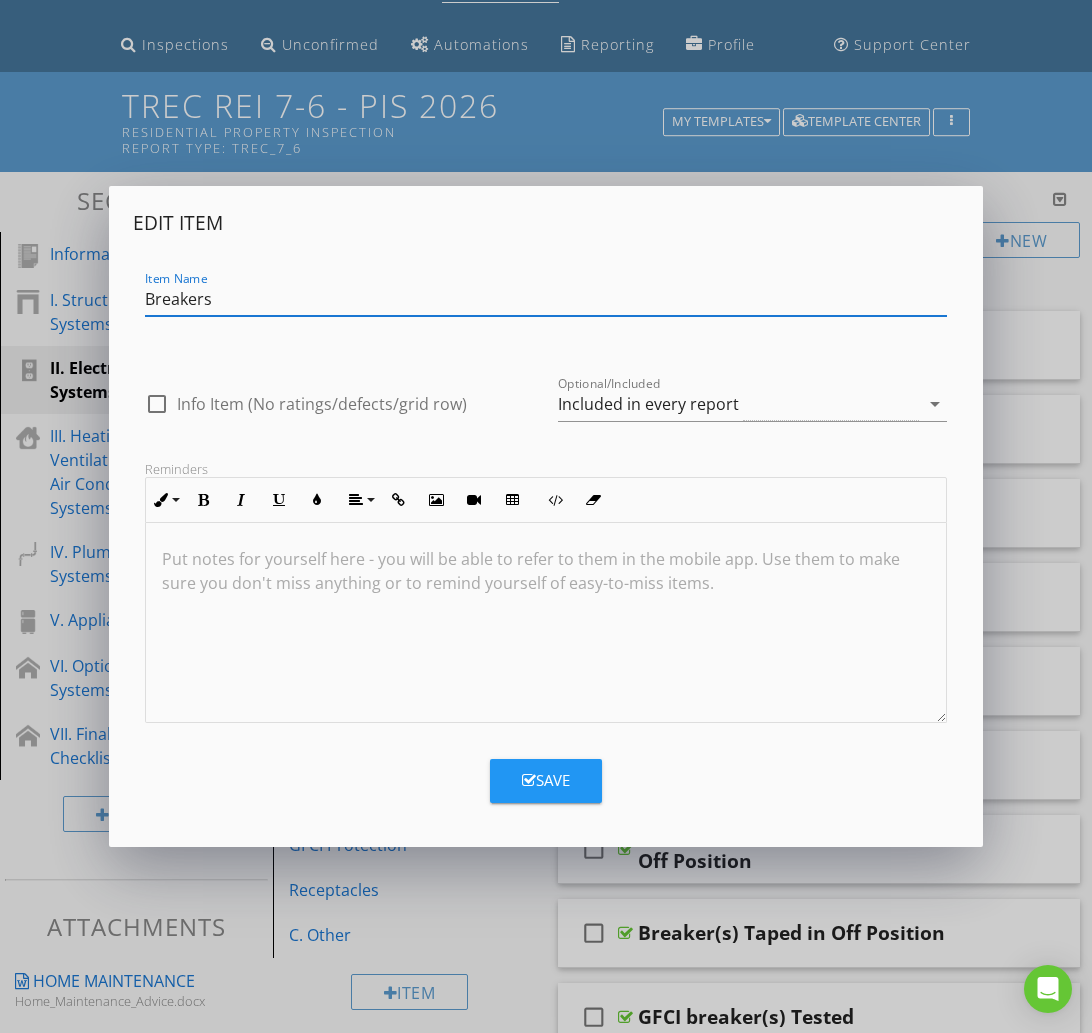 click on "Breakers" at bounding box center [546, 299] 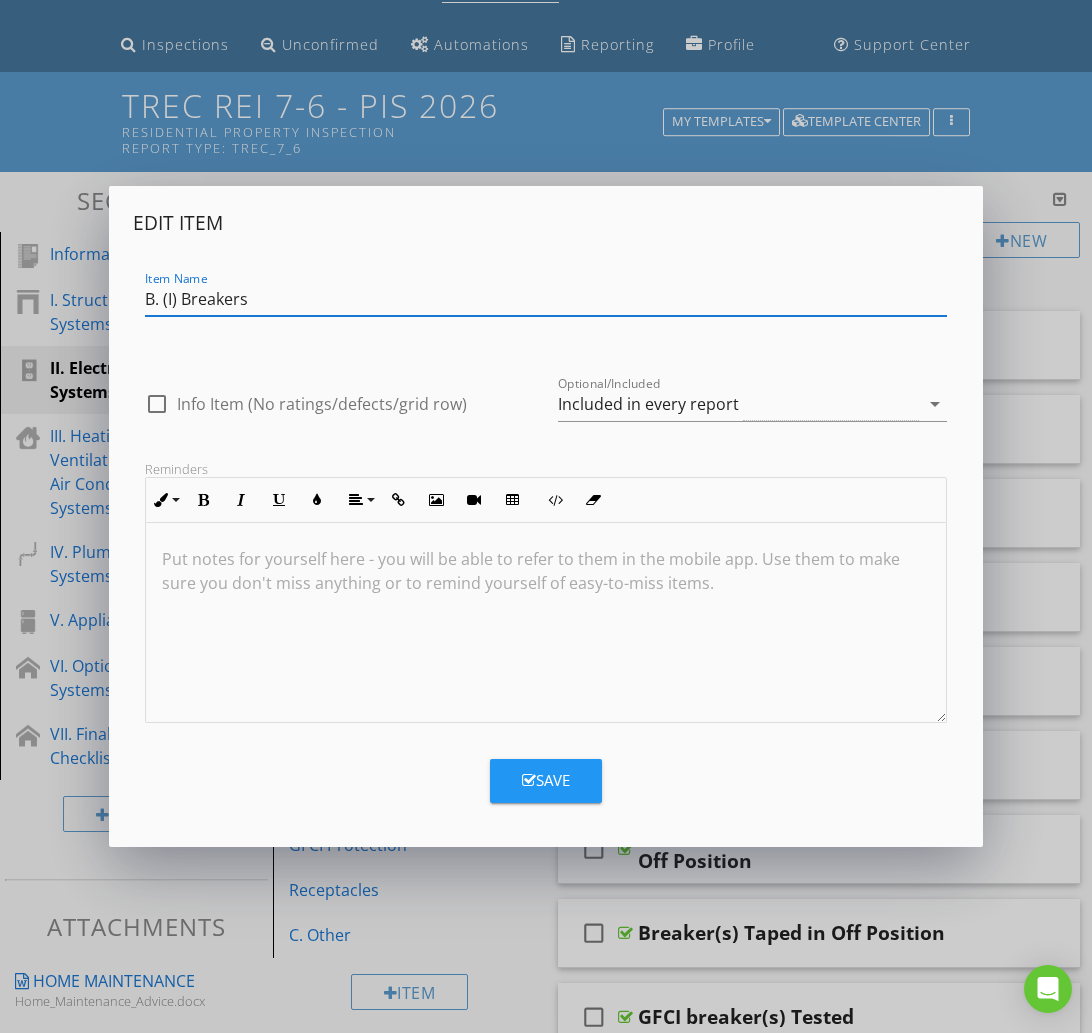 type on "B. (I) Breakers" 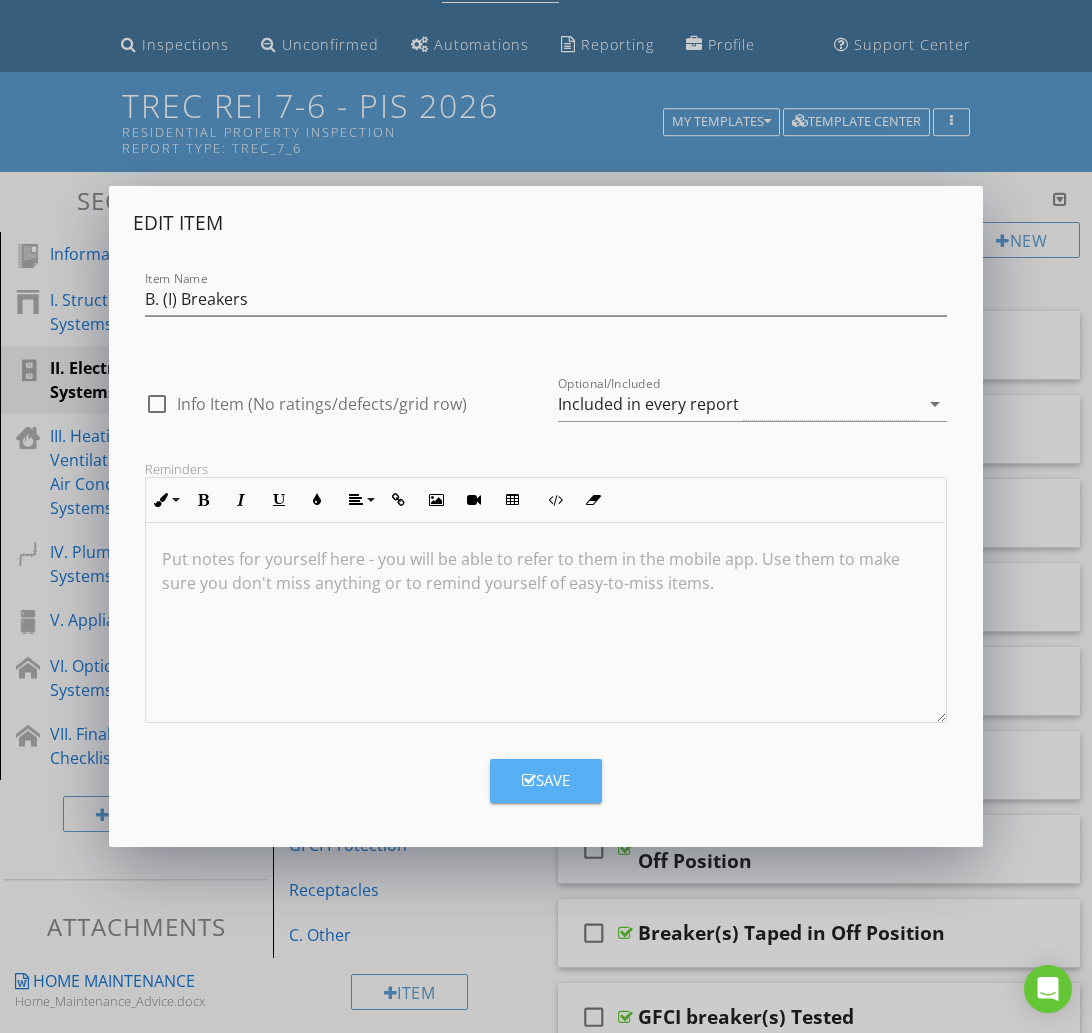 drag, startPoint x: 535, startPoint y: 789, endPoint x: 509, endPoint y: 780, distance: 27.513634 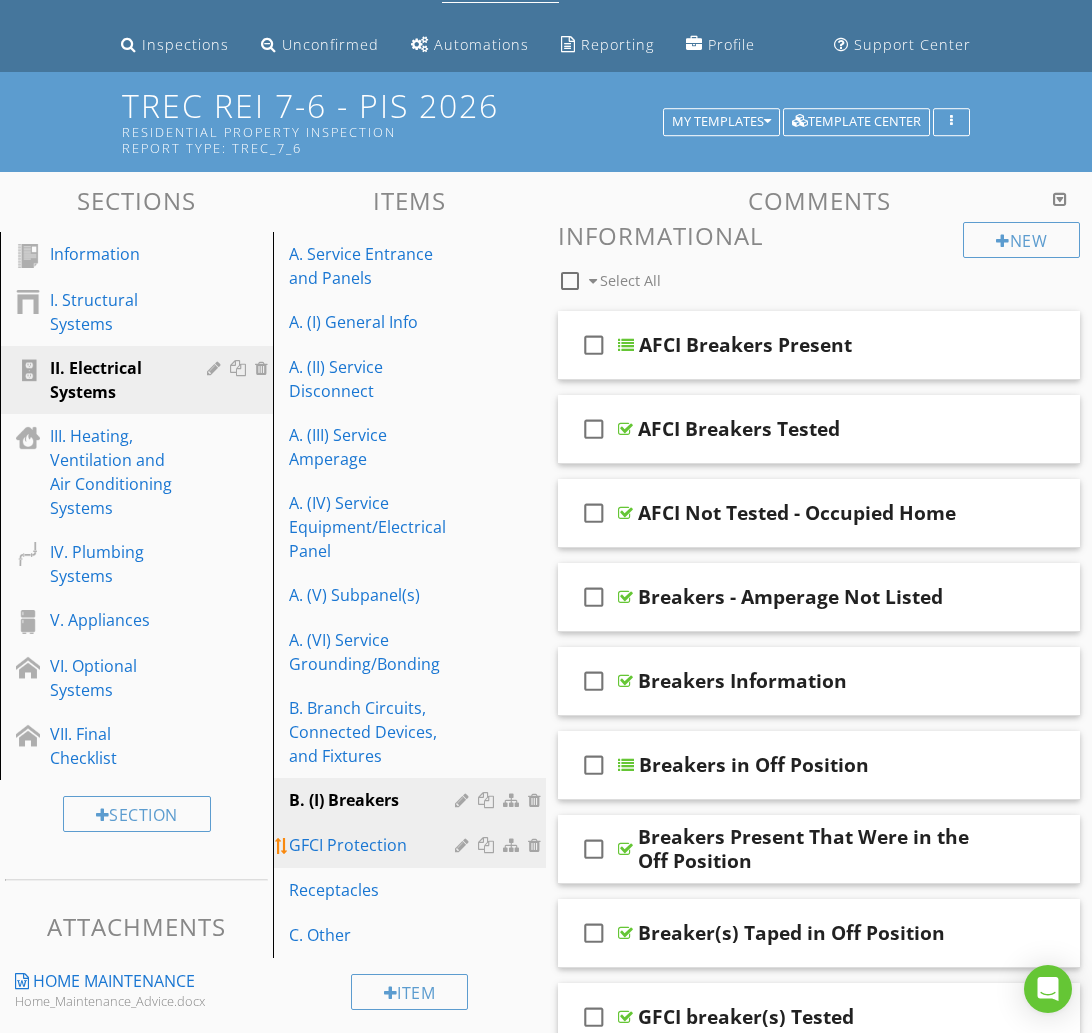 click on "GFCI Protection" at bounding box center (375, 845) 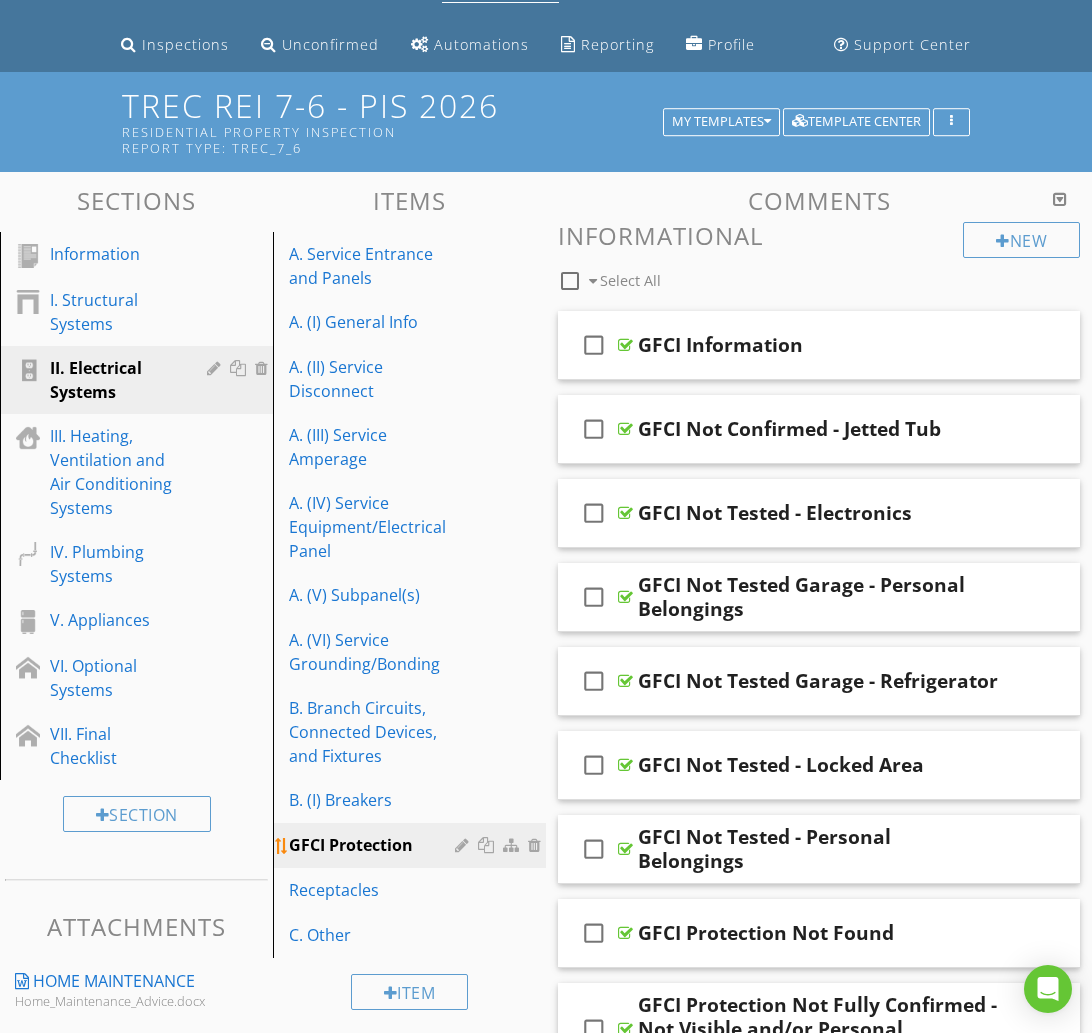 click at bounding box center (464, 845) 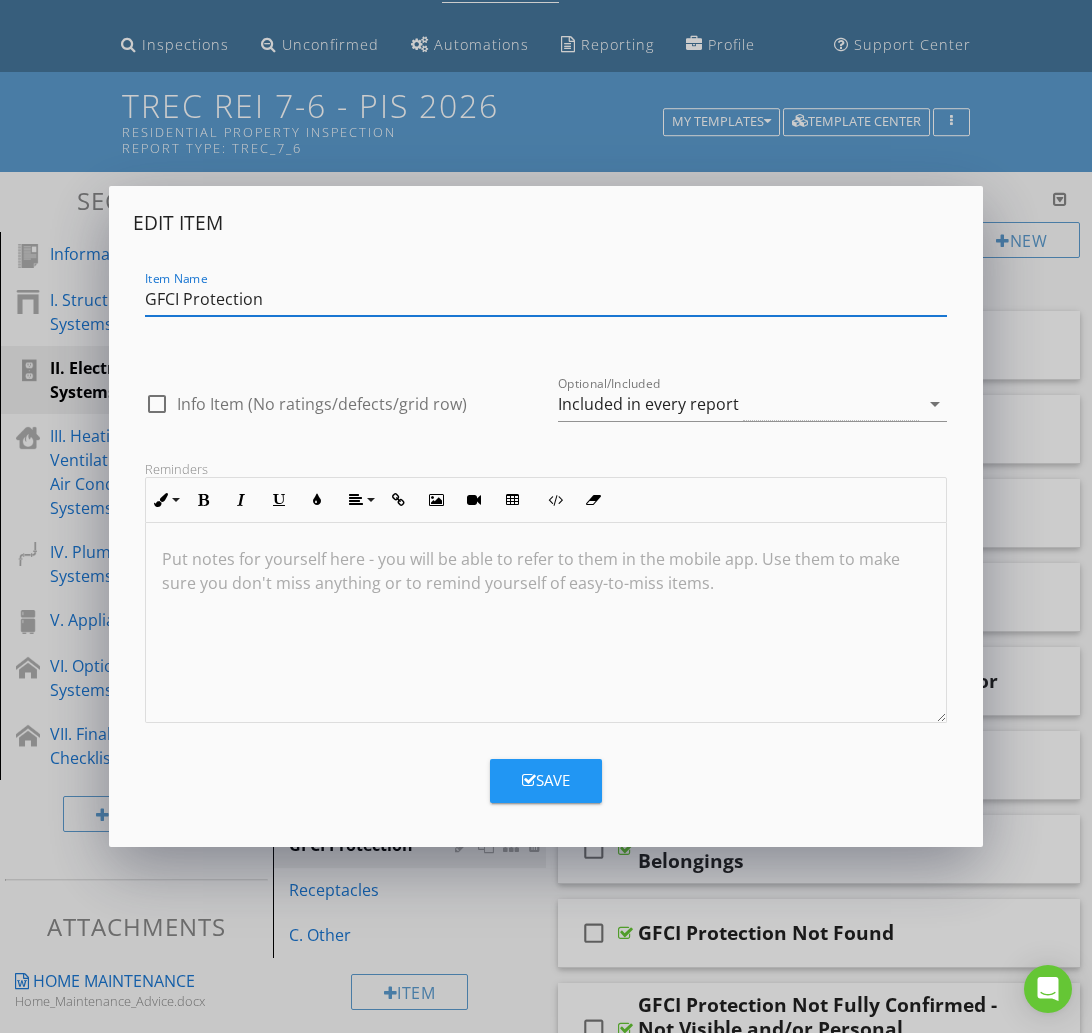 click on "GFCI Protection" at bounding box center [546, 299] 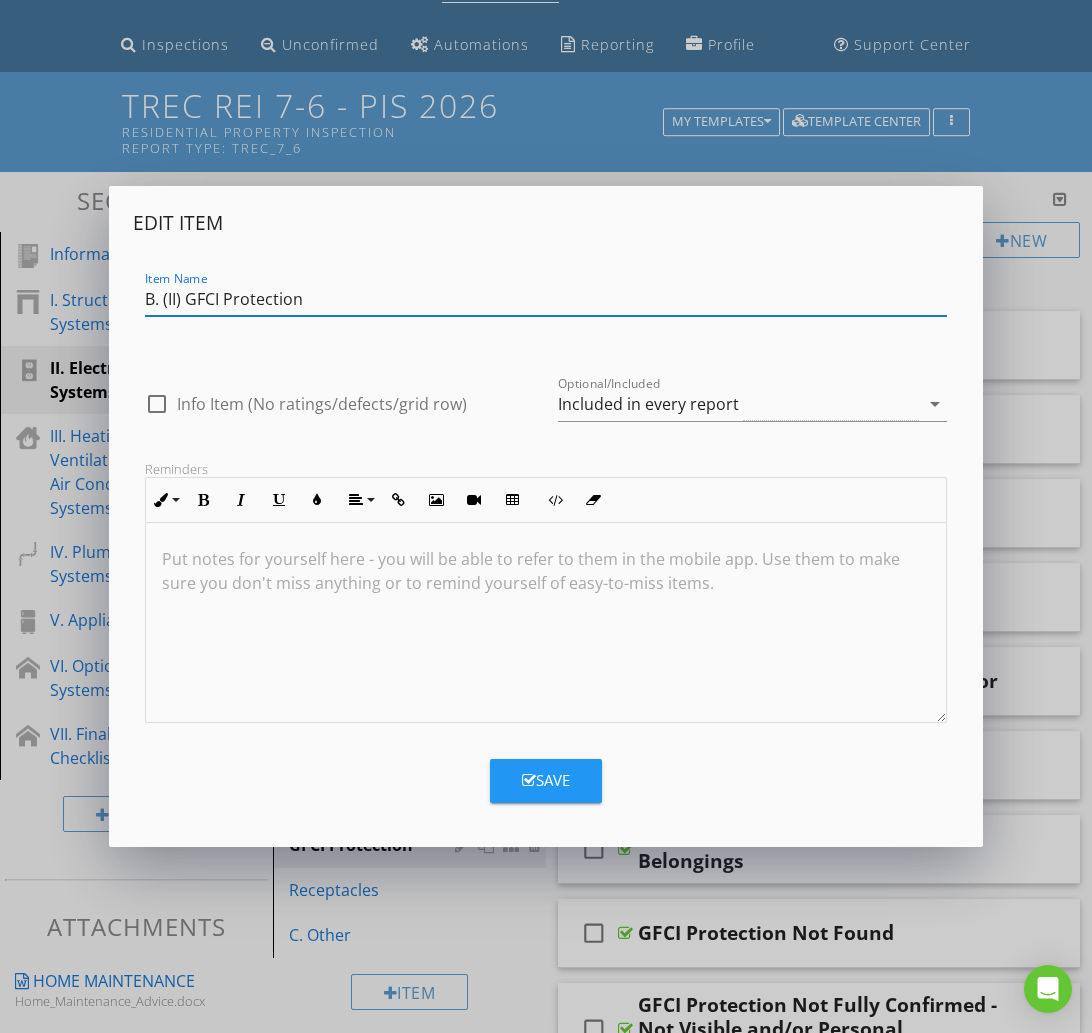 type on "B. (II) GFCI Protection" 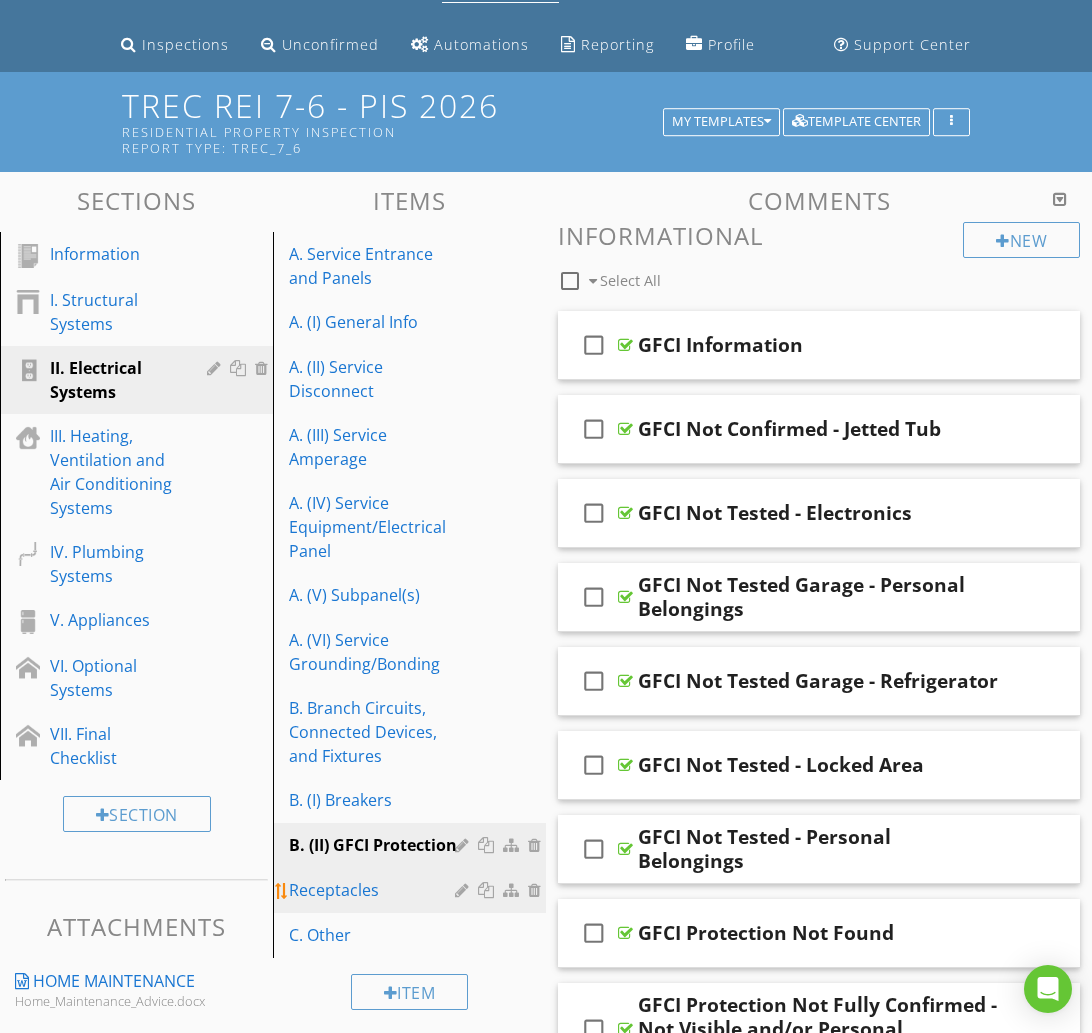 click on "Receptacles" at bounding box center [375, 890] 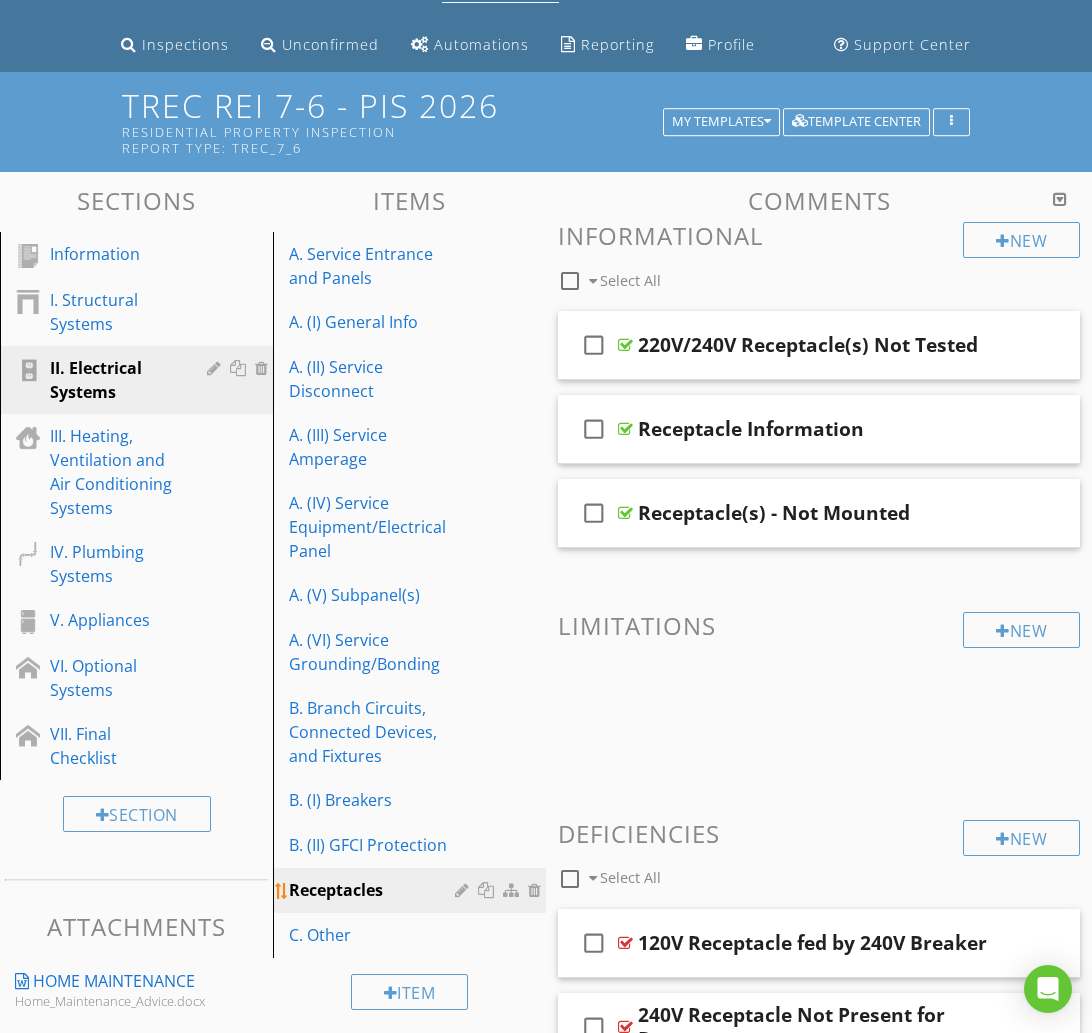 click at bounding box center [464, 890] 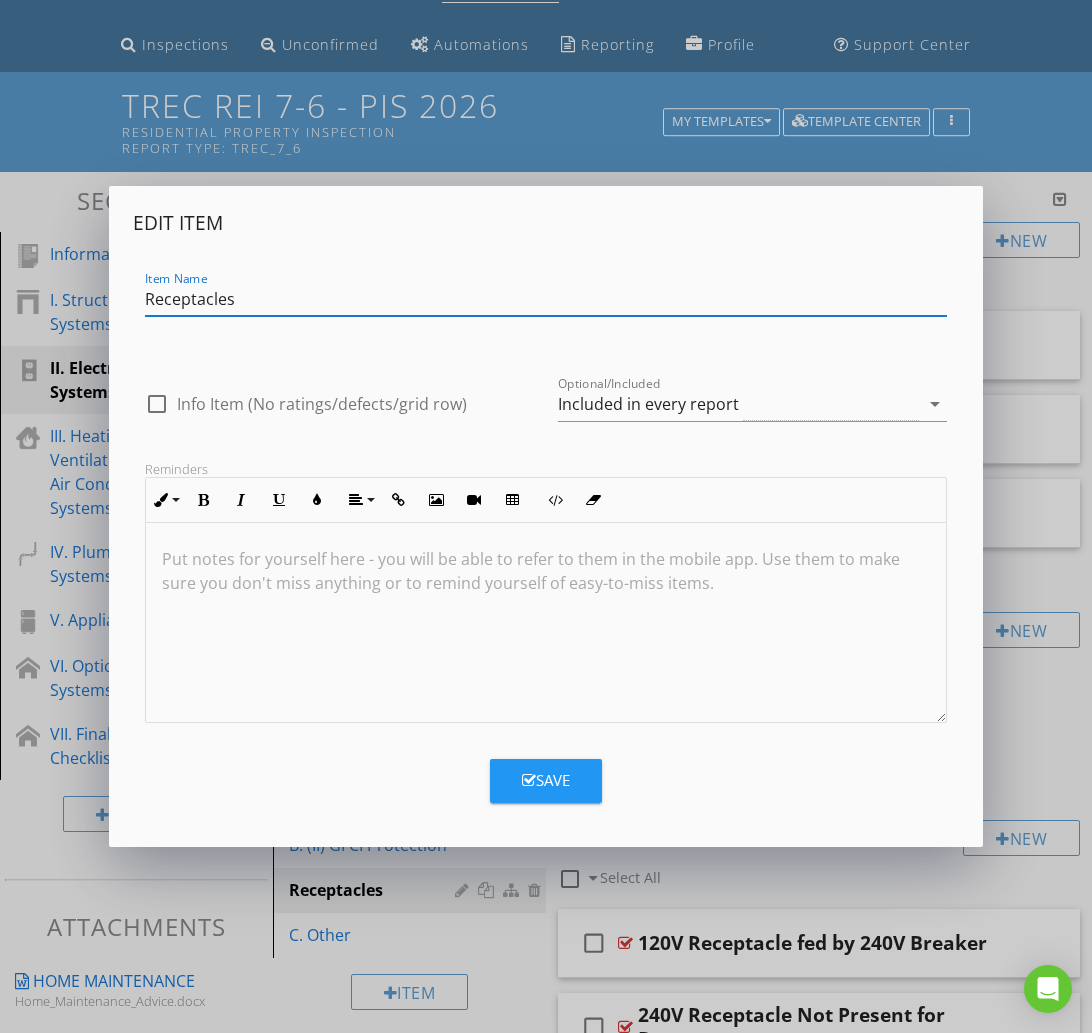 click on "Receptacles" at bounding box center [546, 299] 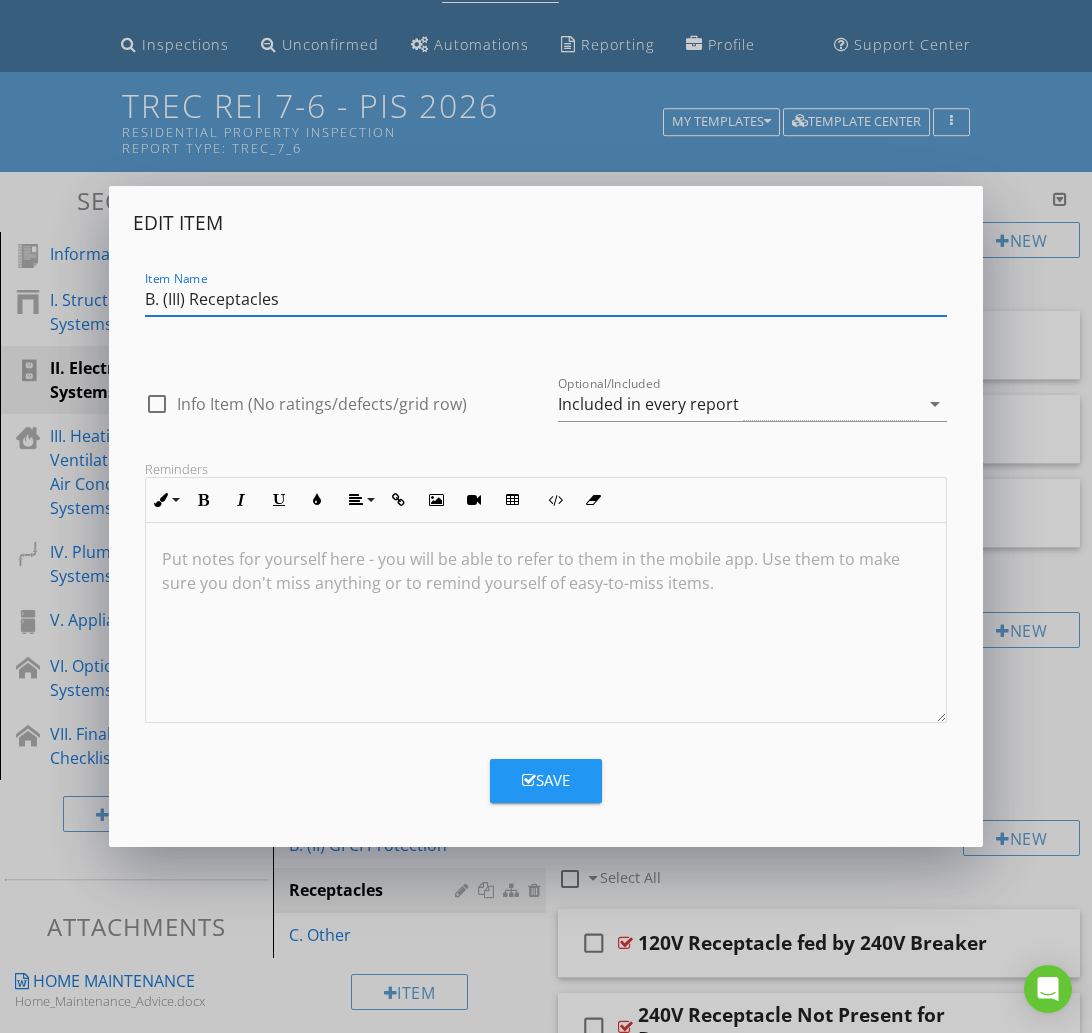 type on "B. (III) Receptacles" 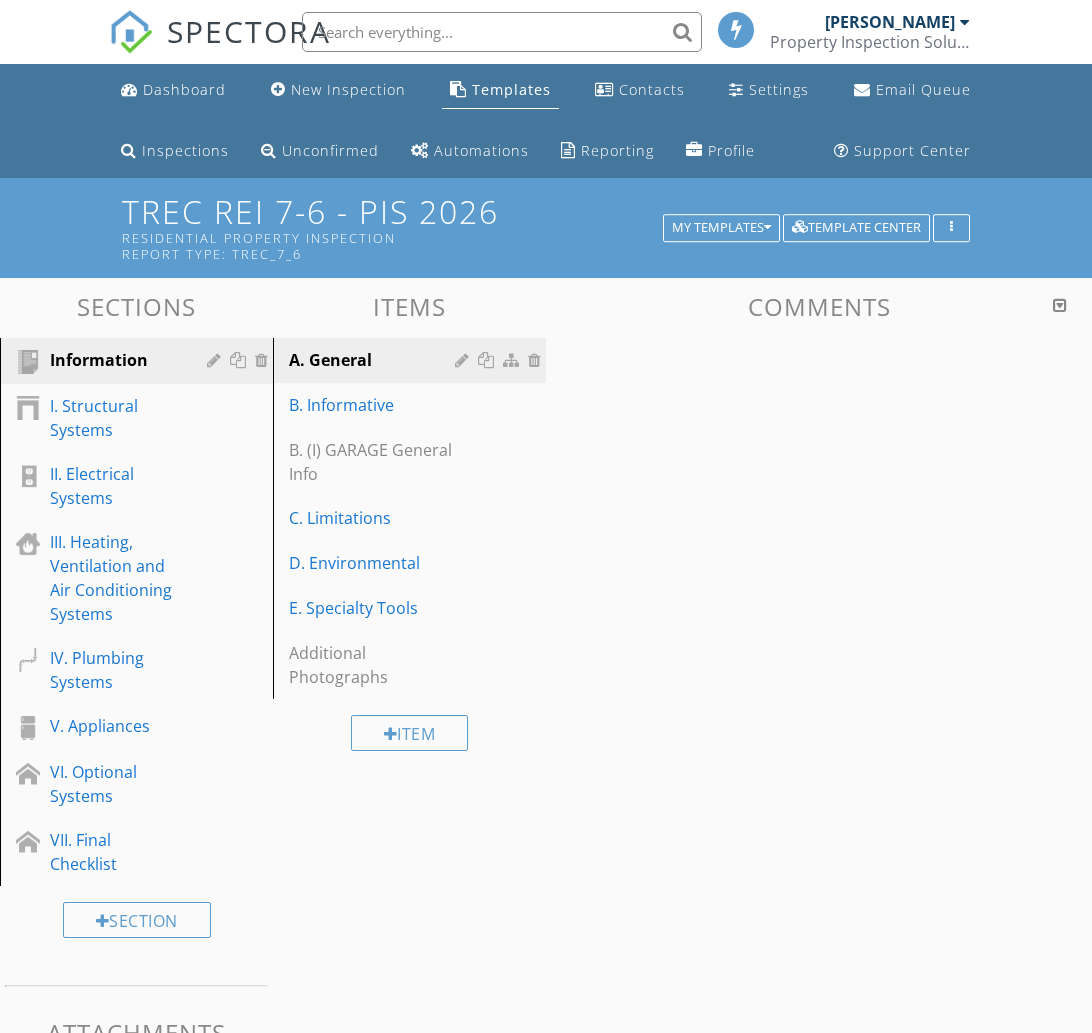 scroll, scrollTop: 106, scrollLeft: 0, axis: vertical 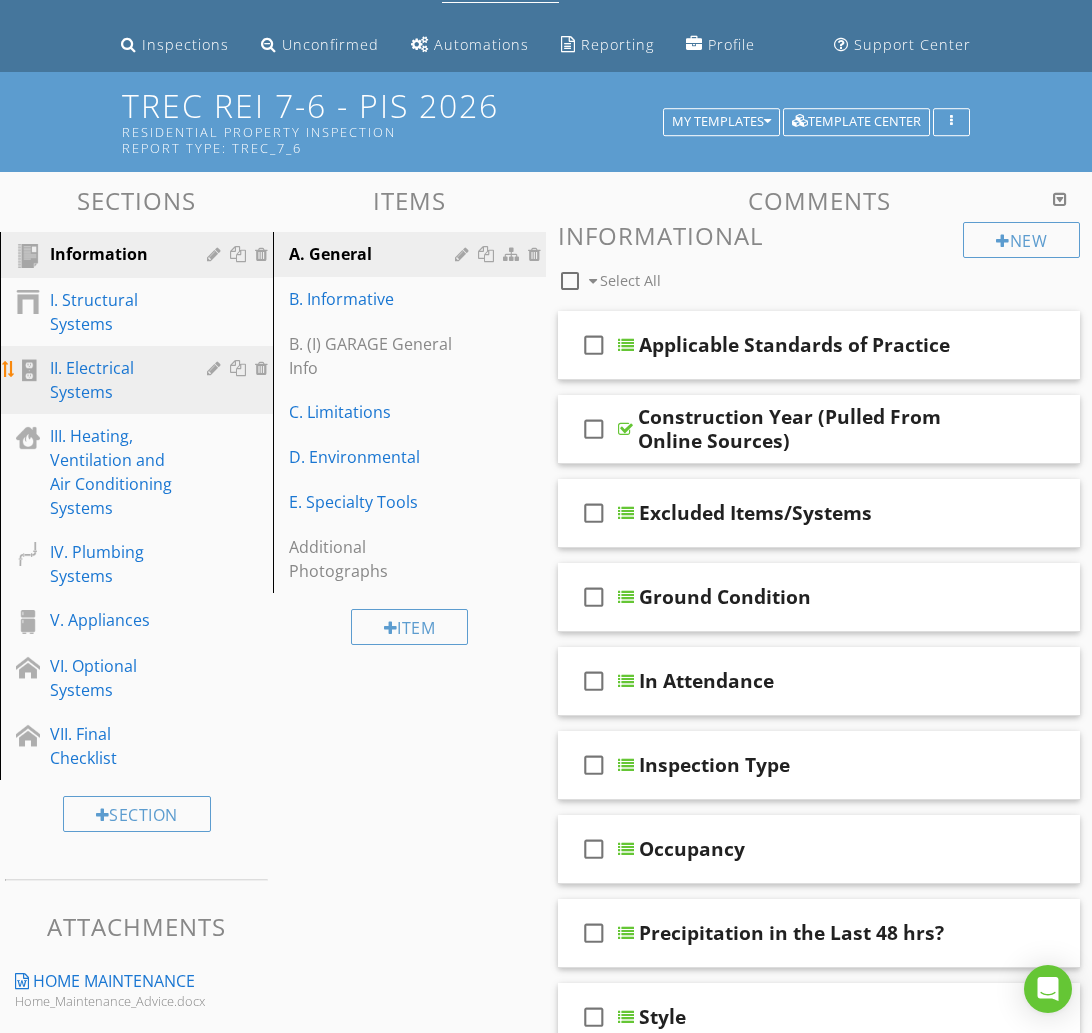 click on "II. Electrical Systems" at bounding box center (114, 380) 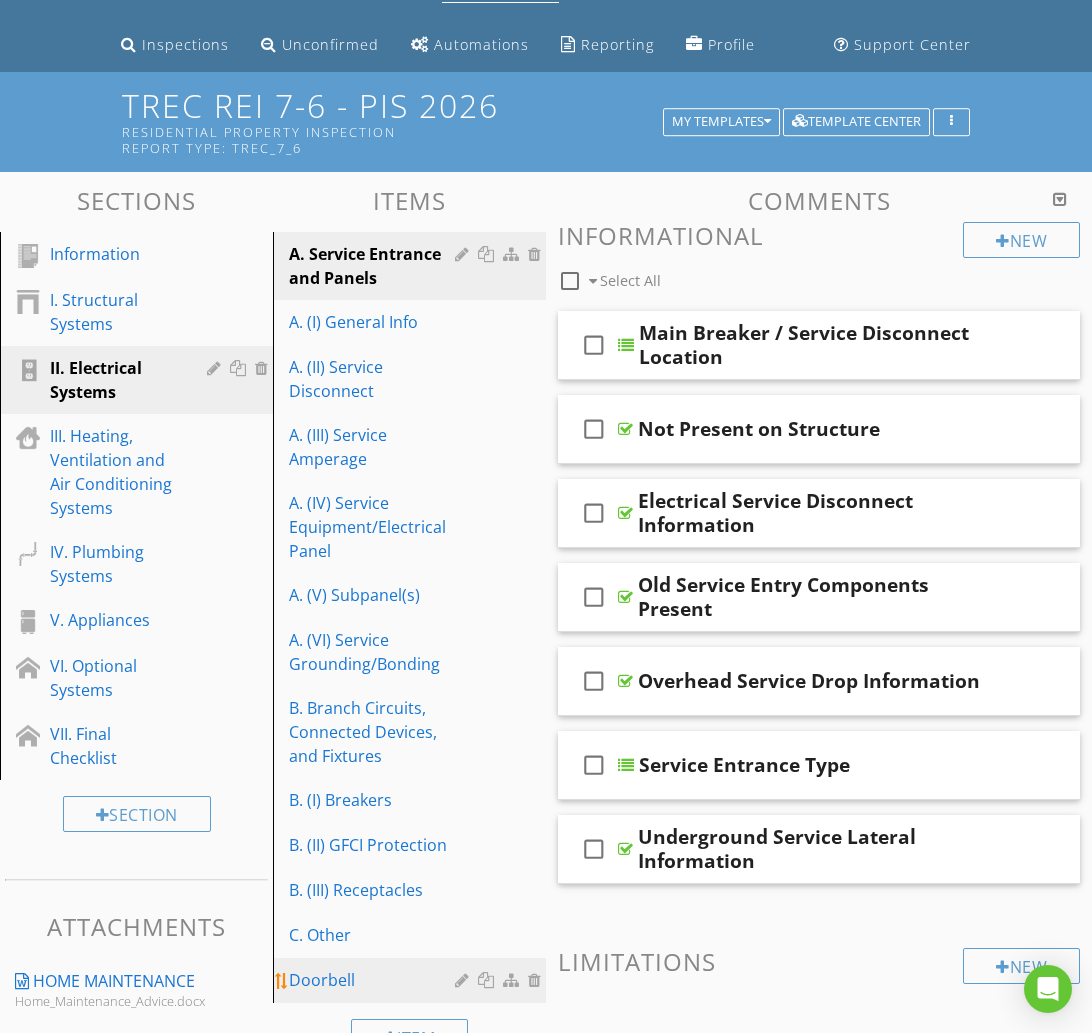 click on "Doorbell" at bounding box center (375, 980) 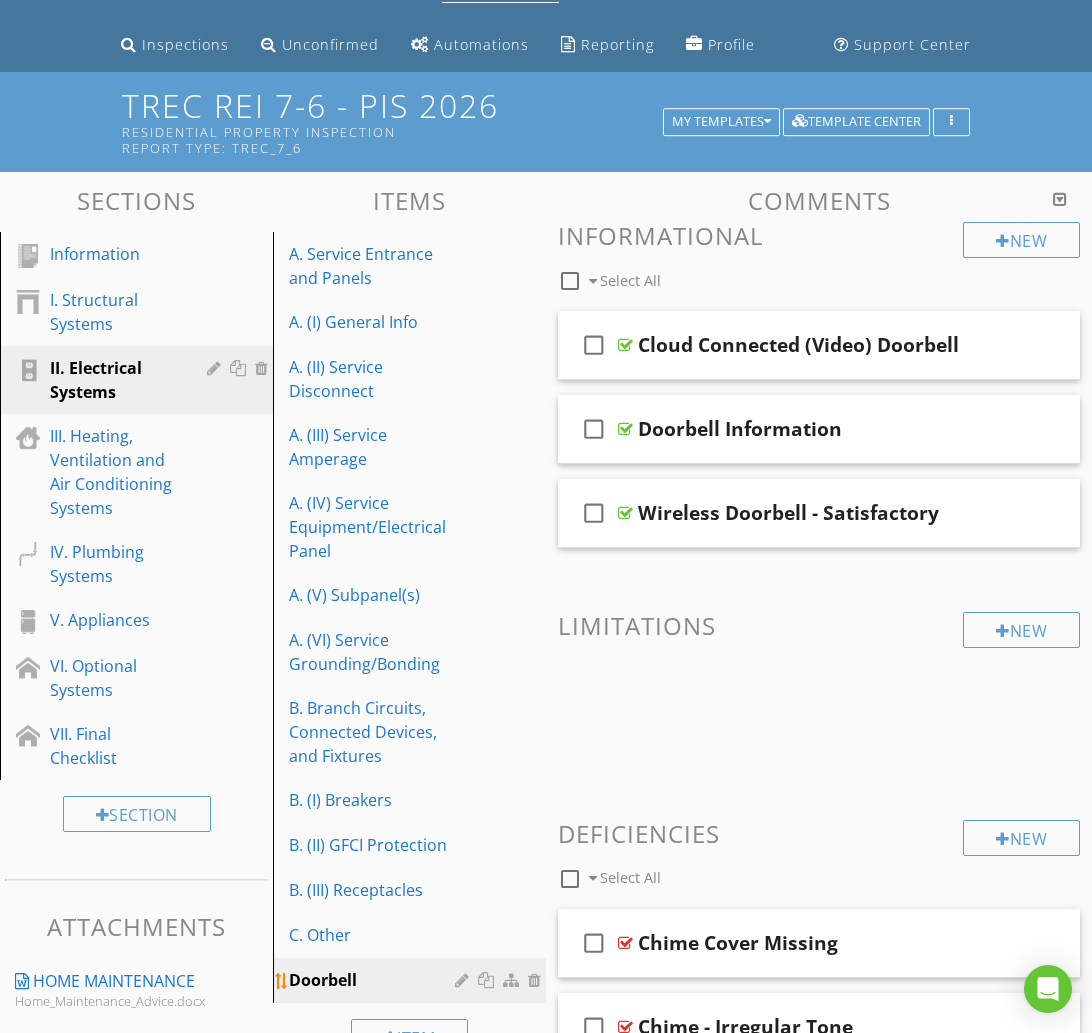 click at bounding box center (464, 980) 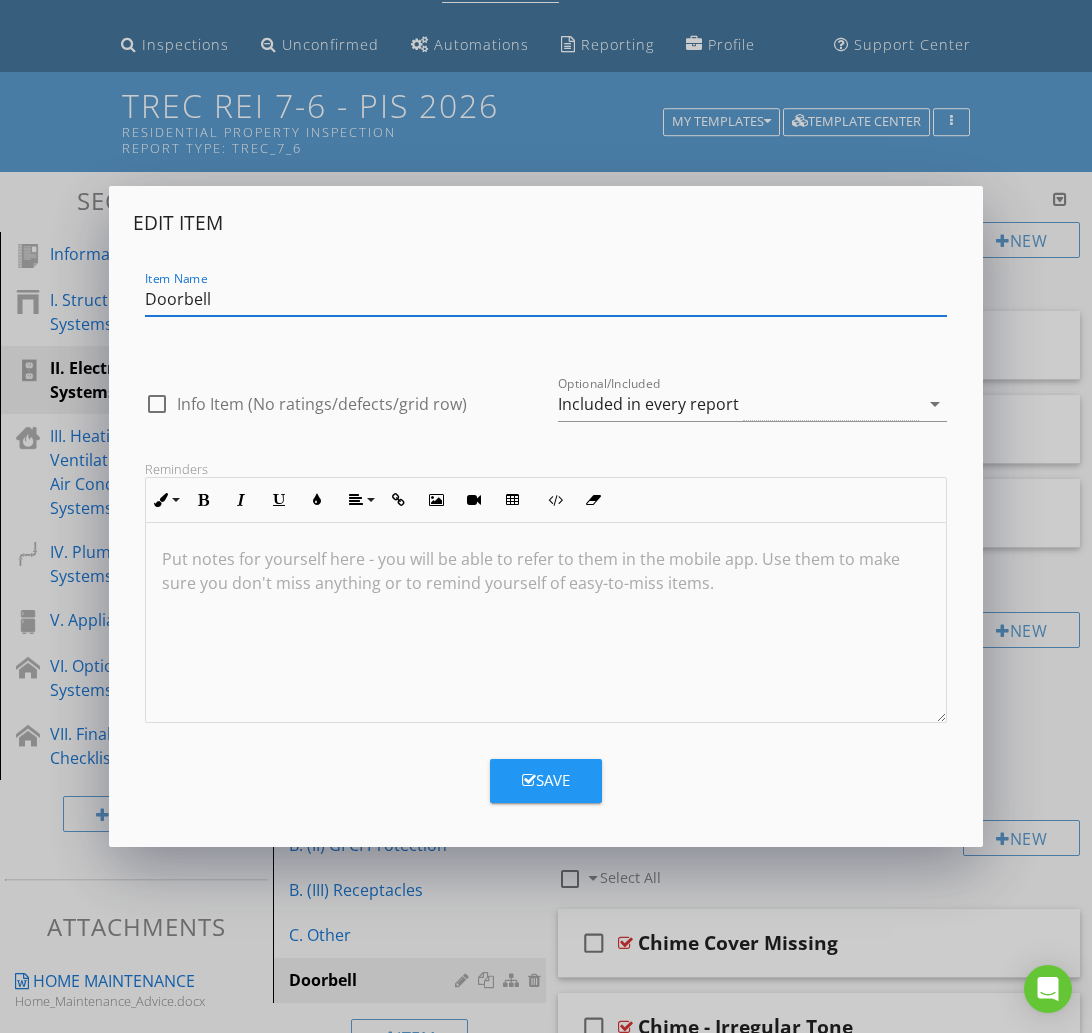 click on "Doorbell" at bounding box center (546, 299) 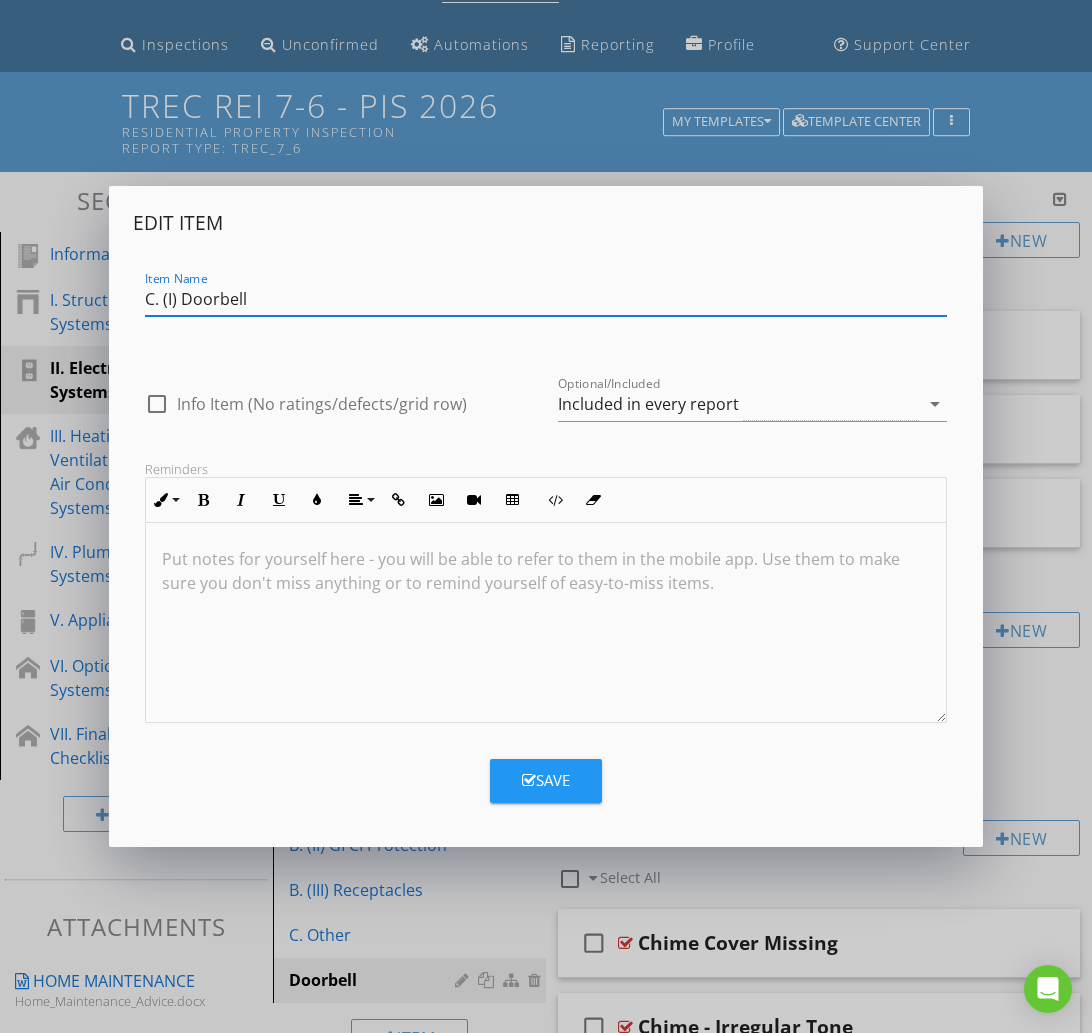 type on "C. (I) Doorbell" 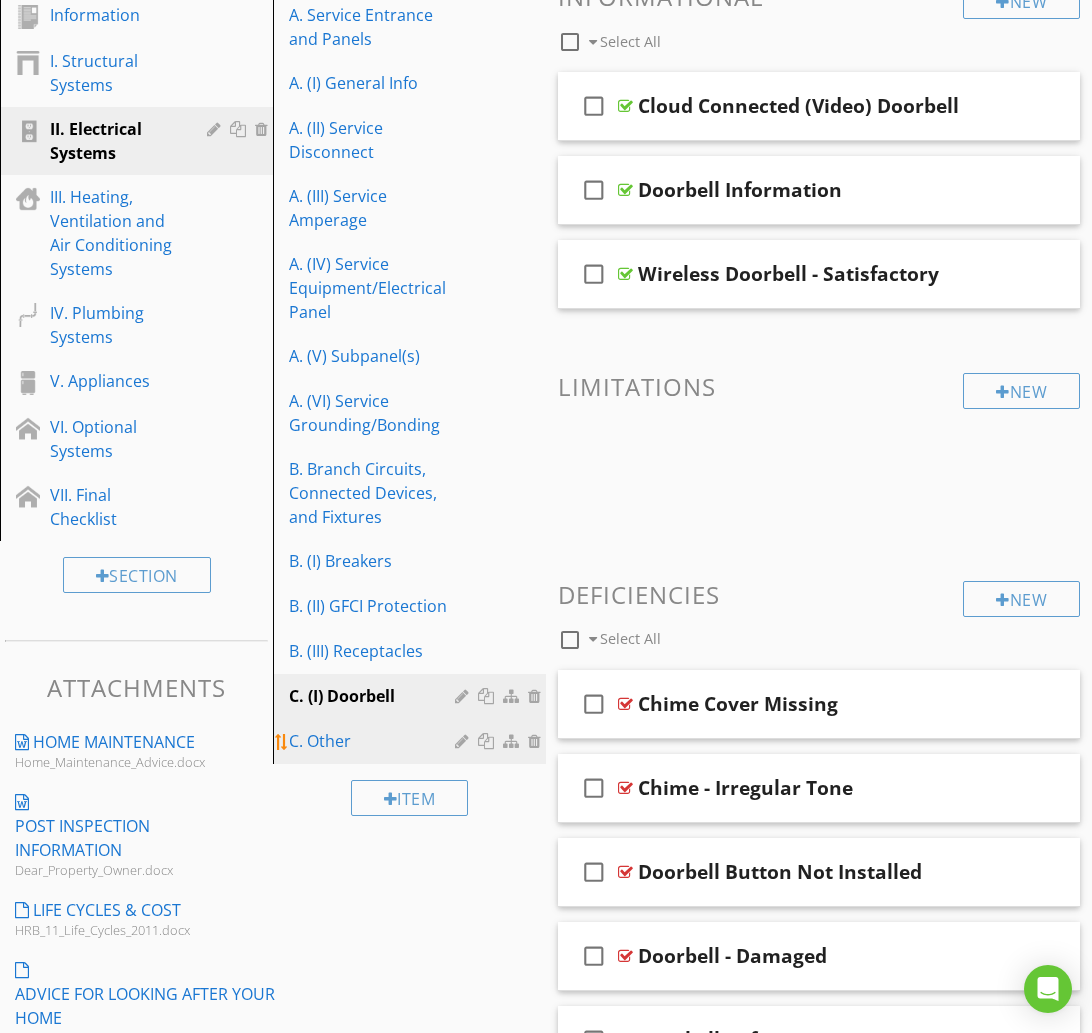 scroll, scrollTop: 342, scrollLeft: 0, axis: vertical 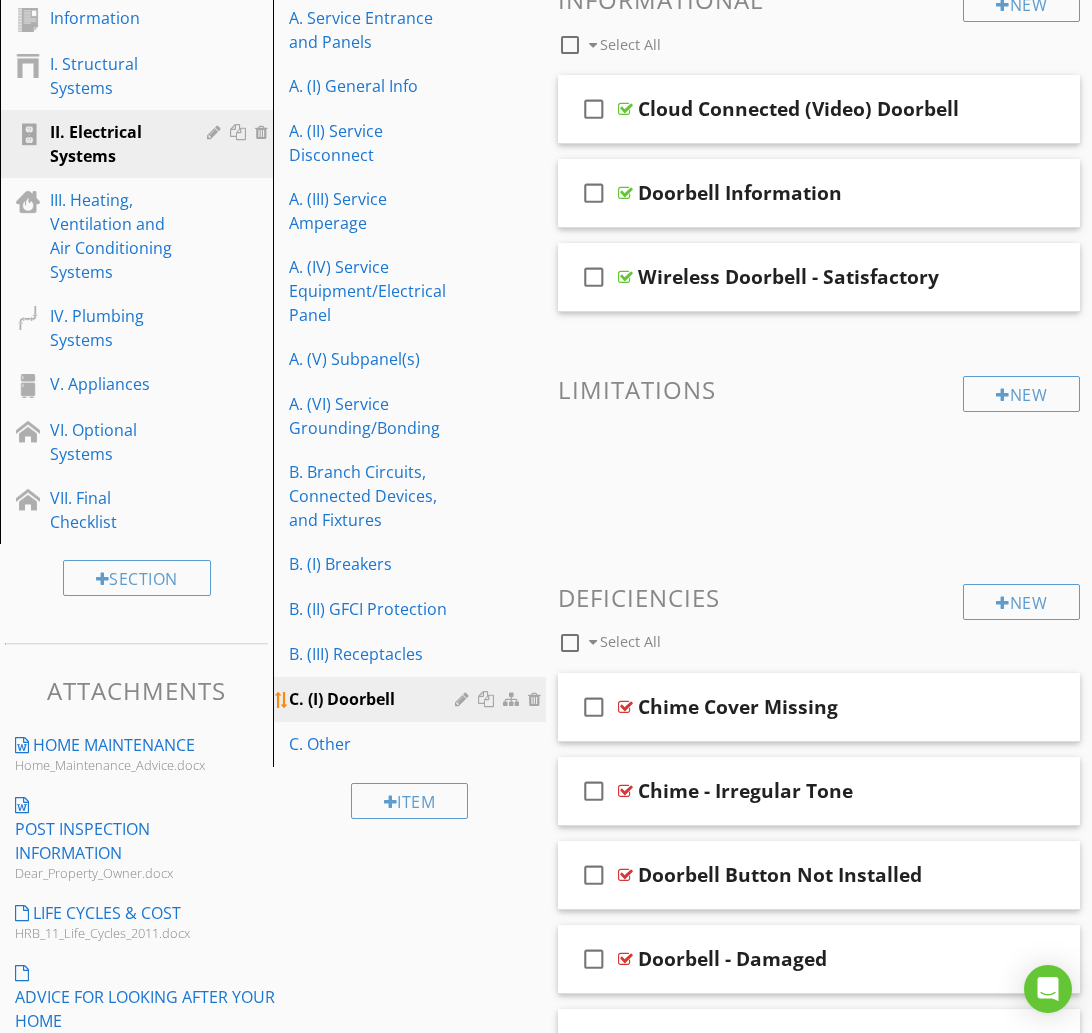 type 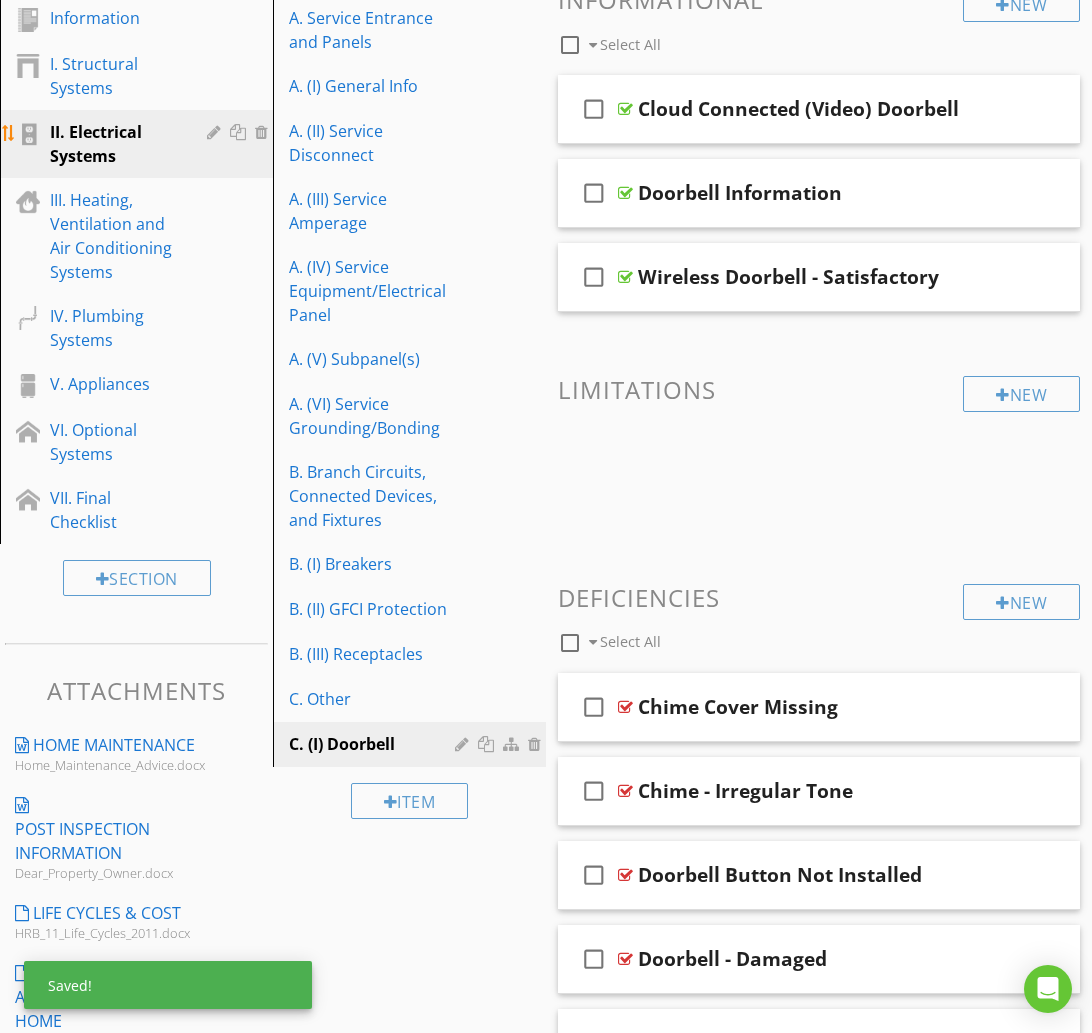 click on "II. Electrical Systems" at bounding box center (114, 144) 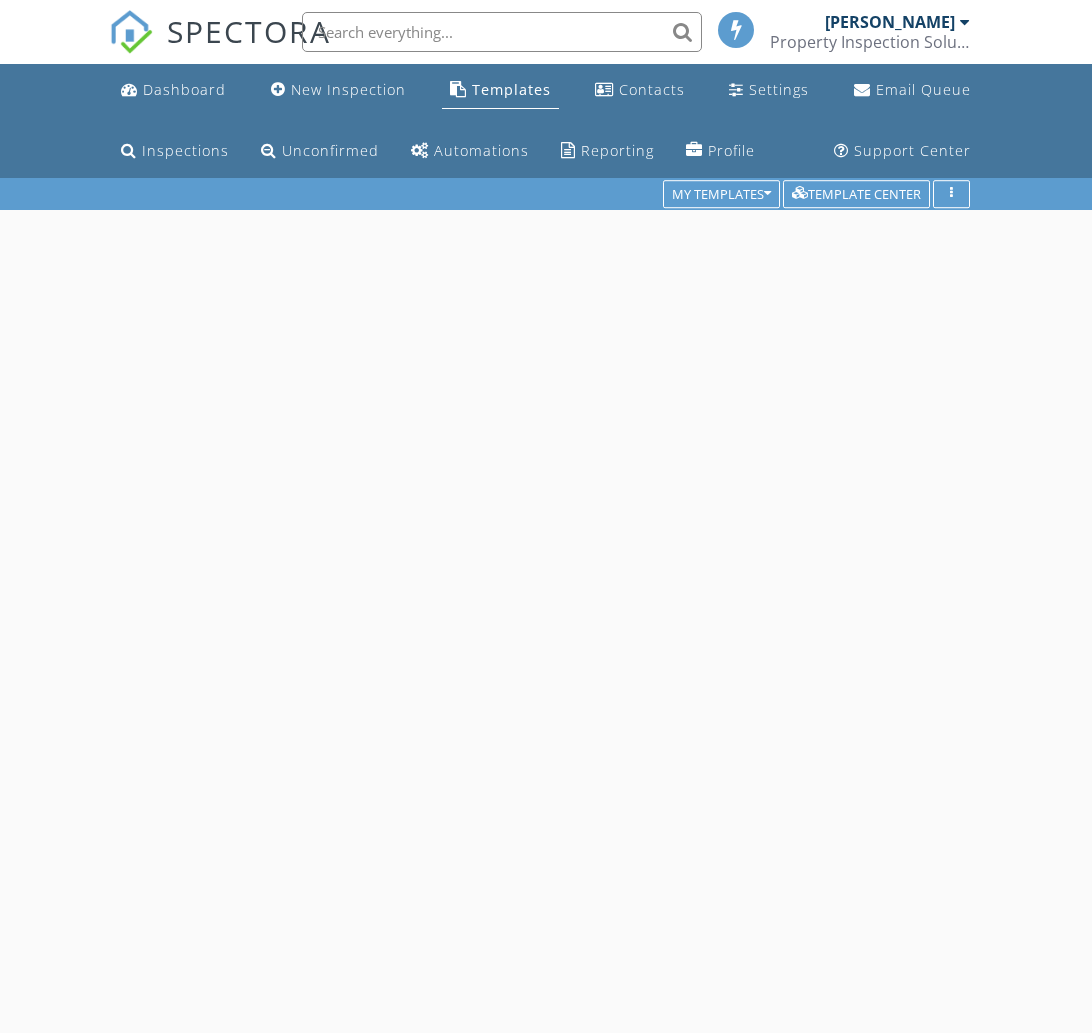 scroll, scrollTop: 0, scrollLeft: 0, axis: both 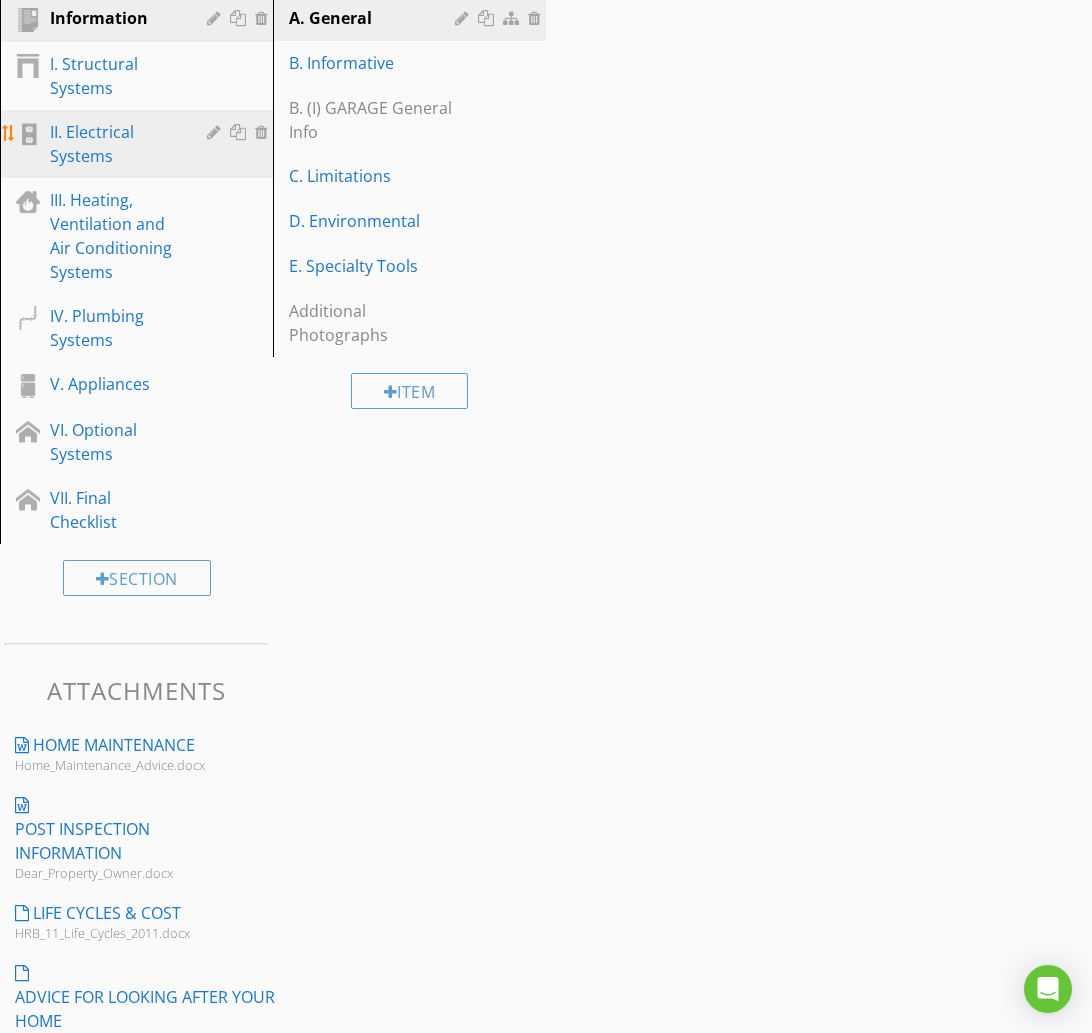 click on "II. Electrical Systems" at bounding box center (114, 144) 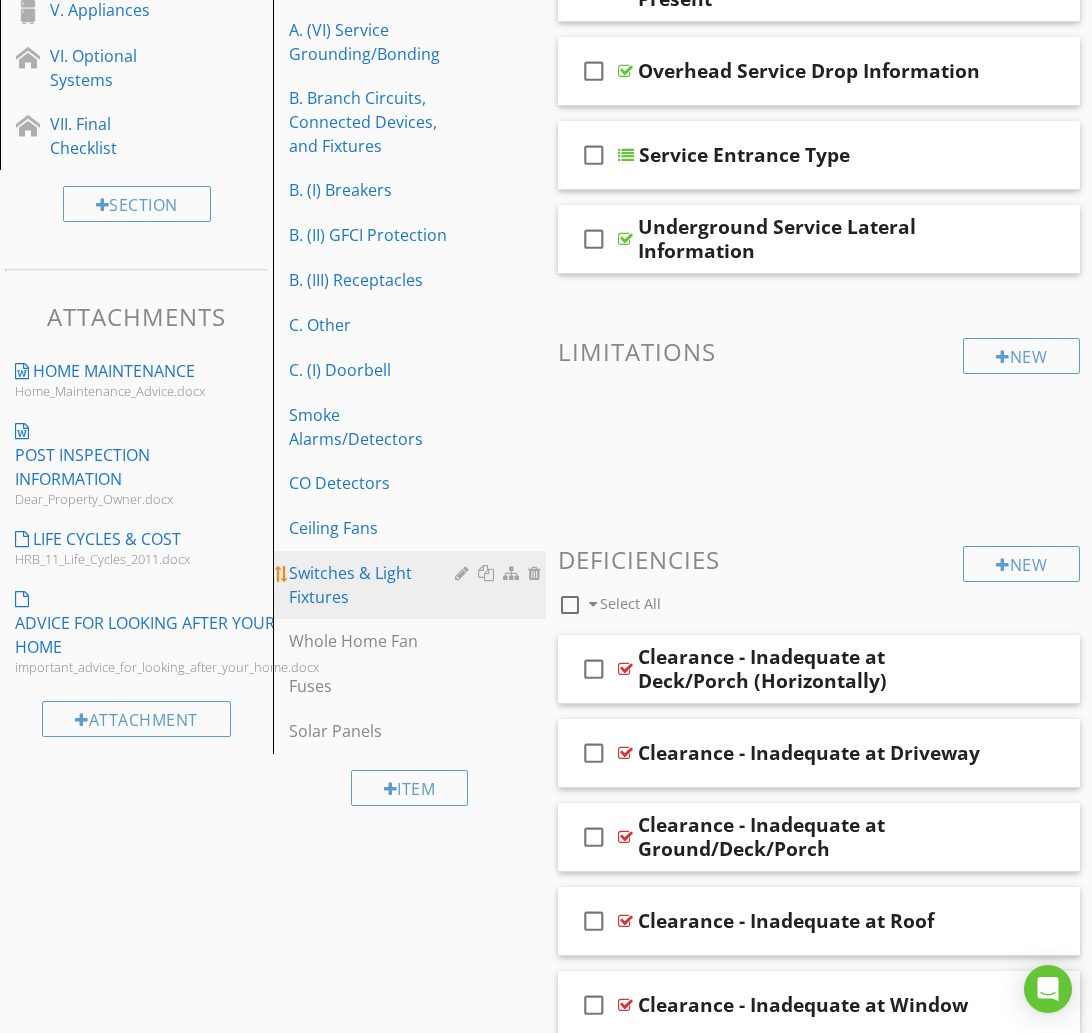 scroll, scrollTop: 718, scrollLeft: 0, axis: vertical 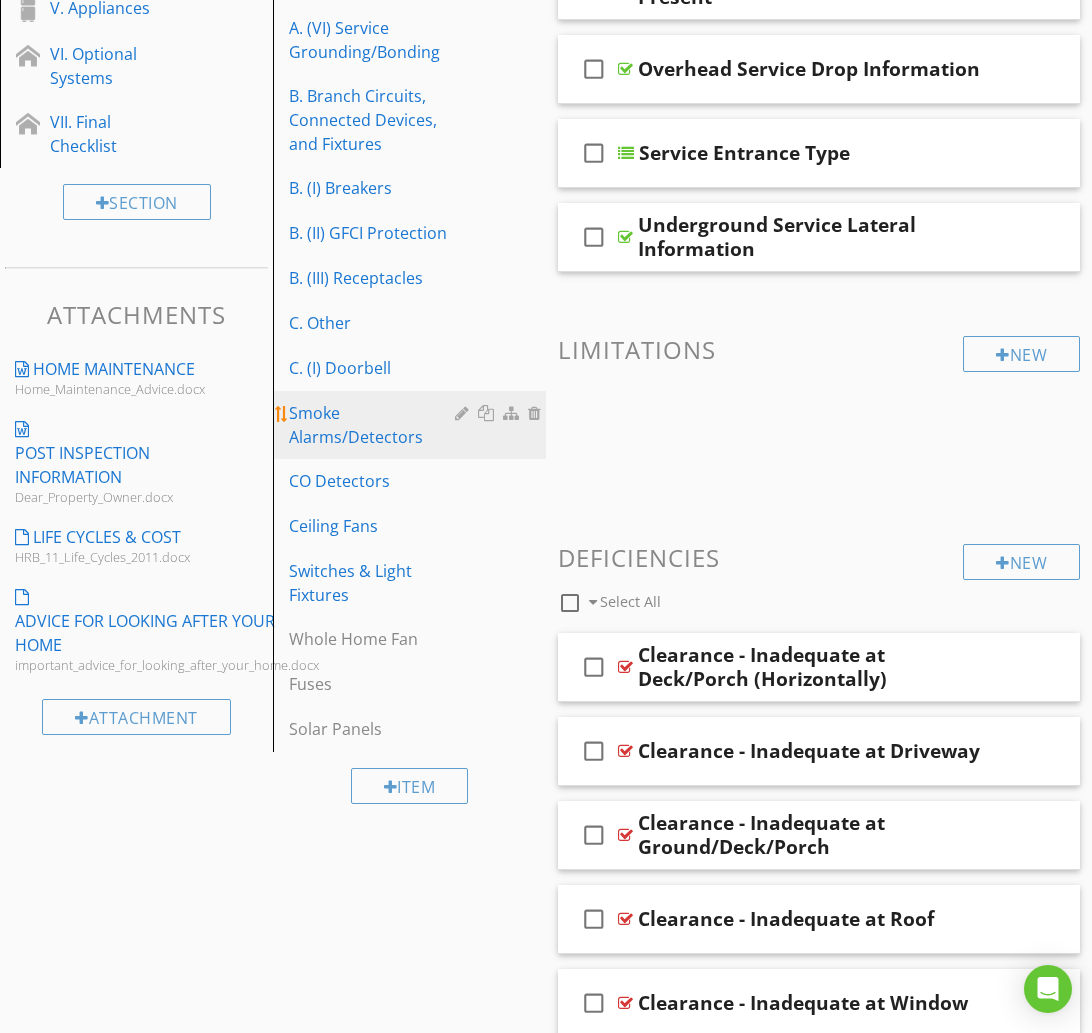 click on "Smoke Alarms/Detectors" at bounding box center [375, 425] 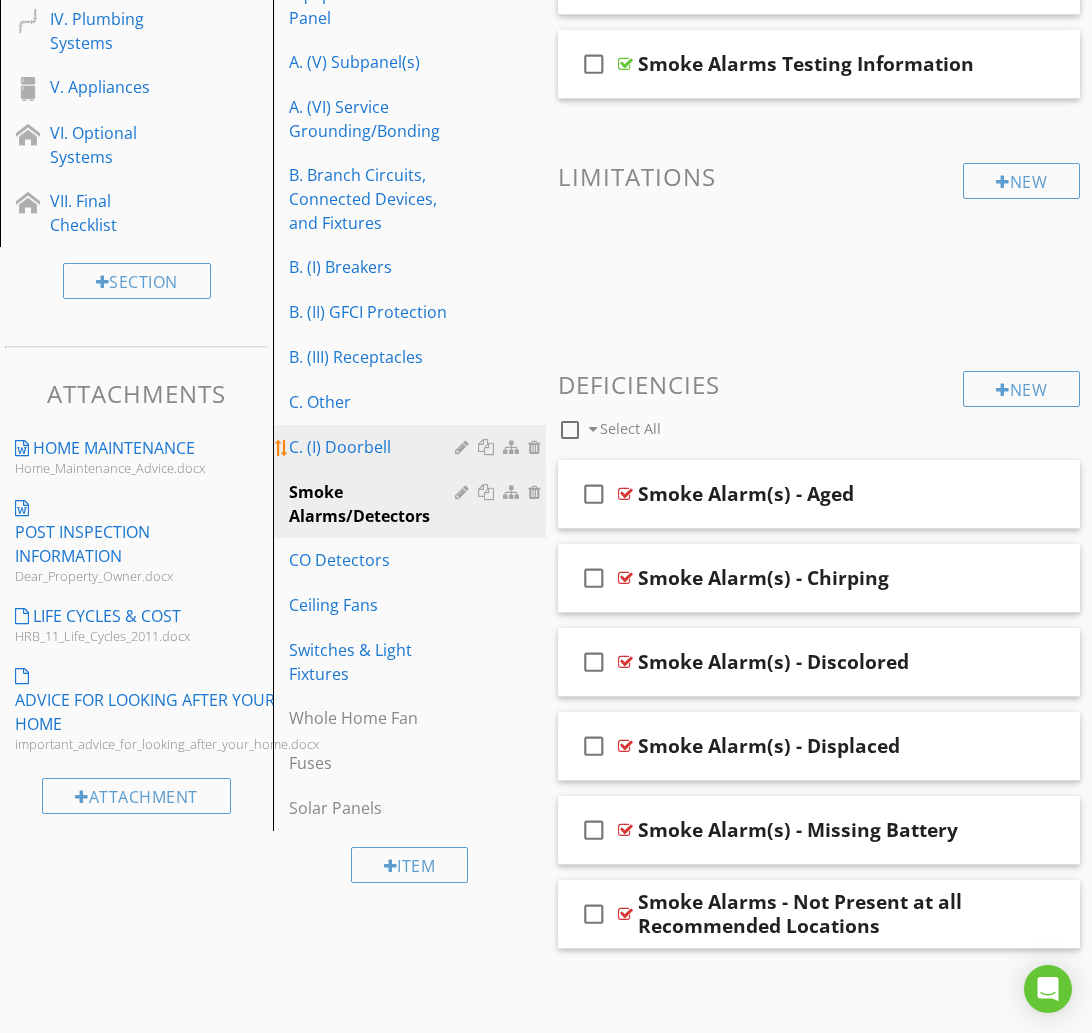 scroll, scrollTop: 639, scrollLeft: 0, axis: vertical 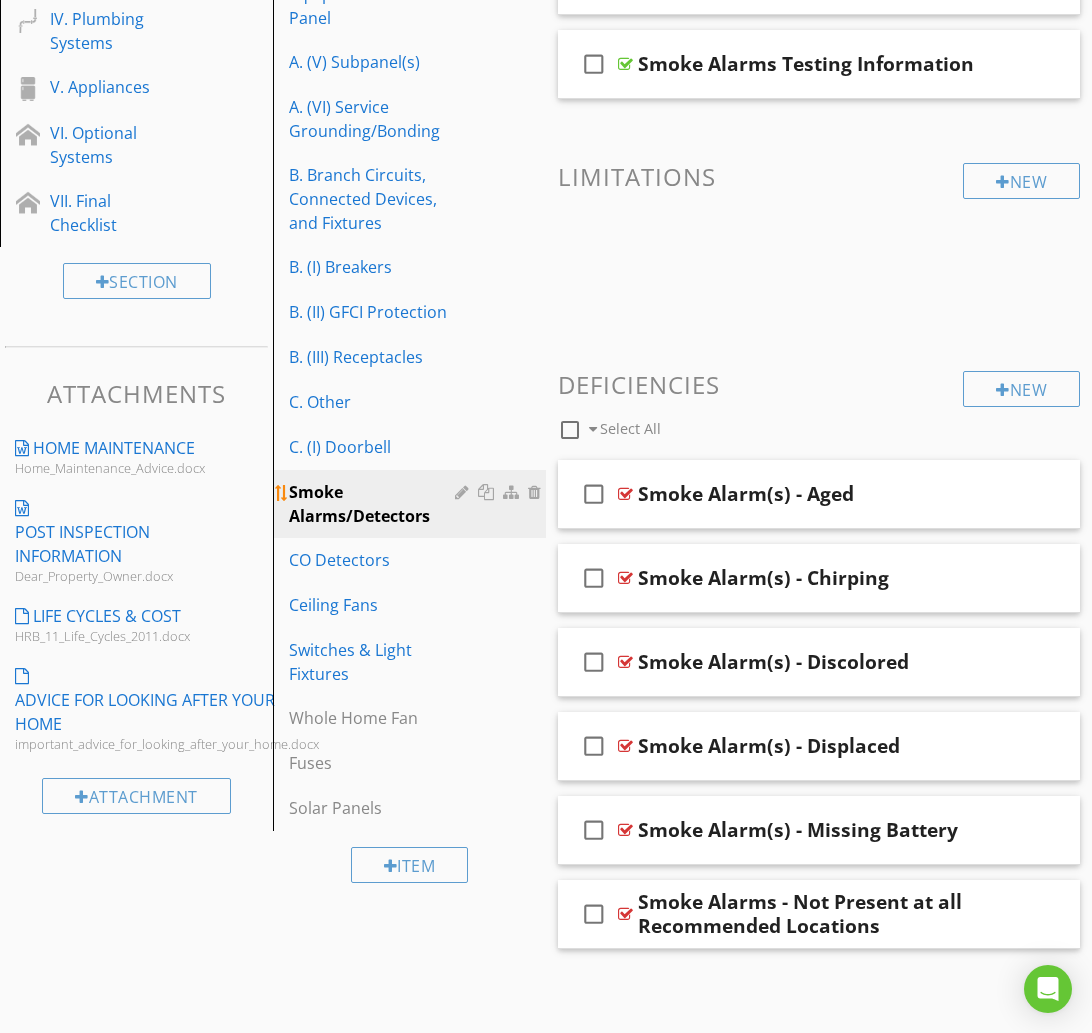 click at bounding box center [464, 492] 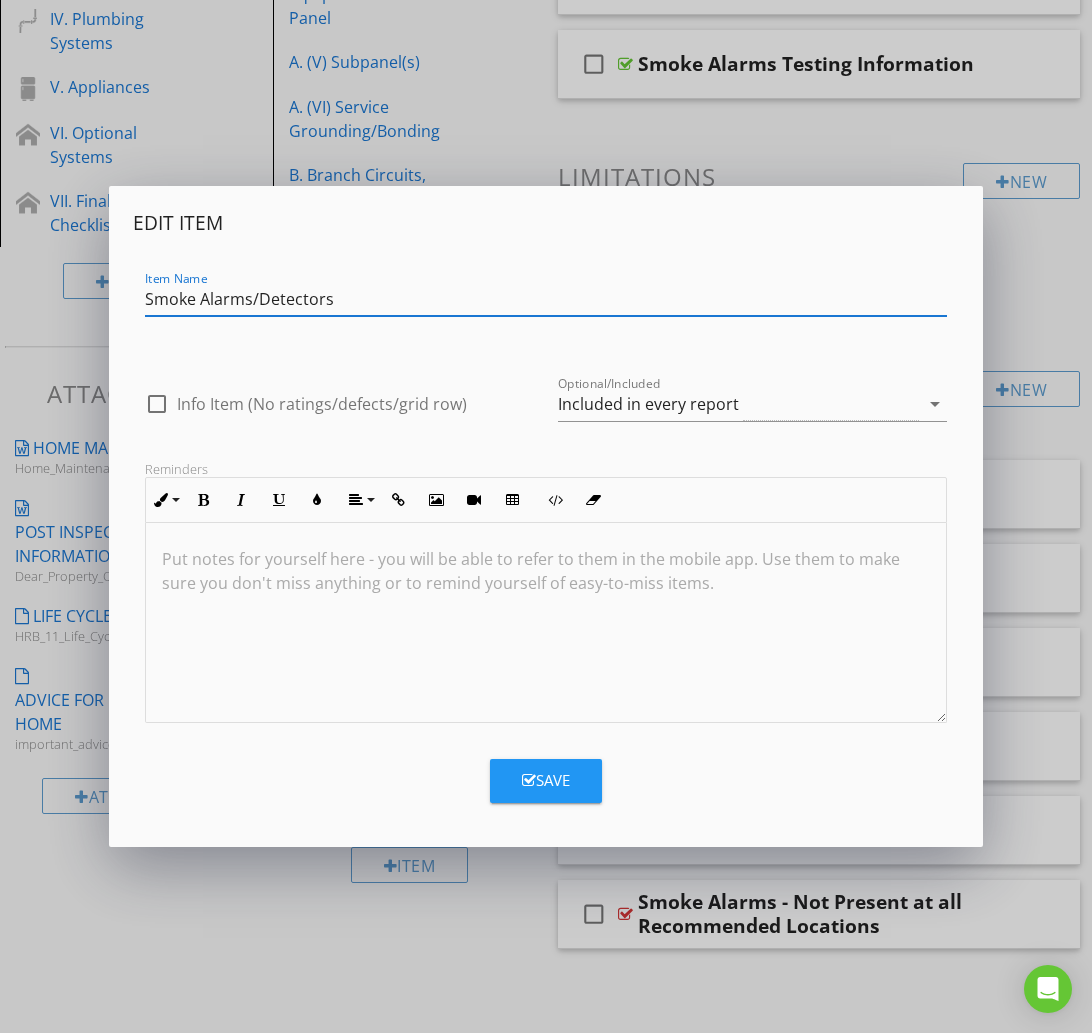 click on "Smoke Alarms/Detectors" at bounding box center [546, 299] 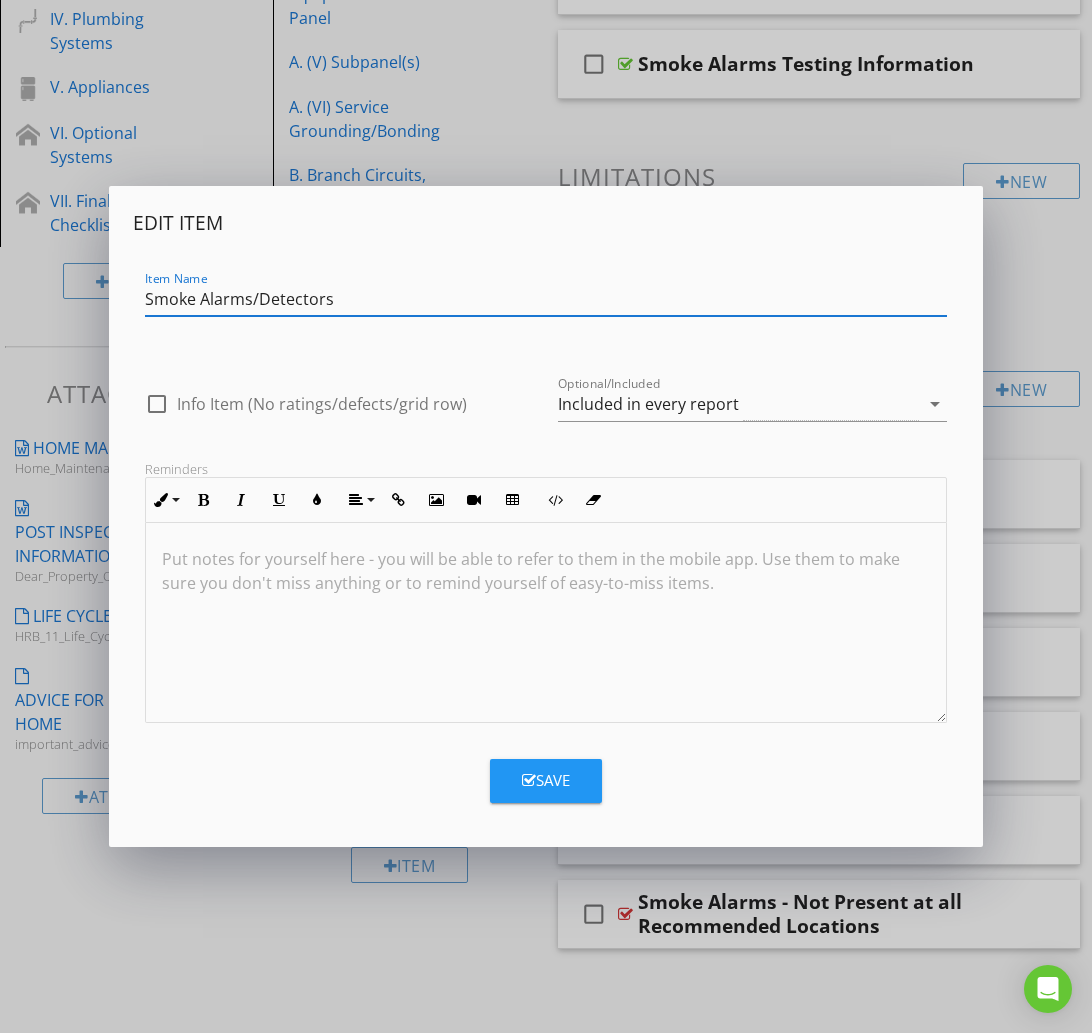click on "Smoke Alarms/Detectors" at bounding box center [546, 299] 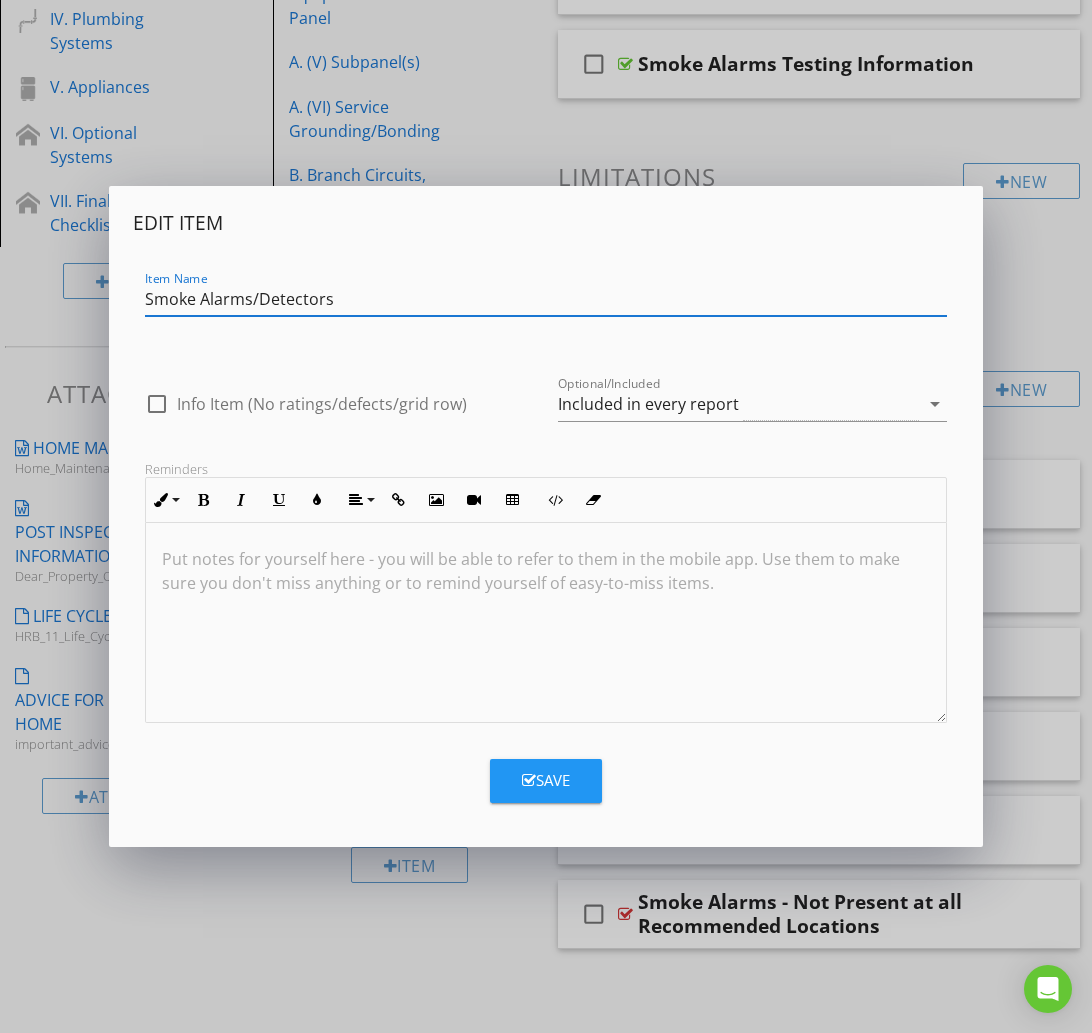 click on "Smoke Alarms/Detectors" at bounding box center (546, 299) 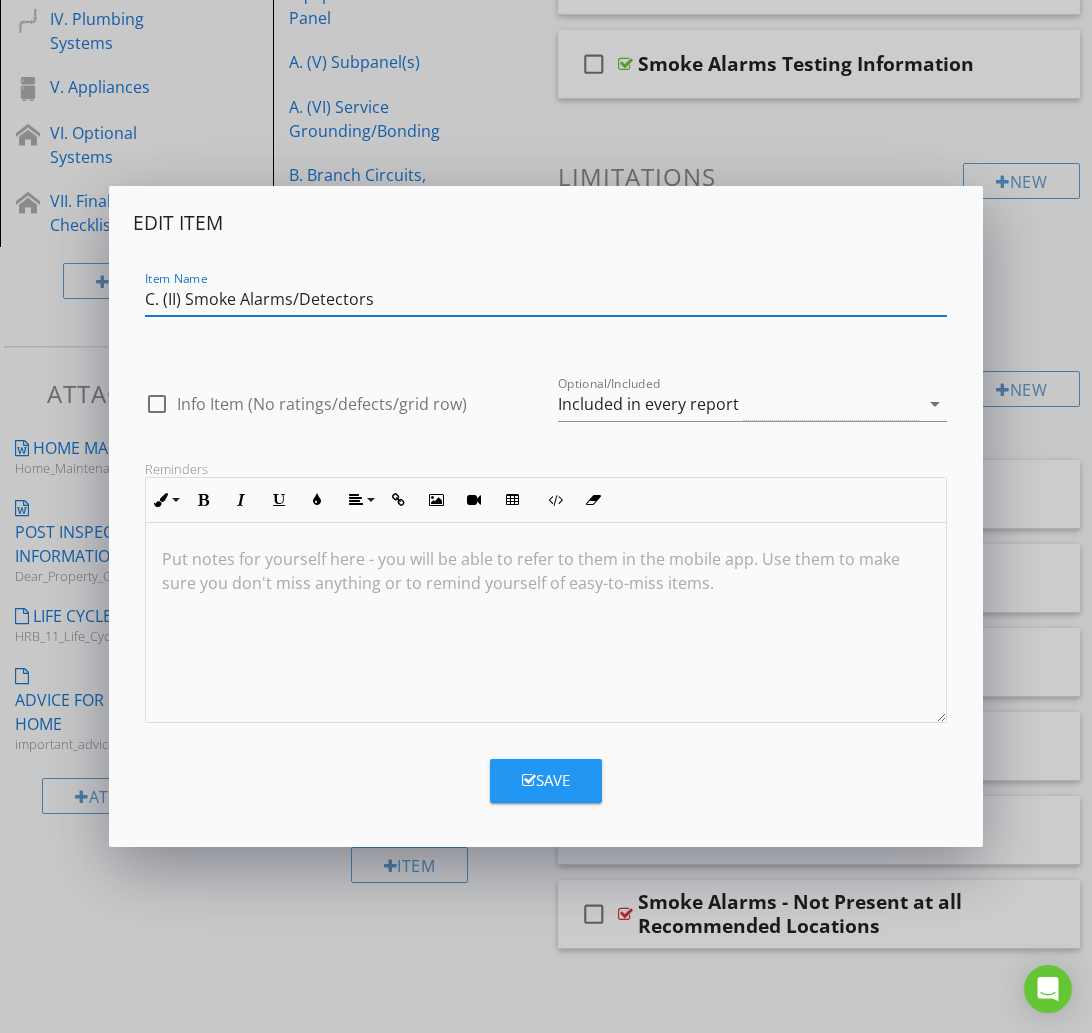 type on "C. (II) Smoke Alarms/Detectors" 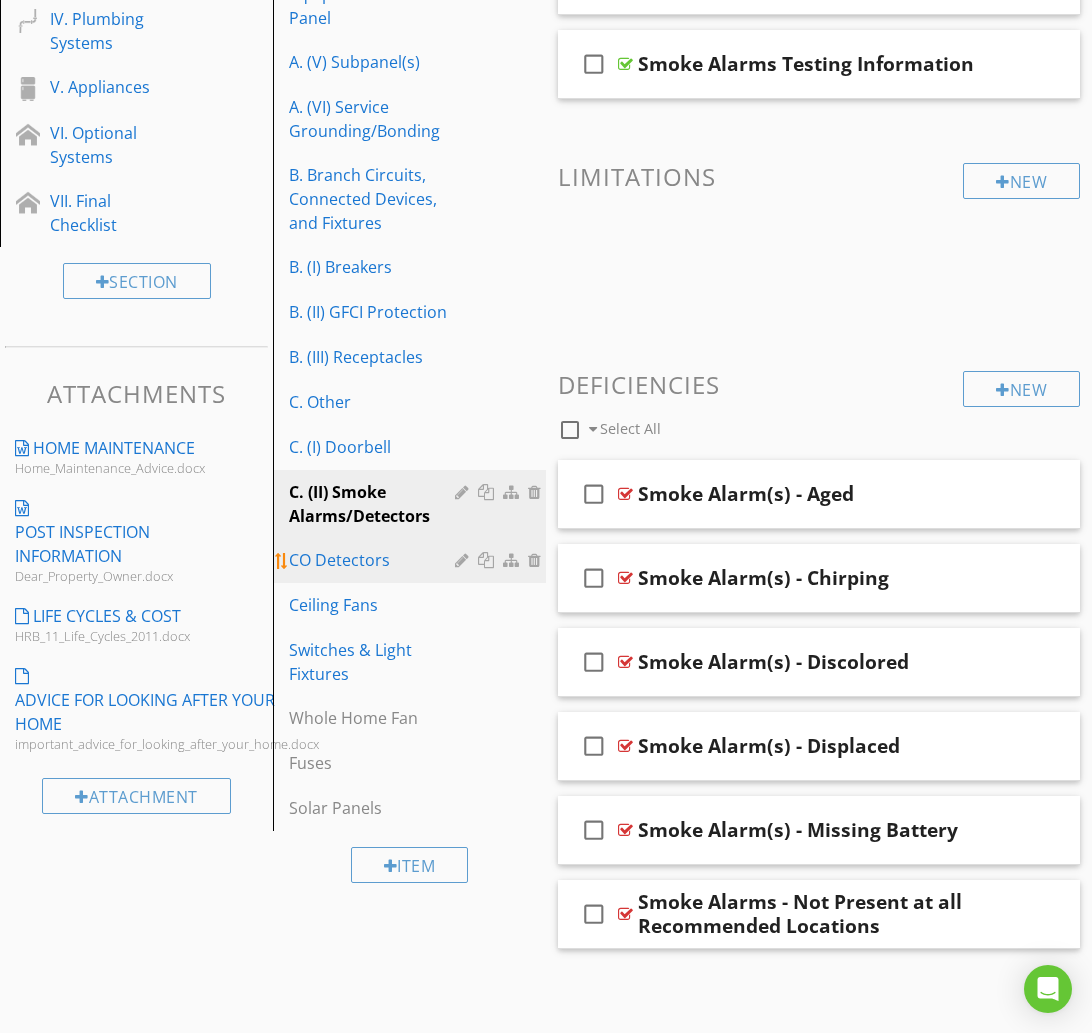click on "CO Detectors" at bounding box center [375, 560] 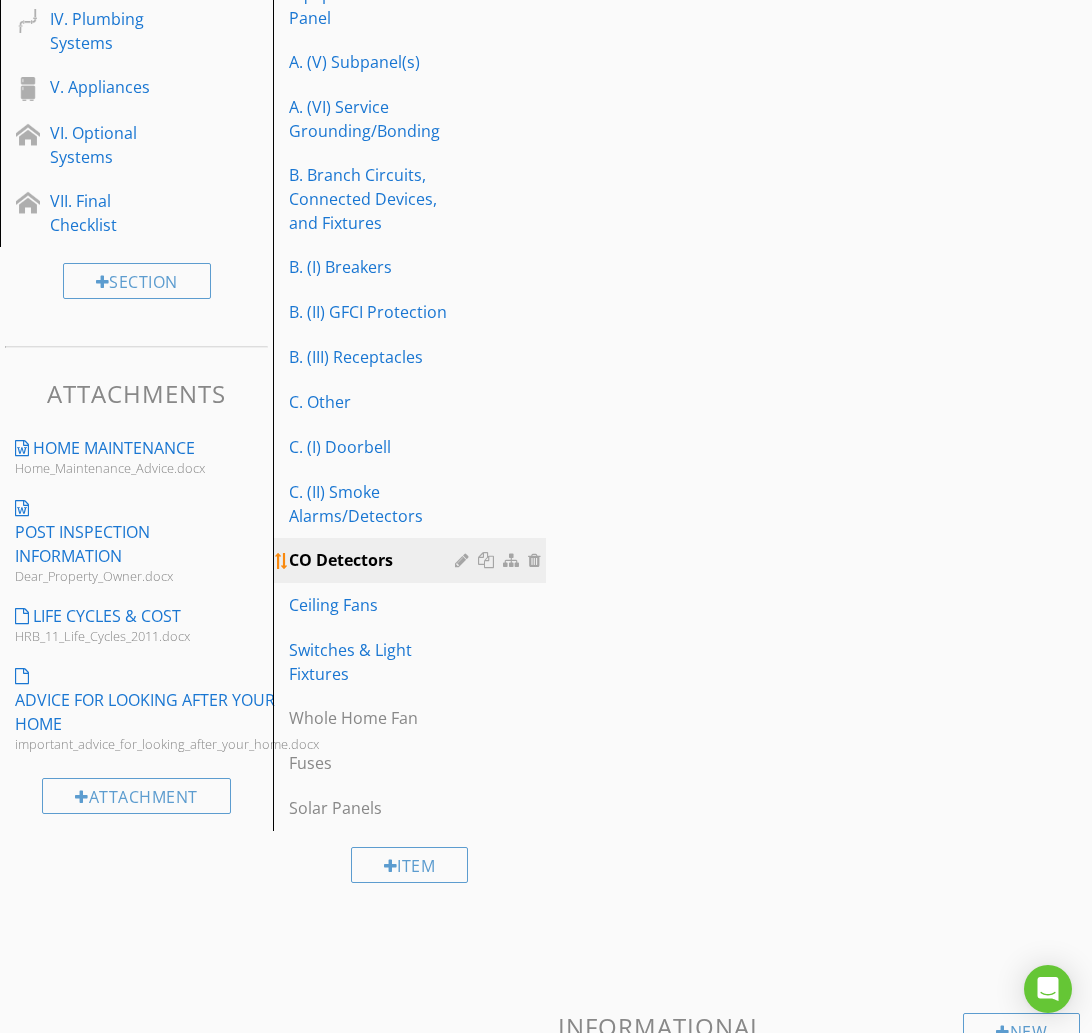 scroll, scrollTop: 524, scrollLeft: 0, axis: vertical 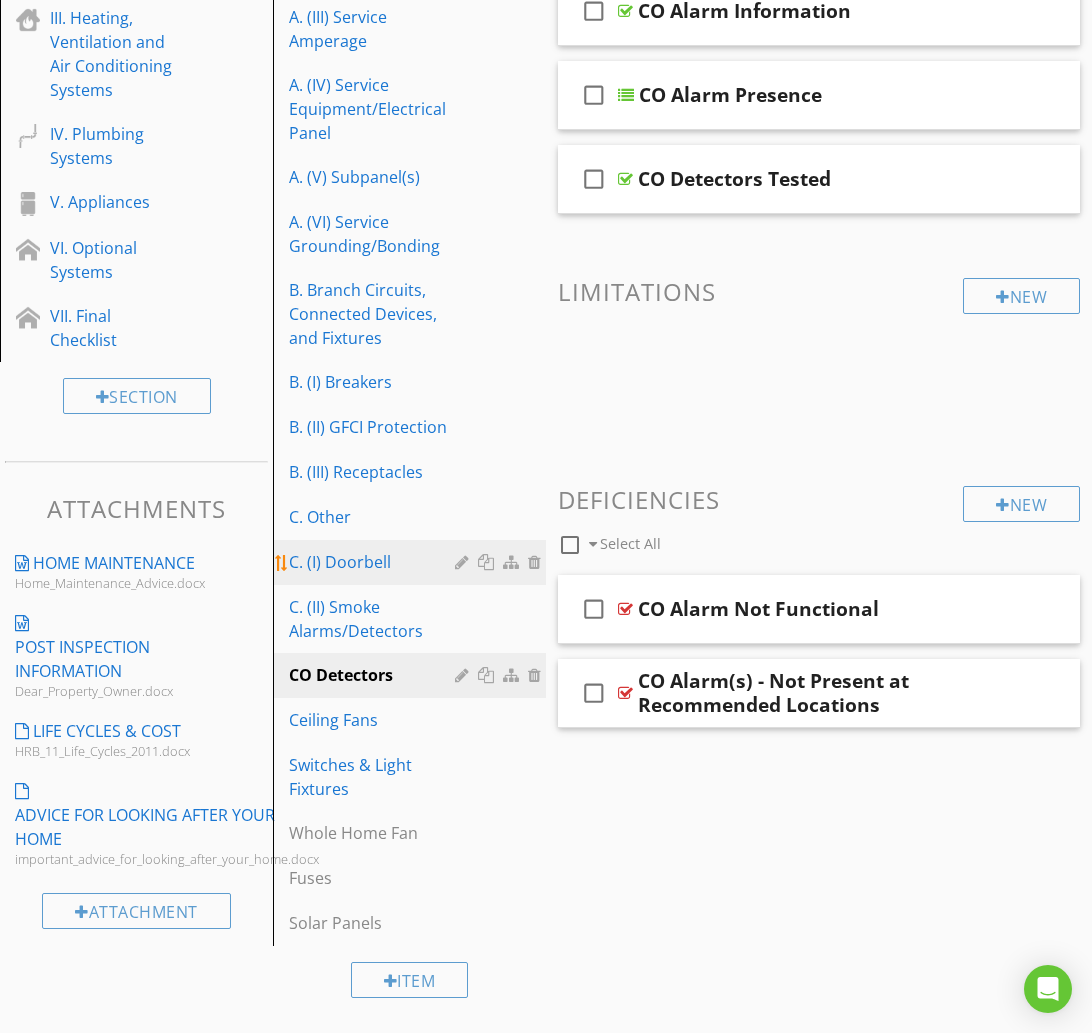 click at bounding box center [464, 562] 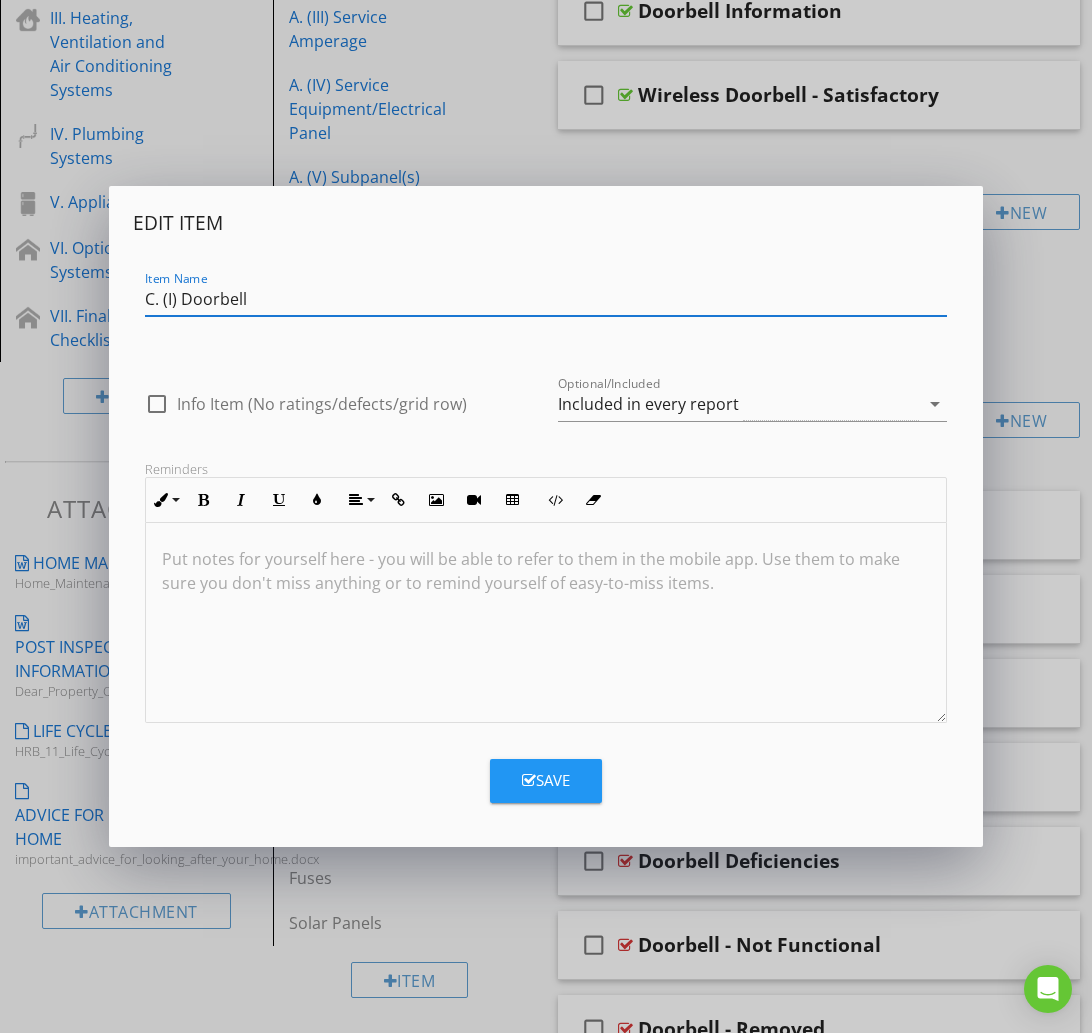 click on "Save" at bounding box center (546, 773) 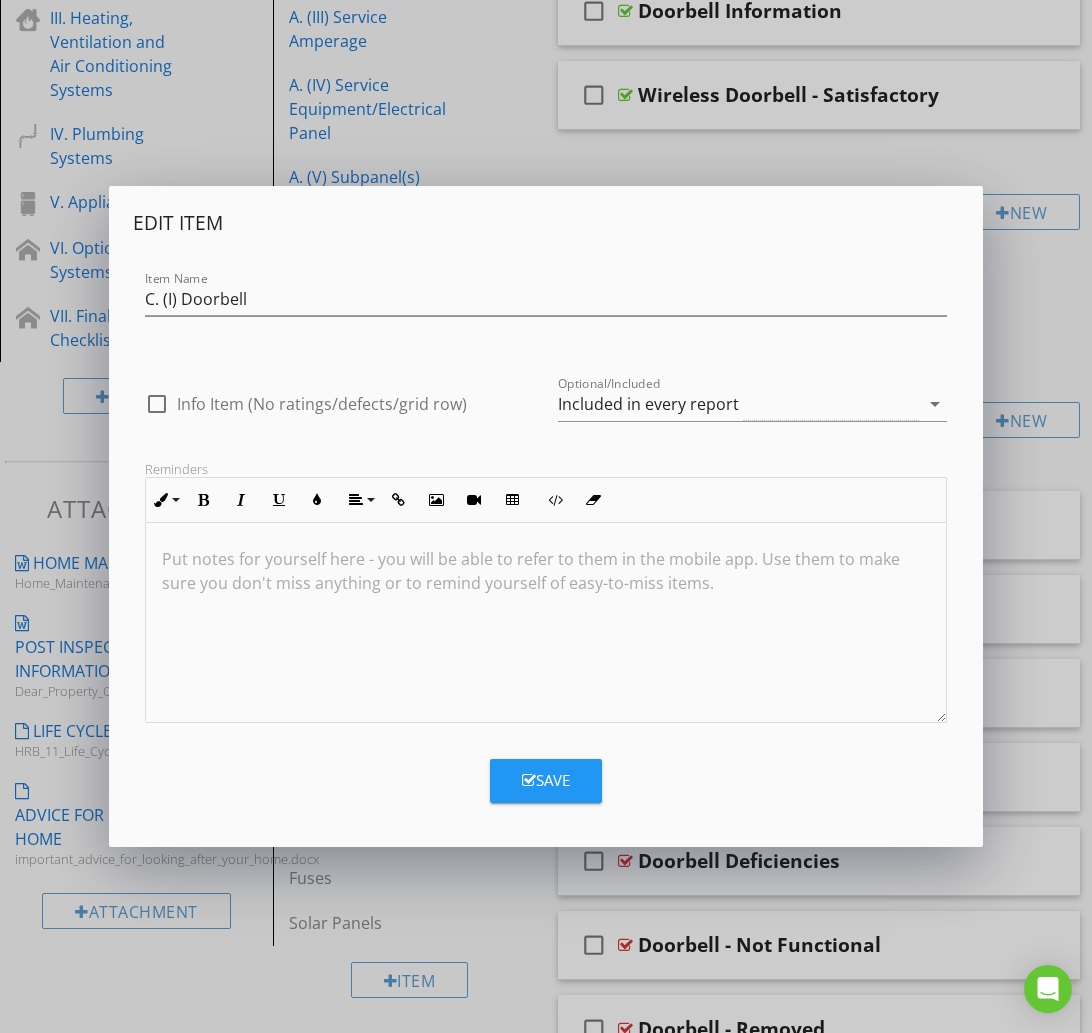 click on "Edit Item   Item Name C. (I) Doorbell     check_box_outline_blank Info Item (No ratings/defects/grid row)   Optional/Included Included in every report arrow_drop_down     Reminders   Inline Style XLarge Large Normal Small Light Small/Light Bold Italic Underline Colors Align Align Left Align Center Align Right Align Justify Insert Link Insert Image Insert Video Insert Table Code View Clear Formatting Ordered List Unordered List Put notes for yourself here - you will be able to refer to them in the mobile app. Use them to make sure you don't miss anything or to remind yourself of easy-to-miss items.
Save" at bounding box center (546, 516) 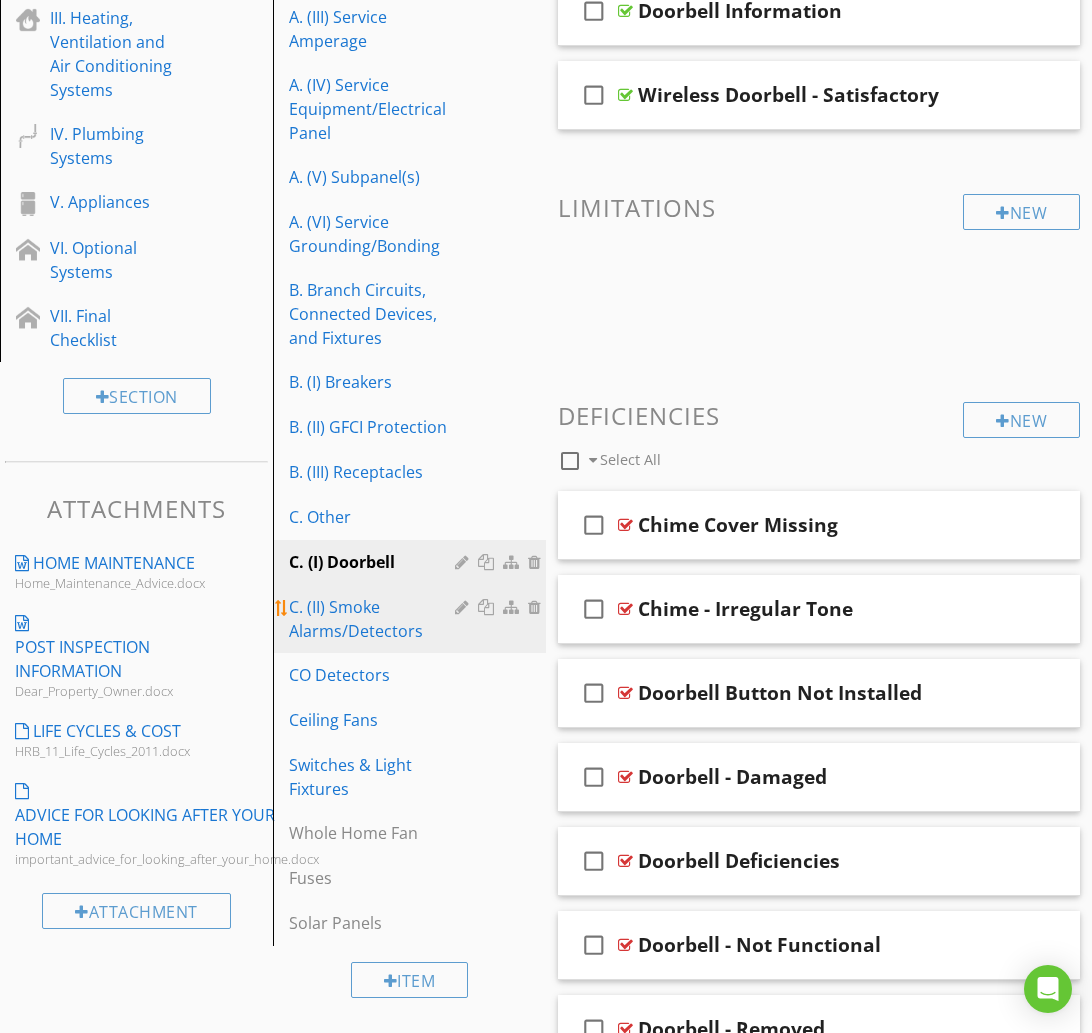 click on "C. (II) Smoke Alarms/Detectors" at bounding box center (375, 619) 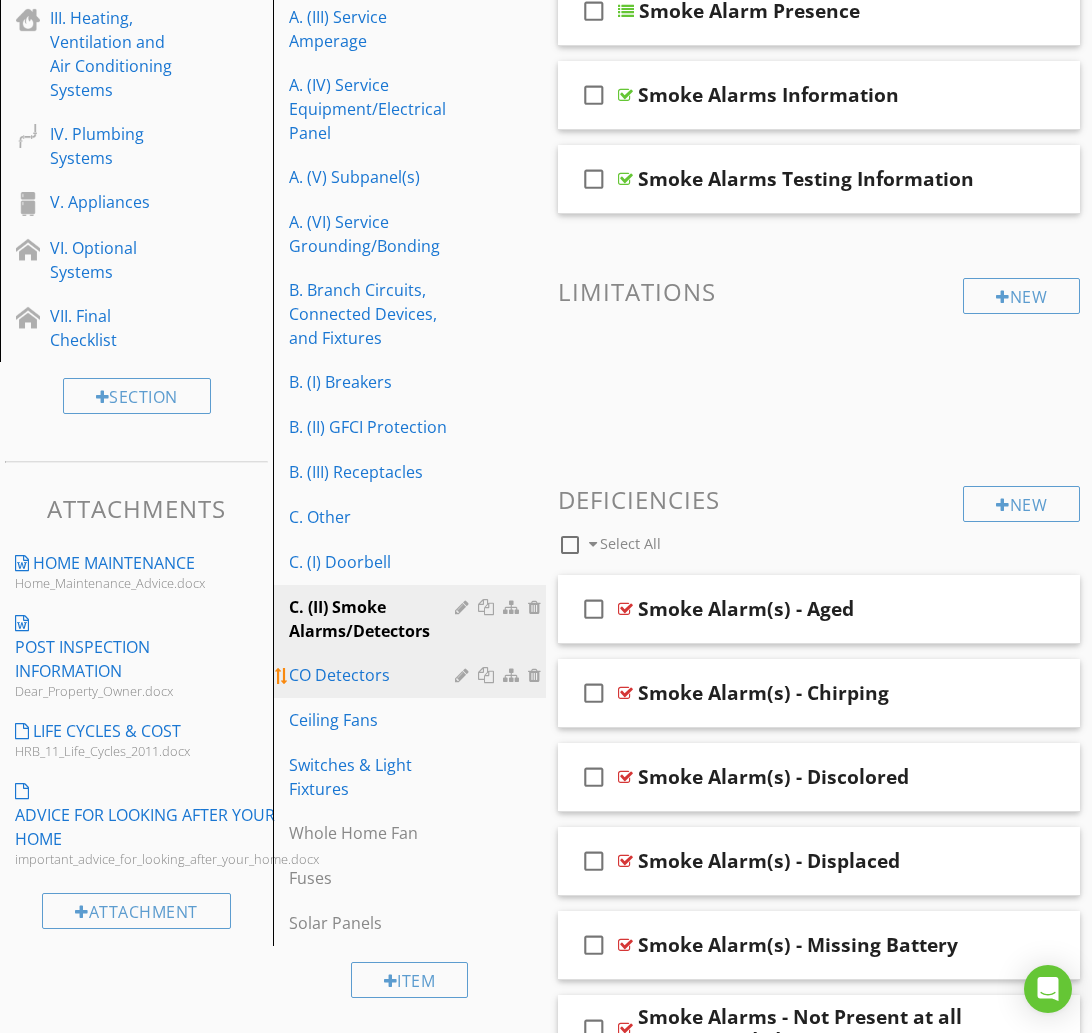 click on "CO Detectors" at bounding box center (375, 675) 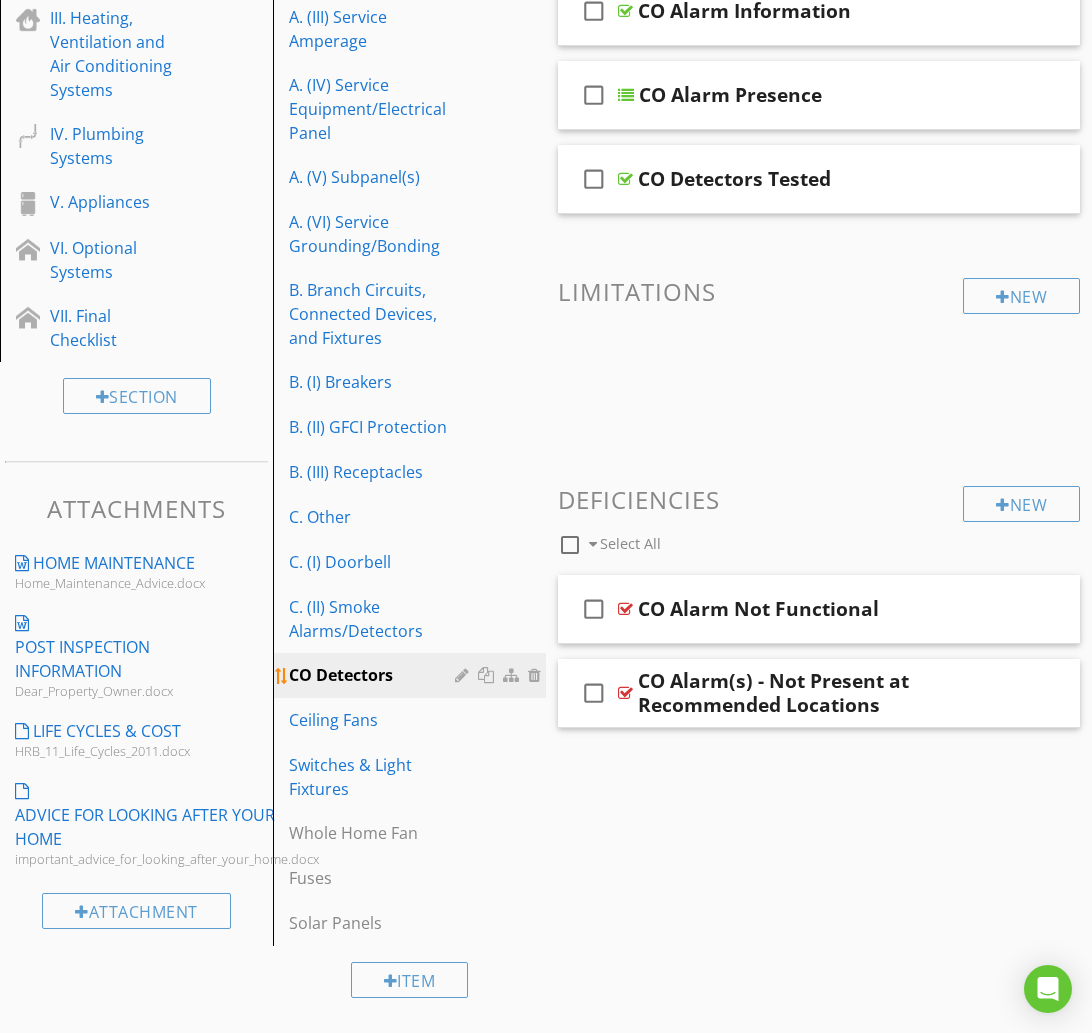click at bounding box center [464, 675] 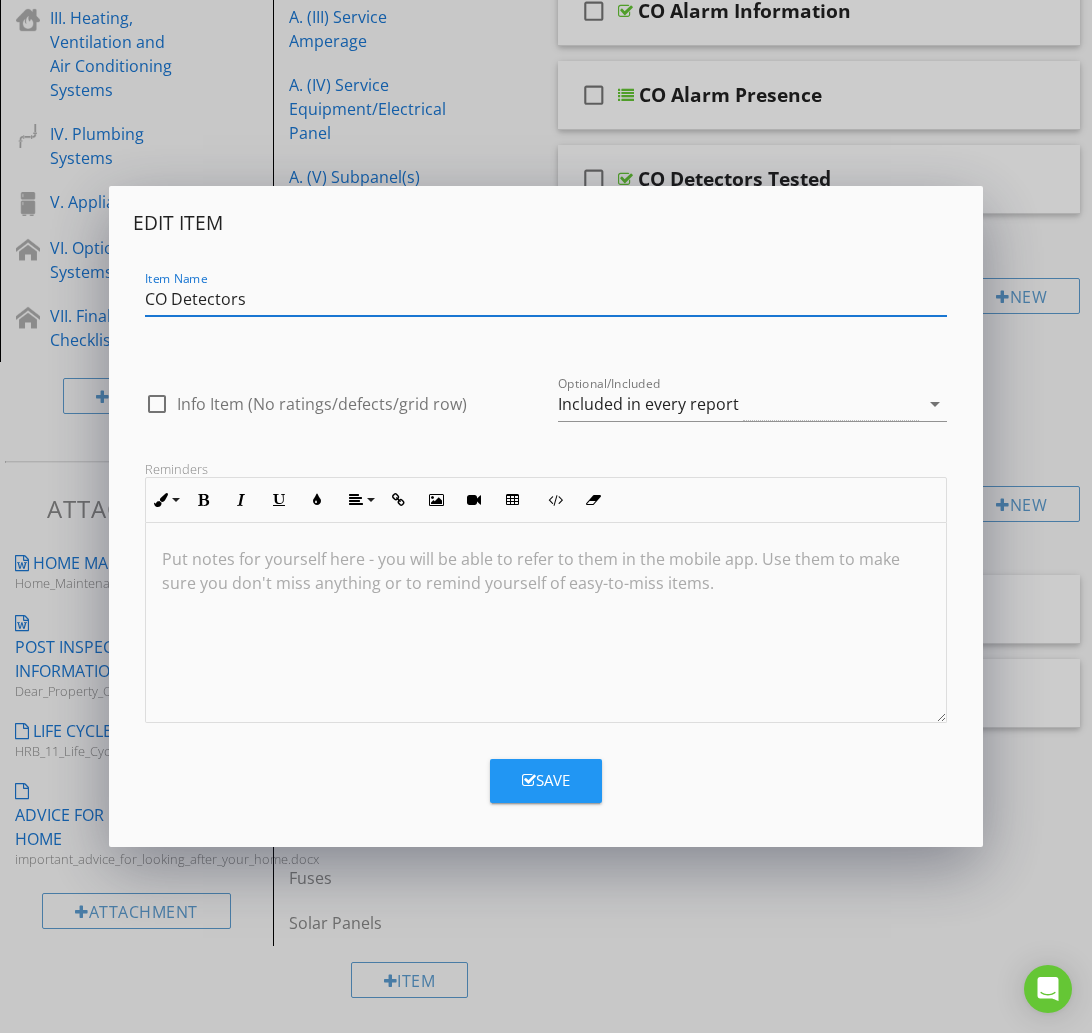 click on "CO Detectors" at bounding box center (546, 299) 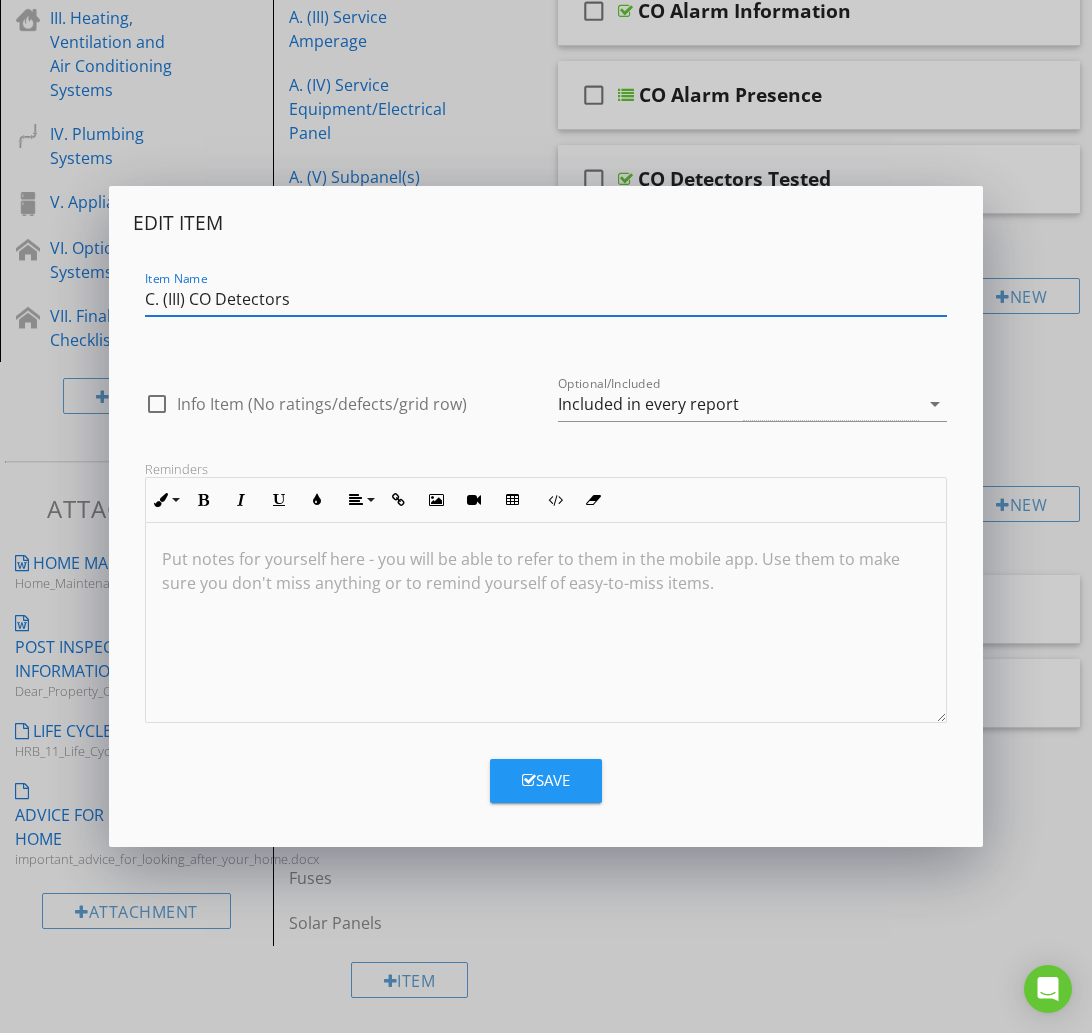 type on "C. (III) CO Detectors" 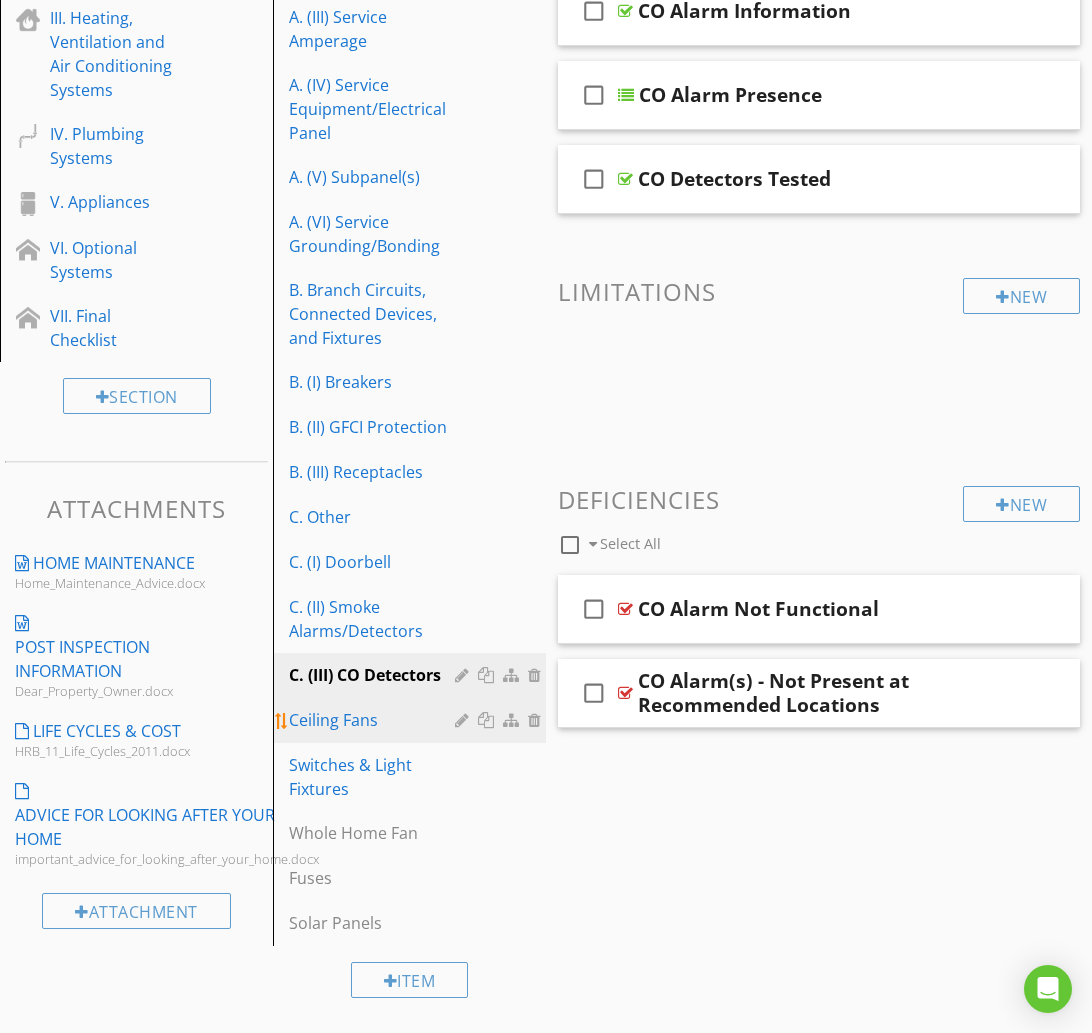 click at bounding box center (464, 720) 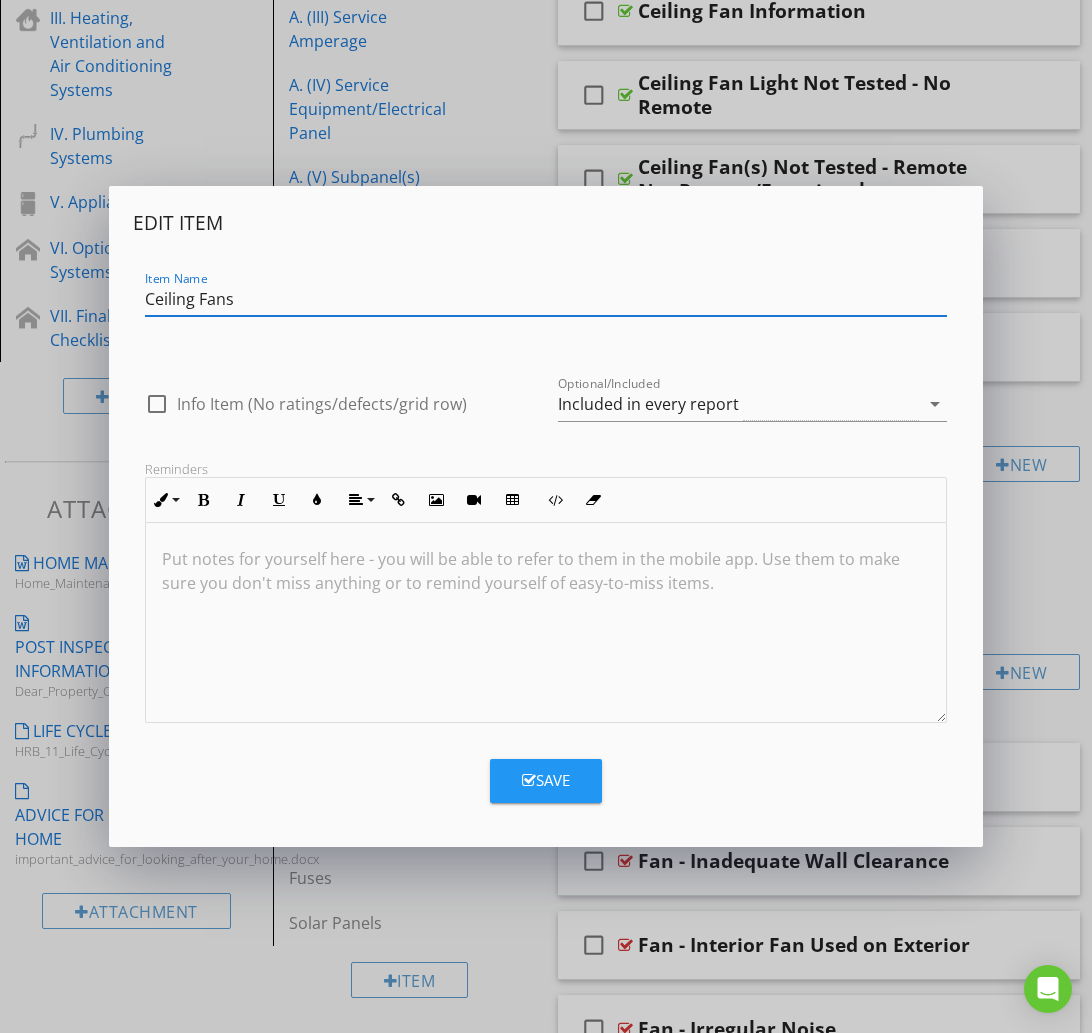 click on "Ceiling Fans" at bounding box center [546, 299] 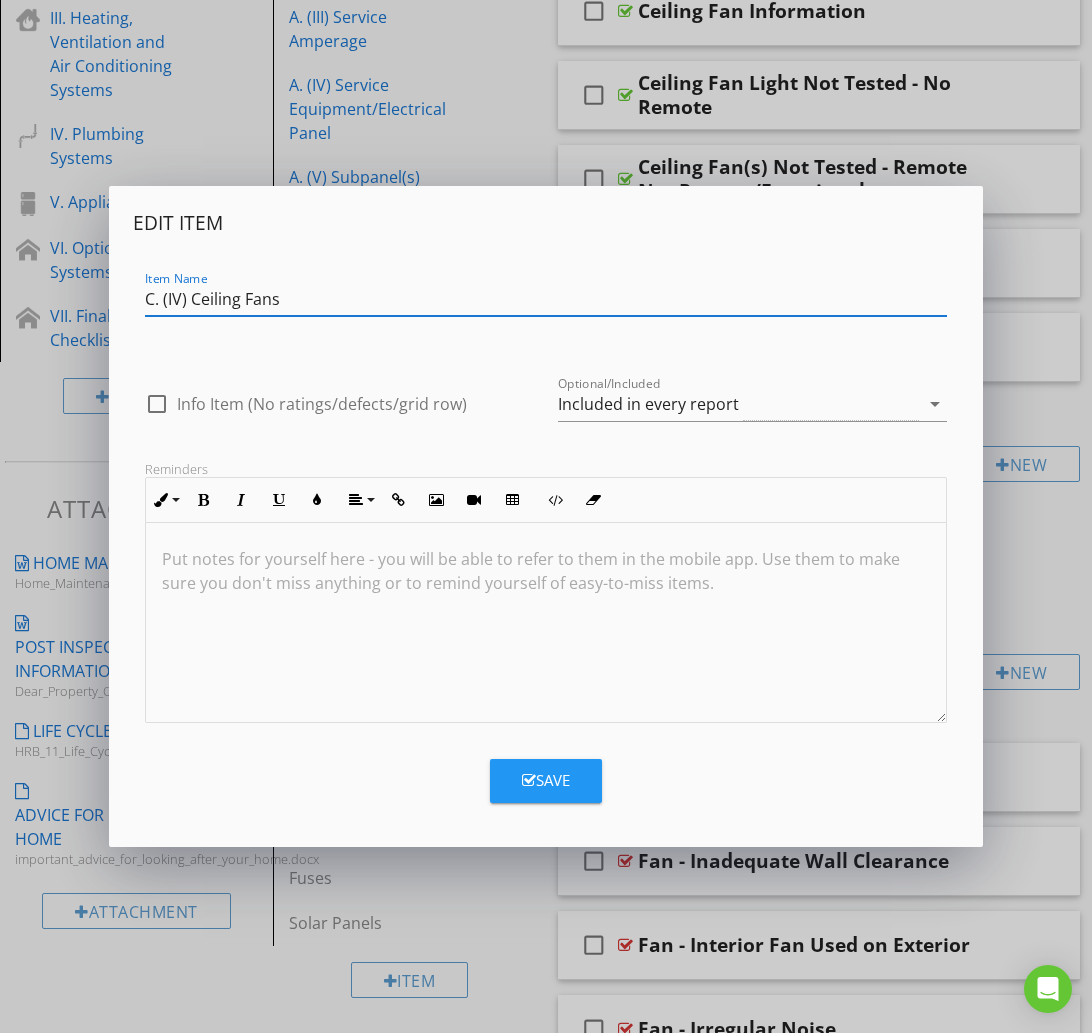 type on "C. (IV) Ceiling Fans" 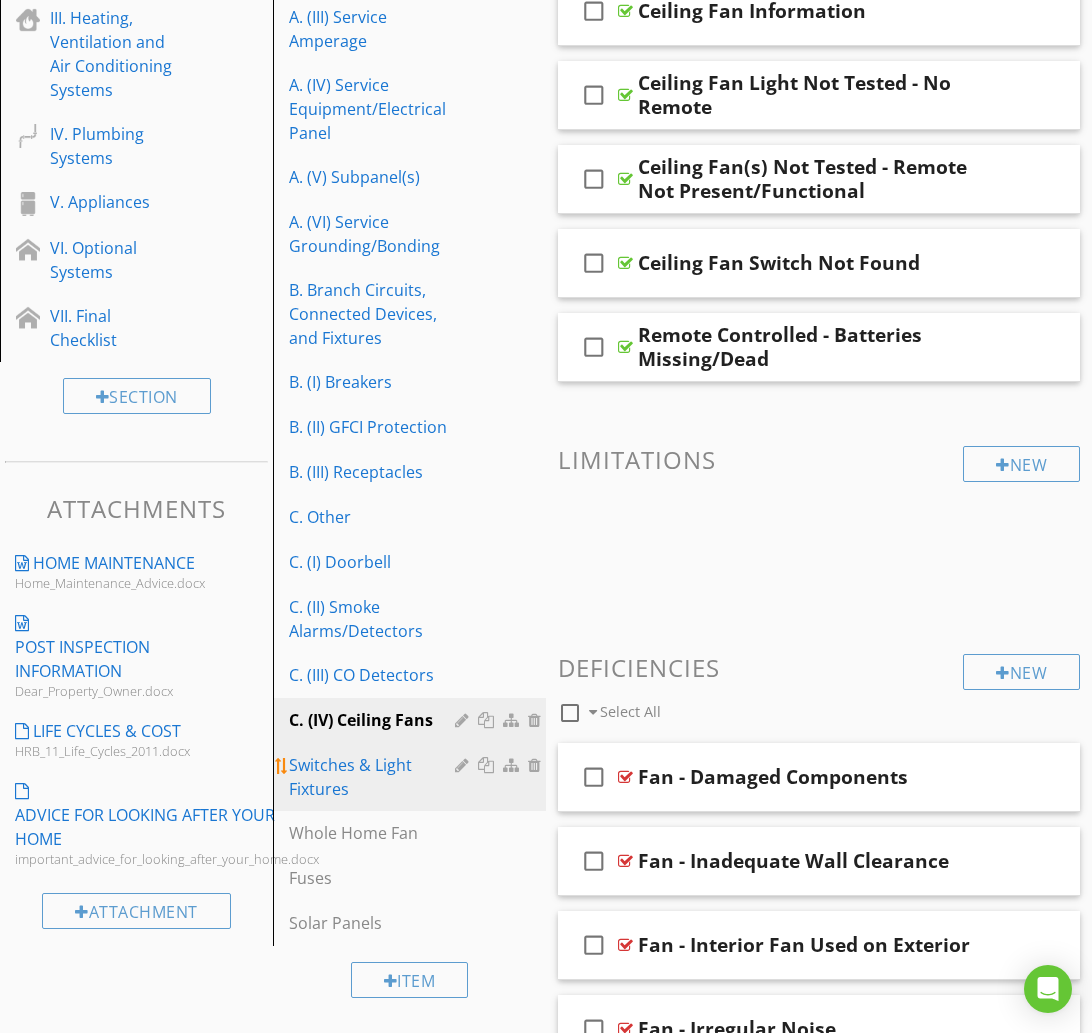click on "Switches & Light Fixtures" at bounding box center (375, 777) 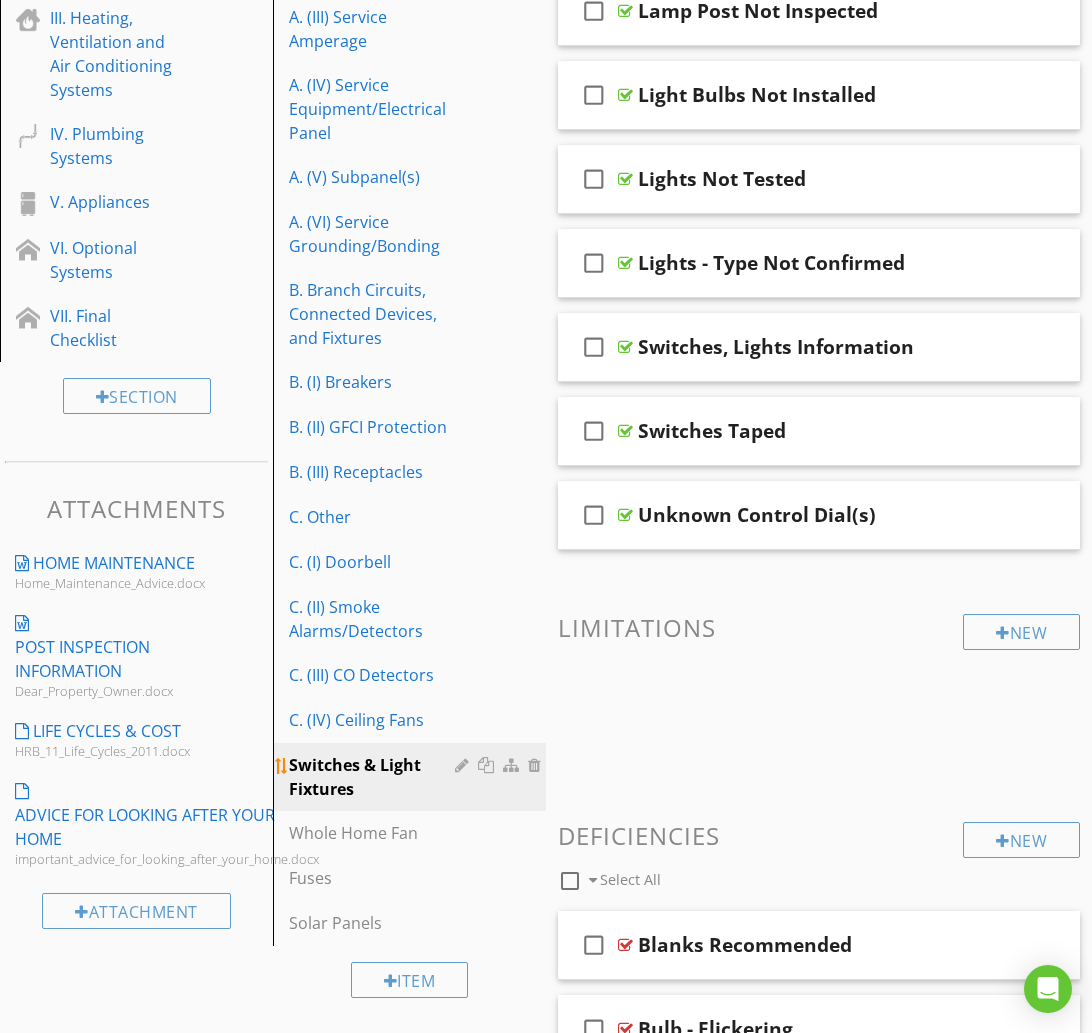 click at bounding box center (464, 765) 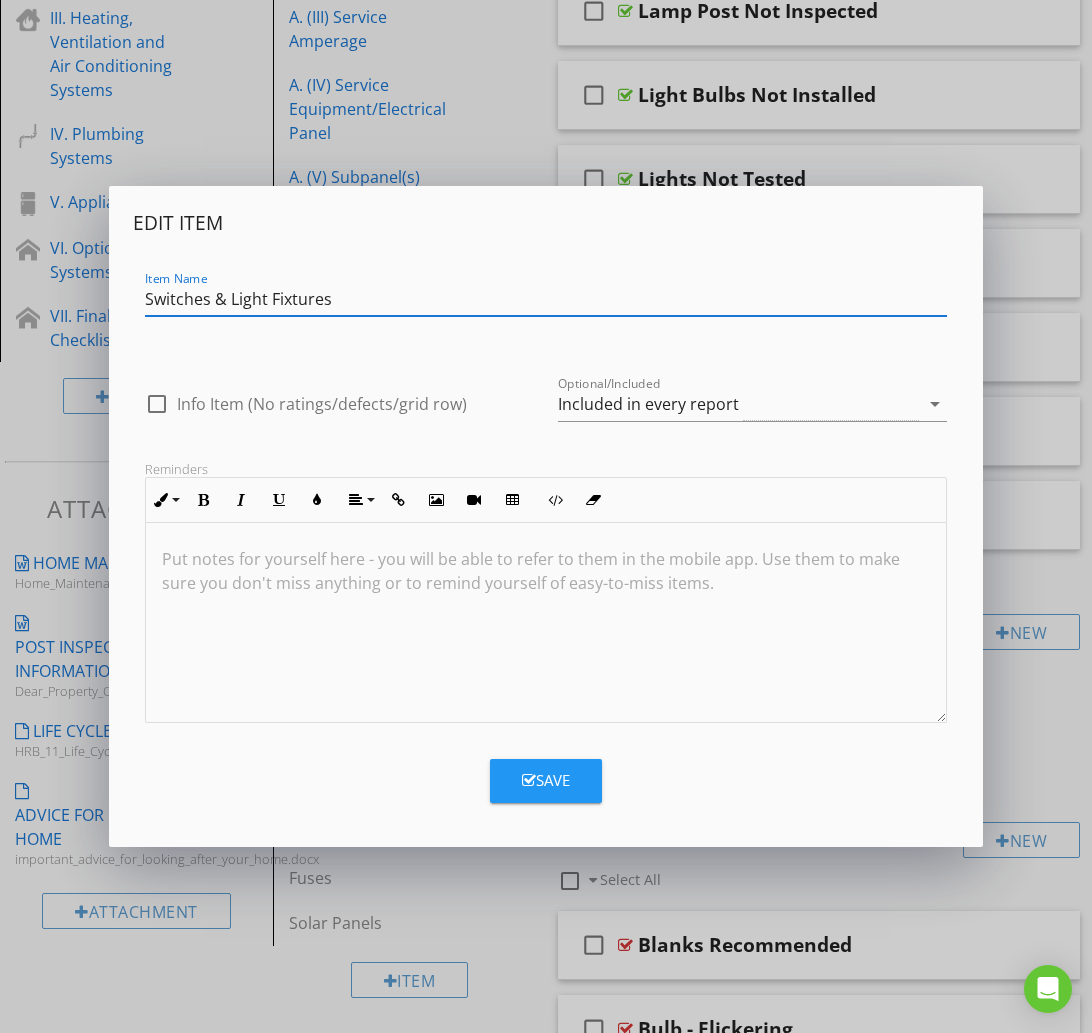 click on "Switches & Light Fixtures" at bounding box center (546, 299) 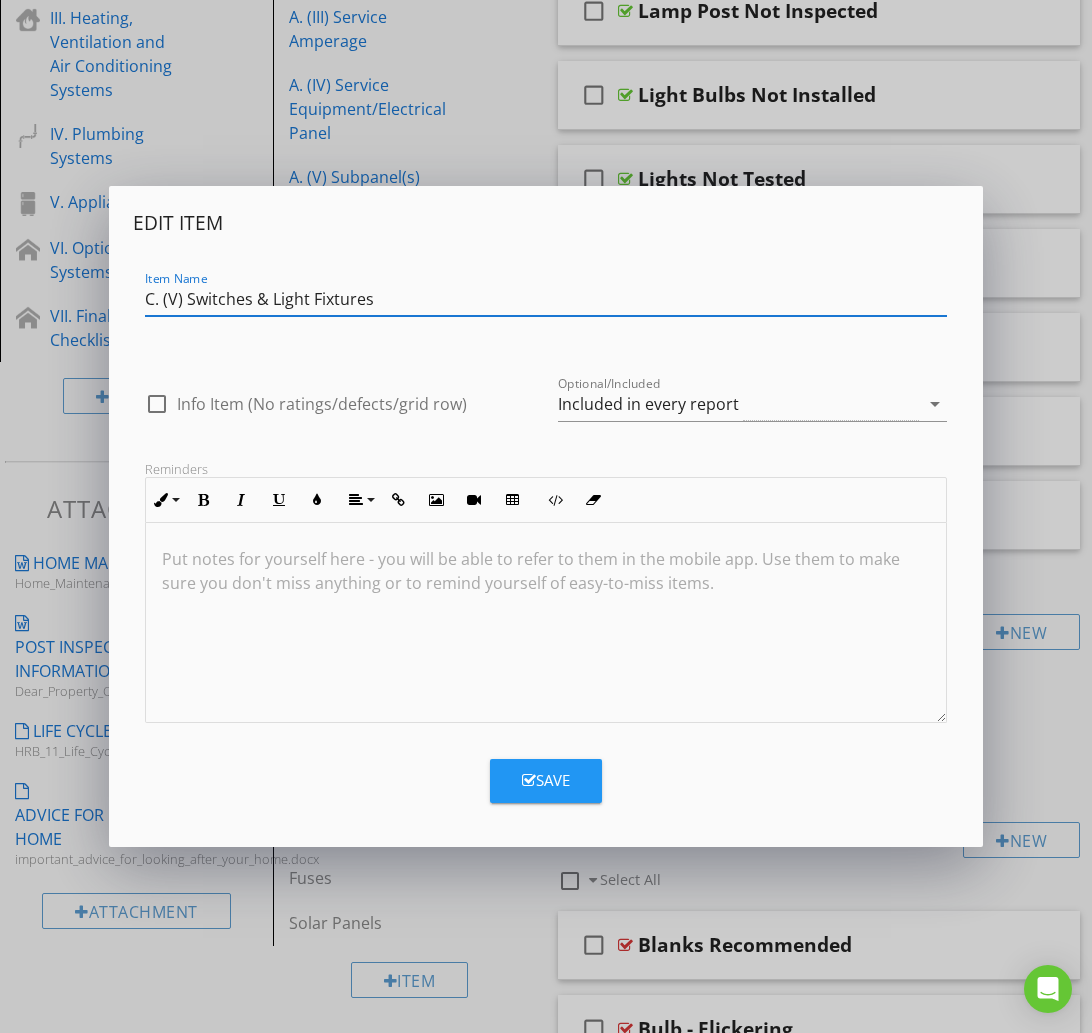 type on "C. (V) Switches & Light Fixtures" 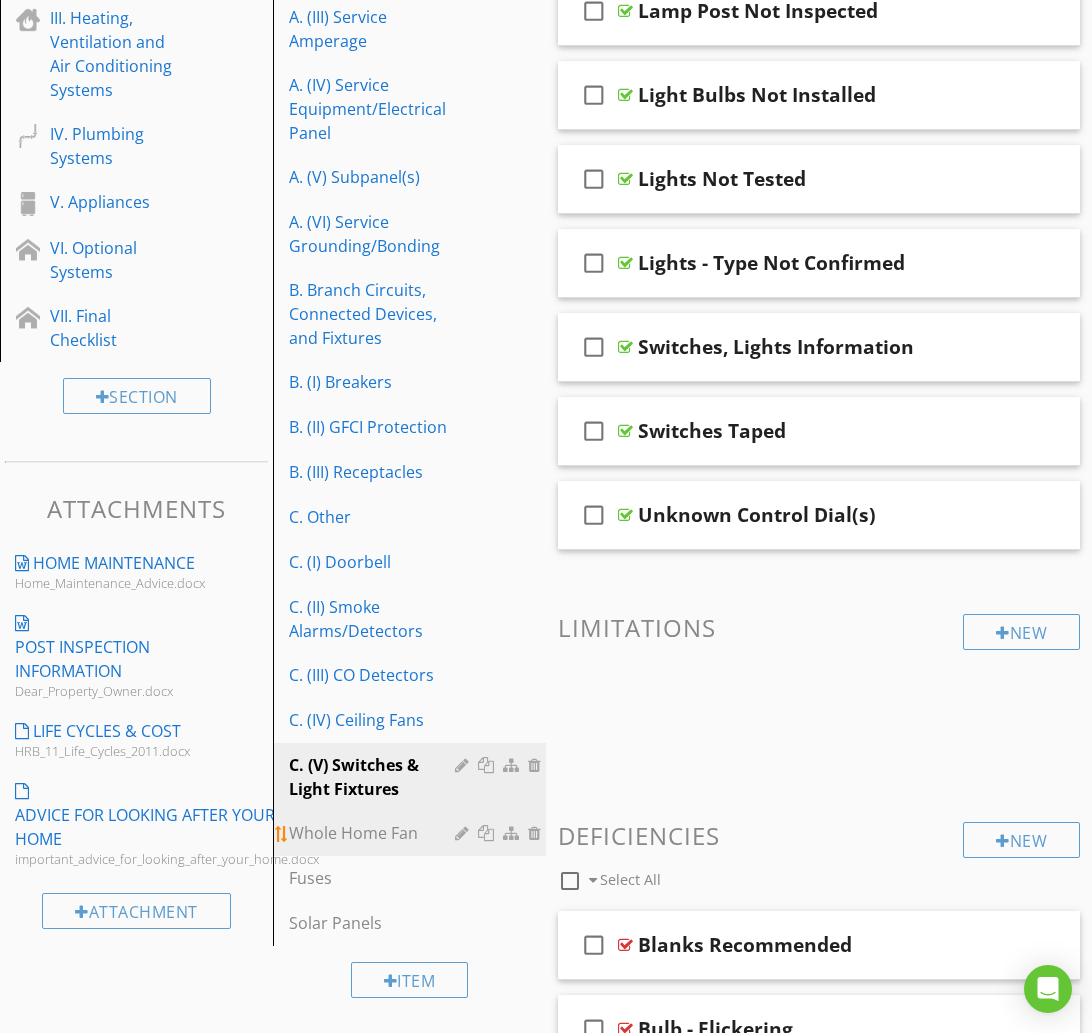 click on "Whole Home Fan" at bounding box center (375, 833) 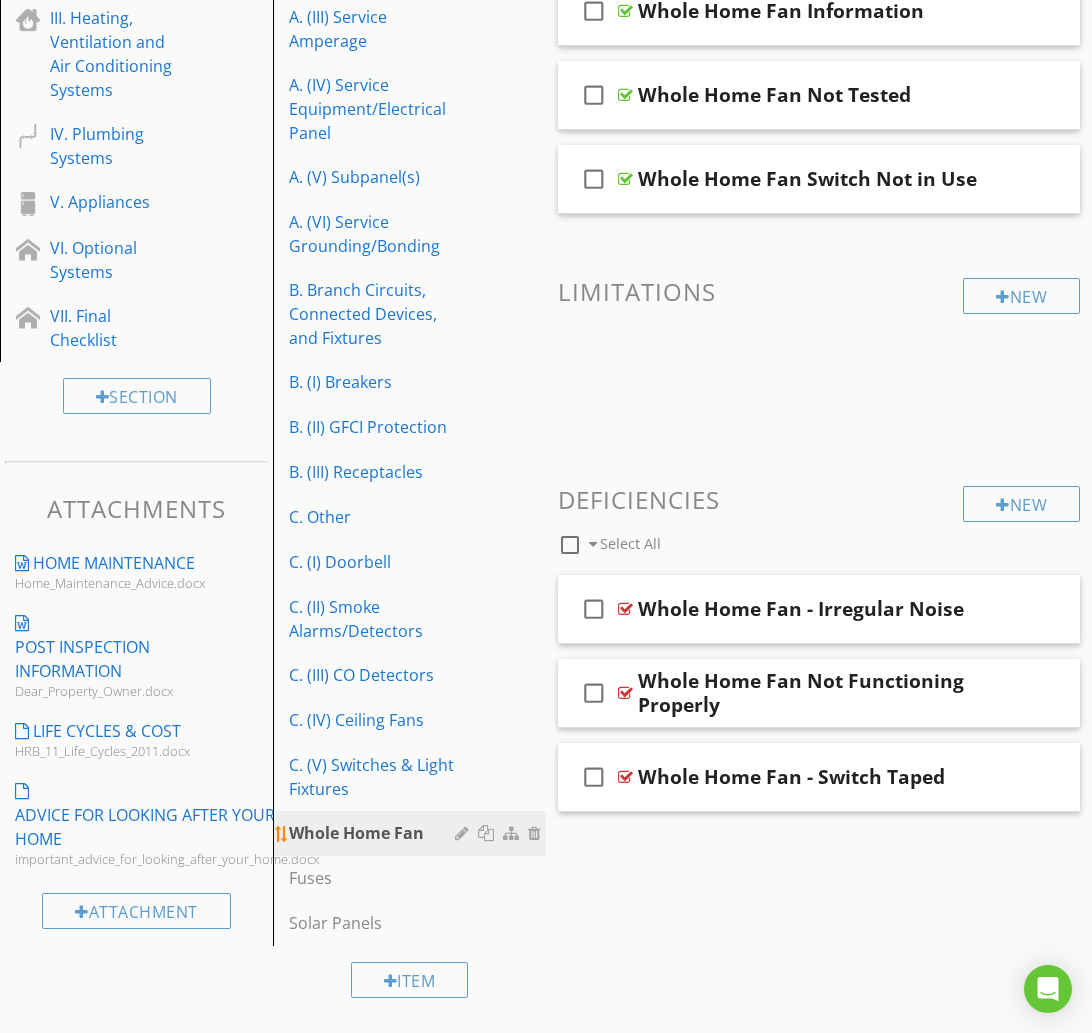 click at bounding box center (464, 833) 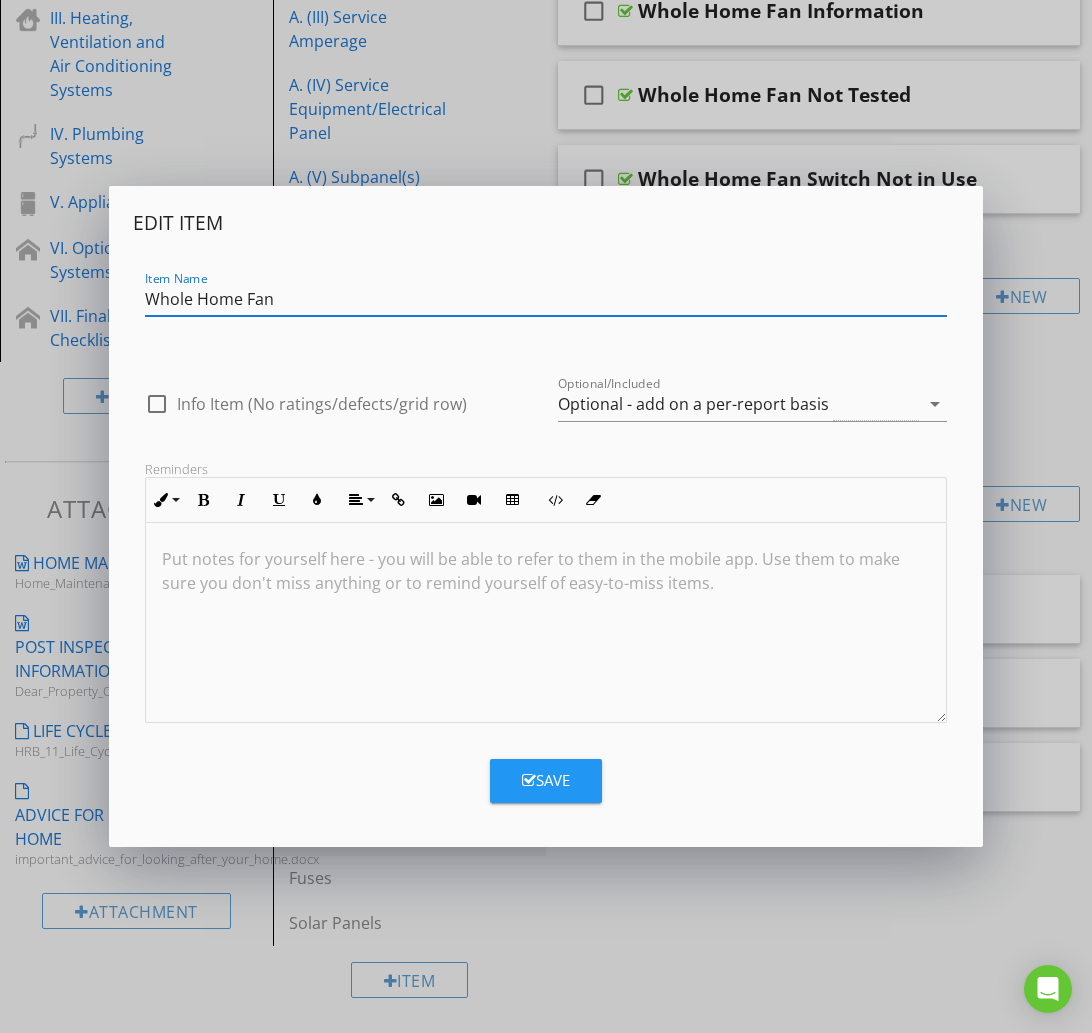 click on "Whole Home Fan" at bounding box center [546, 299] 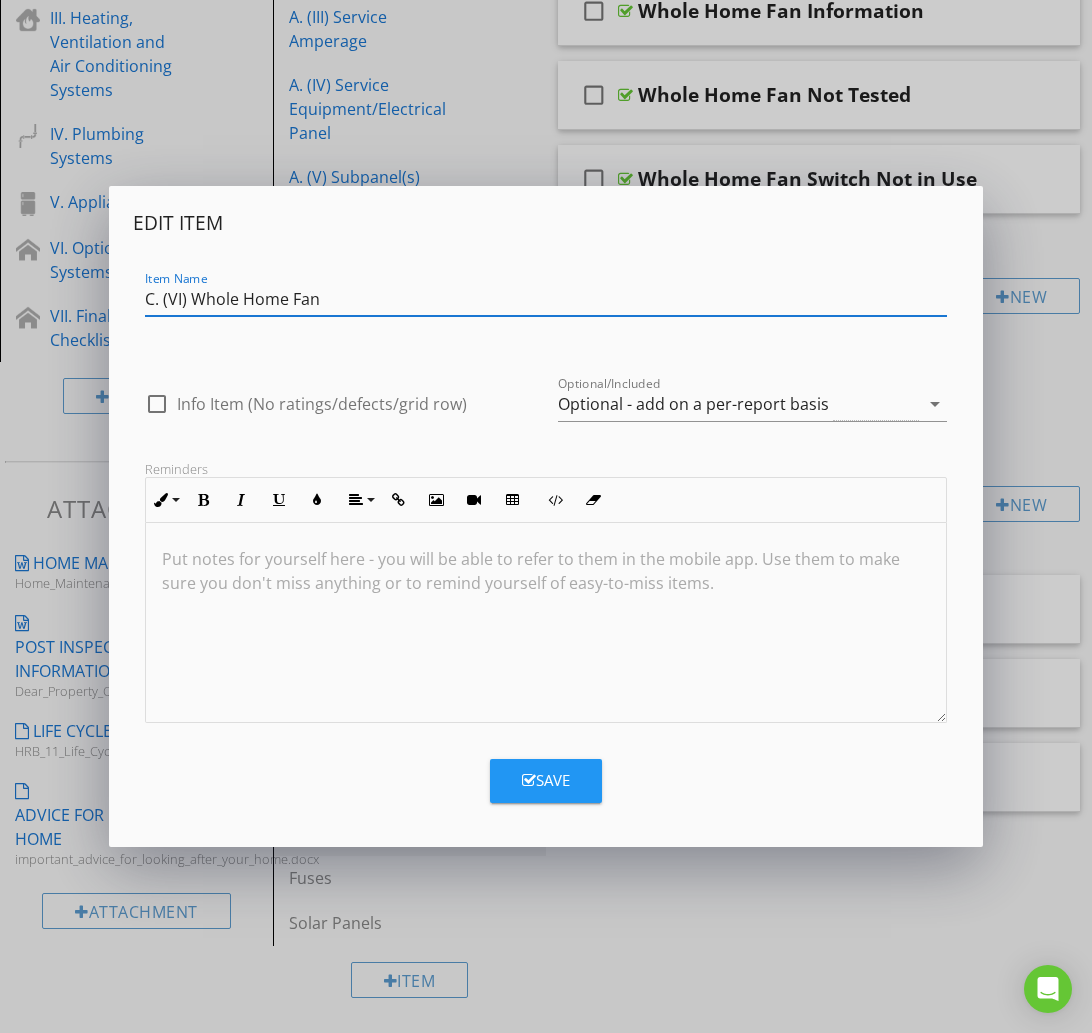 type on "C. (VI) Whole Home Fan" 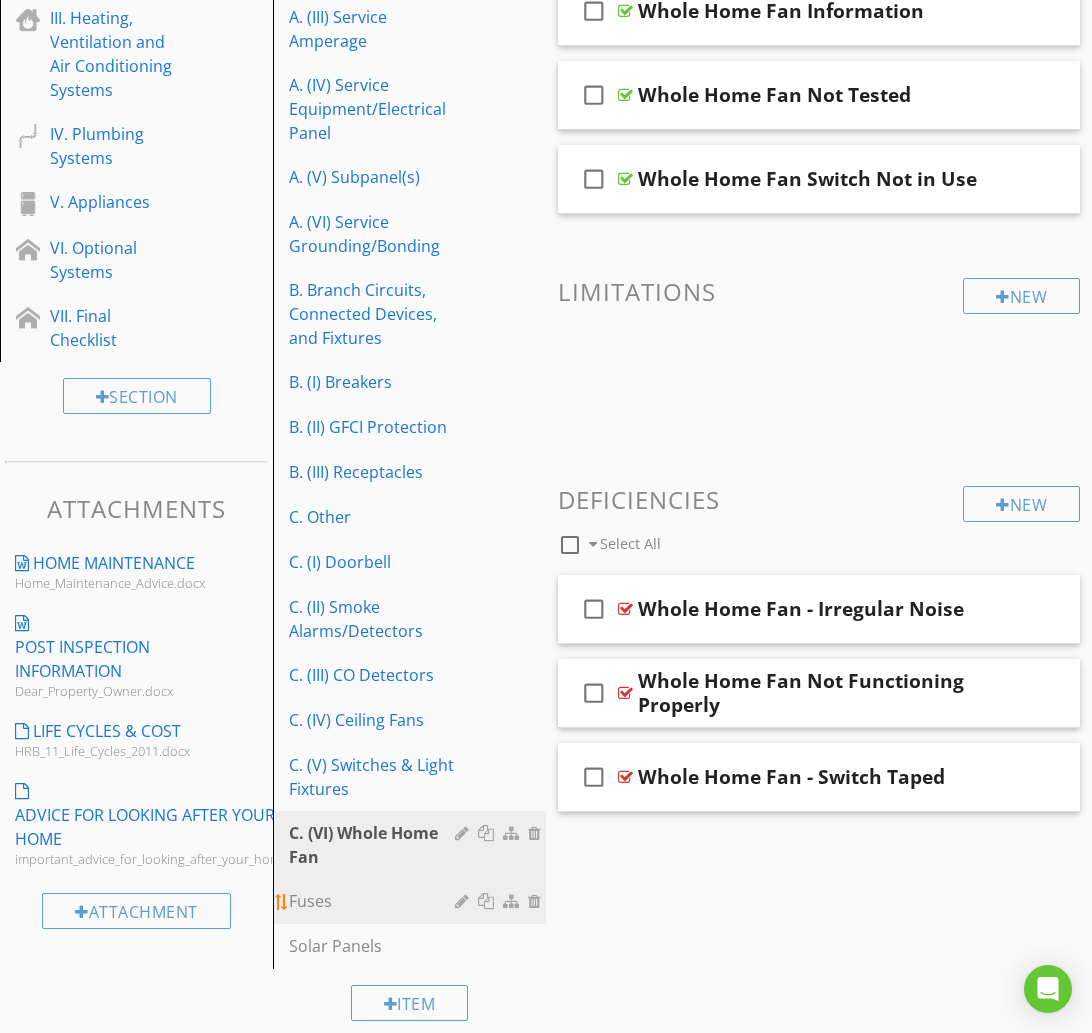 click at bounding box center (464, 901) 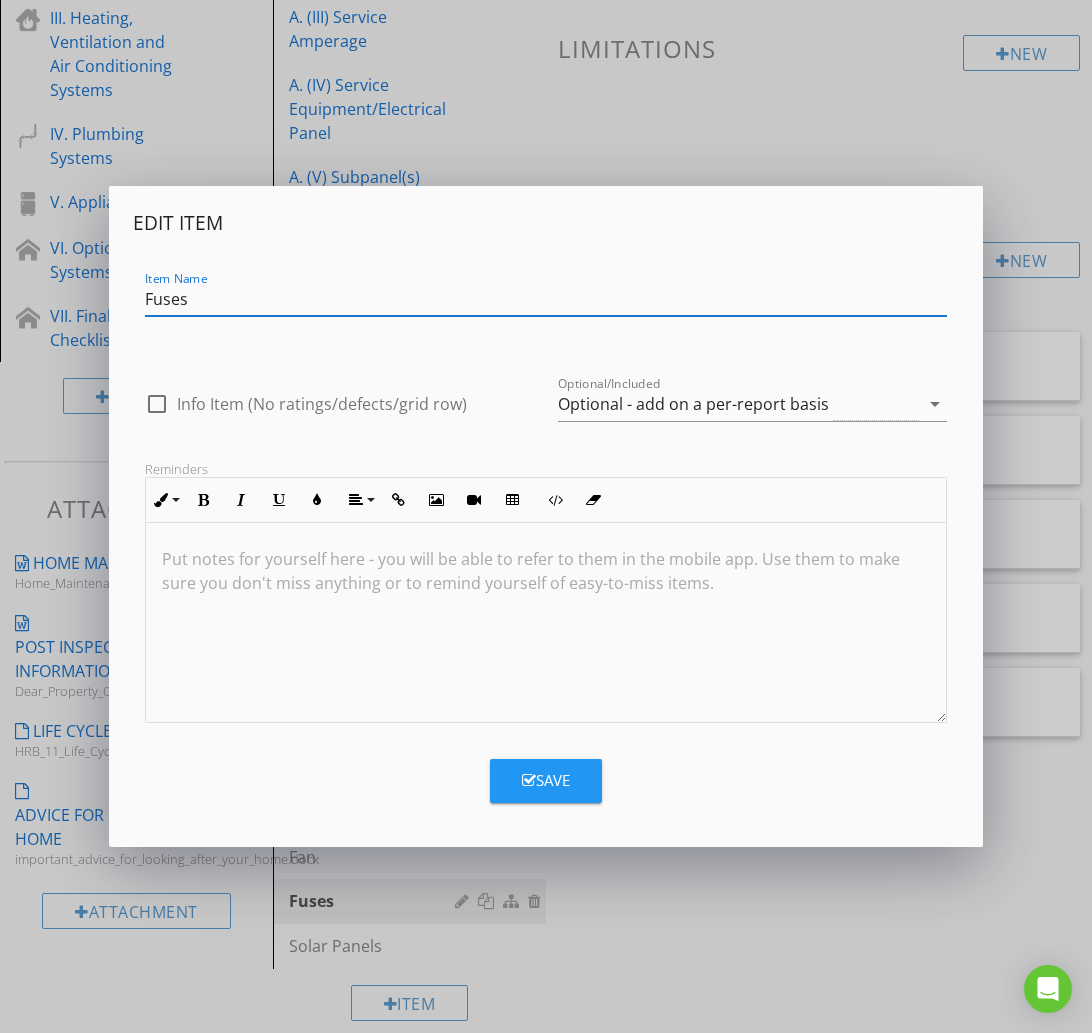 click on "Fuses" at bounding box center [546, 299] 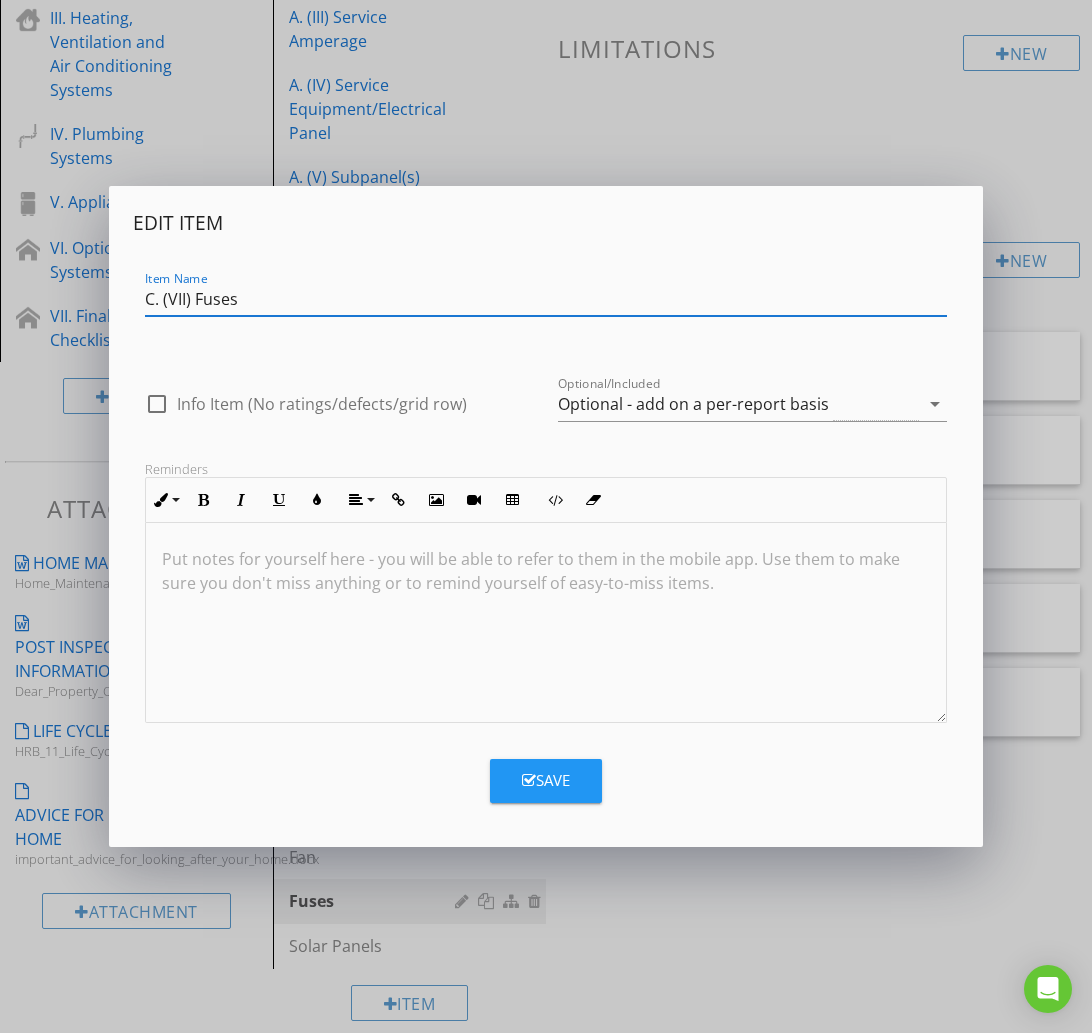 type on "C. (VII) Fuses" 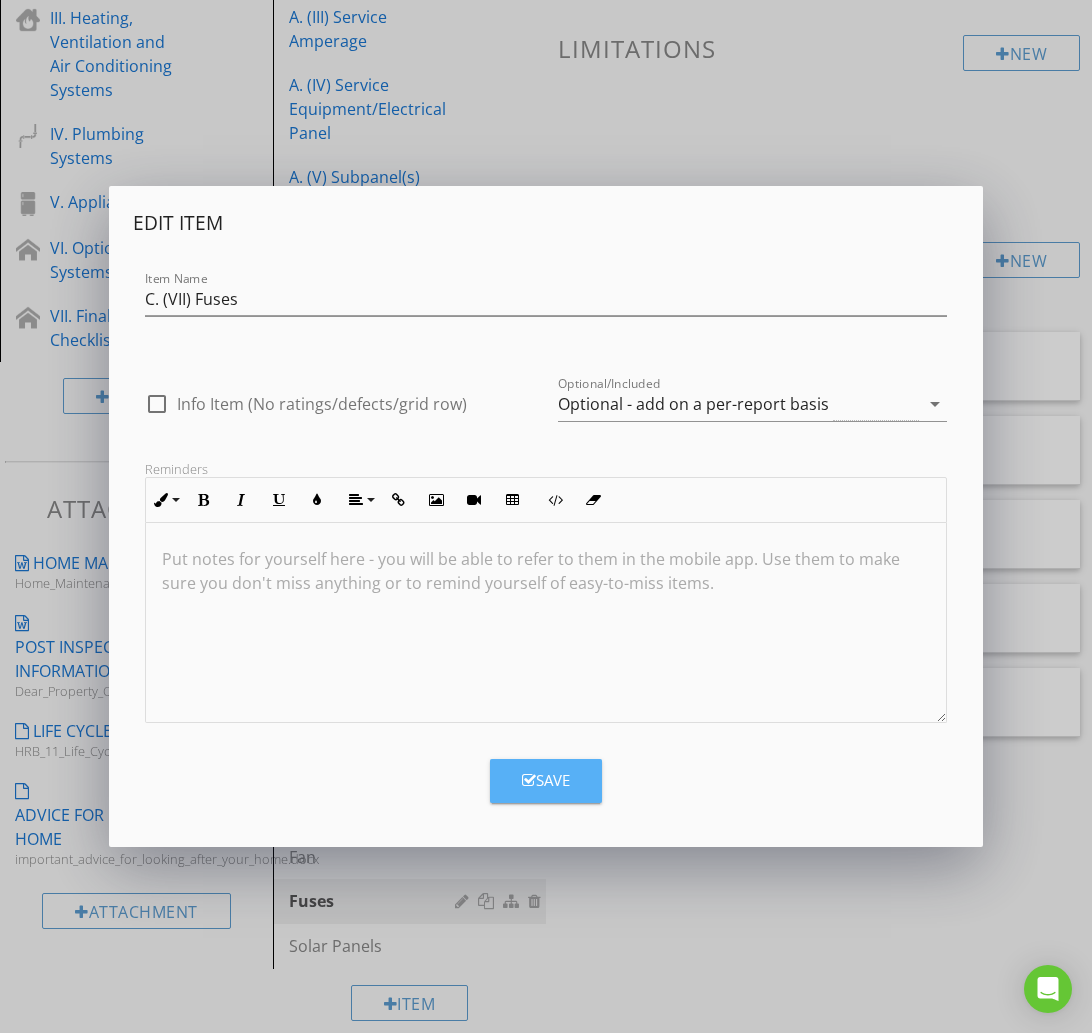 click on "Save" at bounding box center (546, 780) 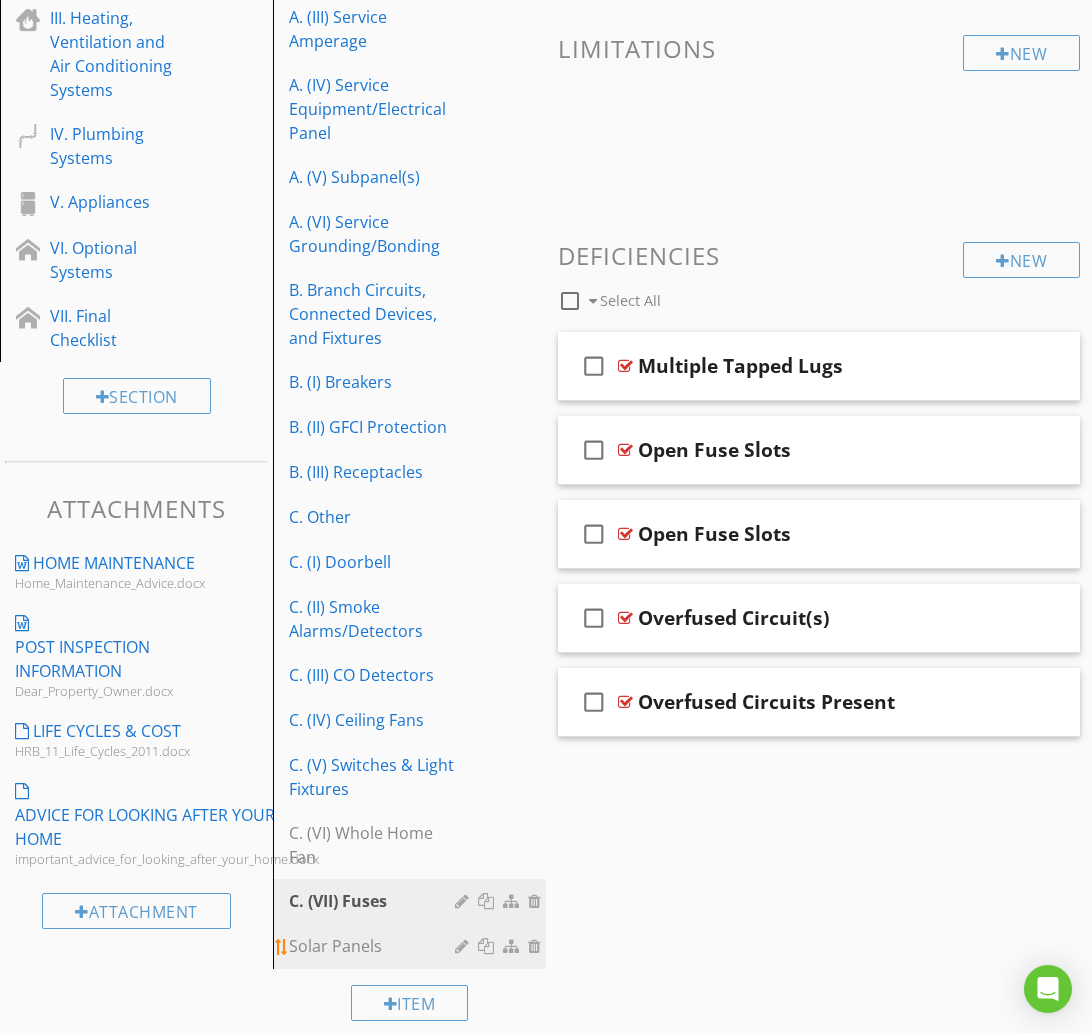 click on "Solar Panels" at bounding box center [375, 946] 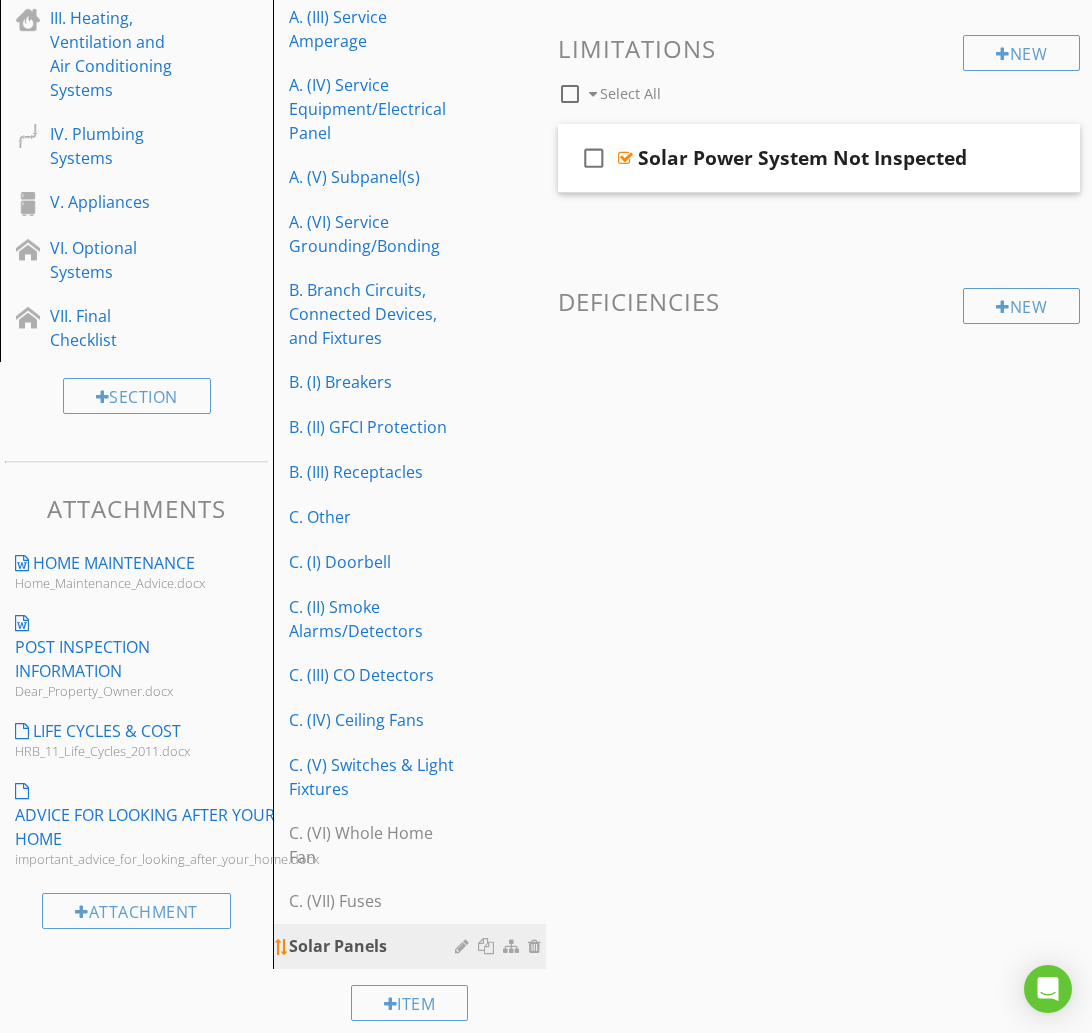 click at bounding box center [464, 946] 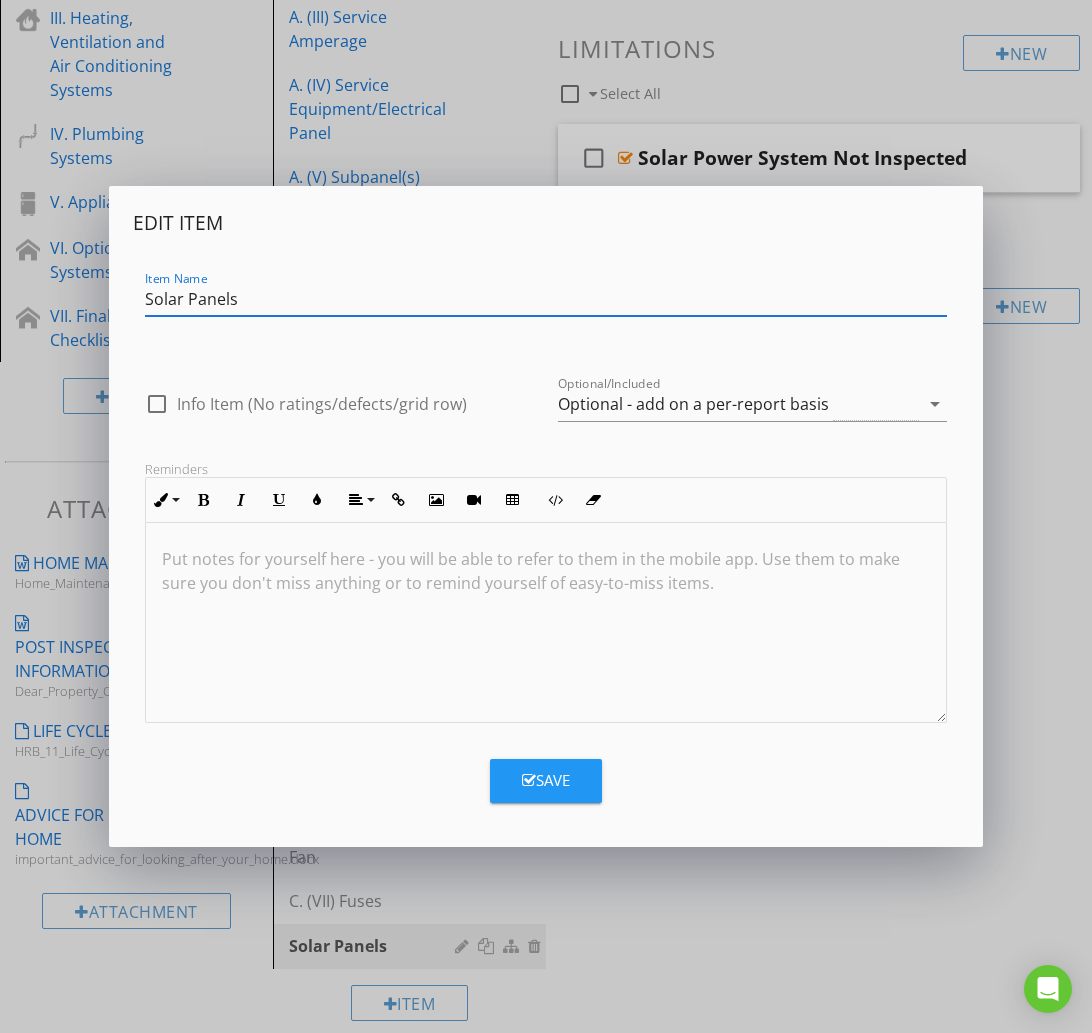 click on "Solar Panels" at bounding box center [546, 299] 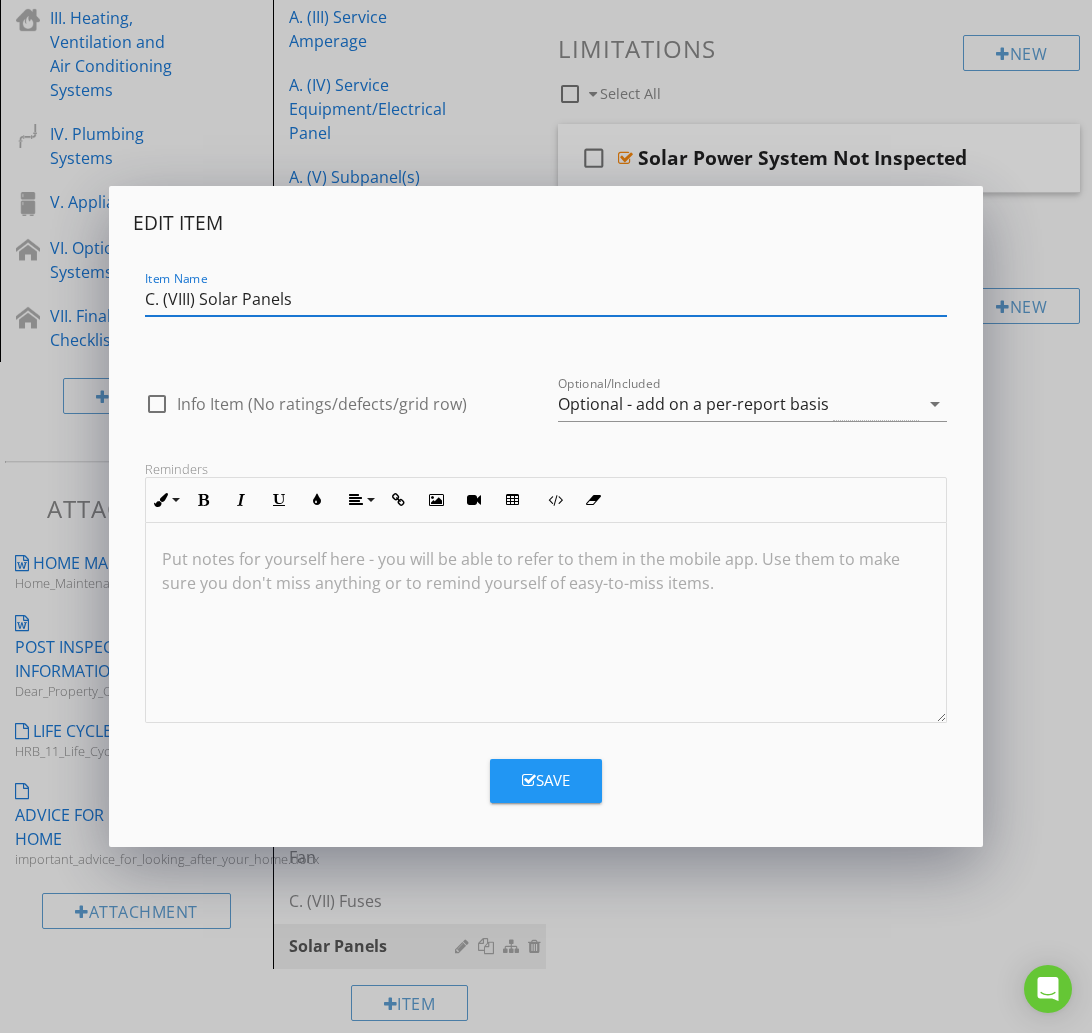 type on "C. (VIII) Solar Panels" 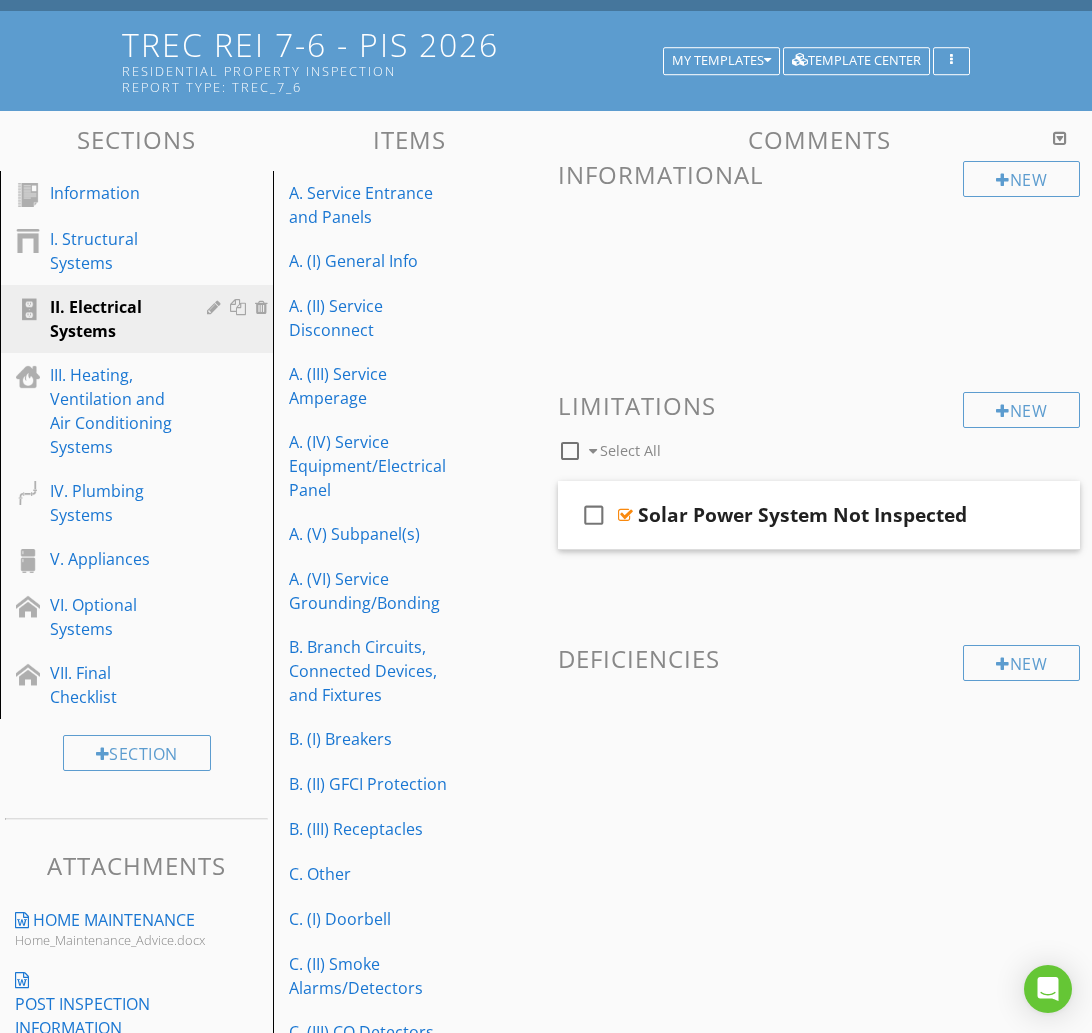 scroll, scrollTop: 0, scrollLeft: 0, axis: both 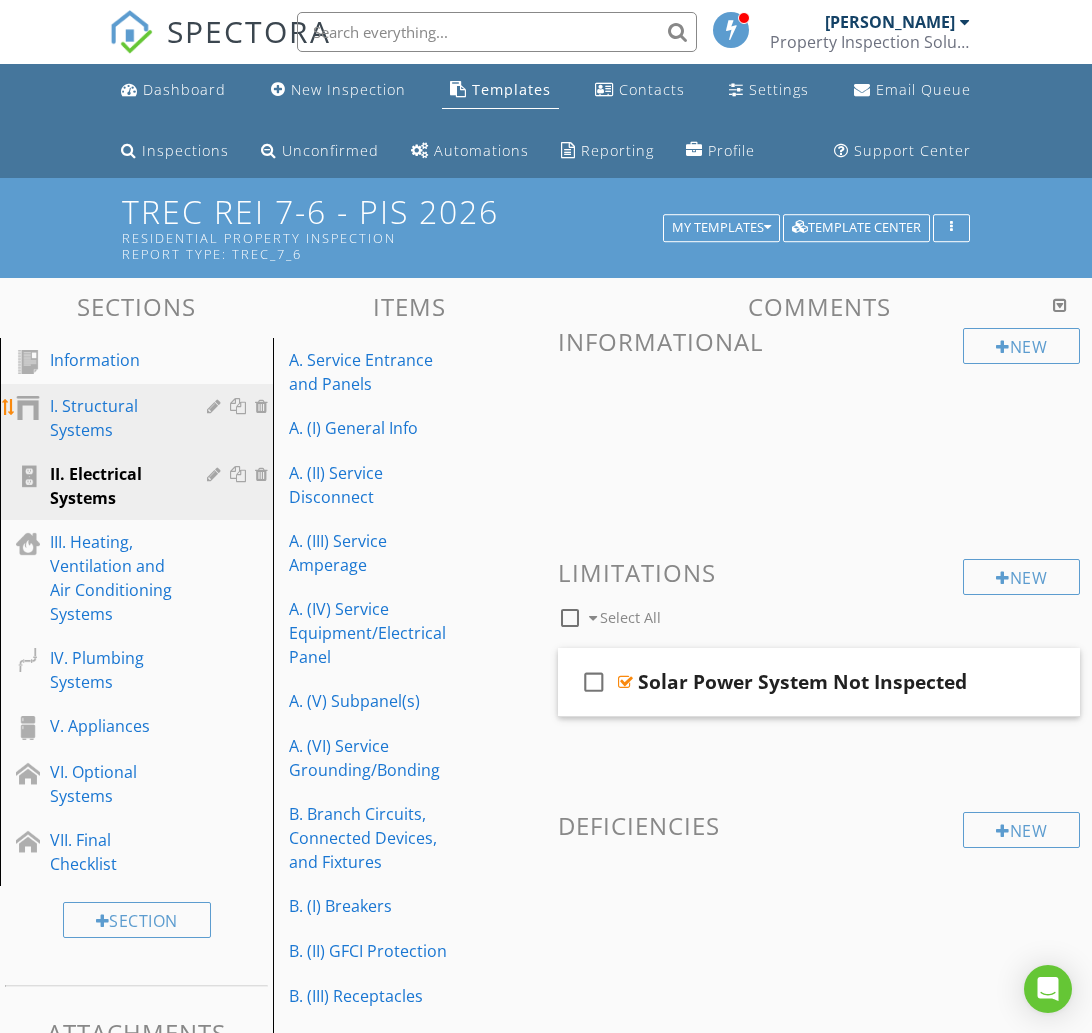 click on "I. Structural Systems" at bounding box center (114, 418) 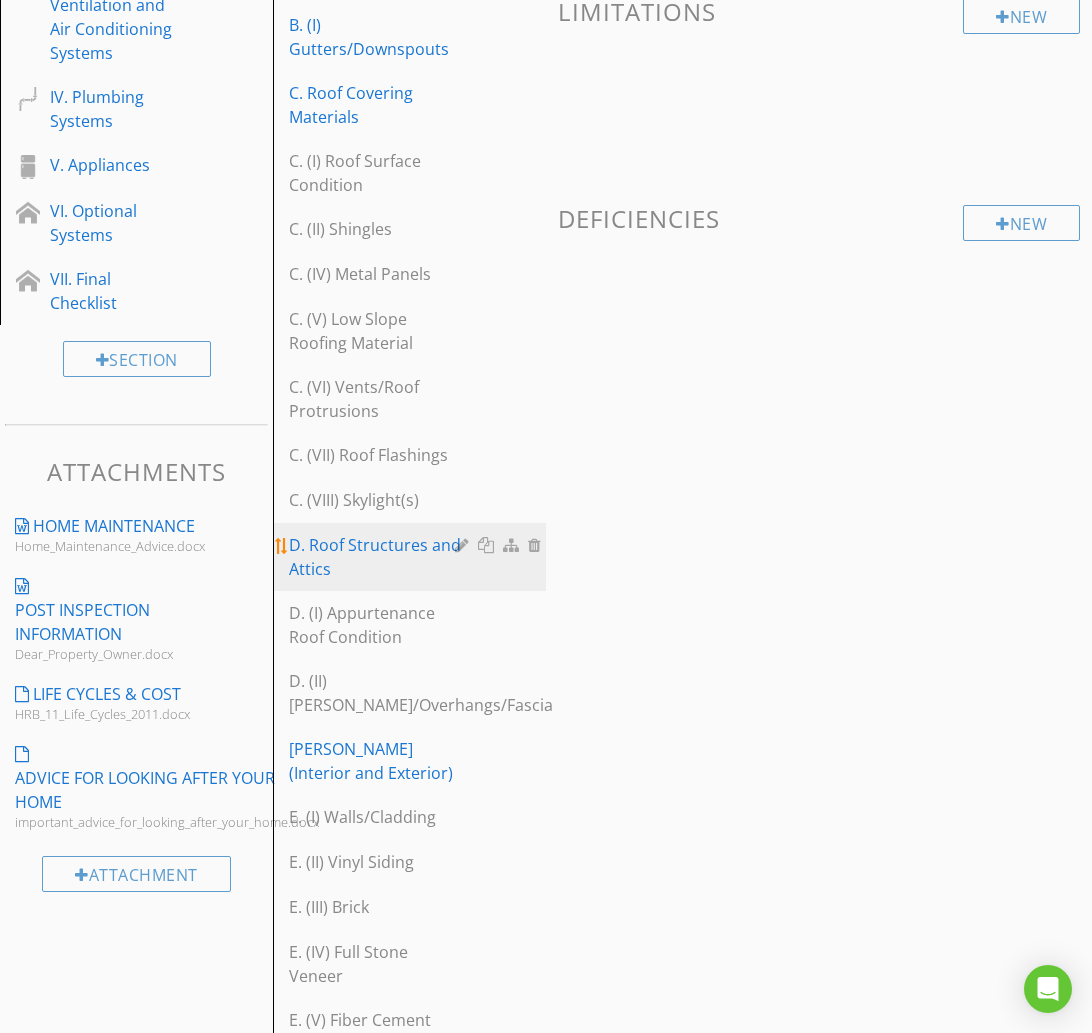 scroll, scrollTop: 563, scrollLeft: 0, axis: vertical 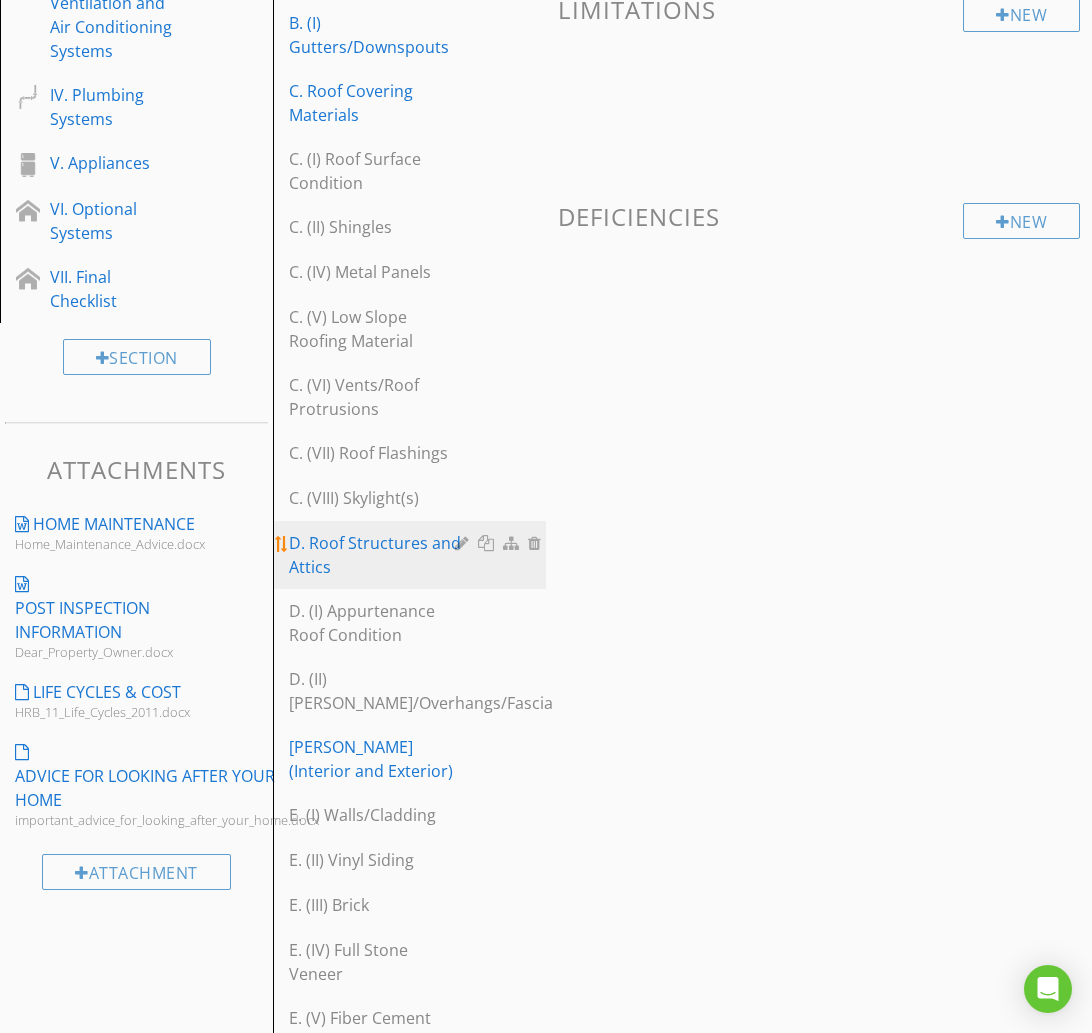 click on "D. Roof Structures and Attics" at bounding box center [375, 555] 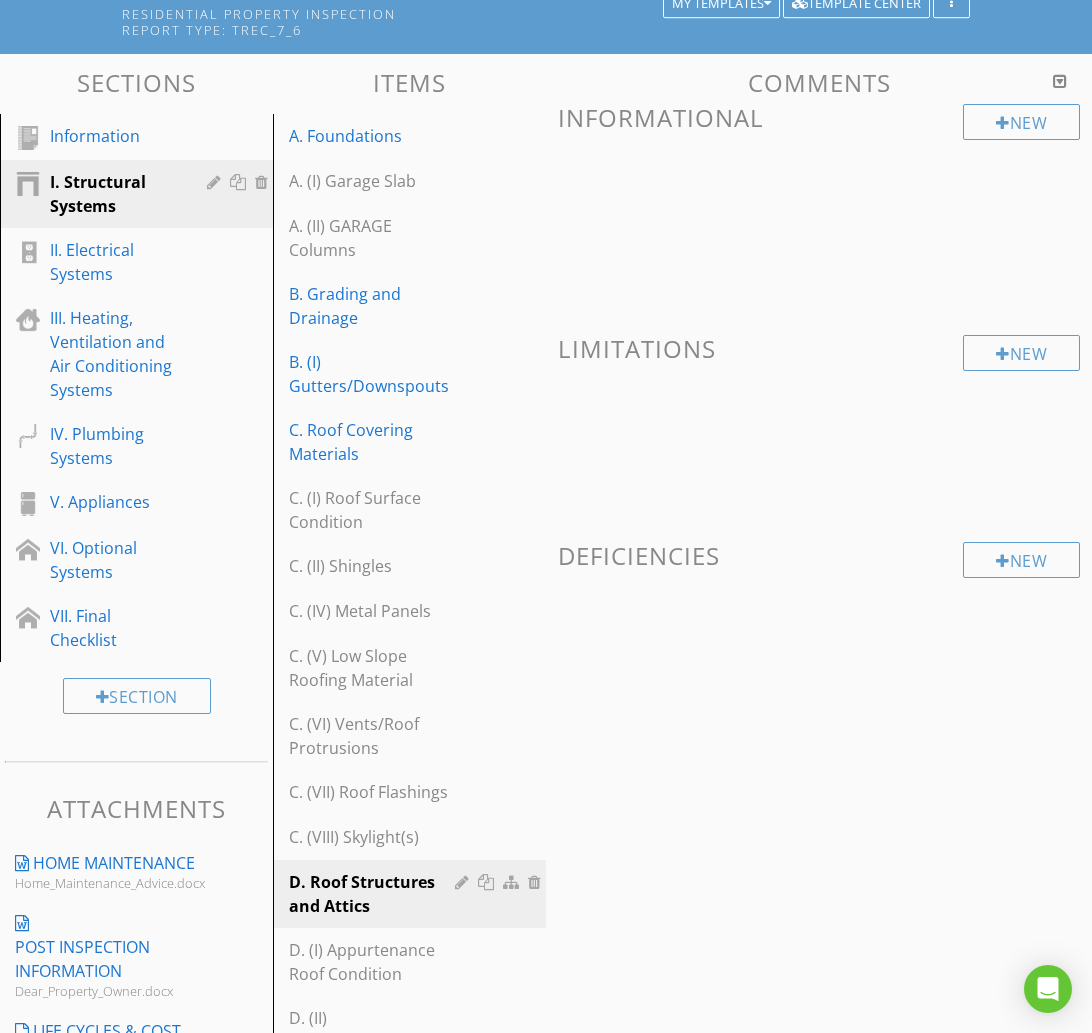 scroll, scrollTop: 212, scrollLeft: 0, axis: vertical 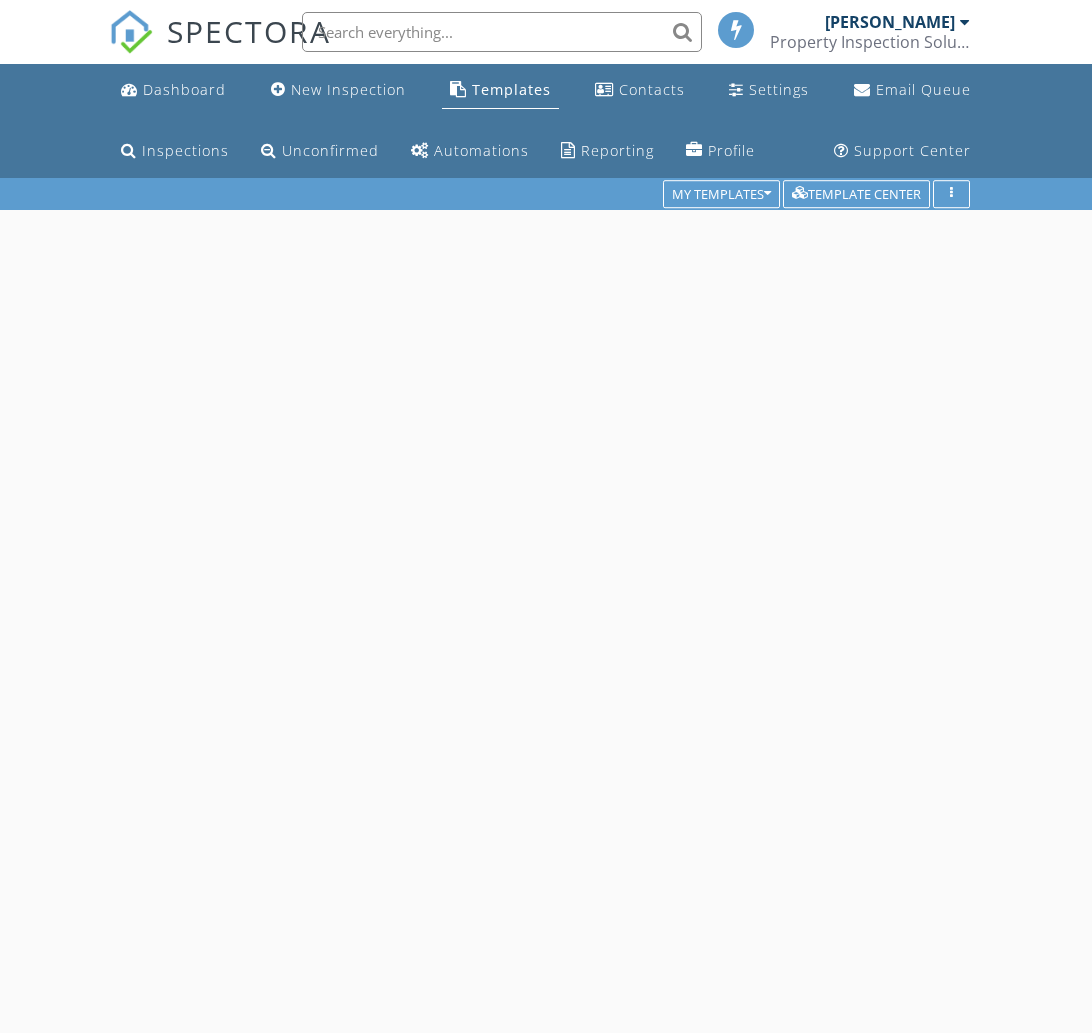 click on "My Templates
Template Center" at bounding box center [546, 694] 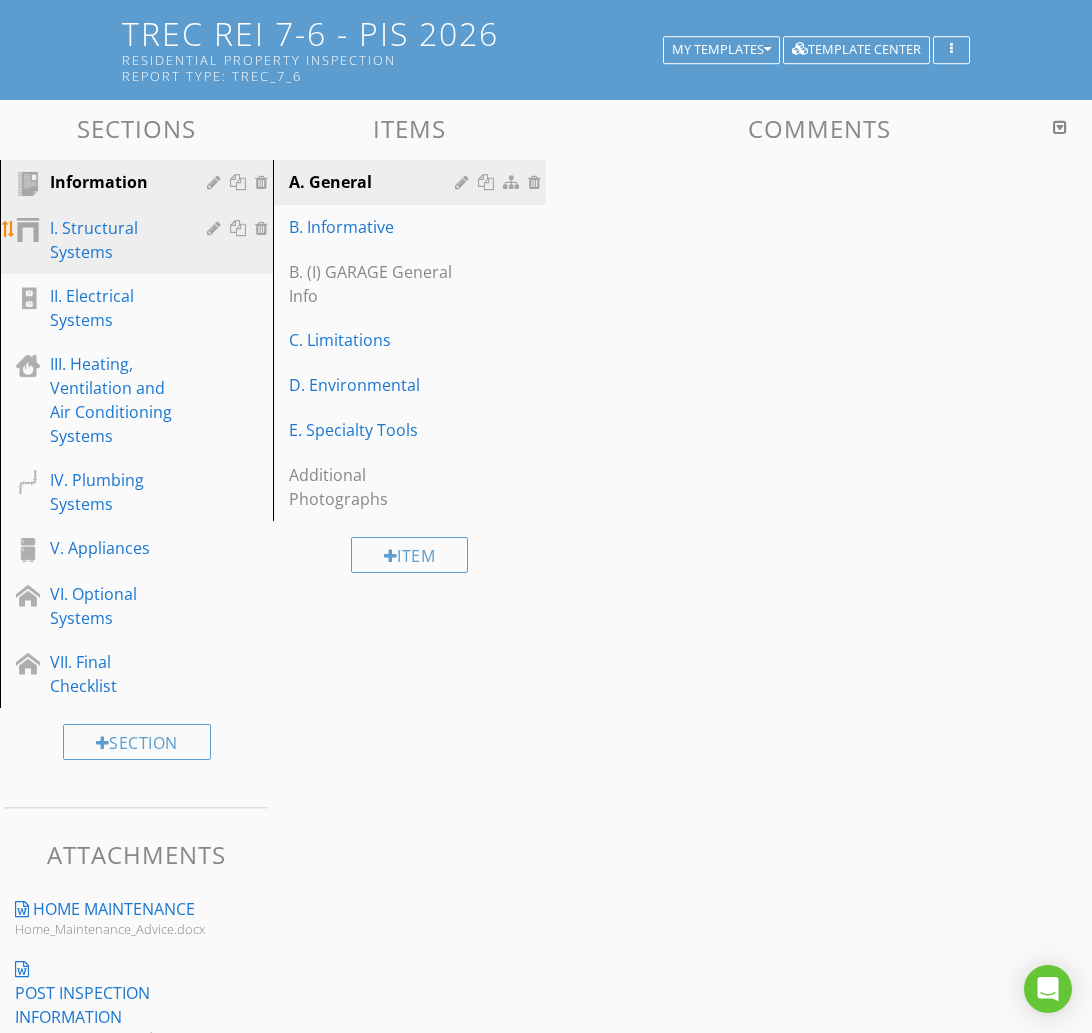 click on "I. Structural Systems" at bounding box center (114, 240) 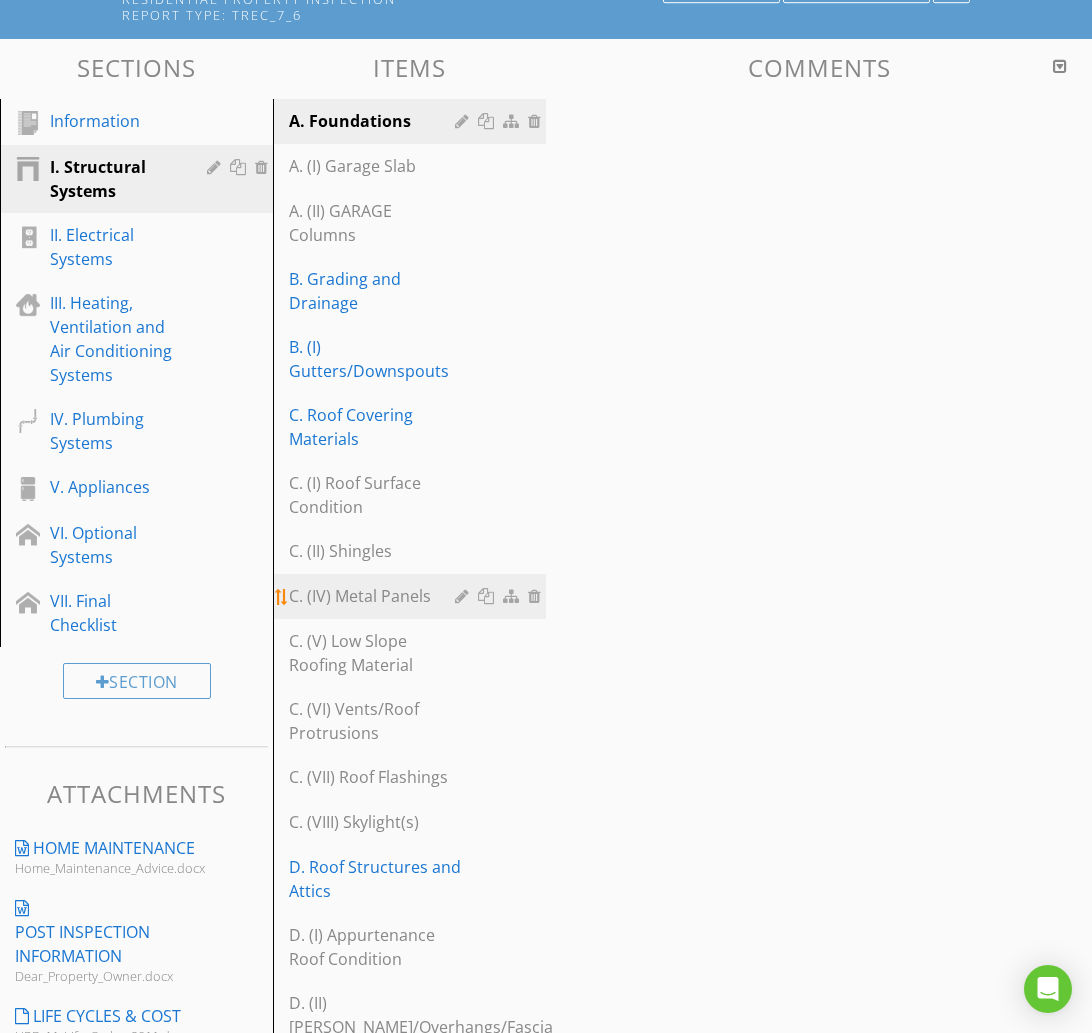 click on "II. Electrical Systems" at bounding box center [114, 247] 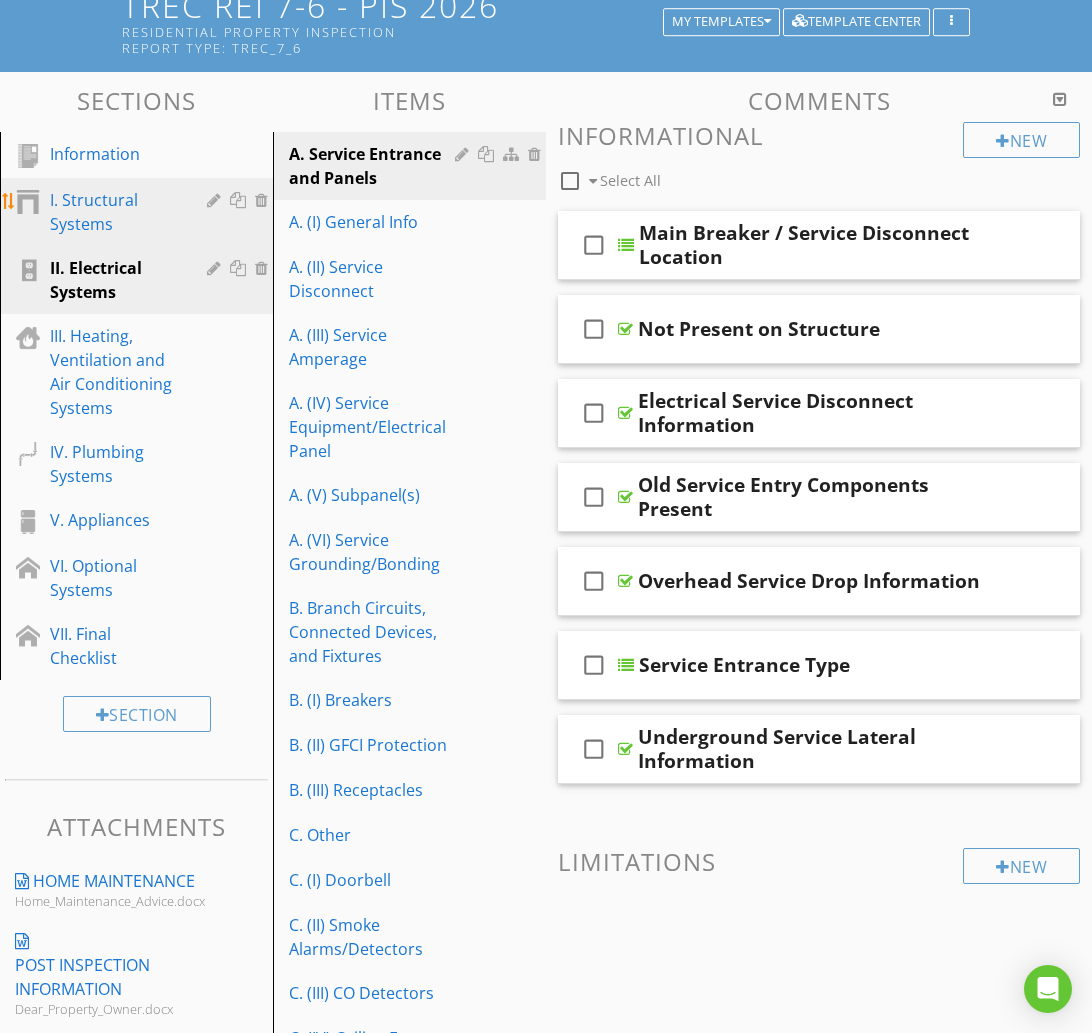 scroll, scrollTop: 201, scrollLeft: 0, axis: vertical 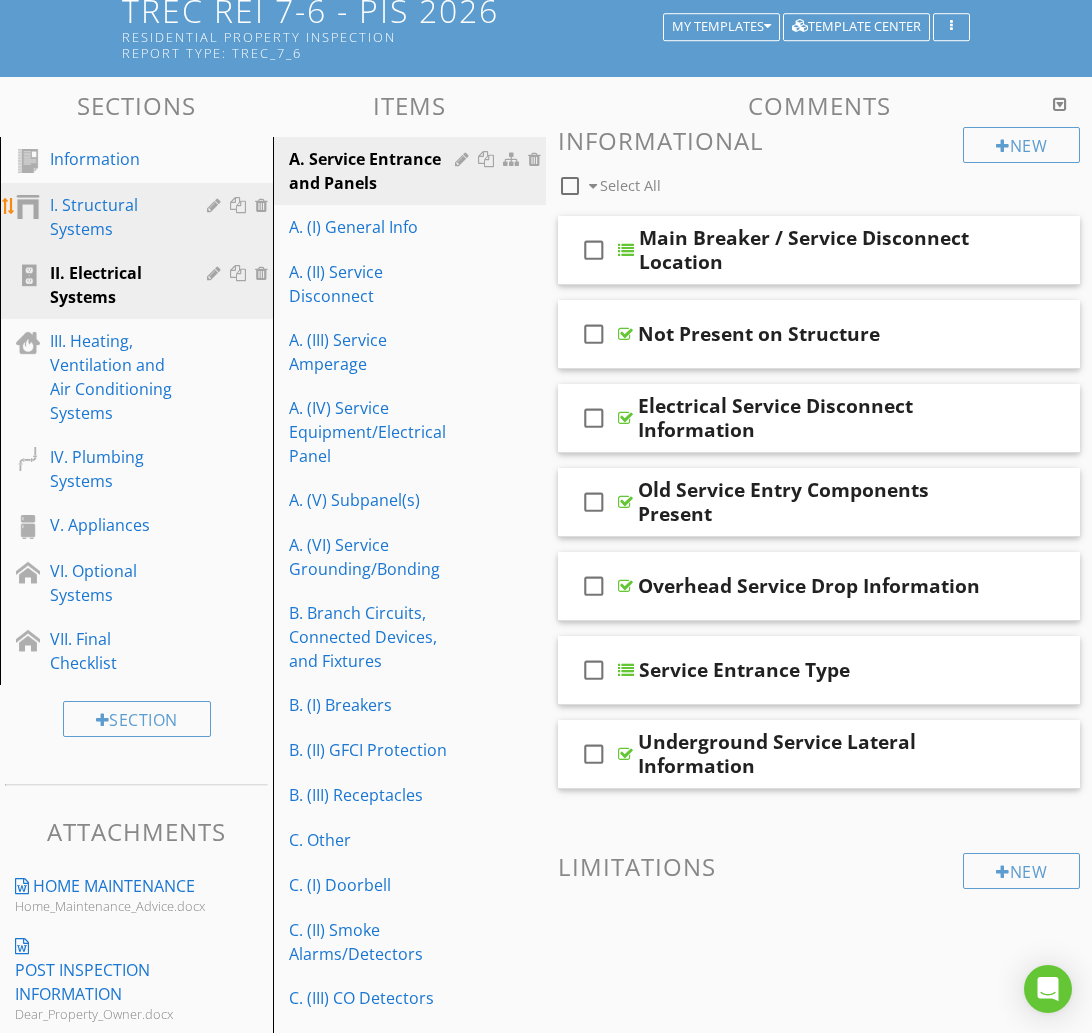 click on "I. Structural Systems" at bounding box center [114, 217] 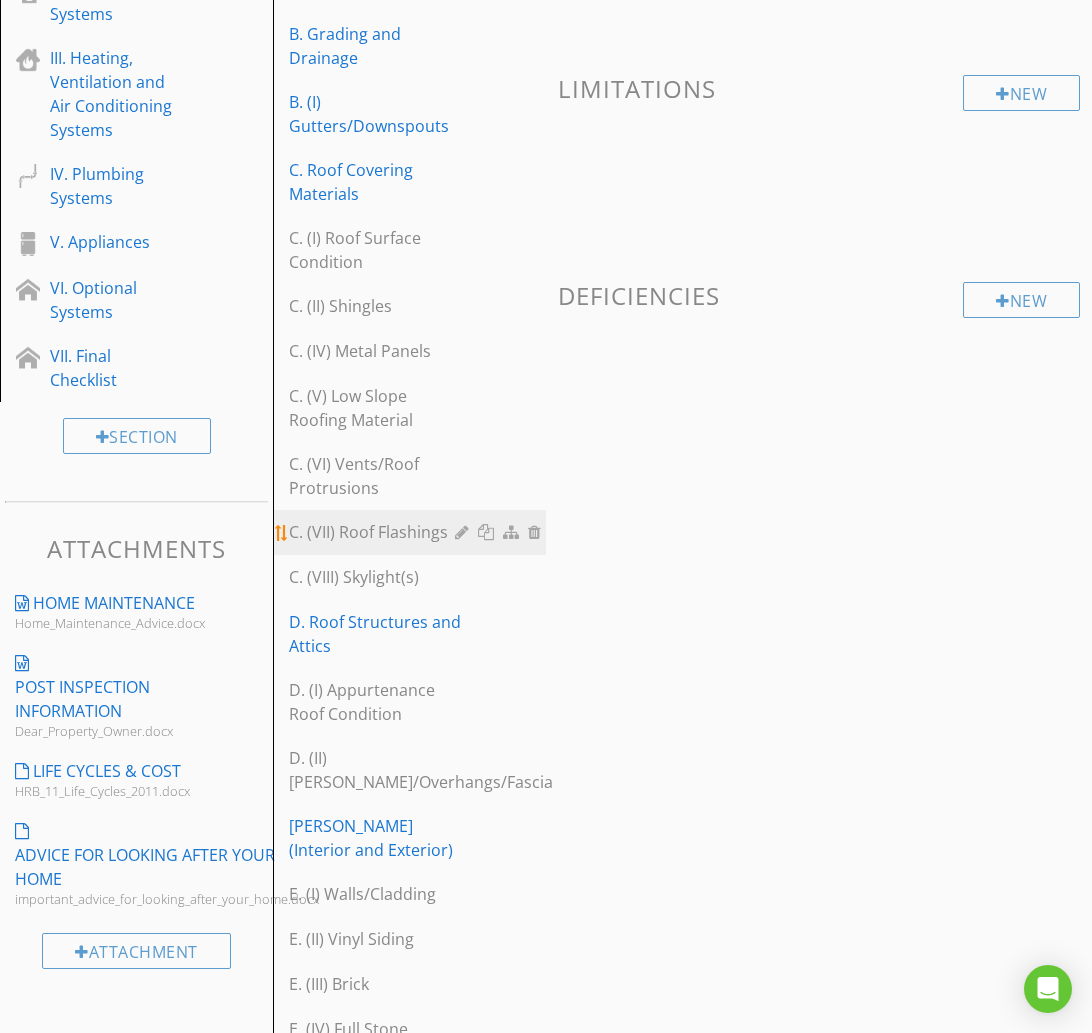 scroll, scrollTop: 543, scrollLeft: 0, axis: vertical 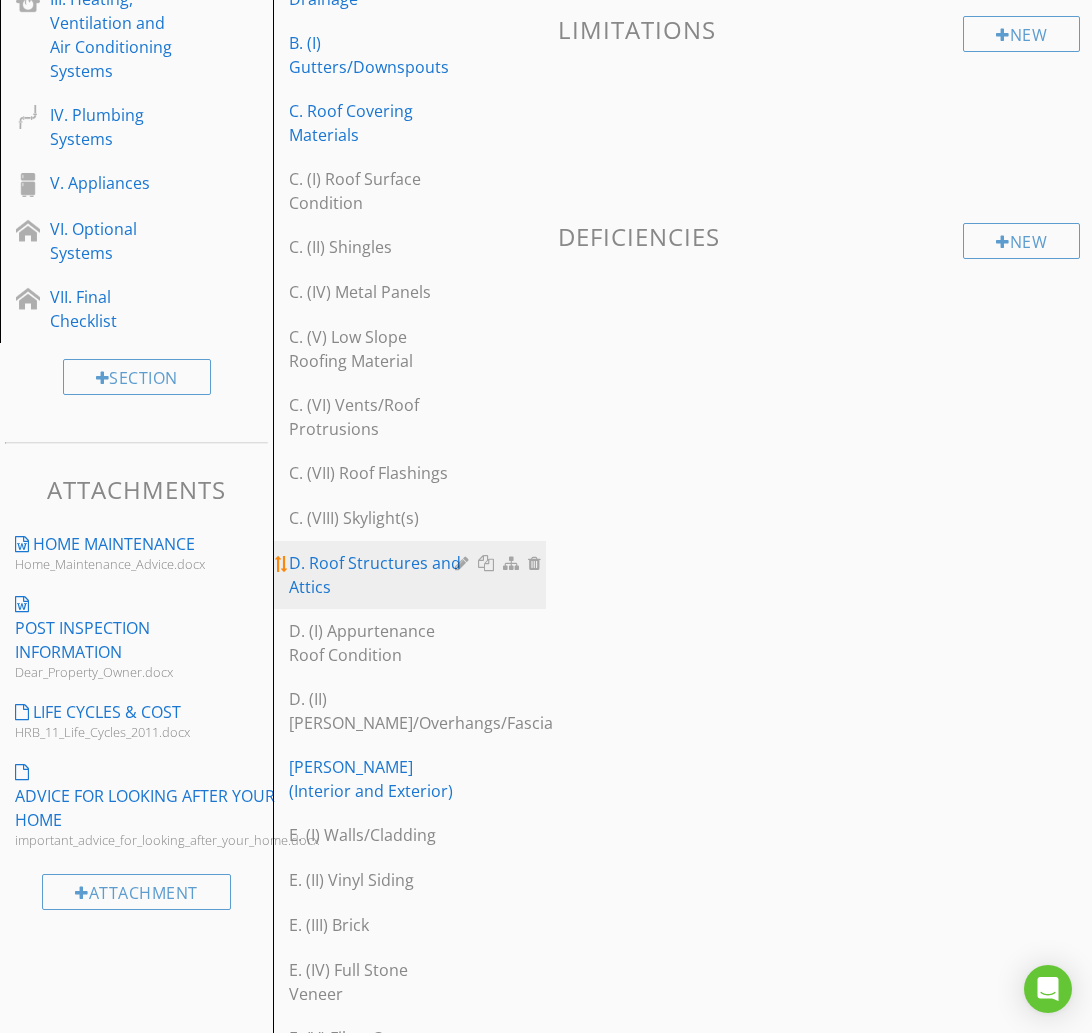 click on "D. Roof Structures and Attics" at bounding box center (375, 575) 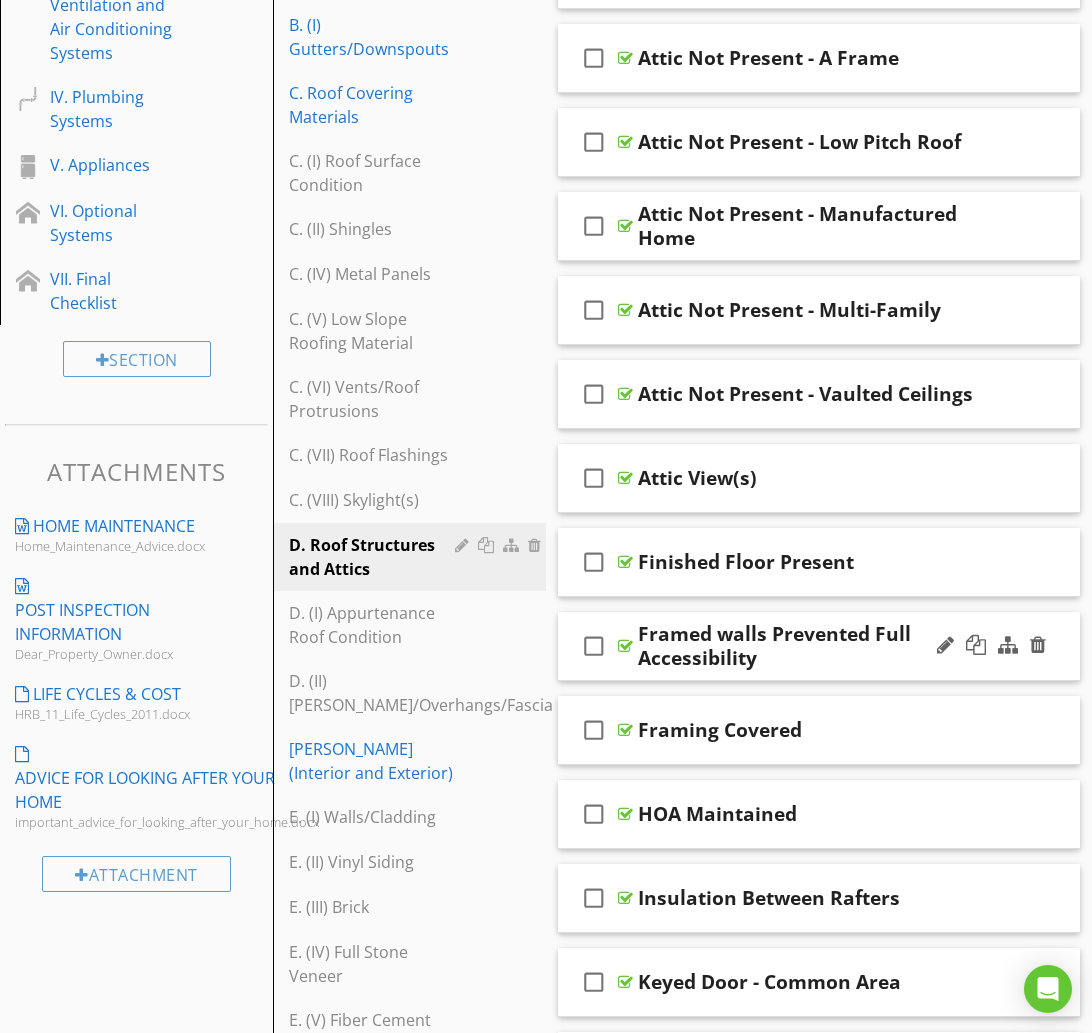 scroll, scrollTop: 532, scrollLeft: 0, axis: vertical 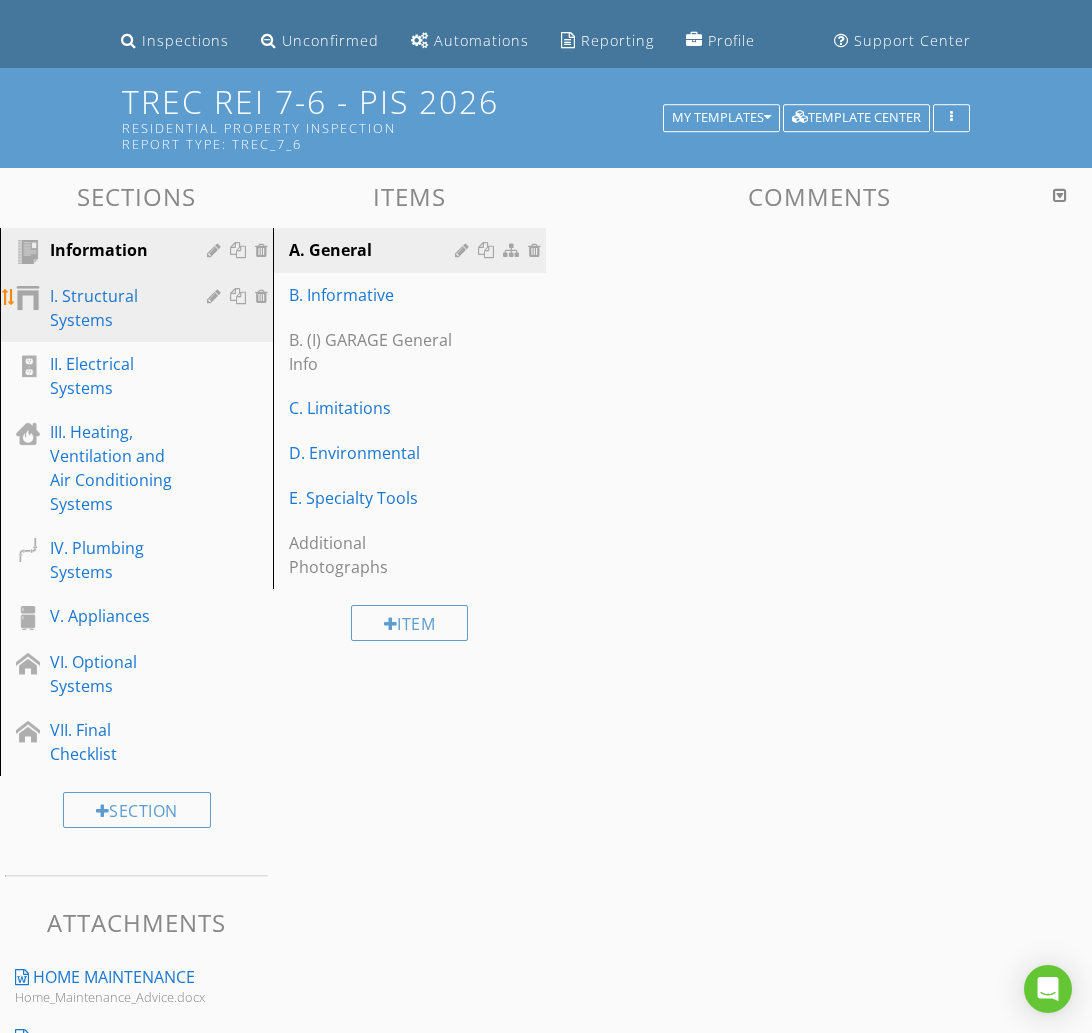 click on "I. Structural Systems" at bounding box center [114, 308] 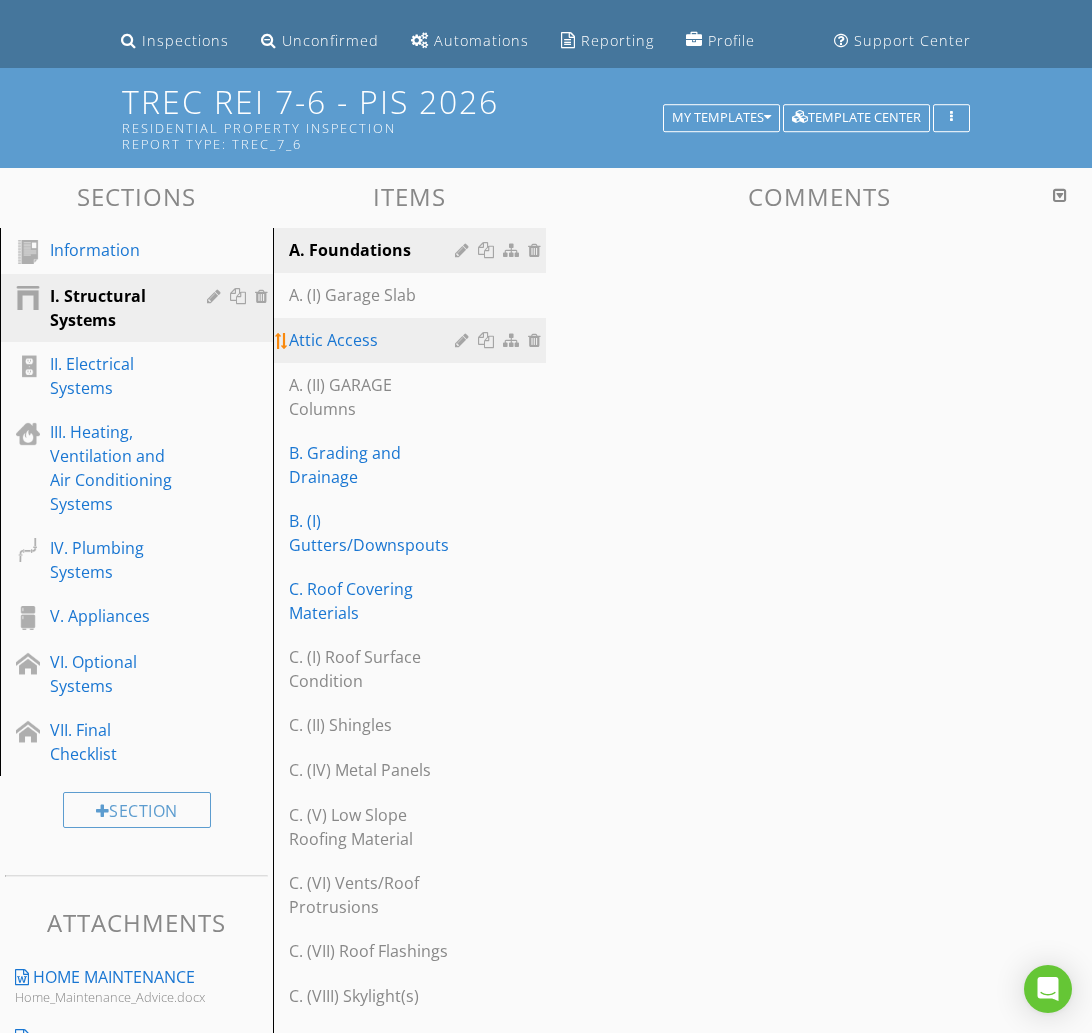 type 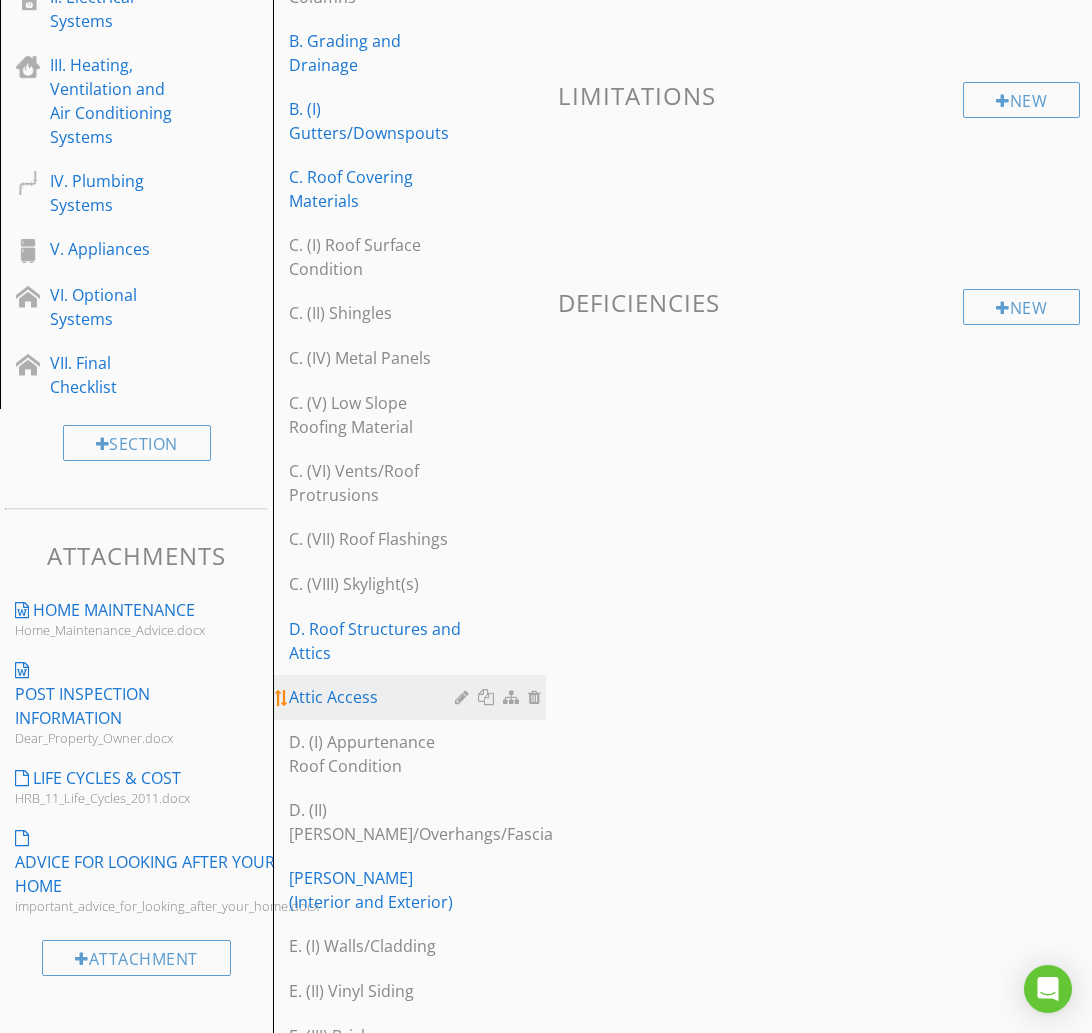 scroll, scrollTop: 480, scrollLeft: 0, axis: vertical 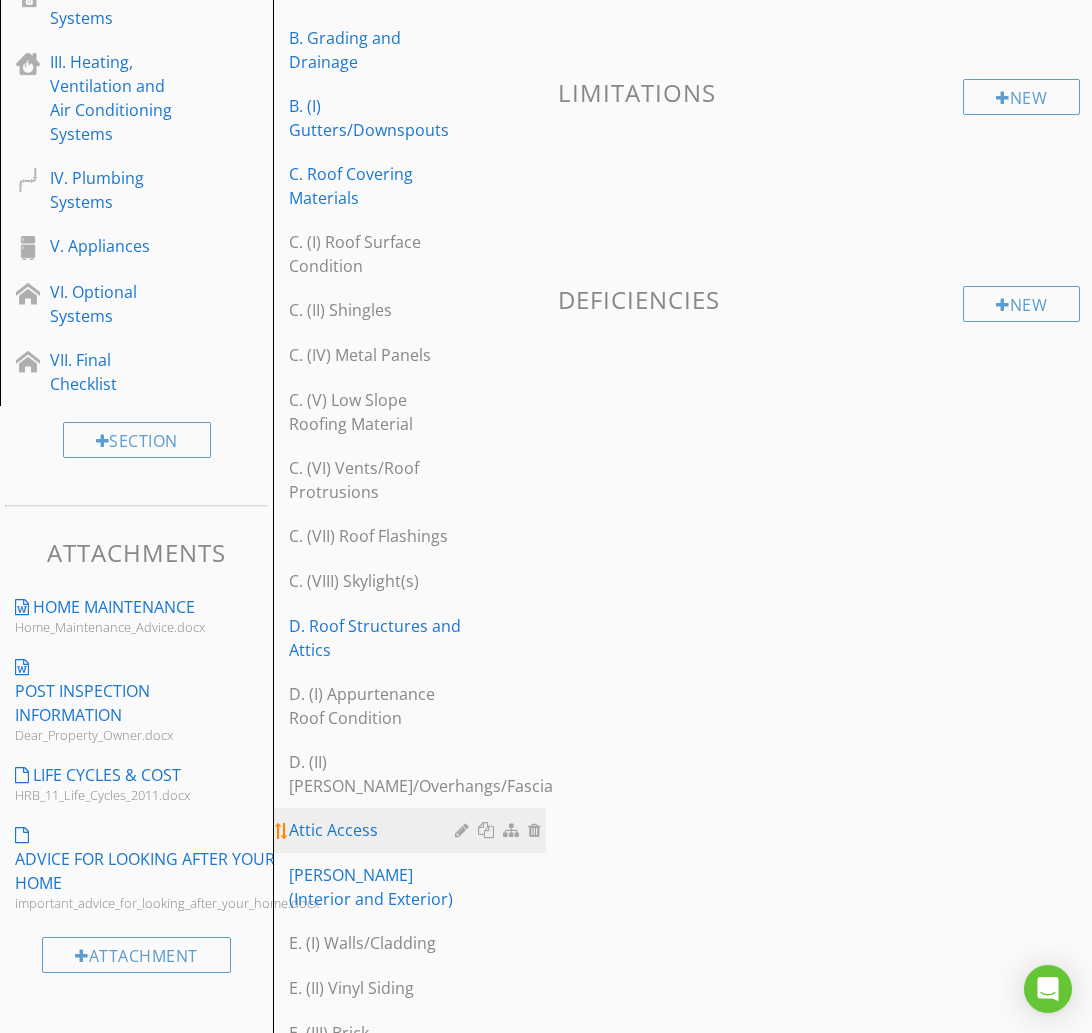 click on "Attic Access" at bounding box center (375, 830) 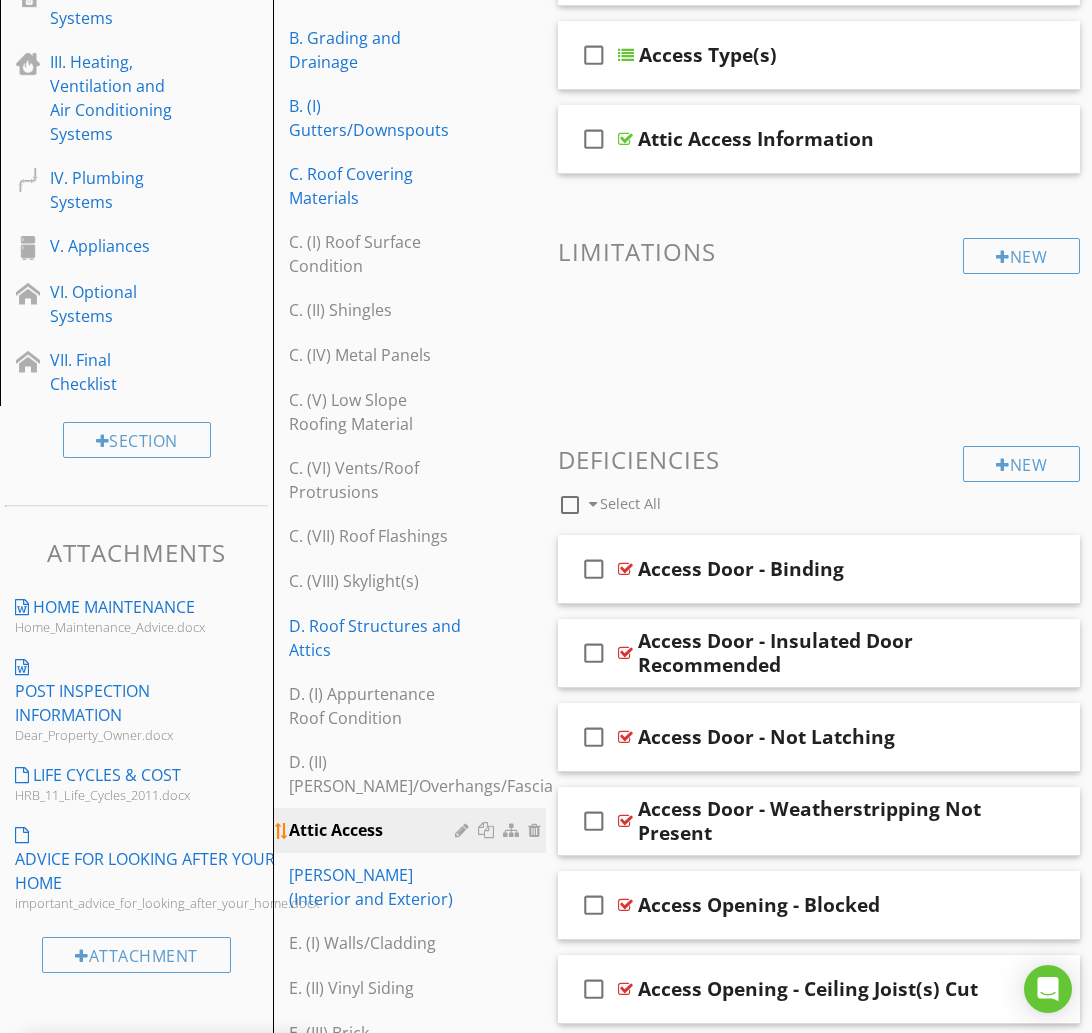 click at bounding box center [464, 830] 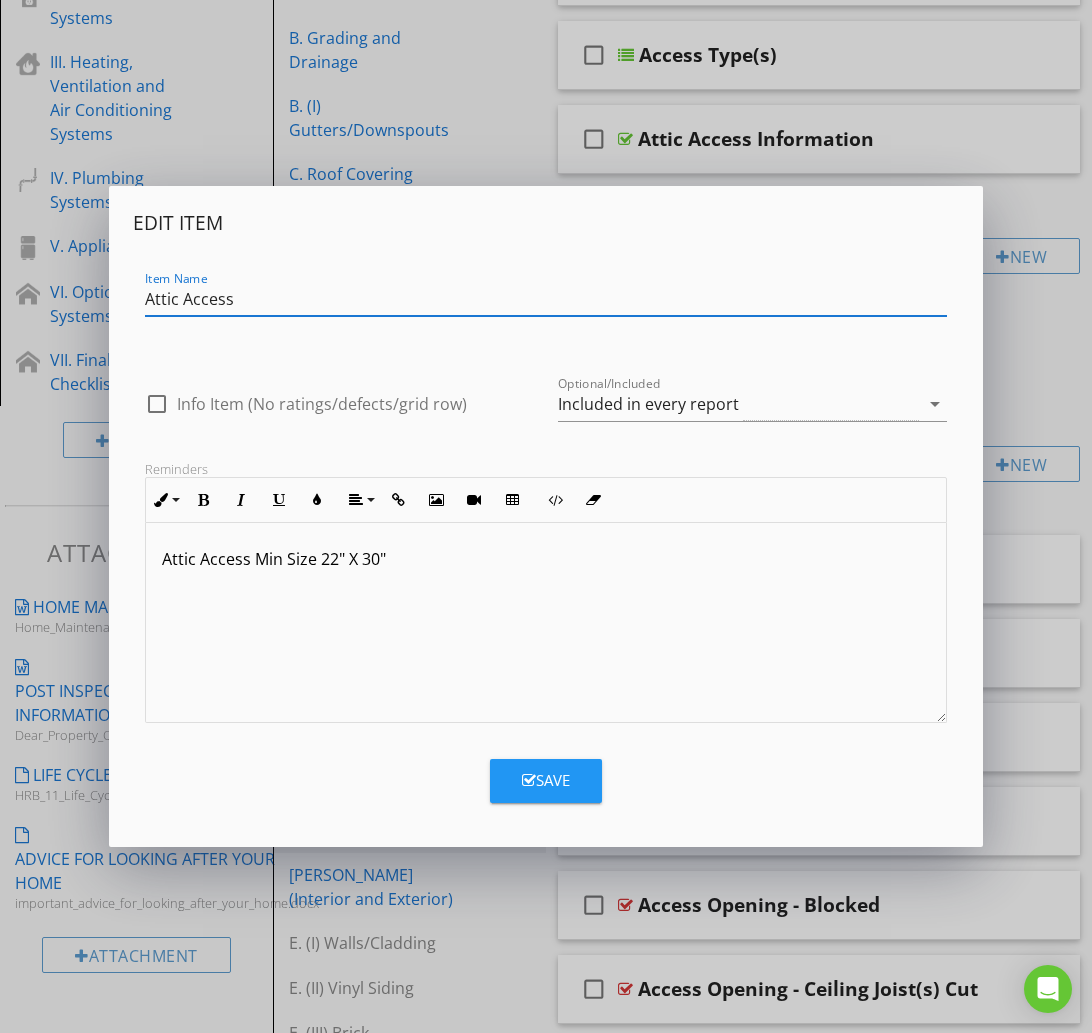 click on "Attic Access" at bounding box center (546, 299) 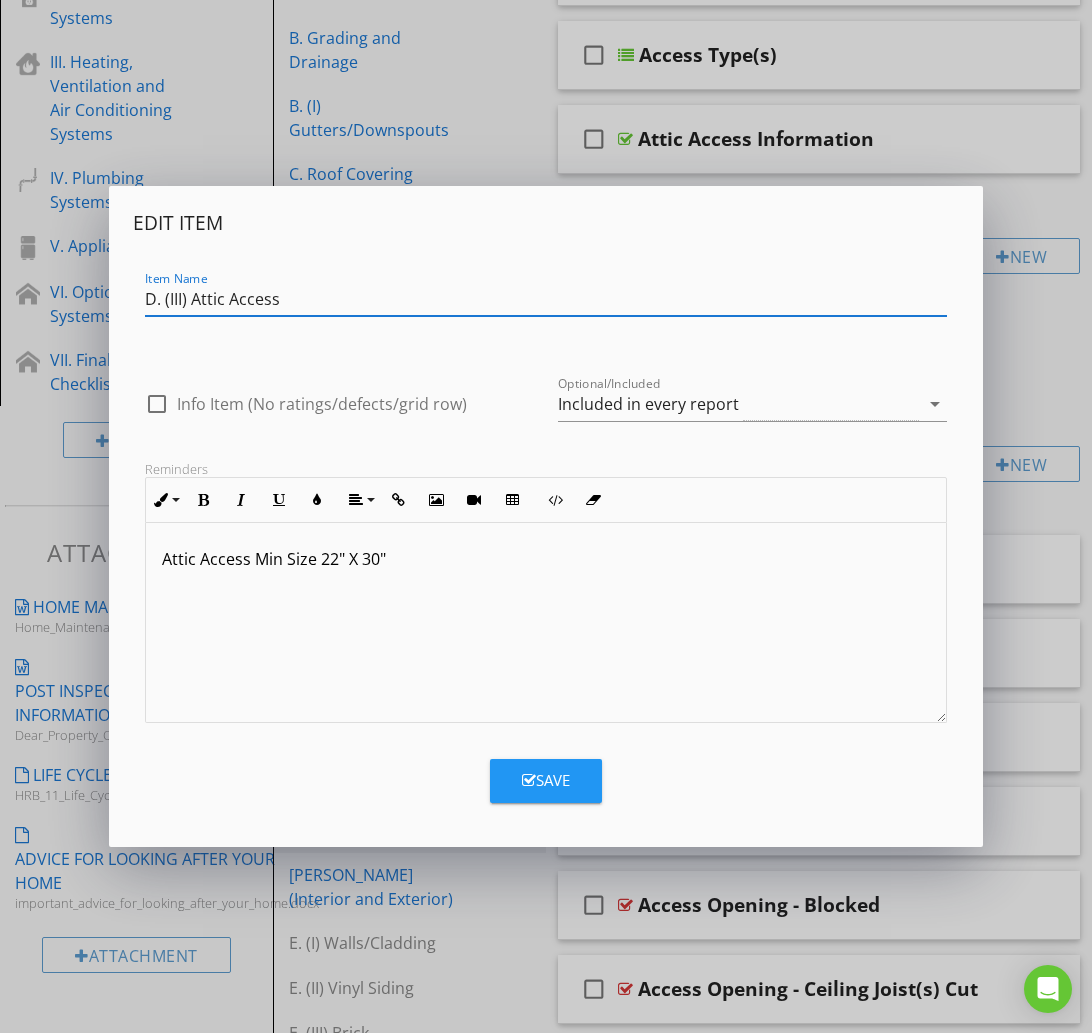 type on "D. (III) Attic Access" 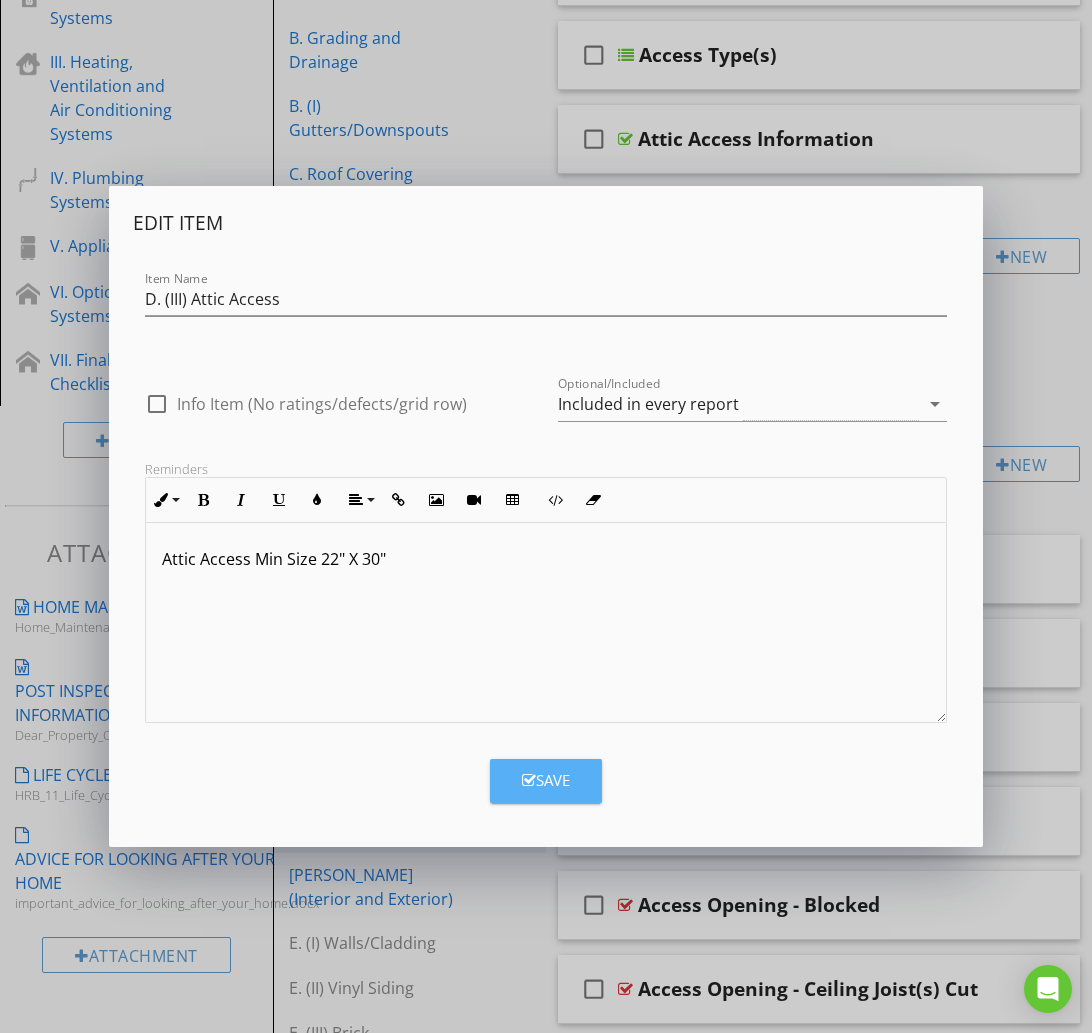 click on "Save" at bounding box center [546, 780] 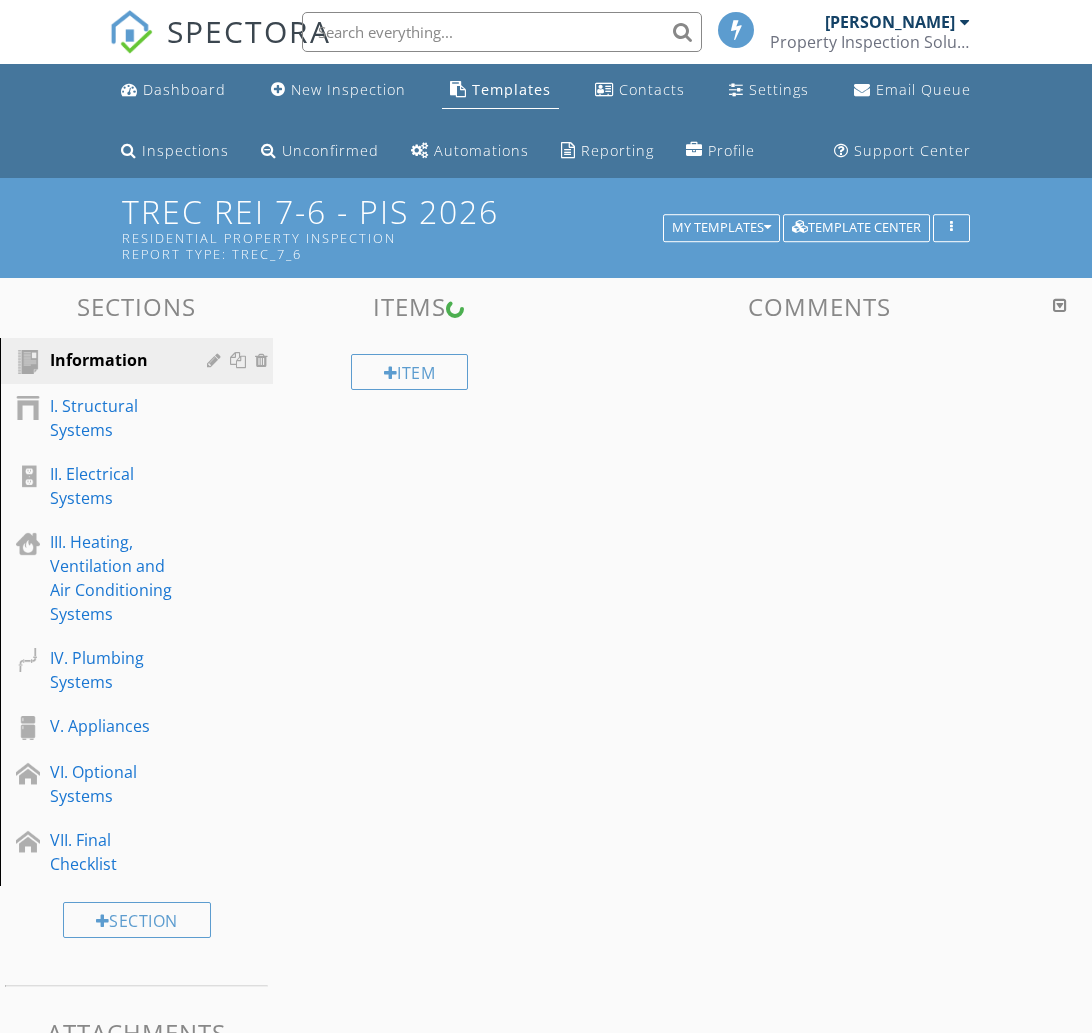 scroll, scrollTop: 0, scrollLeft: 0, axis: both 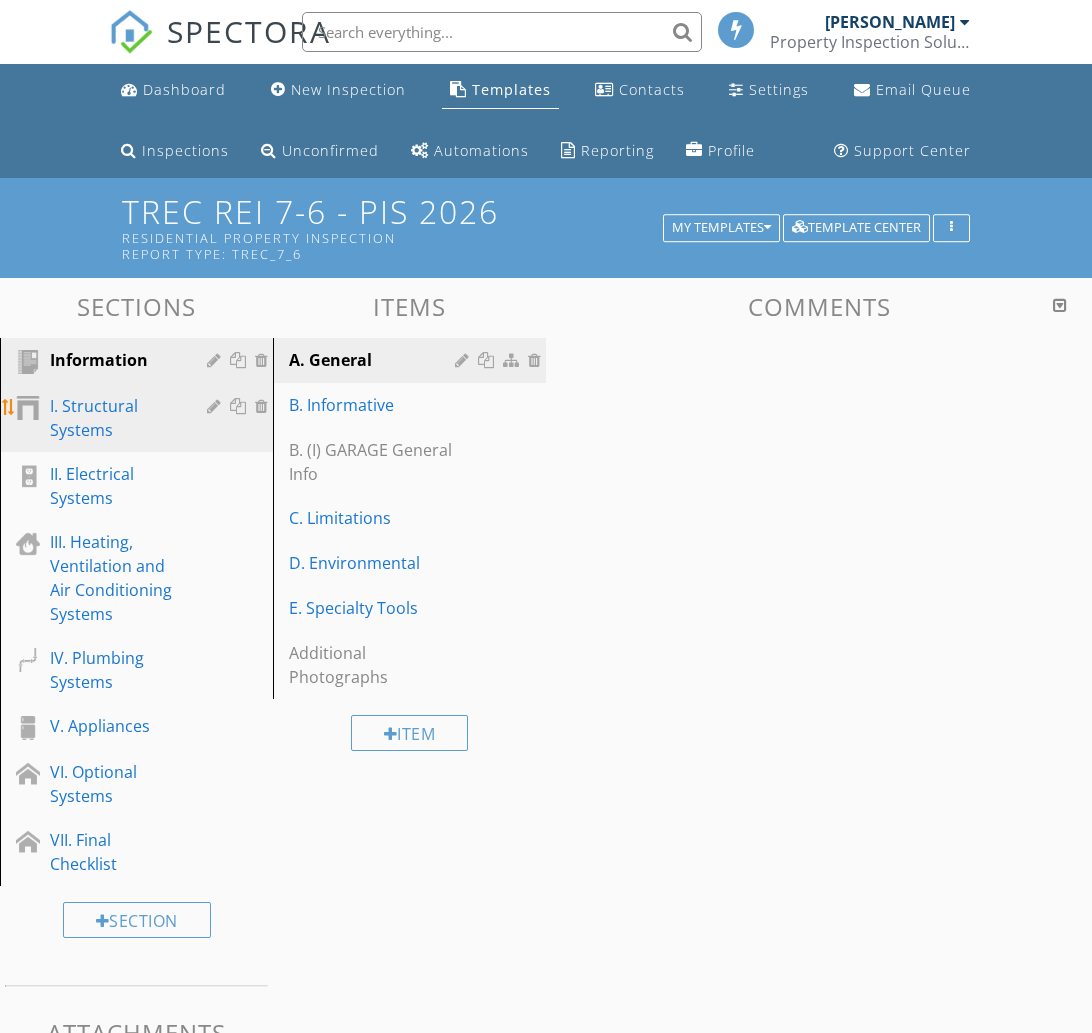 click on "I. Structural Systems" at bounding box center [114, 418] 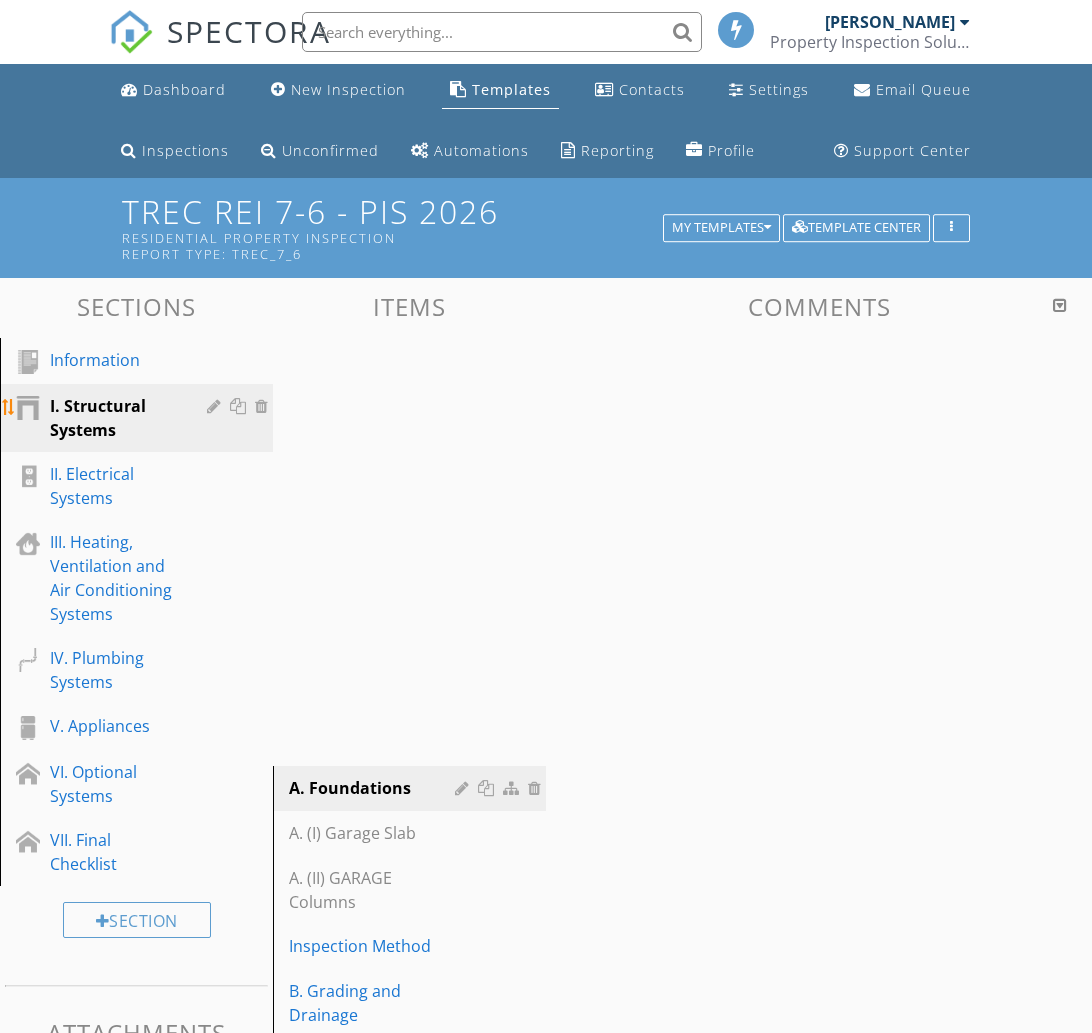 scroll, scrollTop: 480, scrollLeft: 0, axis: vertical 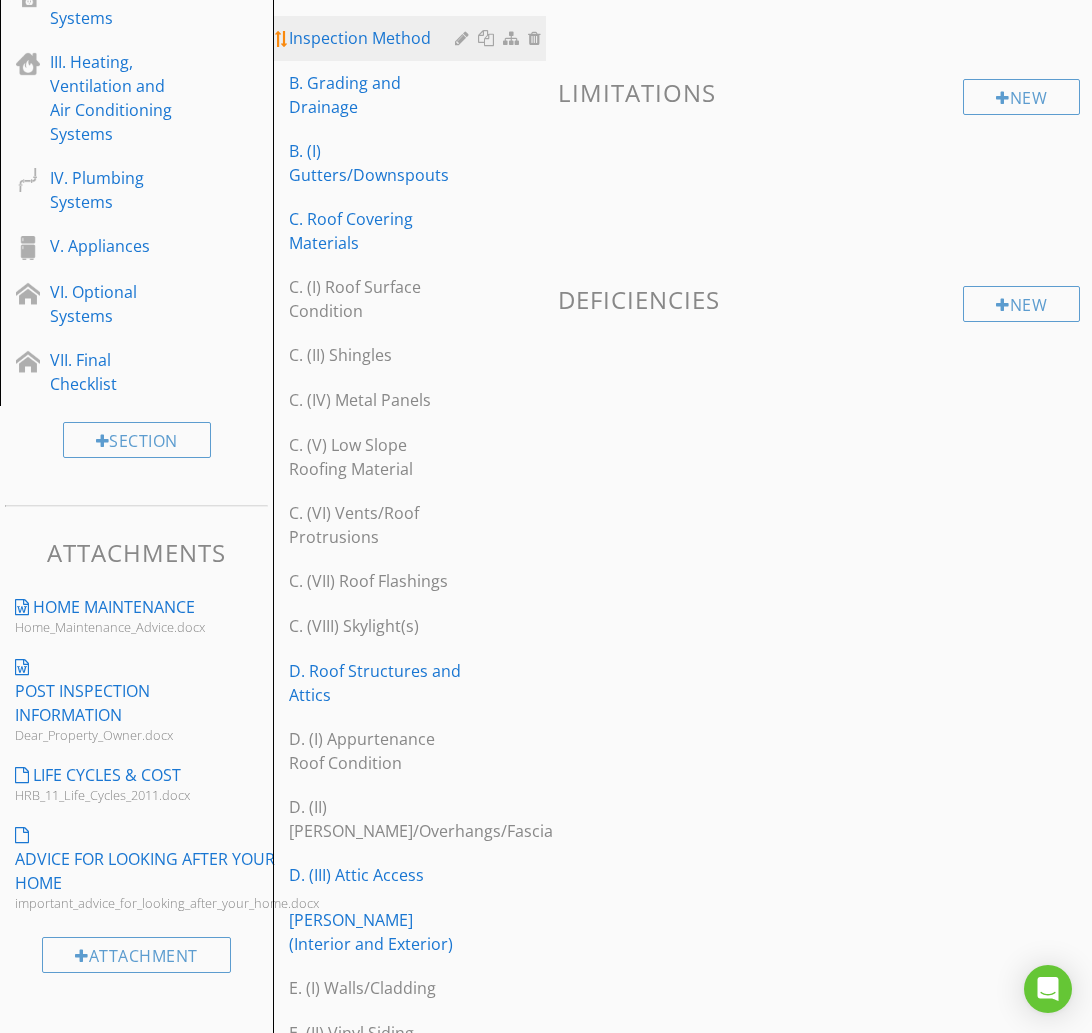 type 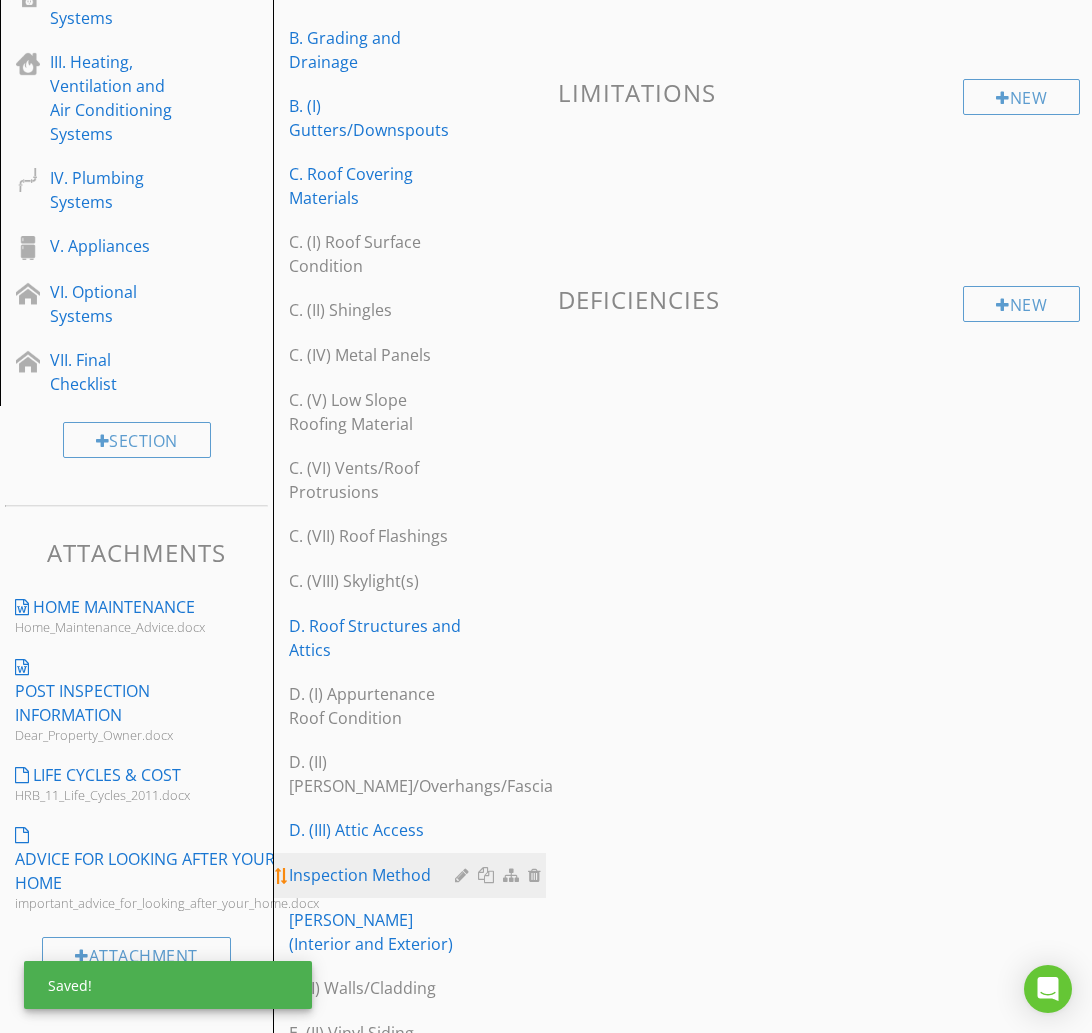 click on "Inspection Method" at bounding box center [375, 875] 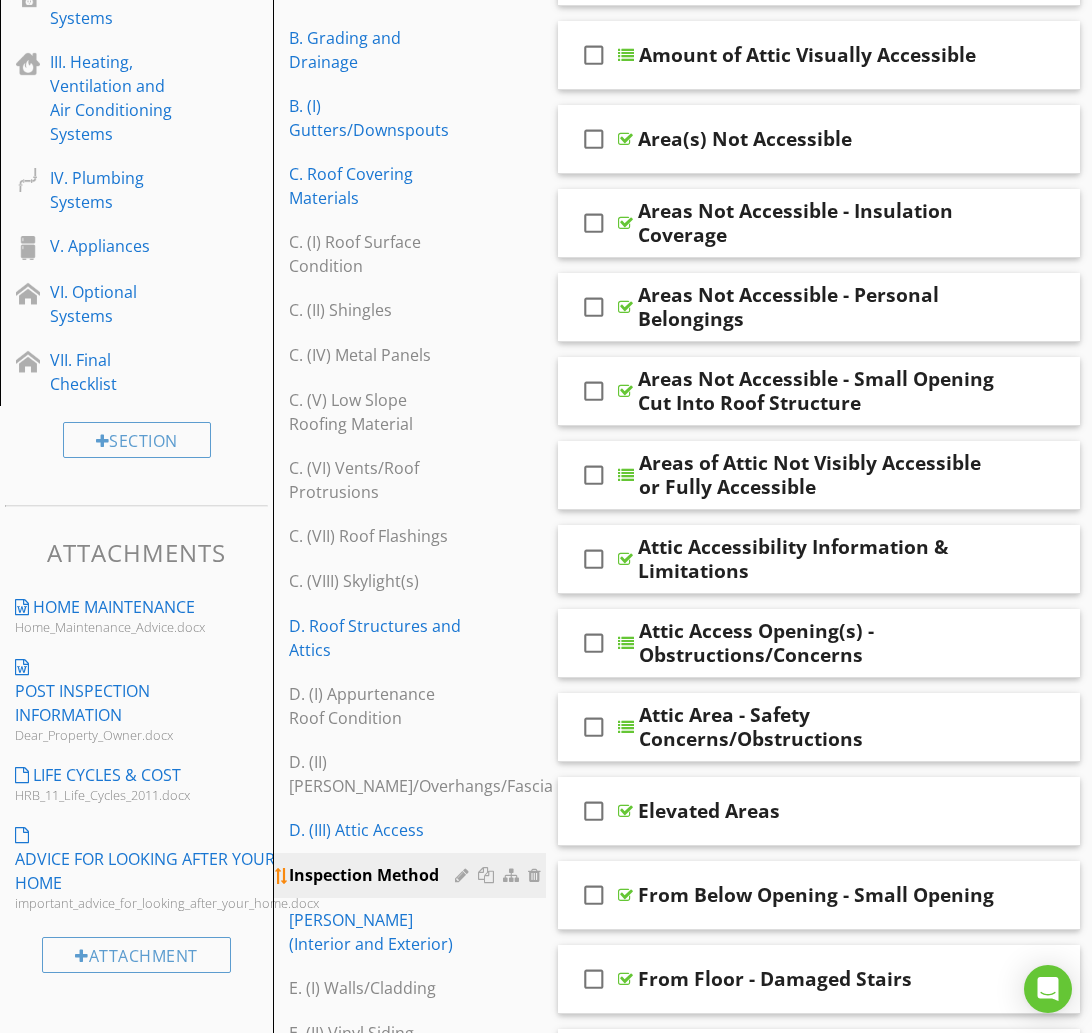 click at bounding box center (464, 875) 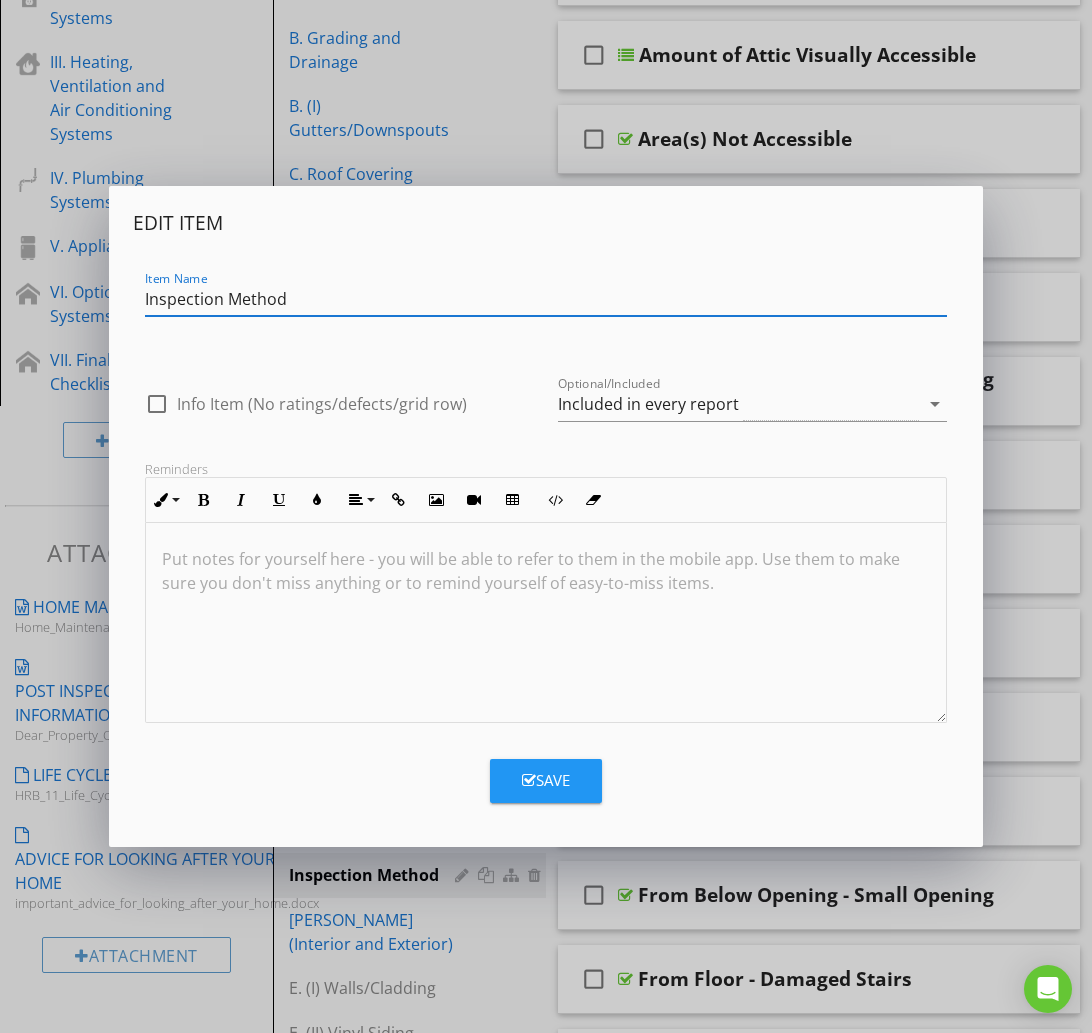 click on "Inspection Method" at bounding box center [546, 299] 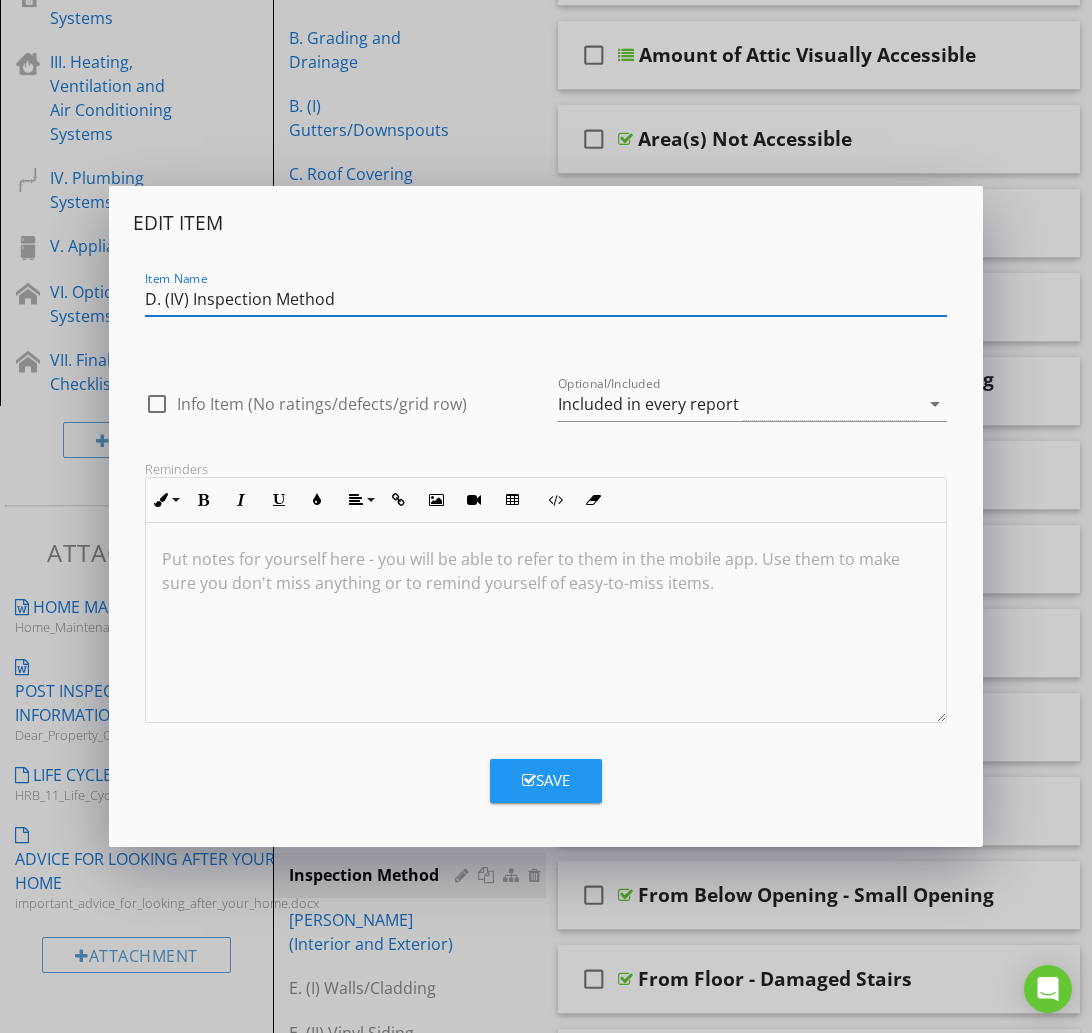 type on "D. (IV) Inspection Method" 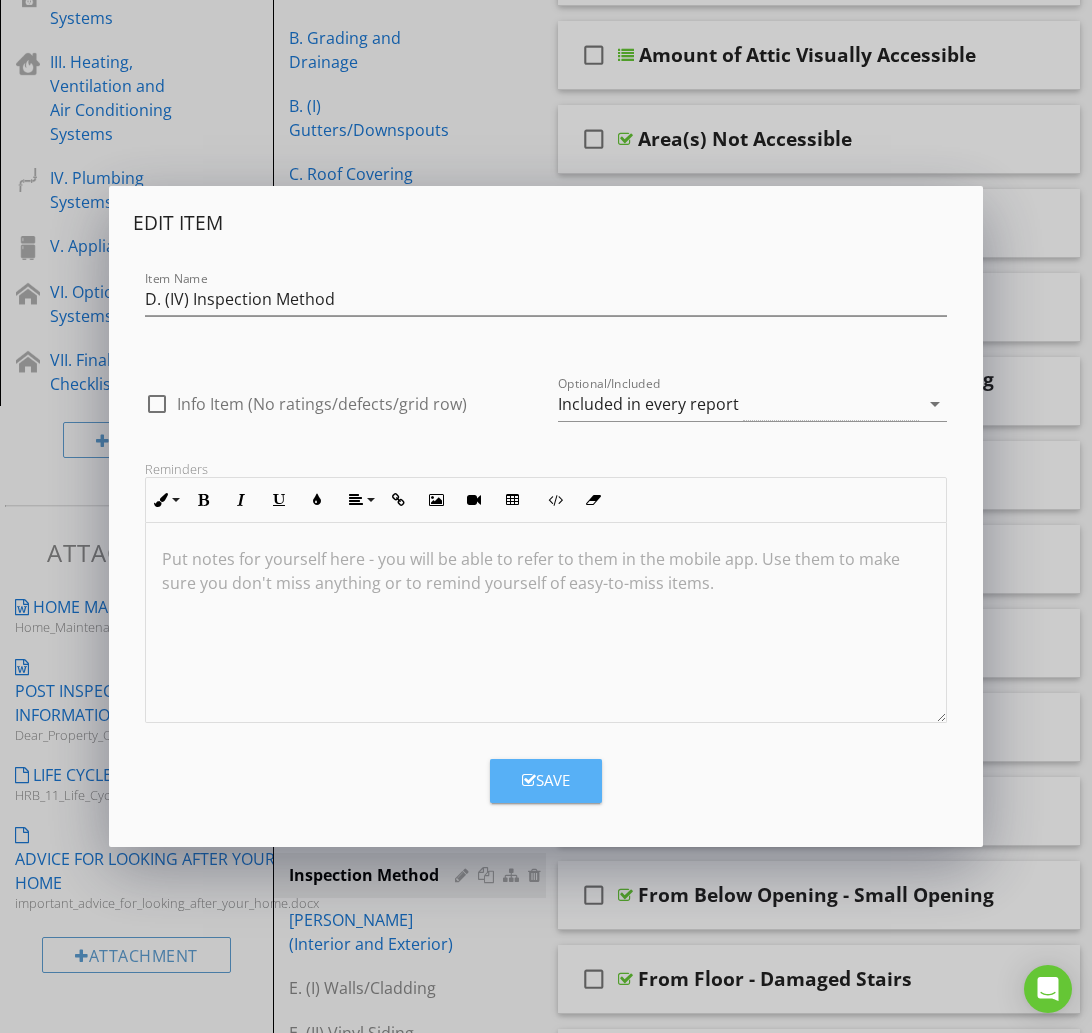 click on "Save" at bounding box center (546, 780) 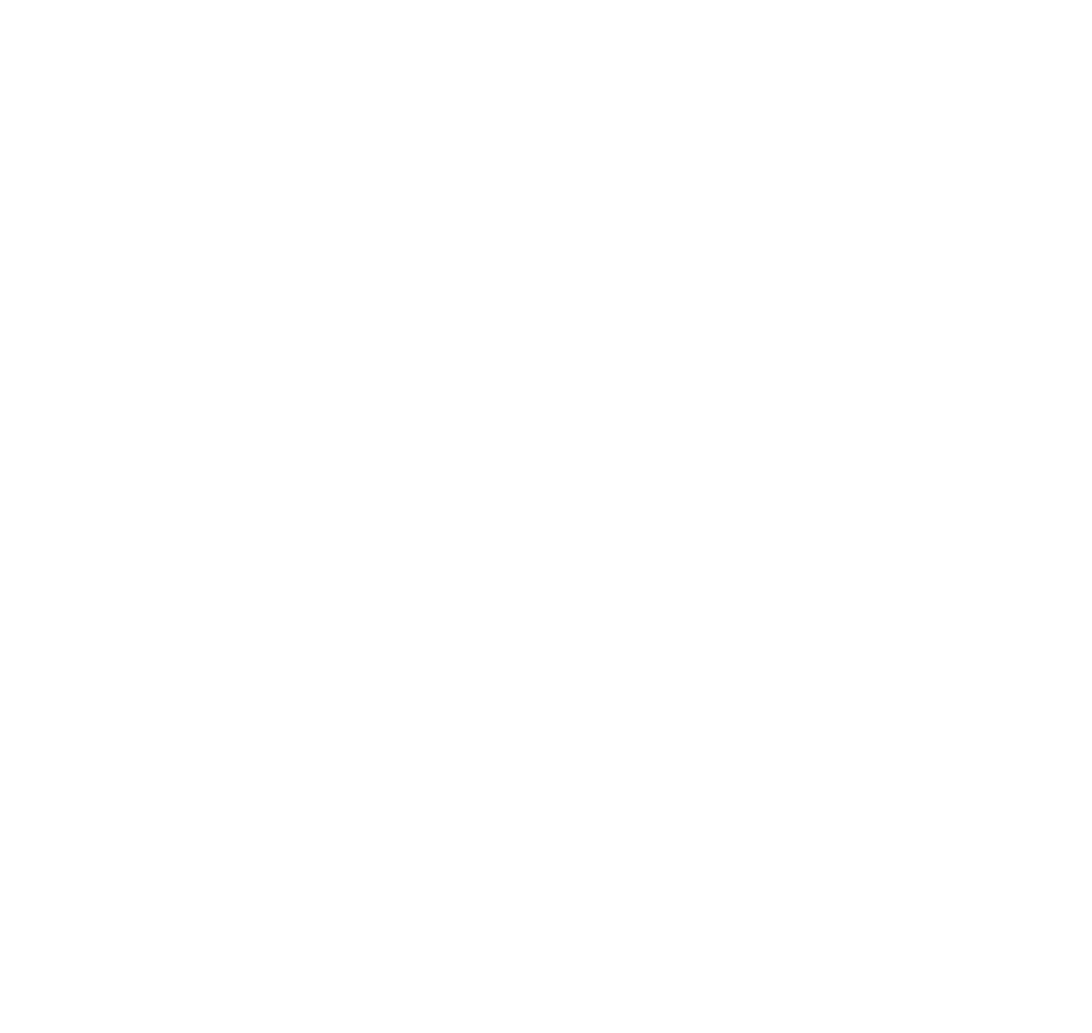 scroll, scrollTop: 0, scrollLeft: 0, axis: both 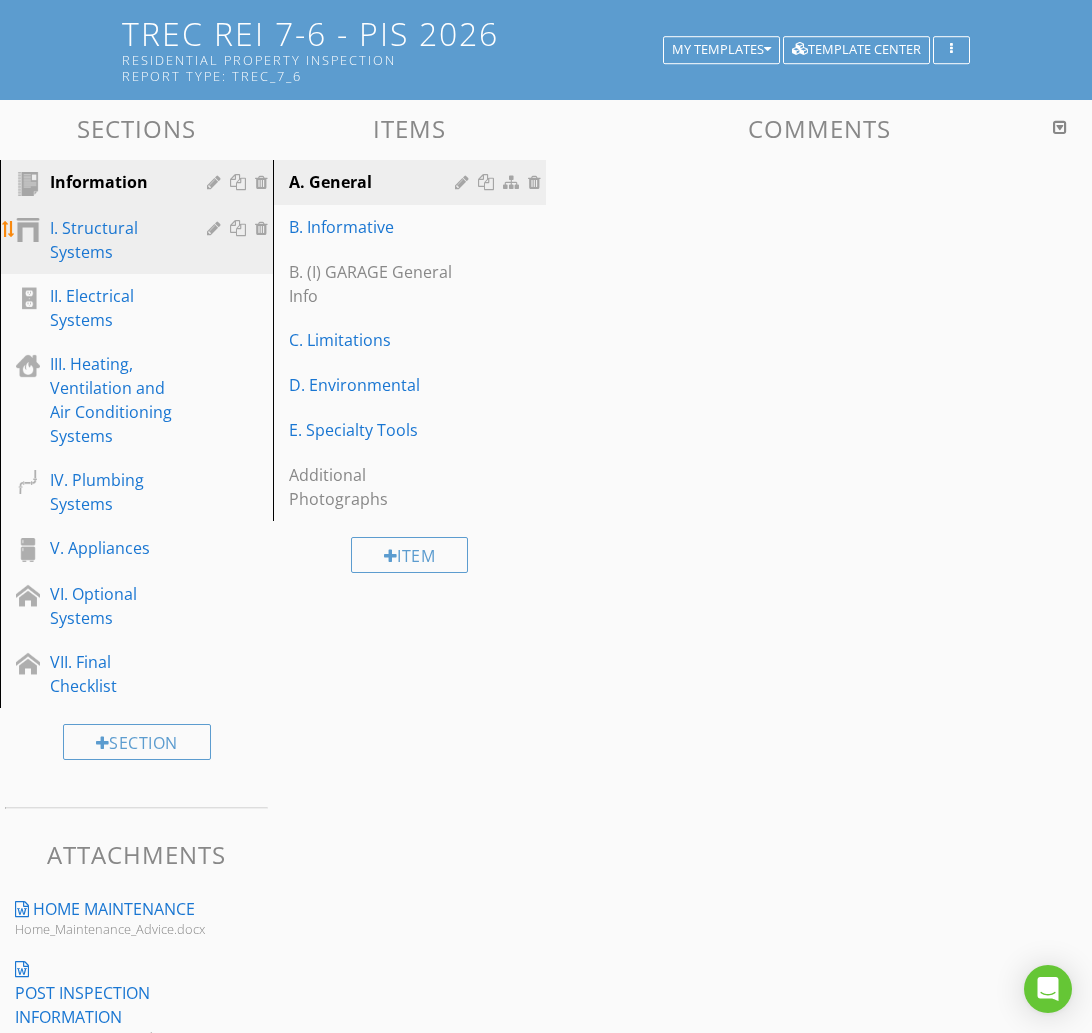 click on "I. Structural Systems" at bounding box center (114, 240) 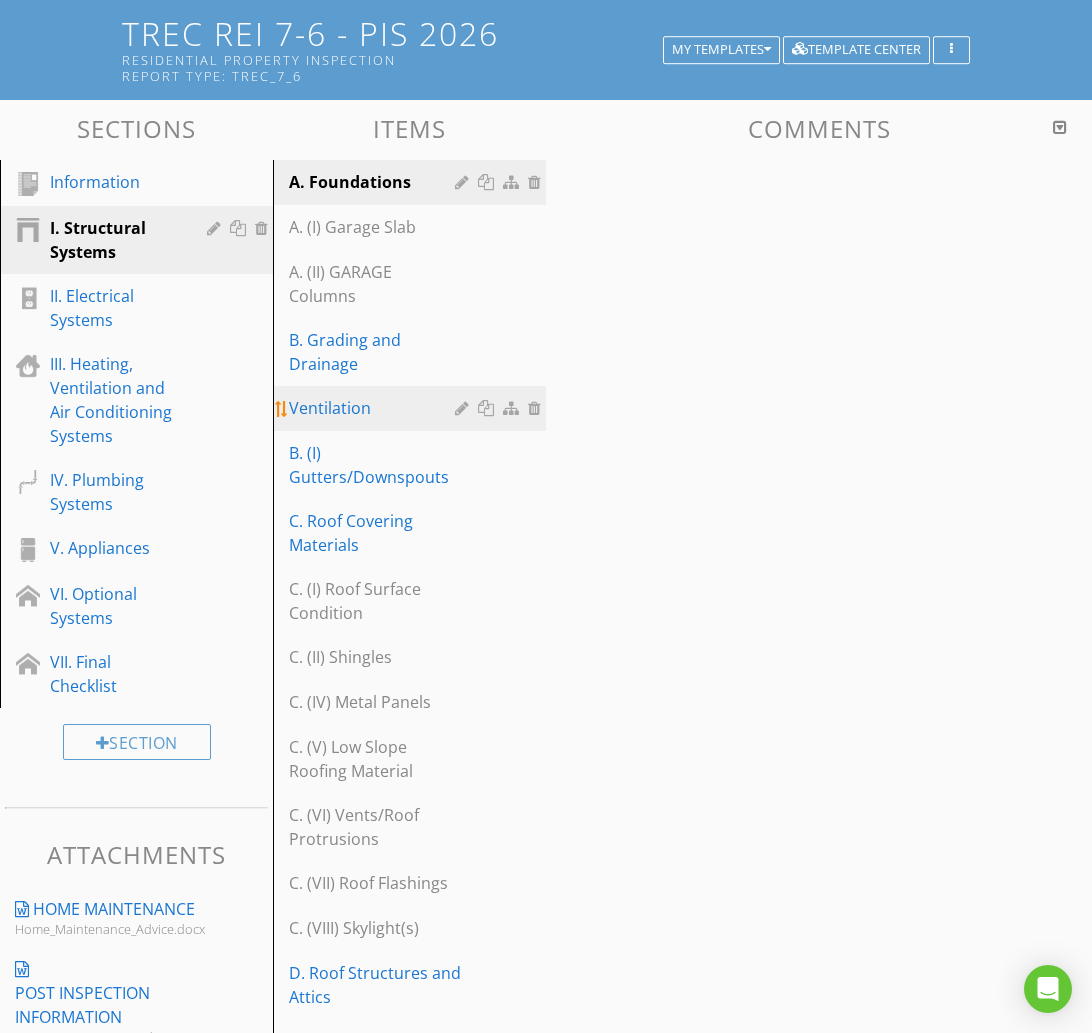 scroll, scrollTop: 179, scrollLeft: 0, axis: vertical 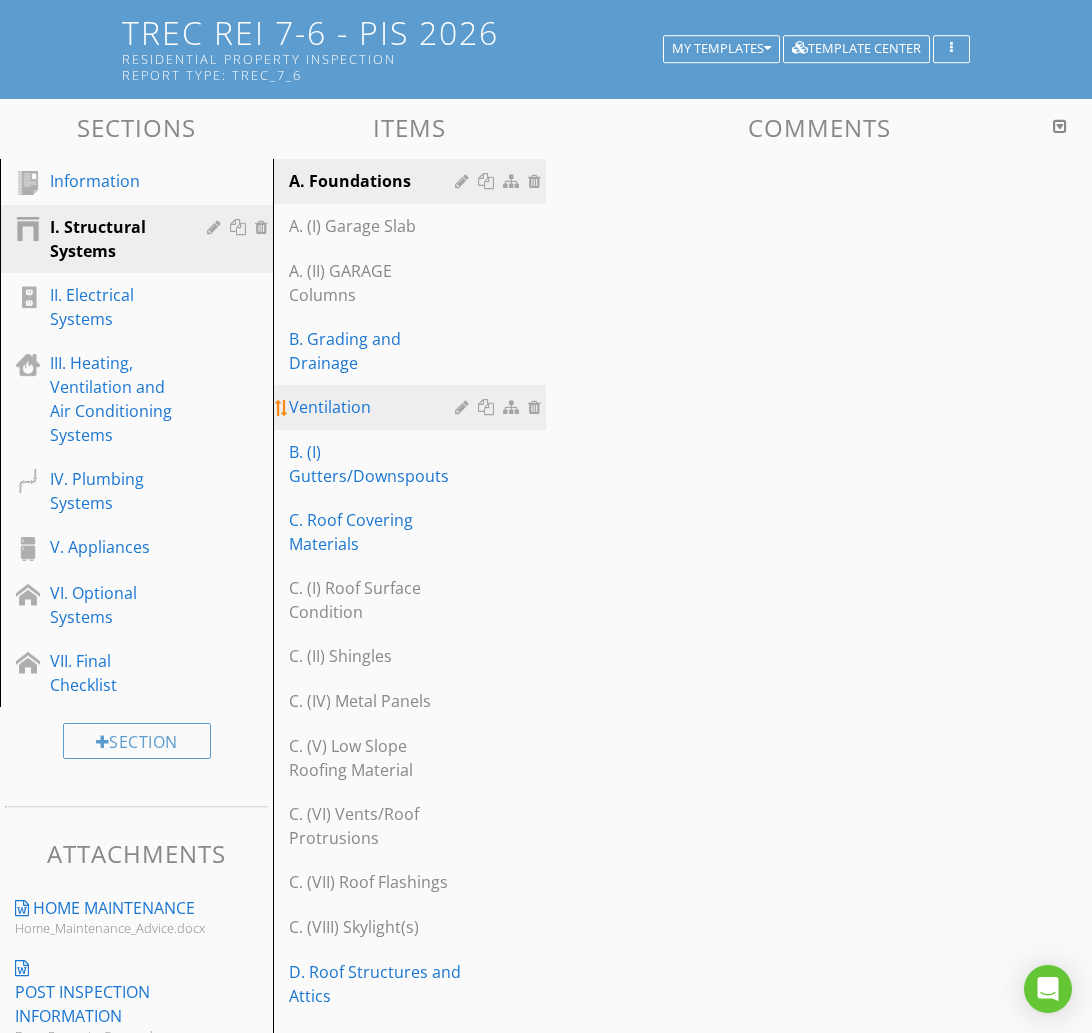 type 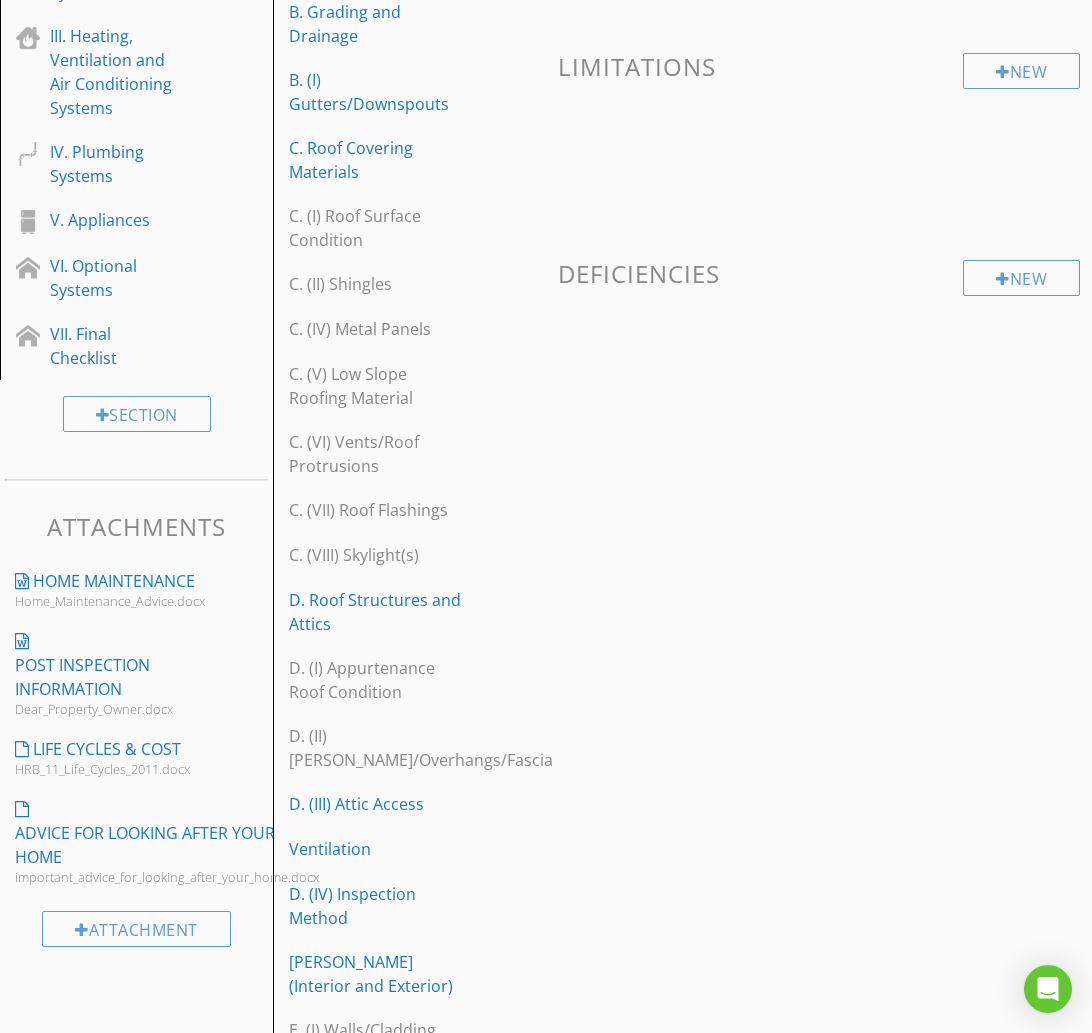 scroll, scrollTop: 485, scrollLeft: 0, axis: vertical 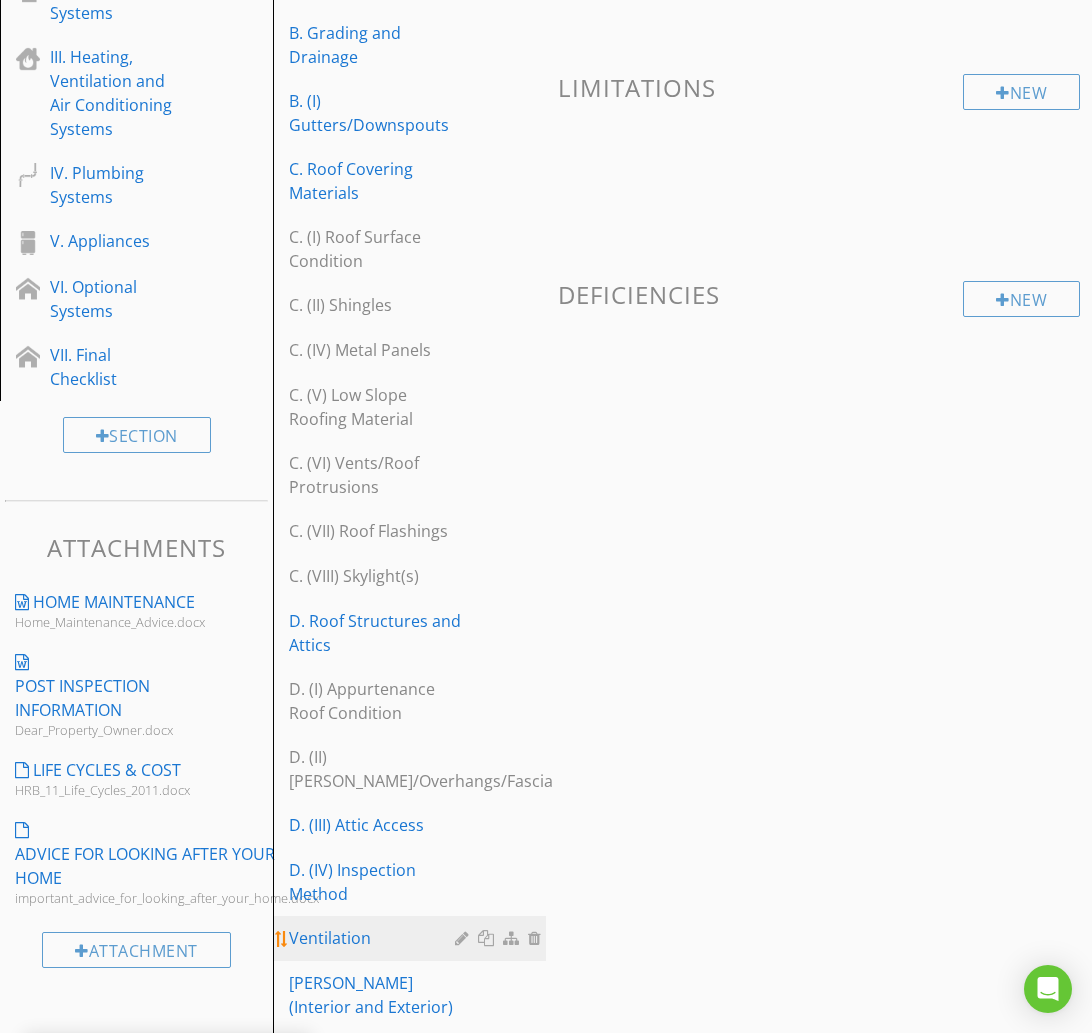 click on "Ventilation" at bounding box center [375, 938] 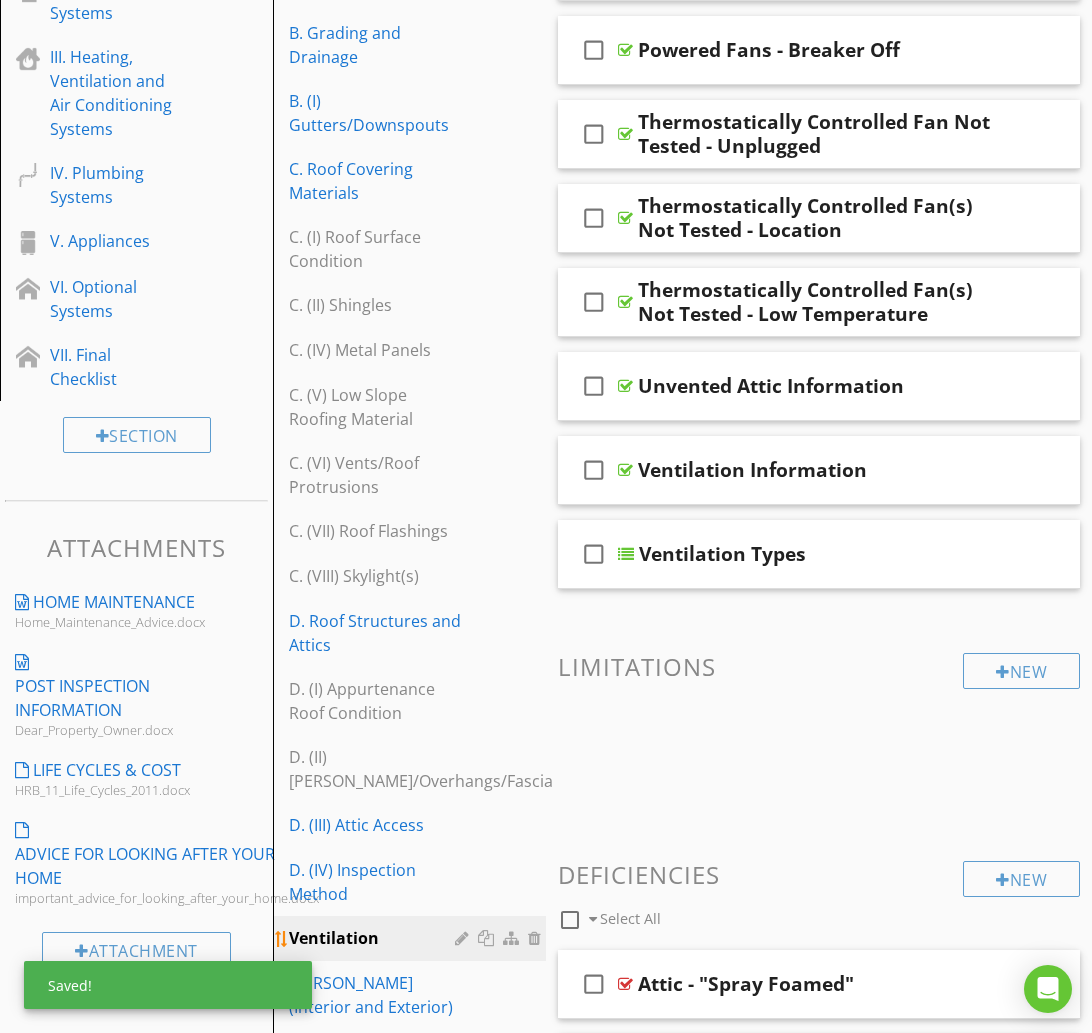 click at bounding box center (464, 938) 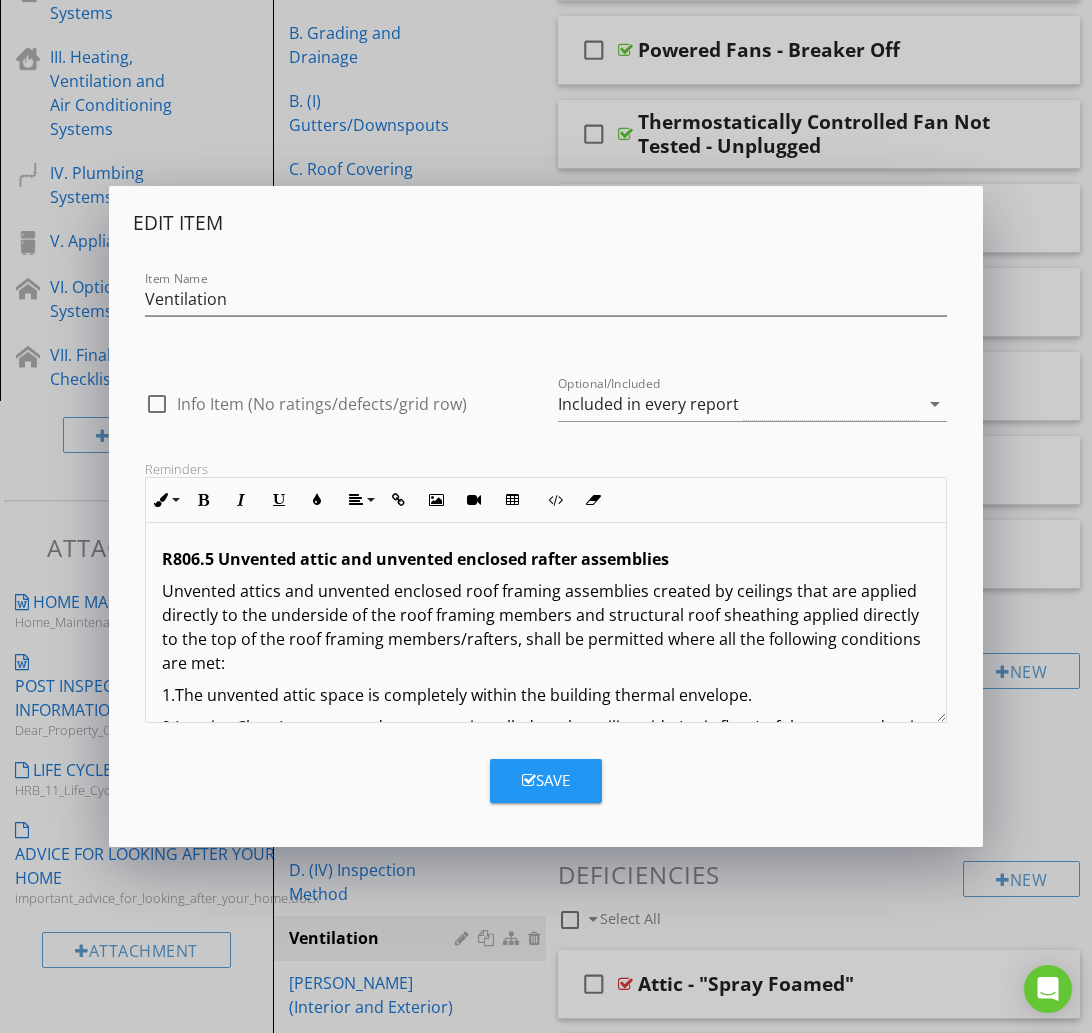 click on "Item Name Ventilation" at bounding box center (546, 301) 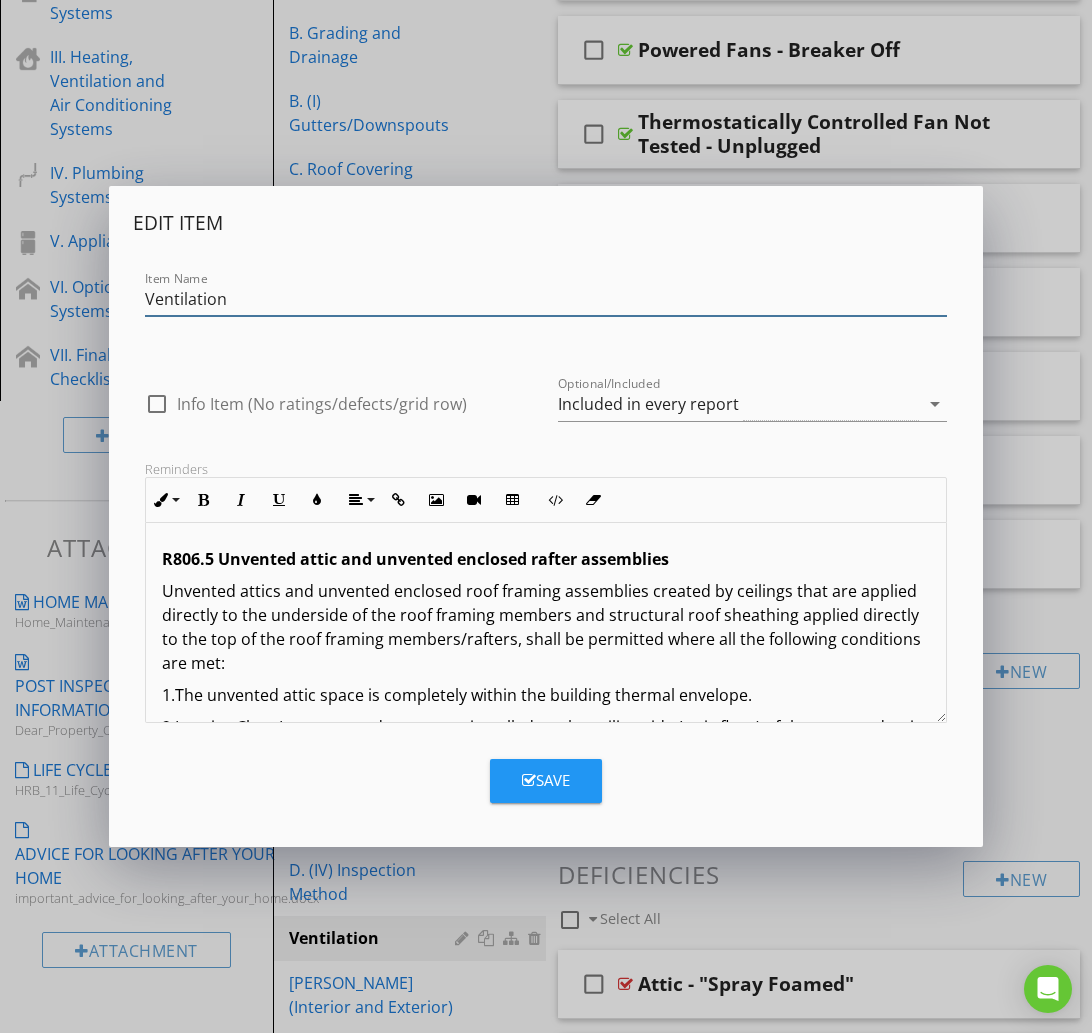 click on "Ventilation" at bounding box center [546, 299] 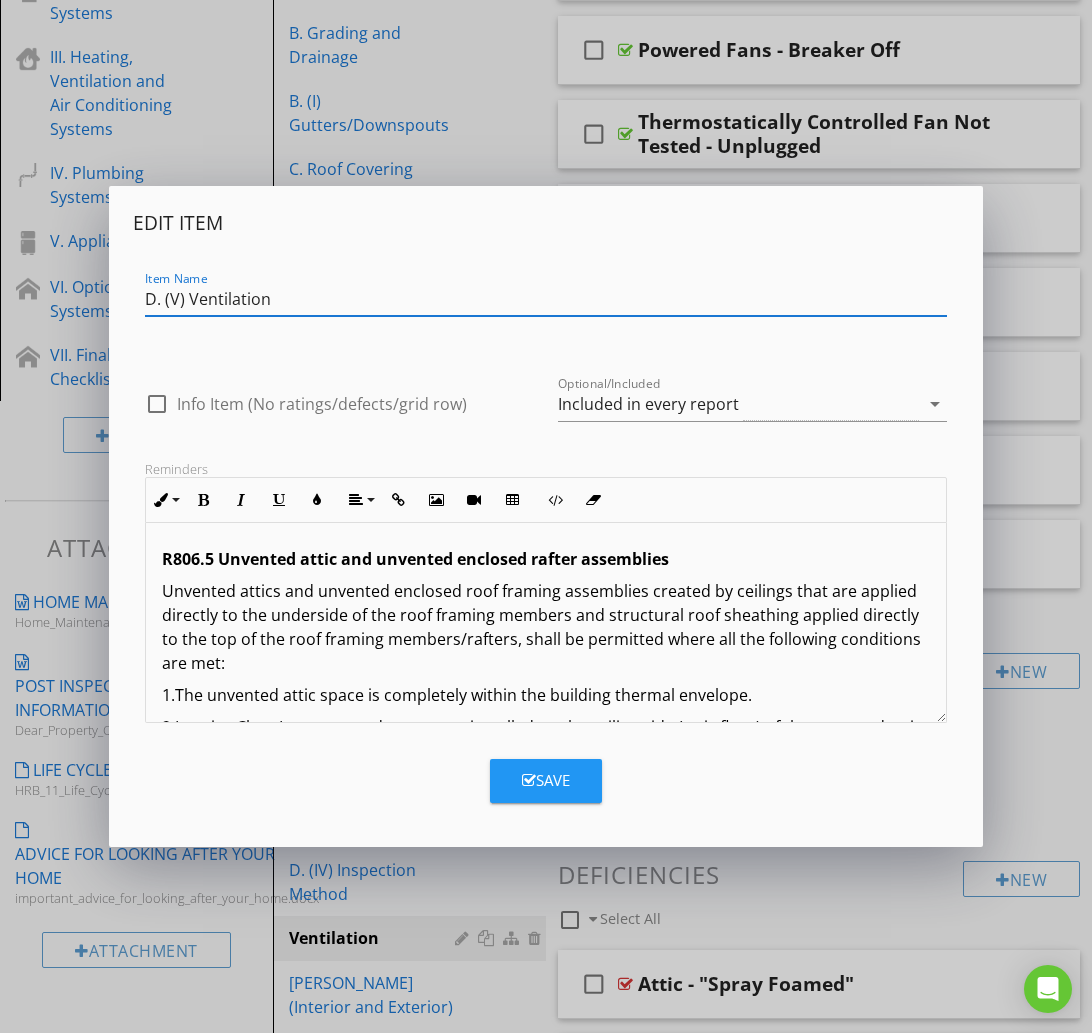 type on "D. (V) Ventilation" 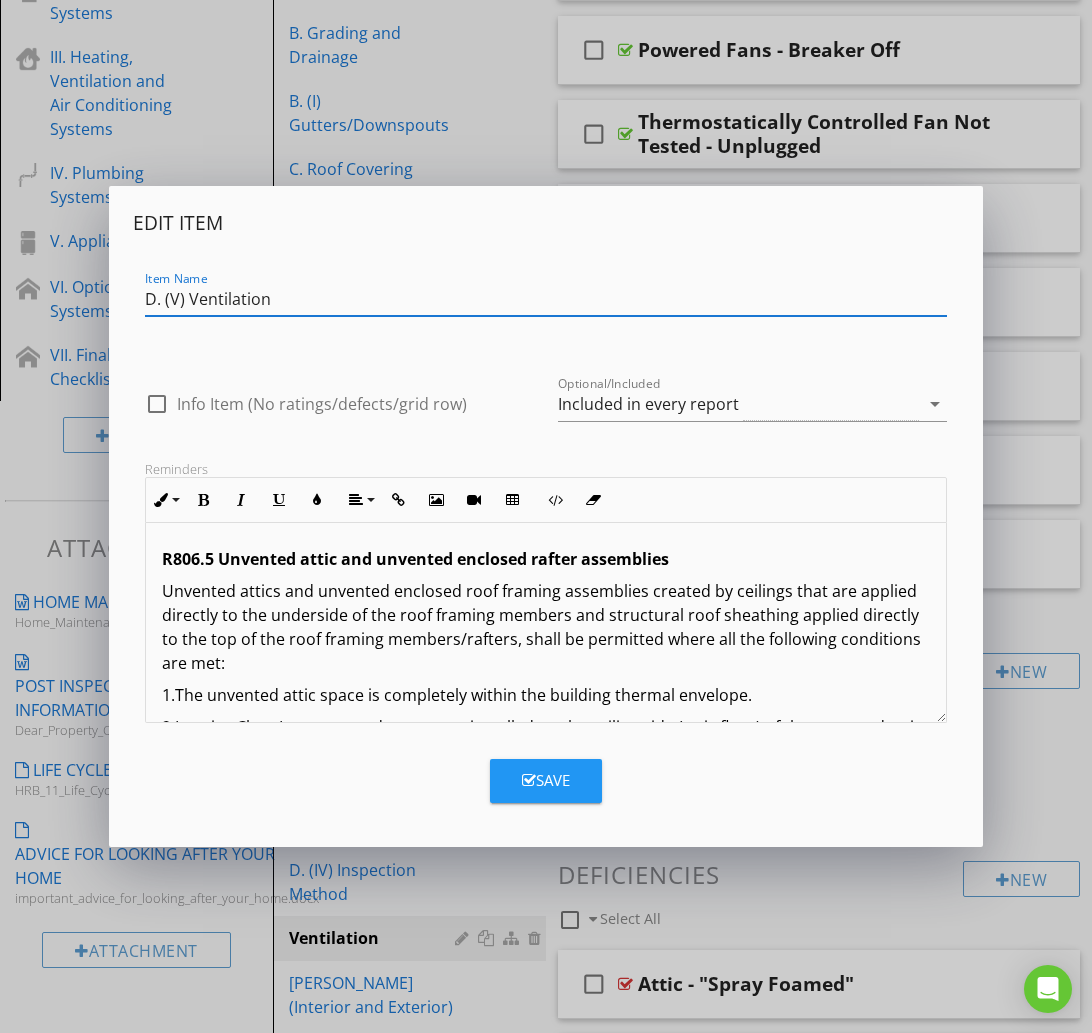 click on "Save" at bounding box center [546, 780] 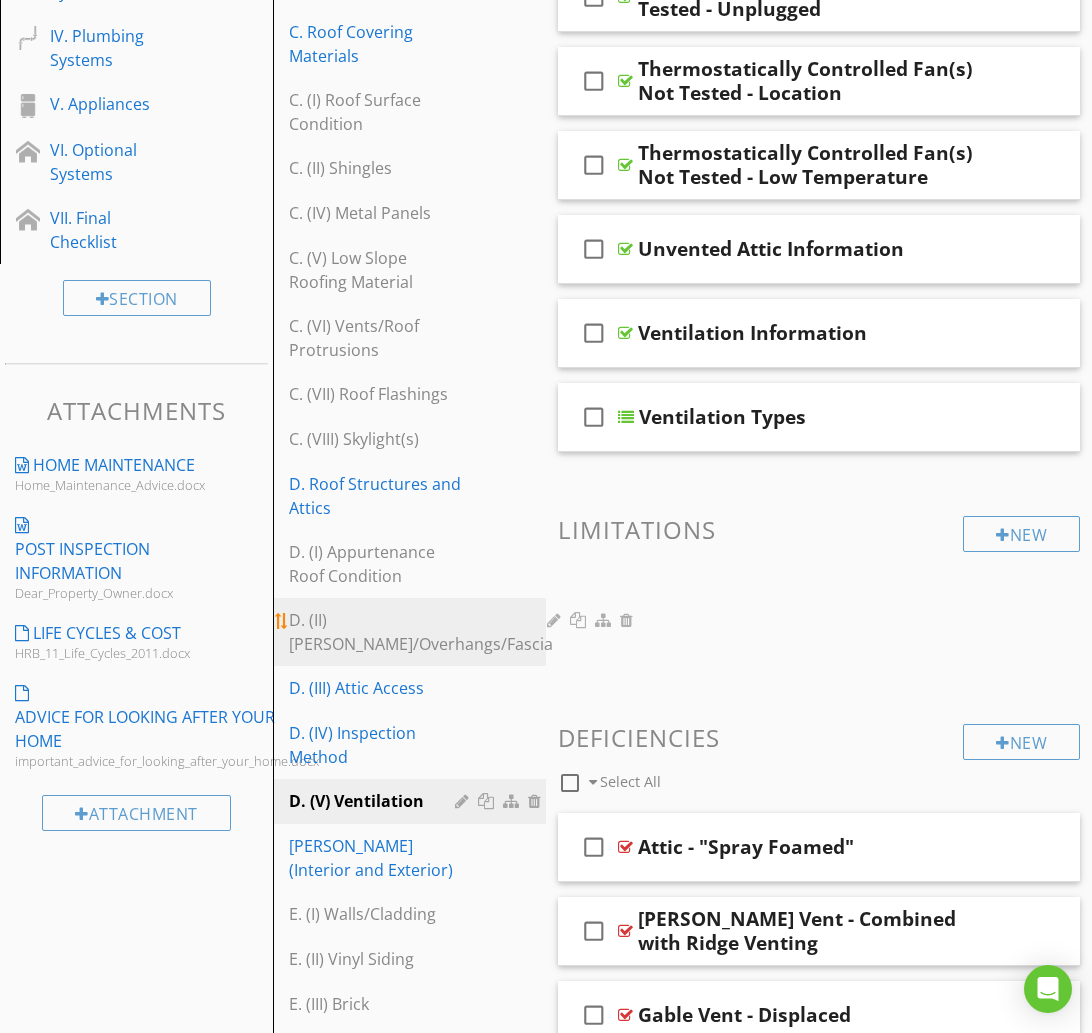scroll, scrollTop: 635, scrollLeft: 0, axis: vertical 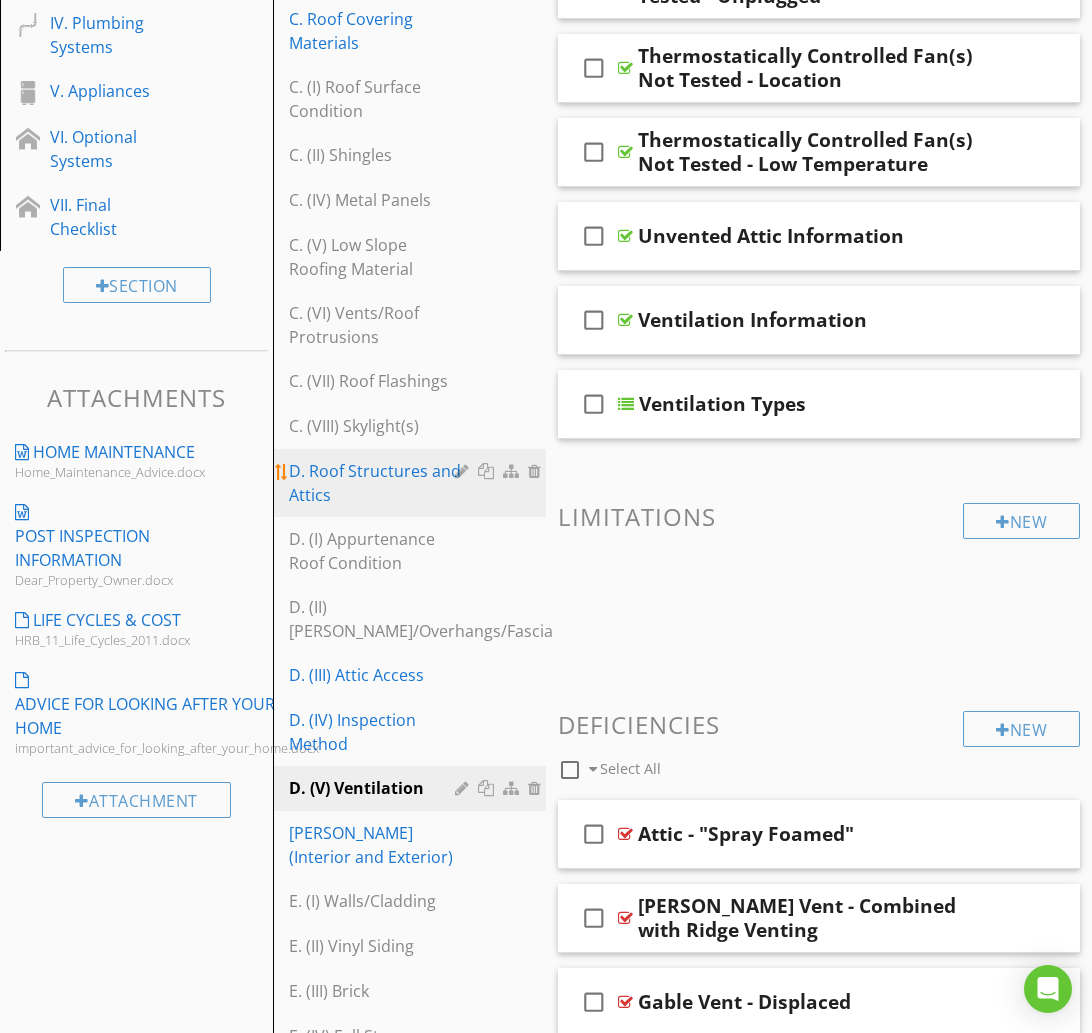 click on "D. Roof Structures and Attics" at bounding box center [375, 483] 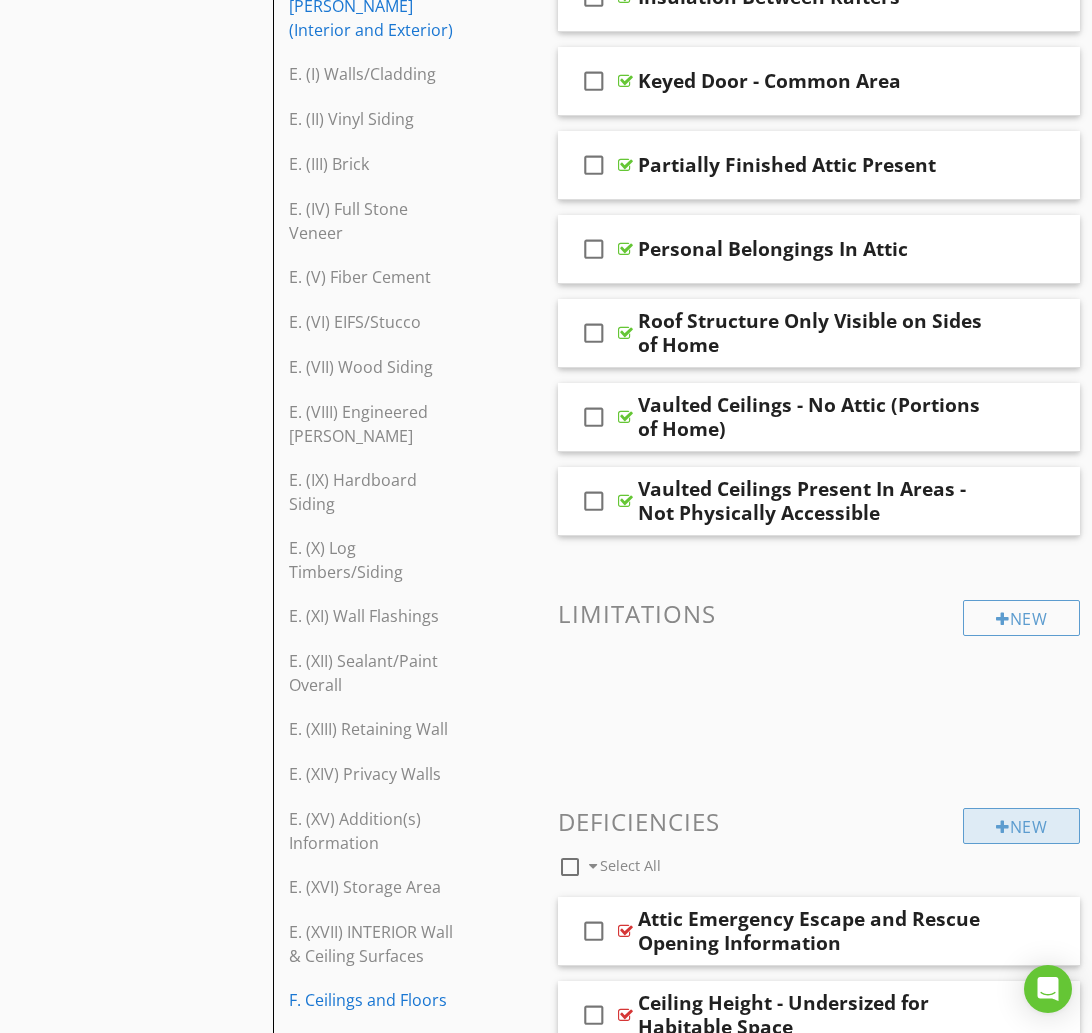 scroll, scrollTop: 1460, scrollLeft: 0, axis: vertical 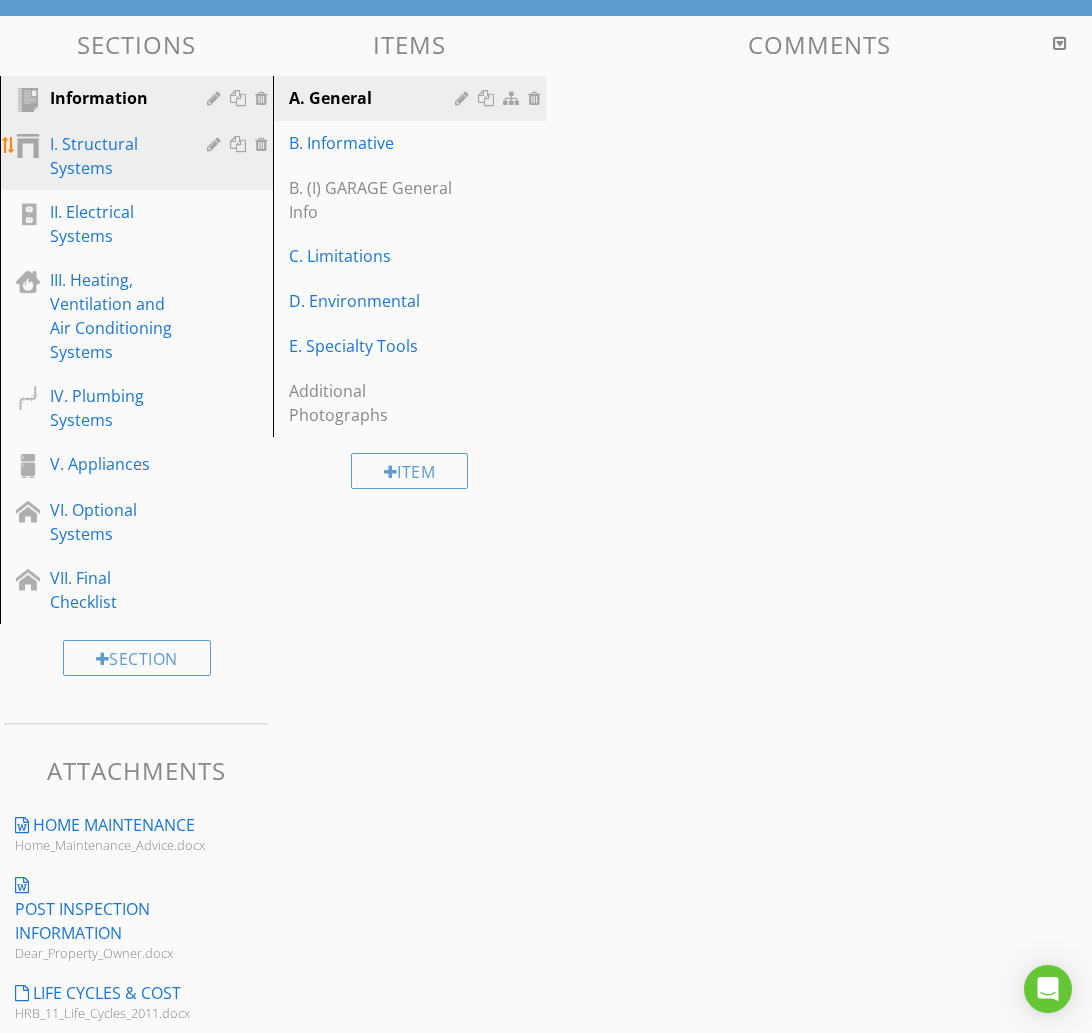 click on "I. Structural Systems" at bounding box center [114, 156] 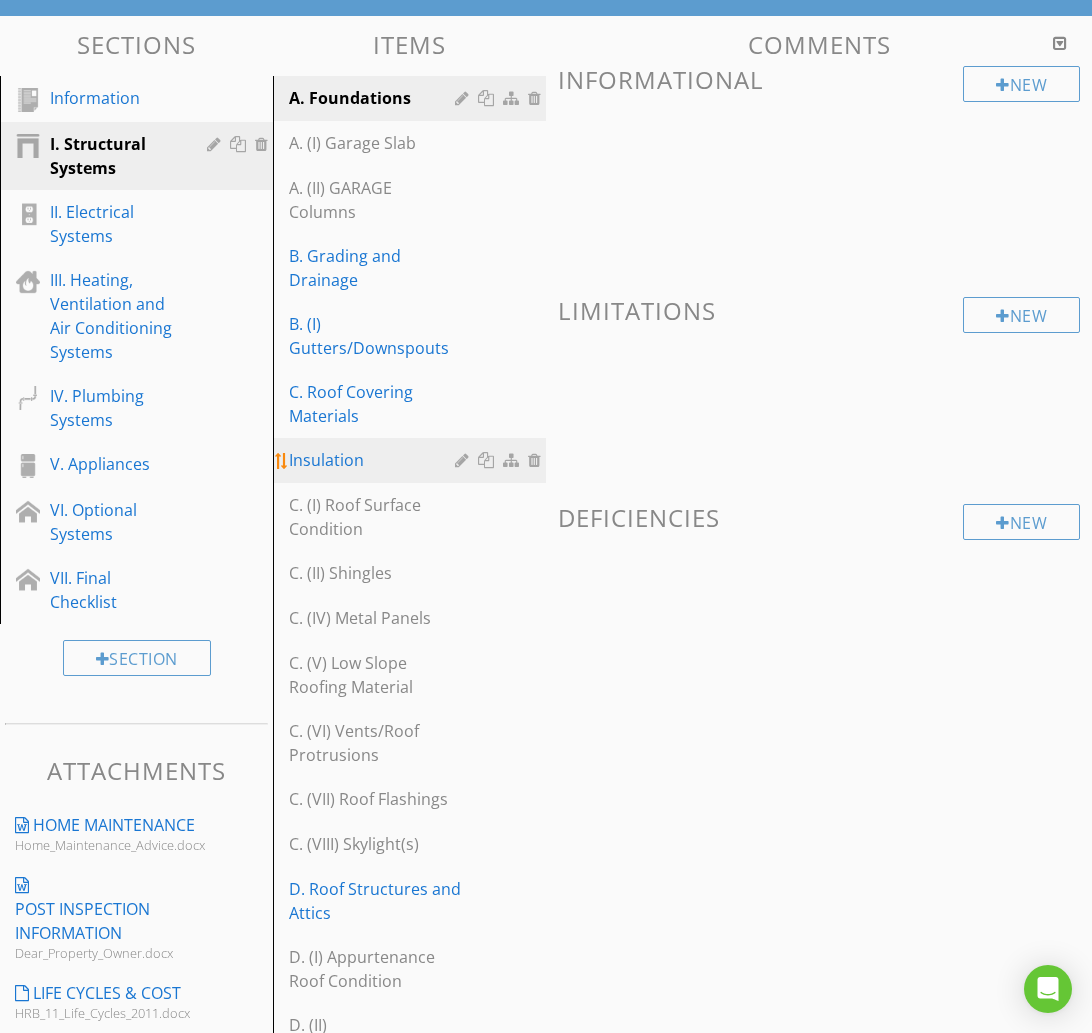 type 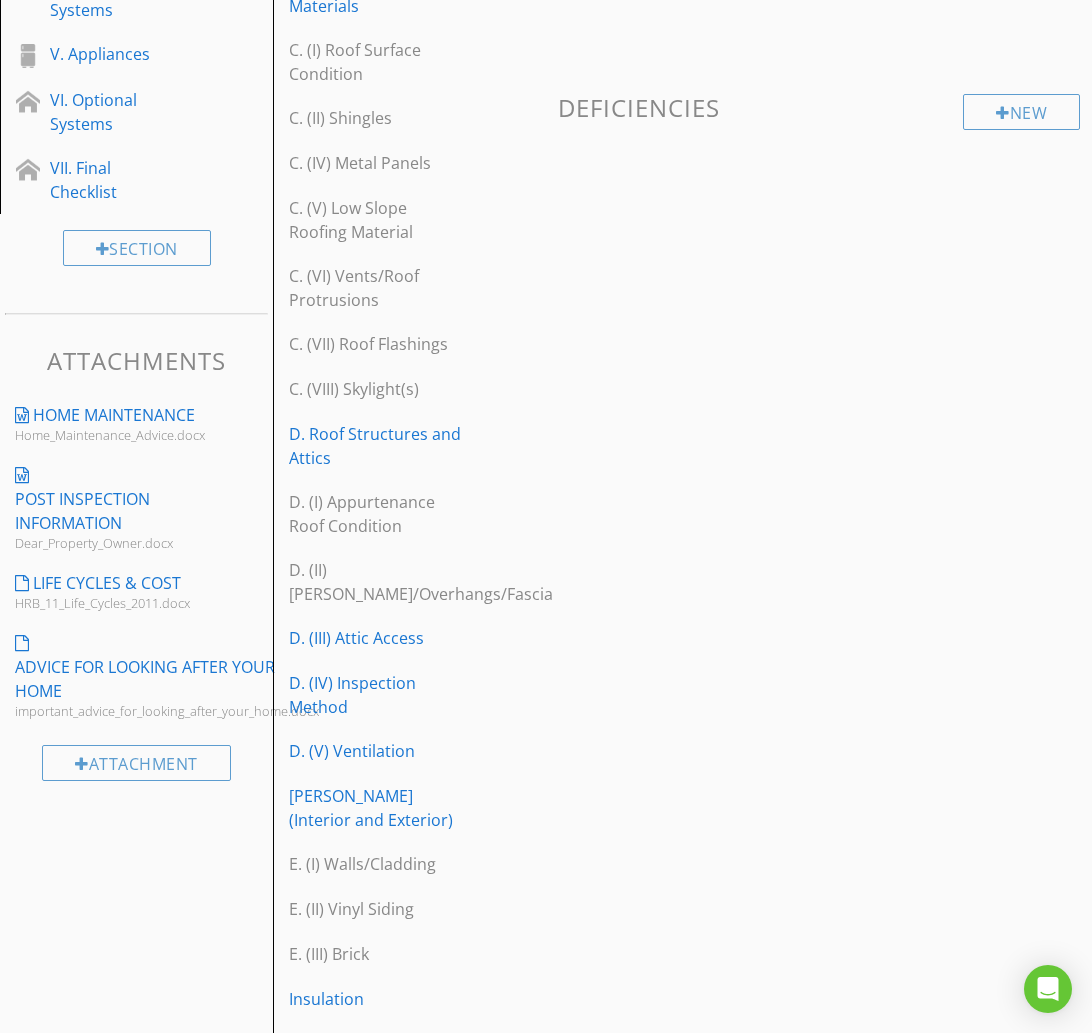 scroll, scrollTop: 704, scrollLeft: 0, axis: vertical 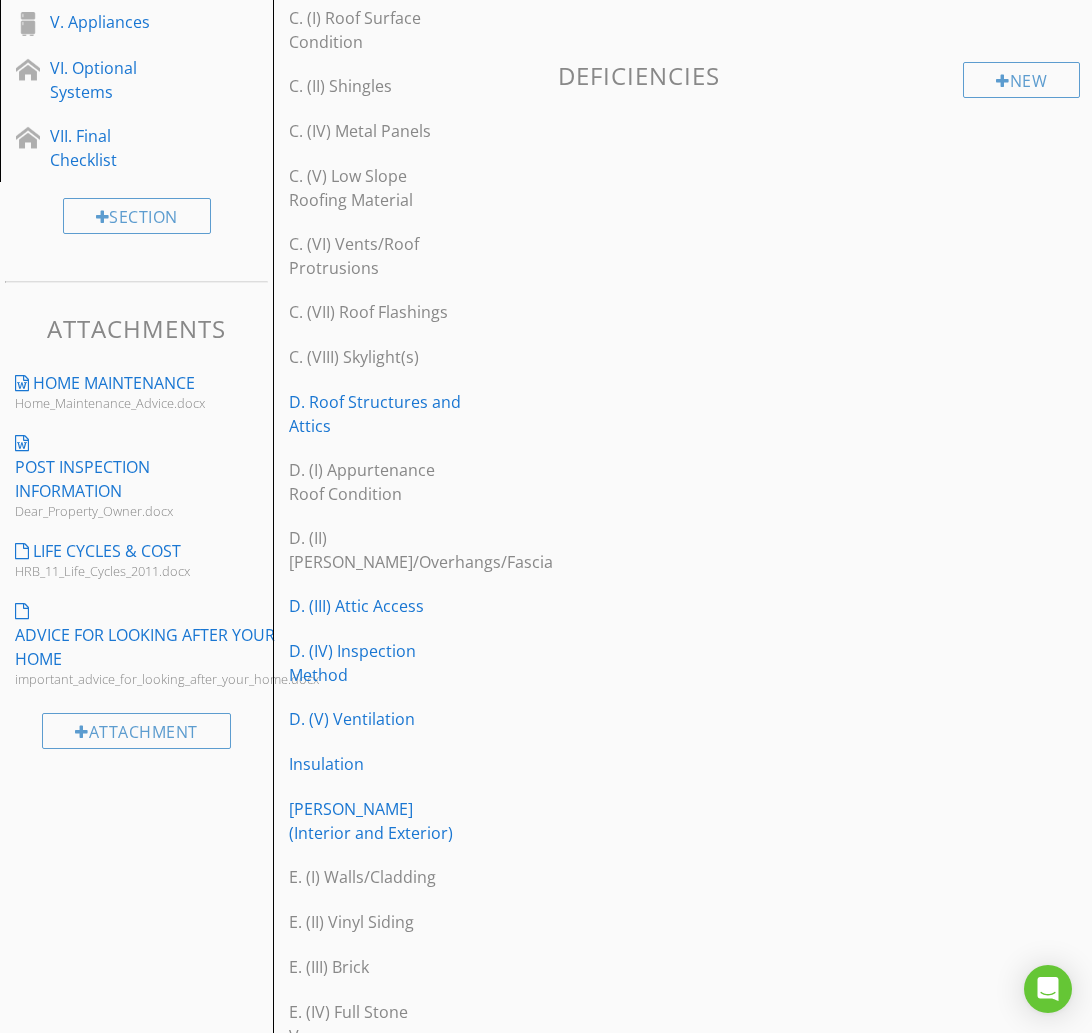click on "Insulation" at bounding box center [375, 764] 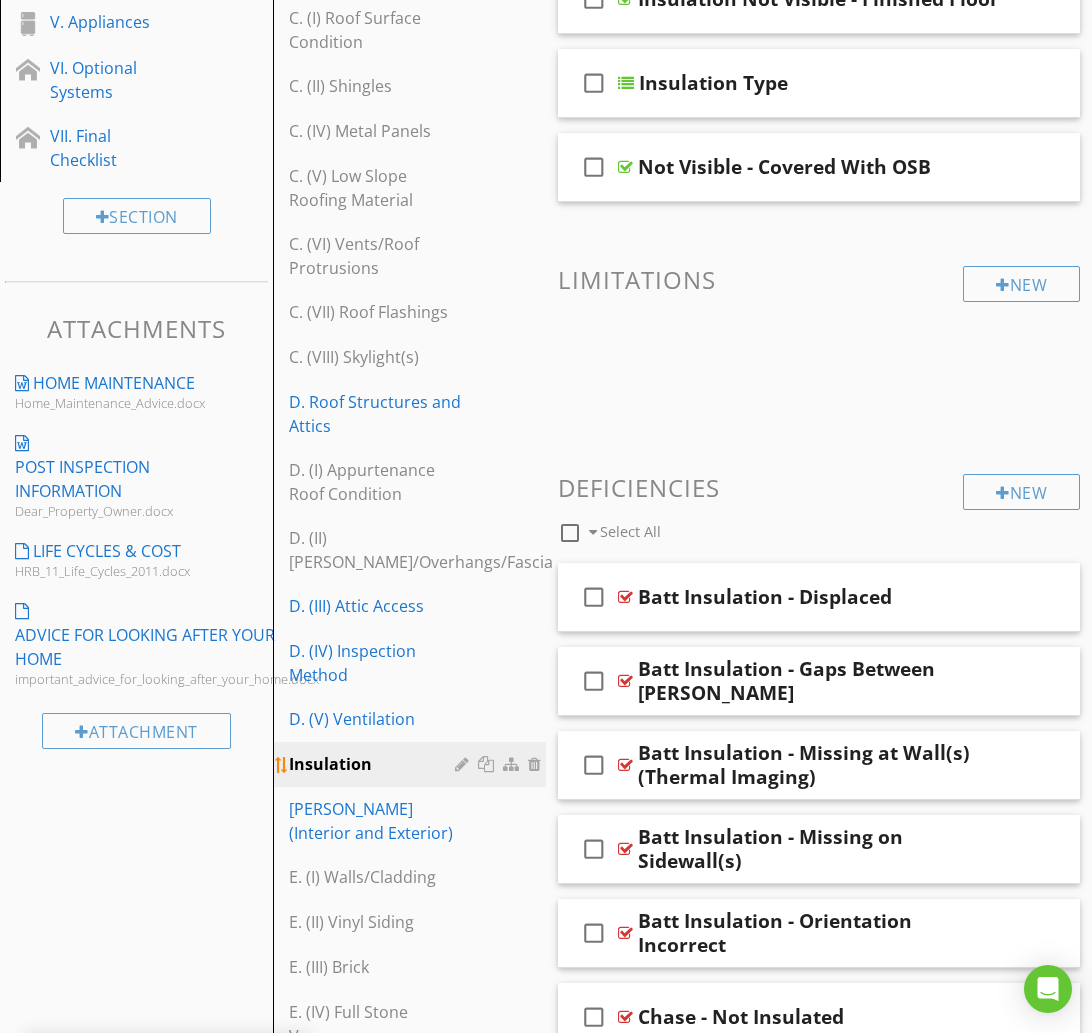 click at bounding box center (464, 764) 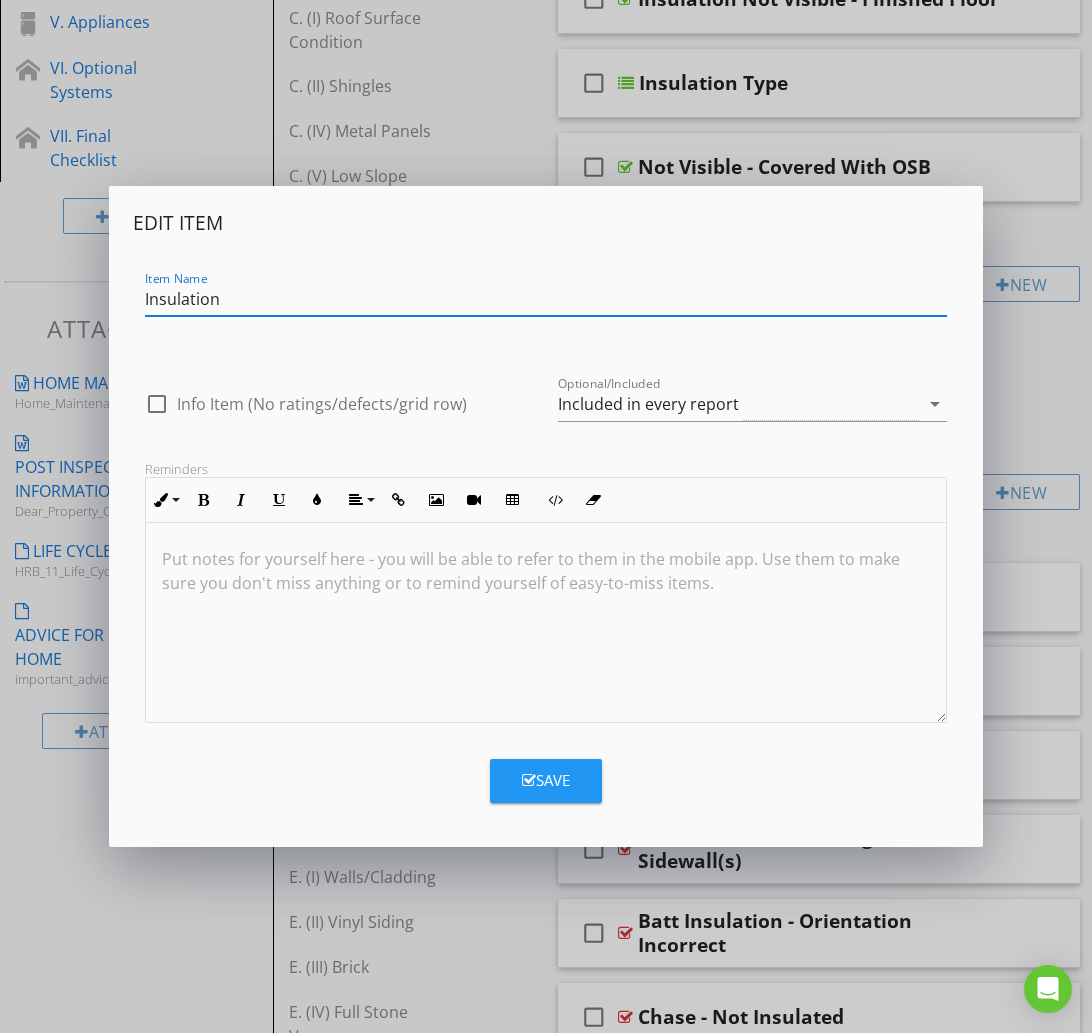 click on "Item Name Insulation" at bounding box center (546, 301) 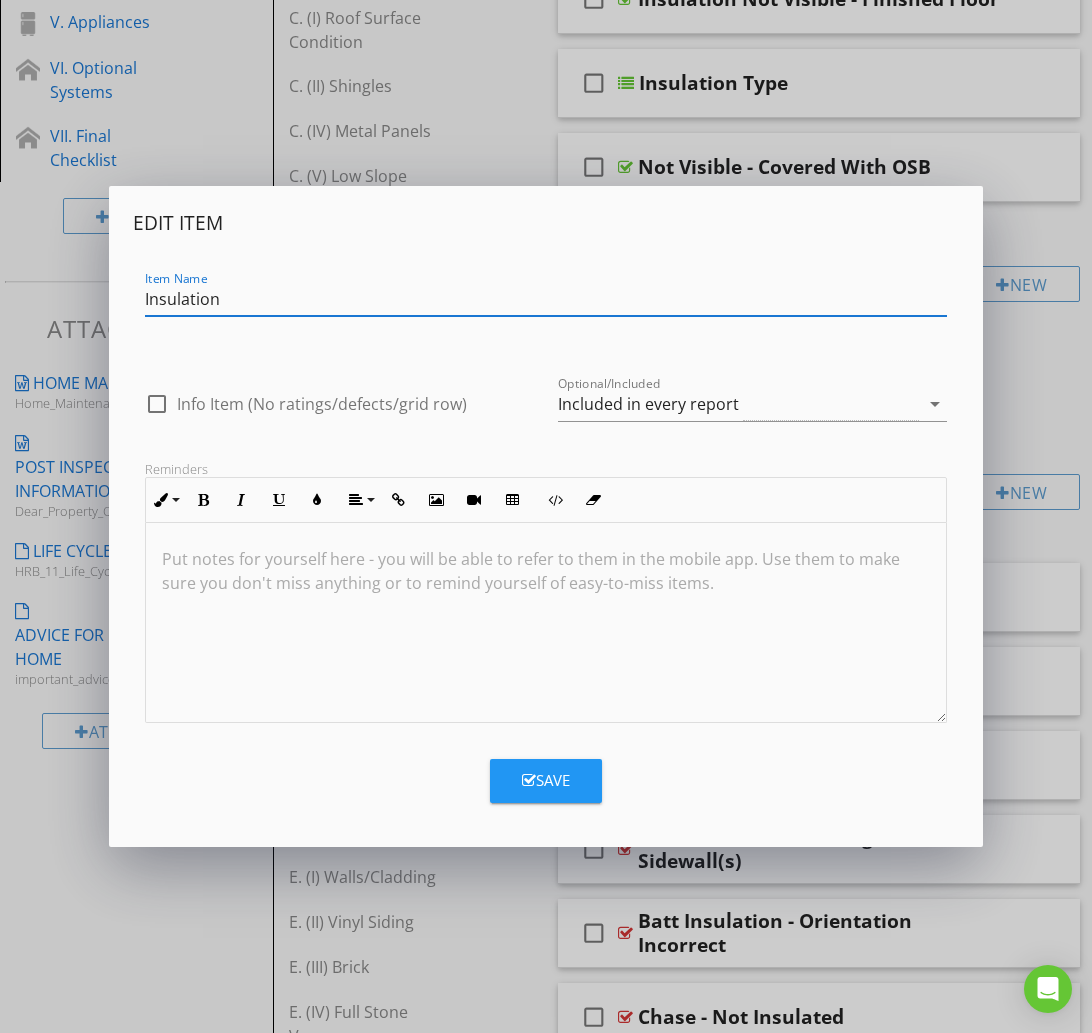 click on "Insulation" at bounding box center (546, 299) 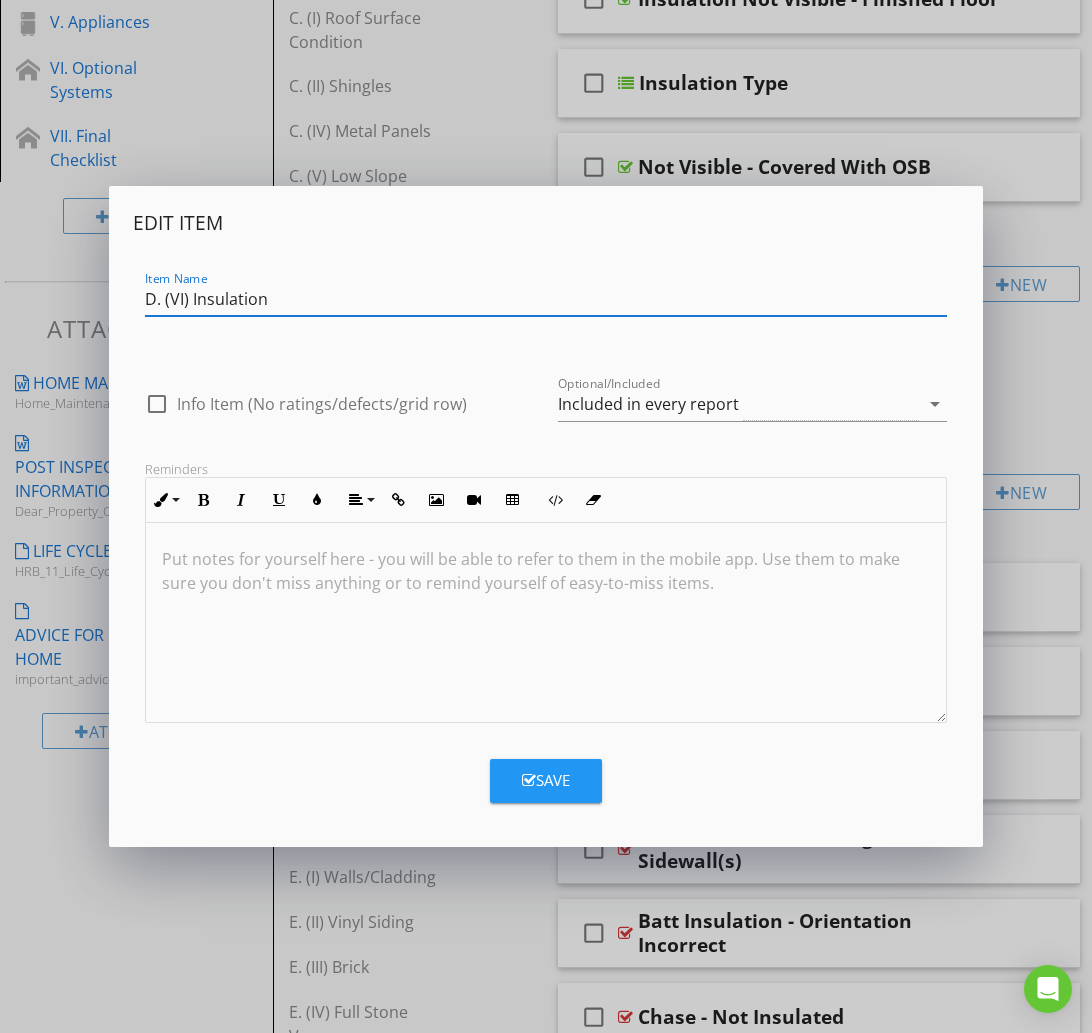 type on "D. (VI) Insulation" 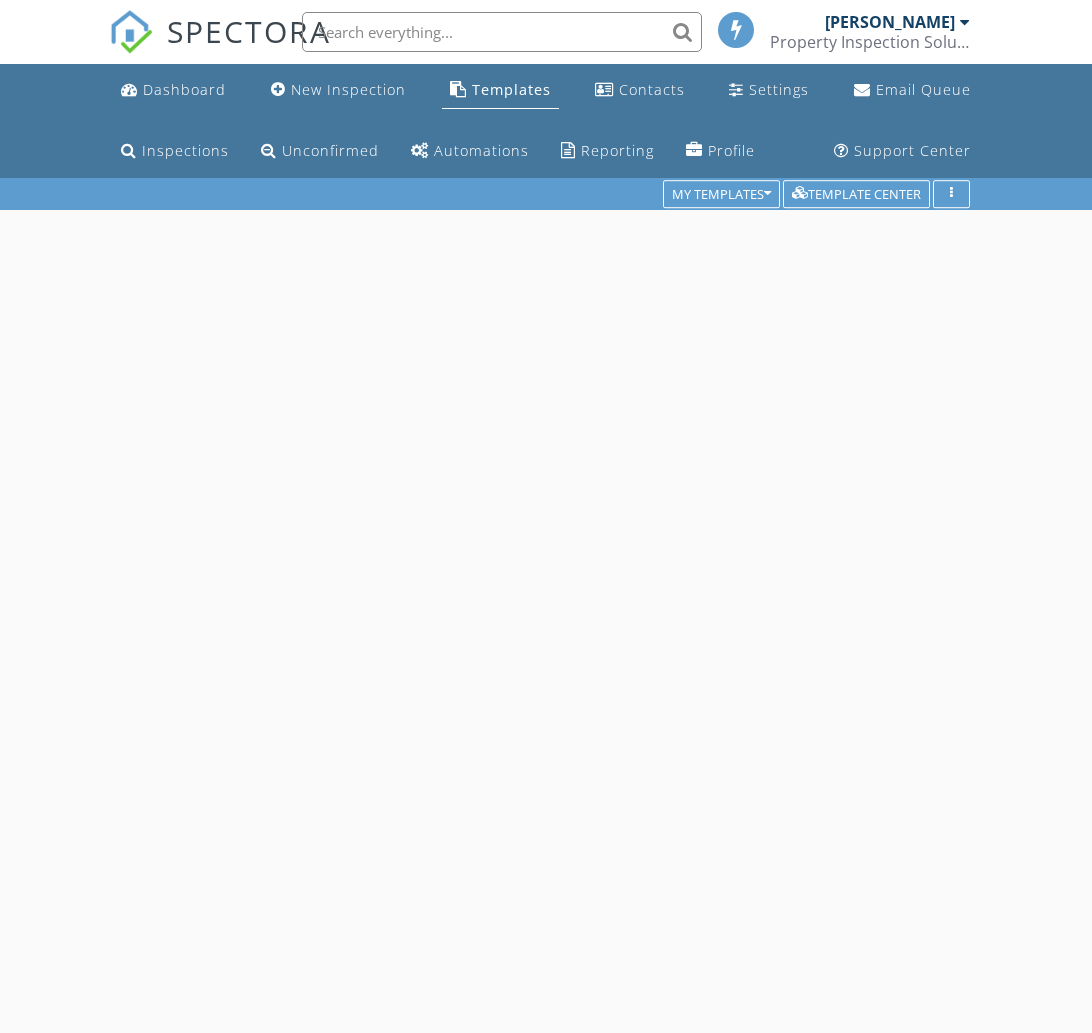 scroll, scrollTop: 0, scrollLeft: 0, axis: both 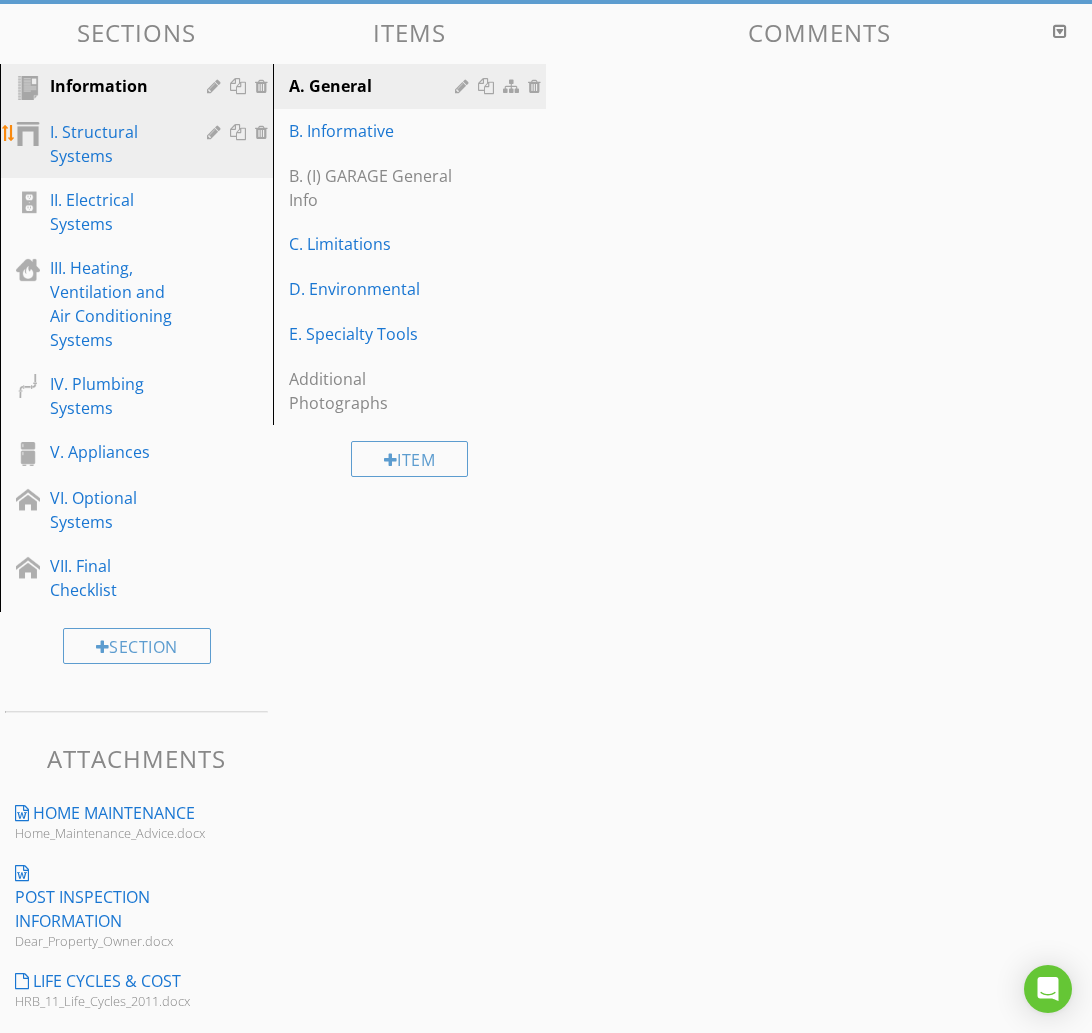 click on "I. Structural Systems" at bounding box center (114, 144) 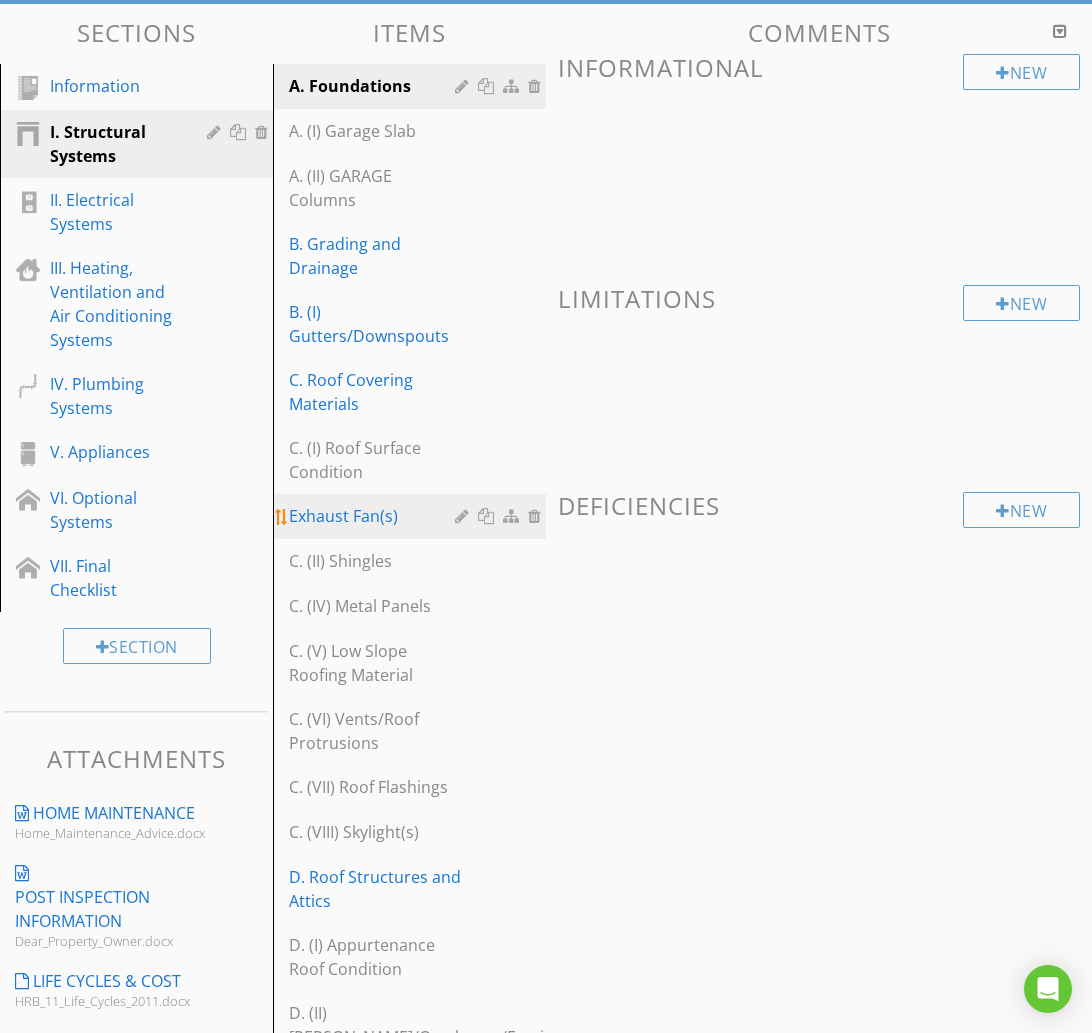 type 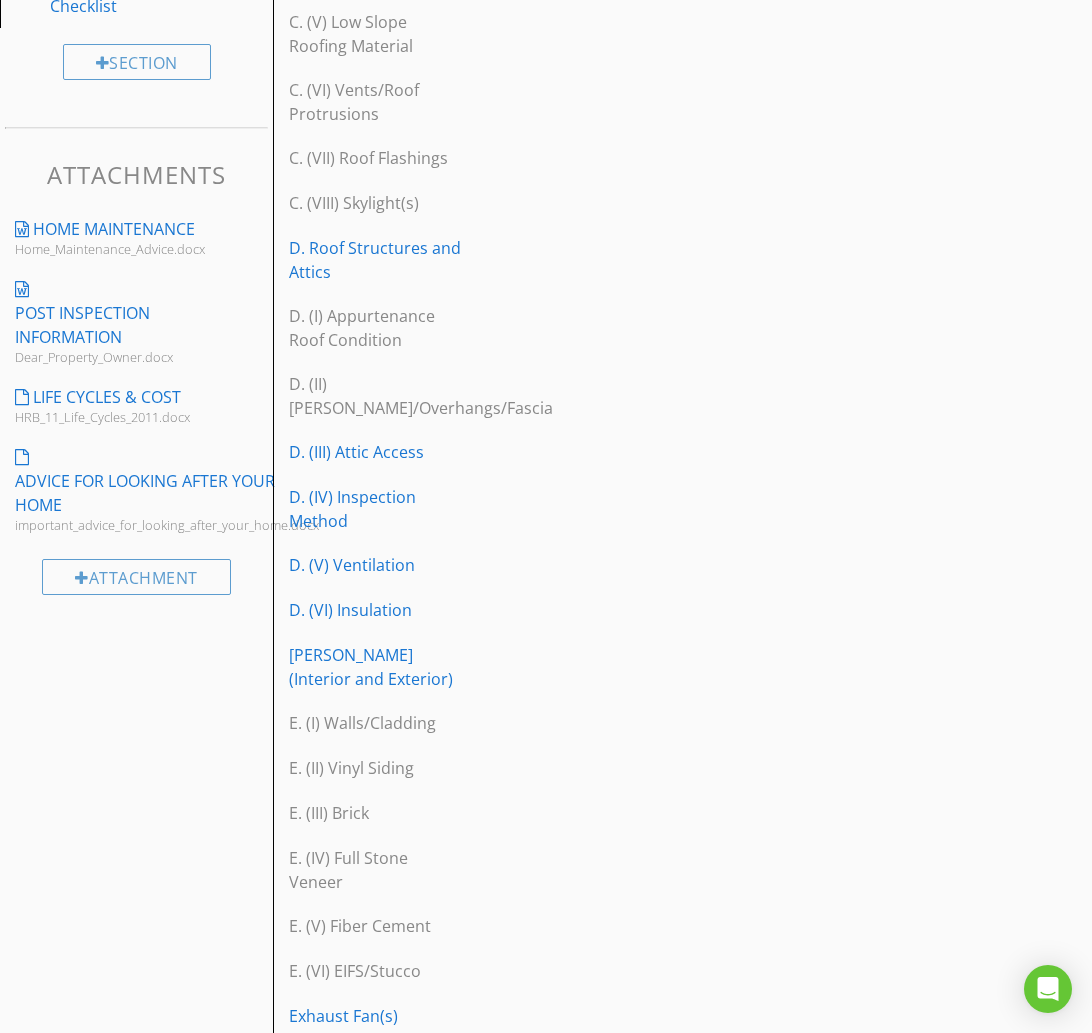 scroll, scrollTop: 861, scrollLeft: 0, axis: vertical 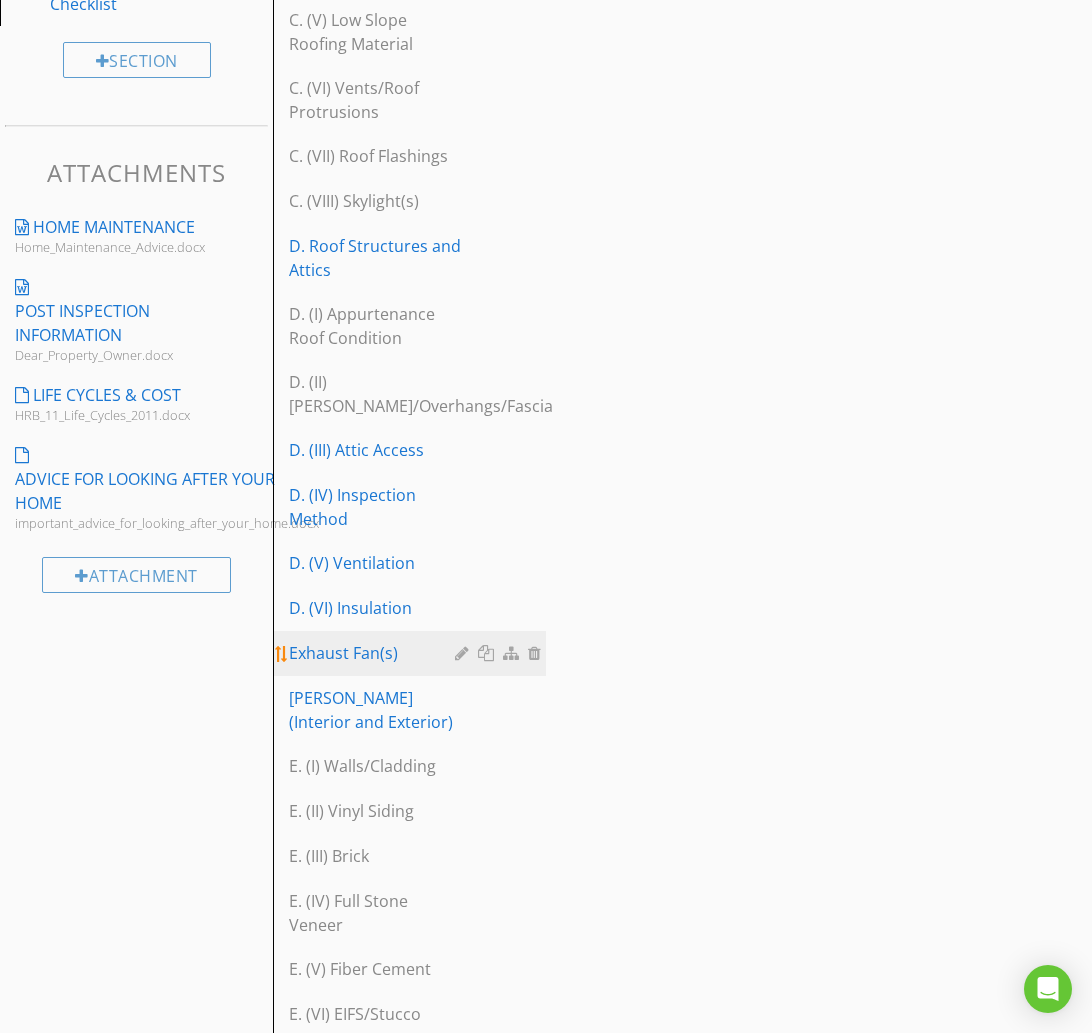 click on "Exhaust Fan(s)" at bounding box center (375, 653) 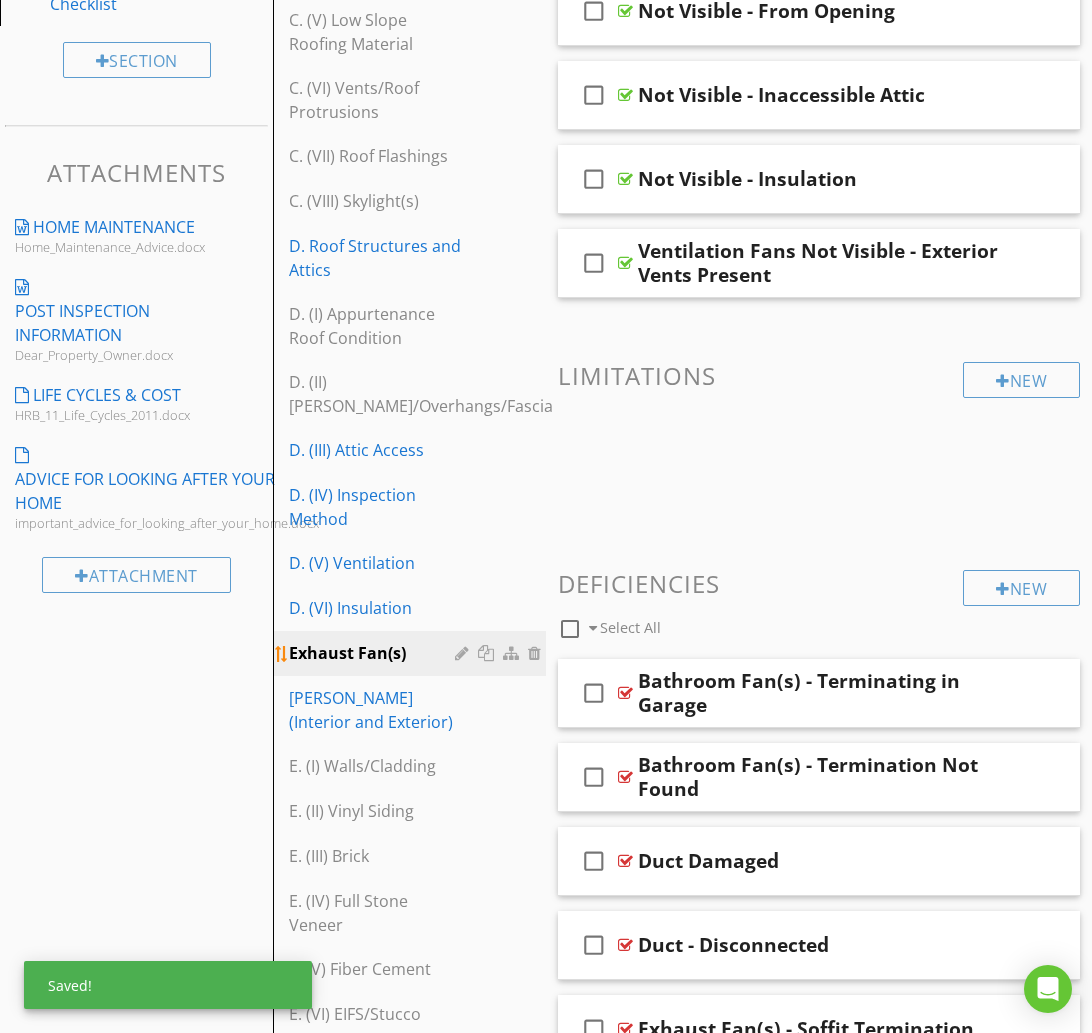 click at bounding box center (464, 653) 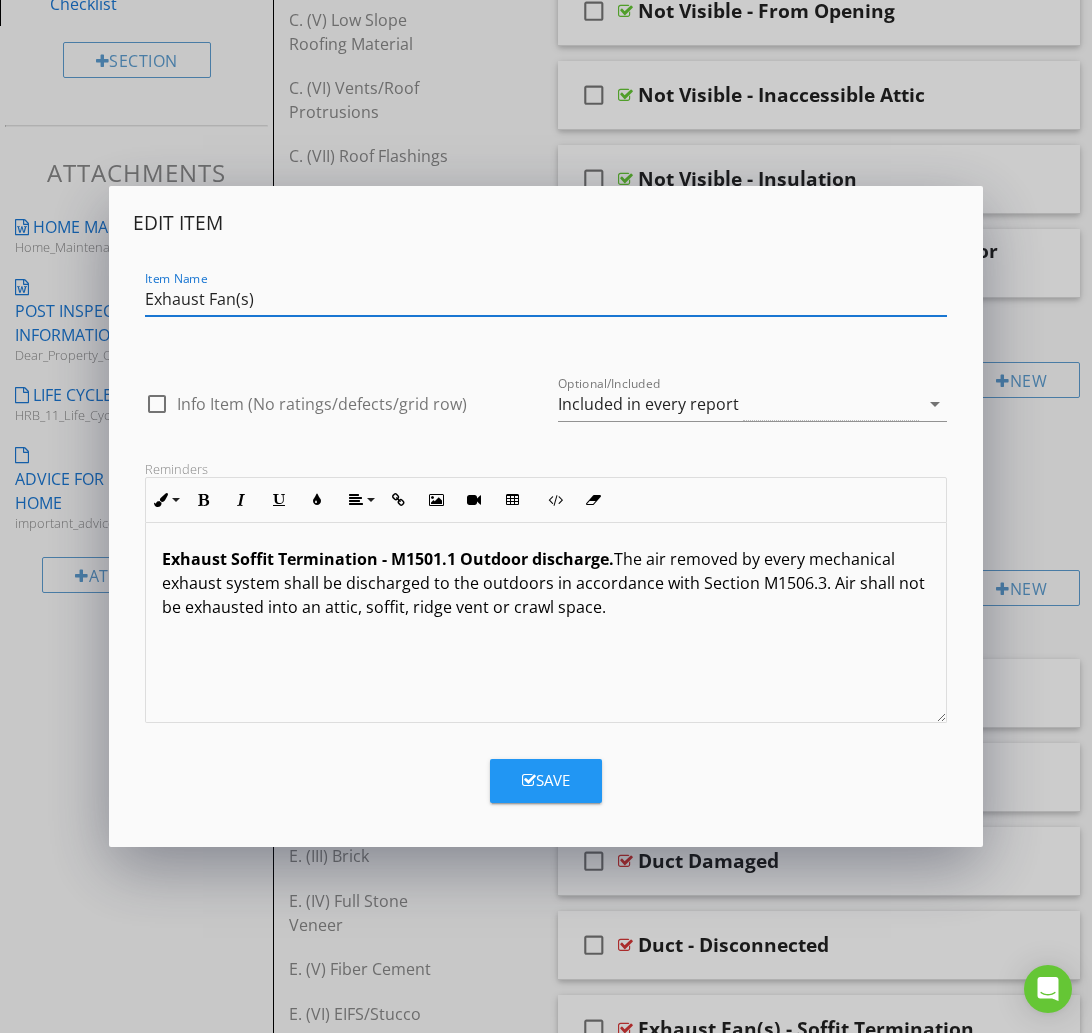 click on "Exhaust Fan(s)" at bounding box center (546, 299) 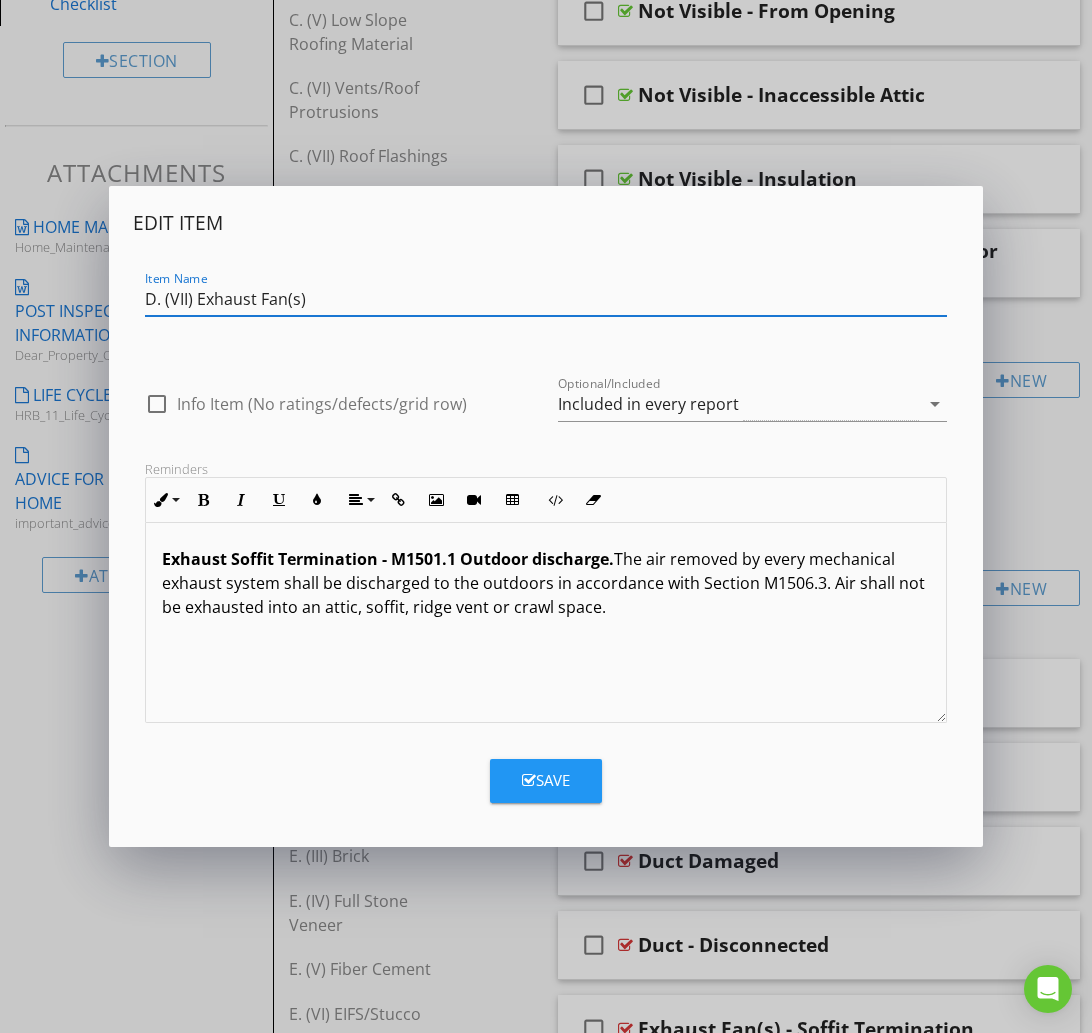 type on "D. (VII) Exhaust Fan(s)" 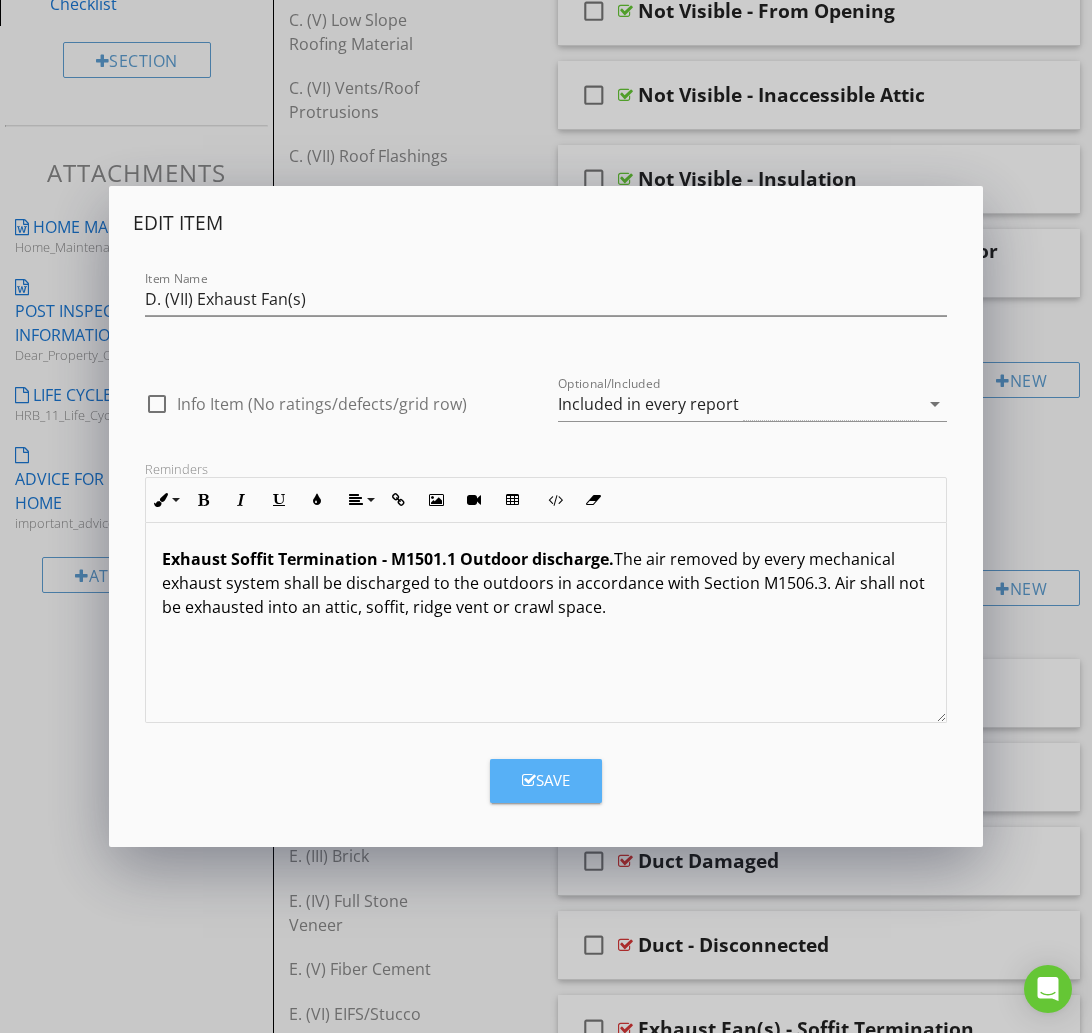 click at bounding box center (529, 780) 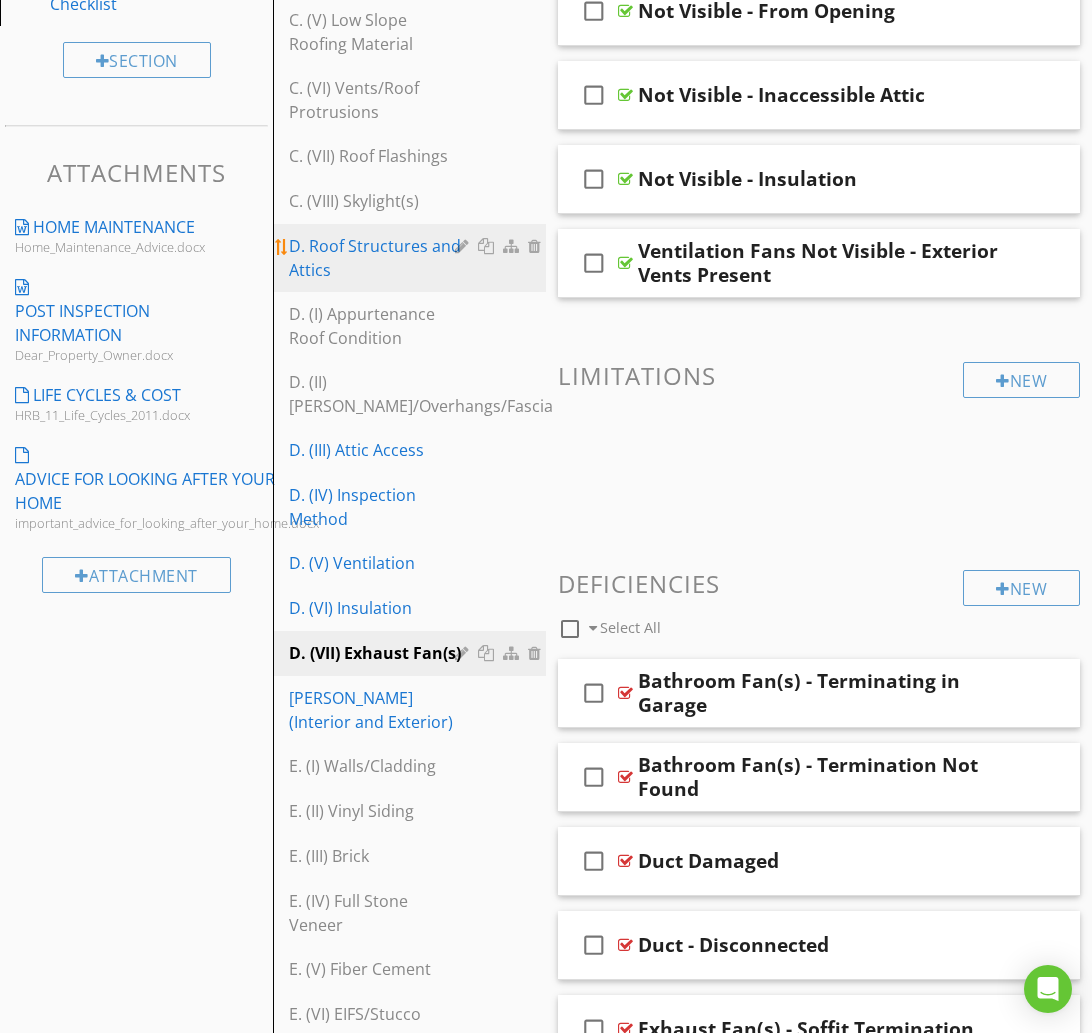 click on "D. Roof Structures and Attics" at bounding box center (375, 258) 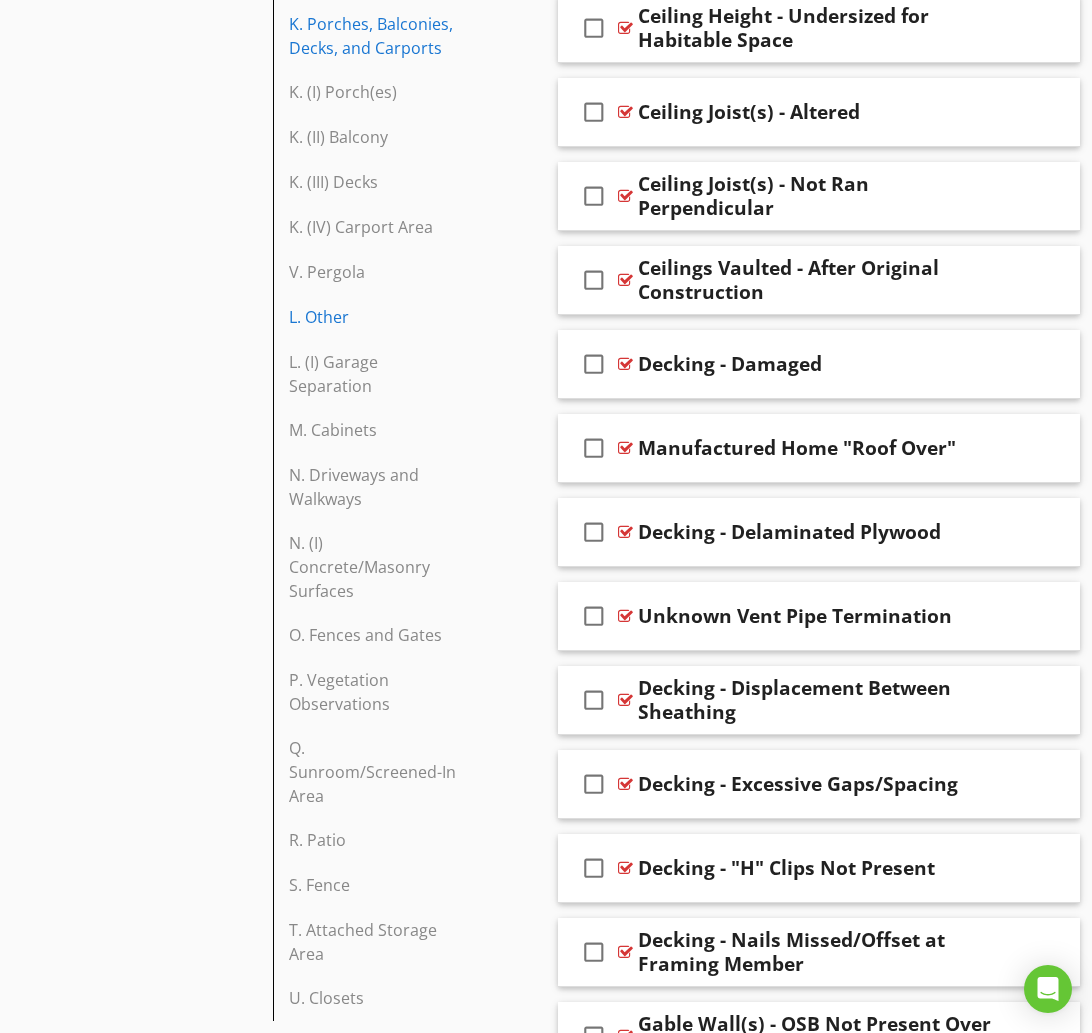 scroll, scrollTop: 3455, scrollLeft: 0, axis: vertical 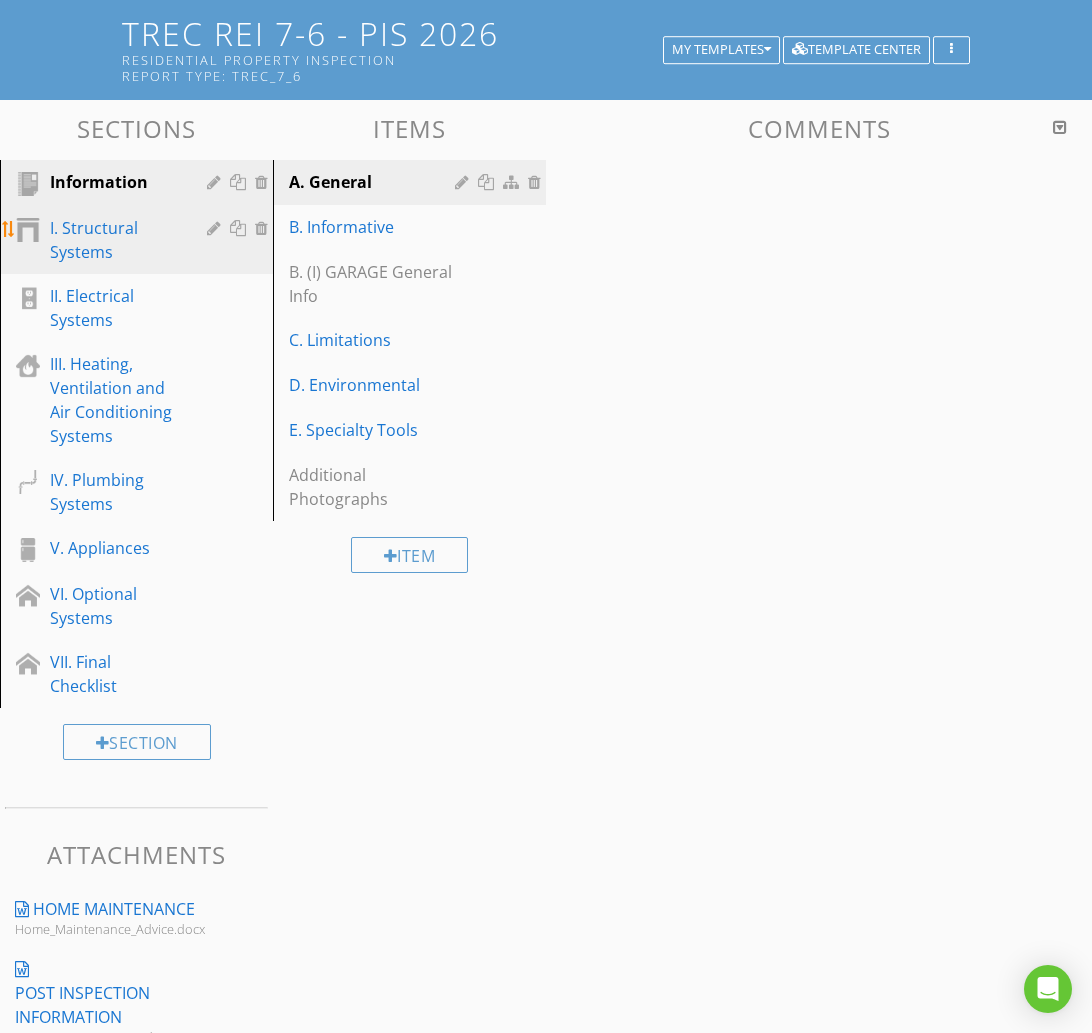 click on "I. Structural Systems" at bounding box center (114, 240) 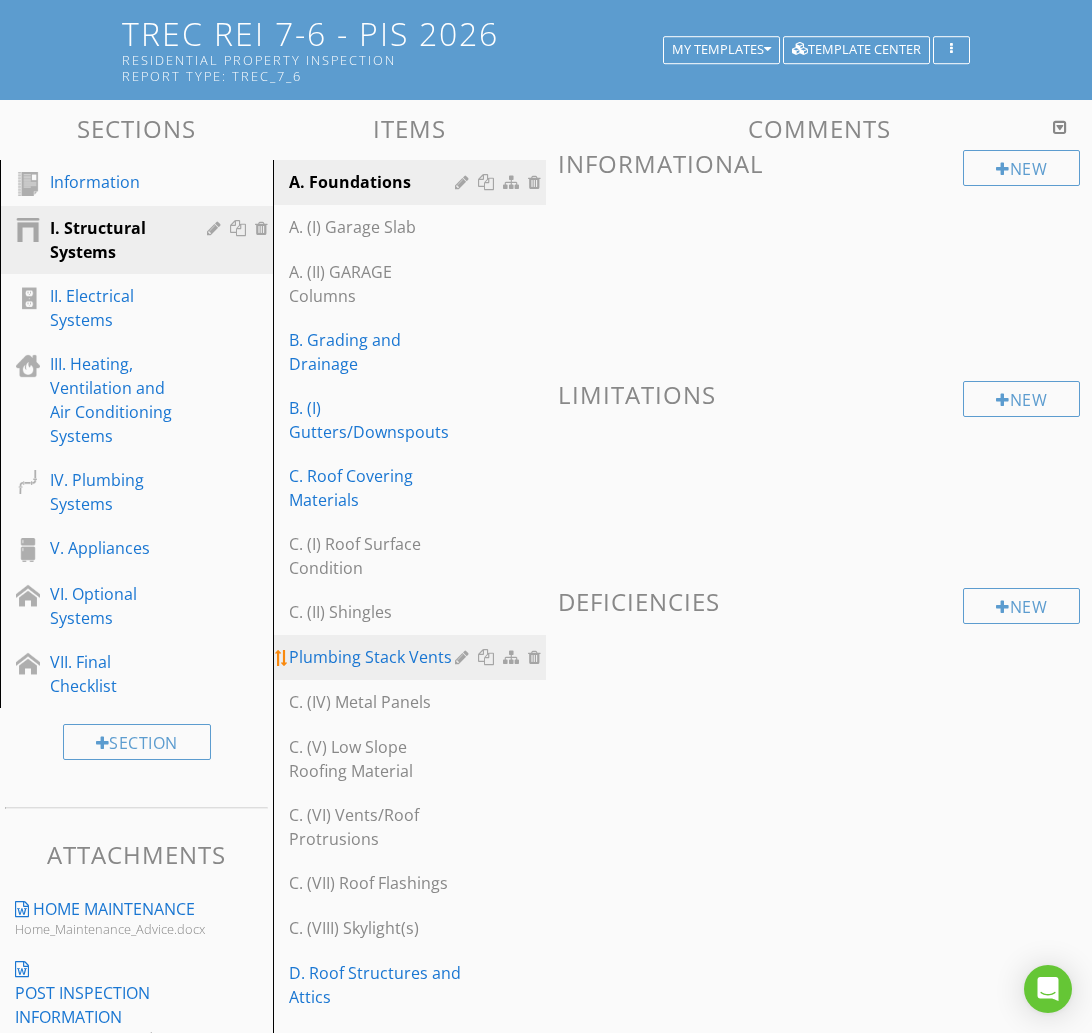 type 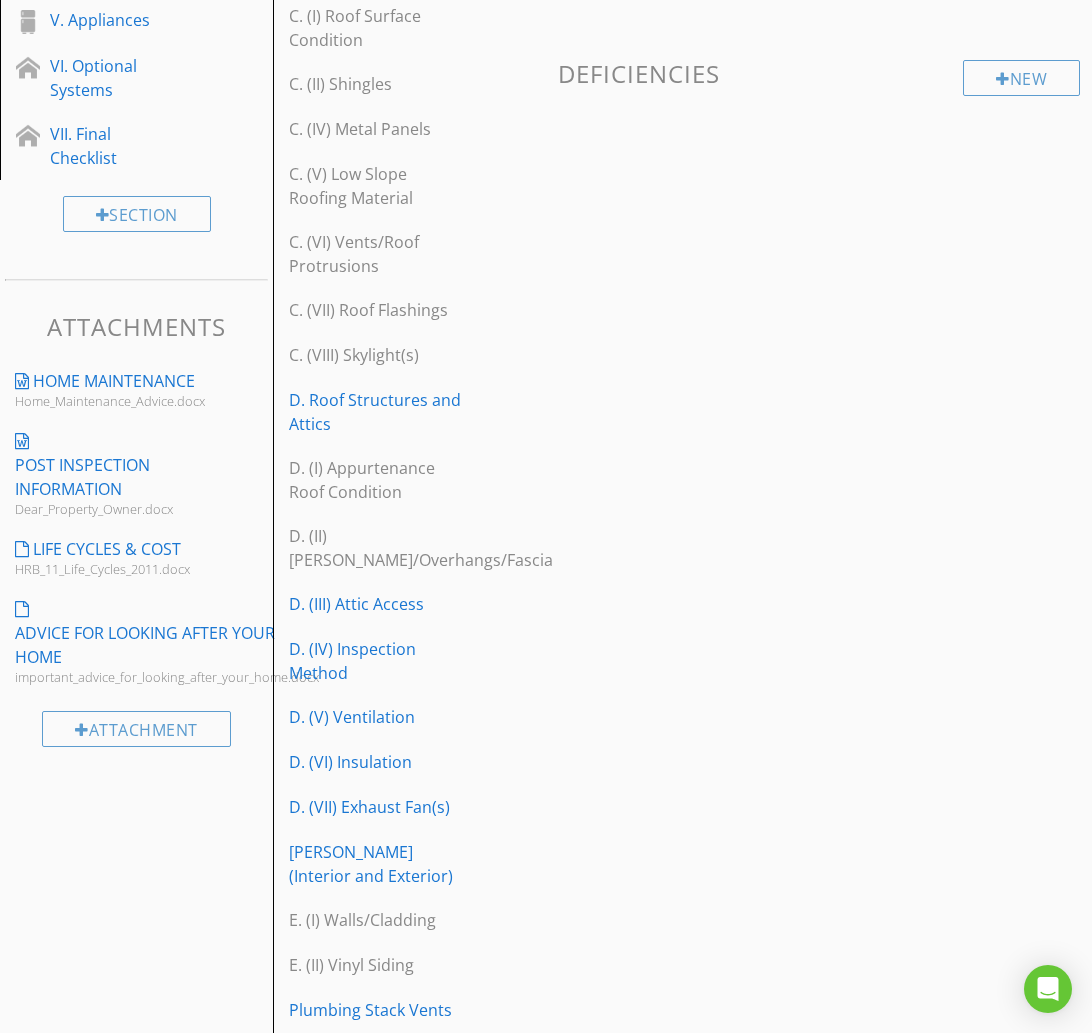scroll, scrollTop: 714, scrollLeft: 0, axis: vertical 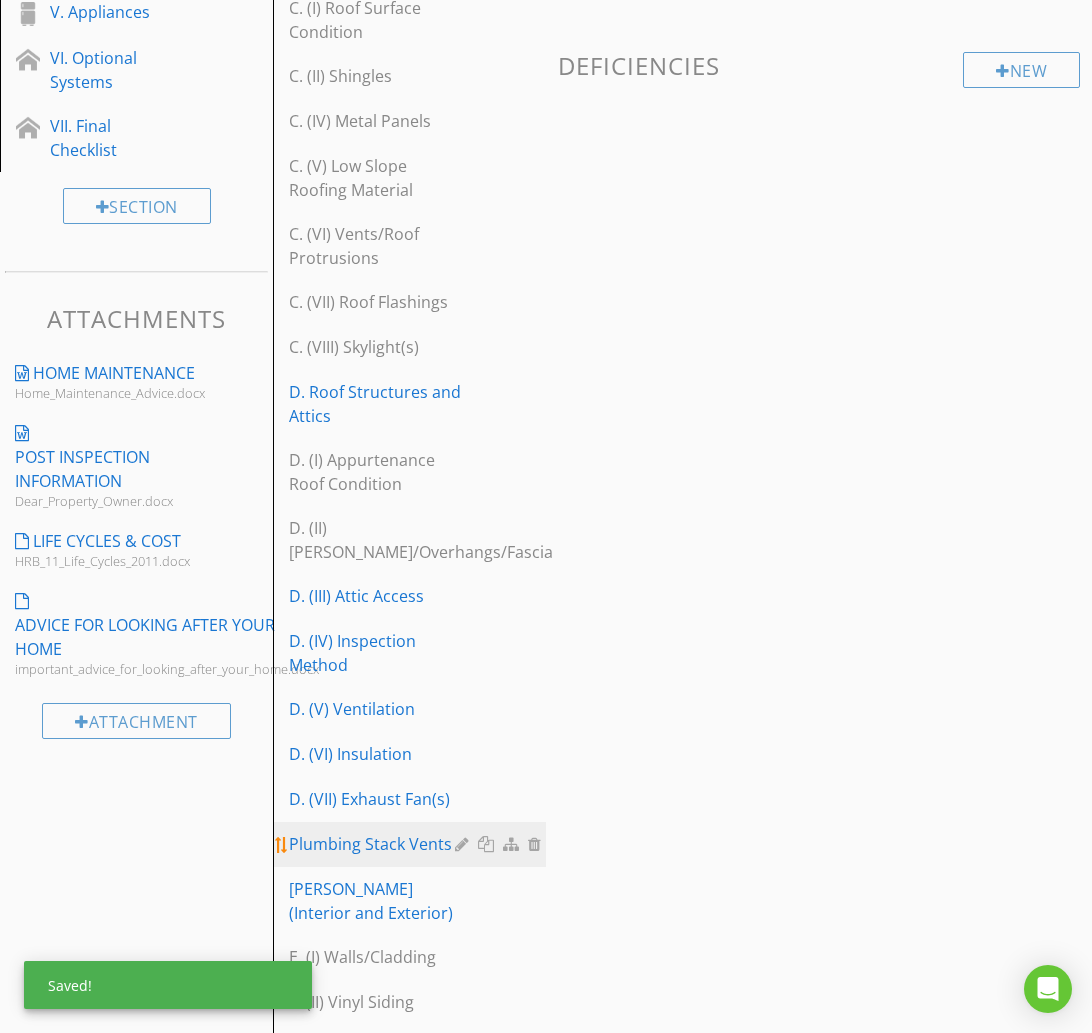 click on "Plumbing Stack Vents" at bounding box center [375, 844] 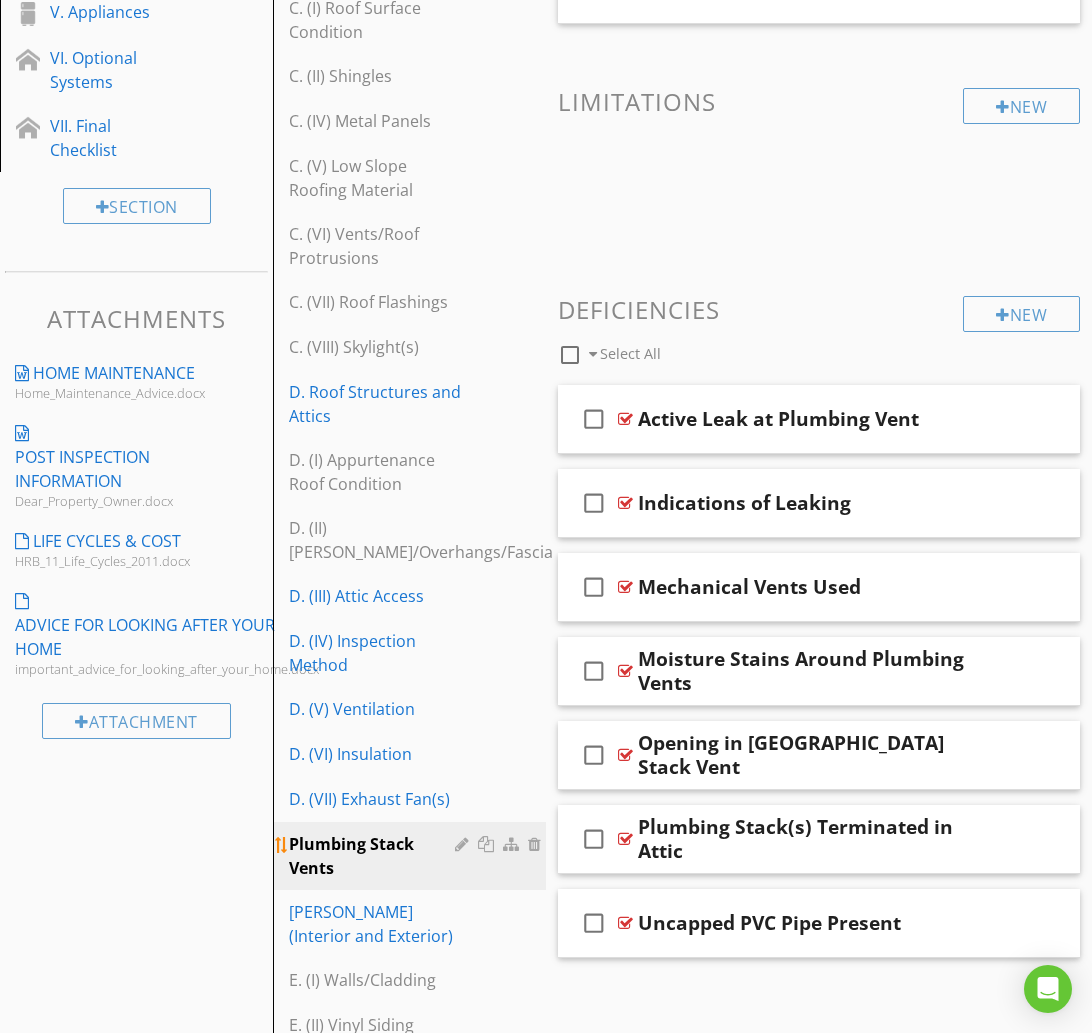click at bounding box center (464, 844) 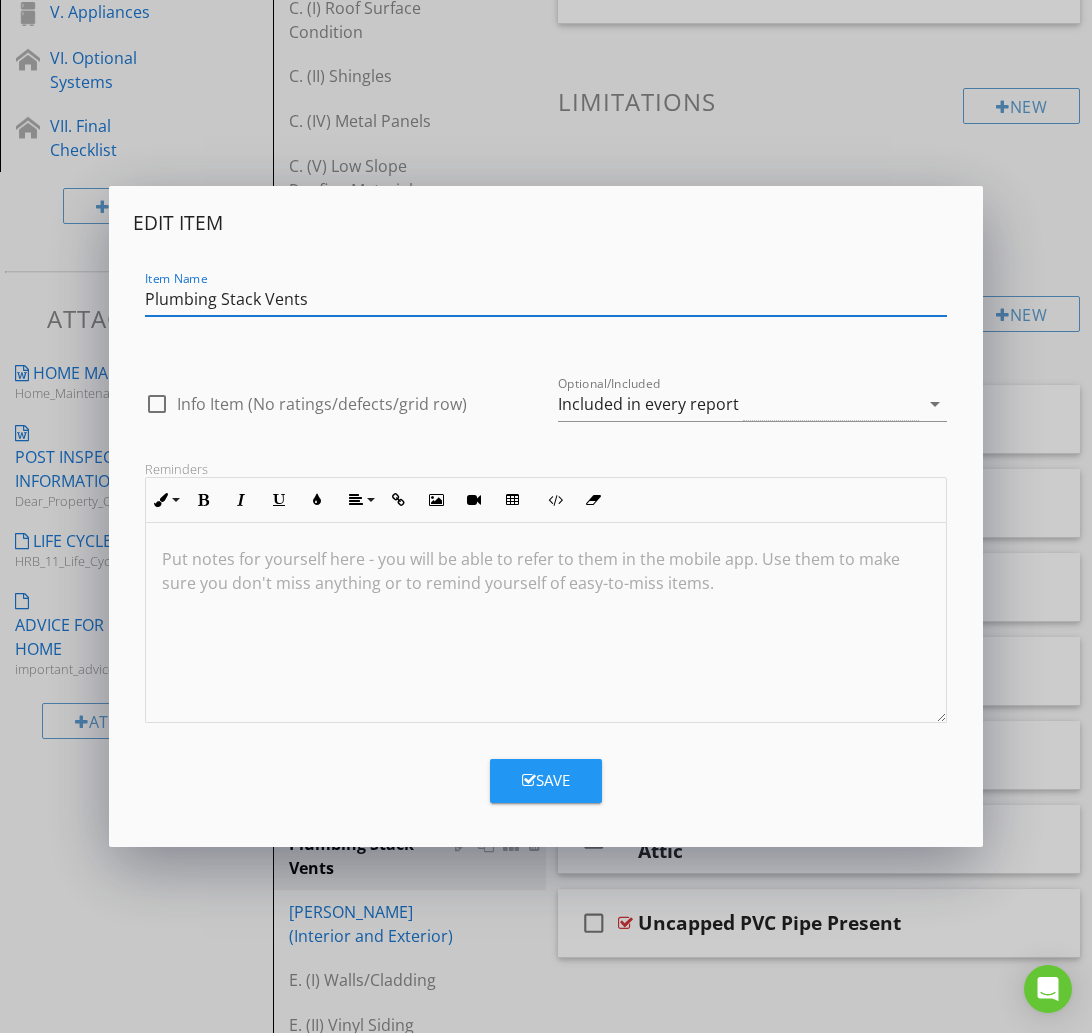 click on "Plumbing Stack Vents" at bounding box center [546, 299] 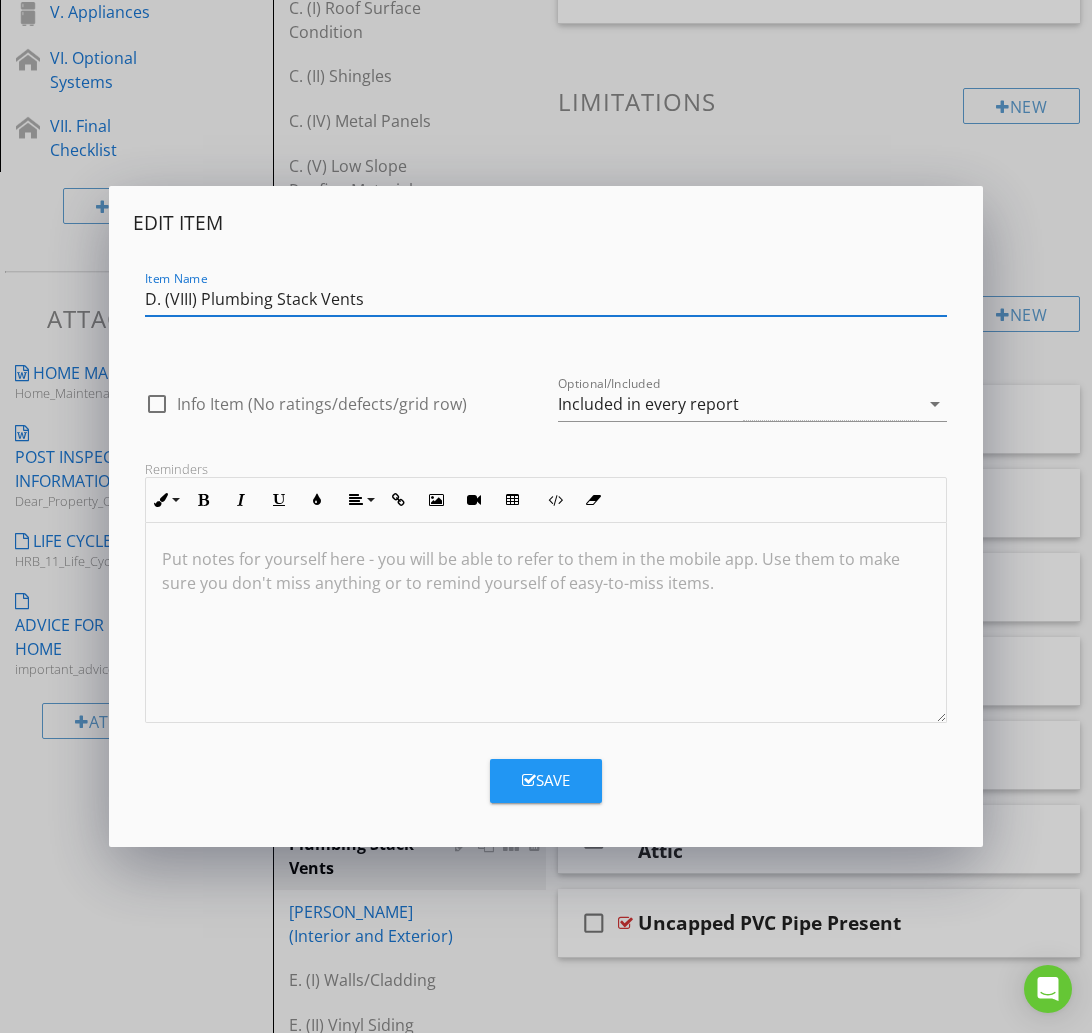 type on "D. (VIII) Plumbing Stack Vents" 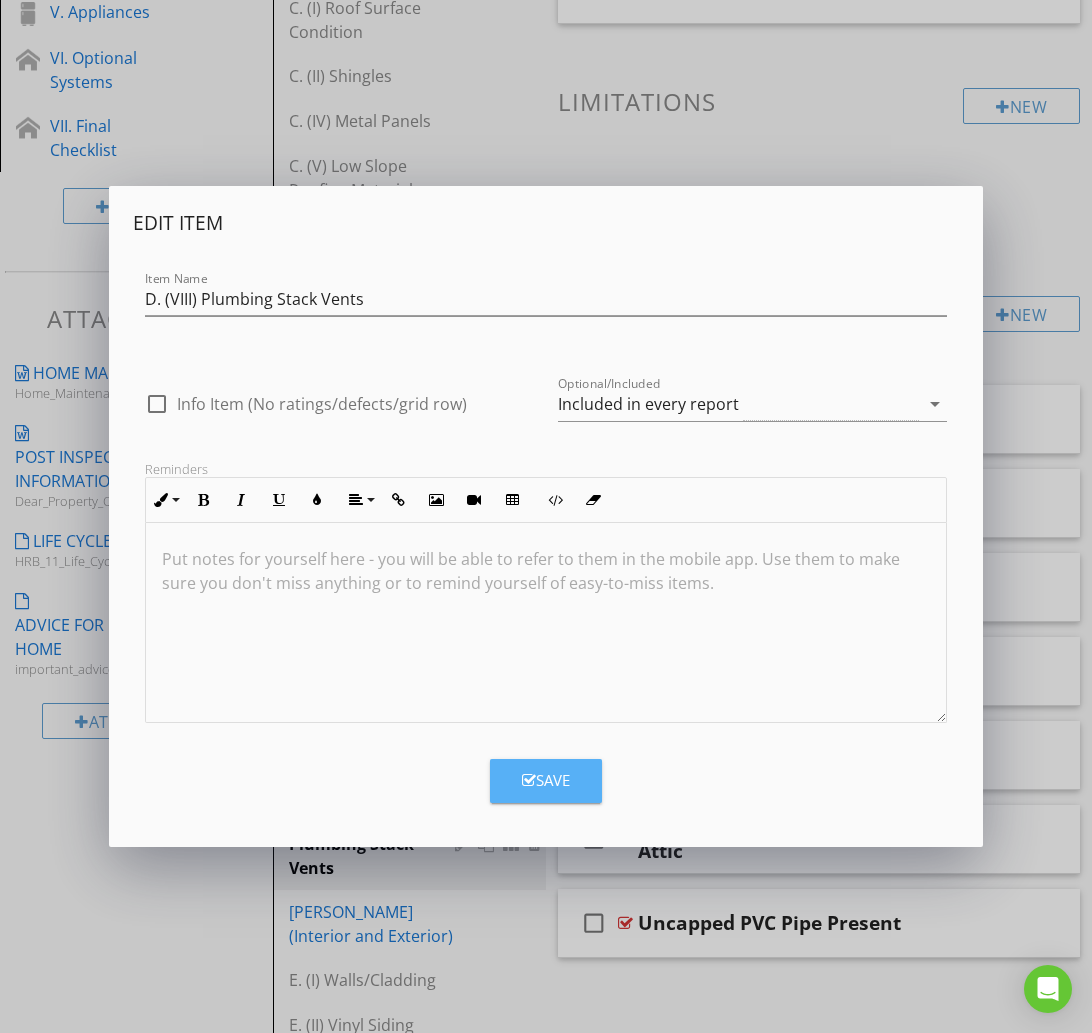 click on "Save" at bounding box center (546, 781) 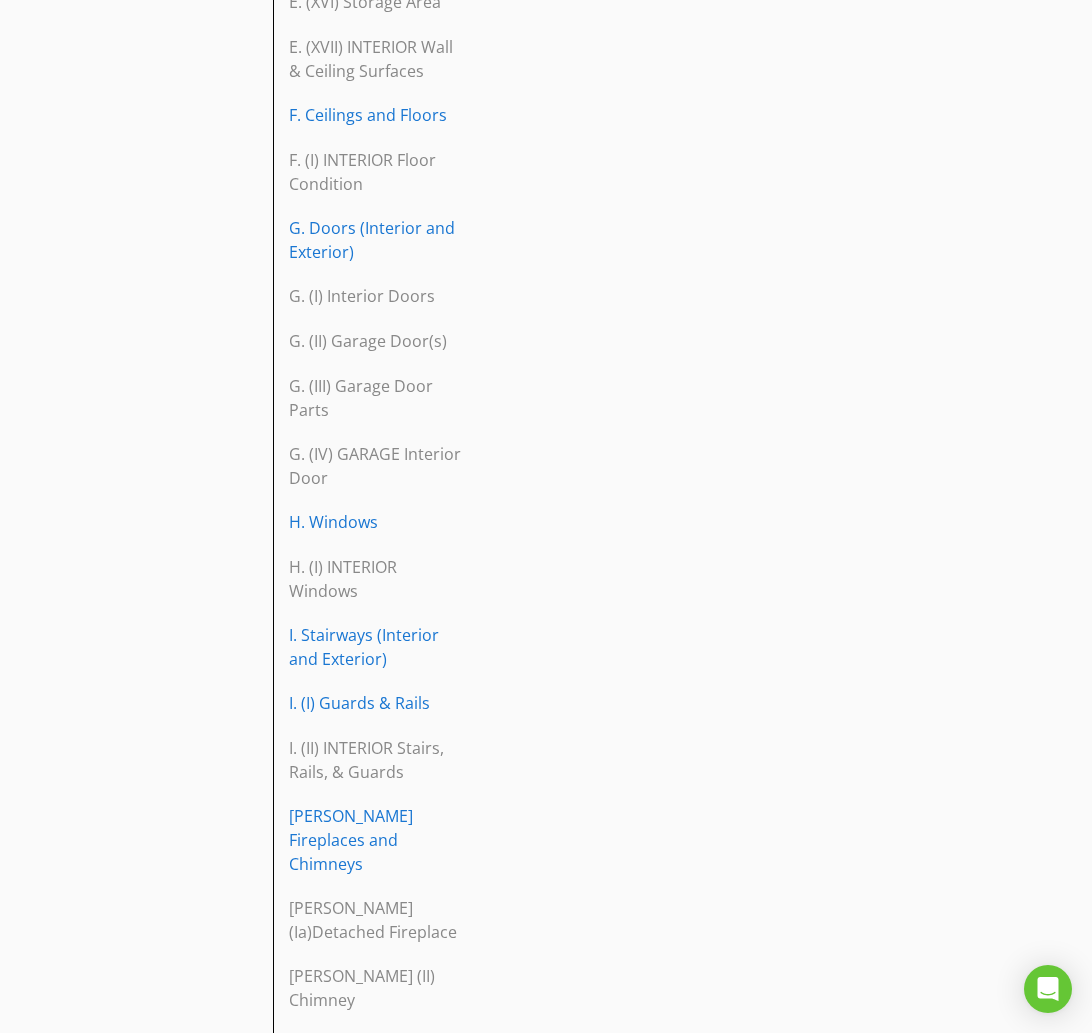 scroll, scrollTop: 2516, scrollLeft: 0, axis: vertical 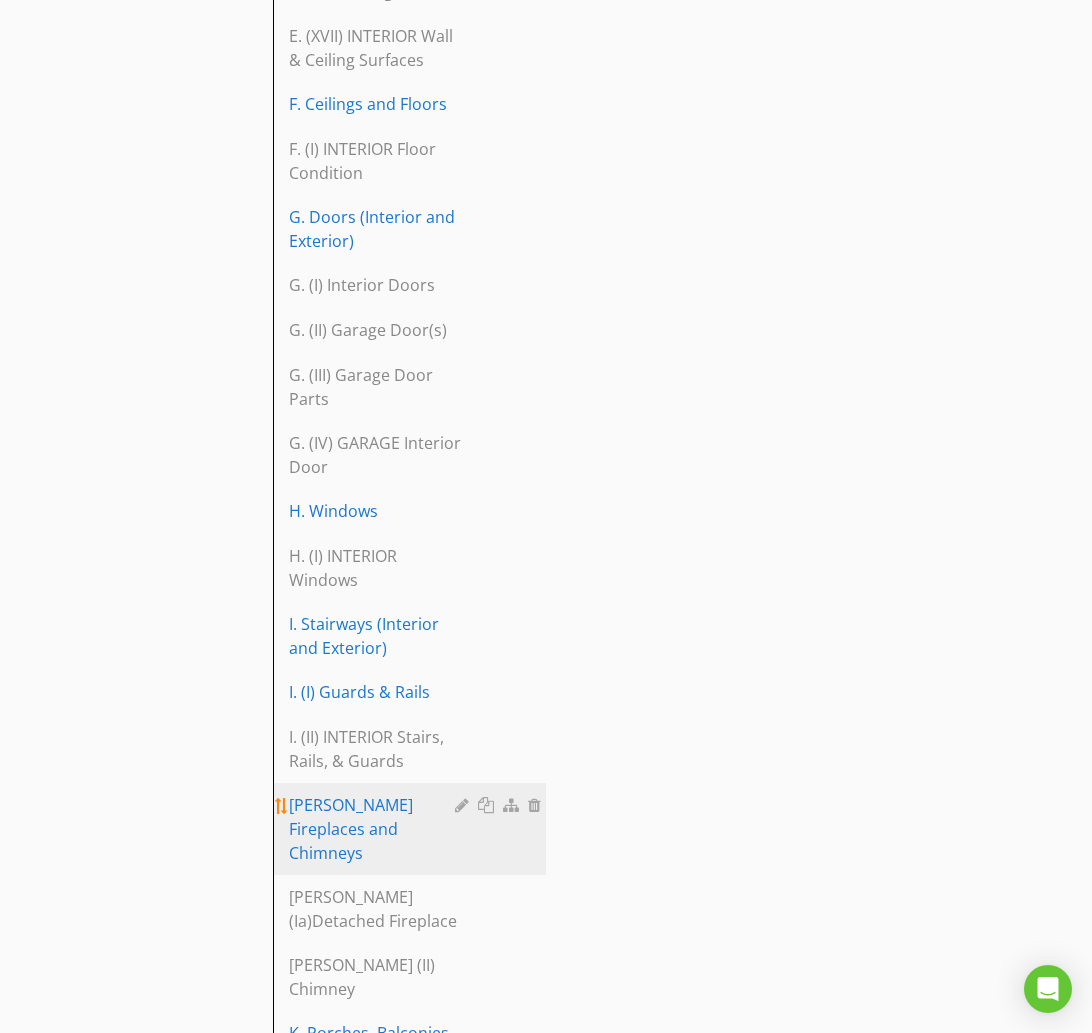 click on "[PERSON_NAME] Fireplaces and Chimneys" at bounding box center (375, 829) 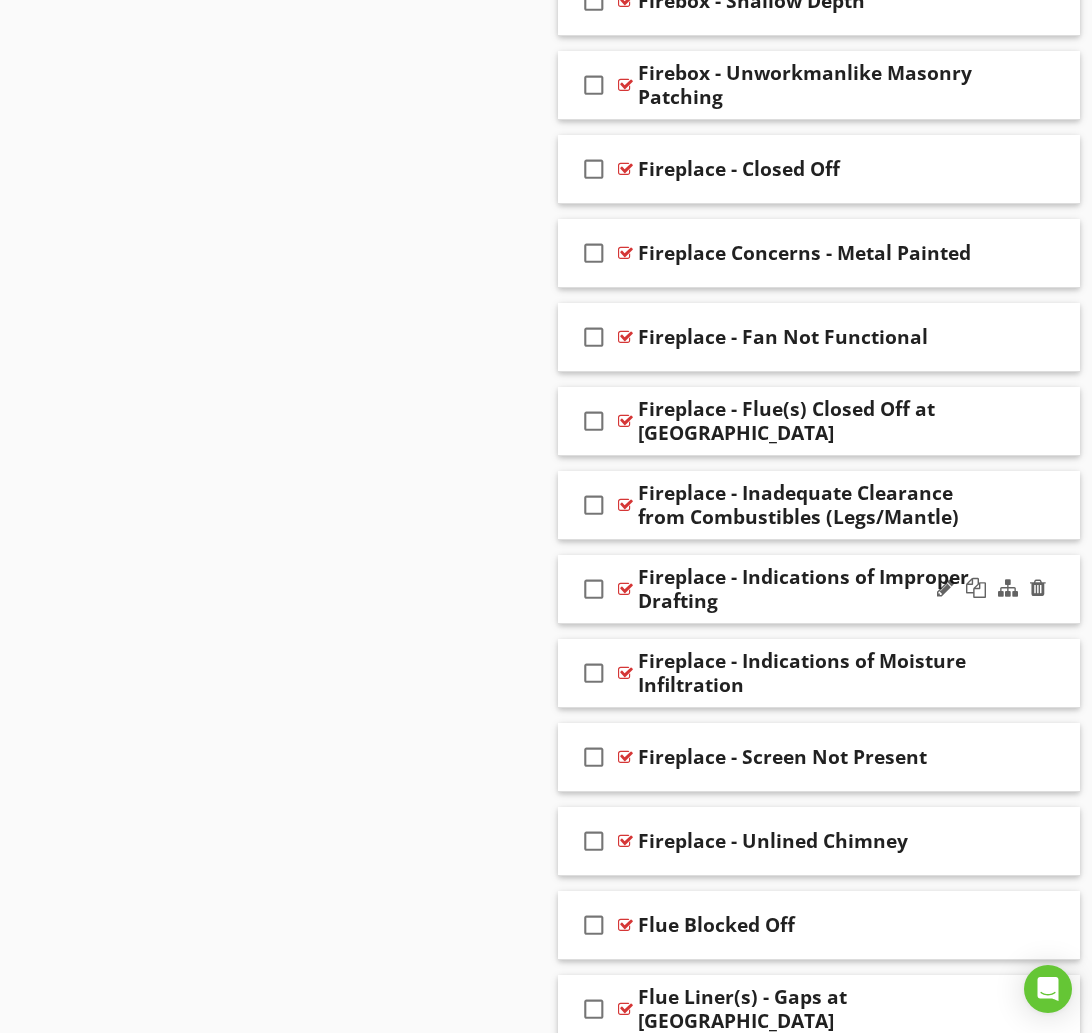 scroll, scrollTop: 5265, scrollLeft: 0, axis: vertical 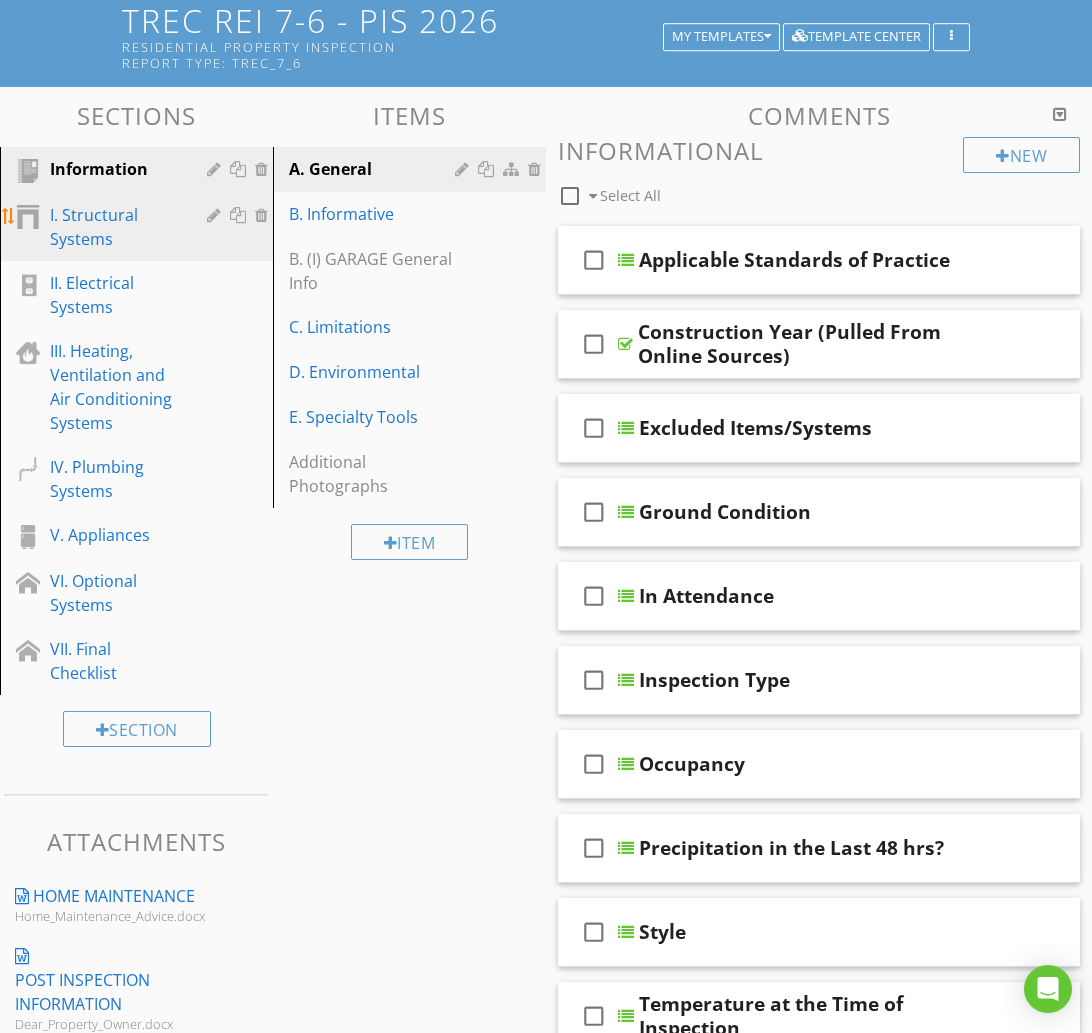 click on "I. Structural Systems" at bounding box center (114, 227) 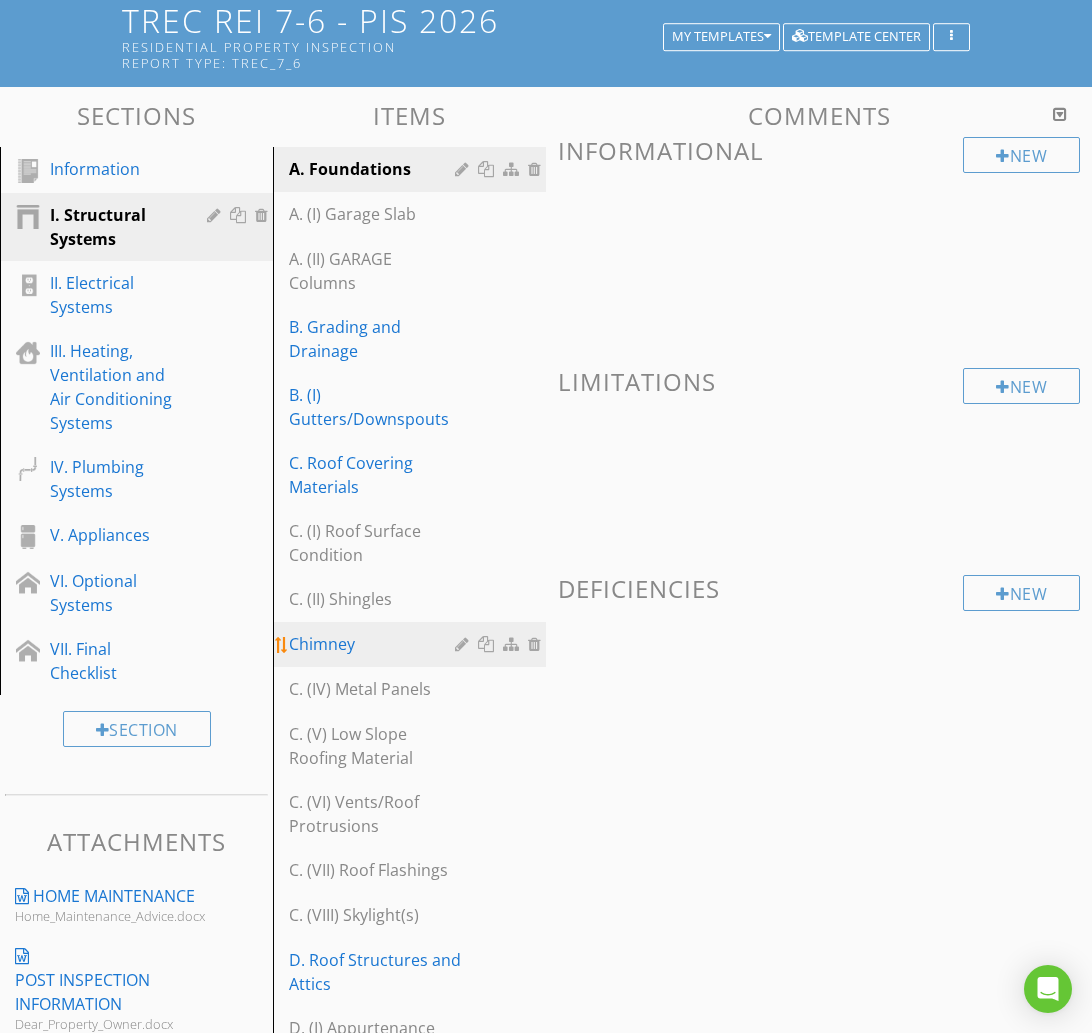 type 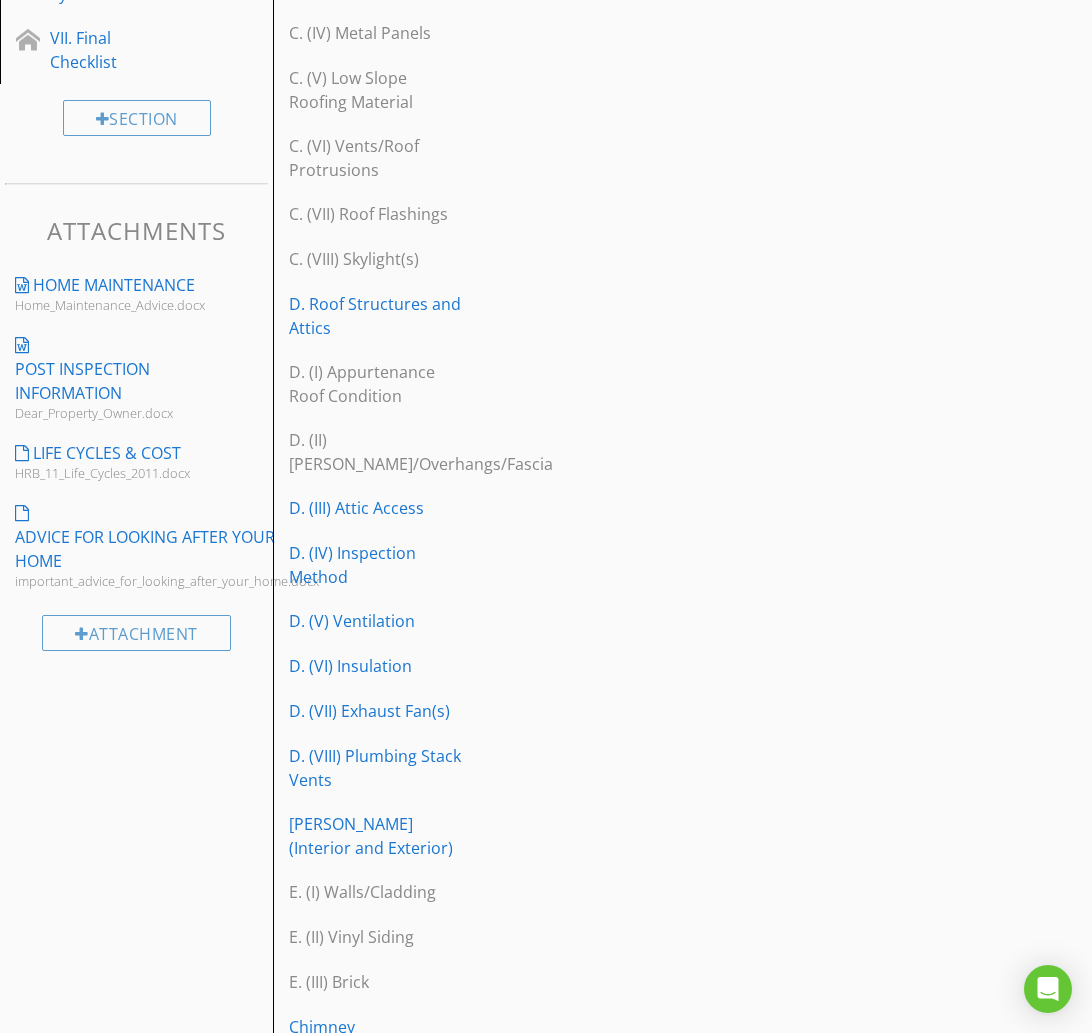 scroll, scrollTop: 818, scrollLeft: 0, axis: vertical 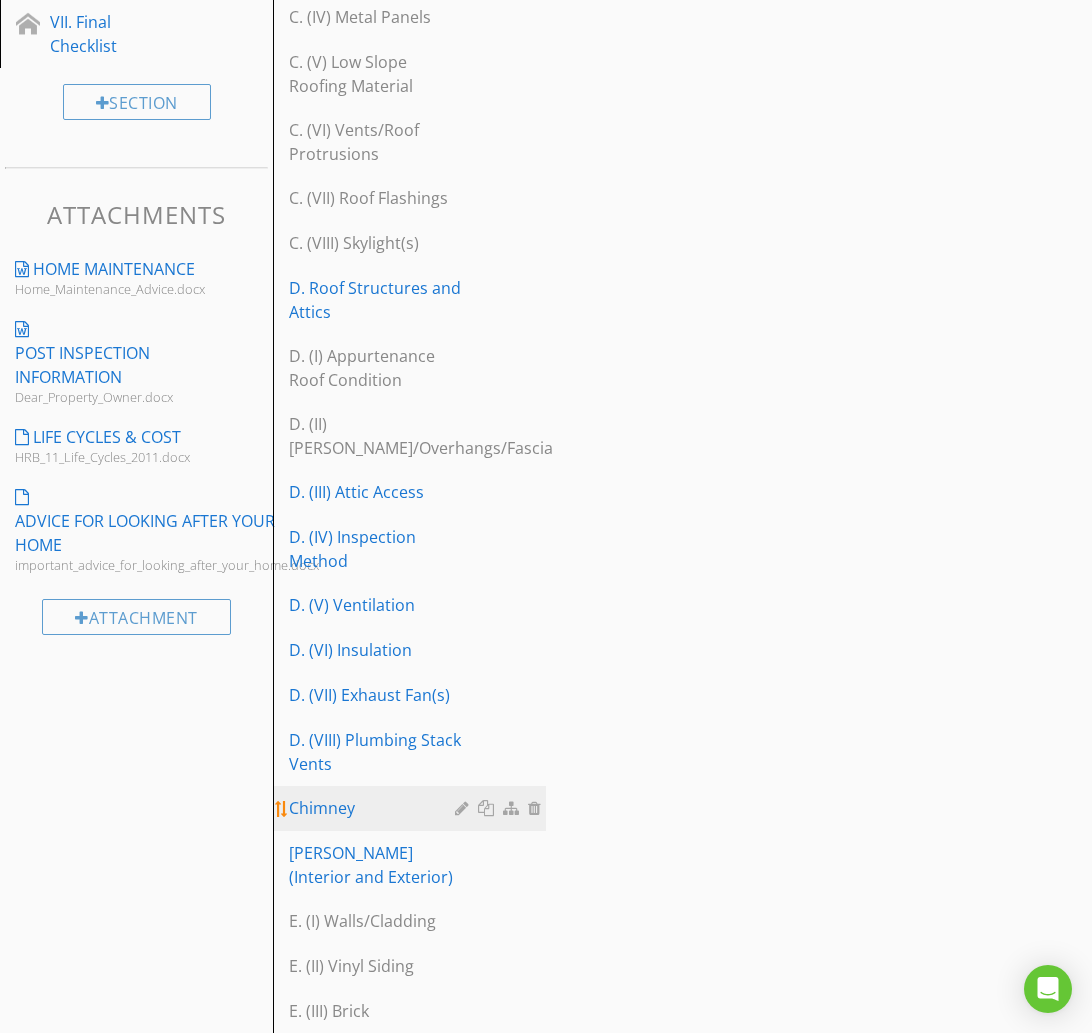 click on "Chimney" at bounding box center [375, 808] 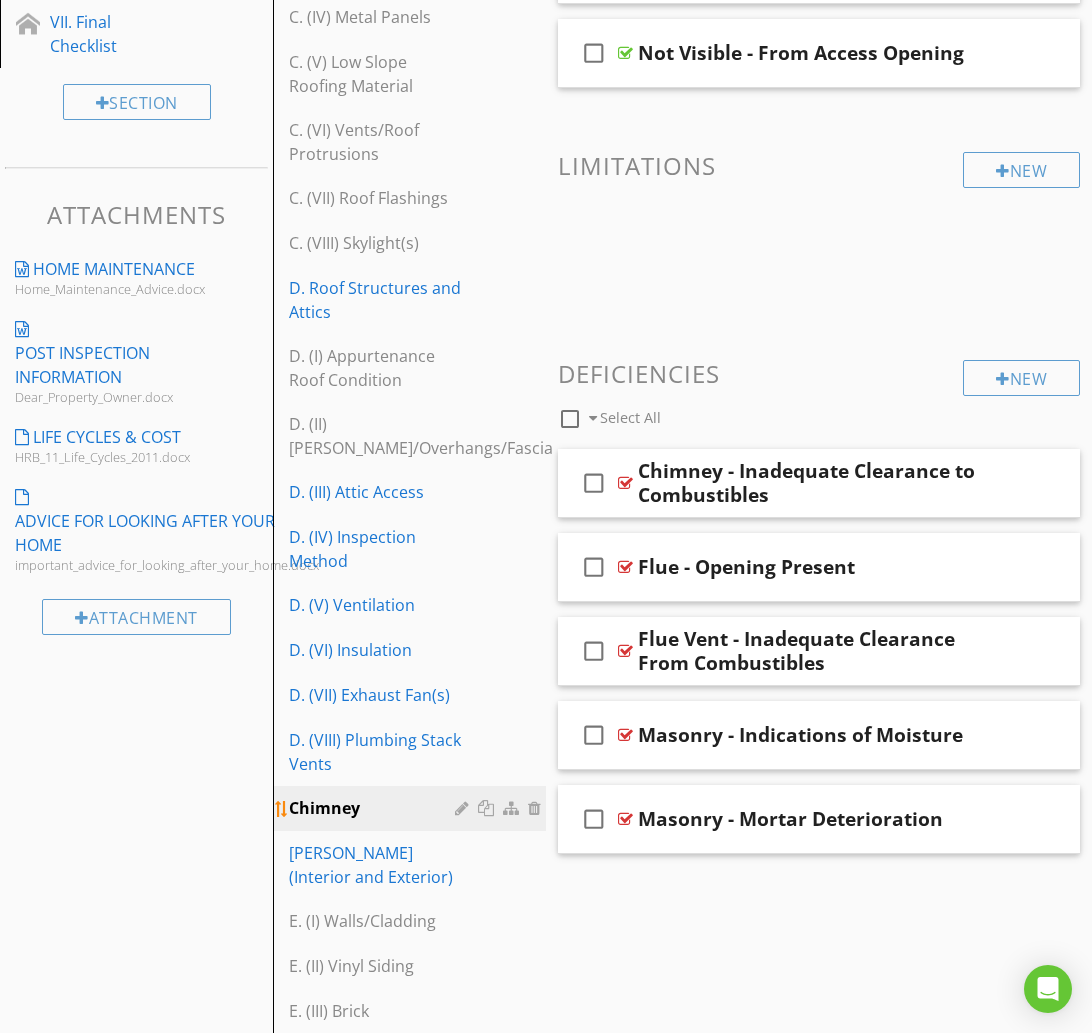 click at bounding box center (464, 808) 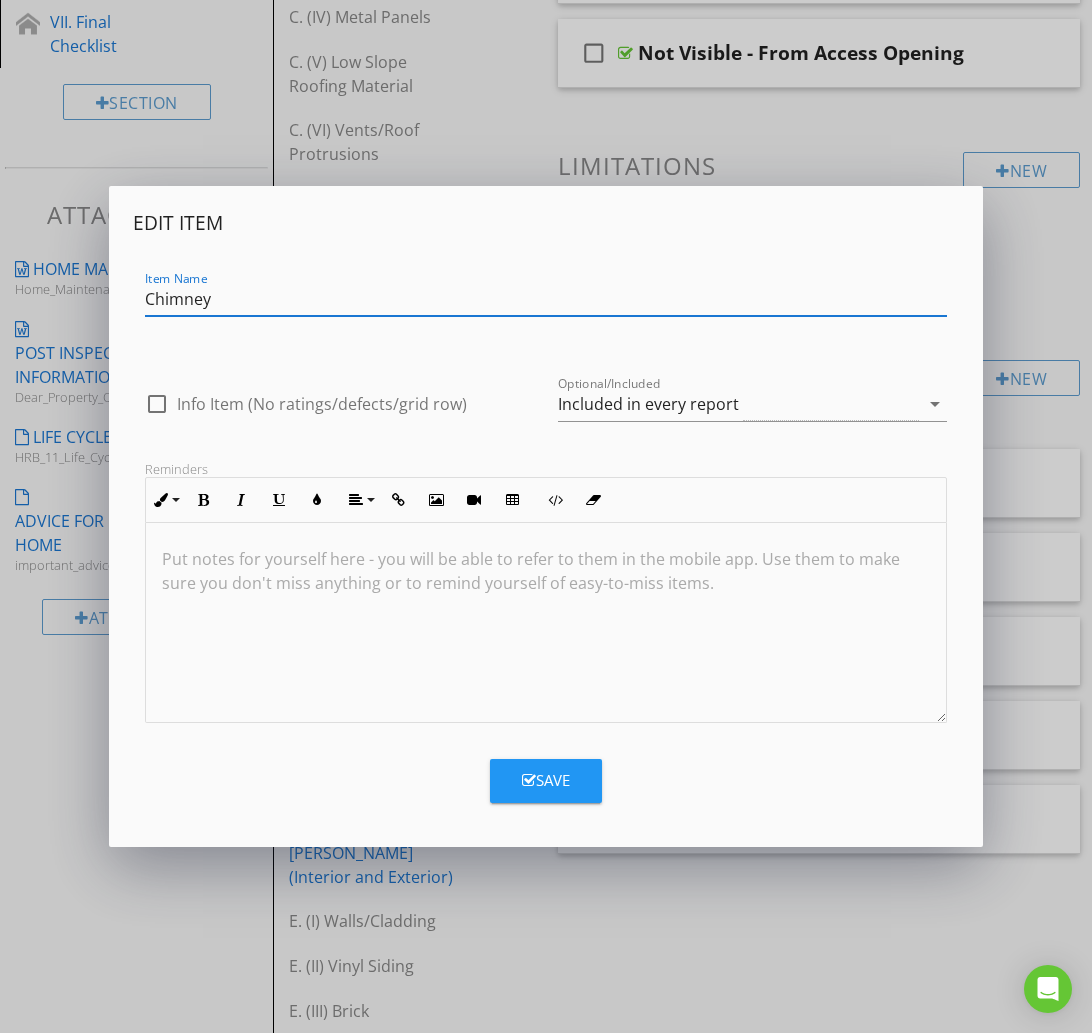 click on "Chimney" at bounding box center (546, 299) 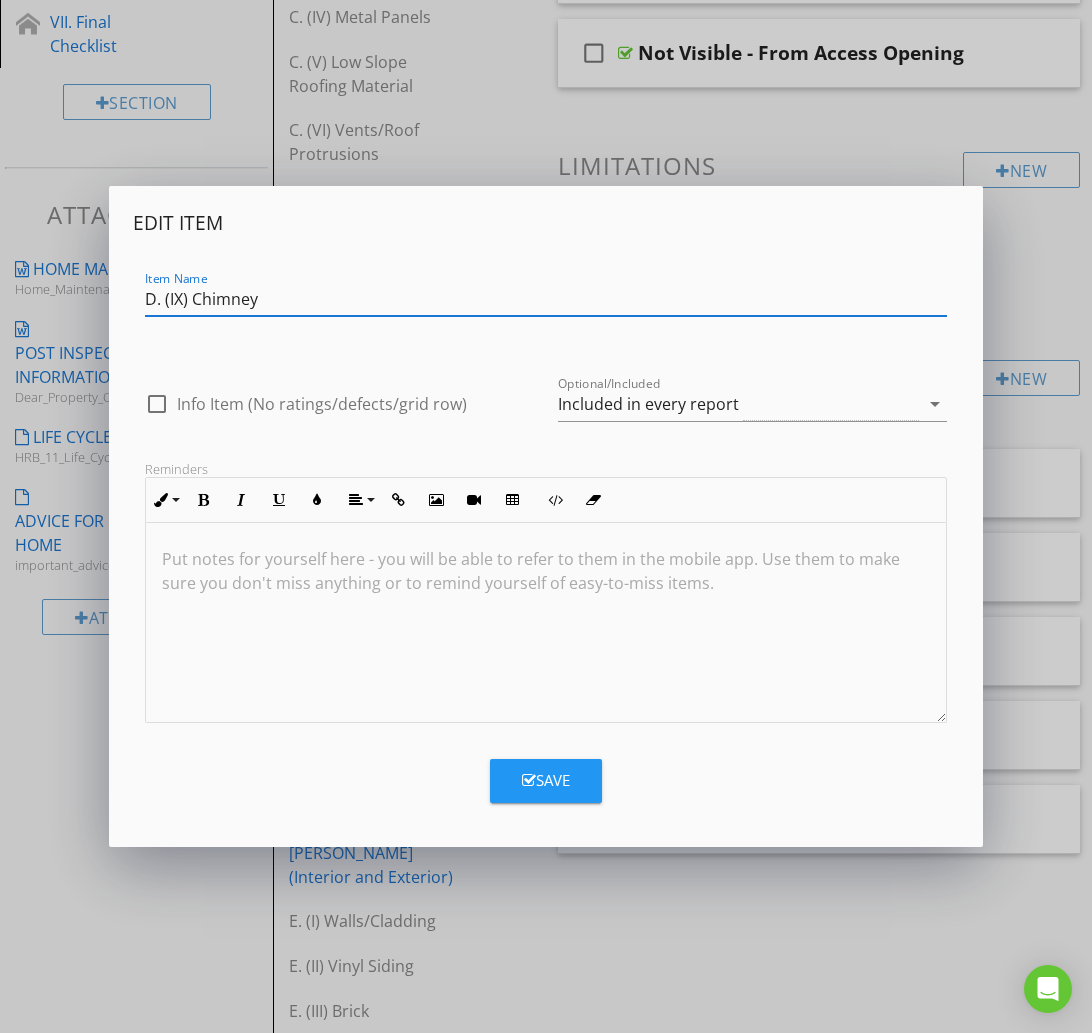 type on "D. (IX) Chimney" 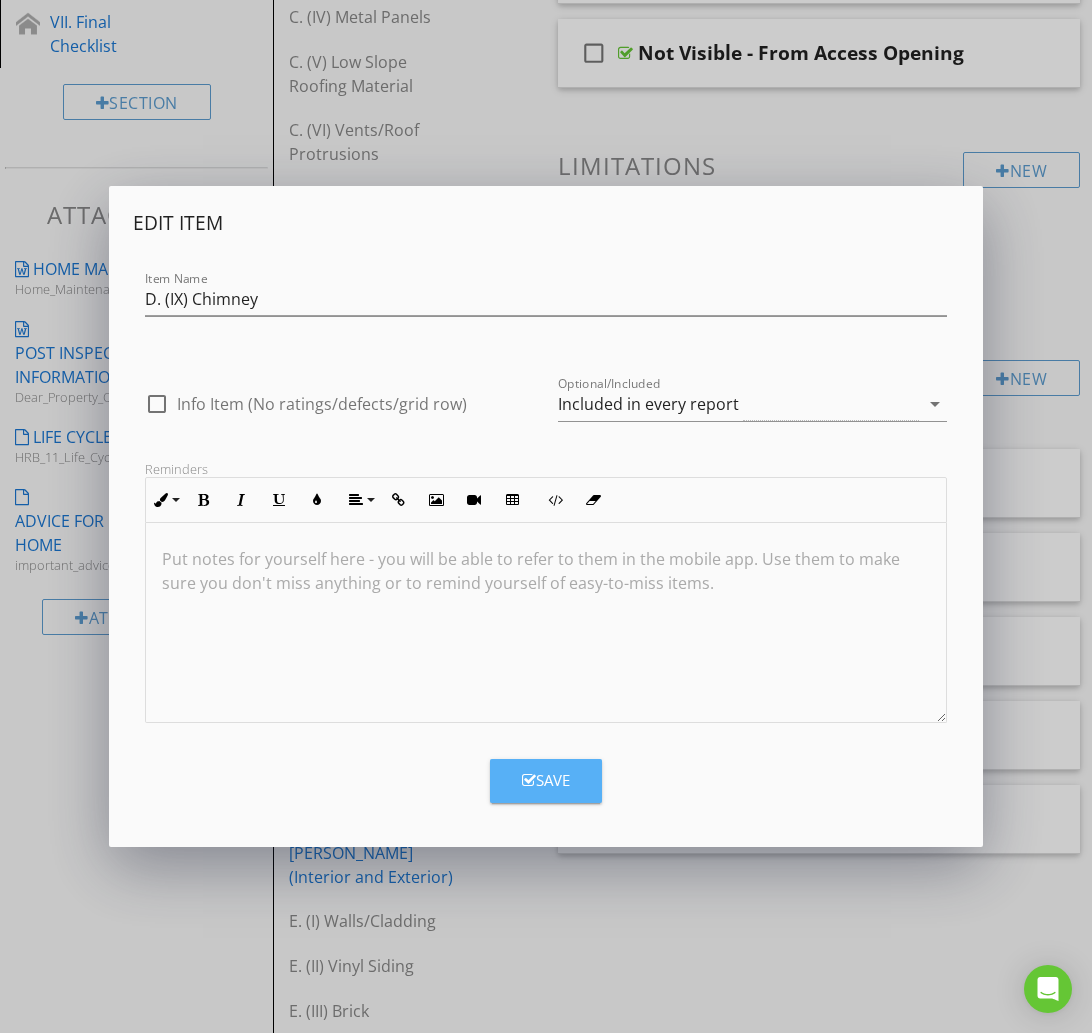 click at bounding box center (529, 780) 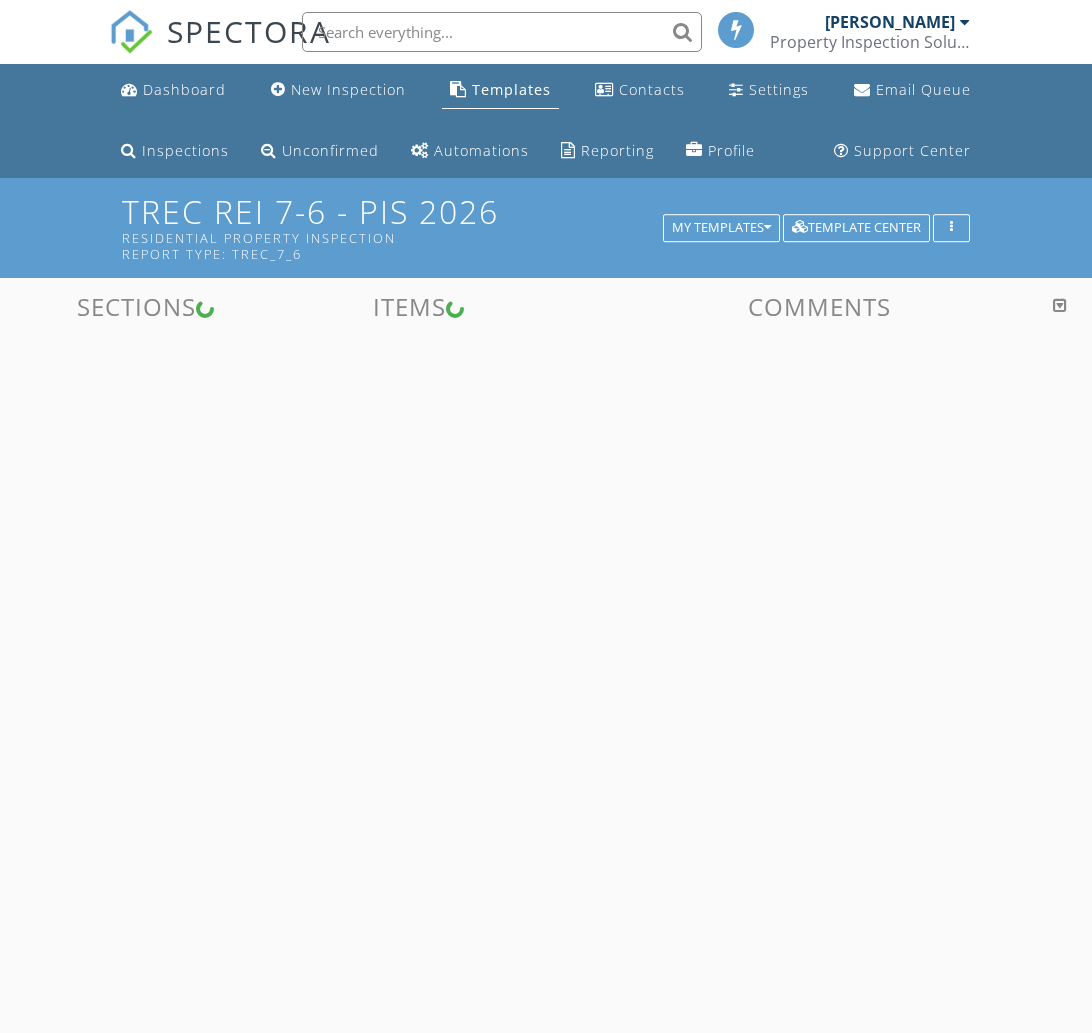 scroll, scrollTop: 178, scrollLeft: 0, axis: vertical 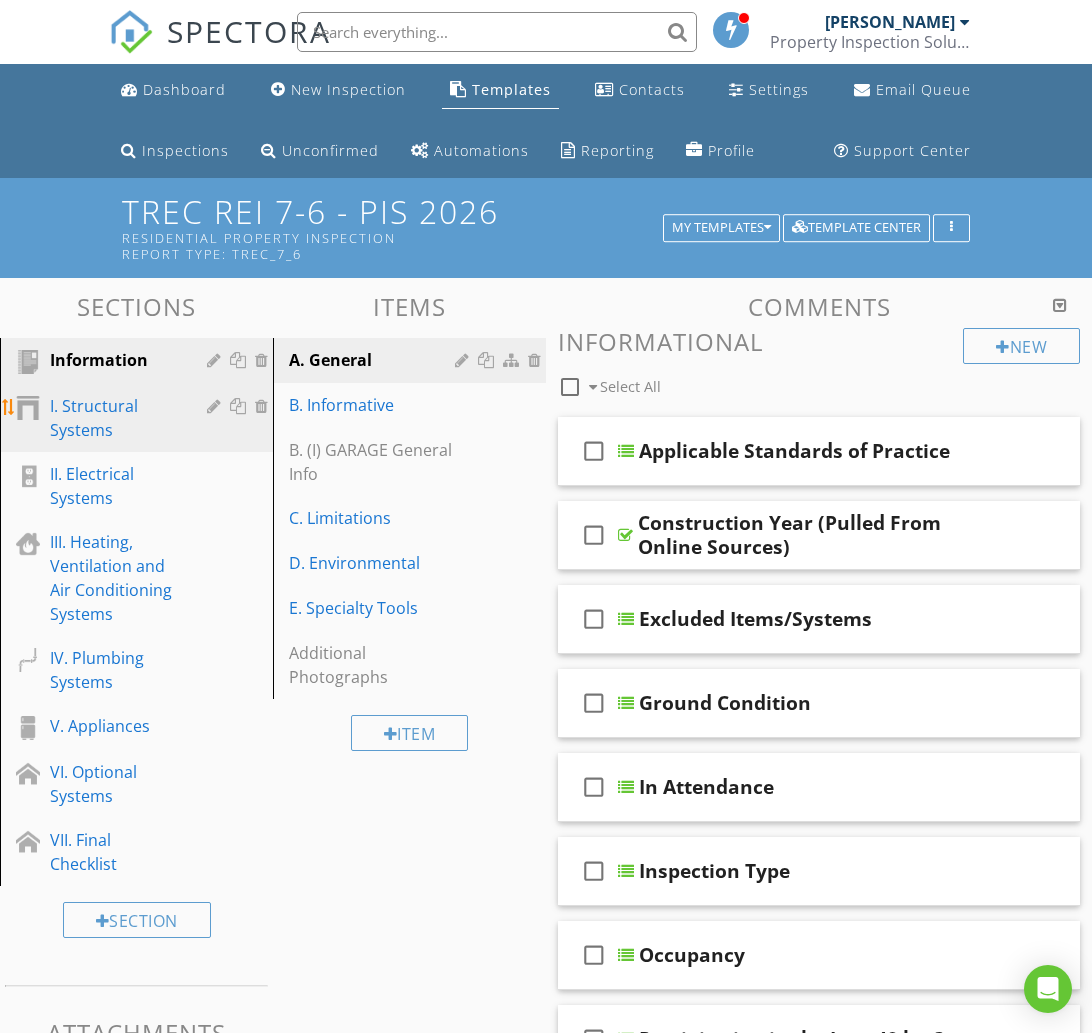 click on "I. Structural Systems" at bounding box center (114, 418) 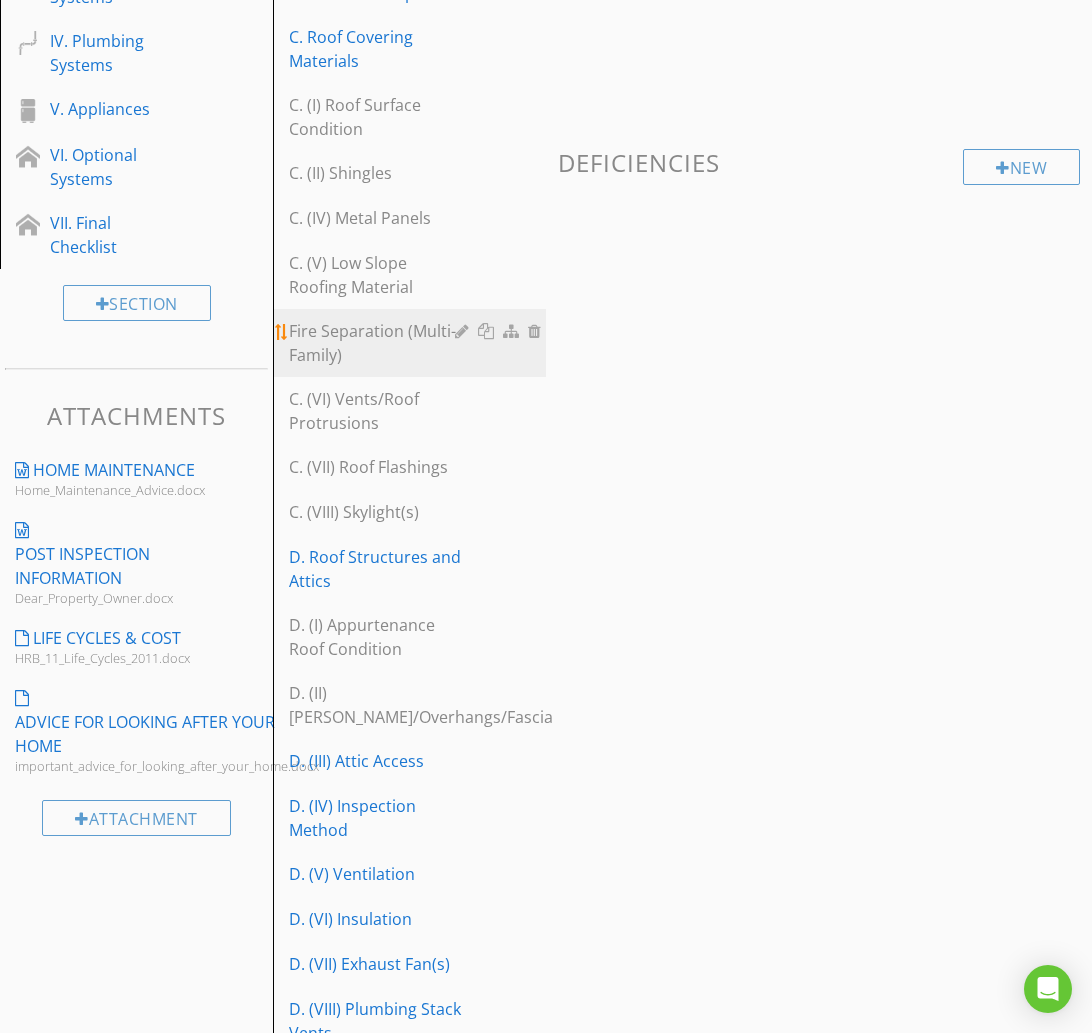 scroll, scrollTop: 619, scrollLeft: 0, axis: vertical 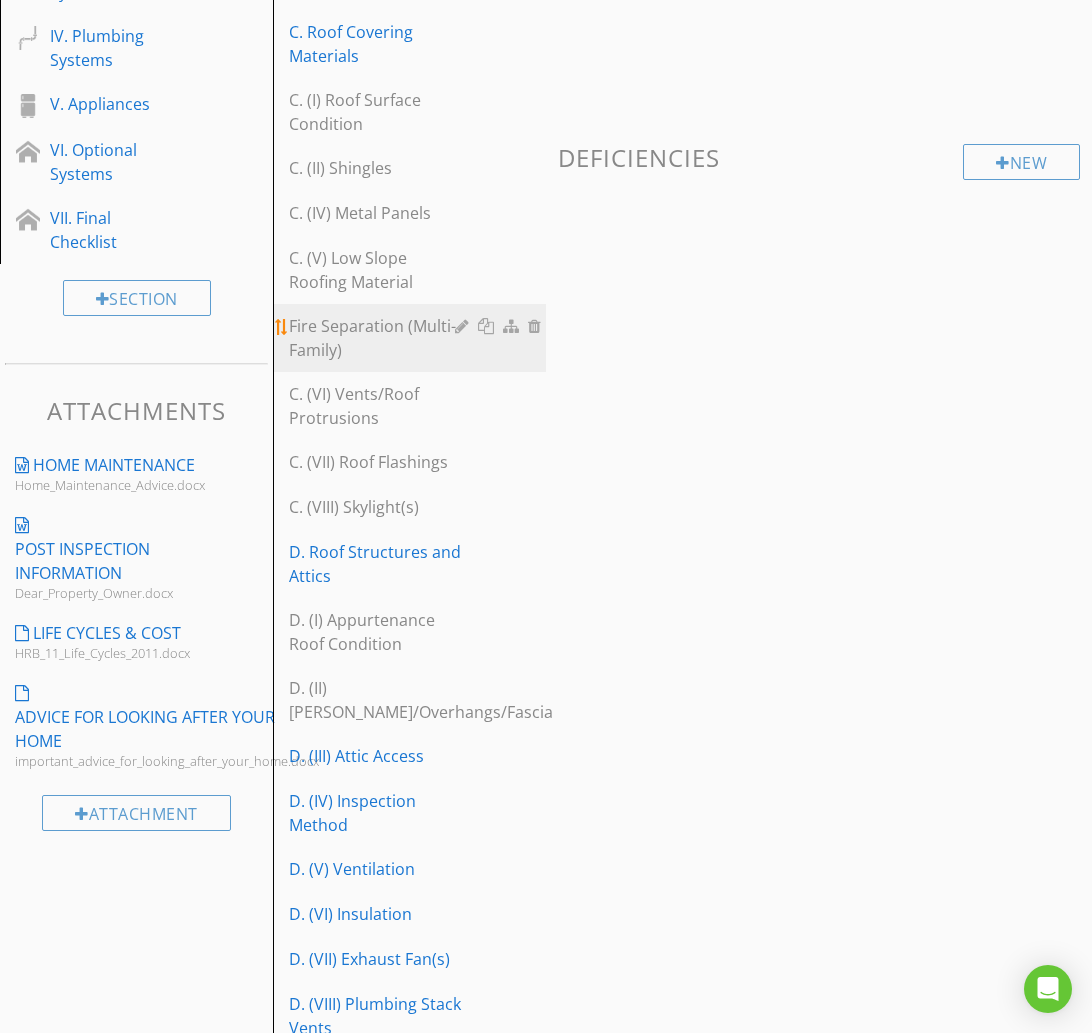 type 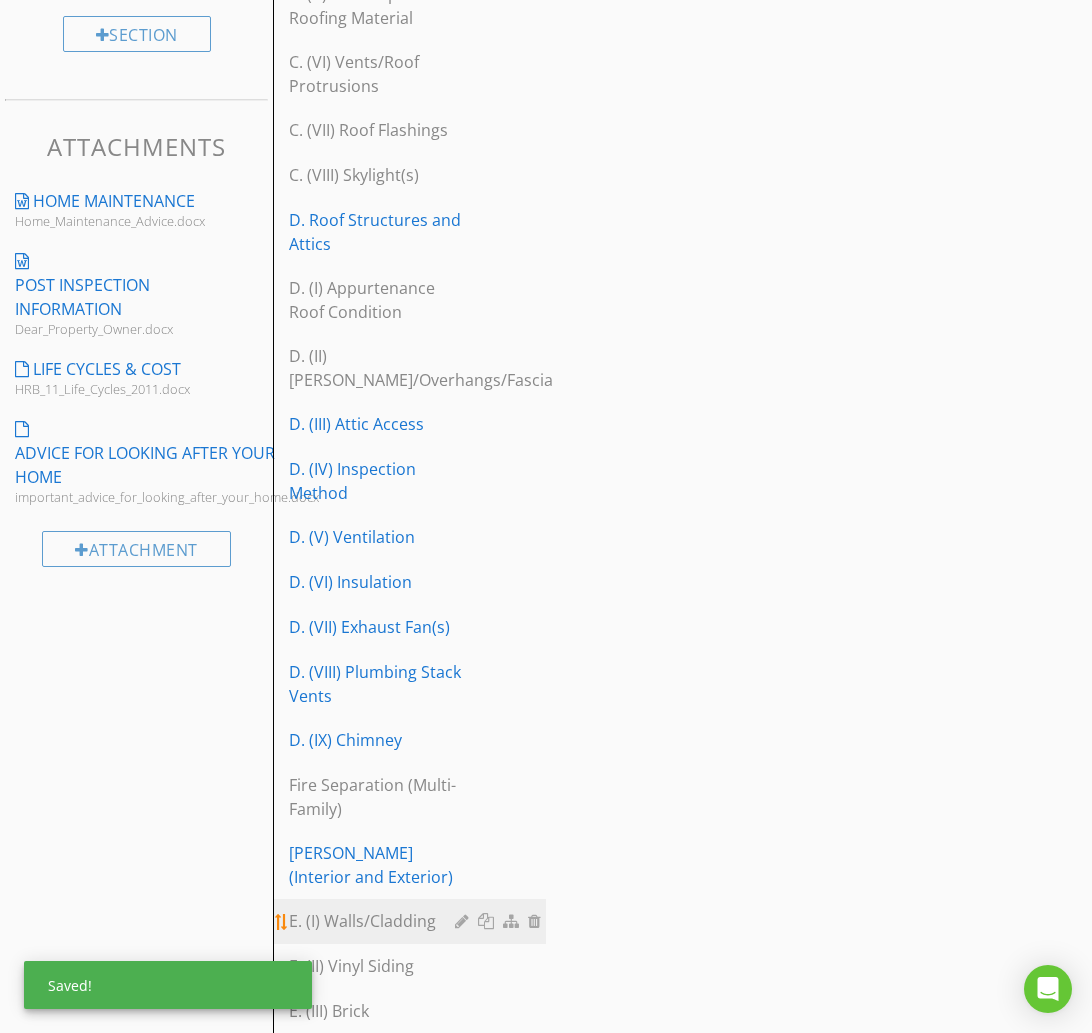 scroll, scrollTop: 900, scrollLeft: 0, axis: vertical 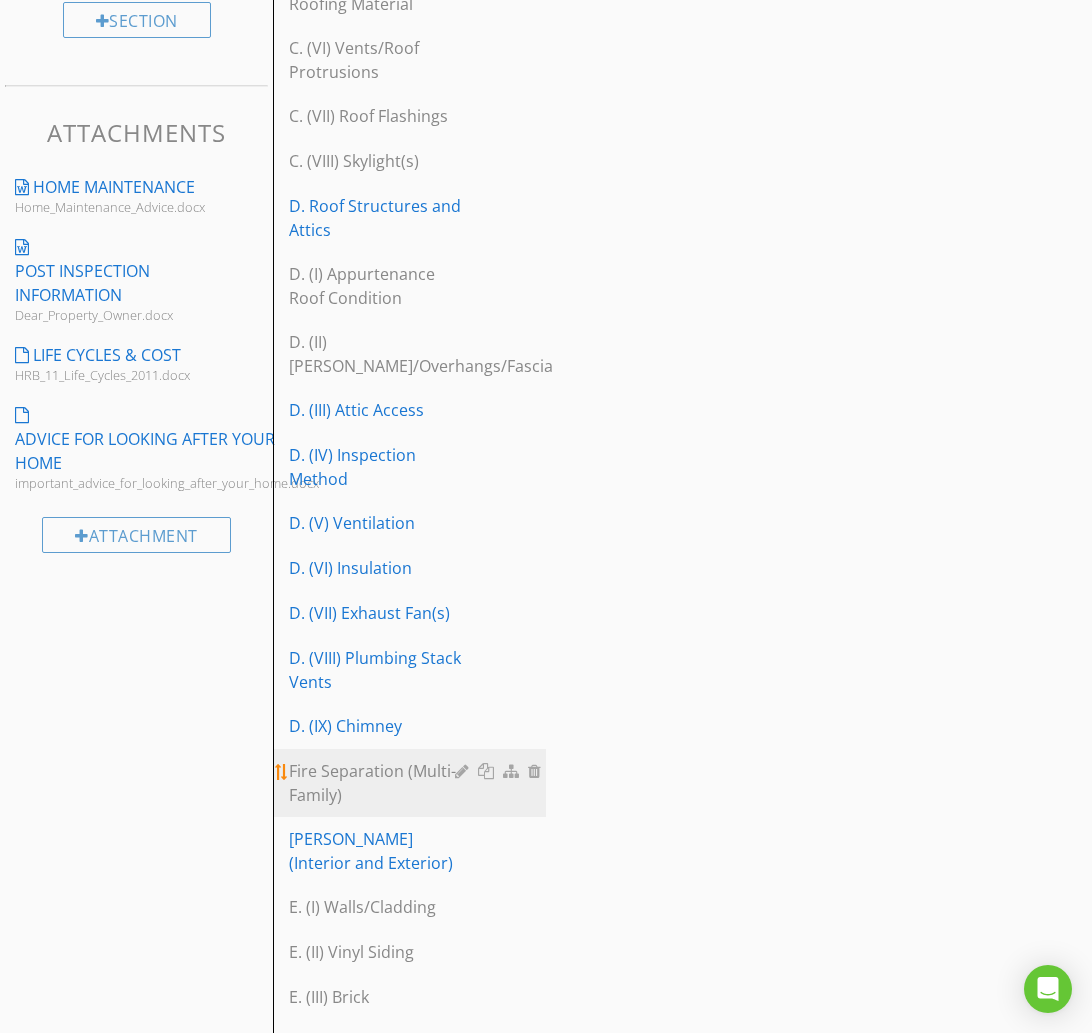 click on "Fire Separation (Multi-Family)" at bounding box center (375, 783) 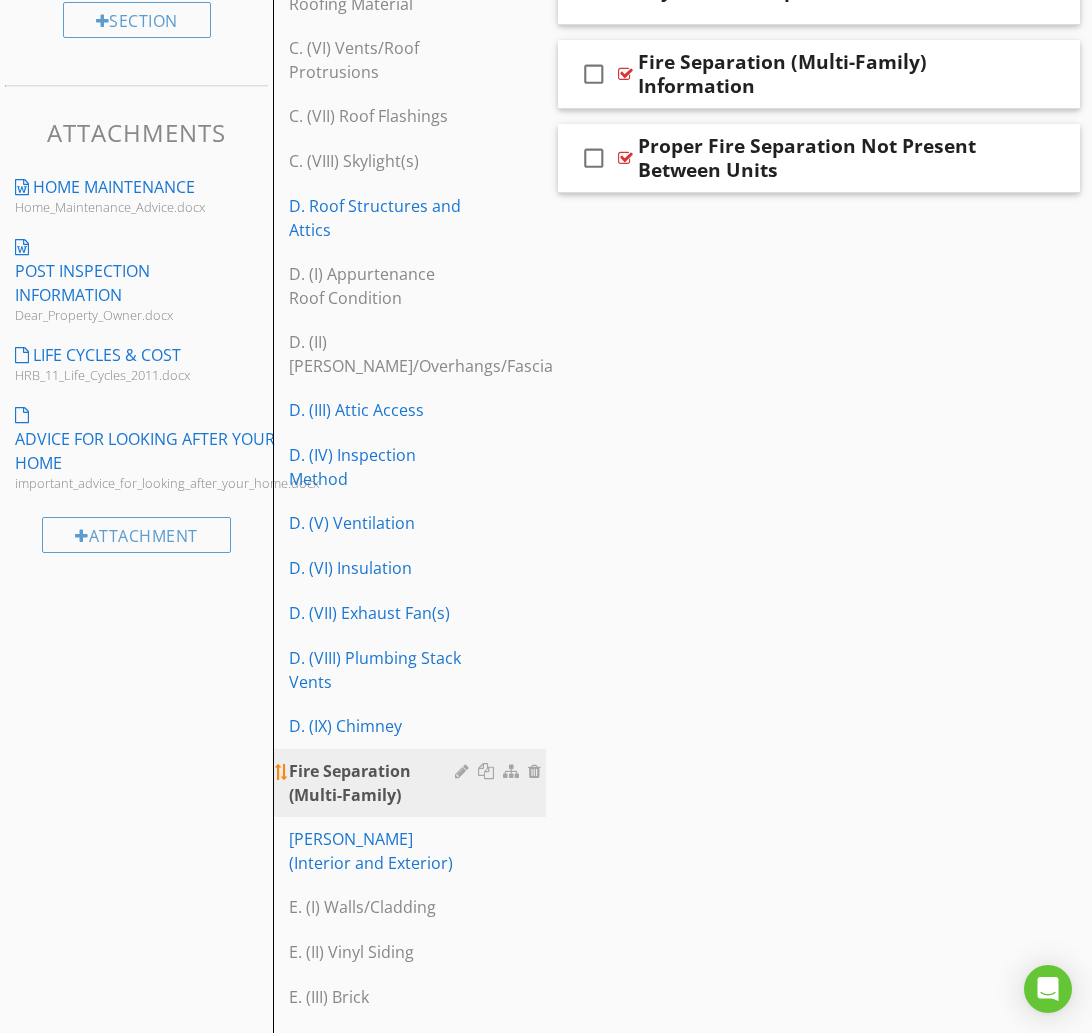 click at bounding box center [464, 771] 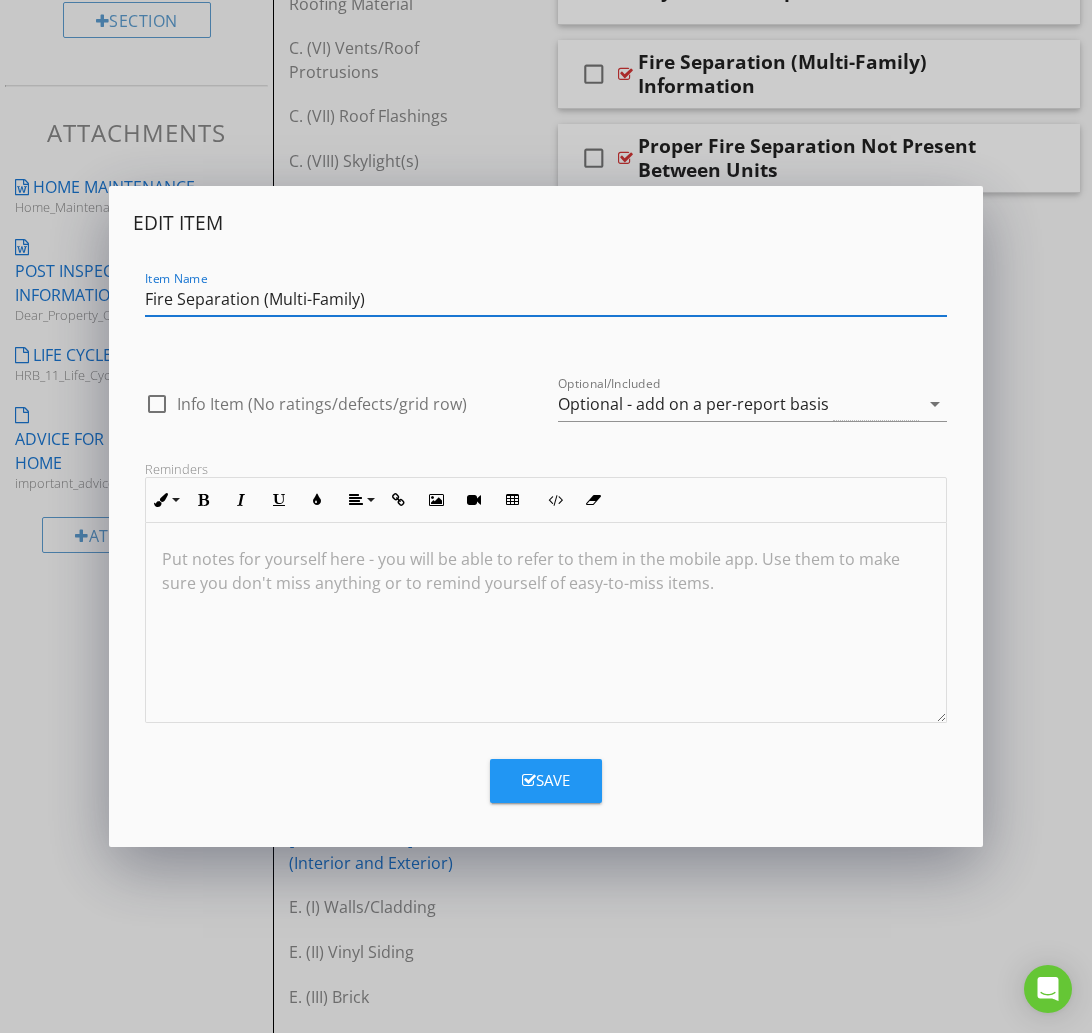 click on "Fire Separation (Multi-Family)" at bounding box center [546, 299] 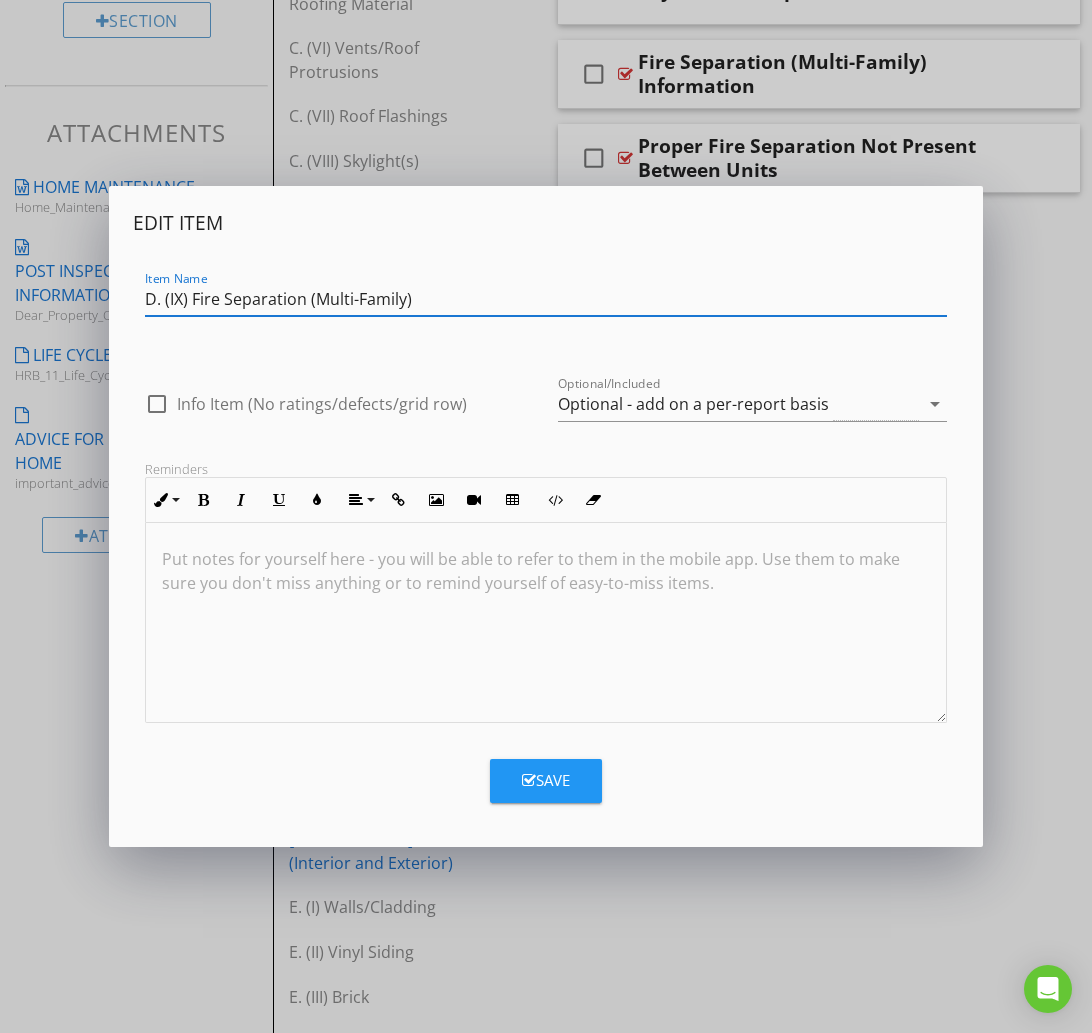 type on "D. (IX) Fire Separation (Multi-Family)" 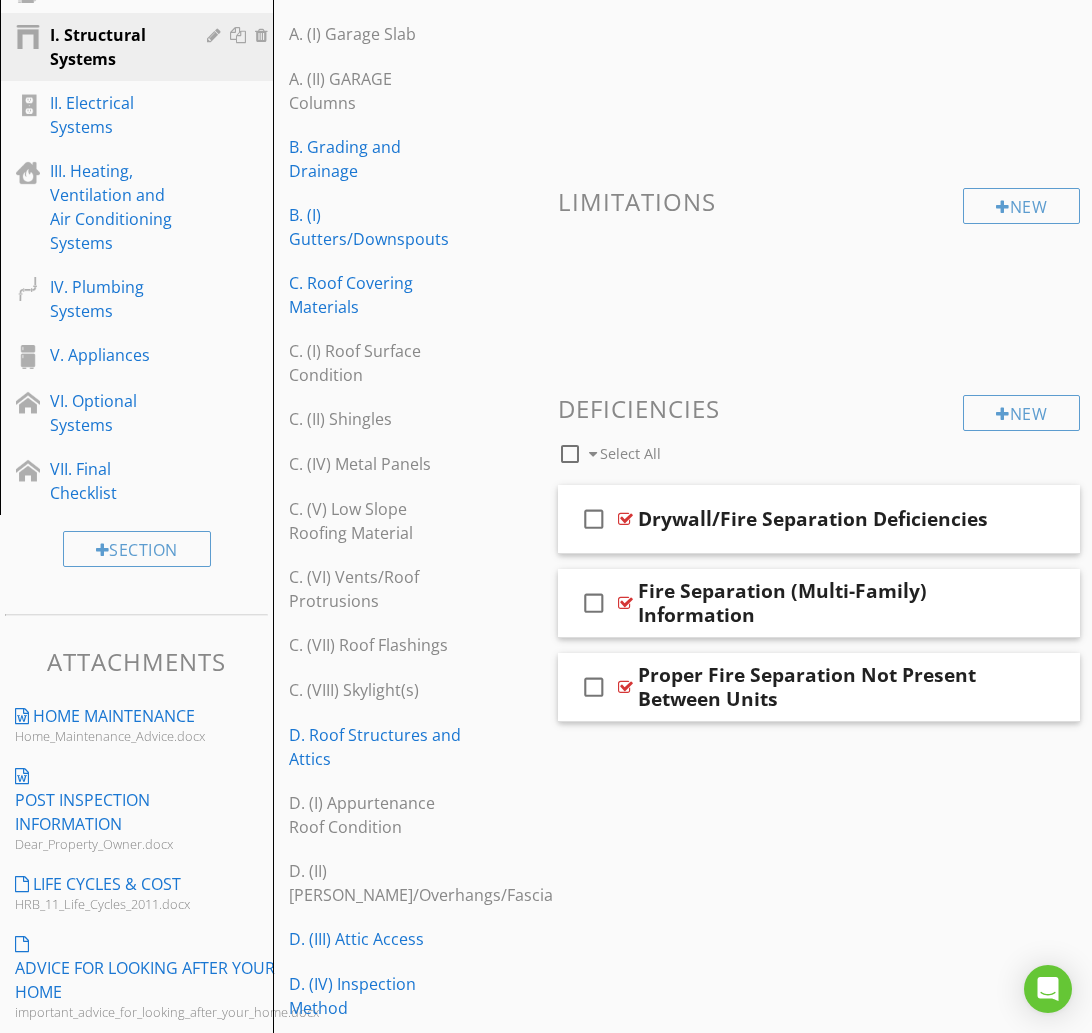scroll, scrollTop: 0, scrollLeft: 0, axis: both 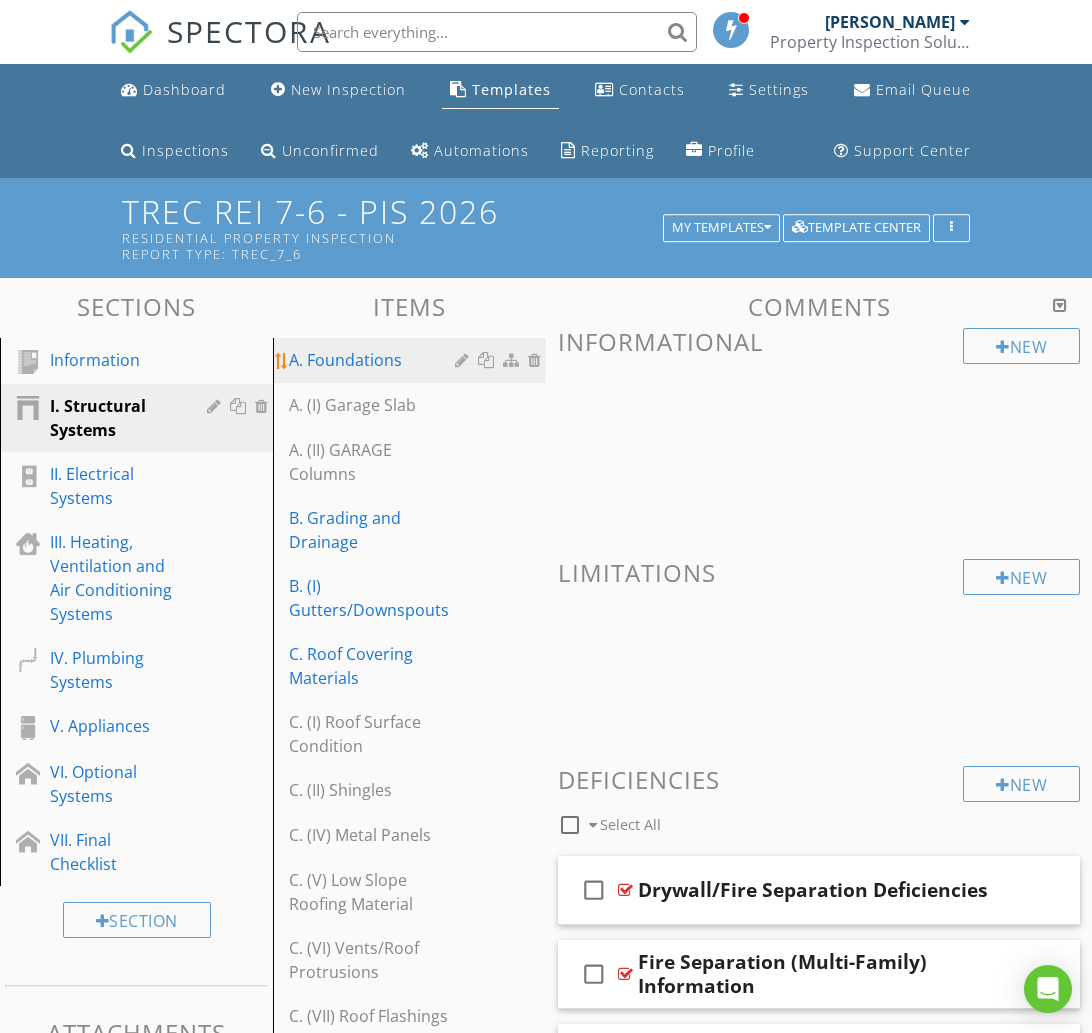 click on "A. Foundations" at bounding box center (375, 360) 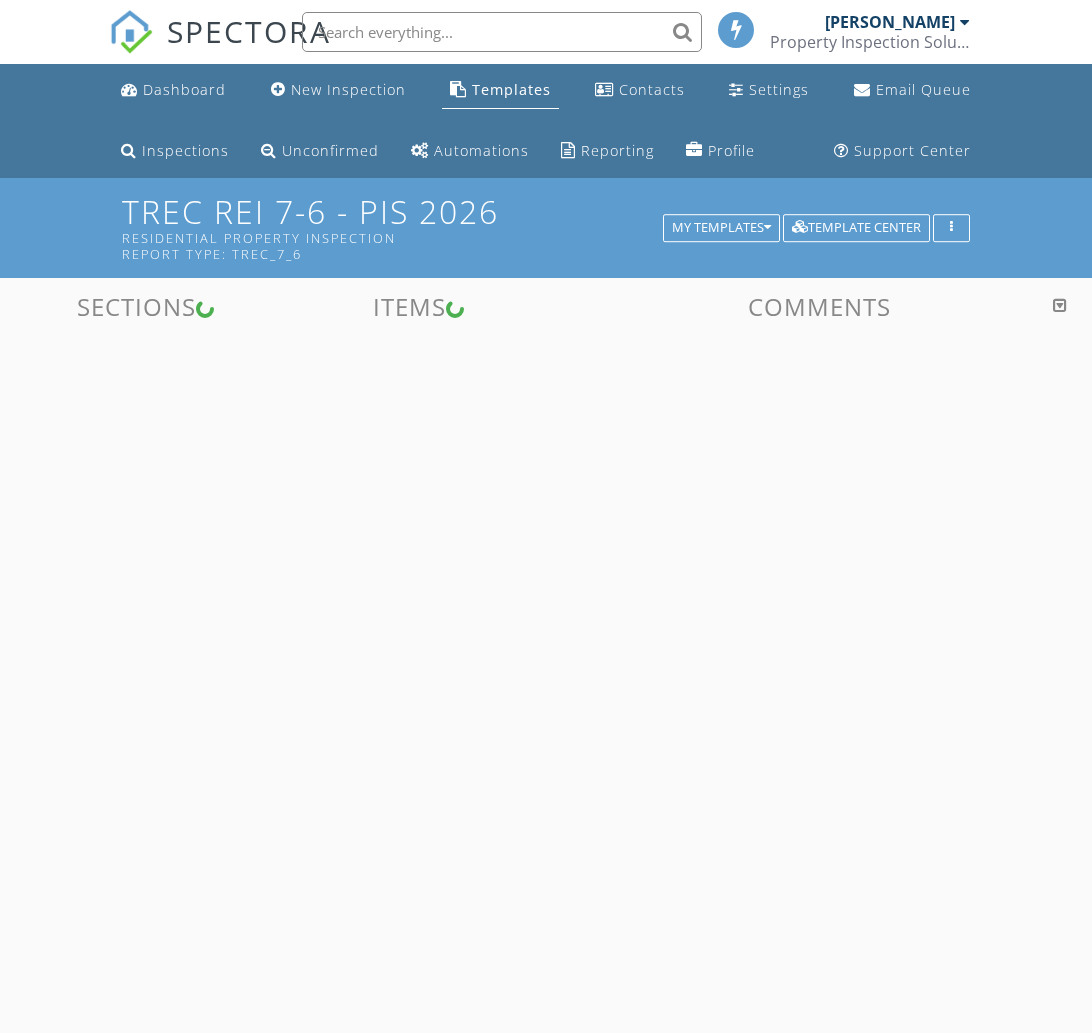 scroll, scrollTop: 0, scrollLeft: 0, axis: both 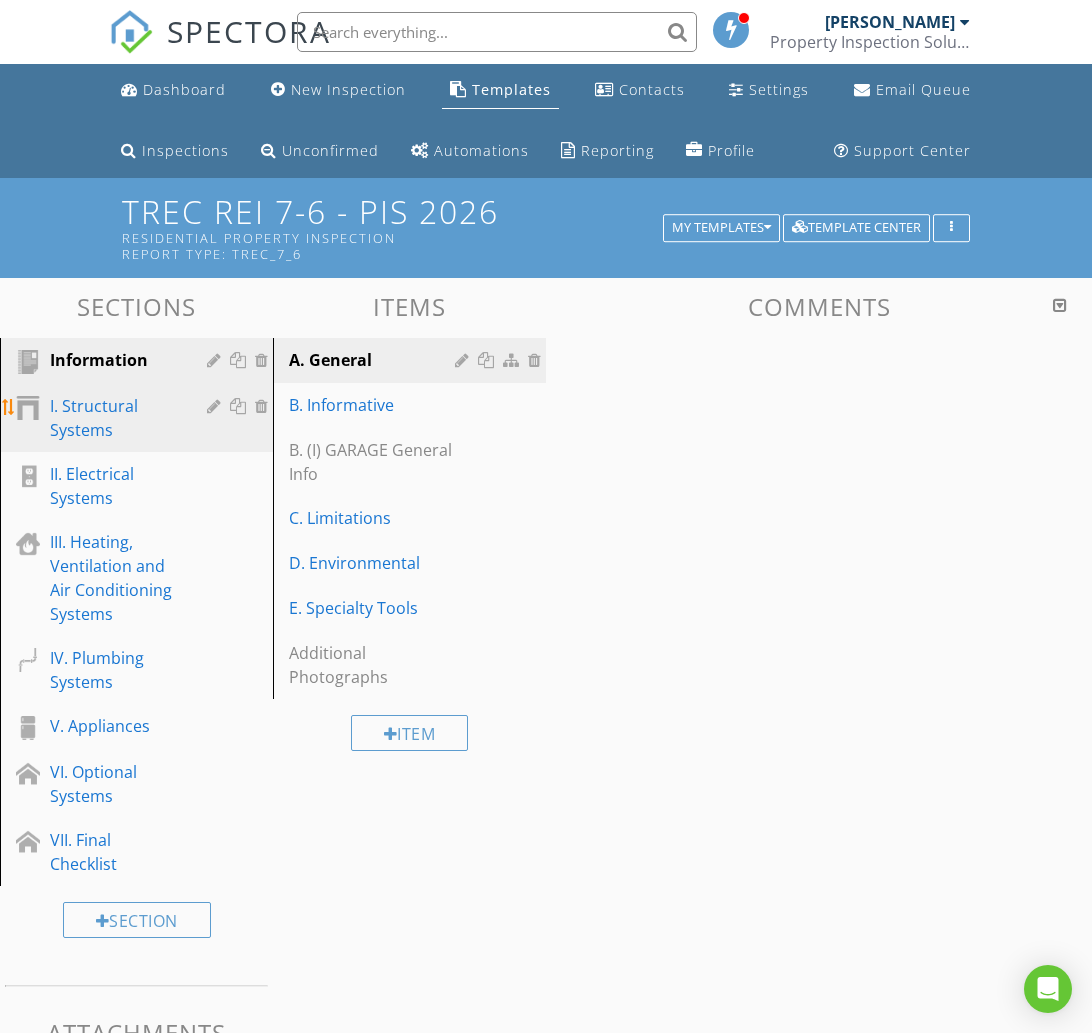 click on "I. Structural Systems" at bounding box center [114, 418] 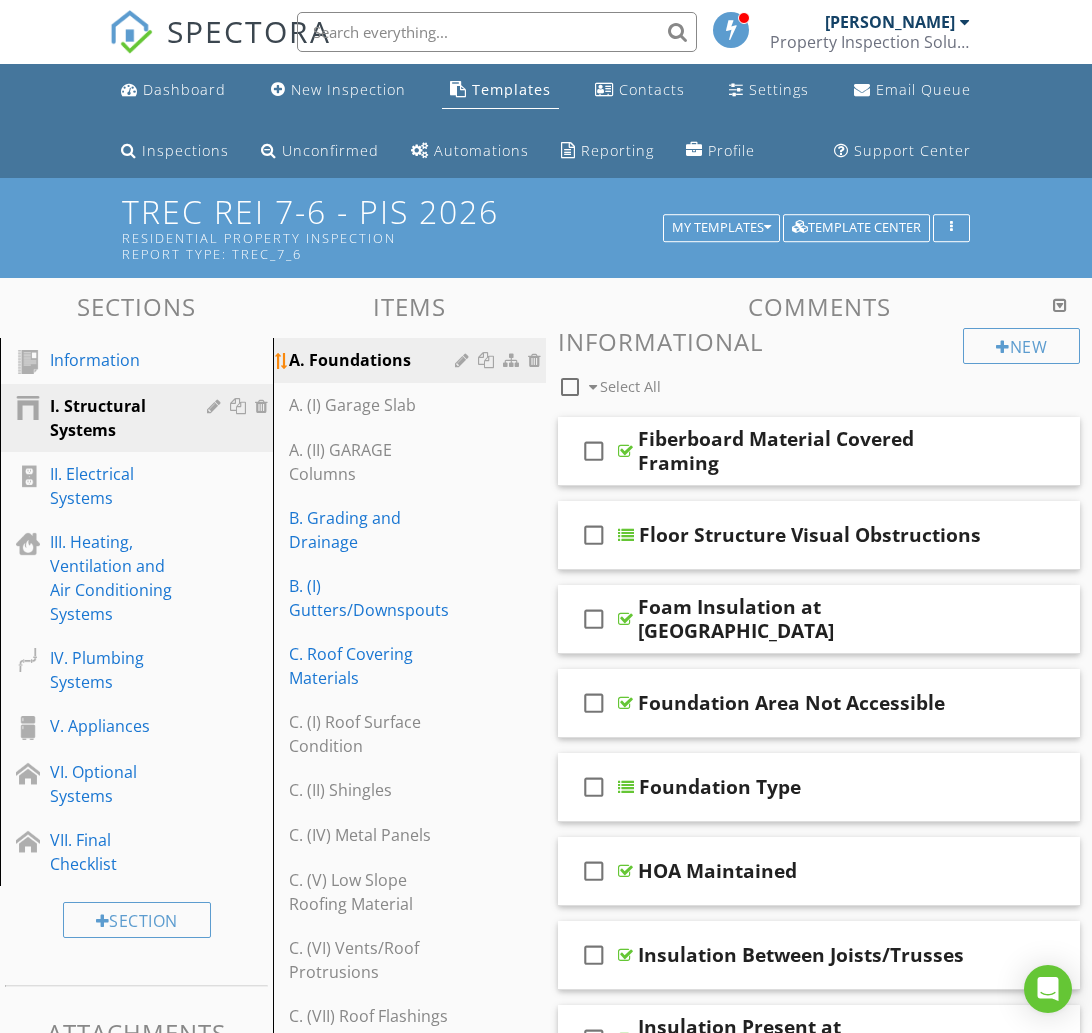 click on "A. Foundations" at bounding box center (375, 360) 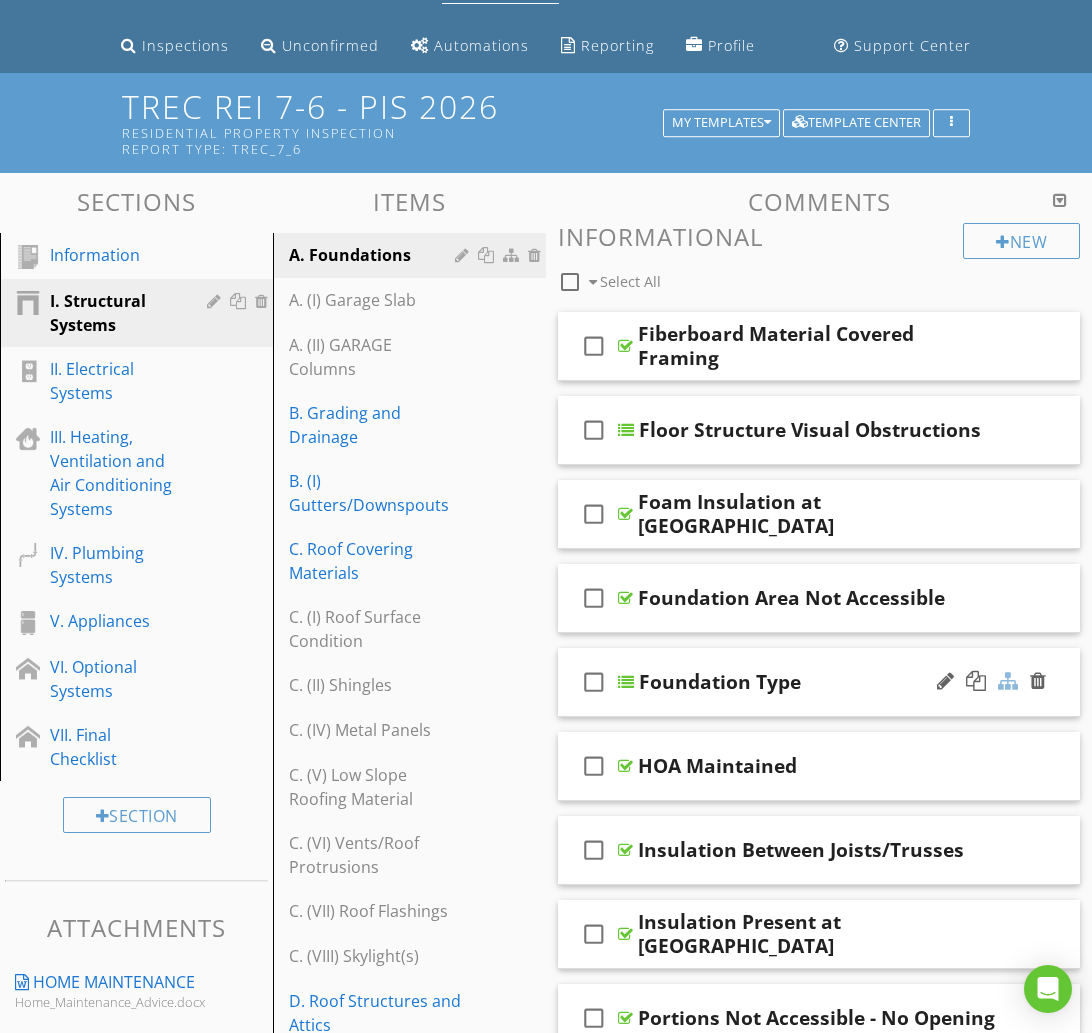 scroll, scrollTop: 92, scrollLeft: 0, axis: vertical 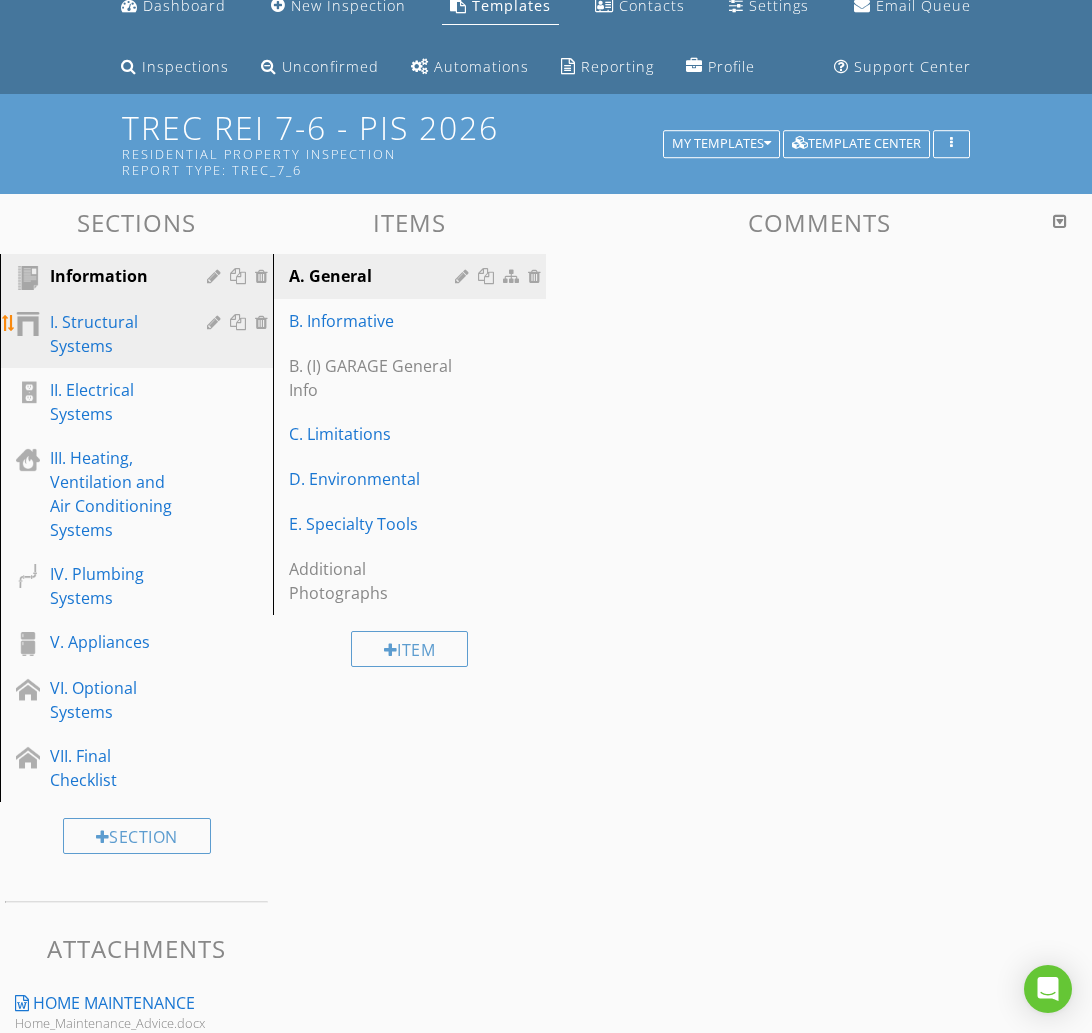 click on "I. Structural Systems" at bounding box center [114, 334] 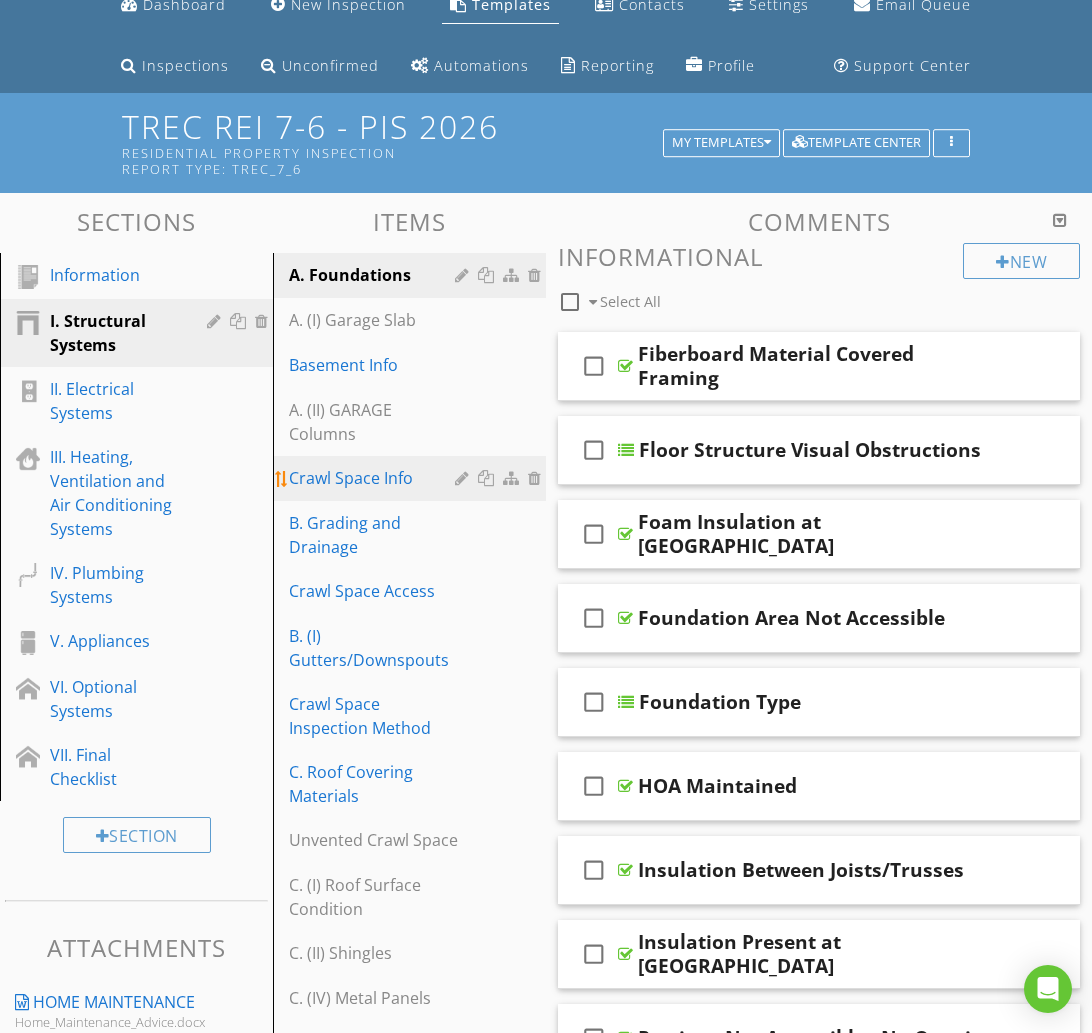 type 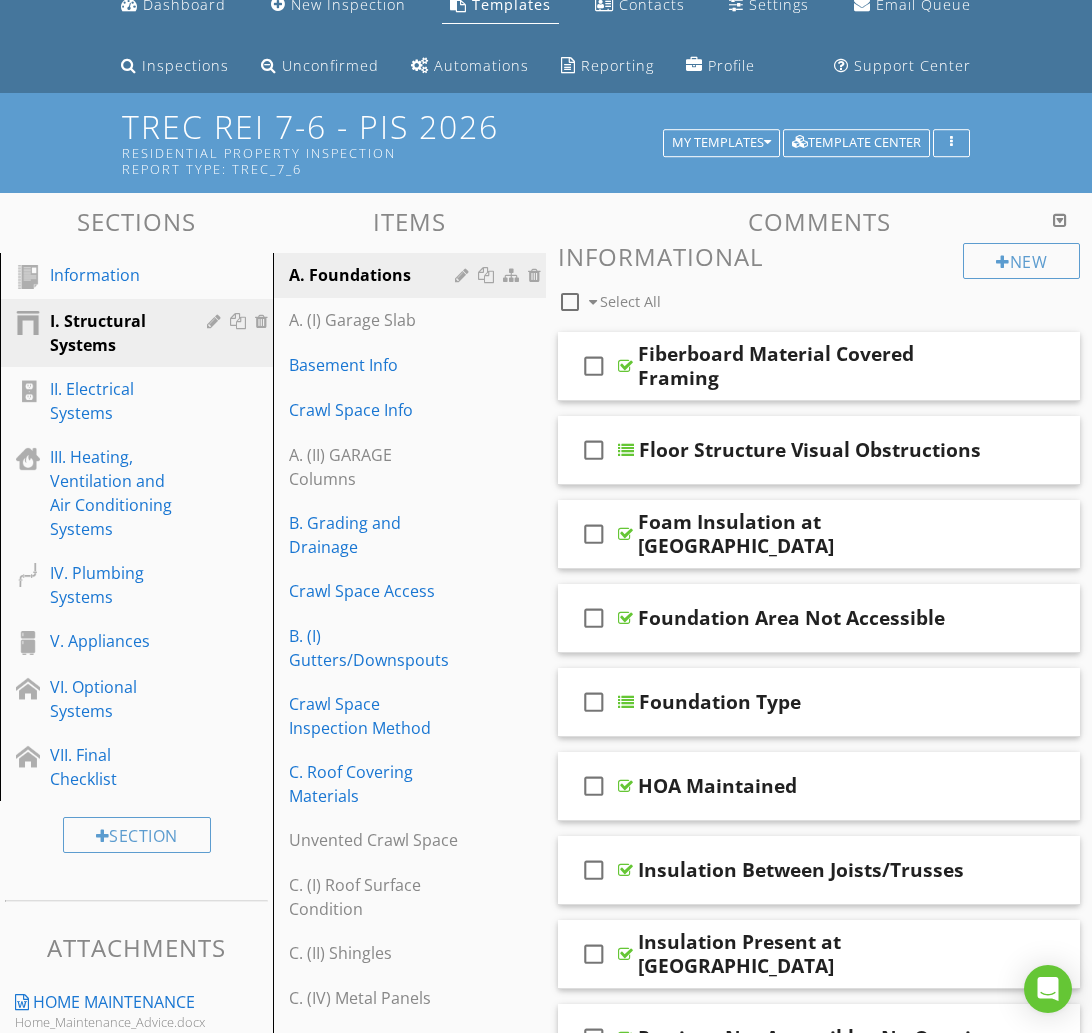 scroll, scrollTop: 84, scrollLeft: 0, axis: vertical 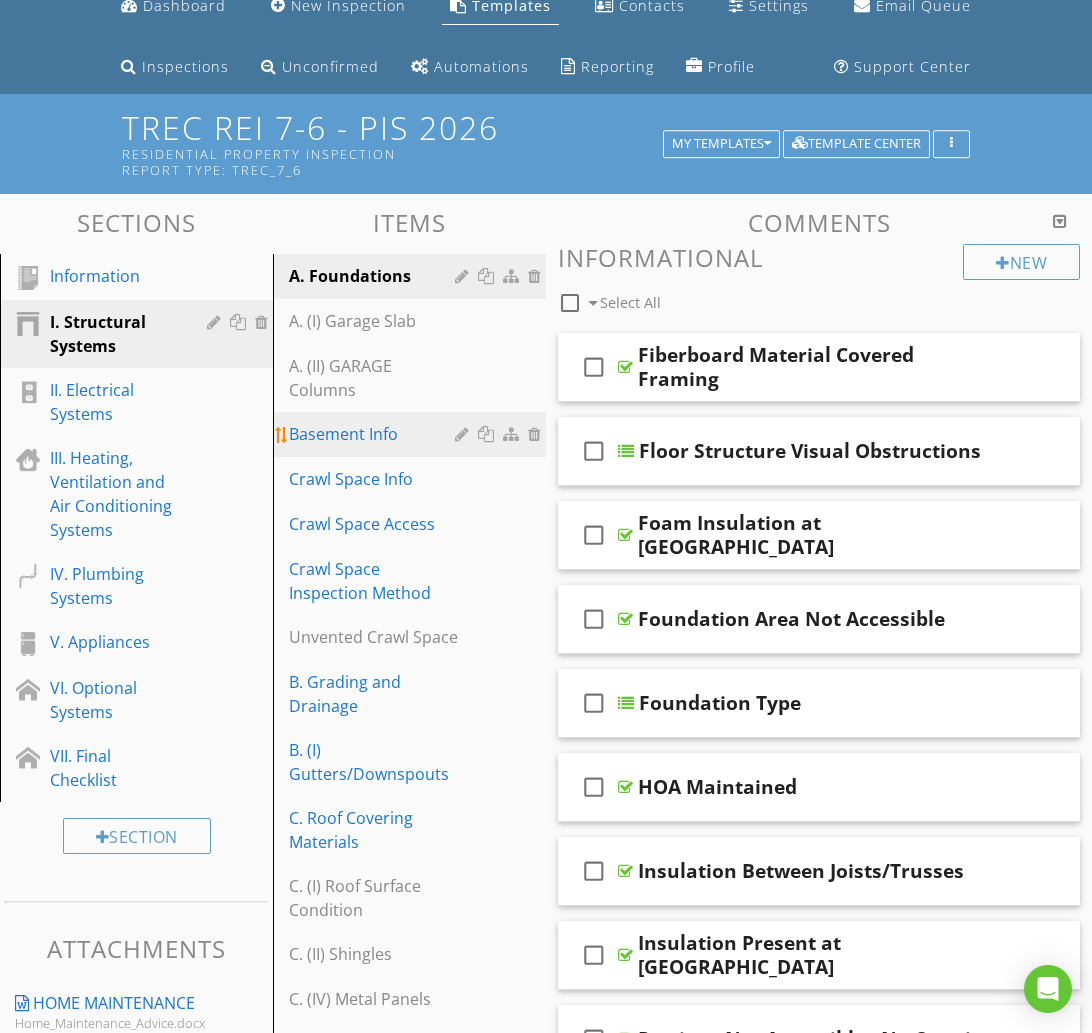 click at bounding box center [464, 434] 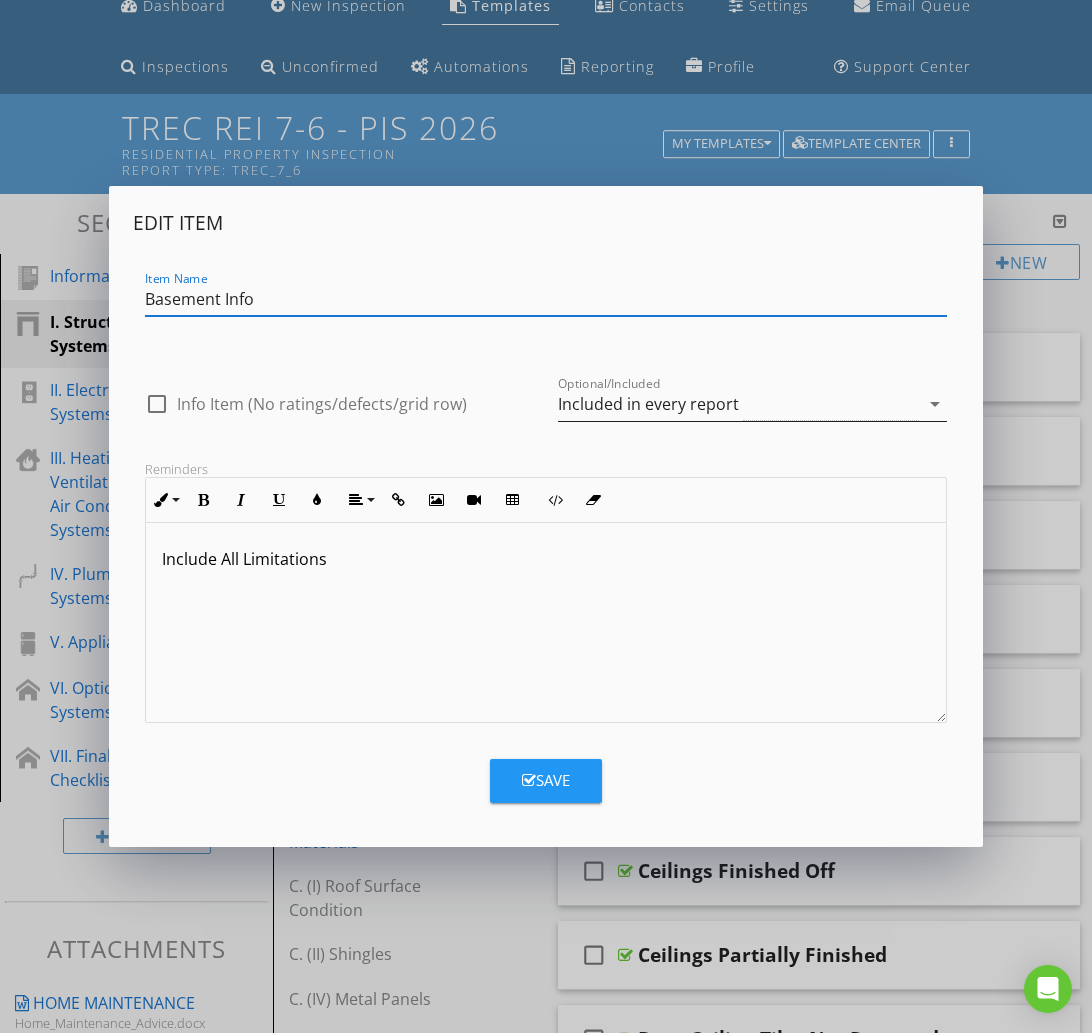 click on "Included in every report" at bounding box center (648, 404) 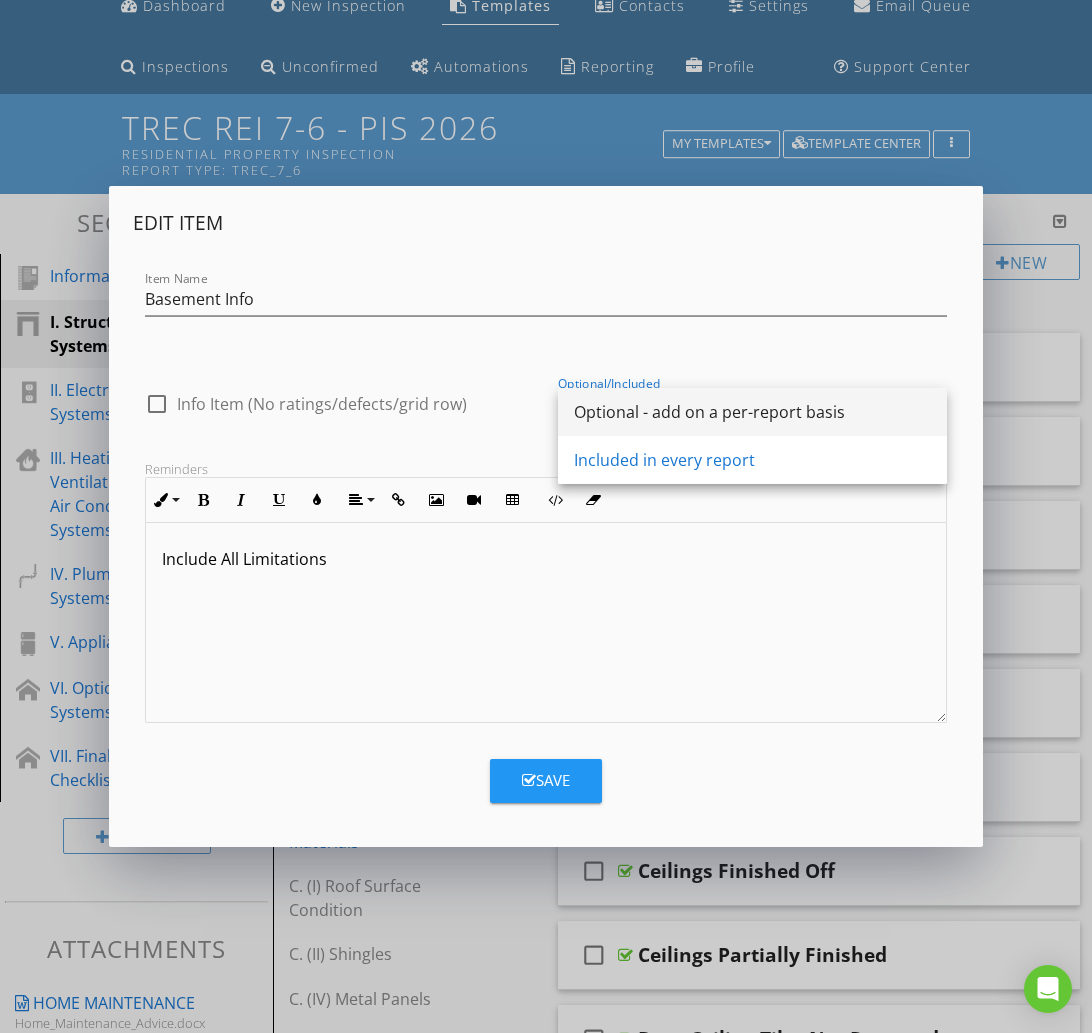 click on "Optional - add on a per-report basis" at bounding box center [752, 412] 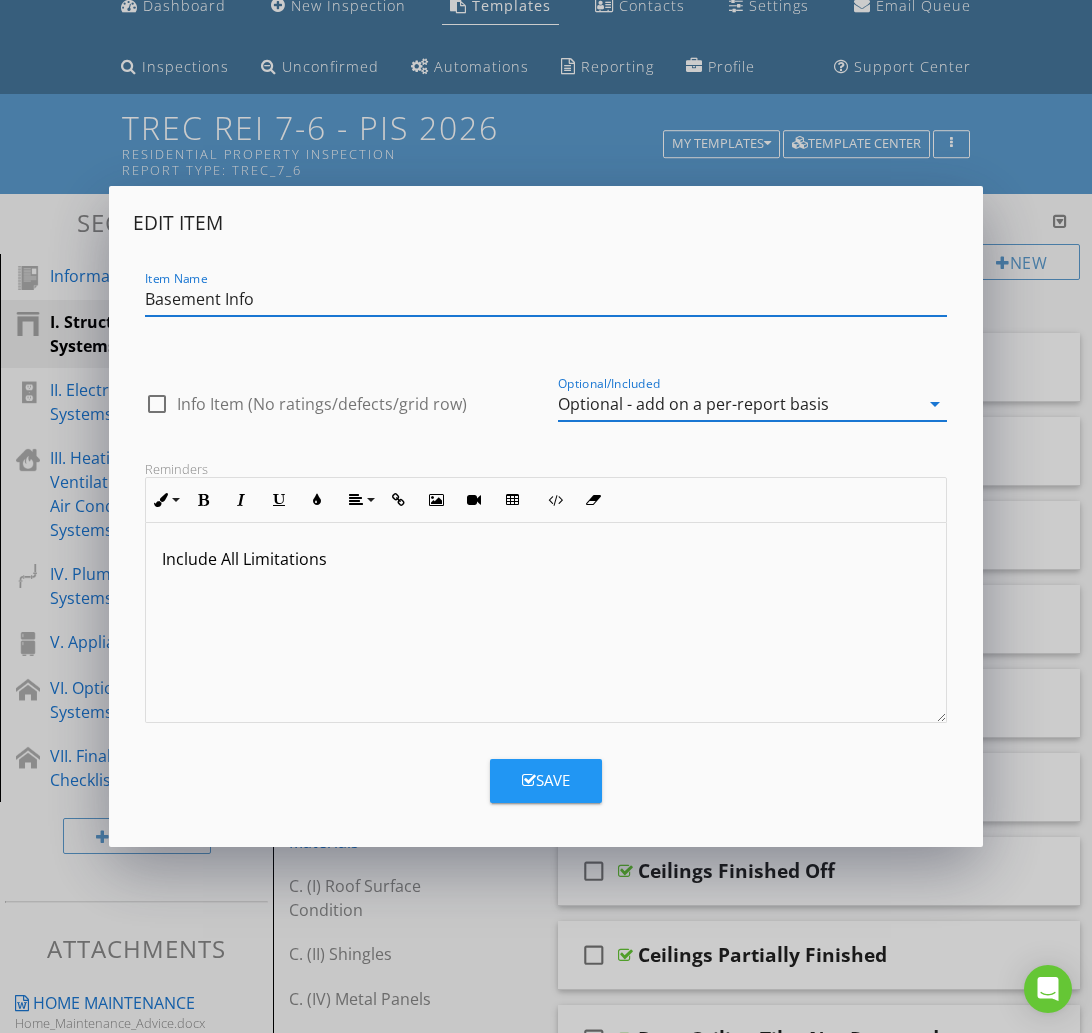 click on "Basement Info" at bounding box center [546, 299] 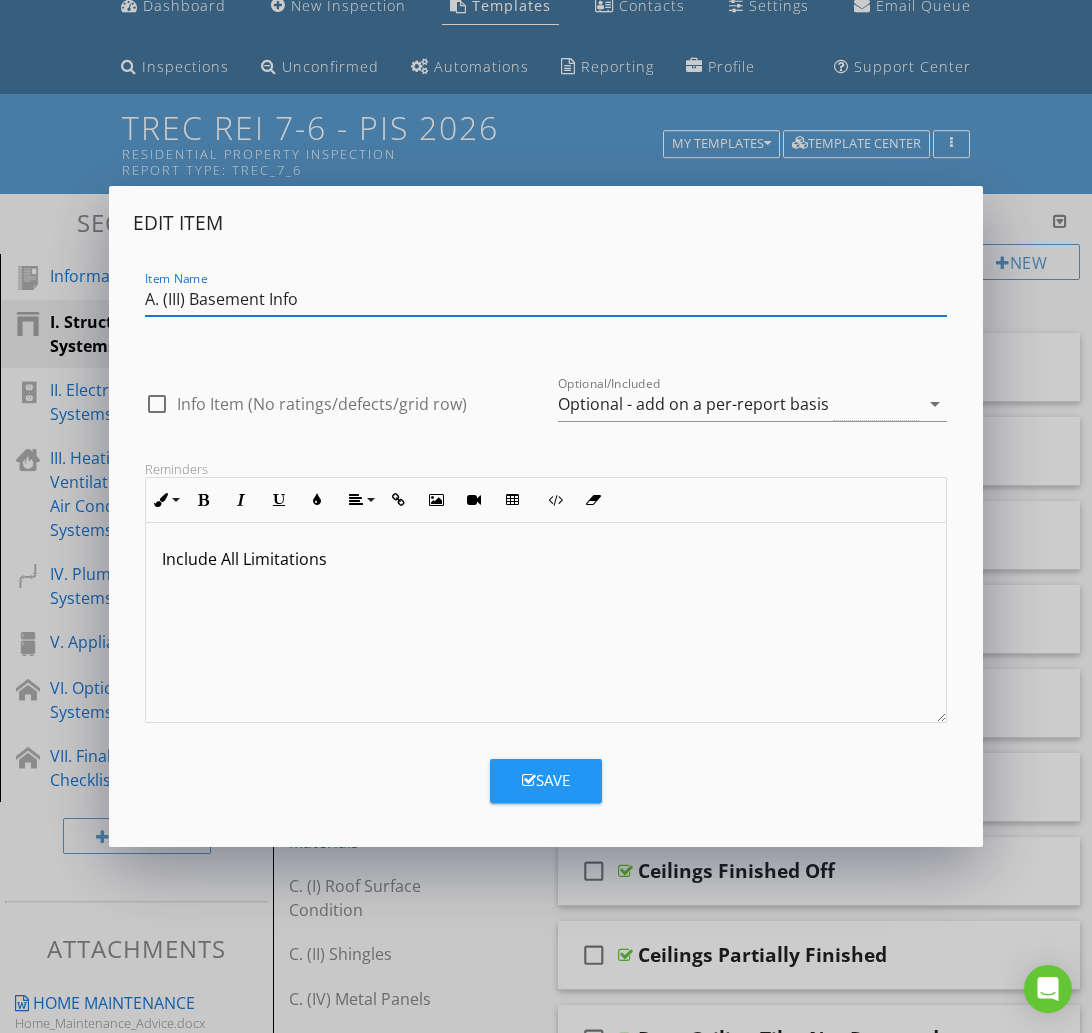 type on "A. (III) Basement Info" 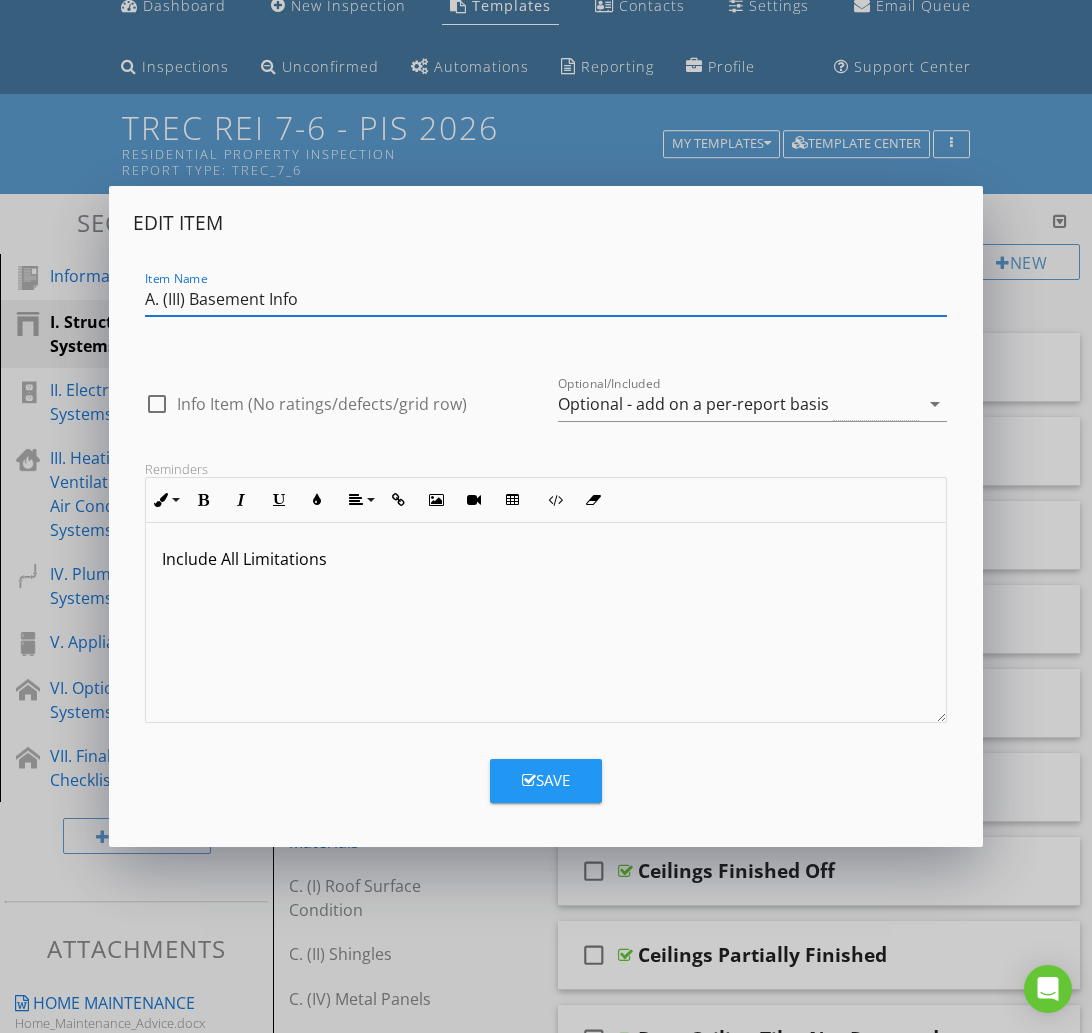 click on "Save" at bounding box center [546, 780] 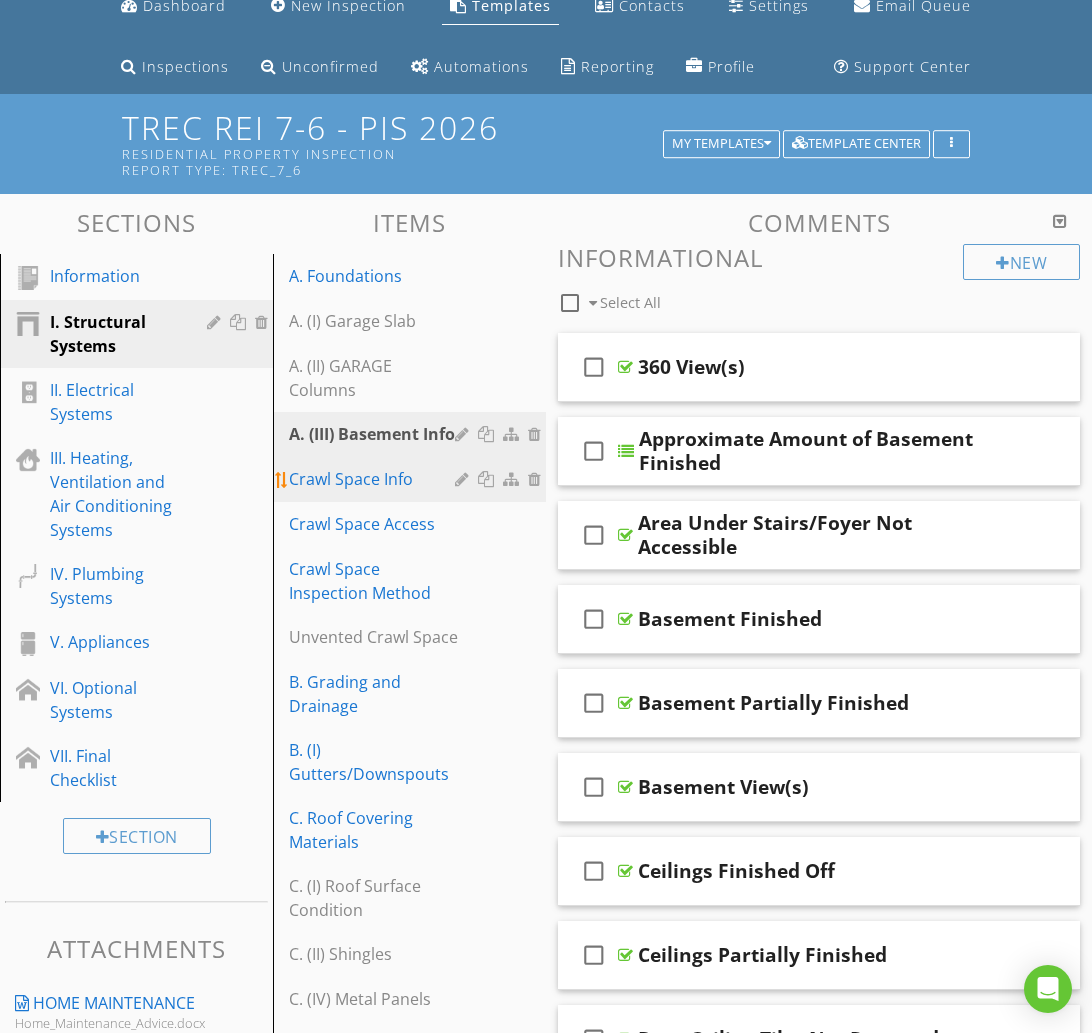 click on "Crawl Space Info" at bounding box center (375, 479) 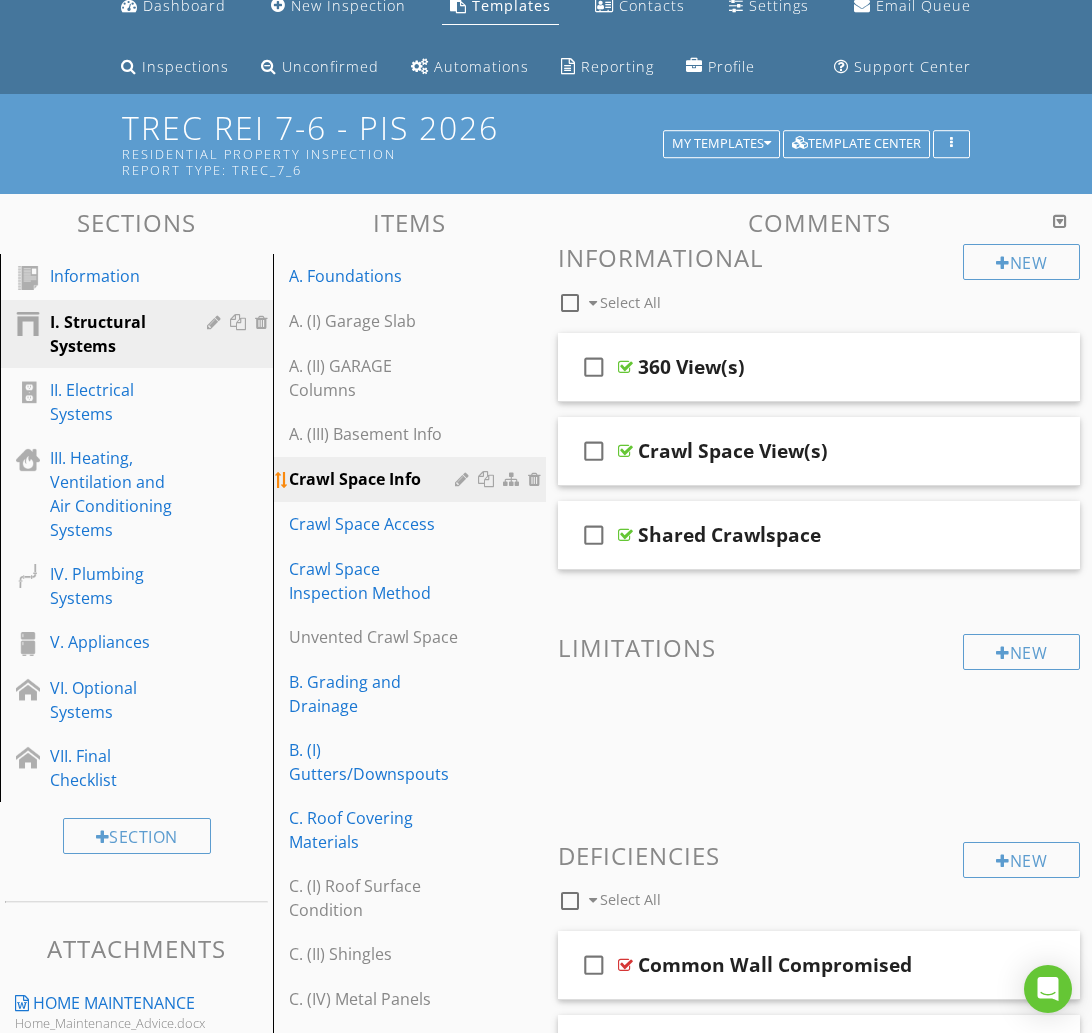 click at bounding box center (464, 479) 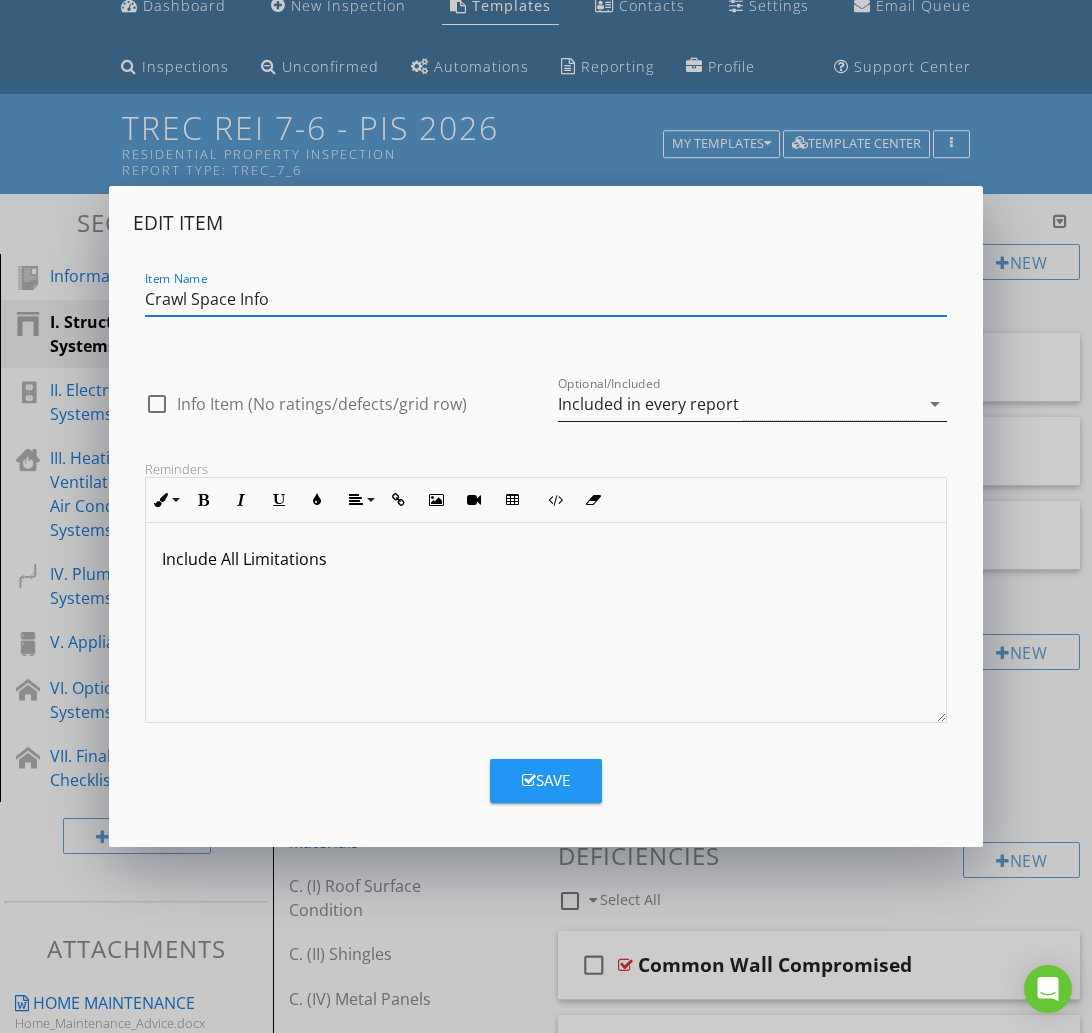 click on "Included in every report" at bounding box center (648, 404) 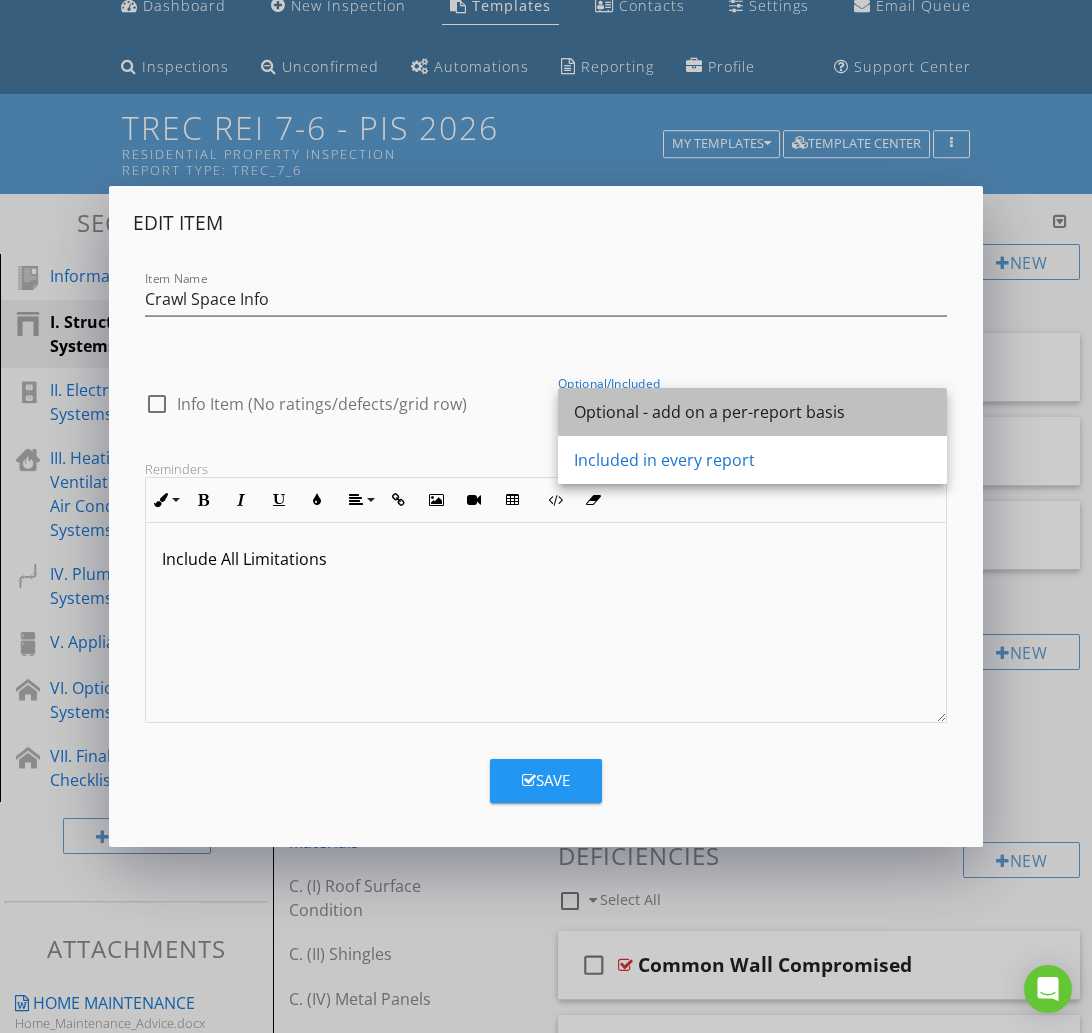 click on "Optional - add on a per-report basis" at bounding box center (752, 412) 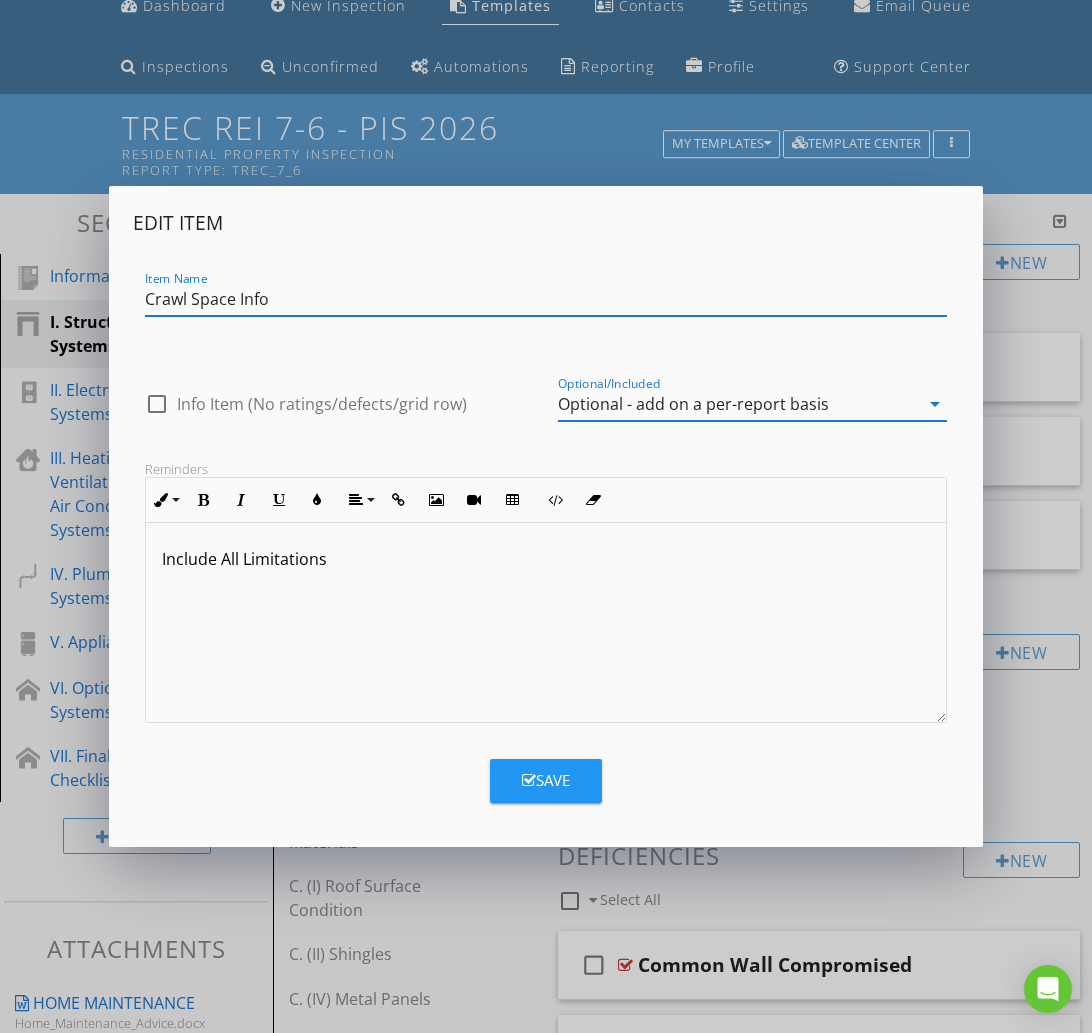 click on "Crawl Space Info" at bounding box center [546, 299] 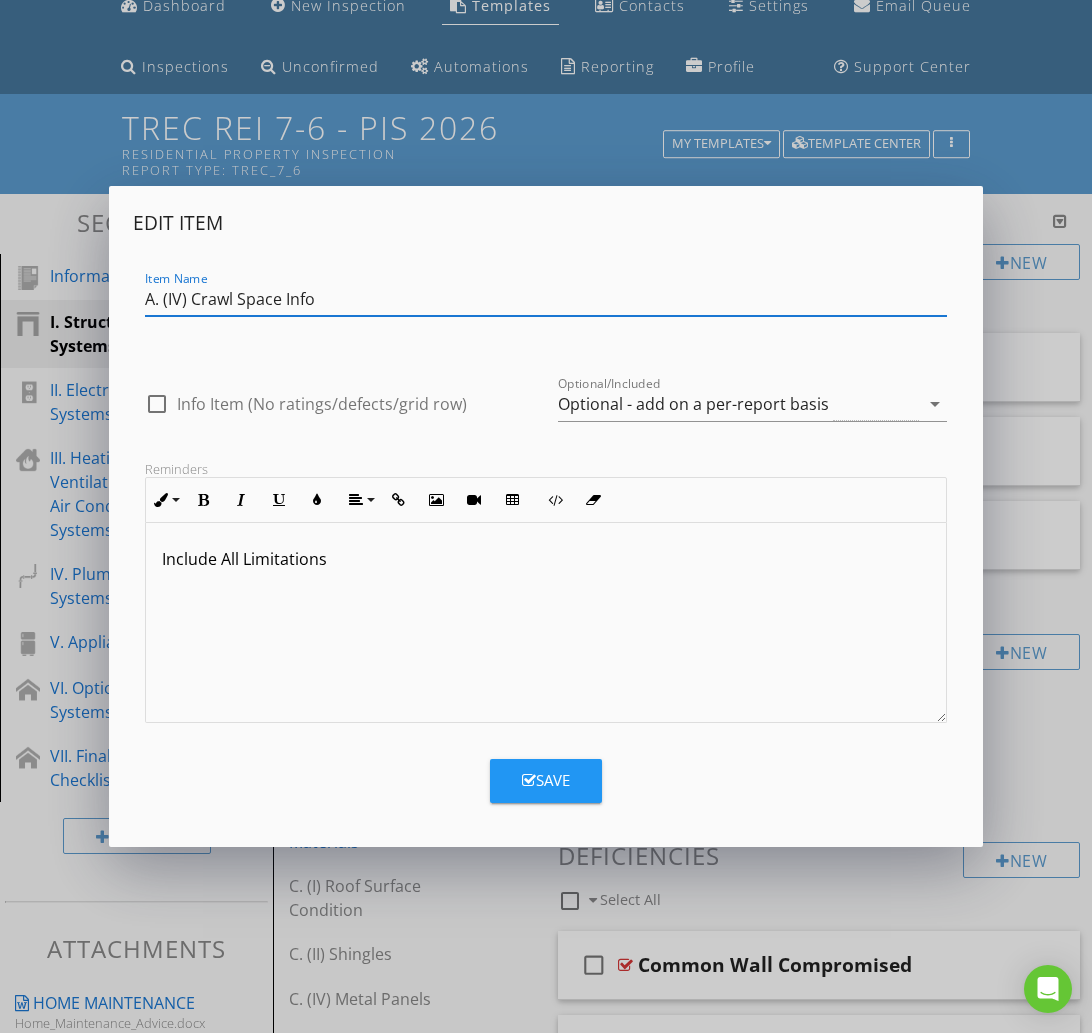 type on "A. (IV) Crawl Space Info" 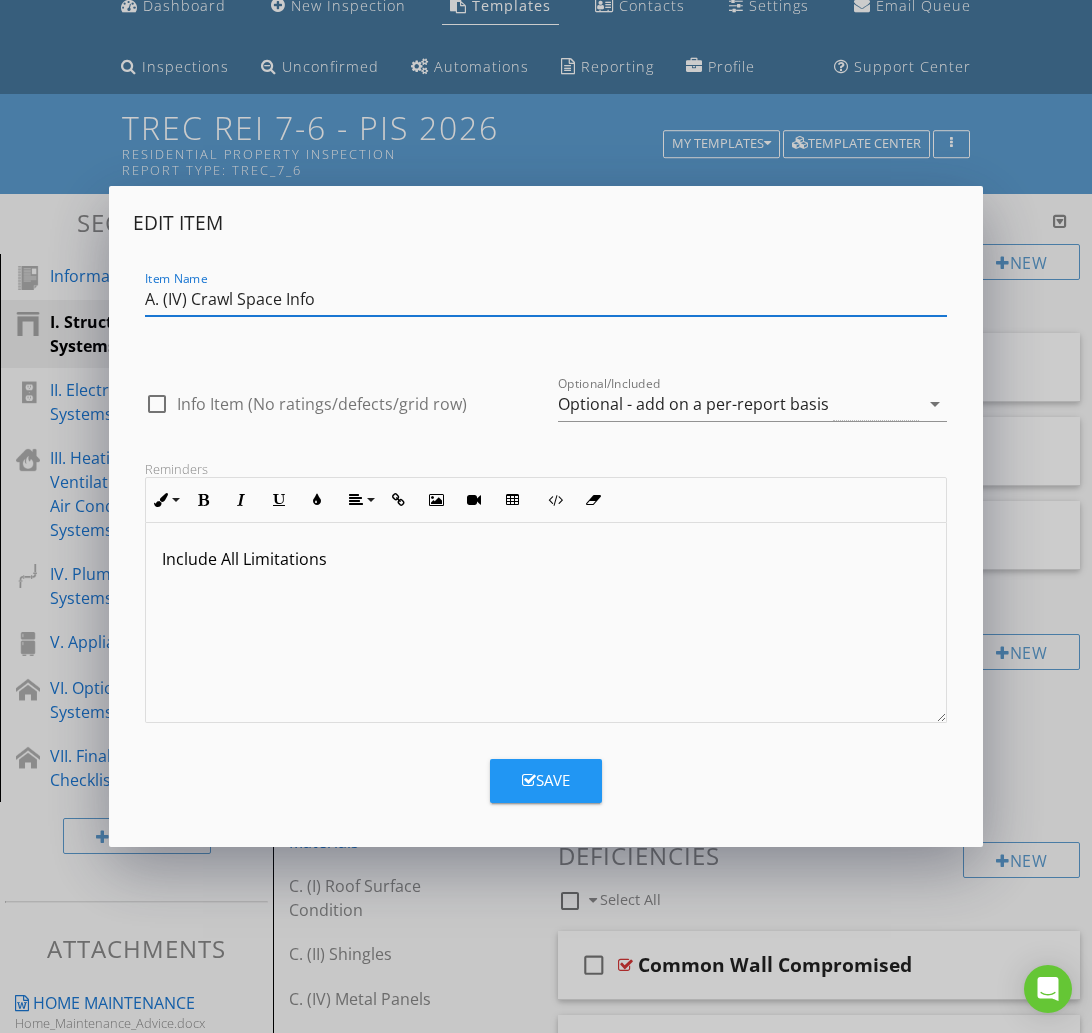 click on "Save" at bounding box center [546, 780] 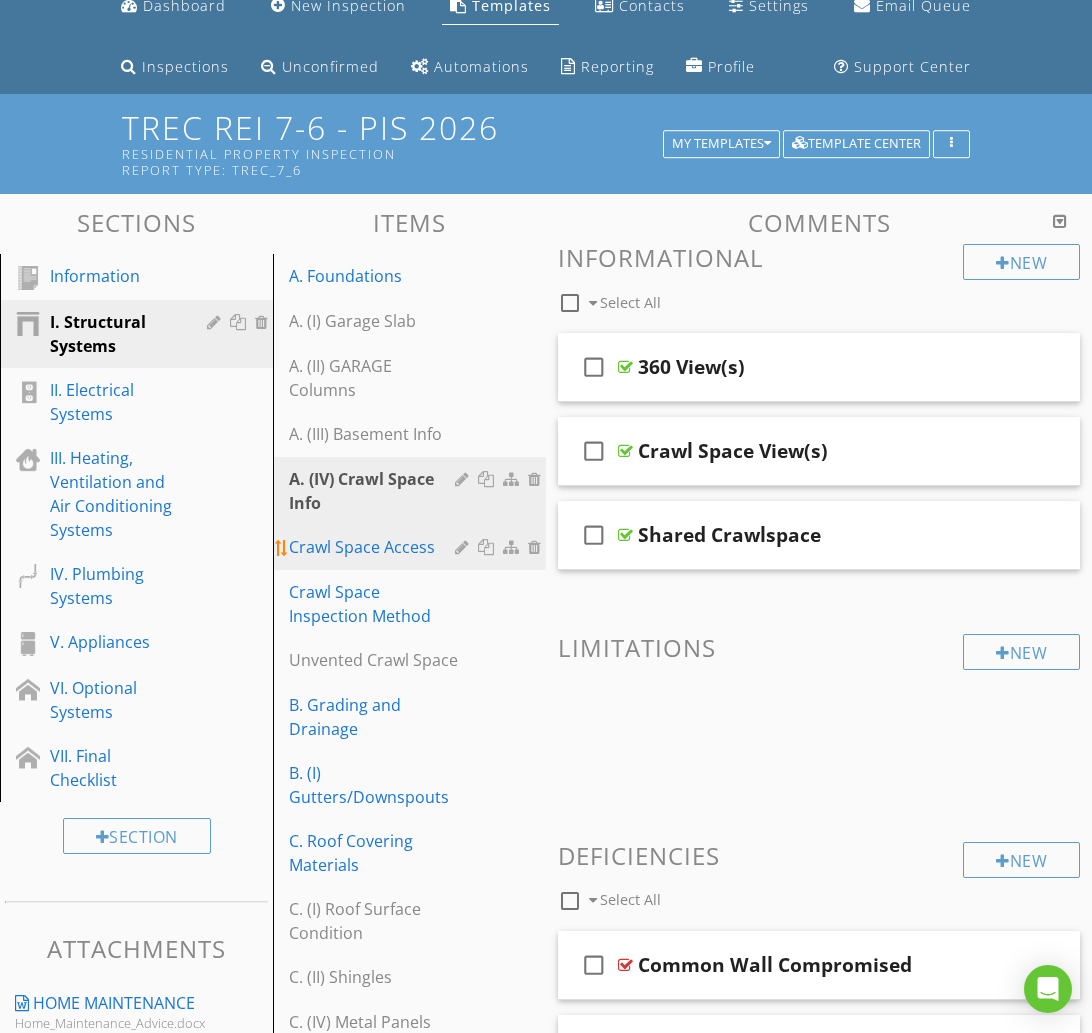 click on "Crawl Space Access" at bounding box center (375, 547) 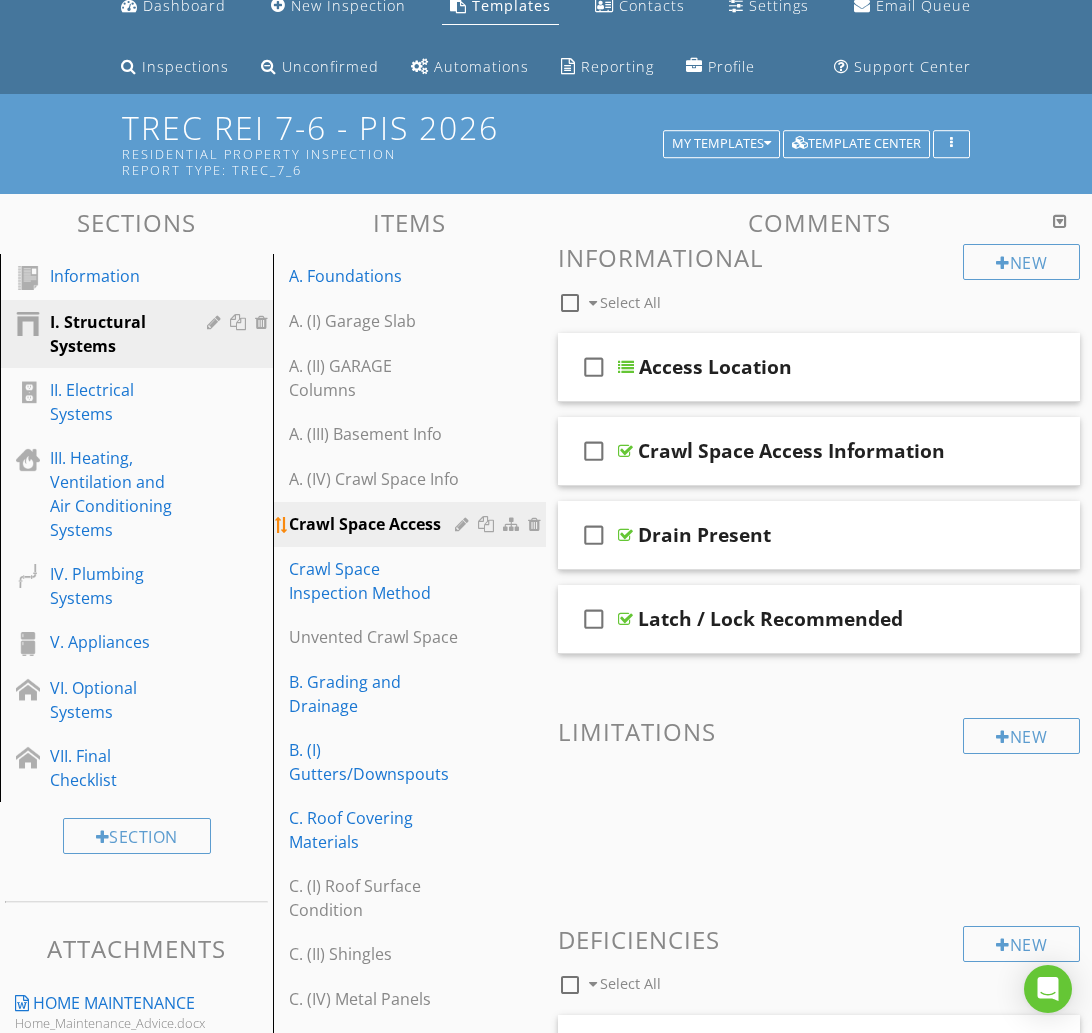 click at bounding box center [464, 524] 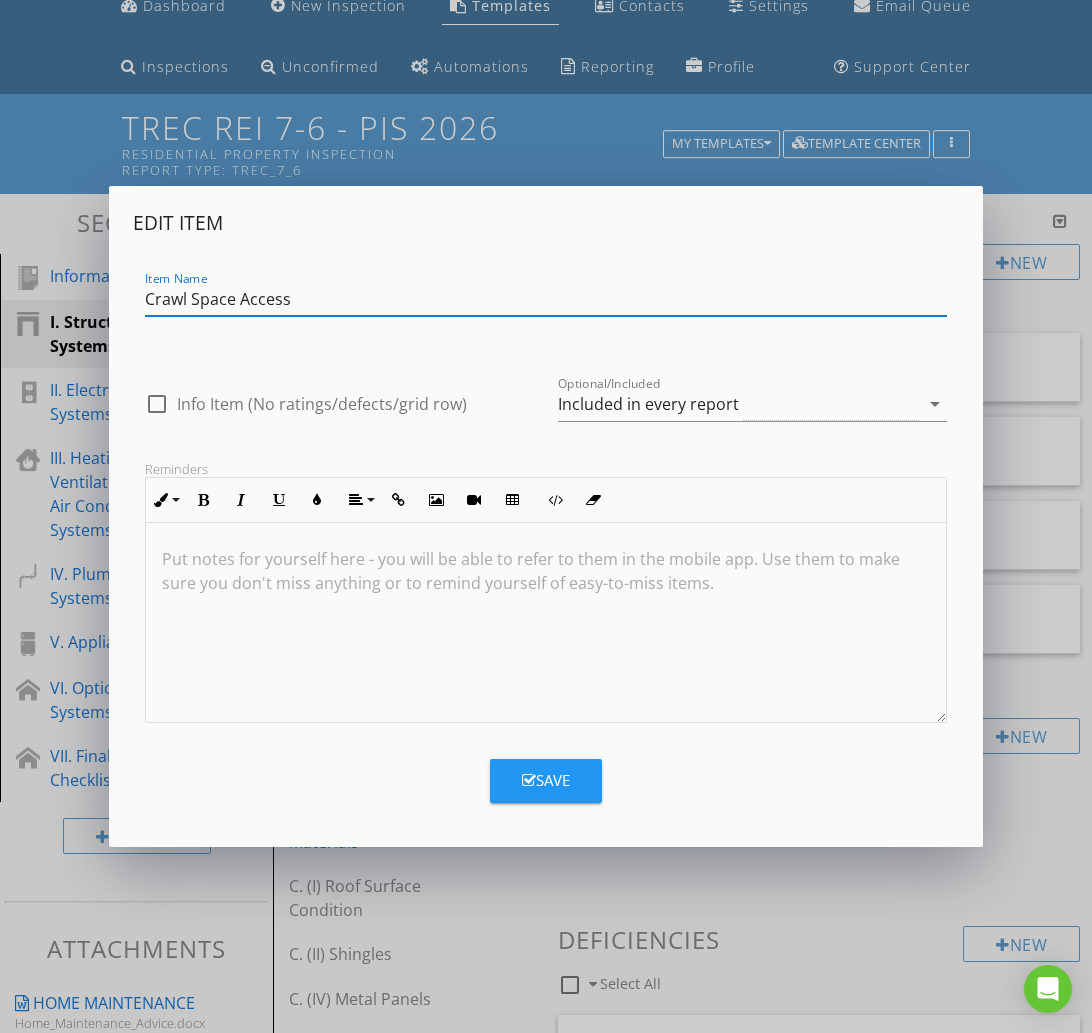 click on "Item Name Crawl Space Access" at bounding box center (546, 301) 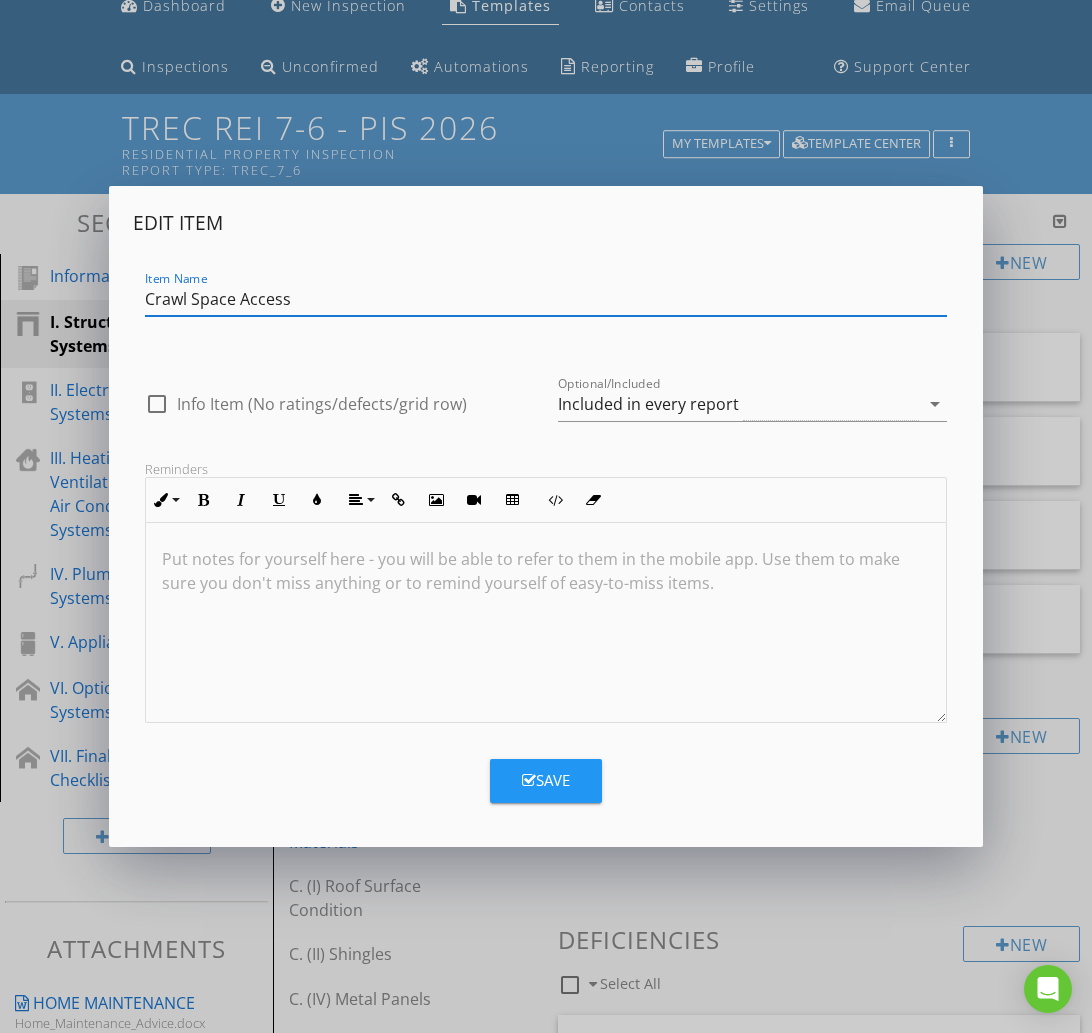 click on "Crawl Space Access" at bounding box center [546, 299] 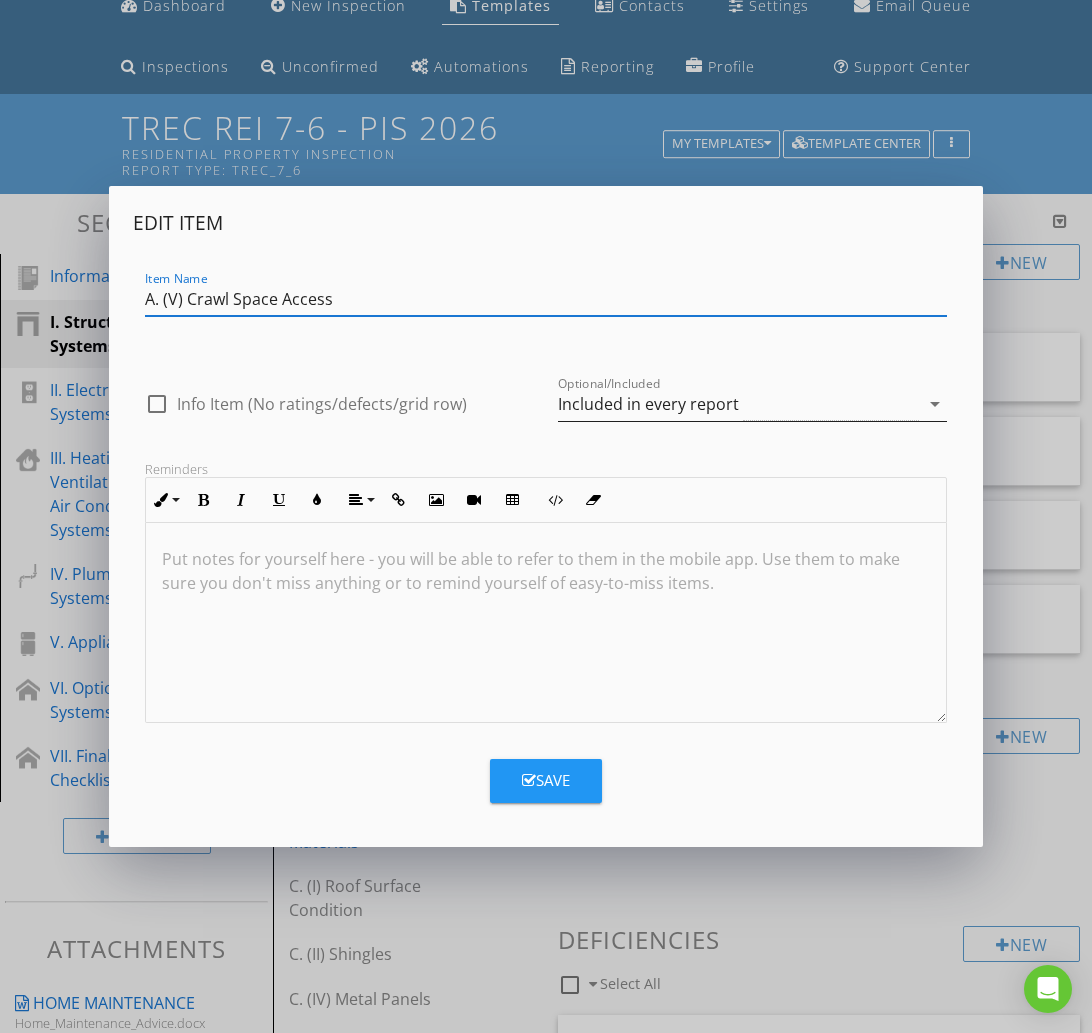 type on "A. (V) Crawl Space Access" 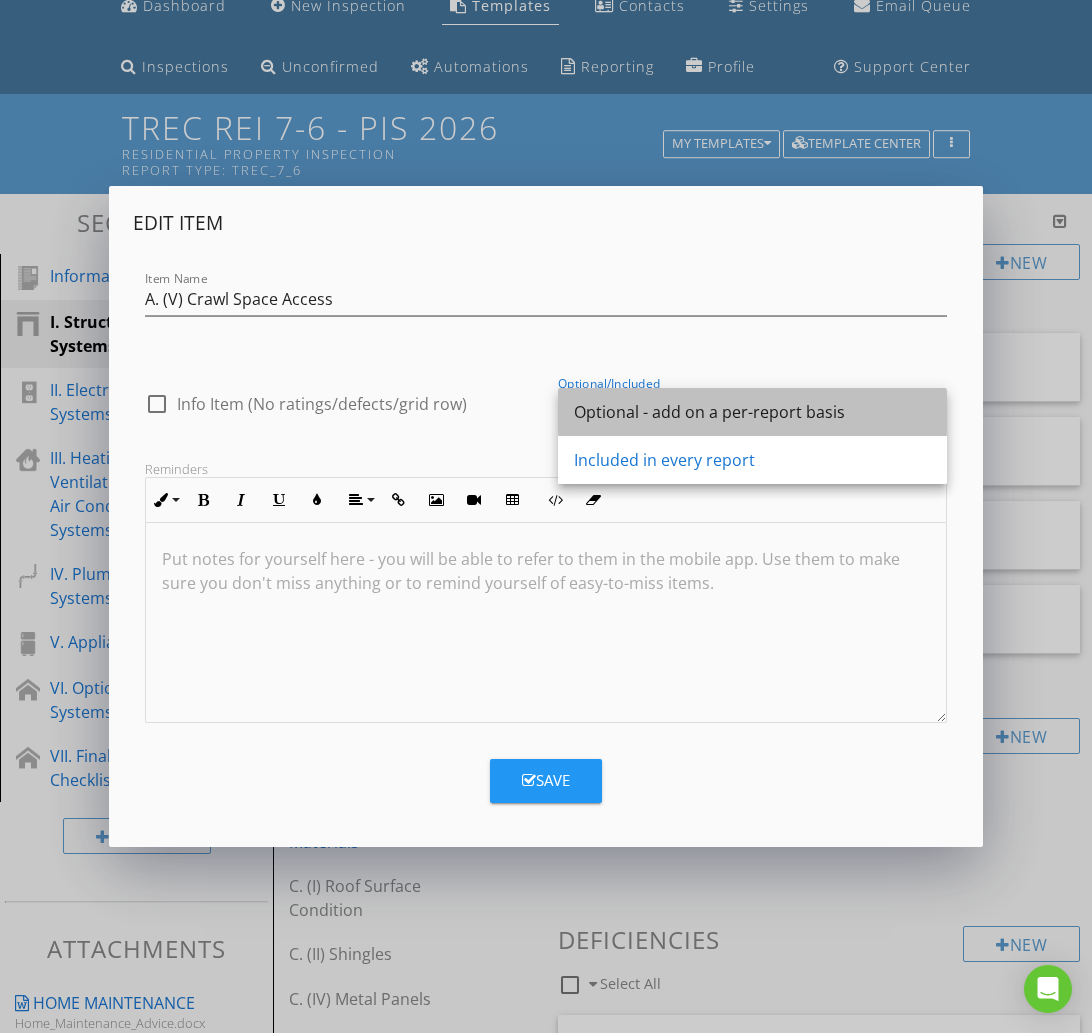 click on "Optional - add on a per-report basis" at bounding box center (752, 412) 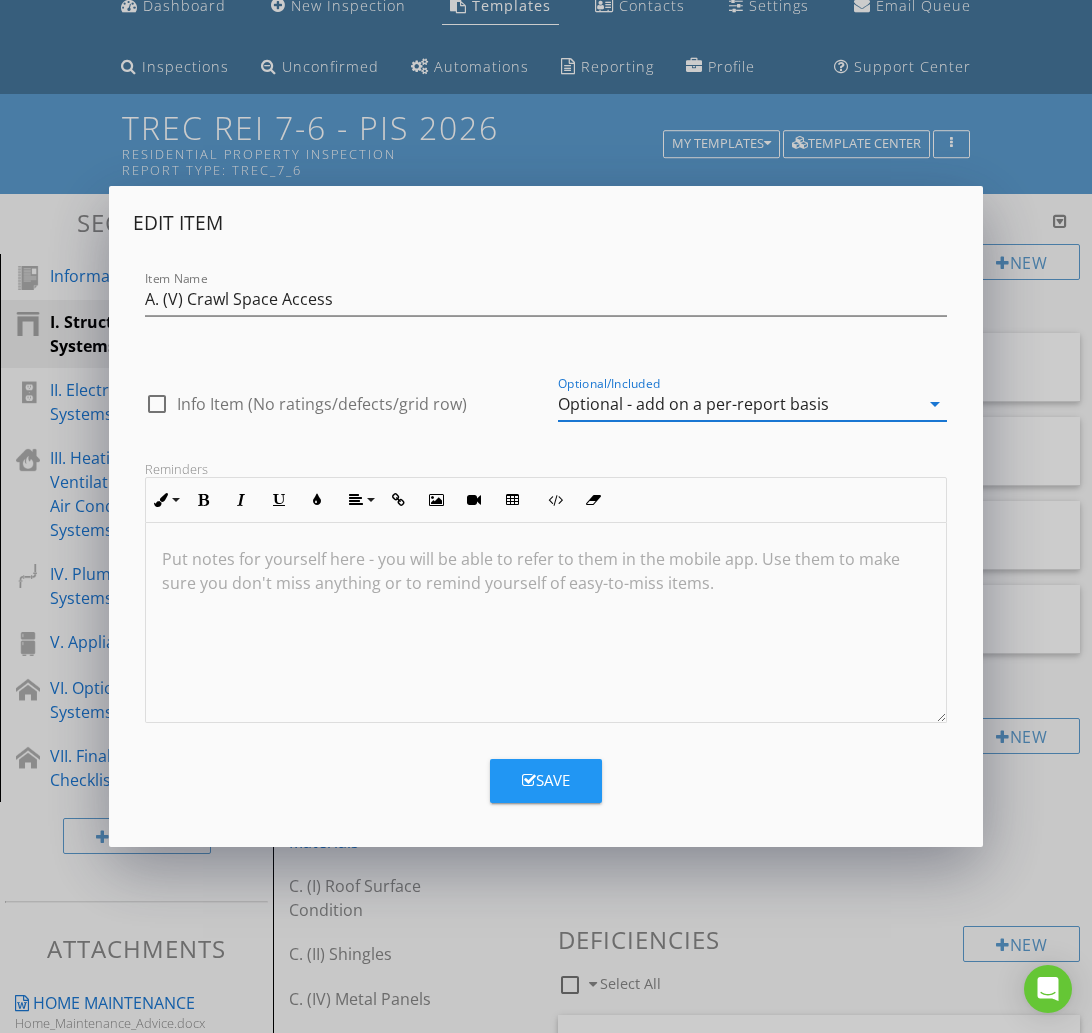 click on "Save" at bounding box center [546, 780] 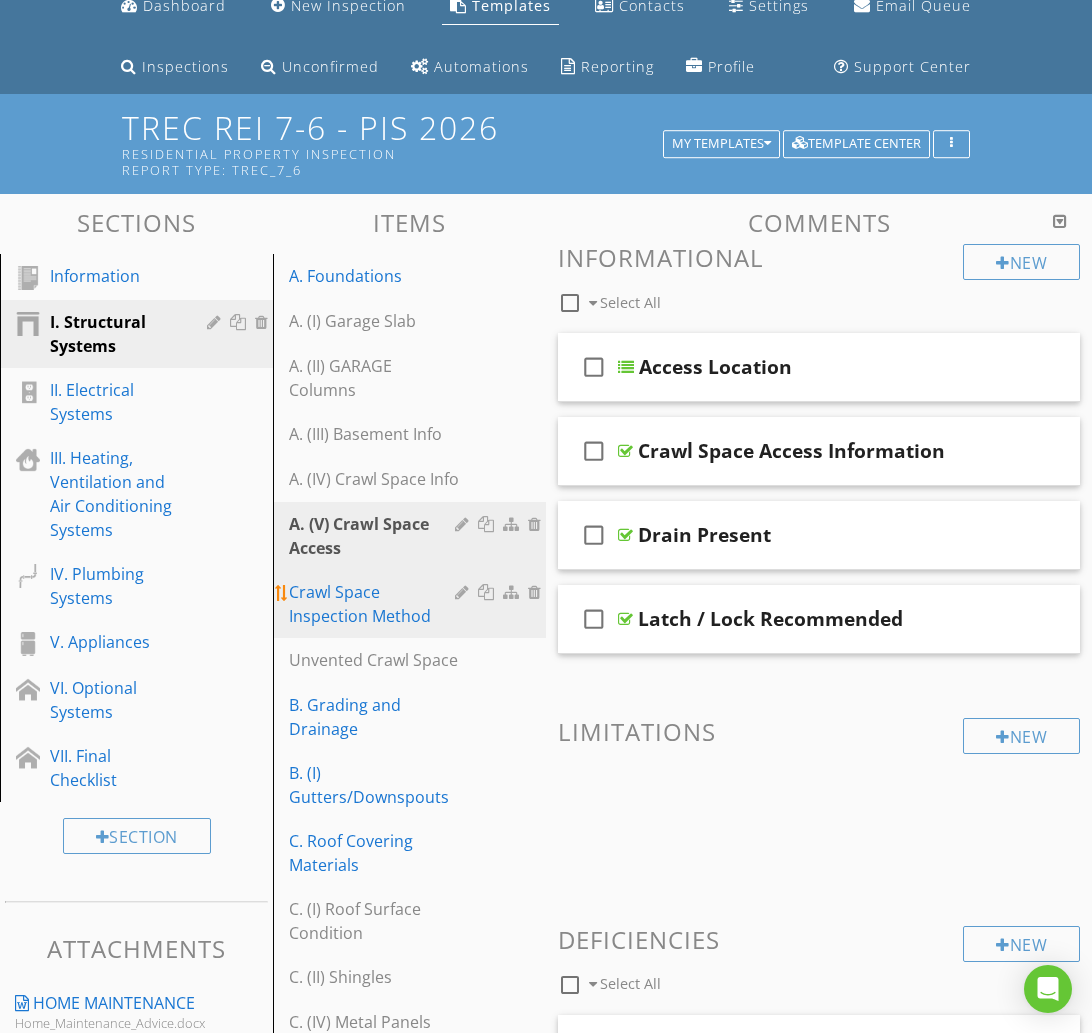 click on "Crawl Space Inspection Method" at bounding box center (375, 604) 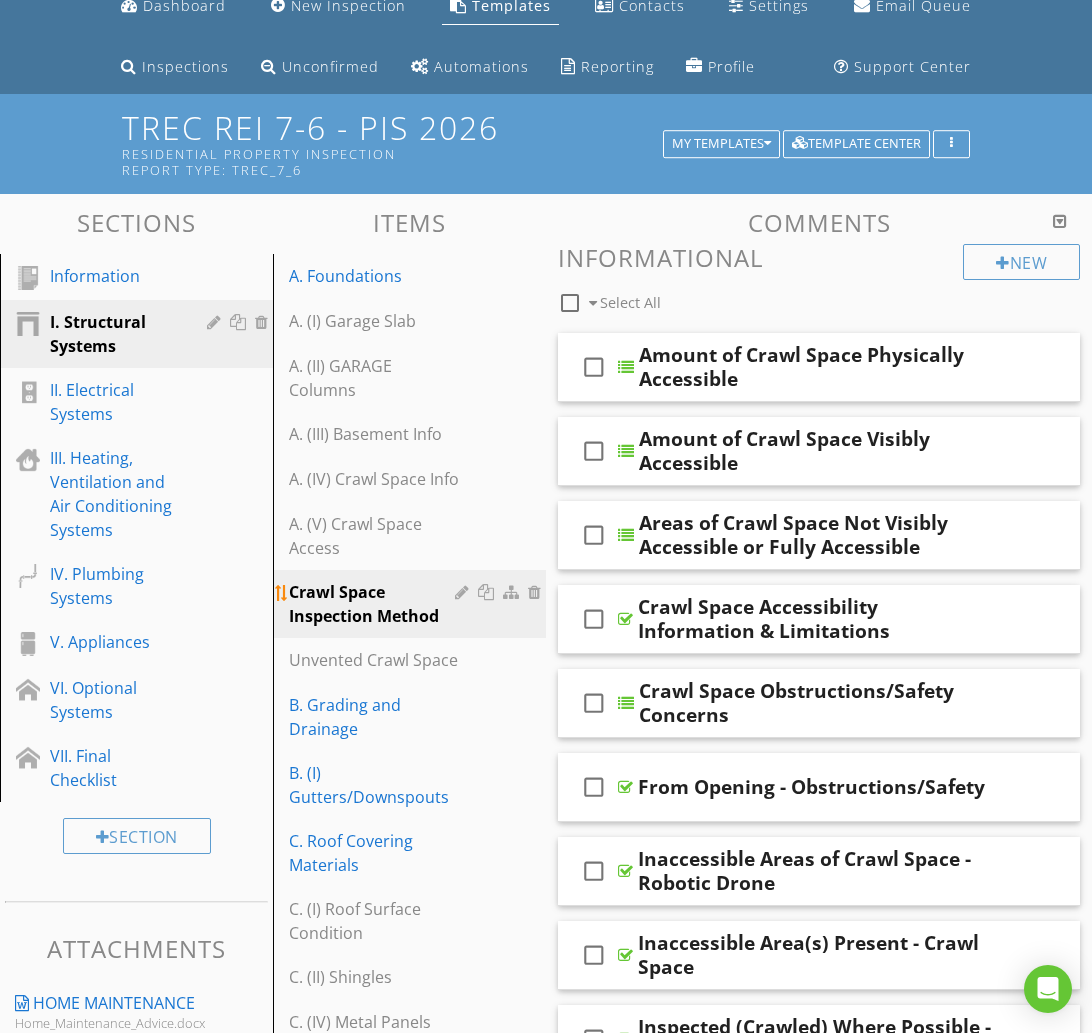 click at bounding box center [464, 592] 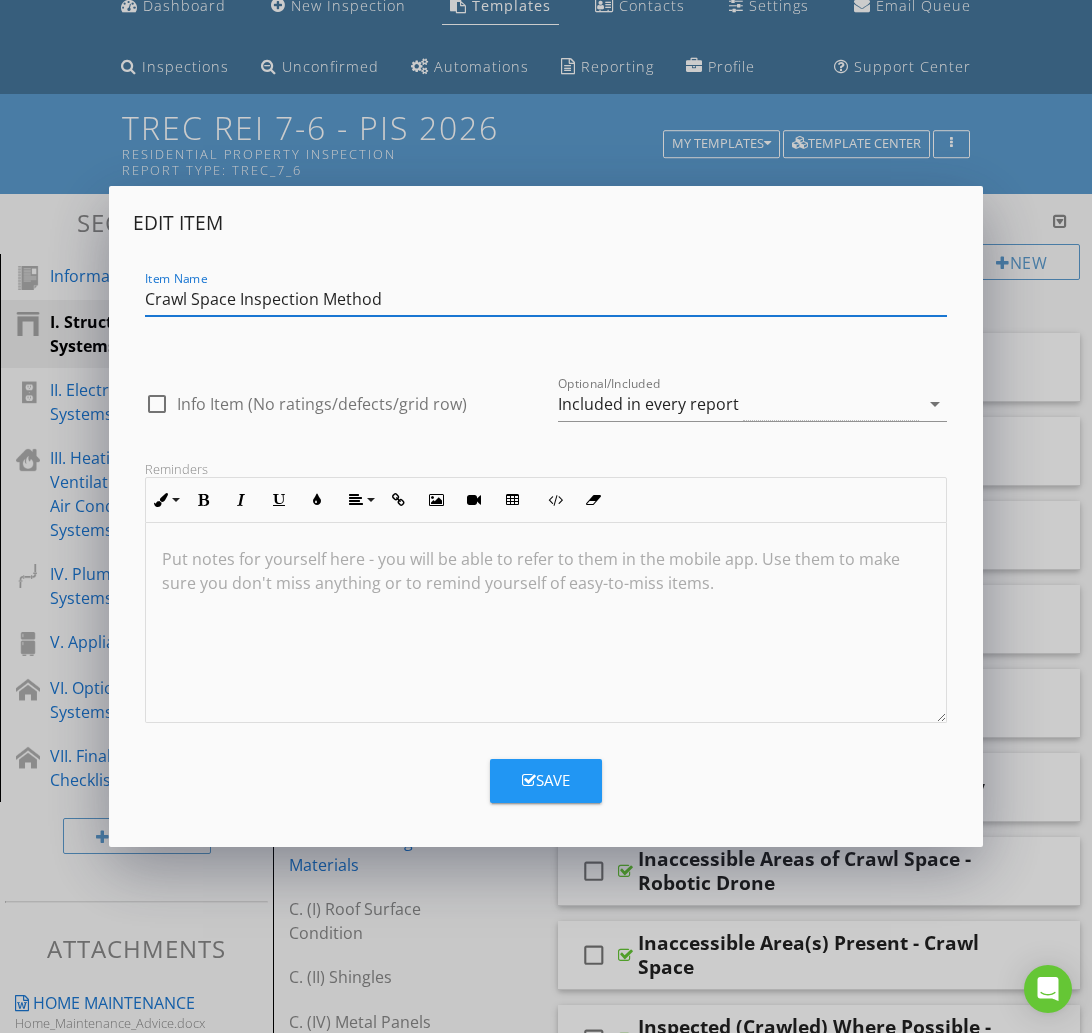 click on "Crawl Space Inspection Method" at bounding box center (546, 299) 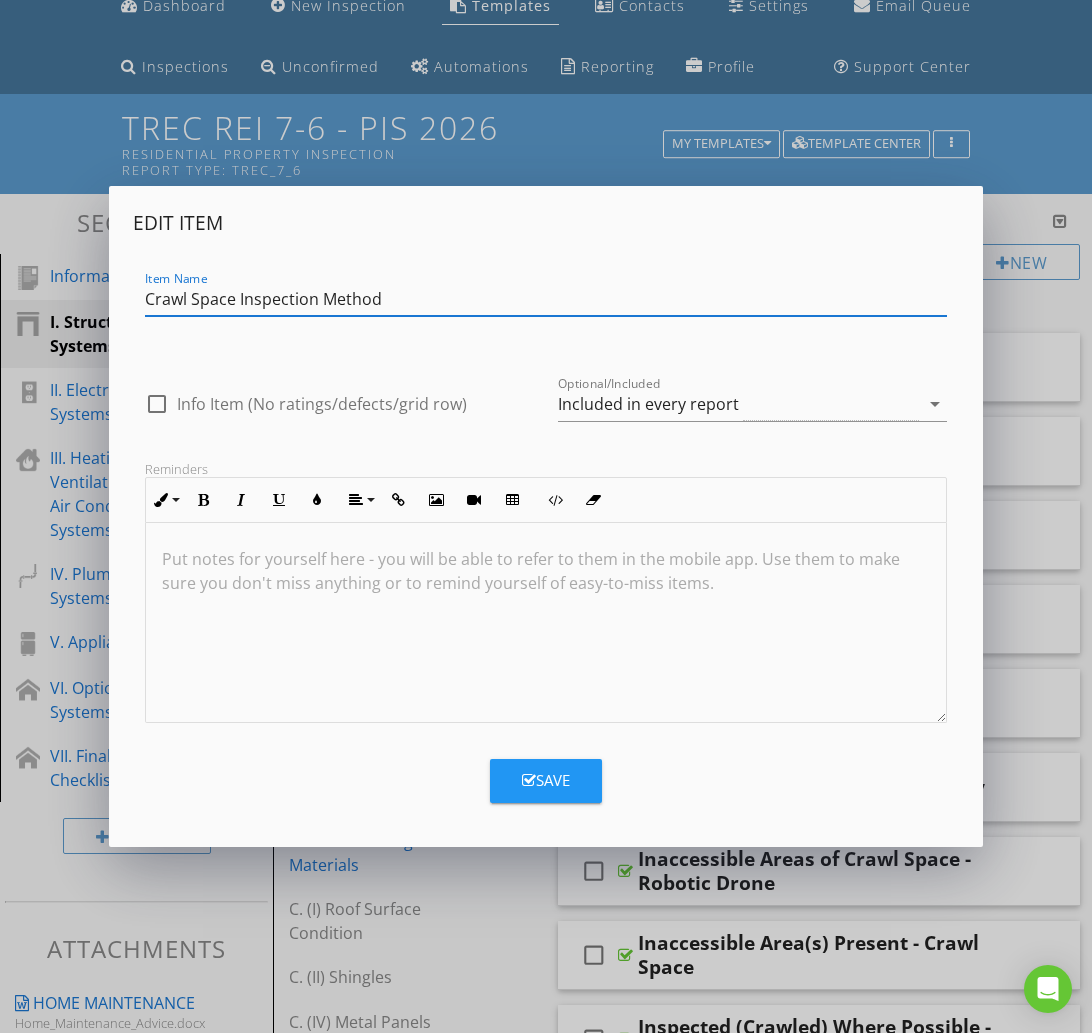 click on "Crawl Space Inspection Method" at bounding box center (546, 299) 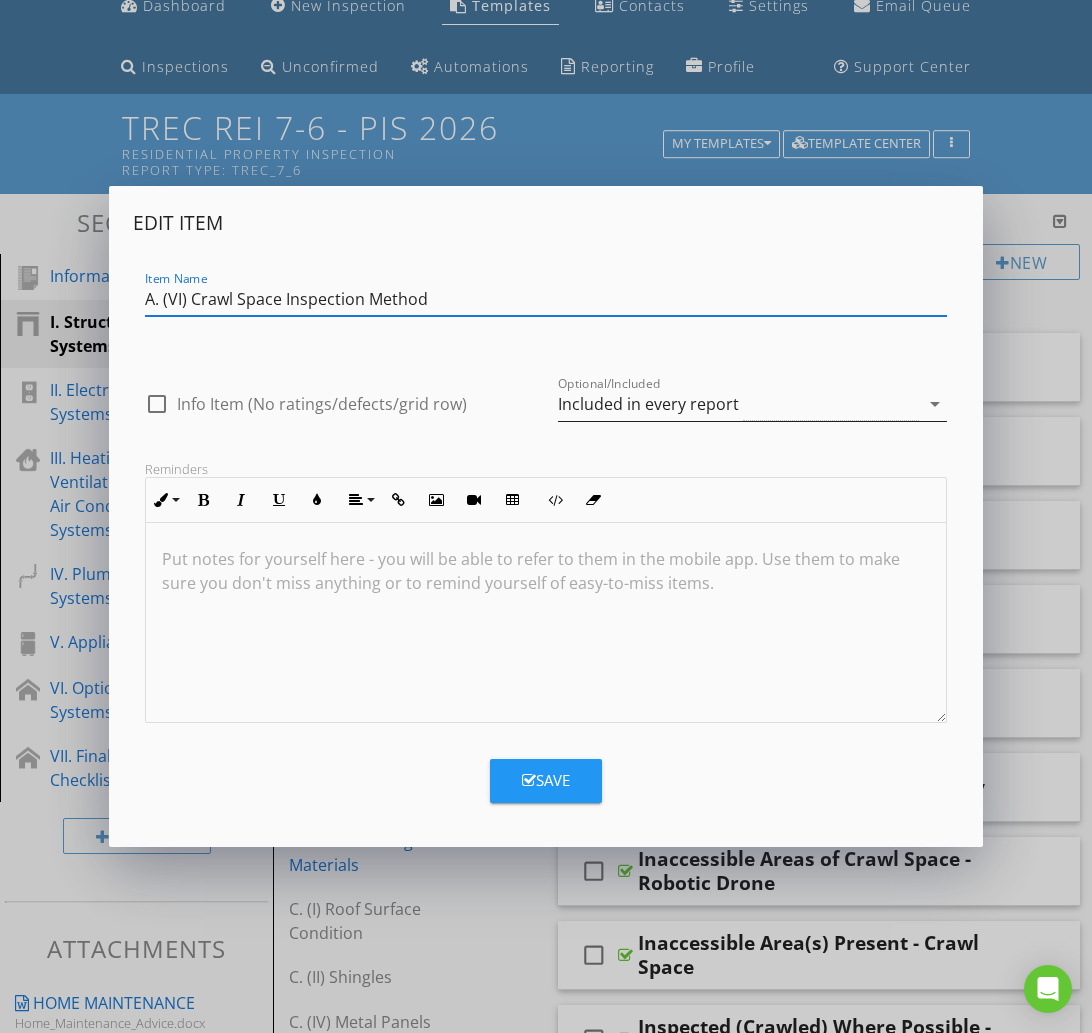 type on "A. (VI) Crawl Space Inspection Method" 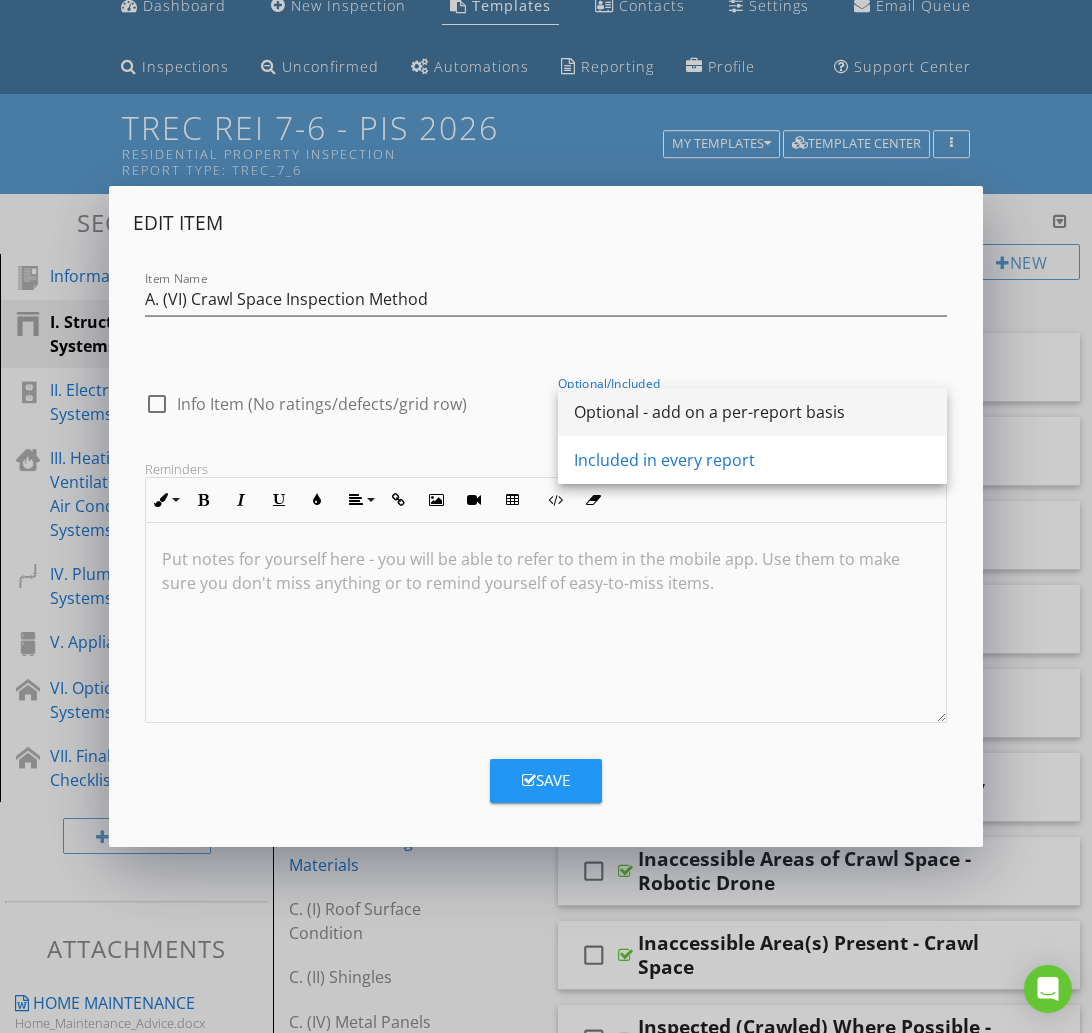 click on "Optional - add on a per-report basis" at bounding box center [752, 412] 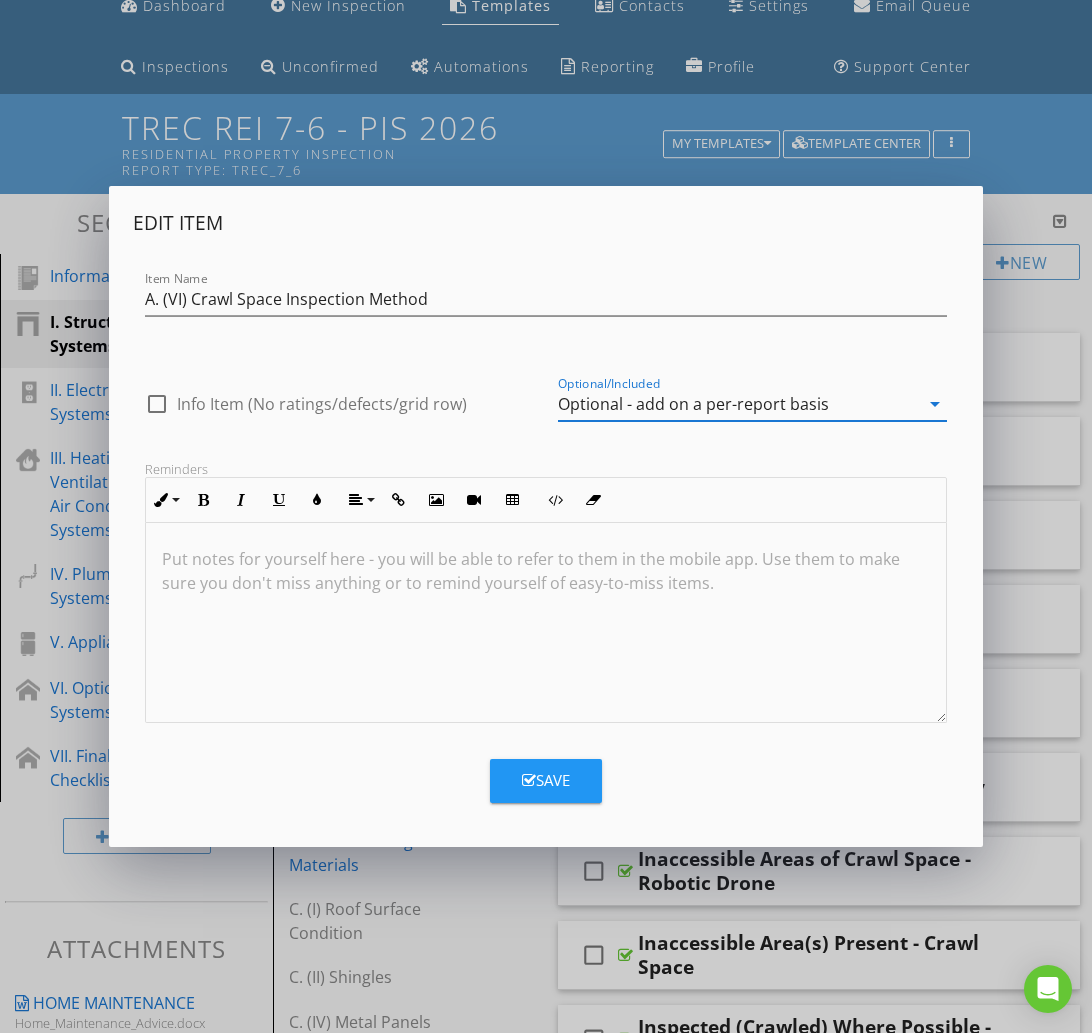 click on "Save" at bounding box center [546, 780] 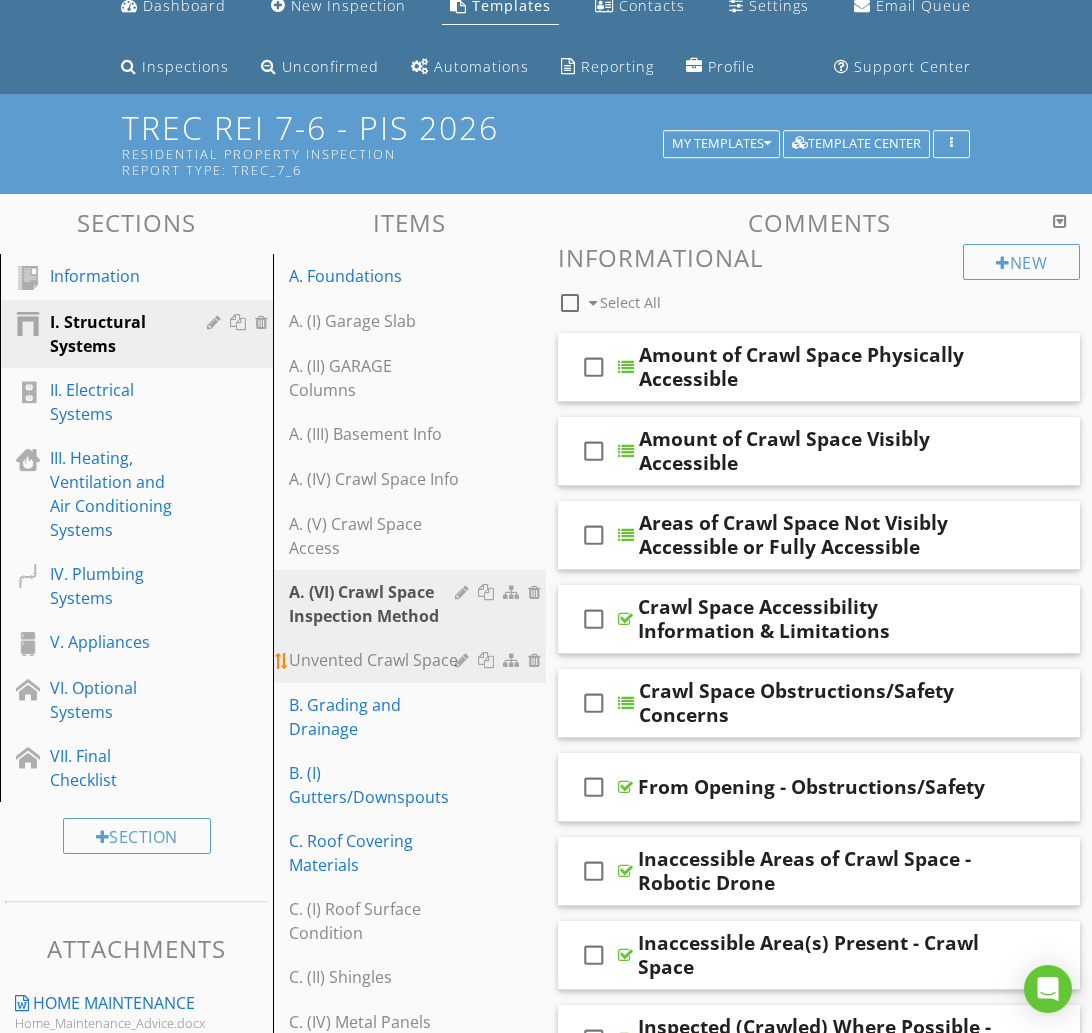 click on "Unvented Crawl Space" at bounding box center [375, 660] 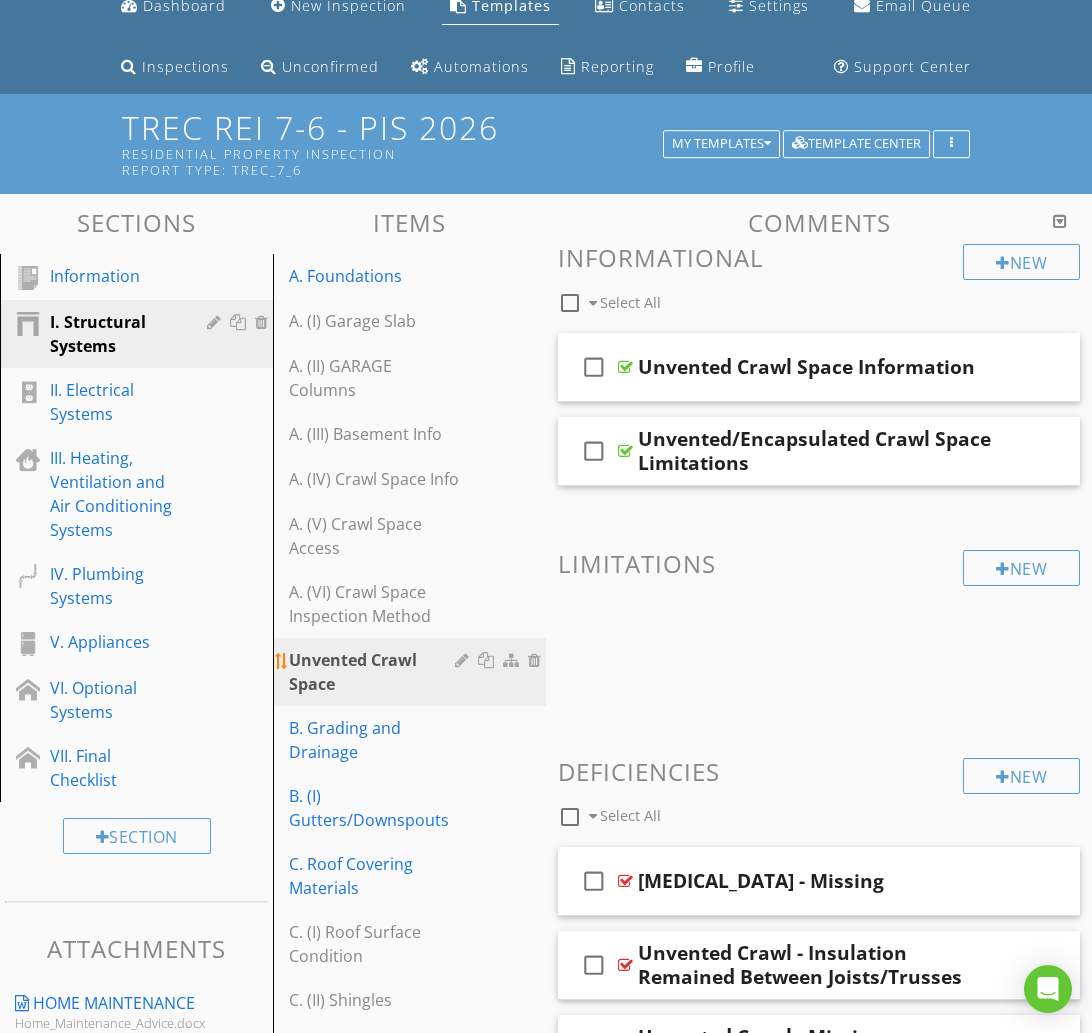 click at bounding box center (464, 660) 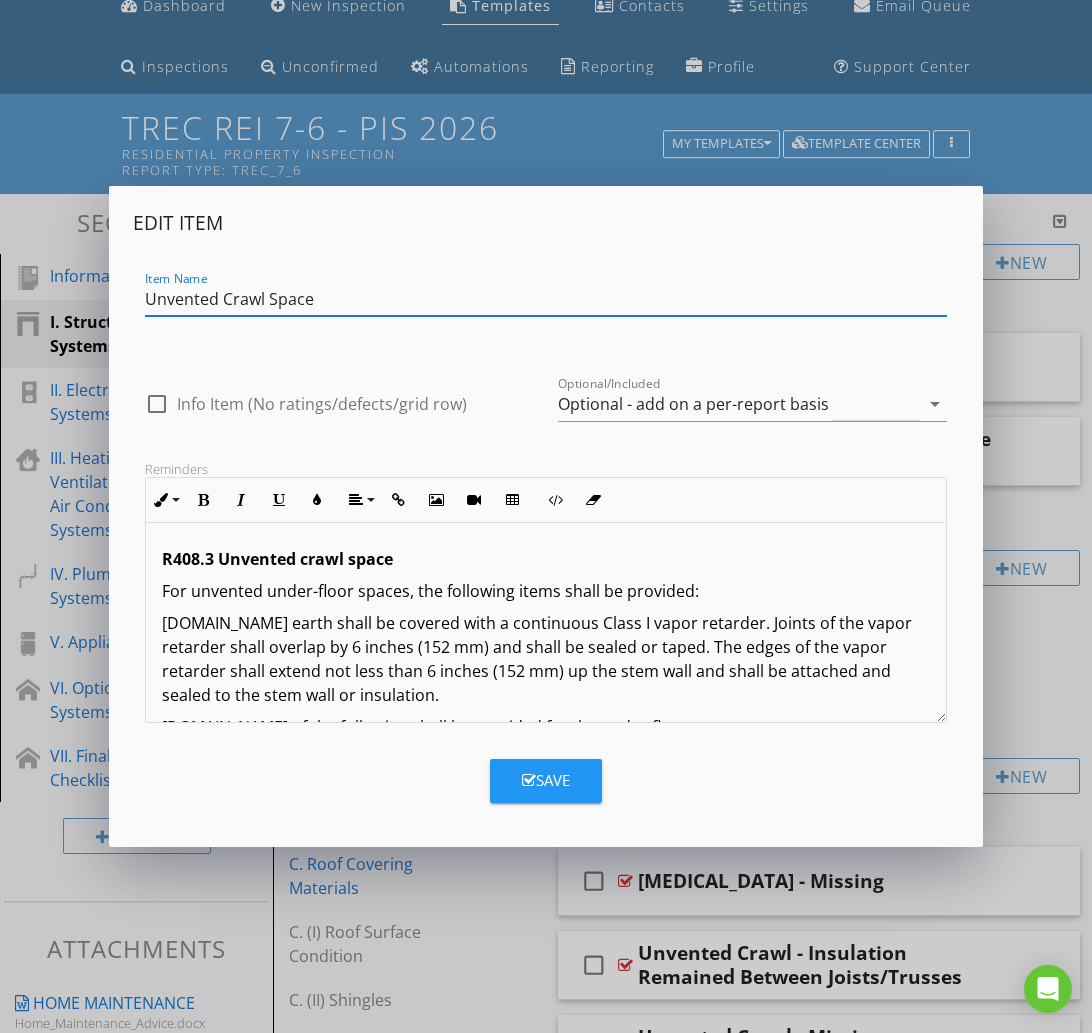 click on "Unvented Crawl Space" at bounding box center (546, 299) 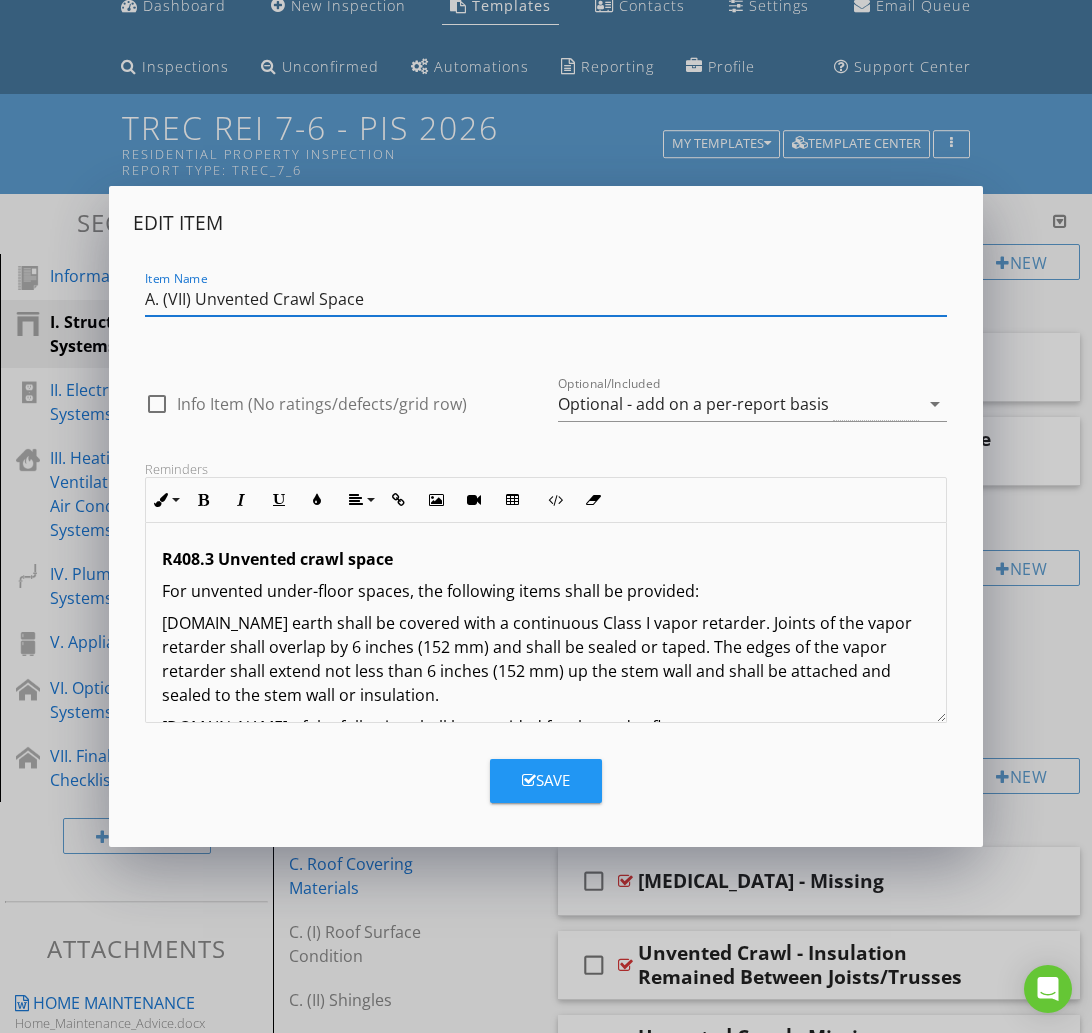 type on "A. (VII) Unvented Crawl Space" 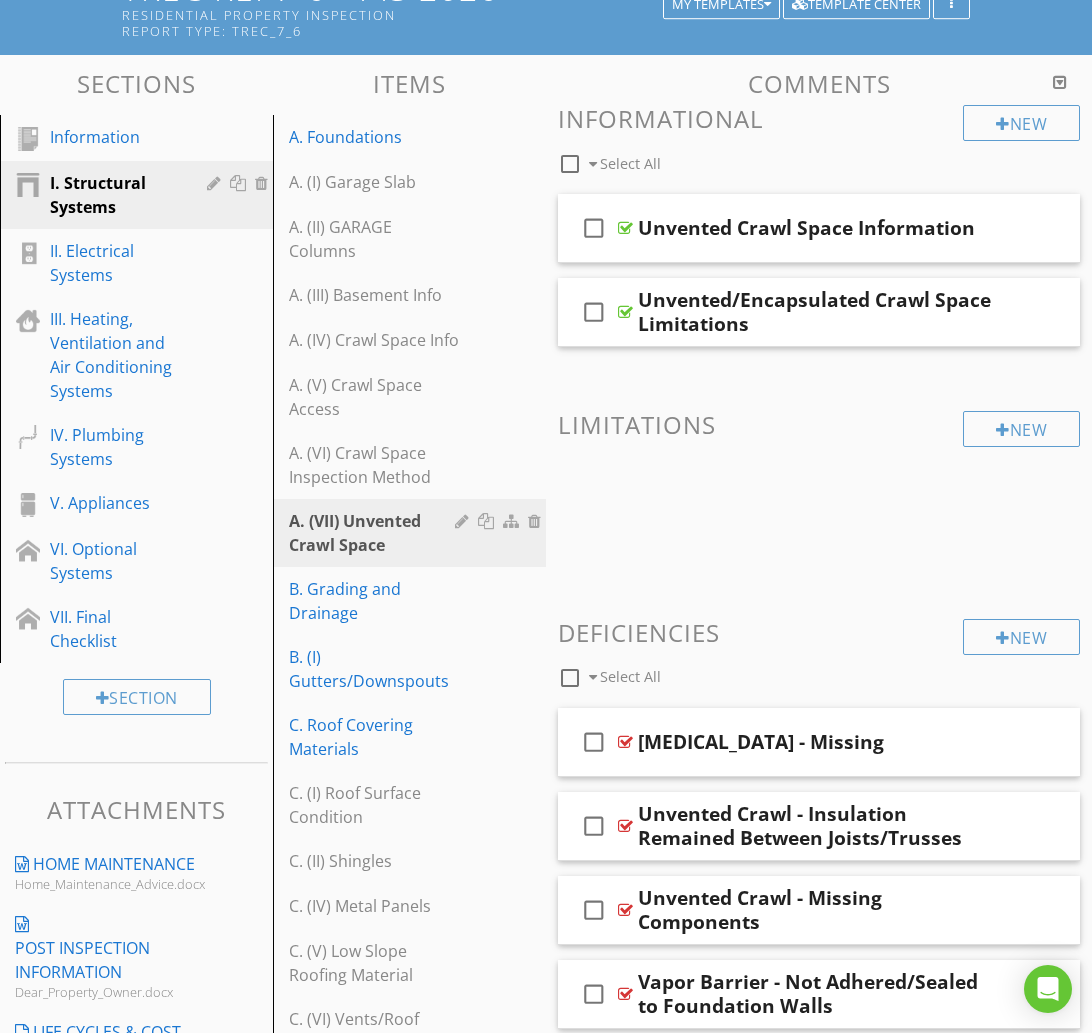 scroll, scrollTop: 0, scrollLeft: 0, axis: both 